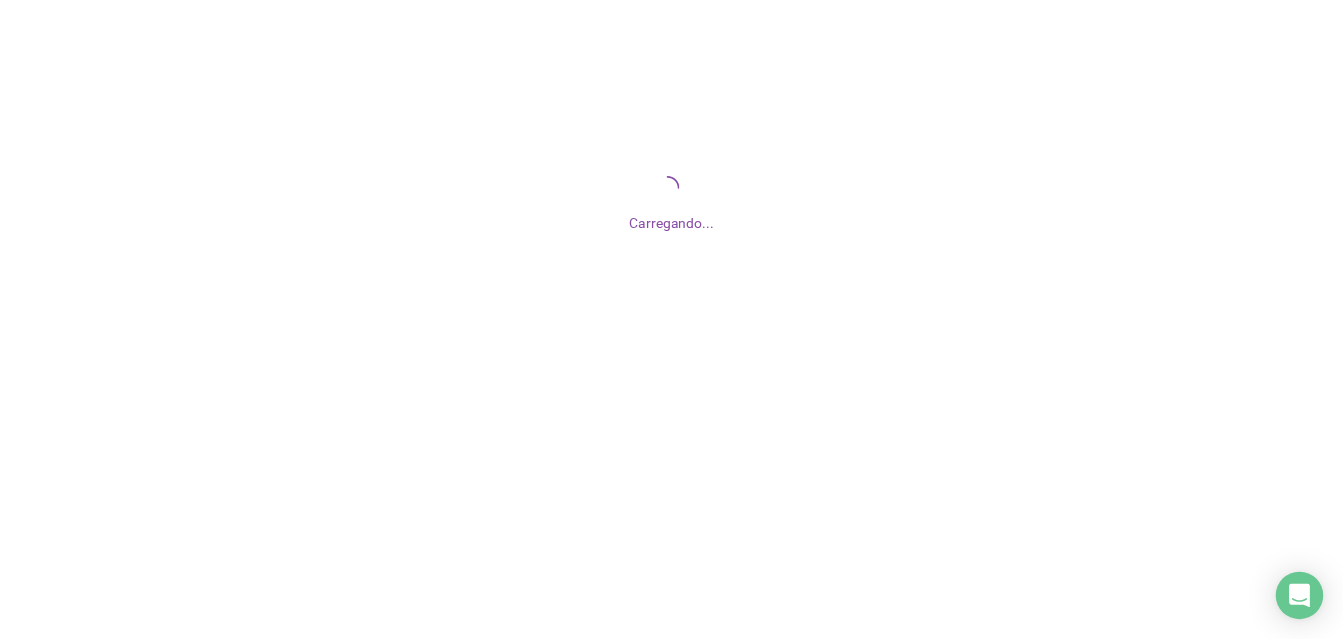 scroll, scrollTop: 0, scrollLeft: 0, axis: both 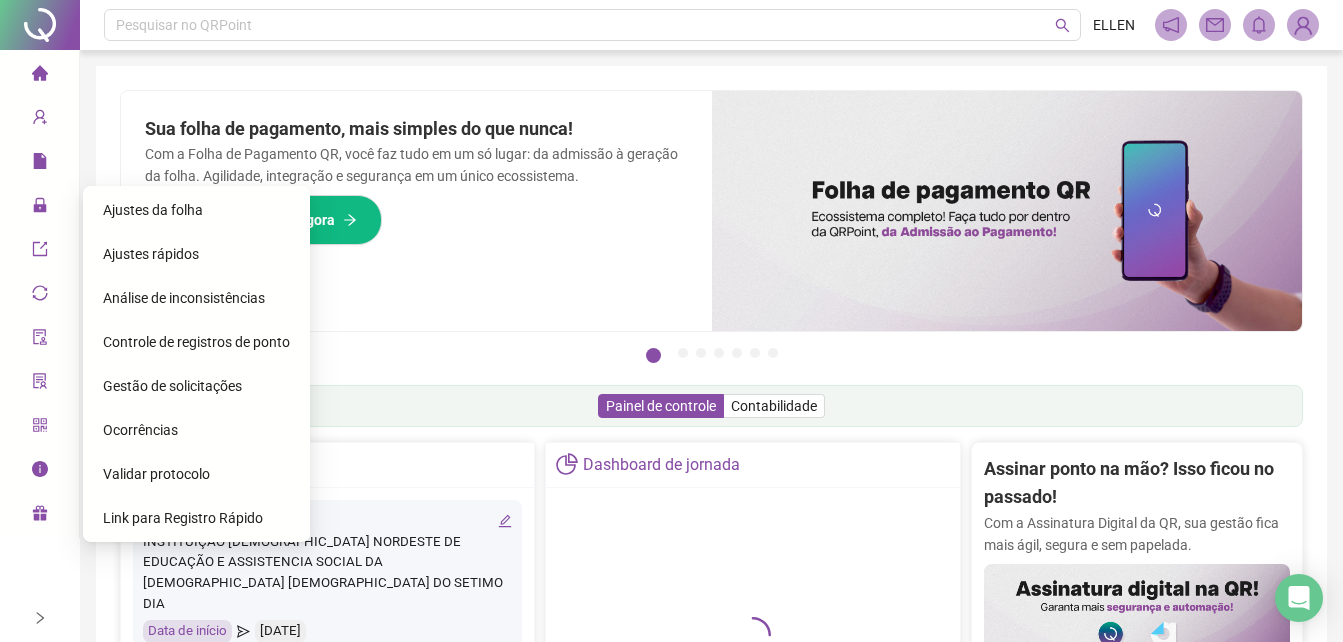 click on "Gestão de solicitações" at bounding box center [196, 386] 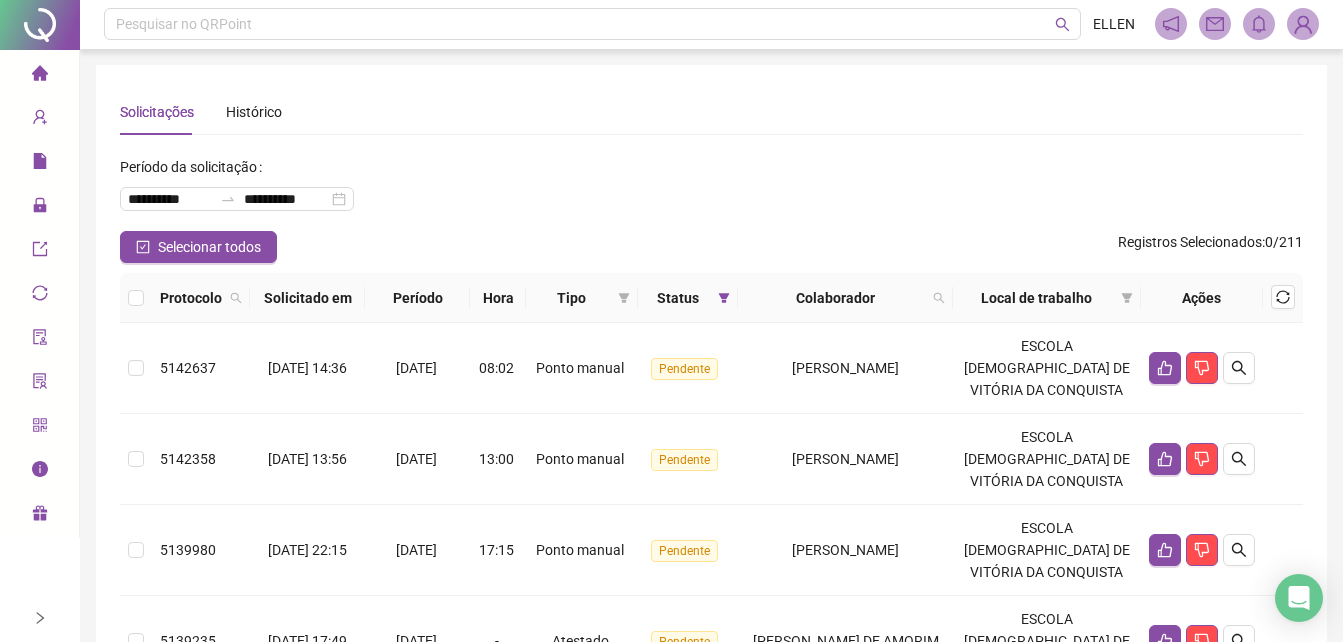 scroll, scrollTop: 0, scrollLeft: 0, axis: both 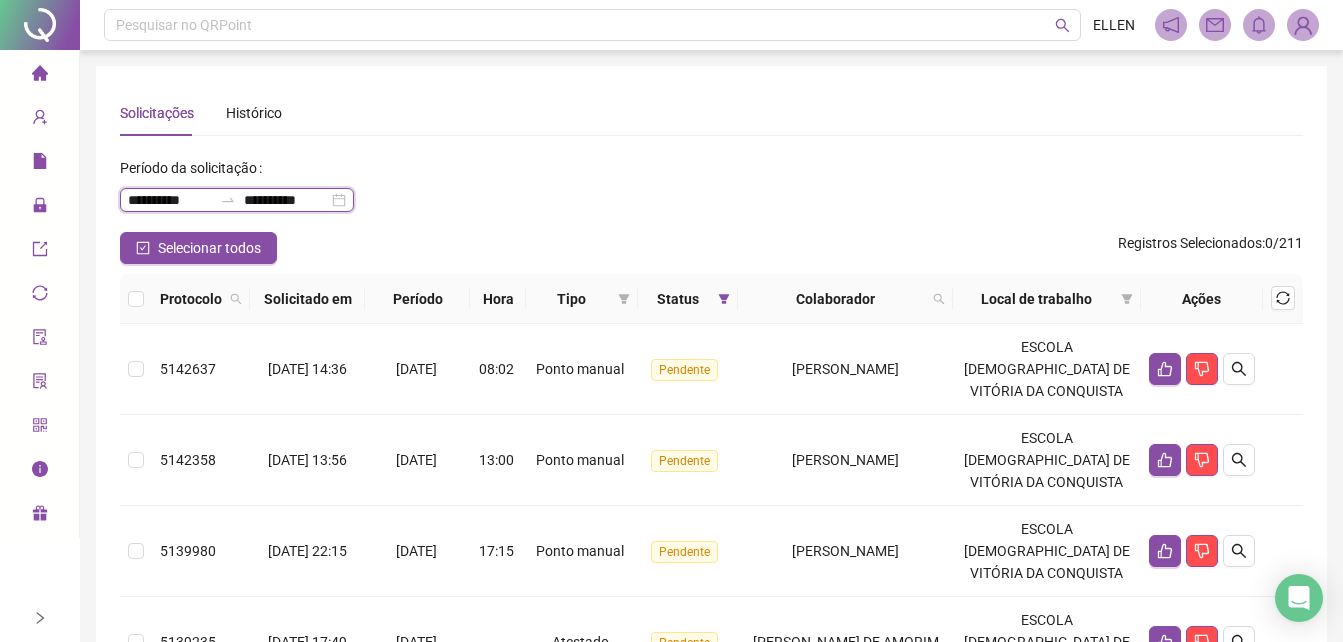 click on "**********" at bounding box center (170, 200) 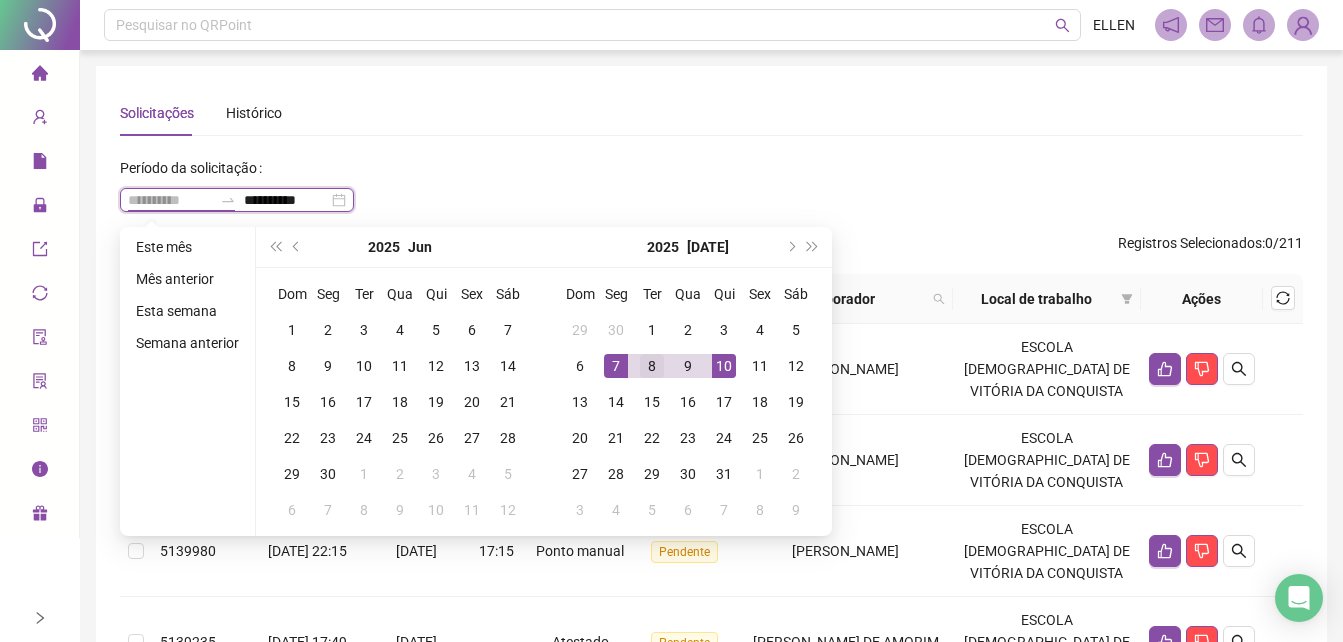 type on "**********" 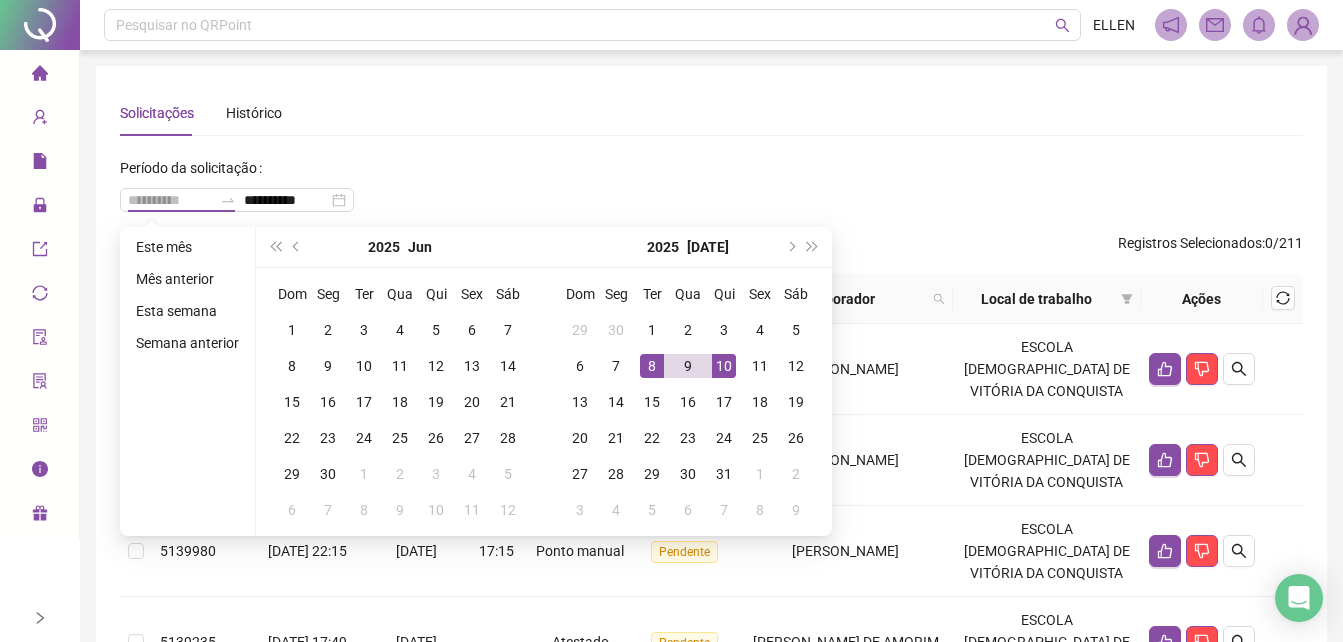 click on "8" at bounding box center (652, 366) 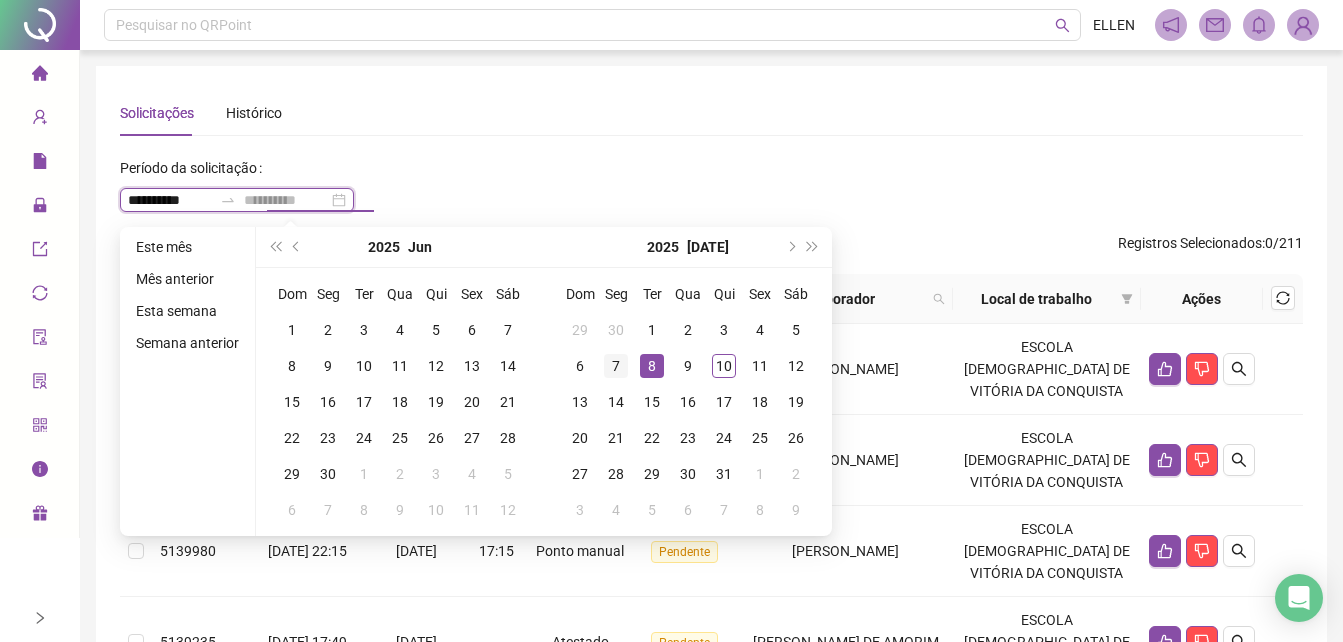 type on "**********" 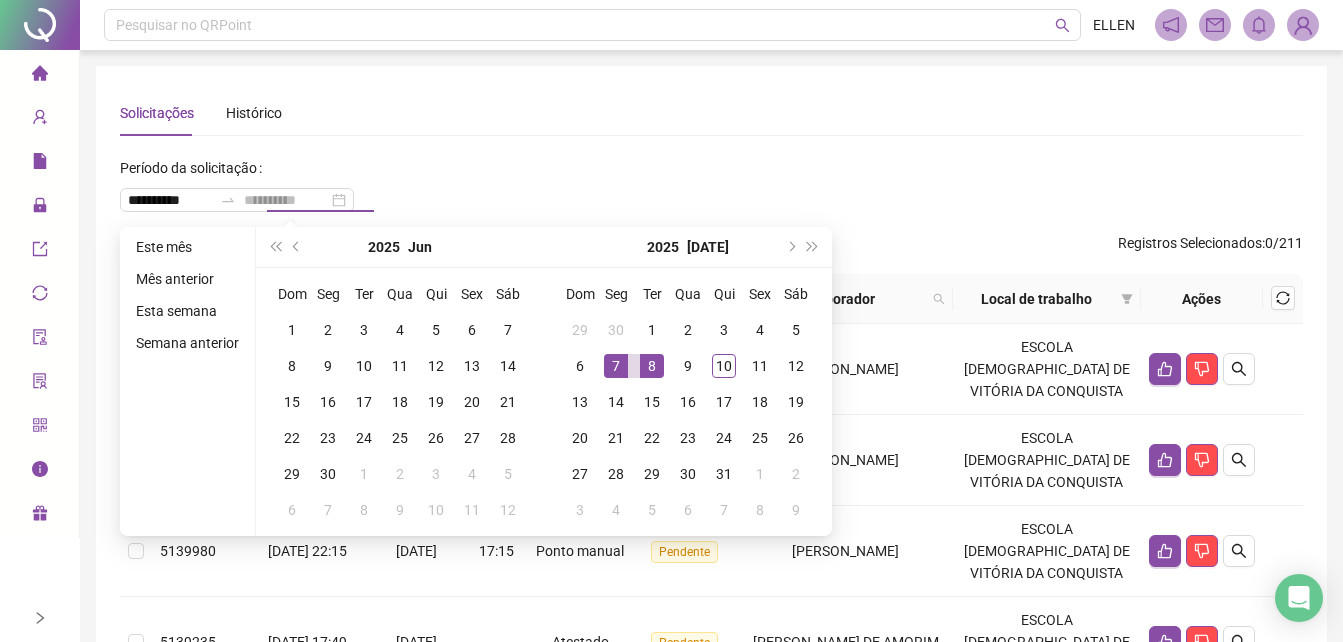 click on "7" at bounding box center [616, 366] 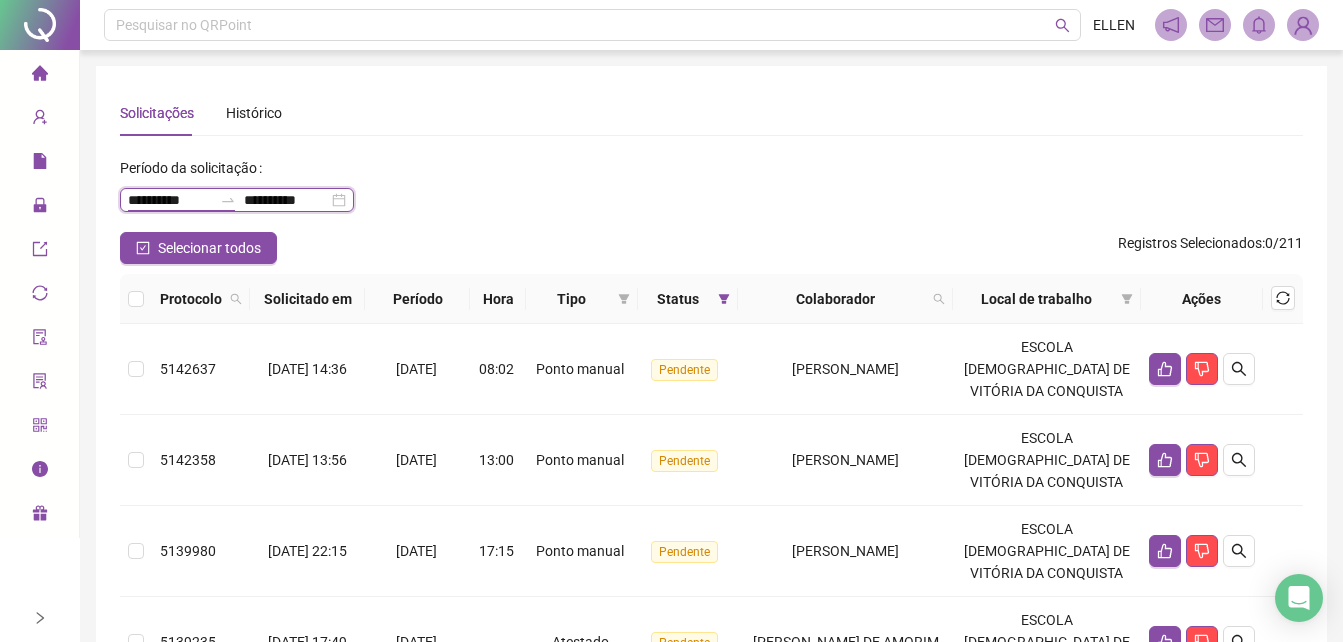 click on "**********" at bounding box center [170, 200] 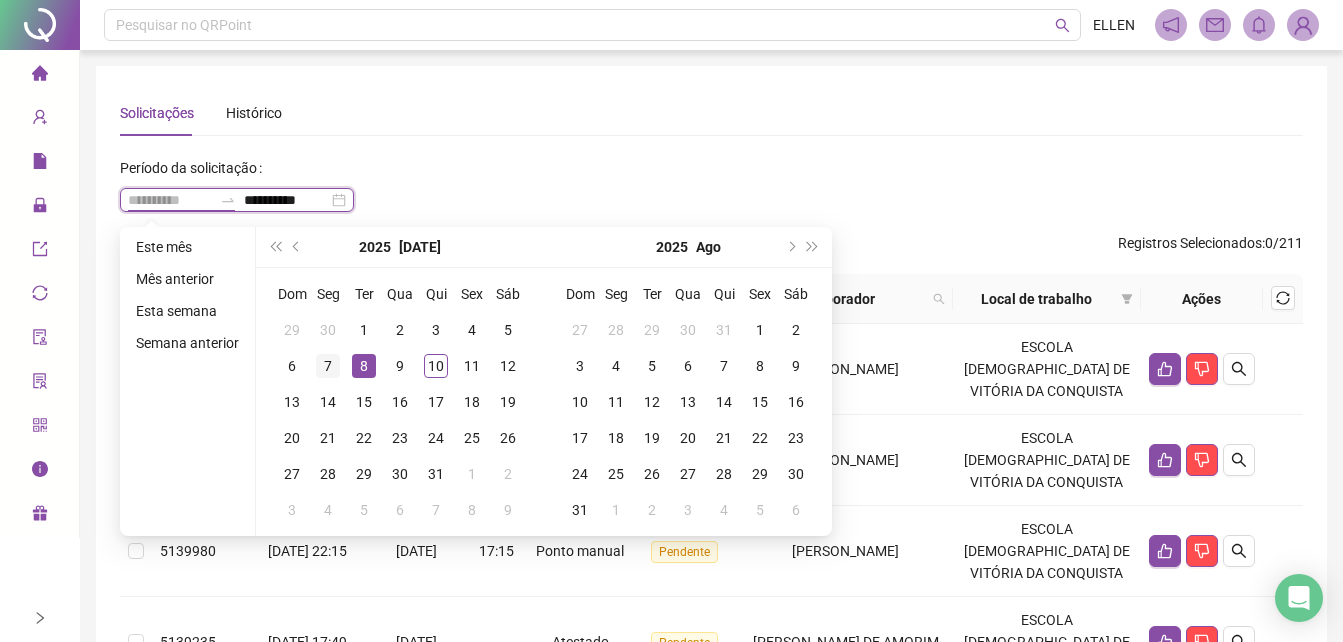 type on "**********" 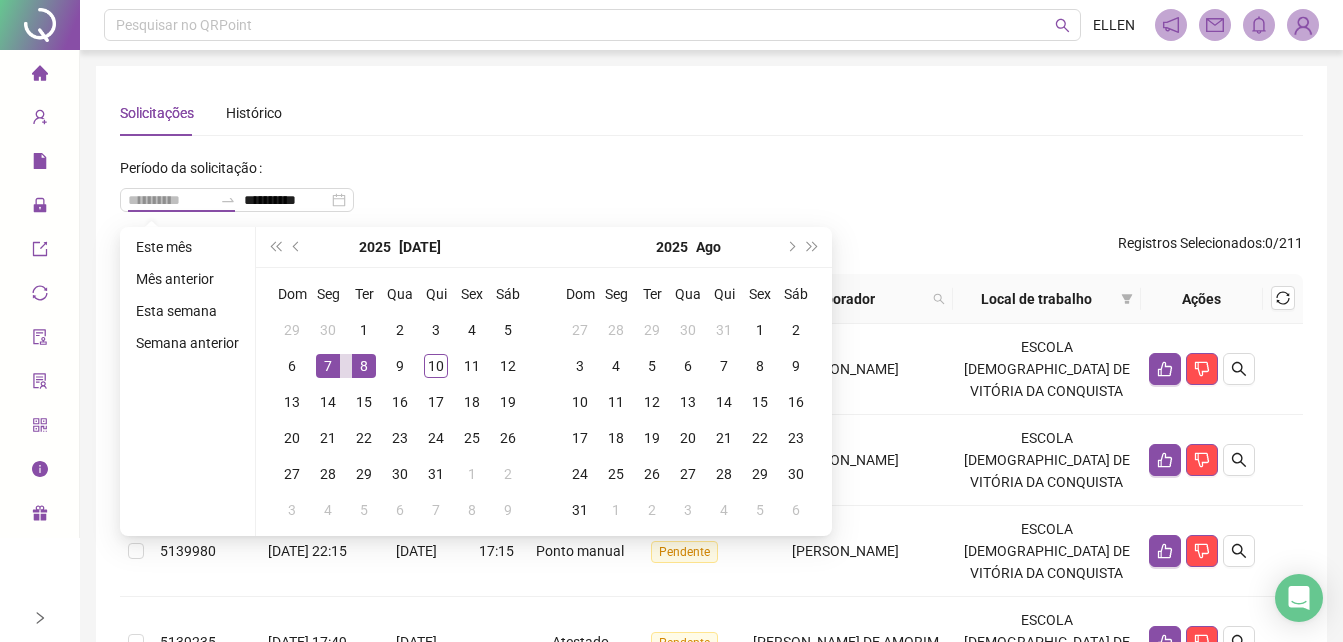 click on "7" at bounding box center [328, 366] 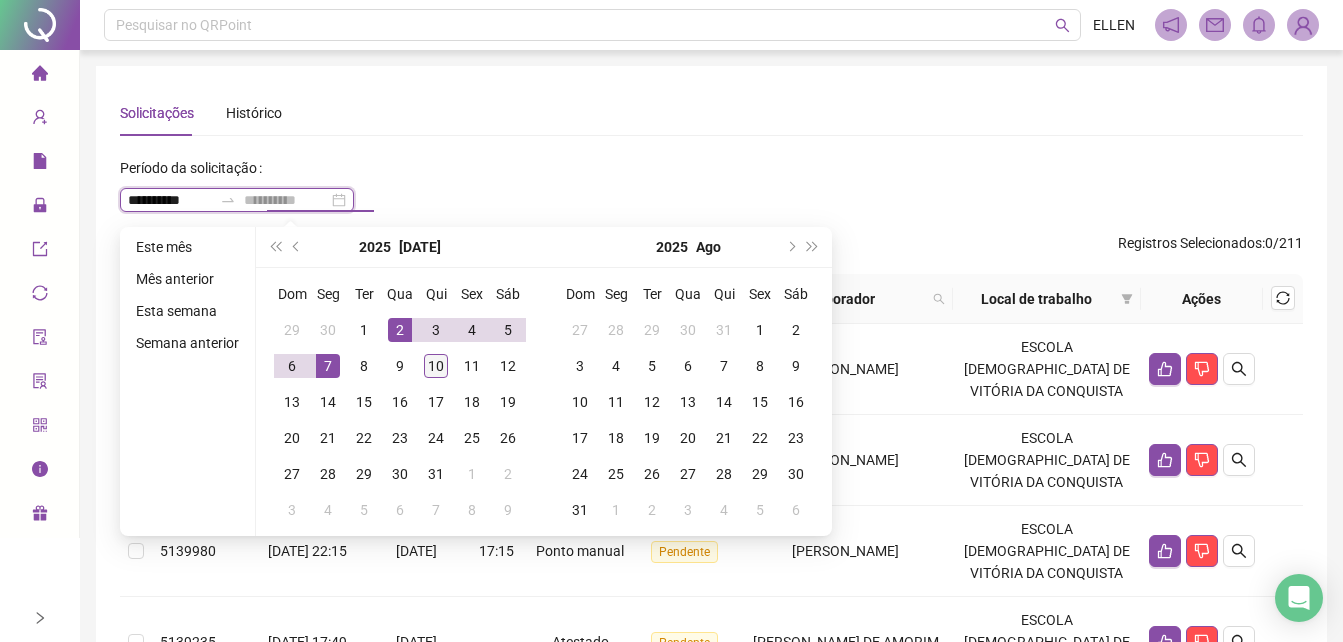 type on "**********" 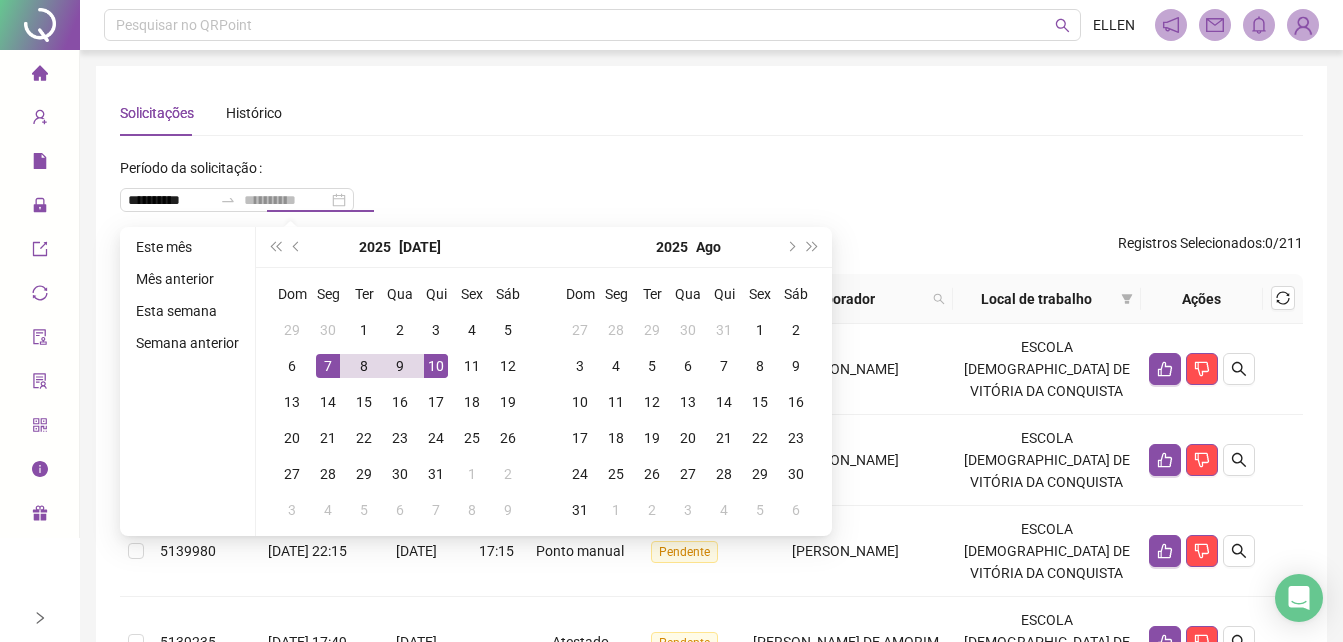 click on "10" at bounding box center (436, 366) 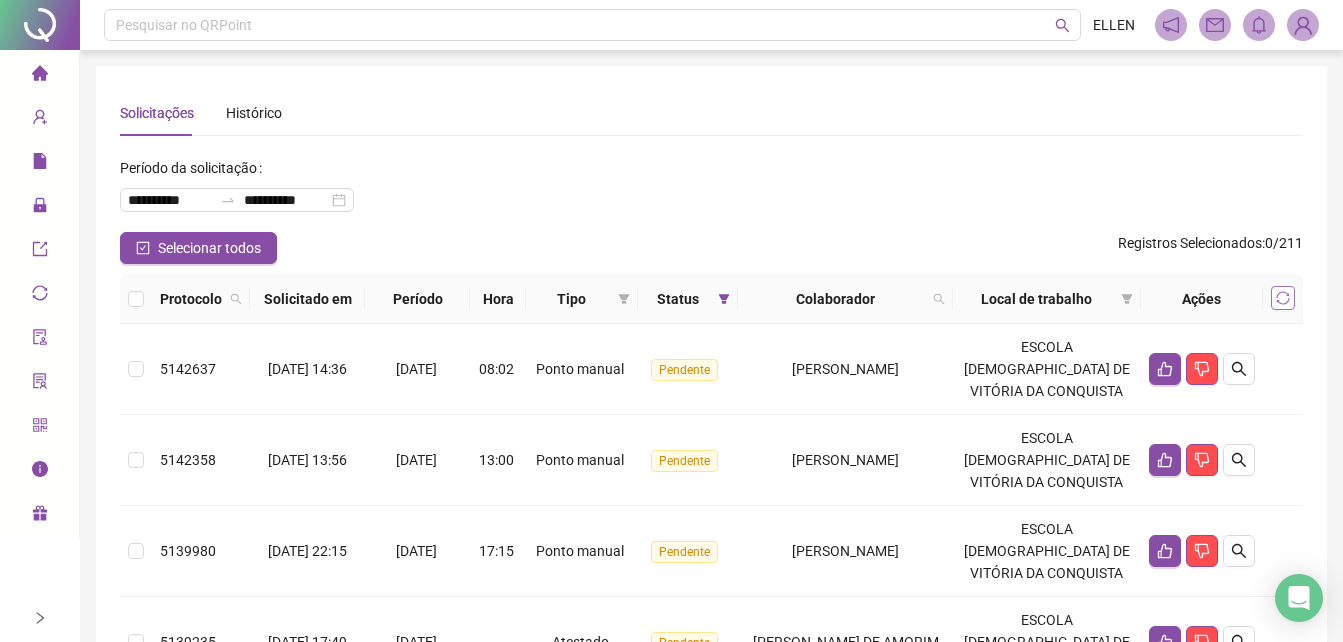 click 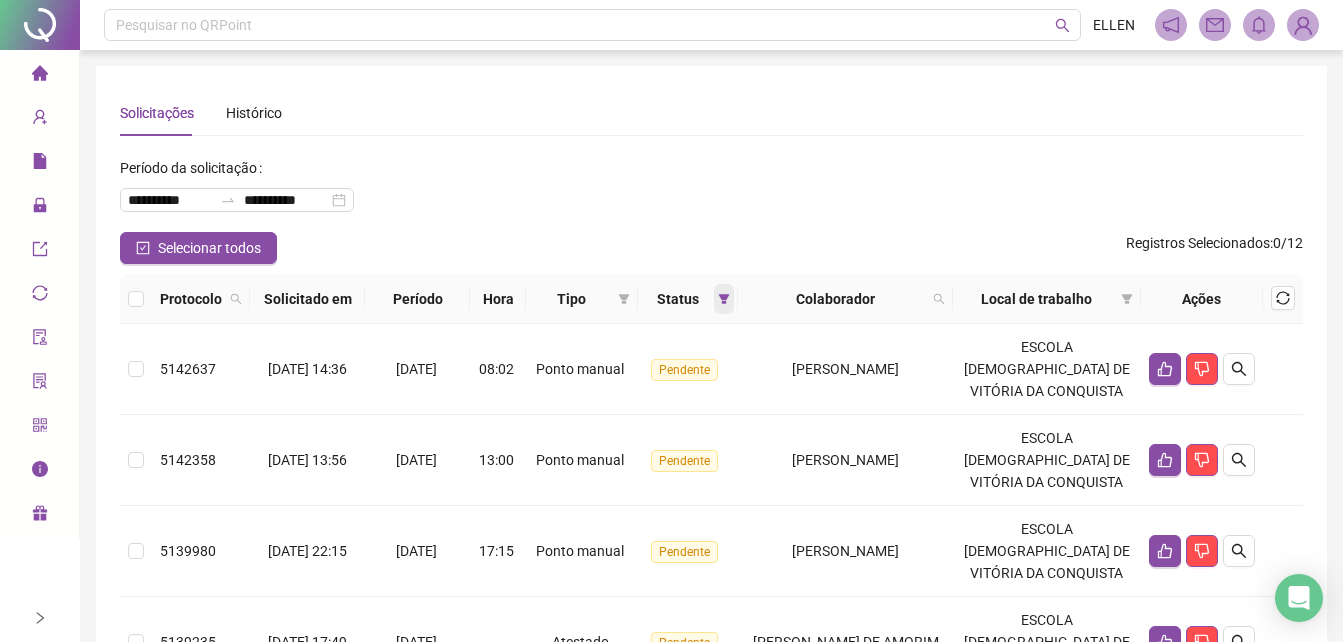 click 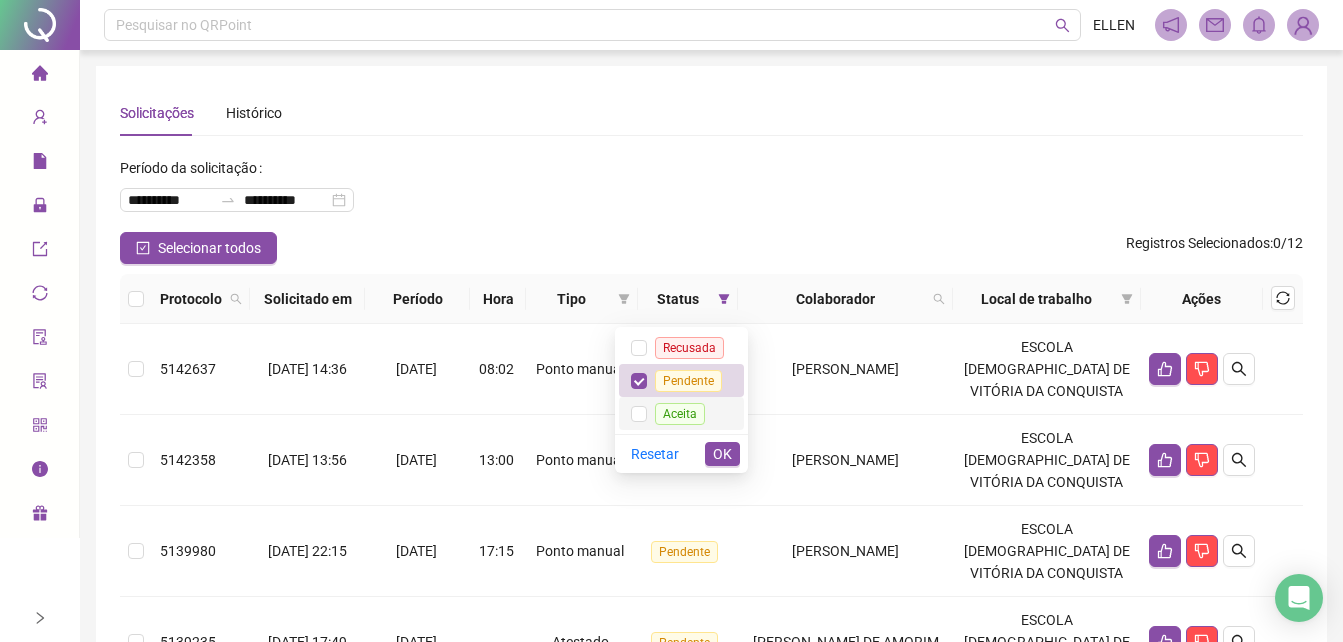 click on "Aceita" at bounding box center (680, 414) 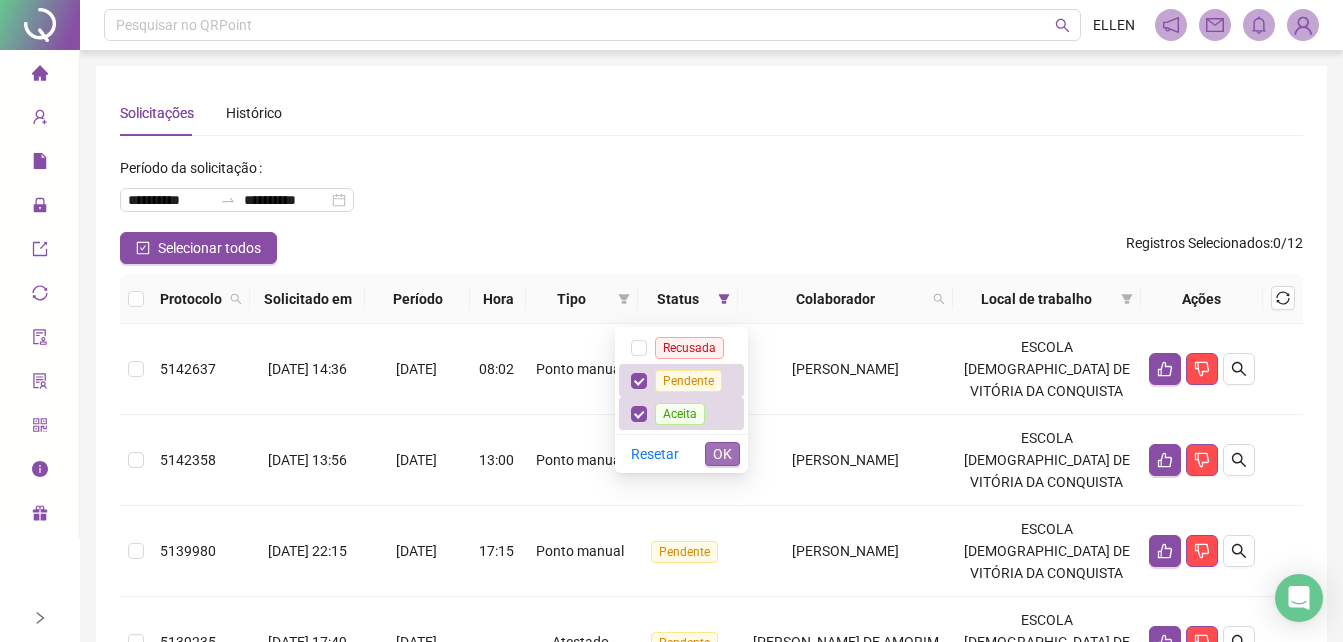 click on "OK" at bounding box center [722, 454] 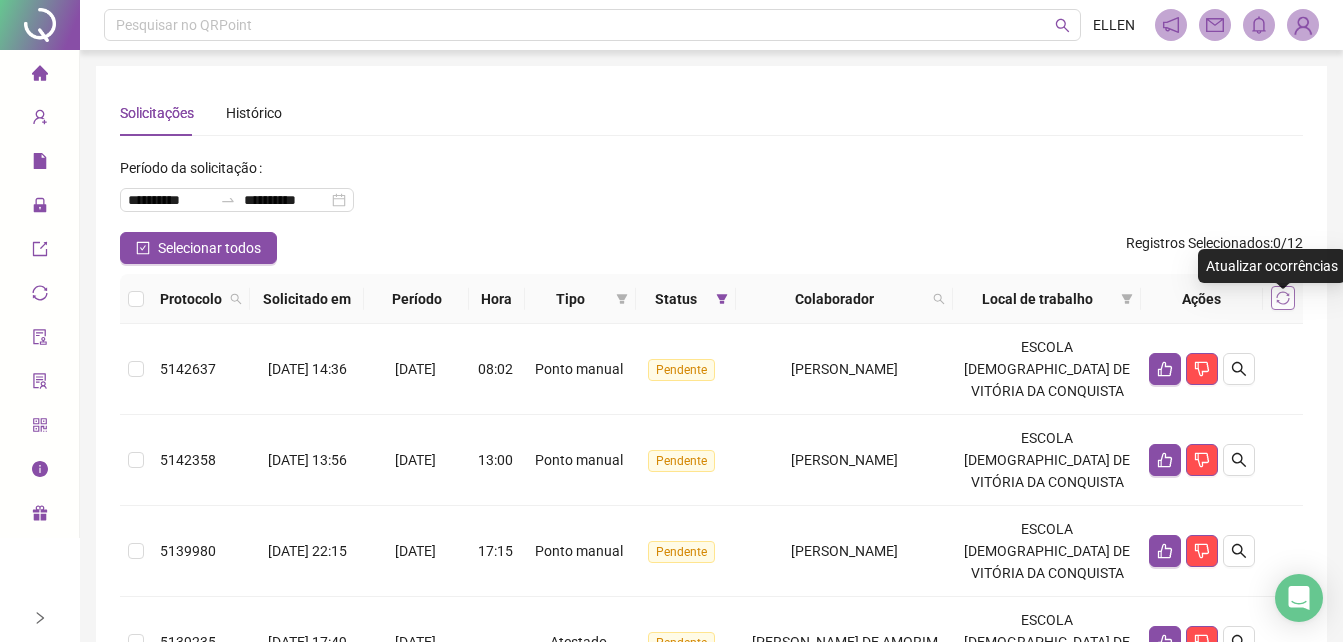 click at bounding box center [1283, 298] 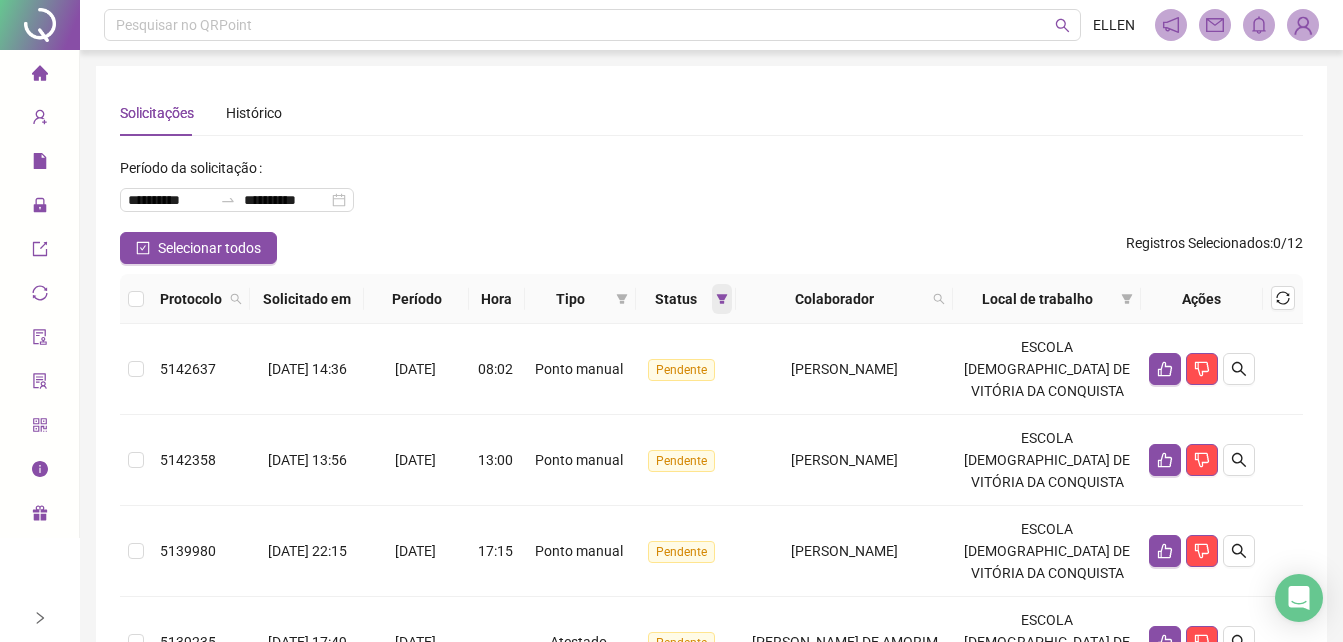 click 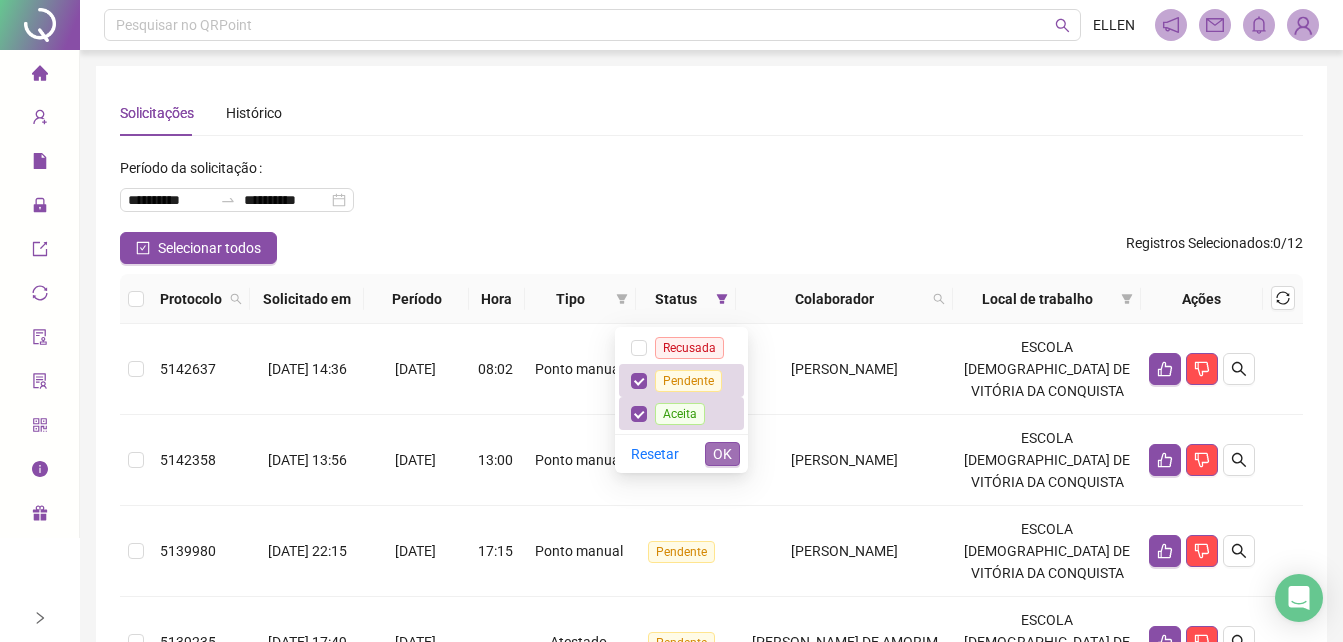 click on "OK" at bounding box center (722, 454) 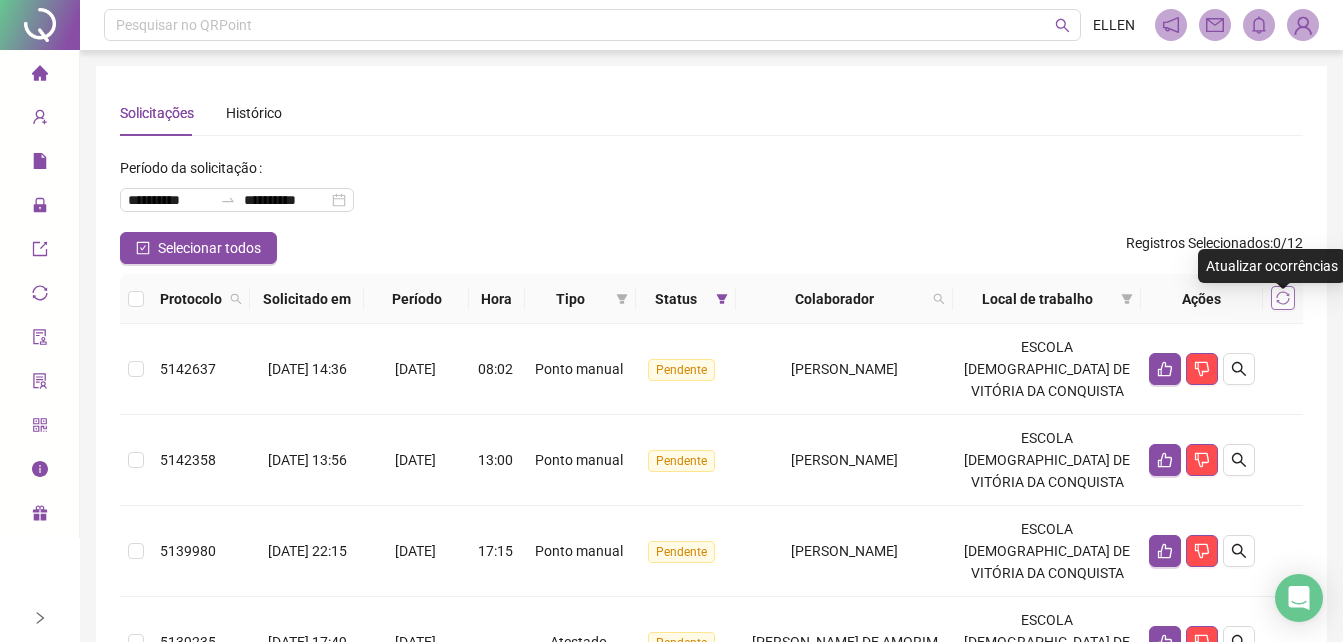click 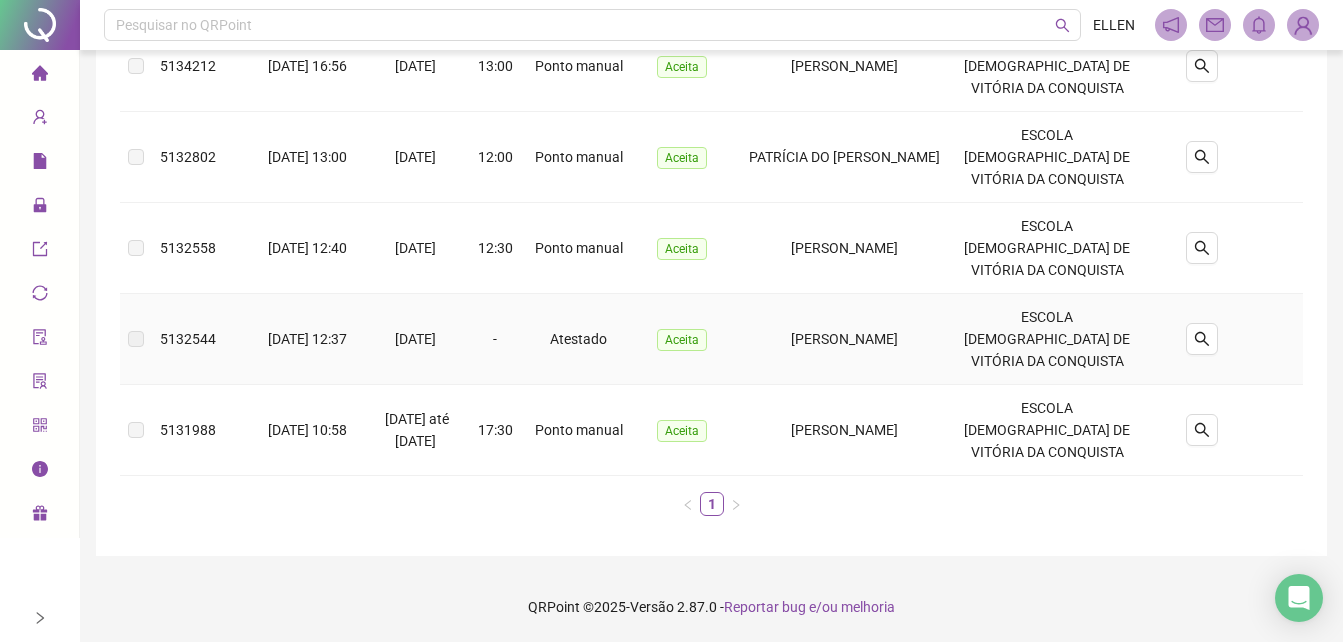 scroll, scrollTop: 1010, scrollLeft: 0, axis: vertical 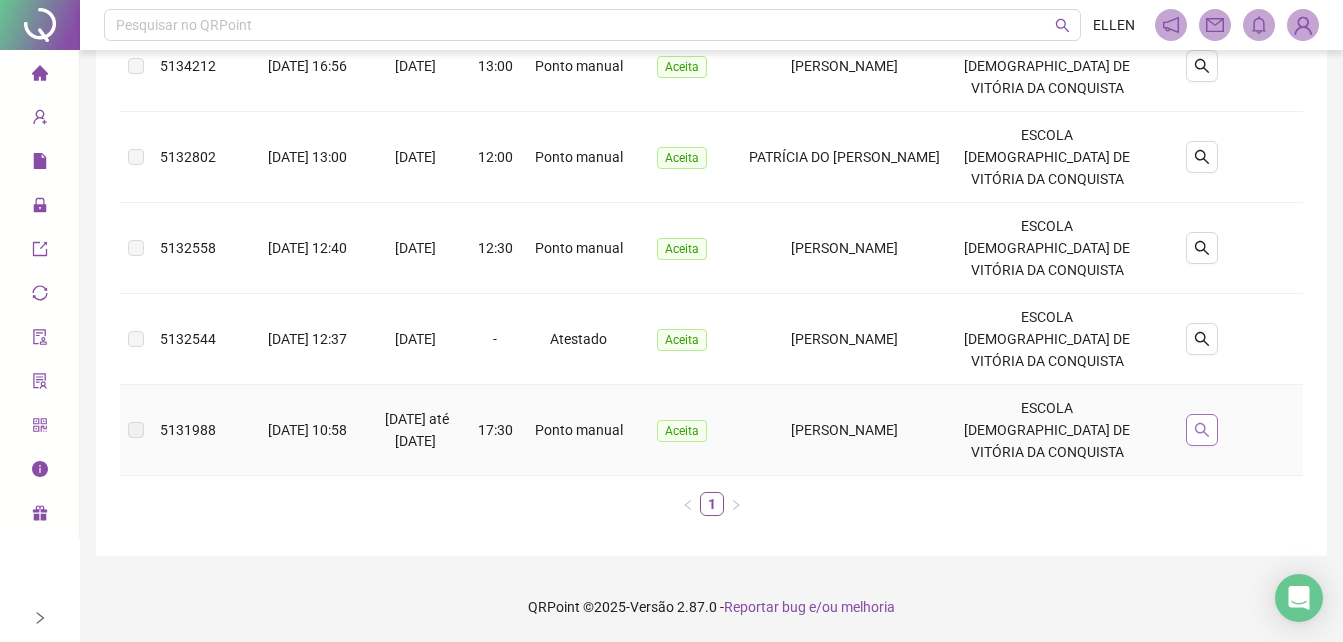 click at bounding box center (1202, 430) 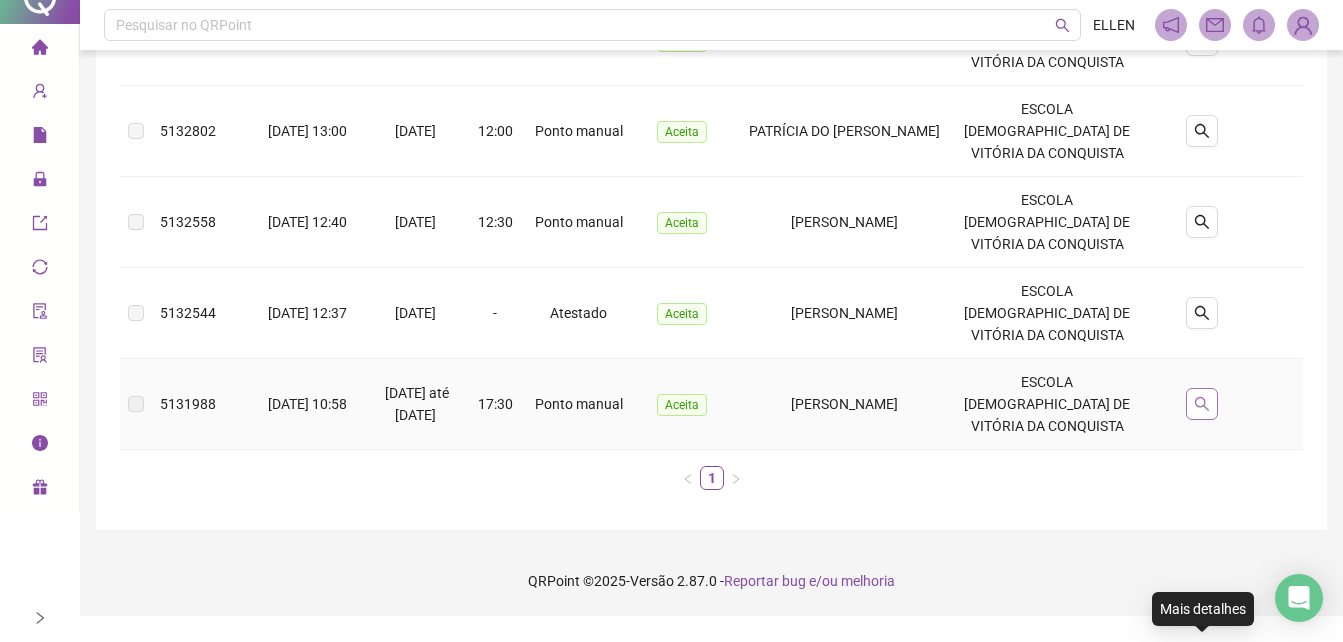 click 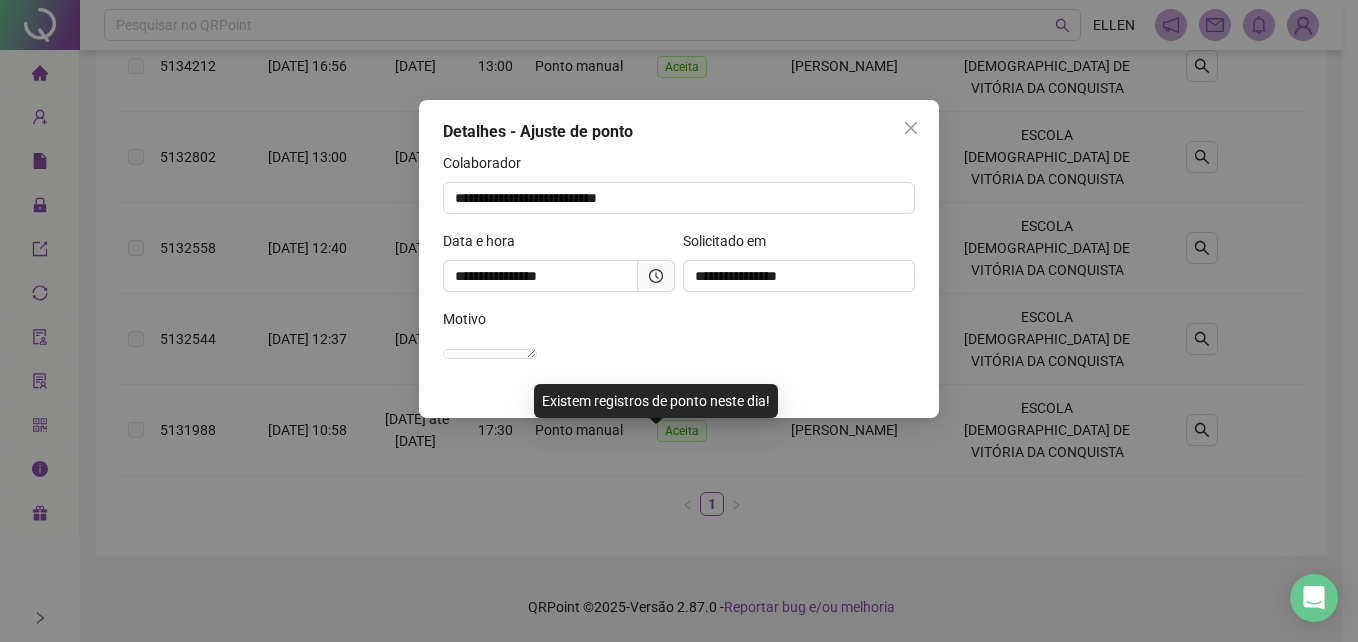 click on "**********" at bounding box center (679, 321) 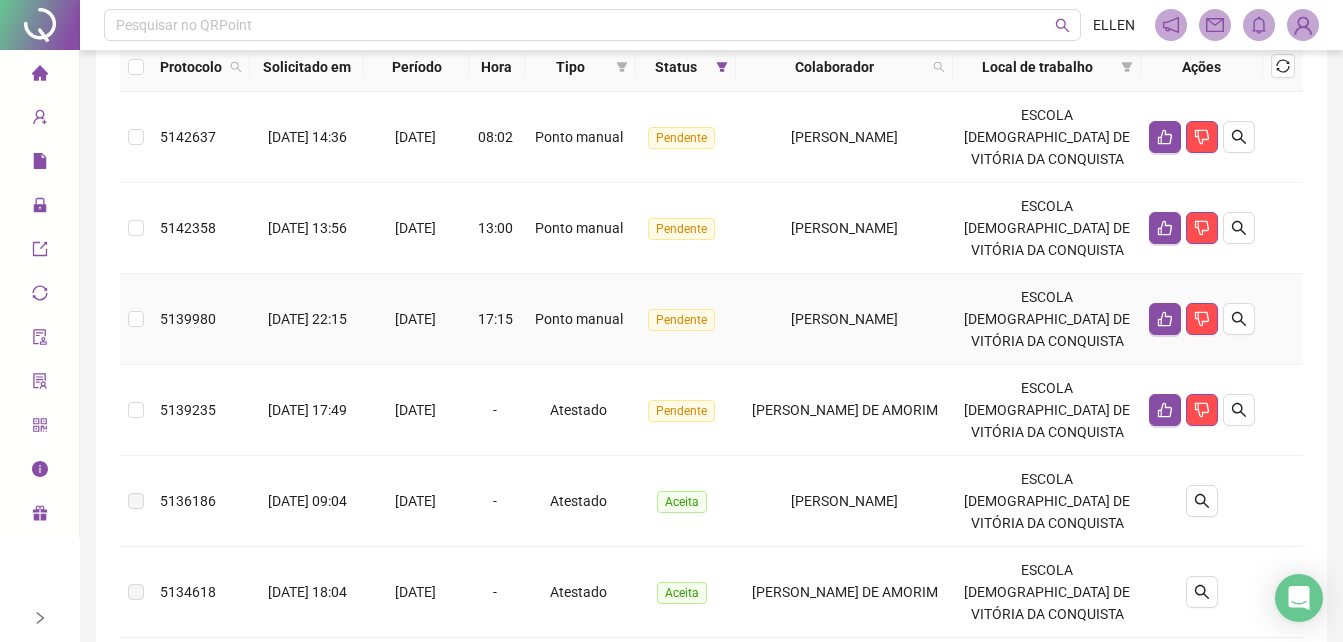 scroll, scrollTop: 210, scrollLeft: 0, axis: vertical 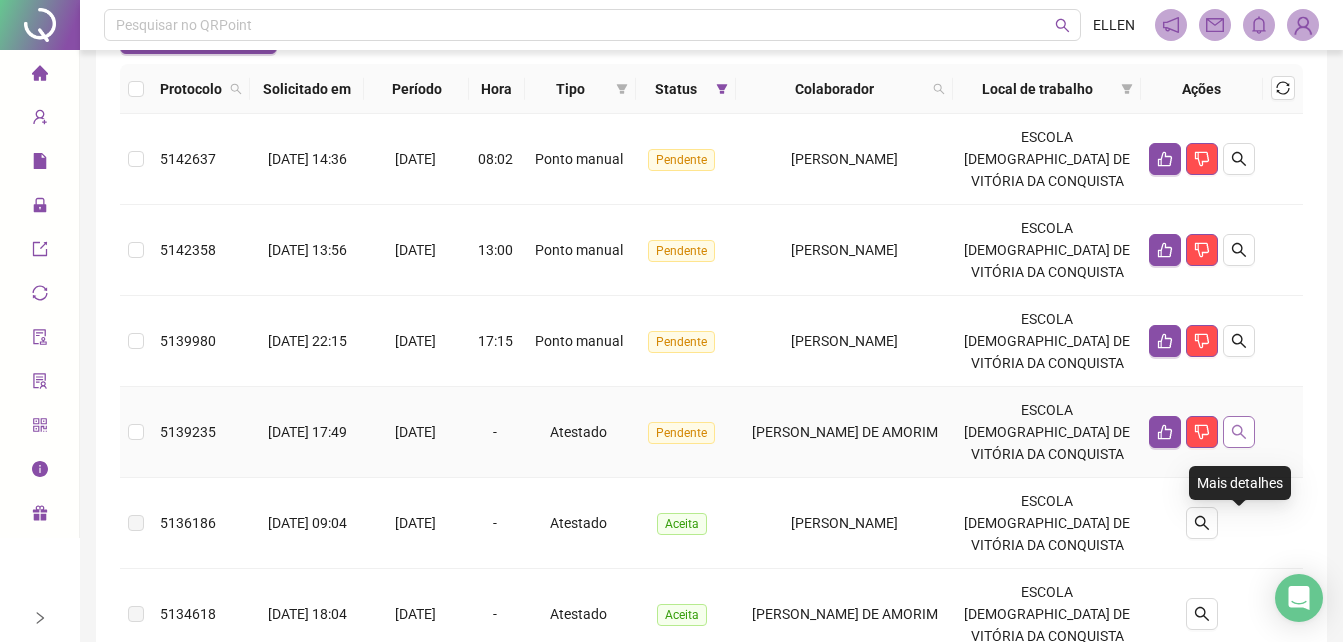 click 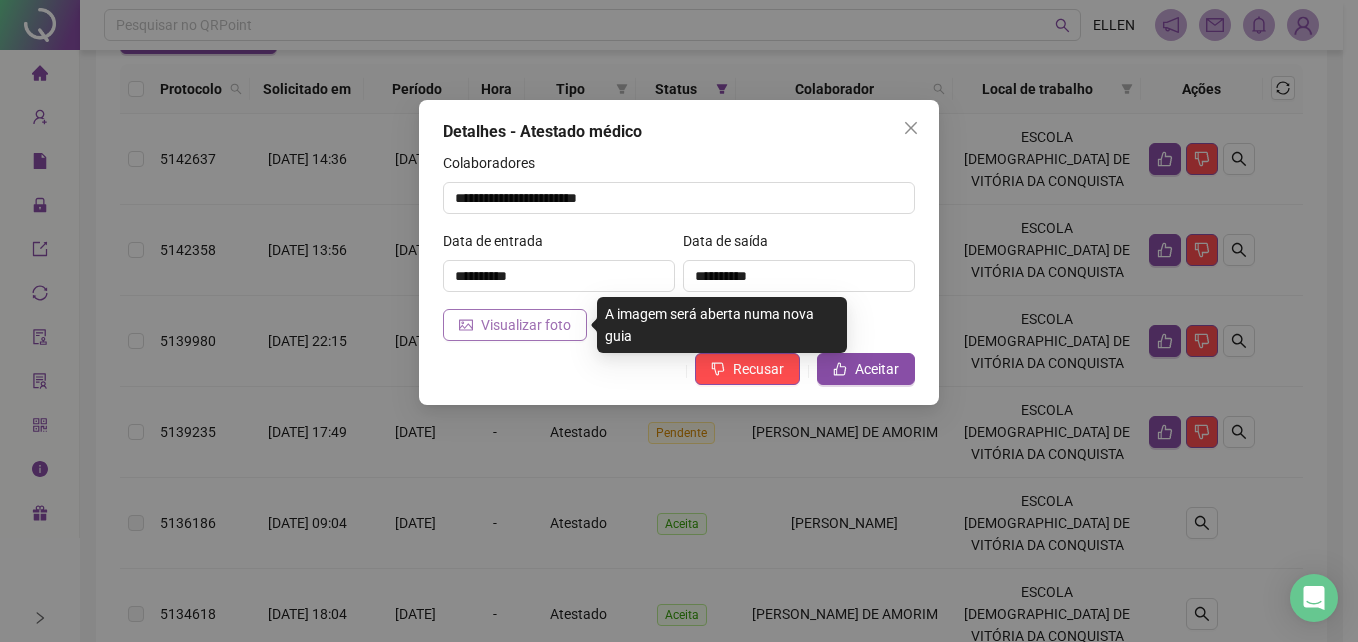 click on "Visualizar foto" at bounding box center (515, 325) 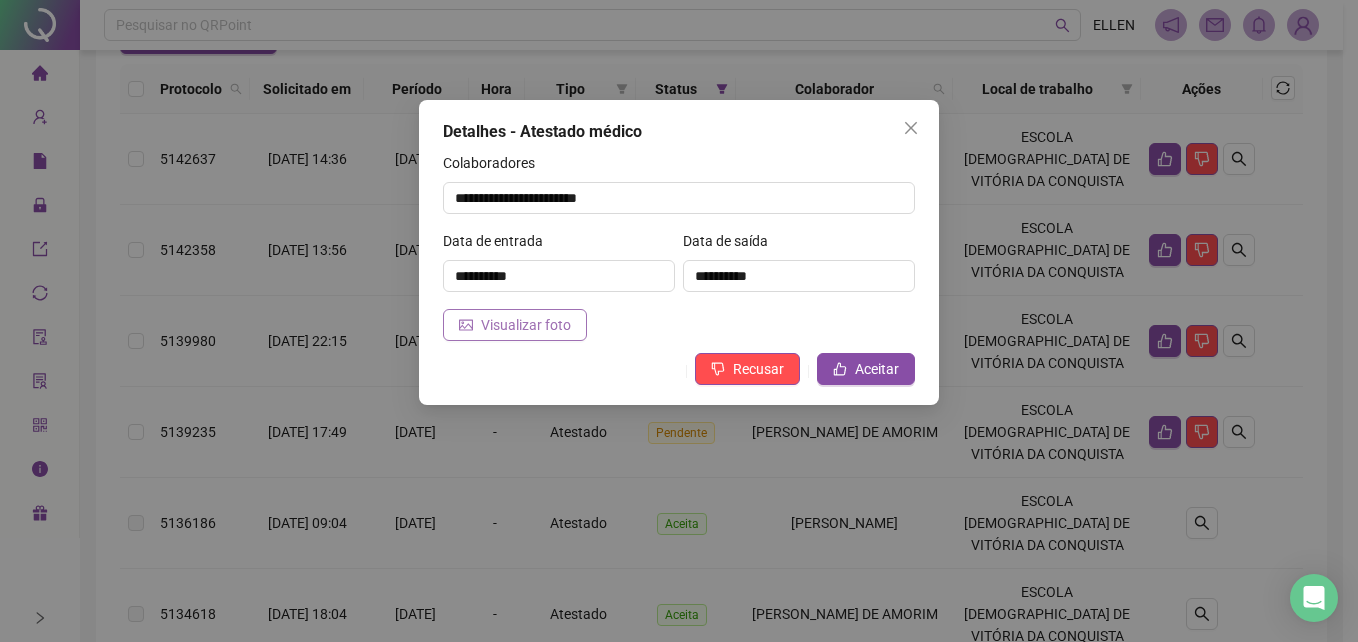 click on "Visualizar foto" at bounding box center (526, 325) 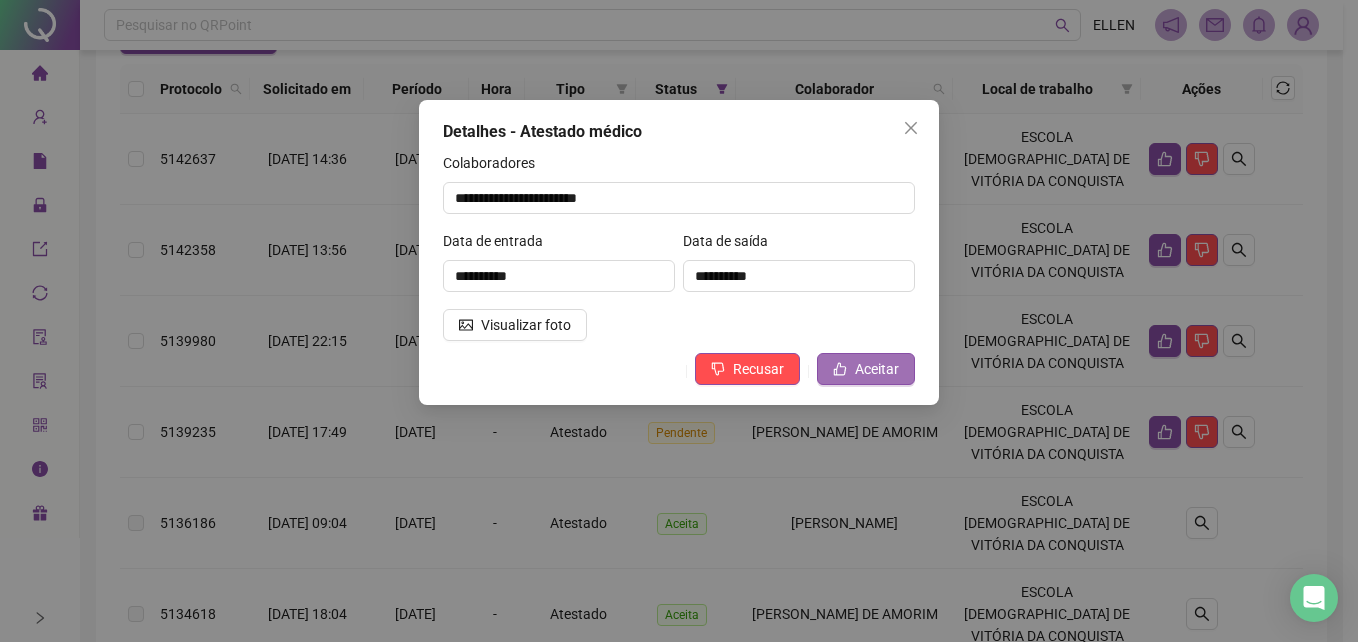 click on "Aceitar" at bounding box center [877, 369] 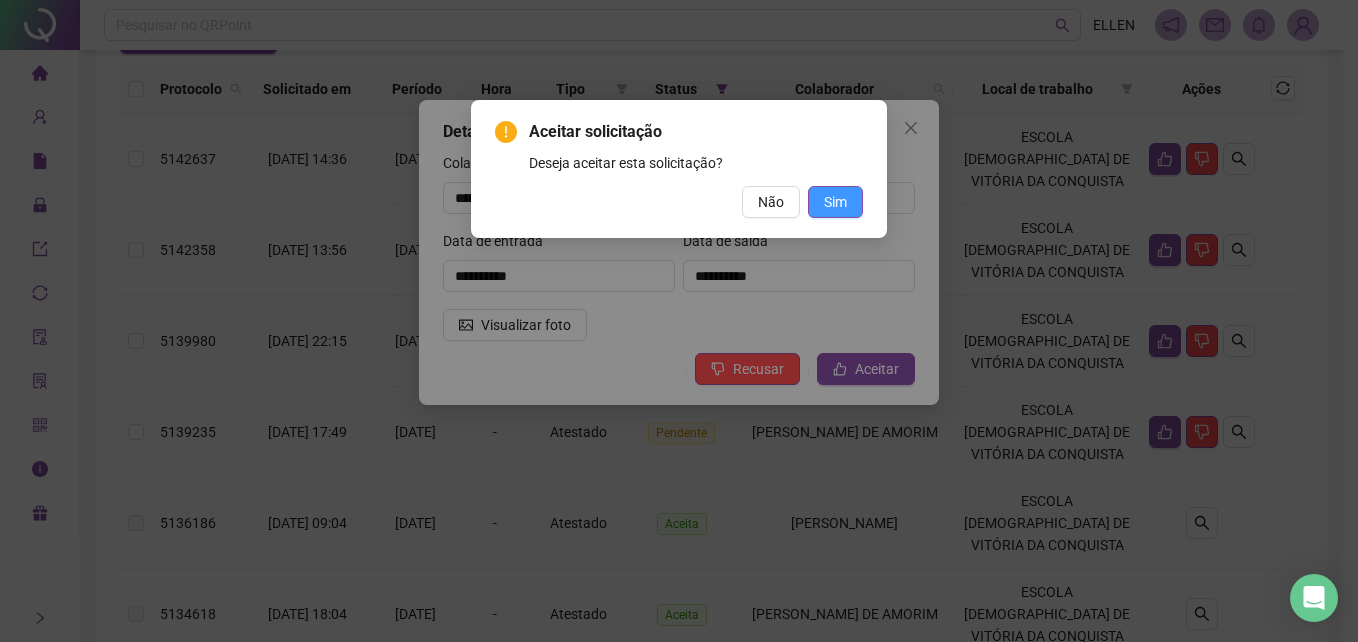 click on "Sim" at bounding box center [835, 202] 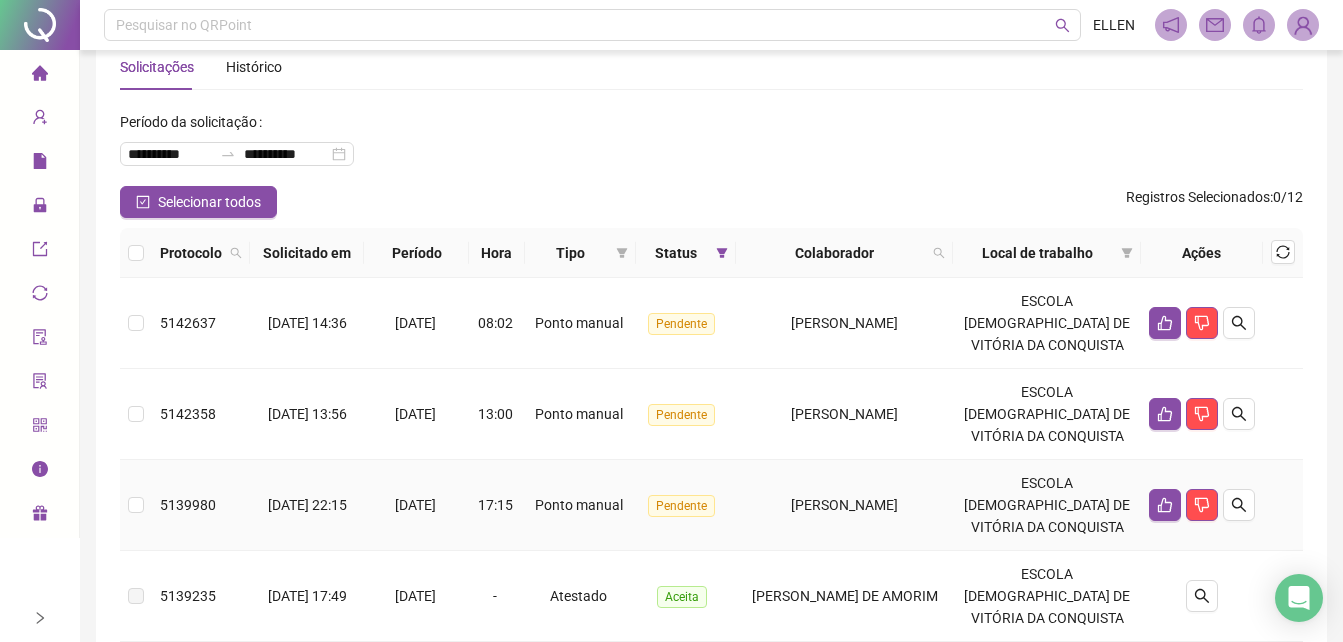 scroll, scrollTop: 10, scrollLeft: 0, axis: vertical 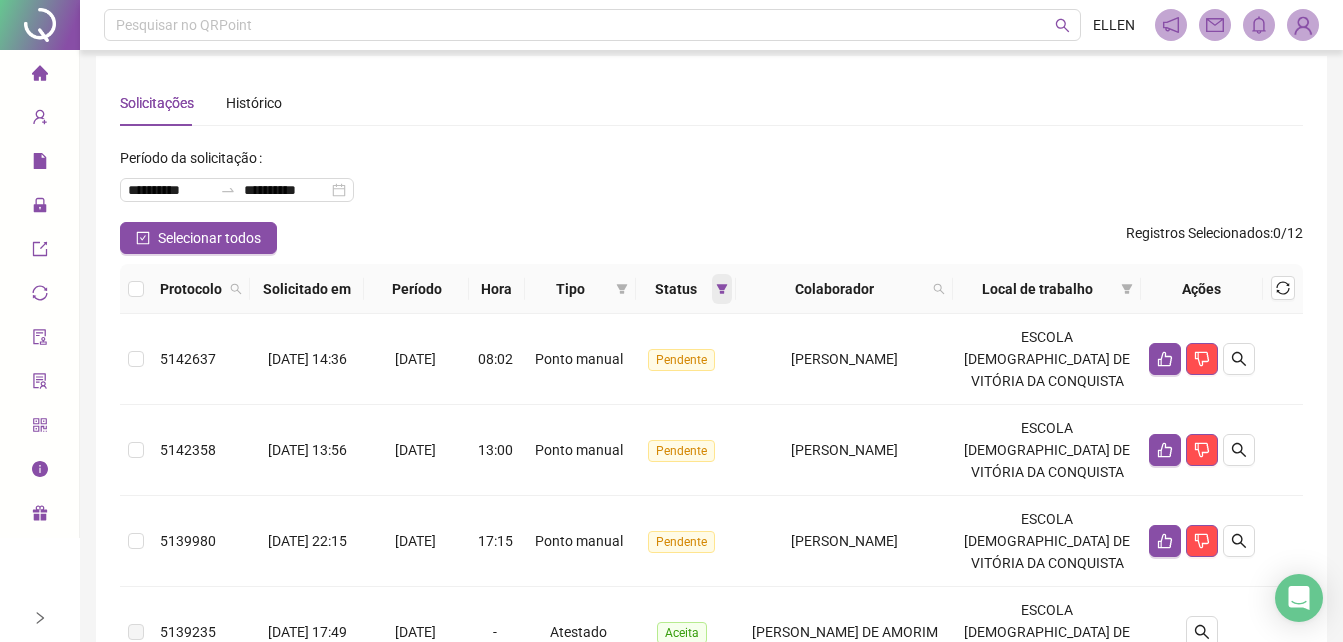click 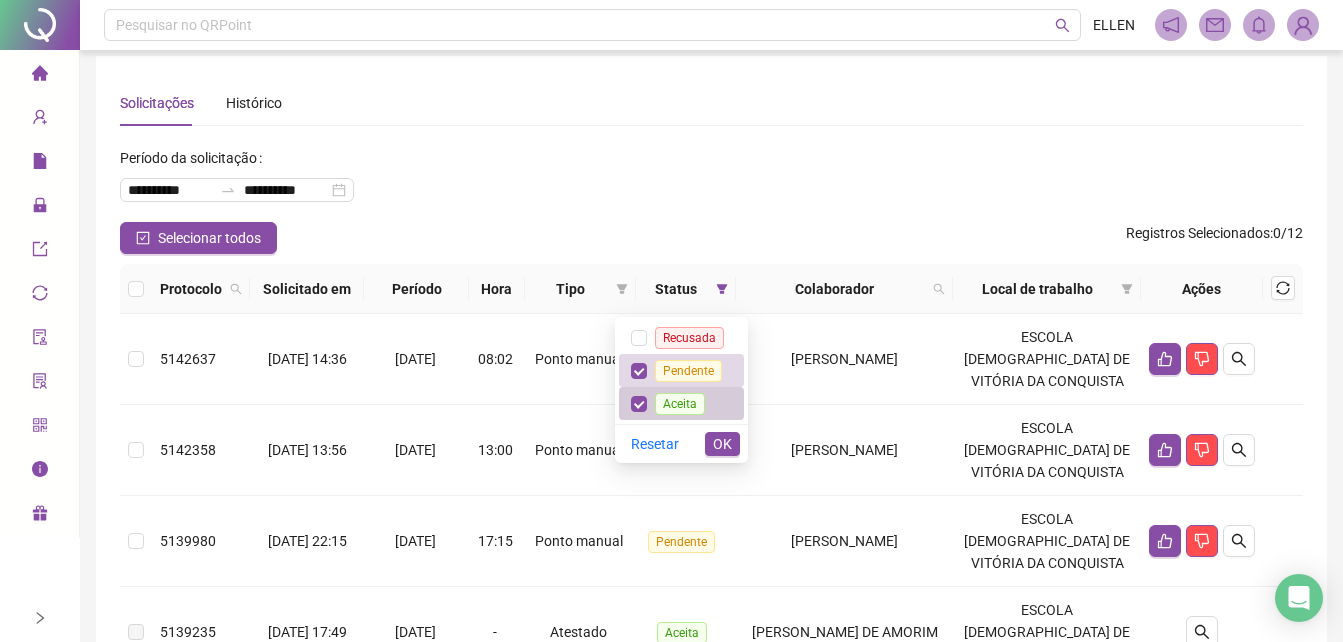 click on "Aceita" at bounding box center [680, 404] 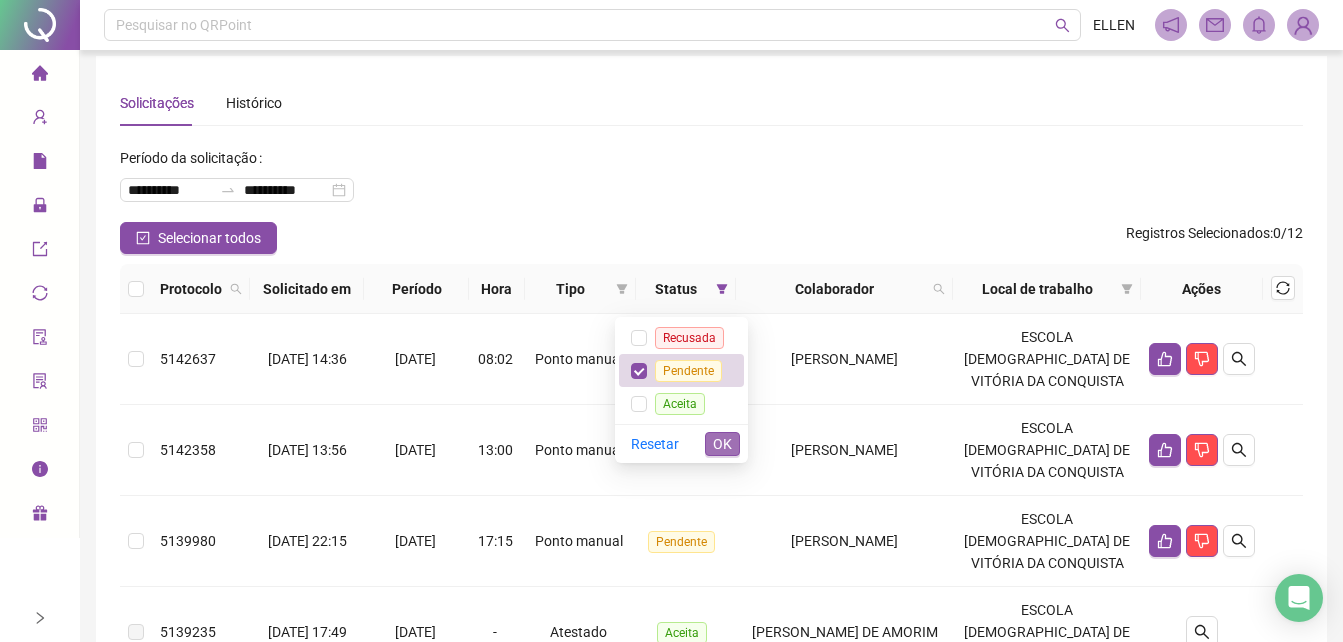 click on "OK" at bounding box center (722, 444) 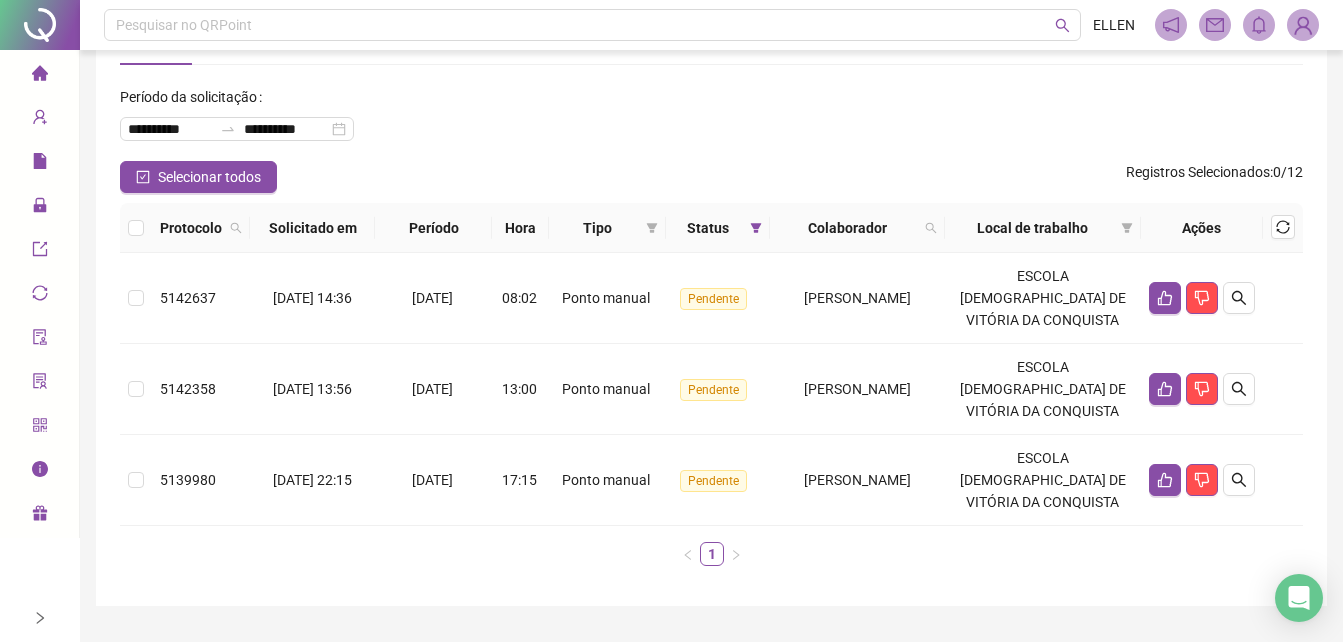 scroll, scrollTop: 106, scrollLeft: 0, axis: vertical 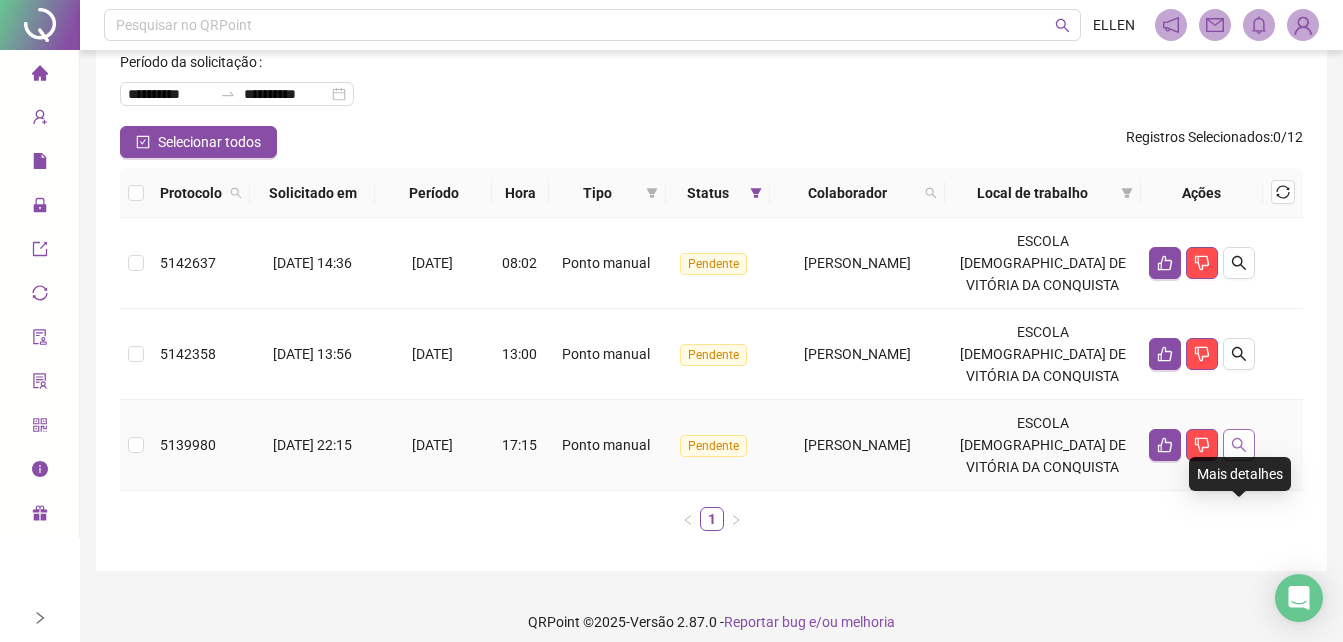 click at bounding box center [1239, 445] 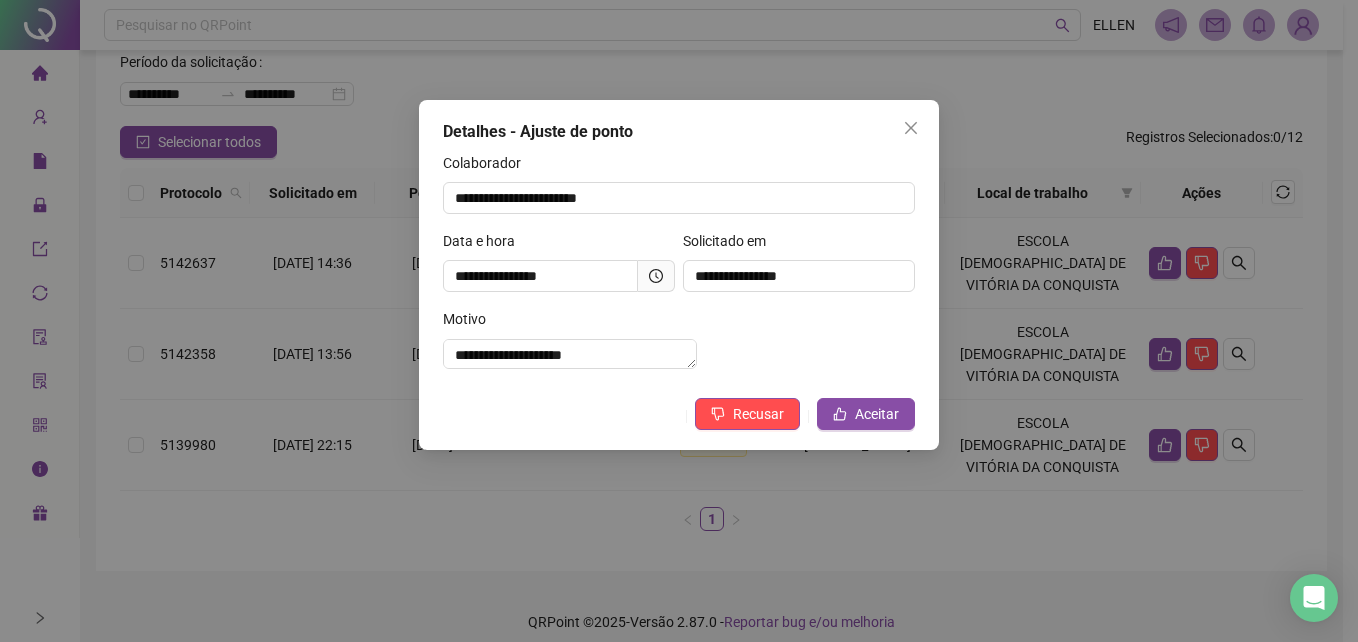 click on "**********" at bounding box center [679, 321] 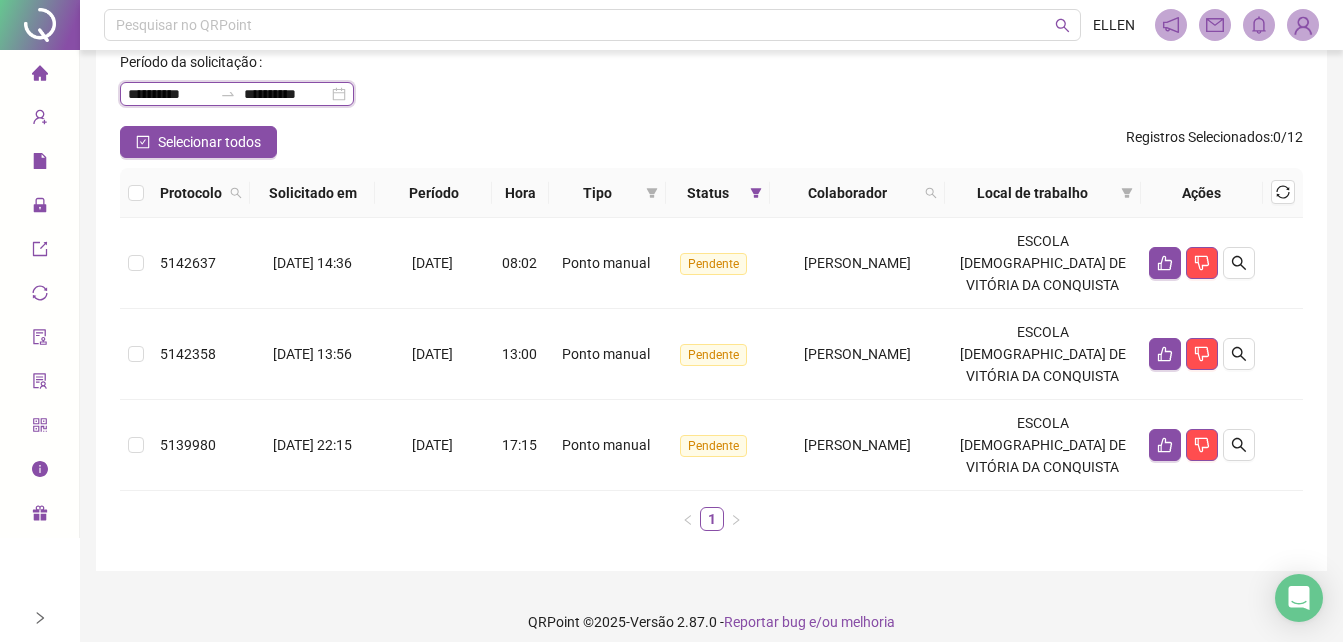 click on "**********" at bounding box center (170, 94) 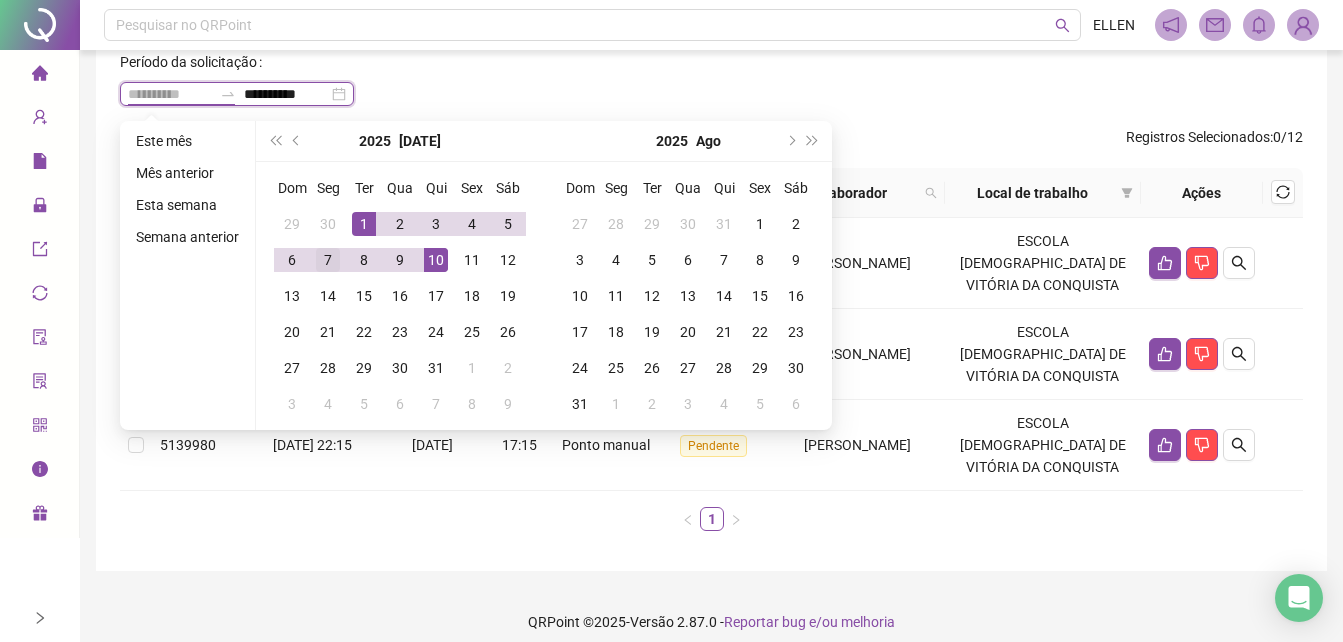 type on "**********" 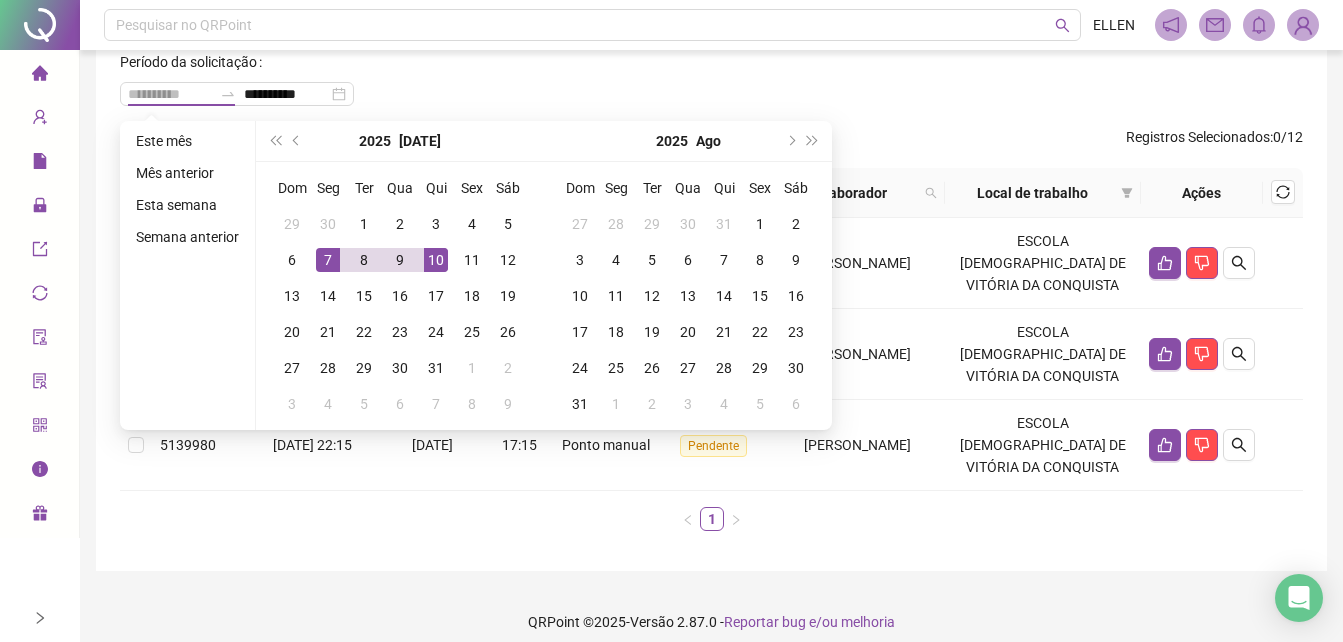 click on "7" at bounding box center [328, 260] 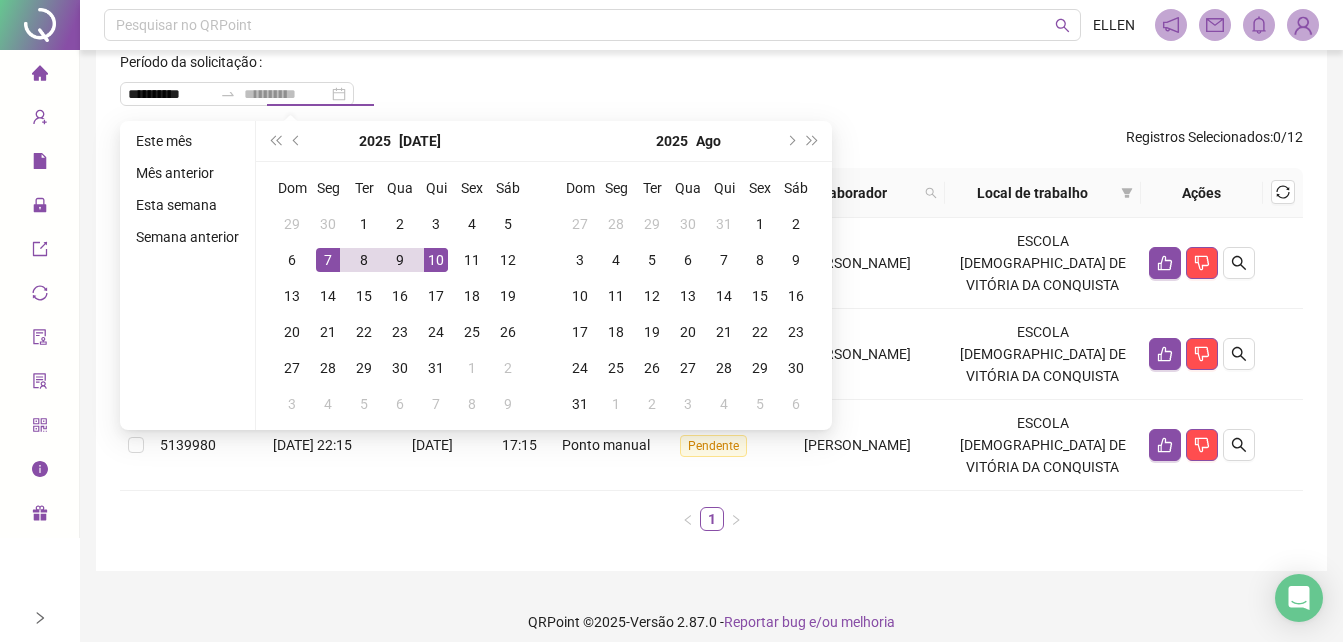 click on "7" at bounding box center [328, 260] 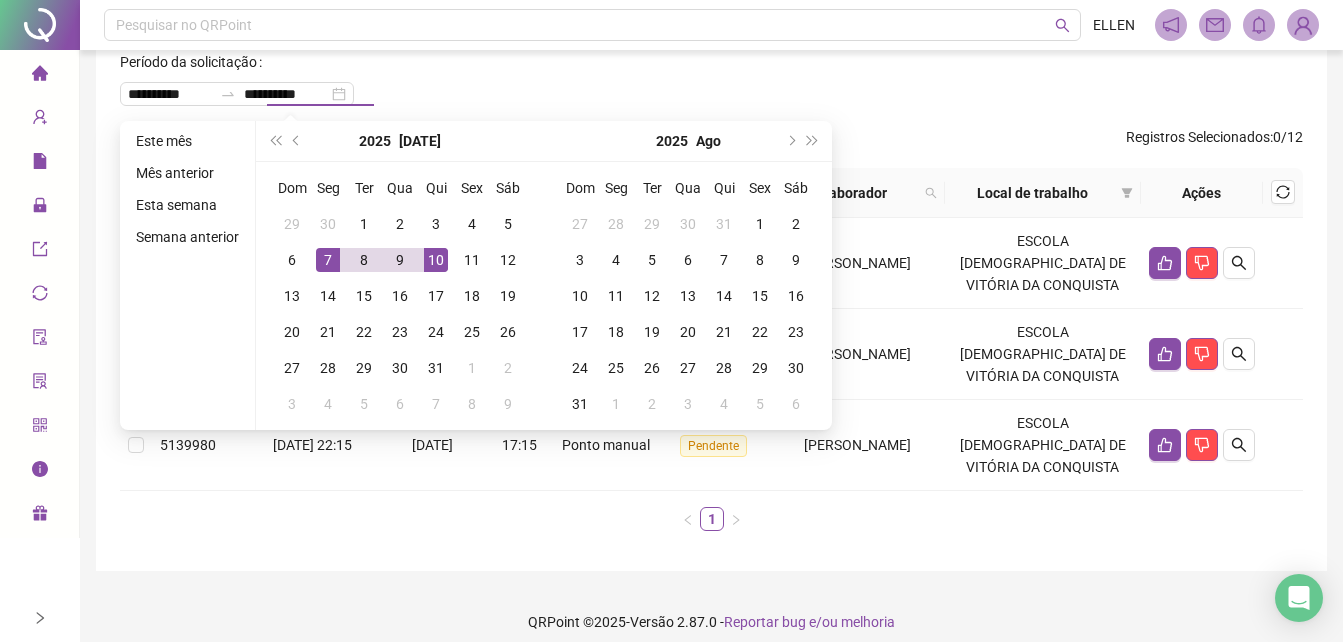 type on "**********" 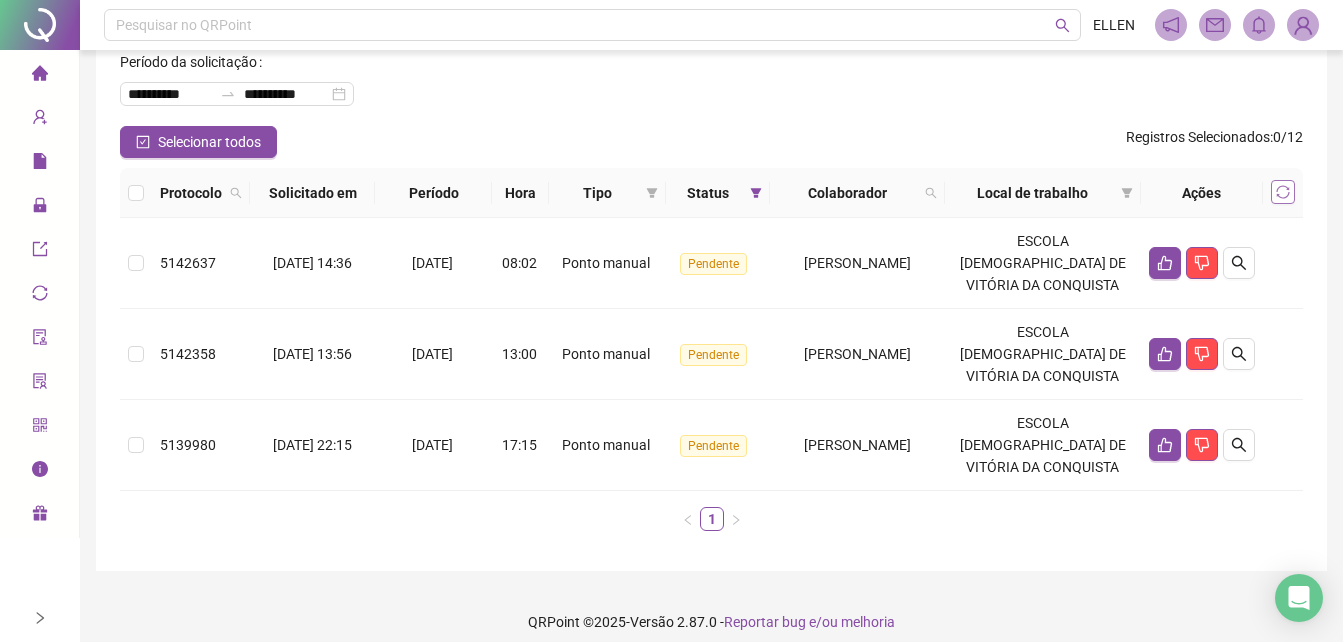 click 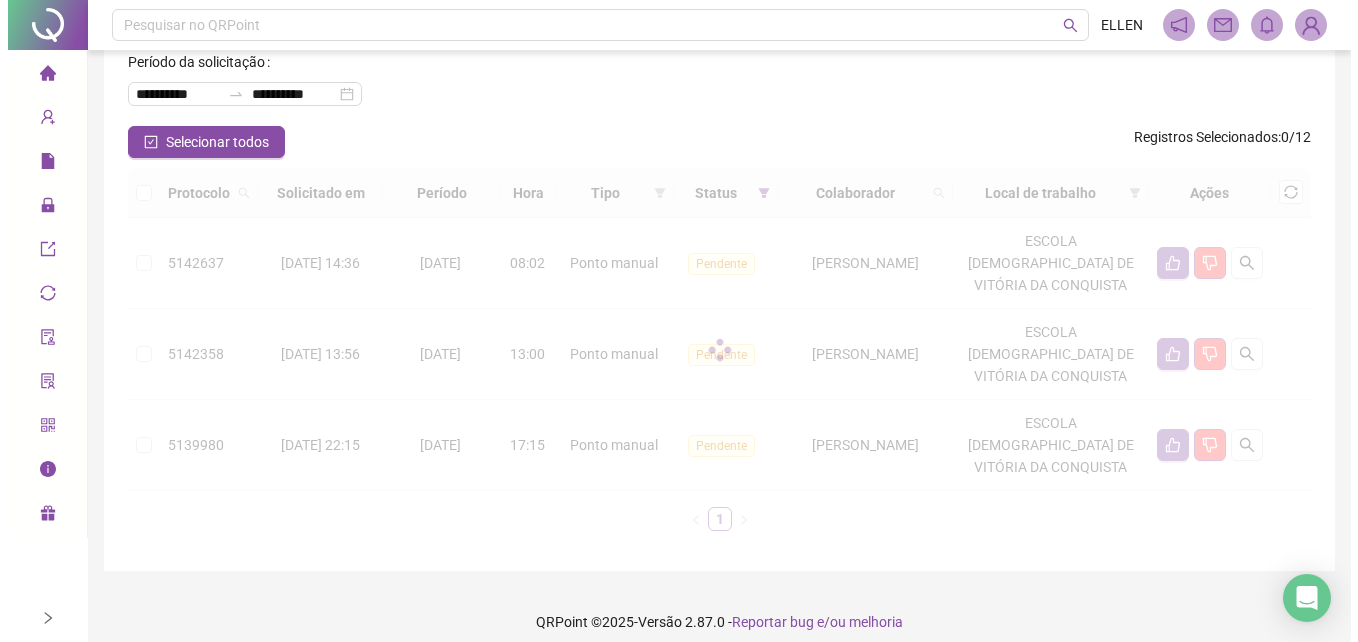 scroll, scrollTop: 0, scrollLeft: 0, axis: both 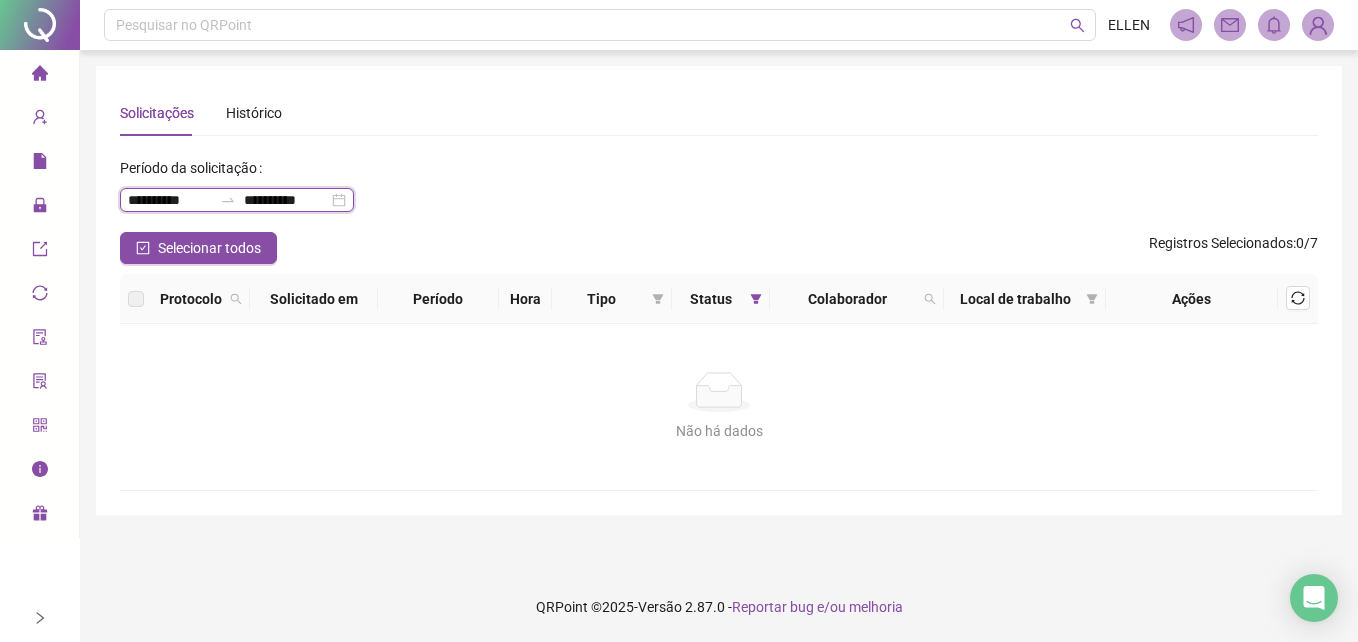 click on "**********" at bounding box center [170, 200] 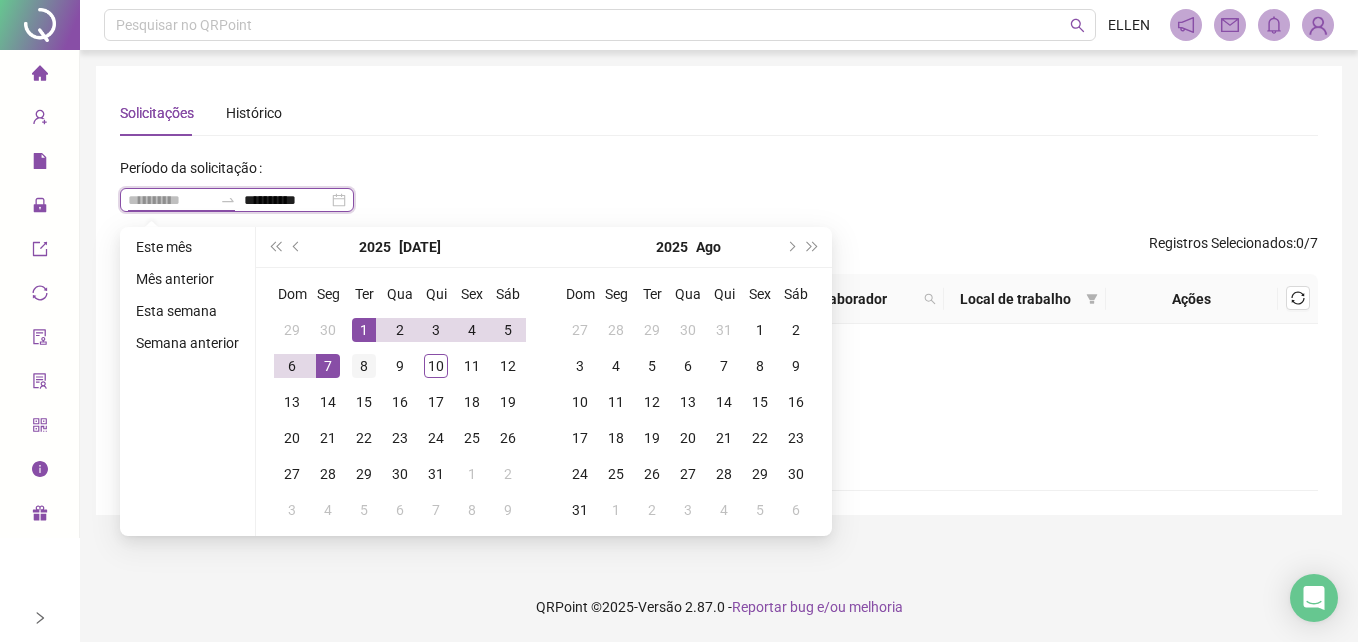 type on "**********" 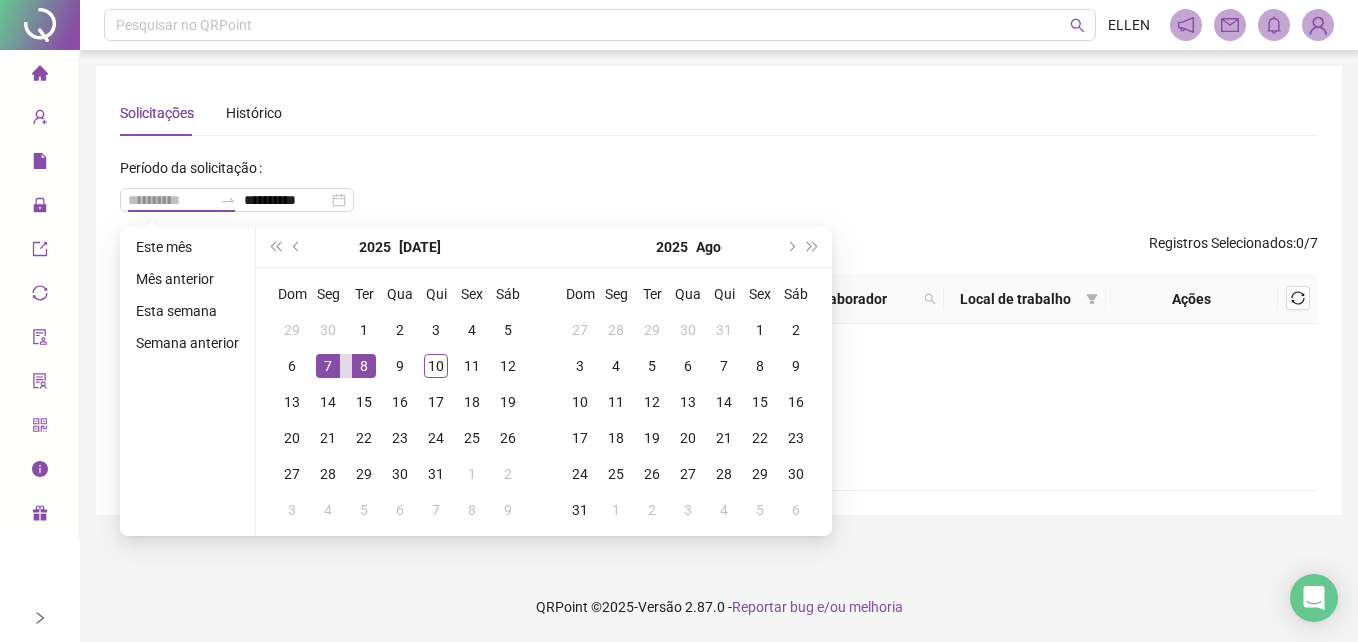 click on "8" at bounding box center [364, 366] 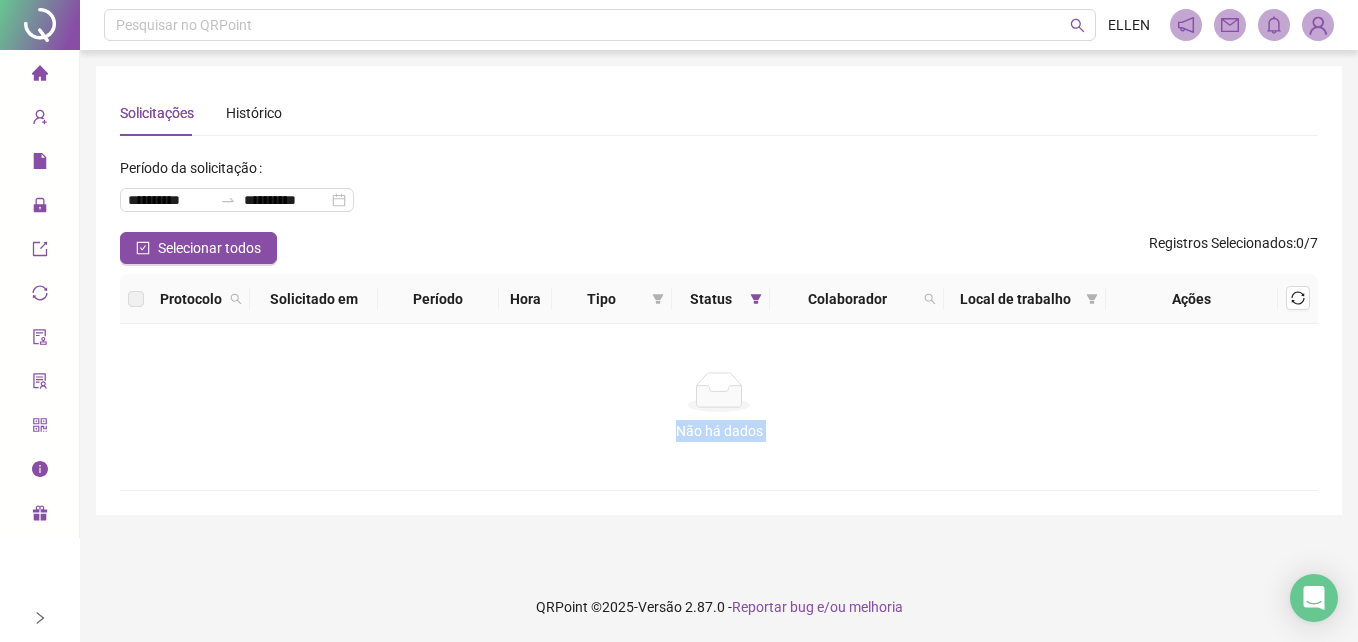 click on "Não há dados Não há dados" at bounding box center (719, 407) 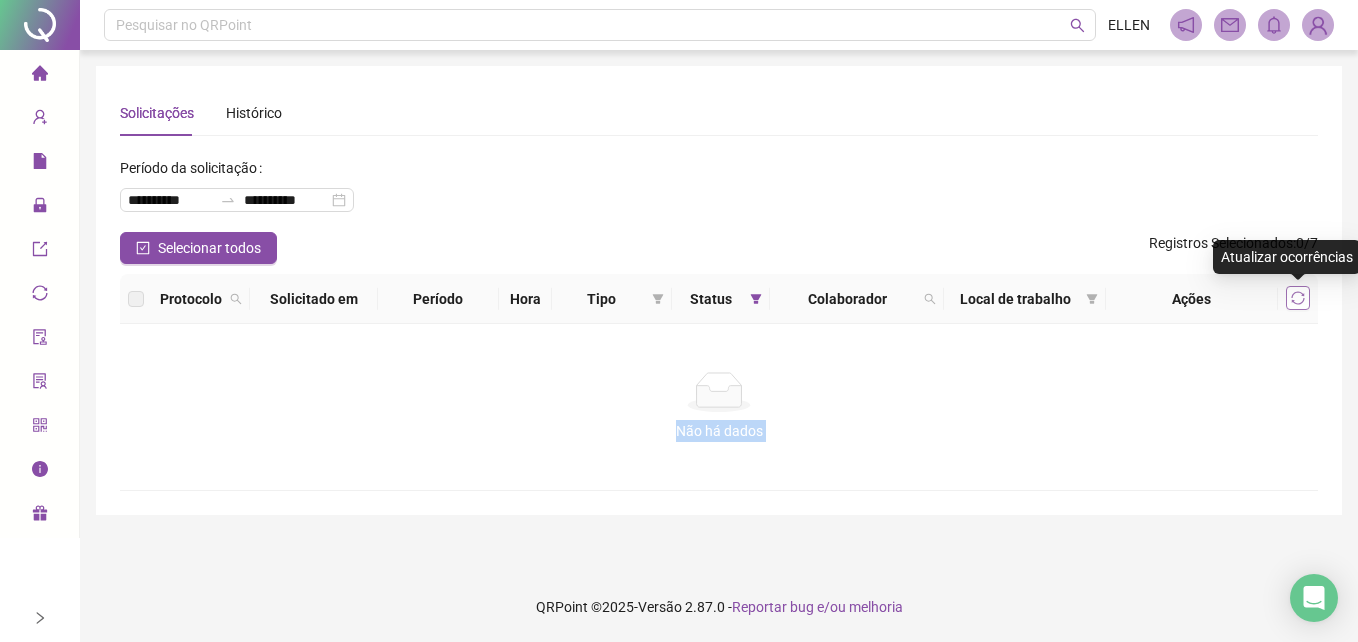 click at bounding box center (1298, 298) 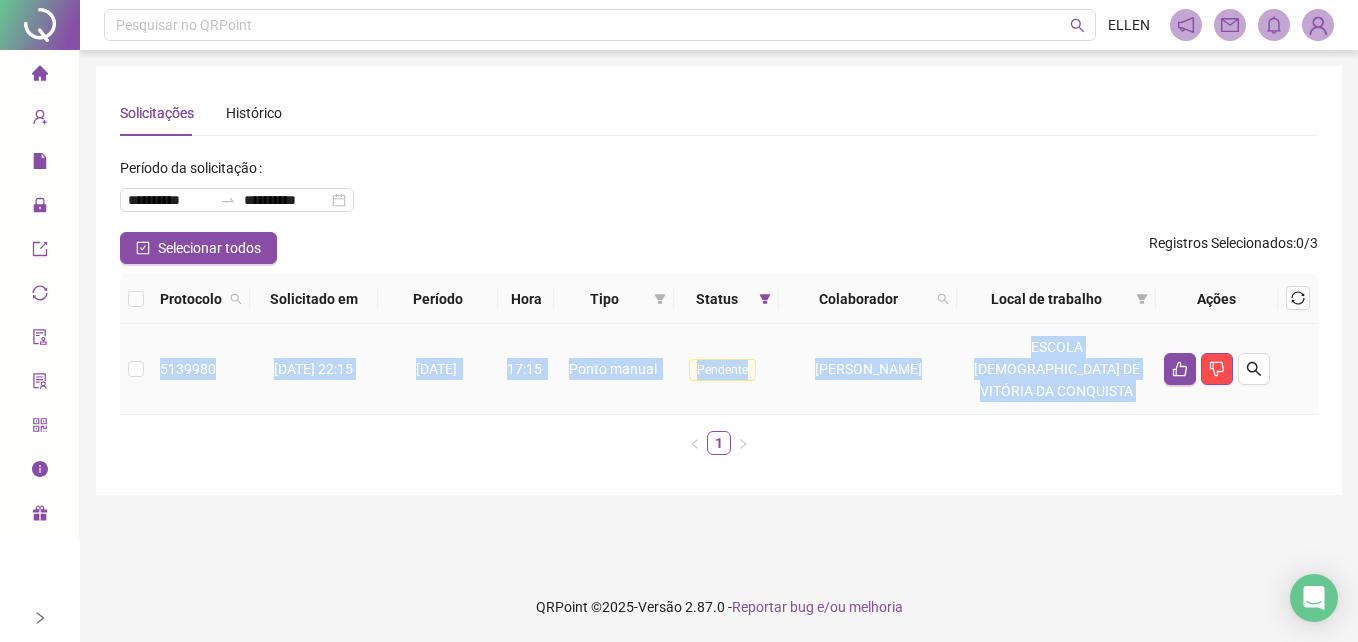 click on "08/07/2025" at bounding box center (438, 369) 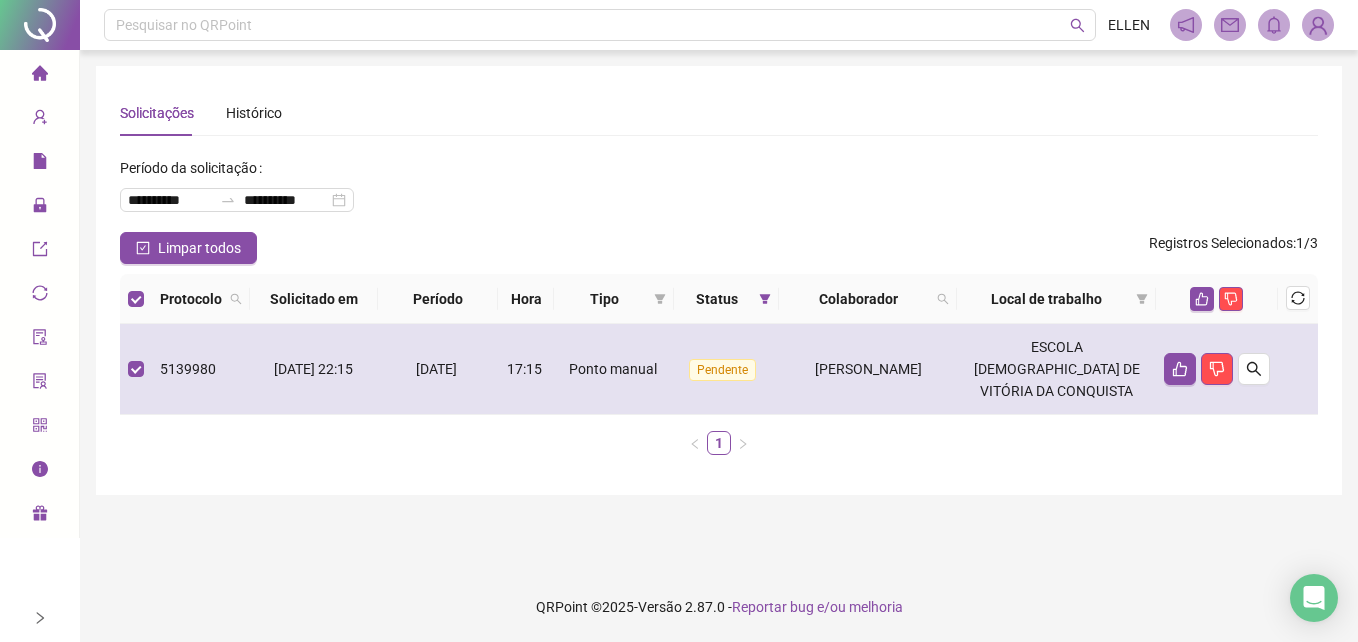 click on "ESCOLA ADVENTISTA DE VITÓRIA DA CONQUISTA" at bounding box center (1056, 369) 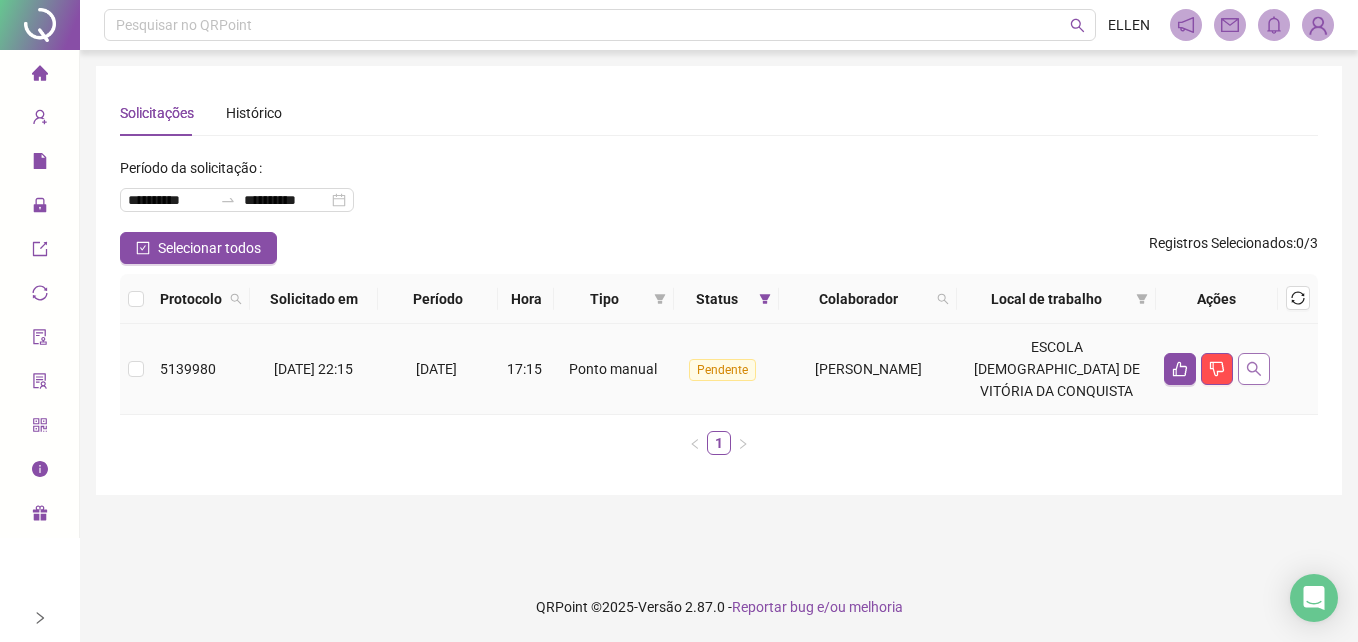 click at bounding box center (1254, 369) 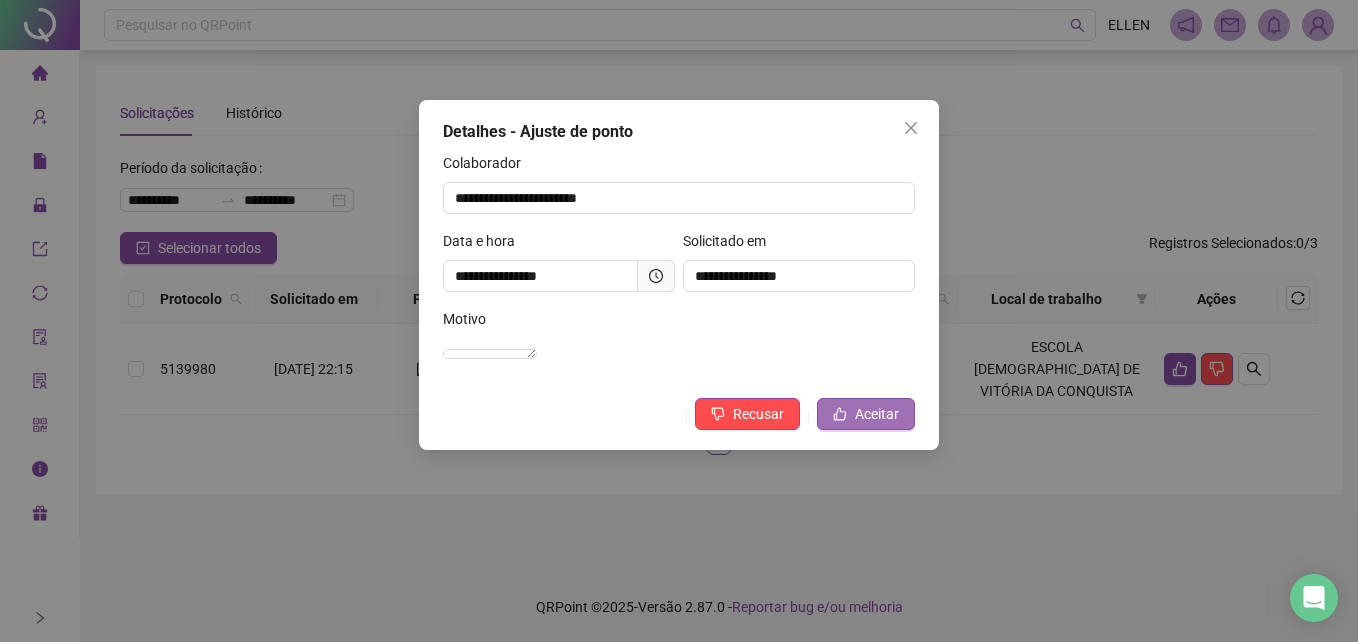 click on "Aceitar" at bounding box center (877, 414) 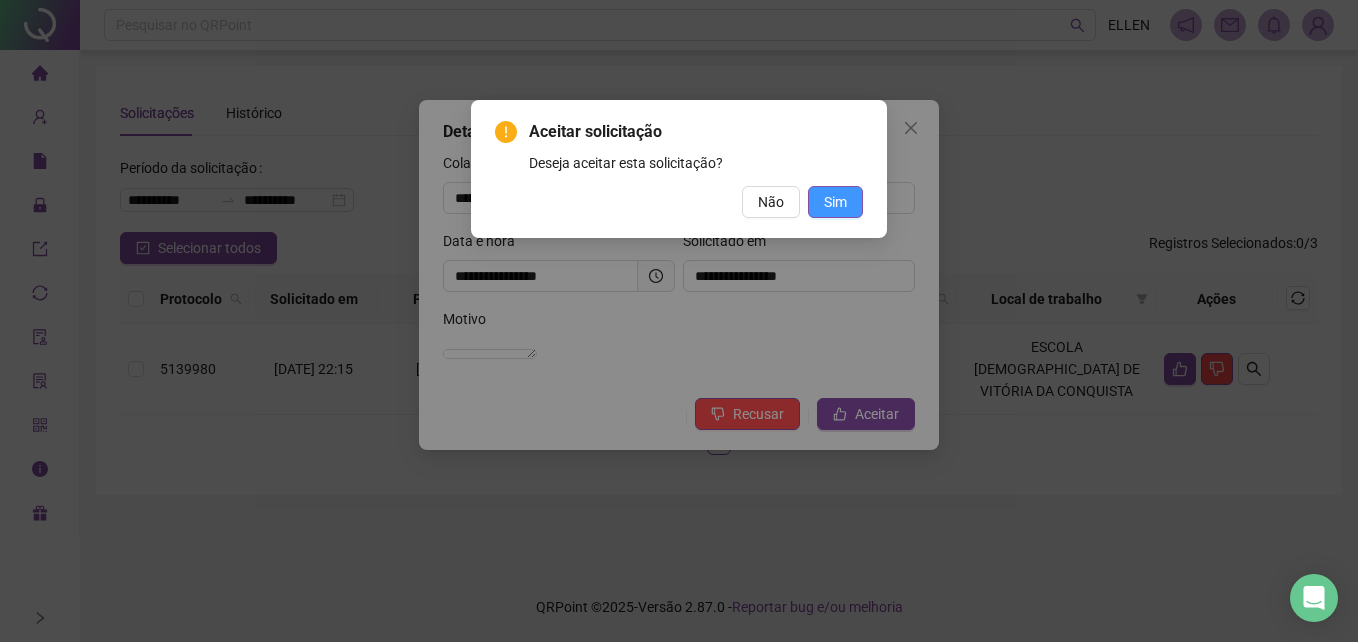 click on "Sim" at bounding box center [835, 202] 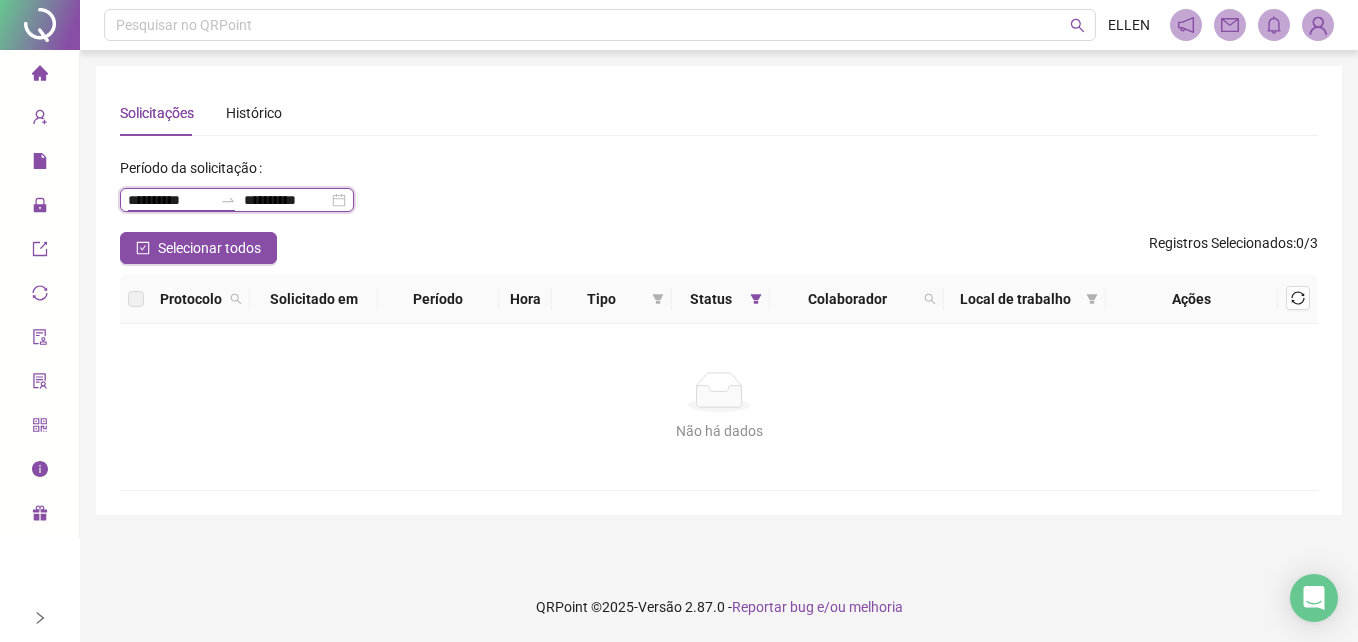 click on "**********" at bounding box center (170, 200) 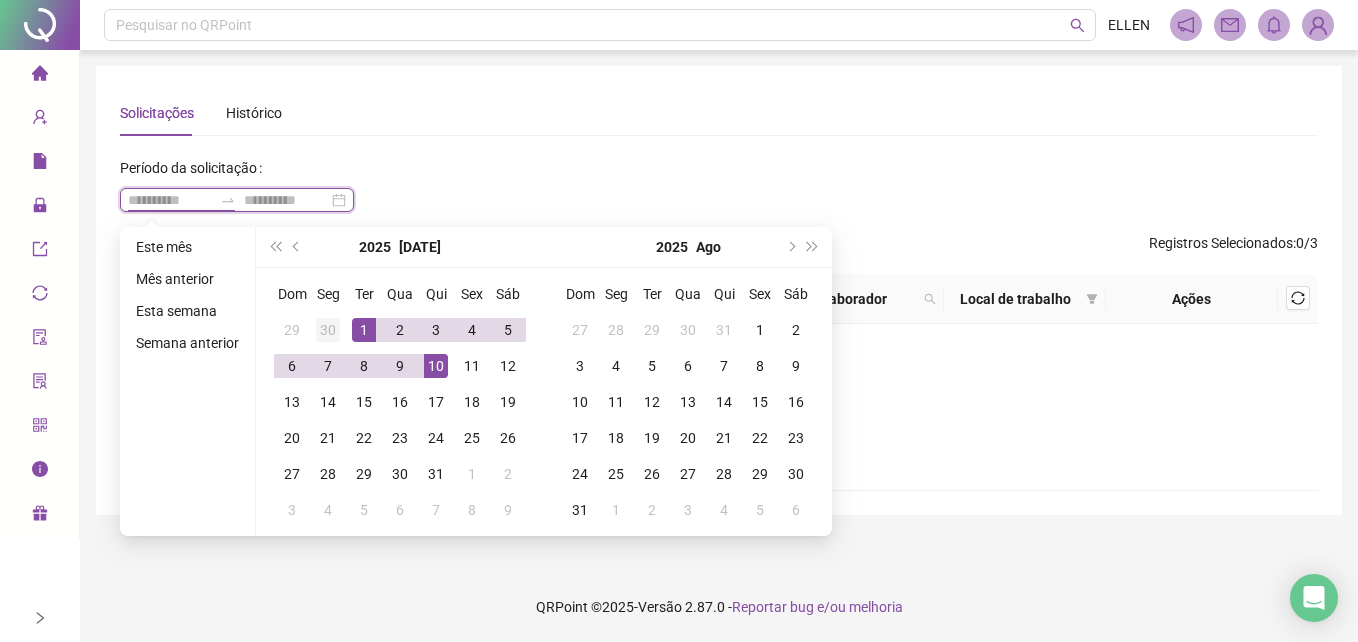 type on "**********" 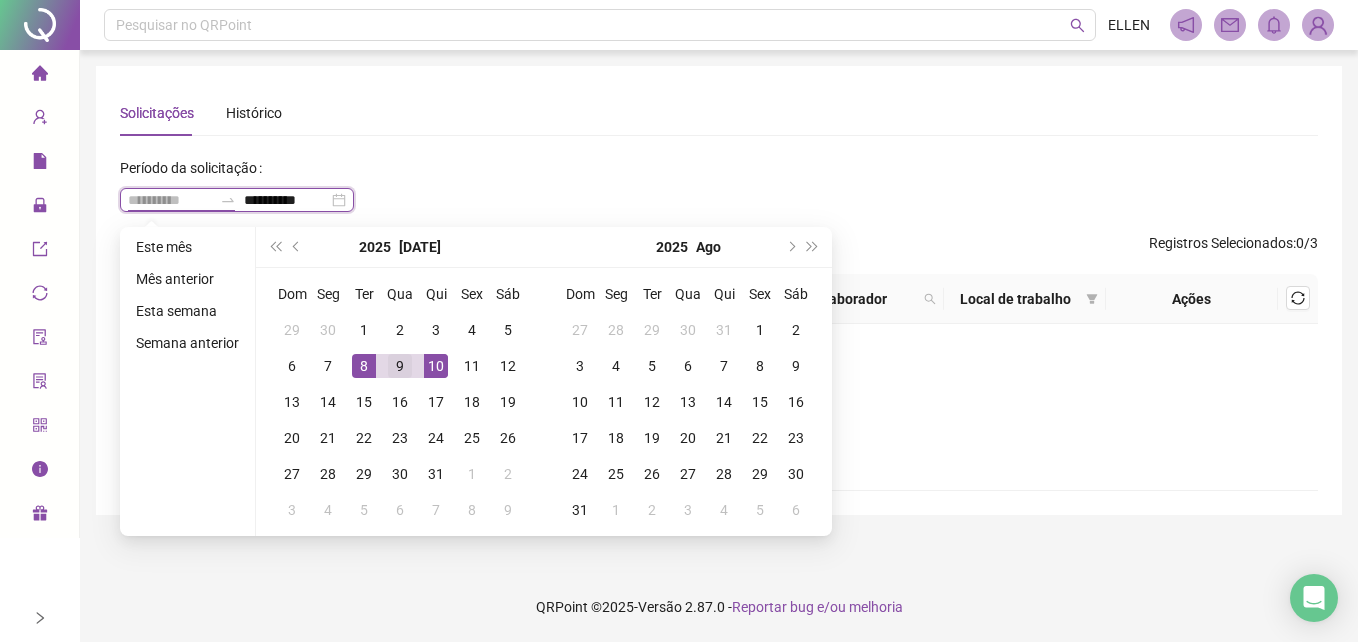 type on "**********" 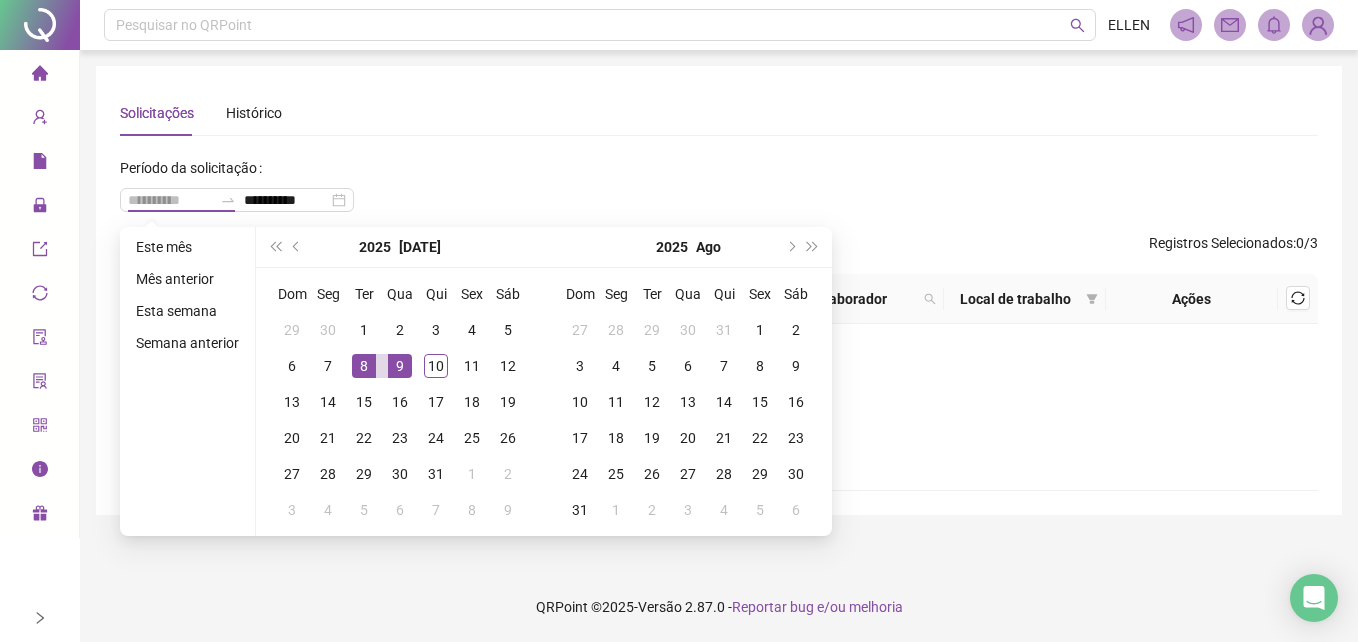 click on "9" at bounding box center (400, 366) 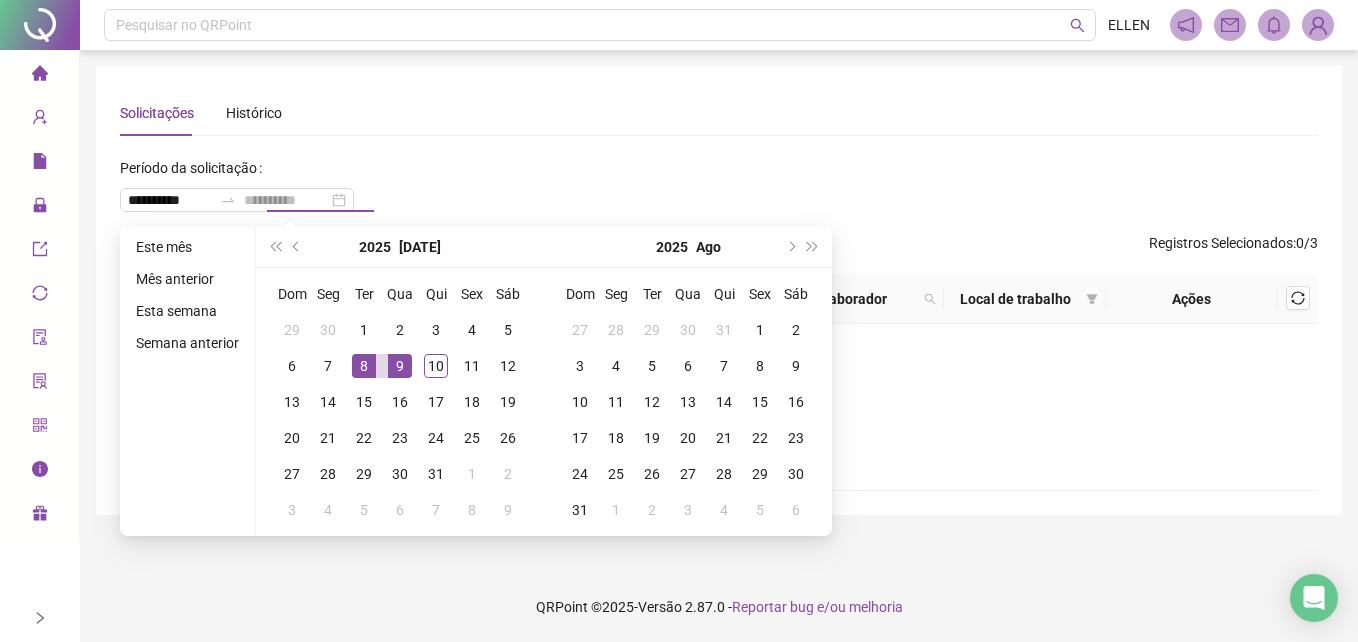 click on "9" at bounding box center (400, 366) 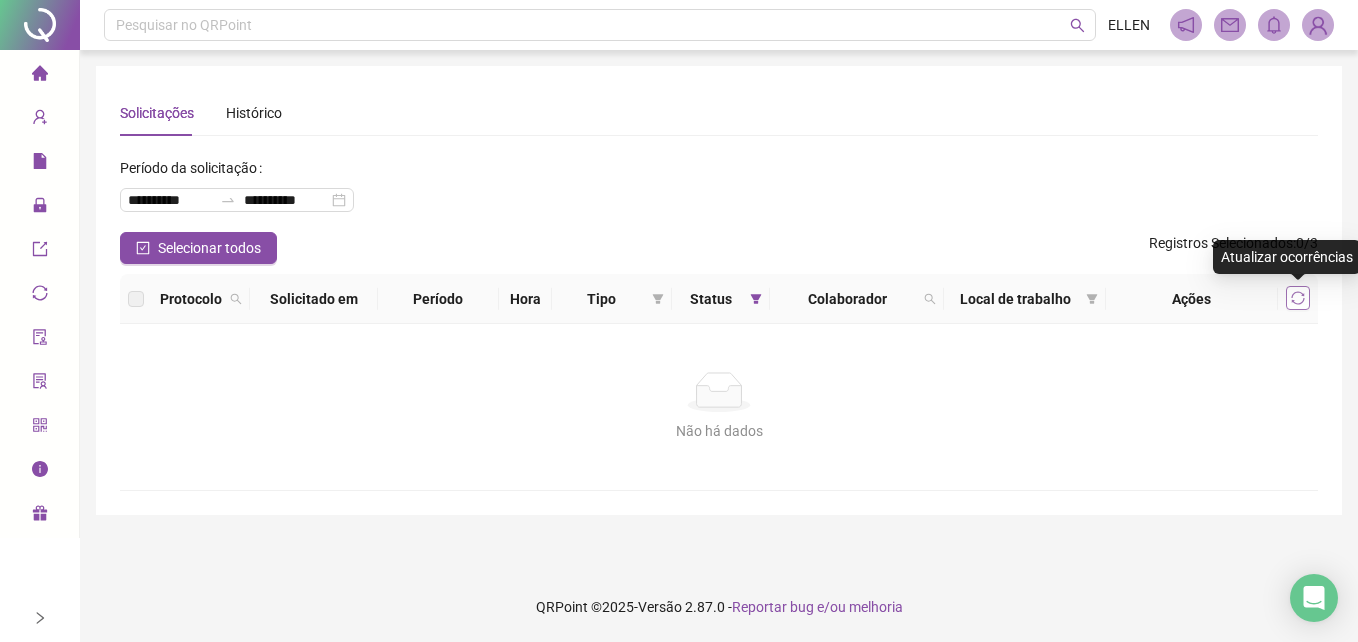 click 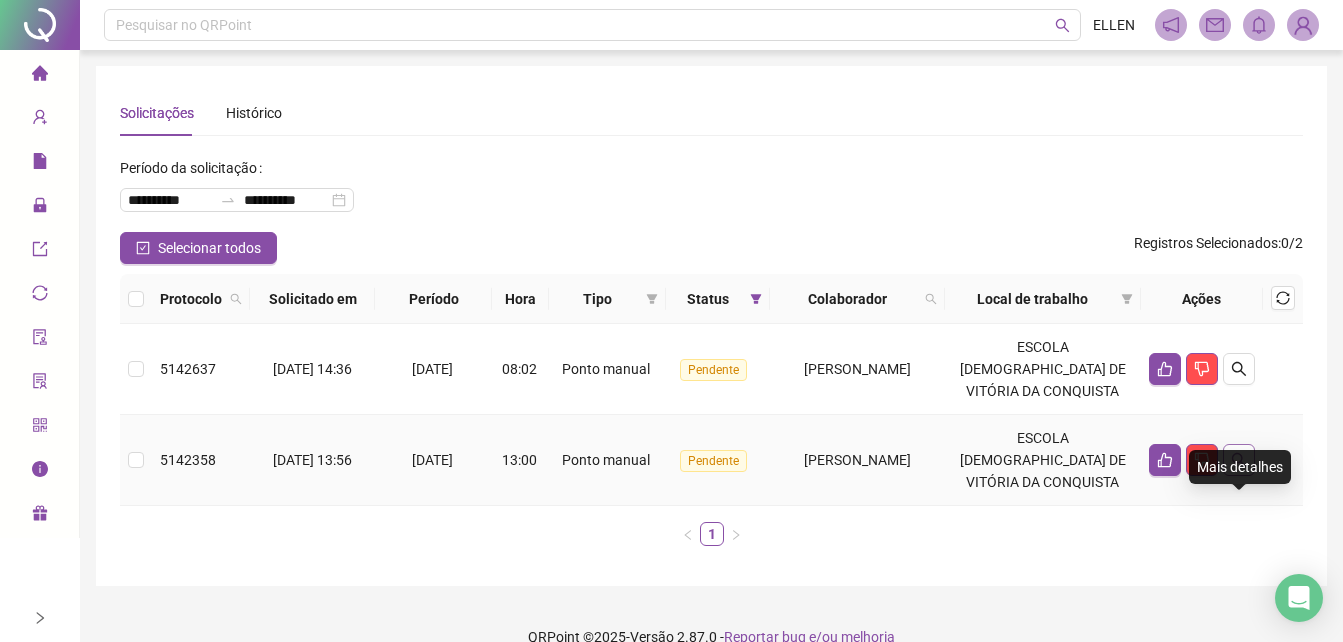 click at bounding box center [1239, 460] 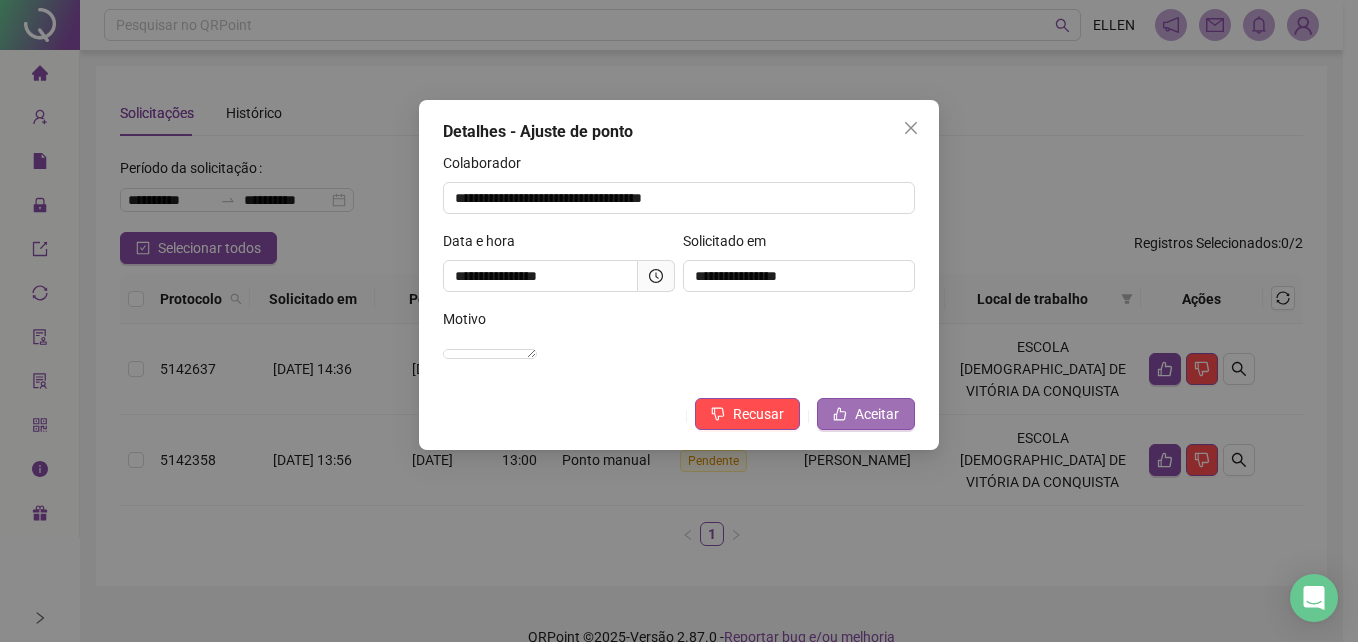 click on "Aceitar" at bounding box center (866, 414) 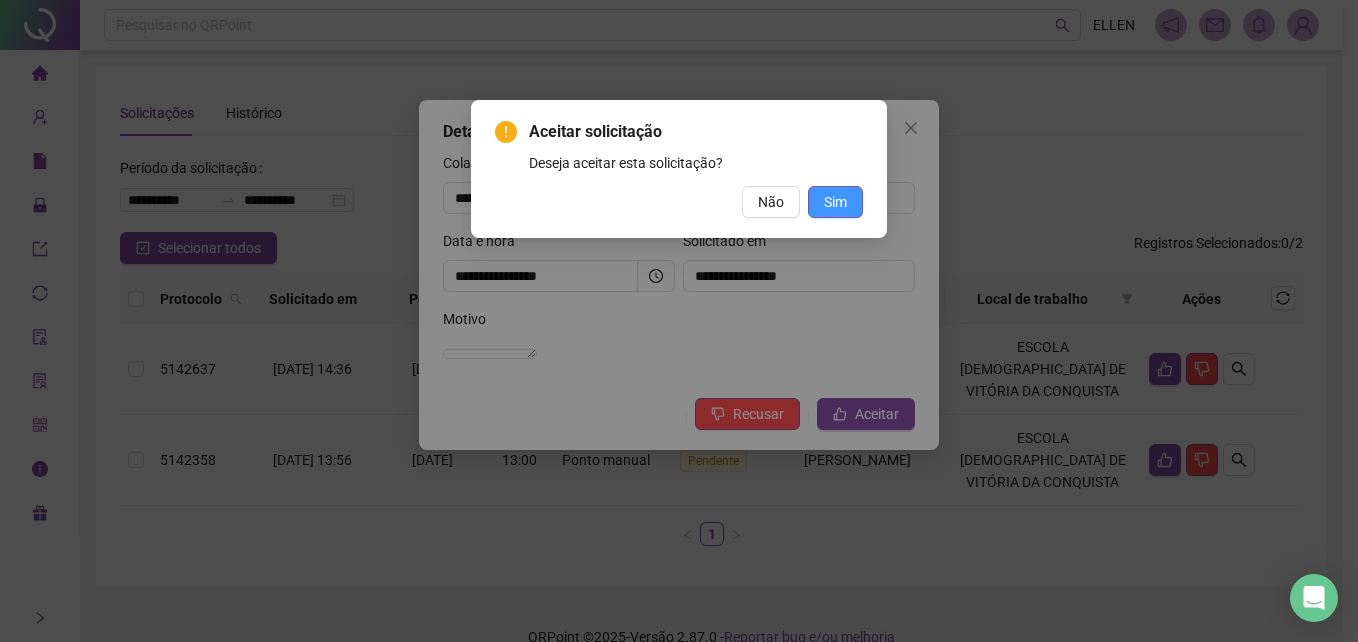 click on "Sim" at bounding box center [835, 202] 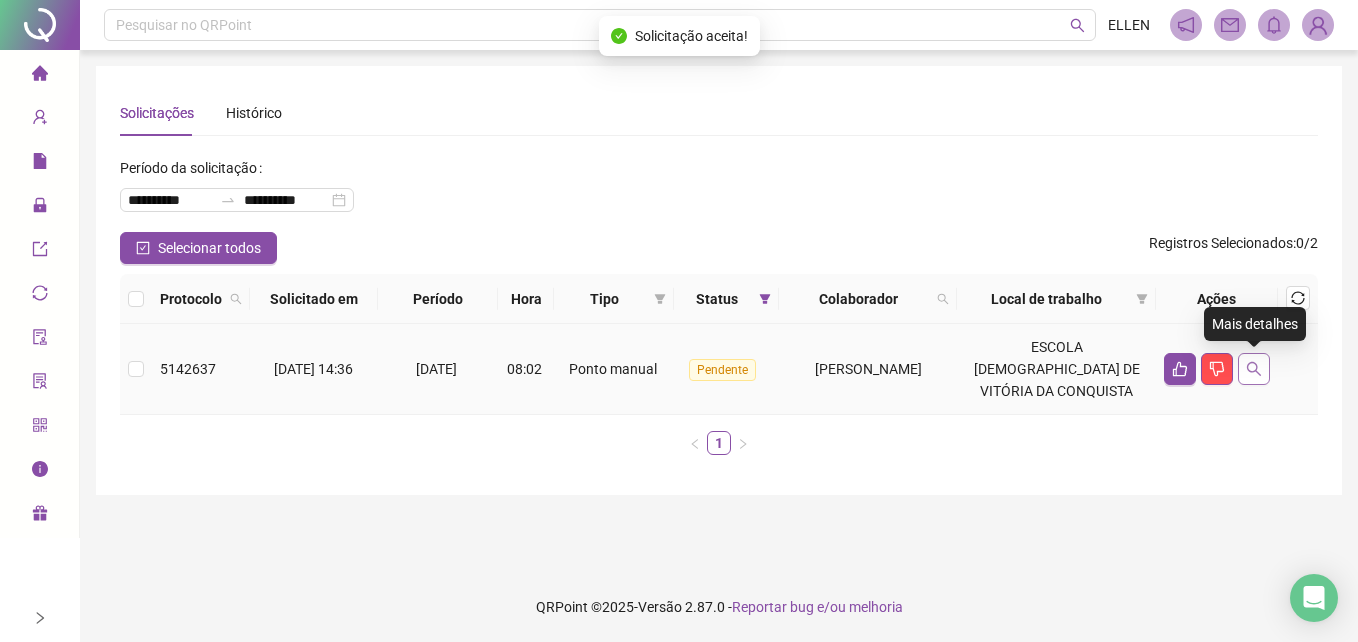 click 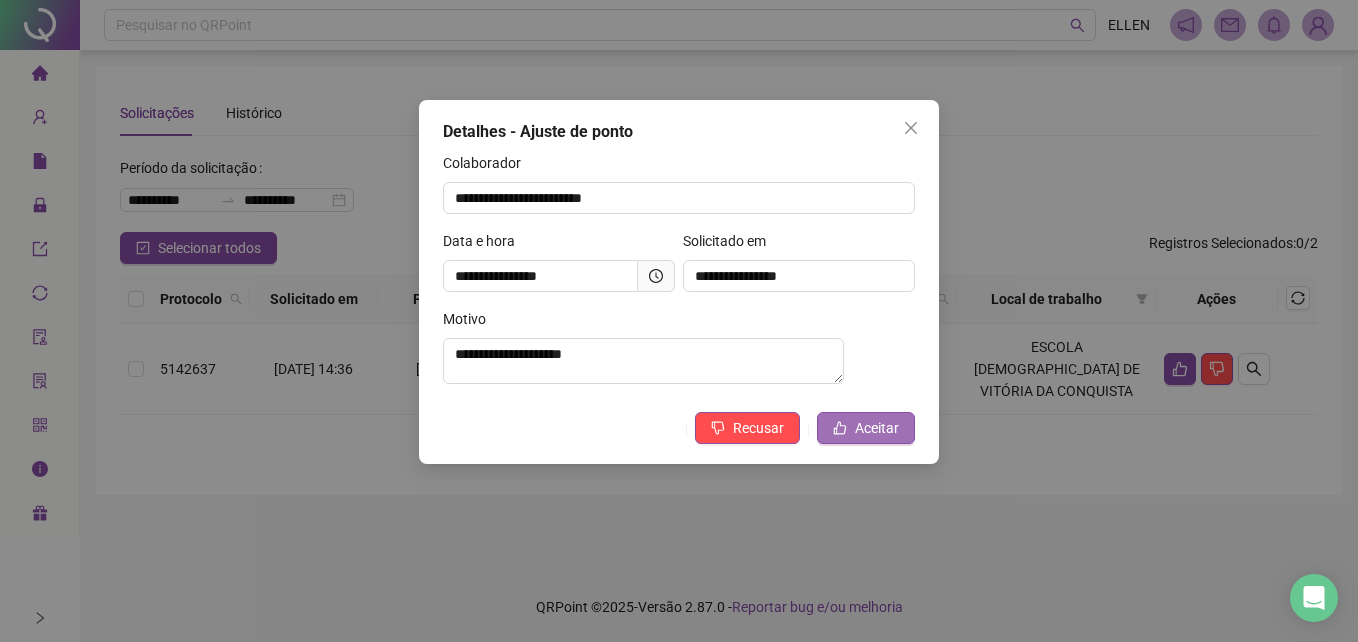 click on "Aceitar" at bounding box center [866, 428] 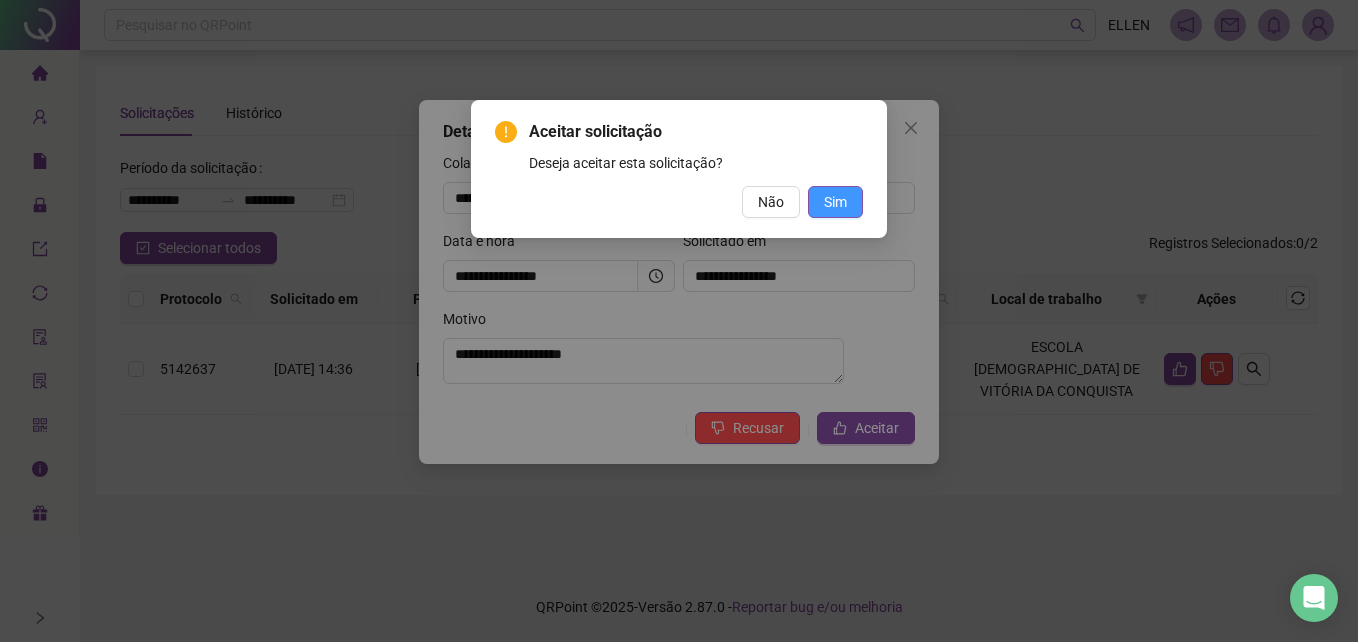 click on "Sim" at bounding box center (835, 202) 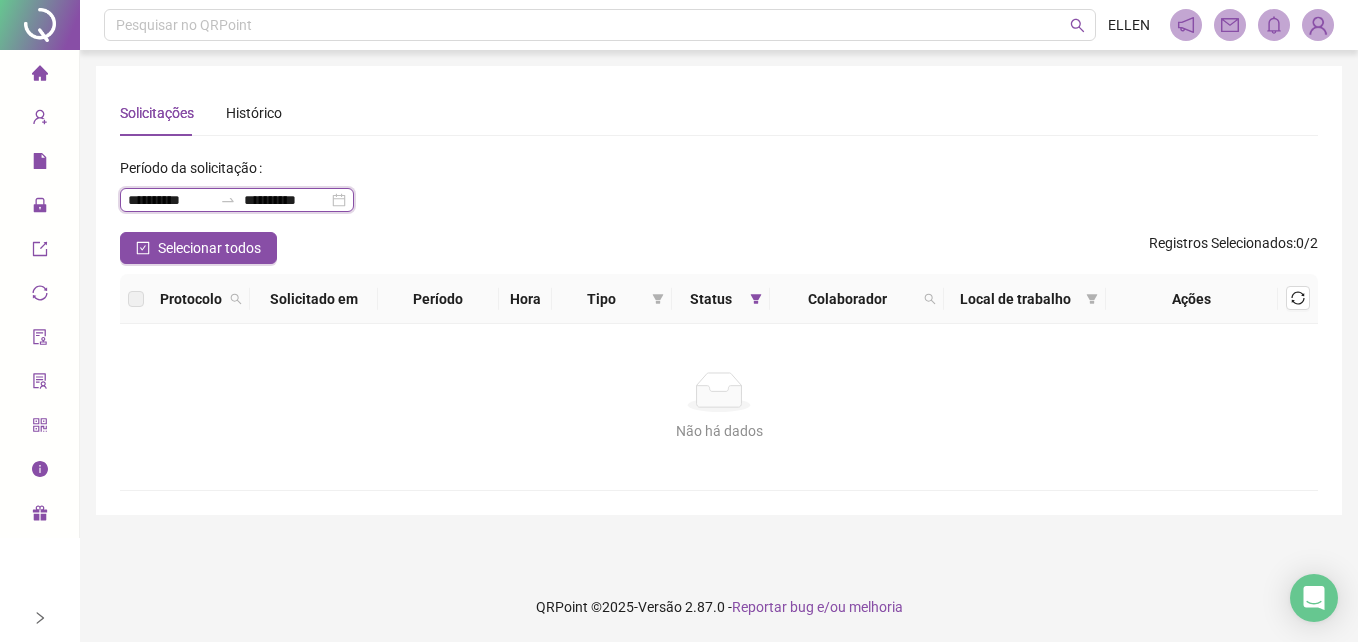 click on "**********" at bounding box center (170, 200) 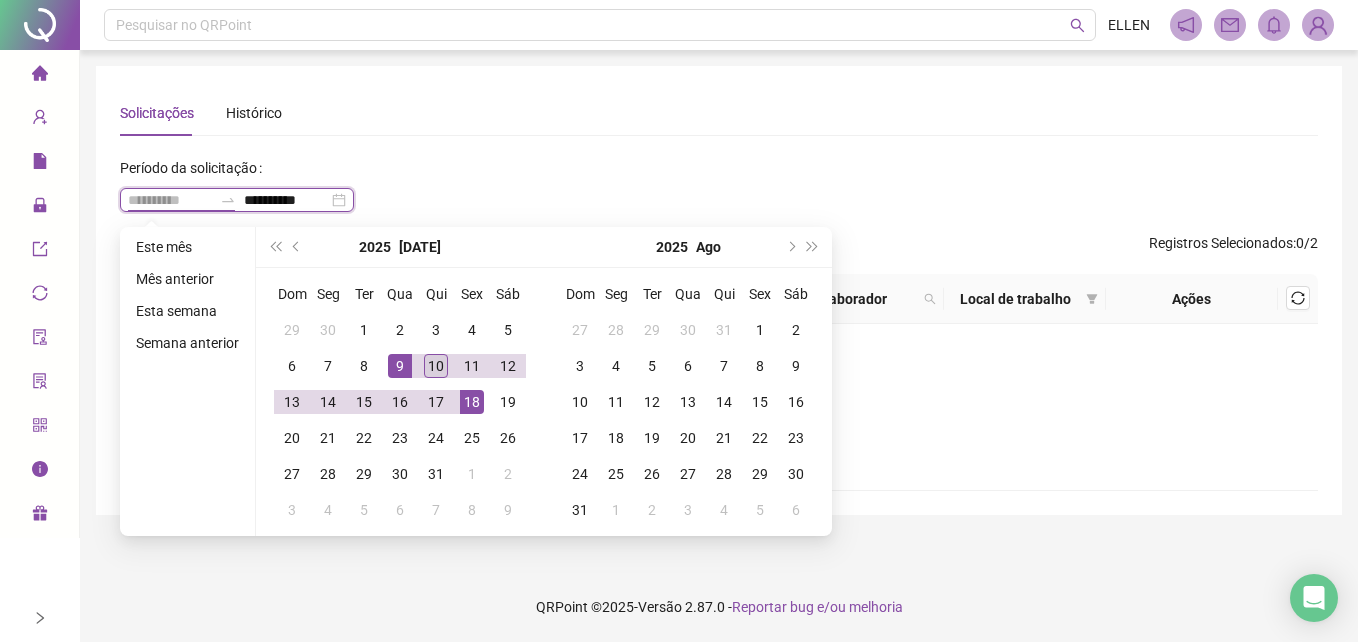 type on "**********" 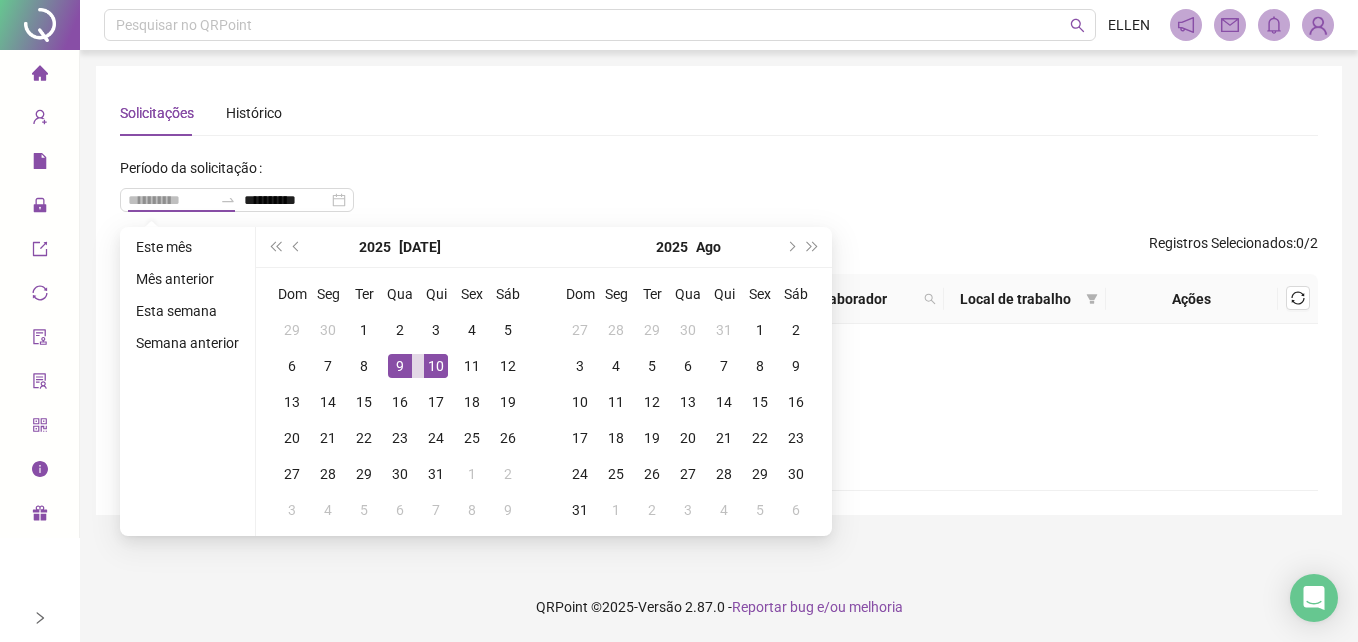 click on "10" at bounding box center (436, 366) 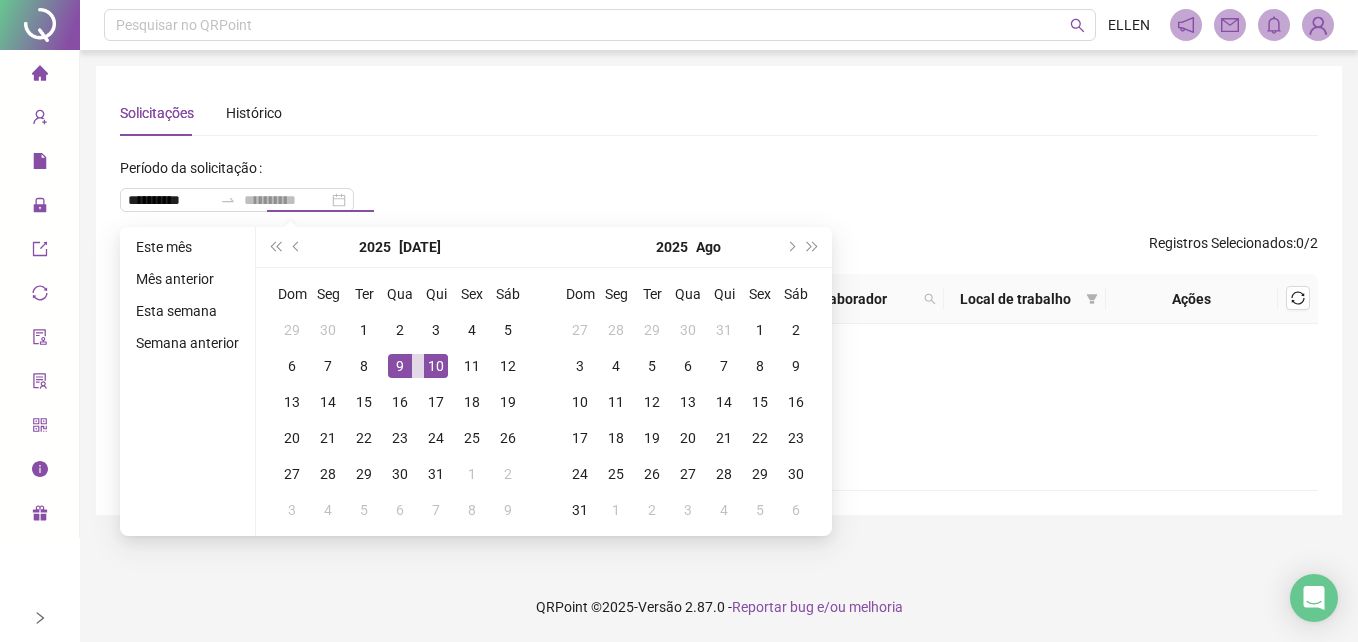 click on "10" at bounding box center (436, 366) 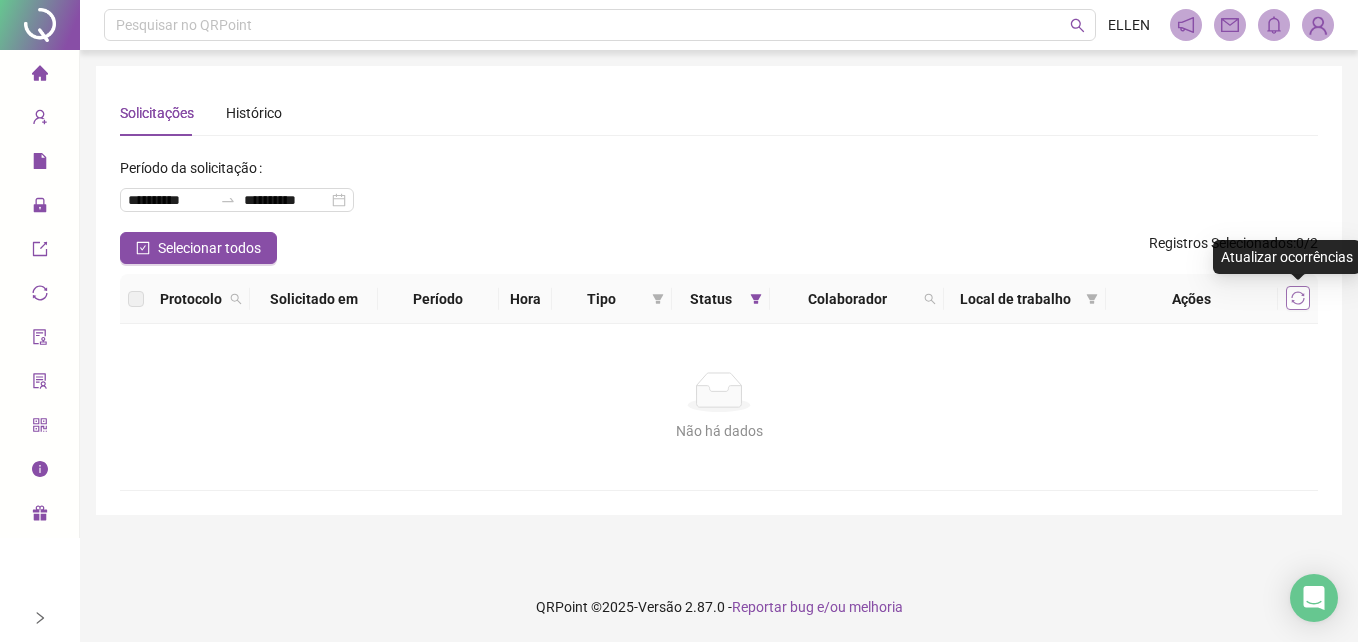click at bounding box center [1298, 298] 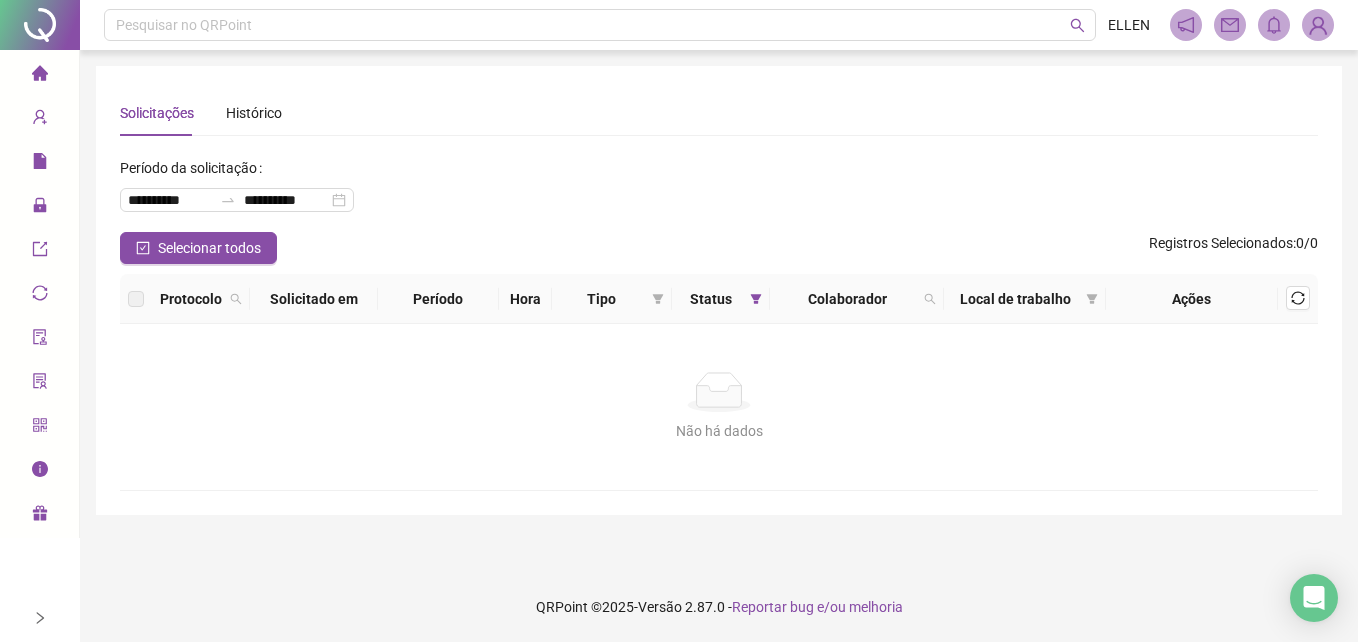 click on "**********" at bounding box center [270, 200] 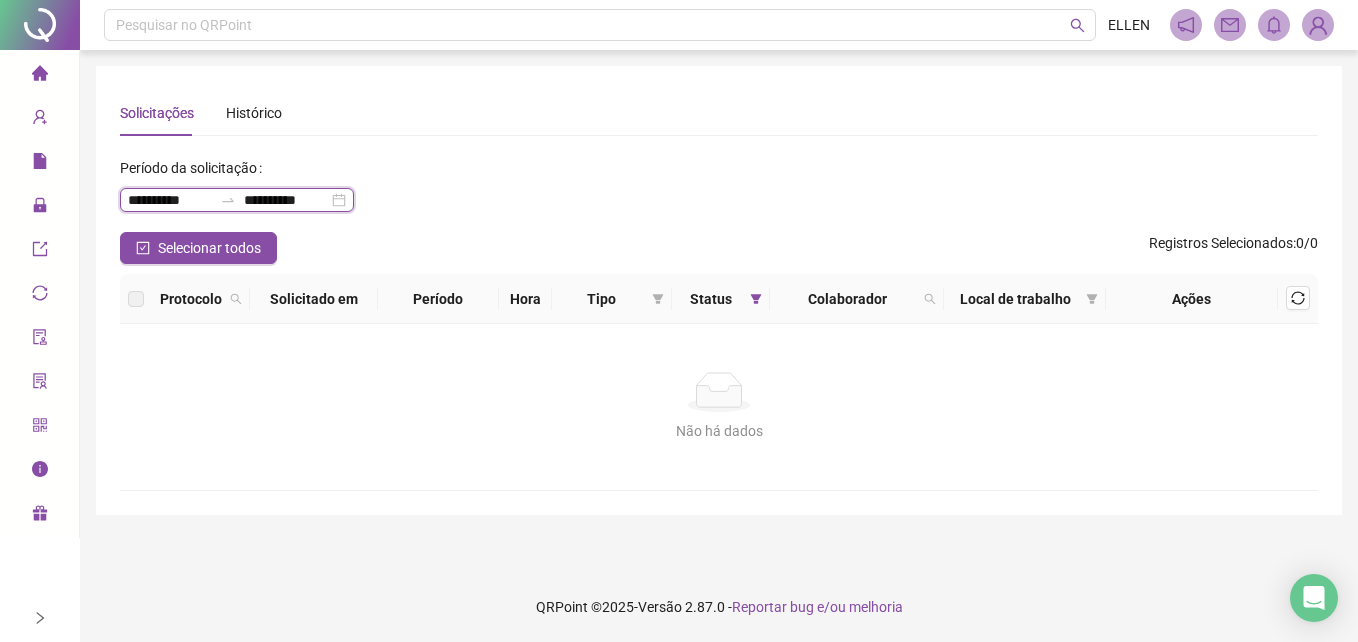 click on "**********" at bounding box center [170, 200] 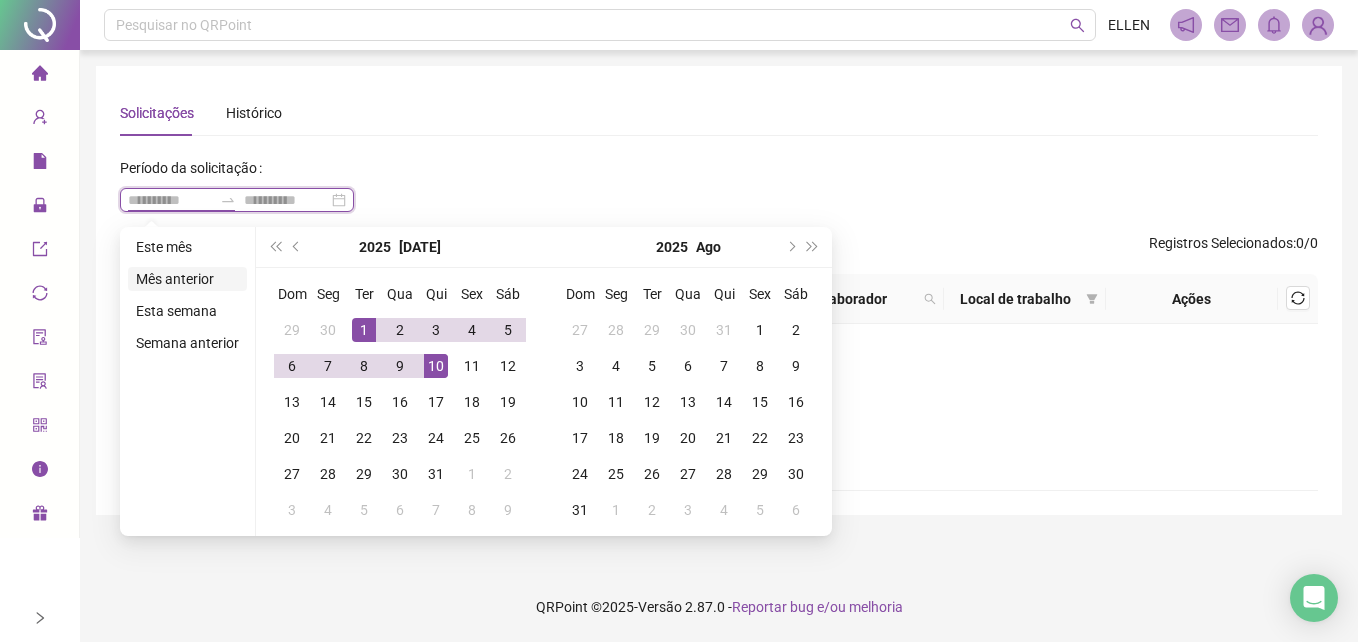 type on "**********" 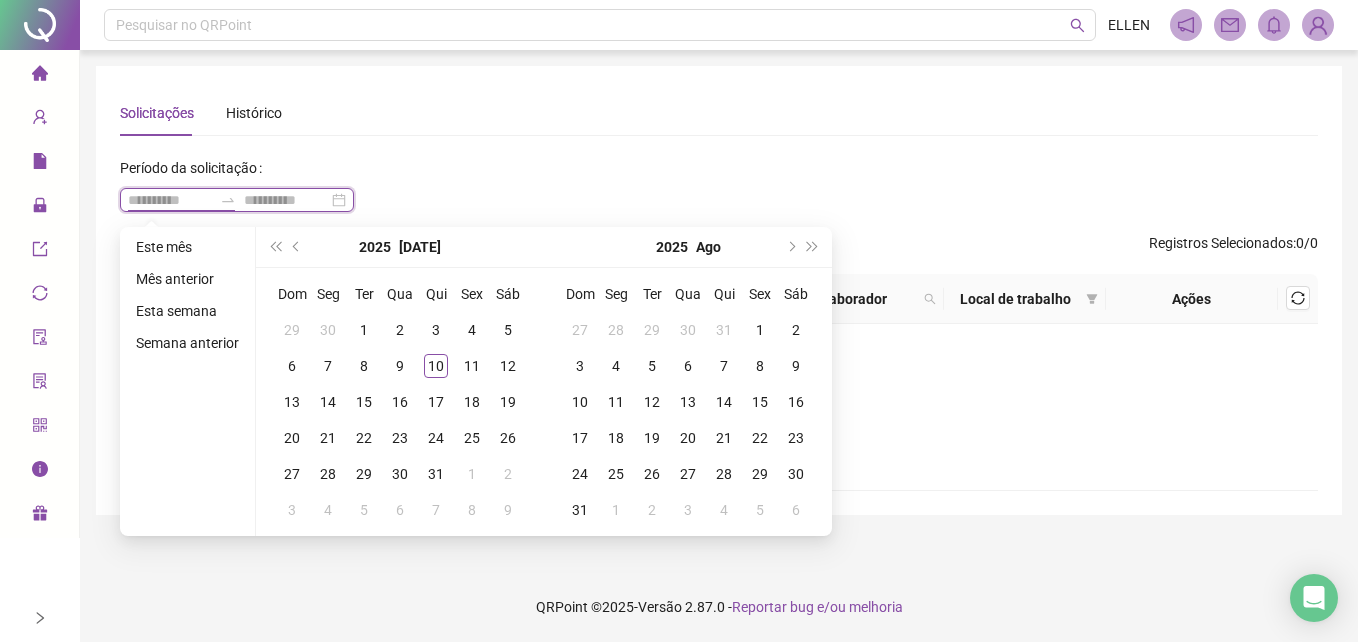 type on "**********" 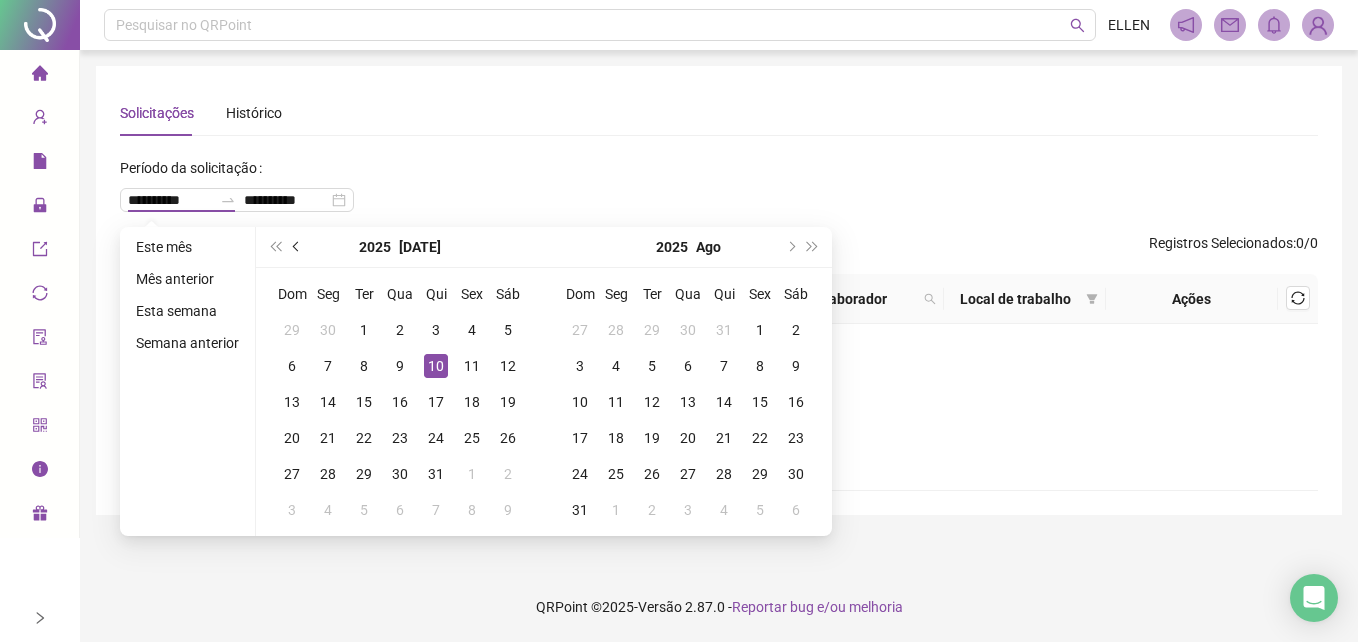 click at bounding box center [297, 247] 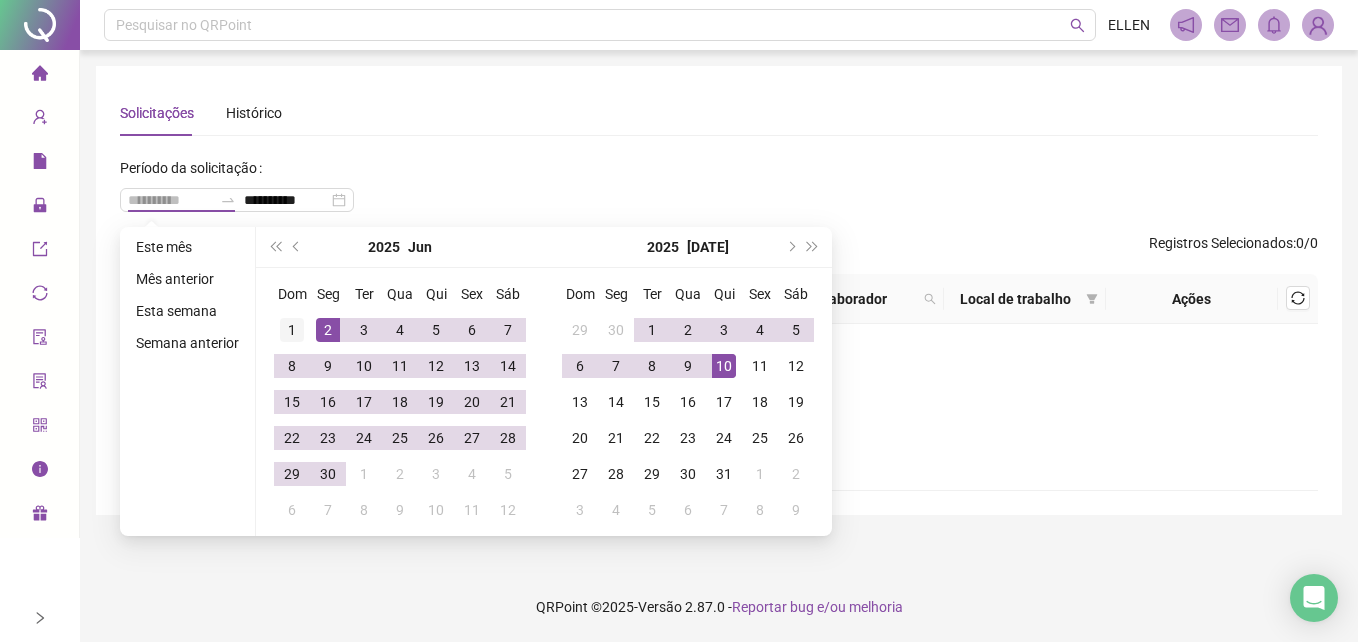 type on "**********" 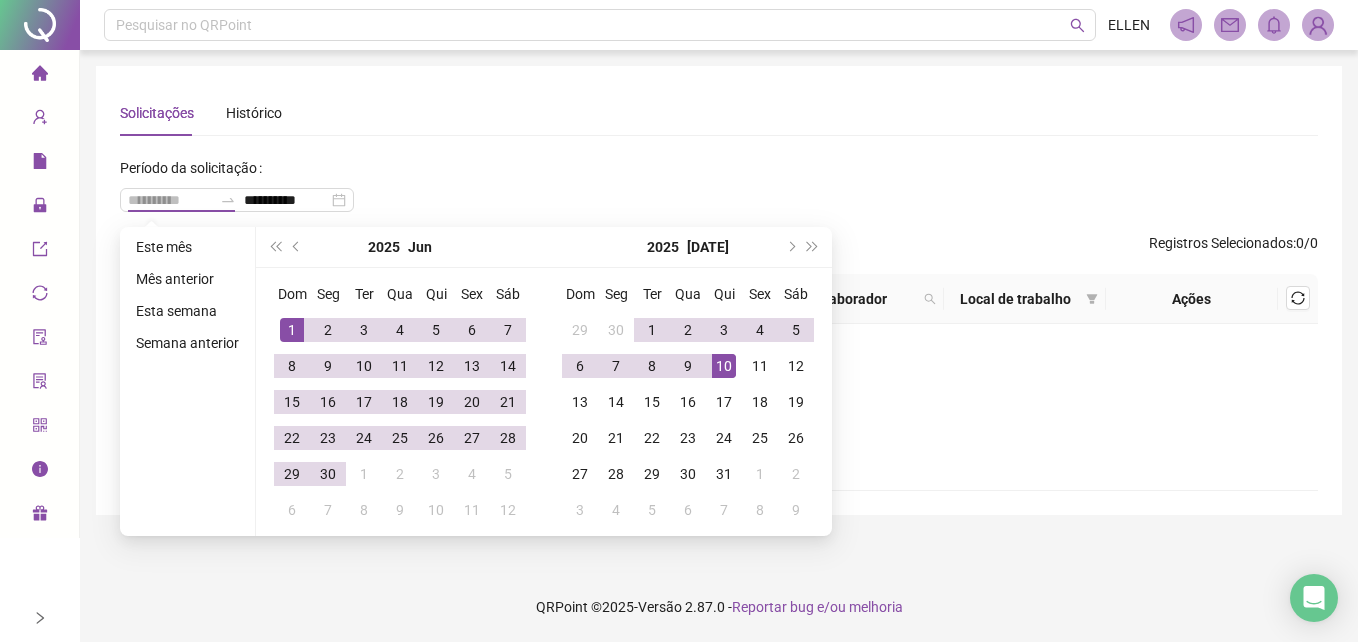 click on "1" at bounding box center (292, 330) 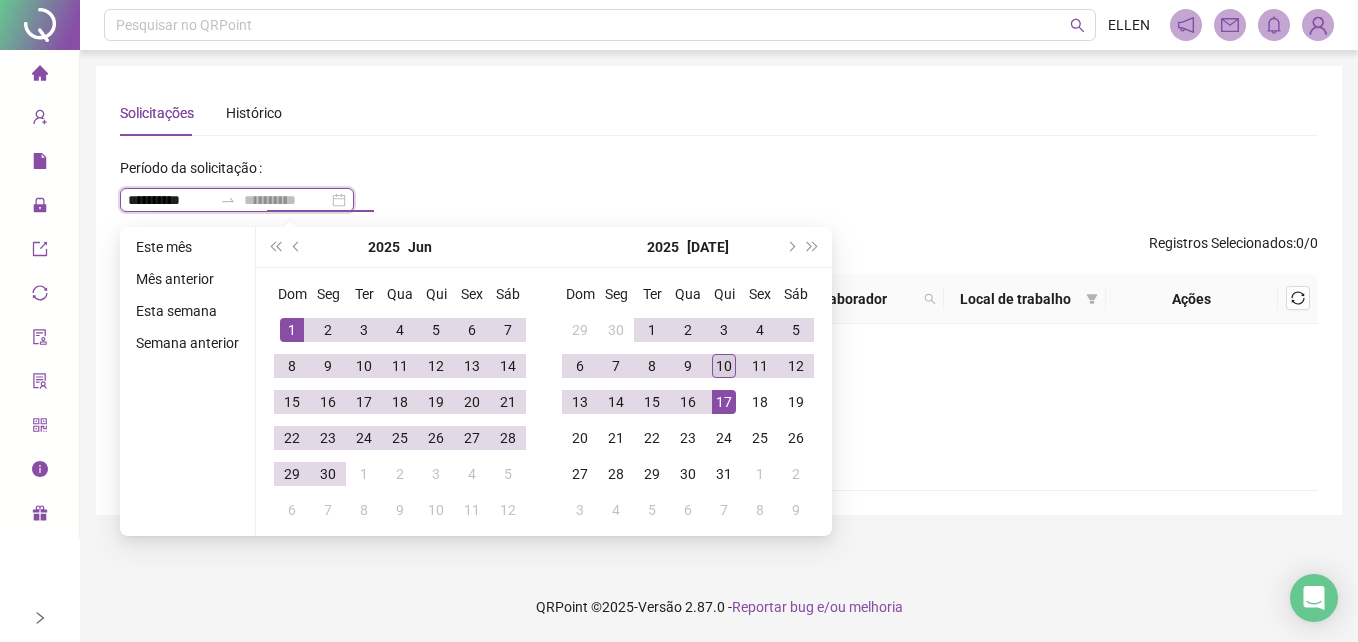type on "**********" 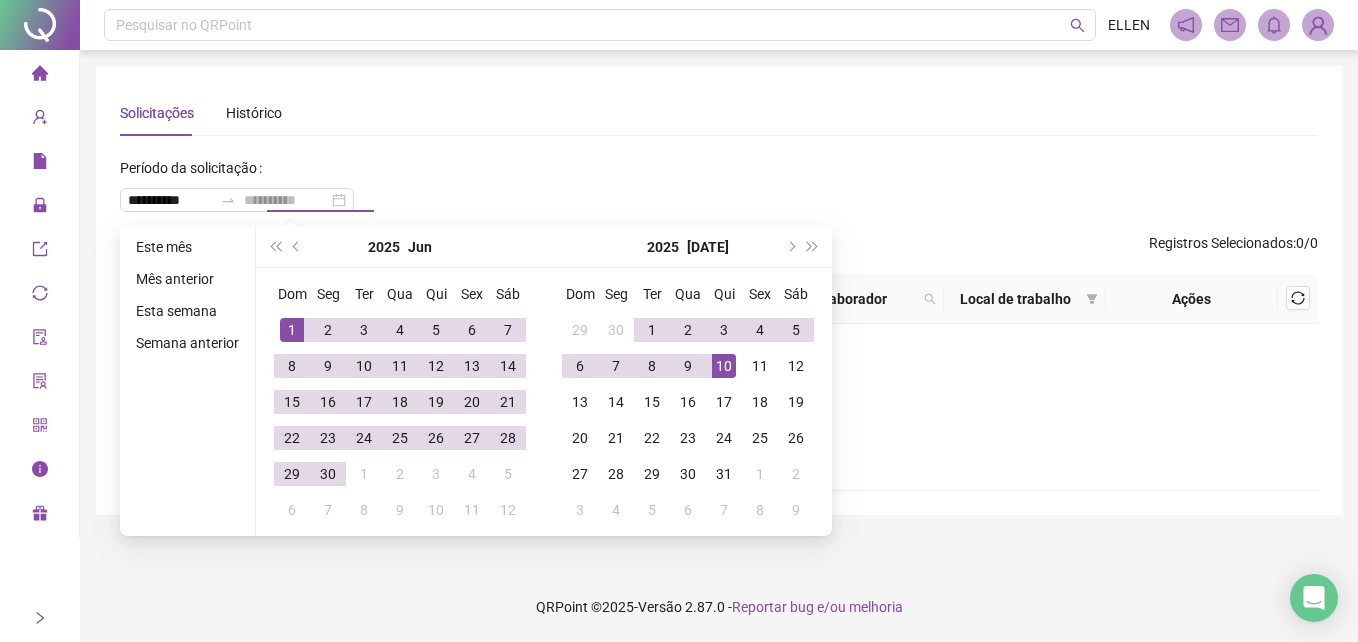 click on "10" at bounding box center (724, 366) 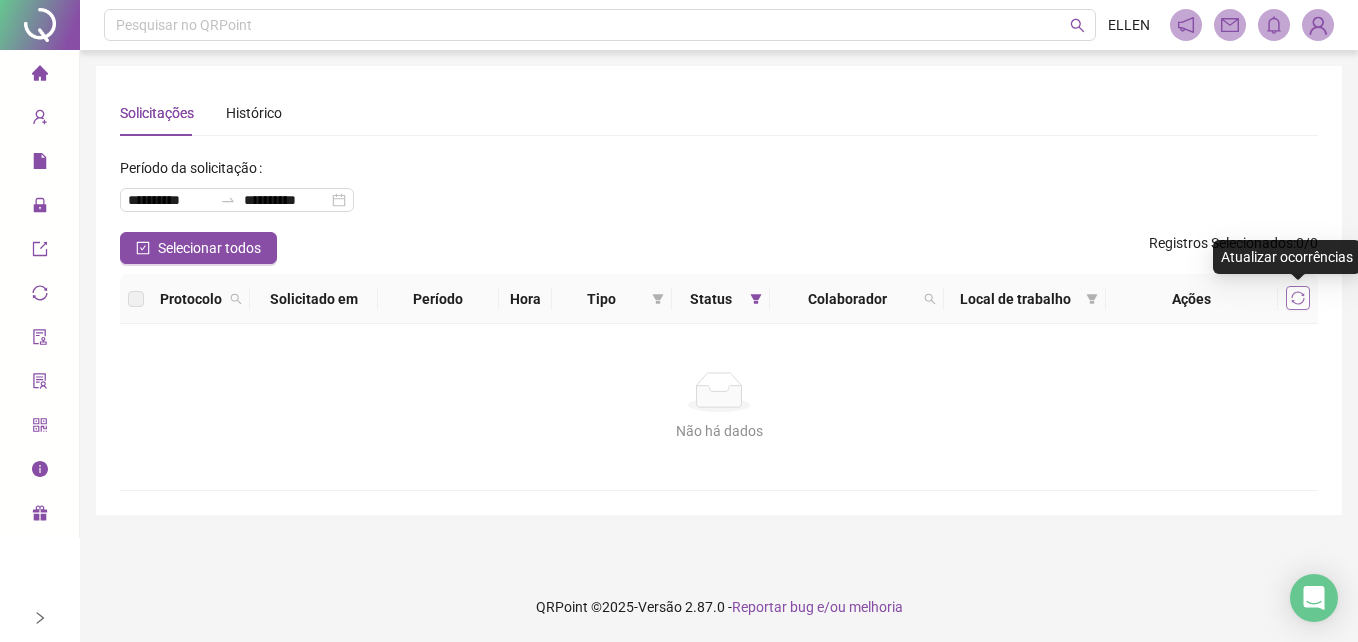 click 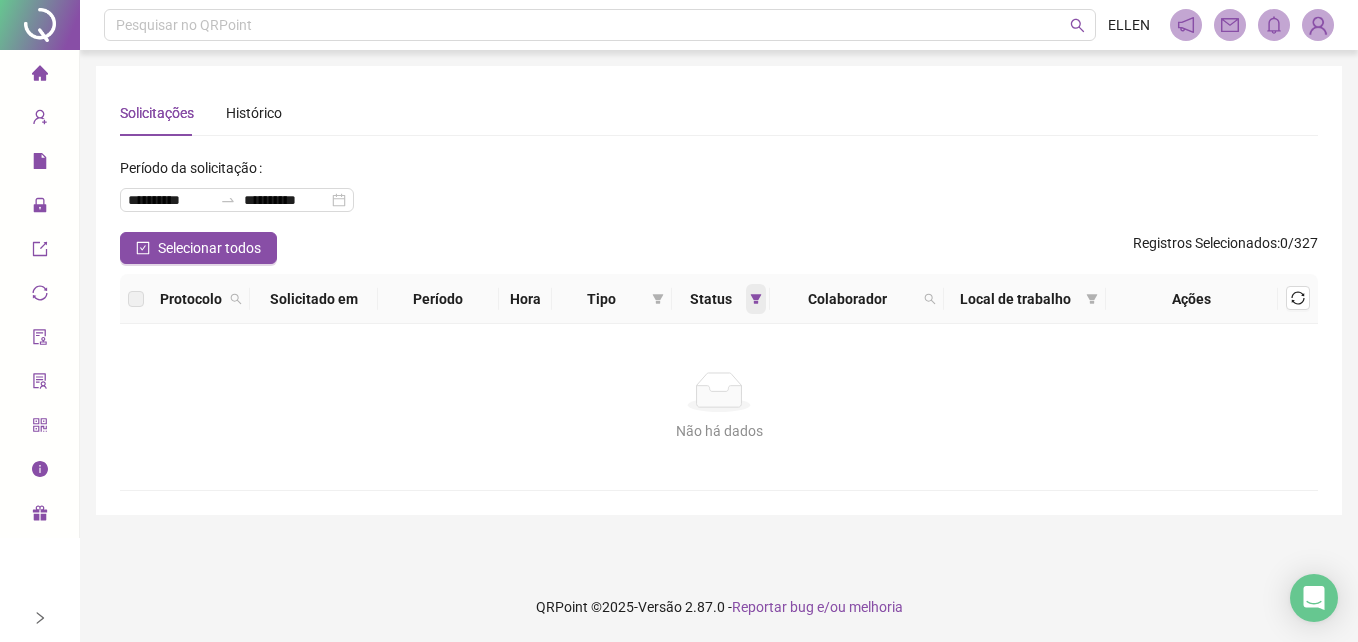 click 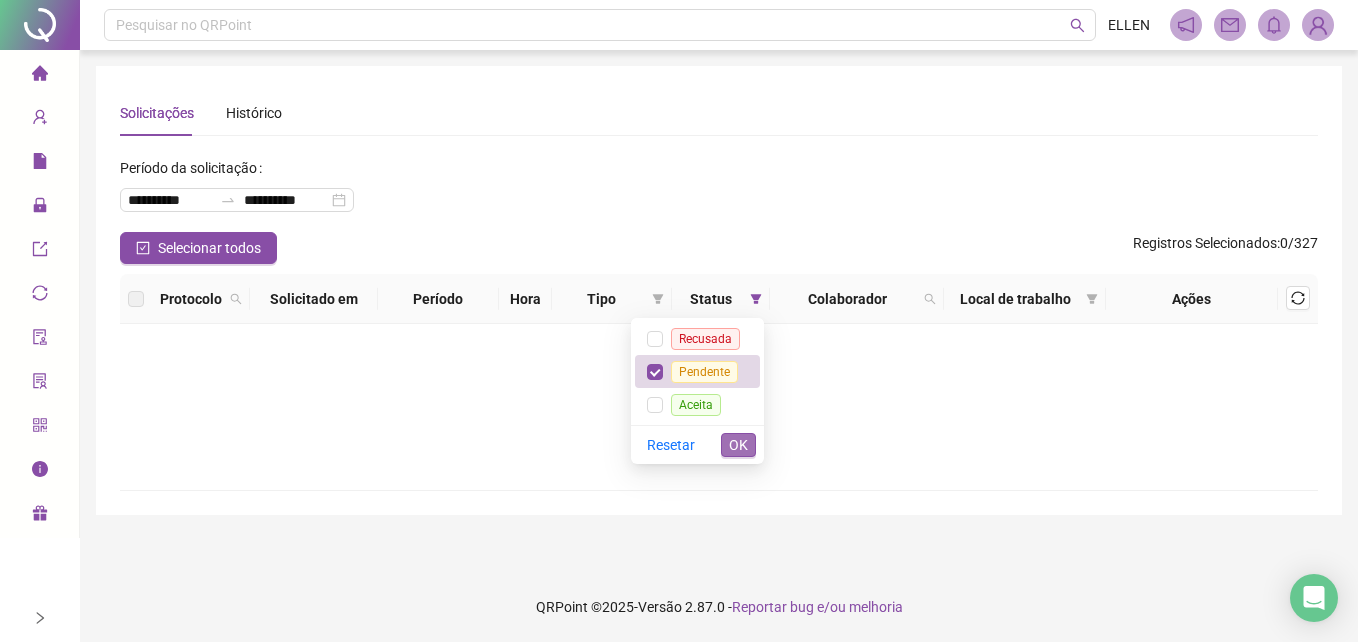 click on "OK" at bounding box center [738, 445] 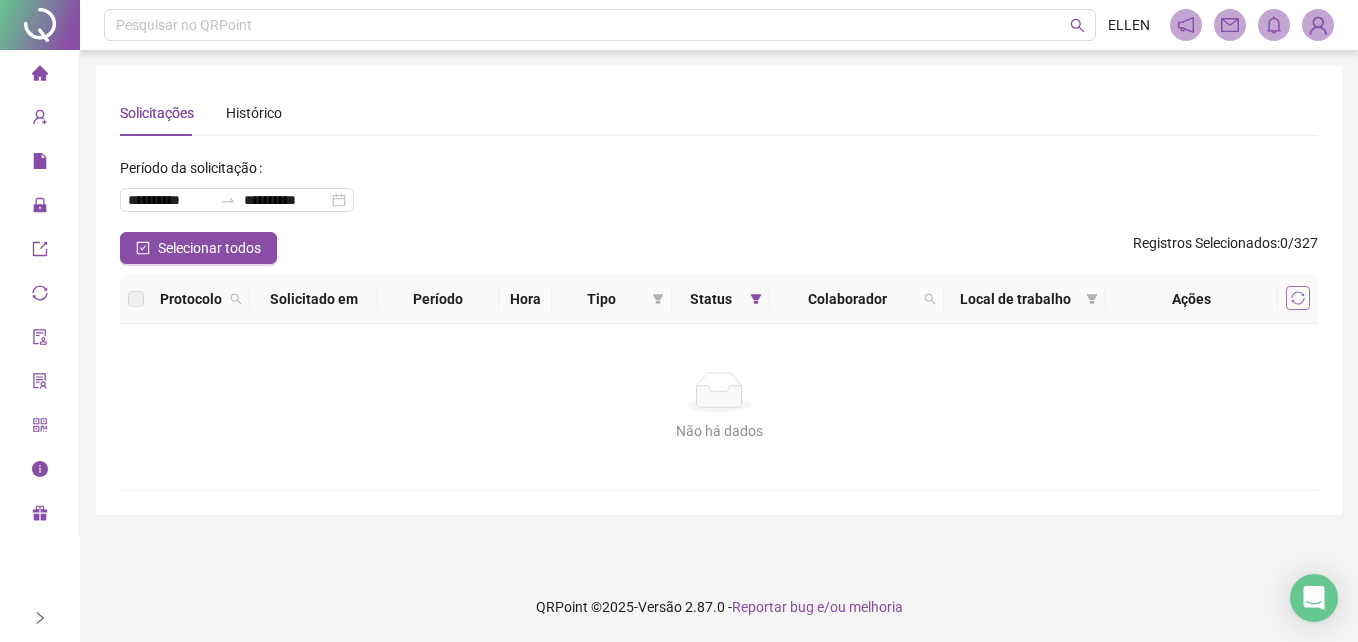 click at bounding box center [1298, 298] 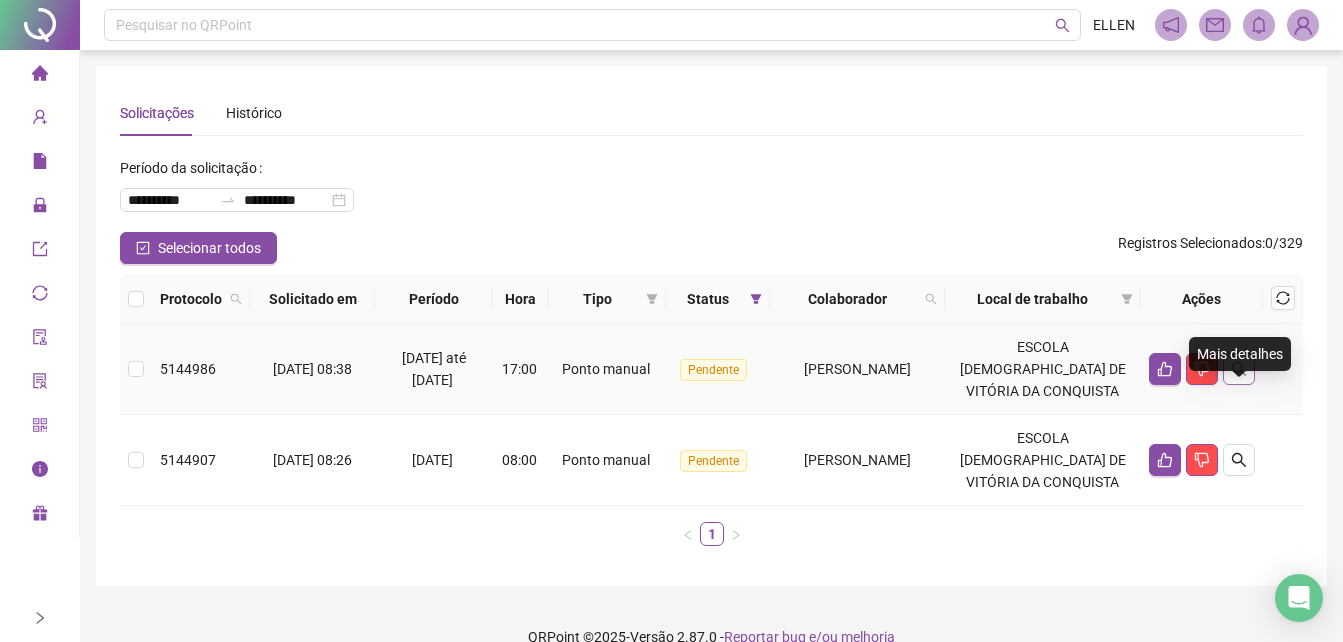 click 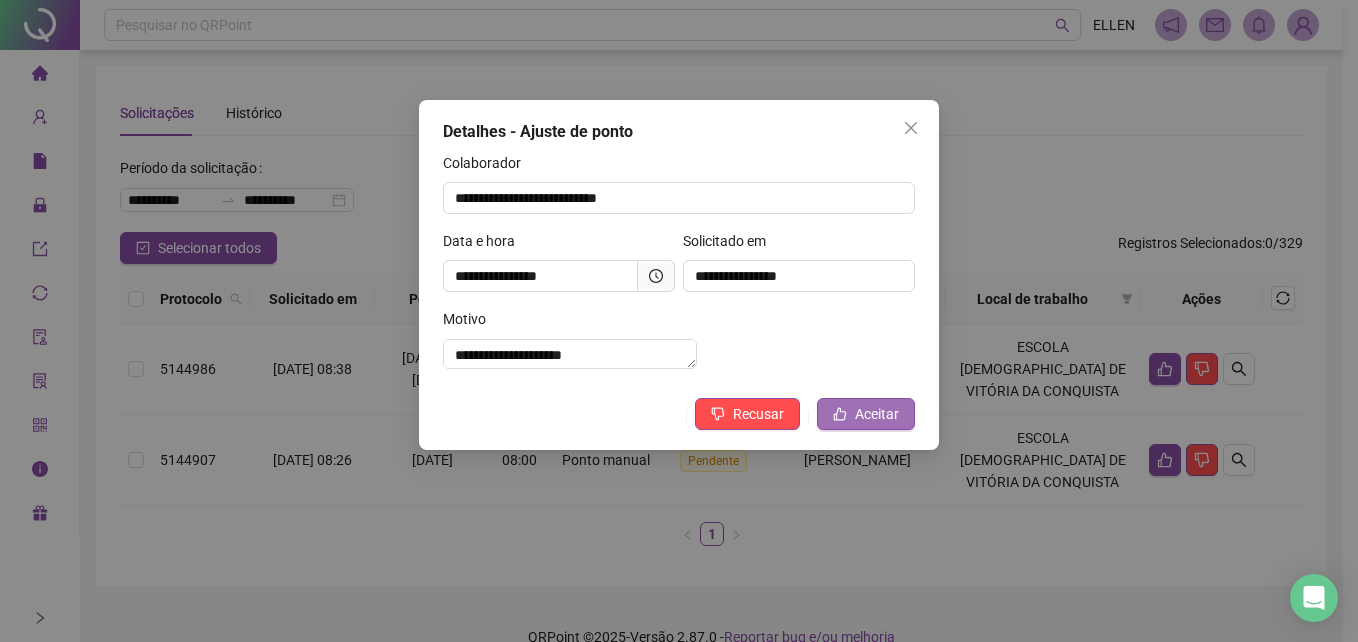 click on "Aceitar" at bounding box center [866, 414] 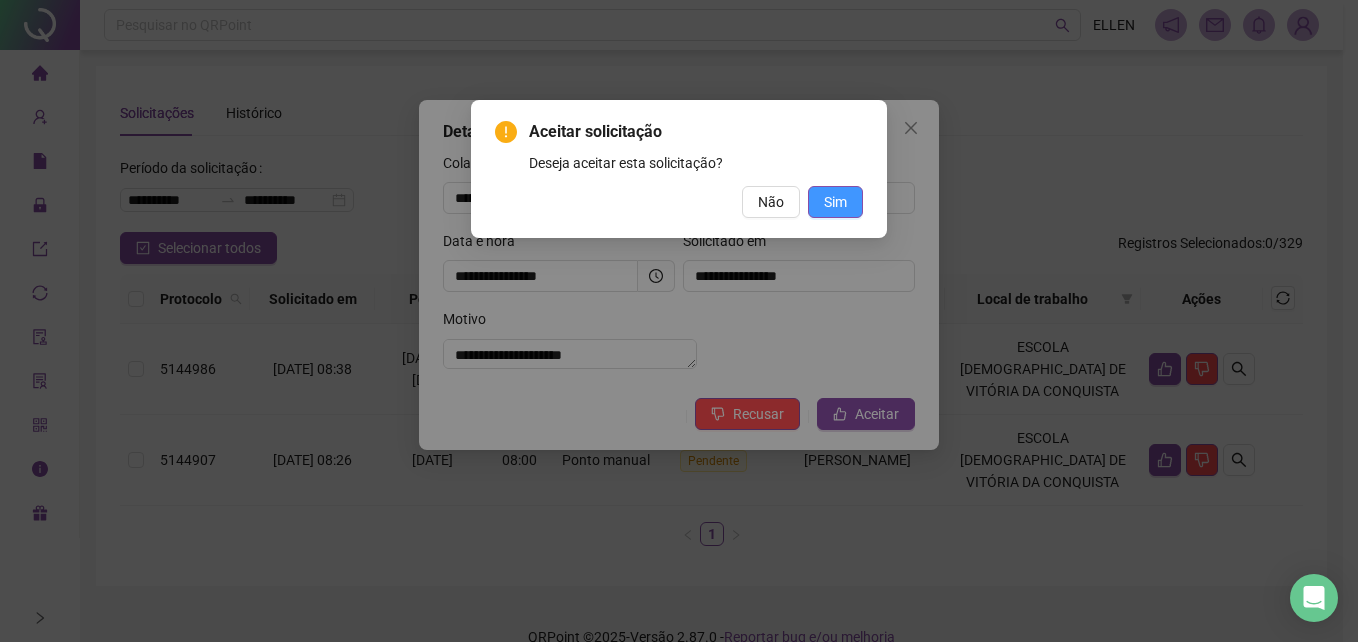 click on "Sim" at bounding box center [835, 202] 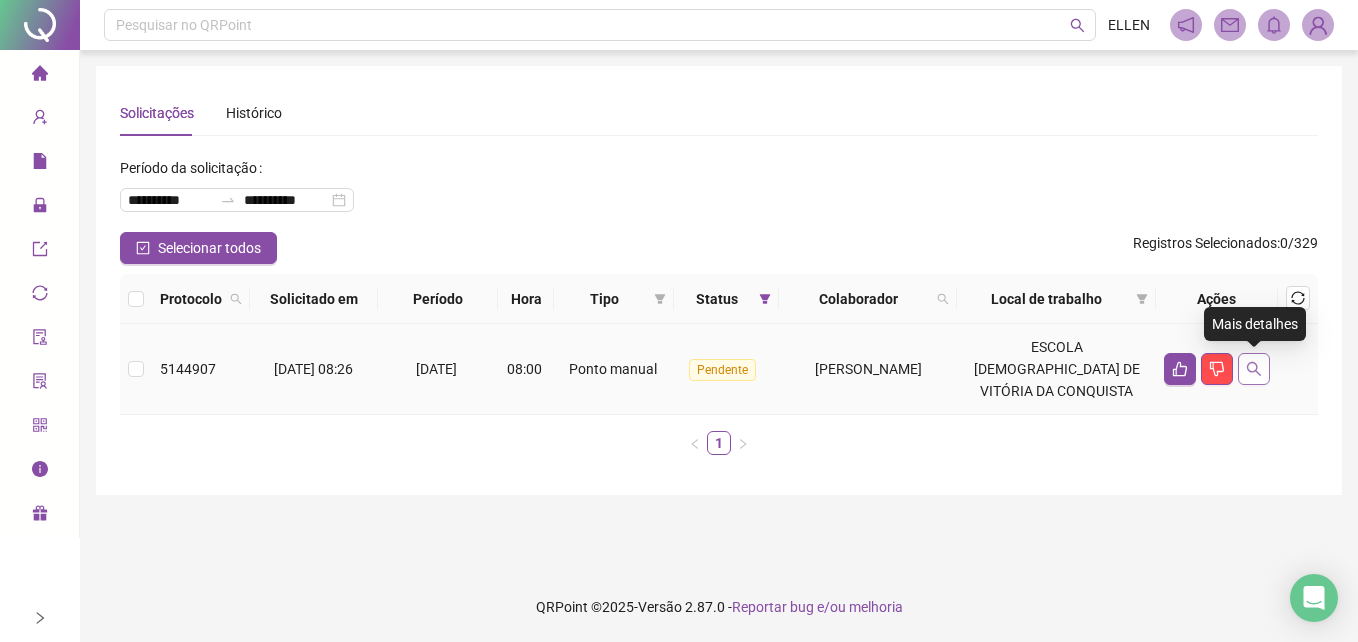 click 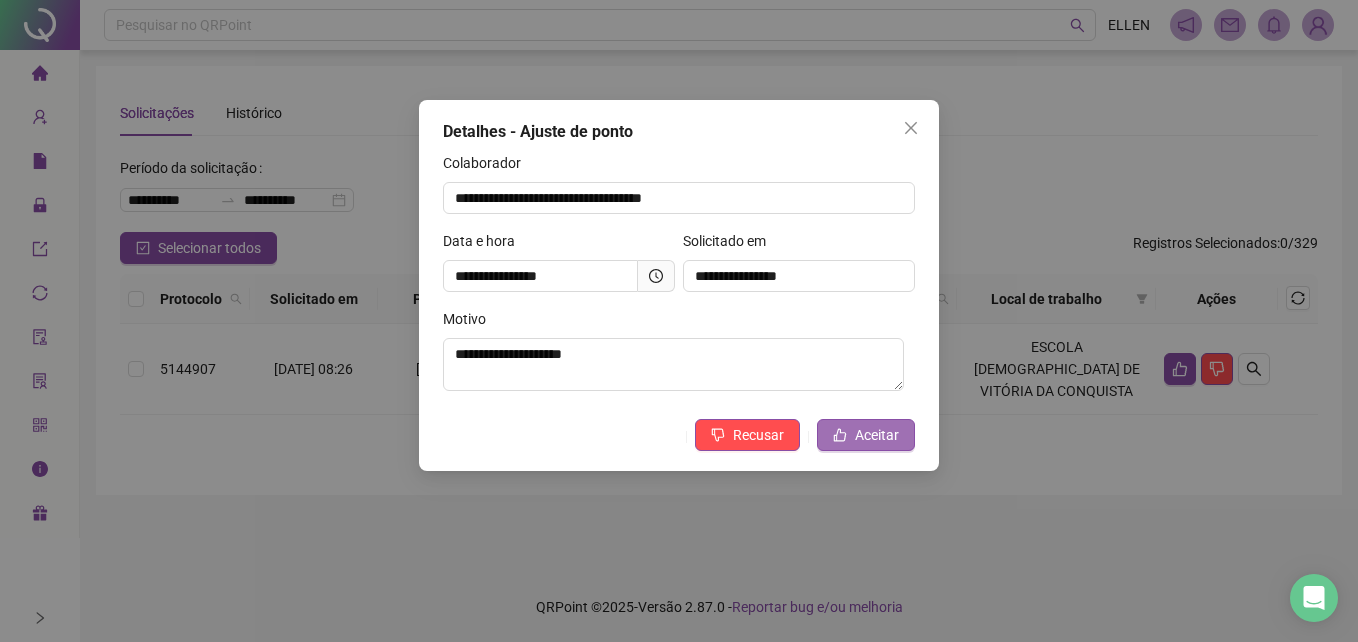 click on "Aceitar" at bounding box center (866, 435) 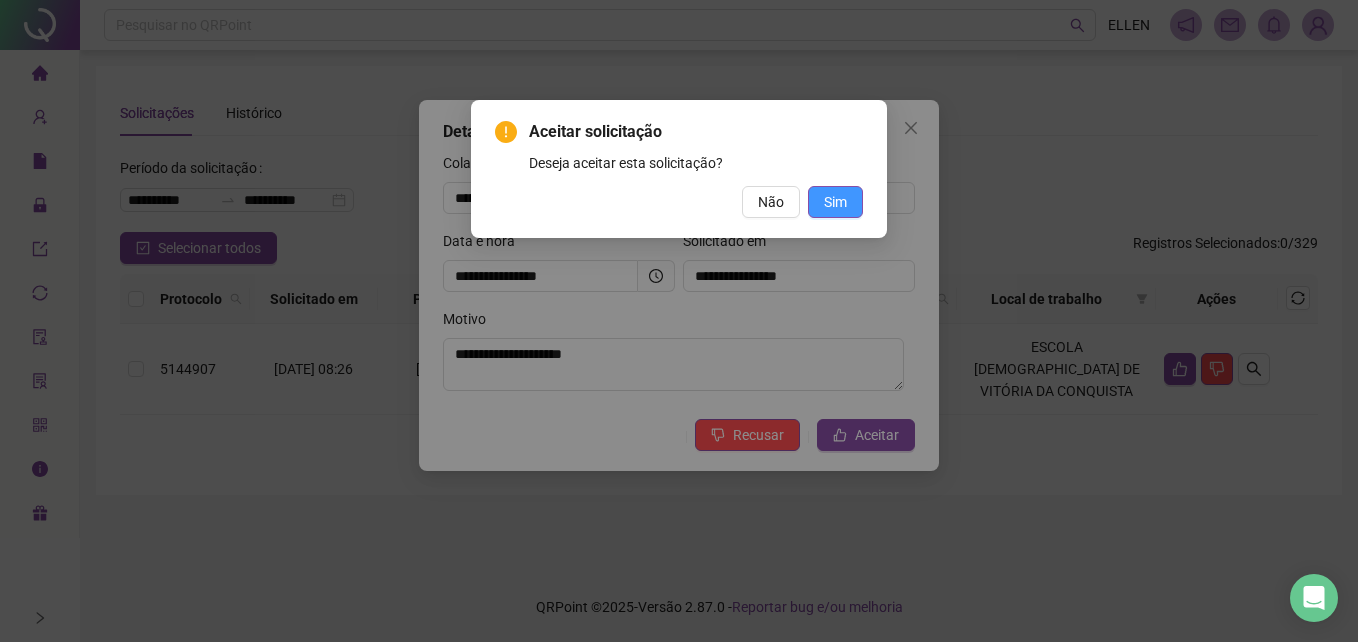 click on "Sim" at bounding box center (835, 202) 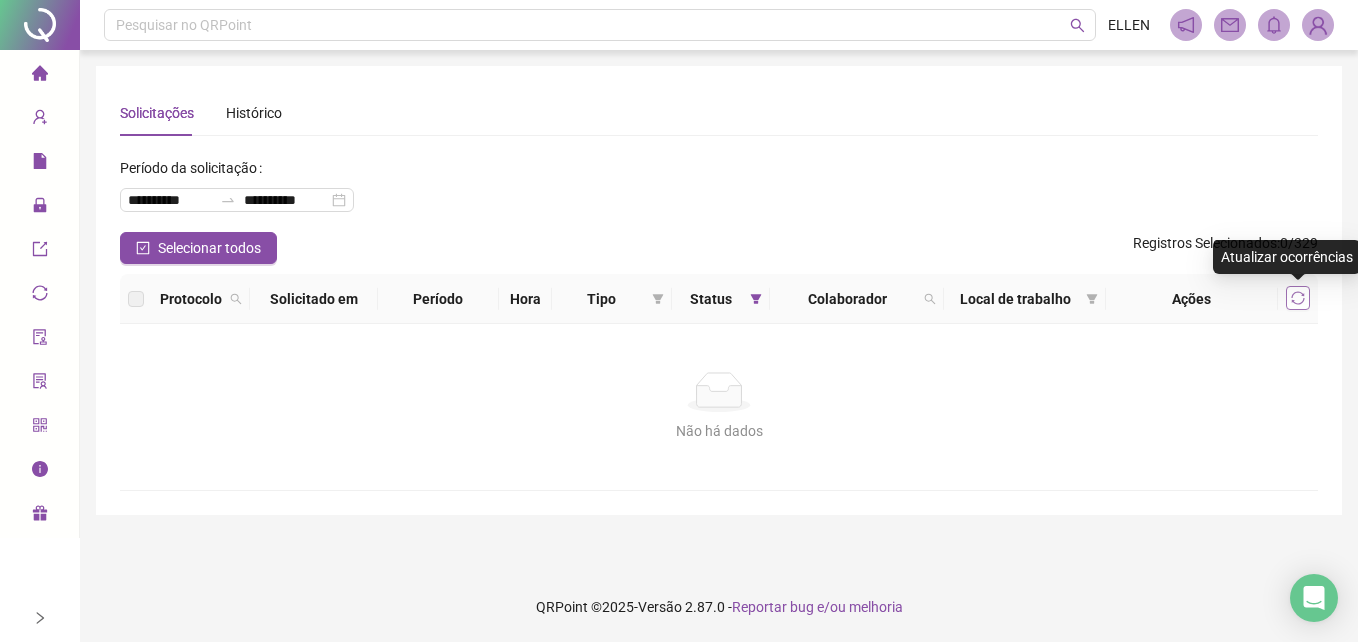 click 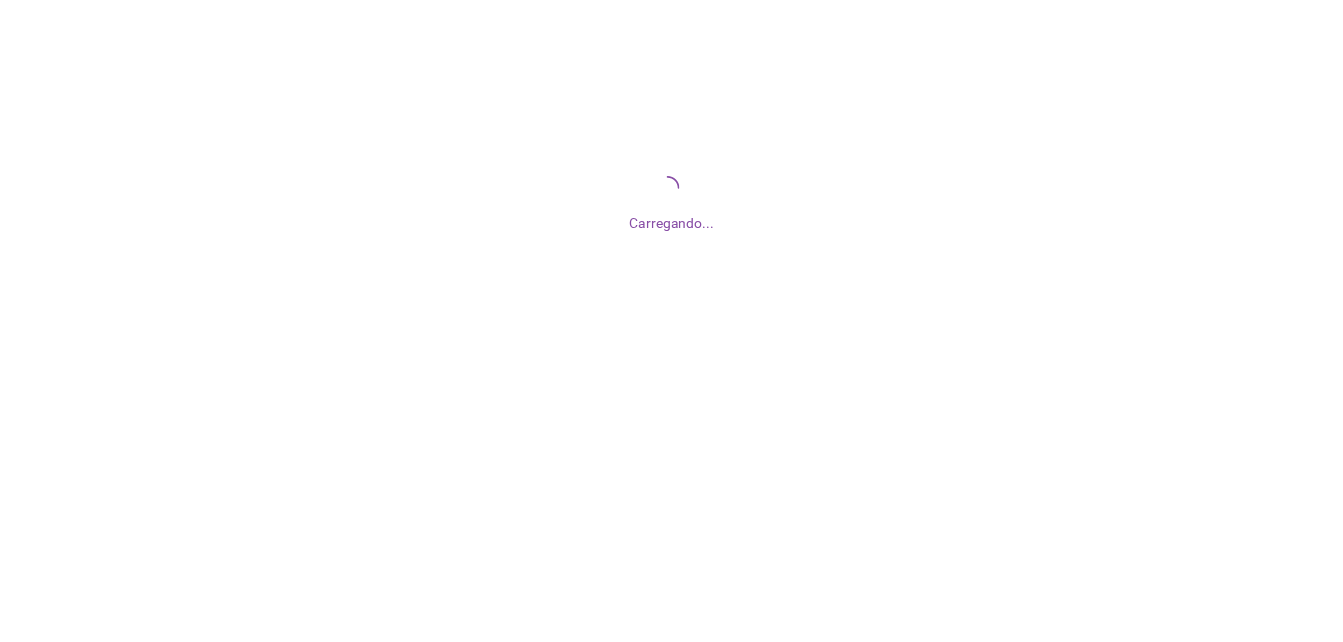 scroll, scrollTop: 0, scrollLeft: 0, axis: both 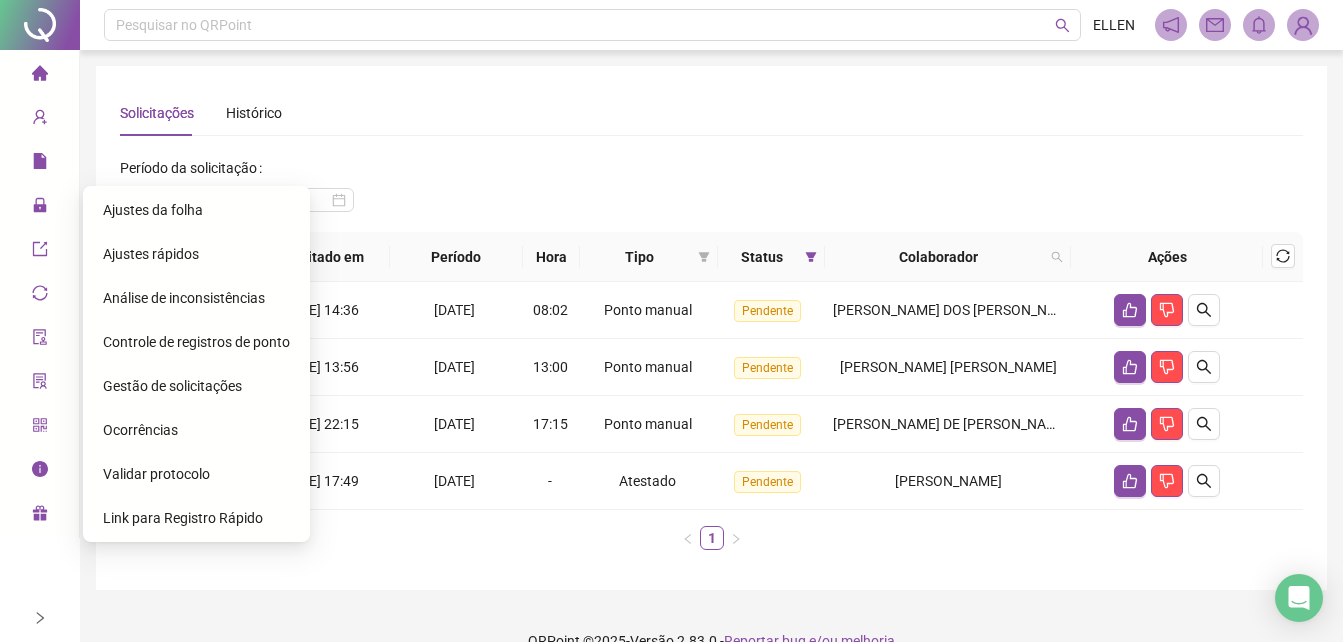 click on "Ajustes da folha" at bounding box center [196, 210] 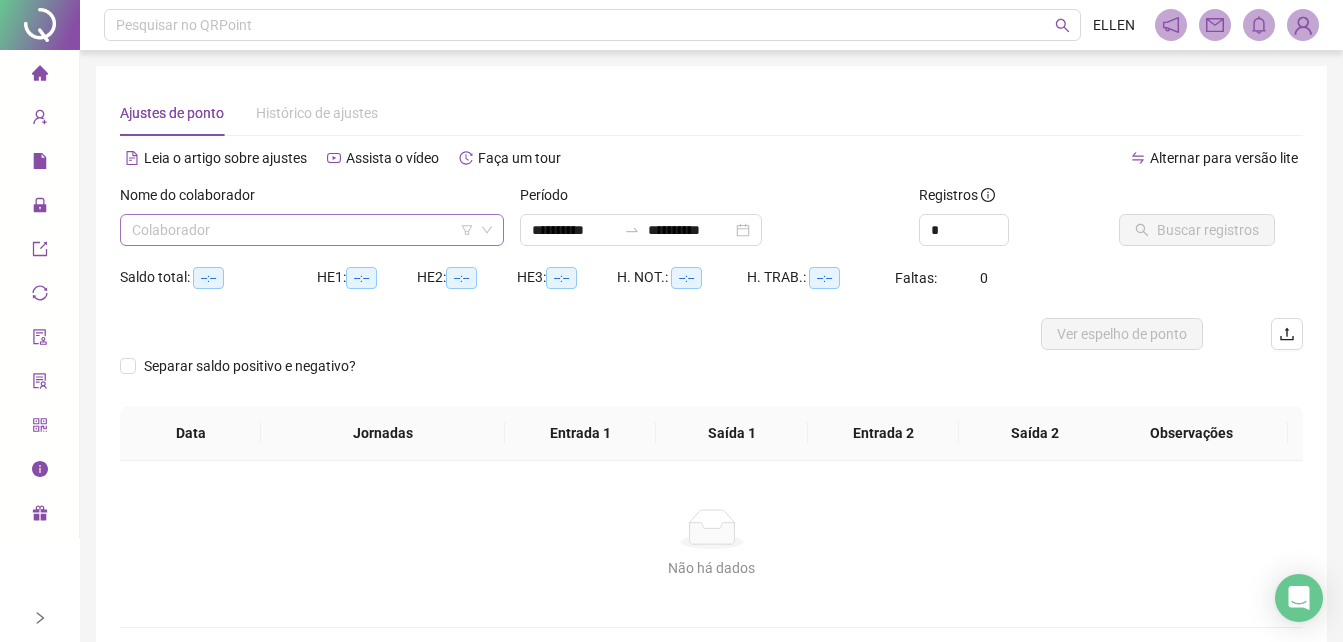 click at bounding box center [306, 230] 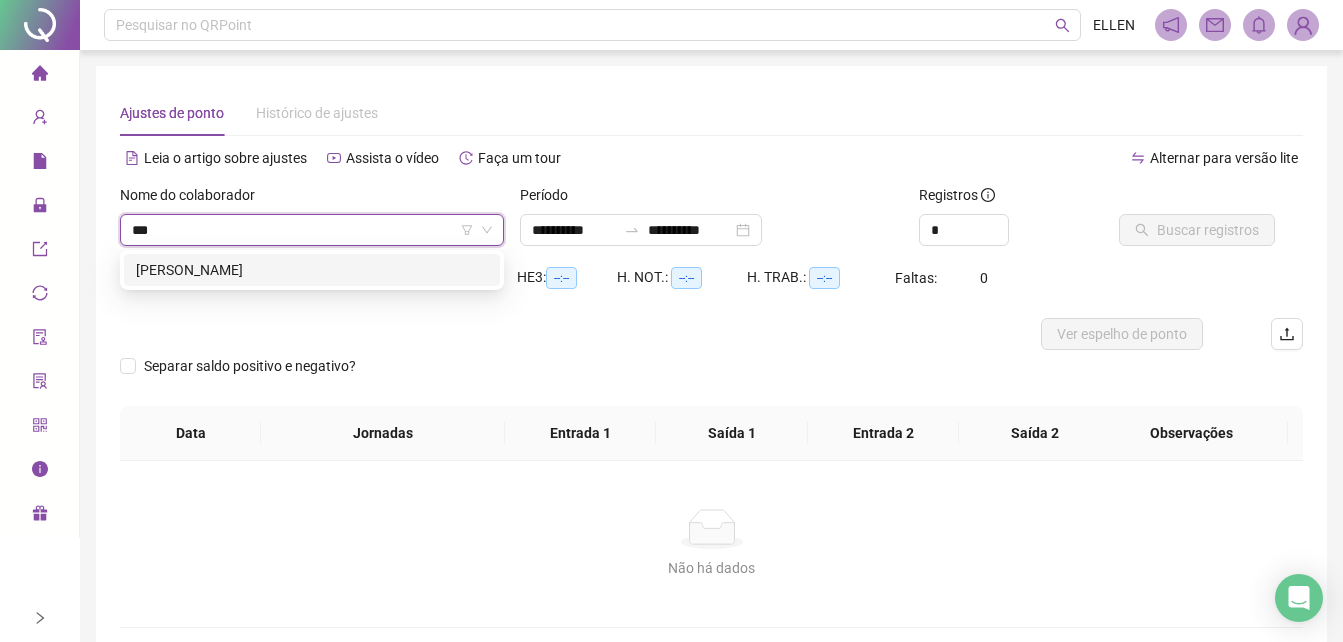 type on "****" 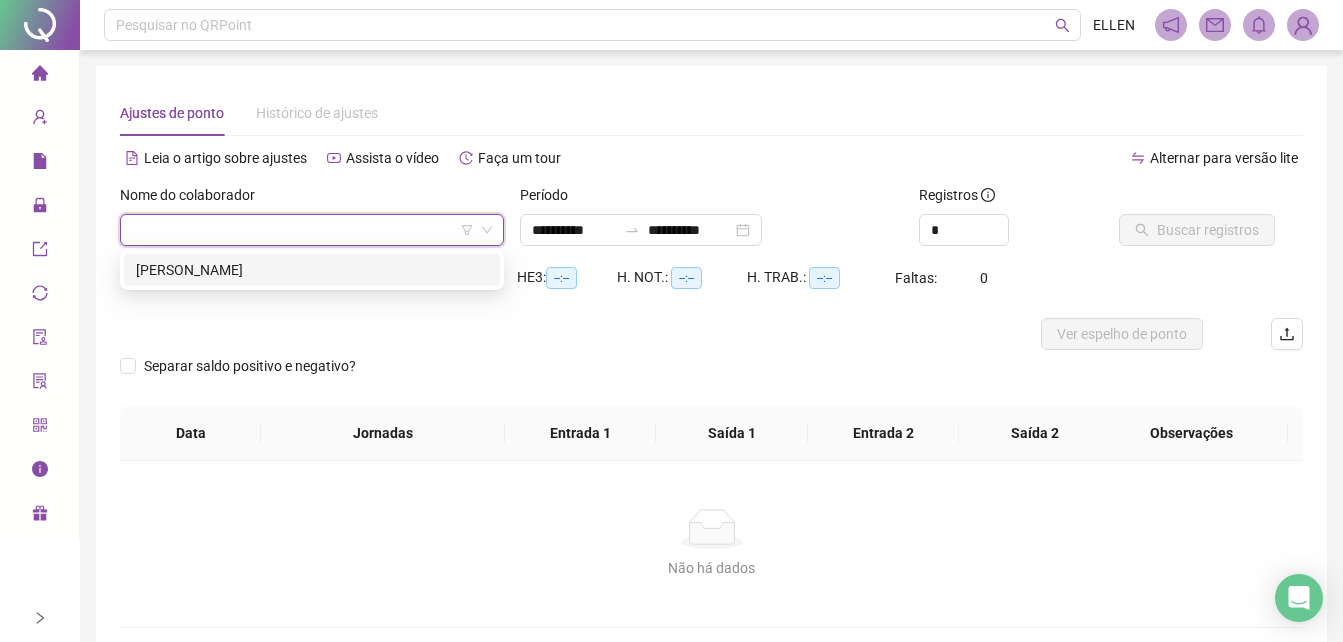type on "*" 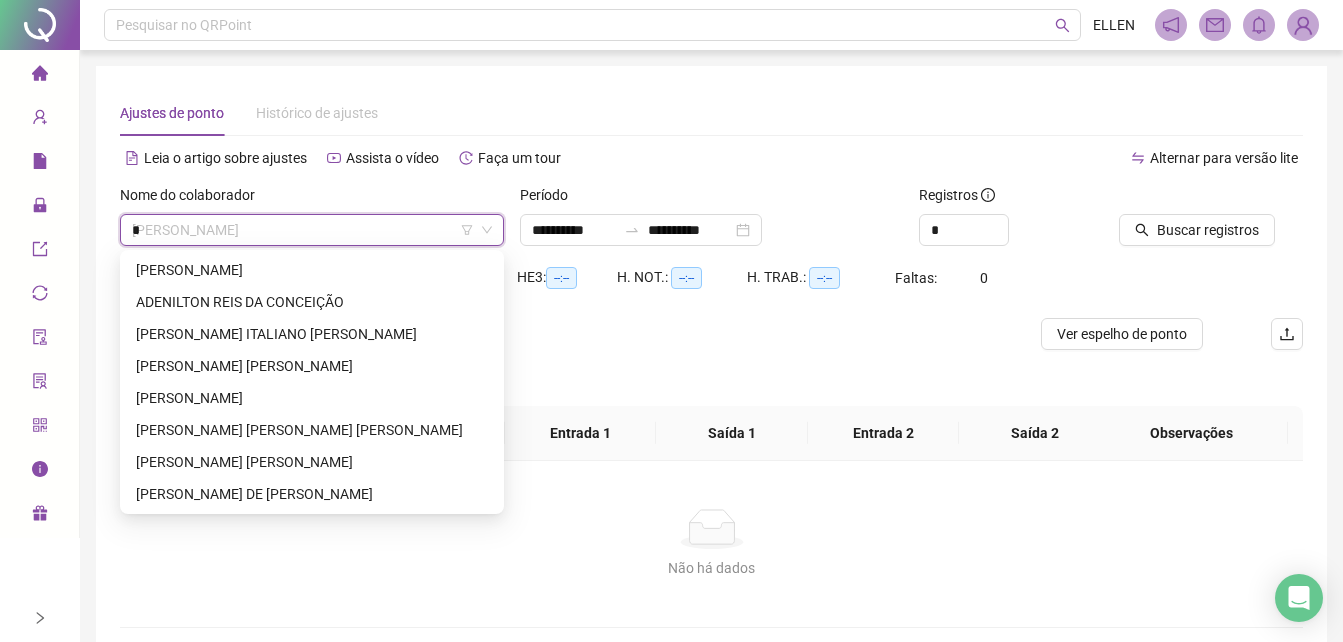 type 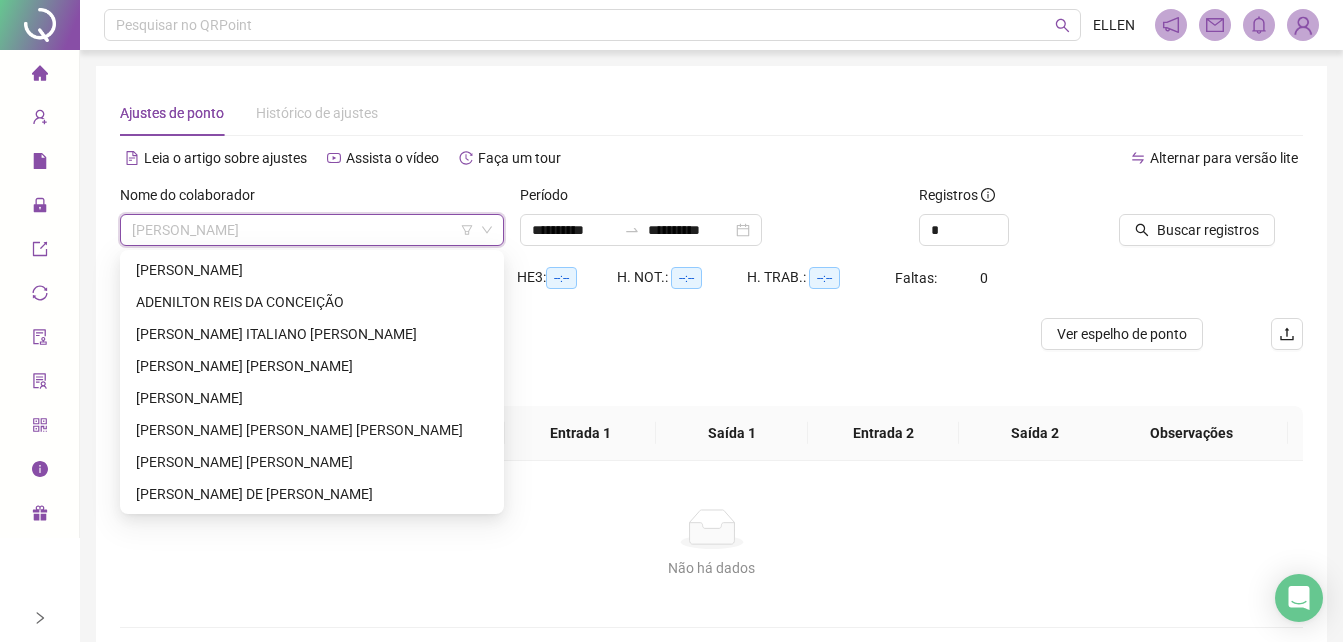 scroll, scrollTop: 1920, scrollLeft: 0, axis: vertical 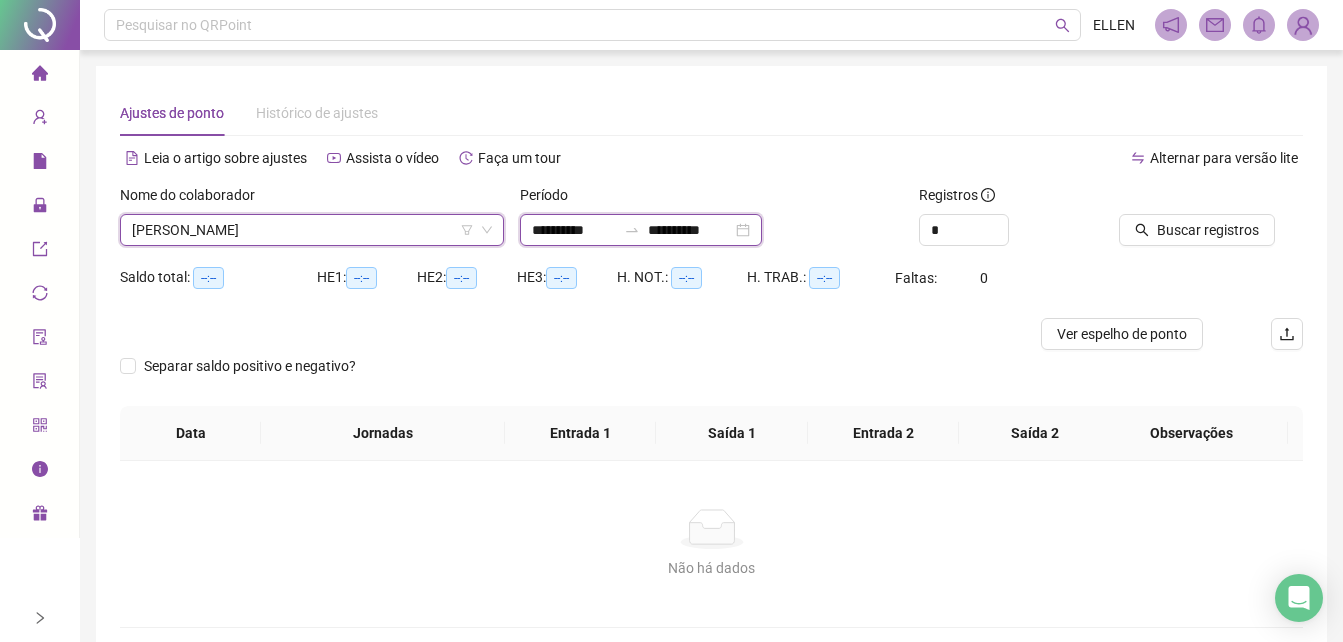 click on "**********" at bounding box center (574, 230) 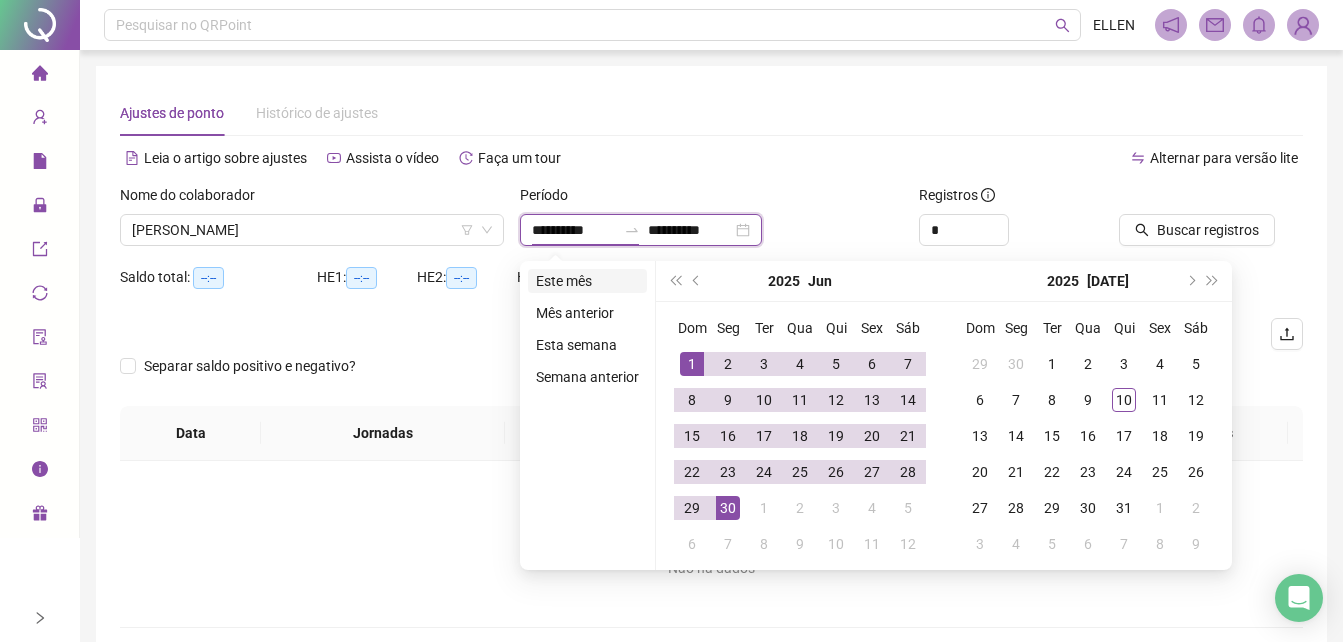 type on "**********" 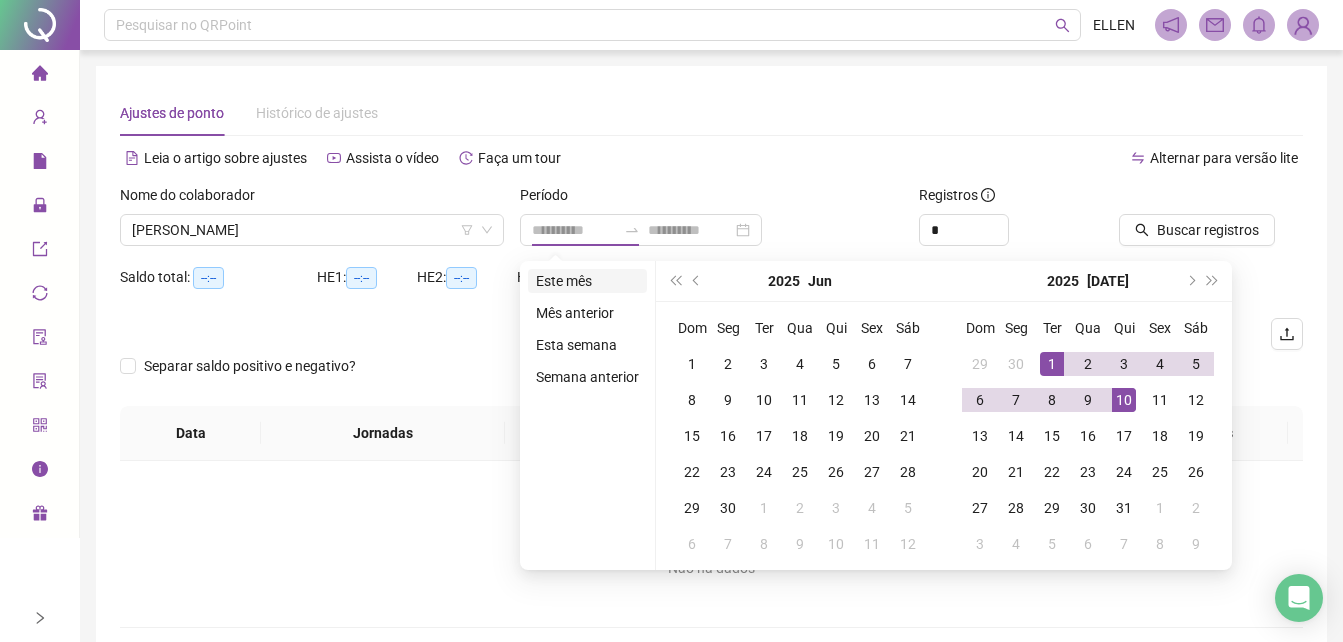 click on "Este mês" at bounding box center [587, 281] 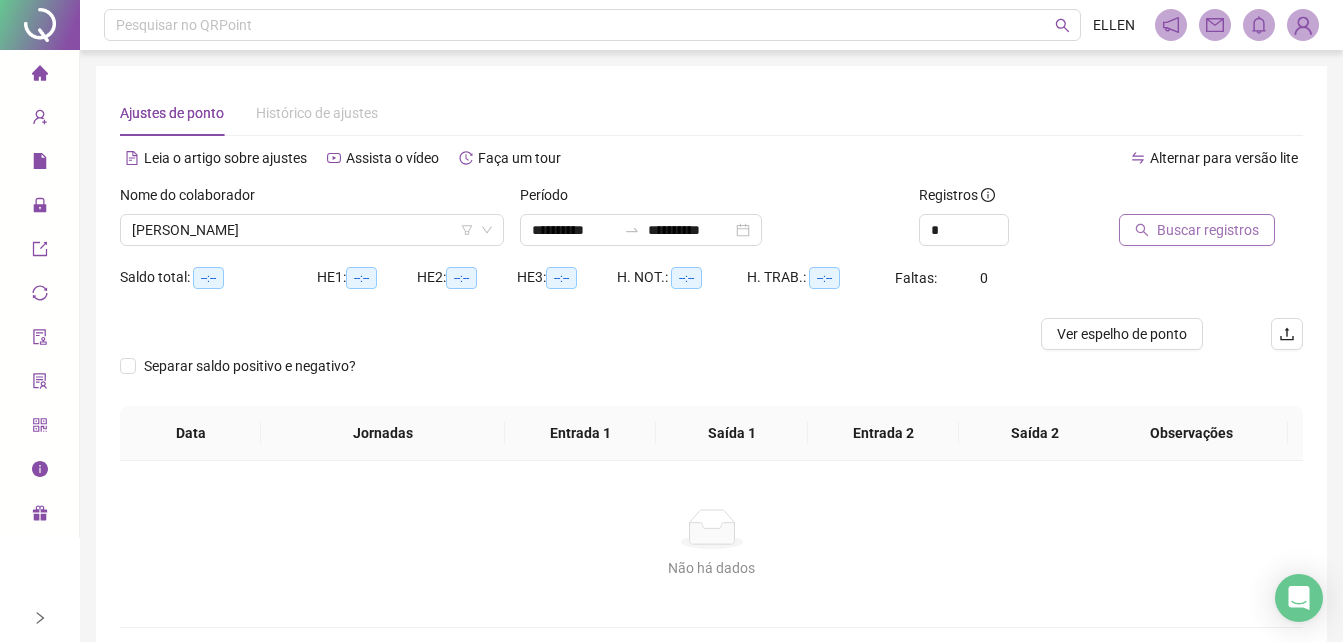 click on "Buscar registros" at bounding box center [1208, 230] 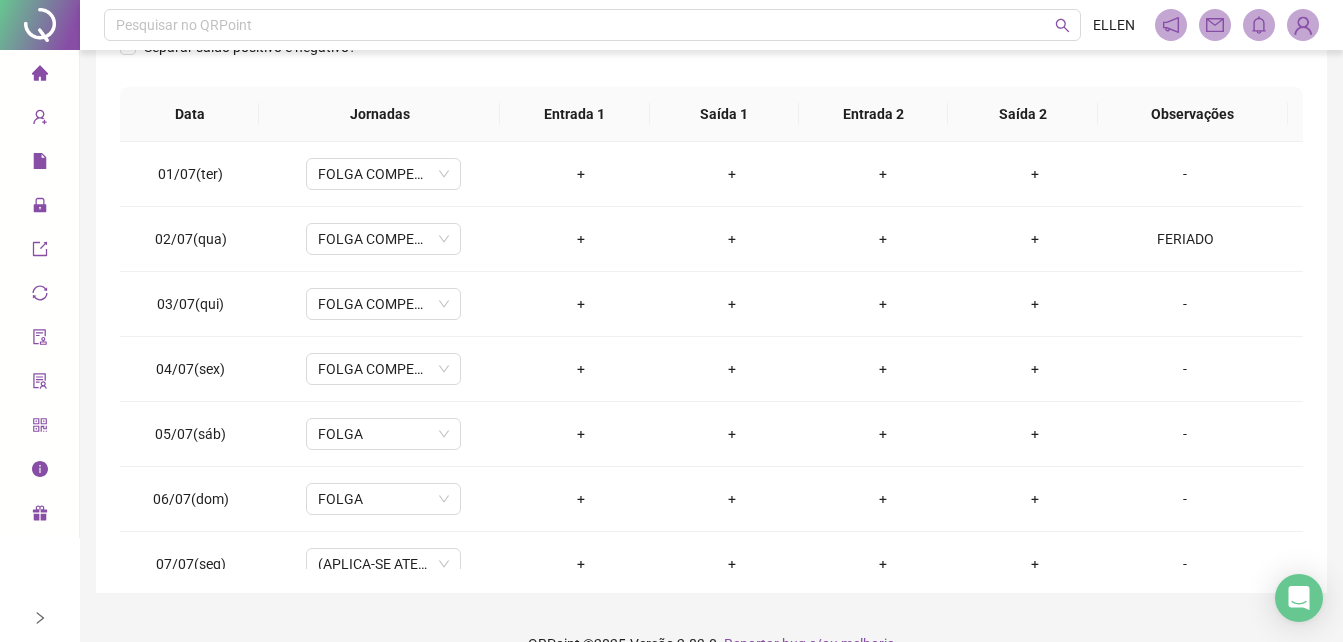 scroll, scrollTop: 380, scrollLeft: 0, axis: vertical 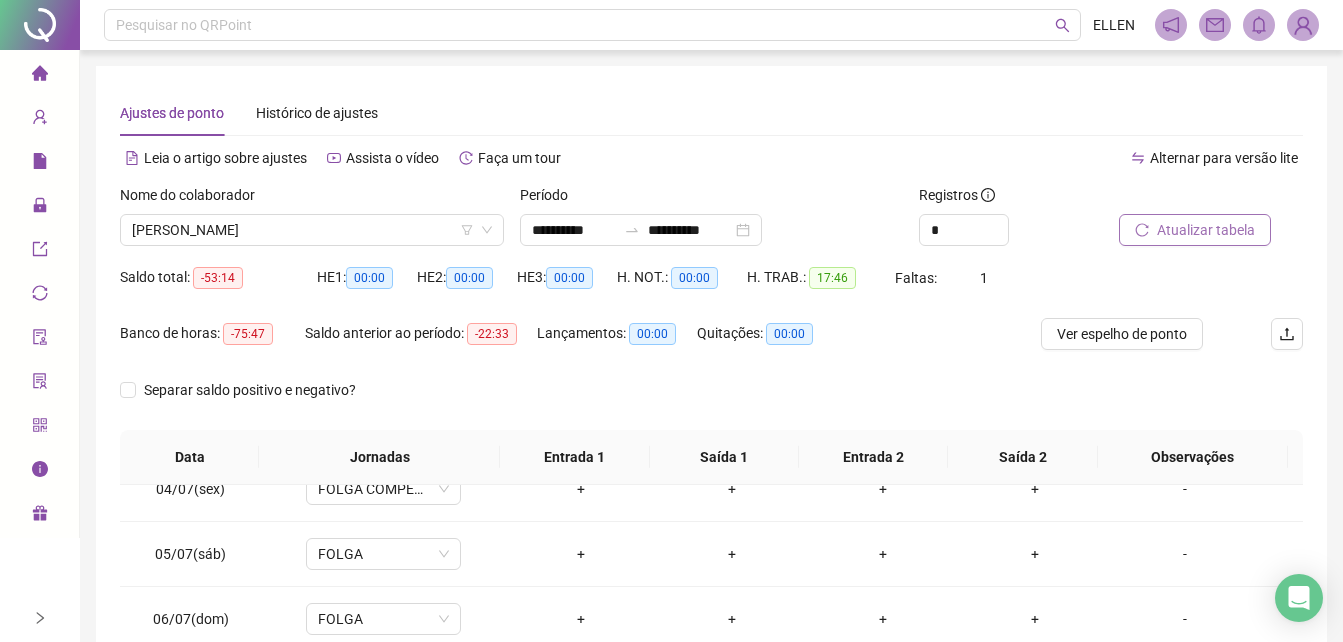 click on "Atualizar tabela" at bounding box center [1206, 230] 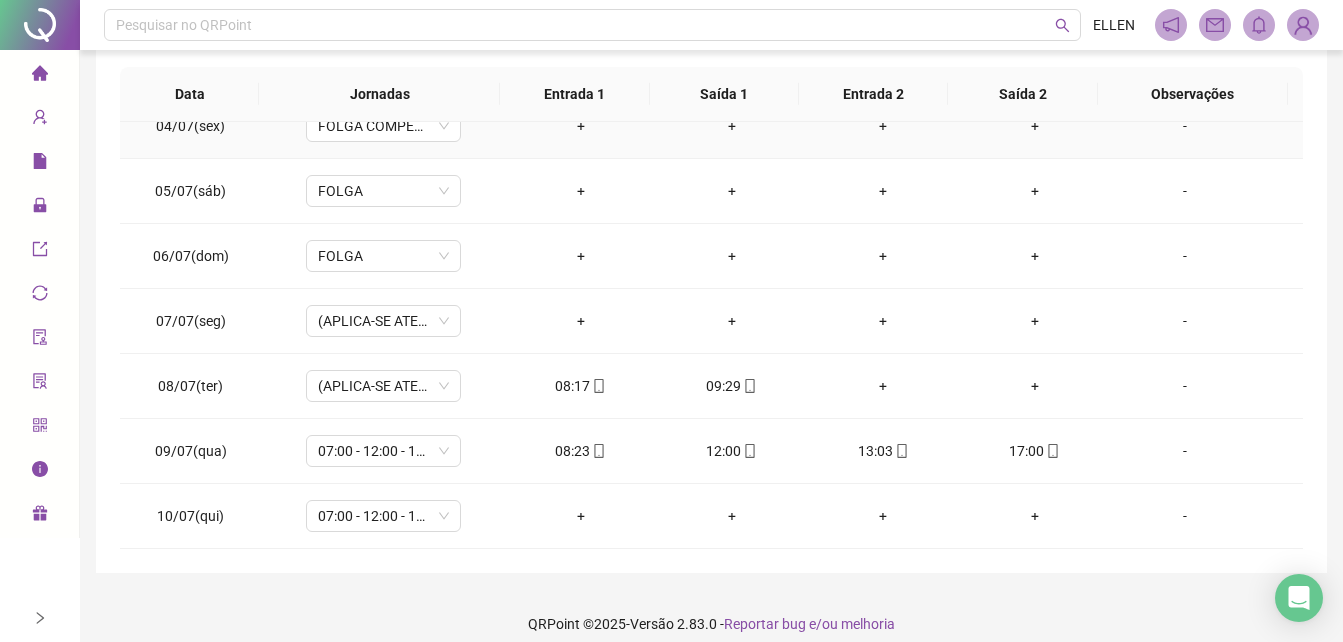 scroll, scrollTop: 380, scrollLeft: 0, axis: vertical 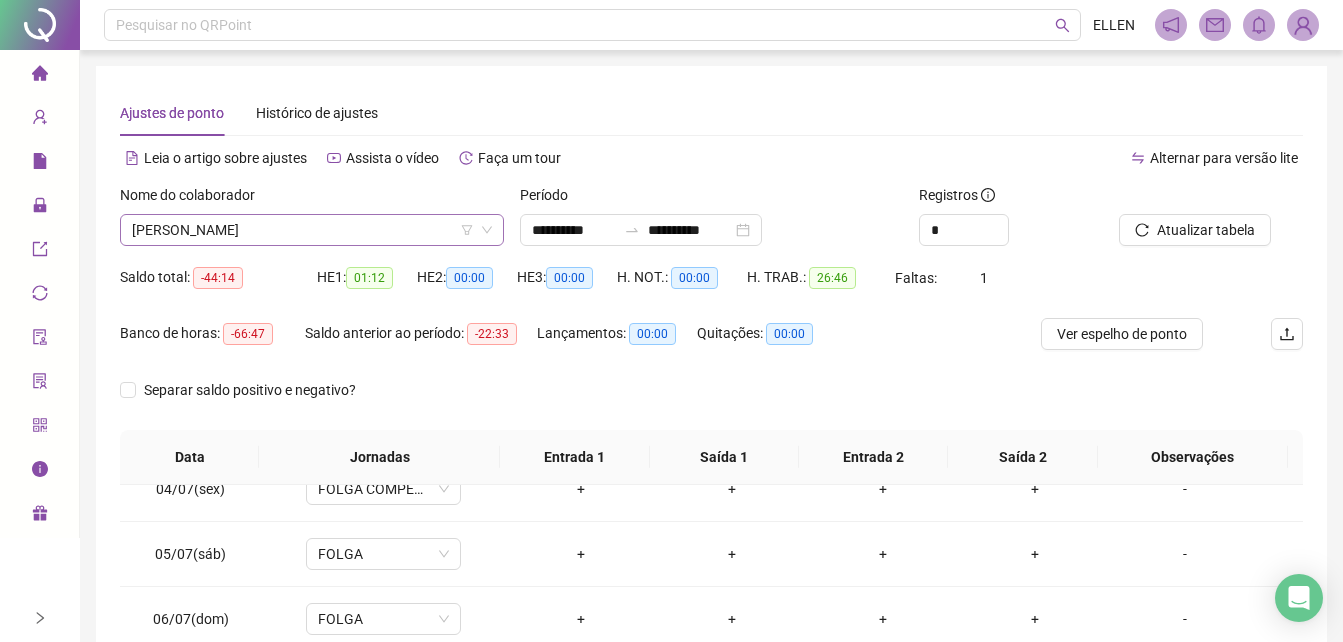 click on "LIDIANE SANTOS DE AMORIM" at bounding box center [312, 230] 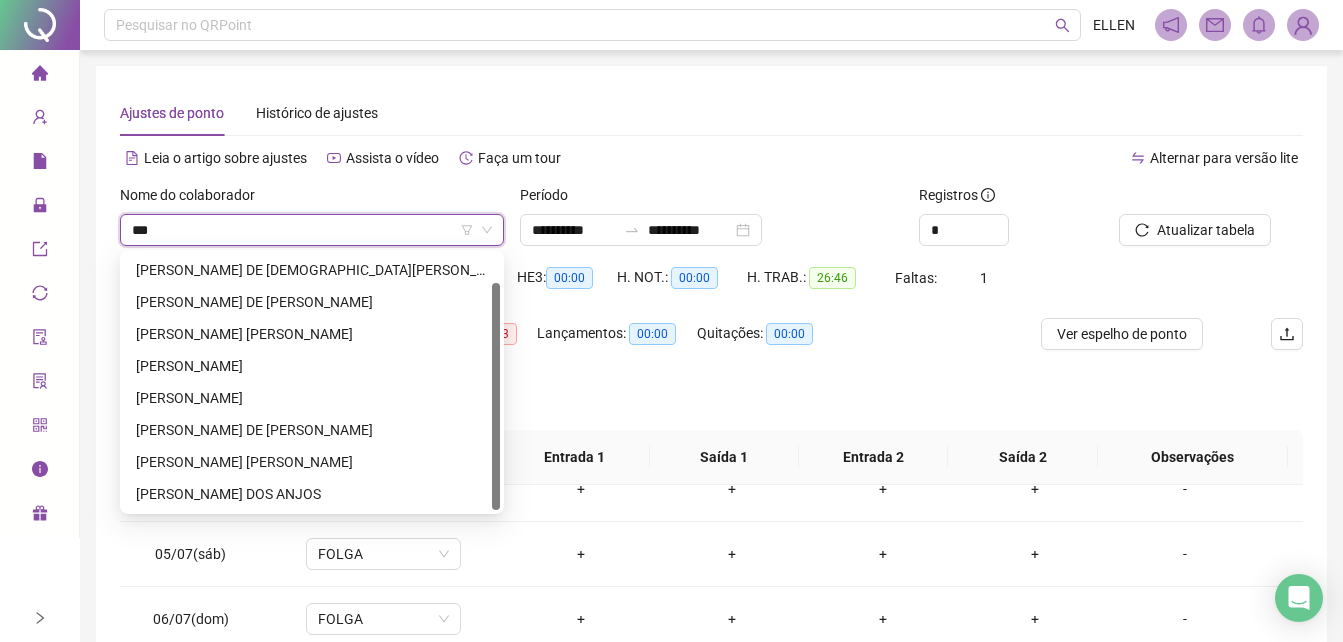 scroll, scrollTop: 0, scrollLeft: 0, axis: both 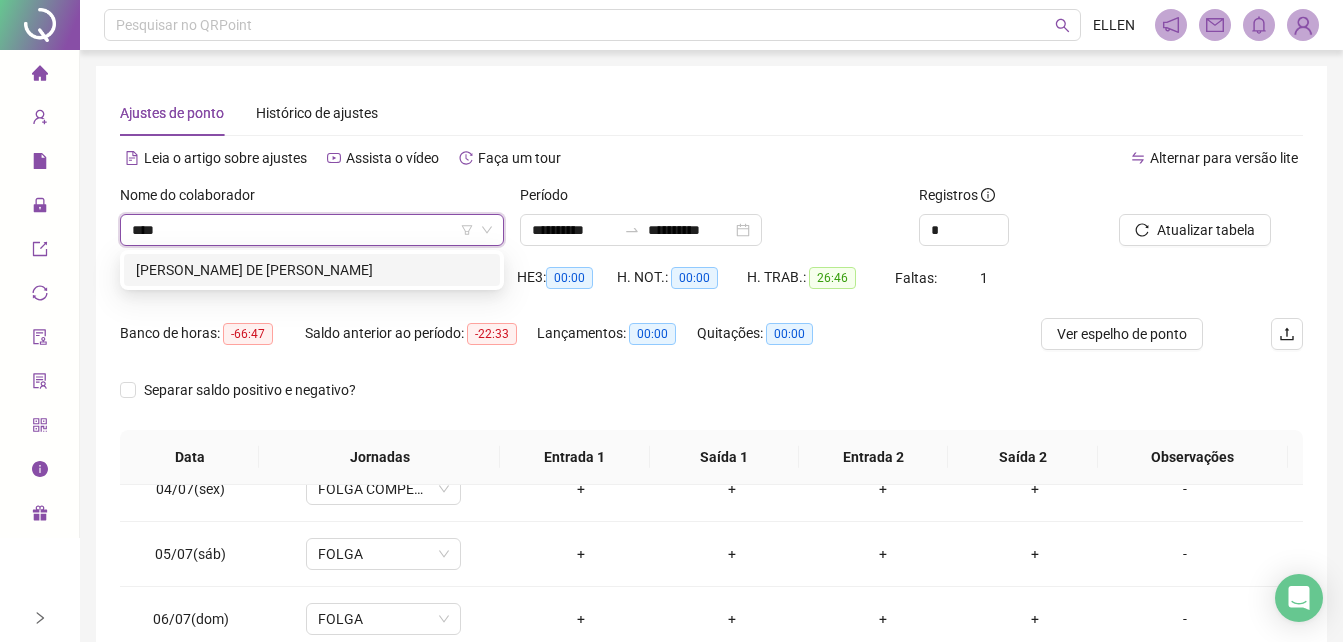 type on "****" 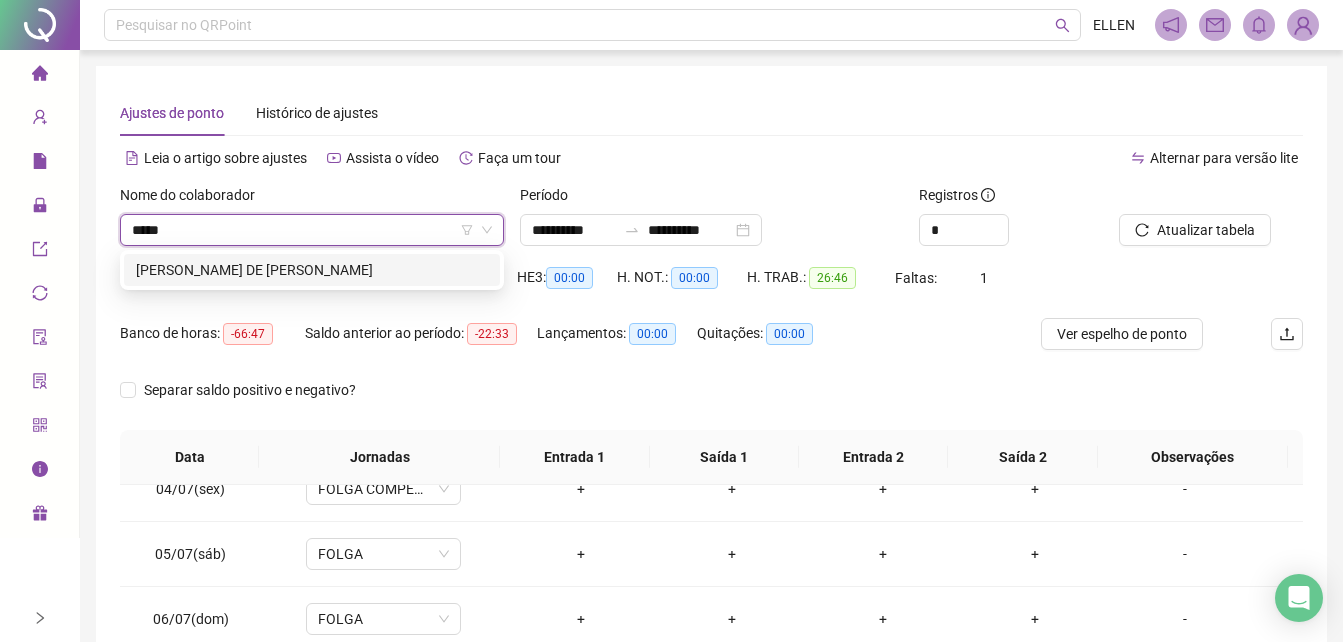 click on "[PERSON_NAME]" at bounding box center [312, 270] 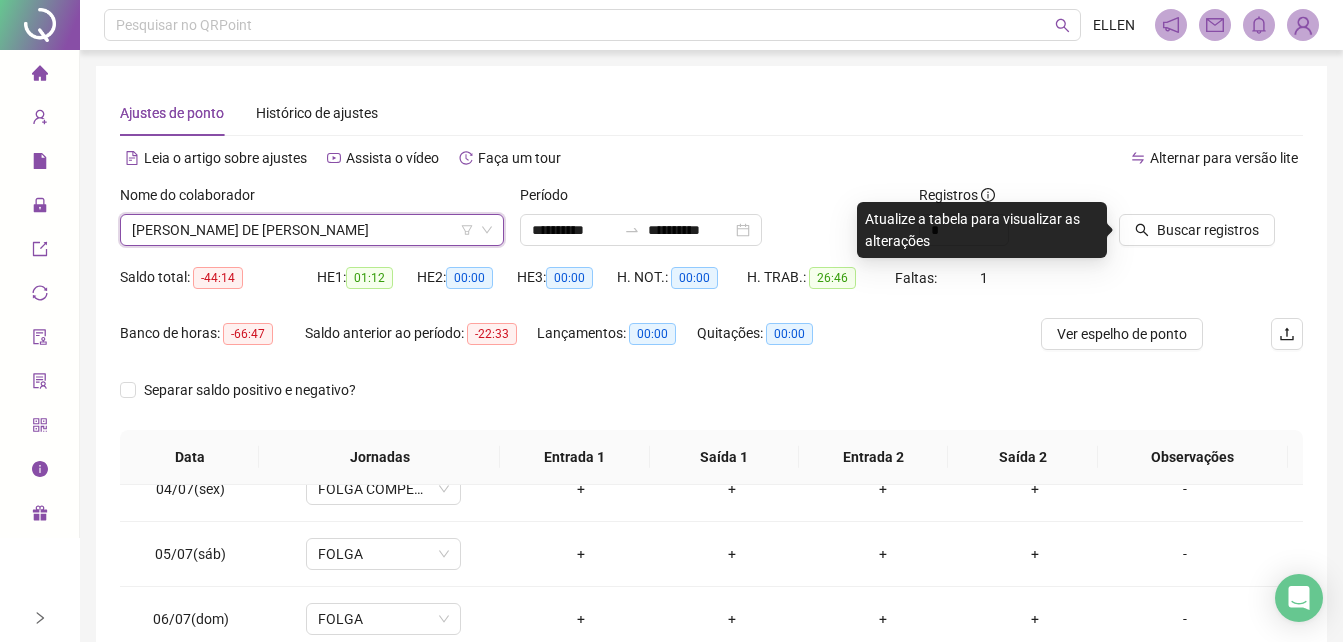 click on "Buscar registros" at bounding box center [1211, 223] 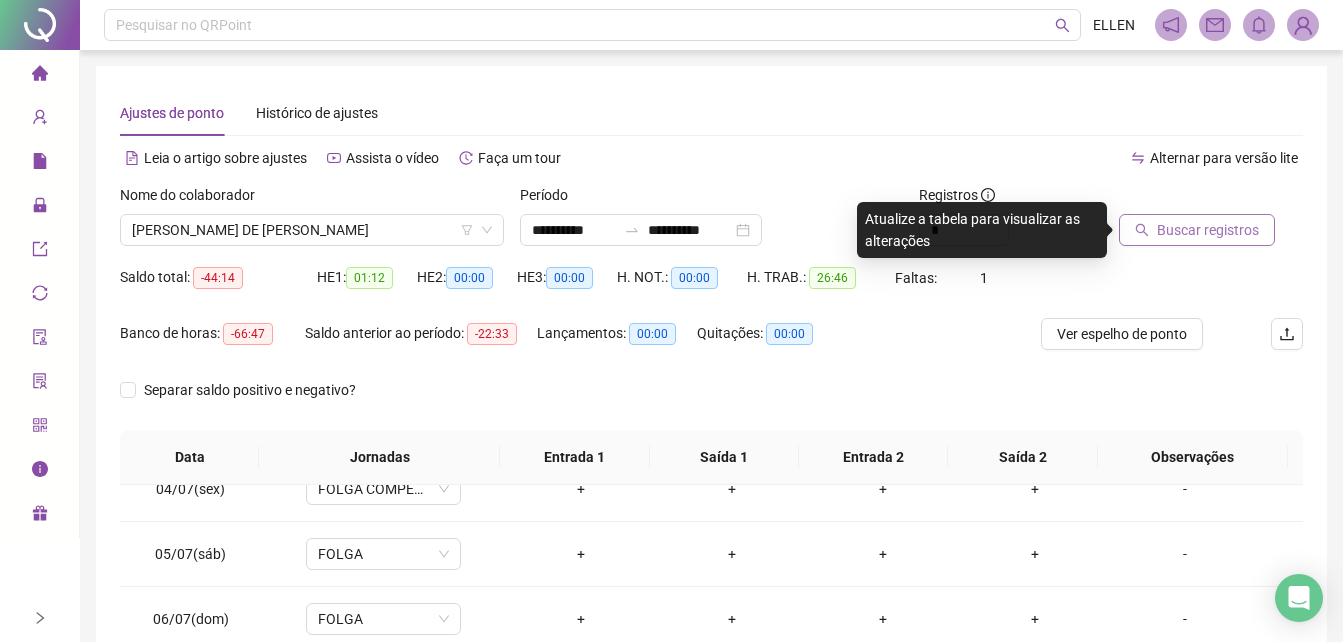 click on "Buscar registros" at bounding box center [1197, 230] 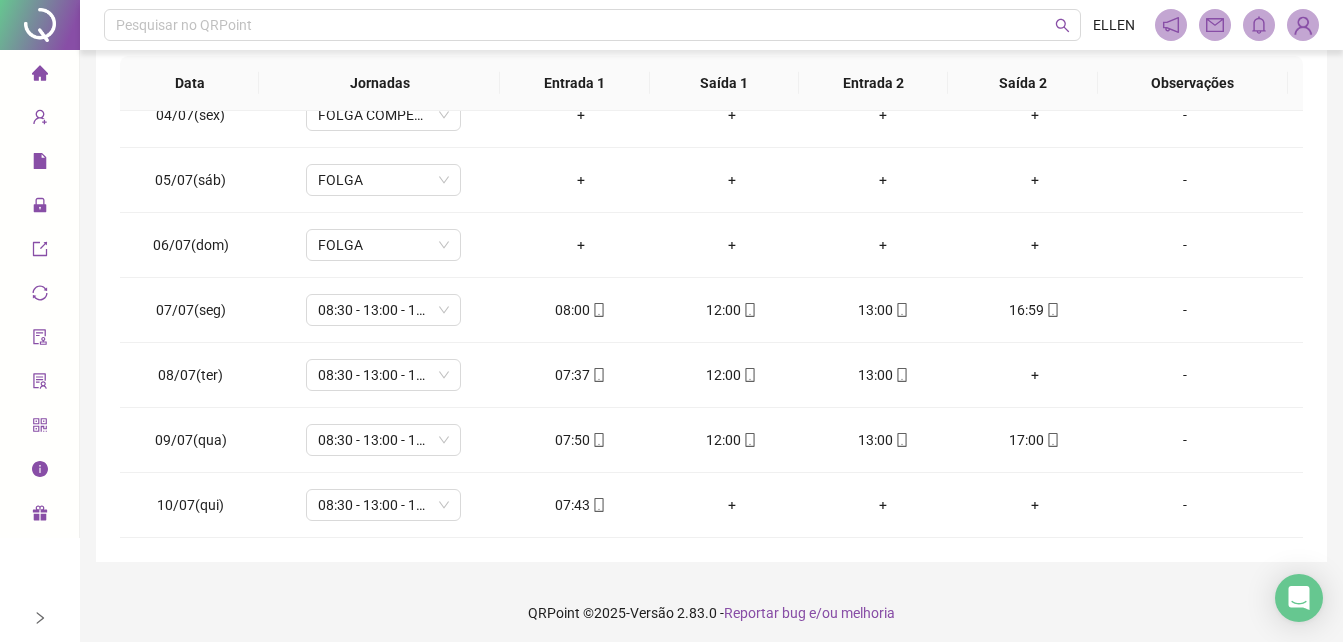 scroll, scrollTop: 380, scrollLeft: 0, axis: vertical 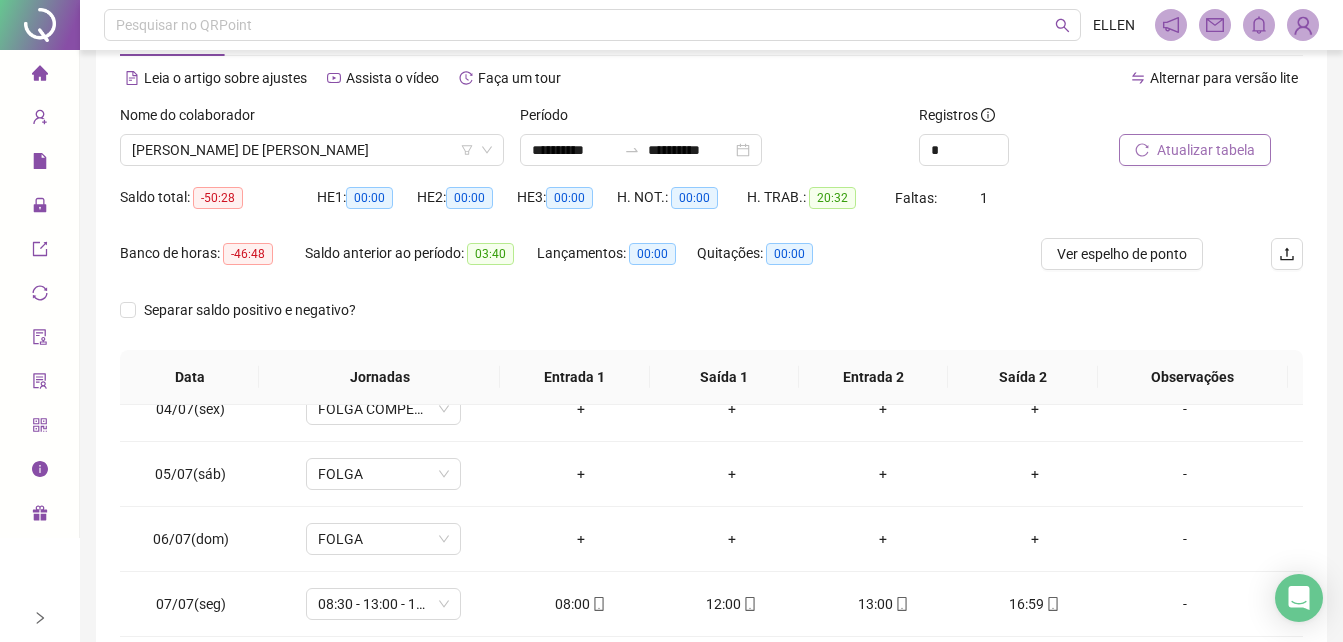 click on "Atualizar tabela" at bounding box center [1195, 150] 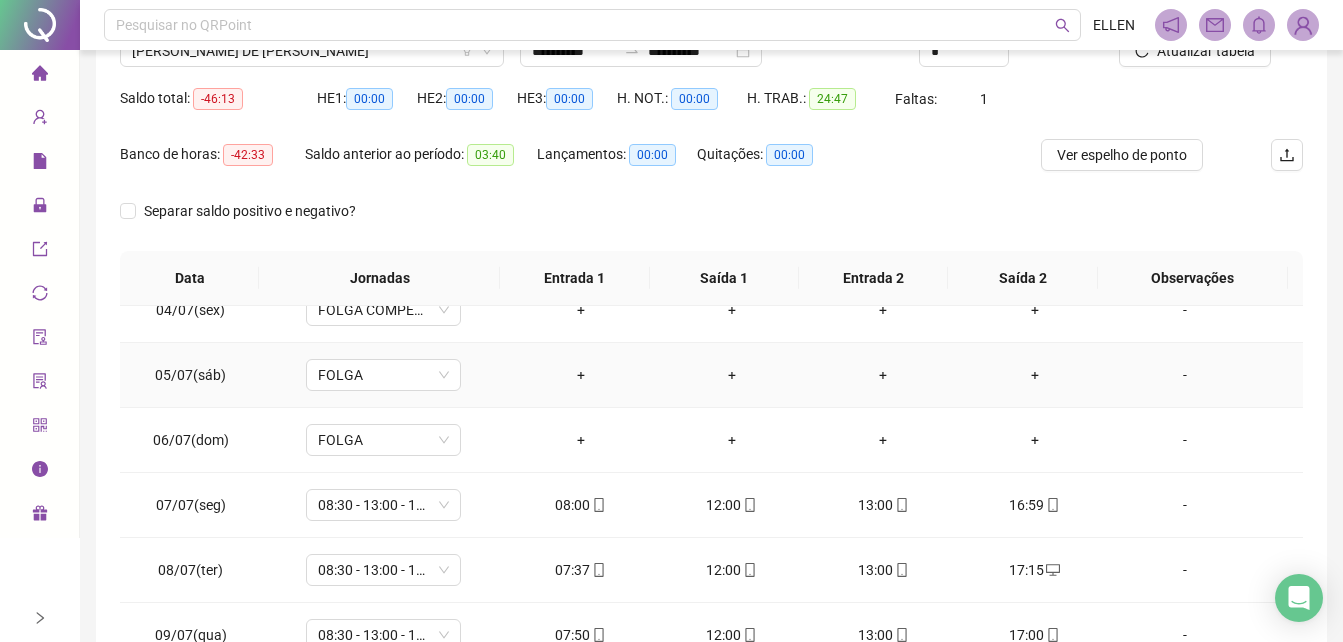 scroll, scrollTop: 380, scrollLeft: 0, axis: vertical 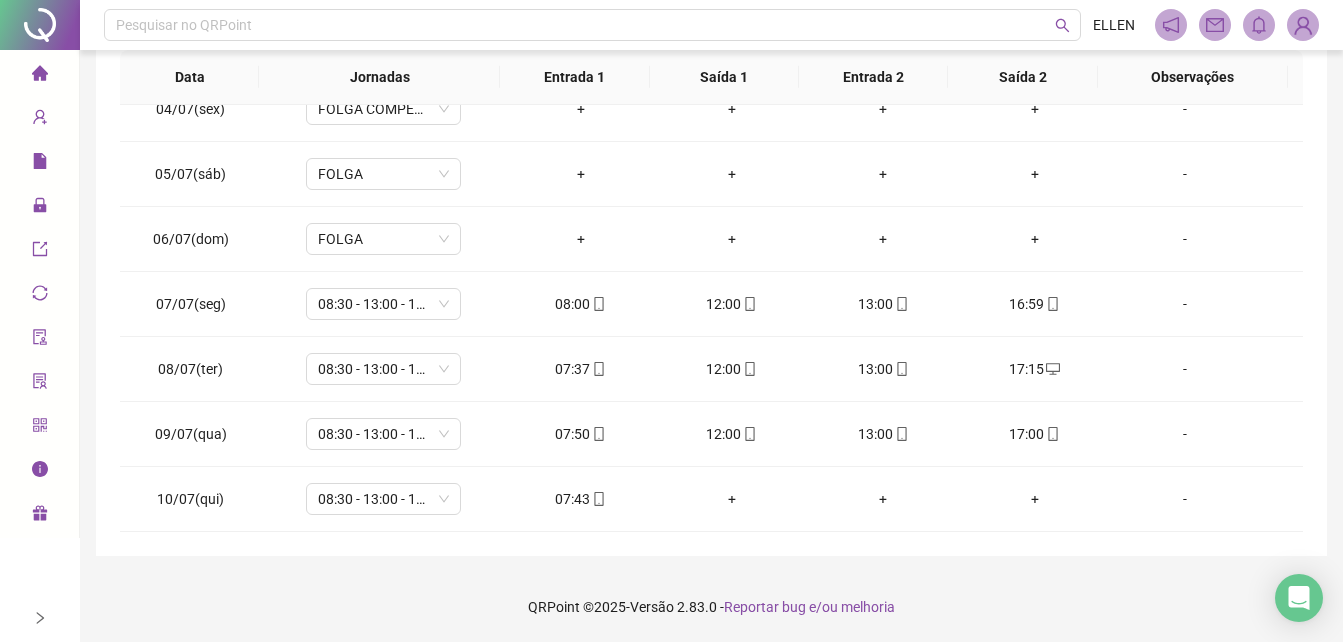 click on "**********" at bounding box center (711, 131) 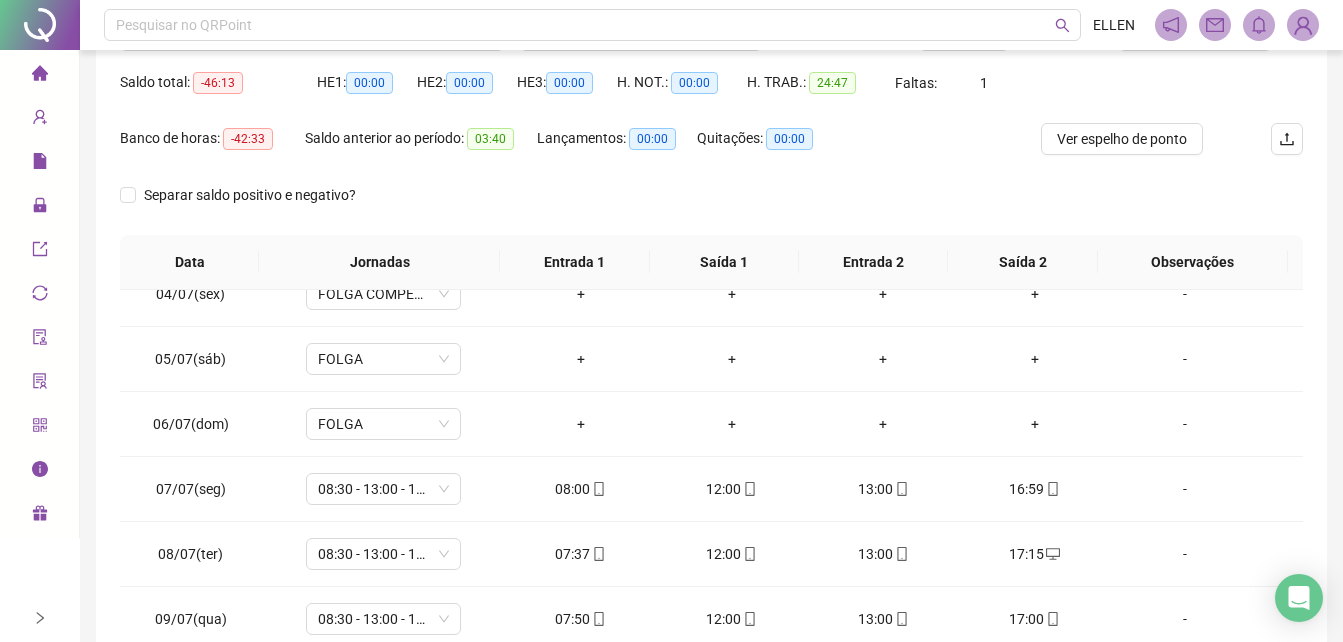 scroll, scrollTop: 0, scrollLeft: 0, axis: both 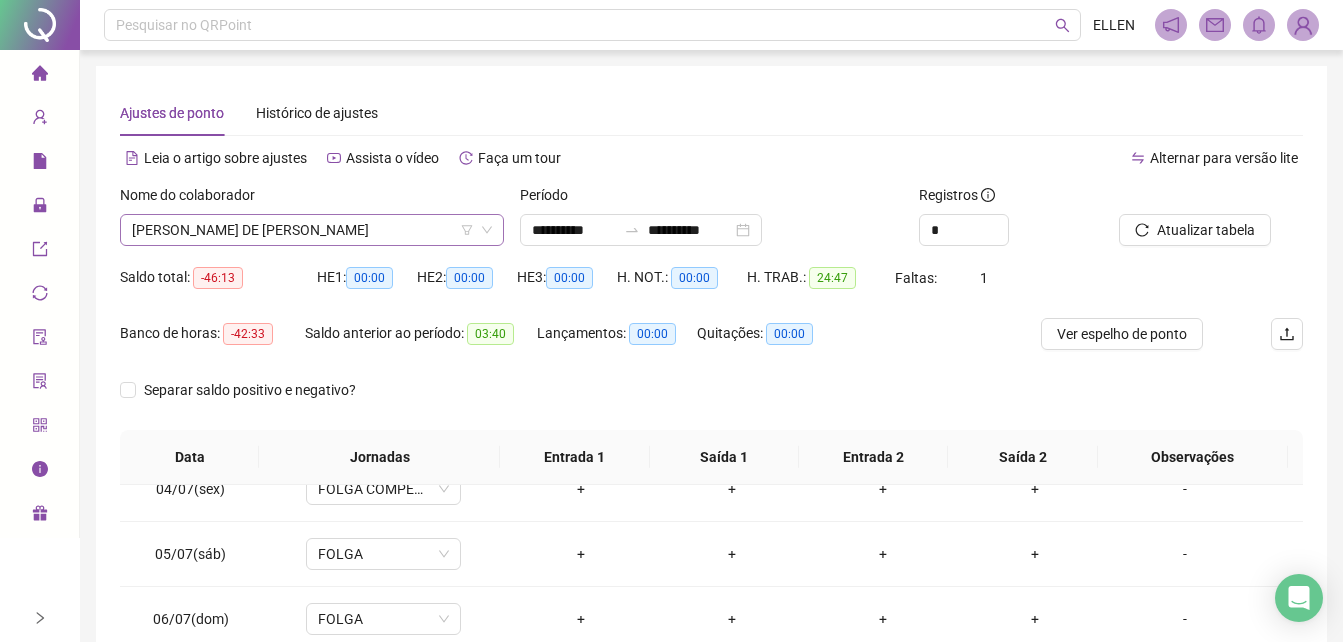 click on "[PERSON_NAME]" at bounding box center [312, 230] 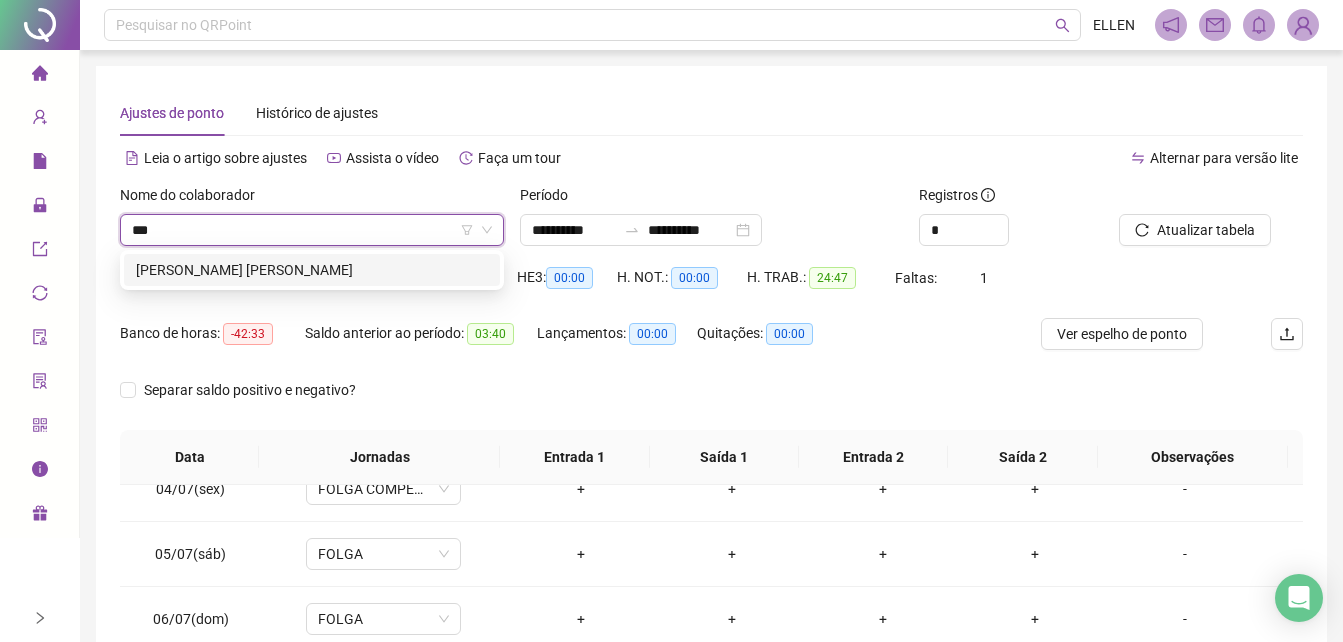 scroll, scrollTop: 0, scrollLeft: 0, axis: both 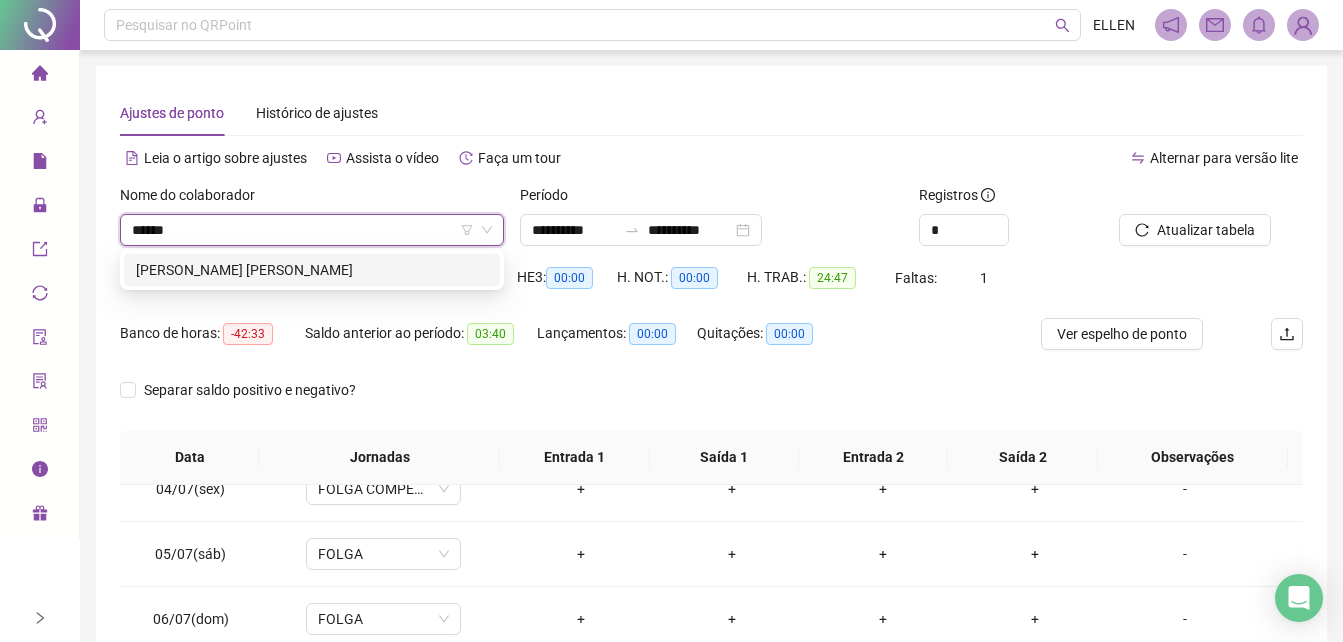 type on "*******" 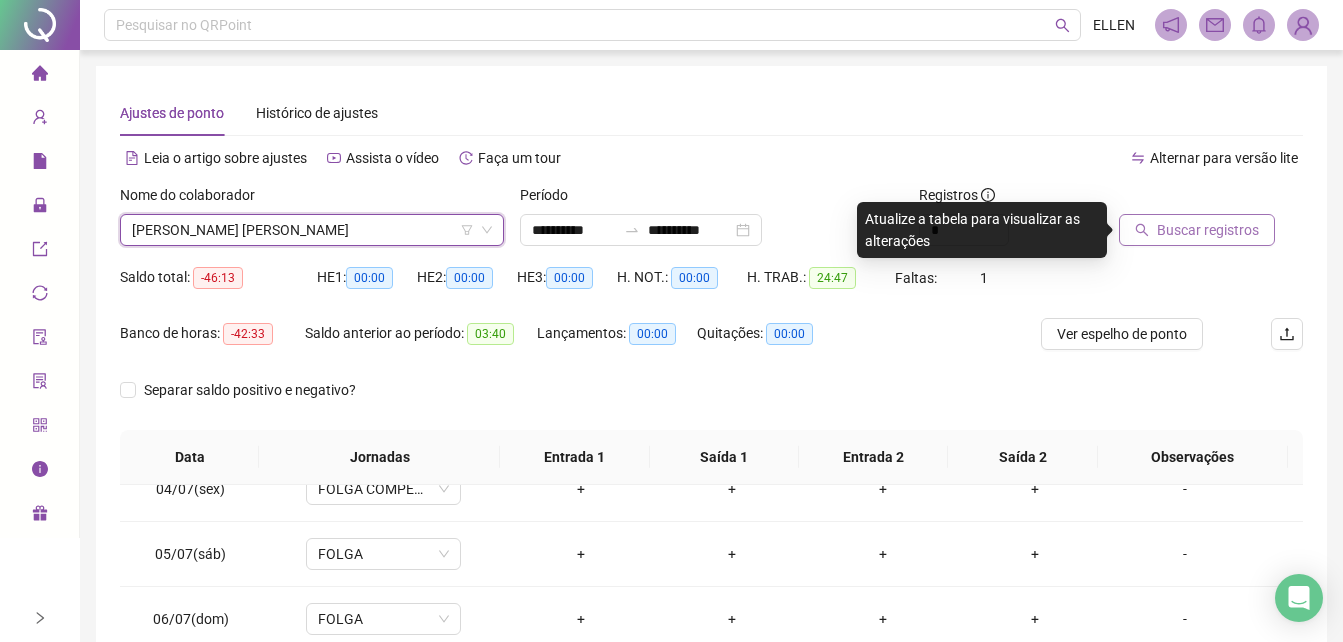 click on "Buscar registros" at bounding box center [1208, 230] 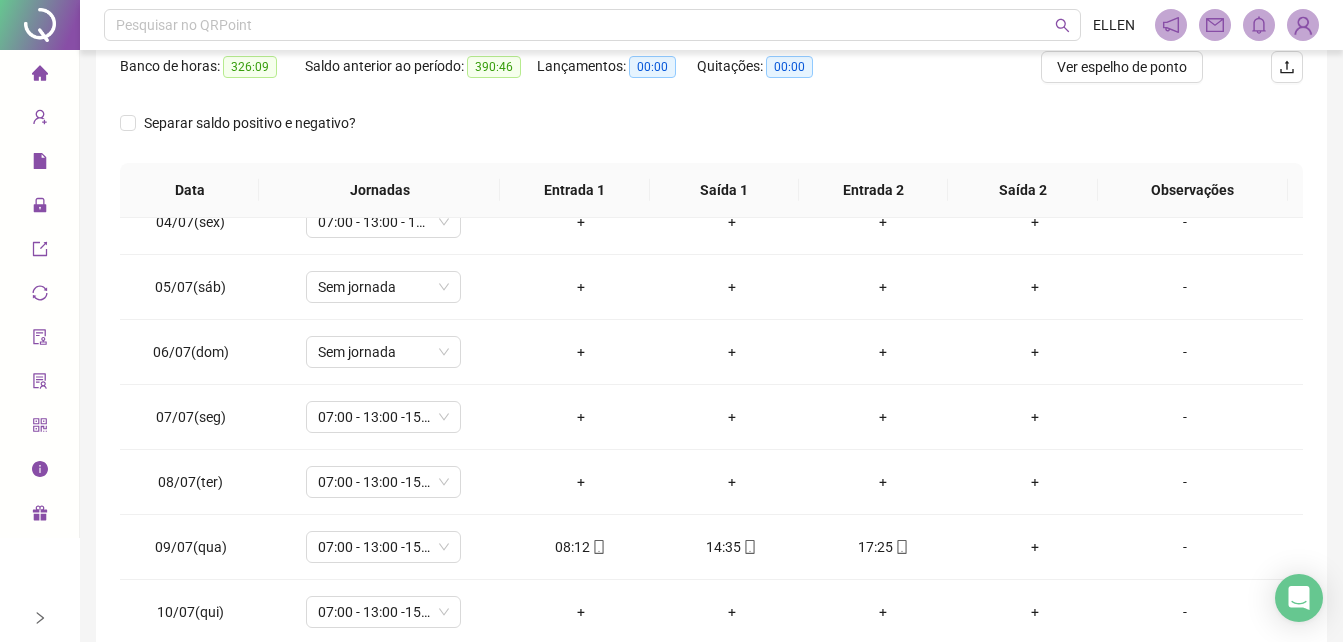 scroll, scrollTop: 380, scrollLeft: 0, axis: vertical 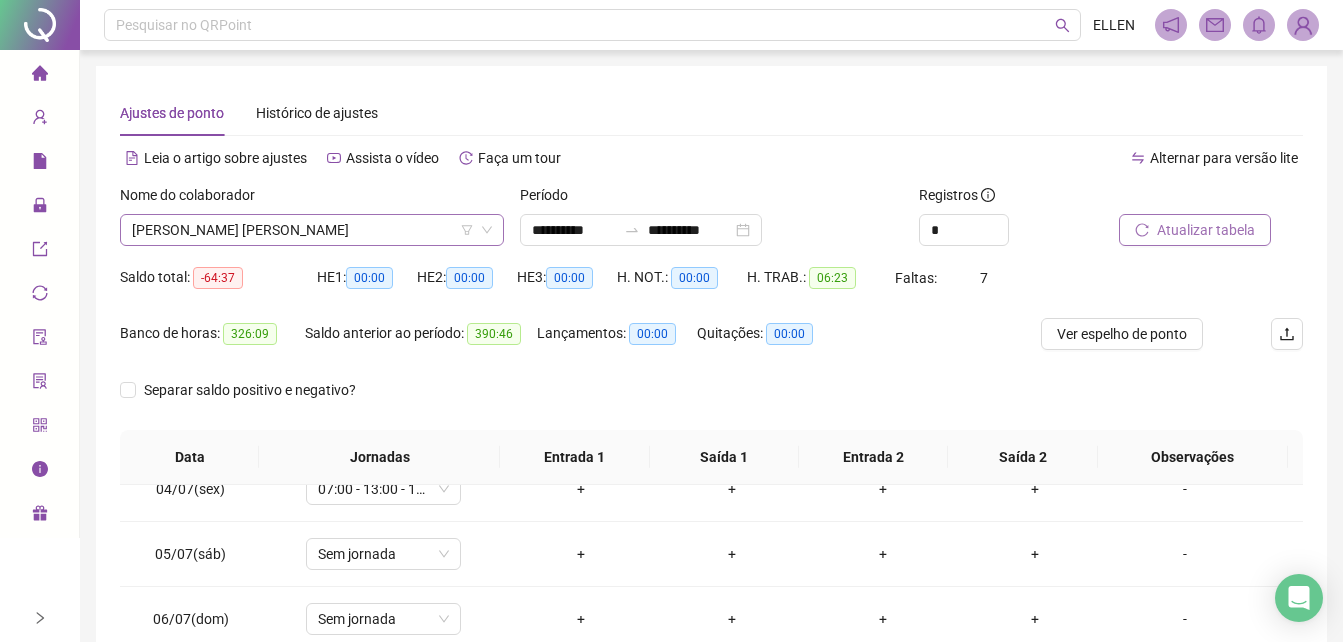click on "[PERSON_NAME]" at bounding box center (312, 230) 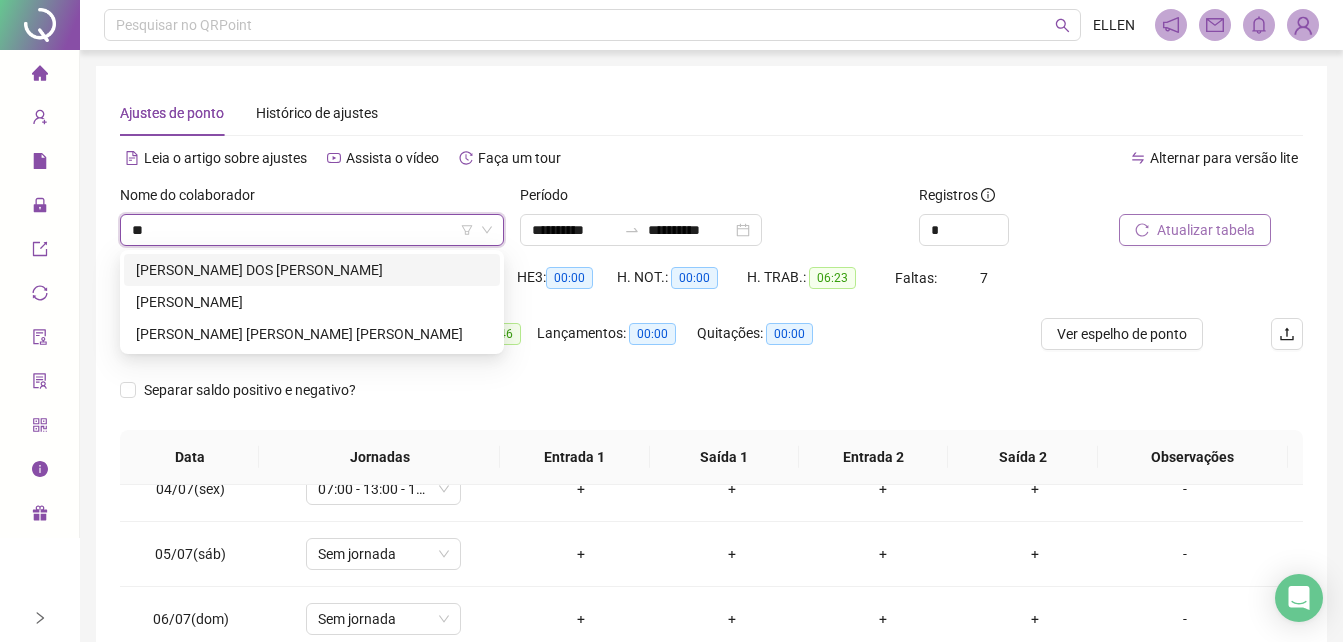 scroll, scrollTop: 0, scrollLeft: 0, axis: both 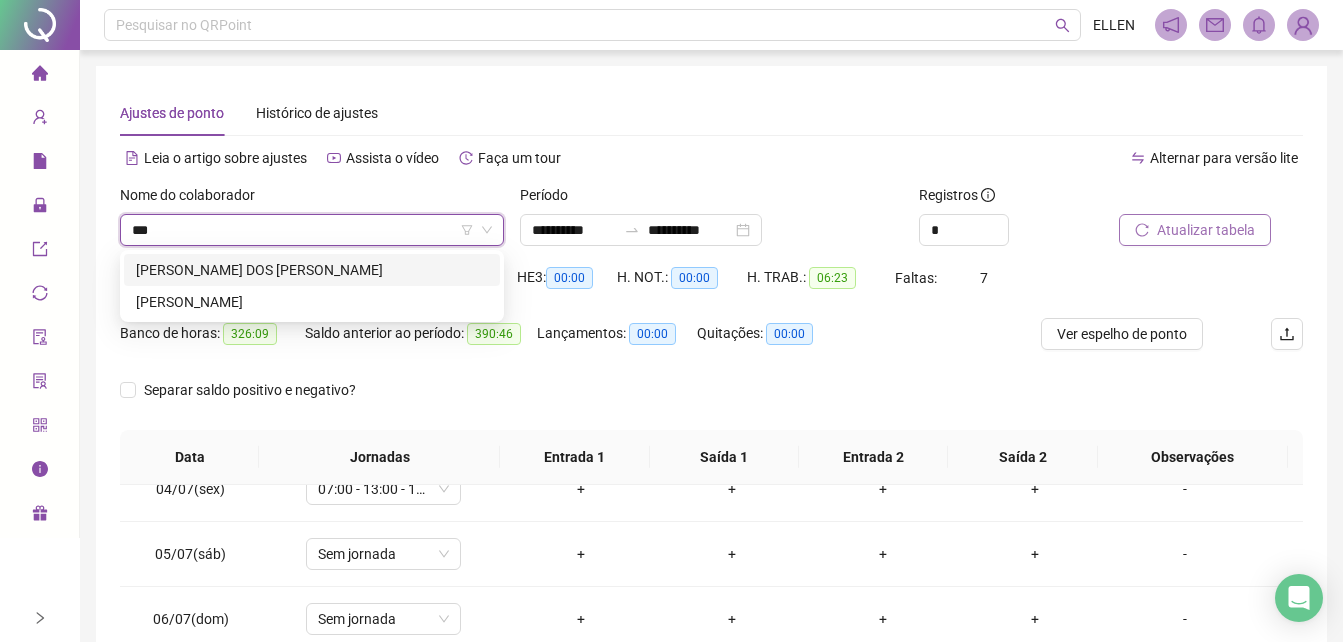 type on "****" 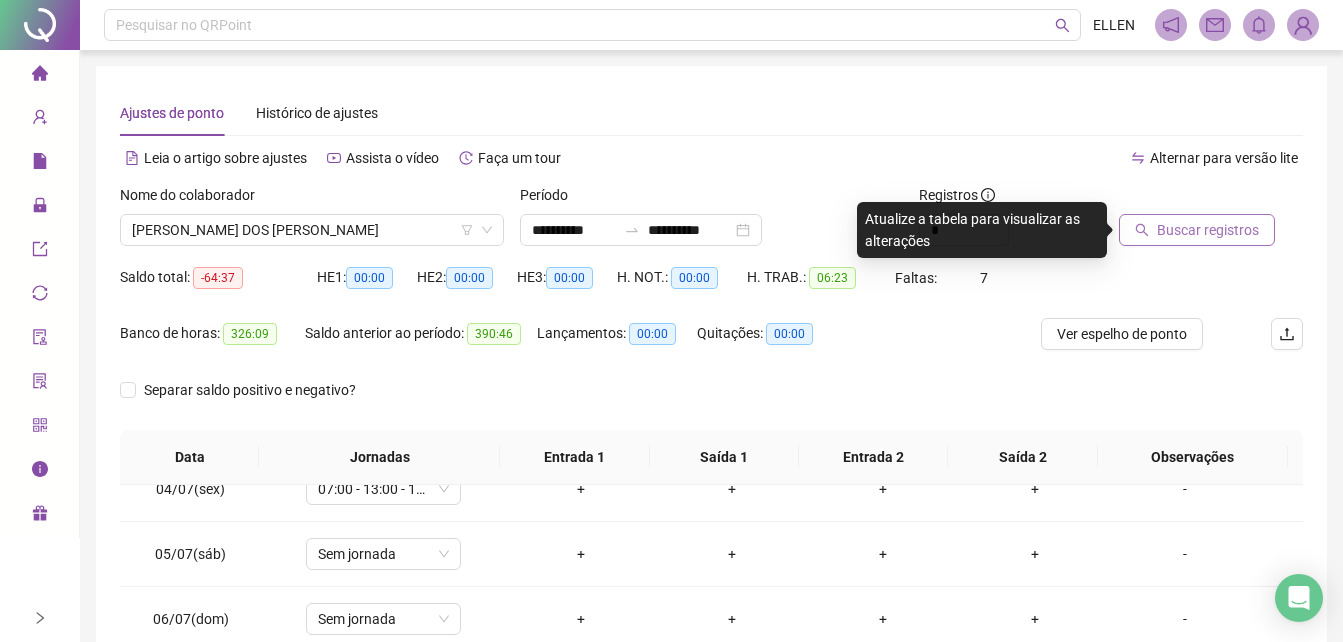 click on "Buscar registros" at bounding box center (1208, 230) 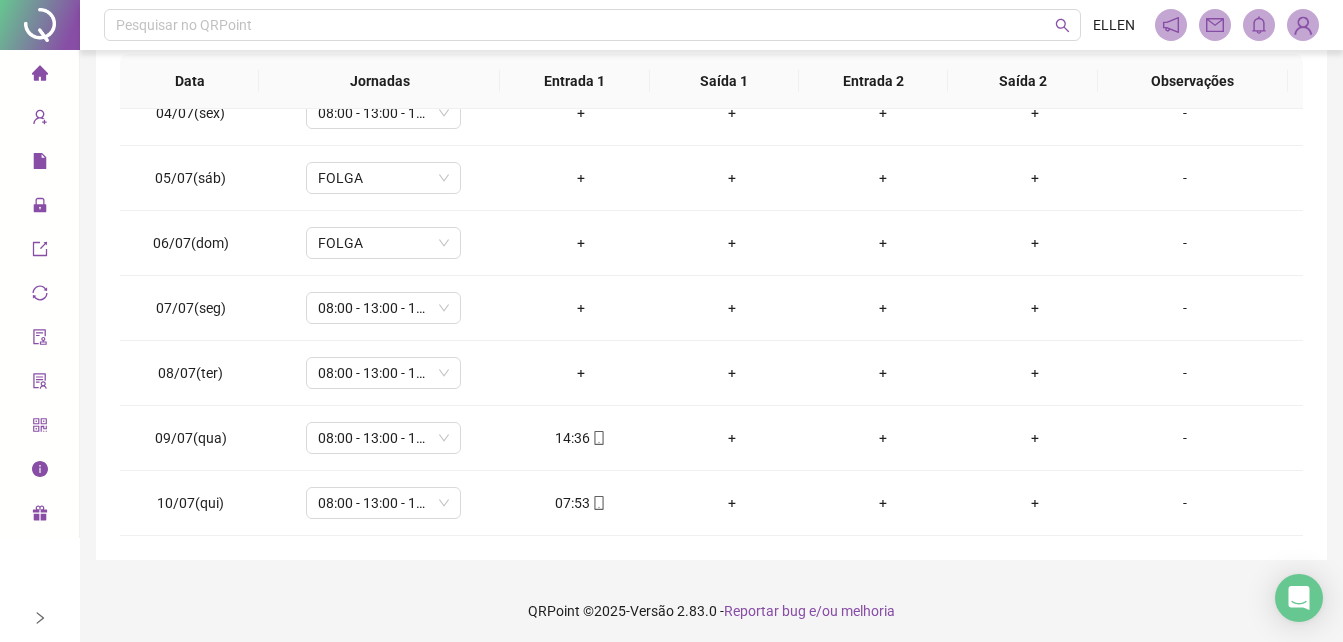 scroll, scrollTop: 380, scrollLeft: 0, axis: vertical 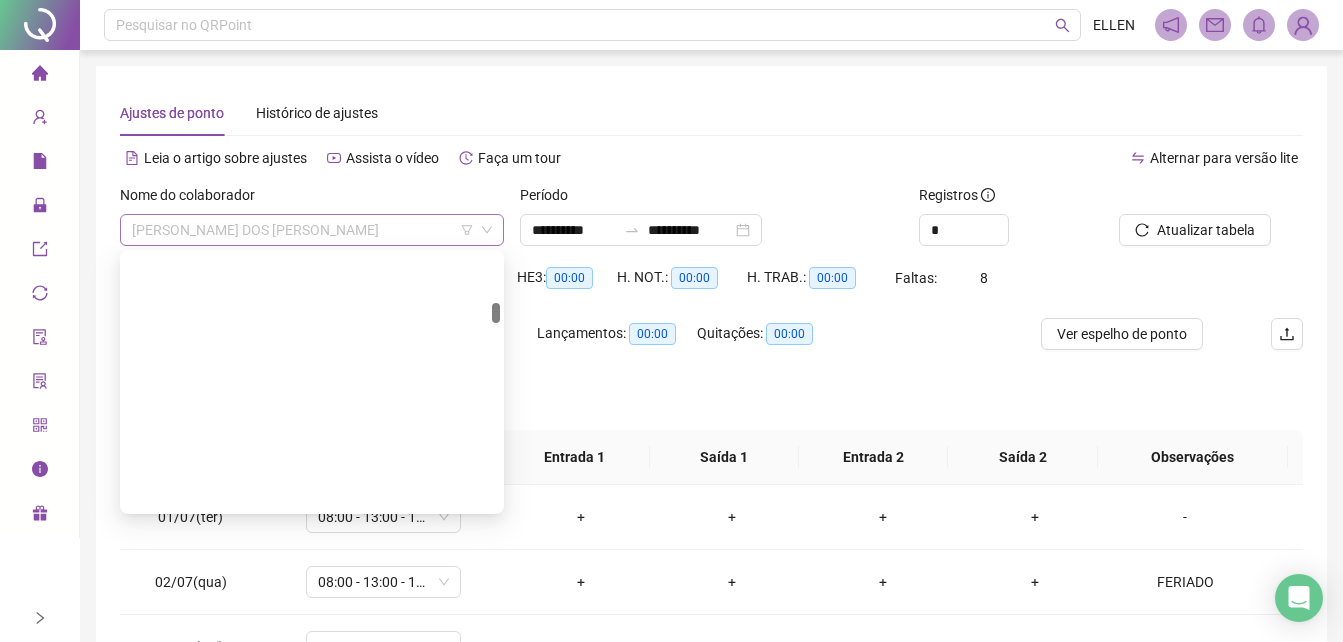 click on "FABIANA PINTO DOS SANTOS" at bounding box center (312, 230) 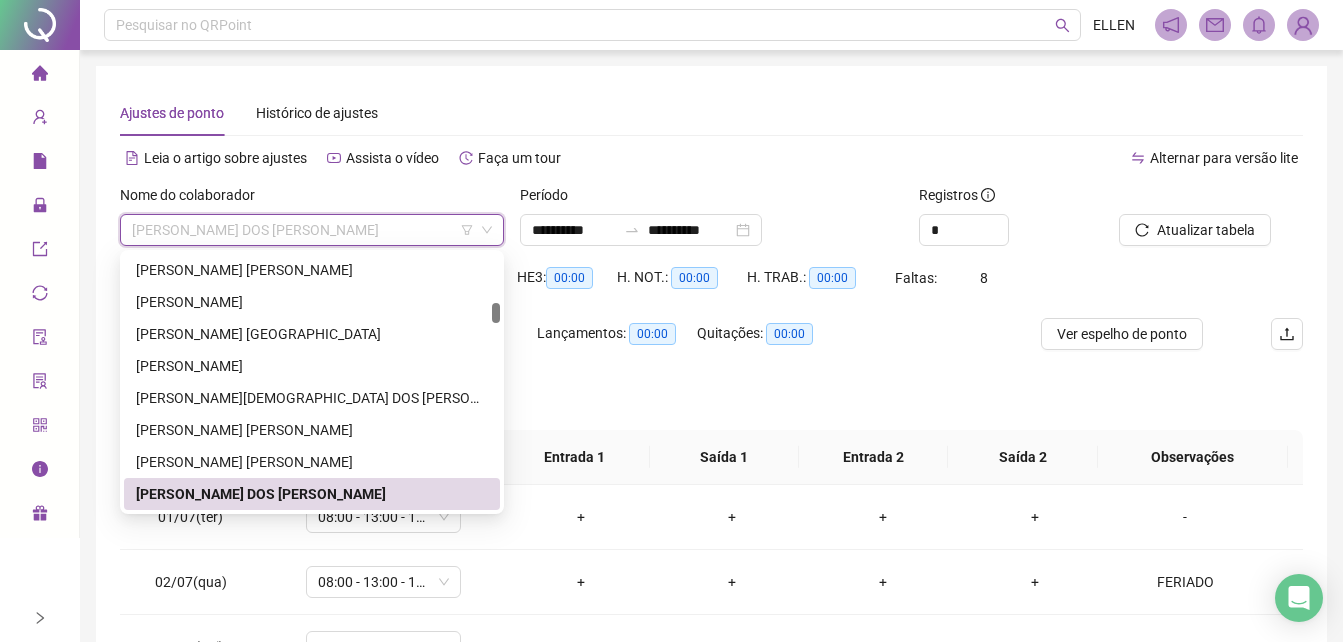 type on "*" 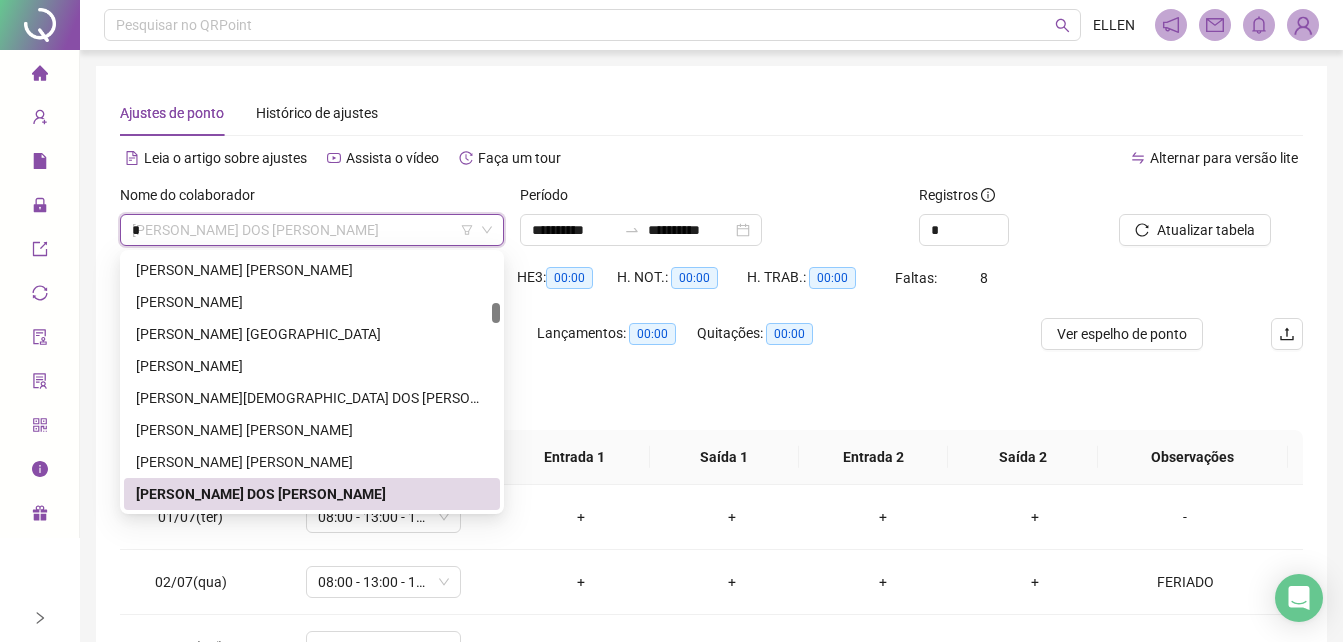 scroll, scrollTop: 352, scrollLeft: 0, axis: vertical 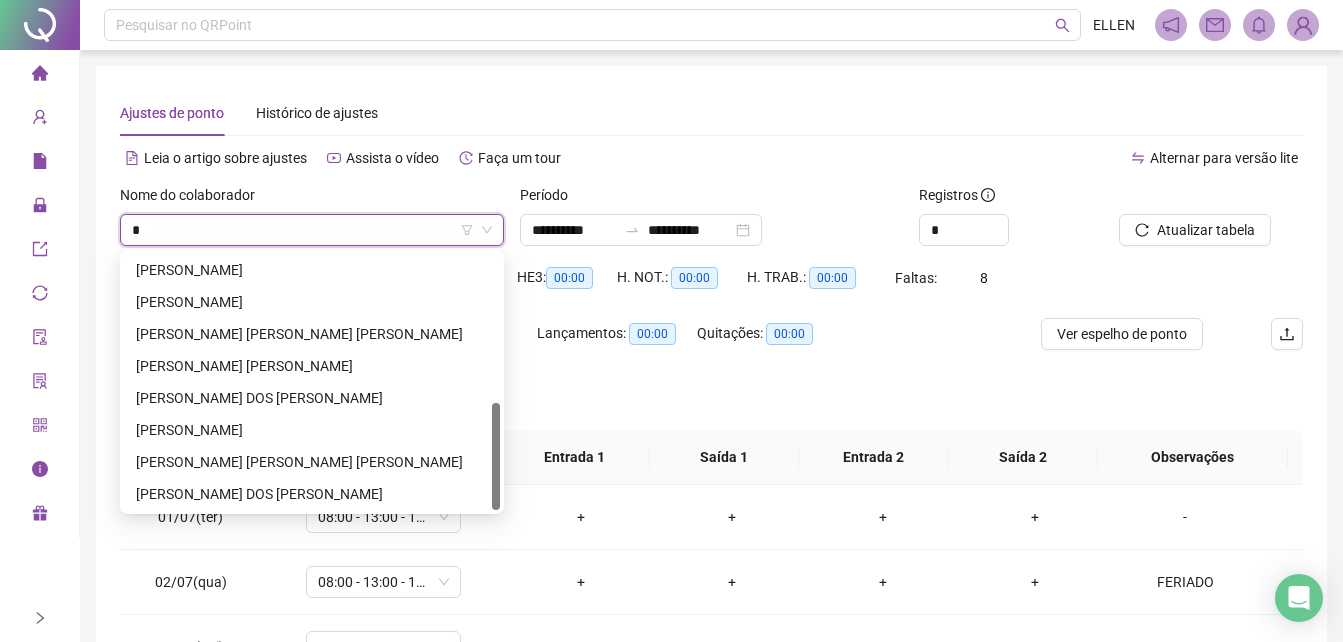 type on "**" 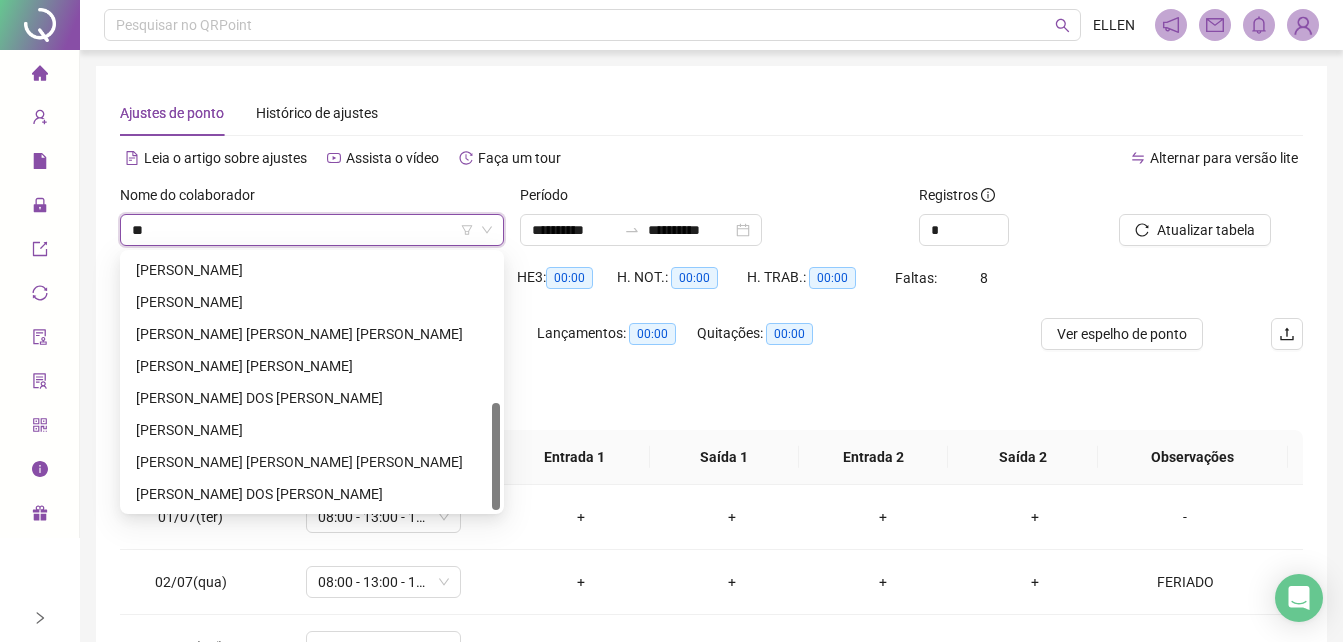 scroll, scrollTop: 0, scrollLeft: 0, axis: both 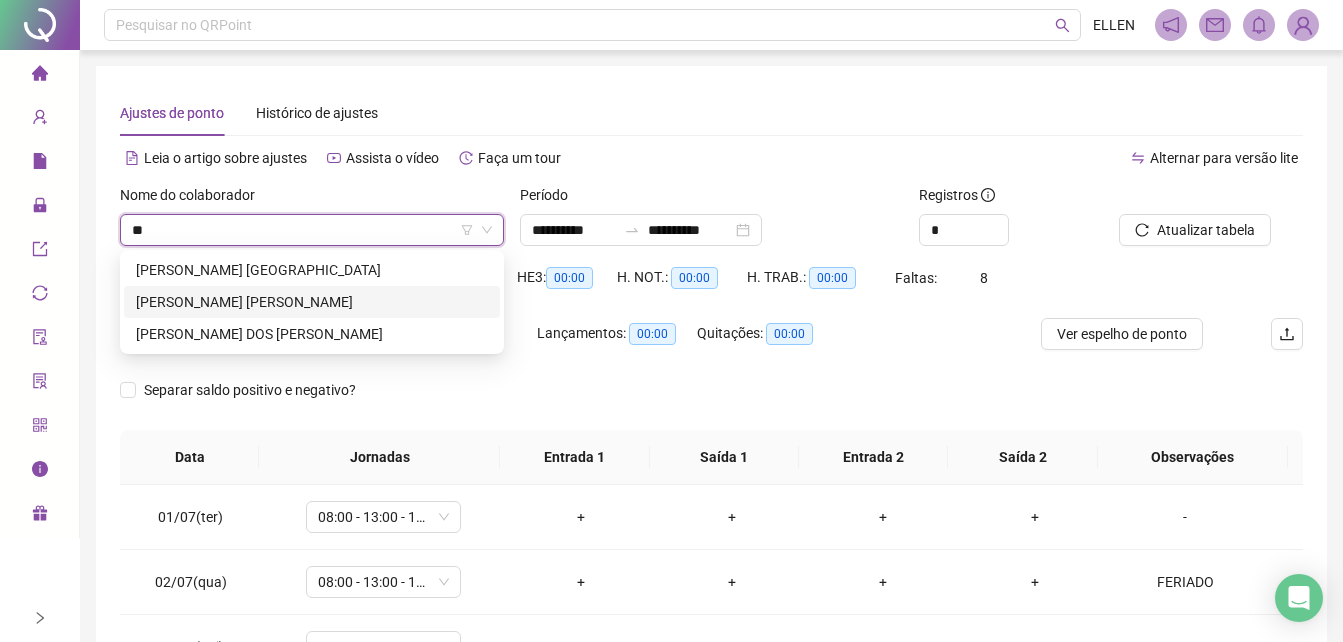 click on "[PERSON_NAME]" at bounding box center [312, 302] 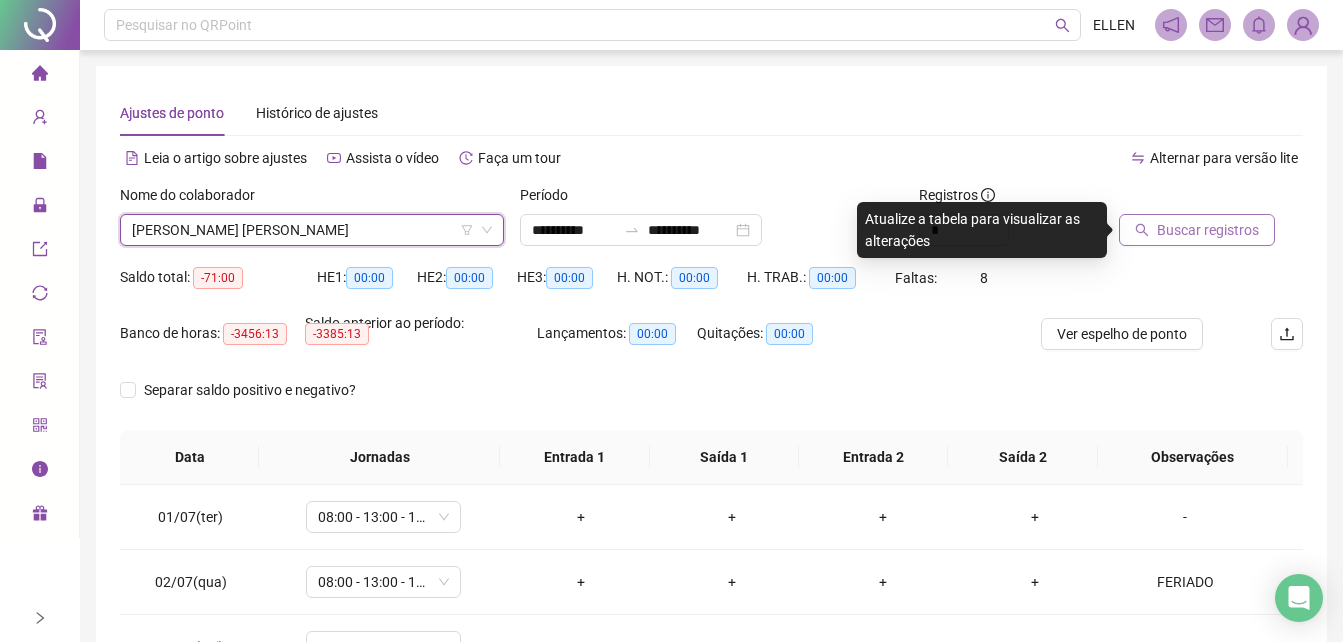 click on "Buscar registros" at bounding box center [1208, 230] 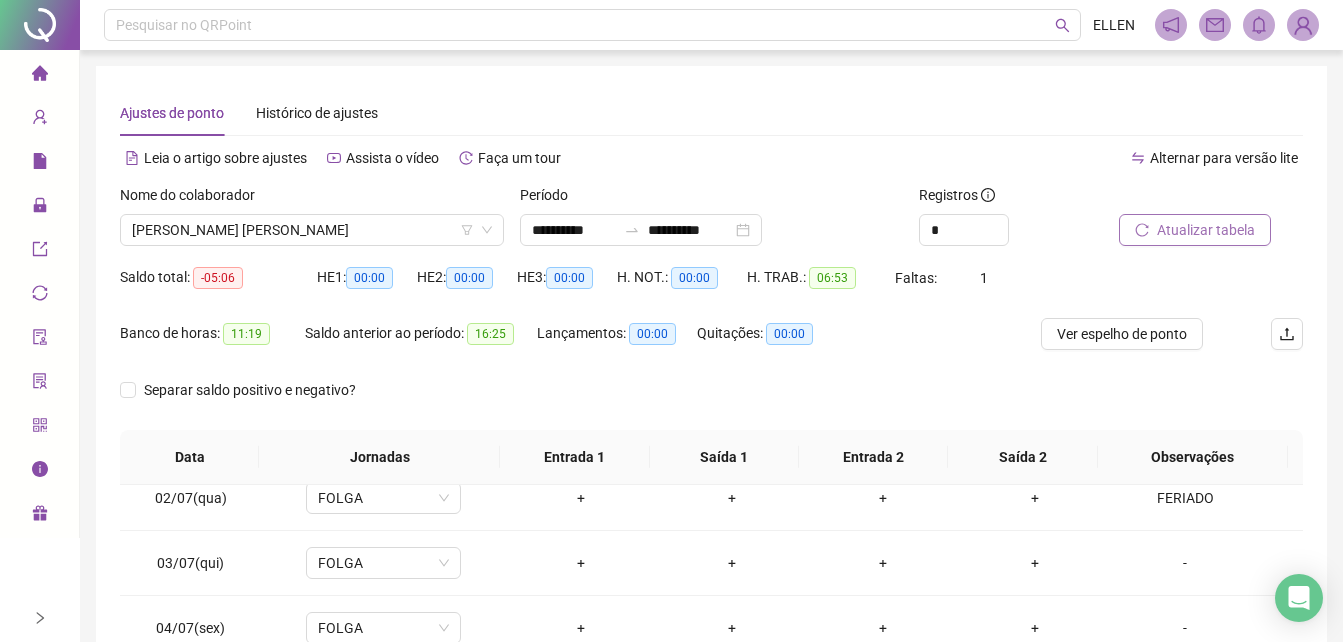 scroll, scrollTop: 200, scrollLeft: 0, axis: vertical 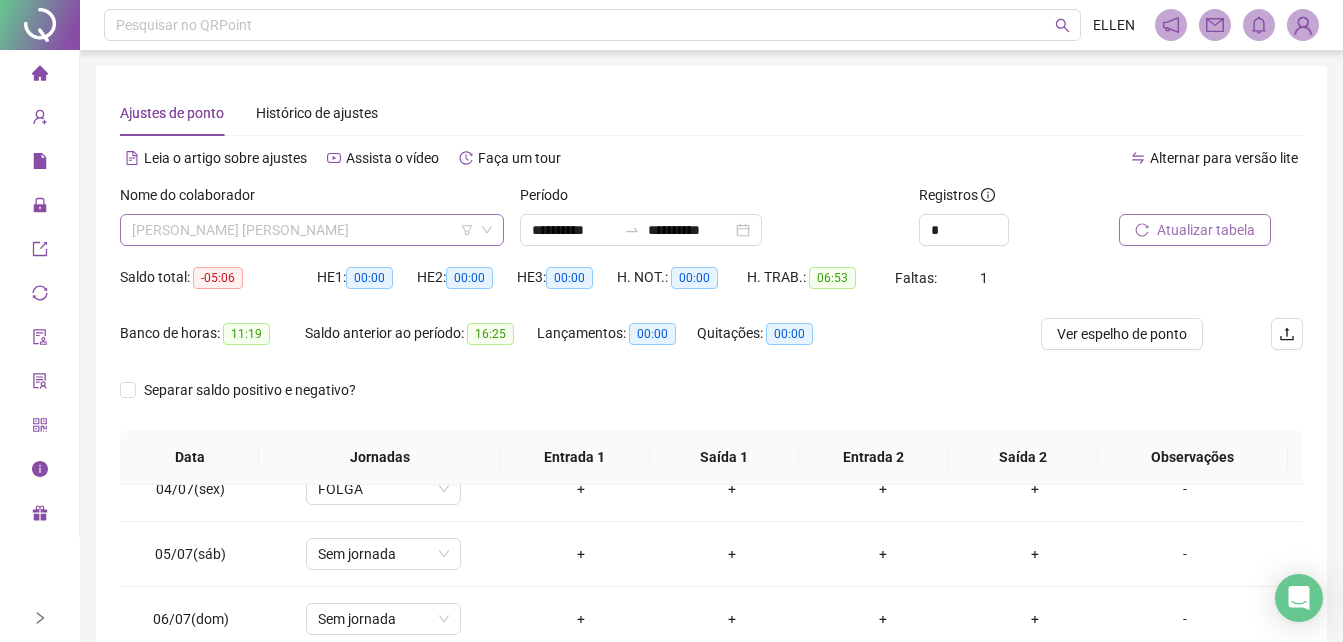 click on "[PERSON_NAME]" at bounding box center (312, 230) 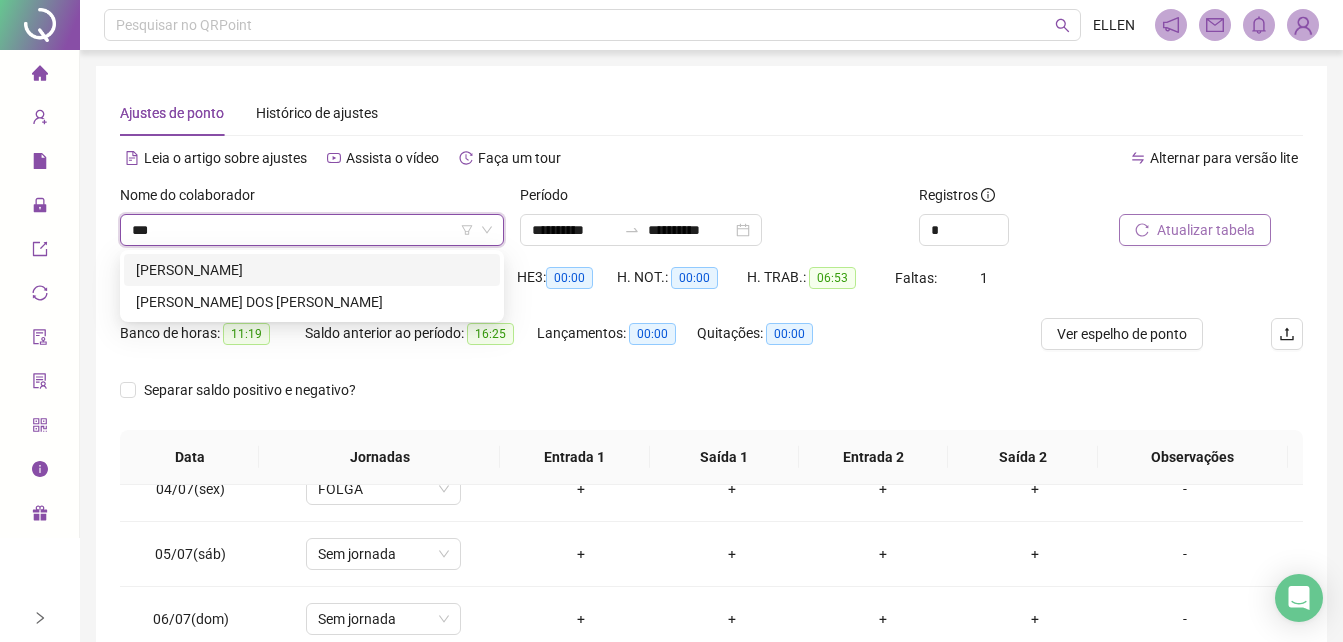 scroll, scrollTop: 0, scrollLeft: 0, axis: both 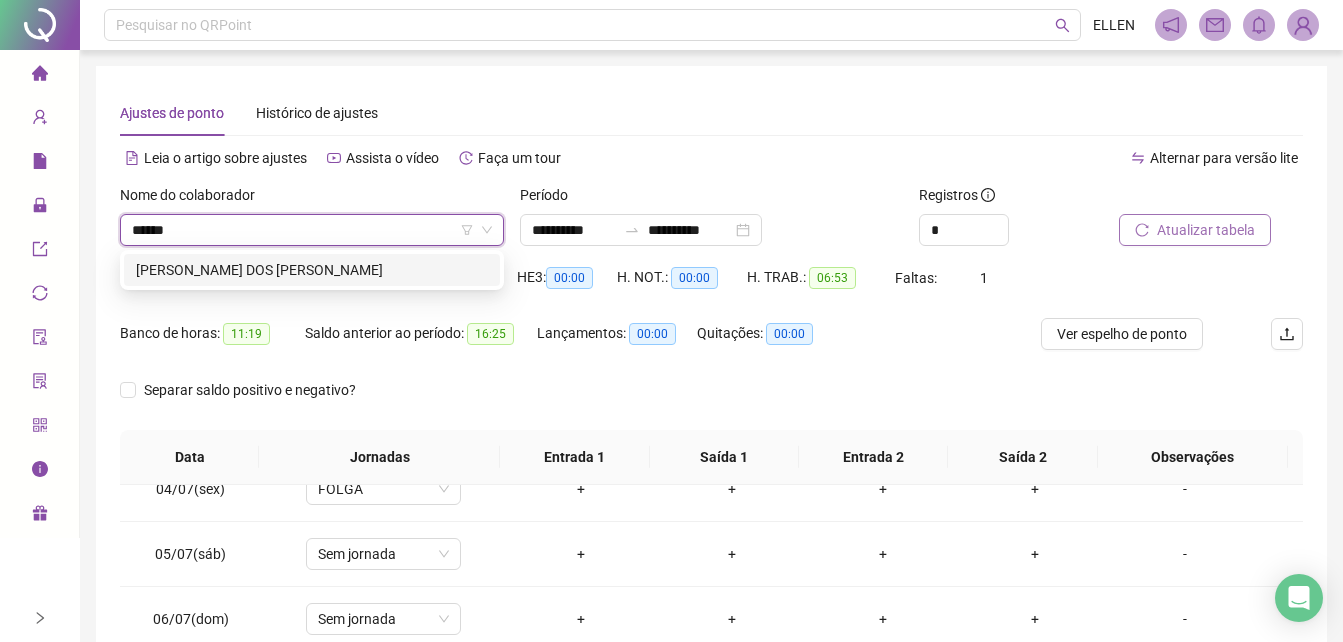 type on "*******" 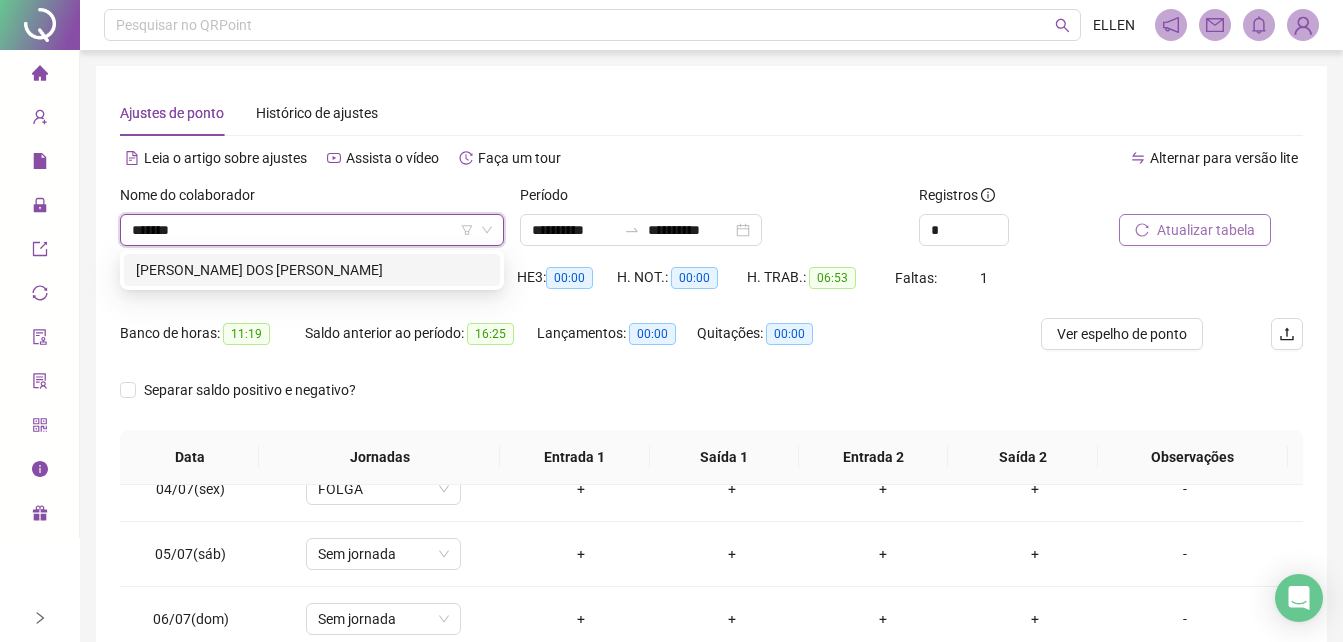 type 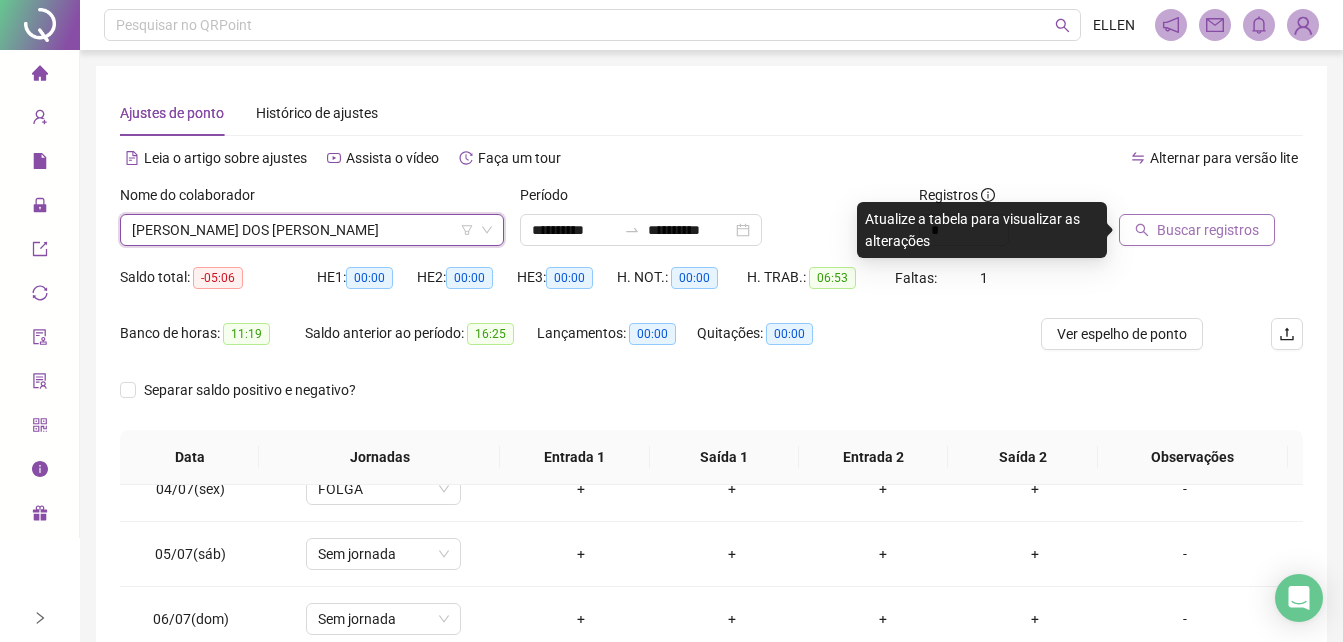 click on "Buscar registros" at bounding box center [1197, 230] 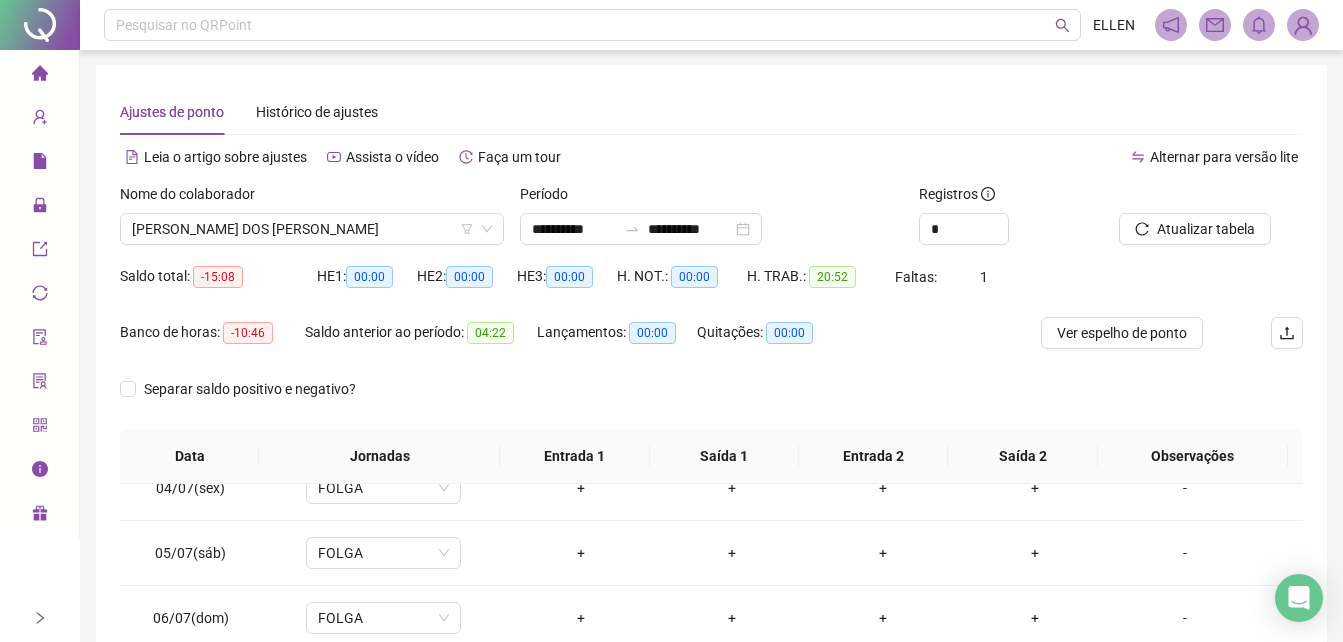 scroll, scrollTop: 380, scrollLeft: 0, axis: vertical 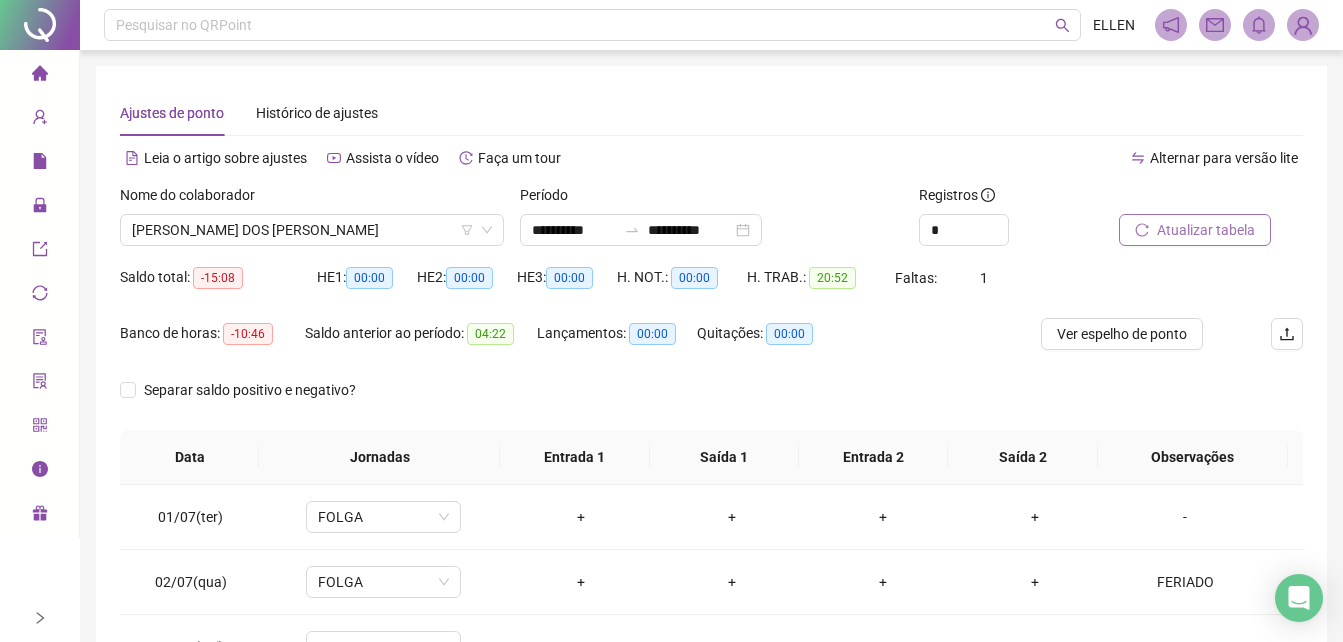 click on "Atualizar tabela" at bounding box center (1206, 230) 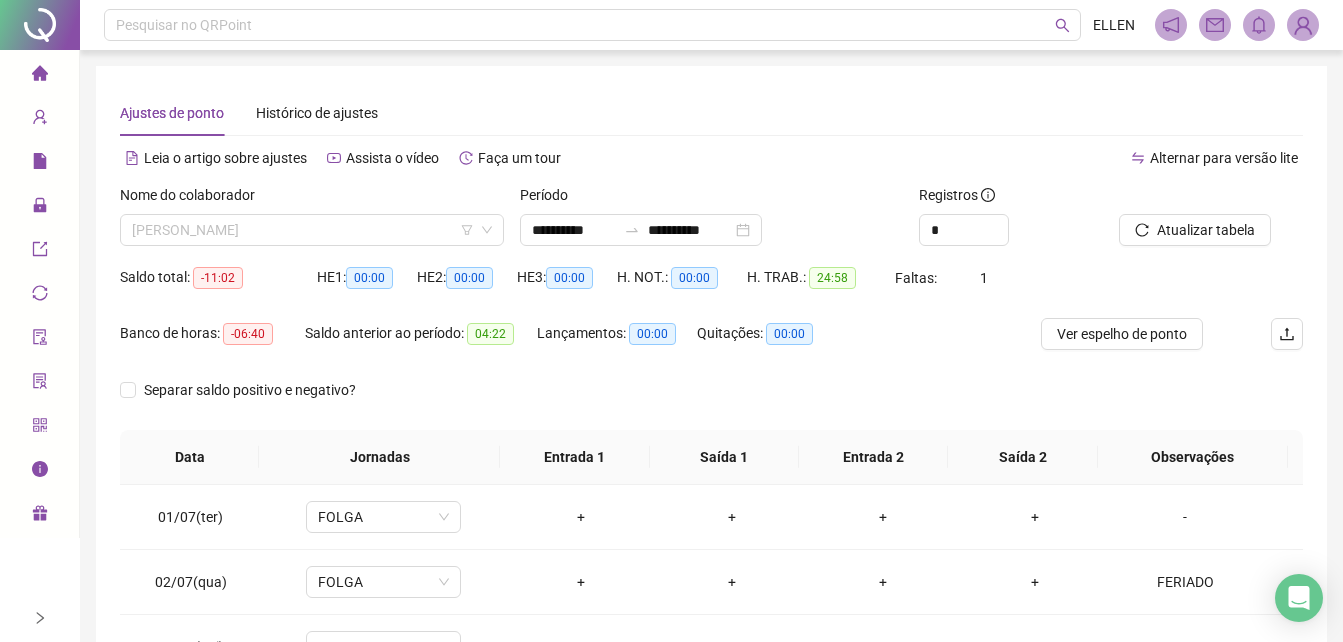 click on "[PERSON_NAME]" at bounding box center [312, 230] 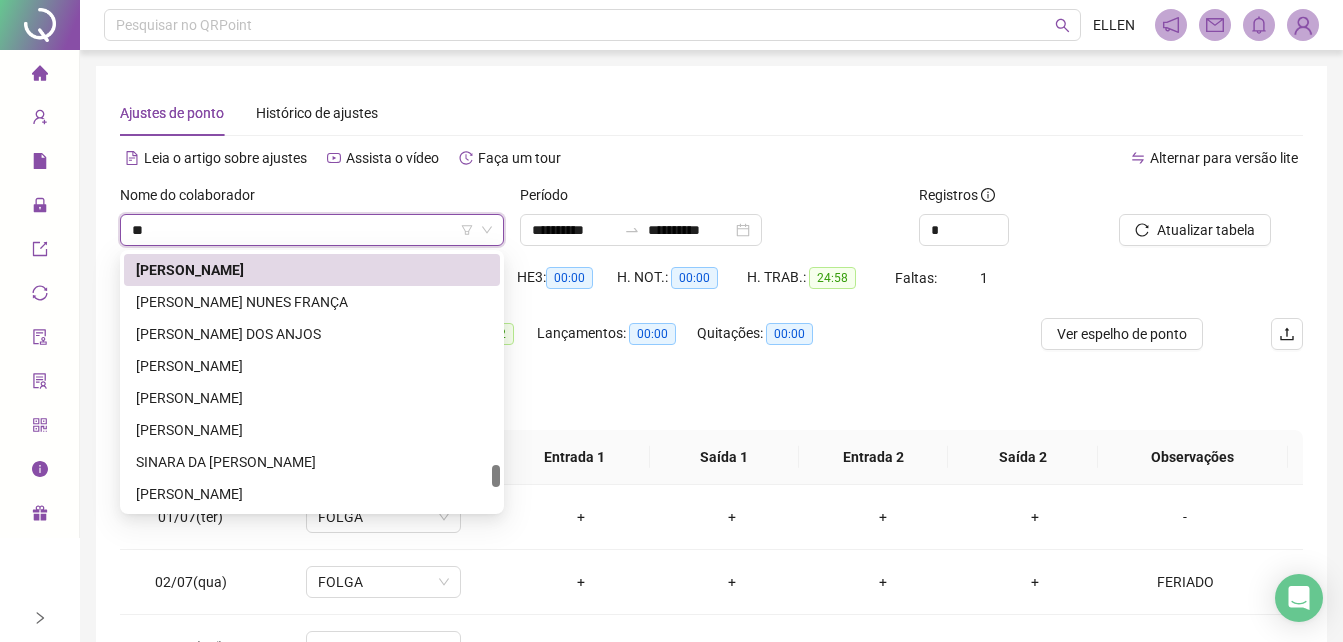 scroll, scrollTop: 576, scrollLeft: 0, axis: vertical 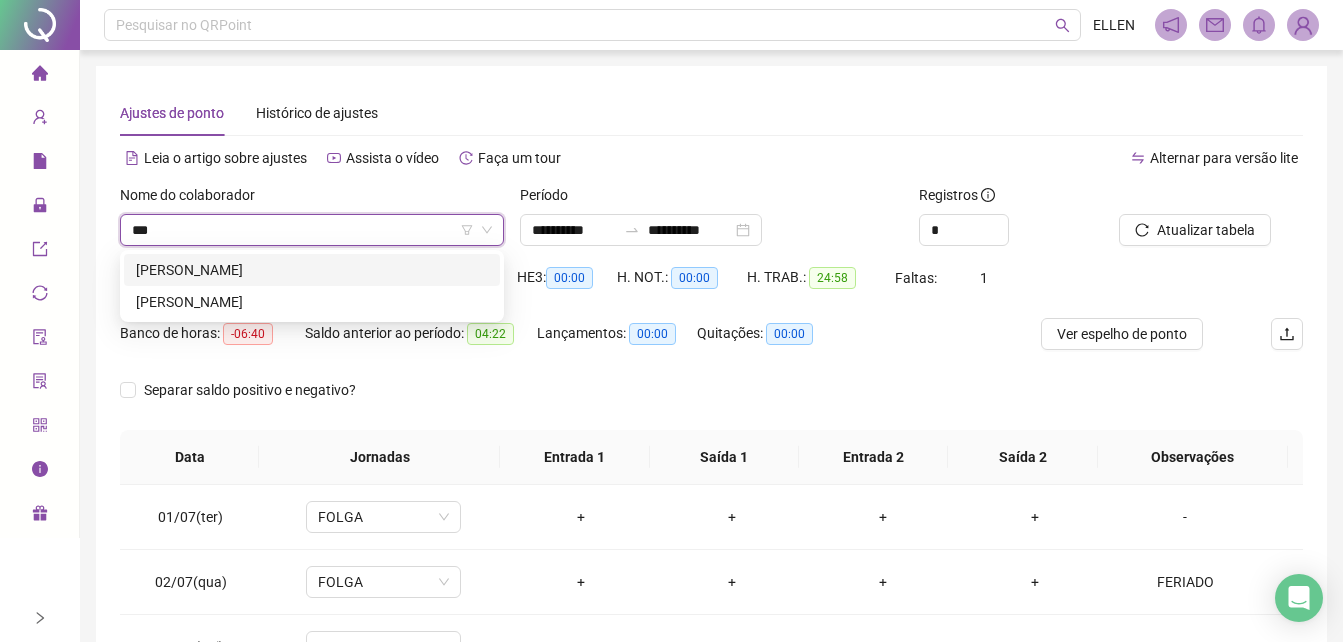 type on "****" 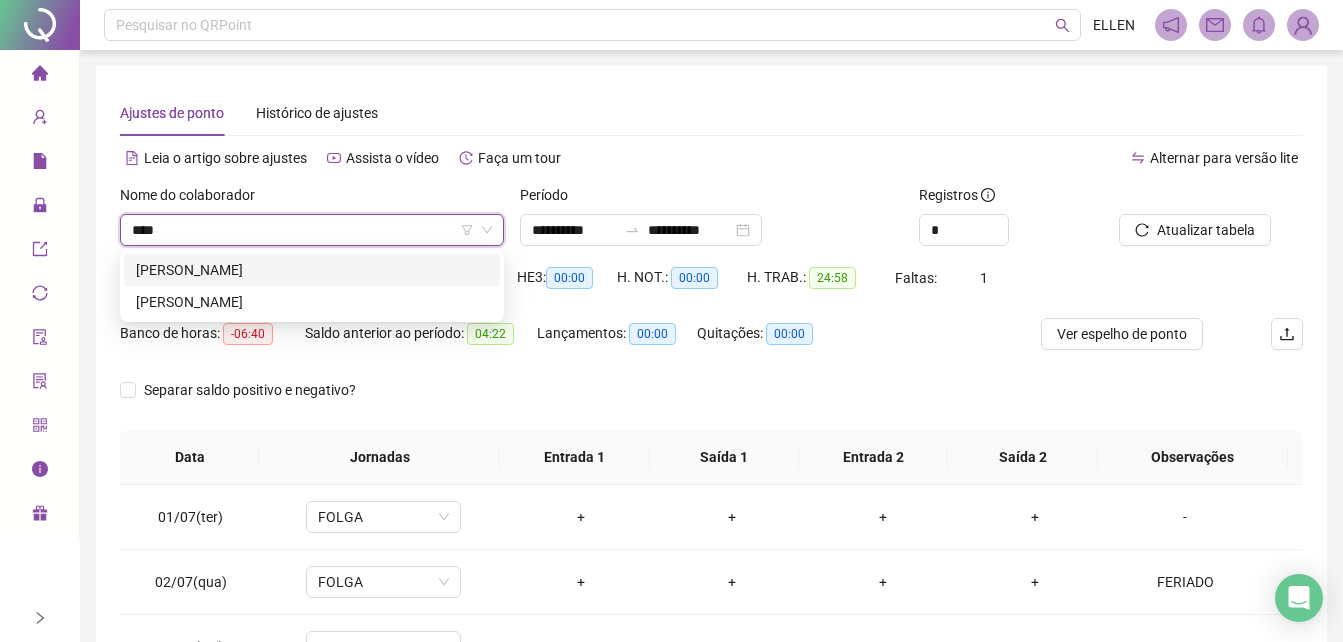 scroll, scrollTop: 0, scrollLeft: 0, axis: both 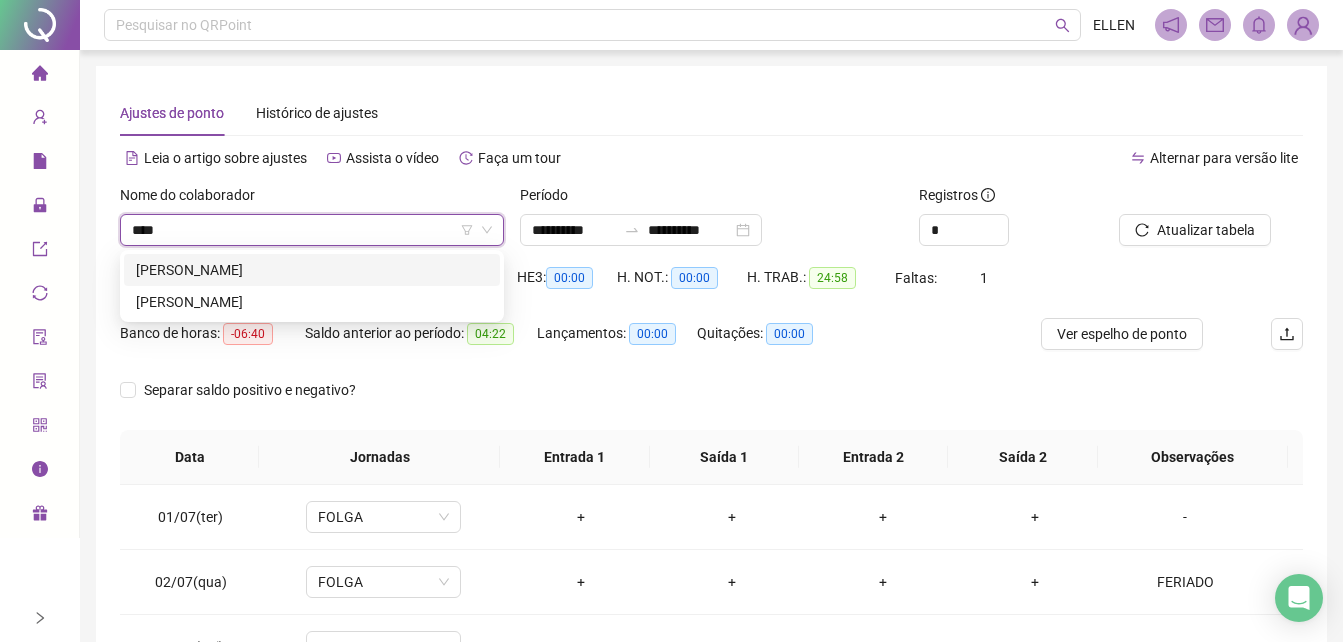 click on "[PERSON_NAME]" at bounding box center (312, 270) 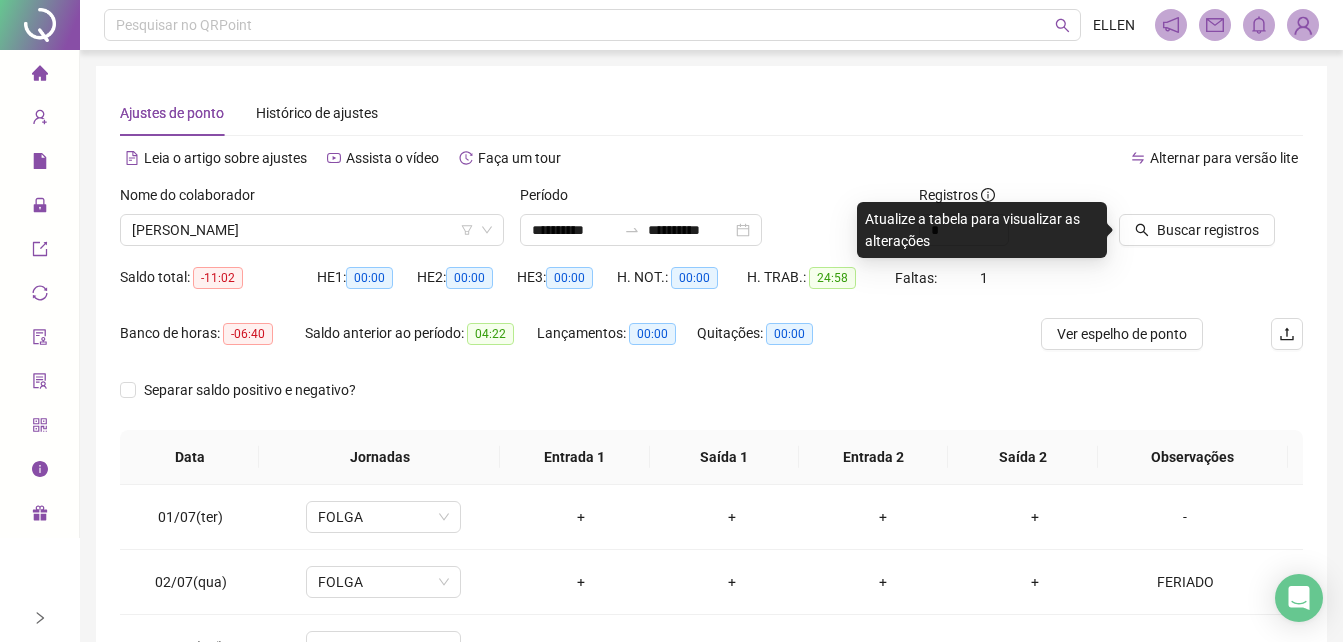click on "Nome do colaborador [PERSON_NAME]" at bounding box center (312, 223) 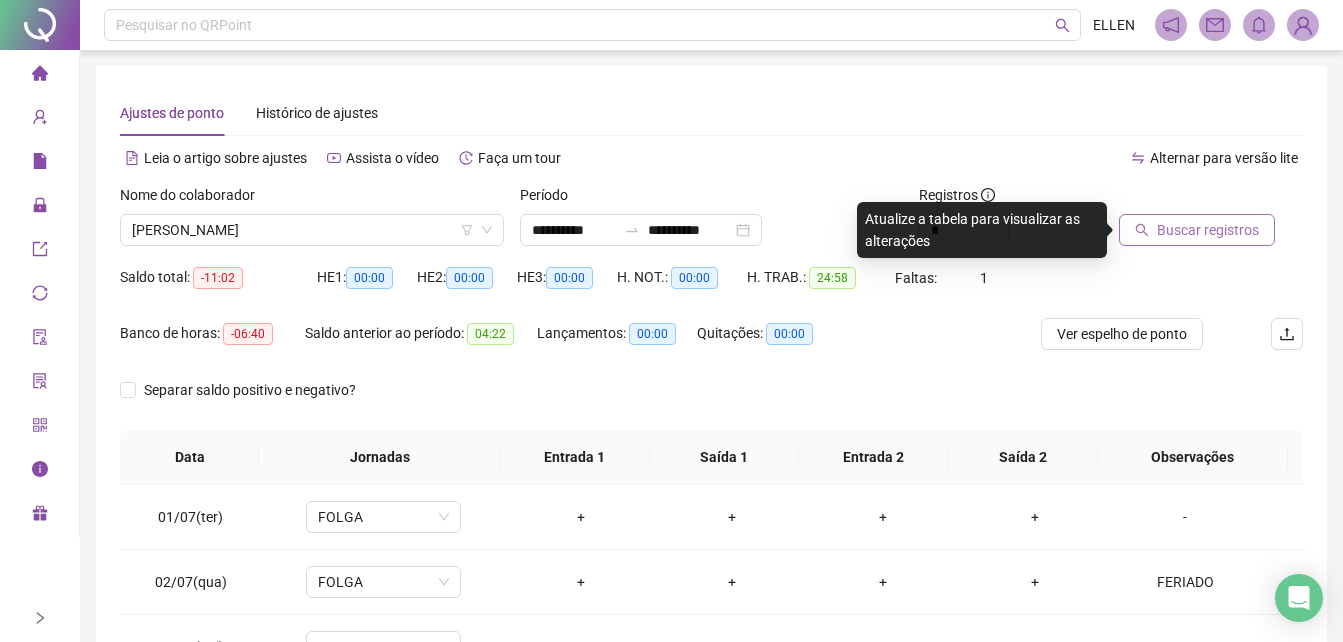 click 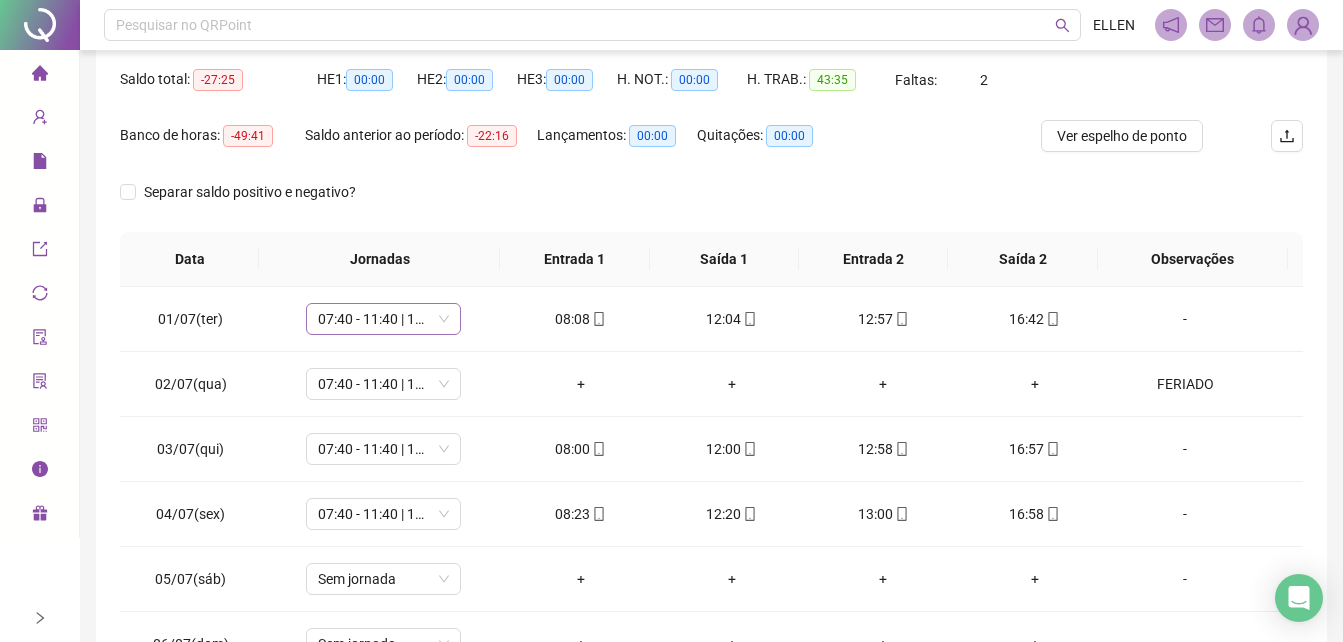 scroll, scrollTop: 200, scrollLeft: 0, axis: vertical 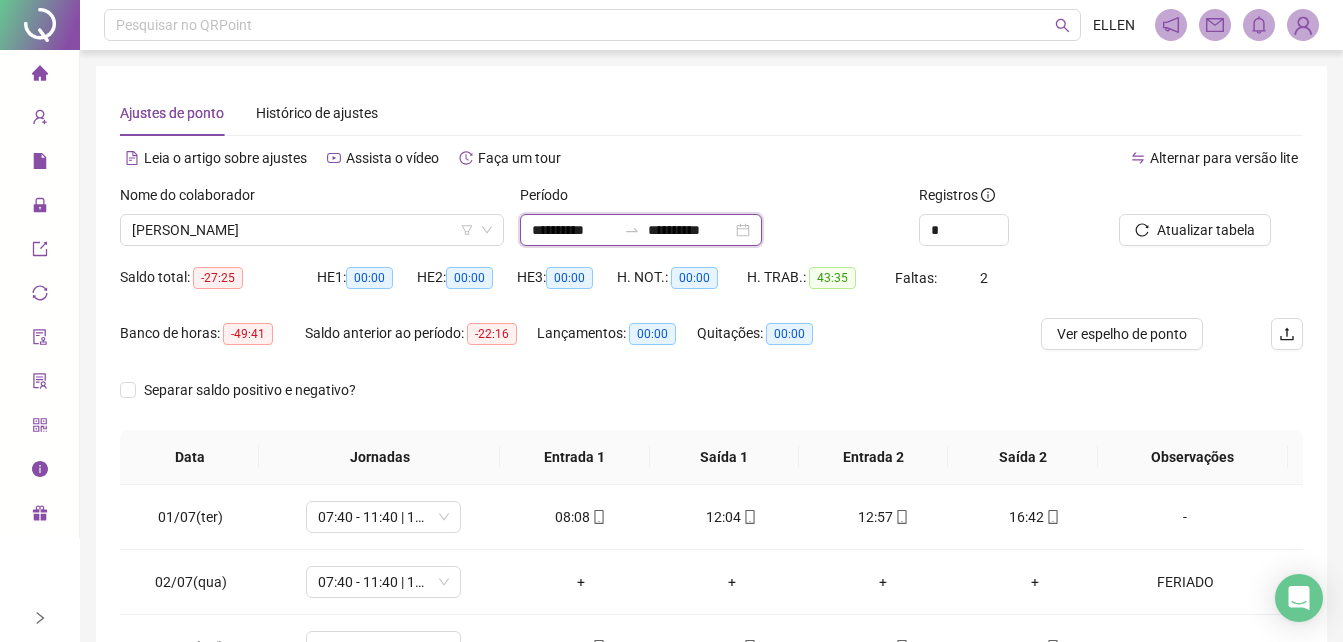click on "**********" at bounding box center (574, 230) 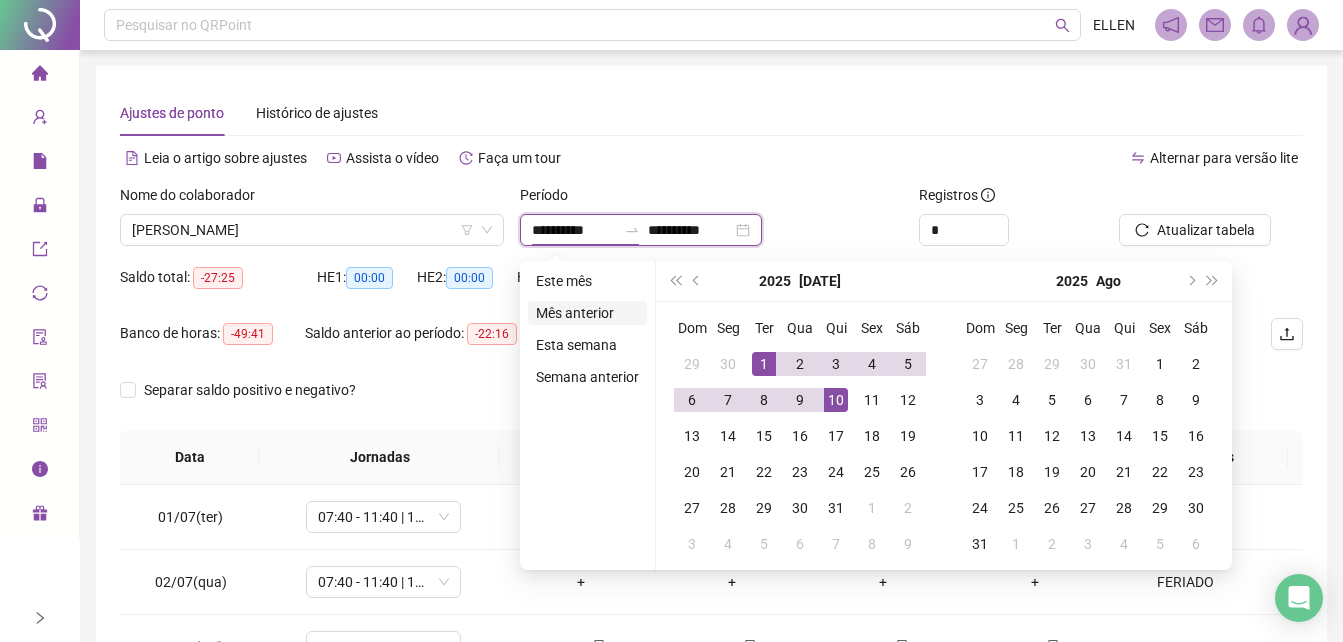 type on "**********" 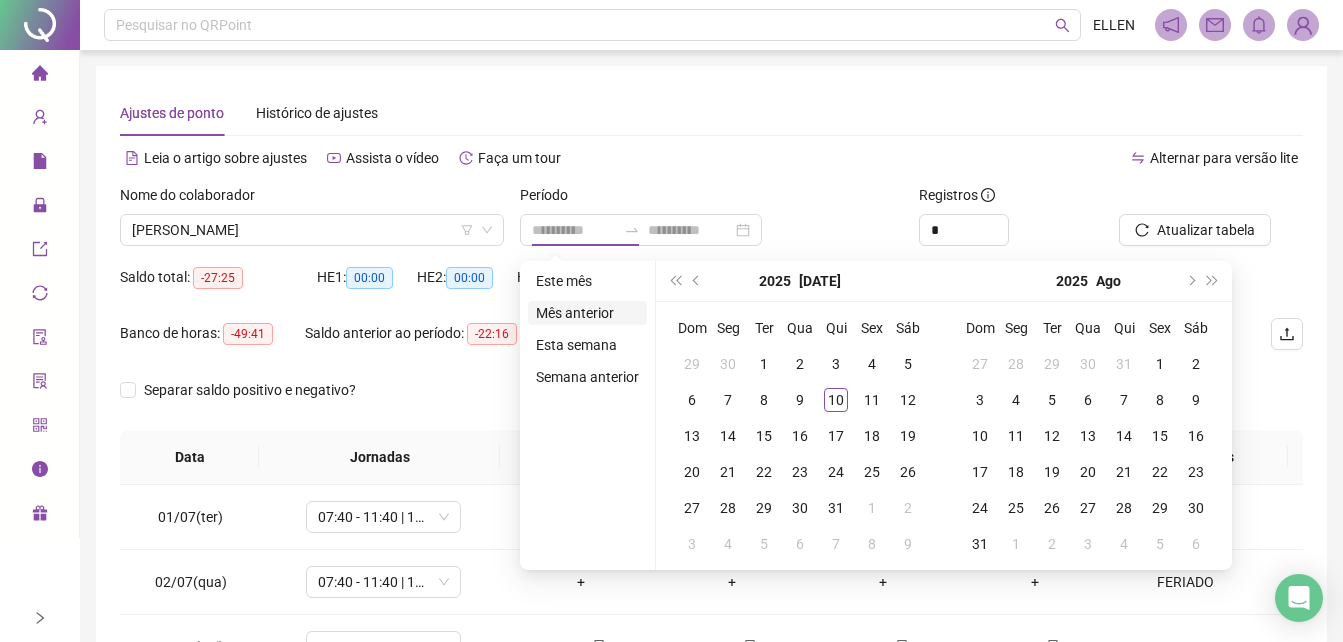 click on "Mês anterior" at bounding box center (587, 313) 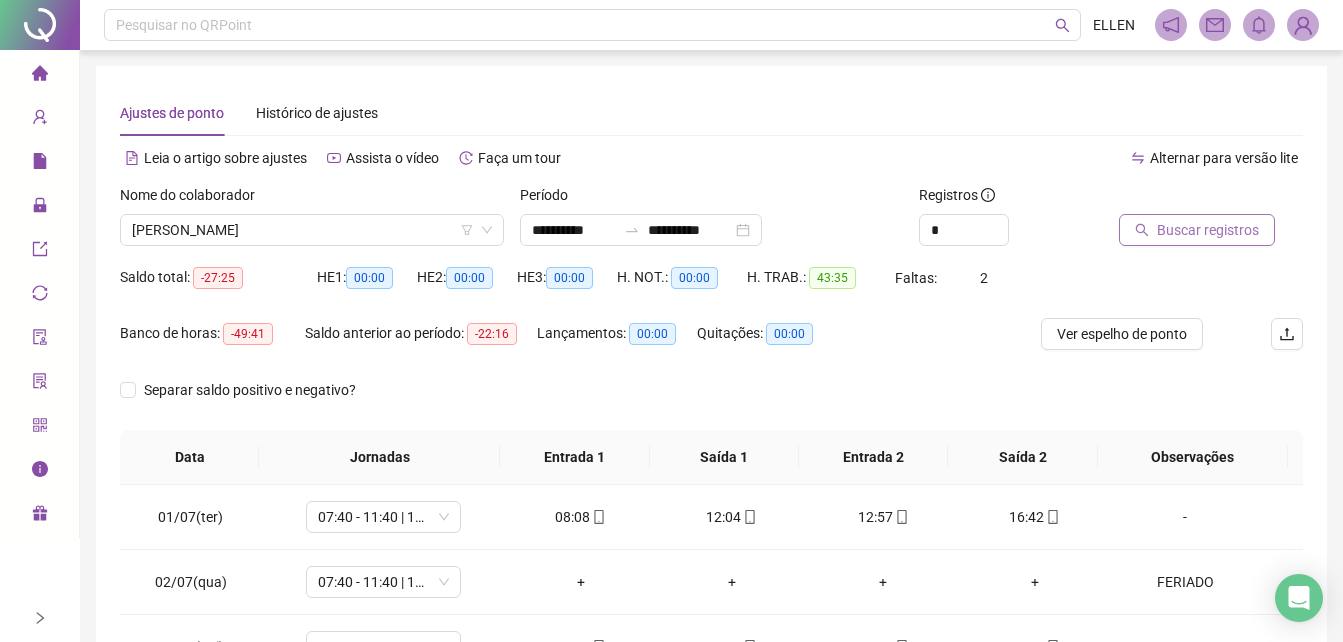 click 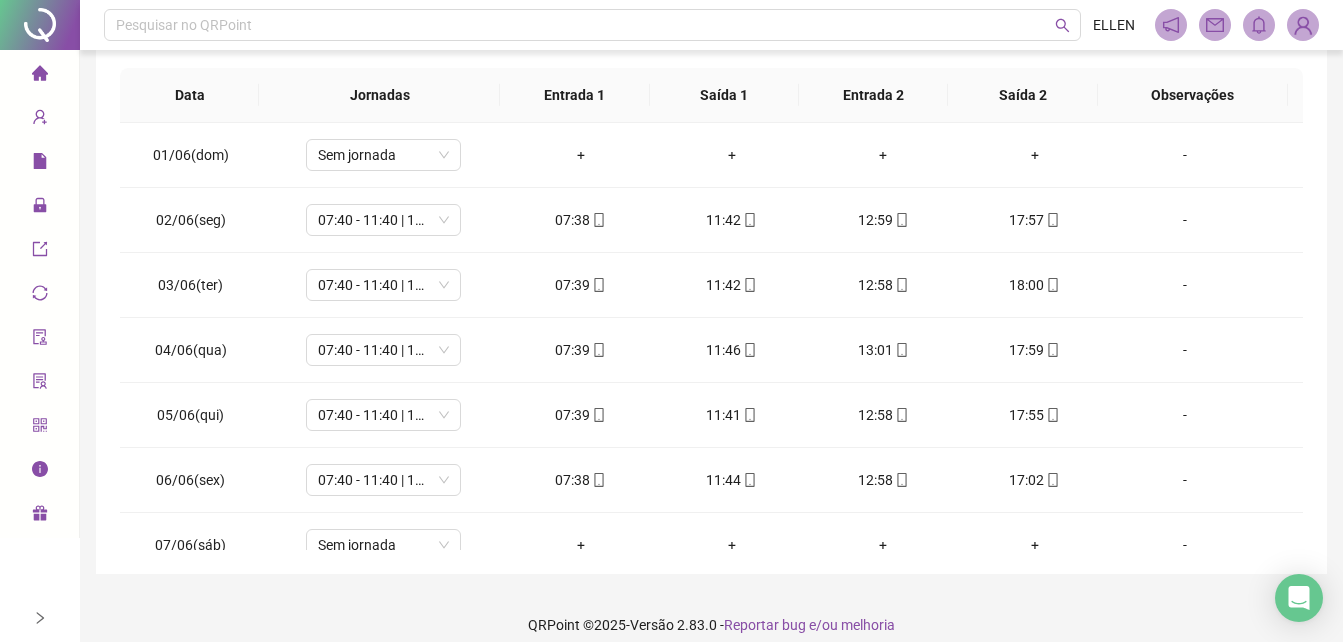 scroll, scrollTop: 380, scrollLeft: 0, axis: vertical 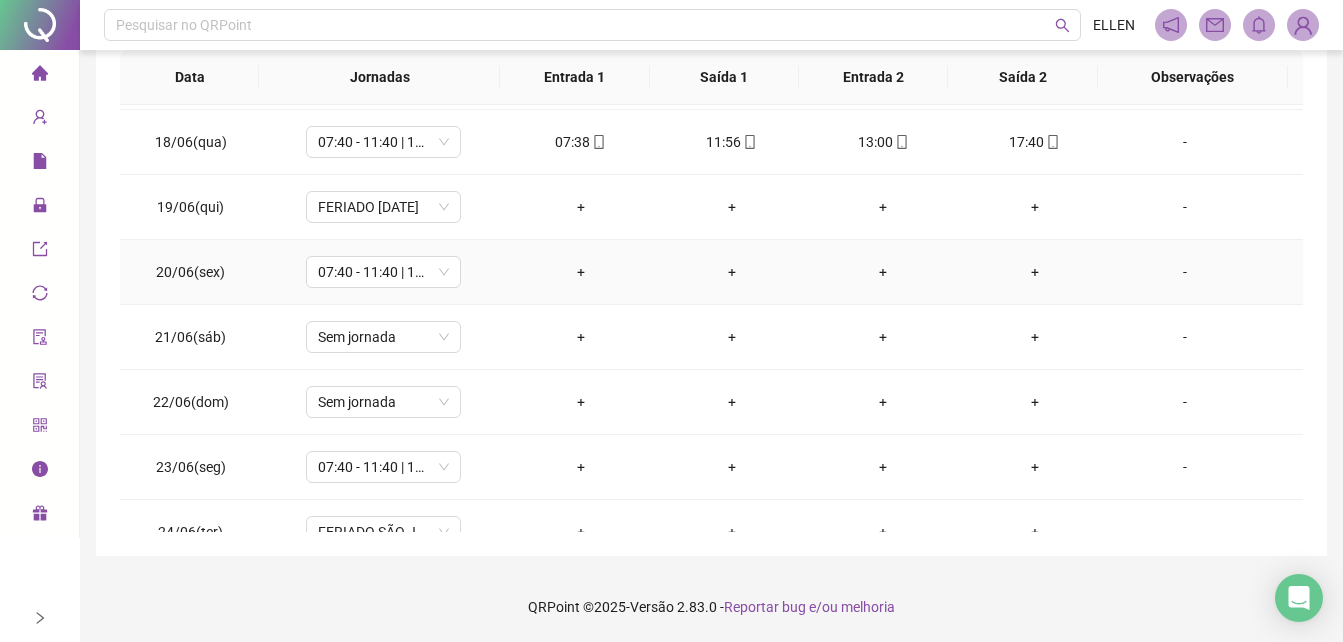 click on "07:40 - 11:40 | 13:00 - 17:00" at bounding box center (383, 272) 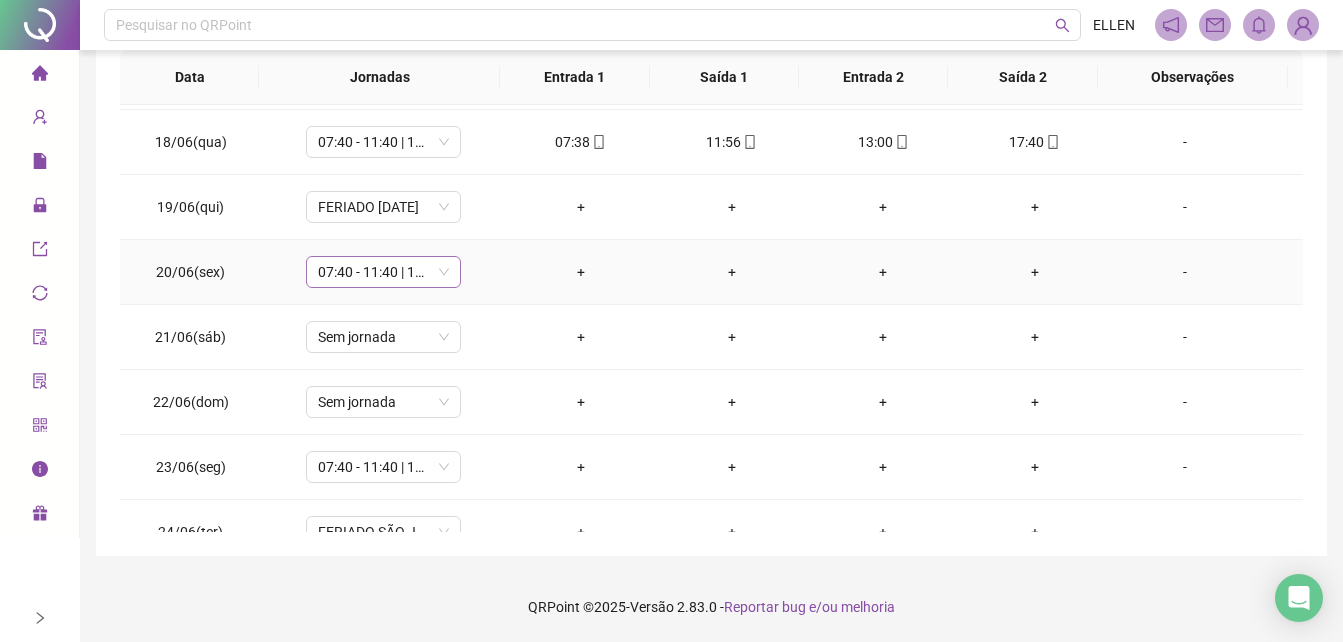 click on "07:40 - 11:40 | 13:00 - 17:00" at bounding box center (383, 272) 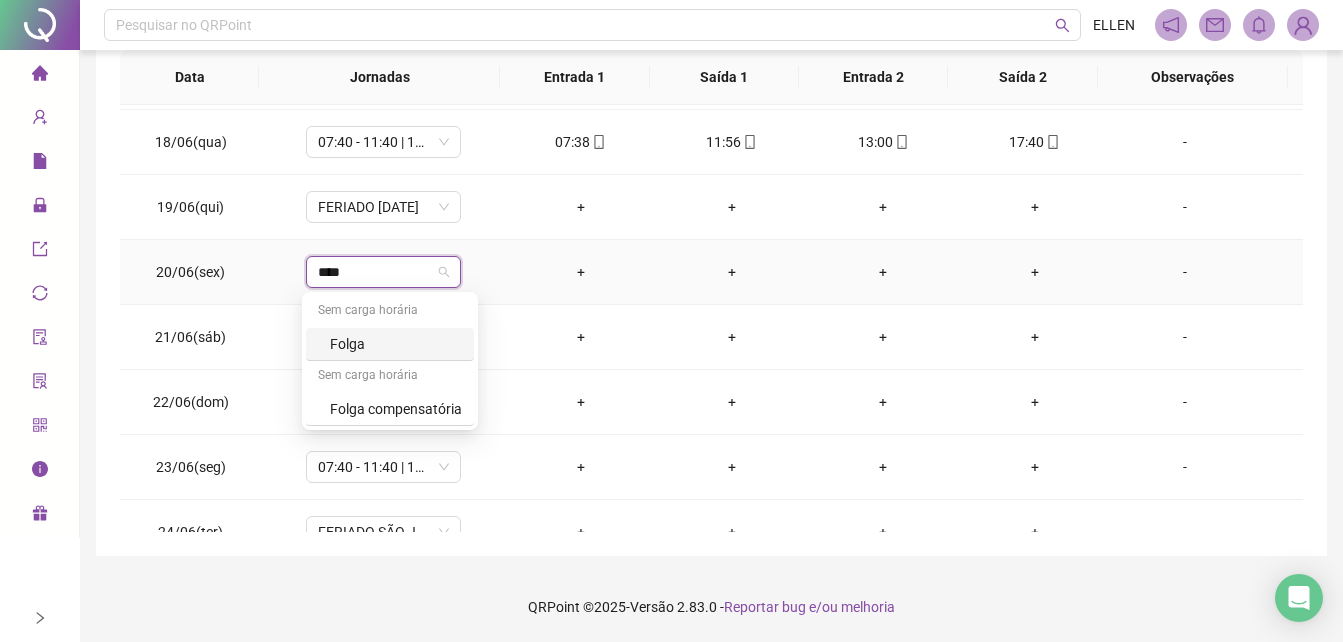 type on "*****" 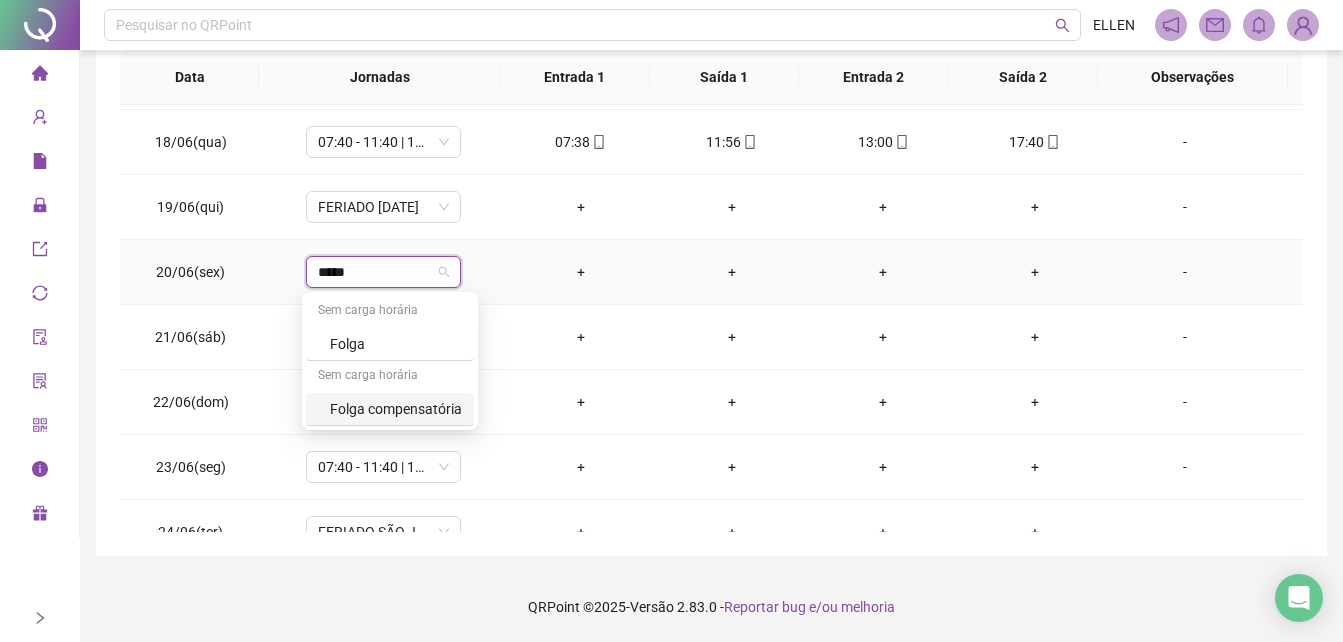 click on "Folga compensatória" at bounding box center [396, 409] 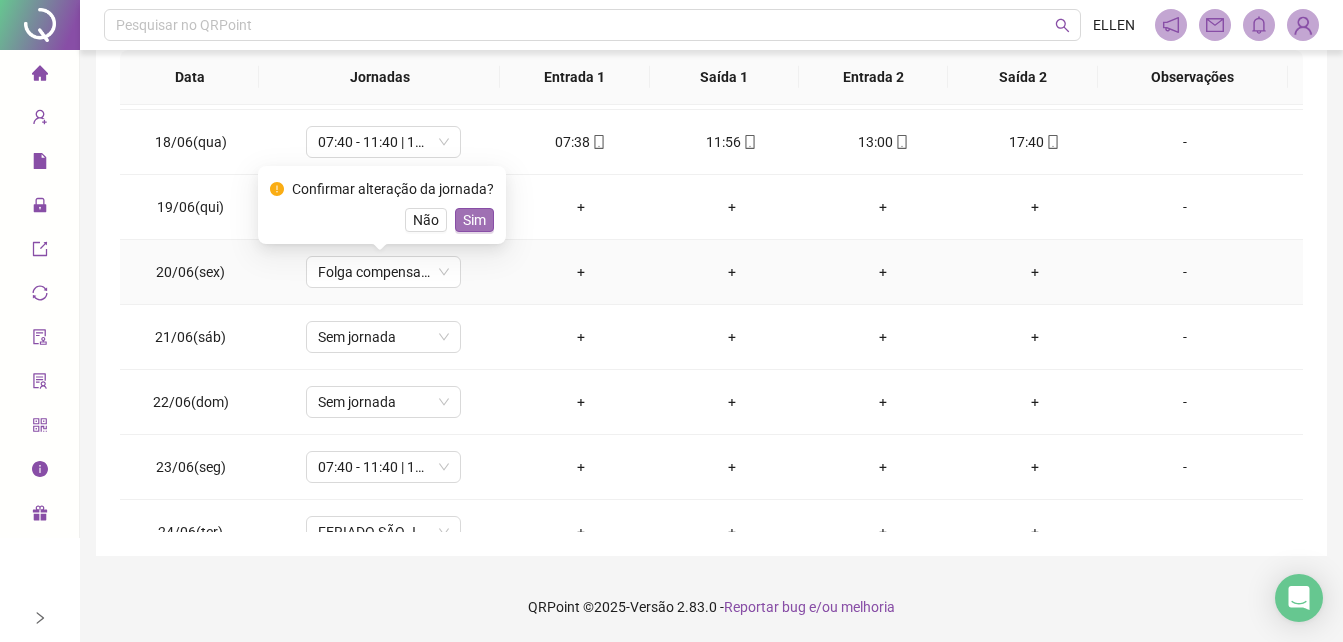 click on "Sim" at bounding box center [474, 220] 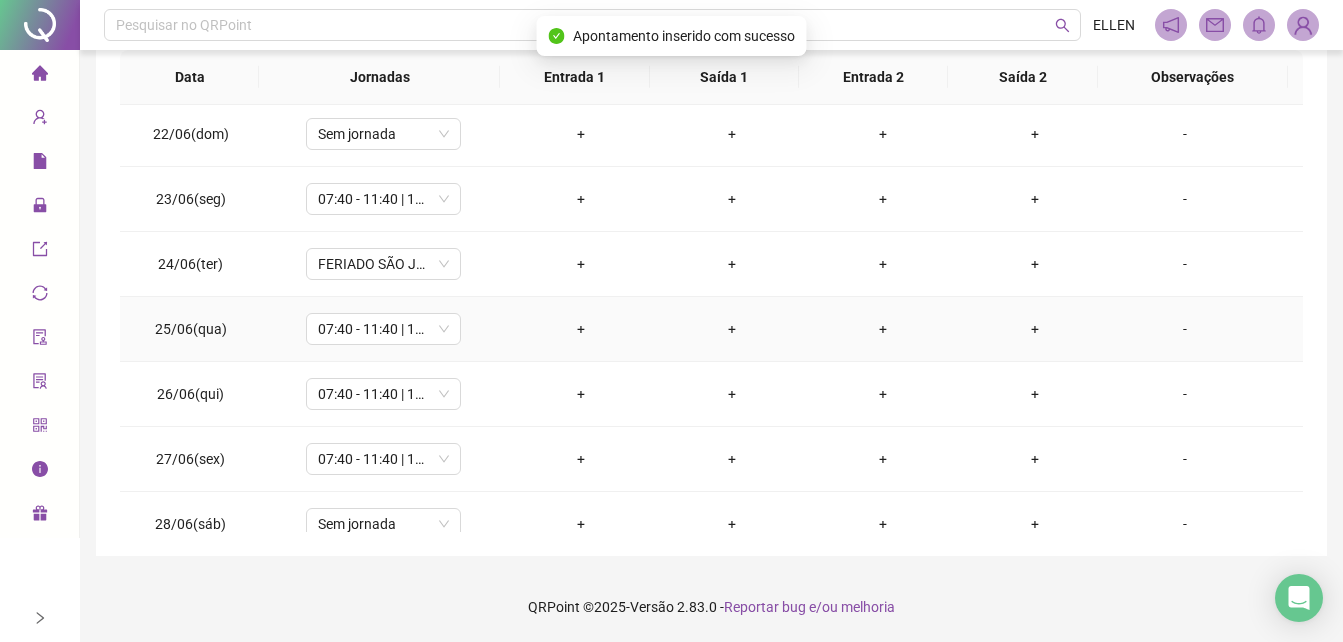 scroll, scrollTop: 1400, scrollLeft: 0, axis: vertical 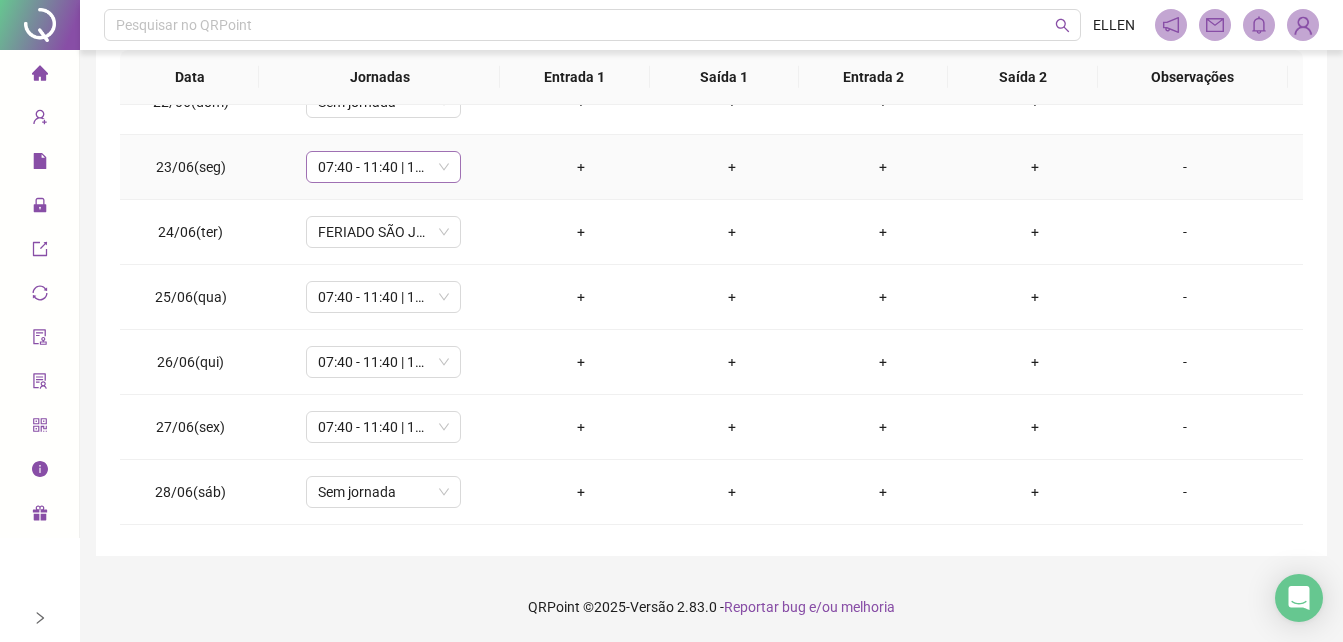 click on "07:40 - 11:40 | 13:00 - 18:00" at bounding box center [383, 167] 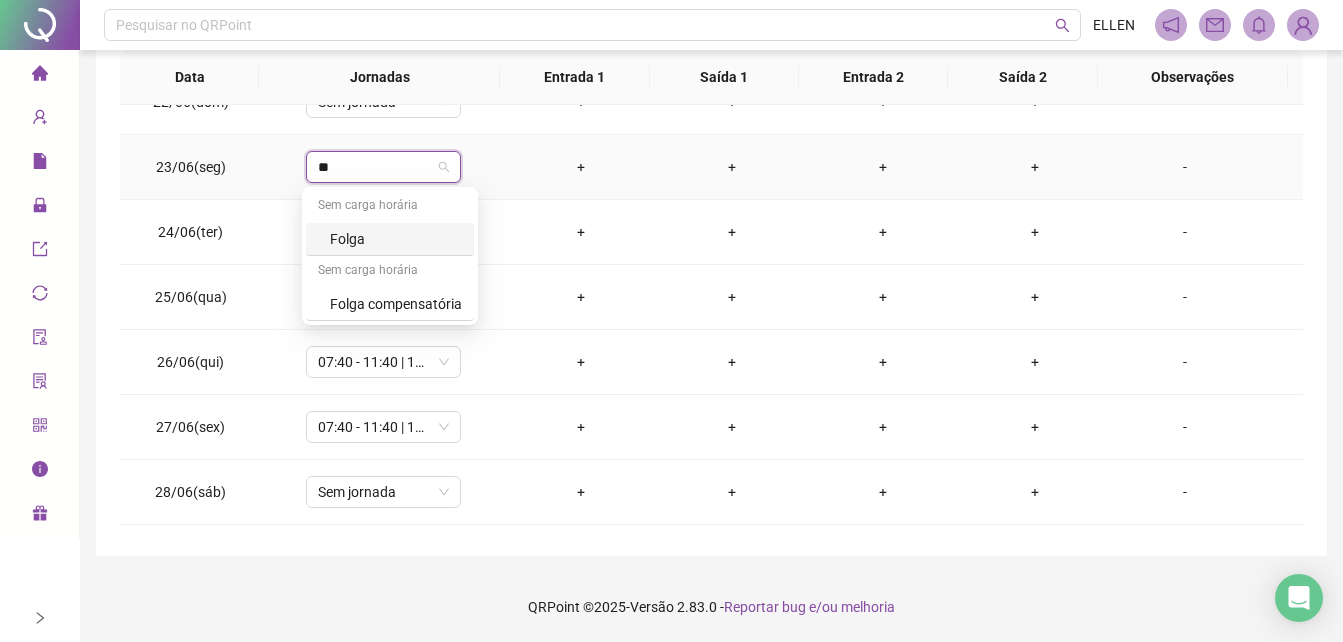 type on "***" 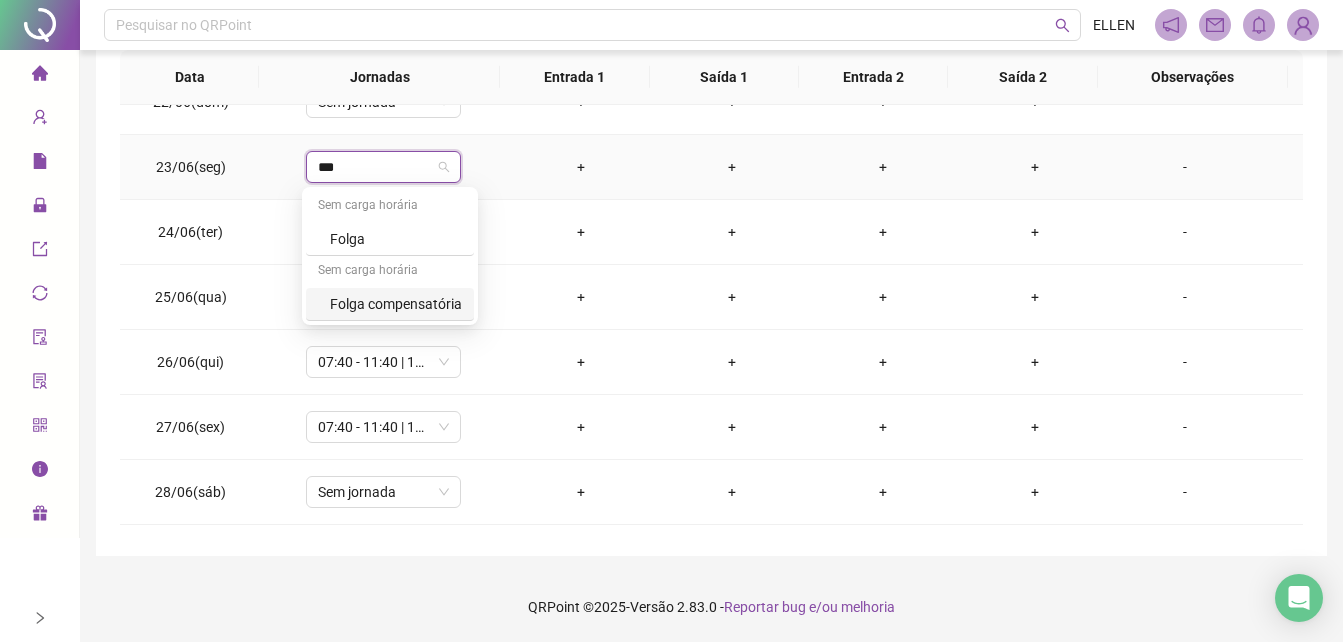 click on "Folga compensatória" at bounding box center (396, 304) 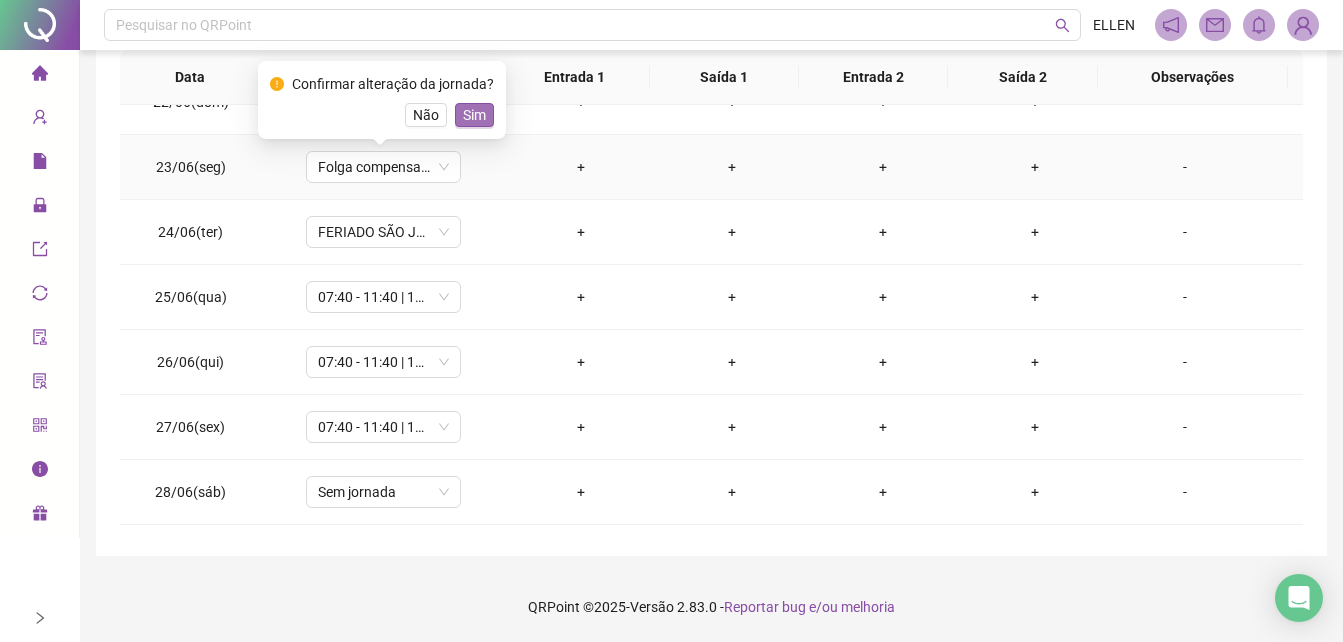 click on "Sim" at bounding box center (474, 115) 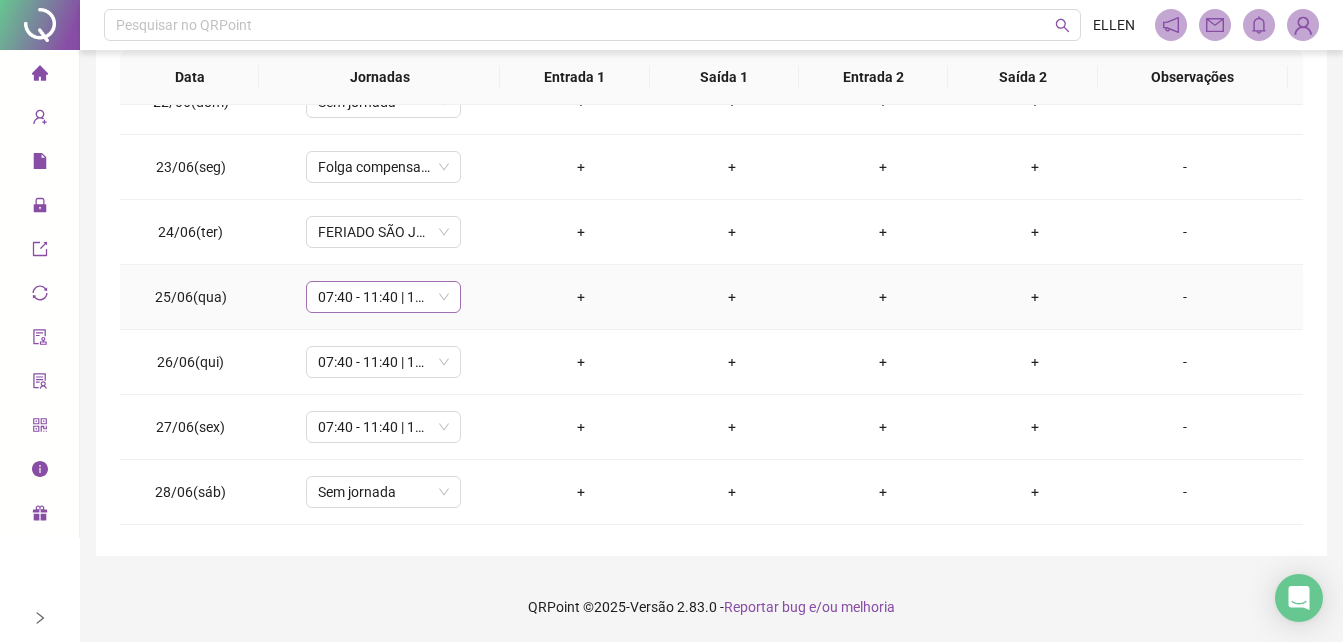 click on "07:40 - 11:40 | 13:00 - 18:00" at bounding box center [383, 297] 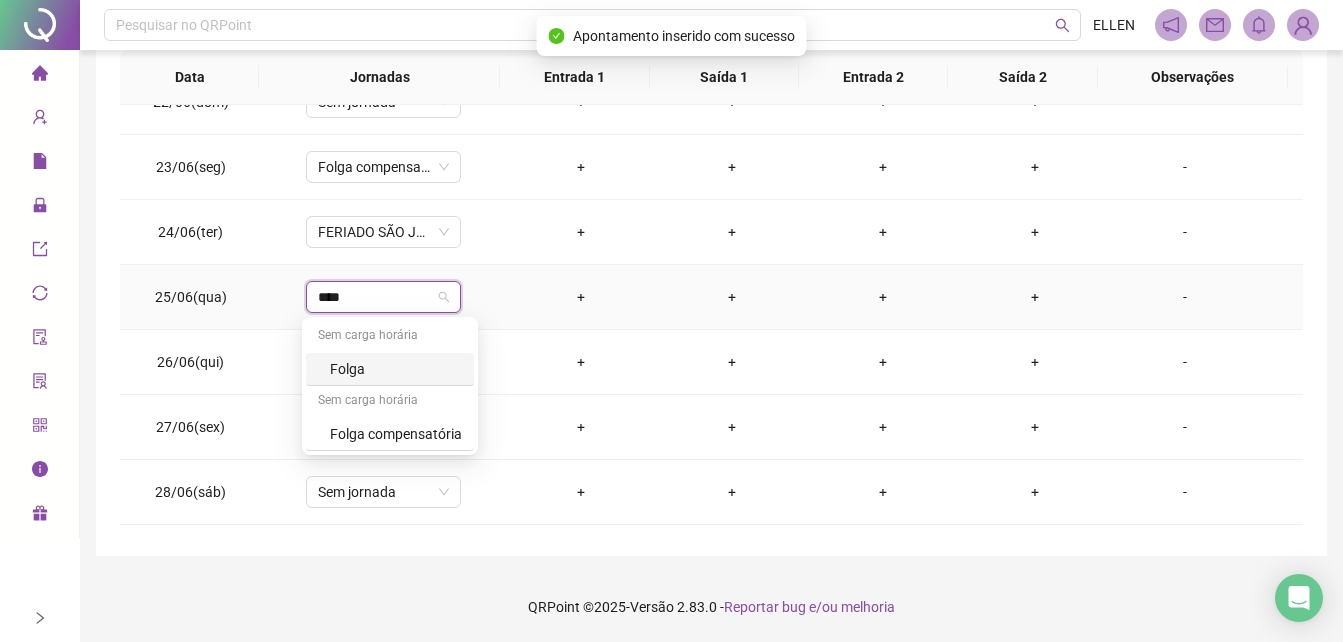 type on "*****" 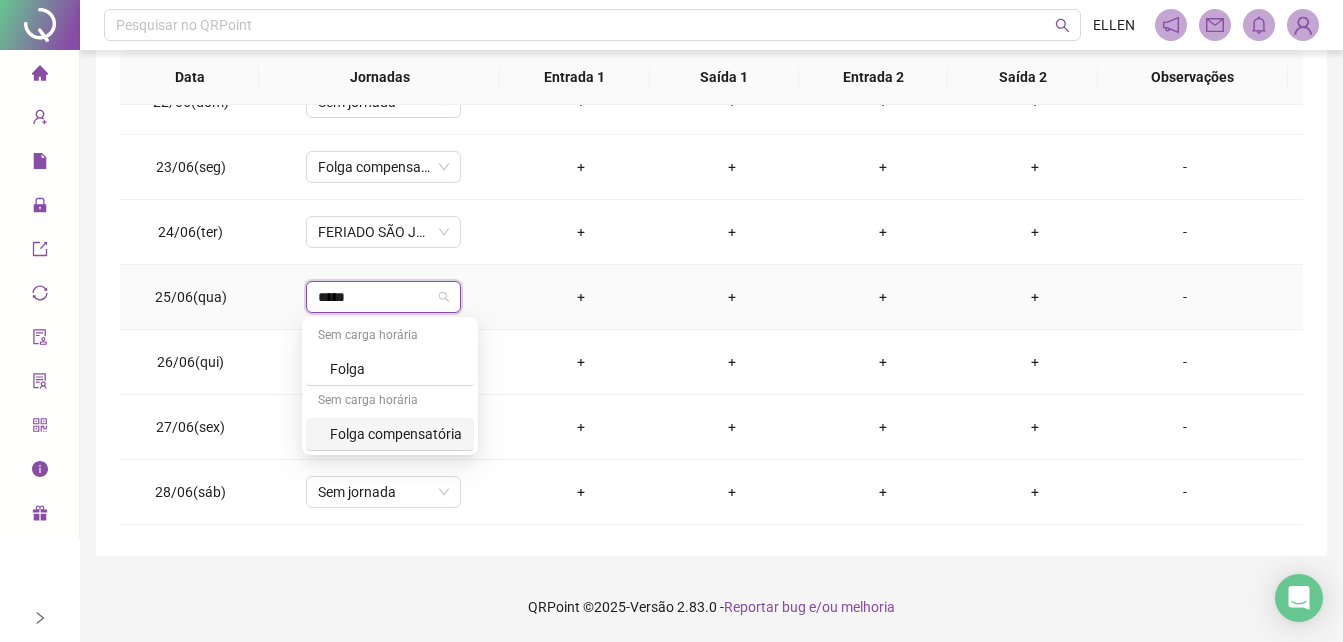click on "Folga compensatória" at bounding box center [396, 434] 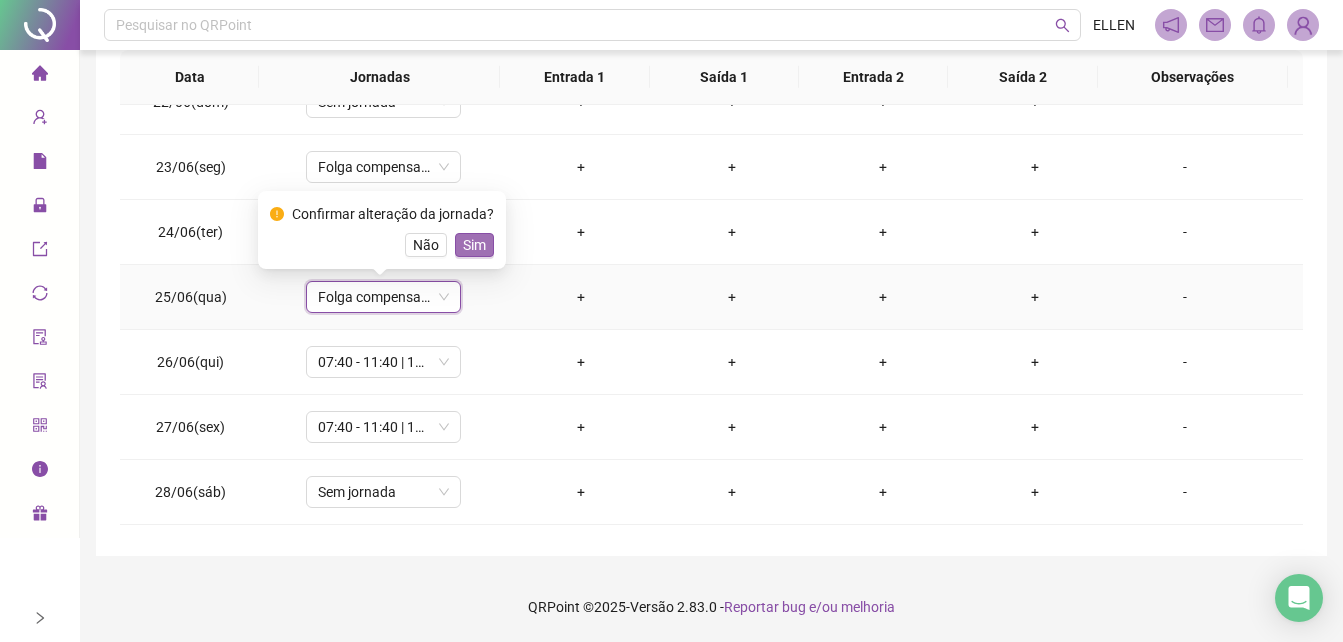 click on "Sim" at bounding box center (474, 245) 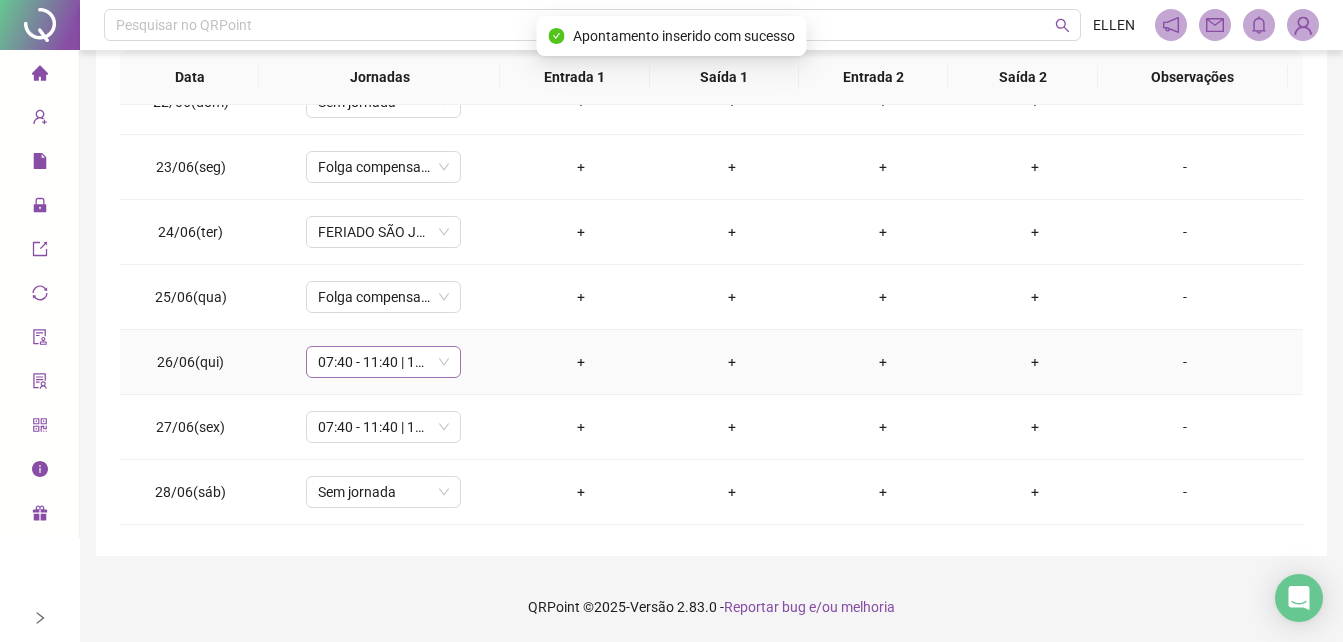 click on "07:40 - 11:40 | 13:00 - 18:00" at bounding box center (383, 362) 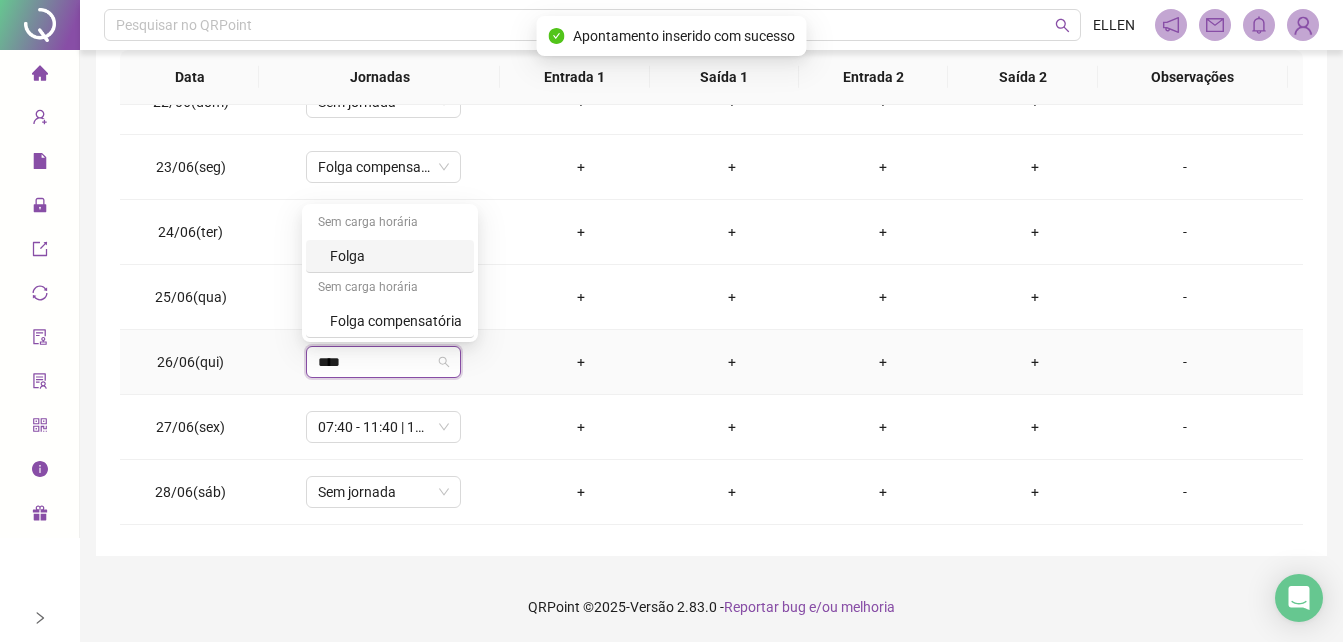 type on "*****" 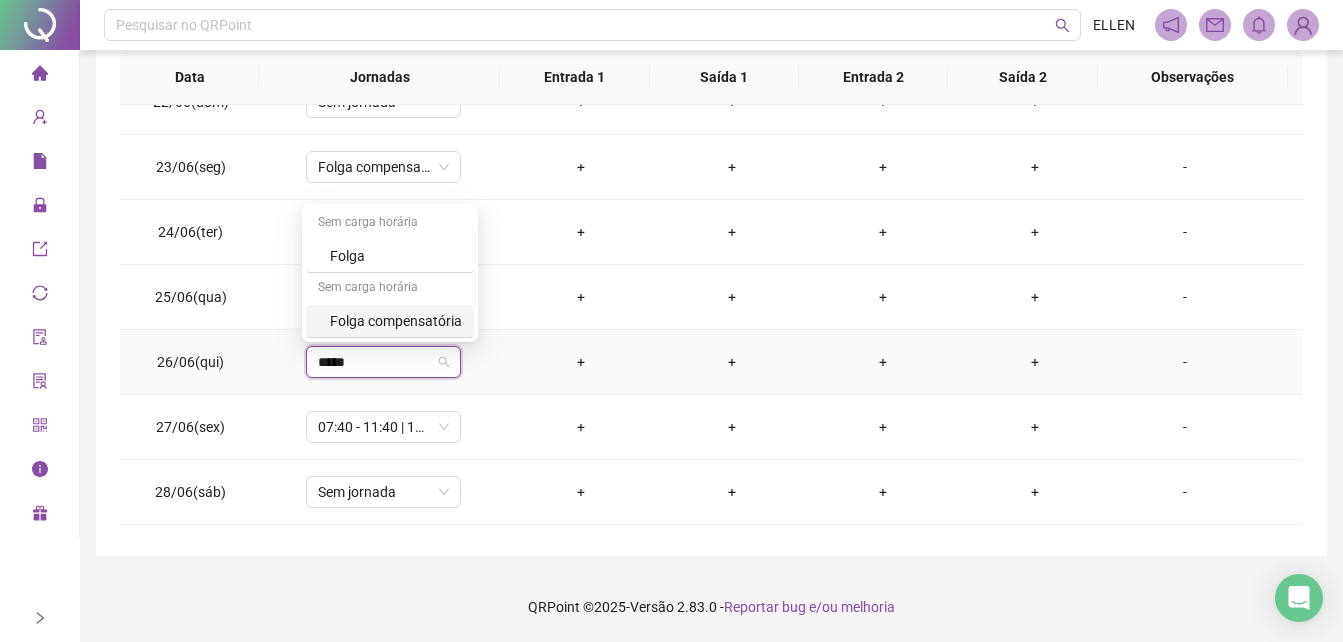 click on "Folga compensatória" at bounding box center (396, 321) 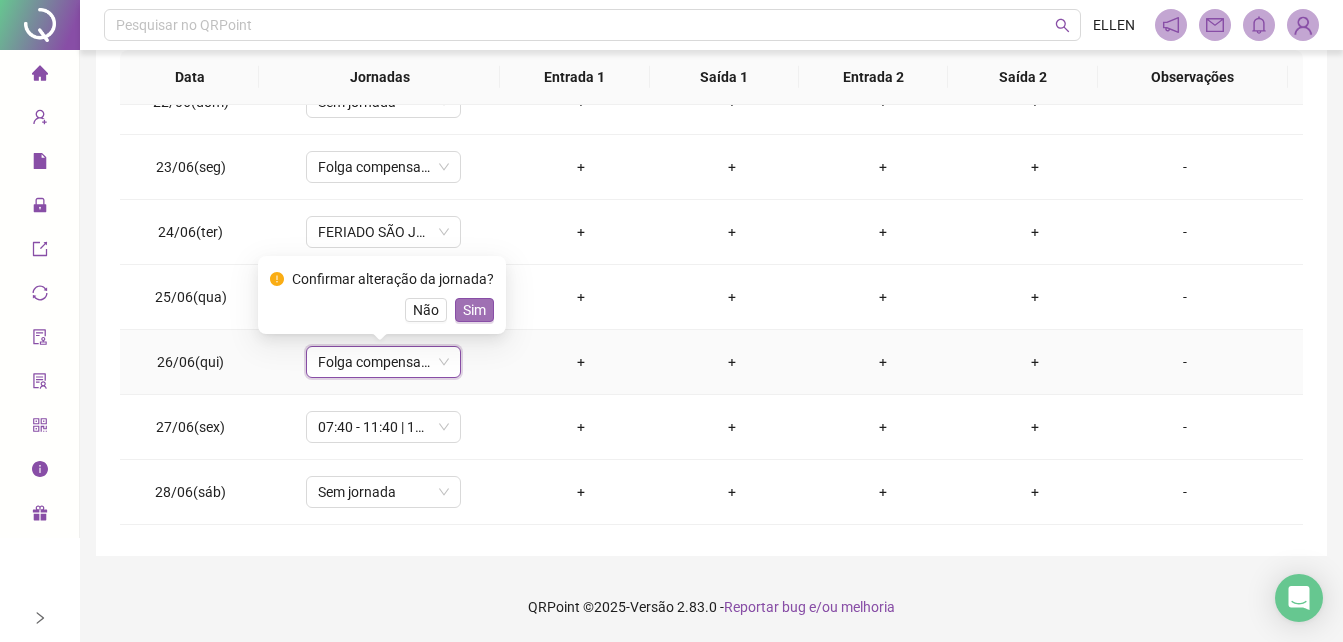 click on "Sim" at bounding box center (474, 310) 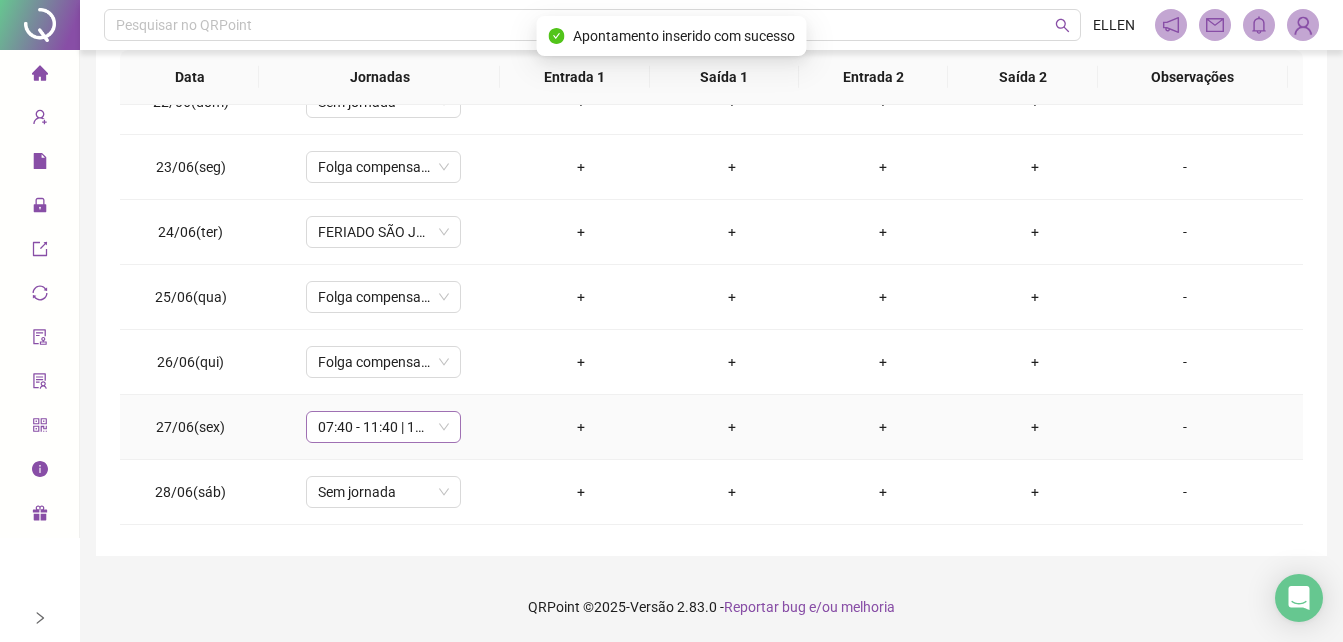 click on "07:40 - 11:40 | 13:00 - 17:00" at bounding box center [383, 427] 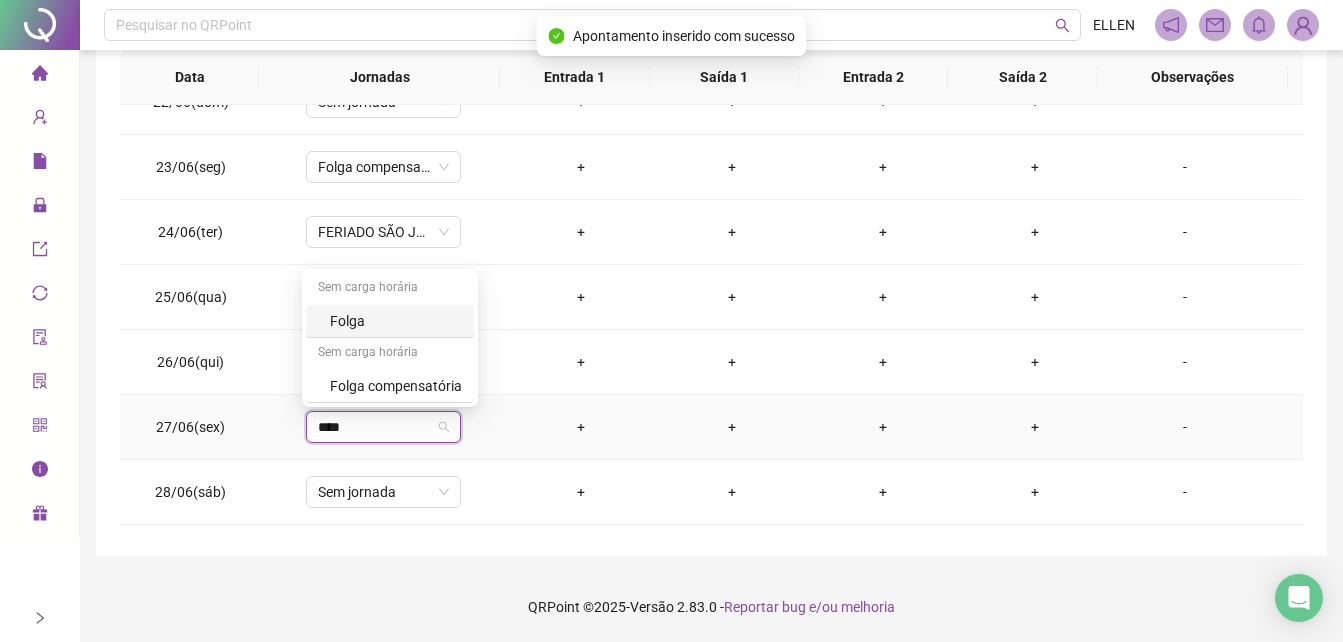 type on "*****" 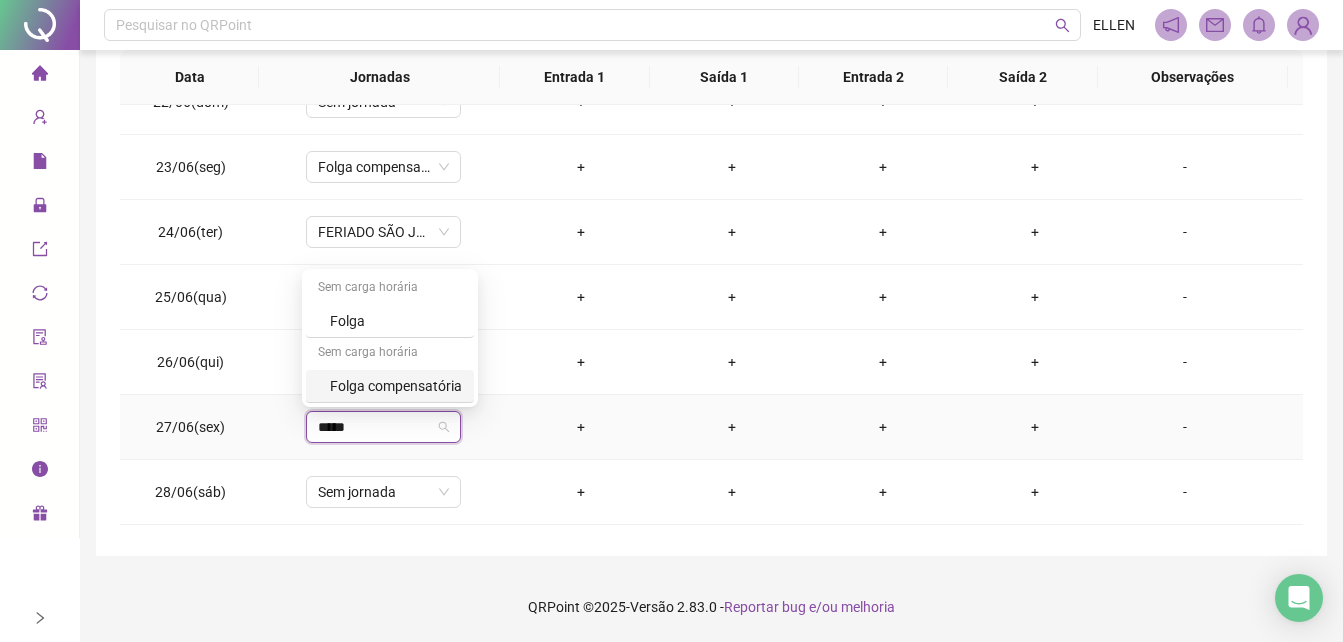 click on "Folga compensatória" at bounding box center (396, 386) 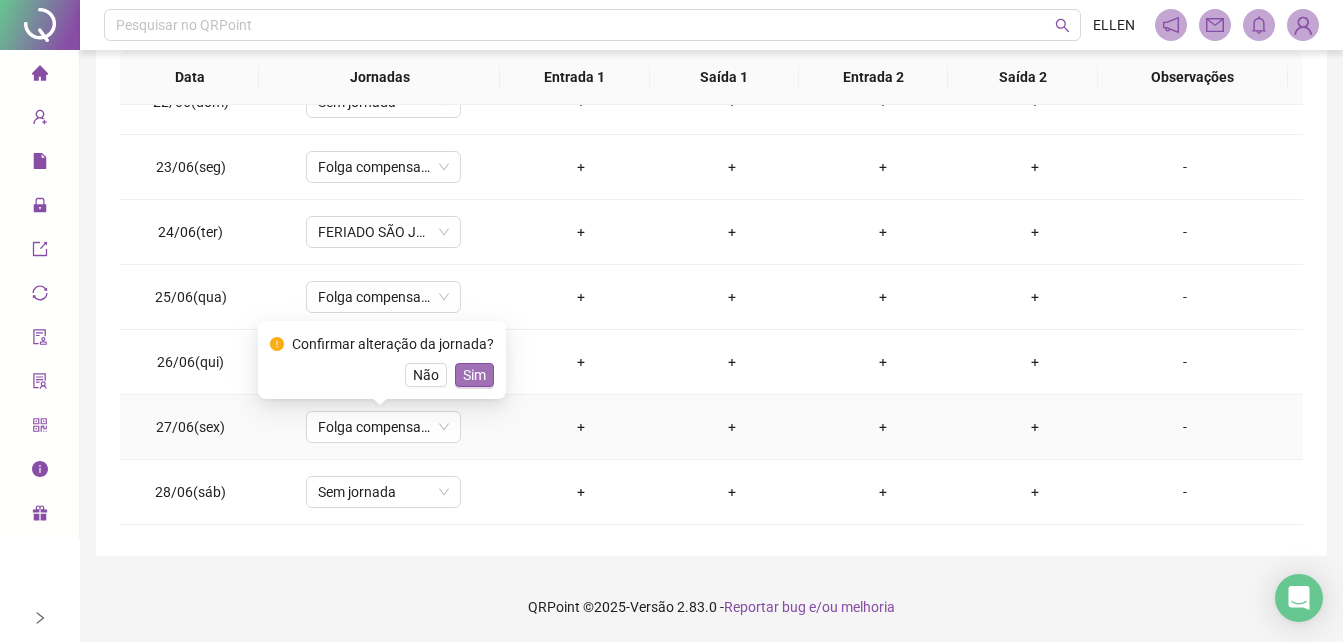 click on "Sim" at bounding box center (474, 375) 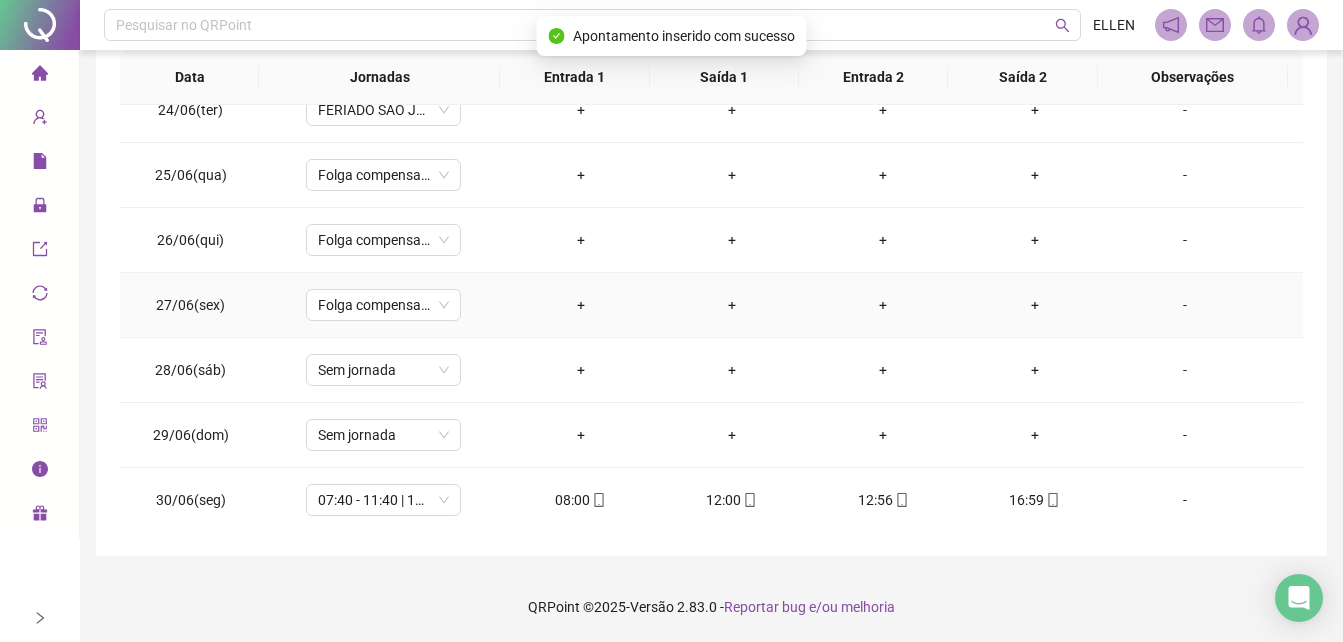 scroll, scrollTop: 1523, scrollLeft: 0, axis: vertical 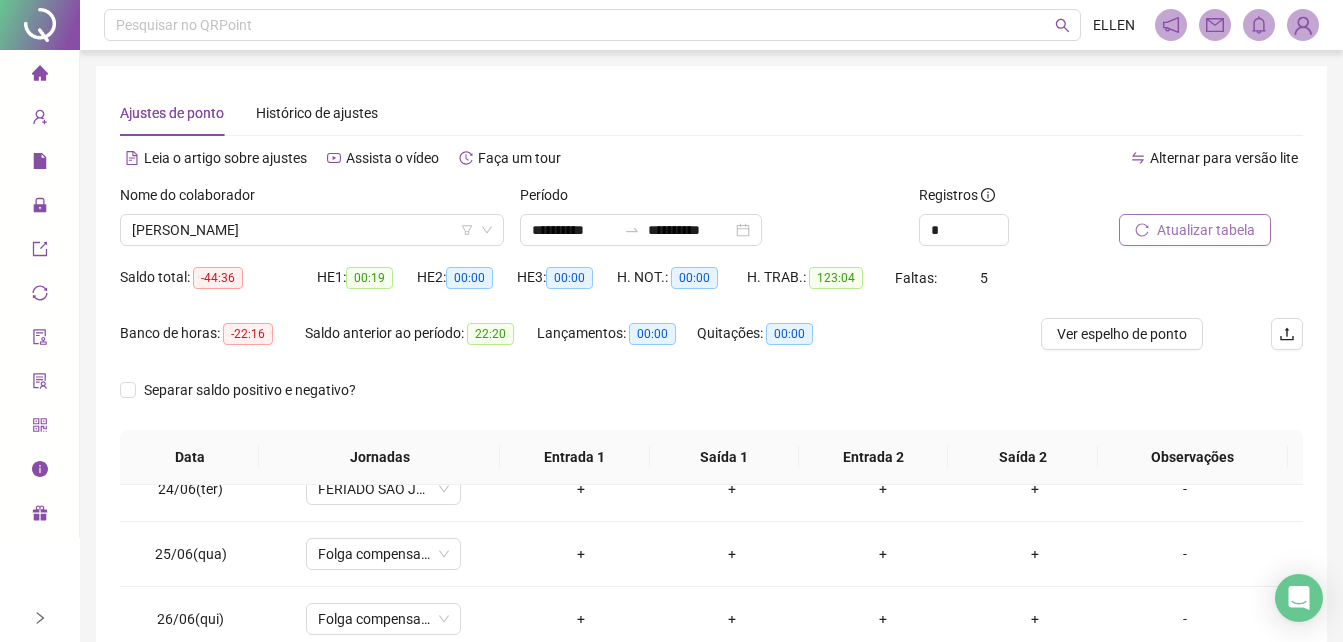 click on "Atualizar tabela" at bounding box center [1195, 230] 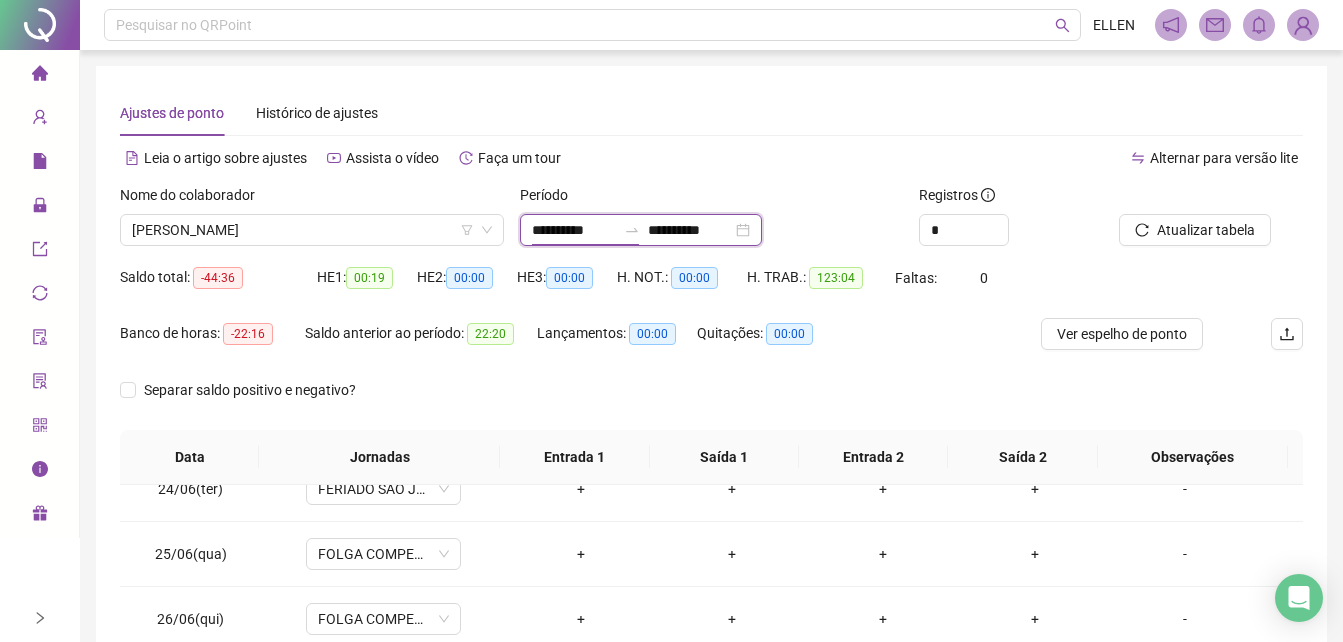 click on "**********" at bounding box center [574, 230] 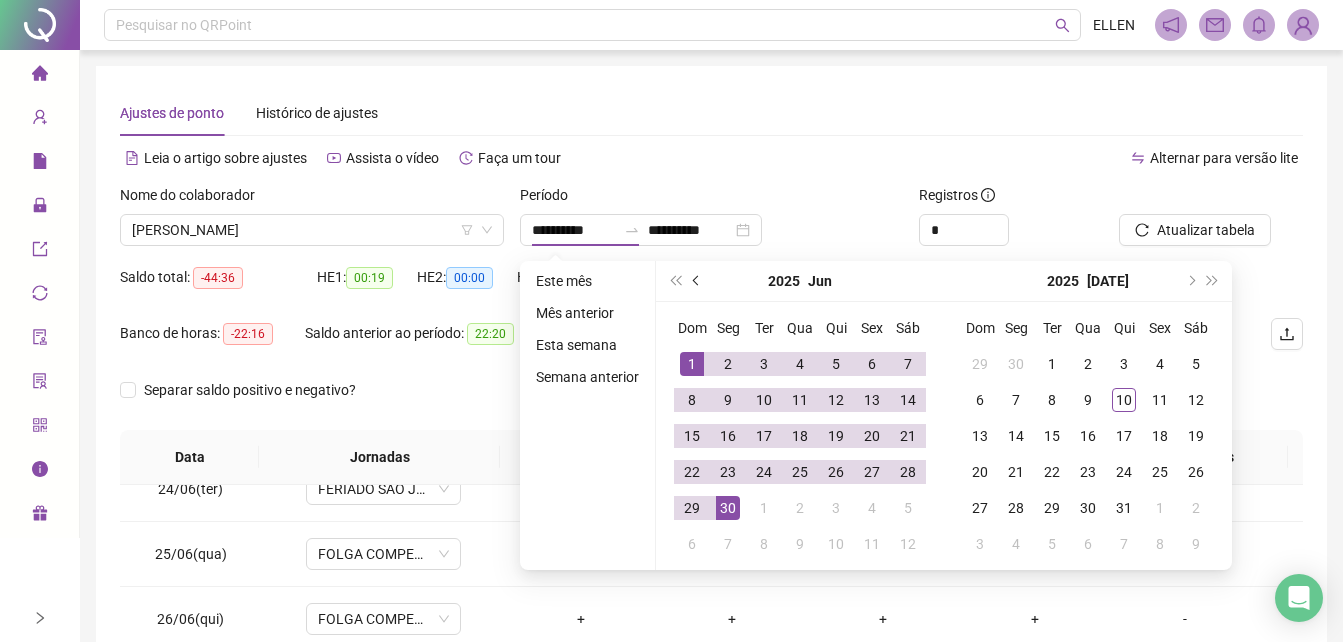 click at bounding box center (697, 281) 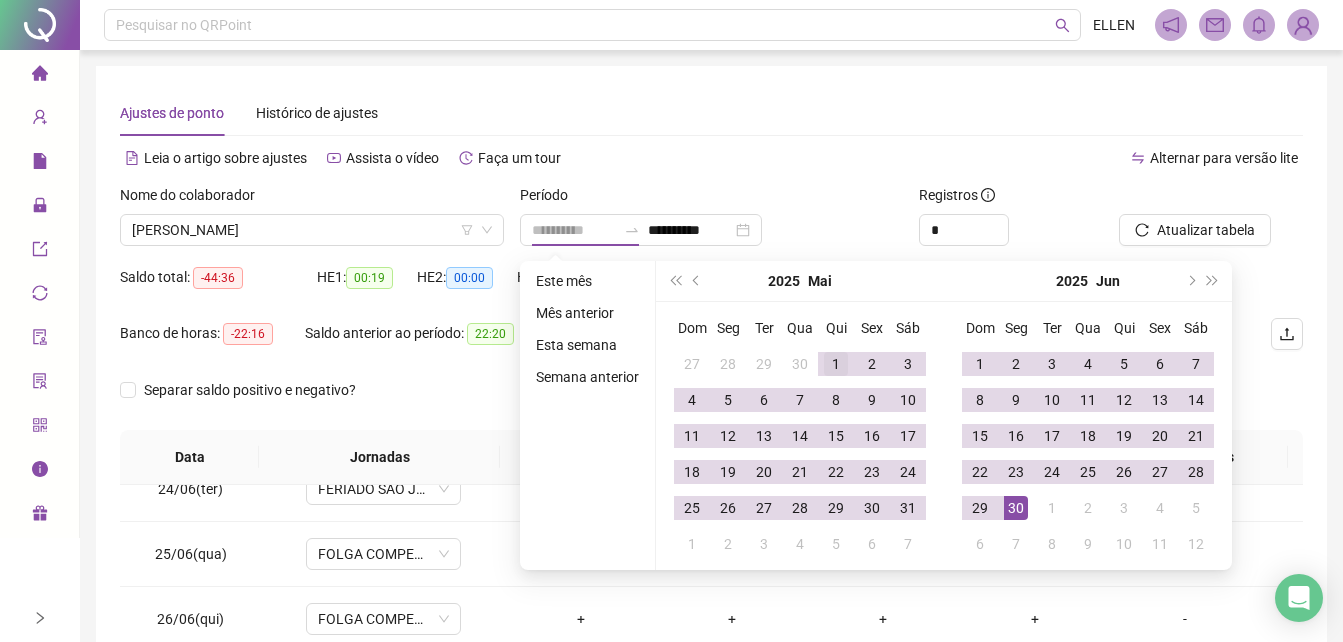 type on "**********" 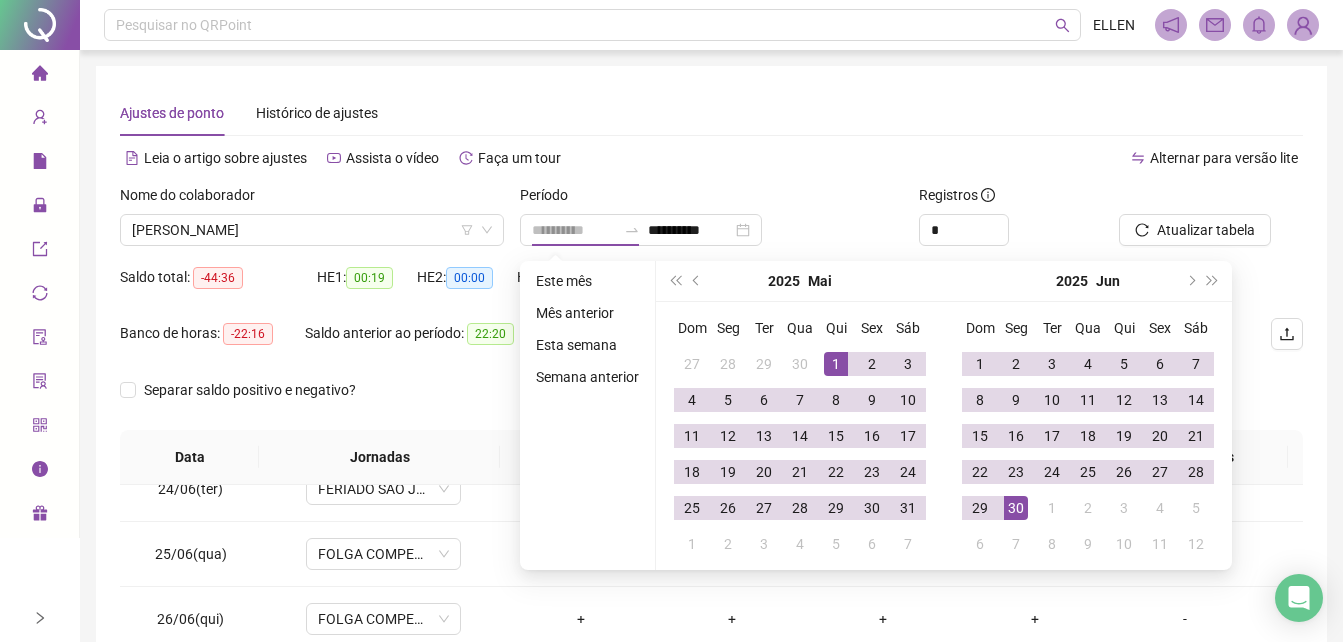 click on "1" at bounding box center [836, 364] 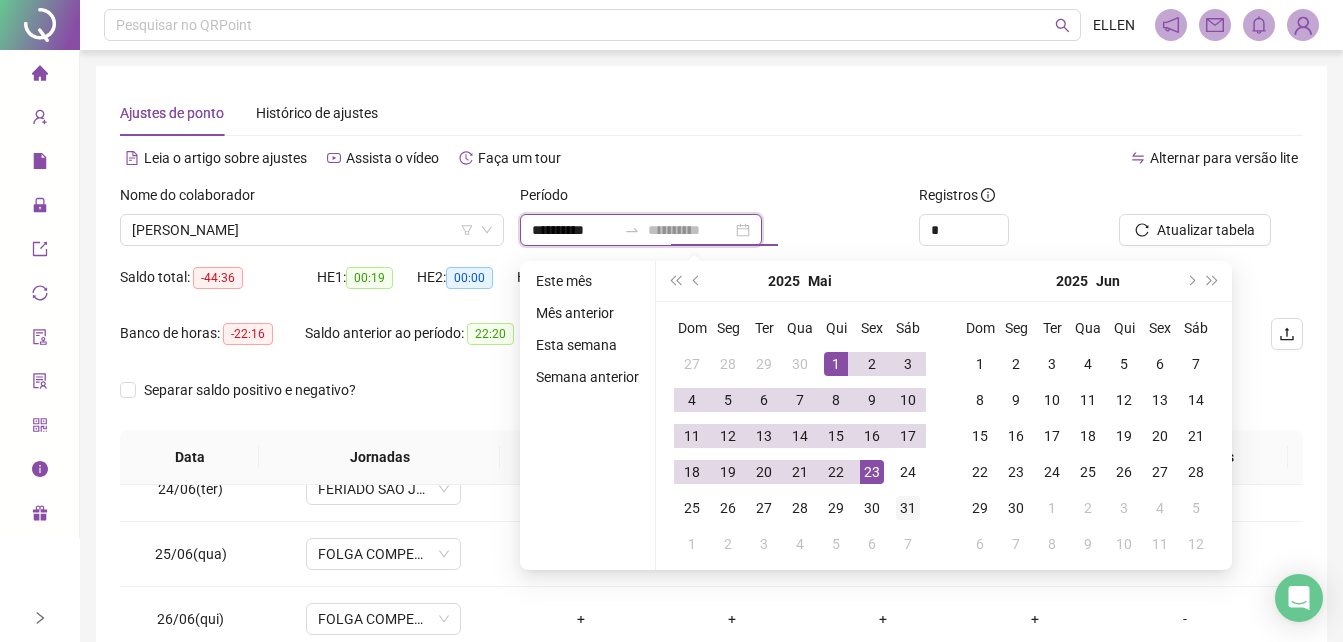 type on "**********" 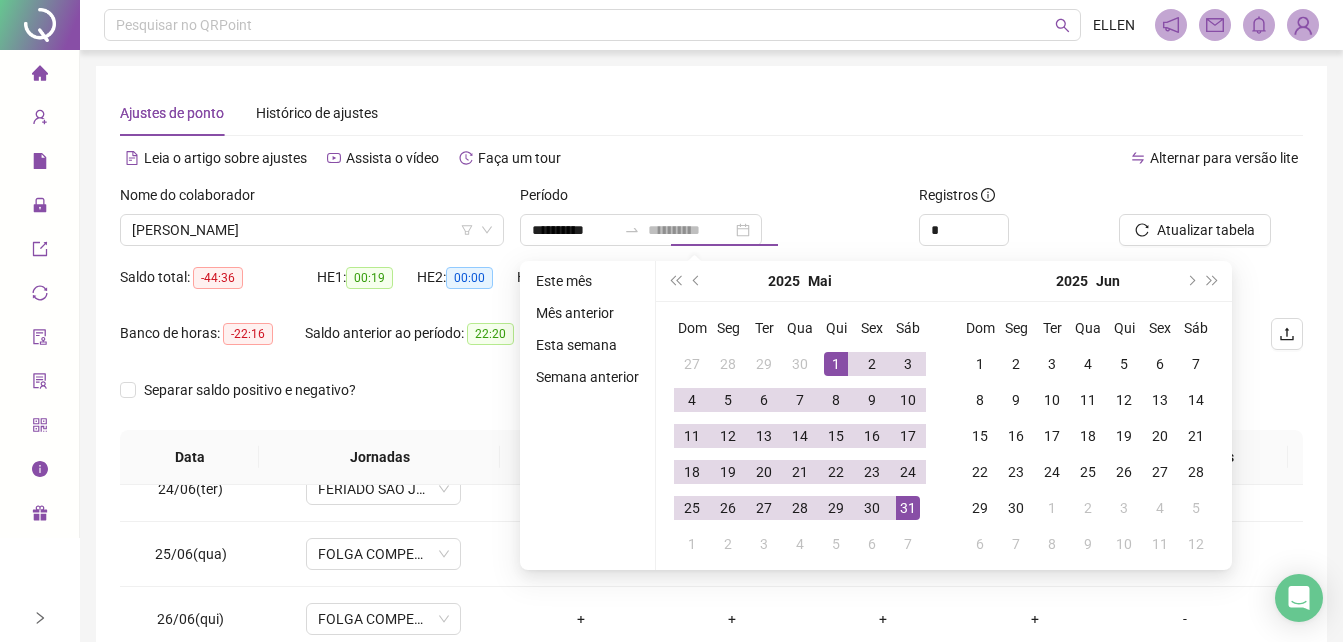 click on "31" at bounding box center (908, 508) 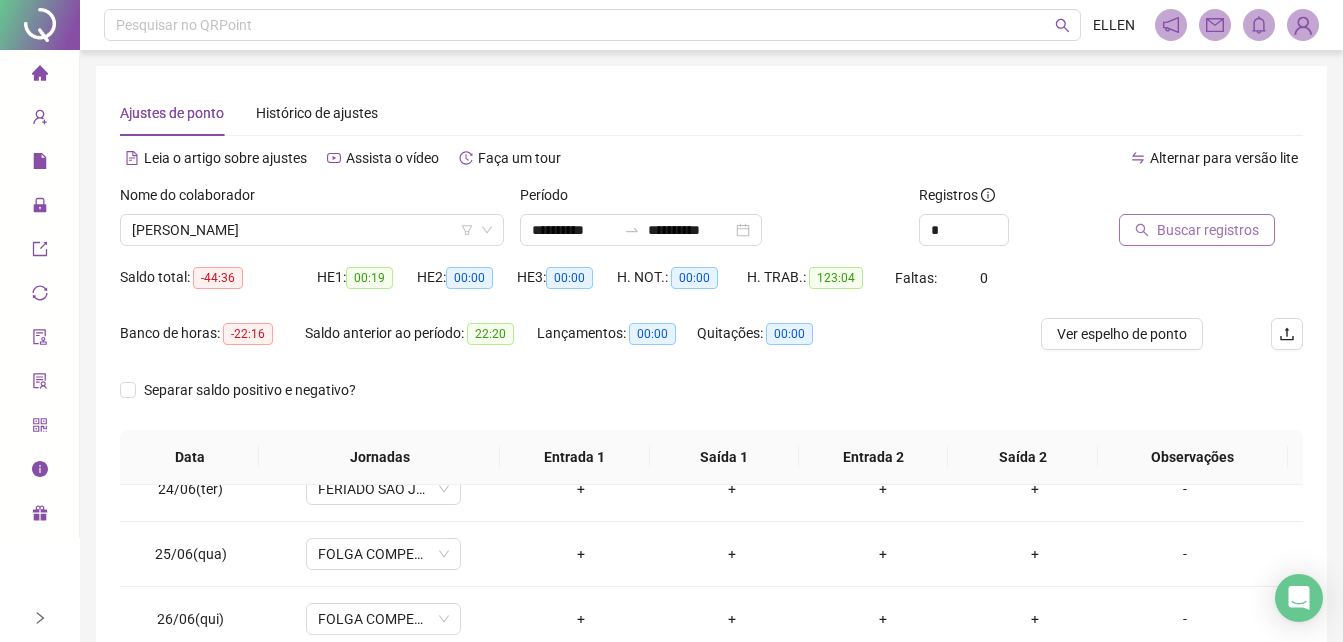 click on "Buscar registros" at bounding box center (1208, 230) 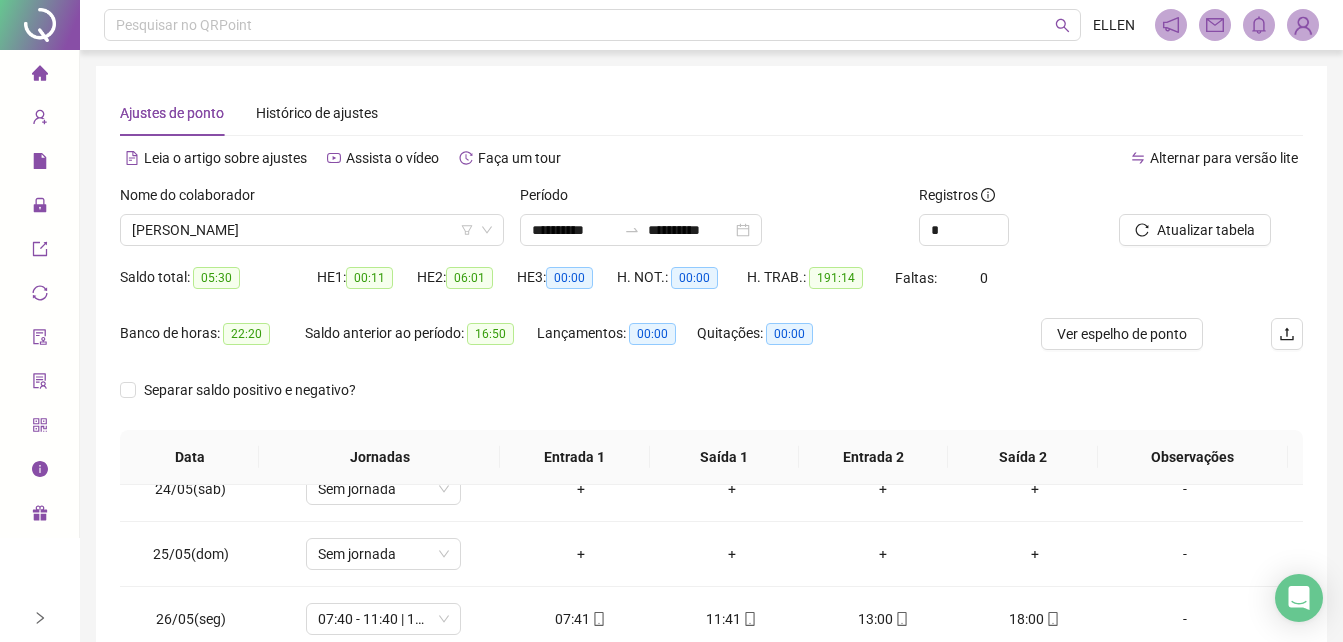 drag, startPoint x: 971, startPoint y: 288, endPoint x: 923, endPoint y: 283, distance: 48.259712 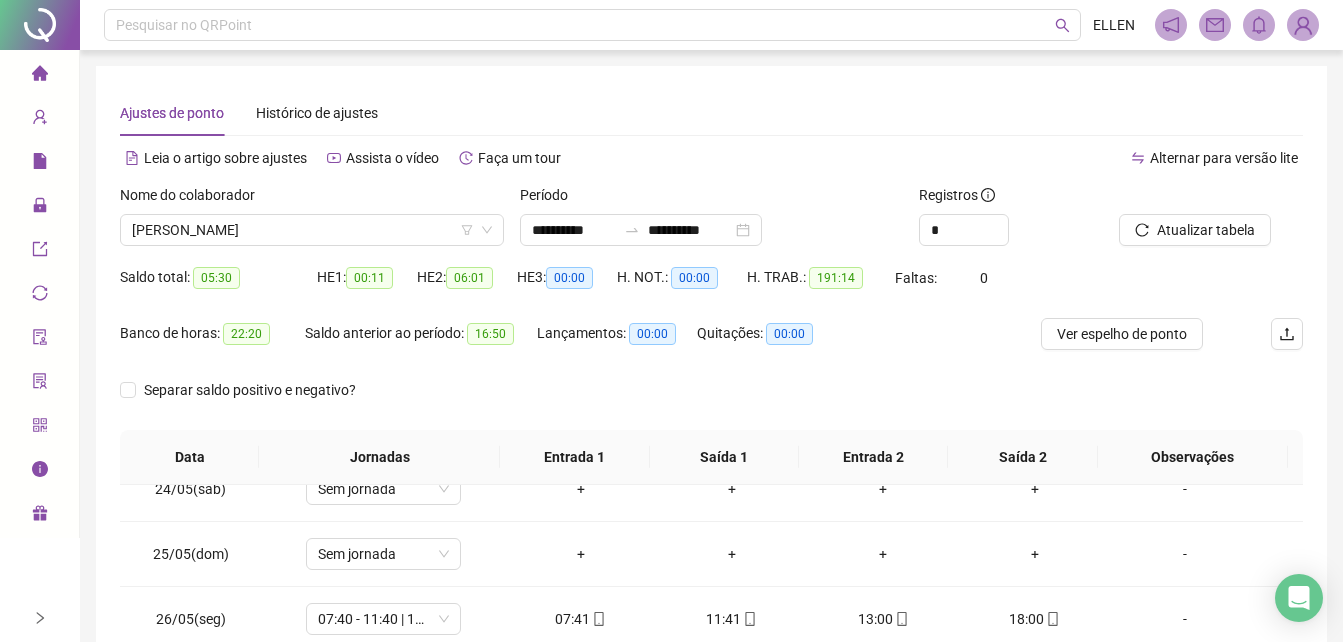 drag, startPoint x: 923, startPoint y: 283, endPoint x: 685, endPoint y: 121, distance: 287.90277 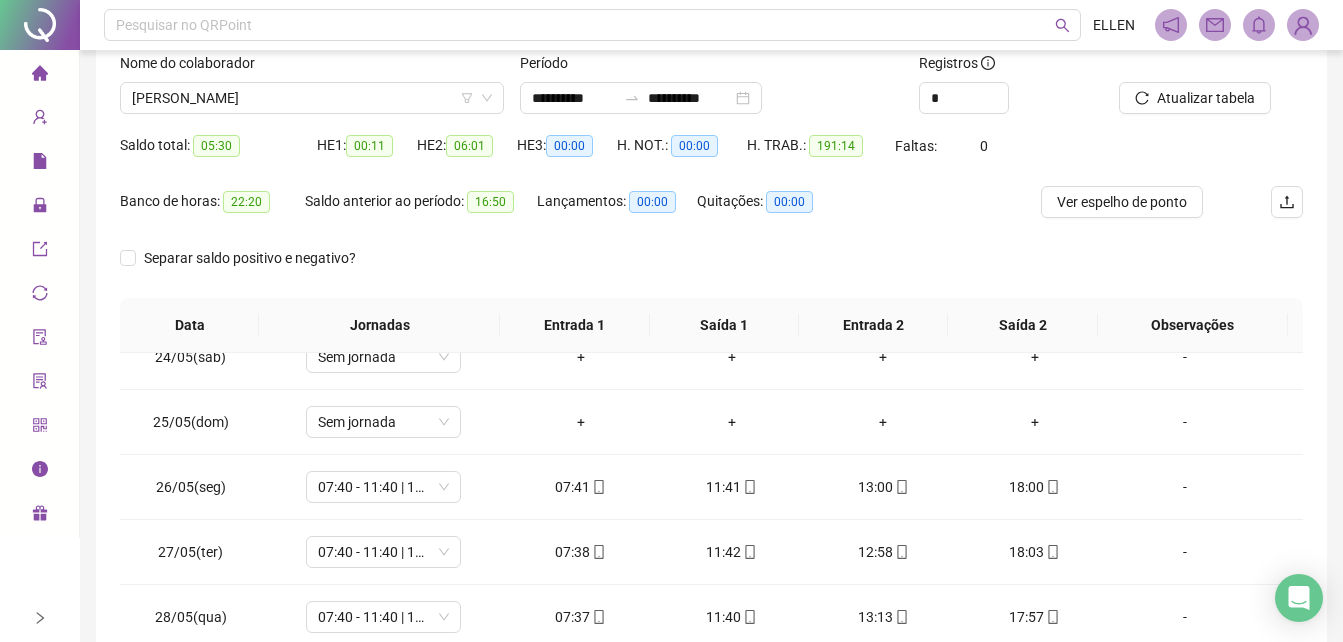 scroll, scrollTop: 200, scrollLeft: 0, axis: vertical 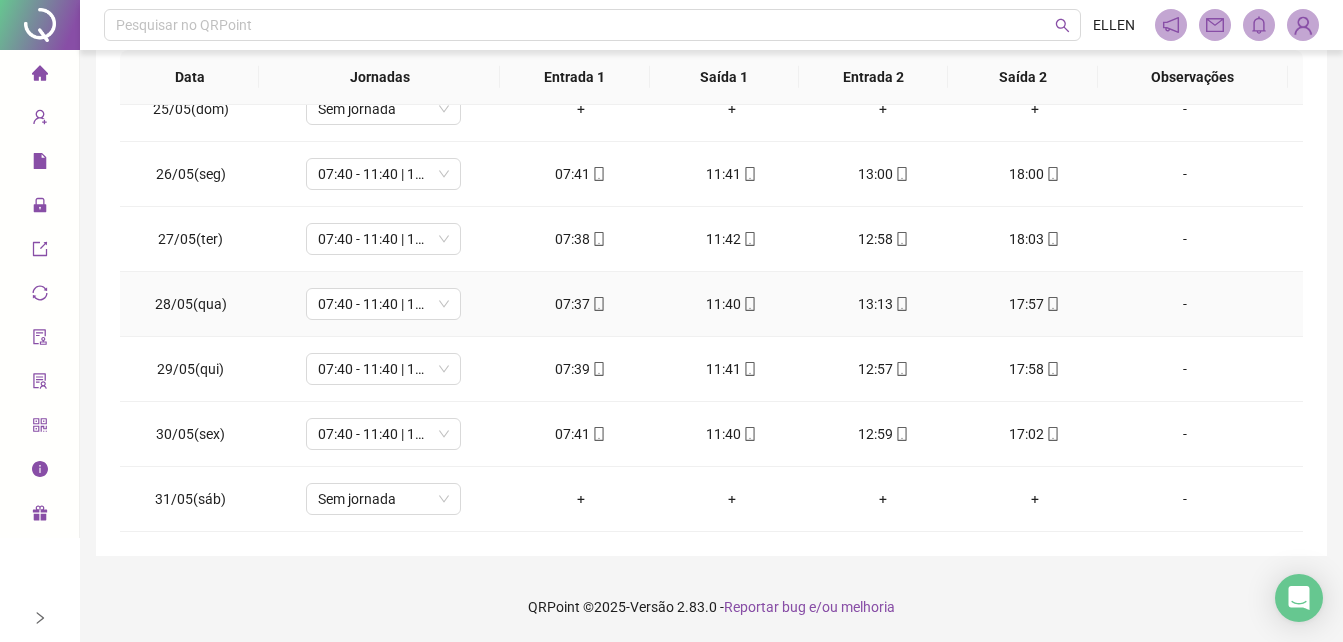 click on "-" at bounding box center [1206, 304] 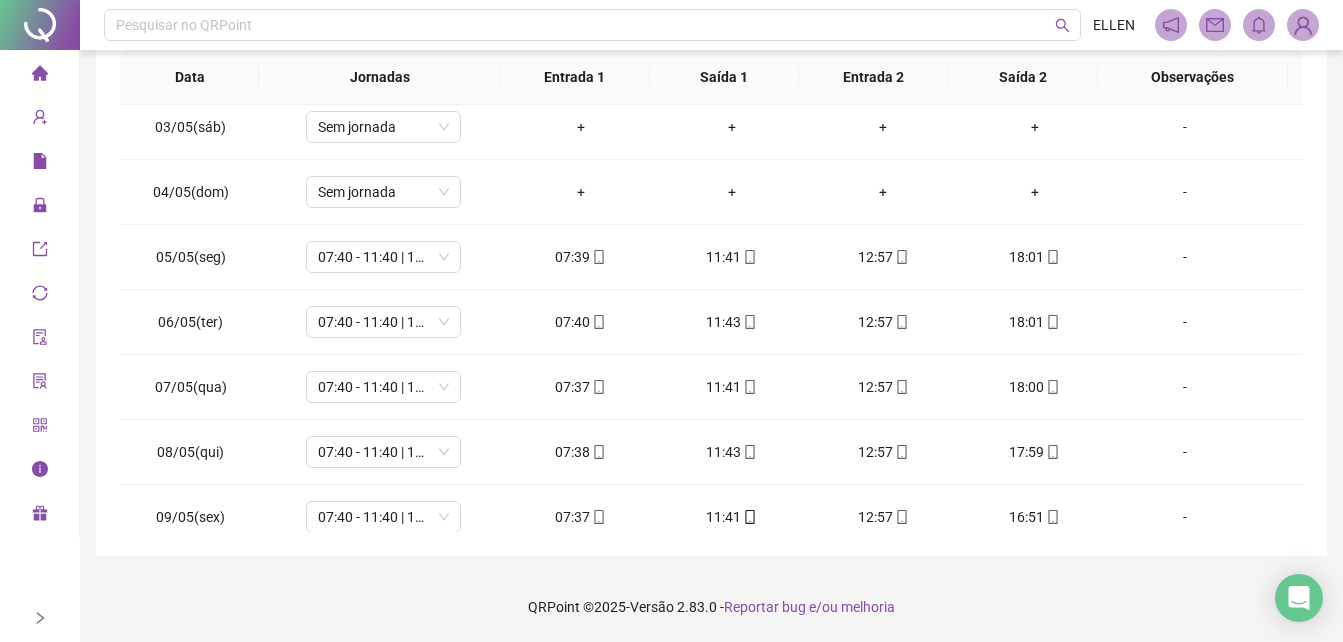 scroll, scrollTop: 0, scrollLeft: 0, axis: both 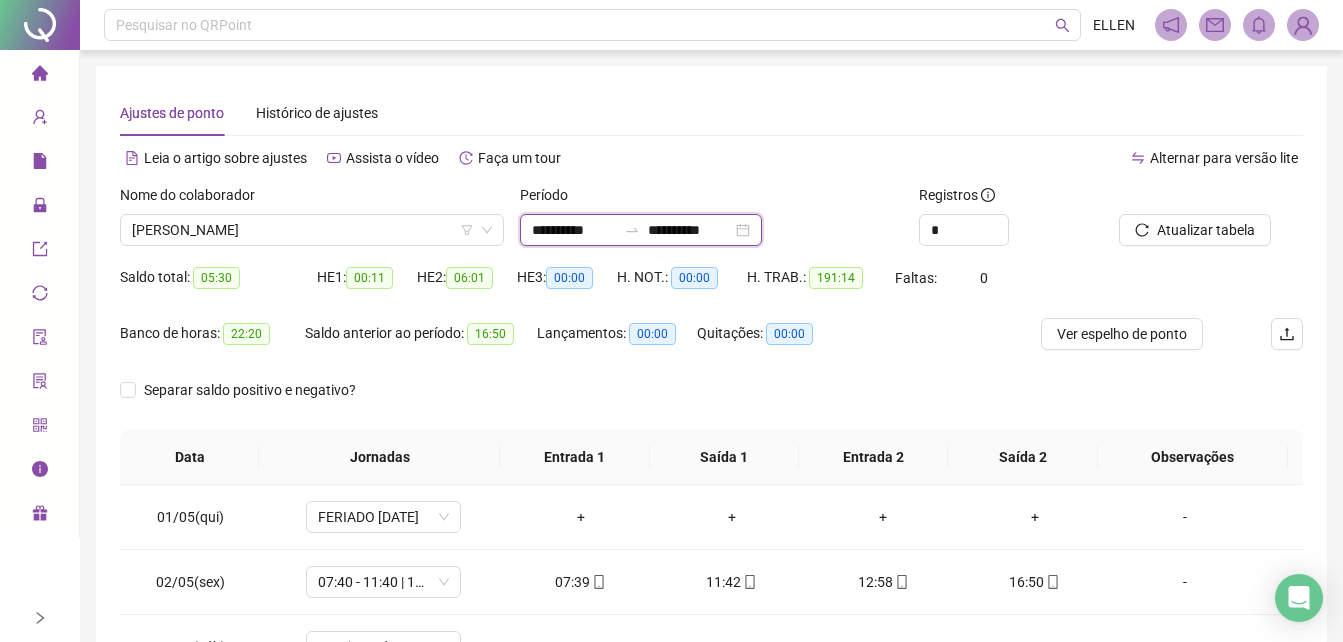click on "**********" at bounding box center (574, 230) 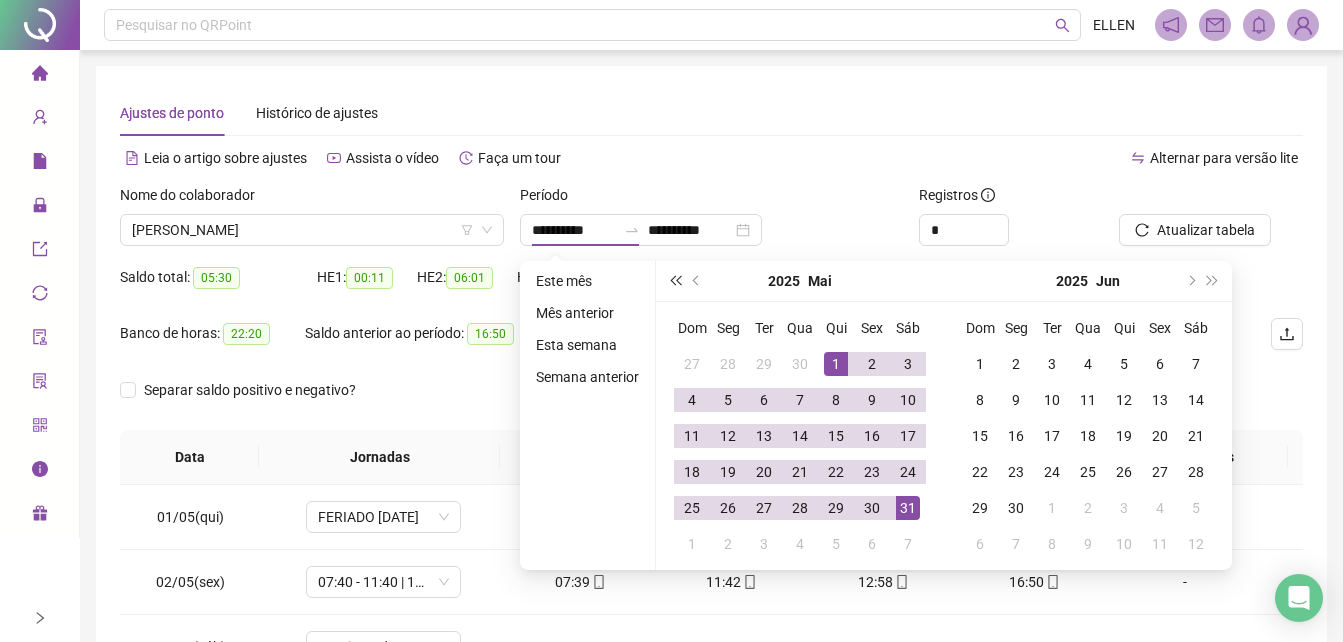 click at bounding box center (675, 281) 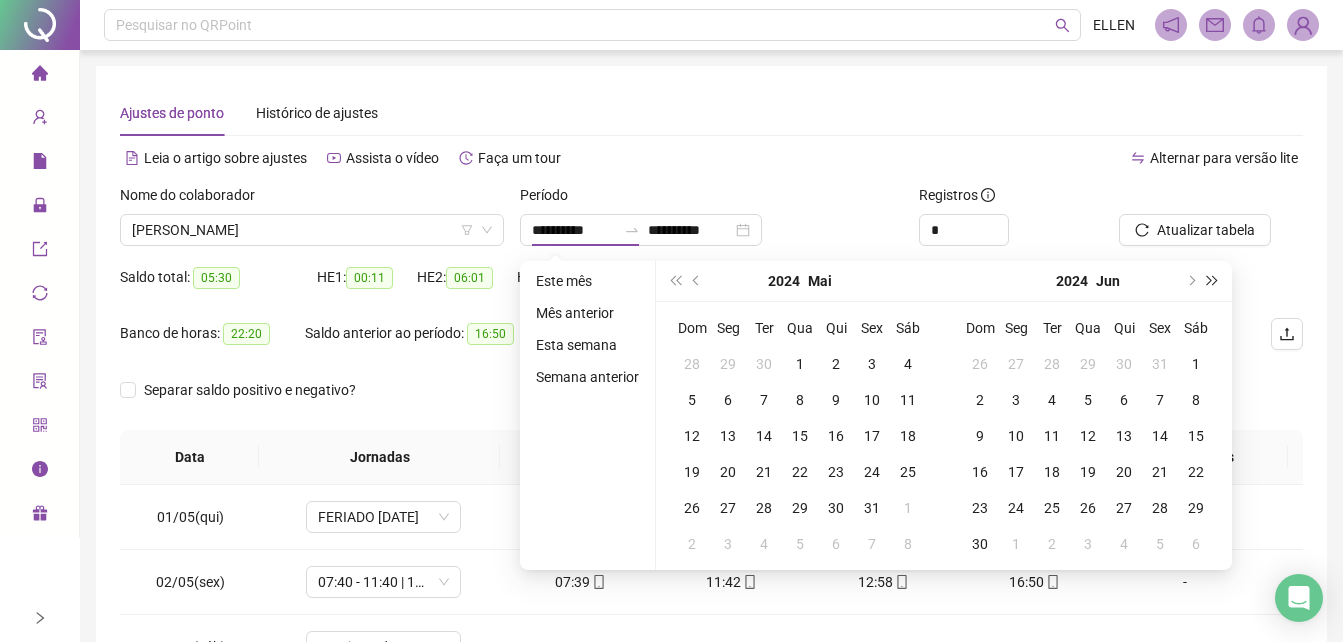 click at bounding box center [1213, 281] 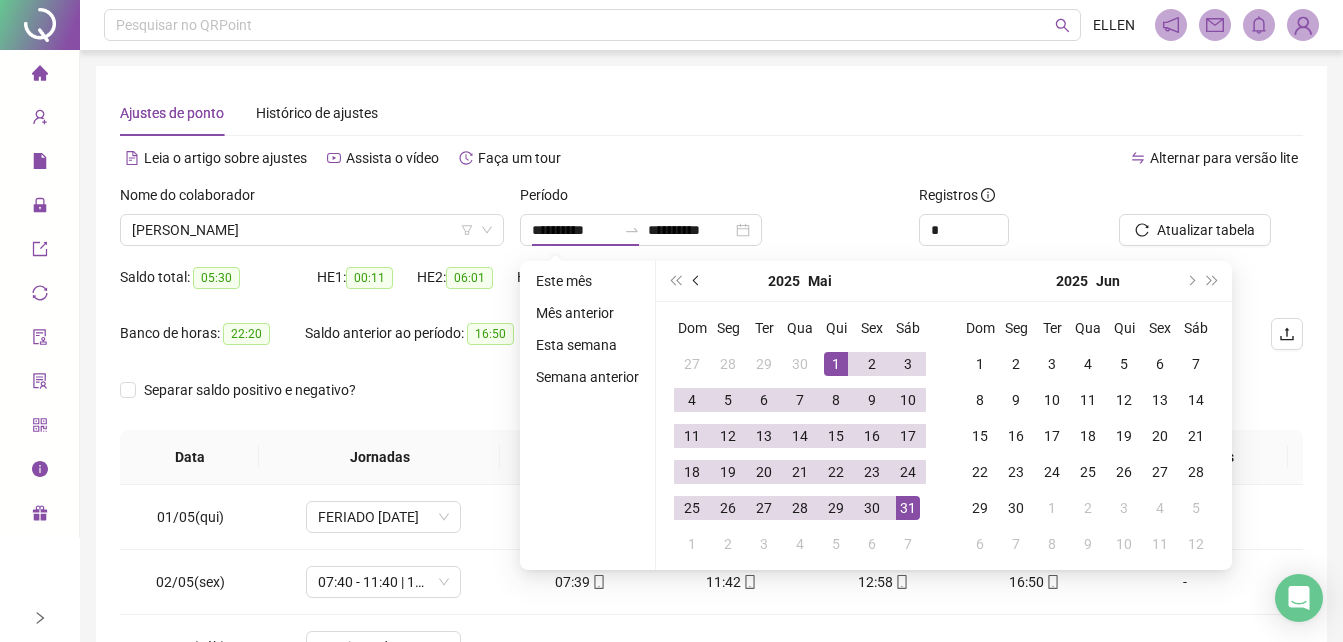 click at bounding box center (697, 281) 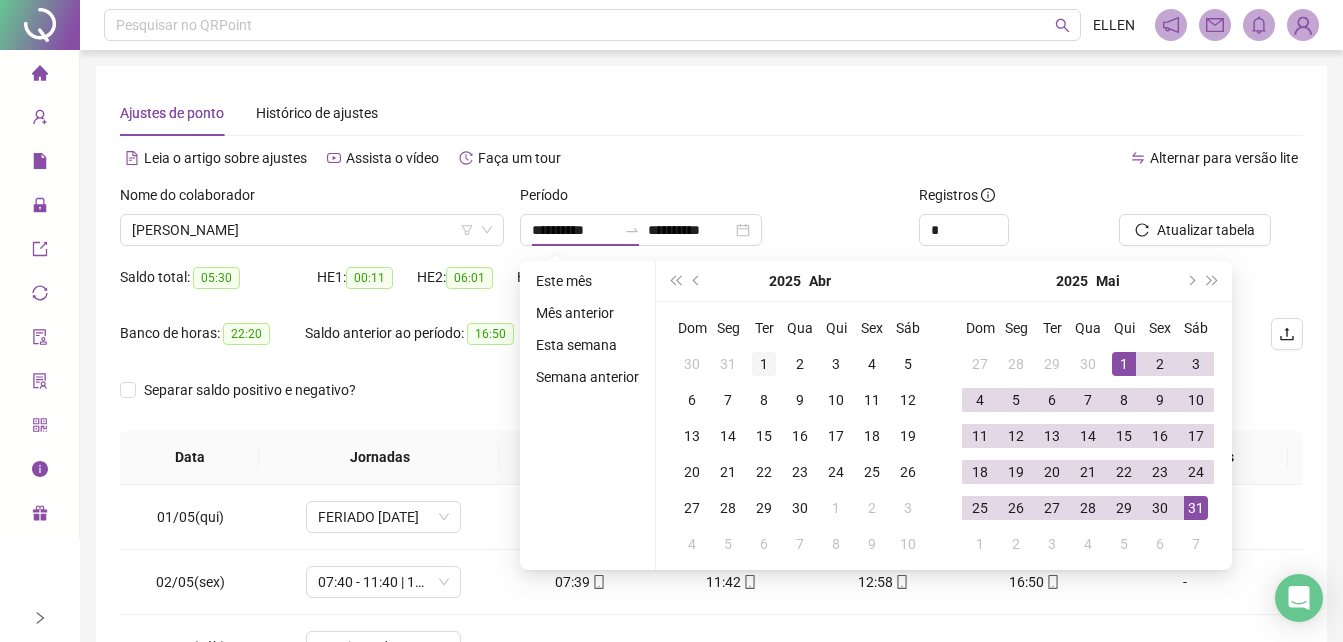 type on "**********" 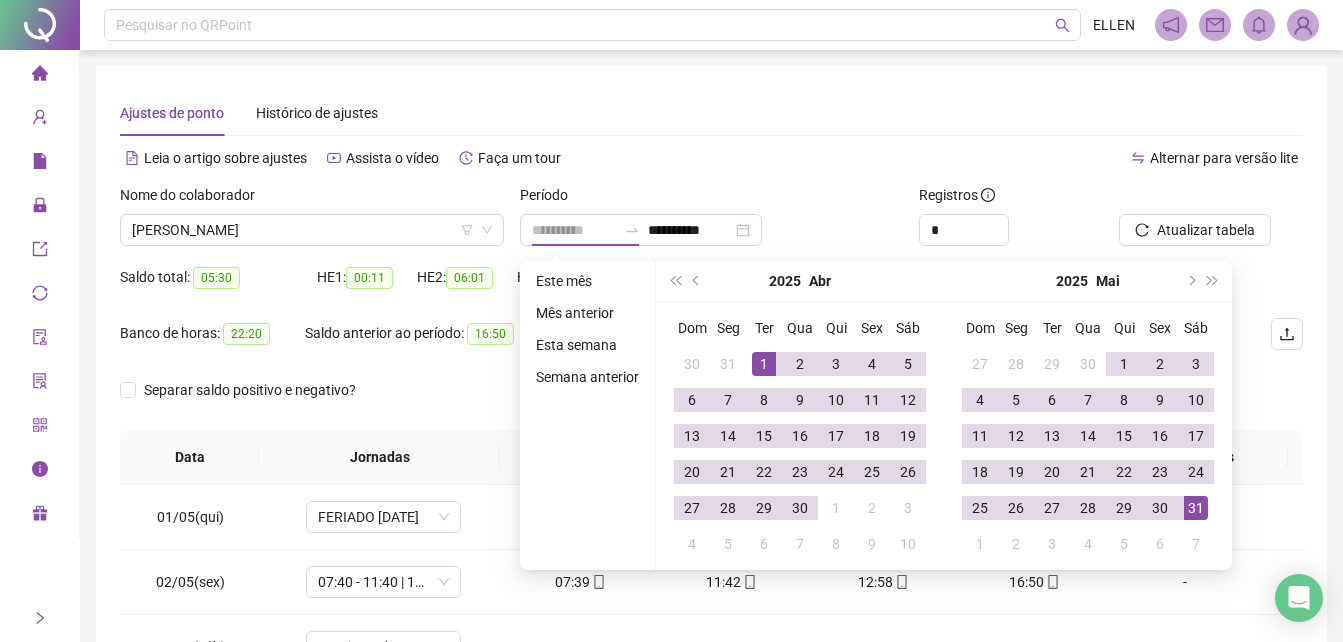 click on "1" at bounding box center [764, 364] 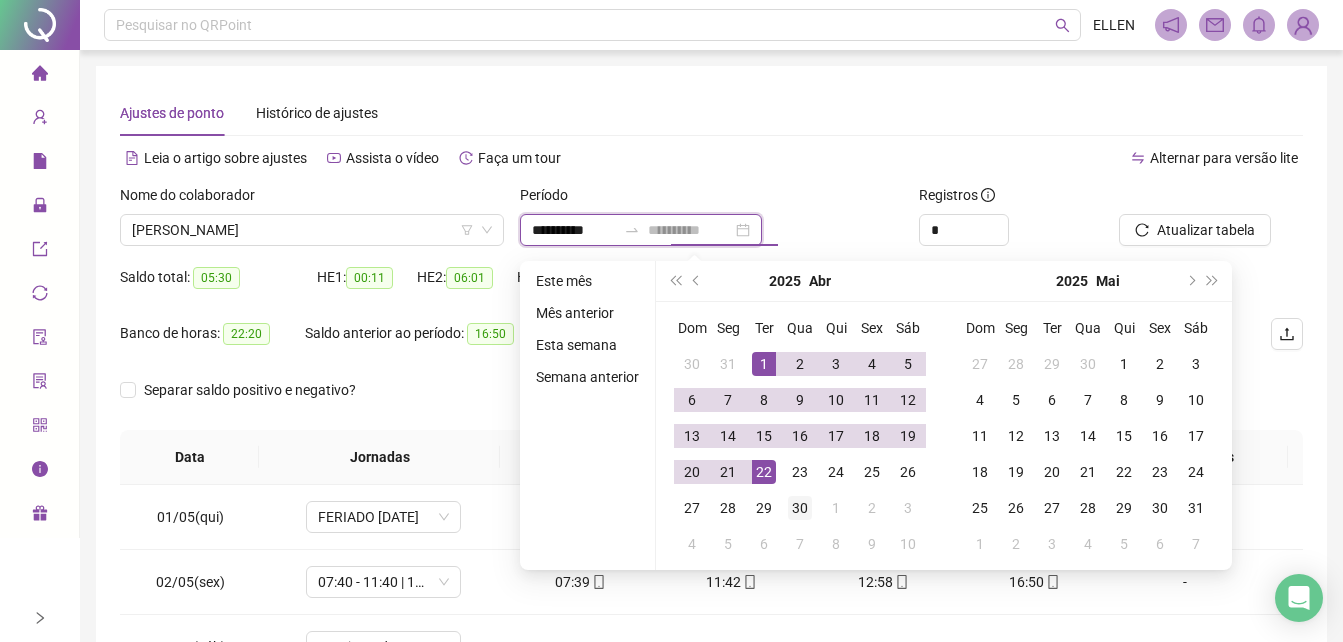type on "**********" 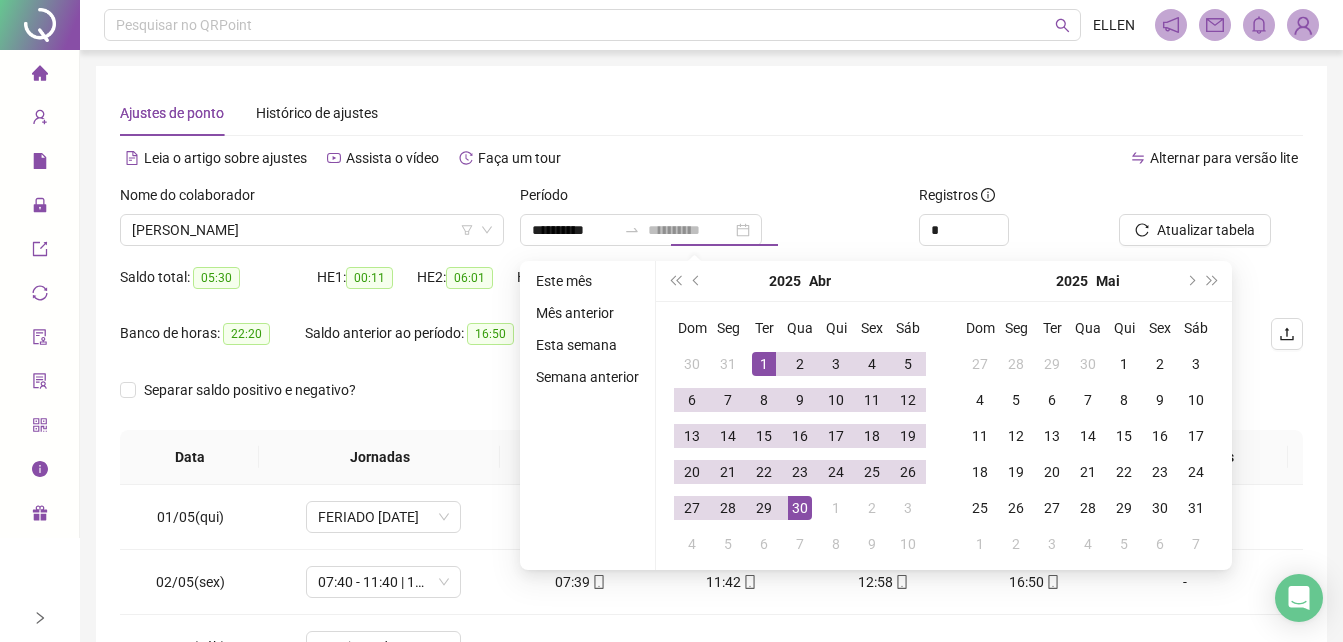 click on "30" at bounding box center [800, 508] 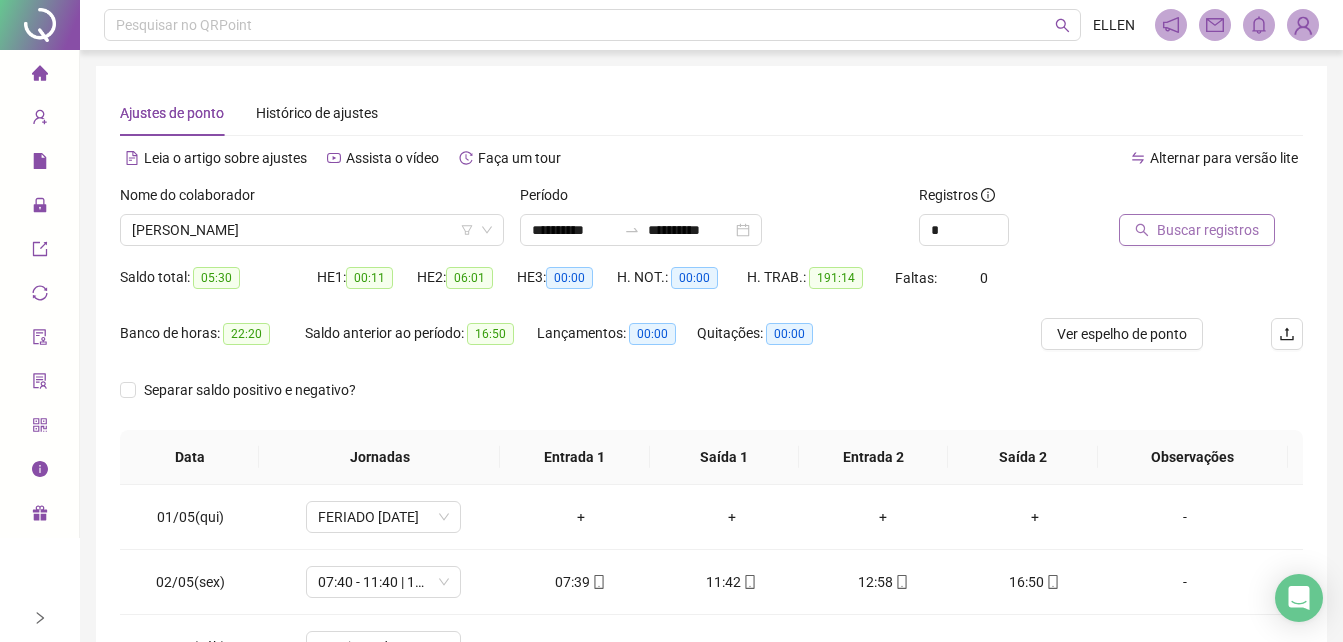 click on "Buscar registros" at bounding box center [1208, 230] 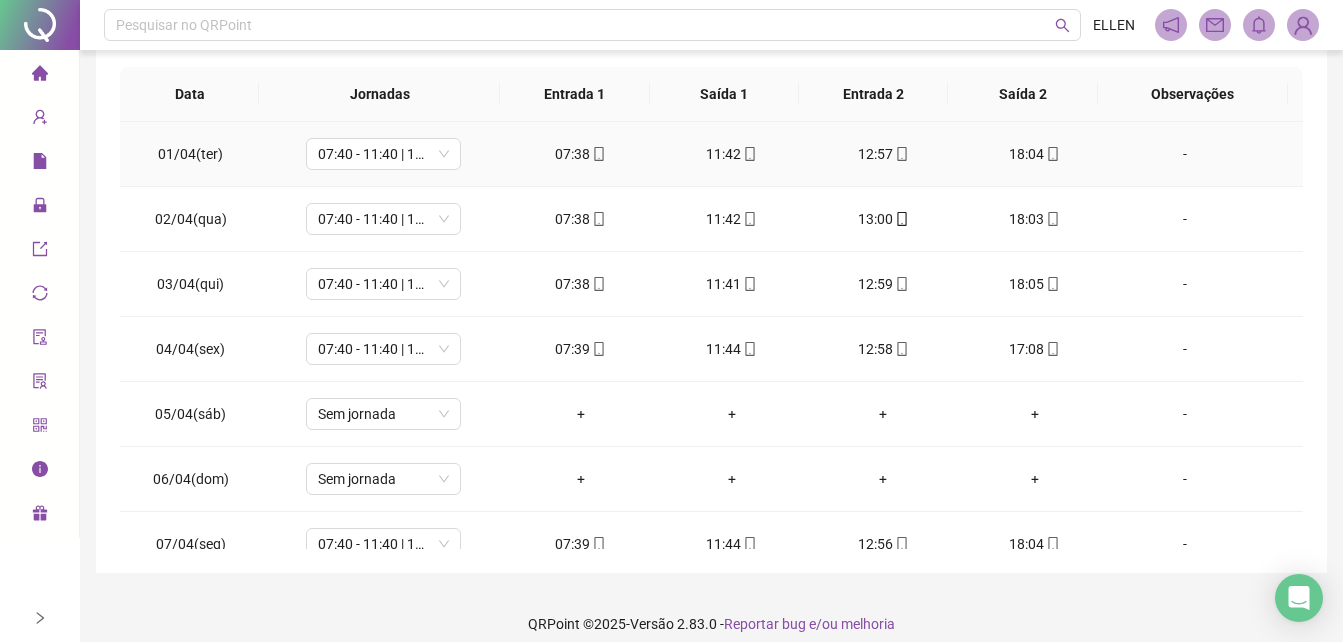 scroll, scrollTop: 380, scrollLeft: 0, axis: vertical 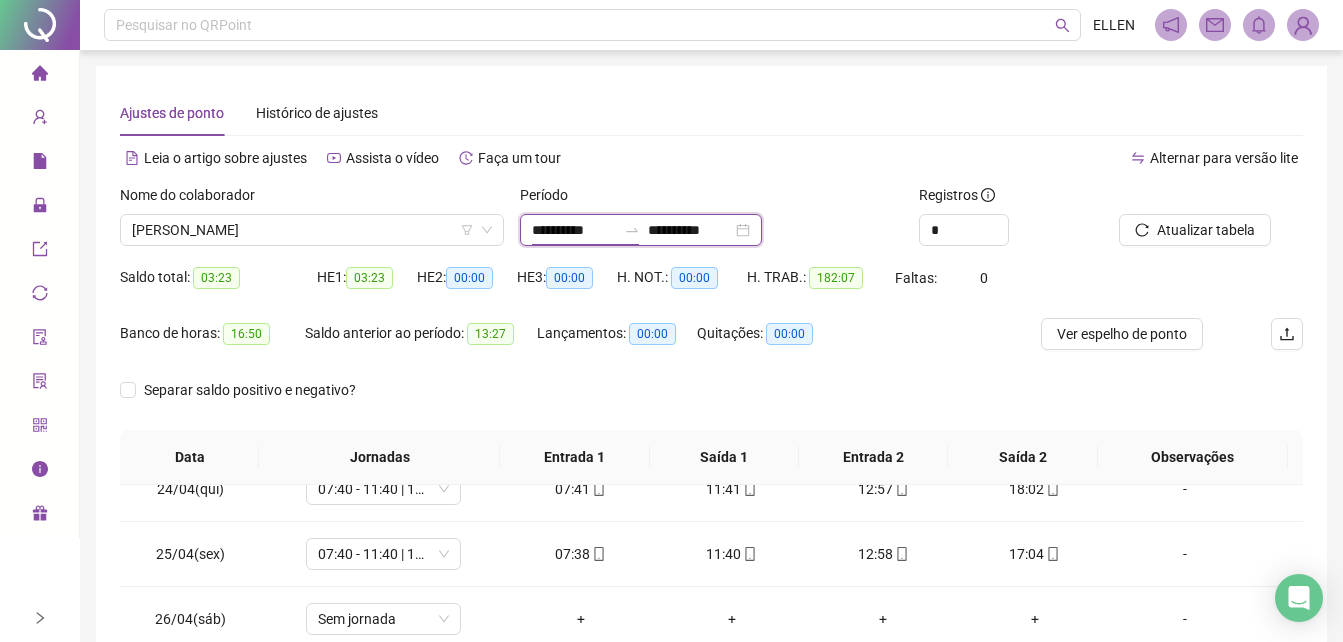 drag, startPoint x: 562, startPoint y: 227, endPoint x: 572, endPoint y: 229, distance: 10.198039 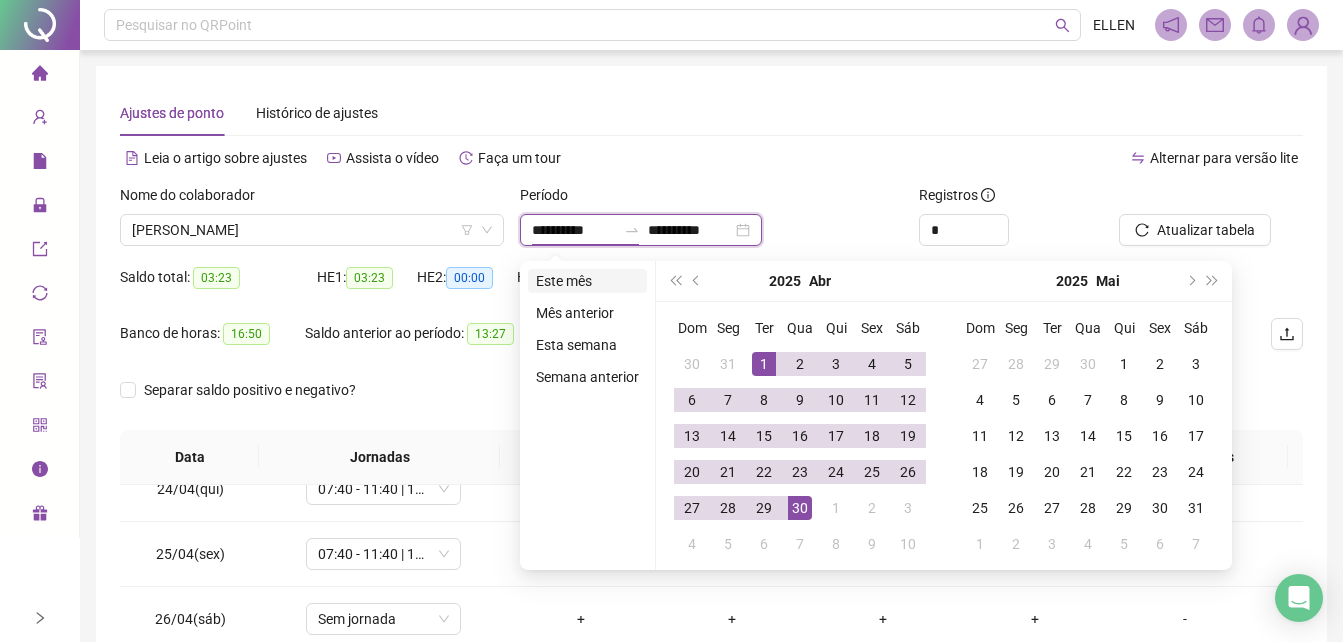 type on "**********" 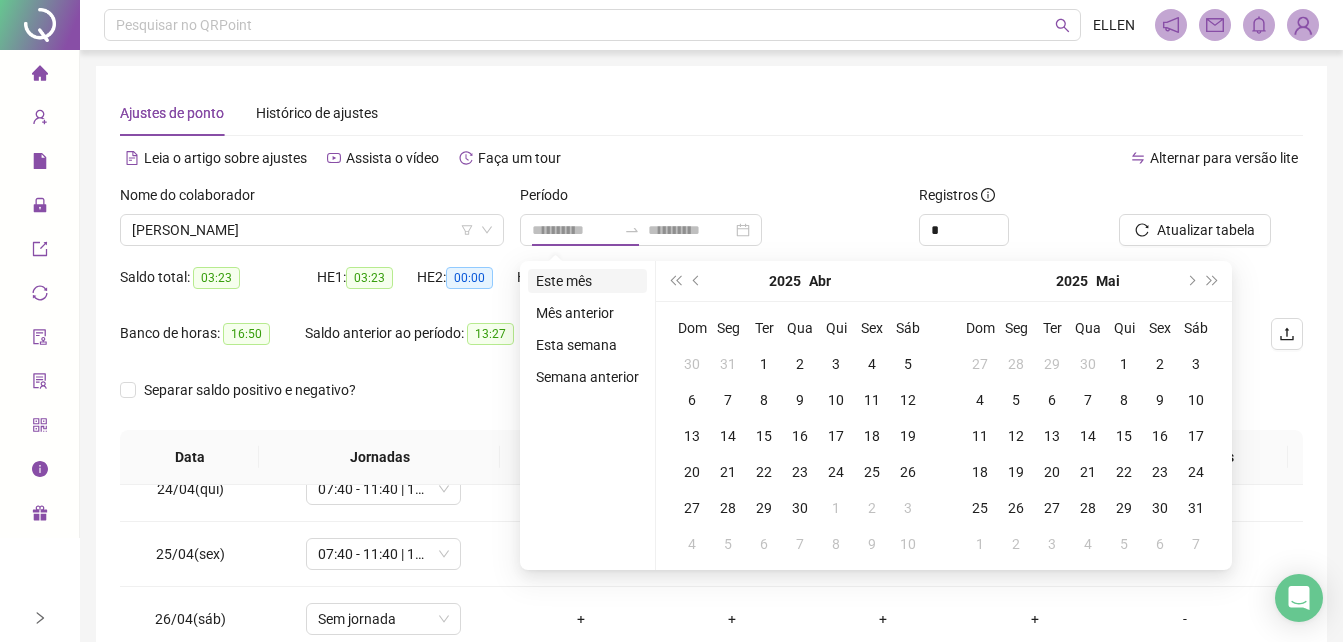 click on "Este mês" at bounding box center [587, 281] 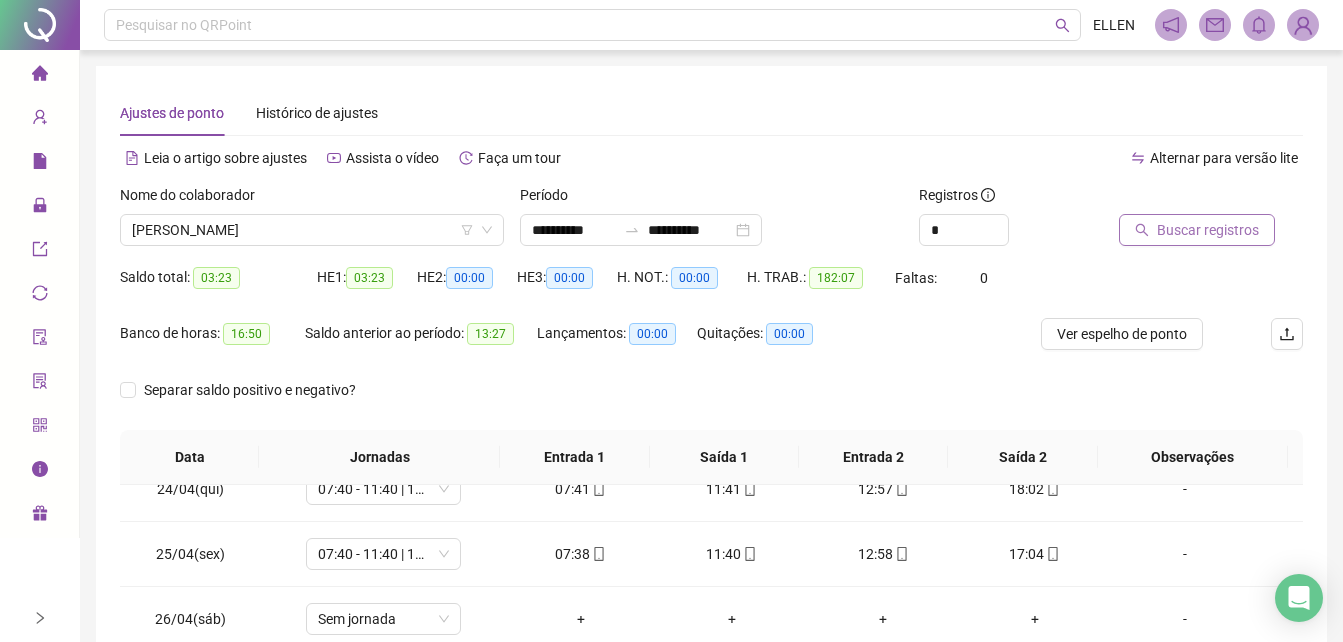 click on "Buscar registros" at bounding box center [1197, 230] 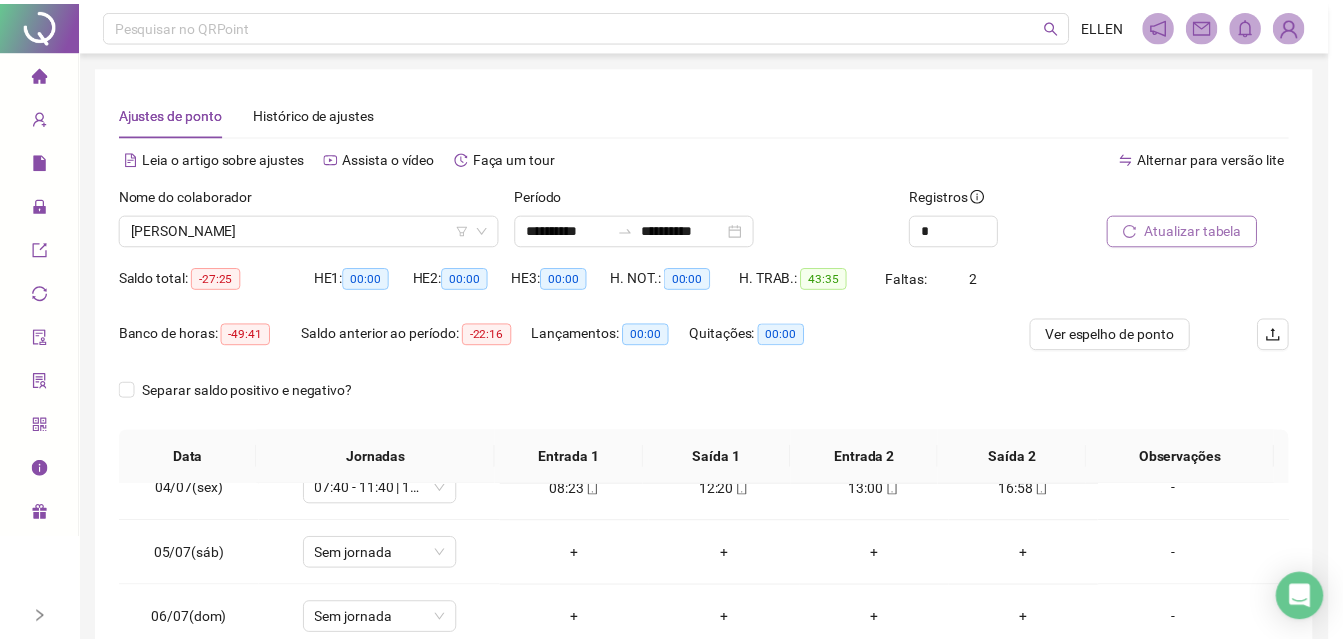 scroll, scrollTop: 223, scrollLeft: 0, axis: vertical 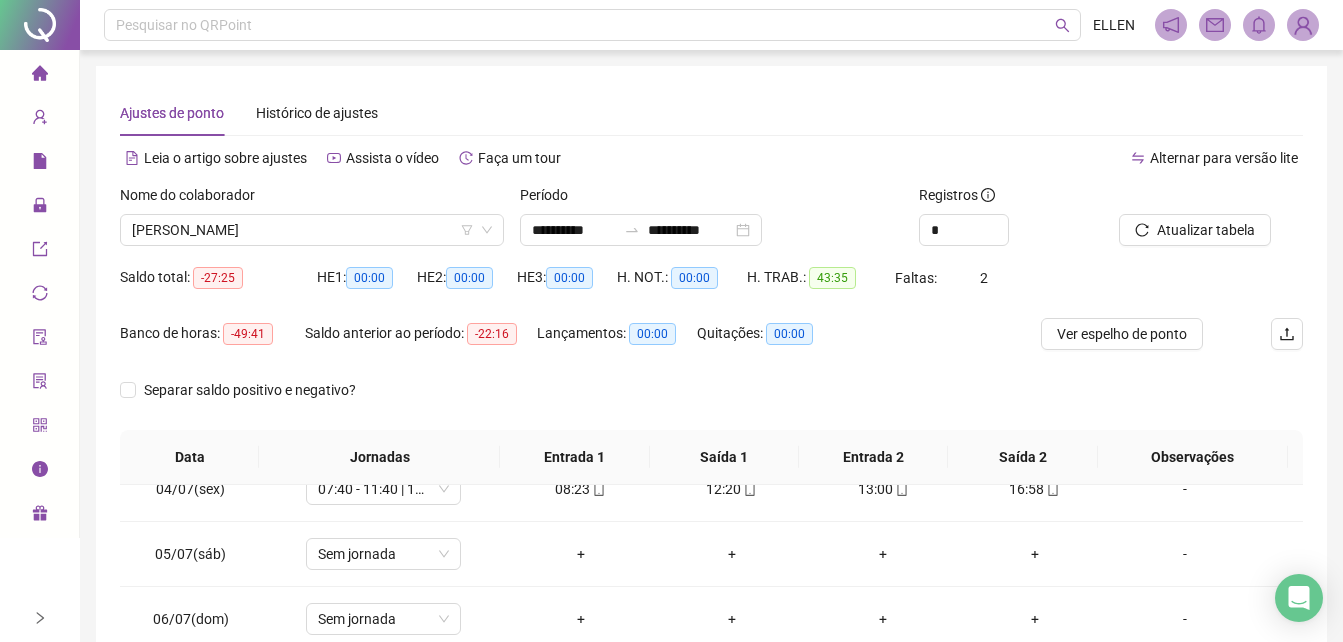 click on "Ajustes de ponto Histórico de ajustes" at bounding box center [711, 113] 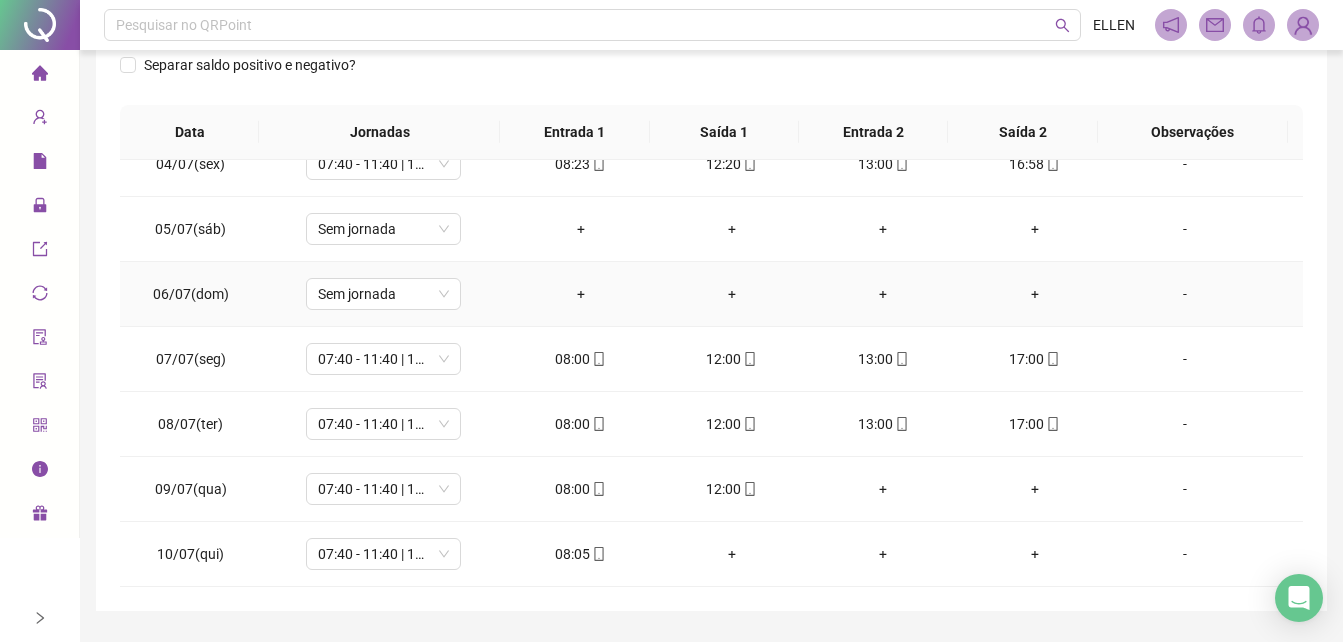 scroll, scrollTop: 380, scrollLeft: 0, axis: vertical 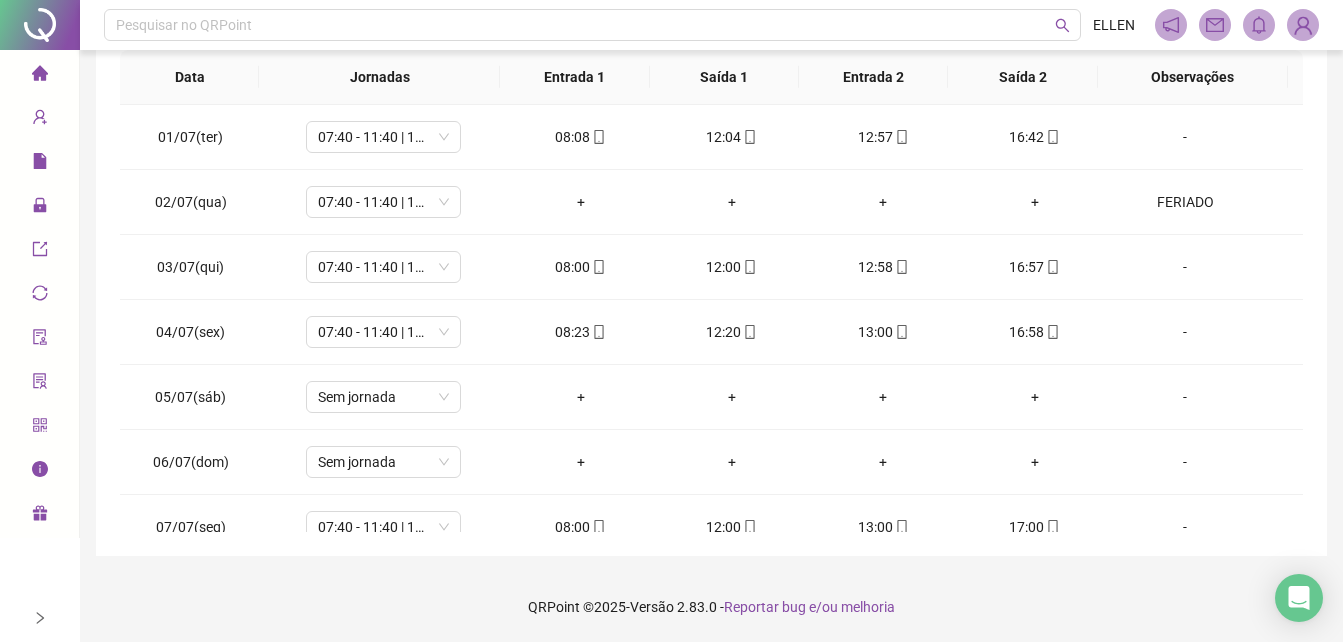 click on "QRPoint © 2025  -  Versão   2.83.0   -  Reportar bug e/ou melhoria" at bounding box center [711, 607] 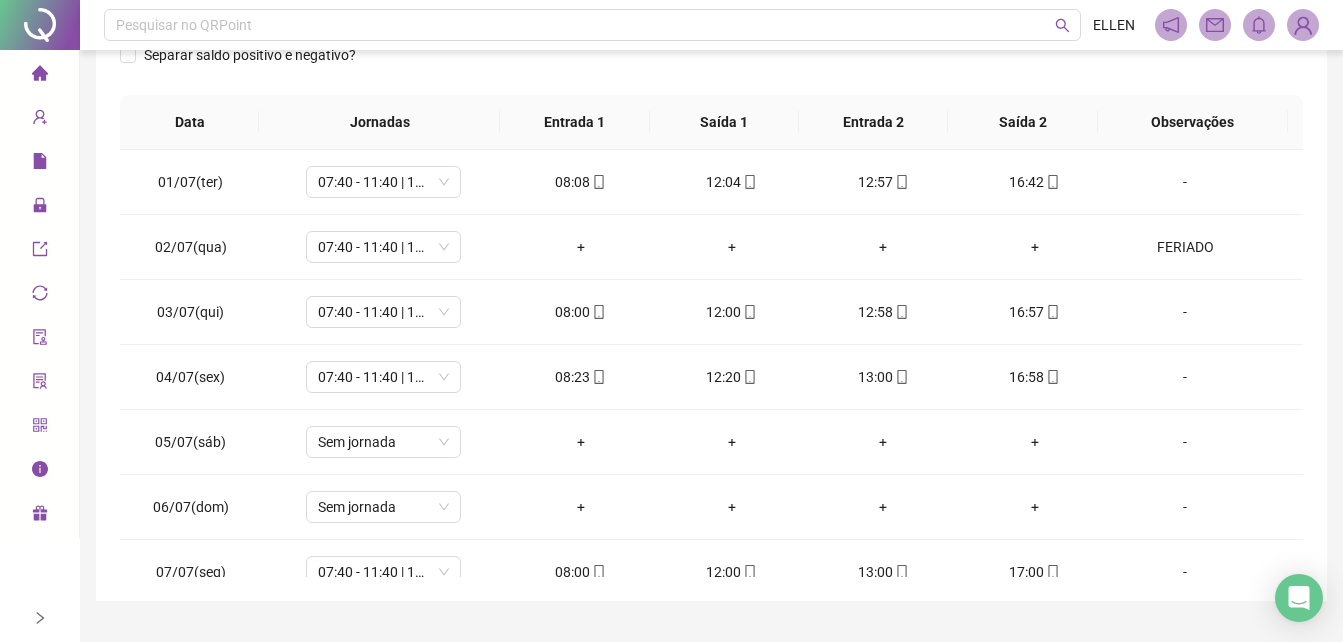 scroll, scrollTop: 380, scrollLeft: 0, axis: vertical 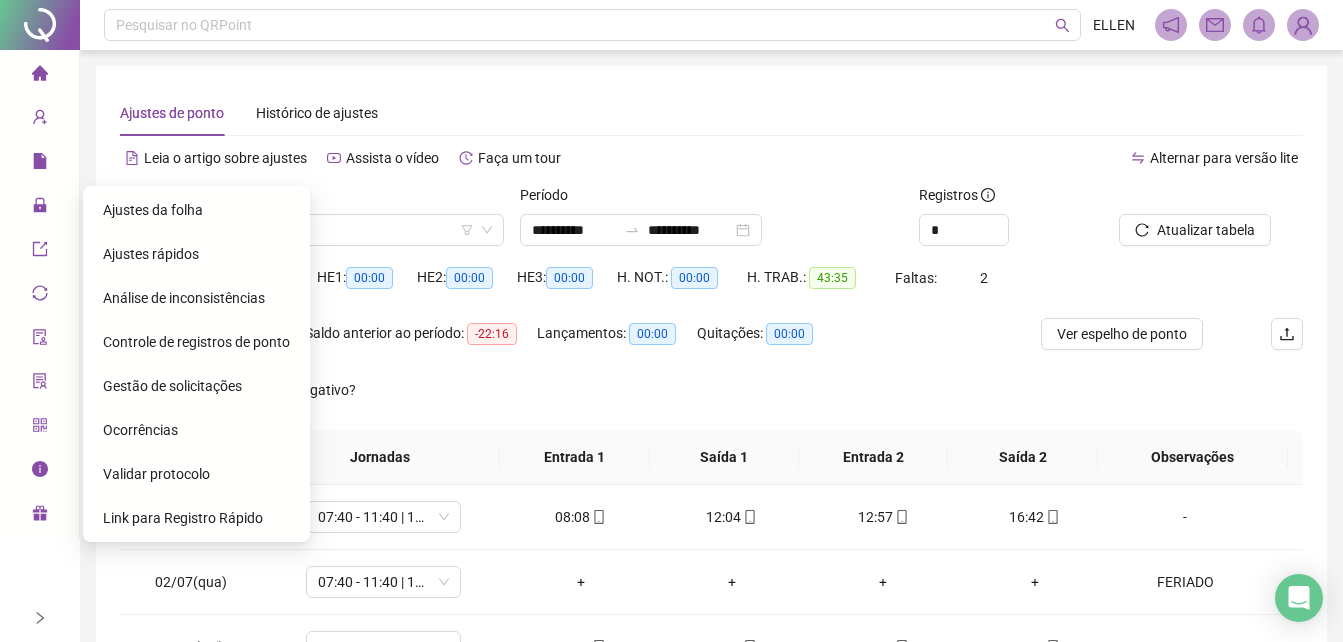 click on "Ajustes rápidos" at bounding box center (196, 254) 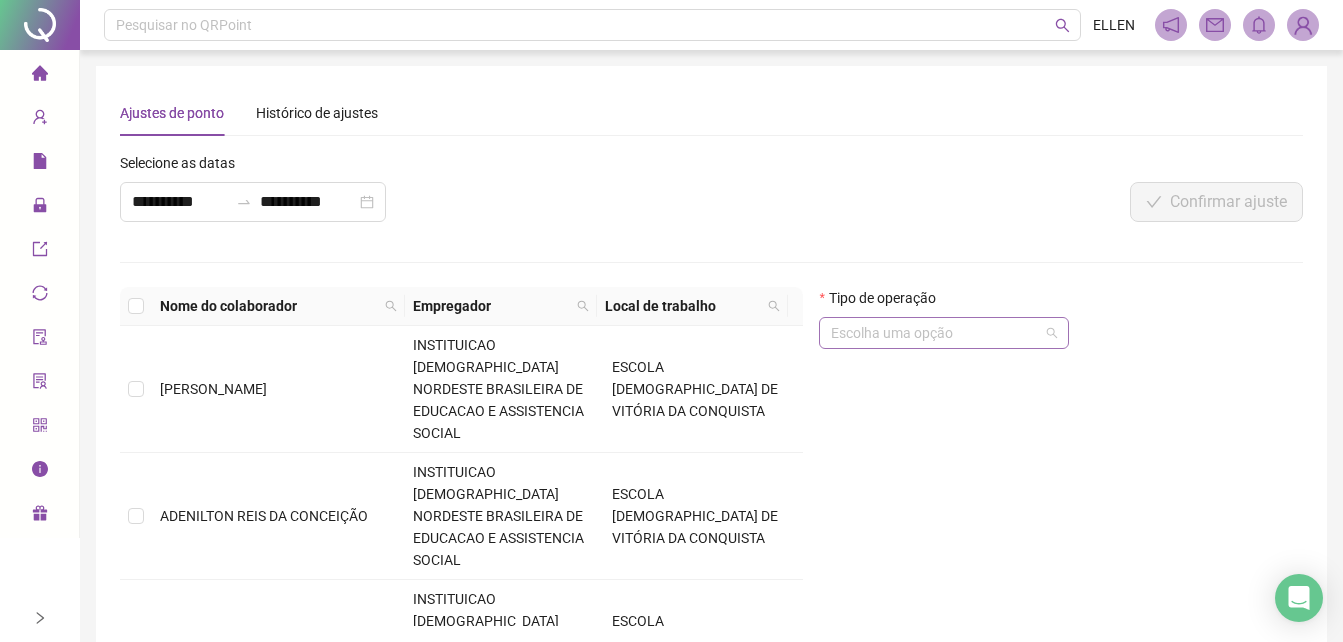click at bounding box center (938, 333) 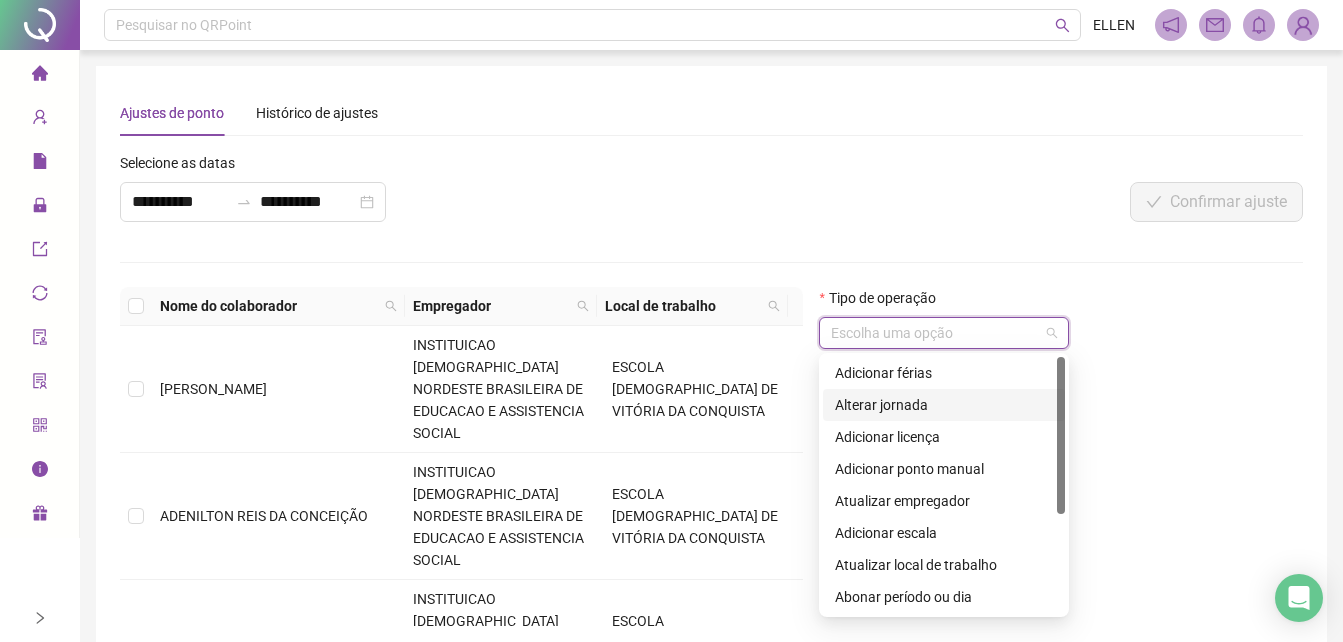 click on "Alterar jornada" at bounding box center (944, 405) 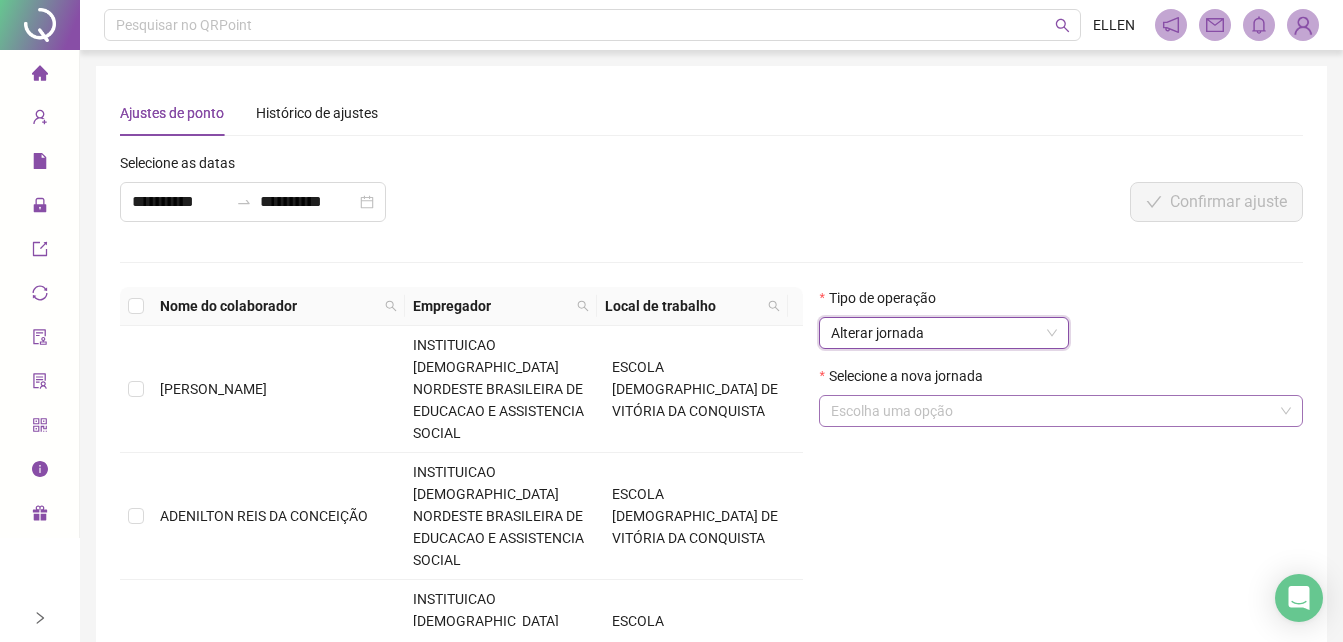 click at bounding box center [1055, 411] 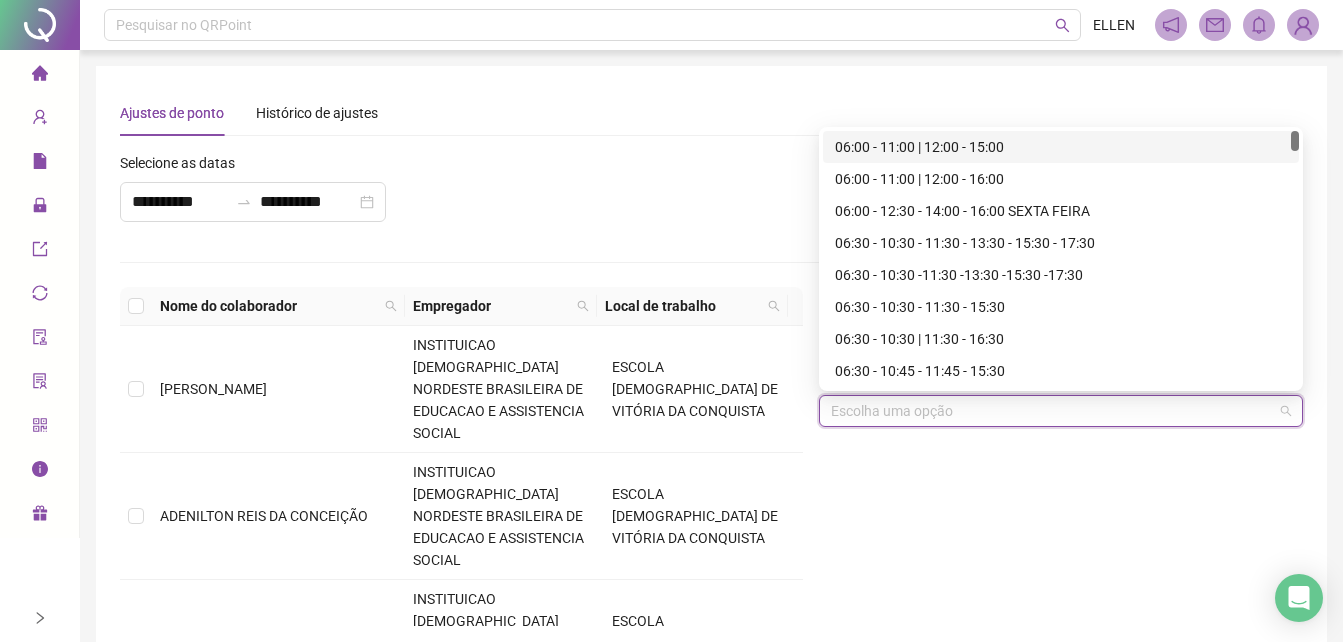 click on "Tipo de operação Alterar jornada Selecione a nova jornada Escolha uma opção" at bounding box center [1061, 484] 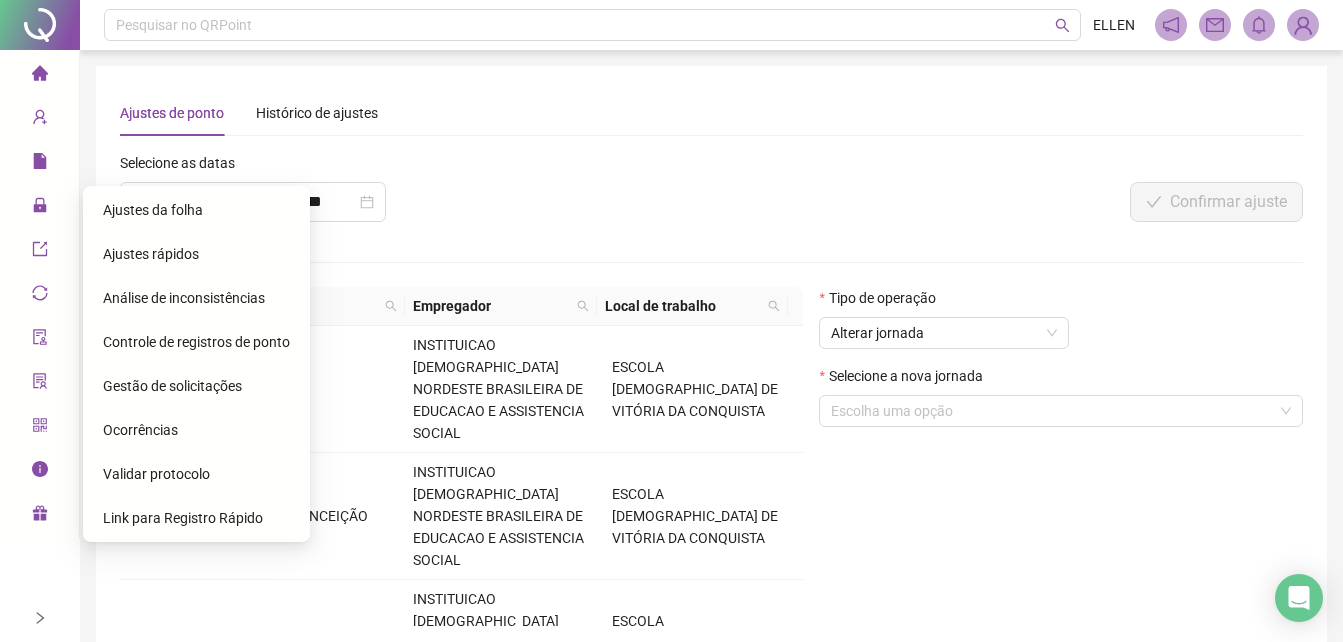 click on "Ajustes da folha" at bounding box center (153, 210) 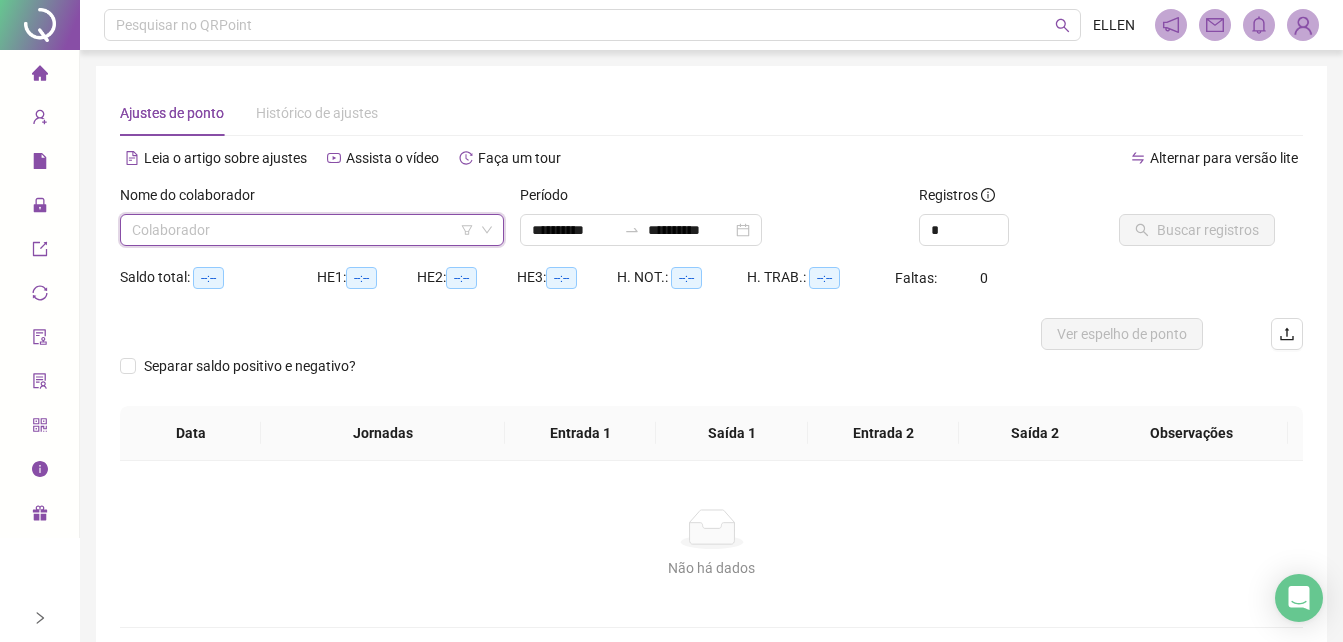 click at bounding box center (306, 230) 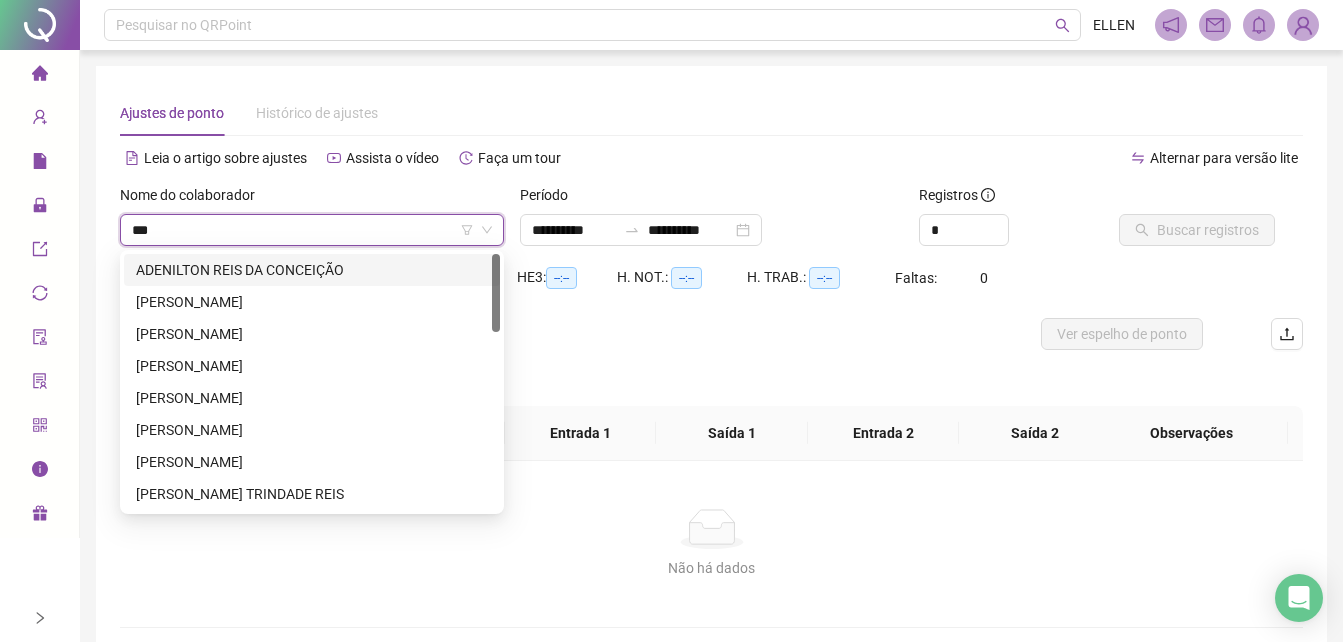 type on "****" 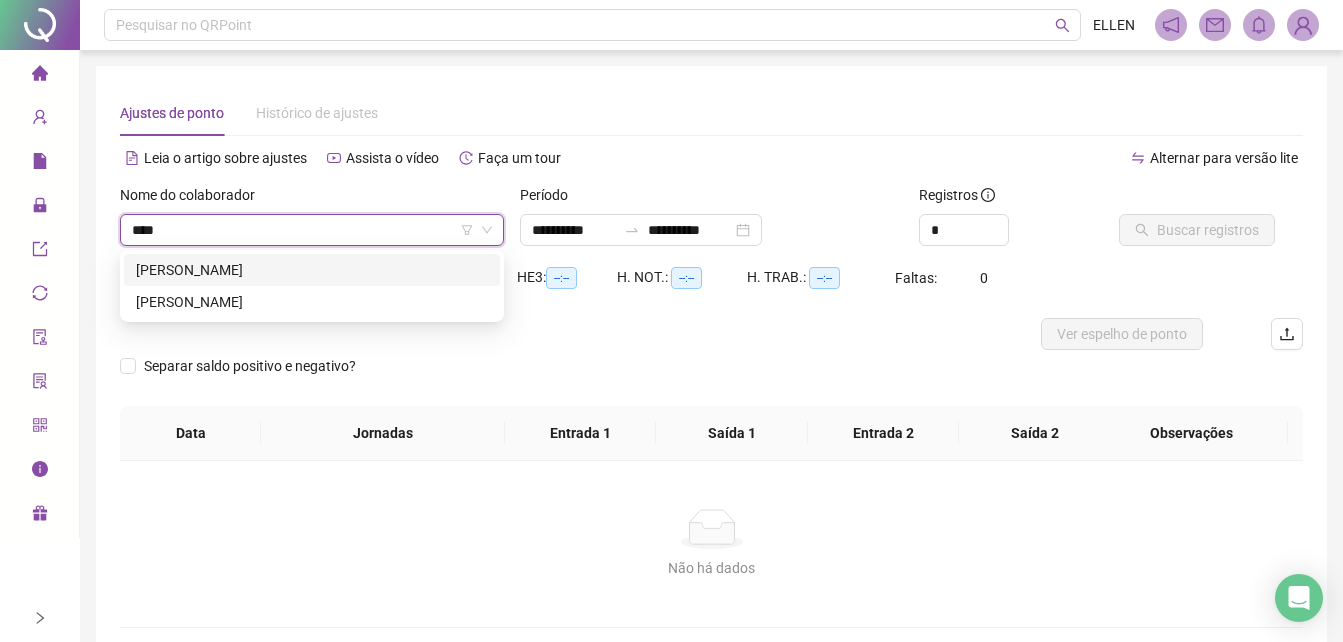 click on "REBECA GOMES DE OLIVEIRA" at bounding box center (312, 270) 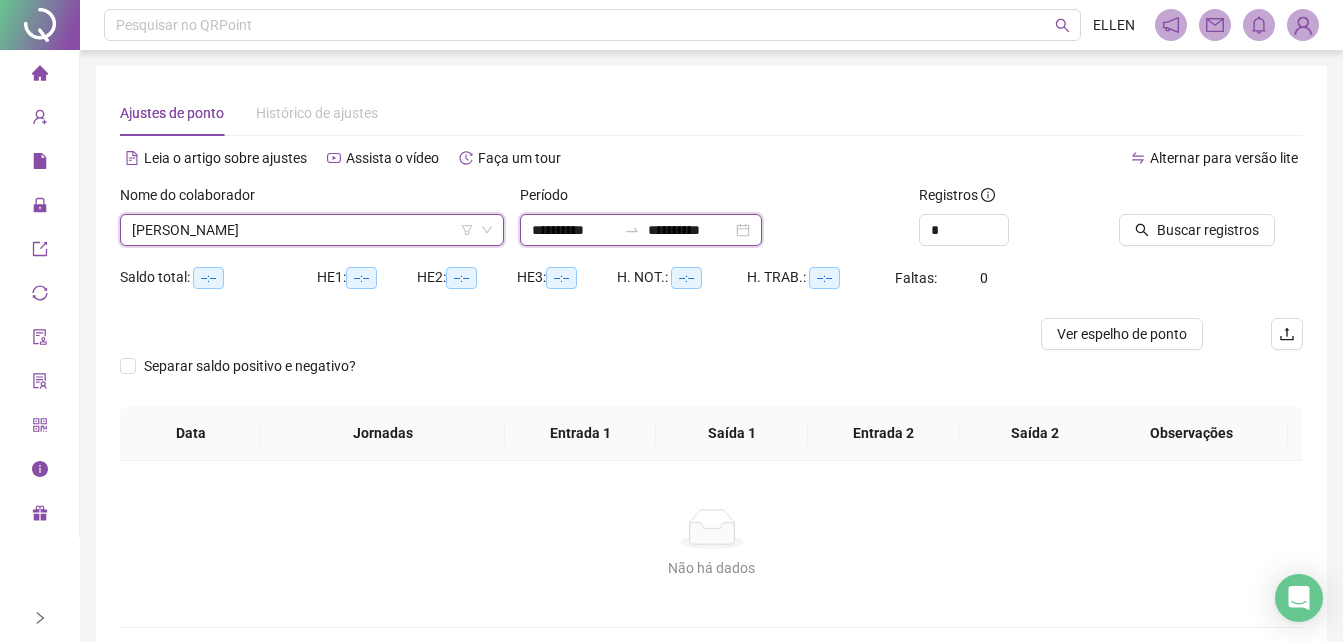 click on "**********" at bounding box center (574, 230) 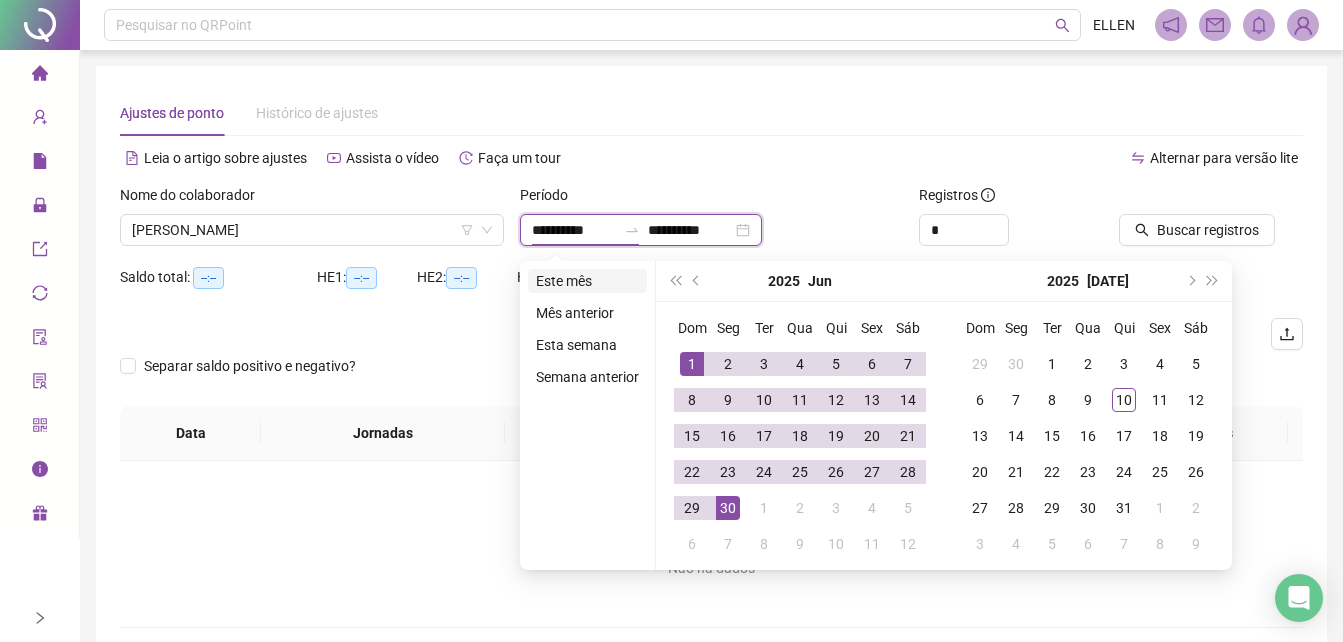 type on "**********" 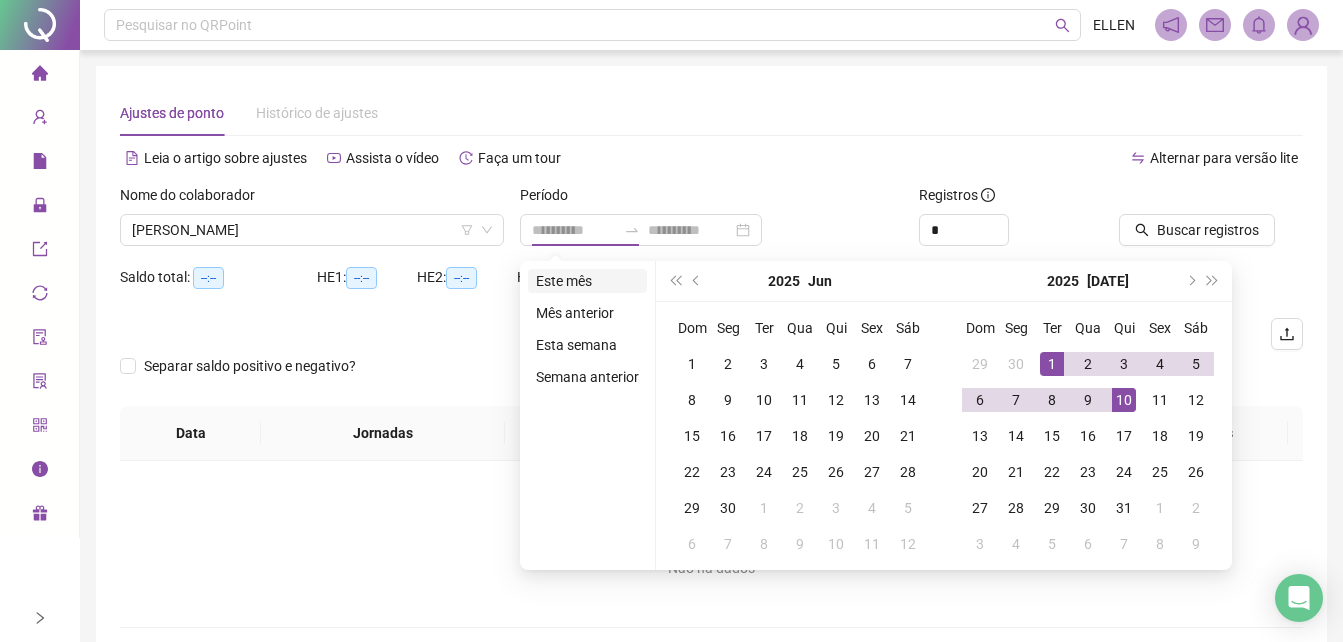 click on "Este mês" at bounding box center [587, 281] 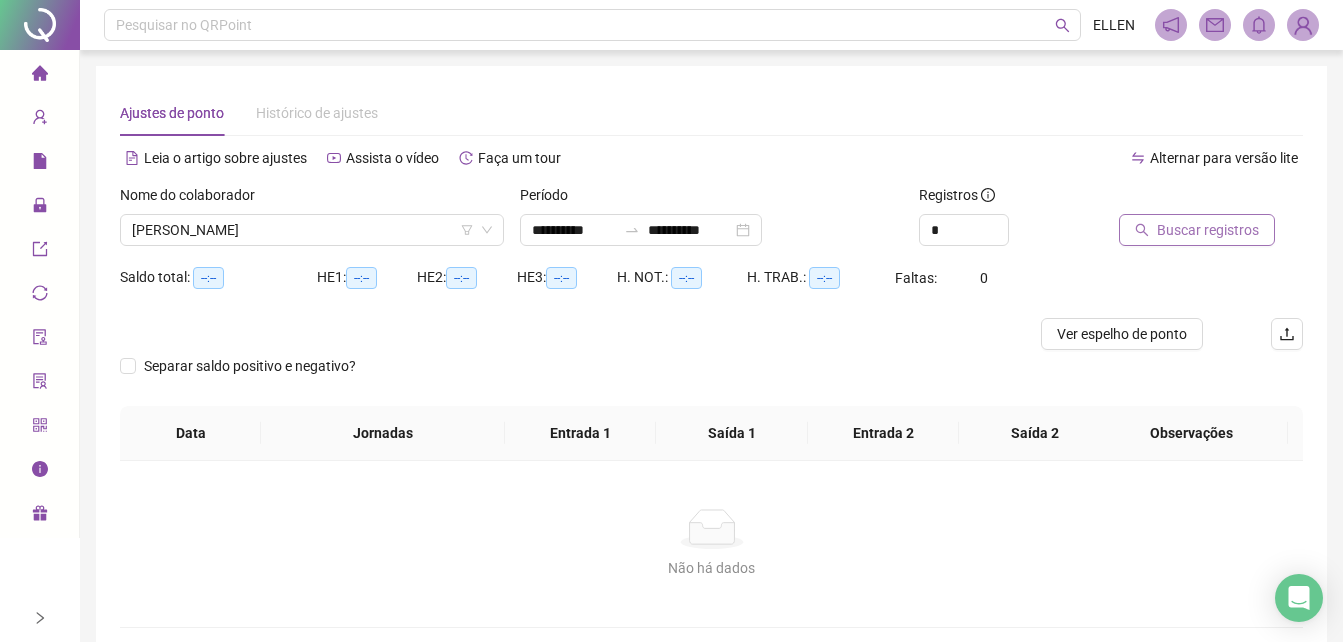 click on "Buscar registros" at bounding box center (1208, 230) 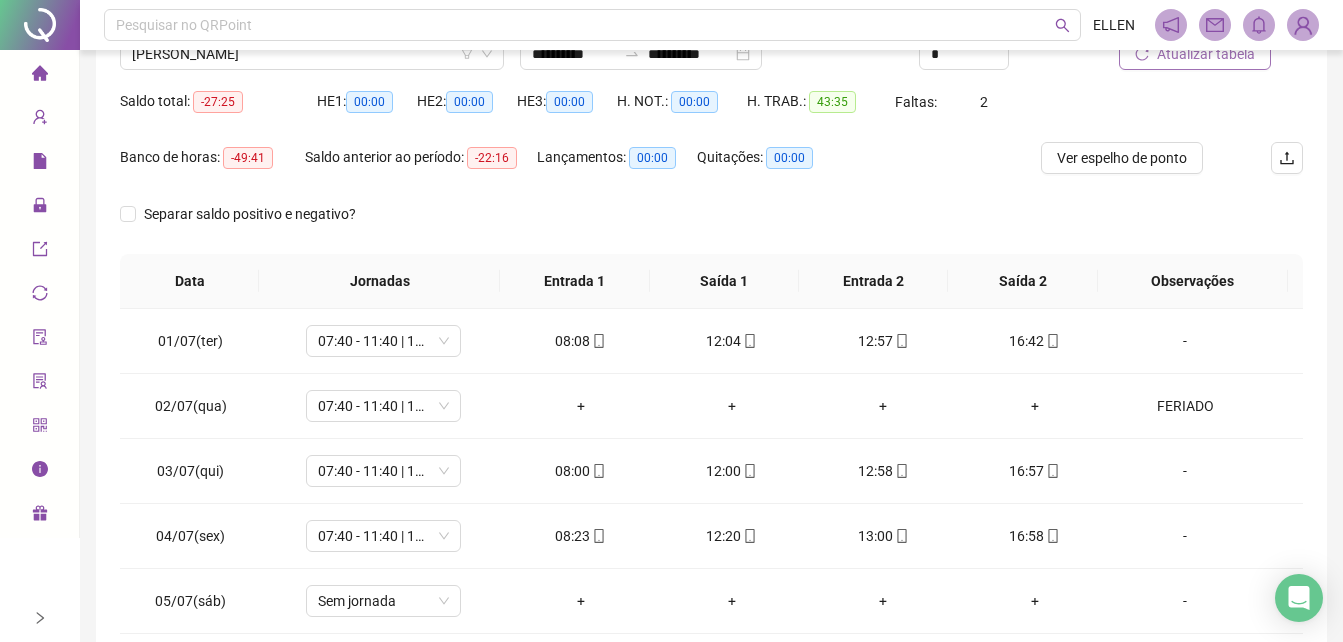 scroll, scrollTop: 380, scrollLeft: 0, axis: vertical 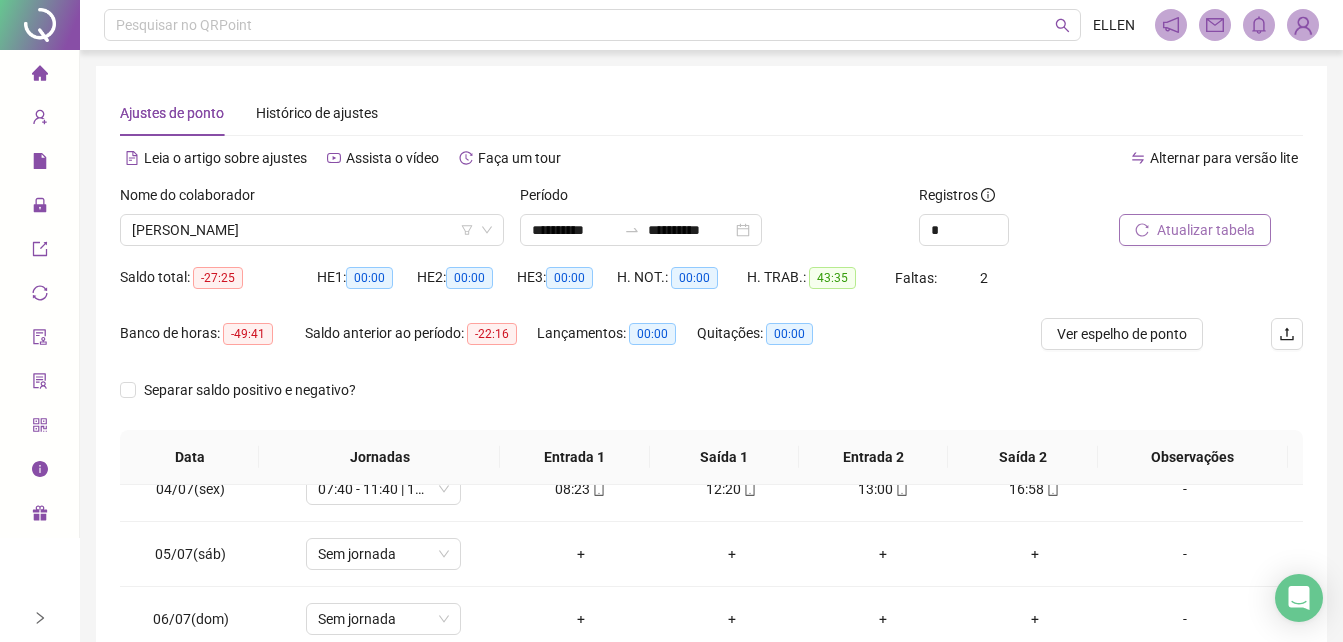 click on "Atualizar tabela" at bounding box center [1206, 230] 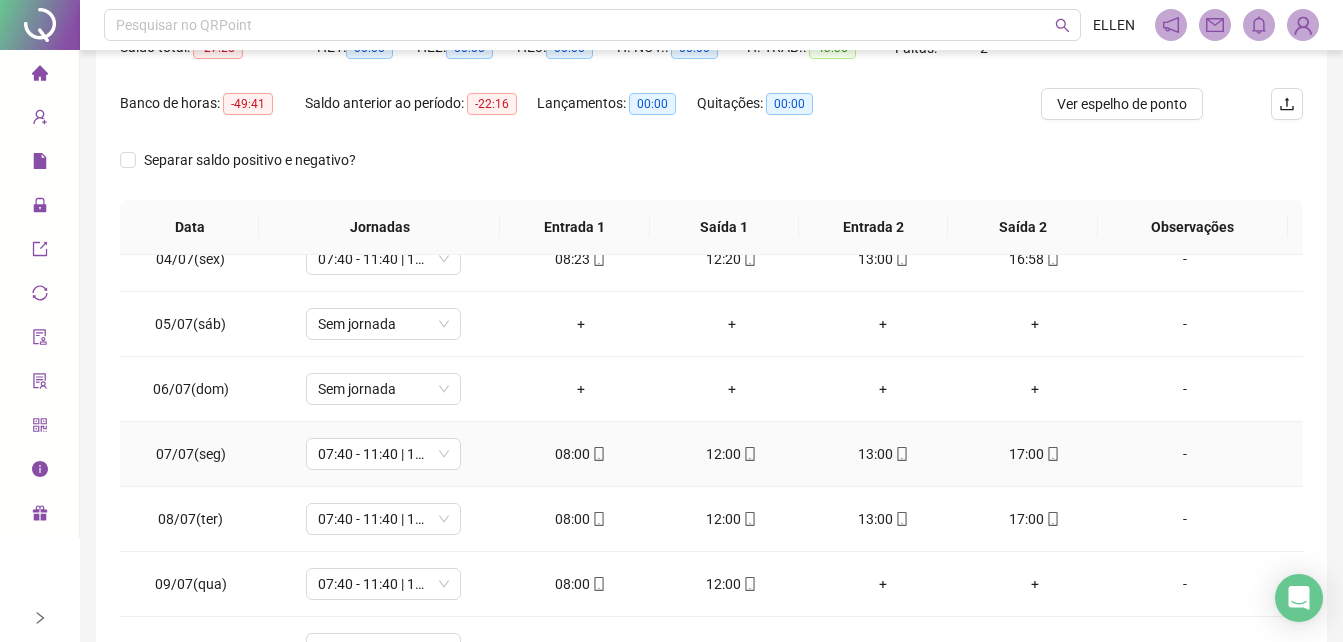 scroll, scrollTop: 0, scrollLeft: 0, axis: both 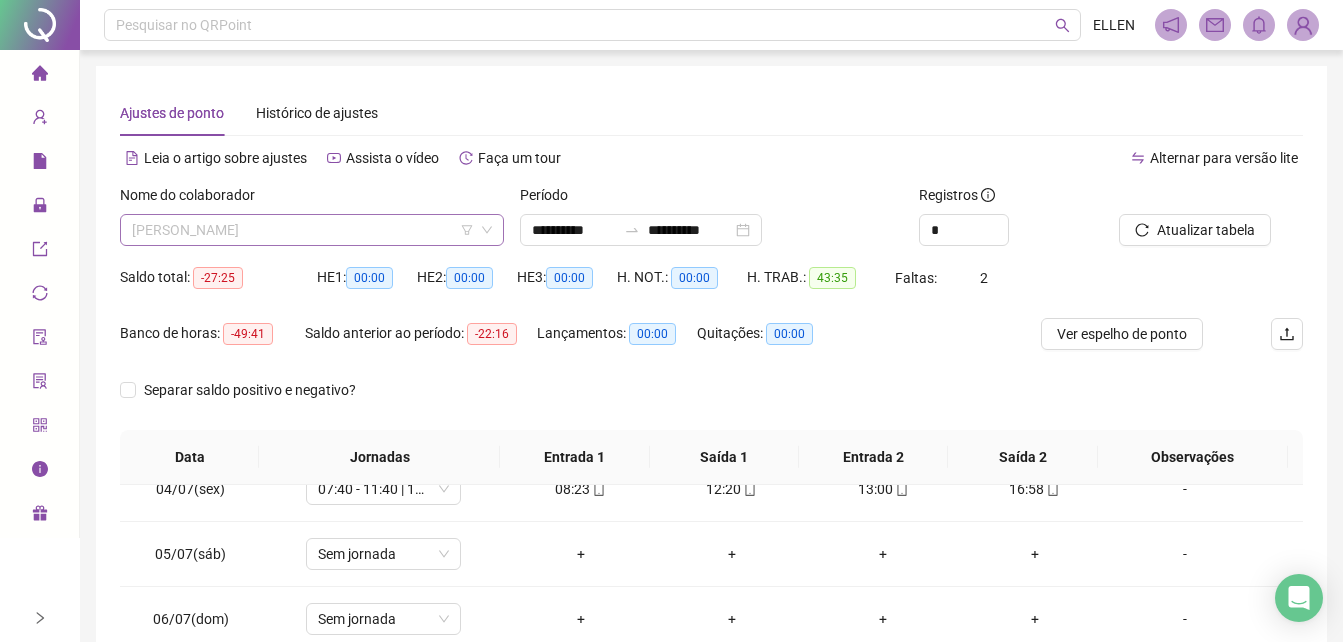click on "REBECA GOMES DE OLIVEIRA" at bounding box center [312, 230] 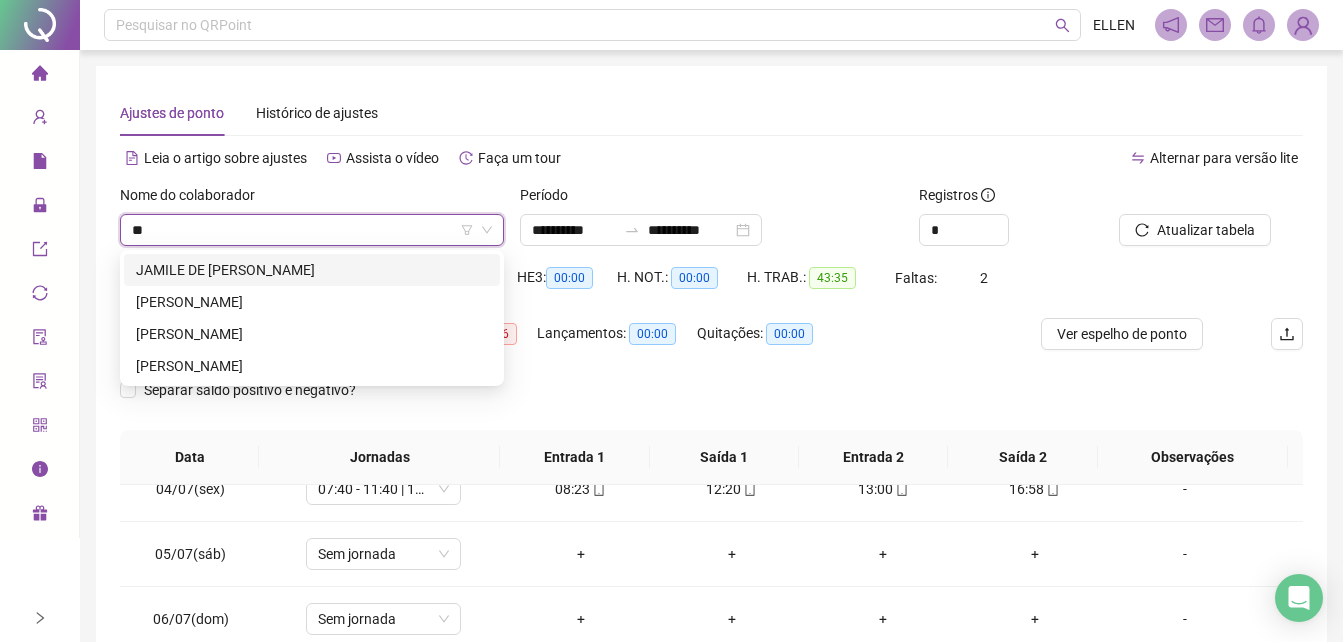 scroll, scrollTop: 0, scrollLeft: 0, axis: both 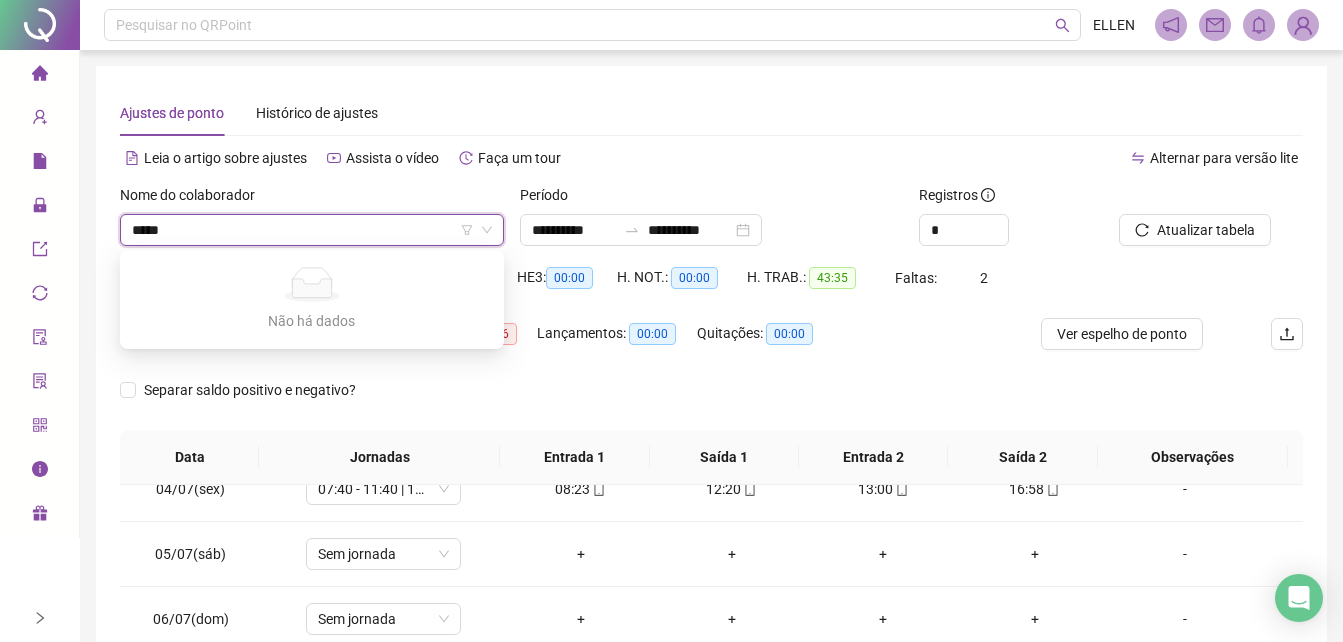 type on "****" 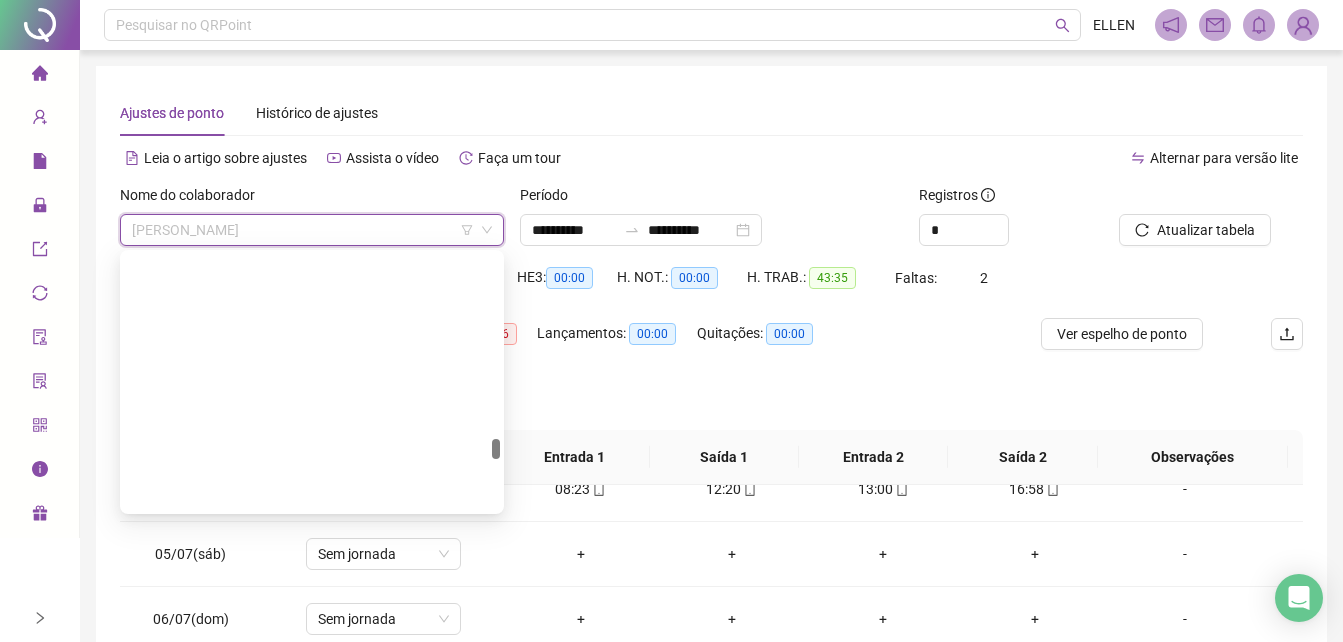 click on "REBECA GOMES DE OLIVEIRA" at bounding box center [312, 230] 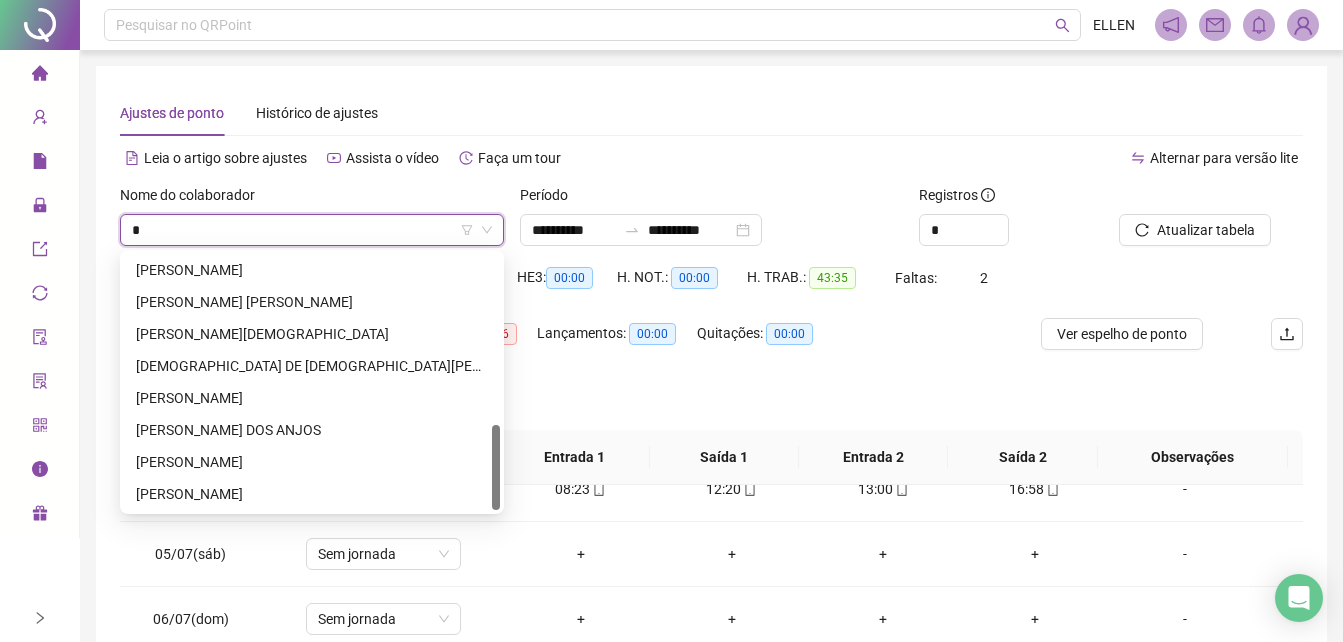 scroll, scrollTop: 96, scrollLeft: 0, axis: vertical 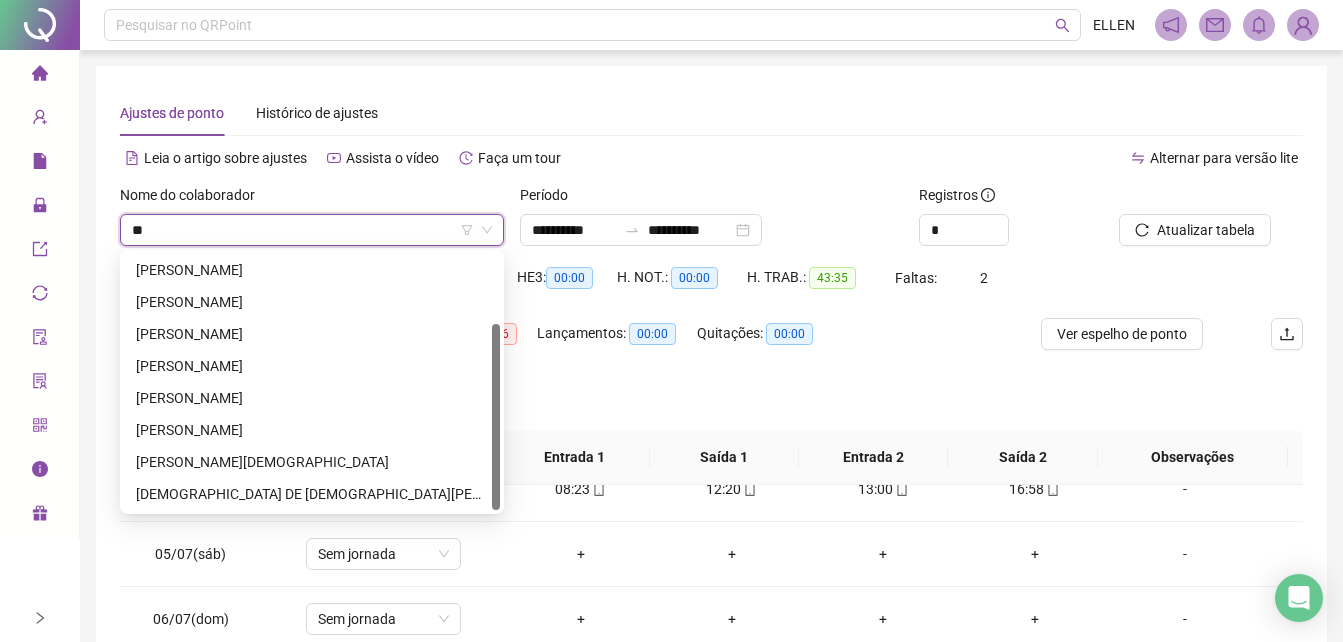 type on "***" 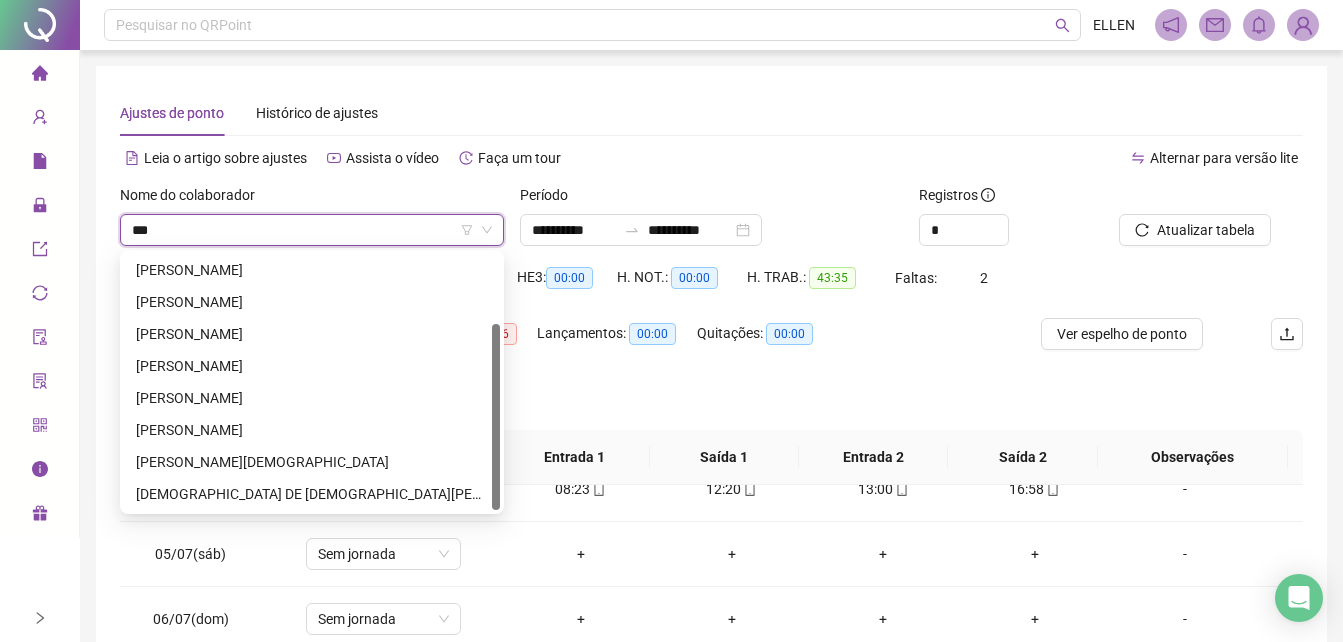 scroll, scrollTop: 0, scrollLeft: 0, axis: both 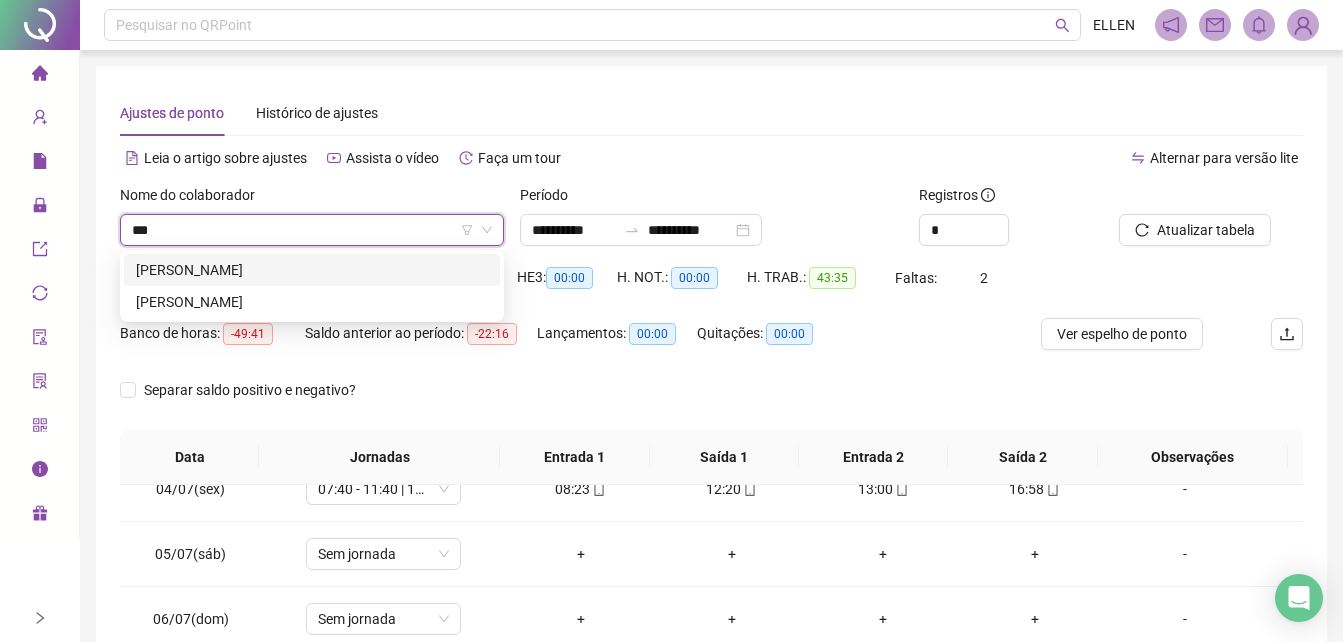 type 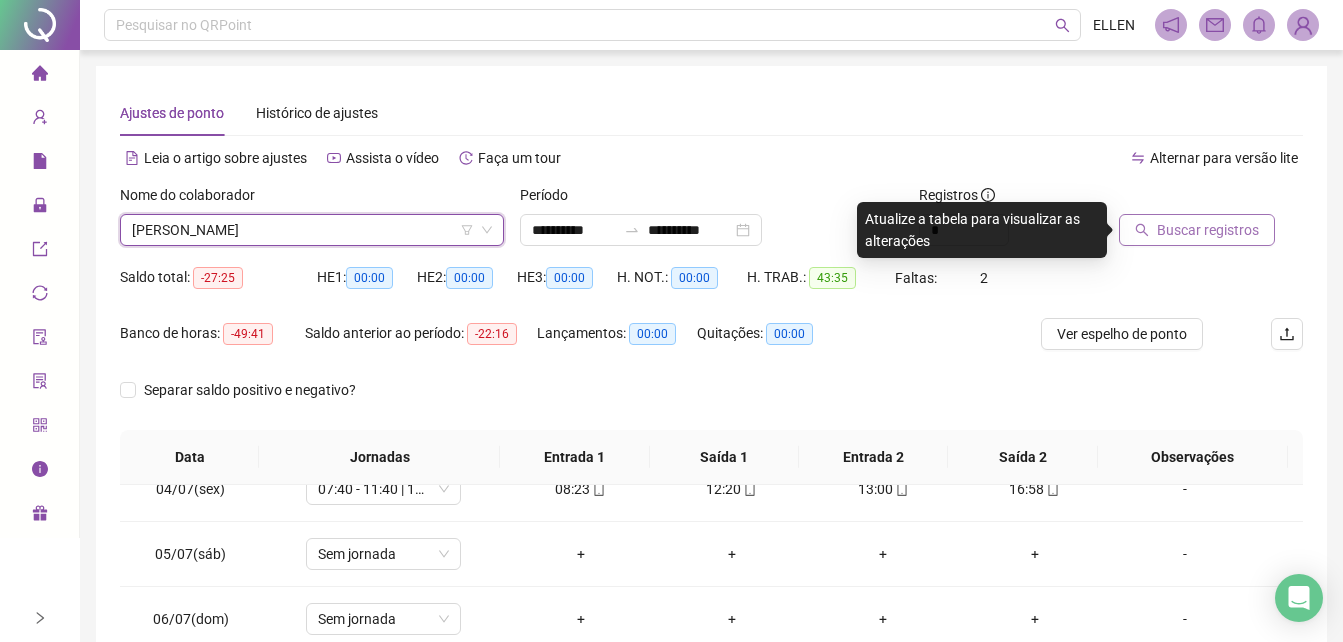 click on "Buscar registros" at bounding box center [1197, 230] 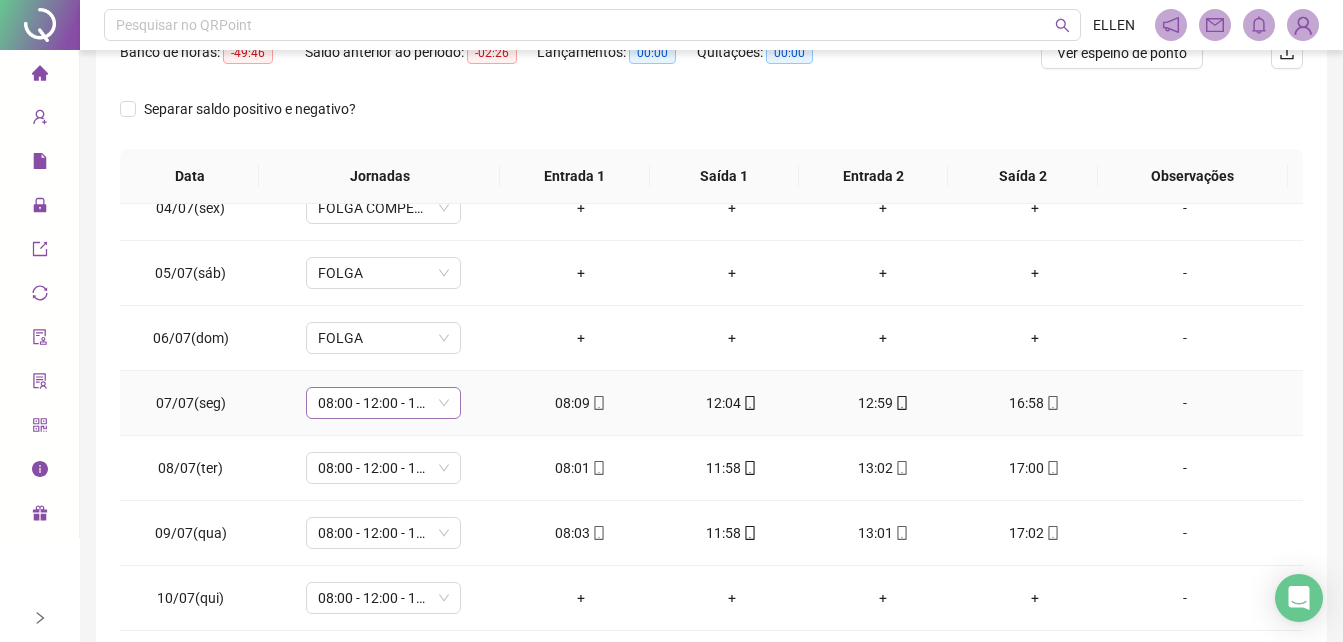 scroll, scrollTop: 380, scrollLeft: 0, axis: vertical 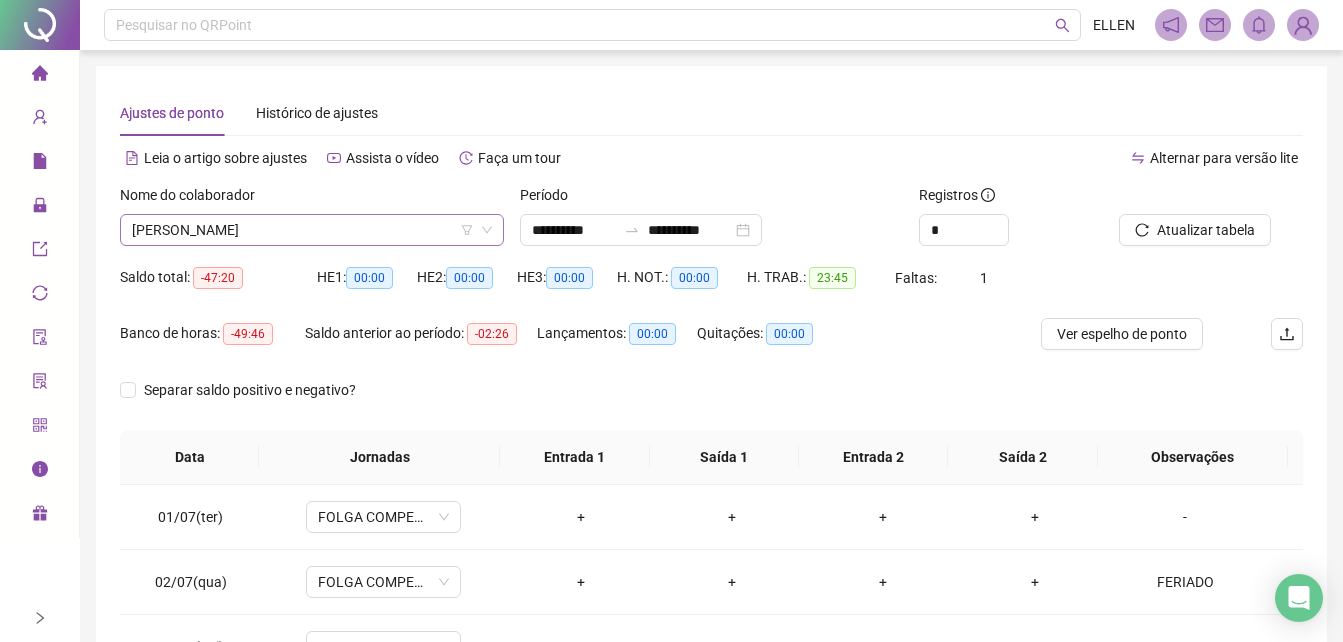 click on "JENICELIA RODRIGUES REIS EMERENCIO" at bounding box center [312, 230] 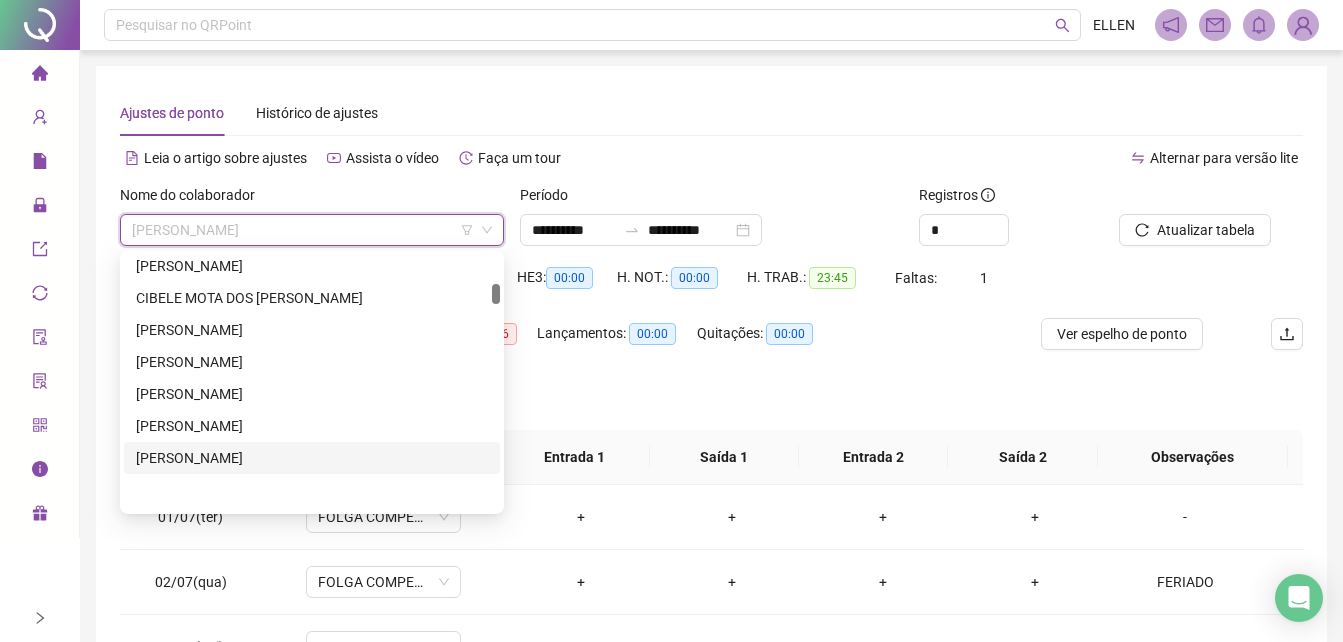 scroll, scrollTop: 0, scrollLeft: 0, axis: both 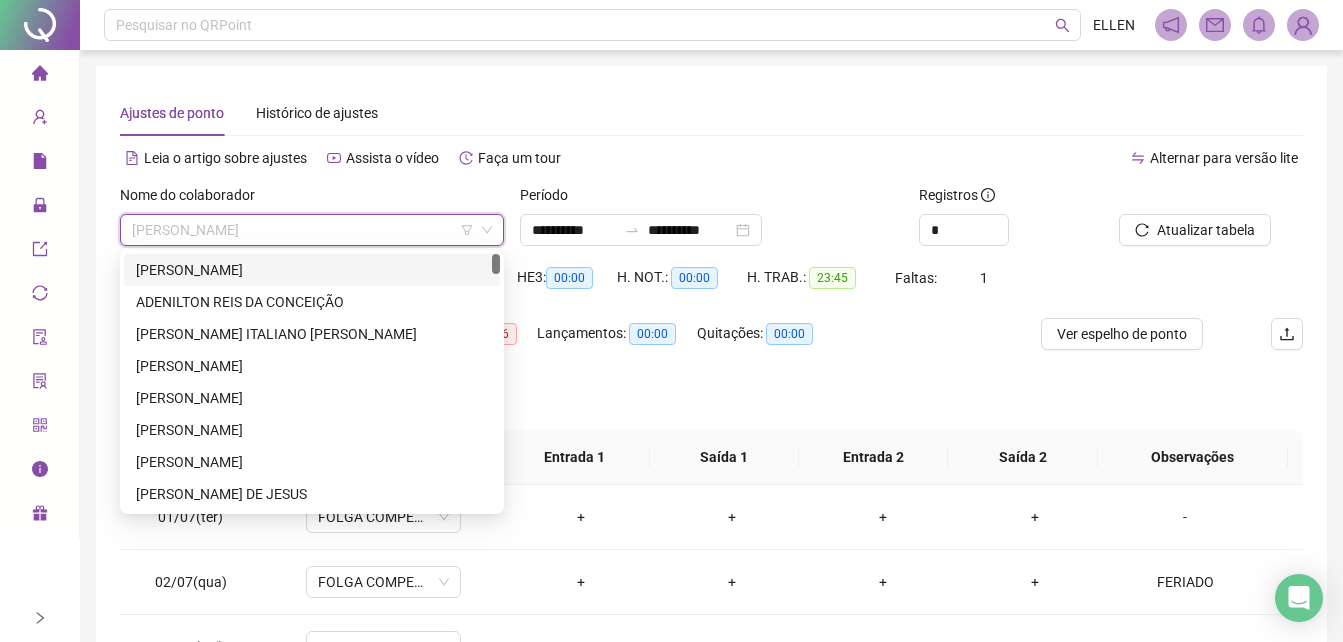 click on "[PERSON_NAME]" at bounding box center [312, 270] 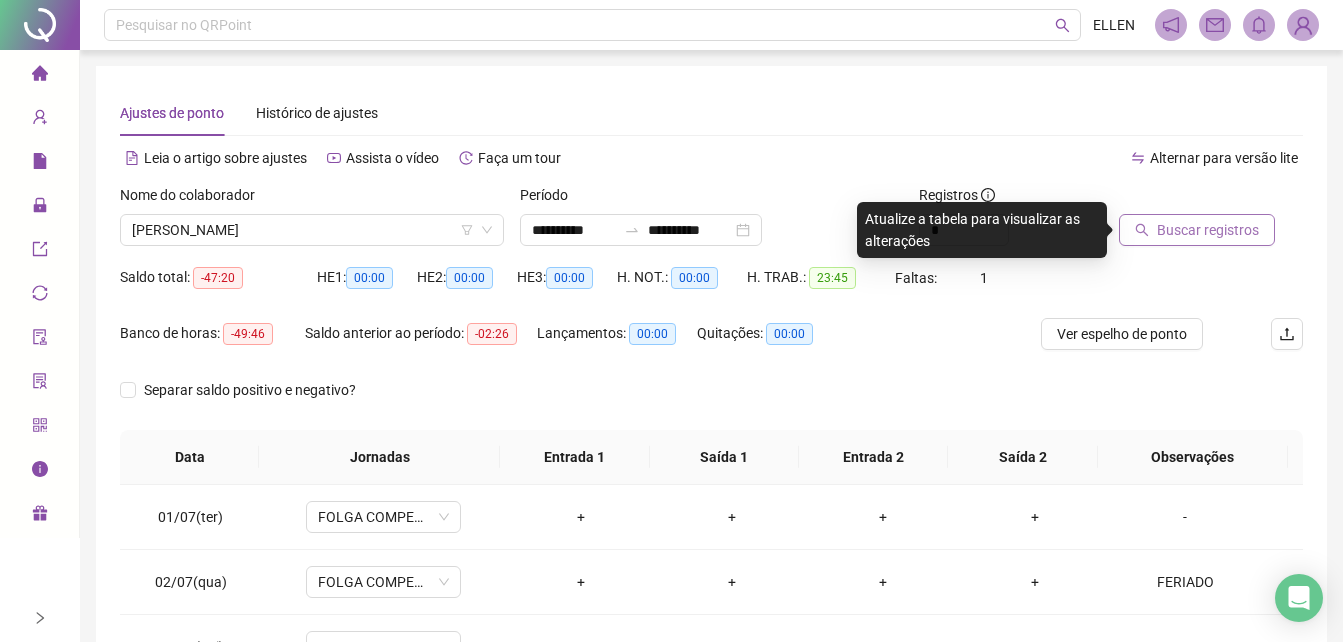 click on "Buscar registros" at bounding box center [1197, 230] 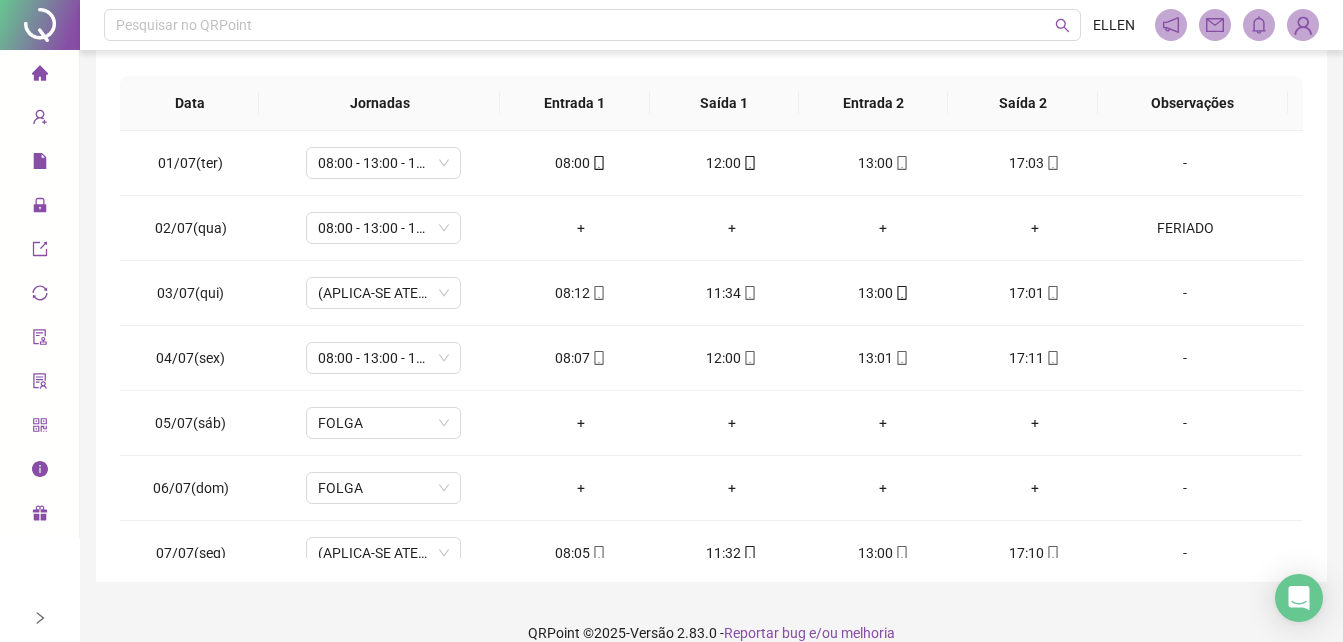 scroll, scrollTop: 380, scrollLeft: 0, axis: vertical 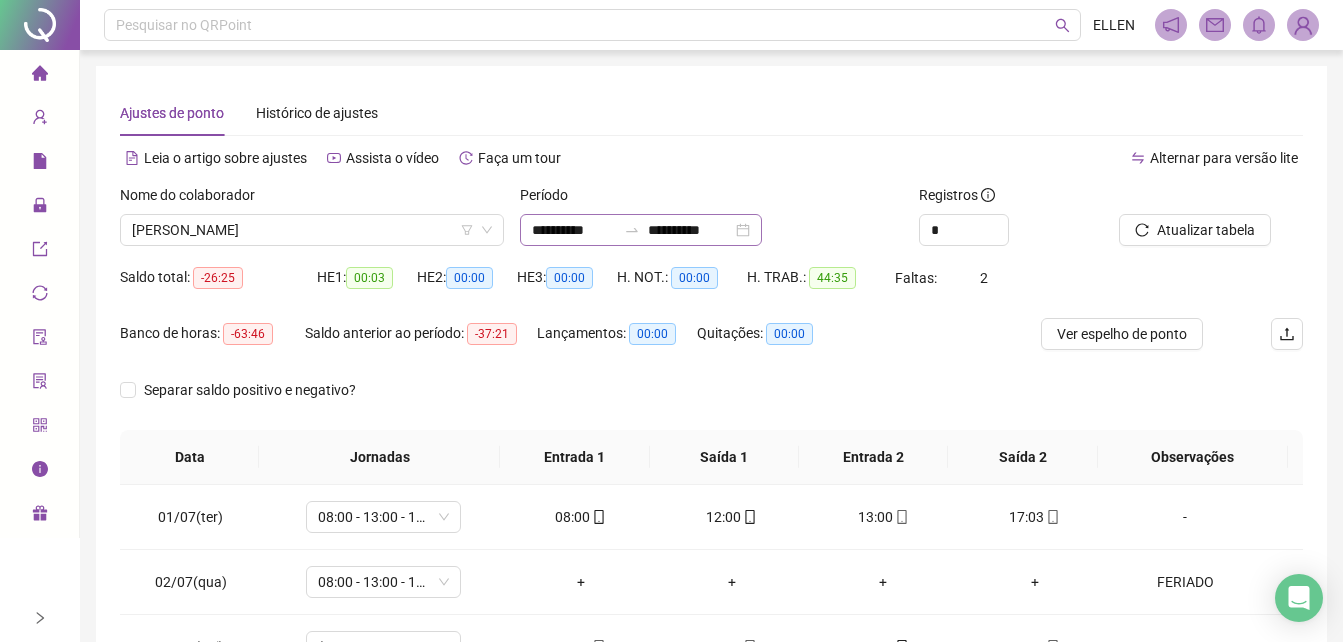click on "**********" at bounding box center (641, 230) 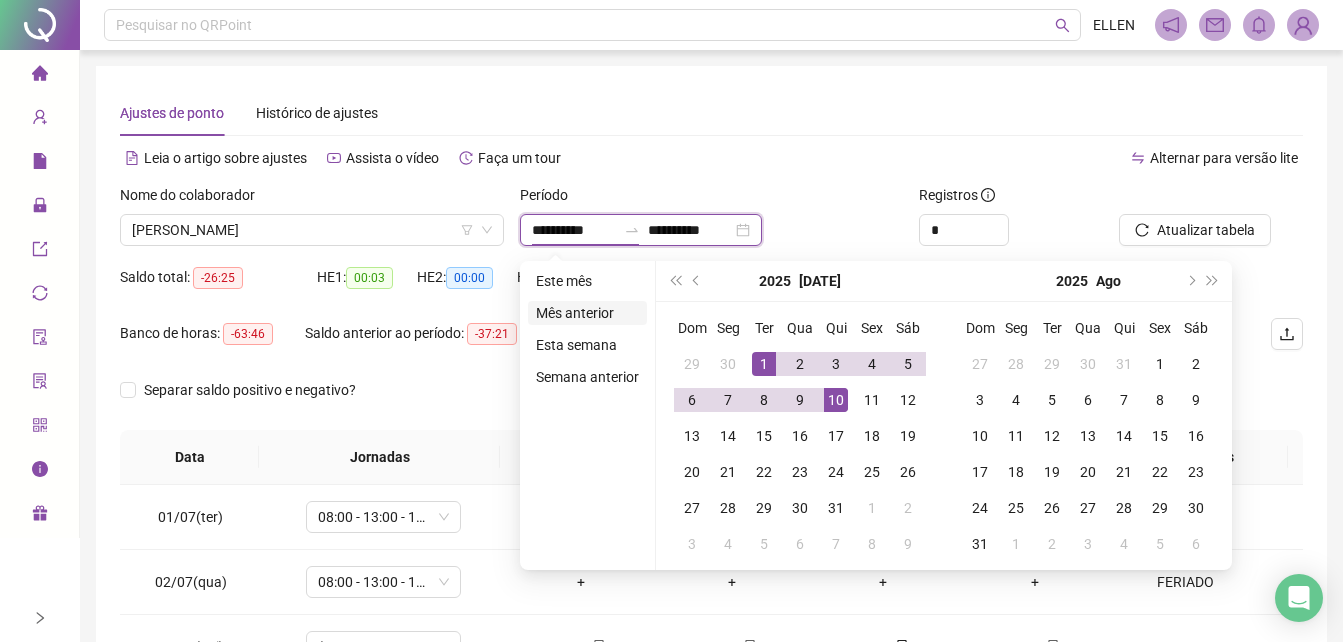 type on "**********" 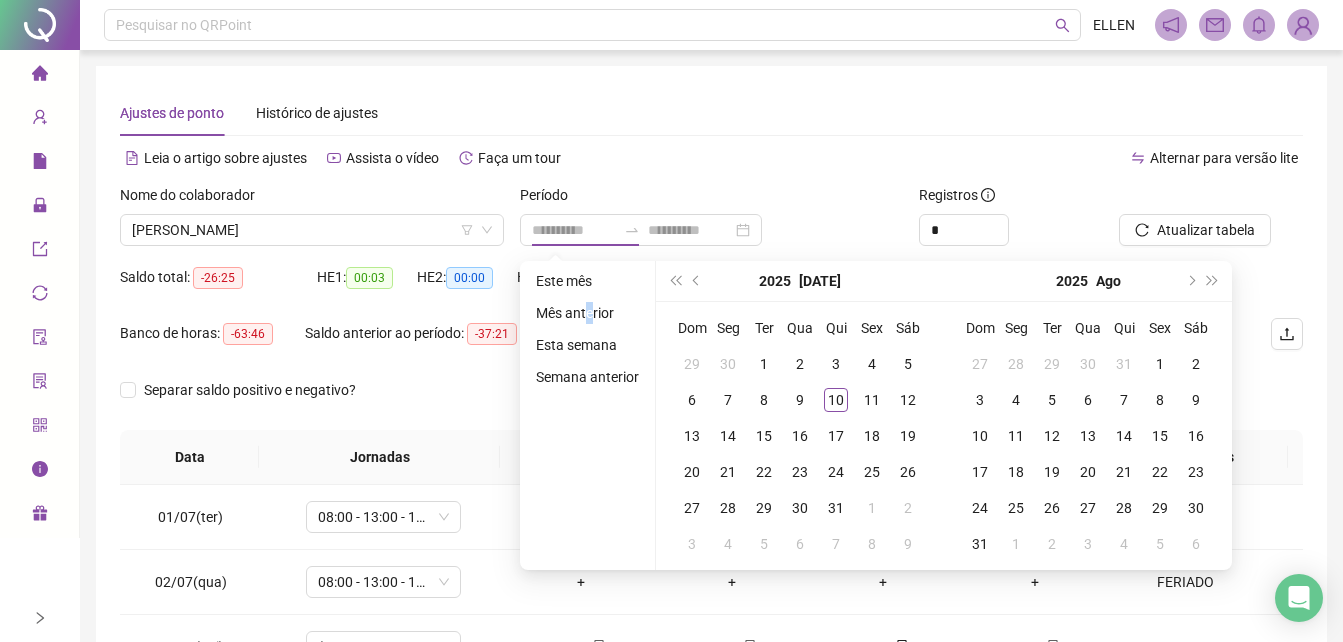 drag, startPoint x: 586, startPoint y: 307, endPoint x: 614, endPoint y: 301, distance: 28.635643 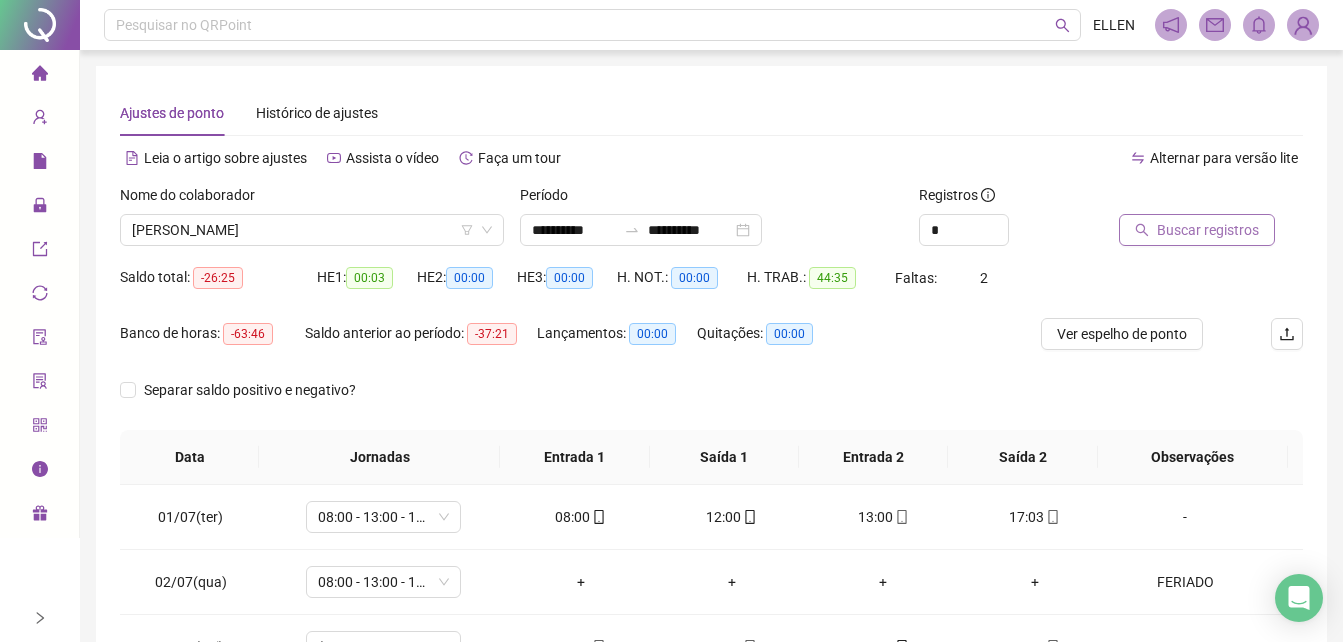 click on "Buscar registros" at bounding box center [1197, 230] 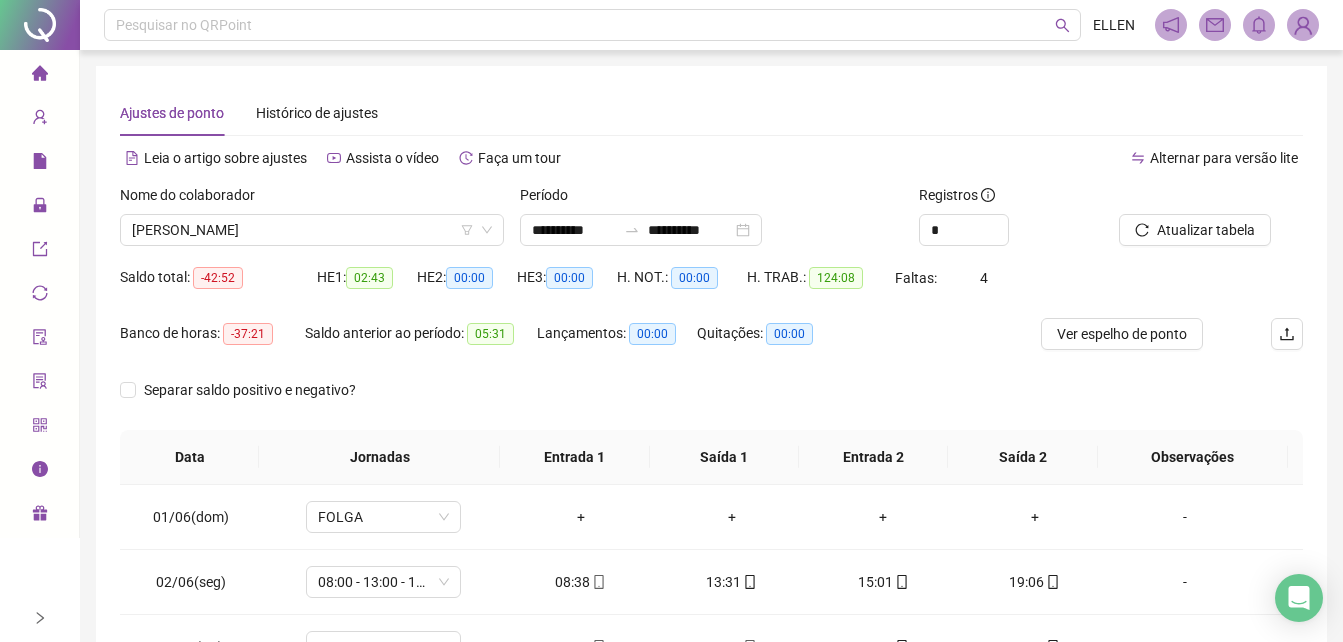 scroll, scrollTop: 380, scrollLeft: 0, axis: vertical 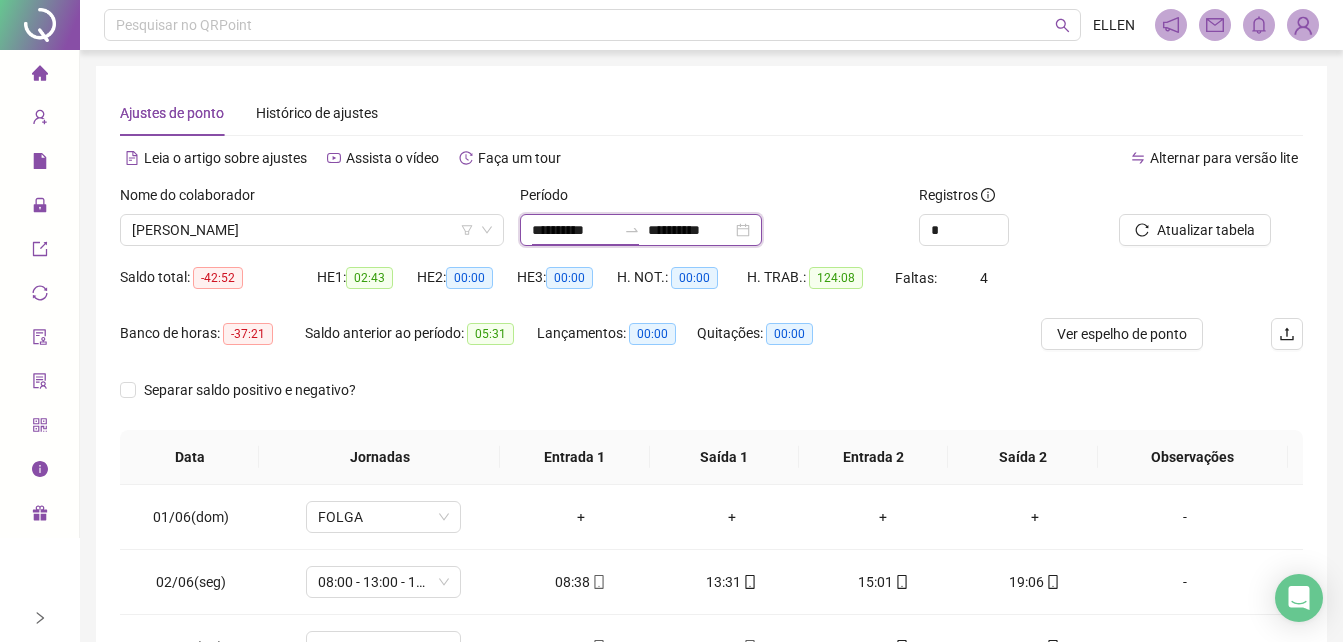 click on "**********" at bounding box center (574, 230) 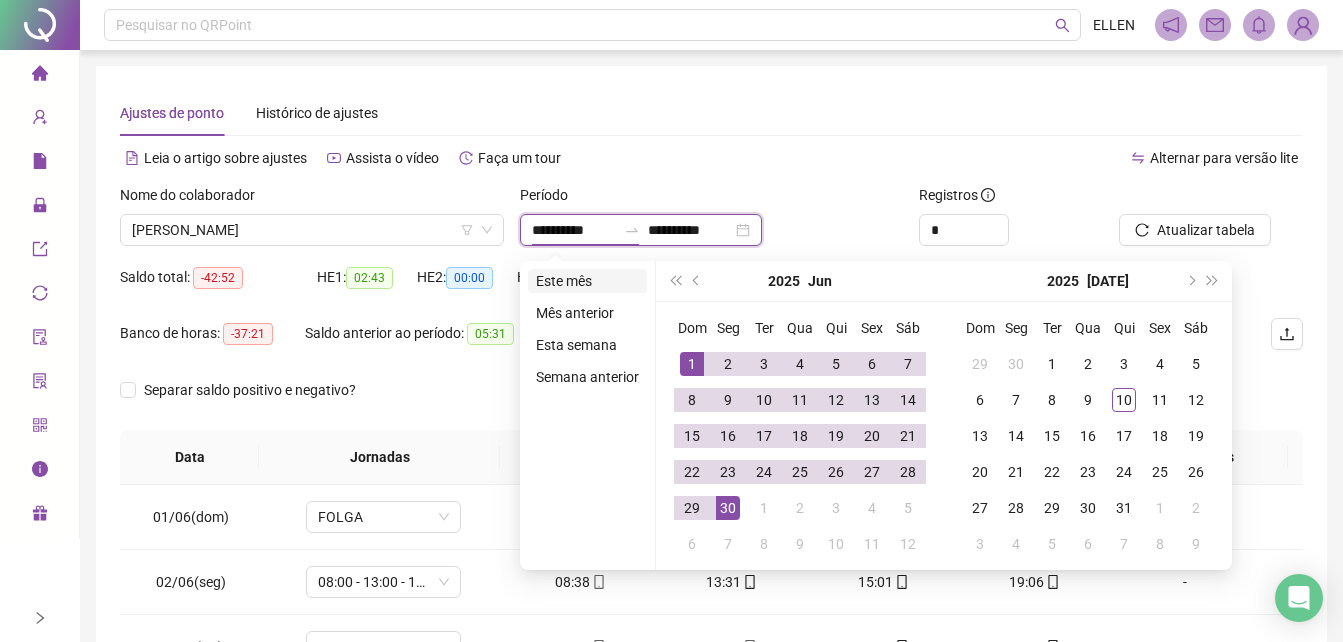 type on "**********" 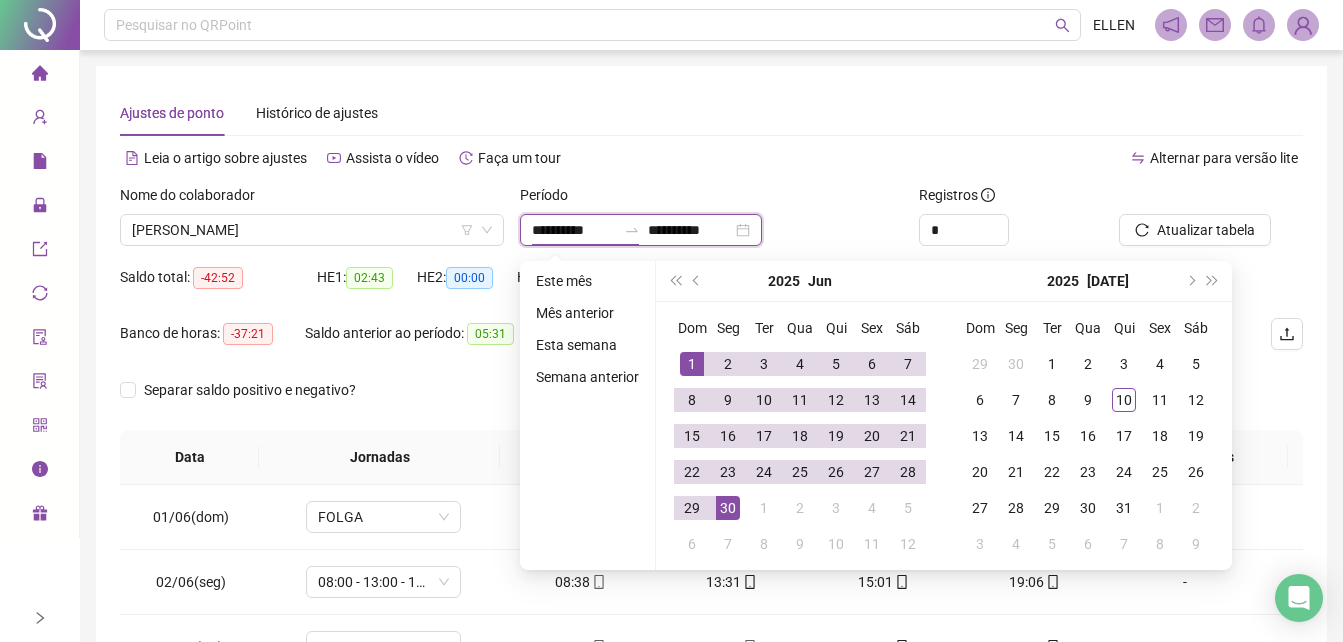 type on "**********" 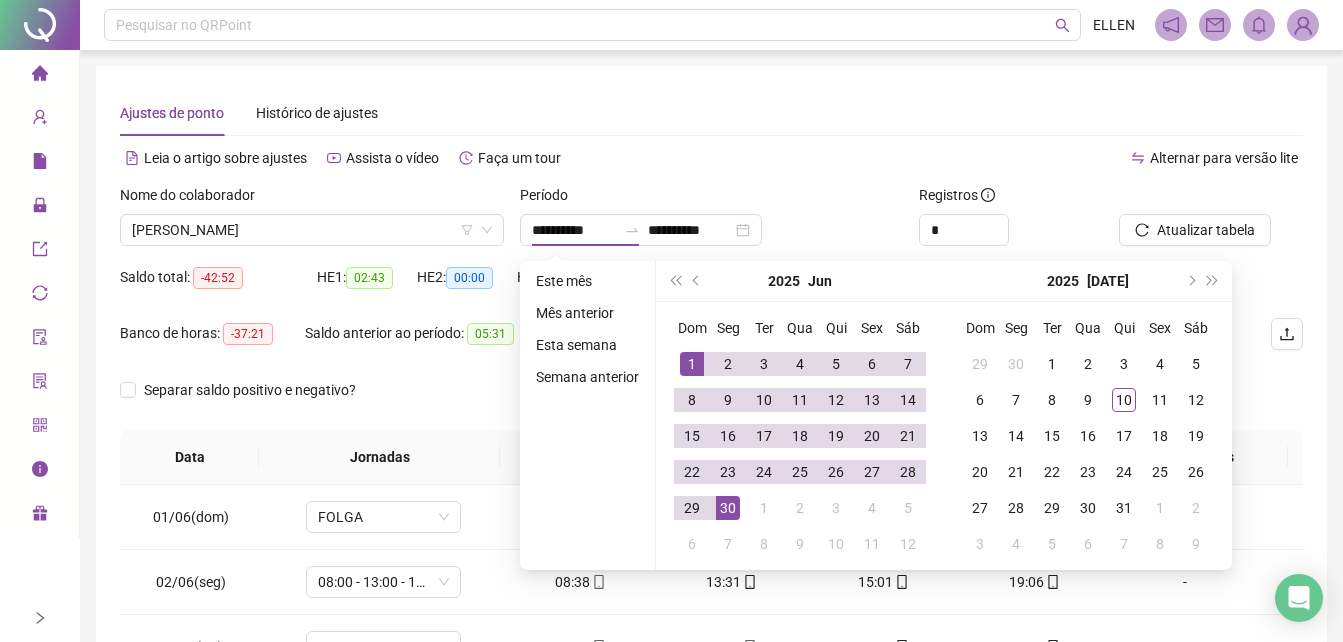 click on "Este mês Mês anterior Esta semana Semana anterior" at bounding box center [588, 415] 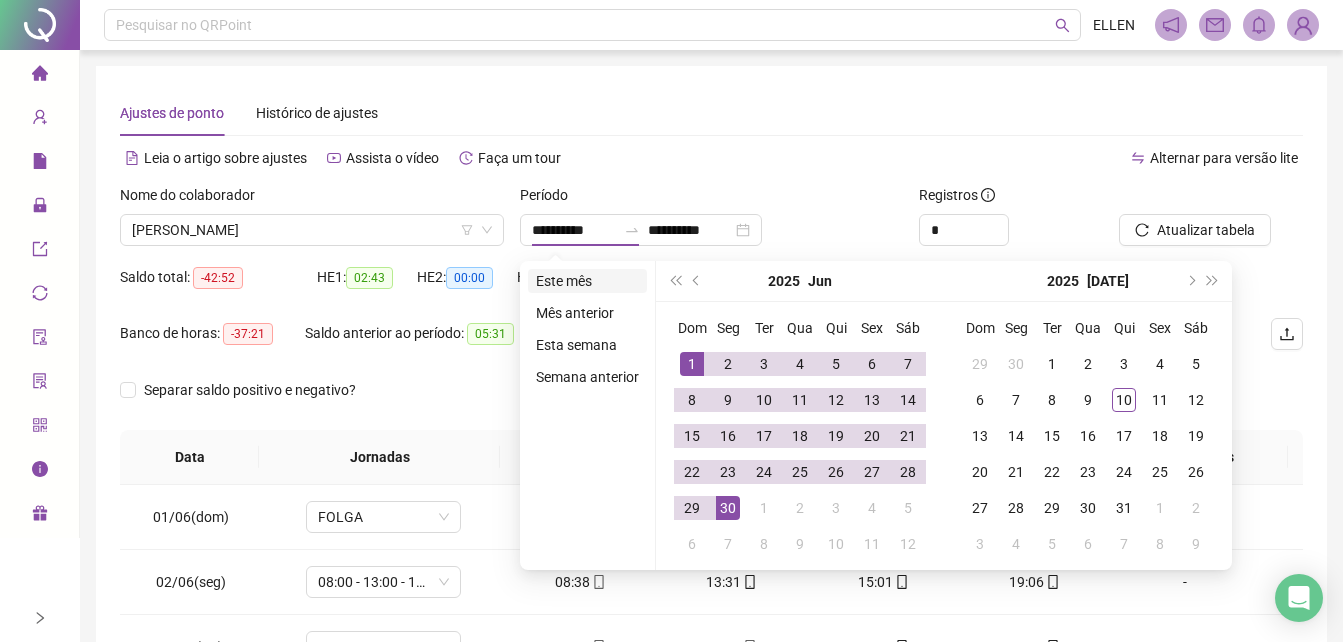 type on "**********" 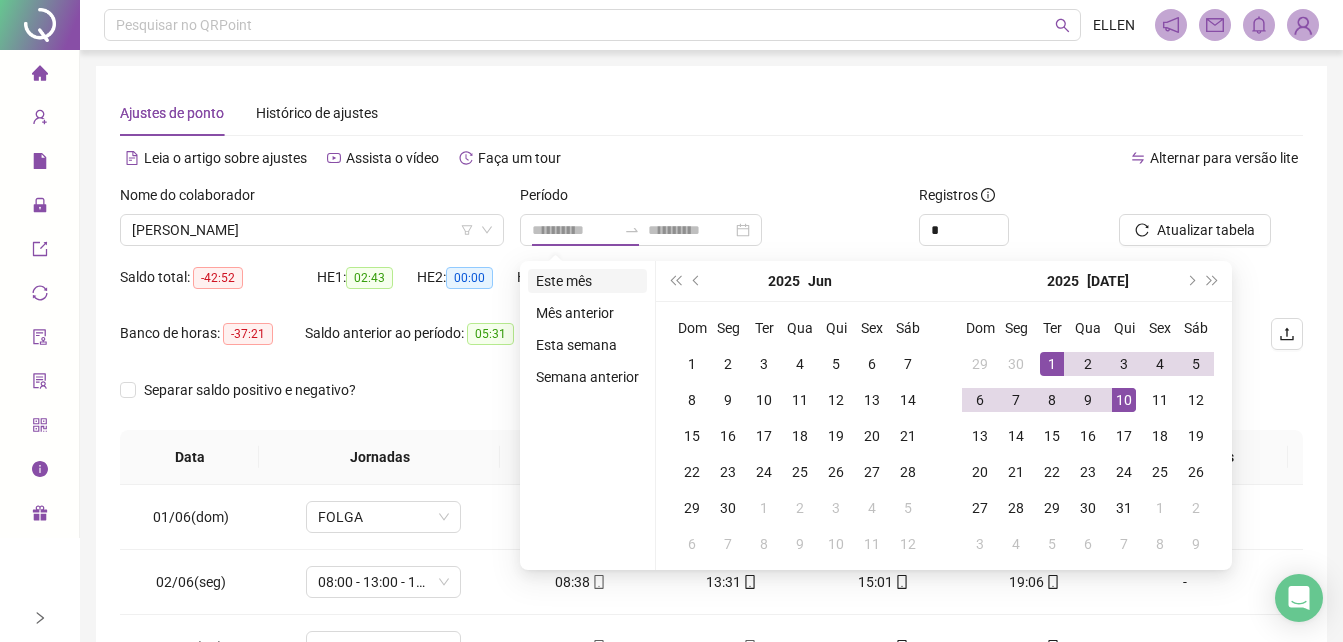 click on "Este mês" at bounding box center [587, 281] 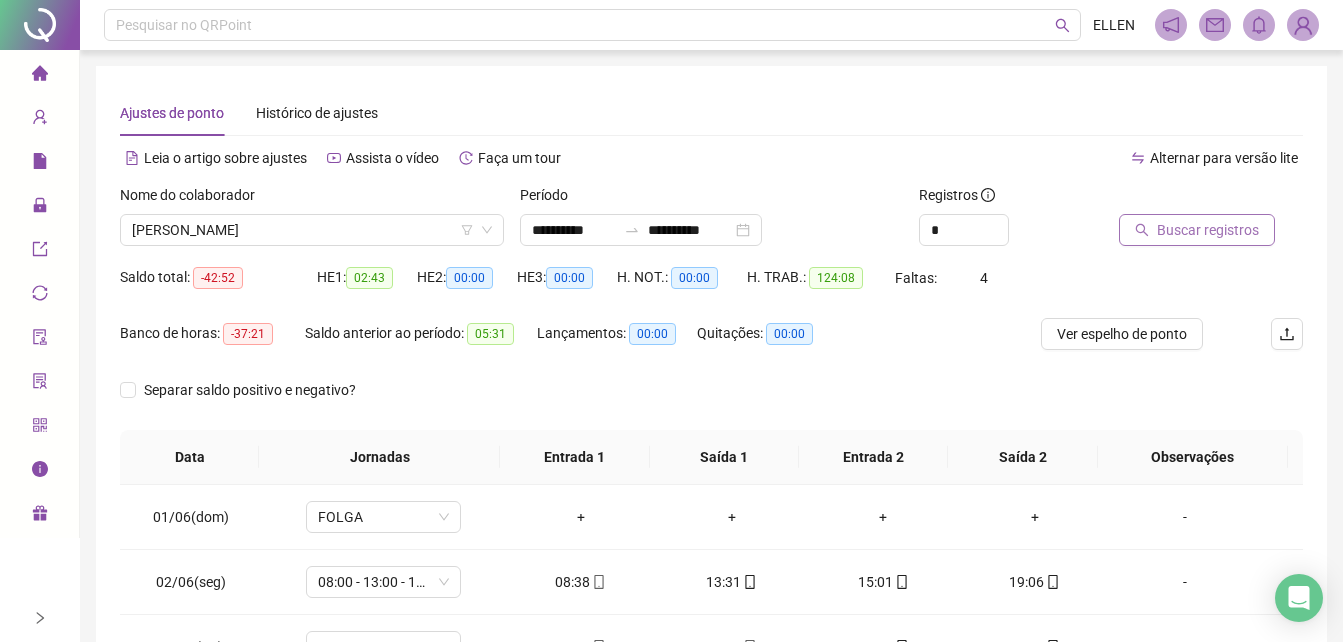 click on "Buscar registros" at bounding box center [1208, 230] 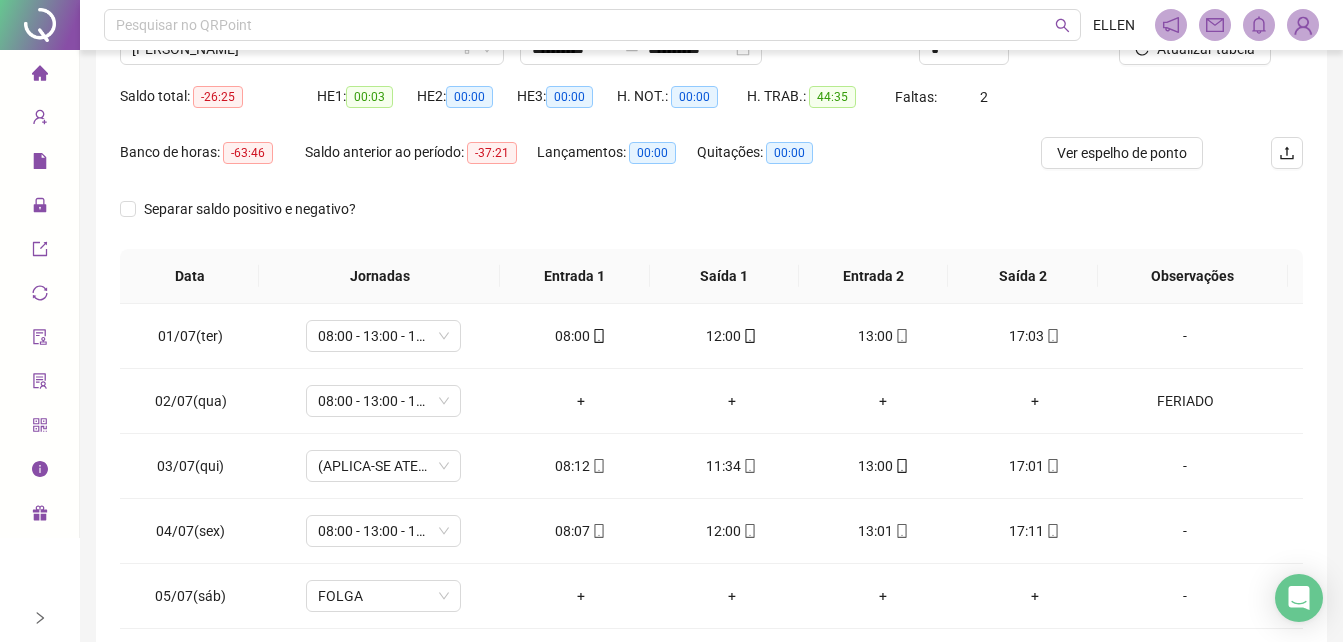 scroll, scrollTop: 200, scrollLeft: 0, axis: vertical 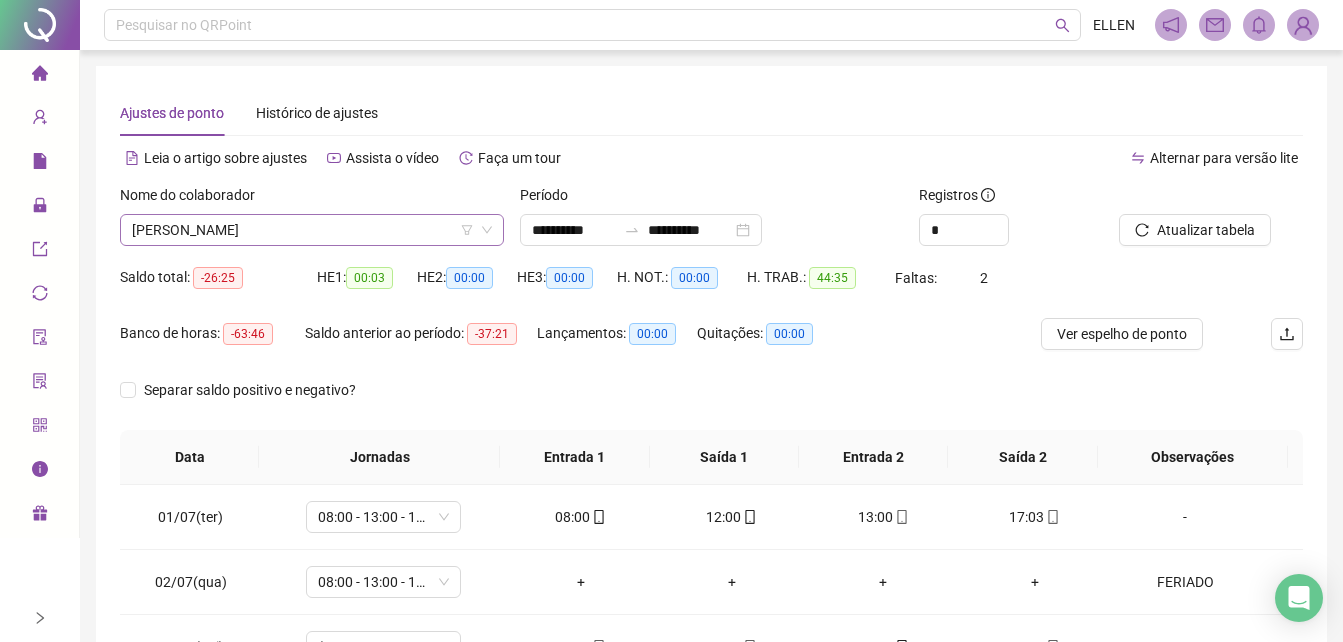 click on "[PERSON_NAME]" at bounding box center [312, 230] 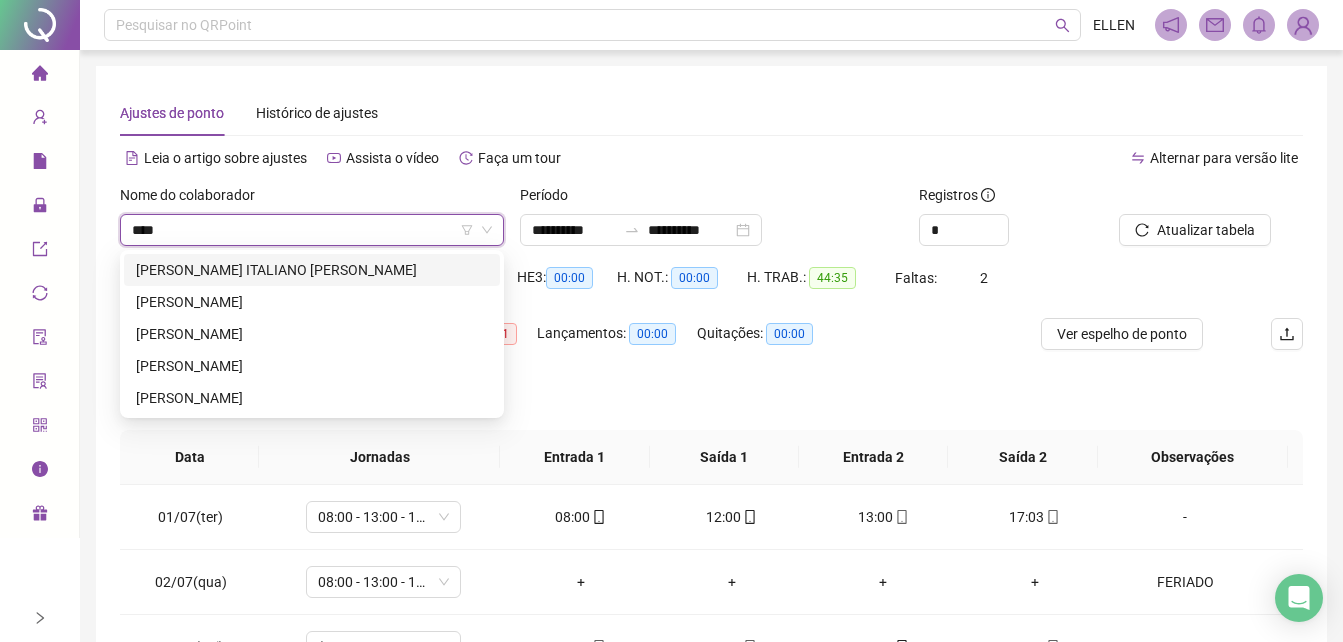 type on "*****" 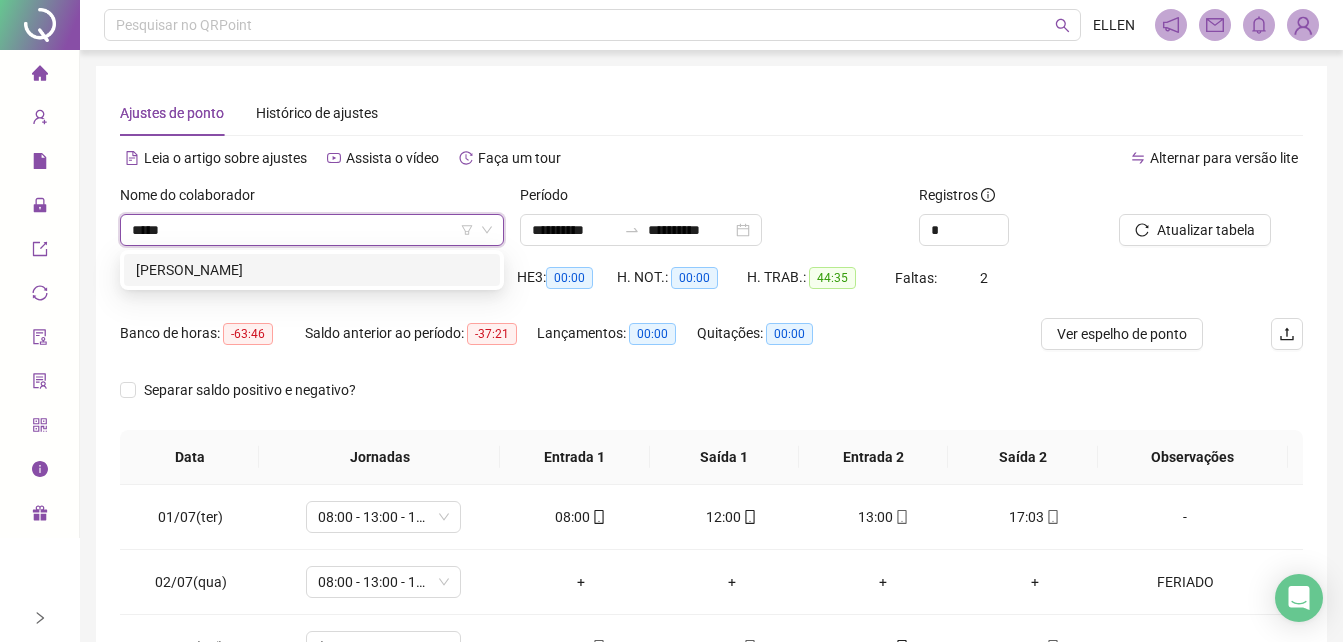 type 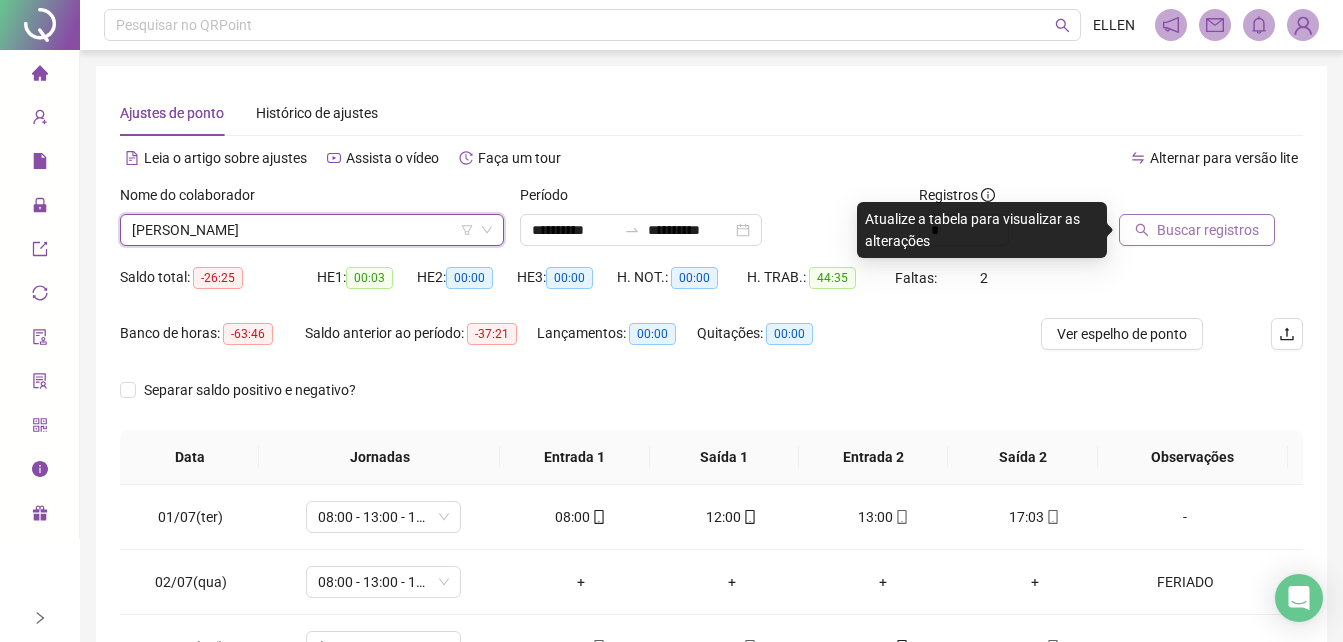 click on "Buscar registros" at bounding box center [1197, 230] 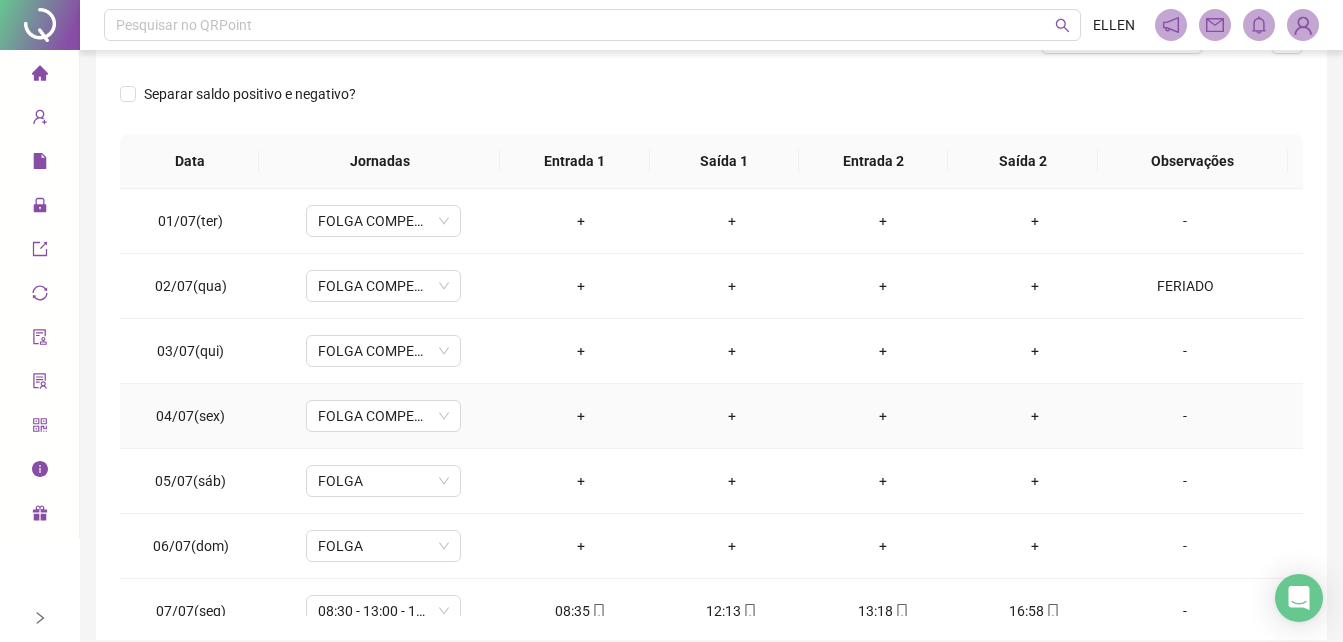 scroll, scrollTop: 380, scrollLeft: 0, axis: vertical 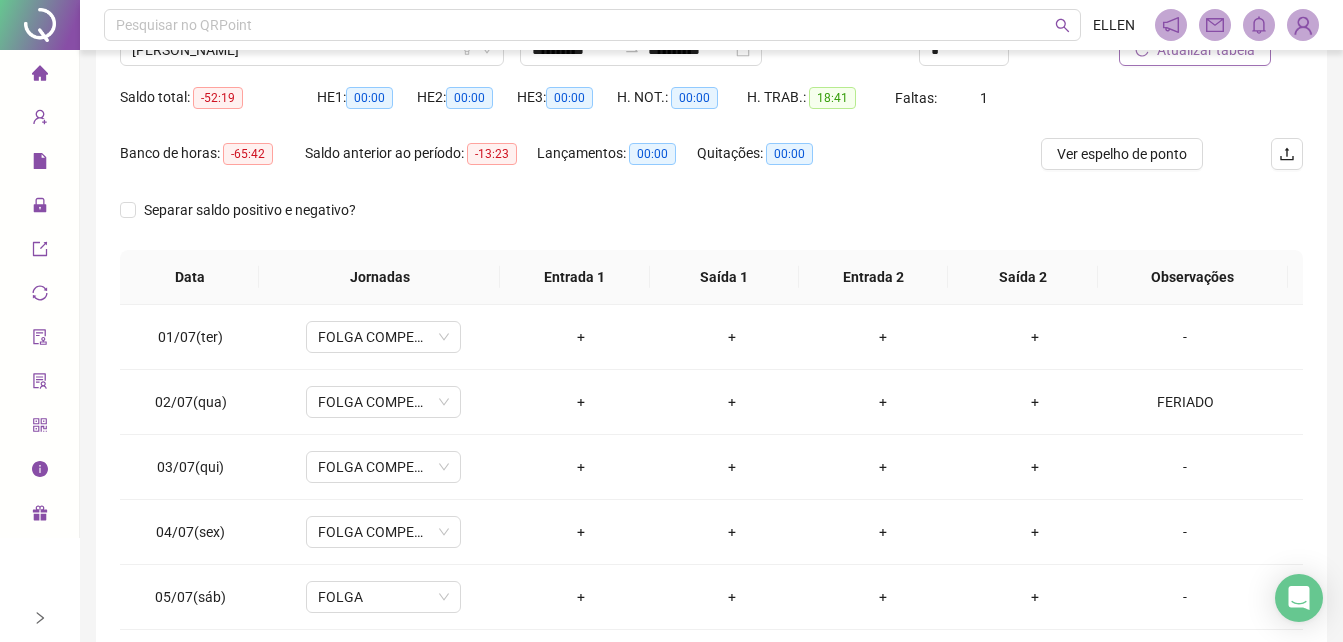 click on "Atualizar tabela" at bounding box center [1195, 50] 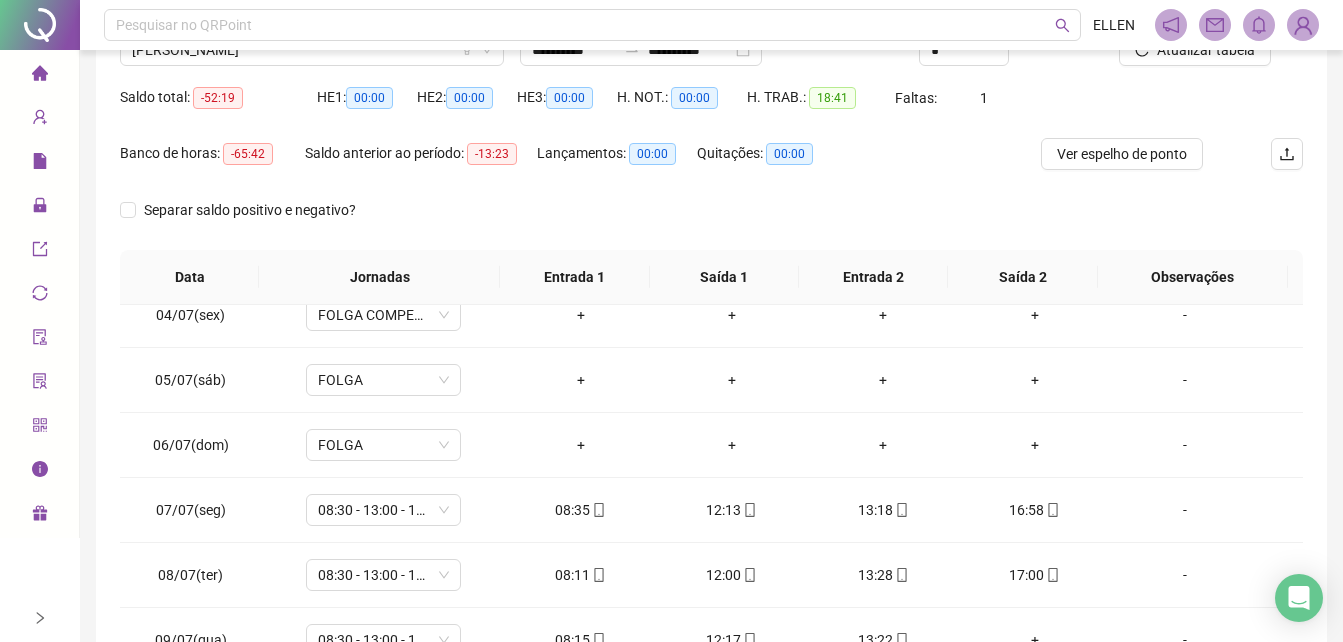 scroll, scrollTop: 223, scrollLeft: 0, axis: vertical 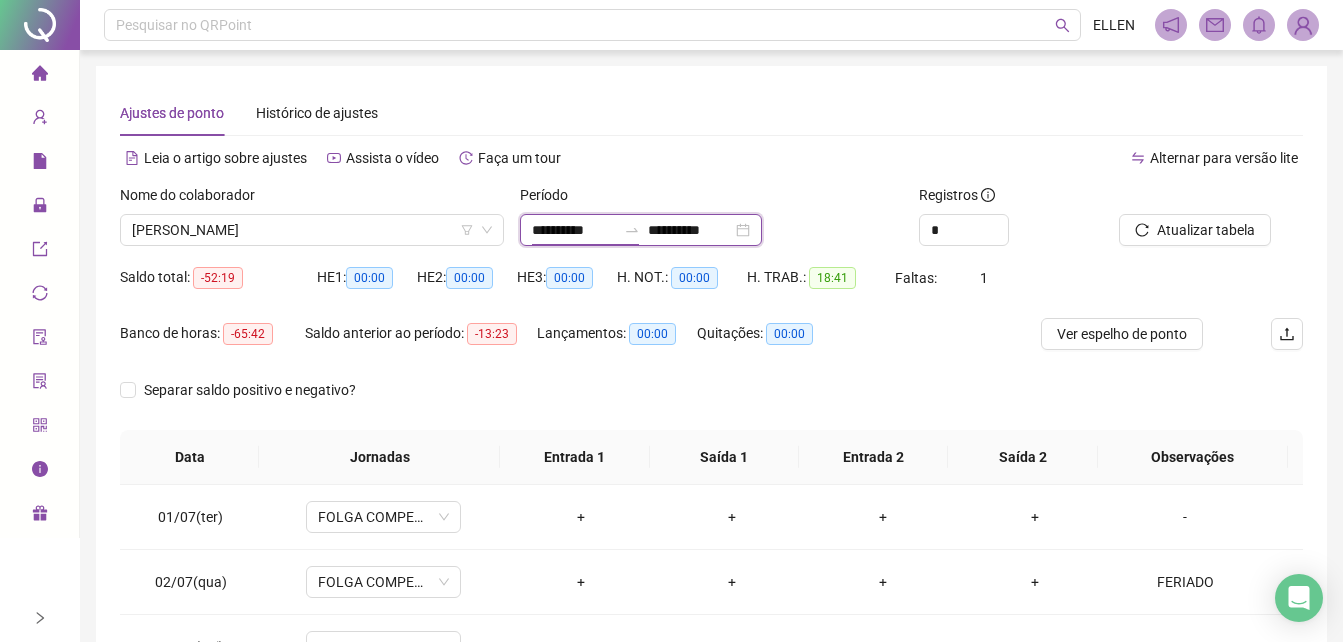 click on "**********" at bounding box center (574, 230) 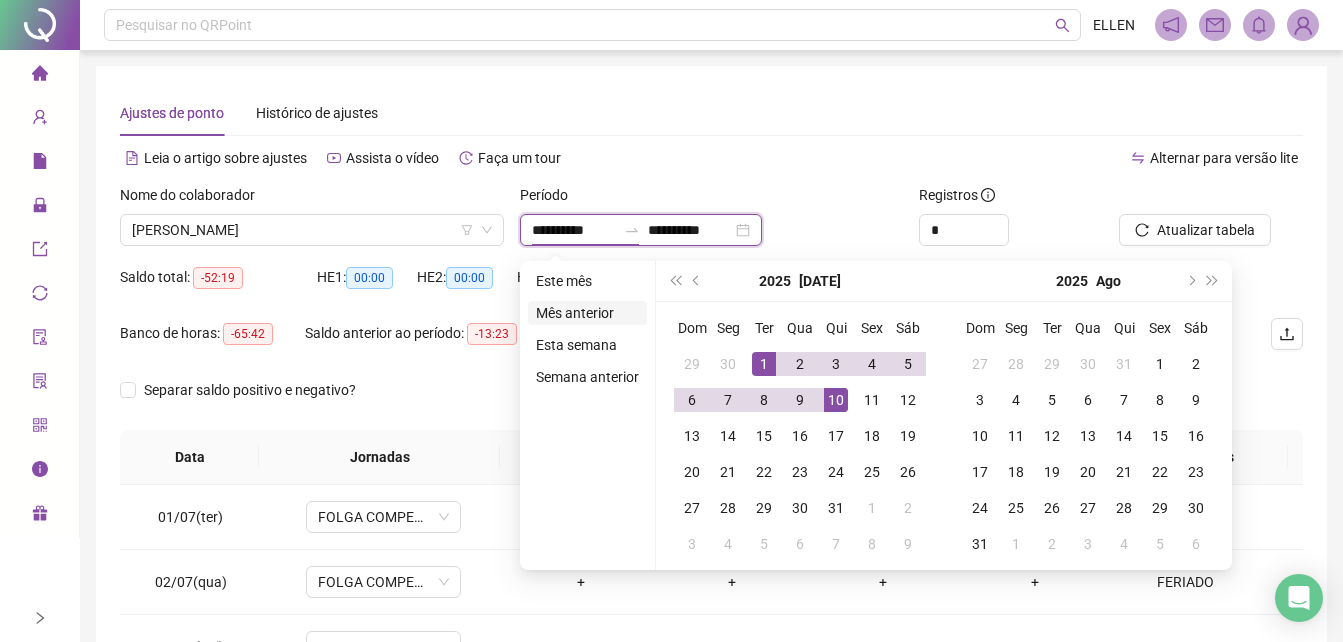 type on "**********" 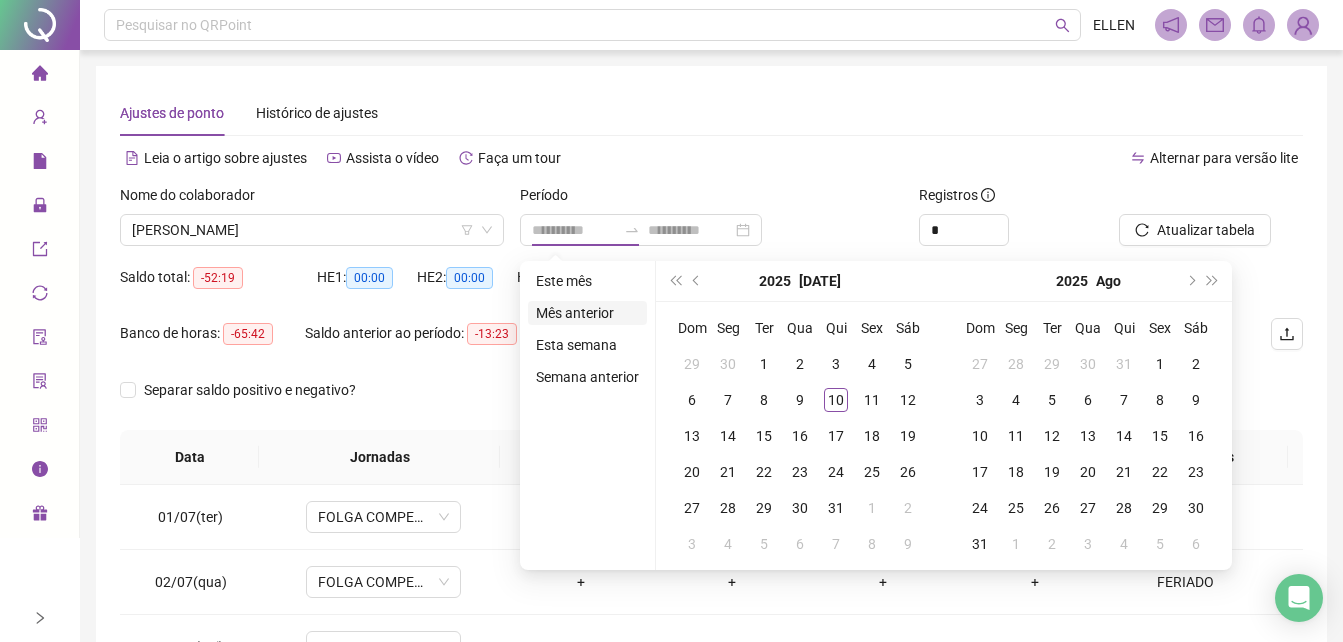 click on "Mês anterior" at bounding box center [587, 313] 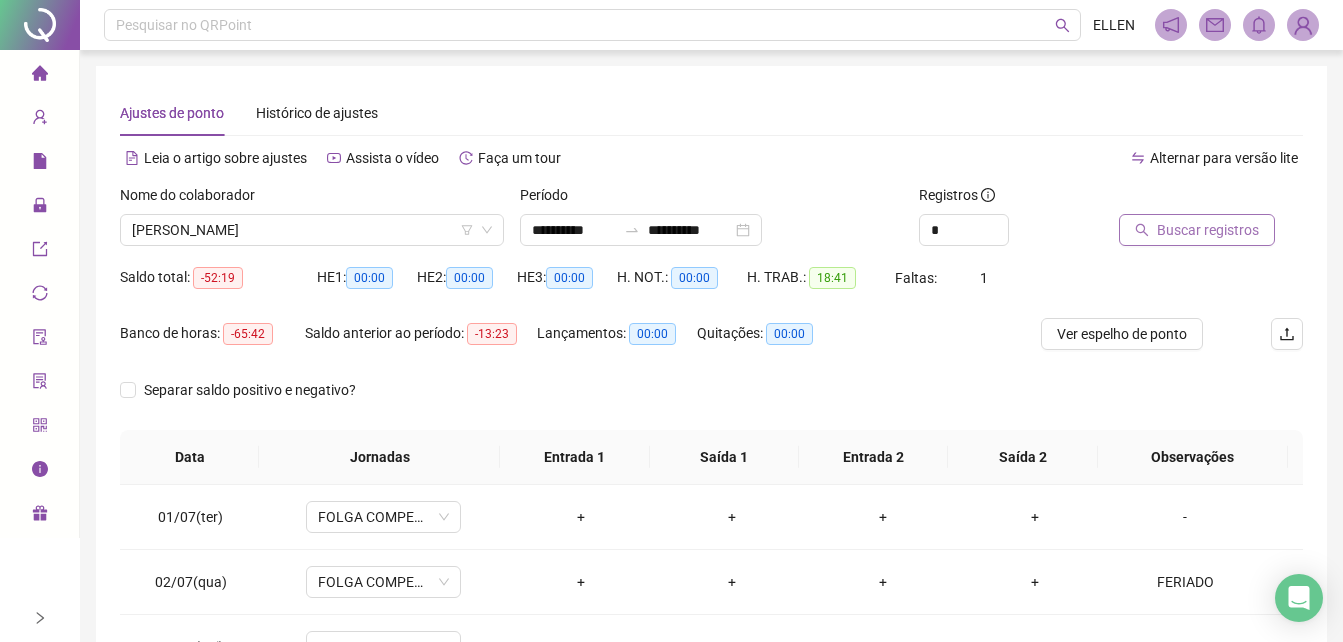 click on "Buscar registros" at bounding box center [1208, 230] 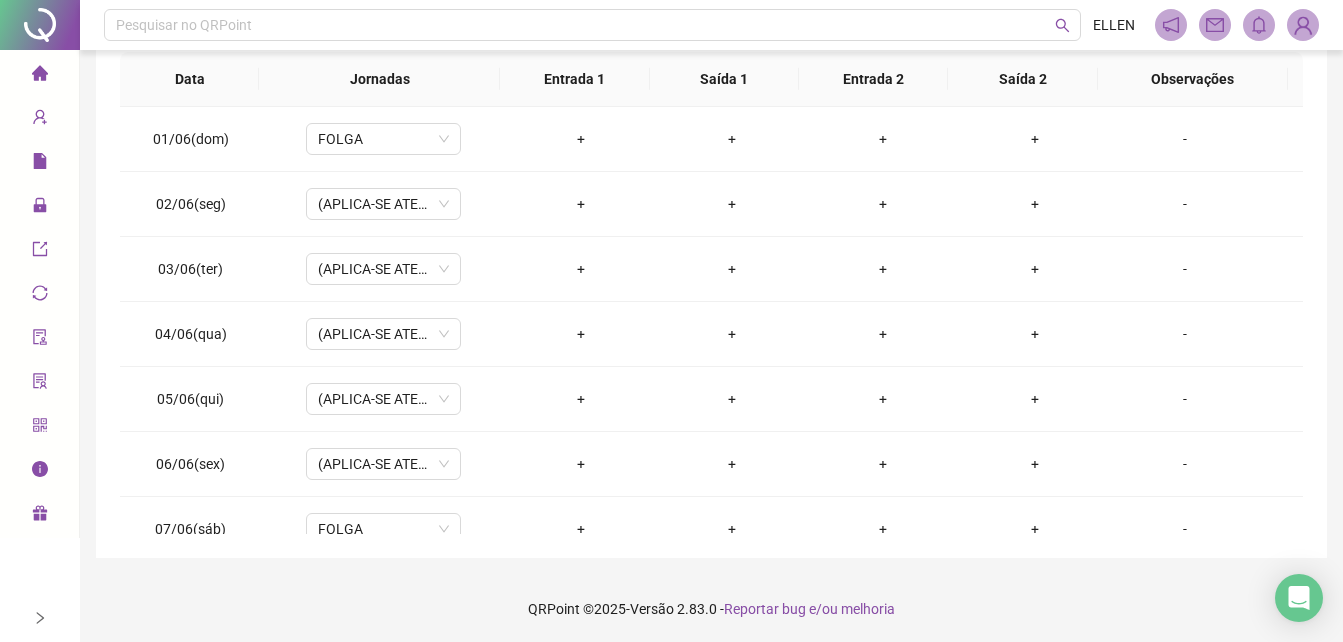 scroll, scrollTop: 380, scrollLeft: 0, axis: vertical 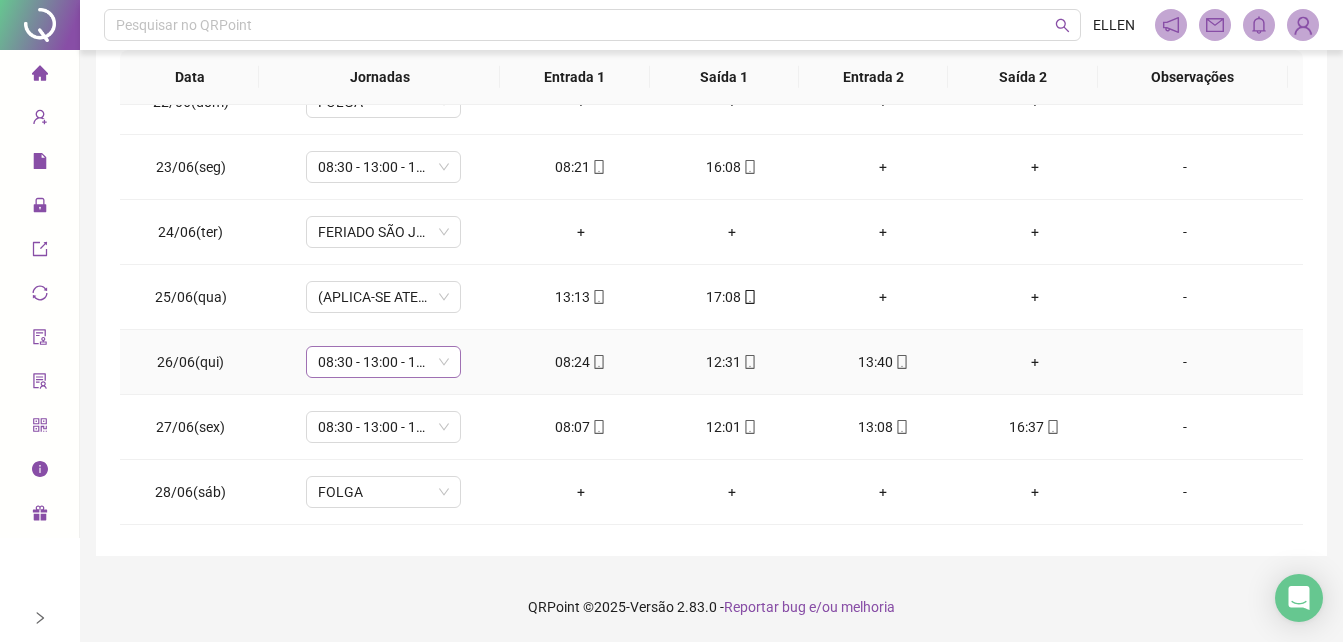 click on "08:30 - 13:00 - 15:00 - 19:30" at bounding box center [383, 362] 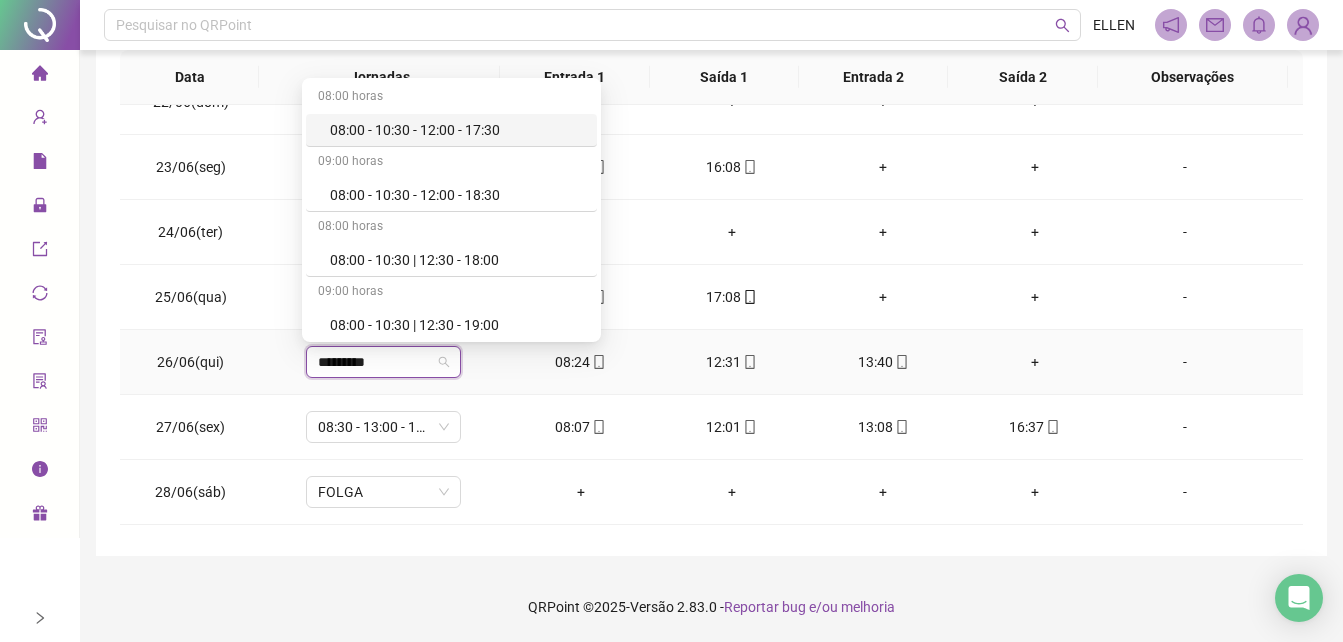 type on "**********" 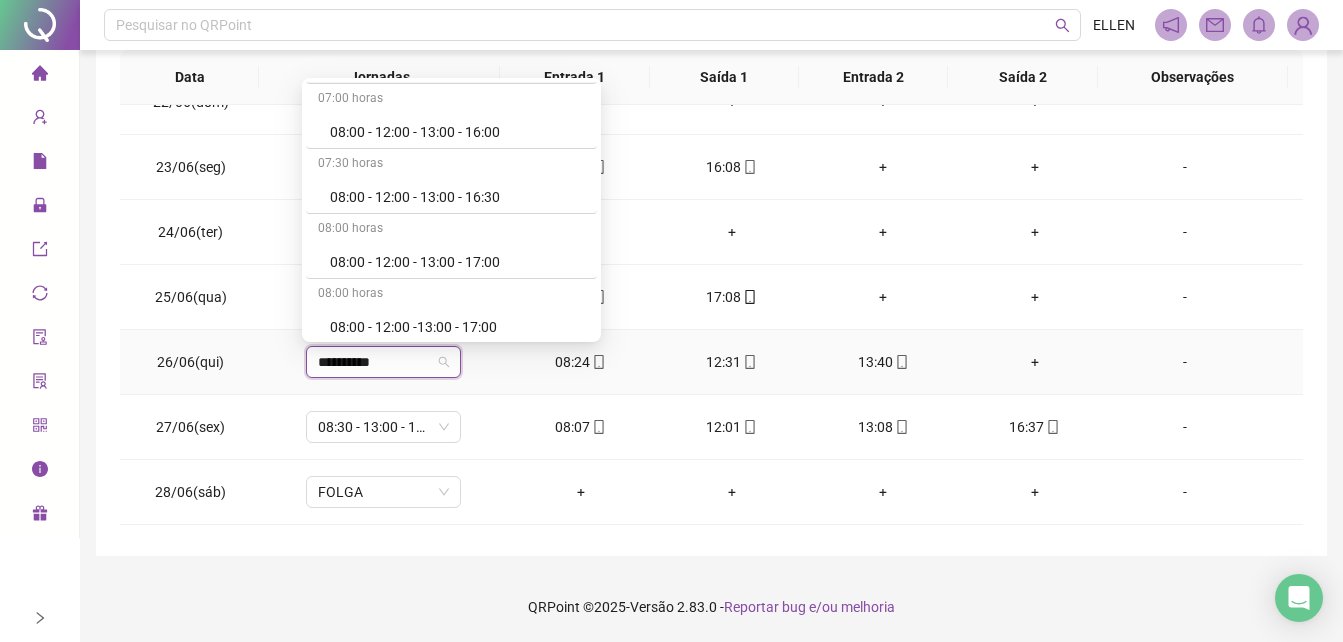scroll, scrollTop: 200, scrollLeft: 0, axis: vertical 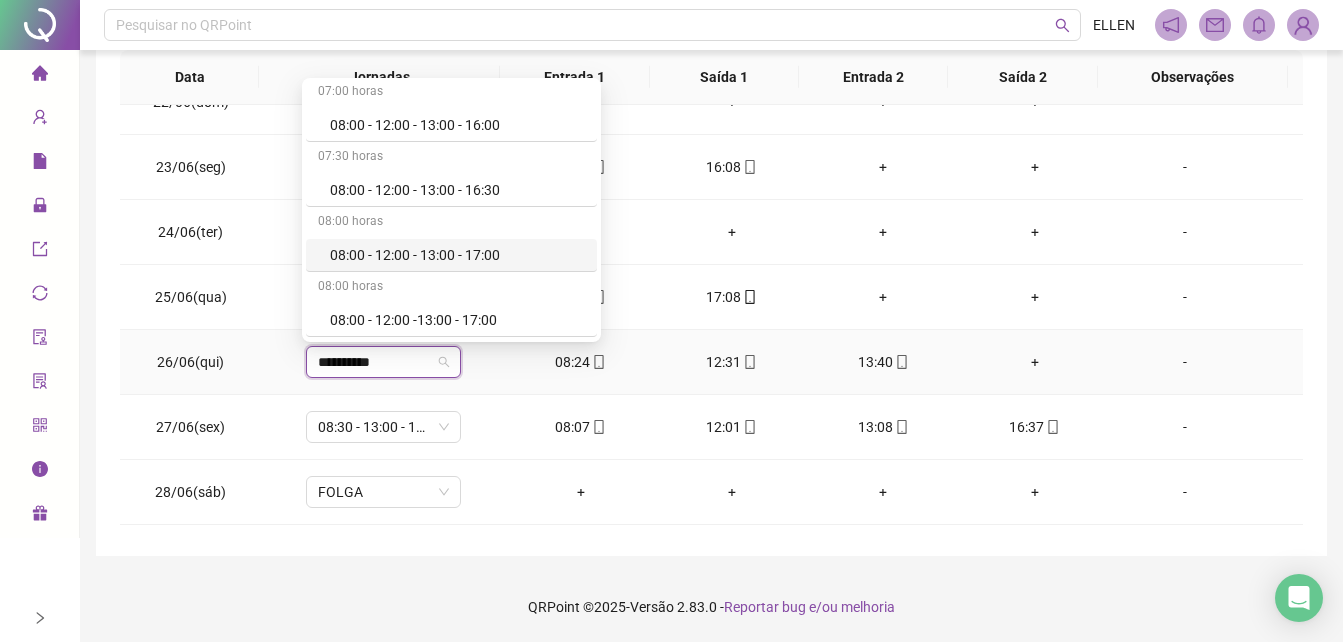 click on "08:00 - 12:00 - 13:00 - 17:00" at bounding box center [457, 255] 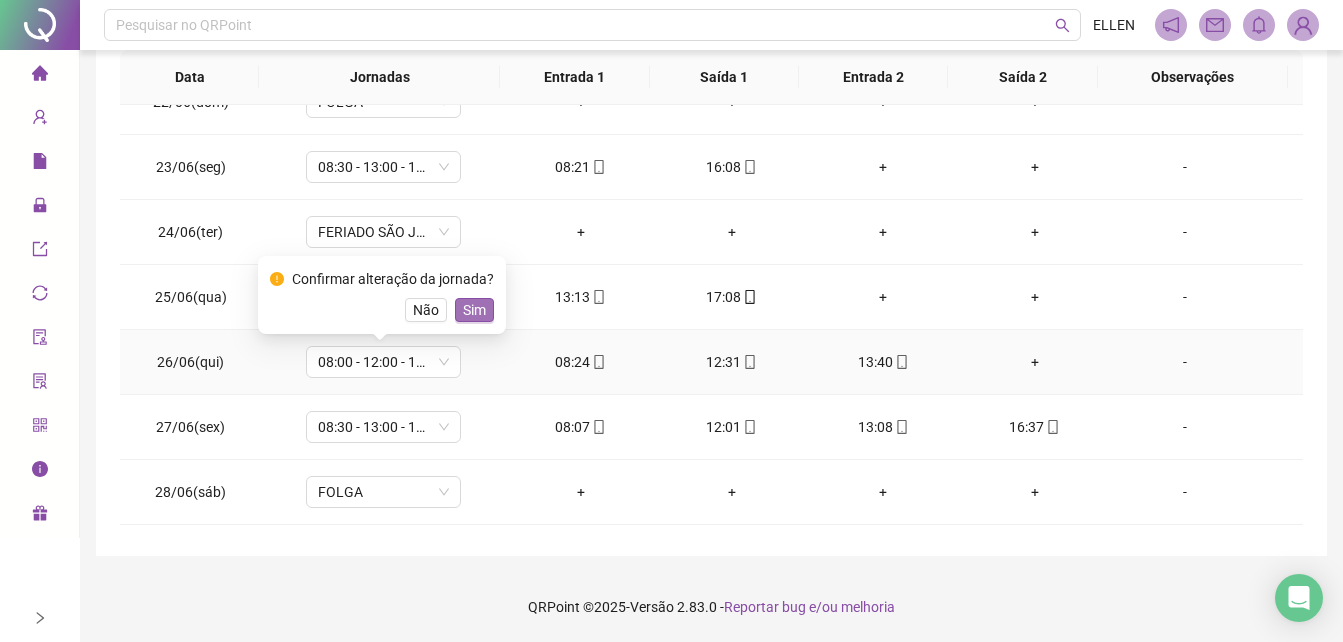 click on "Sim" at bounding box center (474, 310) 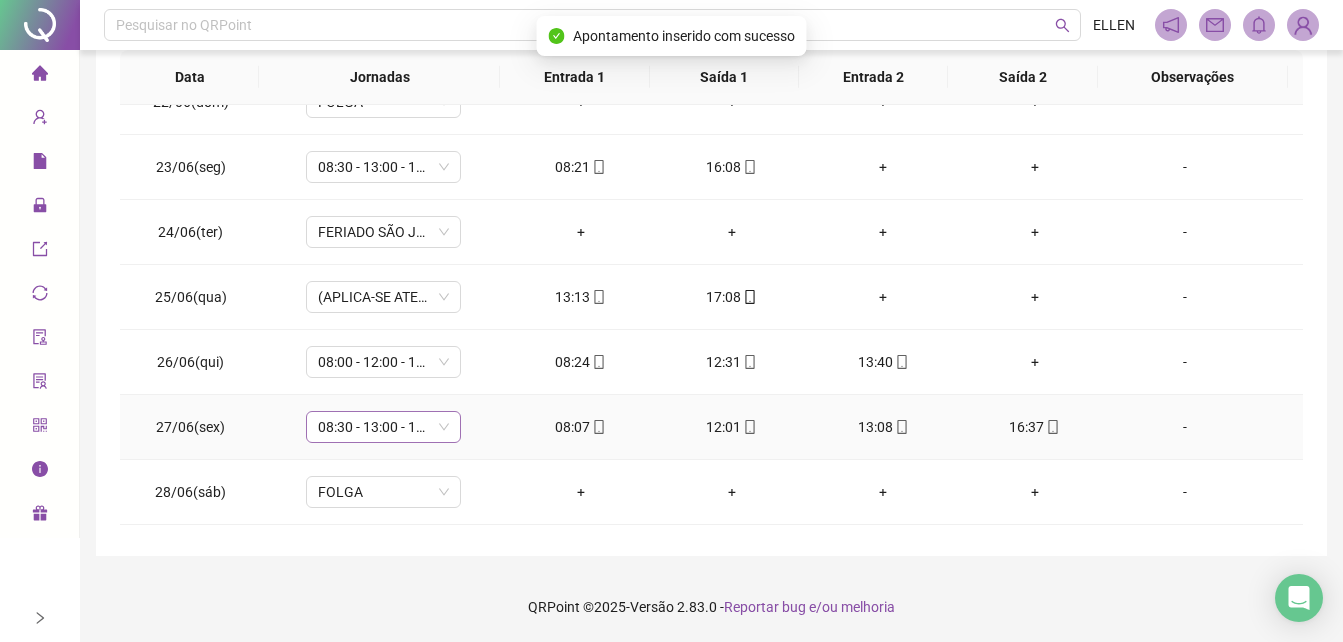 click on "08:30 - 13:00 - 15:00 - 18:30" at bounding box center (383, 427) 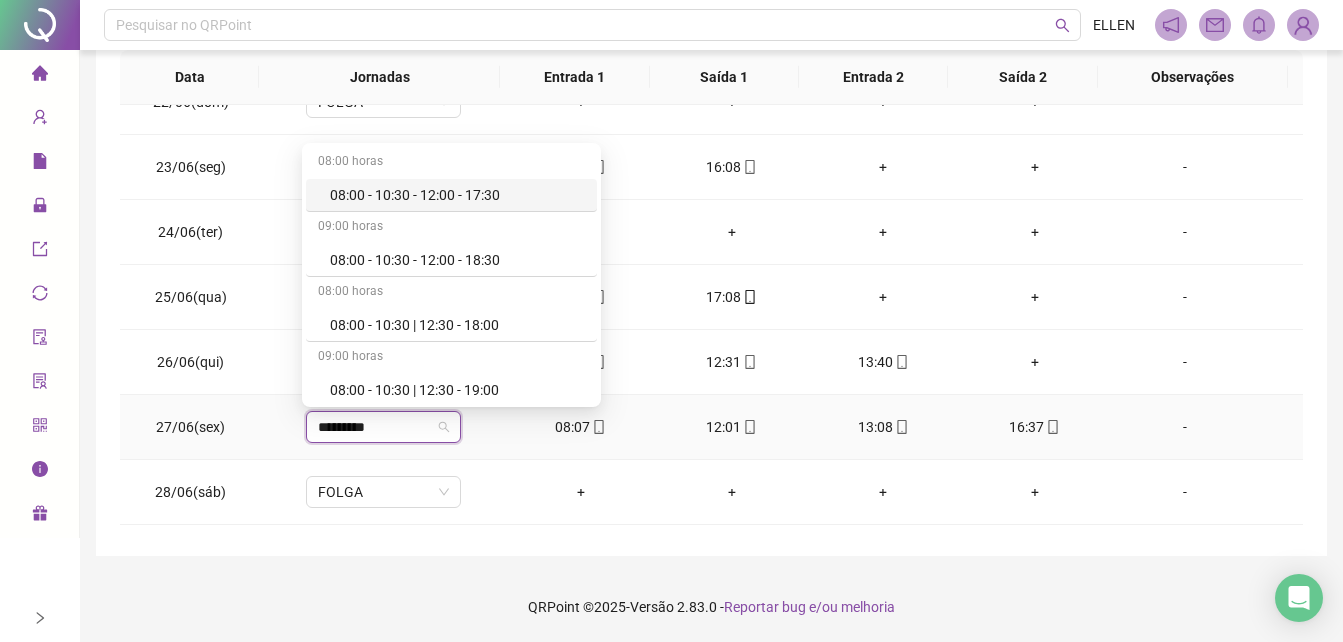 type on "**********" 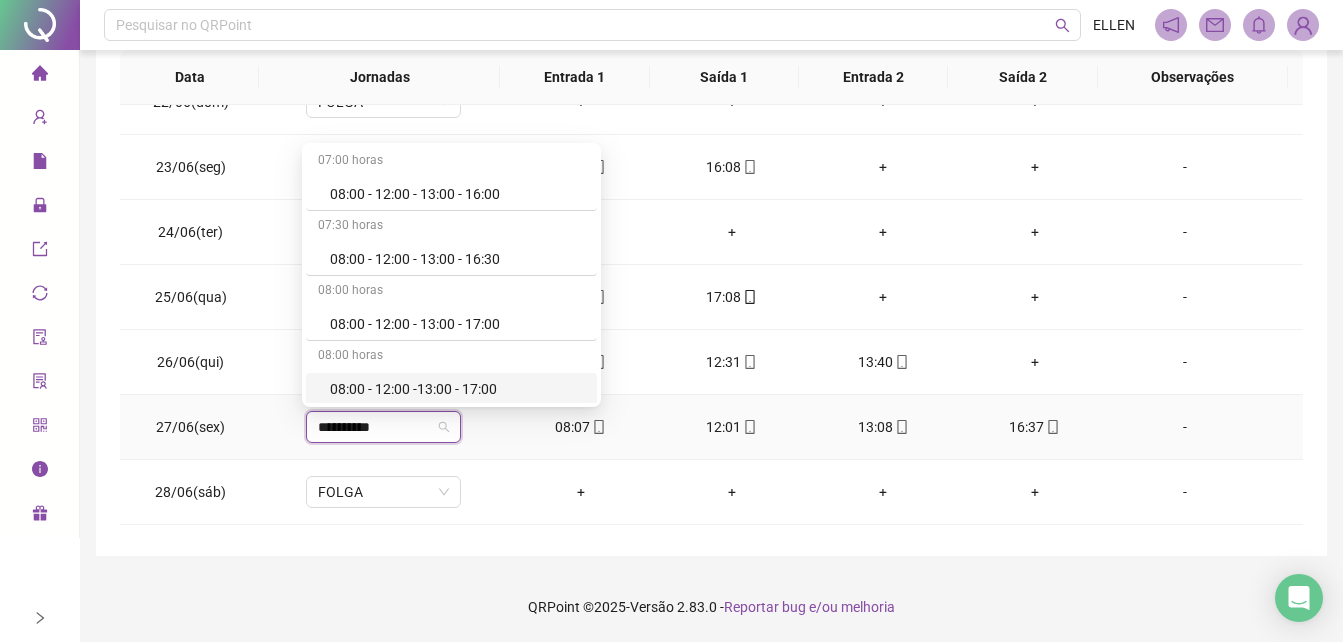 scroll, scrollTop: 200, scrollLeft: 0, axis: vertical 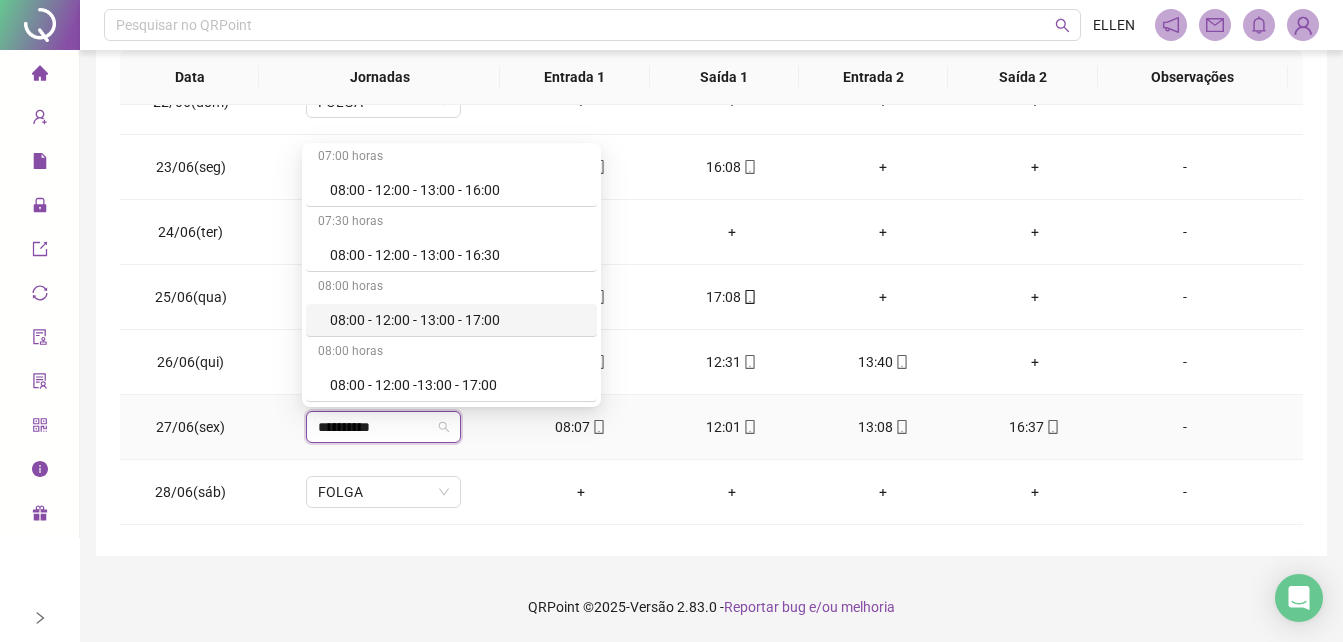 click on "08:00 - 12:00 - 13:00 - 17:00" at bounding box center (451, 320) 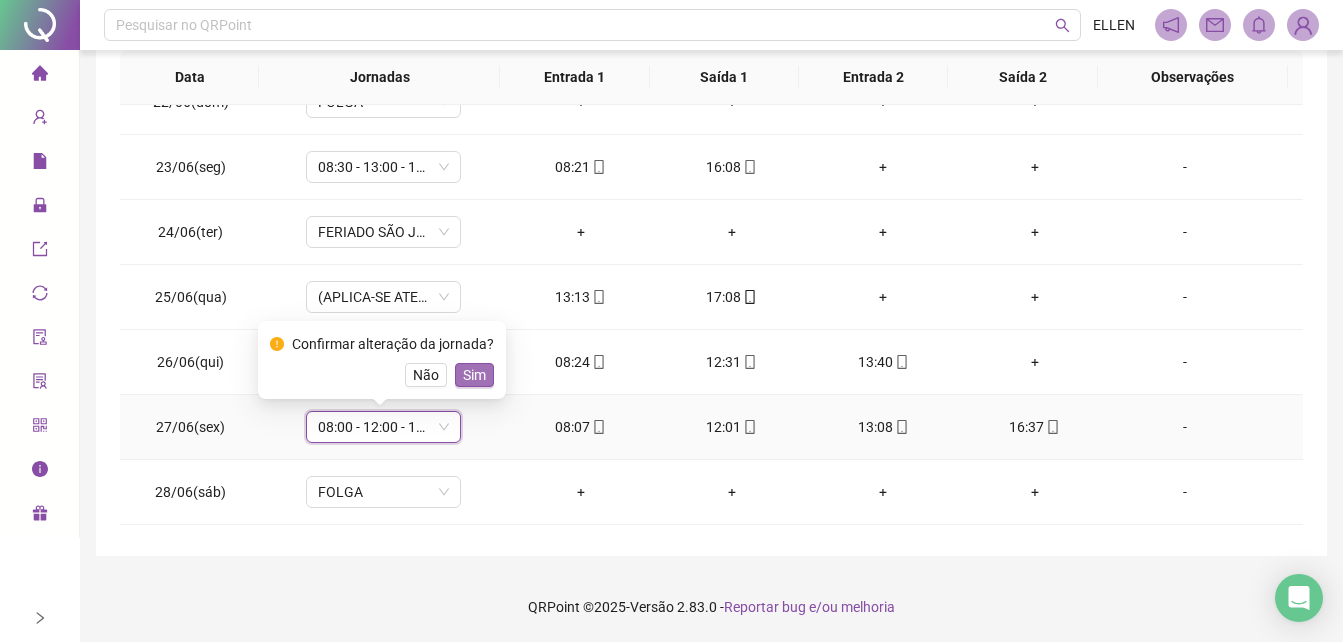 click on "Sim" at bounding box center (474, 375) 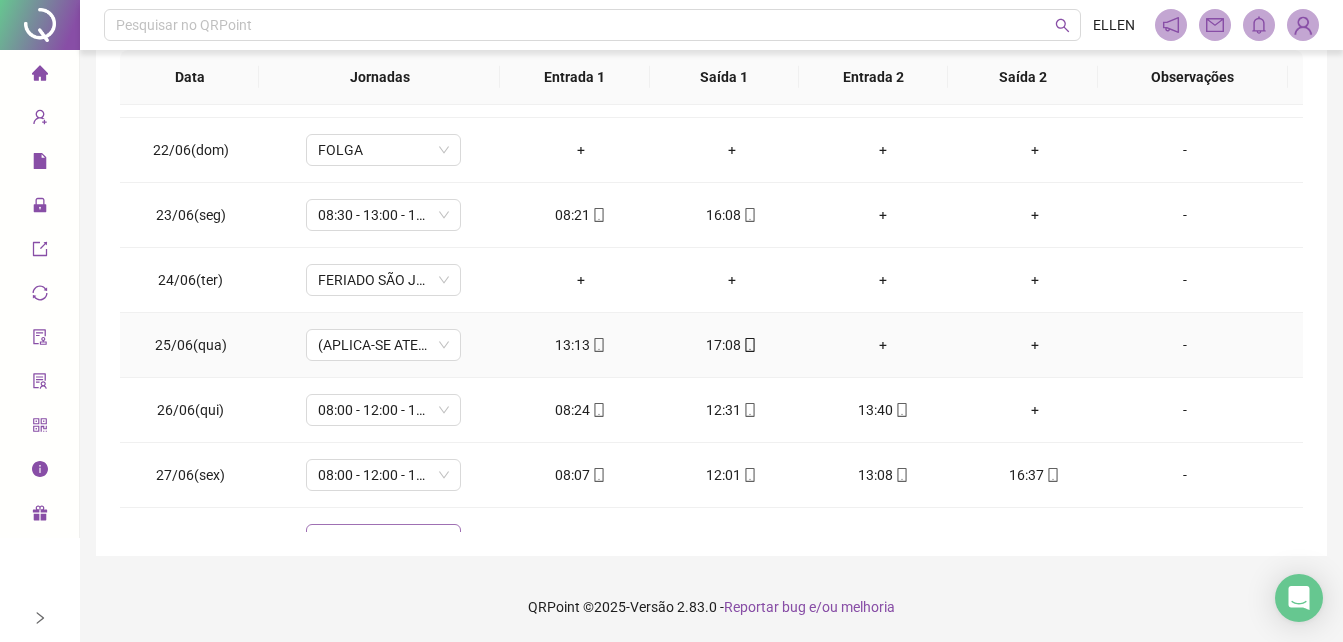 scroll, scrollTop: 1323, scrollLeft: 0, axis: vertical 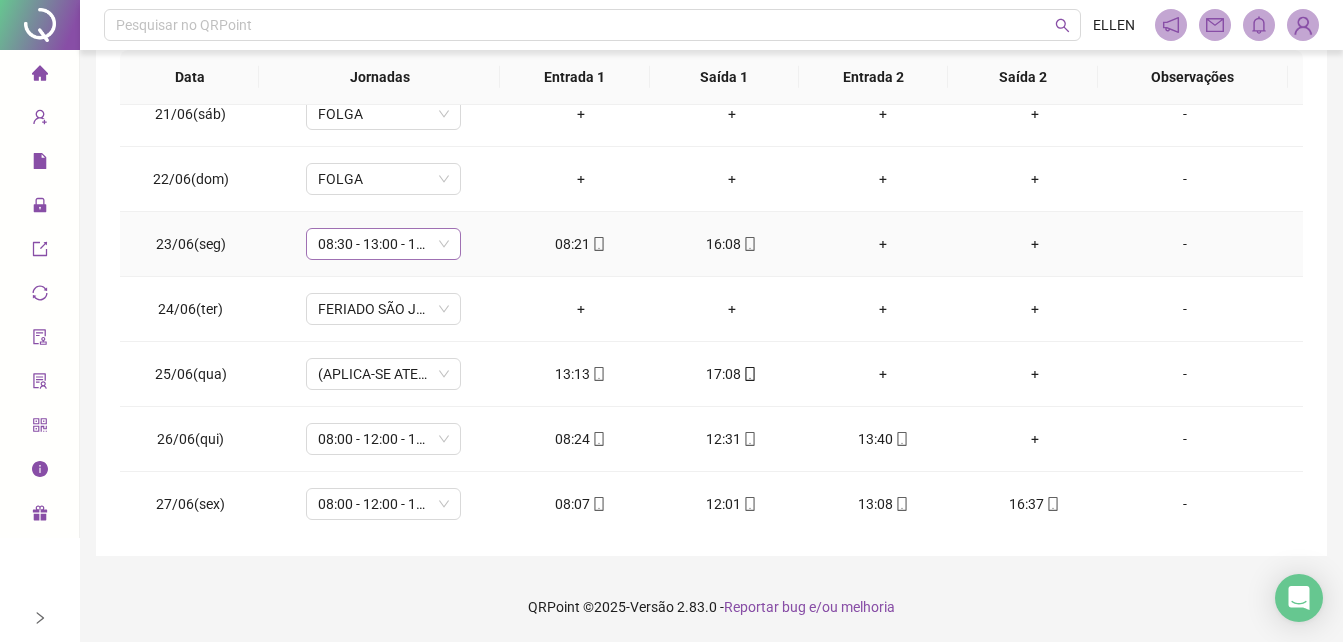 click on "08:30 - 13:00 - 15:00 - 19:30" at bounding box center (383, 244) 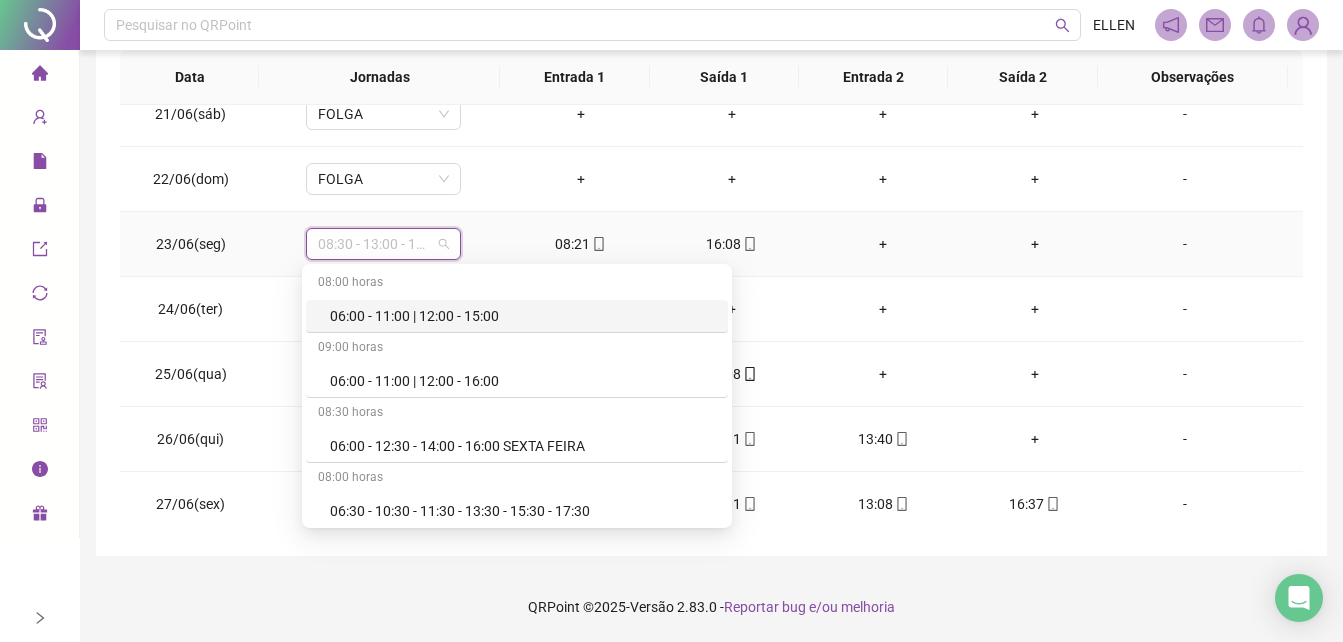 click on "08:30 - 13:00 - 15:00 - 19:30" at bounding box center [383, 244] 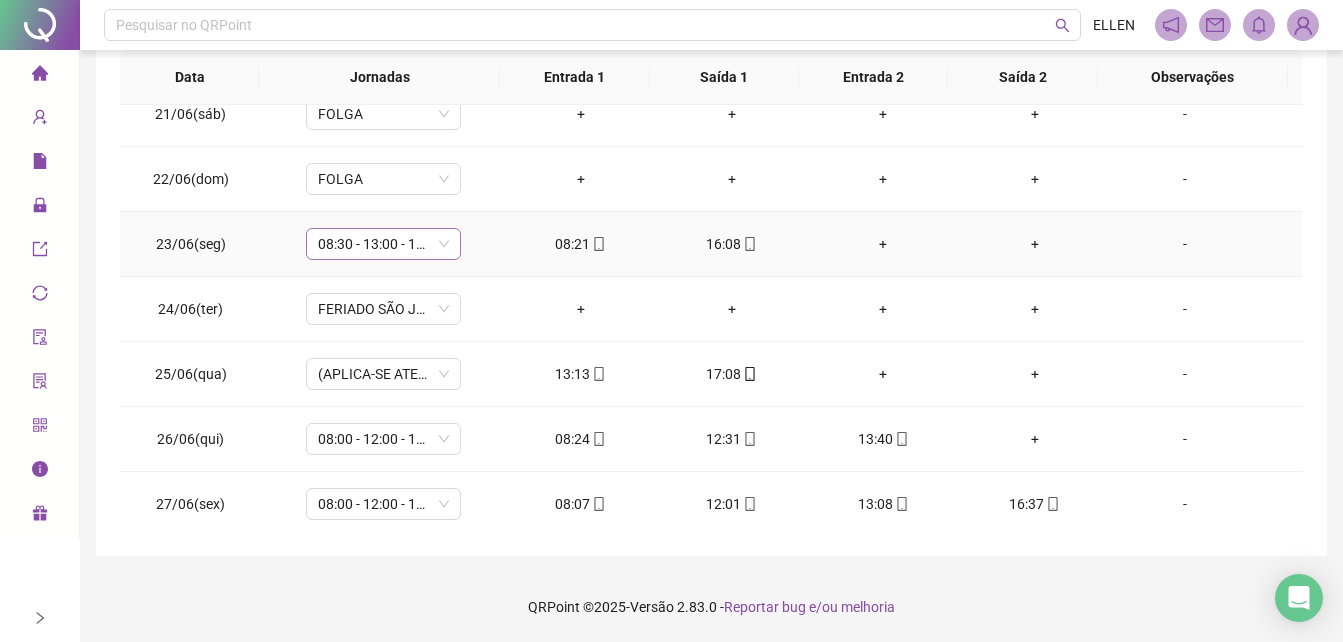 click on "08:30 - 13:00 - 15:00 - 19:30" at bounding box center (383, 244) 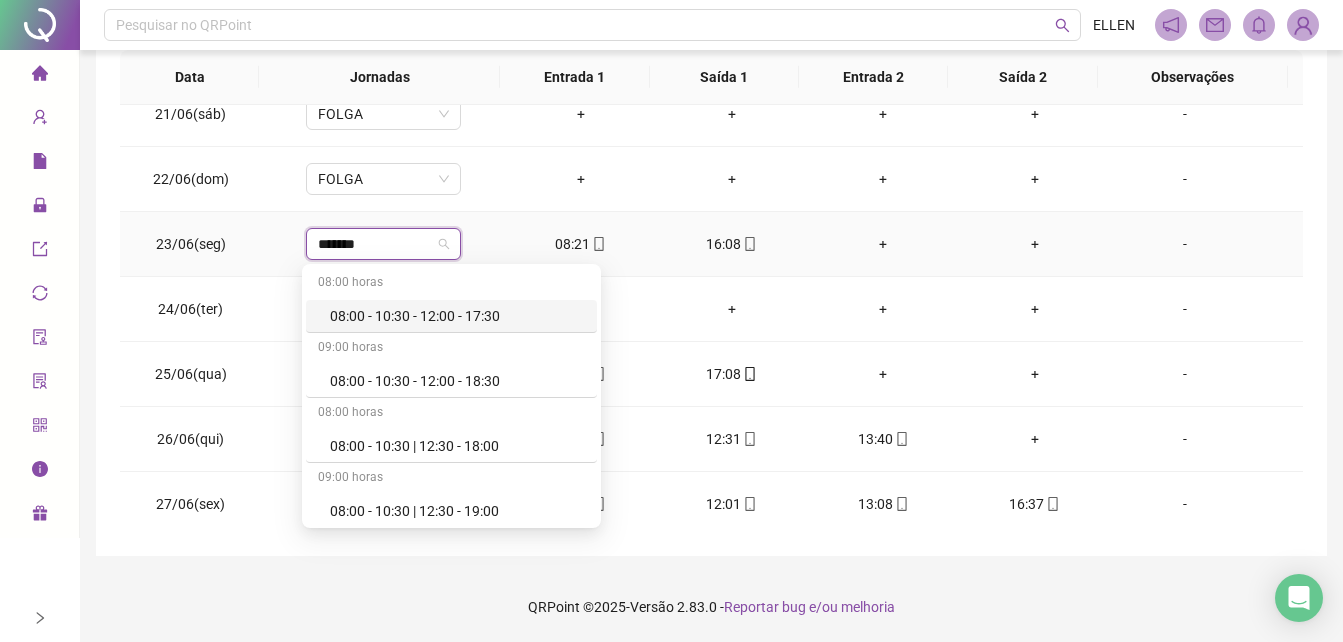 type on "*******" 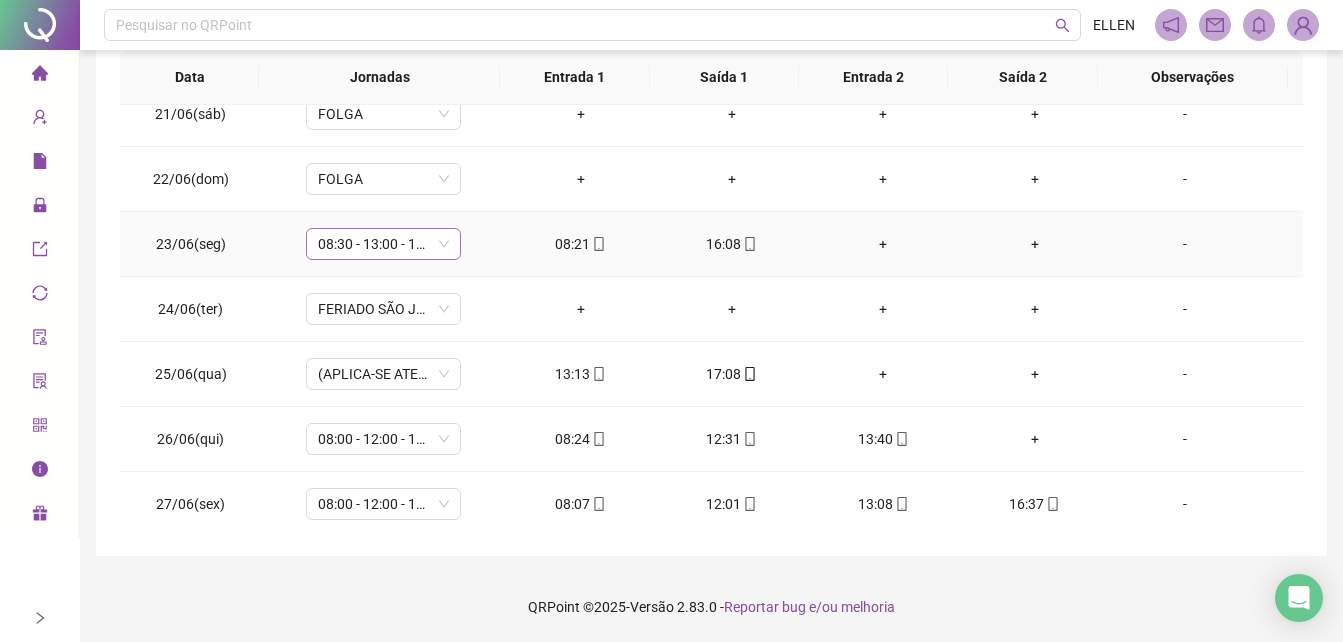 click on "08:30 - 13:00 - 15:00 - 19:30" at bounding box center [383, 244] 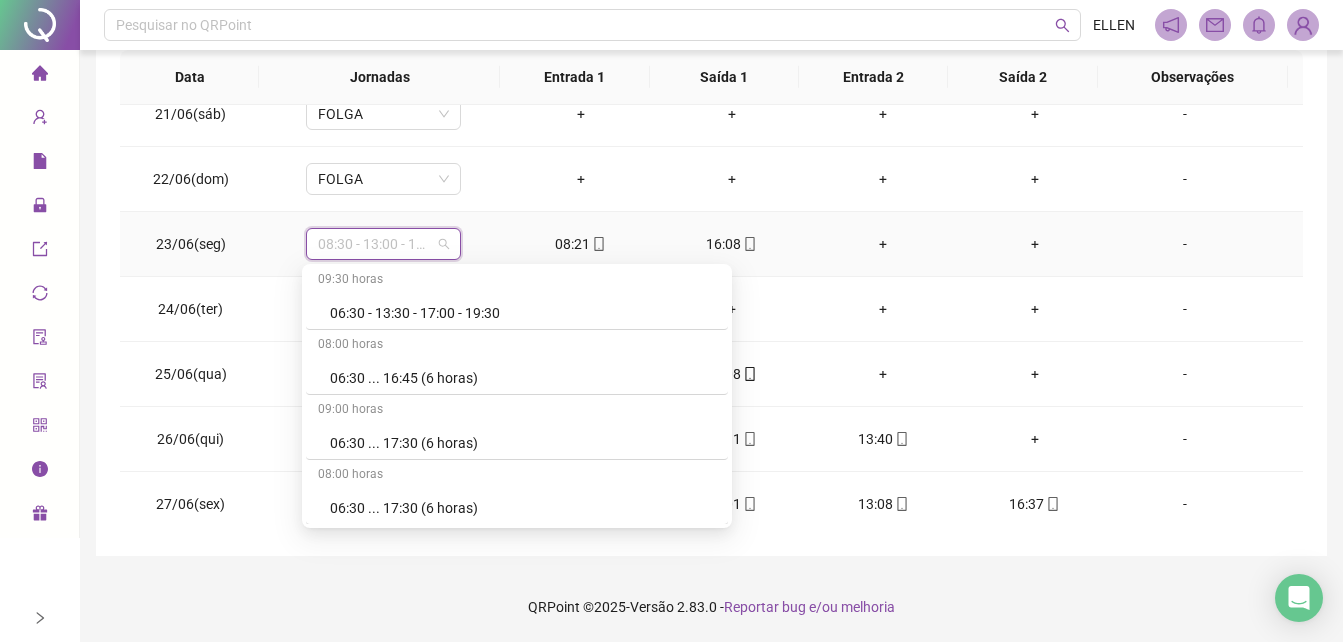 scroll, scrollTop: 2800, scrollLeft: 0, axis: vertical 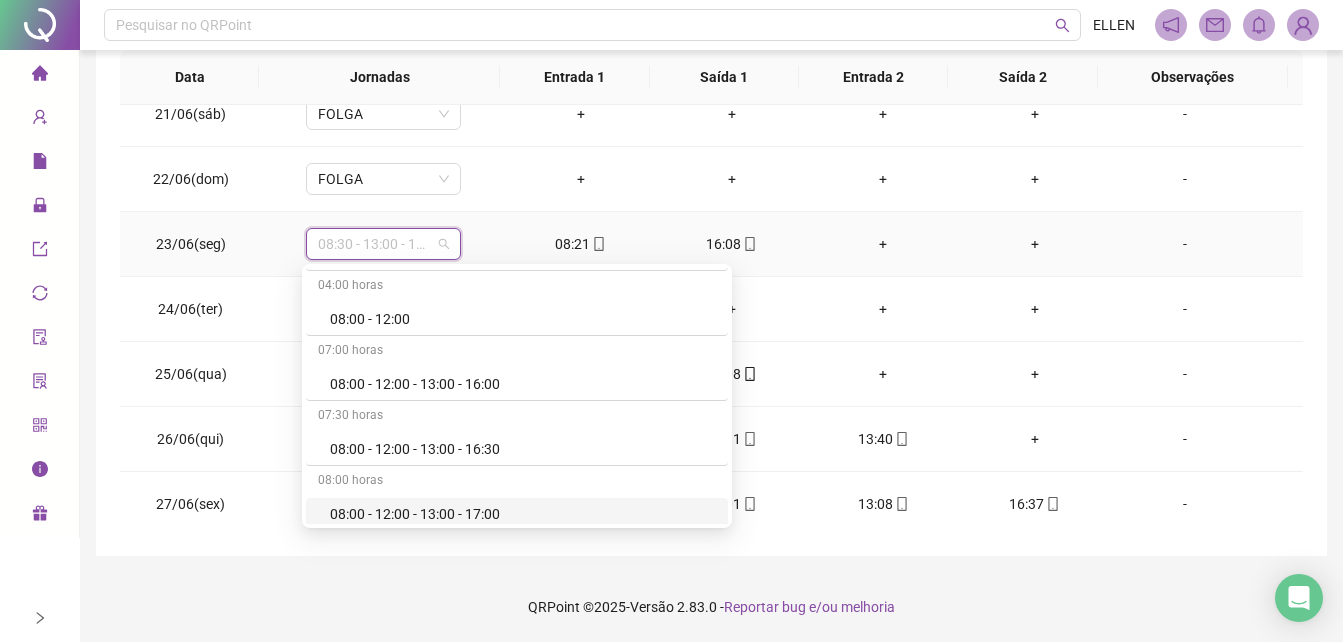 click on "08:00 - 12:00 - 13:00 - 17:00" at bounding box center [517, 514] 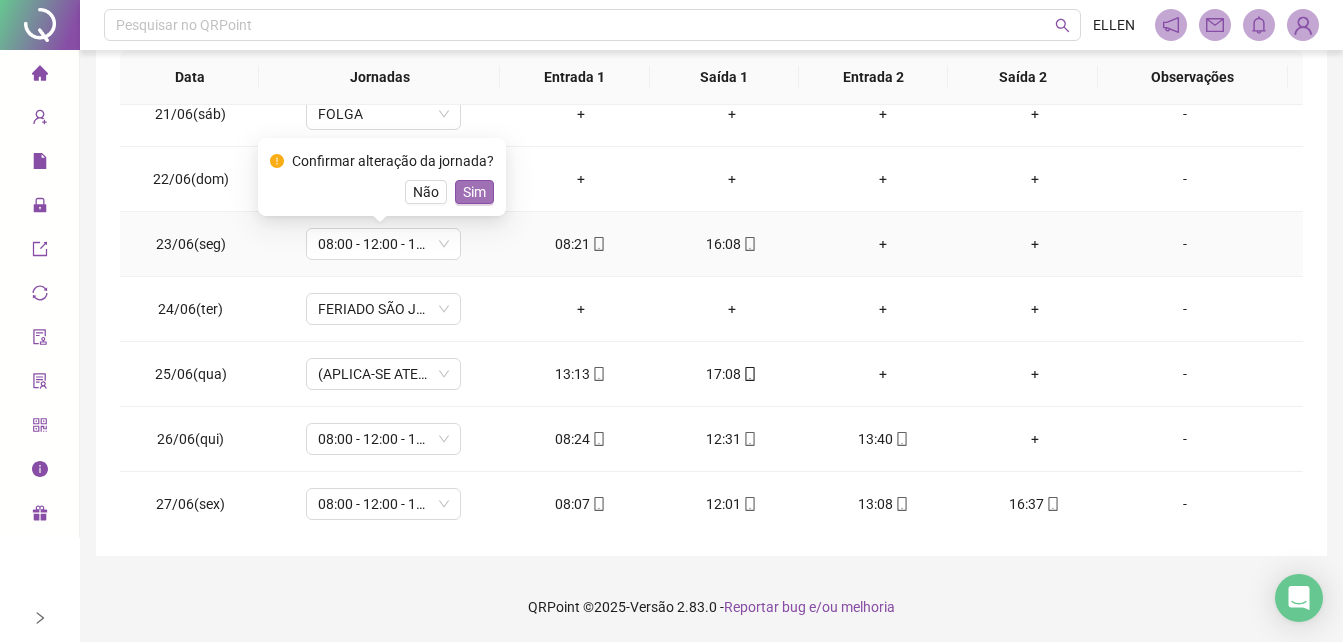 click on "Sim" at bounding box center [474, 192] 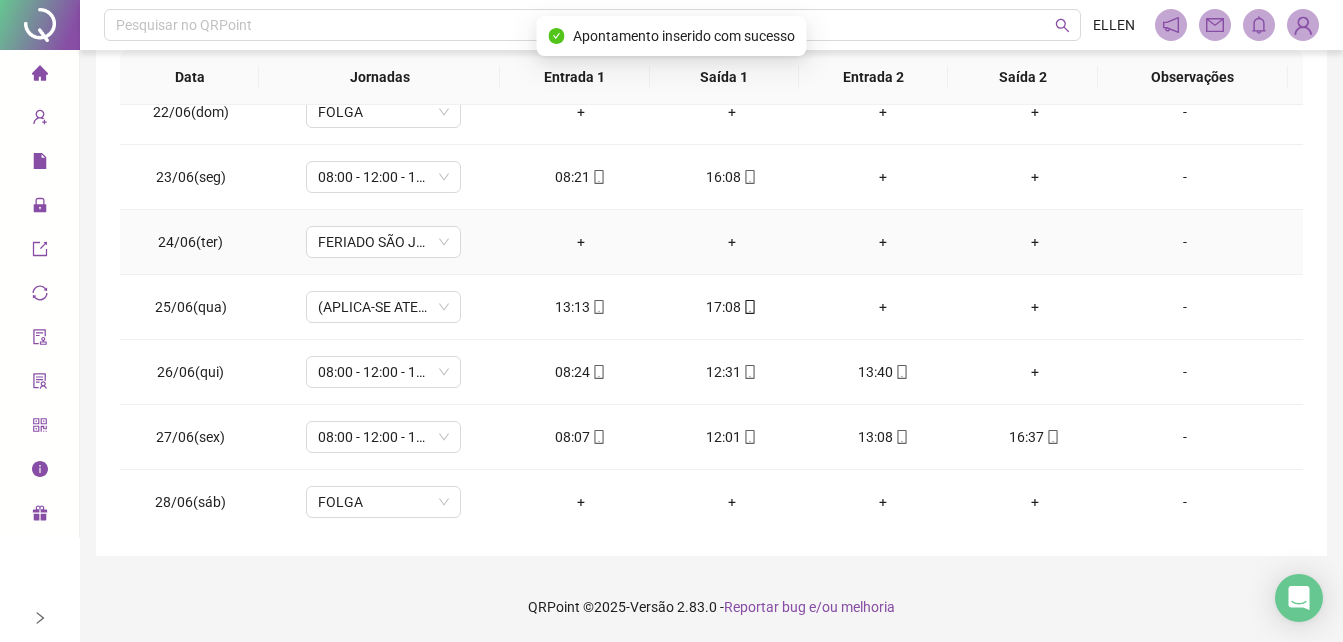 scroll, scrollTop: 1523, scrollLeft: 0, axis: vertical 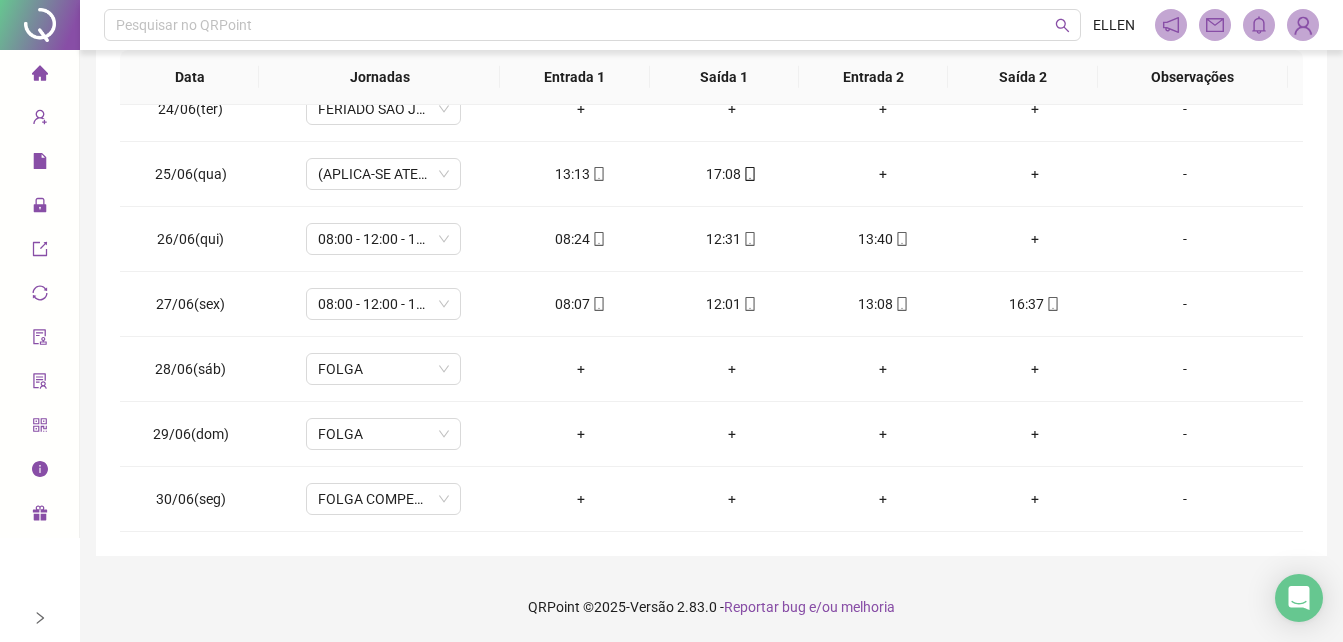 click on "**********" at bounding box center (711, 131) 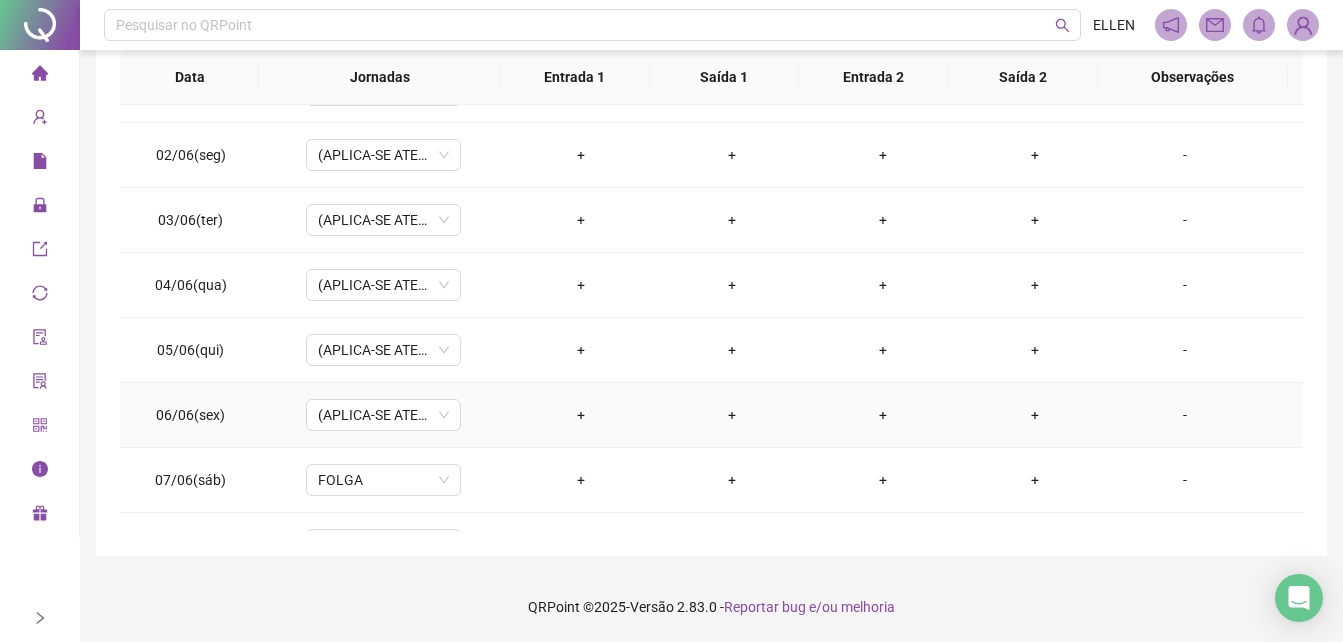 scroll, scrollTop: 0, scrollLeft: 0, axis: both 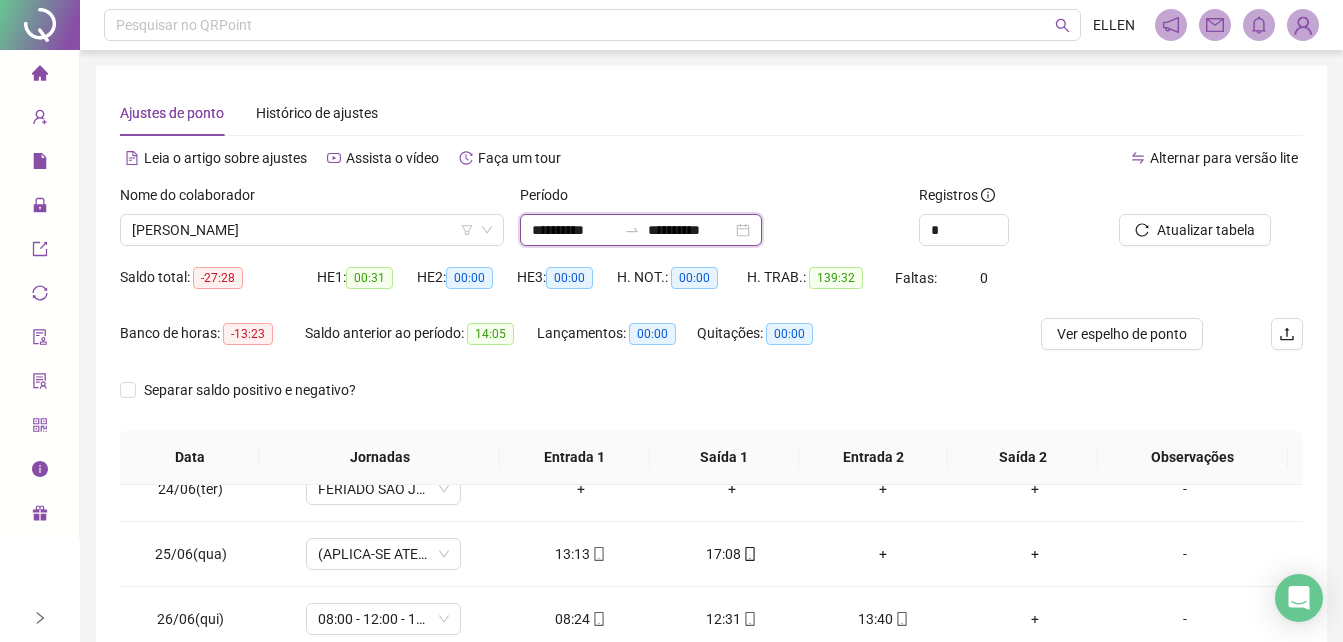 click on "**********" at bounding box center [574, 230] 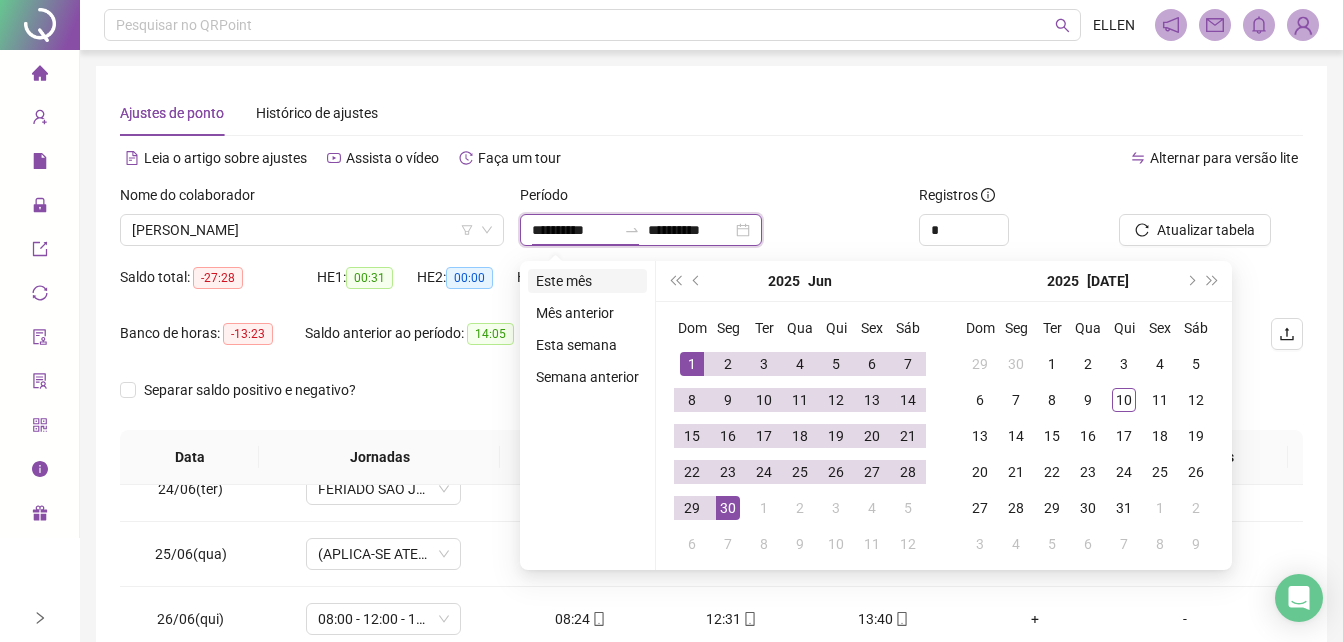 type on "**********" 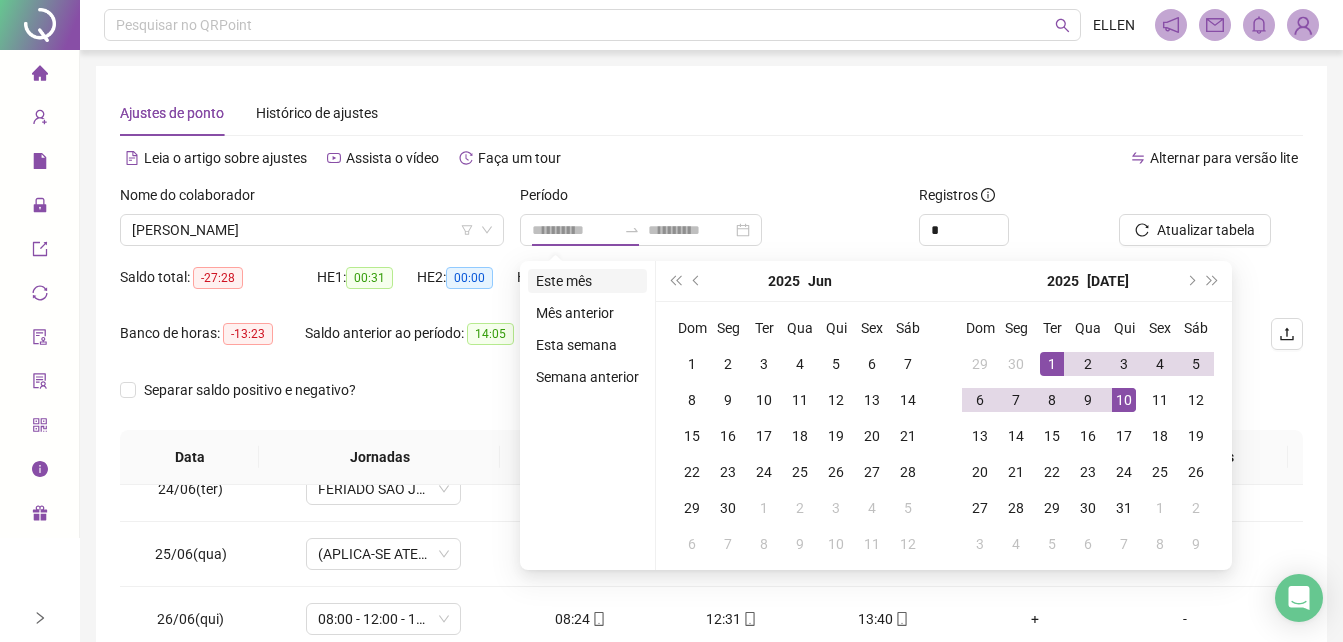 click on "Este mês" at bounding box center (587, 281) 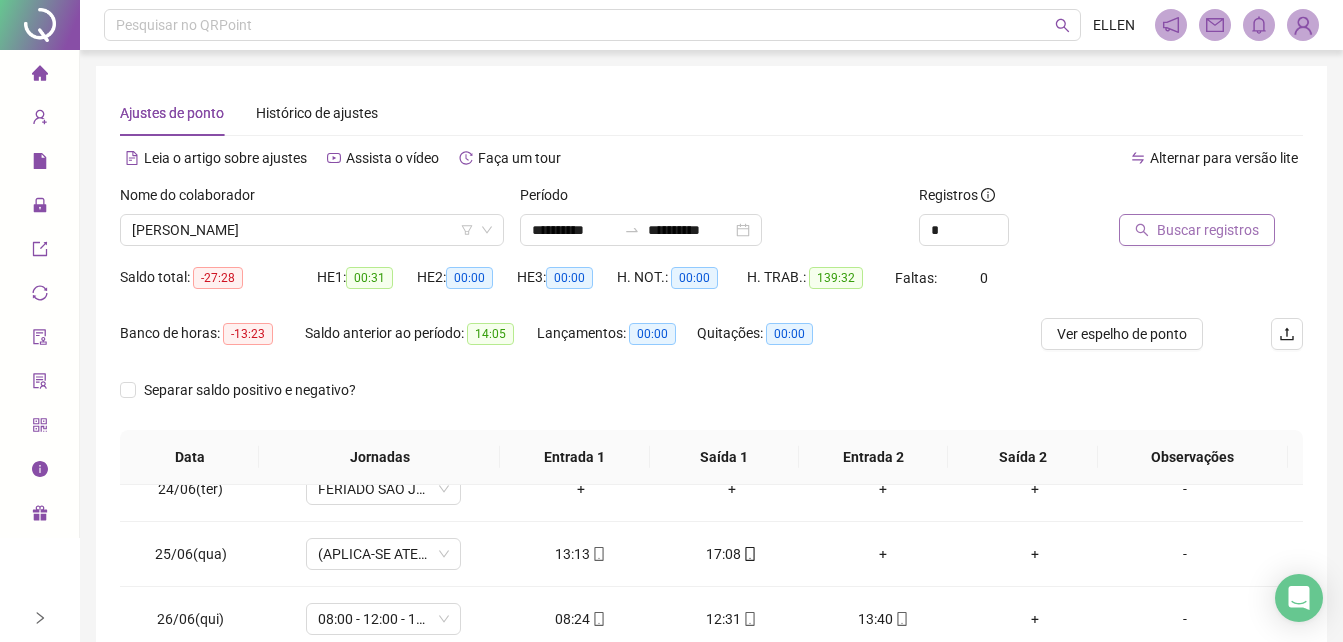 click on "Buscar registros" at bounding box center (1208, 230) 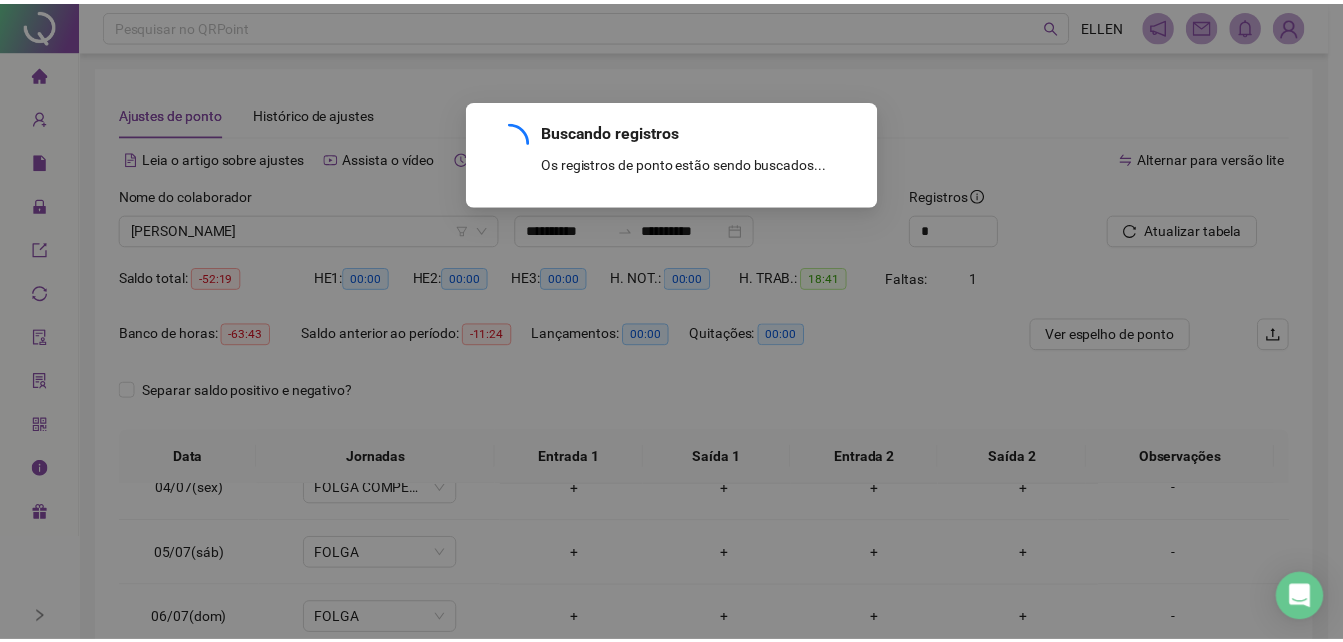 scroll, scrollTop: 223, scrollLeft: 0, axis: vertical 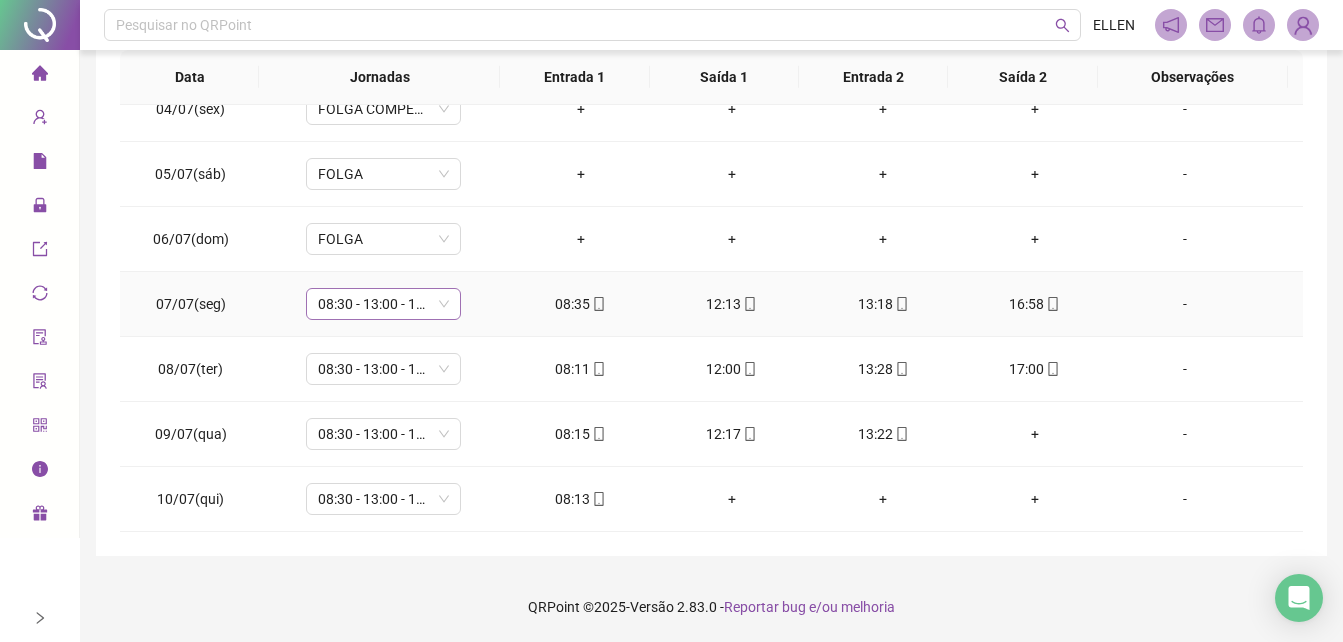 click on "08:30 - 13:00 - 15:00 - 19:30" at bounding box center (383, 304) 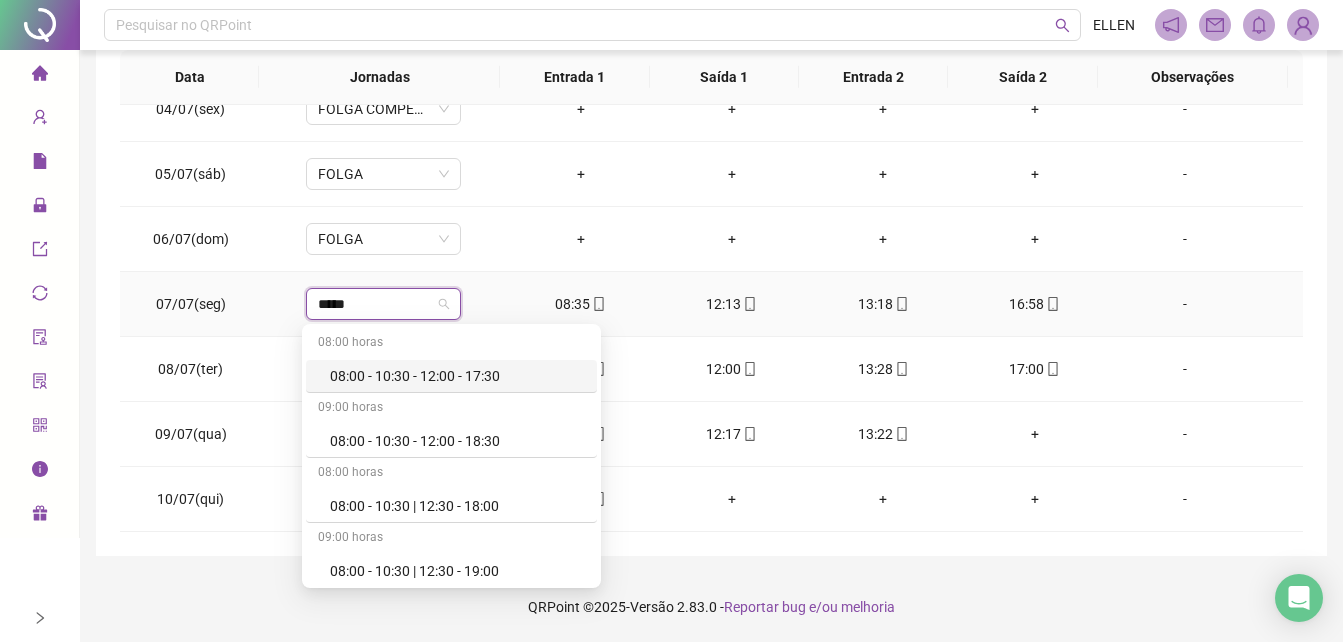 type on "*****" 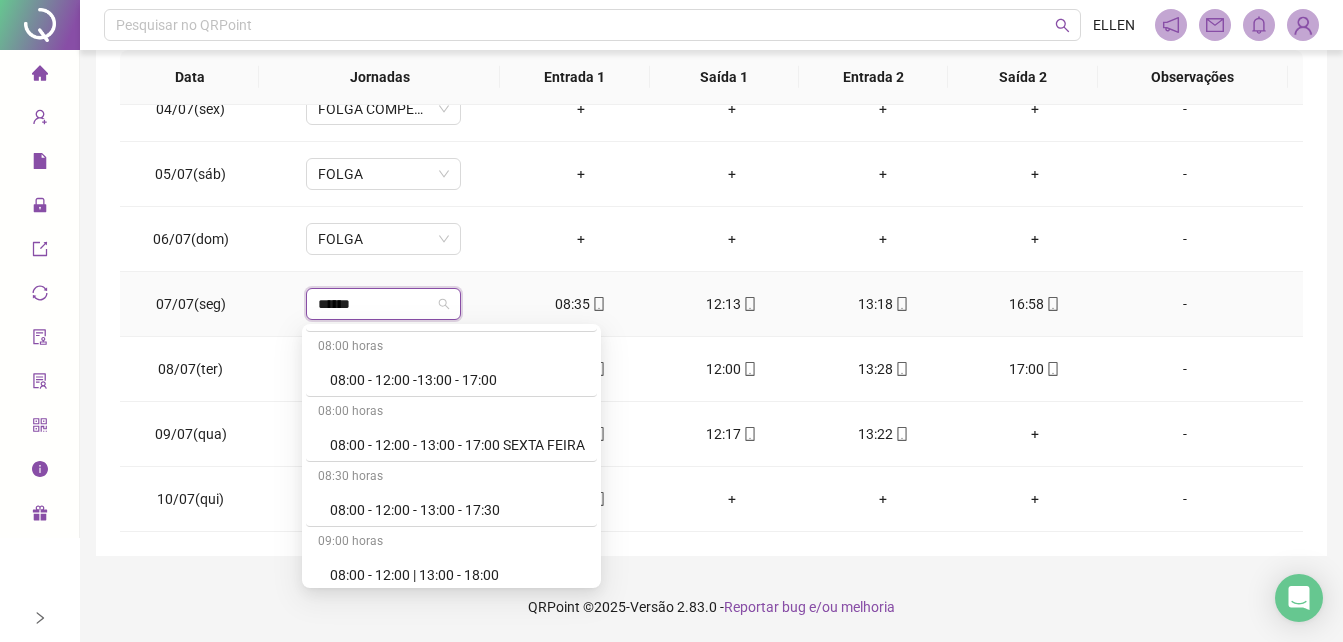 scroll, scrollTop: 1400, scrollLeft: 0, axis: vertical 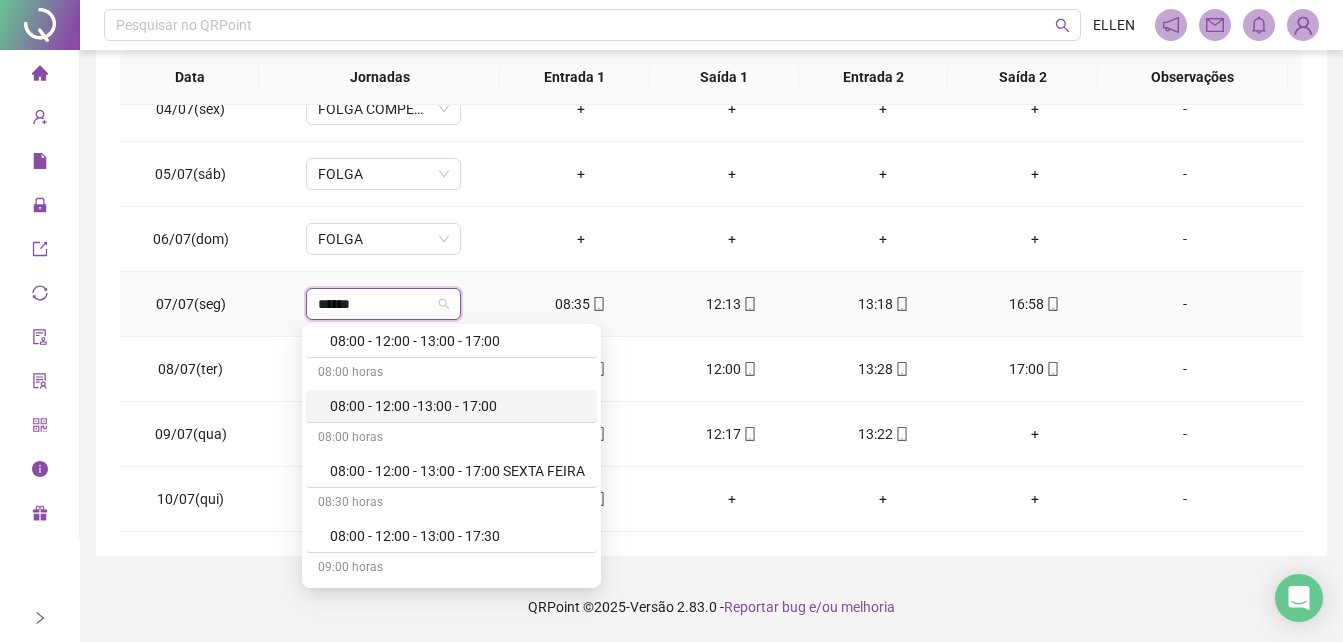 click on "08:00 - 12:00 -13:00 - 17:00" at bounding box center (457, 406) 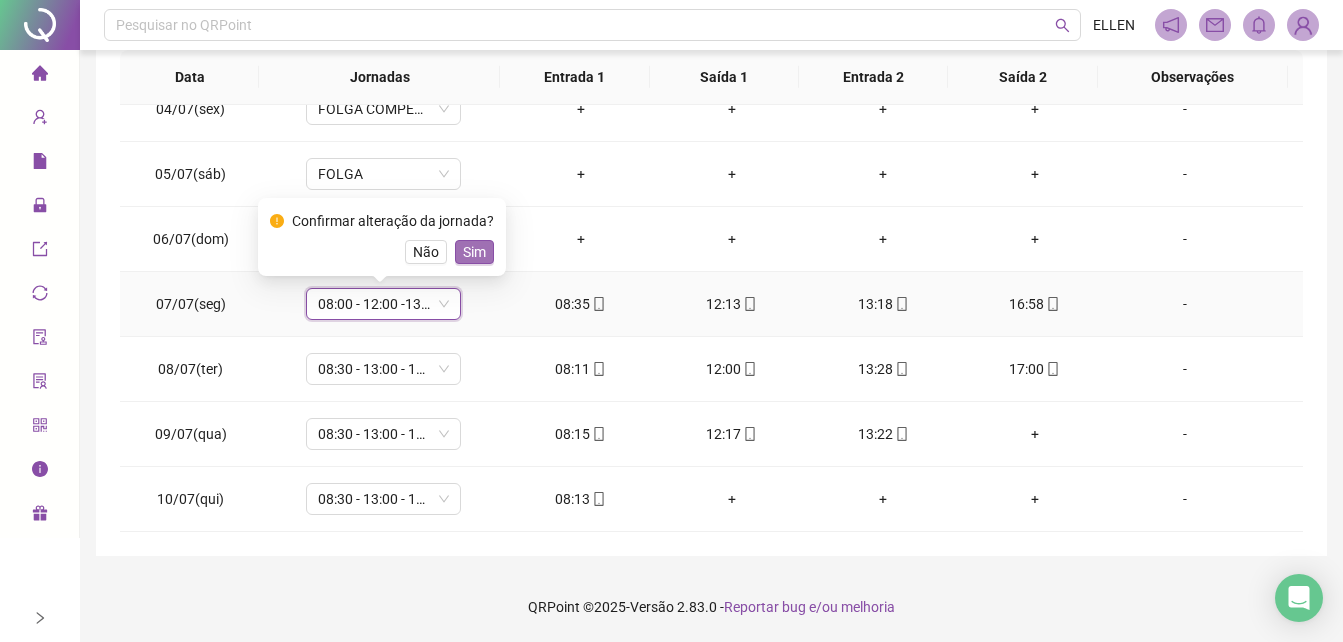 click on "Sim" at bounding box center (474, 252) 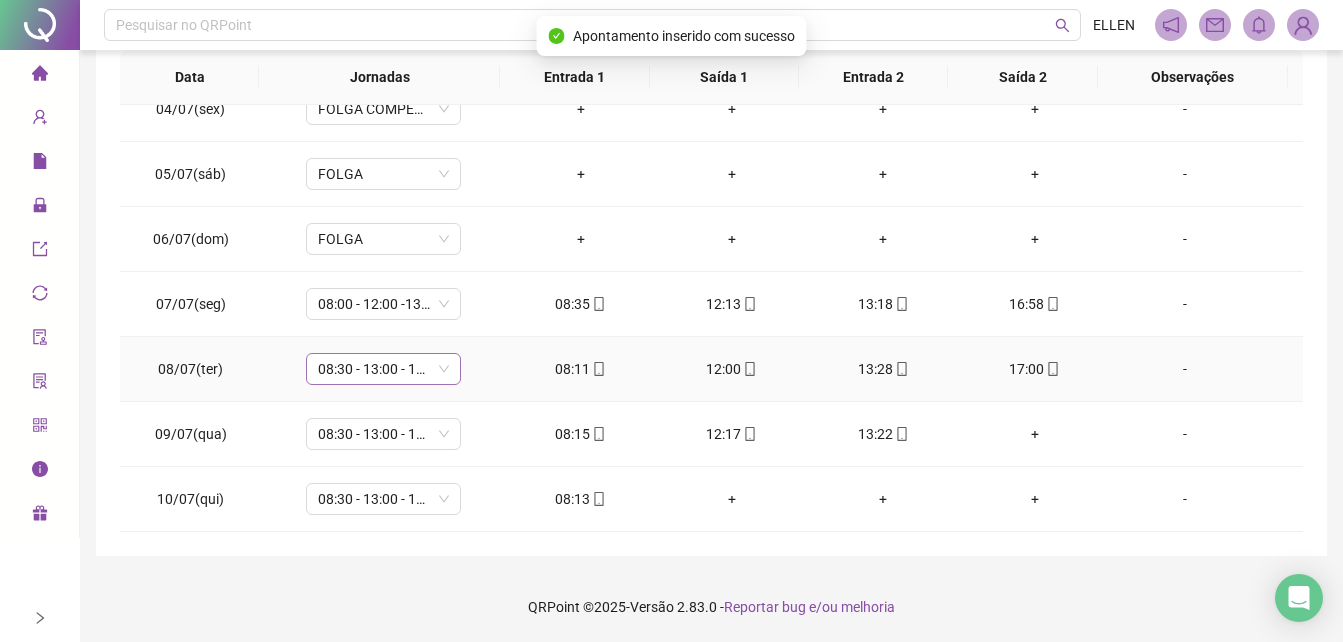 click on "08:30 - 13:00 - 15:00 - 19:30" at bounding box center (383, 369) 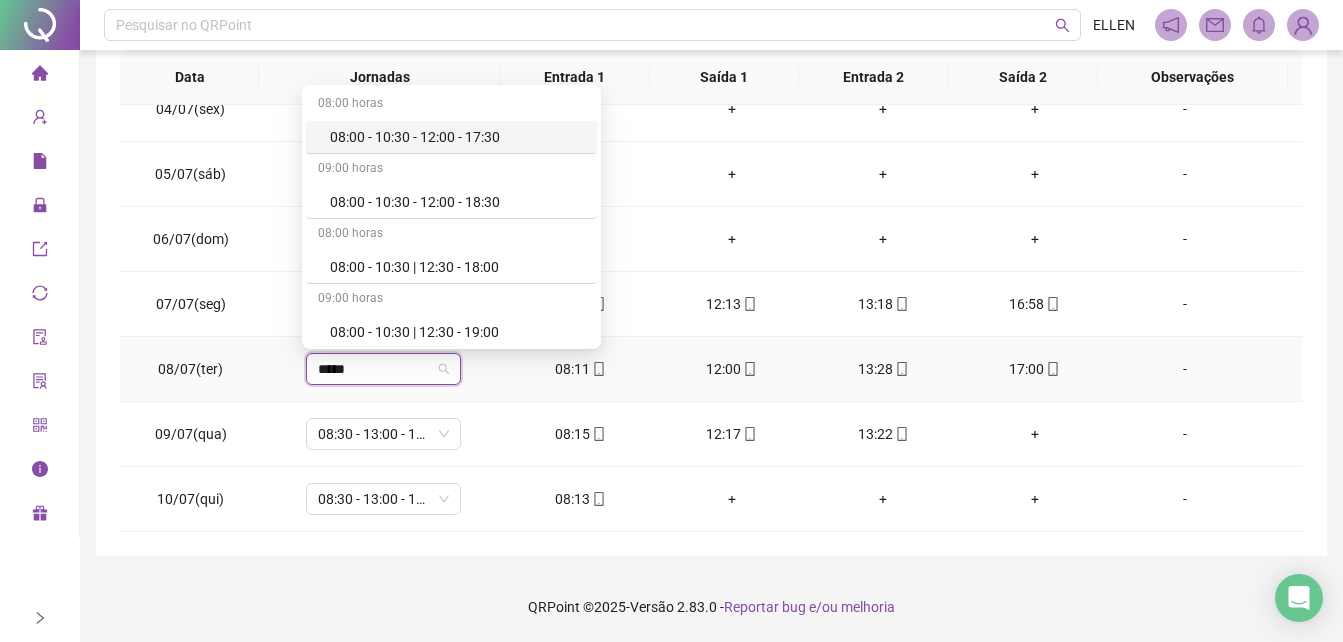 type on "*****" 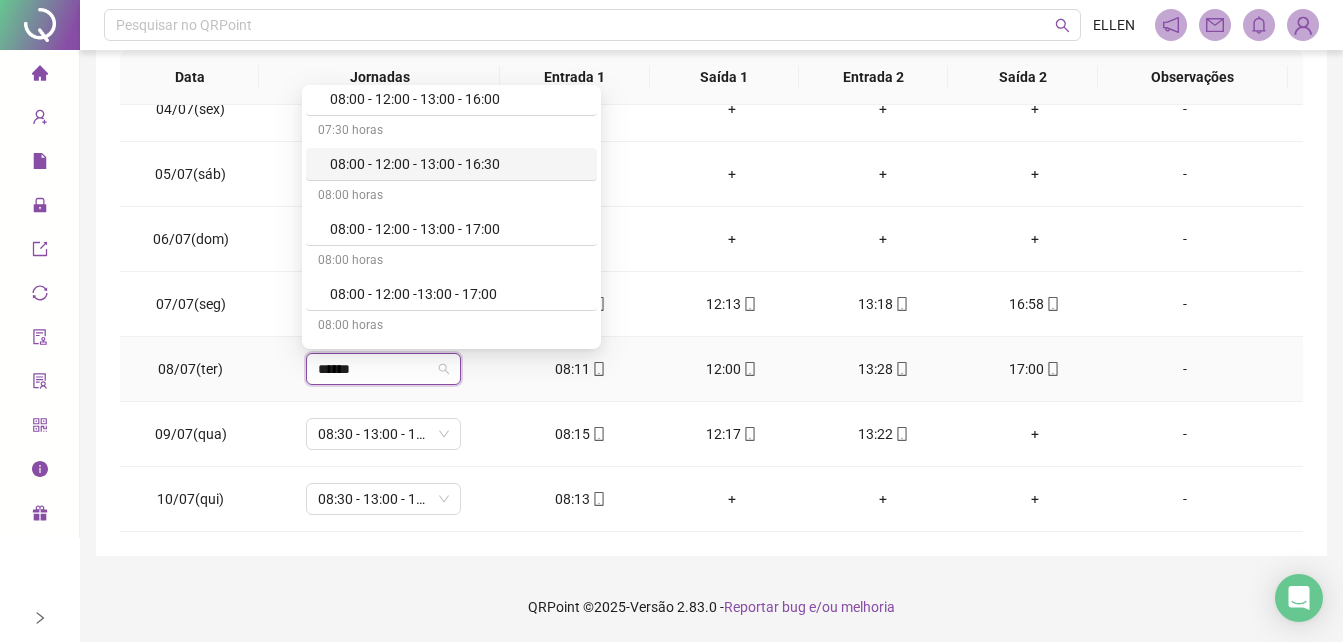 scroll, scrollTop: 1300, scrollLeft: 0, axis: vertical 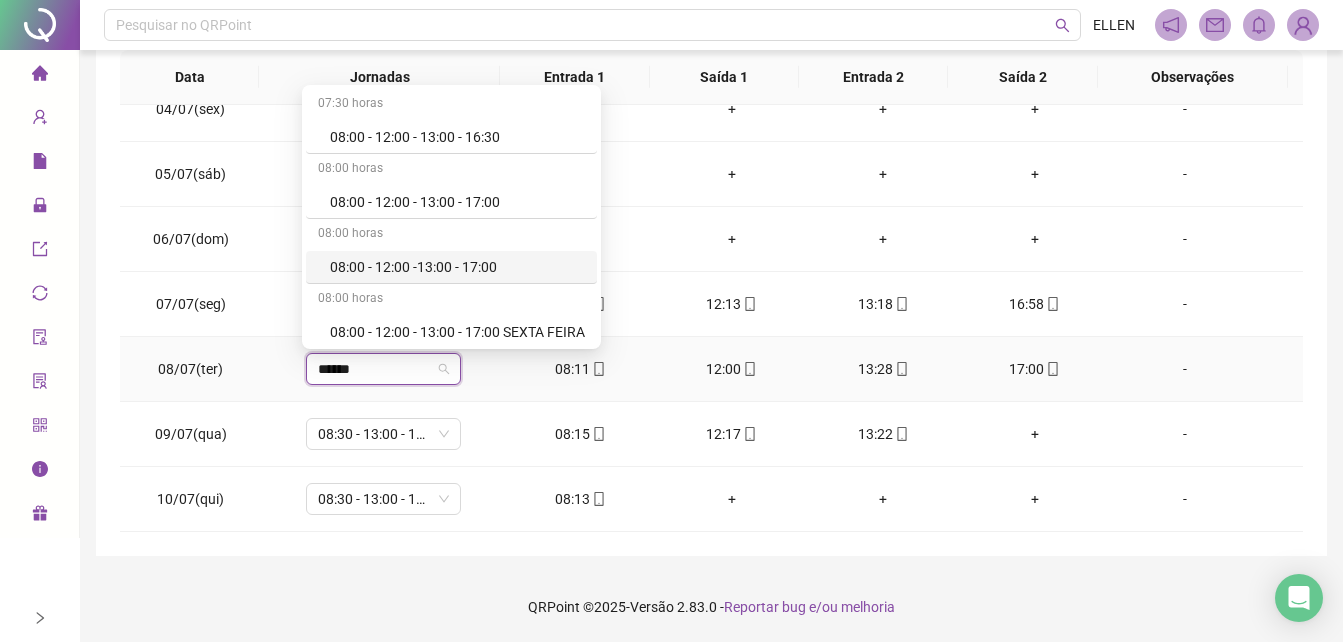 click on "08:00 - 12:00 -13:00 - 17:00" at bounding box center [451, 267] 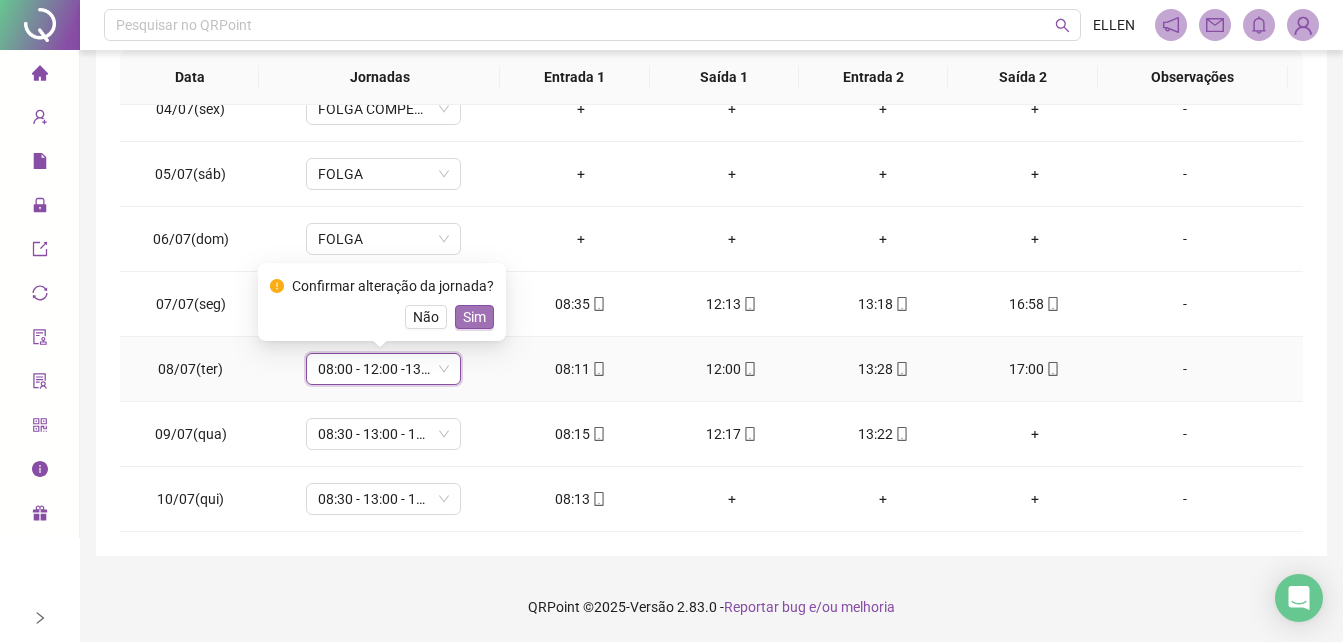 click on "Sim" at bounding box center (474, 317) 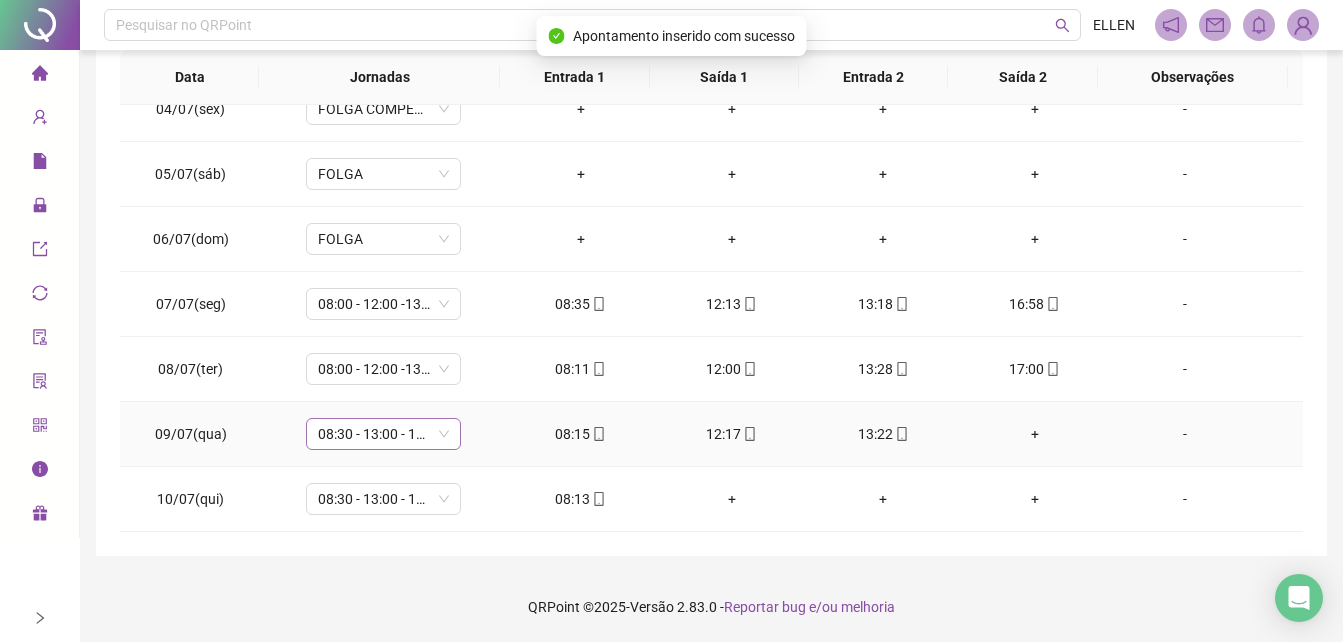 click on "08:30 - 13:00 - 15:00 - 19:30" at bounding box center (383, 434) 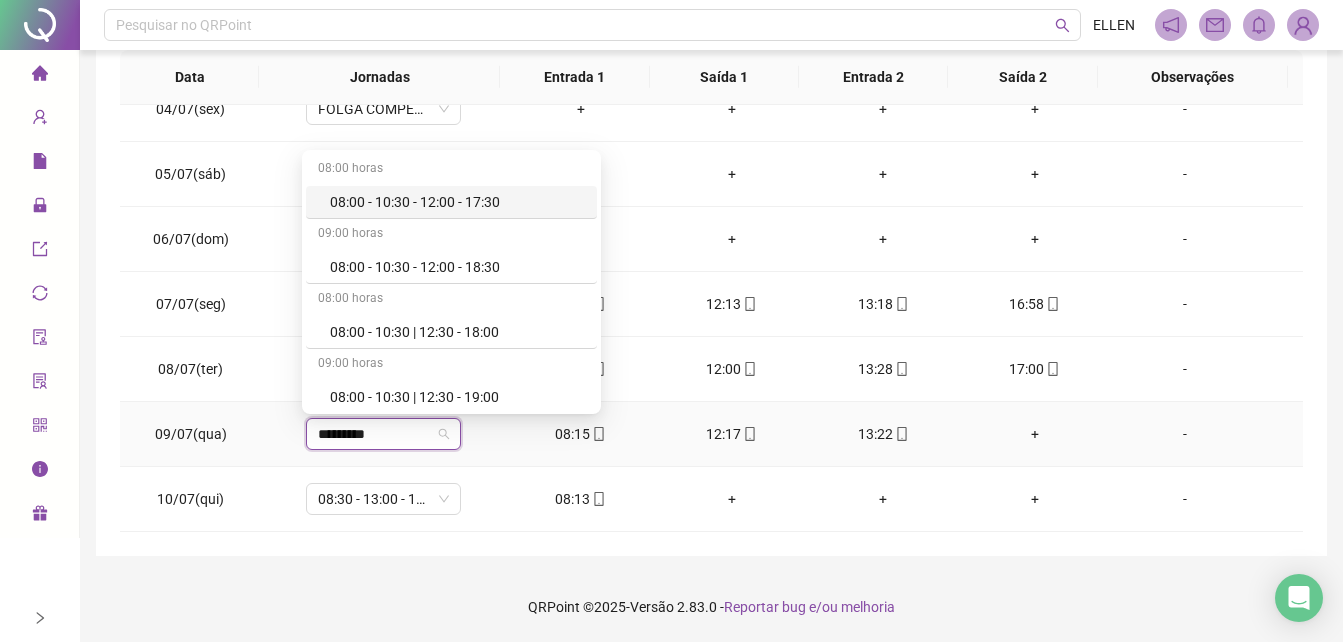 type on "**********" 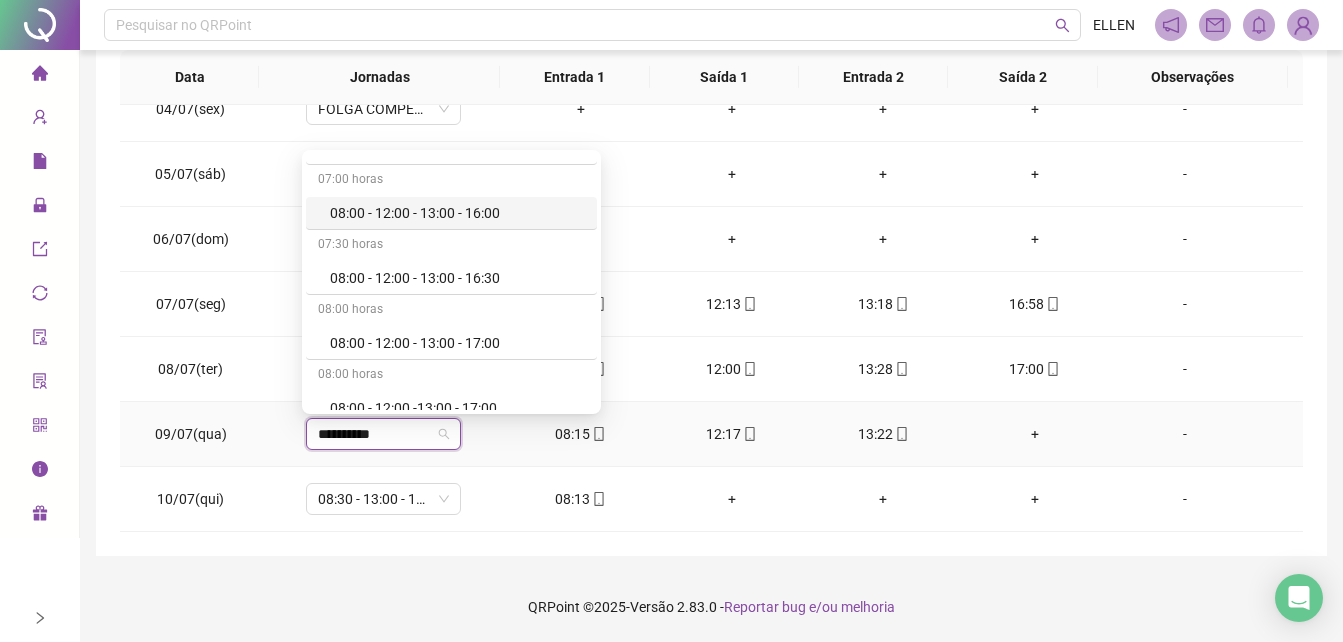 scroll, scrollTop: 200, scrollLeft: 0, axis: vertical 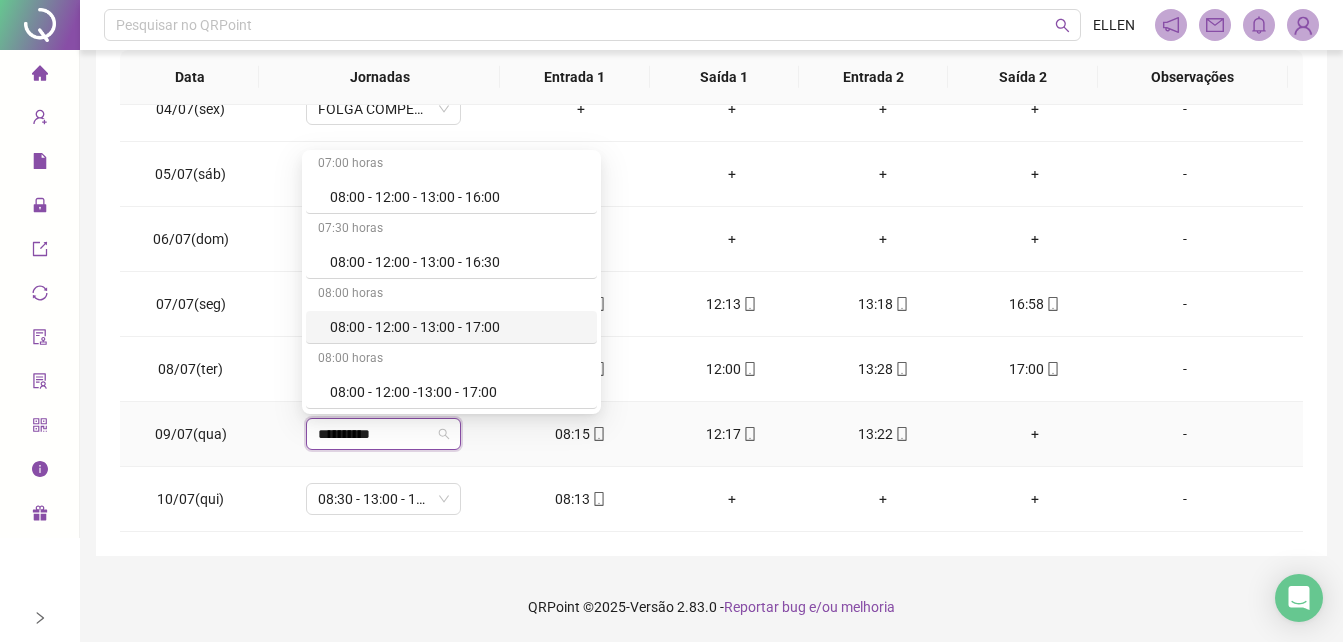 click on "08:00 - 12:00 - 13:00 - 17:00" at bounding box center (457, 327) 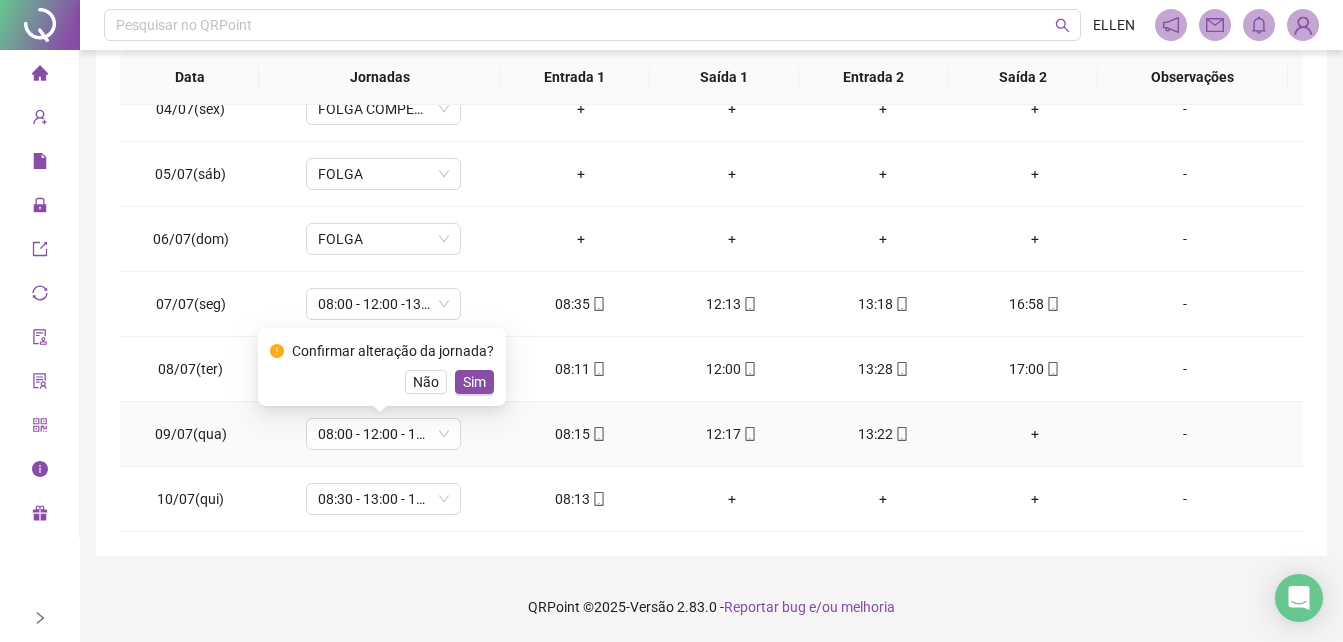 click on "Confirmar alteração da jornada? Não Sim" at bounding box center [382, 367] 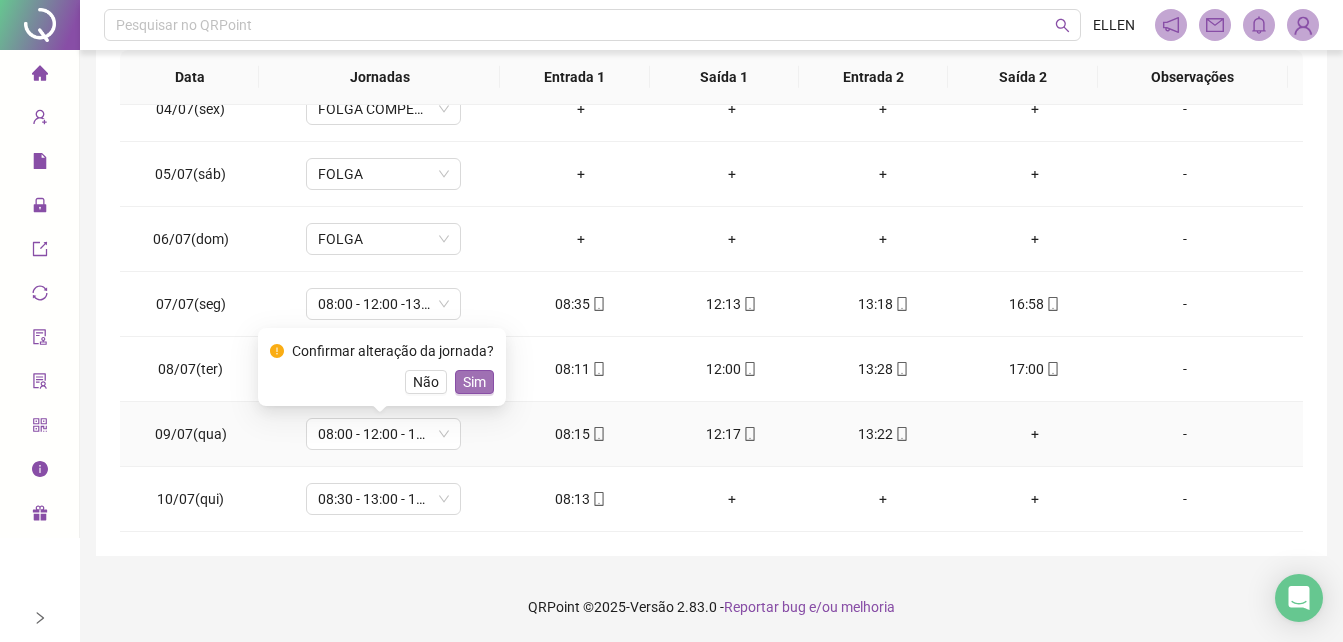 click on "Sim" at bounding box center (474, 382) 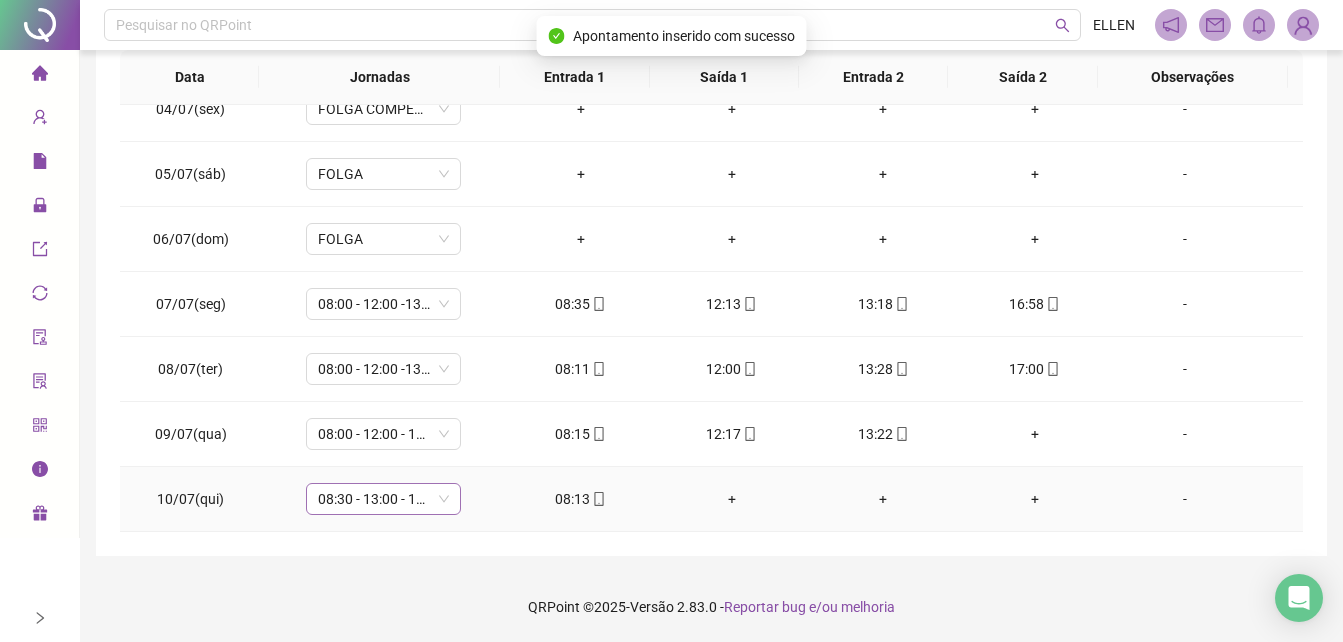 click on "08:30 - 13:00 - 15:00 - 19:30" at bounding box center [383, 499] 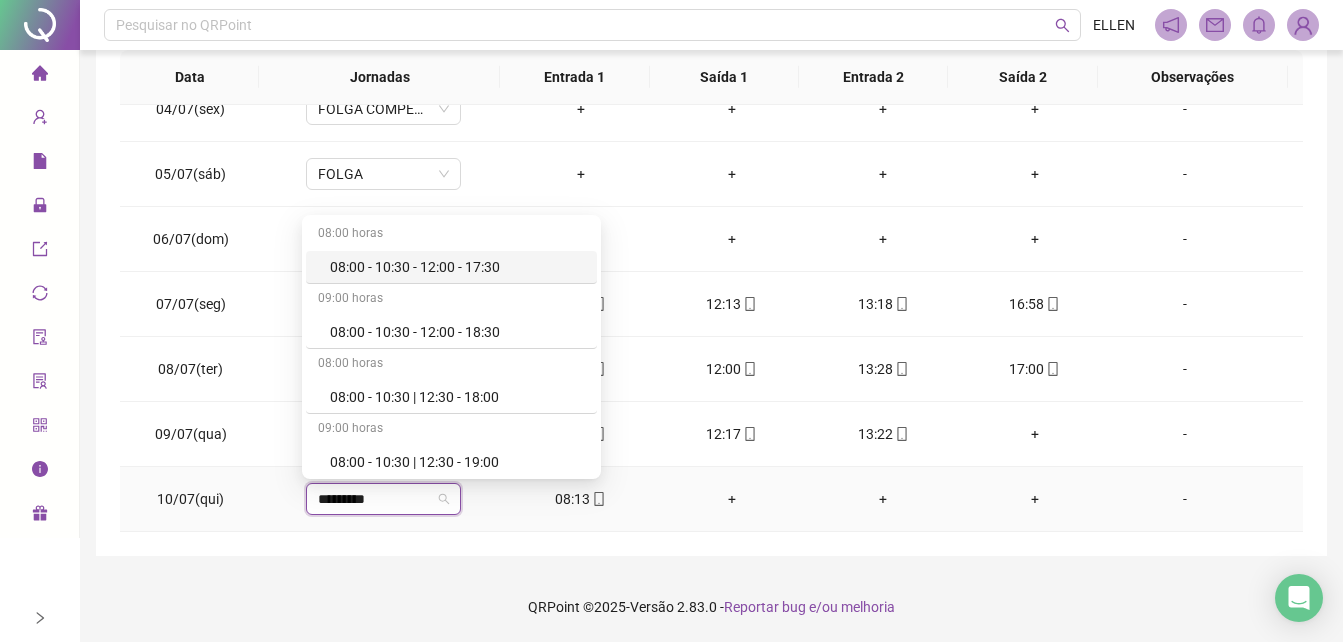 type on "**********" 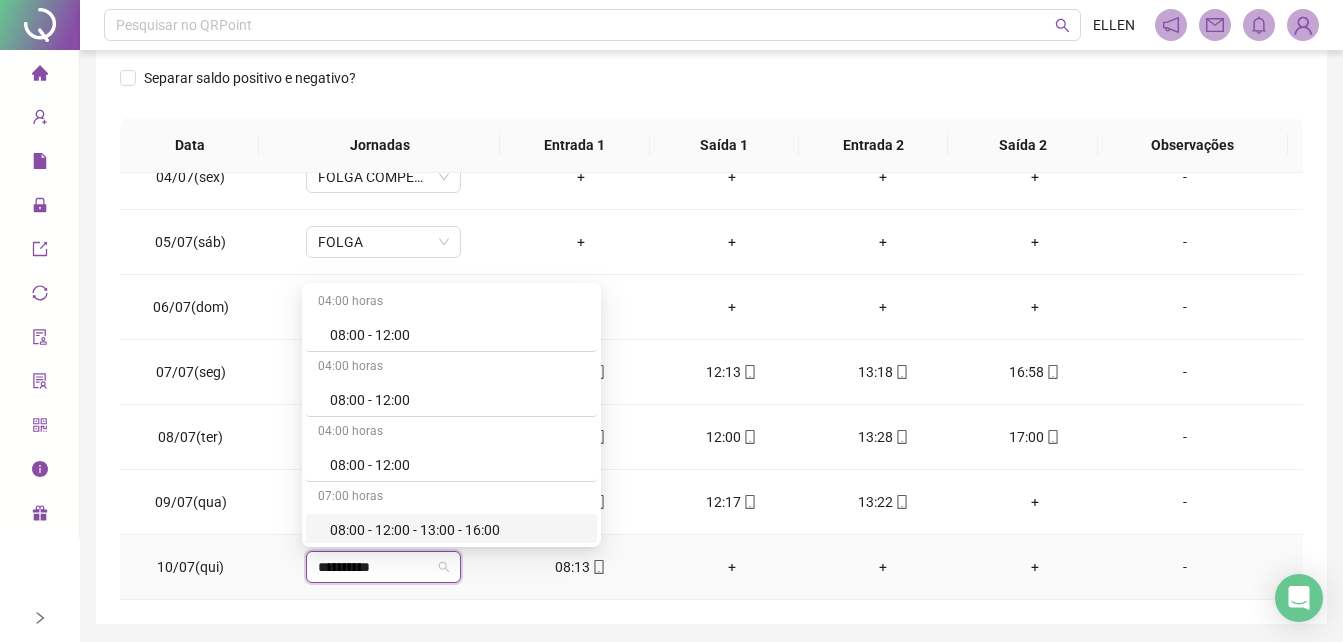 scroll, scrollTop: 280, scrollLeft: 0, axis: vertical 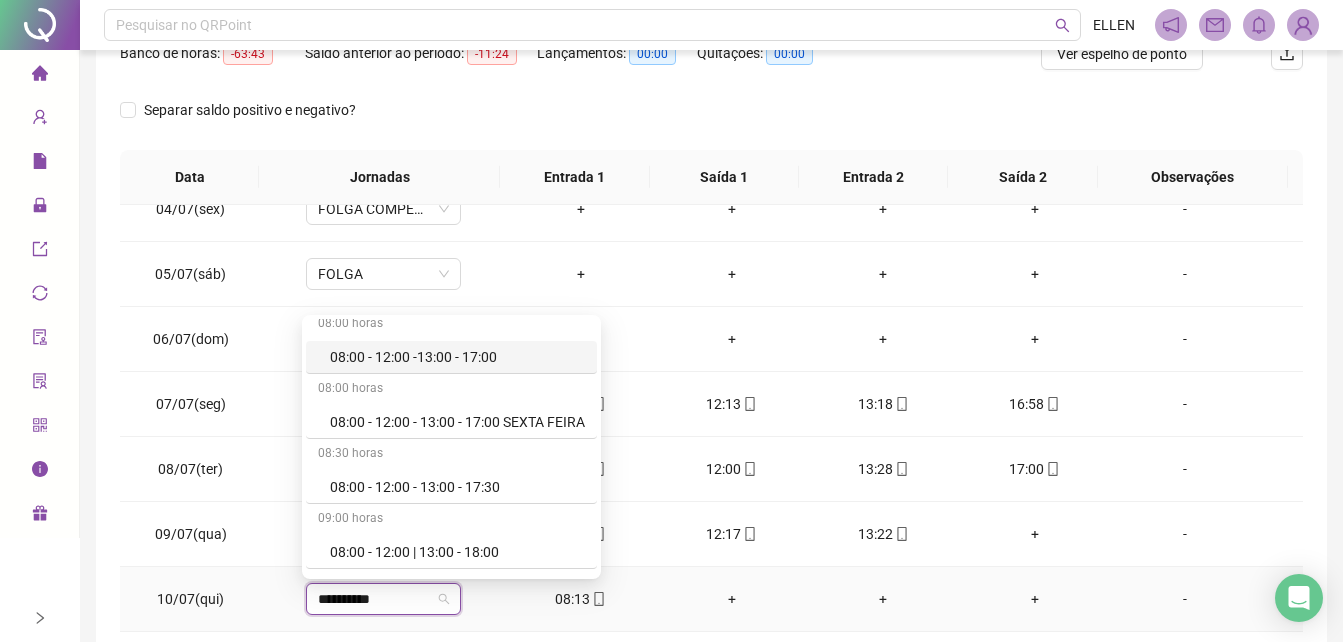 click on "08:00 - 12:00 -13:00 - 17:00" at bounding box center [457, 357] 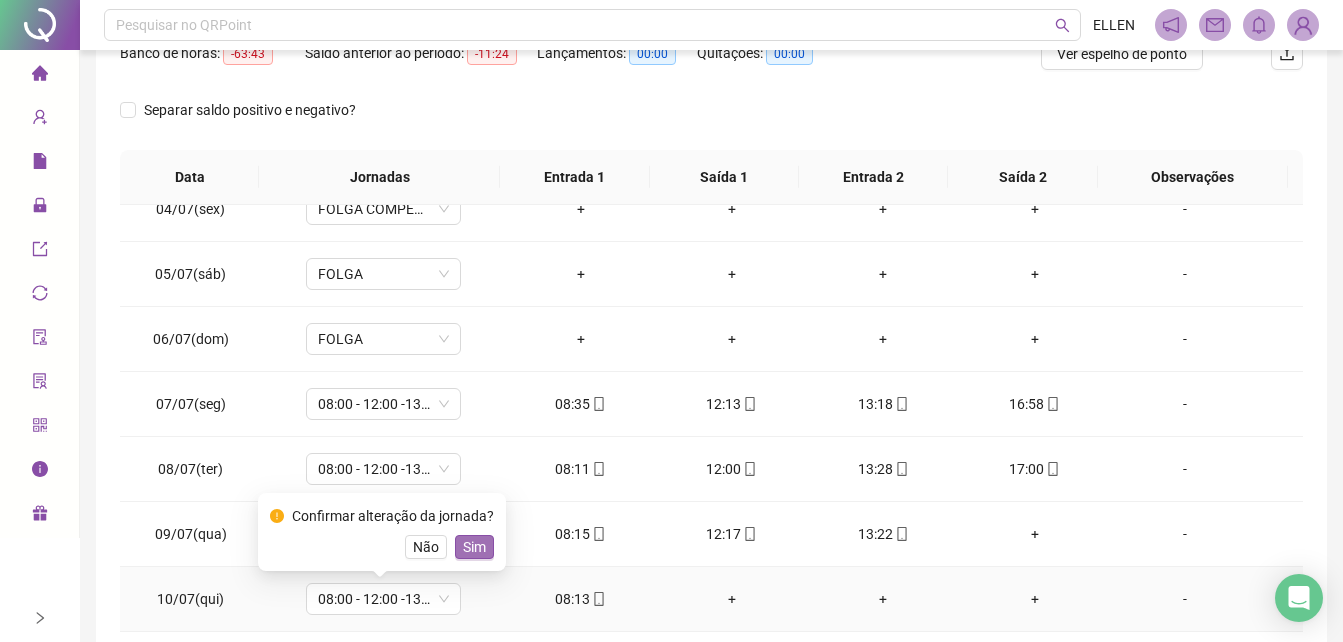click on "Sim" at bounding box center (474, 547) 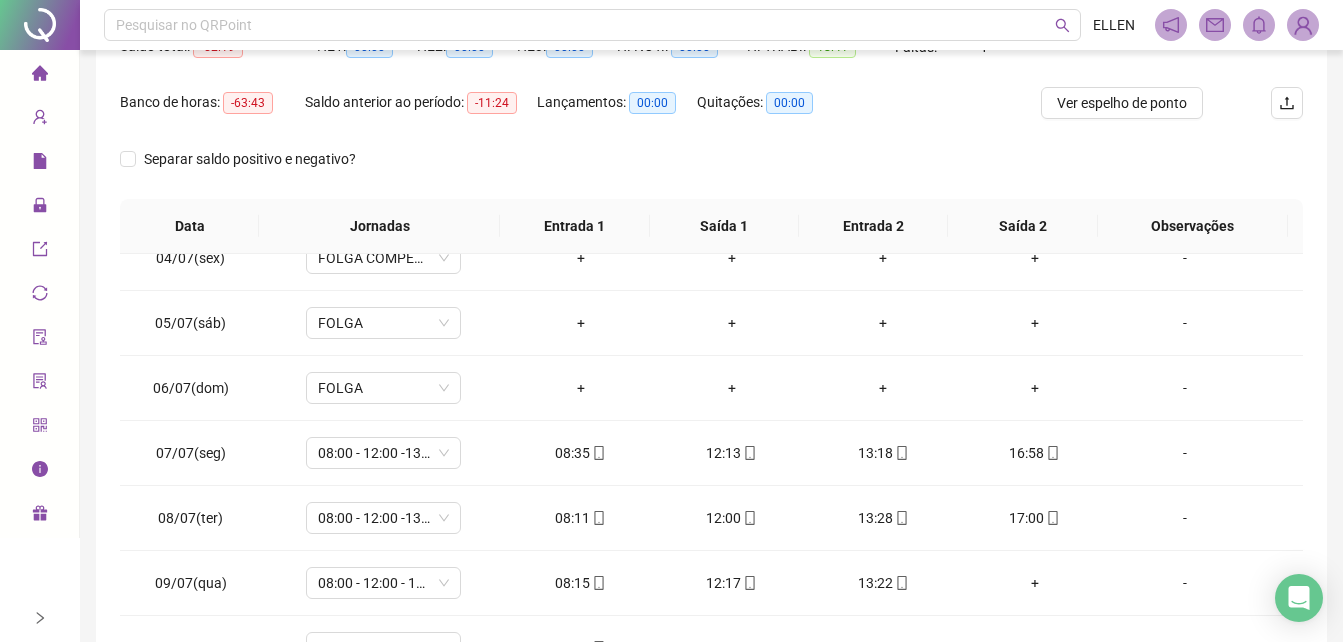 scroll, scrollTop: 0, scrollLeft: 0, axis: both 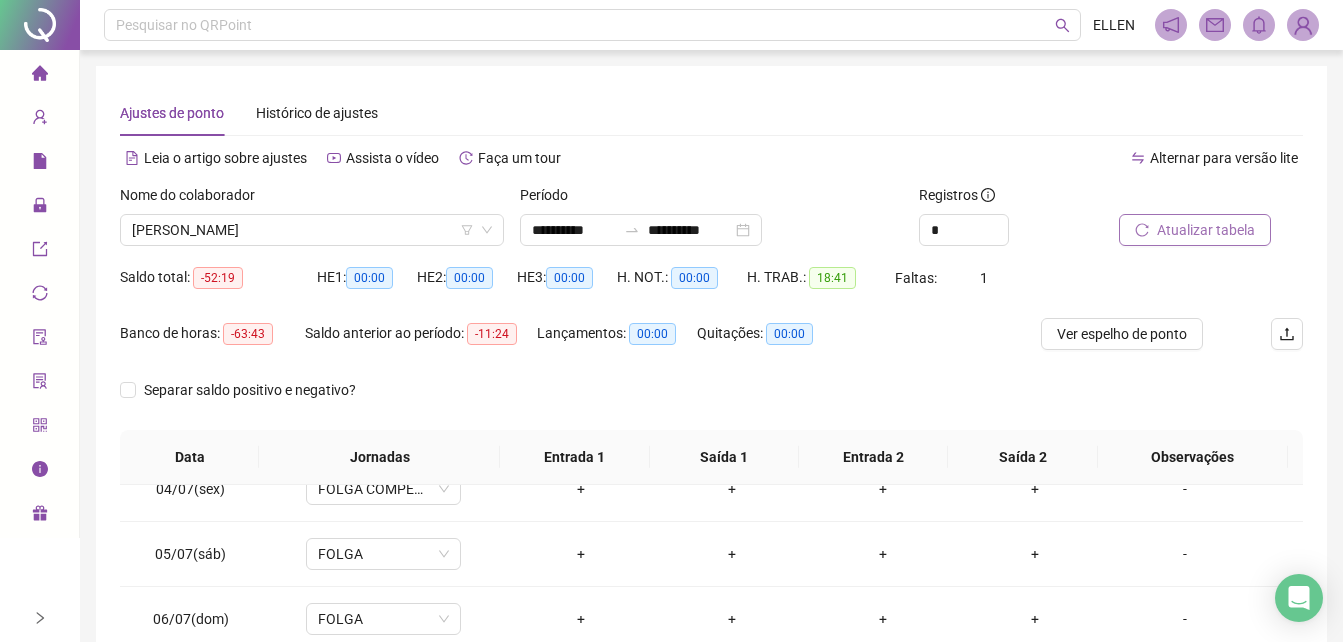 click on "Atualizar tabela" at bounding box center (1206, 230) 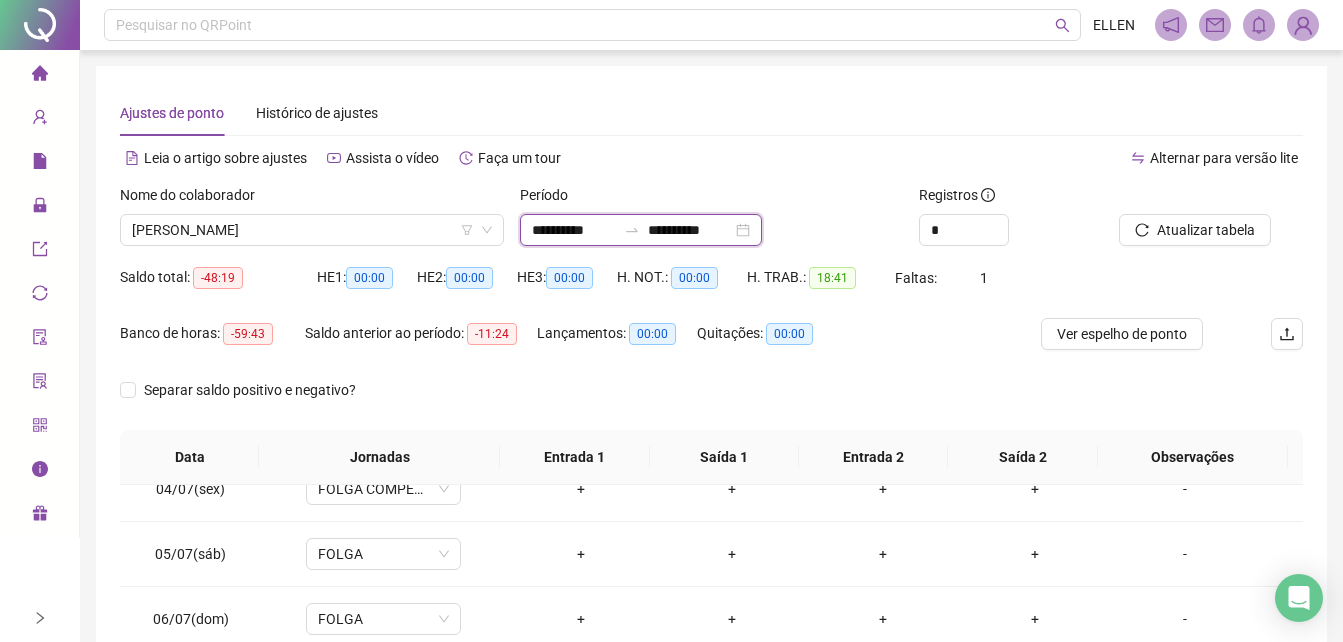 click on "**********" at bounding box center (574, 230) 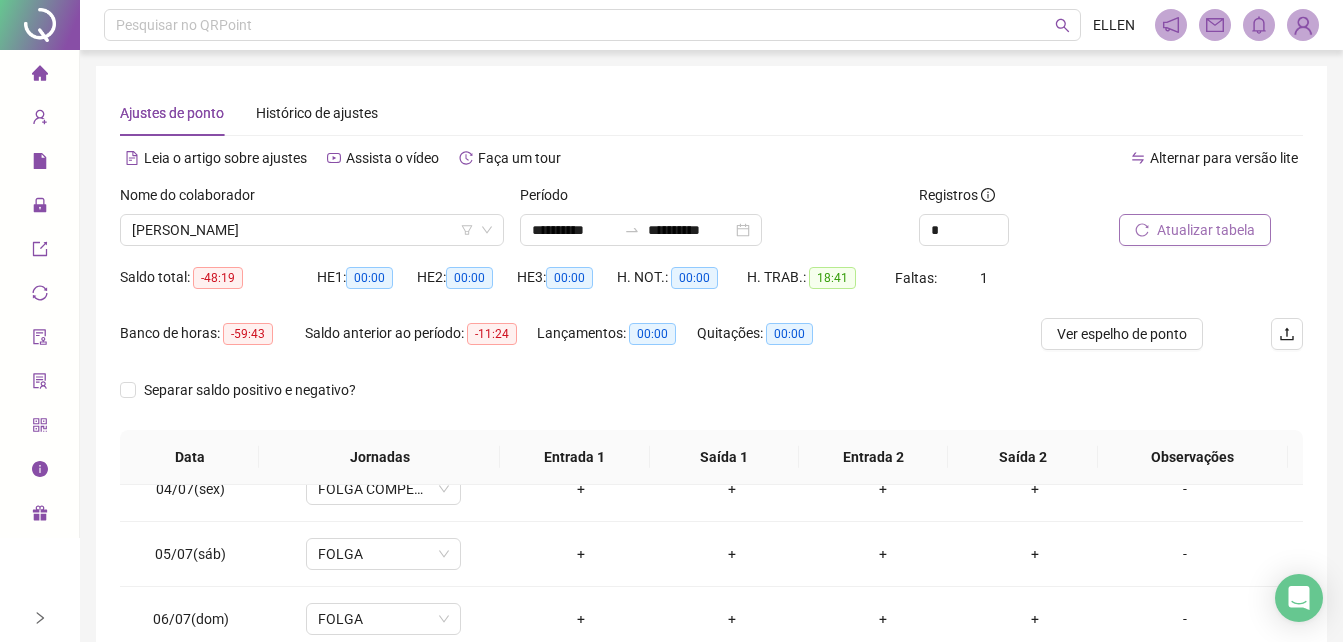click 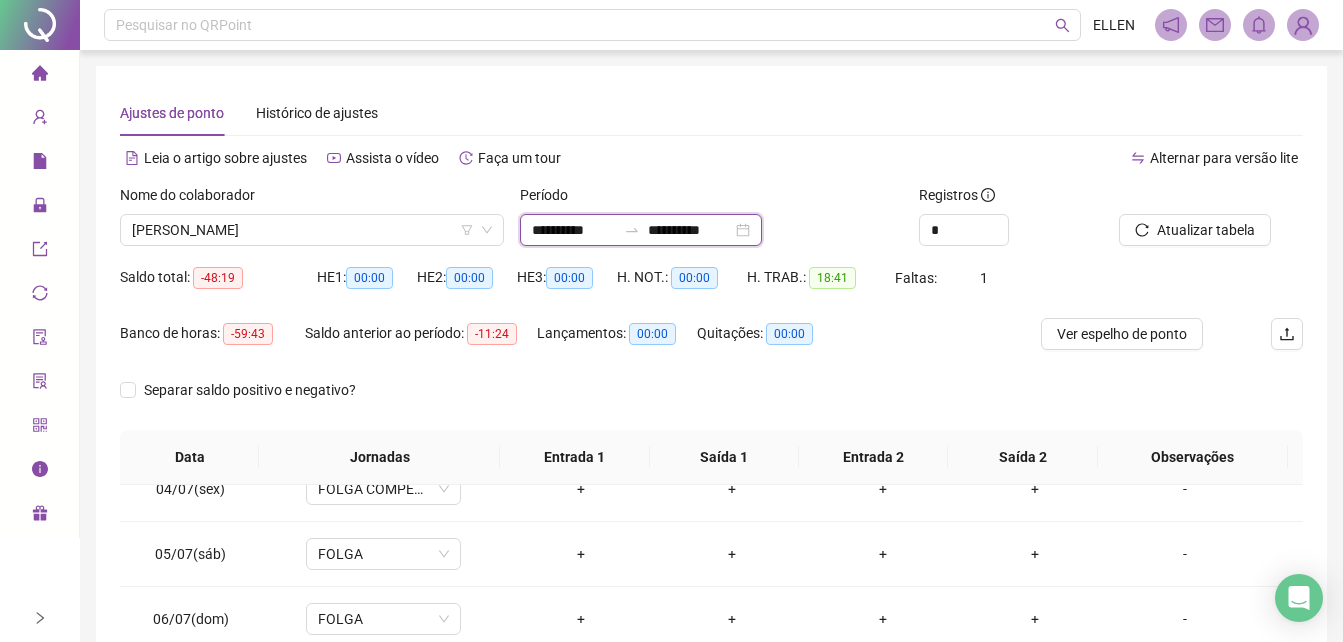 click on "**********" at bounding box center (574, 230) 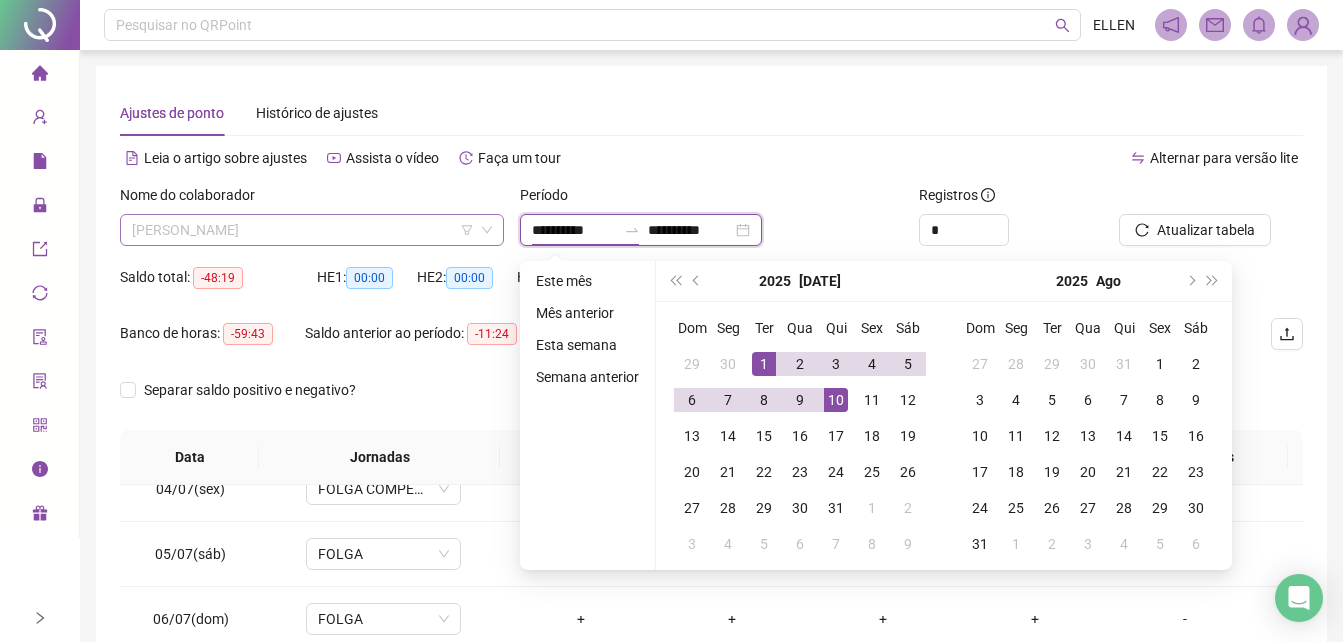 click on "[PERSON_NAME]" at bounding box center [312, 230] 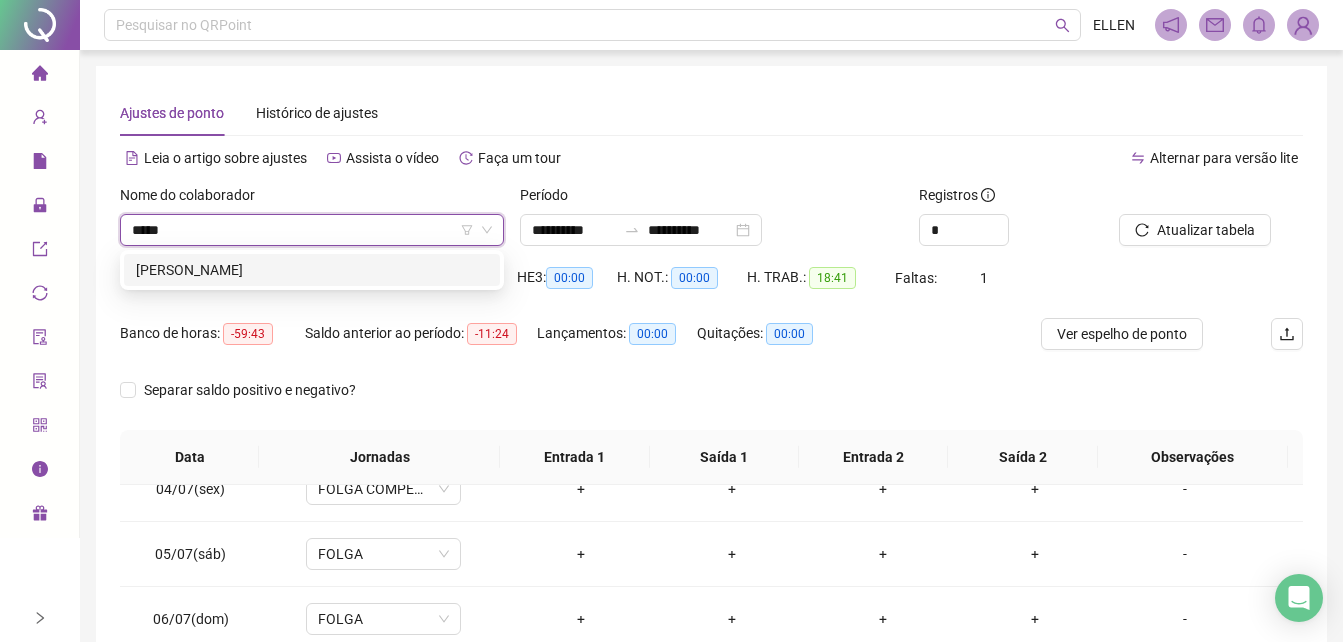type on "******" 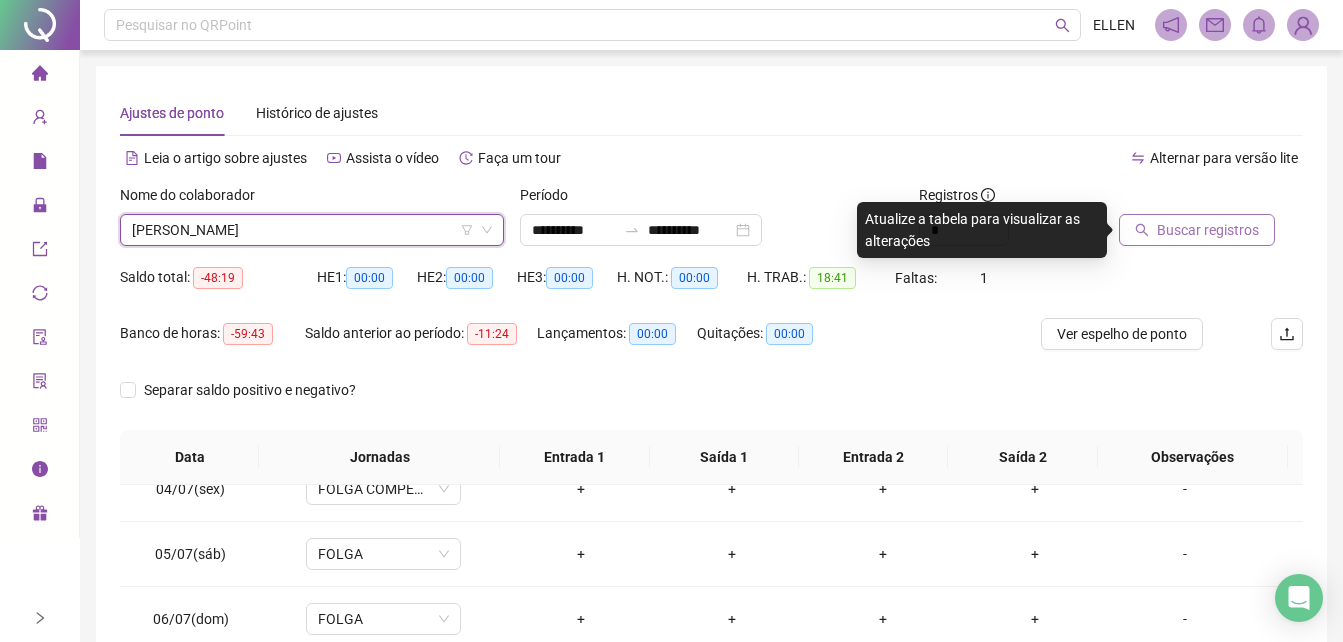 click on "Buscar registros" at bounding box center [1208, 230] 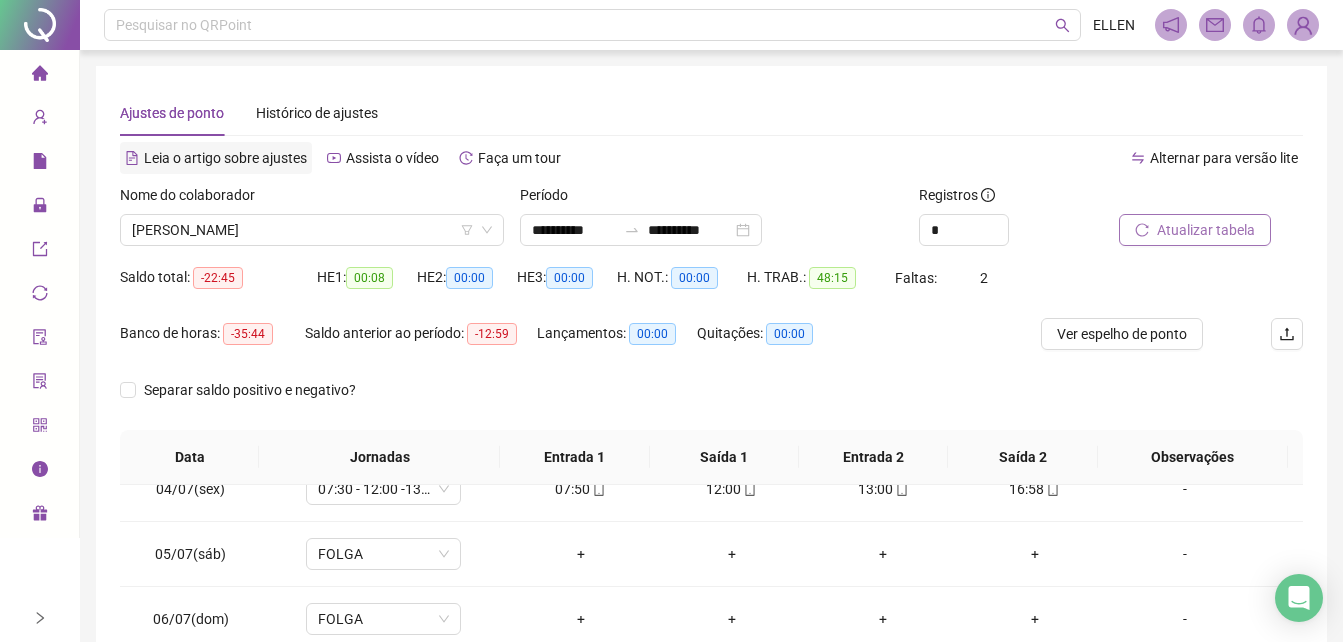 click on "Leia o artigo sobre ajustes" at bounding box center [225, 158] 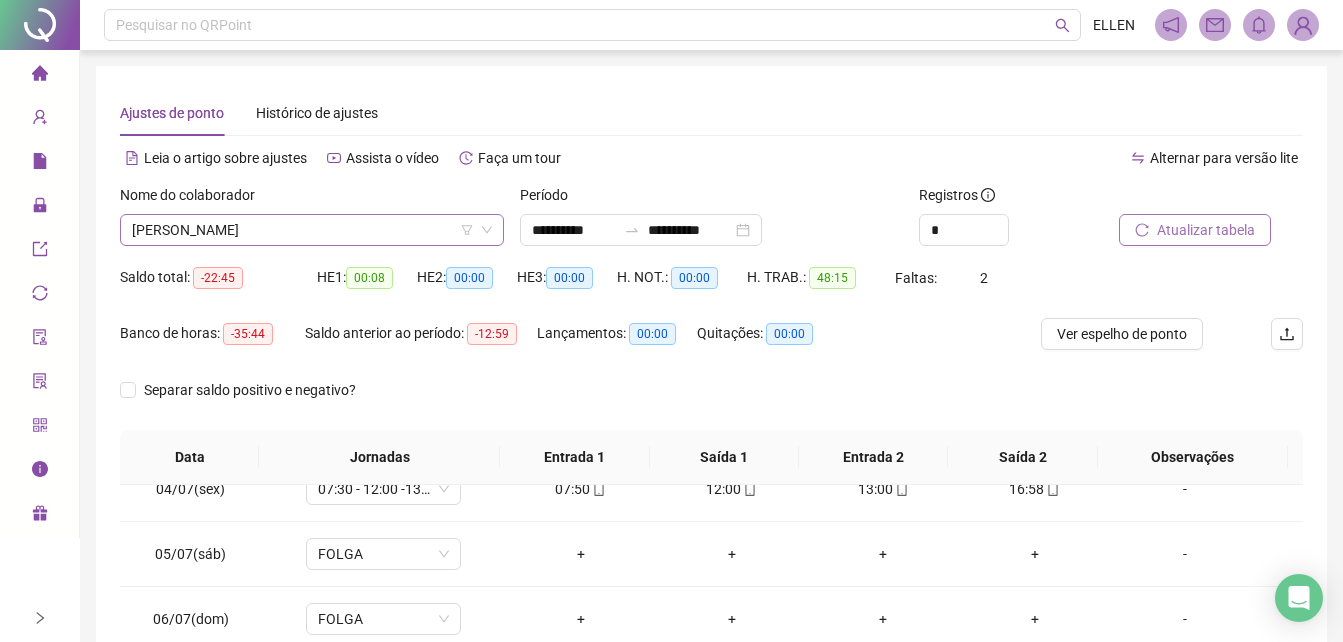 click on "RICARDO BRUNO GOMES AMARAL" at bounding box center (312, 230) 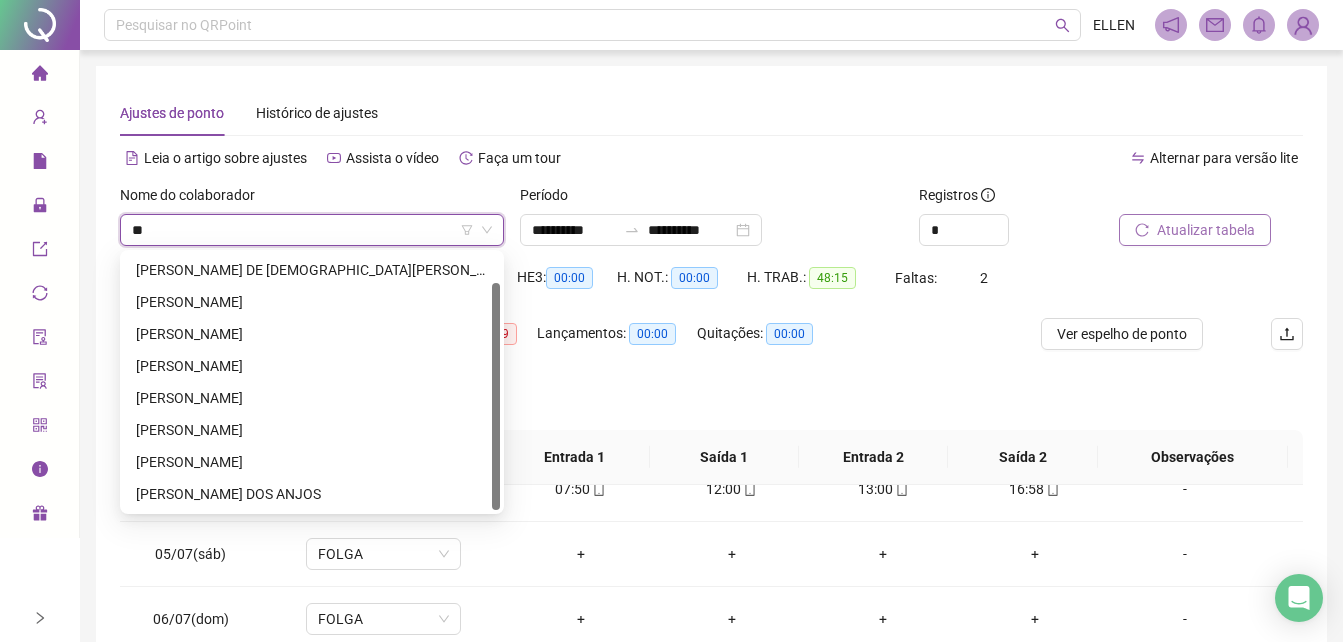 scroll, scrollTop: 0, scrollLeft: 0, axis: both 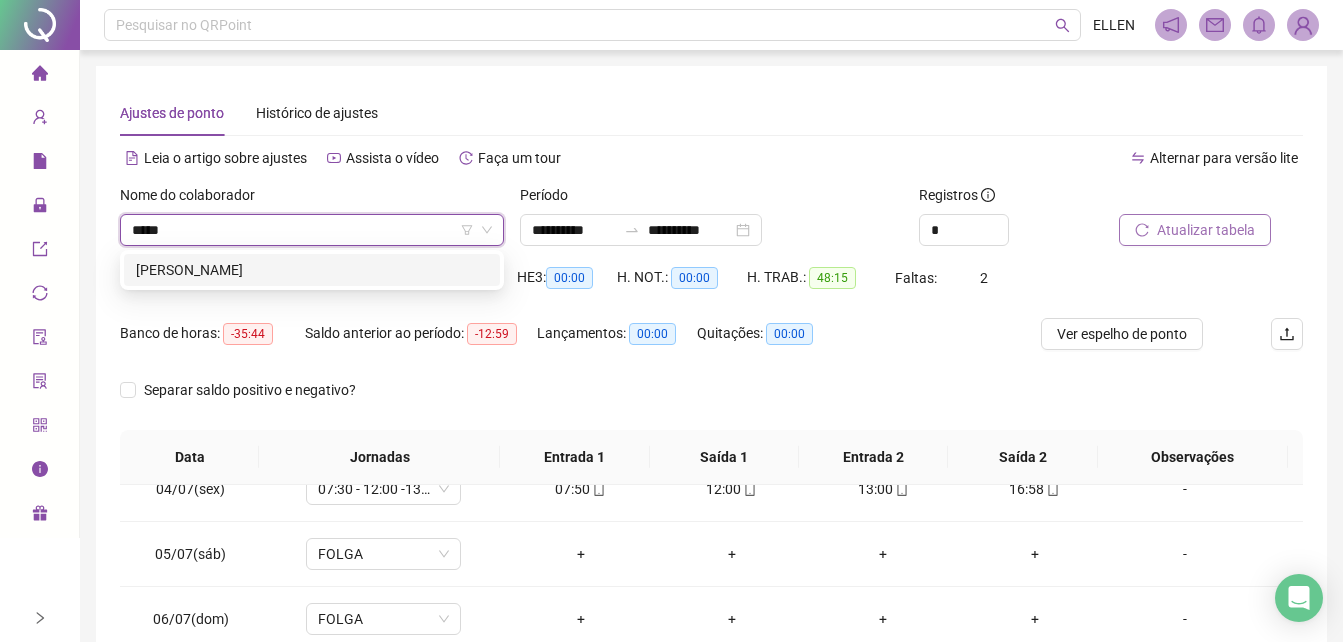 type on "******" 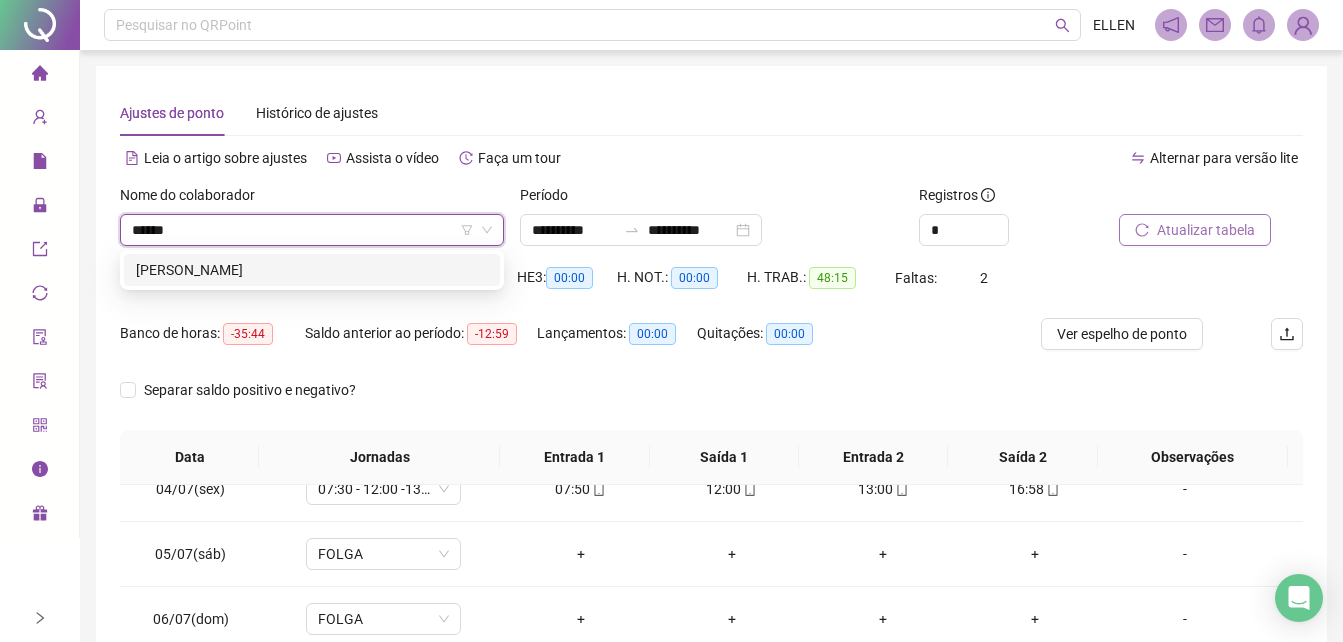 type 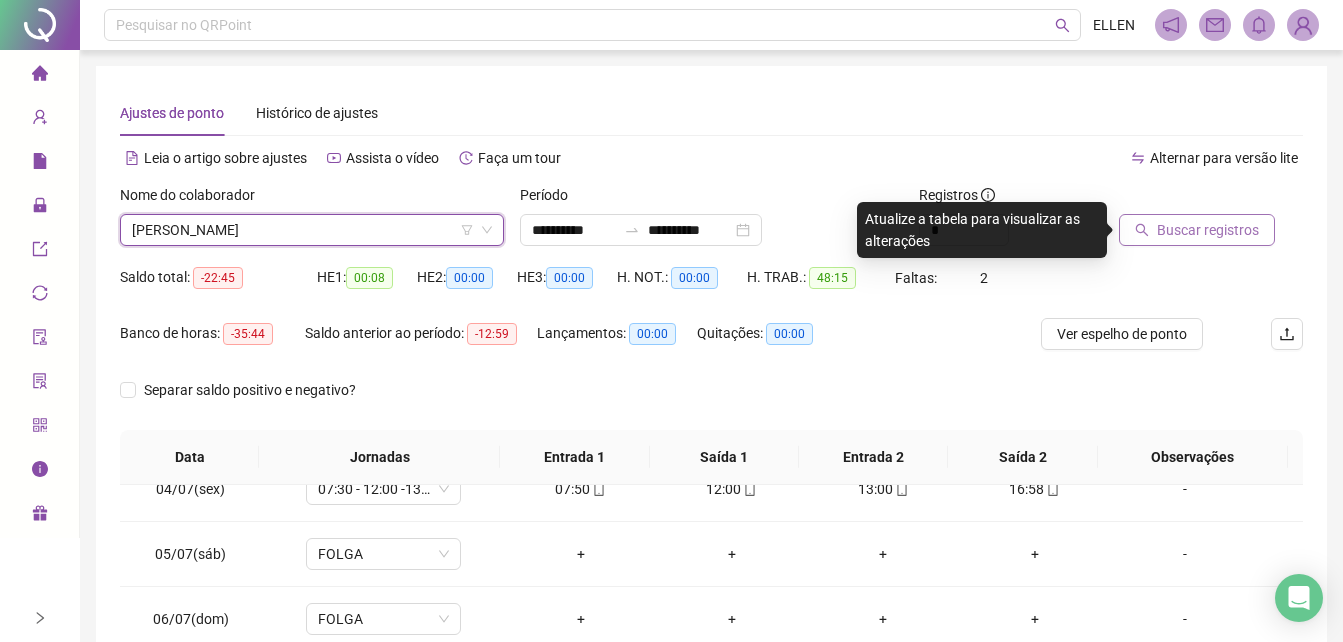 click on "Buscar registros" at bounding box center (1208, 230) 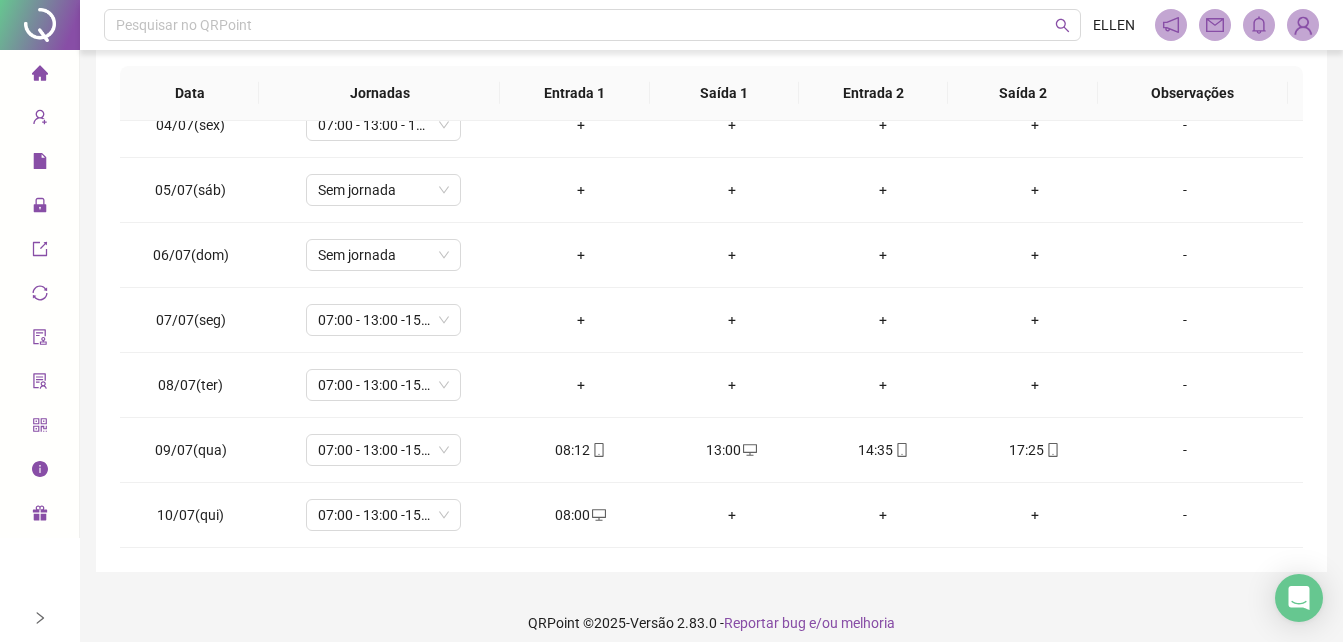 scroll, scrollTop: 380, scrollLeft: 0, axis: vertical 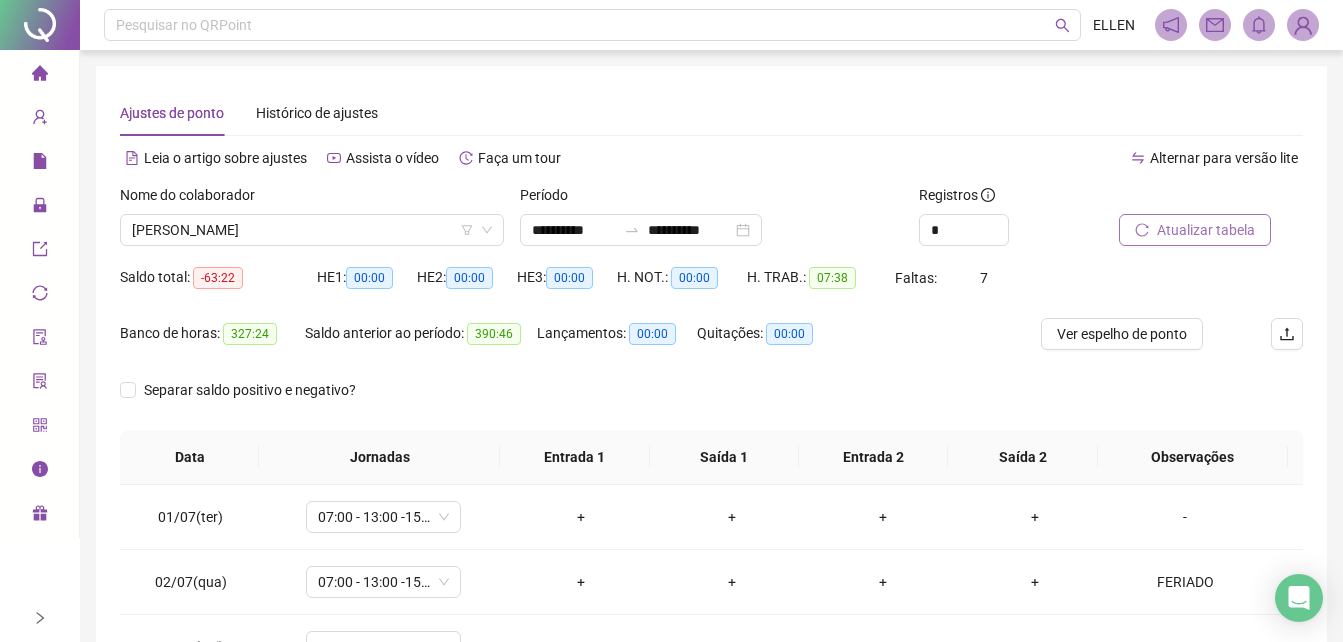 click on "Atualizar tabela" at bounding box center [1206, 230] 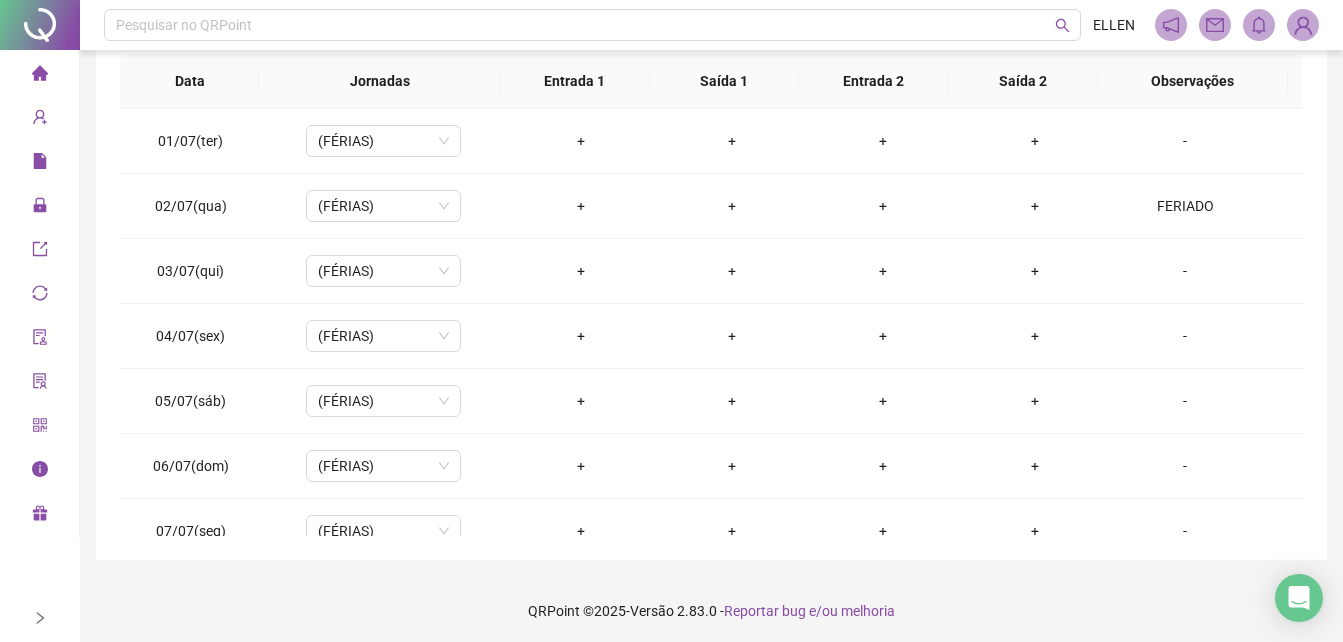 scroll, scrollTop: 380, scrollLeft: 0, axis: vertical 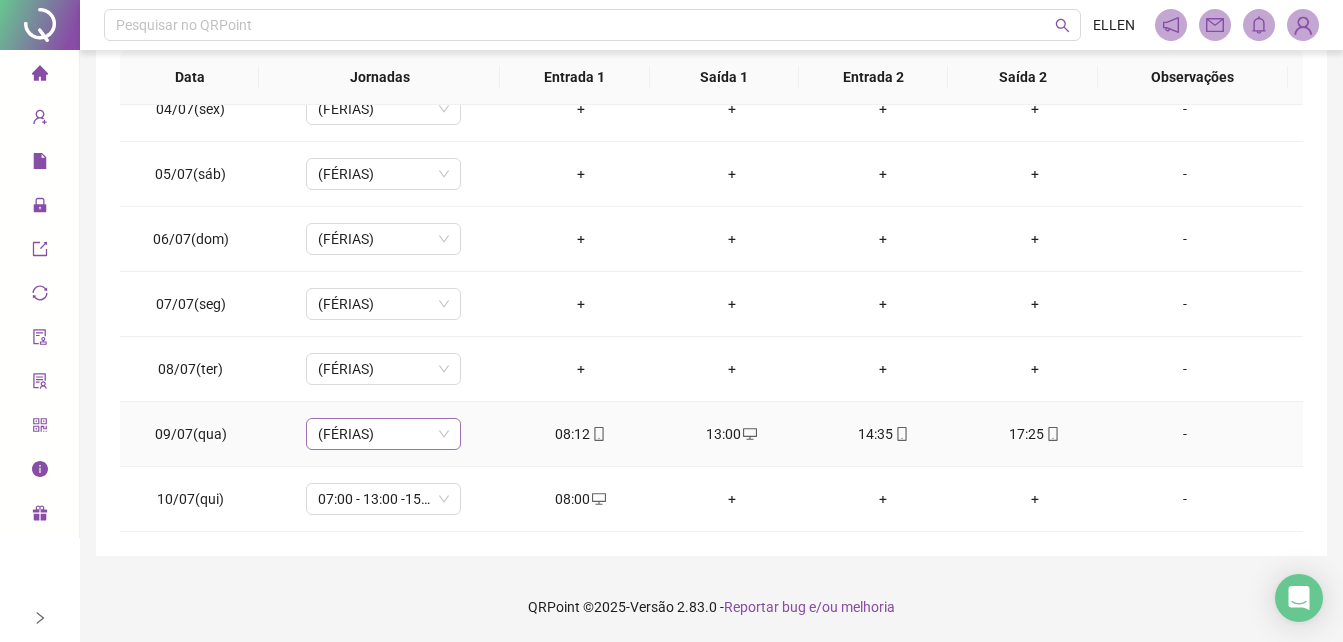 click on "(FÉRIAS)" at bounding box center (383, 434) 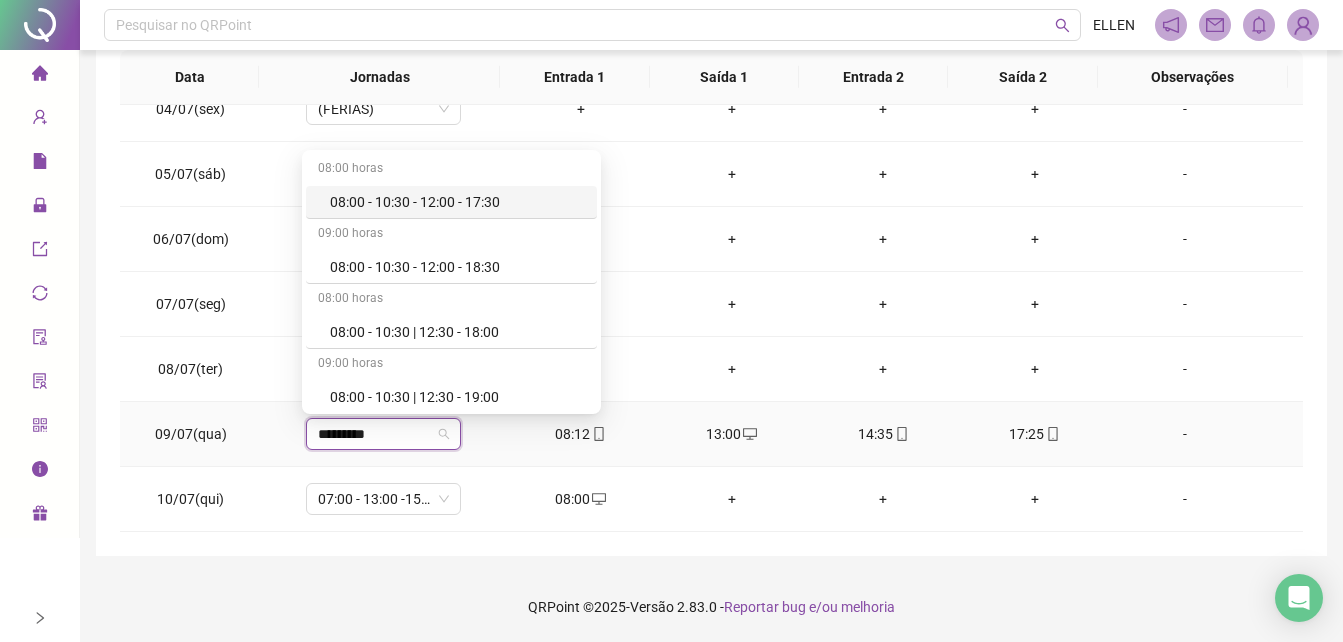 type on "**********" 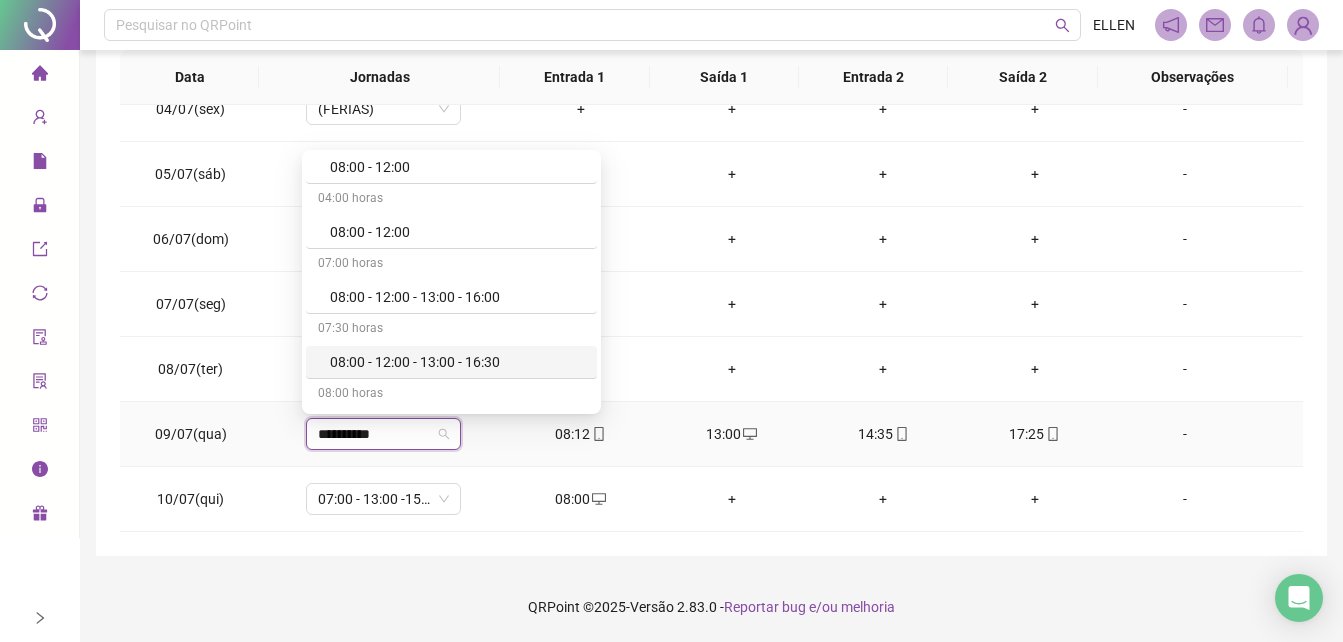scroll, scrollTop: 200, scrollLeft: 0, axis: vertical 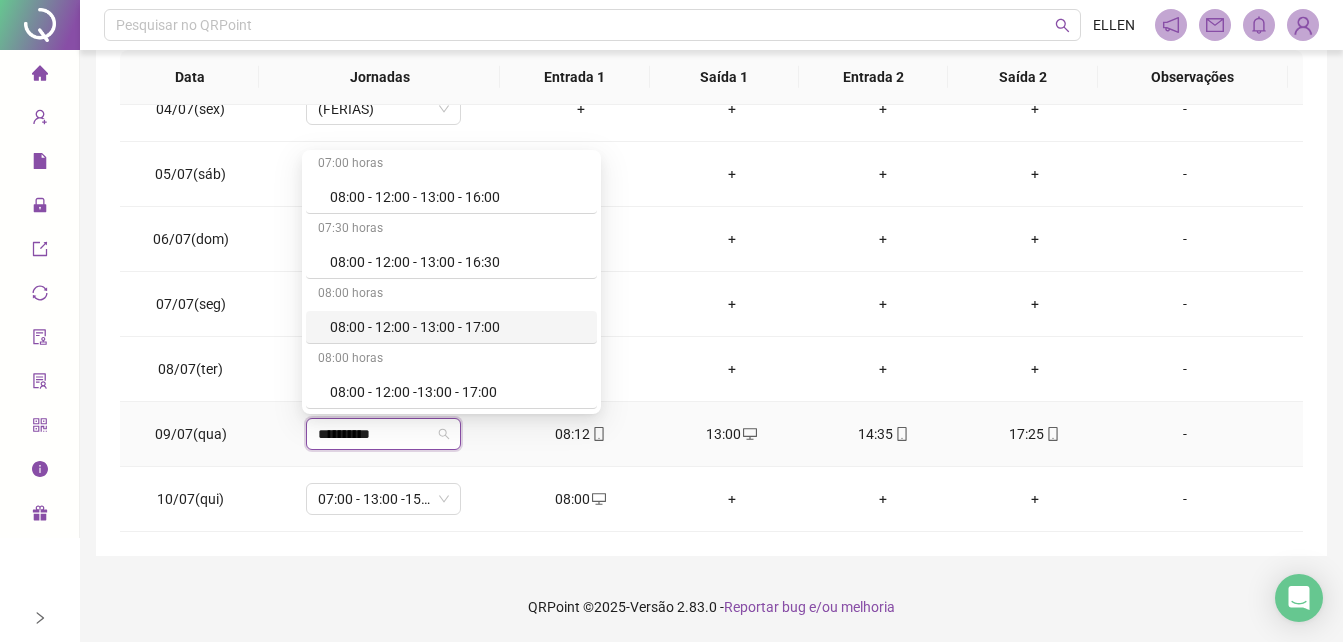 click on "08:00 - 12:00 - 13:00 - 17:00" at bounding box center (457, 327) 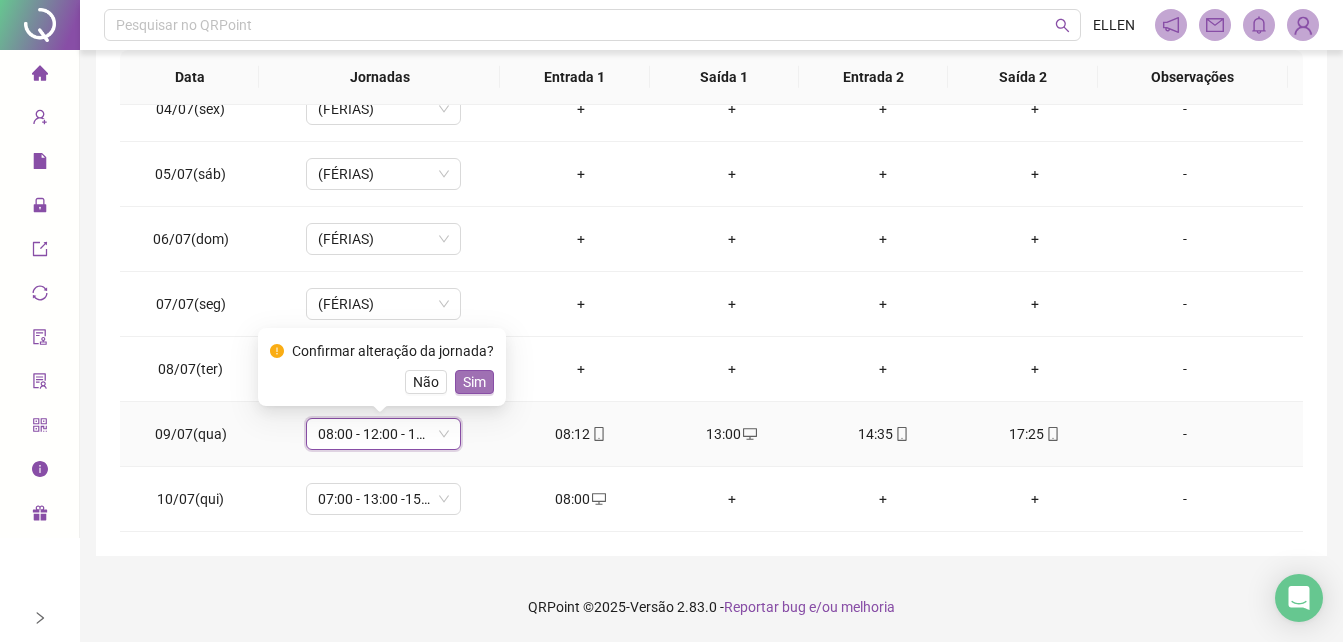 click on "Sim" at bounding box center [474, 382] 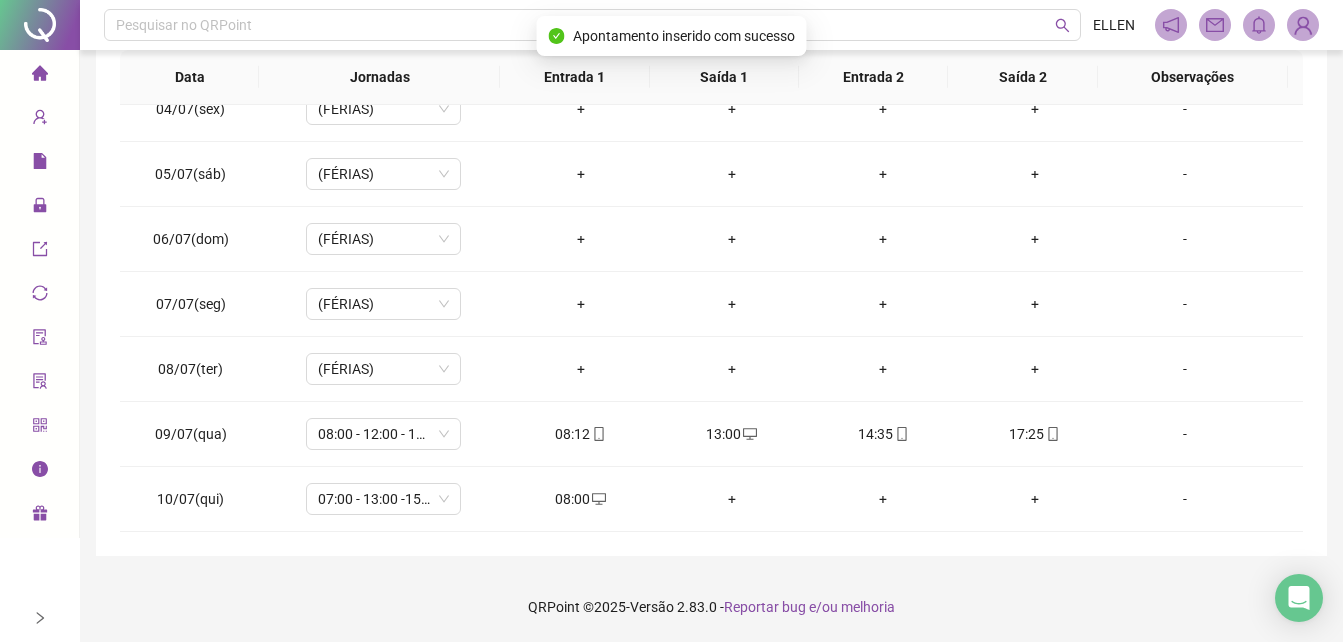 scroll, scrollTop: 0, scrollLeft: 0, axis: both 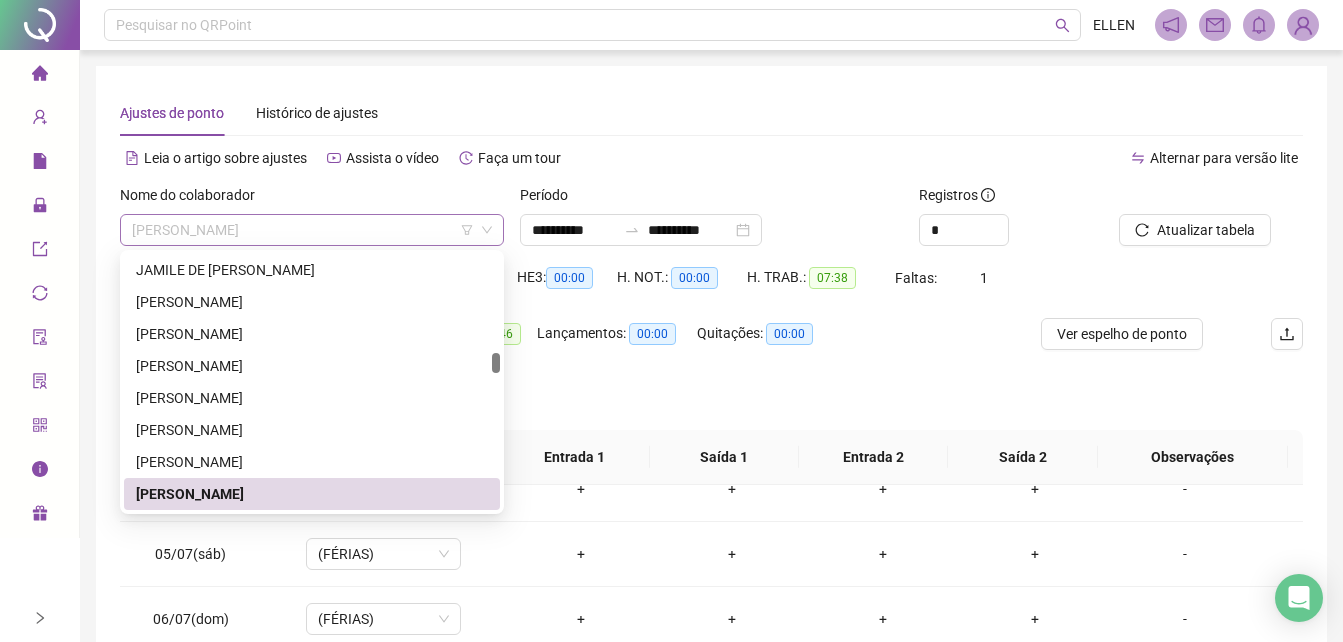 click on "JORDELINA RIBEIRO DE OLIVEIRA FREITAS" at bounding box center (312, 230) 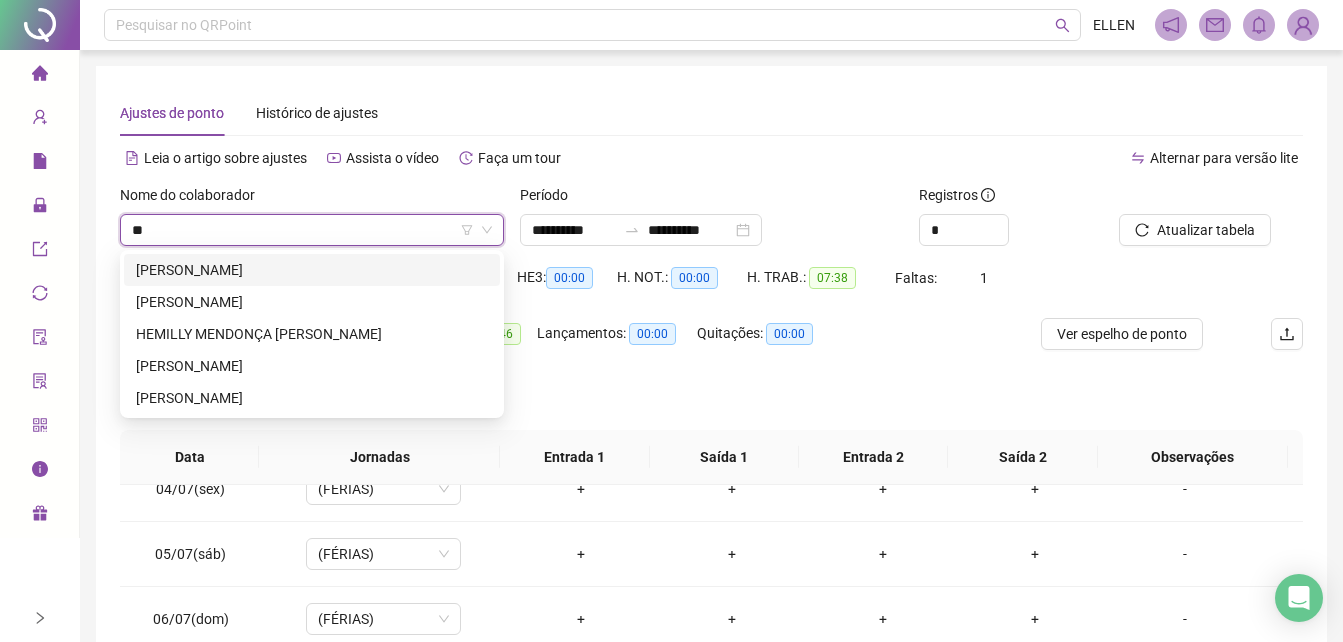 scroll, scrollTop: 0, scrollLeft: 0, axis: both 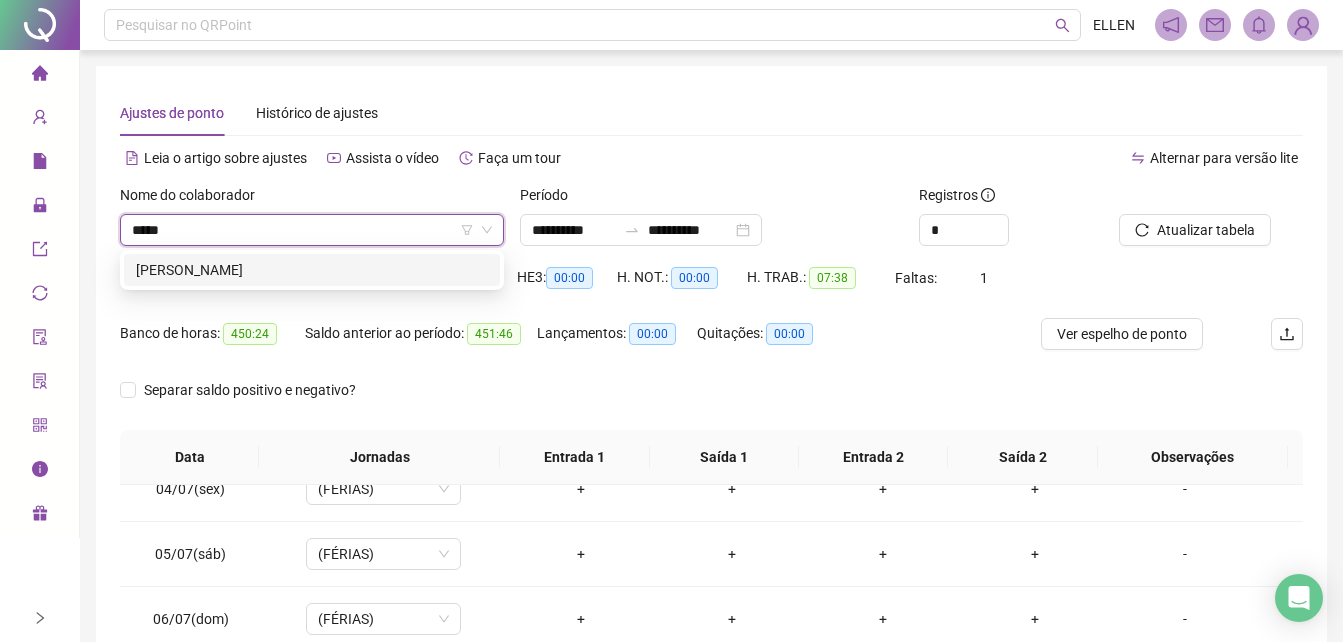 type on "******" 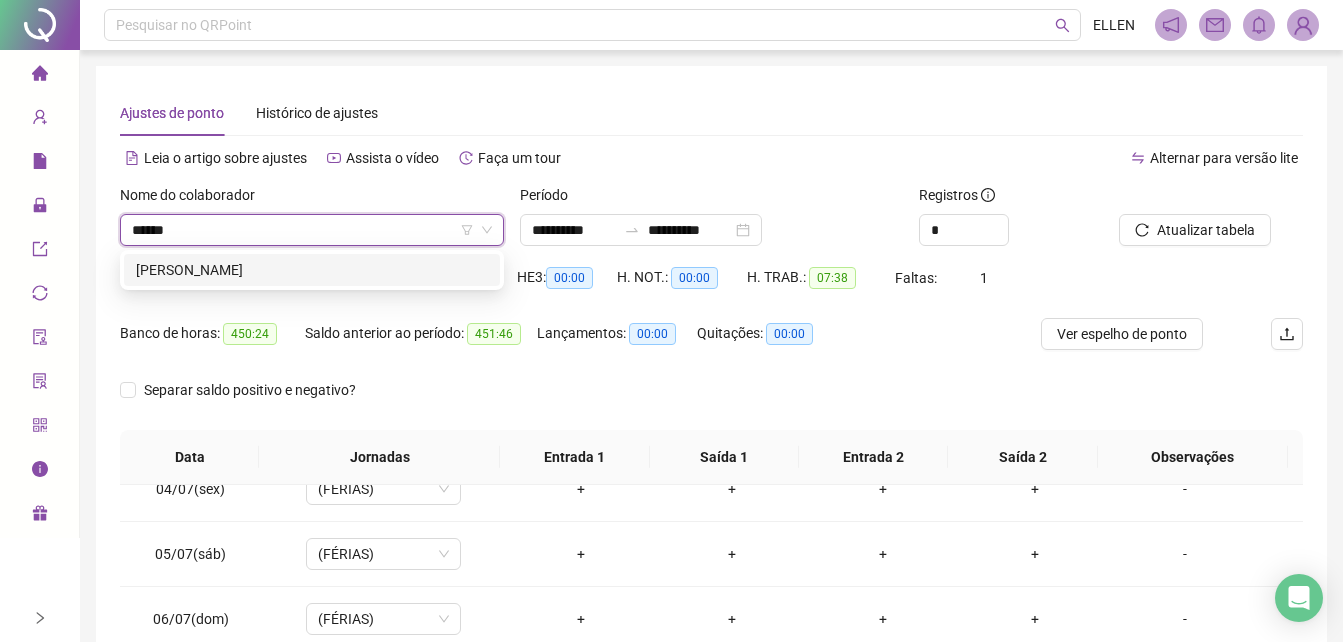 type 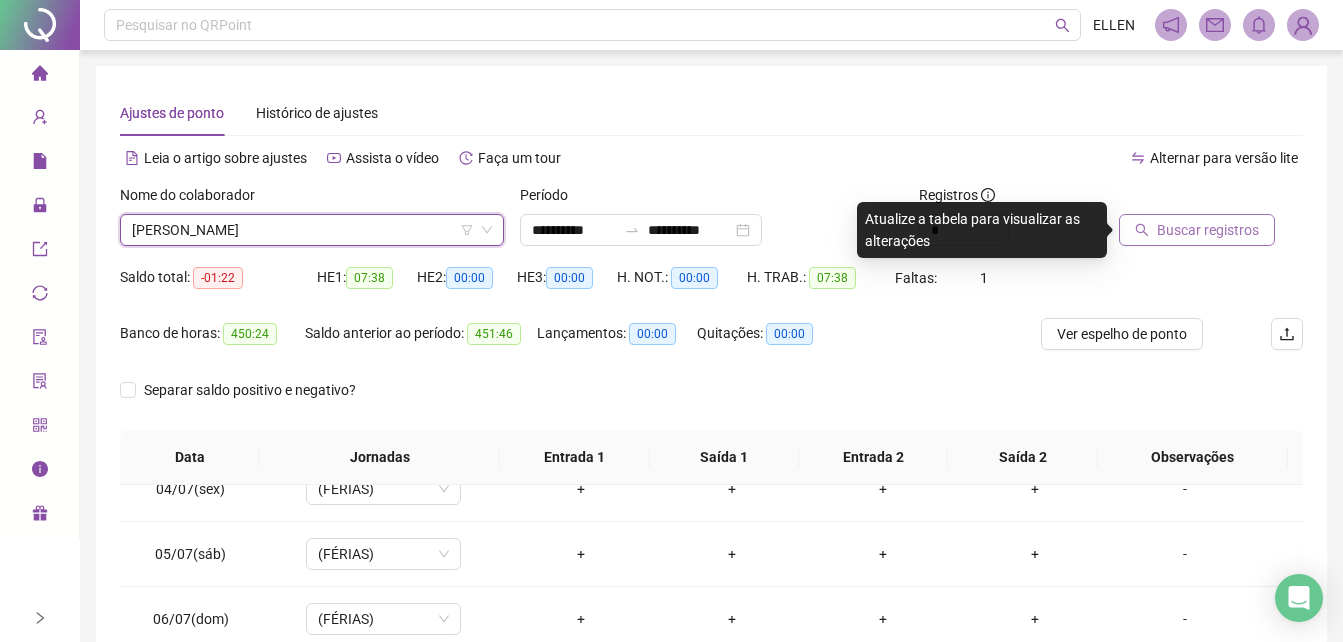 click 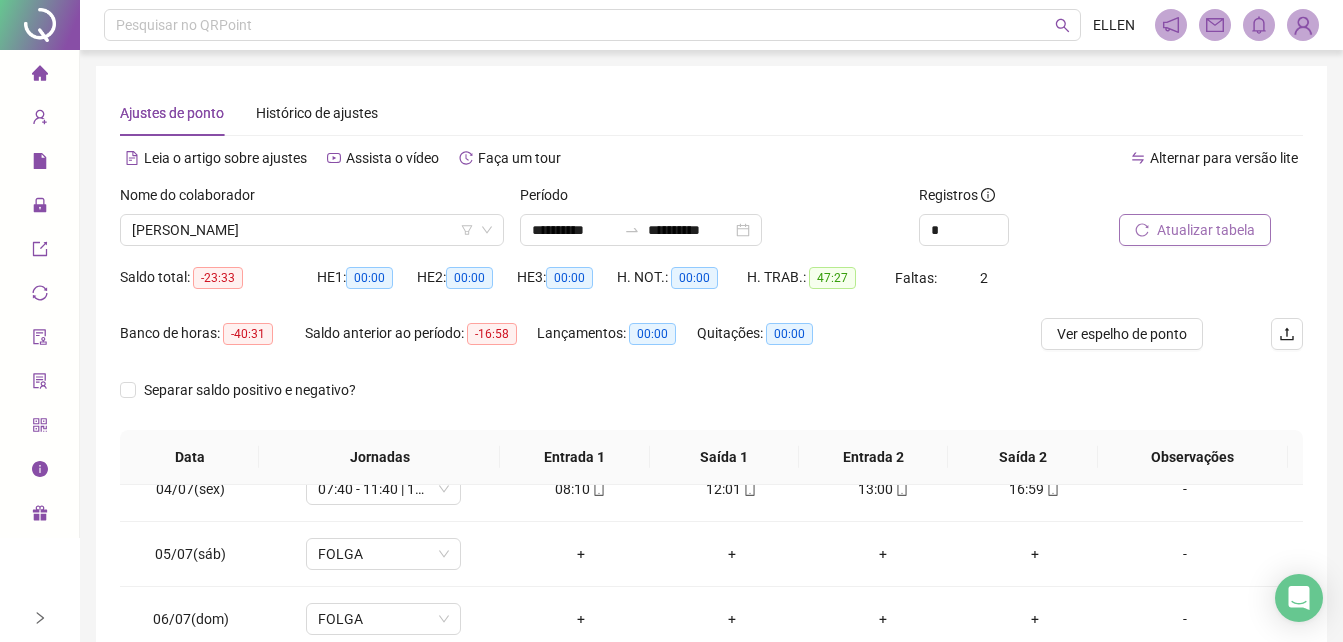 click on "Atualizar tabela" at bounding box center (1206, 230) 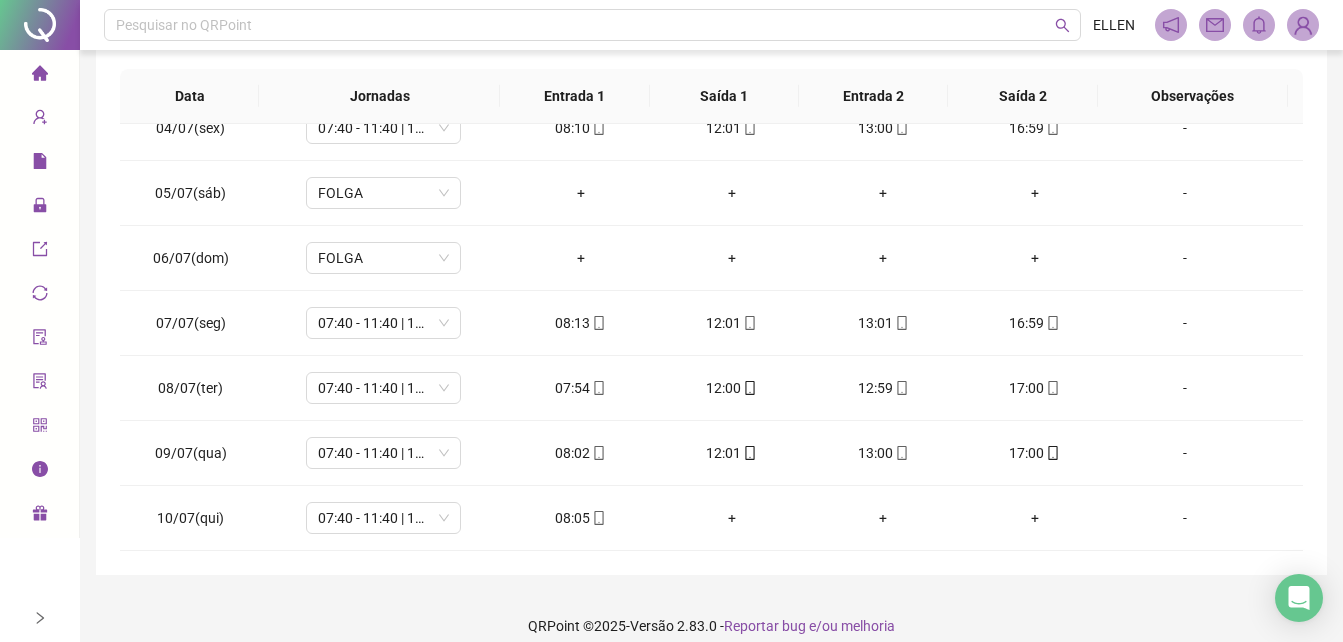 scroll, scrollTop: 380, scrollLeft: 0, axis: vertical 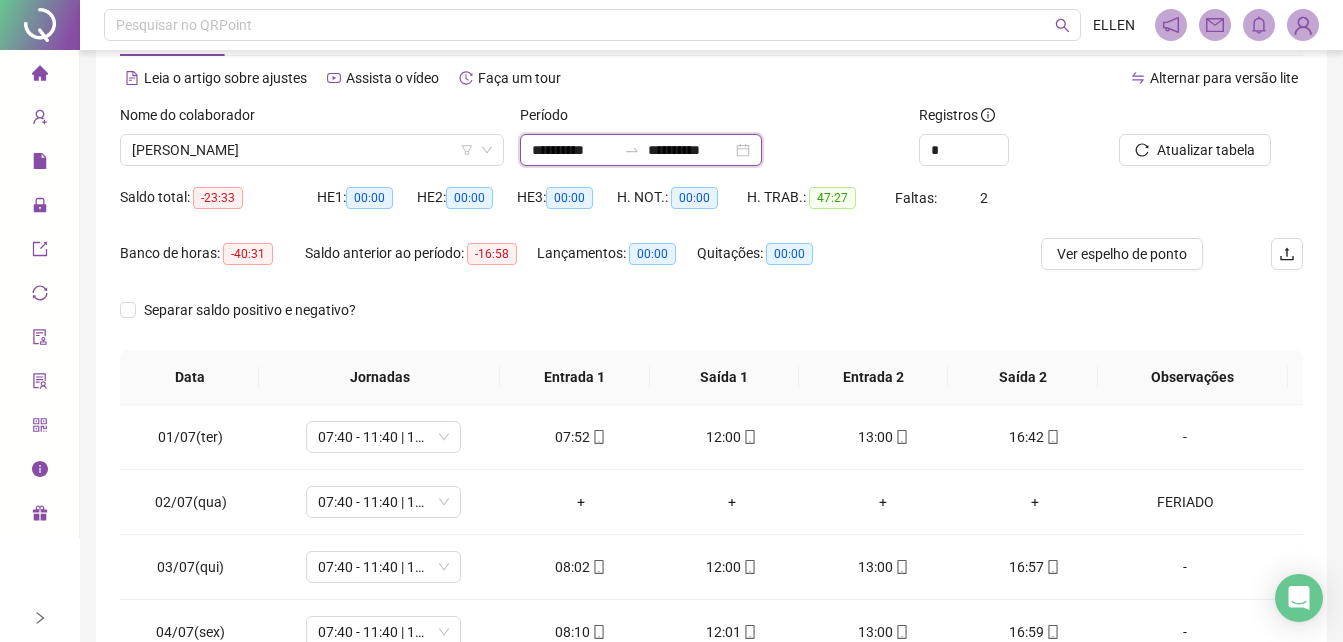 click on "**********" at bounding box center (574, 150) 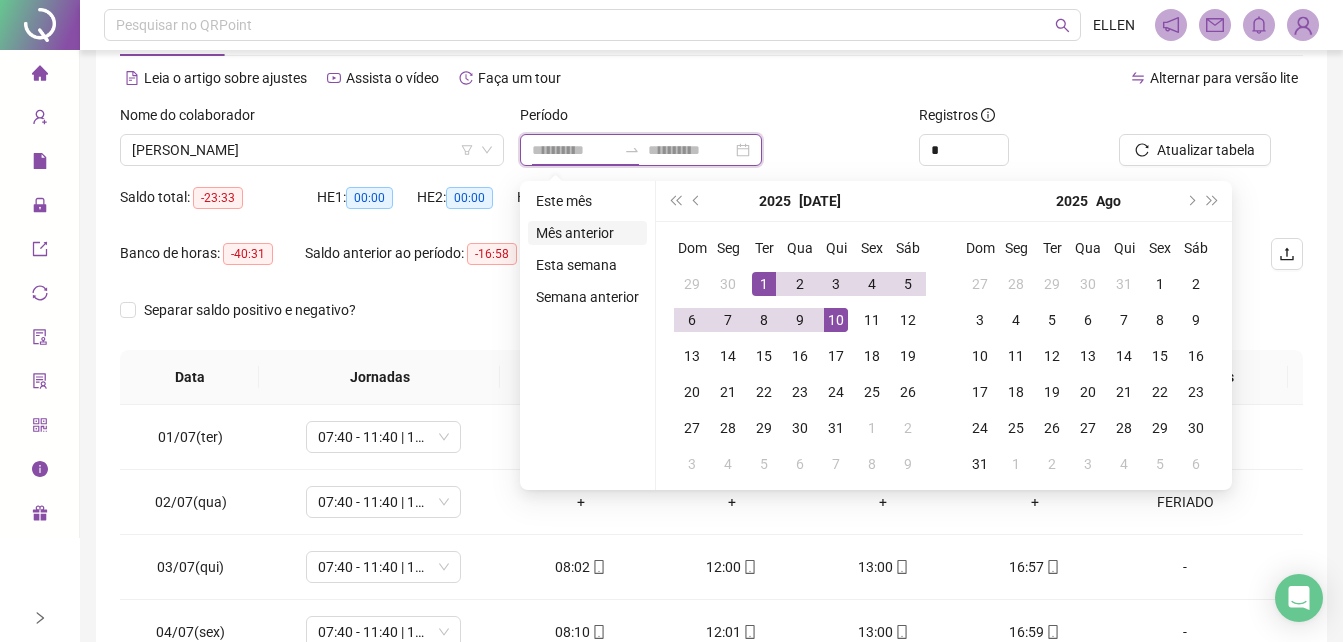 type on "**********" 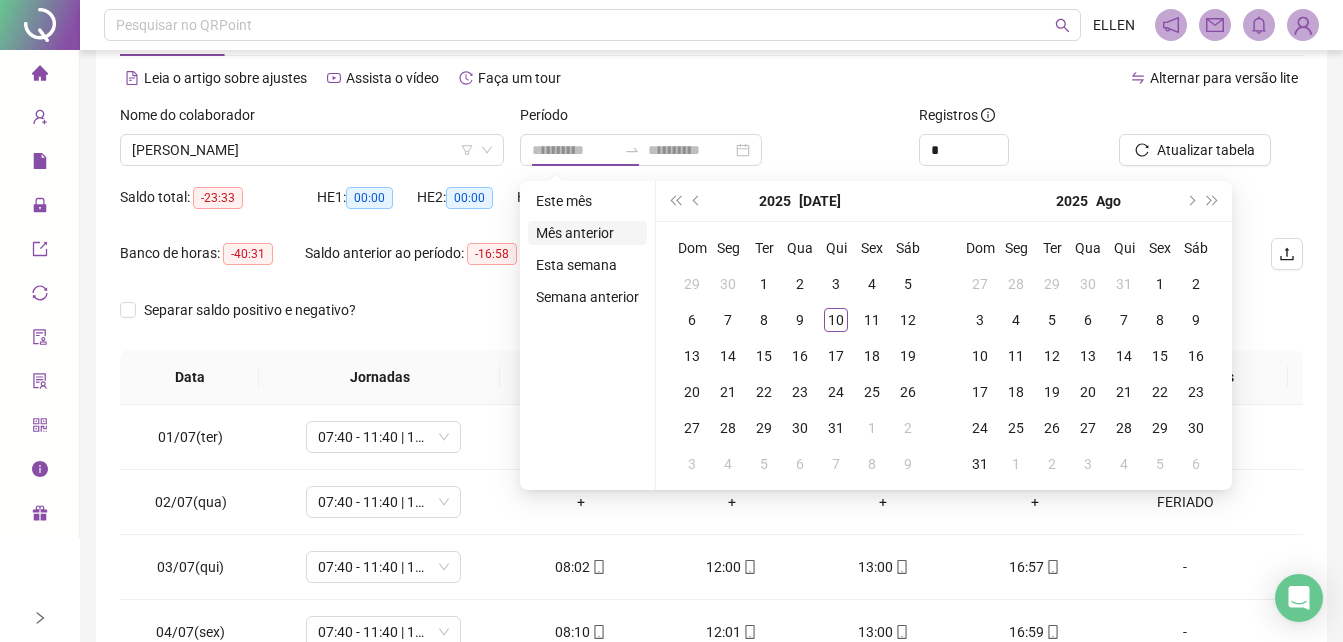 click on "Mês anterior" at bounding box center [587, 233] 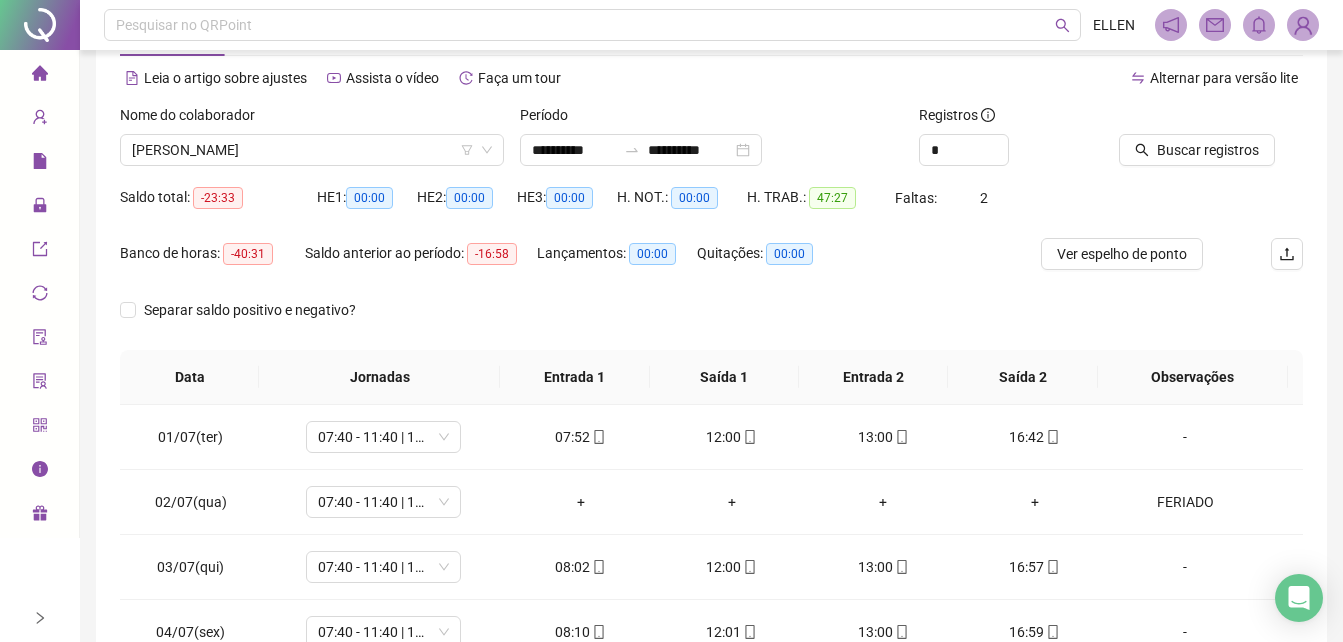 click on "Buscar registros" at bounding box center (1211, 143) 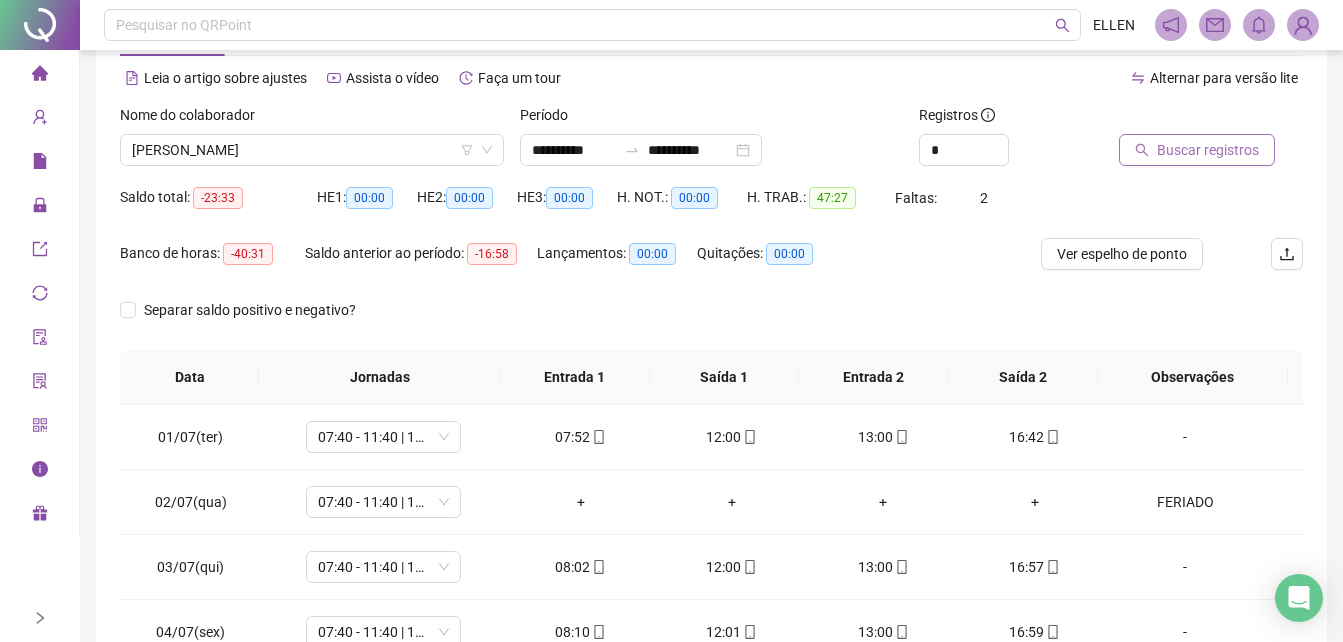 click on "Buscar registros" at bounding box center [1197, 150] 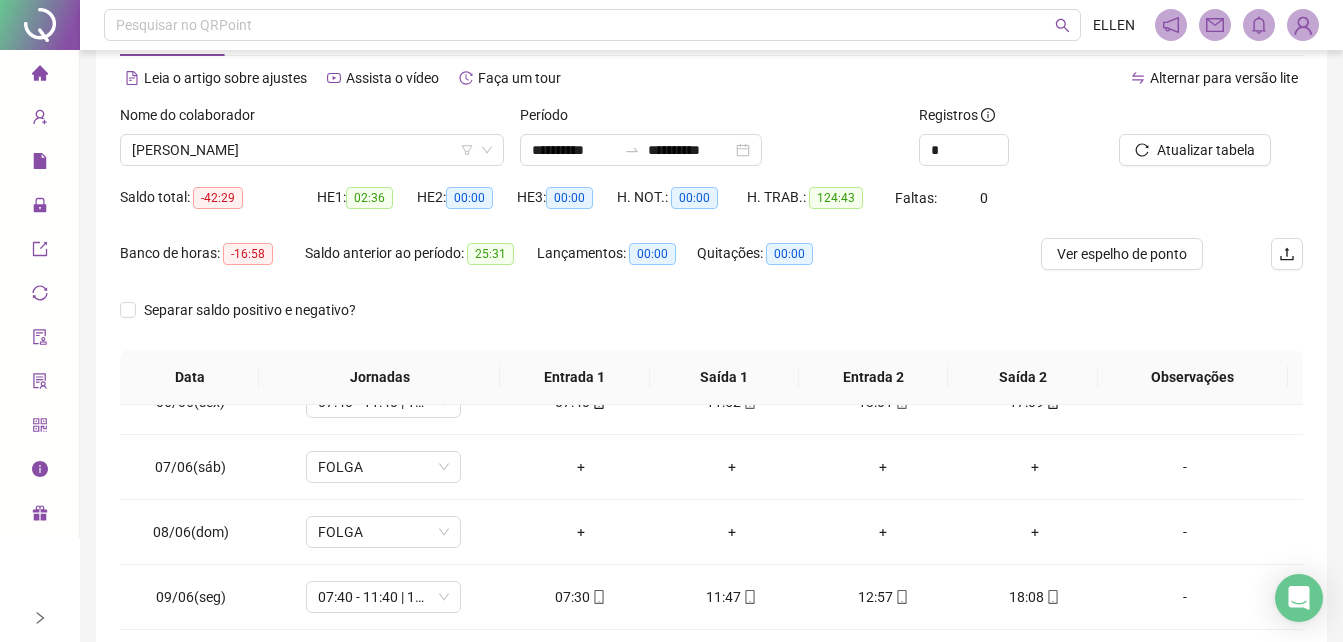 scroll, scrollTop: 400, scrollLeft: 0, axis: vertical 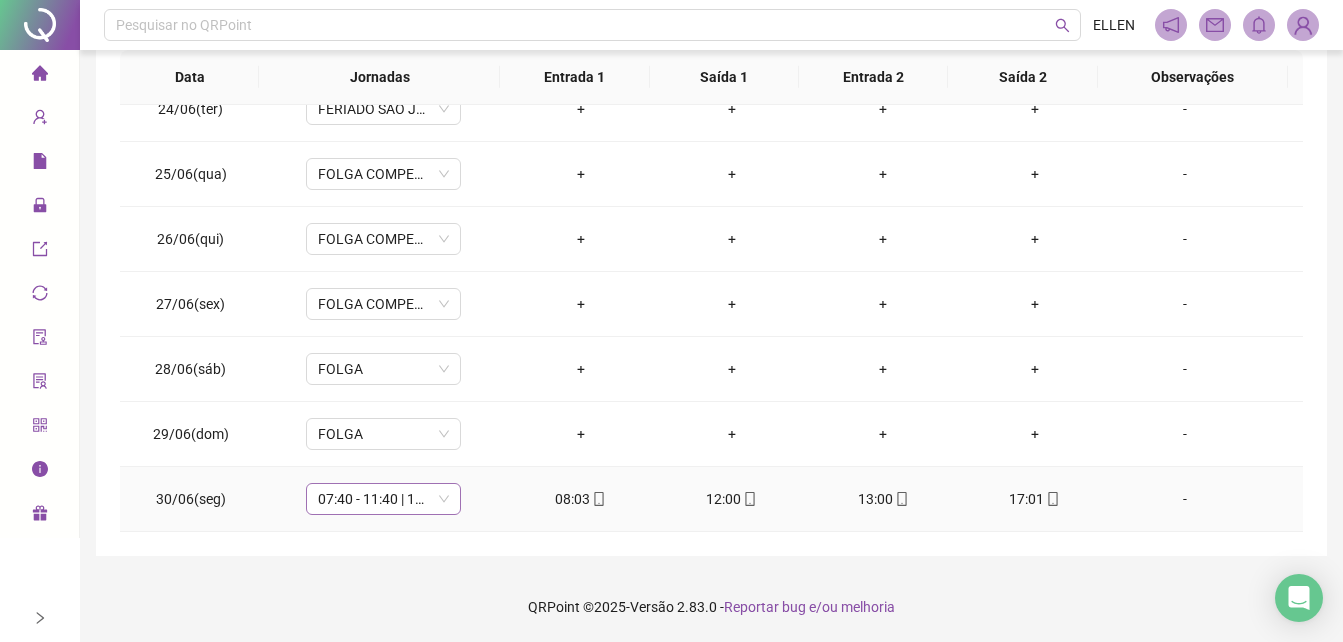click on "07:40 - 11:40 | 13:00 - 18:00" at bounding box center [383, 499] 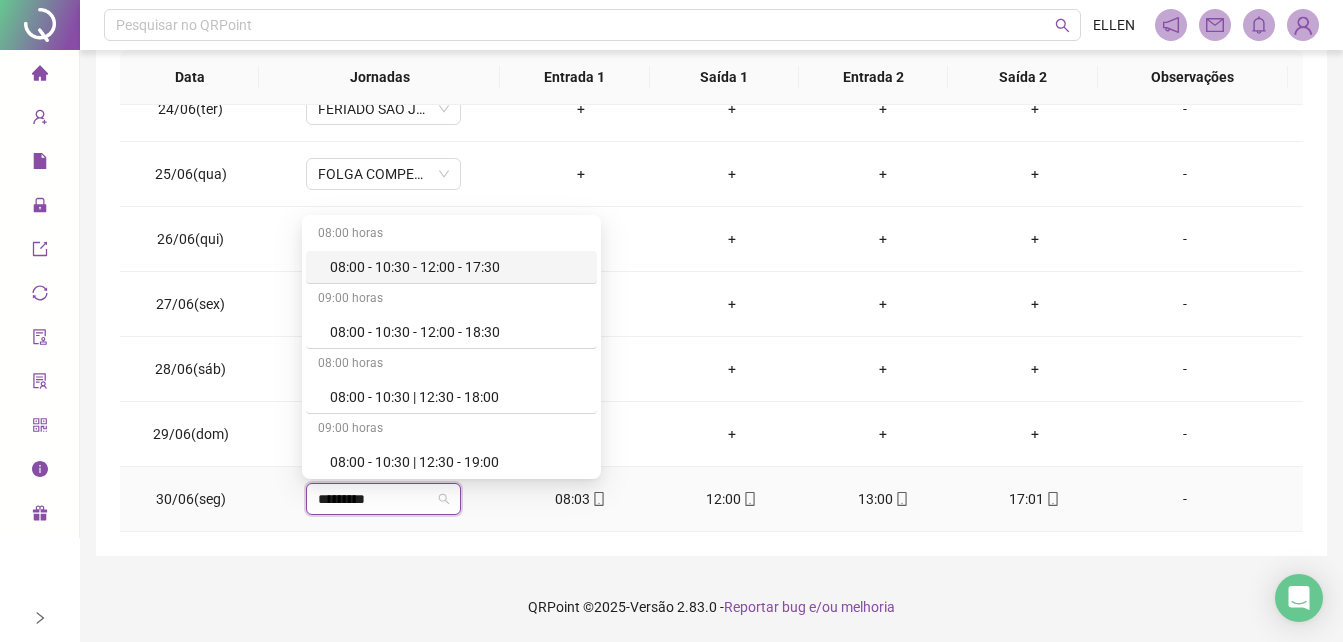 type on "**********" 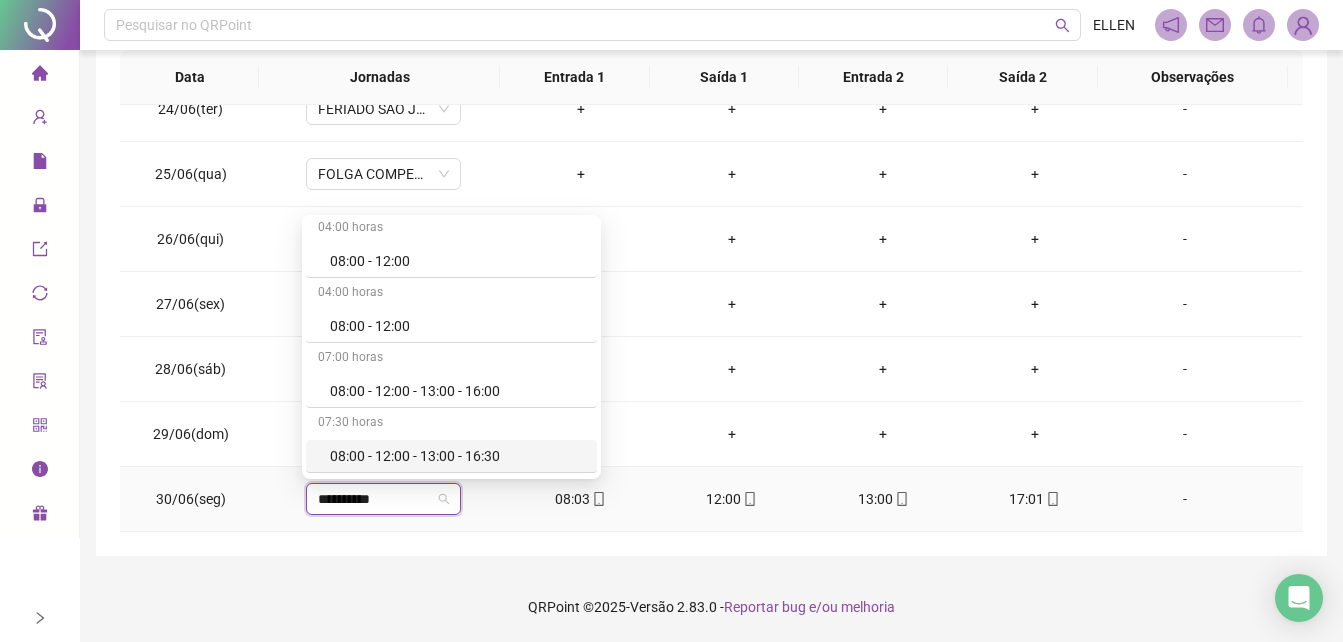 scroll, scrollTop: 200, scrollLeft: 0, axis: vertical 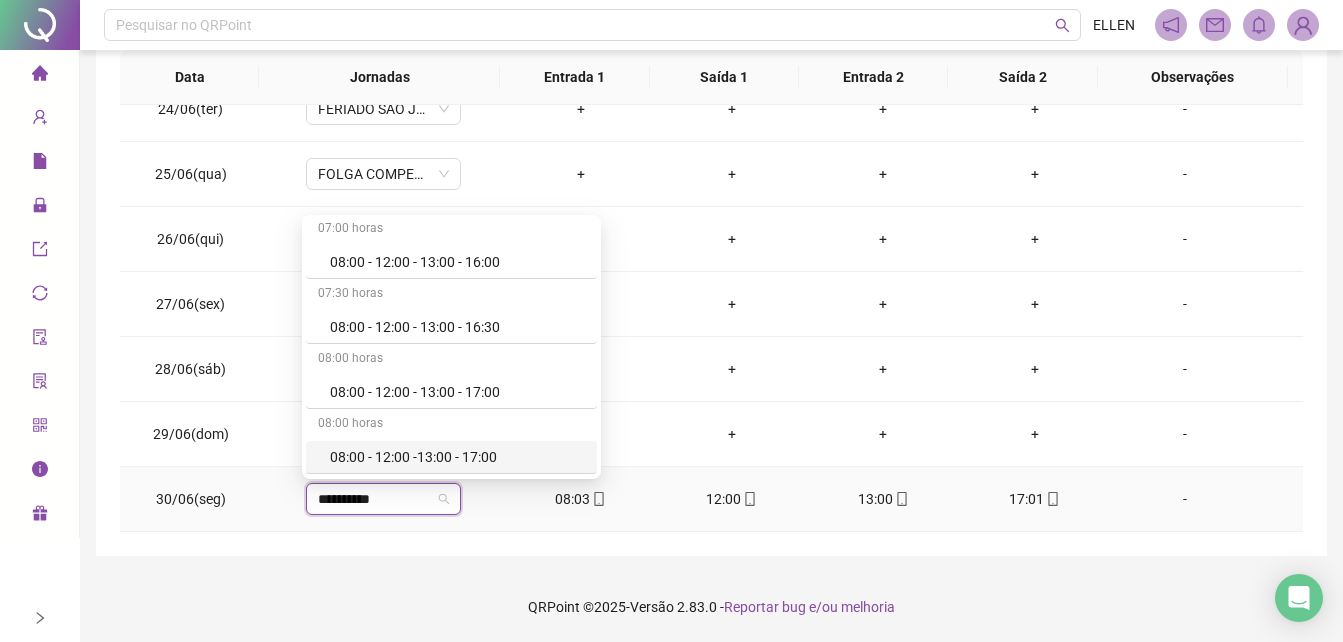 click on "08:00 - 12:00 -13:00 - 17:00" at bounding box center (457, 457) 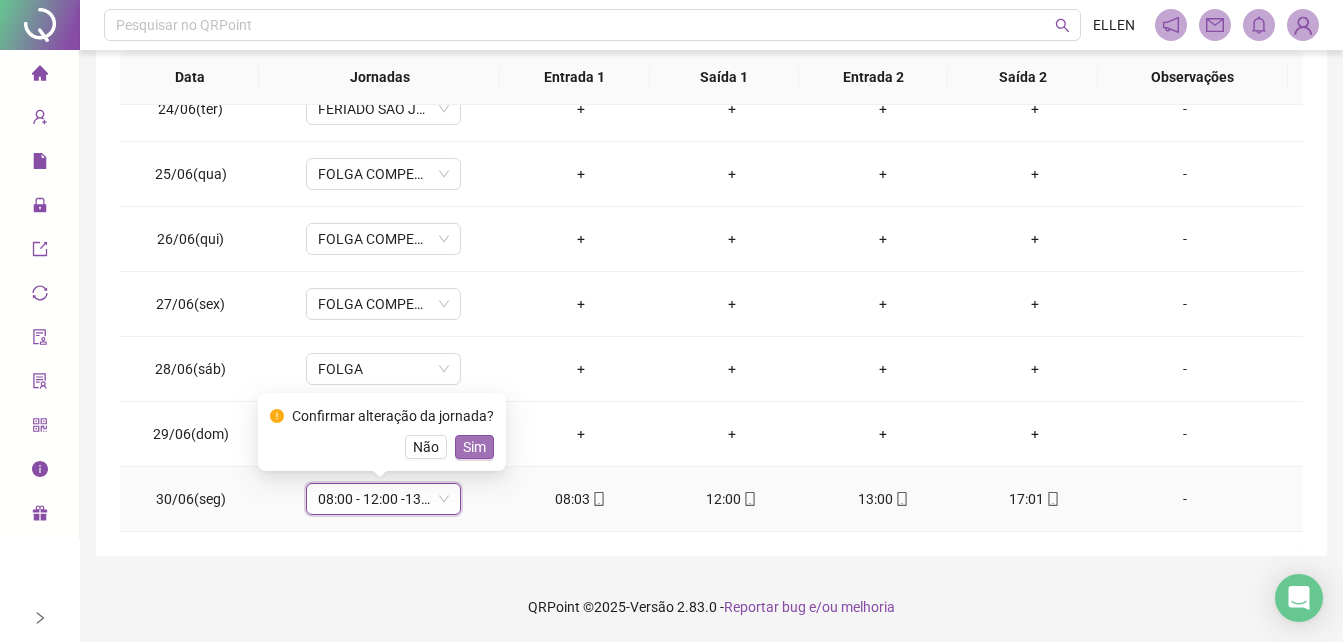 click on "Sim" at bounding box center (474, 447) 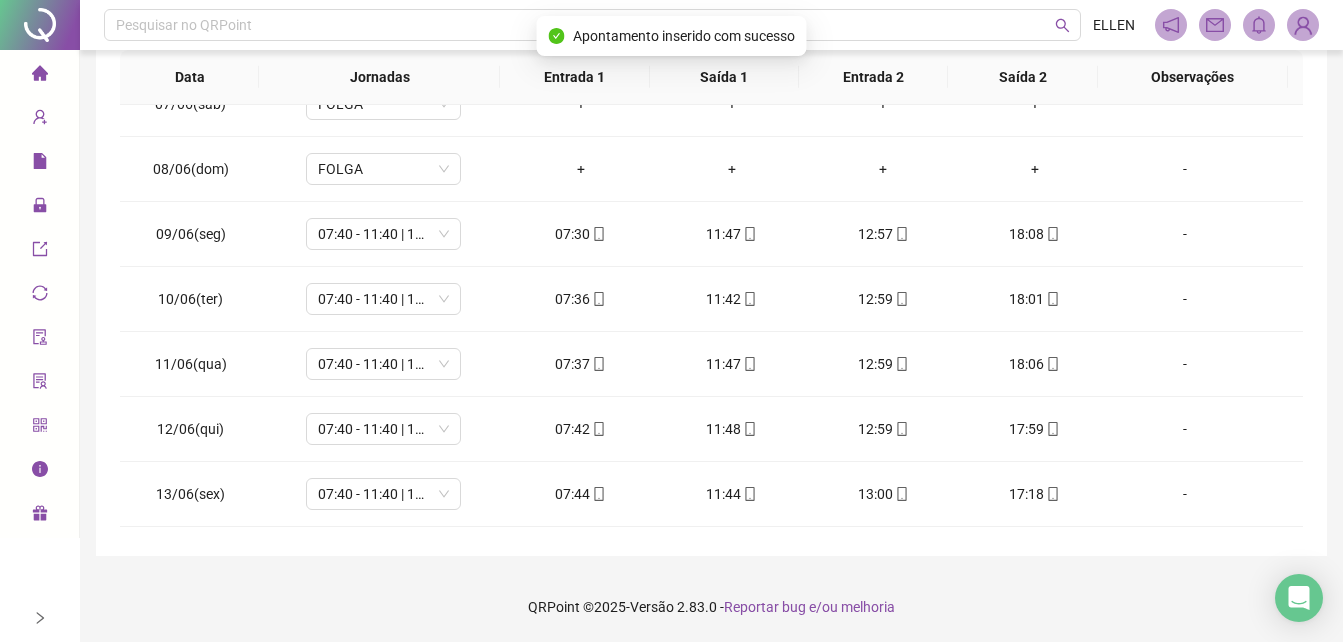 scroll, scrollTop: 0, scrollLeft: 0, axis: both 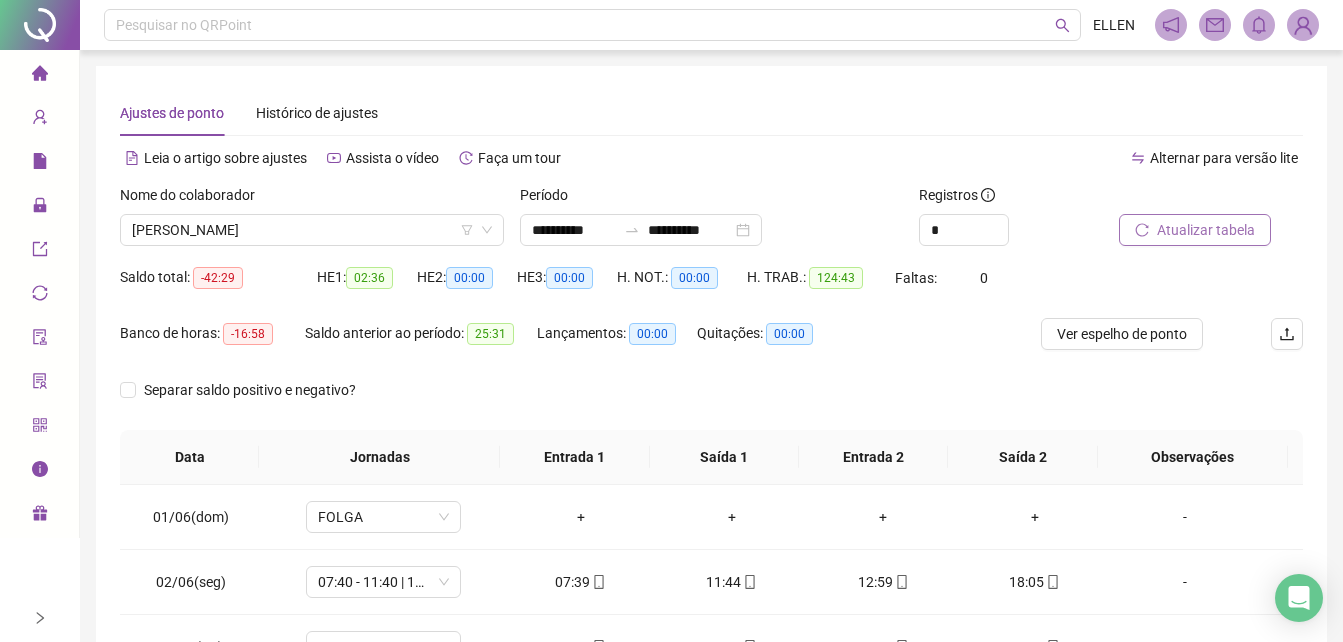 click on "Atualizar tabela" at bounding box center (1206, 230) 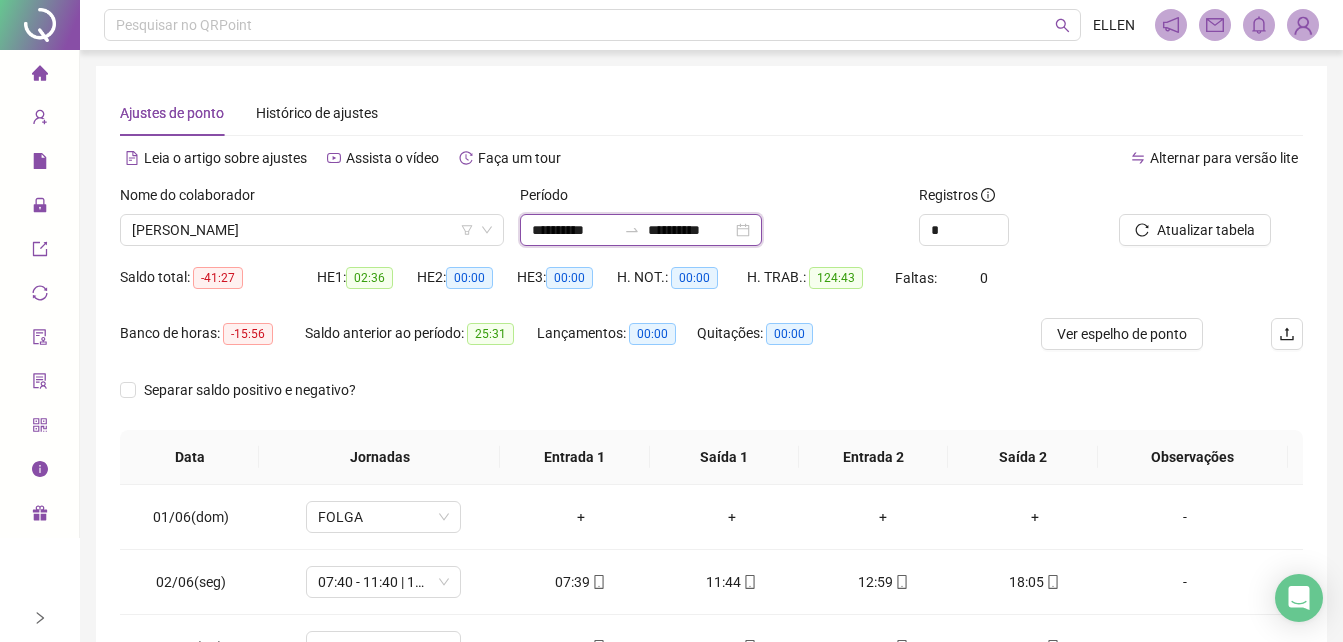 click on "**********" at bounding box center (574, 230) 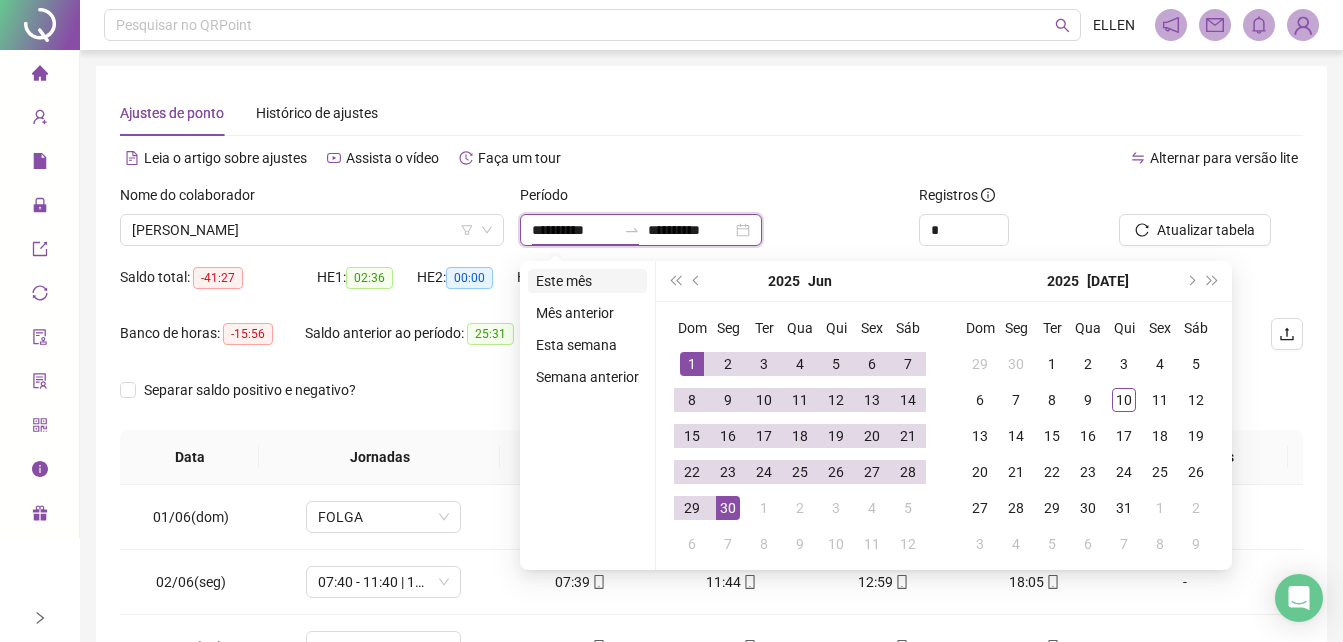 type on "**********" 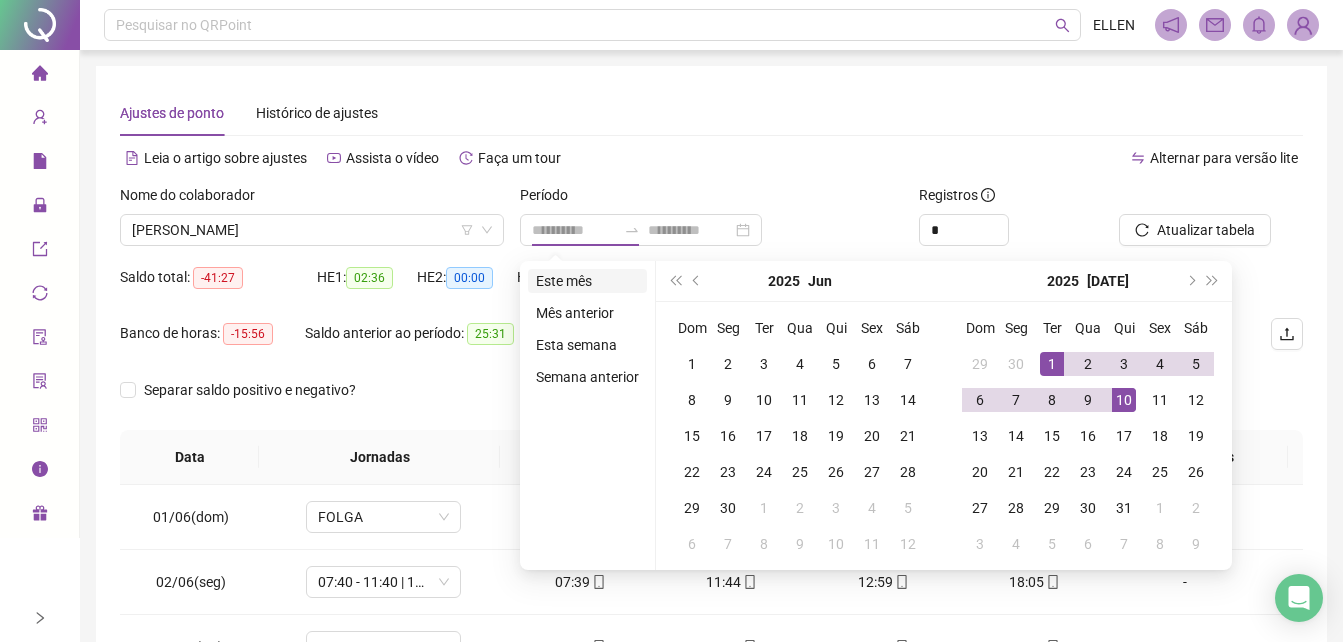 click on "Este mês" at bounding box center (587, 281) 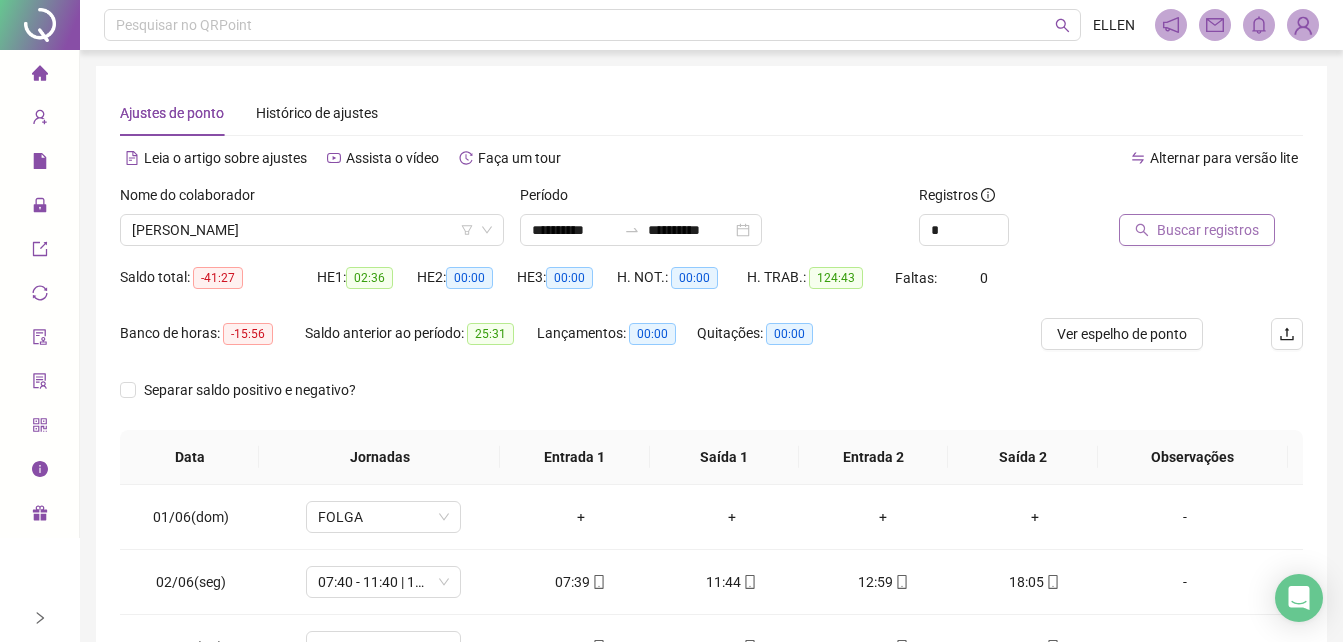 click 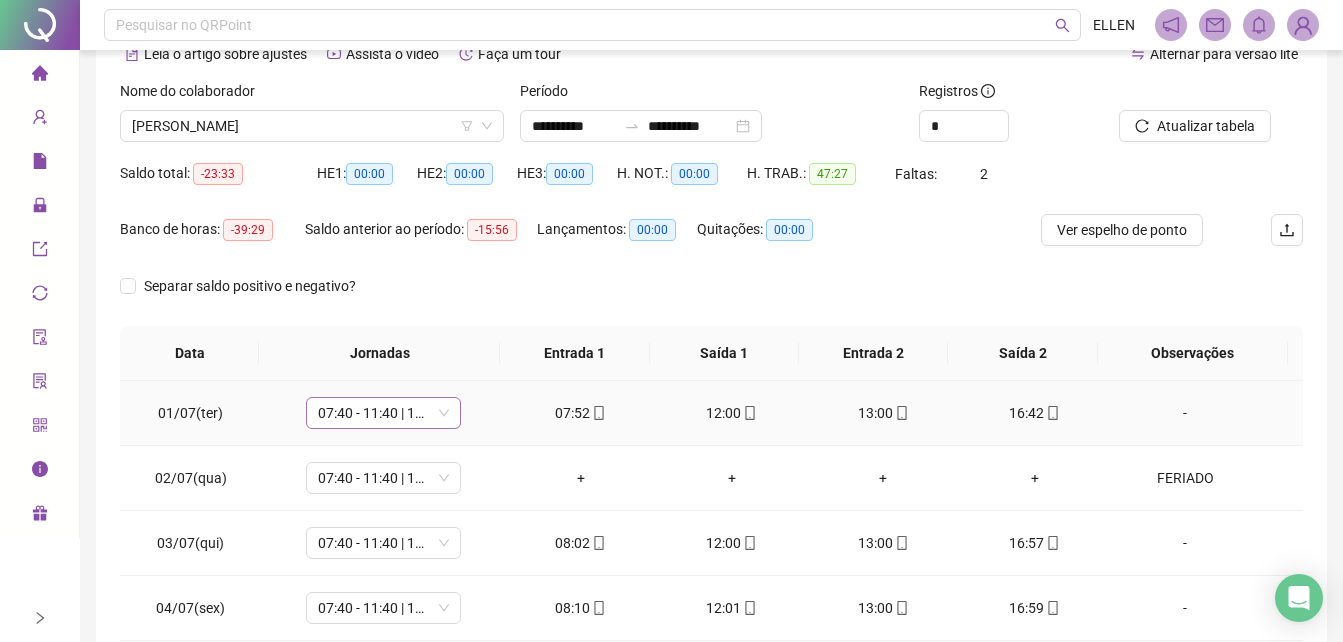 scroll, scrollTop: 100, scrollLeft: 0, axis: vertical 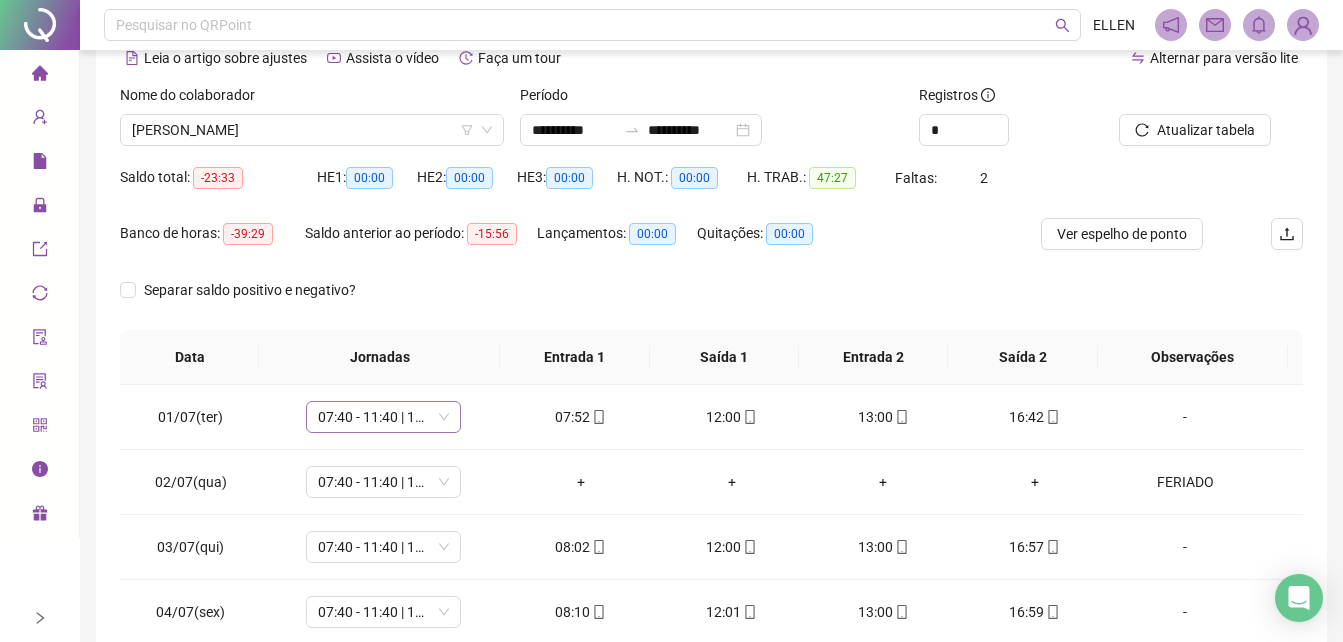 click on "07:40 - 11:40 | 13:00 - 18:00" at bounding box center (383, 417) 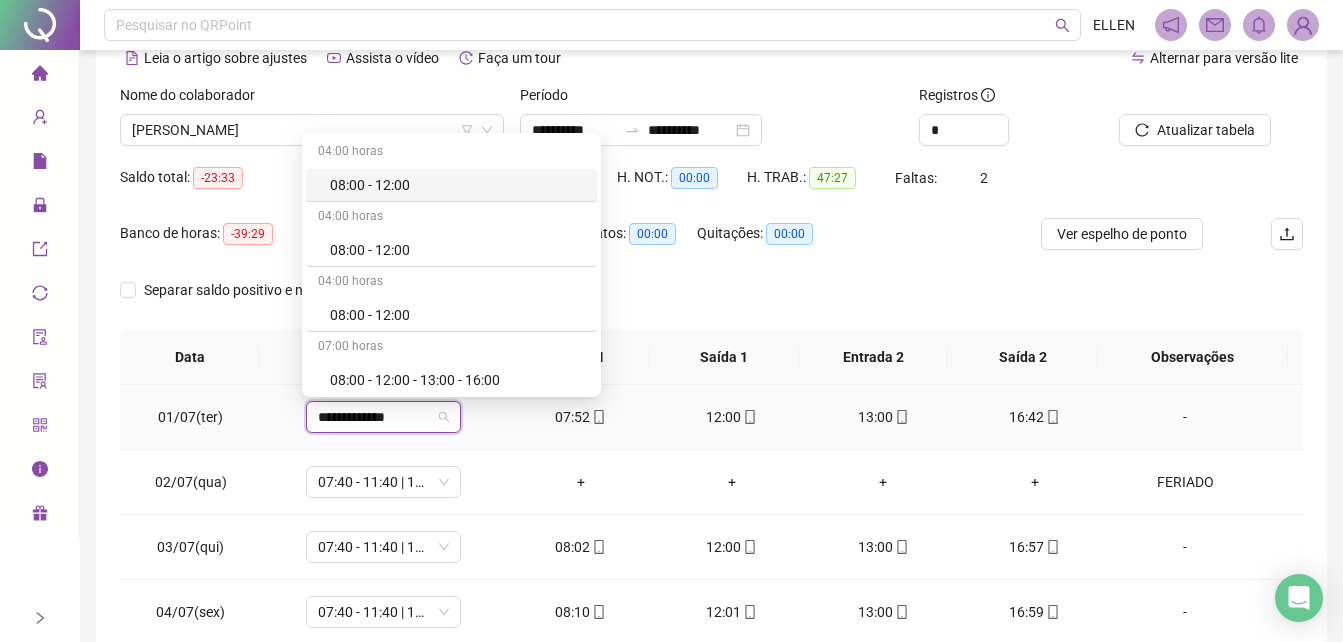 type on "**********" 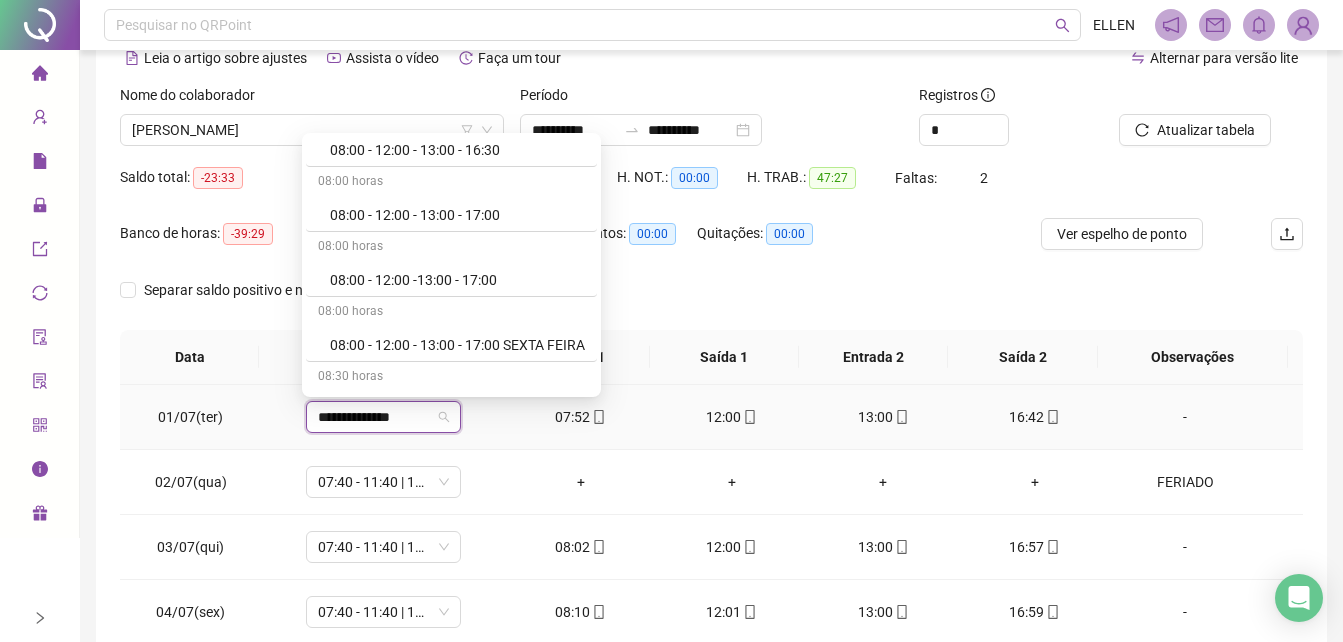 scroll, scrollTop: 200, scrollLeft: 0, axis: vertical 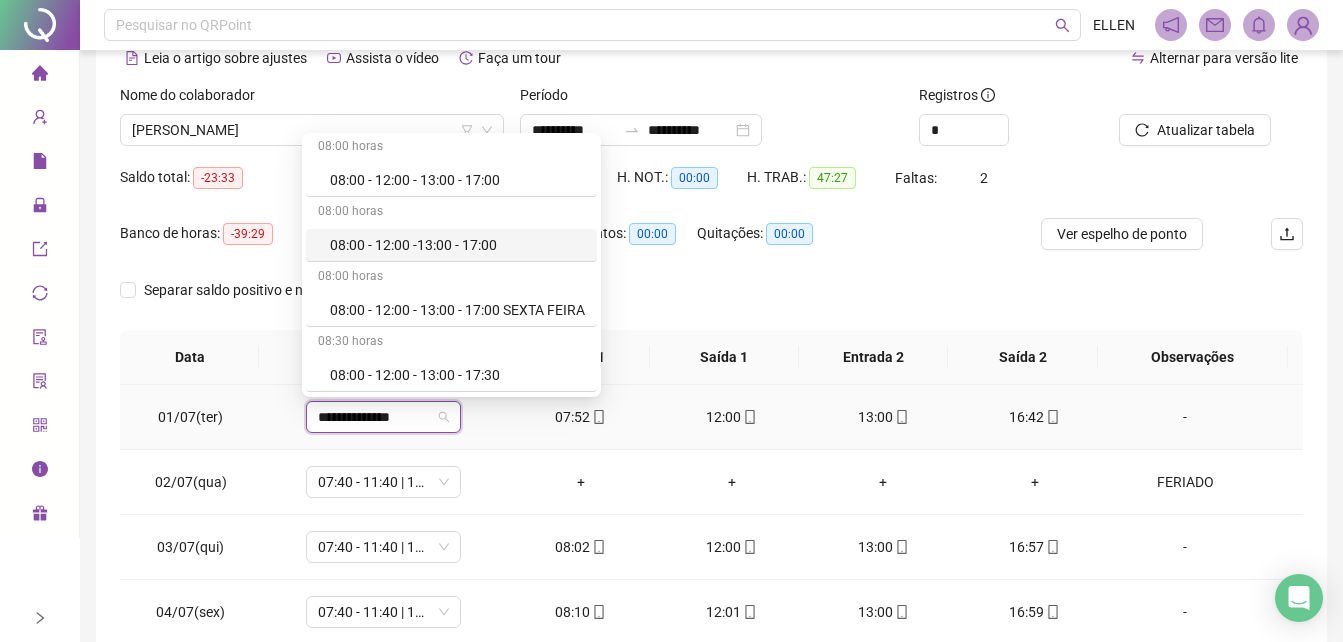 click on "08:00 - 12:00 -13:00 - 17:00" at bounding box center (457, 245) 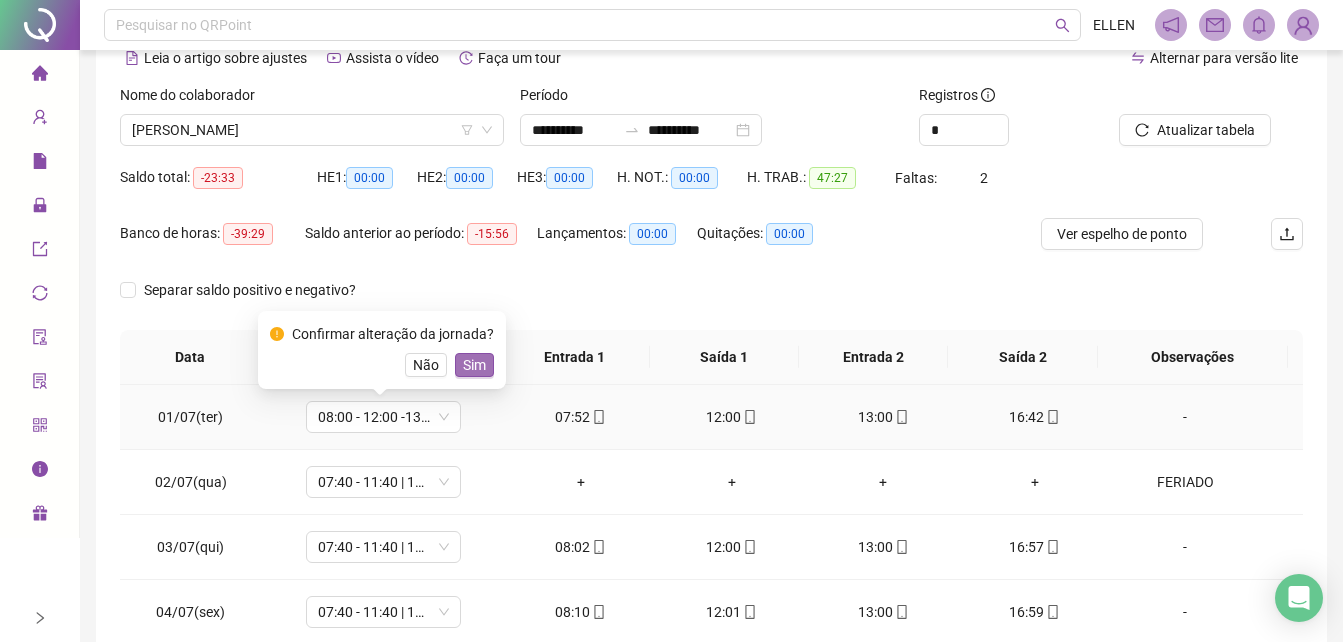 click on "Sim" at bounding box center [474, 365] 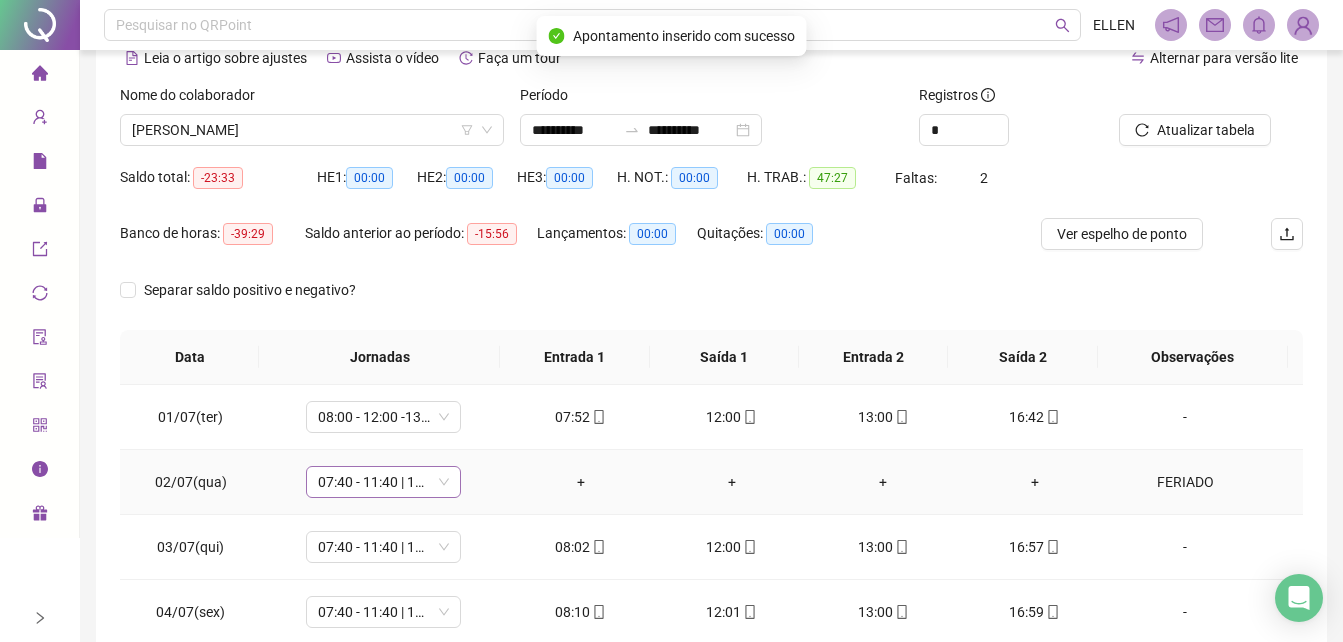 click on "07:40 - 11:40 | 13:00 - 18:00" at bounding box center [383, 482] 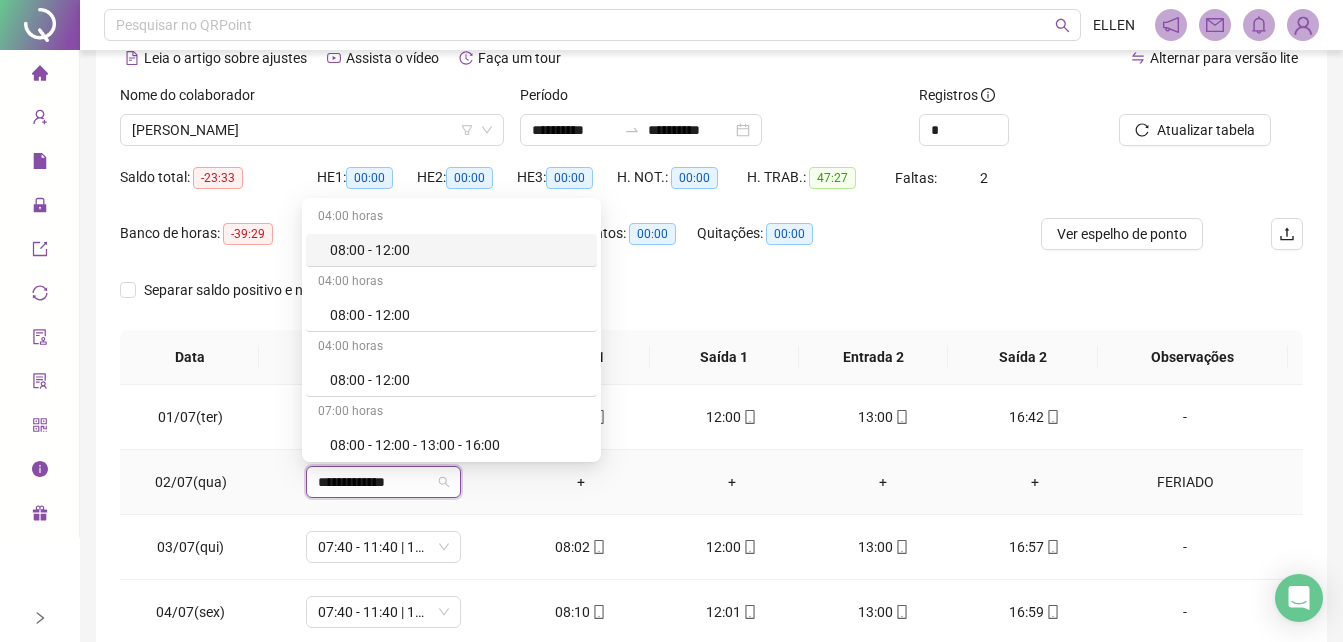 type on "**********" 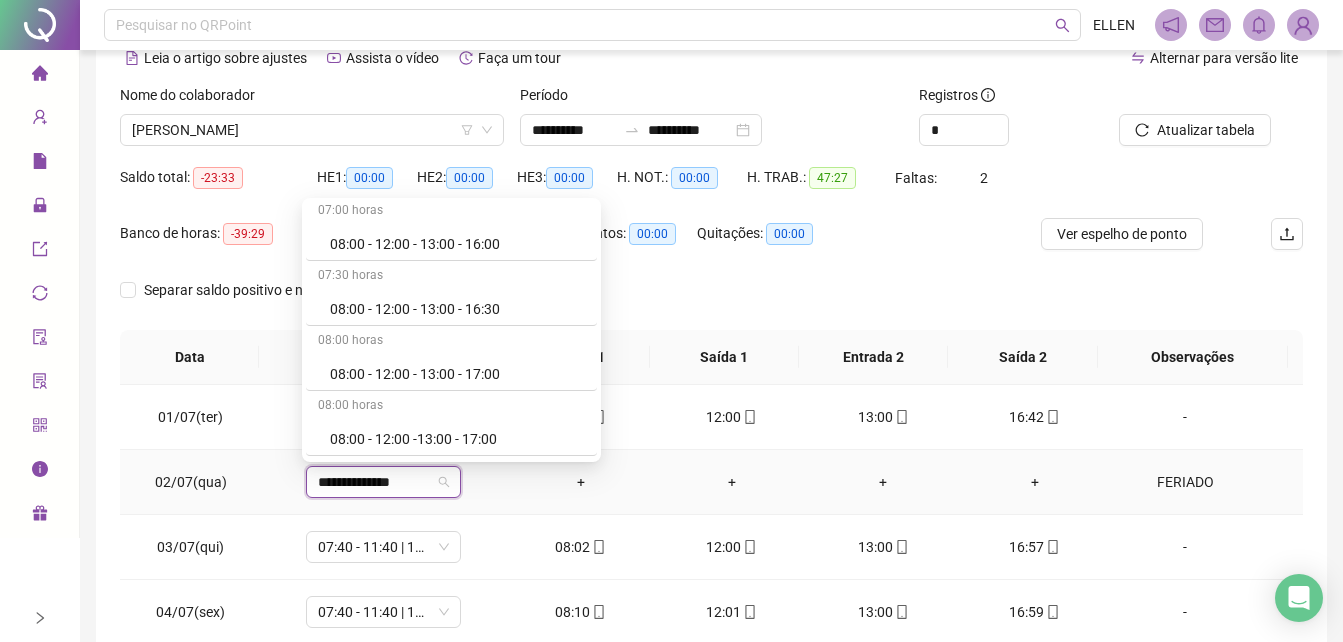 scroll, scrollTop: 100, scrollLeft: 0, axis: vertical 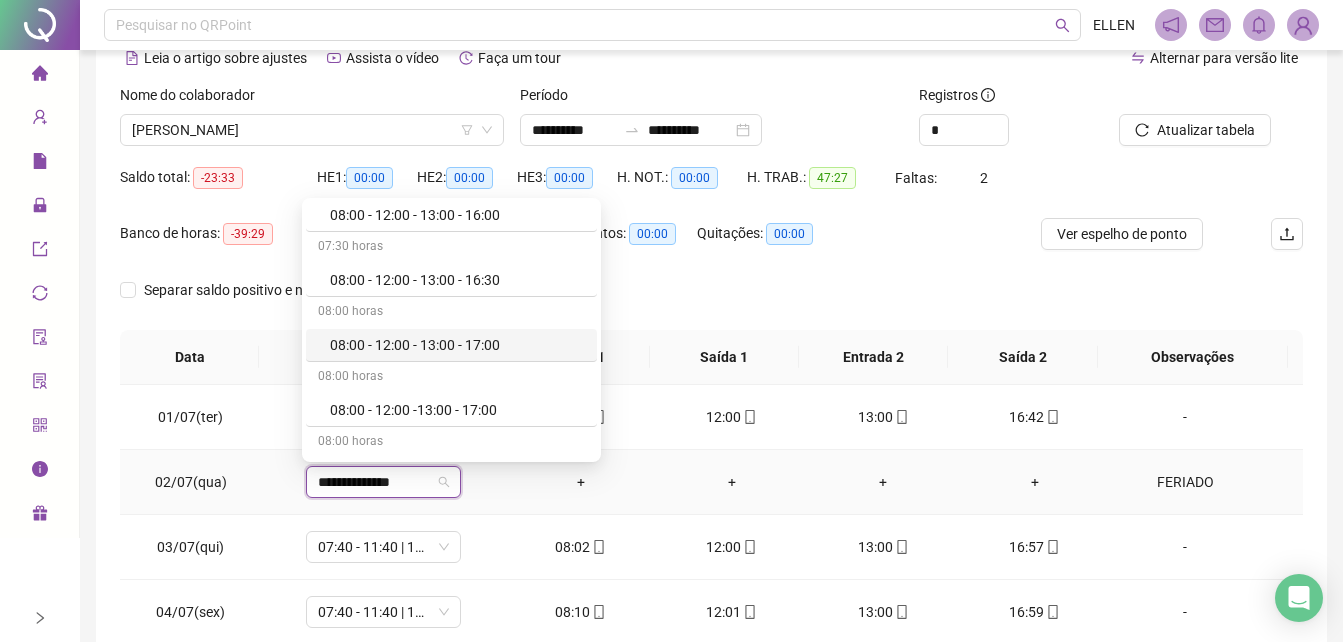 click on "08:00 - 12:00 - 13:00 - 17:00" at bounding box center [457, 345] 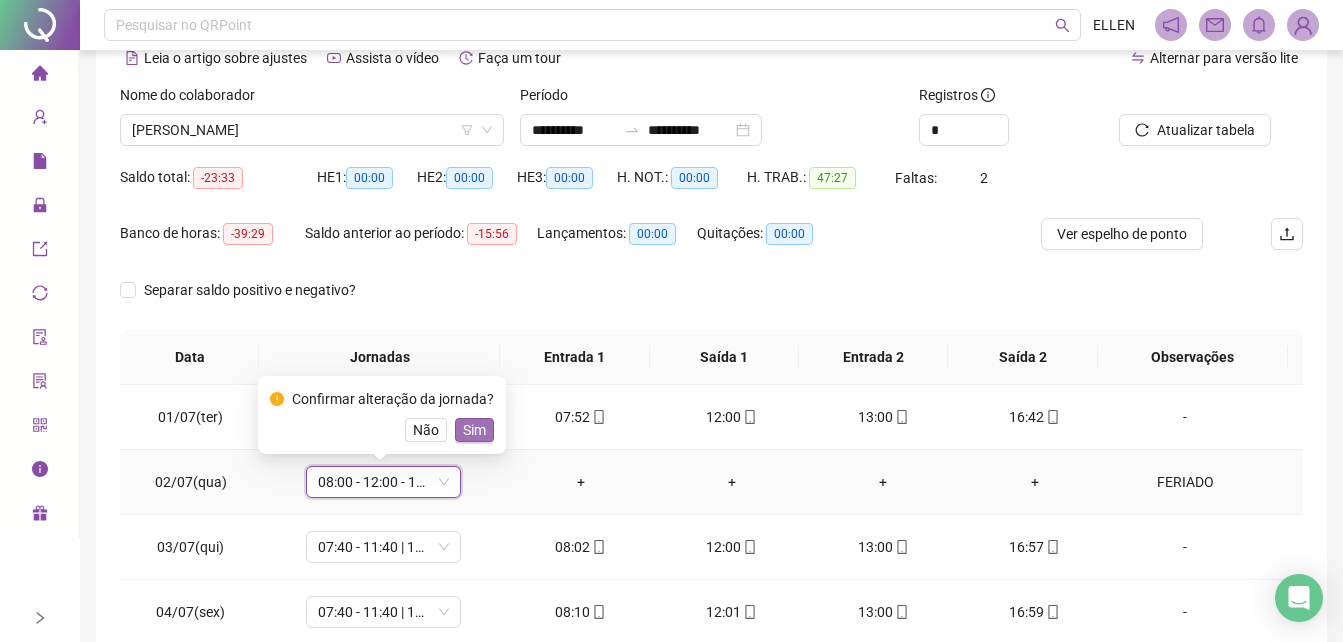 click on "Sim" at bounding box center (474, 430) 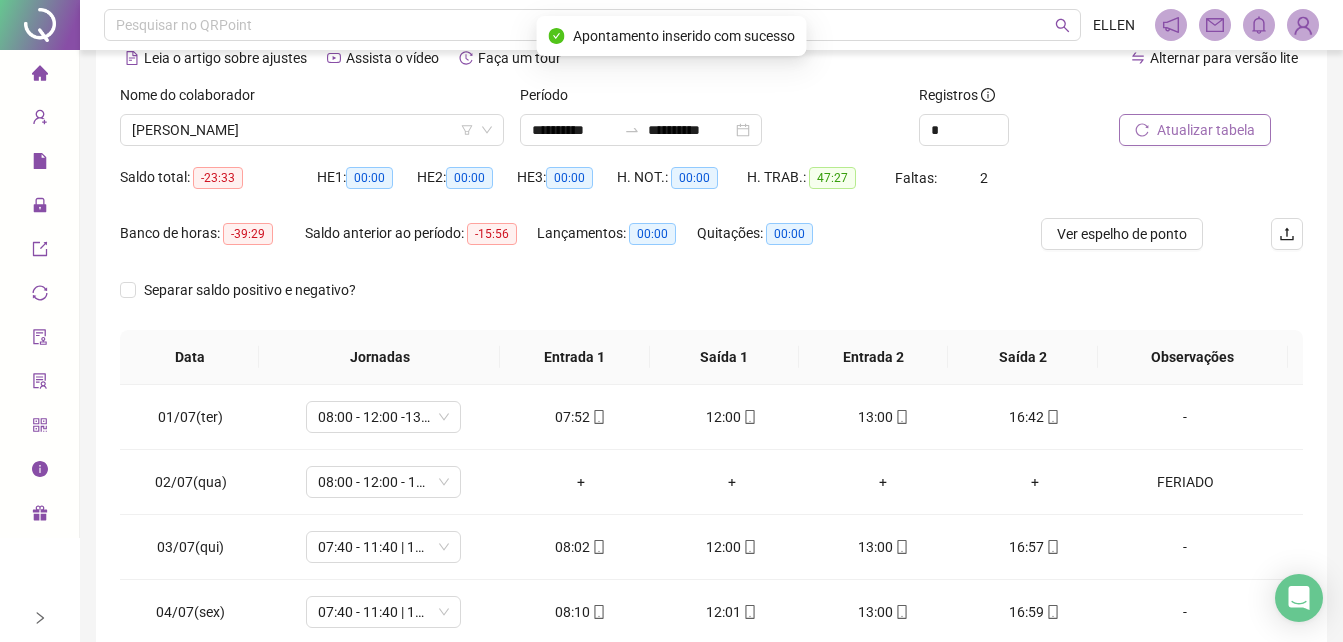 click on "Atualizar tabela" at bounding box center (1206, 130) 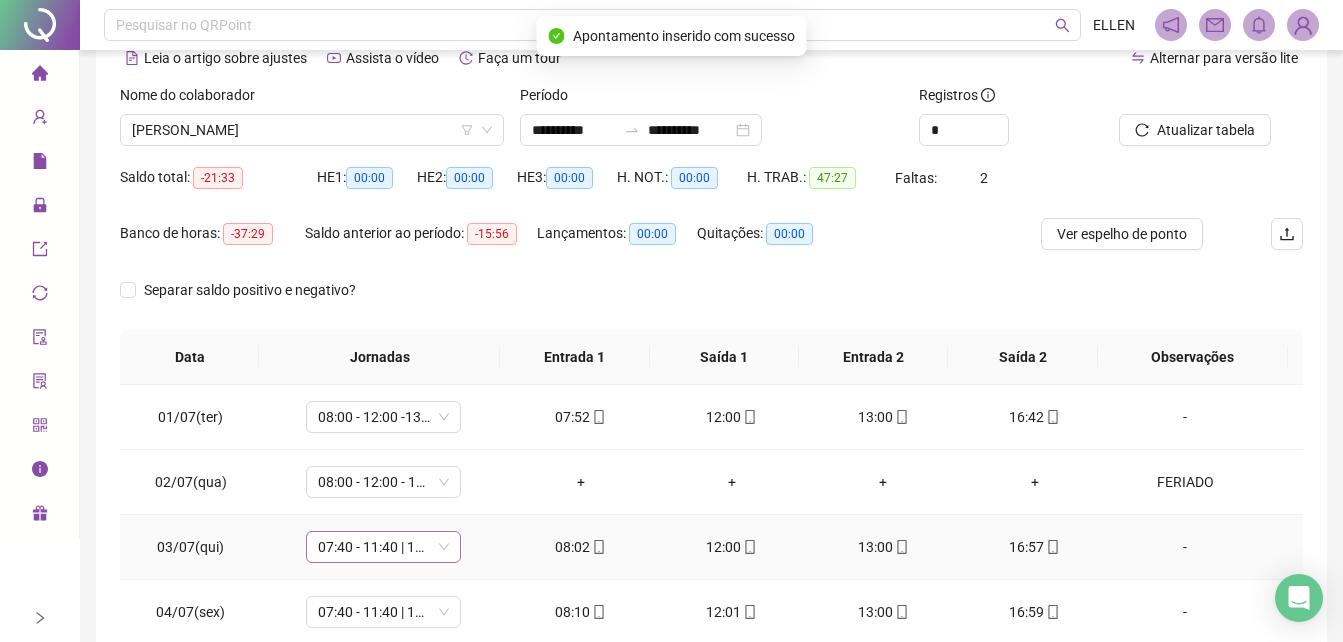 click on "07:40 - 11:40 | 13:00 - 18:00" at bounding box center [383, 547] 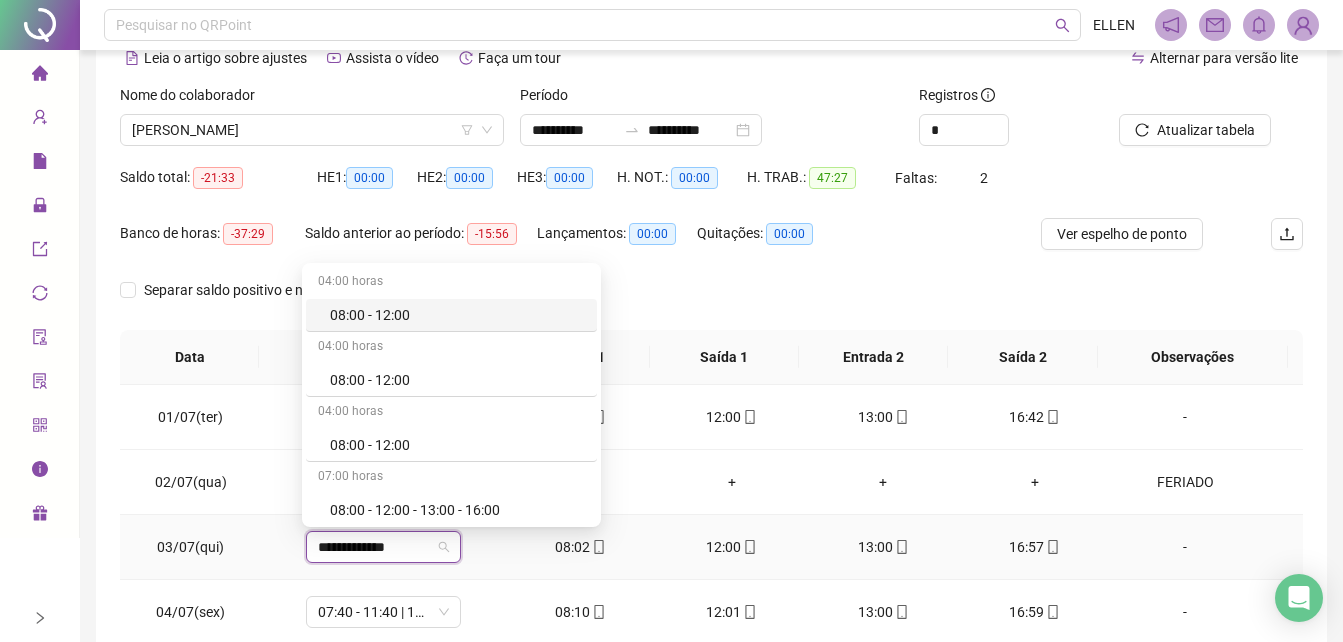 type on "**********" 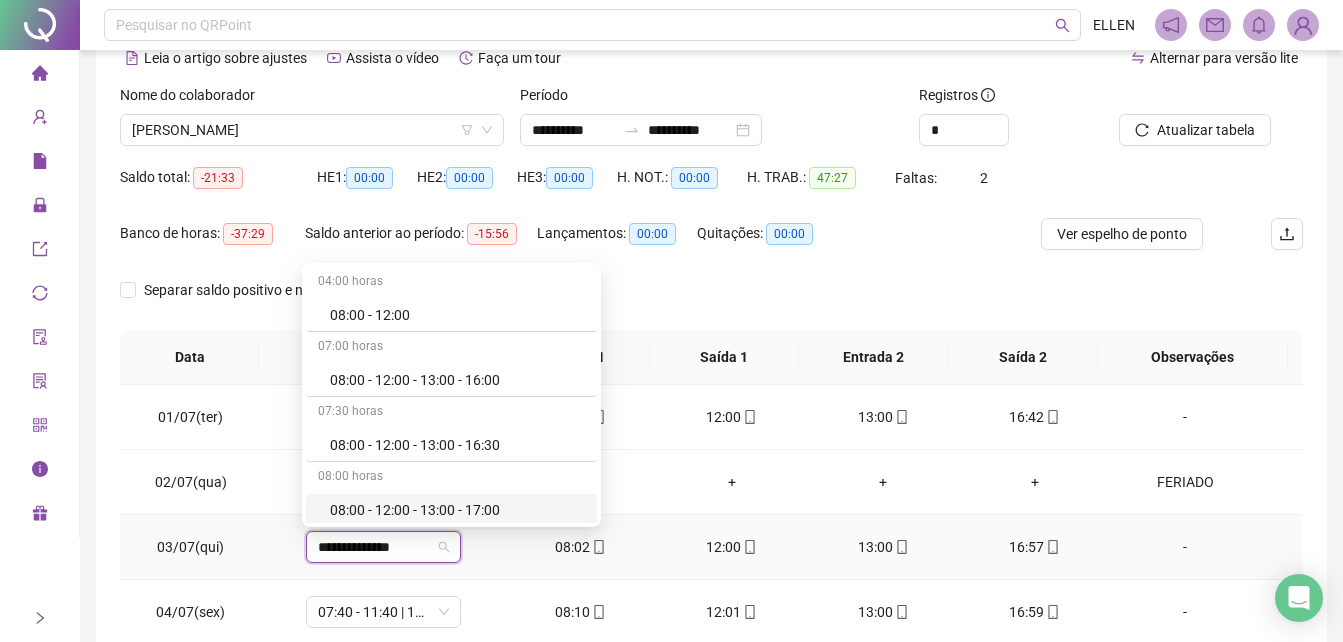 click on "08:00 - 12:00 - 13:00 - 17:00" at bounding box center [457, 510] 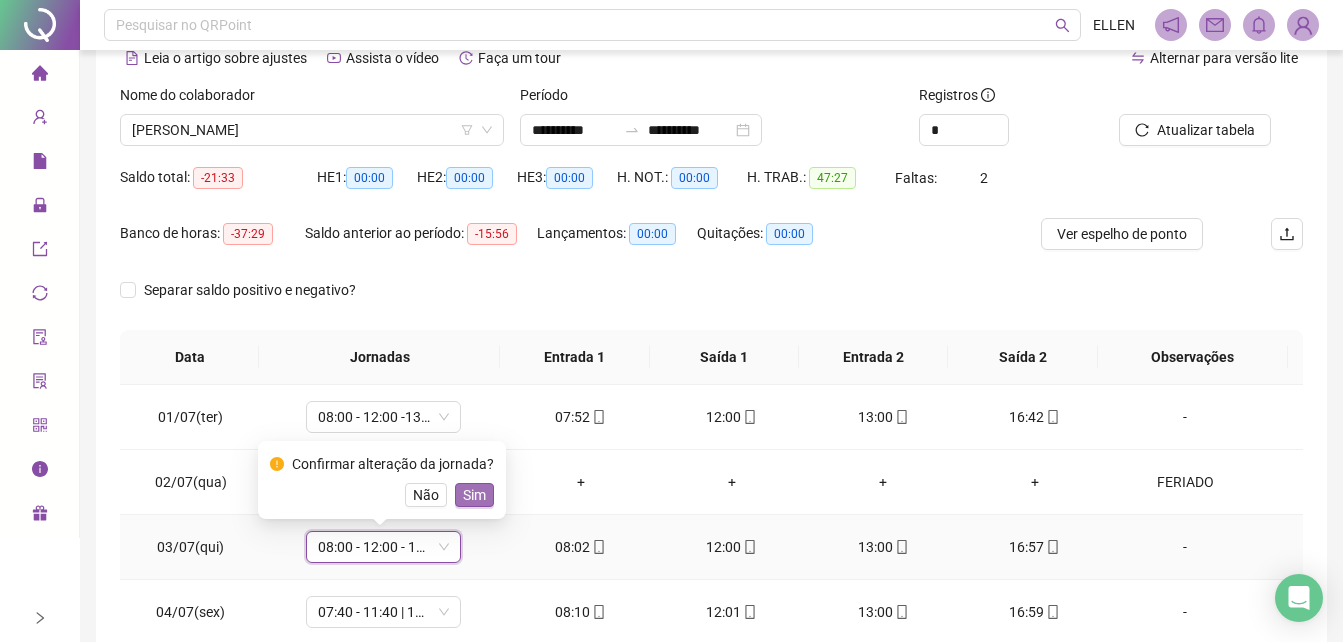 click on "Sim" at bounding box center (474, 495) 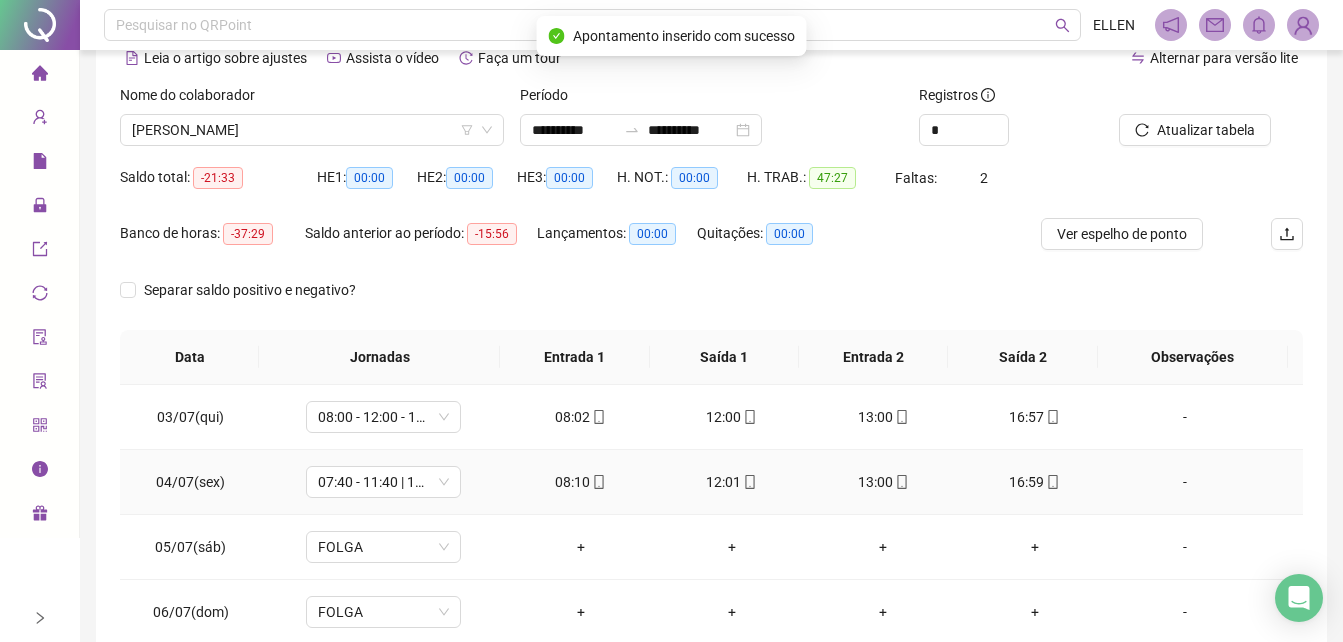 scroll, scrollTop: 100, scrollLeft: 0, axis: vertical 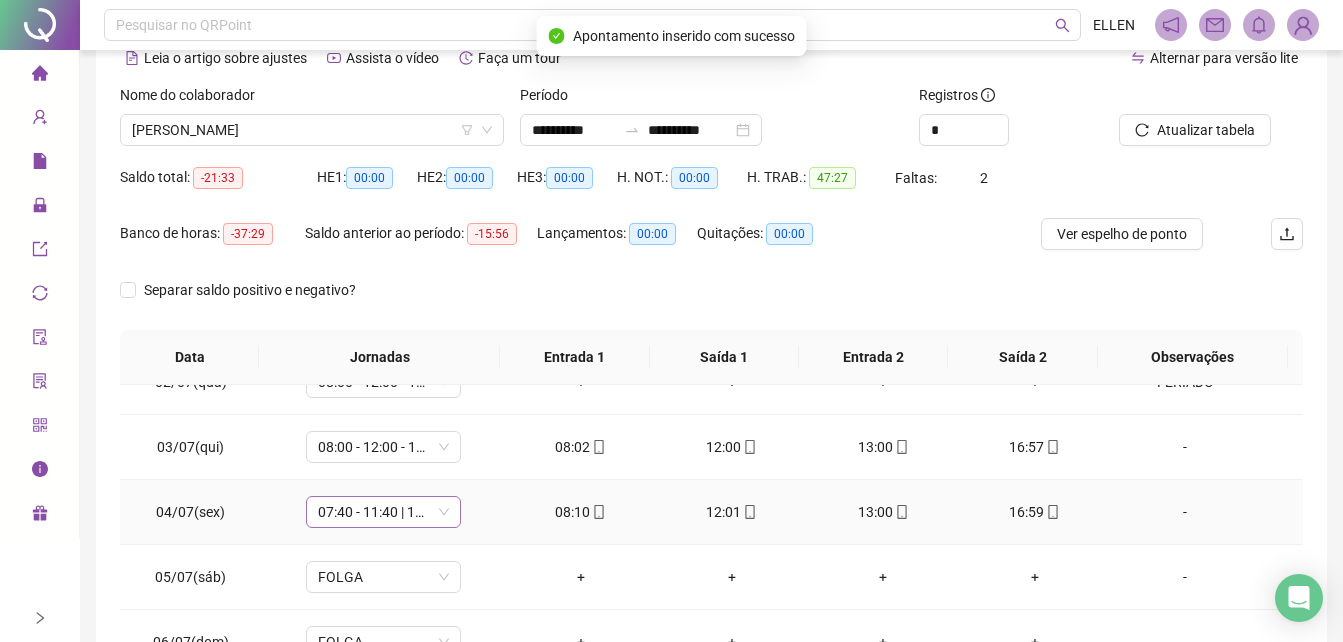 click on "07:40 - 11:40 | 13:00 - 17:00" at bounding box center (383, 512) 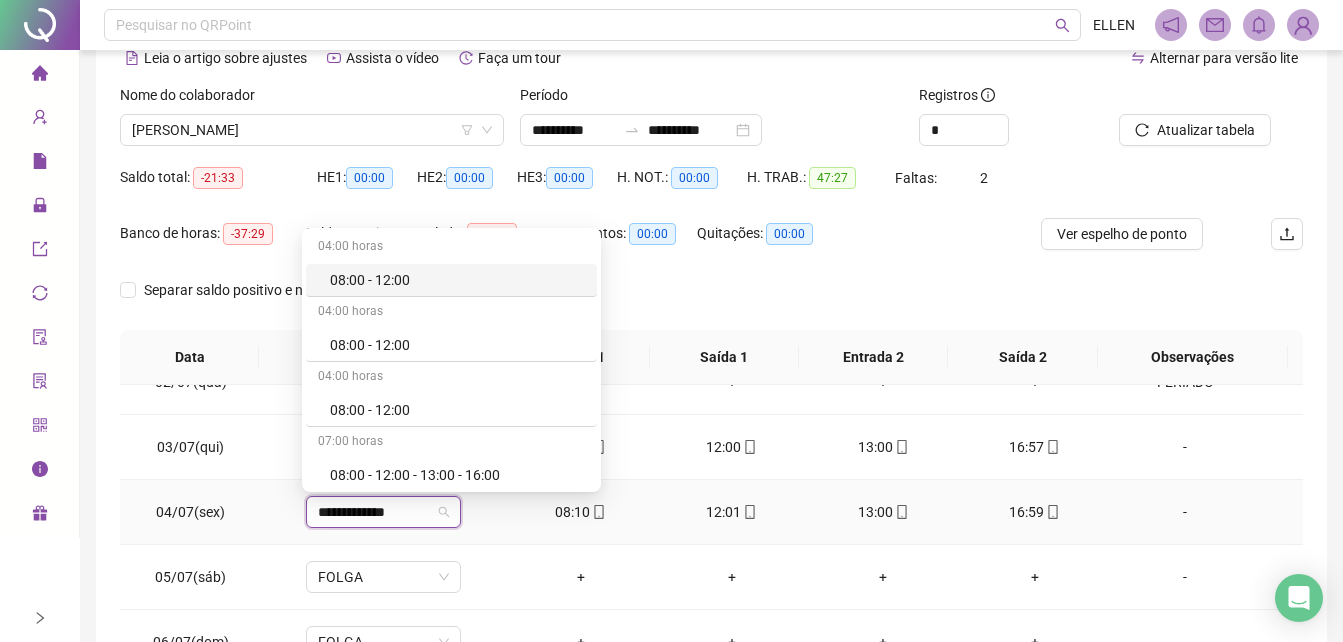 type on "**********" 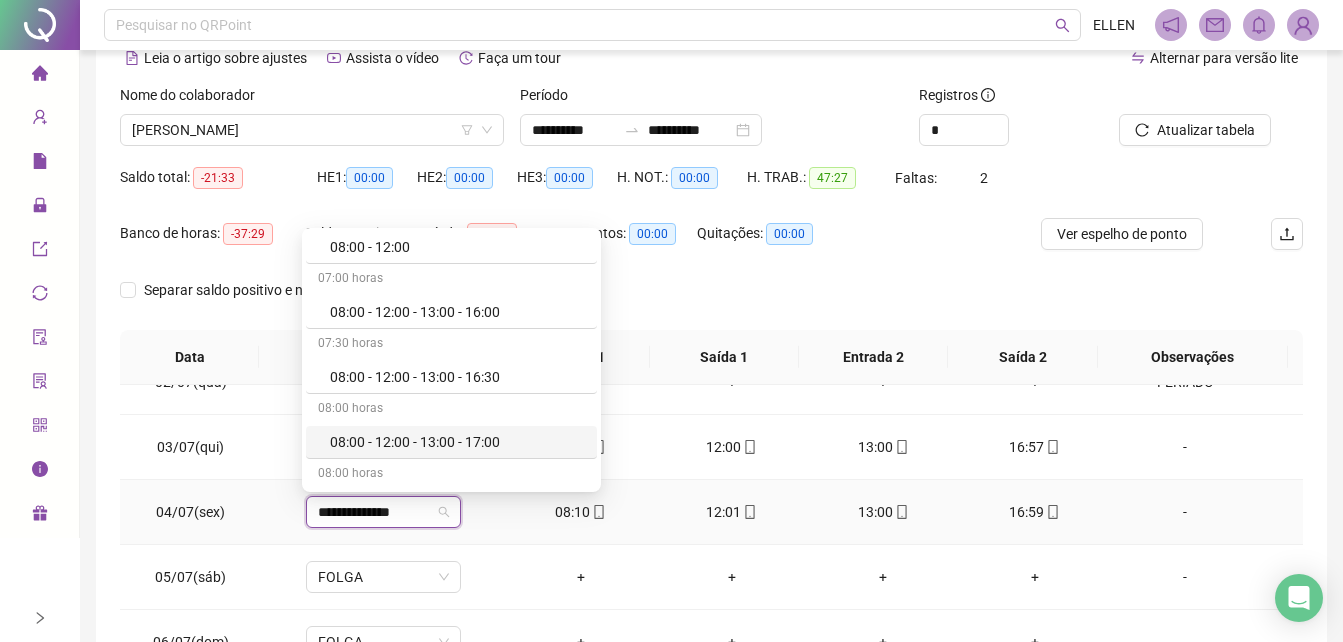 scroll, scrollTop: 0, scrollLeft: 0, axis: both 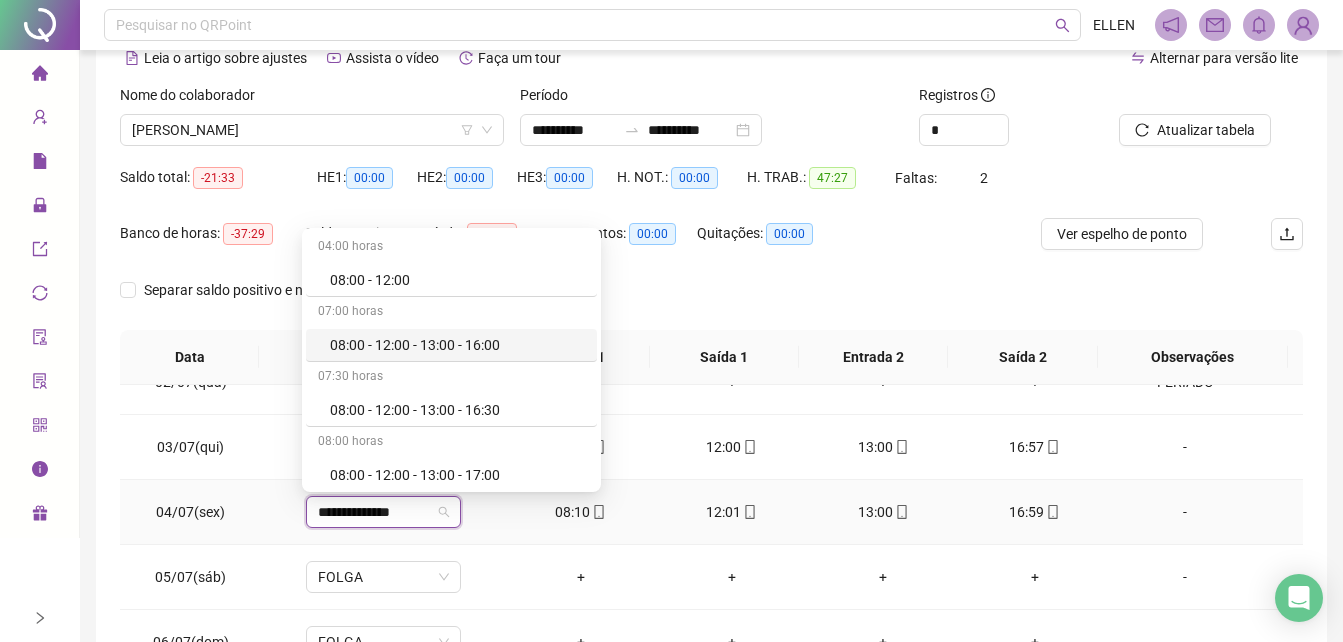 click on "08:00 - 12:00 - 13:00 - 16:00" at bounding box center [457, 345] 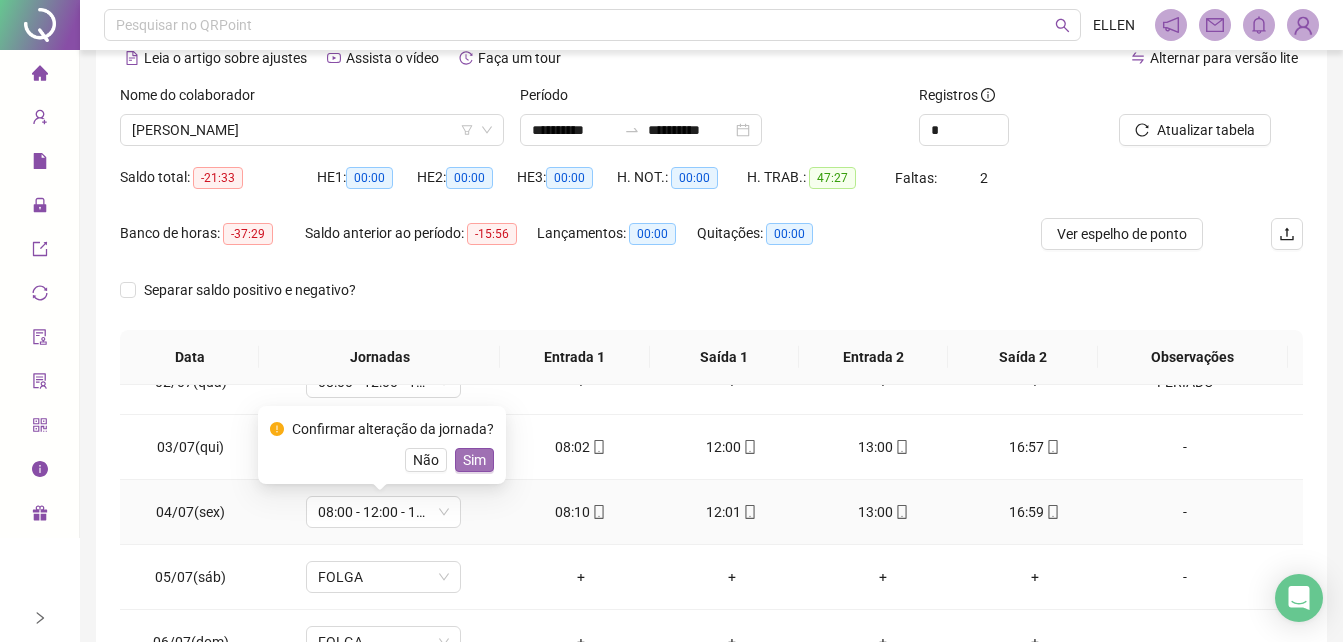 click on "Sim" at bounding box center (474, 460) 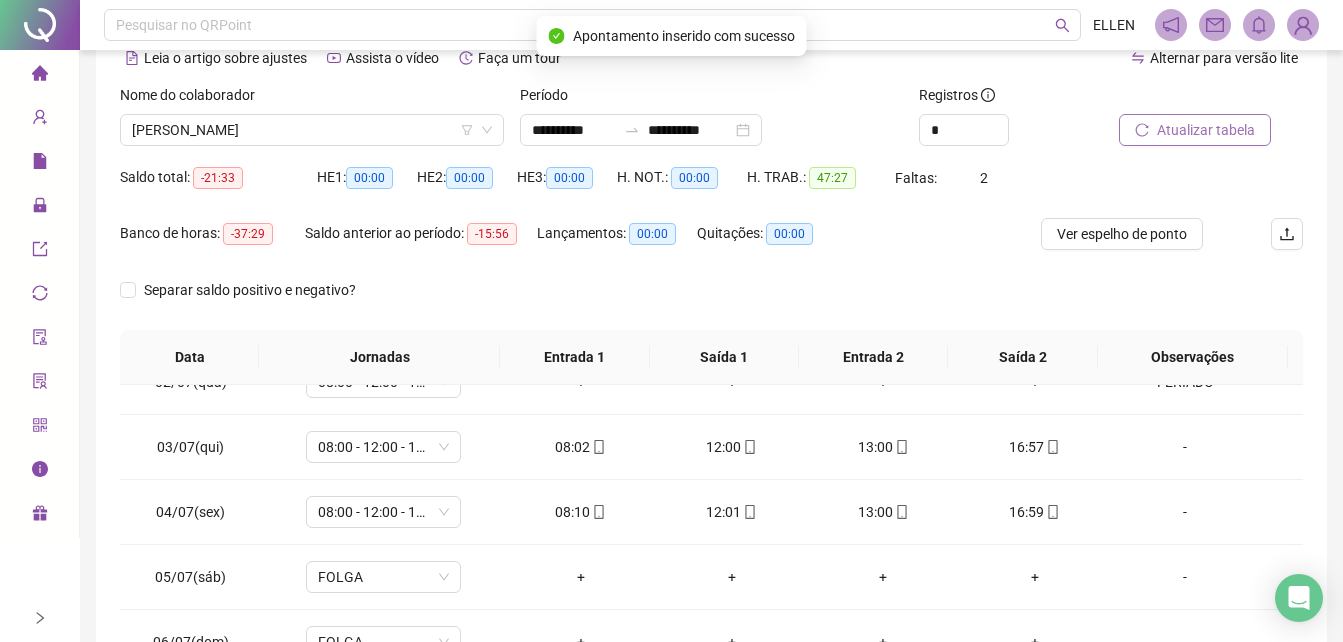 click on "Atualizar tabela" at bounding box center [1206, 130] 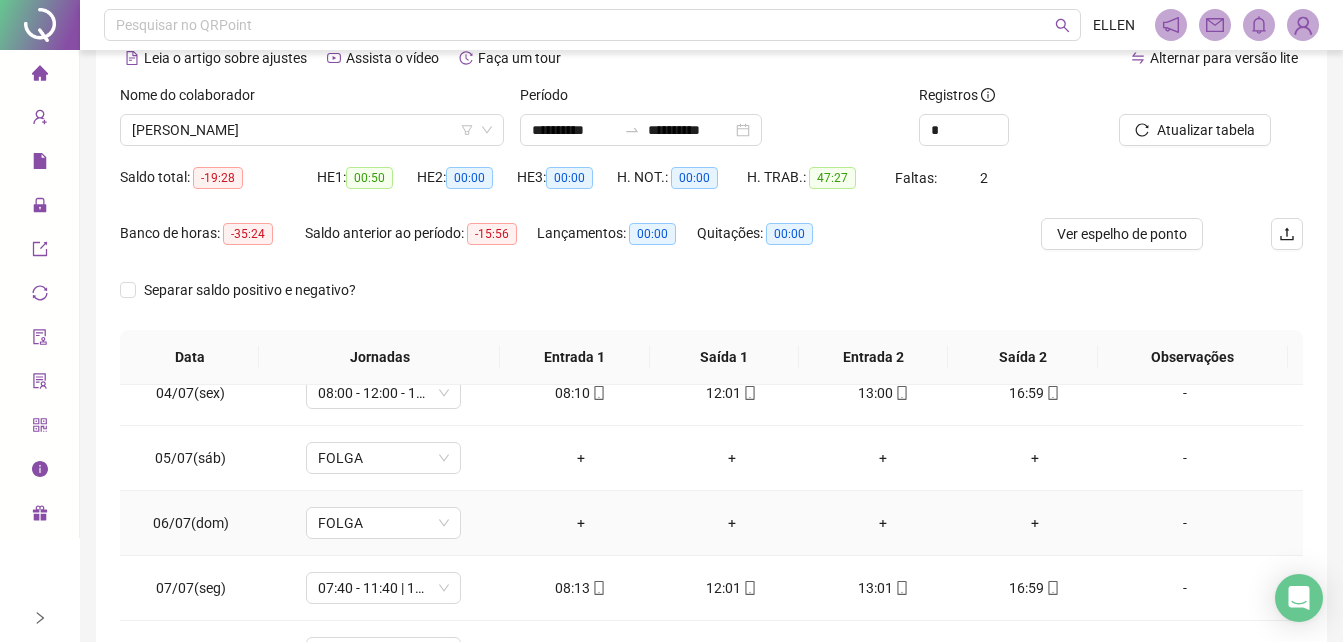 scroll, scrollTop: 223, scrollLeft: 0, axis: vertical 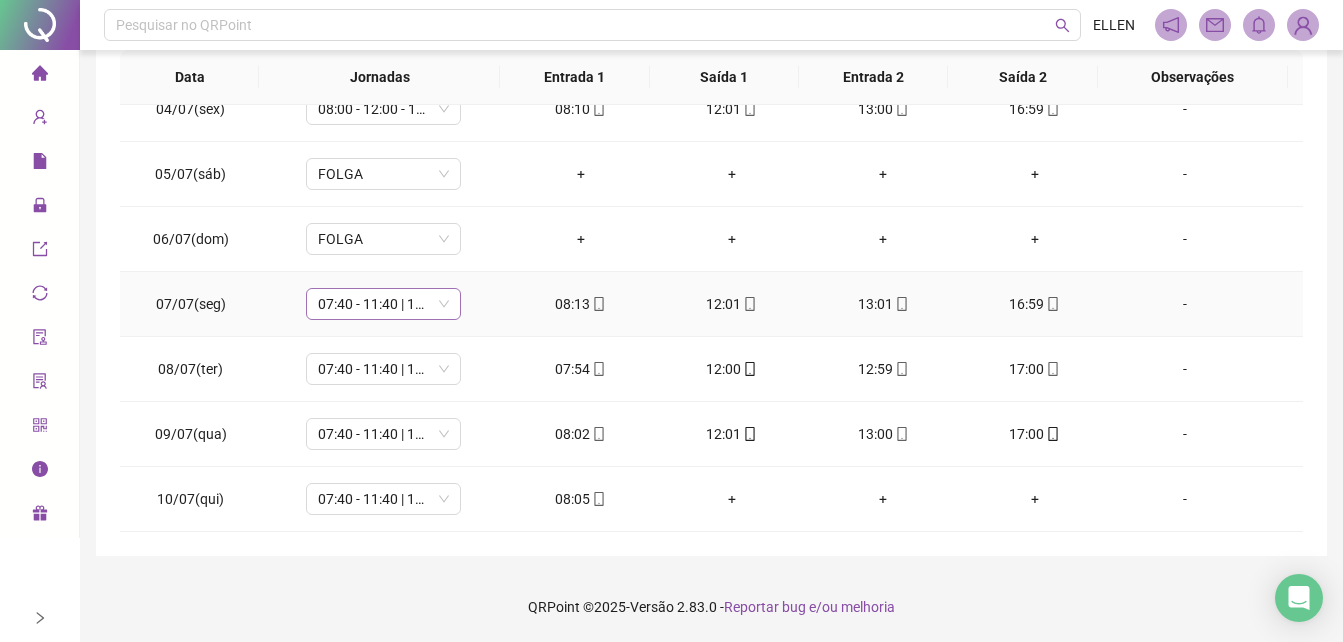click on "07:40 - 11:40 | 13:00 - 18:00" at bounding box center [383, 304] 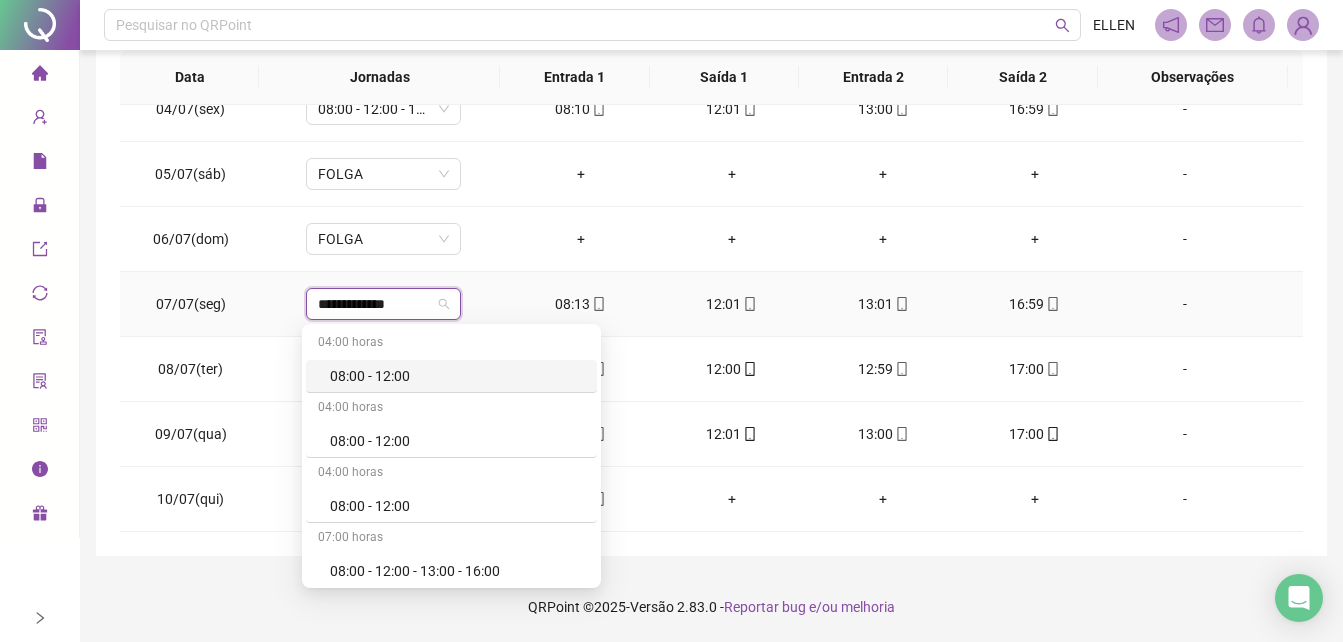 type on "**********" 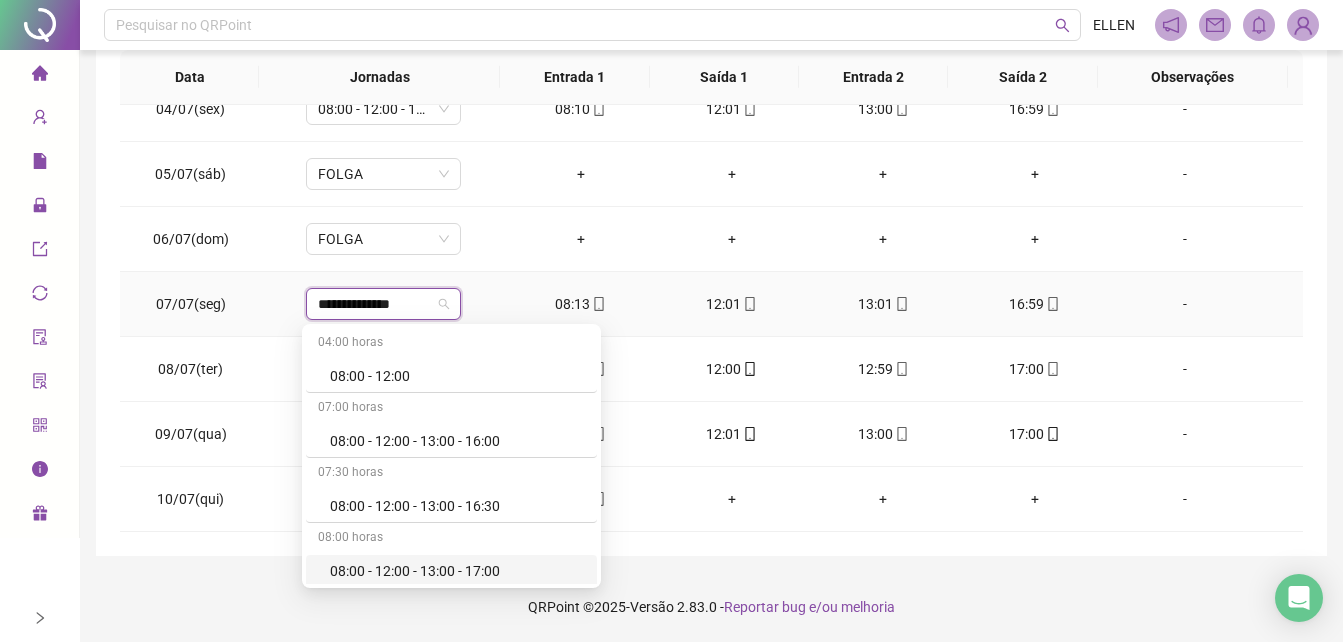 click on "08:00 - 12:00 - 13:00 - 17:00" at bounding box center [457, 571] 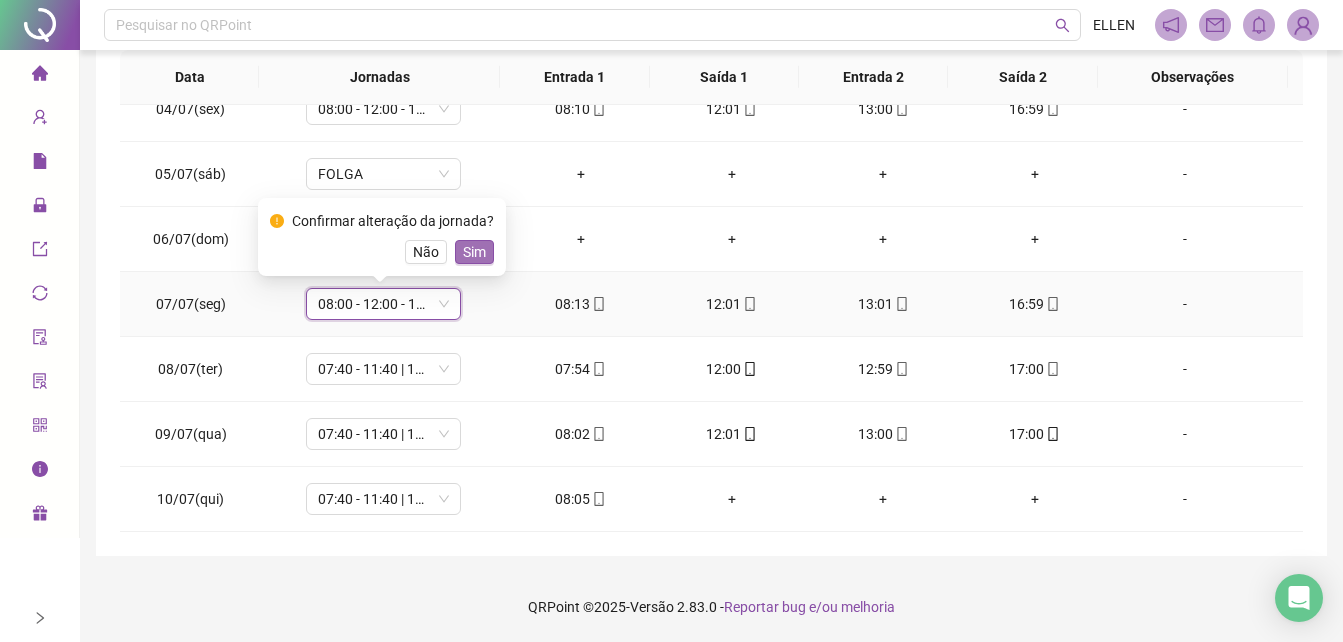 click on "Sim" at bounding box center [474, 252] 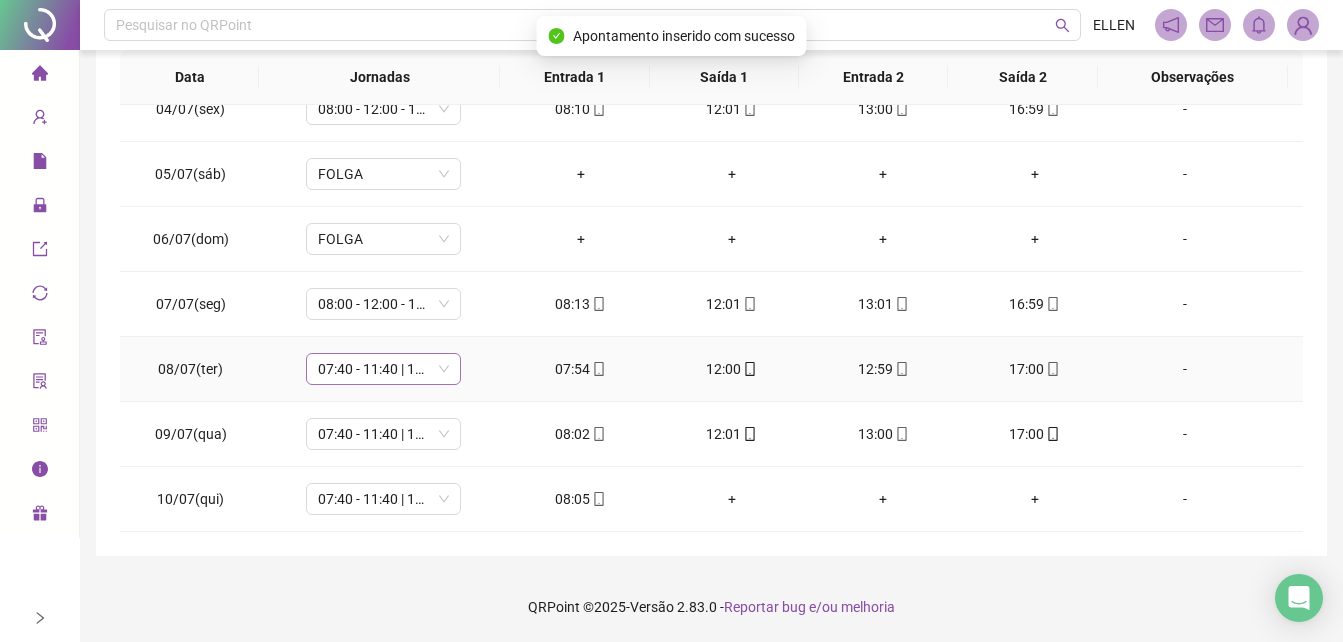 click on "07:40 - 11:40 | 13:00 - 18:00" at bounding box center [383, 369] 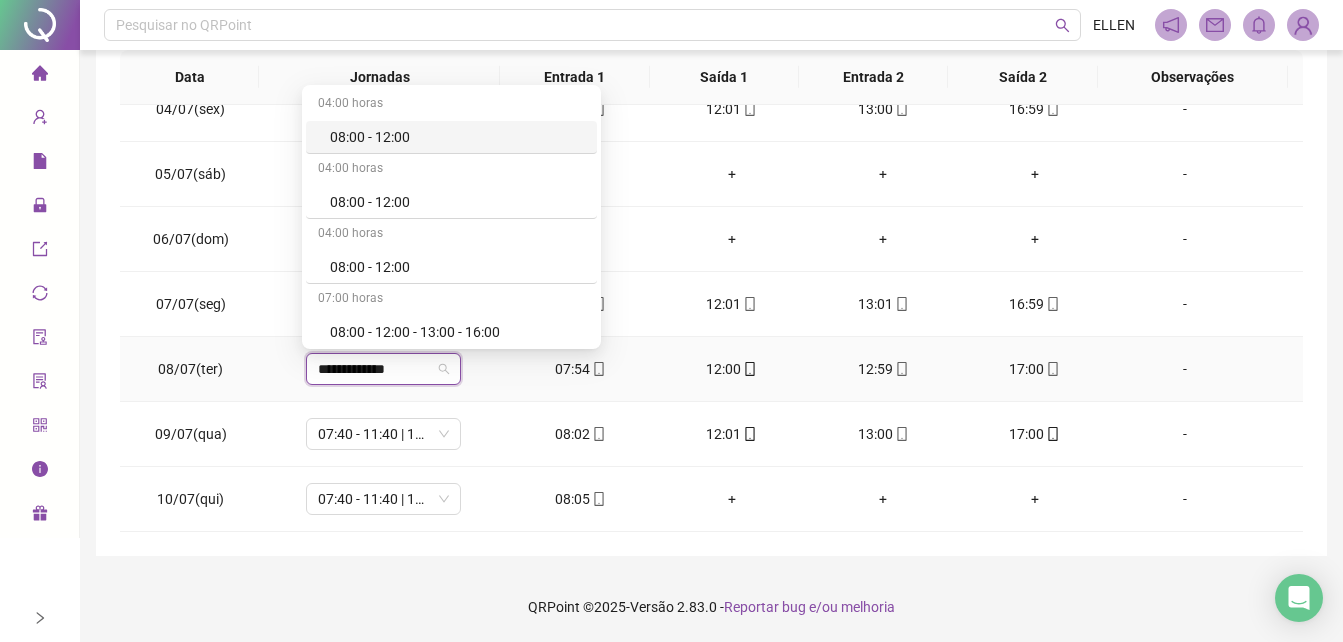type on "**********" 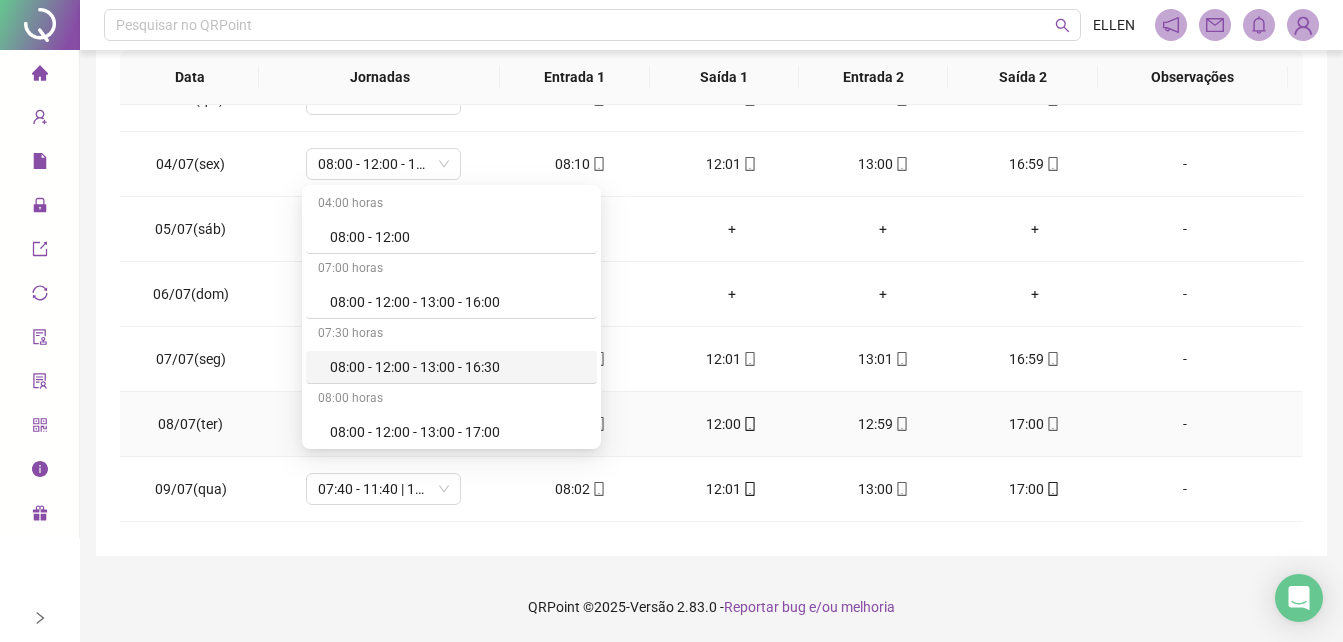 scroll, scrollTop: 123, scrollLeft: 0, axis: vertical 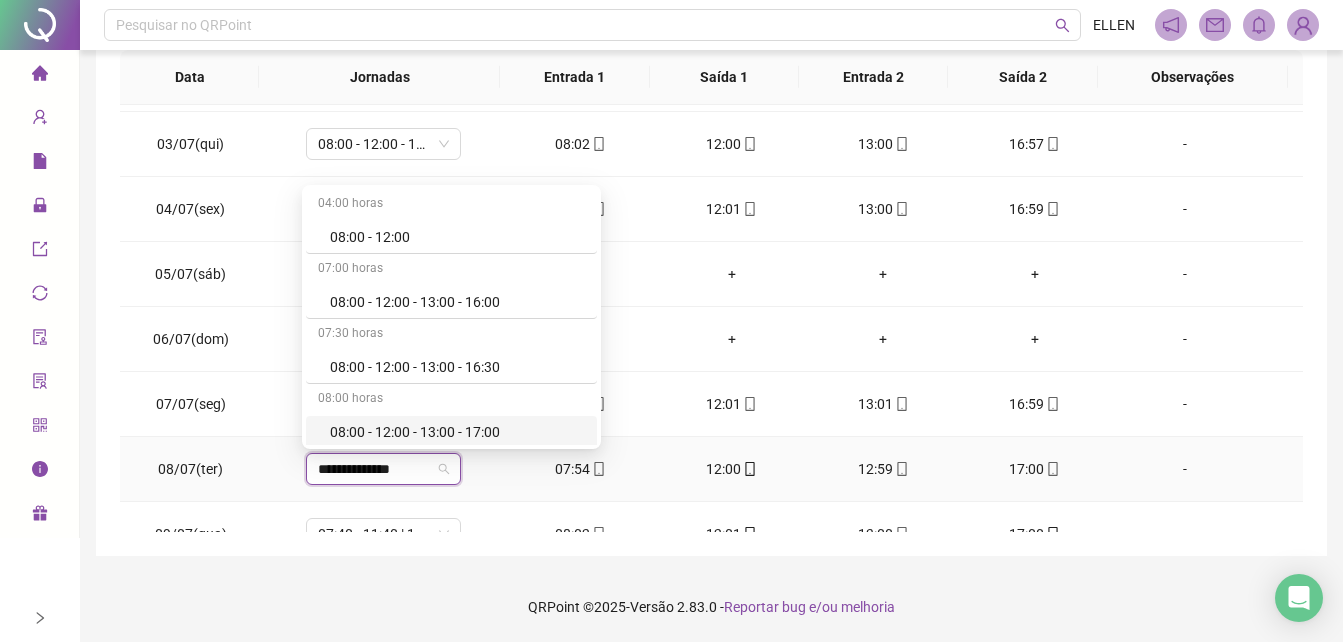 click on "08:00 - 12:00 - 13:00 - 17:00" at bounding box center (457, 432) 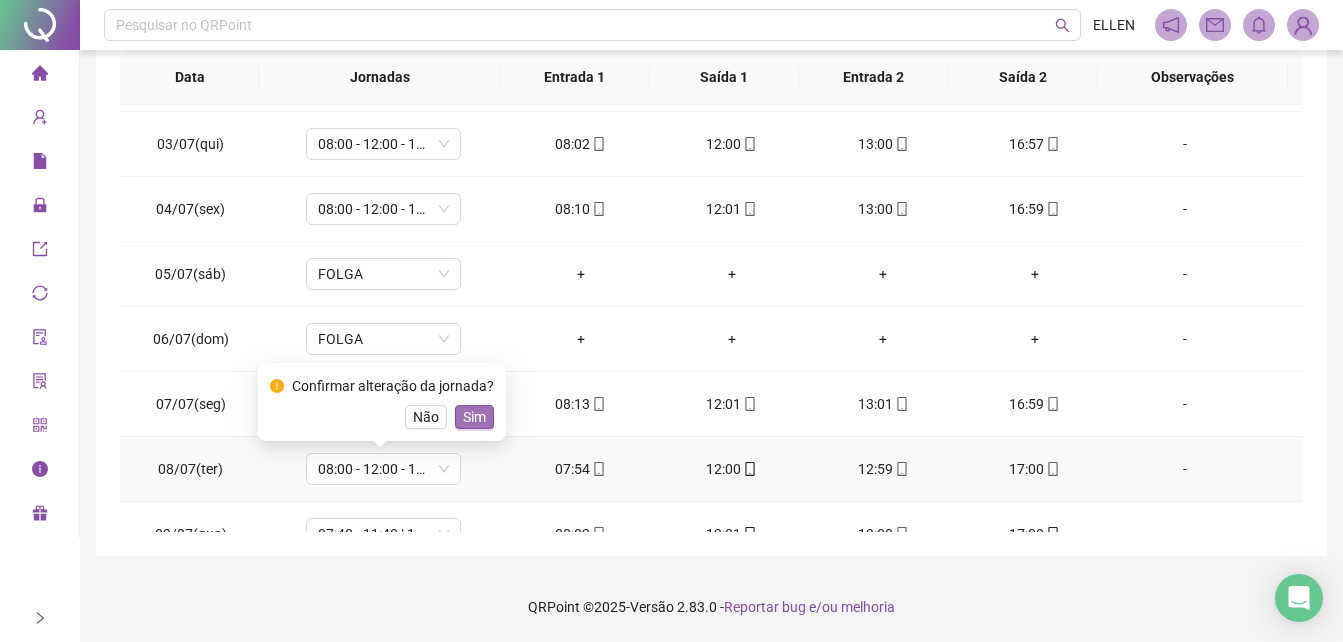 click on "Sim" at bounding box center [474, 417] 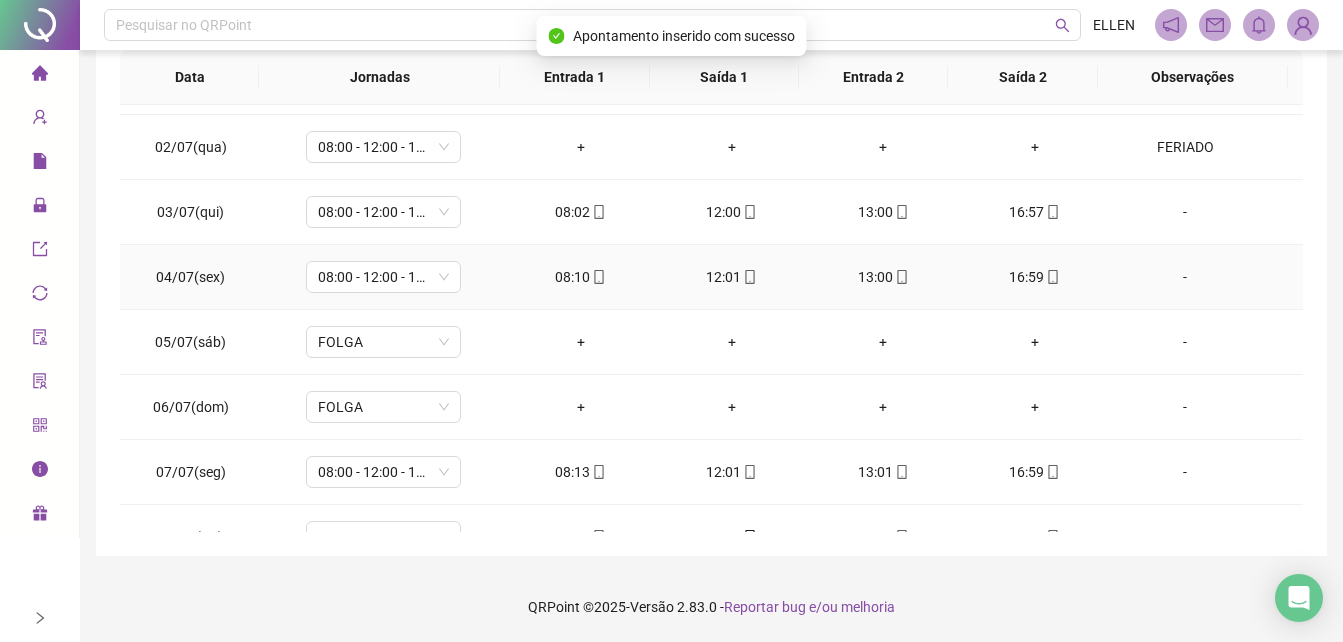 scroll, scrollTop: 0, scrollLeft: 0, axis: both 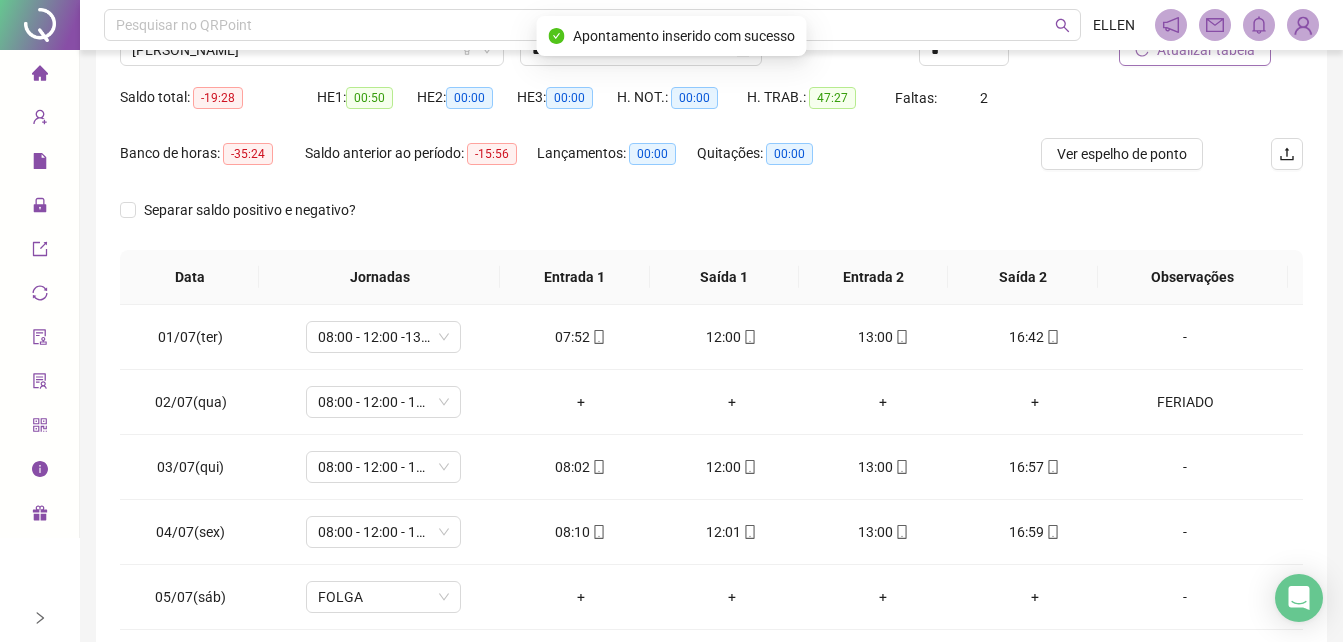 click on "Atualizar tabela" at bounding box center (1206, 50) 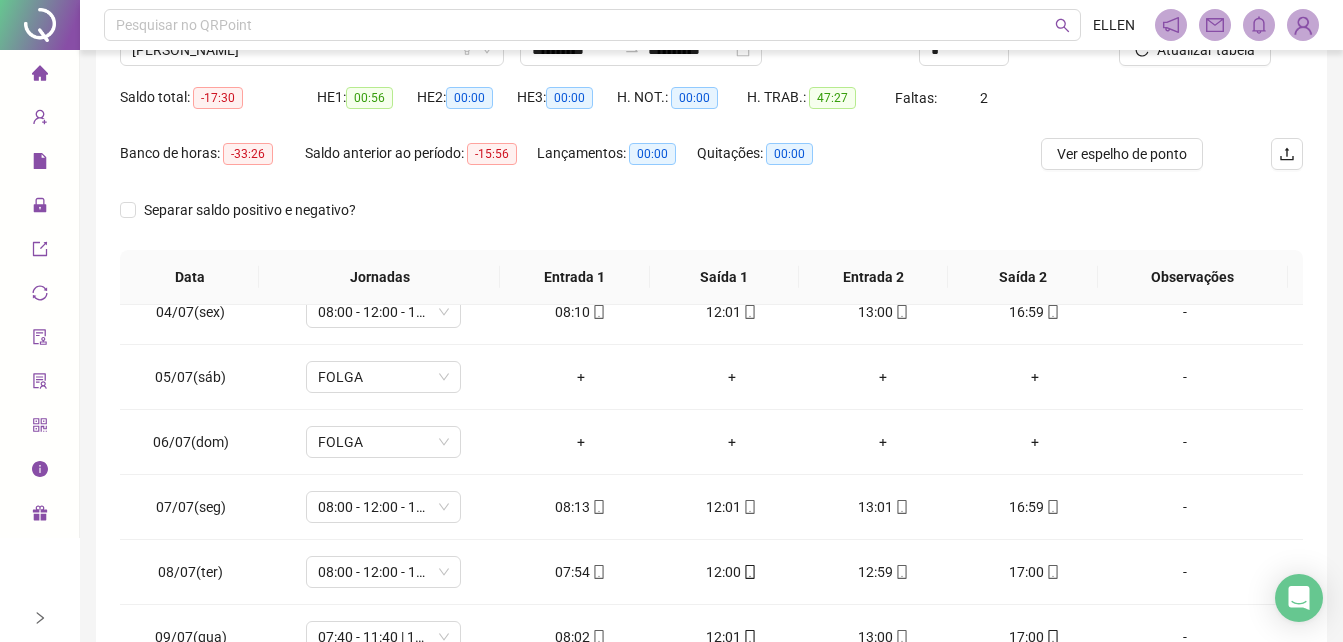 scroll, scrollTop: 223, scrollLeft: 0, axis: vertical 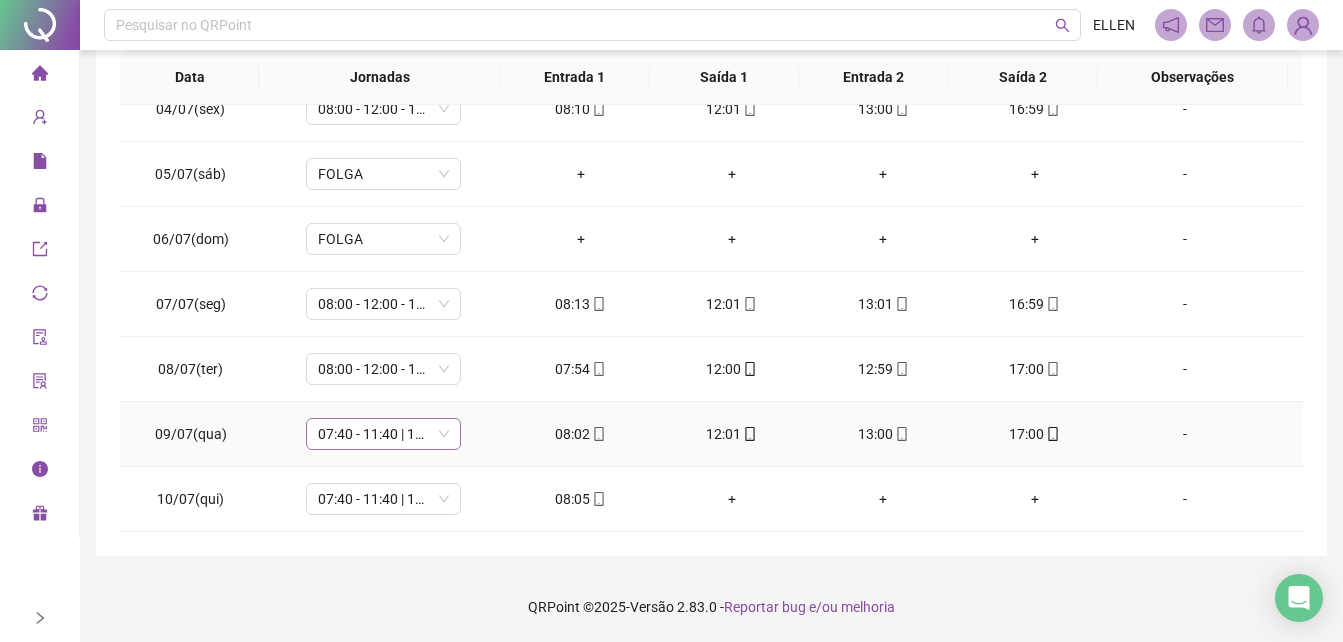 click on "07:40 - 11:40 | 13:00 - 18:00" at bounding box center [383, 434] 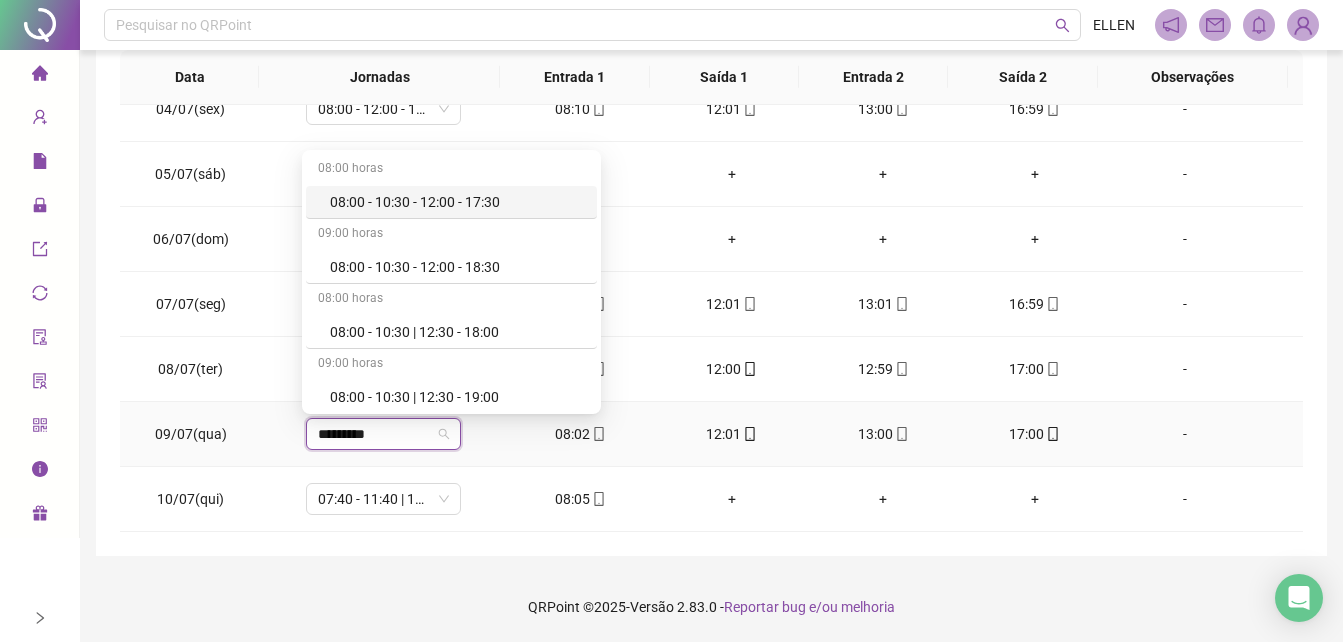 type on "**********" 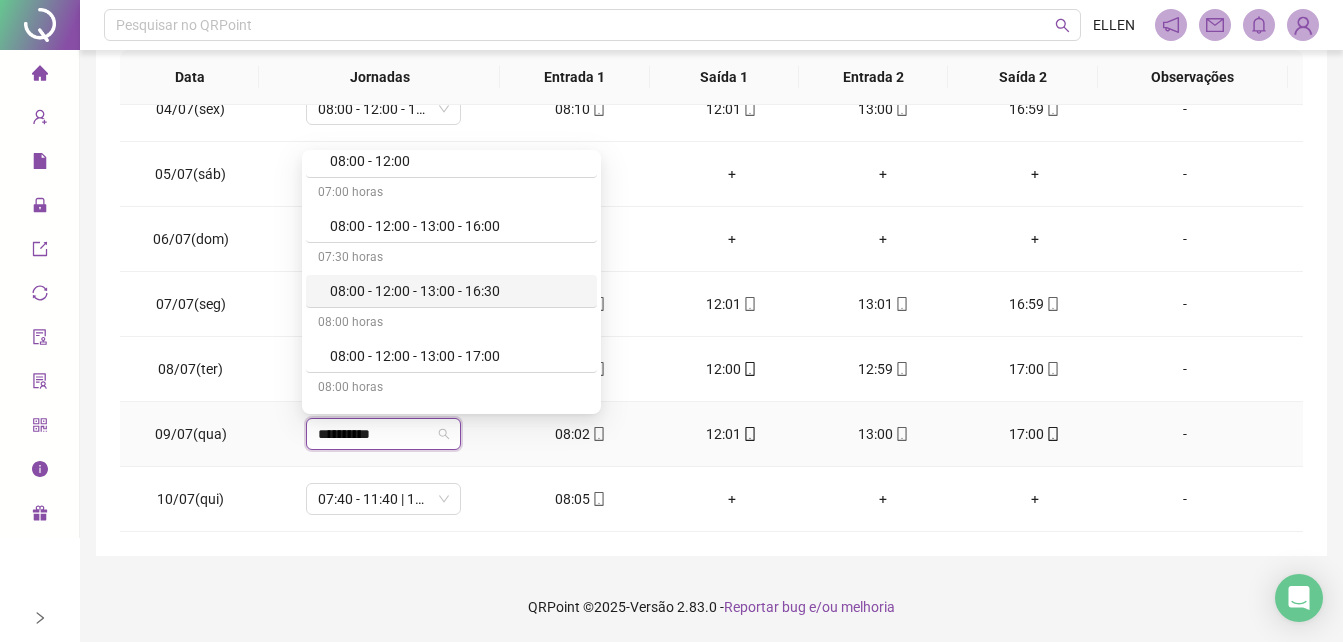scroll, scrollTop: 200, scrollLeft: 0, axis: vertical 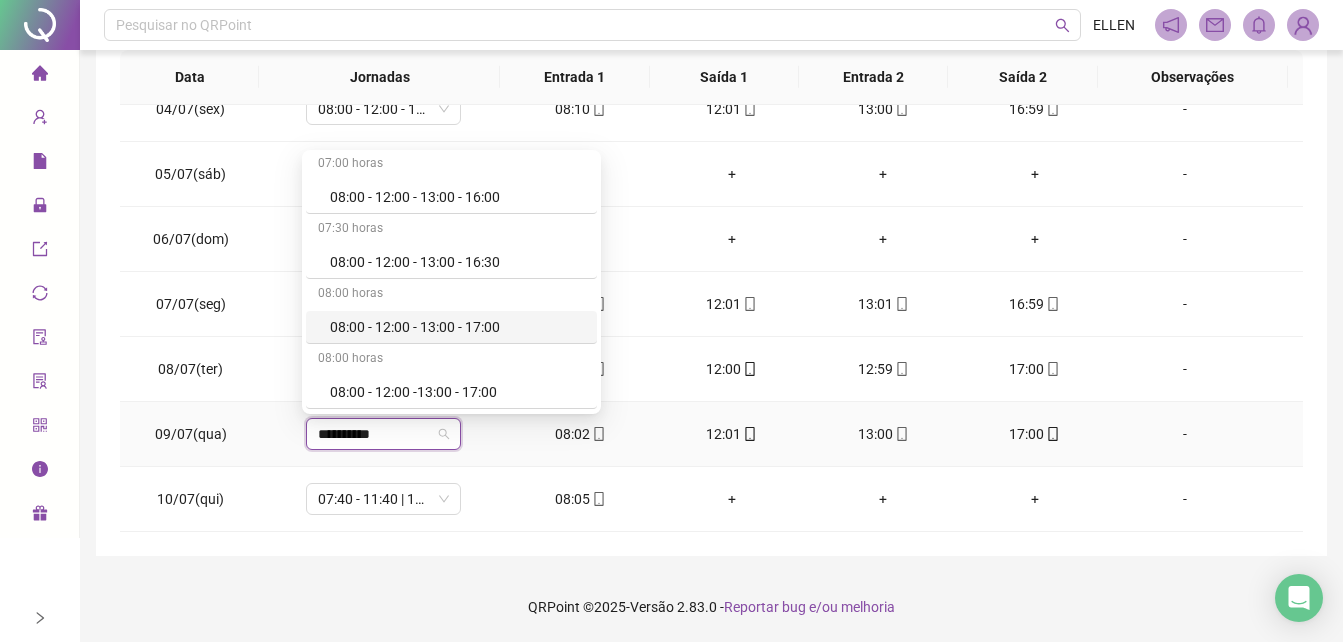 click on "08:00 - 12:00 - 13:00 - 17:00" at bounding box center (457, 327) 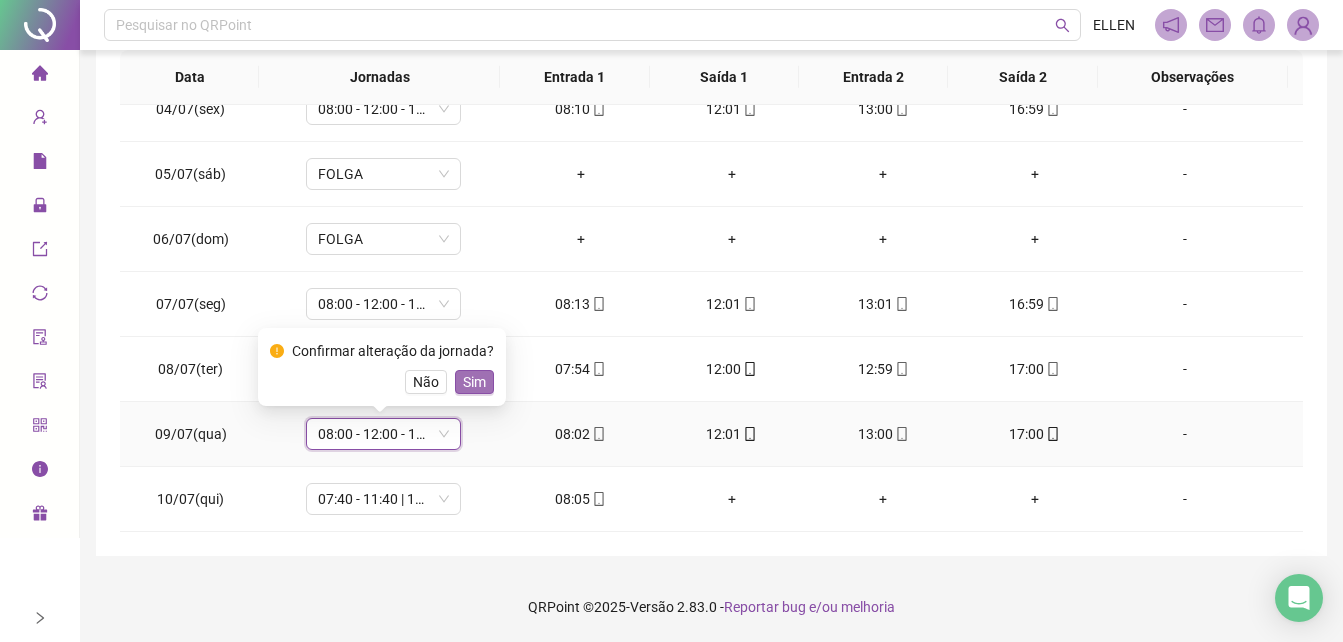 click on "Sim" at bounding box center (474, 382) 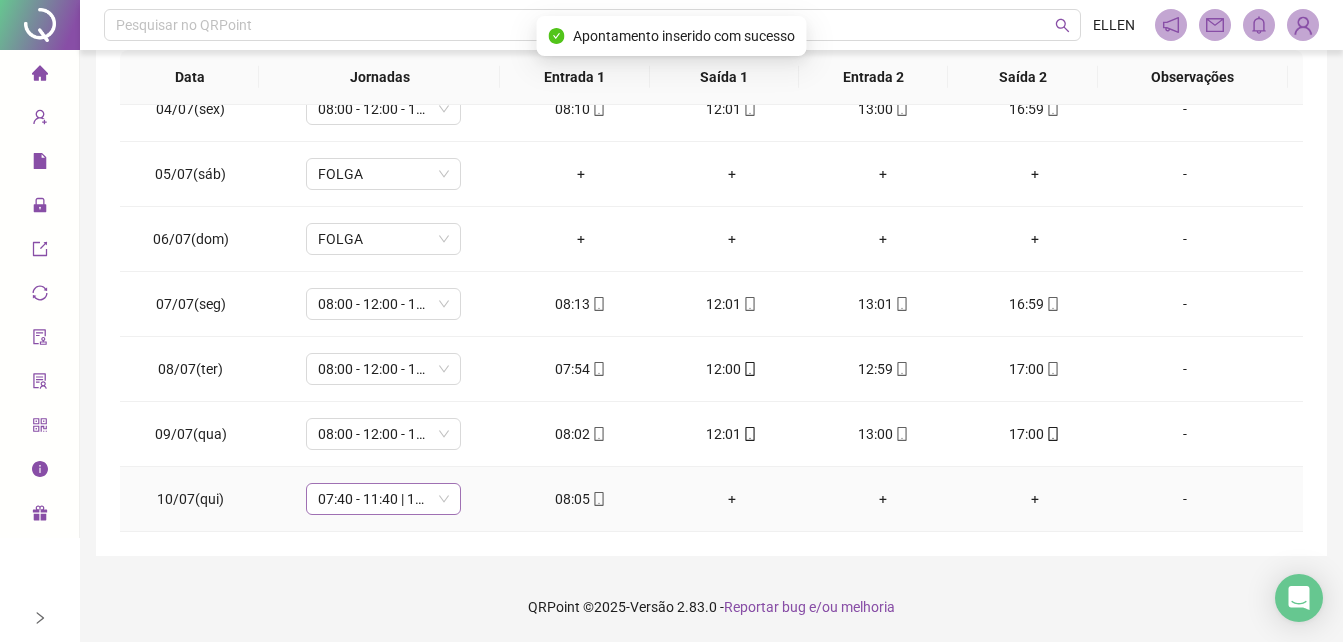 click on "07:40 - 11:40 | 13:00 - 18:00" at bounding box center [383, 499] 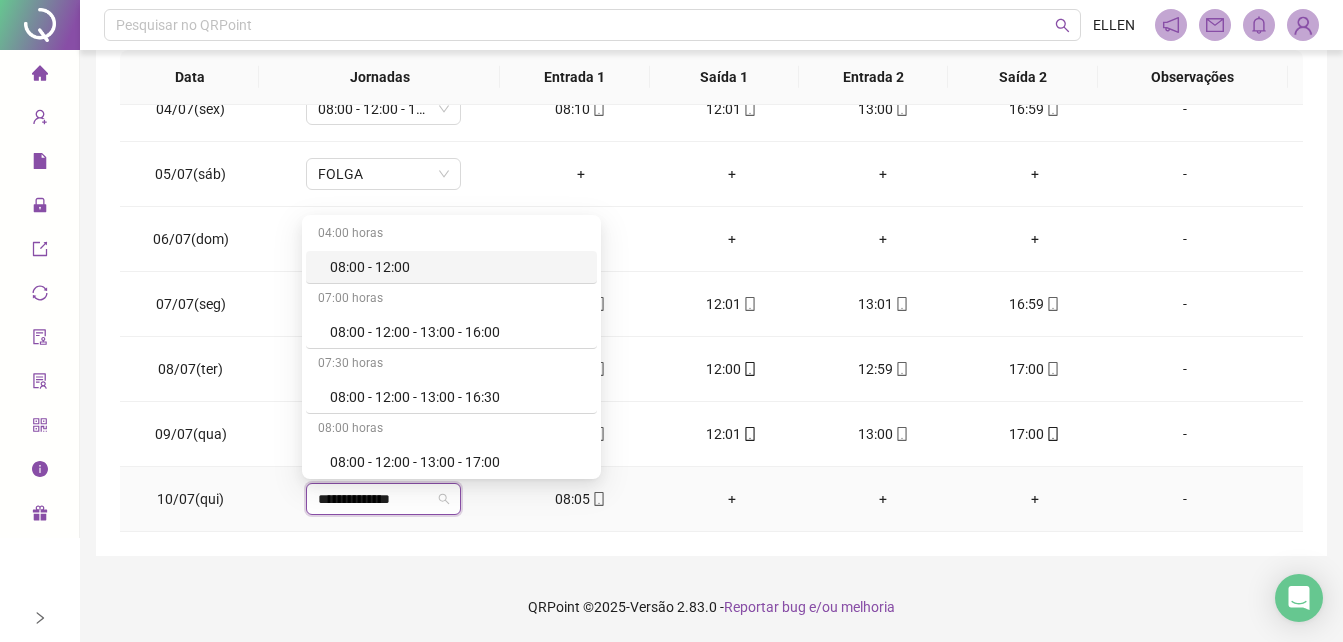 type on "**********" 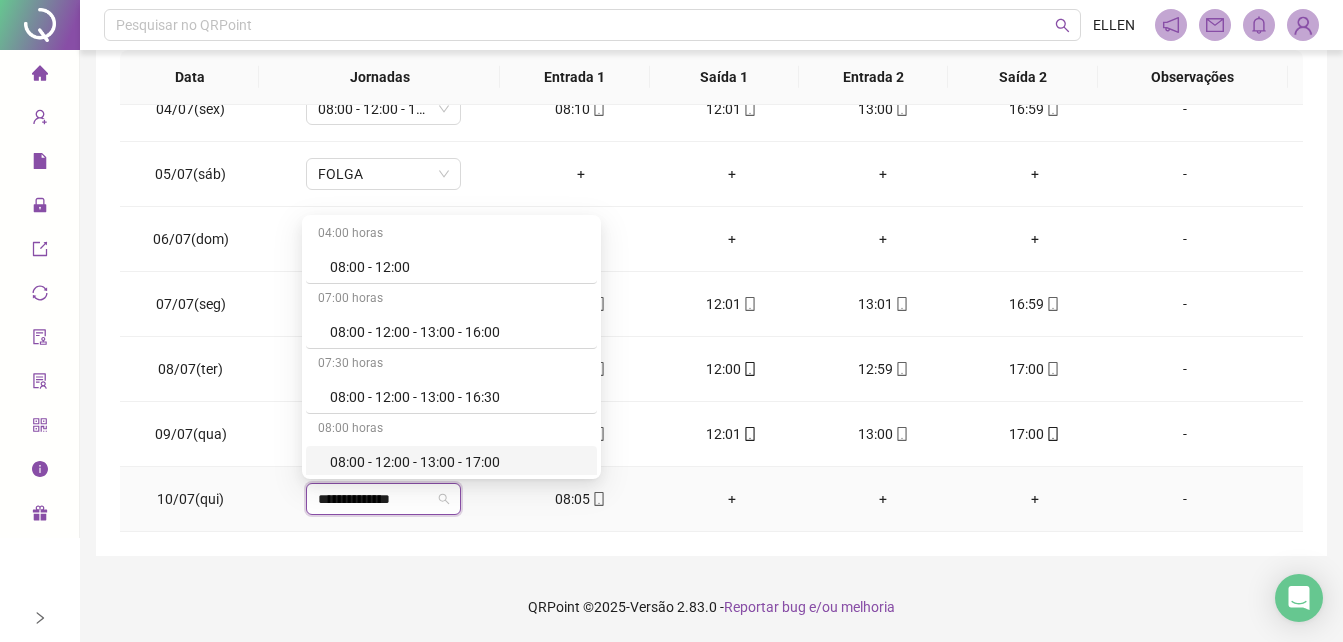 click on "08:00 - 12:00 - 13:00 - 17:00" at bounding box center [457, 462] 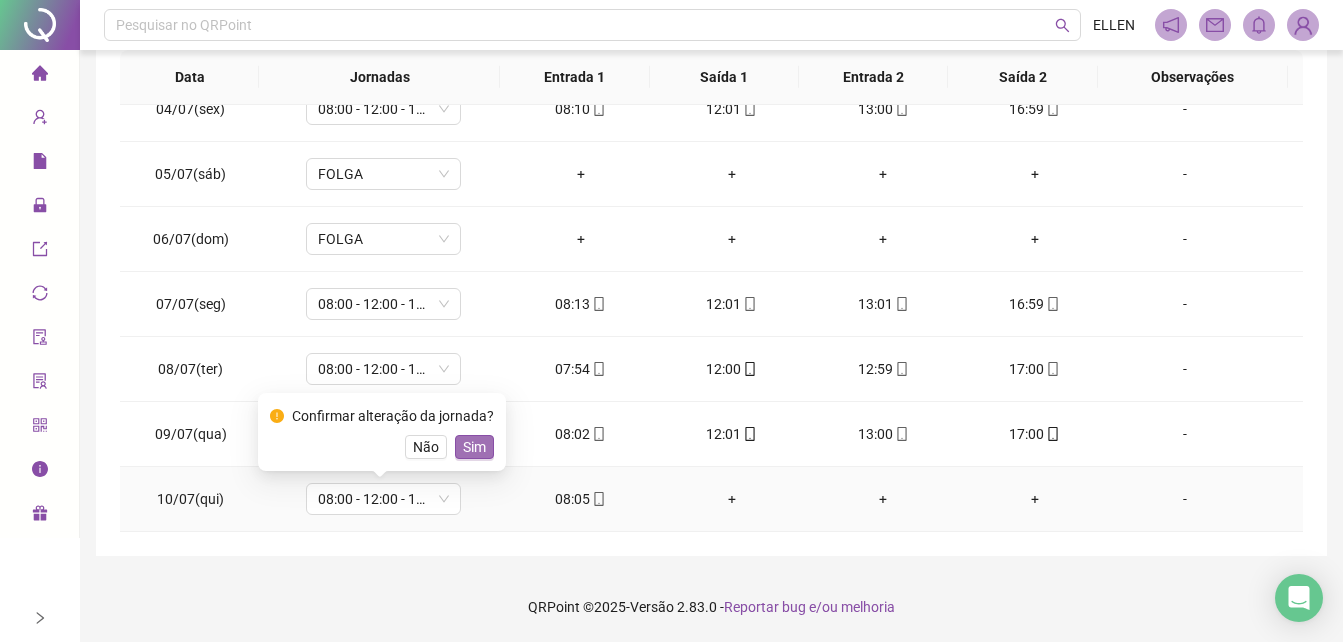 click on "Sim" at bounding box center [474, 447] 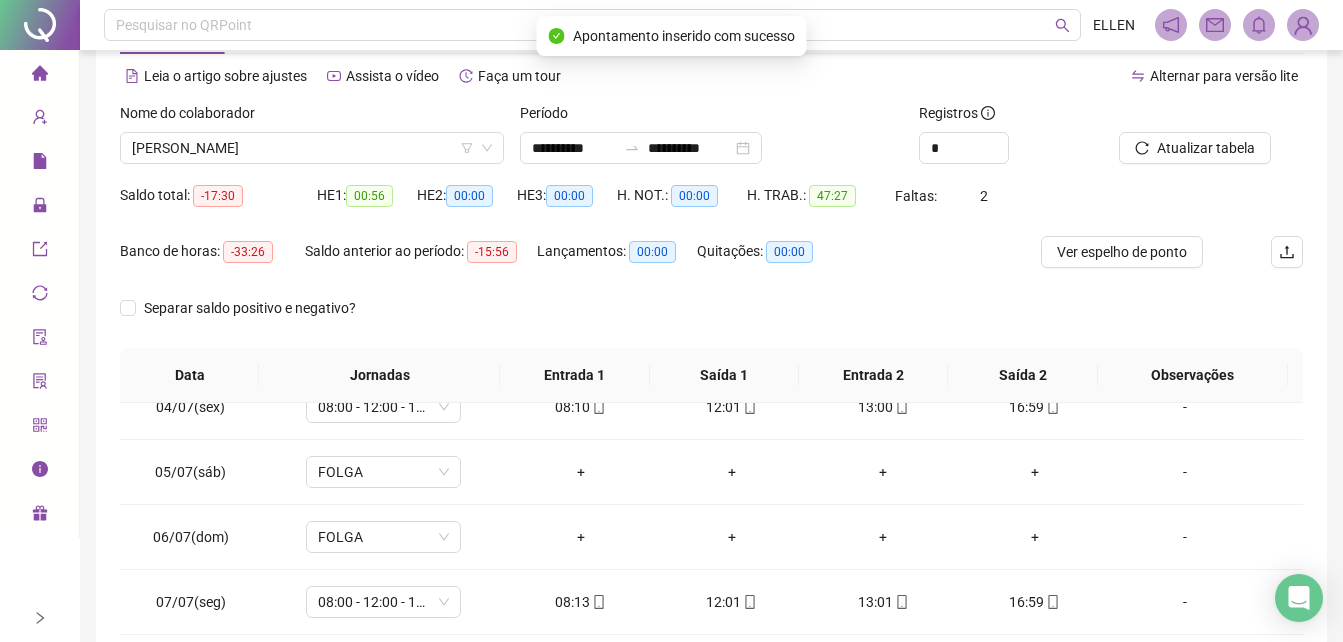 scroll, scrollTop: 80, scrollLeft: 0, axis: vertical 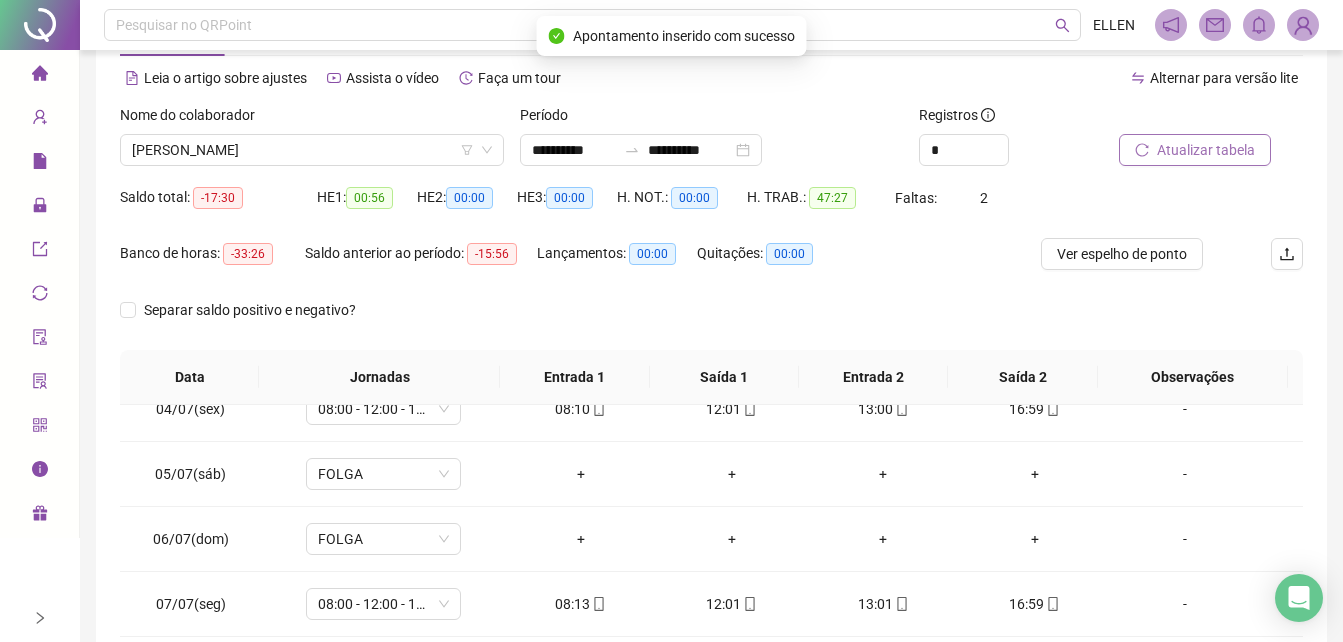 click on "Atualizar tabela" at bounding box center [1206, 150] 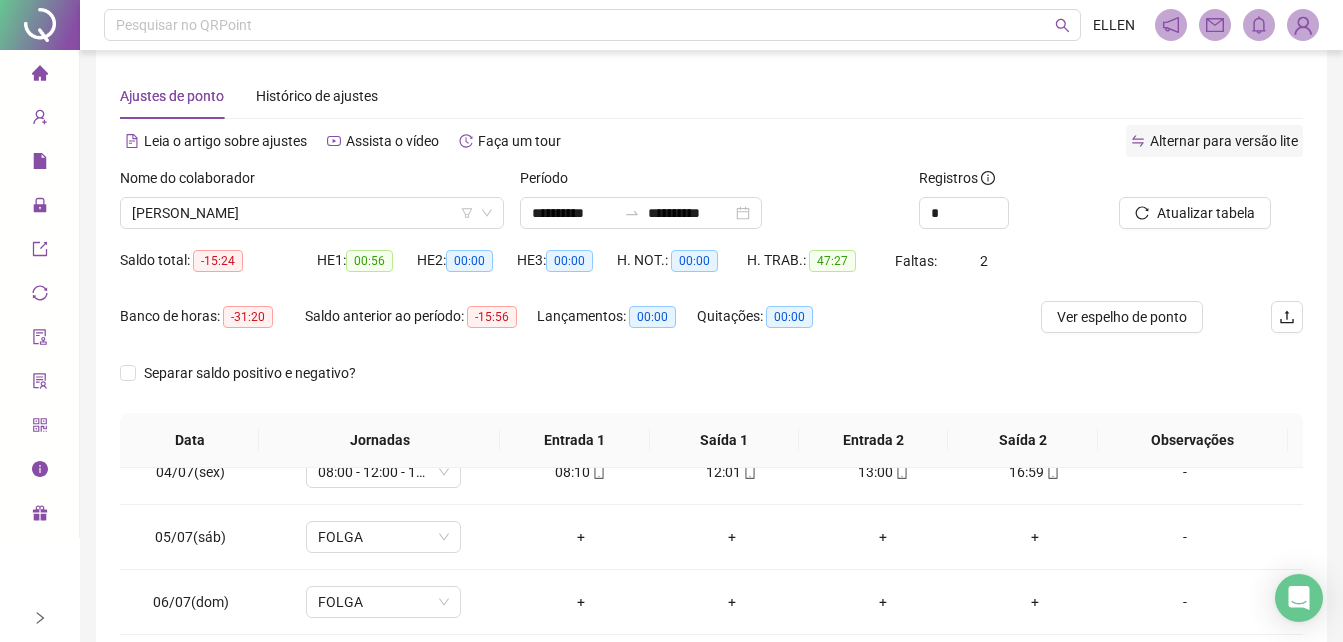 scroll, scrollTop: 0, scrollLeft: 0, axis: both 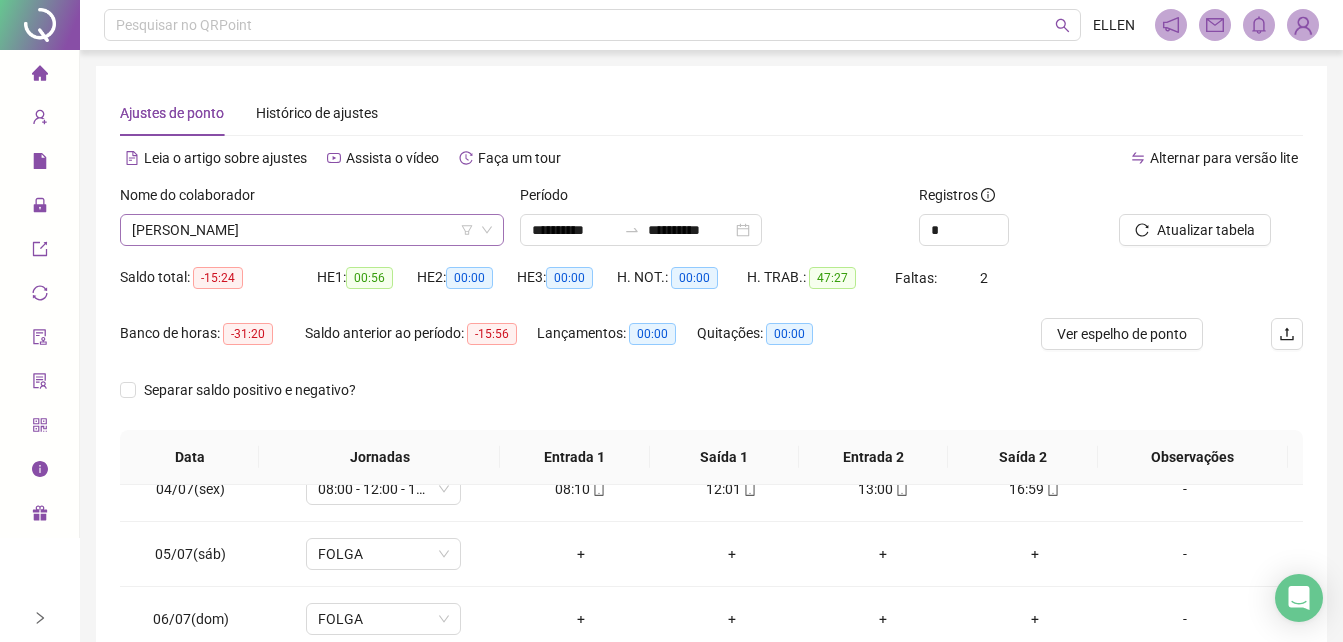 click on "HELIZANDRA SANTANA COSTA GONÇALVES" at bounding box center (312, 230) 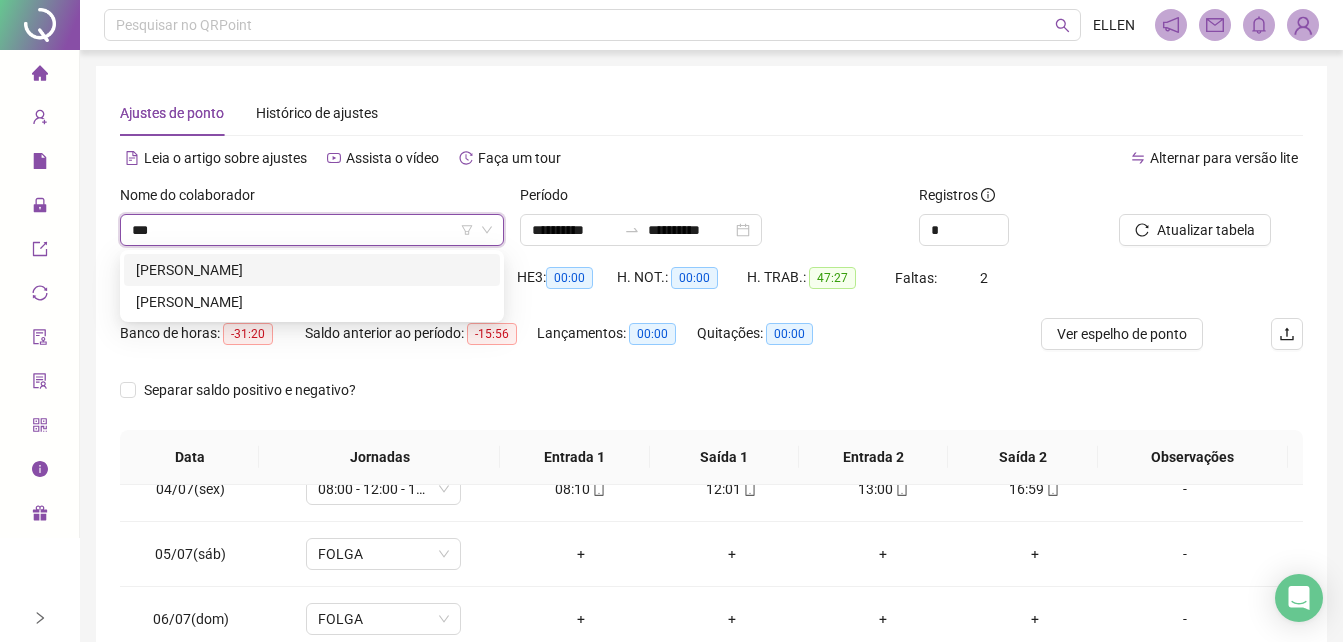 scroll, scrollTop: 0, scrollLeft: 0, axis: both 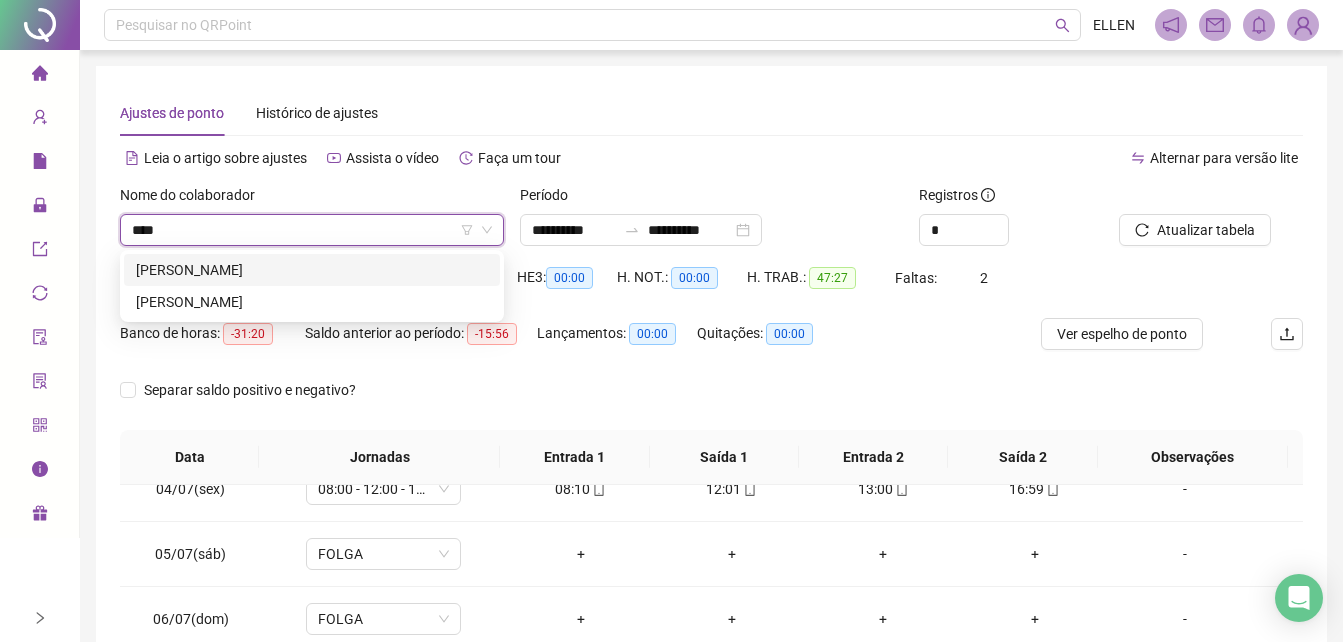 type 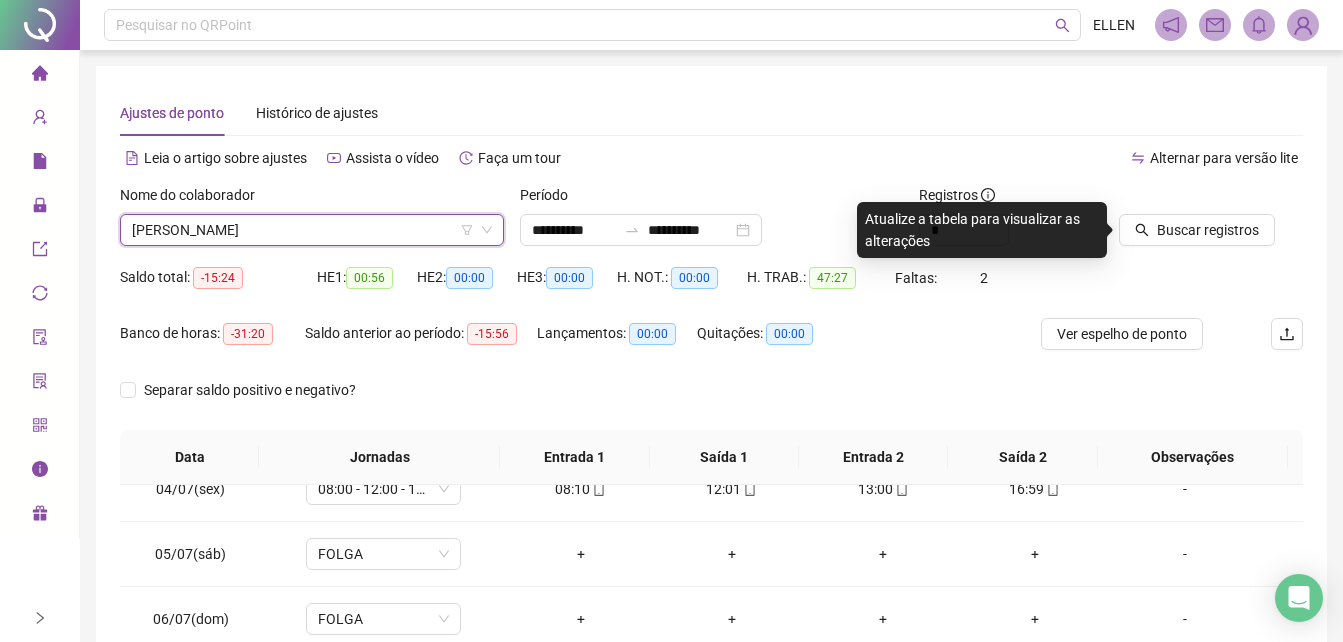 click at bounding box center [1186, 199] 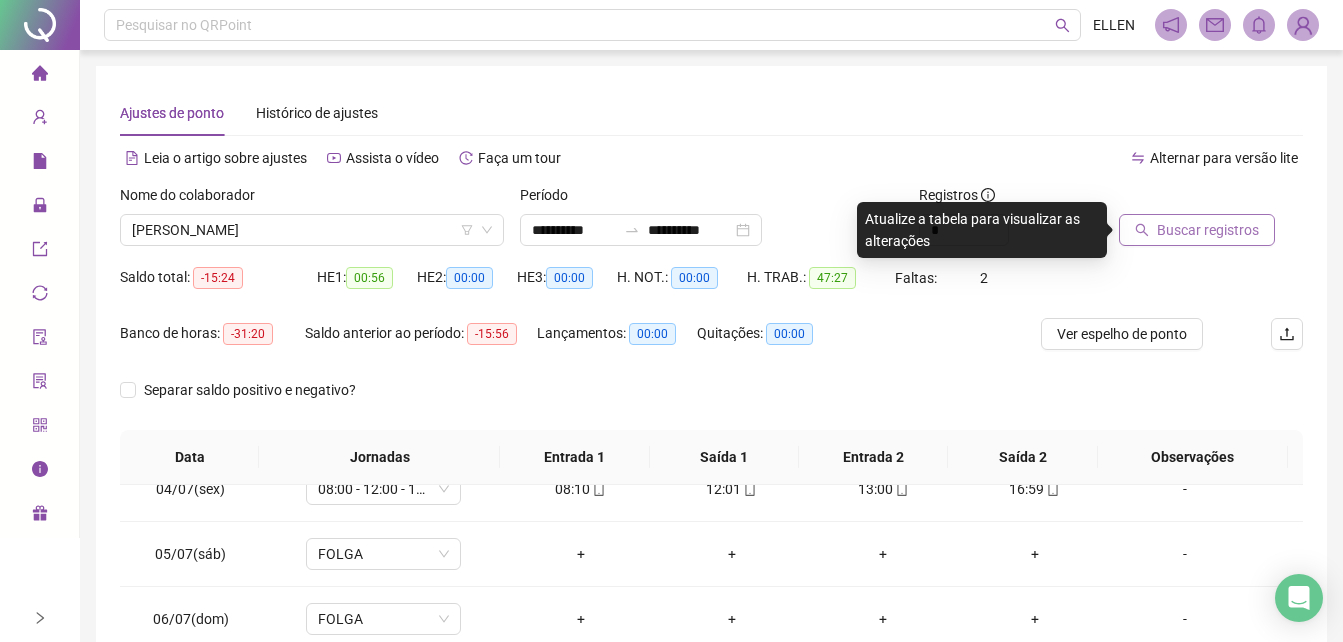 click on "Buscar registros" at bounding box center (1197, 230) 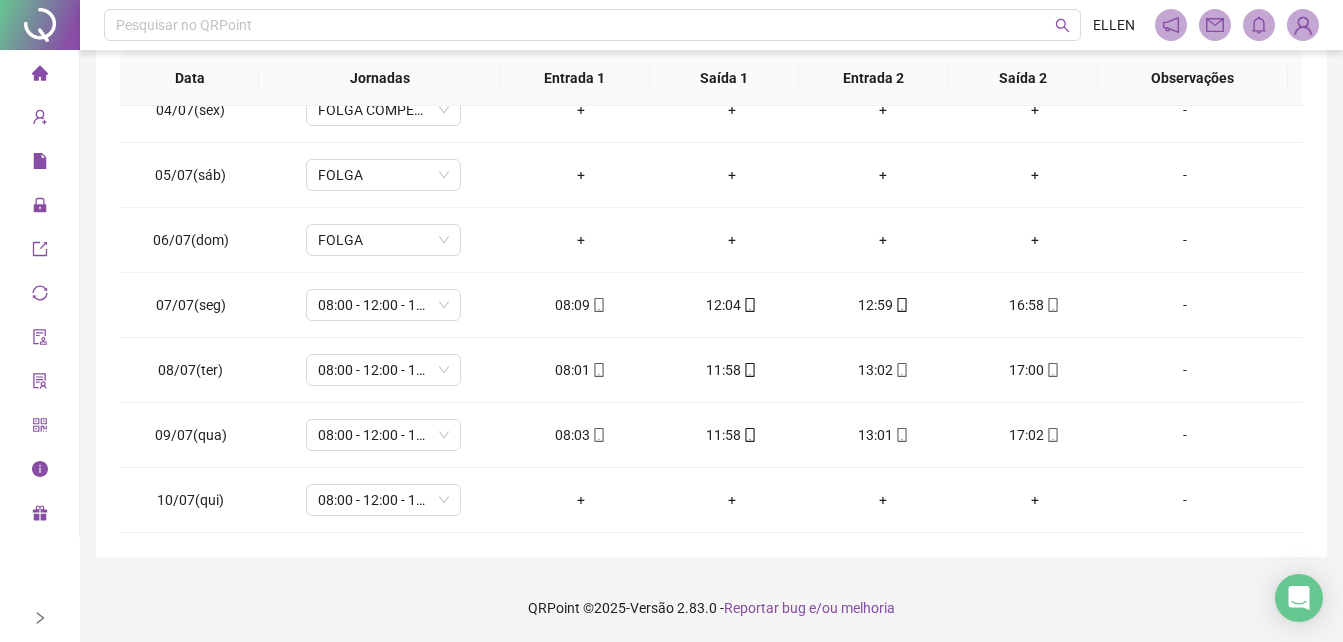 scroll, scrollTop: 380, scrollLeft: 0, axis: vertical 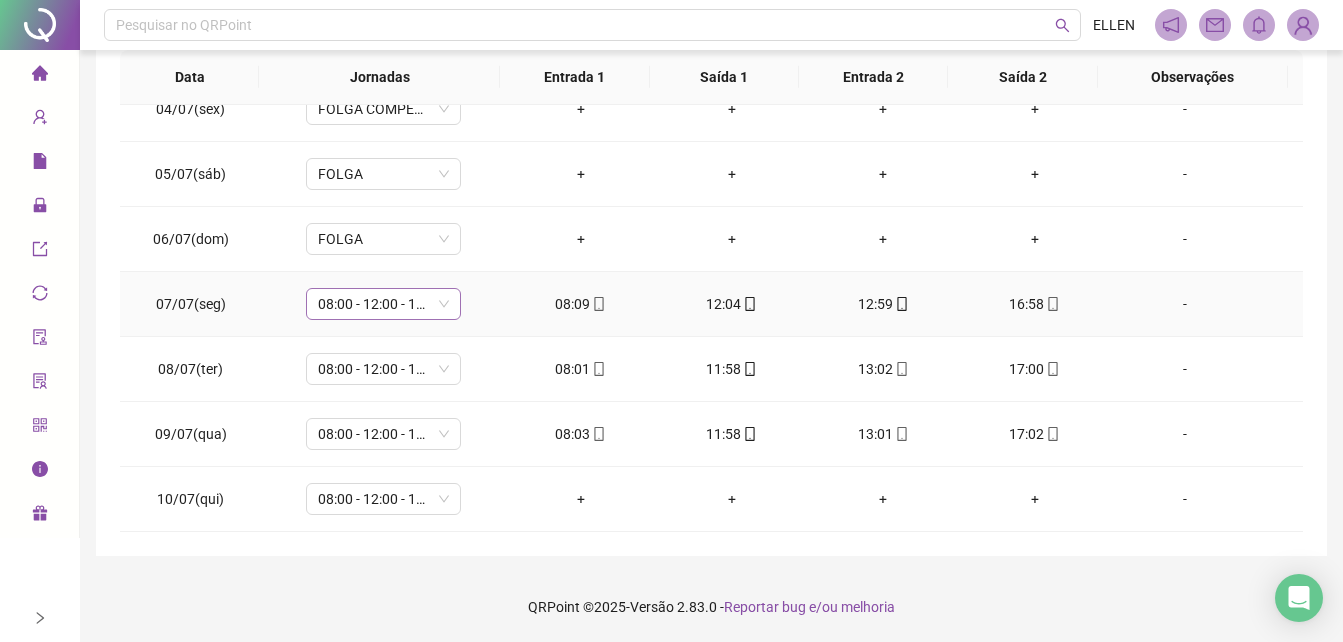 click on "08:00 - 12:00 - 13:00 - 18:00" at bounding box center [383, 304] 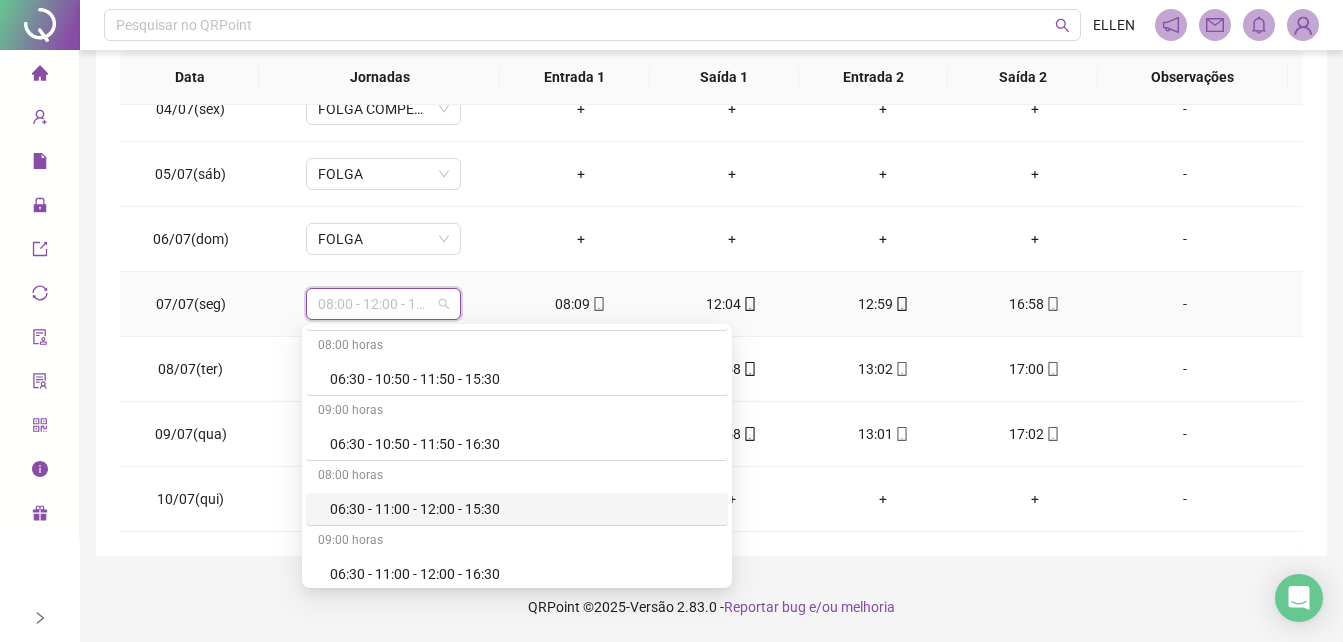 scroll, scrollTop: 600, scrollLeft: 0, axis: vertical 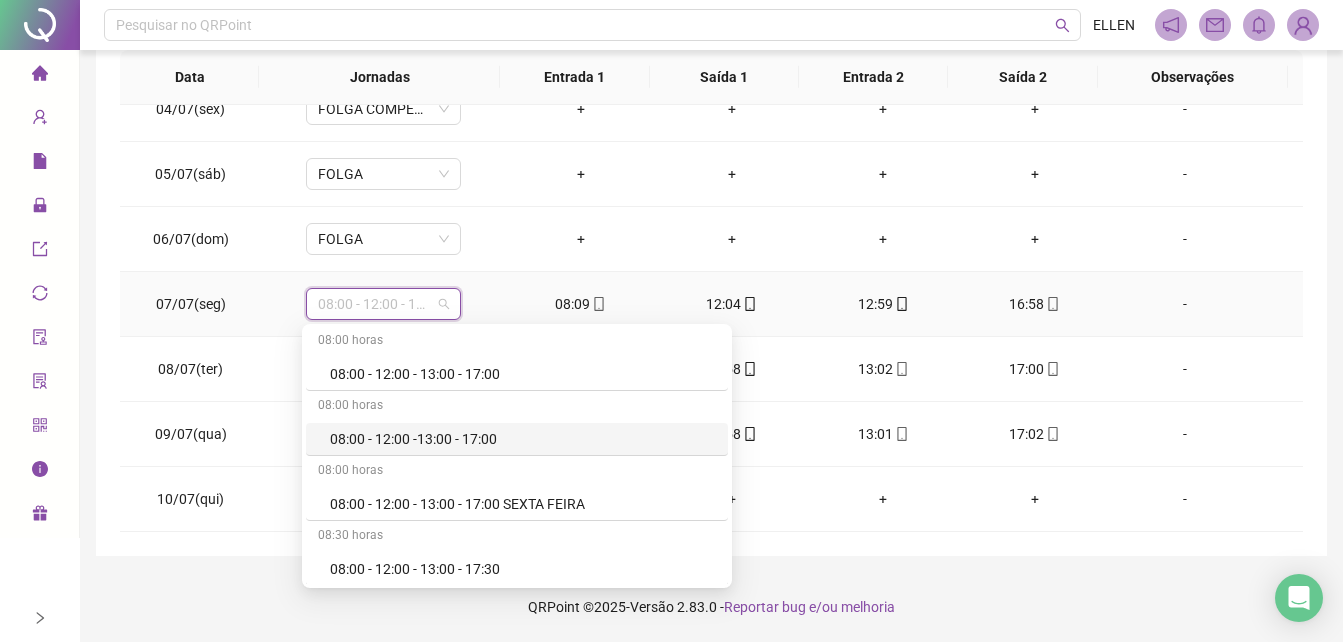 click on "08:00 - 12:00 -13:00 - 17:00" at bounding box center [523, 439] 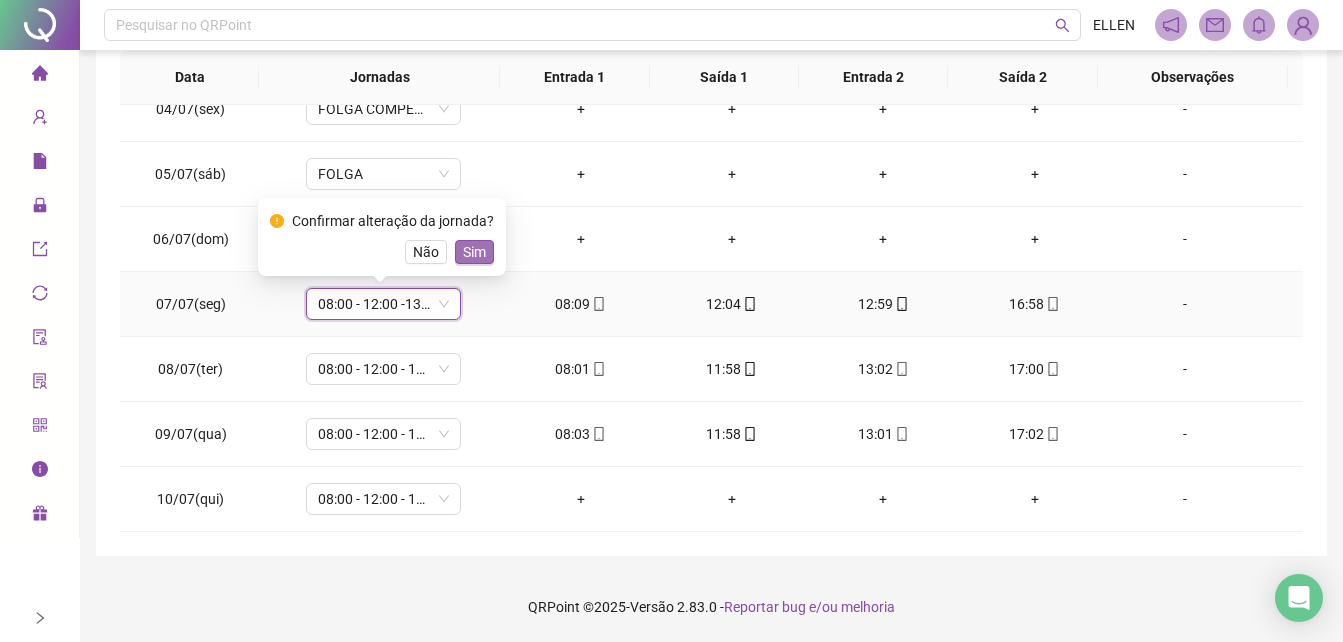 click on "Sim" at bounding box center (474, 252) 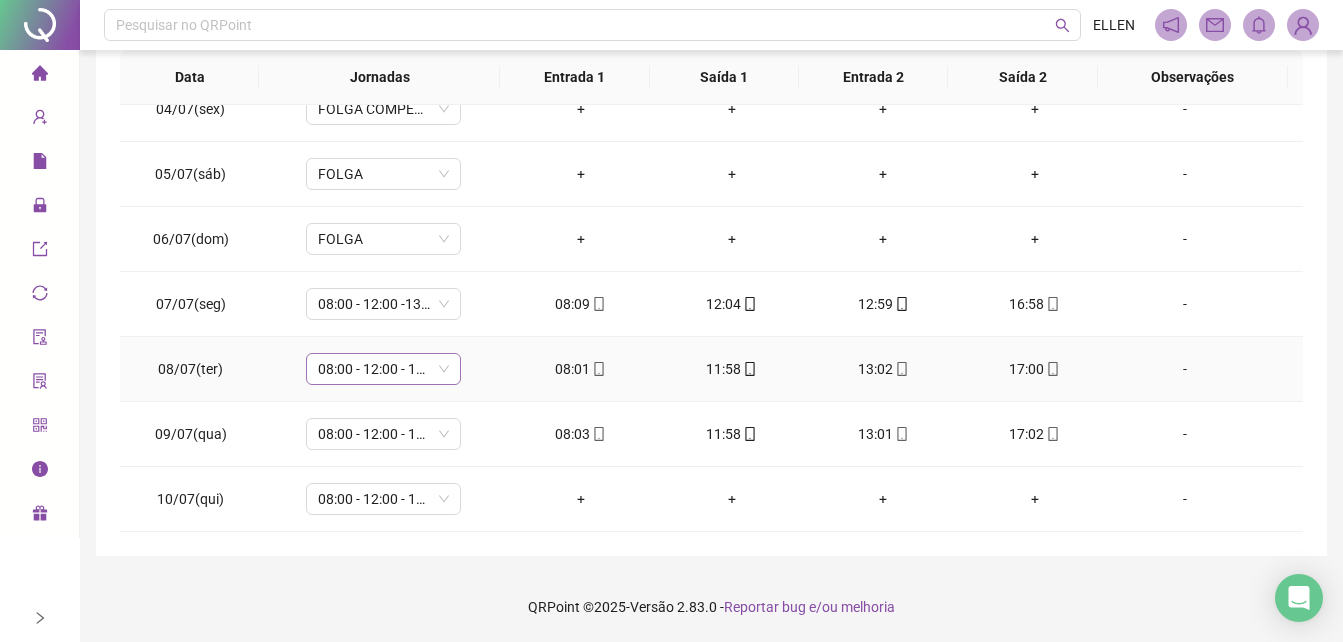 click on "08:00 - 12:00 - 13:00 - 18:00" at bounding box center (383, 369) 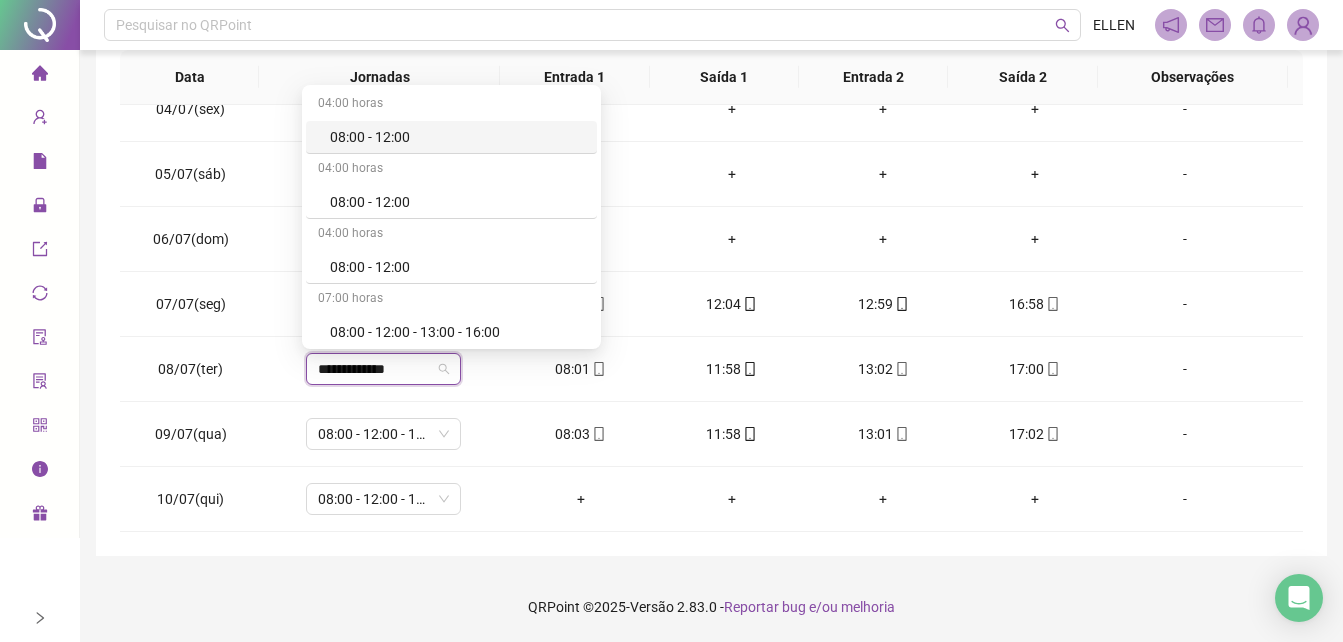 type on "**********" 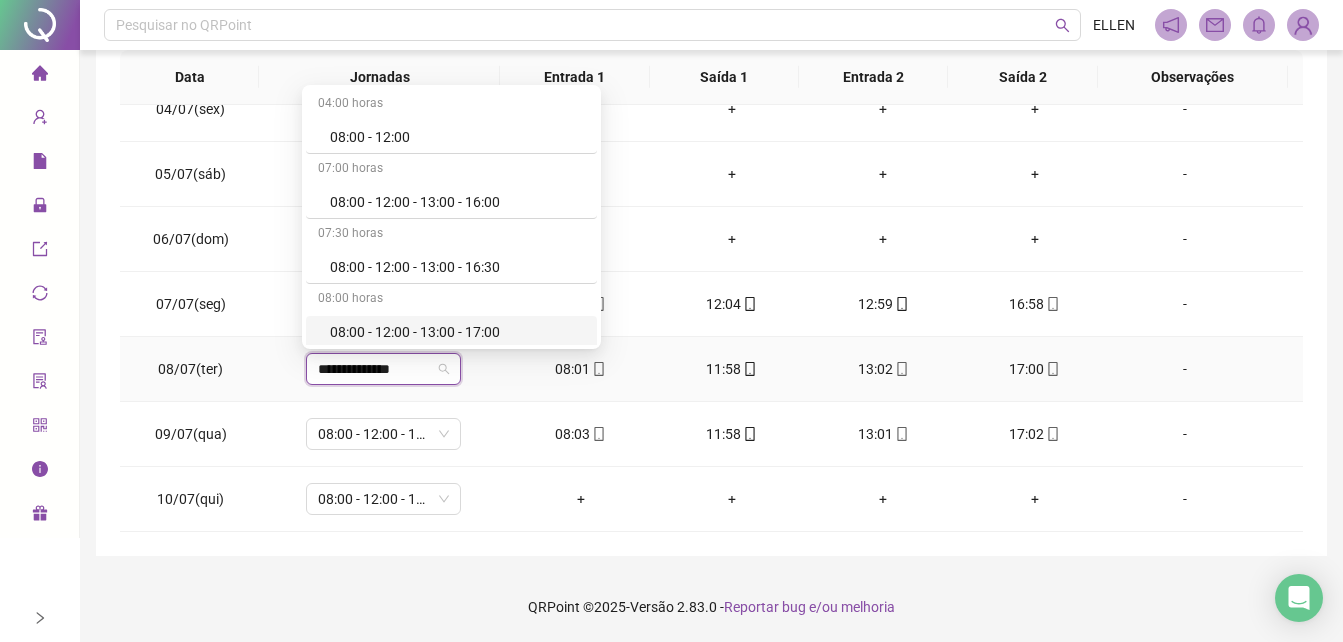click on "08:00 - 12:00 - 13:00 - 17:00" at bounding box center [457, 332] 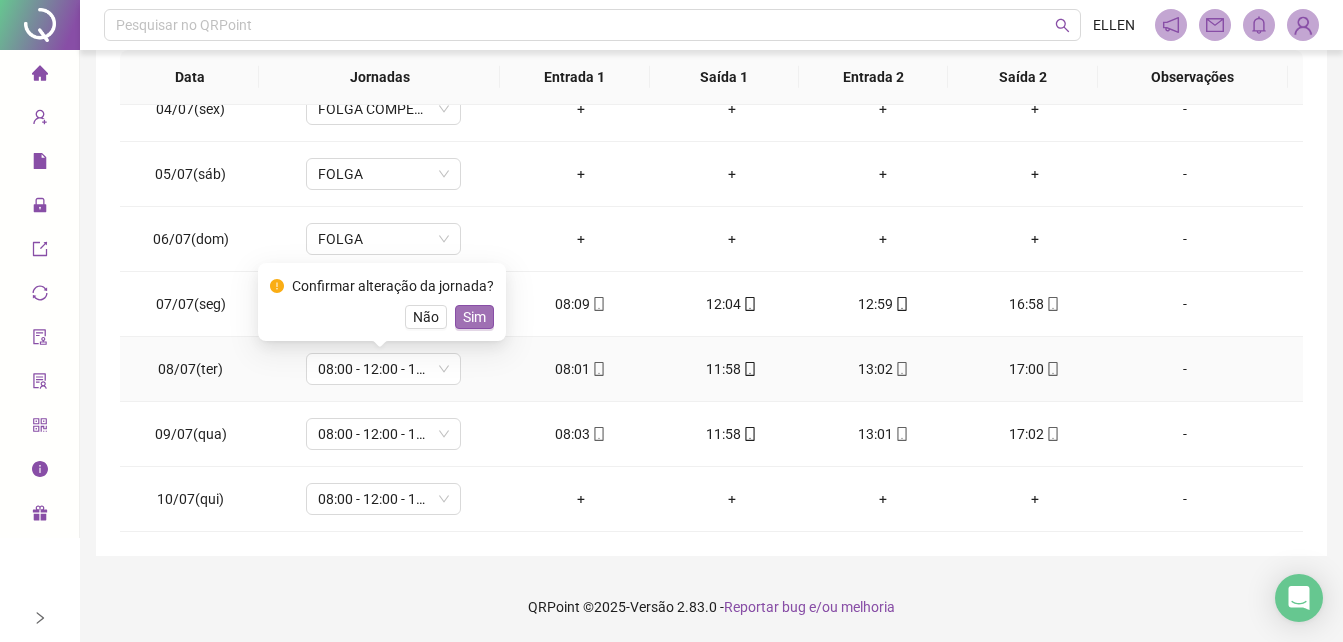 click on "Sim" at bounding box center [474, 317] 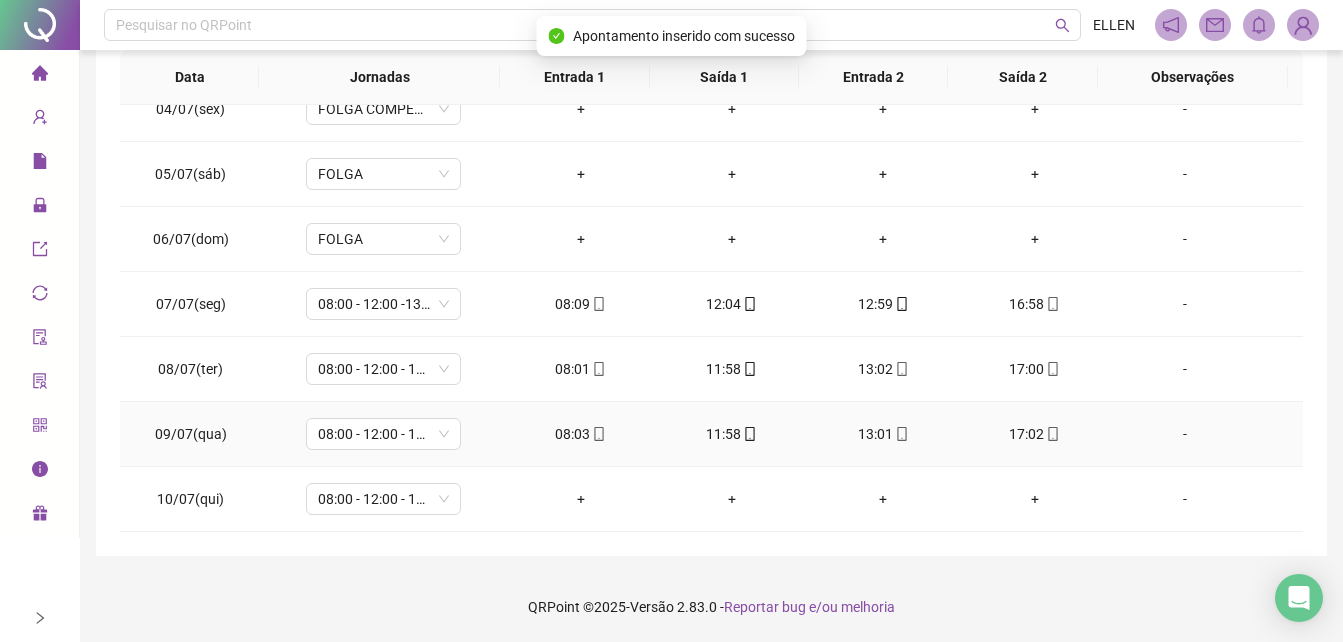 click on "08:00 - 12:00 - 13:00 - 18:00" at bounding box center [383, 434] 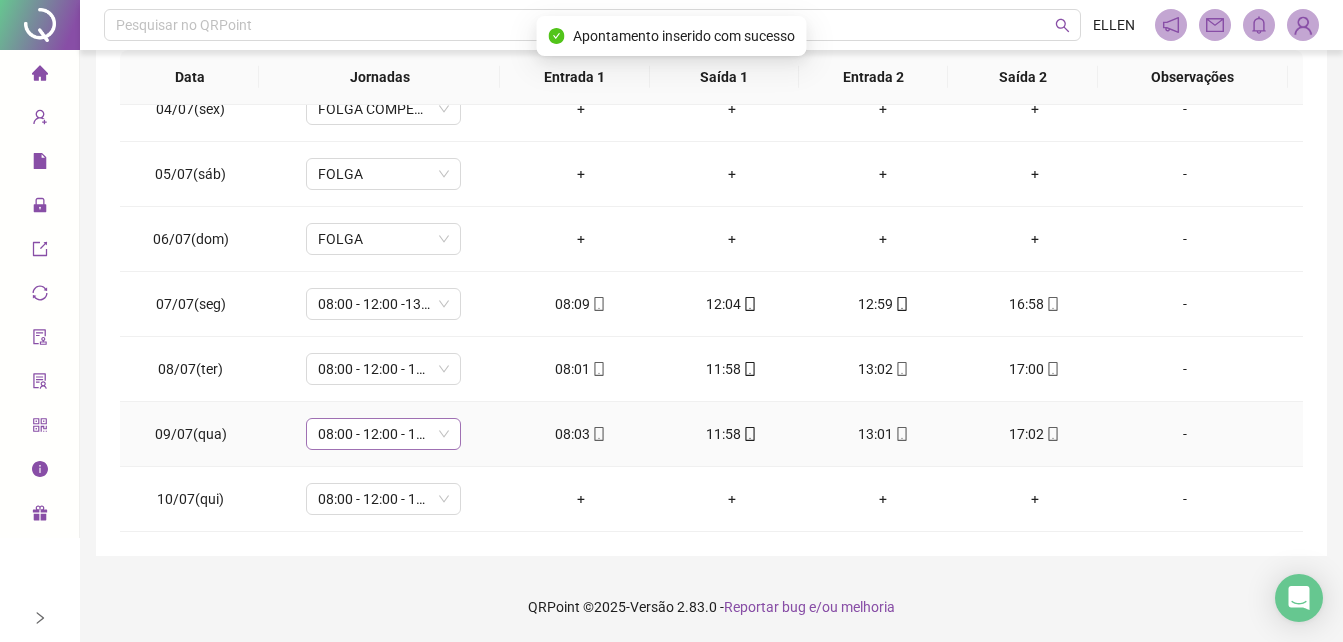 click on "08:00 - 12:00 - 13:00 - 18:00" at bounding box center [383, 434] 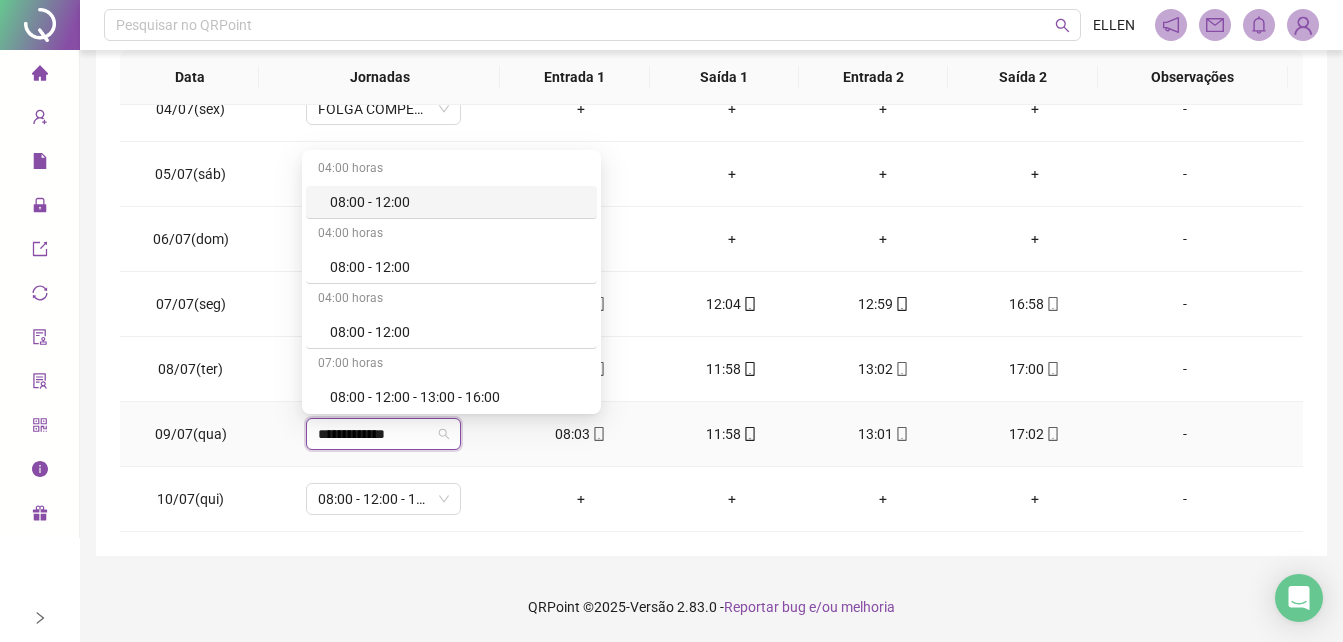 type on "**********" 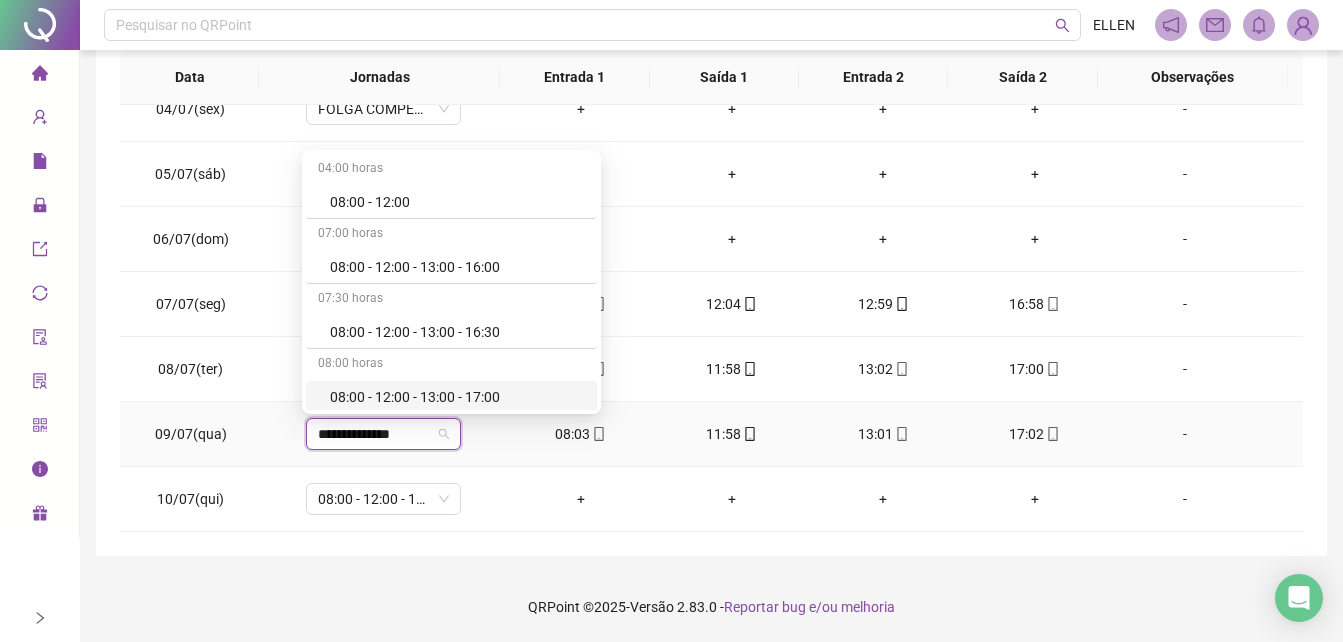 click on "08:00 - 12:00 - 13:00 - 17:00" at bounding box center (451, 397) 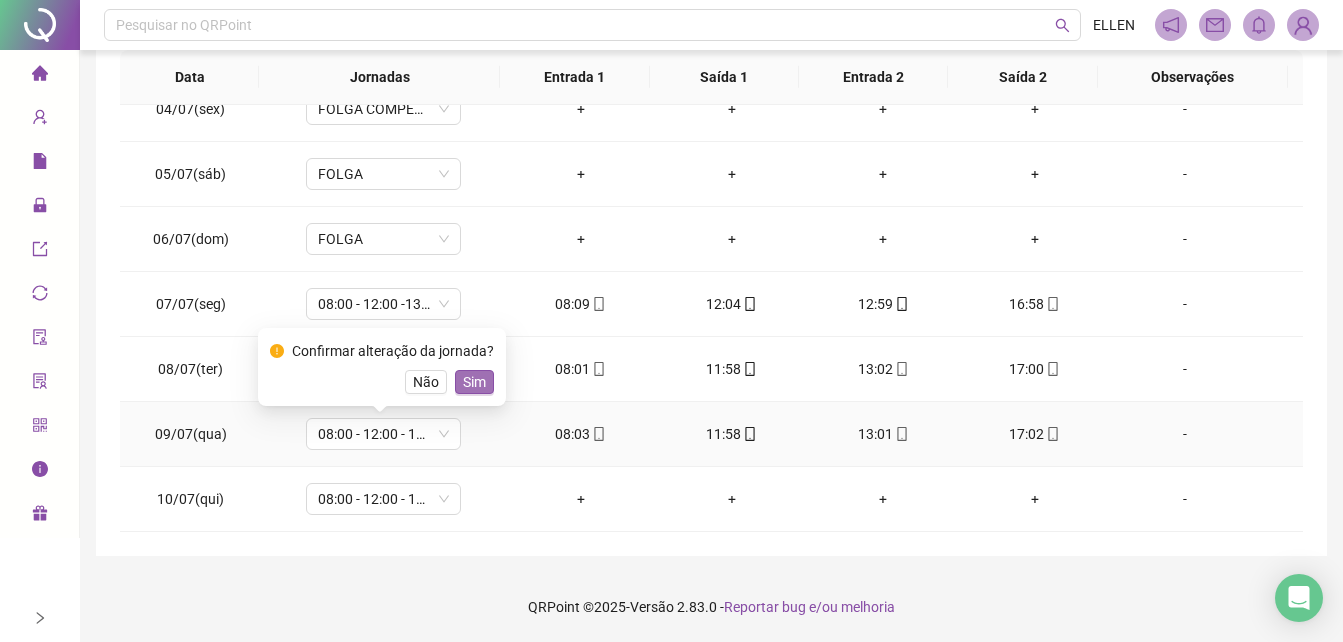 click on "Sim" at bounding box center [474, 382] 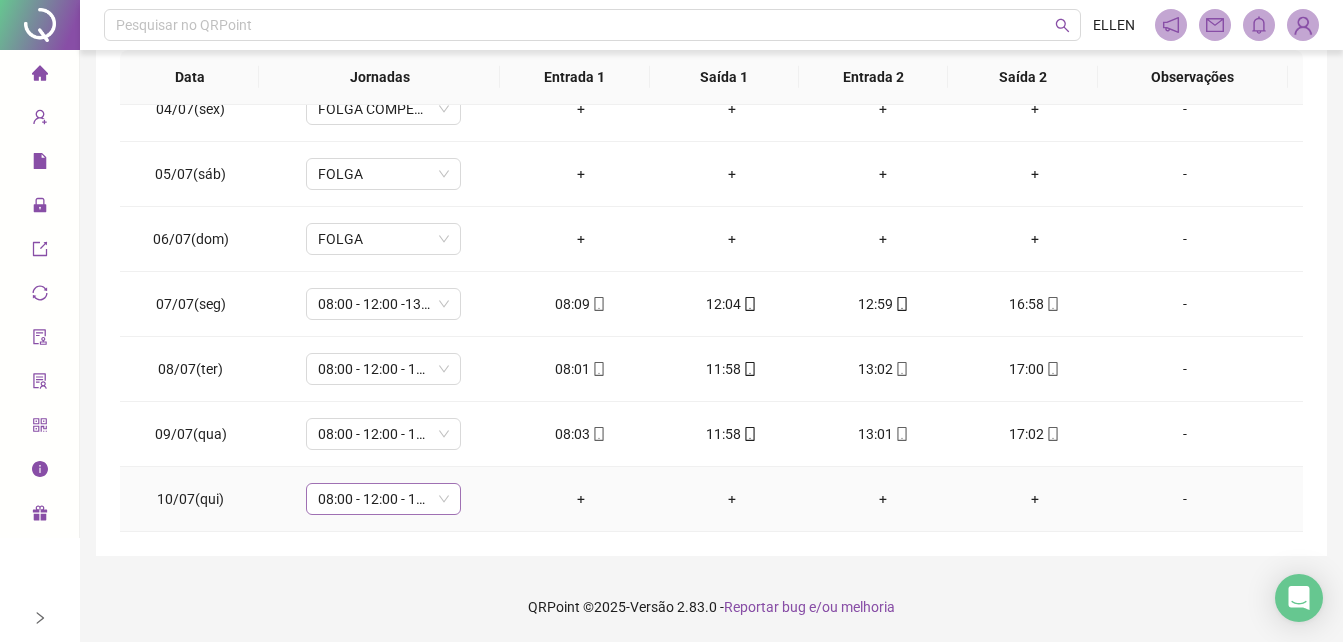 click on "08:00 - 12:00 - 13:00 - 18:00" at bounding box center (383, 499) 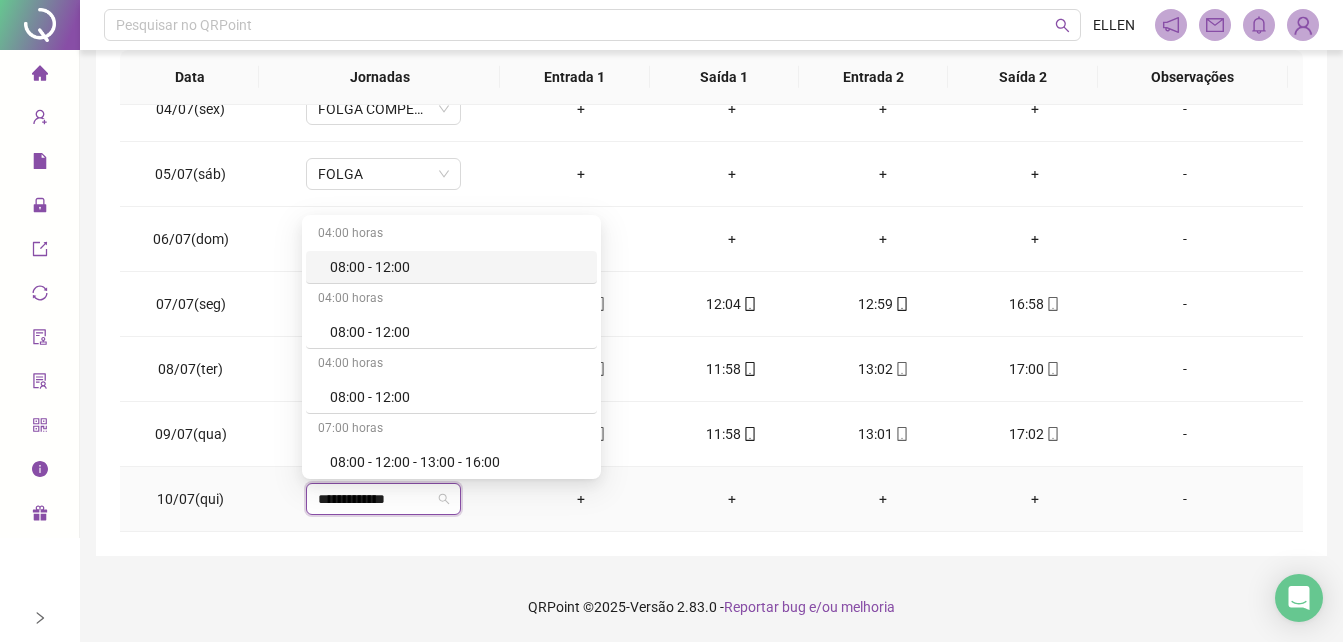 type on "**********" 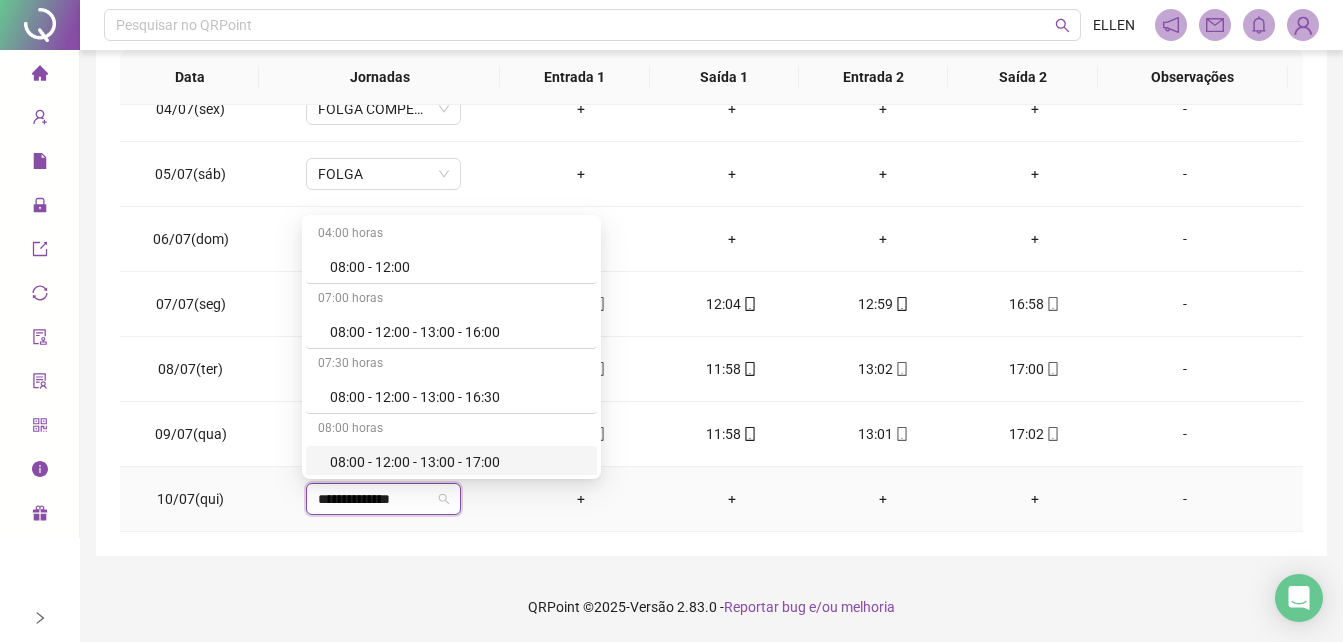 click on "08:00 - 12:00 - 13:00 - 17:00" at bounding box center (457, 462) 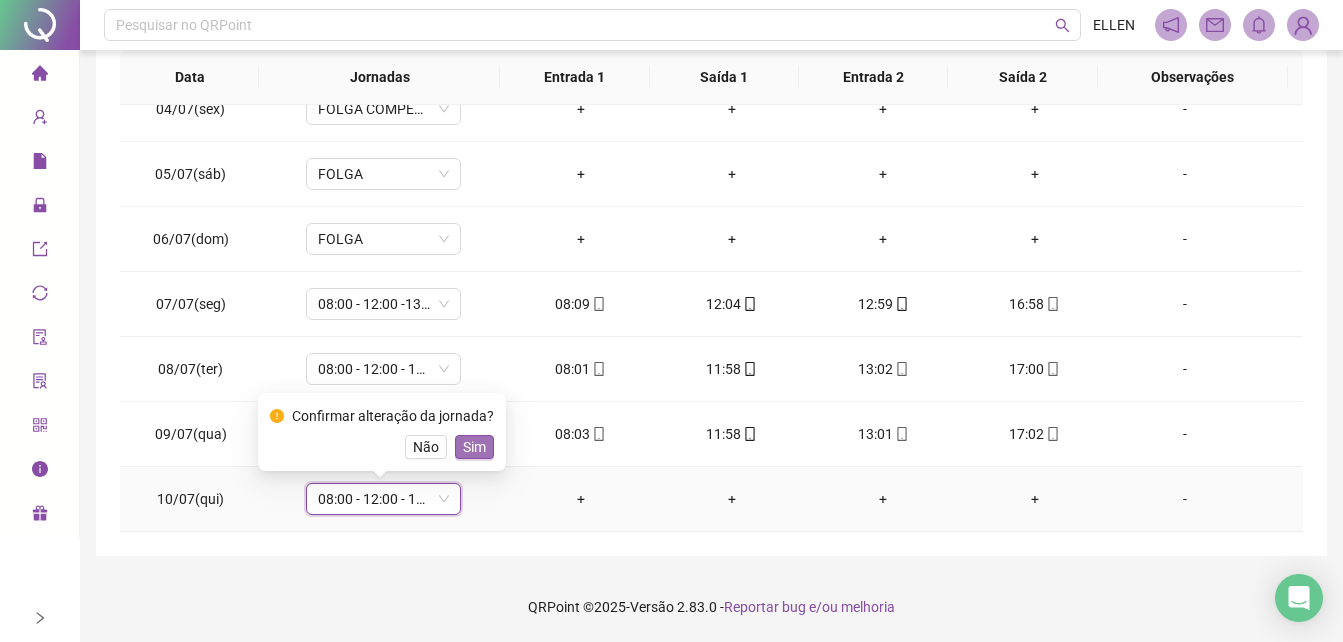 click on "Sim" at bounding box center [474, 447] 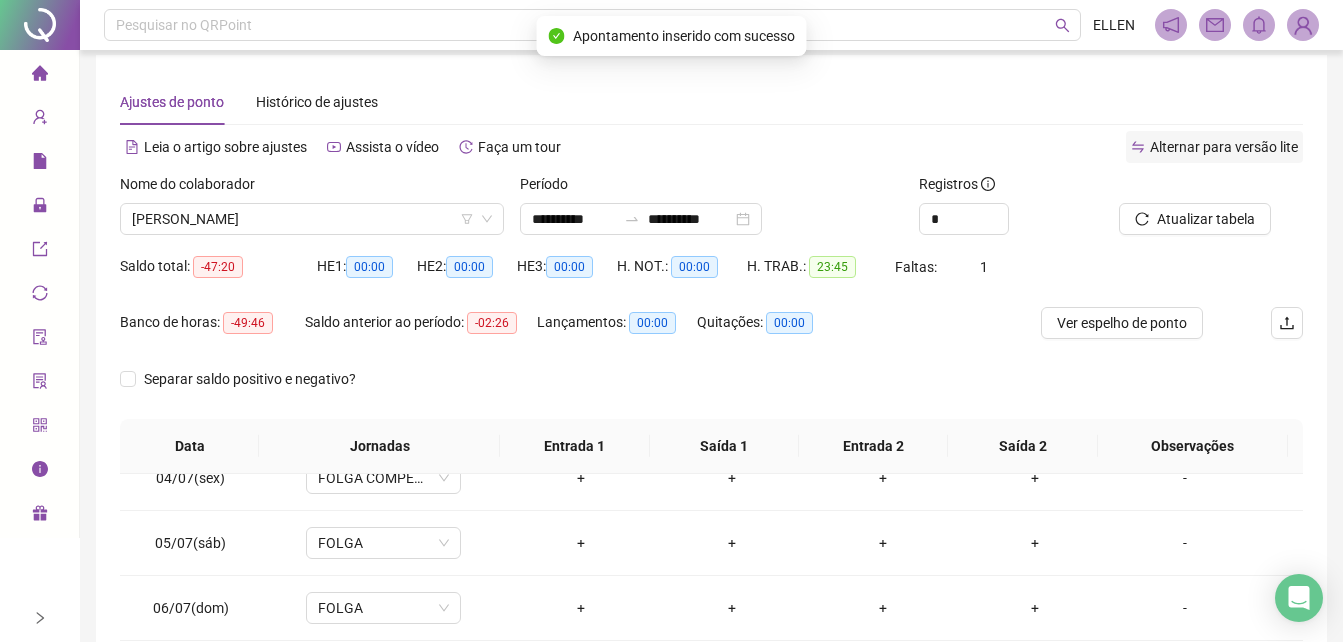 scroll, scrollTop: 0, scrollLeft: 0, axis: both 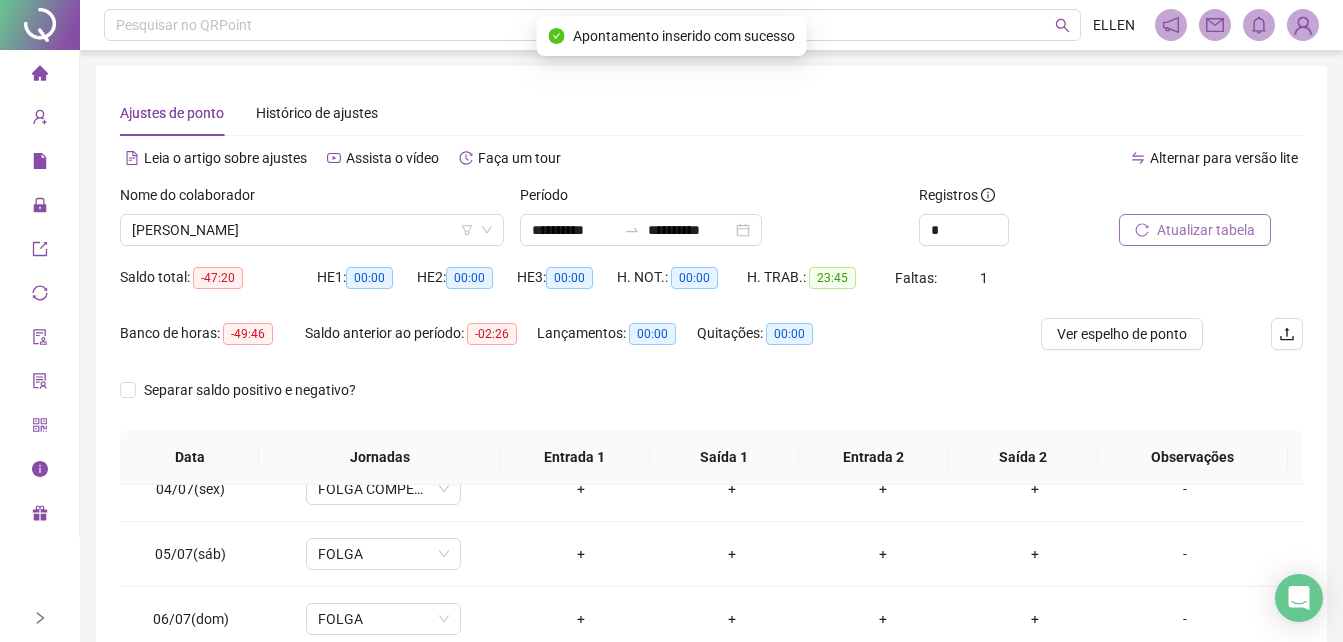 click on "Atualizar tabela" at bounding box center [1206, 230] 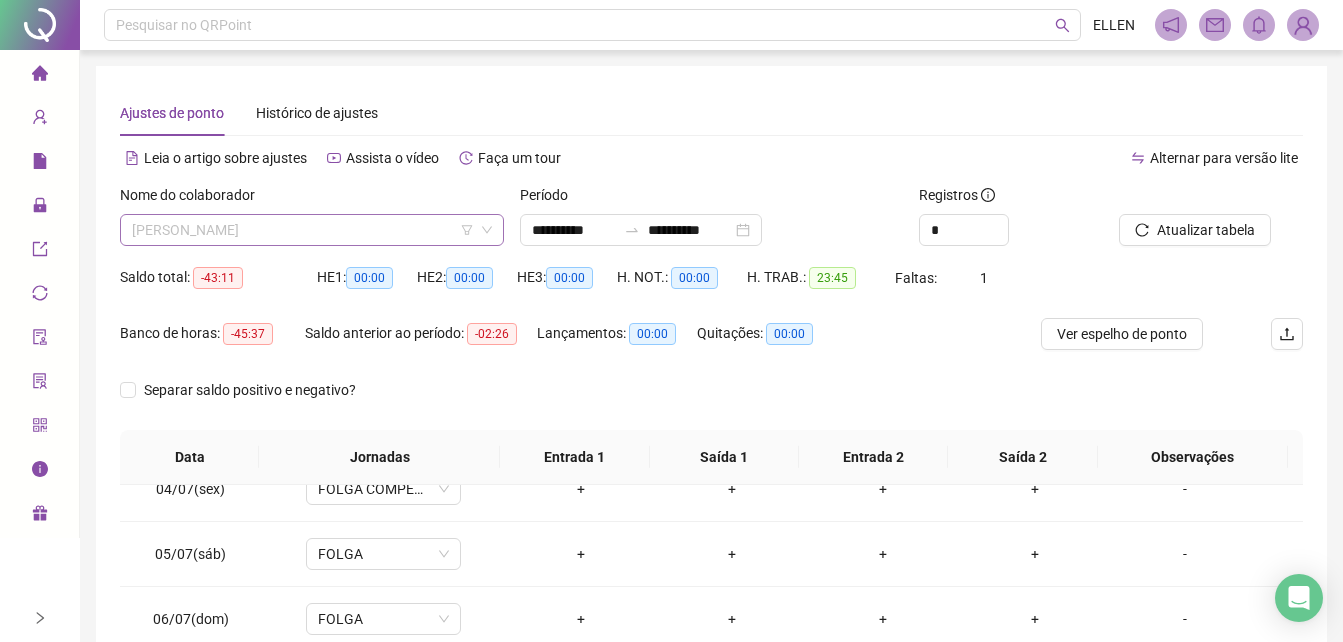 scroll, scrollTop: 1216, scrollLeft: 0, axis: vertical 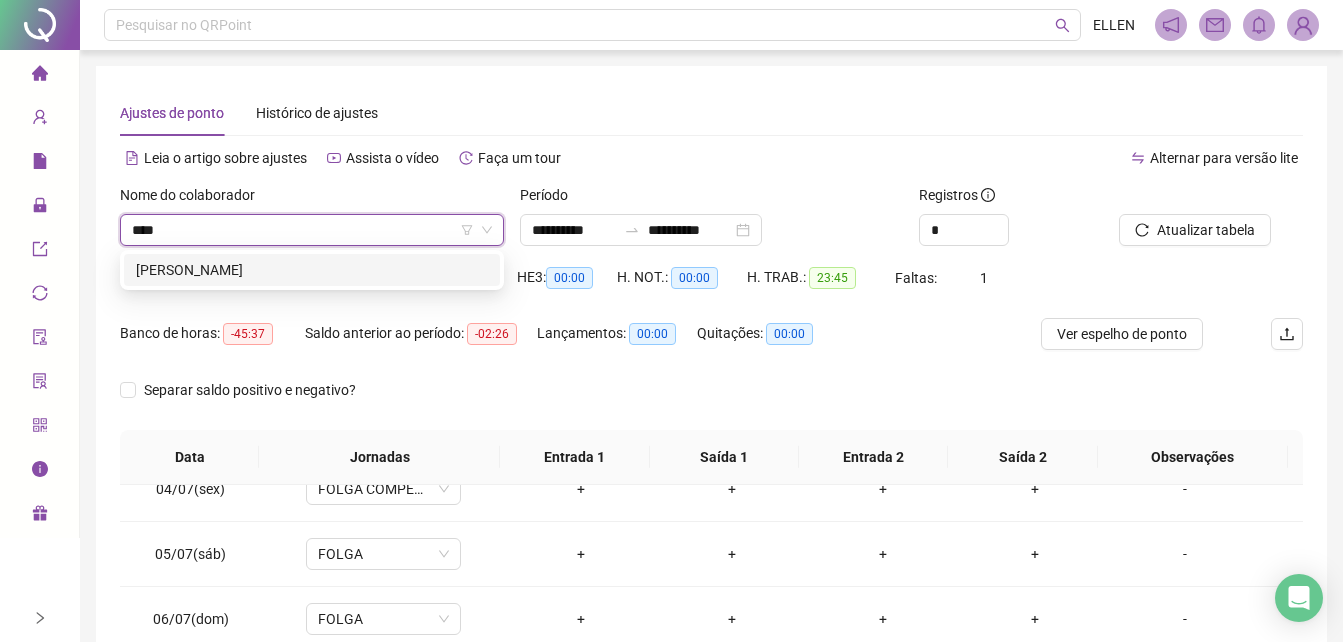 type on "*****" 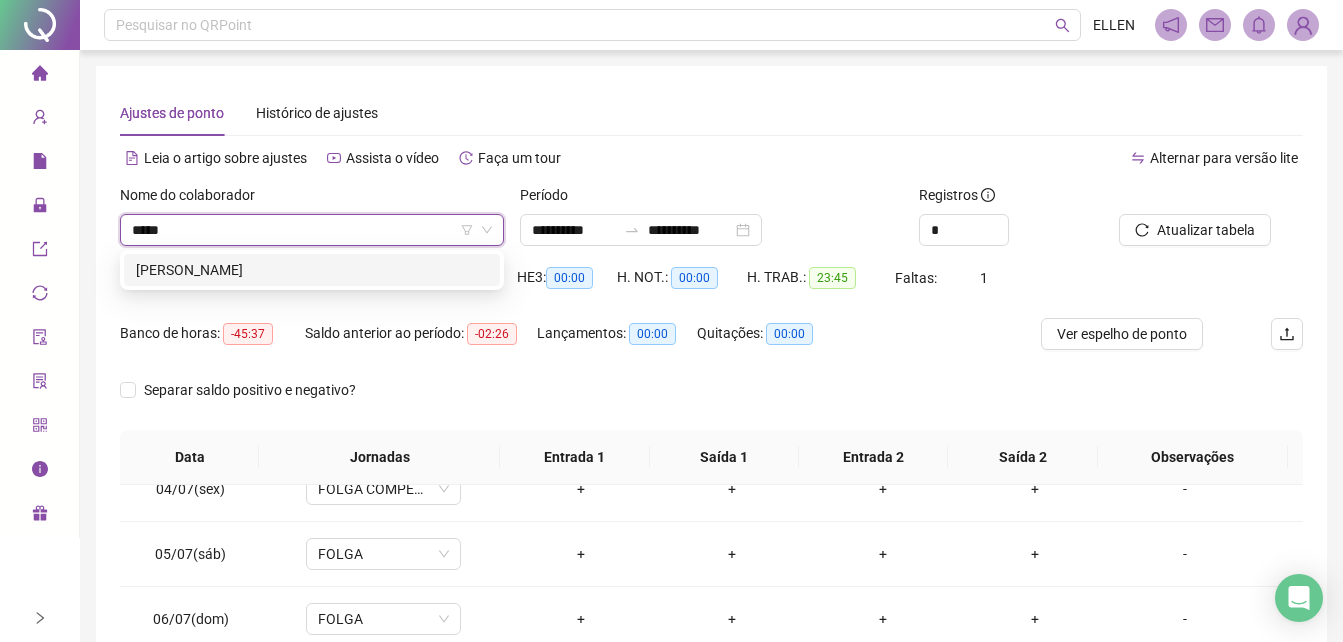 type 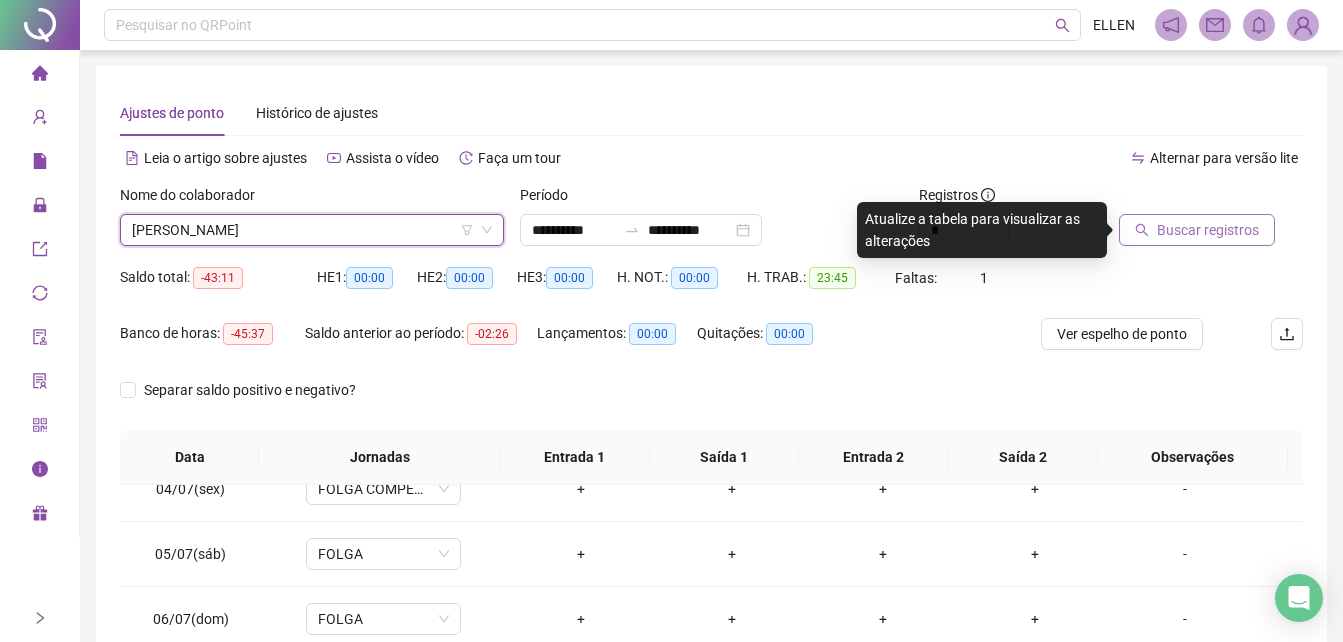 click on "Buscar registros" at bounding box center (1197, 230) 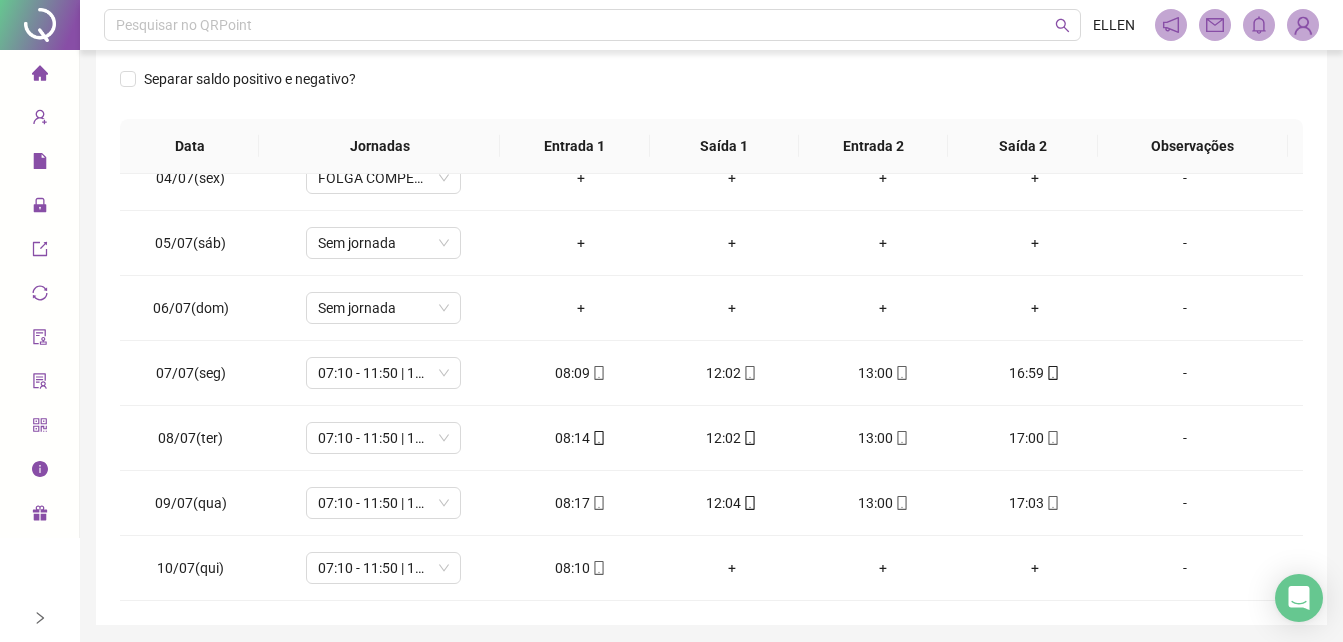 scroll, scrollTop: 380, scrollLeft: 0, axis: vertical 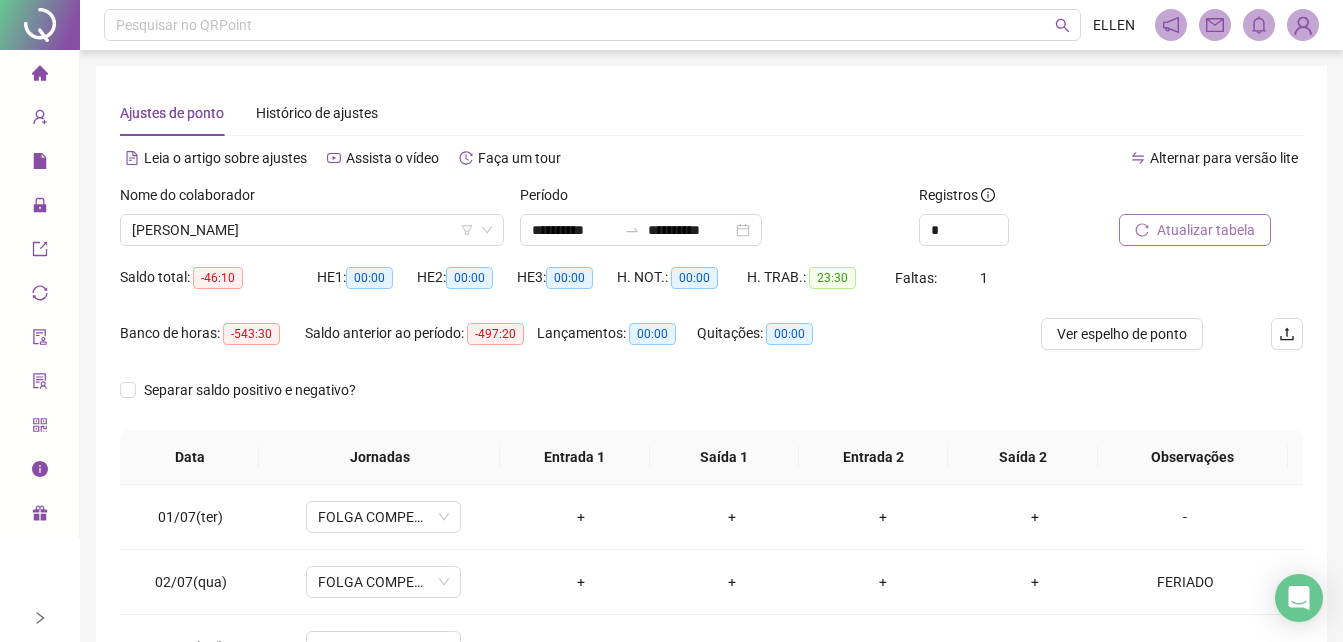 click on "Atualizar tabela" at bounding box center (1195, 230) 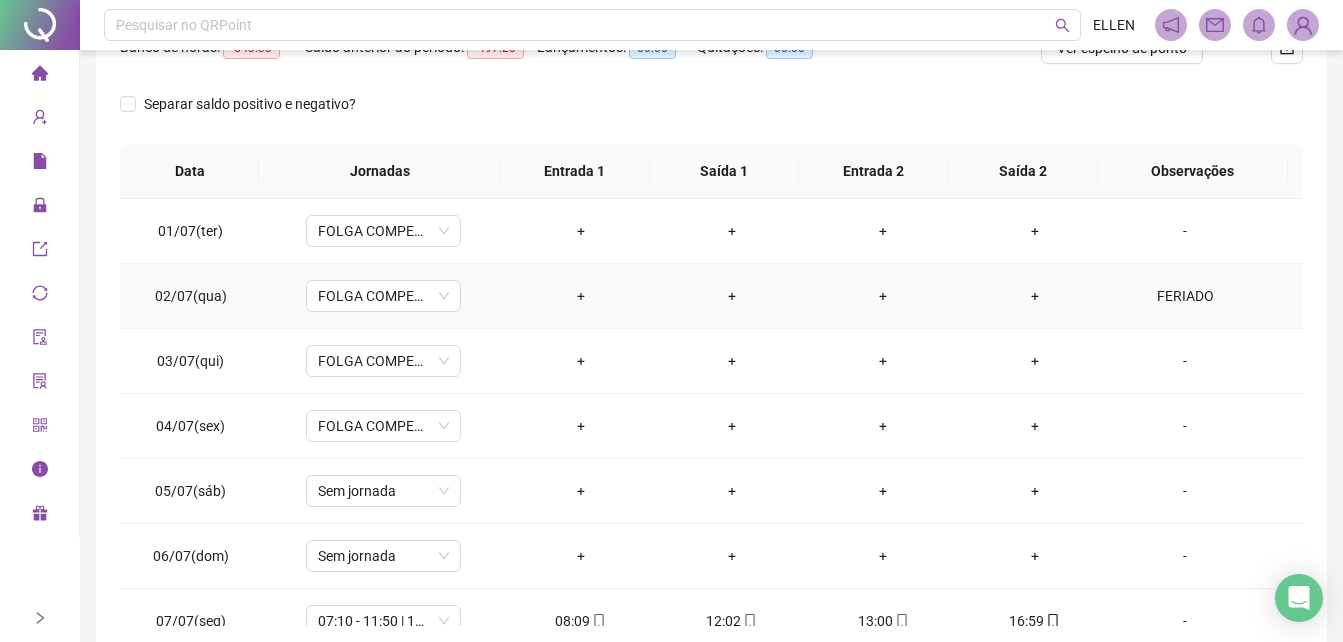 scroll, scrollTop: 300, scrollLeft: 0, axis: vertical 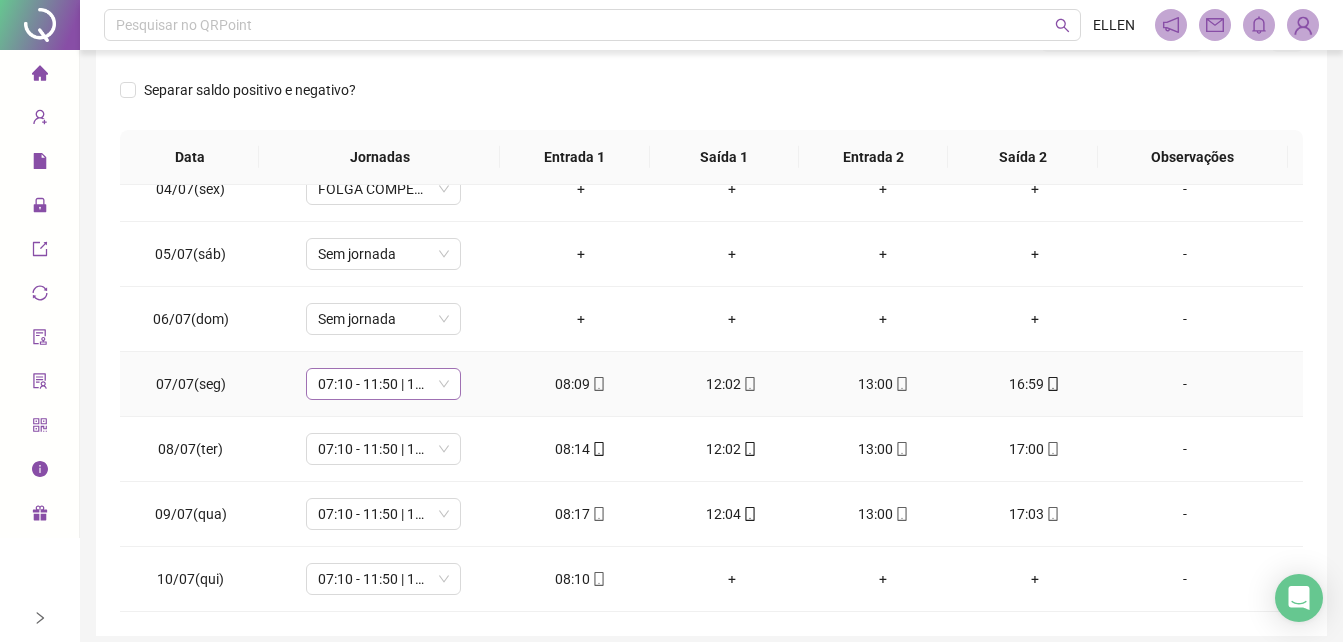 click on "07:10 - 11:50 | 13:10 - 17:20" at bounding box center [383, 384] 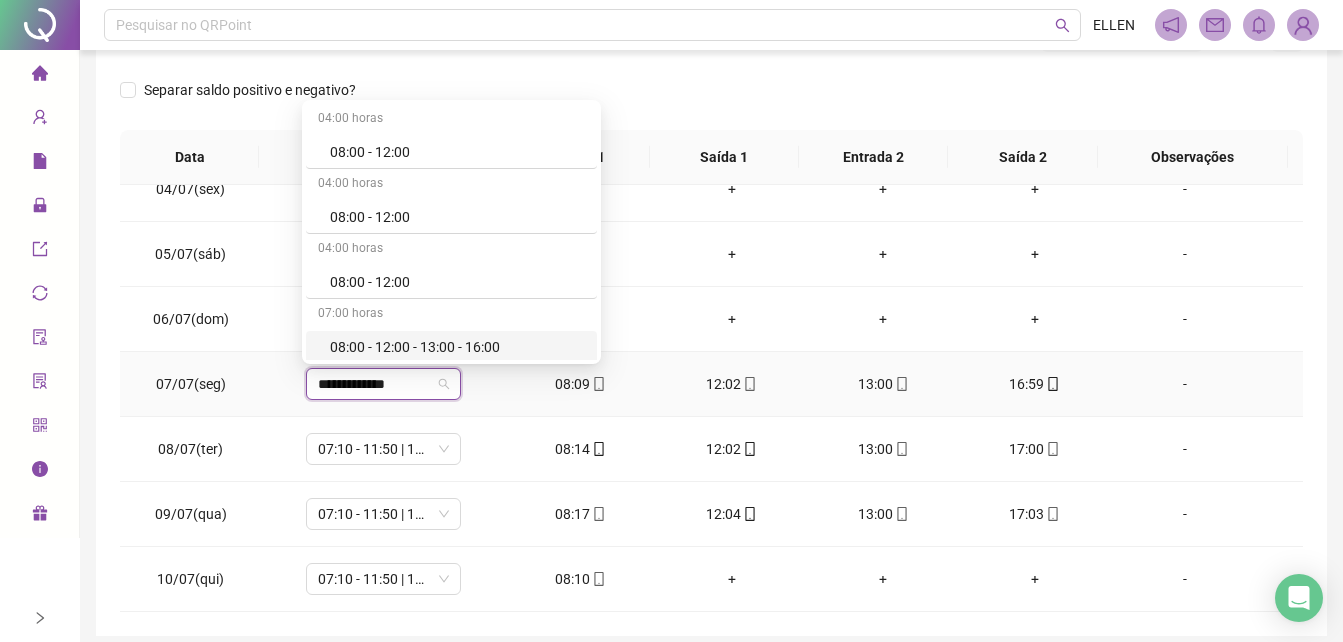 type on "**********" 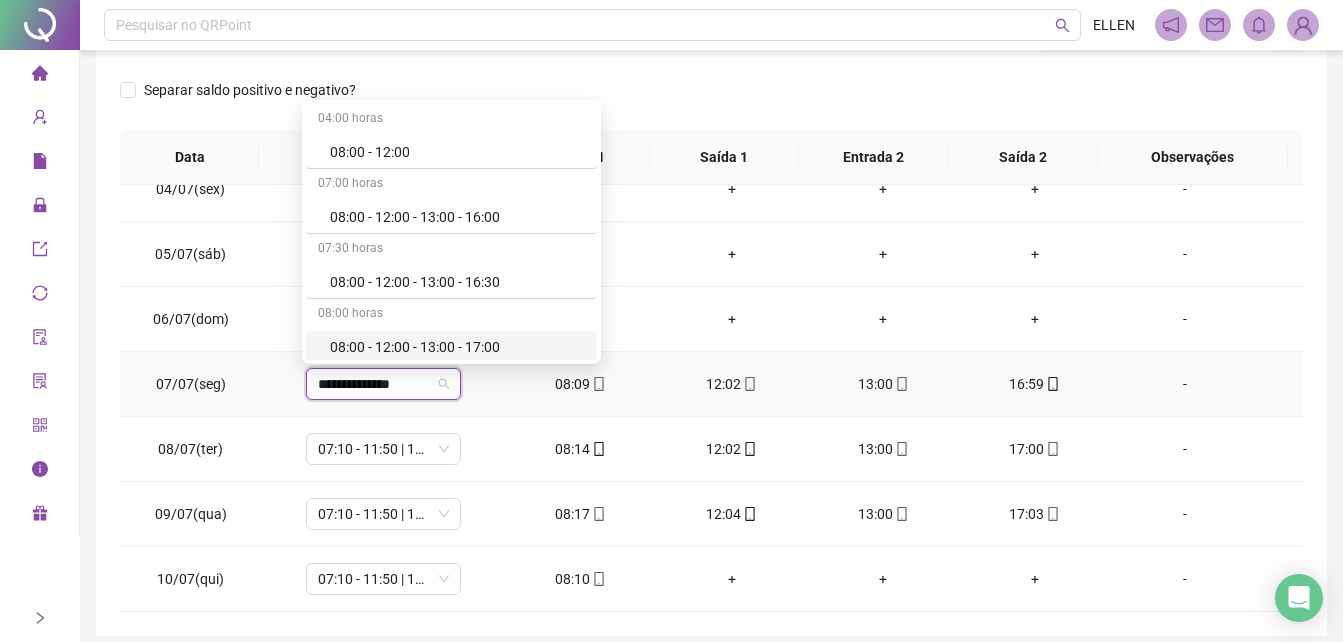 click on "08:00 - 12:00 - 13:00 - 17:00" at bounding box center [457, 347] 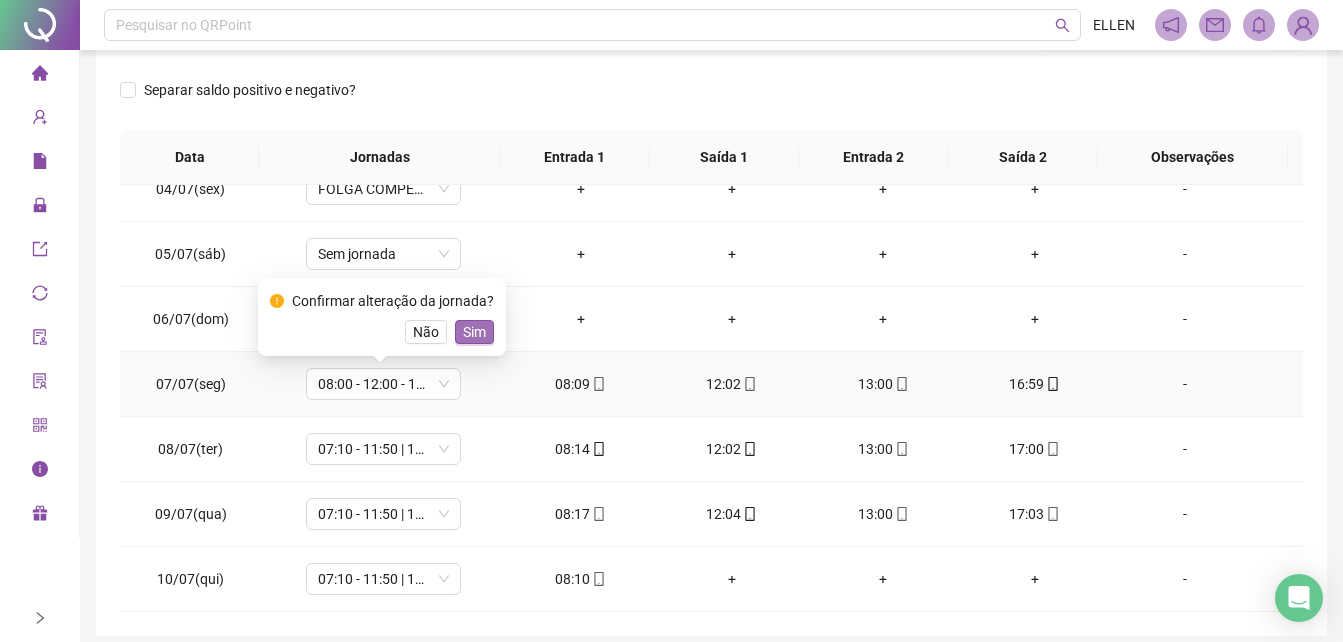 click on "Sim" at bounding box center (474, 332) 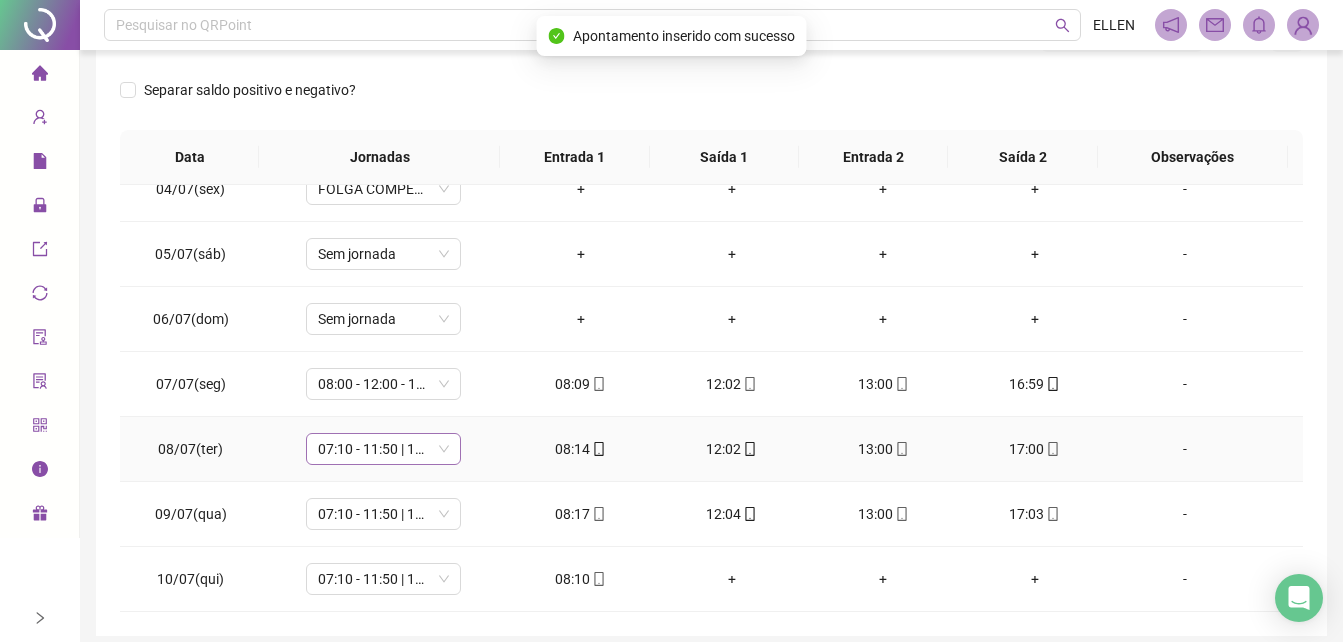 click on "07:10 - 11:50 | 13:10 - 17:20" at bounding box center [383, 449] 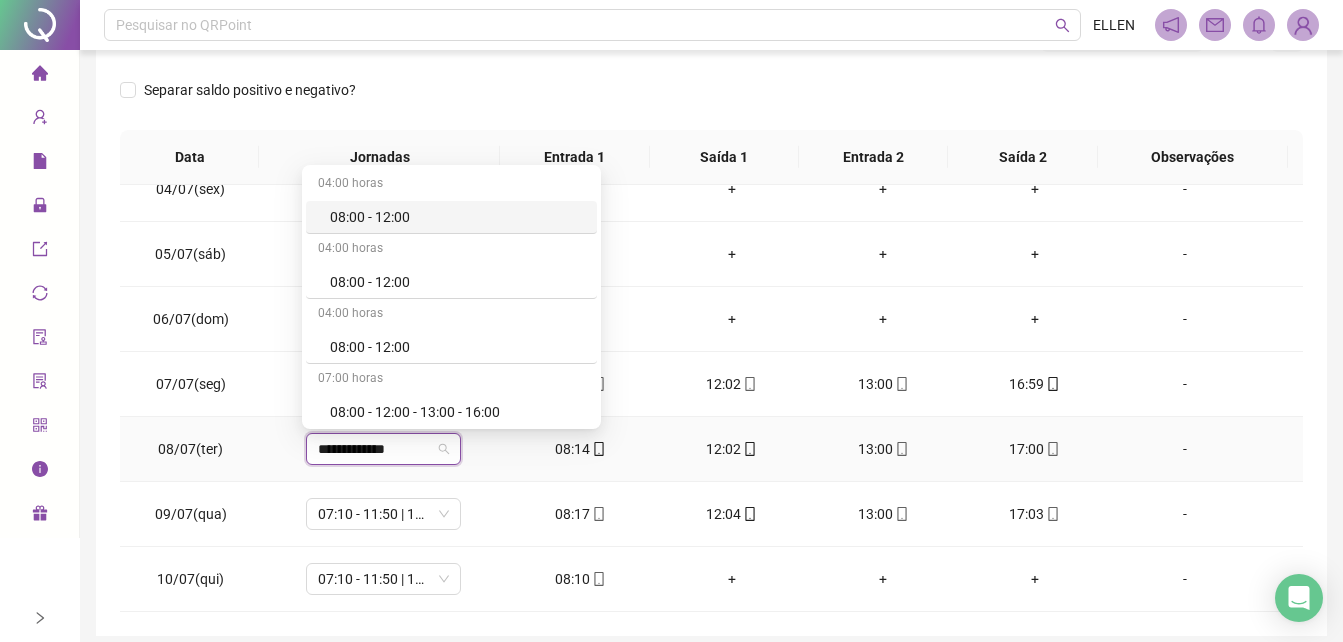type on "**********" 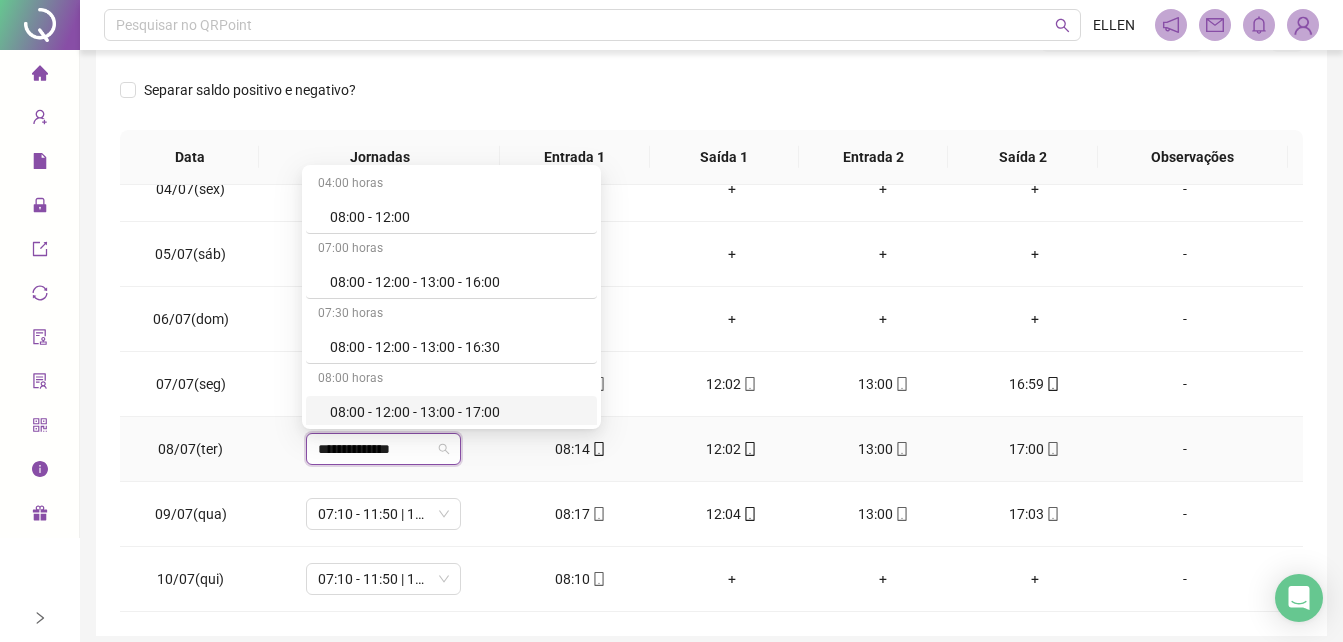 click on "08:00 - 12:00 - 13:00 - 17:00" at bounding box center (457, 412) 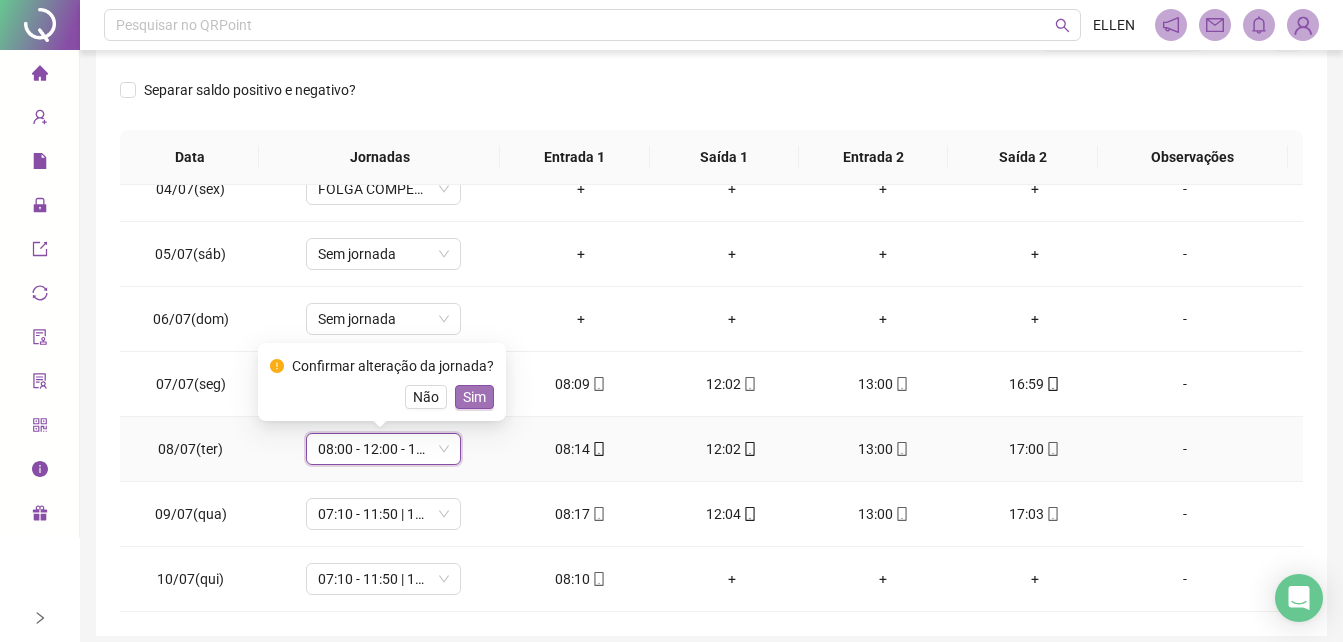 click on "Sim" at bounding box center [474, 397] 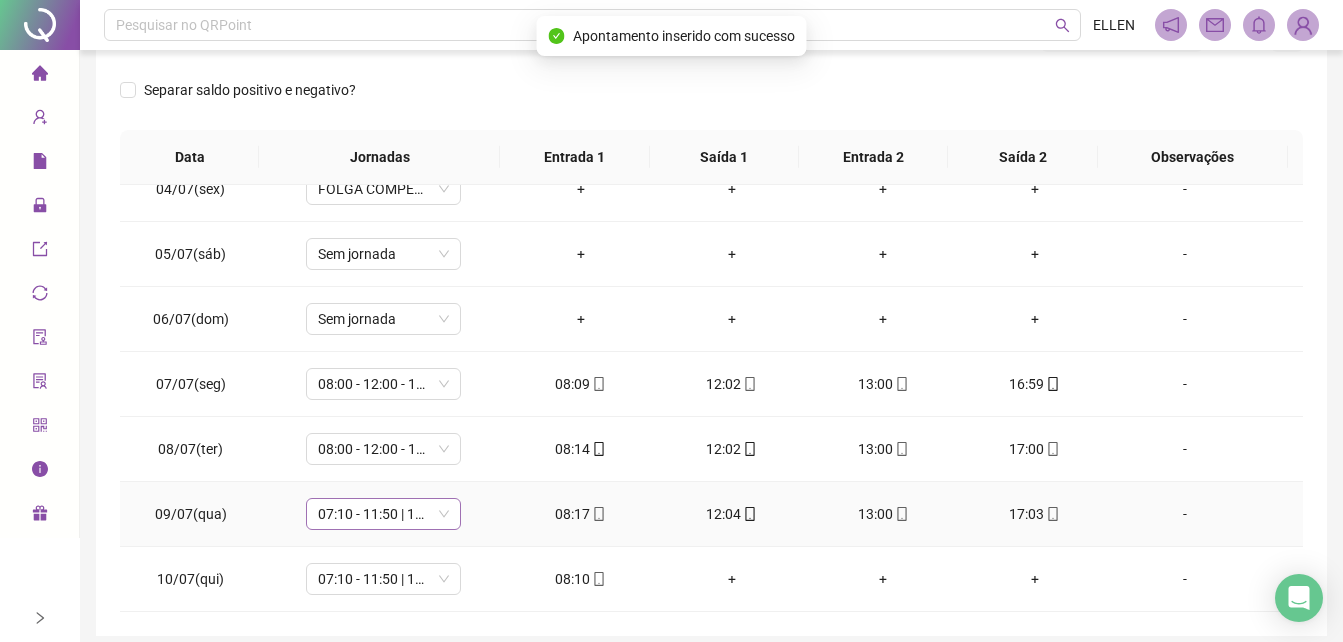click on "07:10 - 11:50 | 13:10 - 17:20" at bounding box center [383, 514] 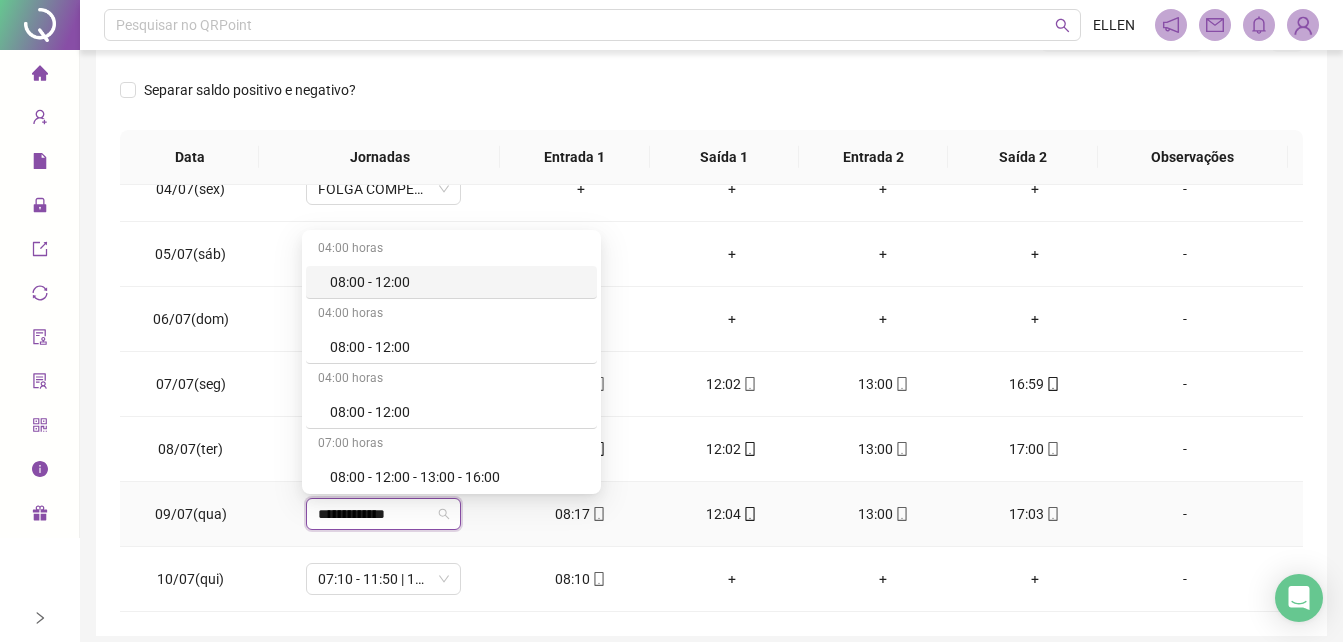 type on "**********" 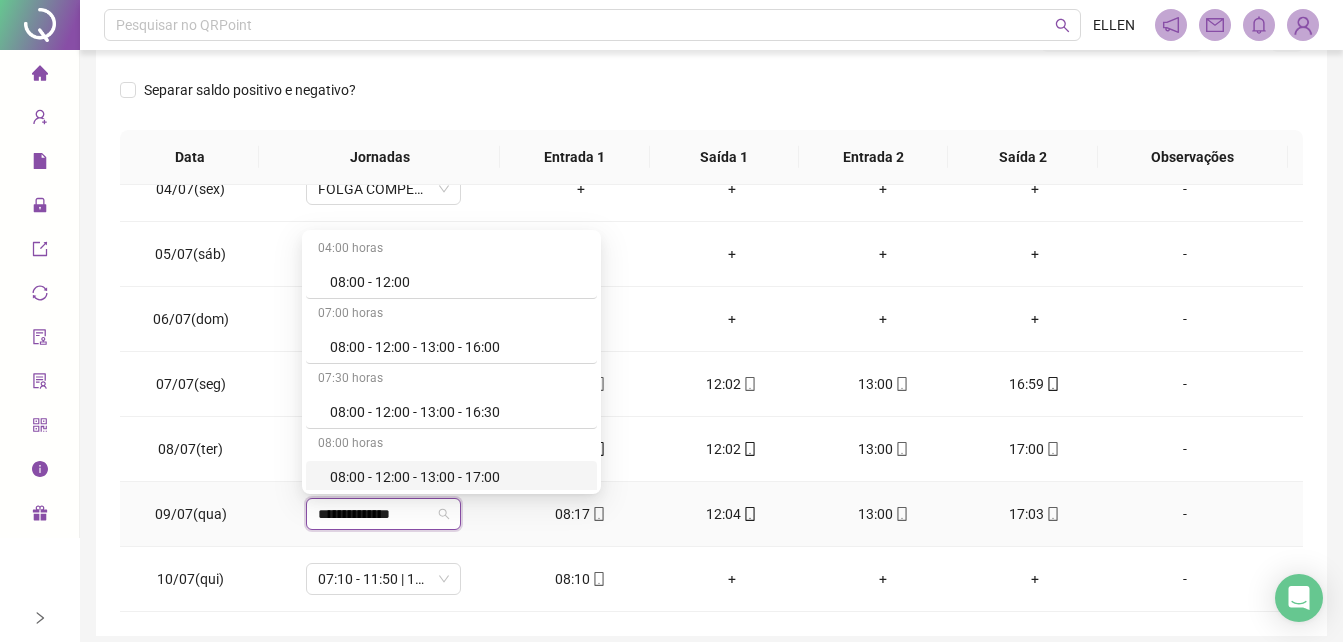 click on "08:00 - 12:00 - 13:00 - 17:00" at bounding box center (457, 477) 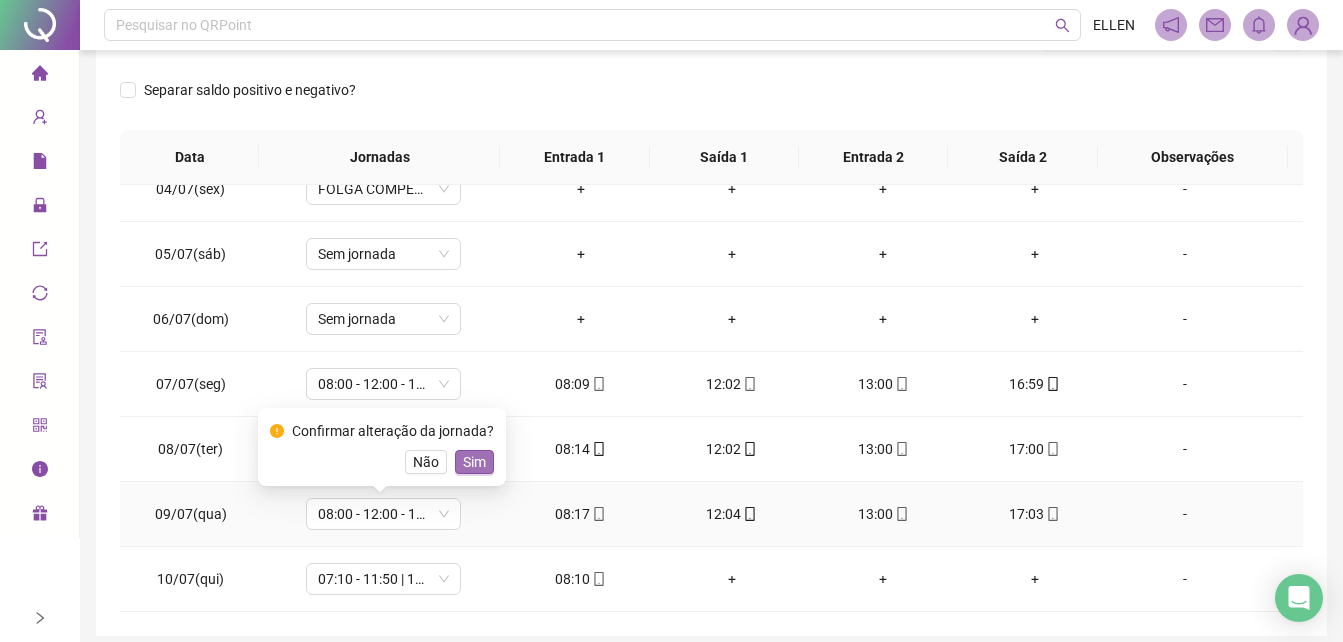 click on "Sim" at bounding box center [474, 462] 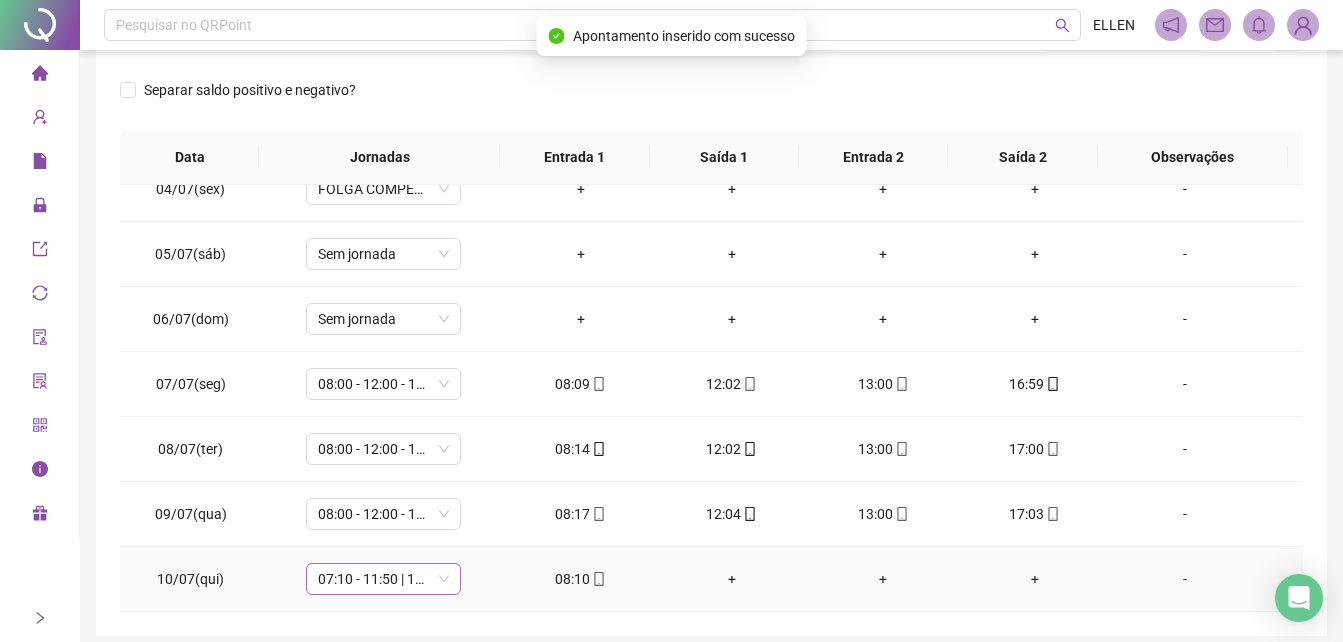 click on "07:10 - 11:50 | 13:10 - 17:20" at bounding box center [383, 579] 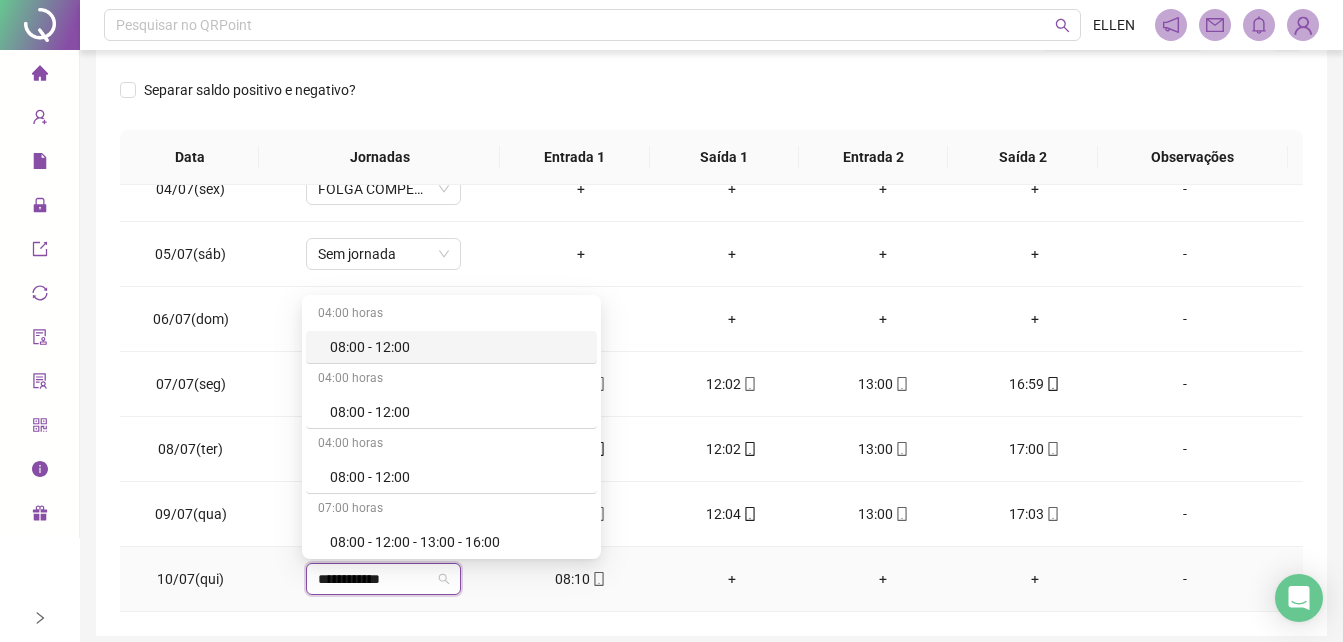 type on "**********" 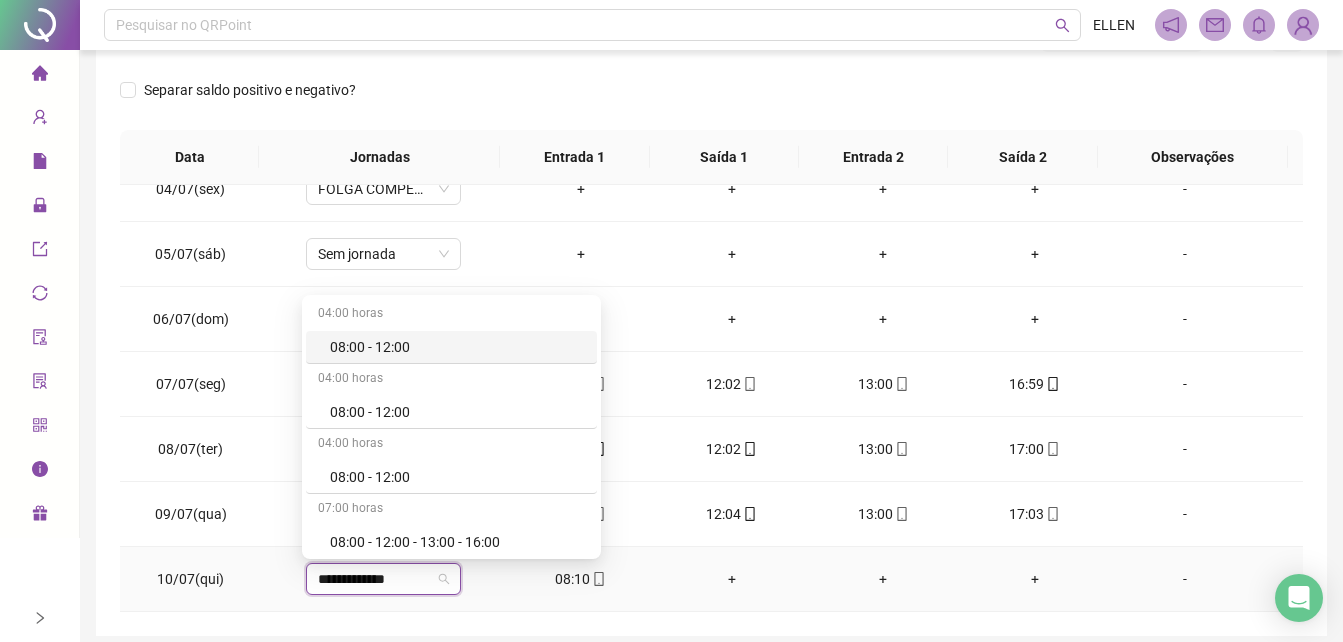 type 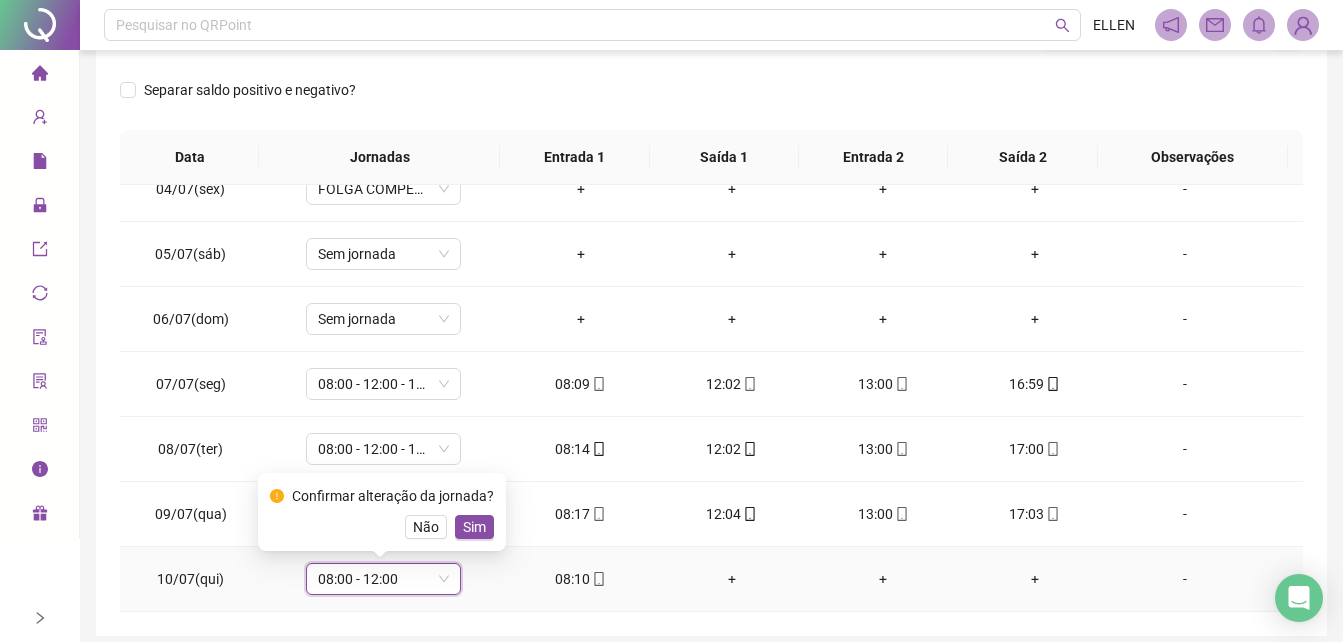 click on "08:00 - 12:00" at bounding box center [383, 579] 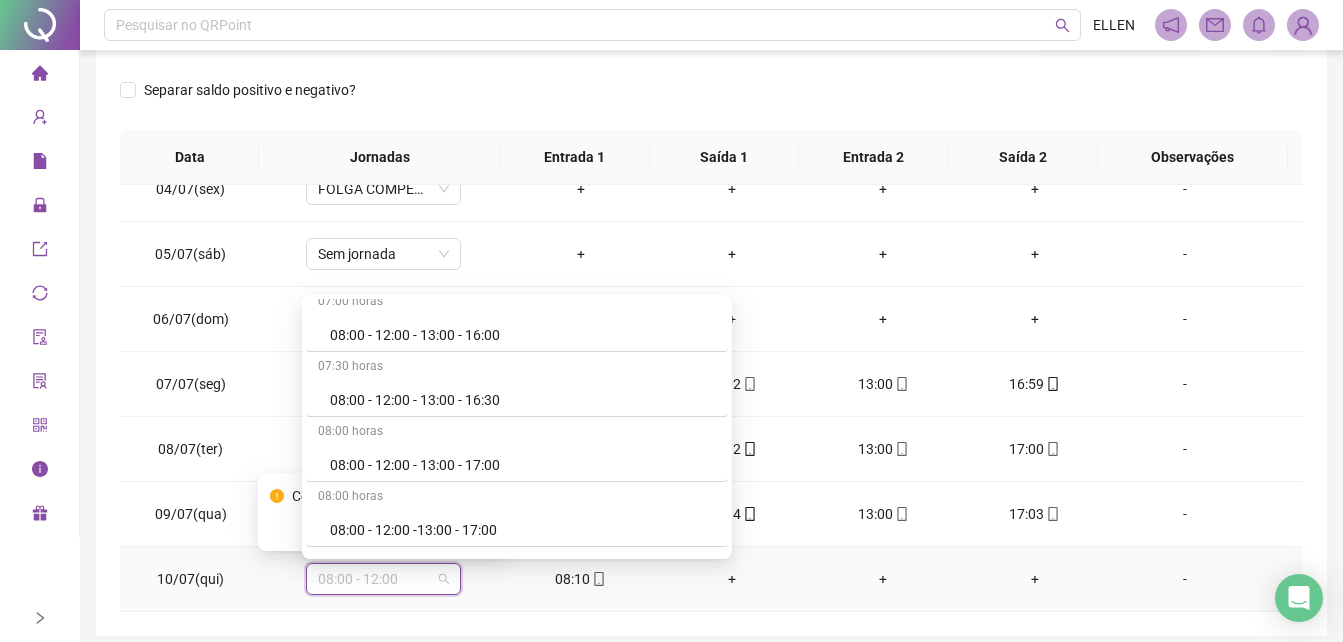 scroll, scrollTop: 34209, scrollLeft: 0, axis: vertical 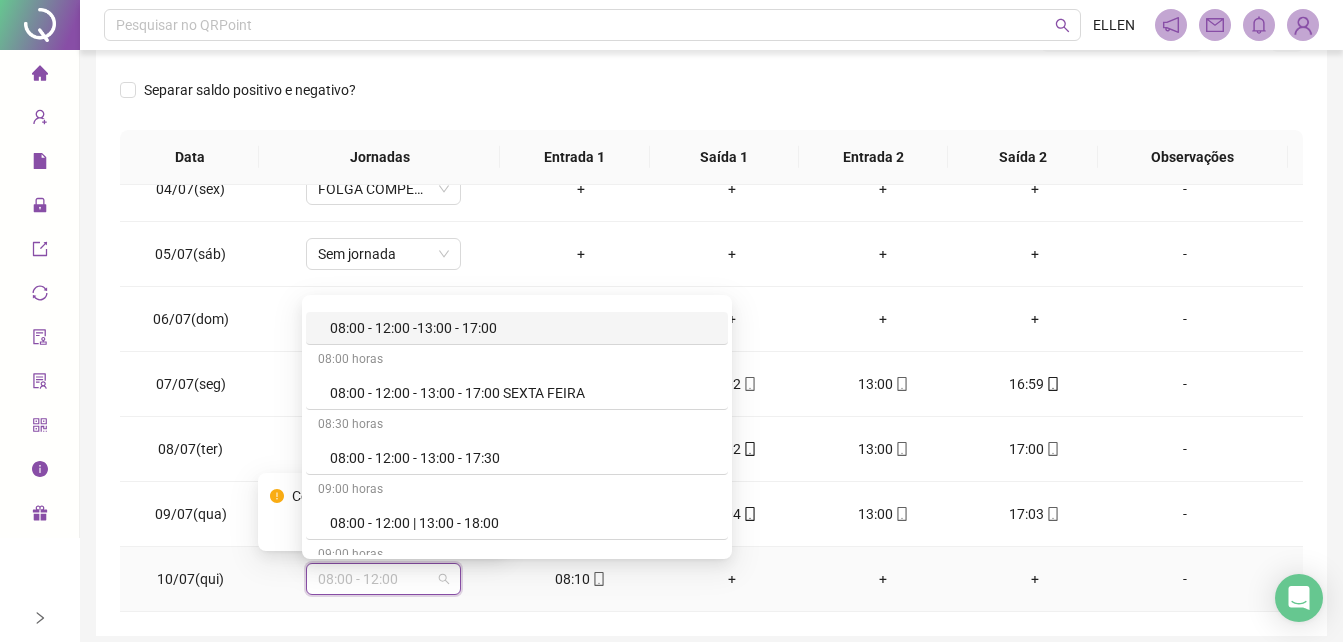 click on "08:00 - 12:00 -13:00 - 17:00" at bounding box center (523, 328) 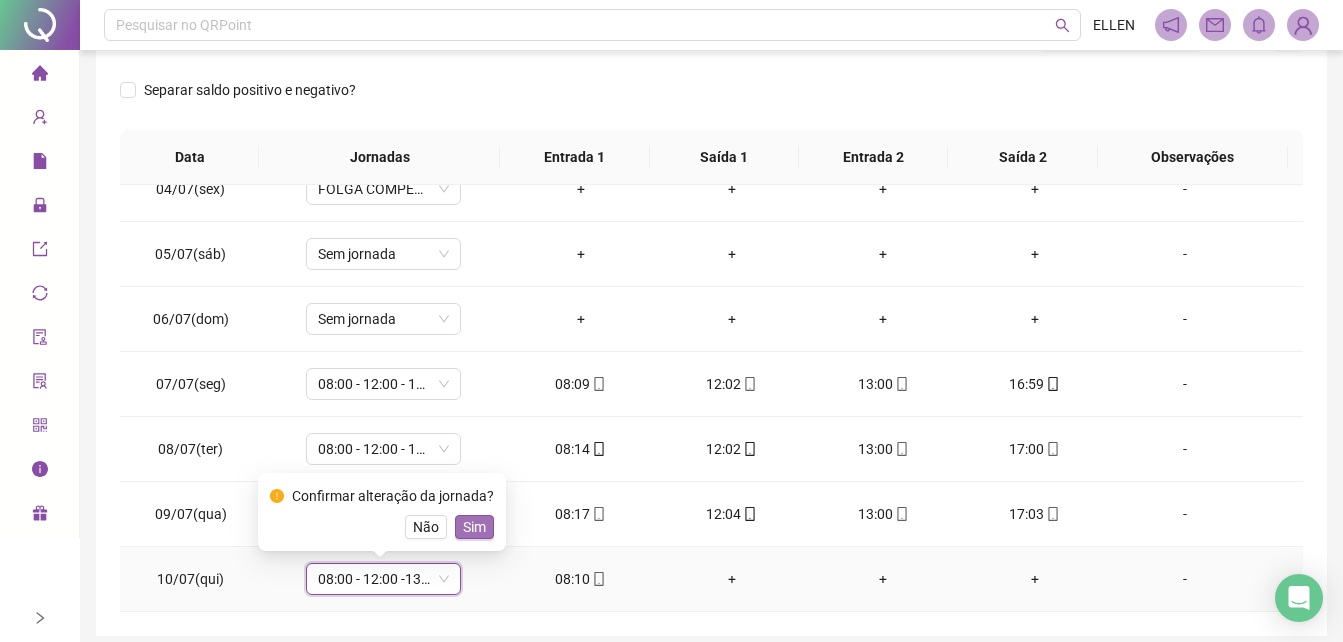 click on "Sim" at bounding box center (474, 527) 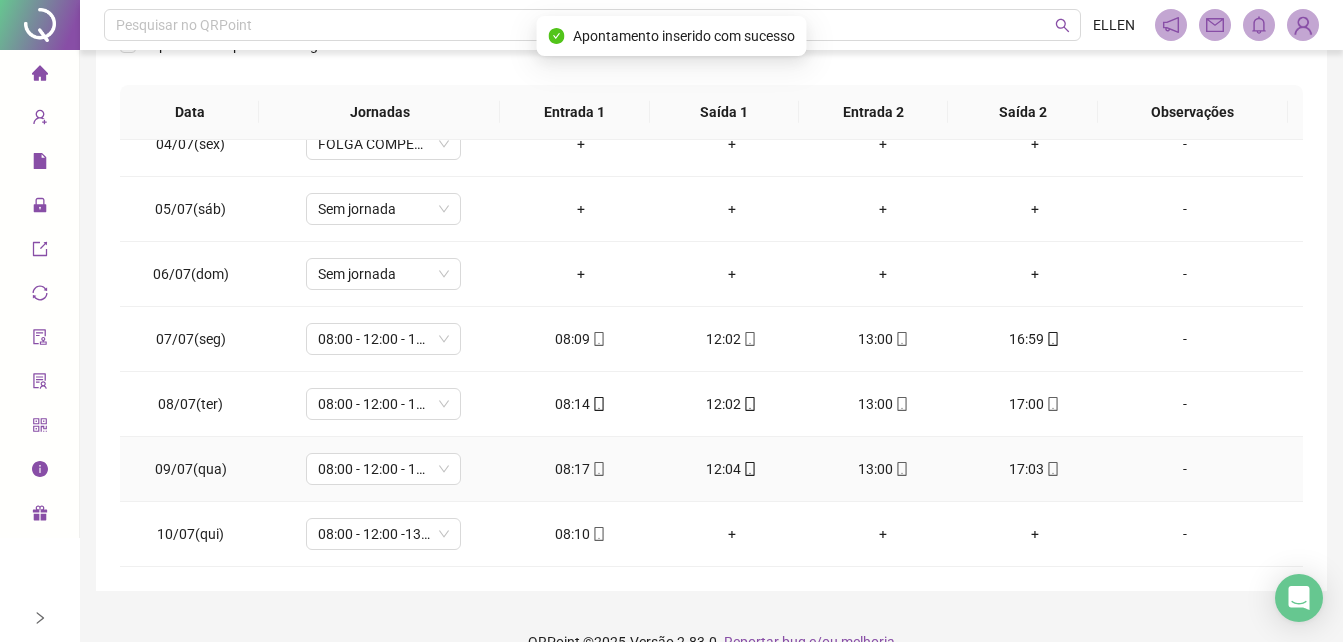 scroll, scrollTop: 380, scrollLeft: 0, axis: vertical 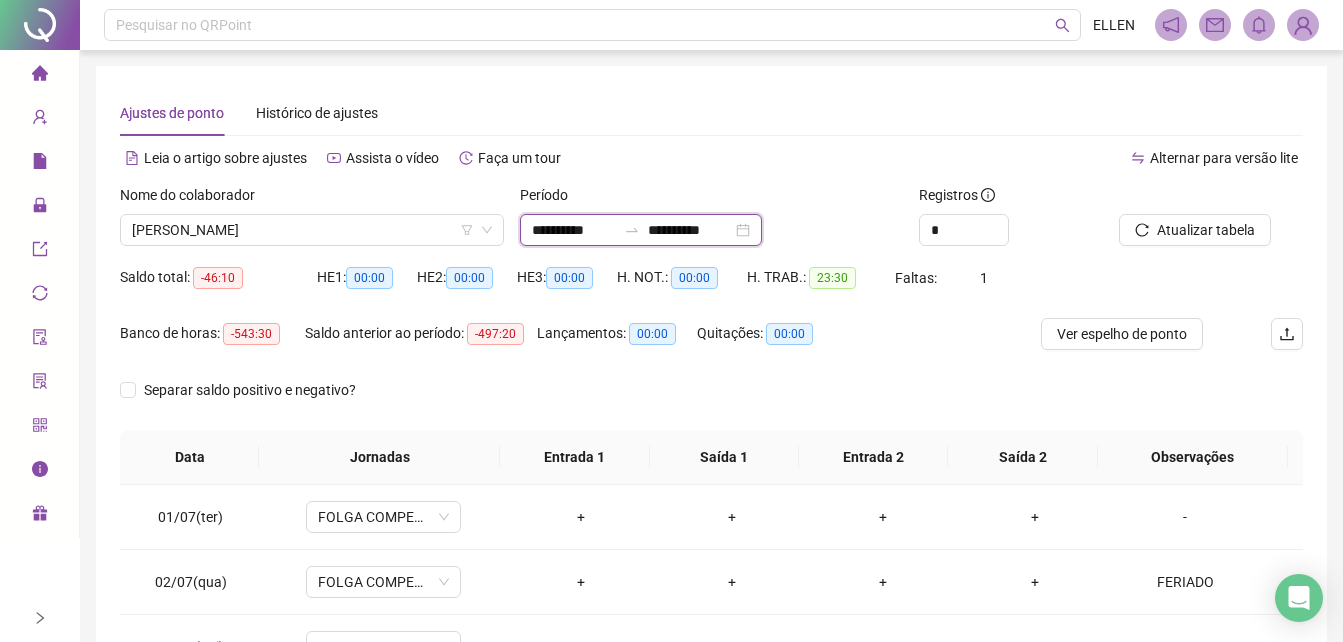 click on "**********" at bounding box center [574, 230] 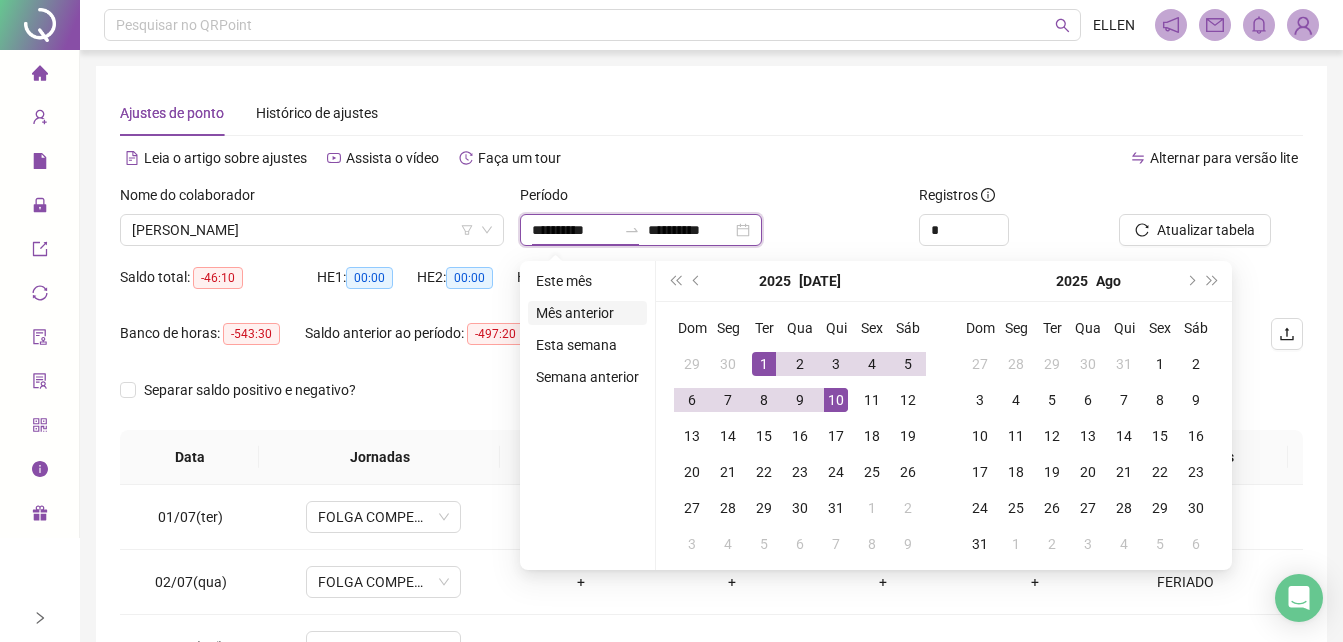 type on "**********" 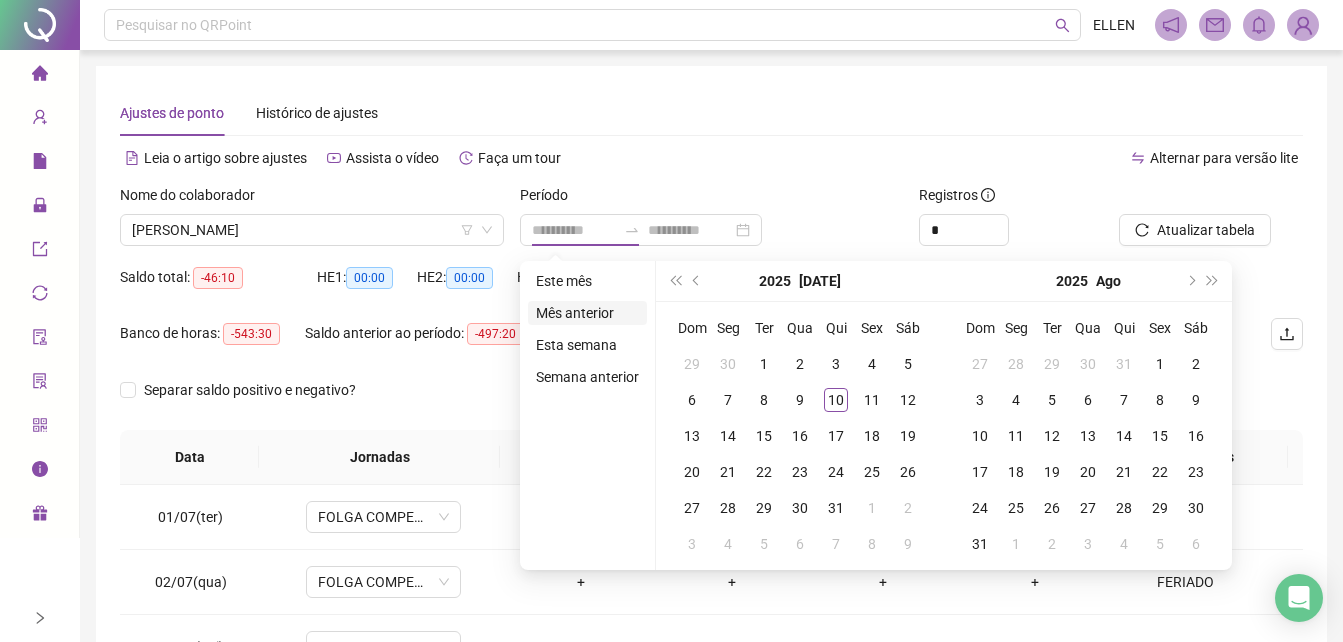 click on "Mês anterior" at bounding box center [587, 313] 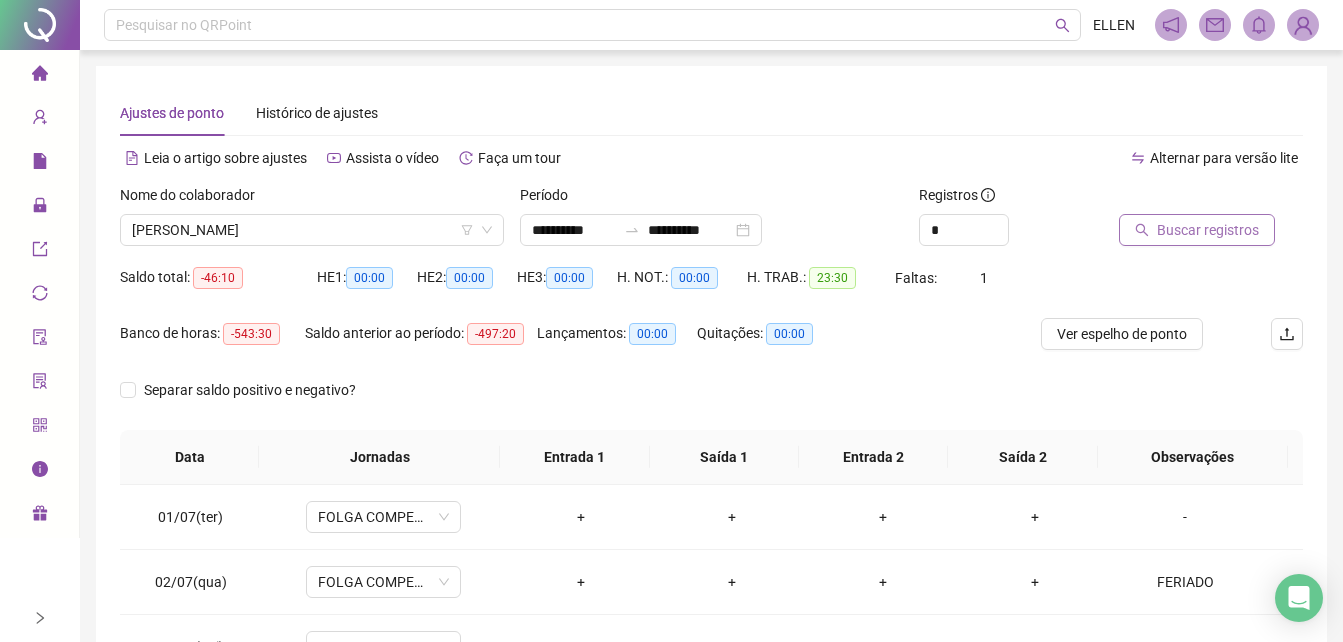 click on "Buscar registros" at bounding box center (1208, 230) 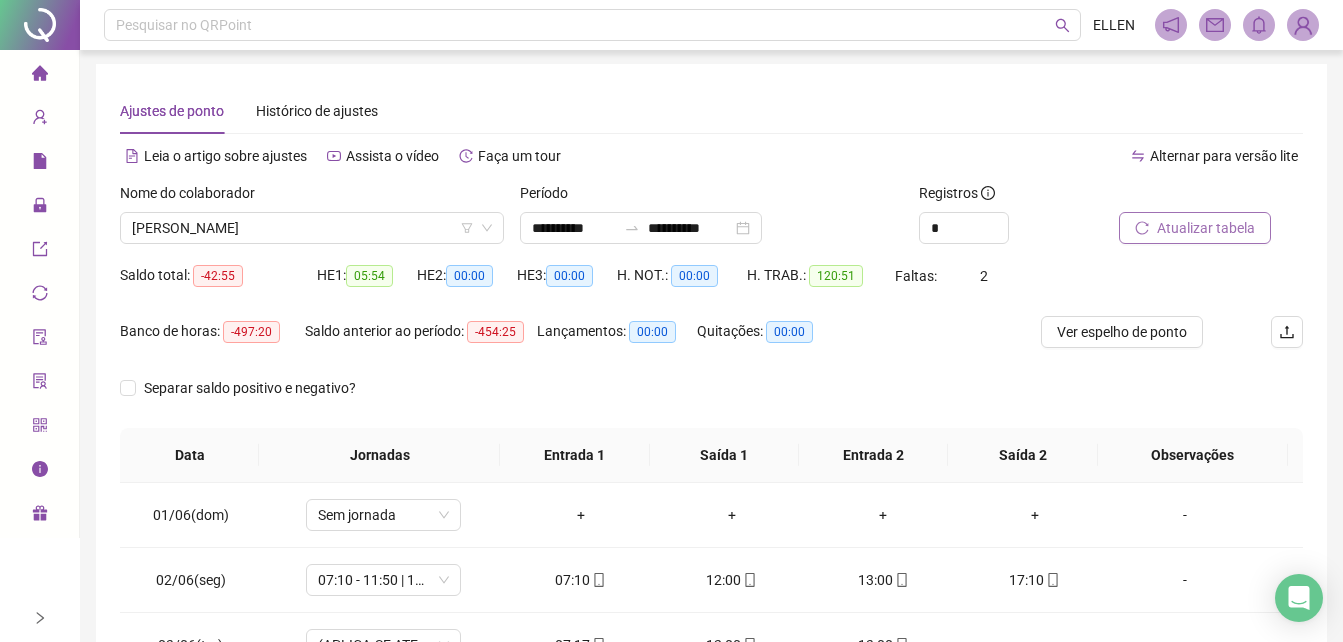 scroll, scrollTop: 200, scrollLeft: 0, axis: vertical 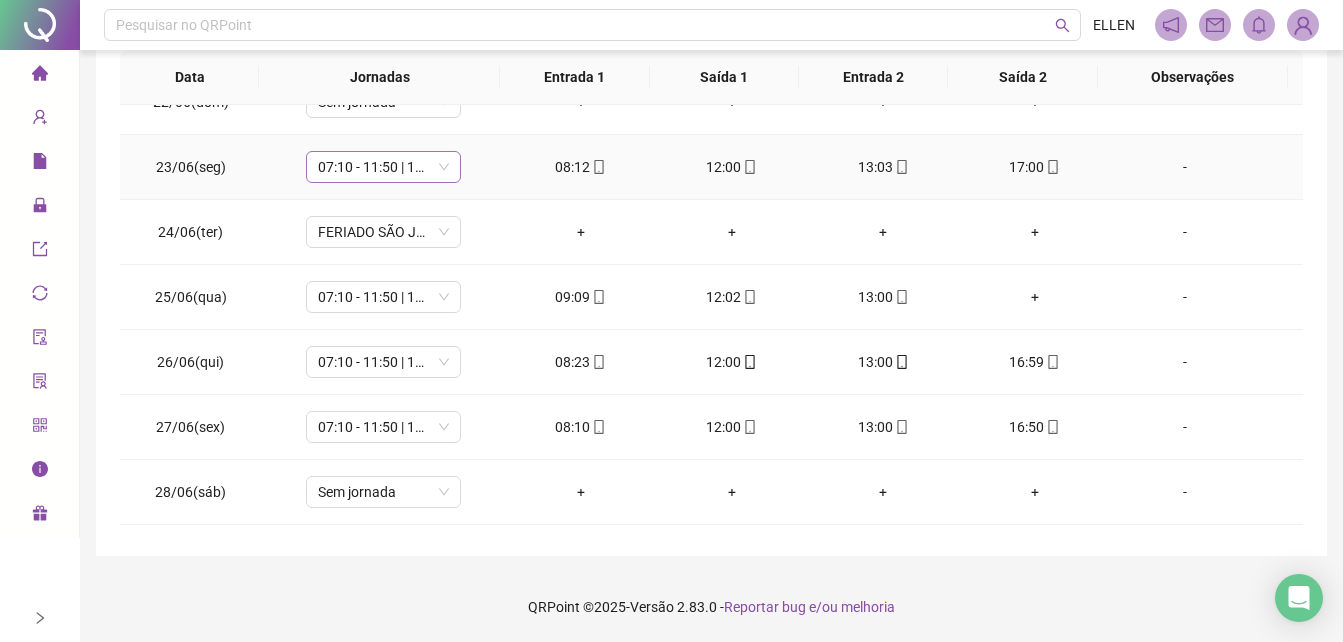 click on "07:10 - 11:50 | 13:10 - 17:20" at bounding box center (383, 167) 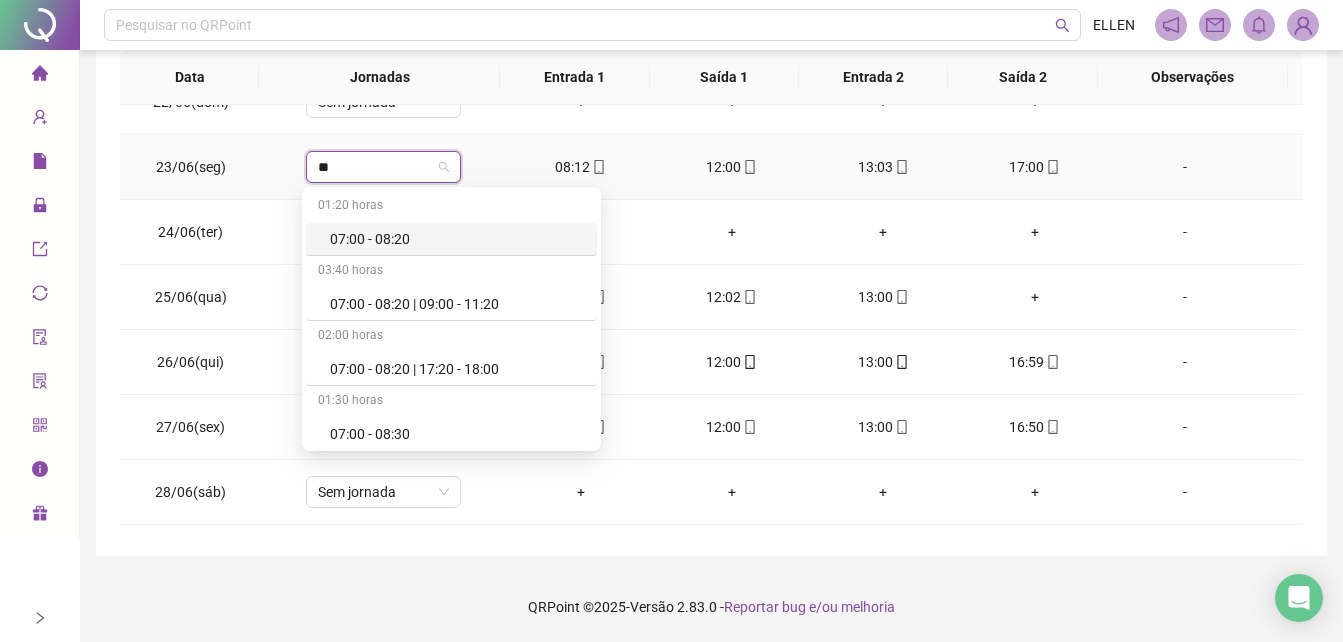 type on "*" 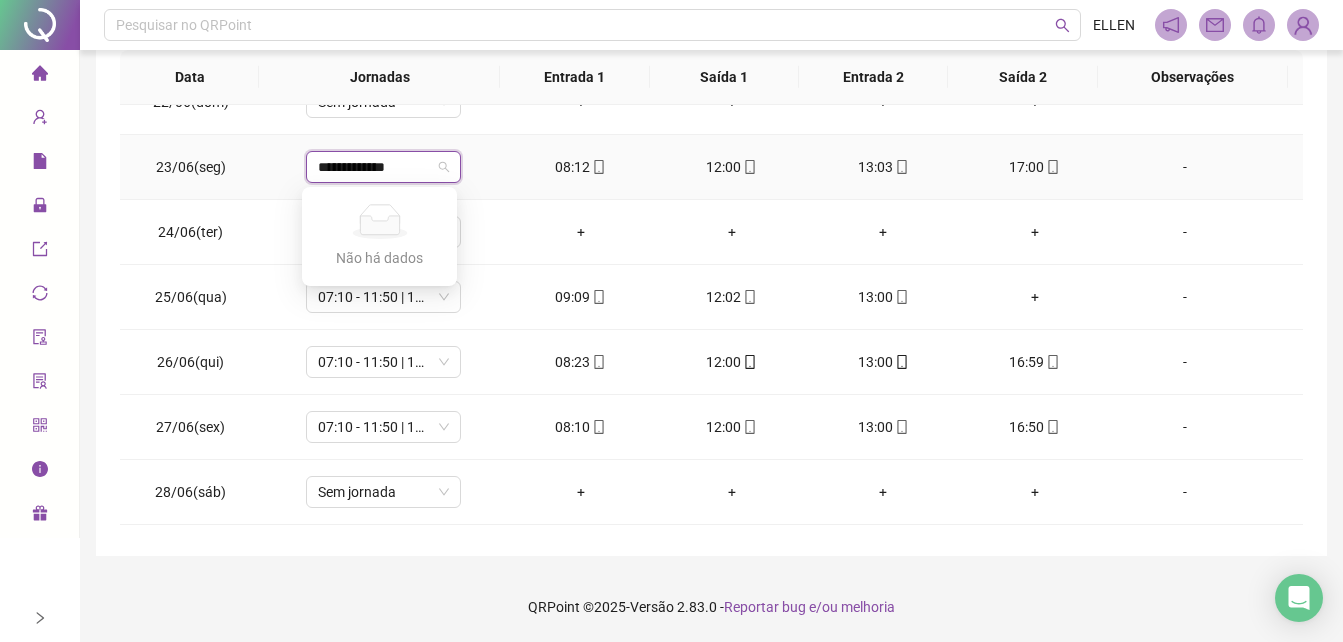click on "**********" at bounding box center (377, 167) 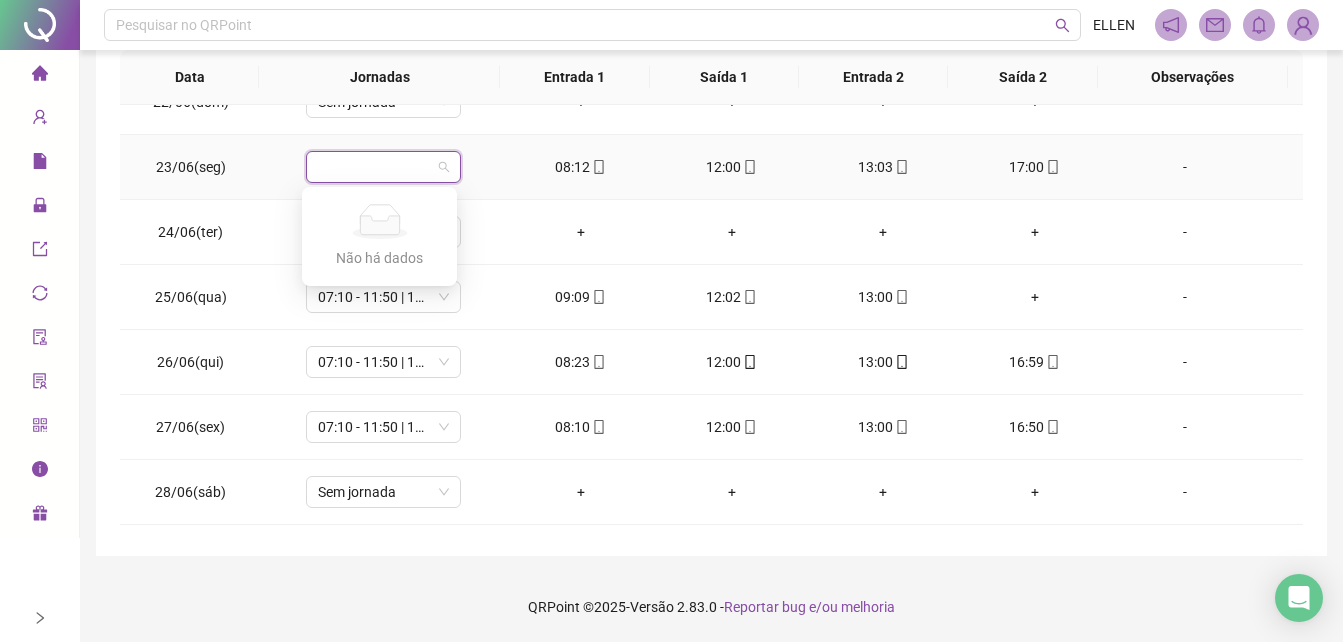 click on "08:12" at bounding box center [580, 167] 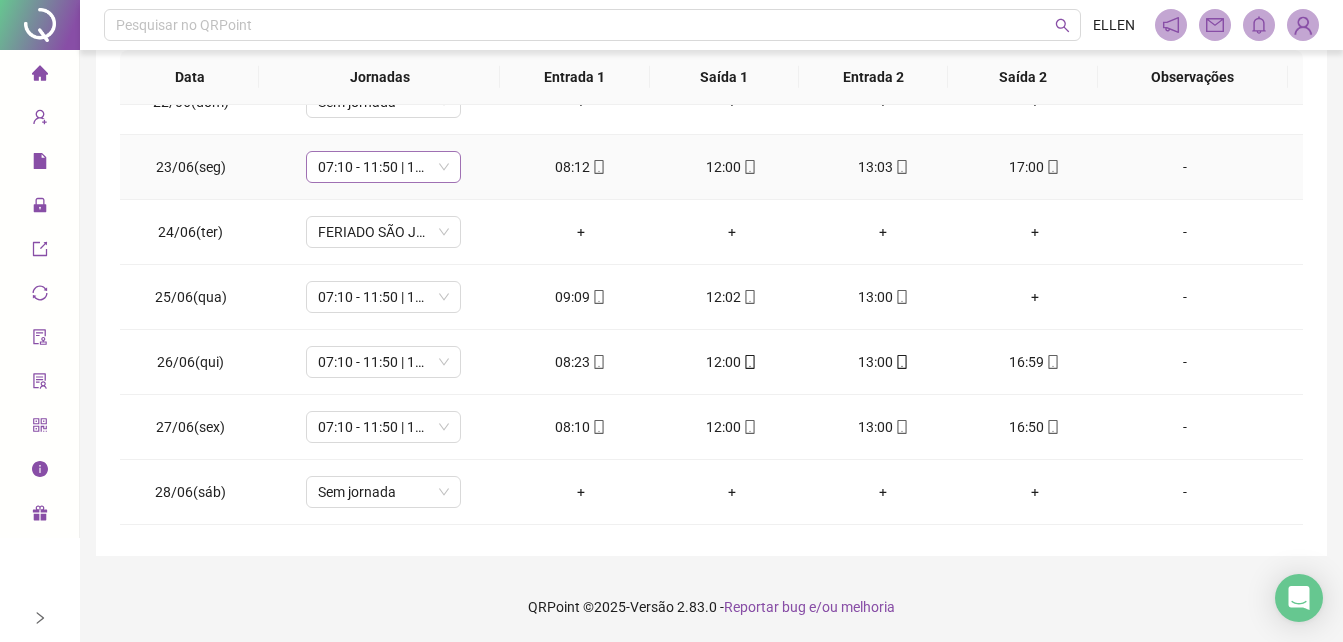click on "07:10 - 11:50 | 13:10 - 17:20" at bounding box center [383, 167] 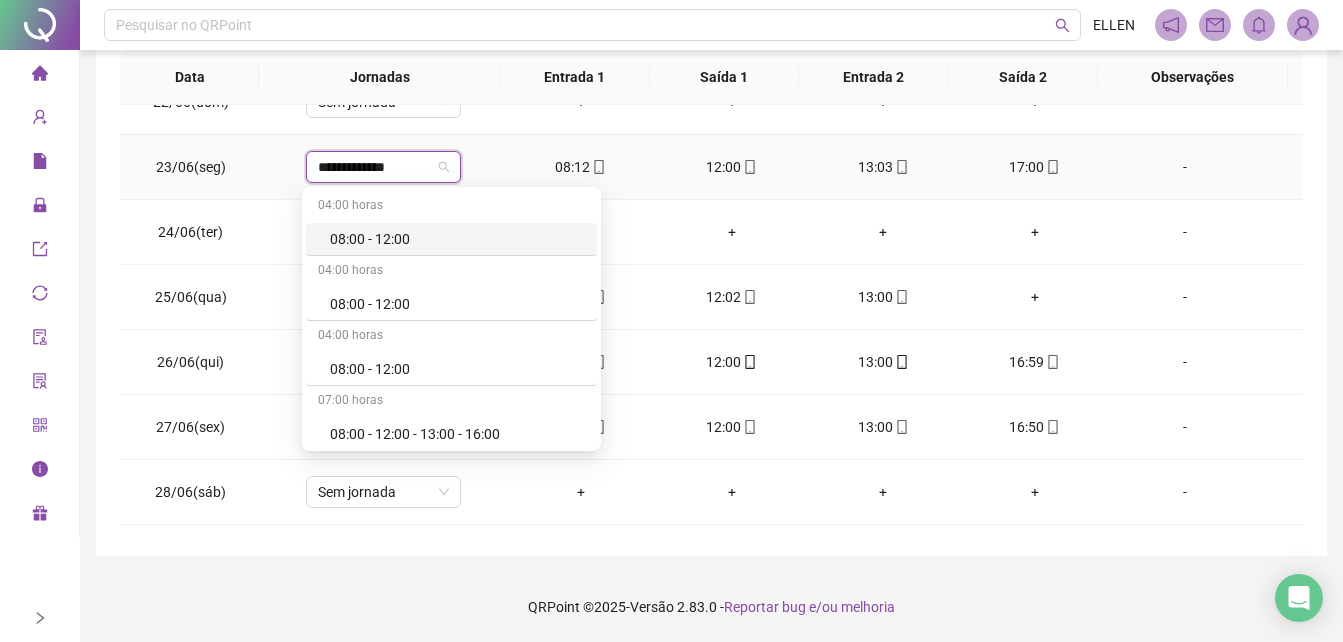 type on "**********" 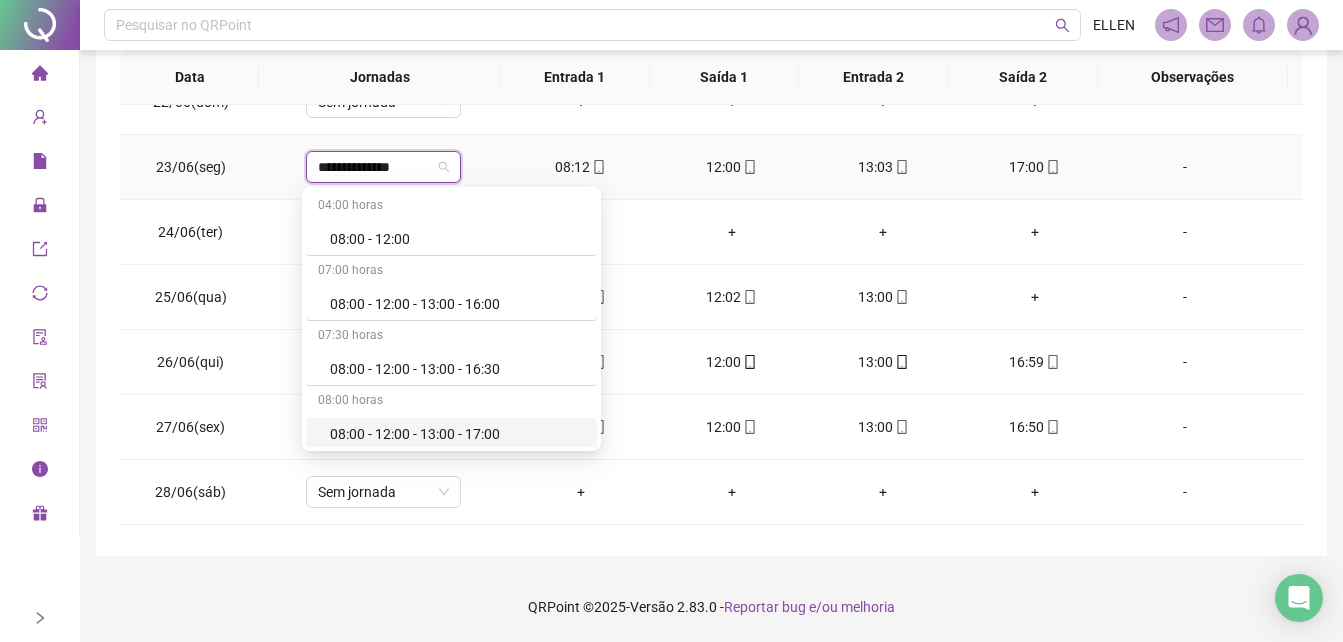click on "08:00 - 12:00 - 13:00 - 17:00" at bounding box center [457, 434] 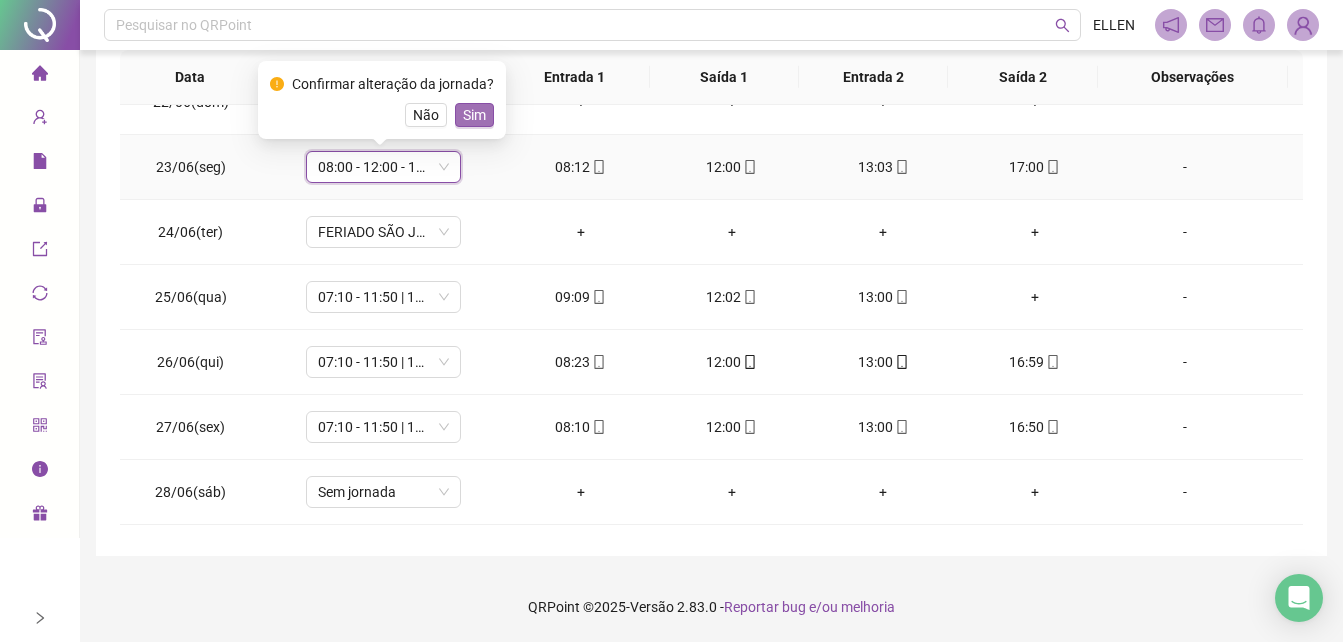 click on "Sim" at bounding box center [474, 115] 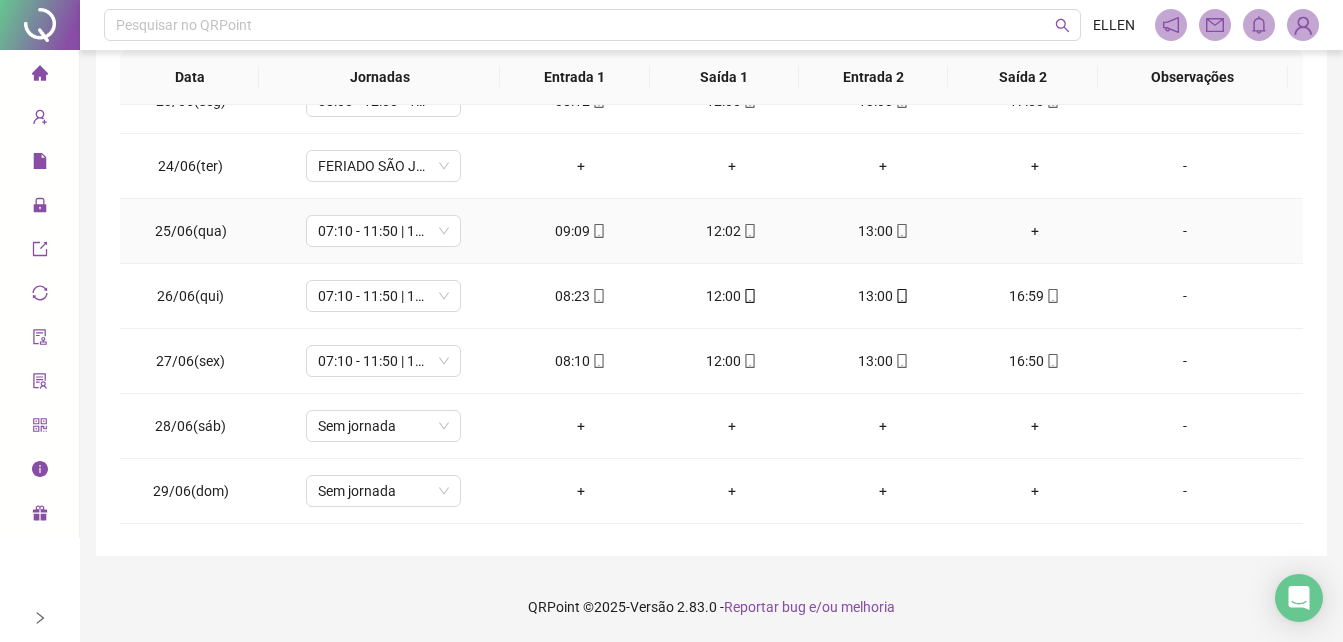 scroll, scrollTop: 1500, scrollLeft: 0, axis: vertical 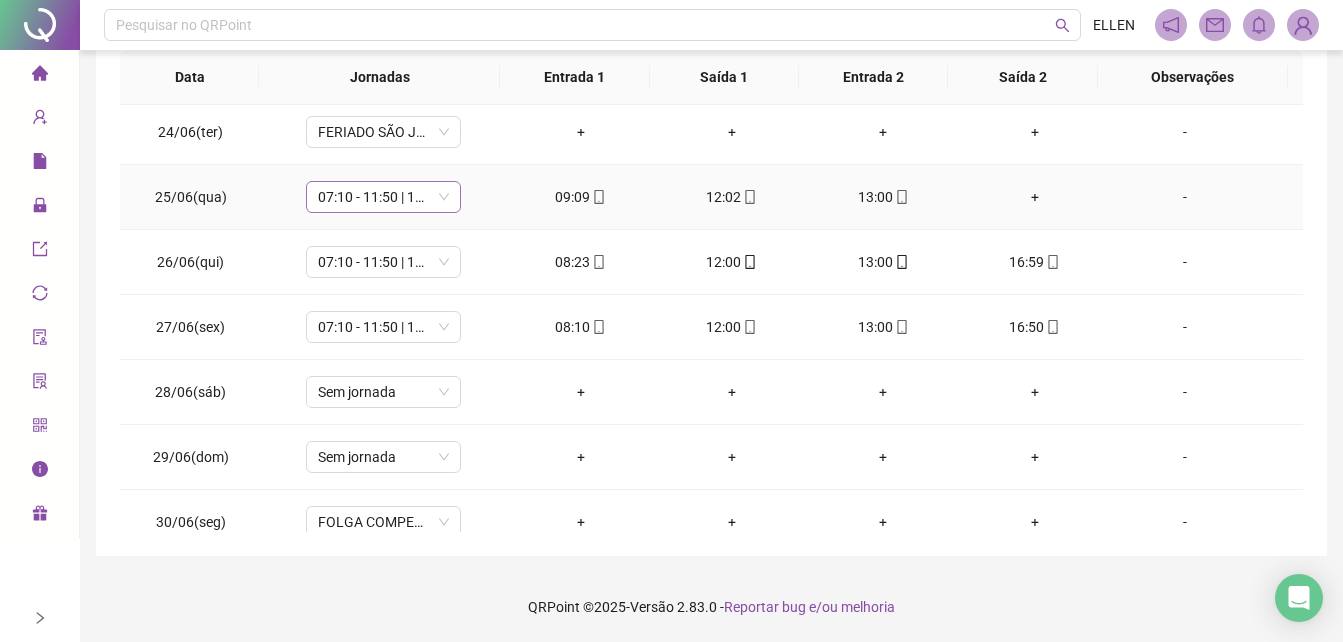 click on "07:10 - 11:50 | 13:10 - 17:20" at bounding box center (383, 197) 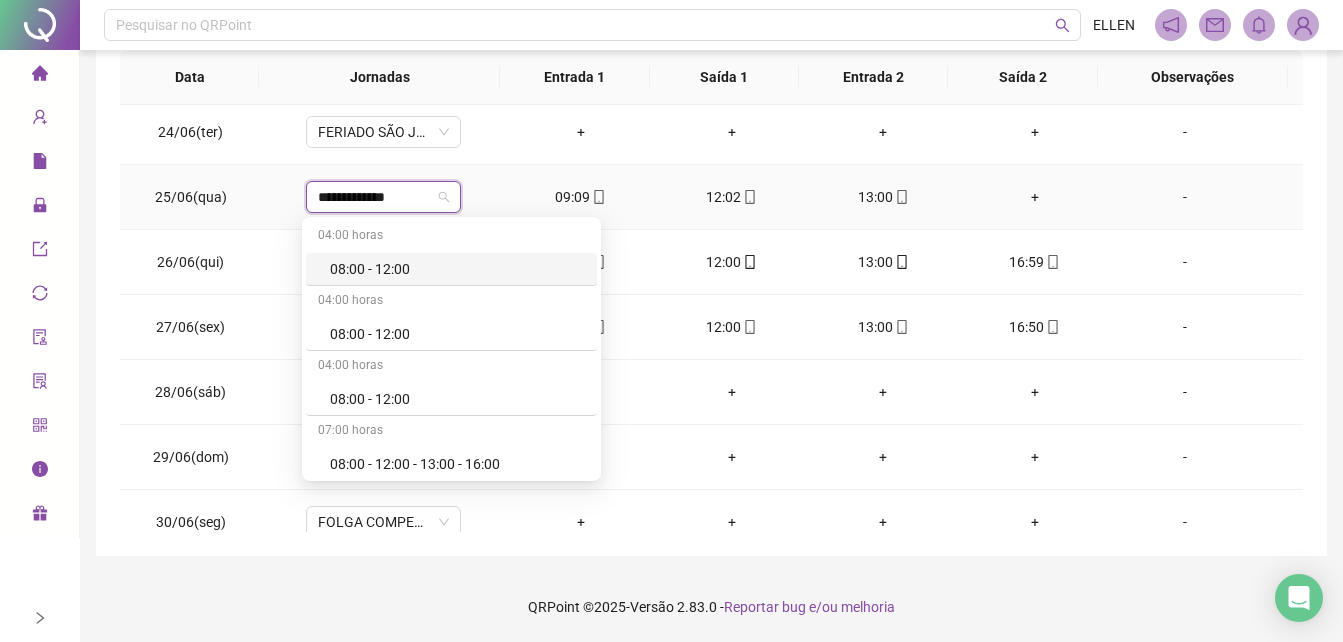 type on "**********" 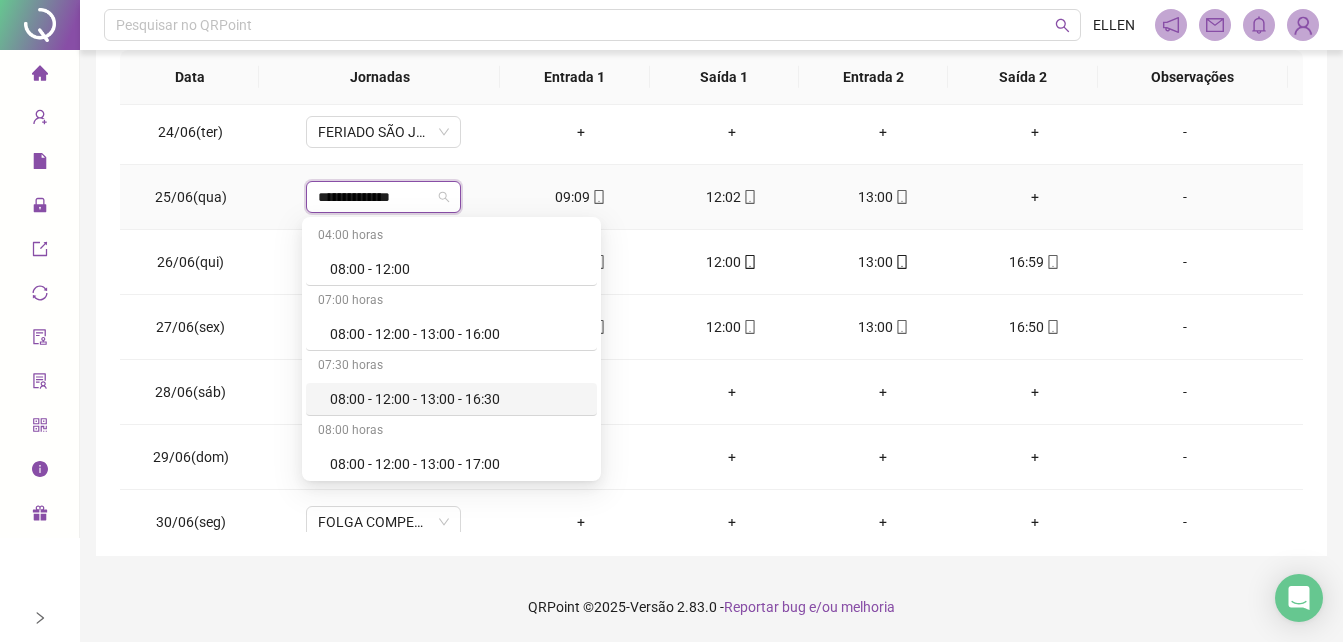 click on "08:00 horas" at bounding box center [451, 432] 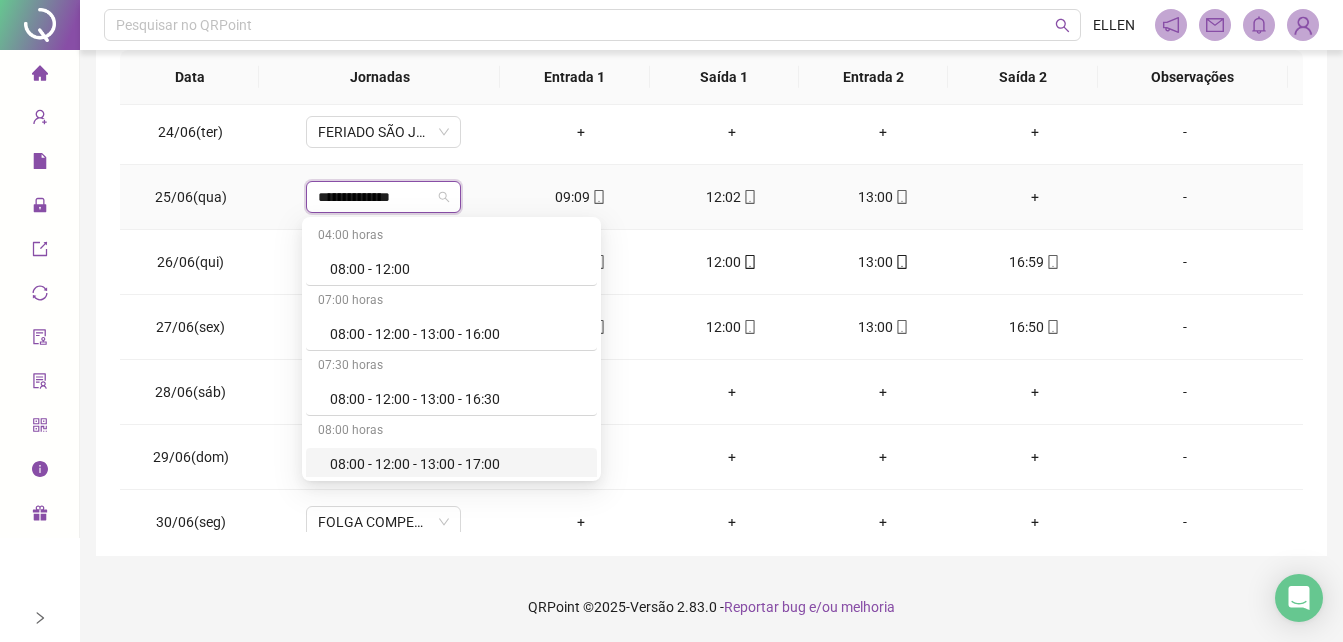click on "08:00 - 12:00 - 13:00 - 17:00" at bounding box center [457, 464] 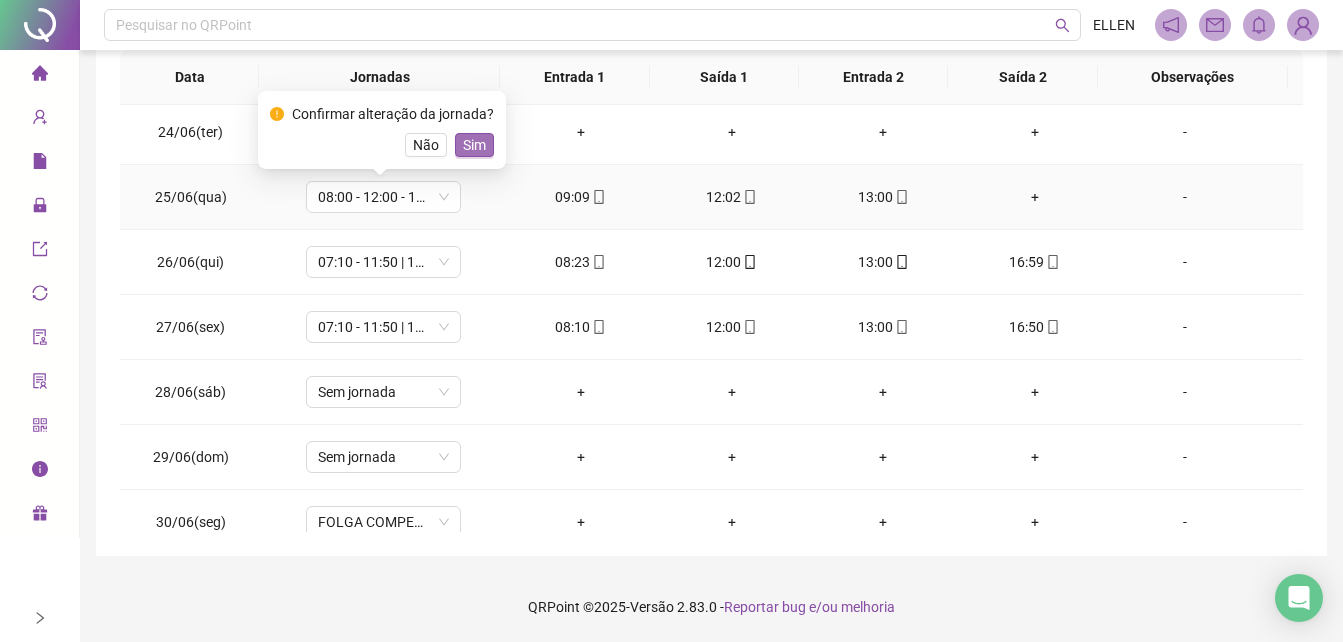 click on "Sim" at bounding box center [474, 145] 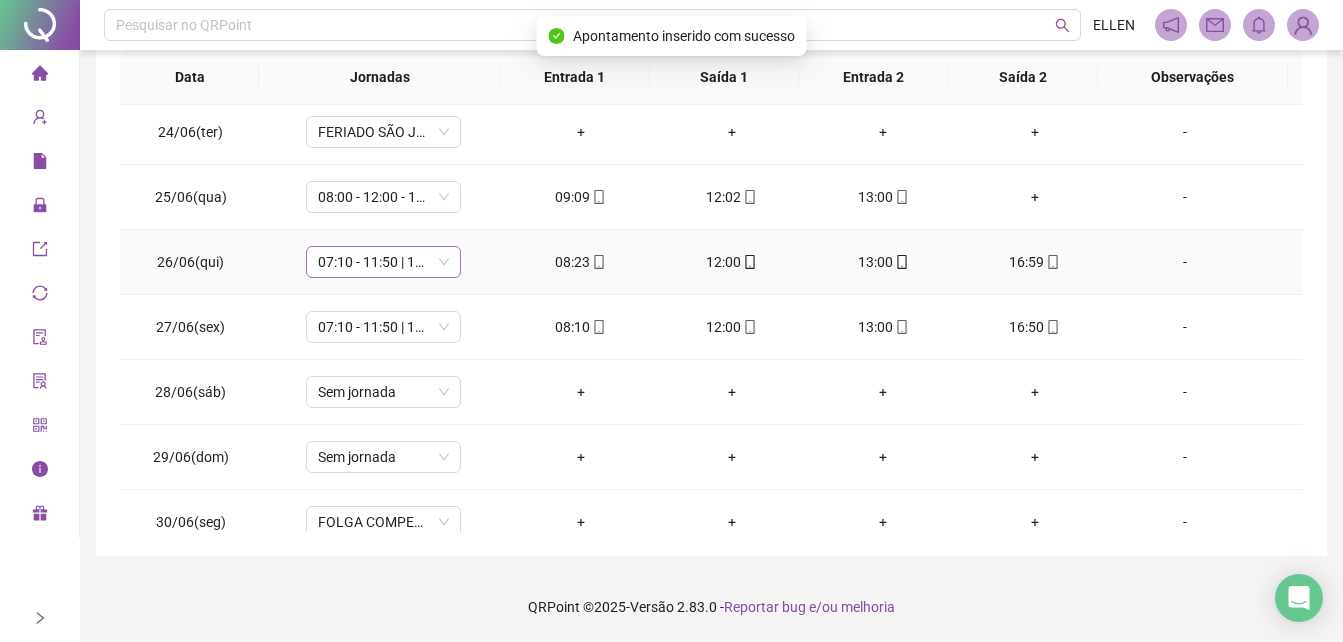 click on "07:10 - 11:50 | 13:10 - 17:20" at bounding box center [383, 262] 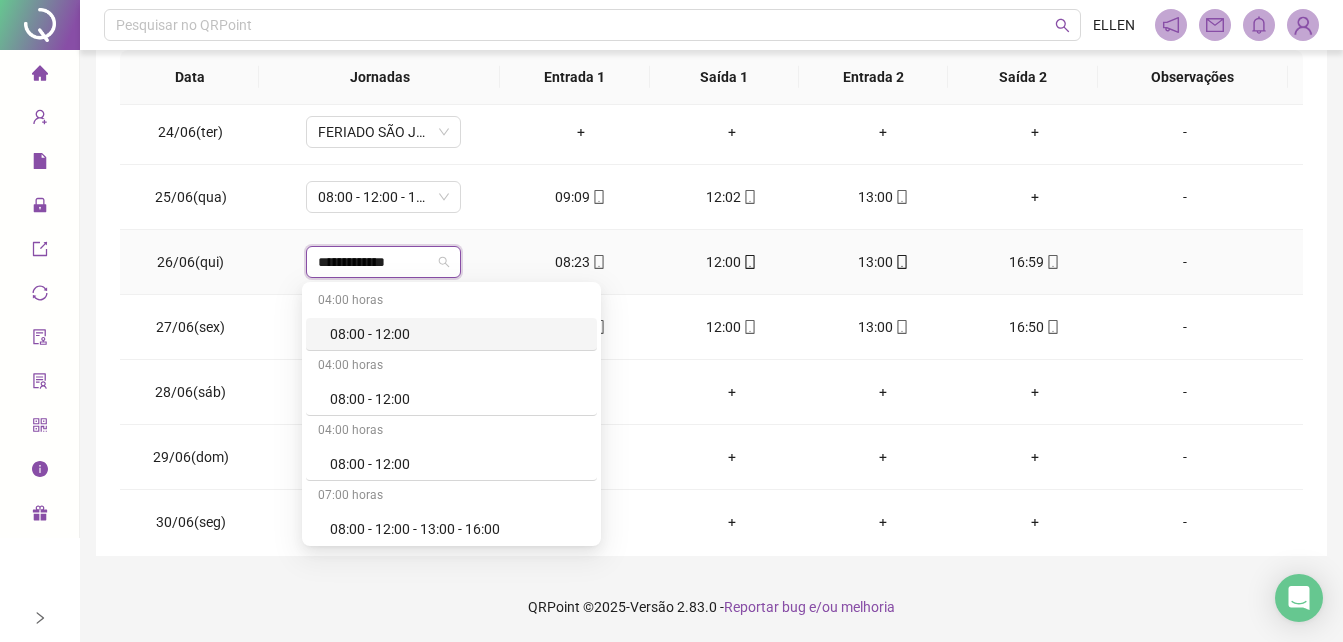 type on "**********" 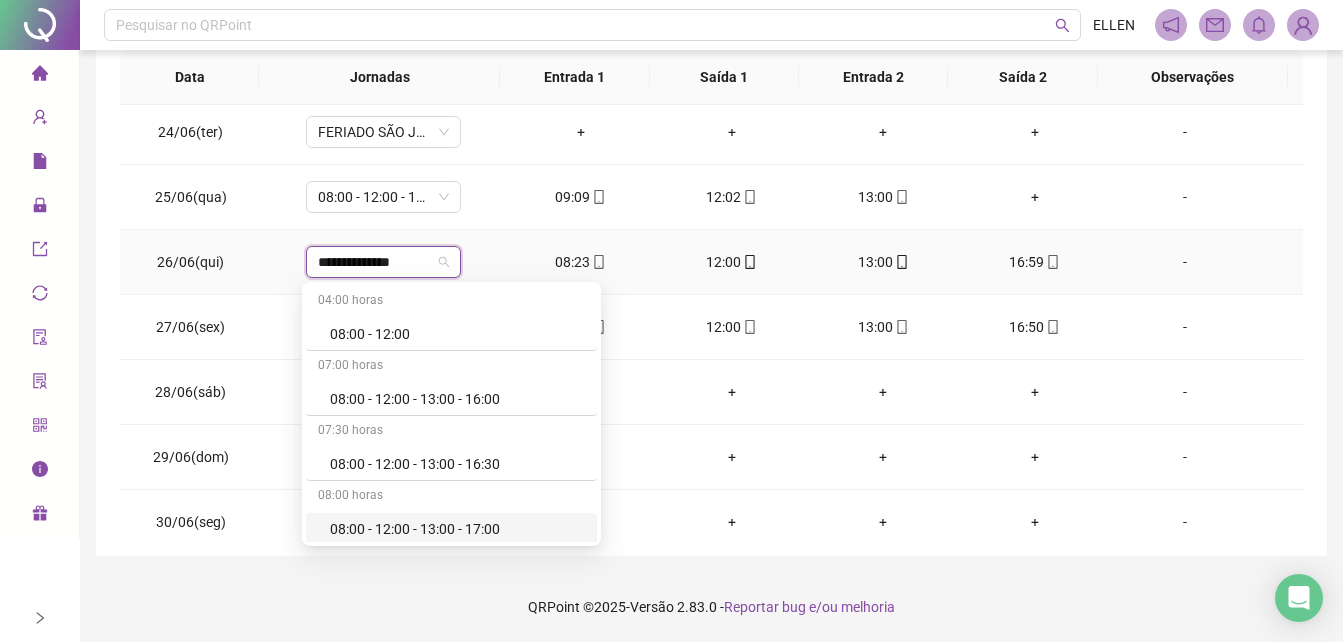 click on "08:00 - 12:00 - 13:00 - 17:00" at bounding box center (451, 529) 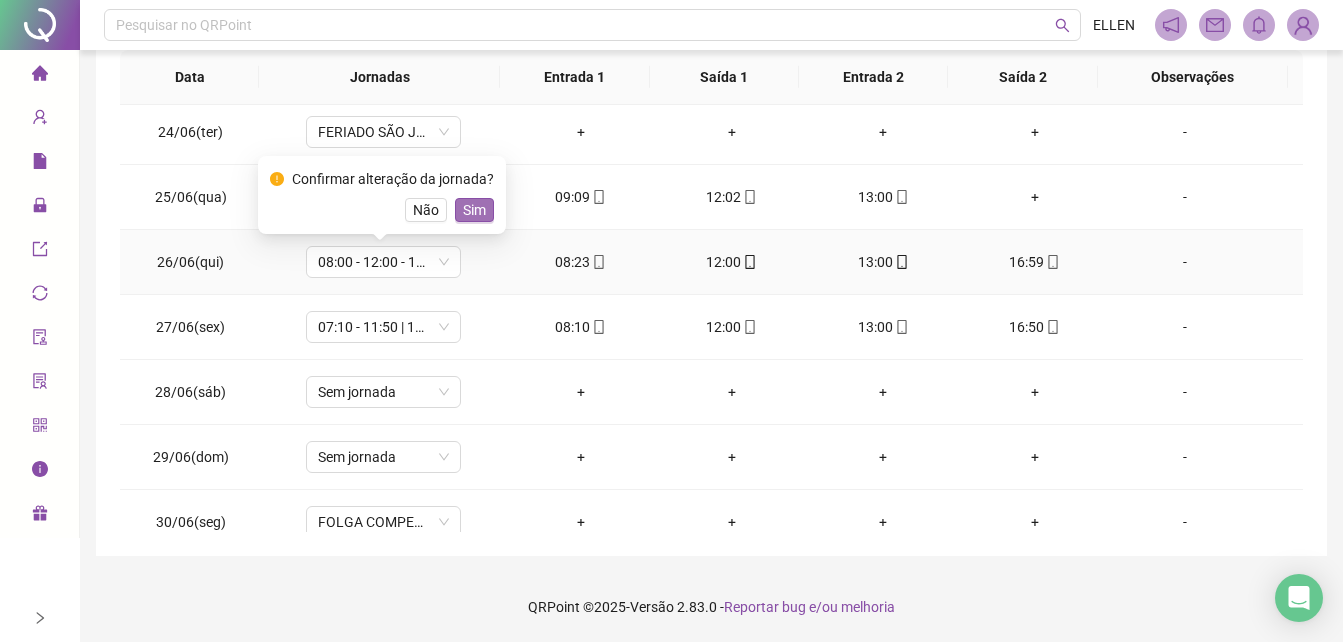 click on "Sim" at bounding box center (474, 210) 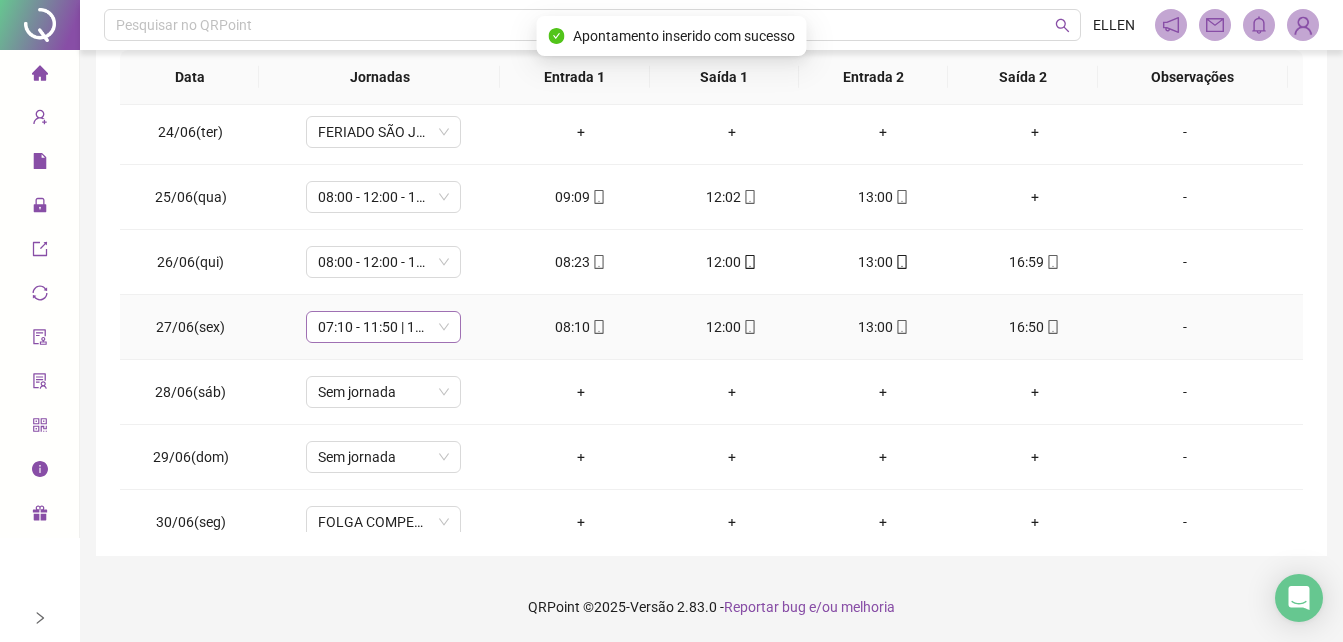 click on "07:10 - 11:50 | 13:10 - 16:20" at bounding box center [383, 327] 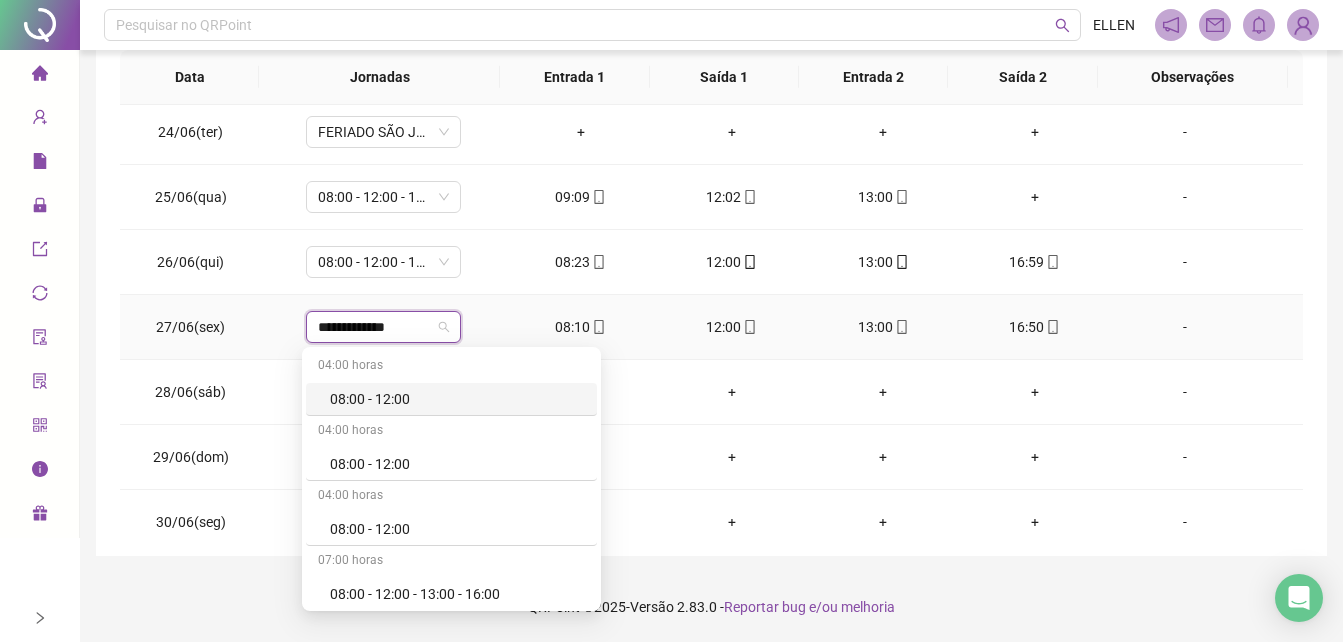 type on "**********" 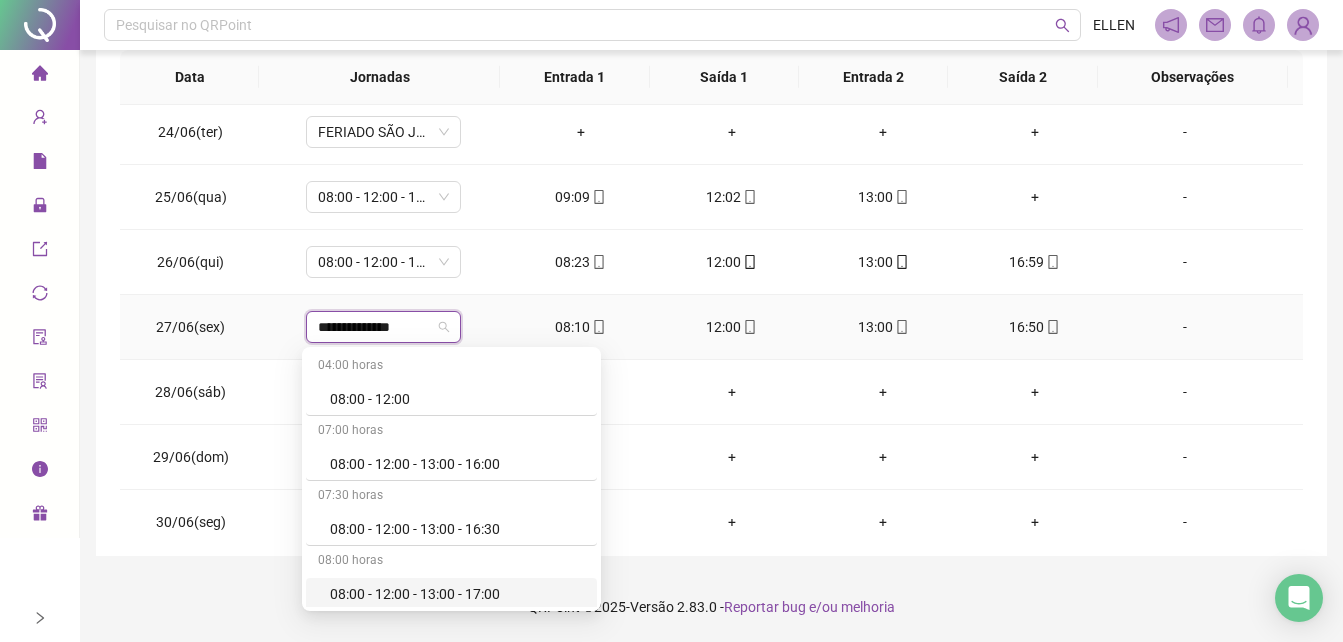 click on "08:00 - 12:00 - 13:00 - 17:00" at bounding box center (457, 594) 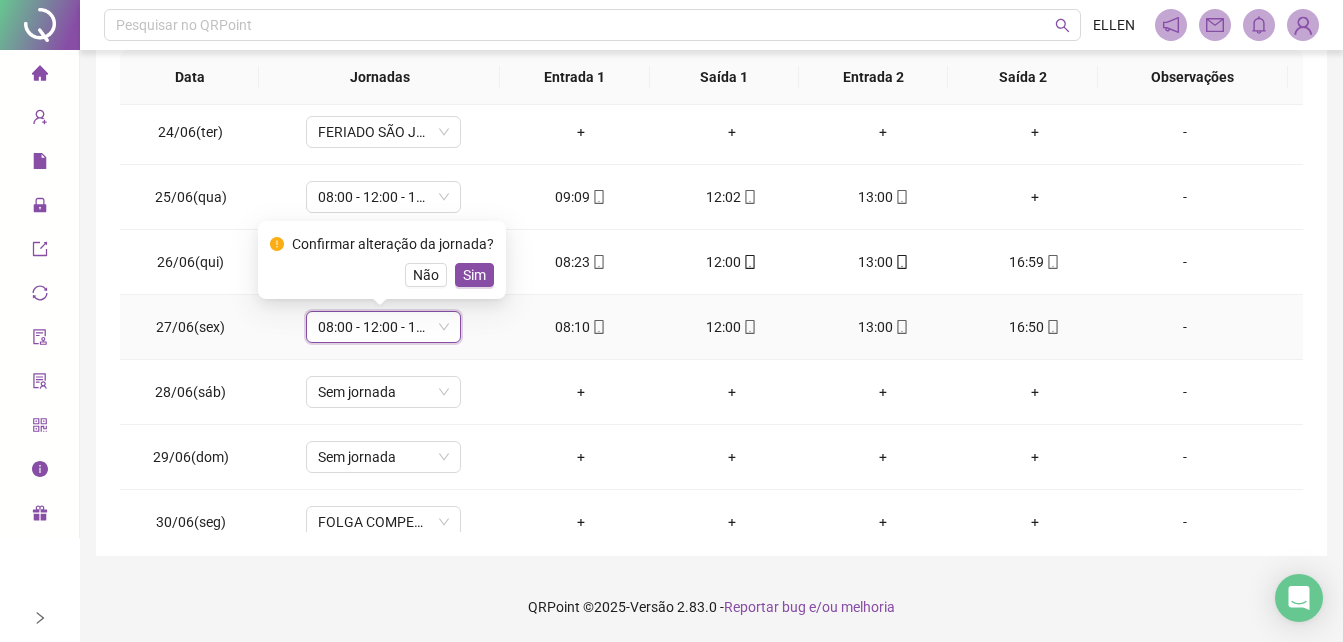 click on "08:00 - 12:00 - 13:00 - 17:00" at bounding box center [383, 327] 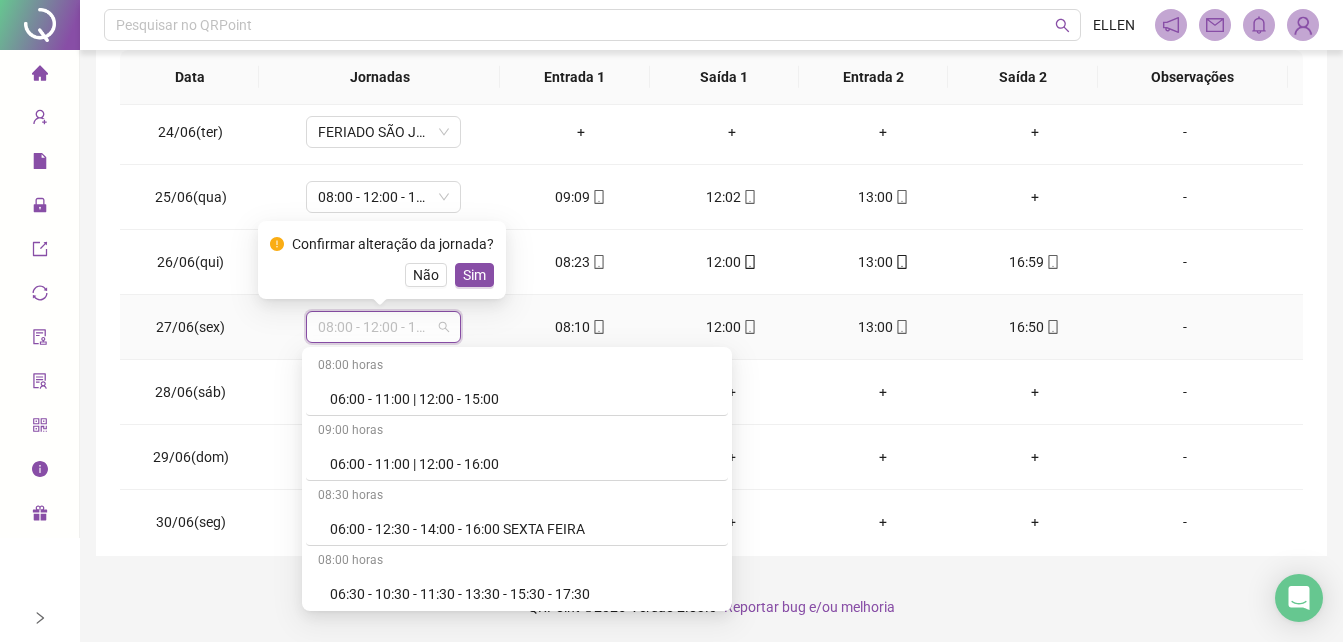 scroll, scrollTop: 33934, scrollLeft: 0, axis: vertical 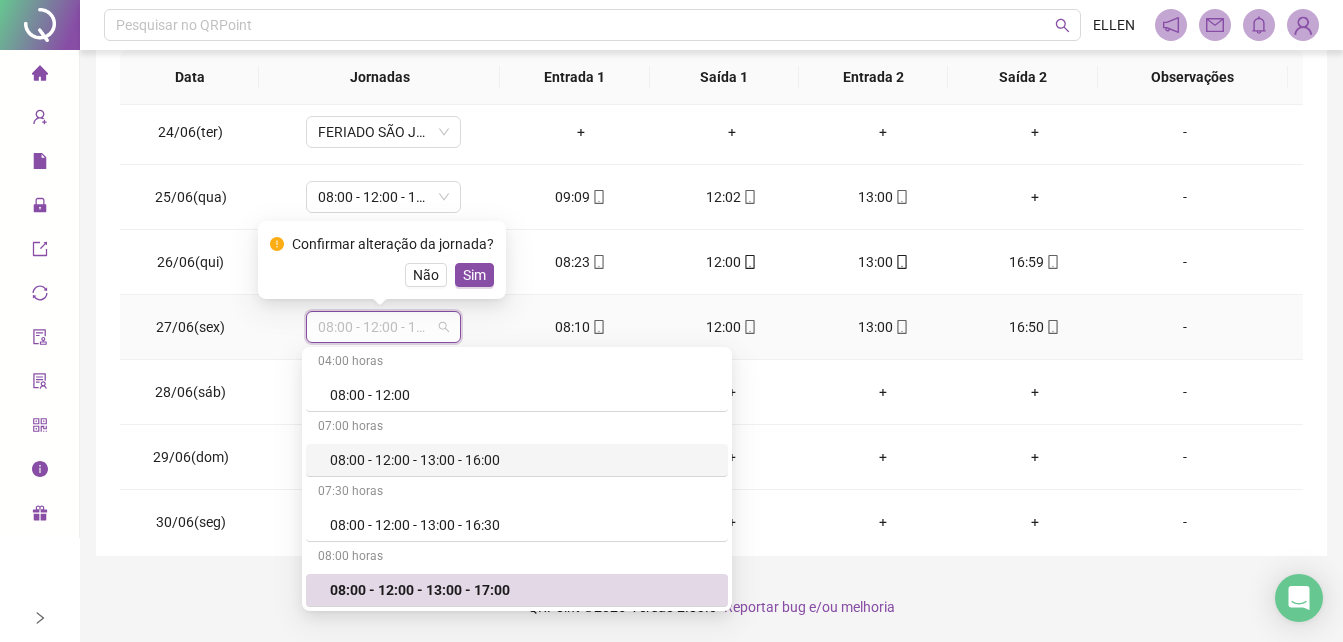 click on "08:00 - 12:00 - 13:00 - 16:00" at bounding box center [517, 460] 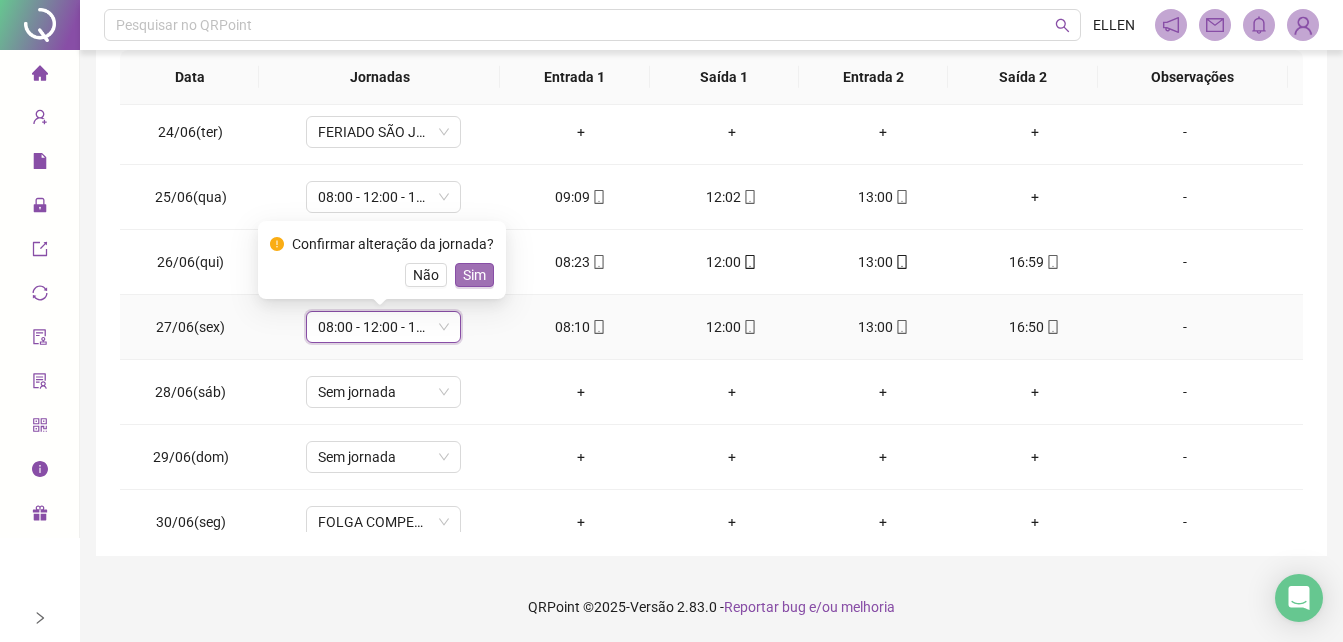 click on "Sim" at bounding box center [474, 275] 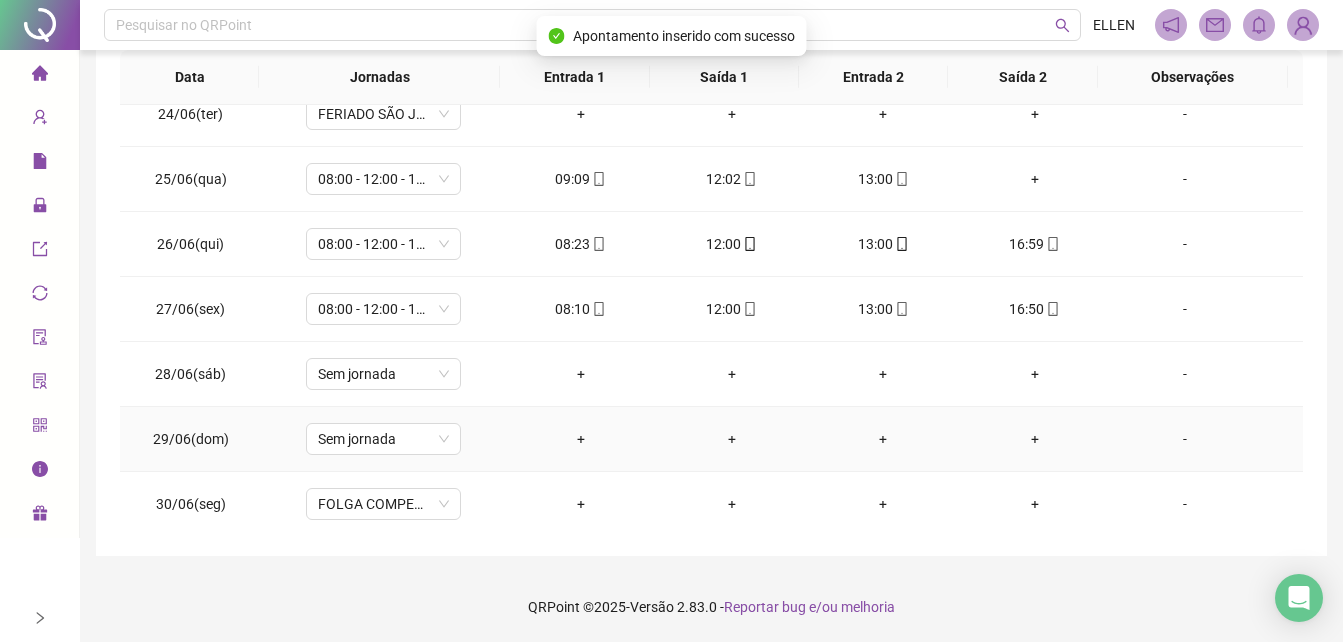 scroll, scrollTop: 1523, scrollLeft: 0, axis: vertical 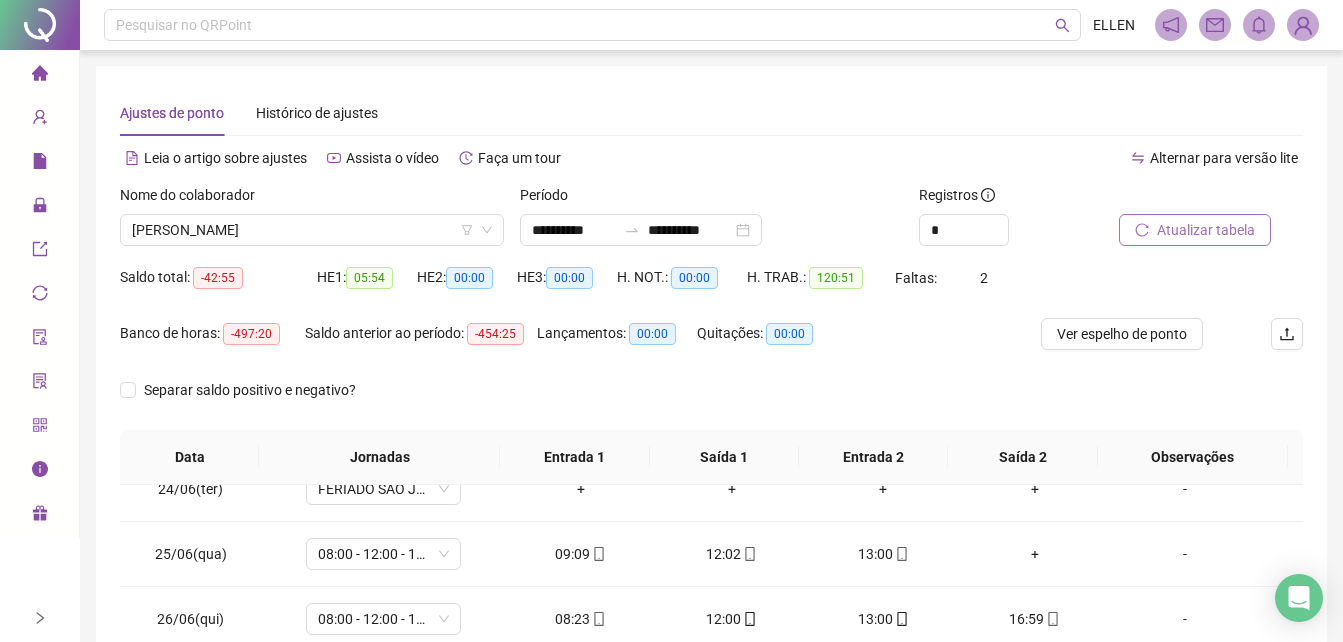 click on "Atualizar tabela" at bounding box center (1195, 230) 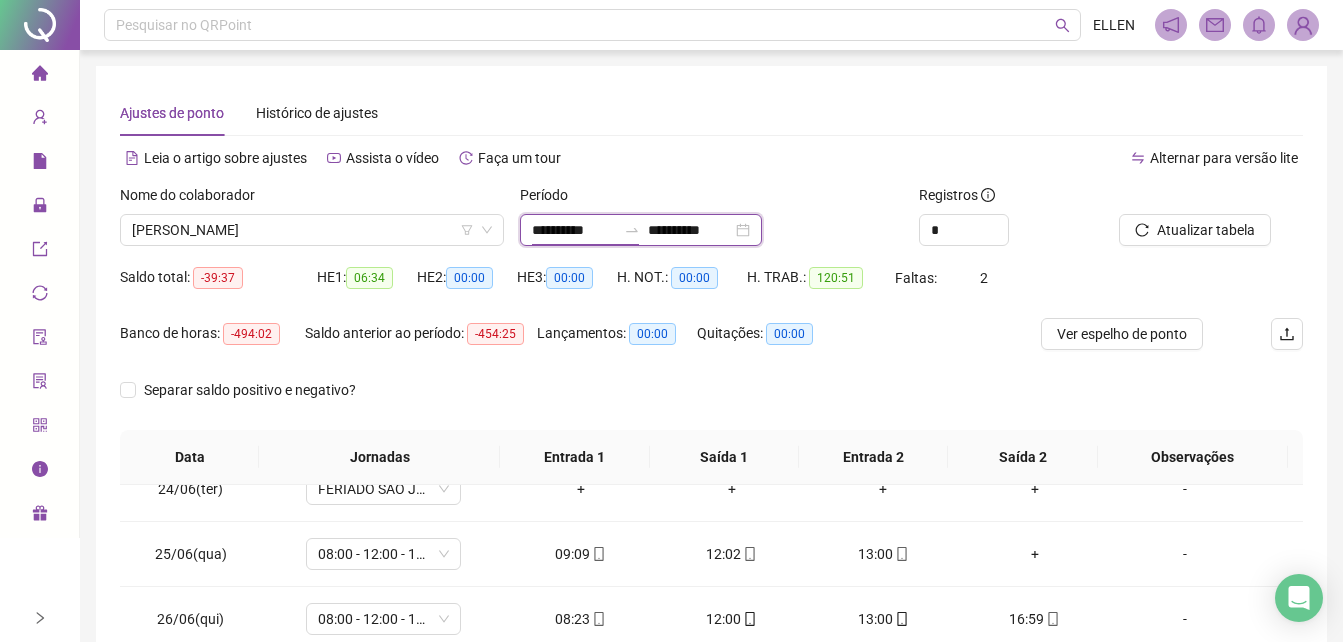 click on "**********" at bounding box center (574, 230) 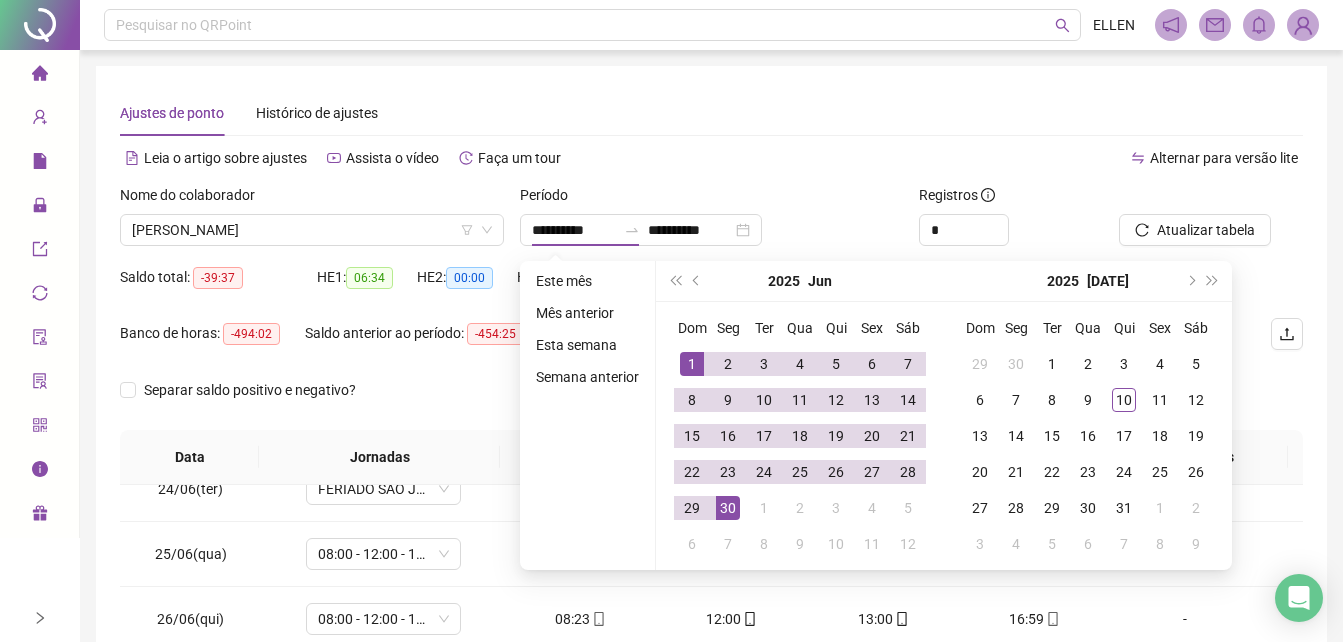 click on "Período" at bounding box center [712, 199] 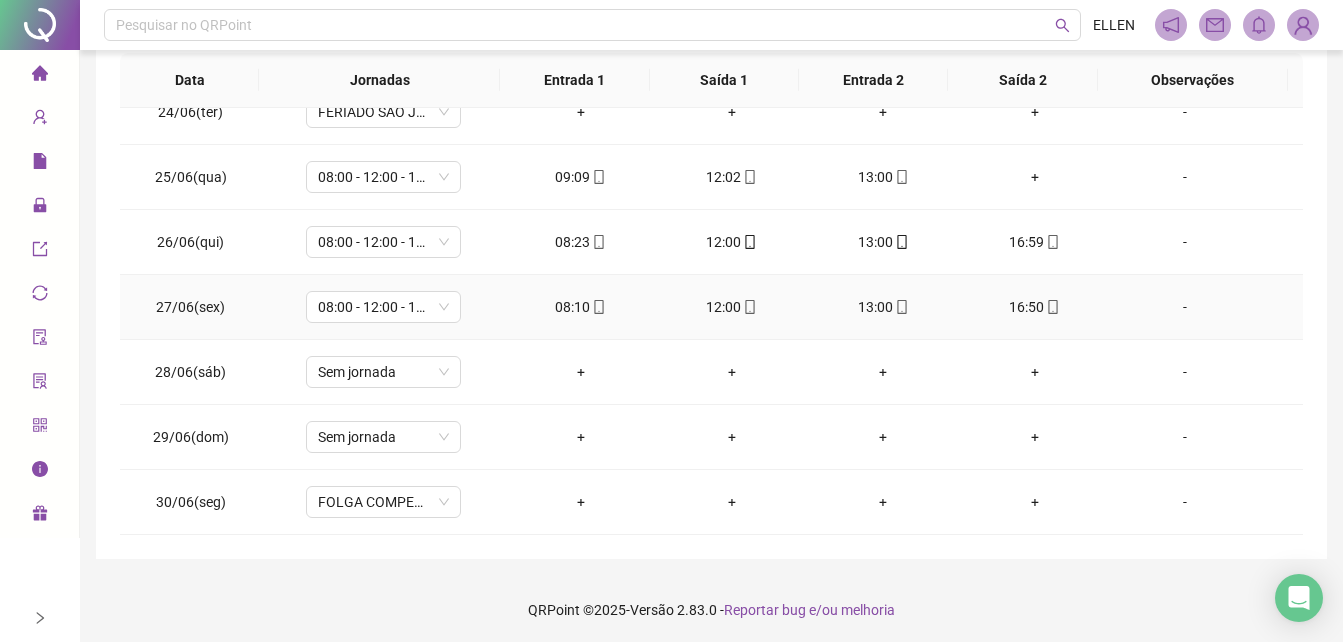 scroll, scrollTop: 380, scrollLeft: 0, axis: vertical 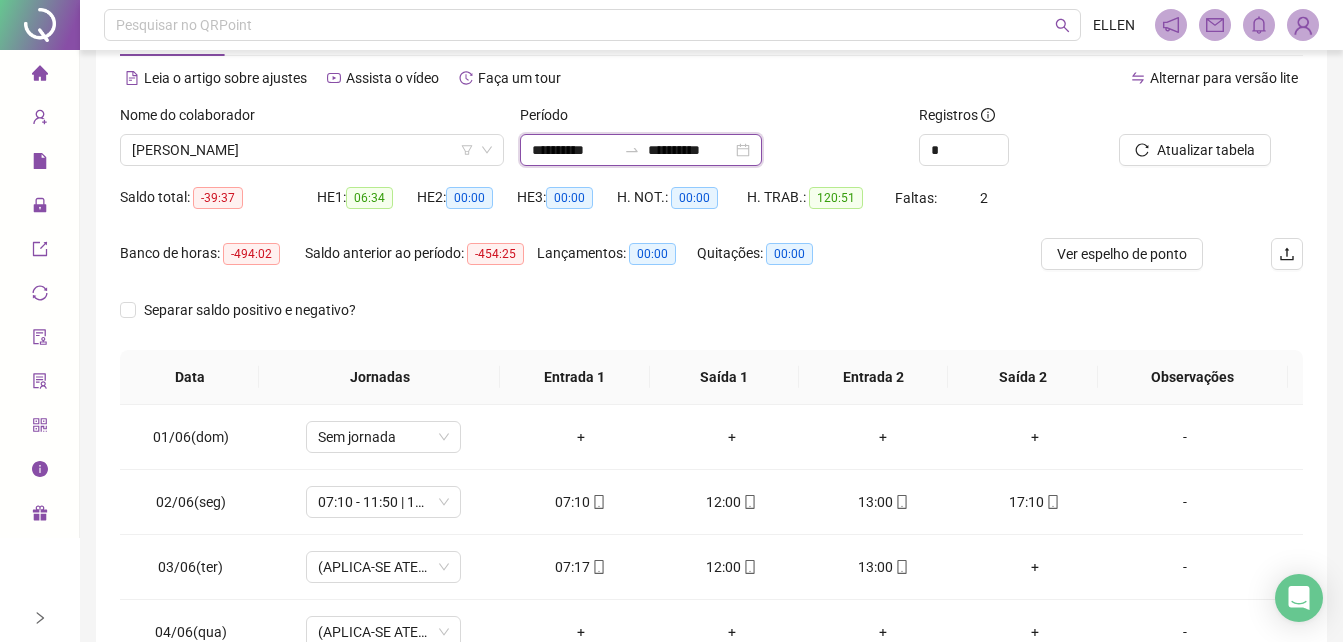 click on "**********" at bounding box center [574, 150] 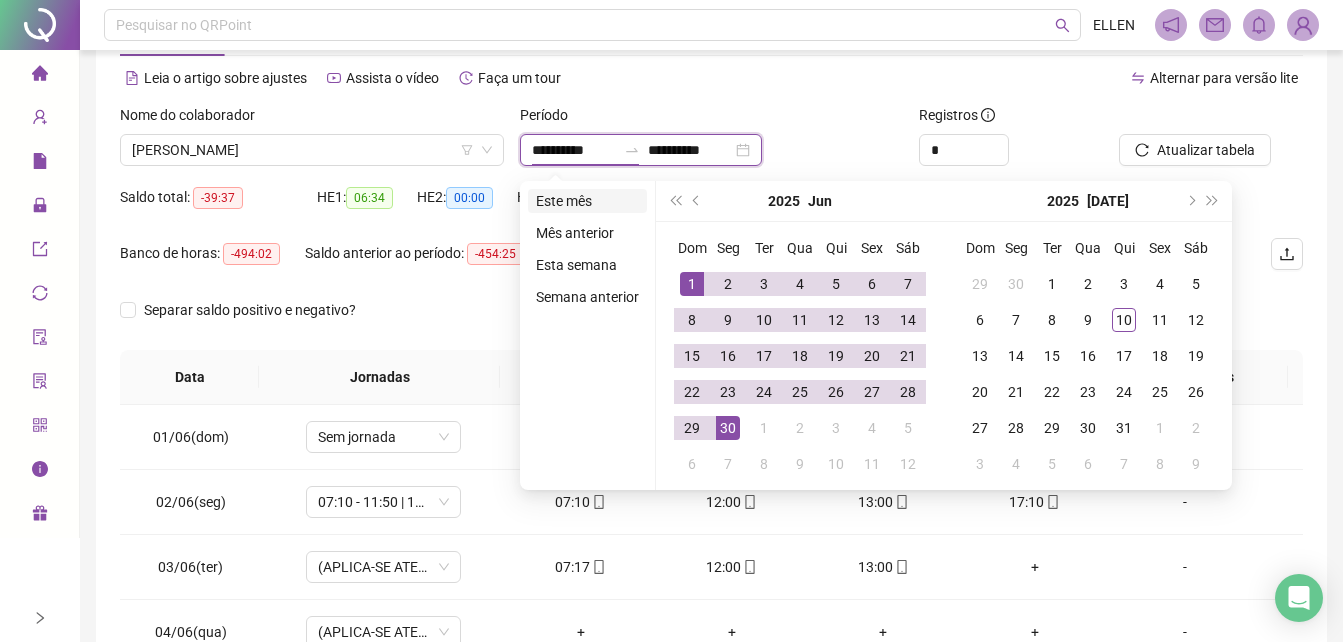 type on "**********" 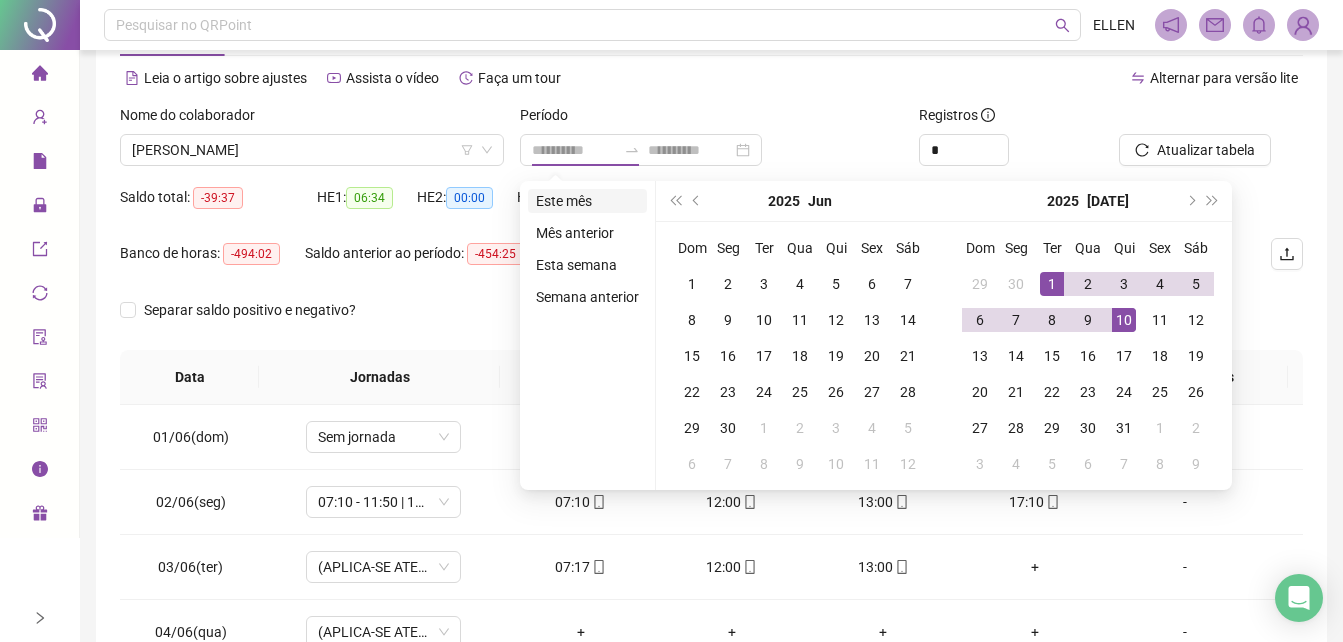 click on "Este mês" at bounding box center [587, 201] 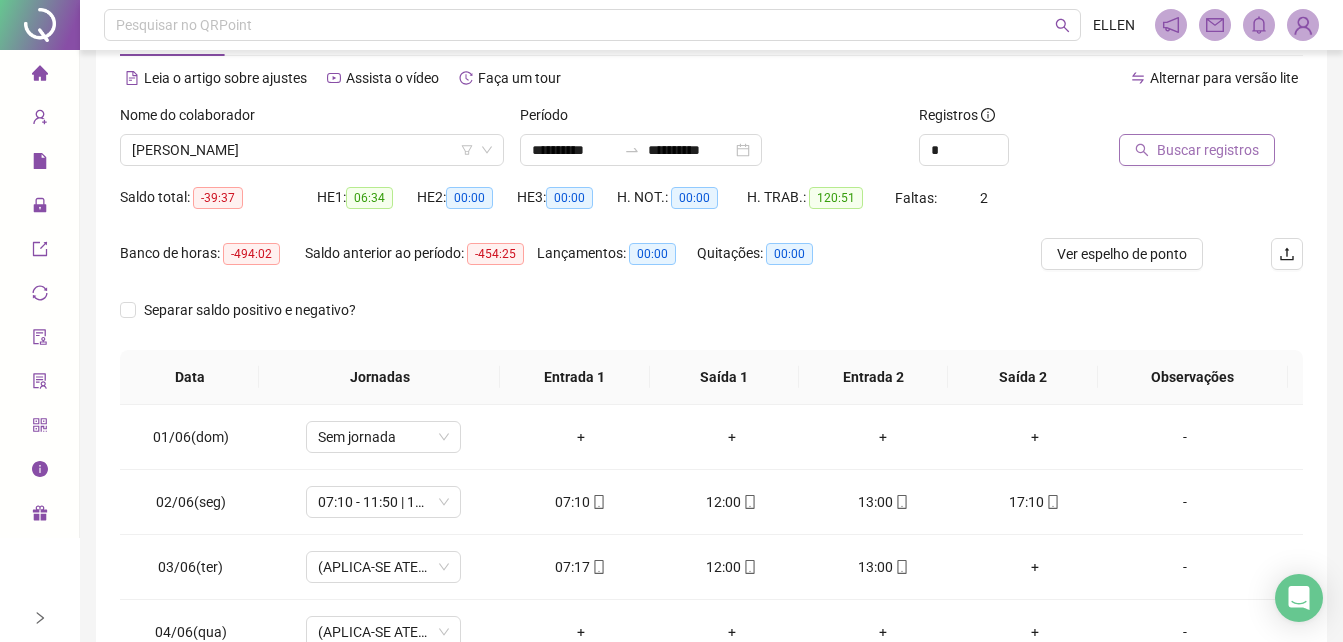 click on "Buscar registros" at bounding box center [1208, 150] 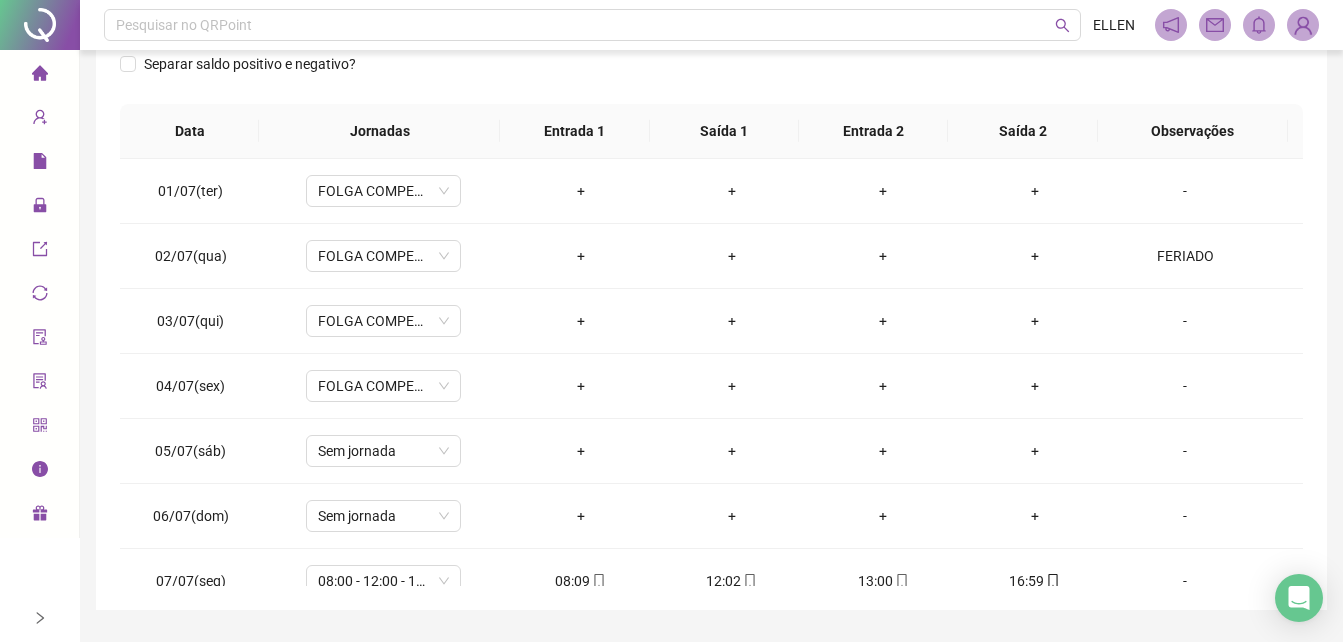scroll, scrollTop: 380, scrollLeft: 0, axis: vertical 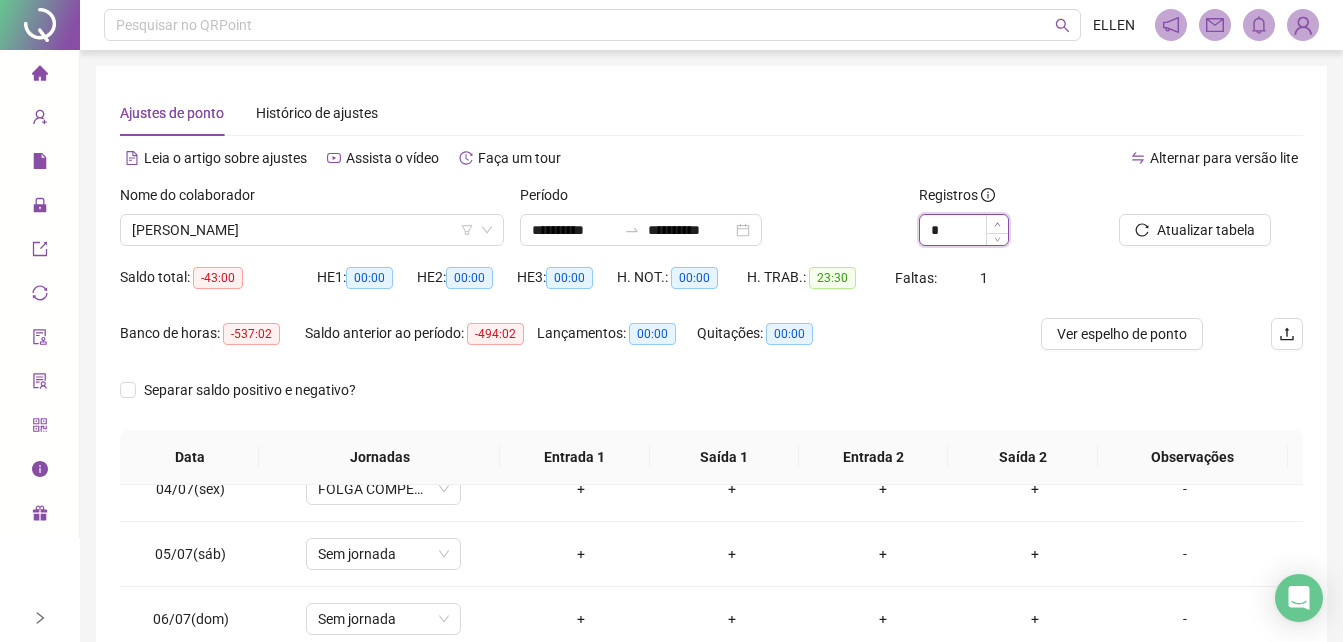 type on "*" 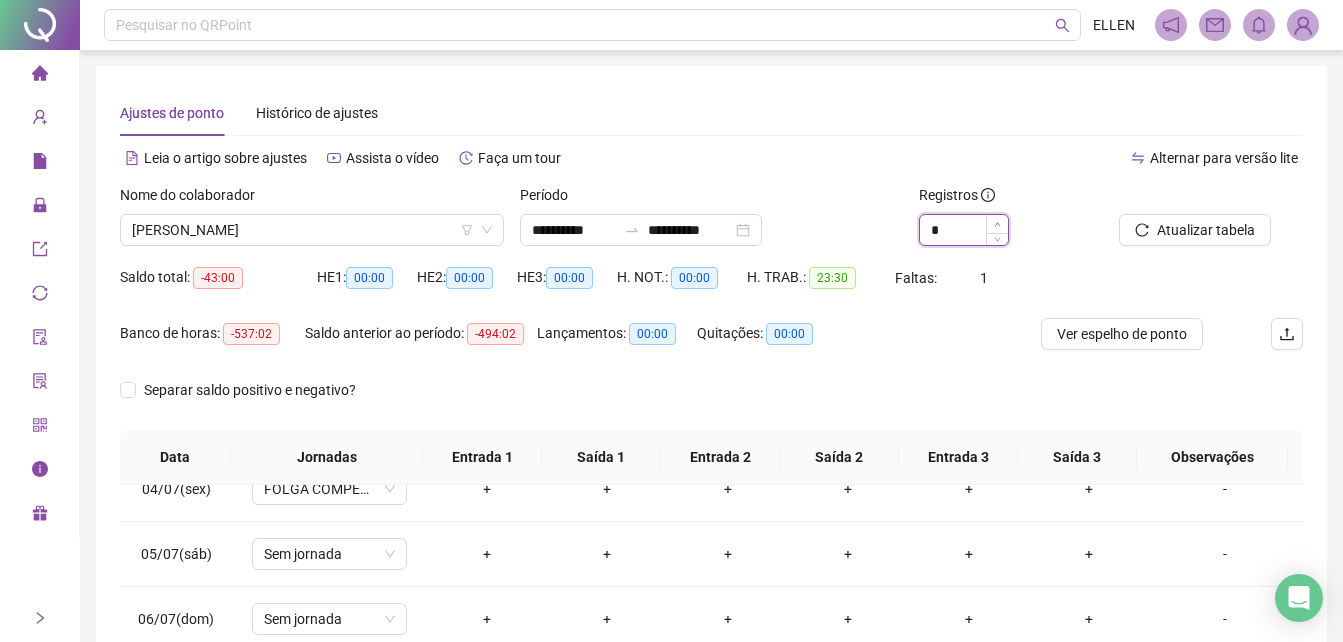 click at bounding box center [997, 224] 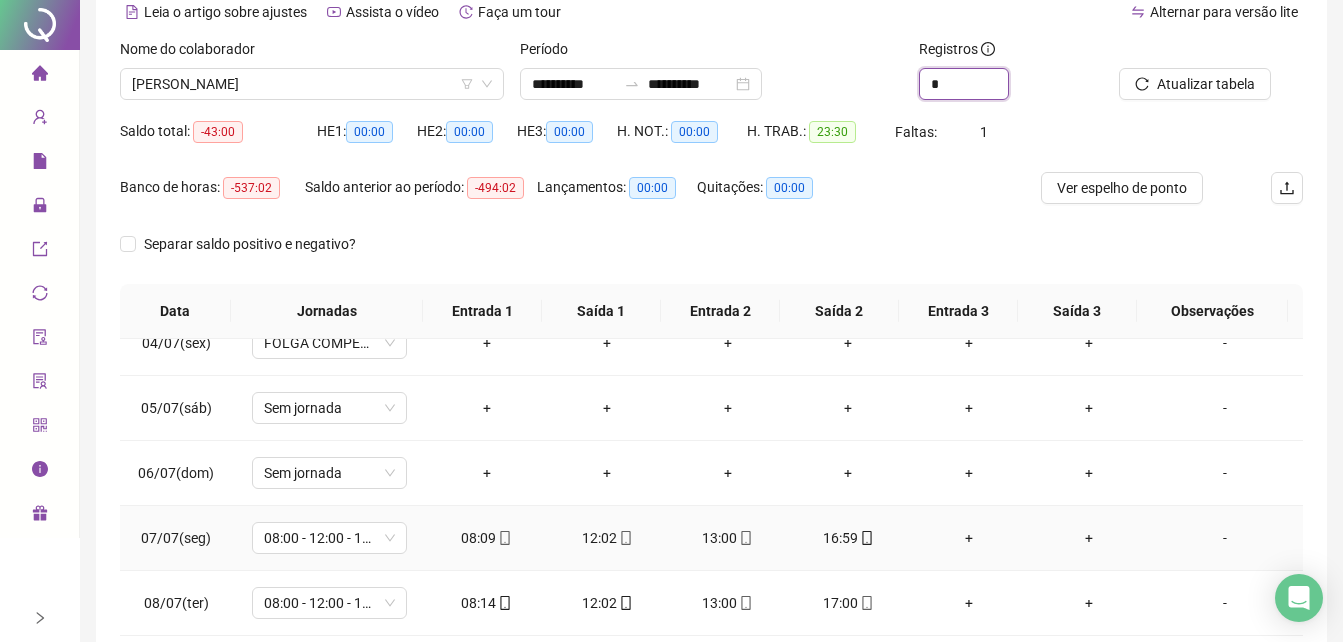 scroll, scrollTop: 0, scrollLeft: 0, axis: both 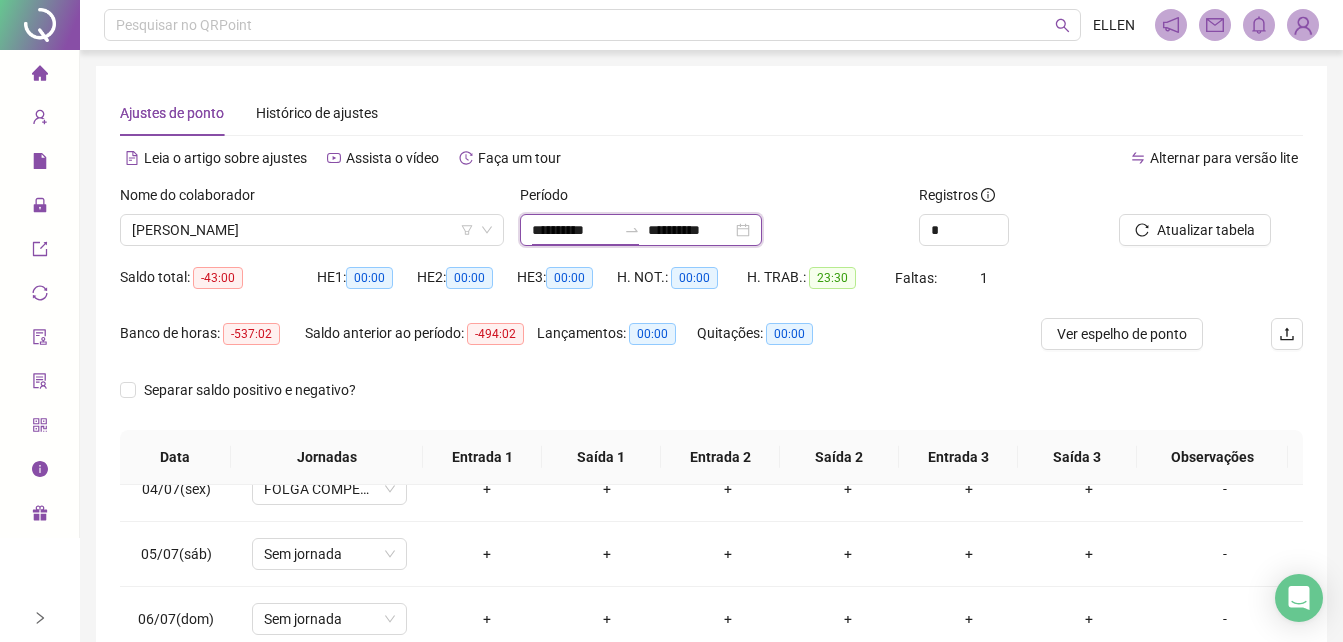 click on "**********" at bounding box center (574, 230) 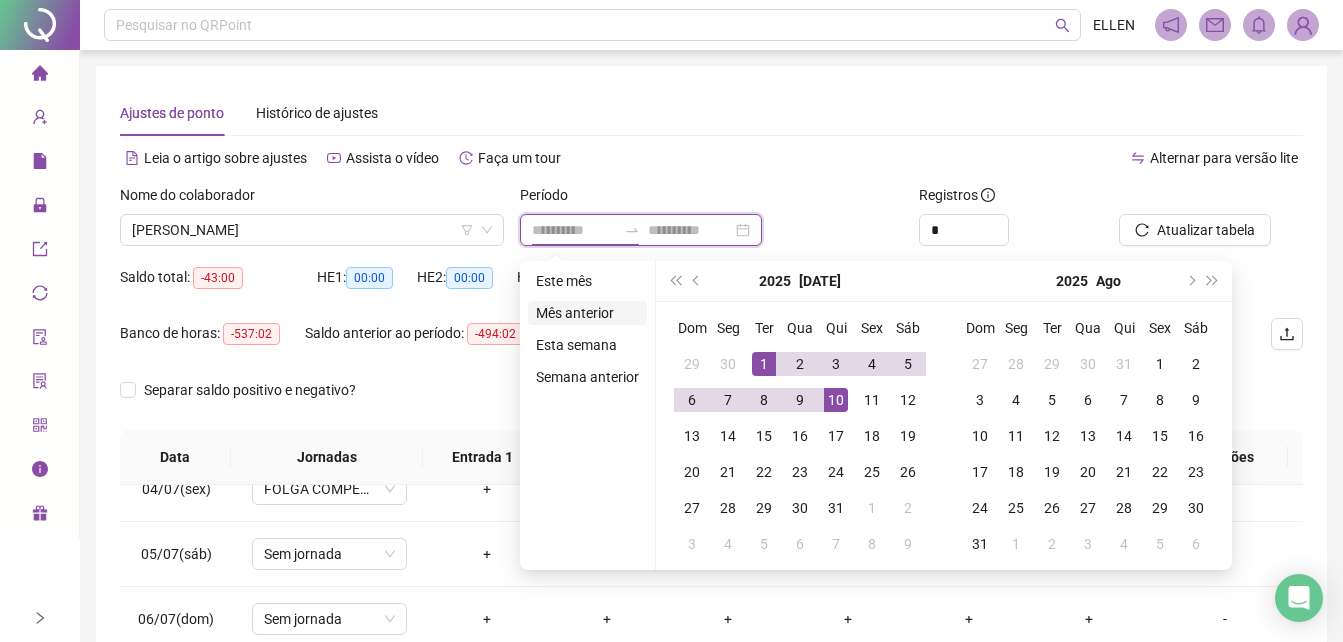 type on "**********" 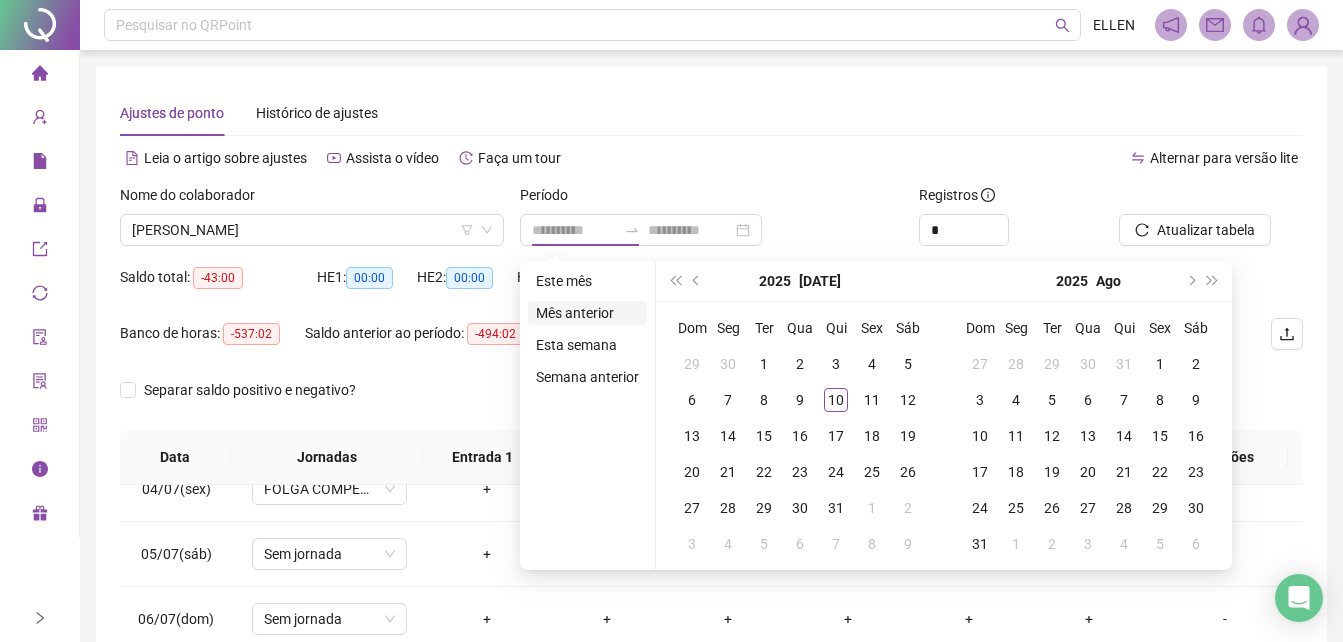 click on "Mês anterior" at bounding box center [587, 313] 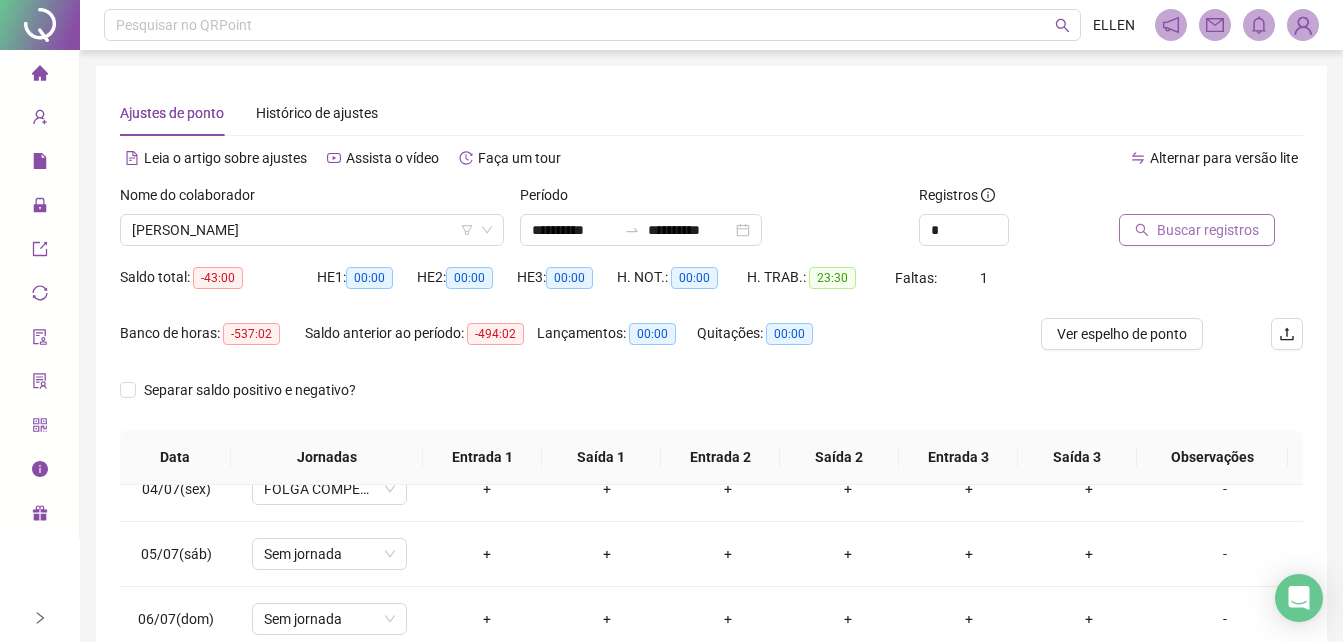 click on "Buscar registros" at bounding box center [1208, 230] 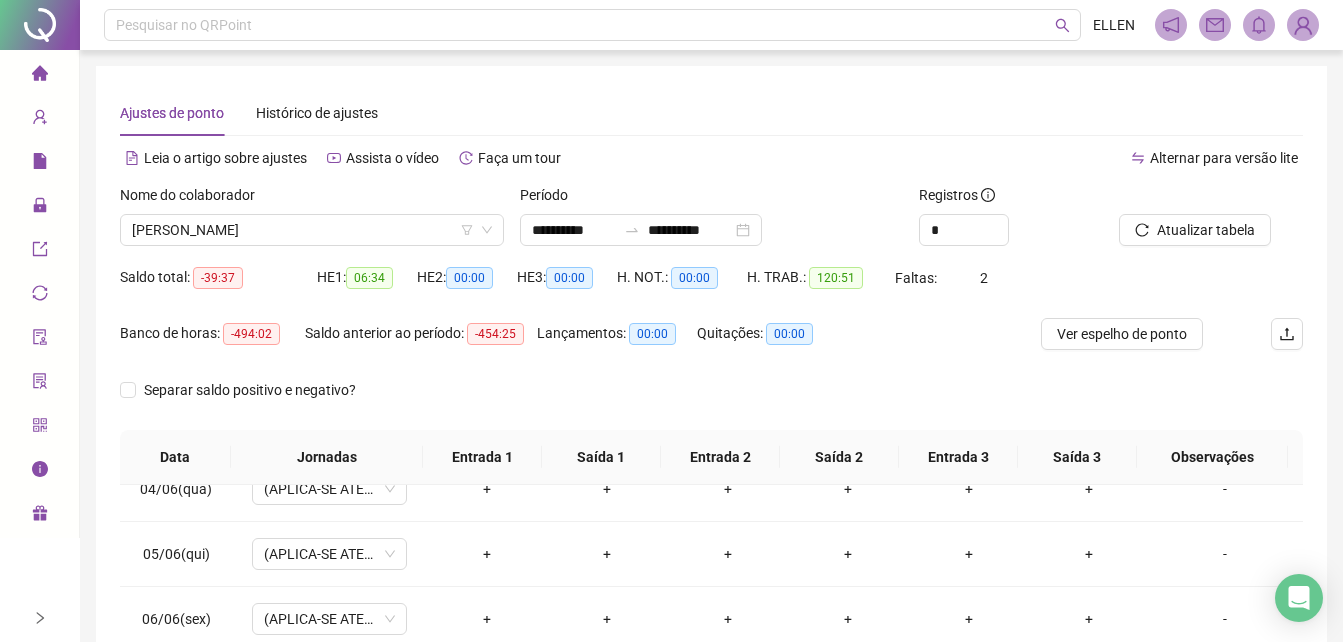 scroll, scrollTop: 380, scrollLeft: 0, axis: vertical 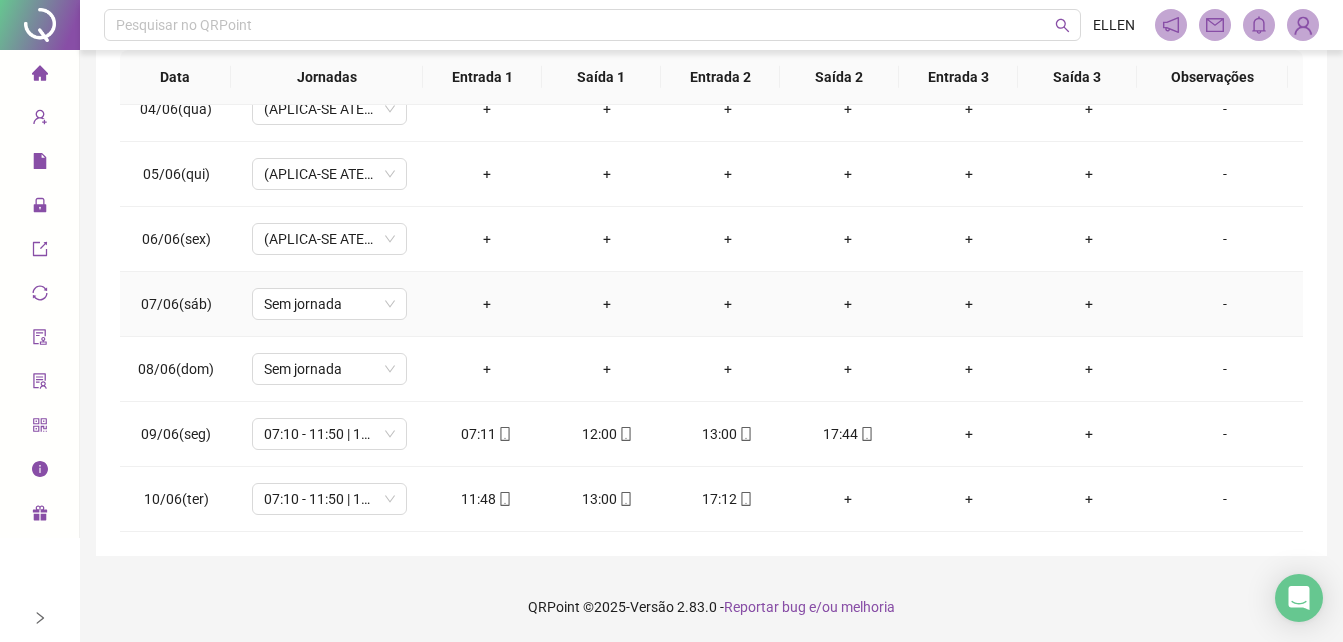 click on "+" at bounding box center (607, 304) 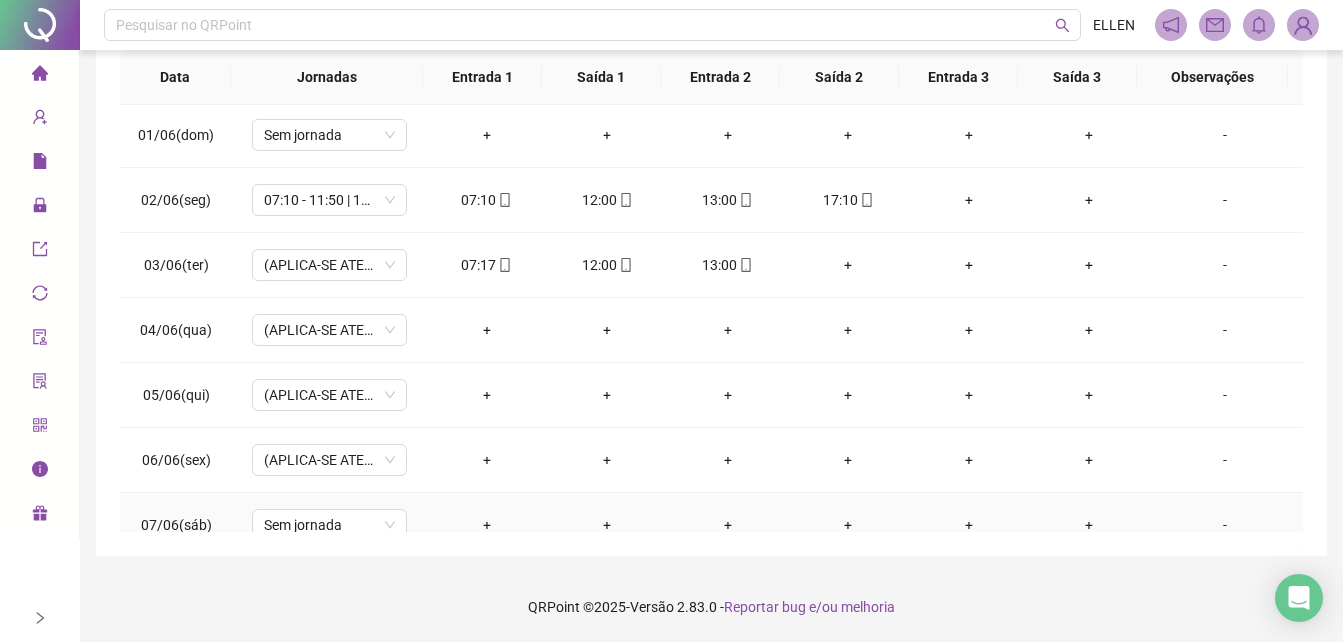 scroll, scrollTop: 0, scrollLeft: 0, axis: both 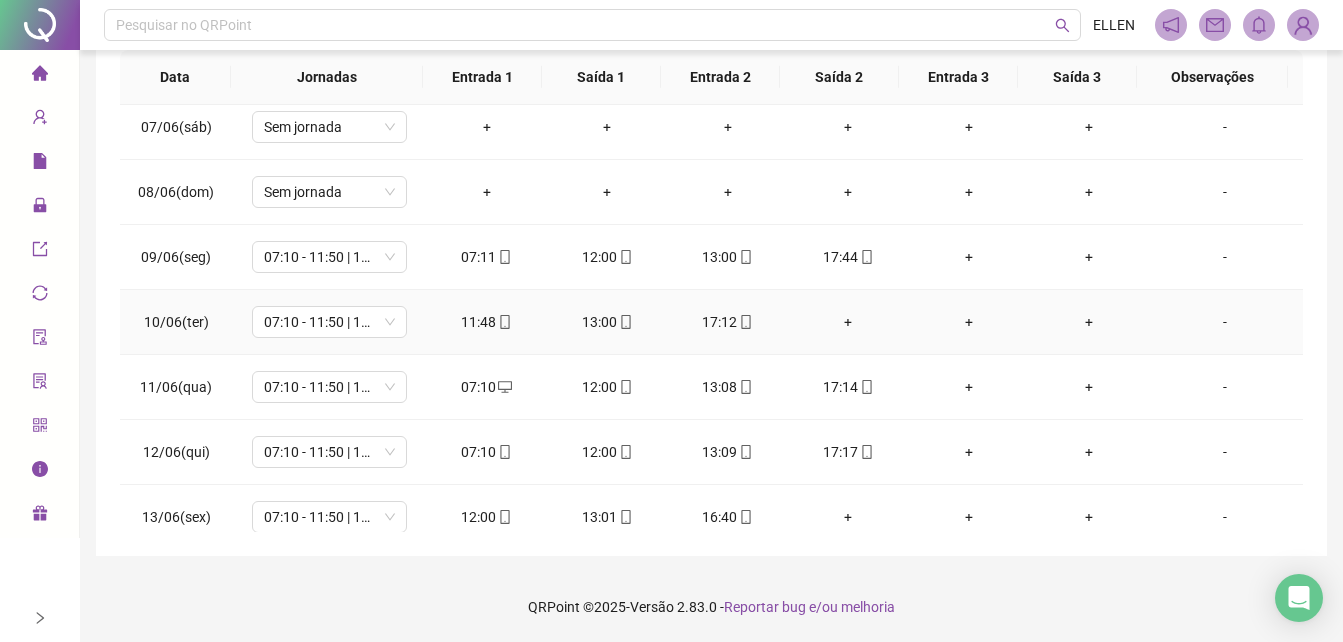click on "+" at bounding box center (848, 322) 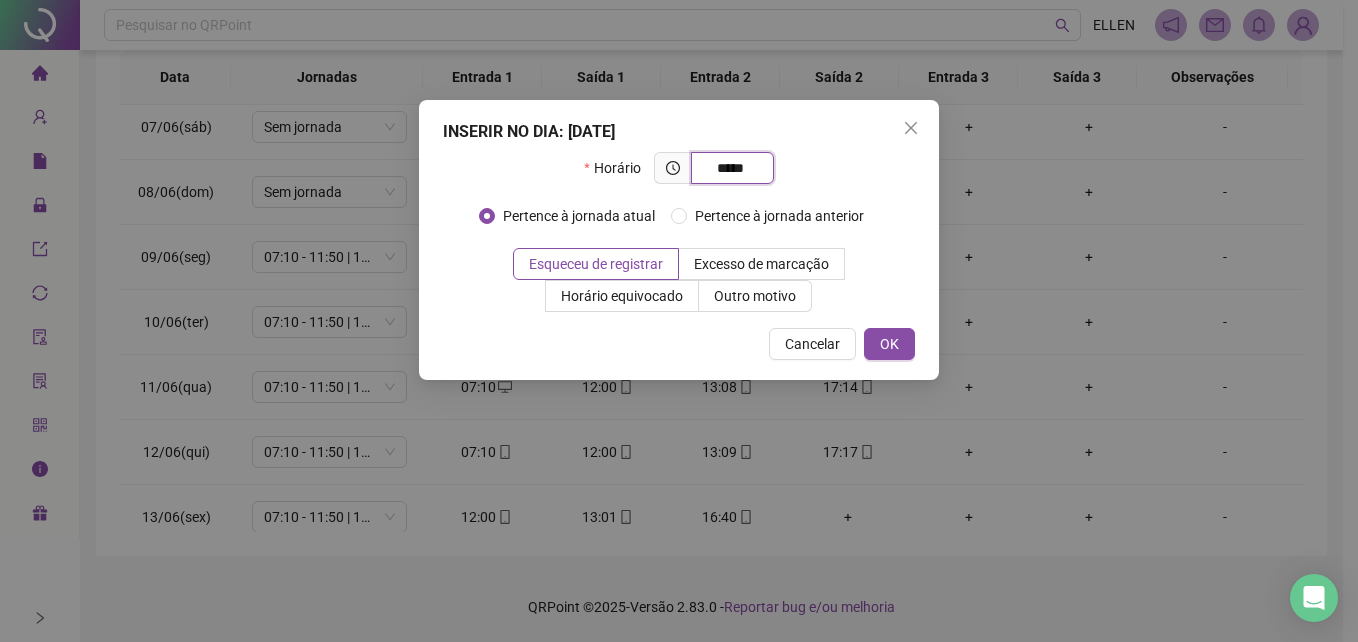 type on "*****" 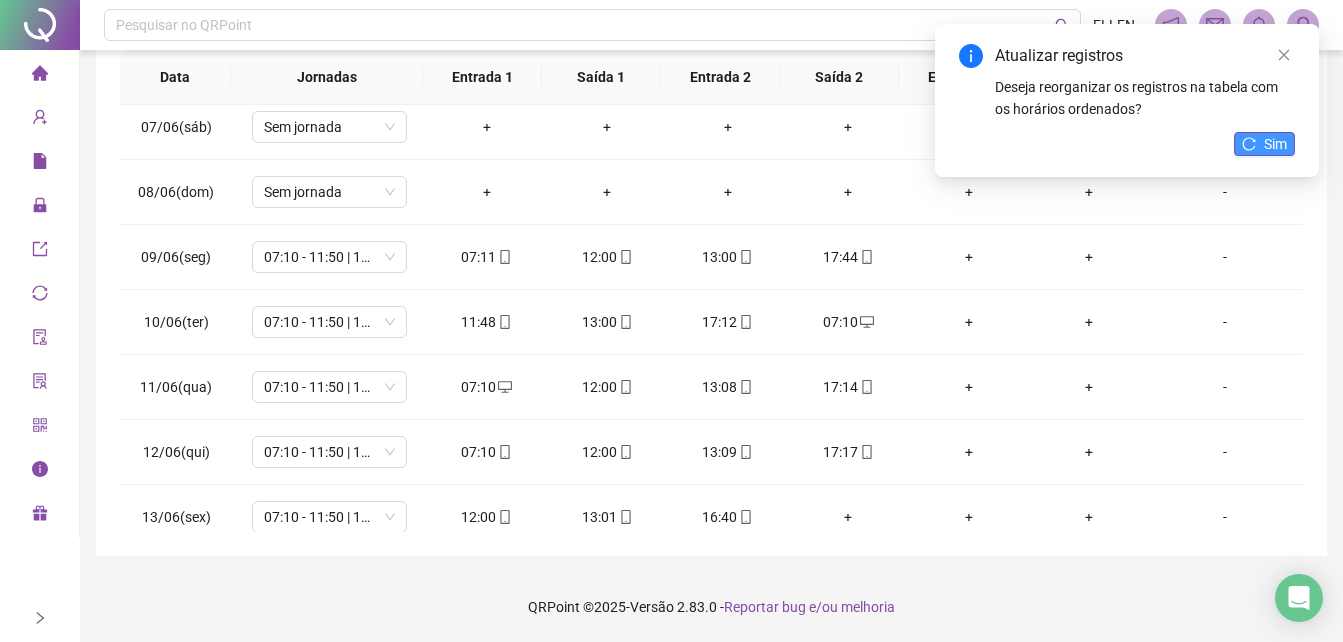 click on "Sim" at bounding box center (1264, 144) 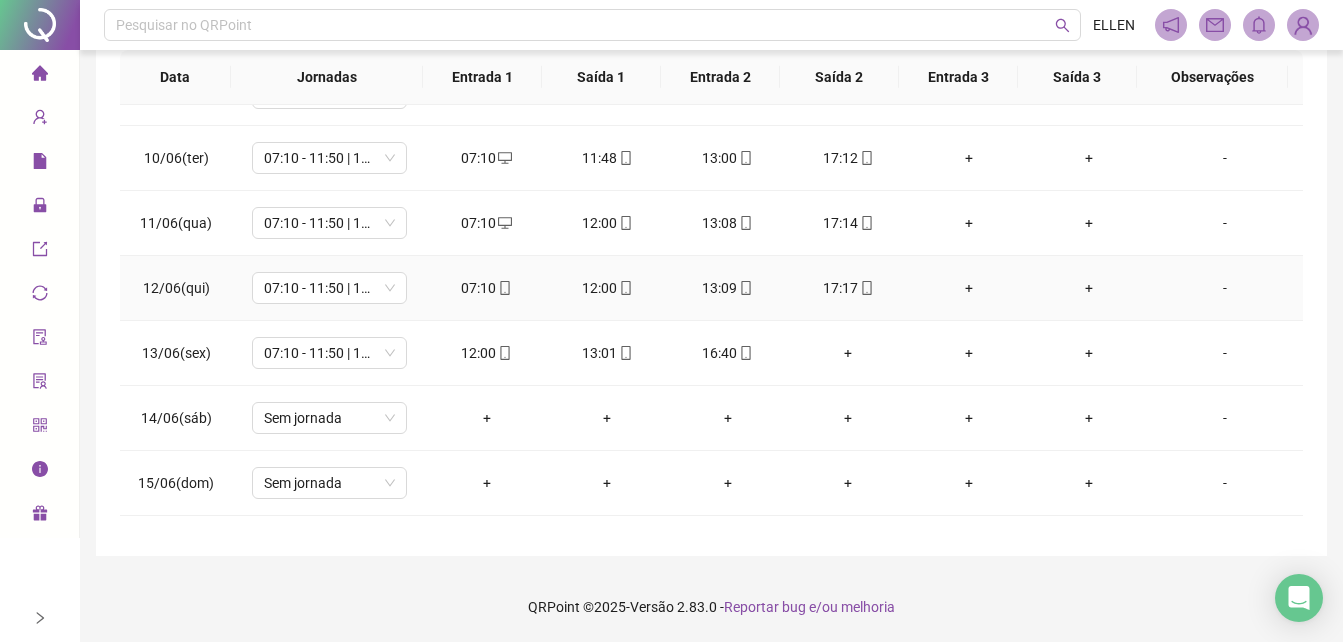 scroll, scrollTop: 600, scrollLeft: 0, axis: vertical 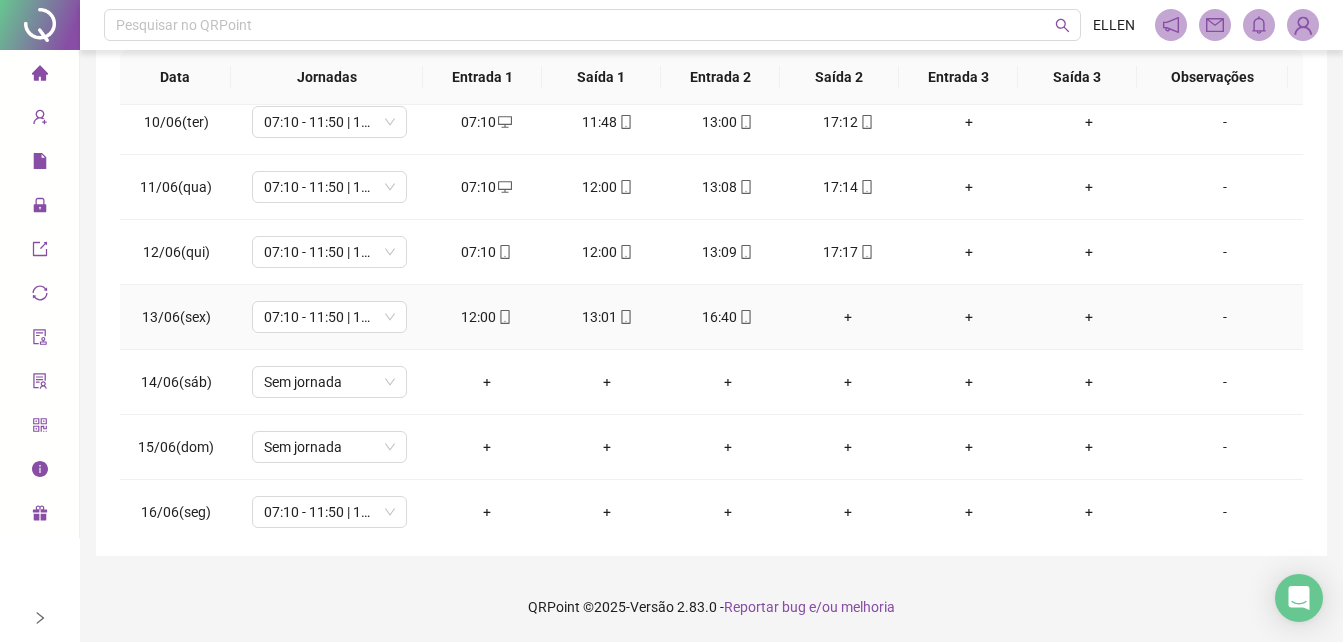 click on "+" at bounding box center [848, 317] 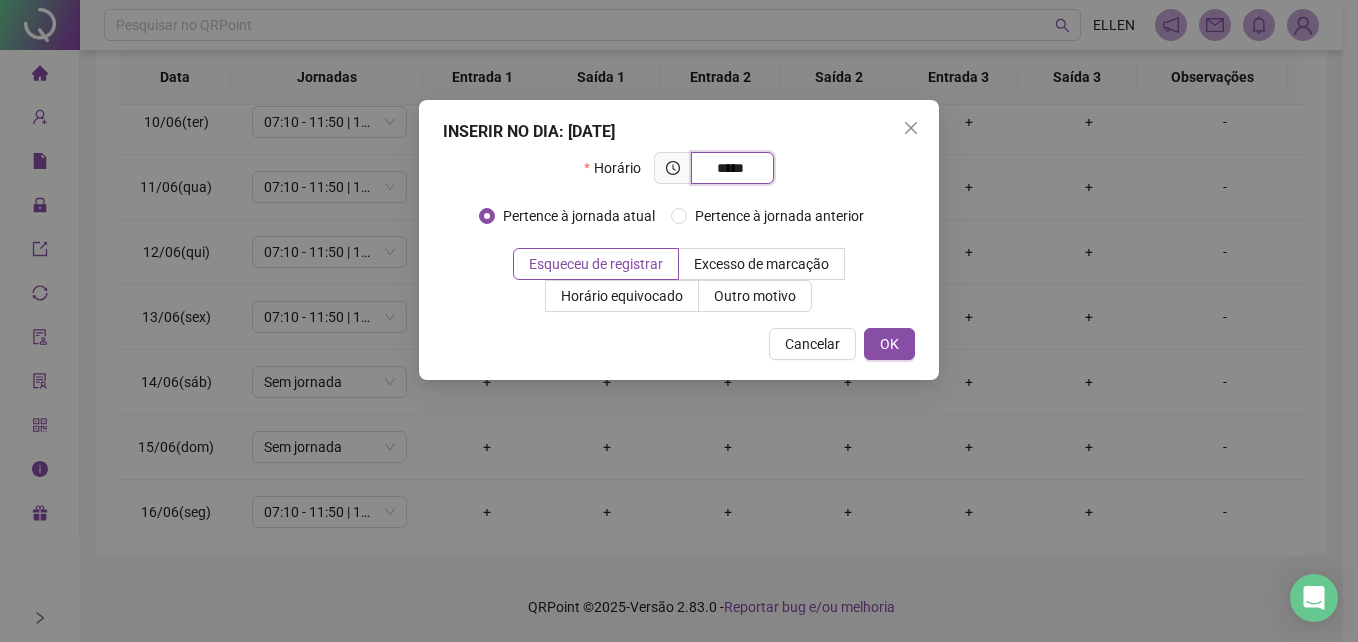 type on "*****" 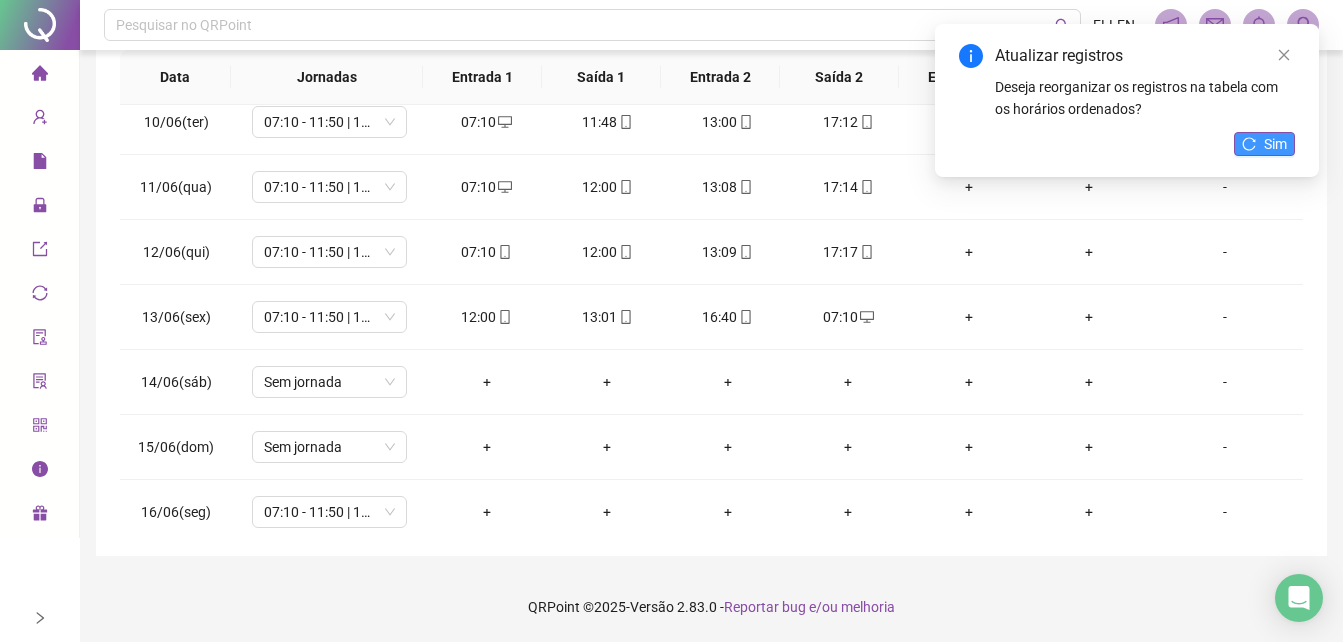 click 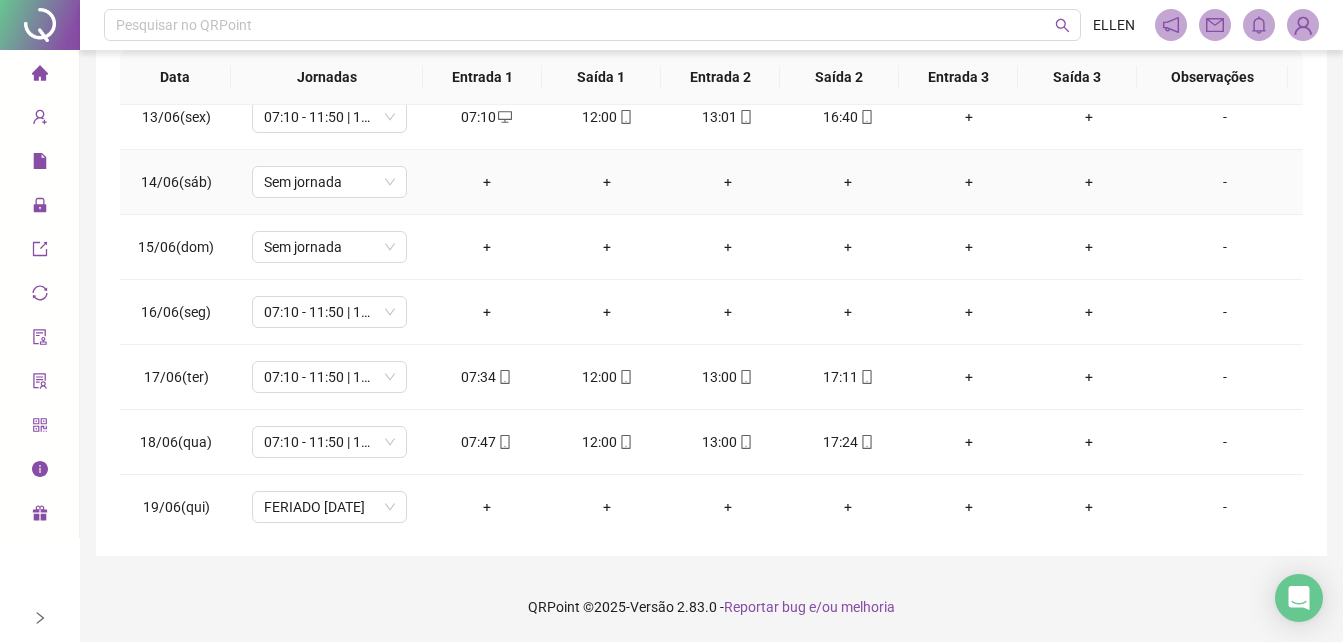 scroll, scrollTop: 900, scrollLeft: 0, axis: vertical 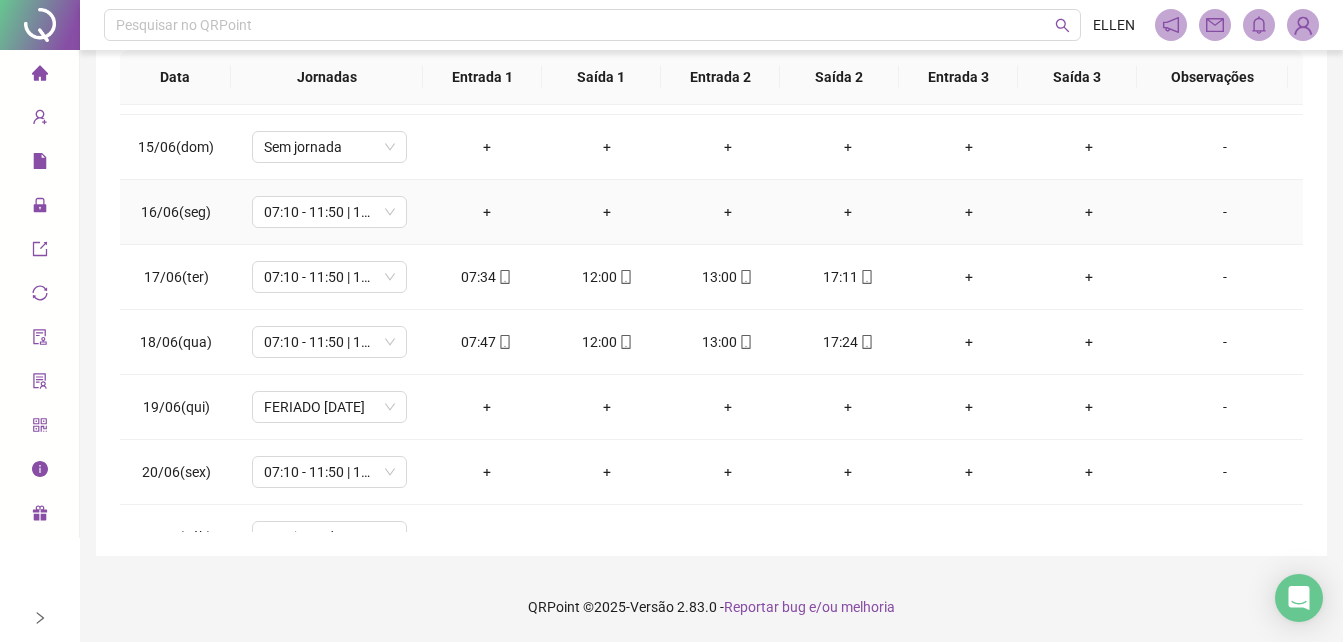 click on "+" at bounding box center (486, 212) 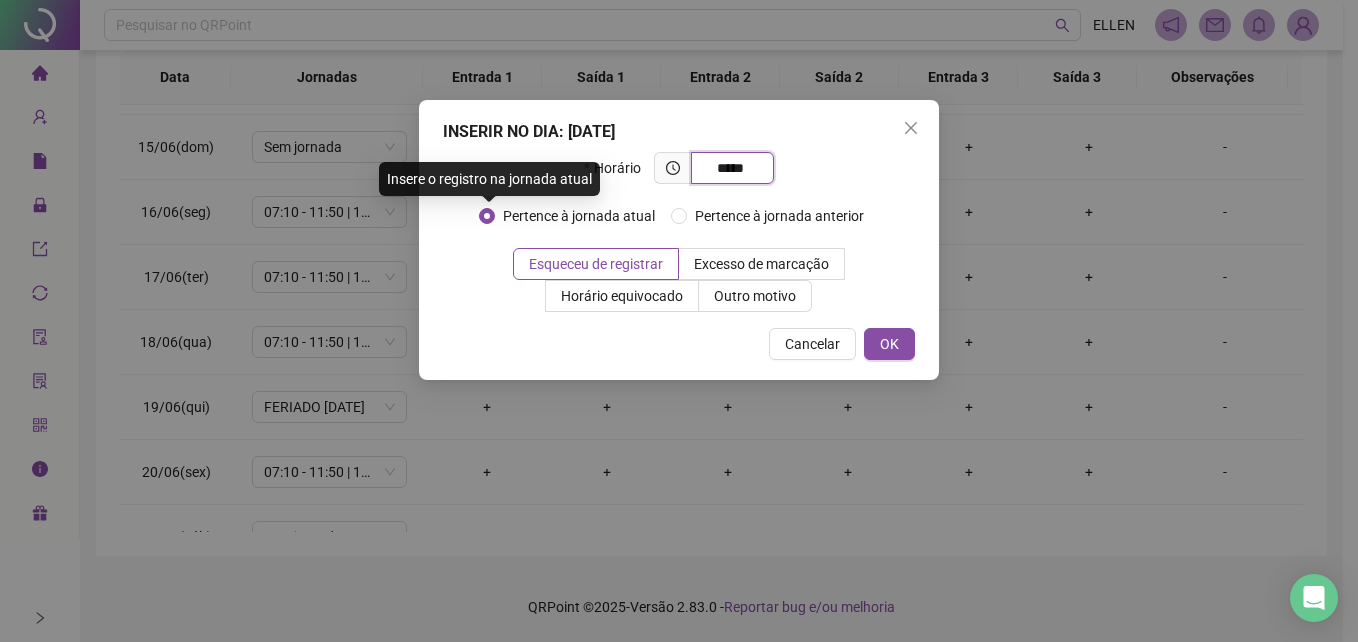 type on "*****" 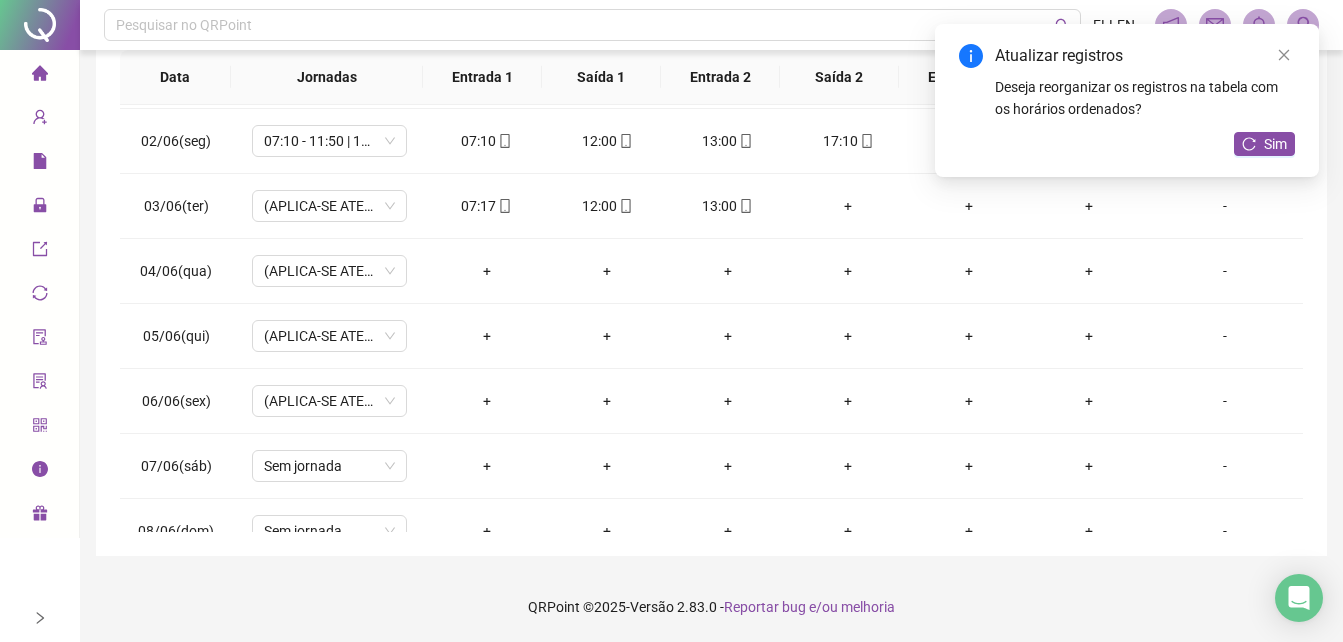 scroll, scrollTop: 0, scrollLeft: 0, axis: both 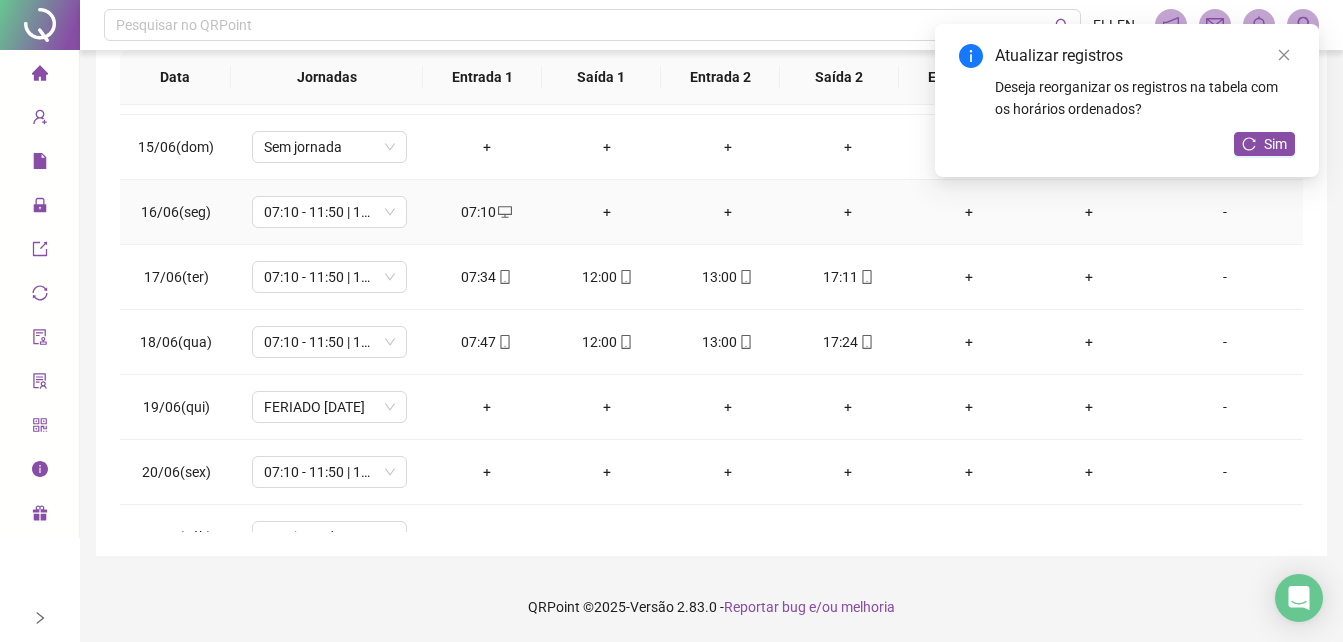 click on "+" at bounding box center (607, 212) 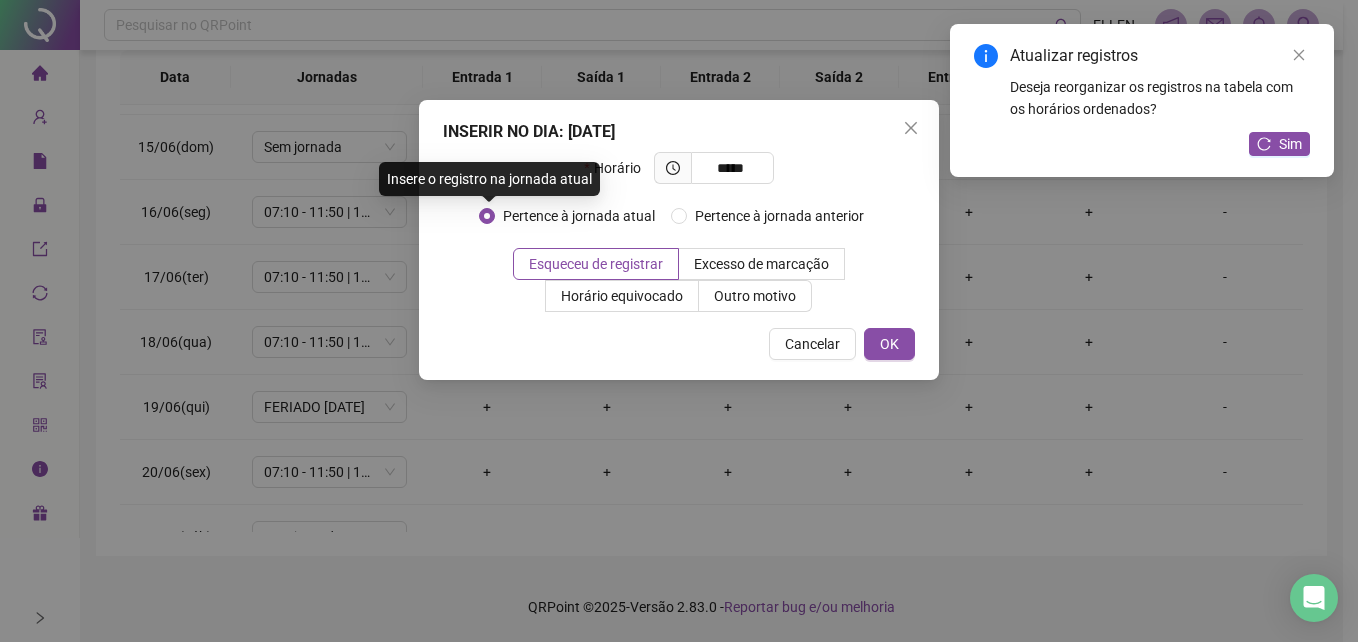 type on "*****" 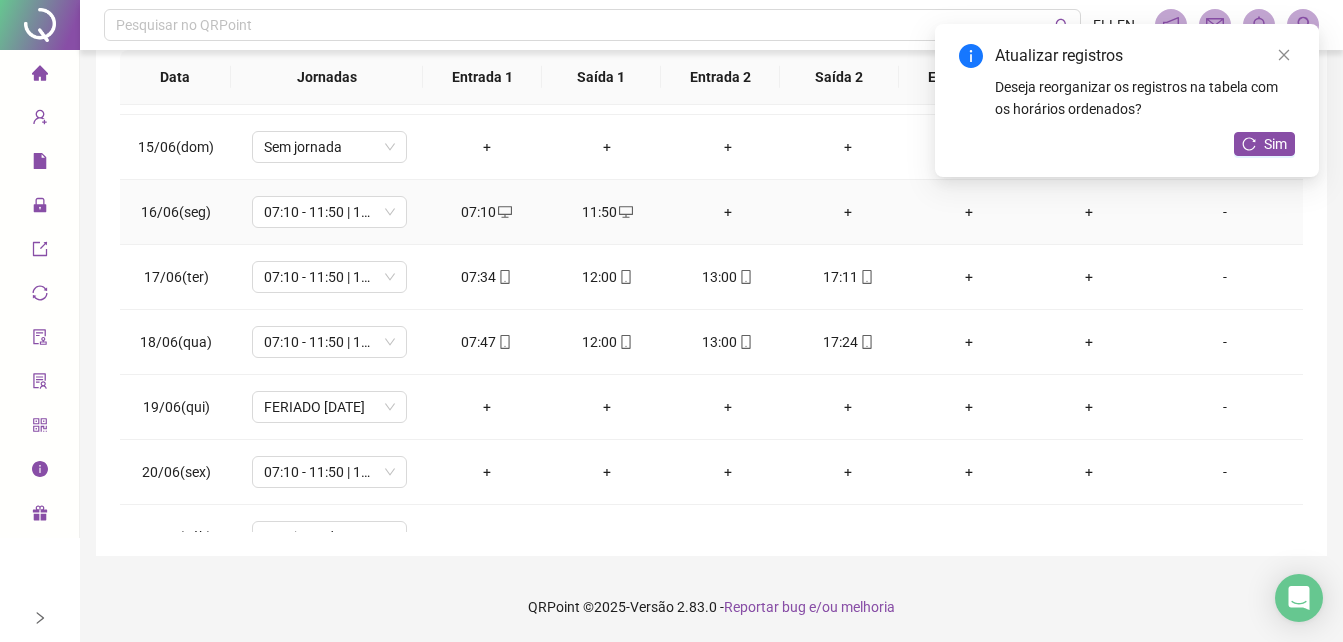 click on "+" at bounding box center [728, 212] 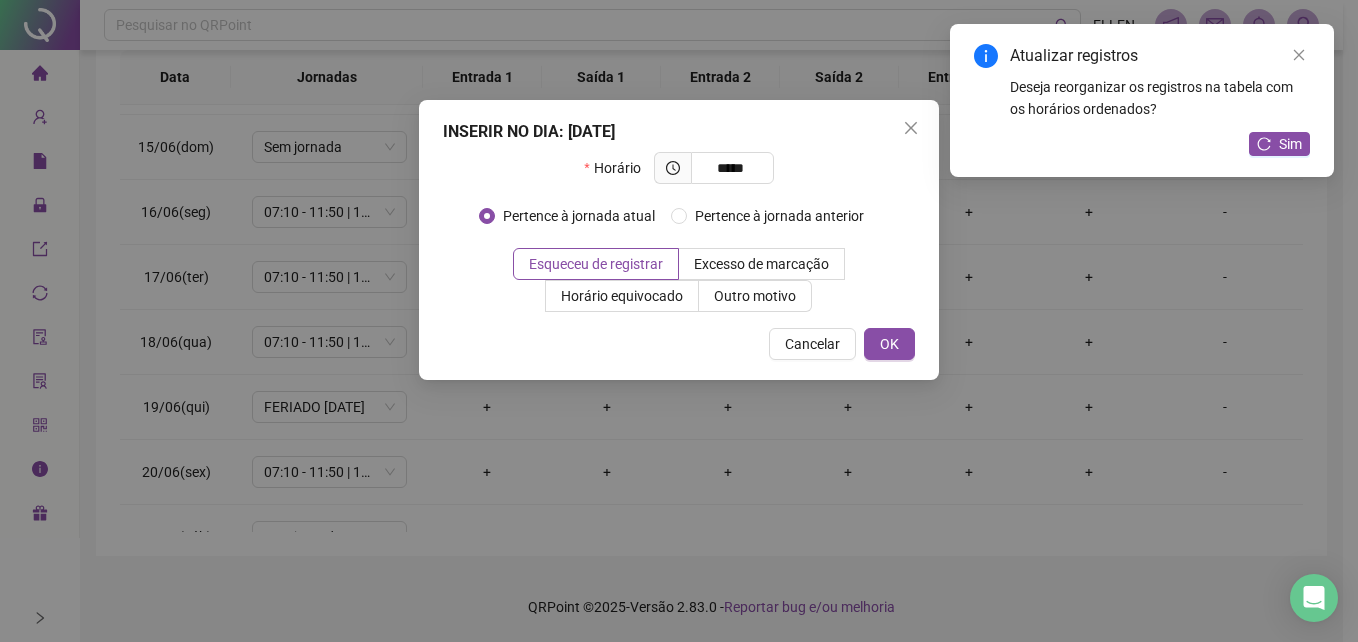 type on "*****" 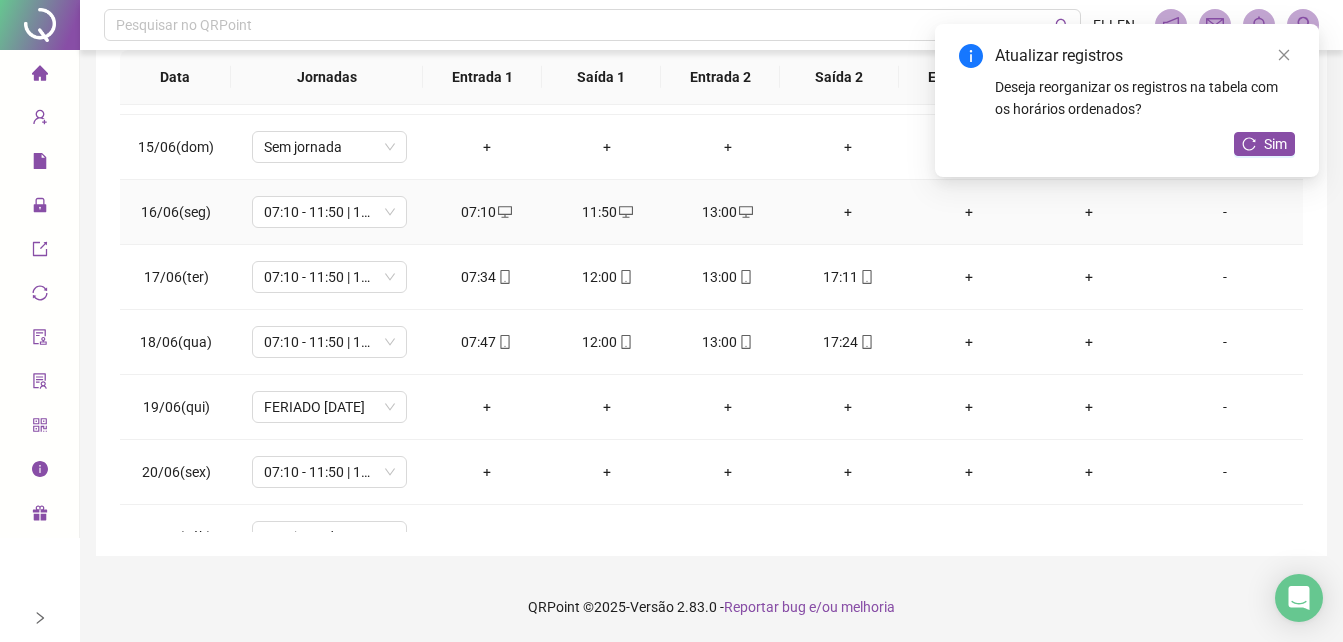 click on "+" at bounding box center [848, 212] 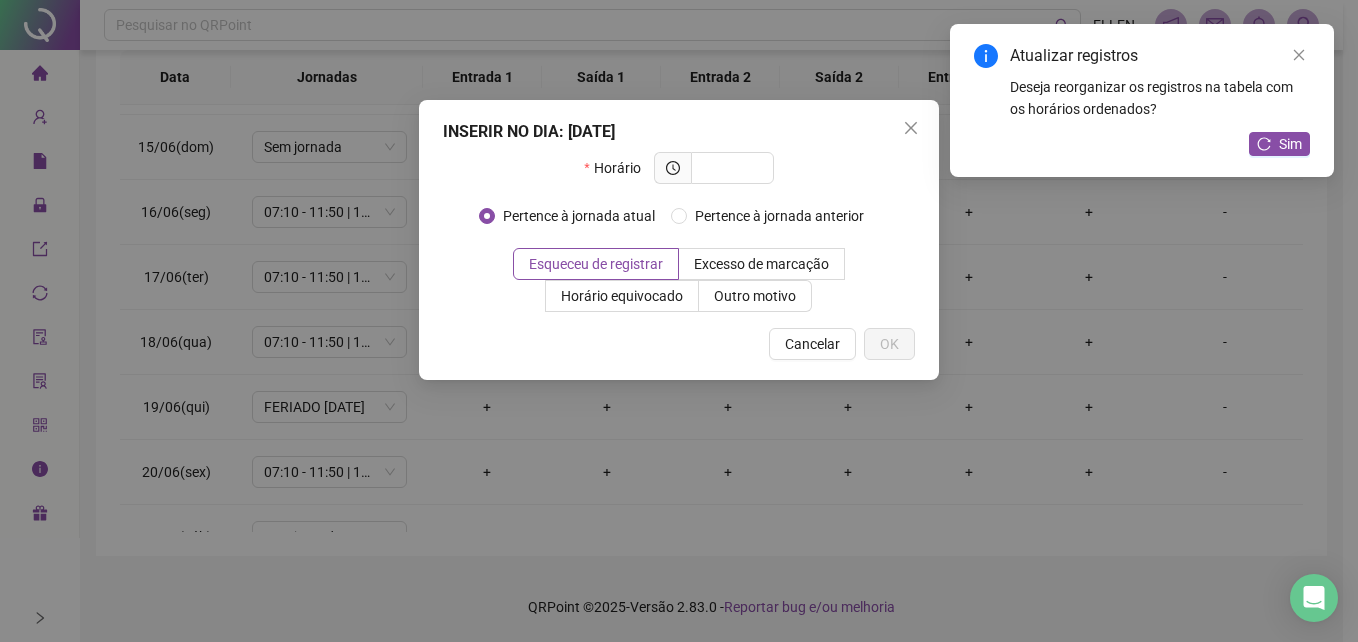 click on "INSERIR NO DIA :   16/06/2025 Horário Pertence à jornada atual Pertence à jornada anterior Esqueceu de registrar Excesso de marcação Horário equivocado Outro motivo Motivo Cancelar OK" at bounding box center (679, 321) 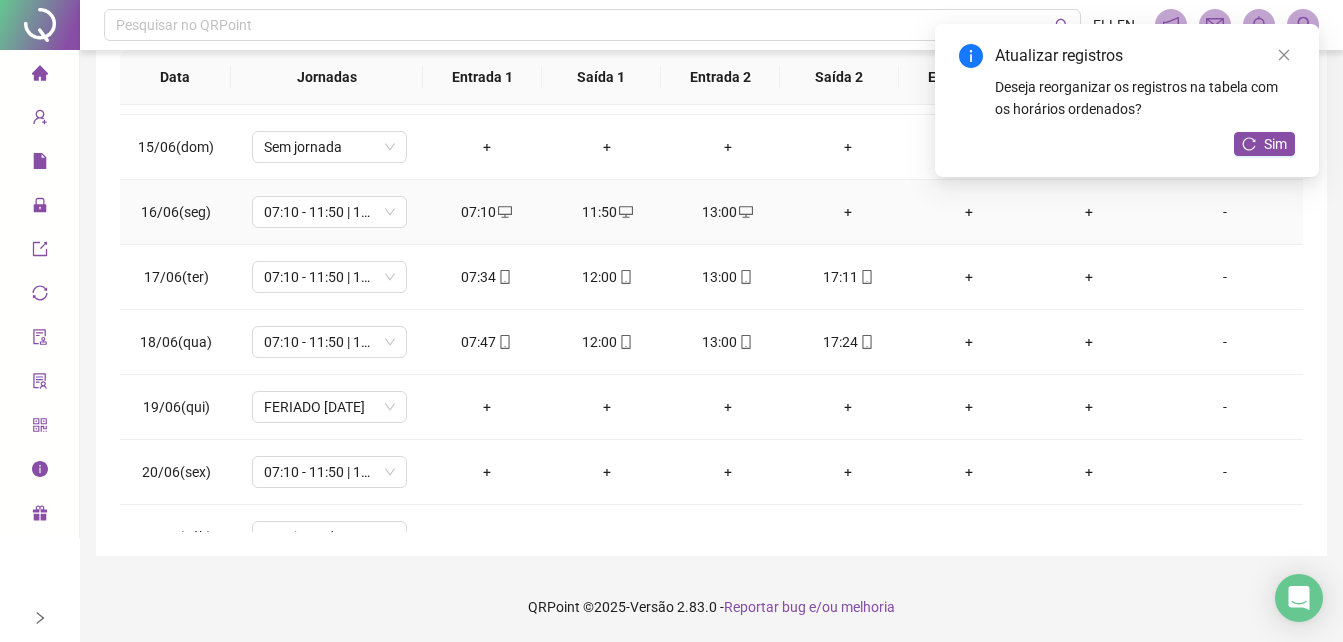 click on "+" at bounding box center [848, 212] 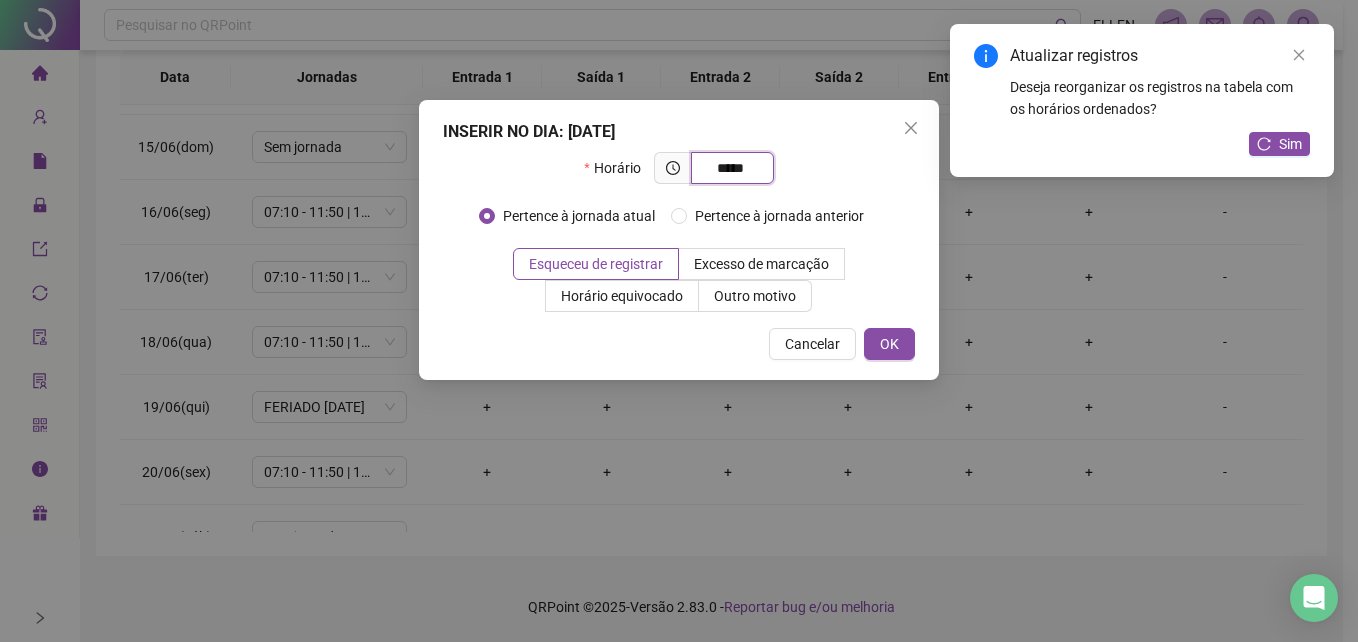 type on "*****" 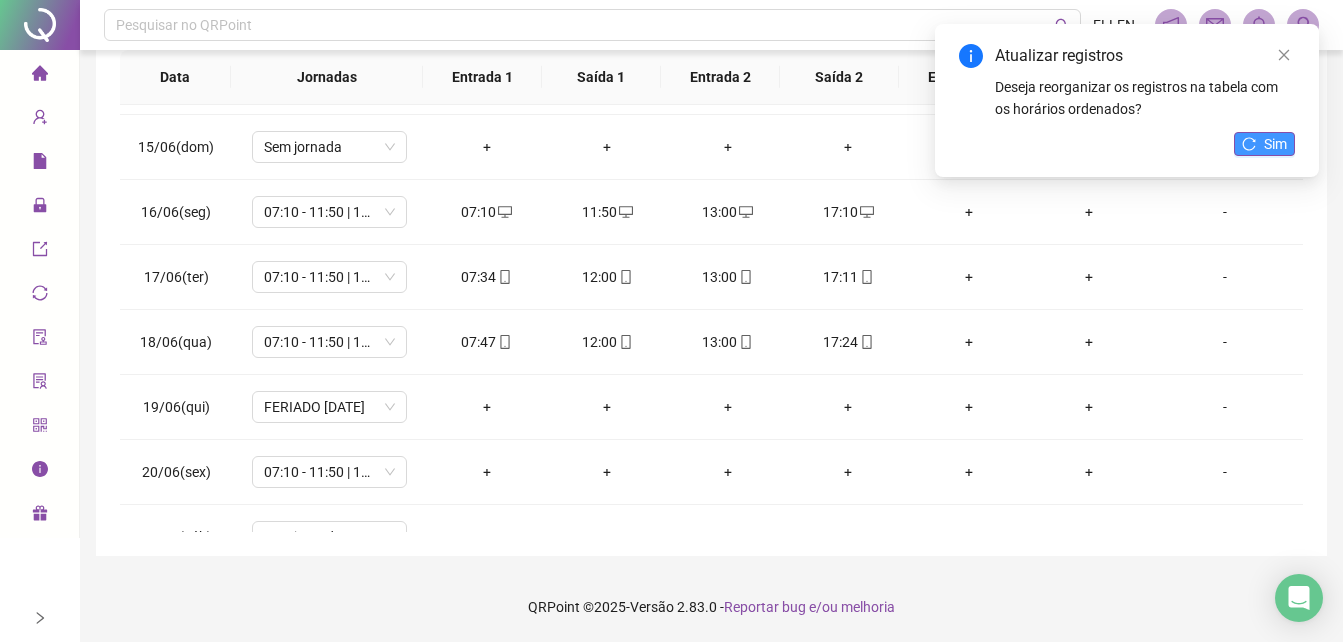 click on "Sim" at bounding box center (1264, 144) 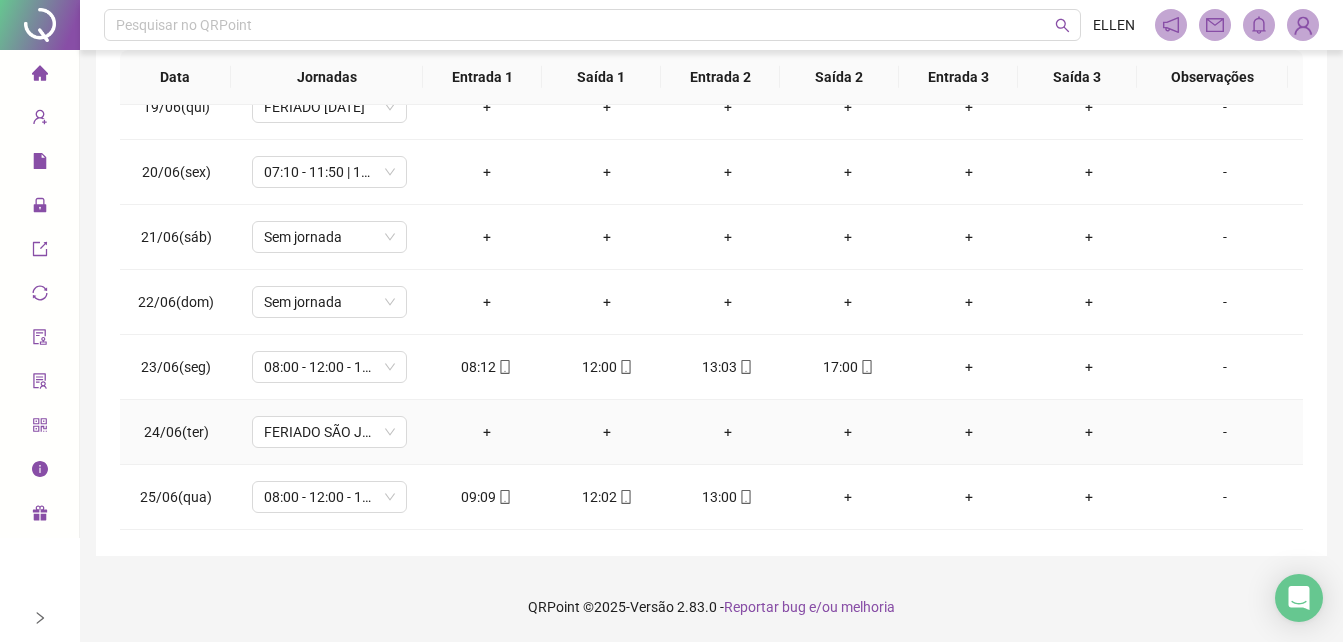 scroll, scrollTop: 1100, scrollLeft: 0, axis: vertical 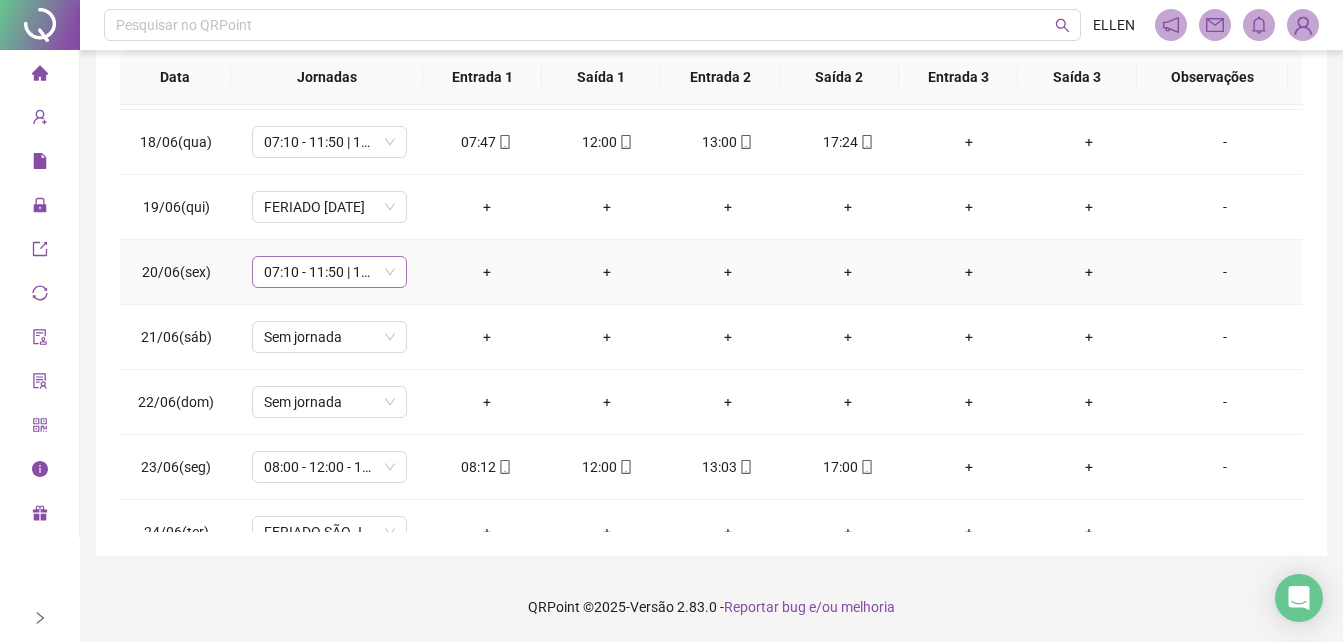 click on "07:10 - 11:50 | 13:10 - 16:20" at bounding box center [329, 272] 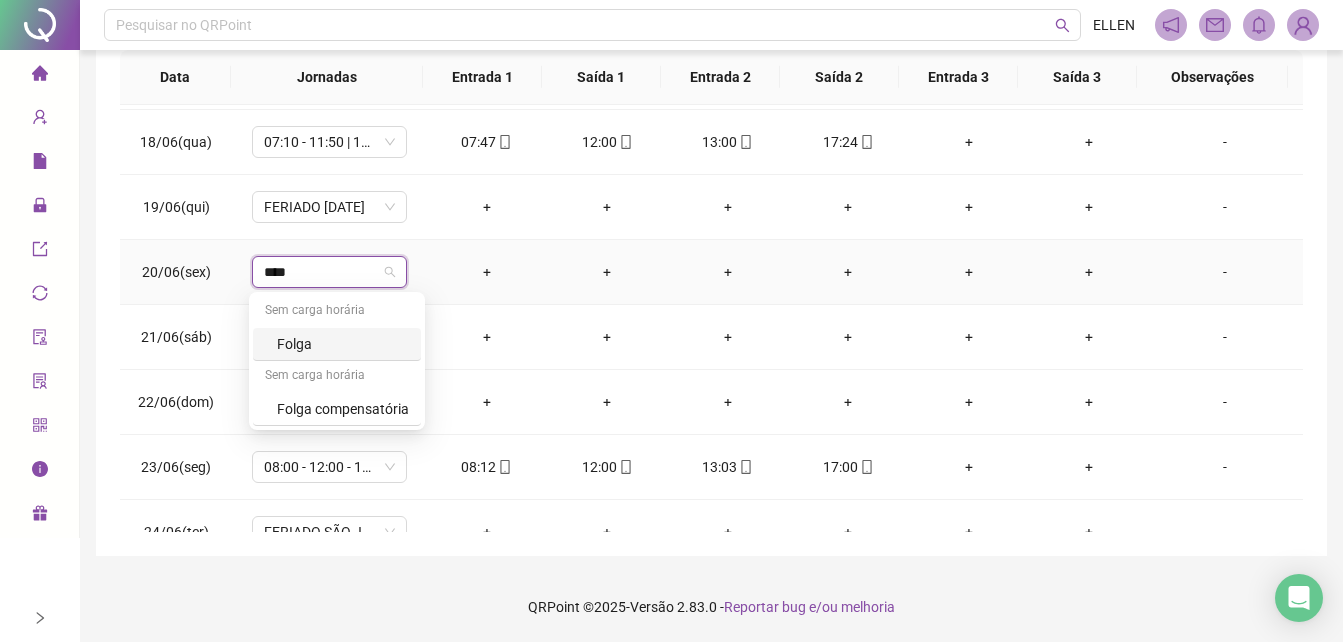 type on "*****" 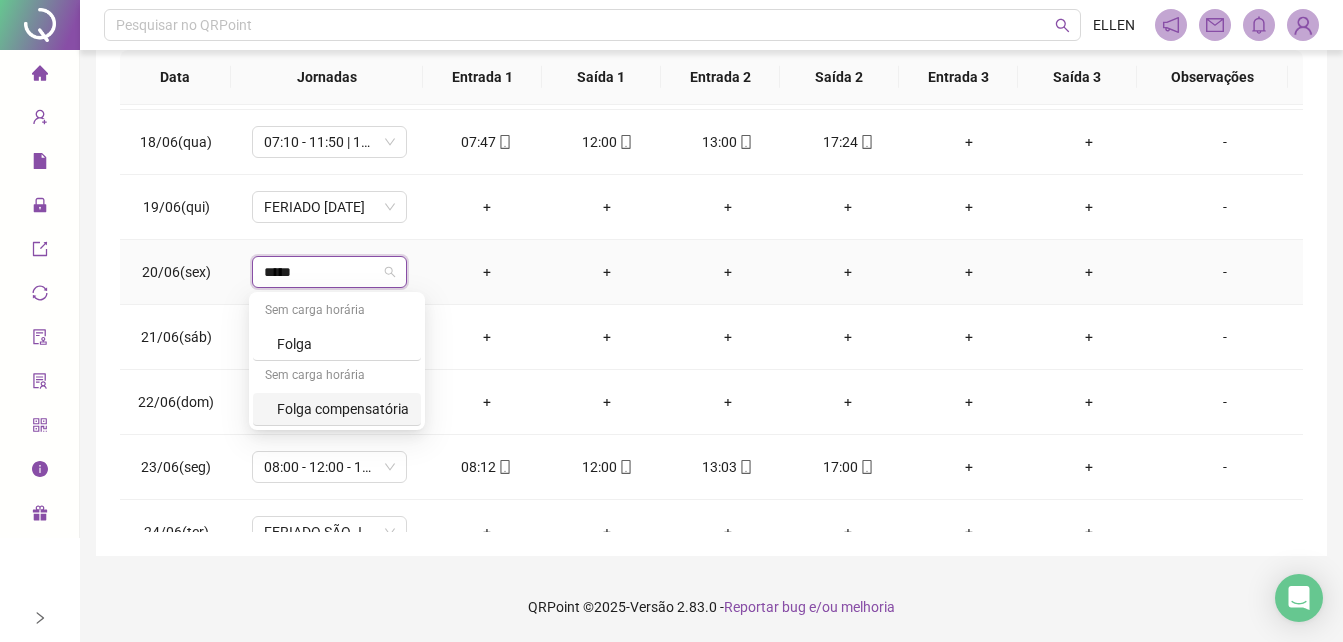 click on "Folga compensatória" at bounding box center (343, 409) 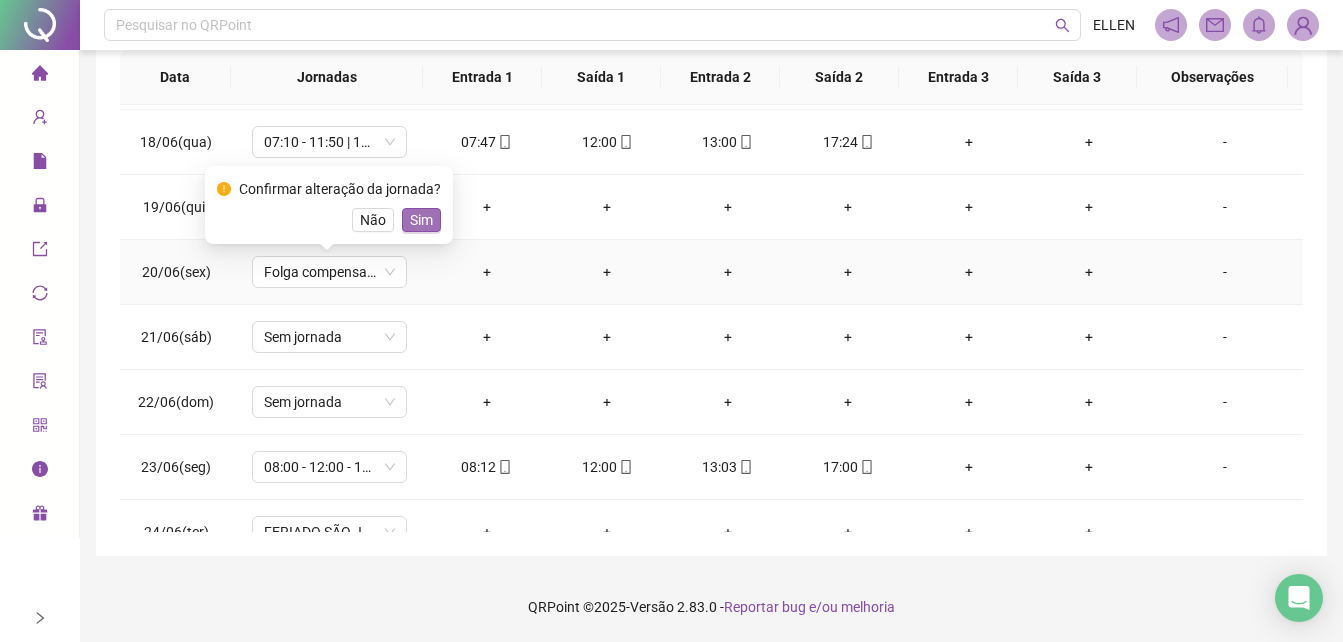 click on "Sim" at bounding box center (421, 220) 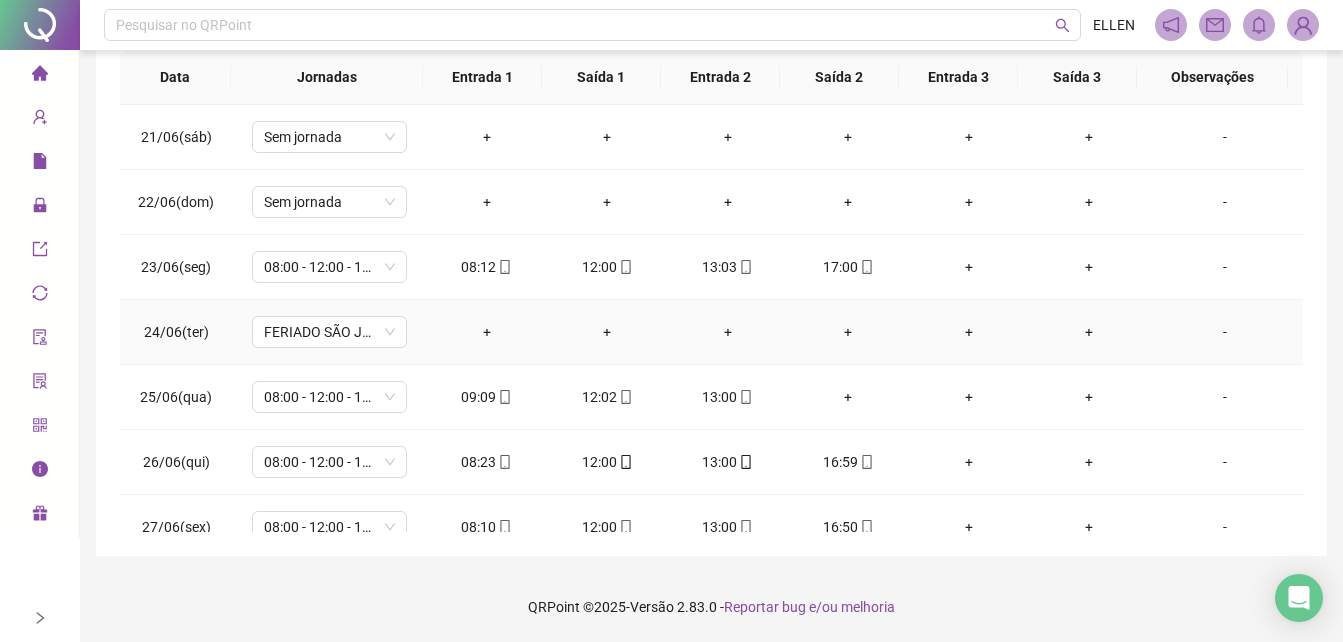 scroll, scrollTop: 1400, scrollLeft: 0, axis: vertical 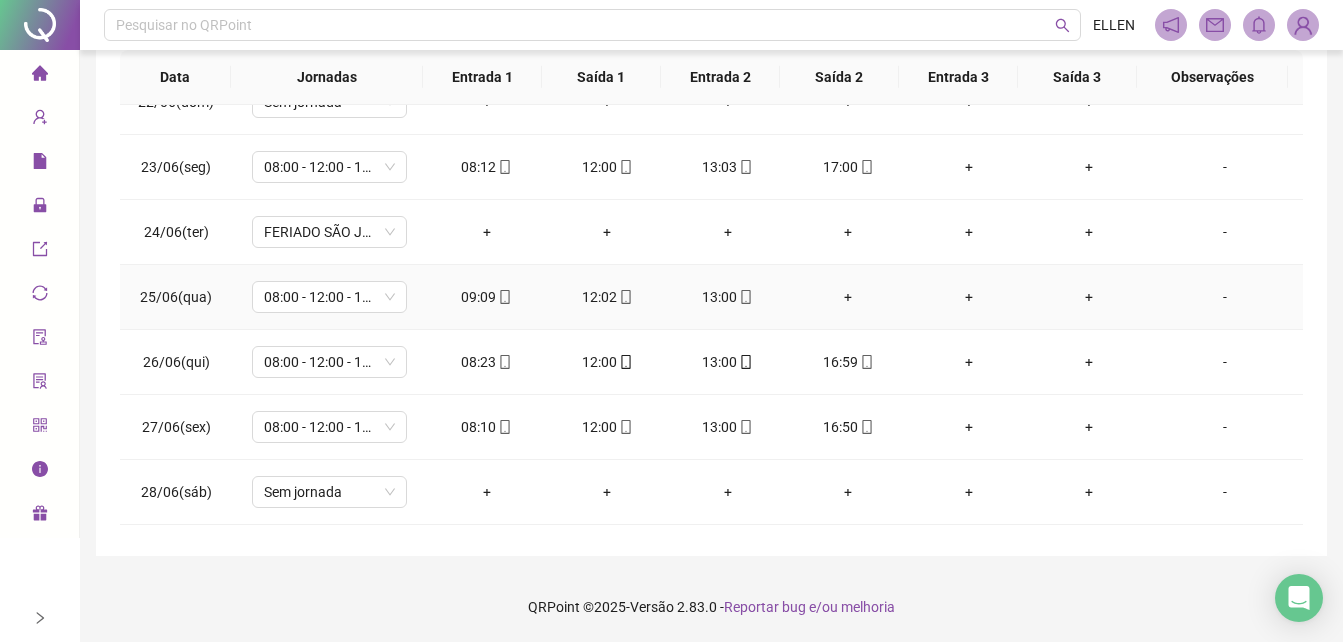 click on "+" at bounding box center (848, 297) 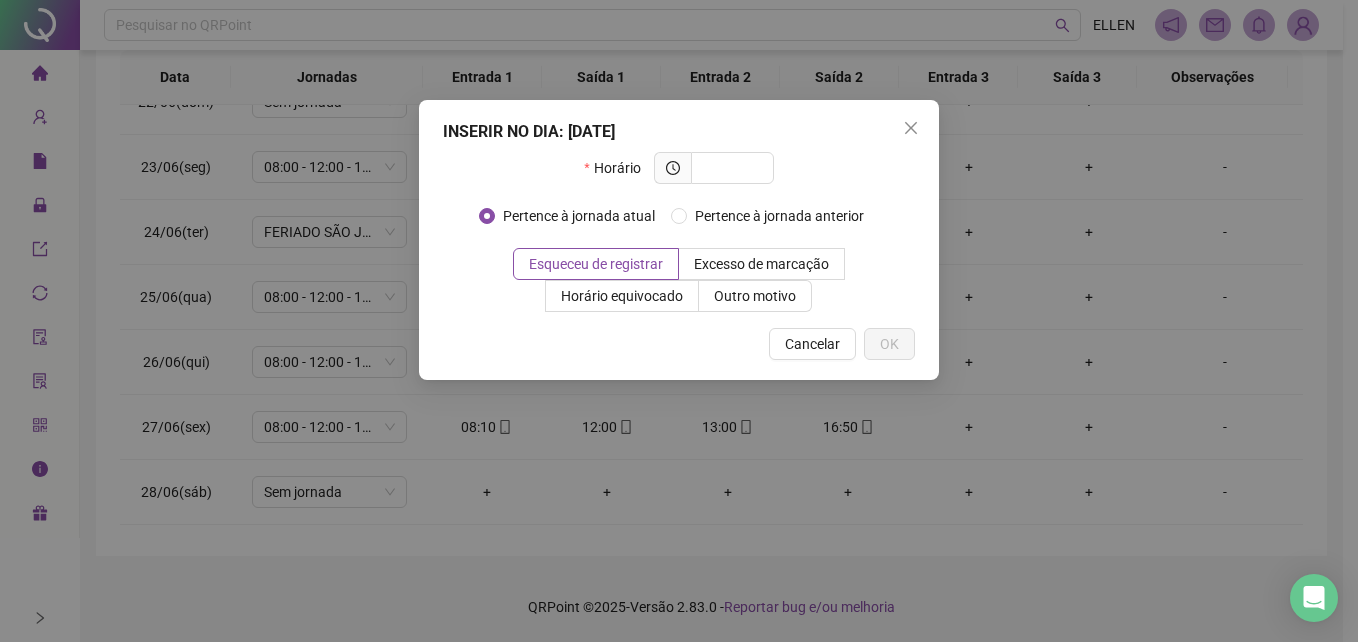 click on "INSERIR NO DIA :   25/06/2025 Horário Pertence à jornada atual Pertence à jornada anterior Esqueceu de registrar Excesso de marcação Horário equivocado Outro motivo Motivo Cancelar OK" at bounding box center [679, 321] 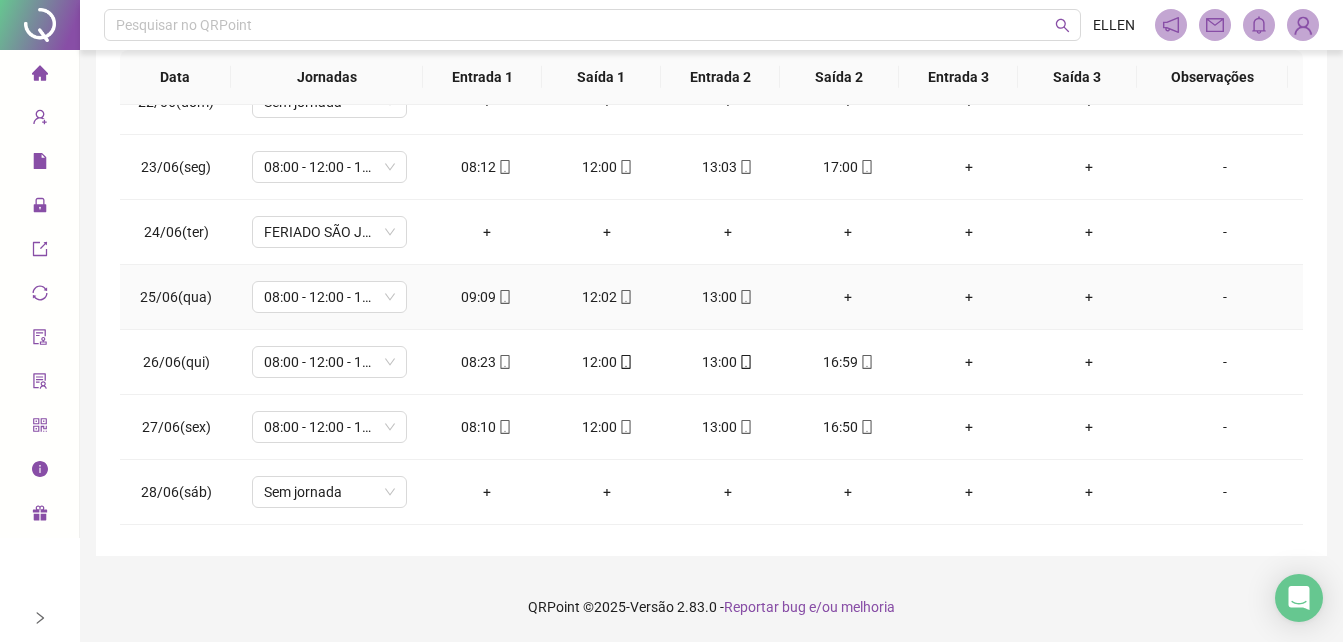 click on "+" at bounding box center [848, 297] 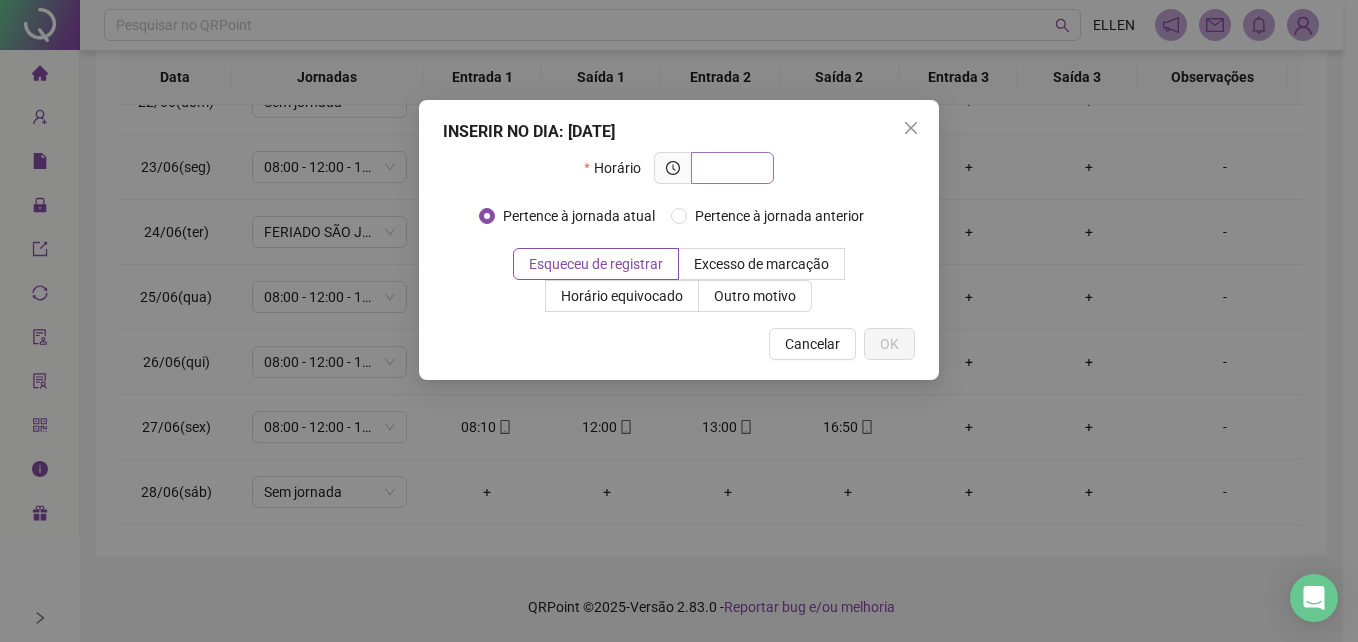 drag, startPoint x: 832, startPoint y: 293, endPoint x: 740, endPoint y: 152, distance: 168.35974 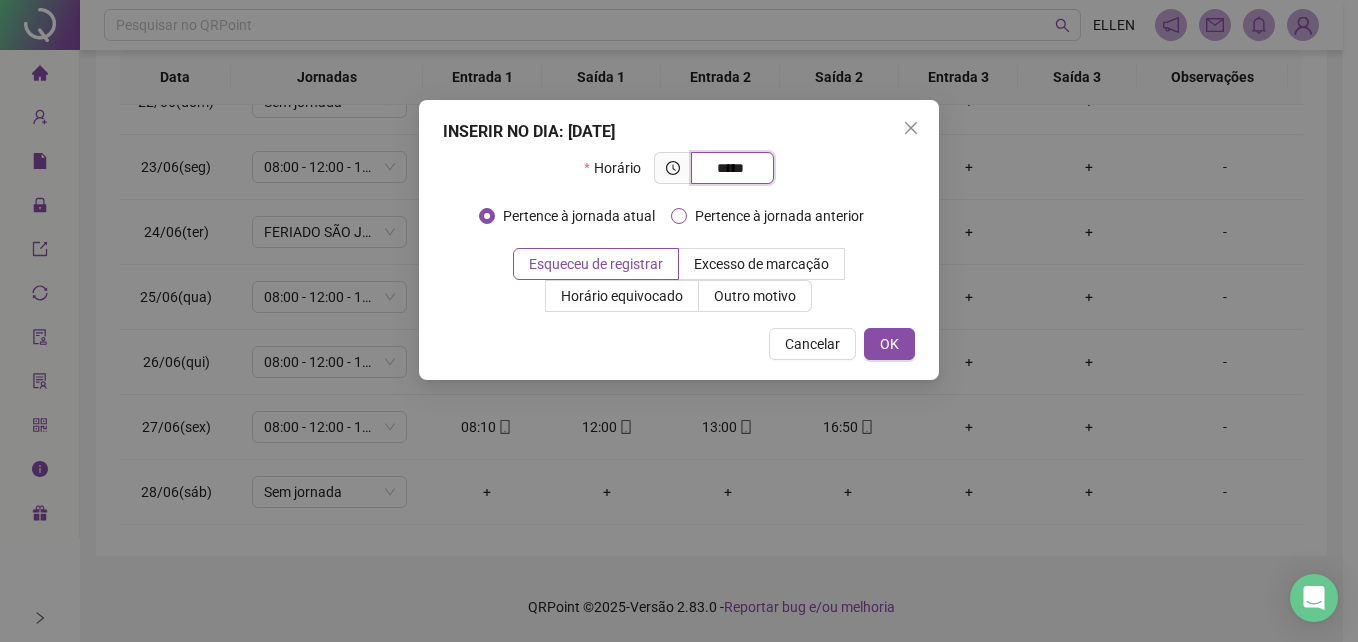 type on "*****" 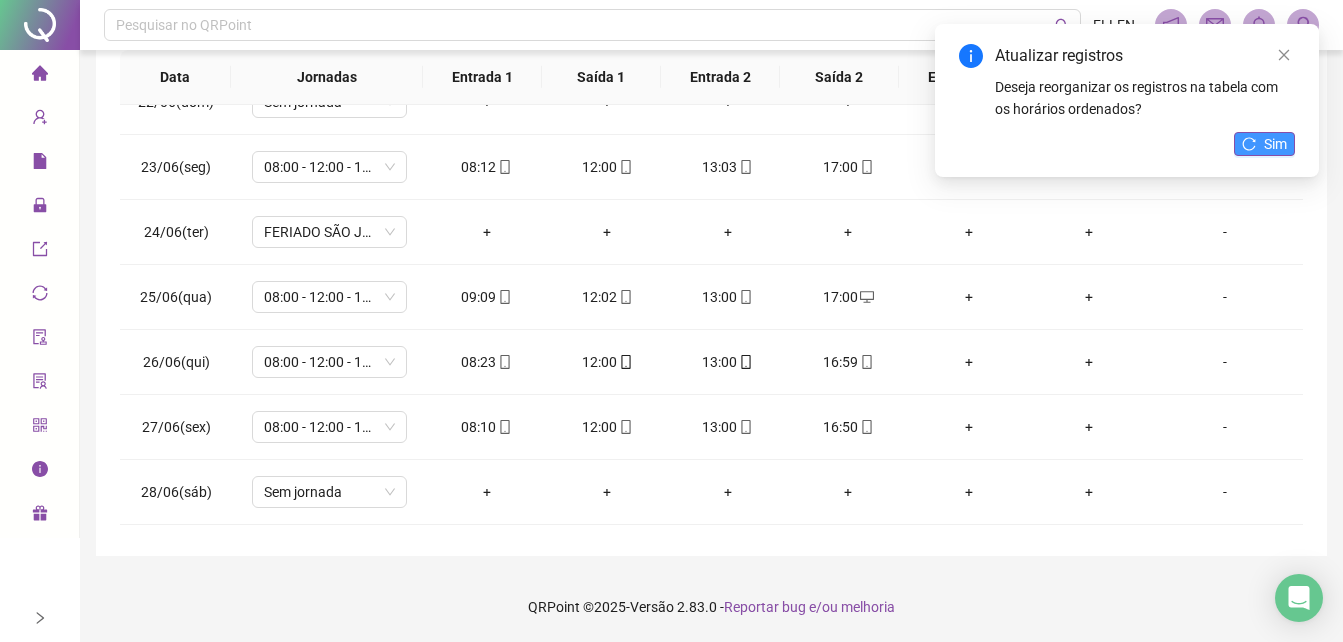 click 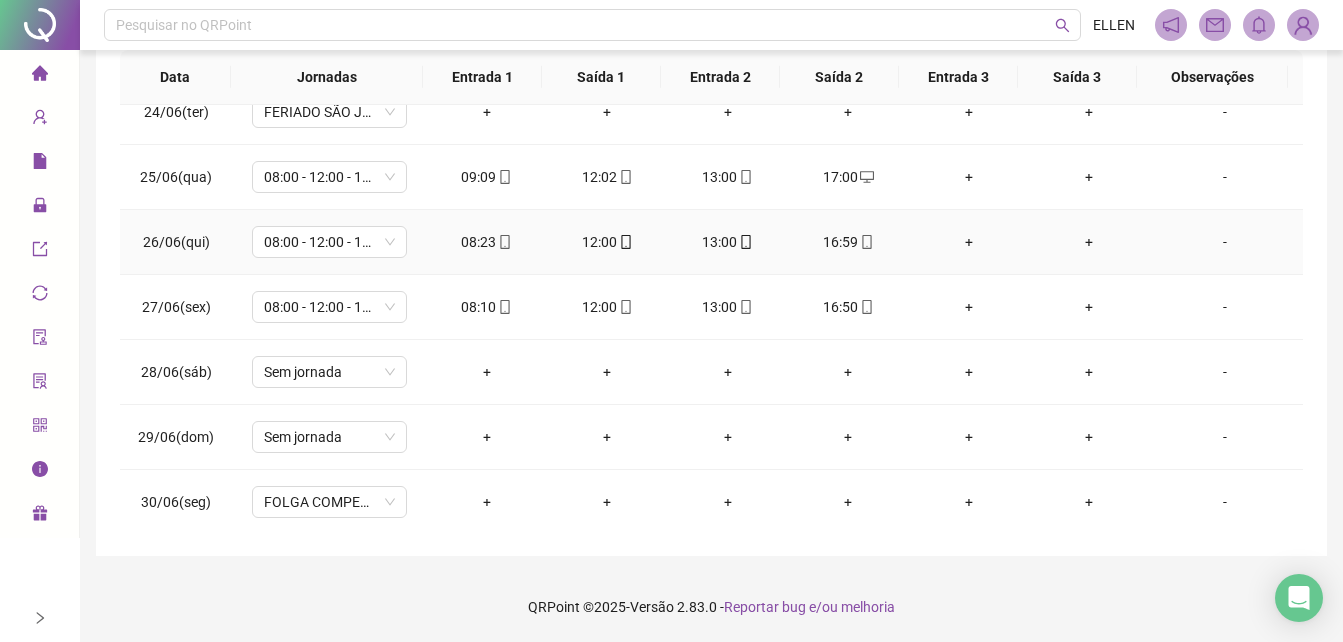 scroll, scrollTop: 1523, scrollLeft: 0, axis: vertical 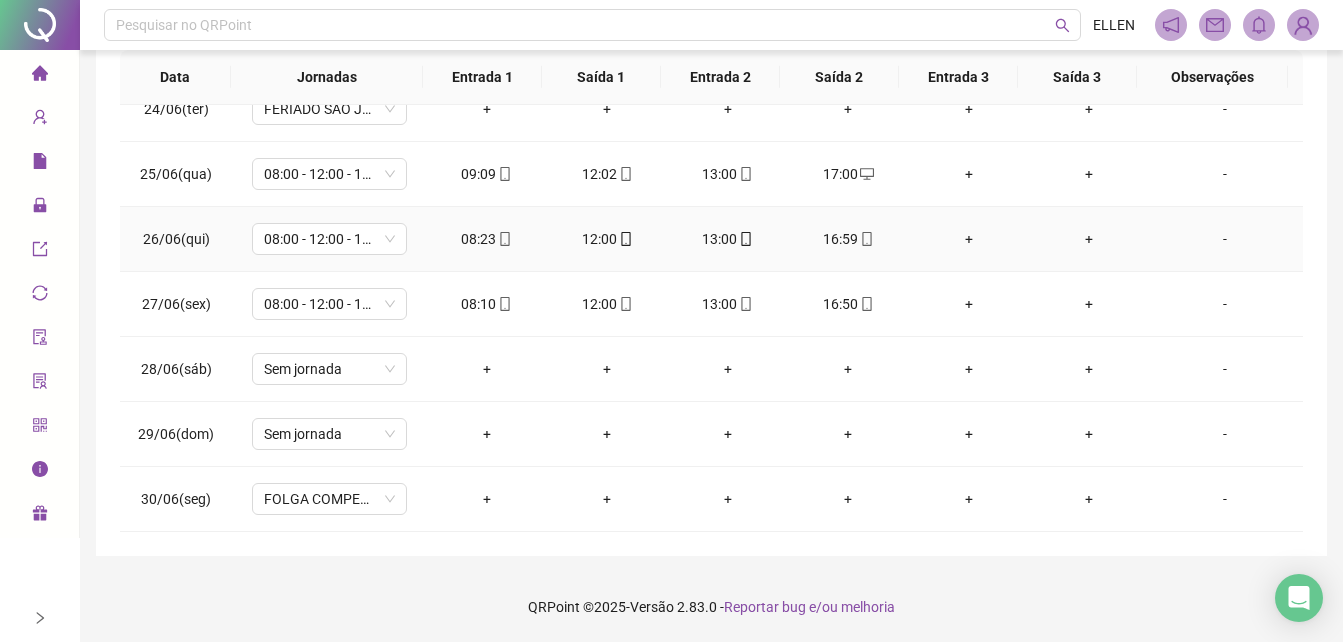 click on "-" at bounding box center (1226, 239) 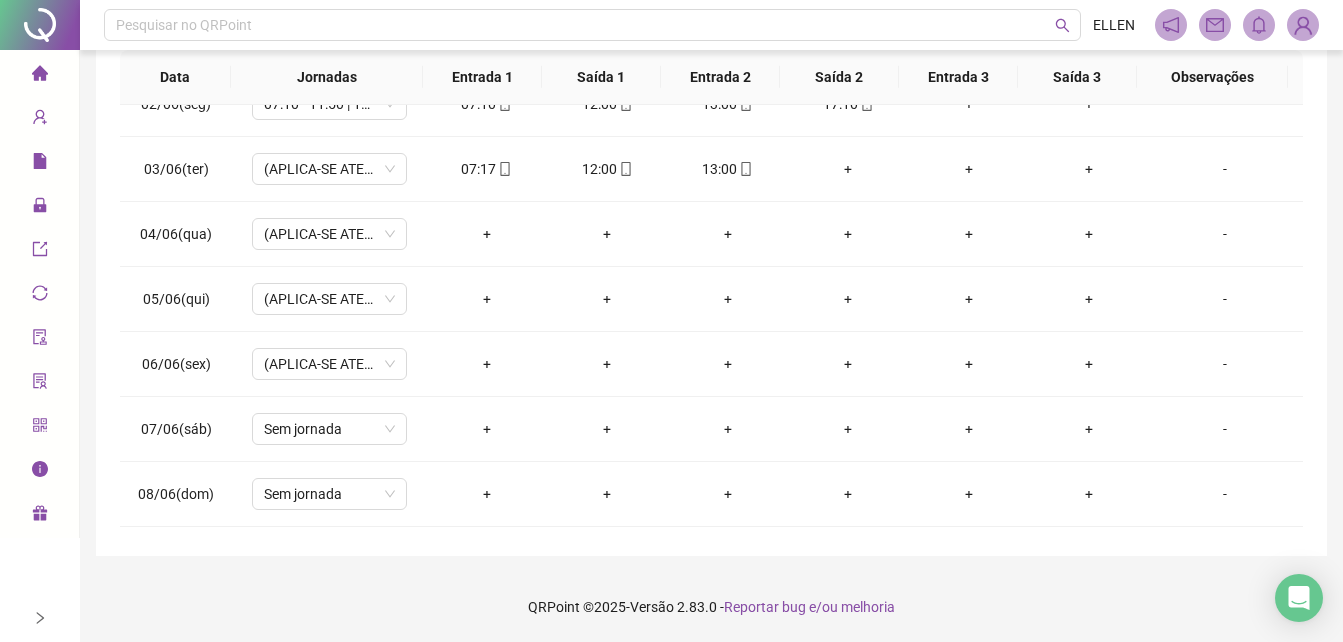 scroll, scrollTop: 0, scrollLeft: 0, axis: both 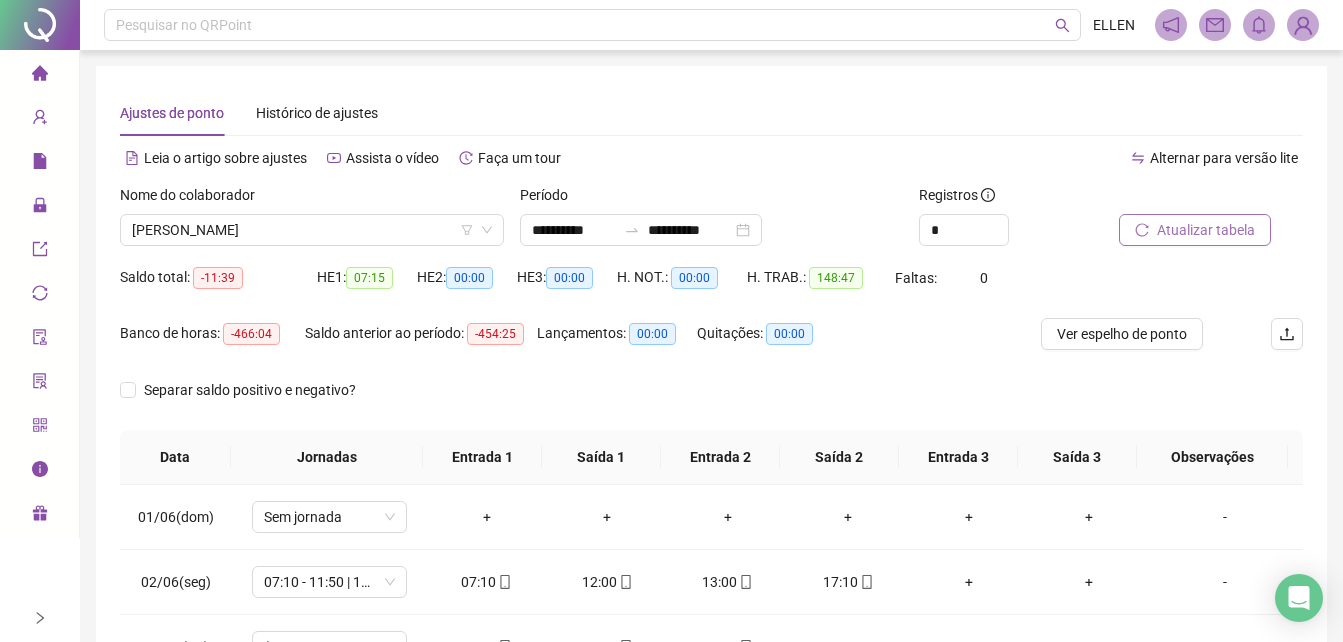 click on "Atualizar tabela" at bounding box center (1206, 230) 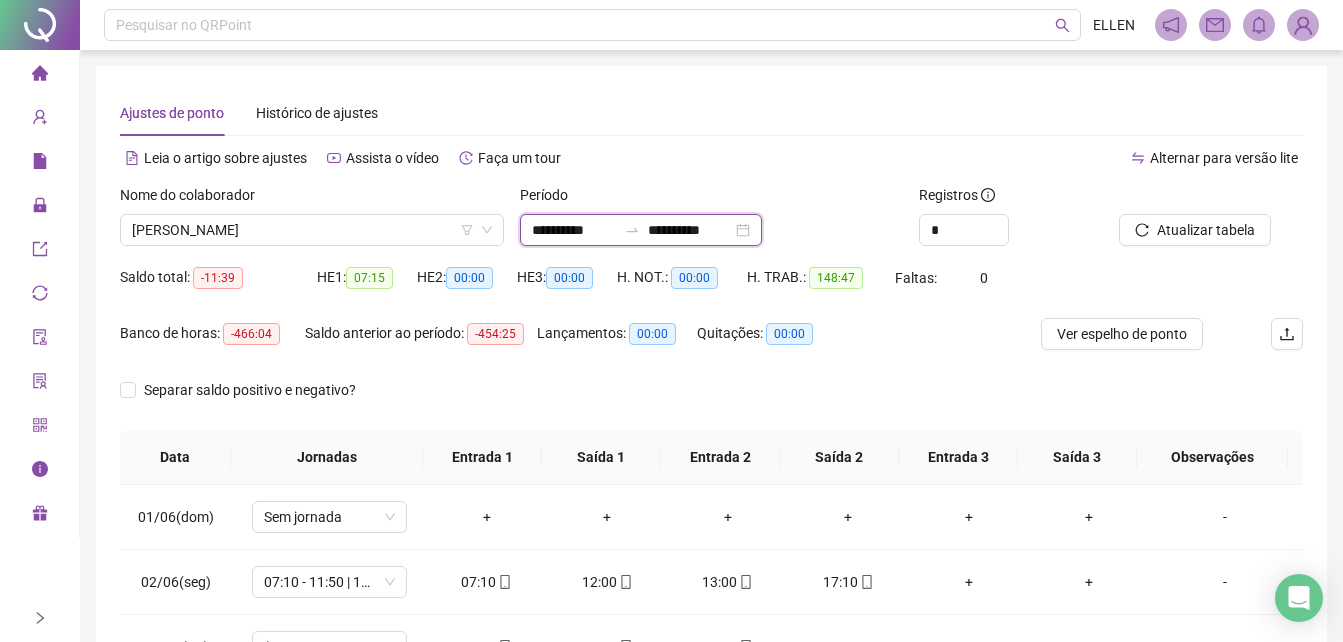 click on "**********" at bounding box center [574, 230] 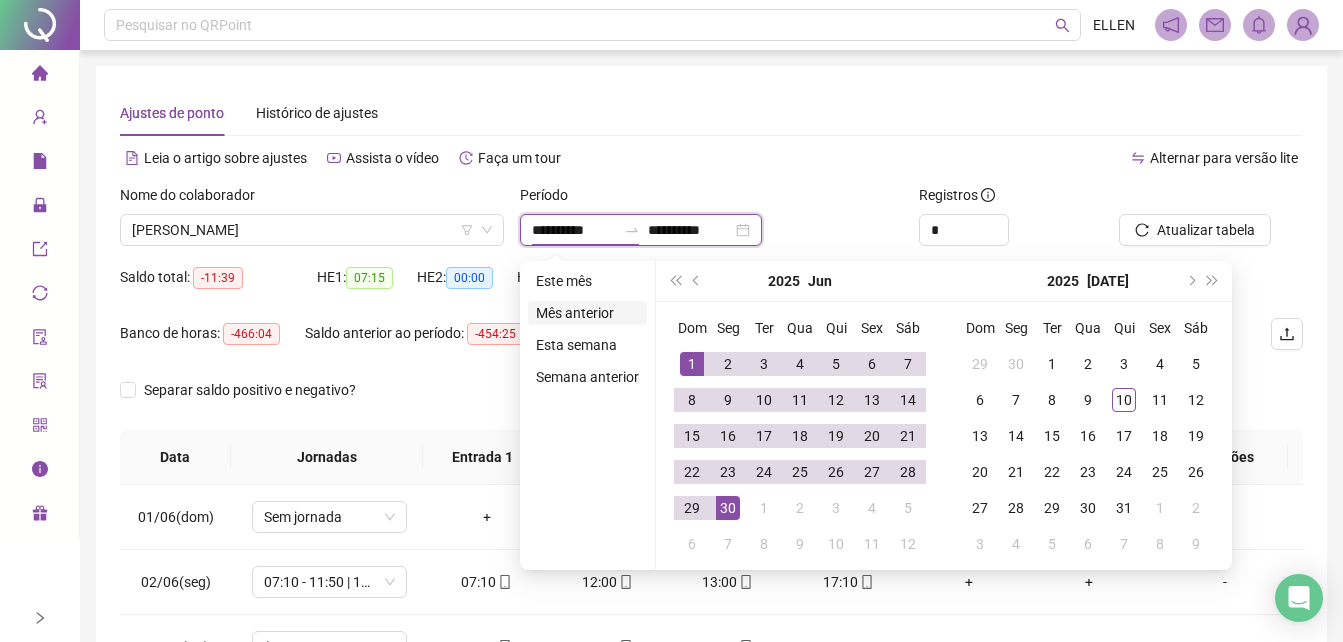 type on "**********" 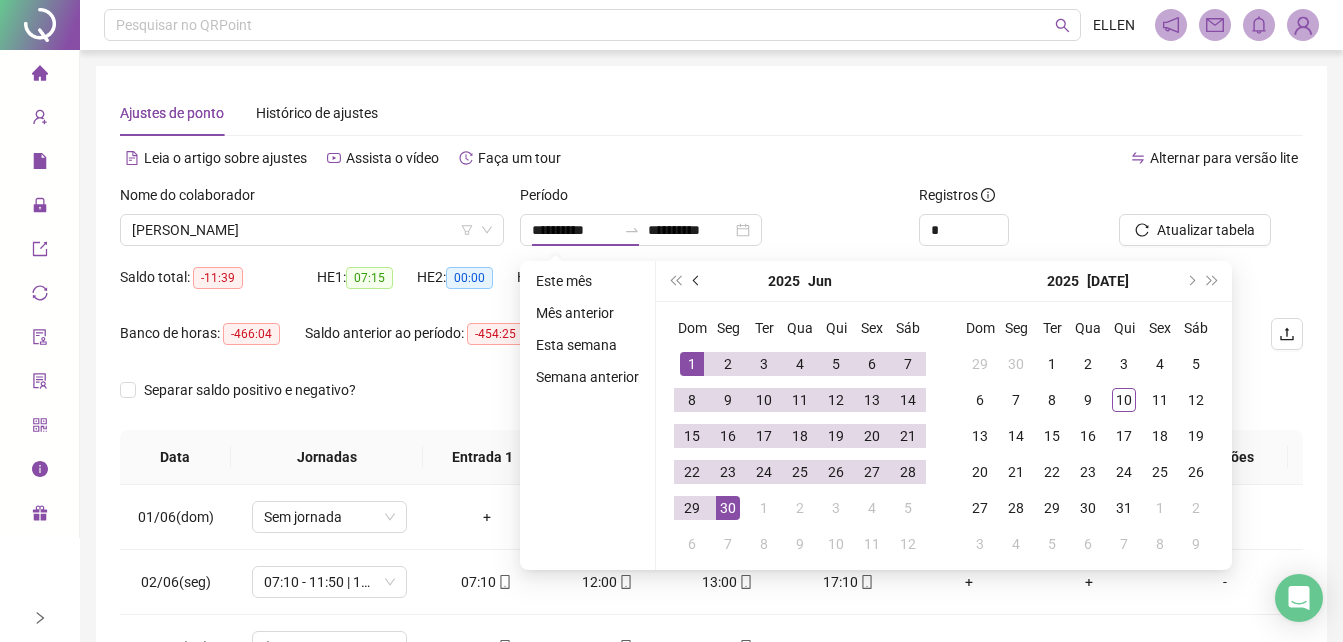 click at bounding box center [698, 281] 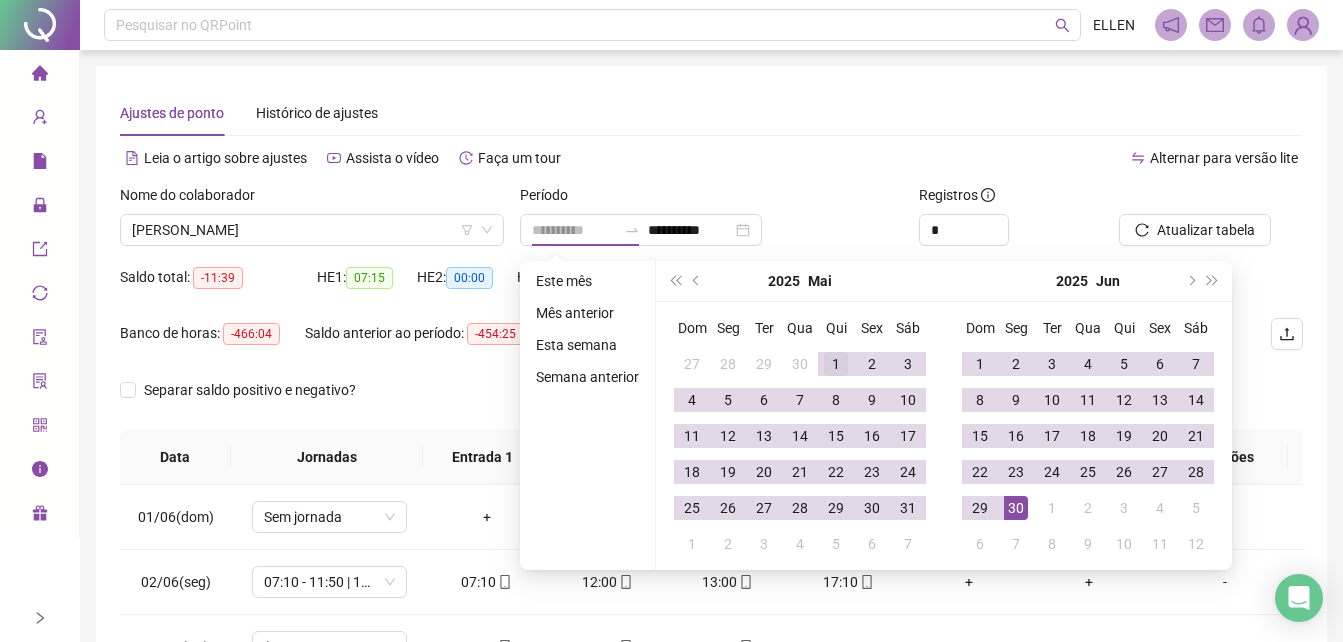 type on "**********" 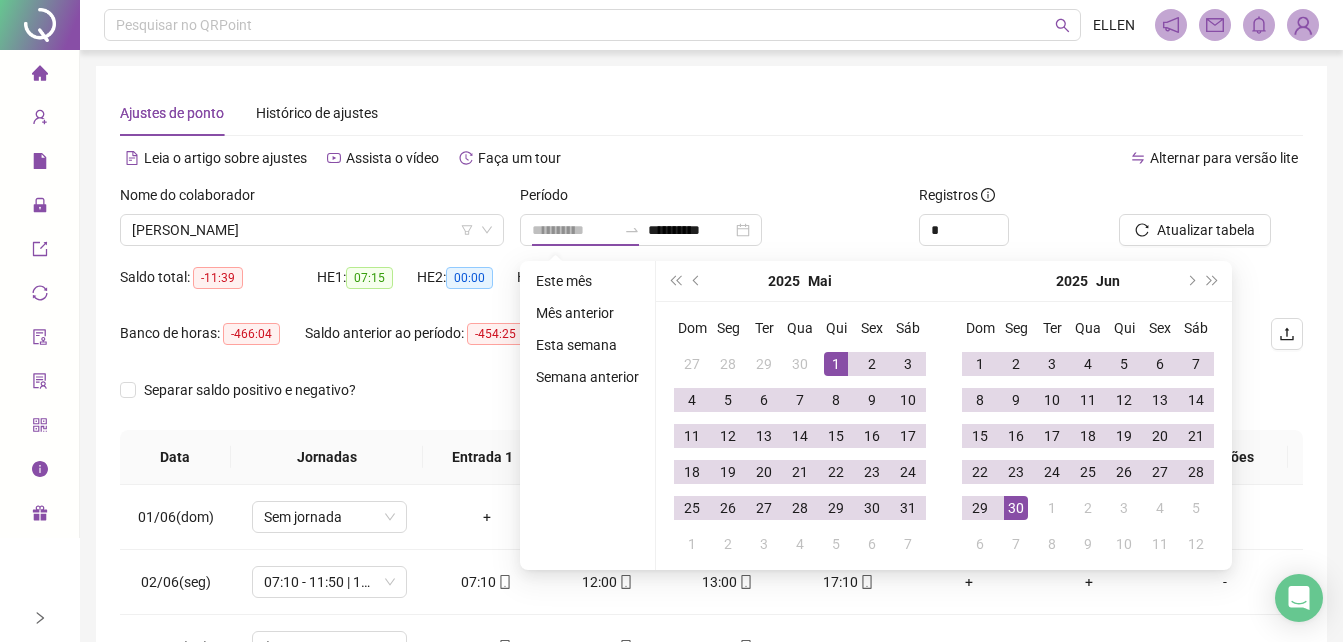 click on "1" at bounding box center [836, 364] 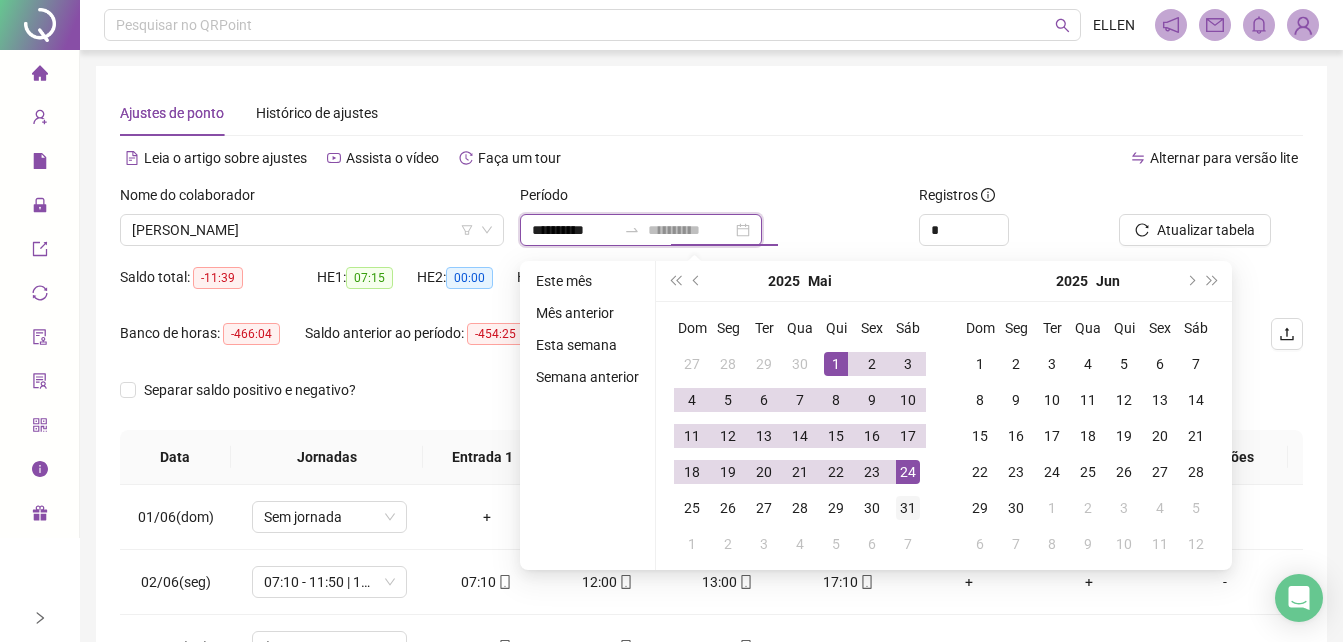 type on "**********" 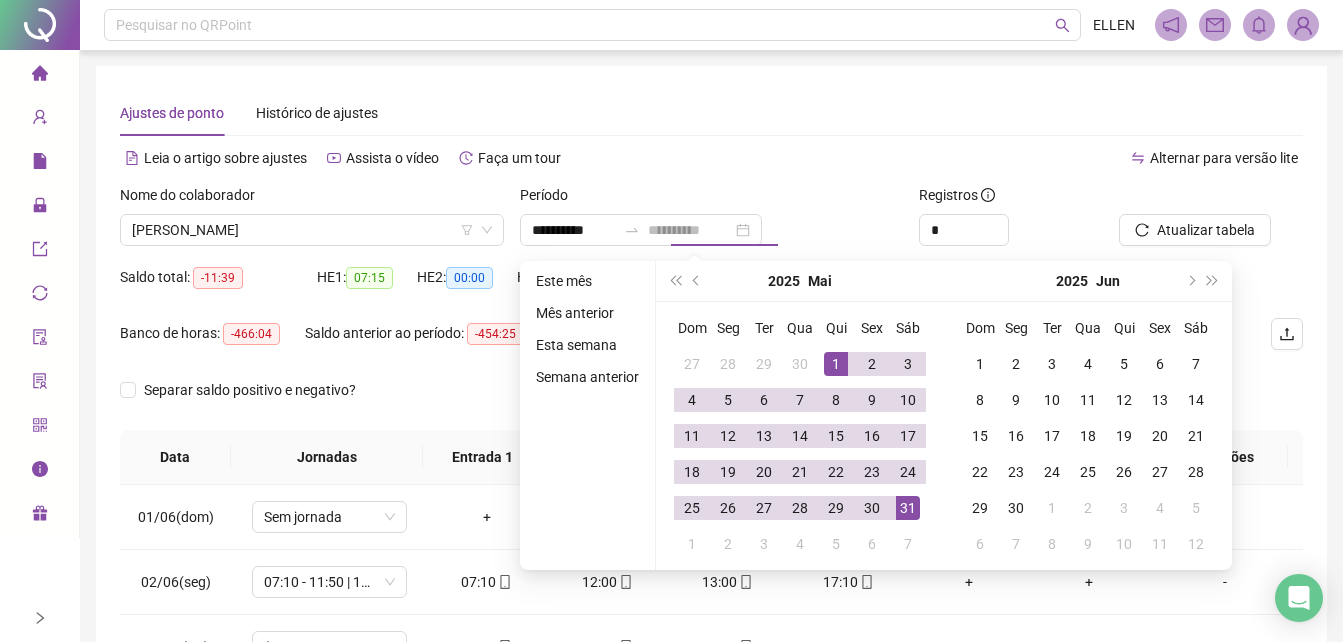click on "31" at bounding box center [908, 508] 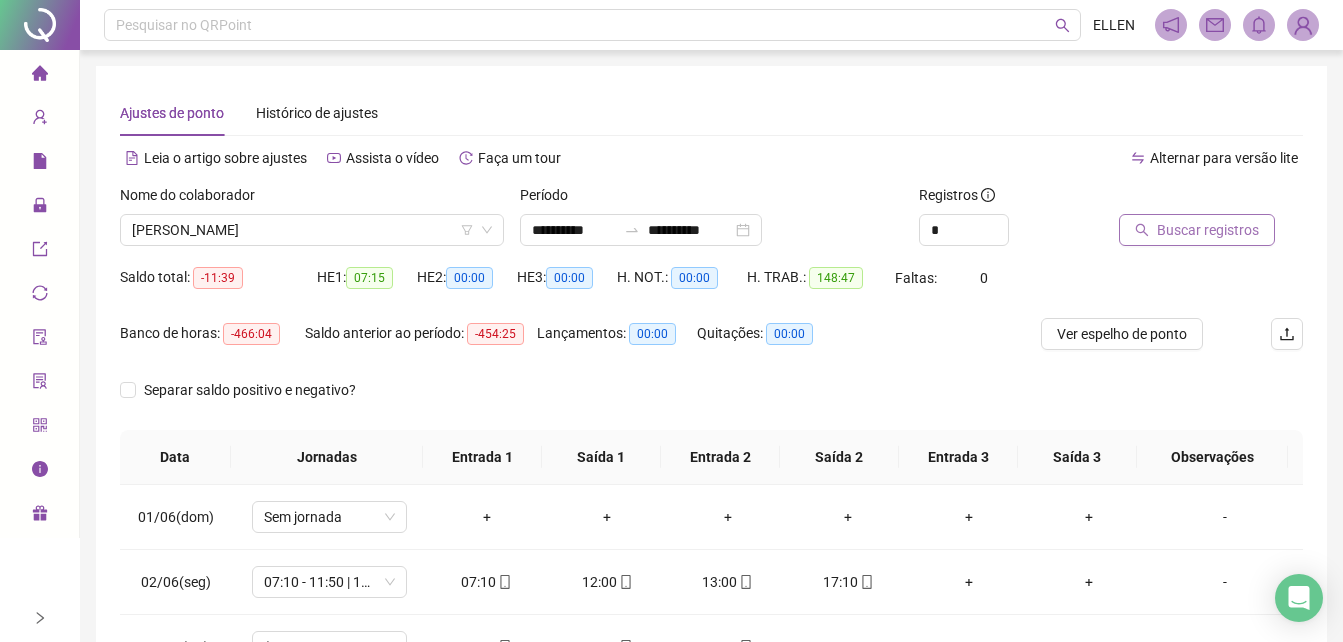 click on "Buscar registros" at bounding box center [1208, 230] 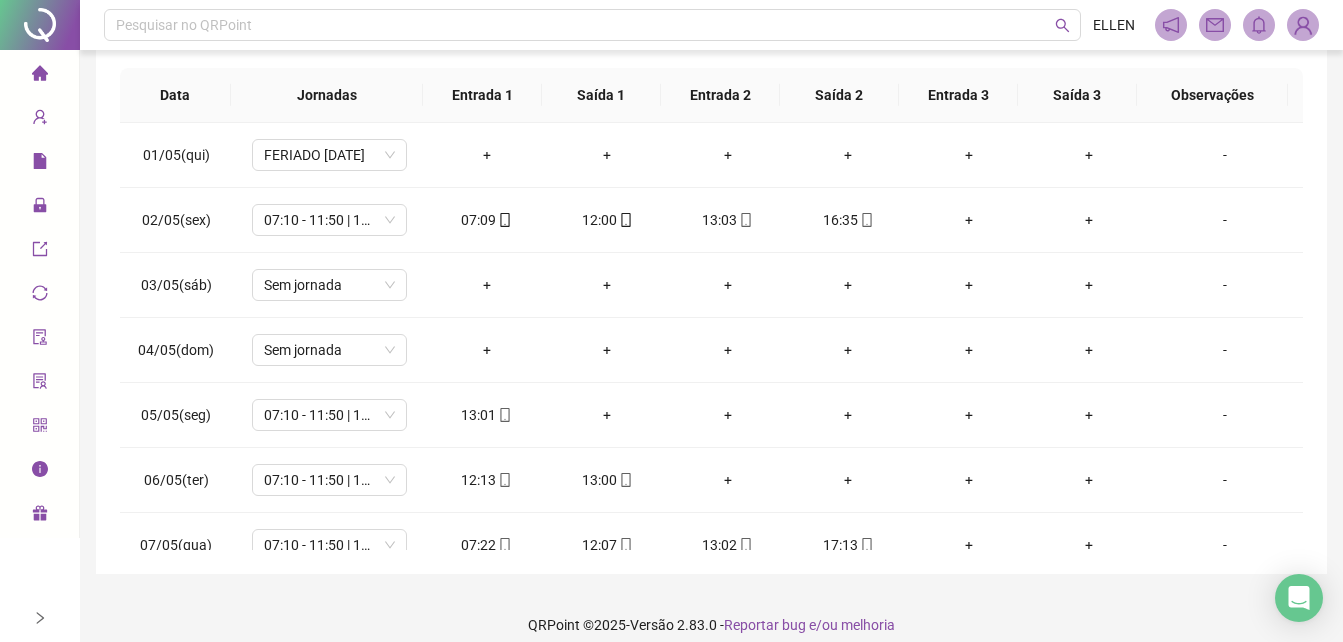 scroll, scrollTop: 380, scrollLeft: 0, axis: vertical 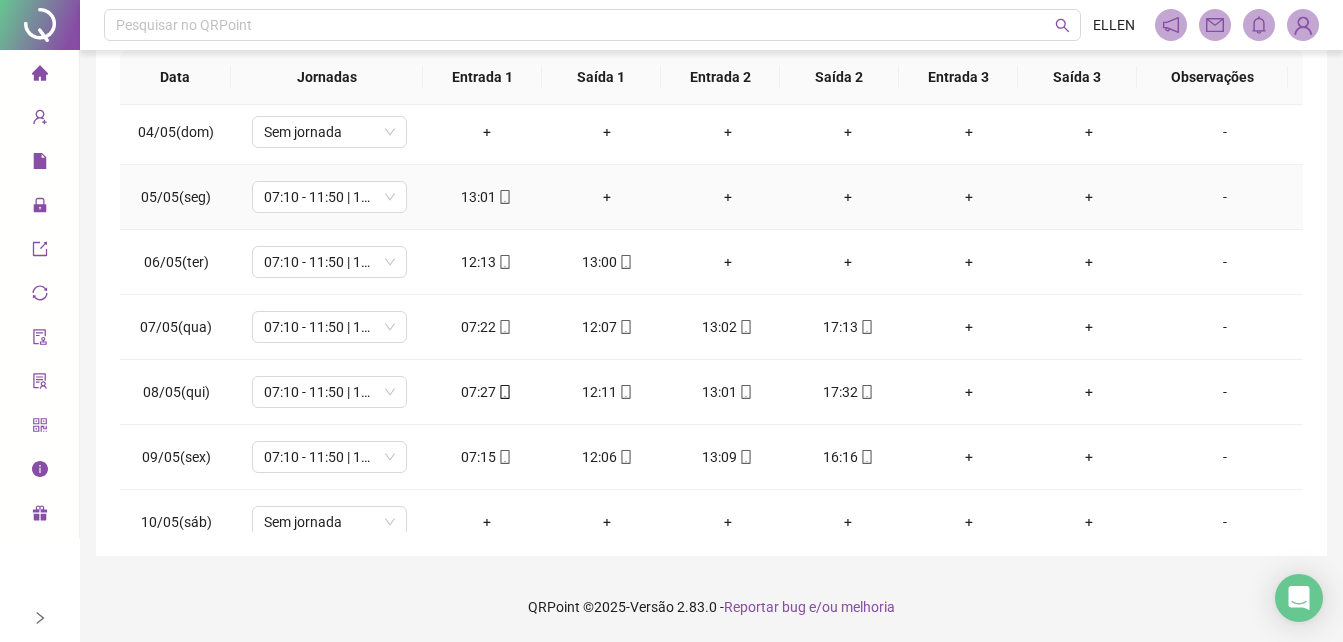 click on "+" at bounding box center [607, 197] 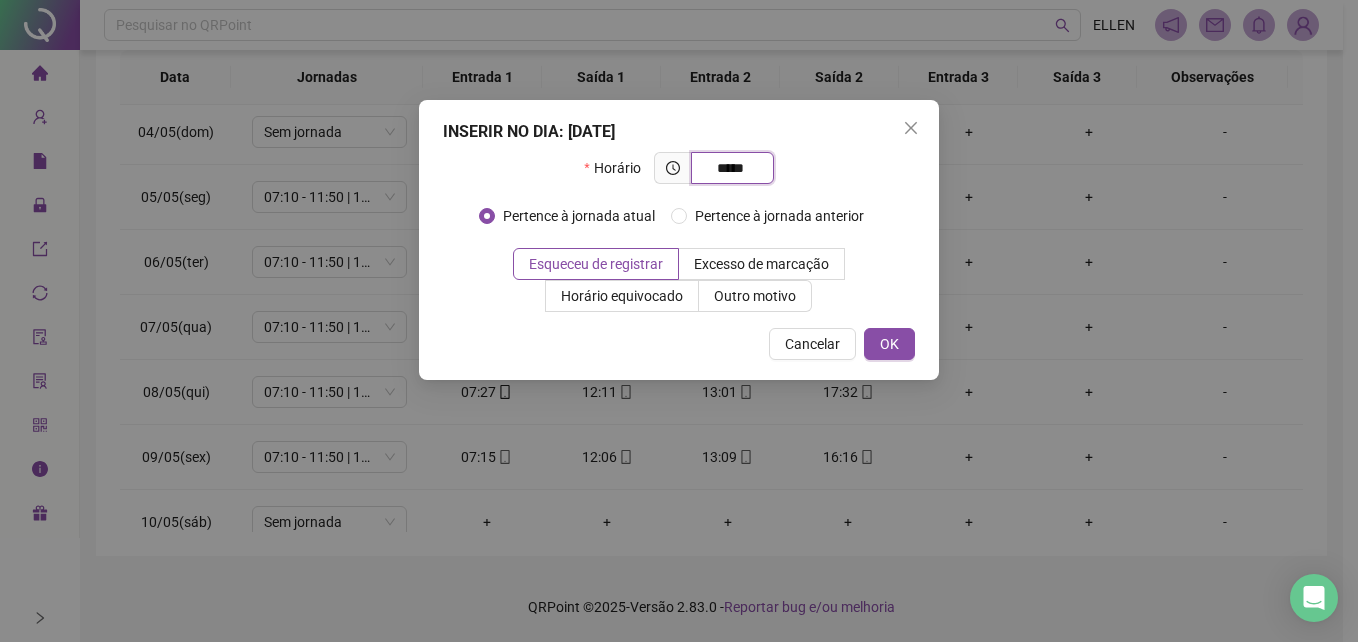 type on "*****" 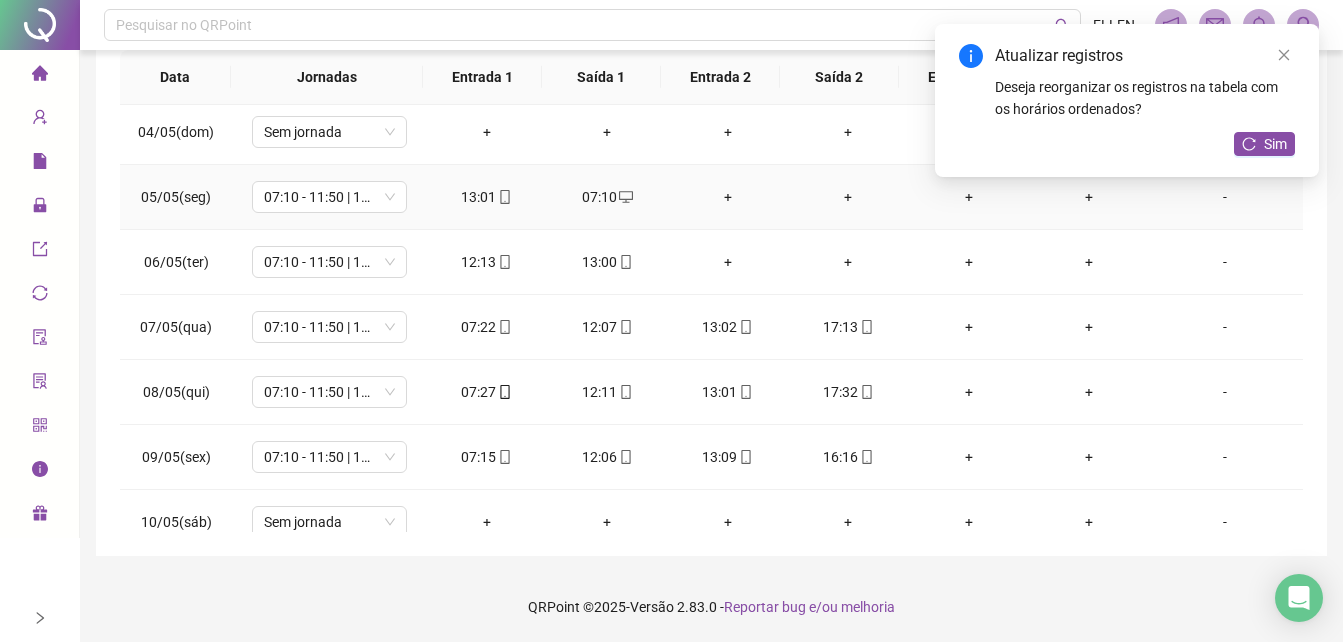click on "+" at bounding box center (728, 197) 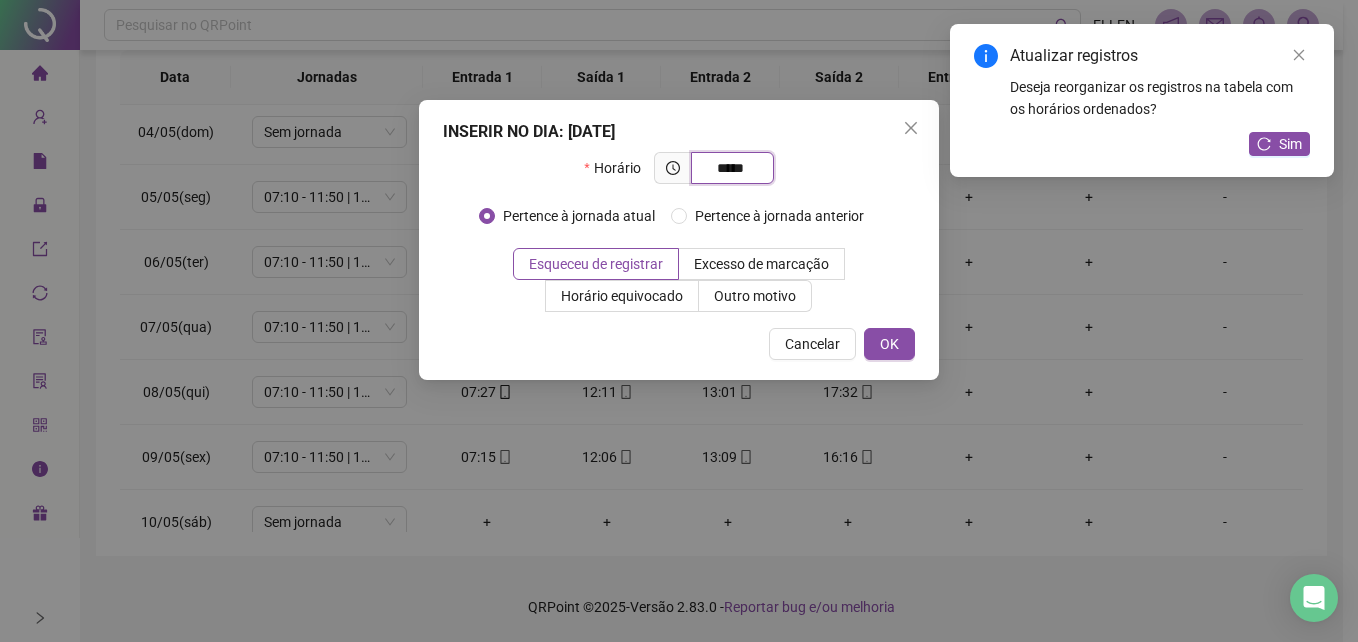 type on "*****" 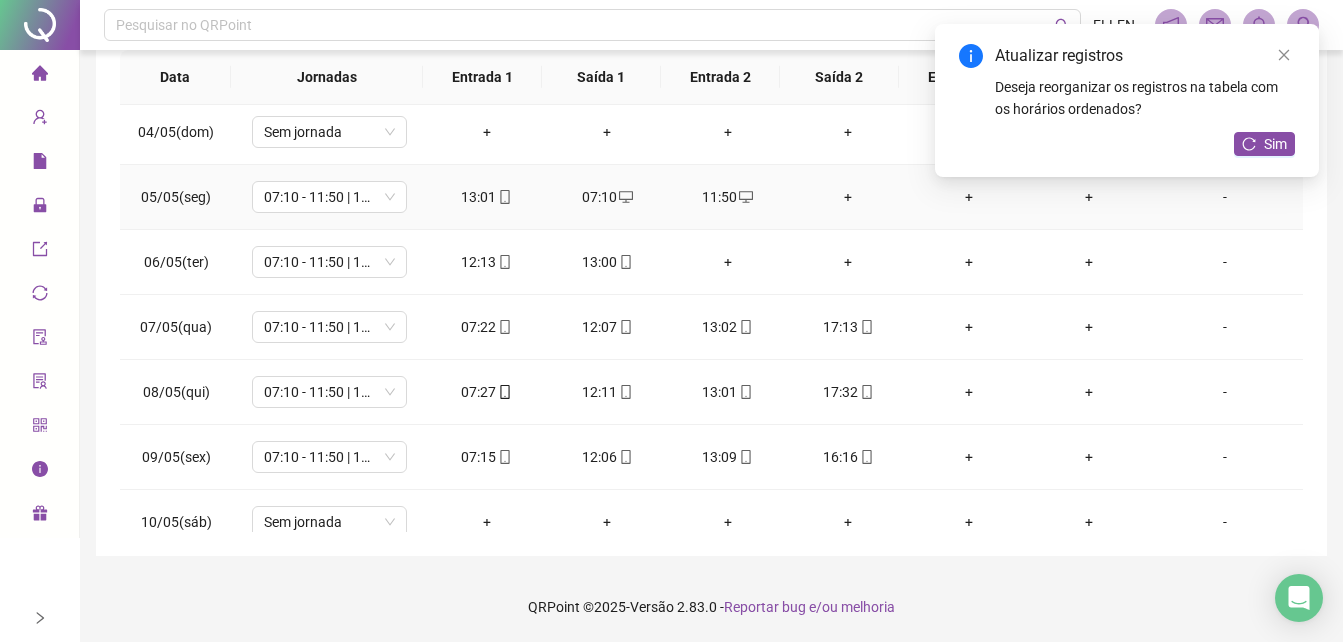 click on "+" at bounding box center (848, 197) 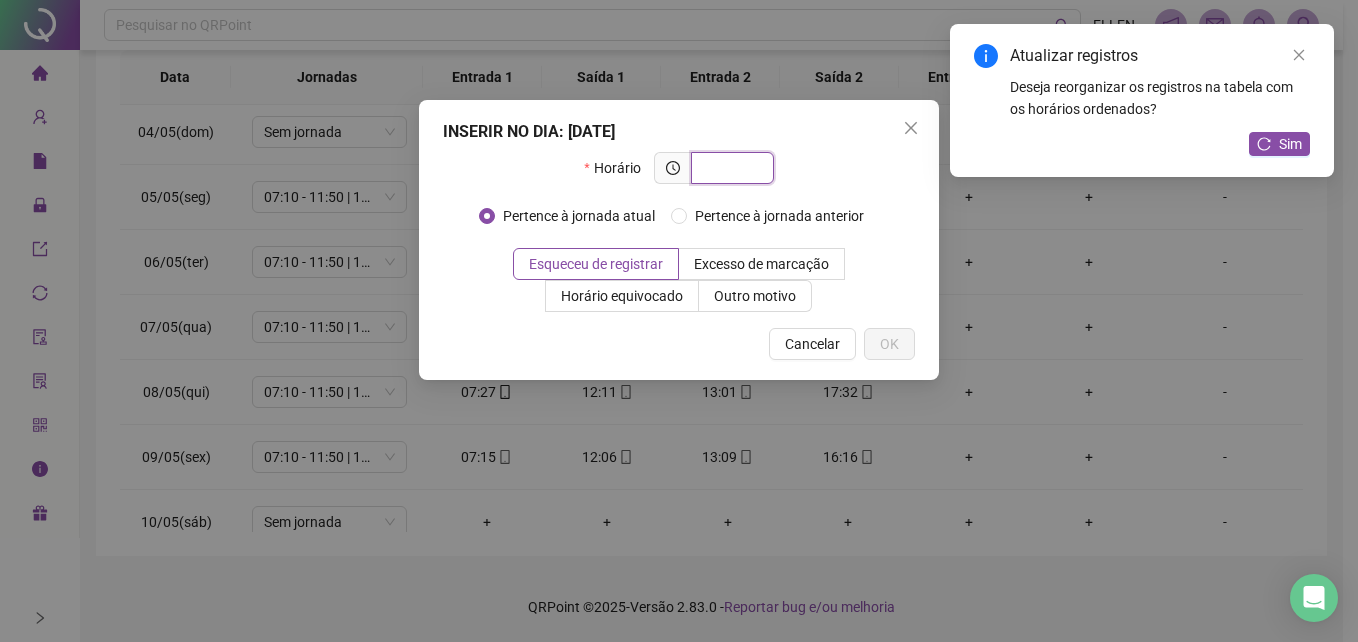 drag, startPoint x: 838, startPoint y: 198, endPoint x: 749, endPoint y: 158, distance: 97.575615 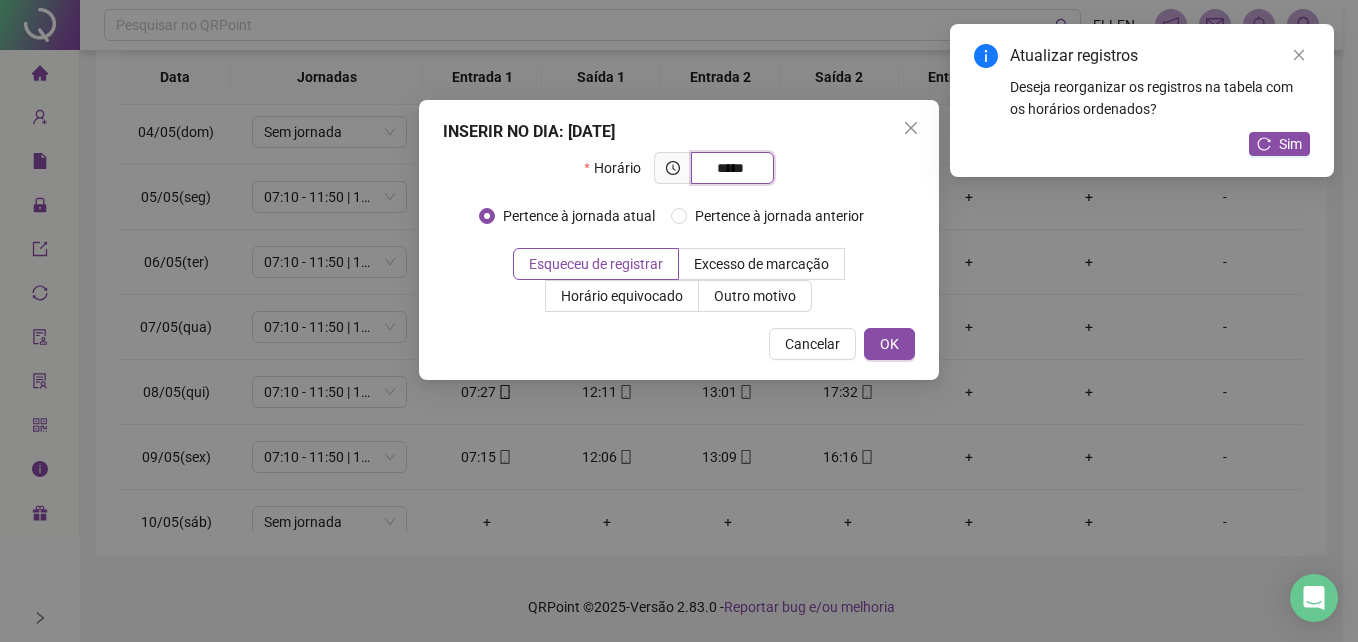 type on "*****" 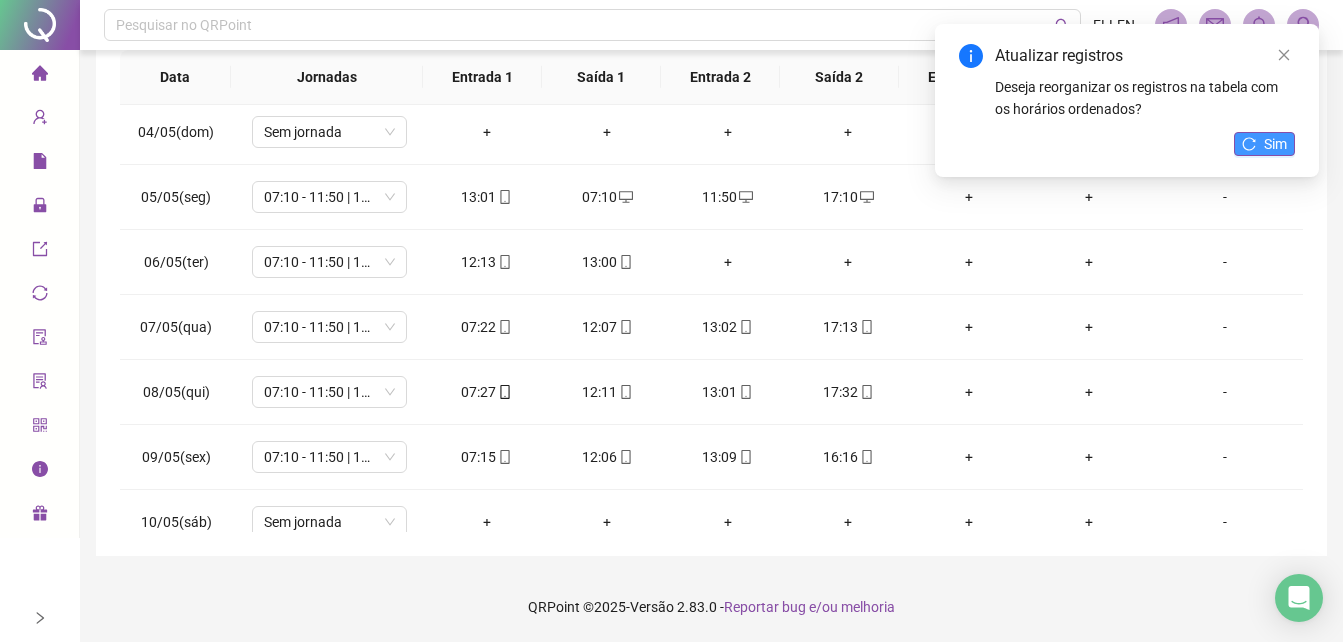 click on "Sim" at bounding box center [1264, 144] 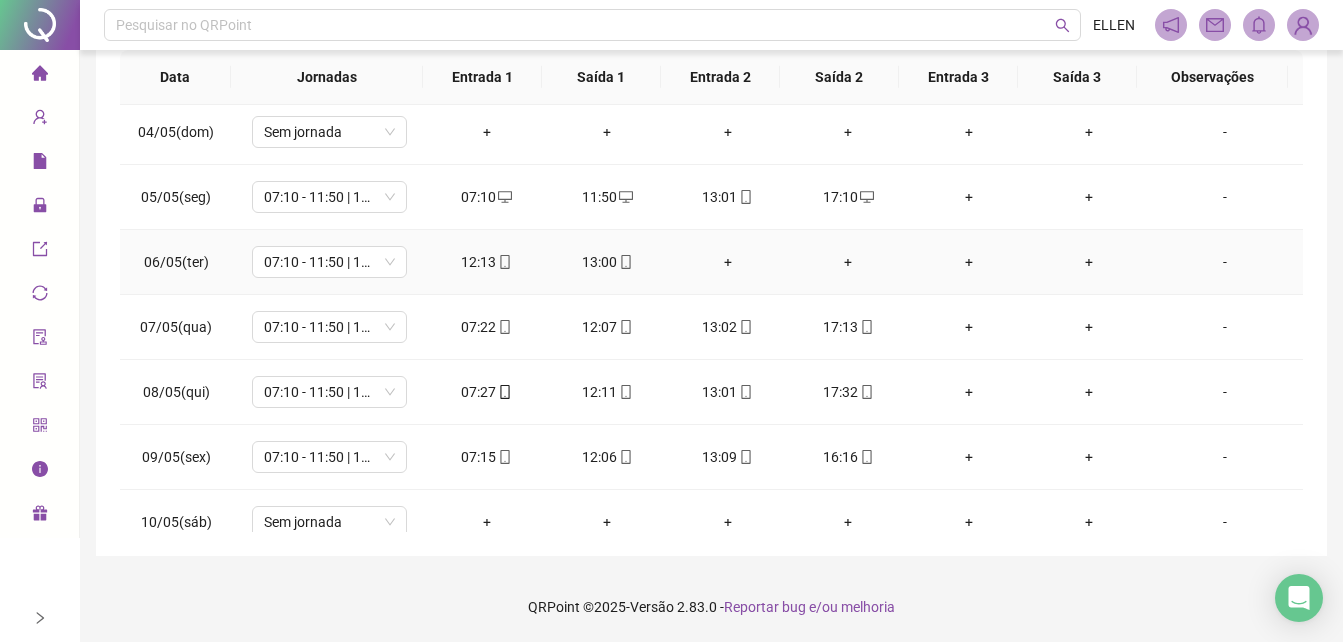 click on "+" at bounding box center (728, 262) 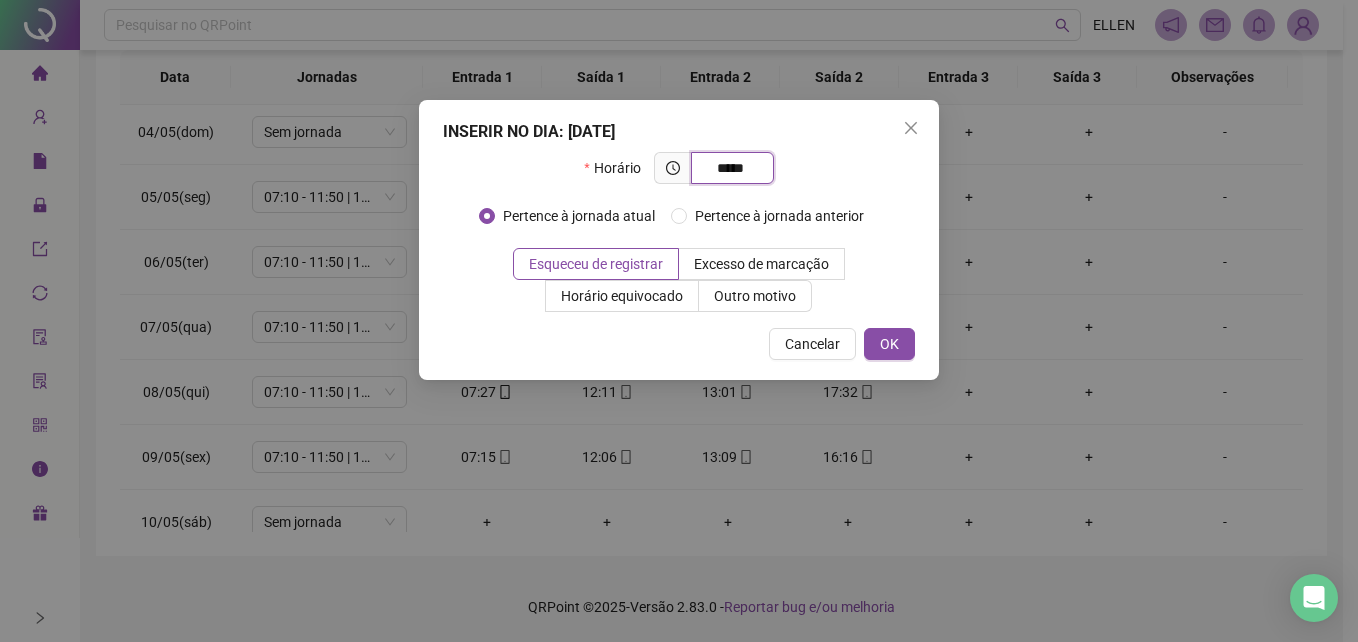 type on "*****" 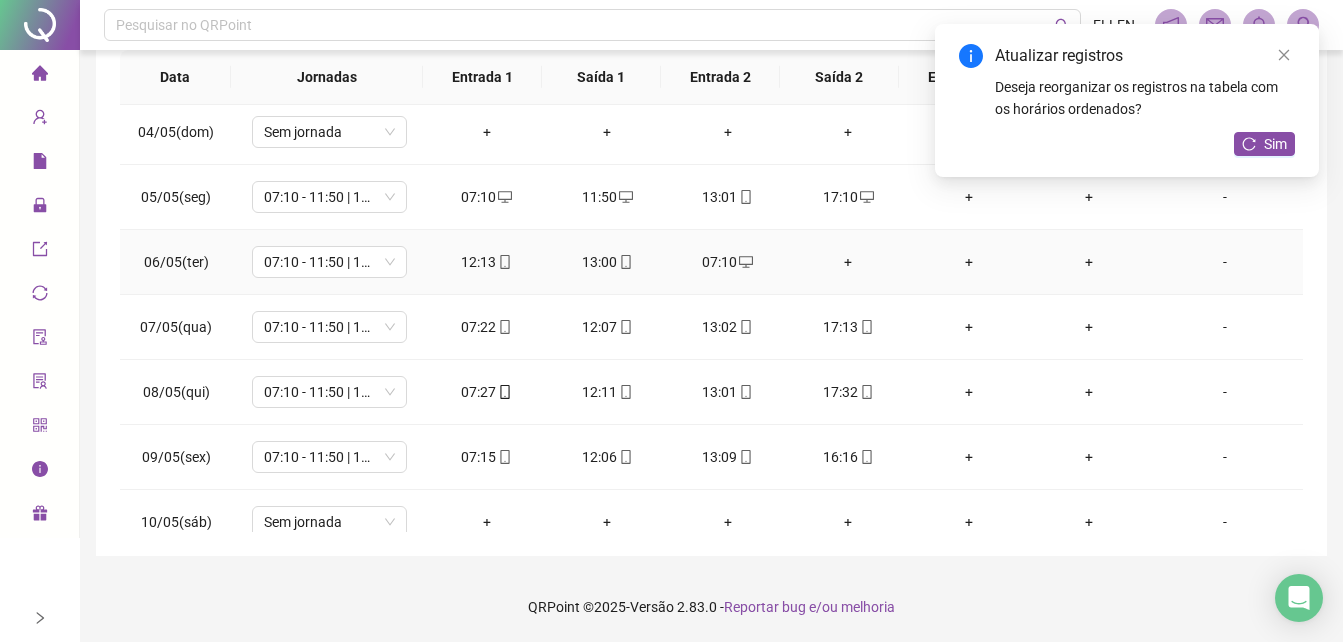 click on "+" at bounding box center (848, 262) 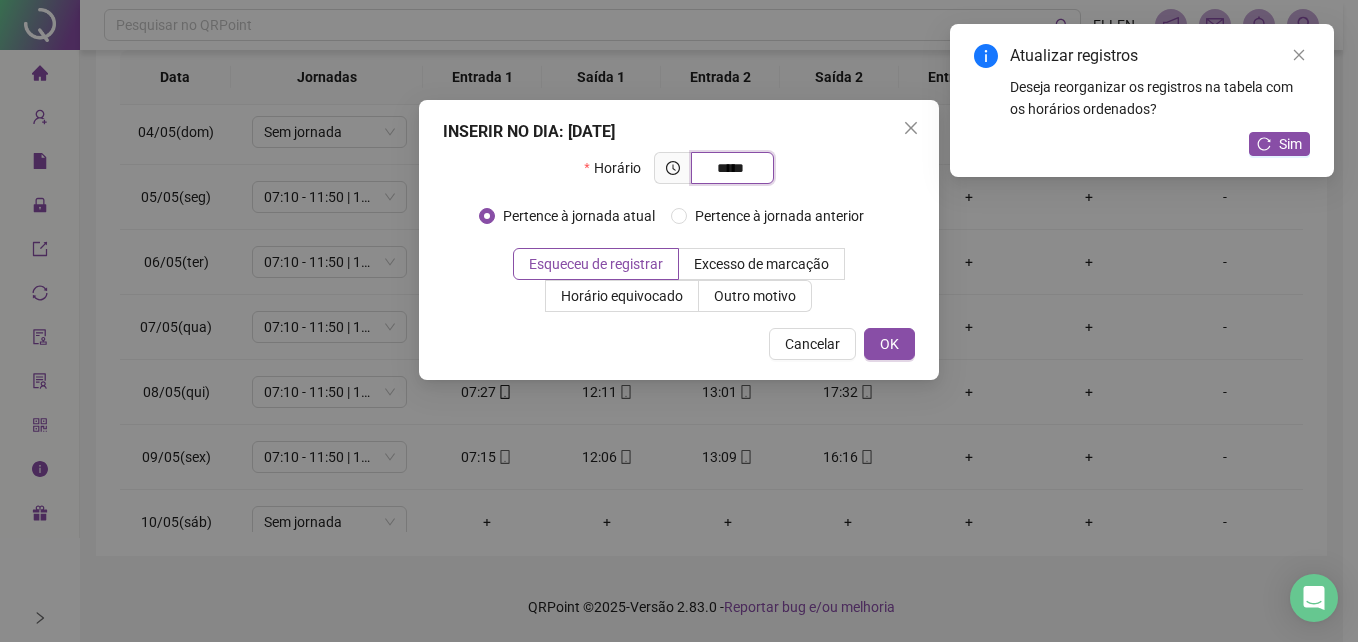 type on "*****" 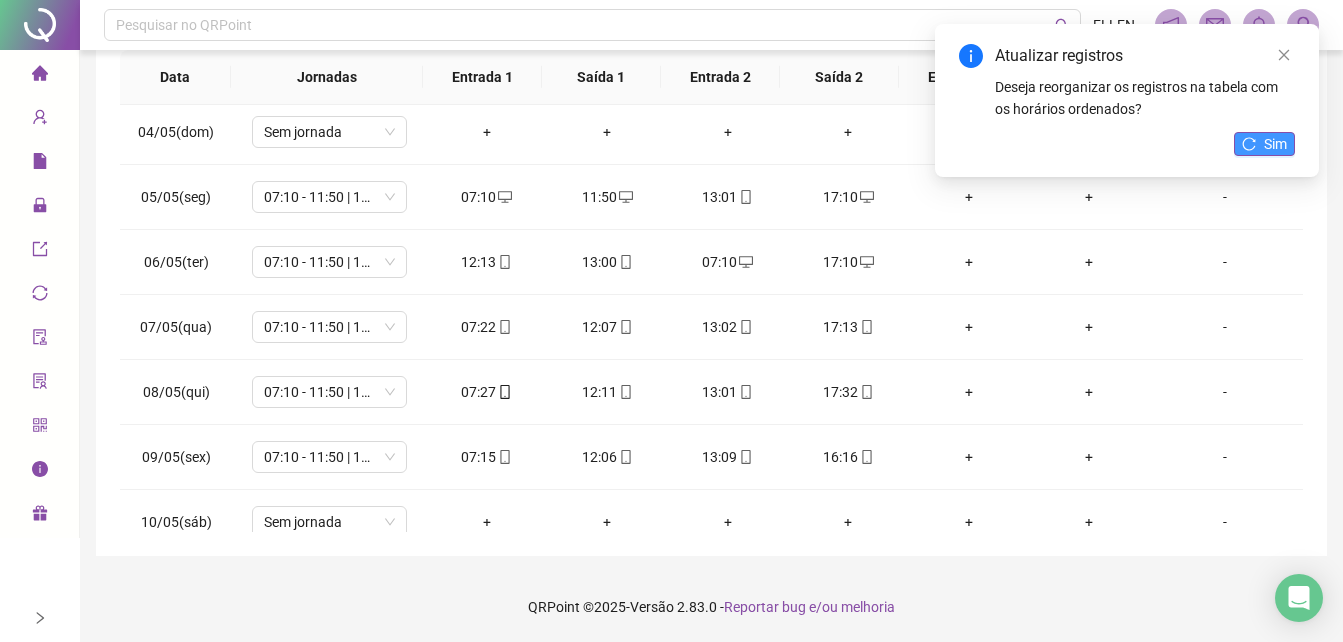 click on "Sim" at bounding box center [1275, 144] 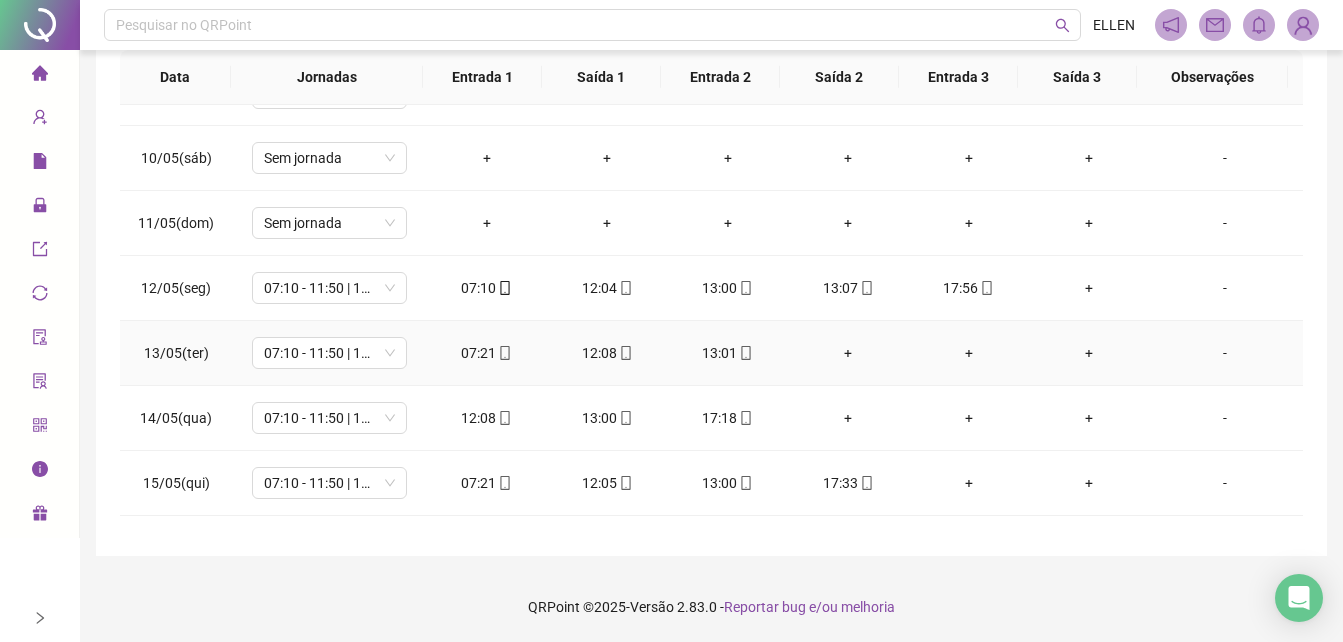 scroll, scrollTop: 600, scrollLeft: 0, axis: vertical 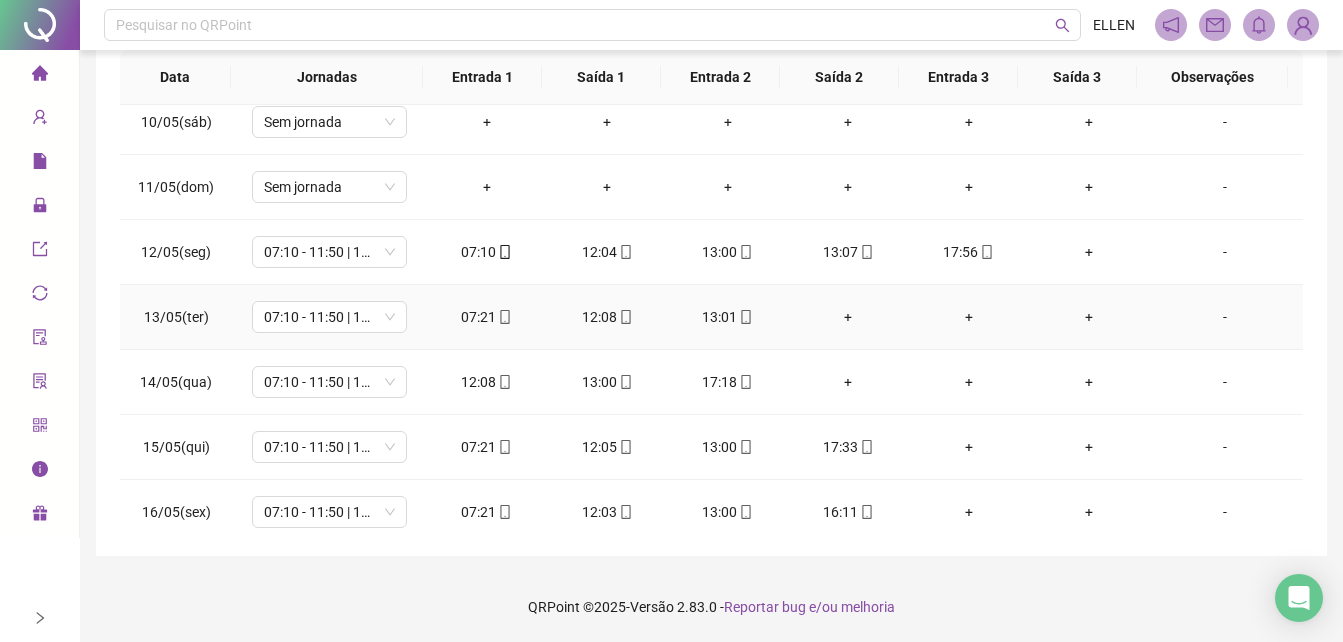 click on "+" at bounding box center [848, 317] 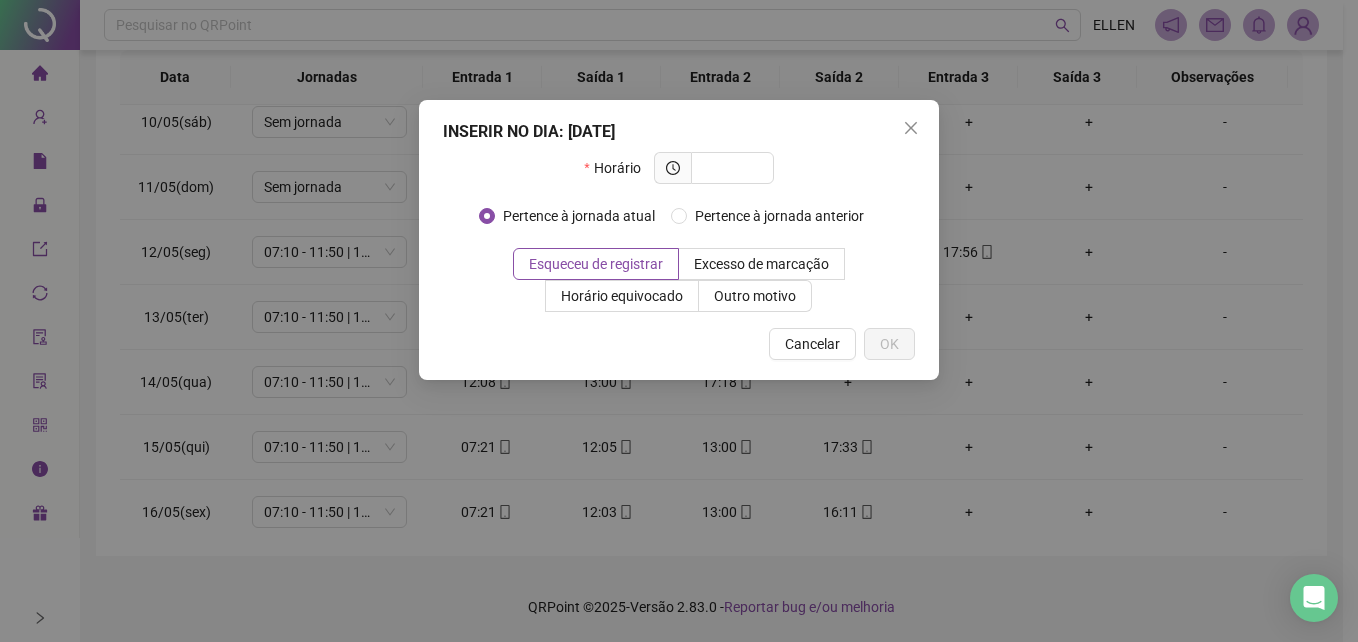 click on "INSERIR NO DIA :   13/05/2025 Horário Pertence à jornada atual Pertence à jornada anterior Esqueceu de registrar Excesso de marcação Horário equivocado Outro motivo Motivo Cancelar OK" at bounding box center [679, 321] 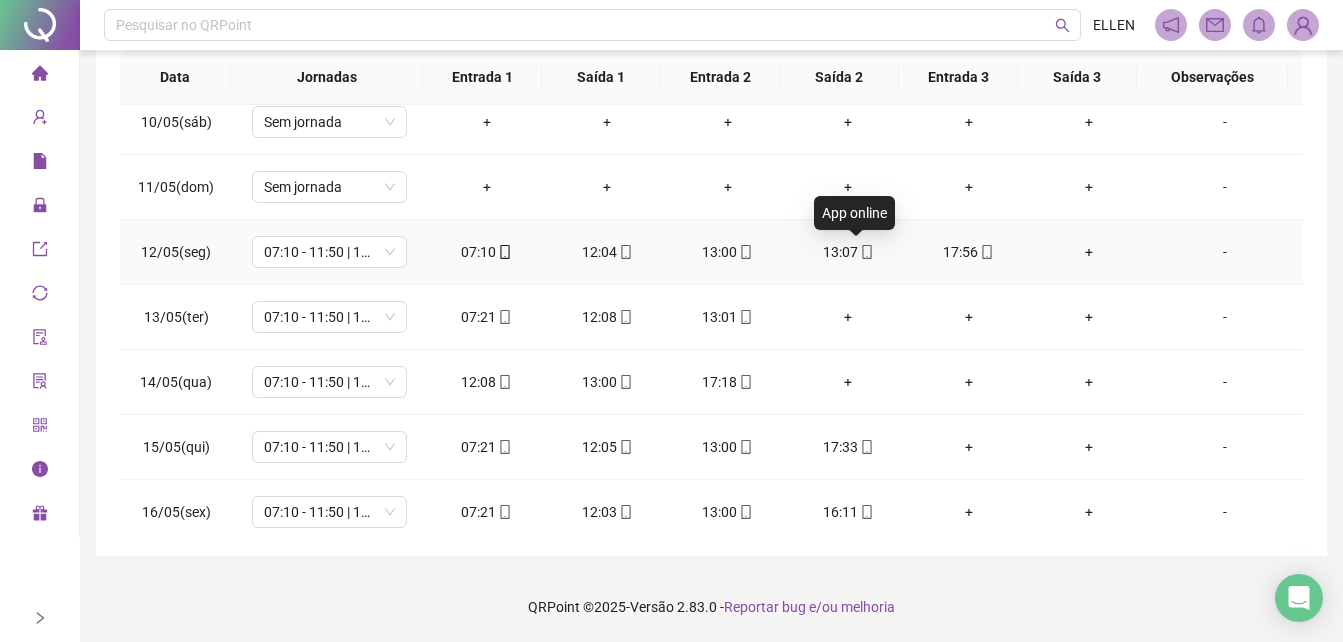 click 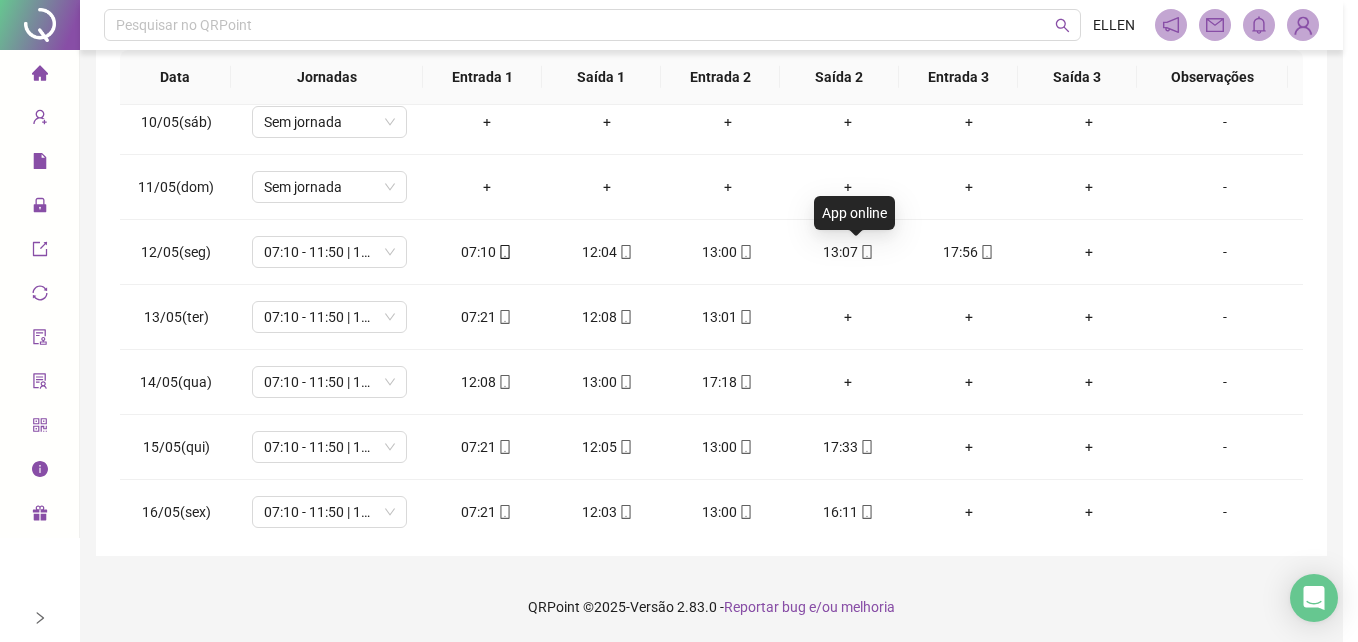 type on "**********" 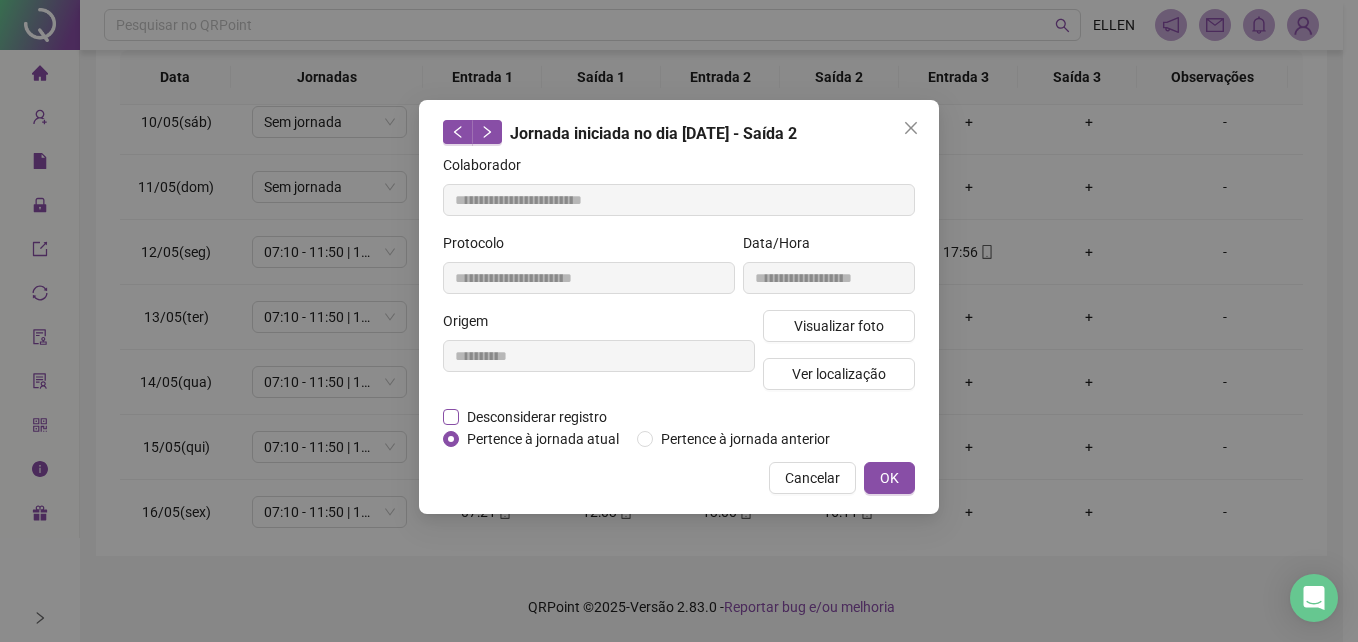 click on "Desconsiderar registro" at bounding box center (537, 417) 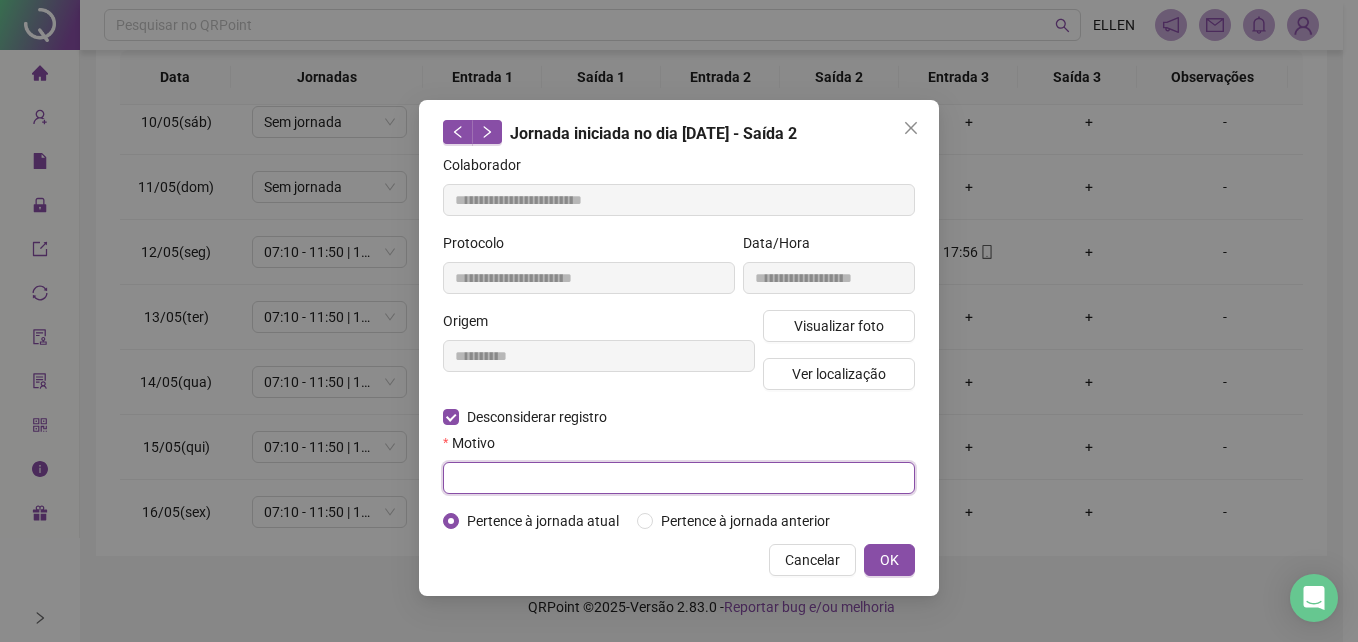 click at bounding box center [679, 478] 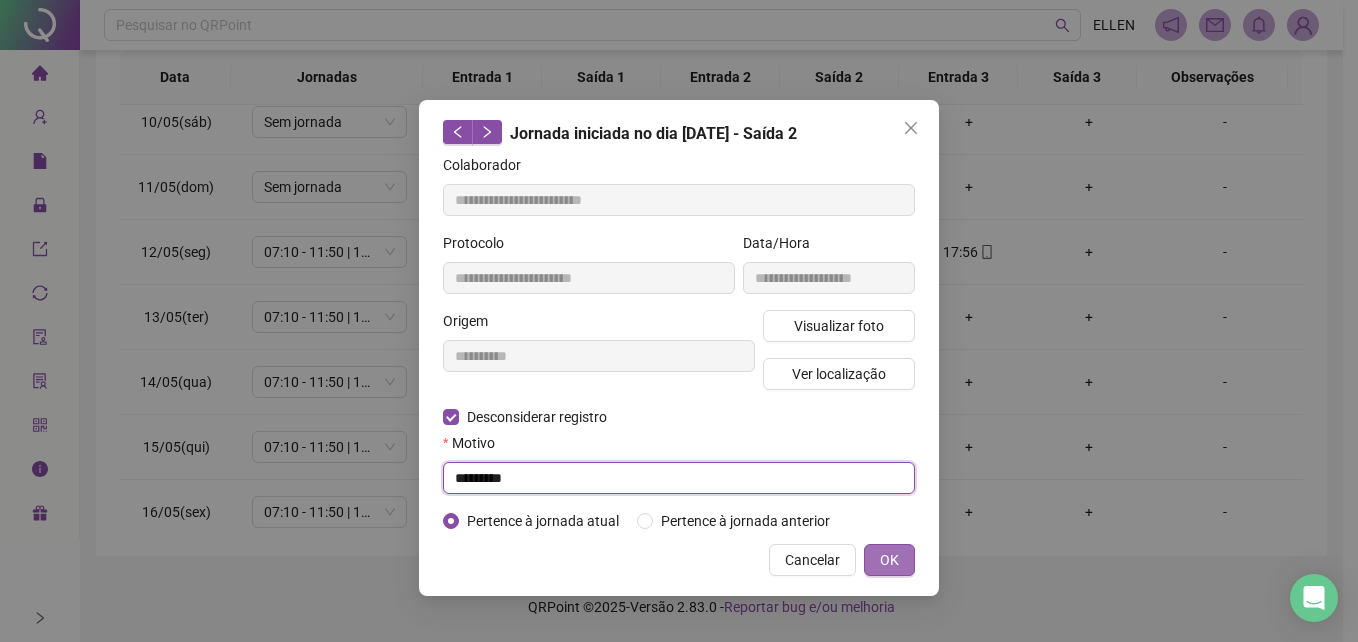 type on "*********" 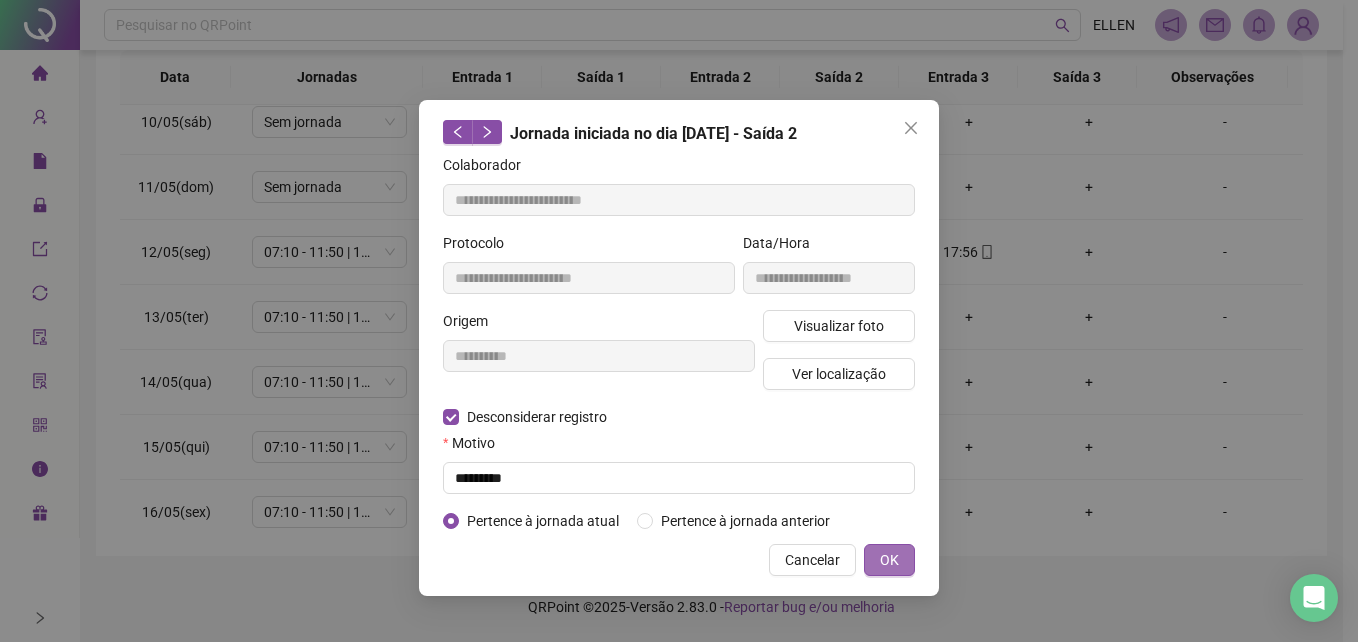 click on "OK" at bounding box center [889, 560] 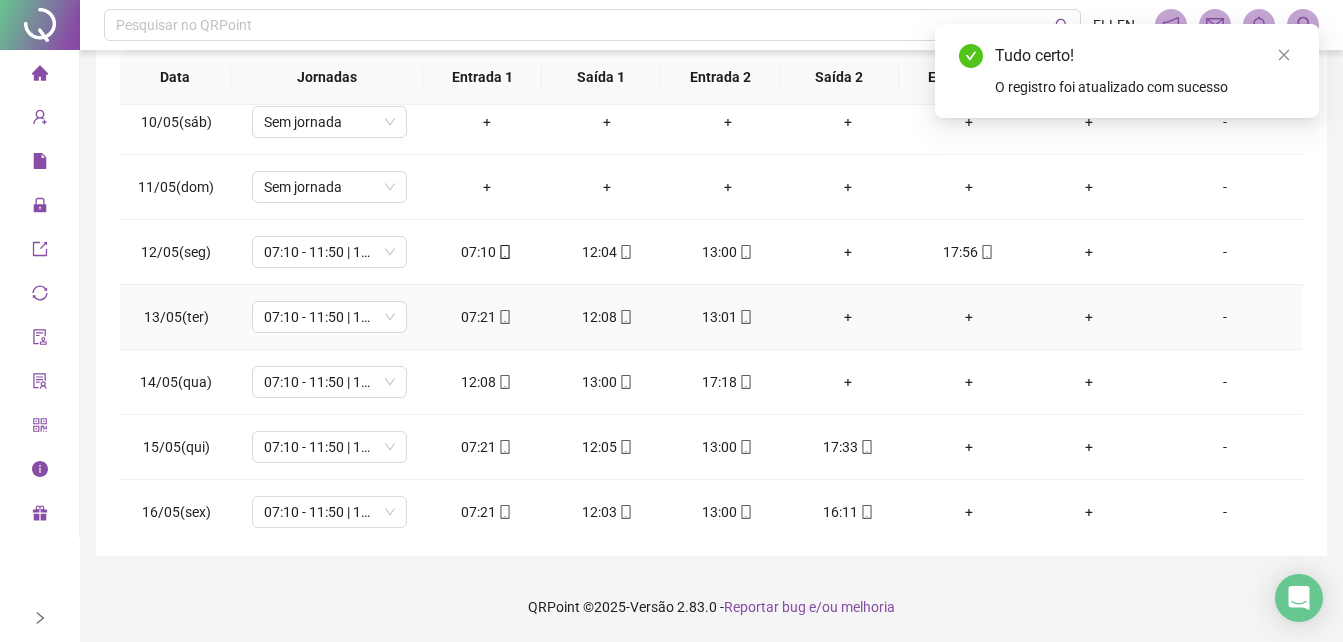 click on "+" at bounding box center [848, 317] 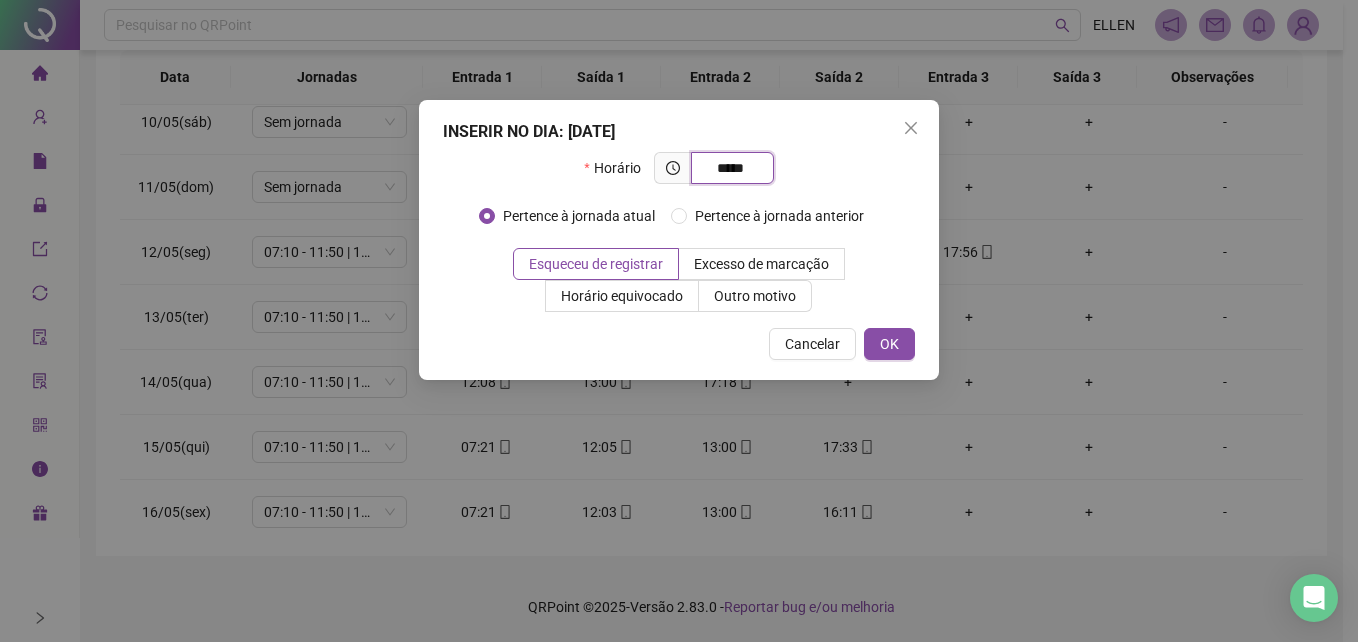 type on "*****" 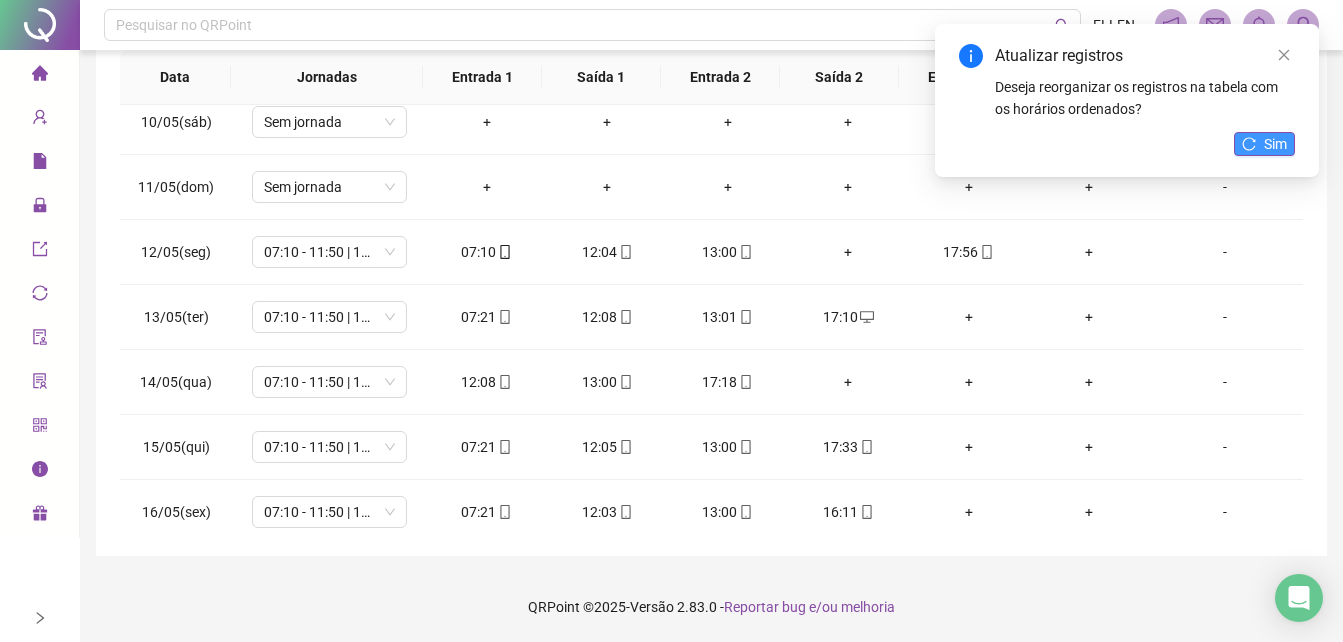 click on "Sim" at bounding box center (1264, 144) 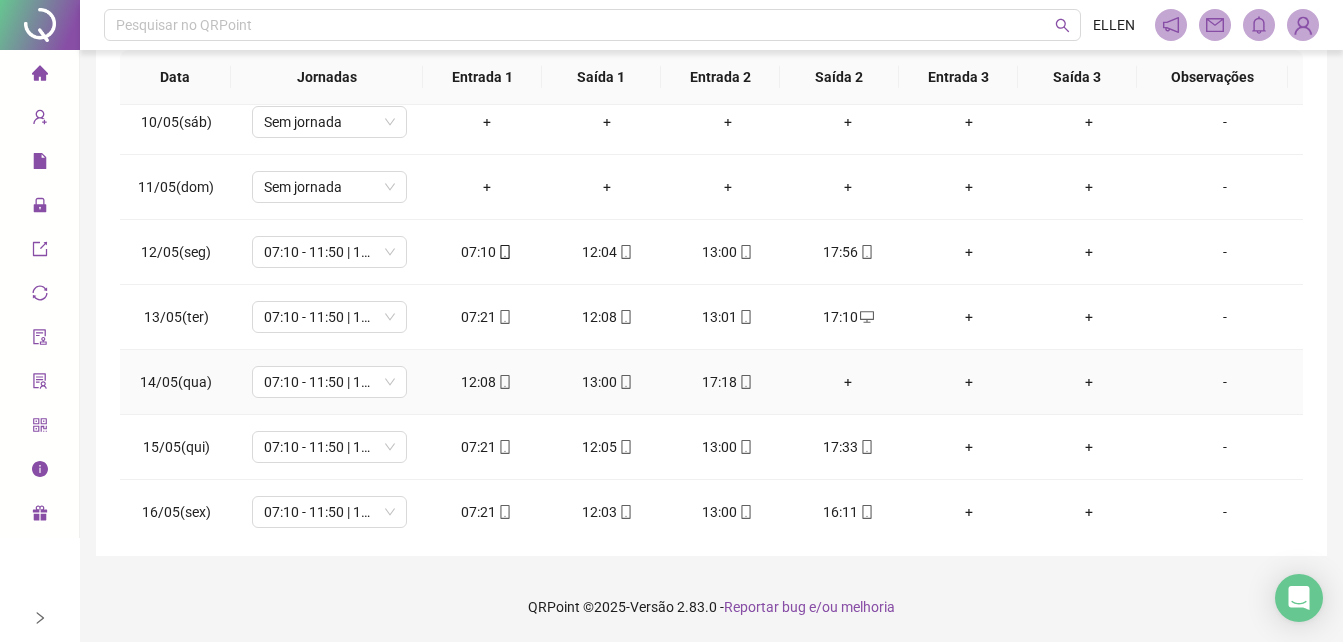 click on "+" at bounding box center [848, 382] 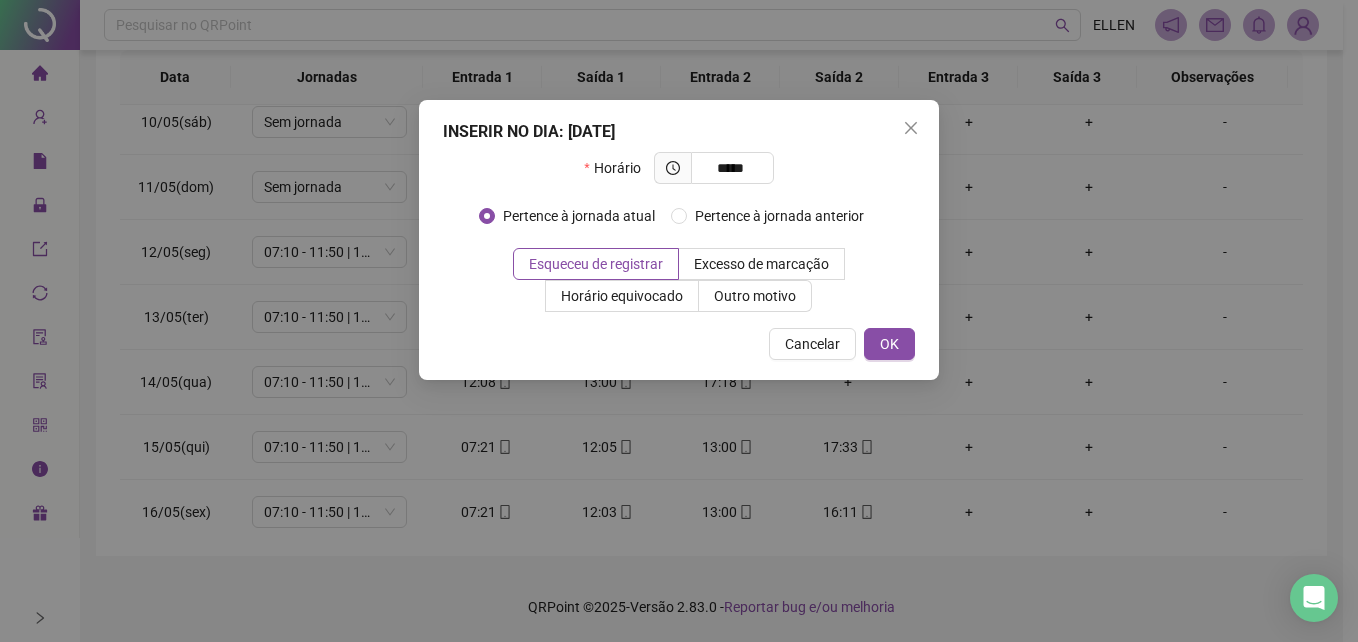 type on "*****" 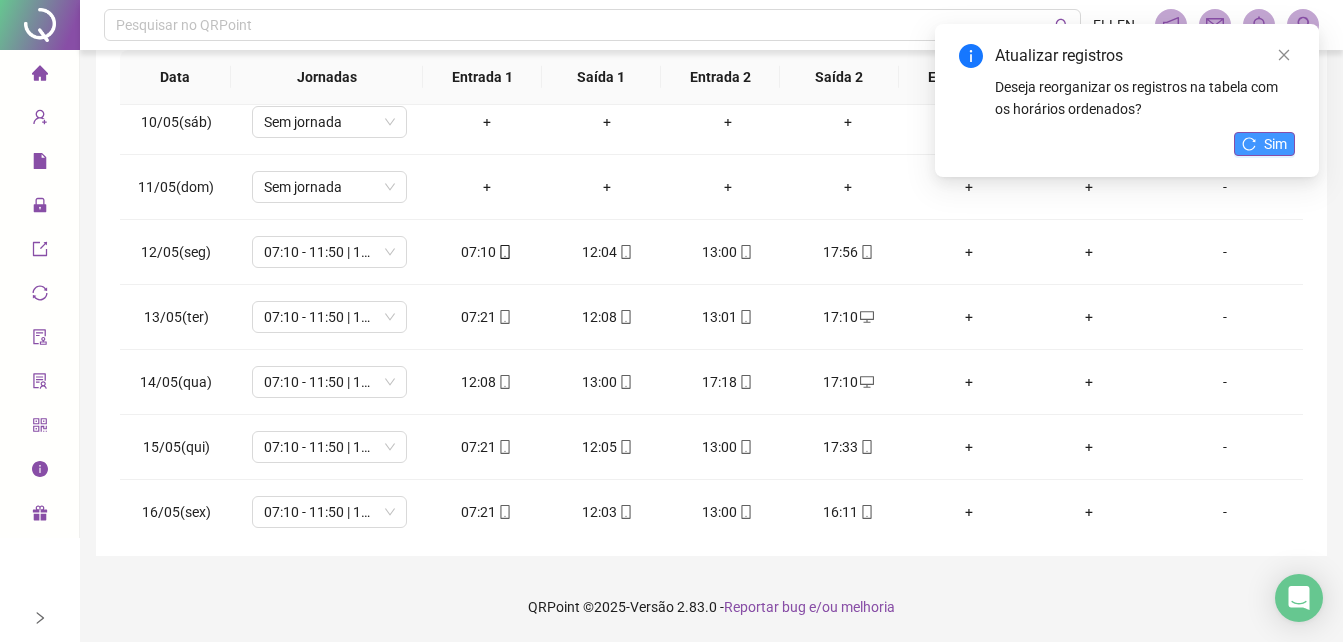 click on "Sim" at bounding box center (1264, 144) 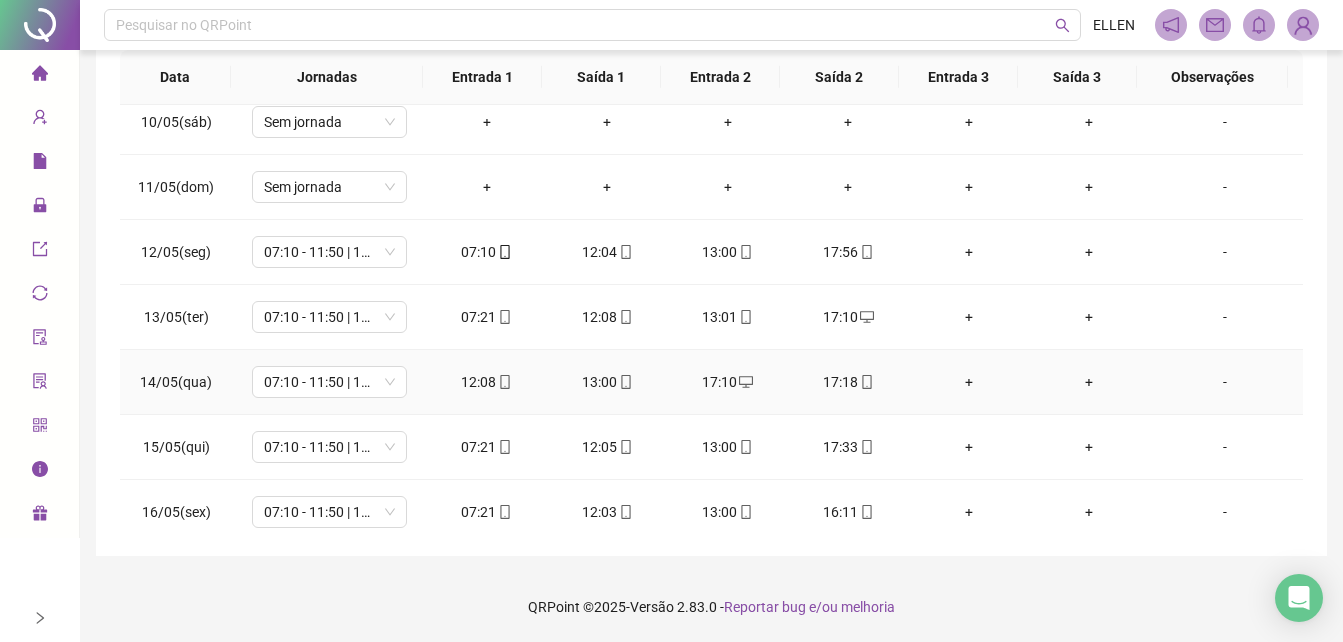 click 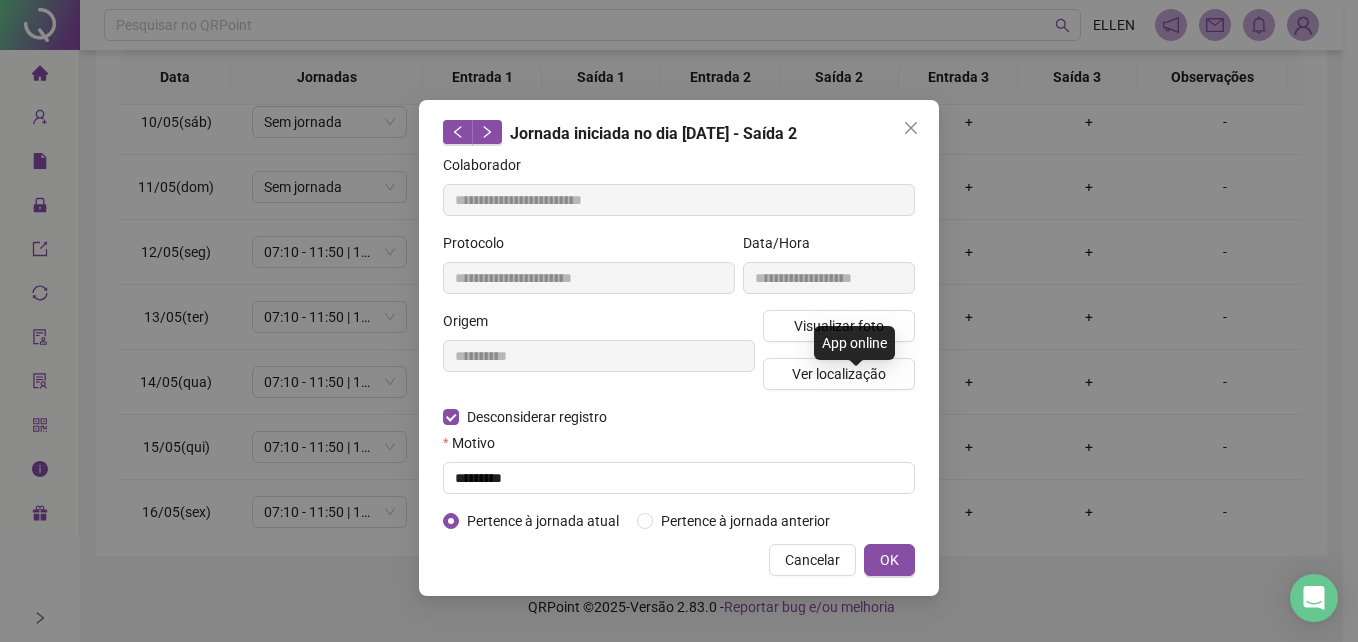 type on "**********" 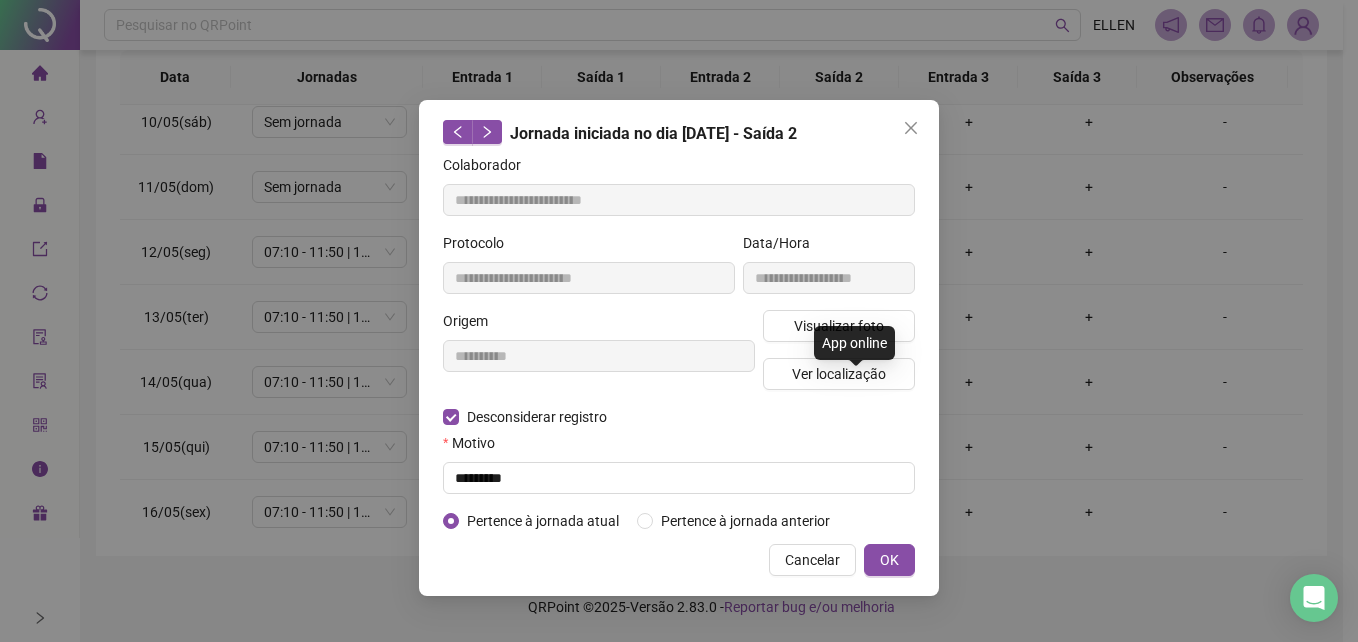 type on "**********" 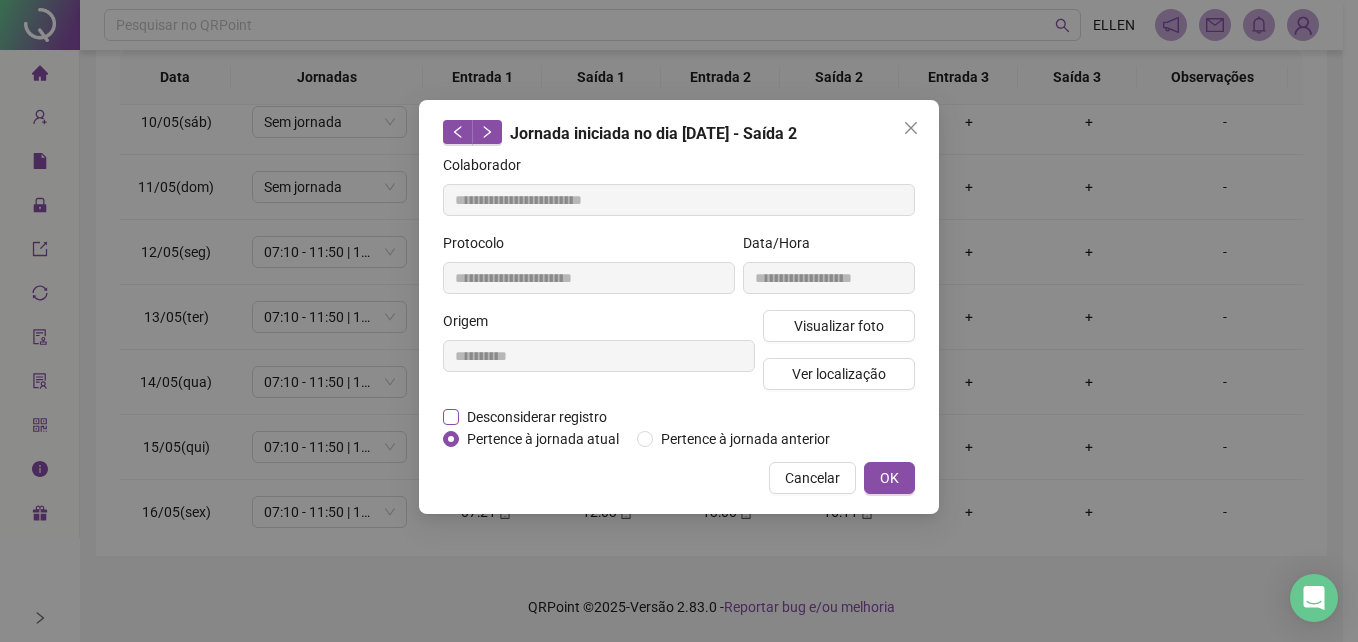 click on "Desconsiderar registro" at bounding box center [537, 417] 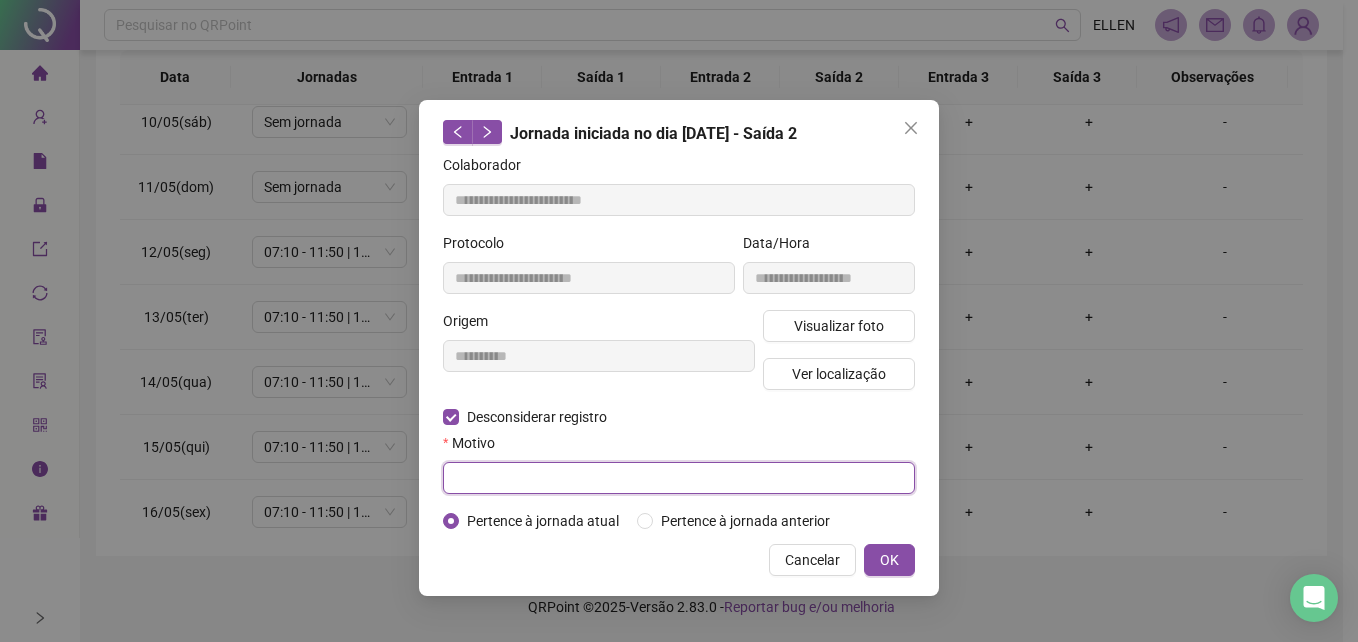 click at bounding box center [679, 478] 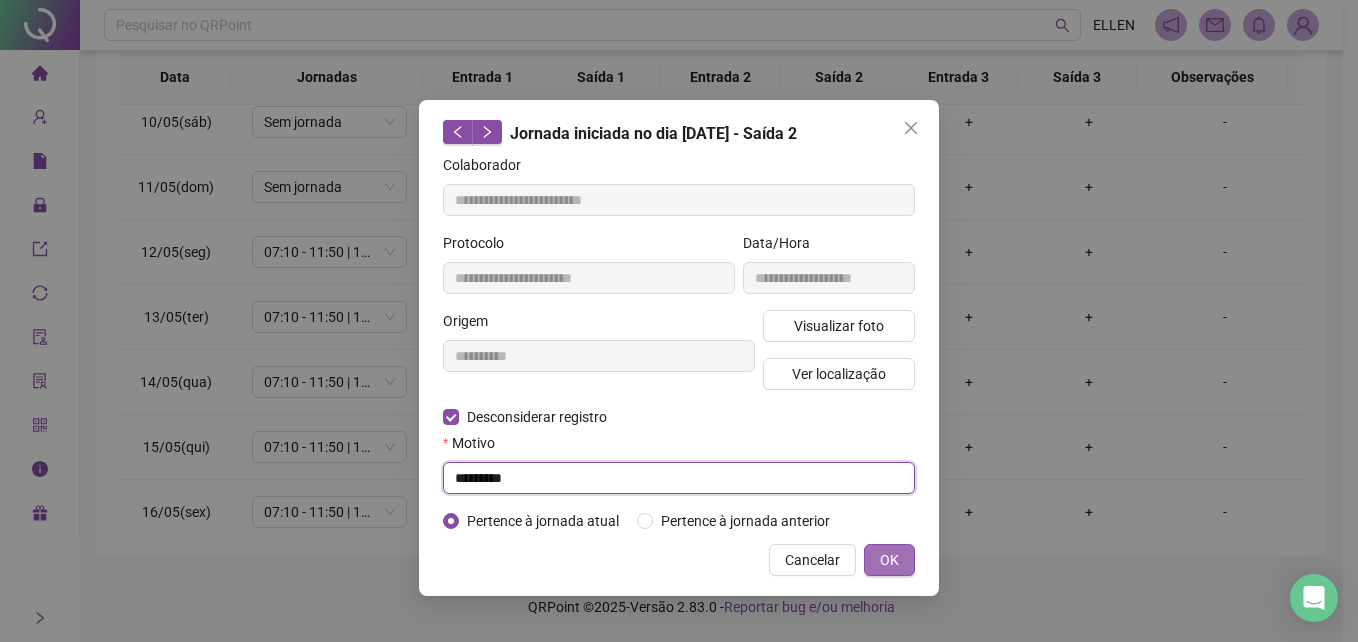 type on "*********" 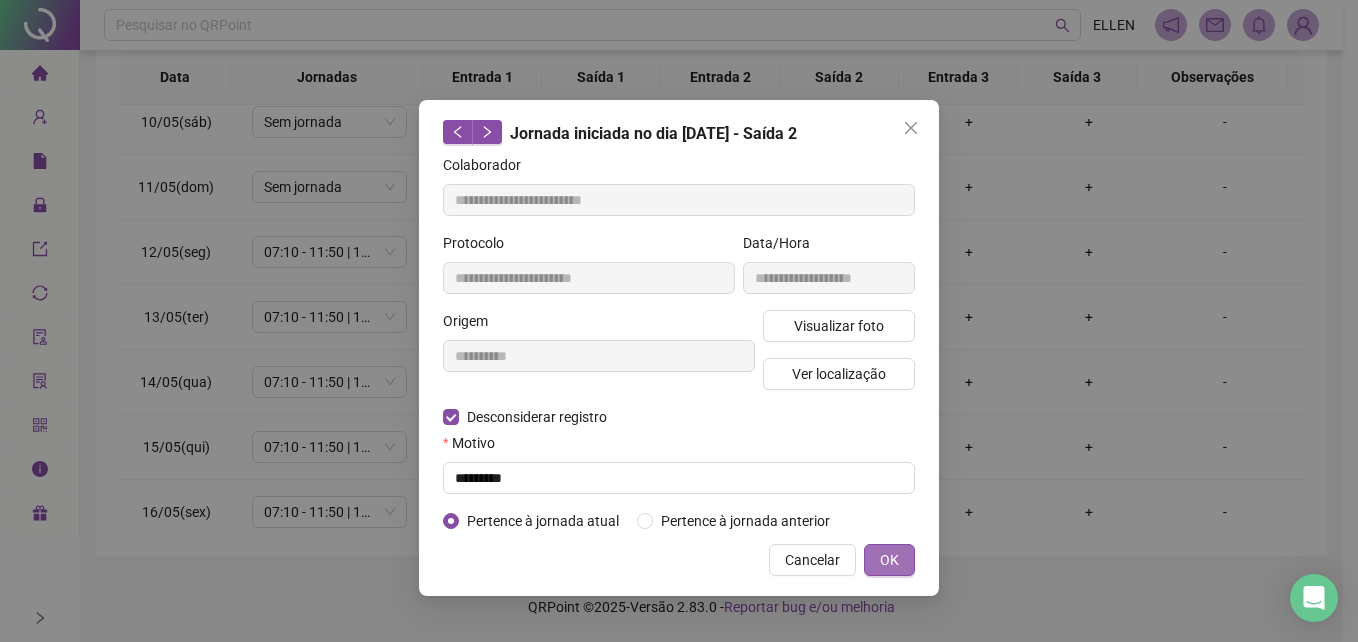 click on "OK" at bounding box center (889, 560) 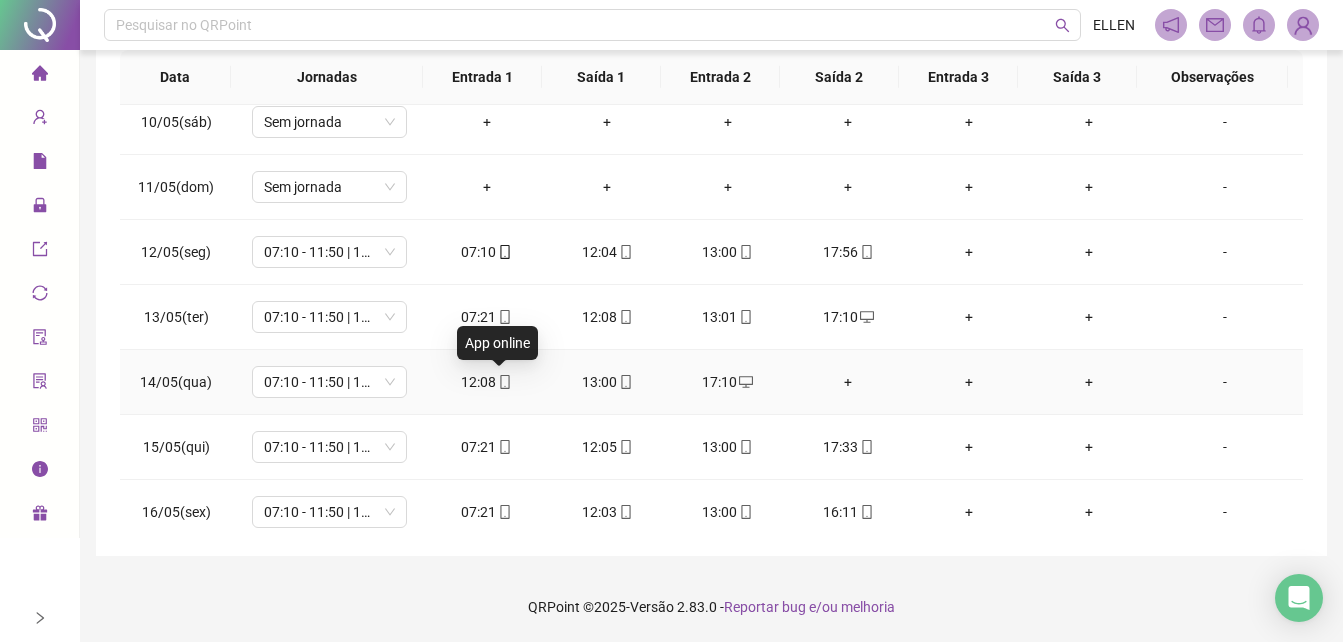 click at bounding box center (504, 382) 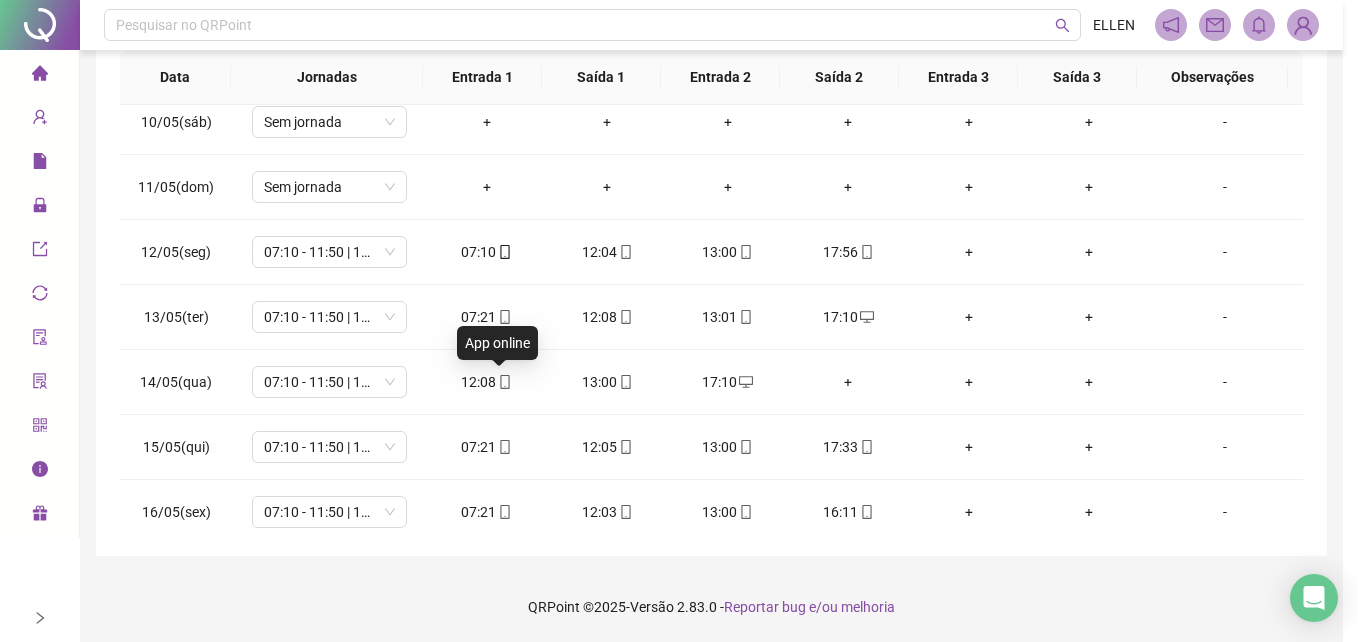 type on "**********" 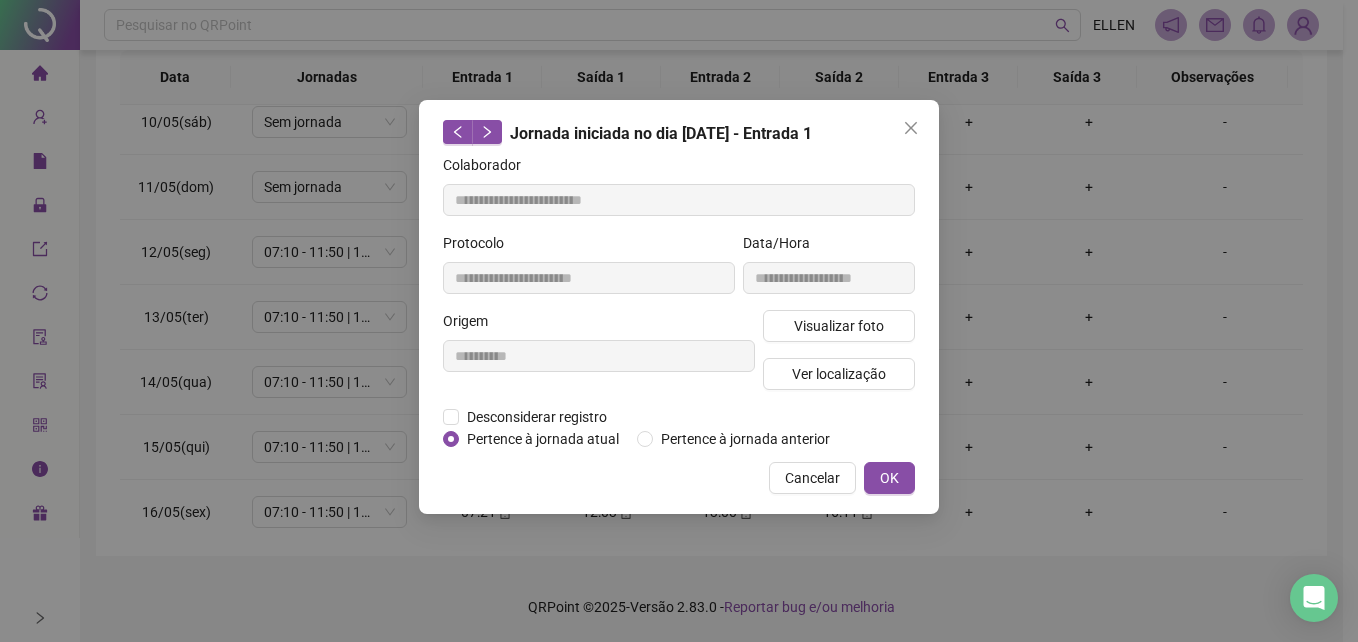 click on "**********" at bounding box center (679, 321) 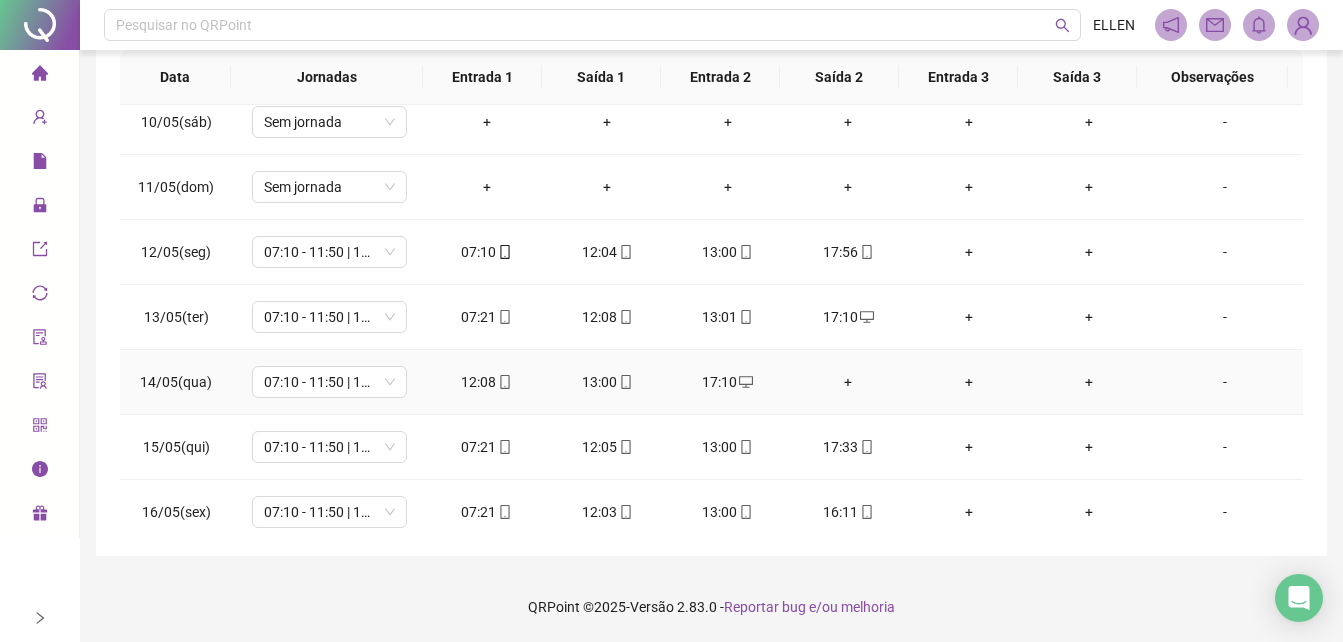 click on "+" at bounding box center (848, 382) 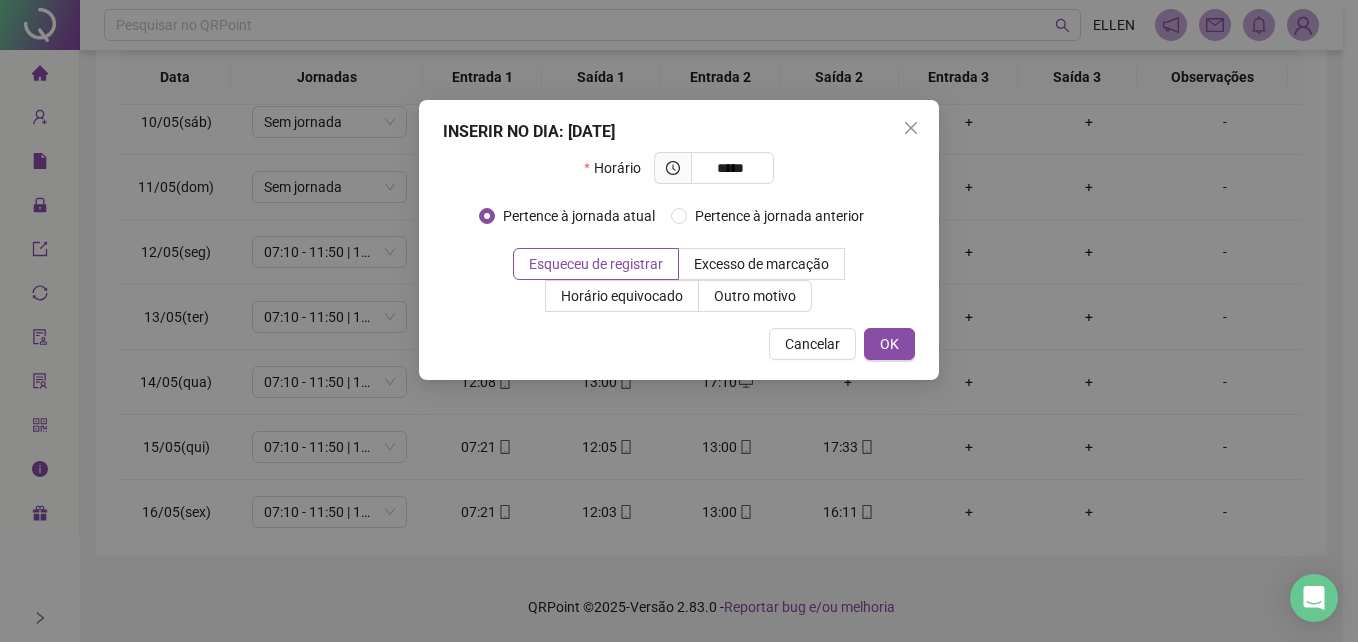 type on "*****" 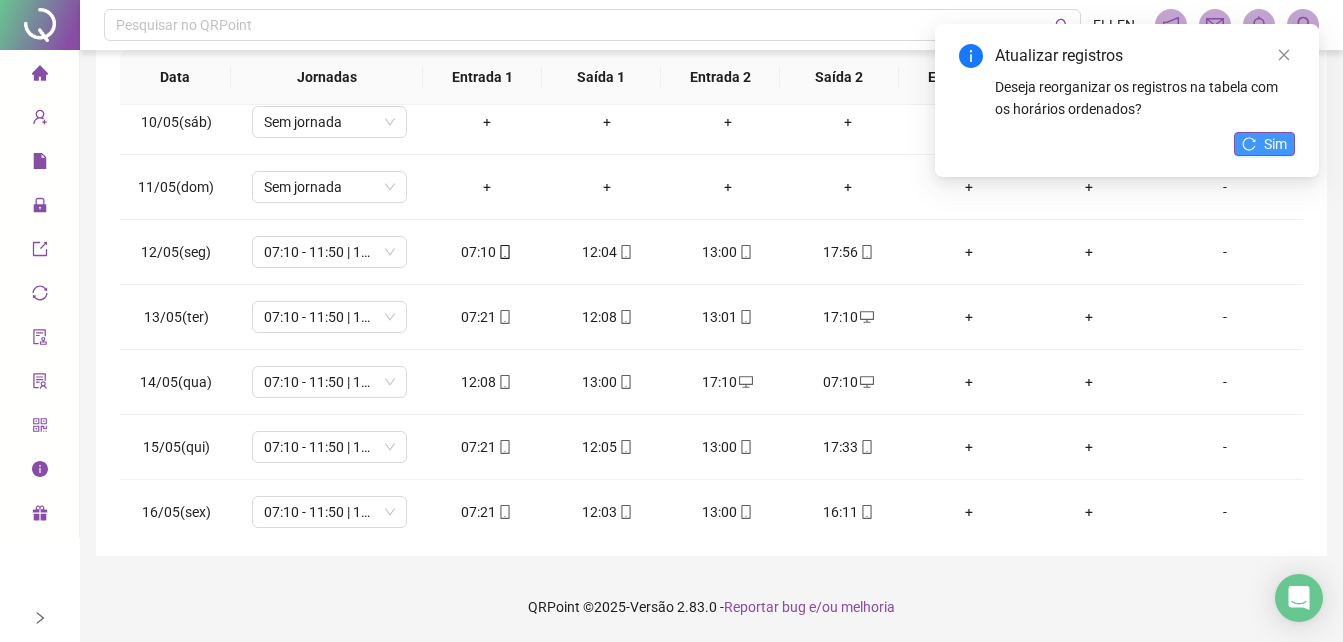 click on "Sim" at bounding box center (1264, 144) 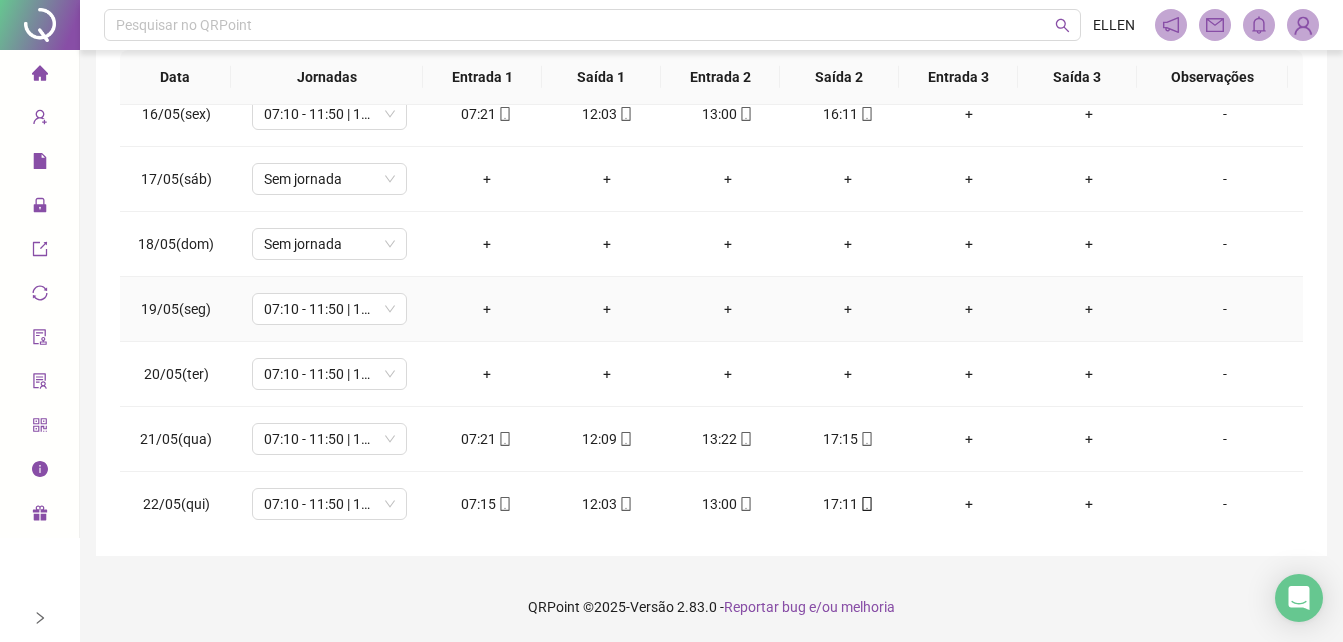 scroll, scrollTop: 1000, scrollLeft: 0, axis: vertical 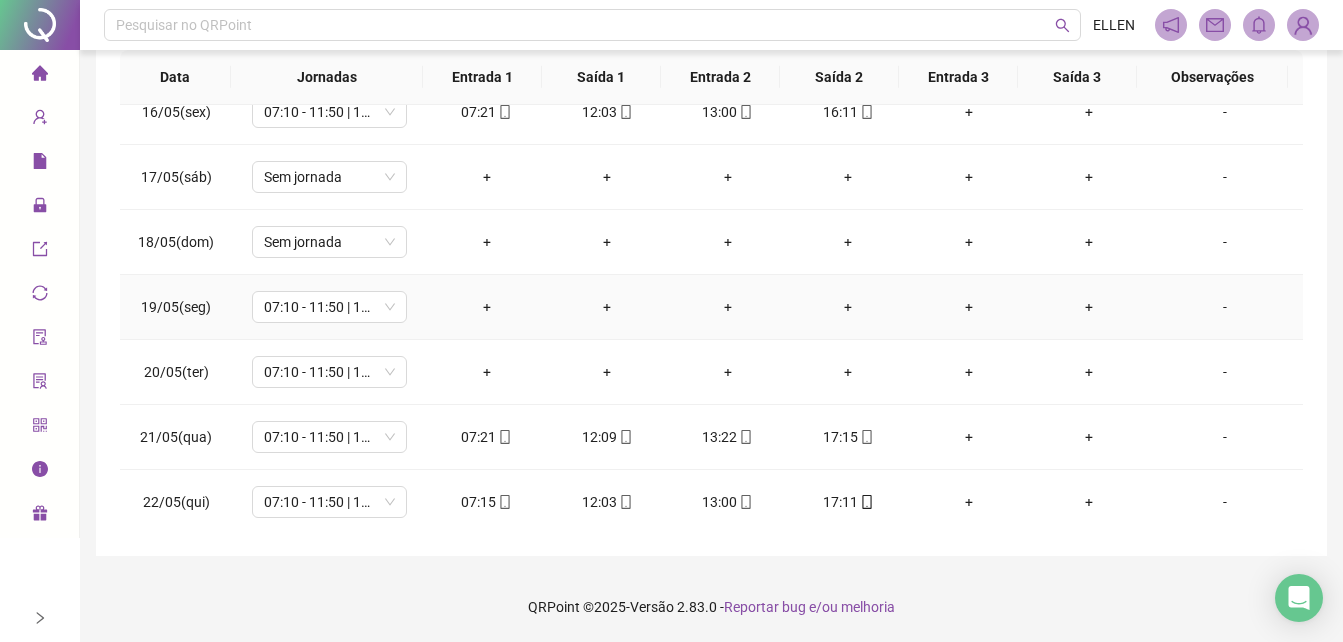 click on "+" at bounding box center (486, 307) 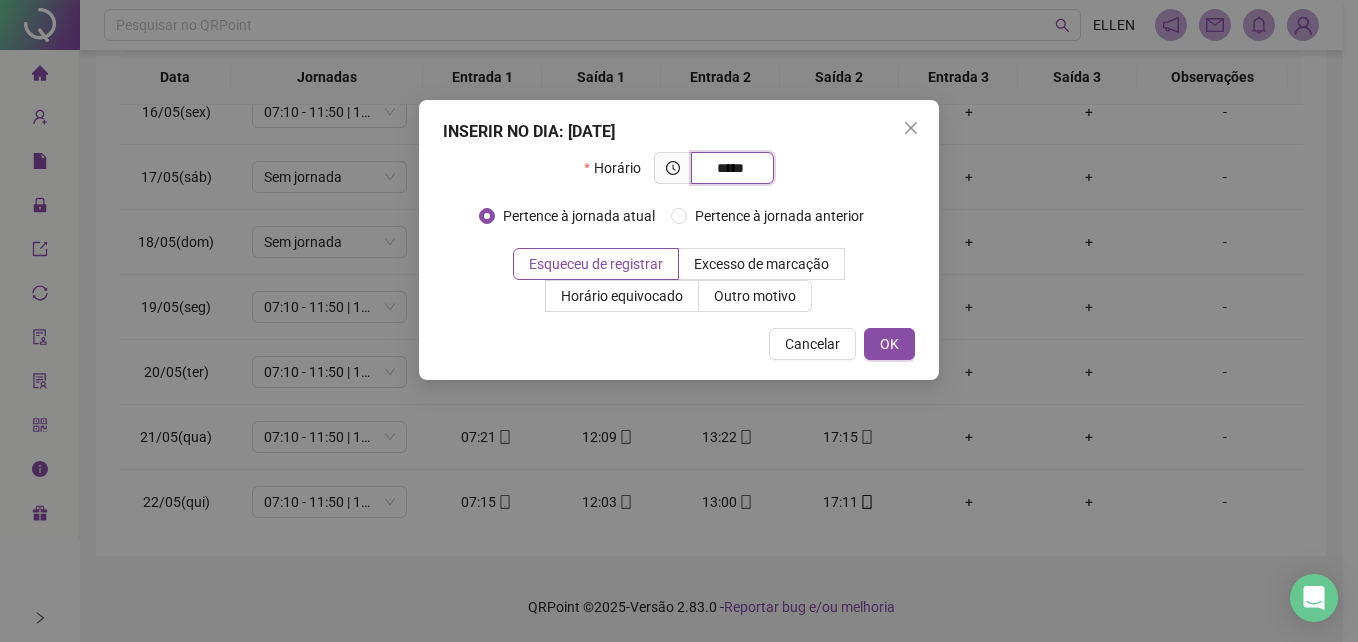 type on "*****" 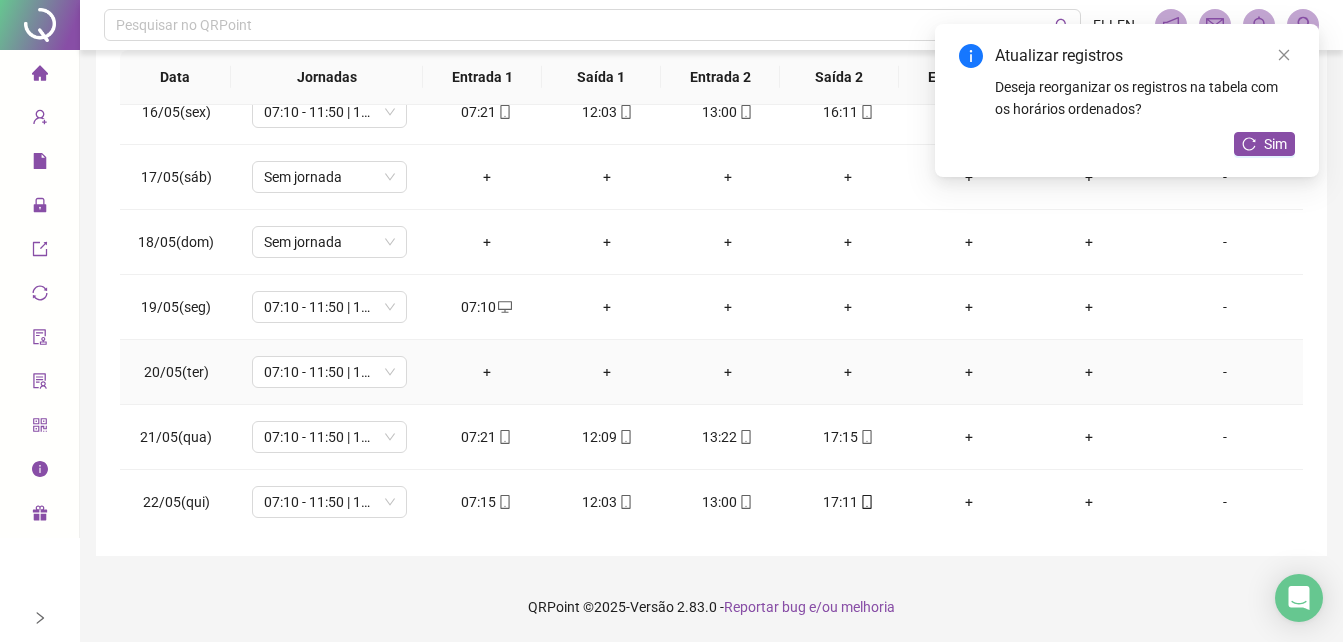 click on "+" at bounding box center (486, 372) 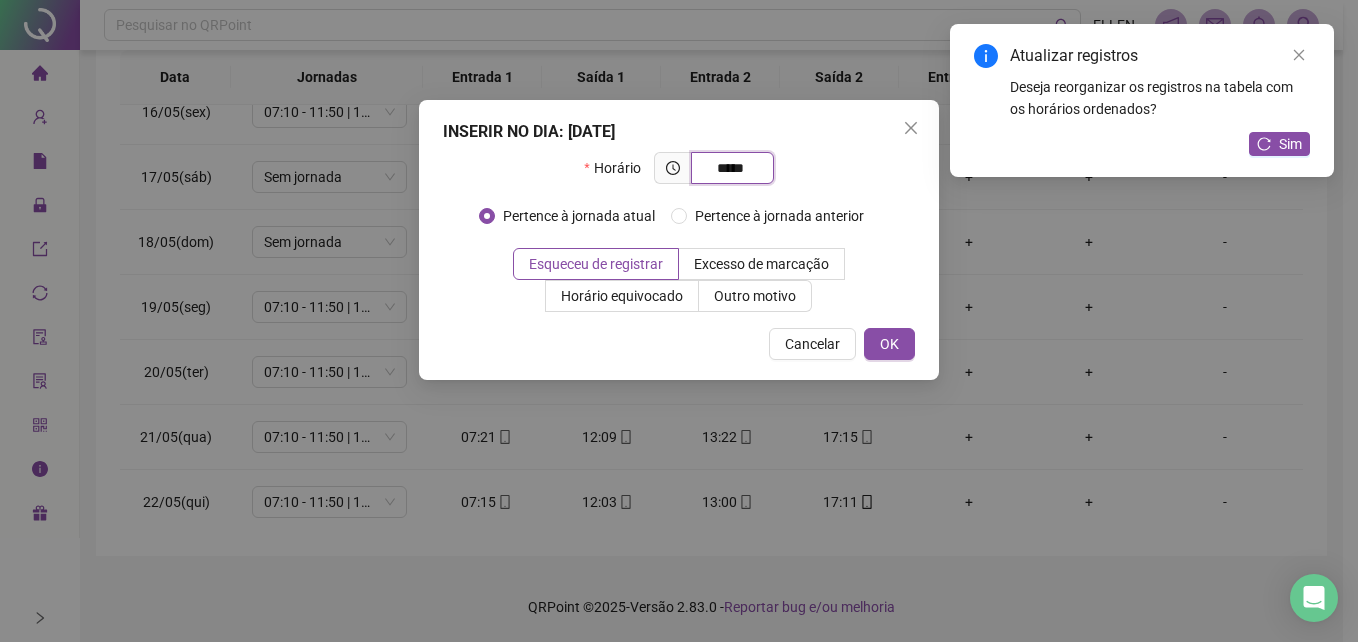 type on "*****" 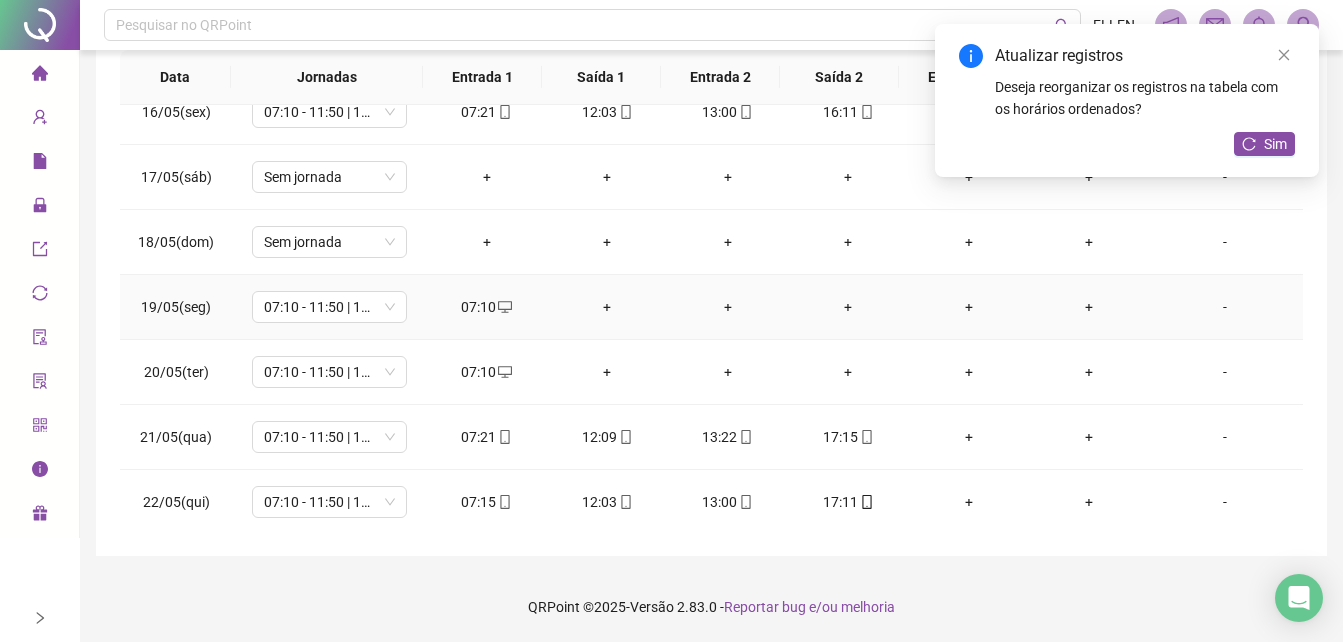 click on "+" at bounding box center (607, 307) 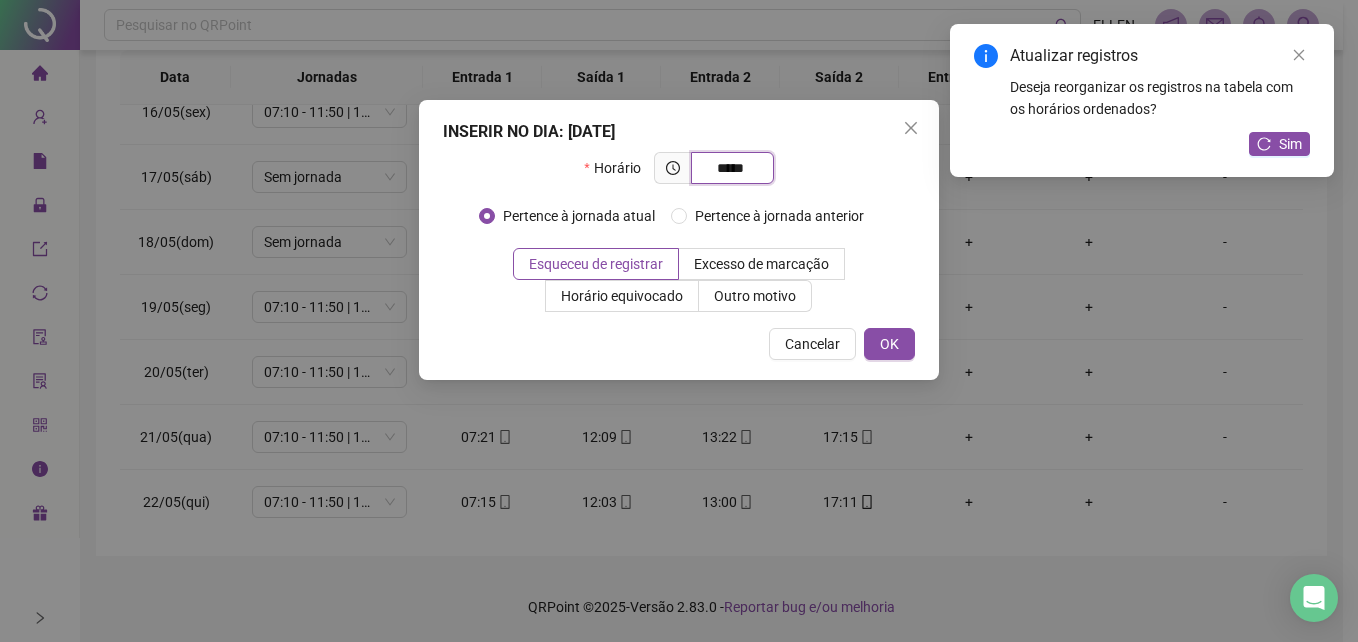 type on "*****" 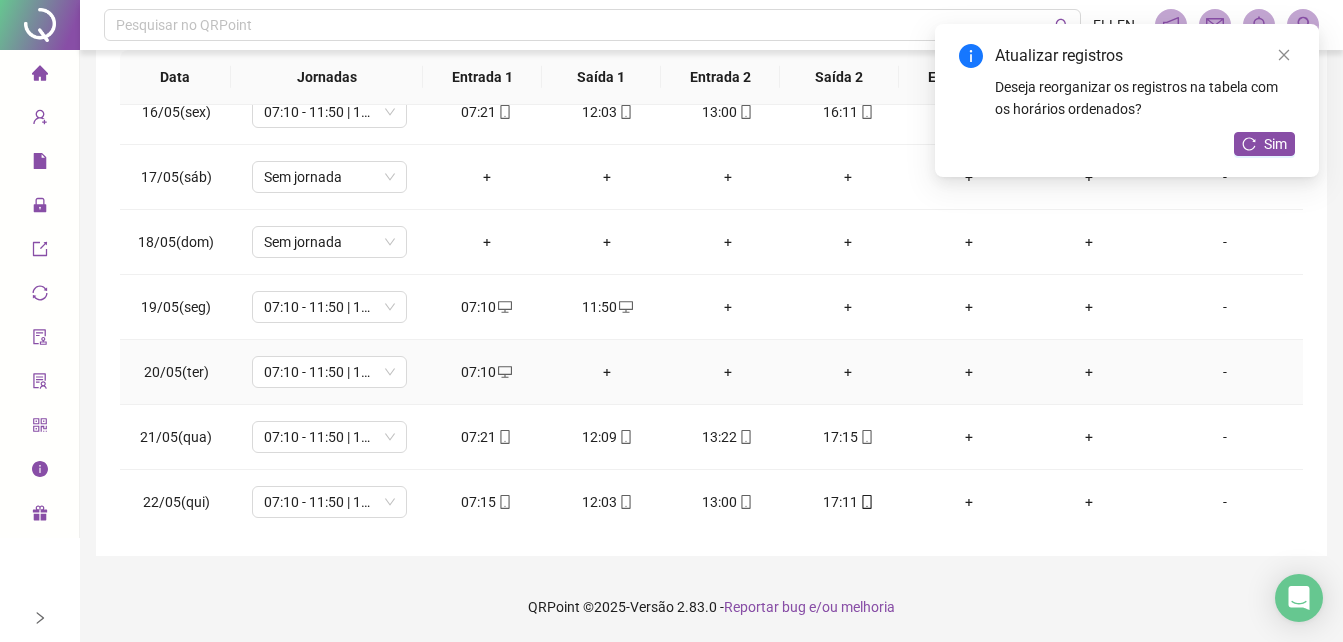 click on "+" at bounding box center [607, 372] 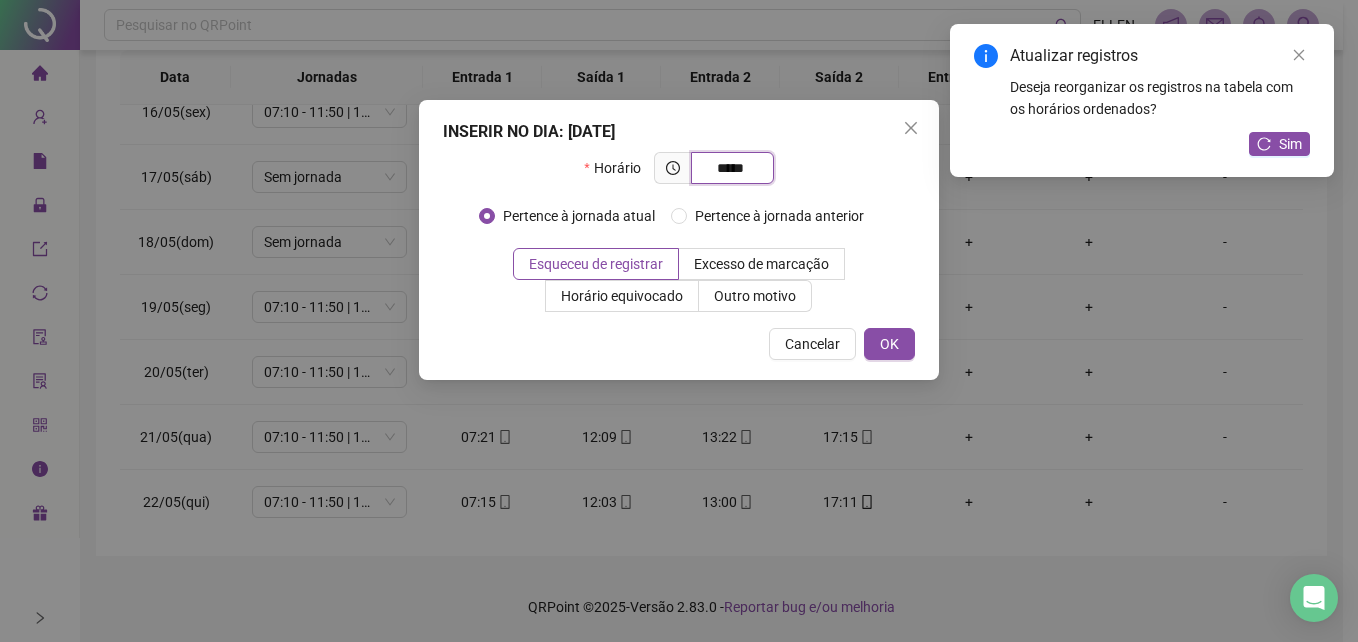 type on "*****" 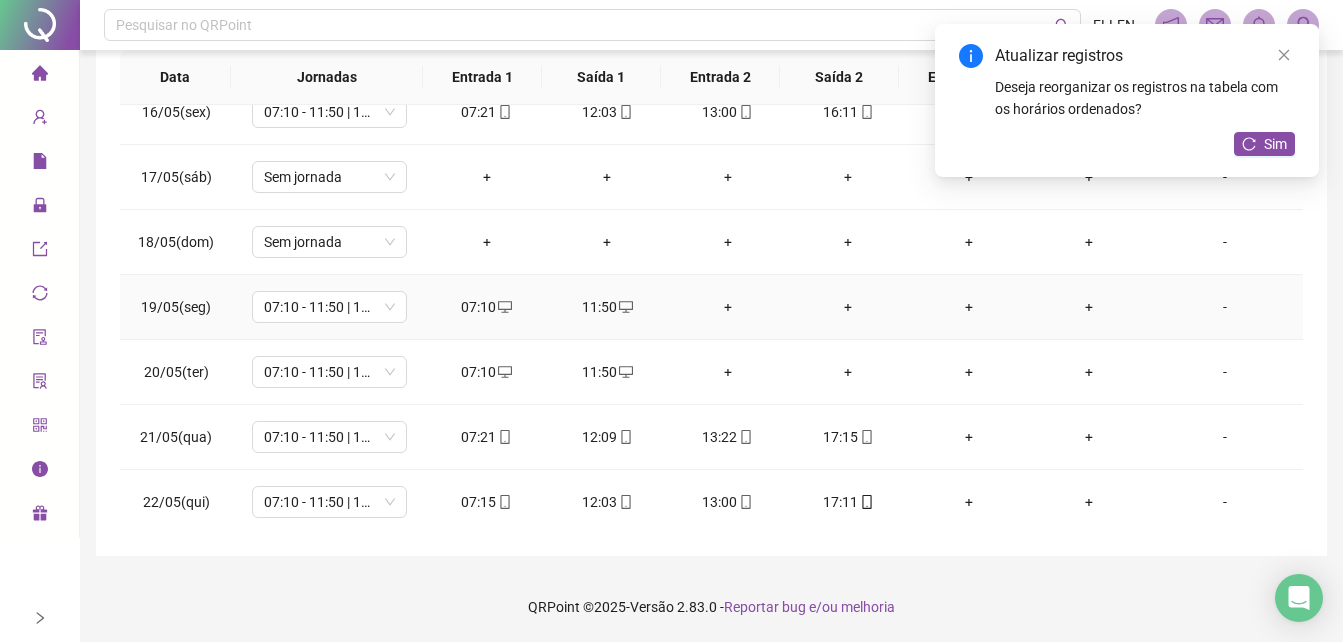 click on "+" at bounding box center (728, 307) 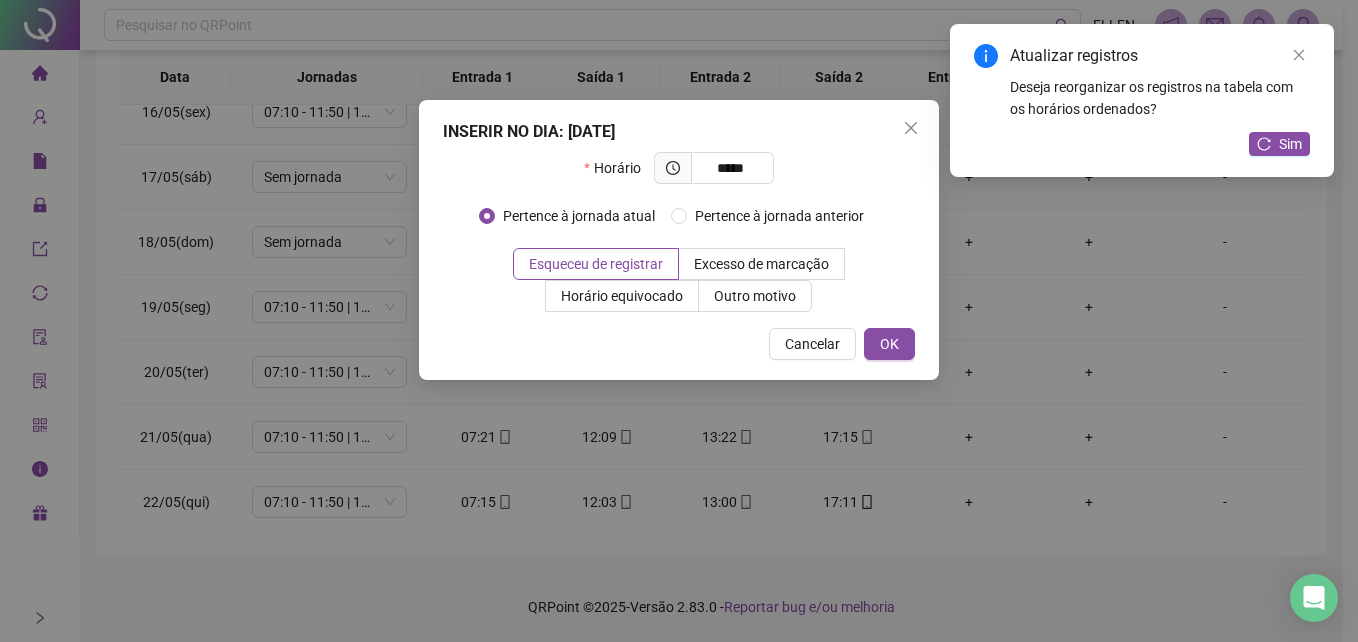 type on "*****" 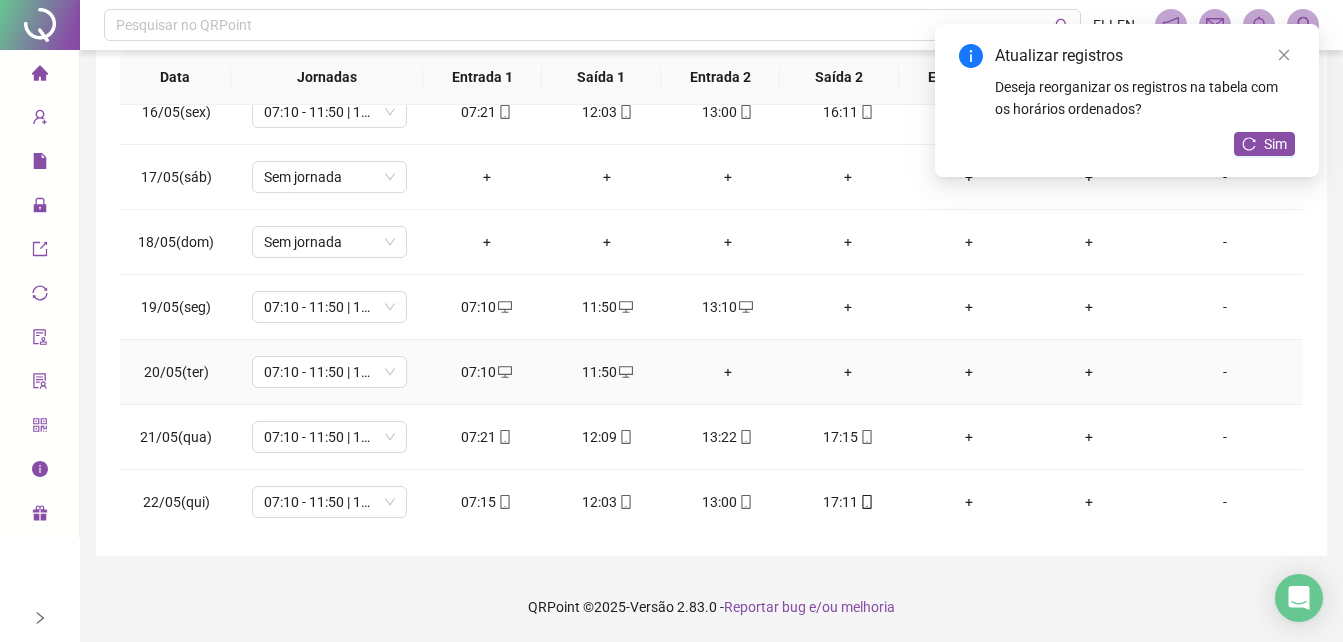 click on "+" at bounding box center (728, 372) 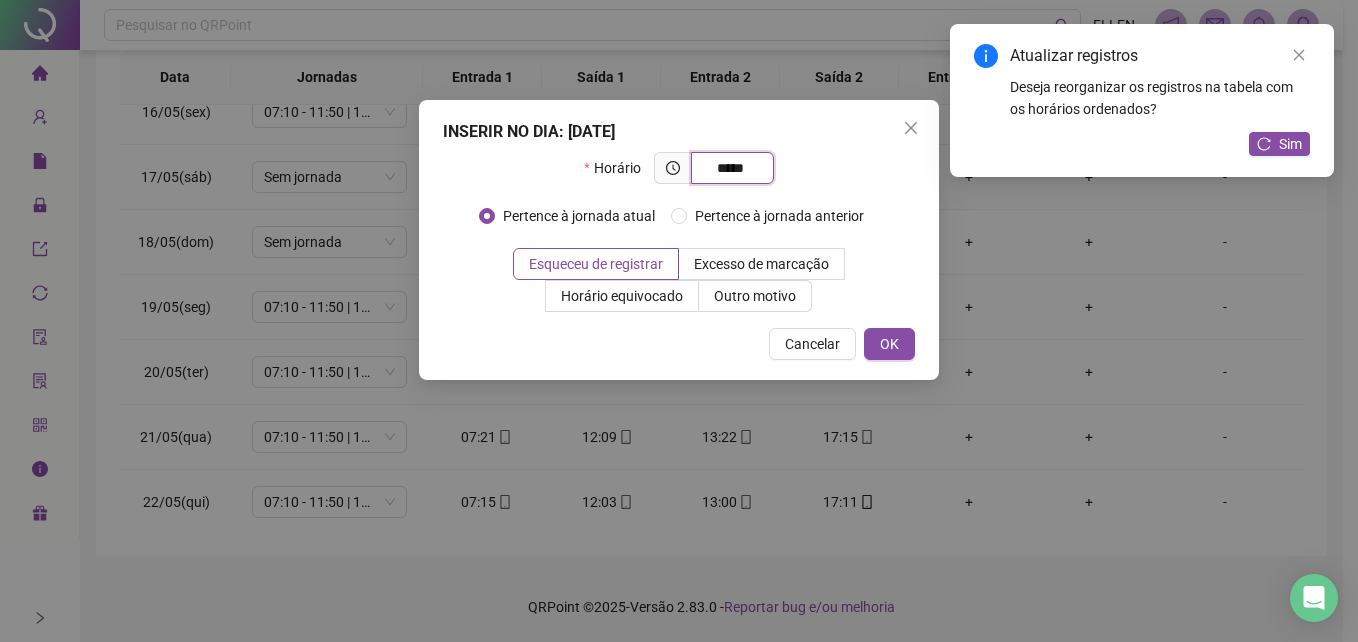 type on "*****" 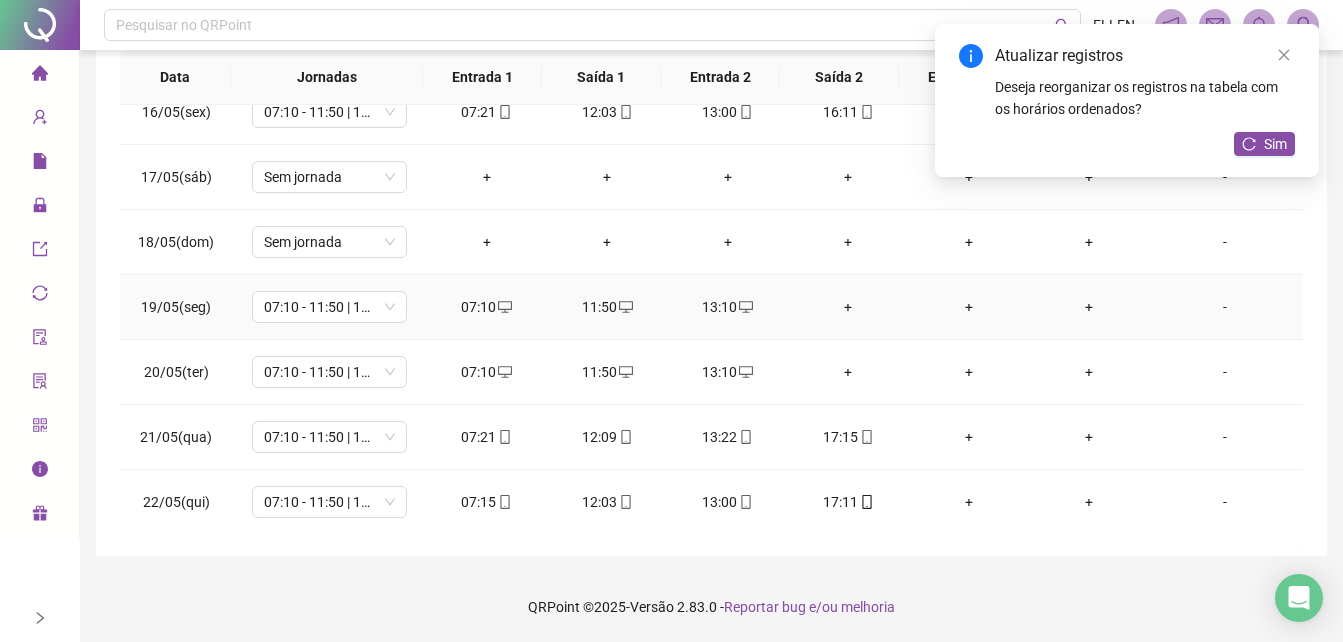 click on "+" at bounding box center (848, 307) 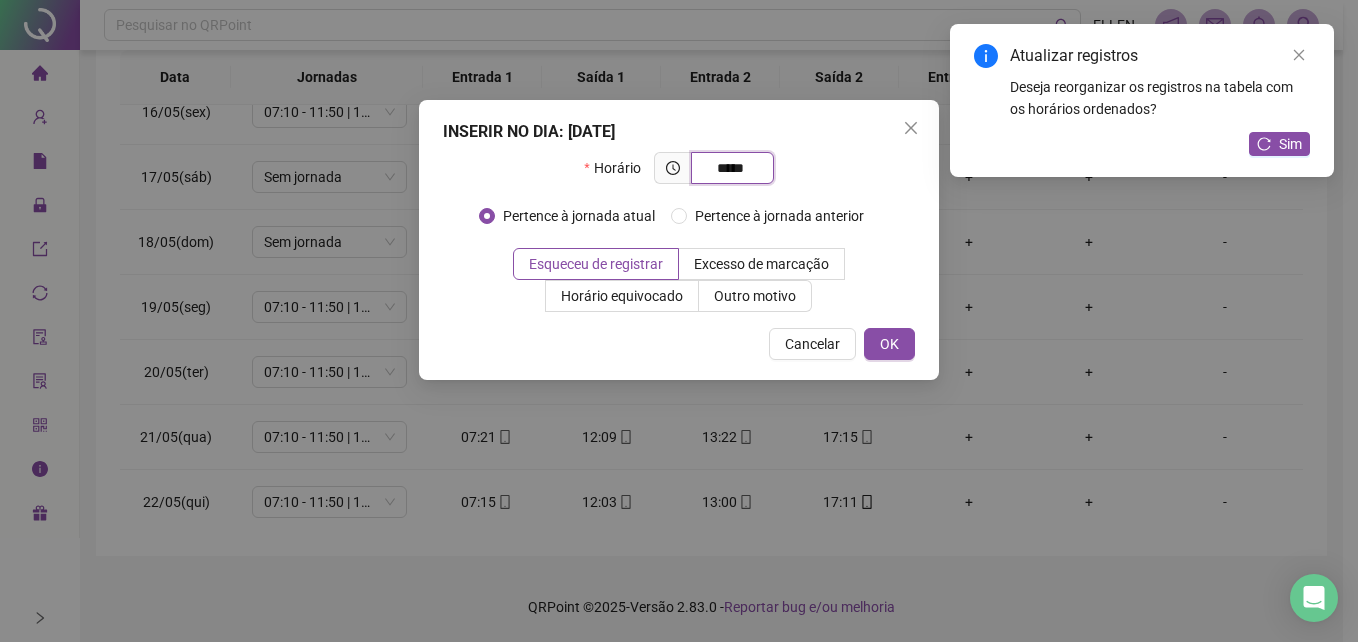type on "*****" 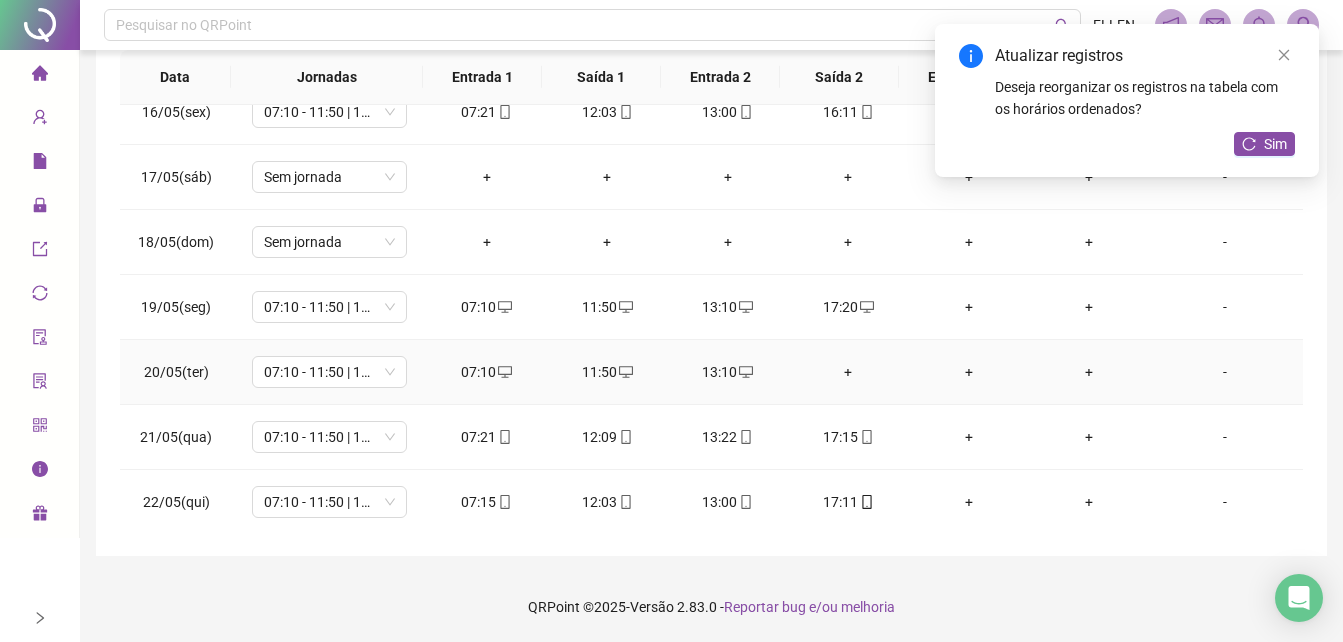 click on "+" at bounding box center (848, 372) 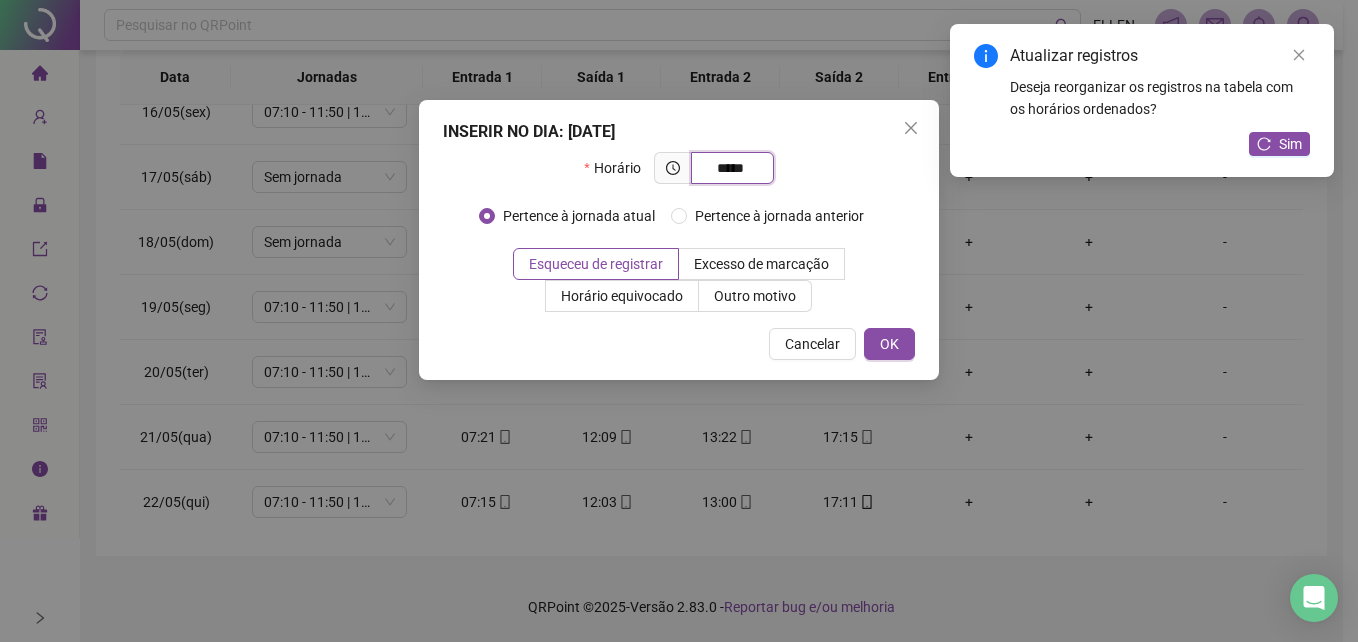 type on "*****" 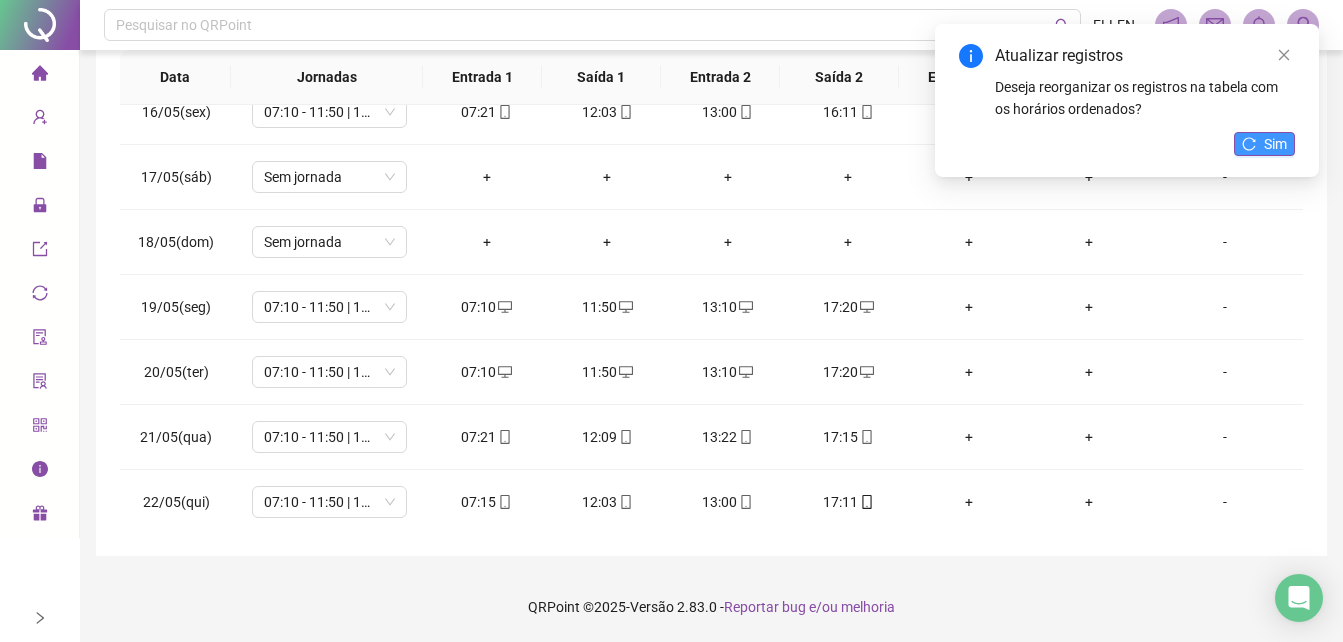 click on "Sim" at bounding box center [1275, 144] 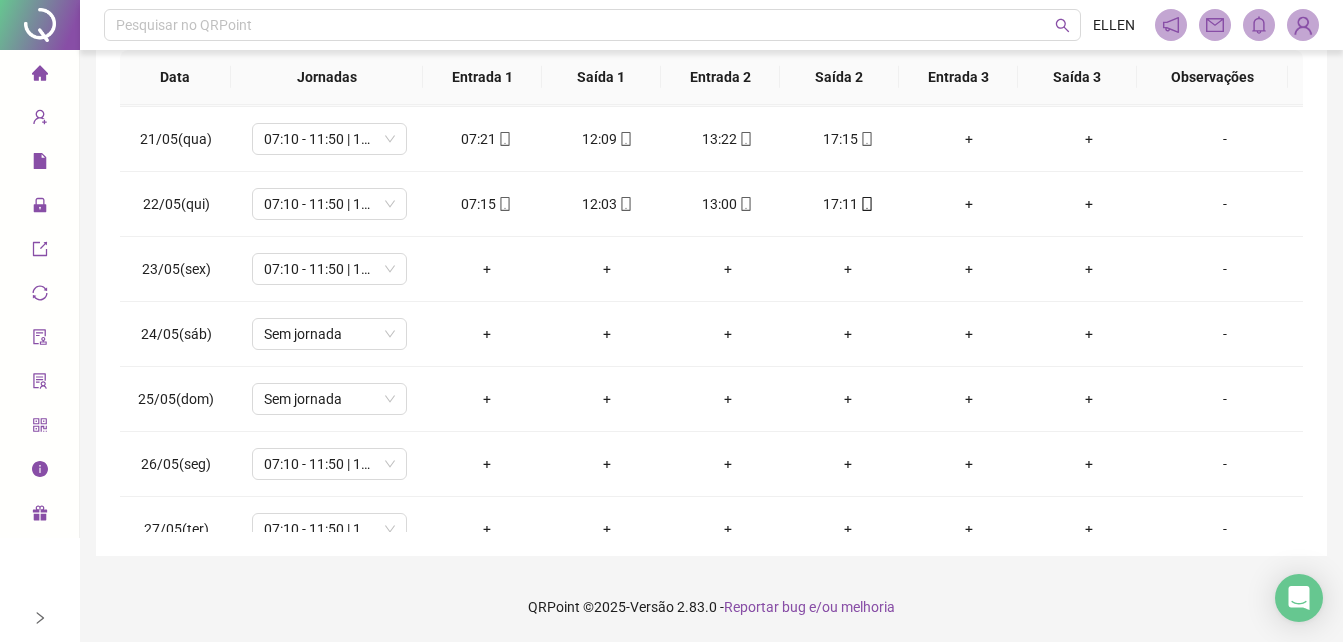 scroll, scrollTop: 1300, scrollLeft: 0, axis: vertical 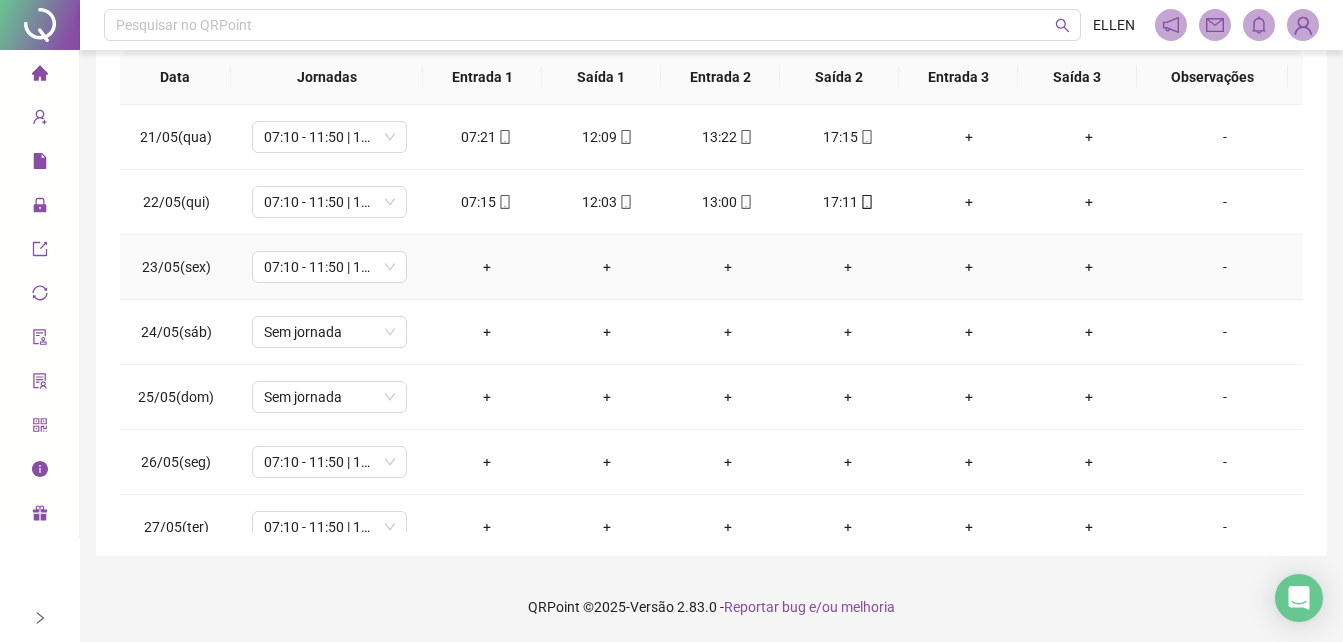 click on "-" at bounding box center [1225, 267] 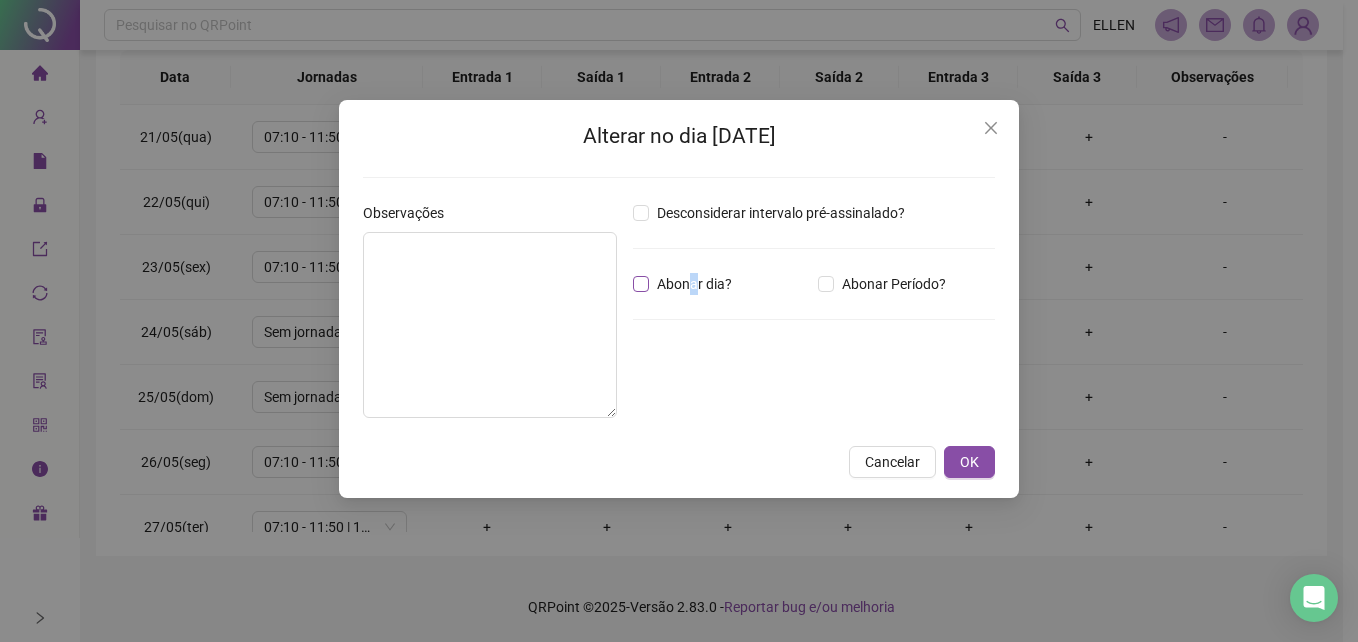 click on "Abonar dia?" at bounding box center (694, 284) 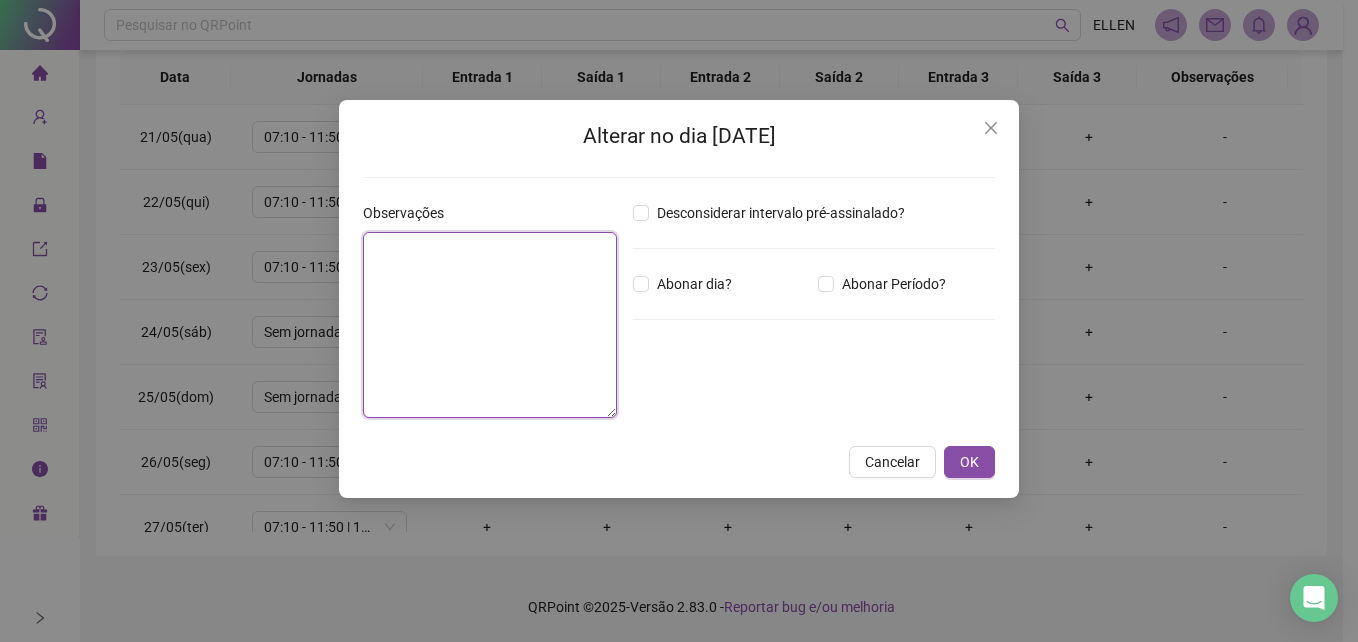 drag, startPoint x: 693, startPoint y: 290, endPoint x: 536, endPoint y: 267, distance: 158.67577 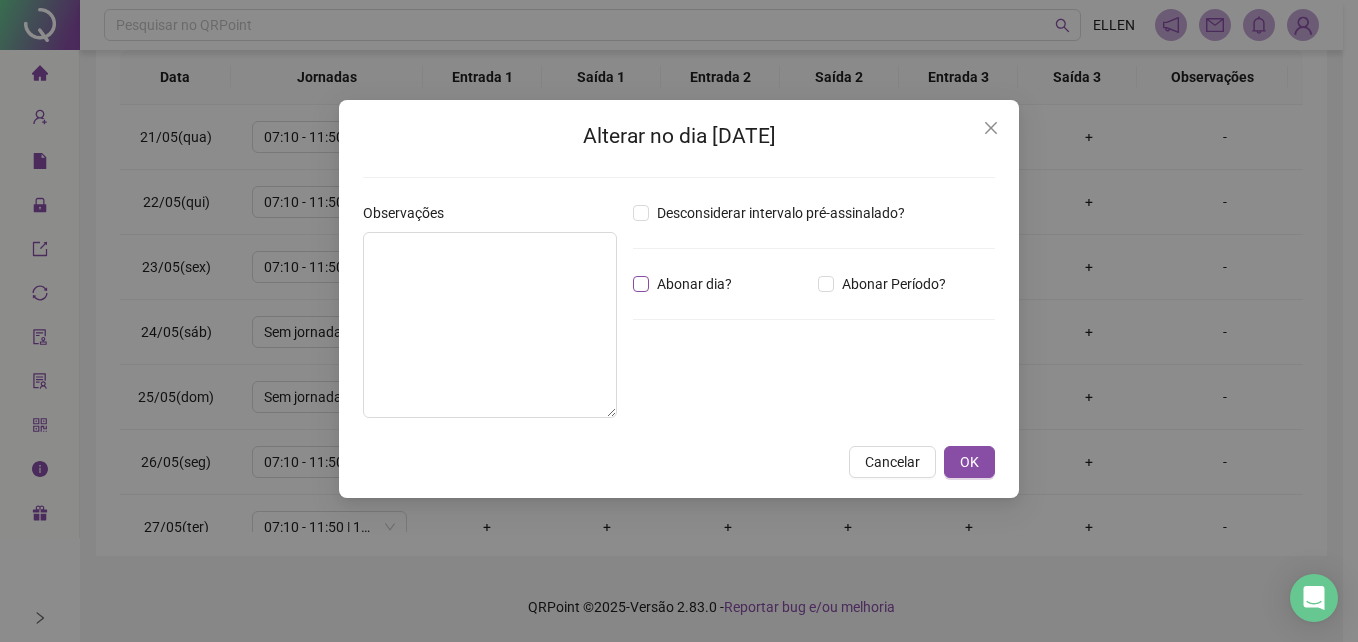 click on "Abonar dia?" at bounding box center [694, 284] 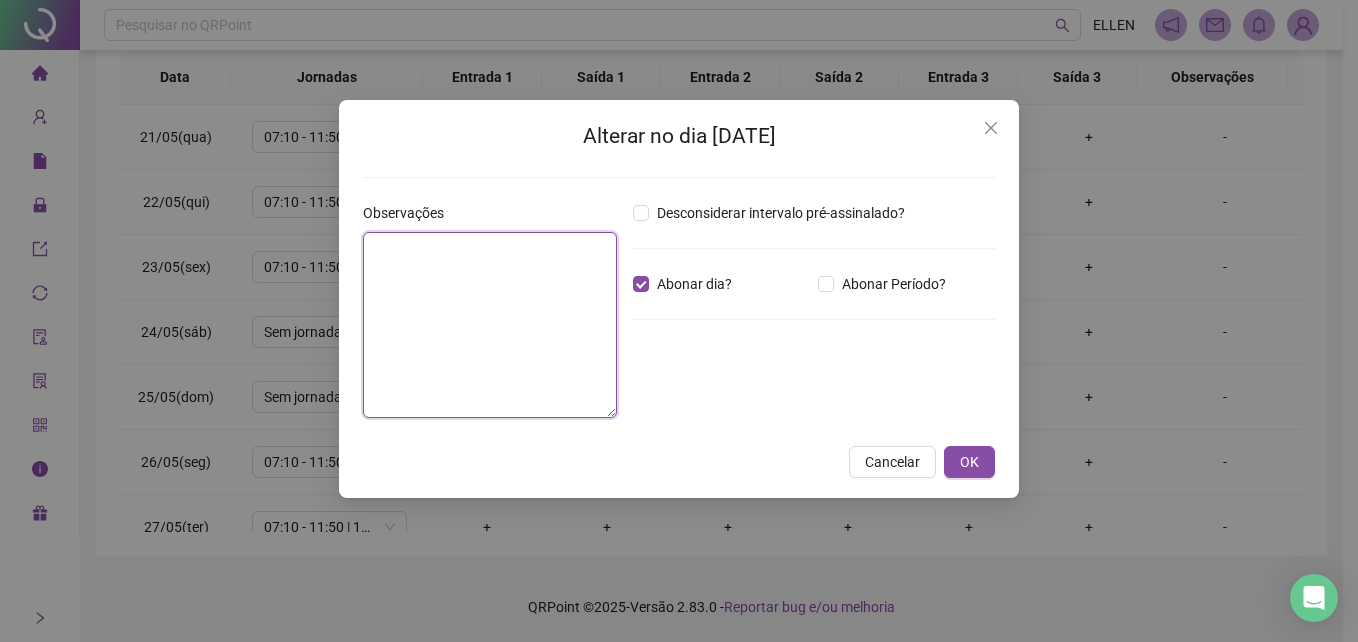 click at bounding box center [490, 325] 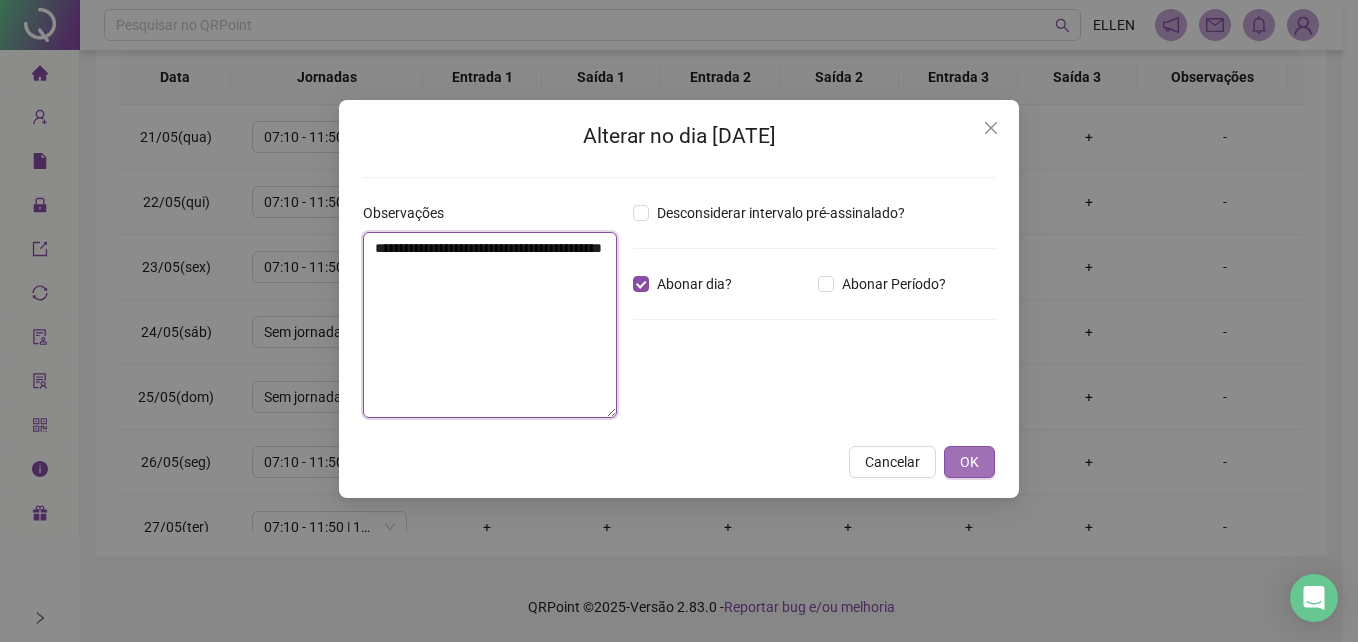 type on "**********" 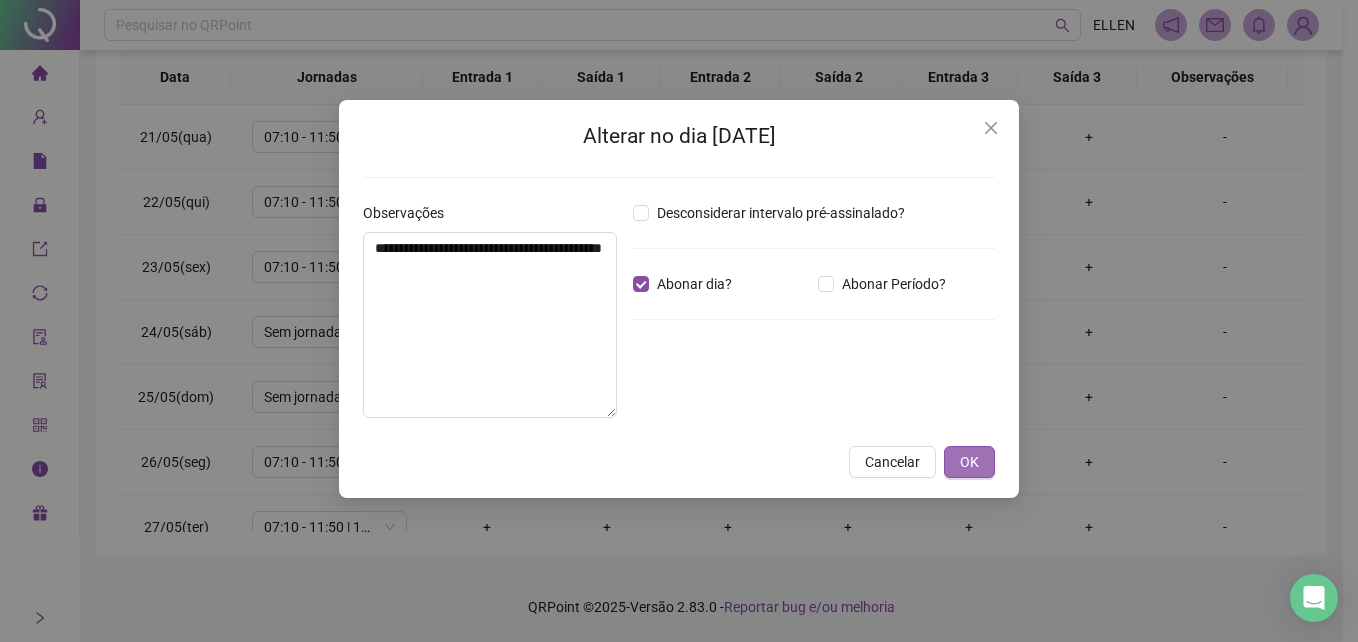 click on "OK" at bounding box center (969, 462) 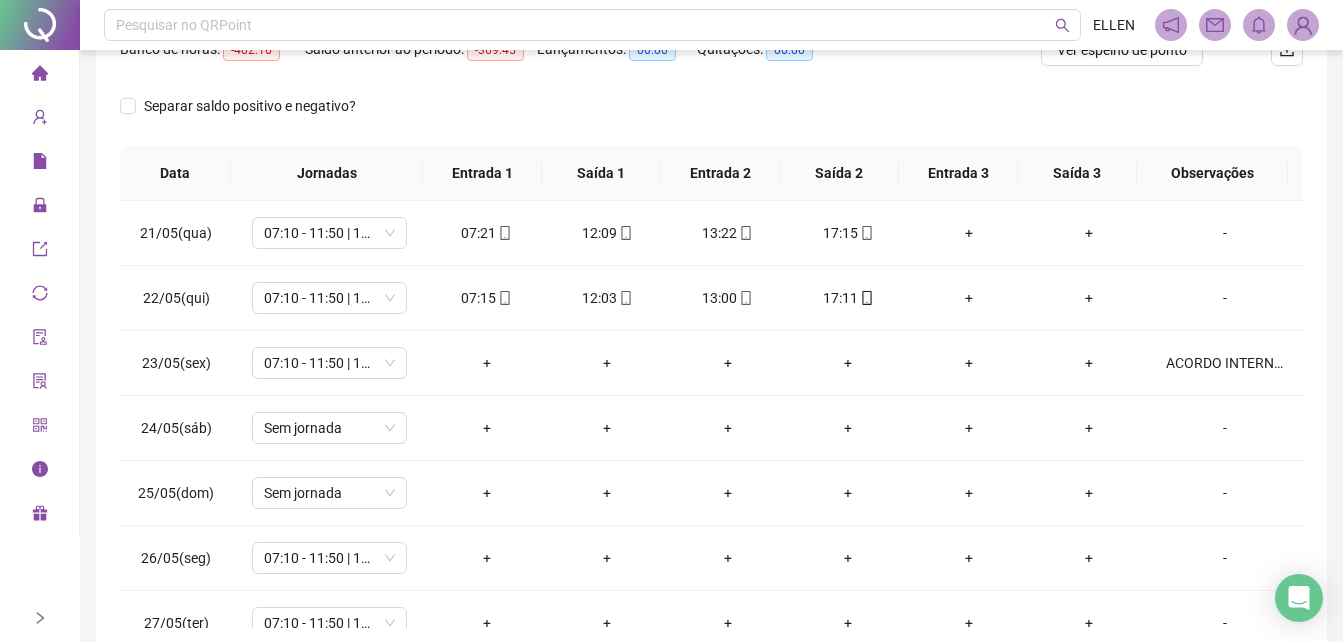 scroll, scrollTop: 80, scrollLeft: 0, axis: vertical 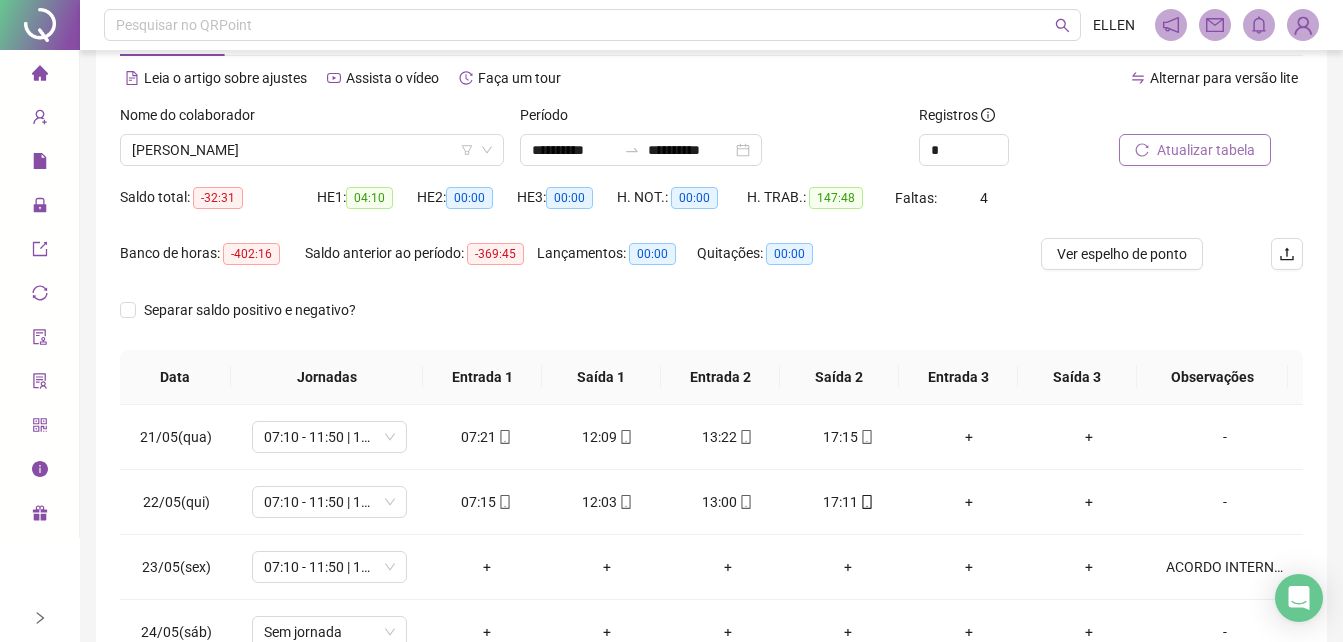 click on "Atualizar tabela" at bounding box center (1206, 150) 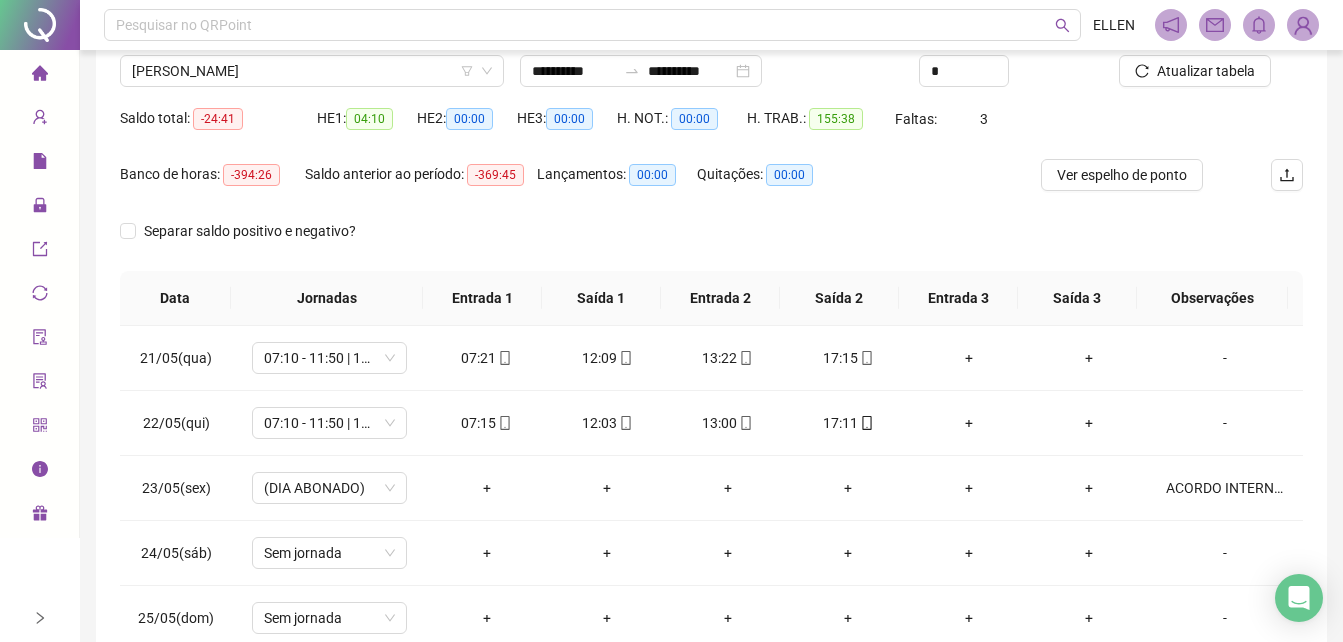 scroll, scrollTop: 380, scrollLeft: 0, axis: vertical 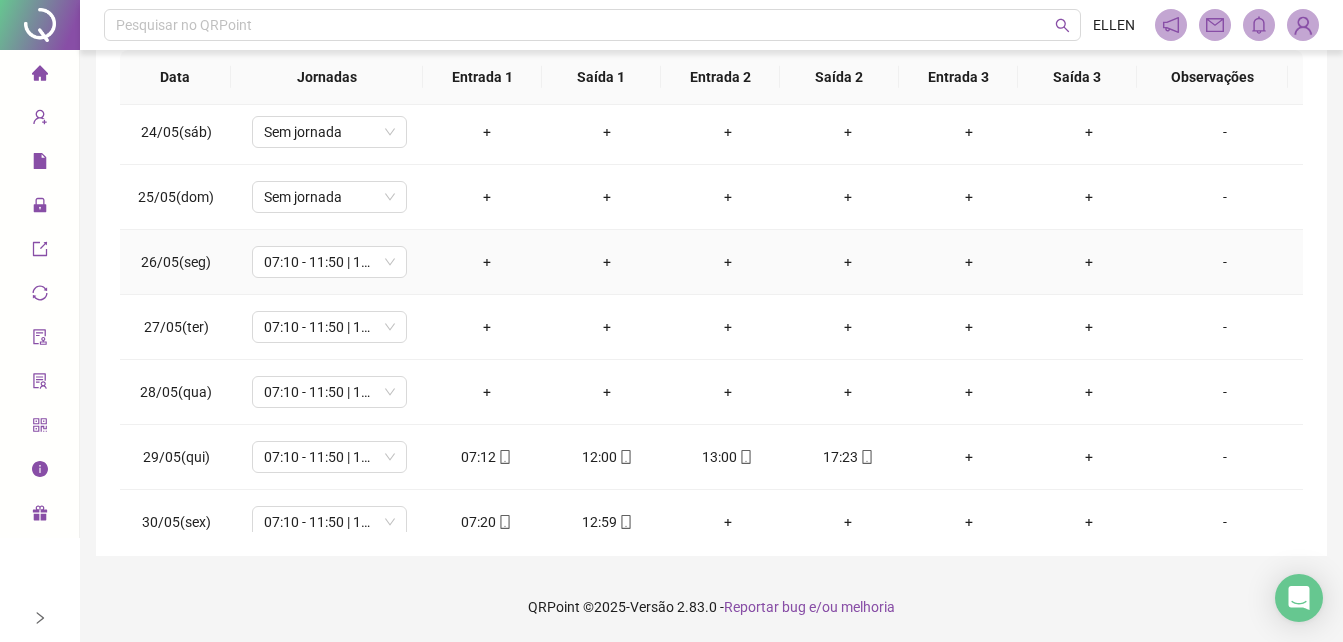 click on "-" at bounding box center (1225, 262) 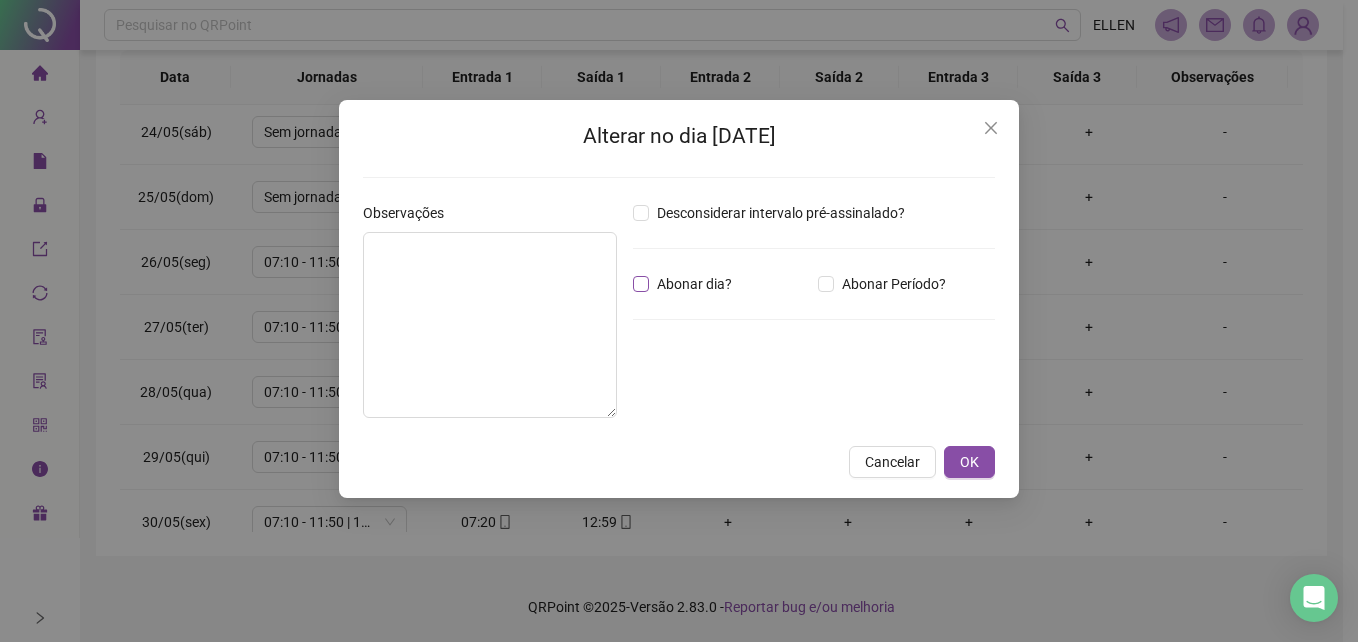 click on "Abonar dia?" at bounding box center [694, 284] 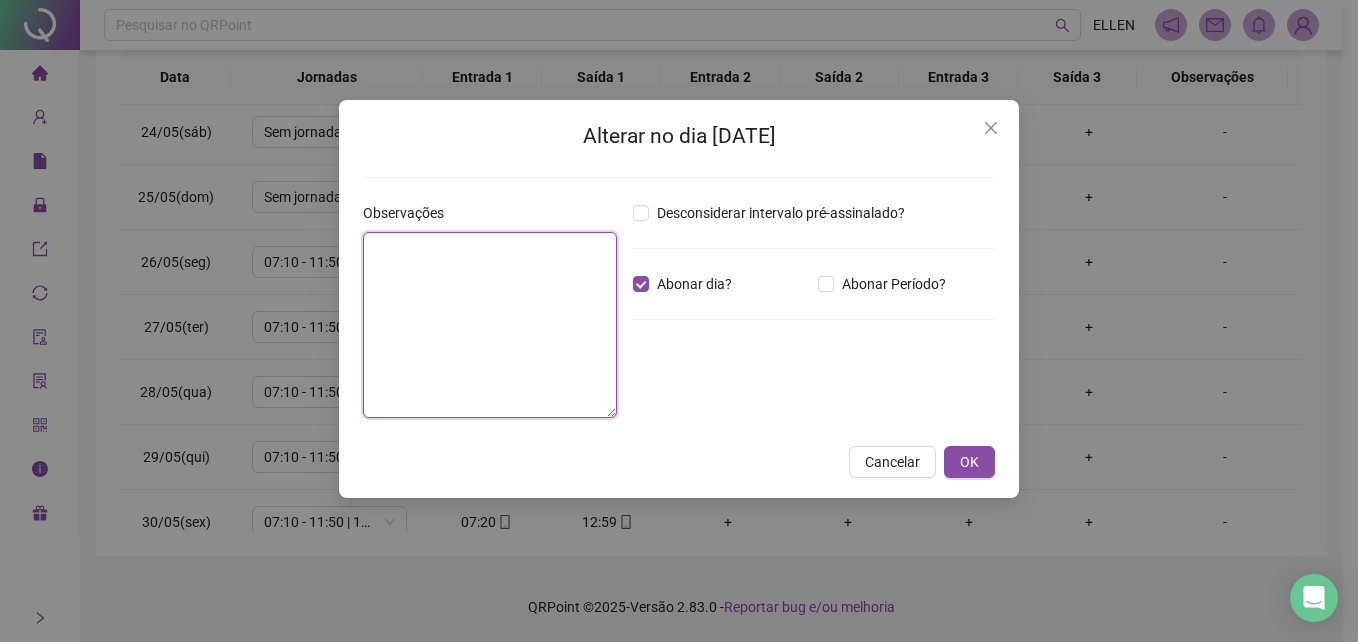 click at bounding box center (490, 325) 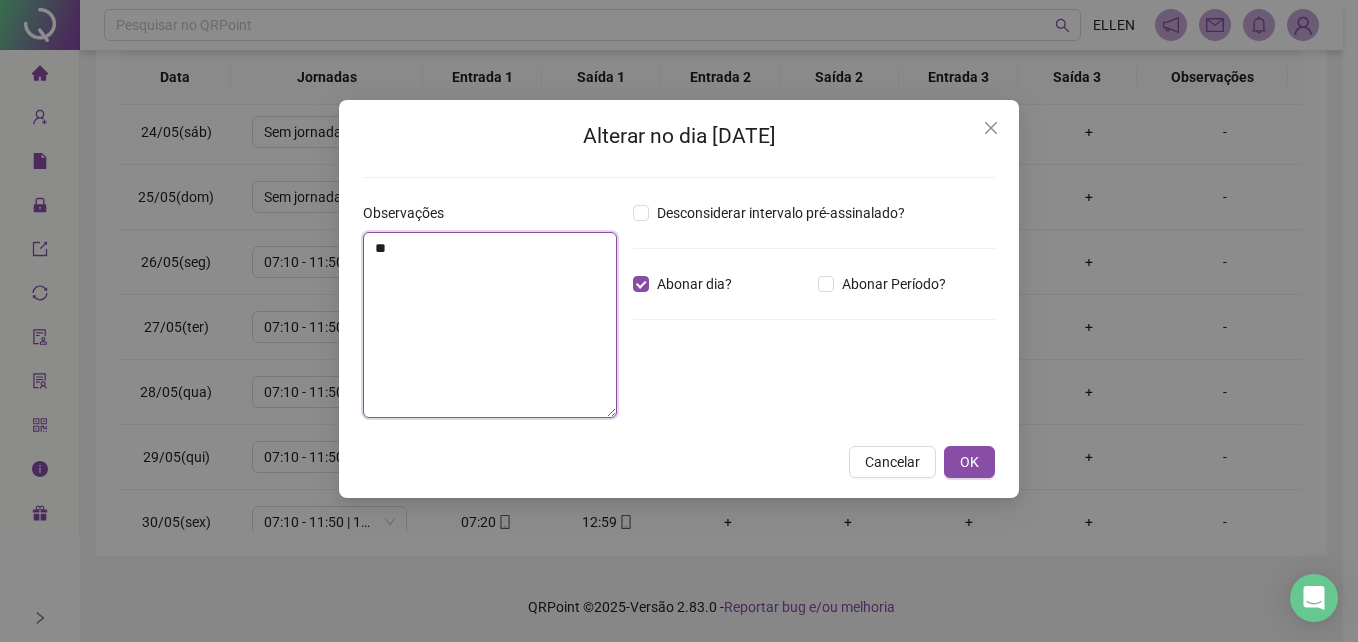 type on "*" 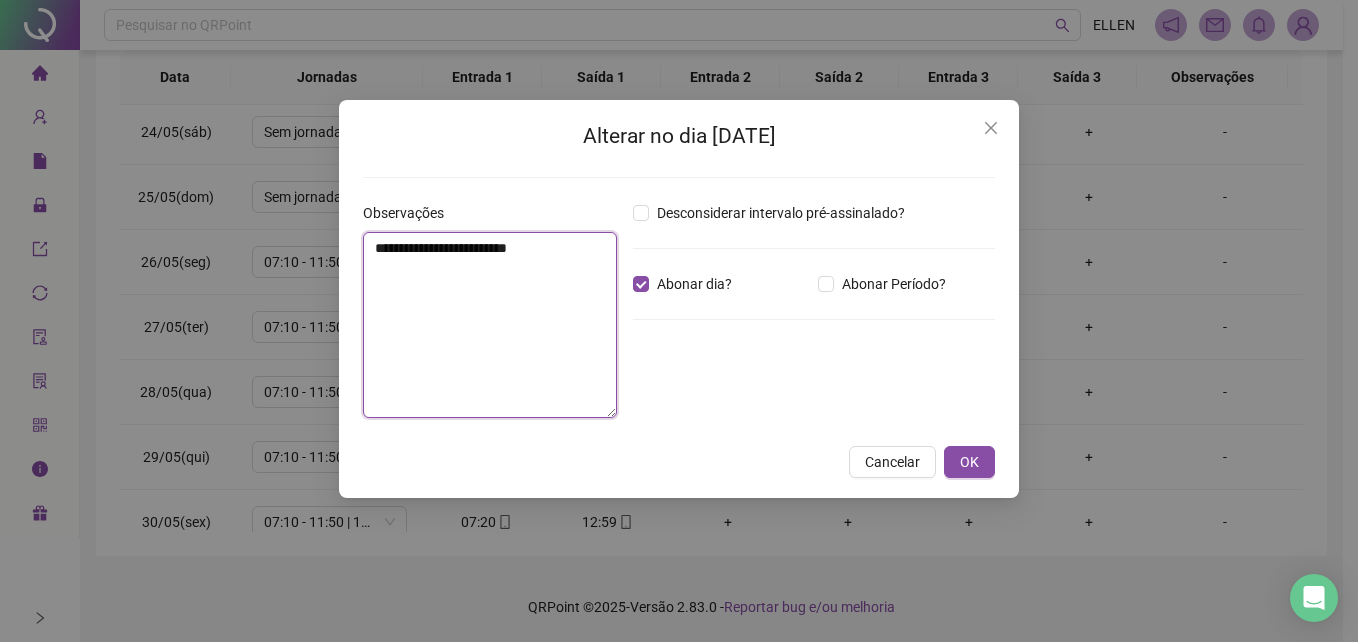 drag, startPoint x: 578, startPoint y: 242, endPoint x: 369, endPoint y: 241, distance: 209.0024 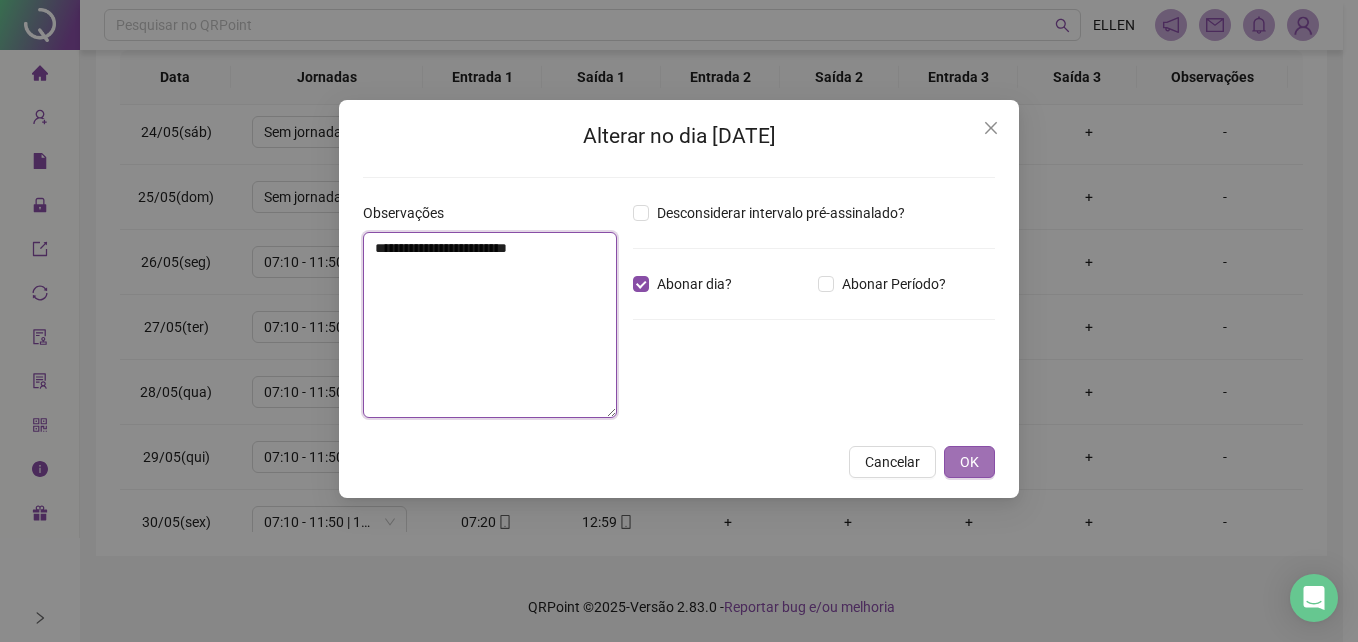 type on "**********" 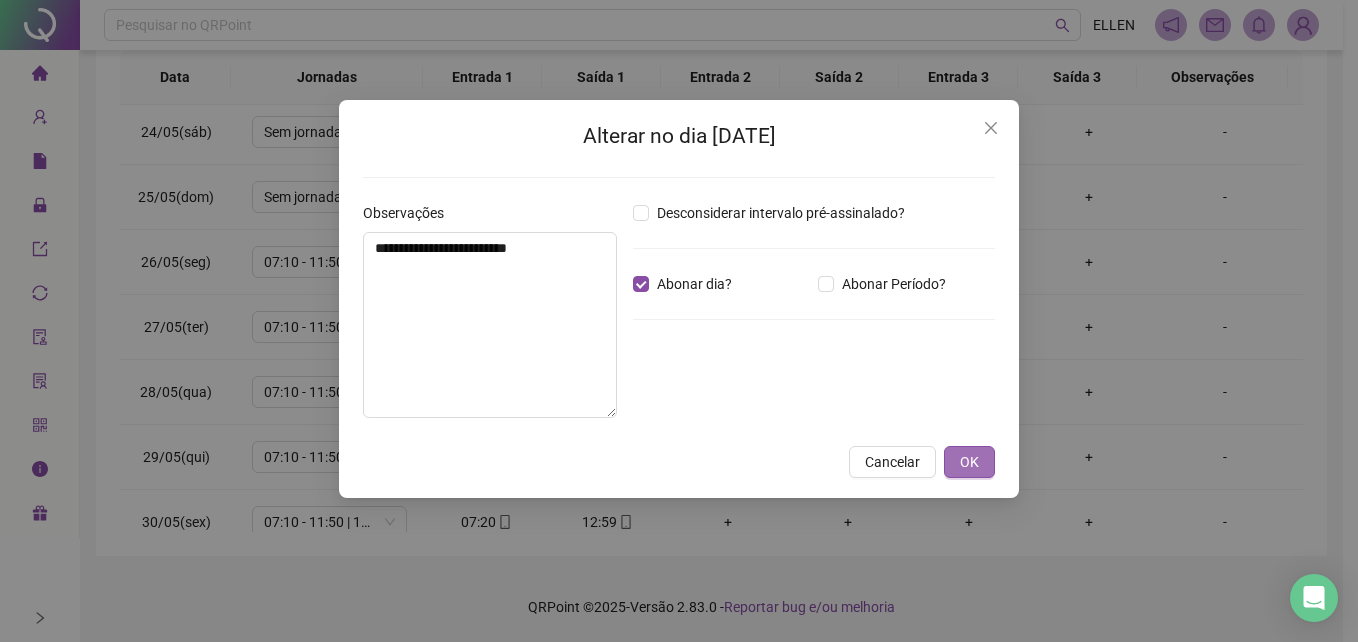 click on "OK" at bounding box center (969, 462) 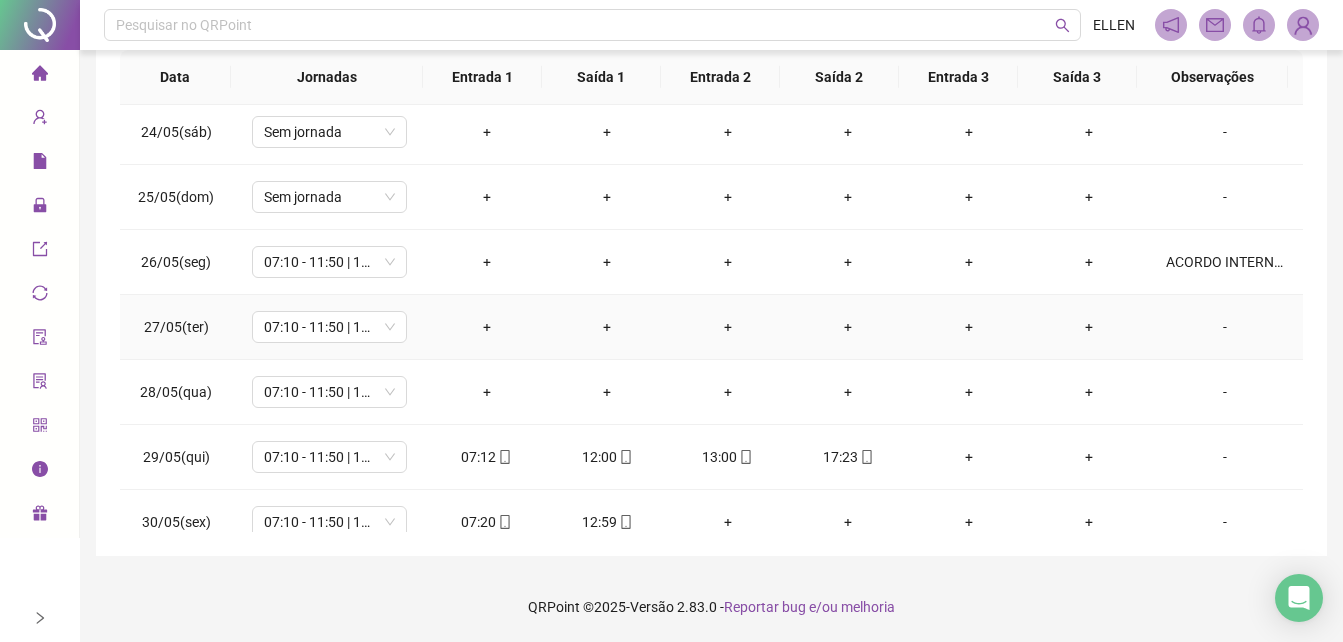 click on "-" at bounding box center [1225, 327] 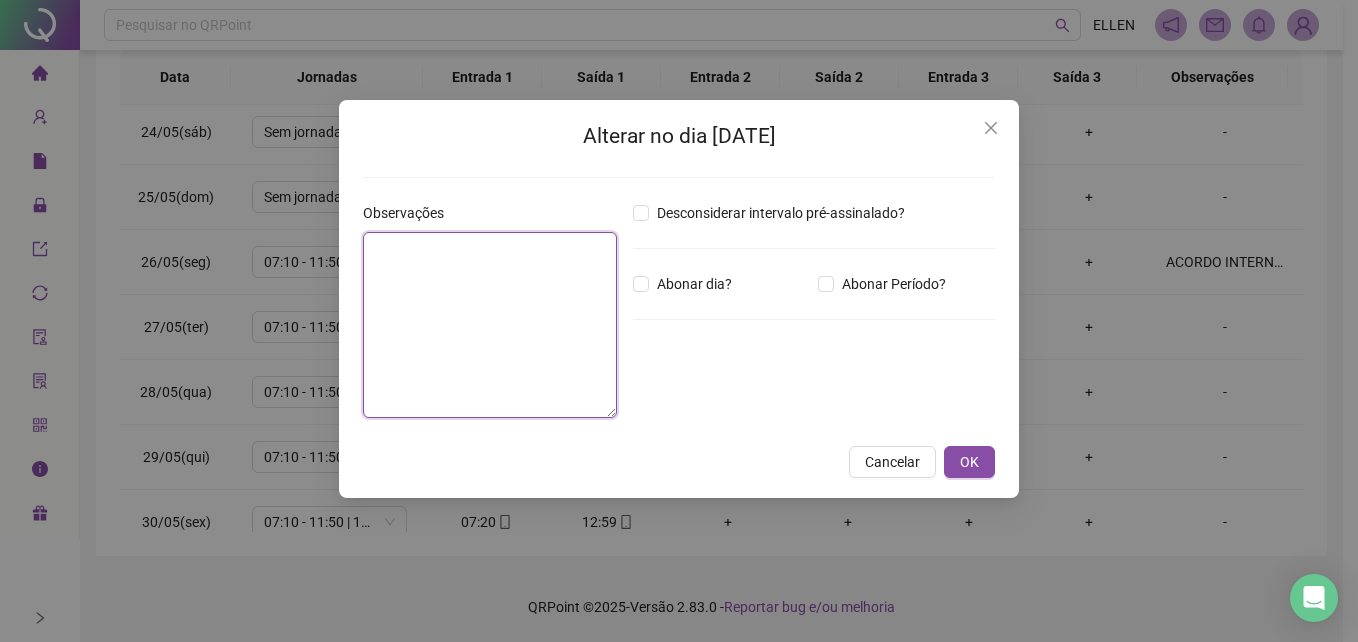 click at bounding box center (490, 325) 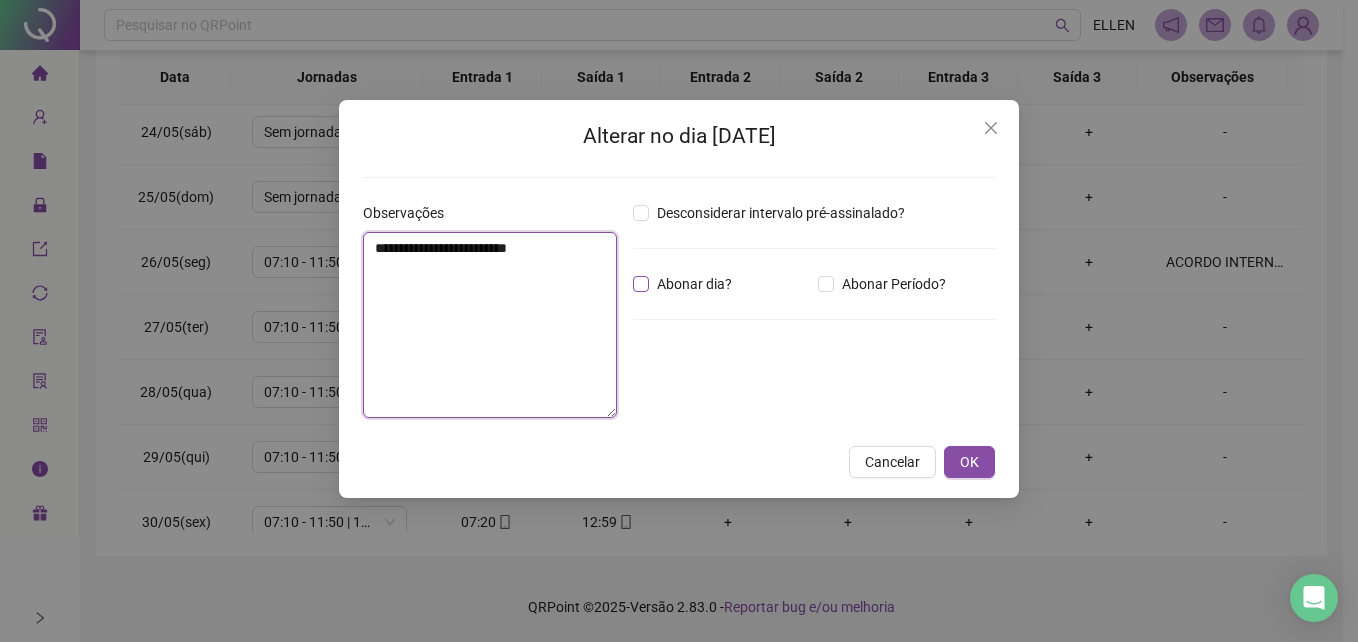 type on "**********" 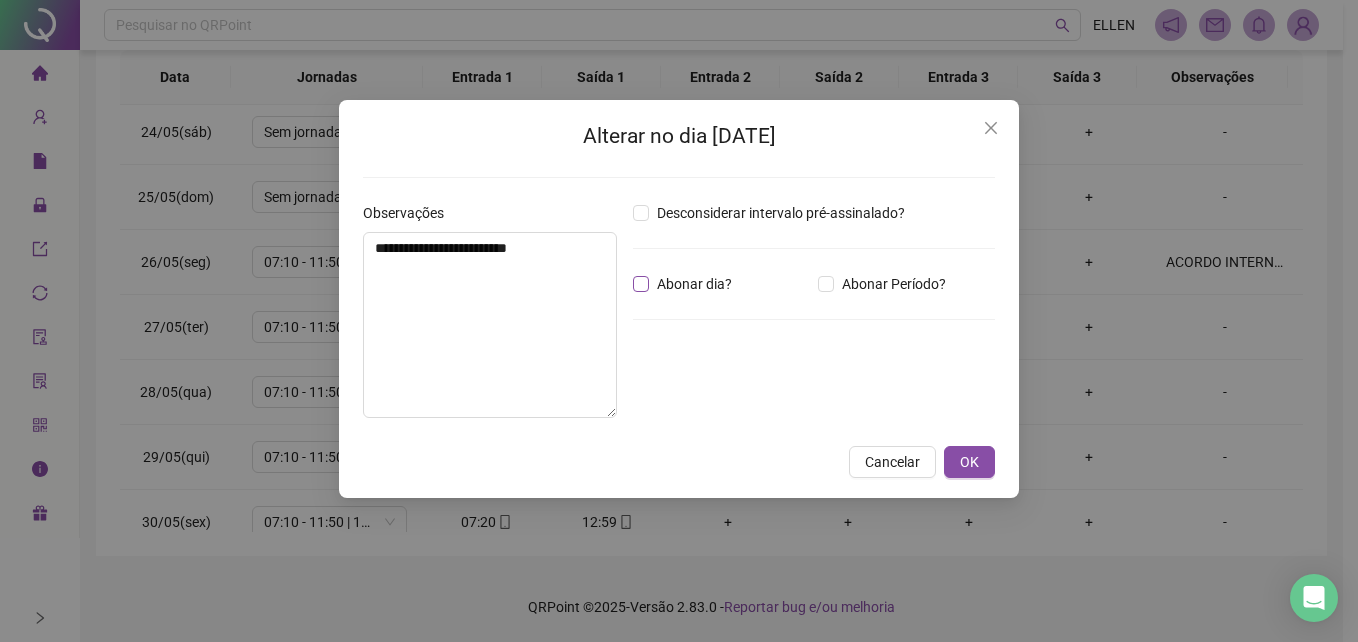 click on "Abonar dia?" at bounding box center (694, 284) 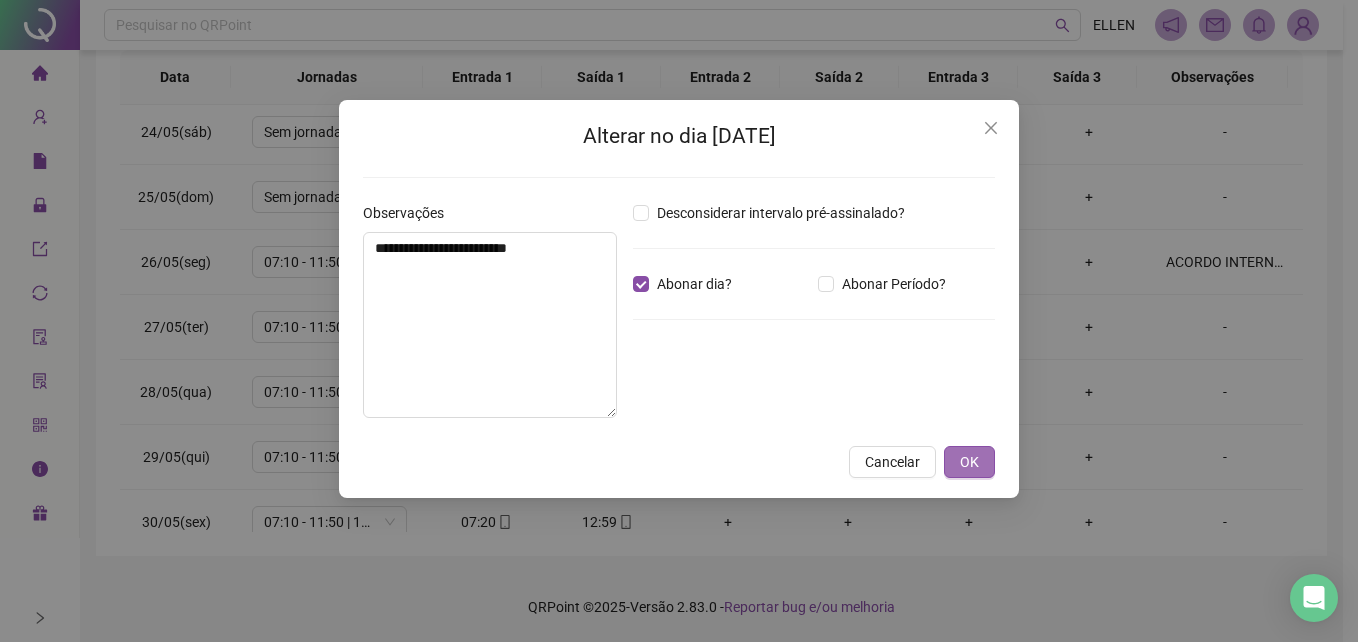 click on "OK" at bounding box center (969, 462) 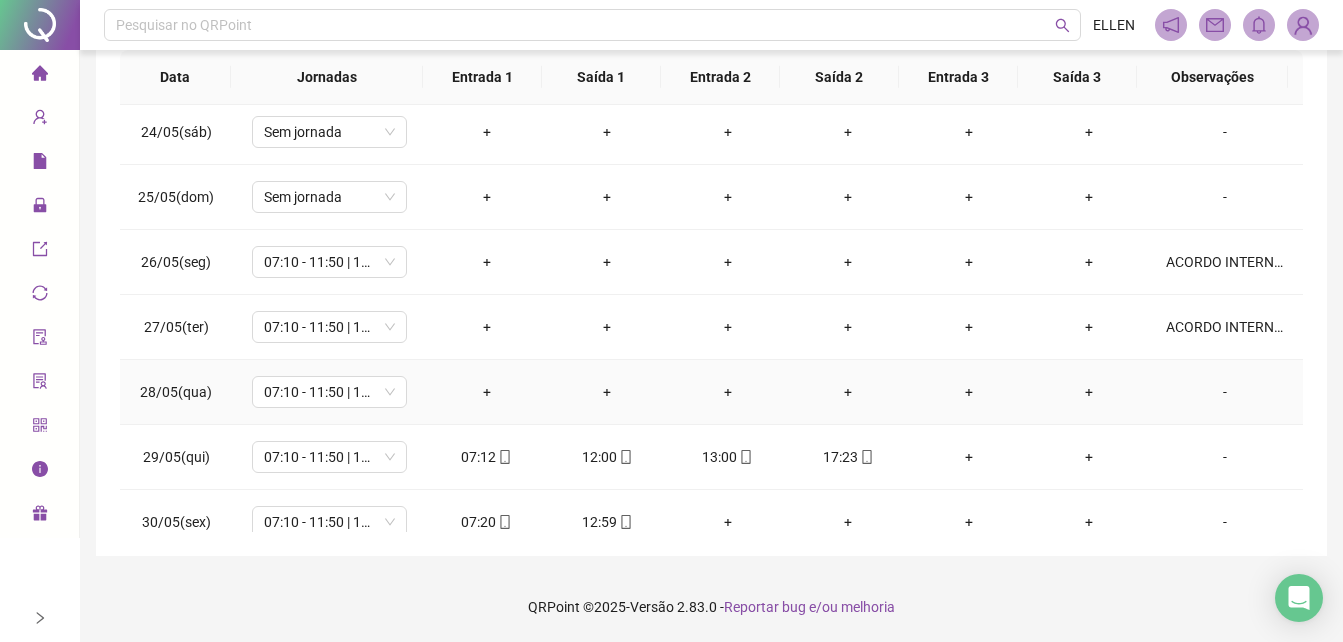 click on "-" at bounding box center (1225, 392) 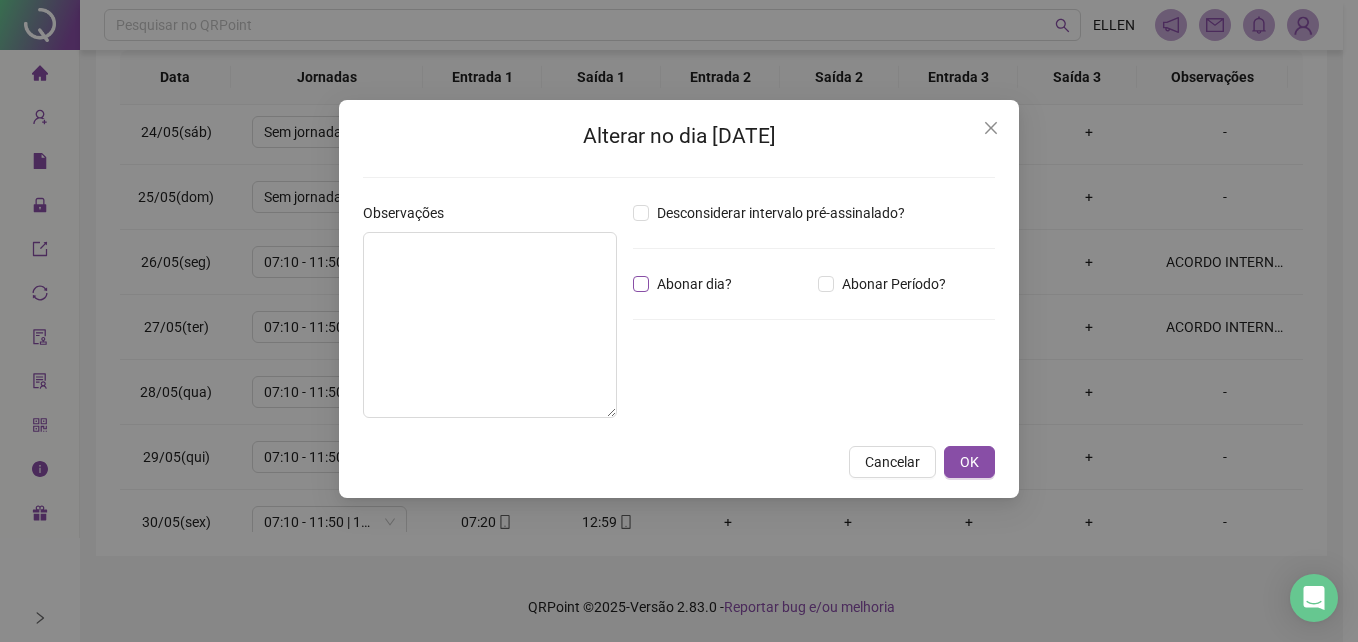 click on "Abonar dia?" at bounding box center (694, 284) 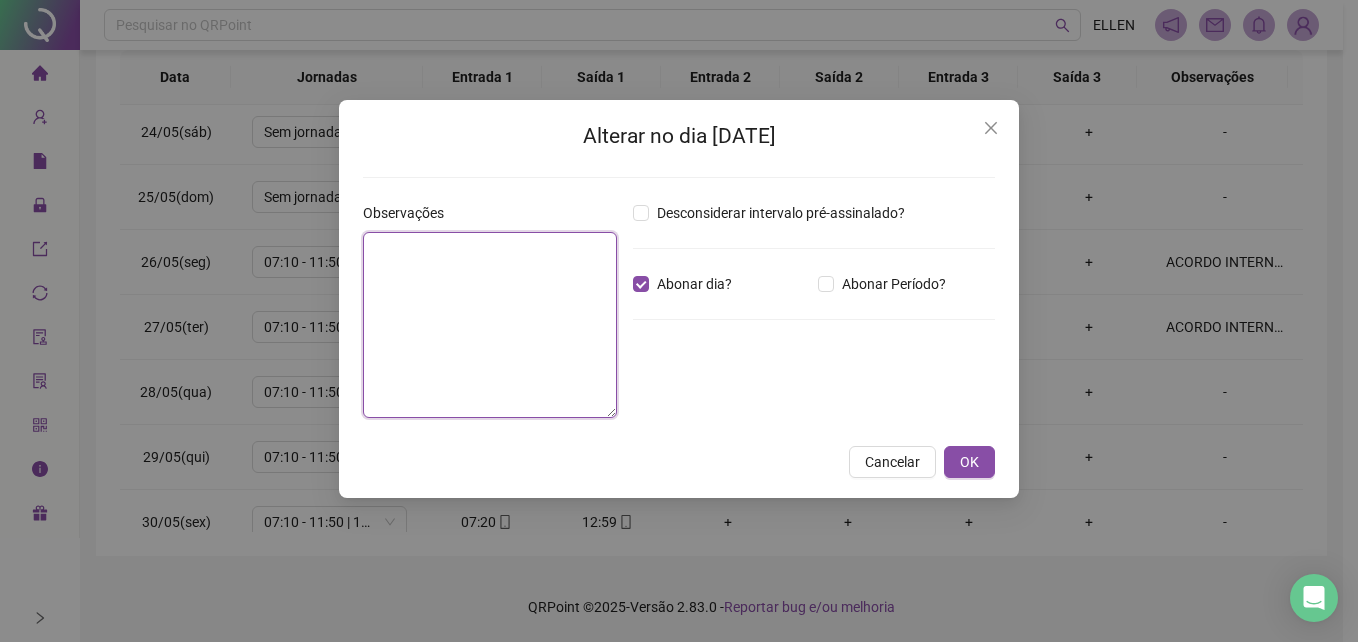 click at bounding box center (490, 325) 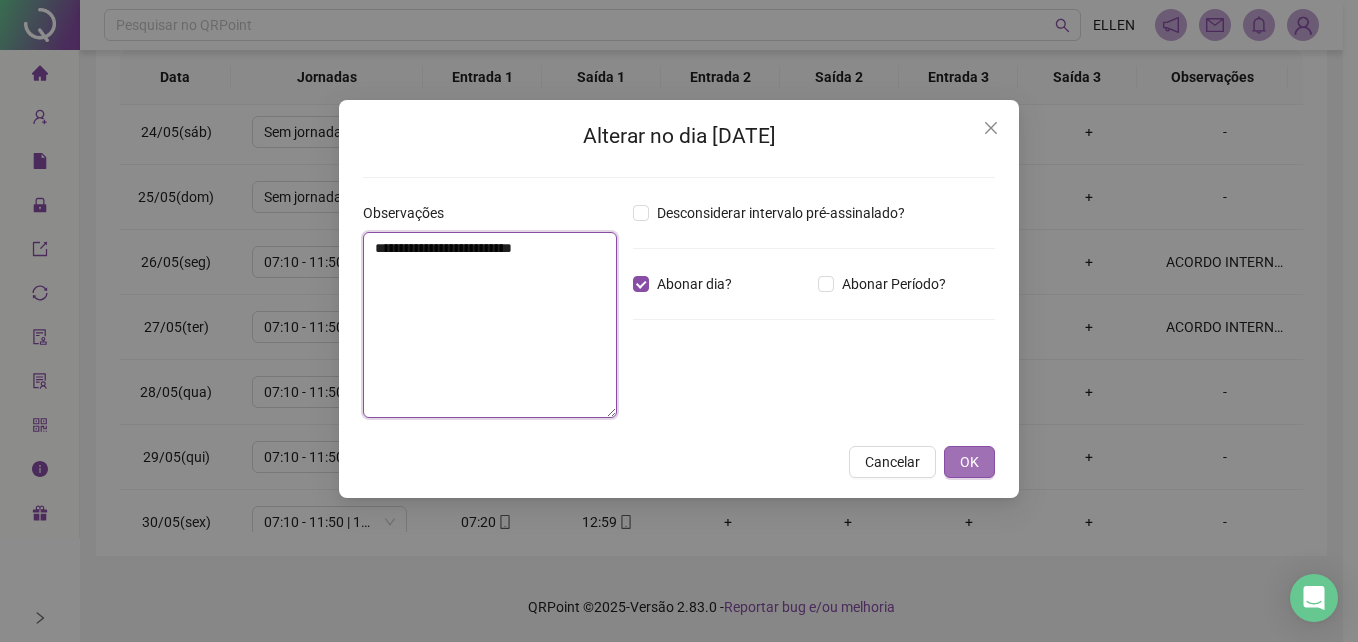 type on "**********" 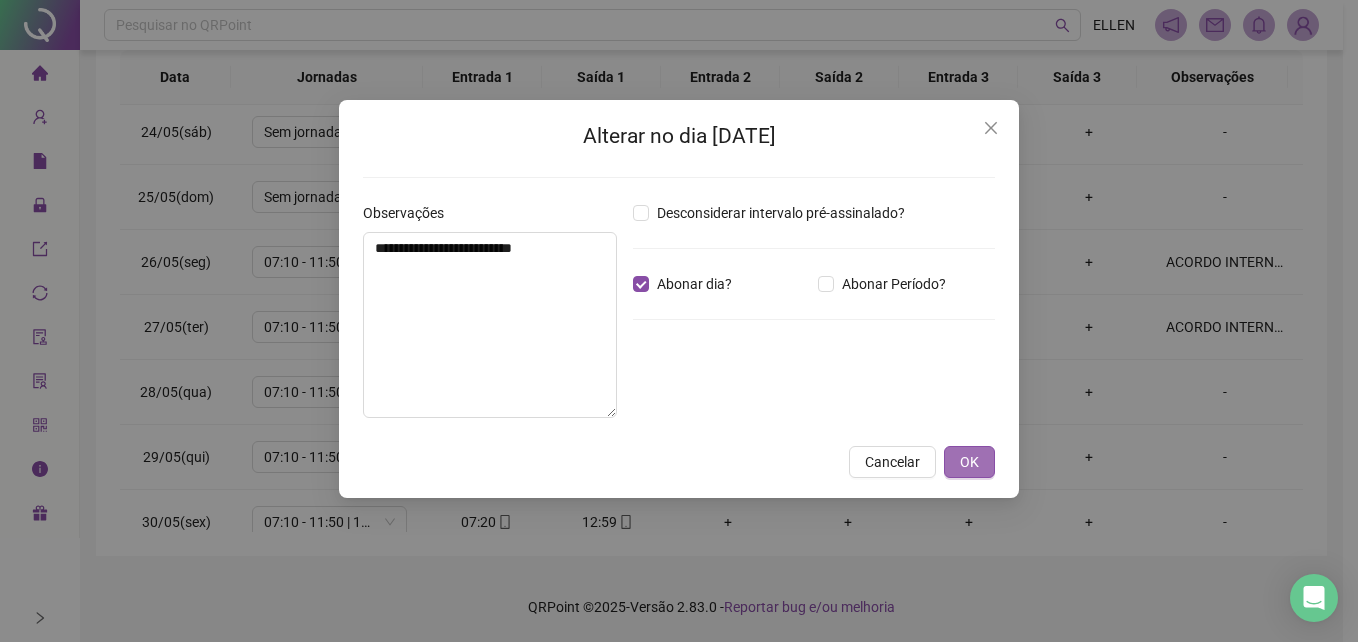 click on "OK" at bounding box center (969, 462) 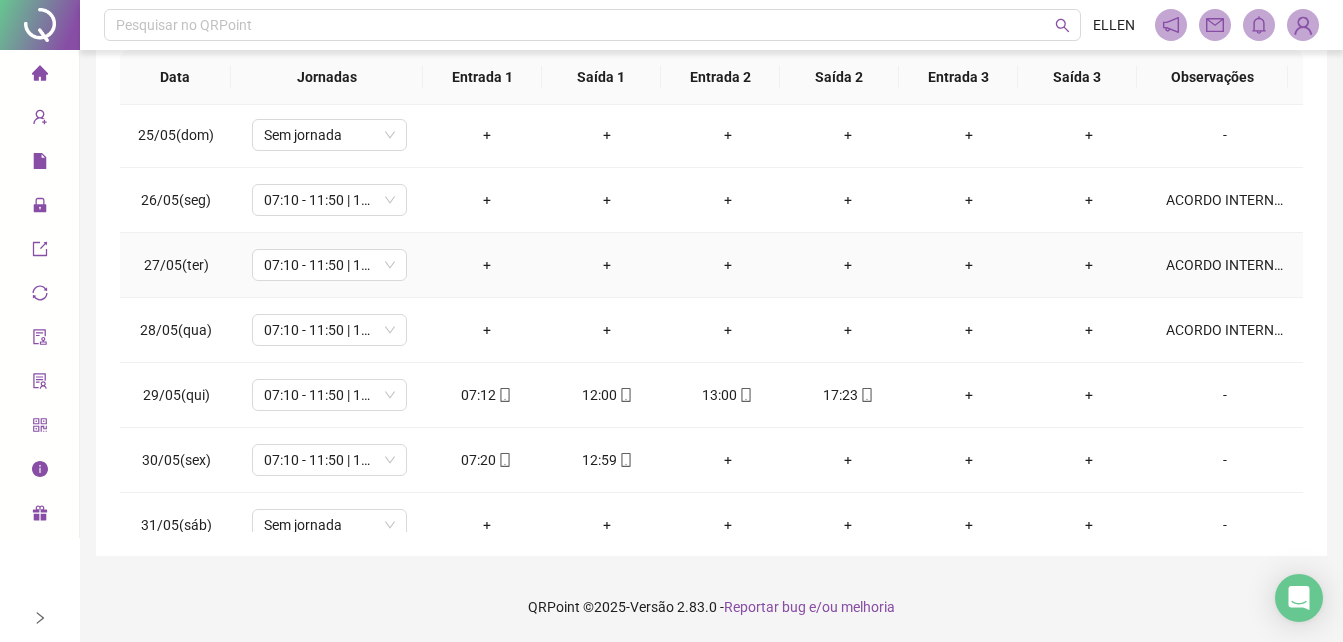 scroll, scrollTop: 1588, scrollLeft: 0, axis: vertical 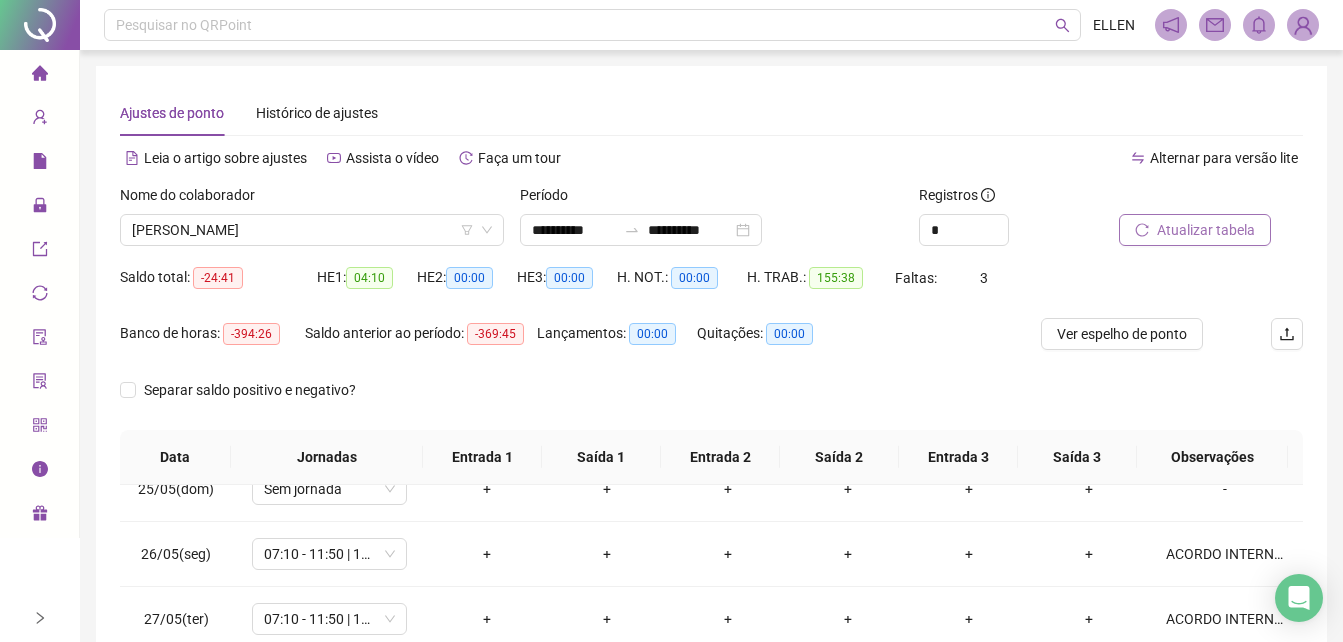 click on "Atualizar tabela" at bounding box center [1206, 230] 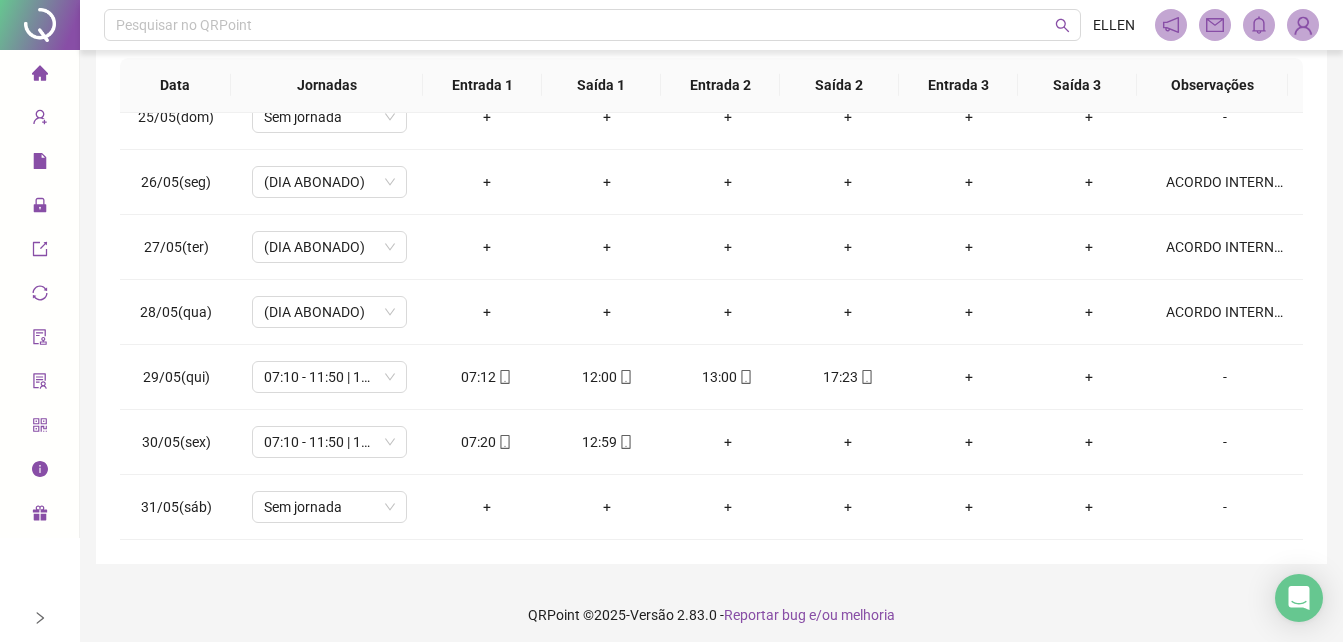 scroll, scrollTop: 380, scrollLeft: 0, axis: vertical 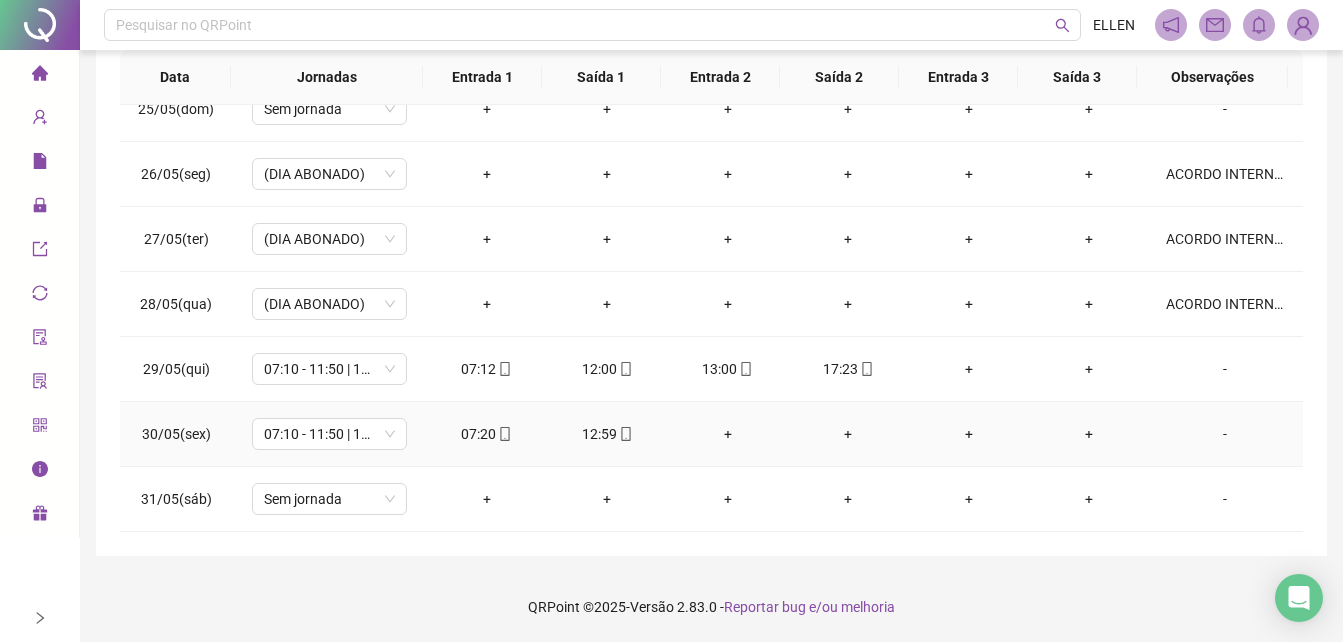 click on "+" at bounding box center (728, 434) 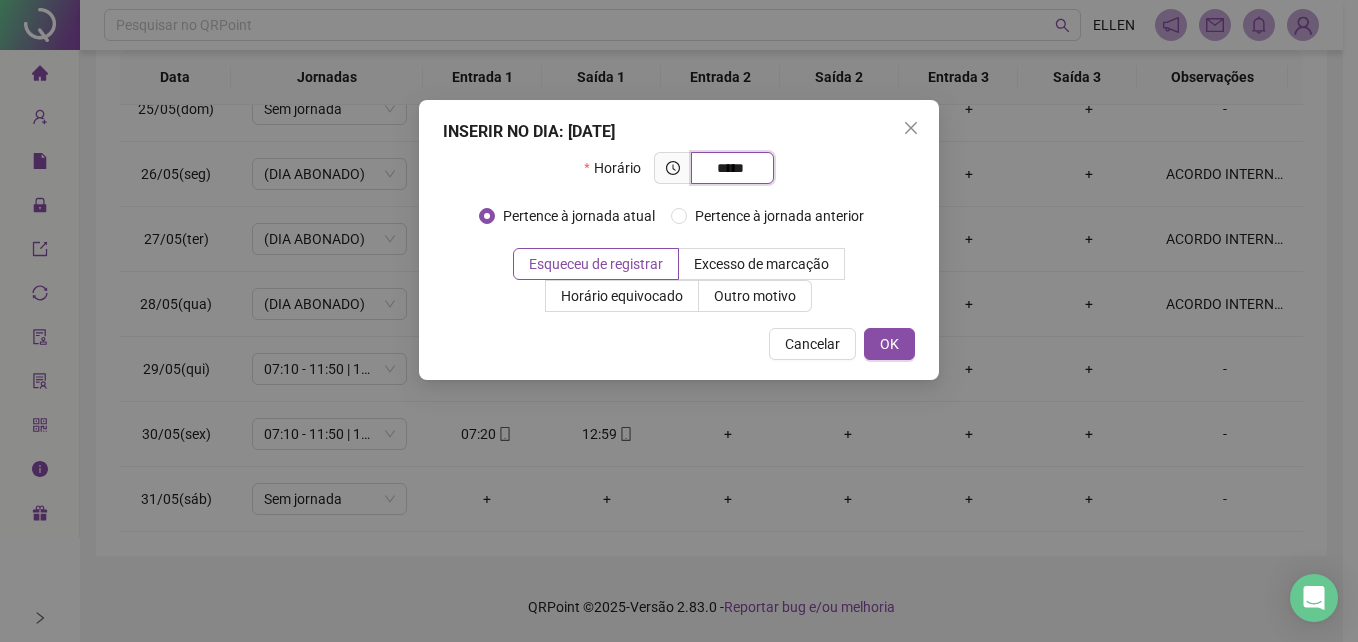 type on "*****" 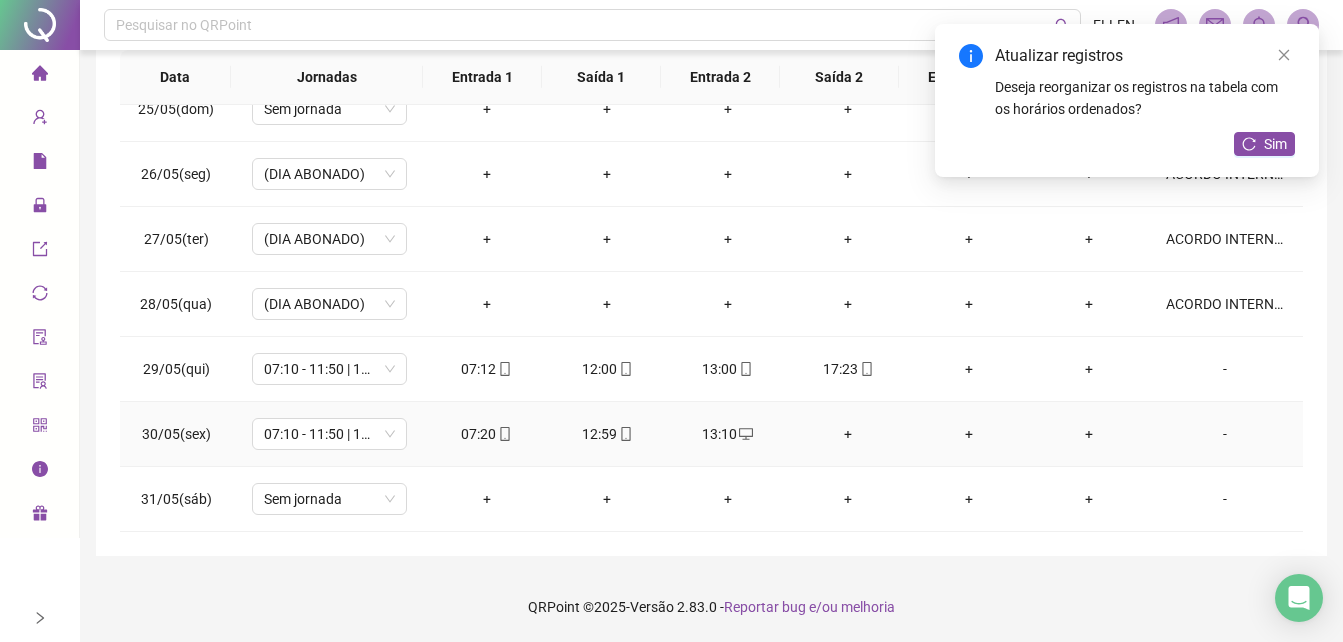 click on "+" at bounding box center (848, 434) 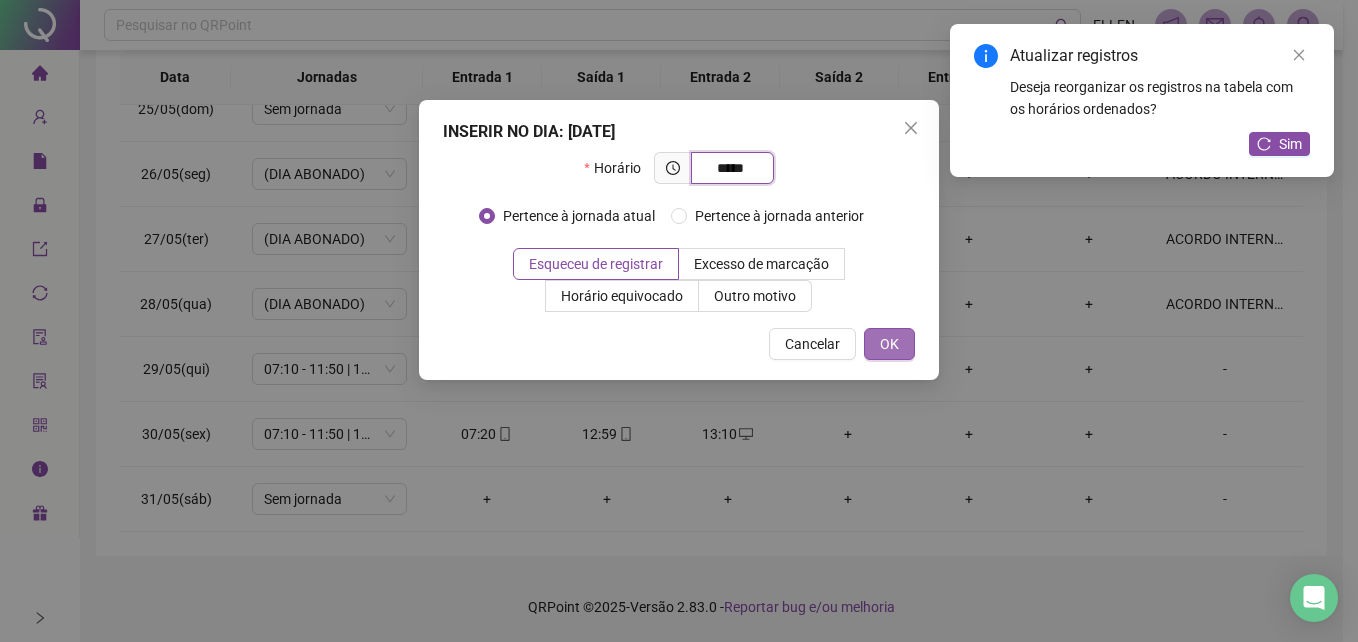 type on "*****" 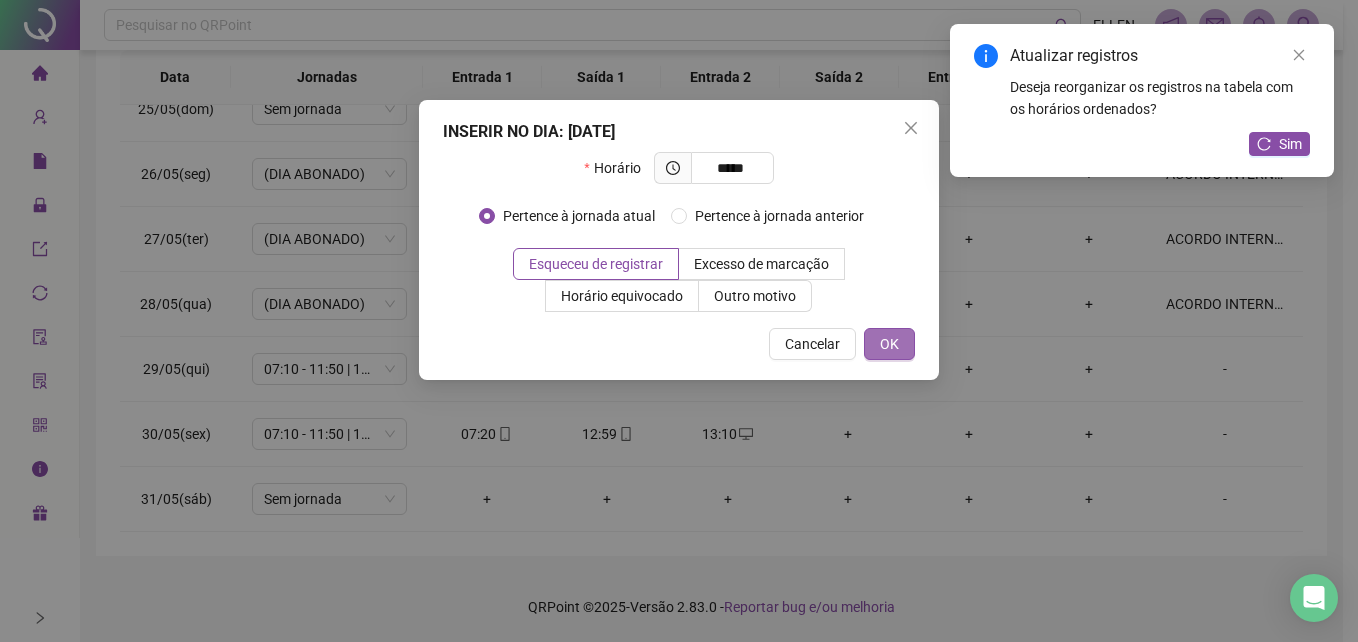 click on "OK" at bounding box center (889, 344) 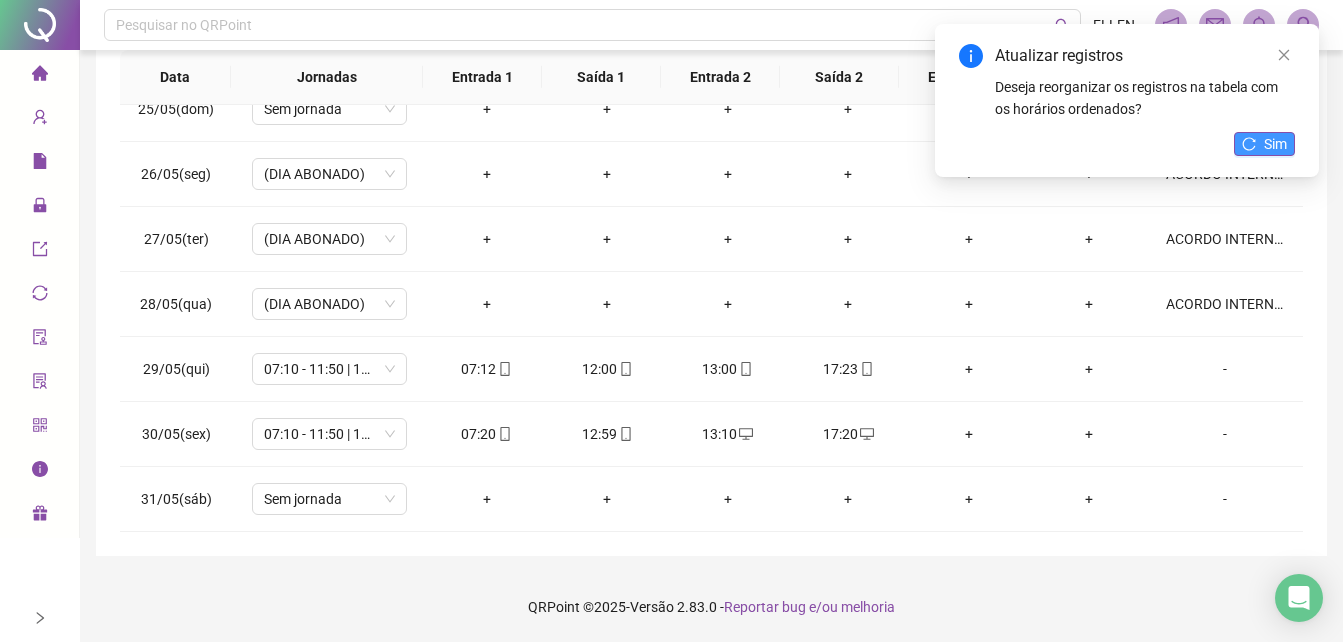 click on "Sim" at bounding box center [1275, 144] 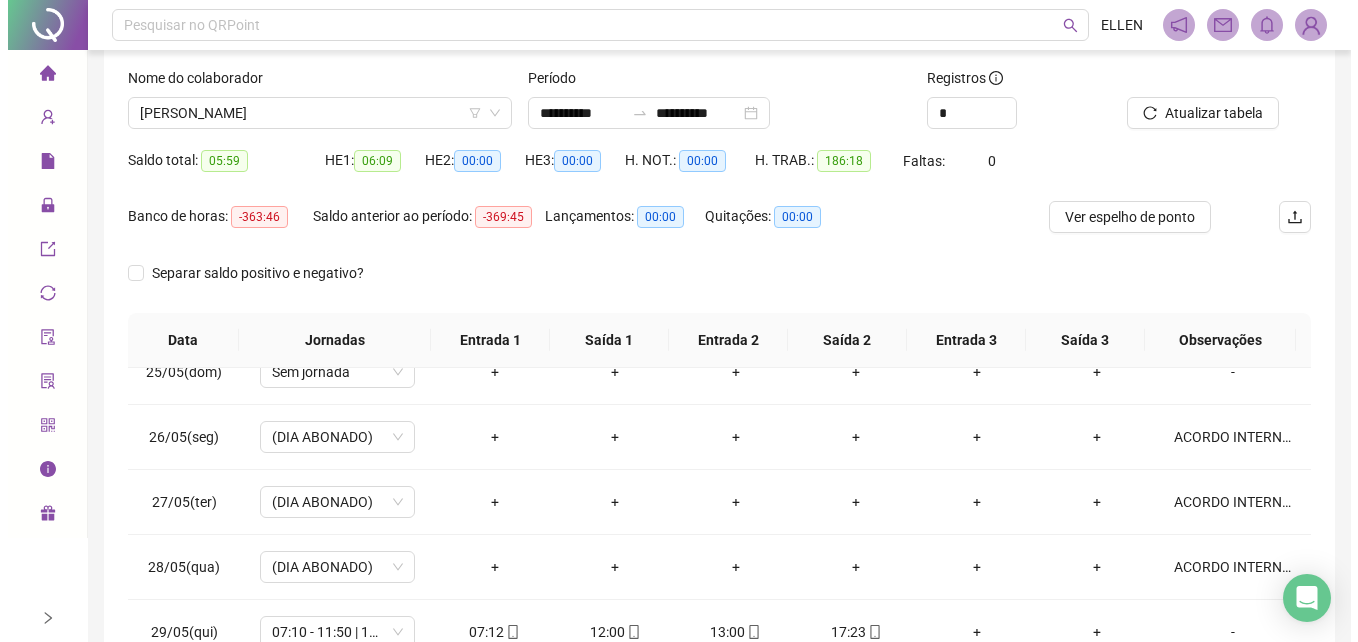 scroll, scrollTop: 0, scrollLeft: 0, axis: both 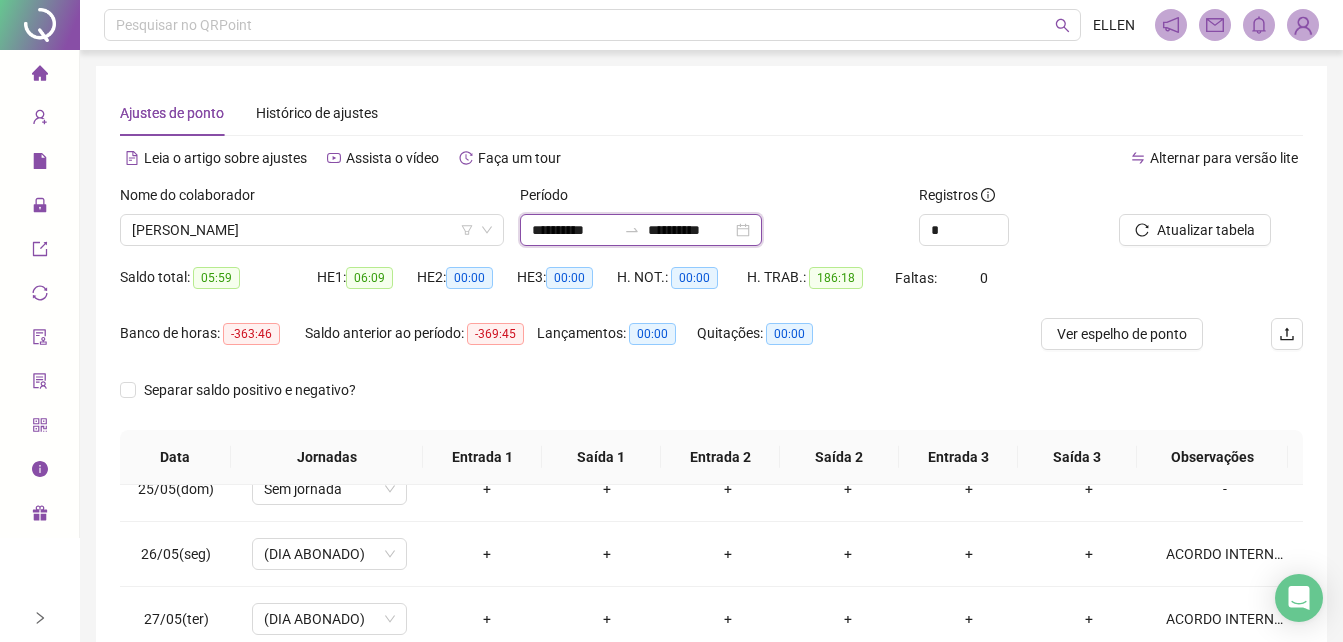click on "**********" at bounding box center (574, 230) 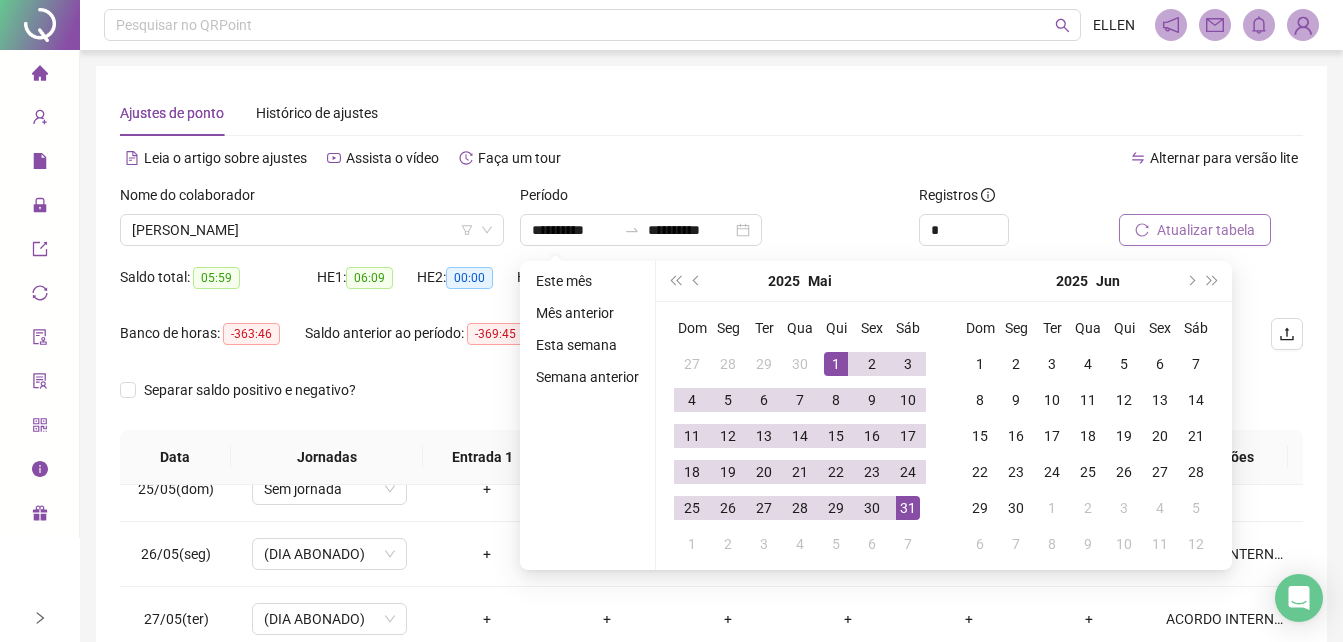 click on "Atualizar tabela" at bounding box center [1206, 230] 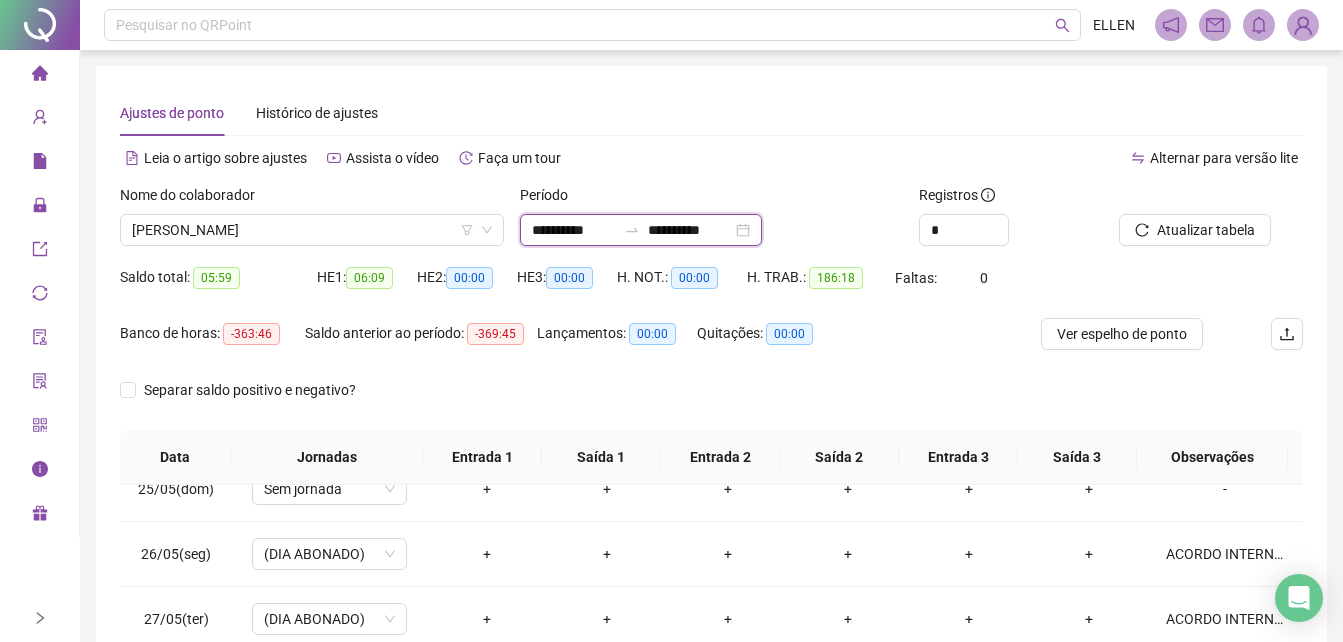 click on "**********" at bounding box center (574, 230) 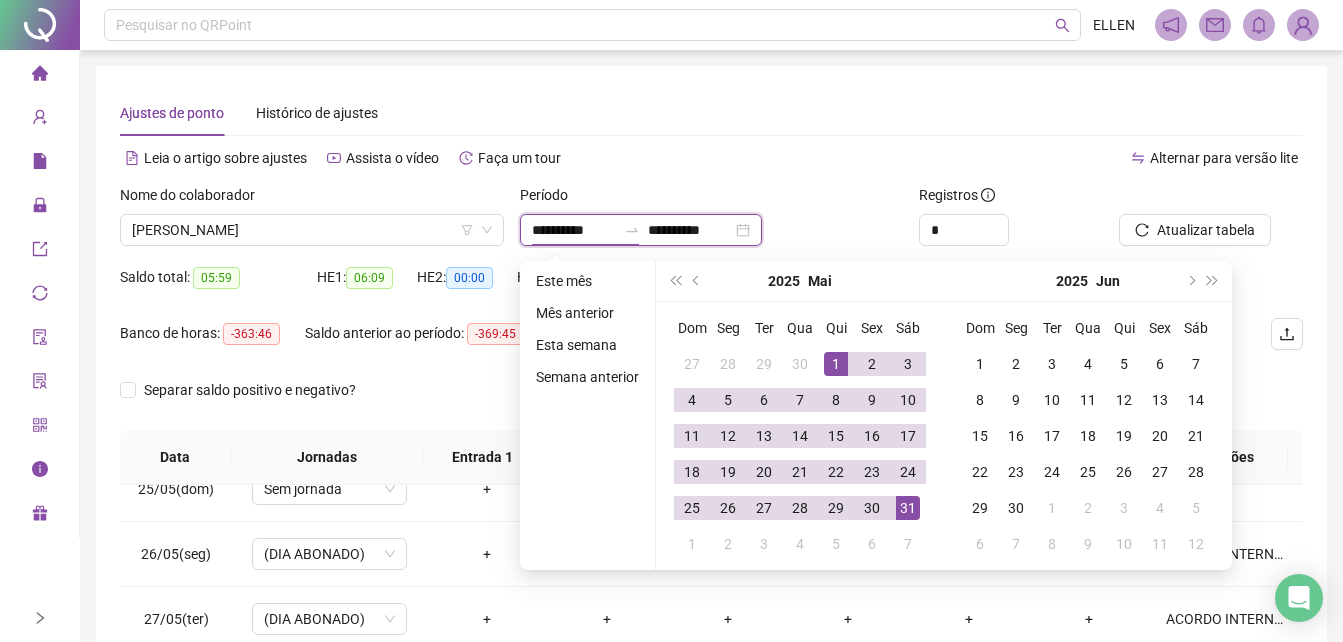type on "**********" 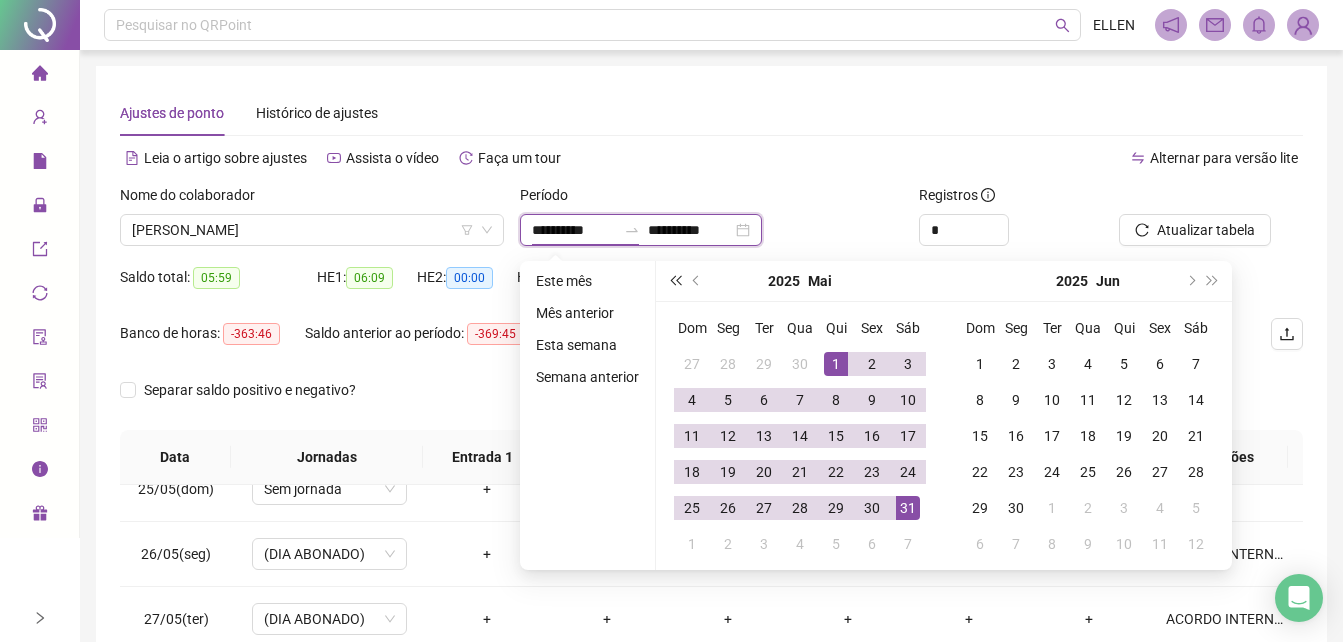 type on "**********" 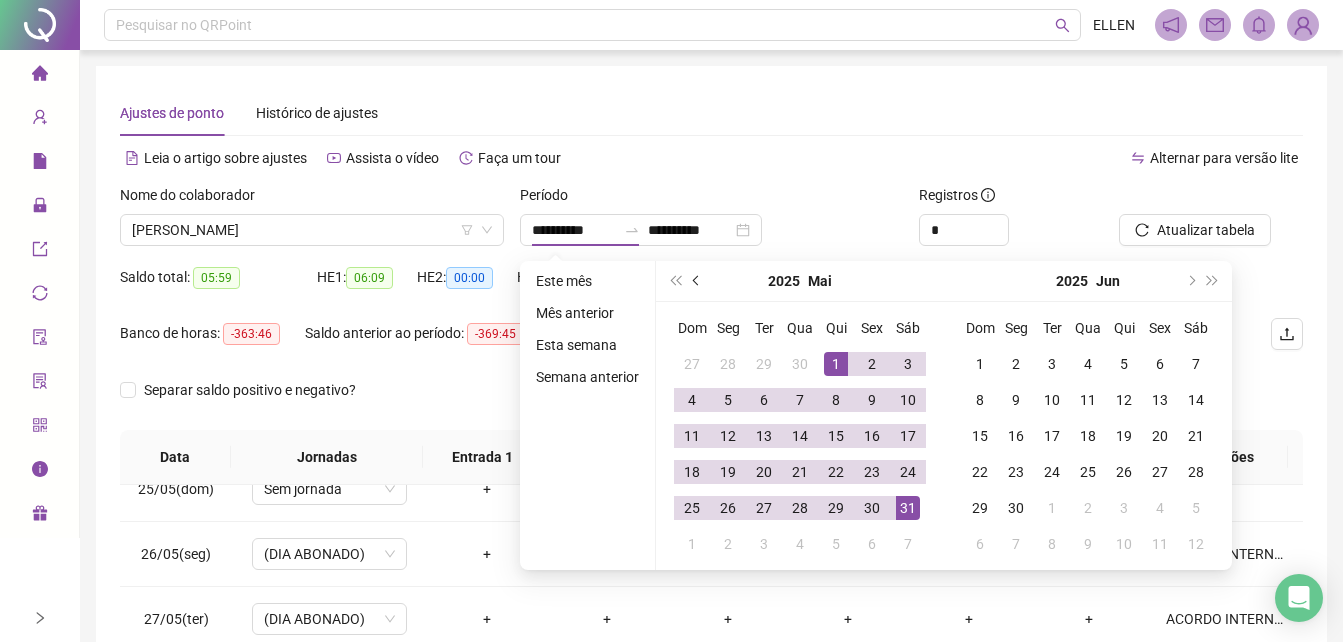 click at bounding box center [697, 281] 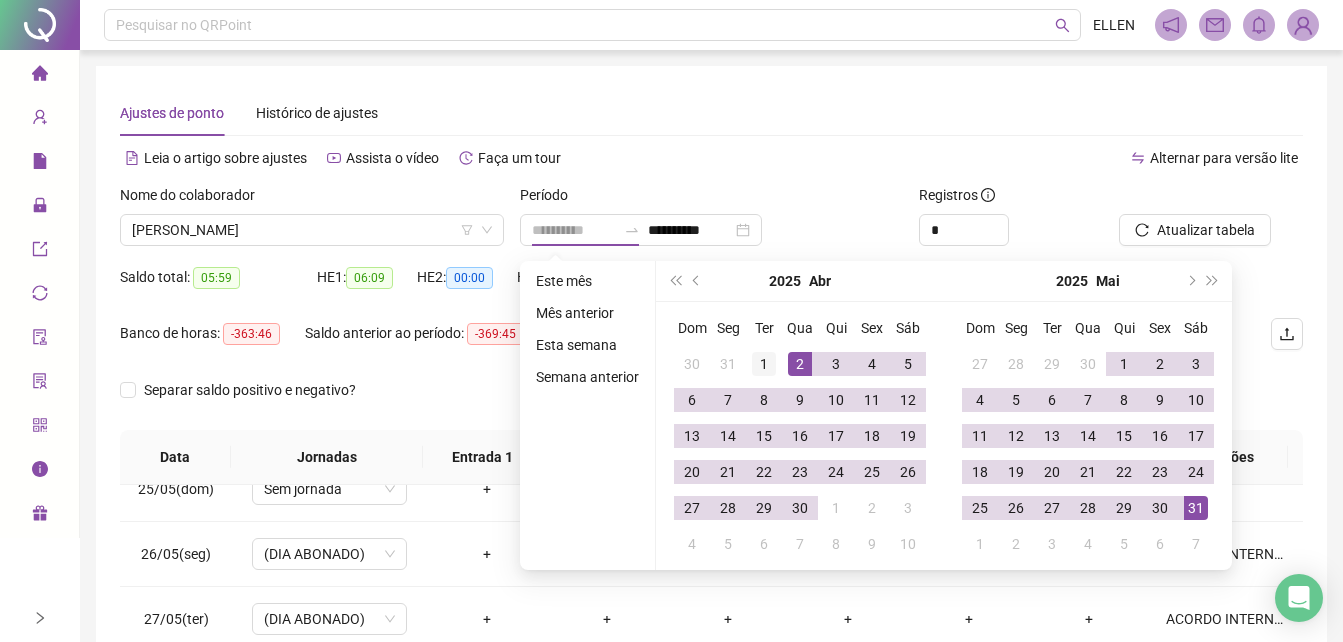 type on "**********" 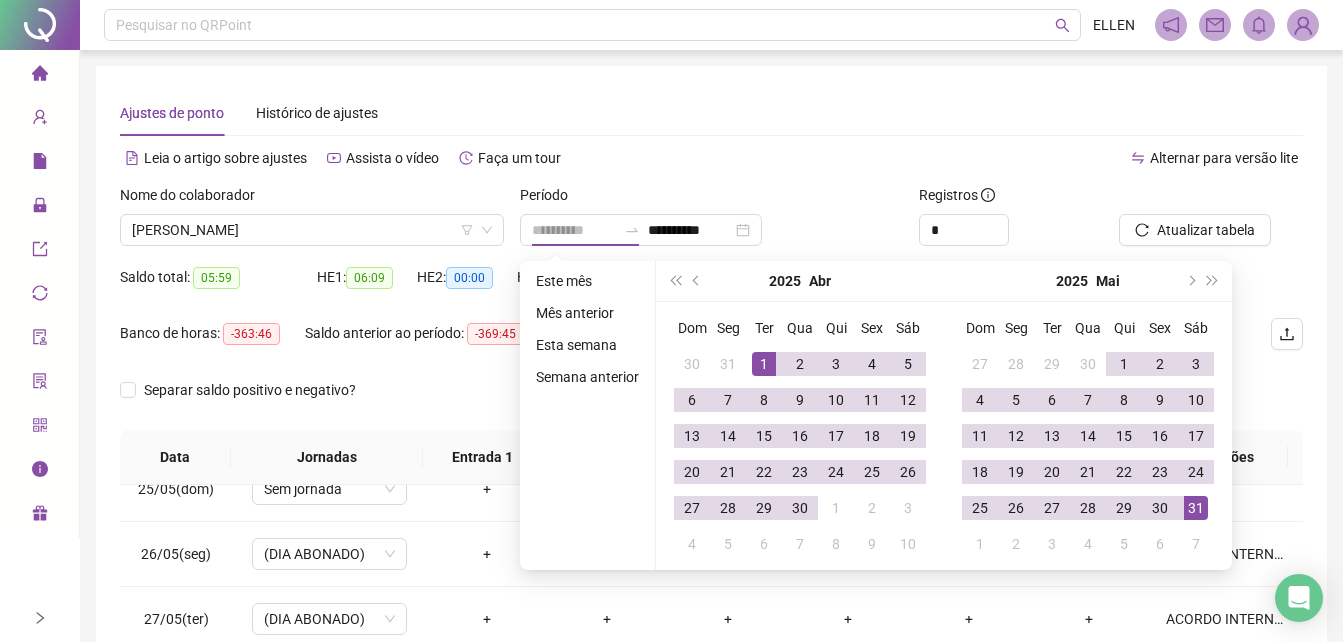 click on "1" at bounding box center (764, 364) 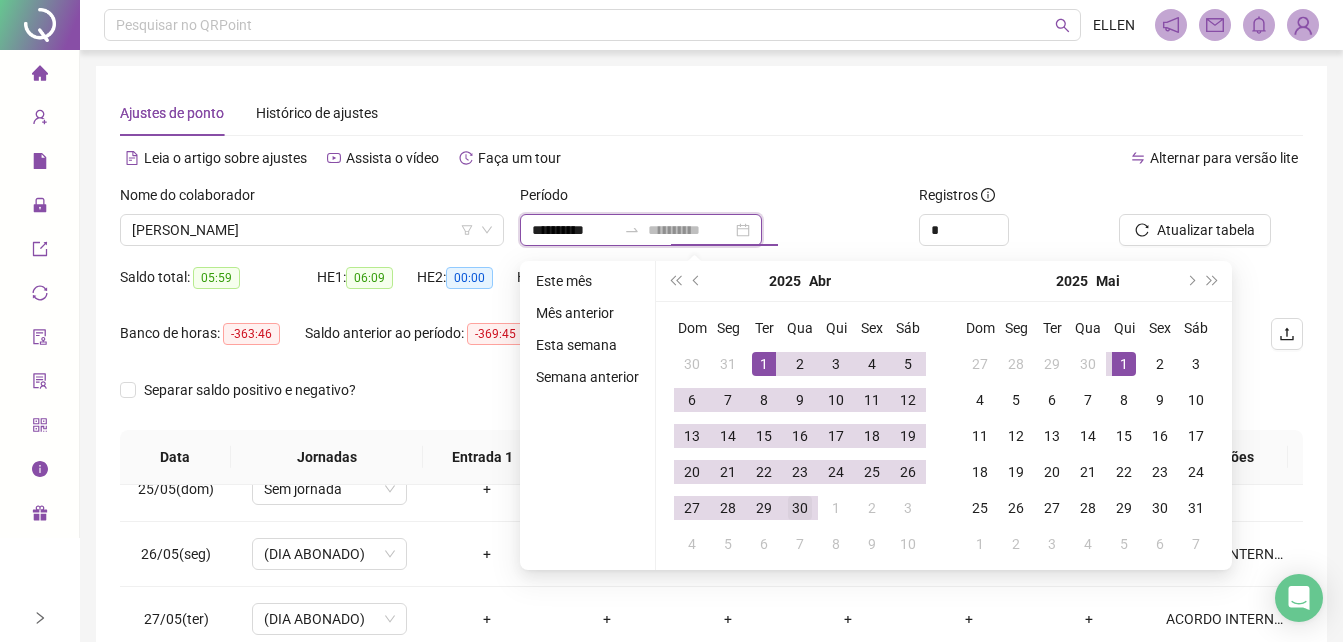 type on "**********" 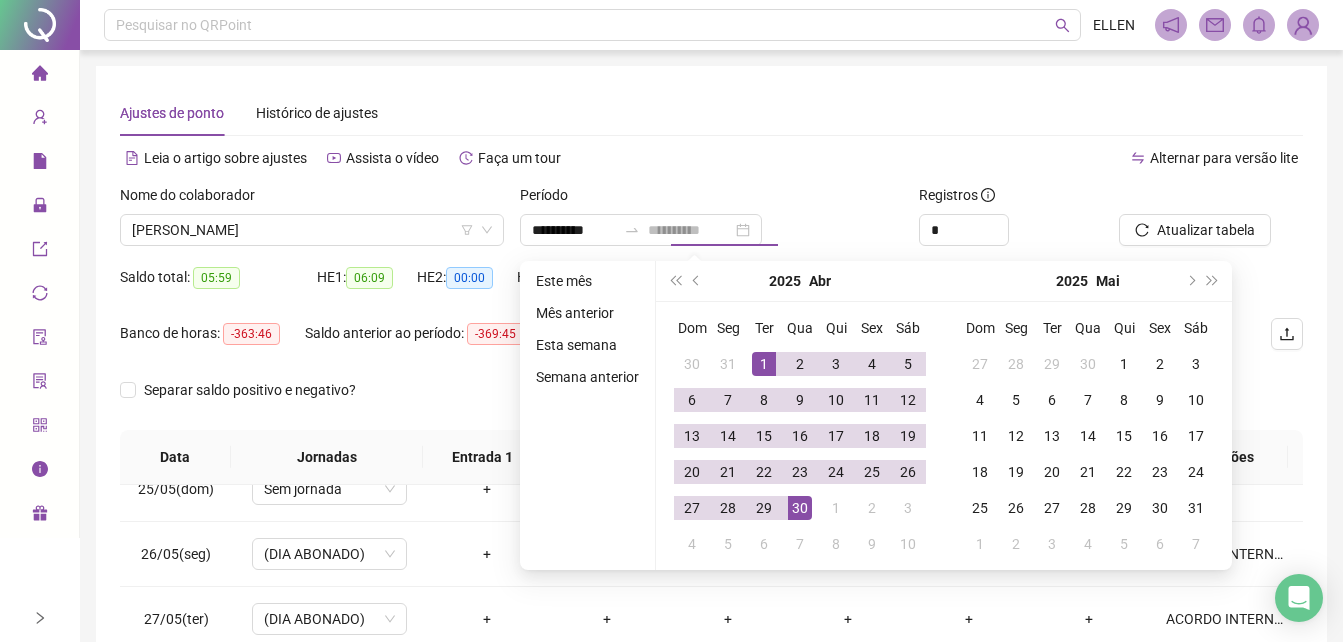 click on "30" at bounding box center [800, 508] 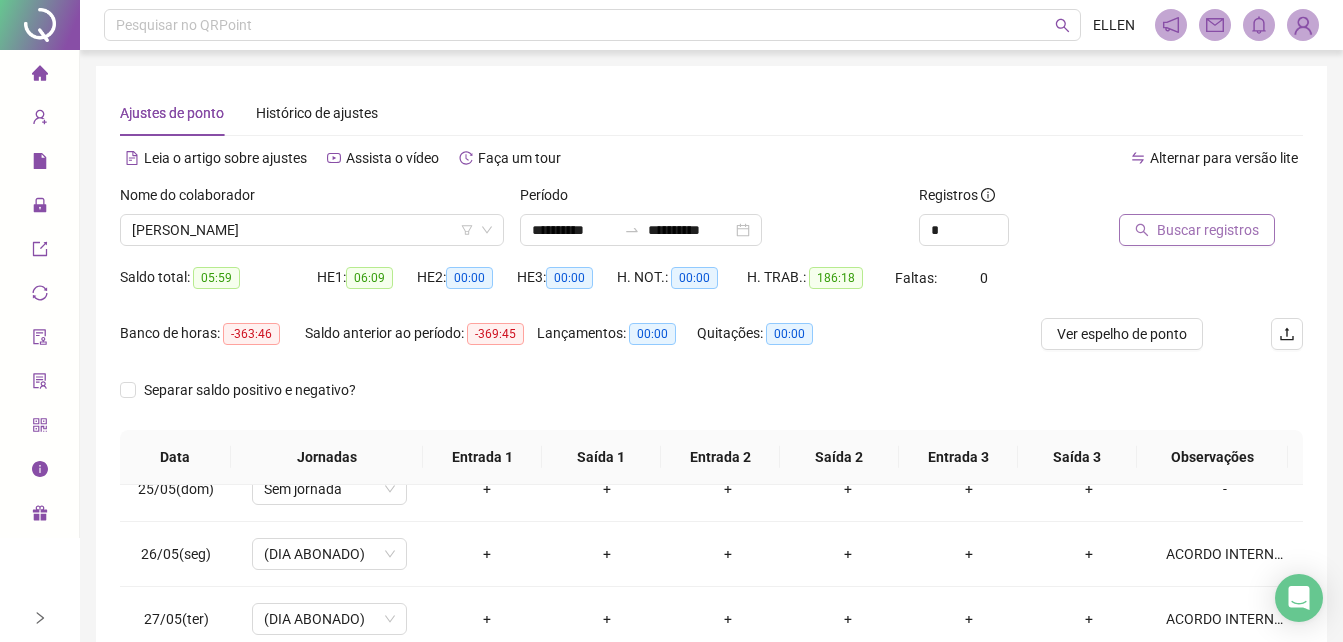 click 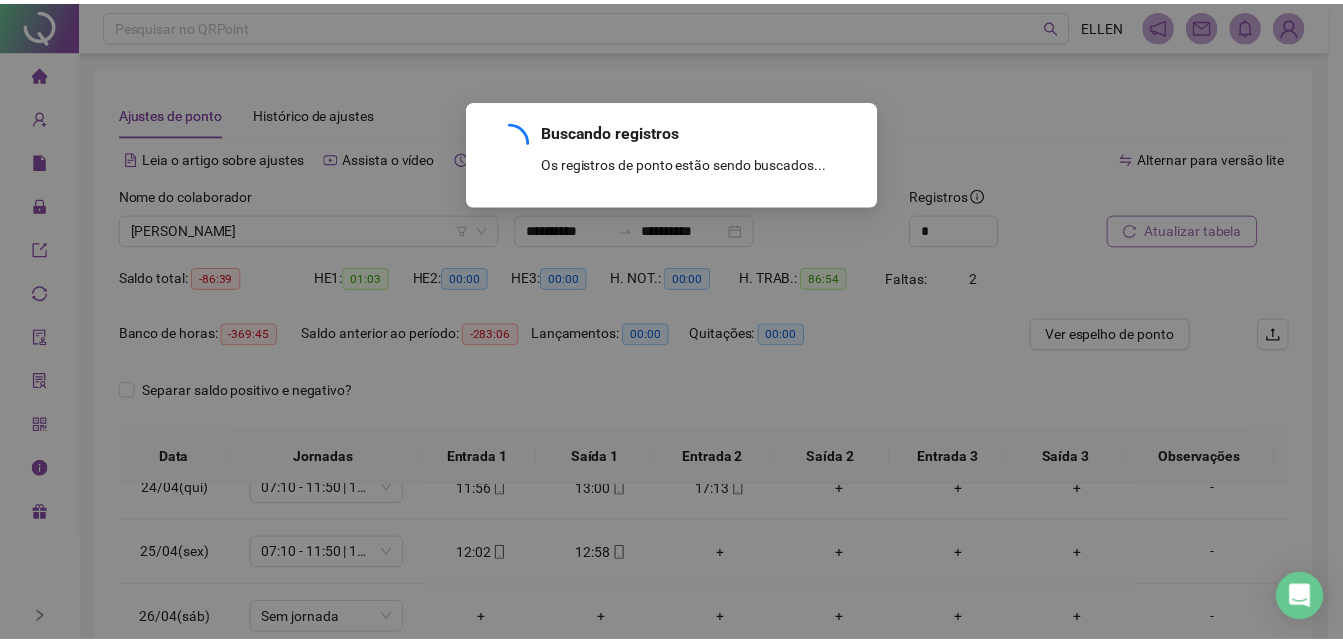 scroll, scrollTop: 1523, scrollLeft: 0, axis: vertical 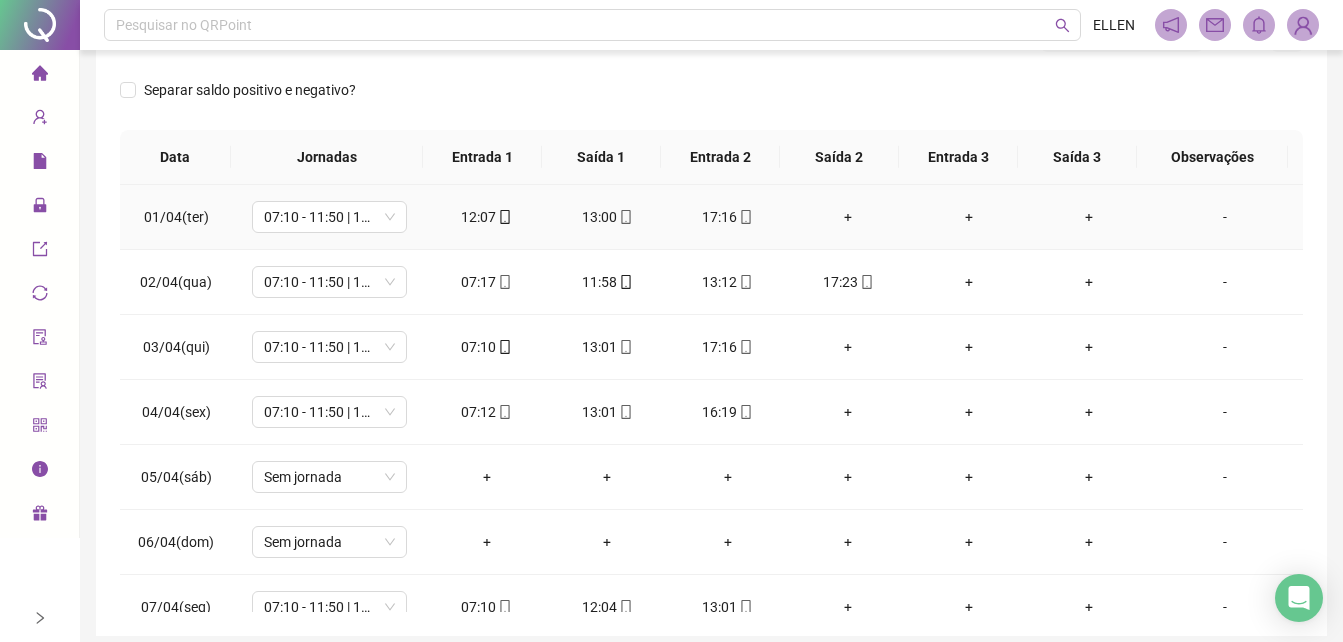 click on "+" at bounding box center [848, 217] 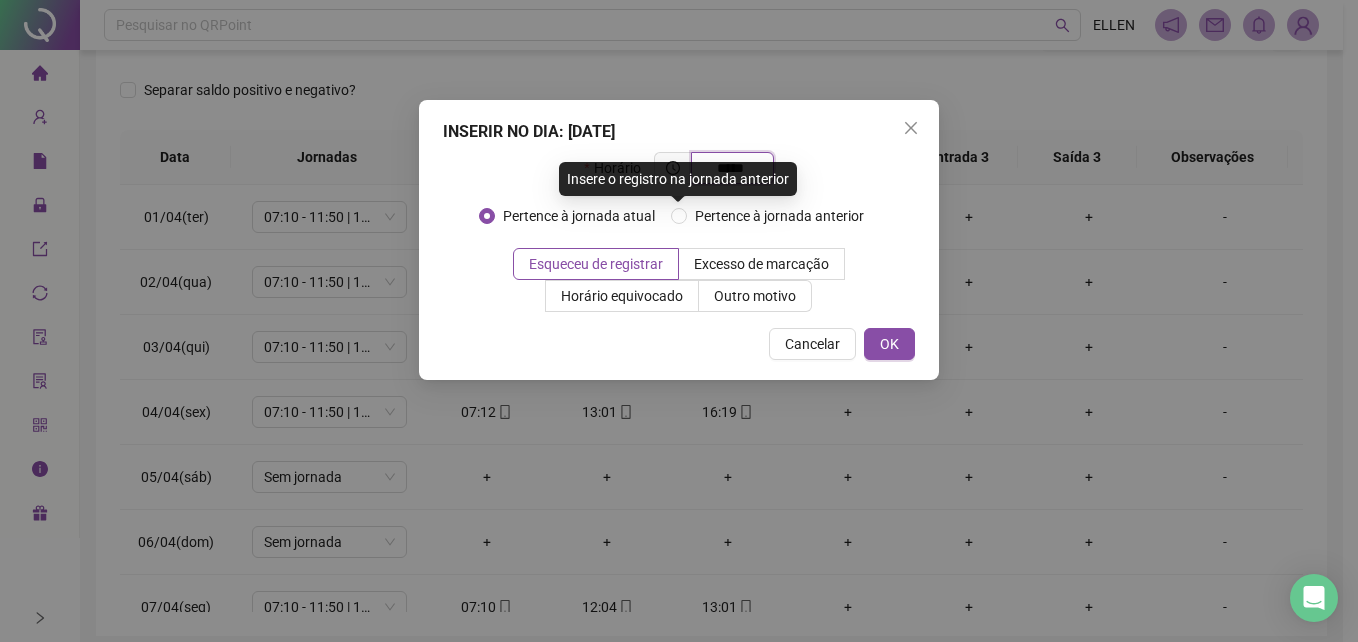 type on "*****" 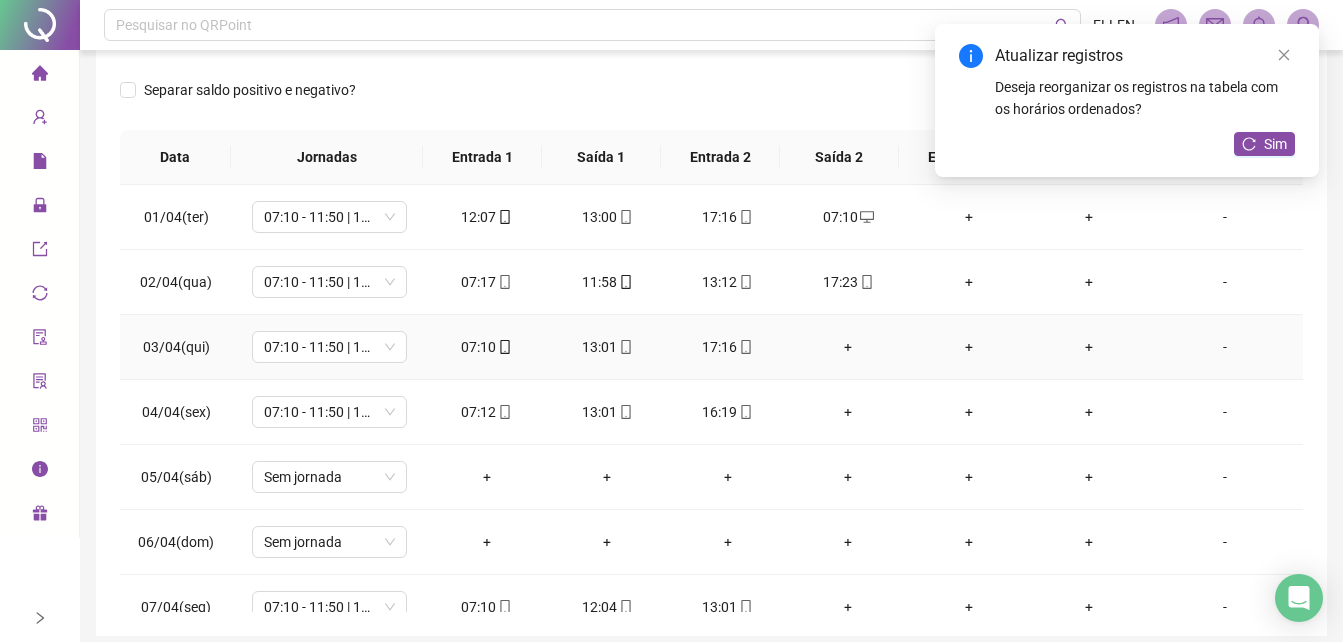 click on "+" at bounding box center (848, 347) 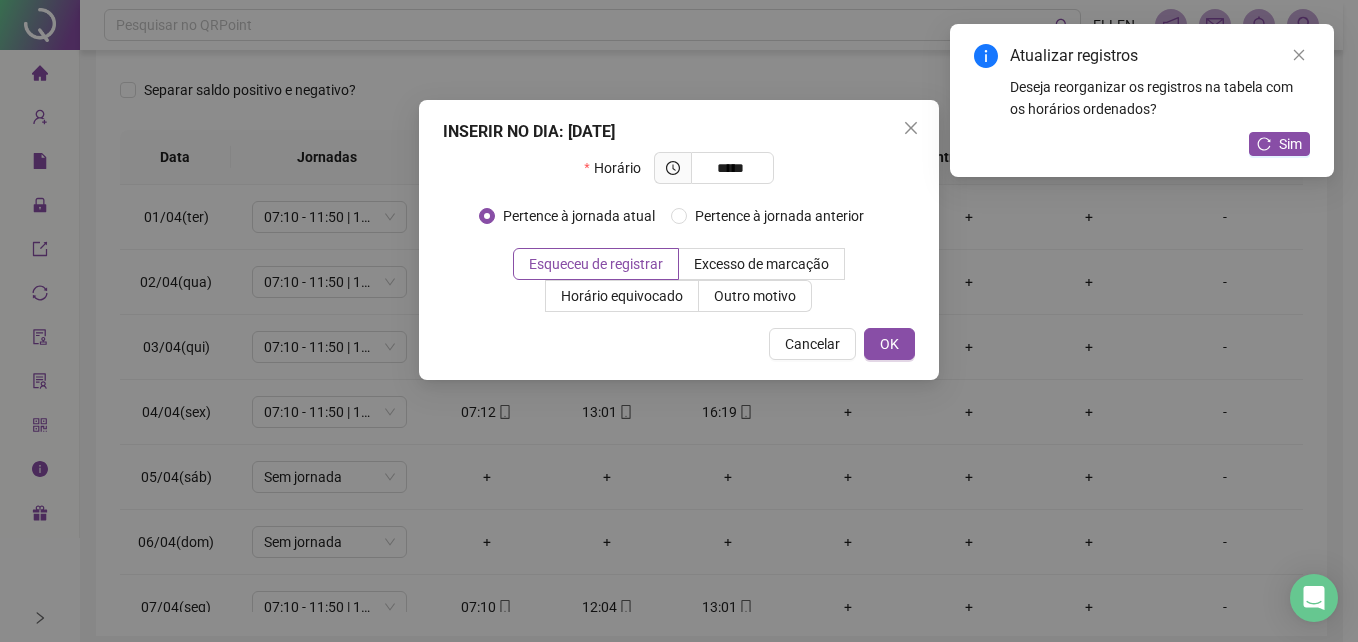 type on "*****" 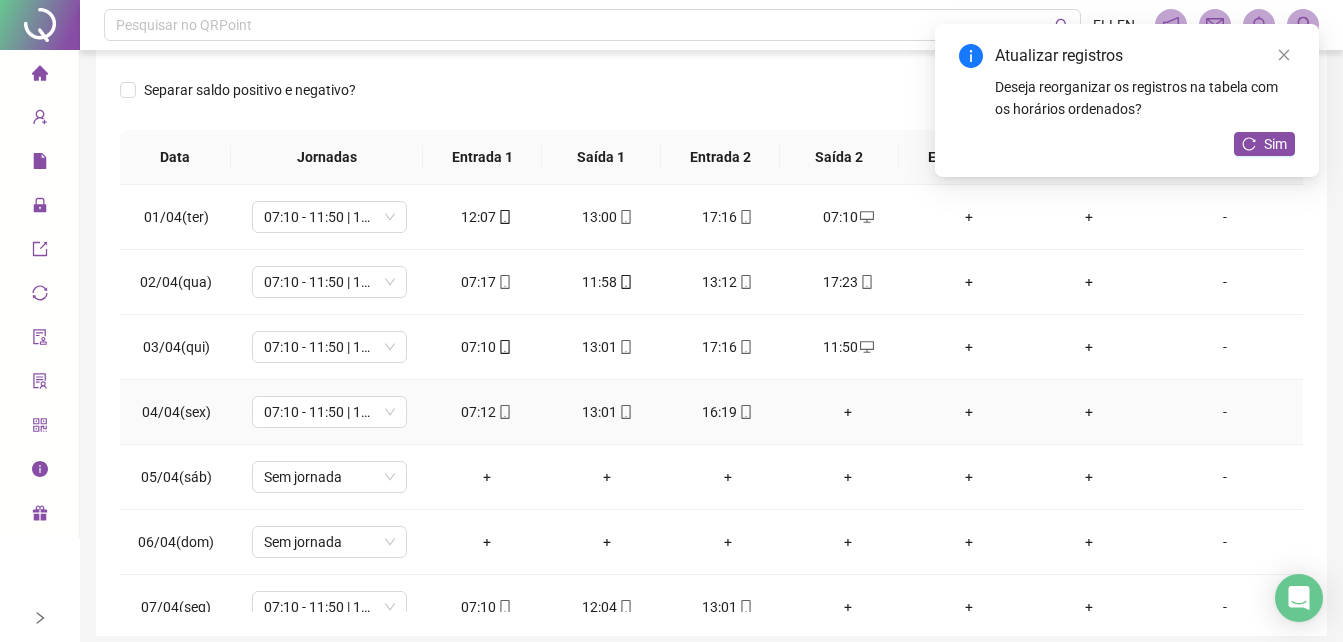click on "+" at bounding box center (848, 412) 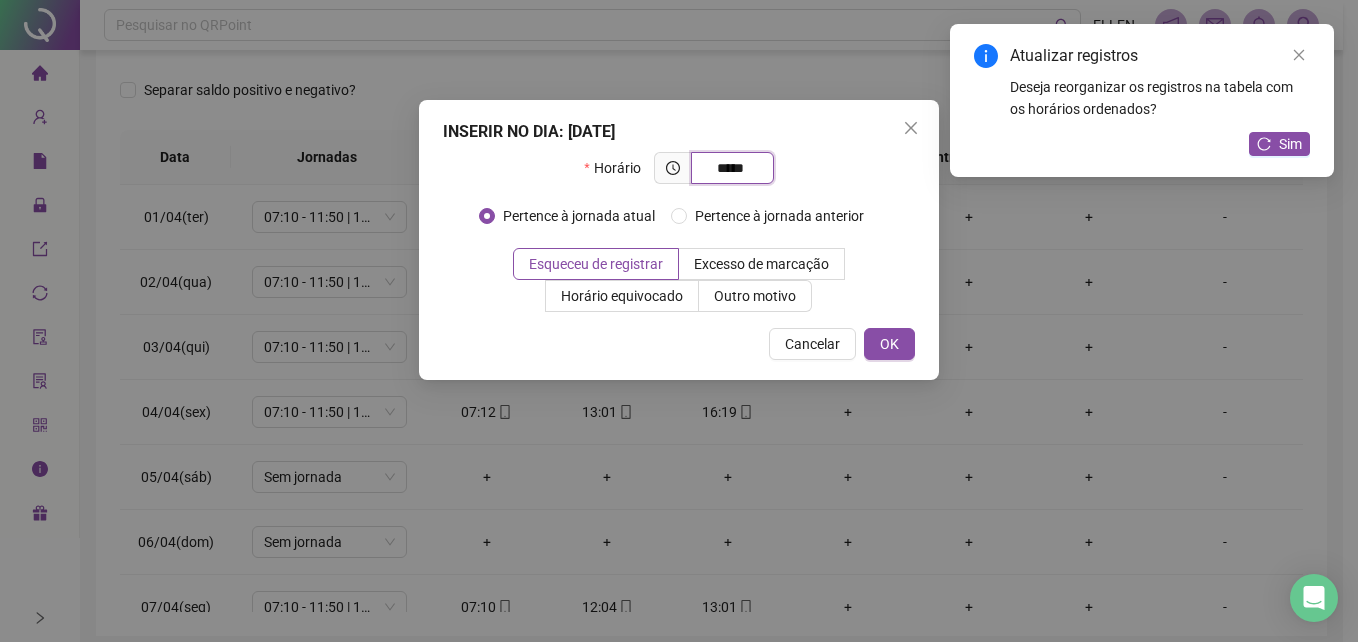 type on "*****" 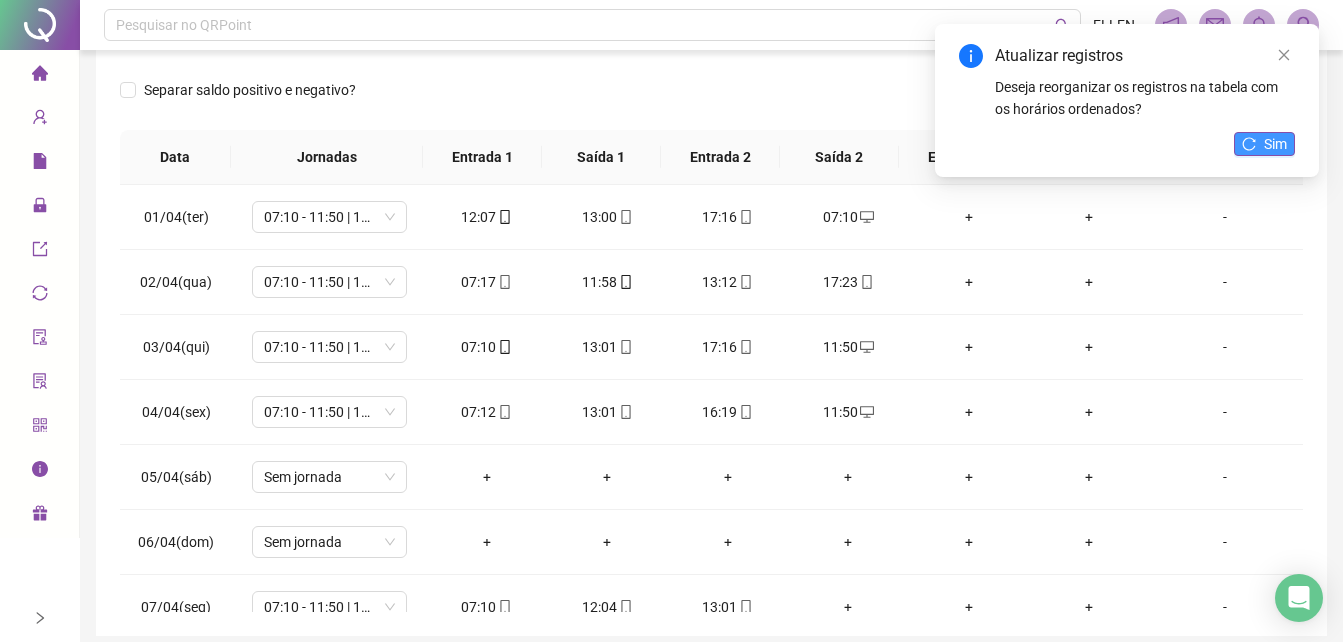 click on "Sim" at bounding box center (1264, 144) 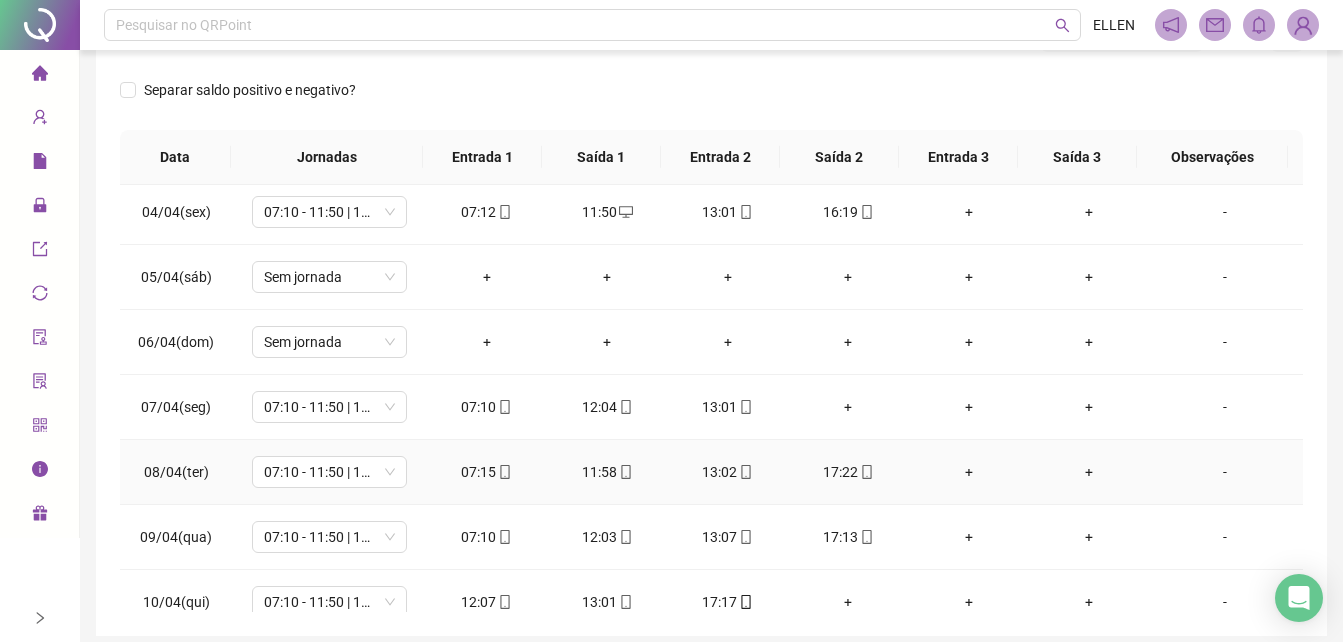 scroll, scrollTop: 300, scrollLeft: 0, axis: vertical 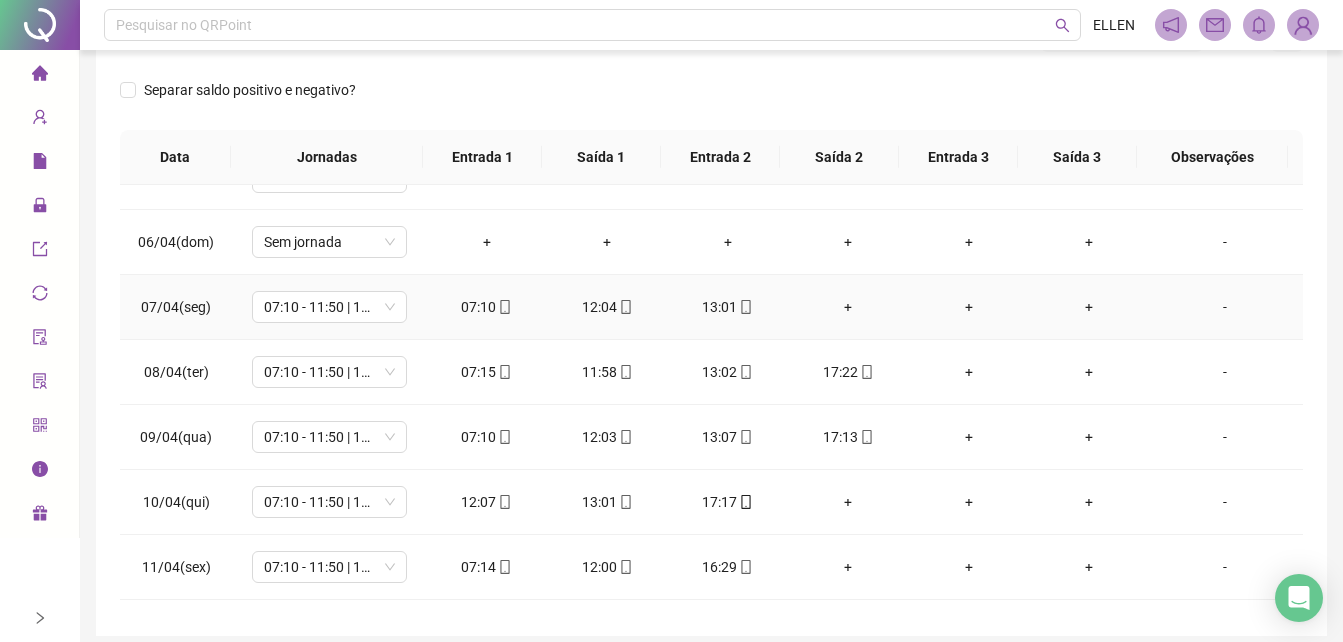 click on "+" at bounding box center [848, 307] 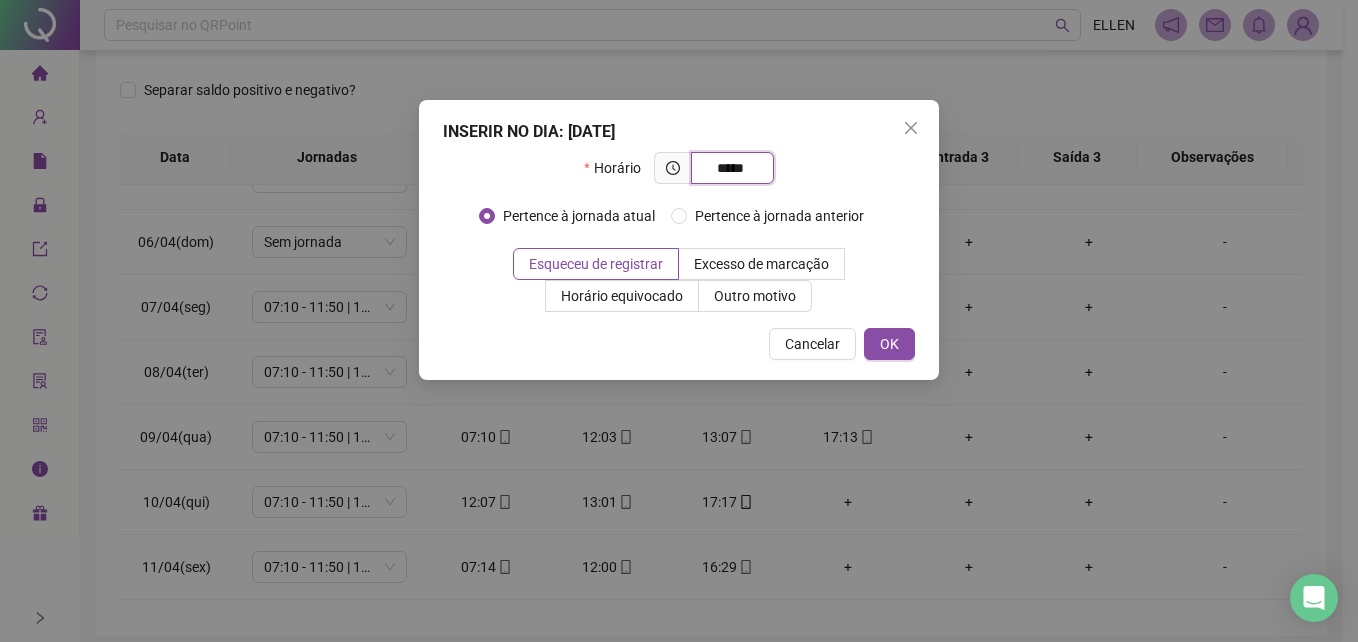 type on "*****" 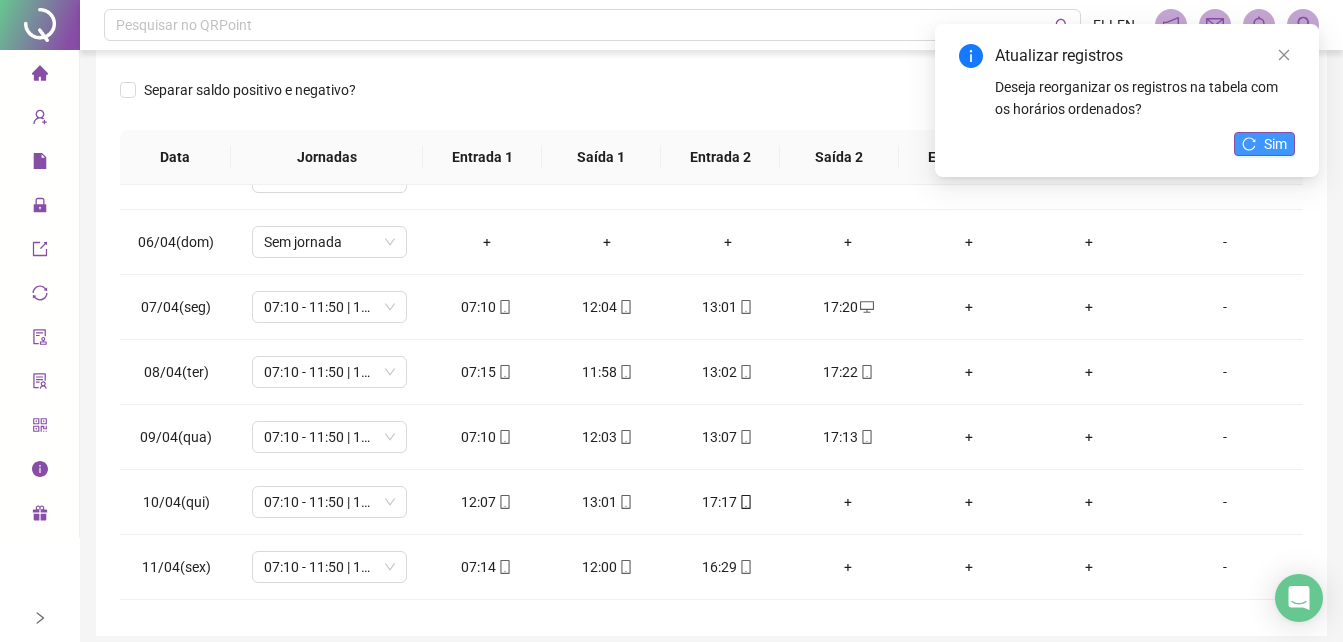 click 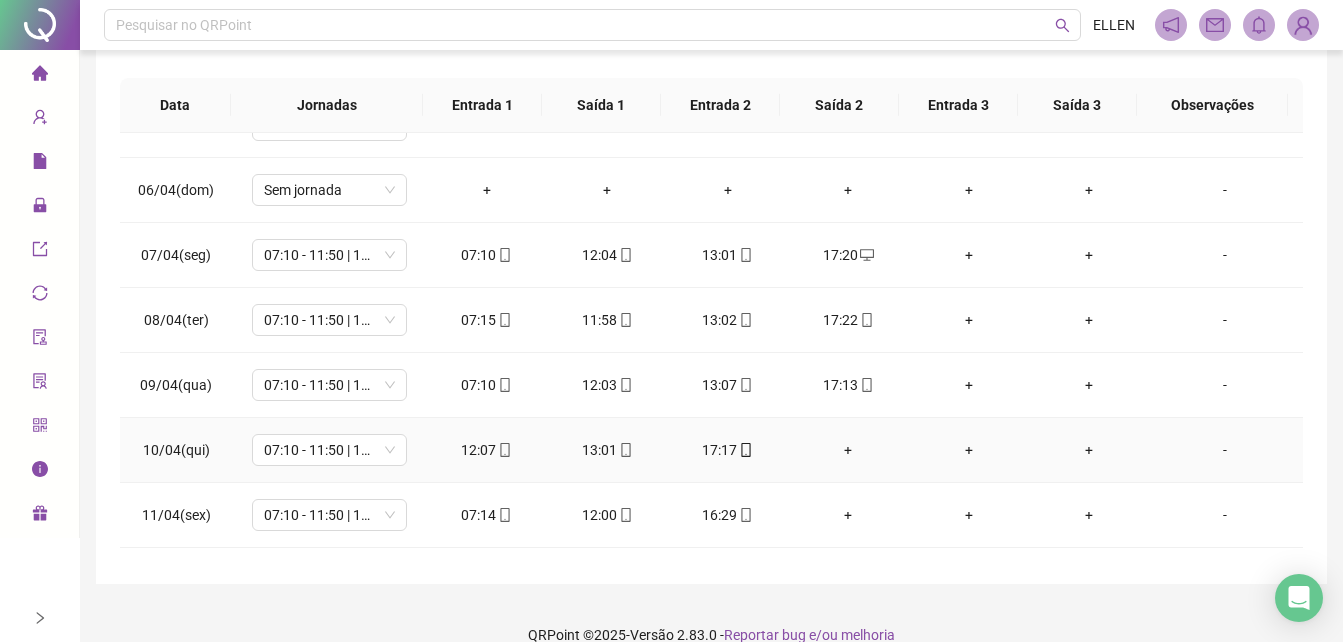 scroll, scrollTop: 380, scrollLeft: 0, axis: vertical 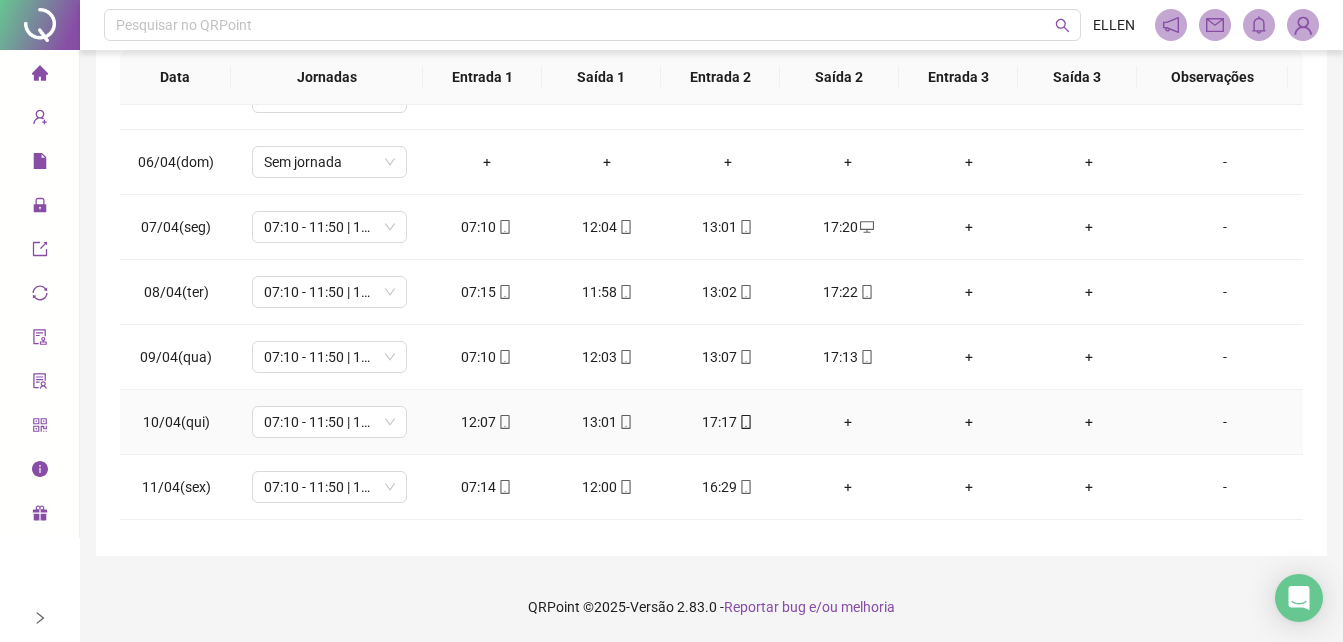 click on "+" at bounding box center (848, 422) 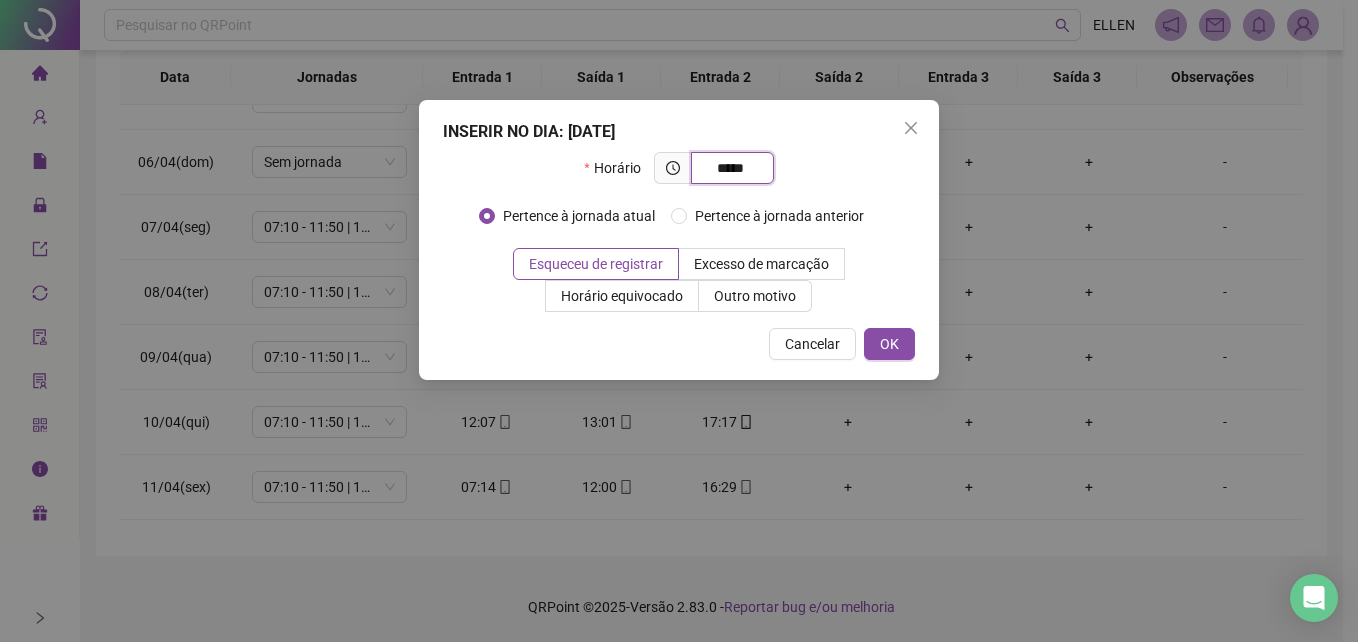 type on "*****" 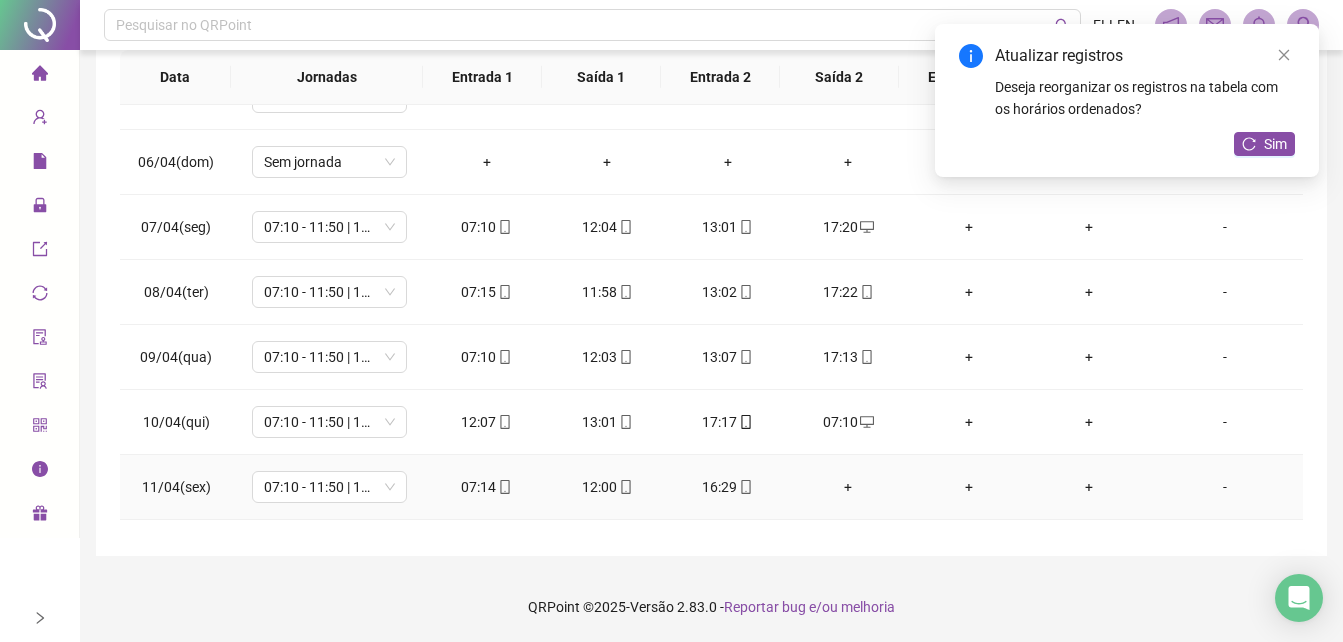 click on "+" at bounding box center [848, 487] 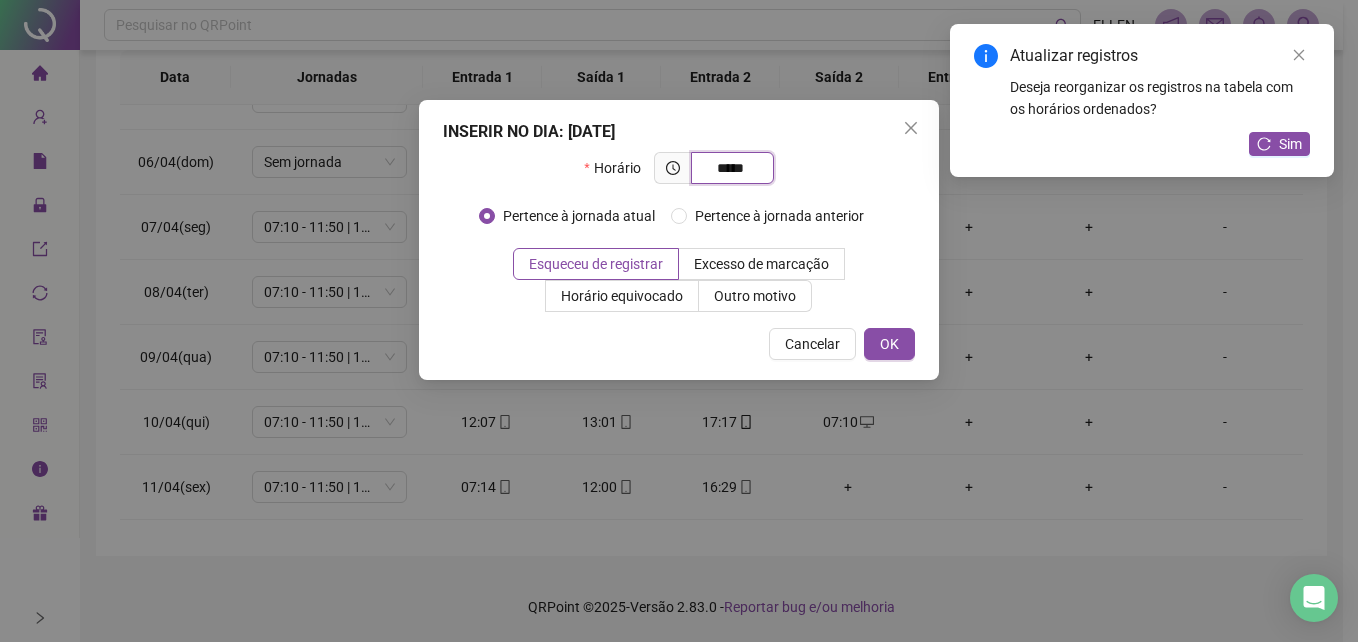 type on "*****" 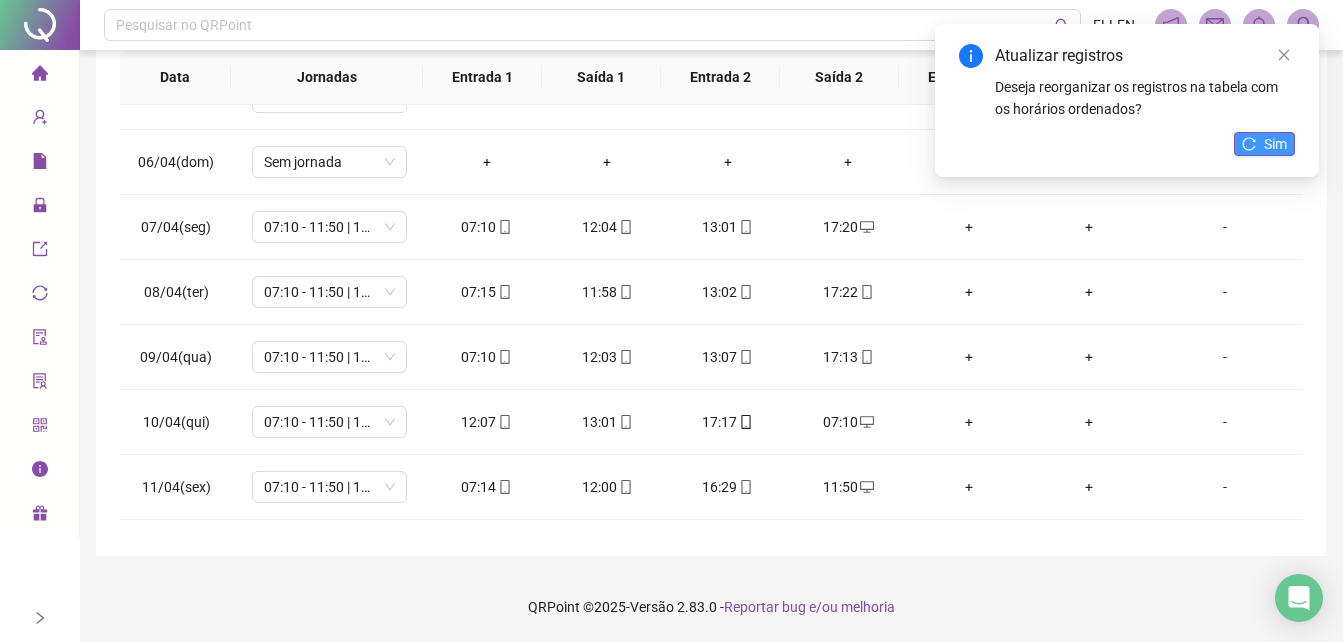 click on "Sim" at bounding box center [1264, 144] 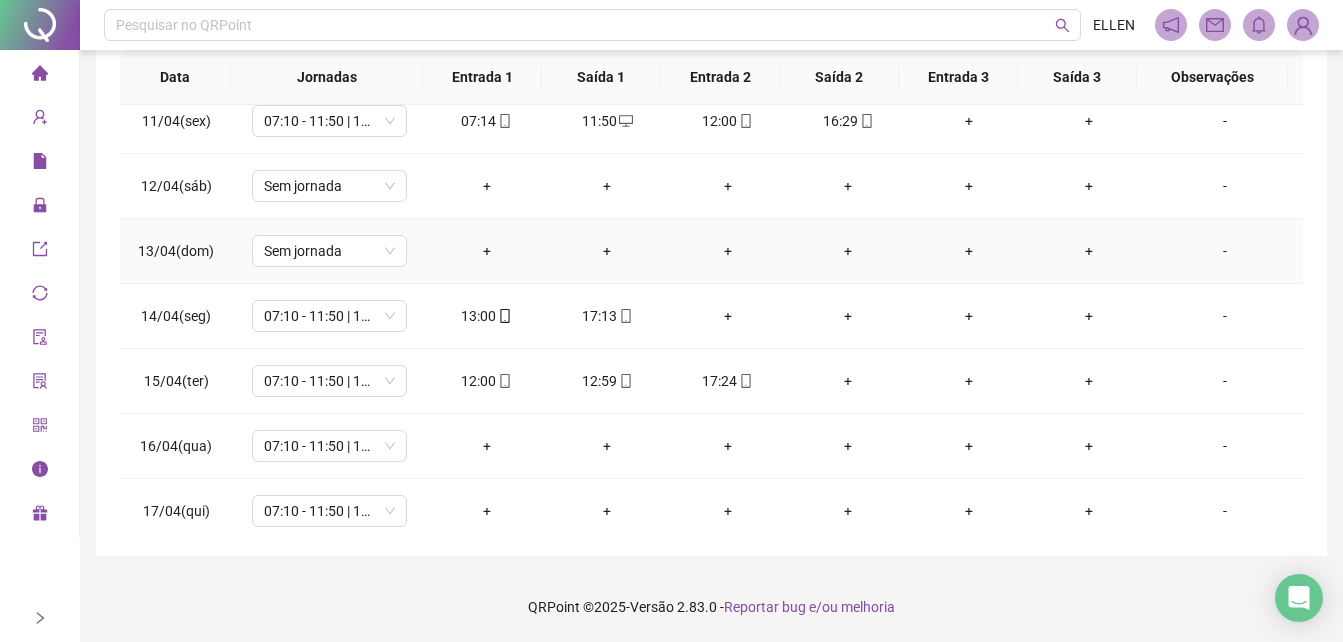 scroll, scrollTop: 700, scrollLeft: 0, axis: vertical 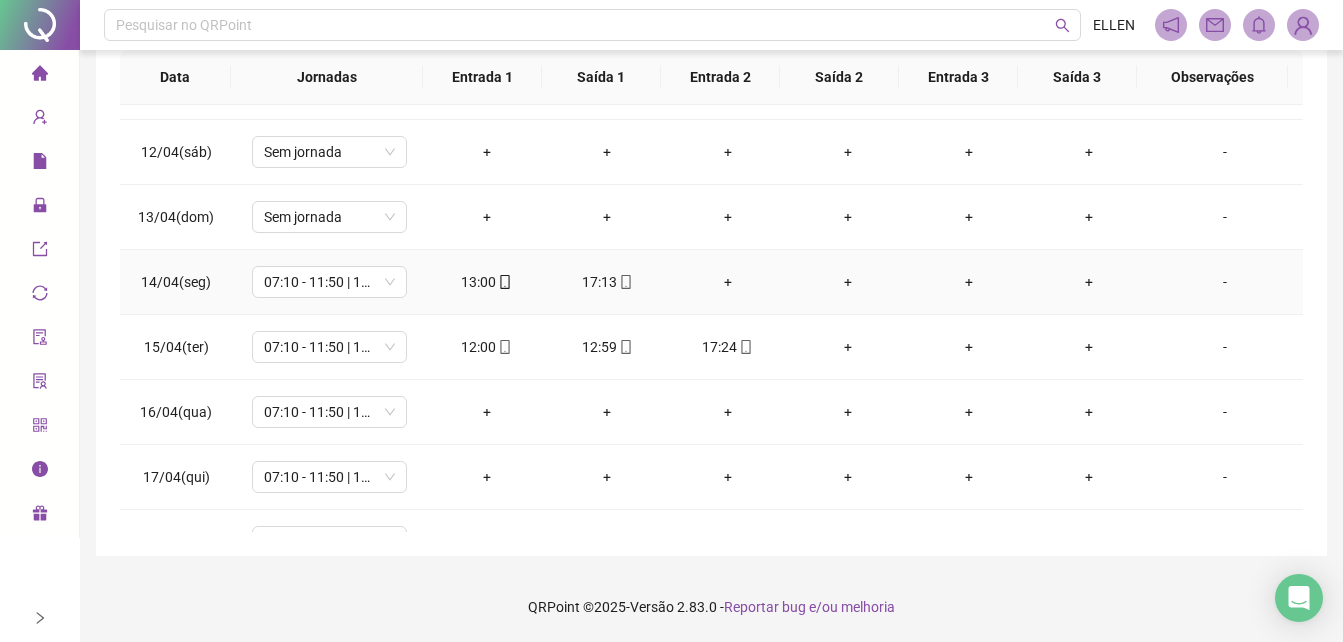 click on "+" at bounding box center [728, 282] 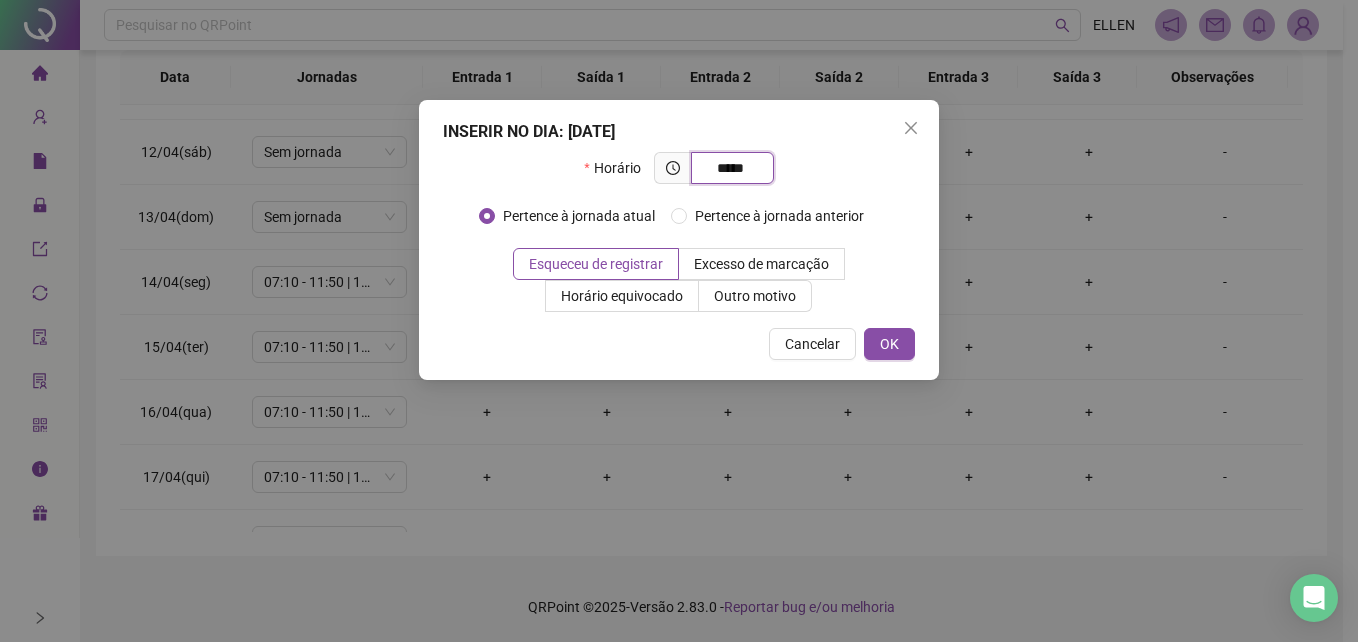 type on "*****" 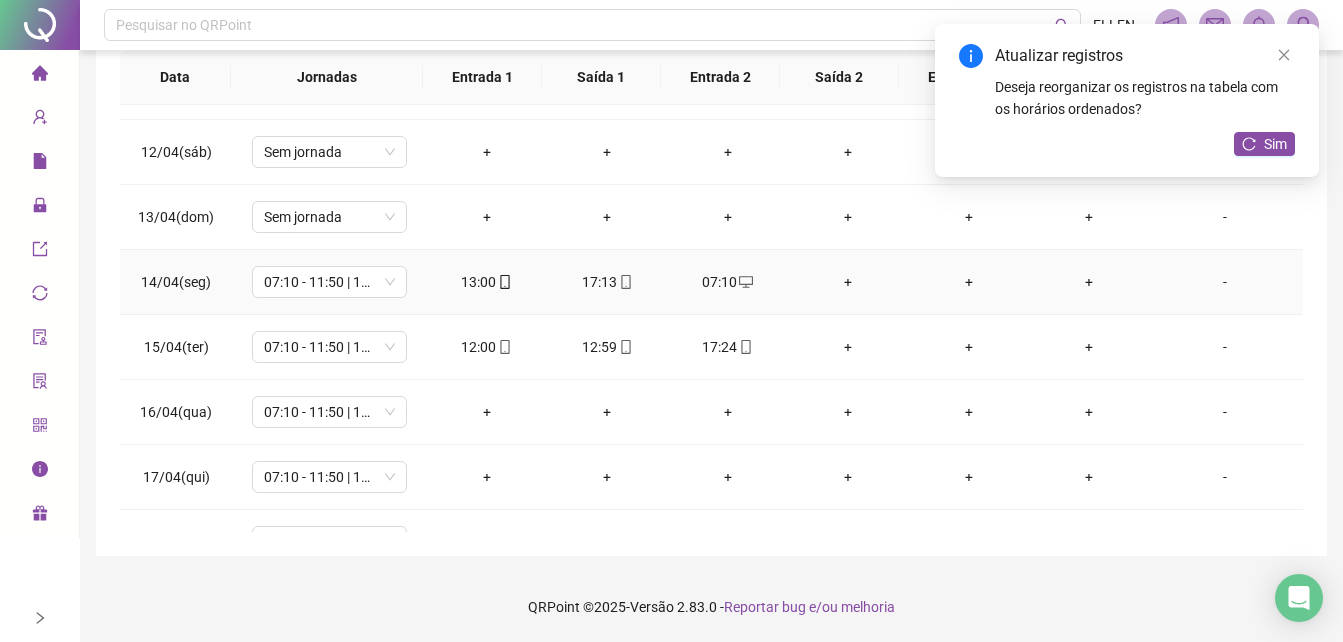 click on "+" at bounding box center (848, 282) 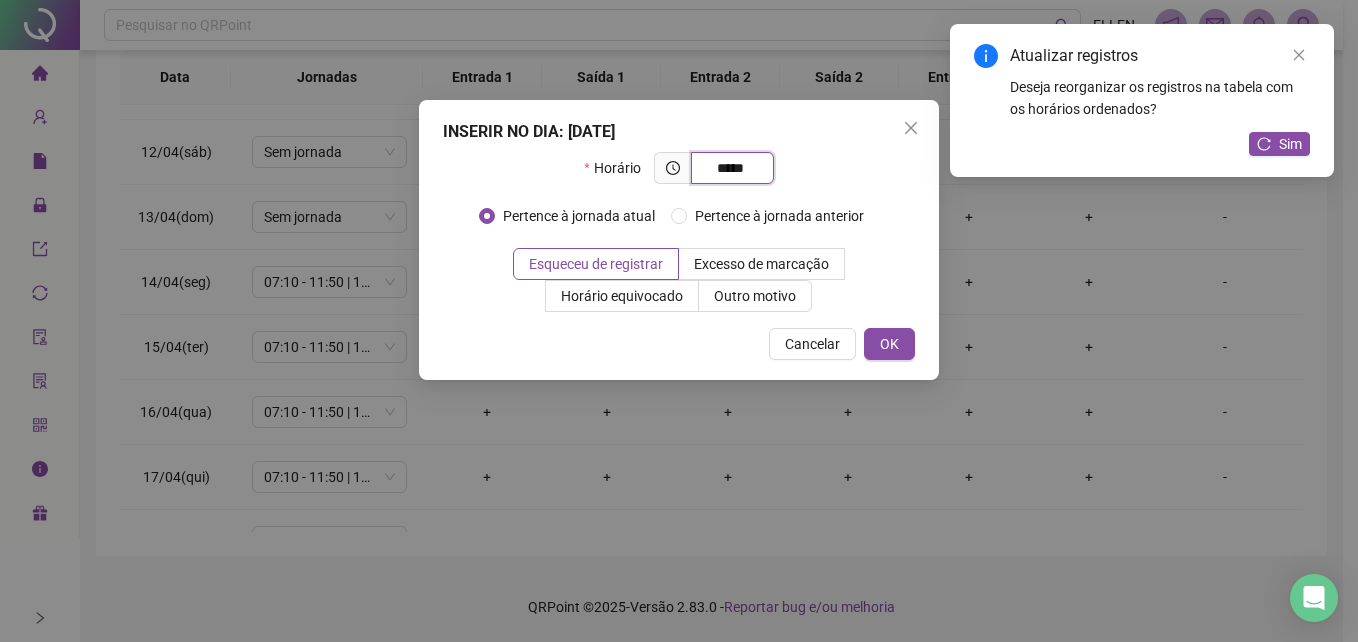 type on "*****" 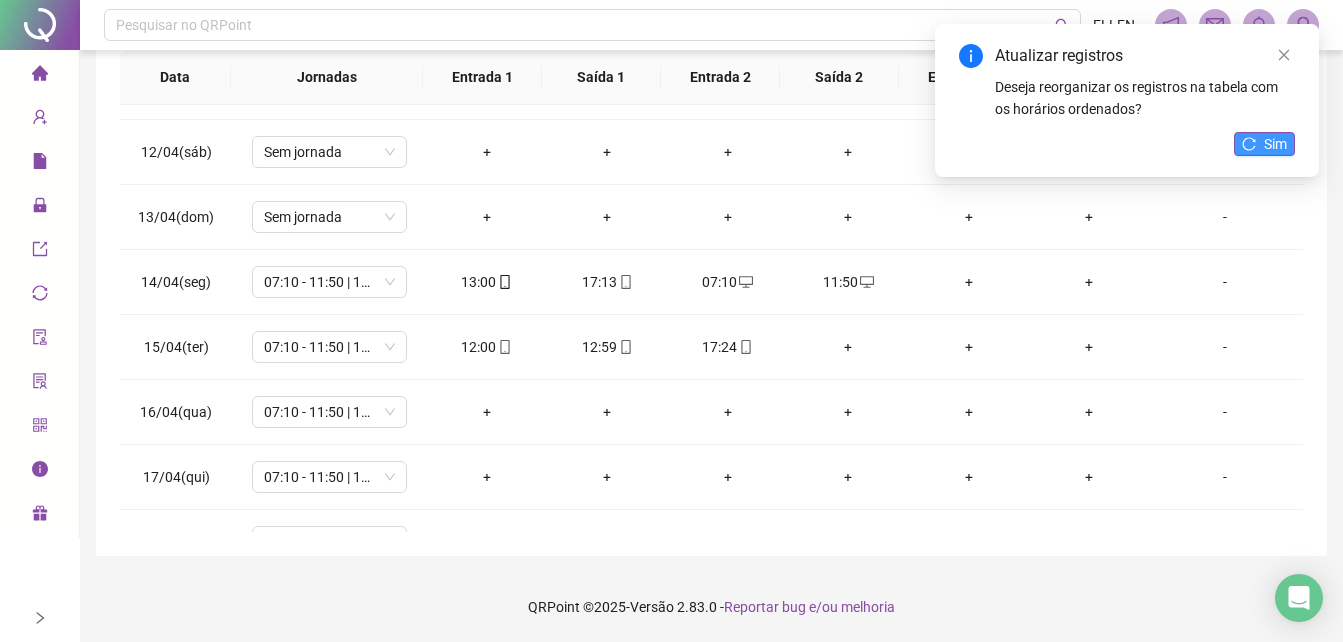 click on "Sim" at bounding box center [1275, 144] 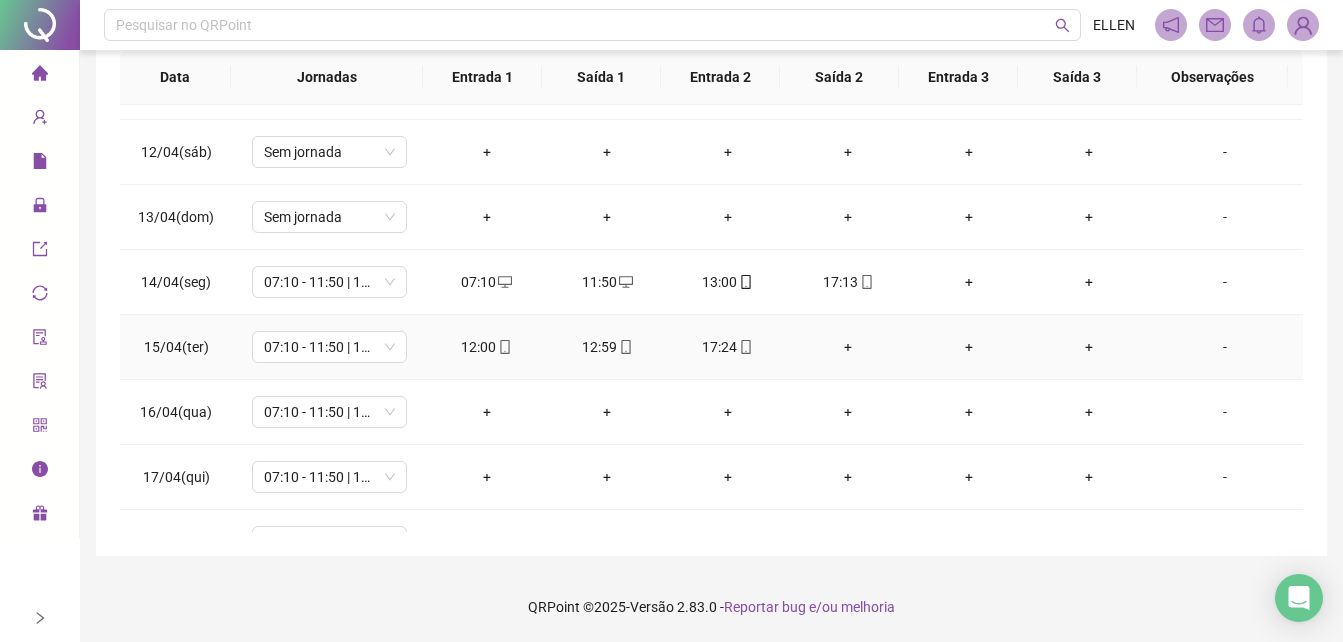 click on "+" at bounding box center [848, 347] 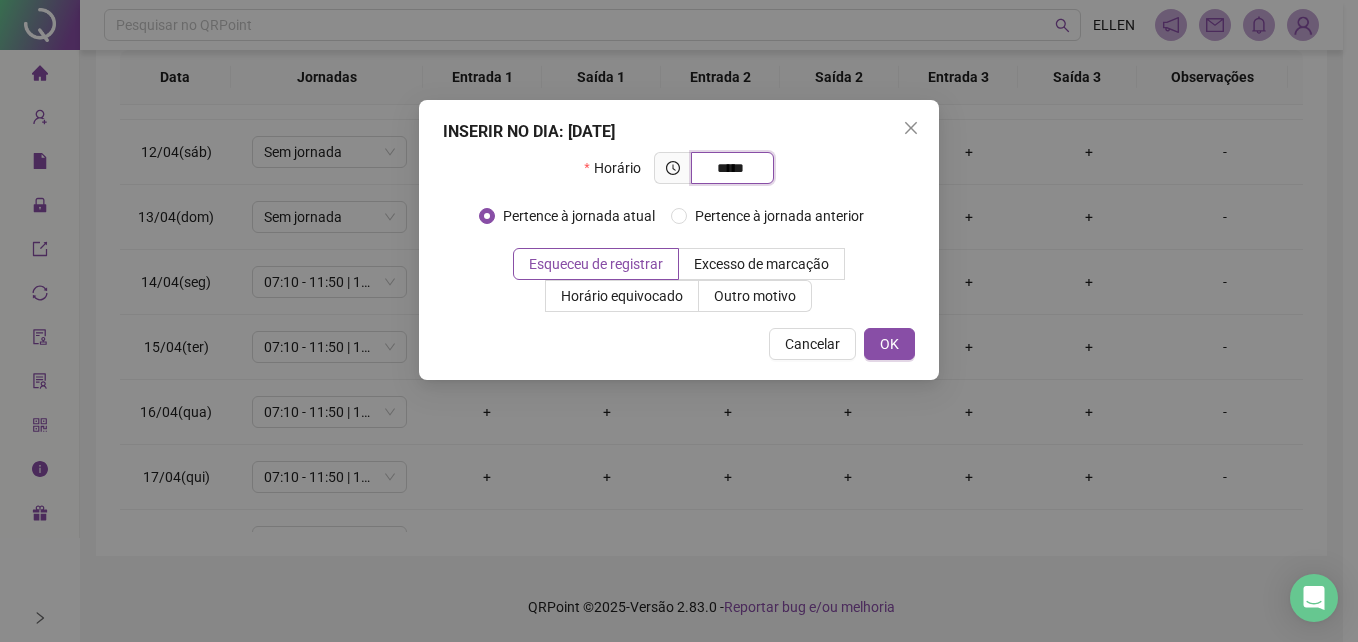 type on "*****" 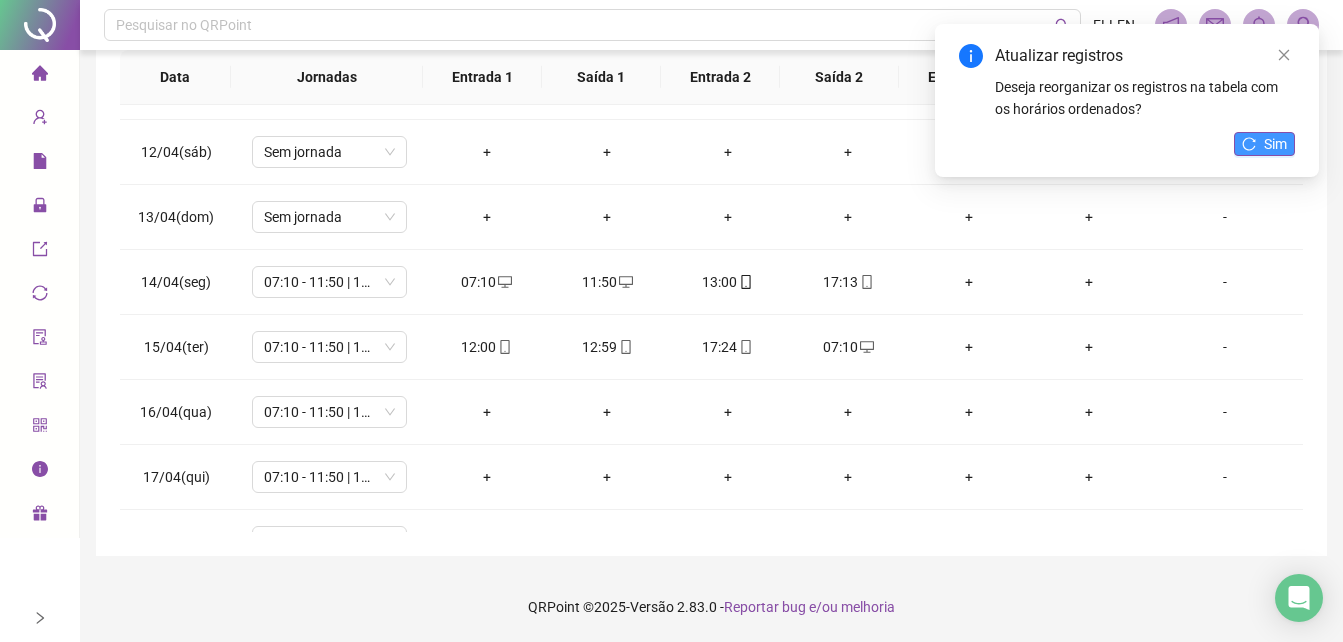click on "Sim" at bounding box center [1275, 144] 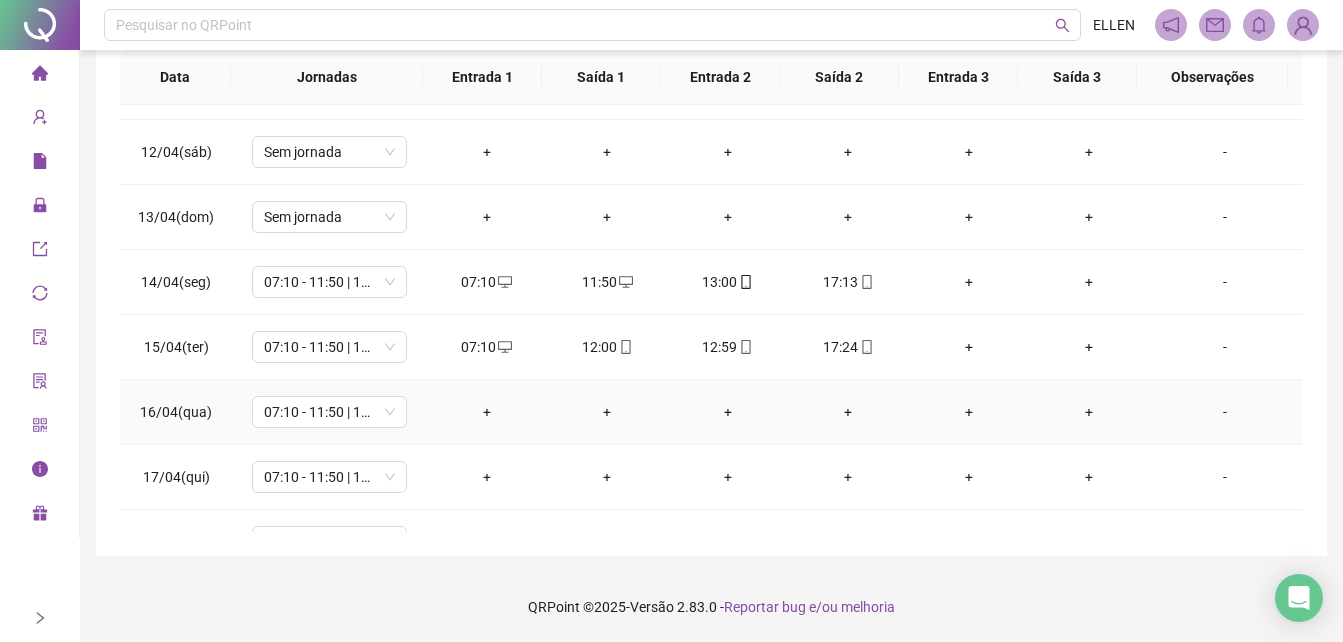 scroll, scrollTop: 800, scrollLeft: 0, axis: vertical 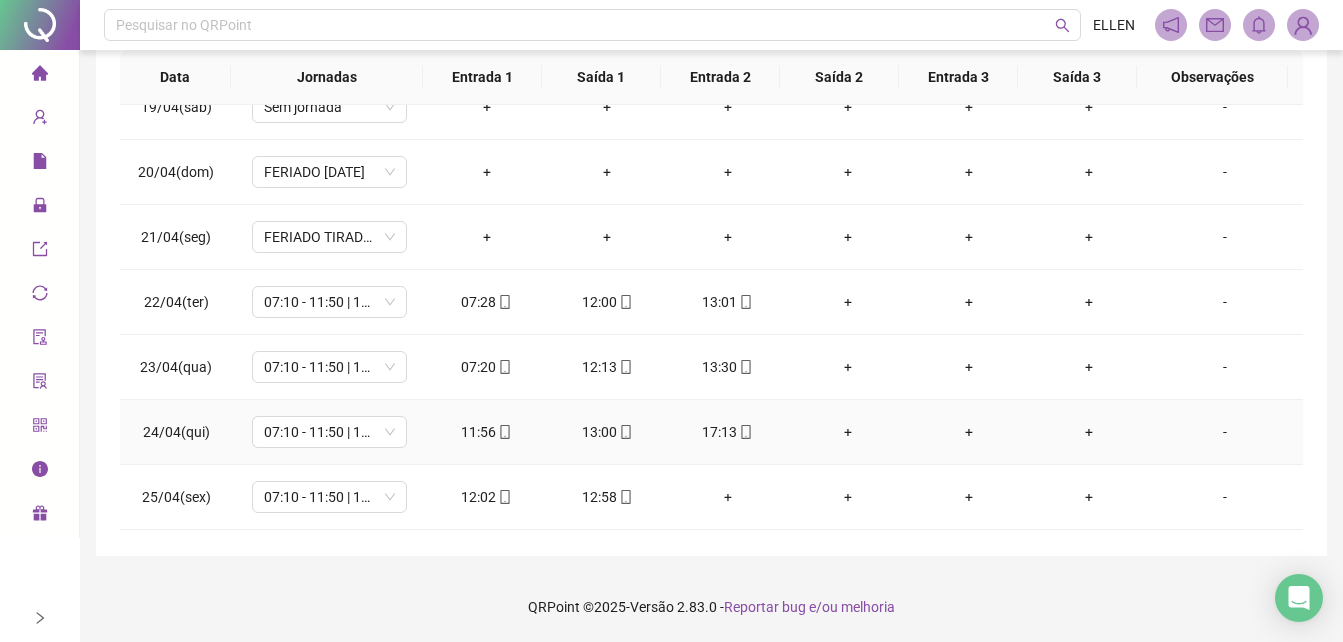 click on "+" at bounding box center (848, 432) 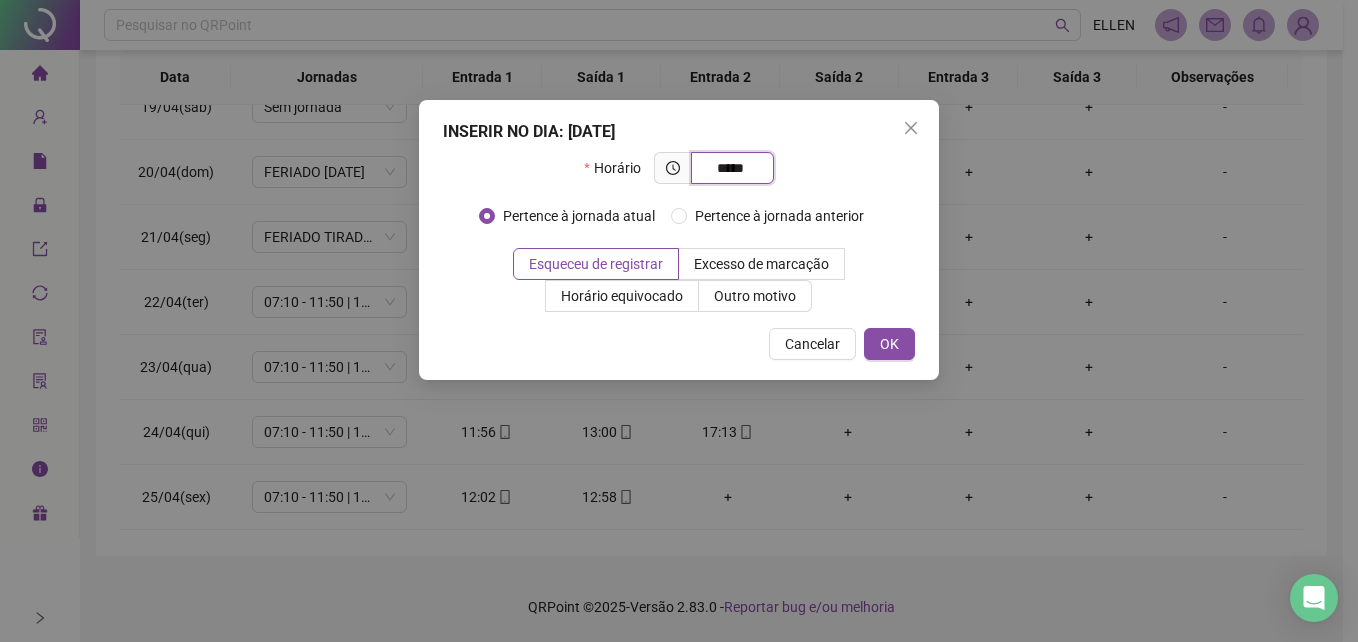 type on "*****" 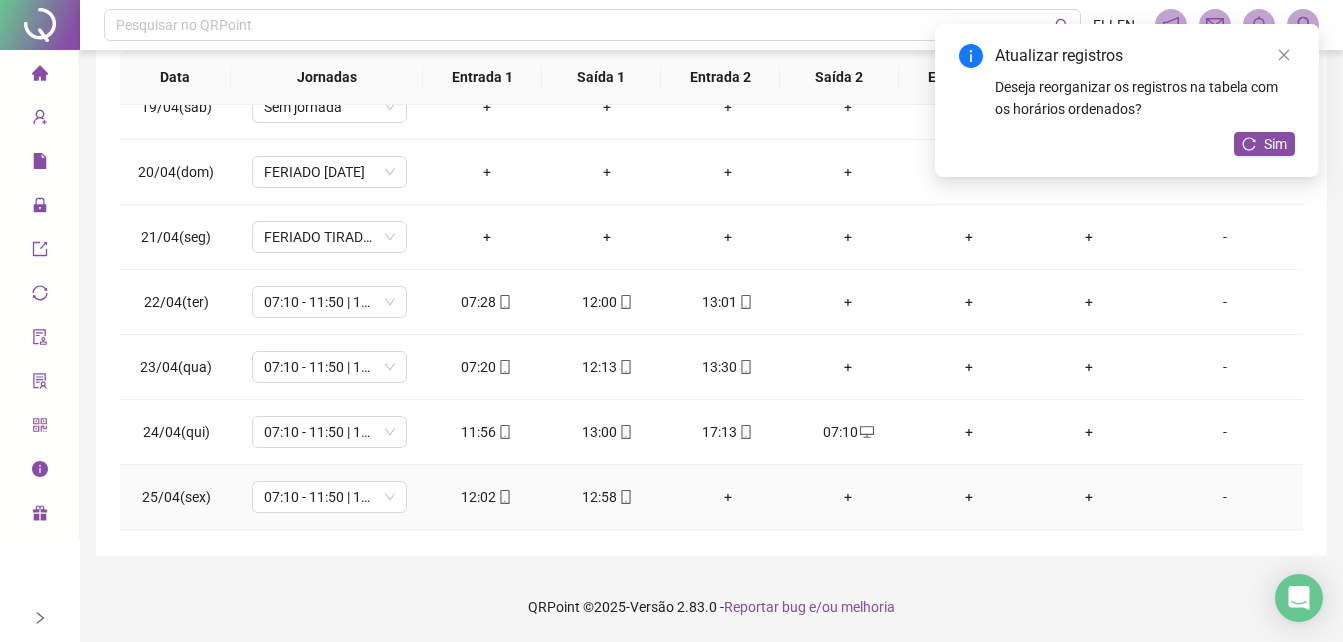 scroll, scrollTop: 1300, scrollLeft: 0, axis: vertical 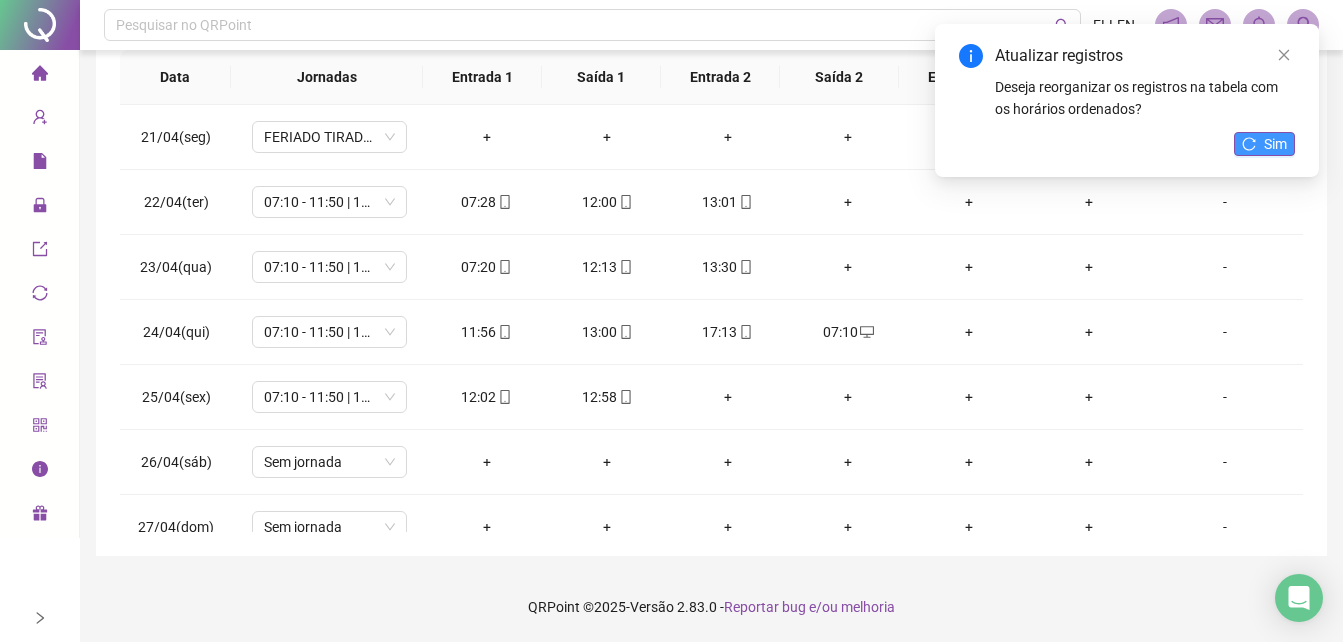 click on "Sim" at bounding box center [1275, 144] 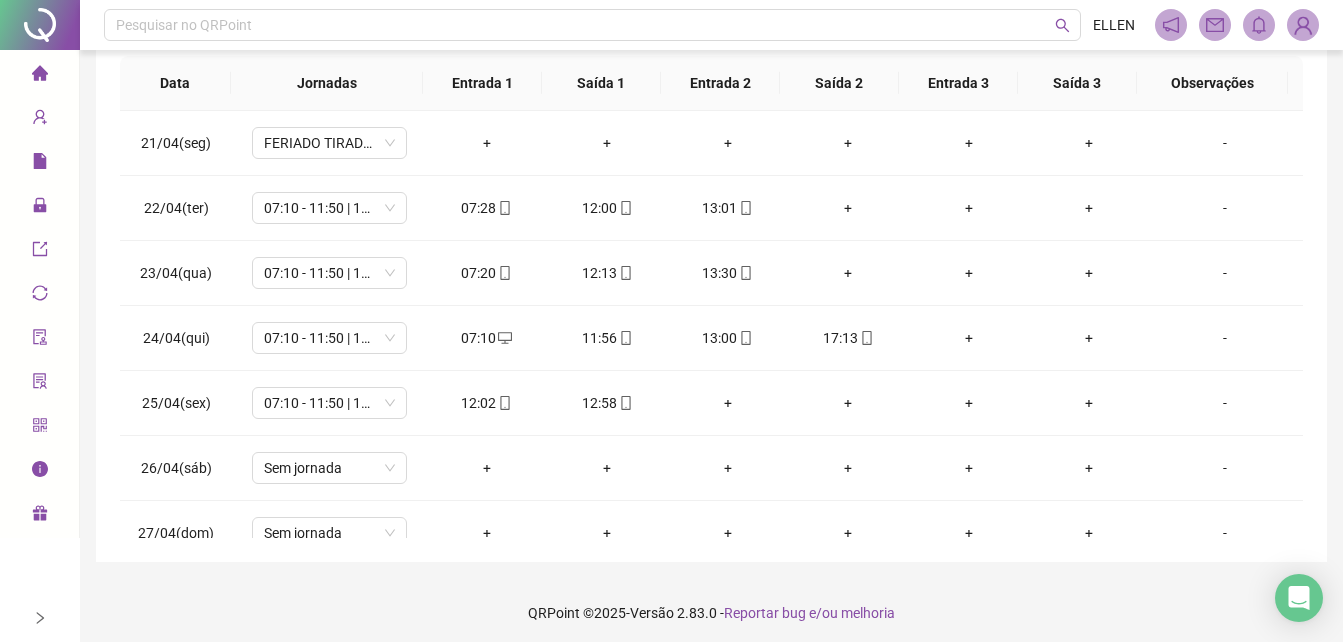 scroll, scrollTop: 380, scrollLeft: 0, axis: vertical 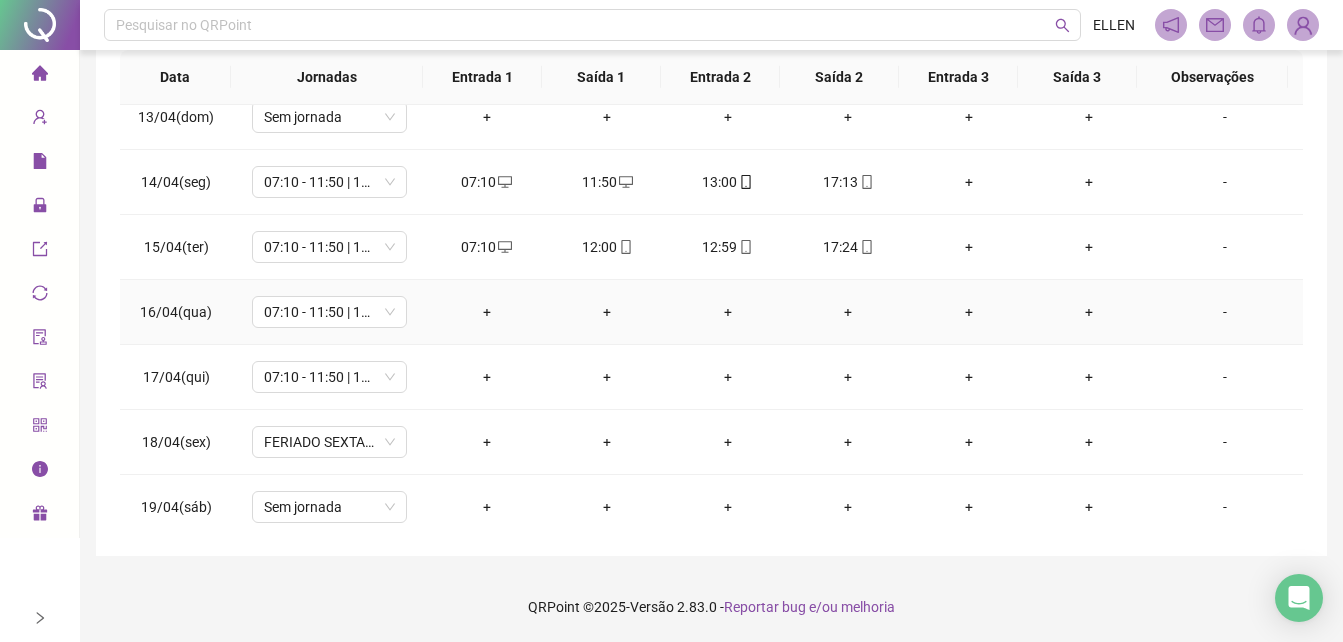 click on "+" at bounding box center [486, 312] 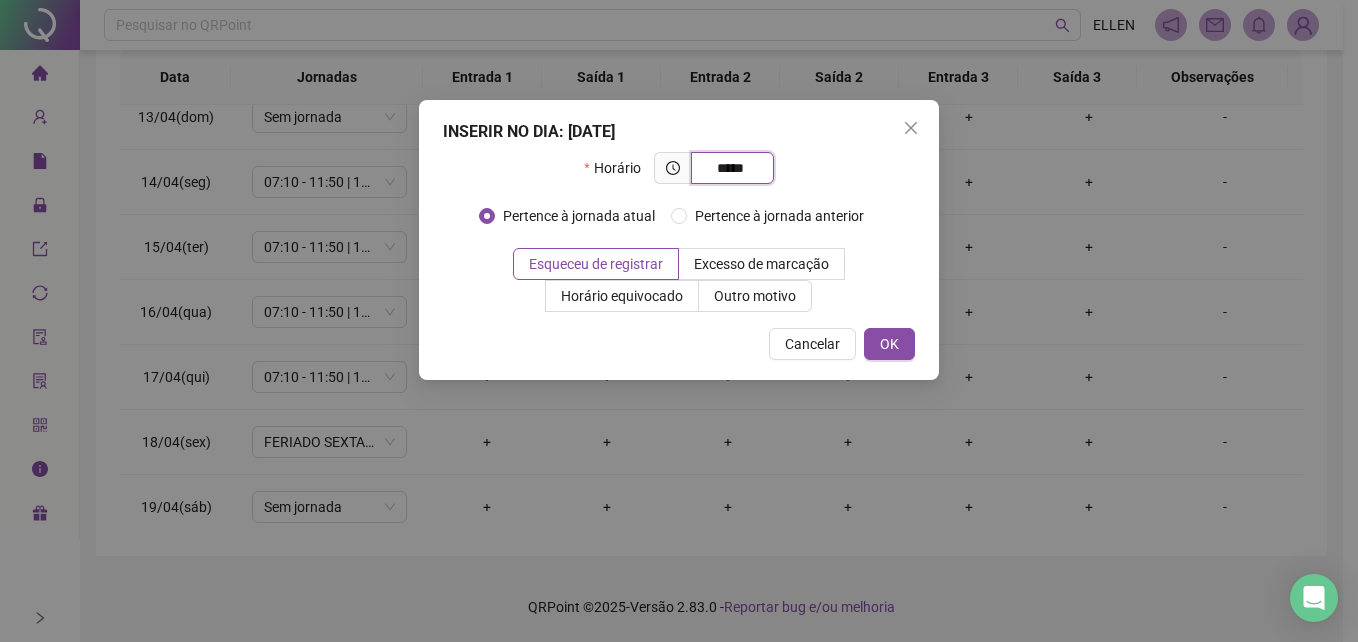 type on "*****" 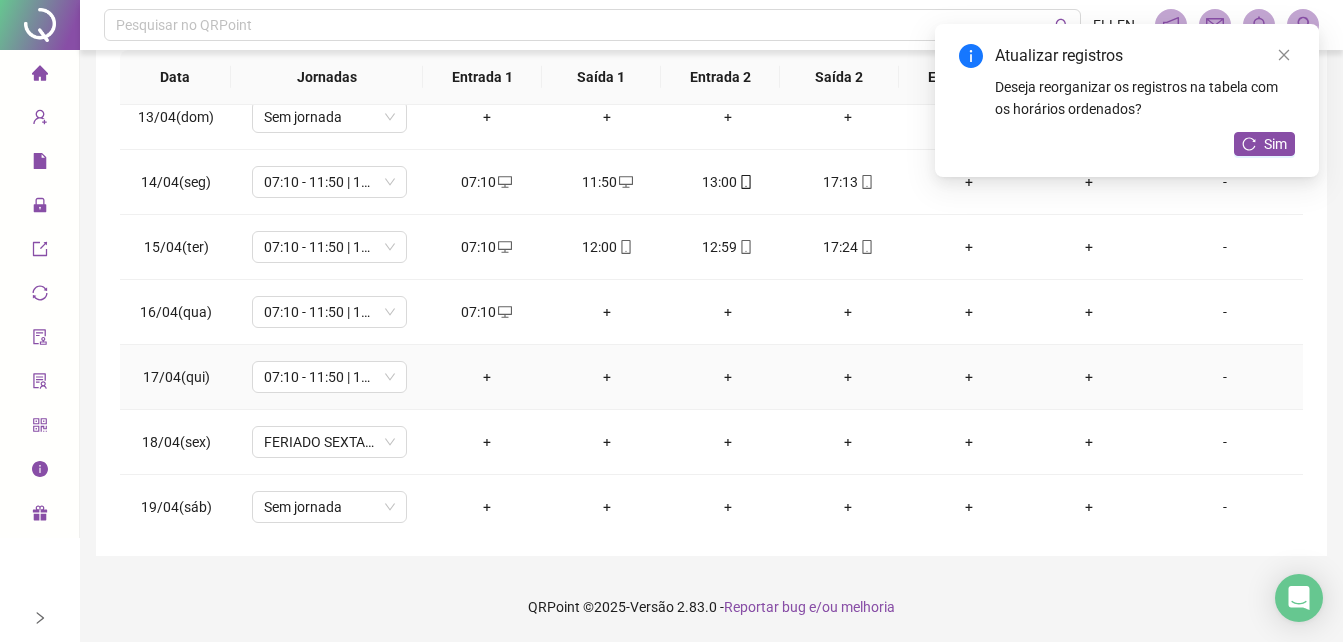 click on "+" at bounding box center [486, 377] 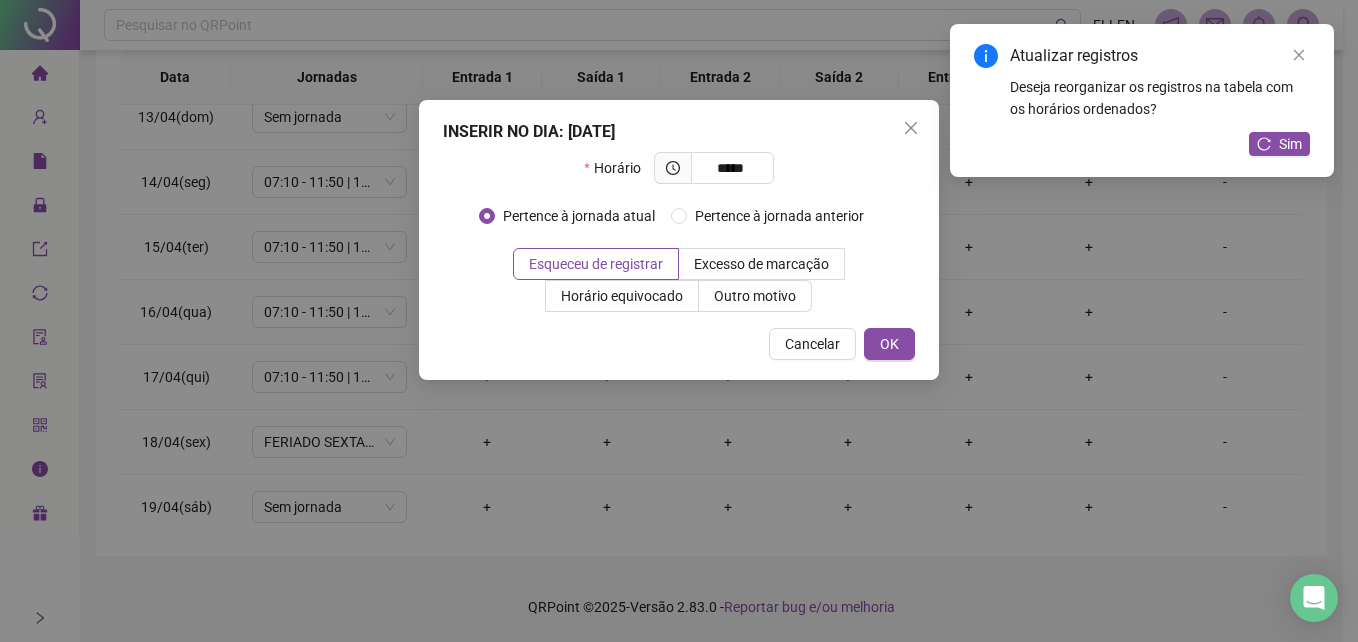 type on "*****" 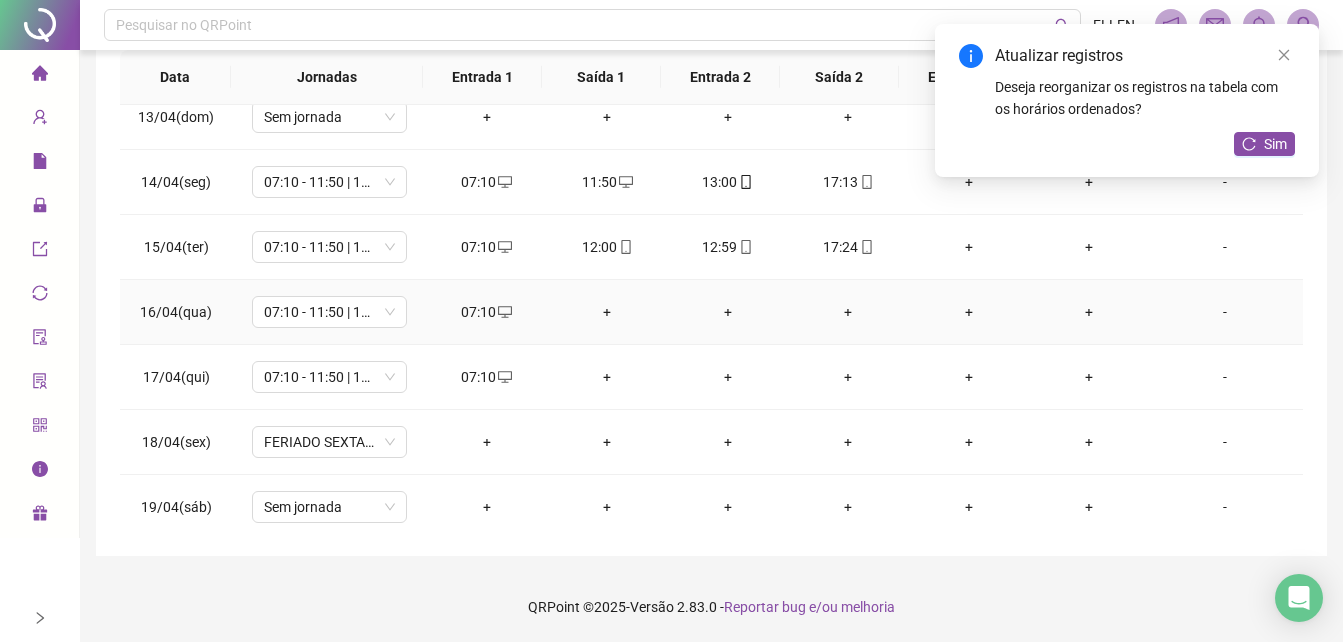 click on "+" at bounding box center (607, 312) 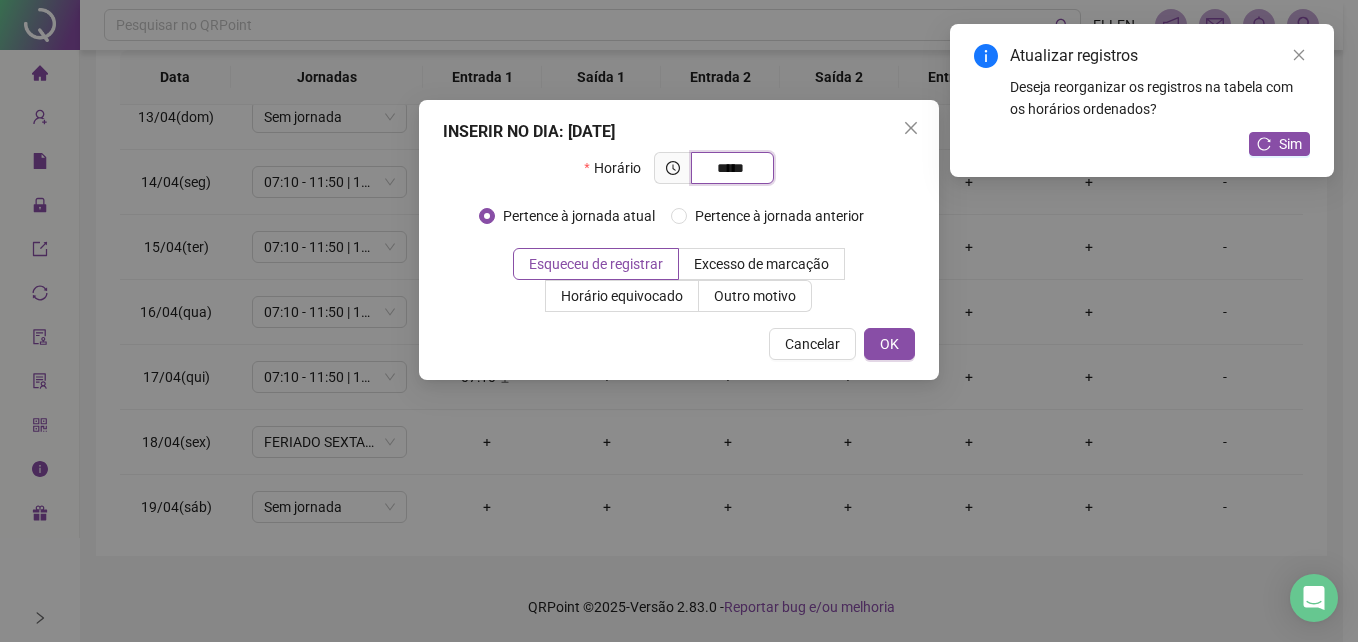 type on "*****" 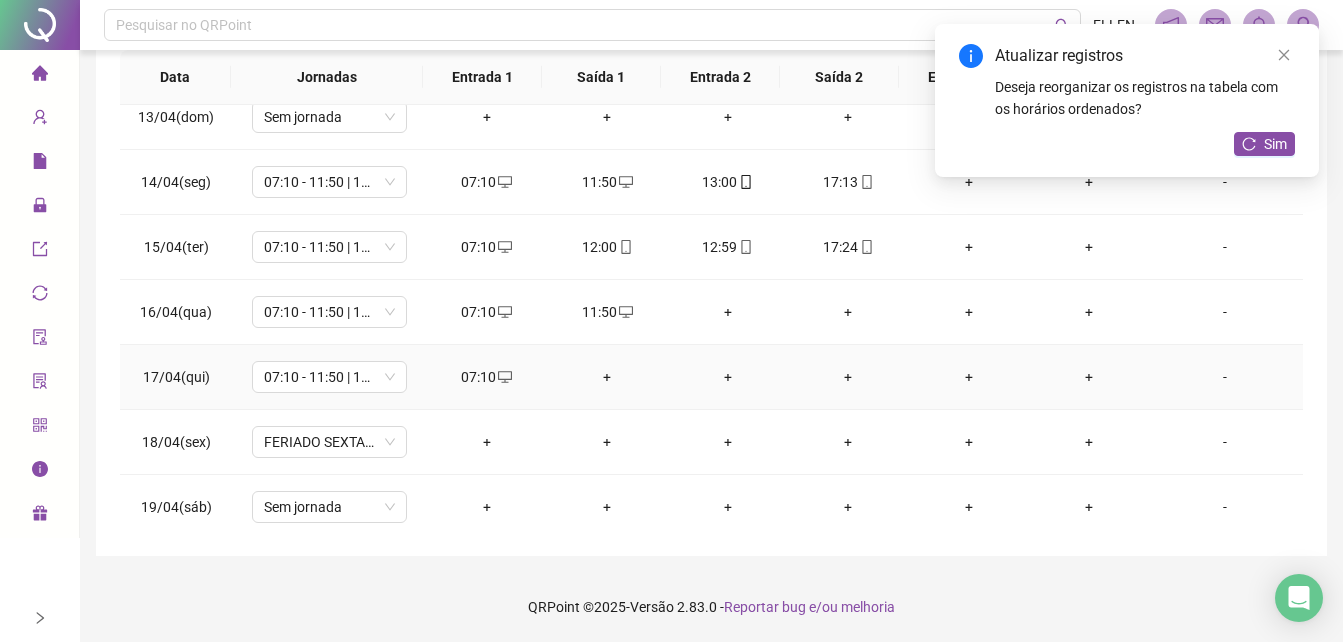 click on "+" at bounding box center (607, 377) 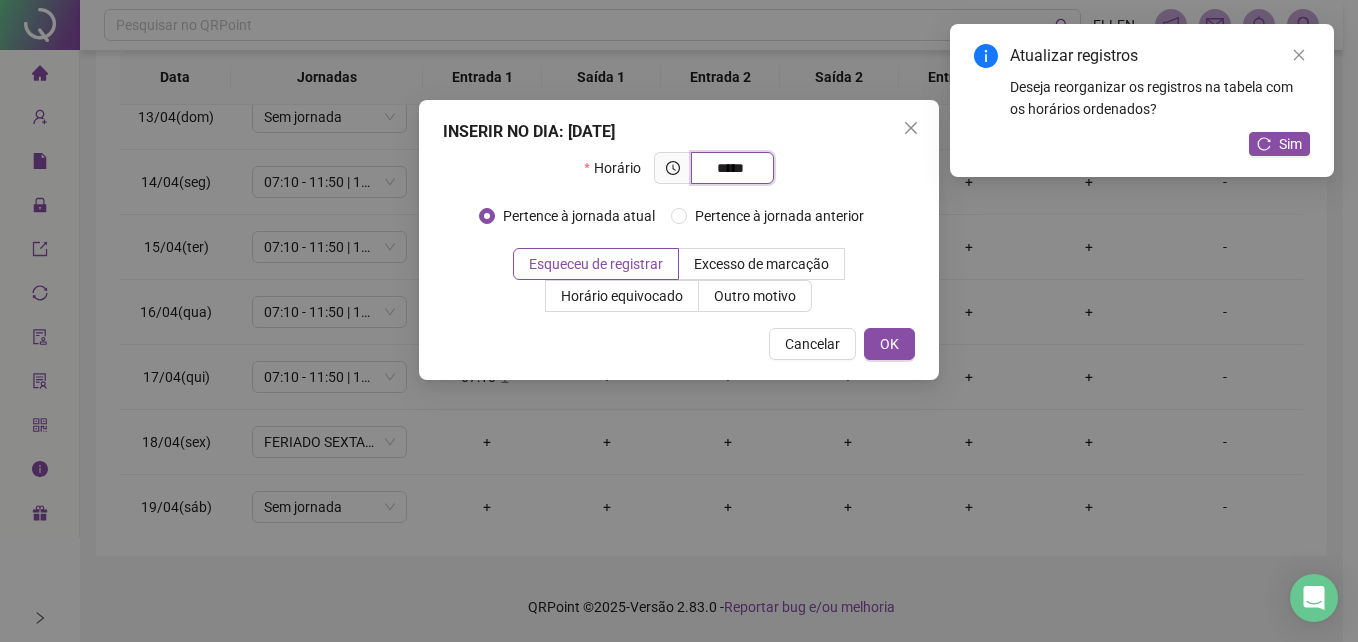 type on "*****" 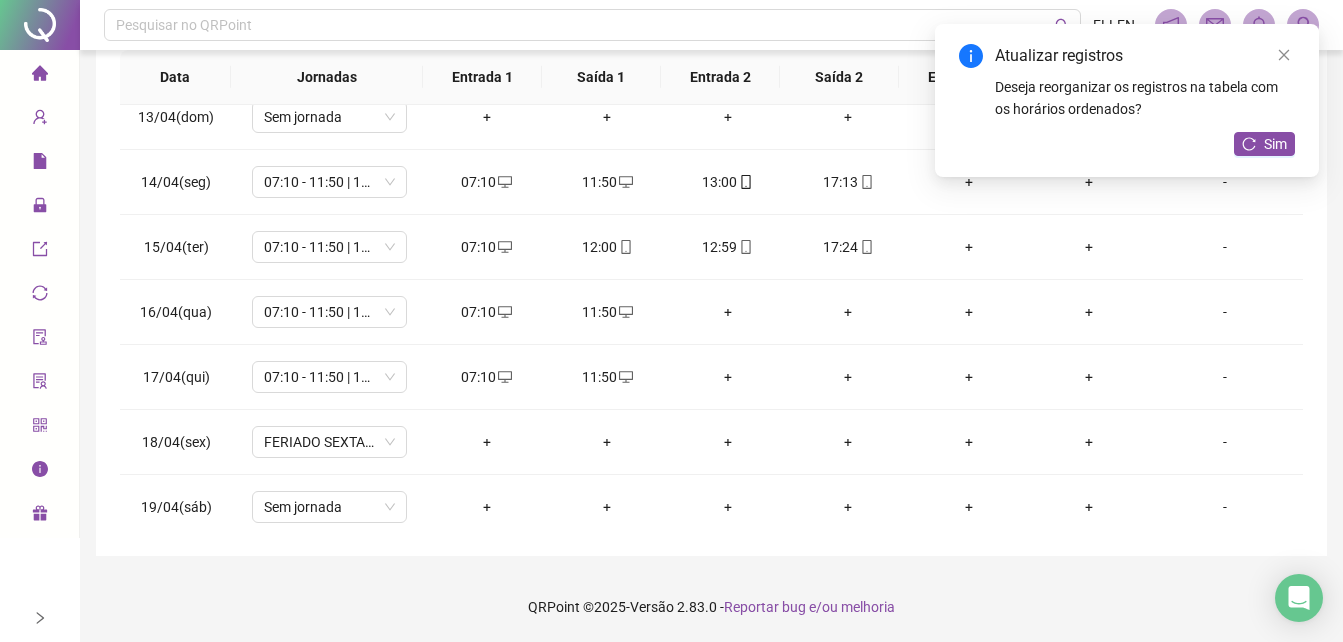 click on "+" at bounding box center (728, 312) 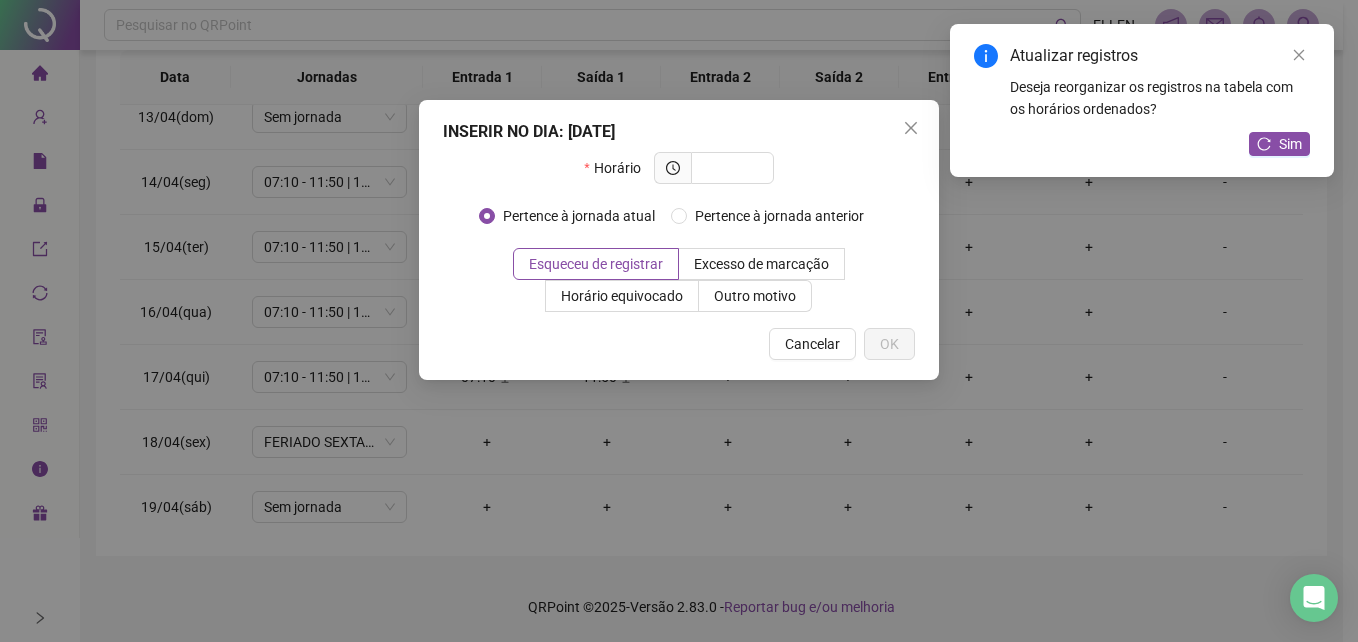 click on "INSERIR NO DIA :   16/04/2025 Horário Pertence à jornada atual Pertence à jornada anterior Esqueceu de registrar Excesso de marcação Horário equivocado Outro motivo Motivo Cancelar OK" at bounding box center (679, 321) 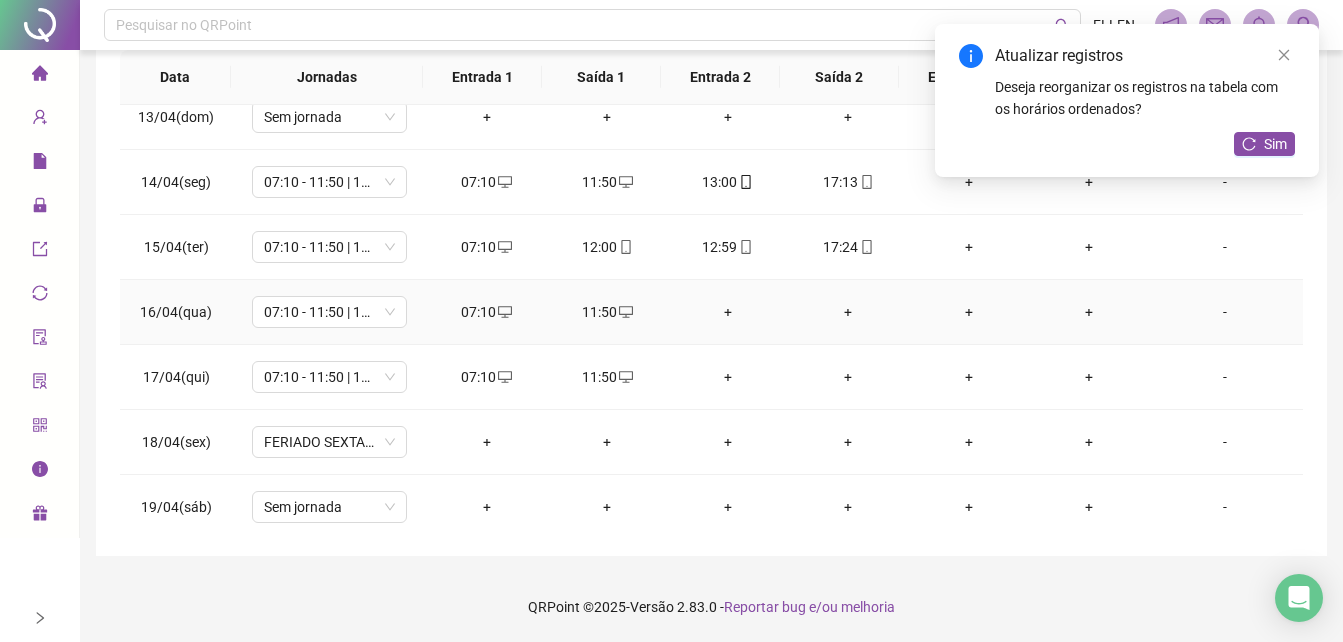 click on "+" at bounding box center (728, 312) 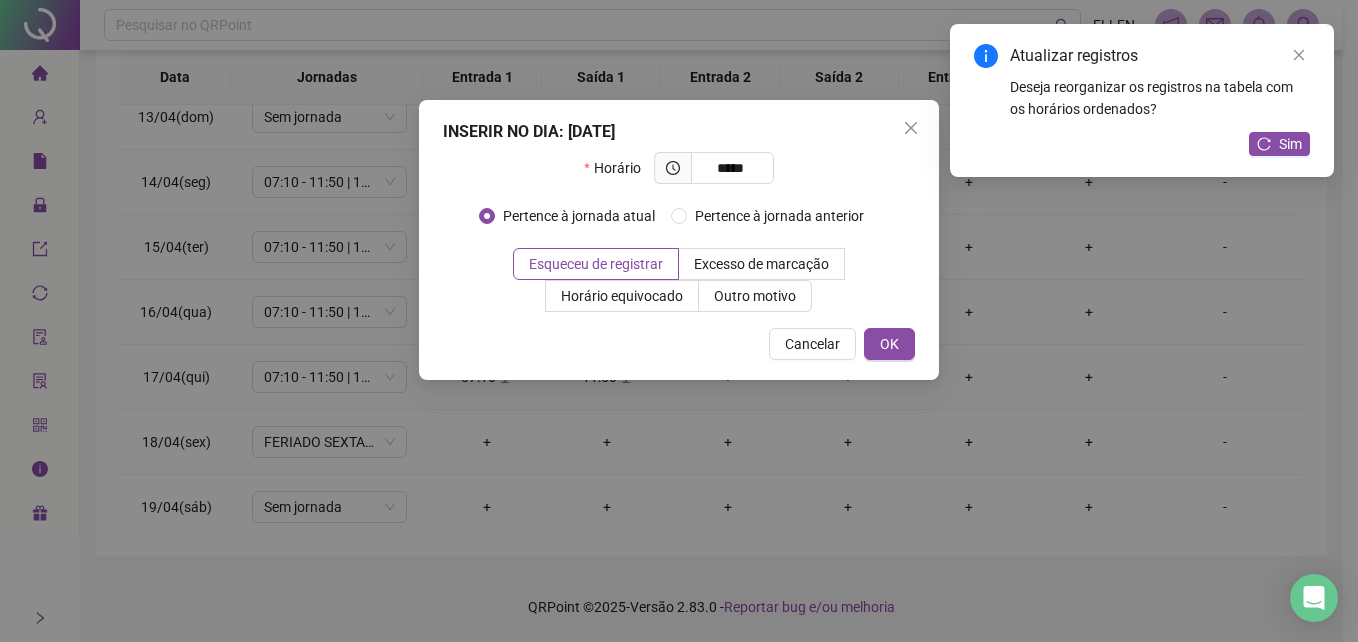 type on "*****" 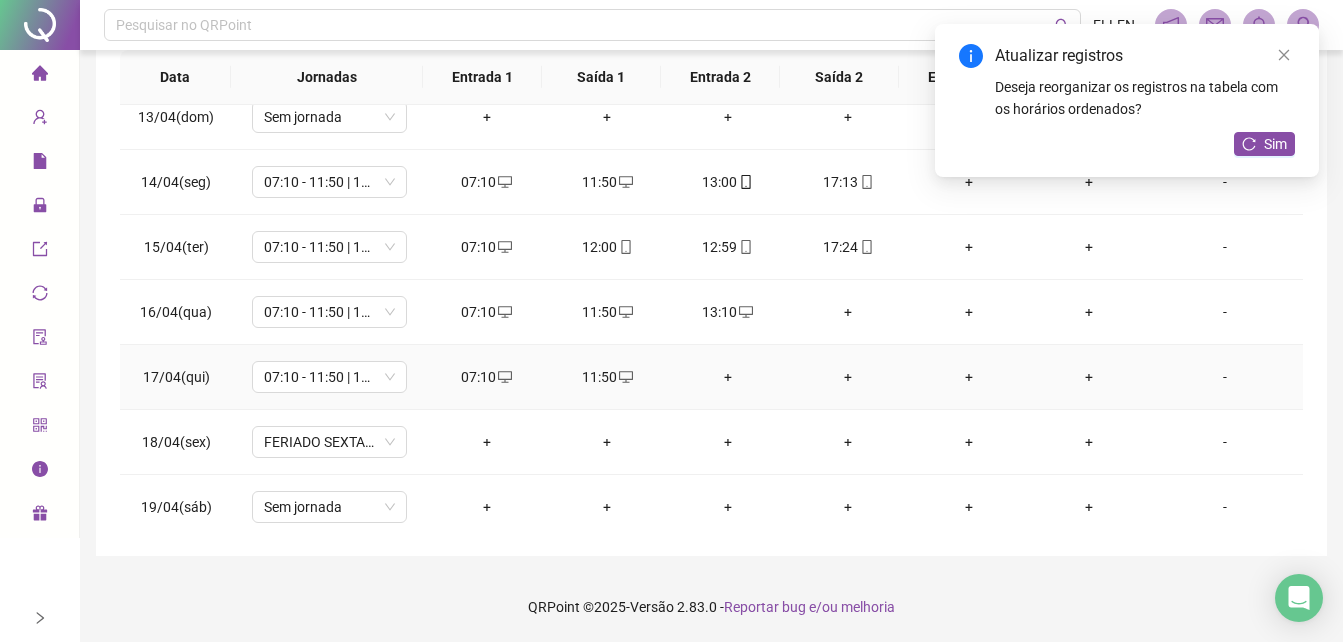 click on "+" at bounding box center (728, 377) 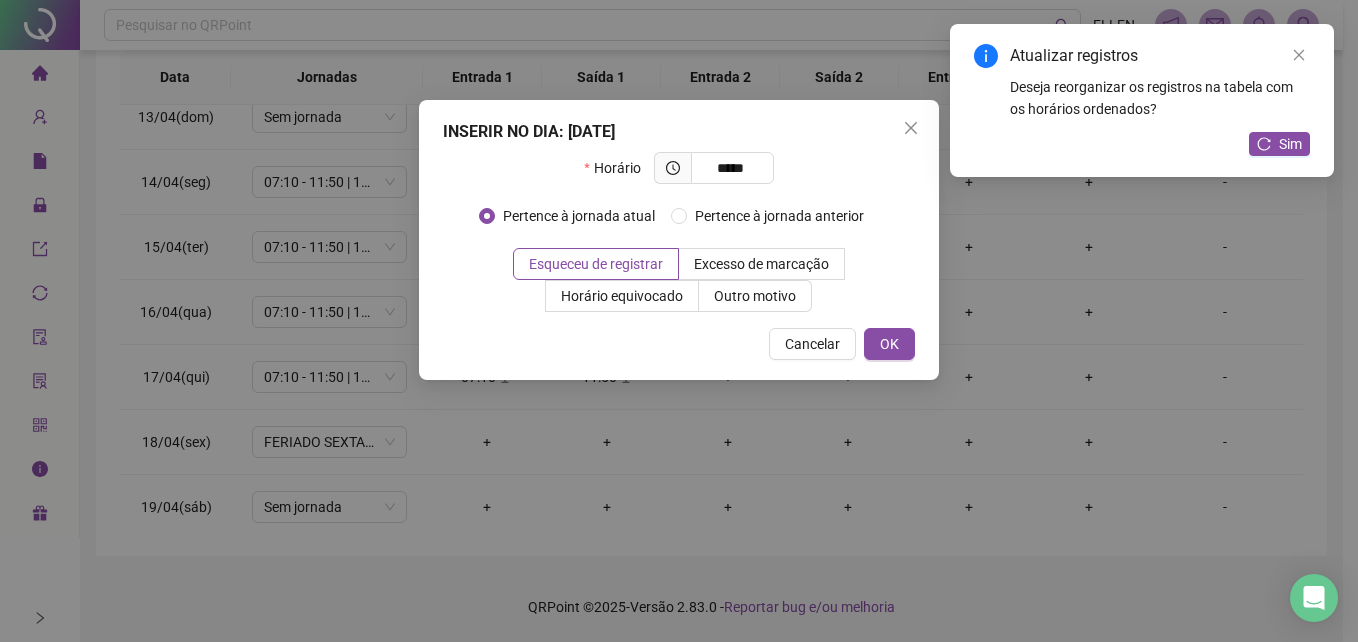 type on "*****" 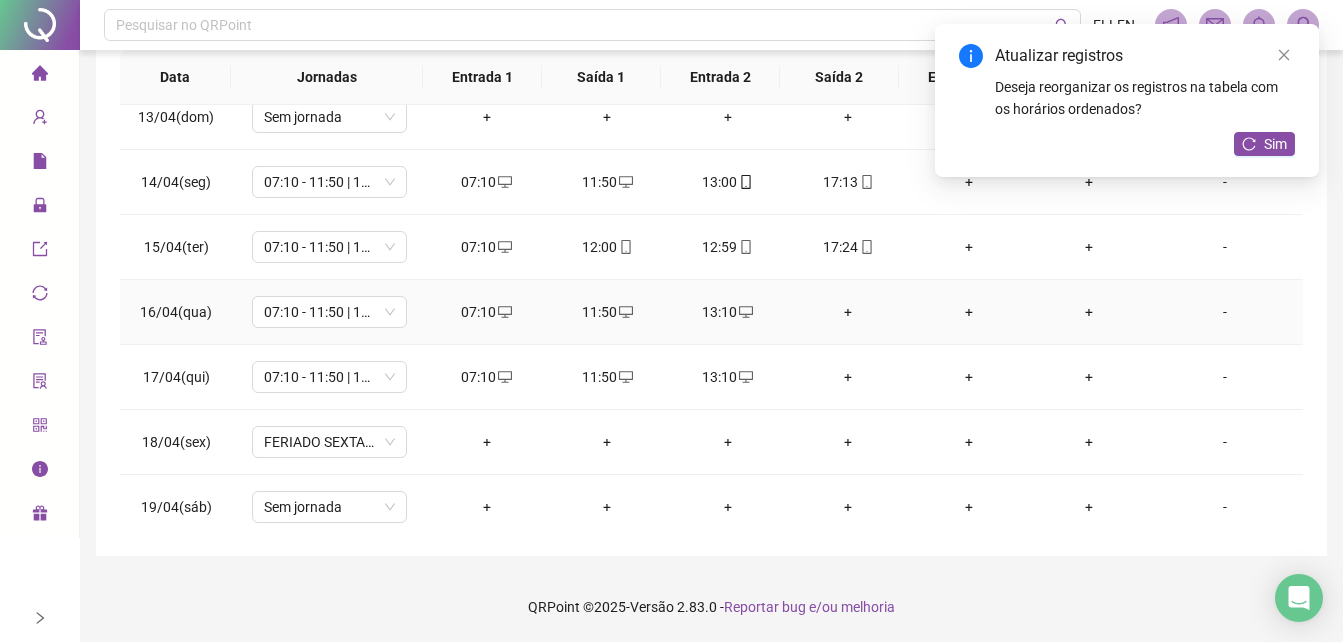 click on "+" at bounding box center (848, 312) 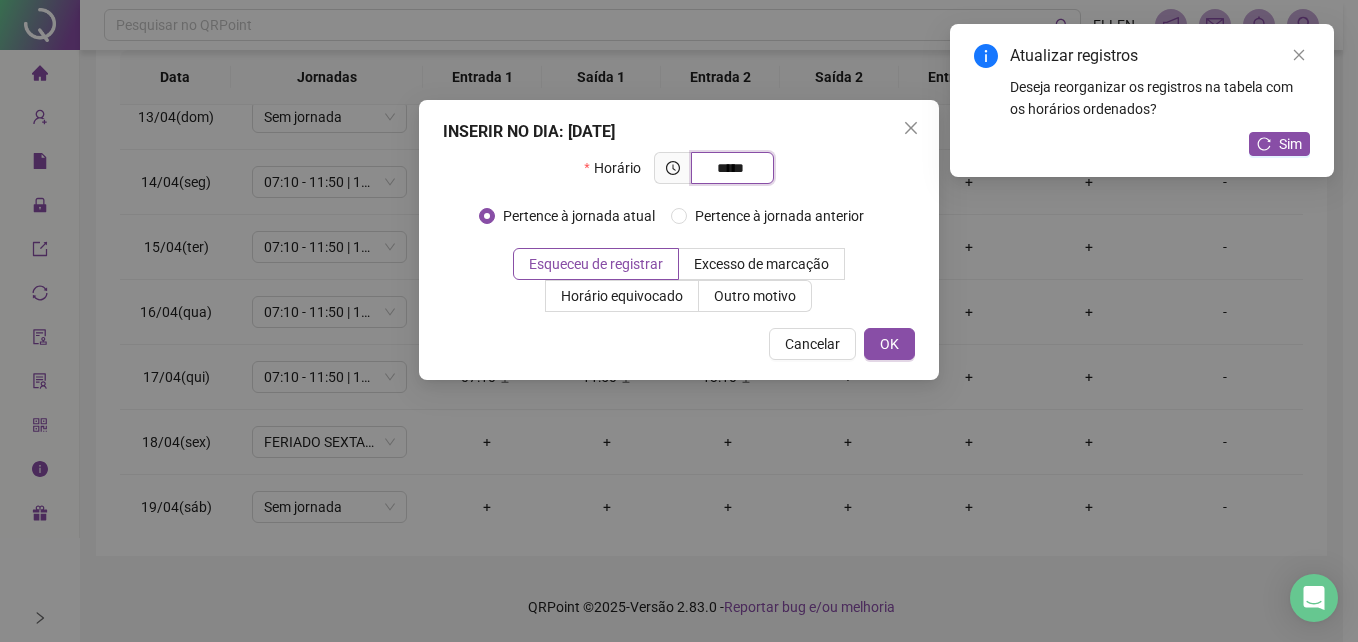 type on "*****" 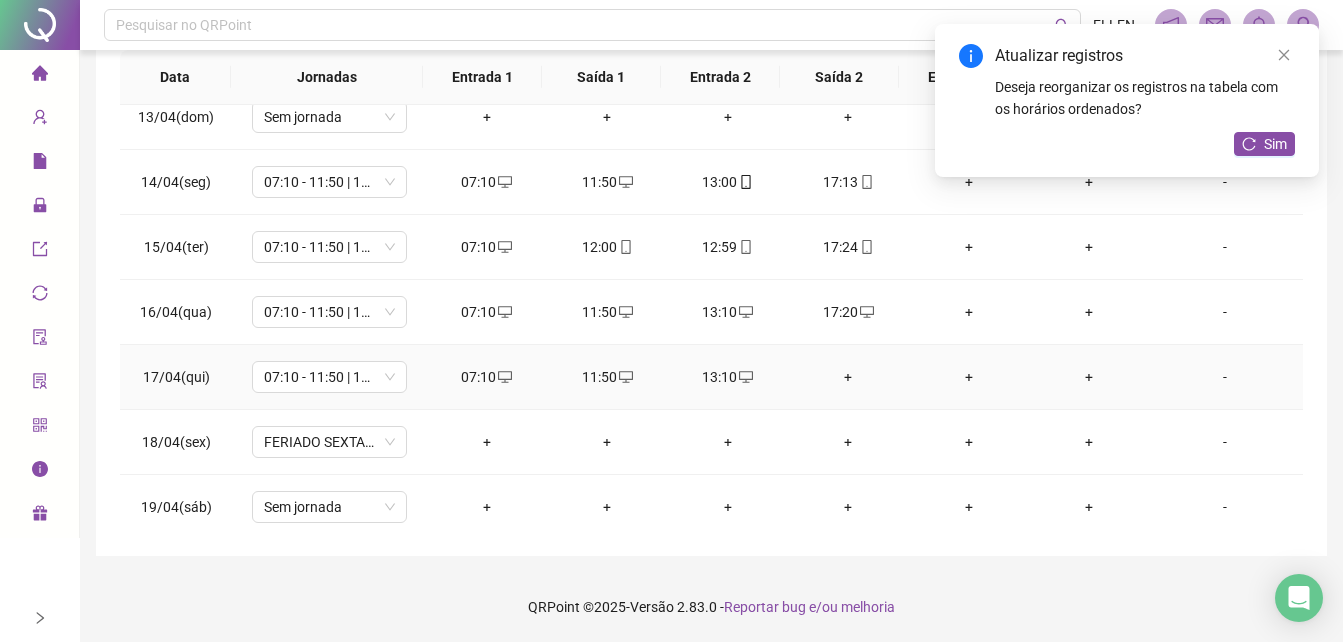 click on "+" at bounding box center (848, 377) 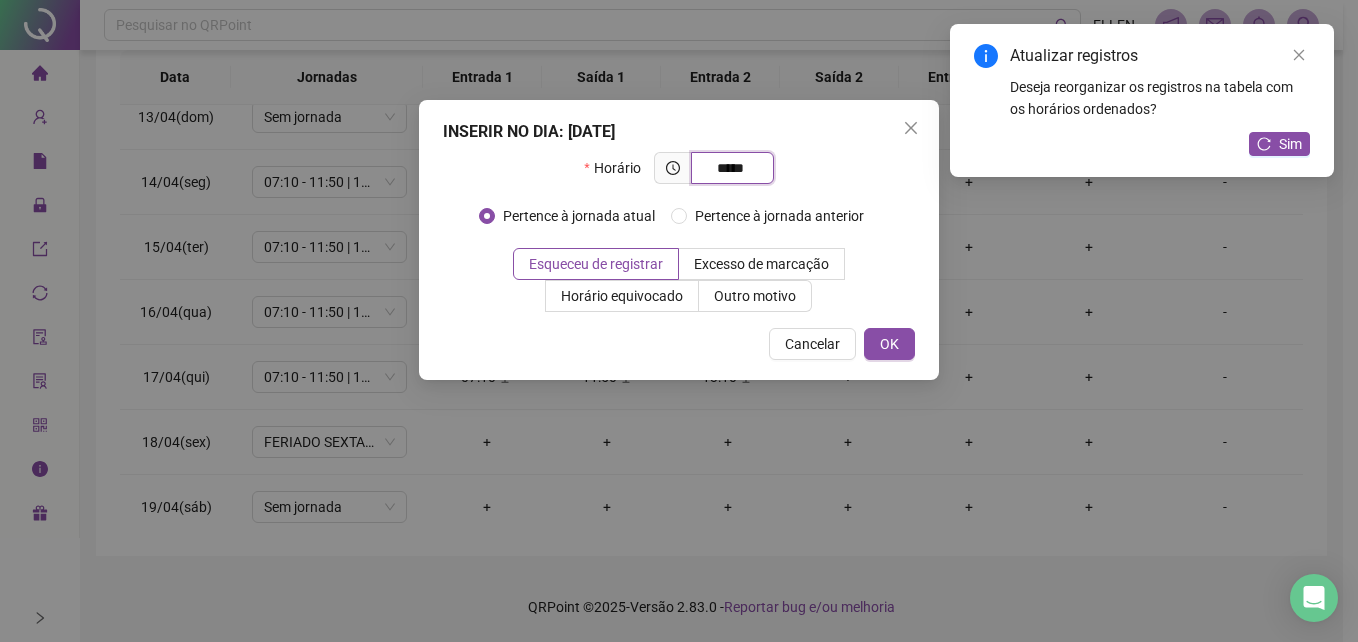 type on "*****" 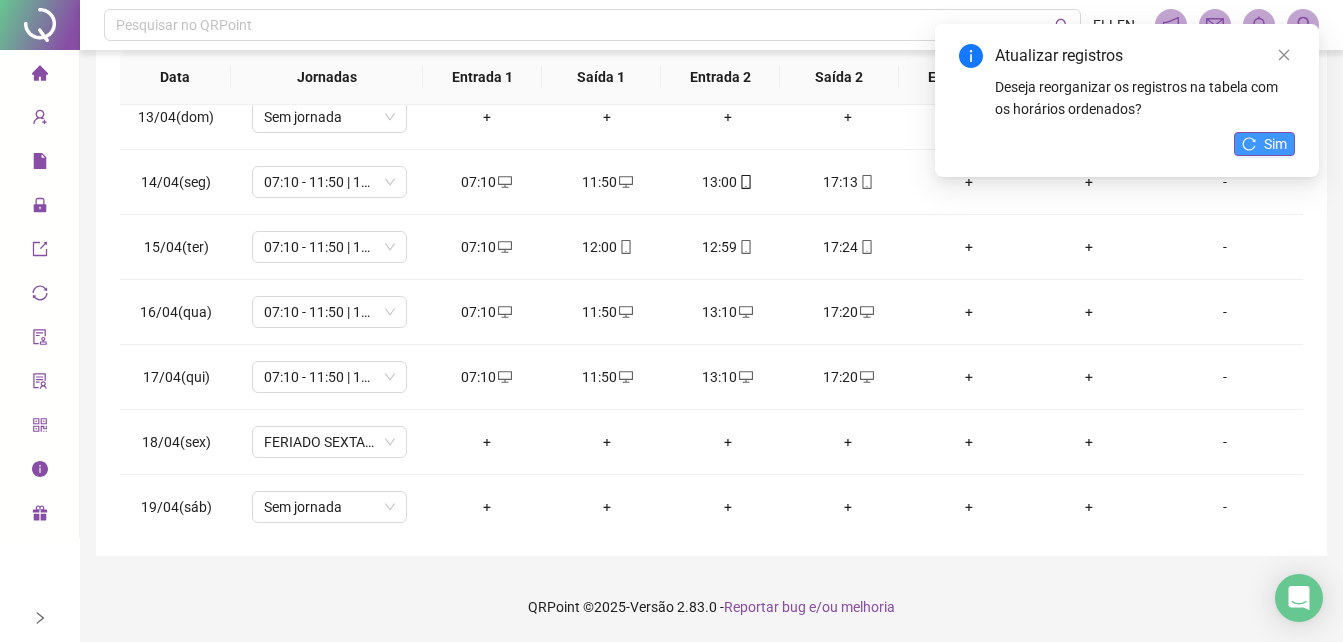 click on "Sim" at bounding box center [1275, 144] 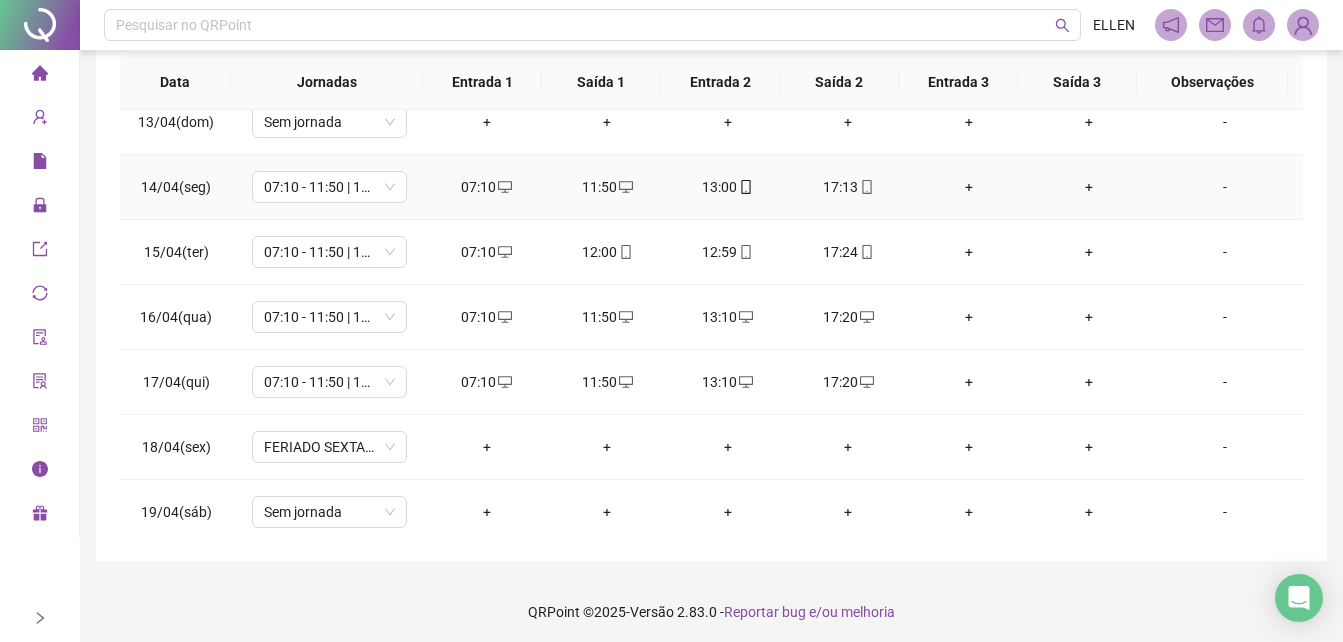 scroll, scrollTop: 380, scrollLeft: 0, axis: vertical 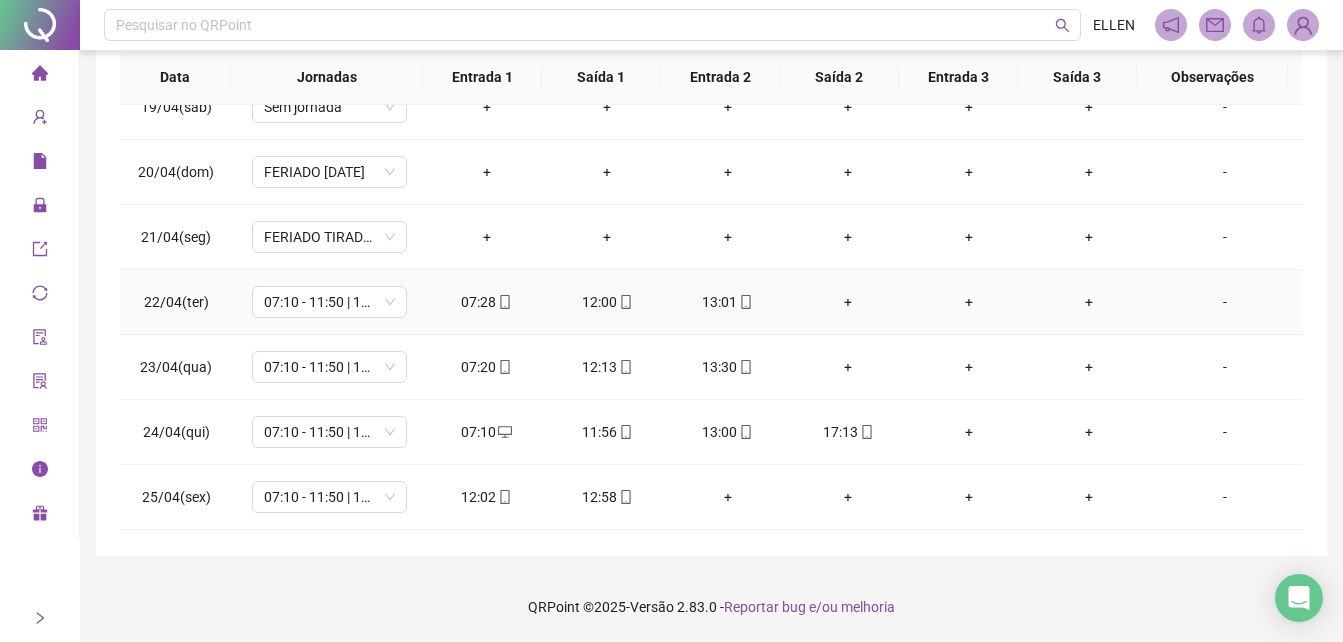 click on "+" at bounding box center [848, 302] 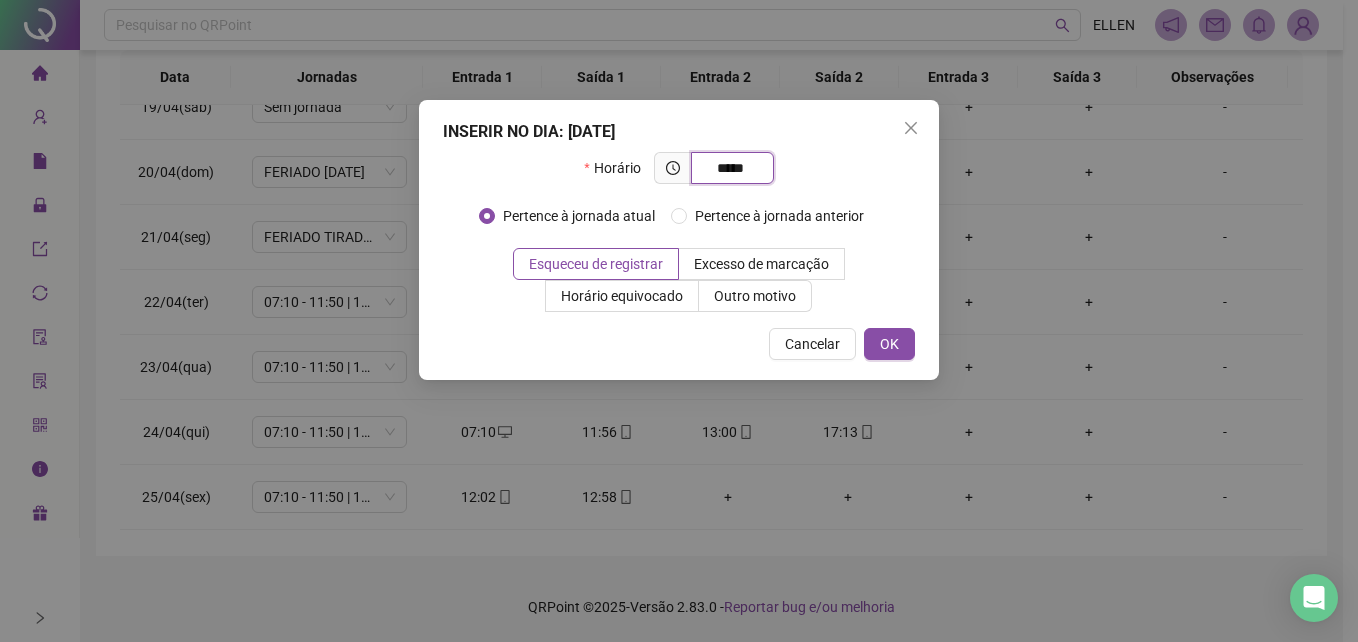 type on "*****" 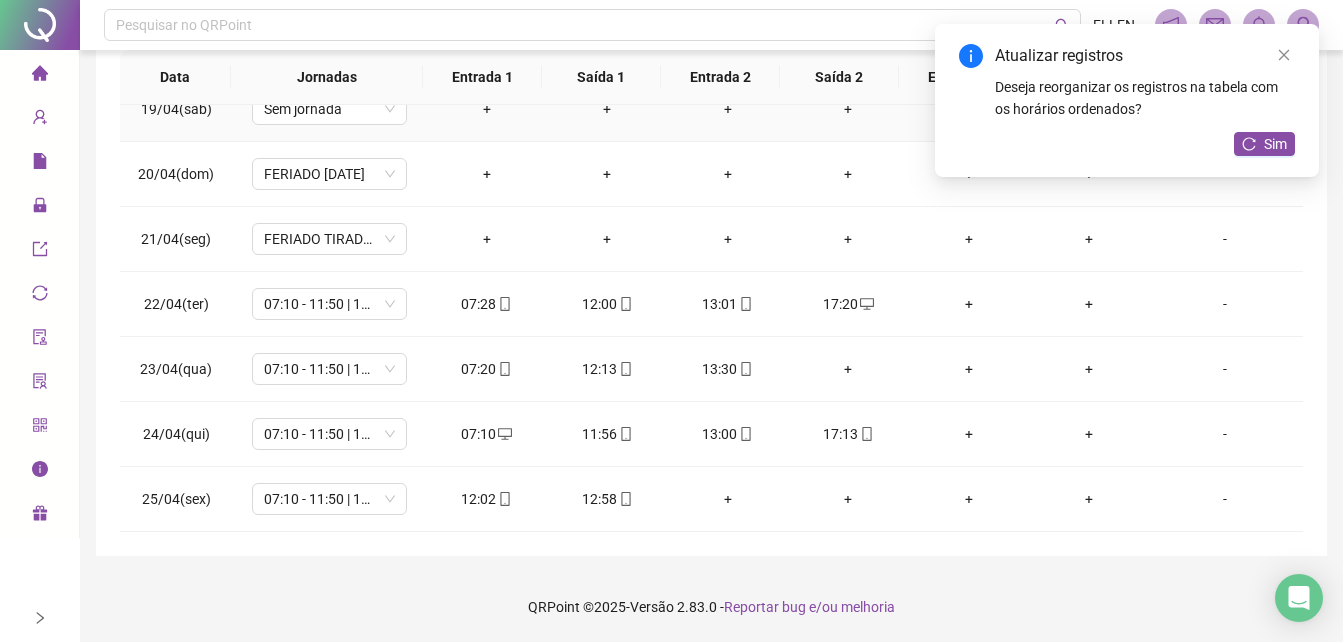 scroll, scrollTop: 1300, scrollLeft: 0, axis: vertical 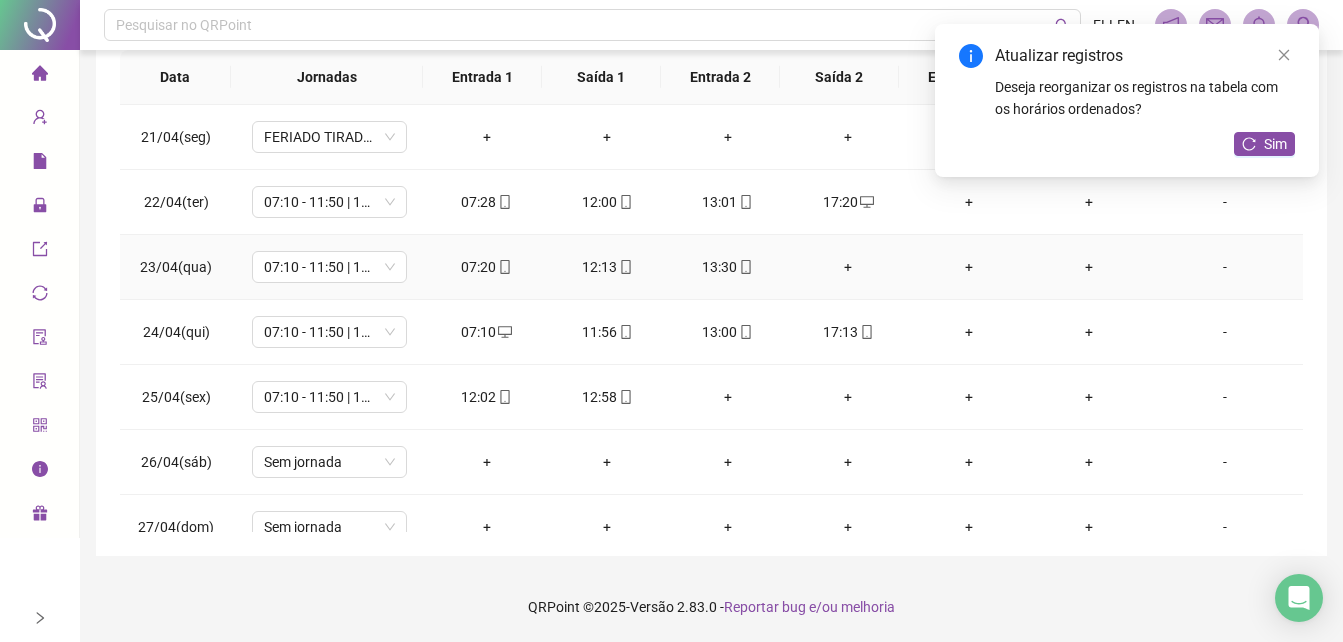click on "+" at bounding box center [848, 267] 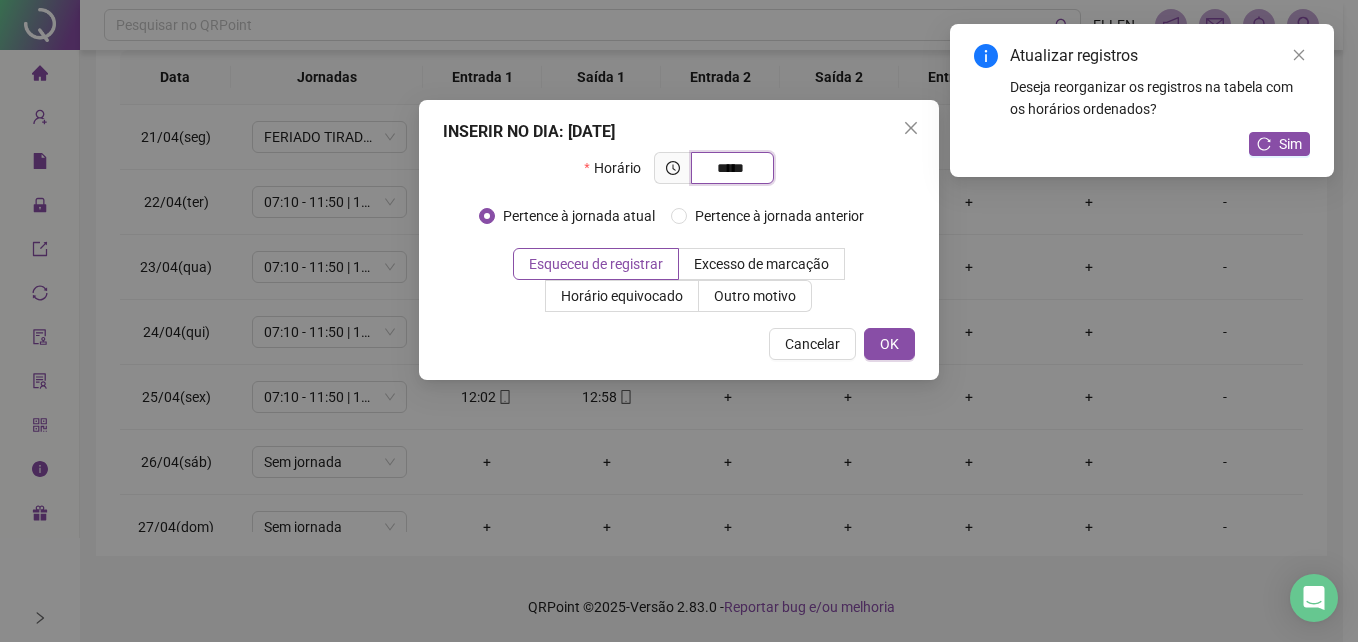 type on "*****" 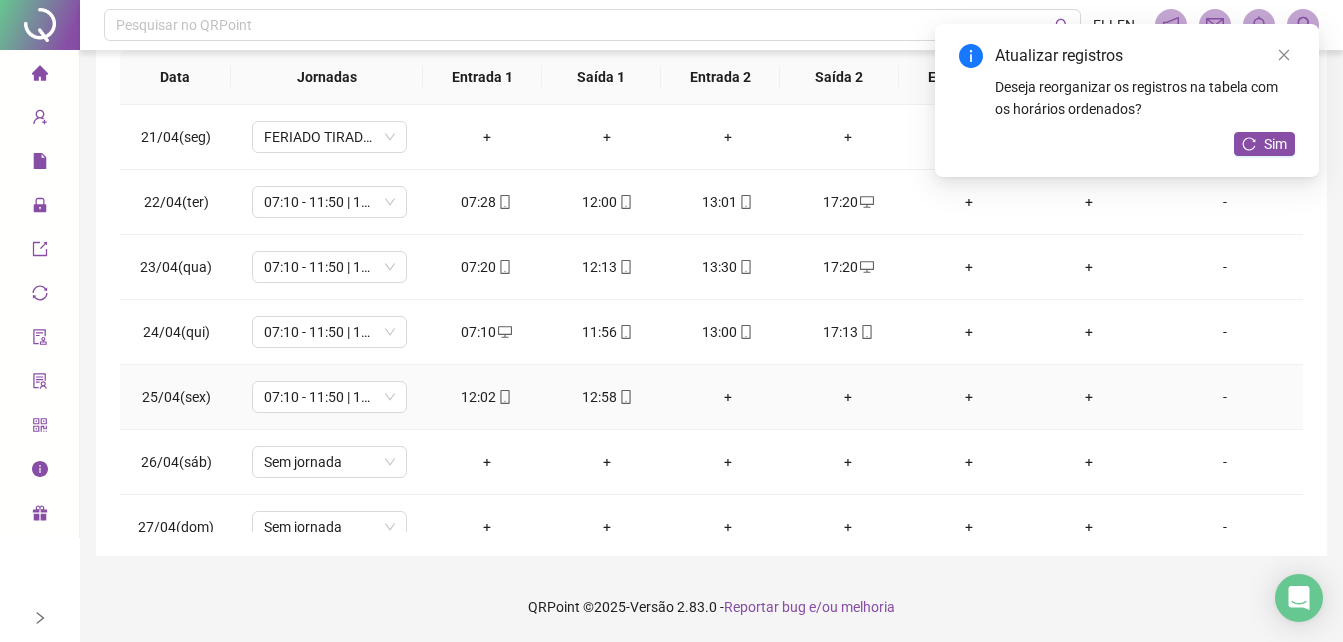 click on "+" at bounding box center [728, 397] 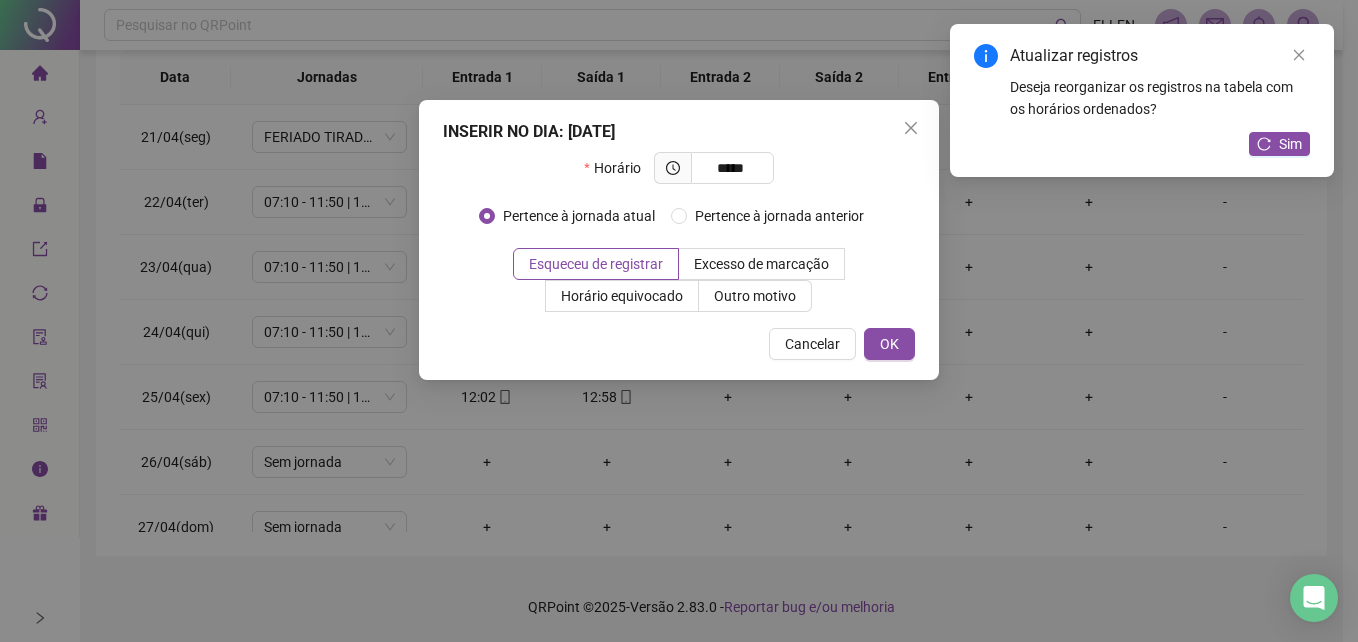 type on "*****" 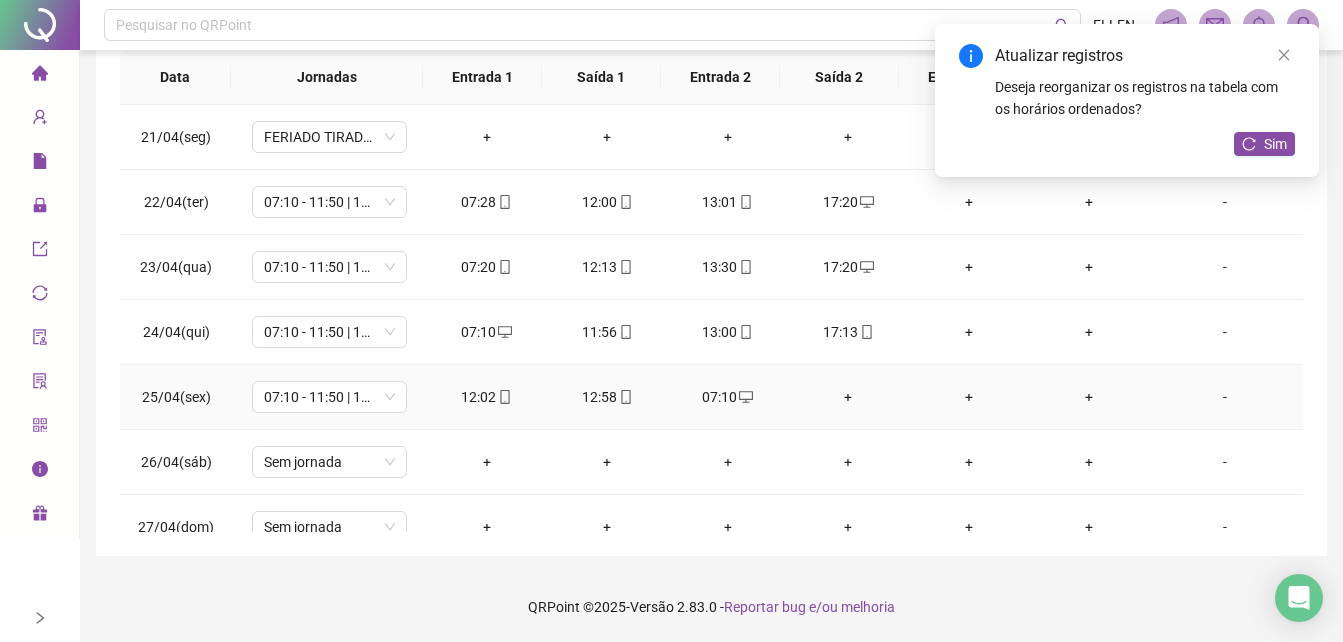 click on "+" at bounding box center (848, 397) 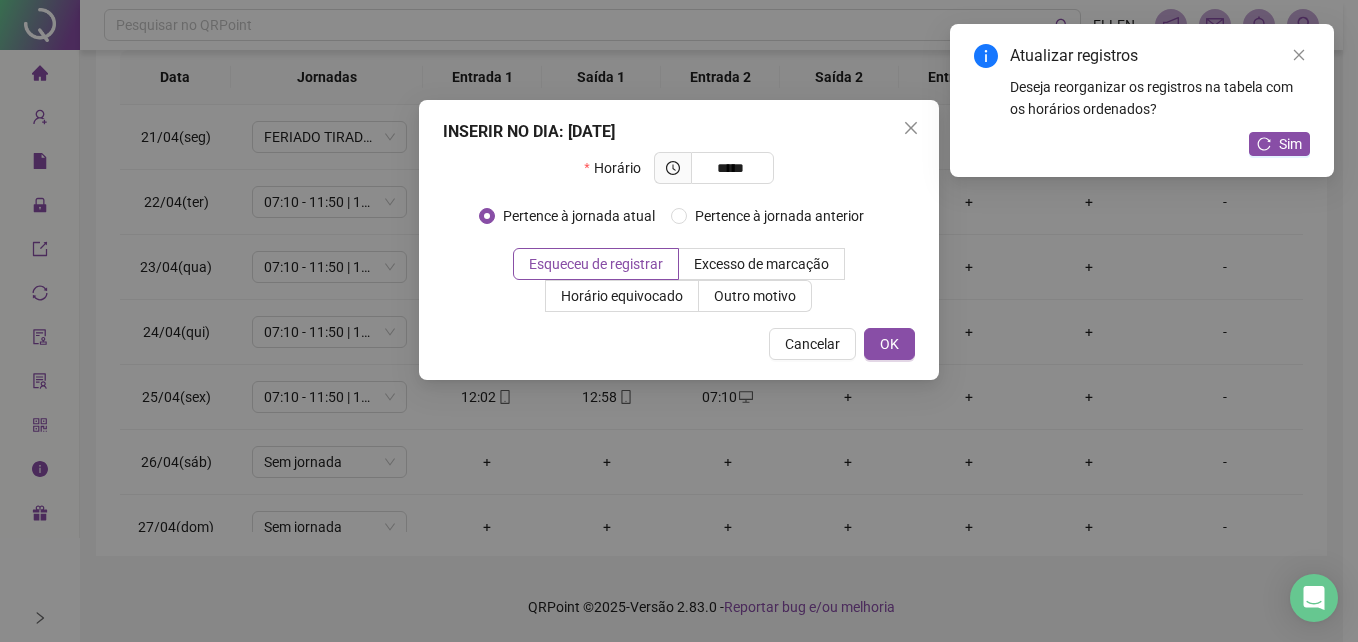 type on "*****" 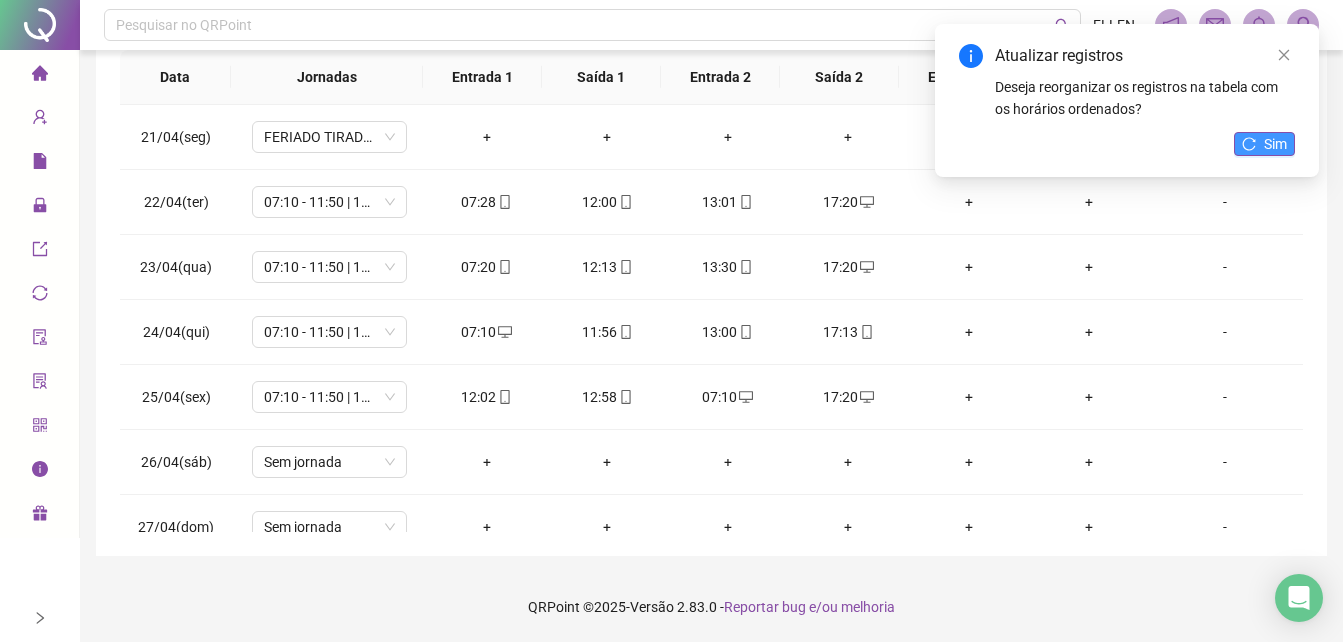 click on "Sim" at bounding box center [1264, 144] 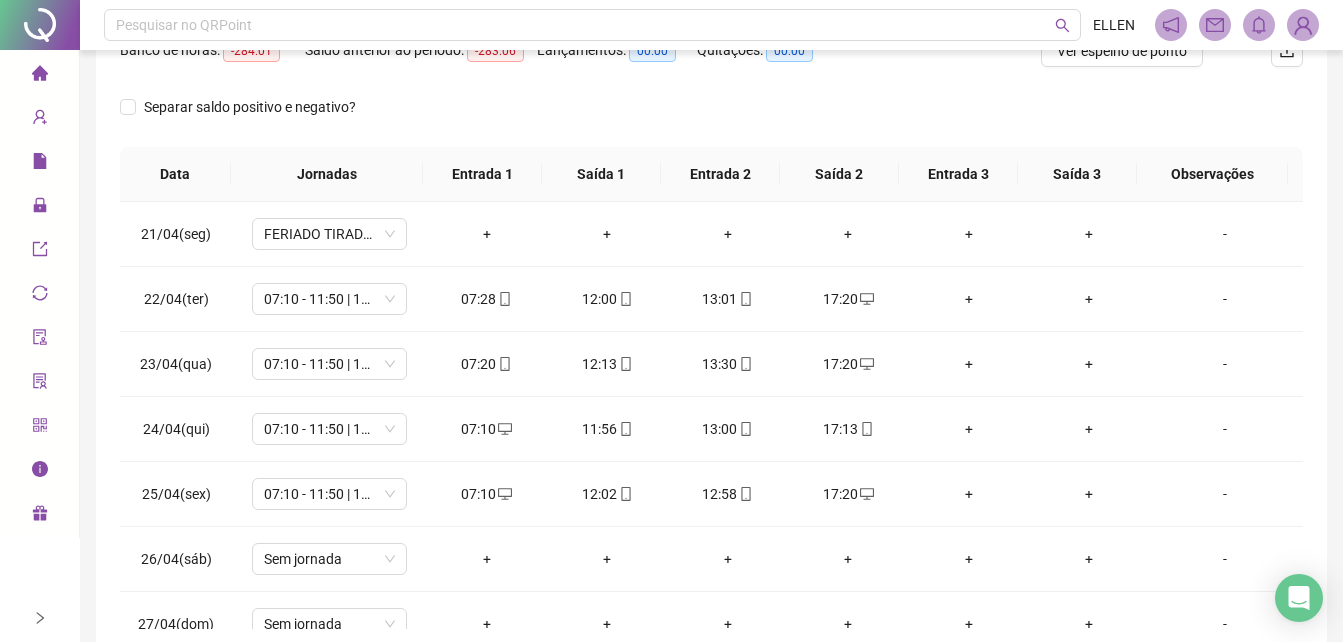 scroll, scrollTop: 380, scrollLeft: 0, axis: vertical 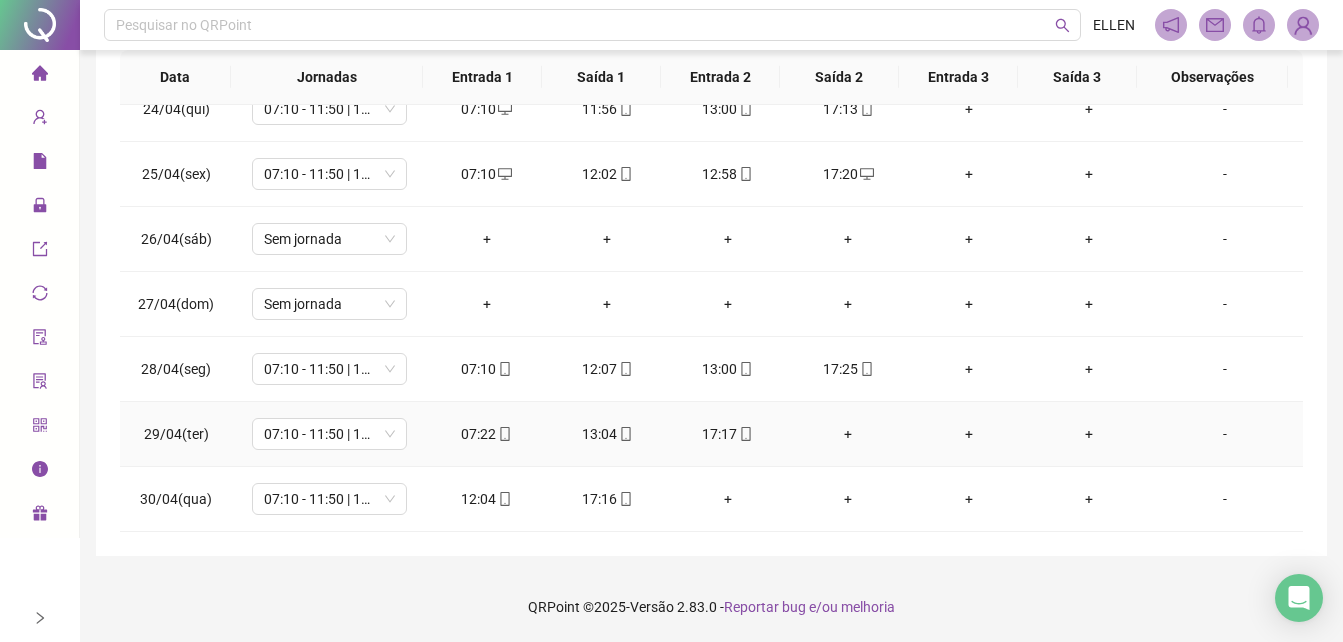 click on "+" at bounding box center (848, 434) 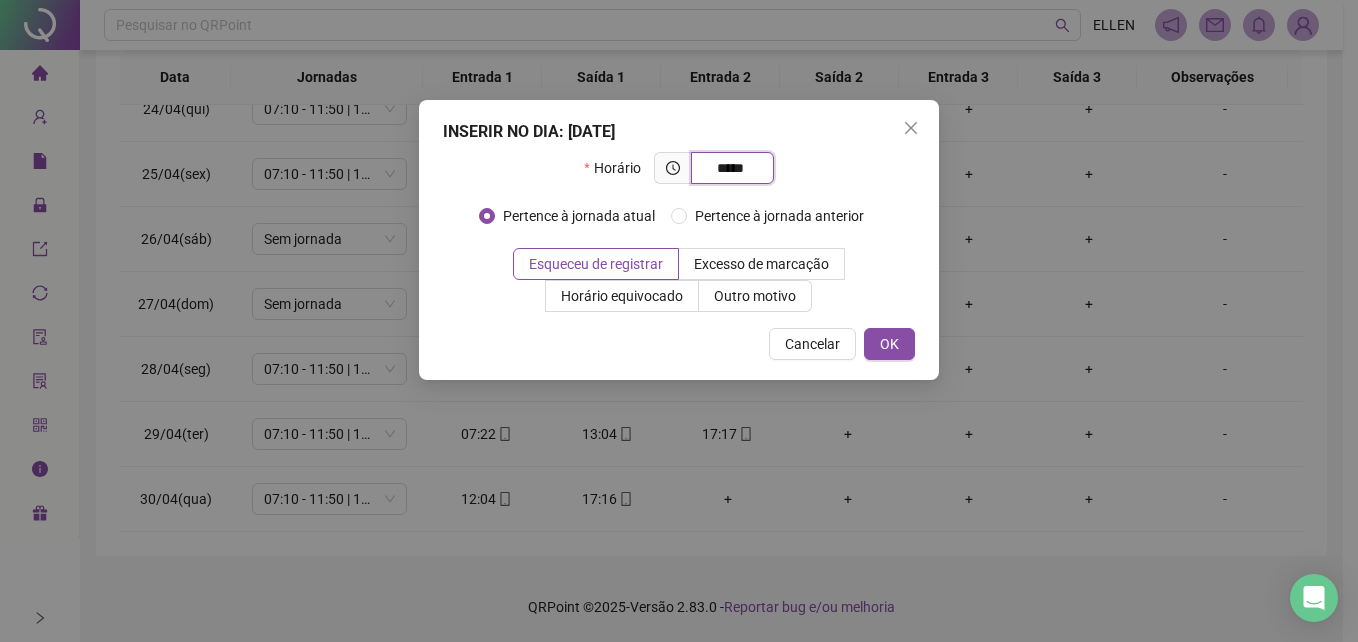 type on "*****" 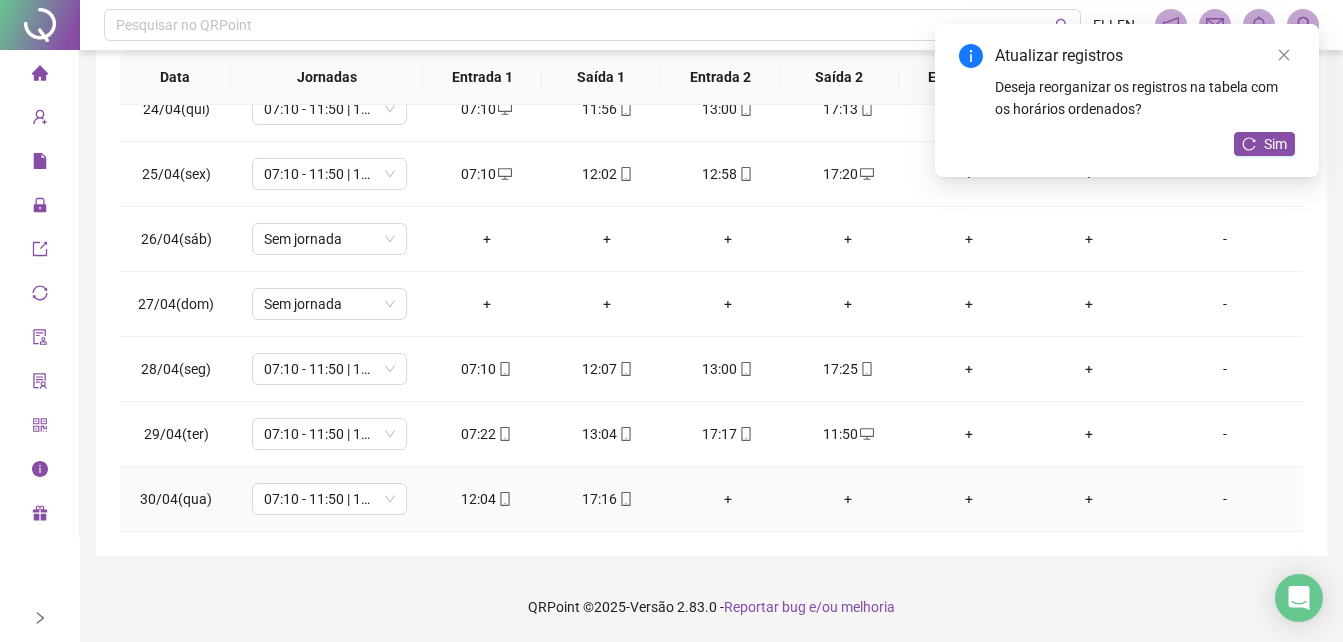 click on "+" at bounding box center [728, 499] 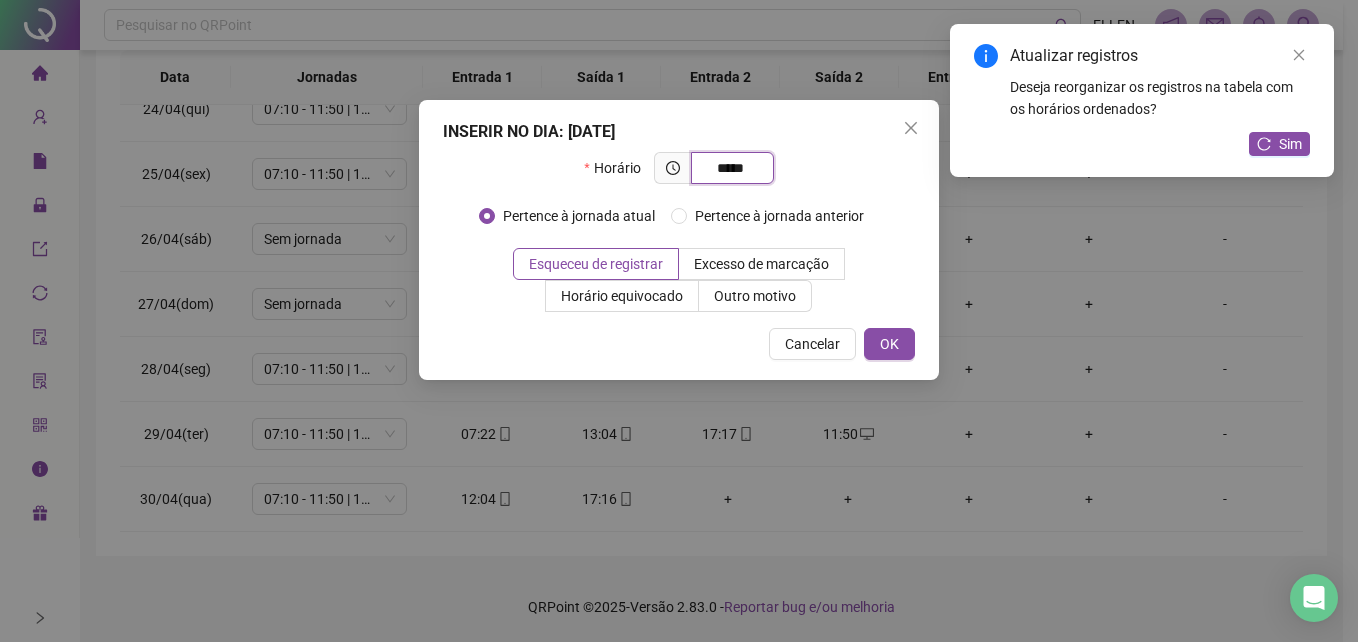 type on "*****" 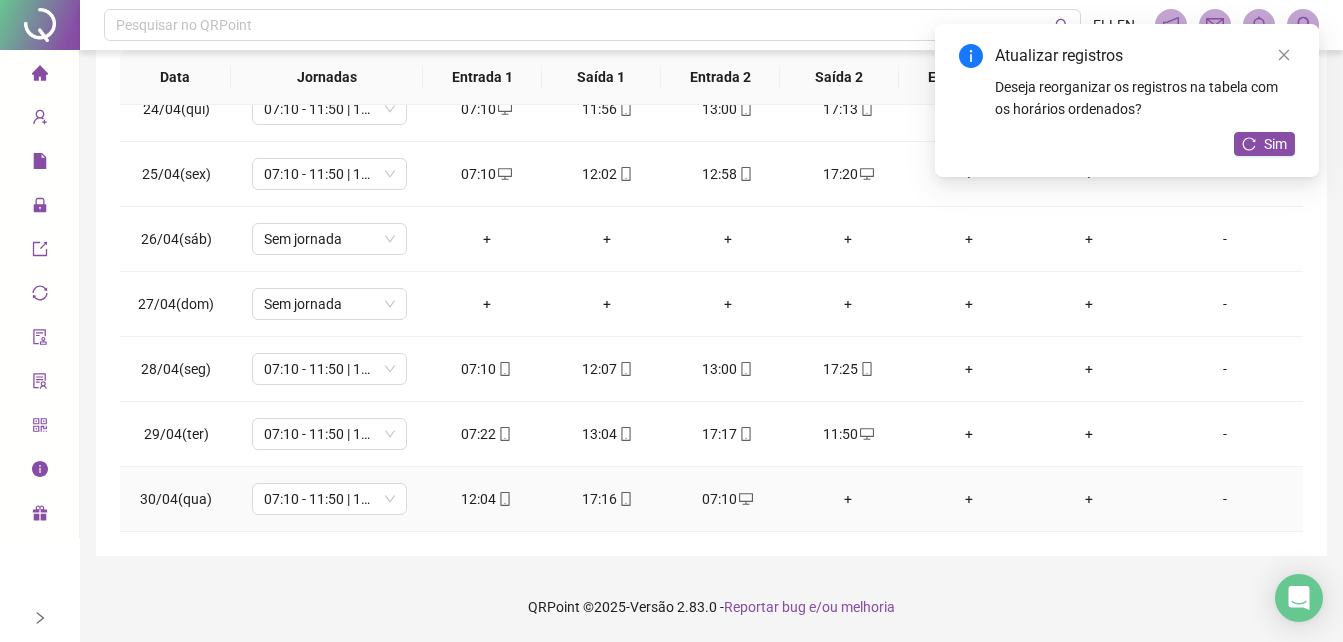 click on "+" at bounding box center (848, 499) 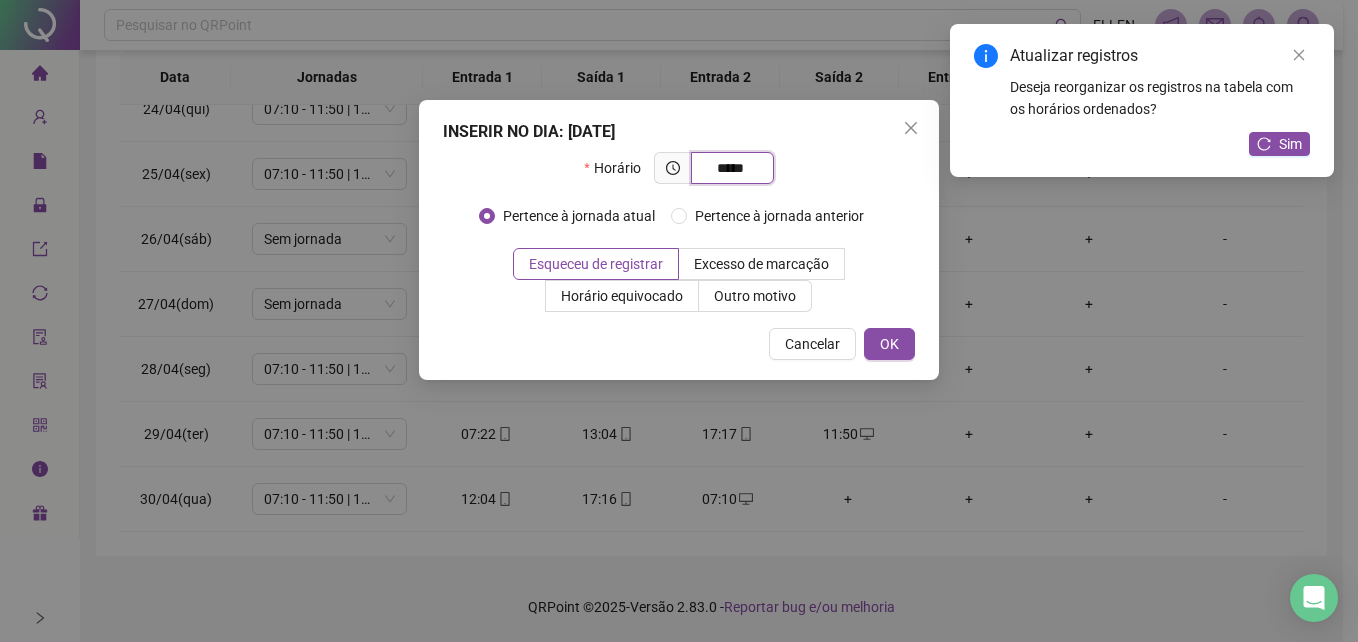 type on "*****" 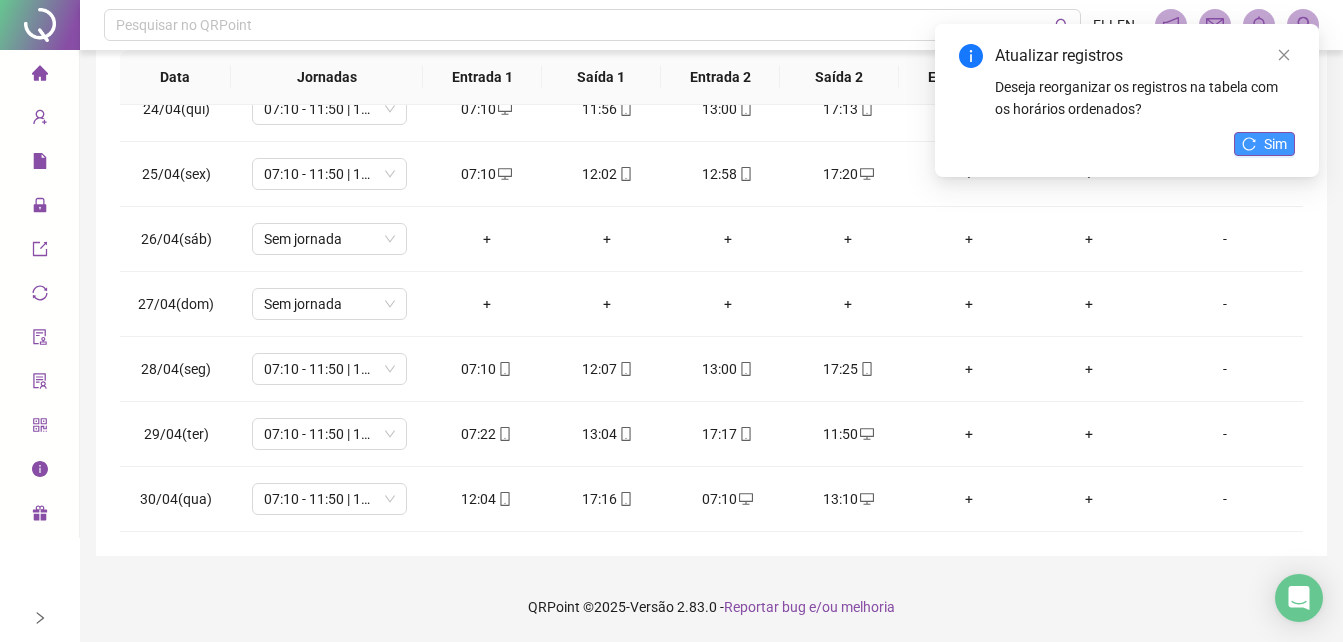 click on "Sim" at bounding box center (1275, 144) 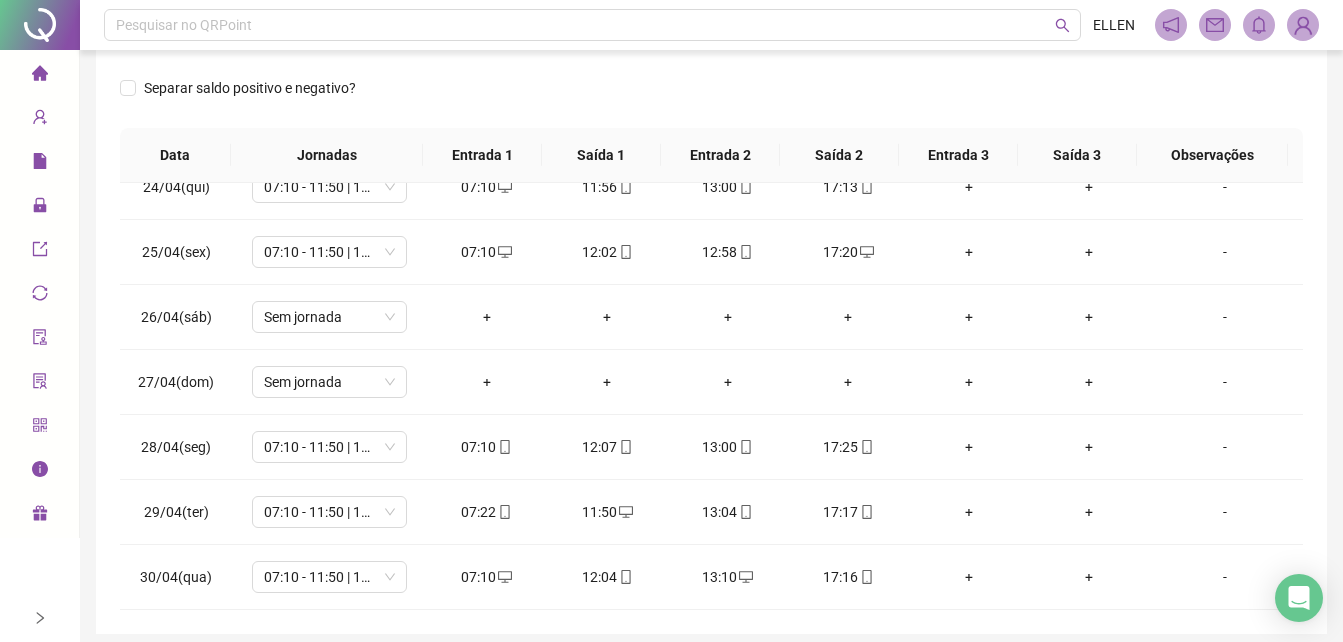 scroll, scrollTop: 0, scrollLeft: 0, axis: both 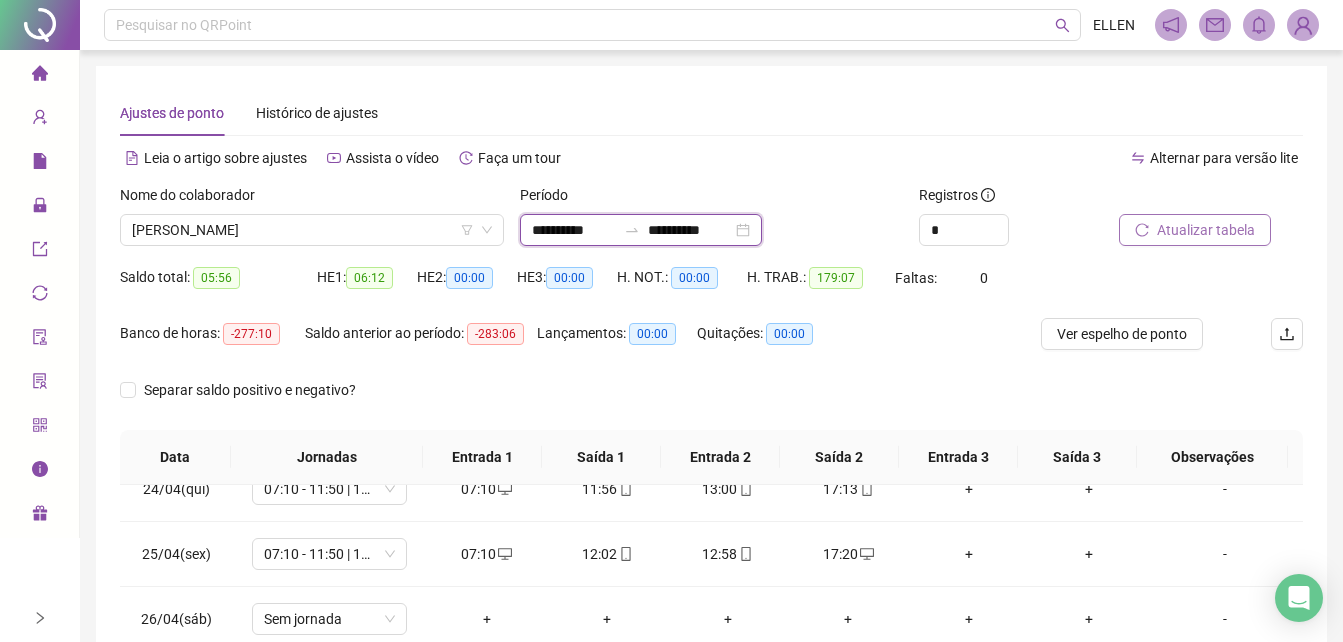click on "**********" at bounding box center (574, 230) 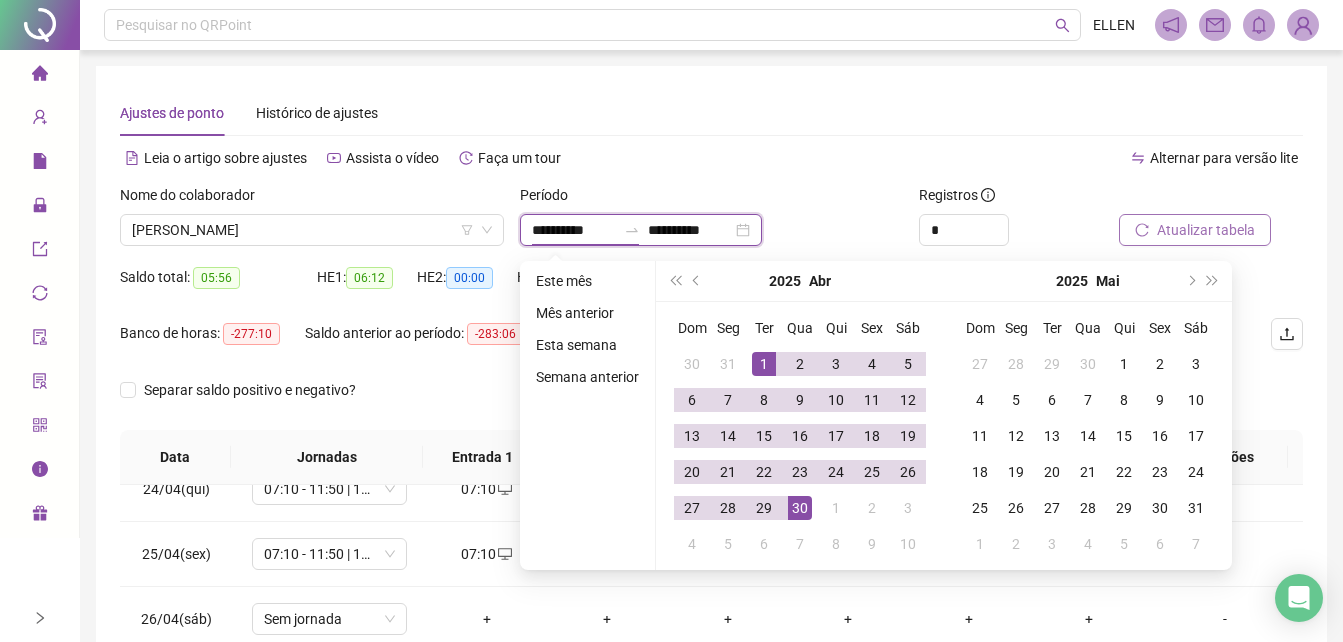 type on "**********" 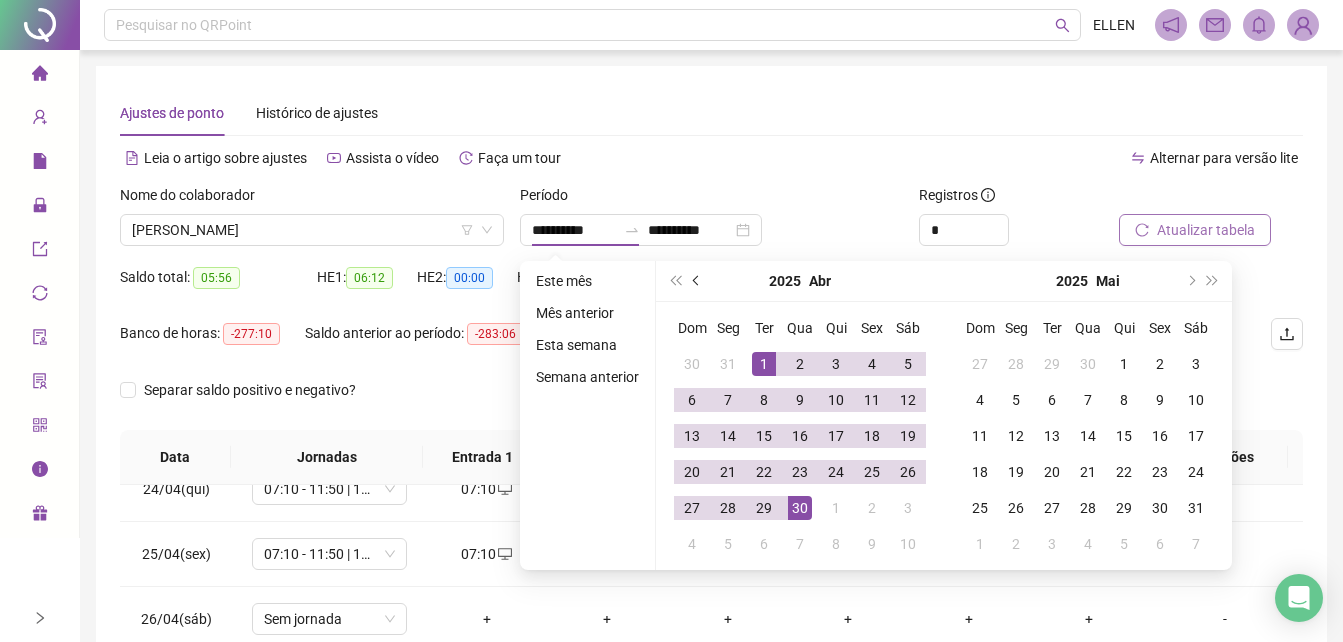 click at bounding box center (697, 281) 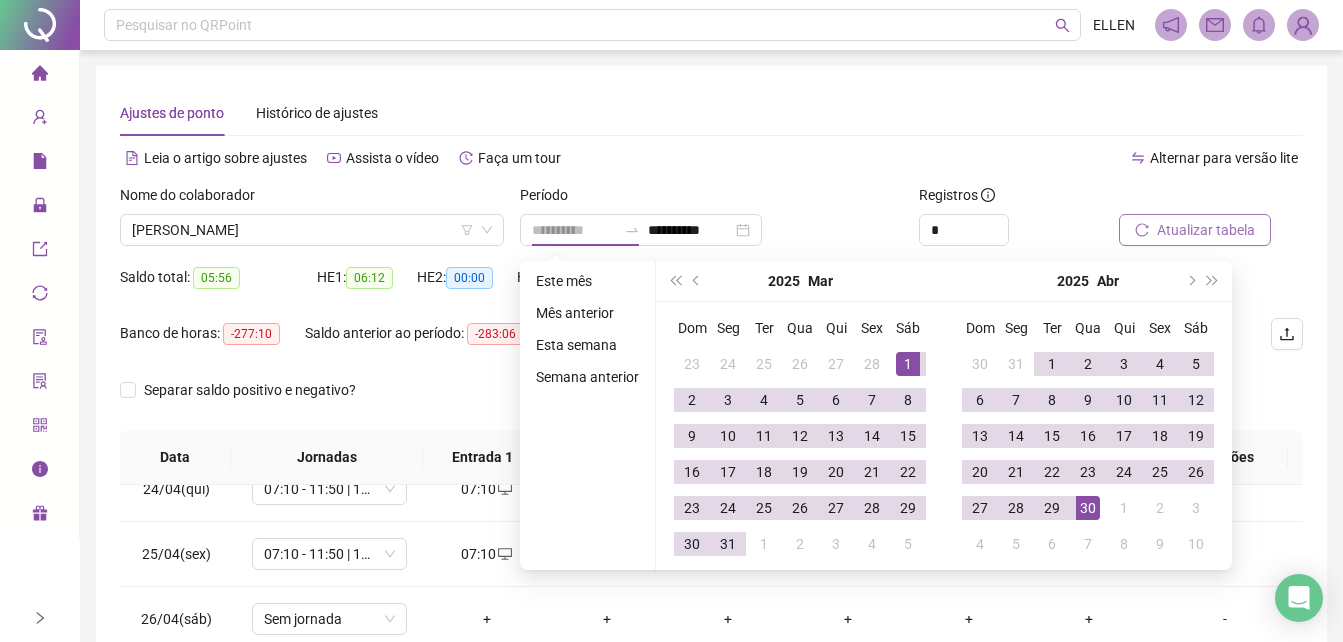click on "1" at bounding box center (908, 364) 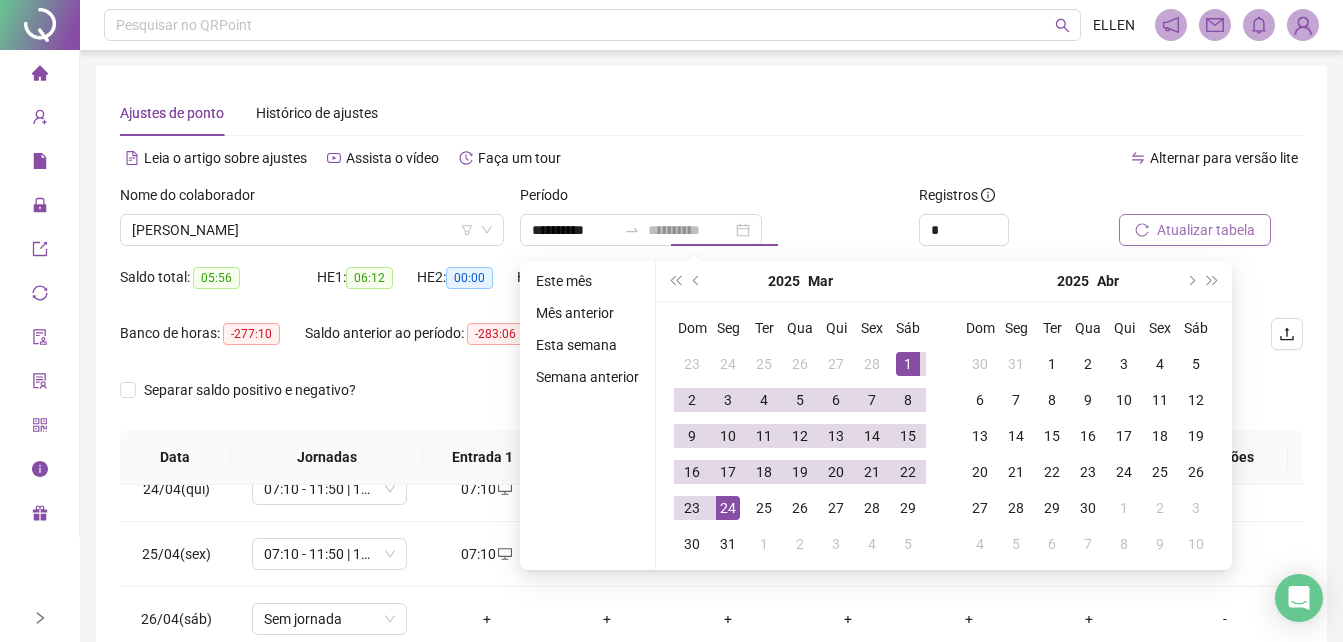 click on "24" at bounding box center [728, 508] 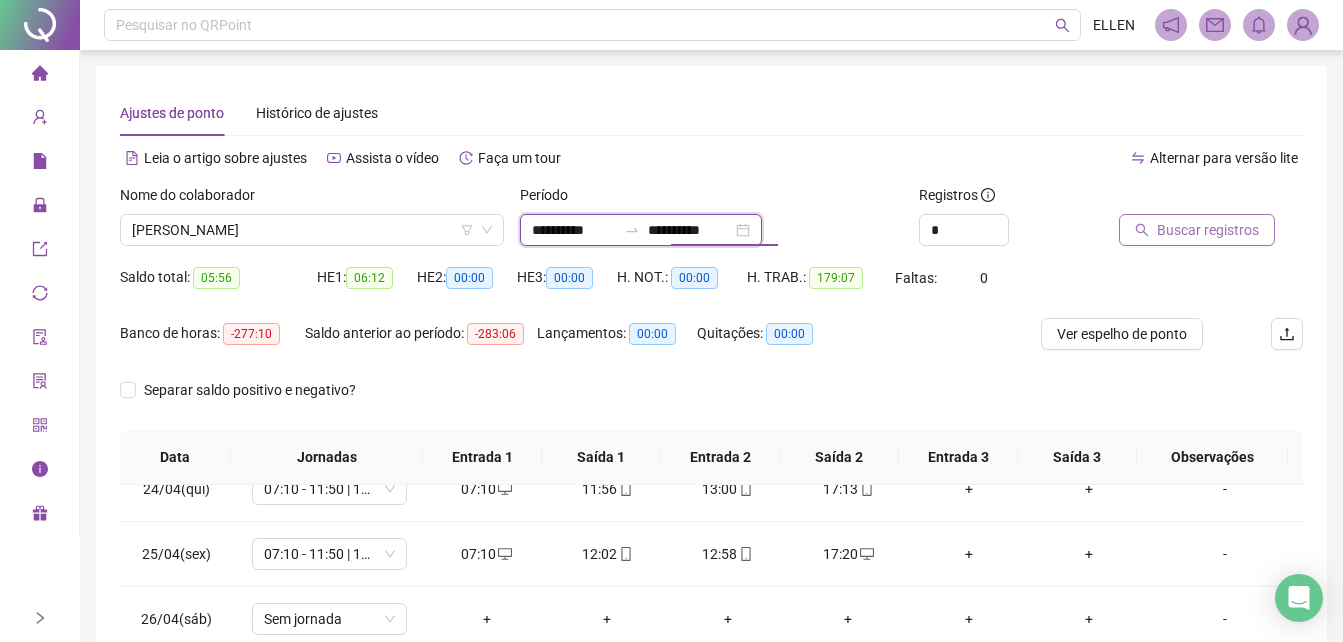 click on "**********" at bounding box center (690, 230) 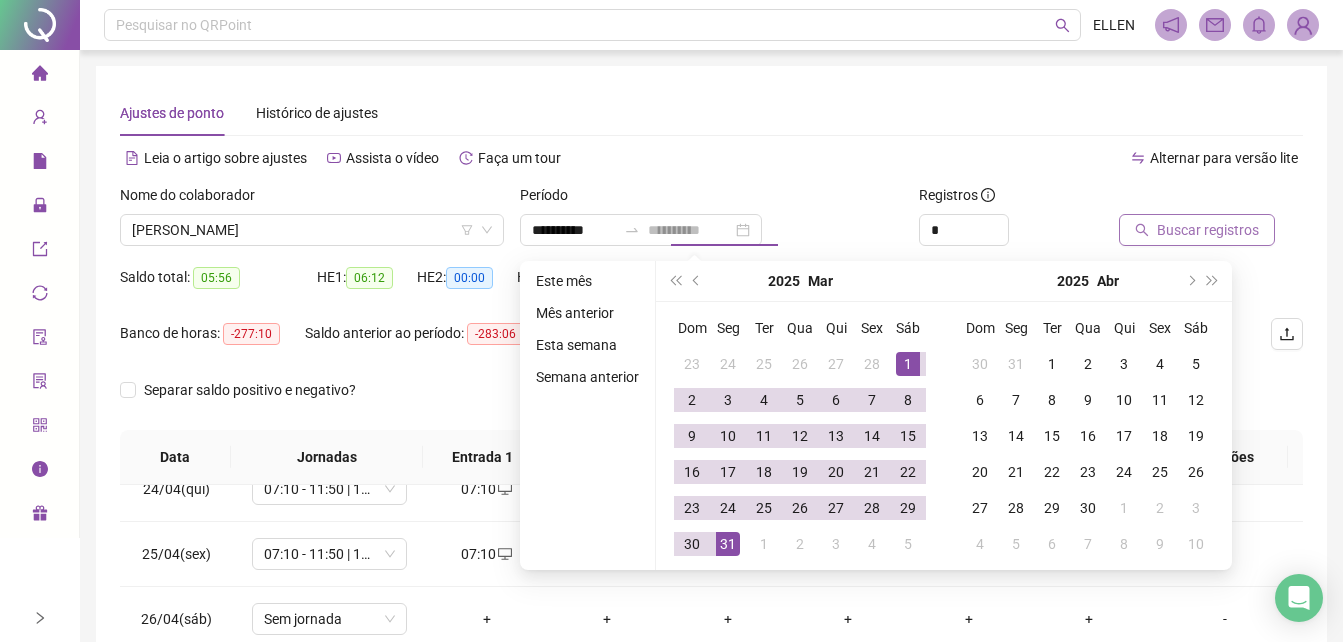 click on "31" at bounding box center [728, 544] 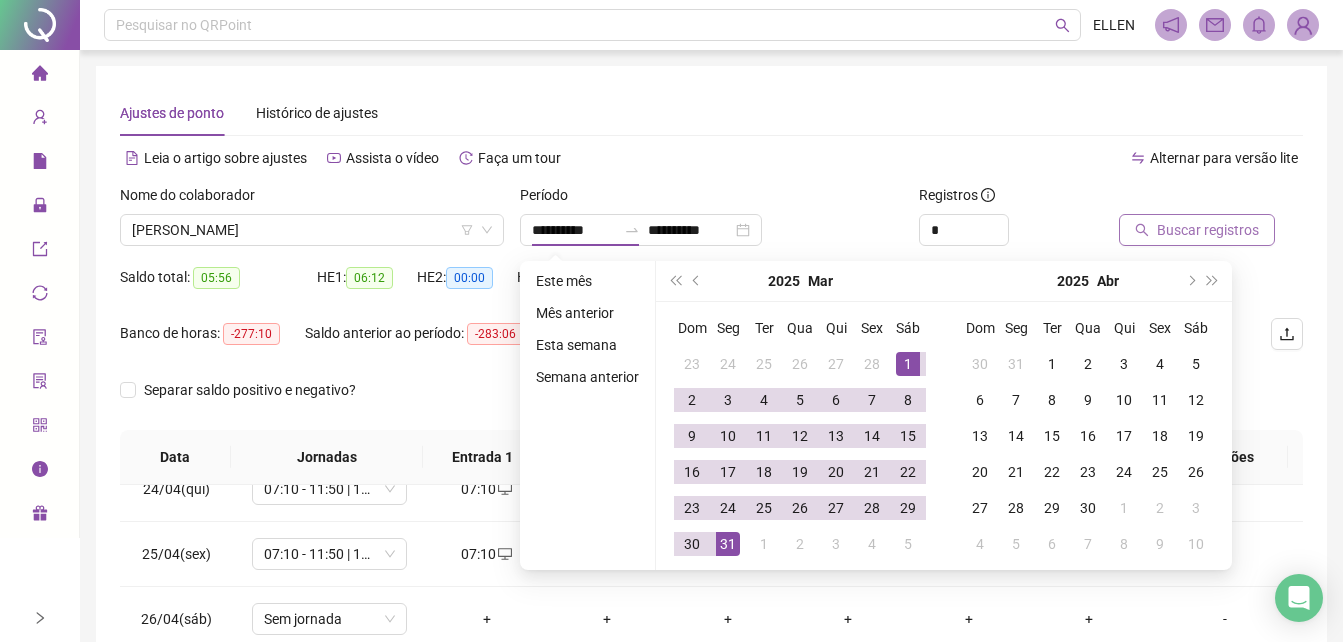 click on "Buscar registros" at bounding box center (1208, 230) 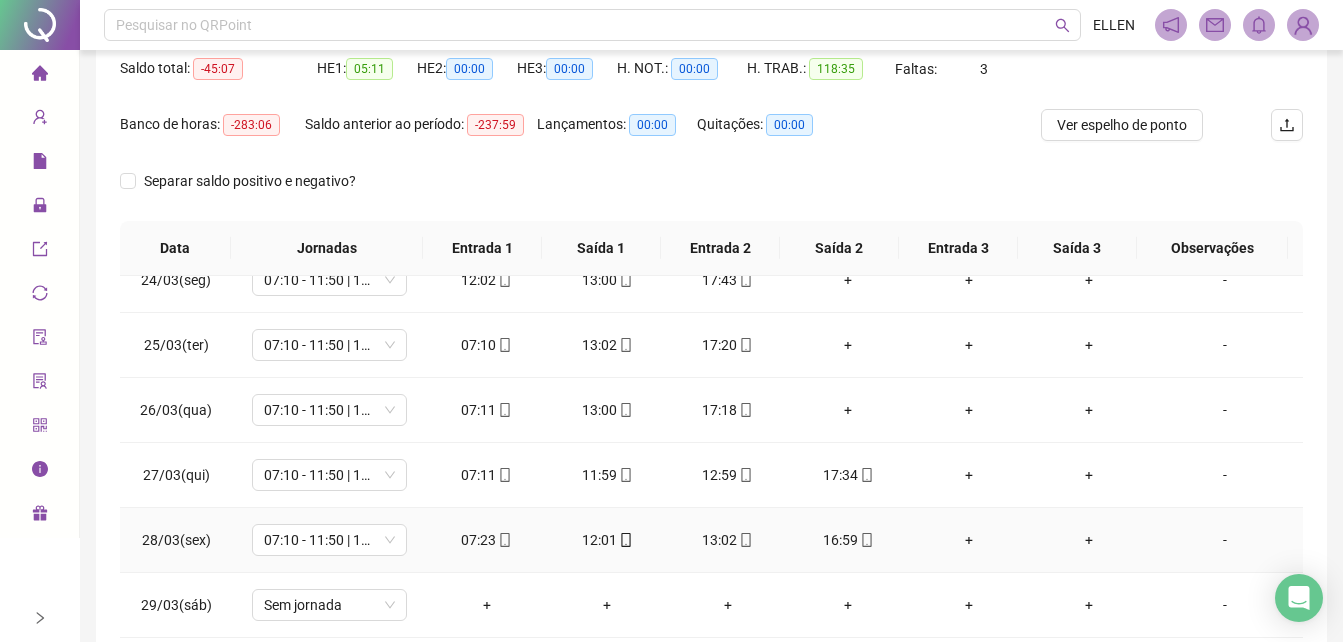 scroll, scrollTop: 380, scrollLeft: 0, axis: vertical 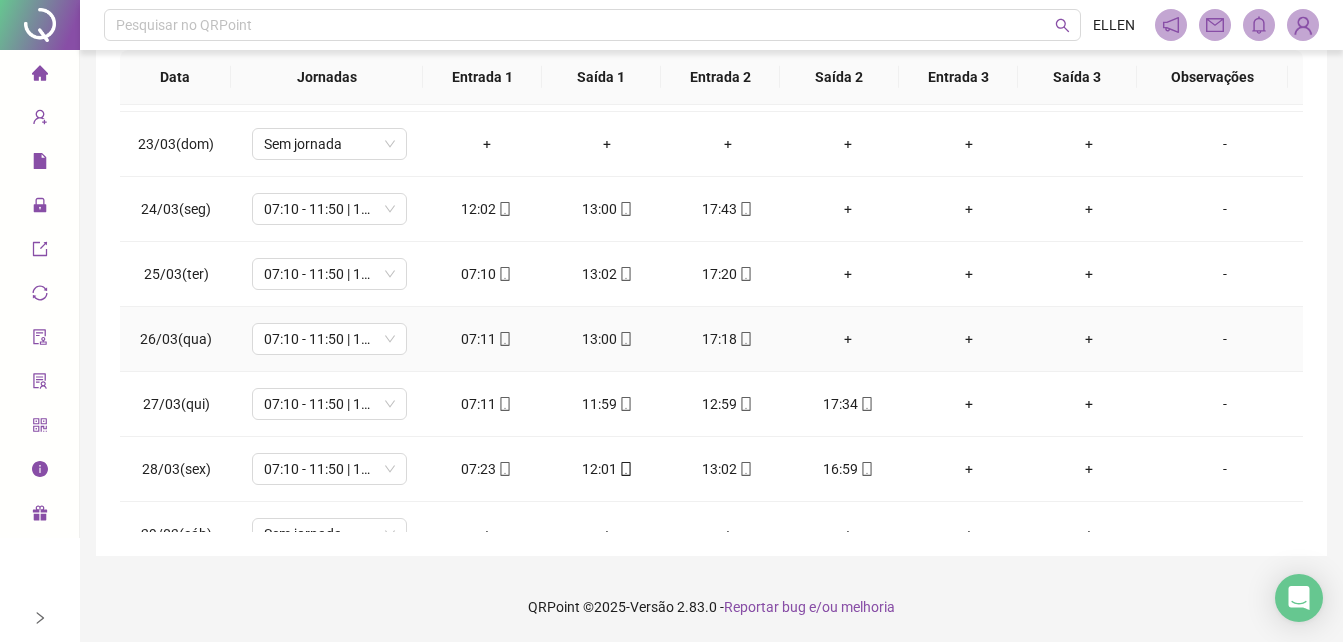 click on "+" at bounding box center [848, 339] 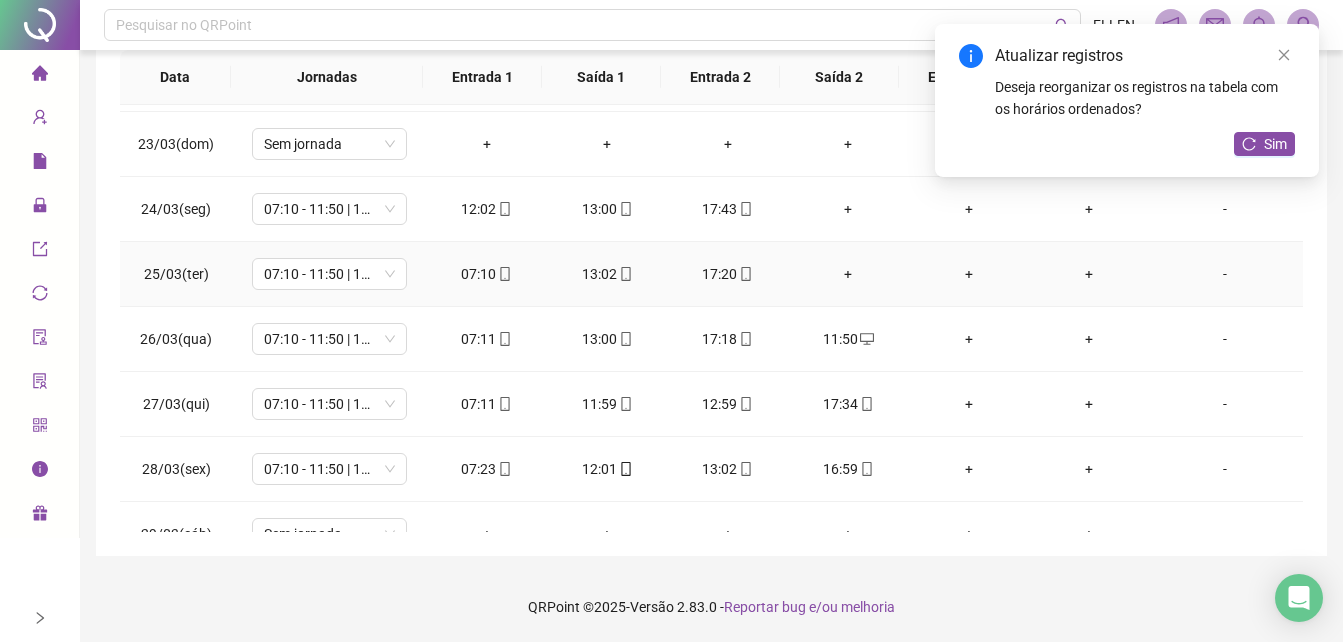 click on "+" at bounding box center [848, 274] 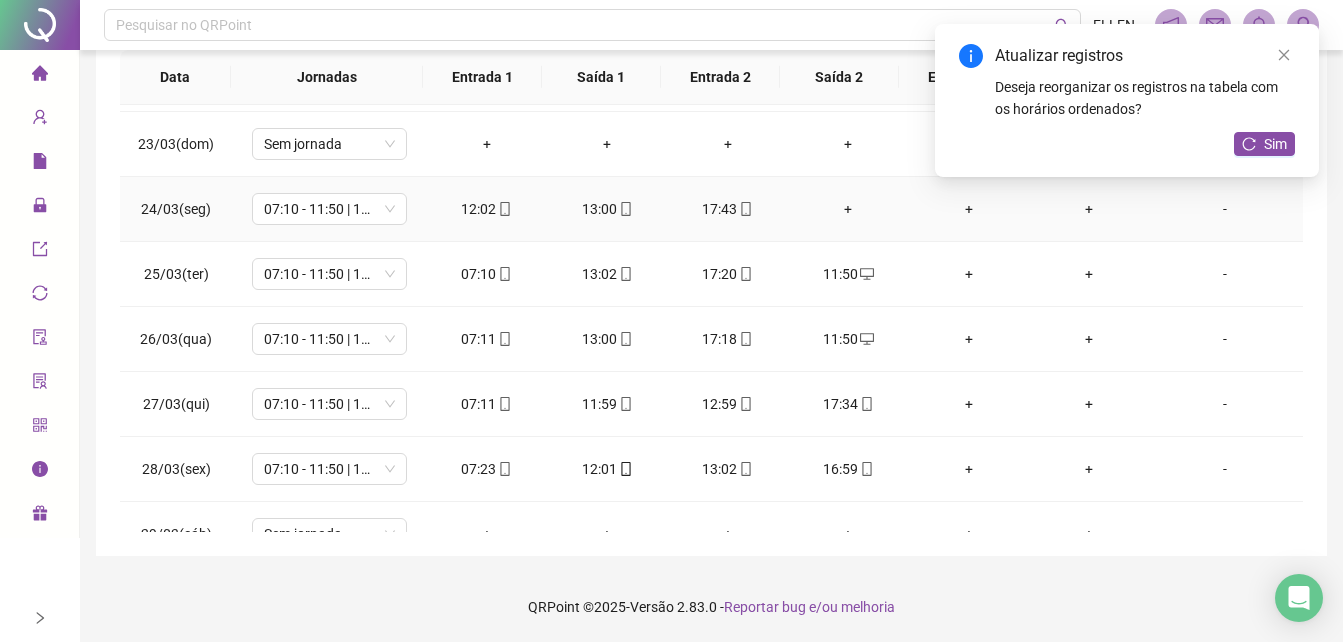 click on "+" at bounding box center (848, 209) 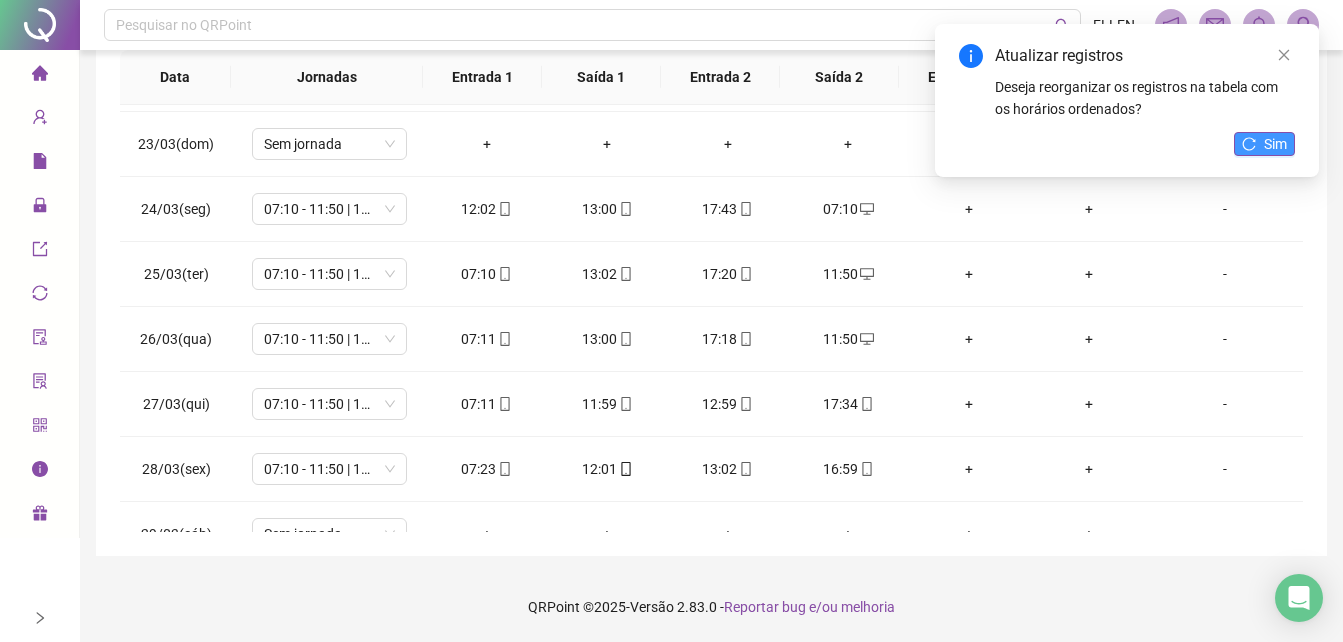 click on "Sim" at bounding box center (1275, 144) 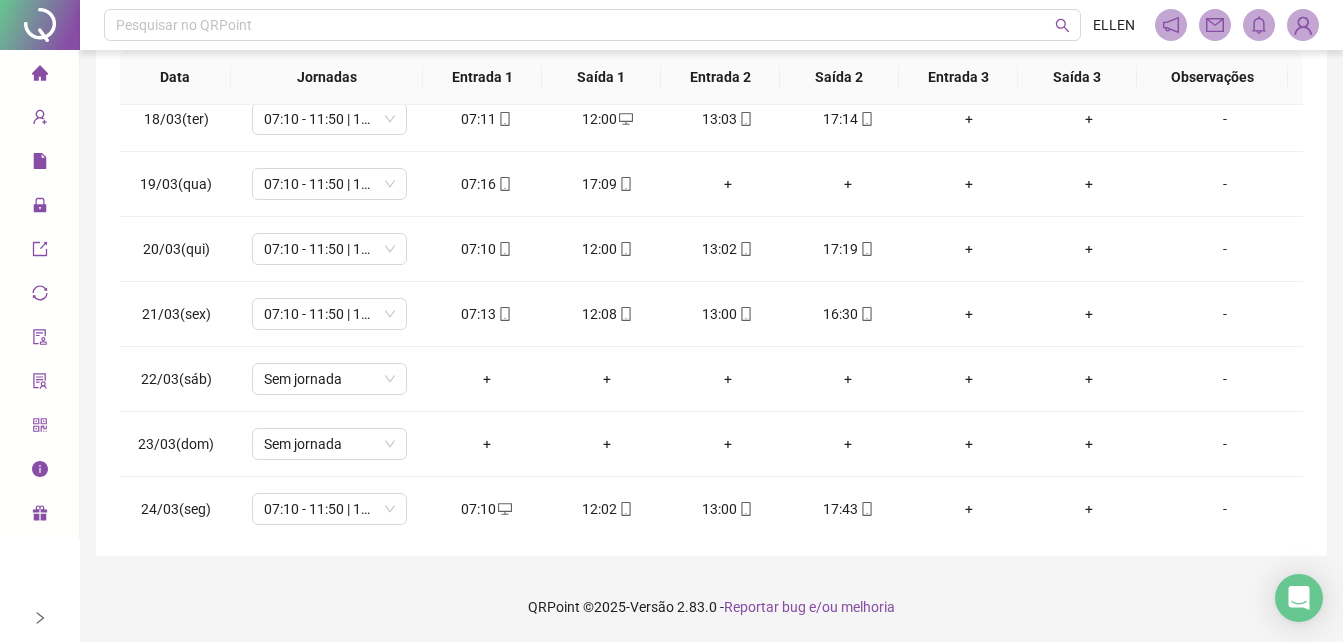 scroll, scrollTop: 1023, scrollLeft: 0, axis: vertical 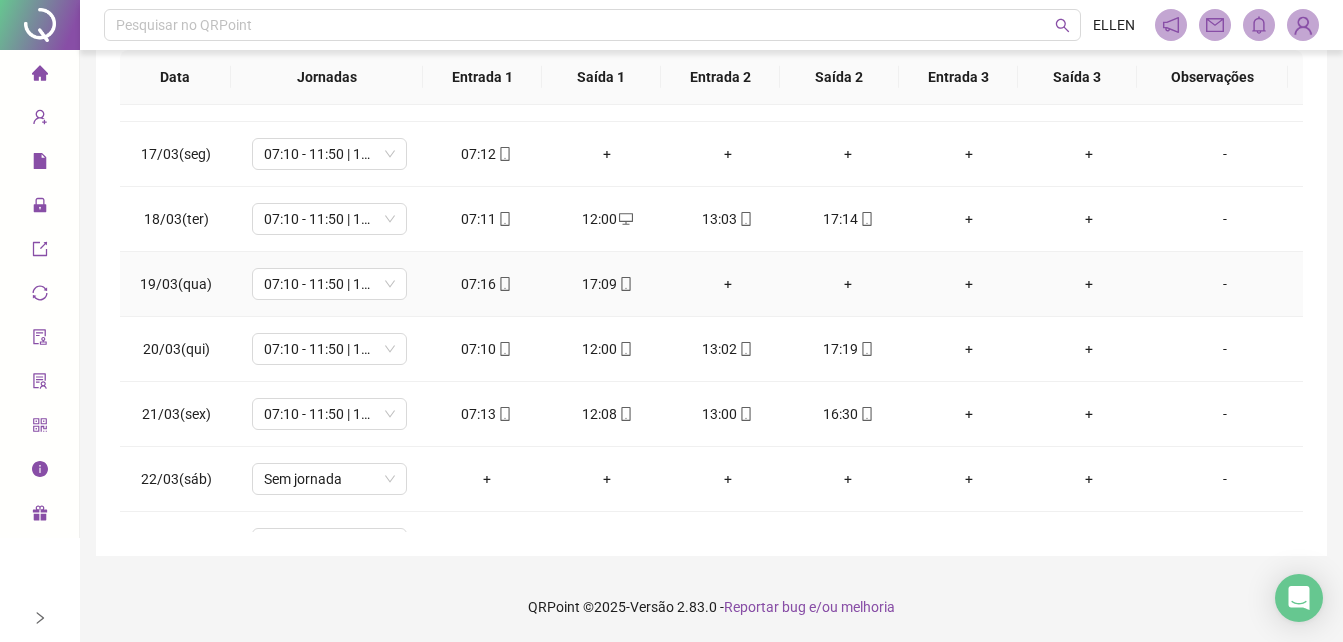 click on "+" at bounding box center [728, 284] 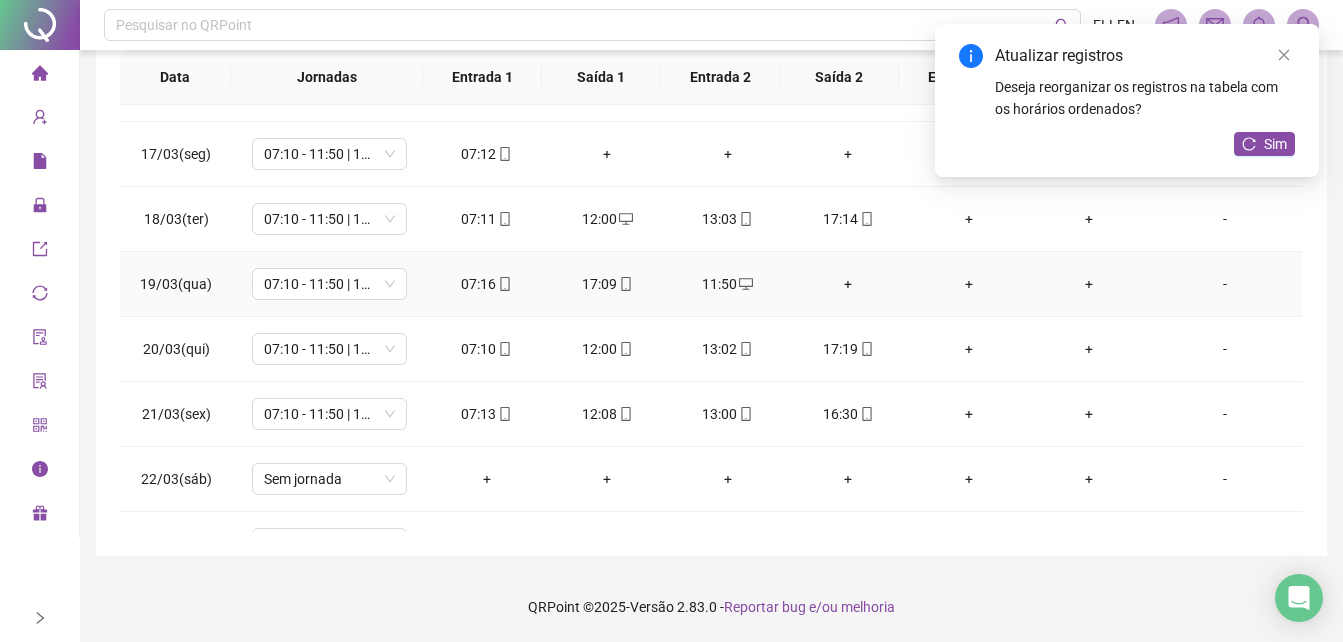click on "+" at bounding box center [848, 284] 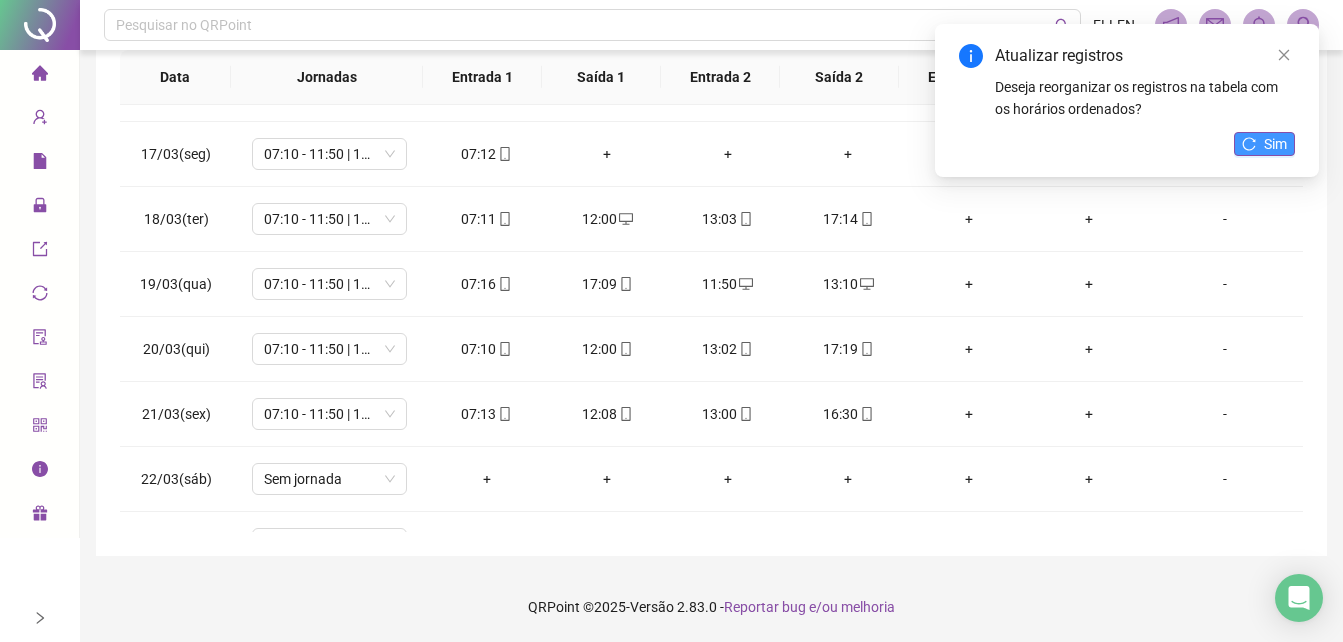 click 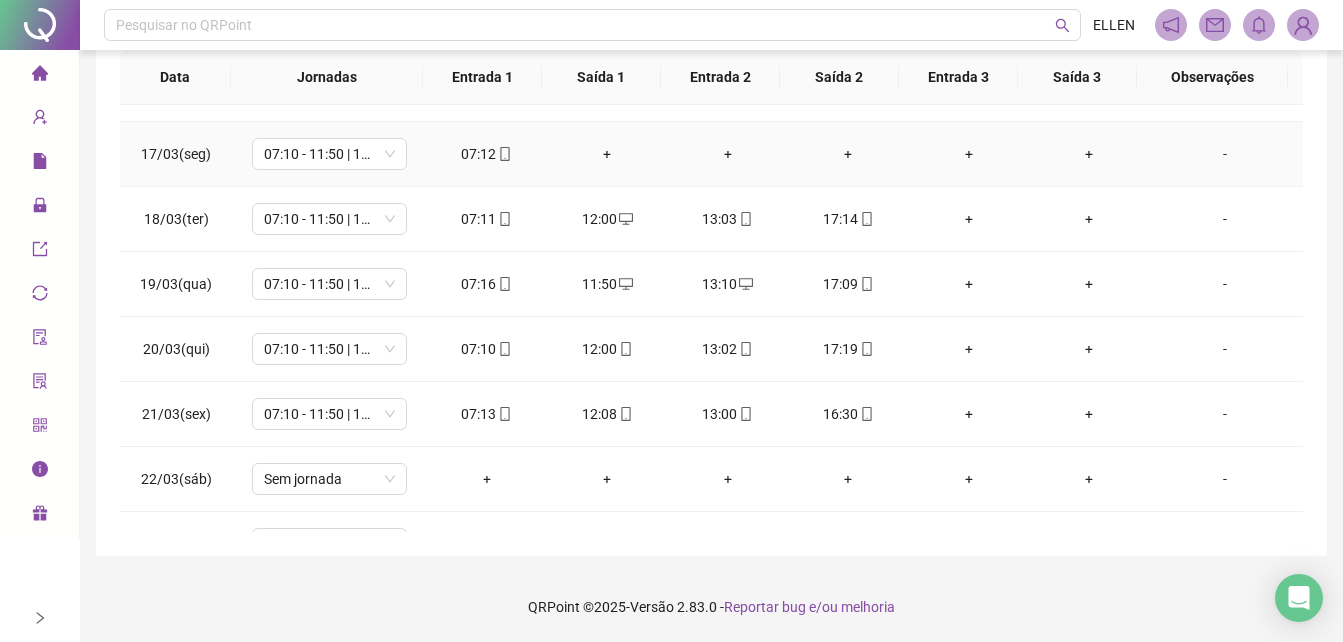 click on "+" at bounding box center [607, 154] 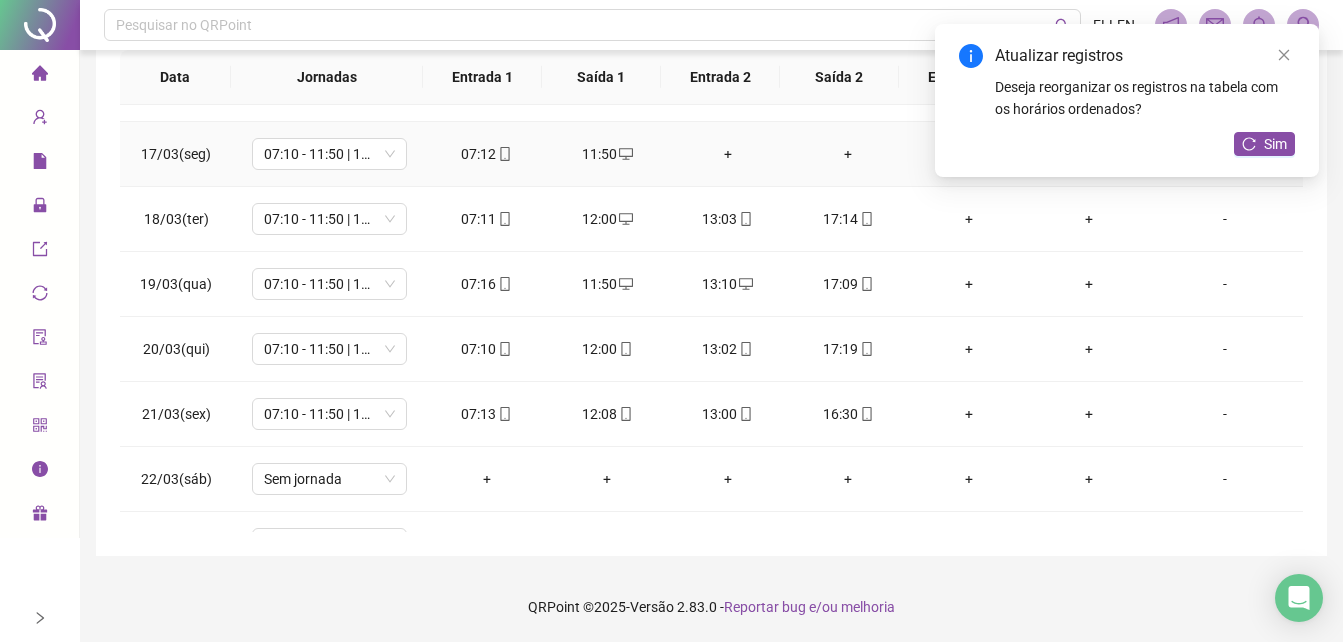 click on "+" at bounding box center [728, 154] 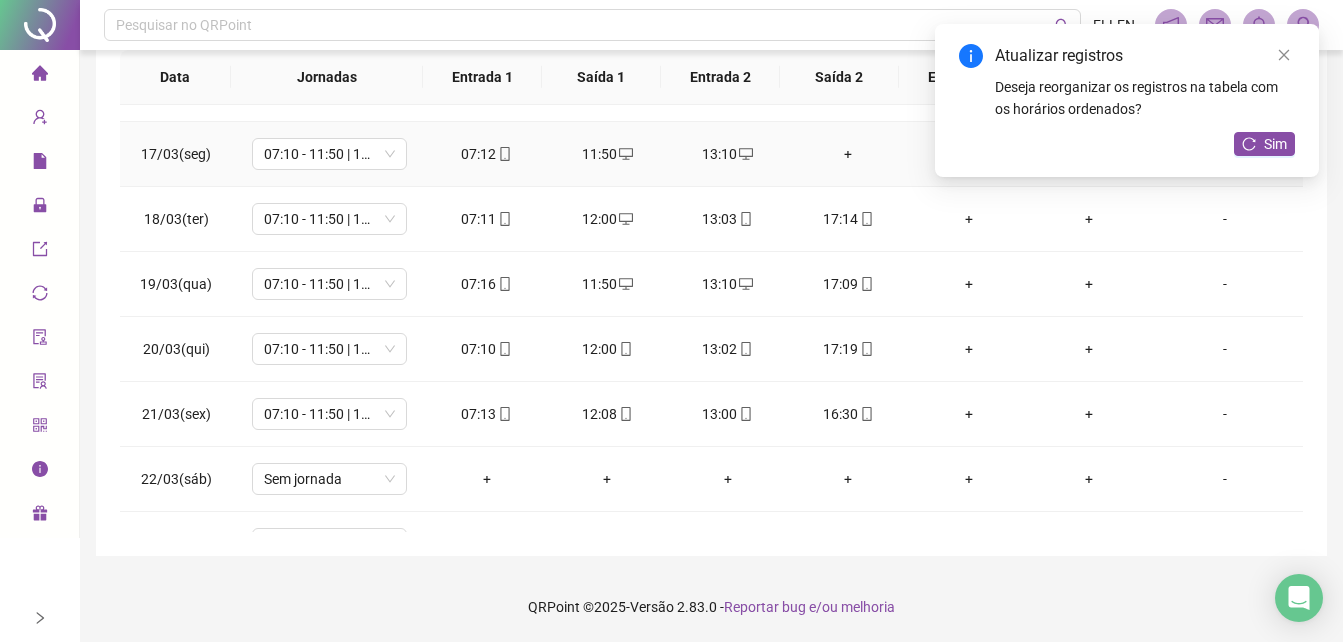 click on "+" at bounding box center (848, 154) 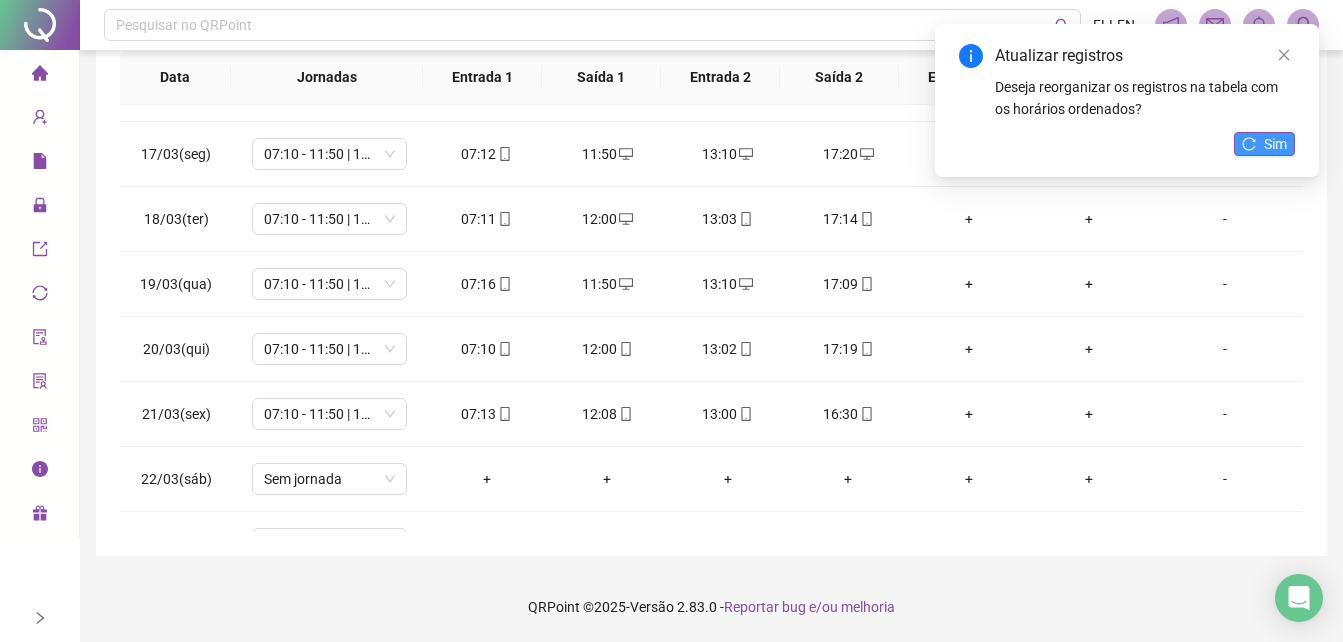 click on "Sim" at bounding box center (1275, 144) 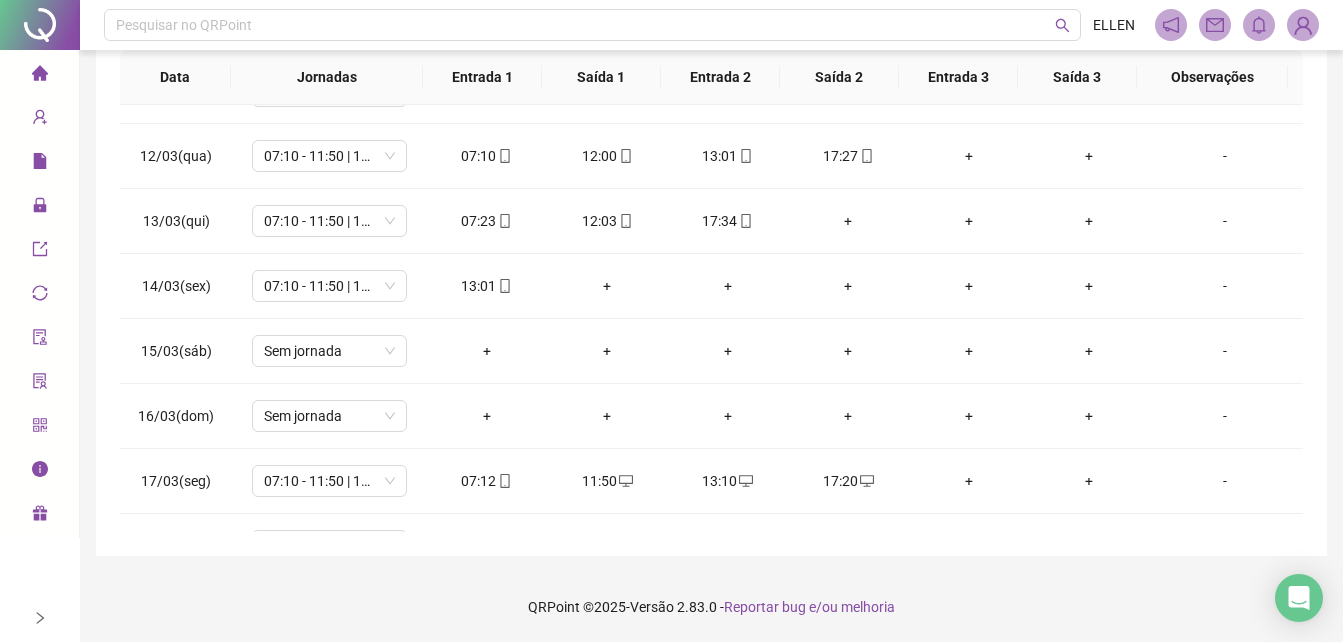 scroll, scrollTop: 623, scrollLeft: 0, axis: vertical 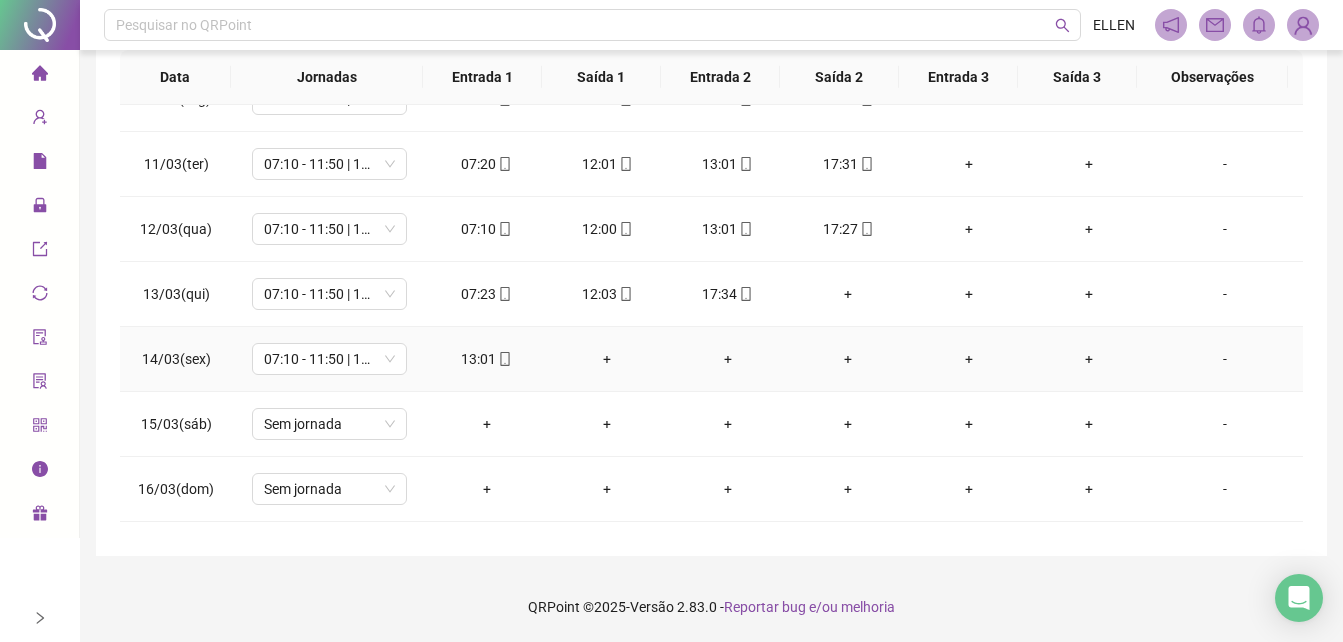 click on "+" at bounding box center [607, 359] 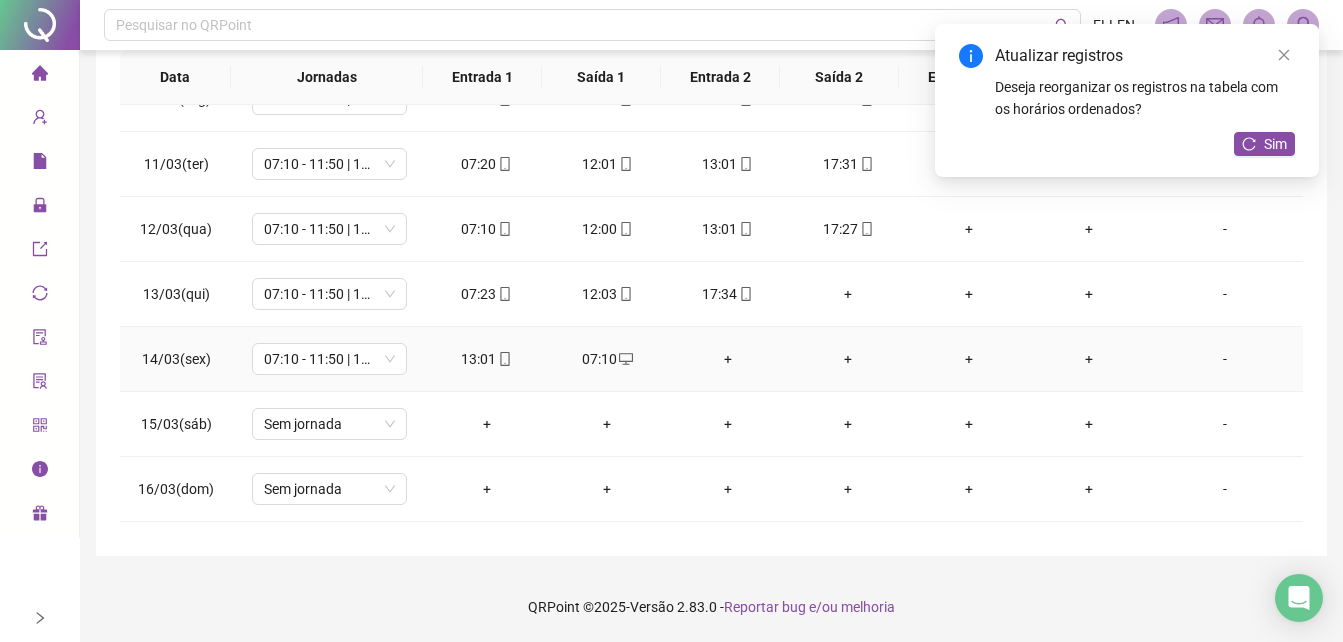 click on "+" at bounding box center (728, 359) 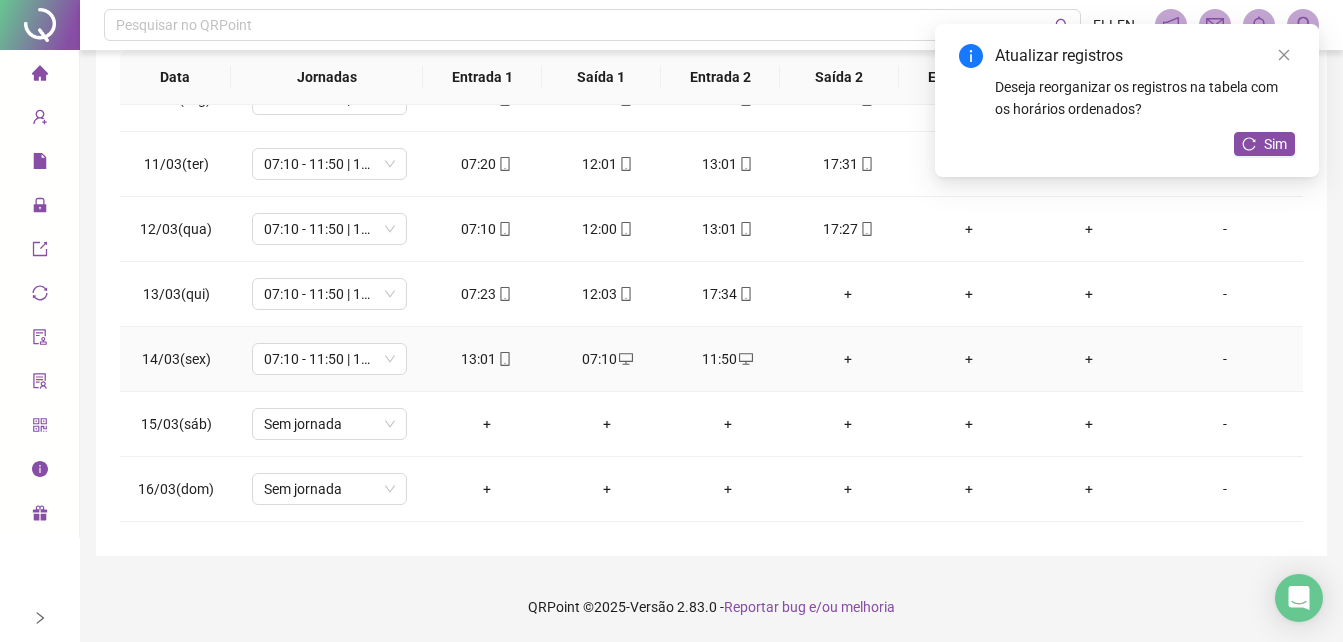click on "+" at bounding box center [848, 359] 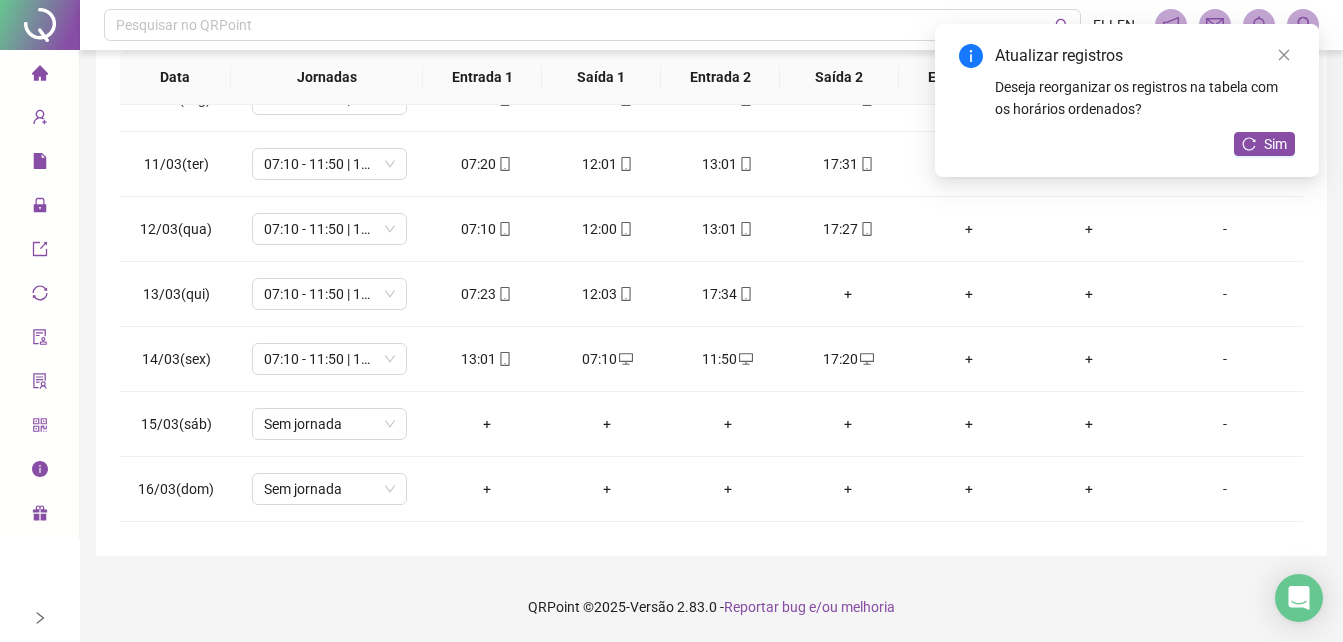 click on "Sim" at bounding box center [1264, 144] 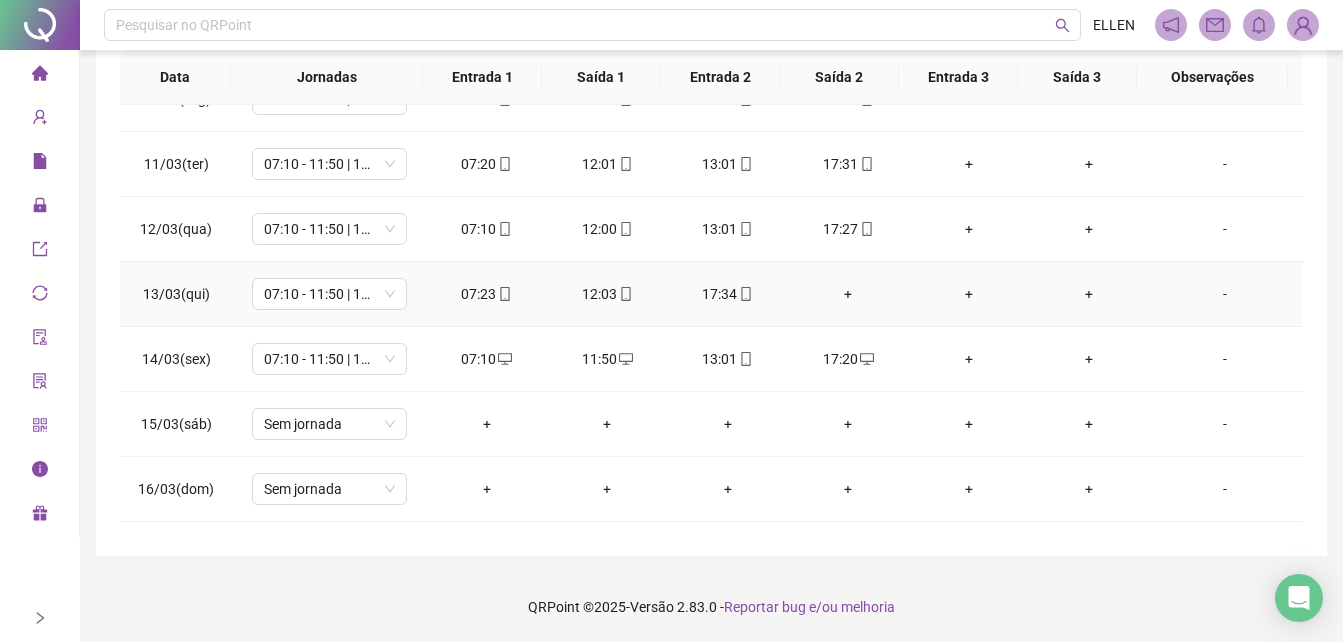 click on "+" at bounding box center [848, 294] 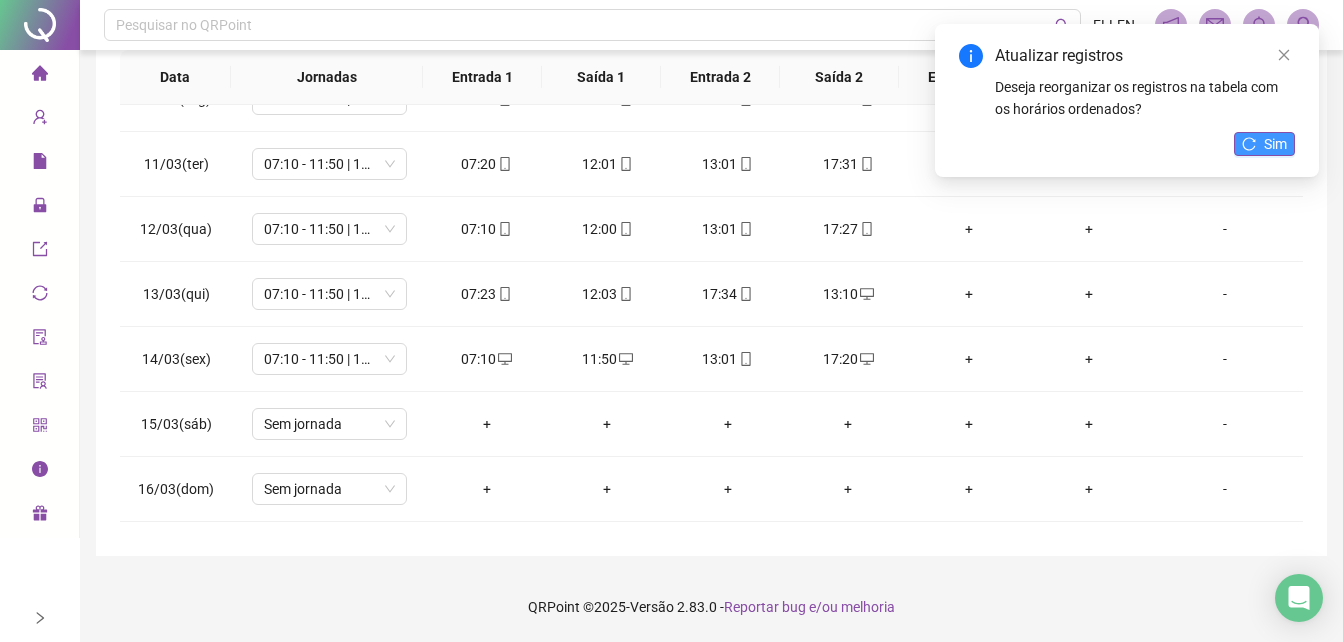click on "Sim" at bounding box center [1275, 144] 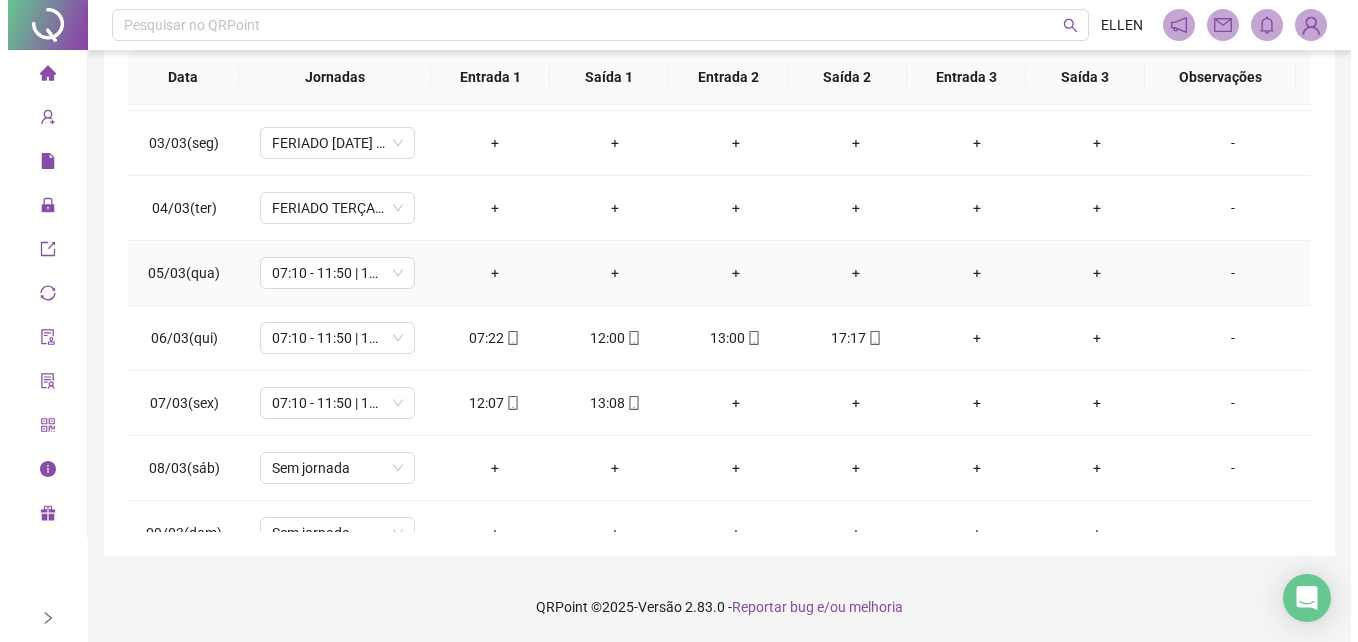 scroll, scrollTop: 123, scrollLeft: 0, axis: vertical 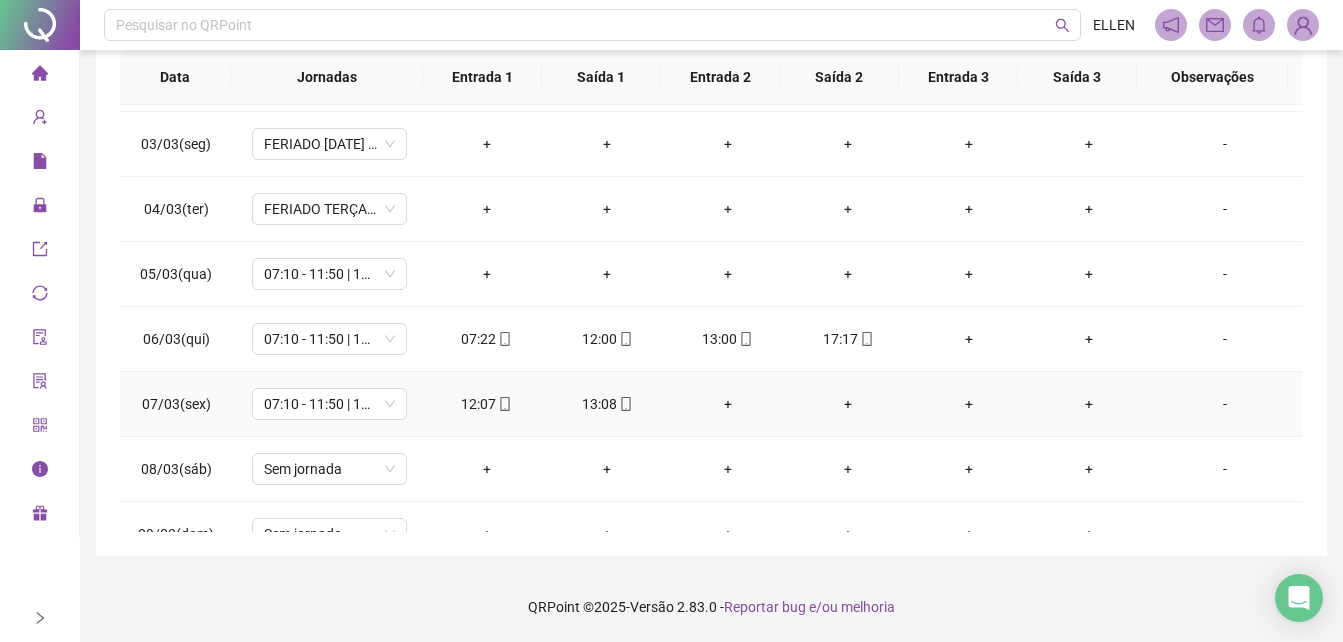 click on "+" at bounding box center [728, 404] 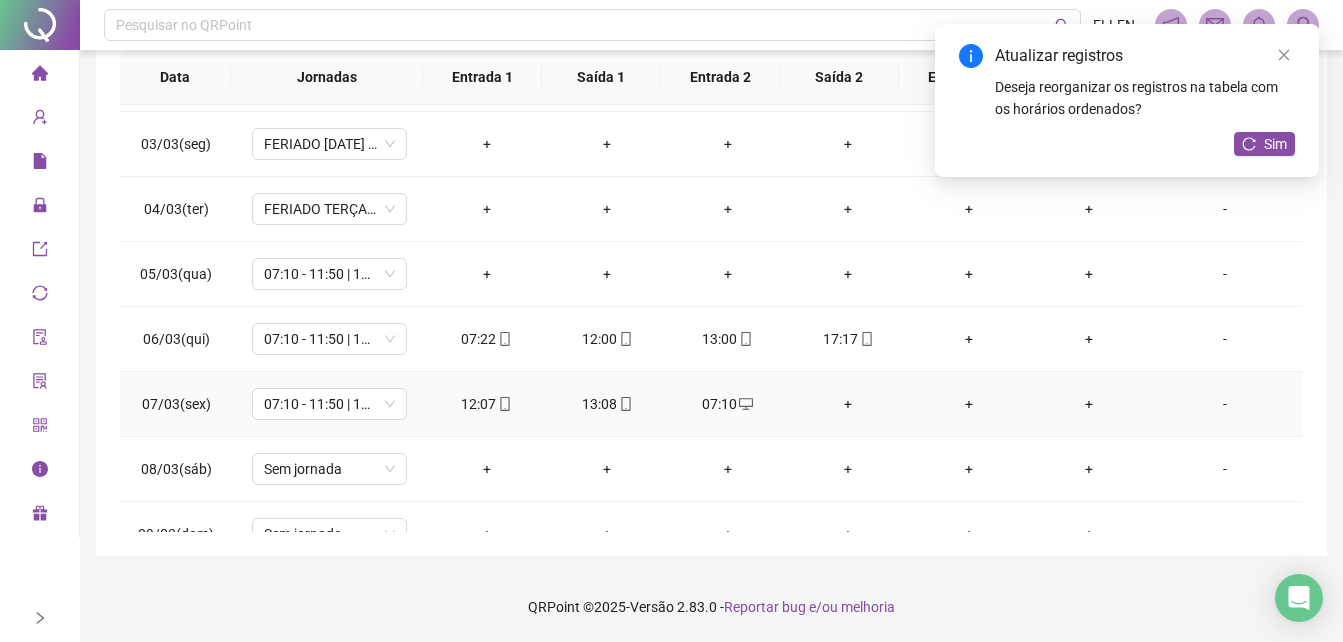click on "+" at bounding box center (848, 404) 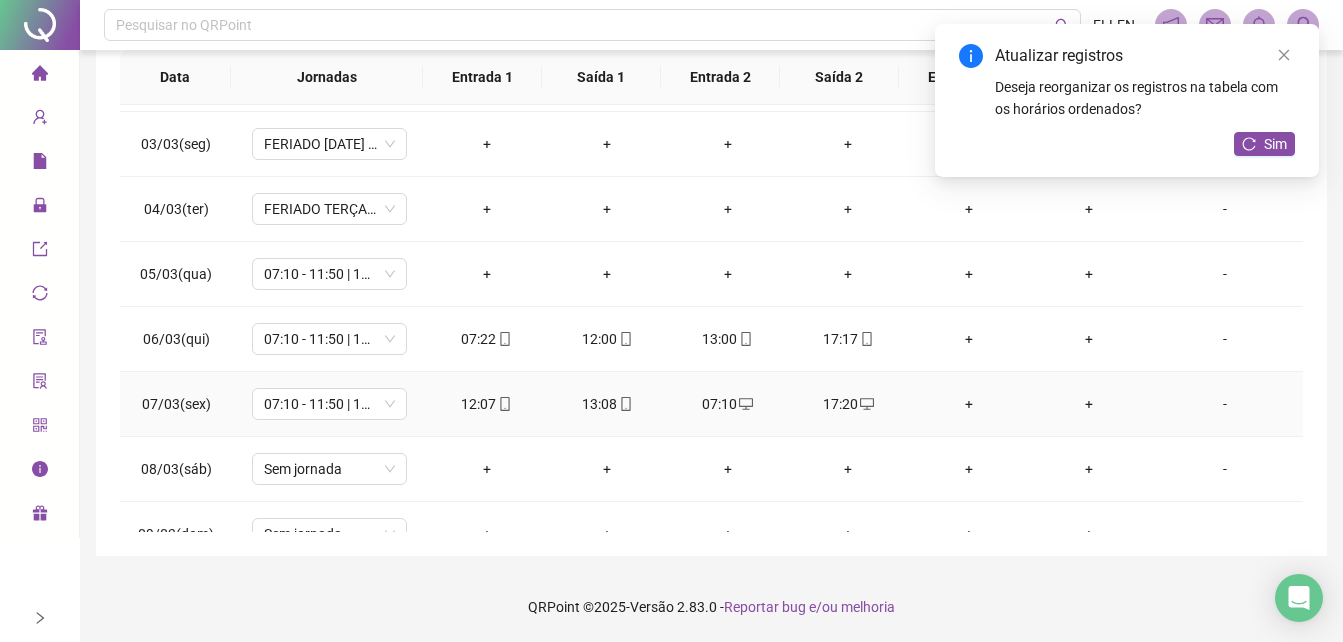 click on "17:20" at bounding box center [848, 404] 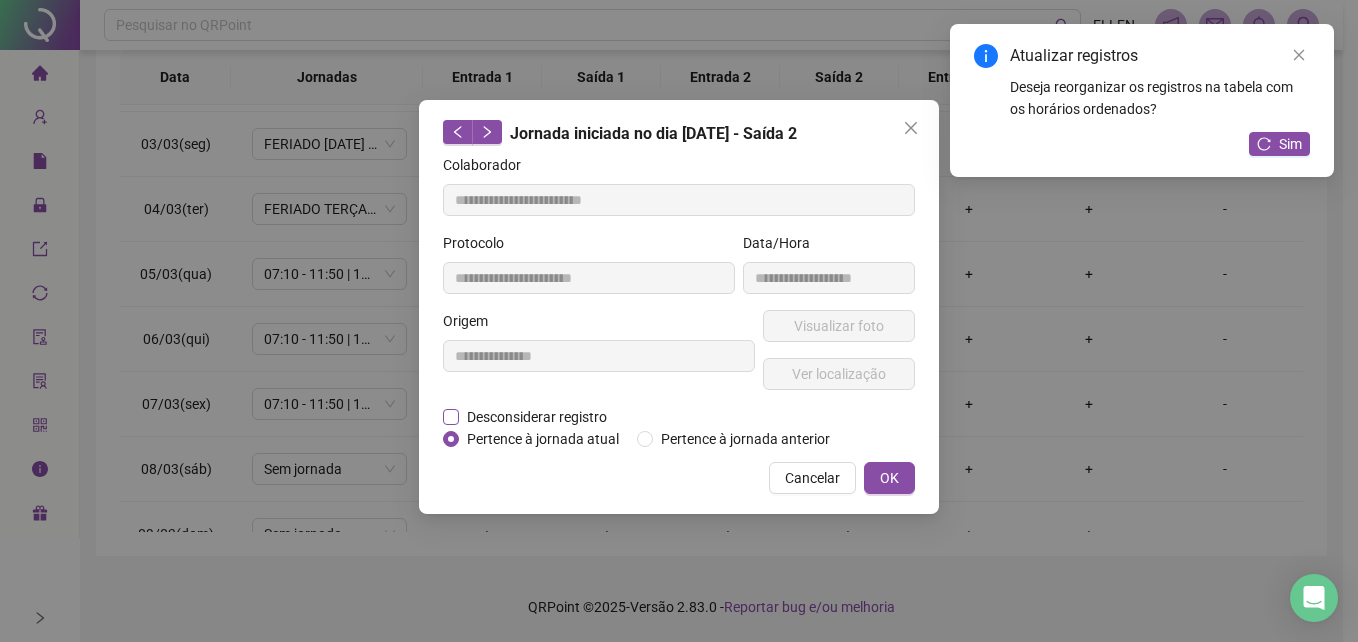 click on "Desconsiderar registro" at bounding box center [537, 417] 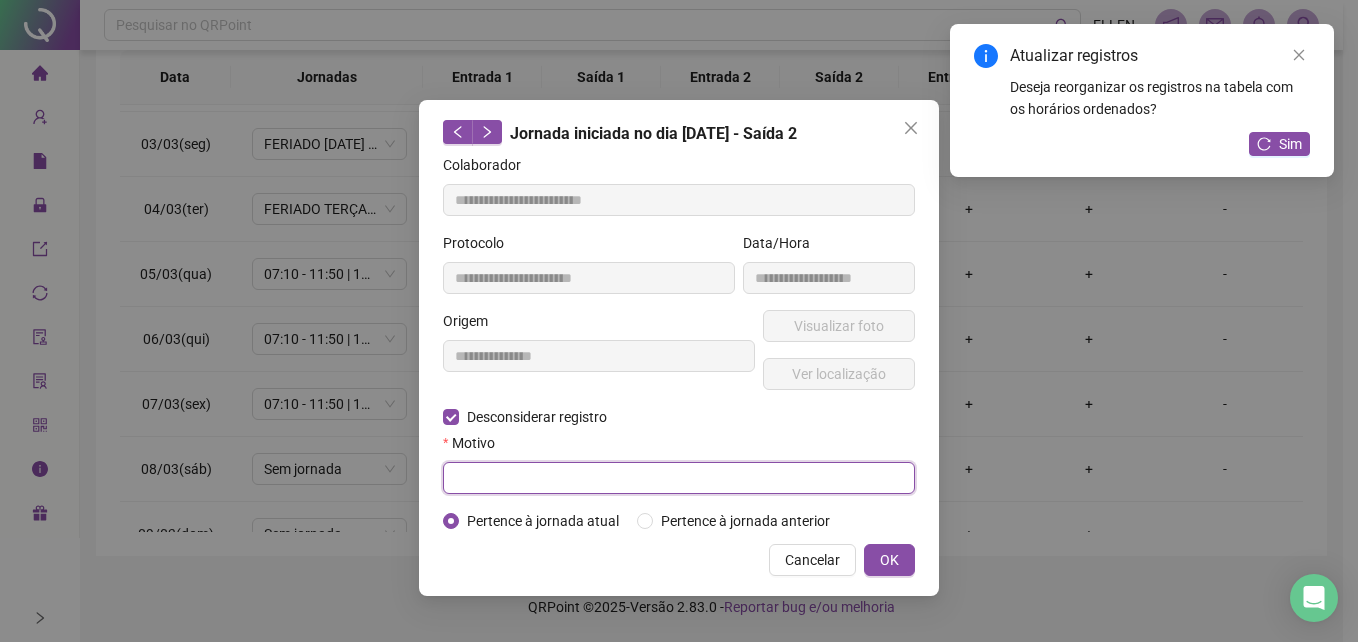 click at bounding box center (679, 478) 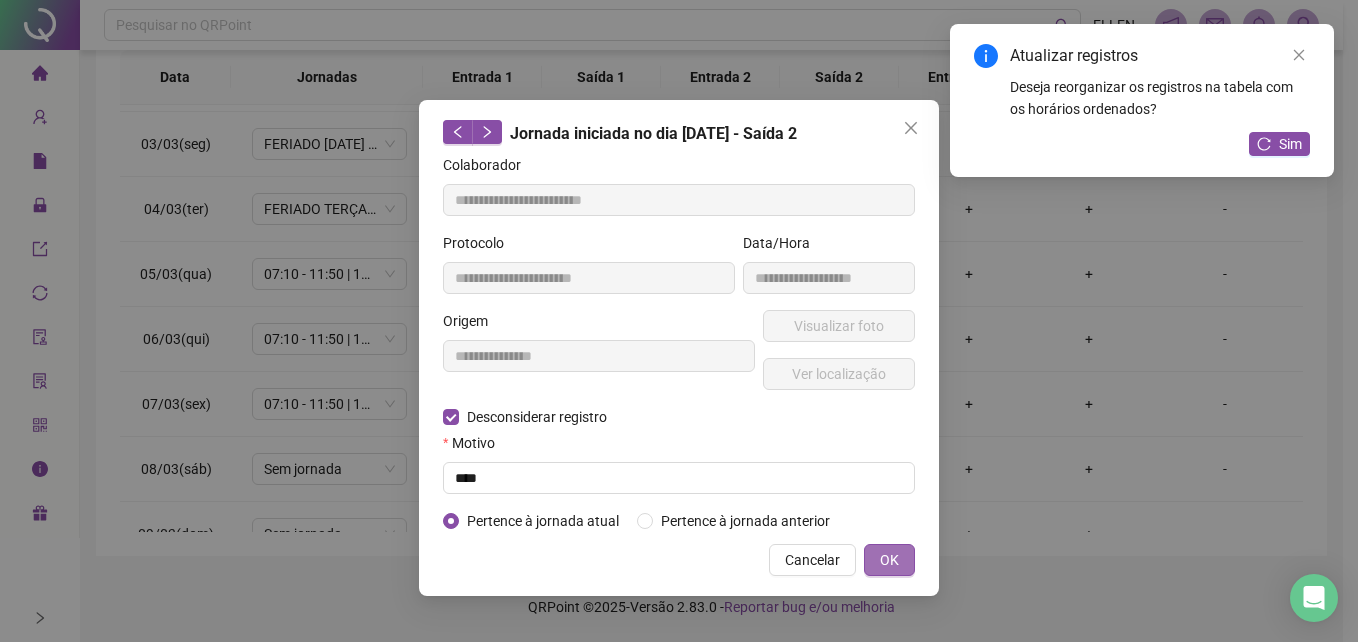 click on "OK" at bounding box center (889, 560) 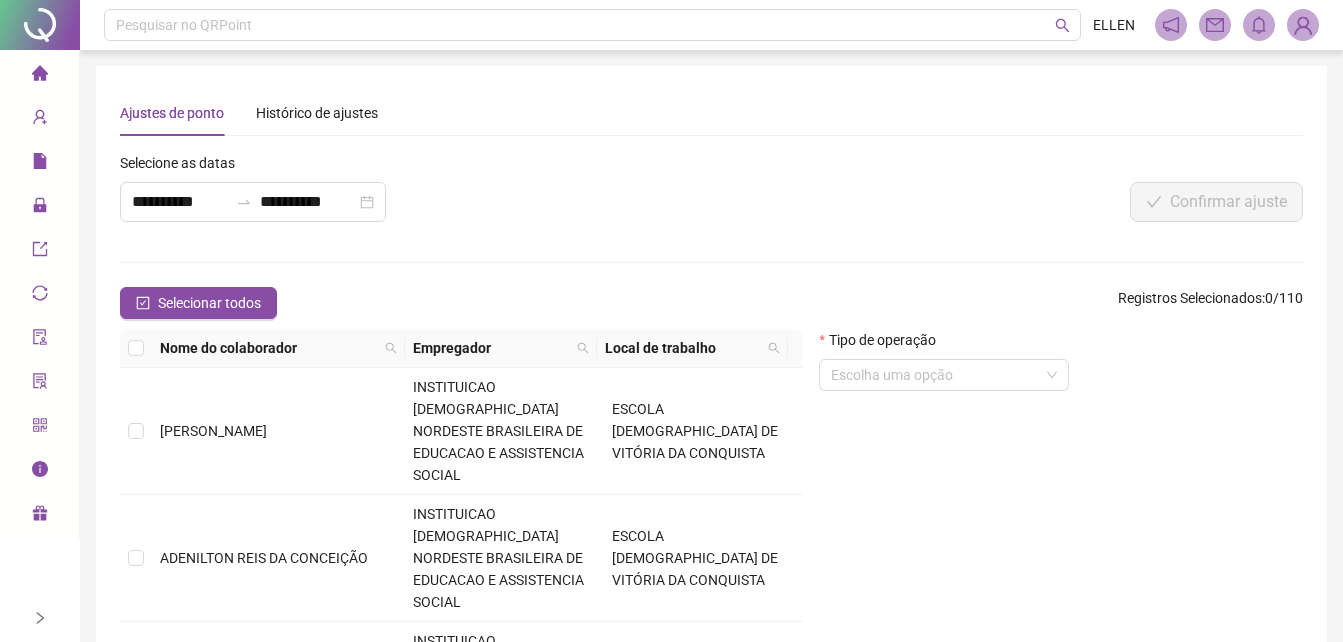 scroll, scrollTop: 0, scrollLeft: 0, axis: both 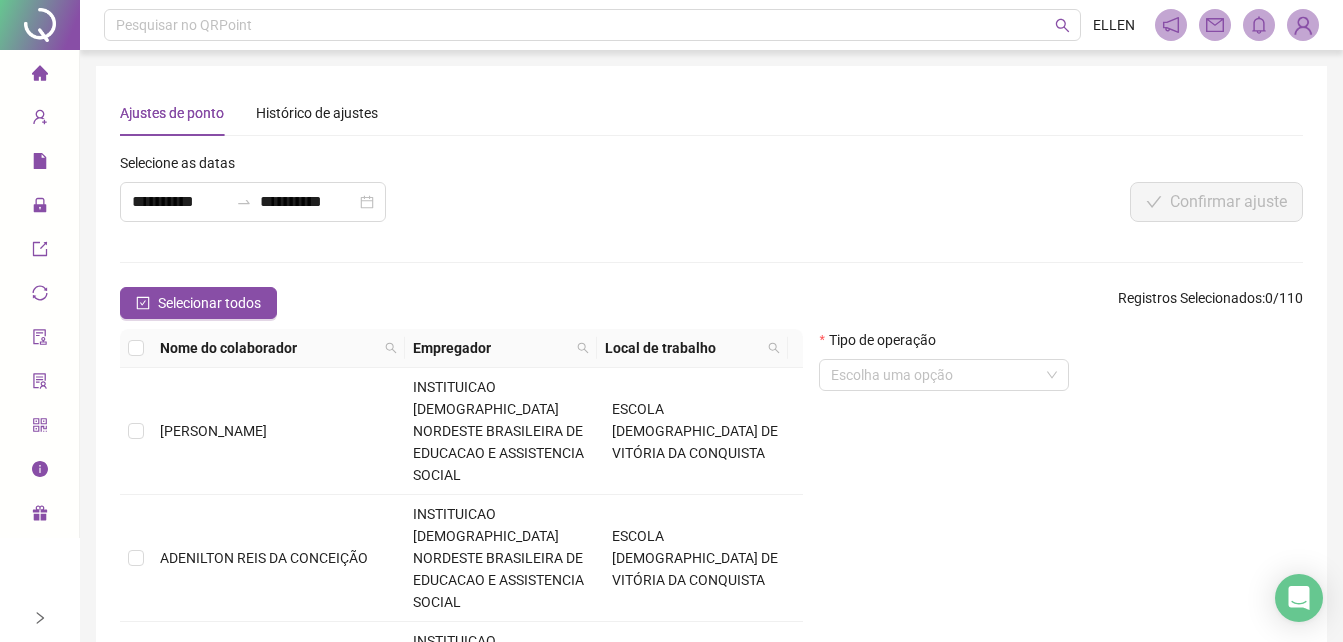 click on "**********" at bounding box center (711, 438) 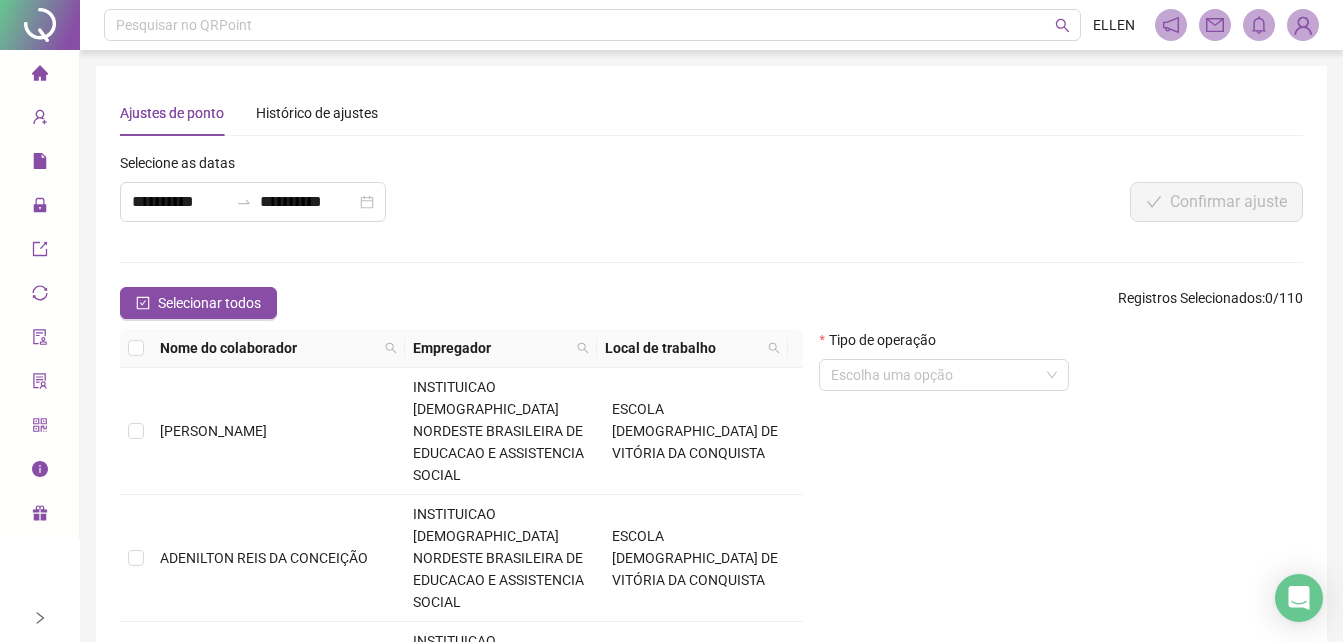 click on "Tipo de operação" at bounding box center (944, 344) 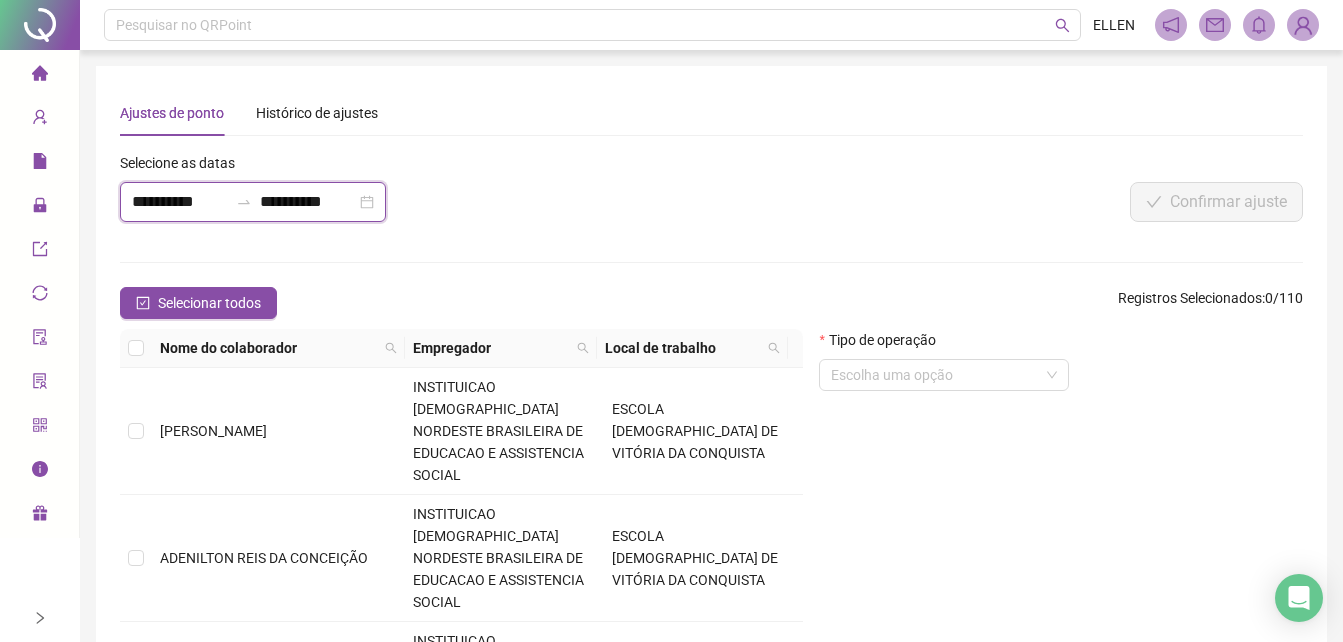 click on "**********" at bounding box center (180, 202) 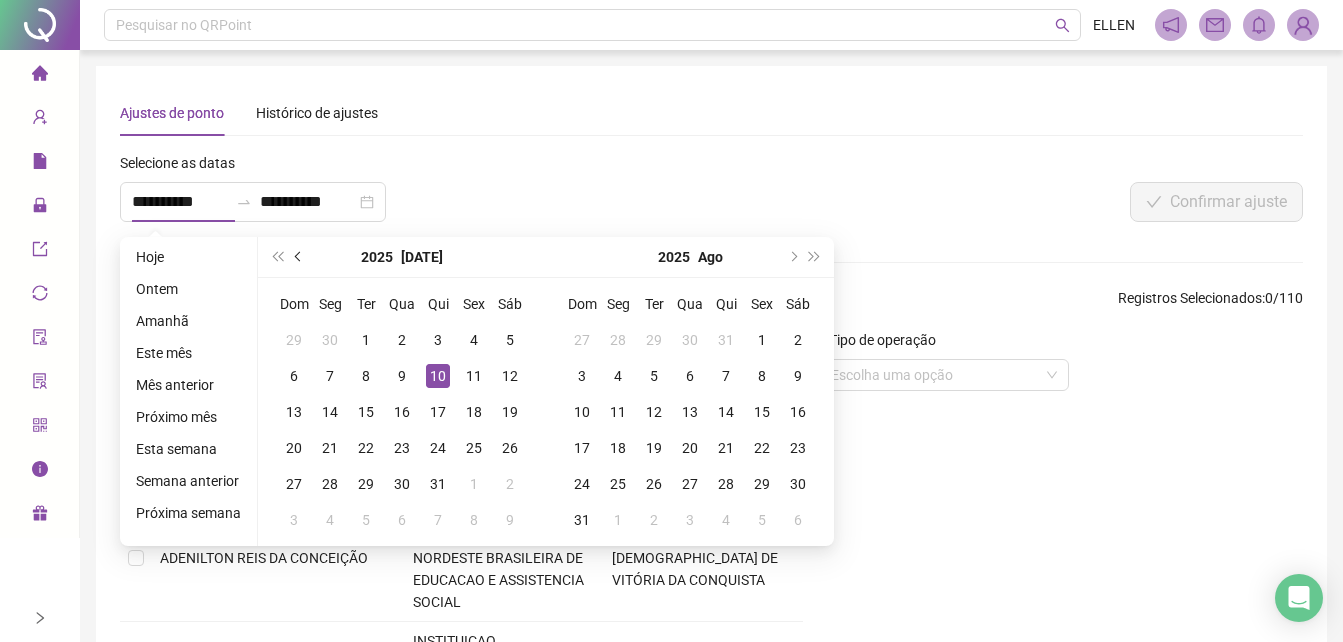 click at bounding box center [299, 257] 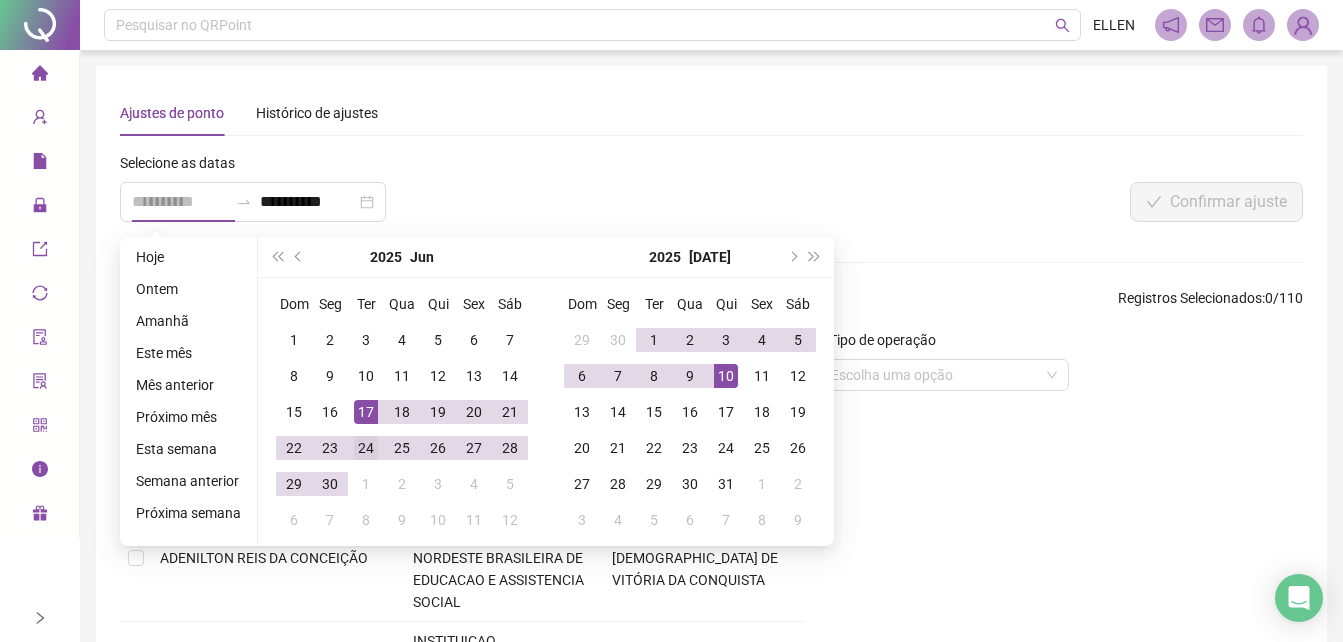 type on "**********" 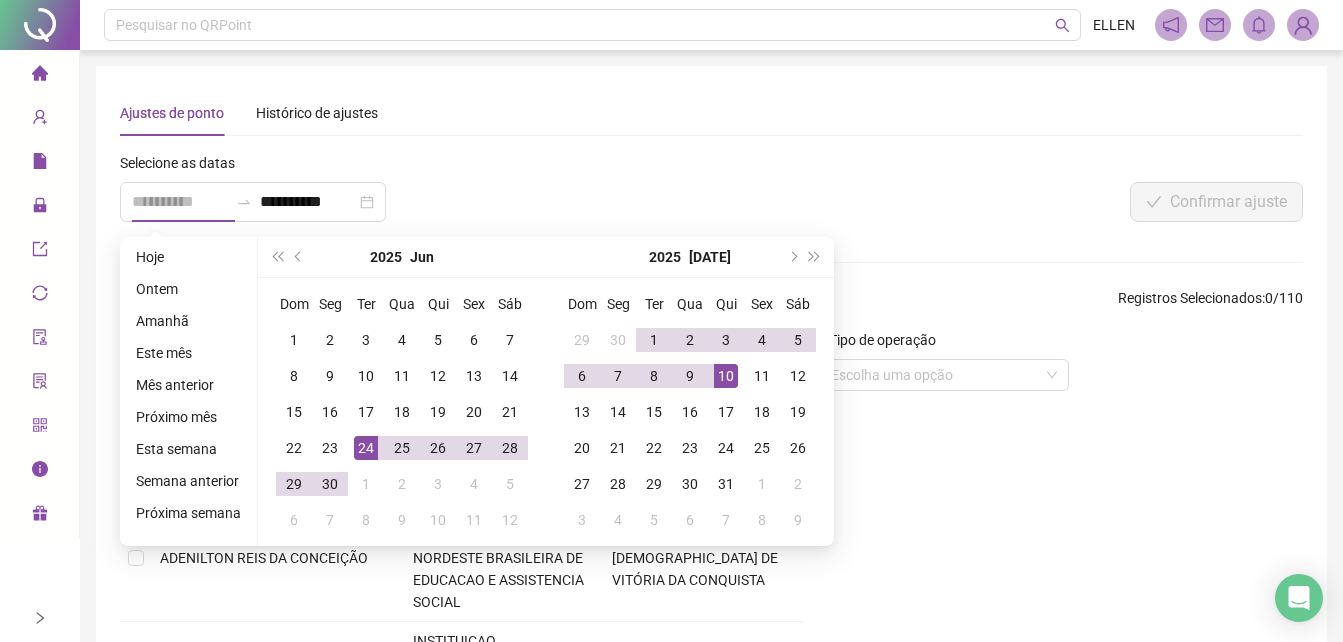 click on "24" at bounding box center (366, 448) 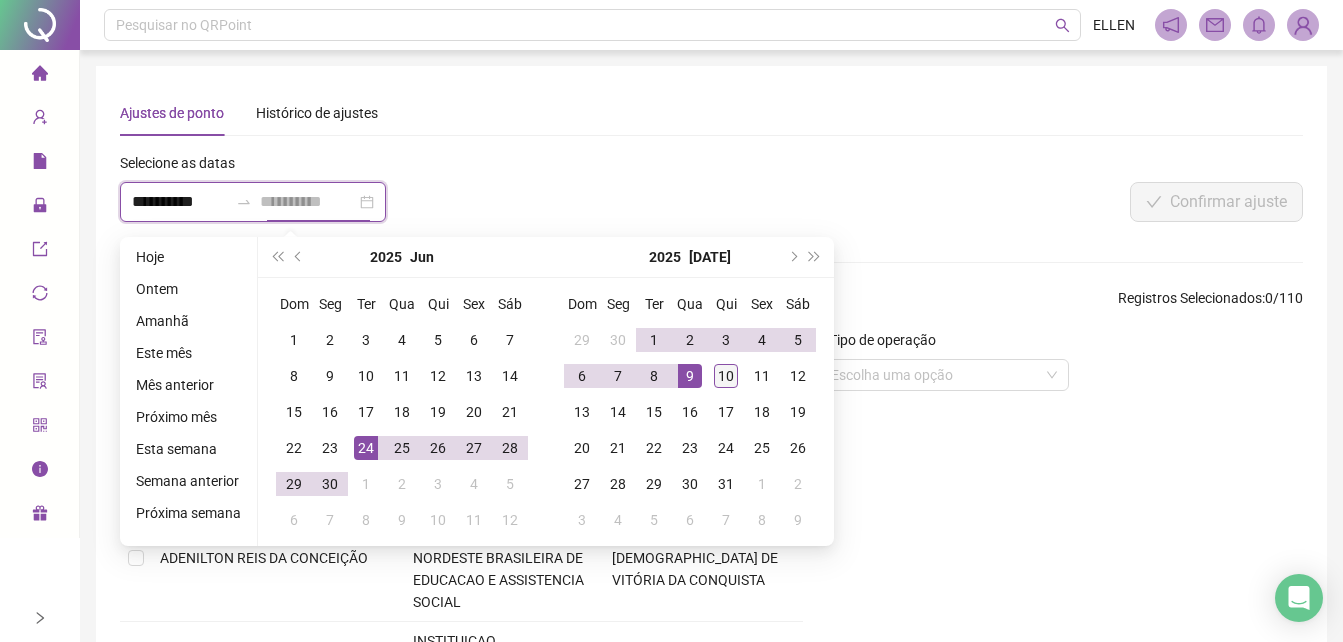 type on "**********" 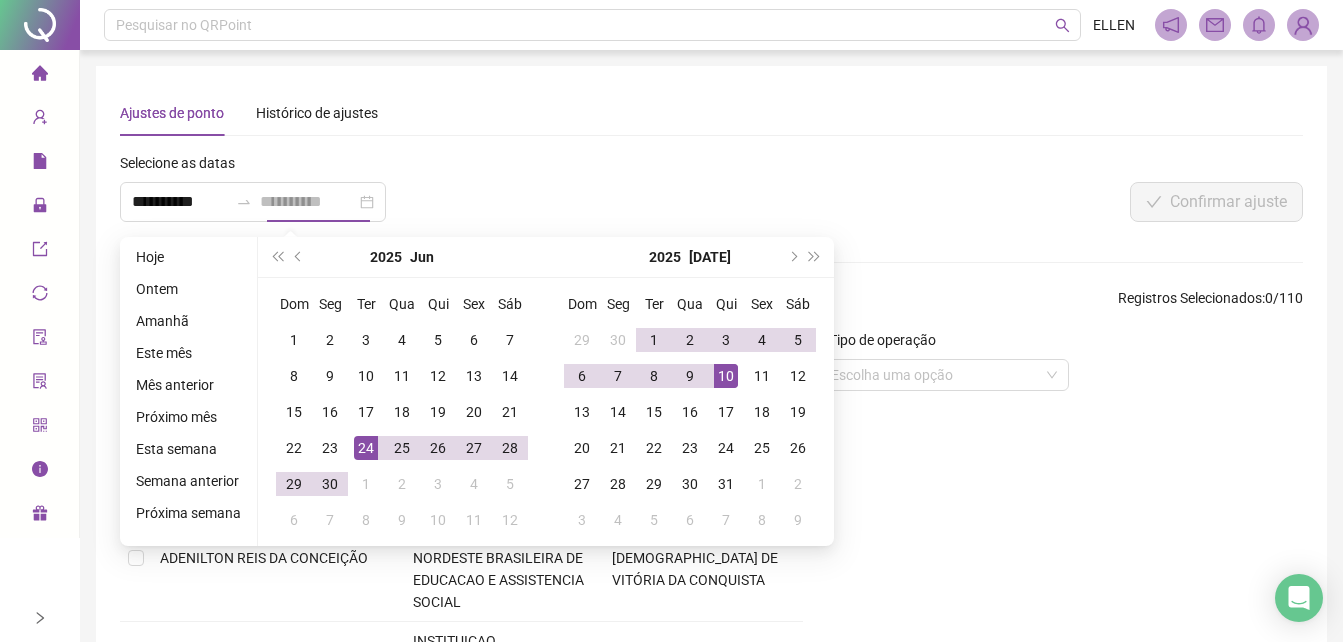 click on "10" at bounding box center [726, 376] 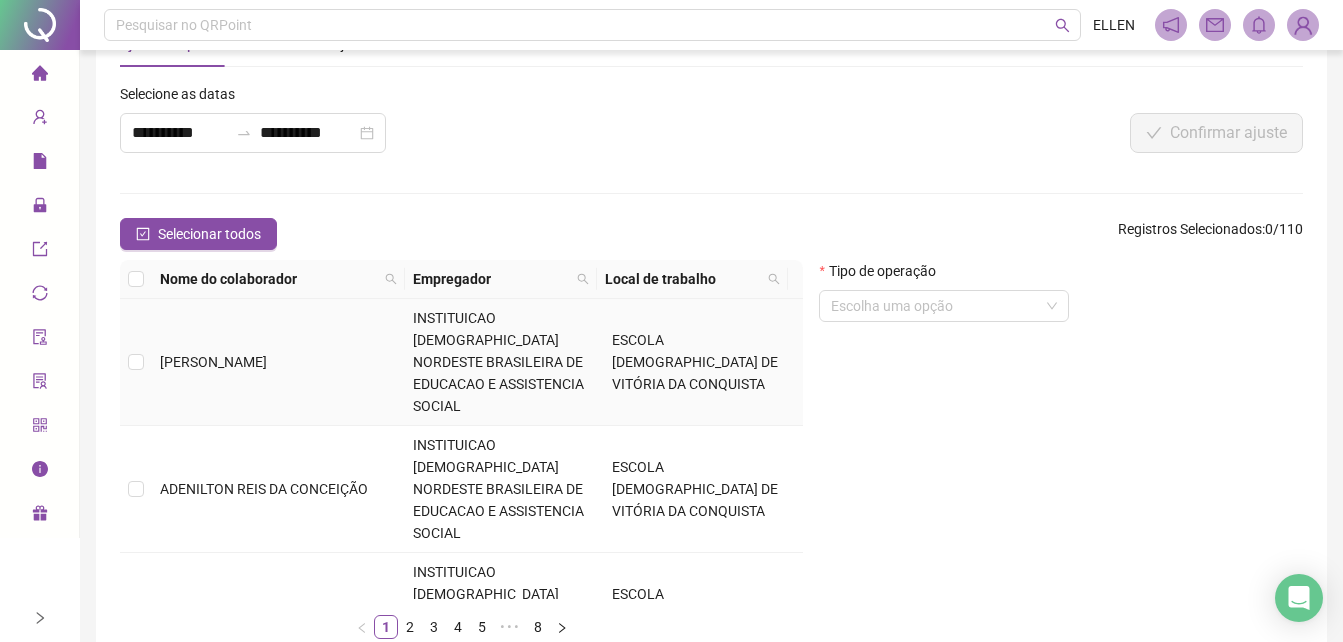 scroll, scrollTop: 100, scrollLeft: 0, axis: vertical 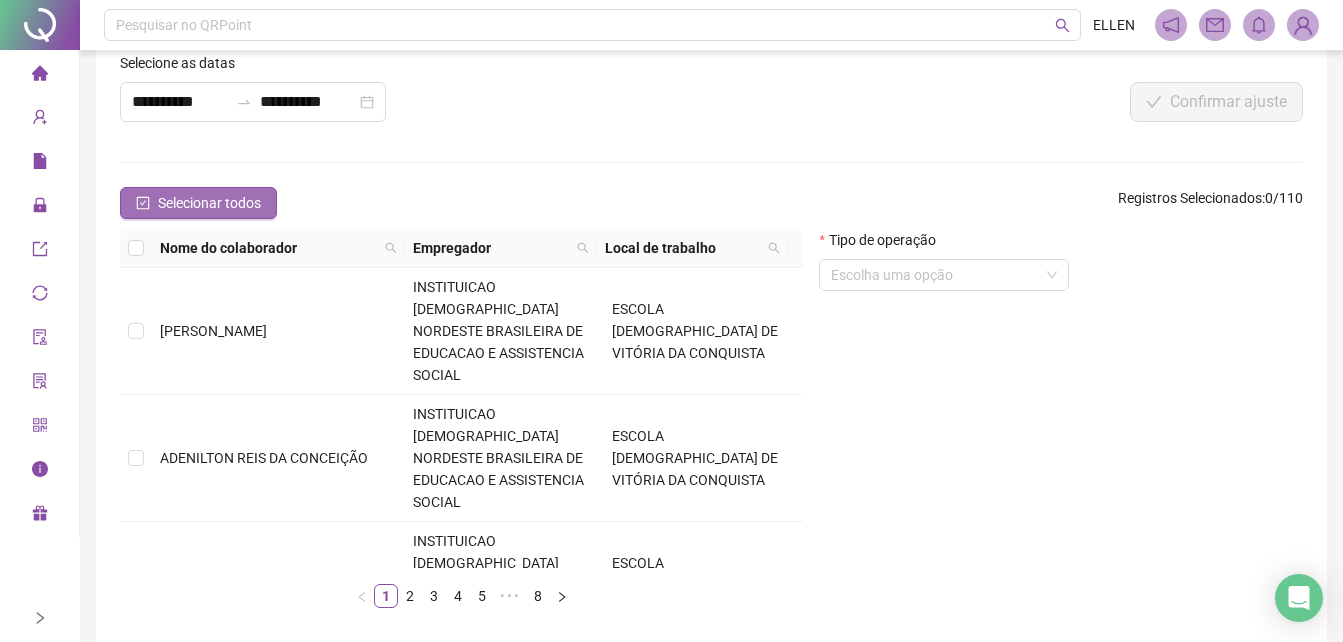 click on "Selecionar todos" at bounding box center [209, 203] 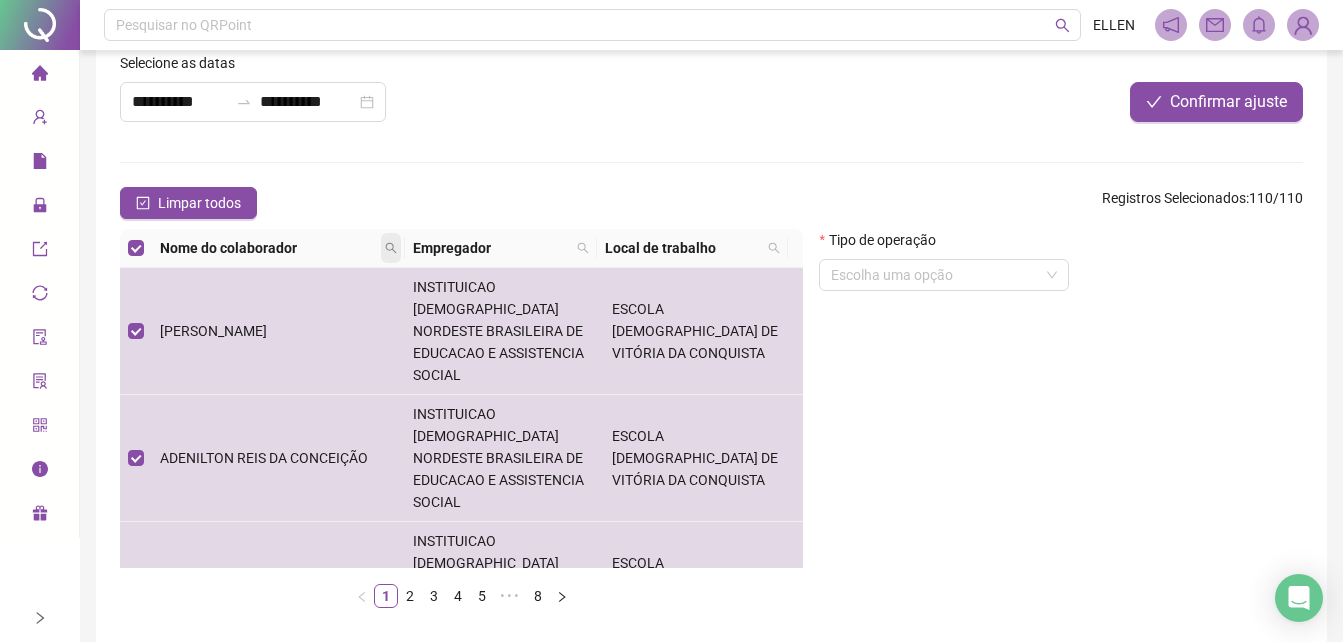 click at bounding box center [391, 248] 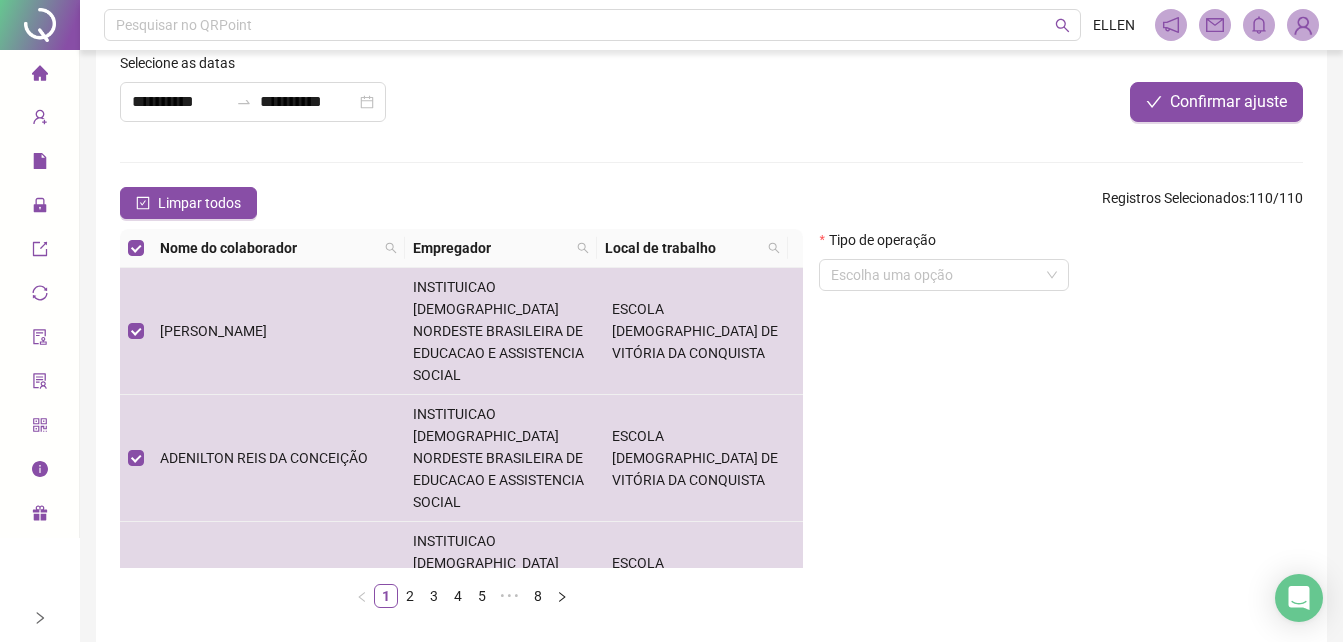 click on "Limpar todos Registros Selecionados :  110 / 110" at bounding box center [711, 203] 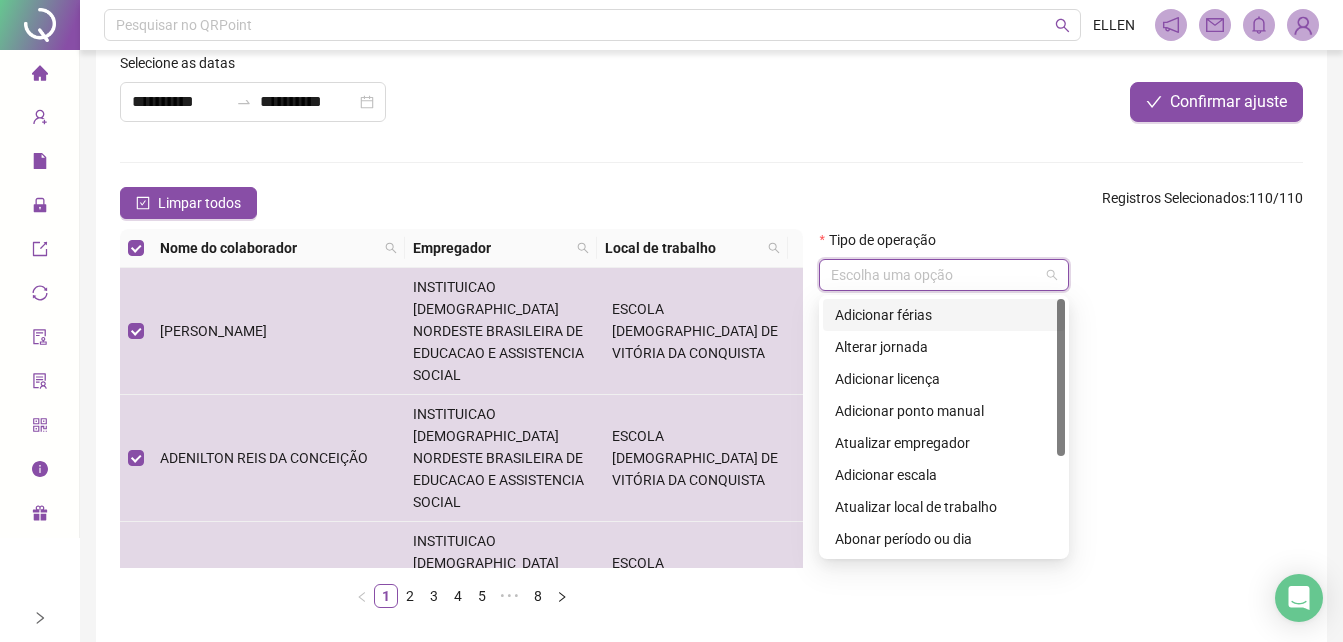 click at bounding box center [938, 275] 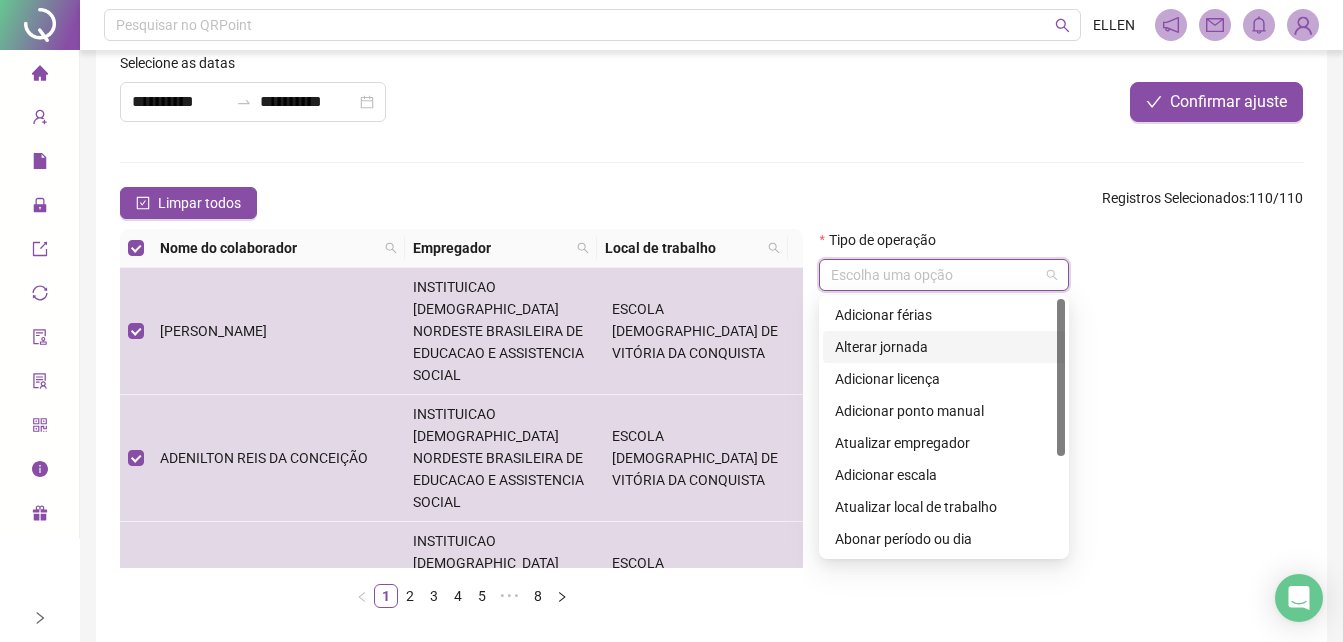 click on "Alterar jornada" at bounding box center [944, 347] 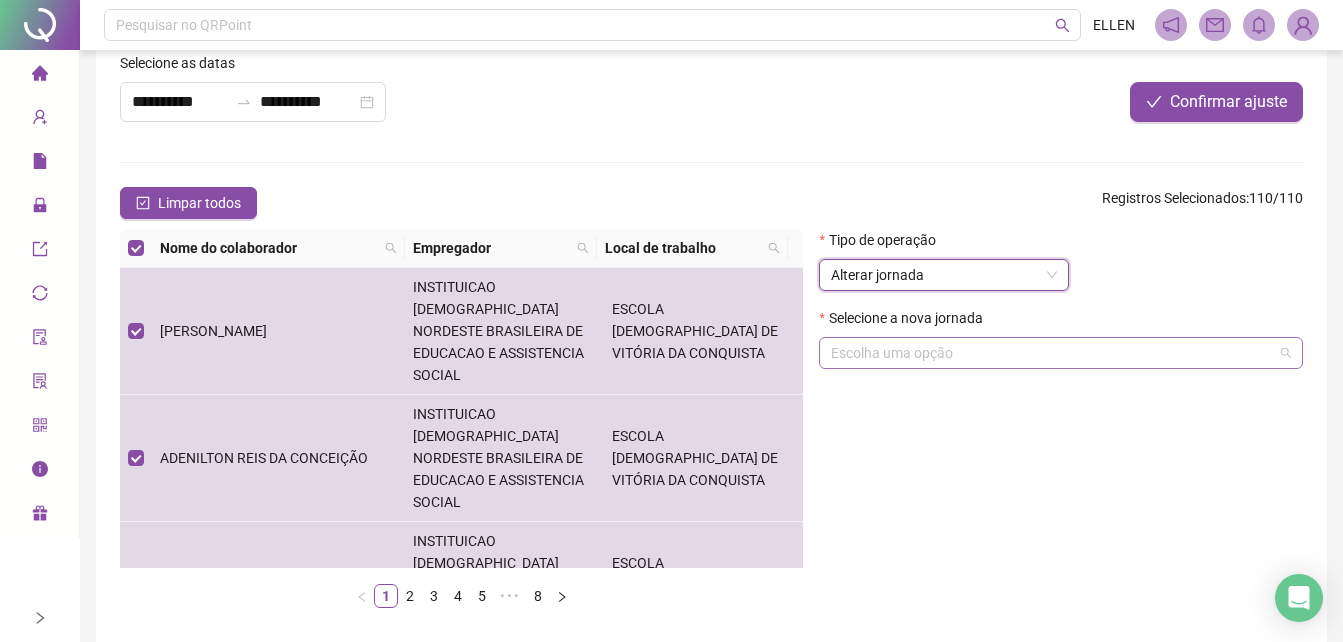 click at bounding box center (1055, 353) 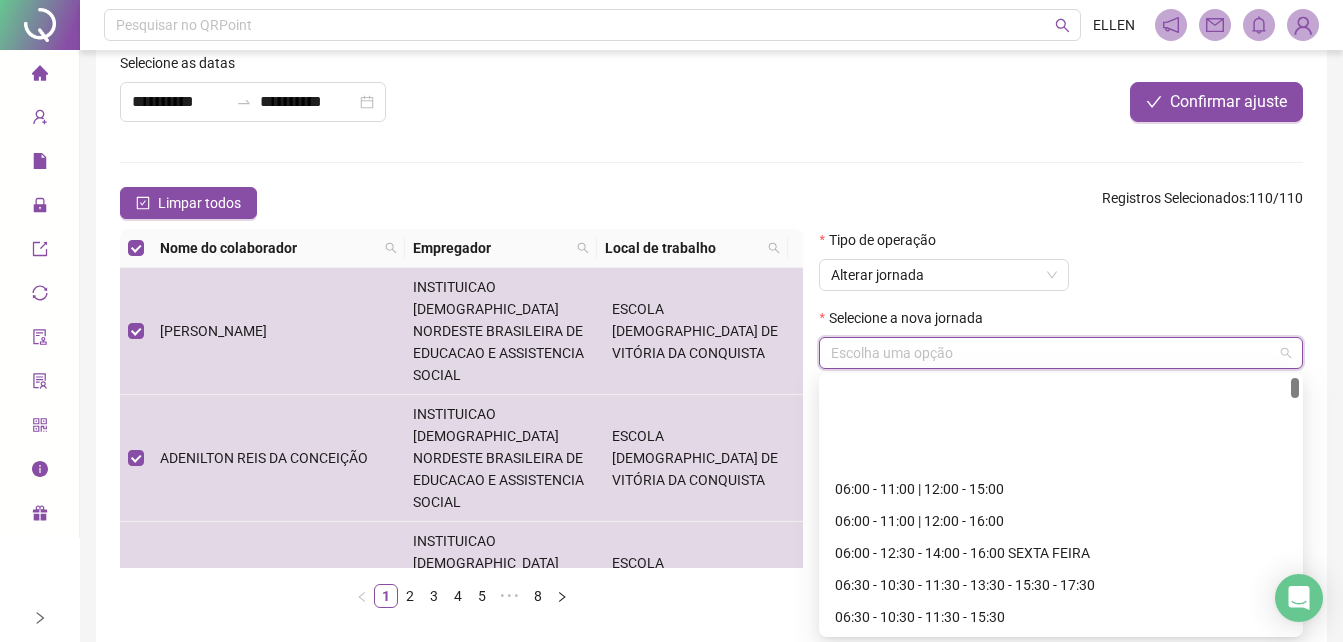 scroll, scrollTop: 500, scrollLeft: 0, axis: vertical 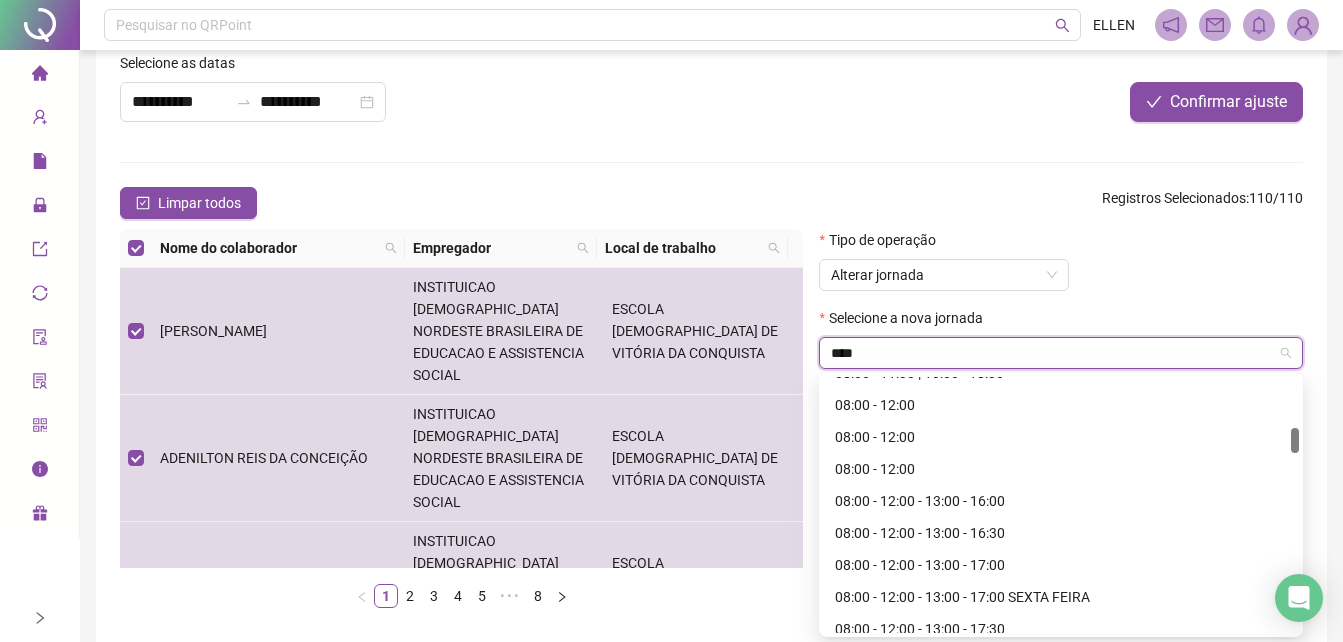 type on "*****" 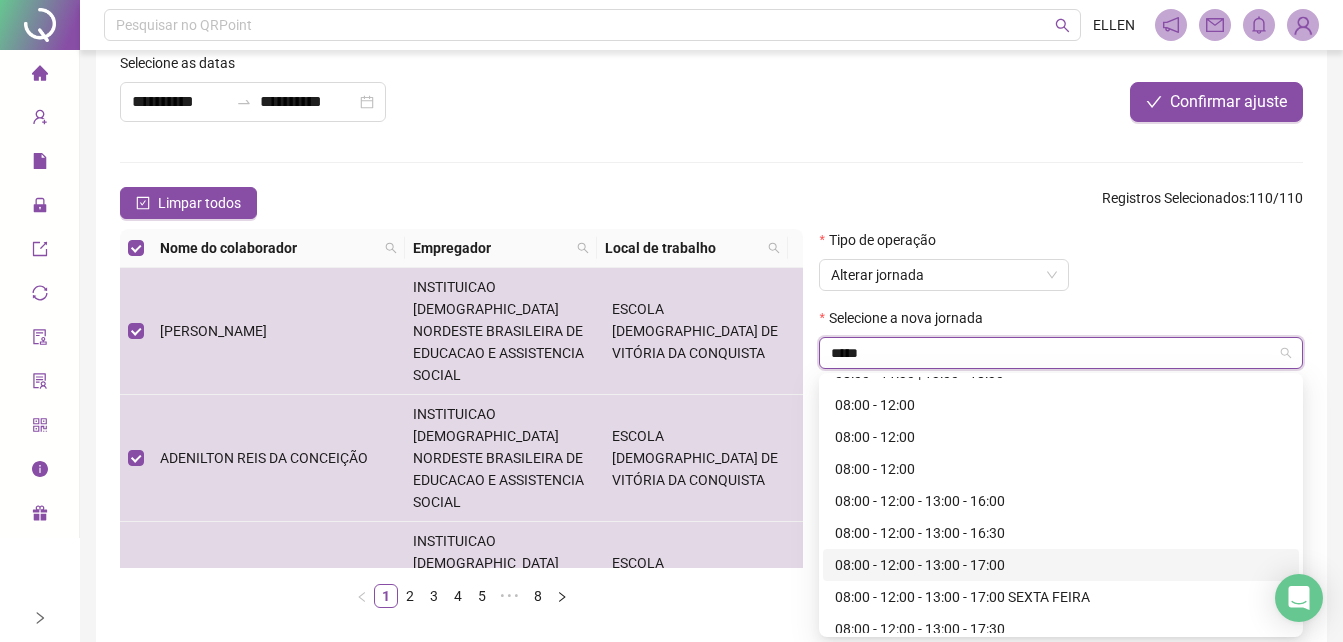 click on "08:00 - 12:00 - 13:00 - 17:00" at bounding box center (1061, 565) 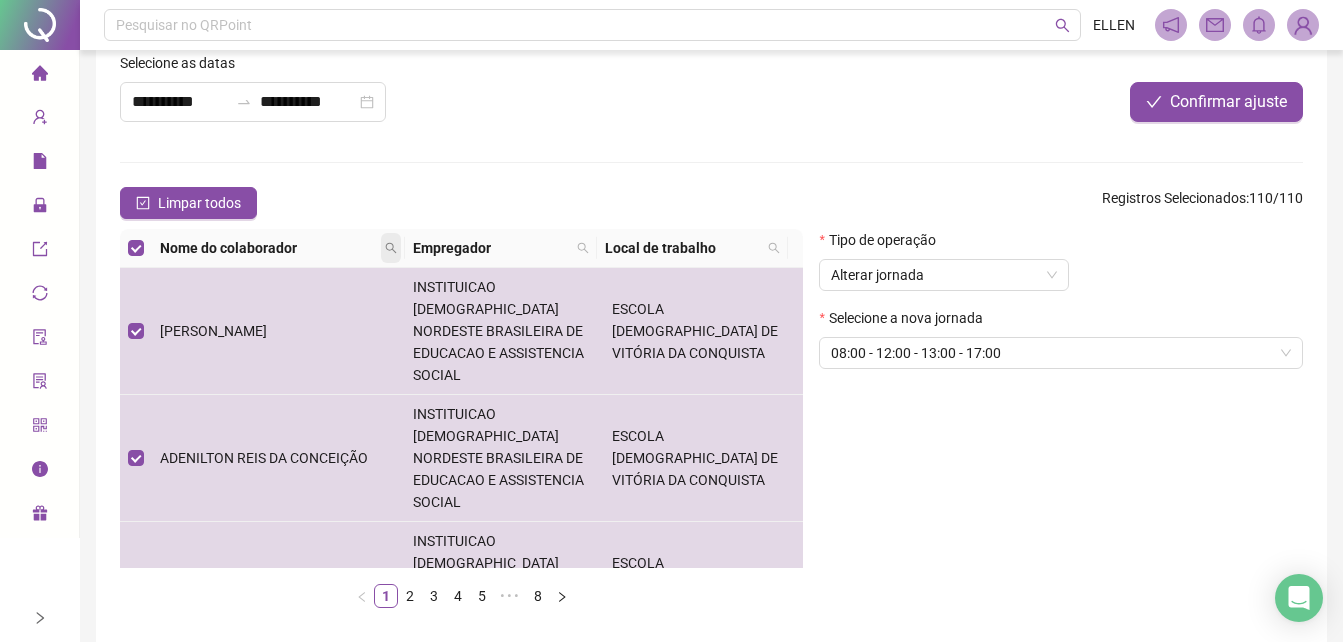 click at bounding box center (391, 248) 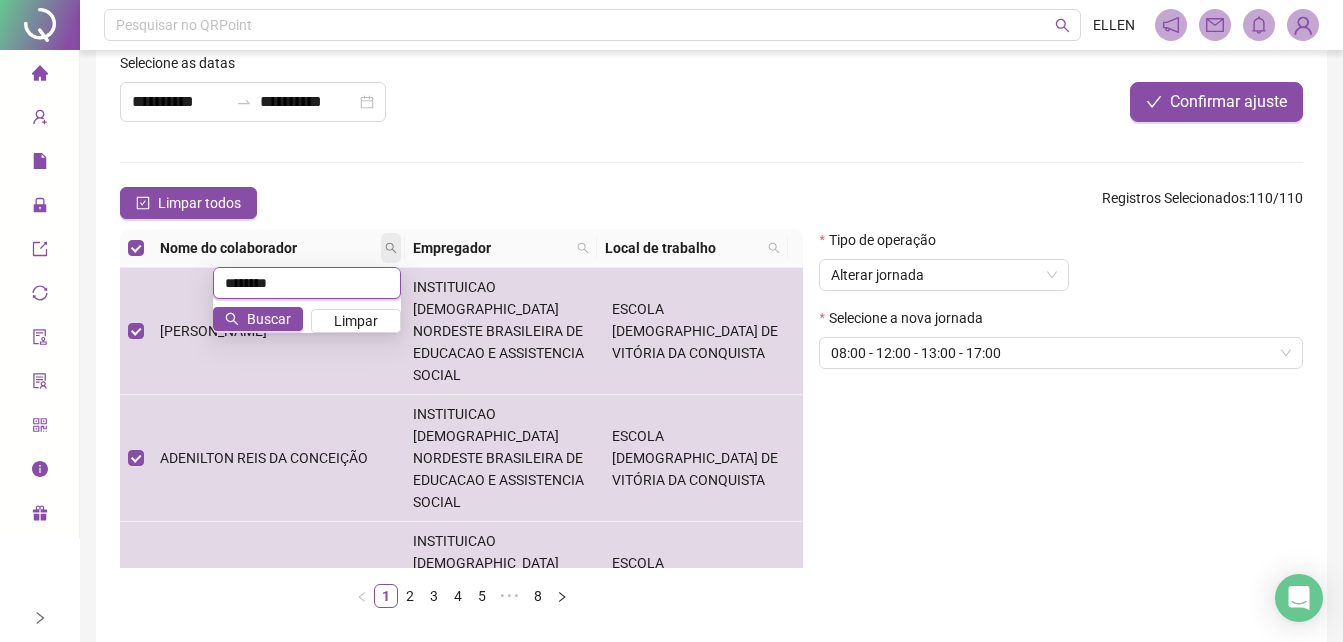 scroll, scrollTop: 0, scrollLeft: 0, axis: both 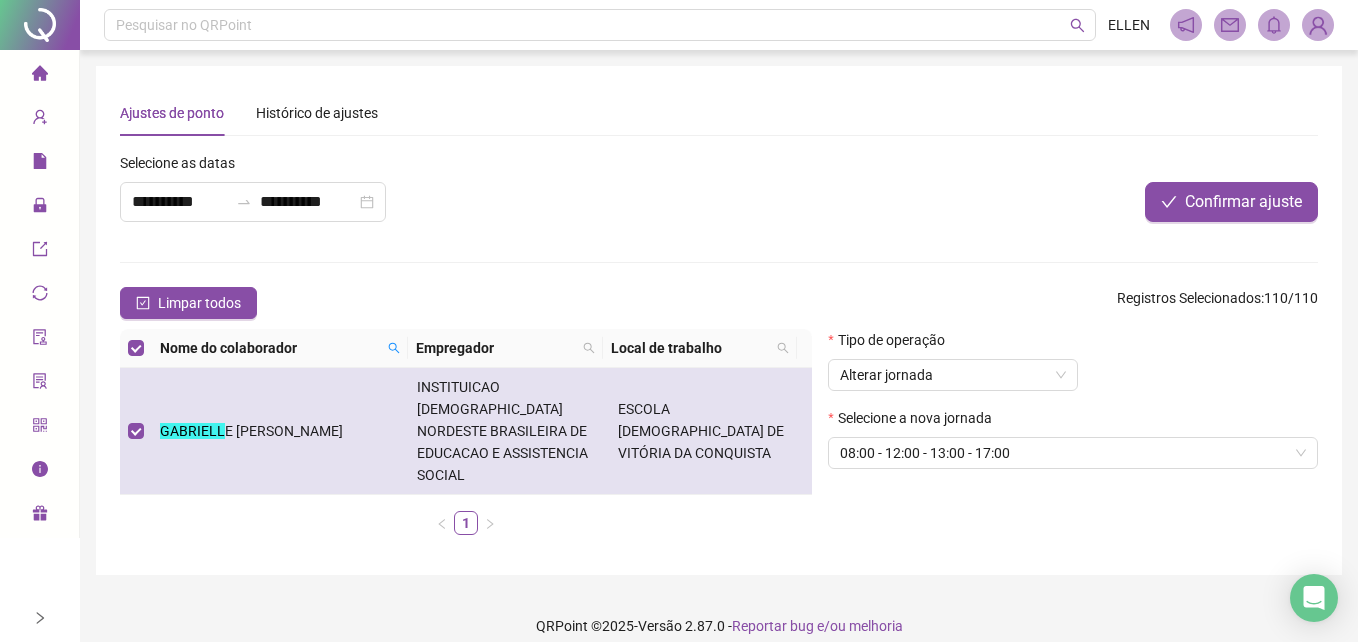 click on "GABRIELL E FERRAZ QUEIROZ" at bounding box center (280, 431) 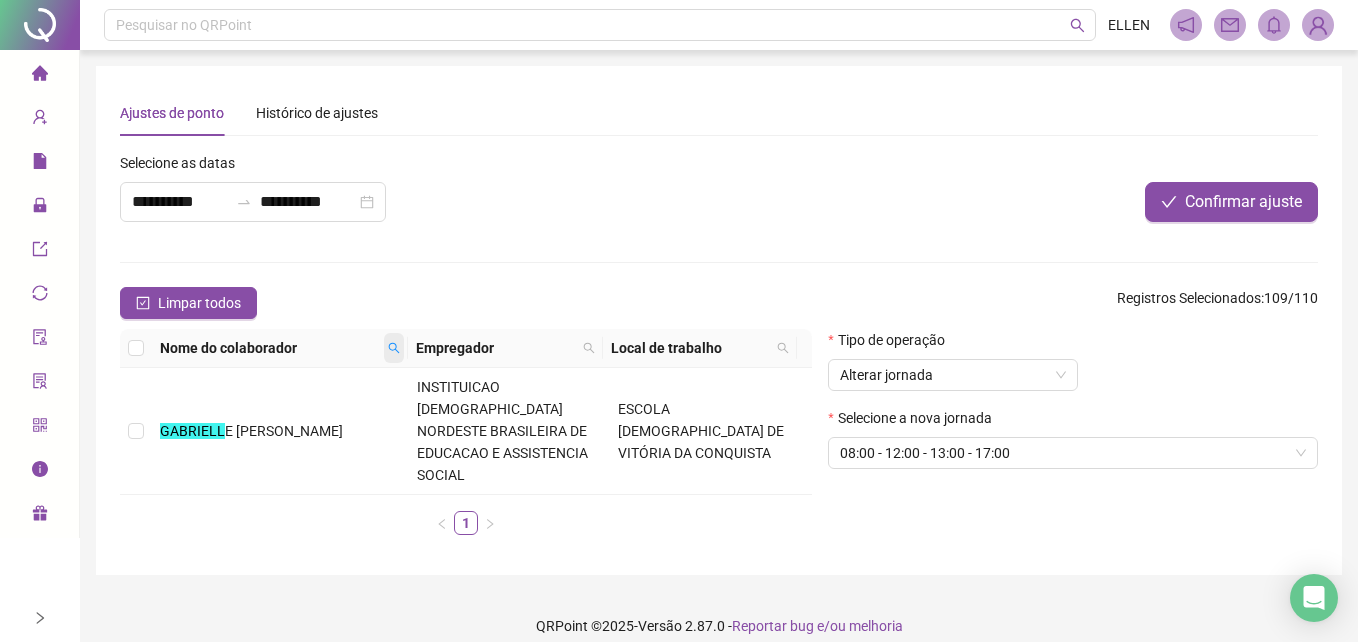 click 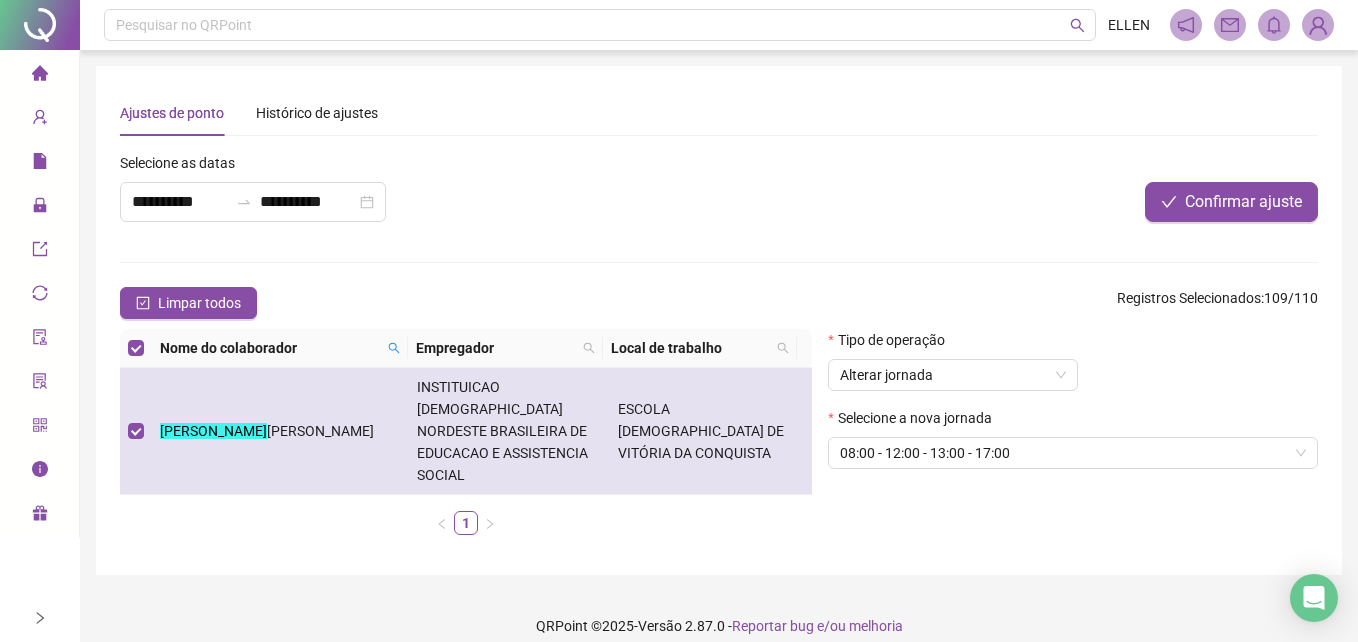 click on "GUSTAVO  SILVEIRA DE SOUSA" at bounding box center [280, 431] 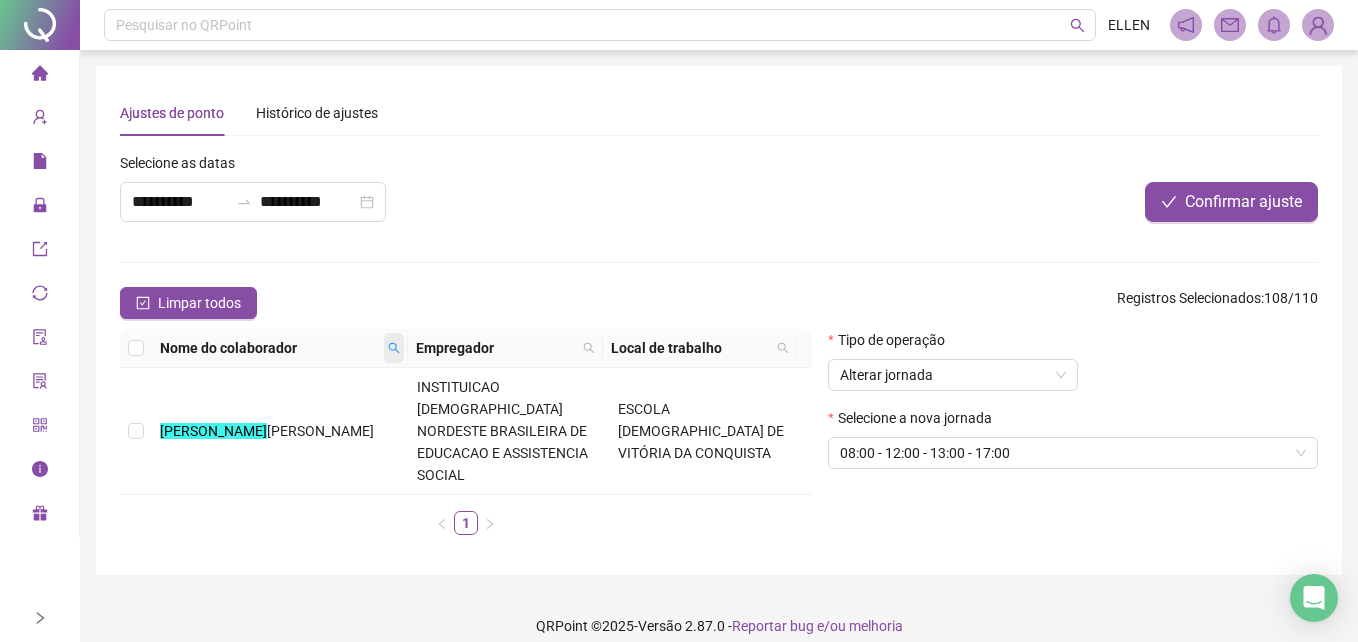 click 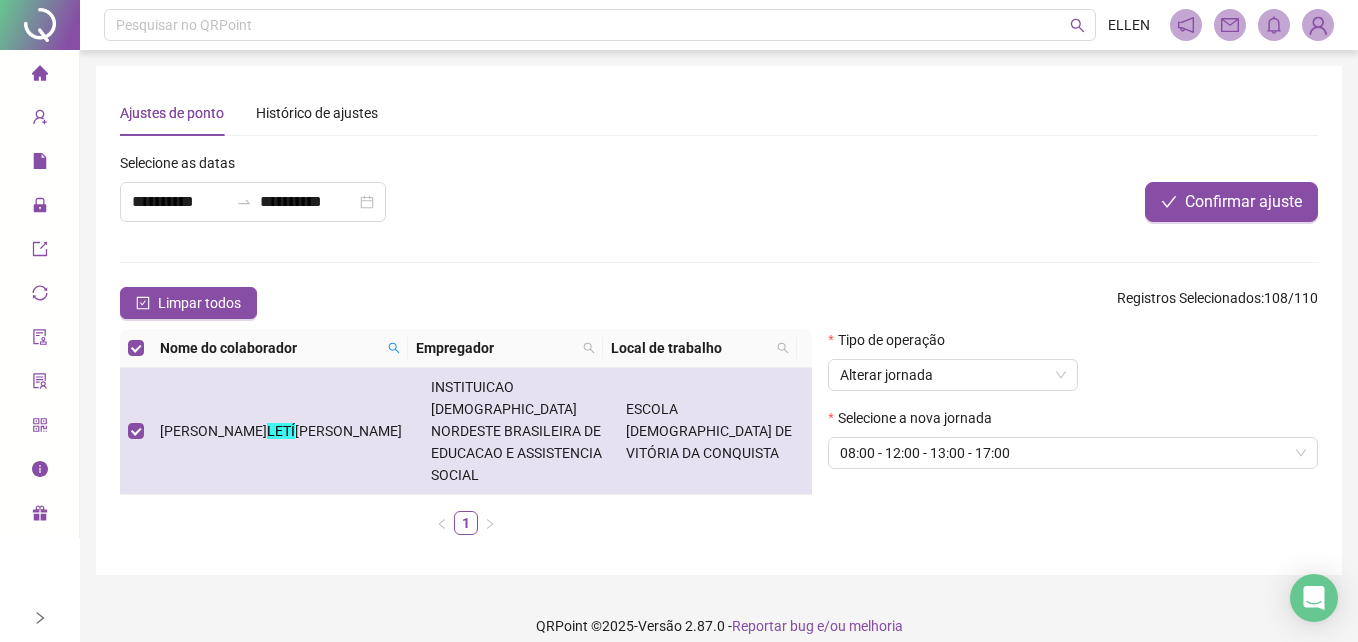 click on "ANNA  LETÍ CIA SOUZA OLIVEIRA" at bounding box center (287, 431) 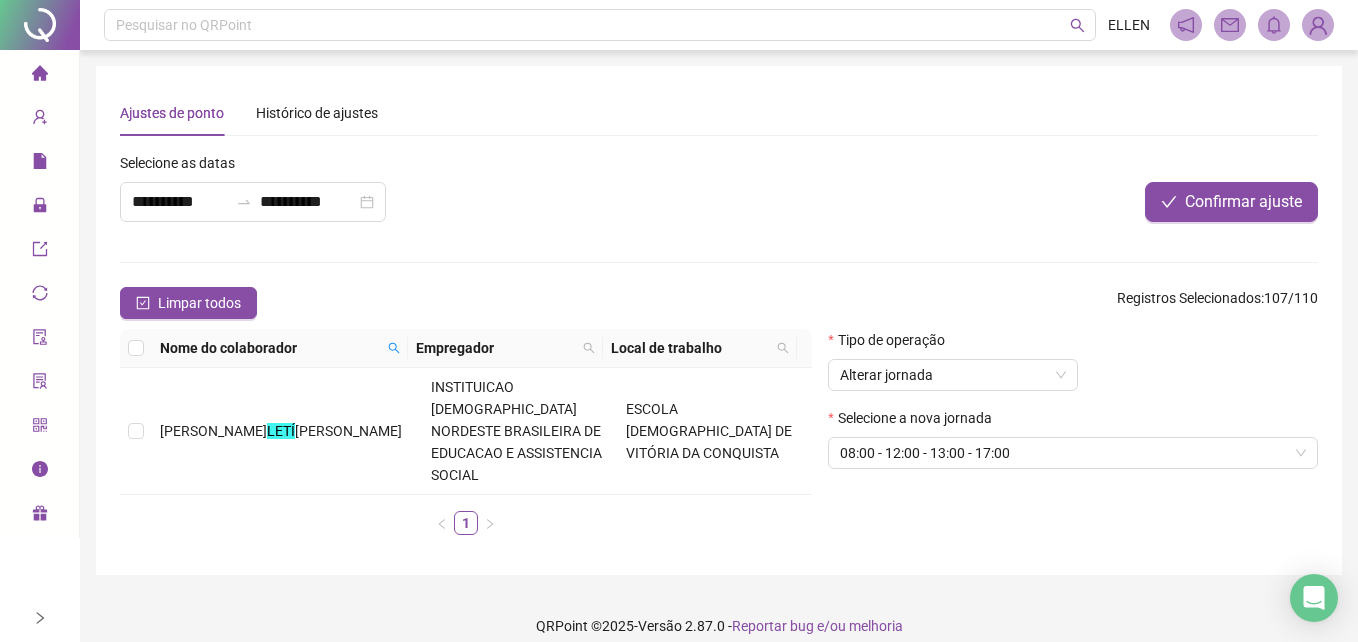 click on "Nome do colaborador" at bounding box center [280, 348] 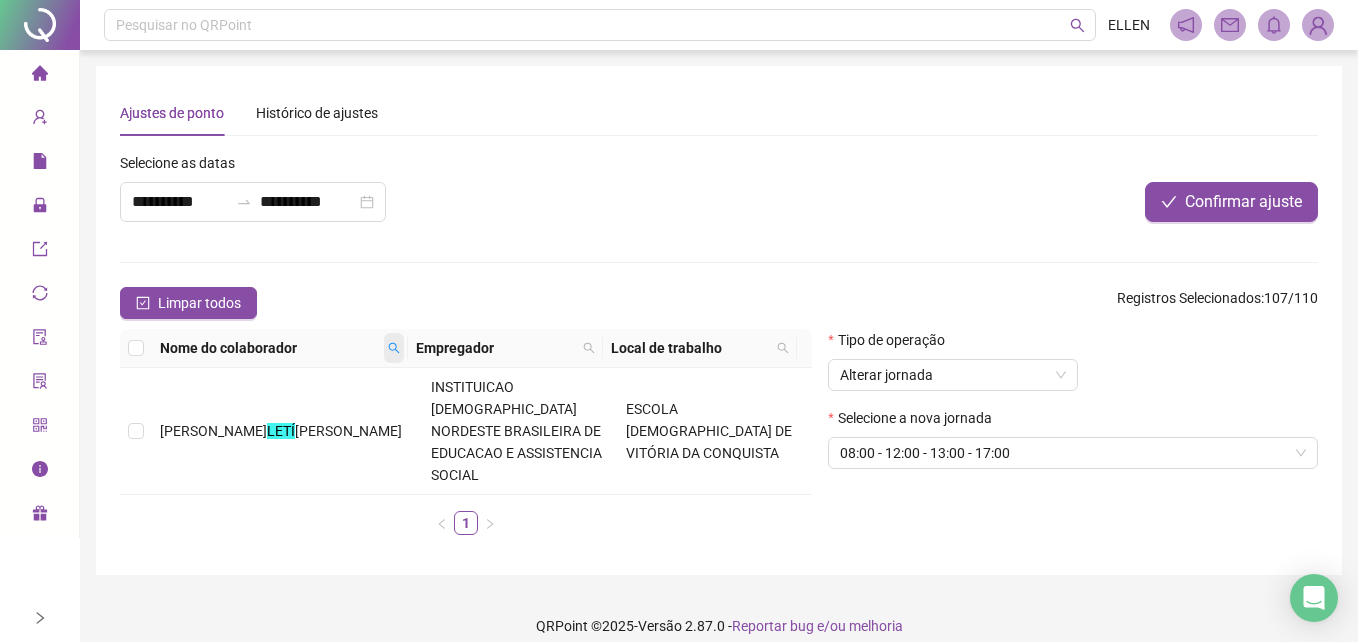 click at bounding box center (394, 348) 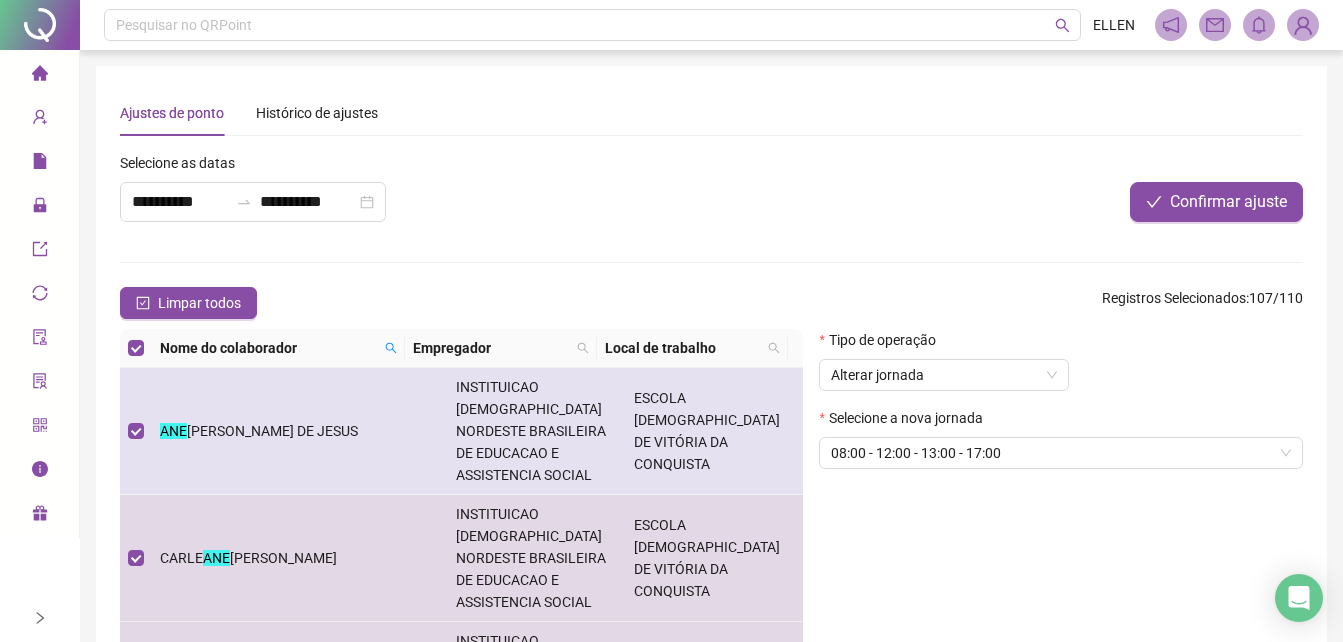 click on "ANE  FERNANDA NOVAIS DE JESUS" at bounding box center (300, 431) 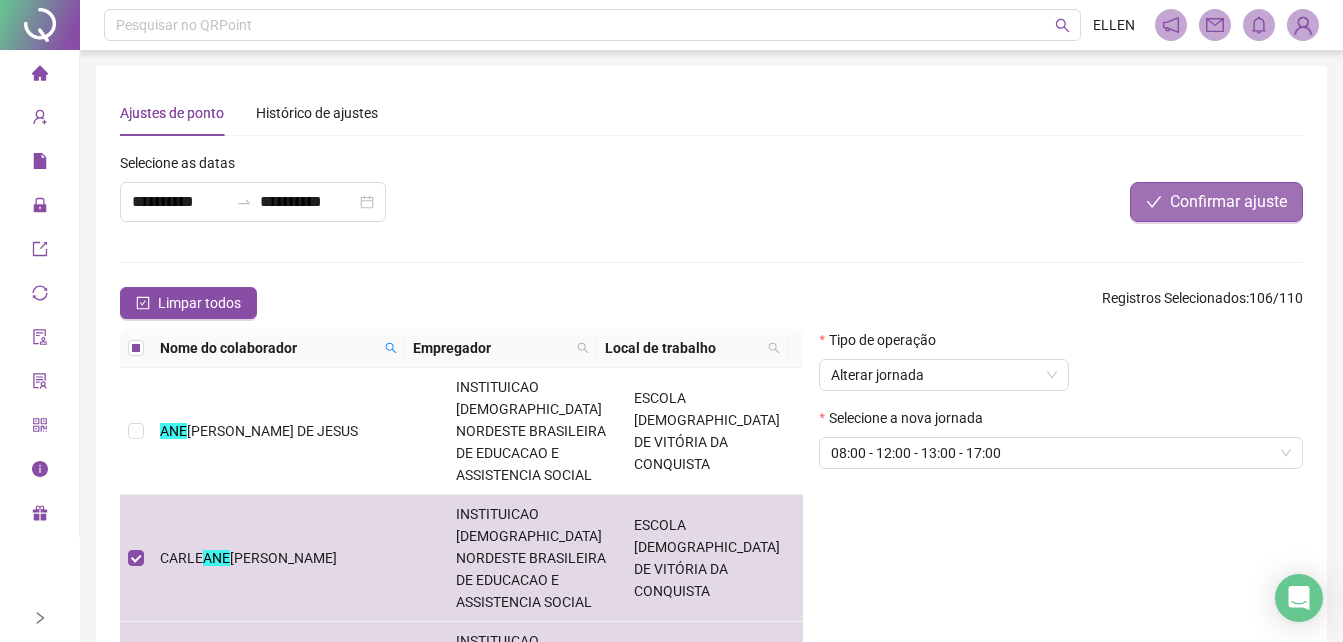 click on "Confirmar ajuste" at bounding box center (1228, 202) 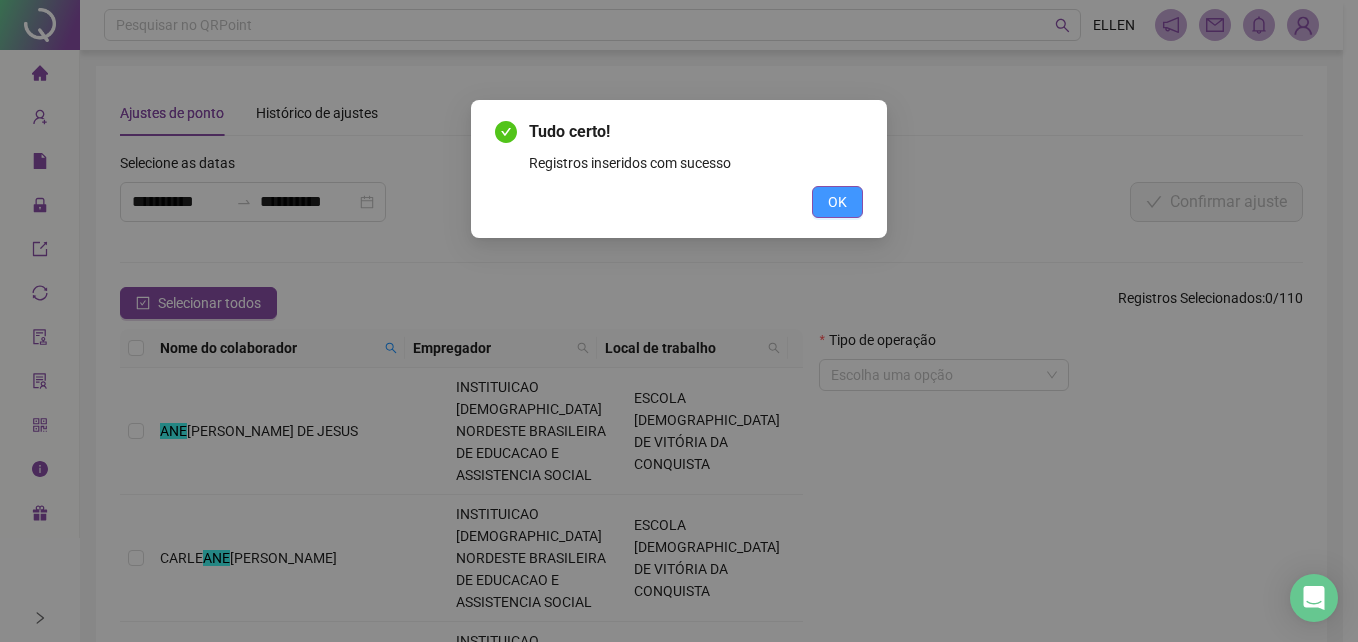 click on "OK" at bounding box center (837, 202) 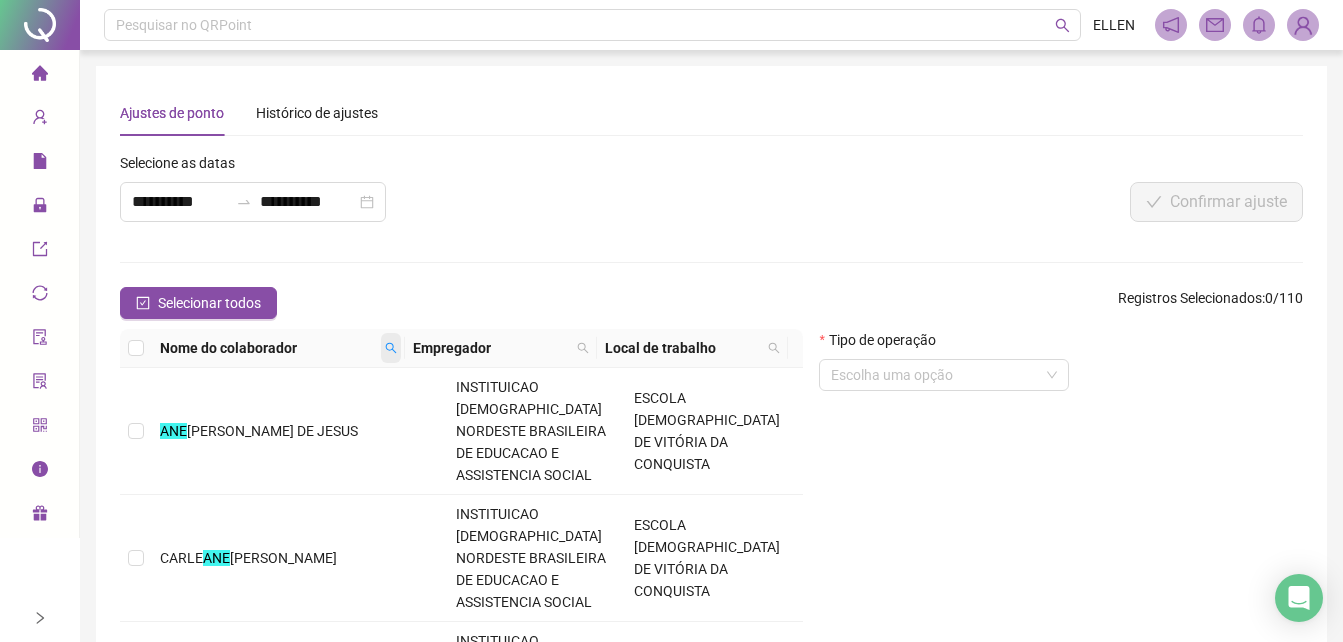 click 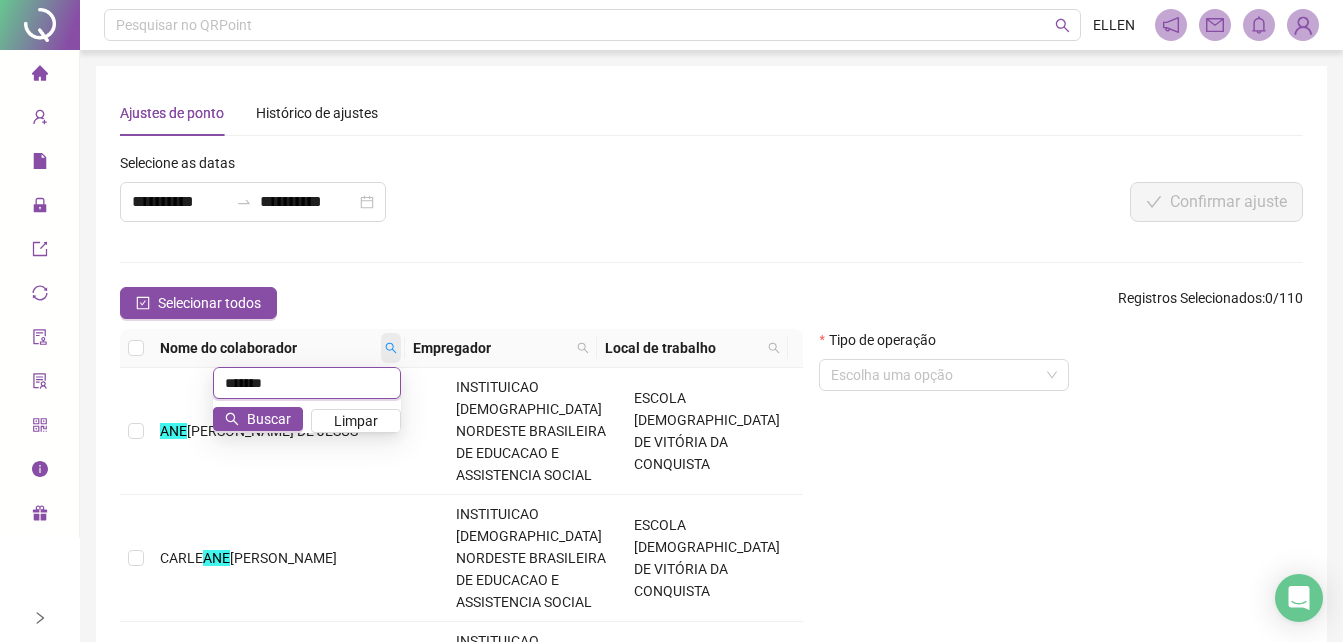 type on "******" 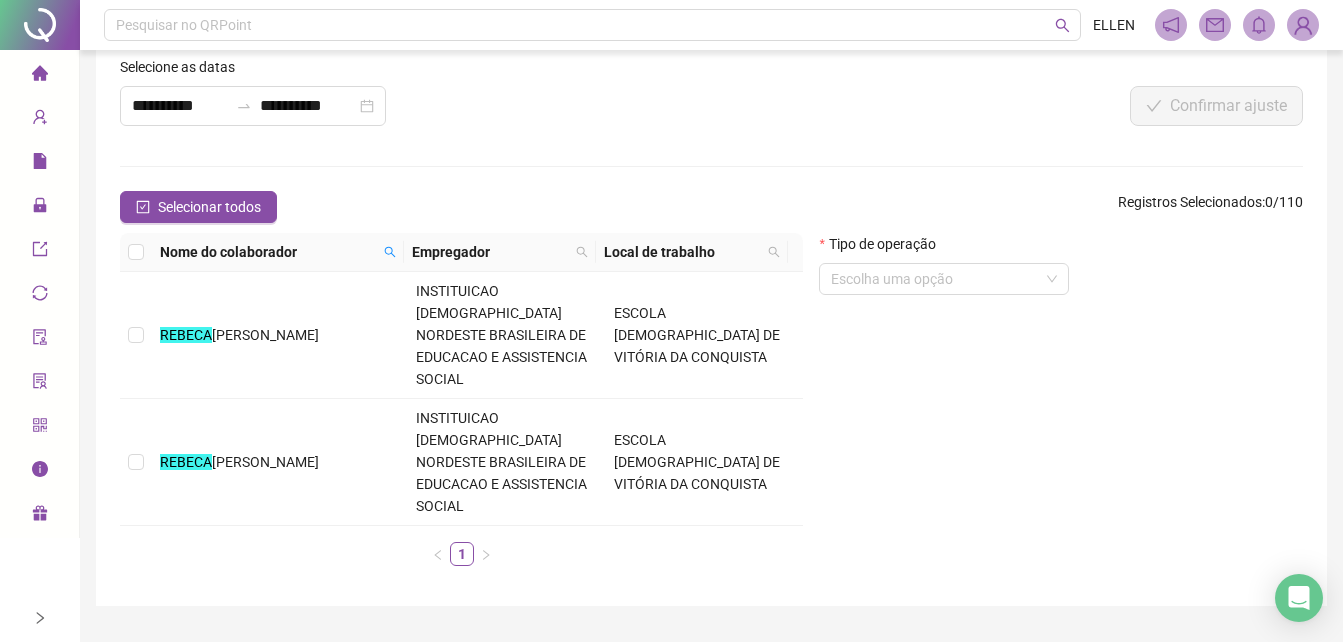 scroll, scrollTop: 102, scrollLeft: 0, axis: vertical 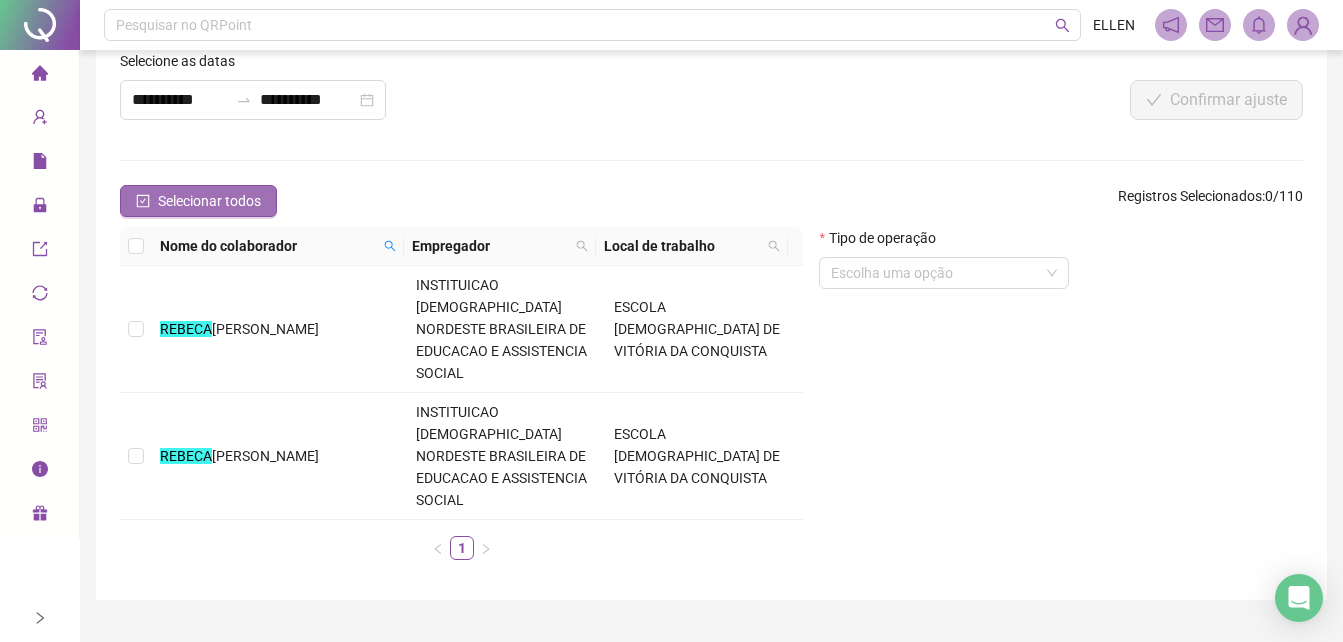 click on "Selecionar todos" at bounding box center (198, 201) 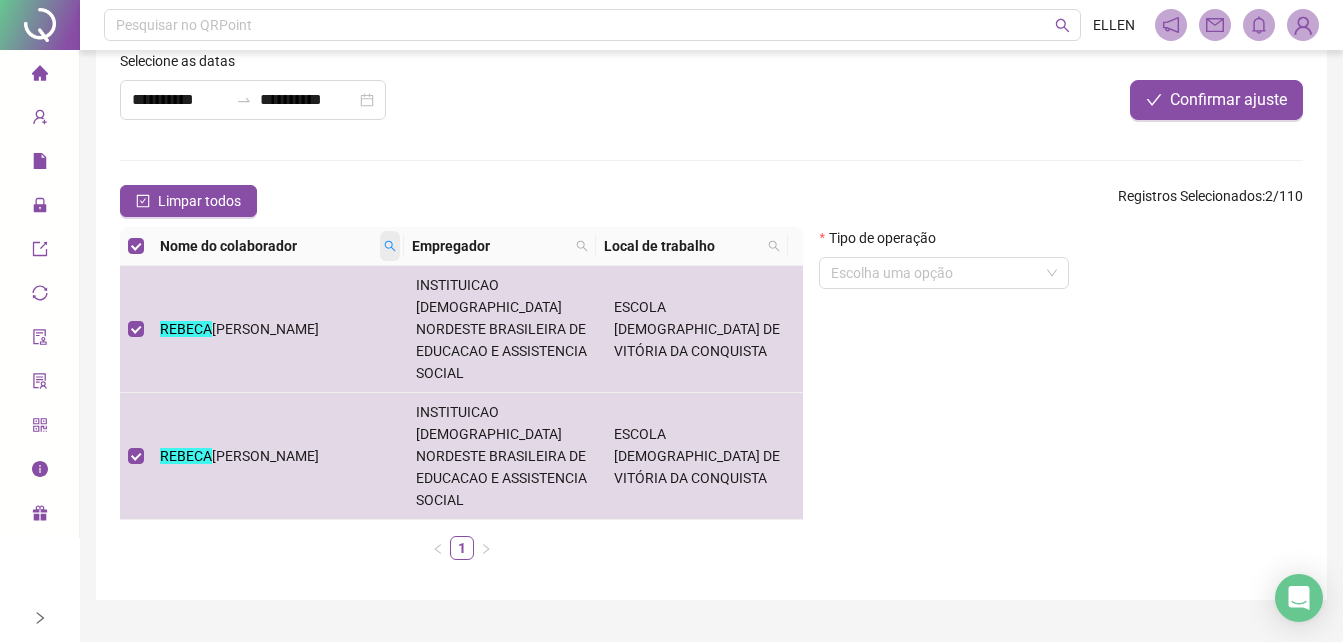 click at bounding box center [390, 246] 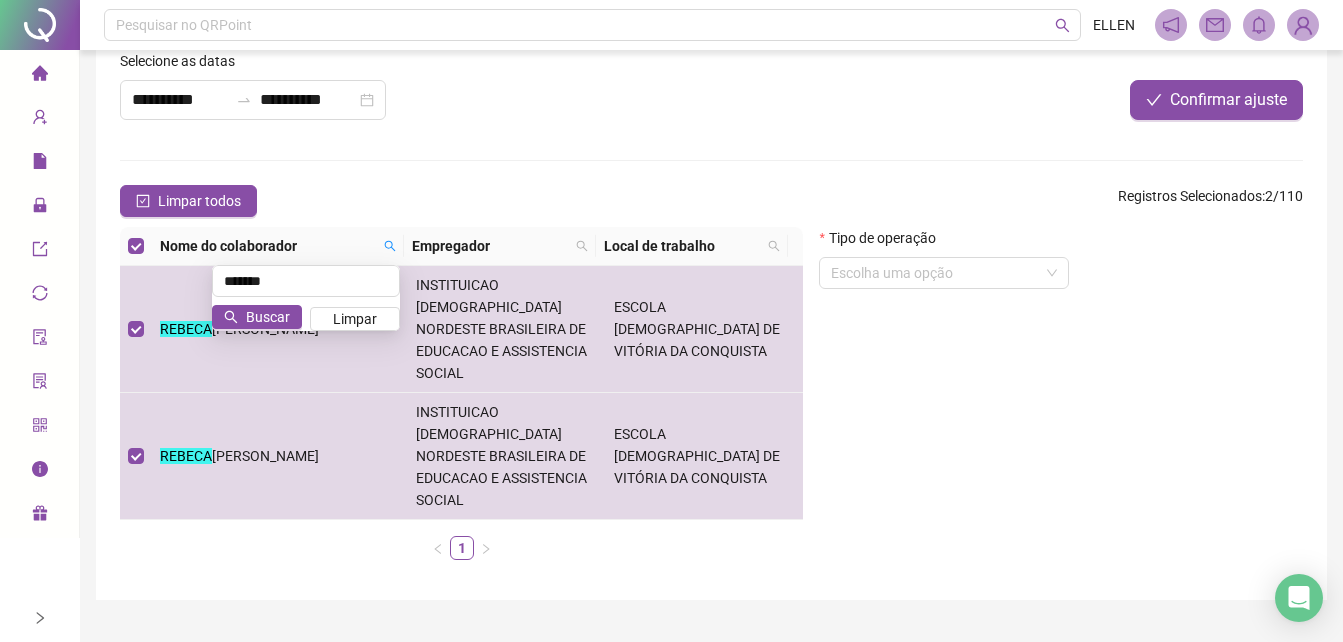 click on "****** Buscar Limpar" at bounding box center (306, 298) 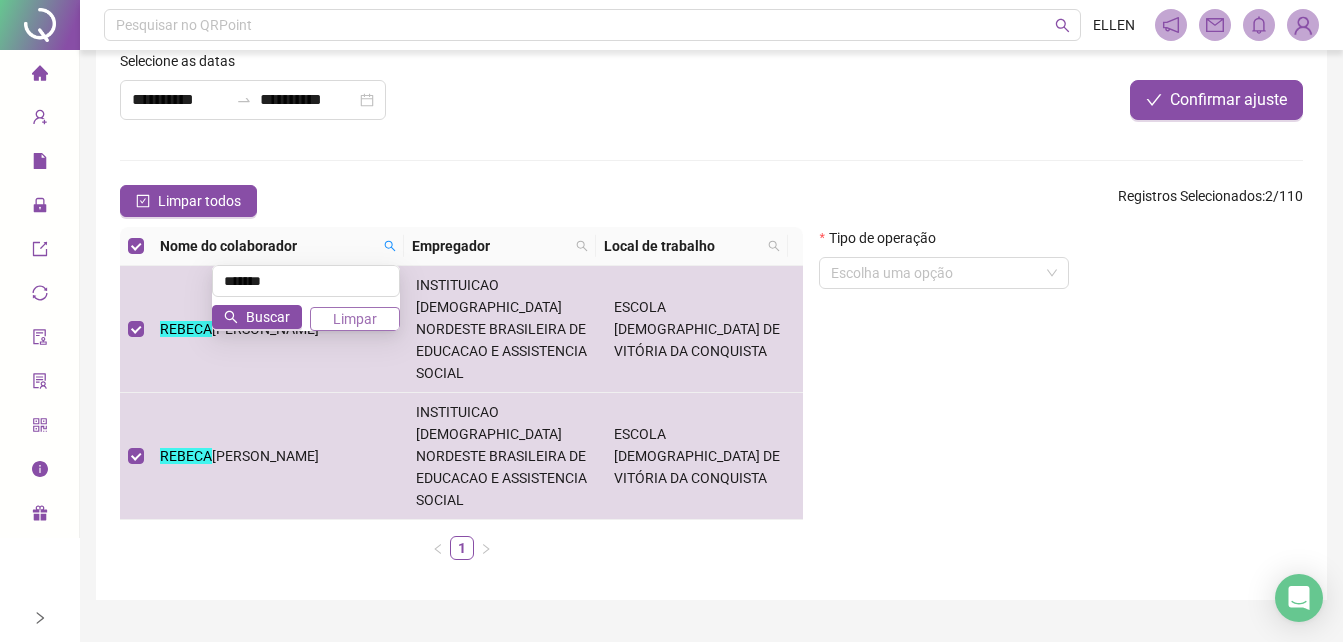 click on "Limpar" at bounding box center [355, 319] 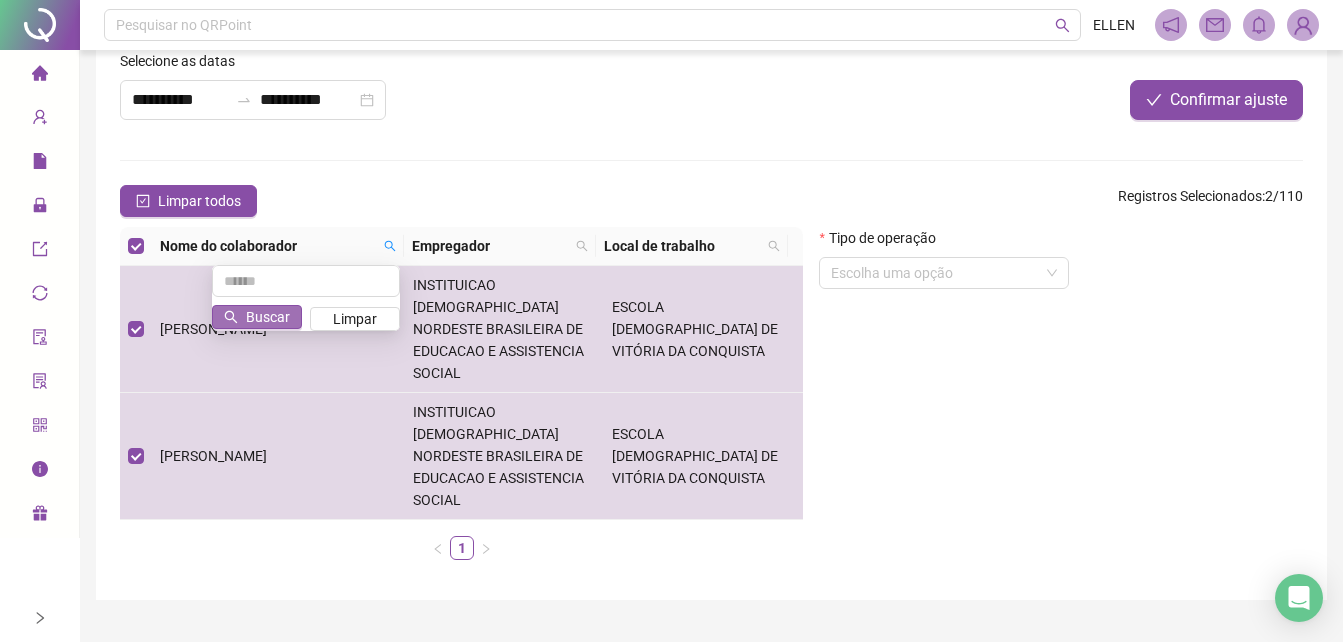 click on "Buscar" at bounding box center [268, 317] 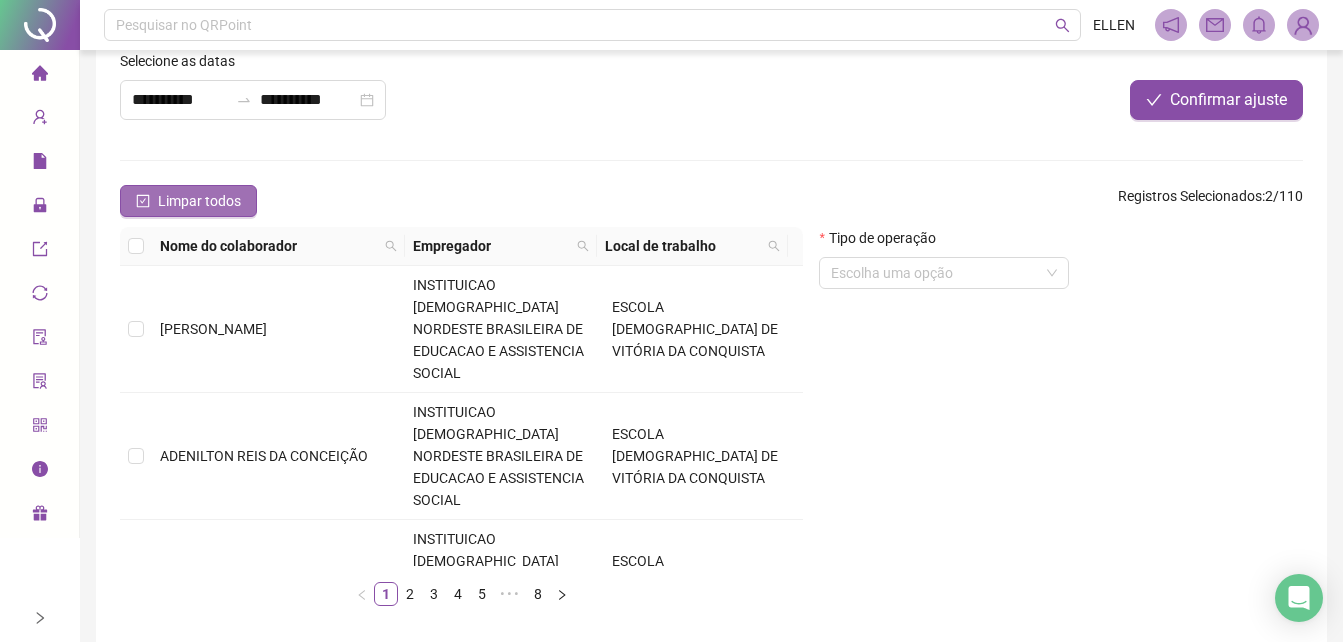 click on "Limpar todos" at bounding box center [199, 201] 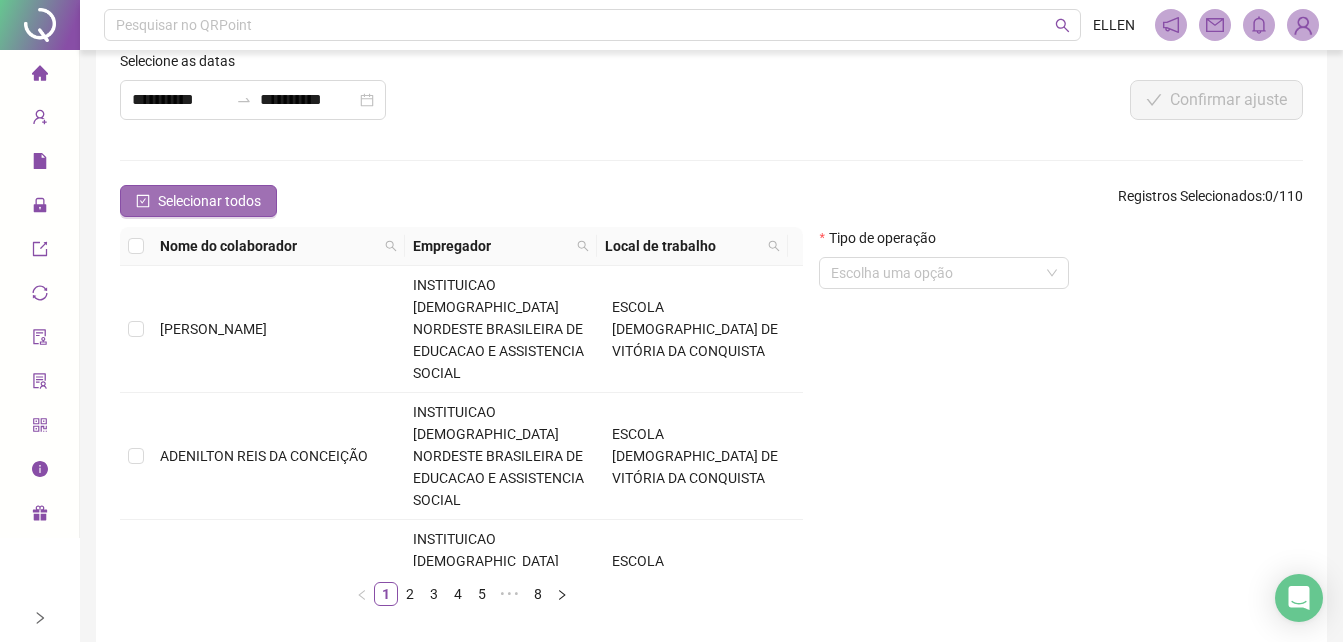click on "Selecionar todos" at bounding box center (209, 201) 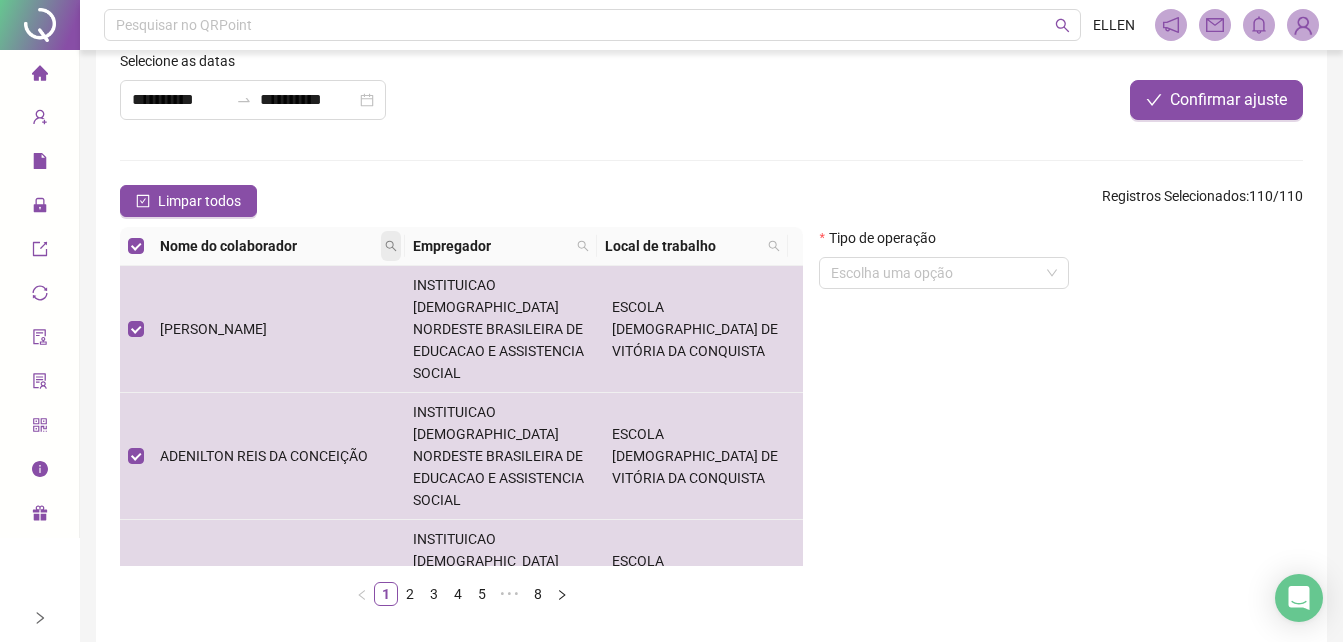 click at bounding box center [391, 246] 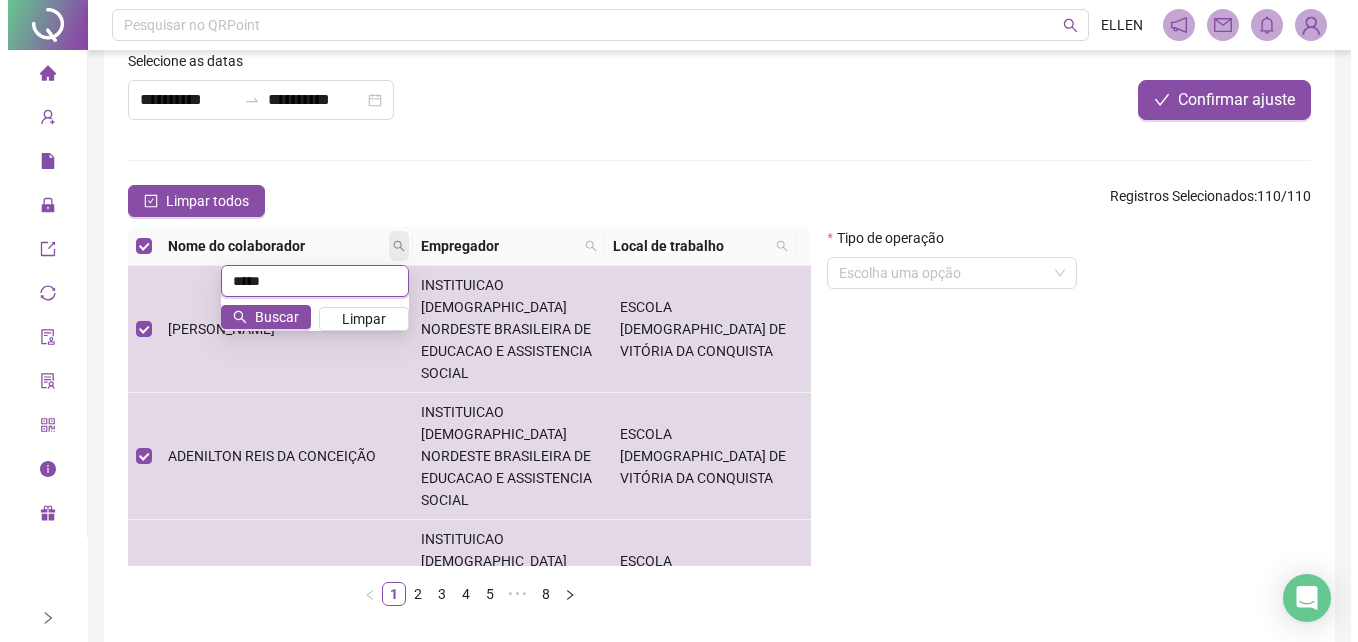 scroll, scrollTop: 0, scrollLeft: 0, axis: both 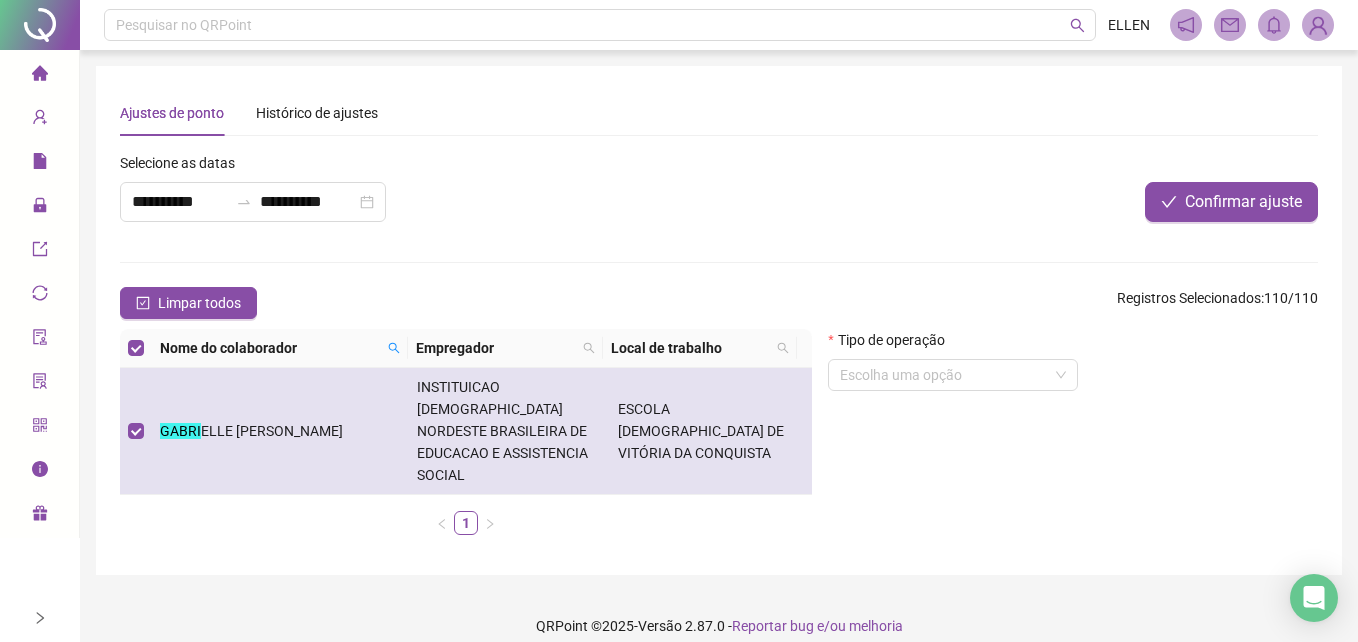click on "GABRI ELLE FERRAZ QUEIROZ" at bounding box center [280, 431] 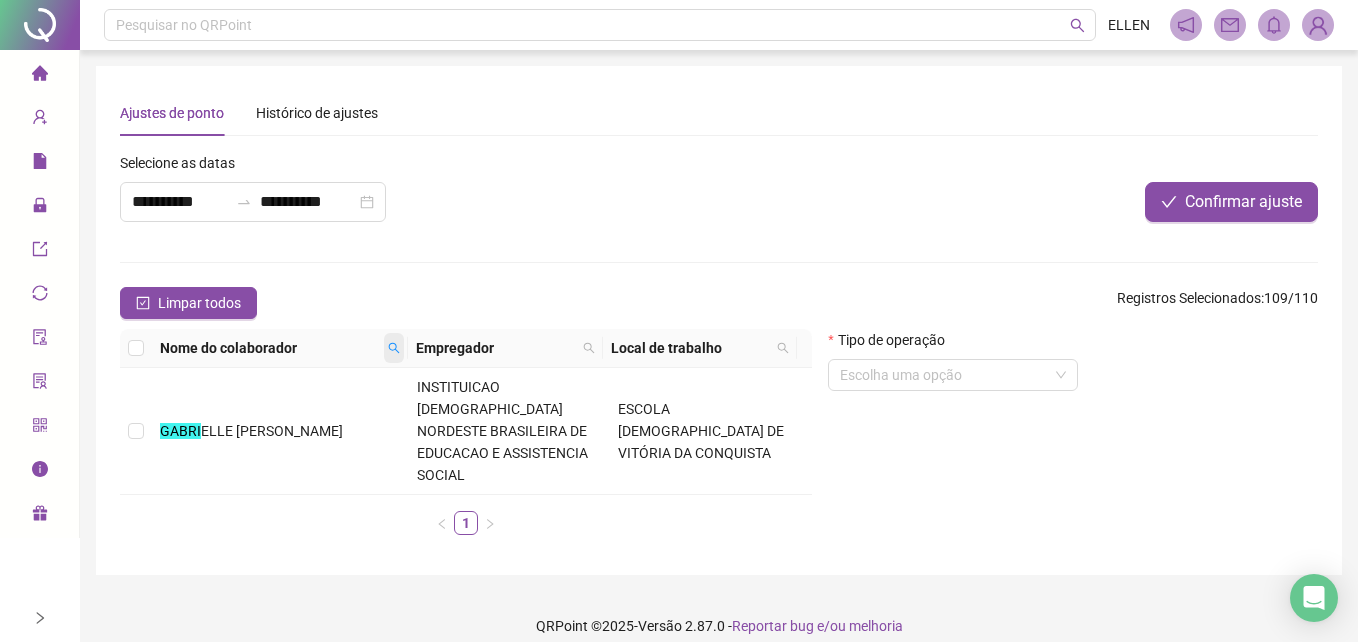 click at bounding box center (394, 348) 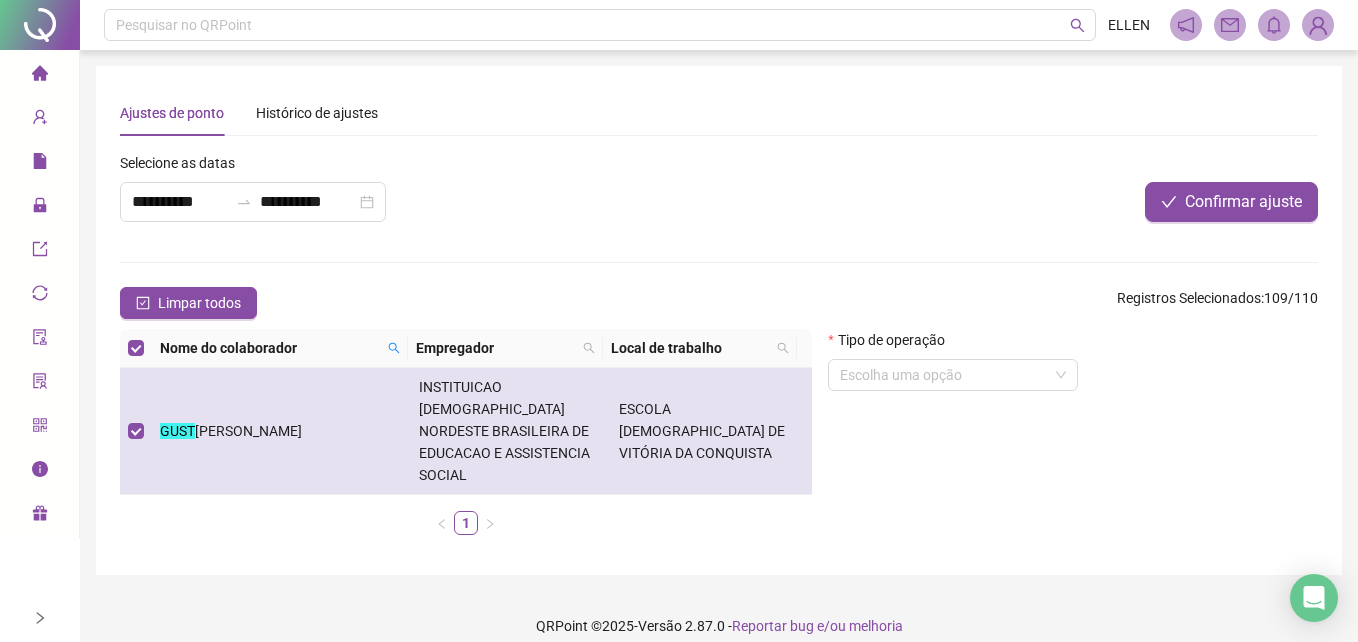 click on "GUST AVO SILVEIRA DE SOUSA" at bounding box center [281, 431] 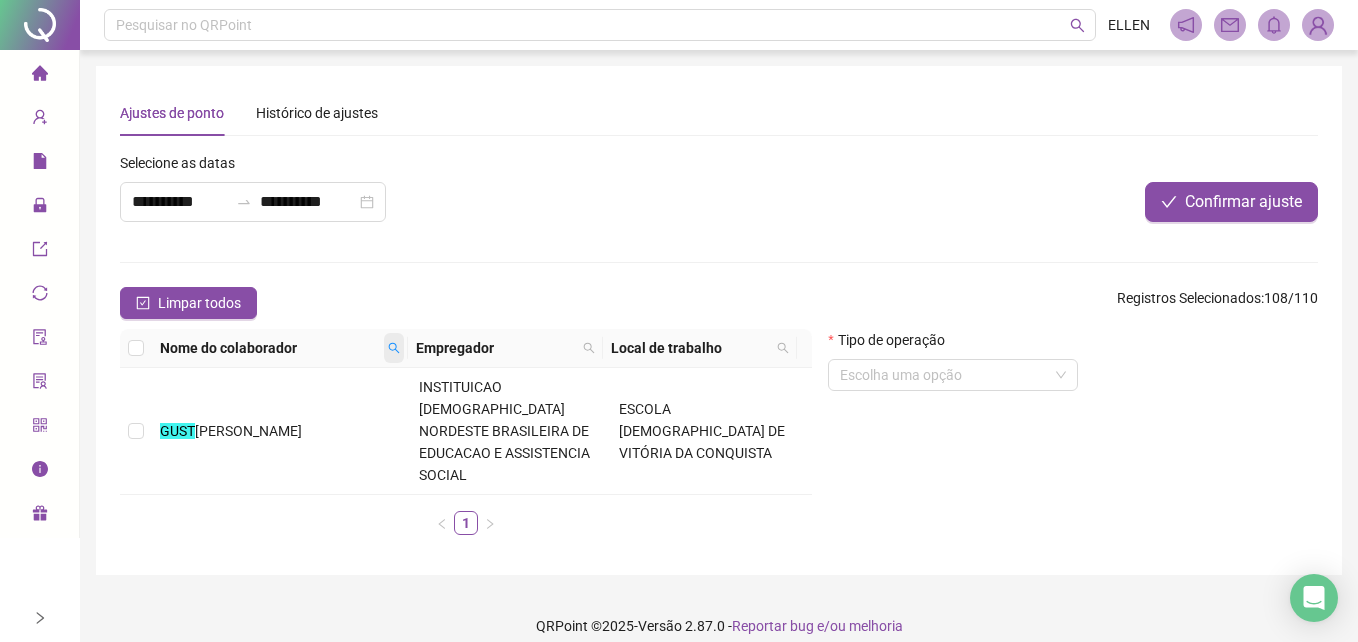 click at bounding box center [394, 348] 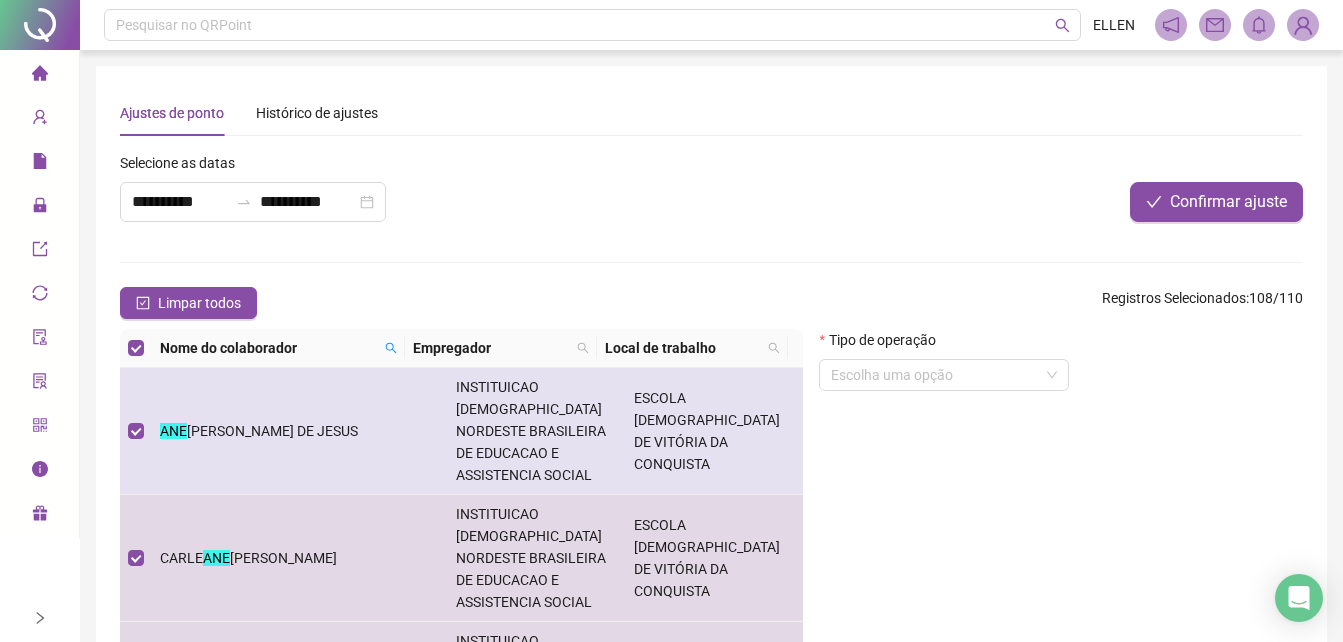 click on "ANE  FERNANDA NOVAIS DE JESUS" at bounding box center [300, 431] 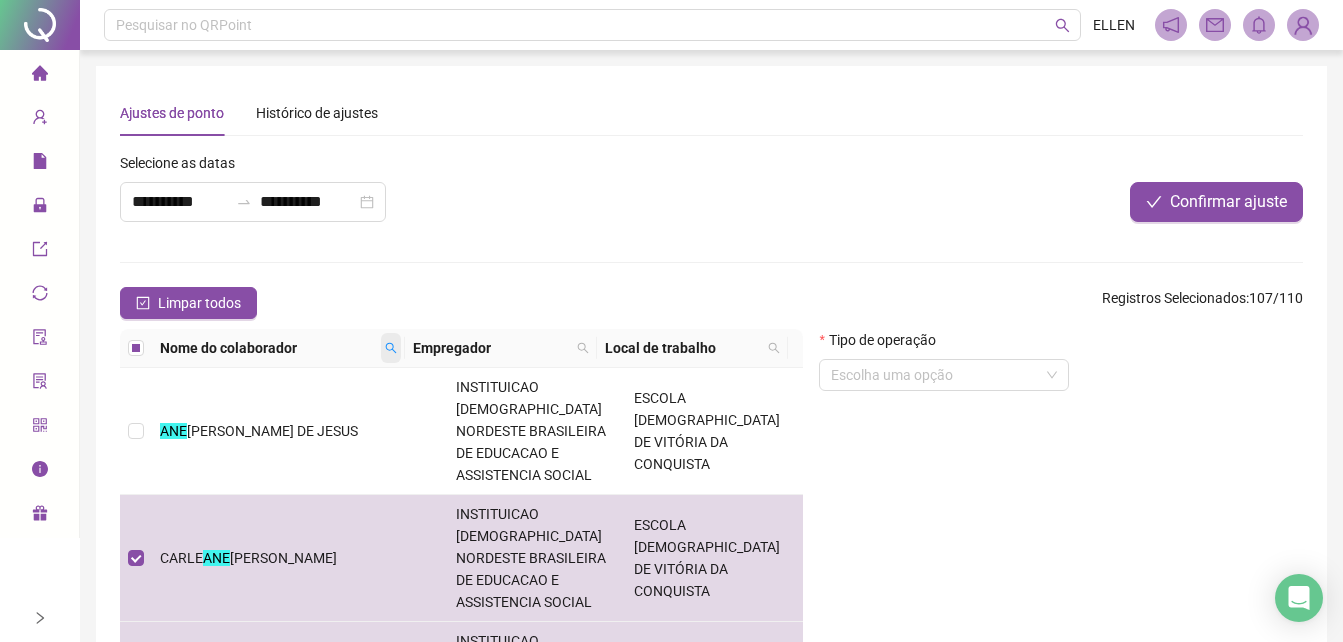click 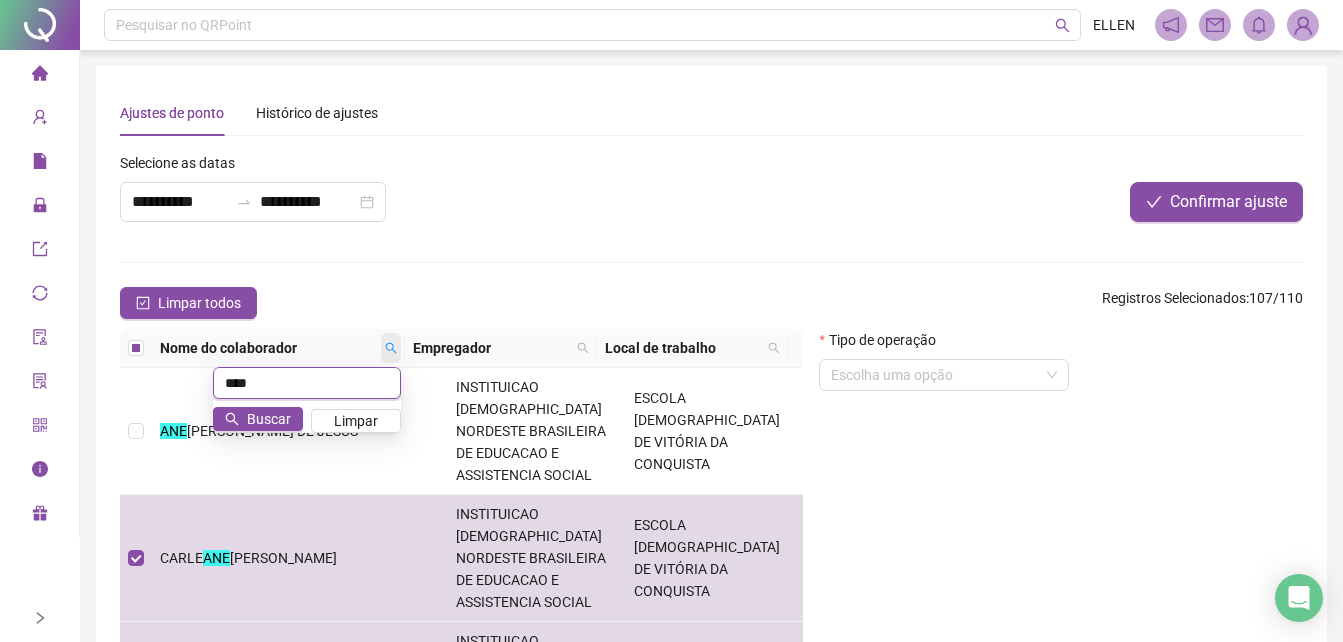 type on "****" 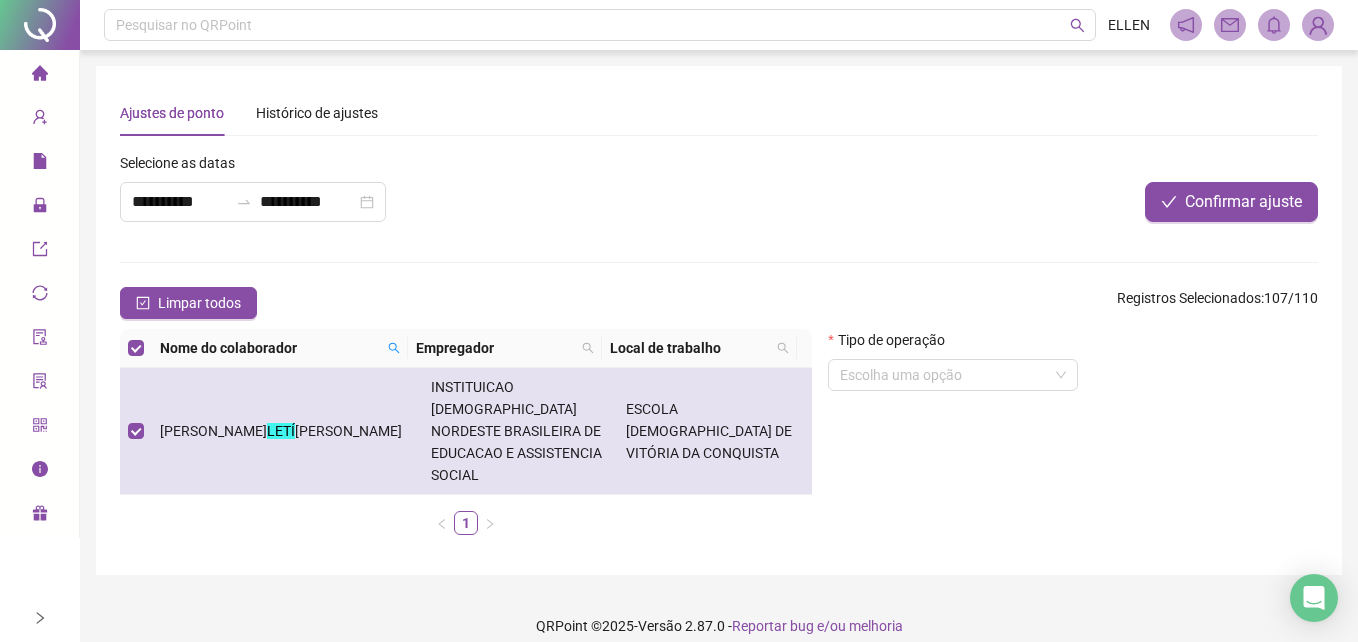click on "ANNA  LETÍ CIA SOUZA OLIVEIRA" at bounding box center (287, 431) 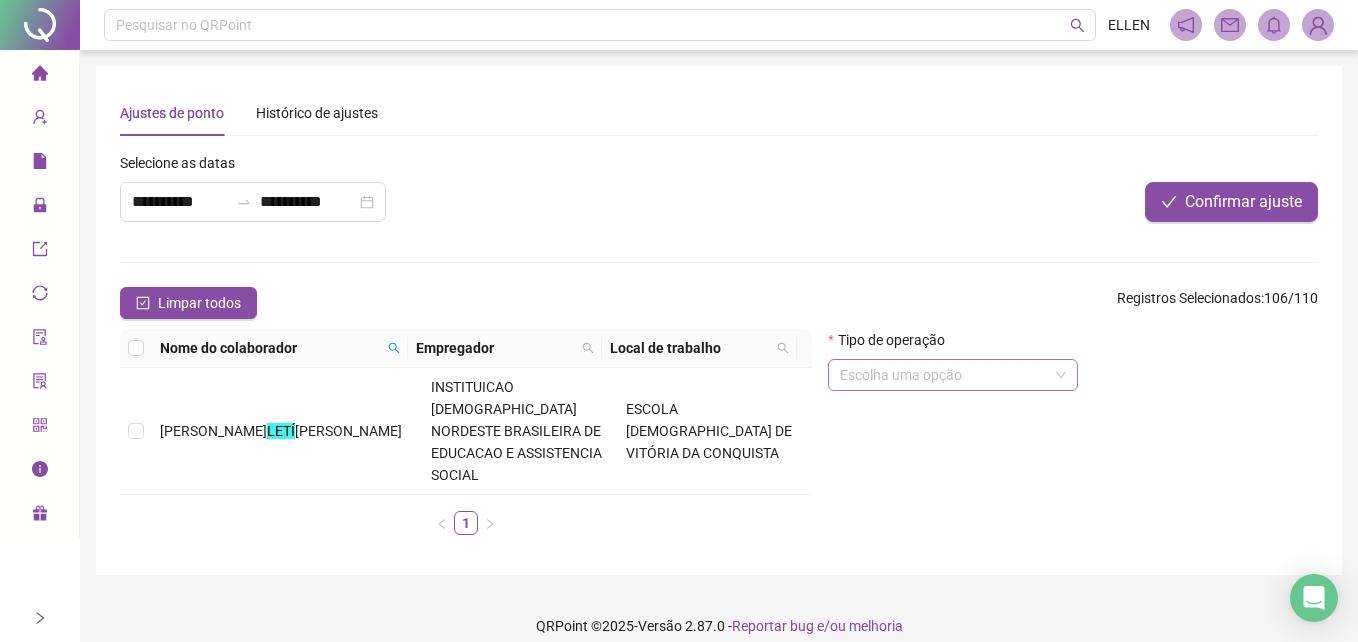 click at bounding box center [947, 375] 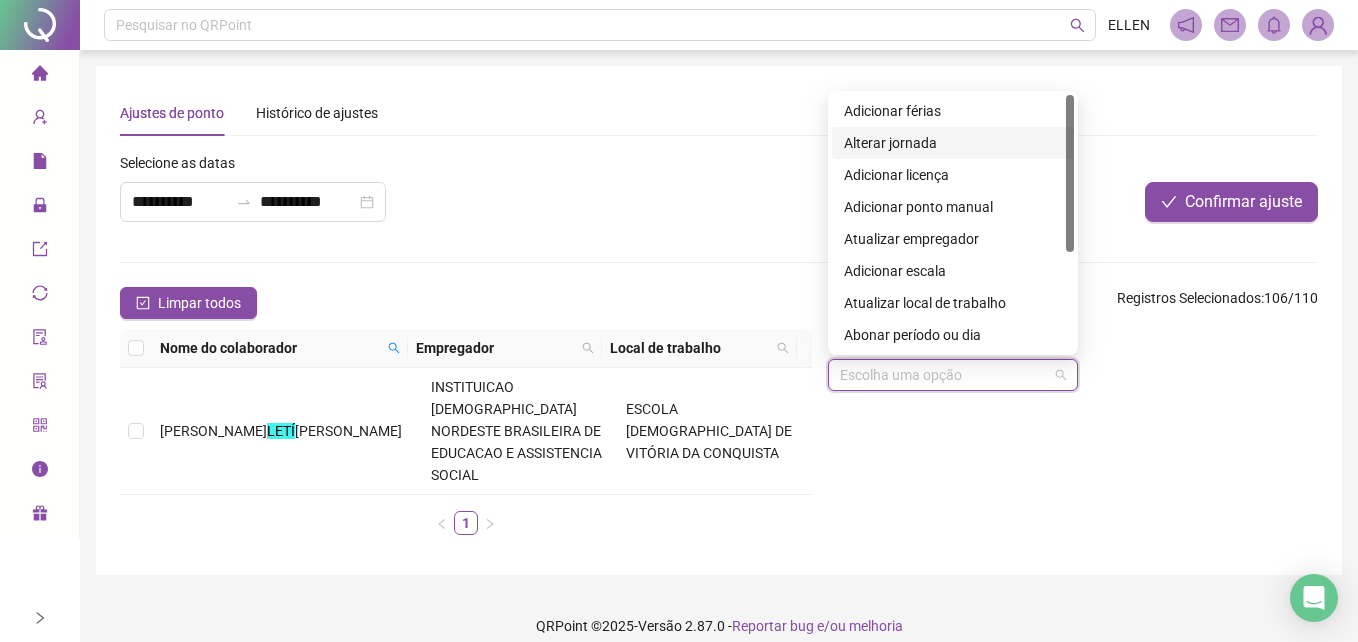 click on "Alterar jornada" at bounding box center [953, 143] 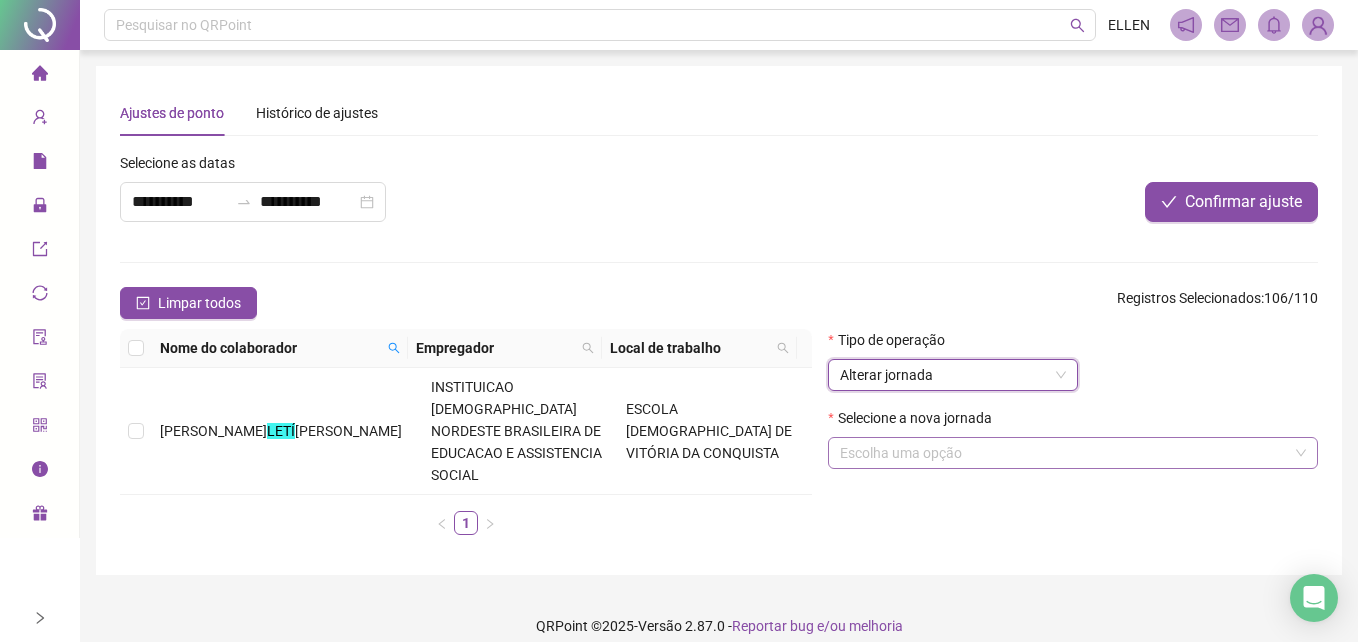 click at bounding box center [1067, 453] 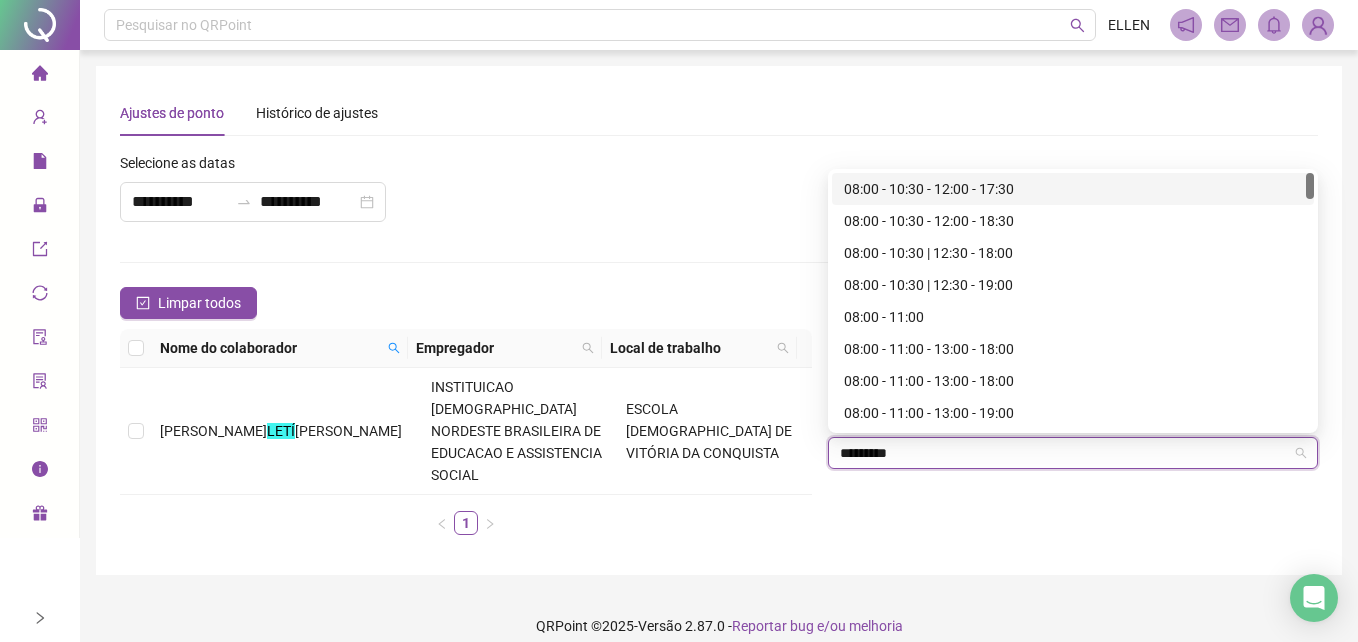 type on "**********" 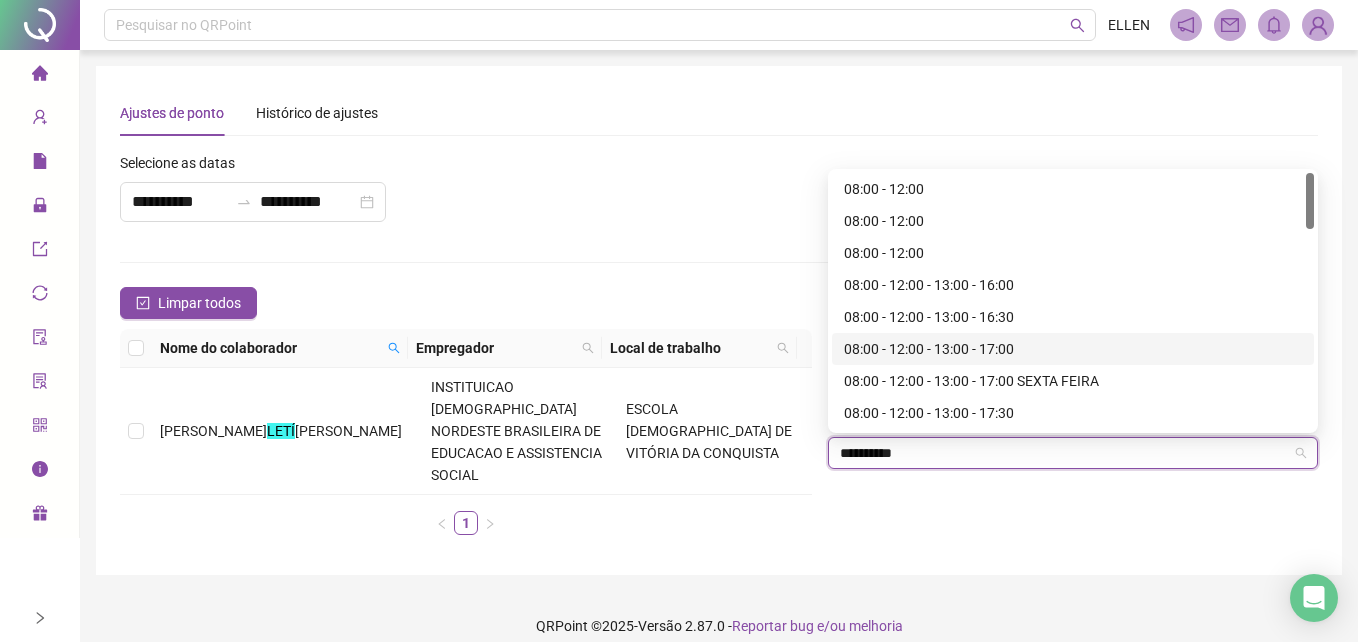 click on "08:00 - 12:00 - 13:00 - 17:00" at bounding box center (1073, 349) 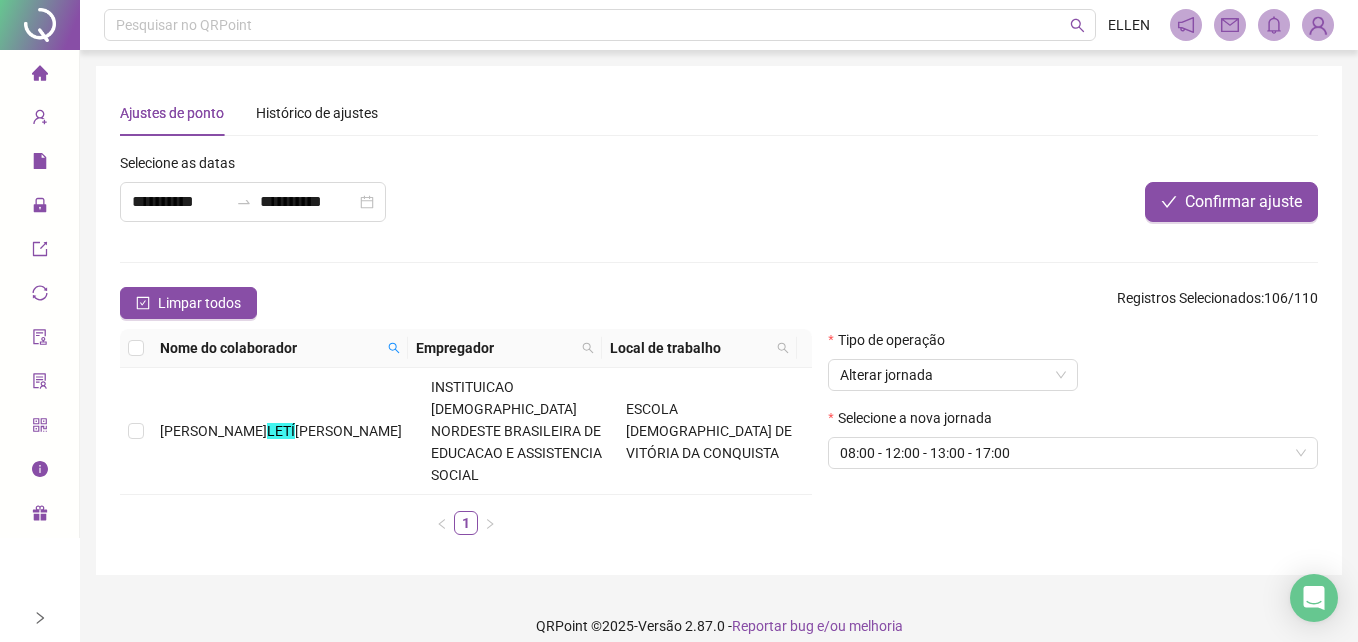 click on "Confirmar ajuste" at bounding box center [1068, 202] 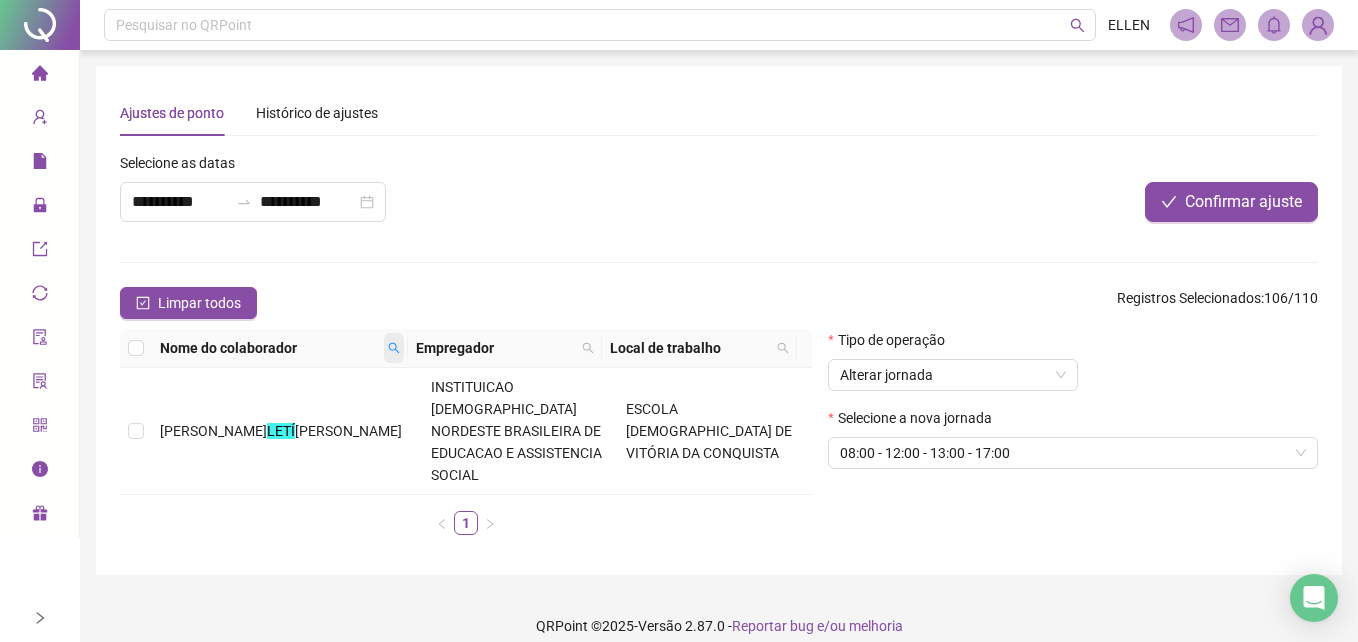 click 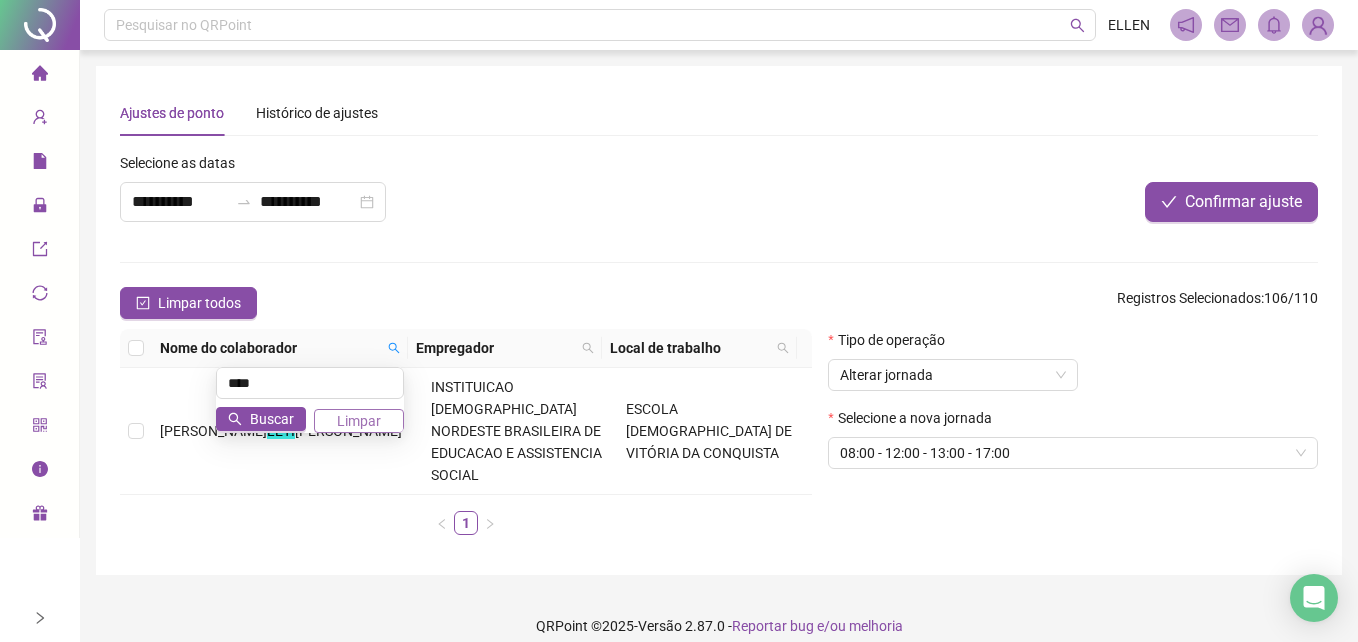 click on "Limpar" at bounding box center [359, 421] 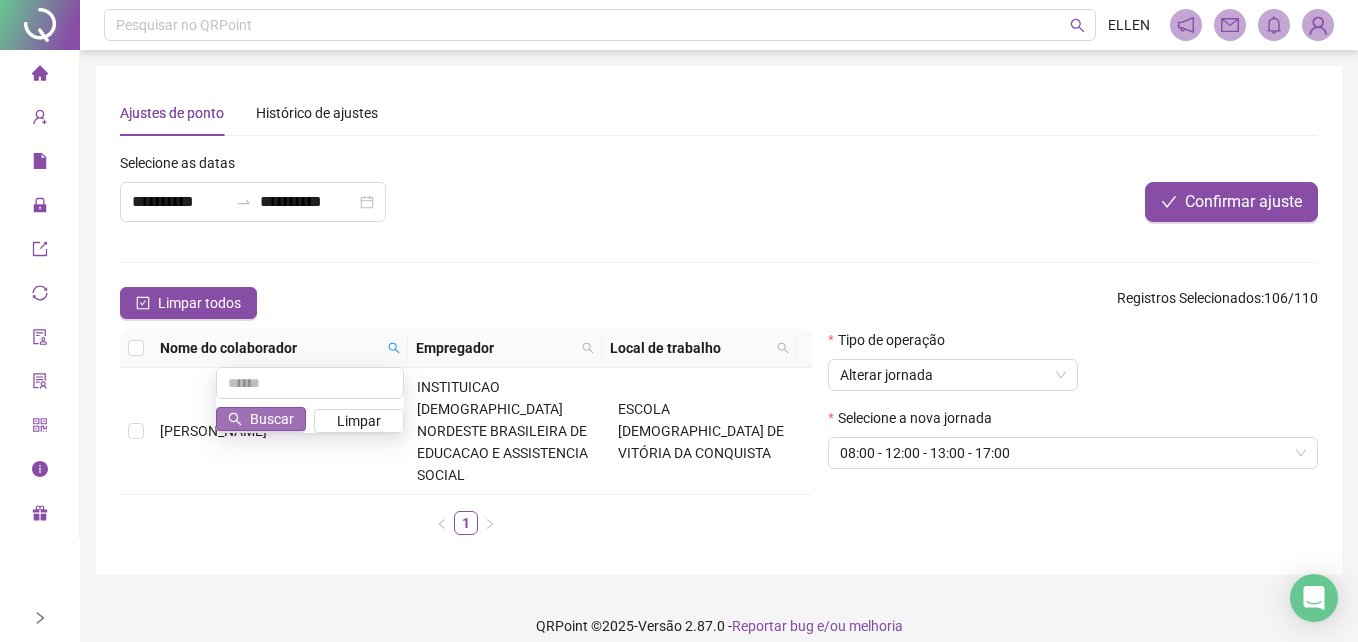 click on "Buscar" at bounding box center [272, 419] 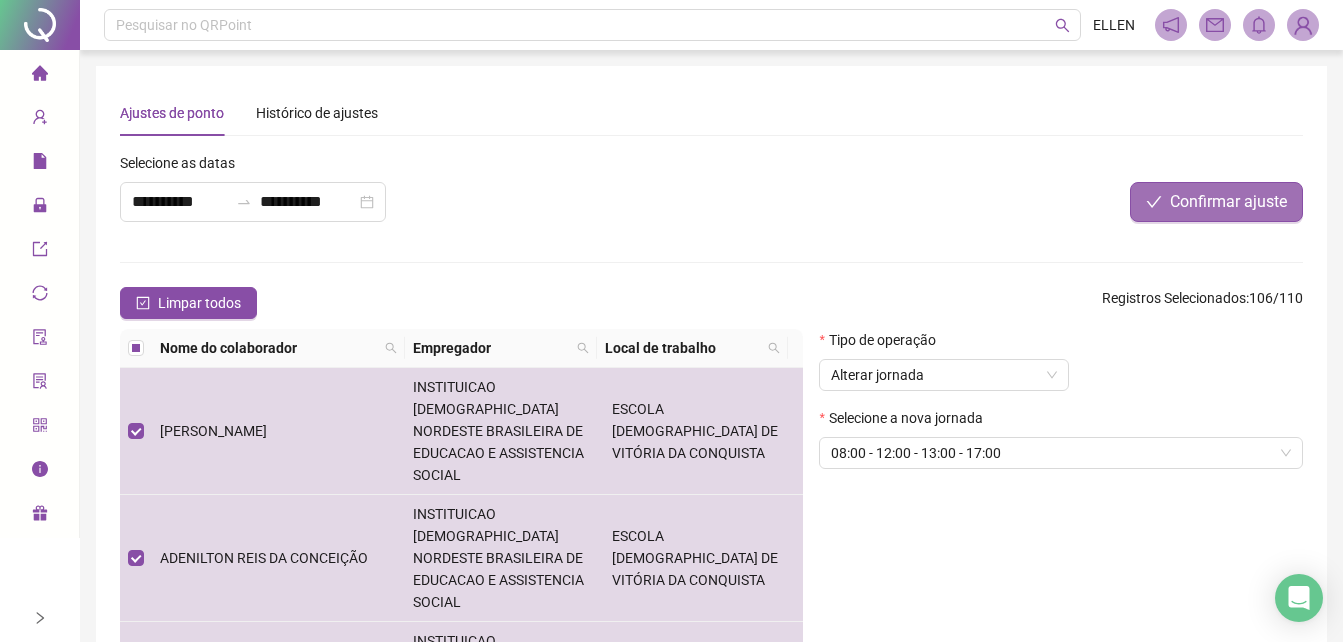 click on "Confirmar ajuste" at bounding box center [1228, 202] 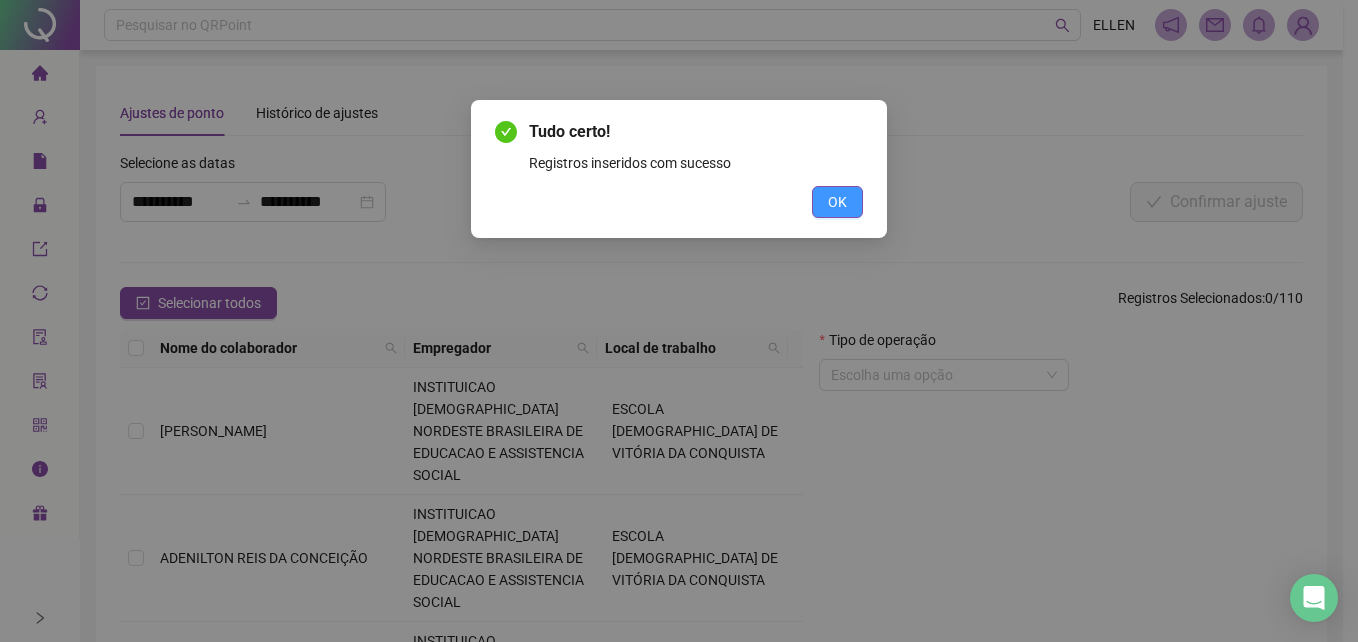 click on "OK" at bounding box center [837, 202] 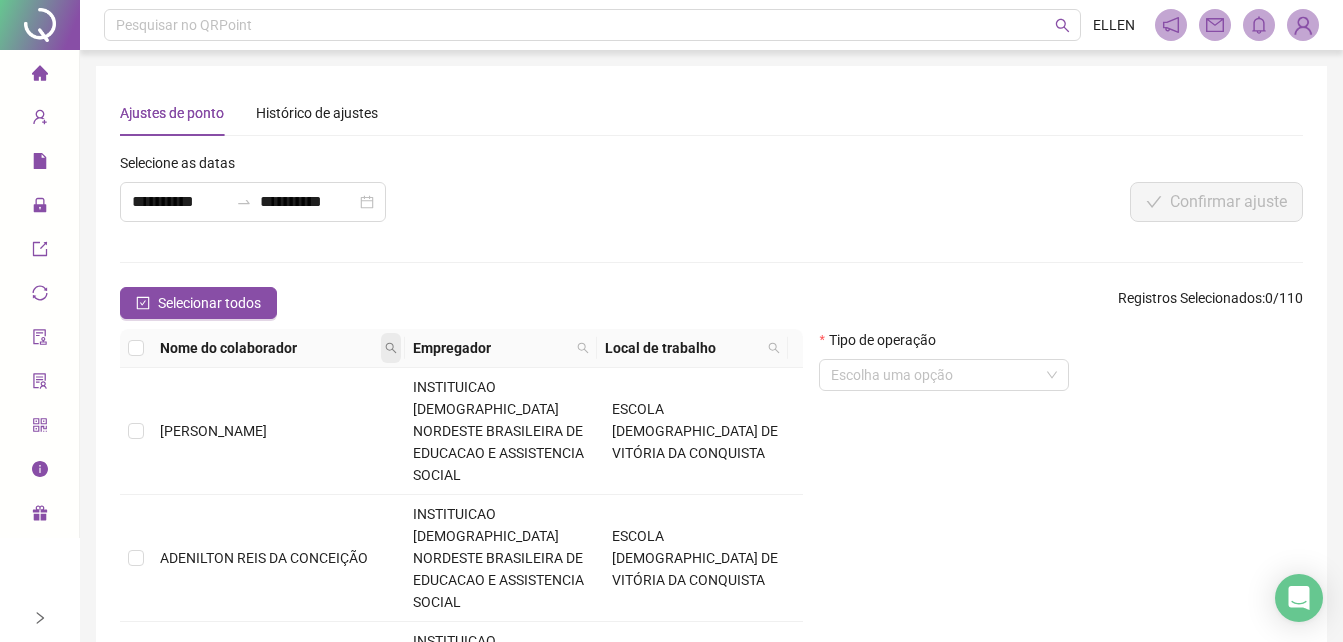 click at bounding box center [391, 348] 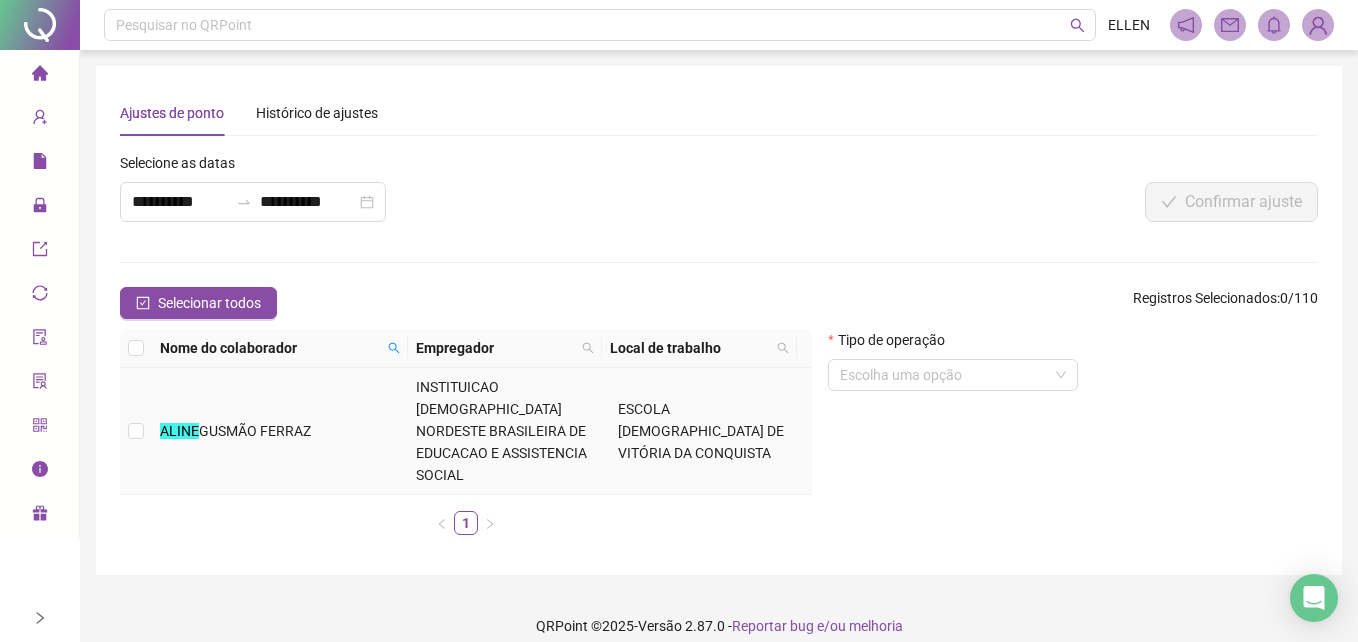 click on "ALINE  GUSMÃO FERRAZ" at bounding box center [280, 431] 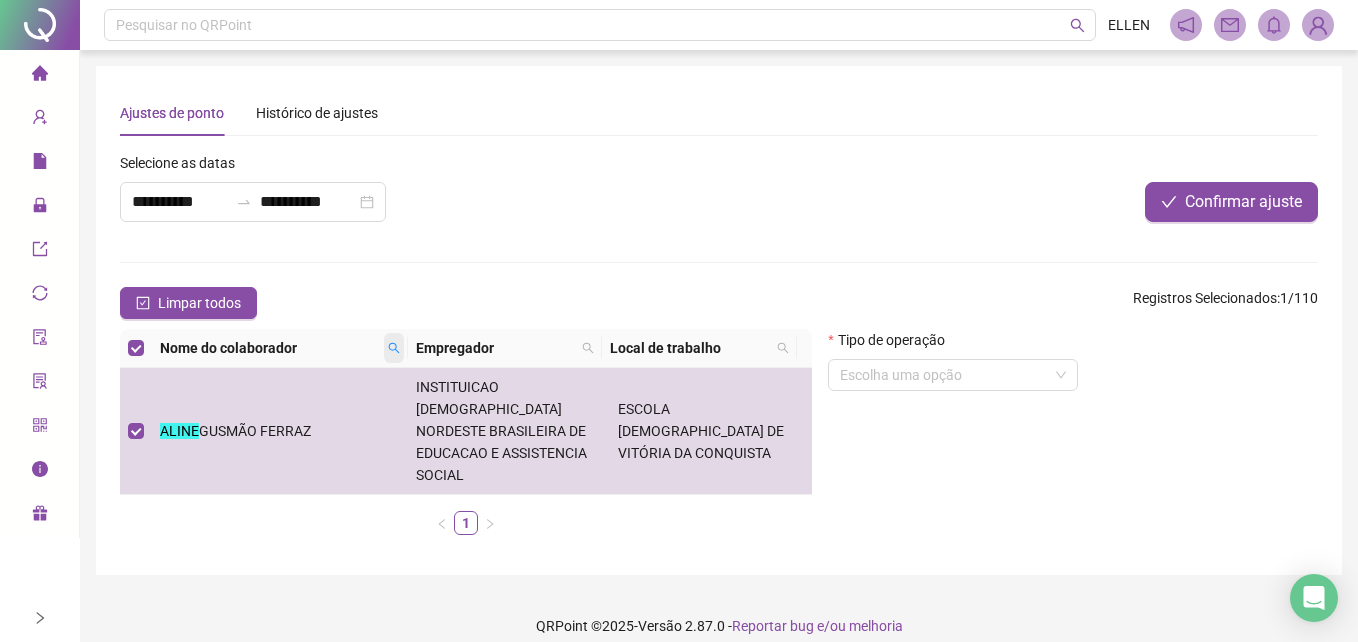 click at bounding box center (394, 348) 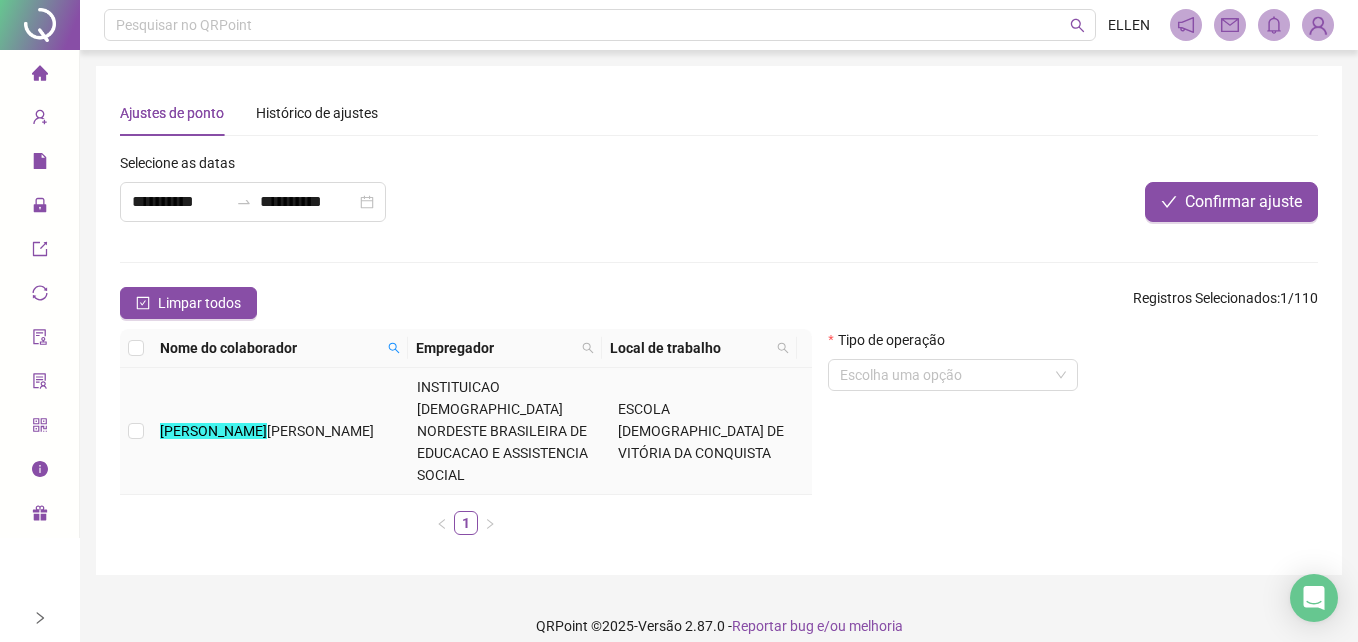 click on "RICARDO  BRUNO GOMES AMARAL" at bounding box center (280, 431) 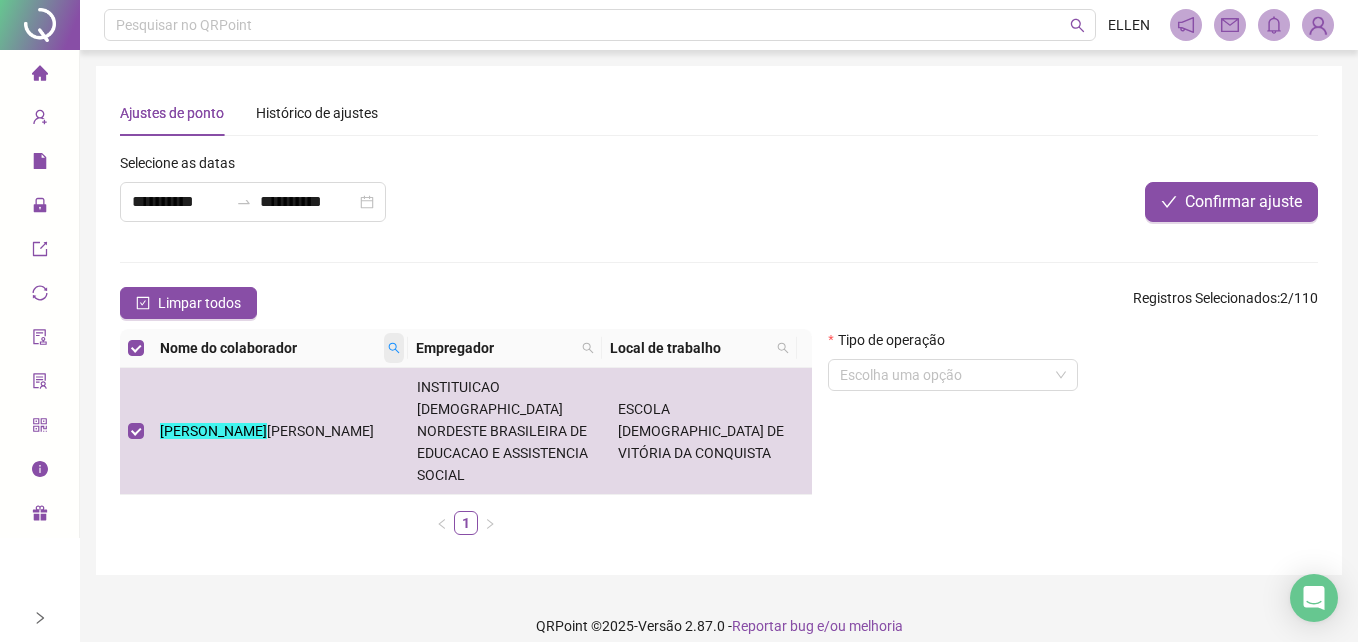 click 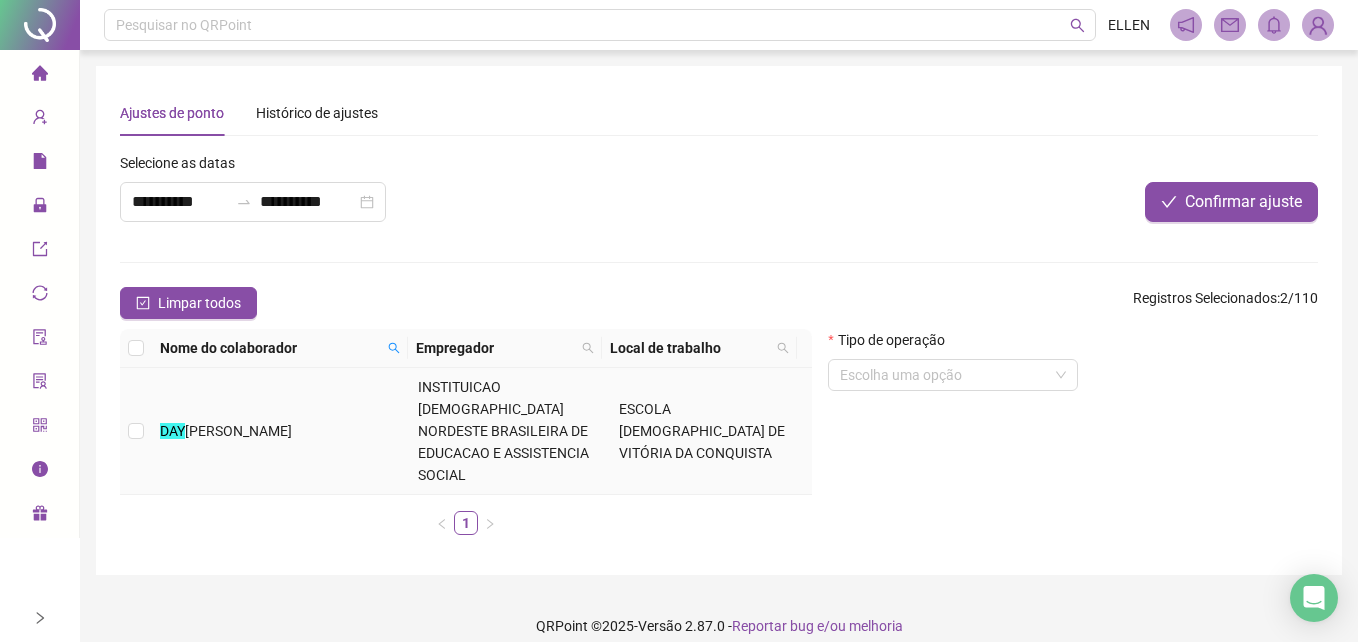 click on "DAY ANA SAMPAIO SUZART" at bounding box center (281, 431) 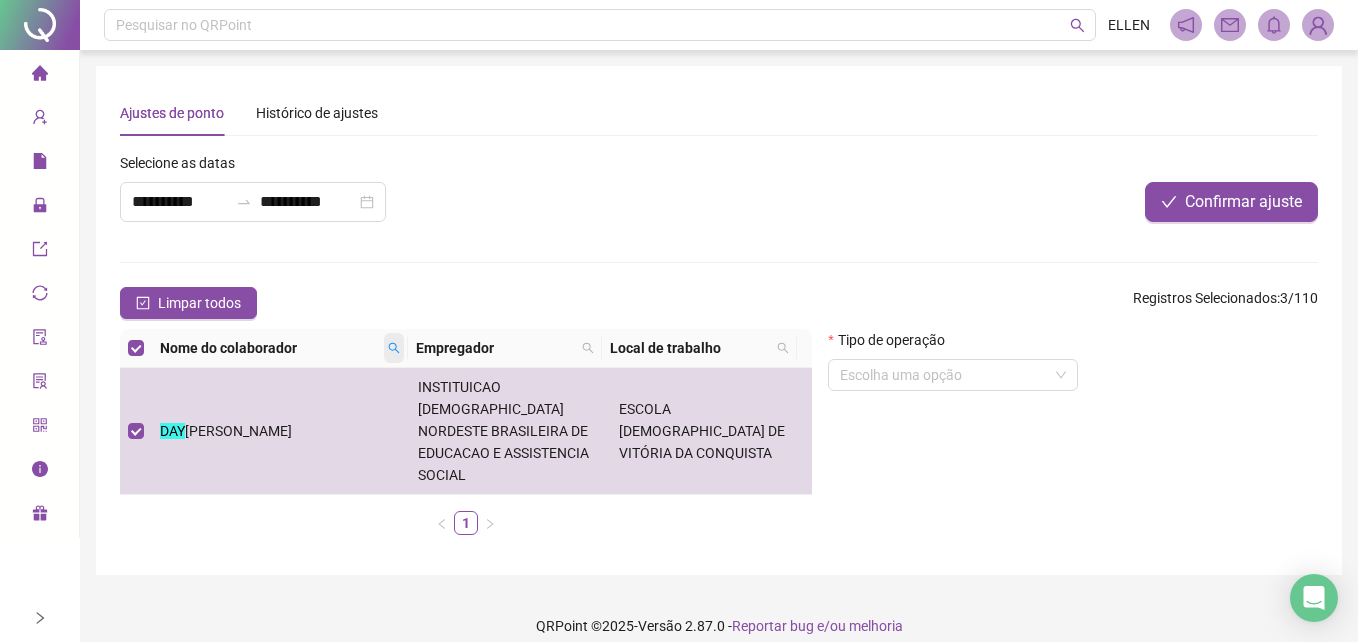 click 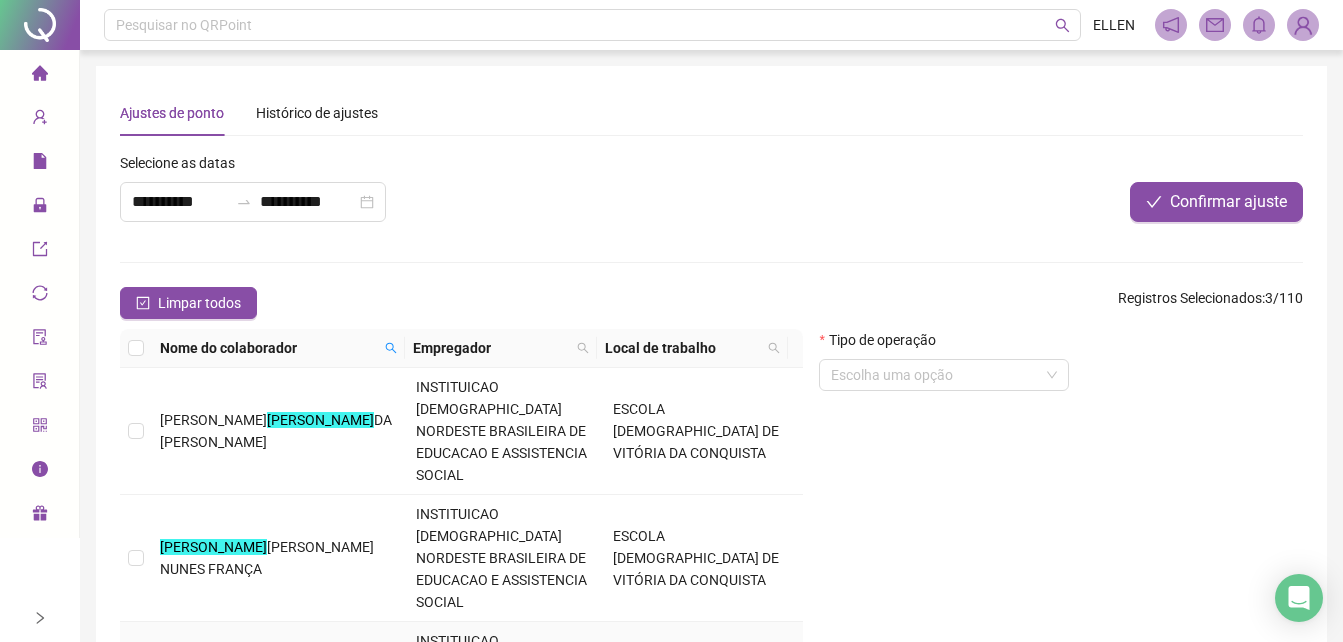 click on "SANDRA  MEIRA DOS ANJOS" at bounding box center (280, 685) 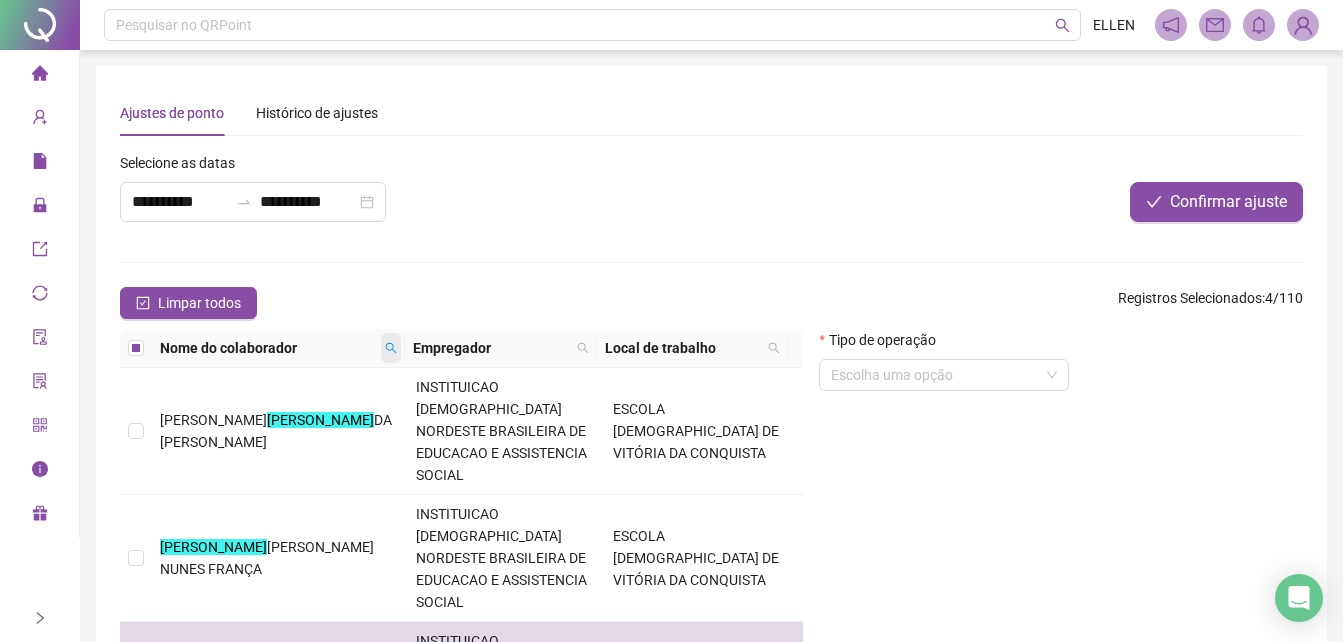 click at bounding box center (391, 348) 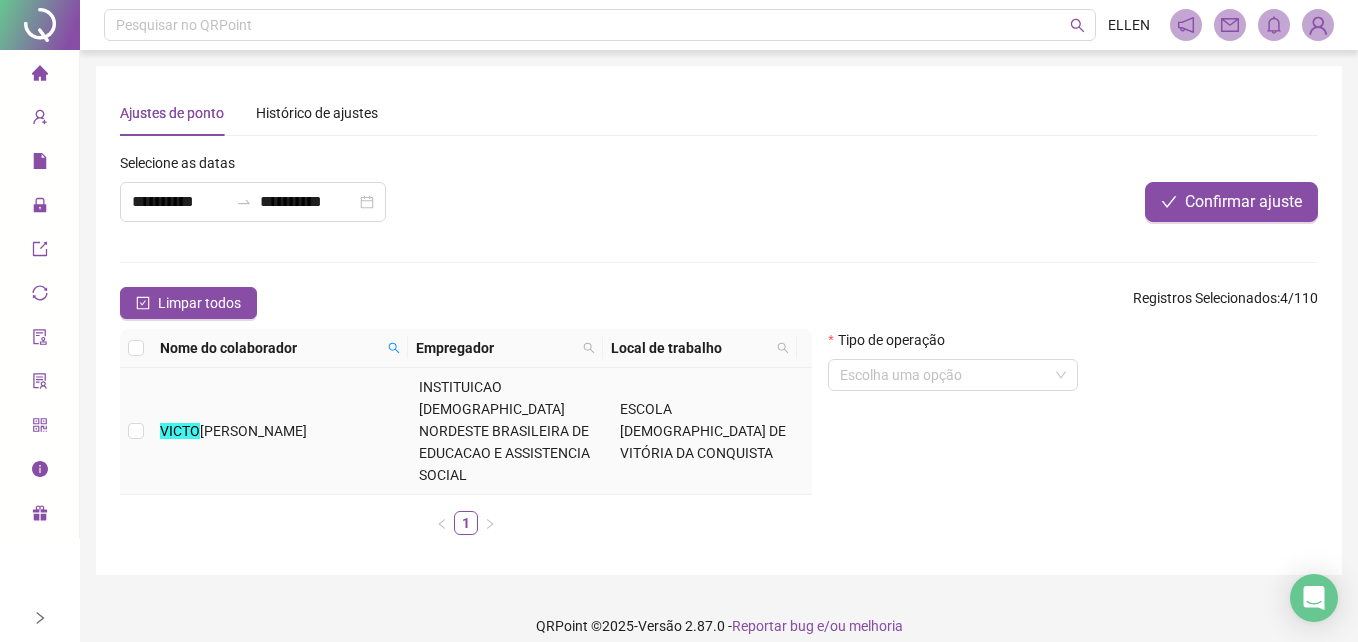 click on "VICTO R SANTANA DE SOUSA" at bounding box center [281, 431] 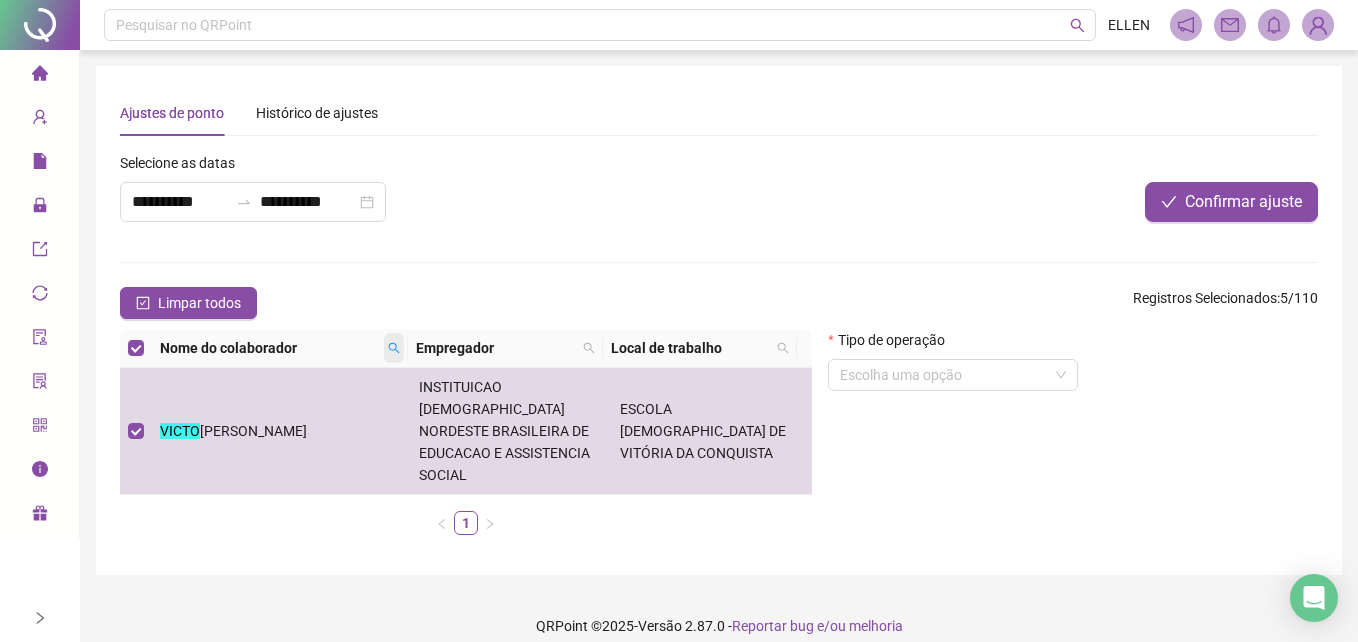 click 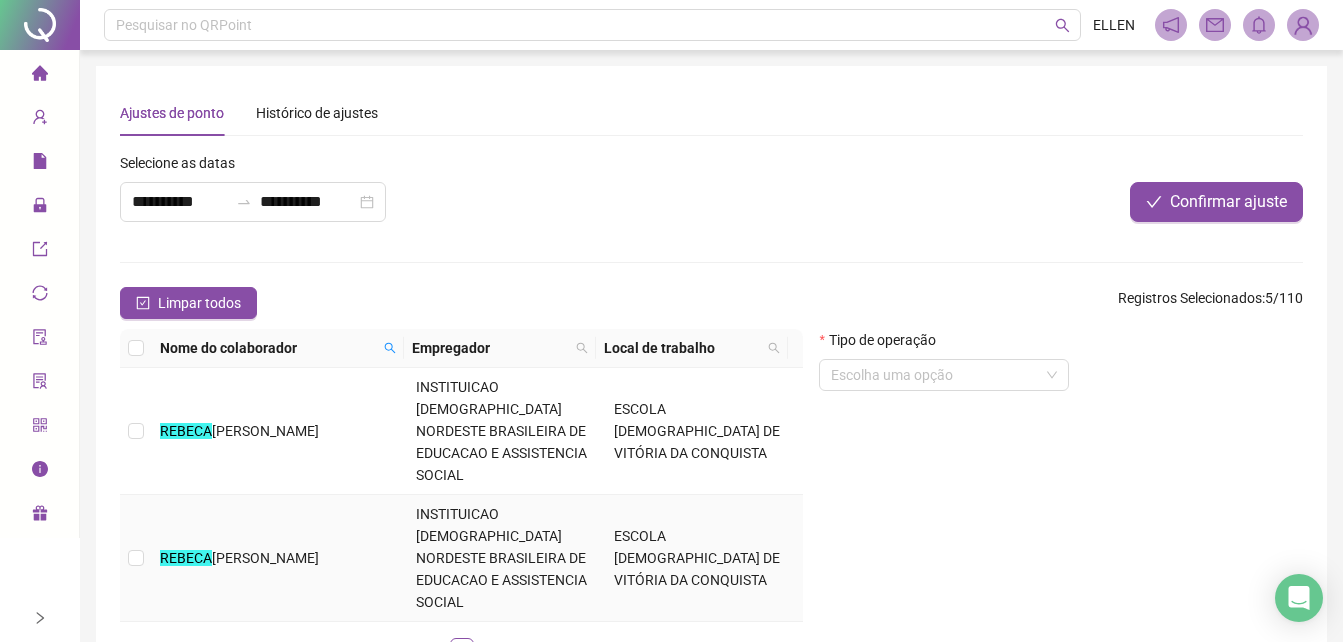 click on "REBECA  ROSA DE SOUZA SANTOS" at bounding box center [280, 558] 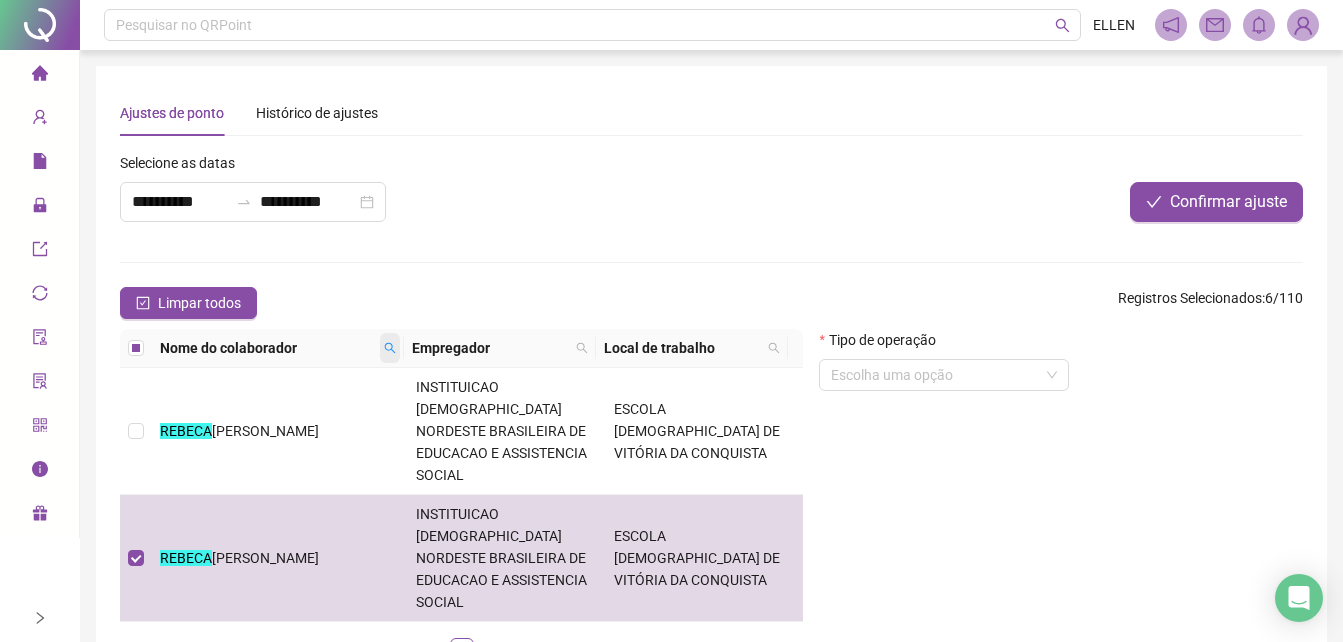 click 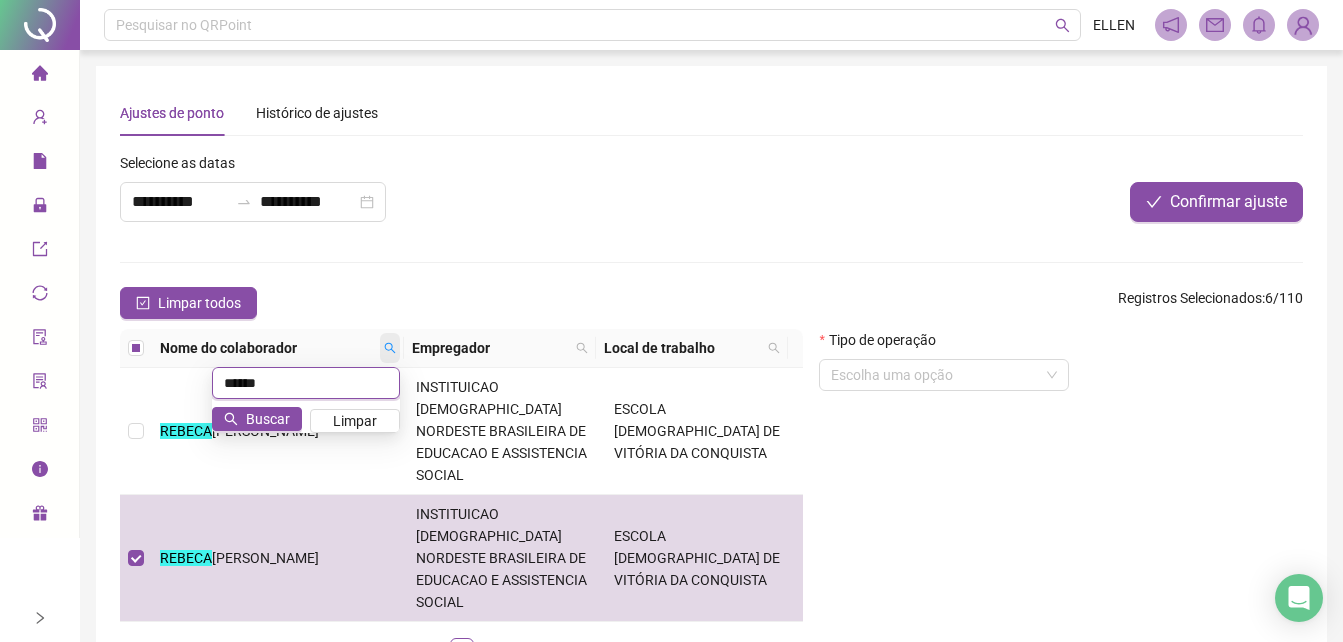 type on "******" 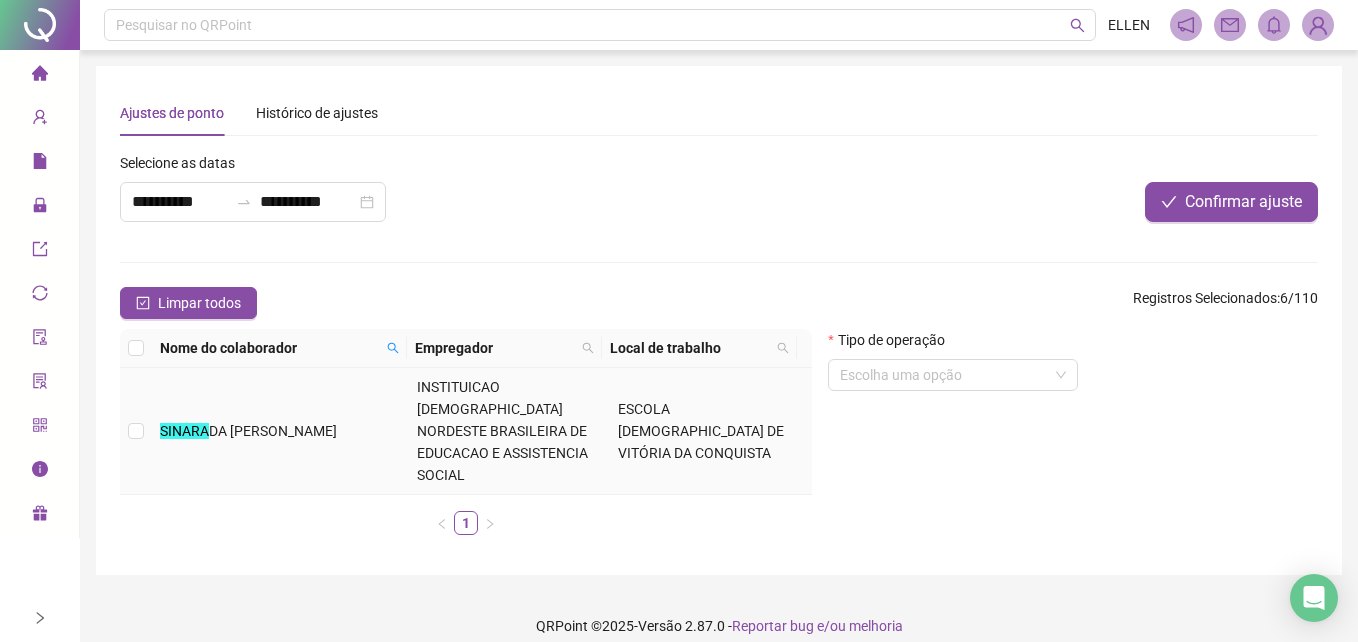 click on "SINARA  DA CRUZ SANTOS" at bounding box center (280, 431) 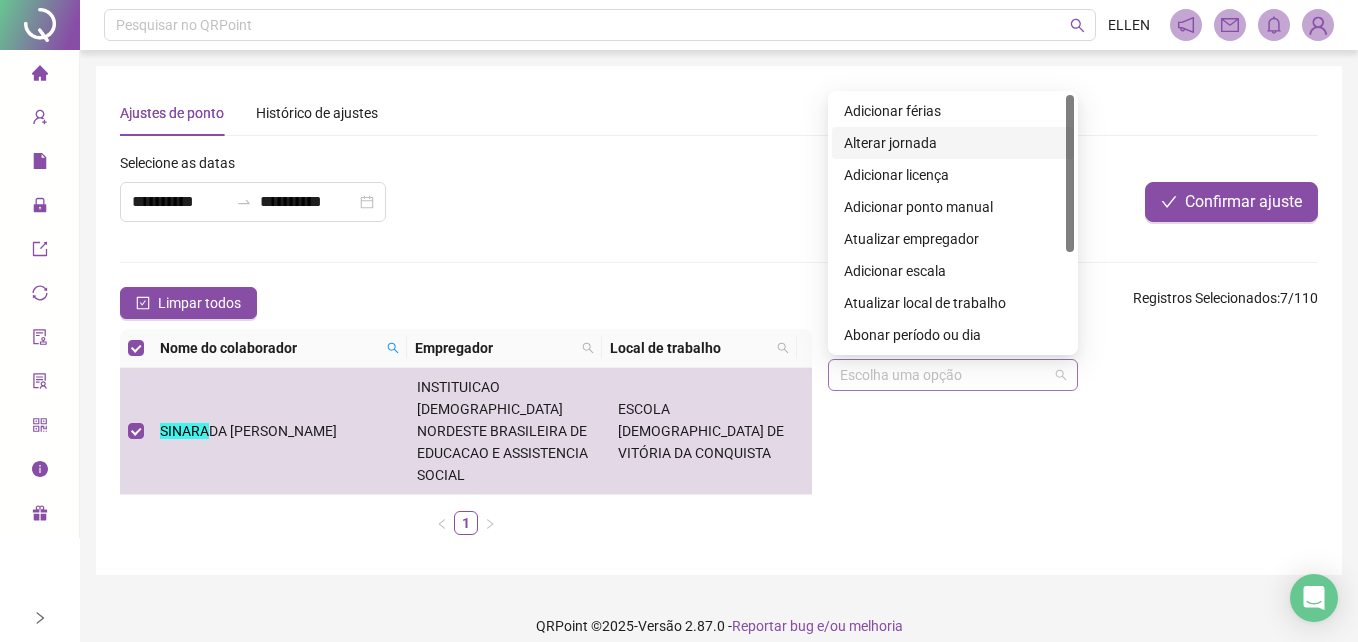 click on "Escolha uma opção" at bounding box center [953, 375] 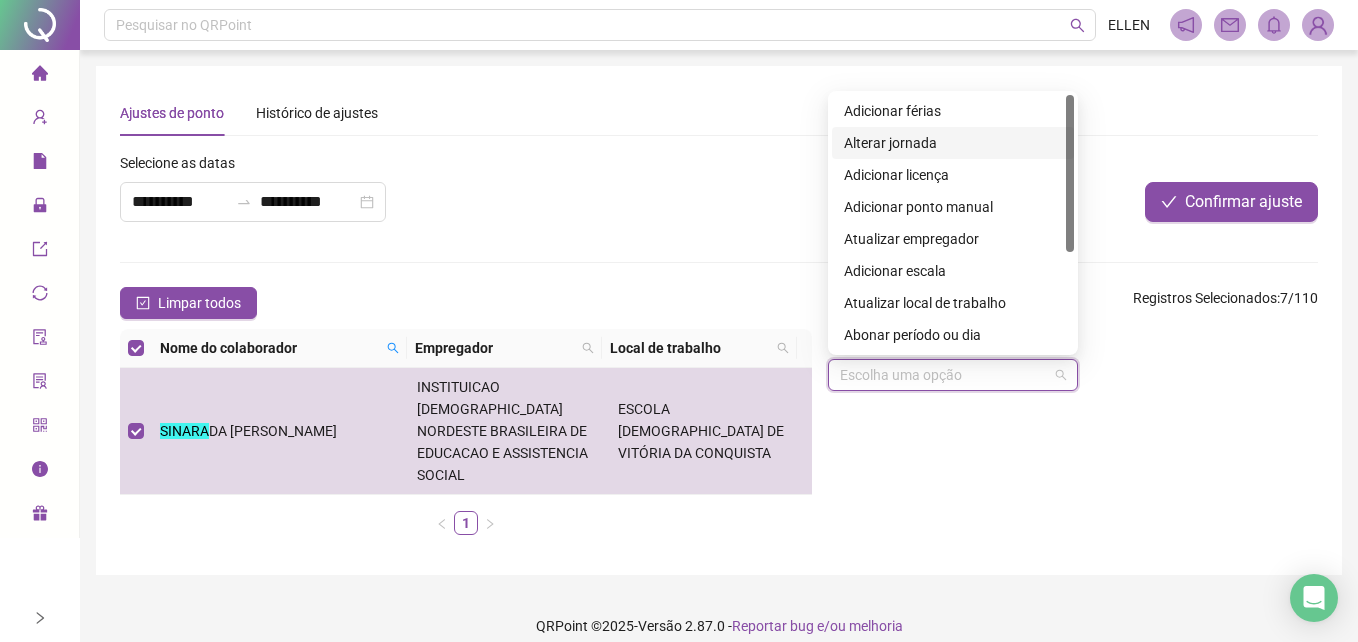 click on "Alterar jornada" at bounding box center (953, 143) 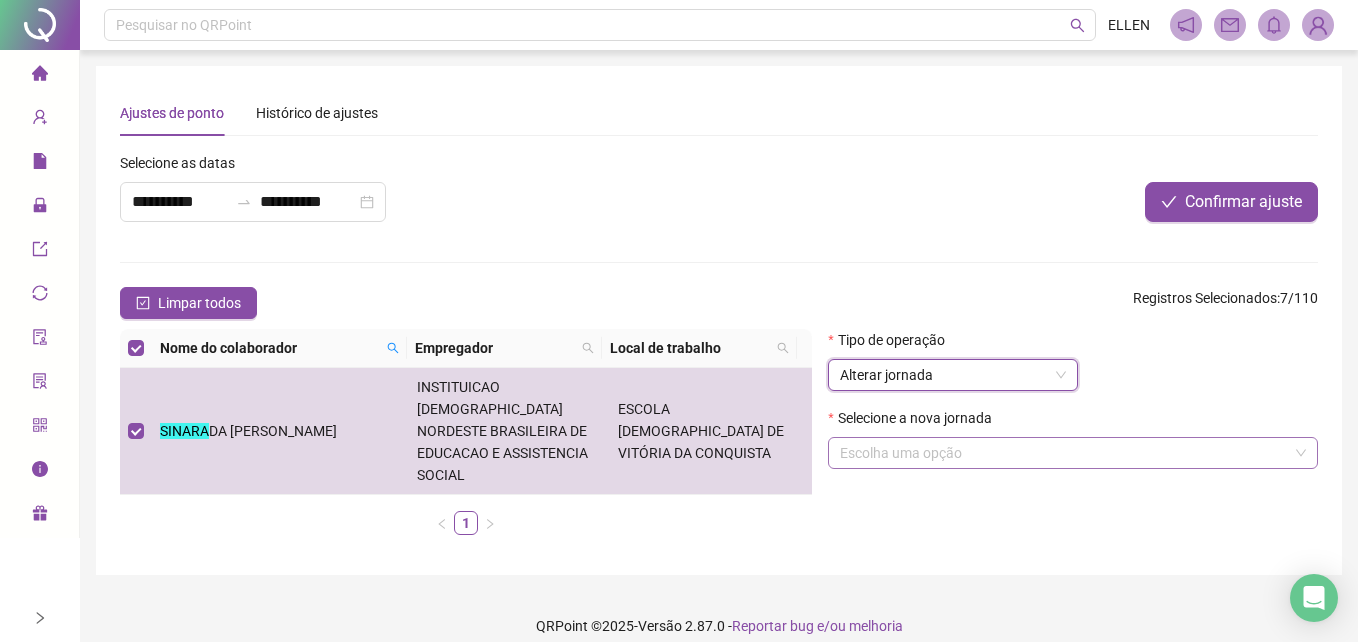 click at bounding box center [1067, 453] 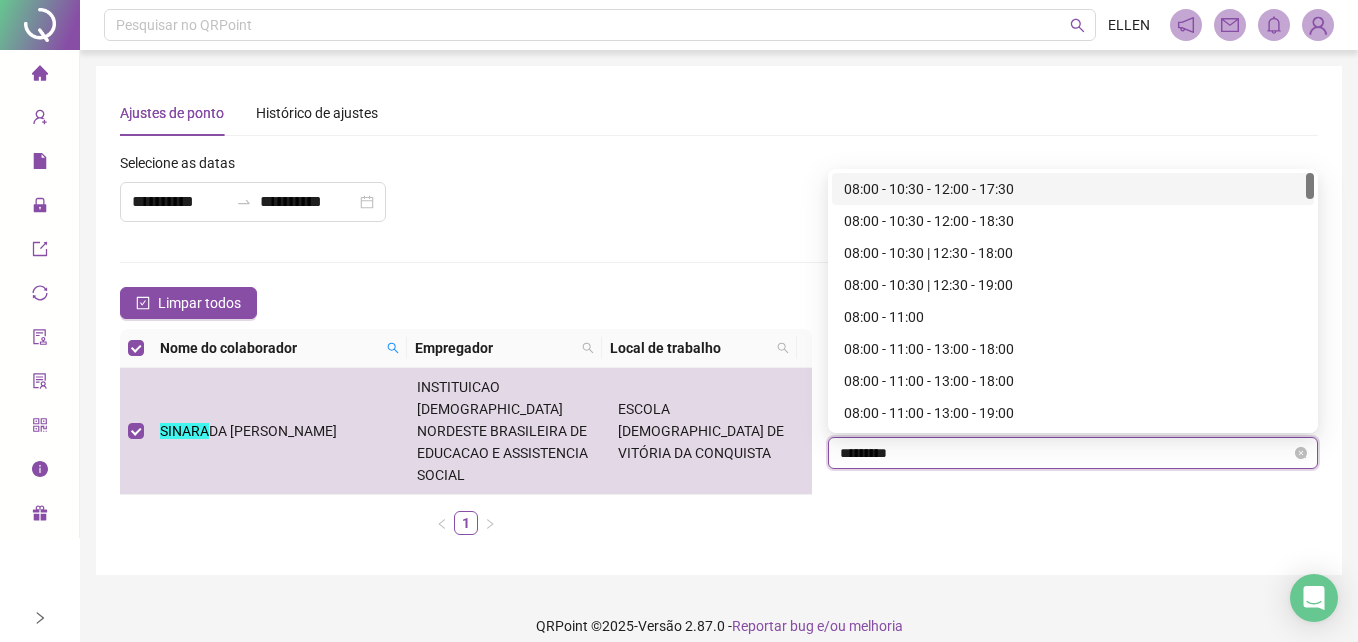 type on "**********" 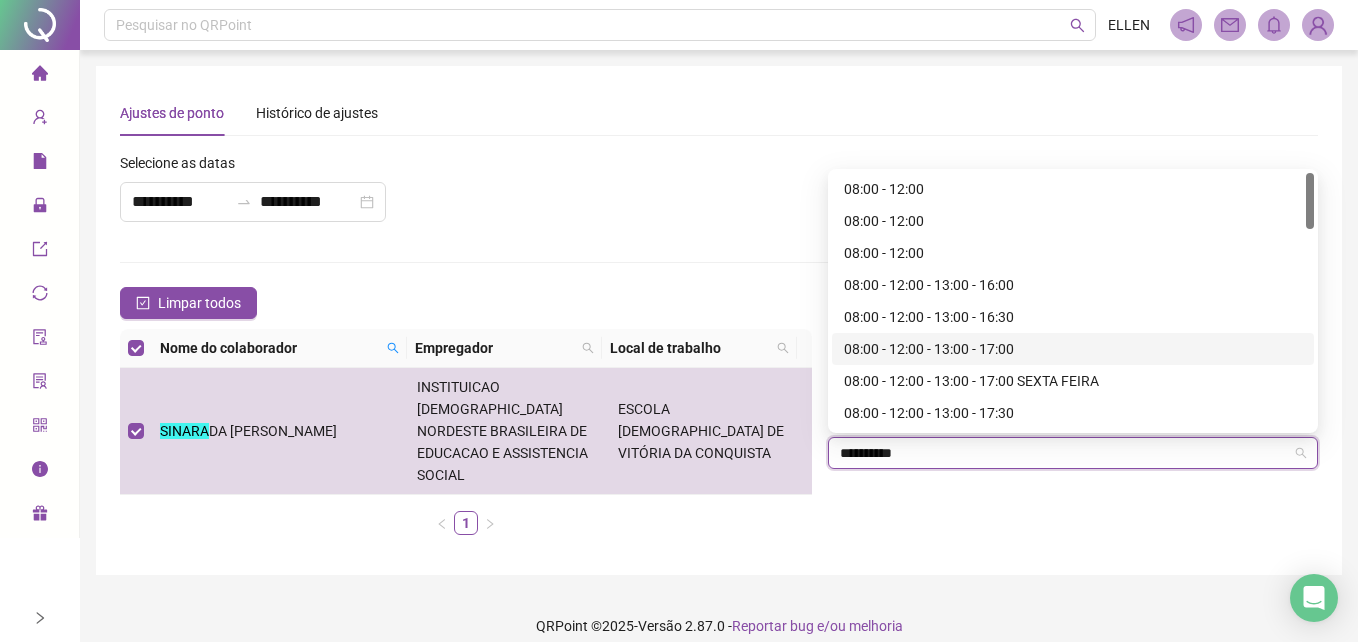 click on "08:00 - 12:00 - 13:00 - 17:00" at bounding box center (1073, 349) 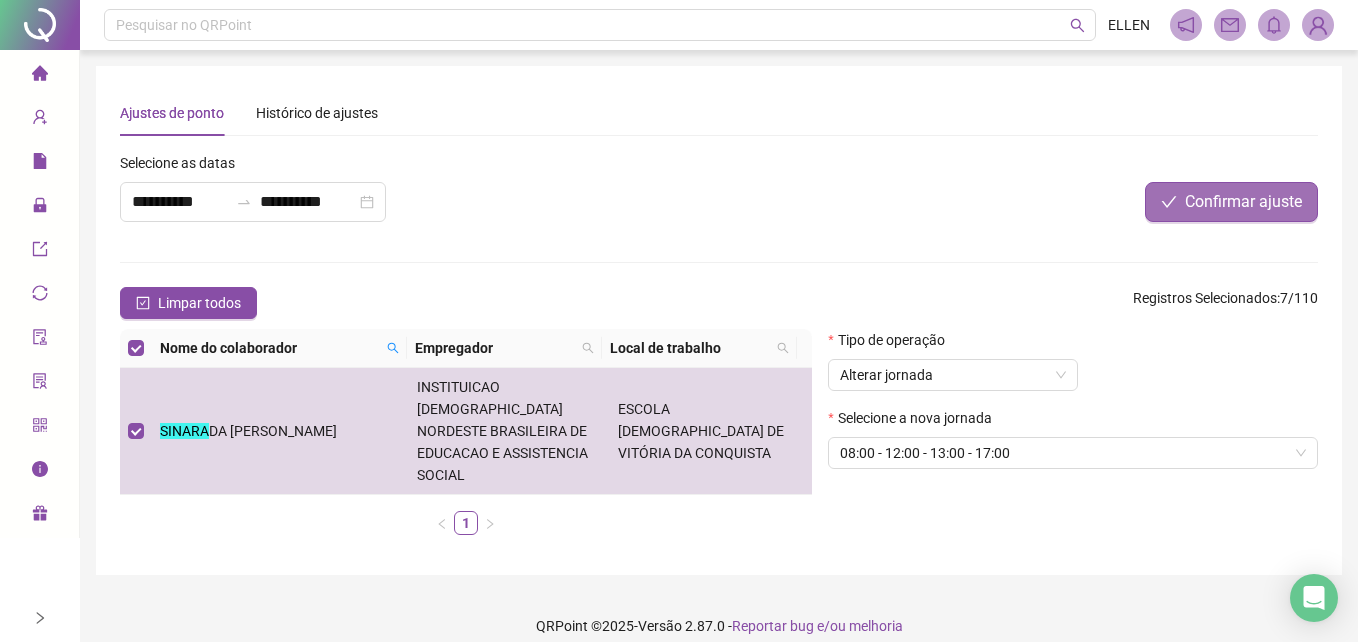 click on "Confirmar ajuste" at bounding box center (1243, 202) 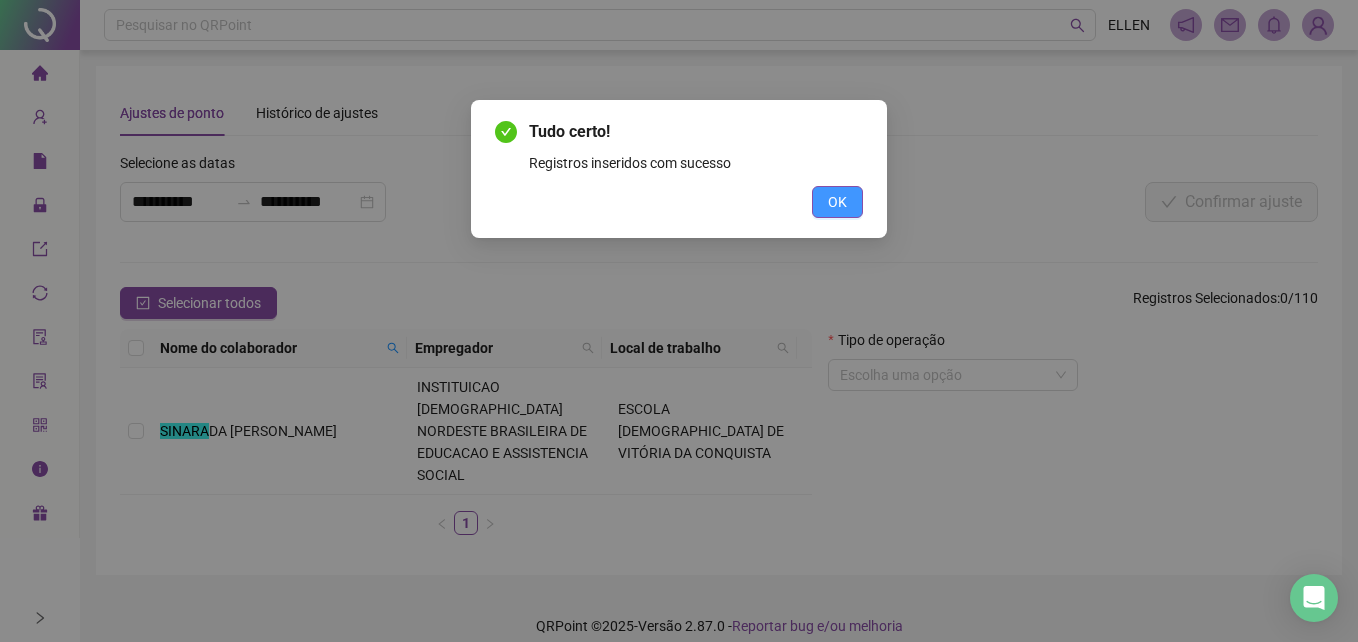 click on "OK" at bounding box center [837, 202] 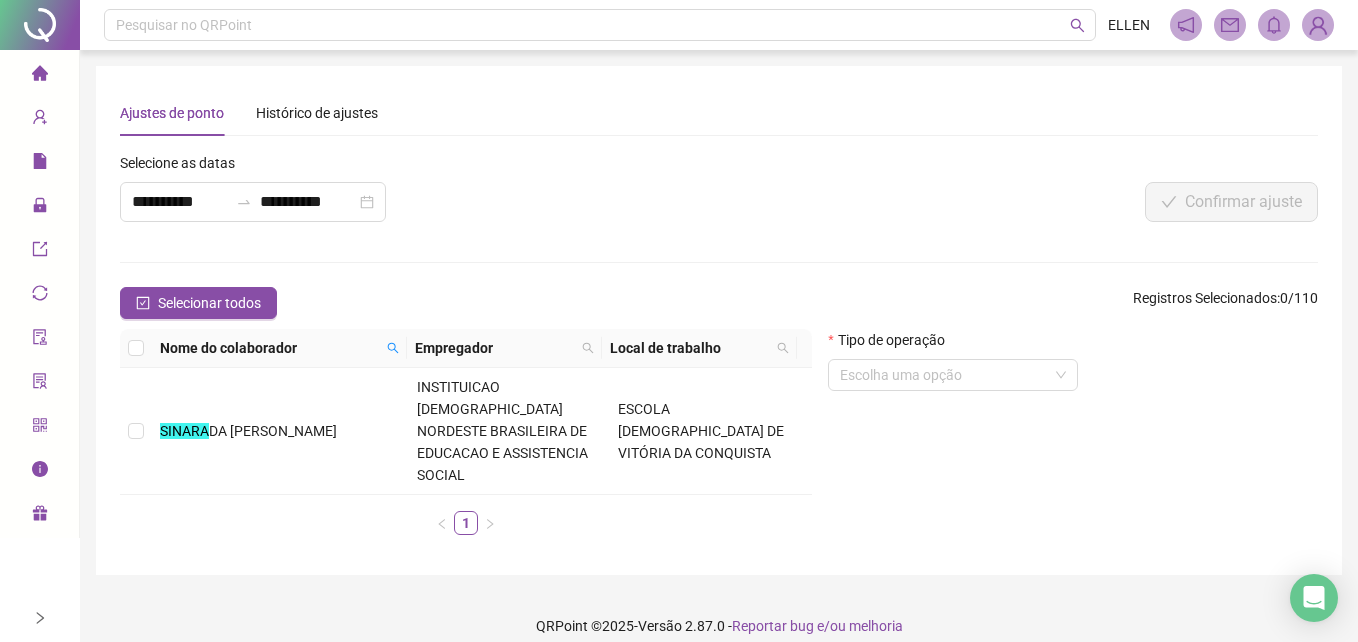 click on "Nome do colaborador Empregador Local de trabalho         SINARA  DA CRUZ SANTOS INSTITUICAO ADVENTISTA NORDESTE BRASILEIRA DE EDUCACAO E ASSISTENCIA SOCIAL ESCOLA ADVENTISTA DE VITÓRIA DA CONQUISTA 1" at bounding box center (466, 440) 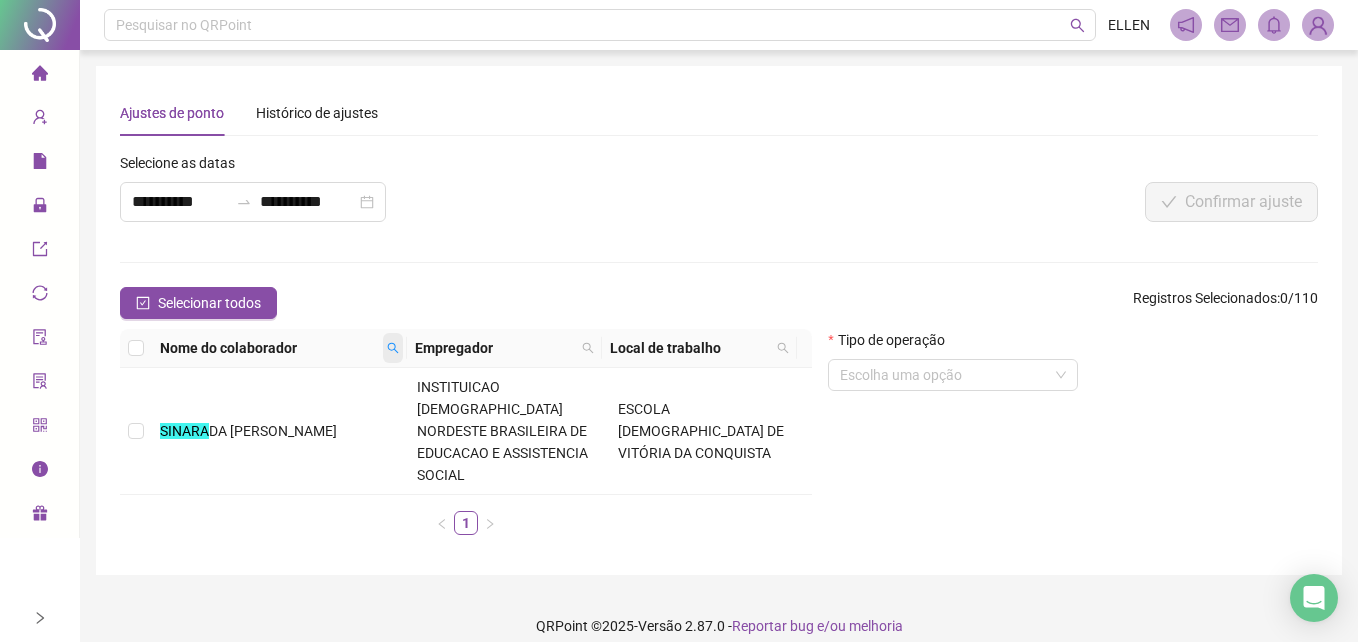 click at bounding box center (393, 348) 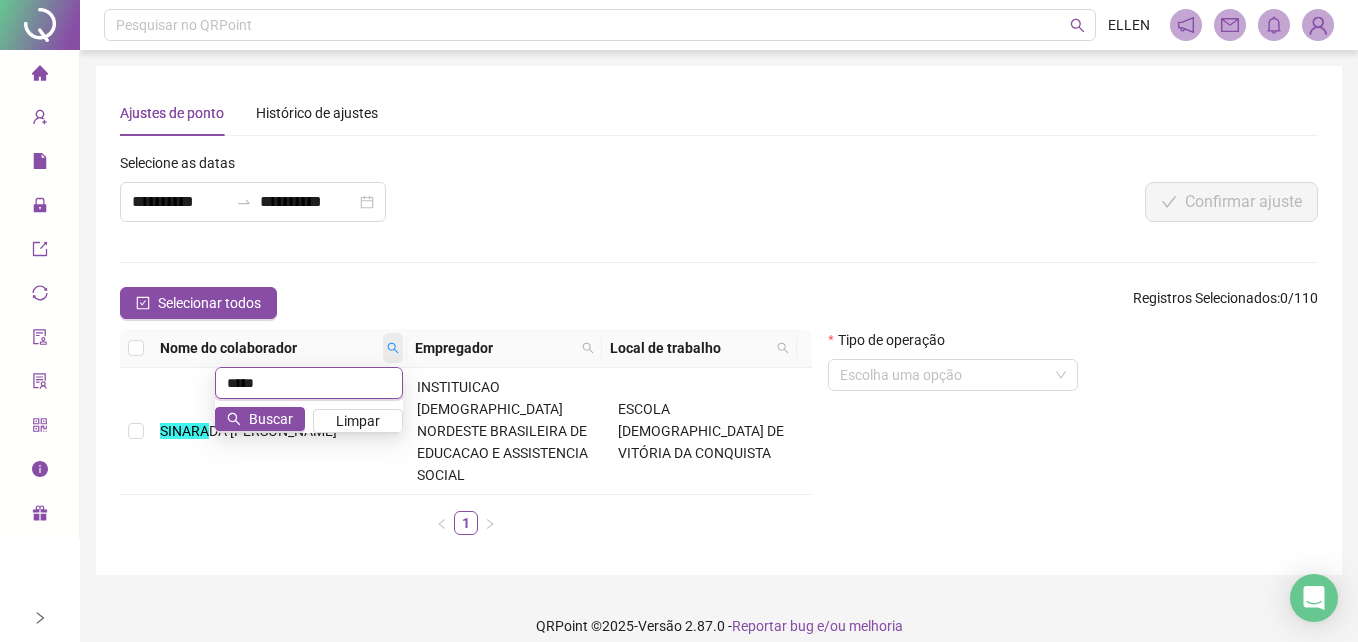 type on "*****" 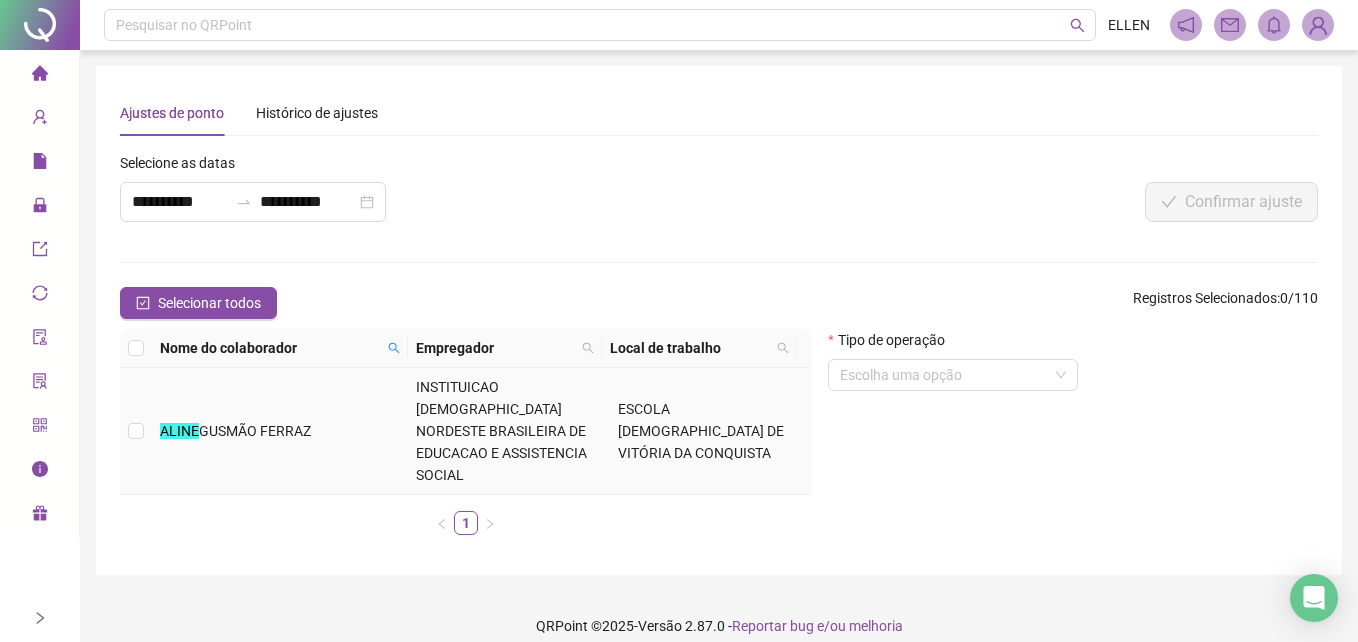 click on "ALINE  GUSMÃO FERRAZ" at bounding box center [280, 431] 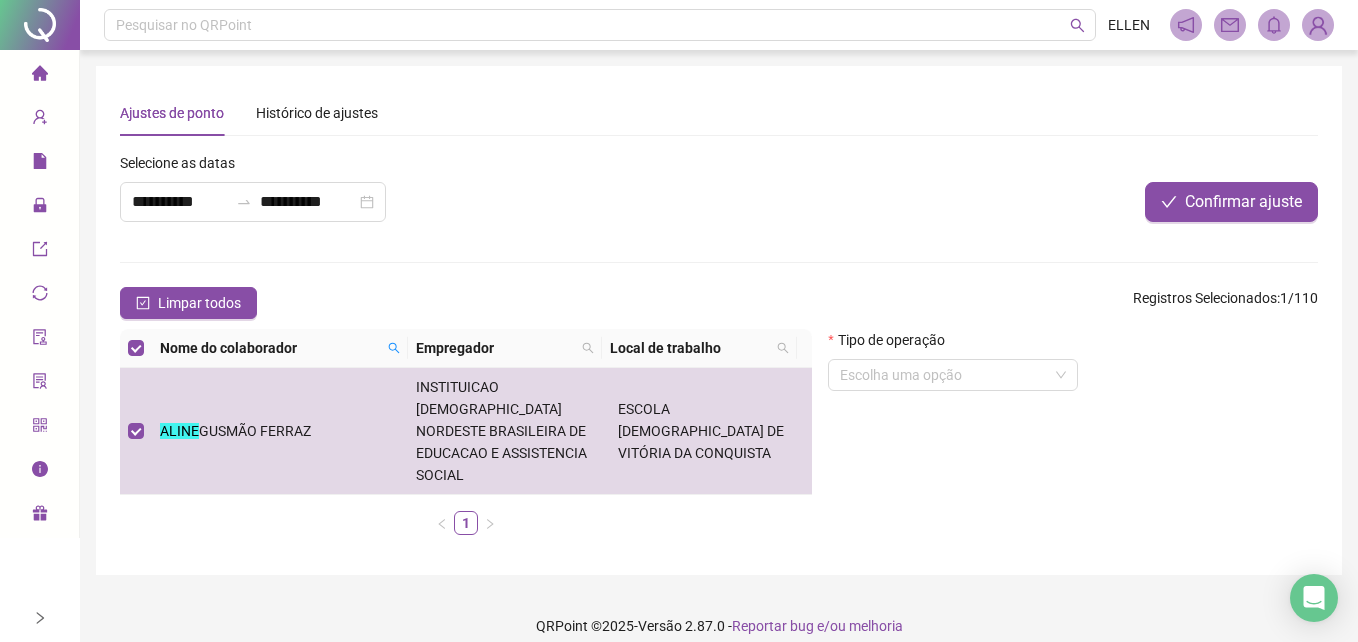 click on "Tipo de operação" at bounding box center (953, 344) 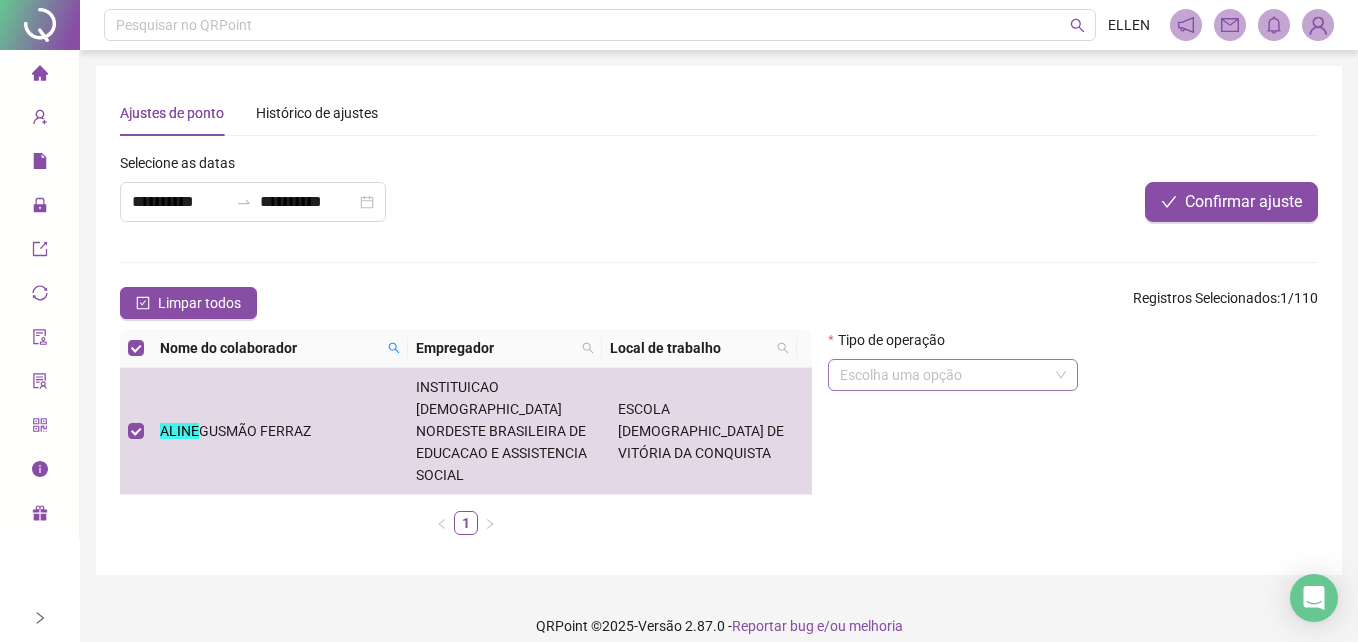 click at bounding box center (947, 375) 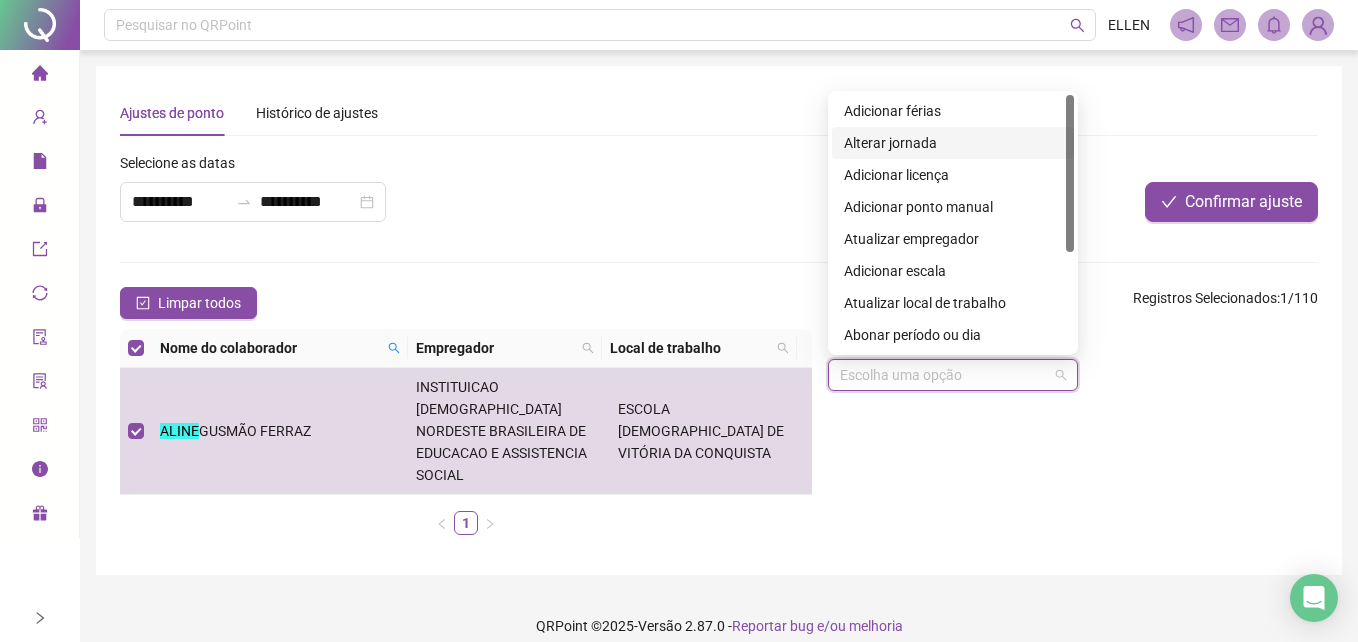 click on "Alterar jornada" at bounding box center [953, 143] 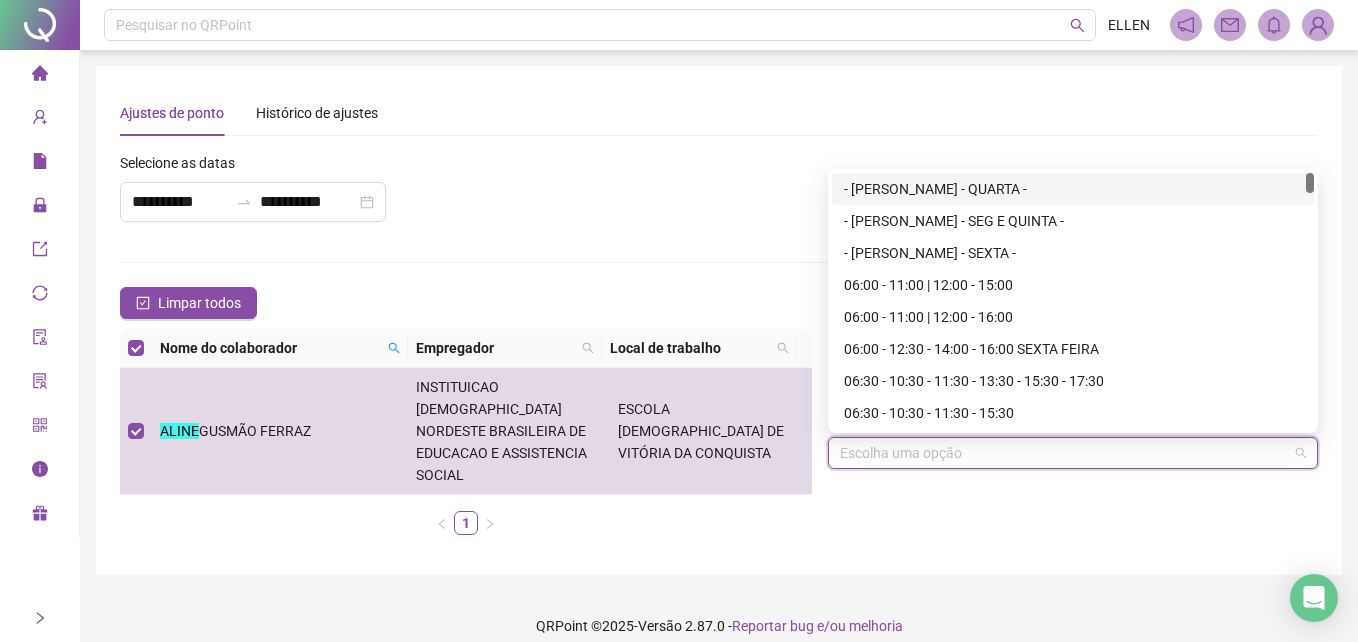 click at bounding box center [1067, 453] 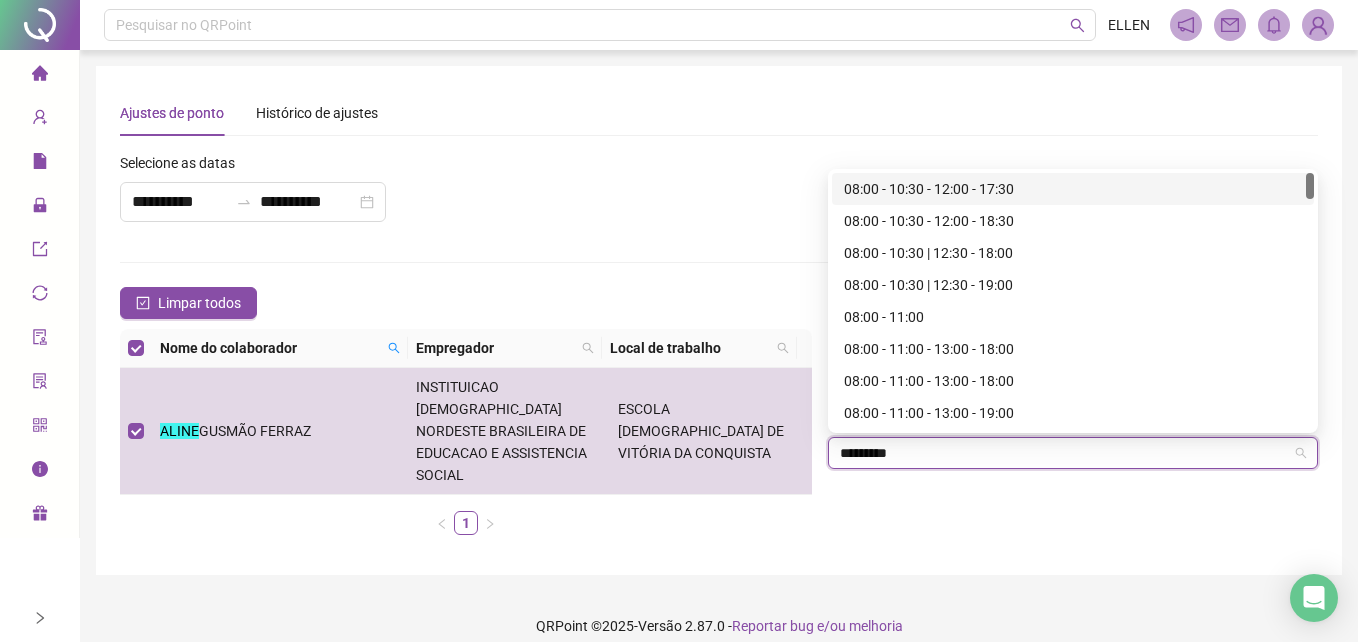 type on "**********" 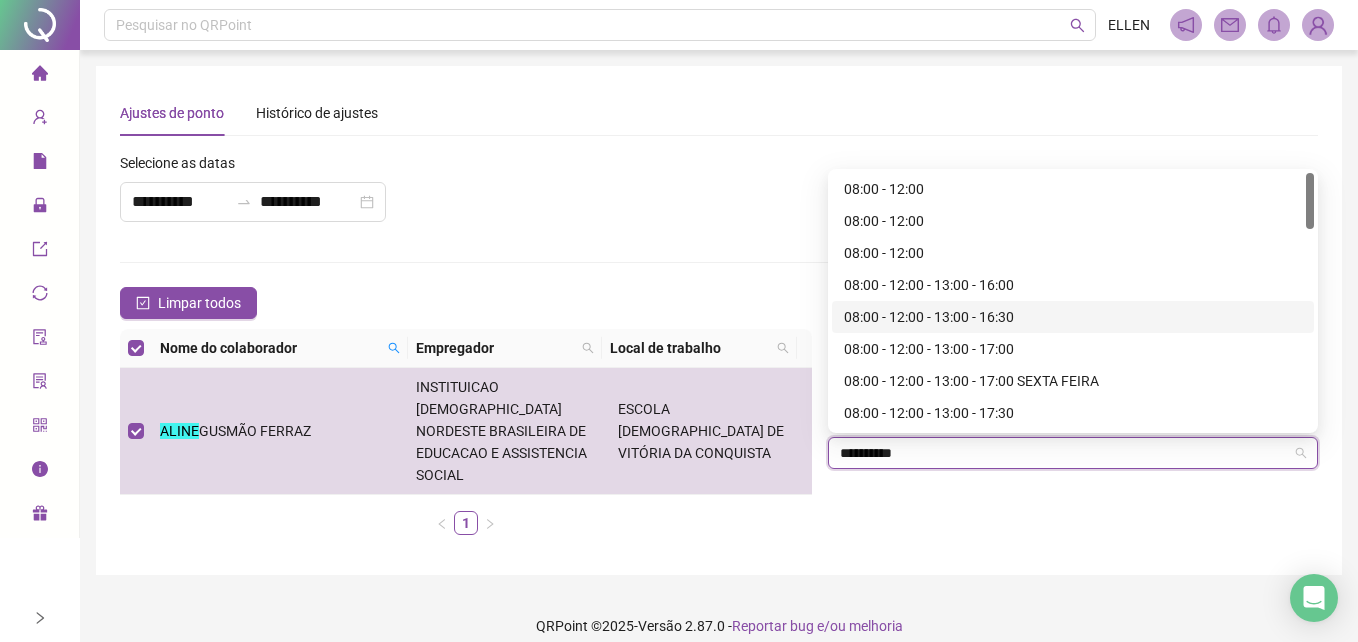 click on "08:00 - 12:00 - 13:00 - 16:30" at bounding box center [1073, 317] 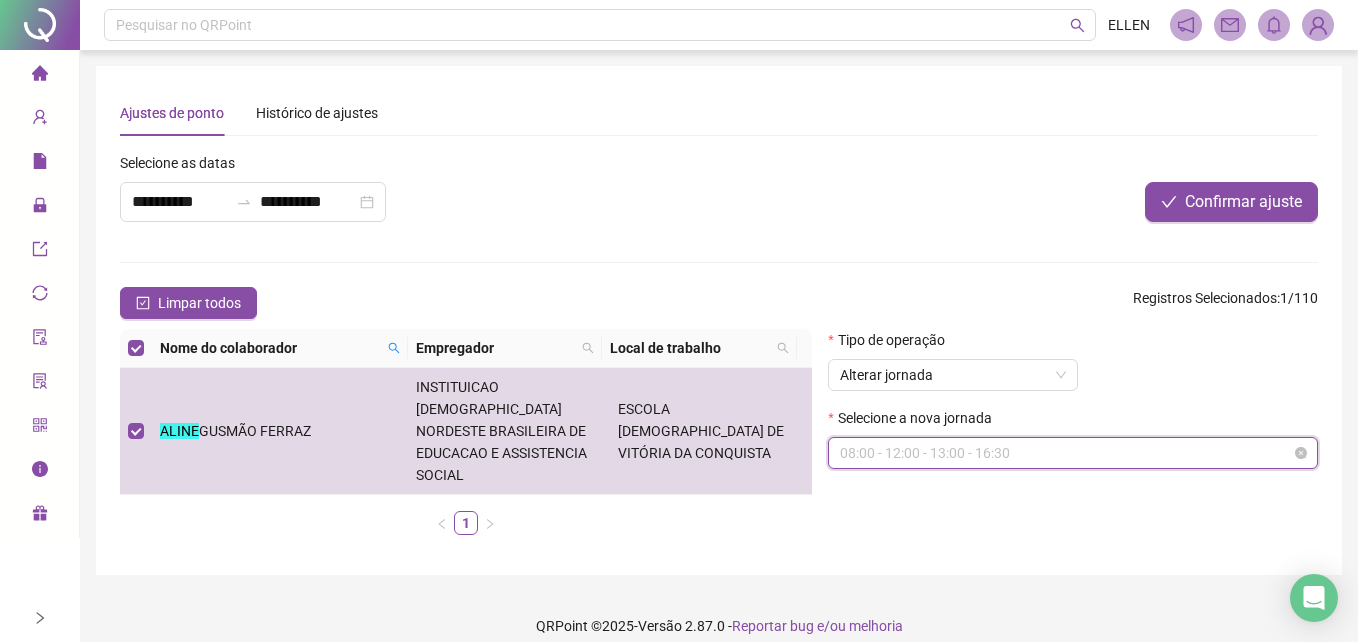 scroll, scrollTop: 16640, scrollLeft: 0, axis: vertical 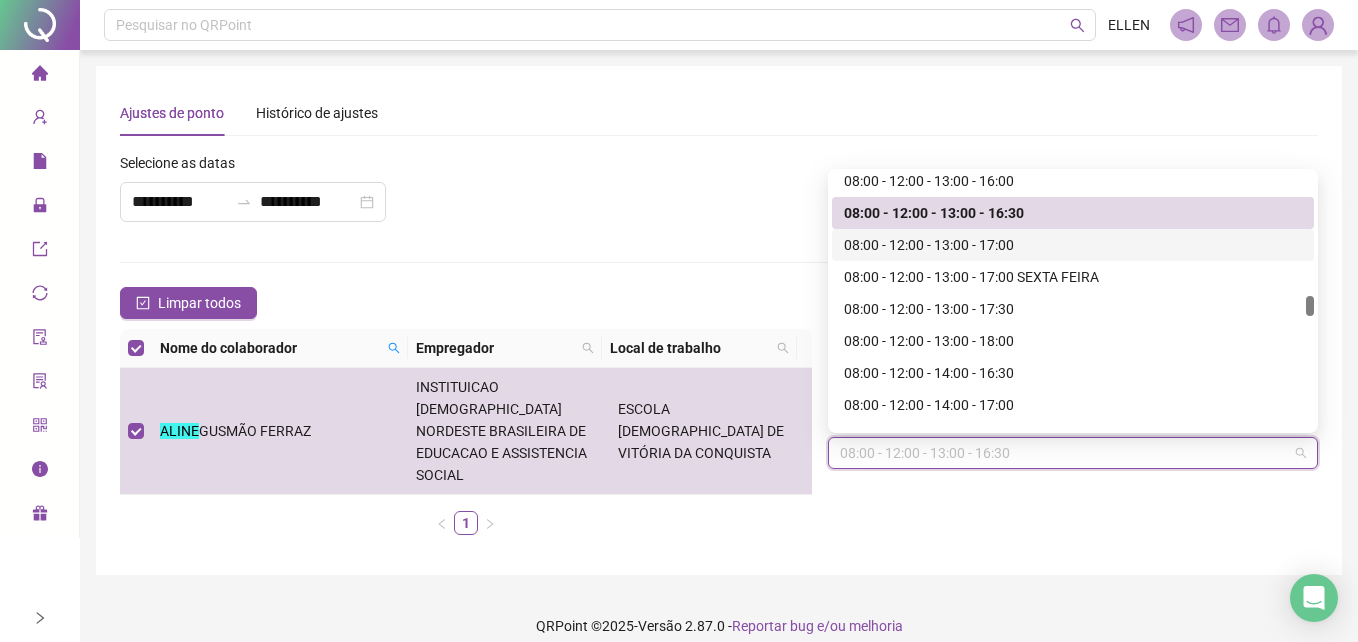 click on "08:00 - 12:00 - 13:00 - 17:00" at bounding box center [1073, 245] 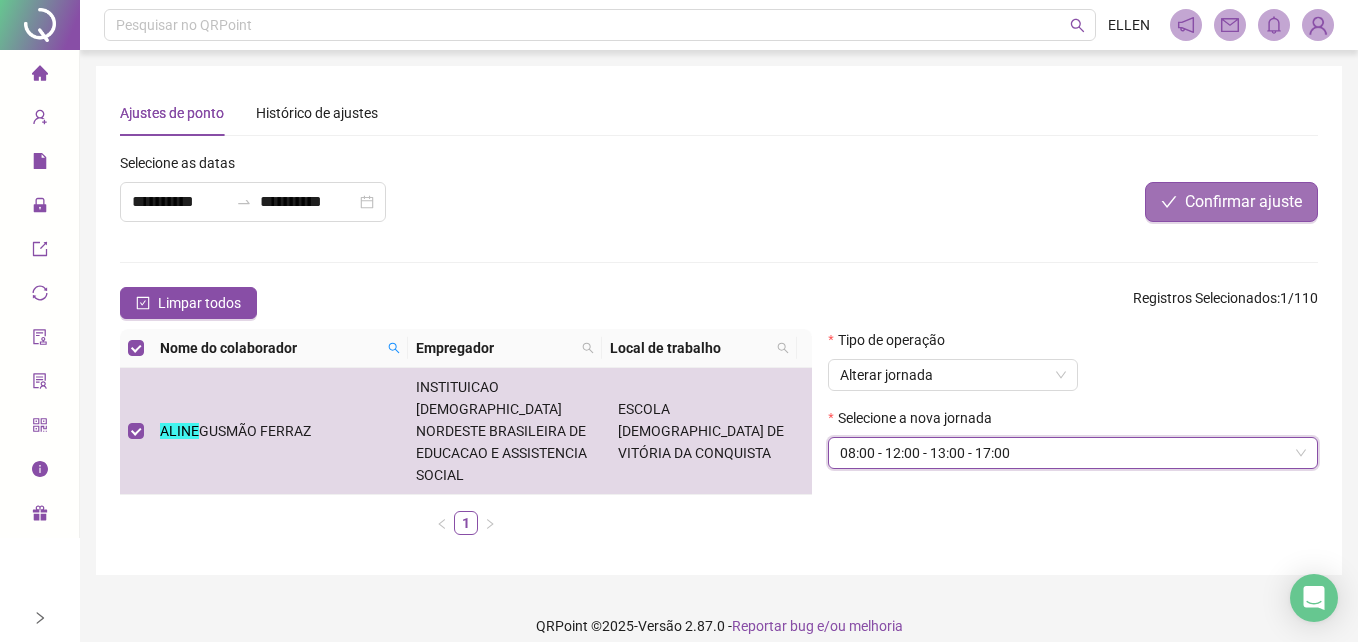 click on "Confirmar ajuste" at bounding box center (1231, 202) 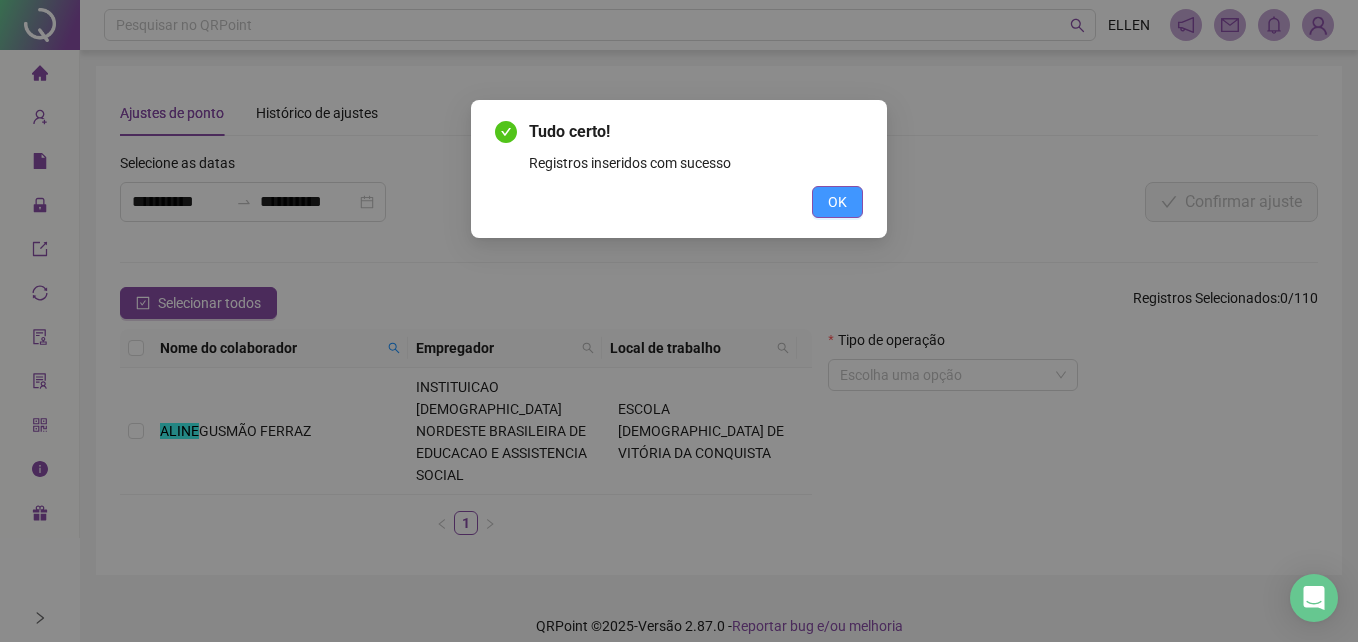 click on "OK" at bounding box center [837, 202] 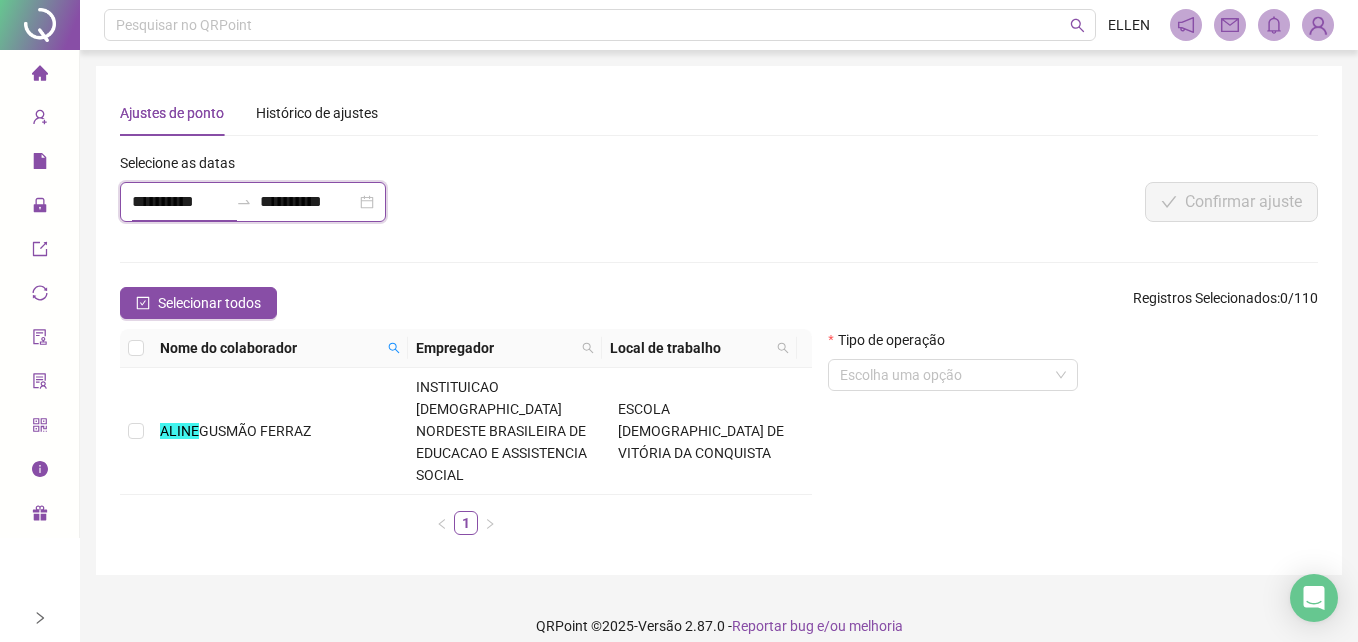 click on "**********" at bounding box center [180, 202] 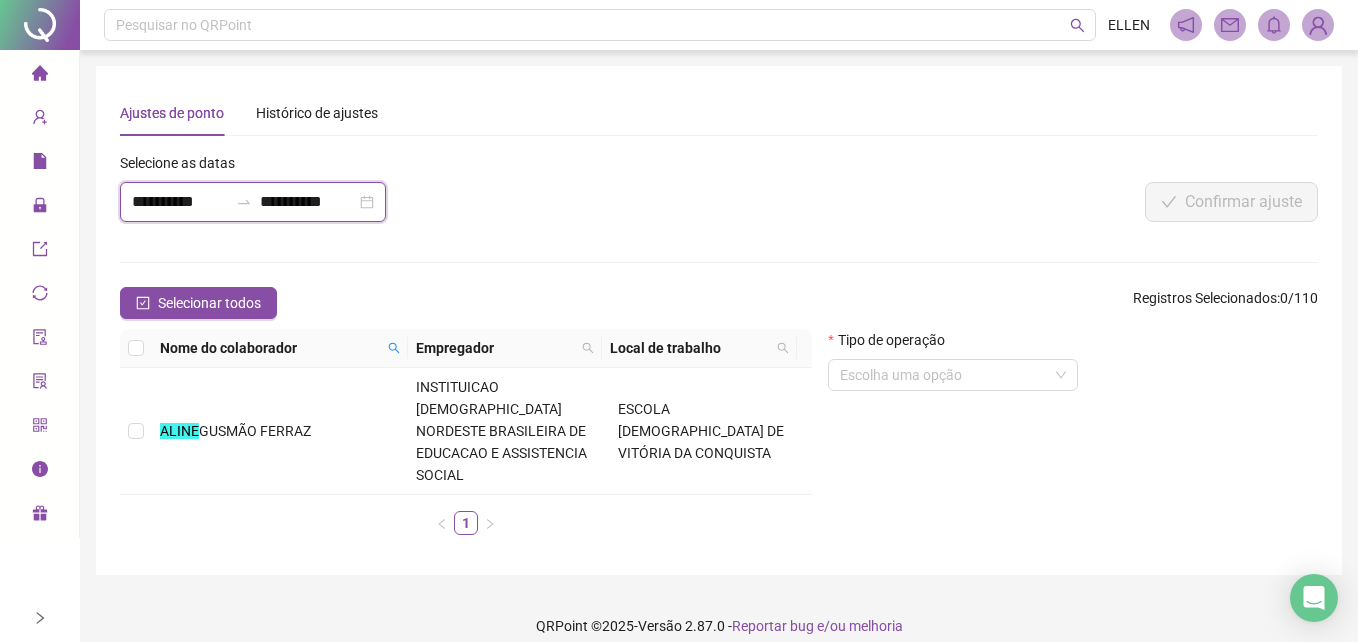 click on "**********" at bounding box center (180, 202) 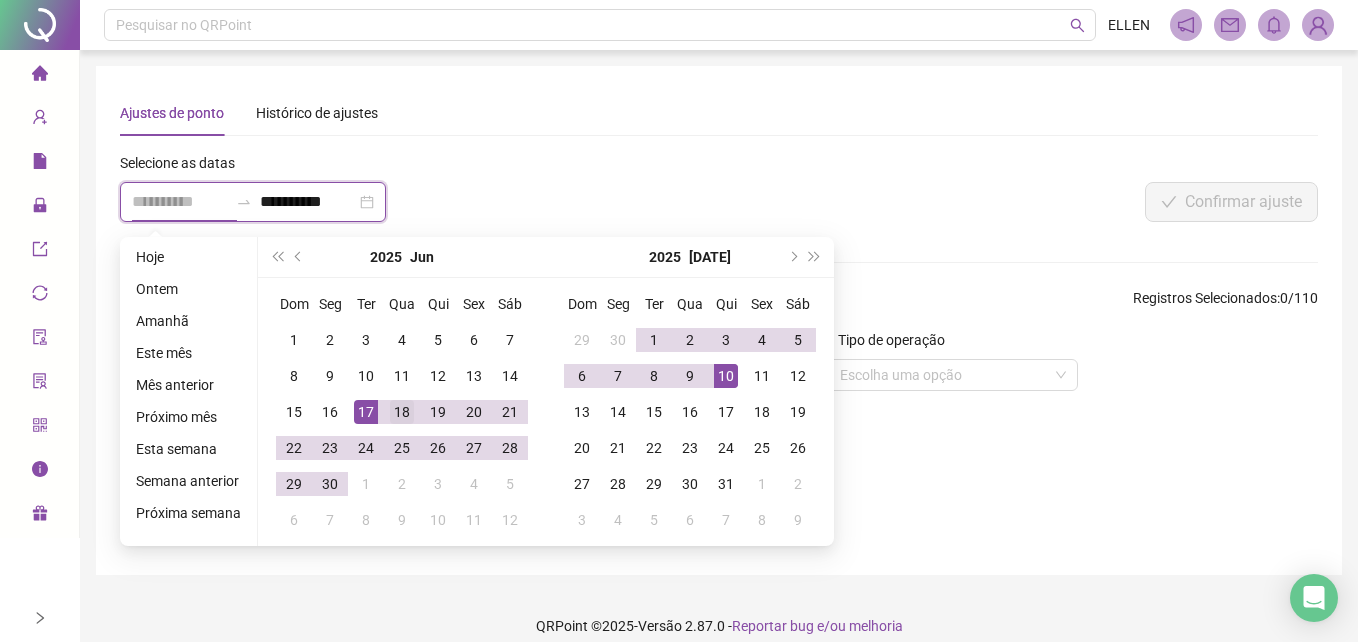 type on "**********" 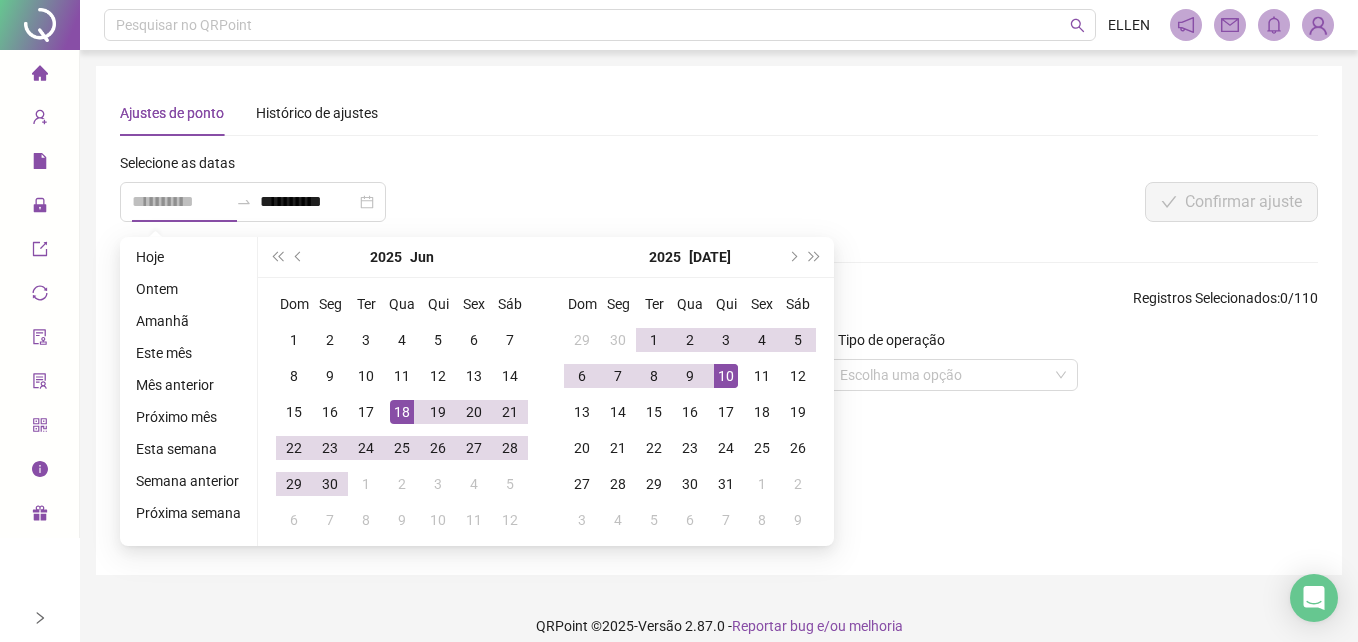 click on "18" at bounding box center [402, 412] 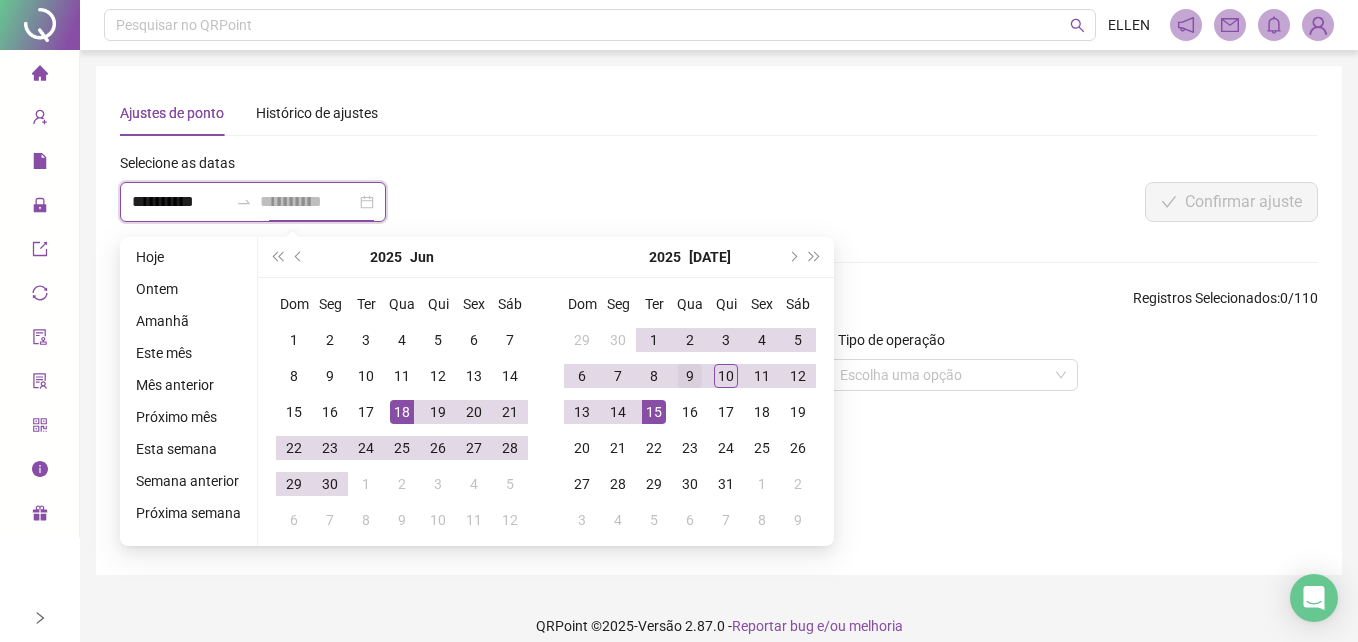 type on "**********" 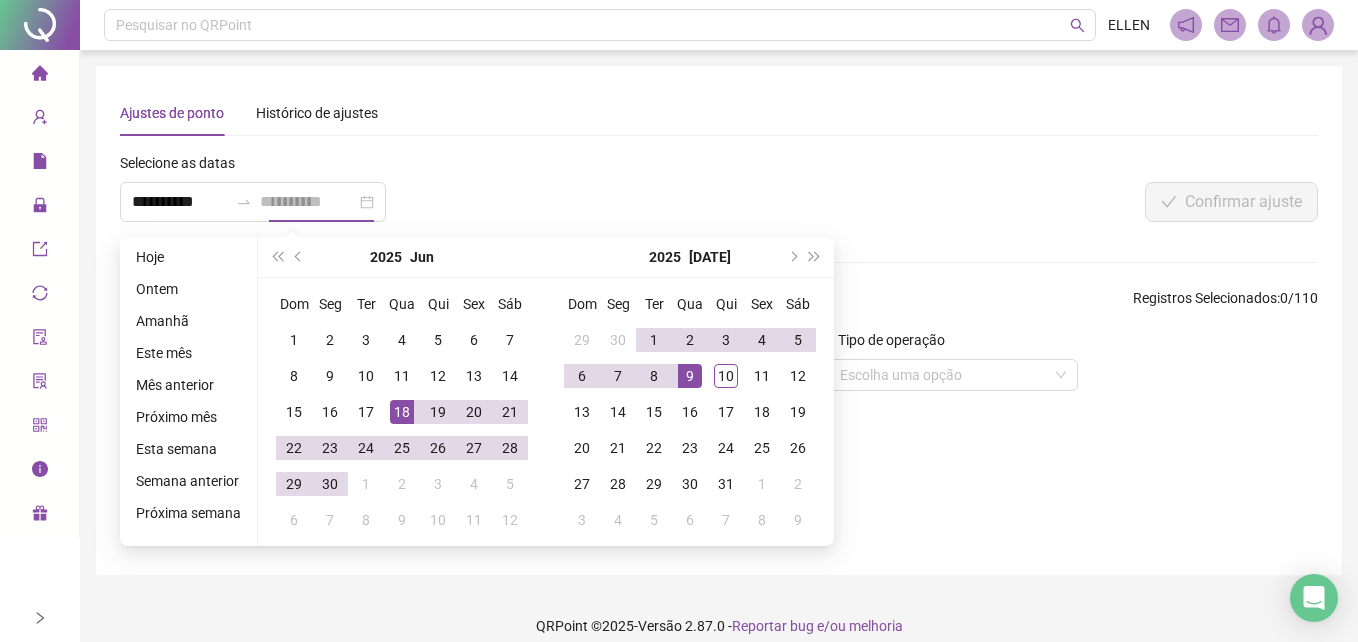click on "9" at bounding box center (690, 376) 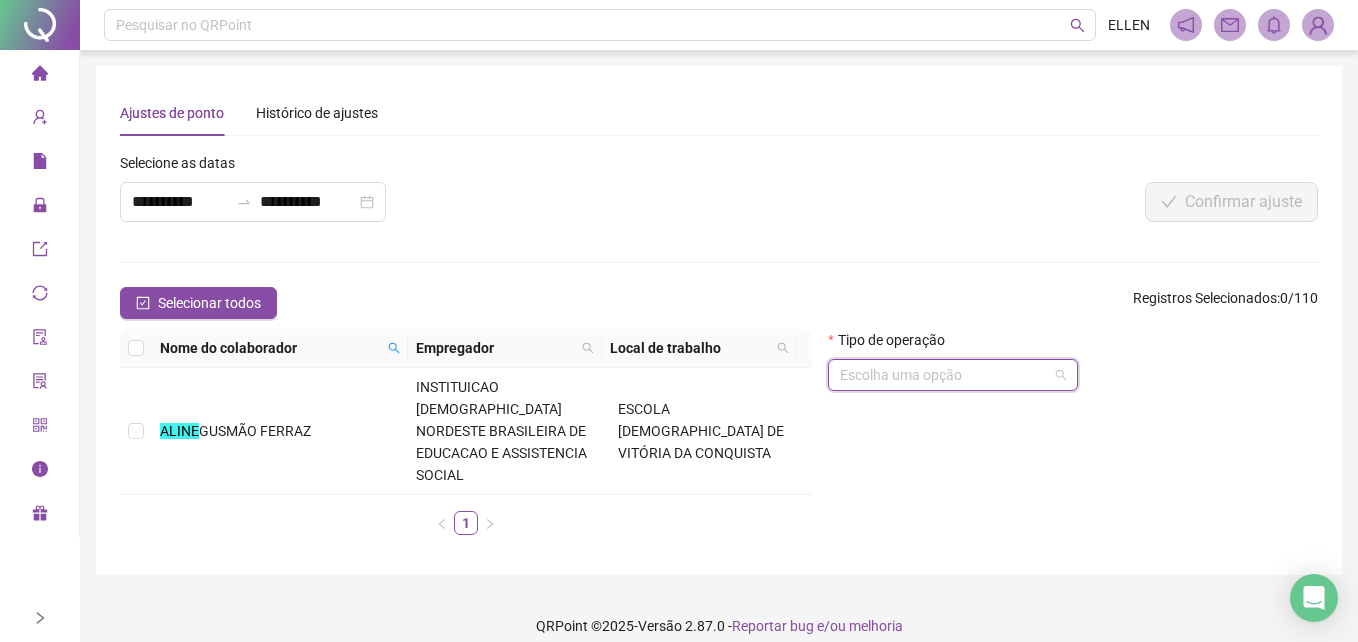 click at bounding box center (947, 375) 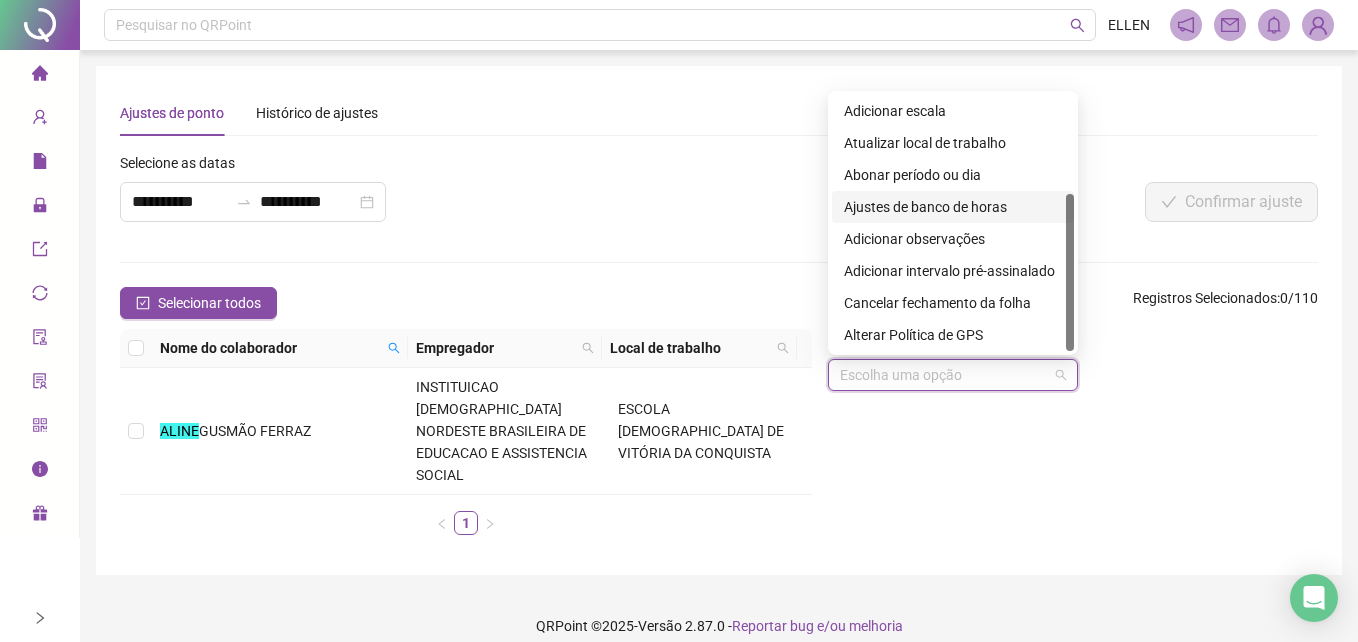 scroll, scrollTop: 0, scrollLeft: 0, axis: both 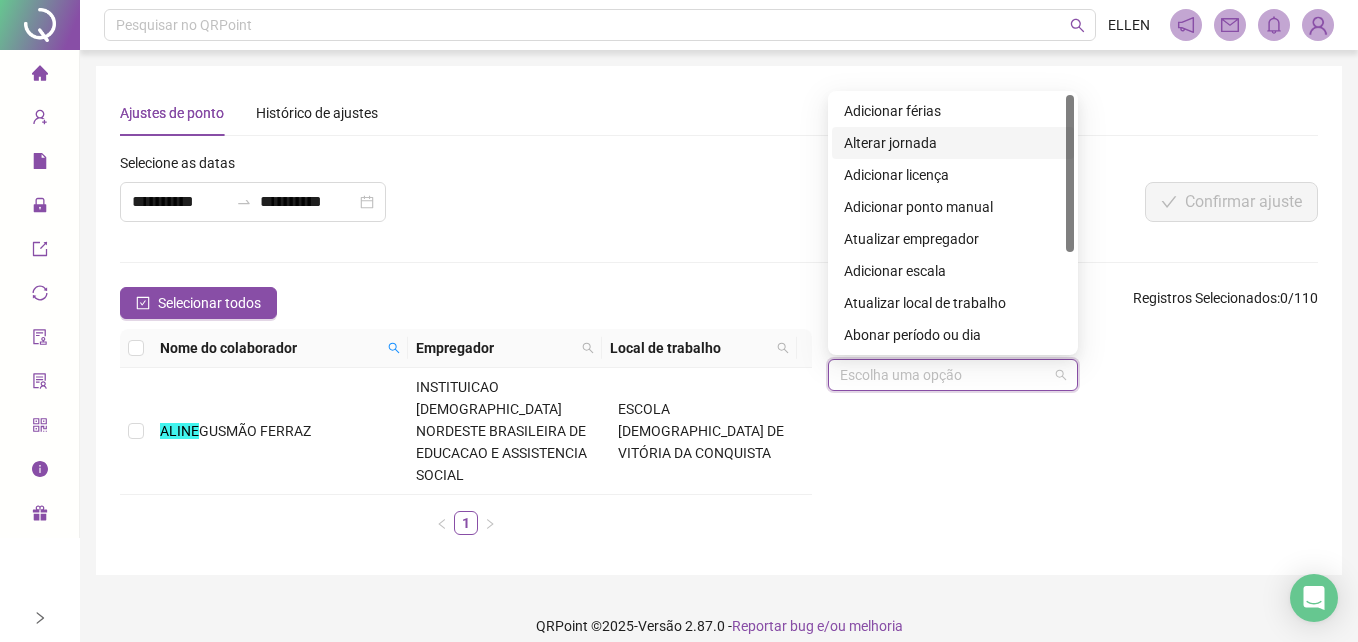 click on "Alterar jornada" at bounding box center (953, 143) 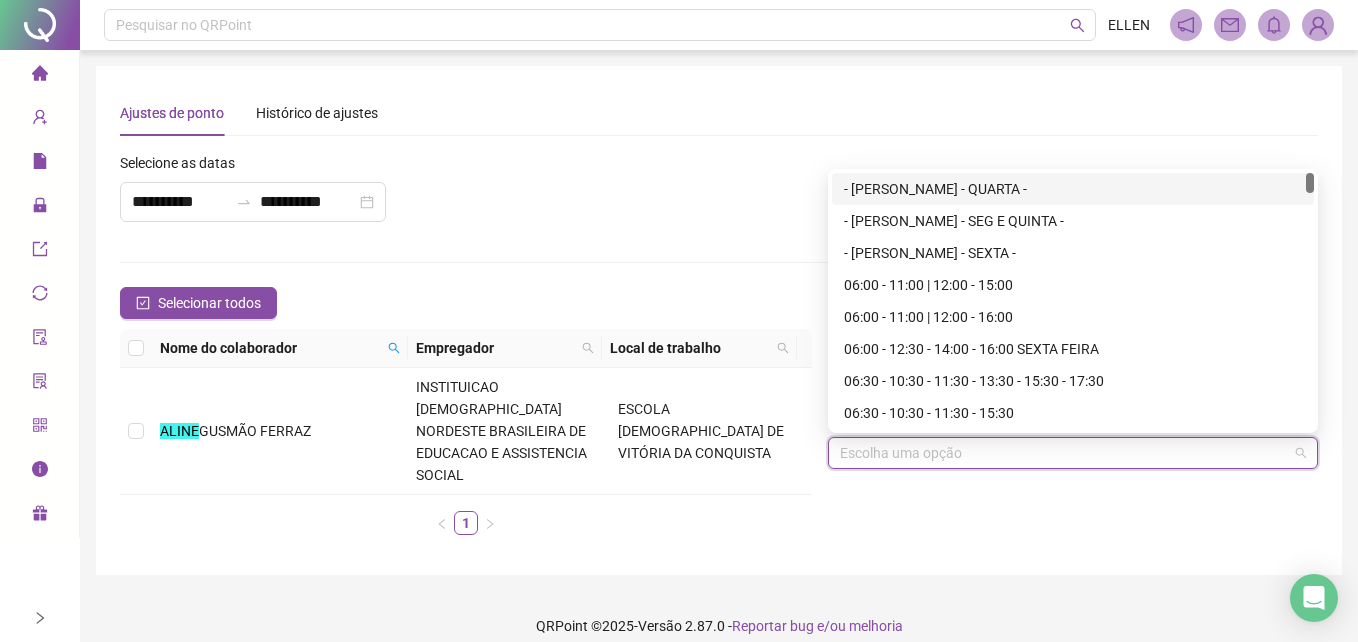 click at bounding box center [1067, 453] 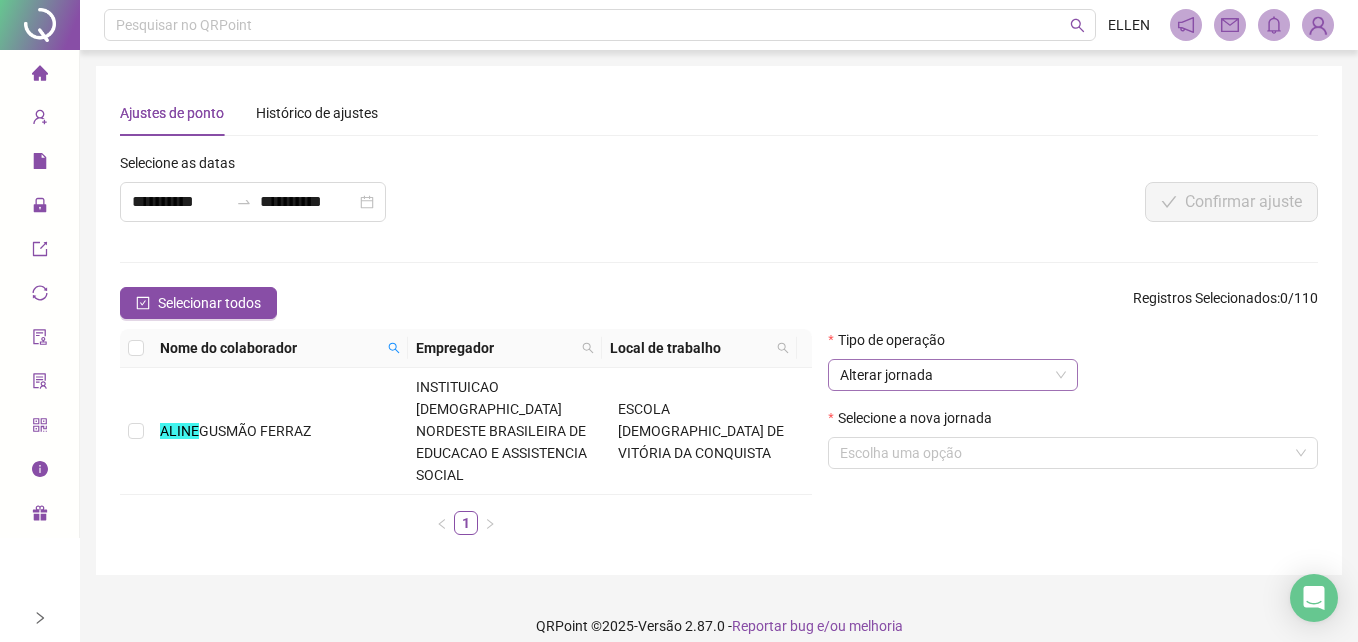click on "Alterar jornada" at bounding box center [953, 375] 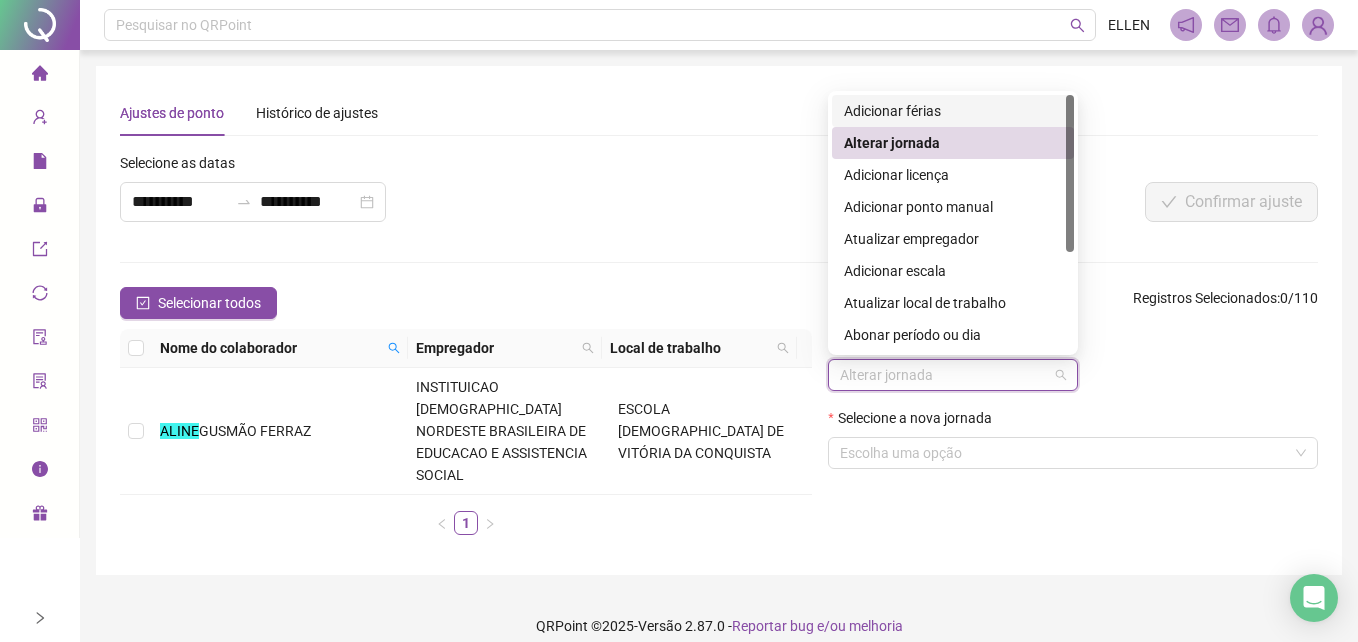 click on "Adicionar férias" at bounding box center [953, 111] 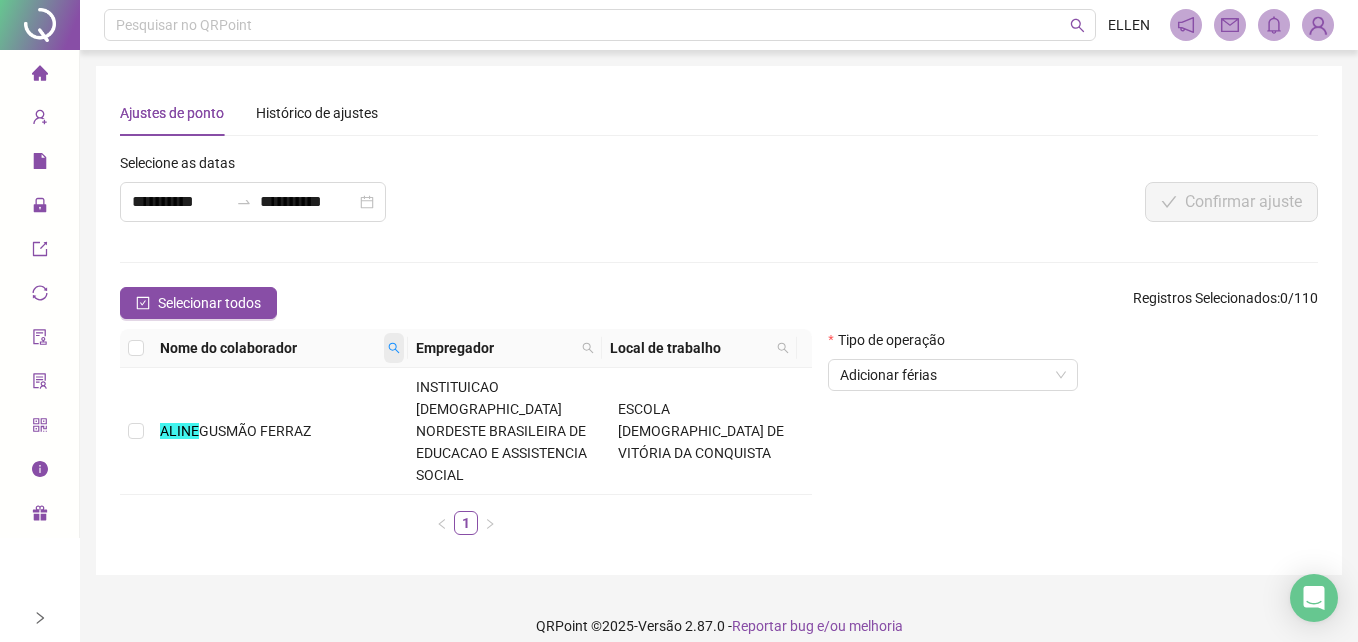 click at bounding box center (394, 348) 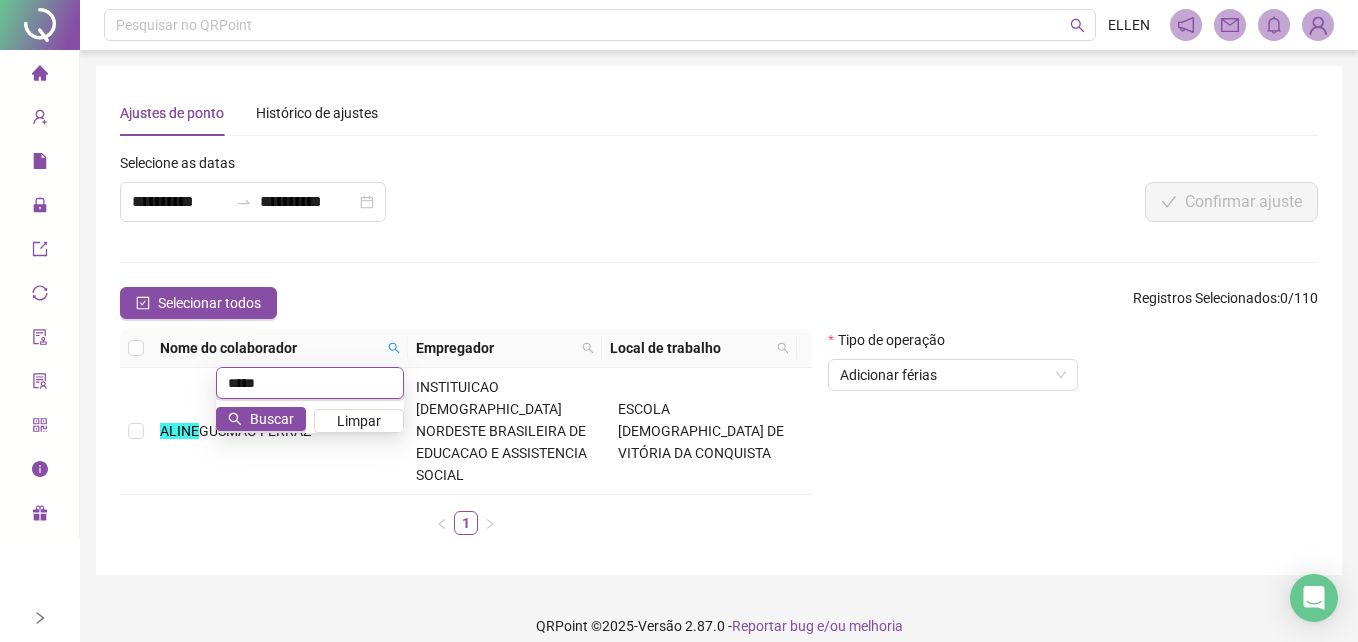 type on "*" 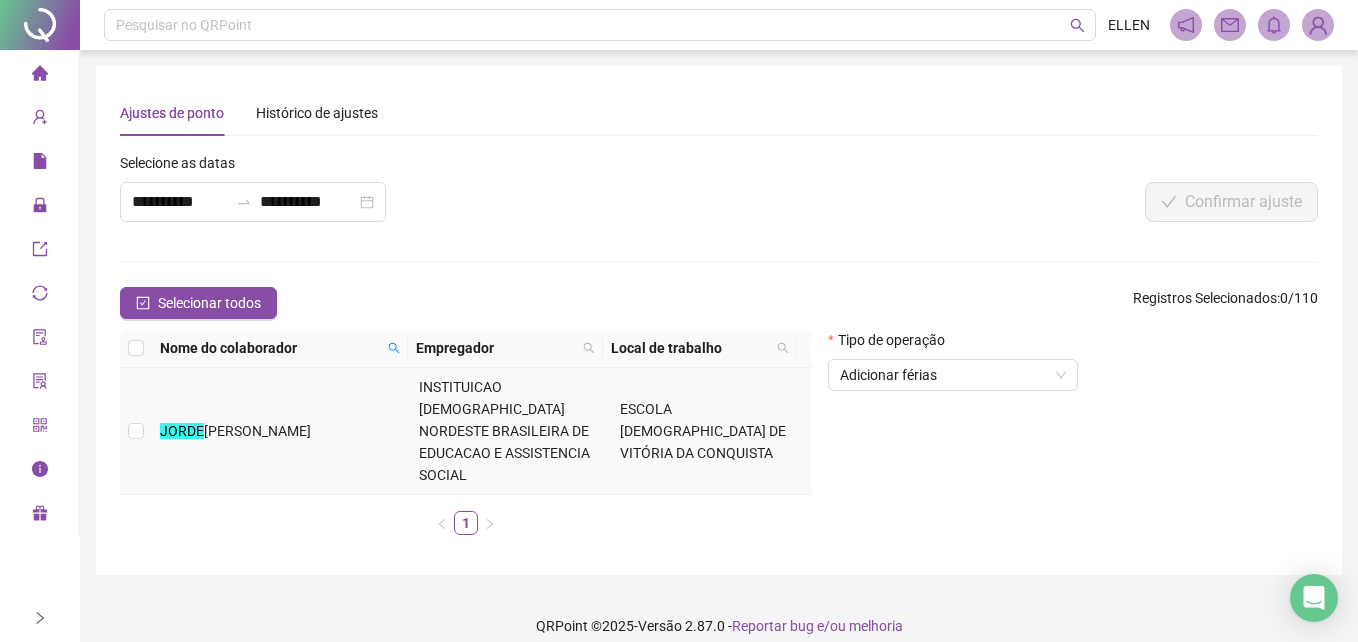 click on "JORDE LINA RIBEIRO DE OLIVEIRA FREITAS" at bounding box center (281, 431) 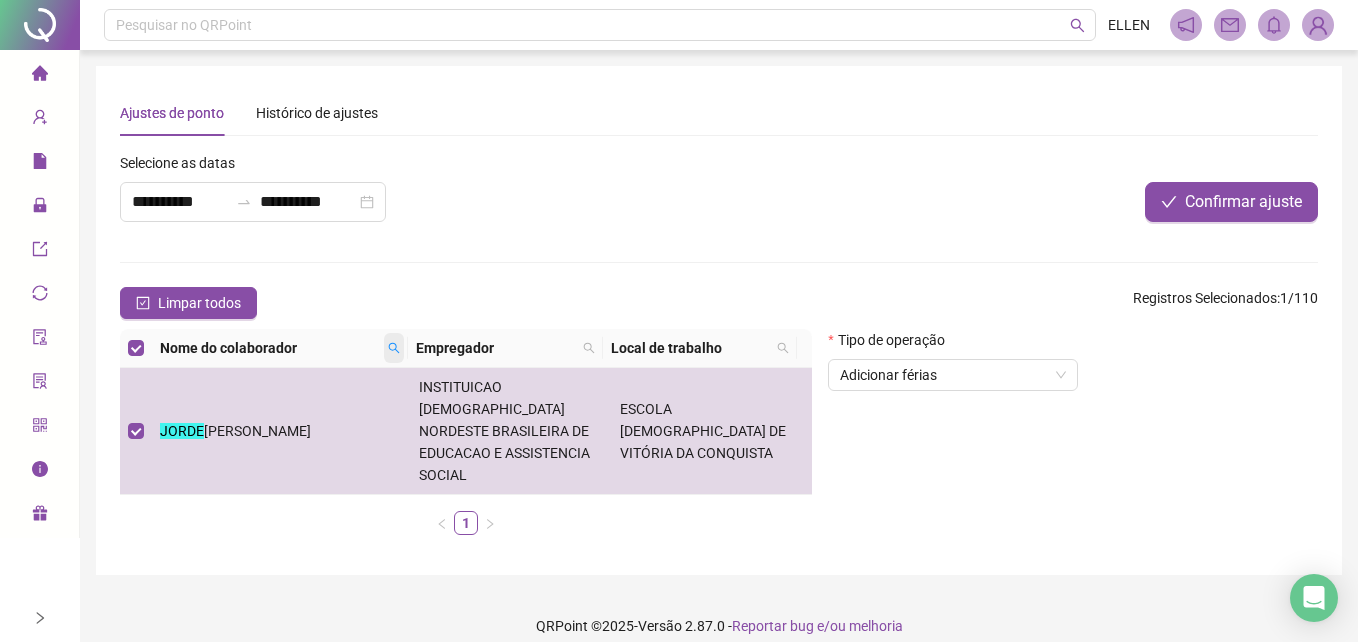 click 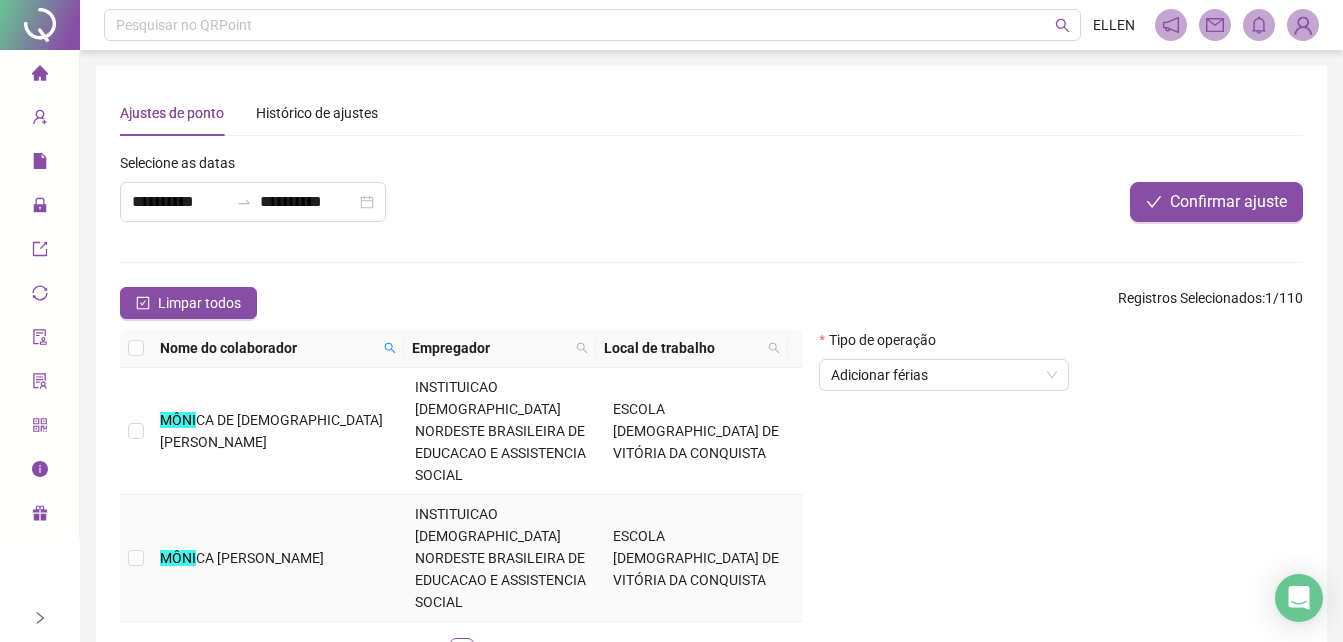 click on "MÔNI CA SANTOS BARBOSA FERREIRA" at bounding box center [279, 558] 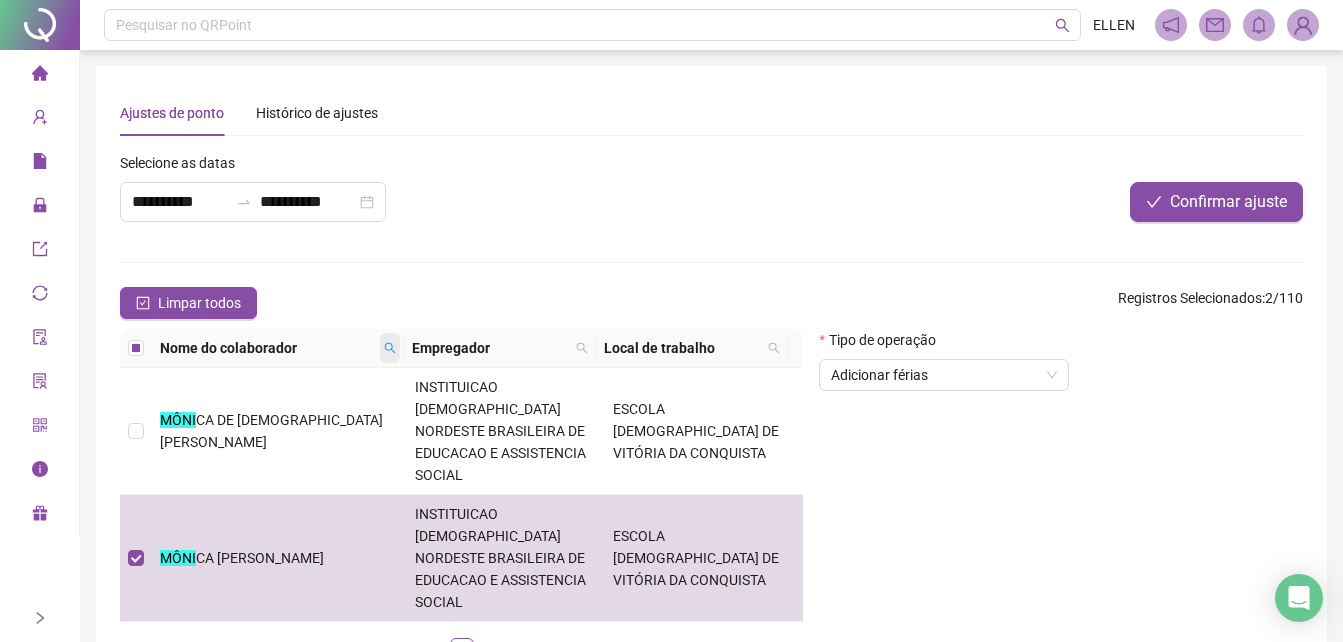 click at bounding box center [390, 348] 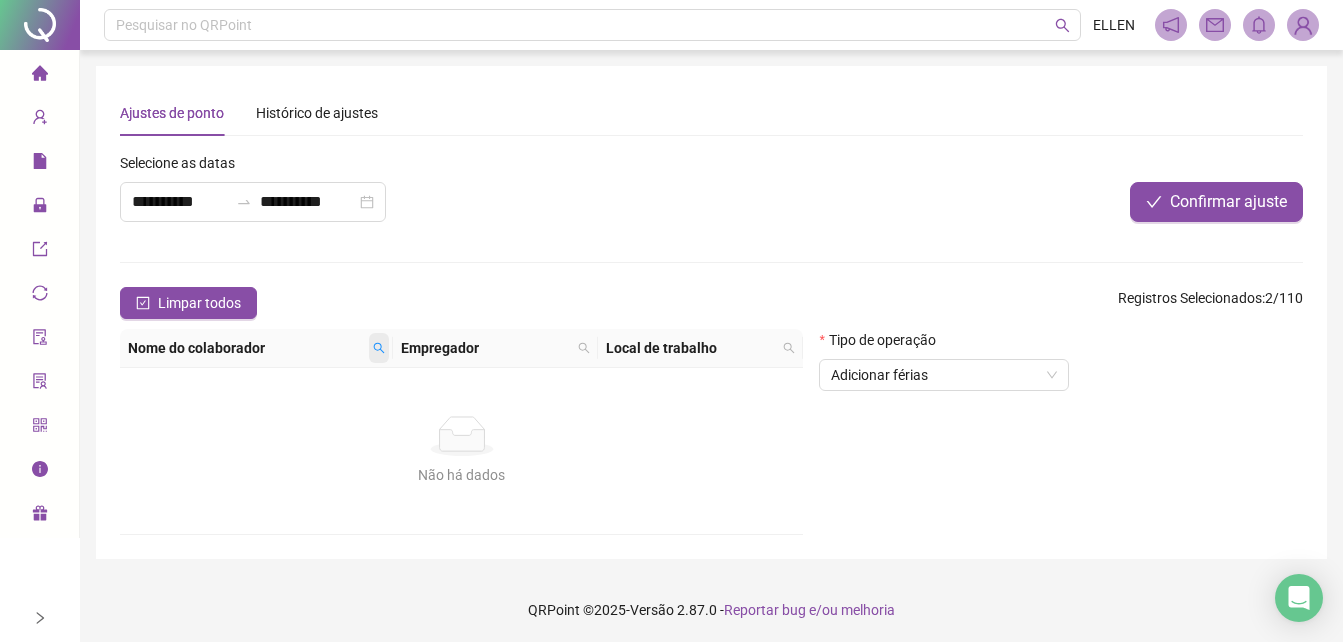 click 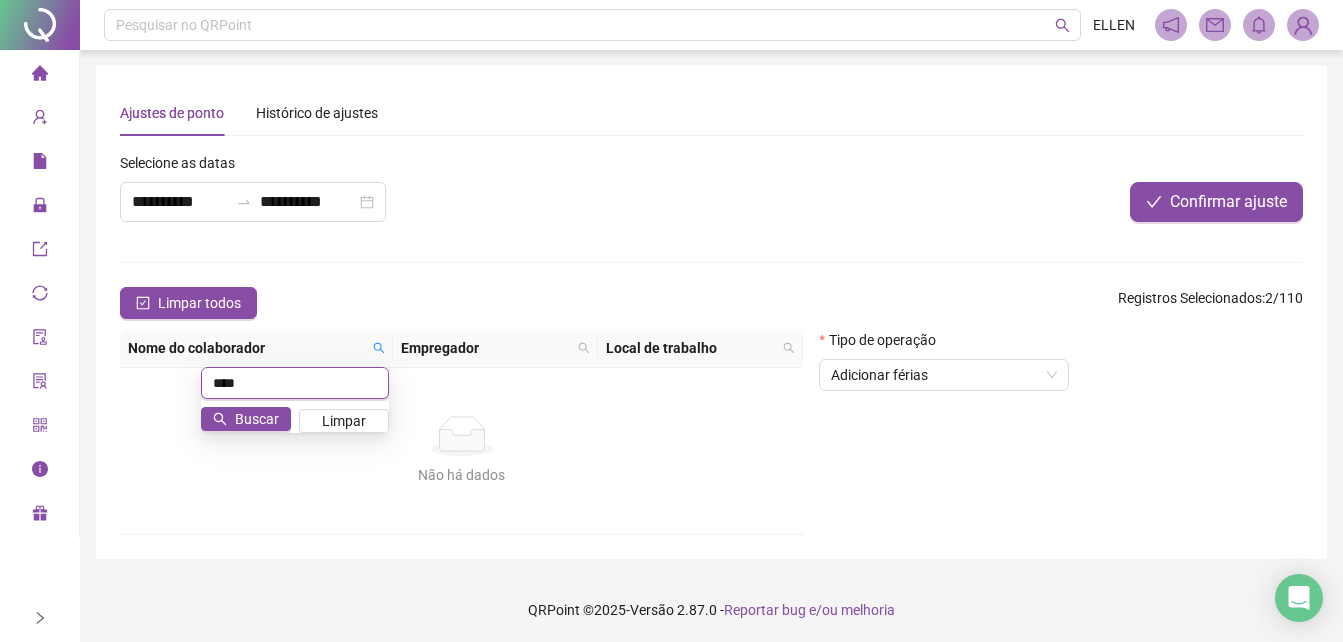 click on "****" at bounding box center [295, 383] 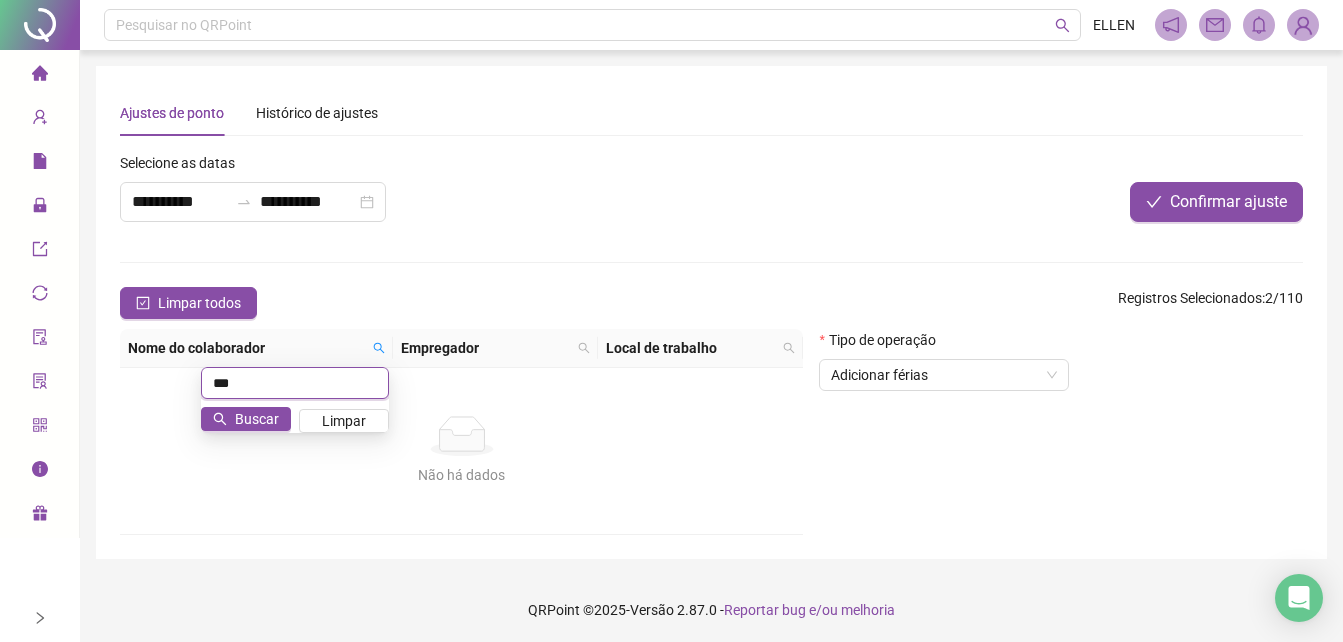 type on "***" 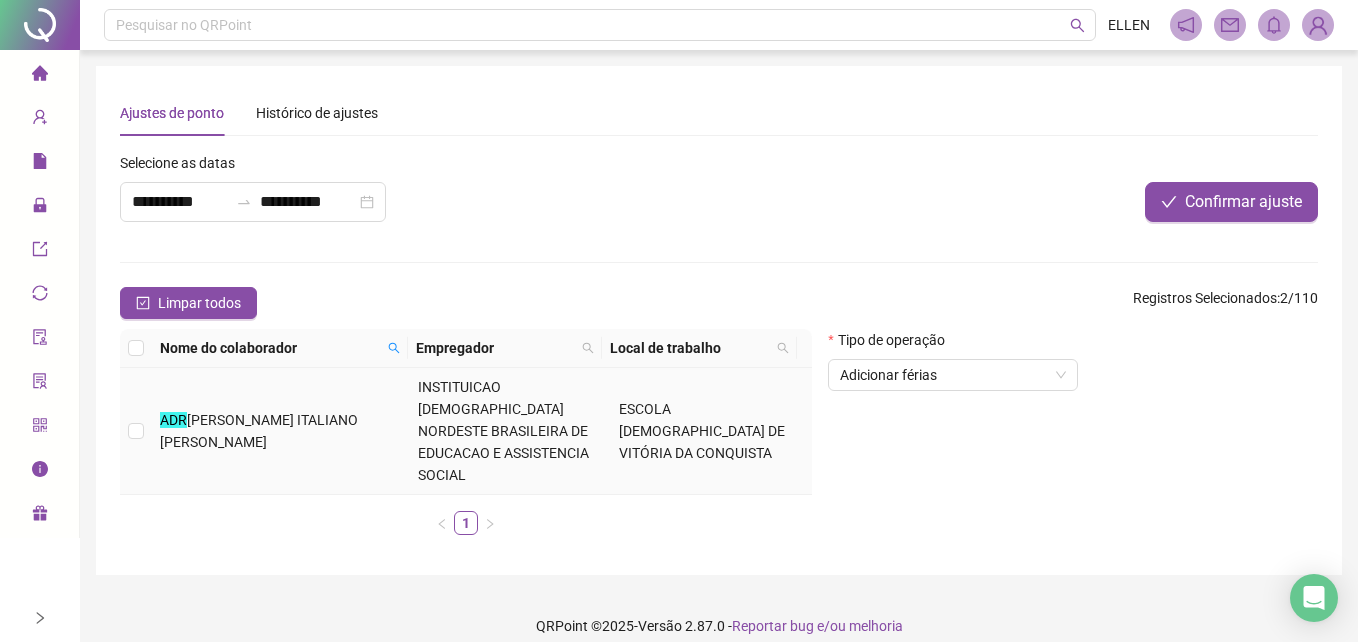 click on "ADR YELE TEIXEIRA ITALIANO DA SILVA" at bounding box center (281, 431) 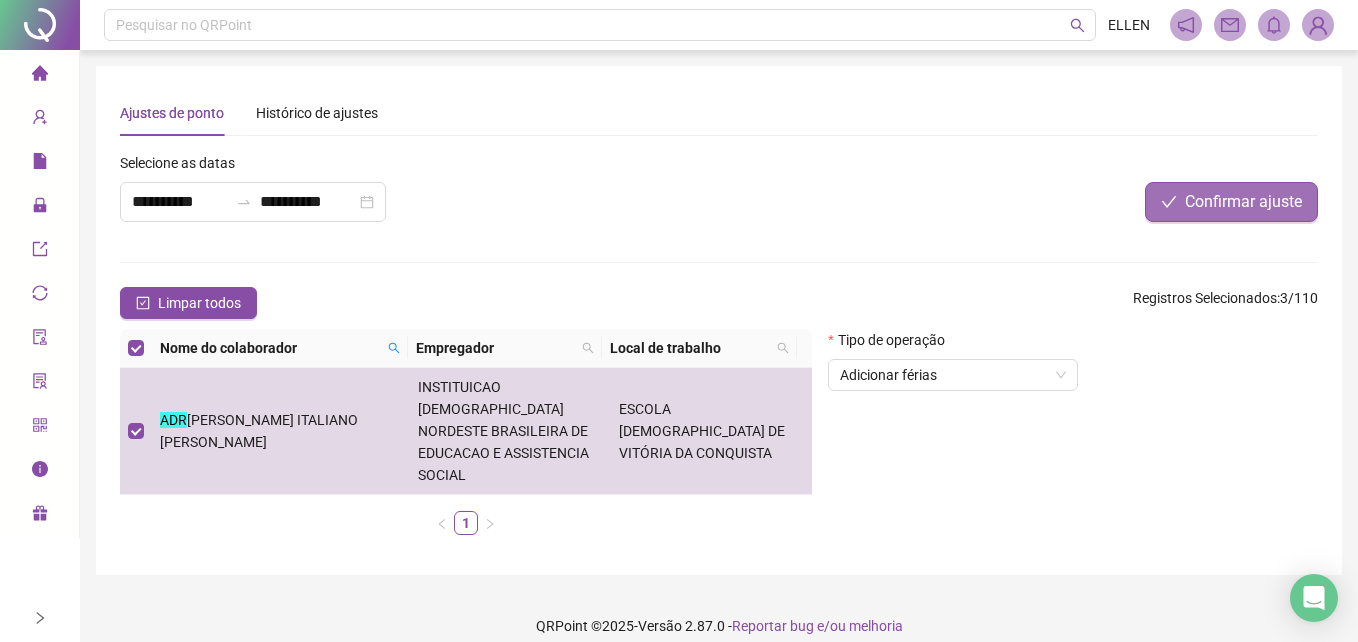click 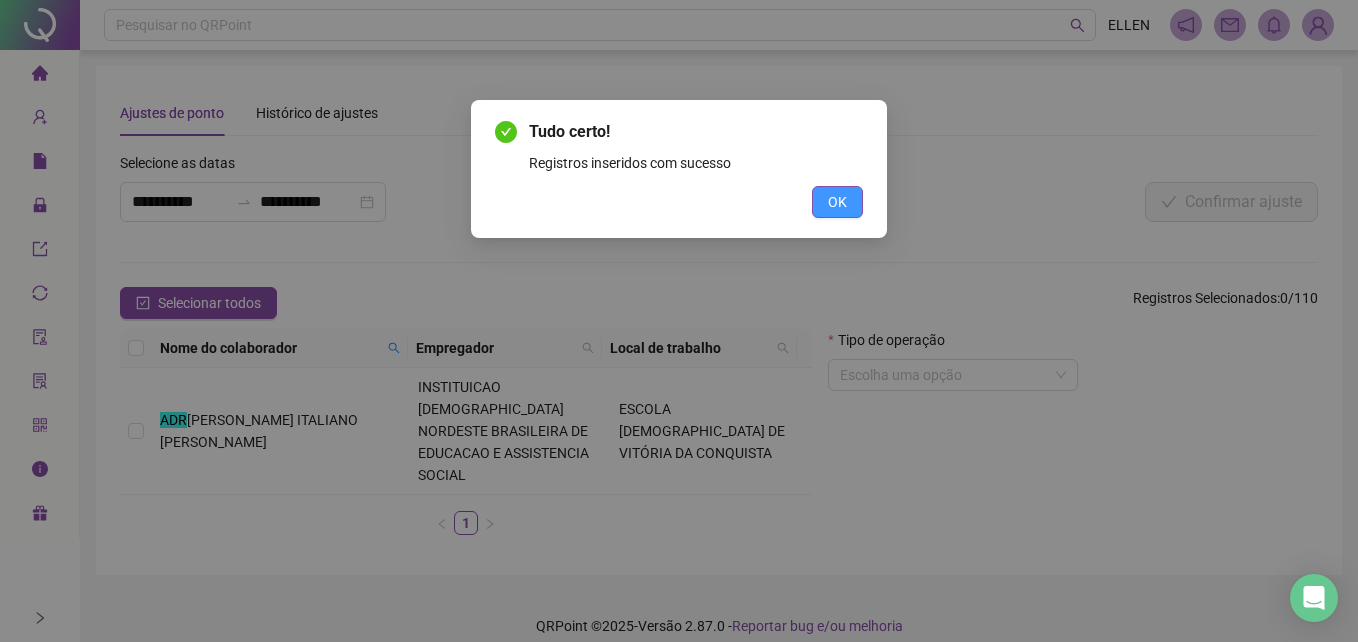 click on "OK" at bounding box center [837, 202] 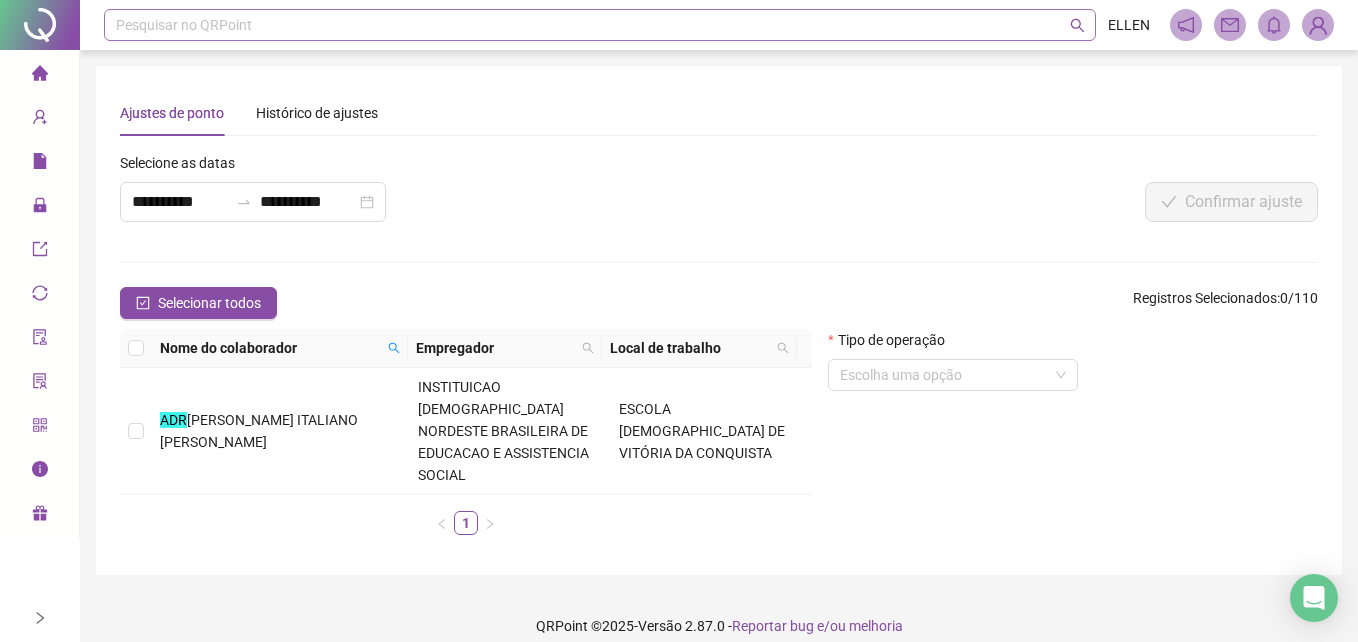 click at bounding box center (589, 25) 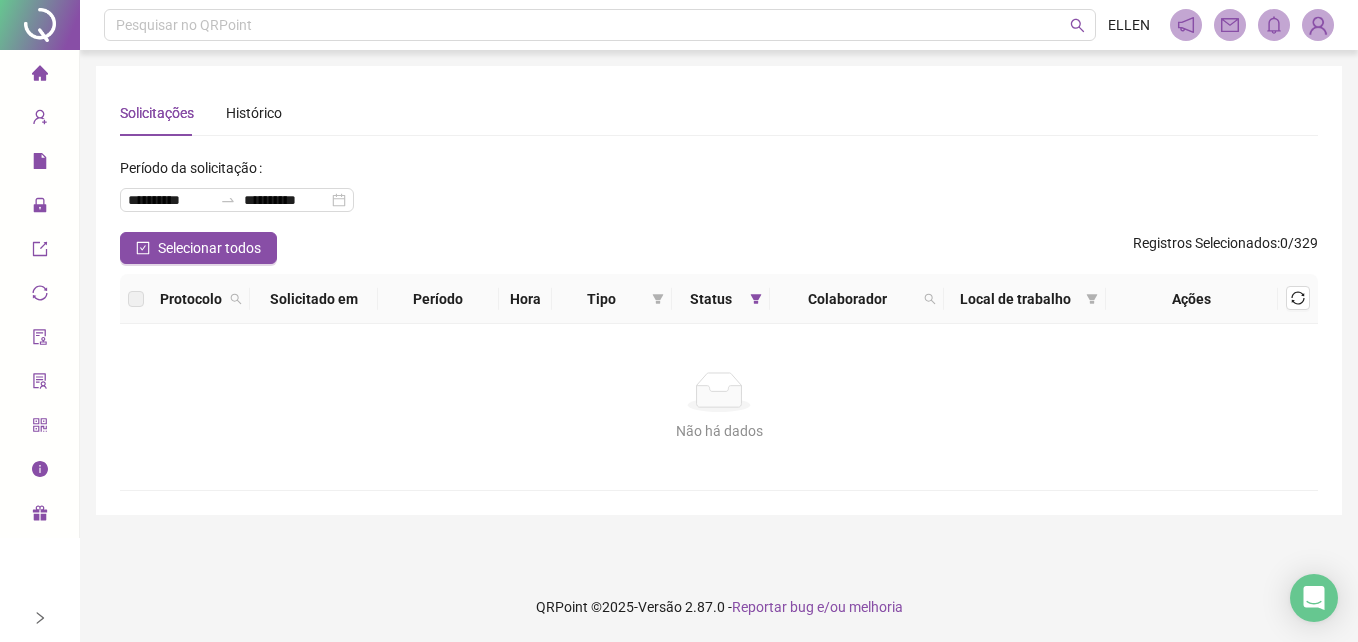 scroll, scrollTop: 0, scrollLeft: 0, axis: both 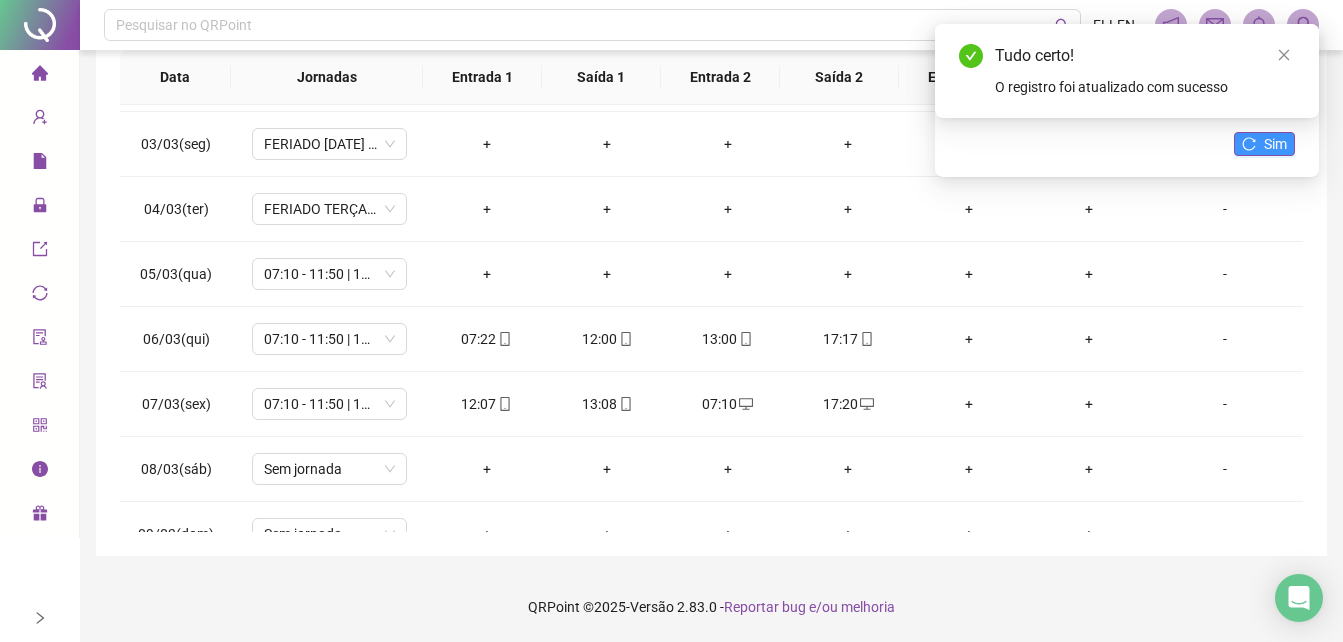 click 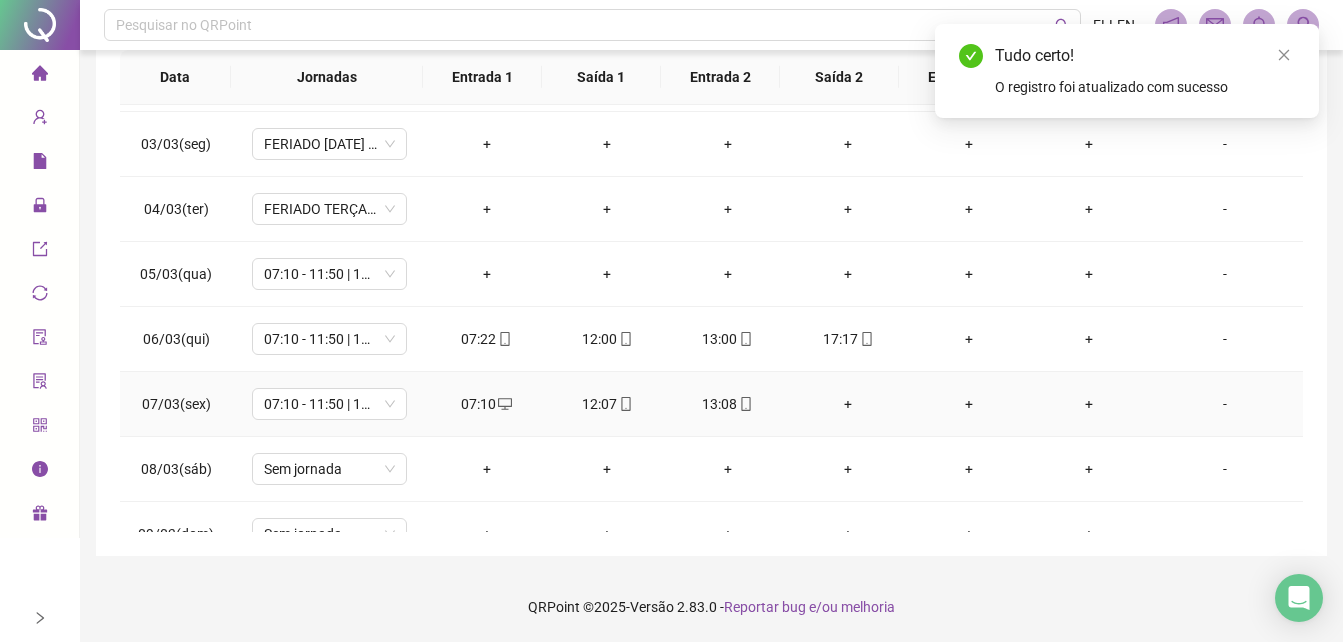 click on "+" at bounding box center [848, 404] 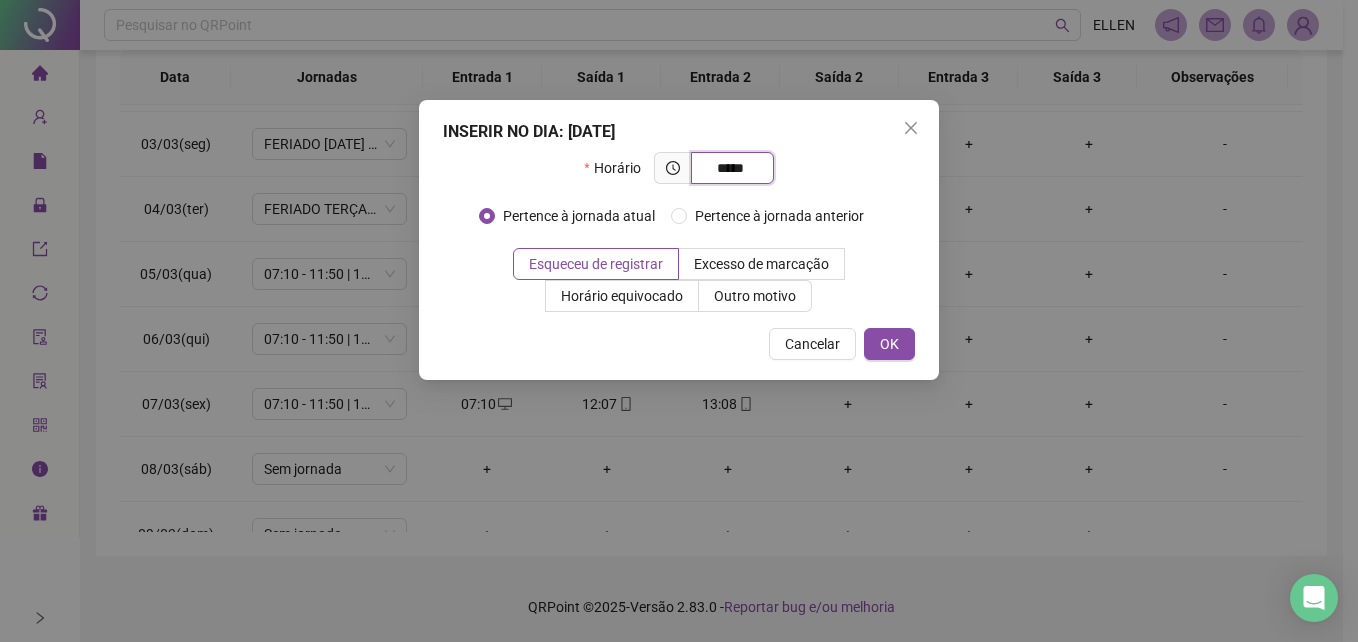 type on "*****" 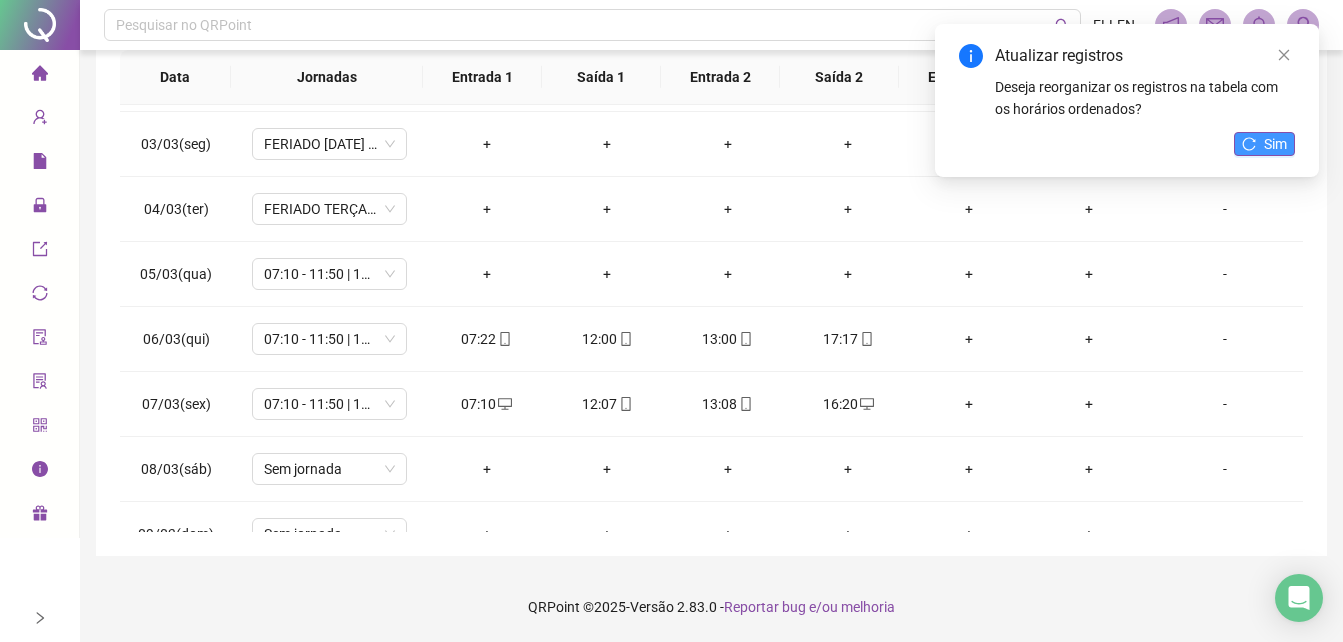 click on "Sim" at bounding box center (1275, 144) 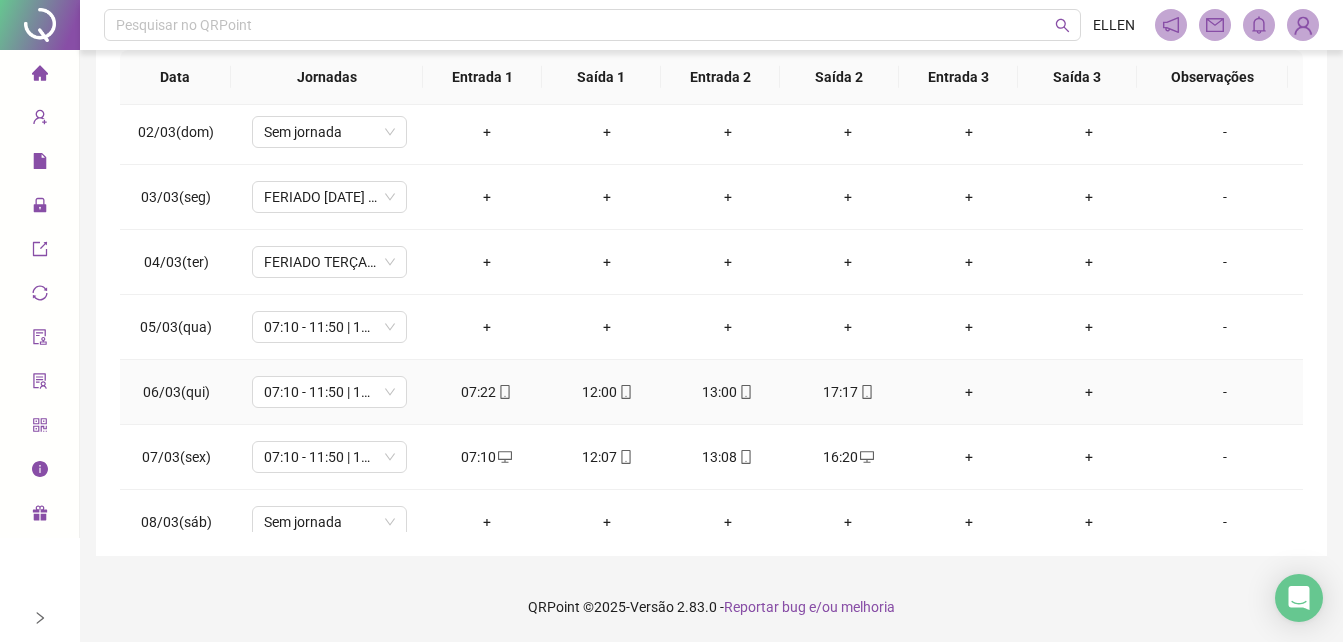 scroll, scrollTop: 23, scrollLeft: 0, axis: vertical 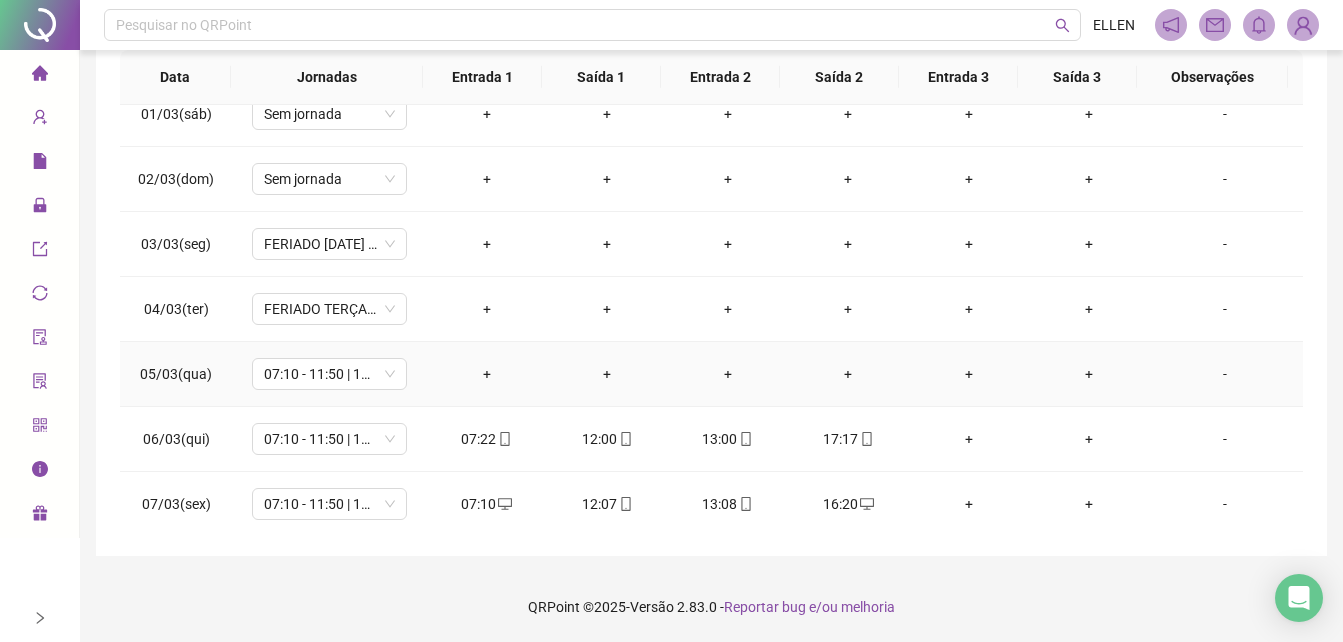 click on "+" at bounding box center [486, 374] 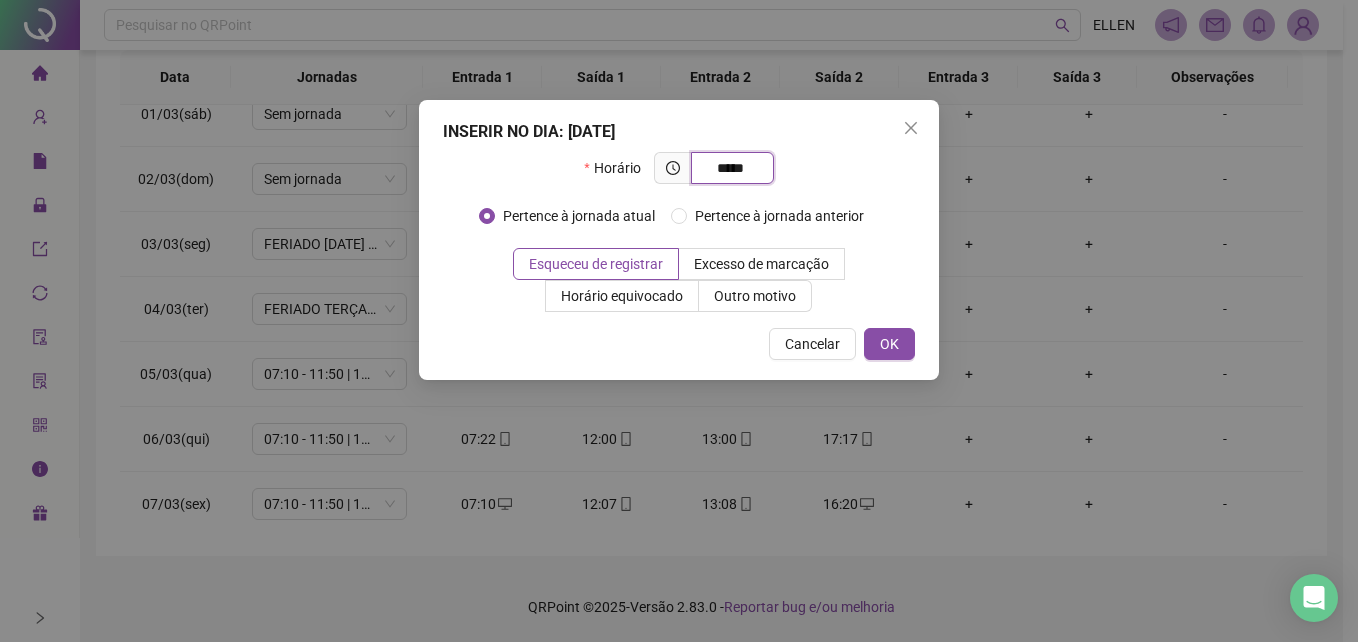 type on "*****" 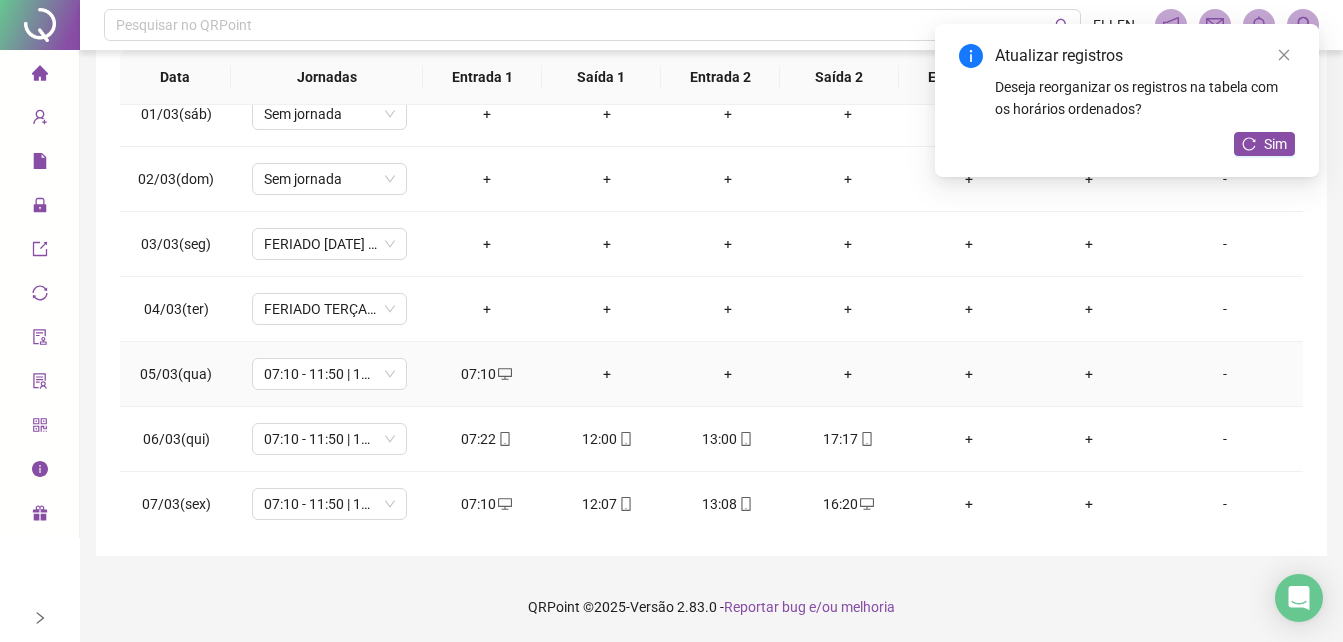 click on "+" at bounding box center (607, 374) 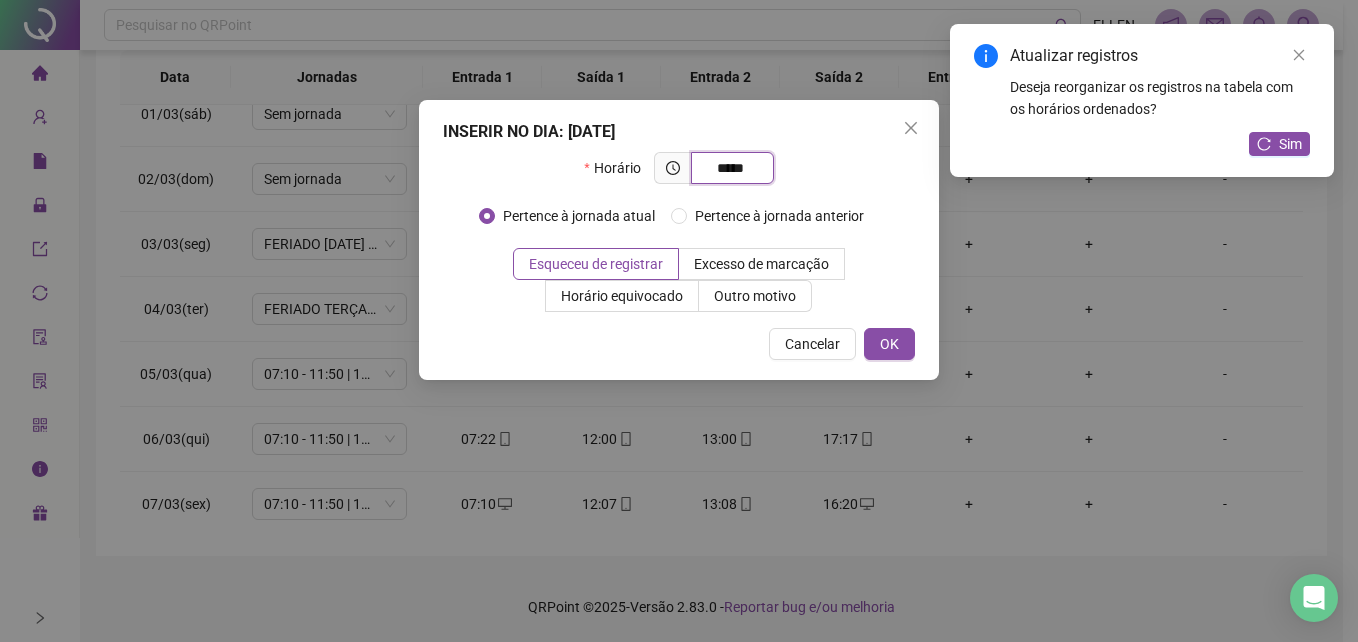 type on "*****" 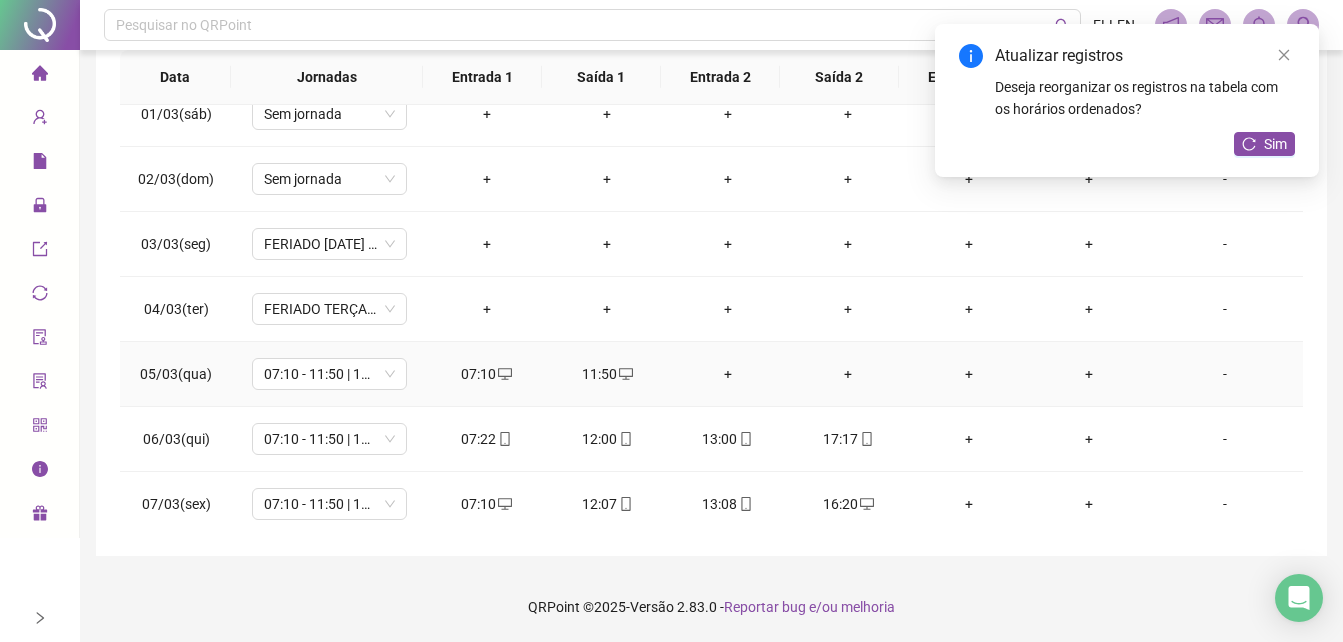 click on "+" at bounding box center [728, 374] 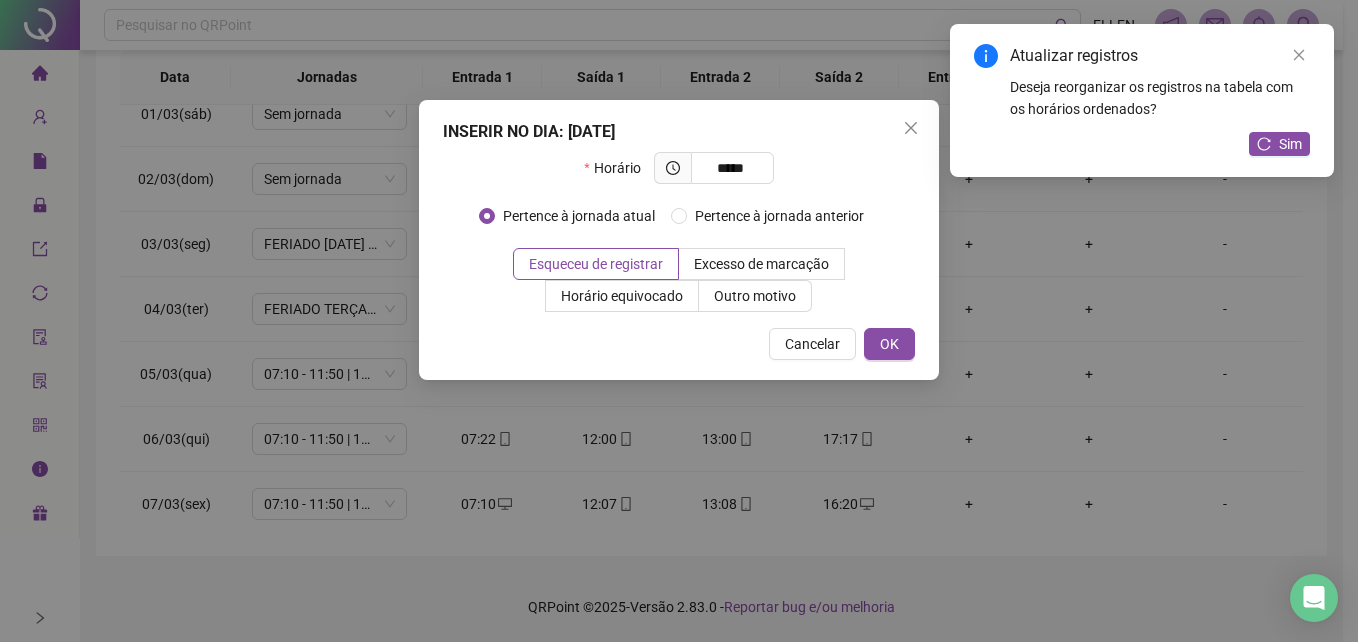 type on "*****" 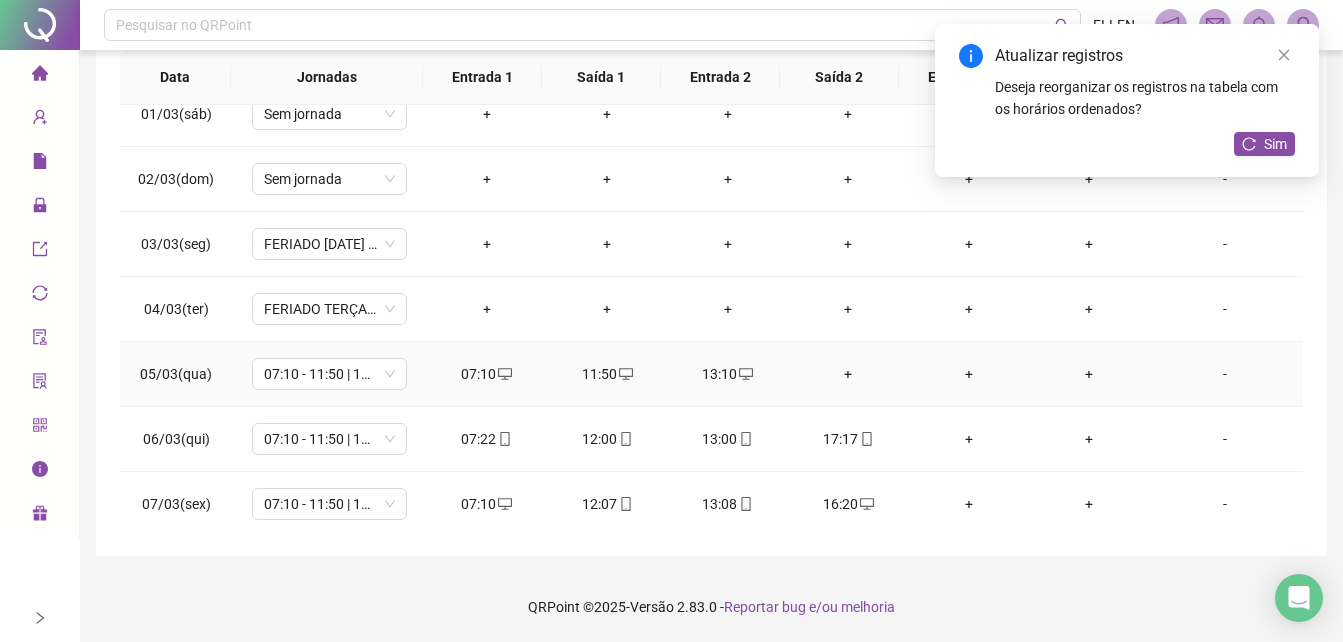 click on "+" at bounding box center [848, 374] 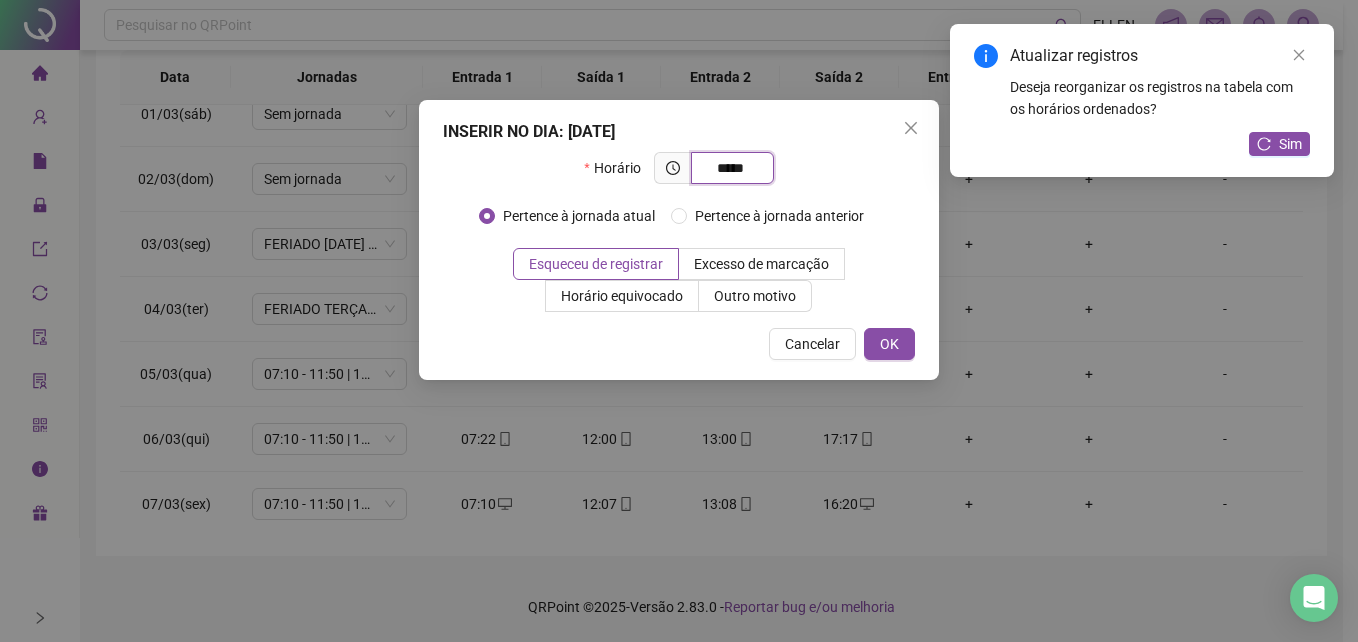 type on "*****" 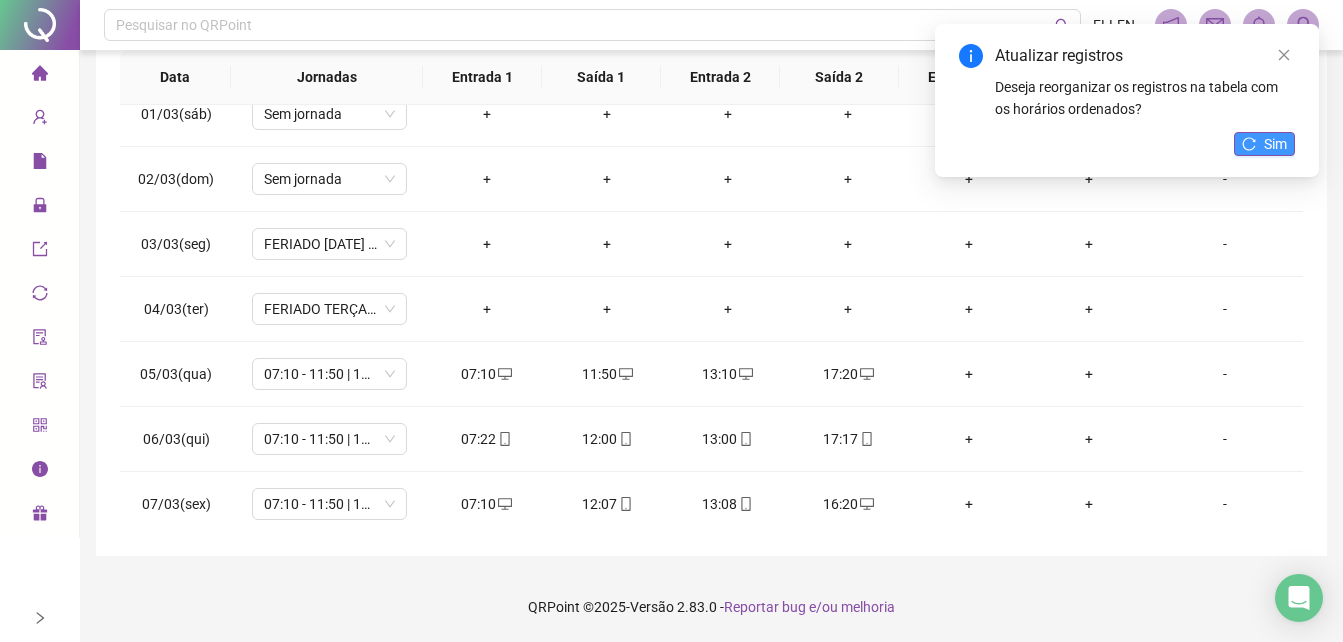 click on "Sim" at bounding box center (1275, 144) 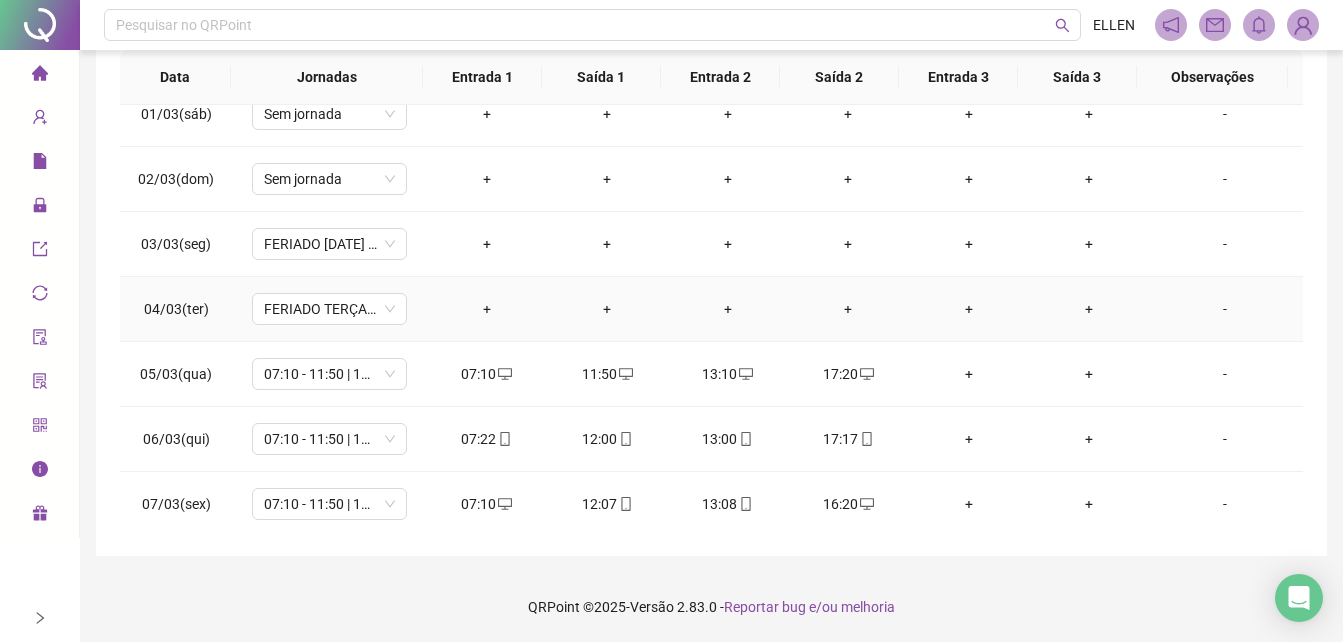 scroll, scrollTop: 0, scrollLeft: 0, axis: both 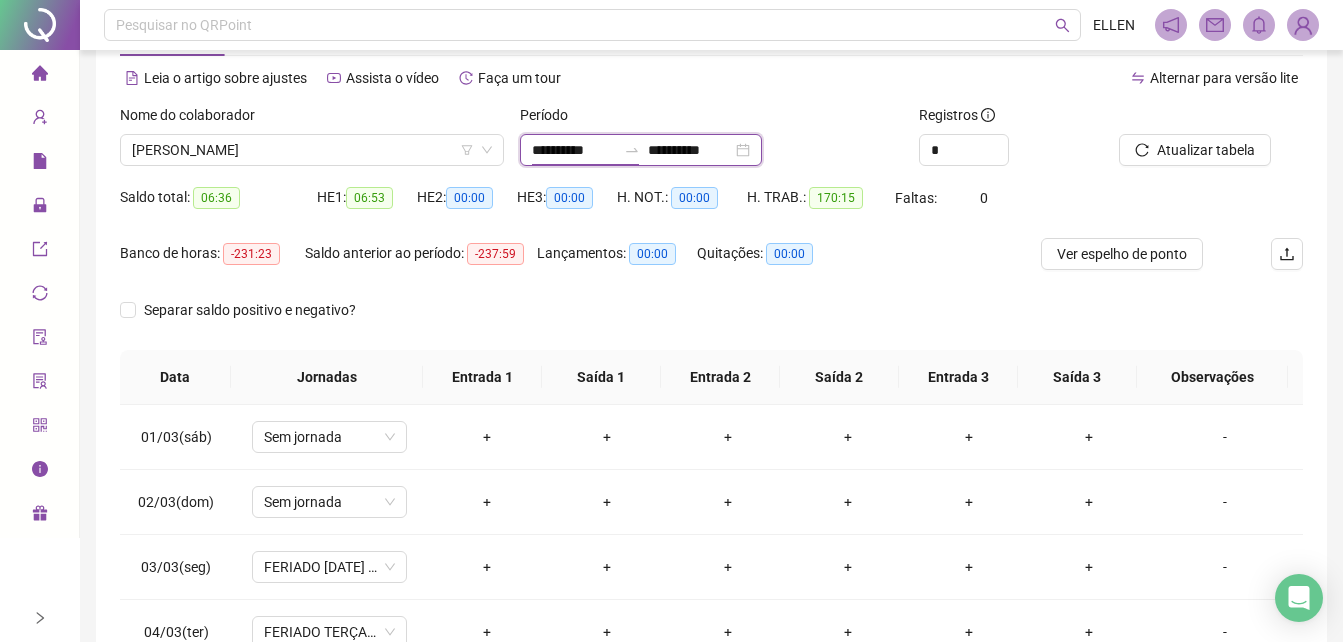 click on "**********" at bounding box center [574, 150] 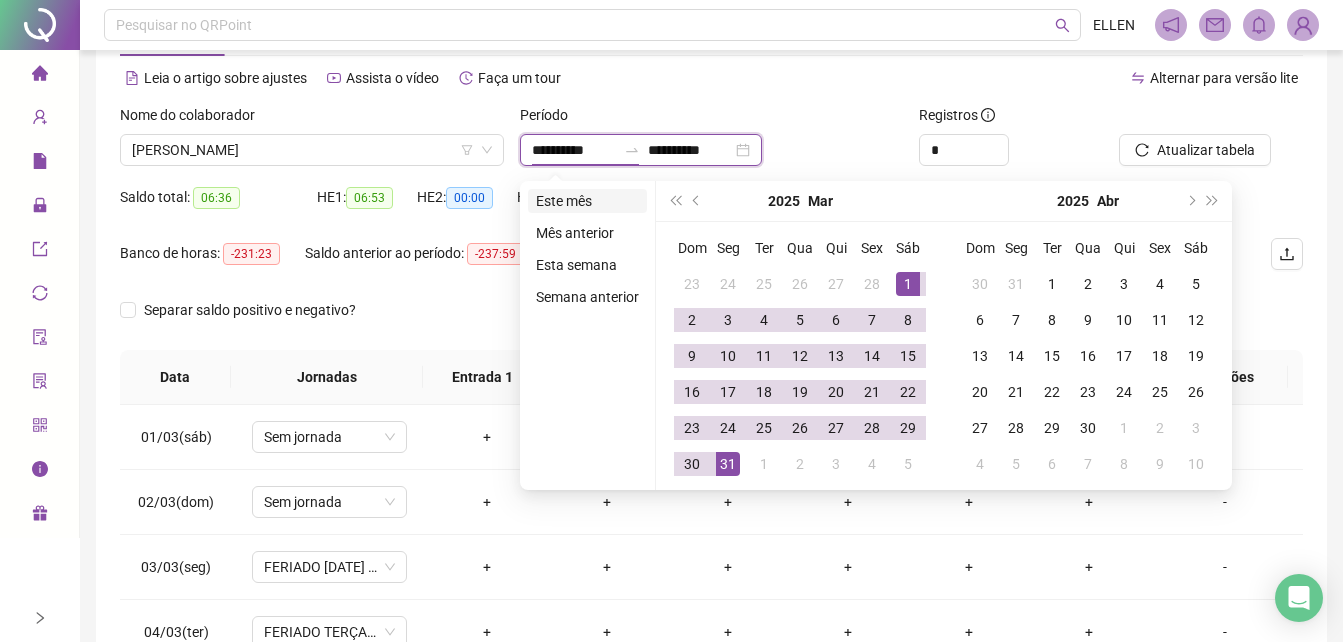 type on "**********" 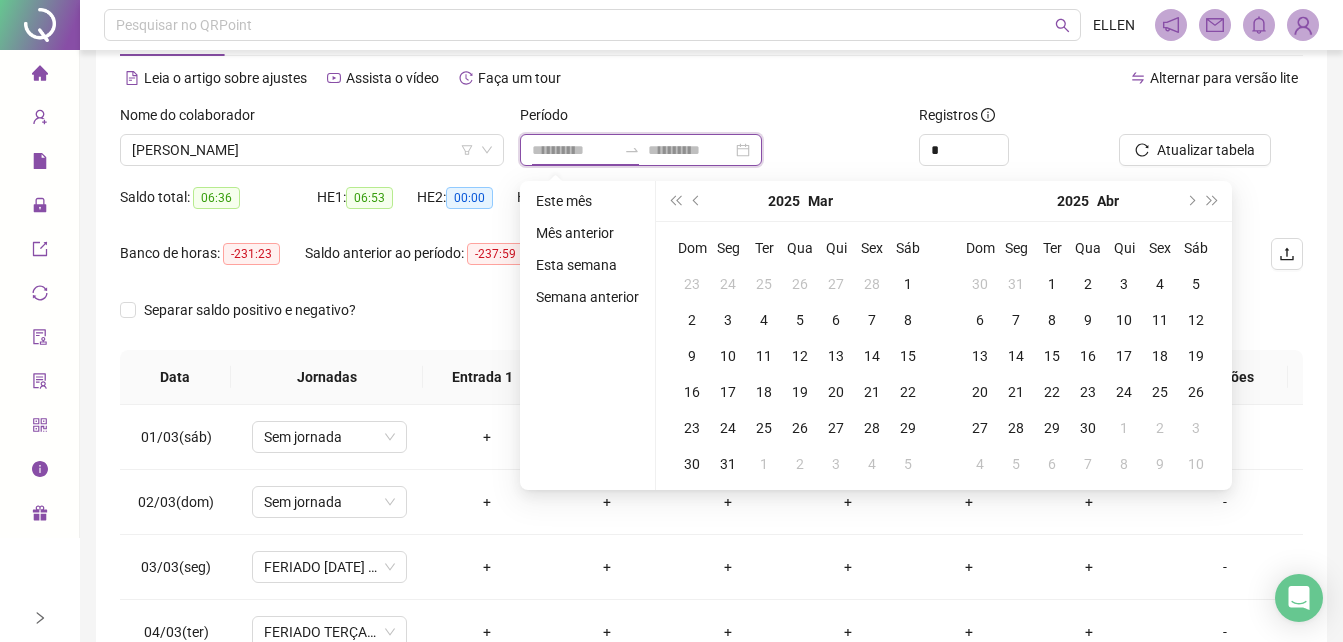 type on "**********" 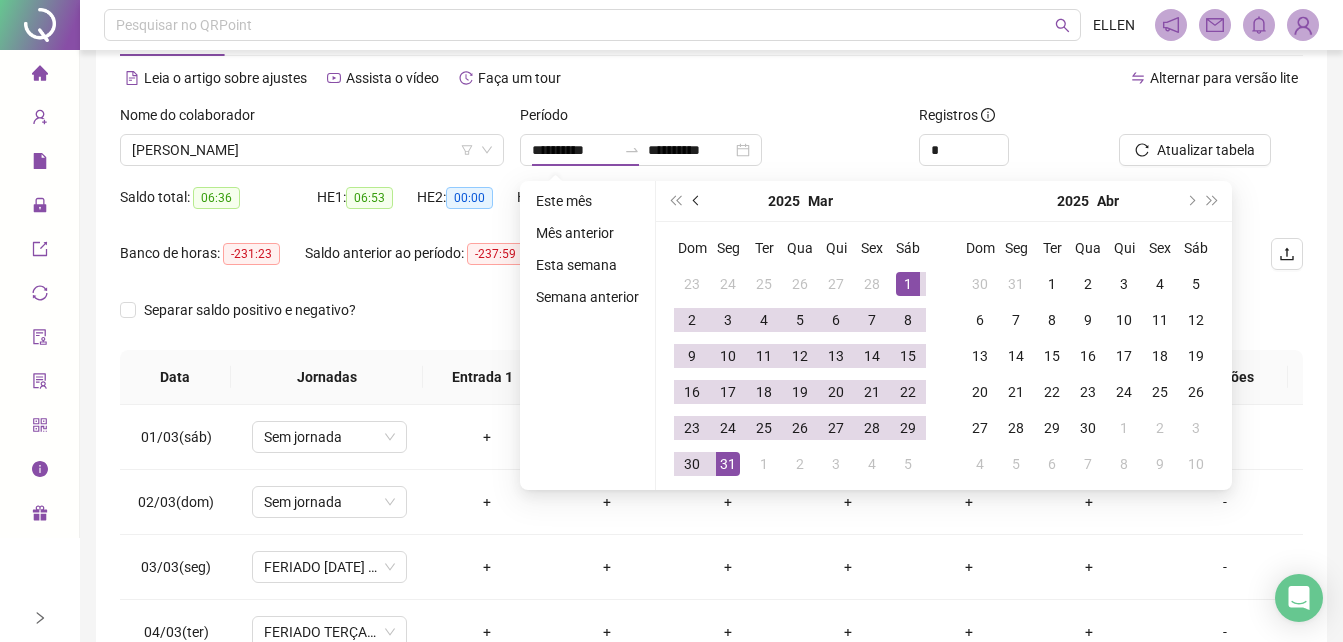 click at bounding box center [697, 201] 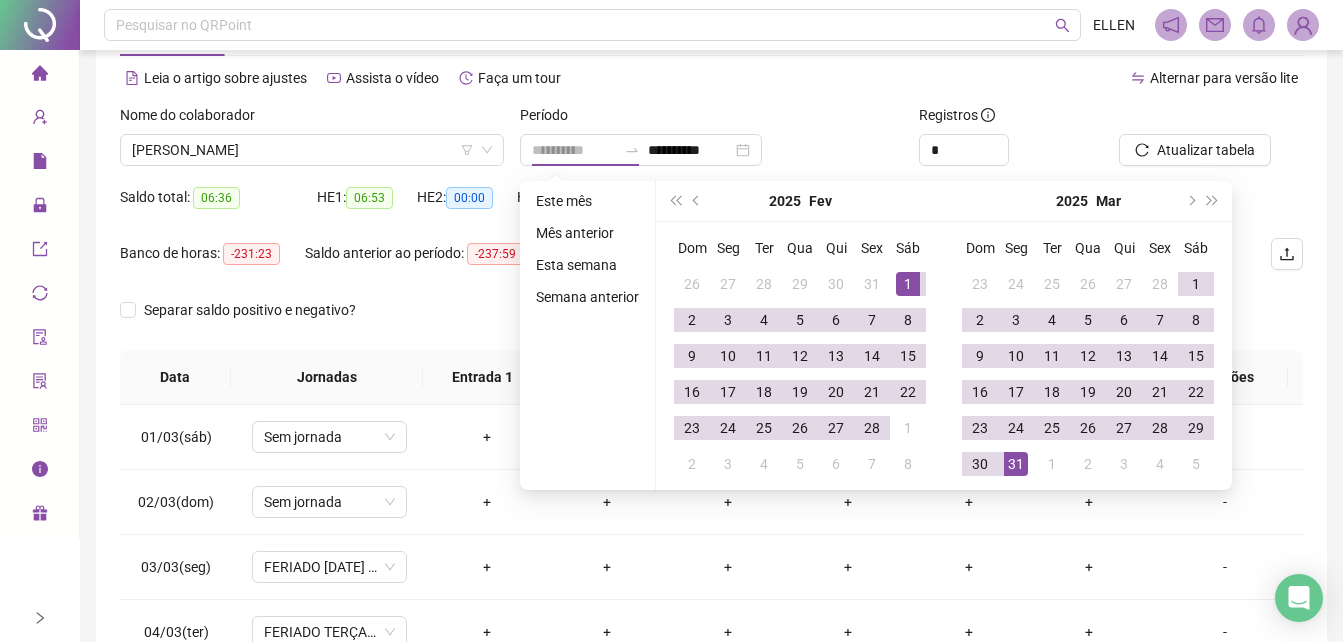 type on "**********" 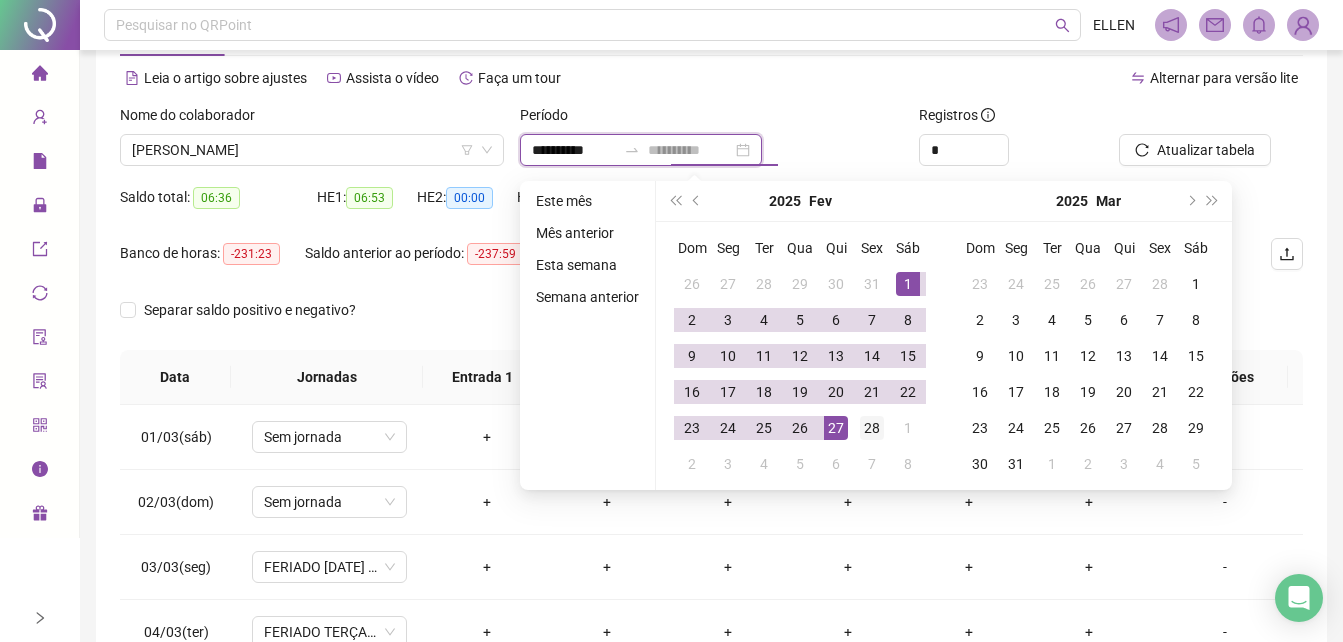 type on "**********" 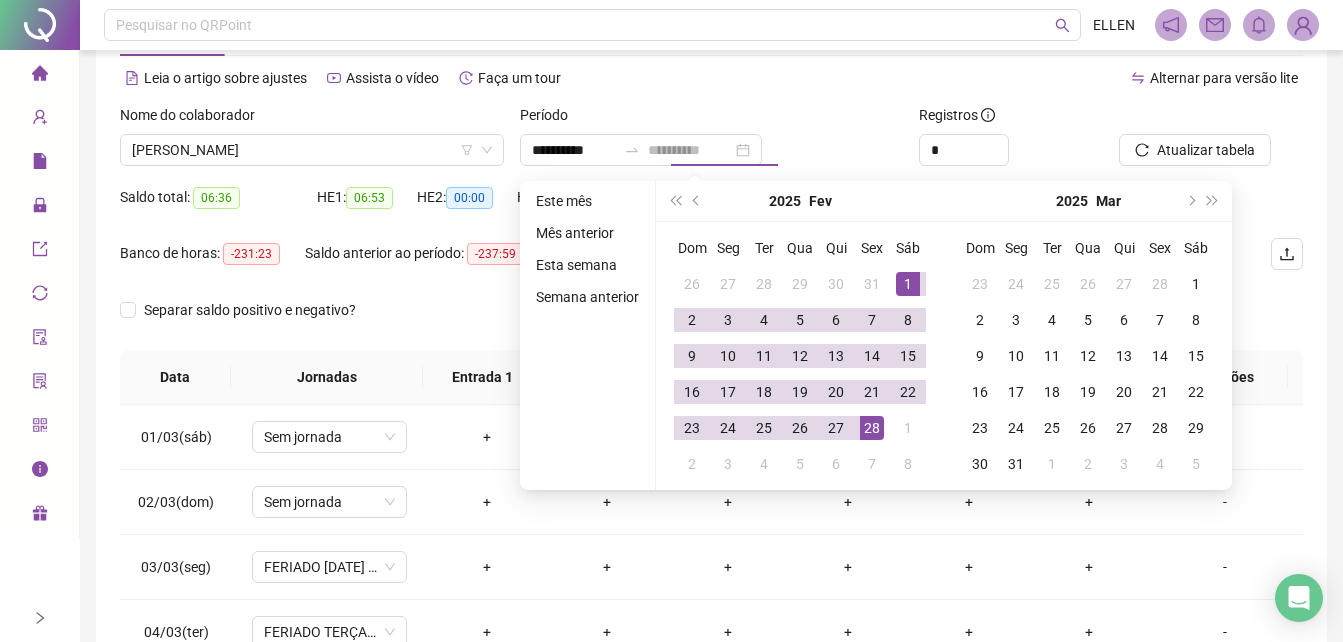 click on "28" at bounding box center [872, 428] 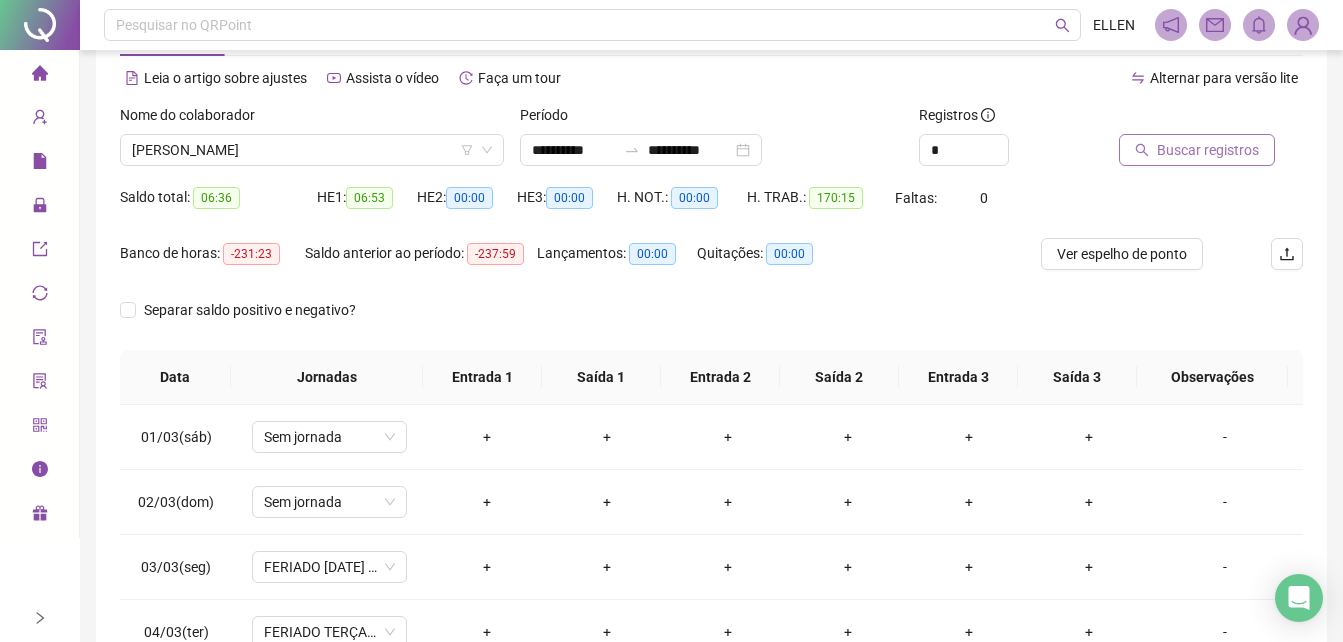 click on "Buscar registros" at bounding box center [1197, 150] 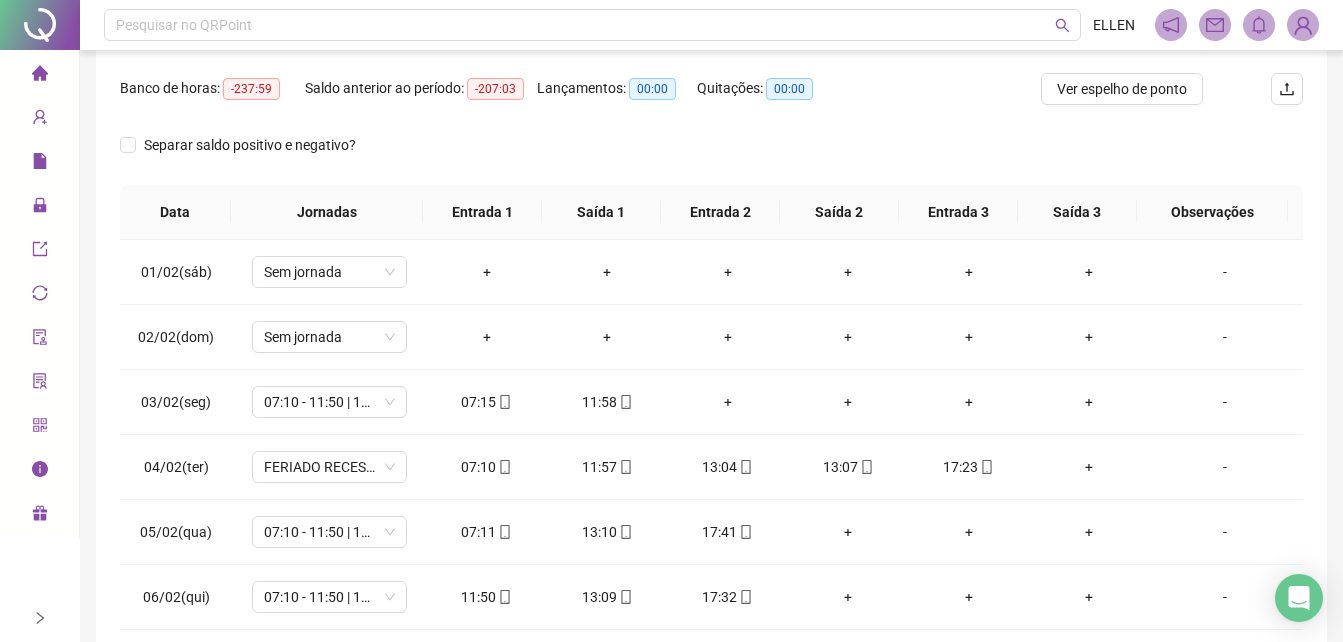 scroll, scrollTop: 280, scrollLeft: 0, axis: vertical 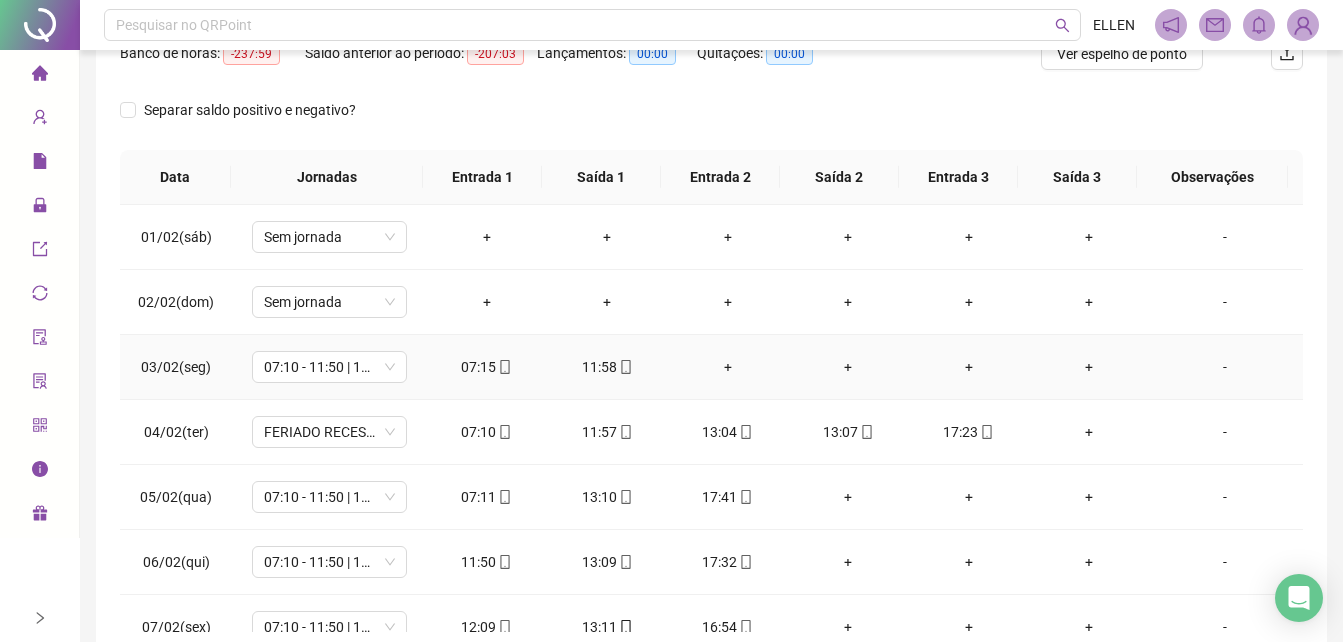 click on "+" at bounding box center [728, 367] 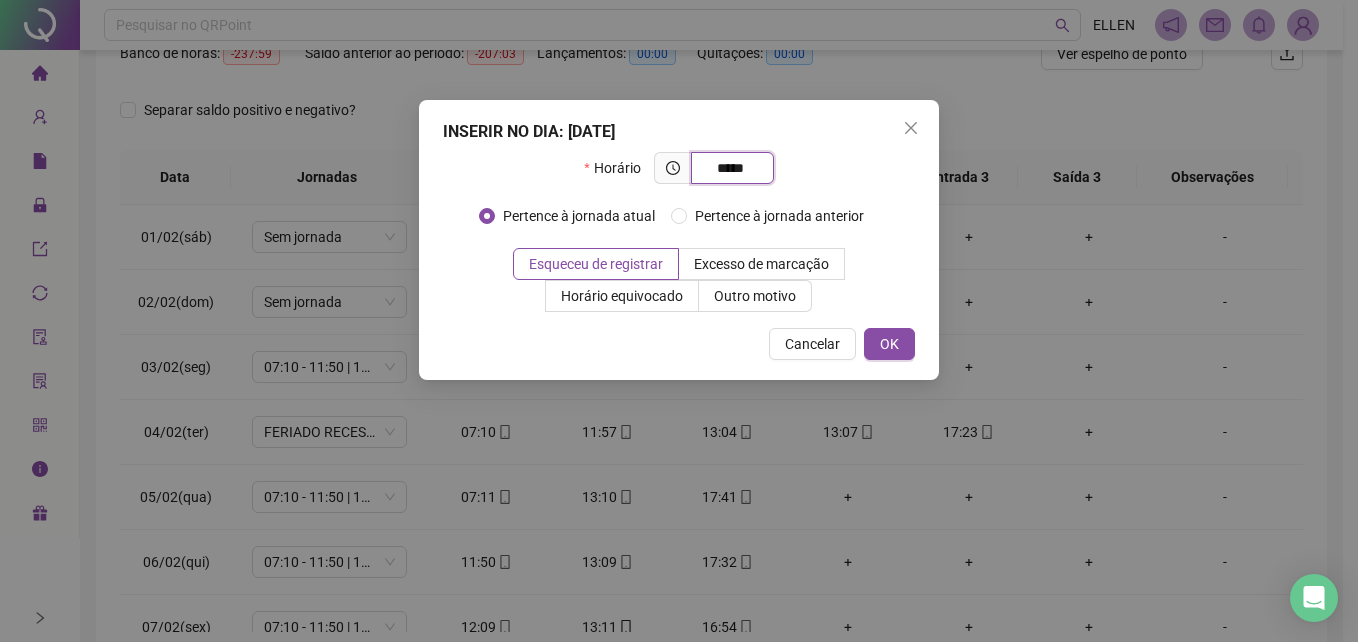 type on "*****" 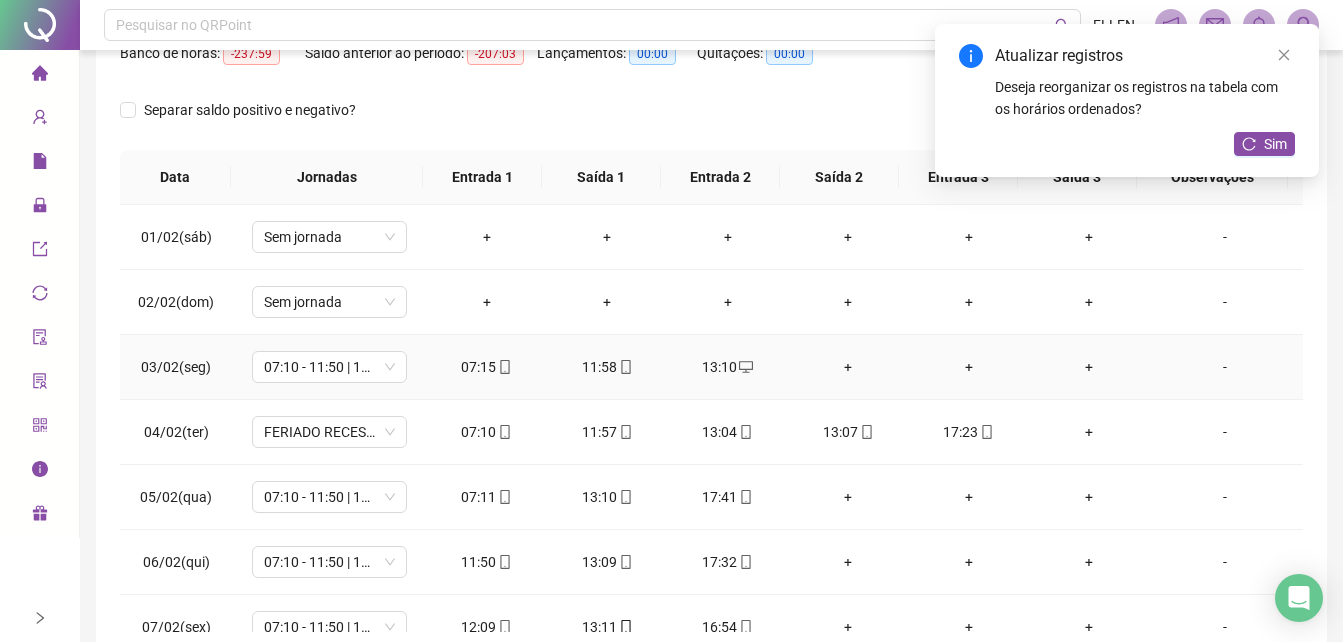 click on "+" at bounding box center (848, 367) 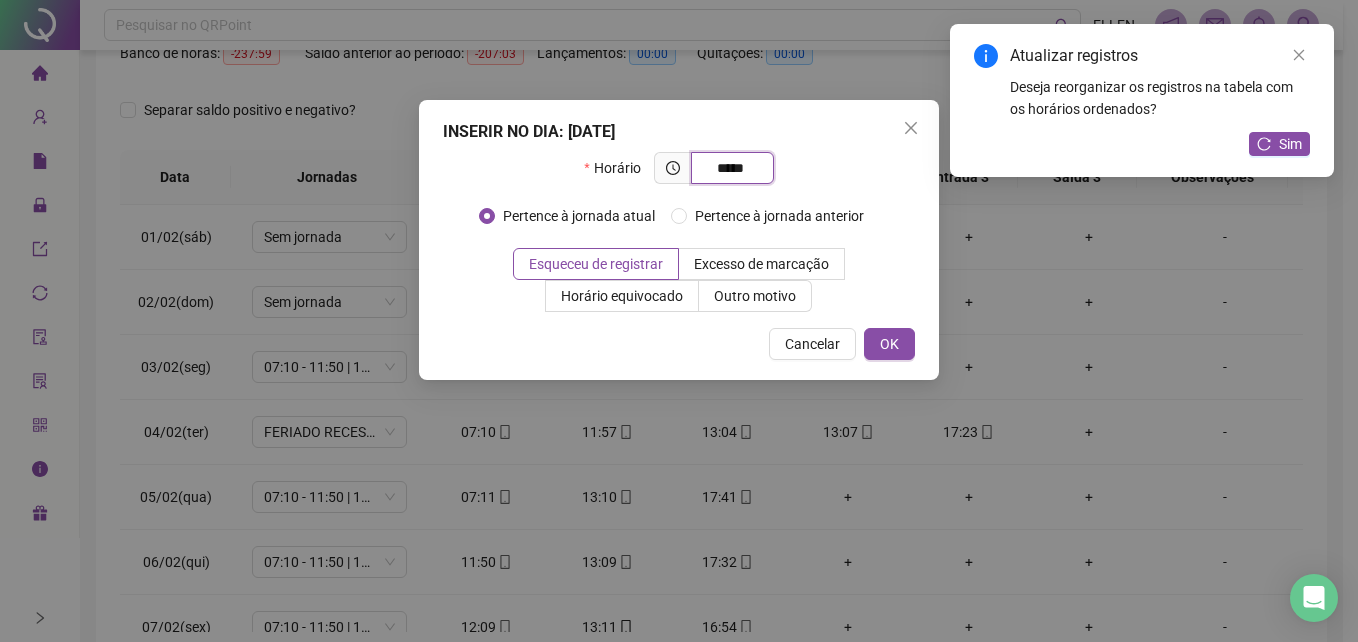 type on "*****" 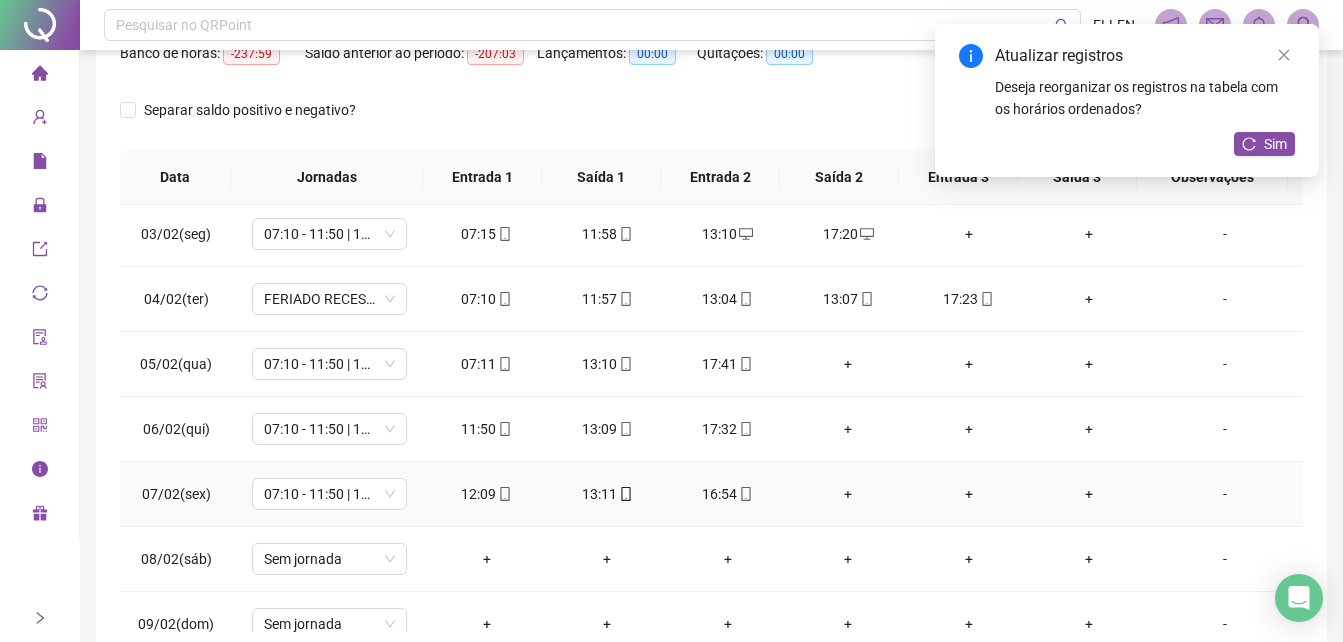 scroll, scrollTop: 100, scrollLeft: 0, axis: vertical 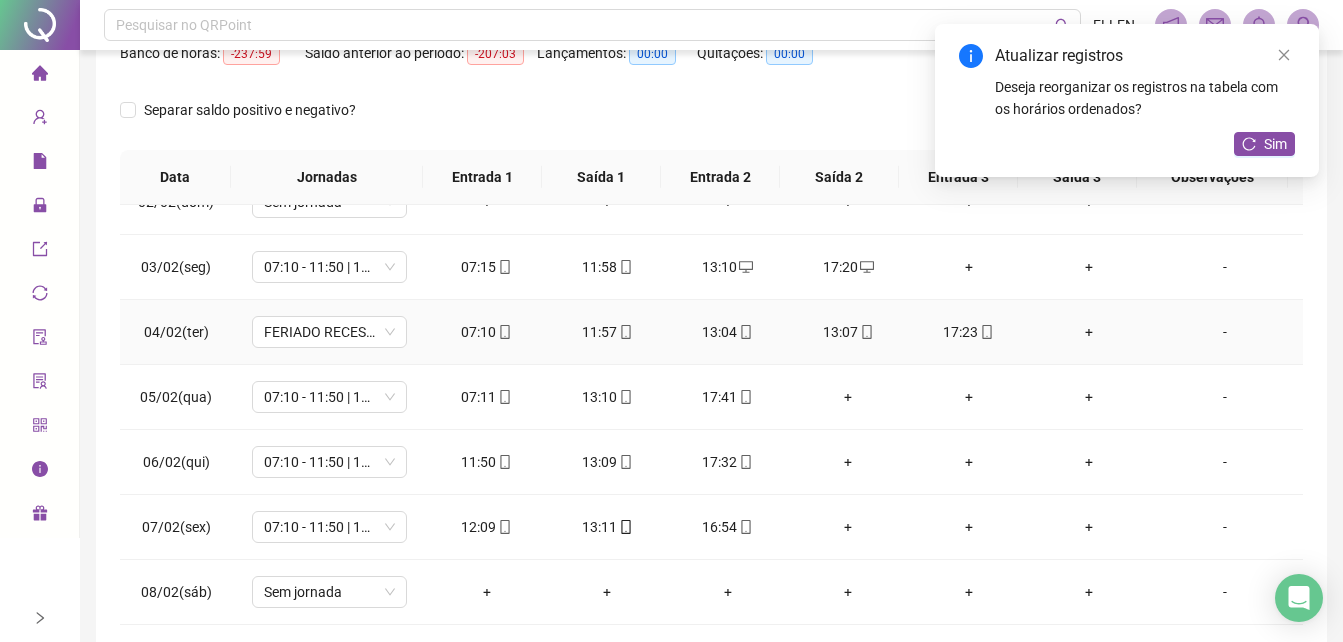 click on "13:07" at bounding box center [848, 332] 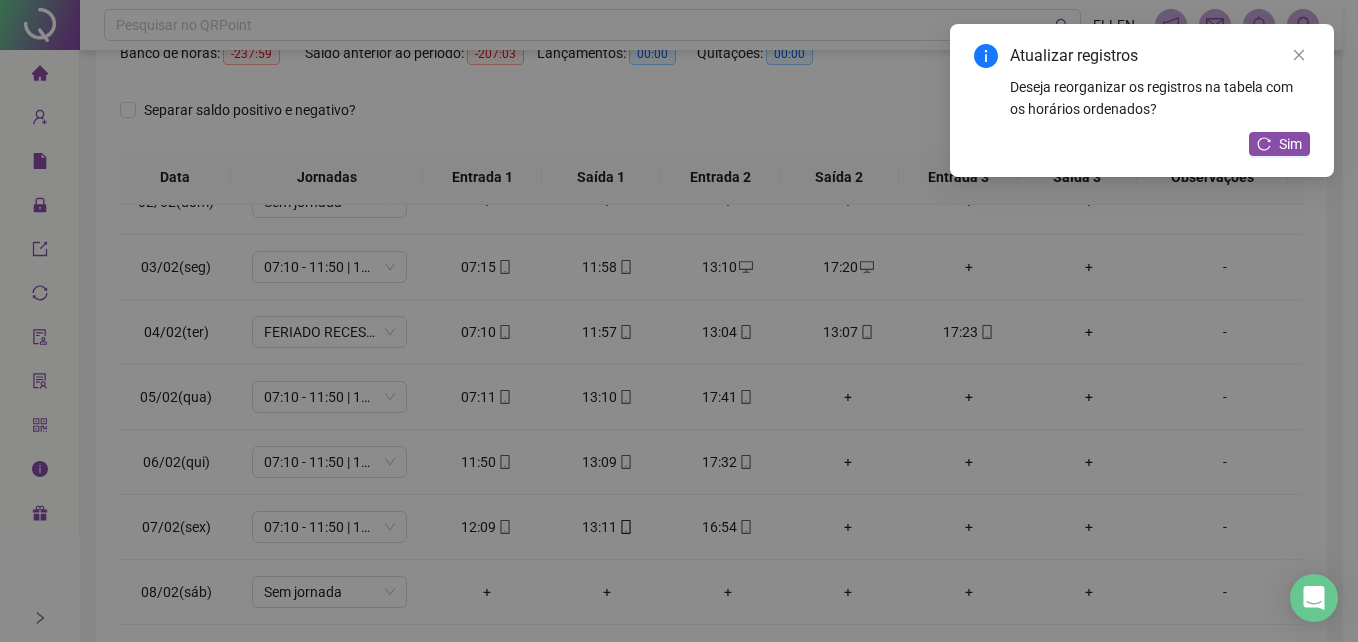 type on "**********" 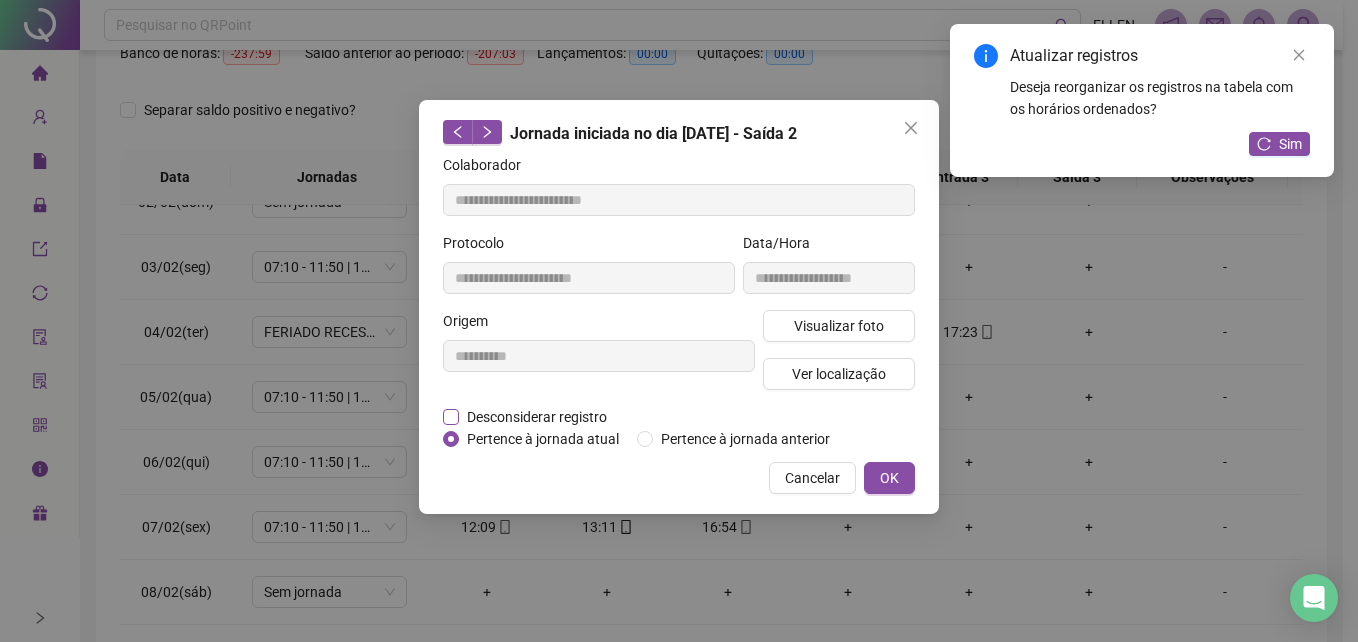 click on "Desconsiderar registro" at bounding box center (537, 417) 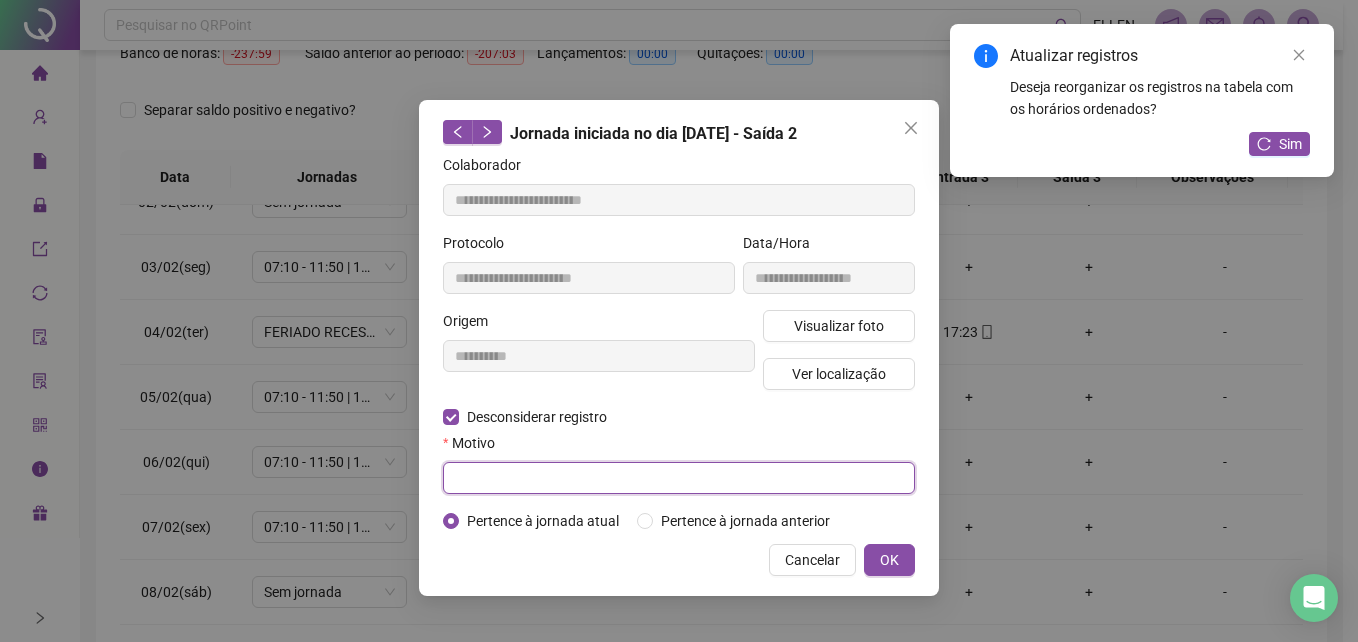 click at bounding box center [679, 478] 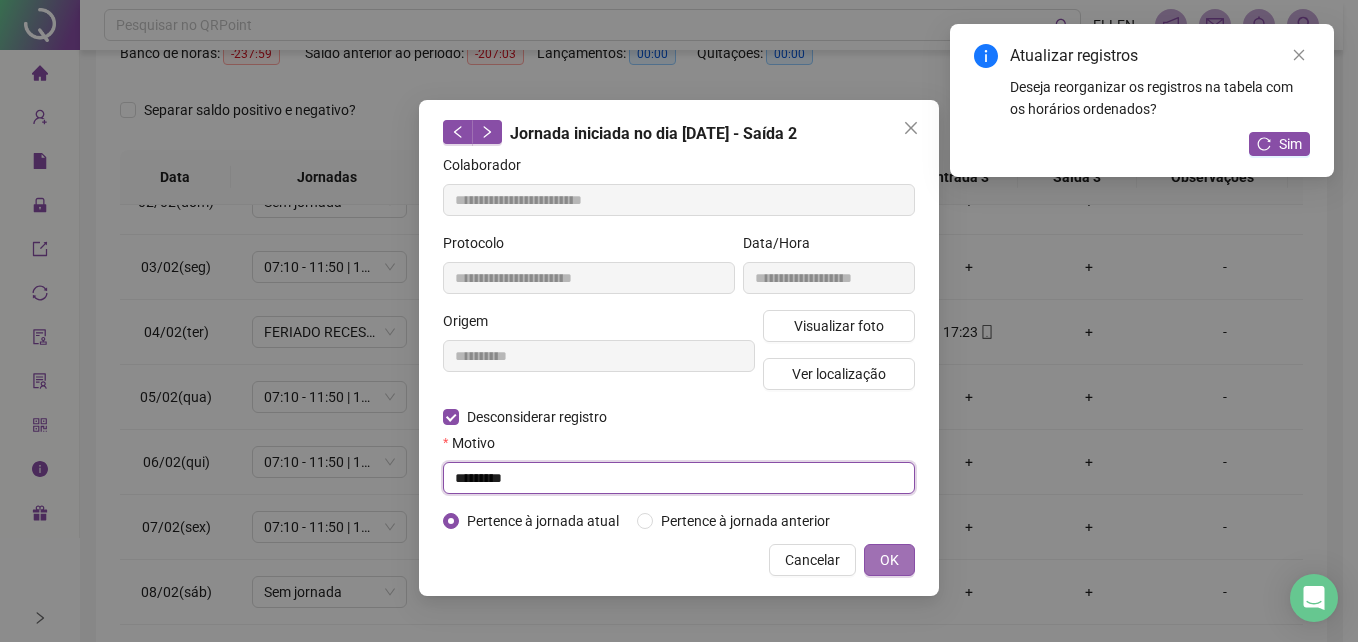 type on "*********" 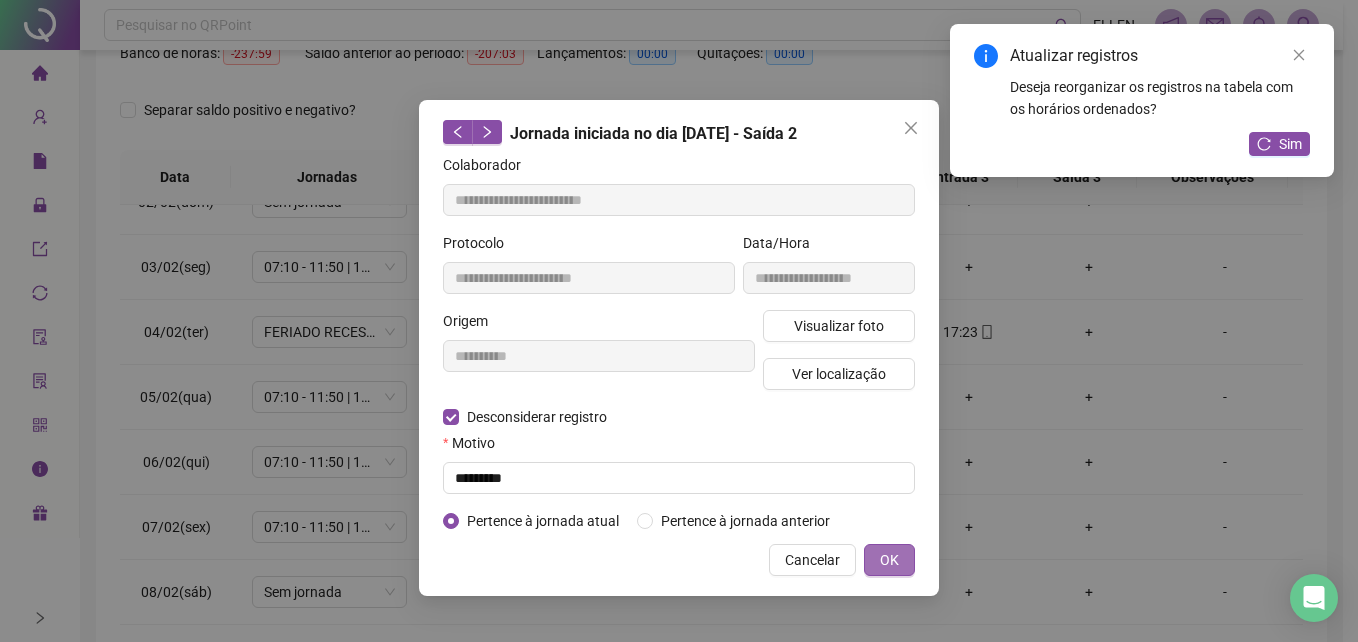 click on "OK" at bounding box center (889, 560) 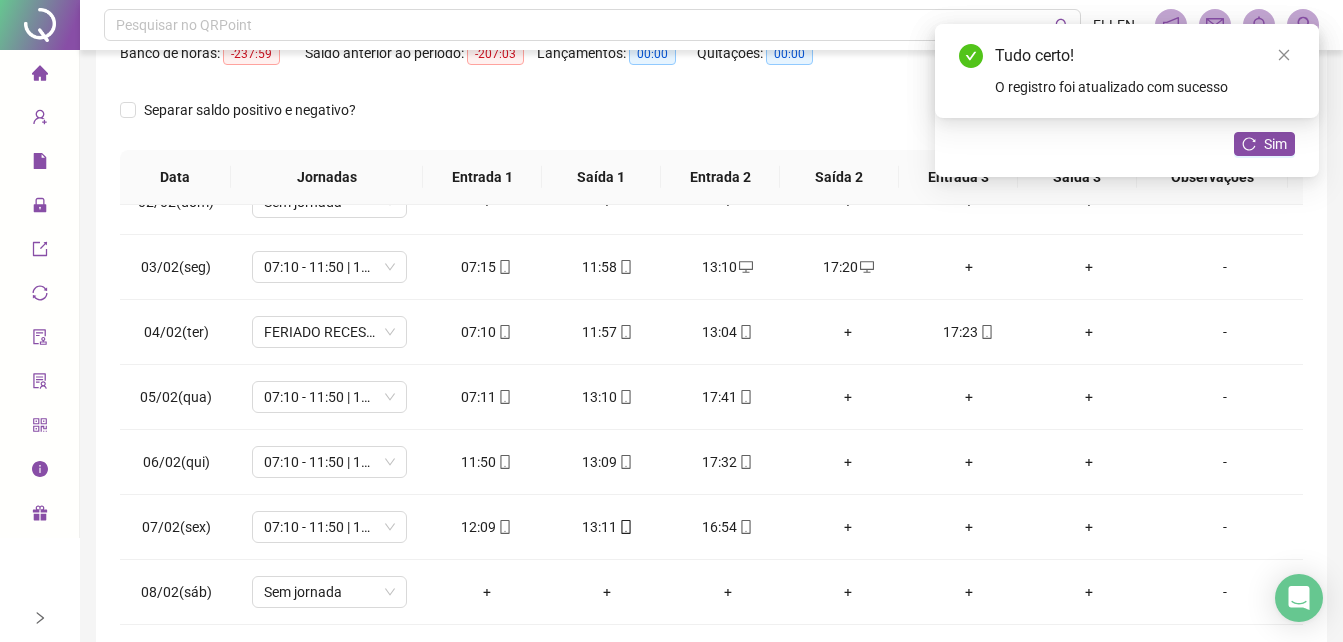 click on "Tudo certo! O registro foi atualizado com sucesso" at bounding box center [1127, 71] 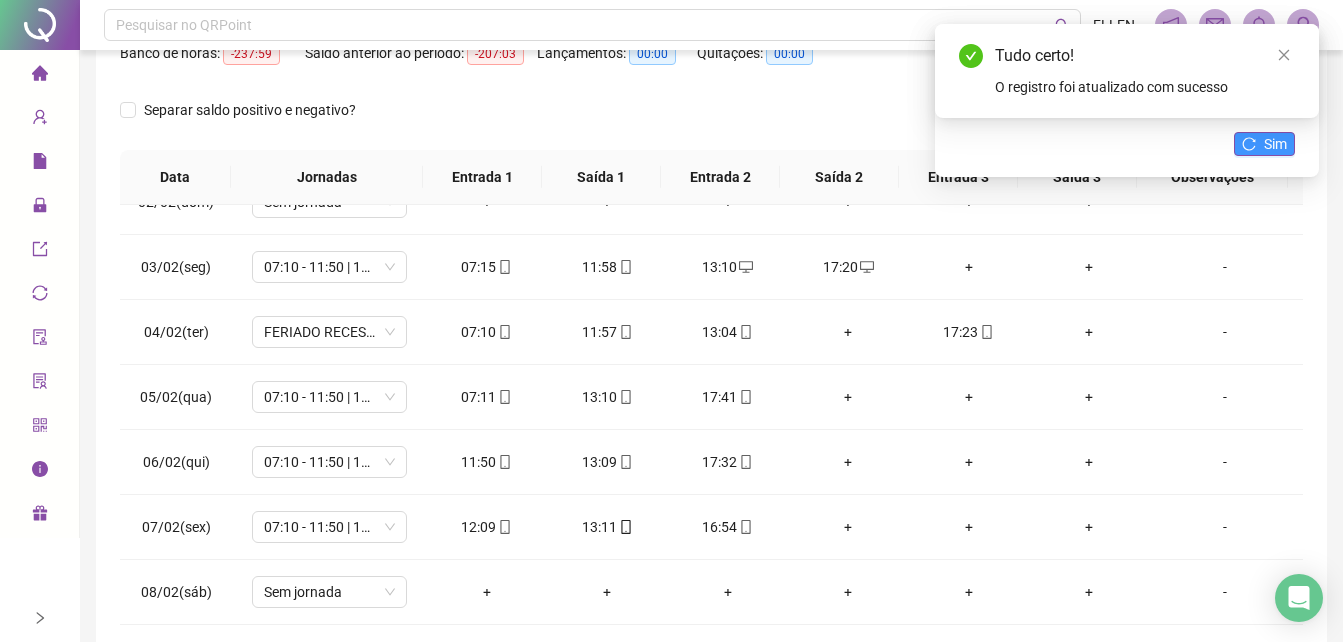 click 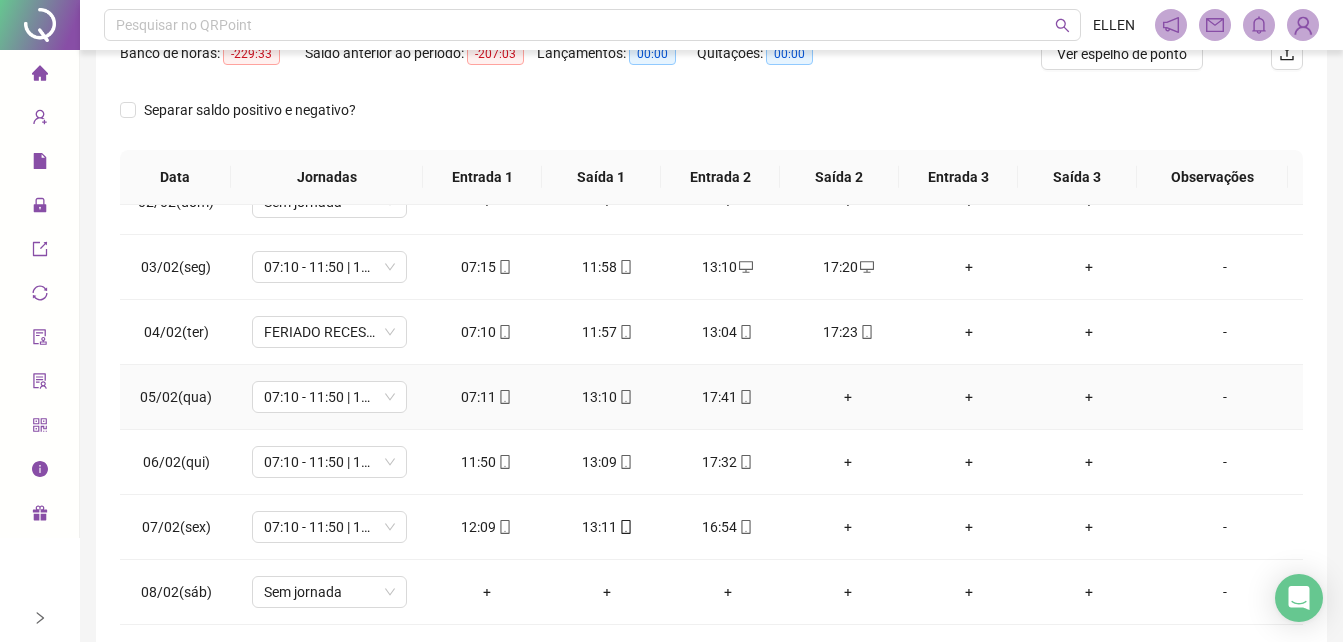 click on "+" at bounding box center [848, 397] 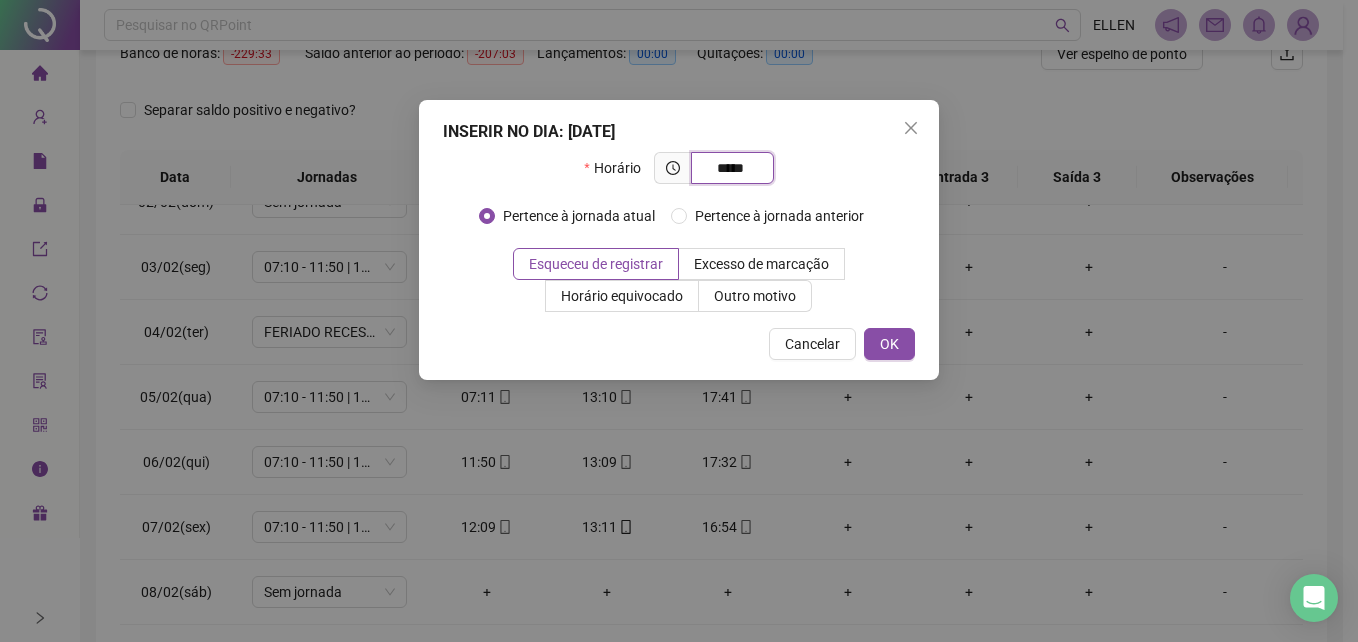 type on "*****" 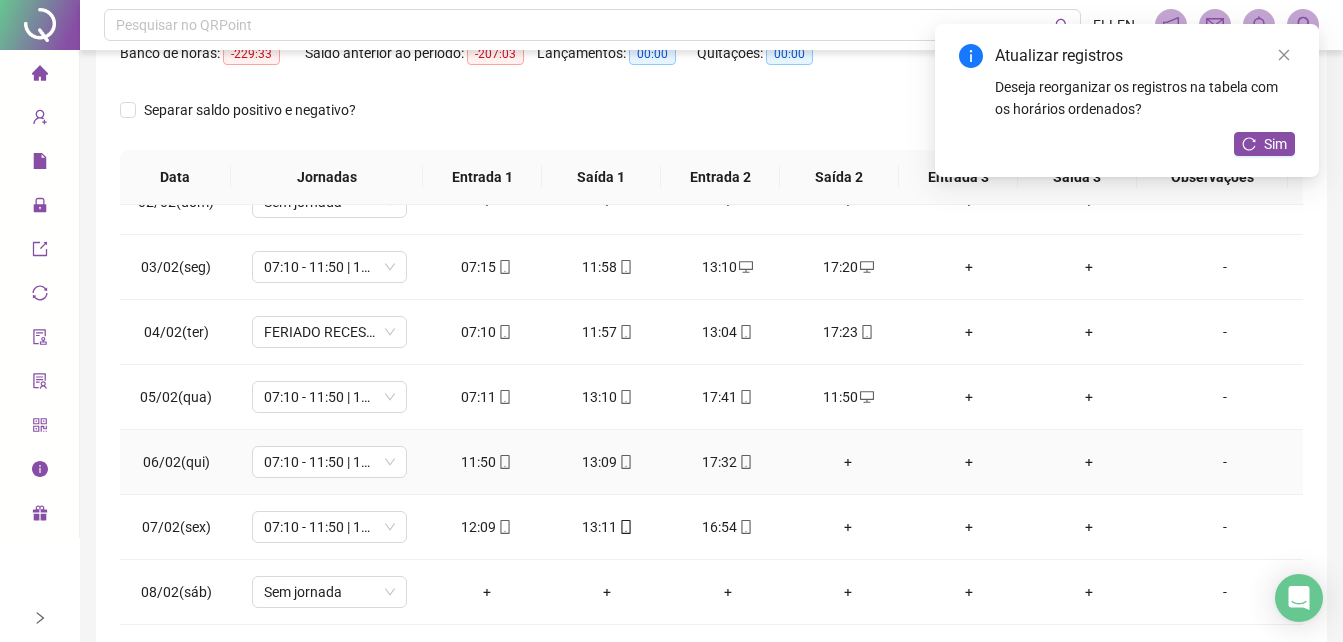 click on "+" at bounding box center [848, 462] 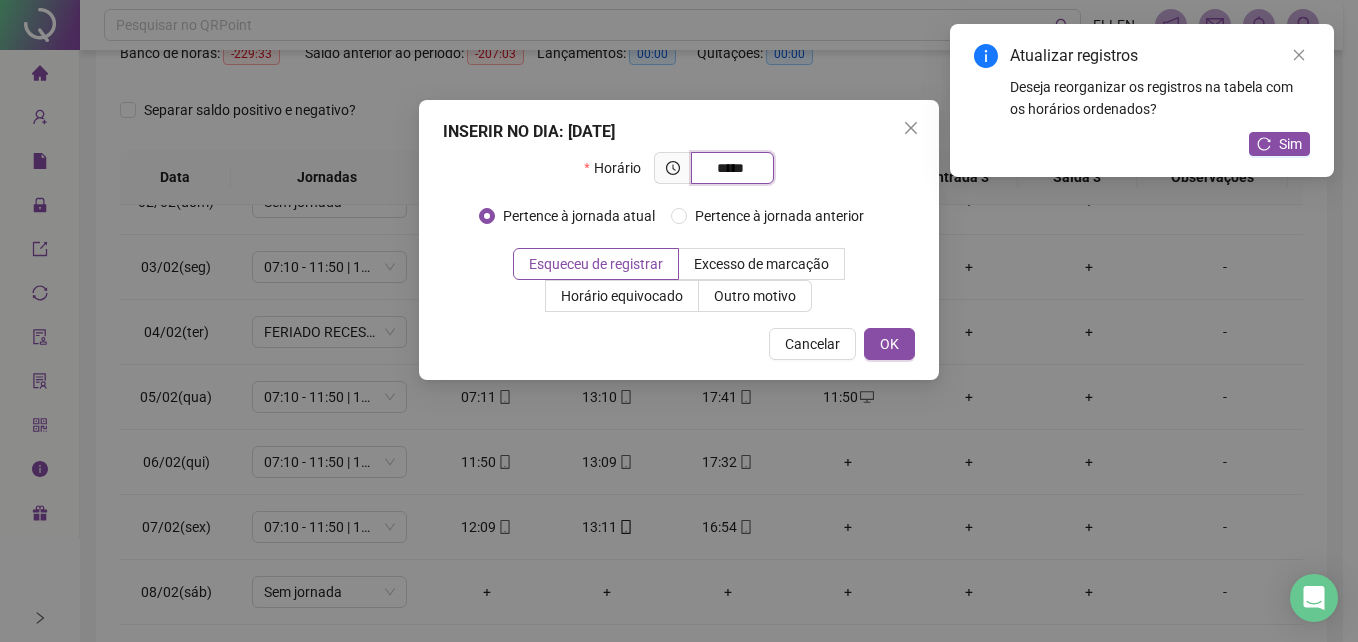 type on "*****" 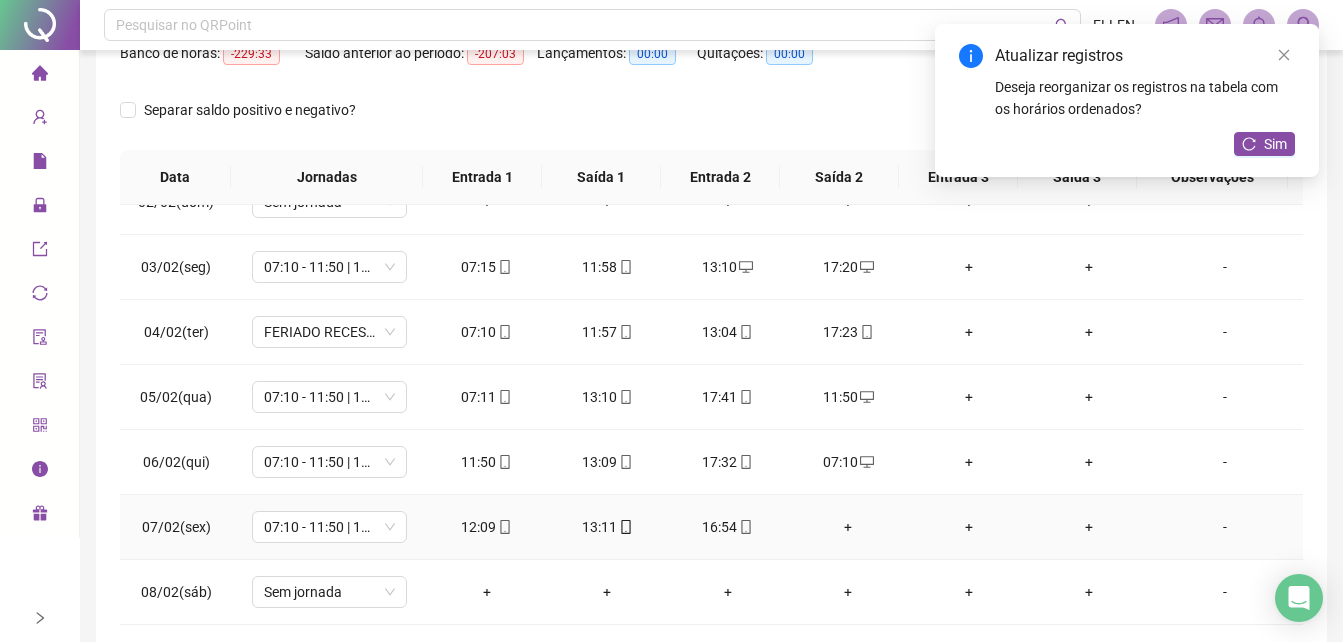 click on "+" at bounding box center [848, 527] 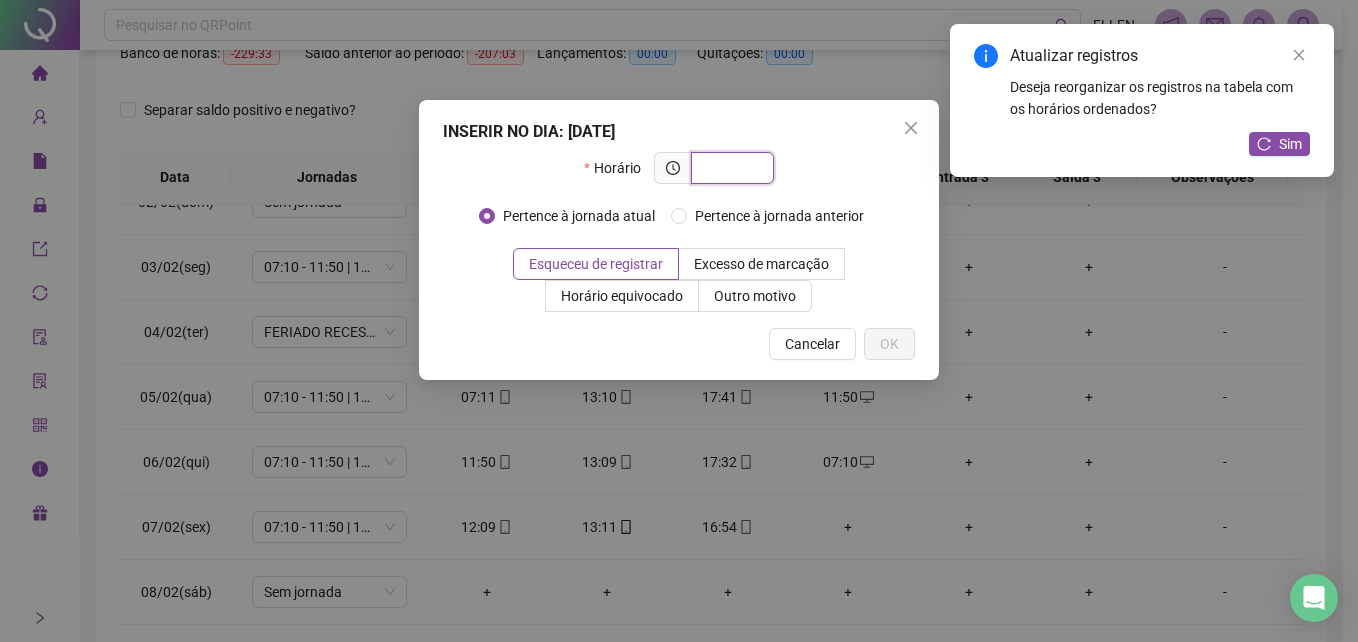 type on "*" 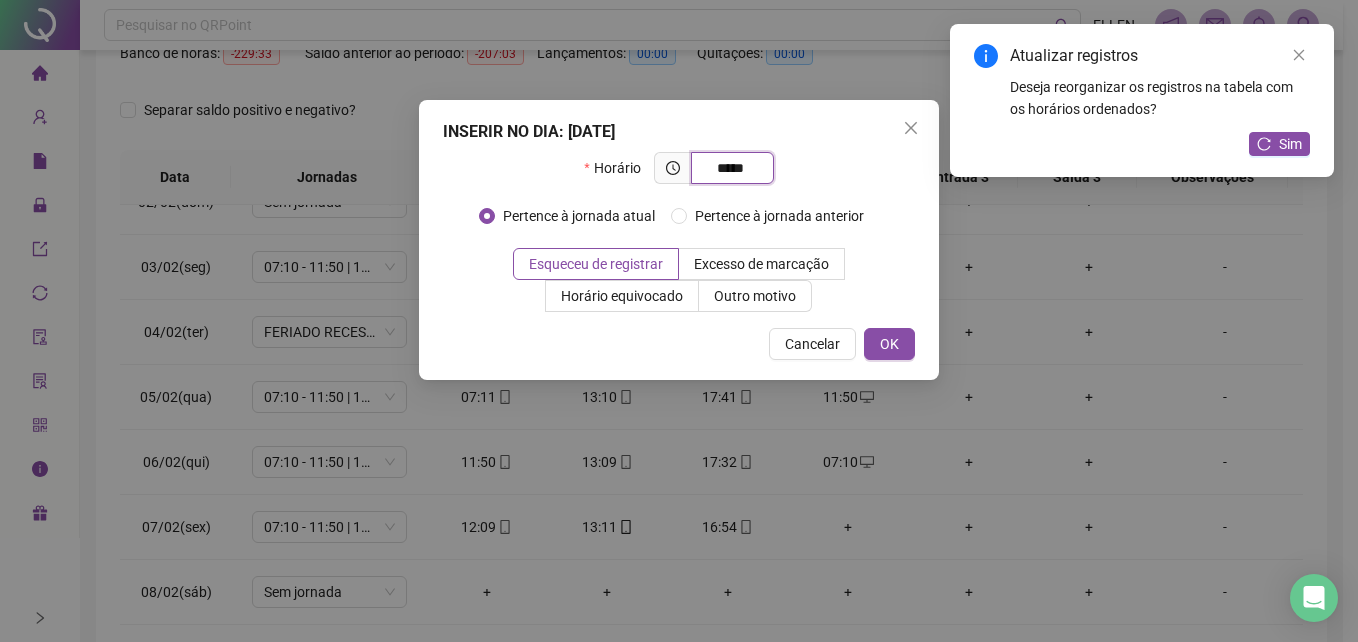 type on "*****" 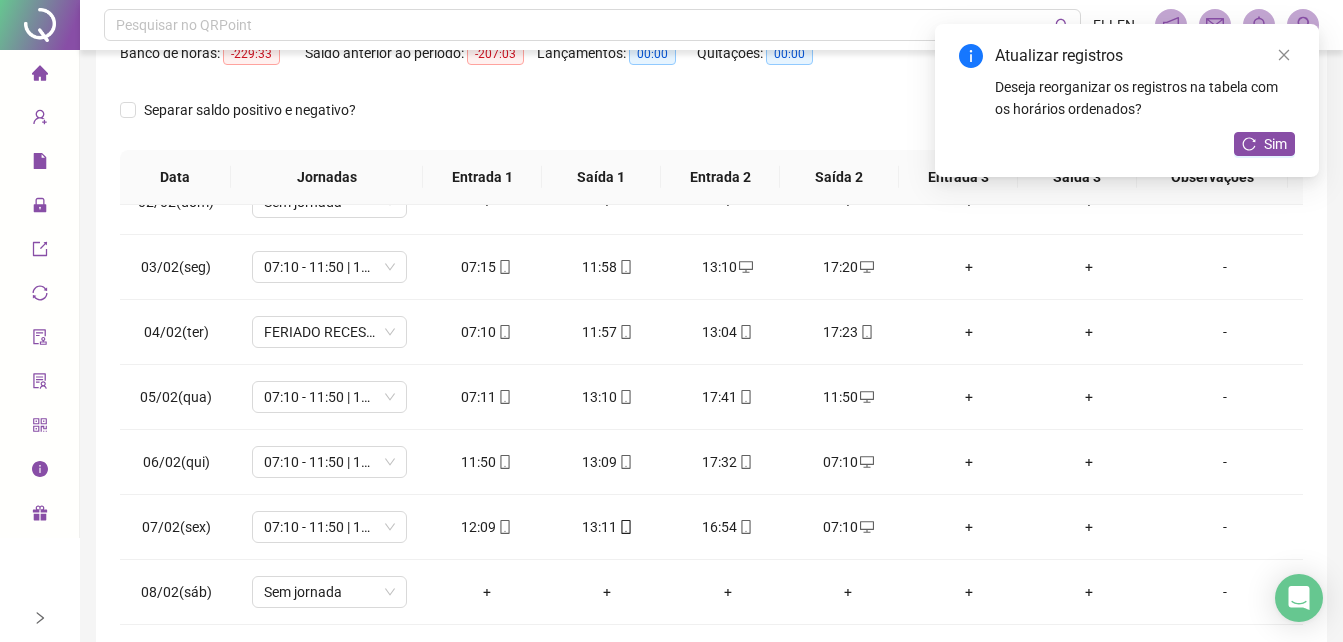 click on "Atualizar registros Deseja reorganizar os registros na tabela com os horários ordenados? Sim" at bounding box center [1127, 100] 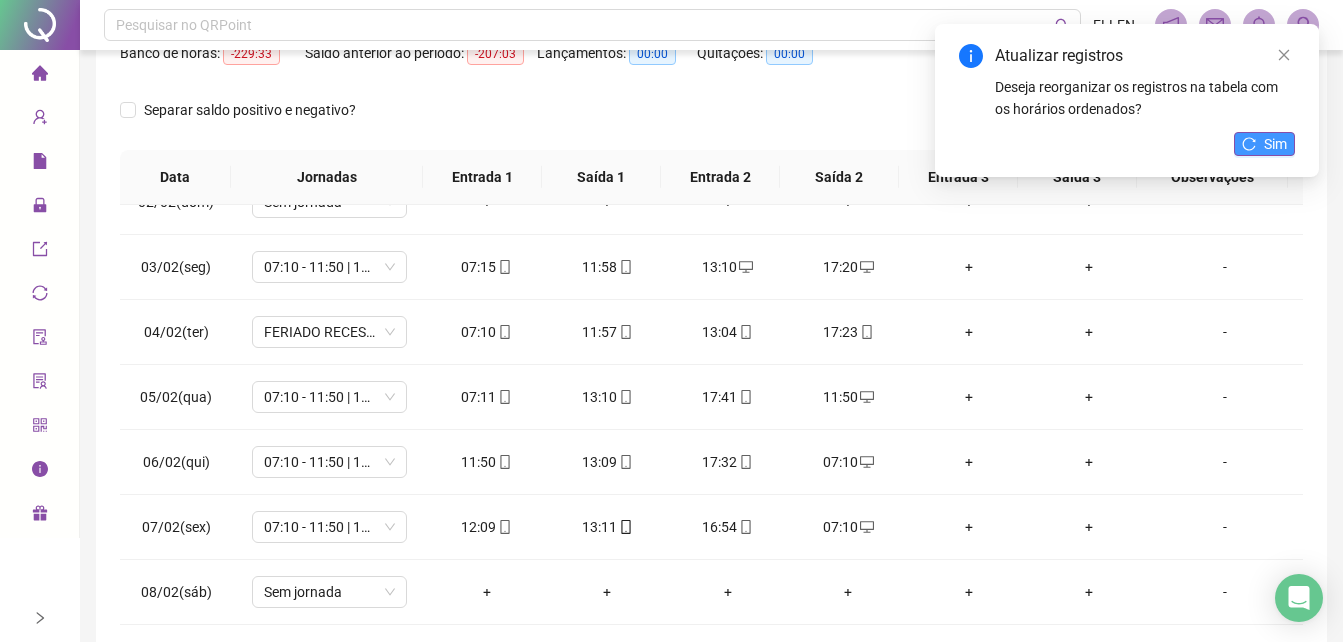 click on "Sim" at bounding box center [1275, 144] 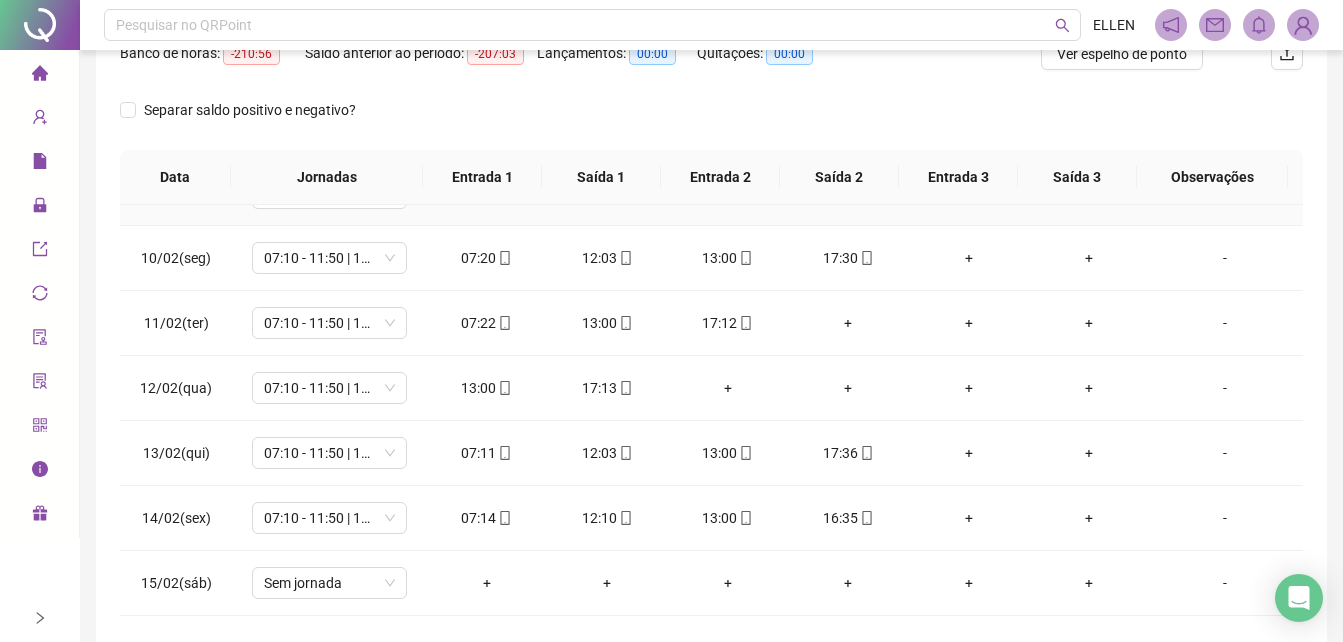 scroll, scrollTop: 600, scrollLeft: 0, axis: vertical 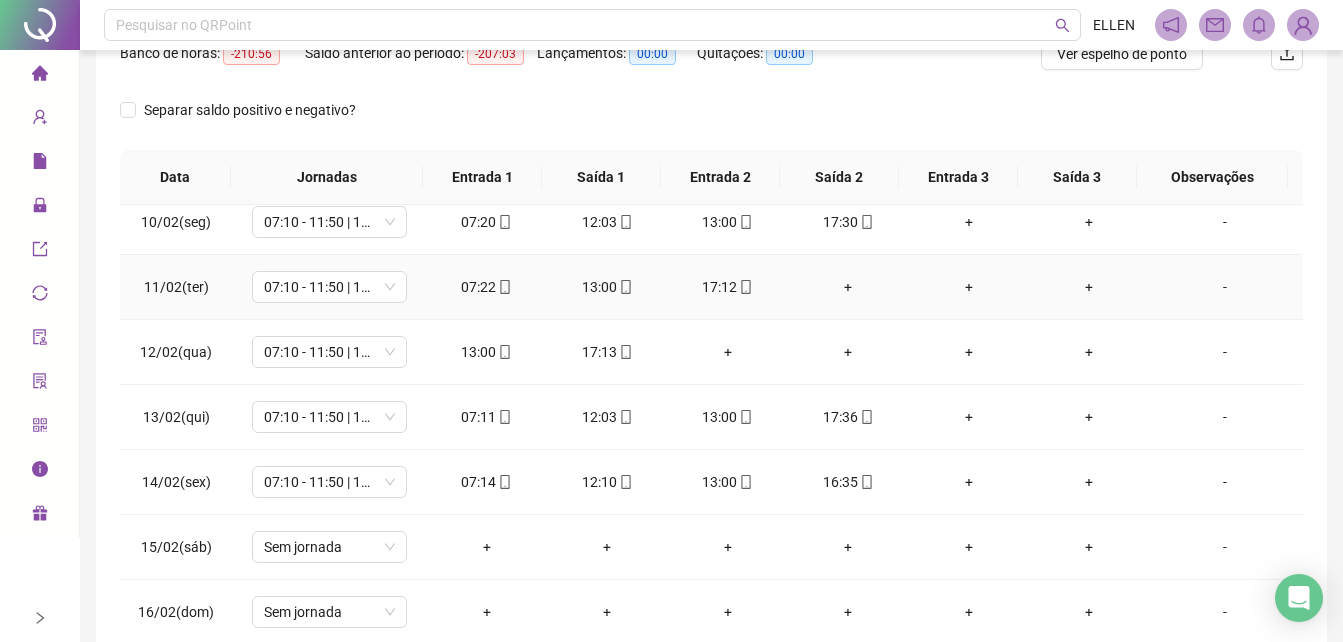 click on "+" at bounding box center [848, 287] 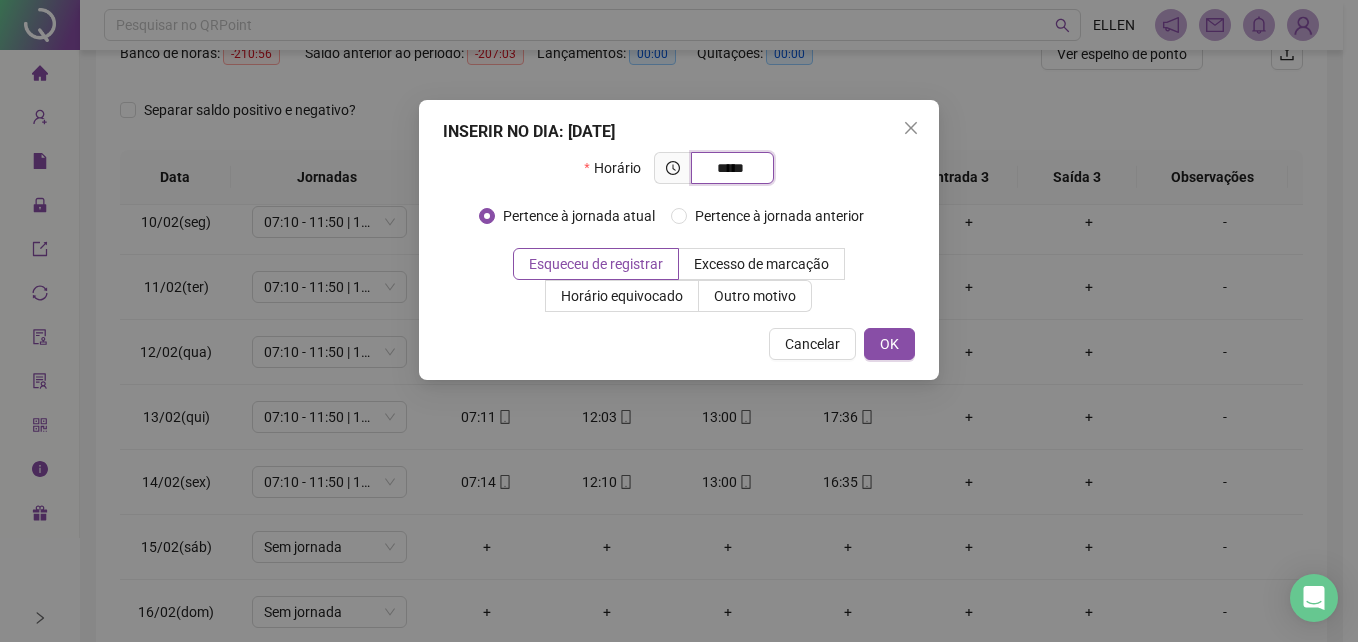 type on "*****" 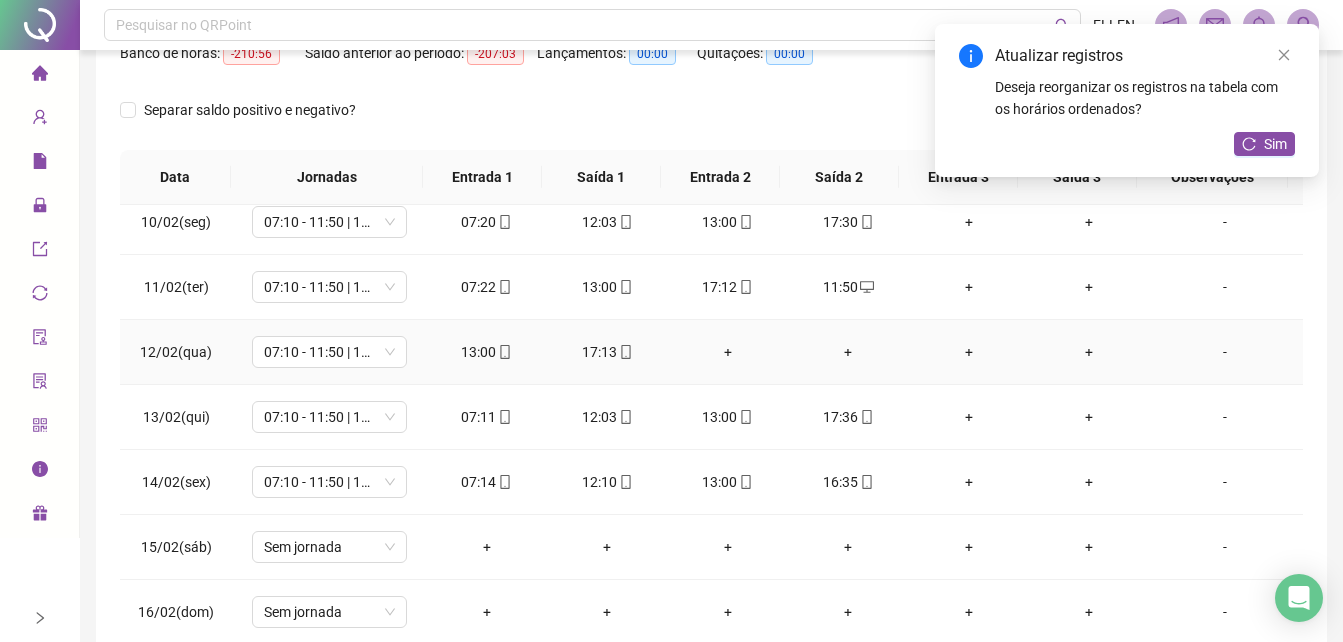 click on "+" at bounding box center [728, 352] 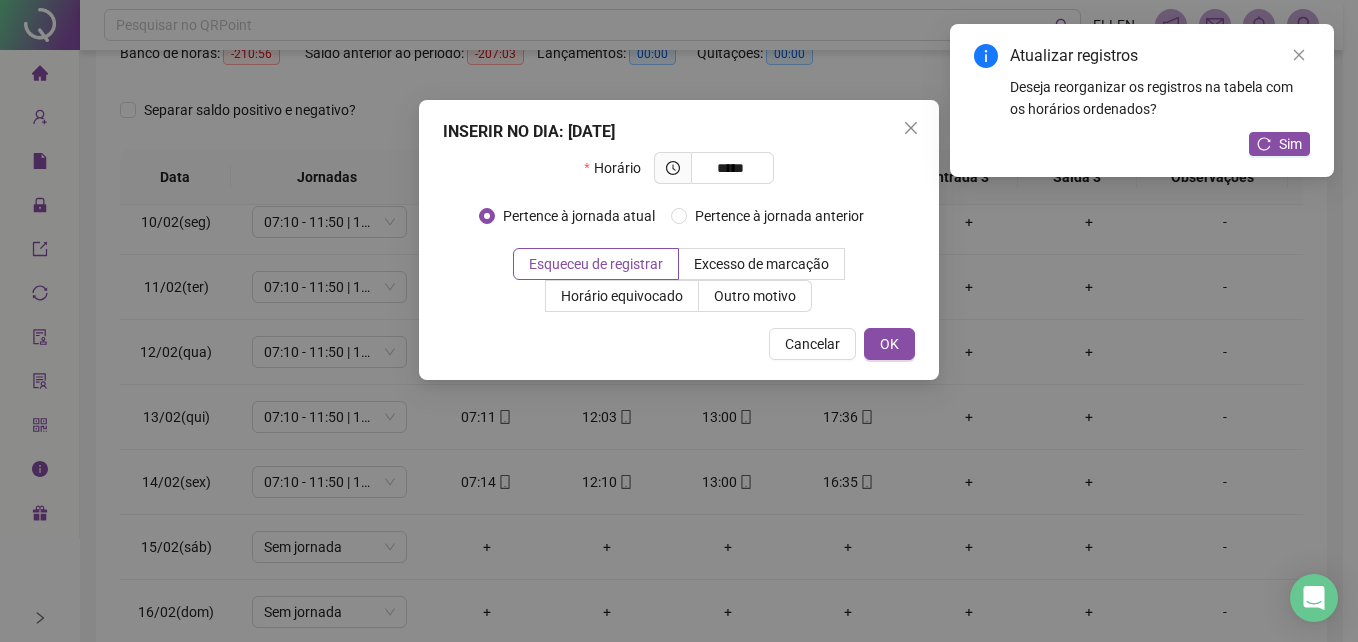 type on "*****" 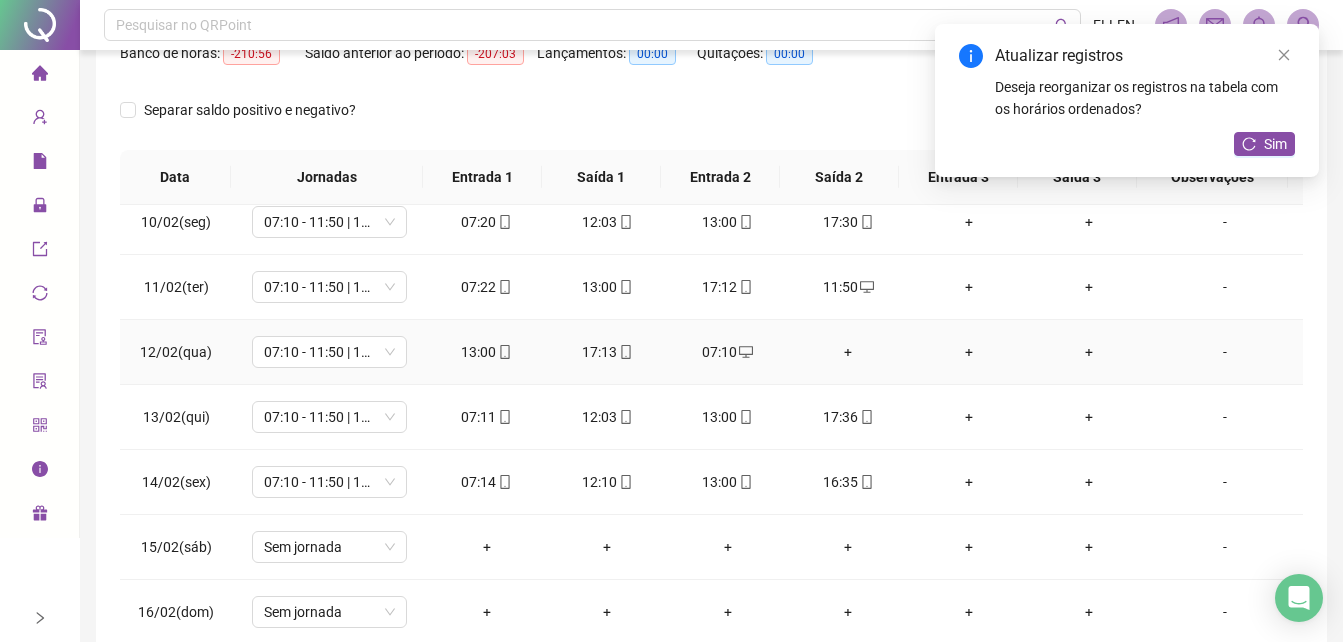 click on "+" at bounding box center [848, 352] 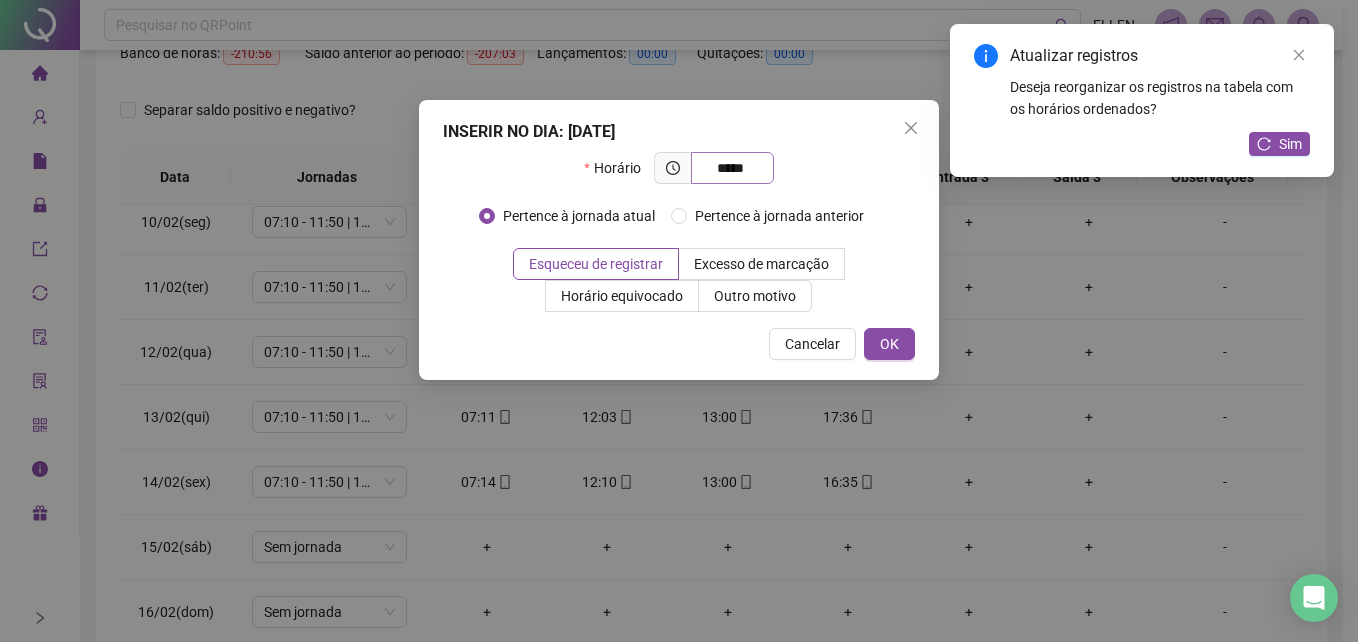 type on "*****" 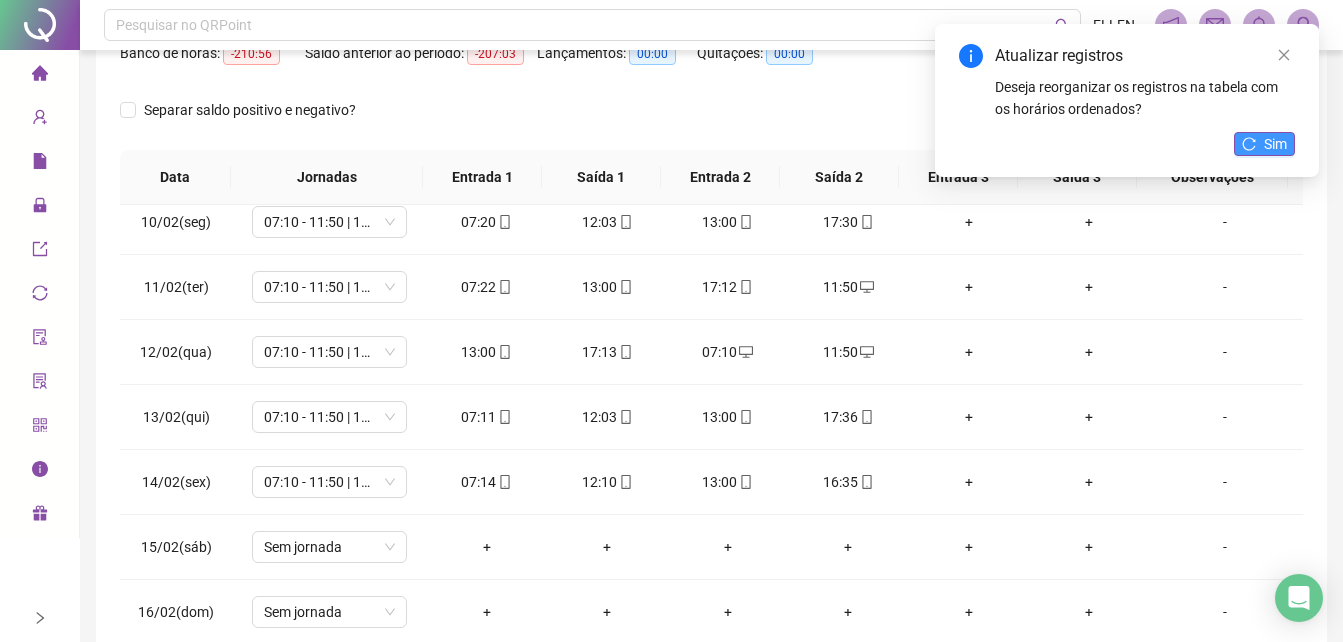 click on "Sim" at bounding box center (1264, 144) 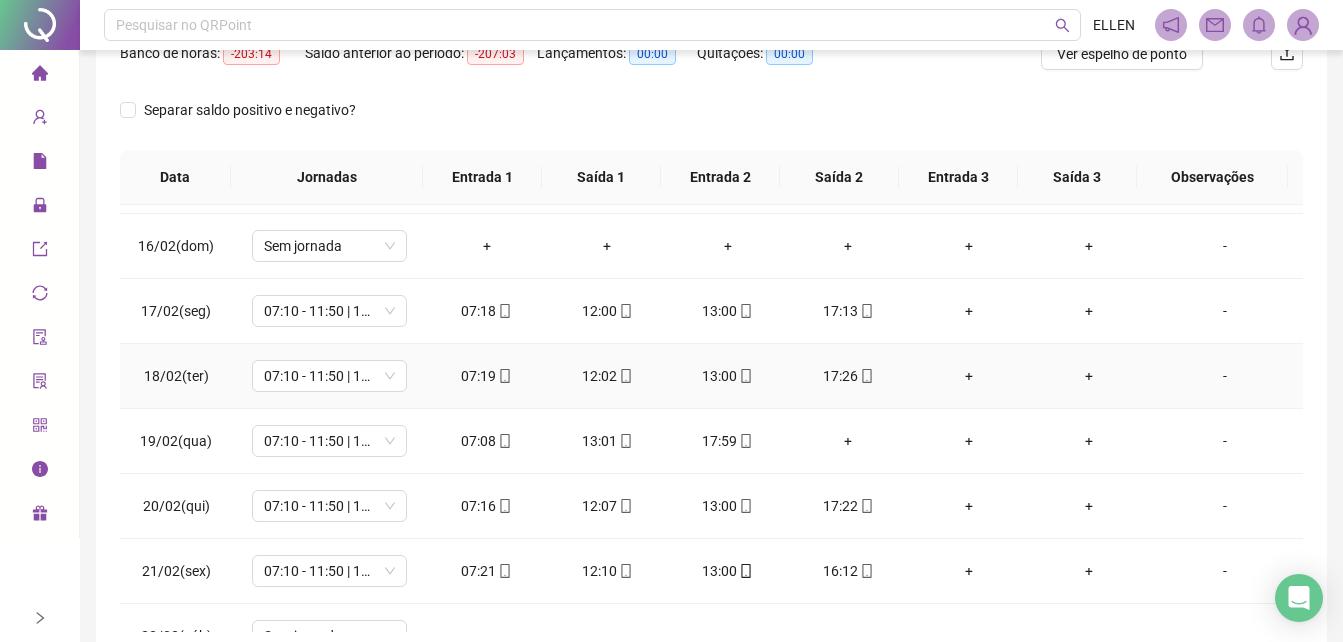 scroll, scrollTop: 1000, scrollLeft: 0, axis: vertical 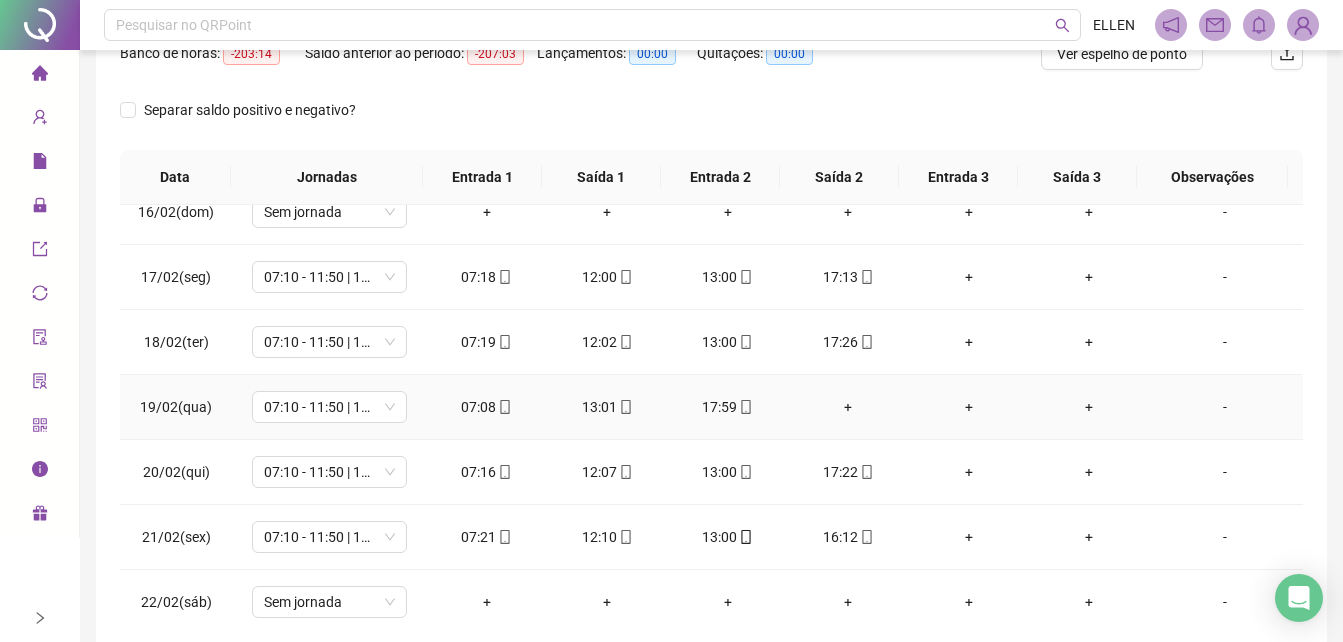 click on "+" at bounding box center [848, 407] 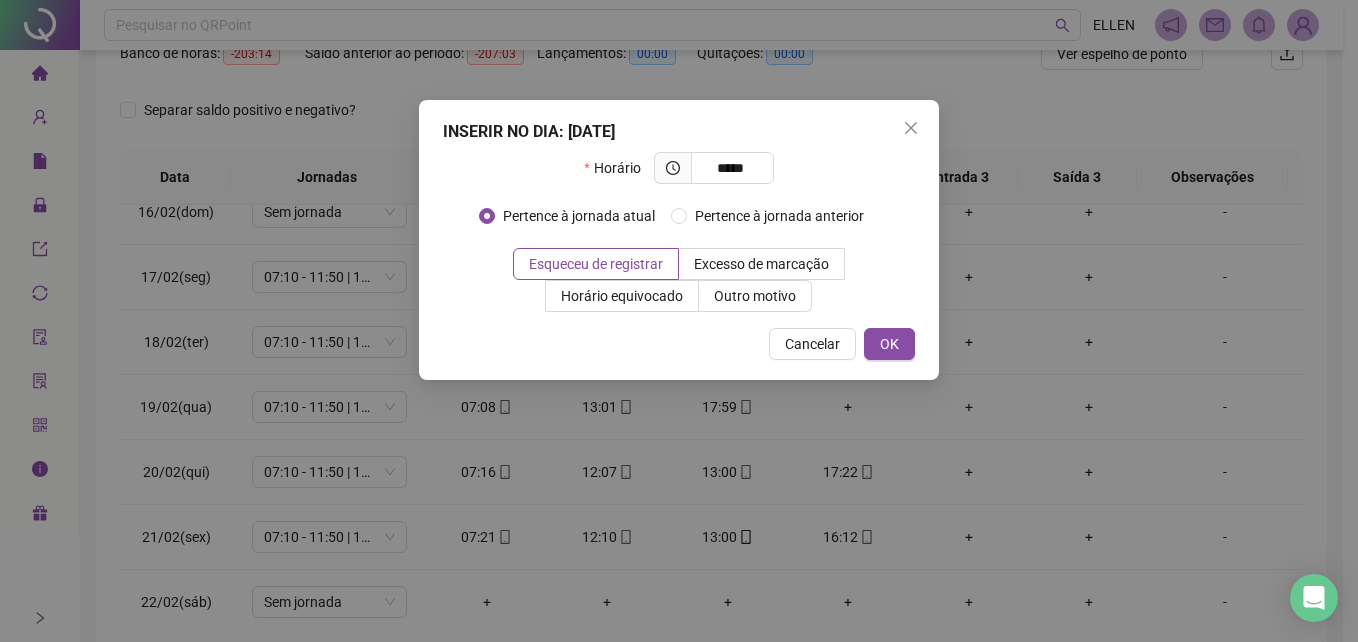 type on "*****" 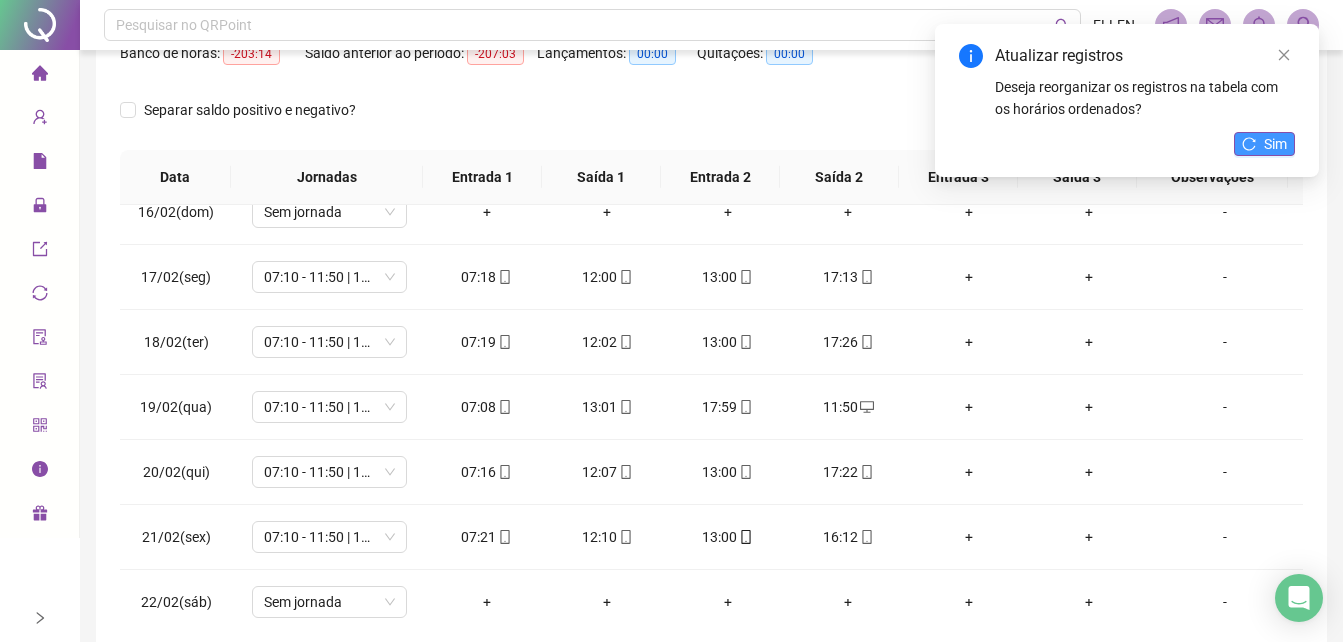click 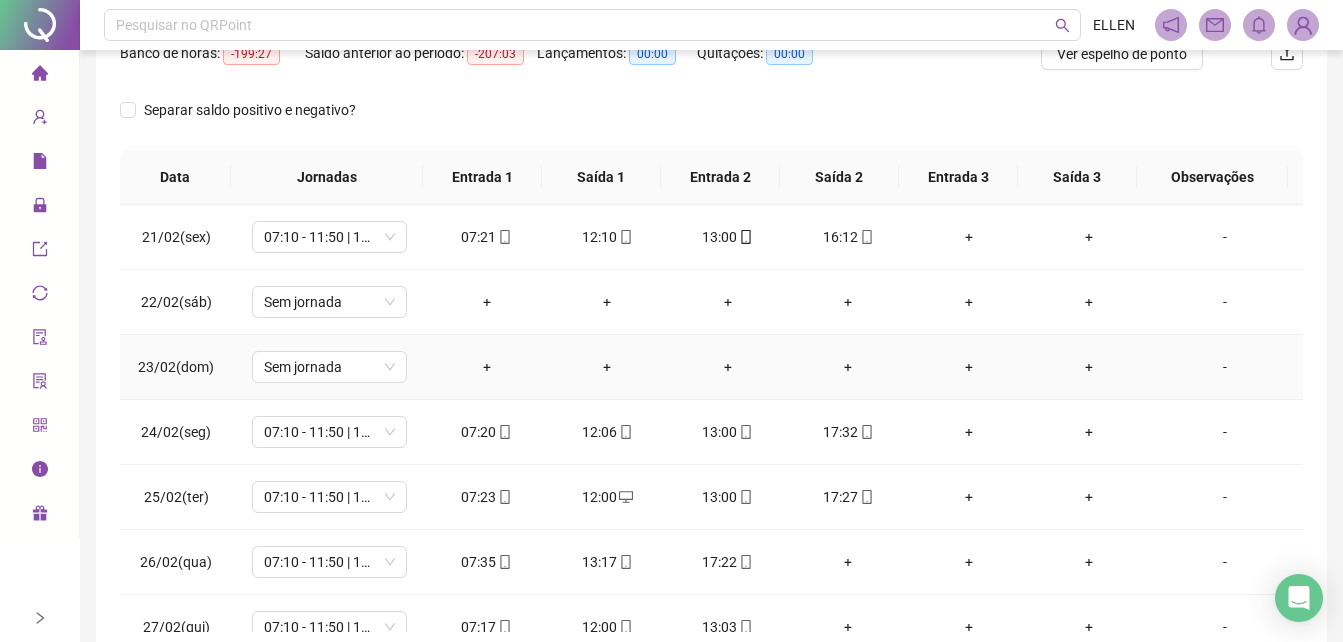 scroll, scrollTop: 1393, scrollLeft: 0, axis: vertical 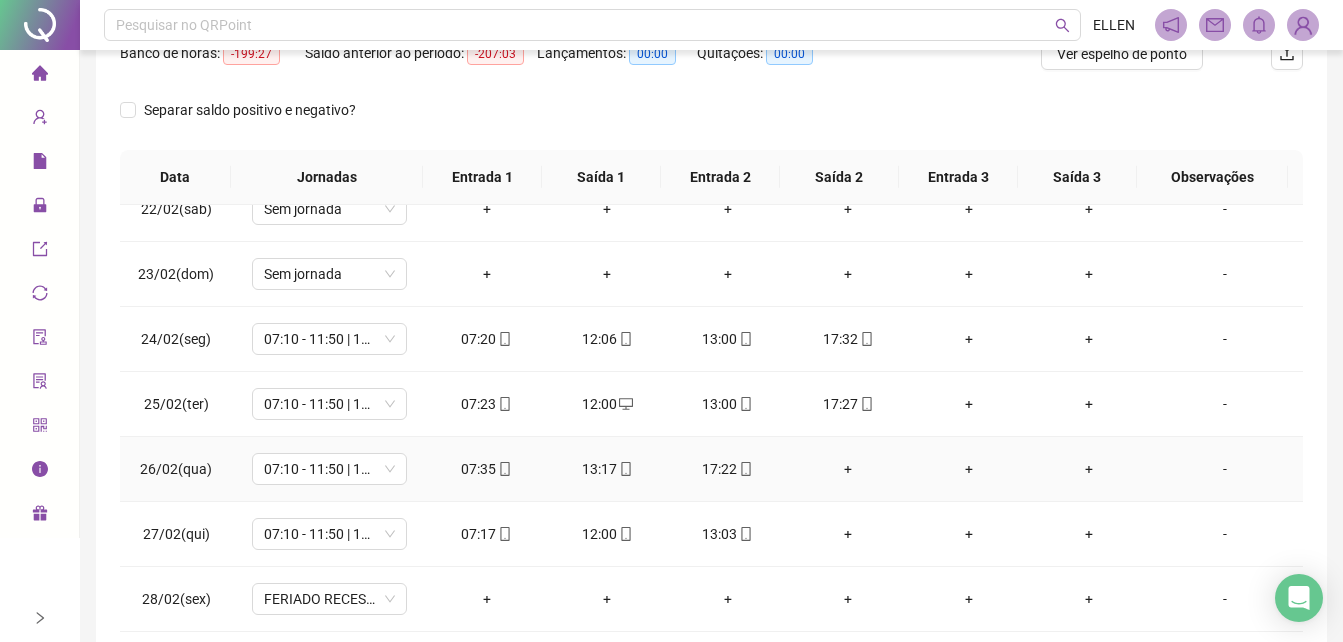 click on "+" at bounding box center (848, 469) 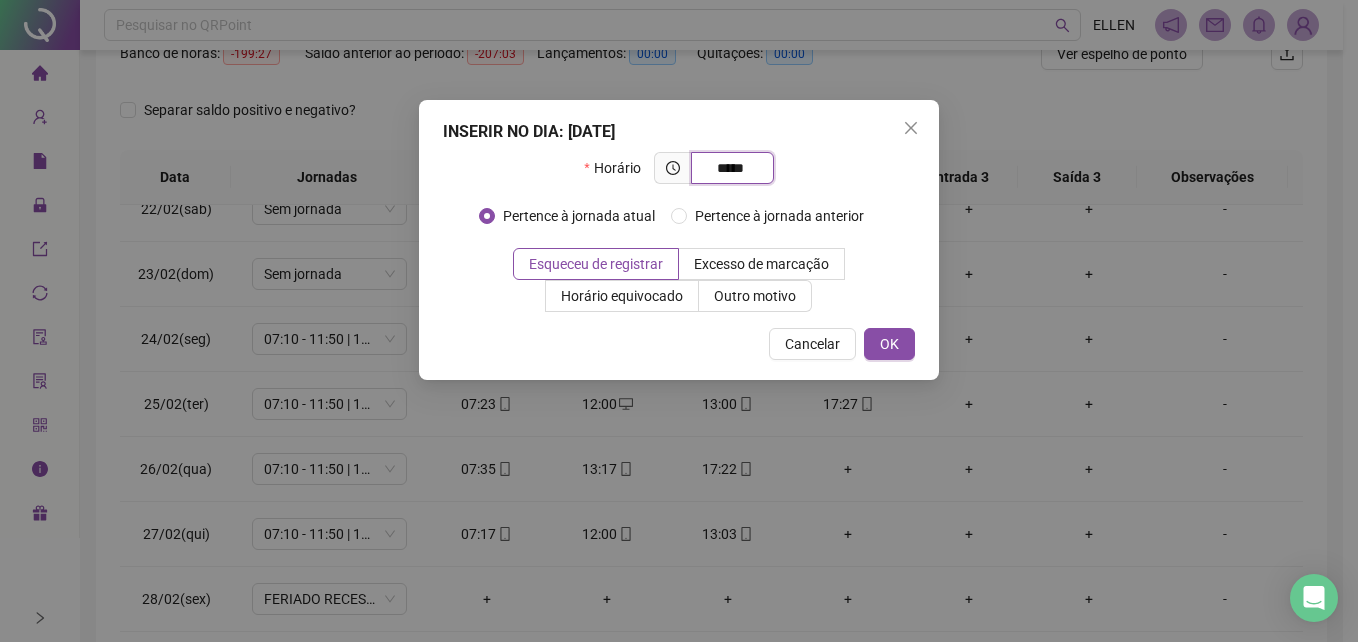type on "*****" 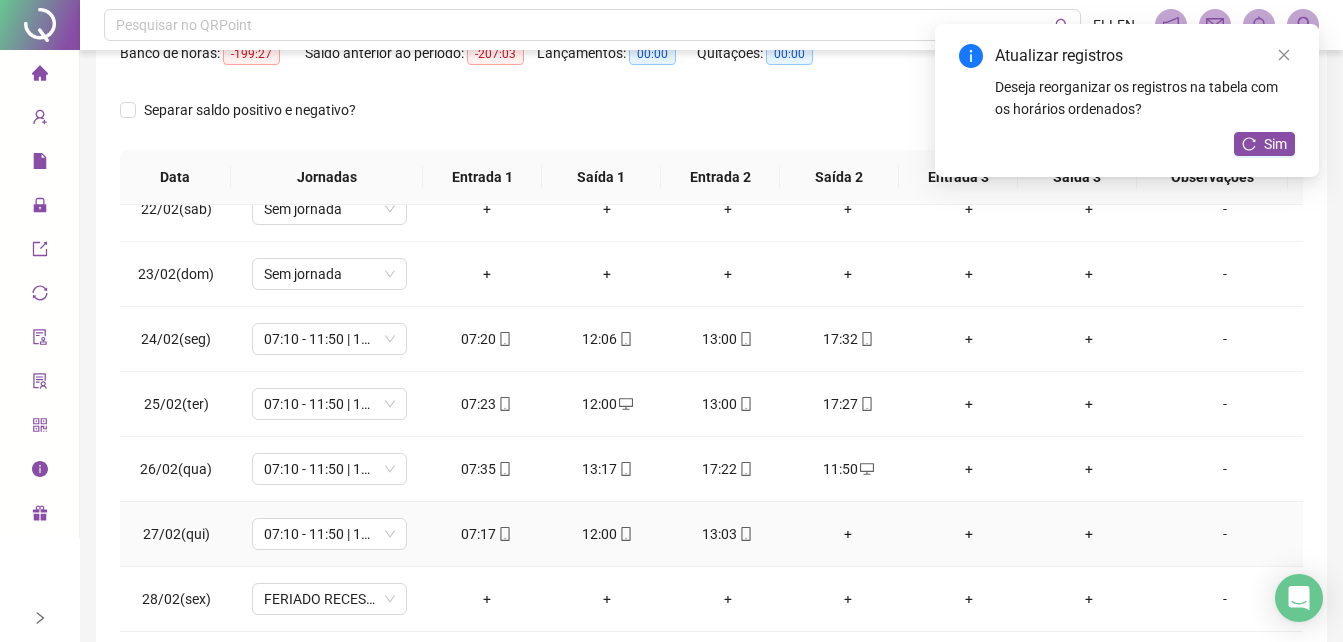 click on "+" at bounding box center (848, 534) 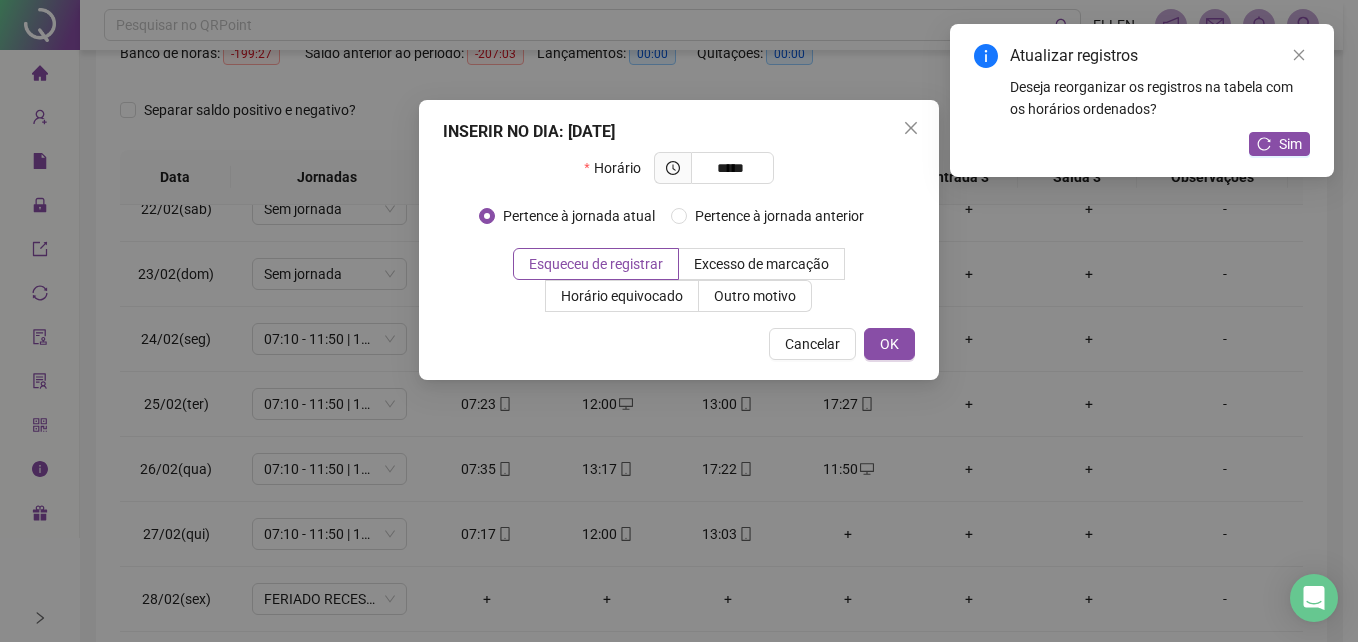 type on "*****" 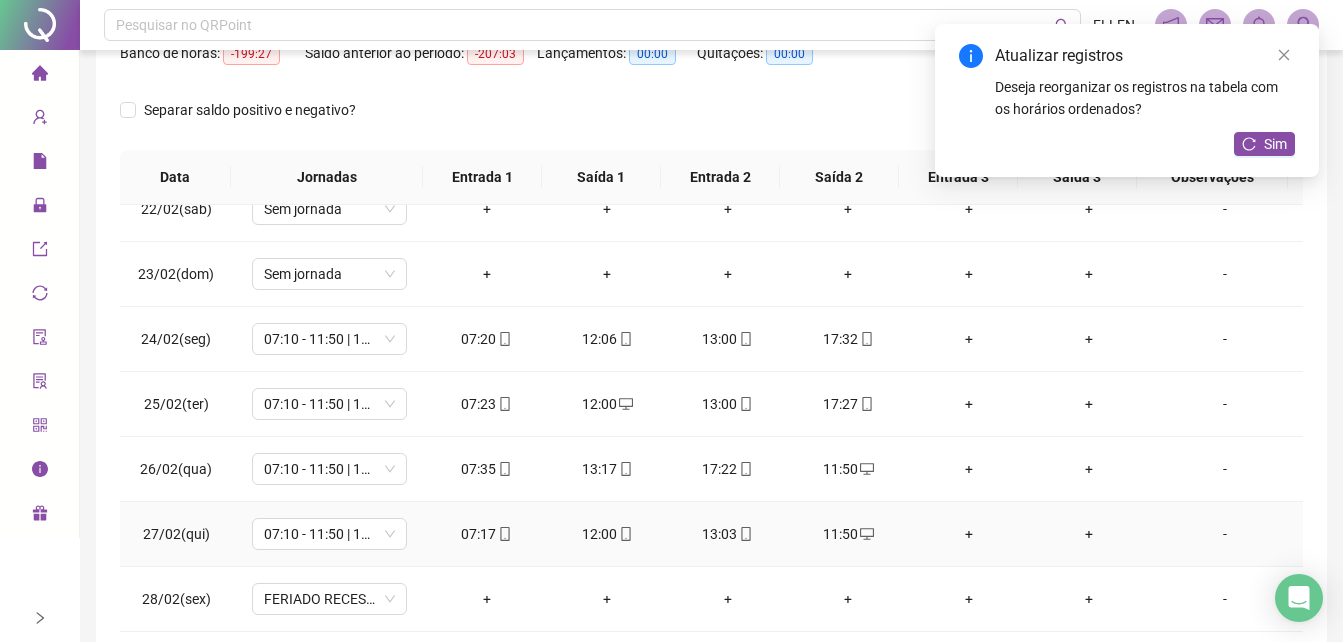 click on "11:50" at bounding box center [848, 534] 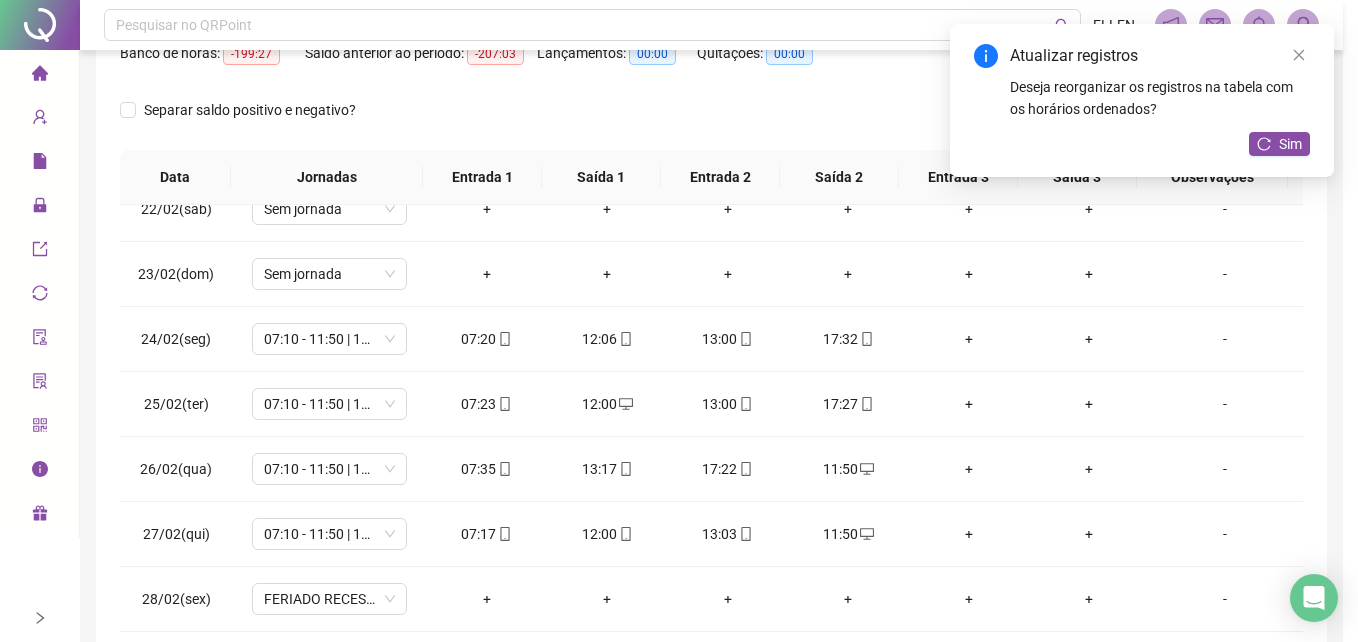 type on "**********" 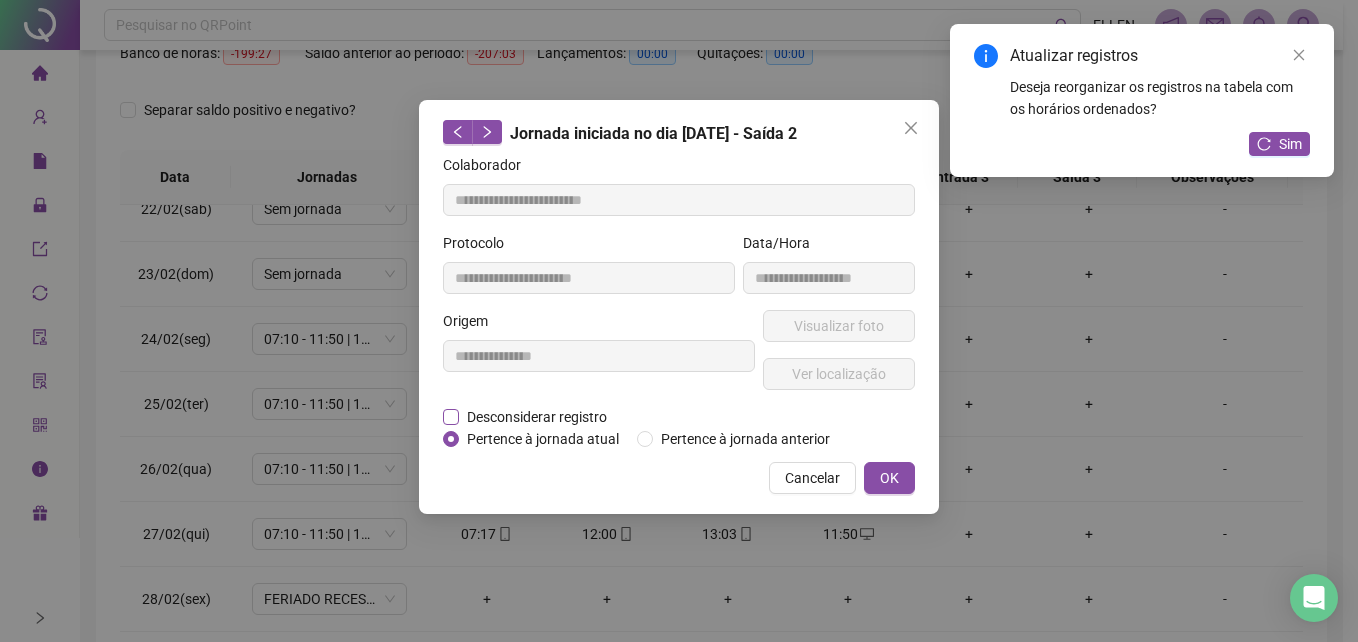 click on "Desconsiderar registro" at bounding box center [537, 417] 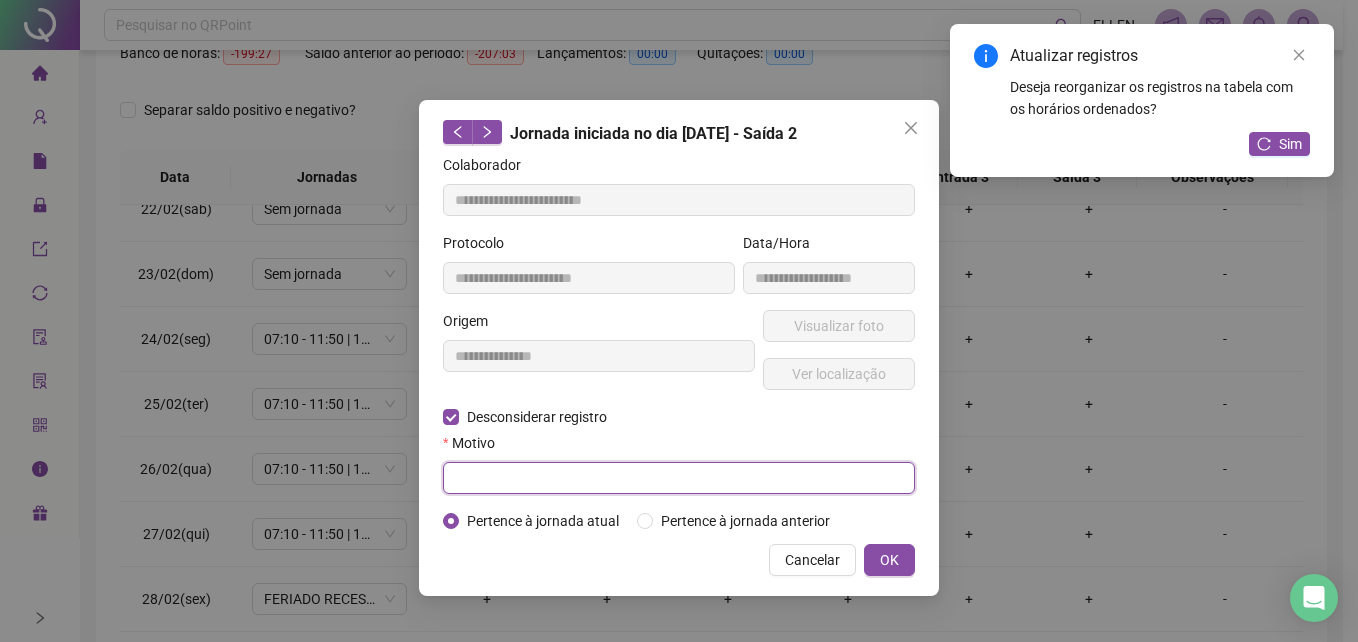click at bounding box center (679, 478) 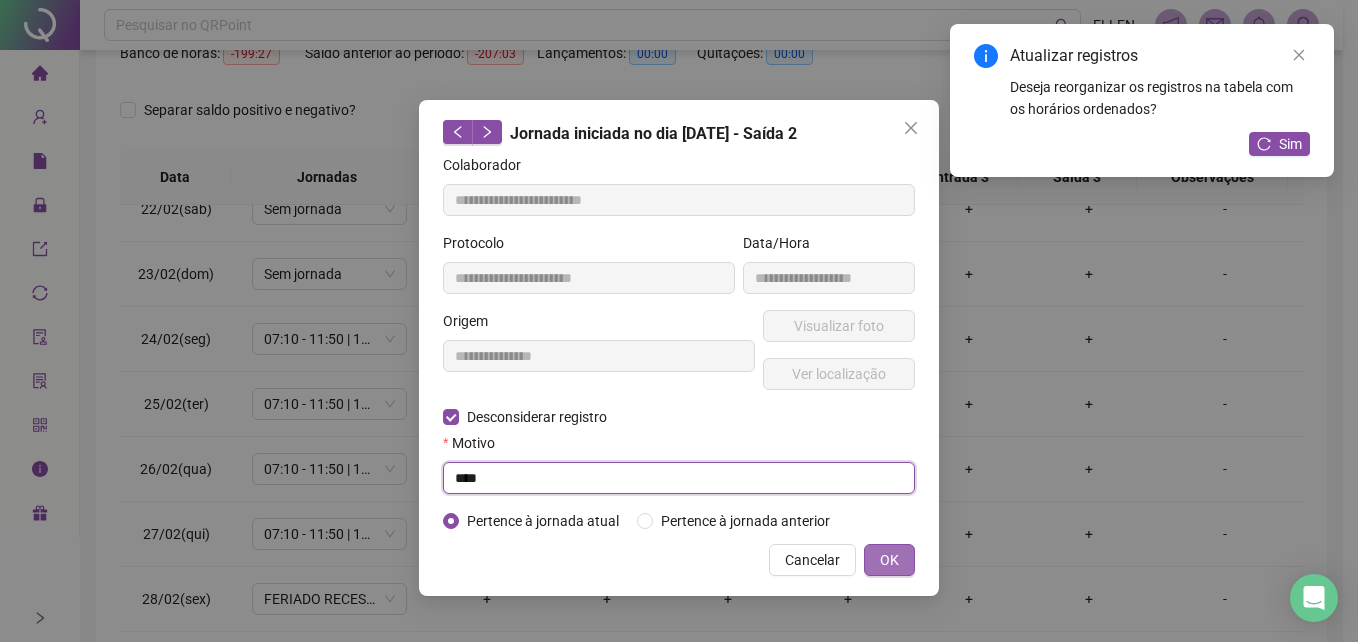 type on "****" 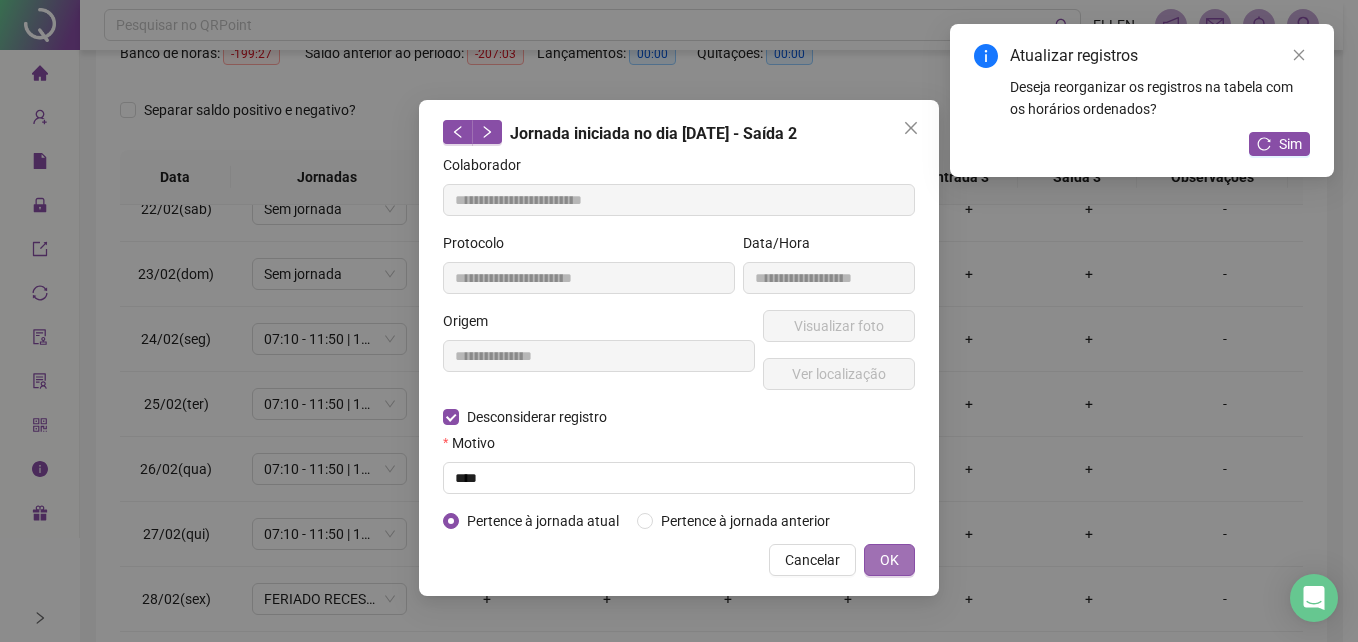click on "OK" at bounding box center [889, 560] 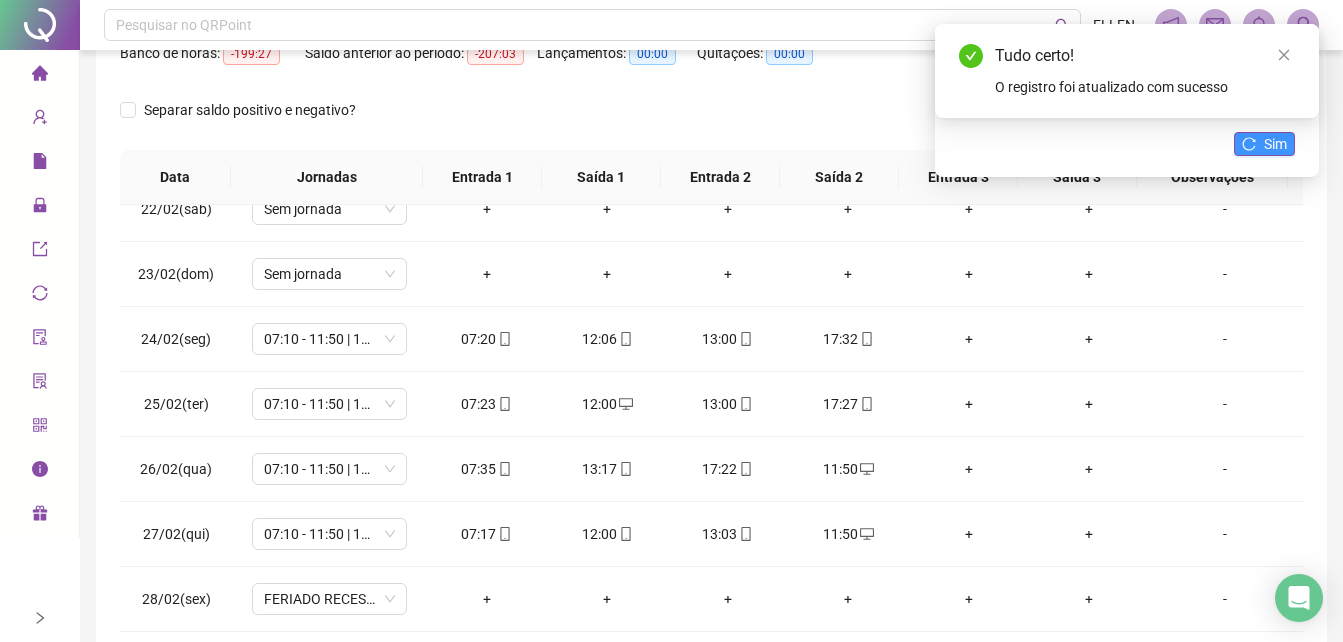 click on "Sim" at bounding box center (1275, 144) 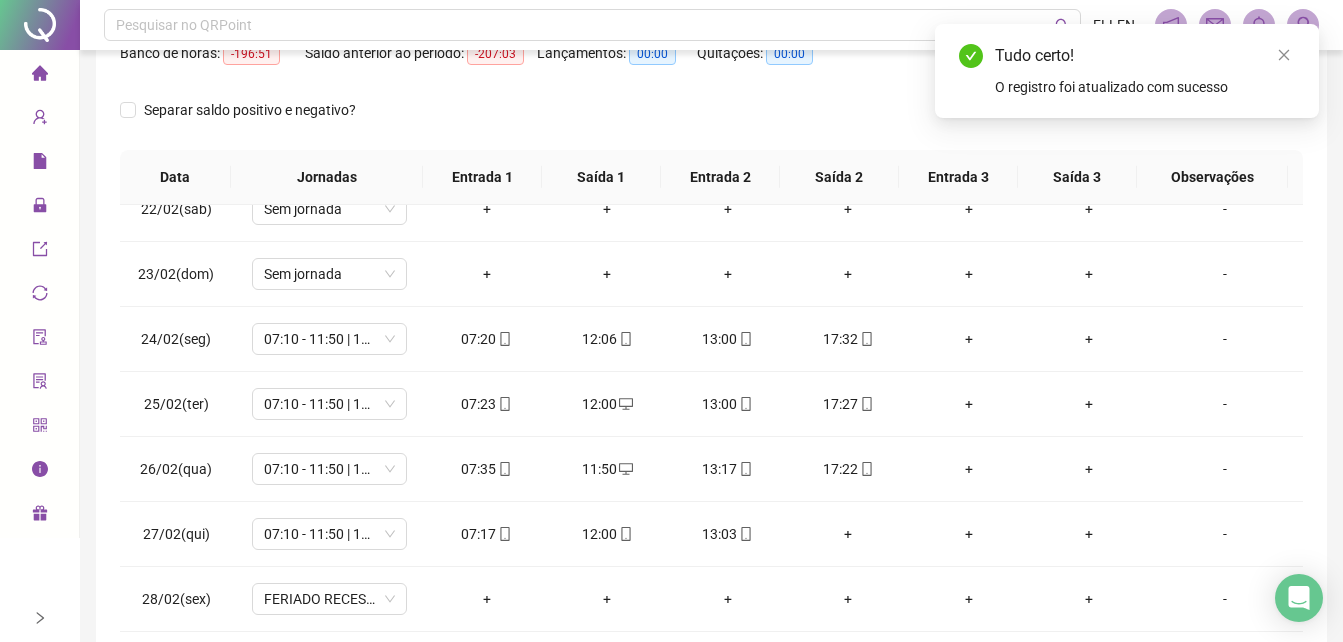 click on "+" at bounding box center (848, 534) 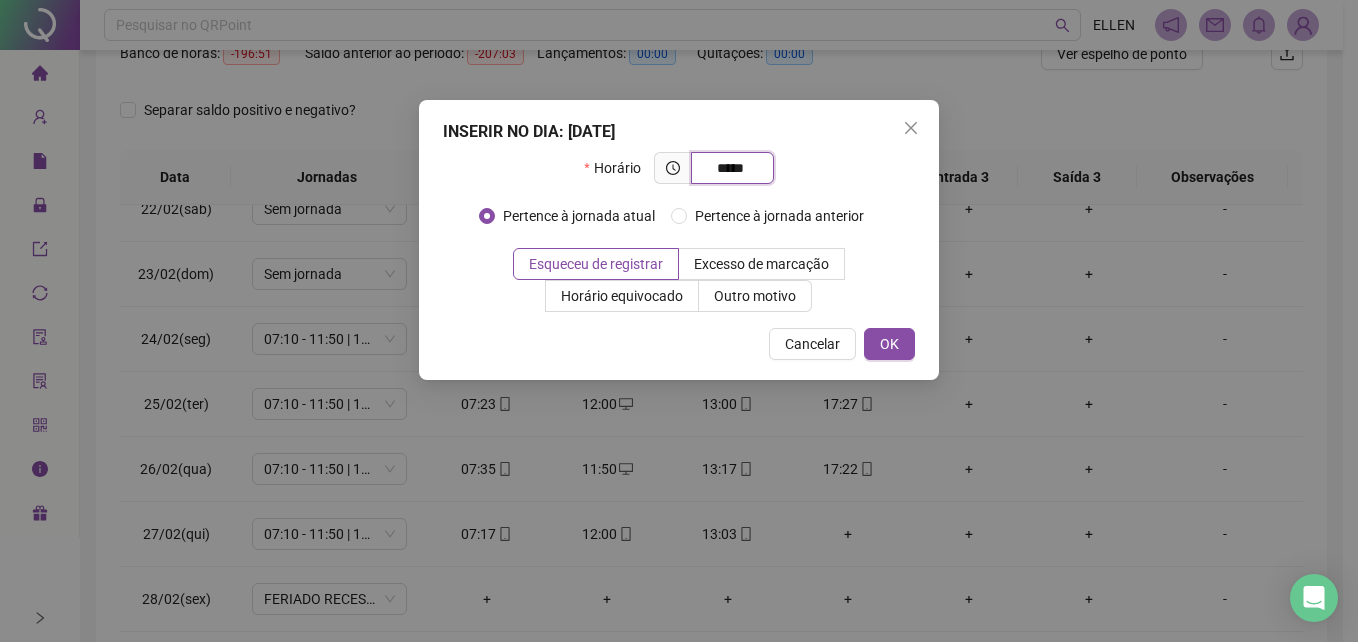 type on "*****" 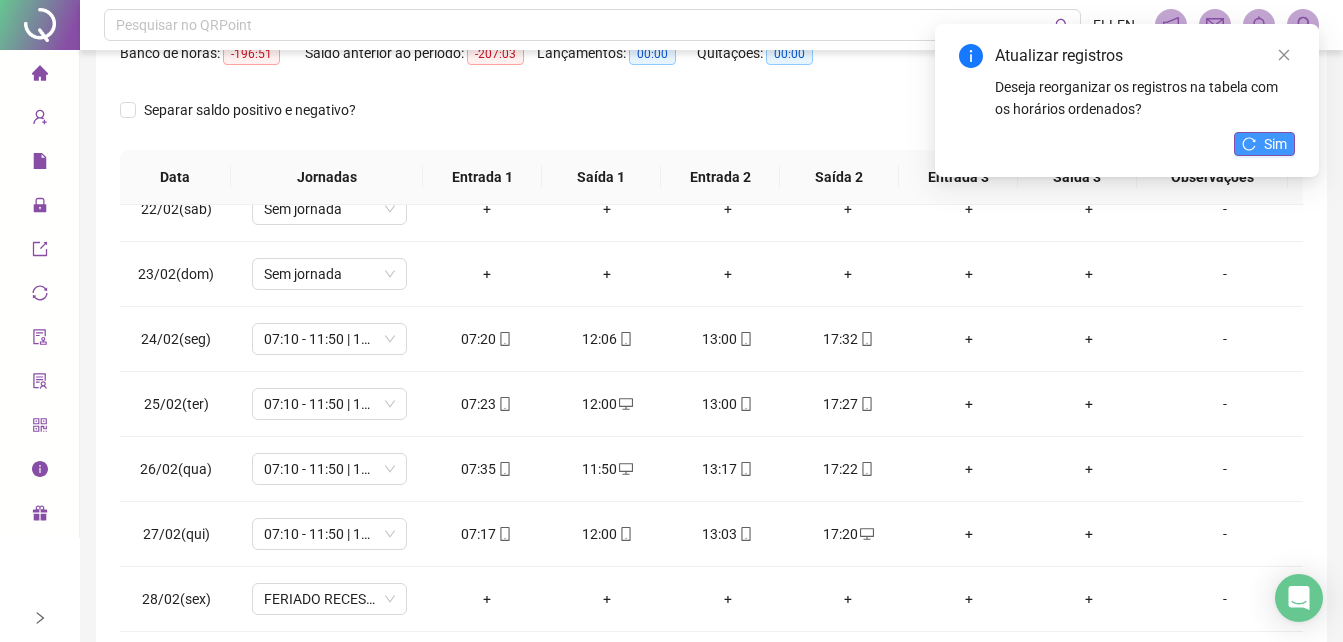 click on "Sim" at bounding box center [1275, 144] 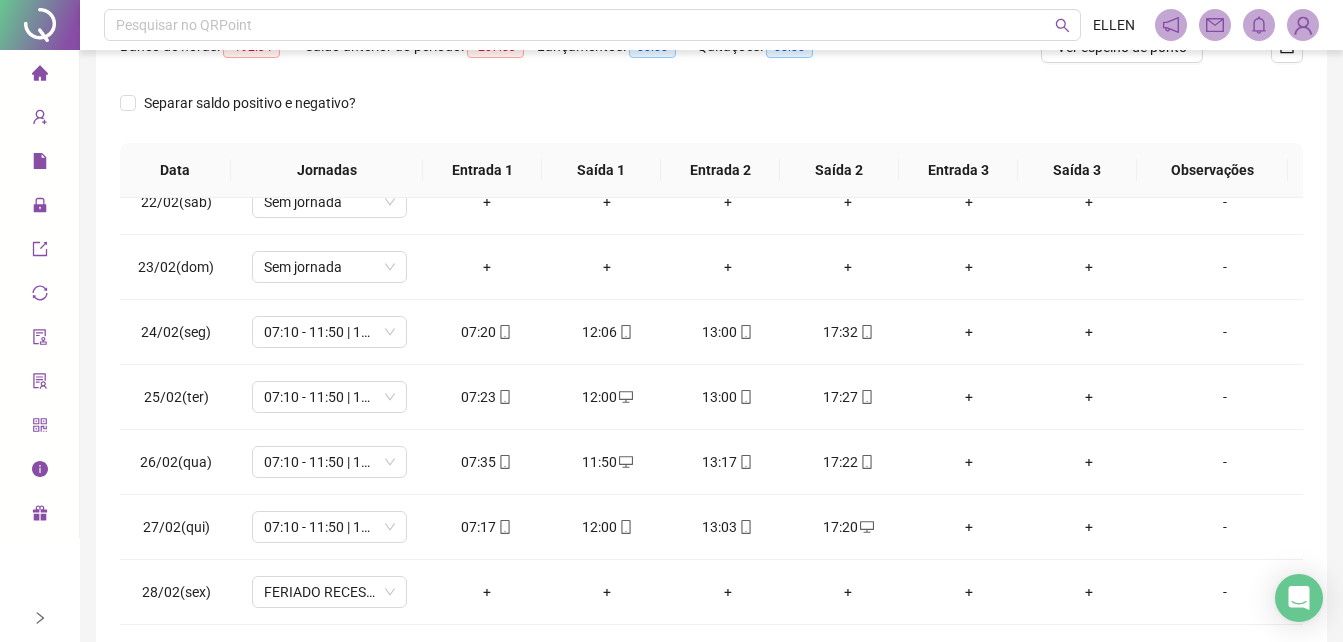 scroll, scrollTop: 0, scrollLeft: 0, axis: both 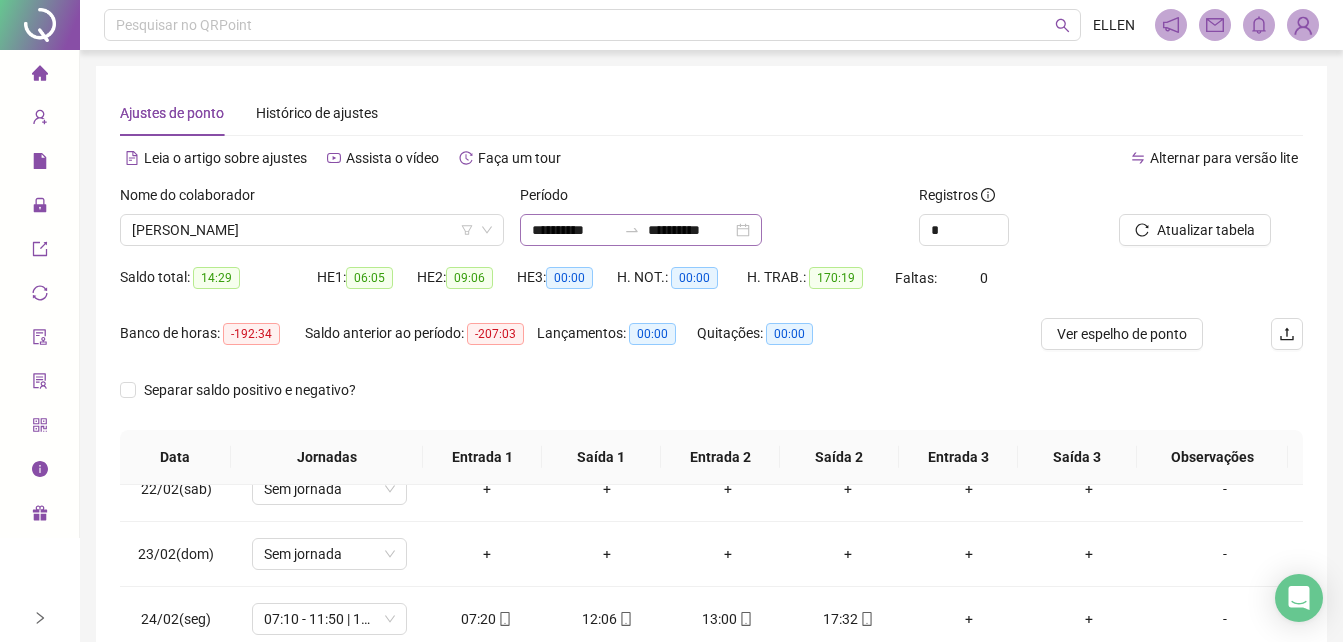 click on "**********" at bounding box center [641, 230] 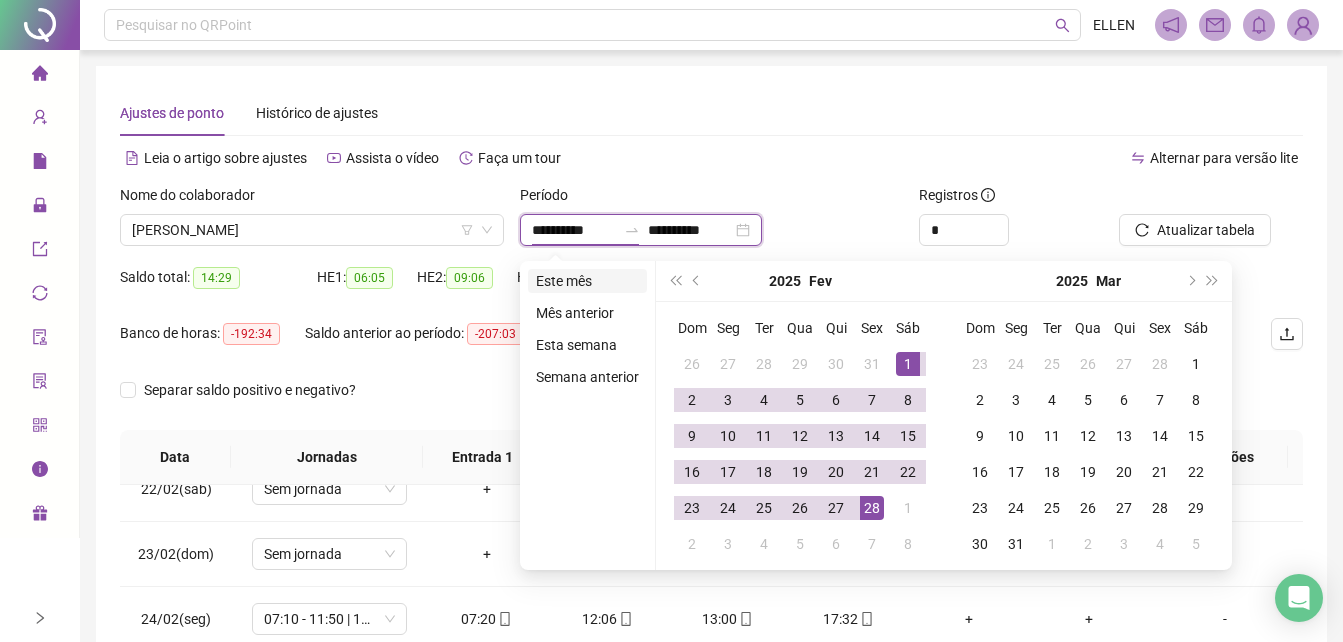type on "**********" 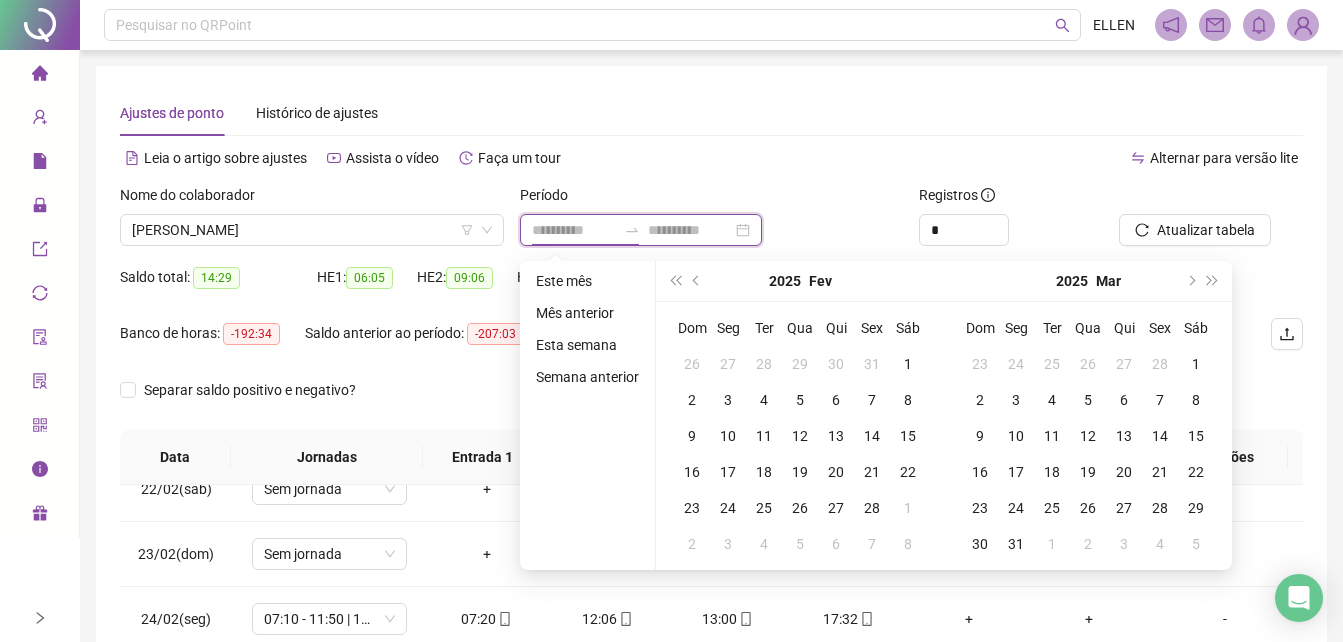 type on "**********" 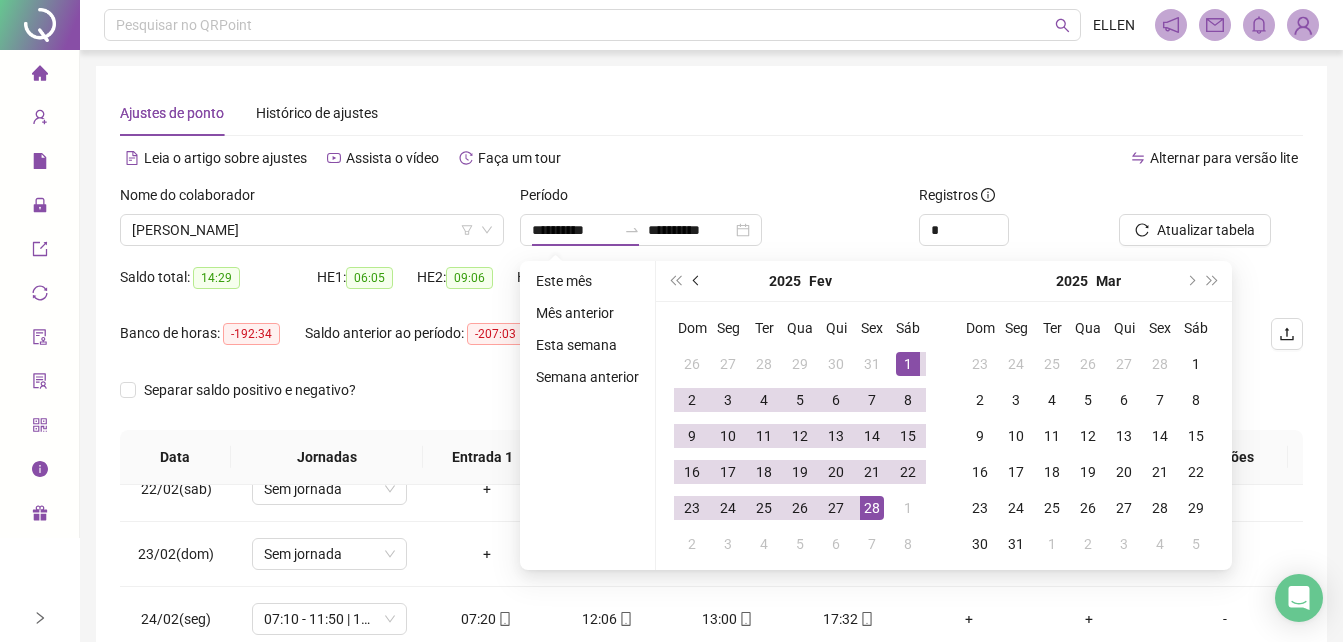 click at bounding box center (697, 281) 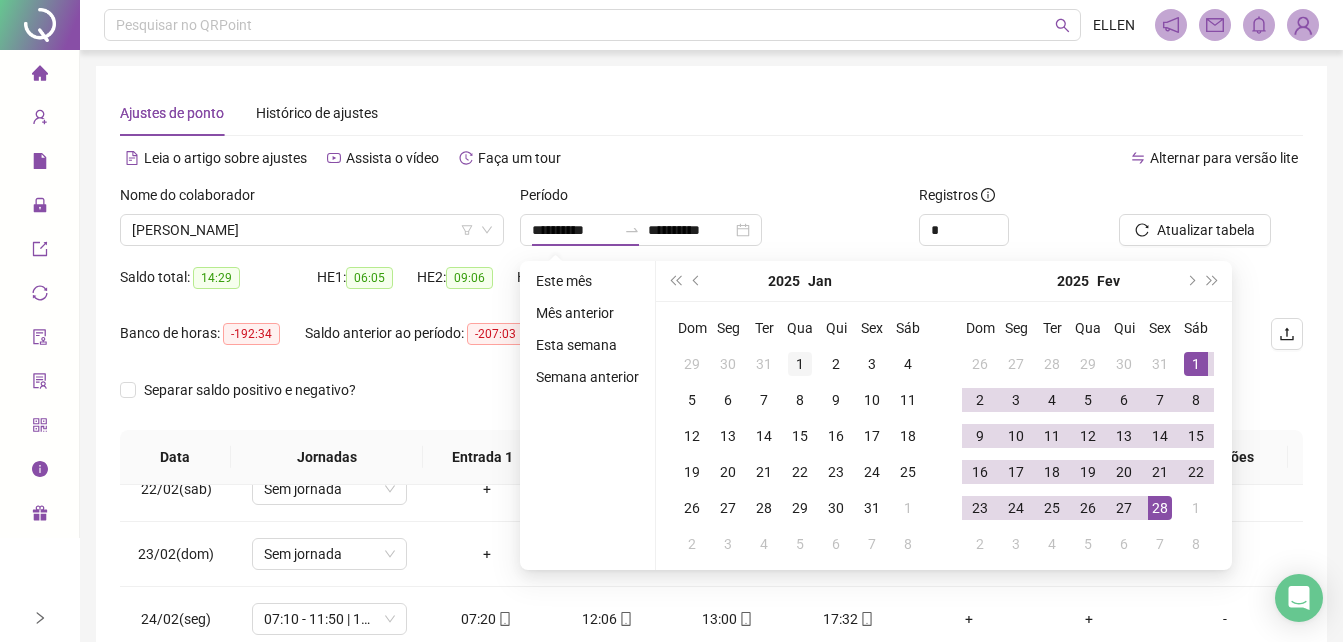 type on "**********" 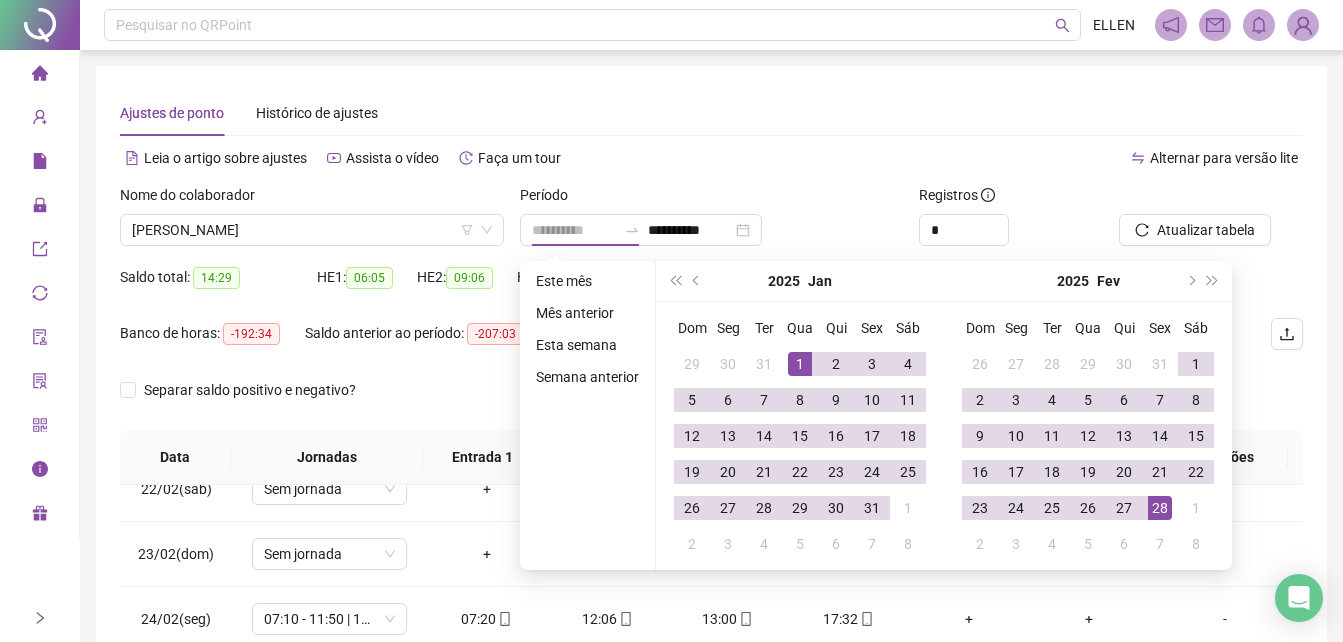 click on "1" at bounding box center [800, 364] 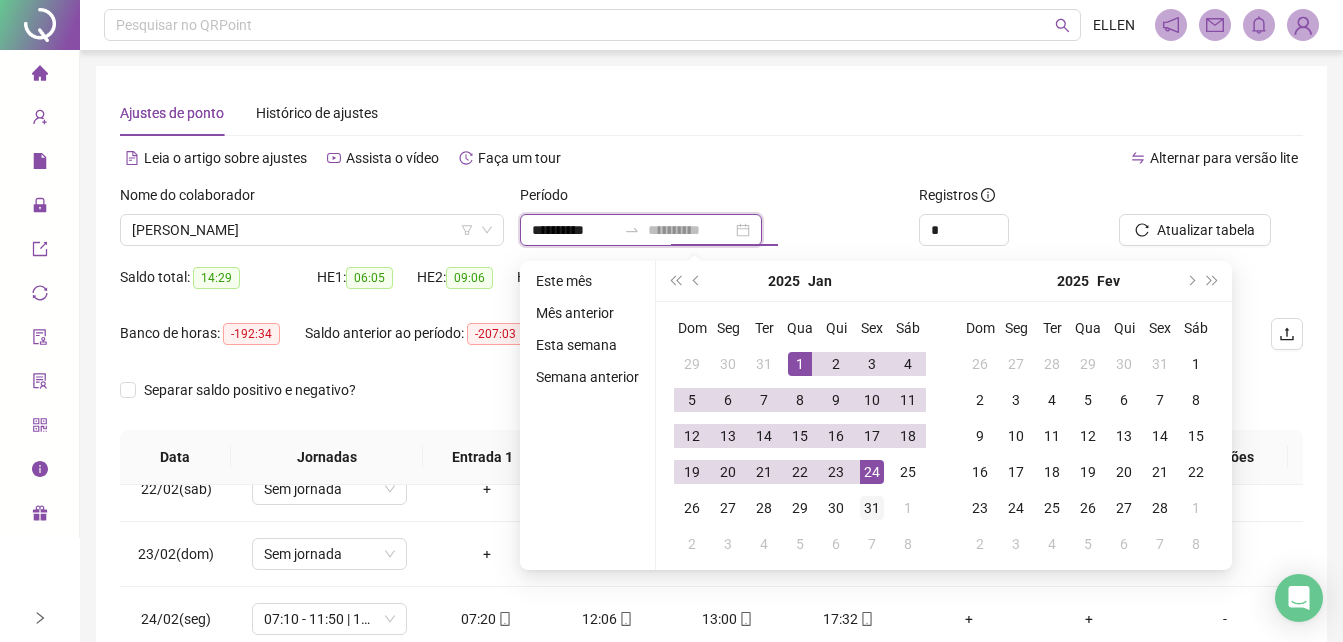 type on "**********" 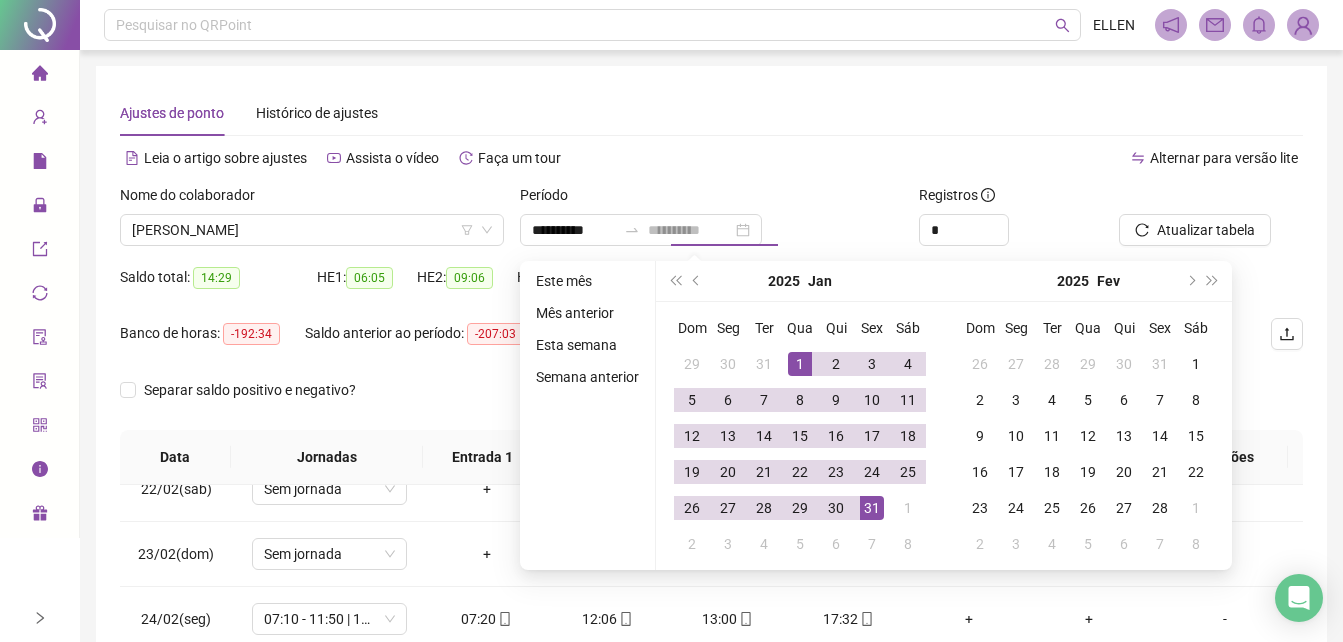 click on "31" at bounding box center (872, 508) 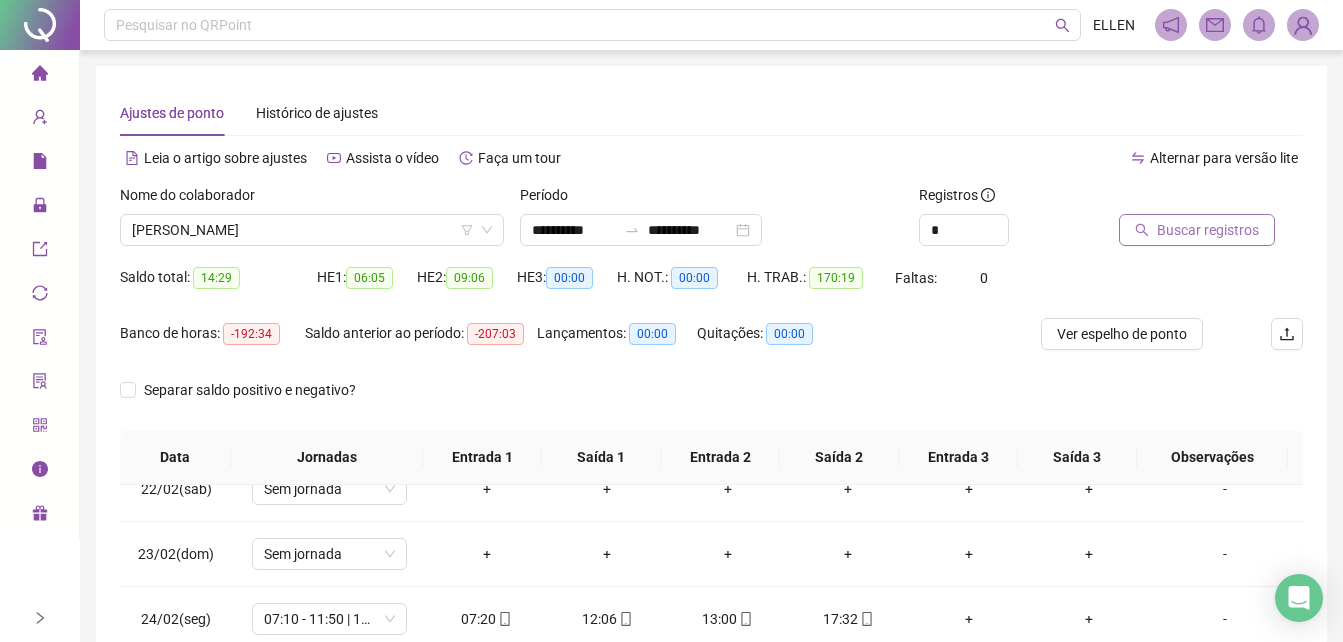 click on "Buscar registros" at bounding box center [1208, 230] 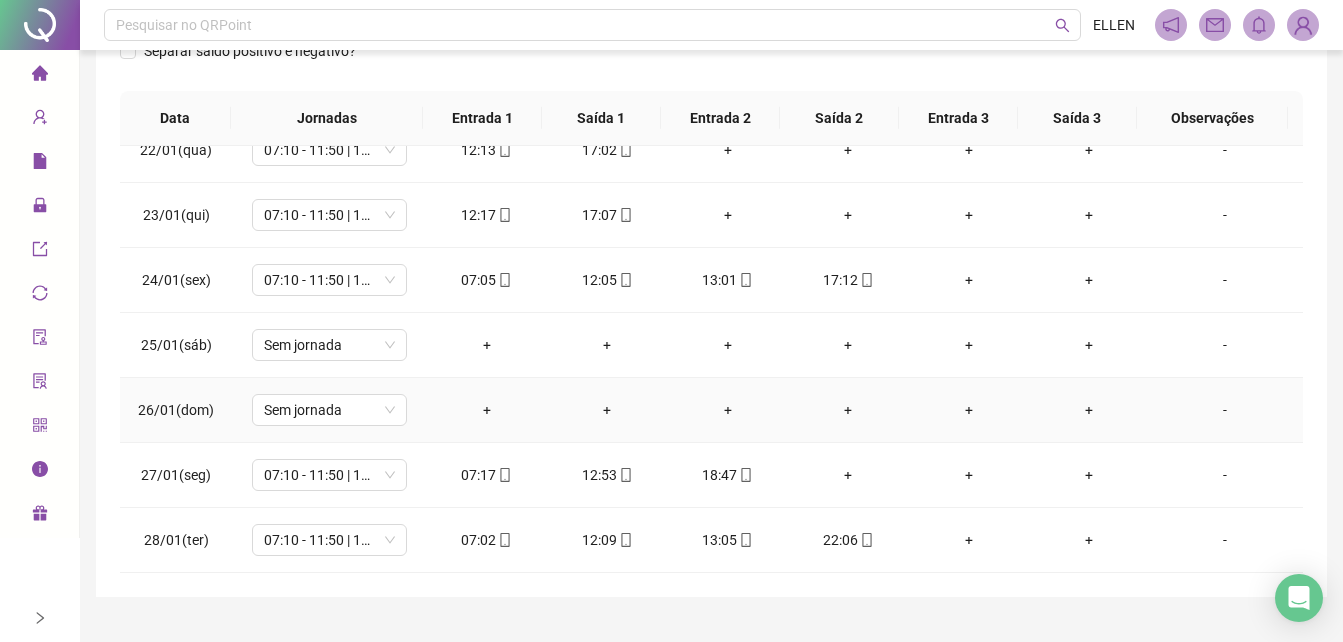scroll, scrollTop: 380, scrollLeft: 0, axis: vertical 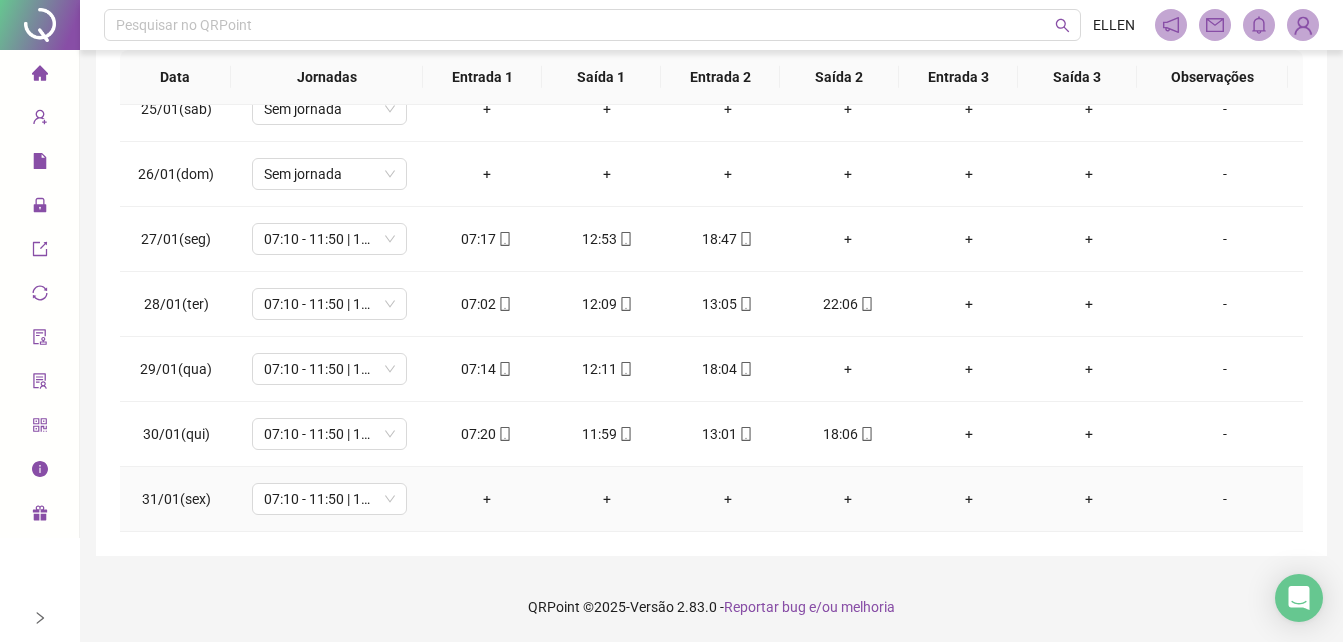 click on "+" at bounding box center (486, 499) 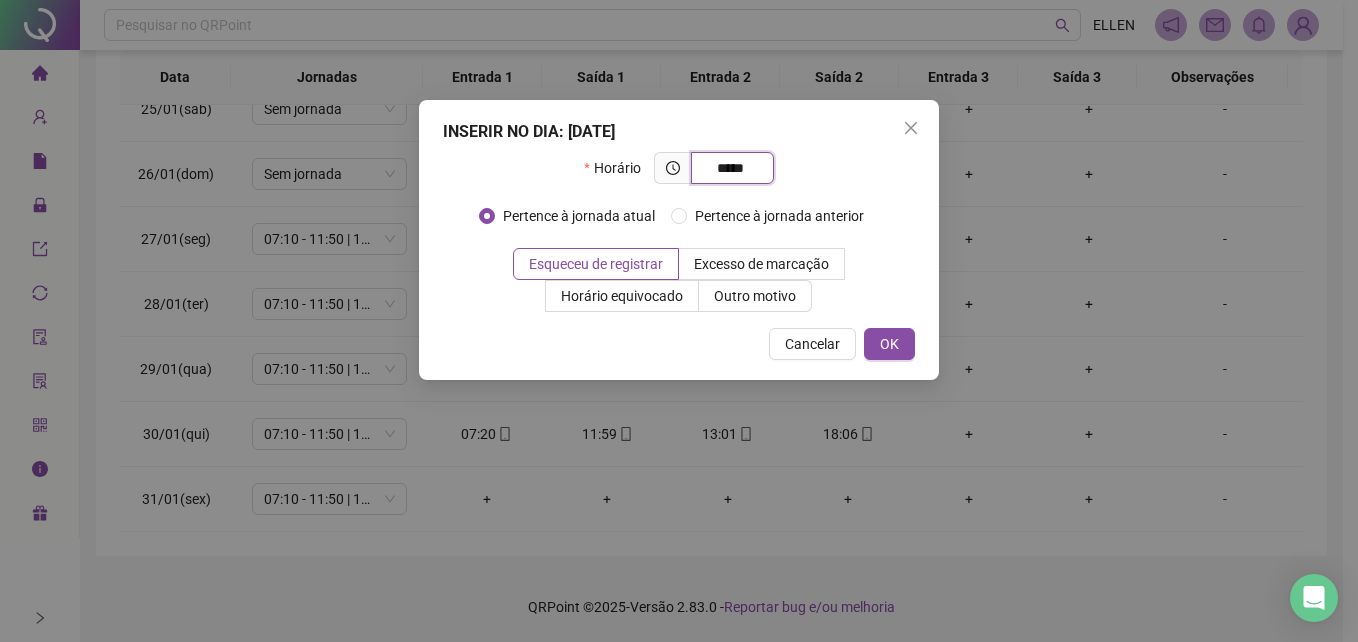 type on "*****" 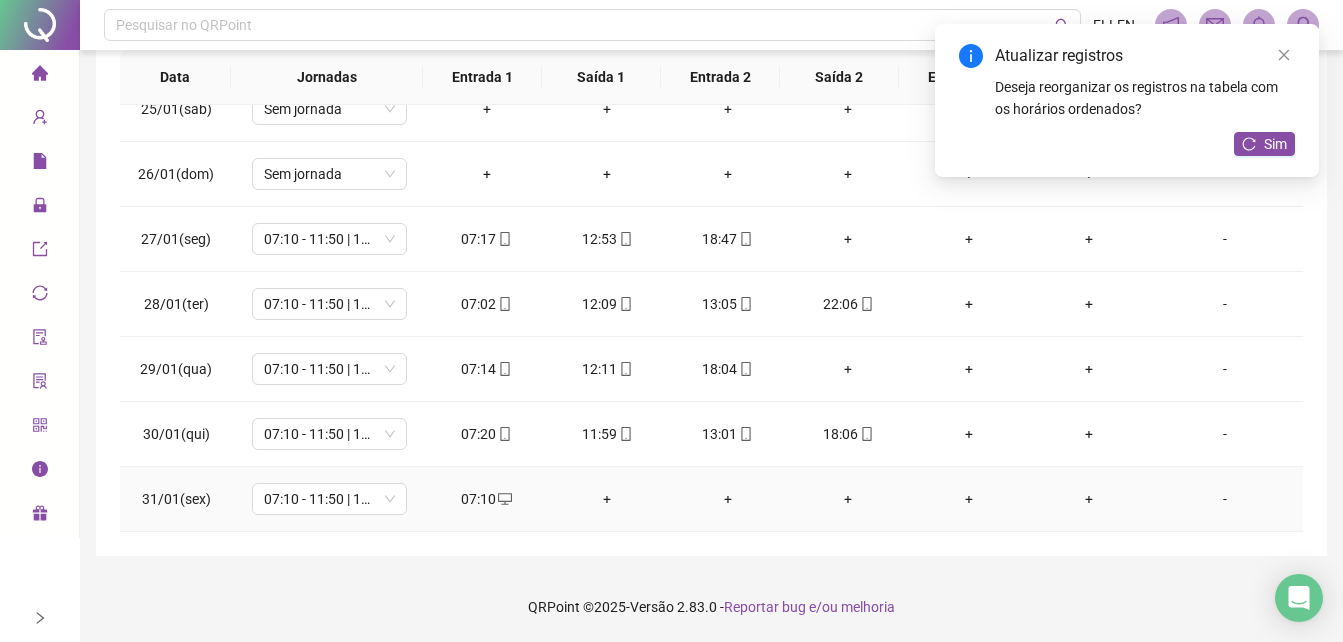 click on "+" at bounding box center (607, 499) 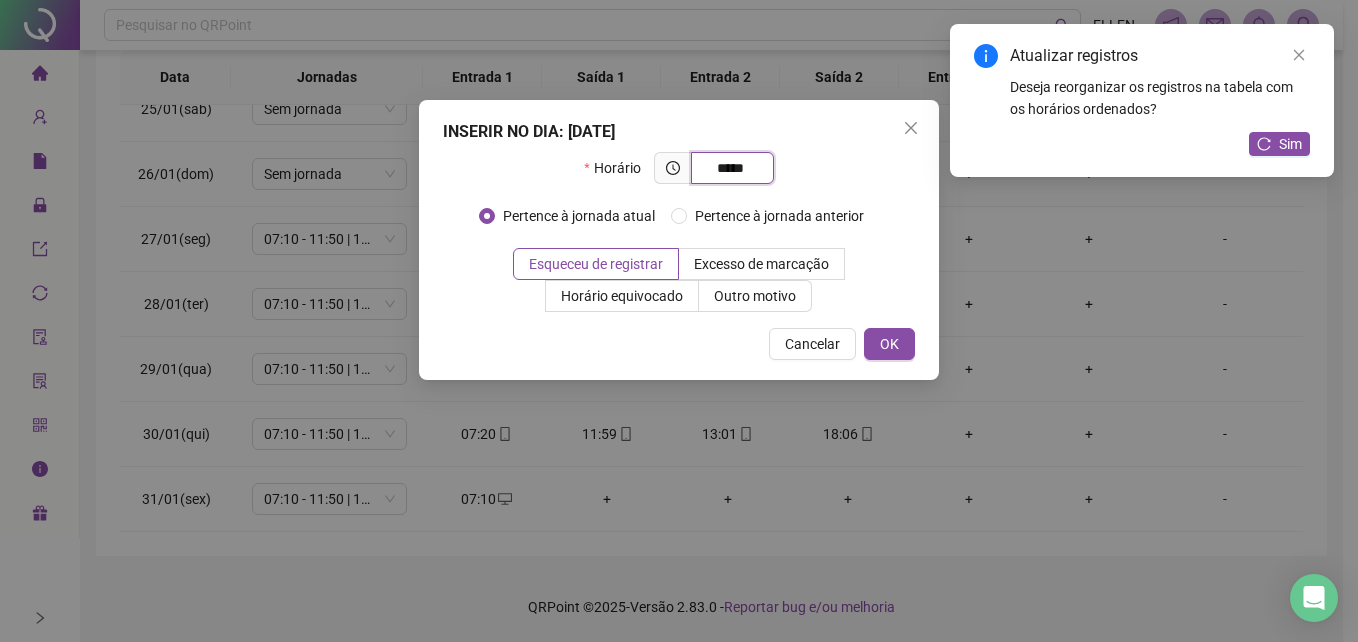 type on "*****" 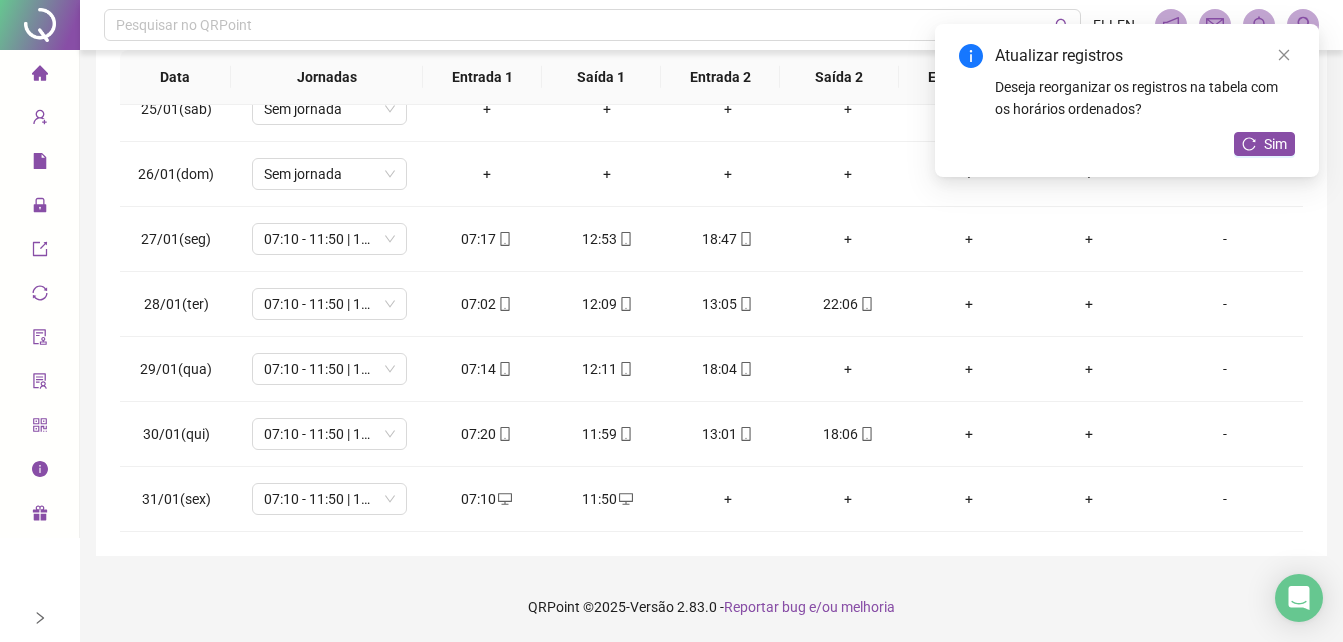 click on "+" at bounding box center [728, 499] 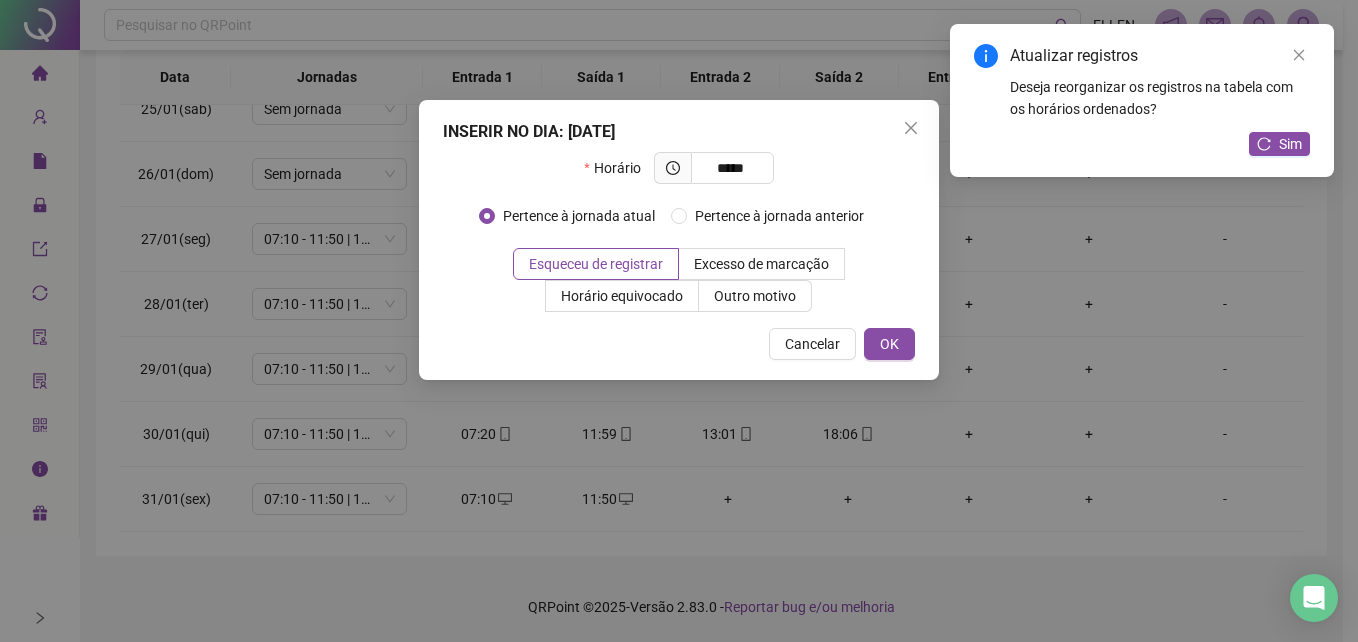 type on "*****" 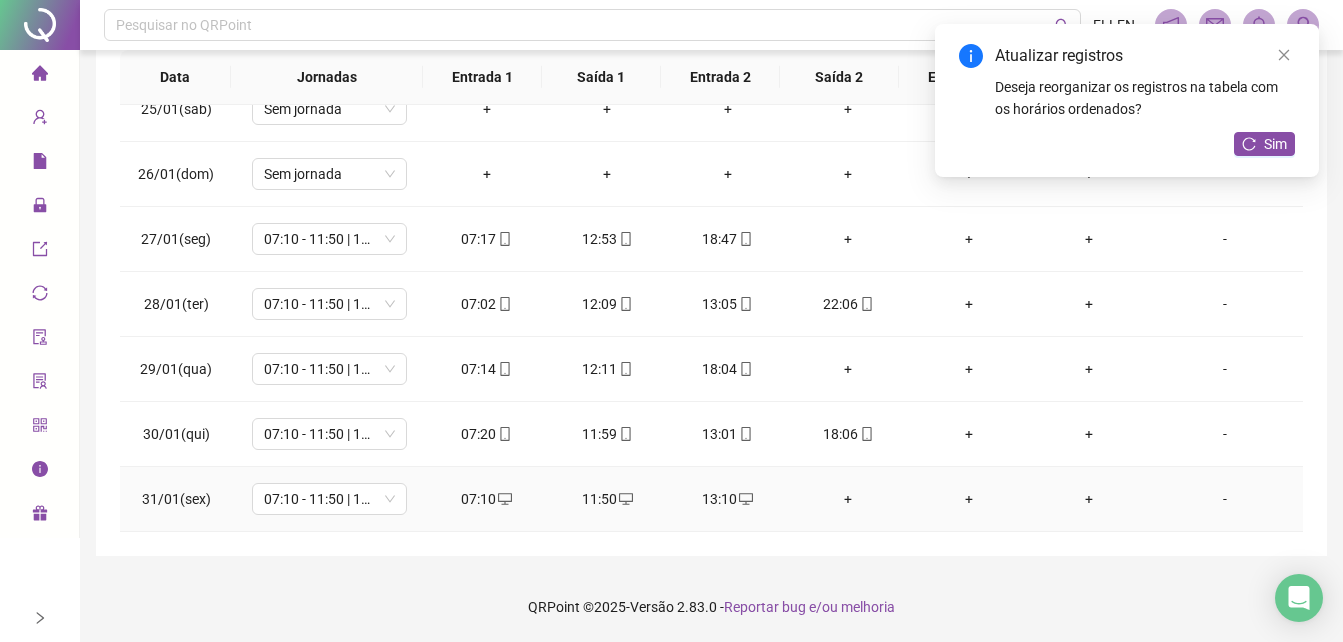 click on "+" at bounding box center [848, 499] 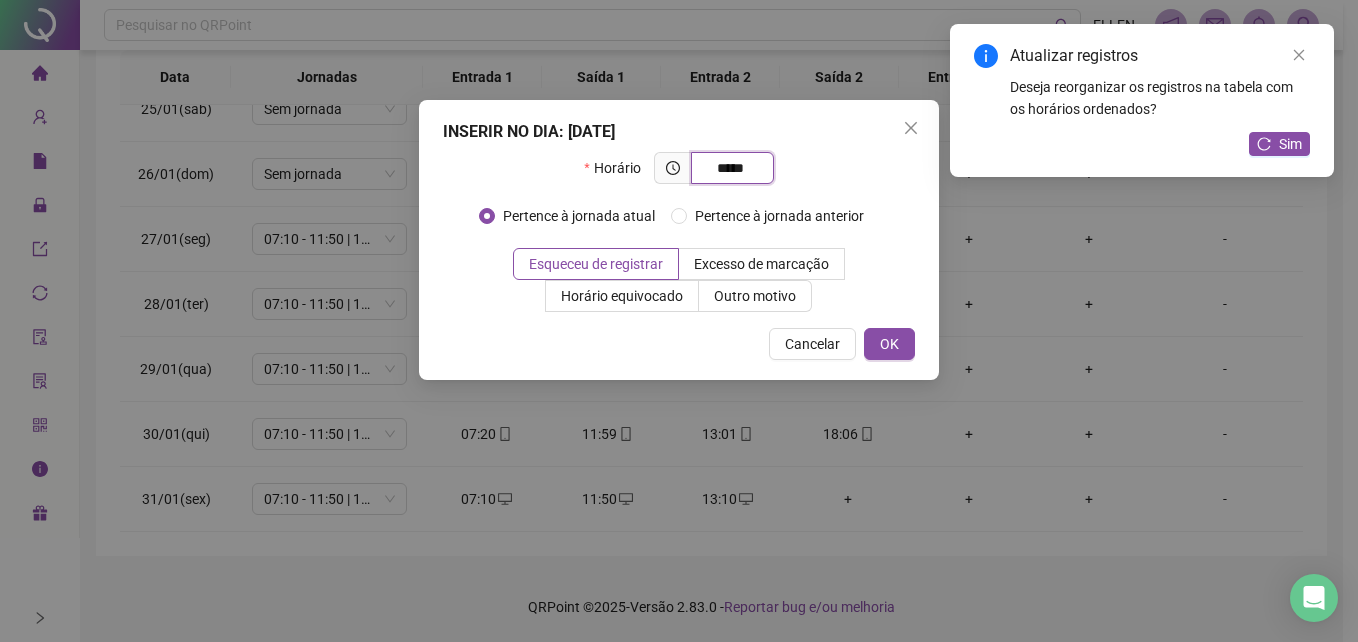 type on "*****" 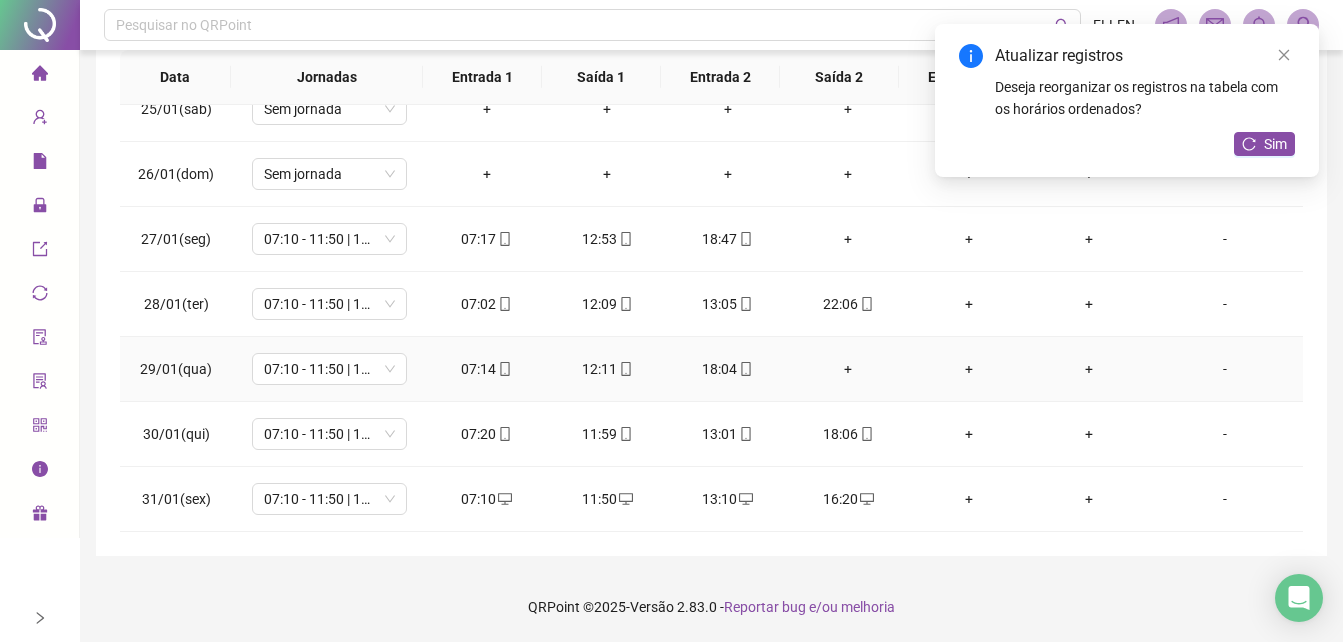 click on "+" at bounding box center (848, 369) 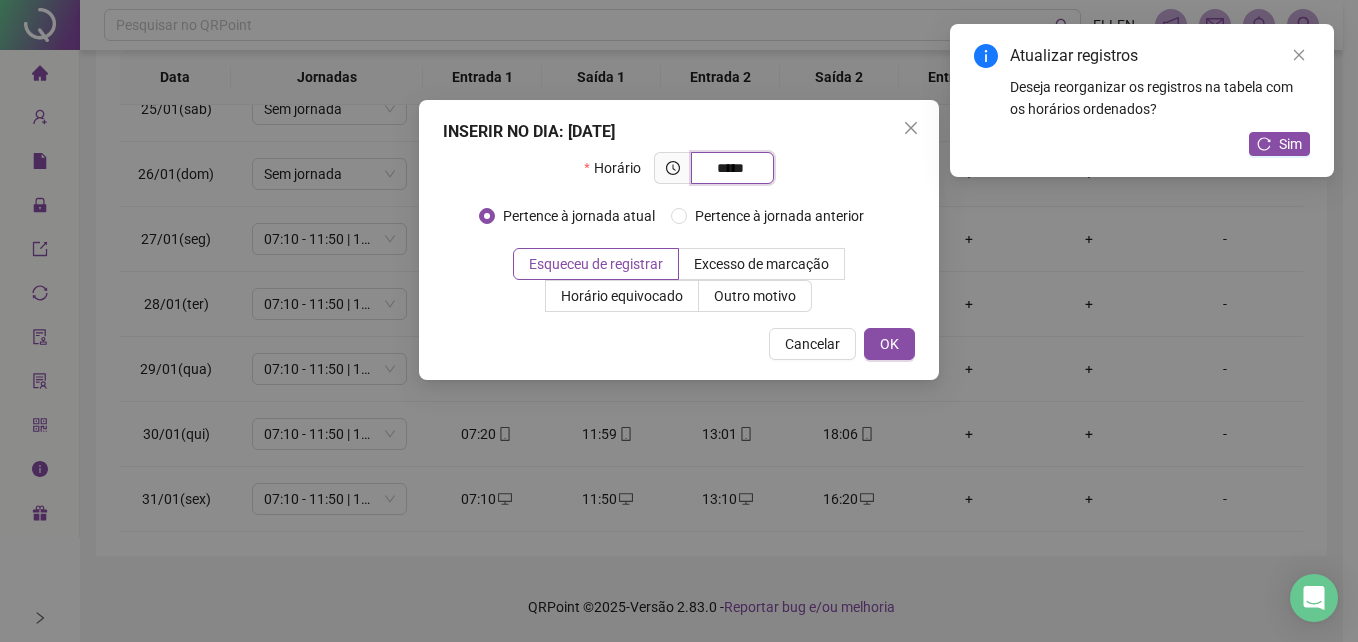 type on "*****" 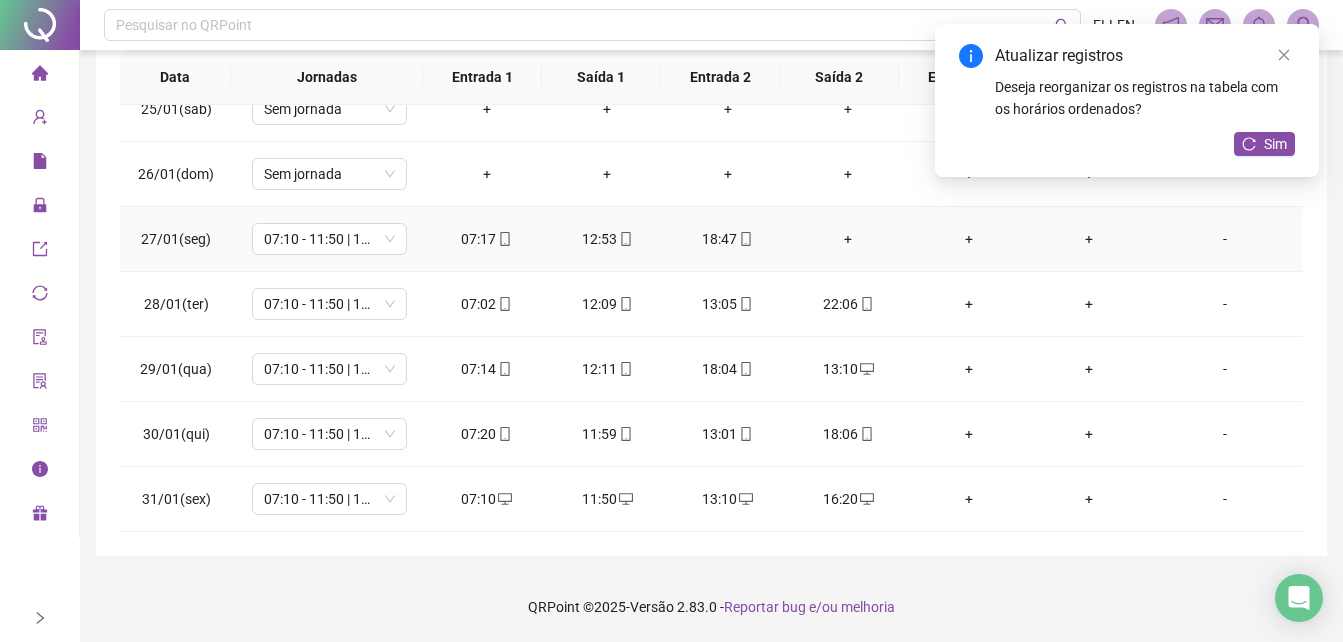 click on "+" at bounding box center (848, 239) 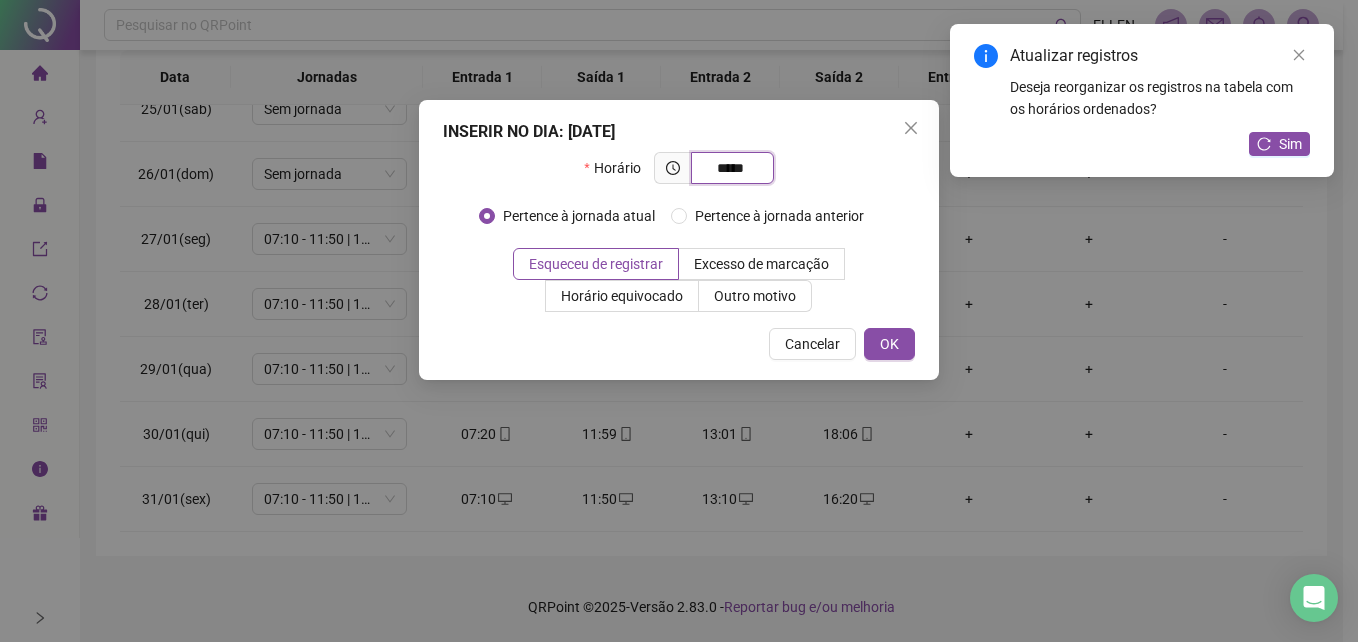 type on "*****" 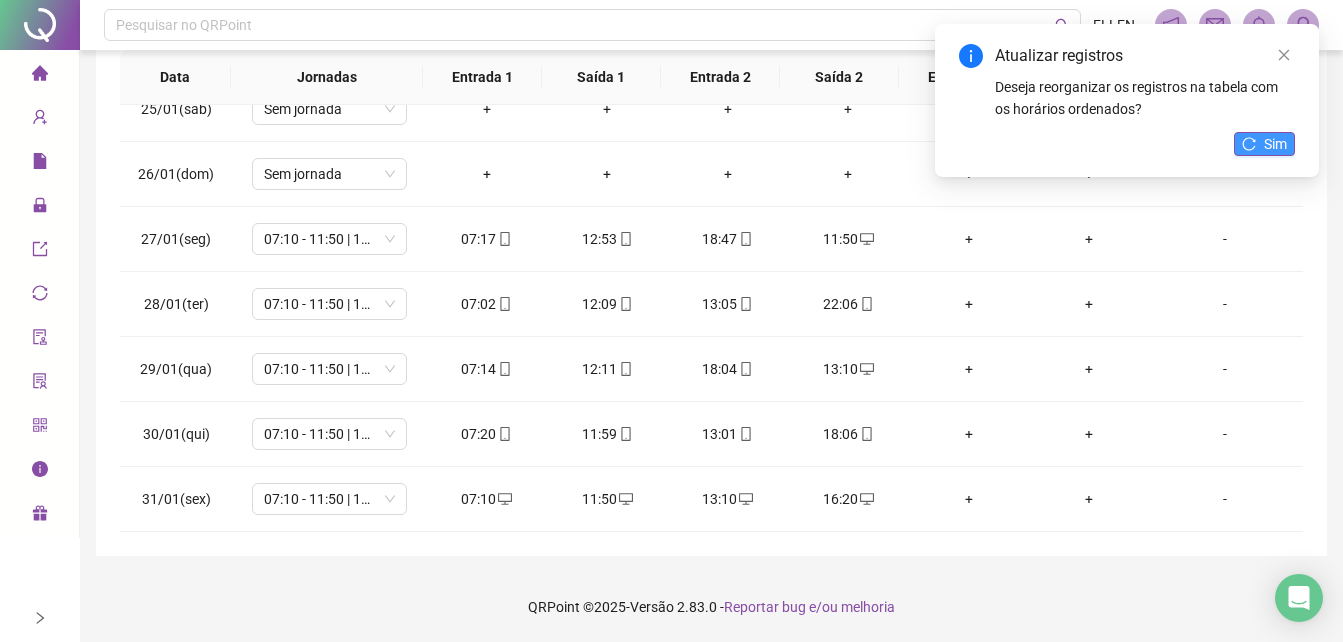 click on "Sim" at bounding box center (1275, 144) 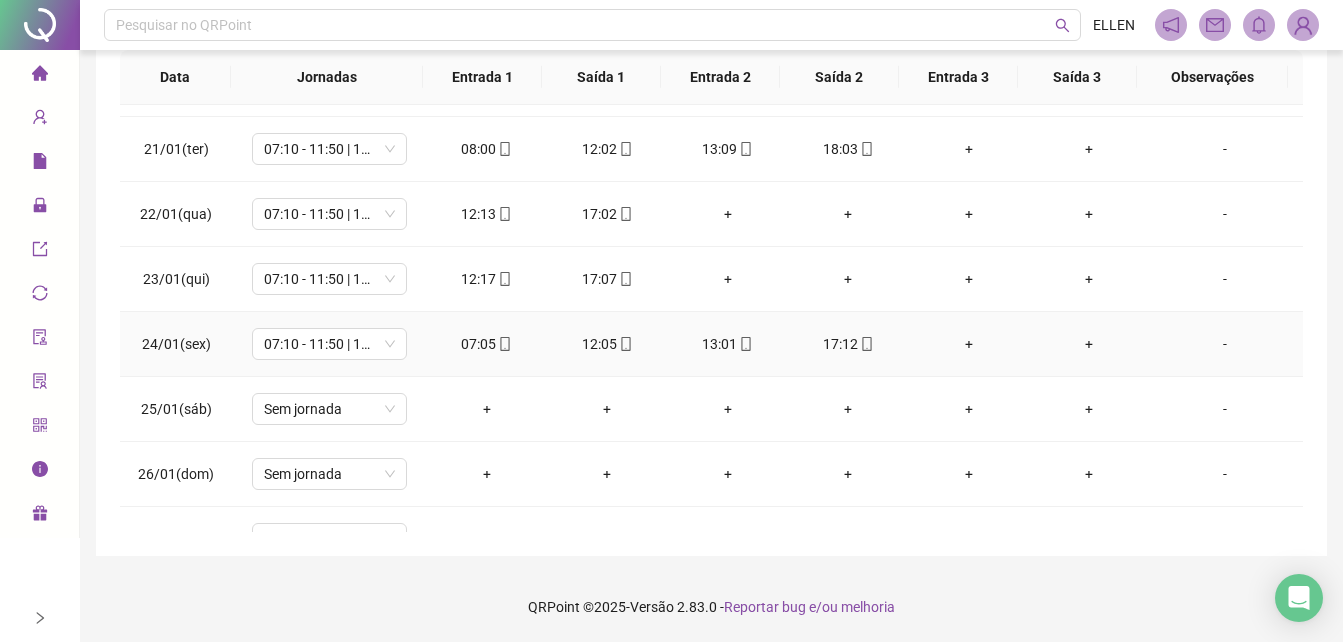 scroll, scrollTop: 1188, scrollLeft: 0, axis: vertical 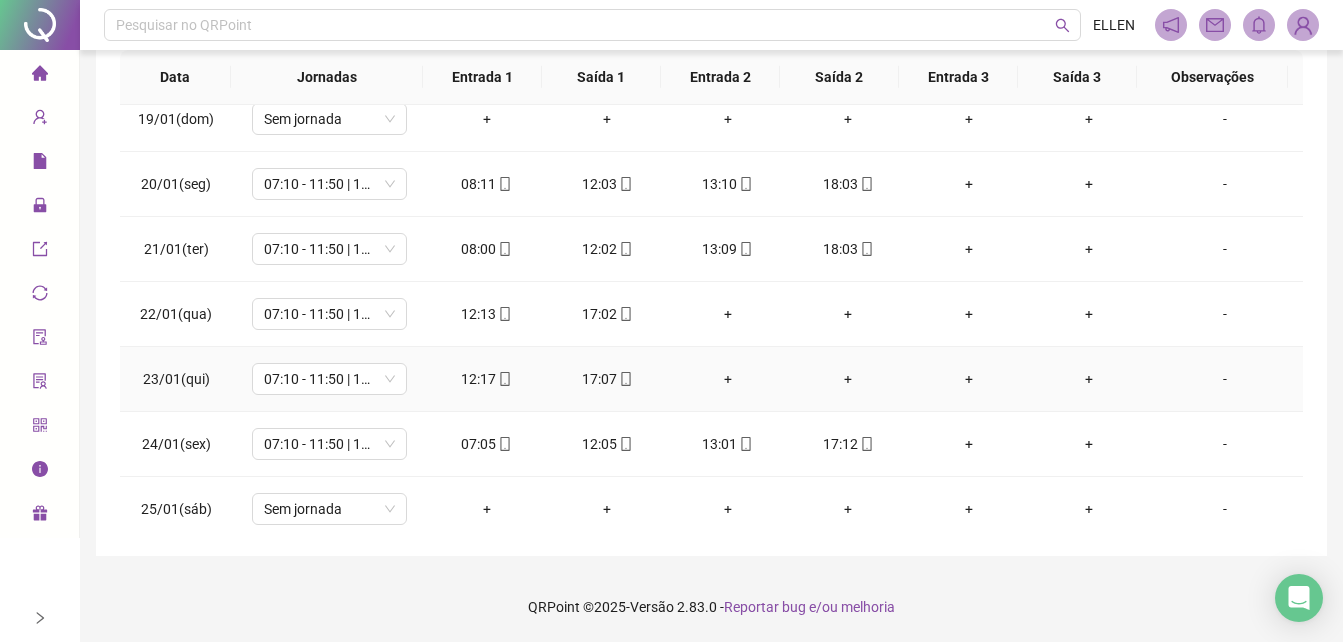 click on "+" at bounding box center [728, 379] 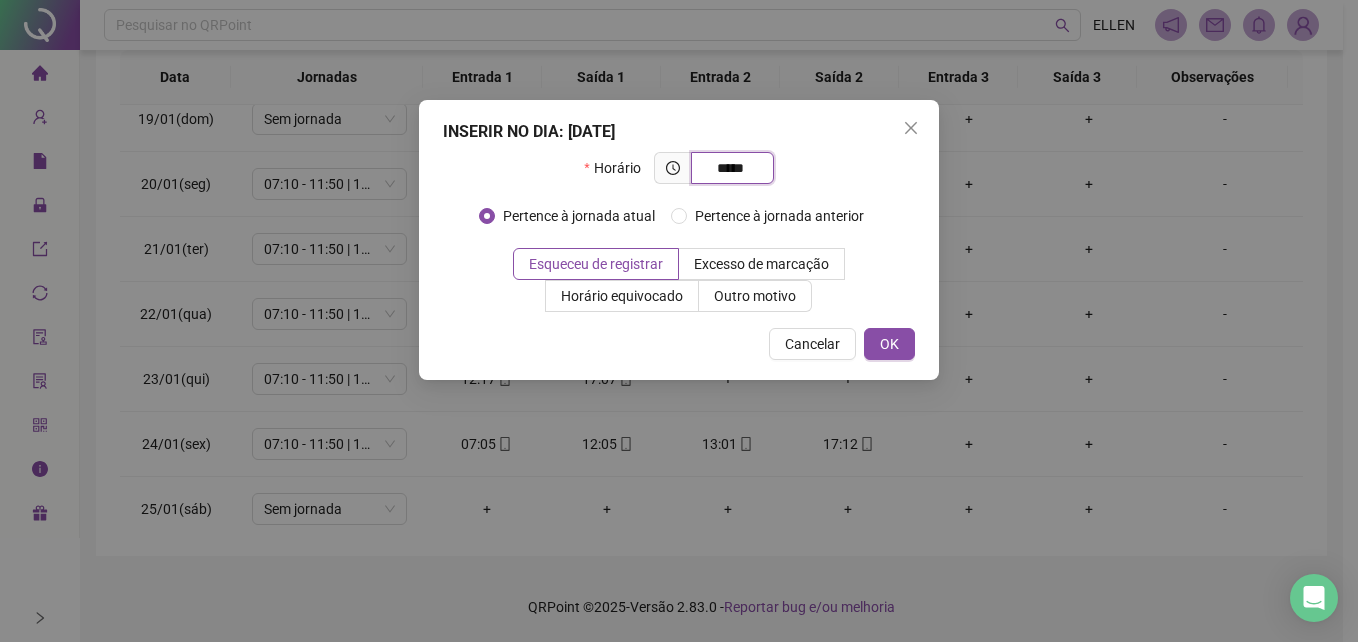 type on "*****" 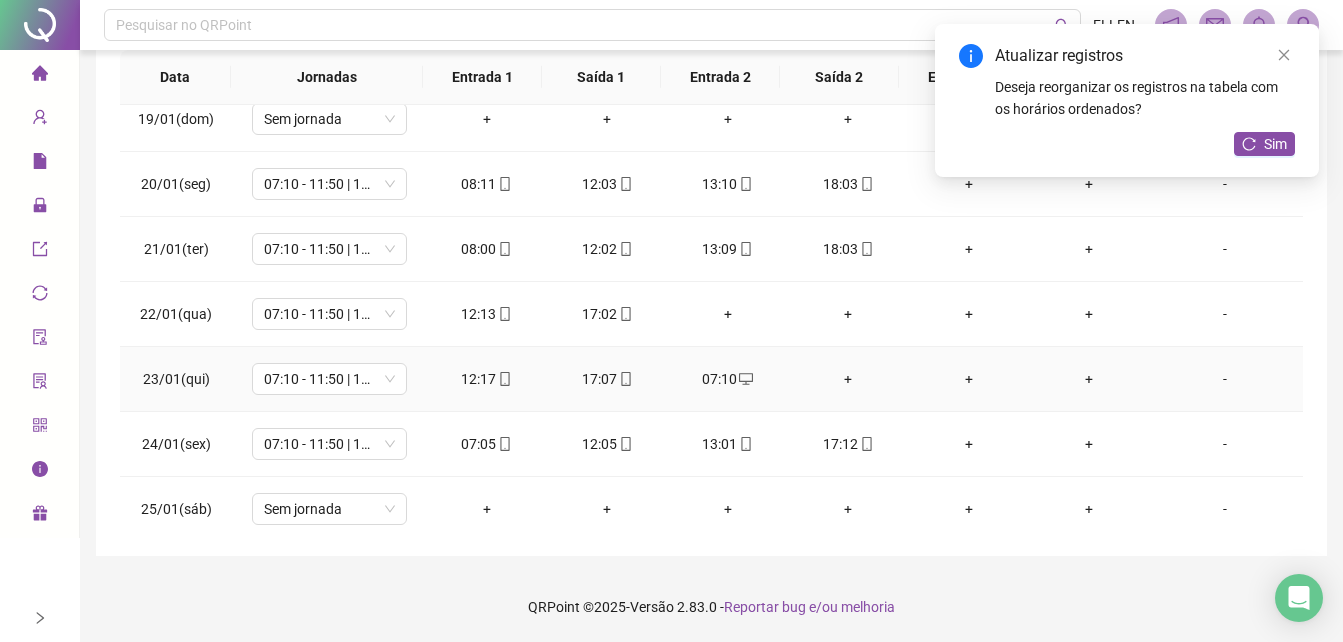 click on "+" at bounding box center (848, 379) 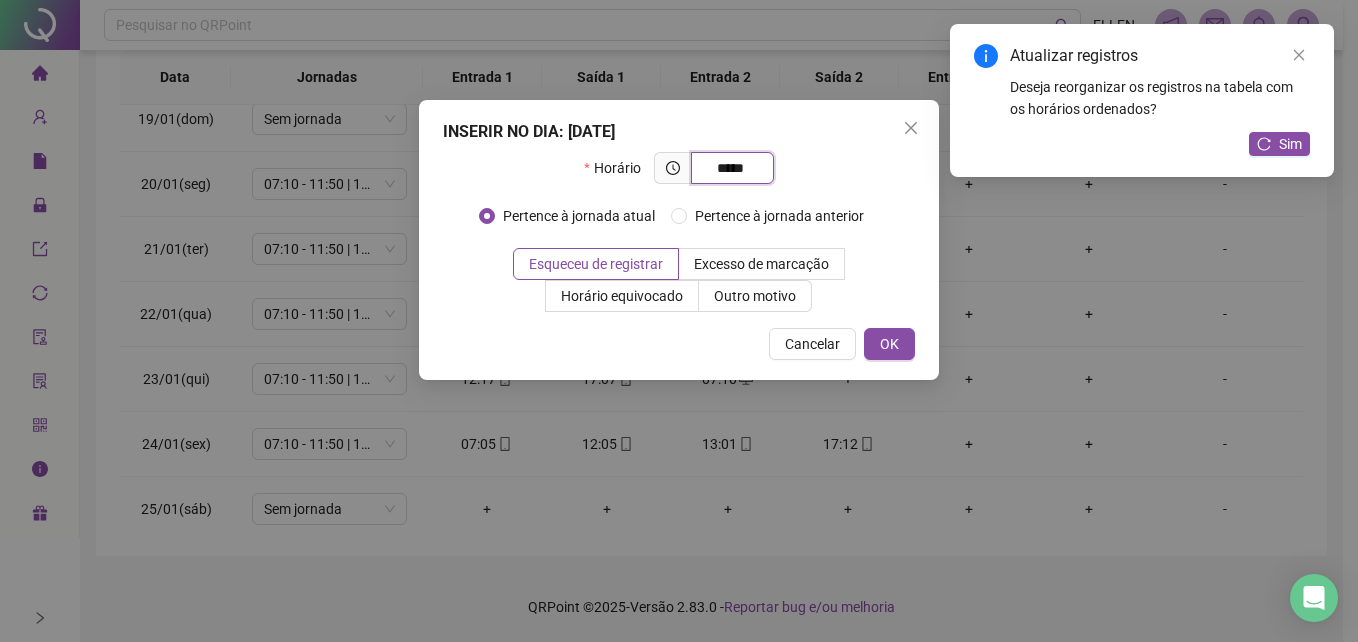 type on "*****" 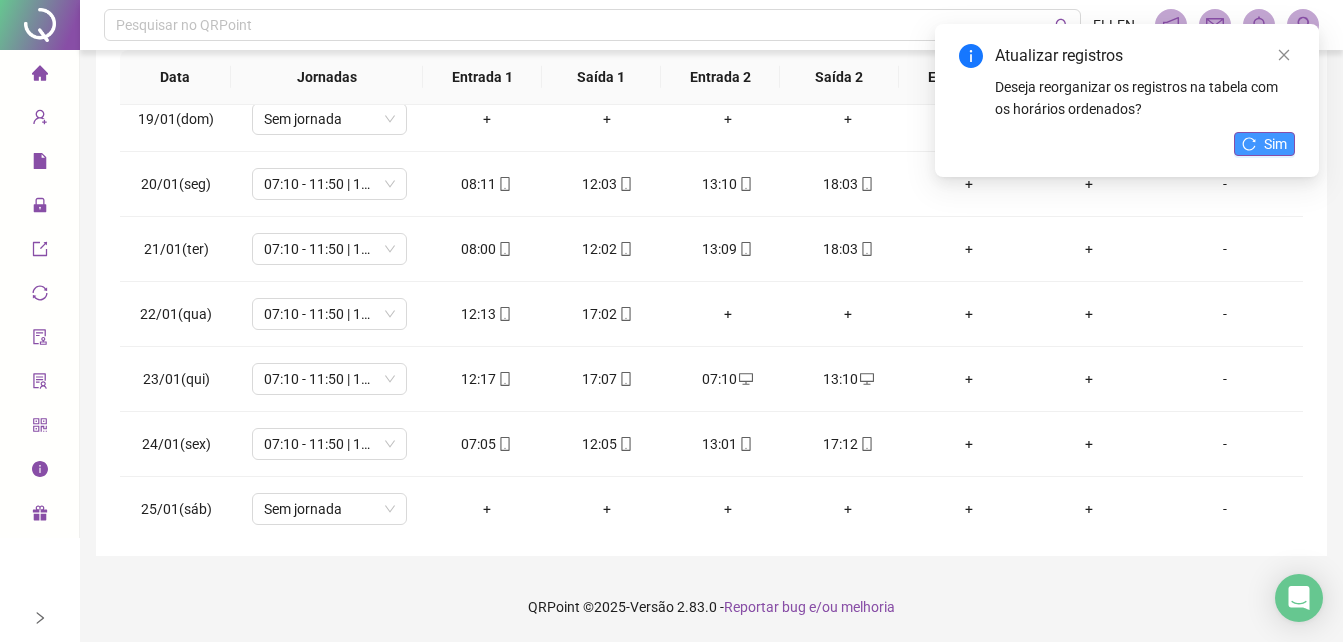 click on "Sim" at bounding box center [1275, 144] 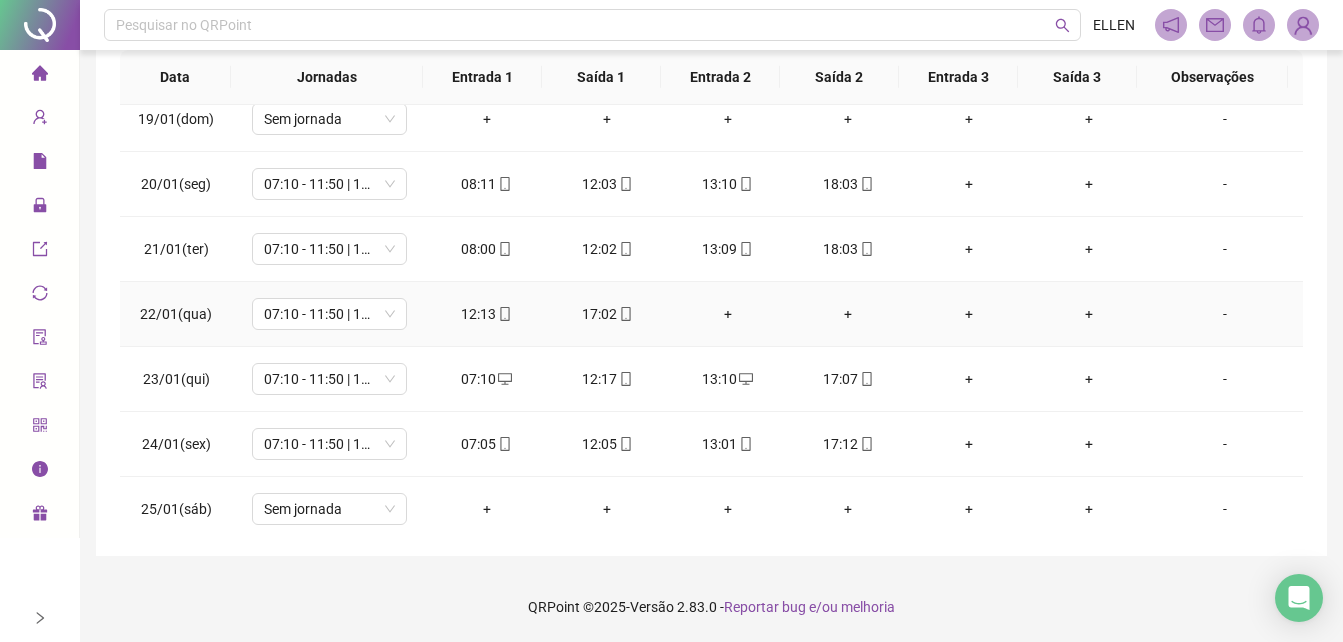 click on "+" at bounding box center [728, 314] 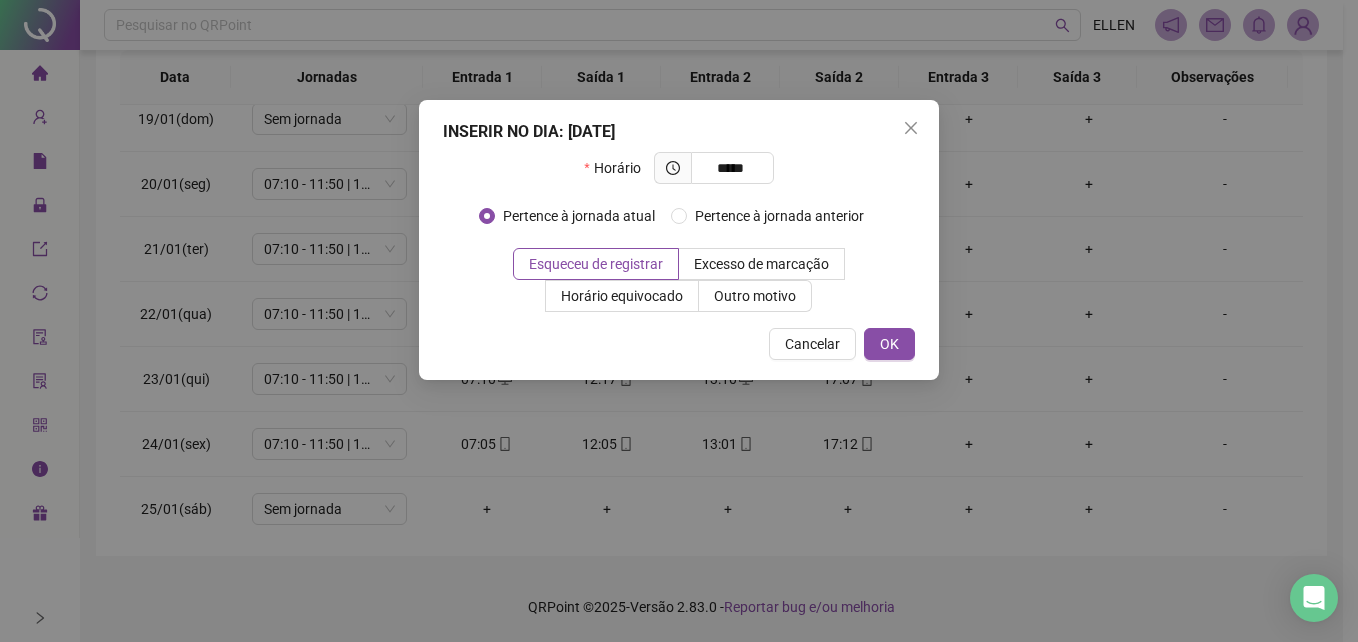 type on "*****" 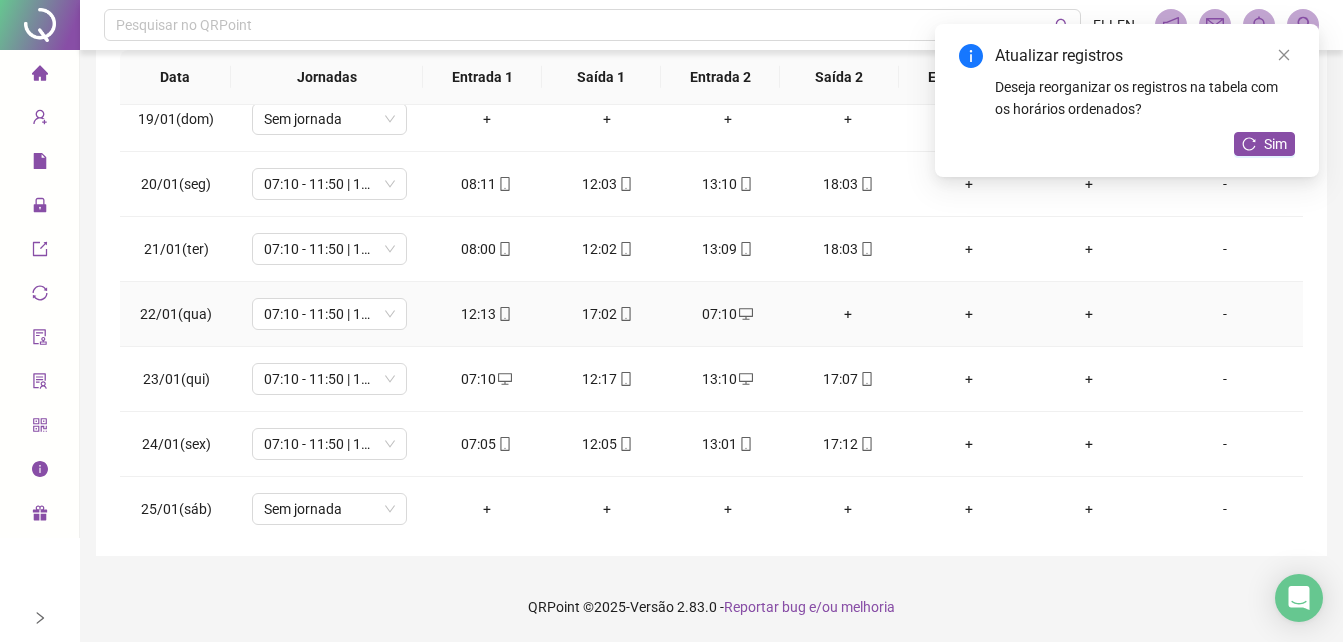 click on "+" at bounding box center (848, 314) 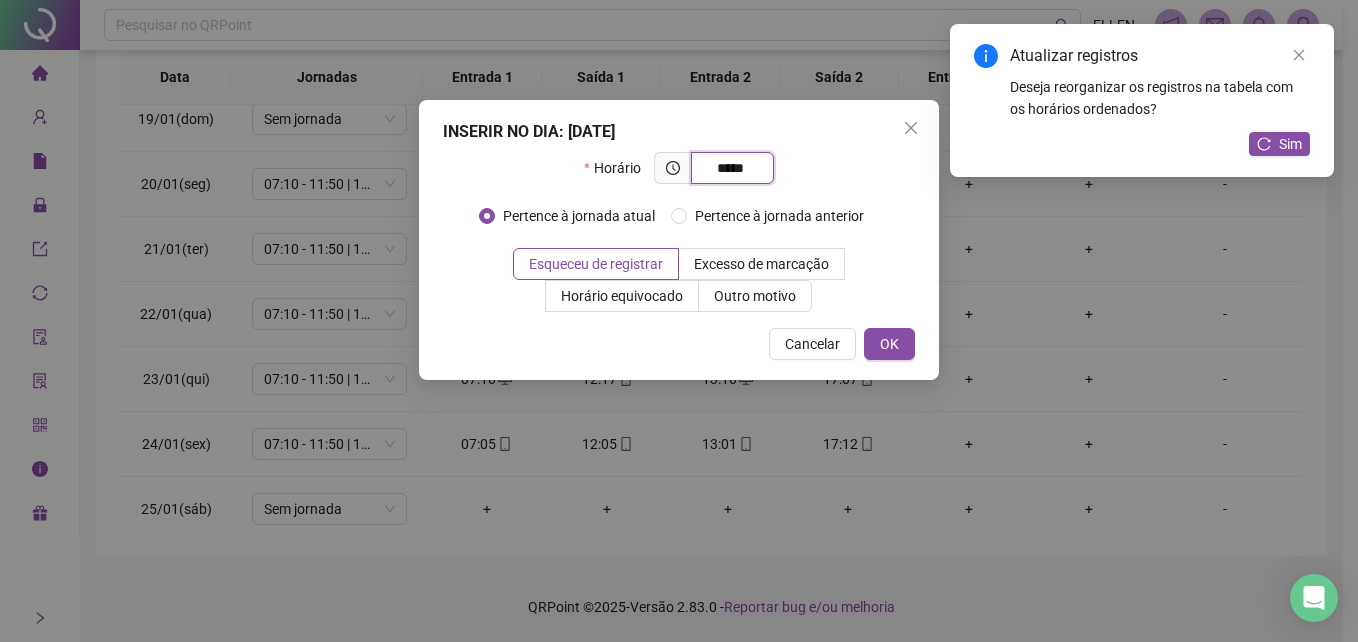 type on "*****" 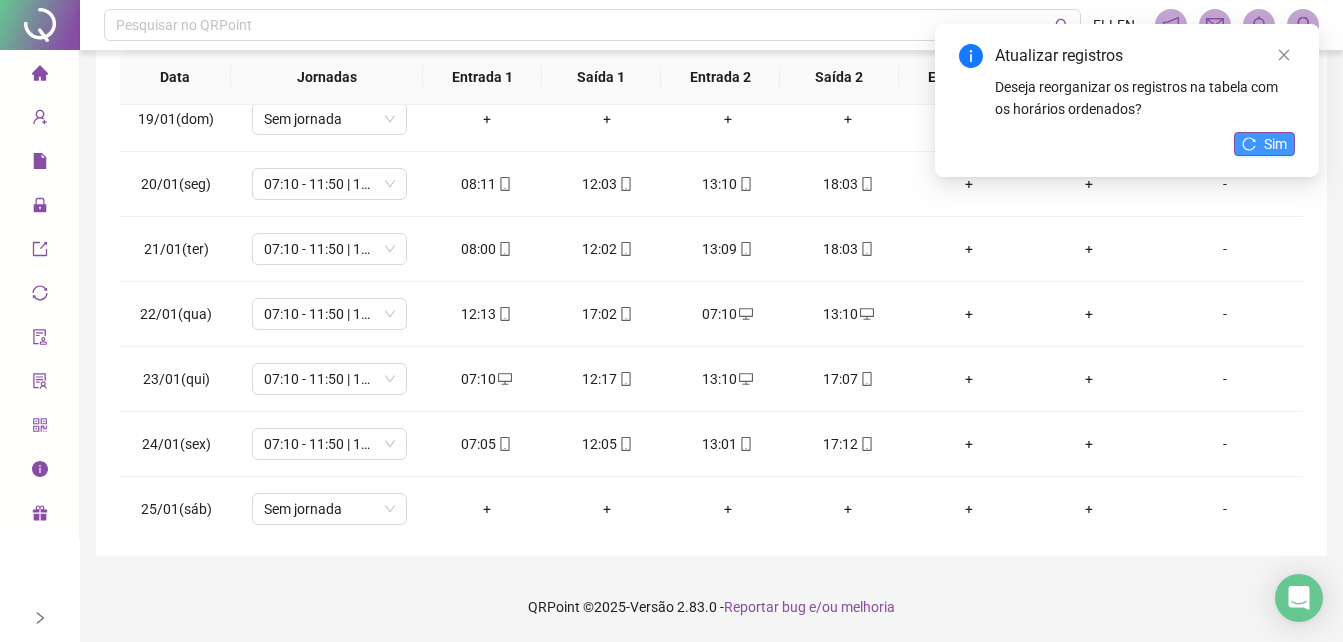 click 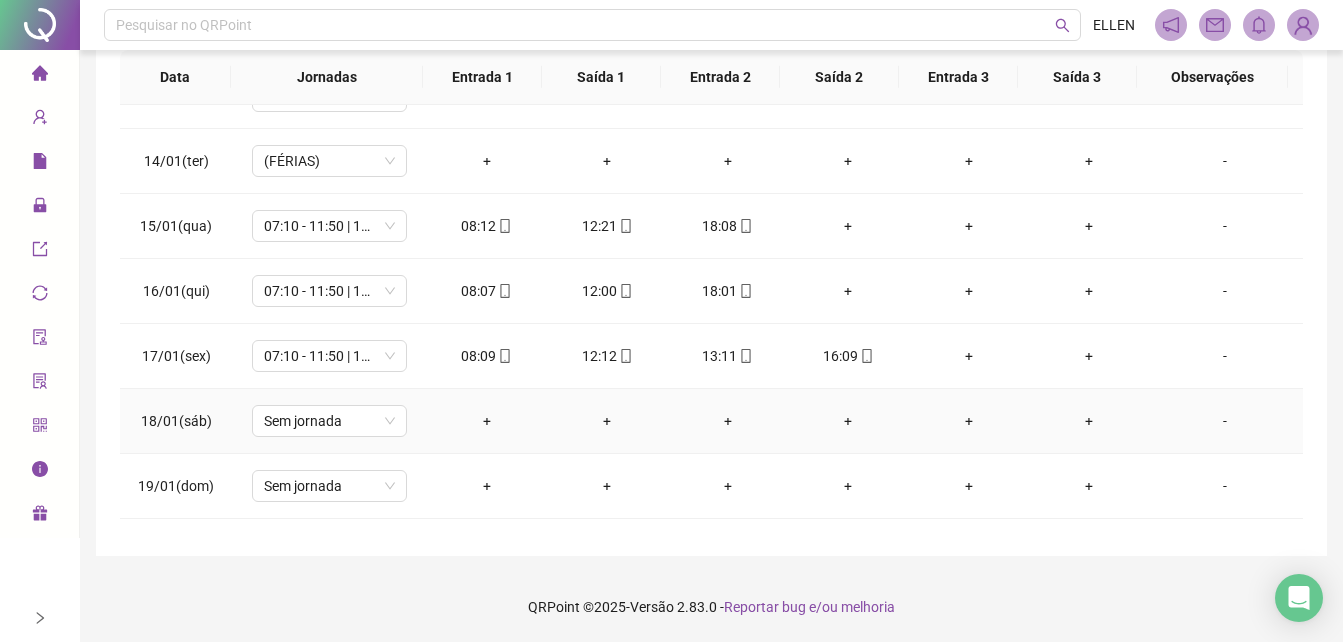 scroll, scrollTop: 788, scrollLeft: 0, axis: vertical 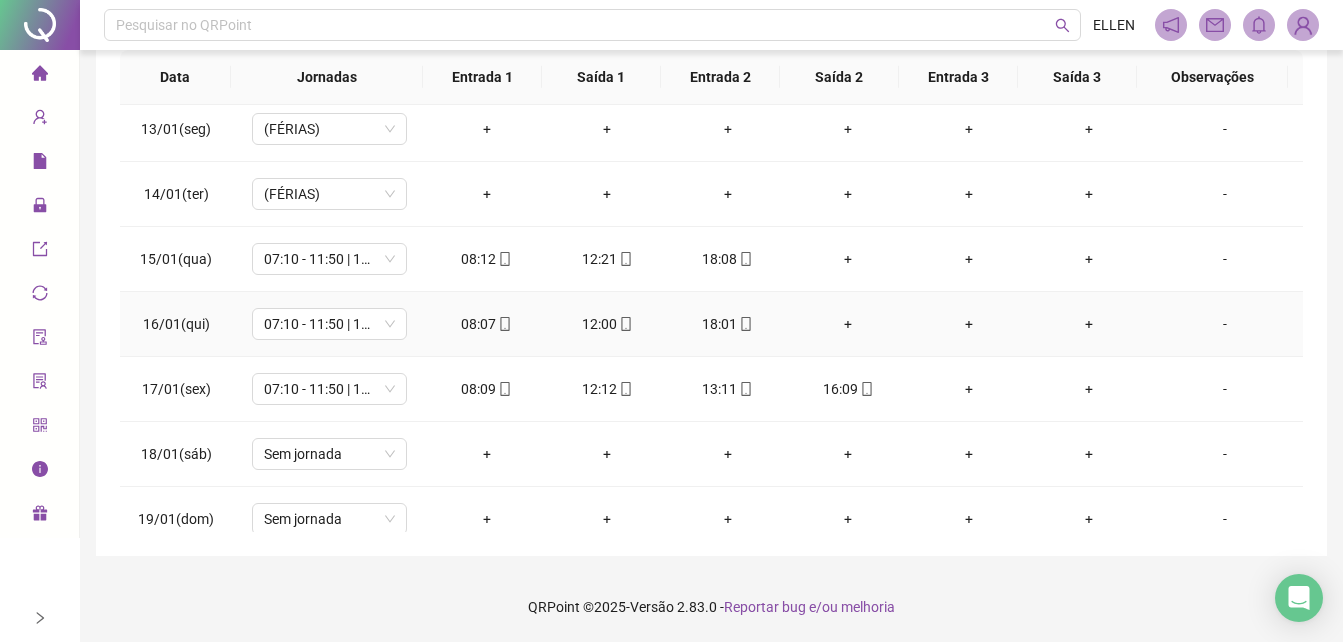 click on "+" at bounding box center [848, 324] 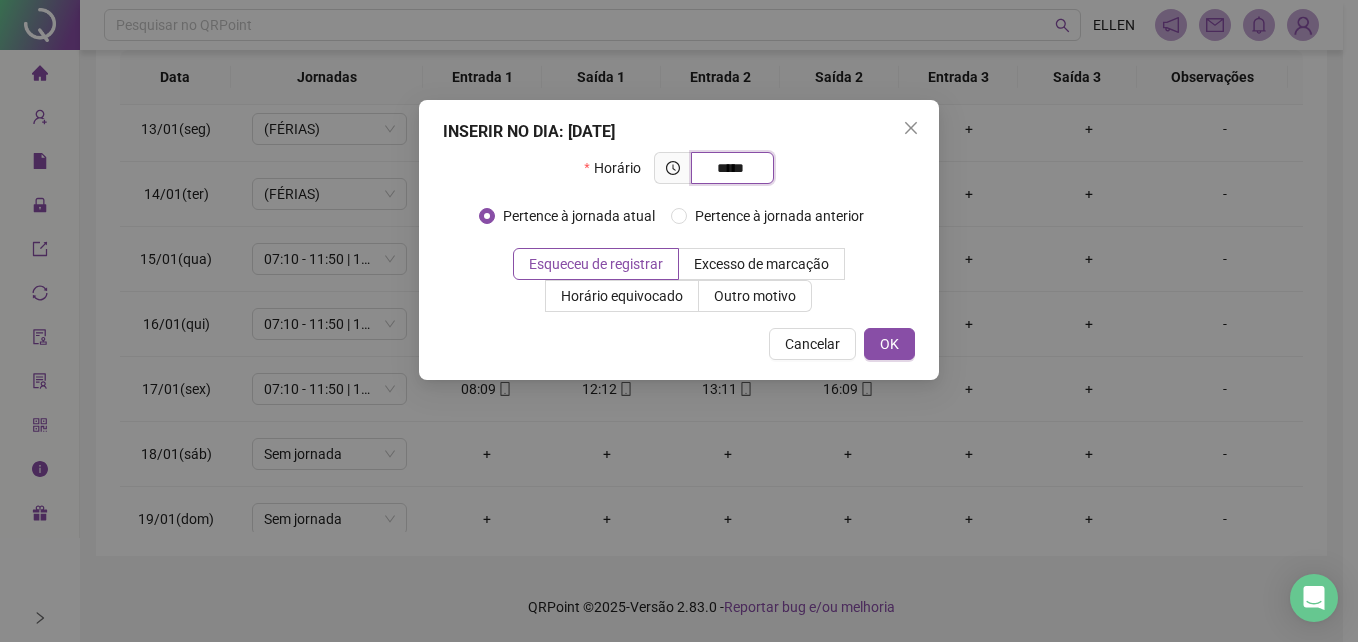 type on "*****" 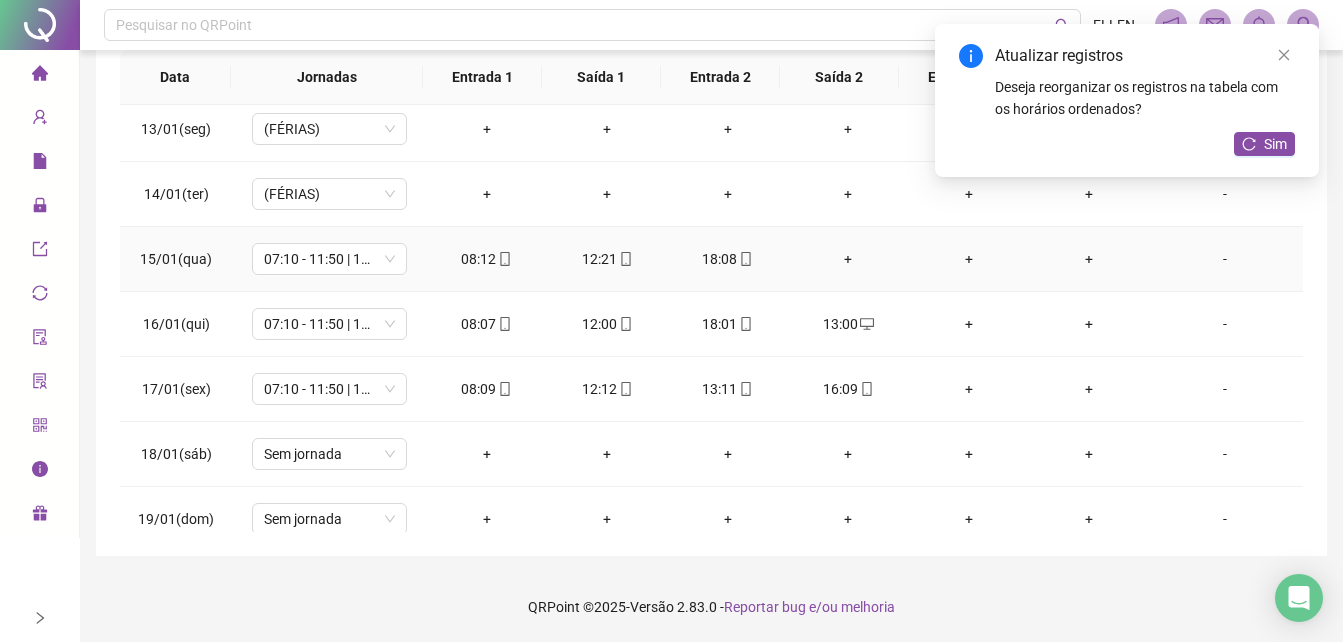 click on "+" at bounding box center [848, 259] 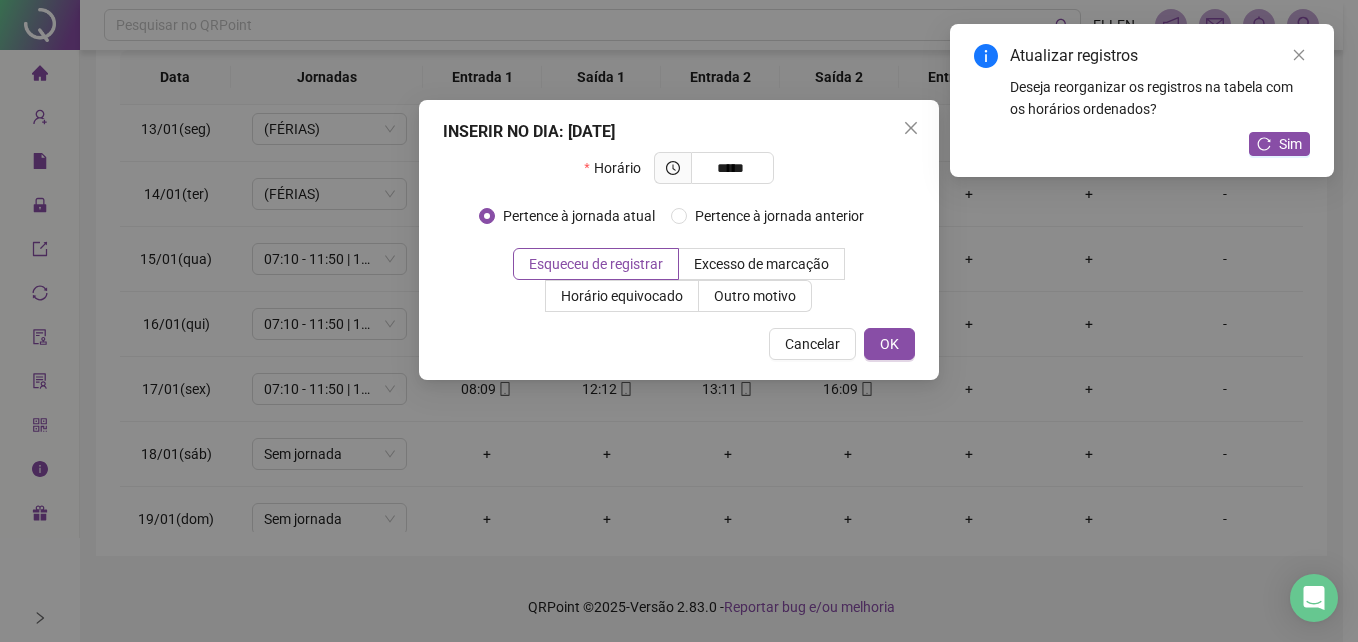 type on "*****" 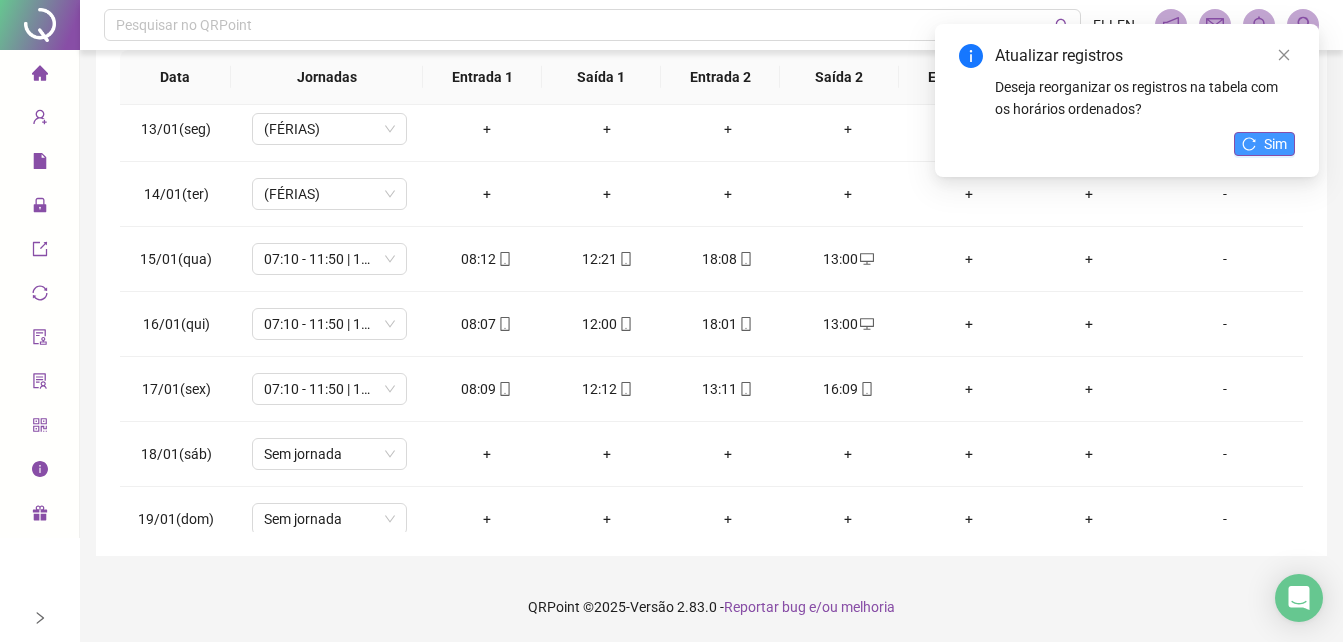 click on "Sim" at bounding box center [1264, 144] 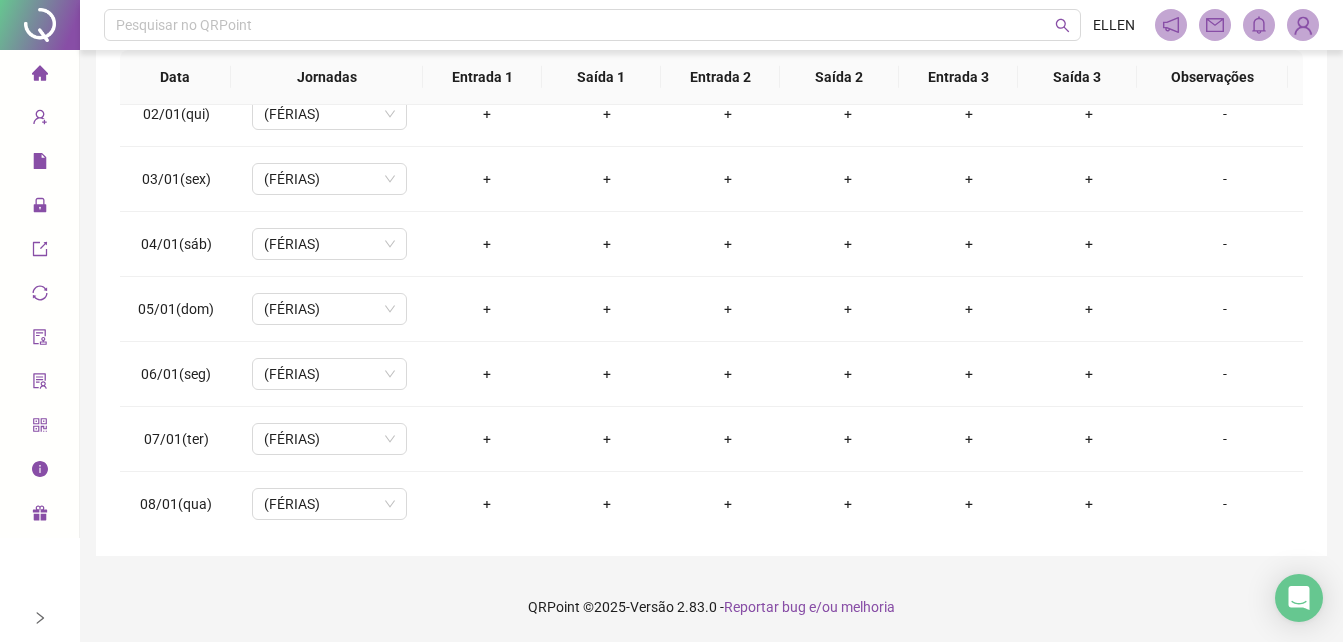 scroll, scrollTop: 0, scrollLeft: 0, axis: both 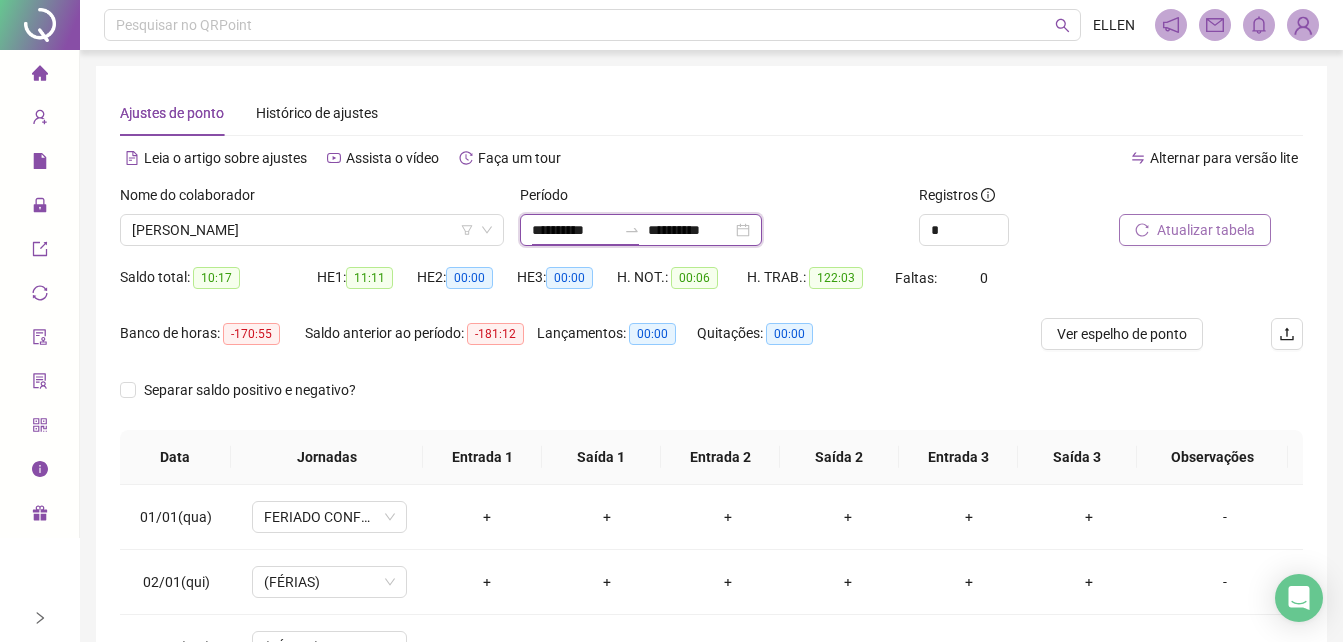 click on "**********" at bounding box center [574, 230] 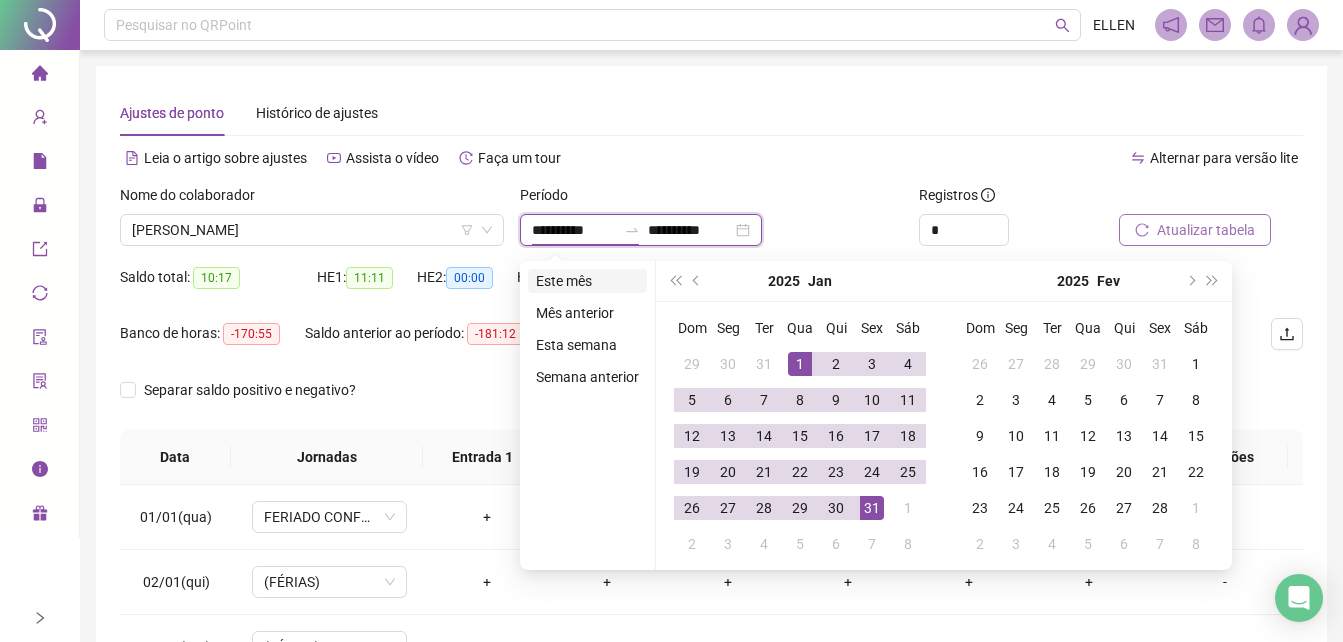 type on "**********" 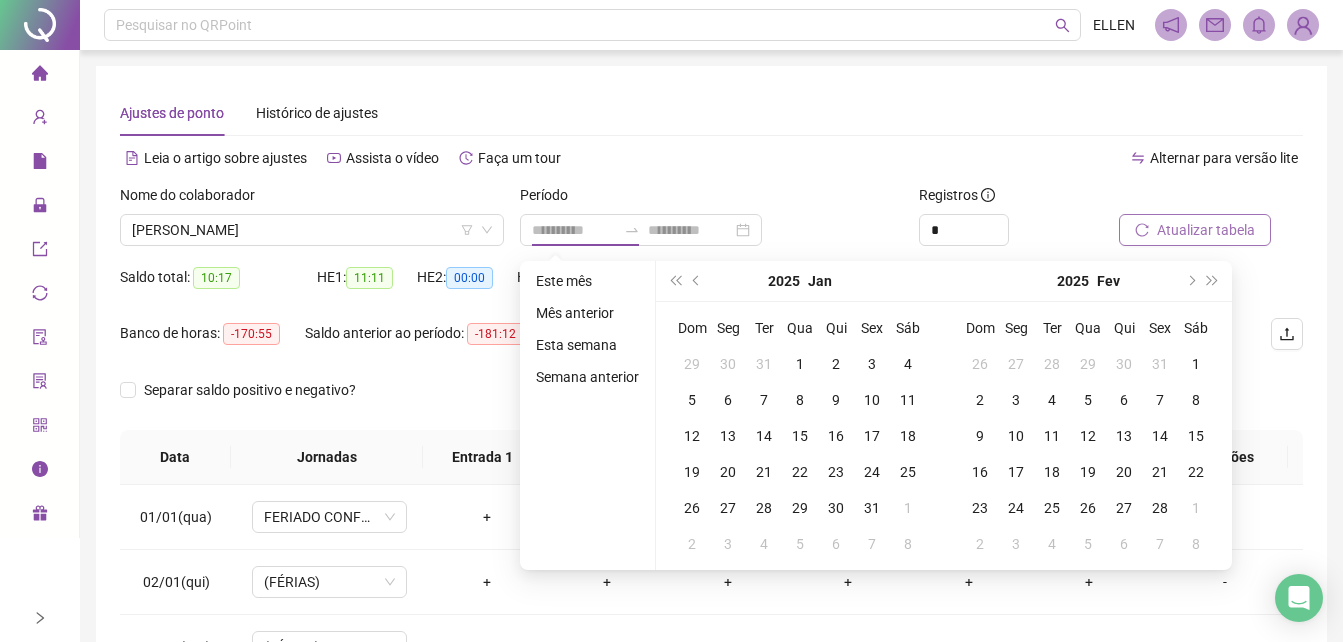 drag, startPoint x: 591, startPoint y: 274, endPoint x: 1079, endPoint y: 177, distance: 497.547 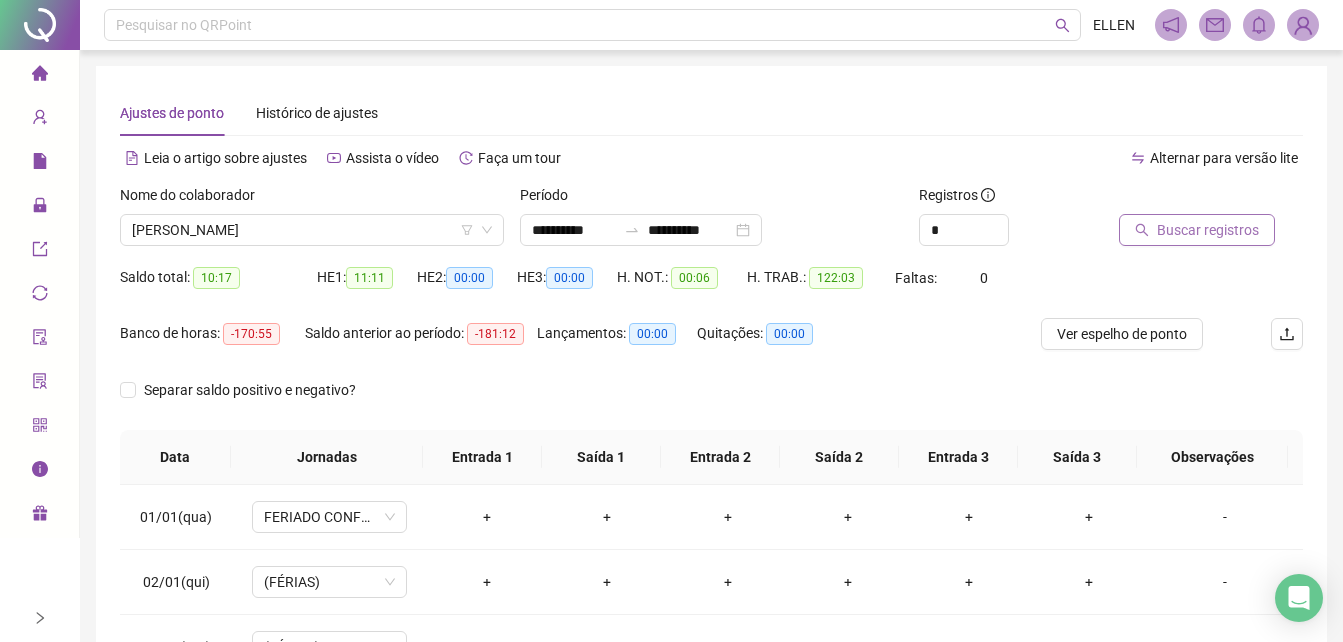 click on "Buscar registros" at bounding box center (1208, 230) 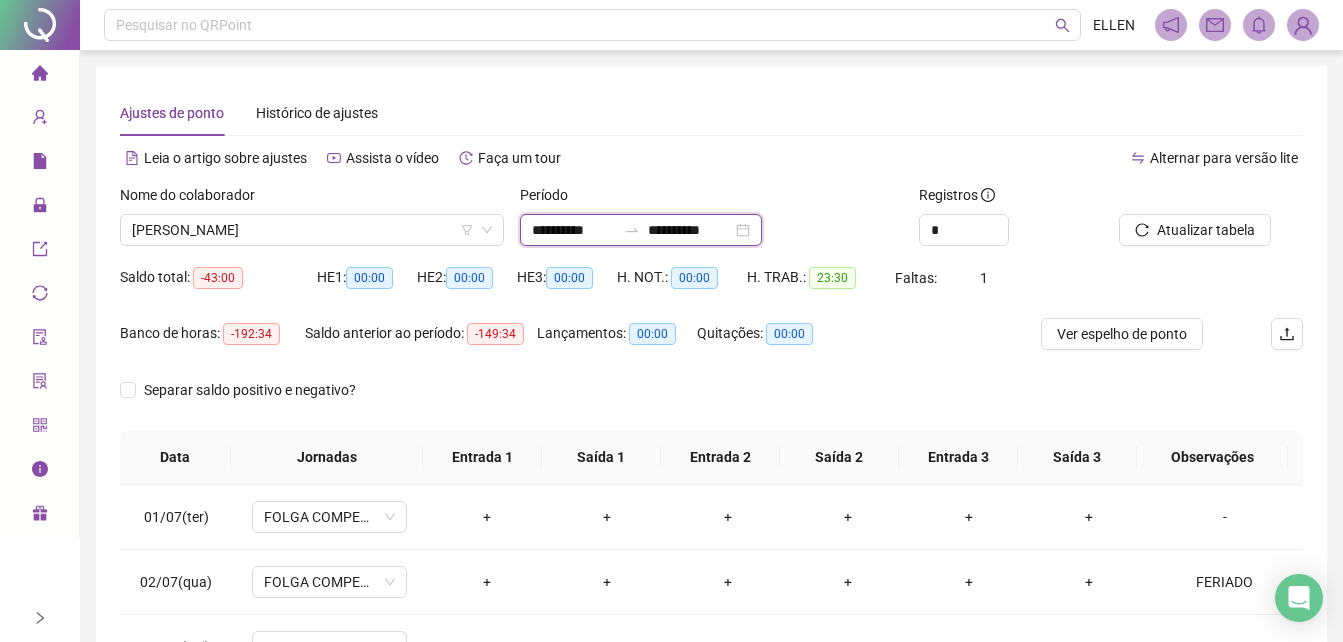 click on "**********" at bounding box center (574, 230) 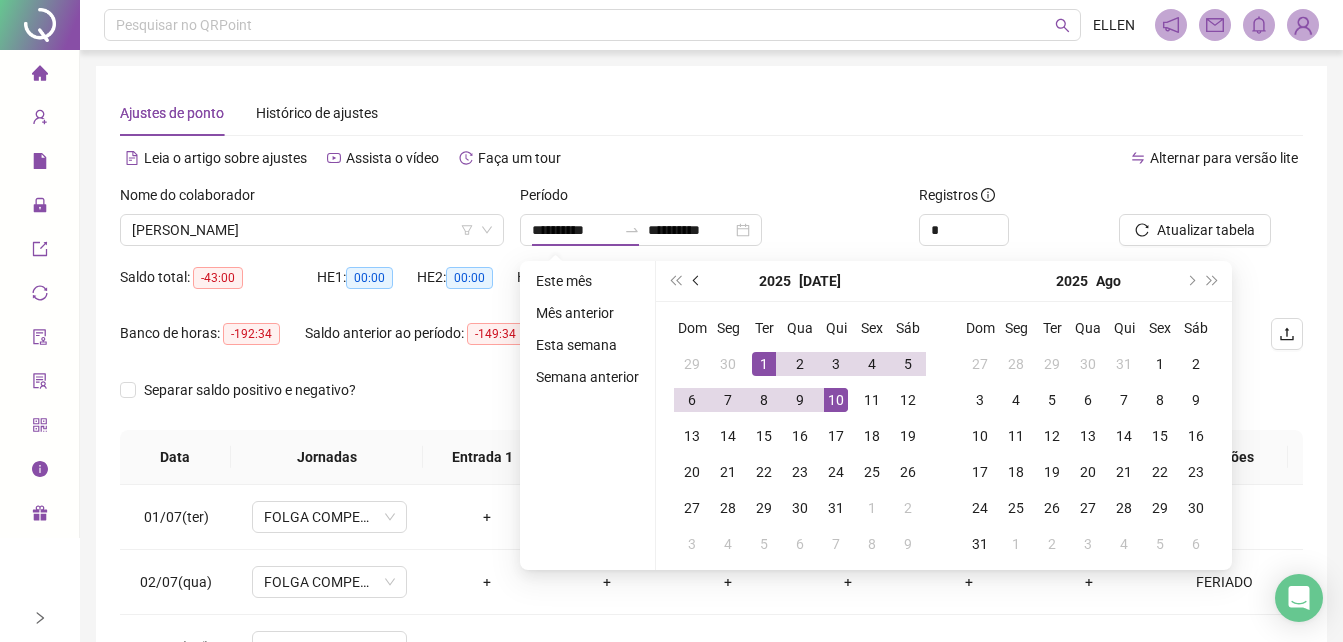 click at bounding box center (697, 281) 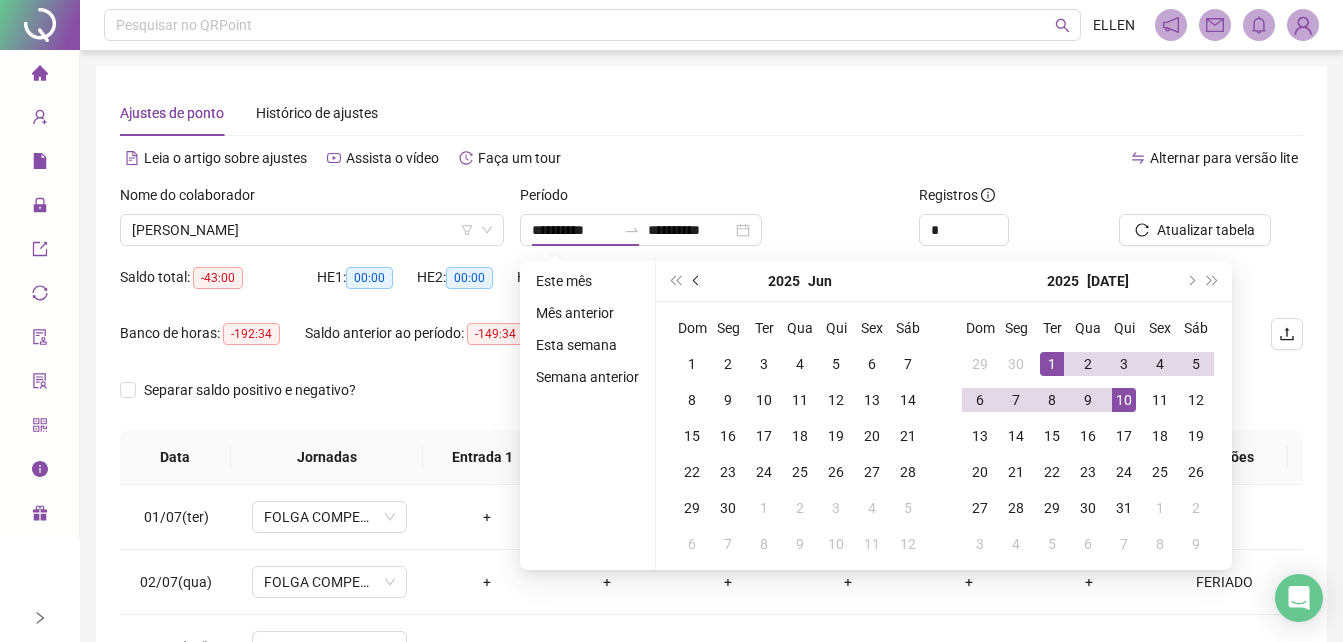 click at bounding box center [697, 281] 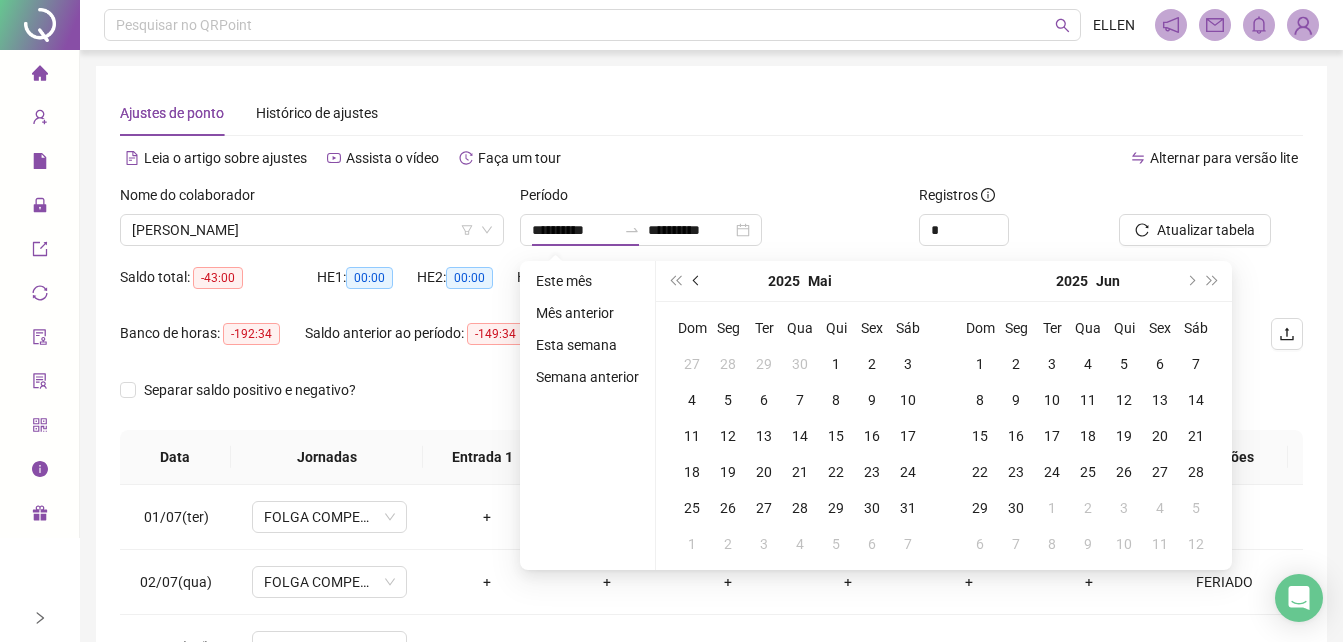click at bounding box center [697, 281] 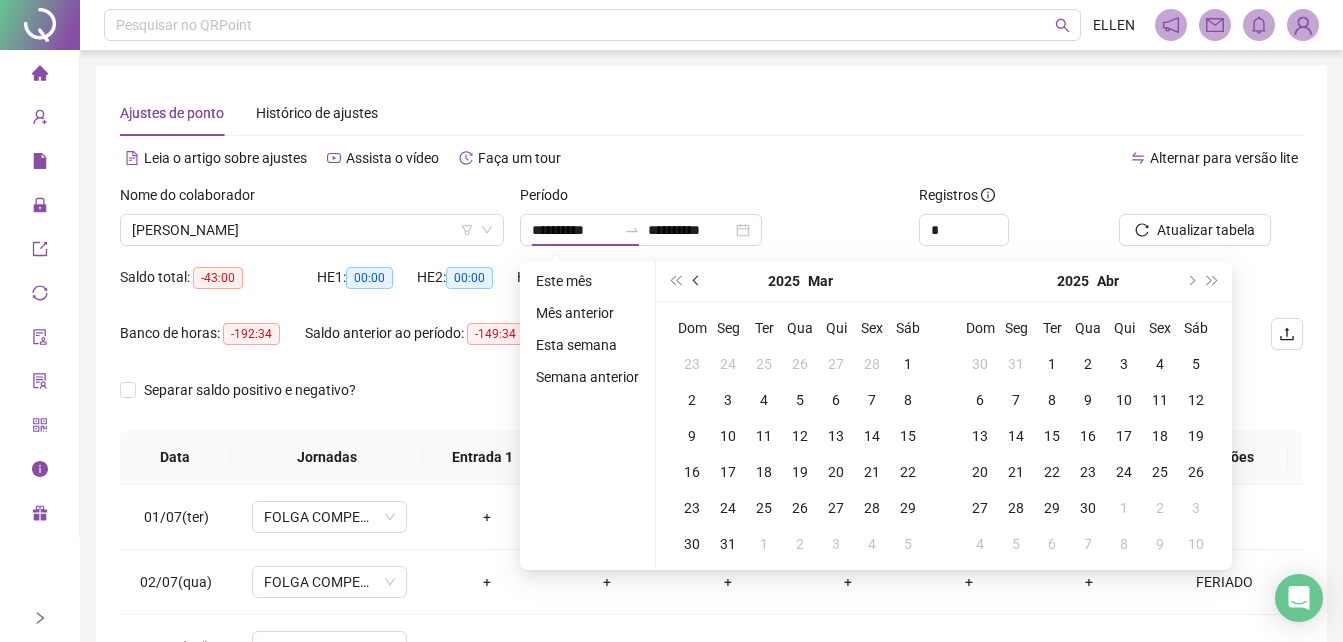 click at bounding box center (697, 281) 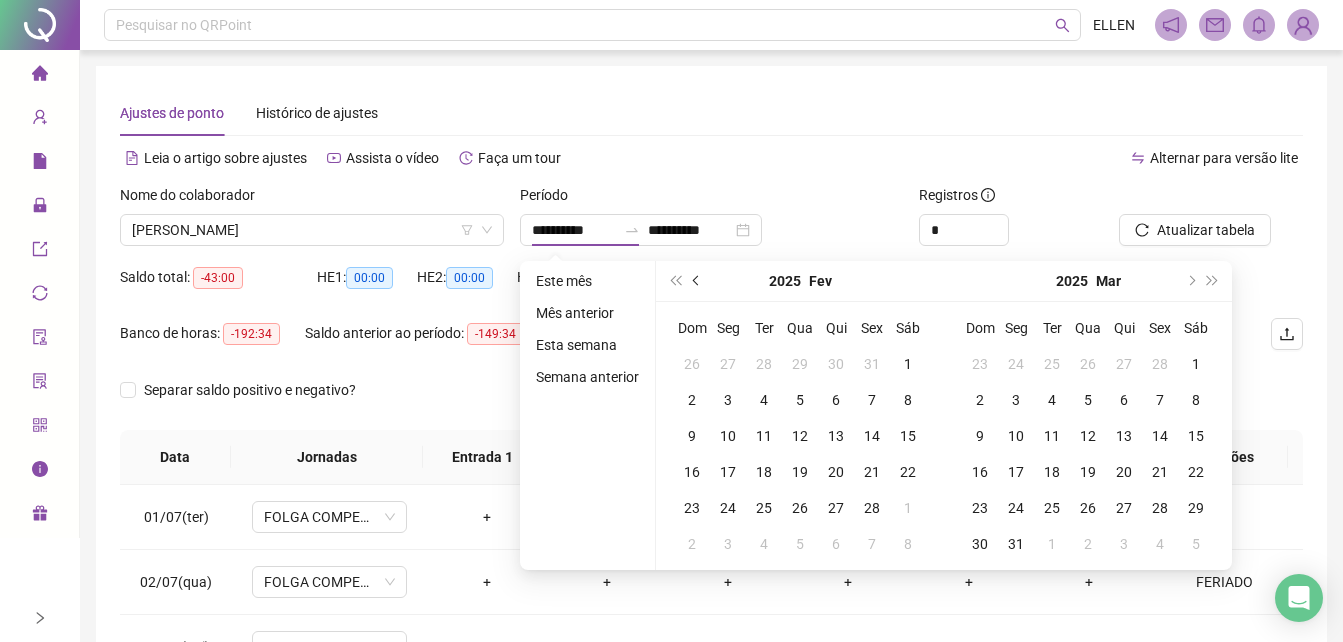 click at bounding box center (697, 281) 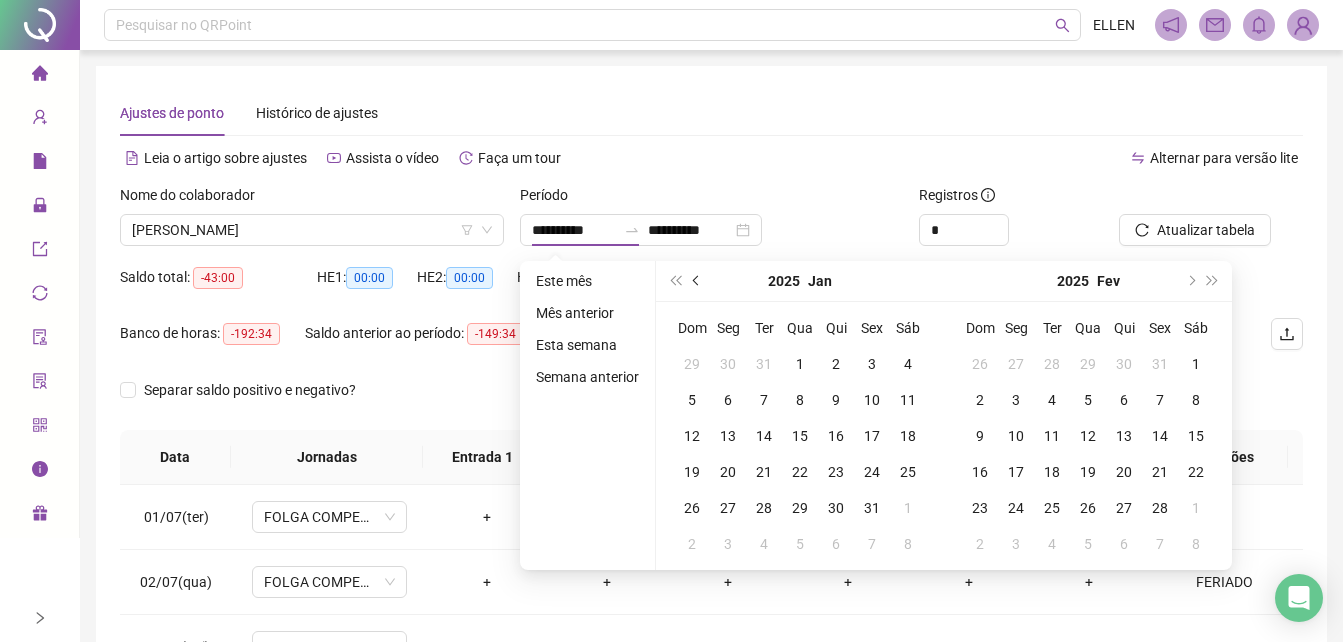 click at bounding box center (697, 281) 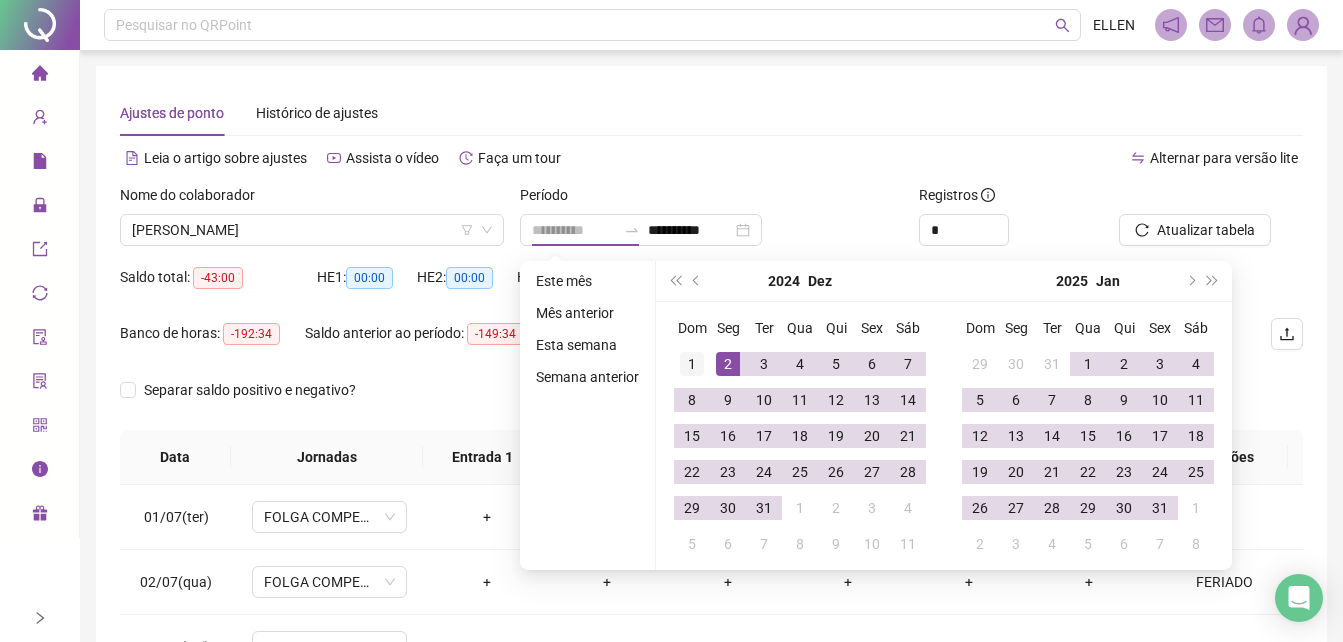 type on "**********" 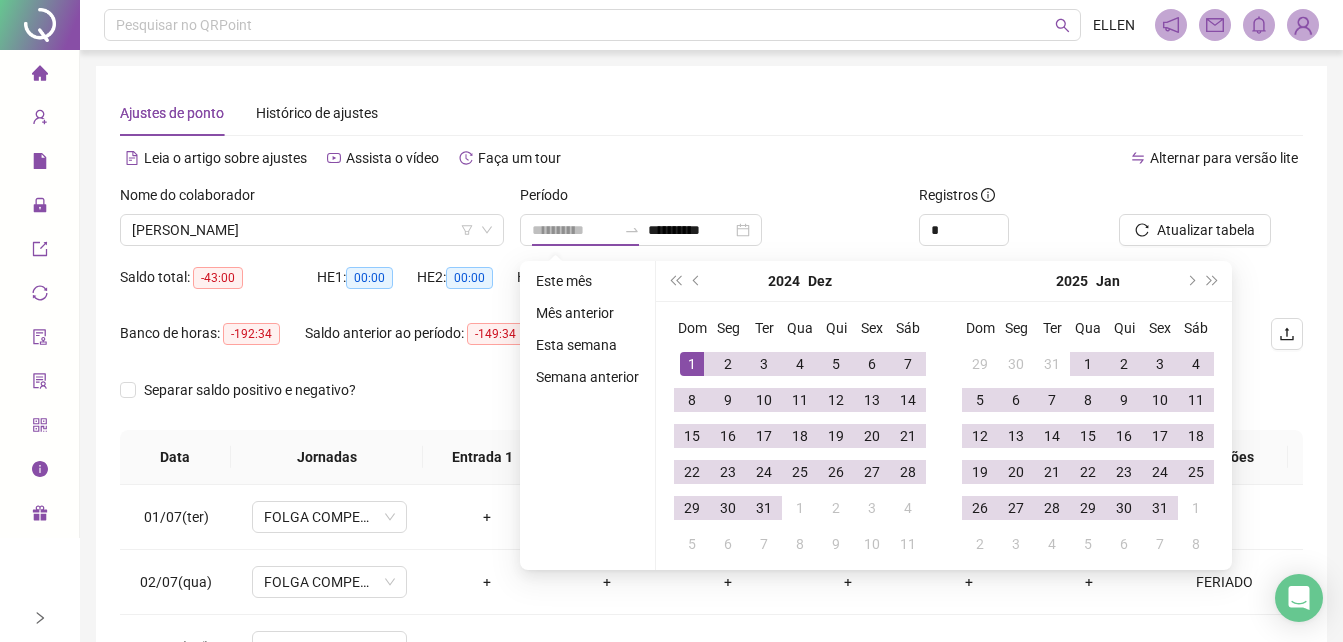 click on "1" at bounding box center (692, 364) 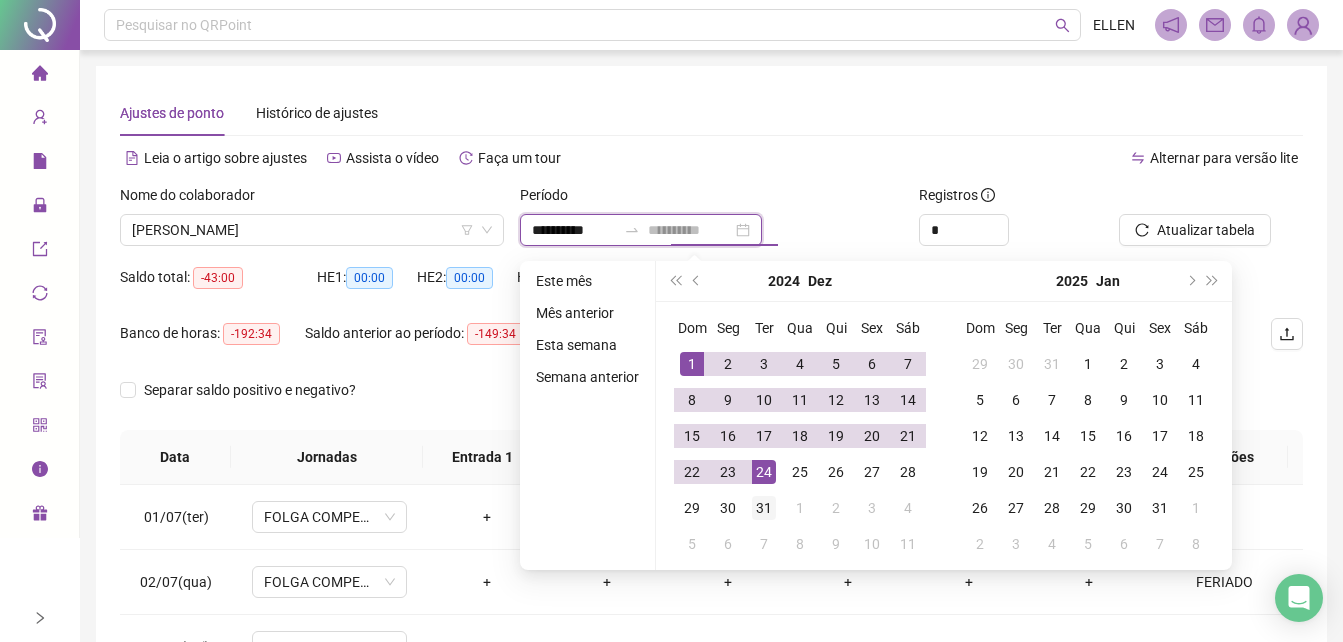 type on "**********" 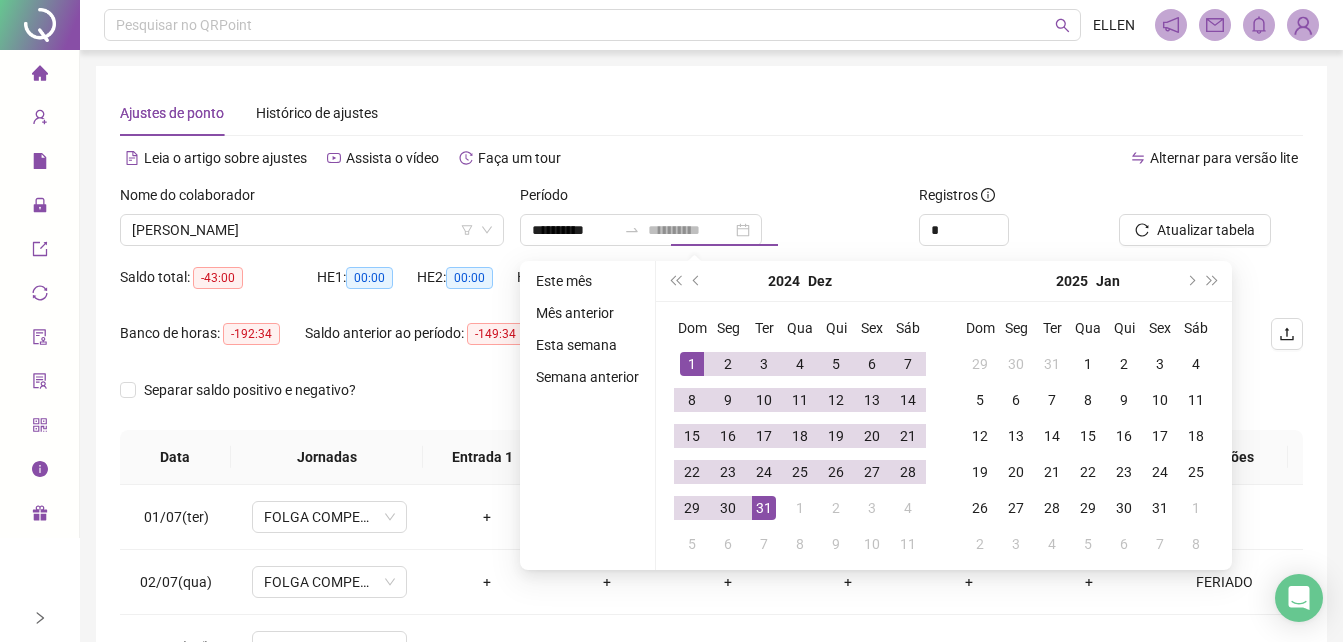 click on "31" at bounding box center (764, 508) 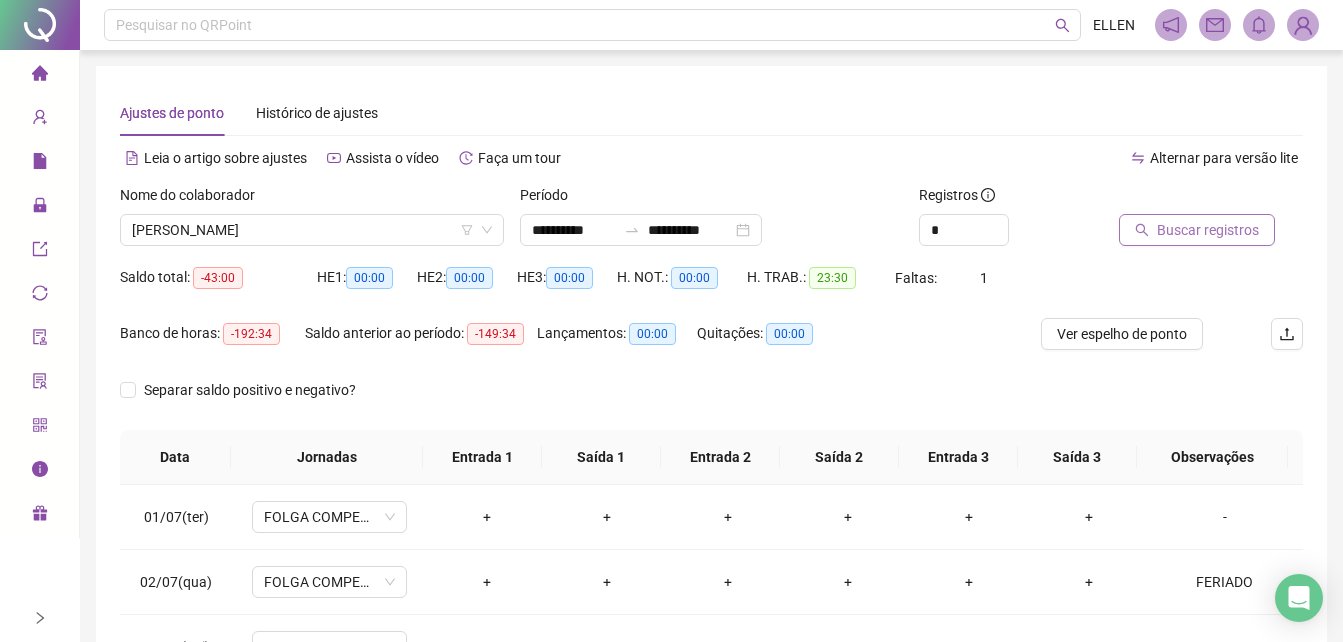click on "Buscar registros" at bounding box center [1197, 230] 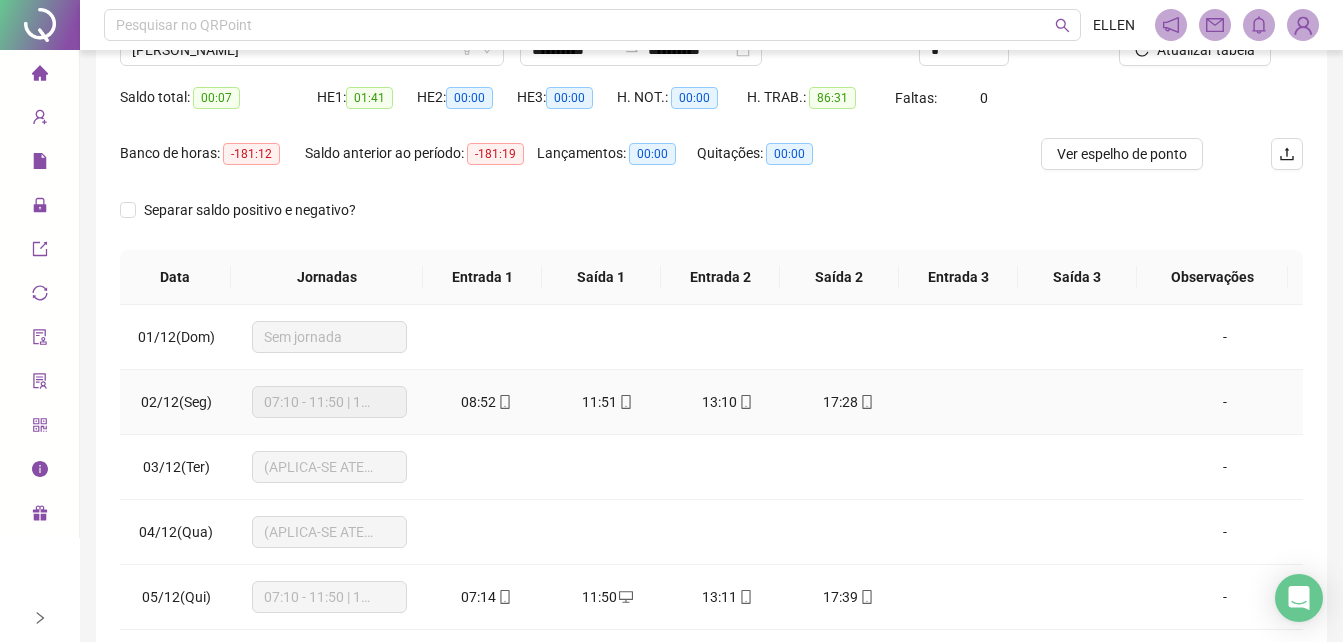 scroll, scrollTop: 380, scrollLeft: 0, axis: vertical 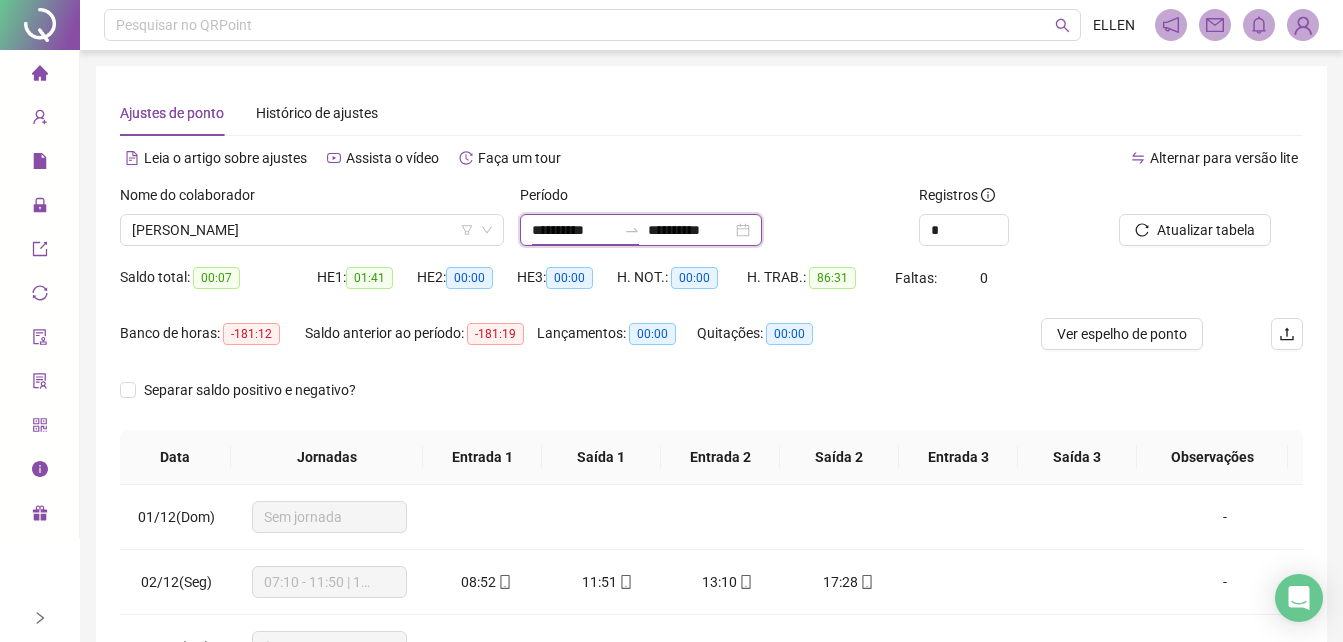 click on "**********" at bounding box center (574, 230) 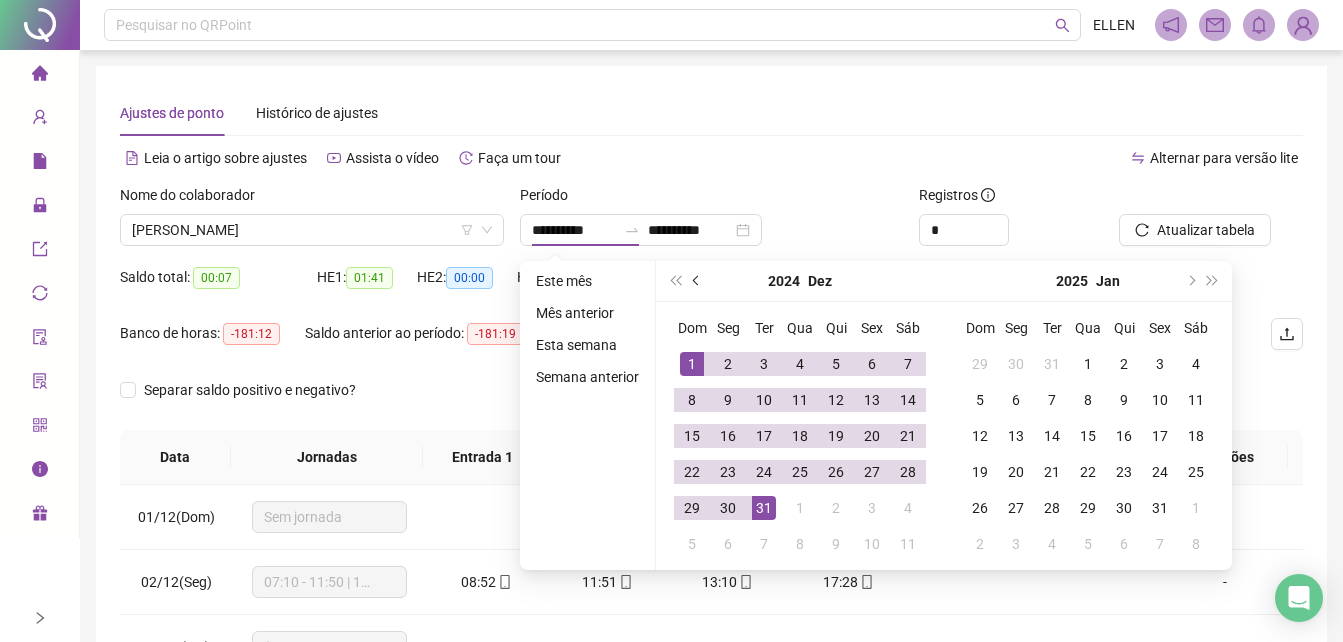 click at bounding box center [697, 281] 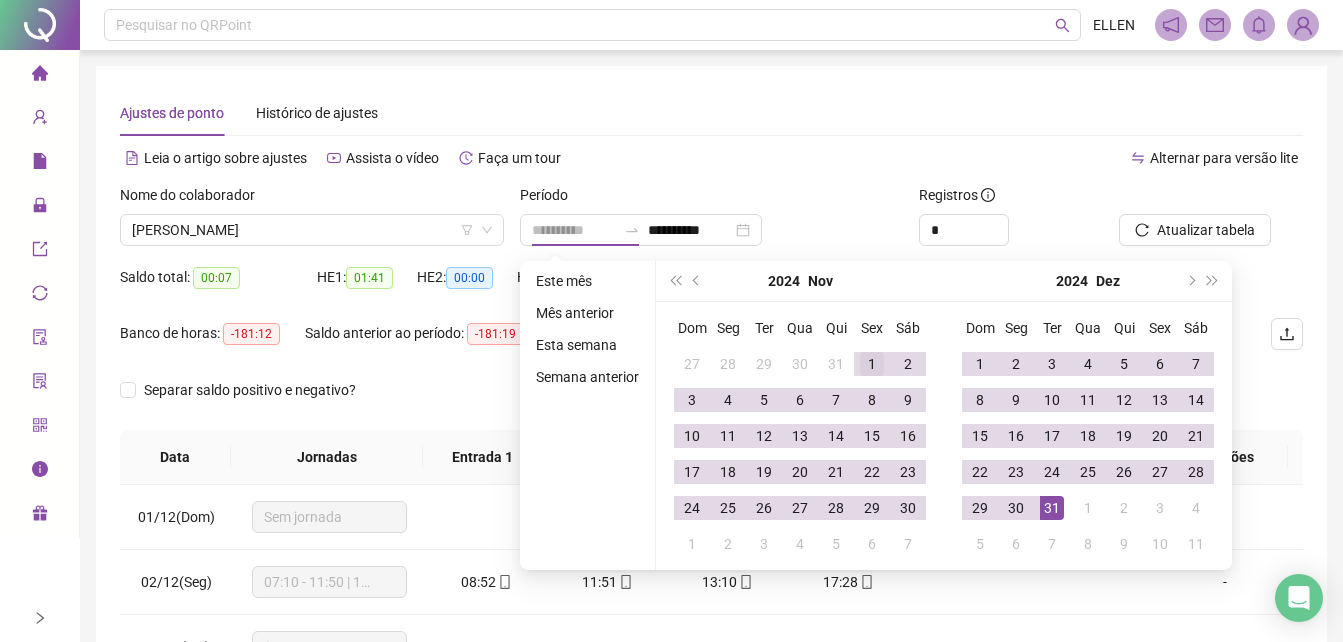 type on "**********" 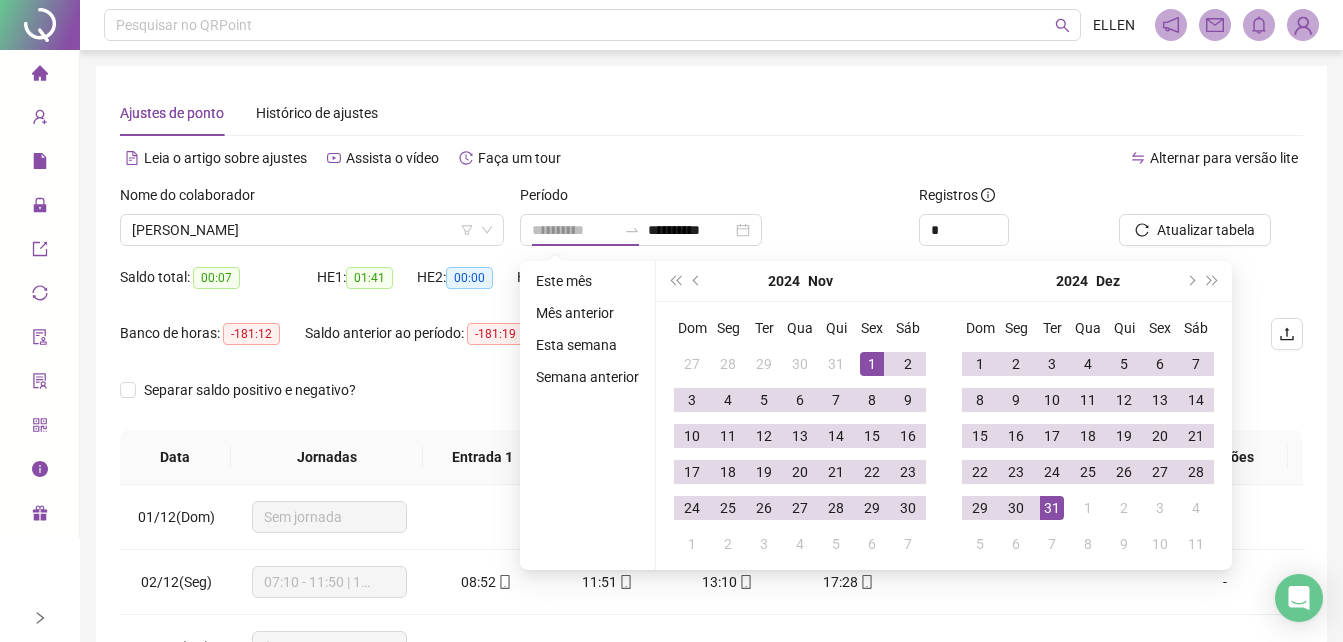 click on "1" at bounding box center (872, 364) 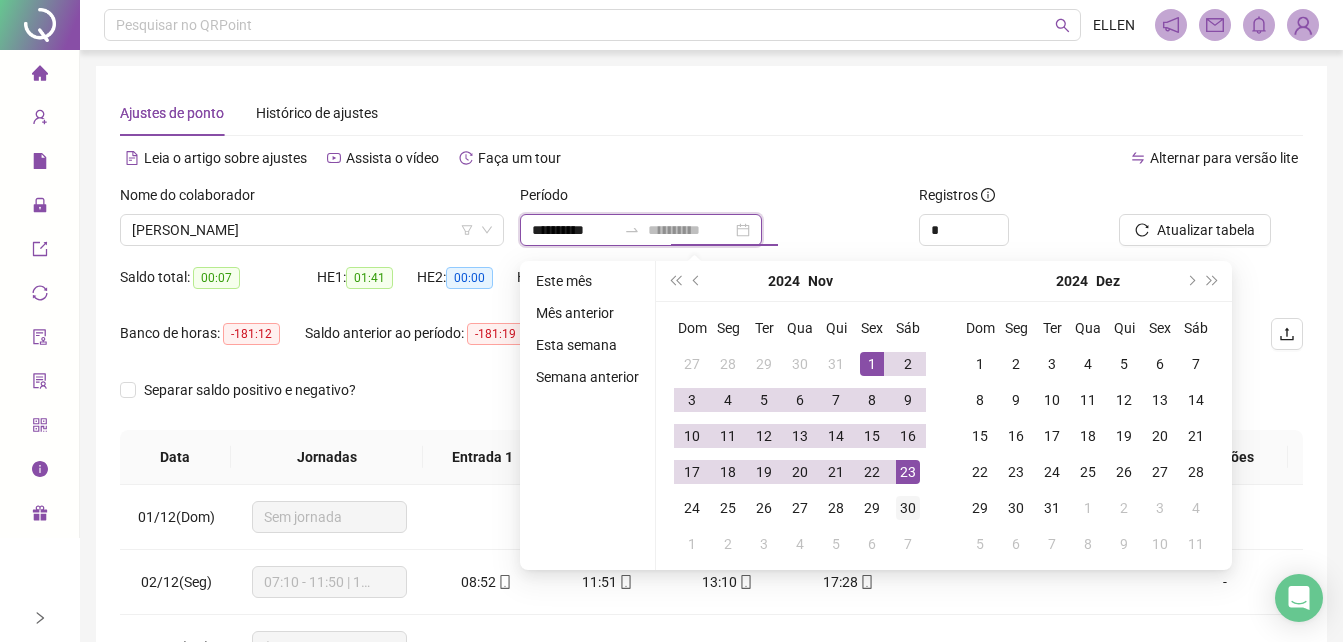type on "**********" 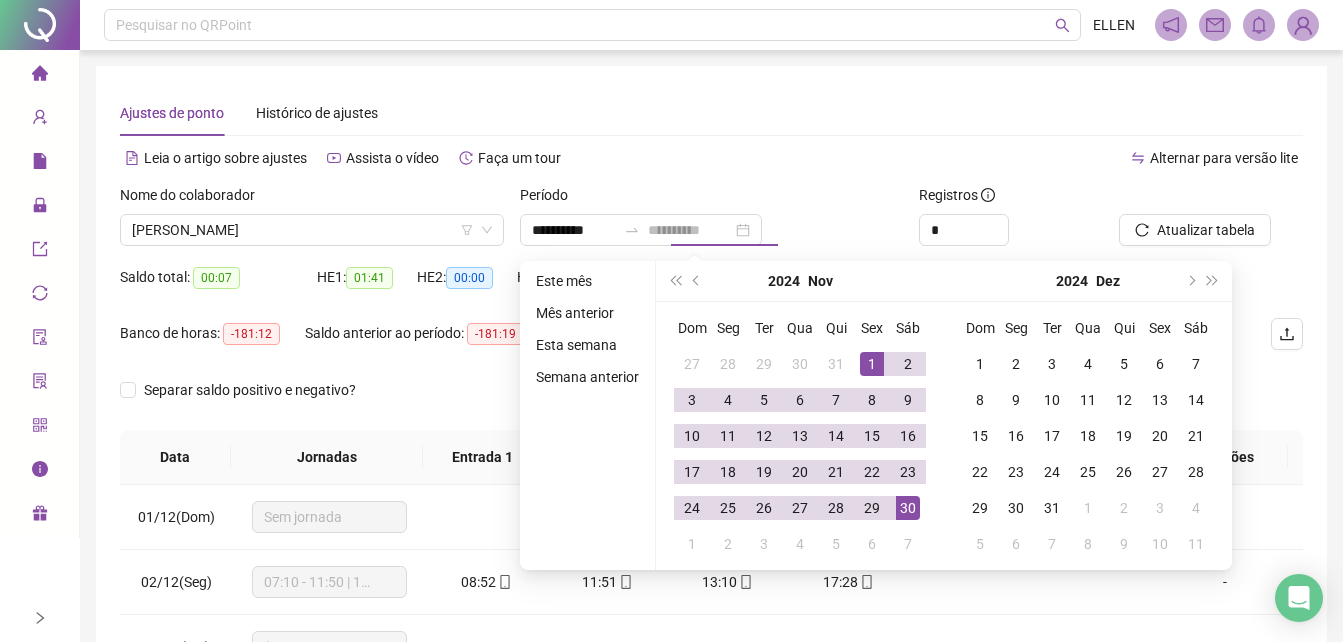 click on "30" at bounding box center [908, 508] 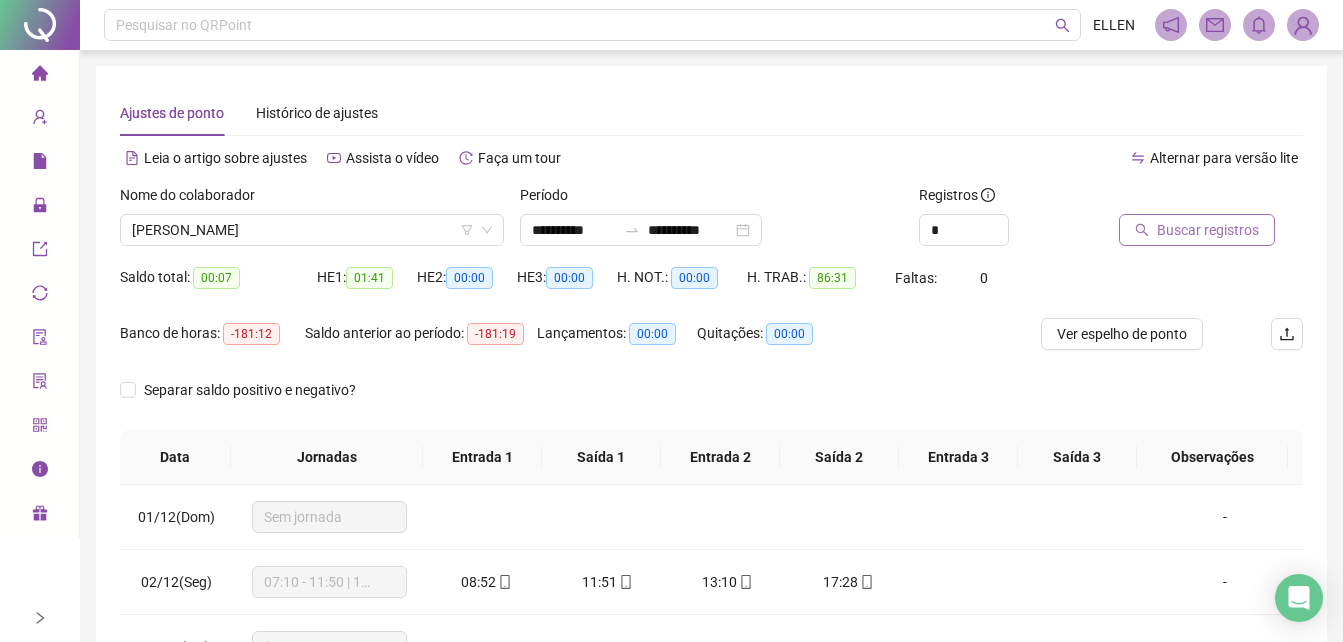 click on "Buscar registros" at bounding box center (1208, 230) 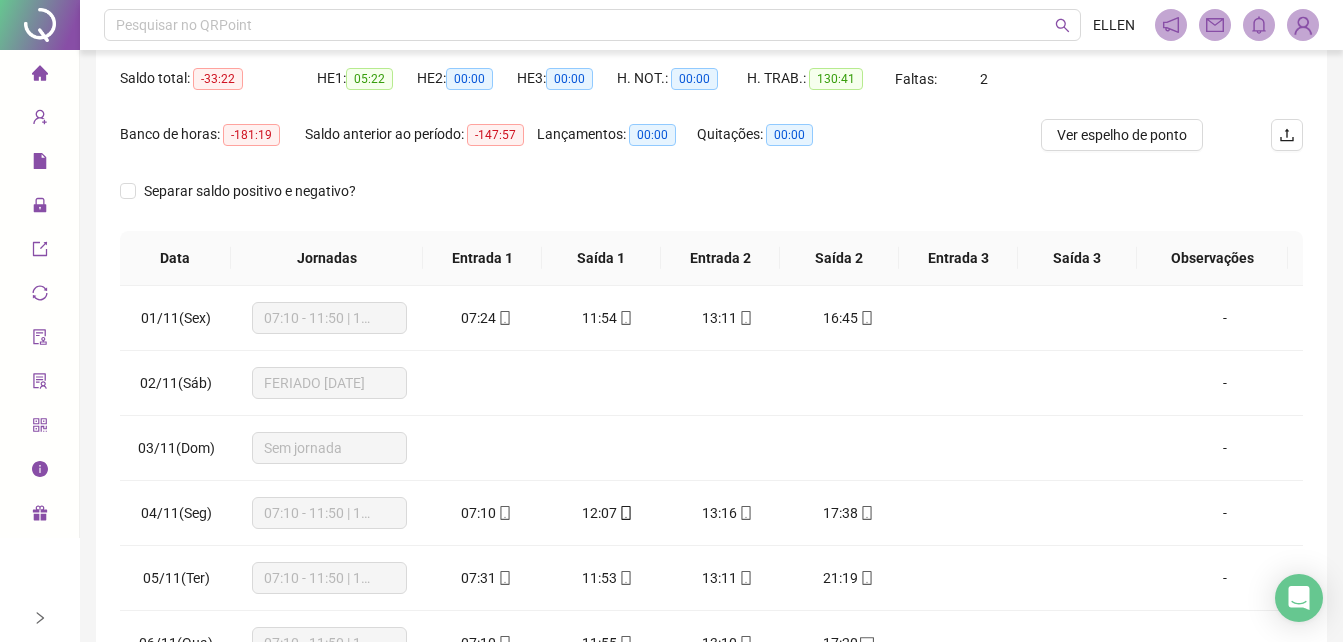 scroll, scrollTop: 200, scrollLeft: 0, axis: vertical 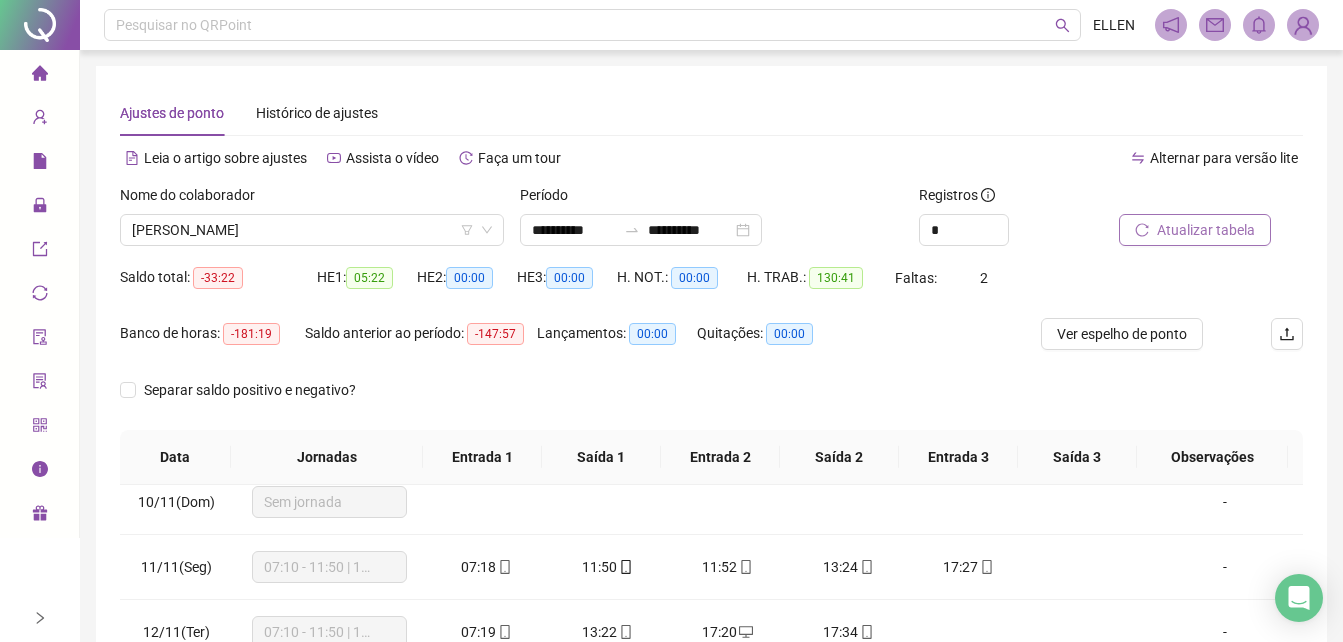 click at bounding box center (1186, 199) 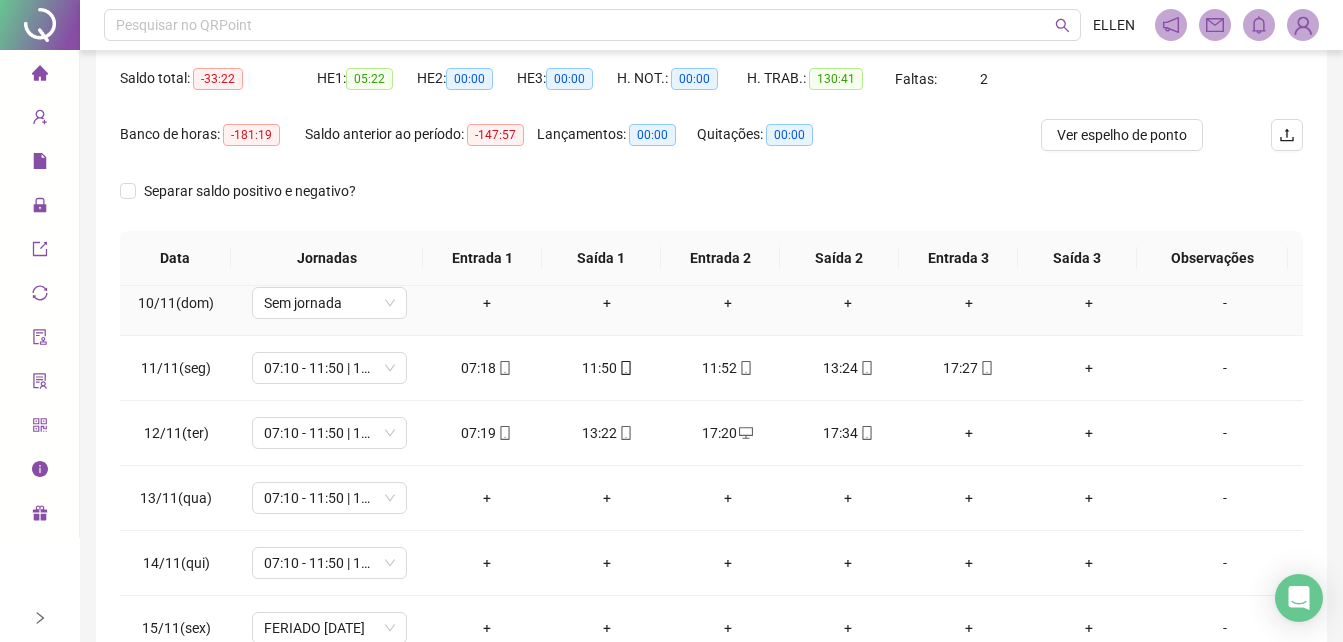 scroll, scrollTop: 200, scrollLeft: 0, axis: vertical 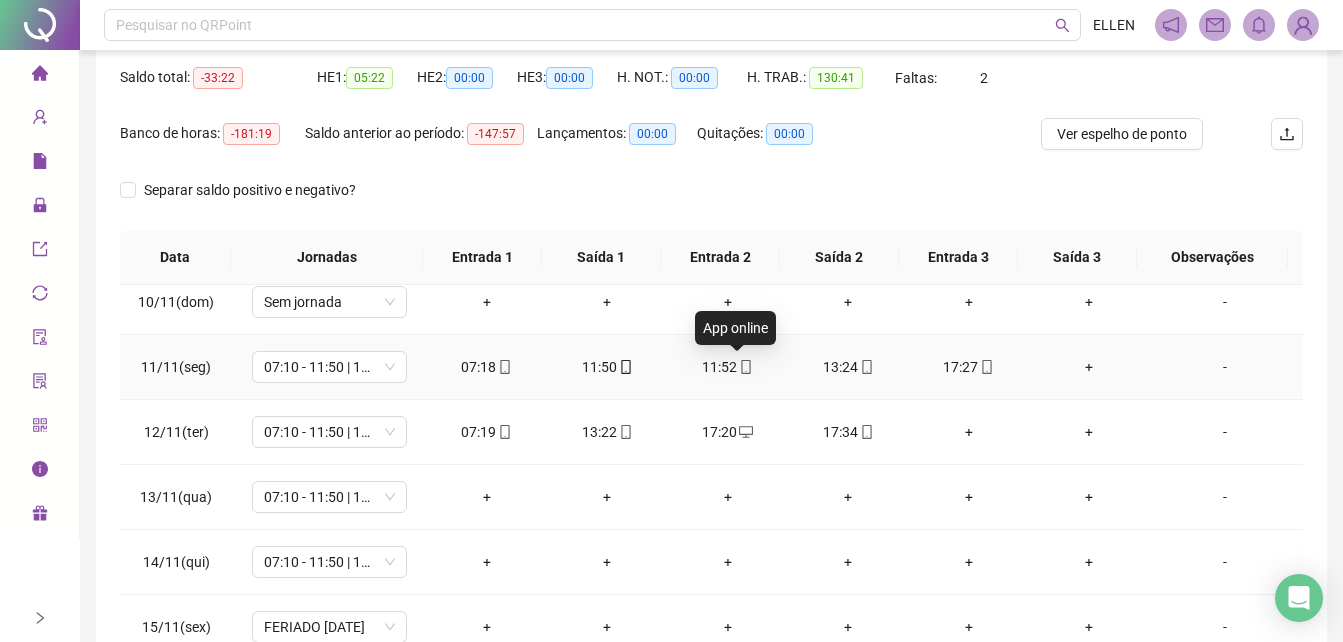 click at bounding box center [745, 367] 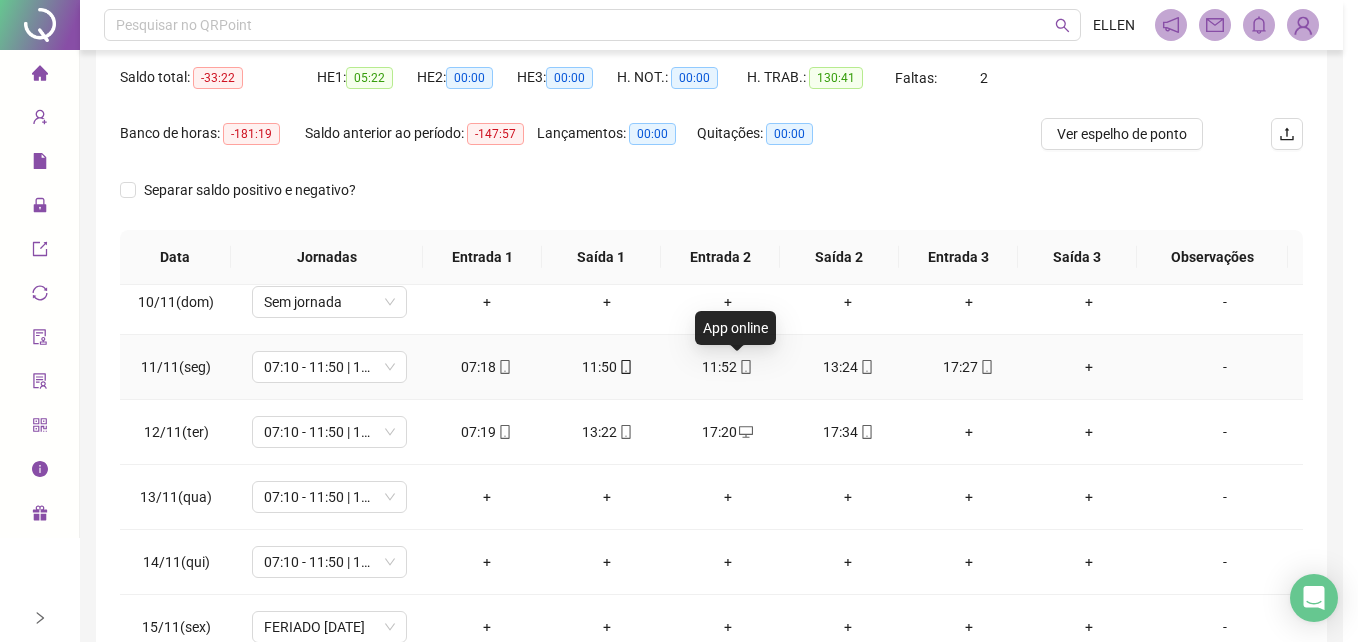type on "**********" 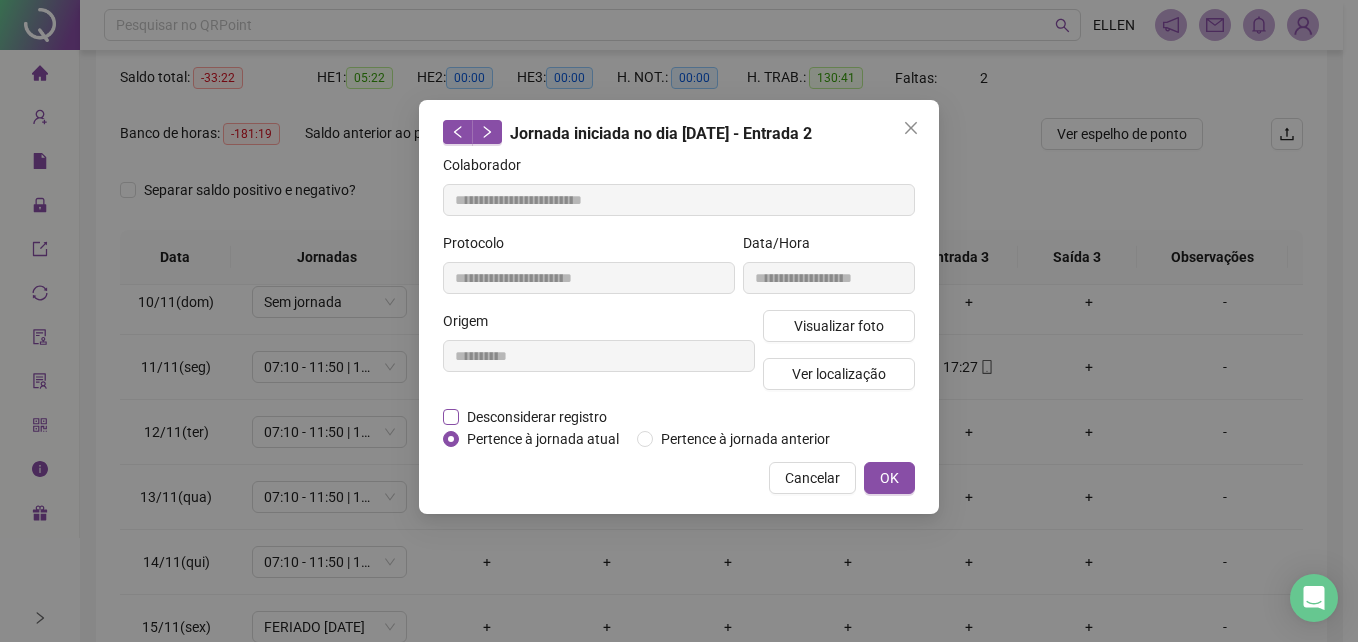 click on "Desconsiderar registro" at bounding box center (537, 417) 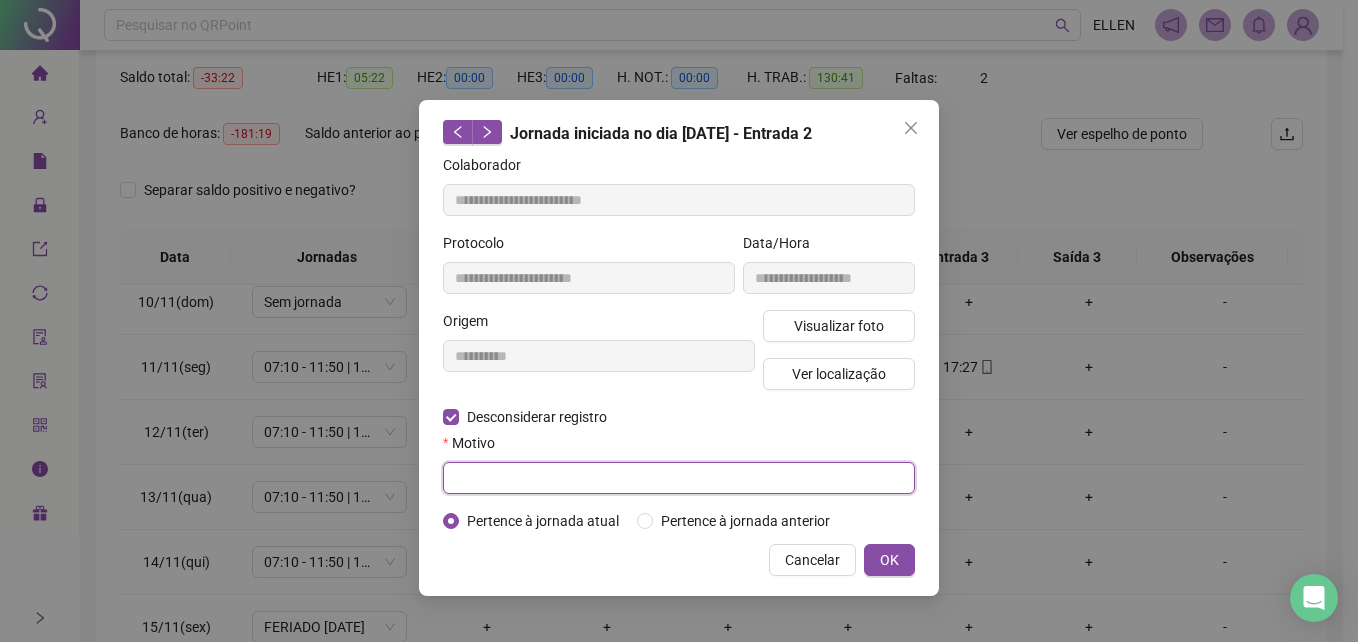 click at bounding box center [679, 478] 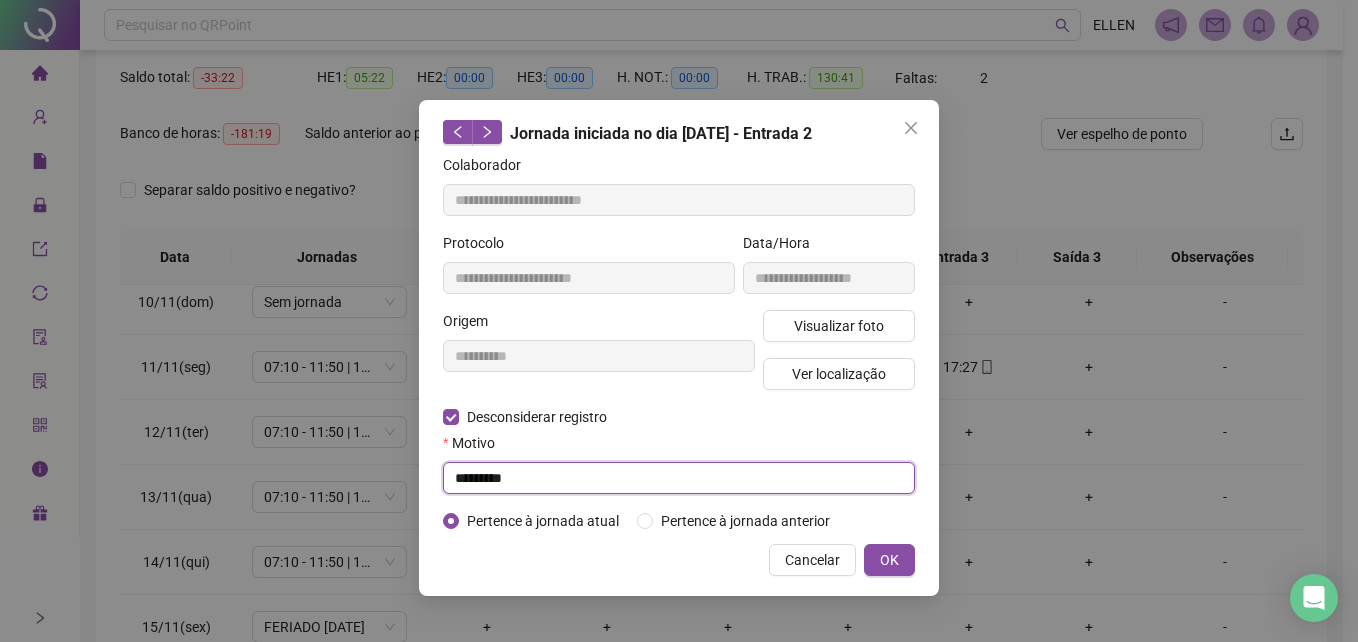 click on "*********" at bounding box center (679, 478) 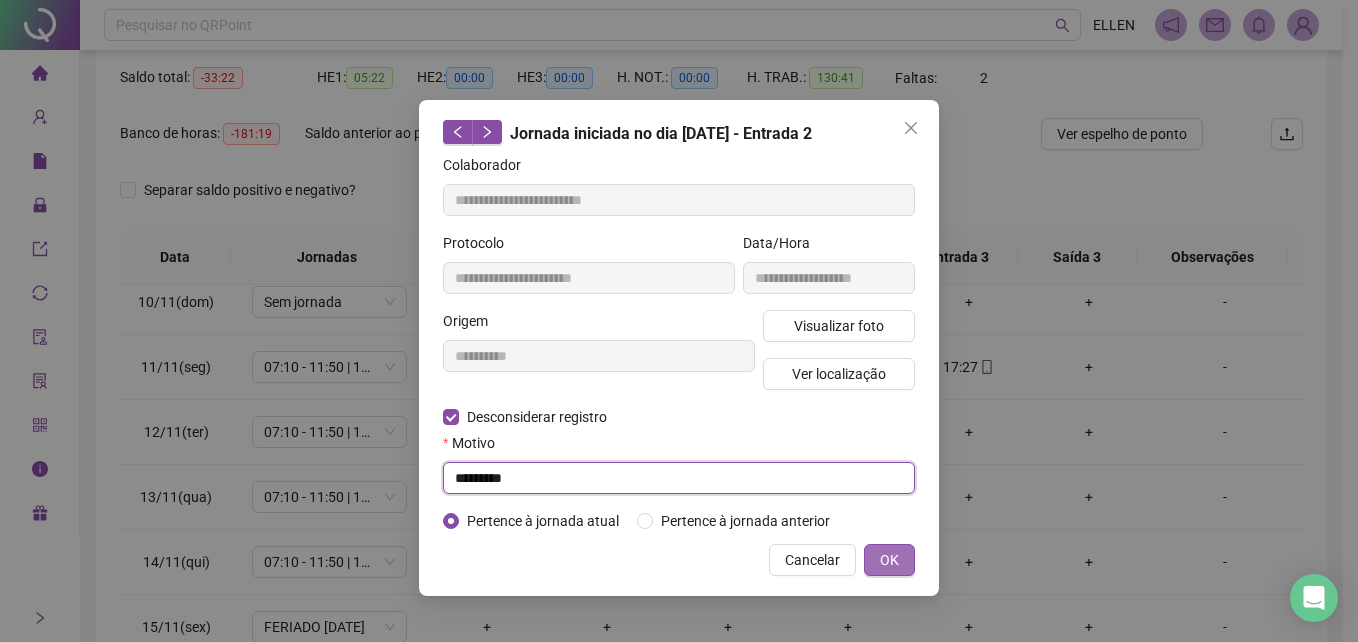 type on "*********" 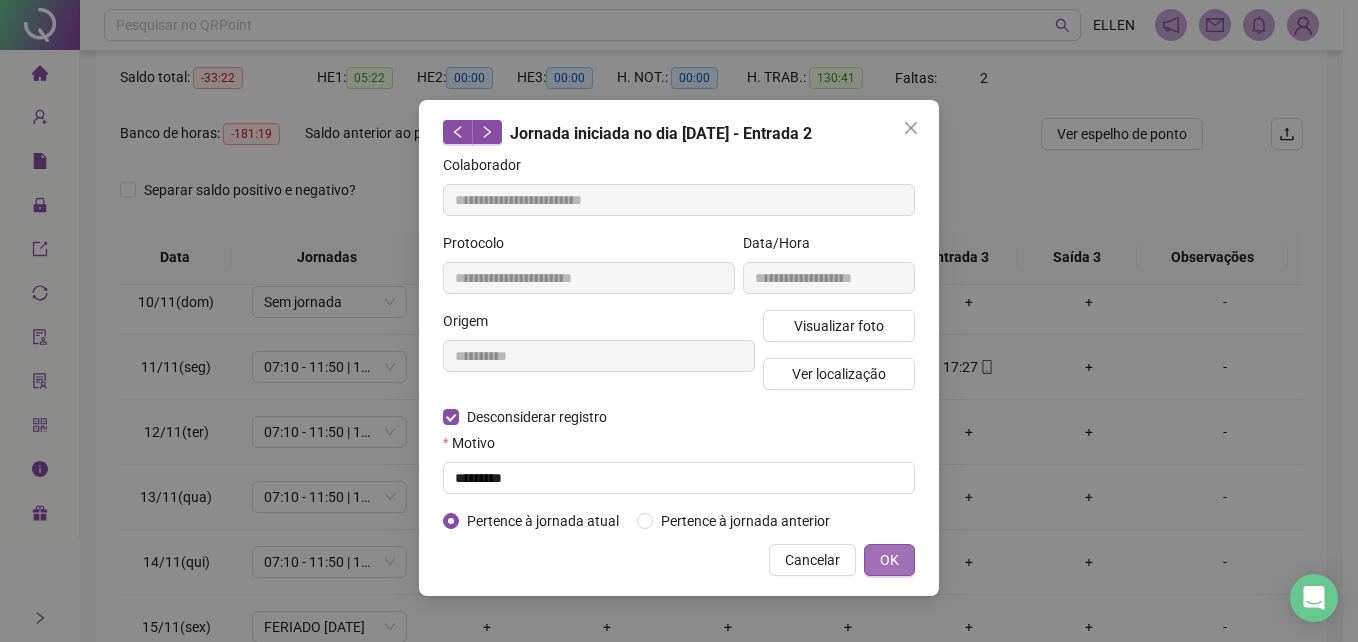 click on "OK" at bounding box center (889, 560) 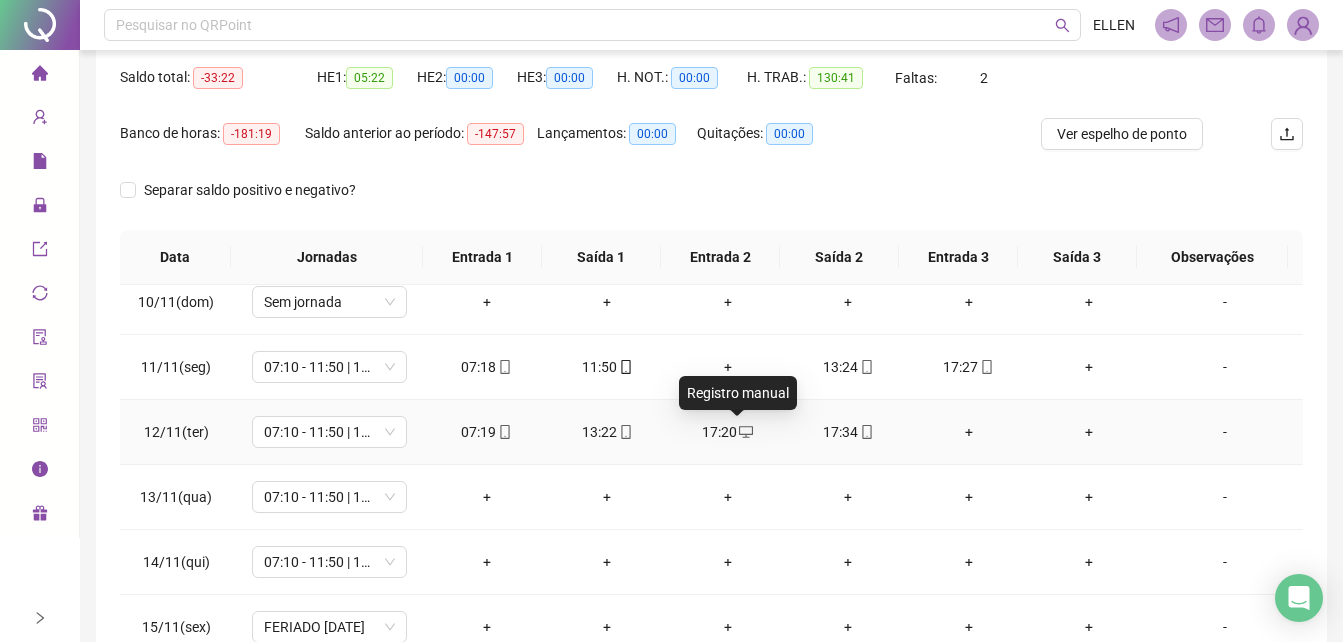 click 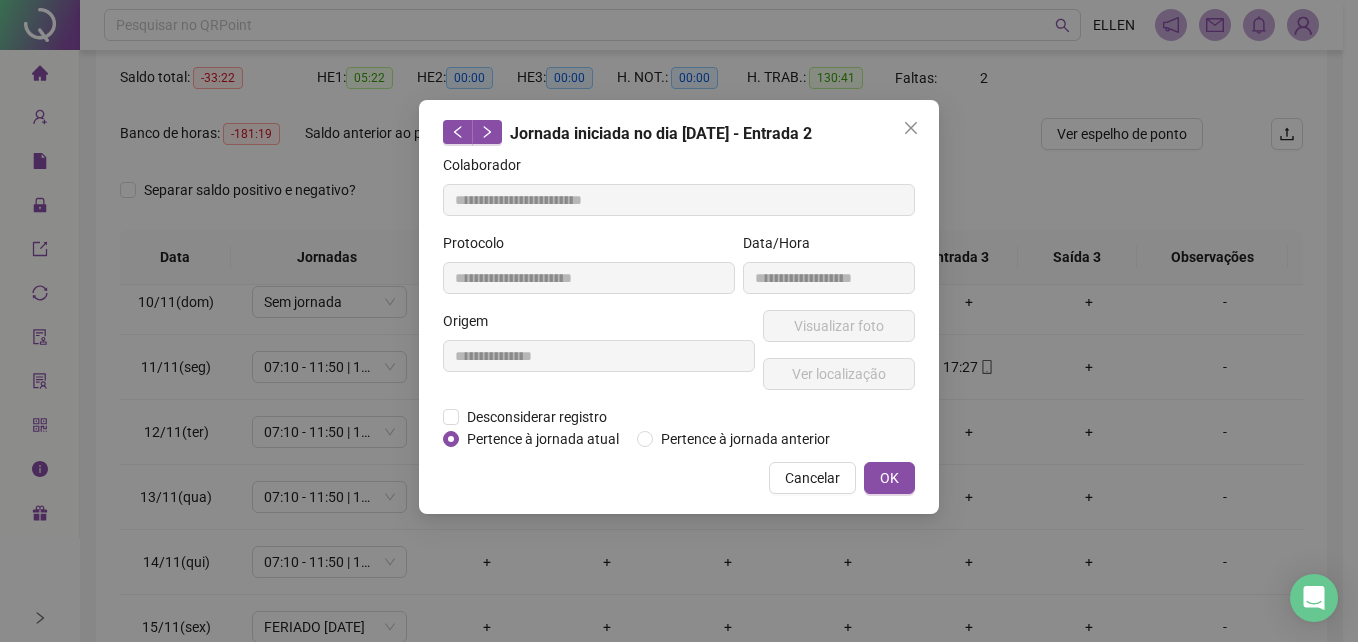 type on "**********" 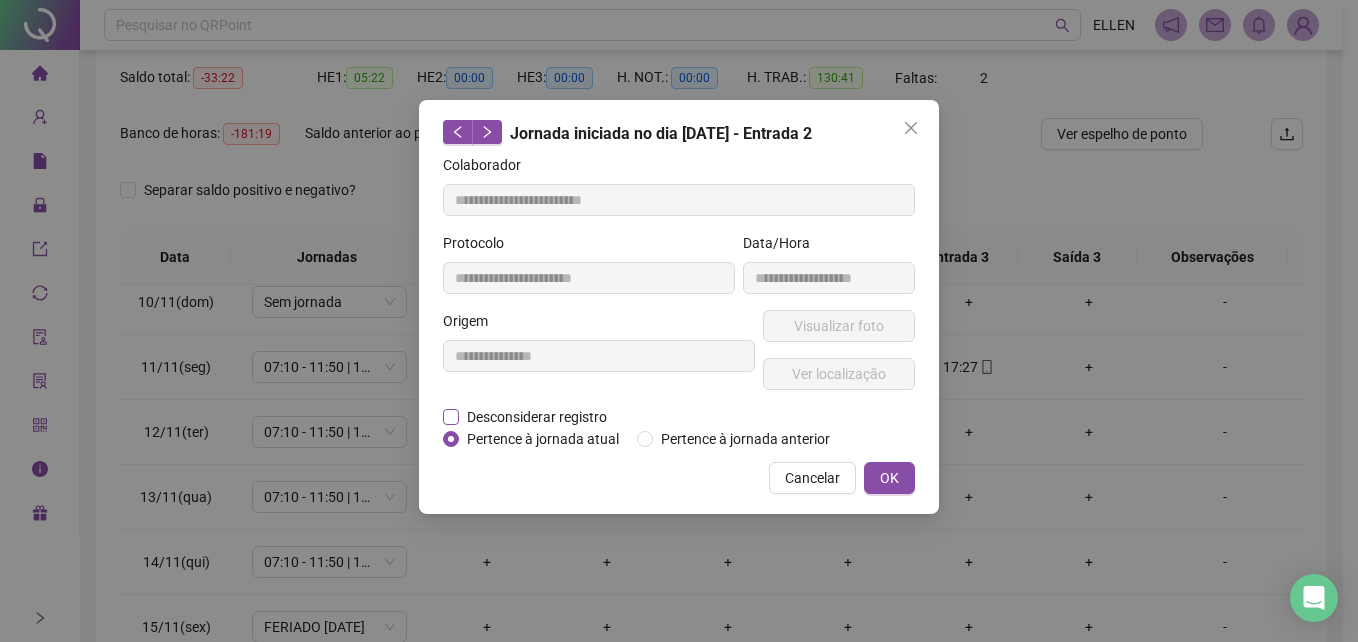 click on "Desconsiderar registro" at bounding box center (537, 417) 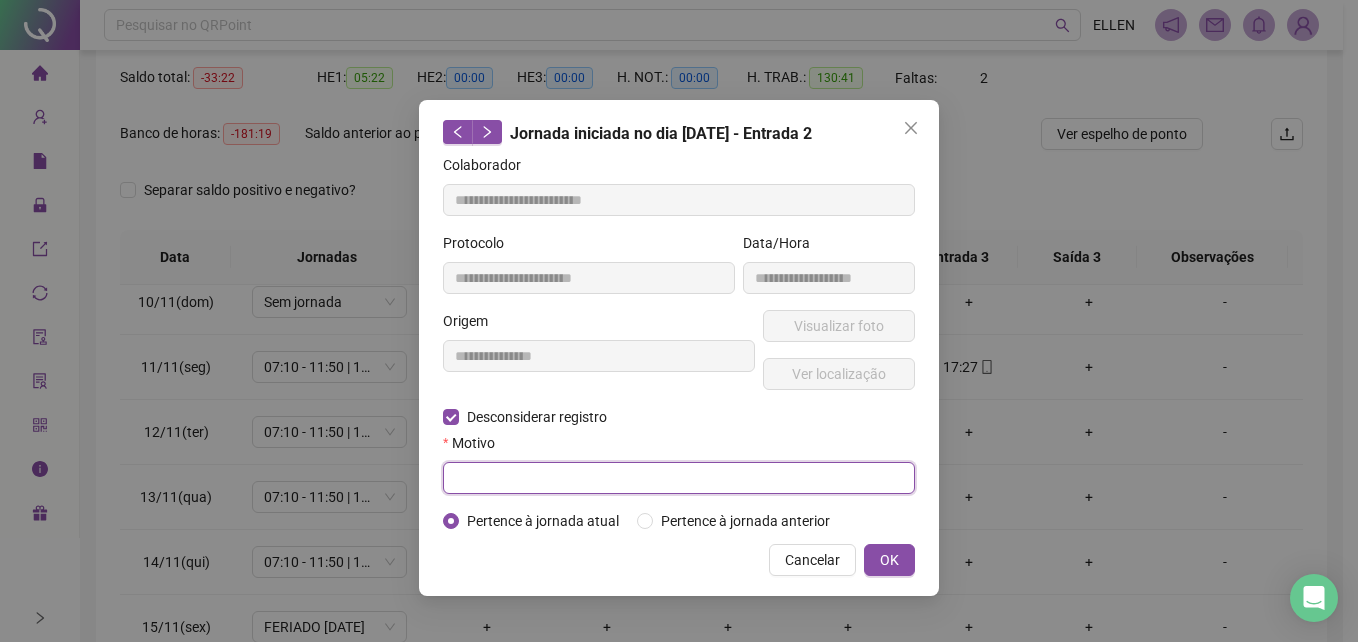 click at bounding box center [679, 478] 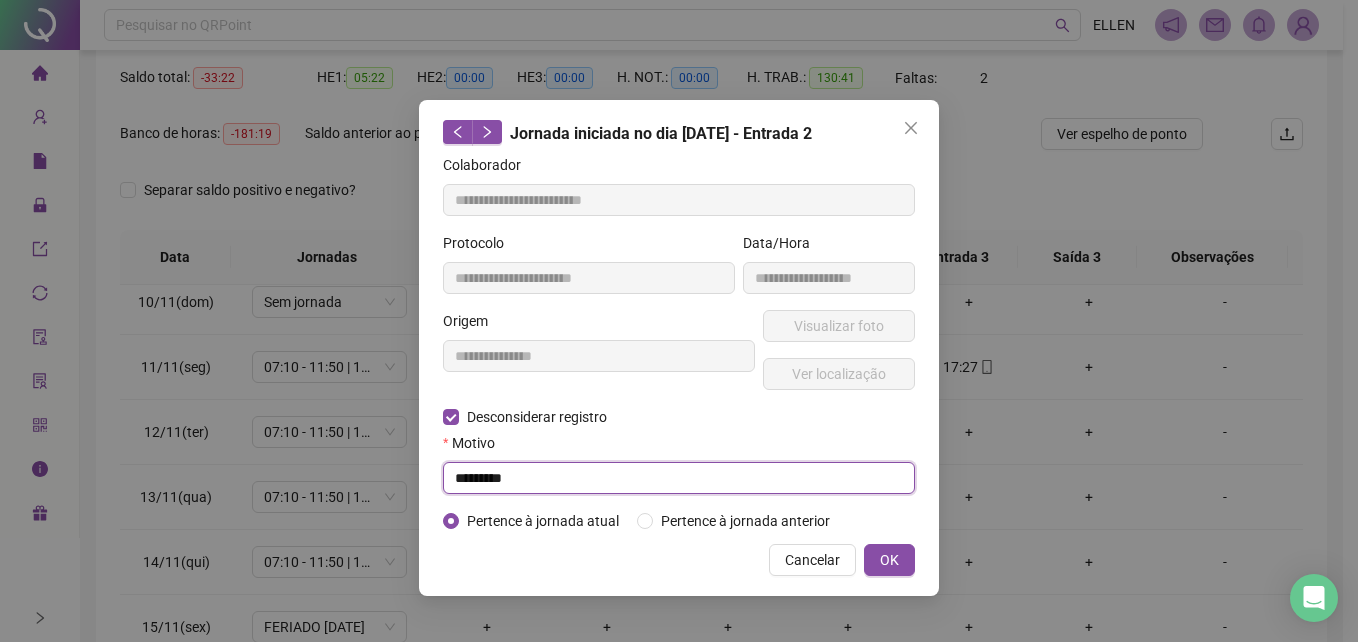 type on "*********" 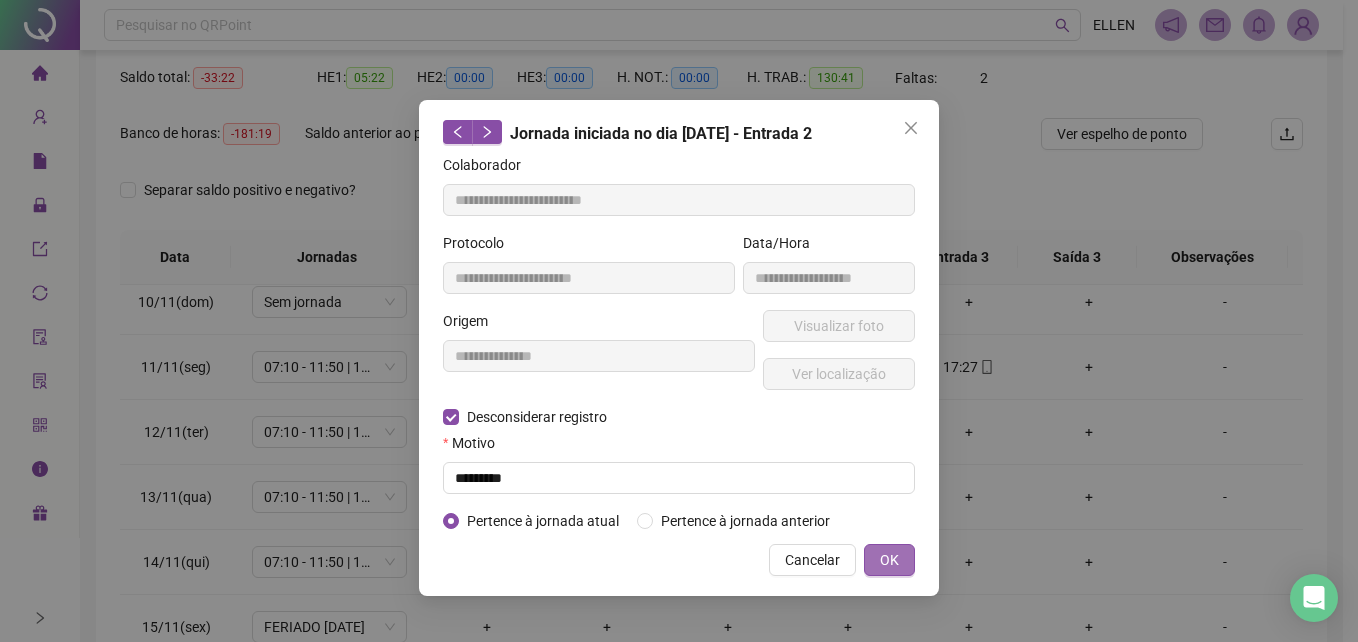 click on "OK" at bounding box center (889, 560) 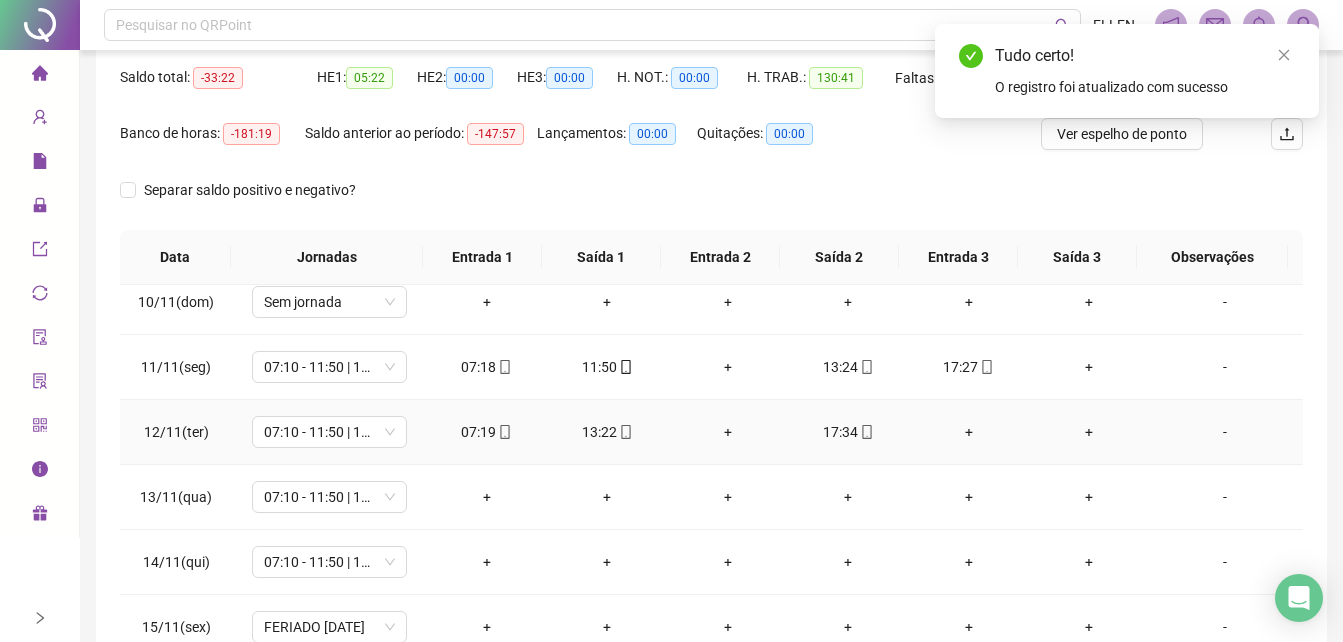 click on "+" at bounding box center (728, 432) 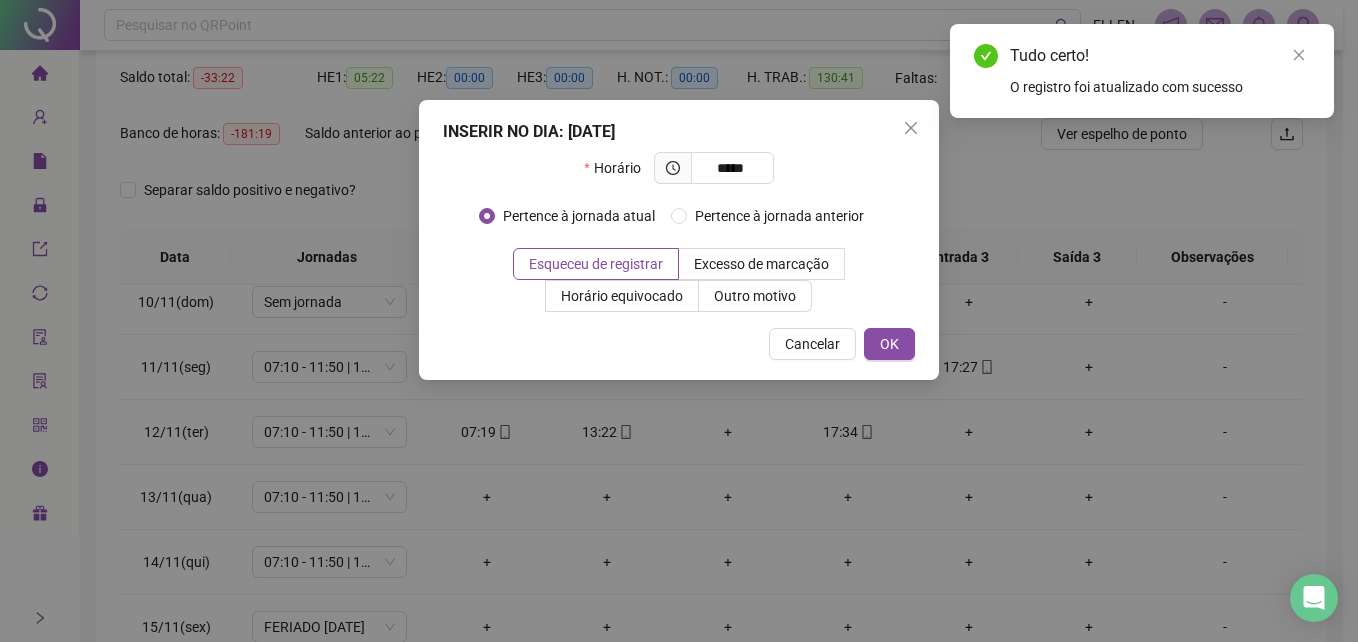 type on "*****" 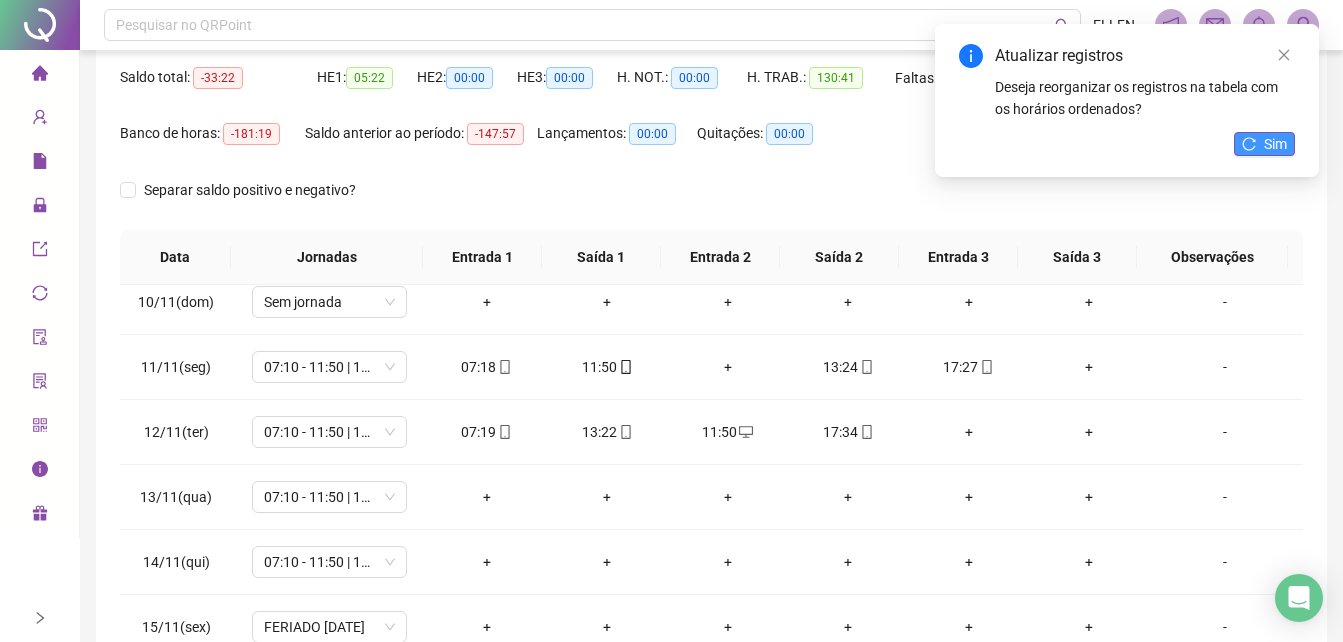 click on "Sim" at bounding box center [1264, 144] 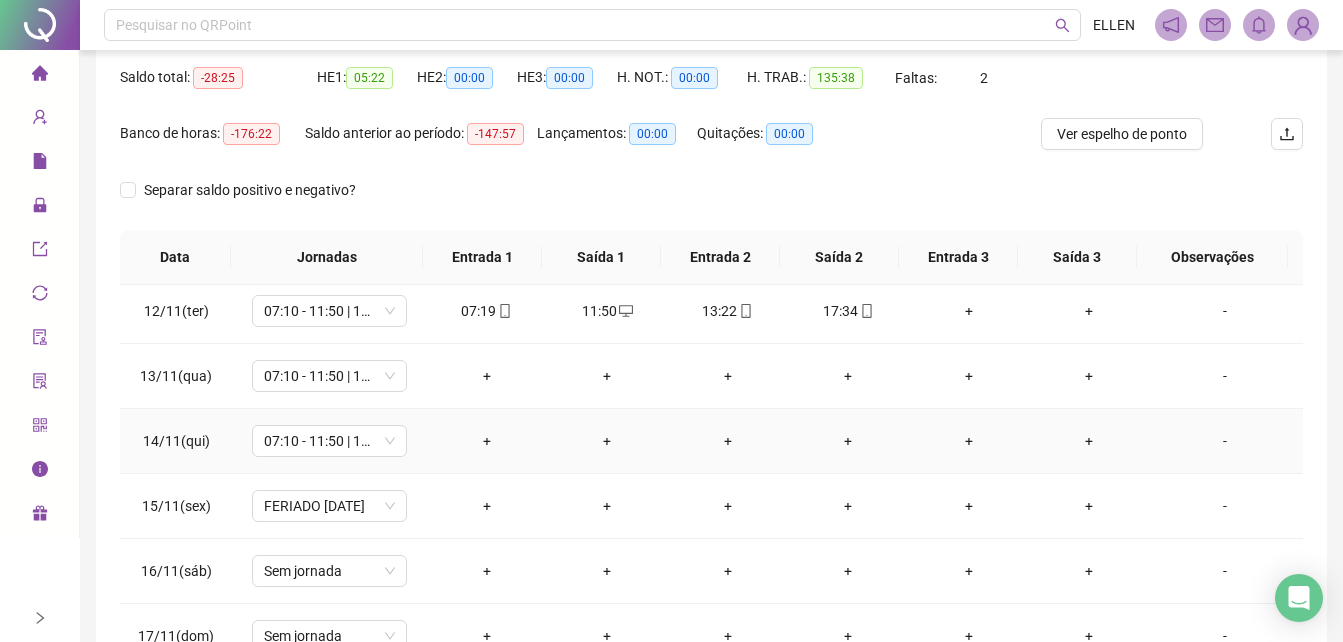 scroll, scrollTop: 700, scrollLeft: 0, axis: vertical 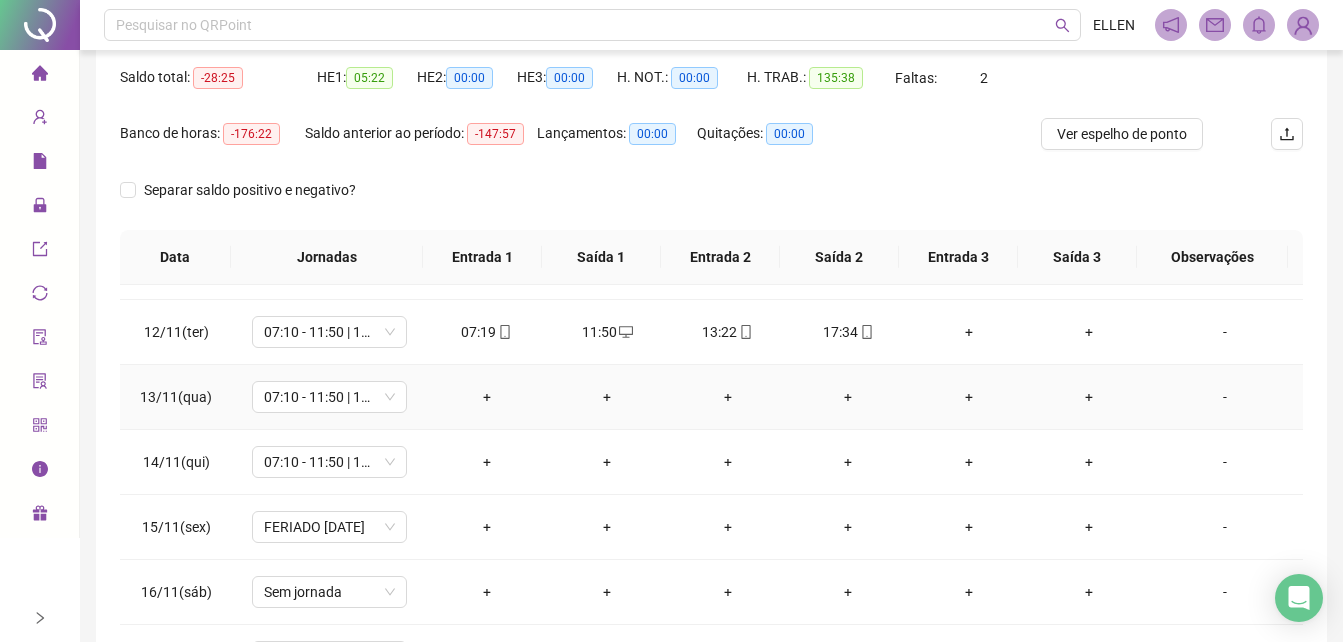 click on "+" at bounding box center (486, 397) 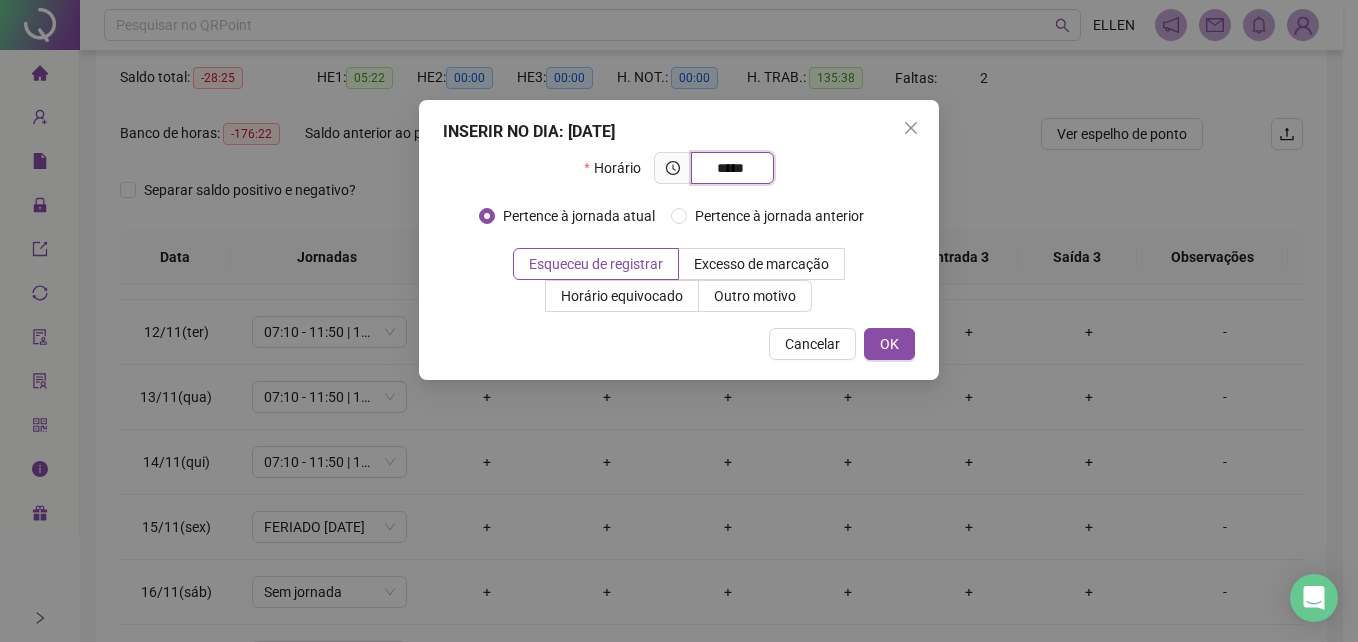 type on "*****" 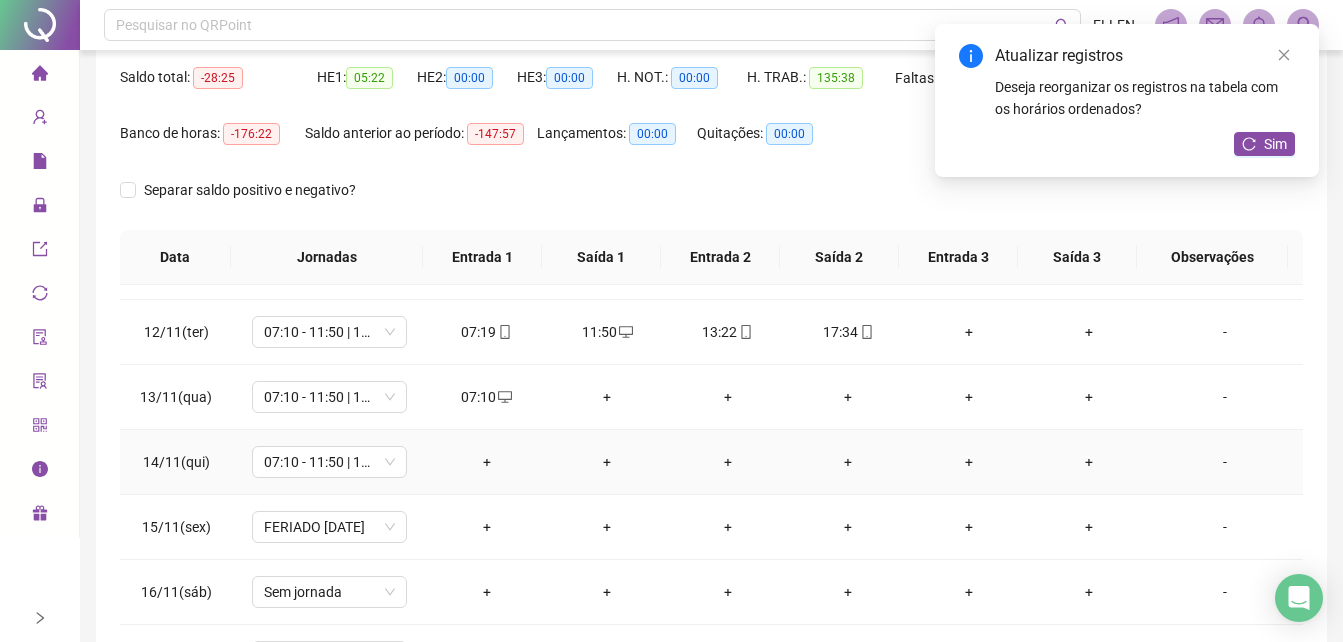 click on "+" at bounding box center (486, 462) 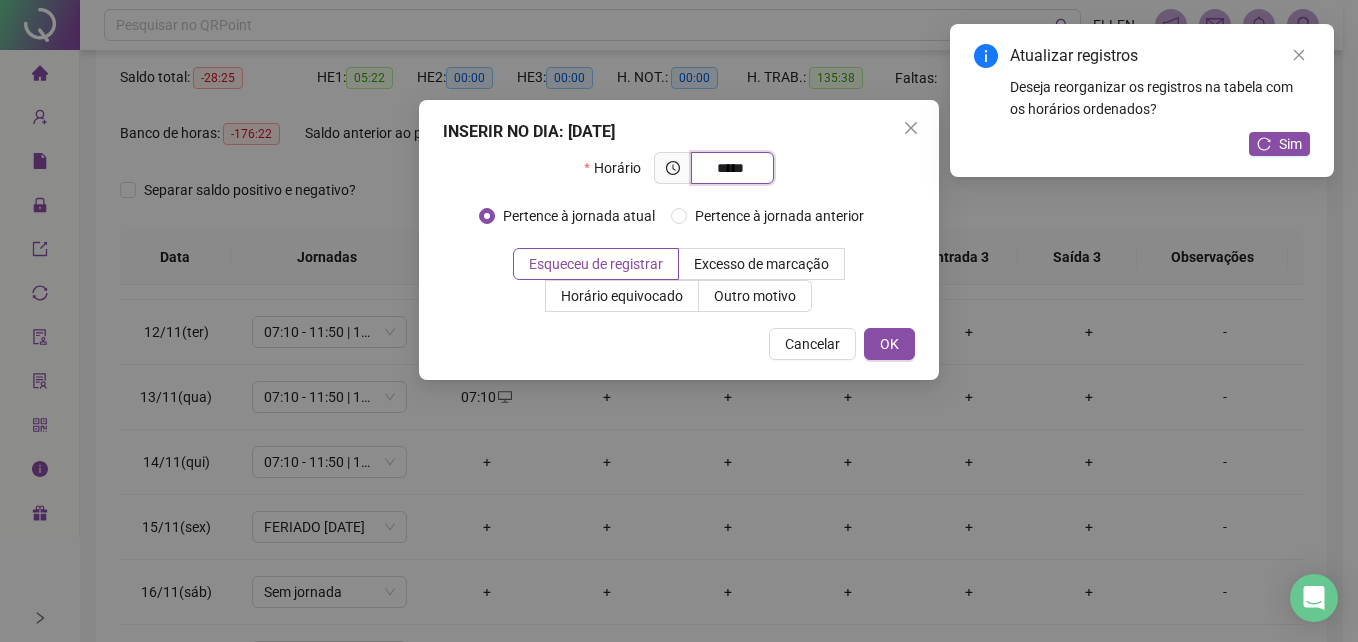 type on "*****" 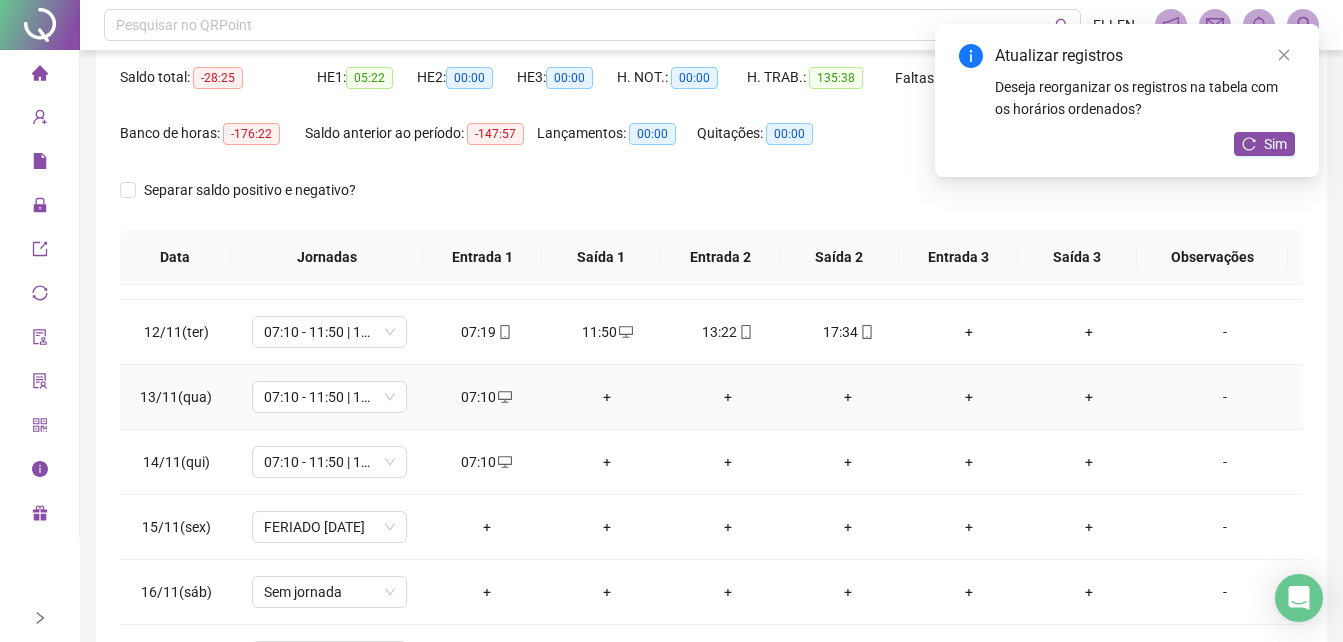 click on "+" at bounding box center [607, 397] 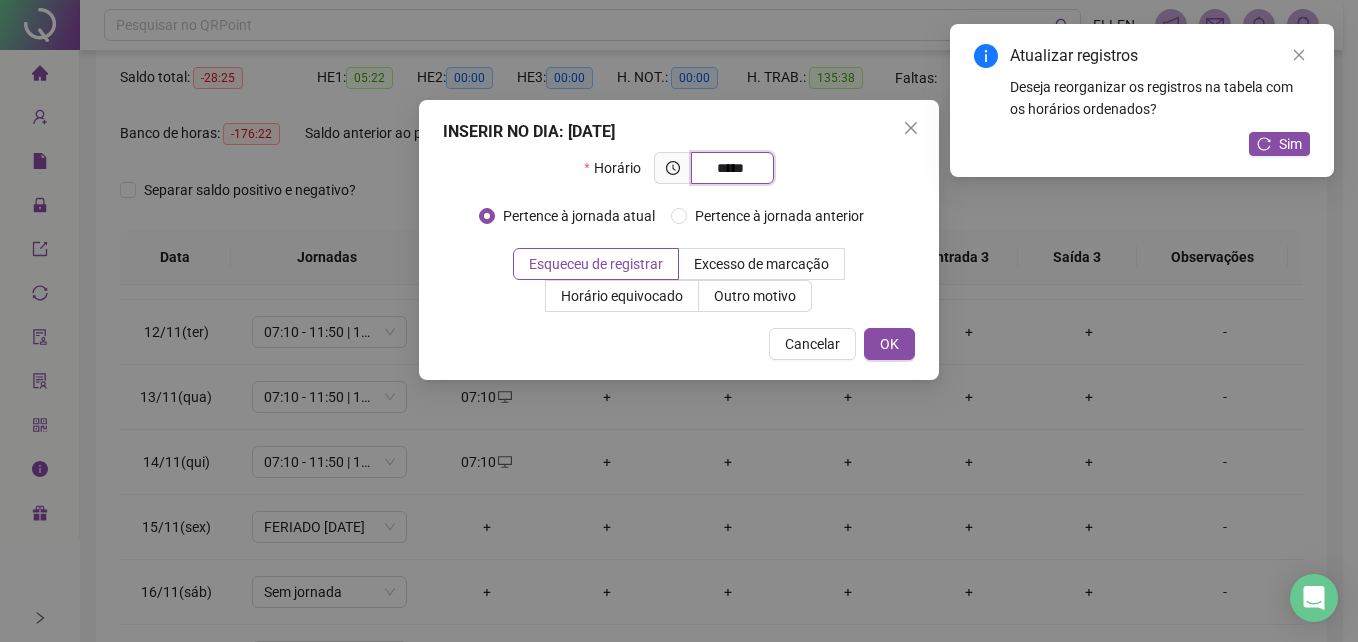 type on "*****" 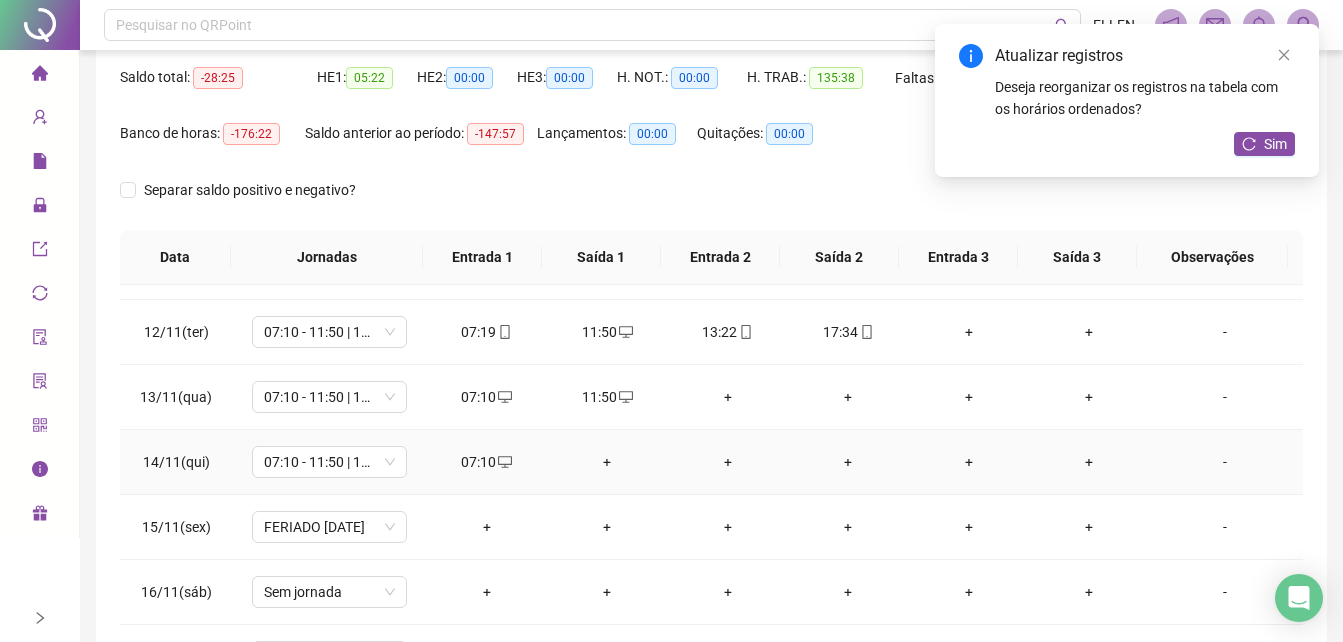 click on "+" at bounding box center [607, 462] 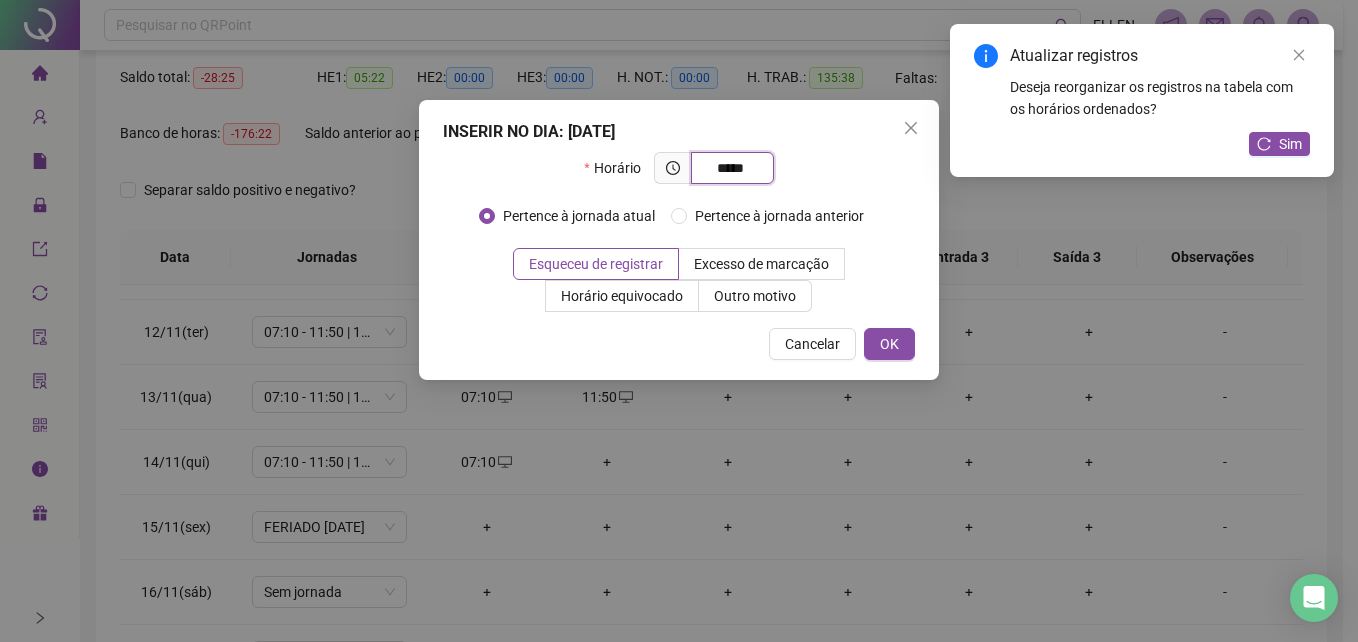 type on "*****" 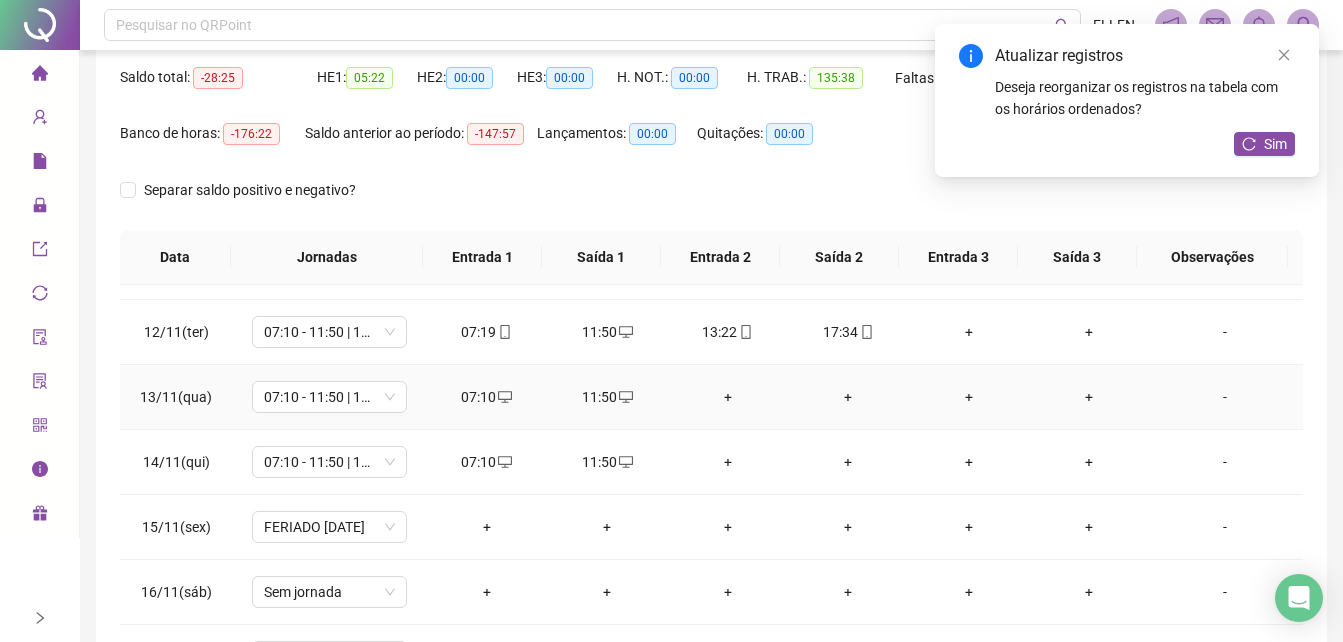 click on "+" at bounding box center (728, 397) 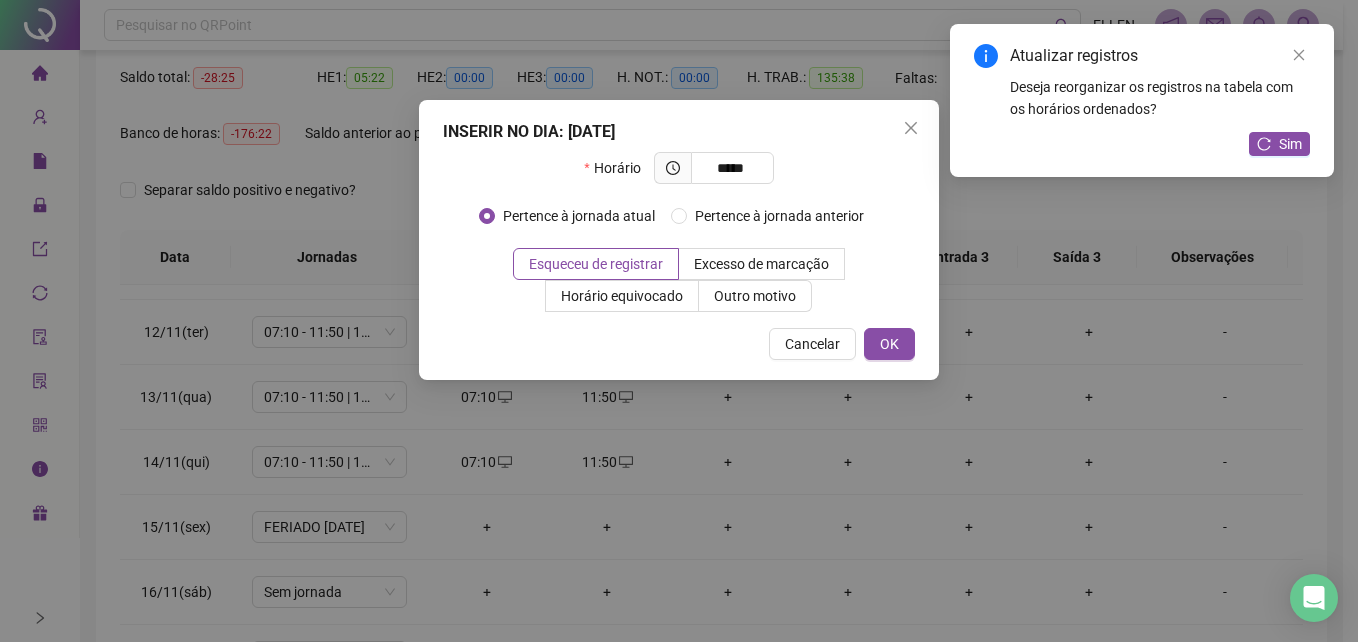 type on "*****" 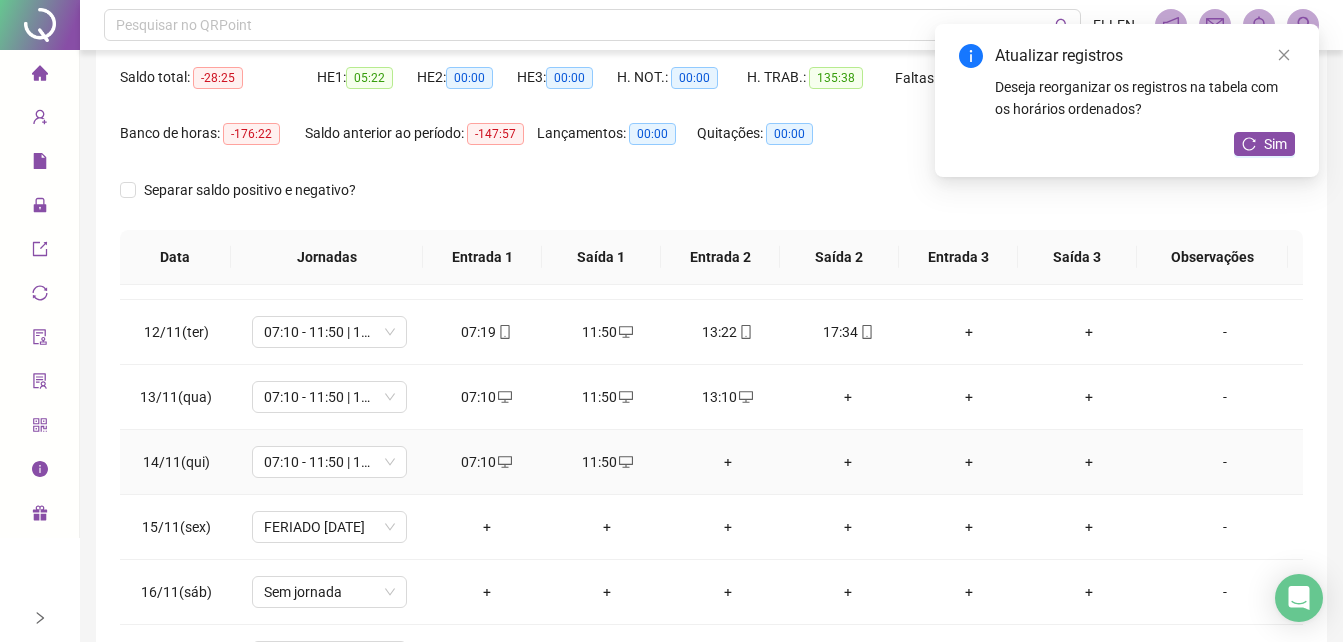 click on "+" at bounding box center [728, 462] 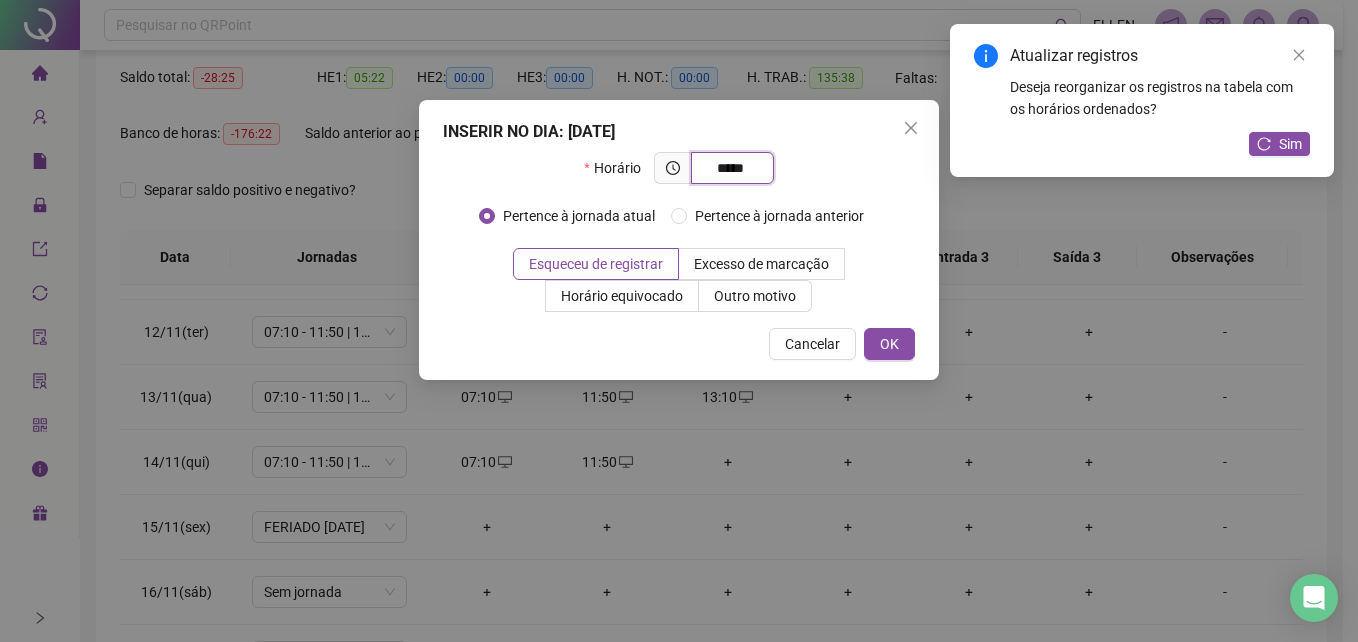 type on "*****" 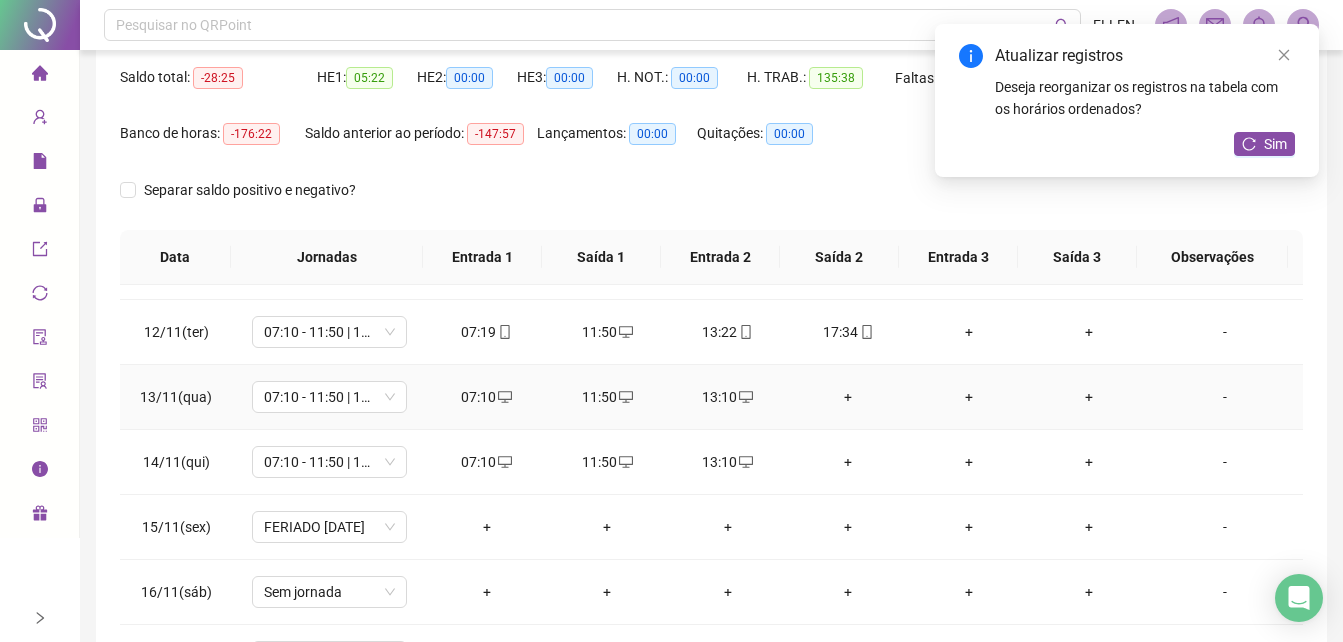 click on "+" at bounding box center (848, 397) 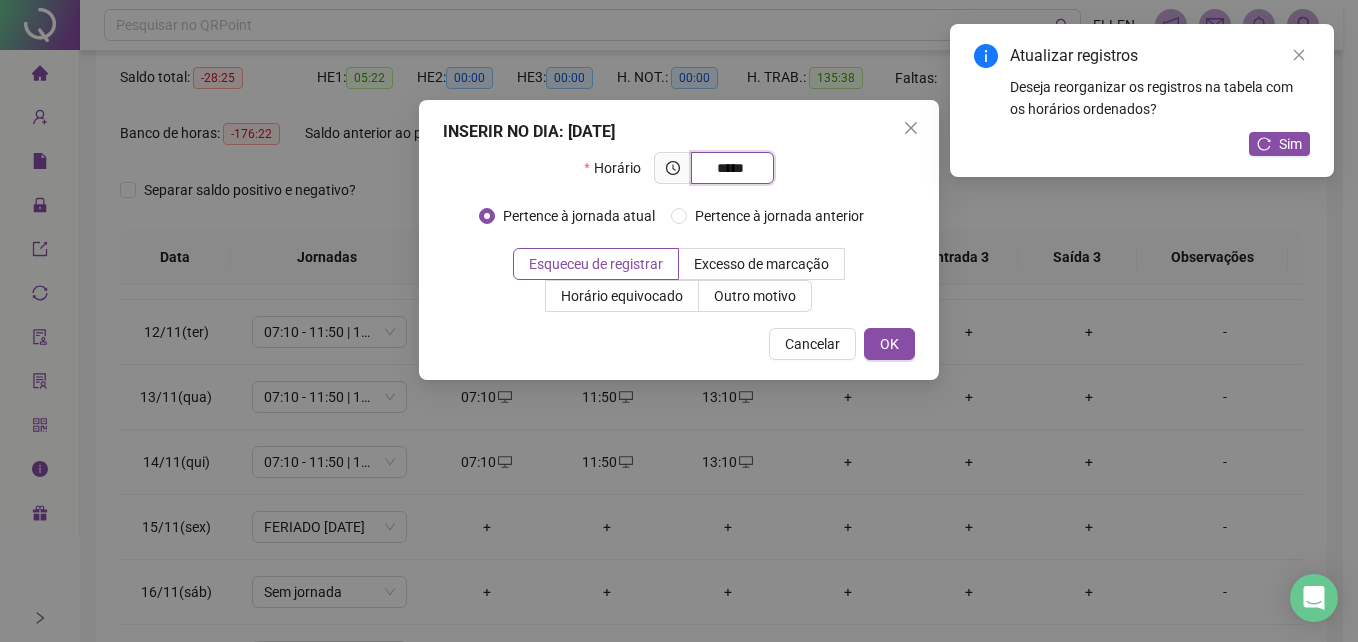 type on "*****" 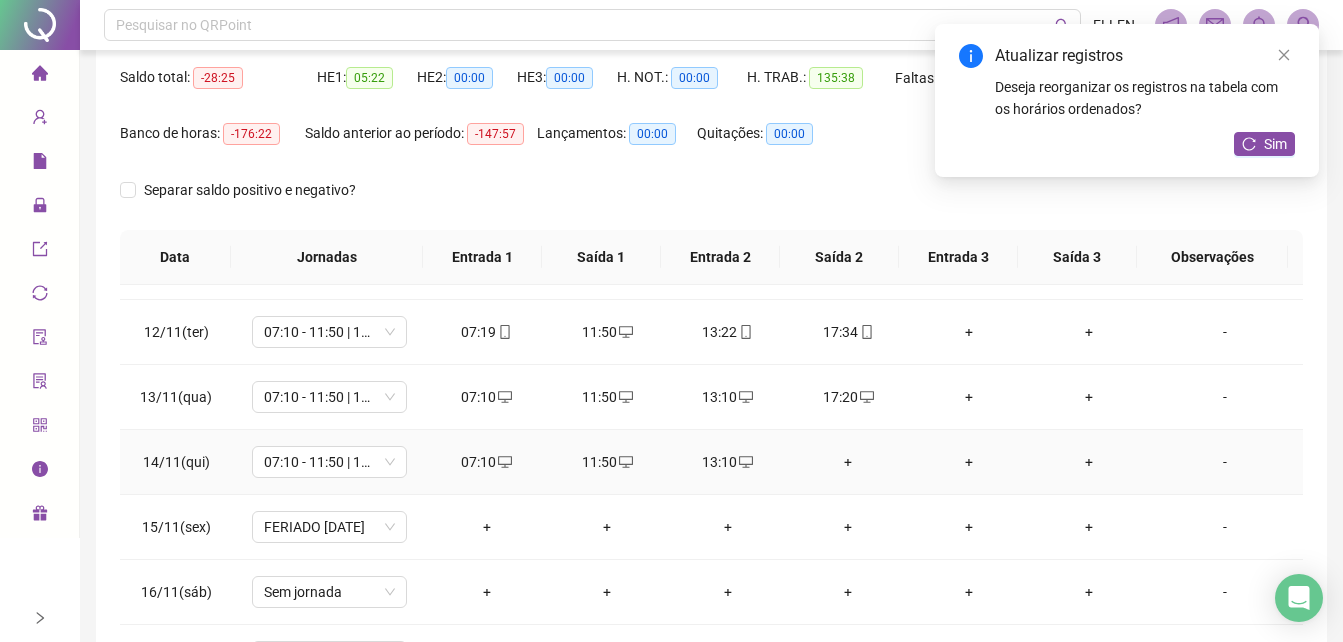 click on "+" at bounding box center [848, 462] 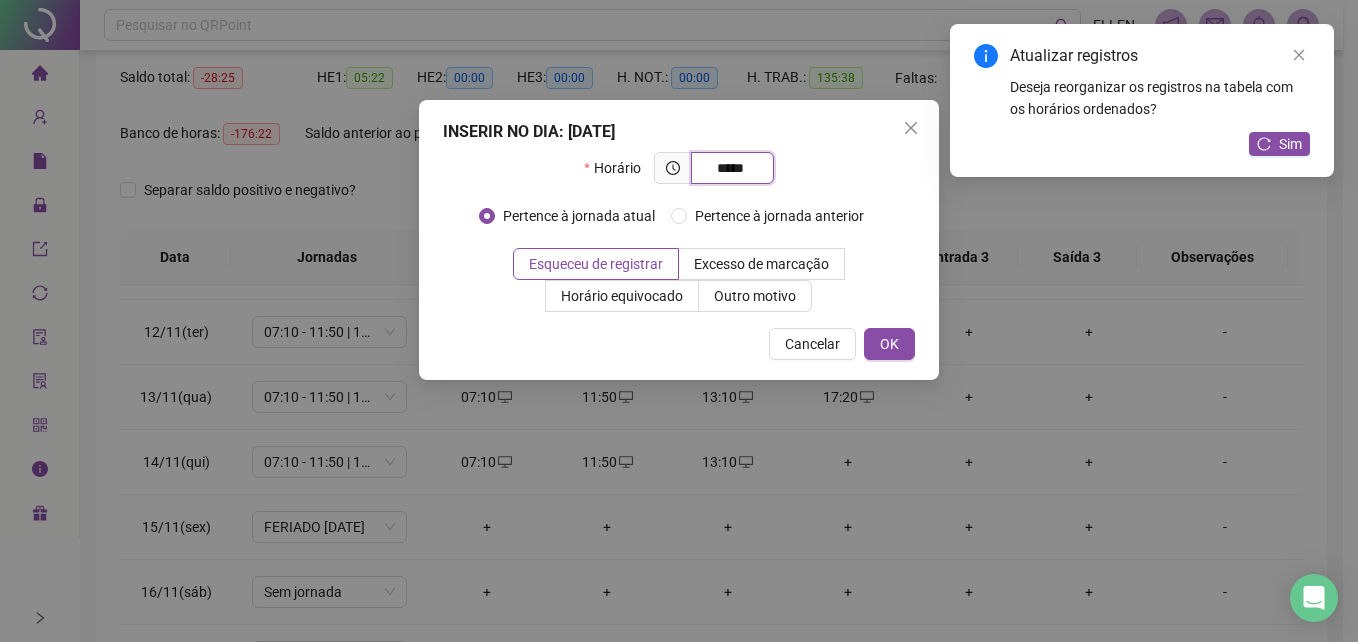 type on "*****" 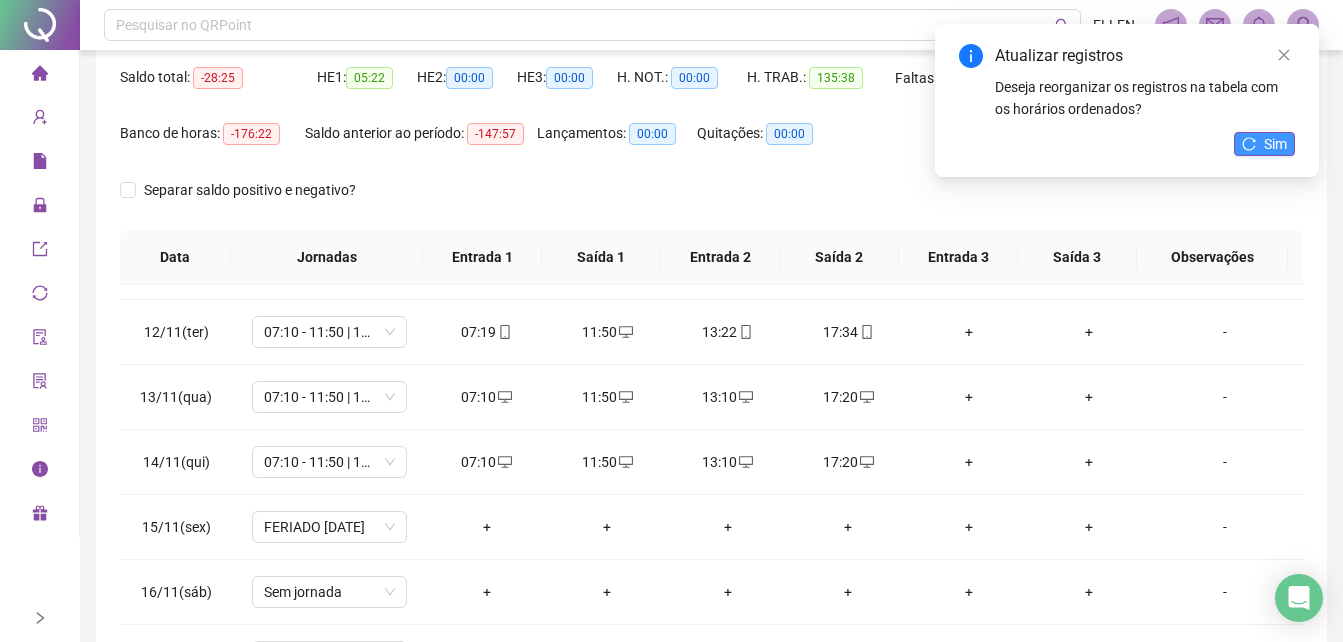 click 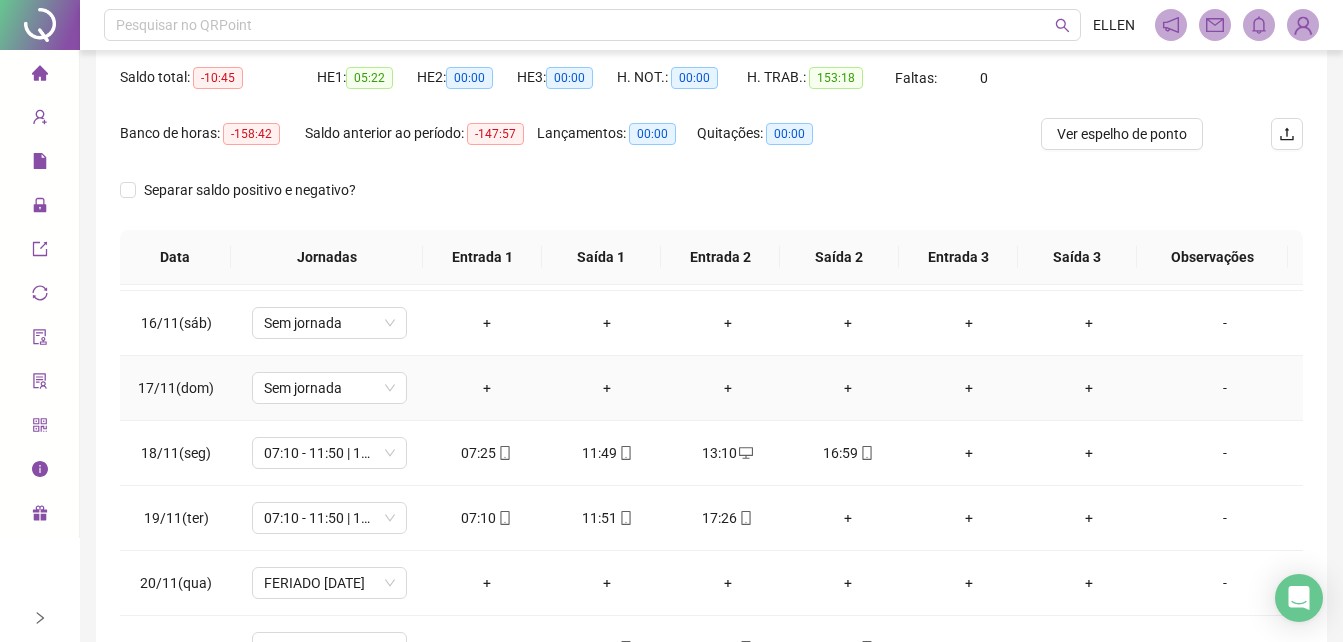 scroll, scrollTop: 1000, scrollLeft: 0, axis: vertical 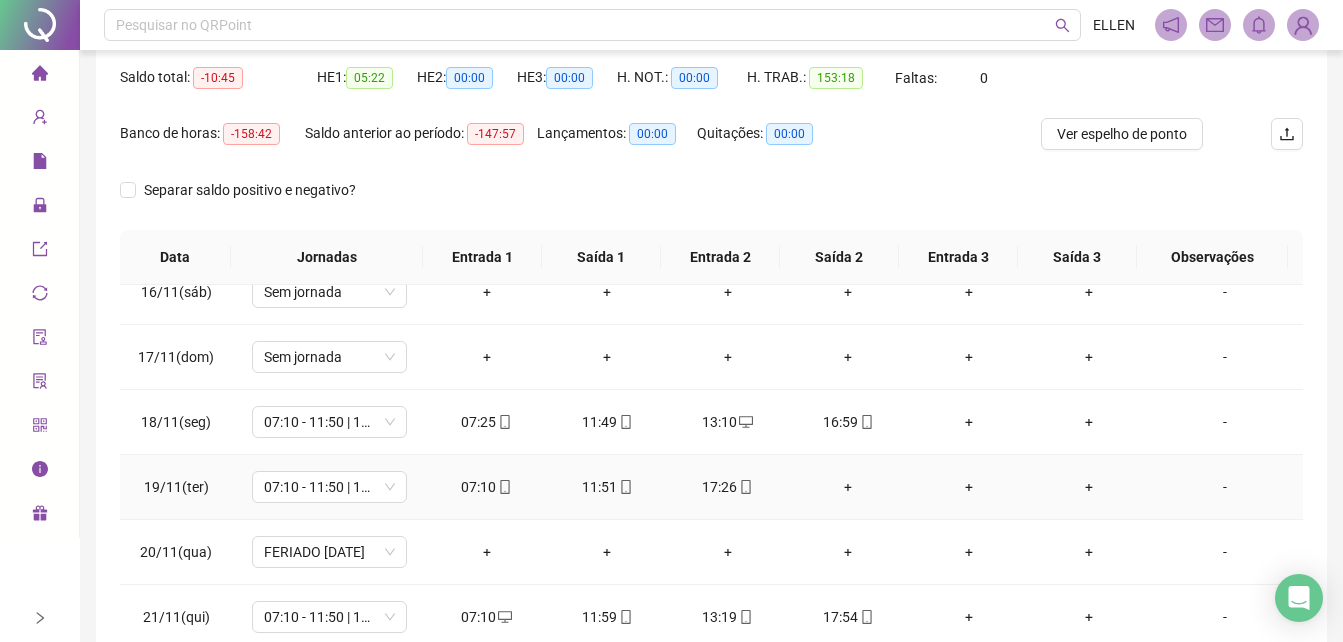 click on "+" at bounding box center (848, 487) 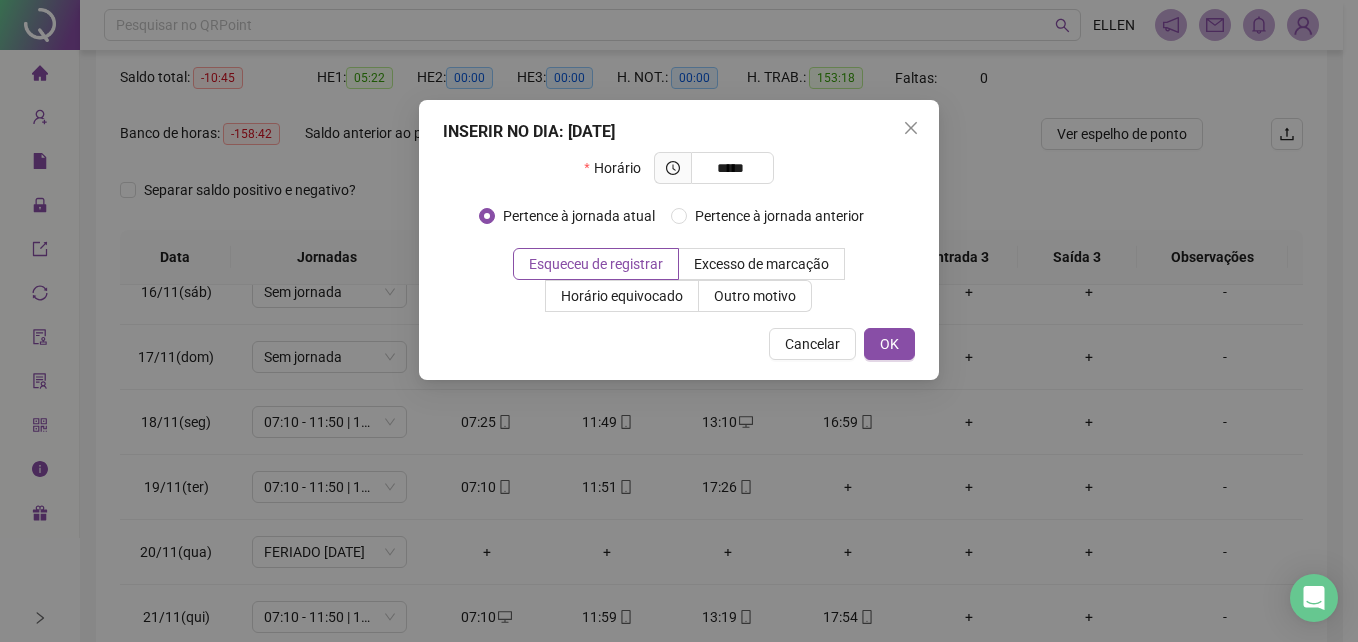 type on "*****" 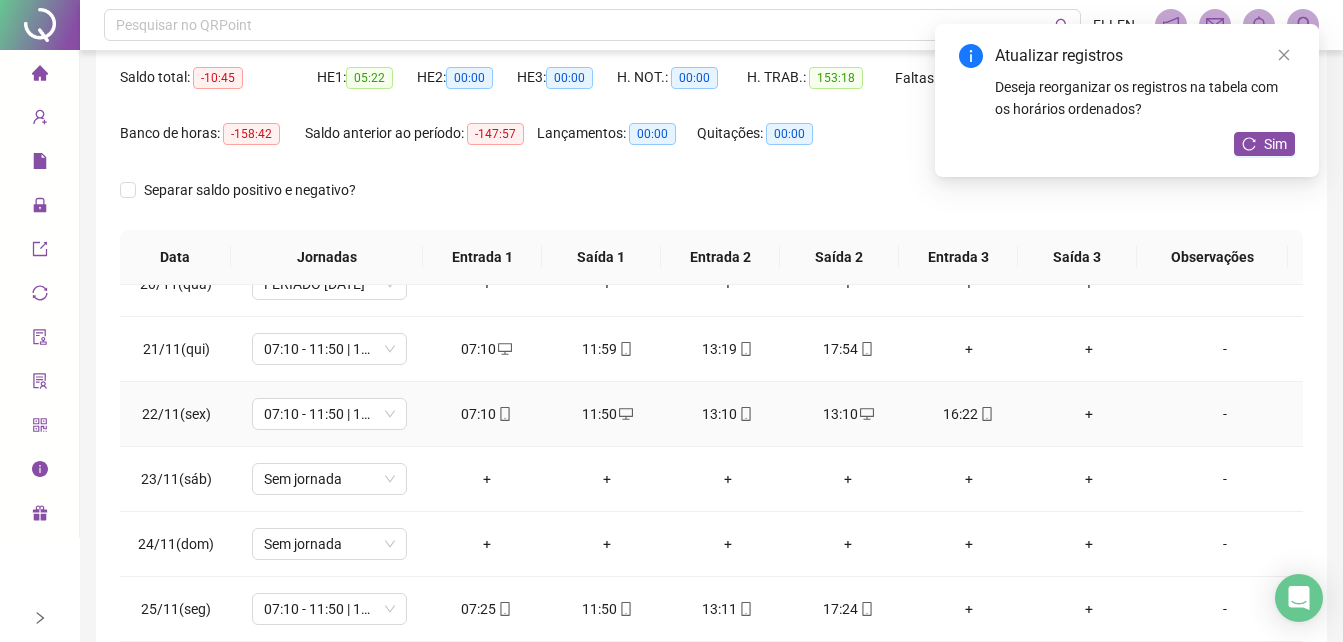 scroll, scrollTop: 1300, scrollLeft: 0, axis: vertical 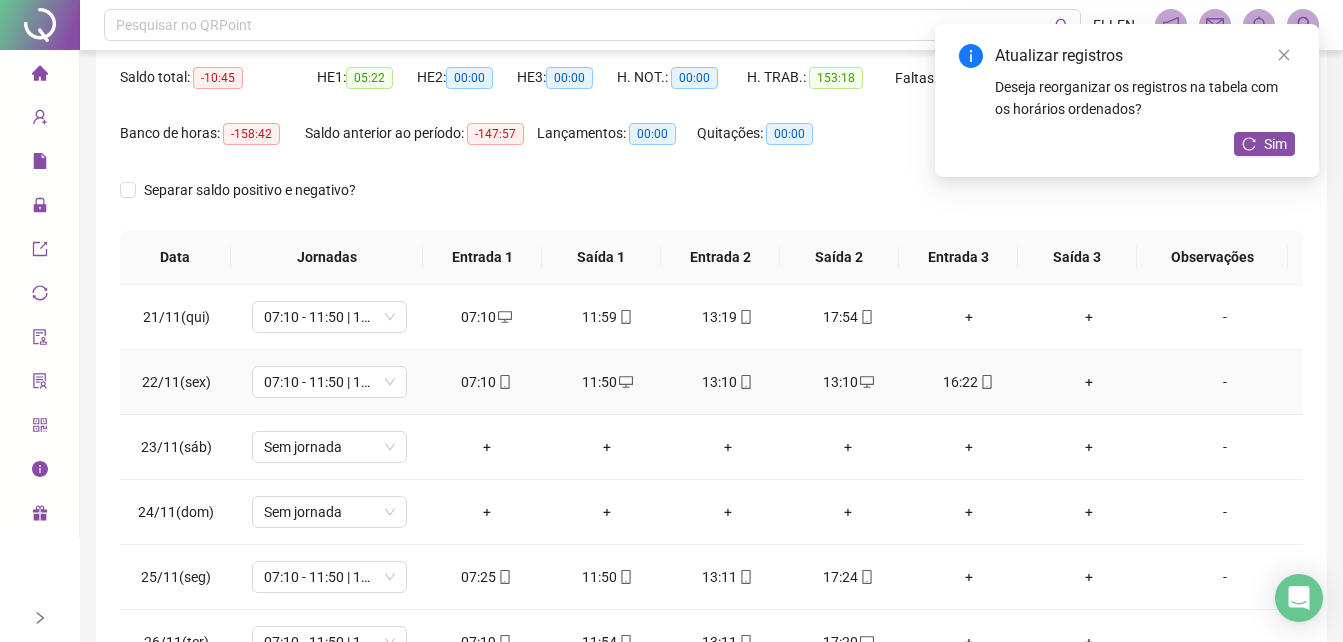 click on "13:10" at bounding box center (848, 382) 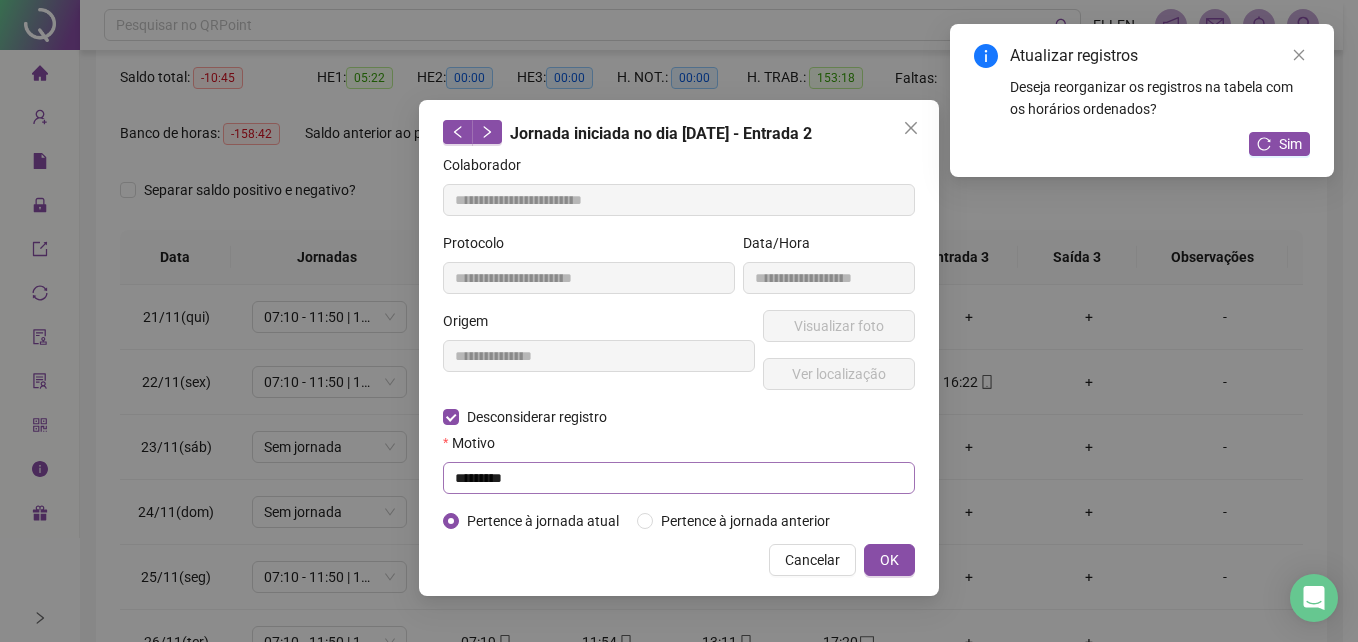 type on "**********" 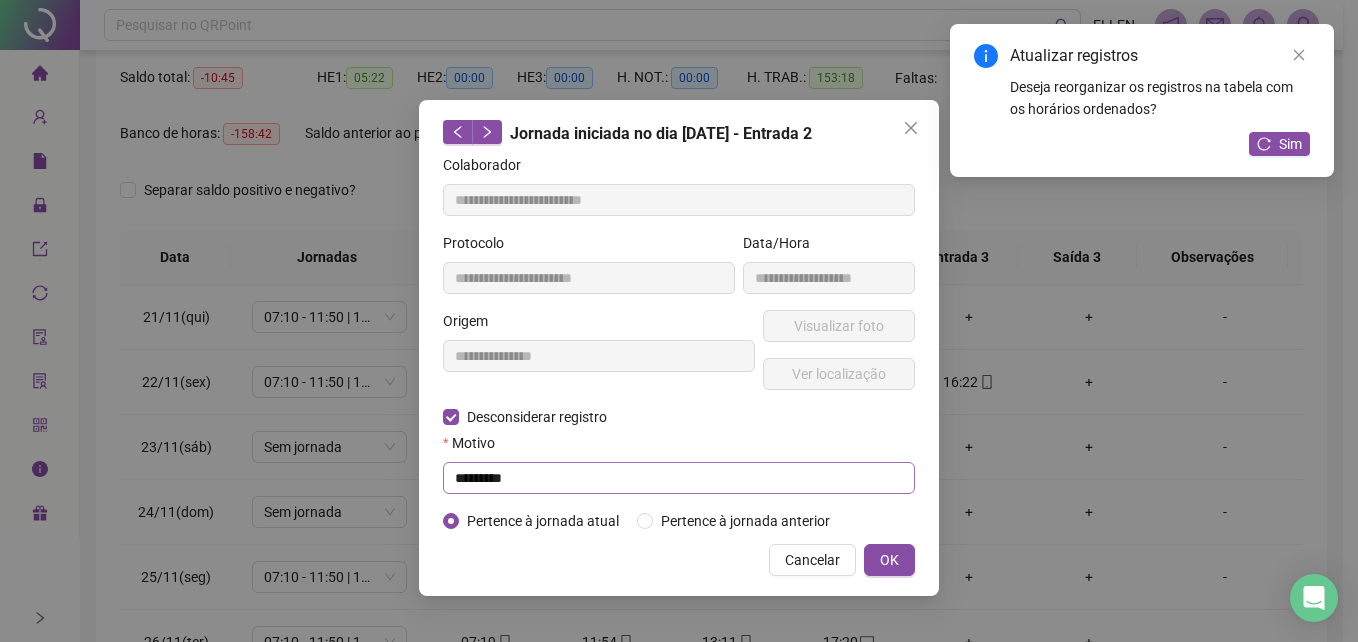 type on "**********" 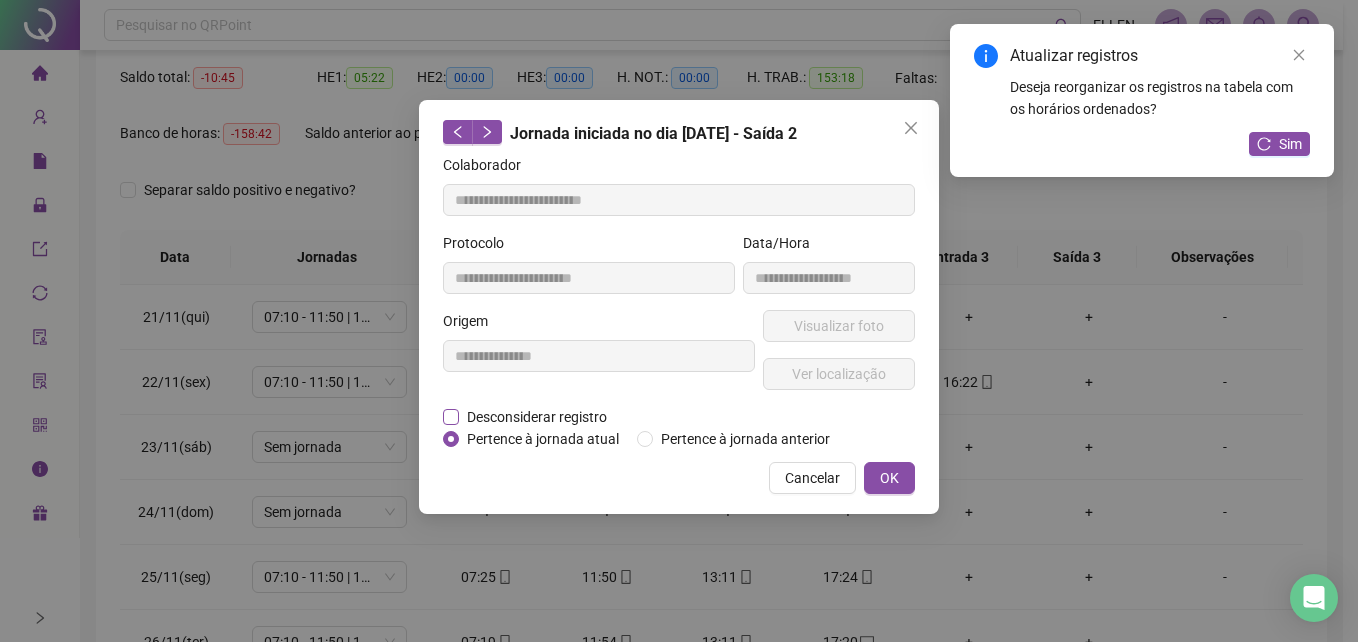 click on "Desconsiderar registro" at bounding box center [537, 417] 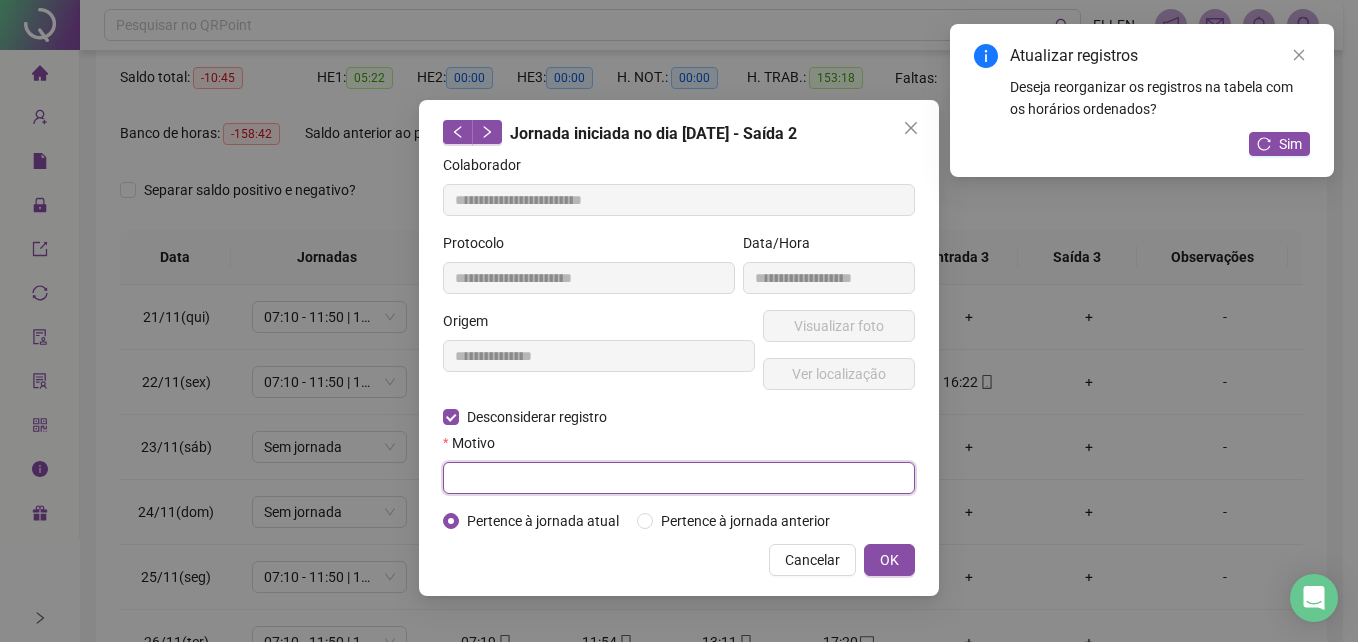 click at bounding box center [679, 478] 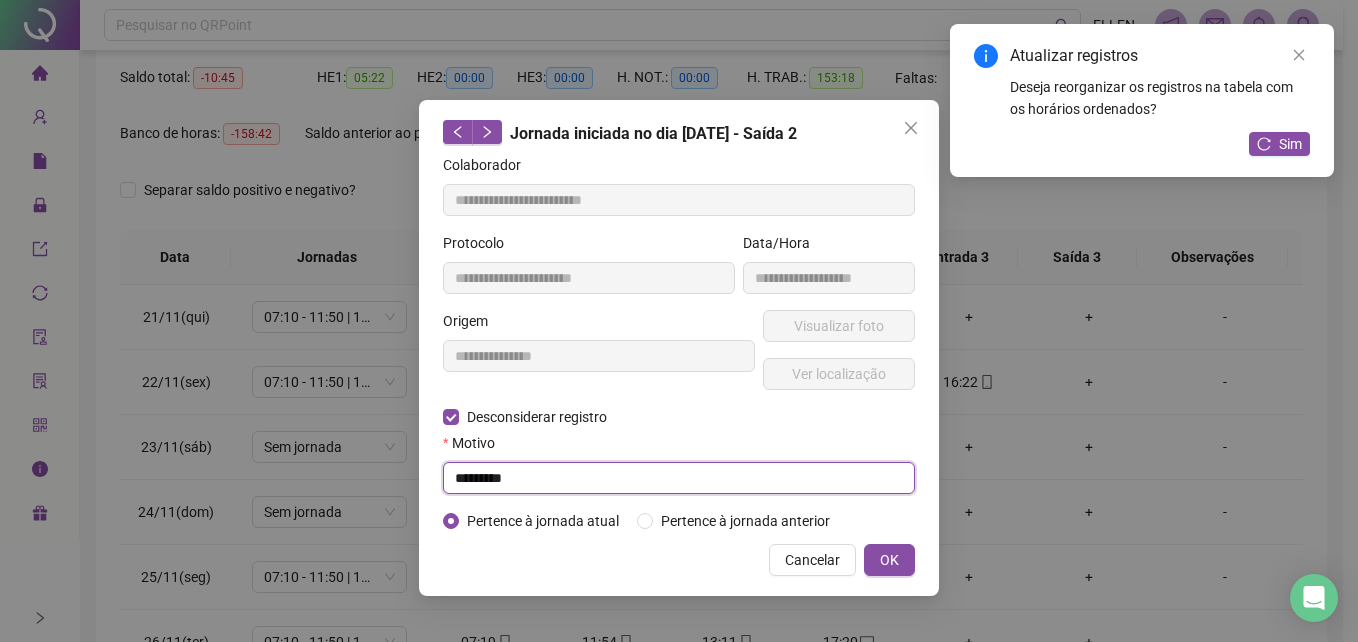 click on "*********" at bounding box center (679, 478) 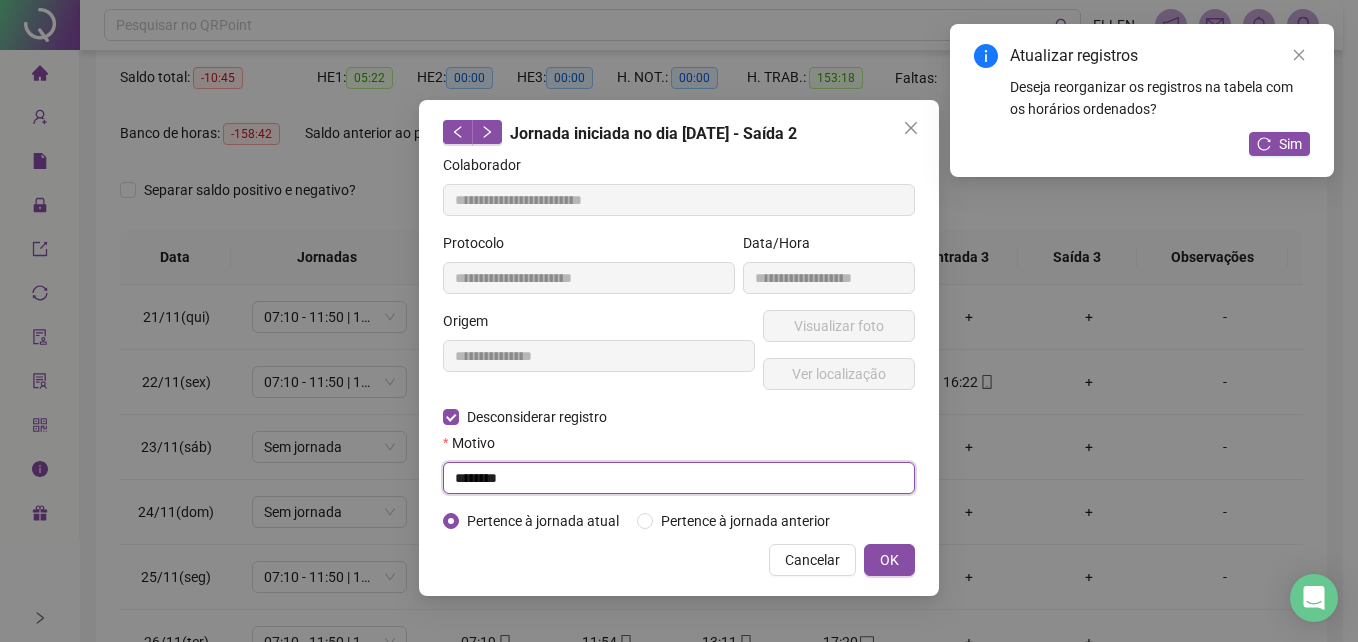 click on "********" at bounding box center (679, 478) 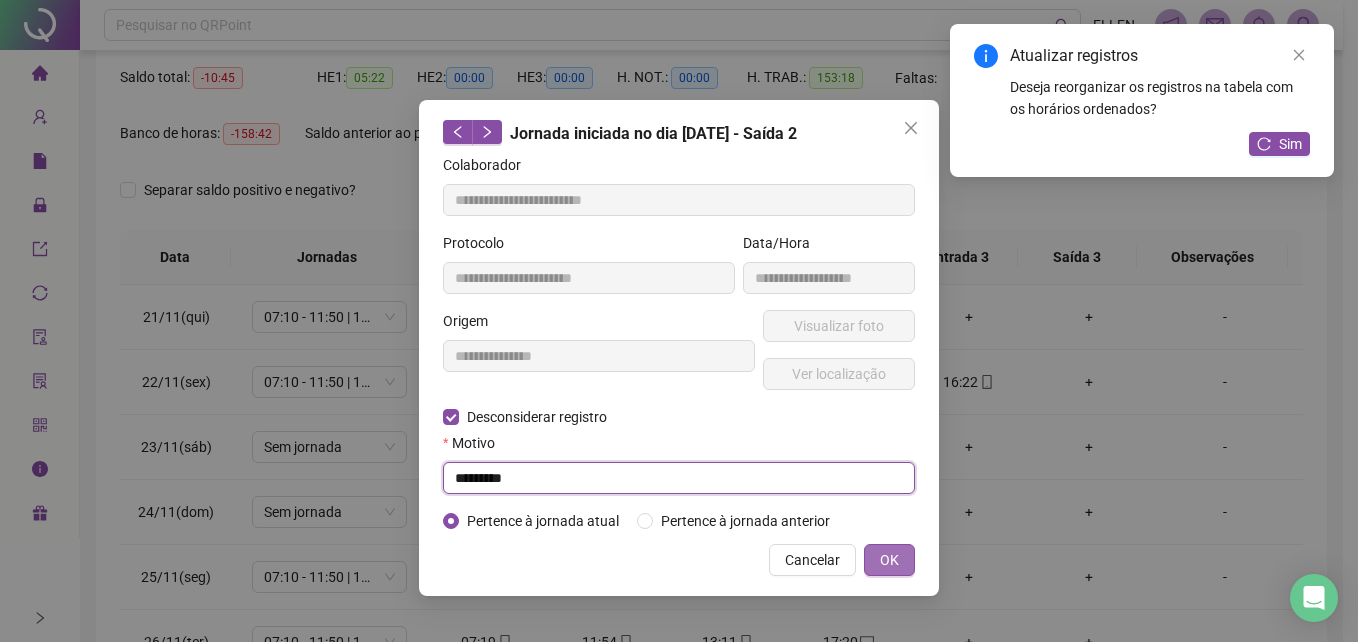 type on "*********" 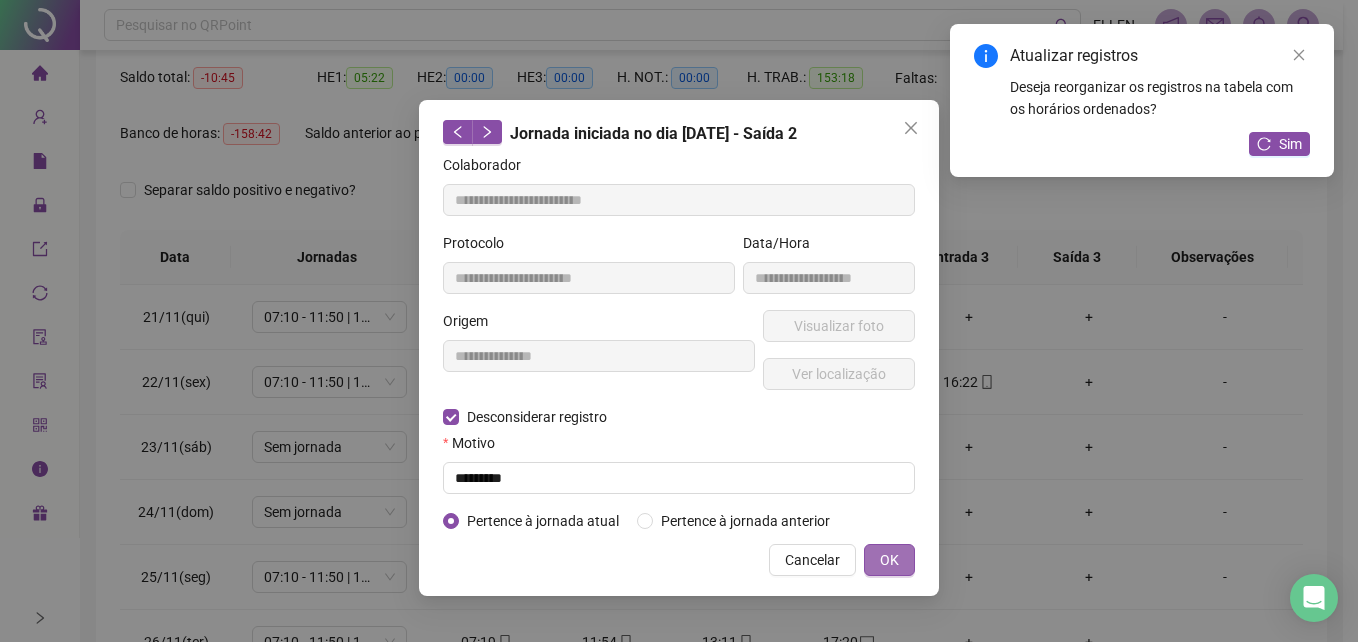 click on "OK" at bounding box center (889, 560) 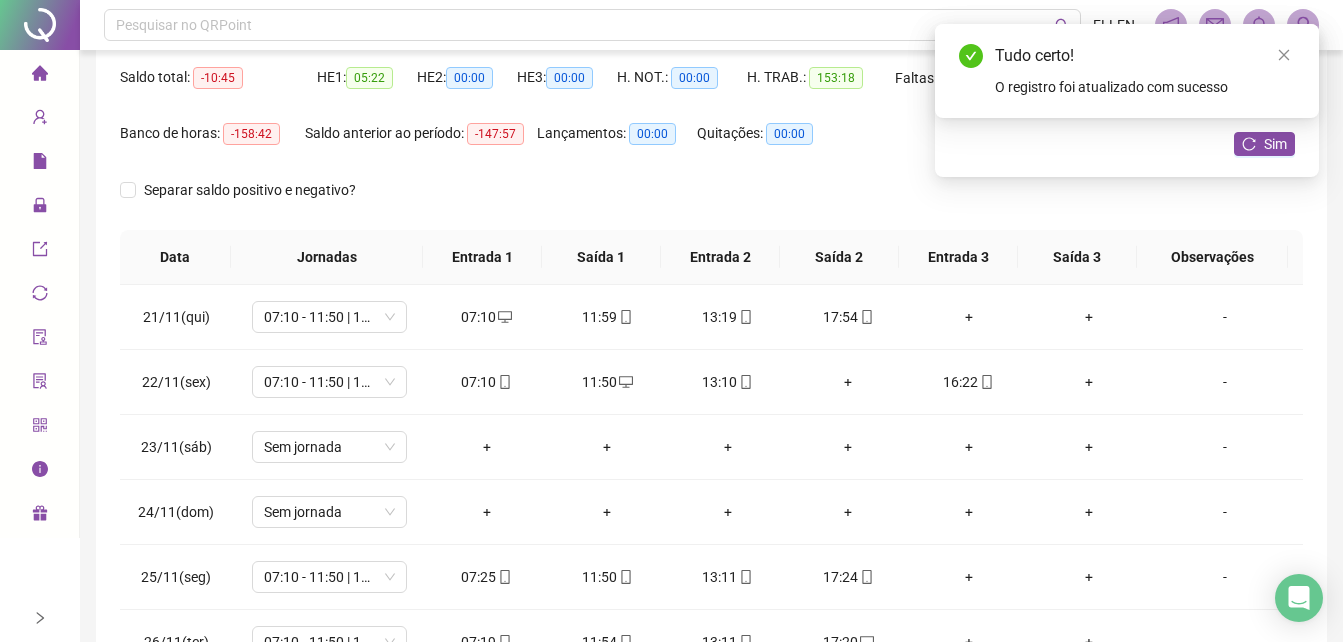 click on "Atualizar registros Deseja reorganizar os registros na tabela com os horários ordenados? Sim" at bounding box center [1127, 100] 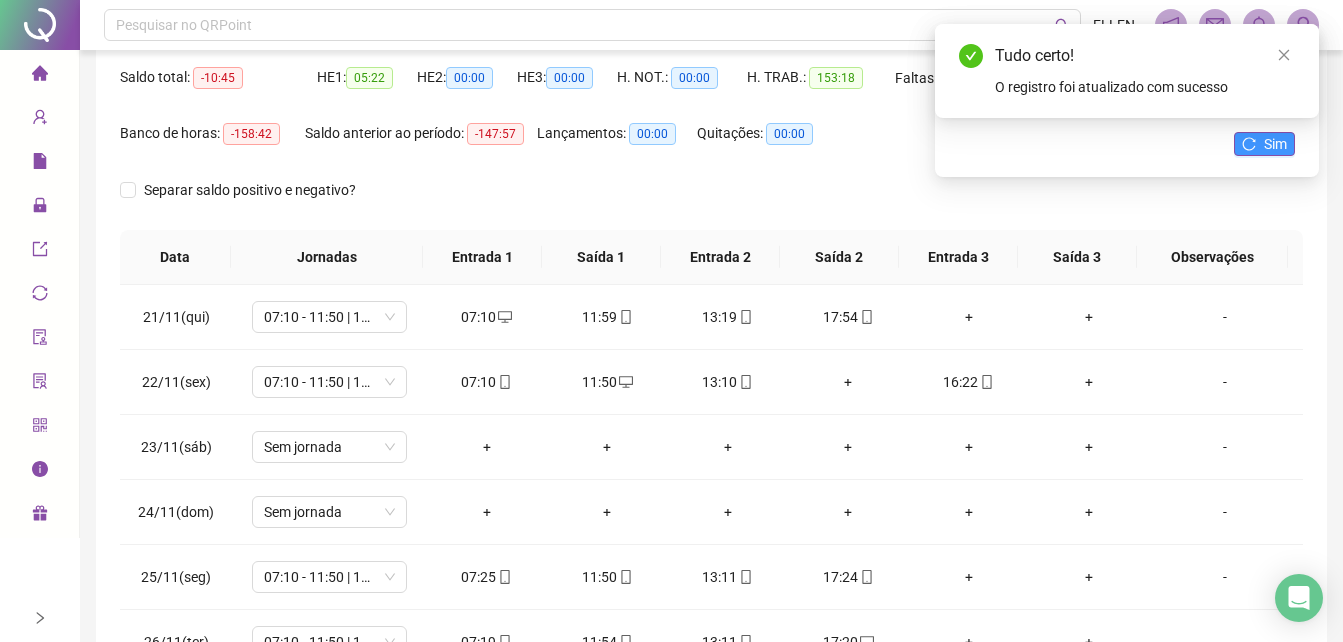 click on "Sim" at bounding box center (1264, 144) 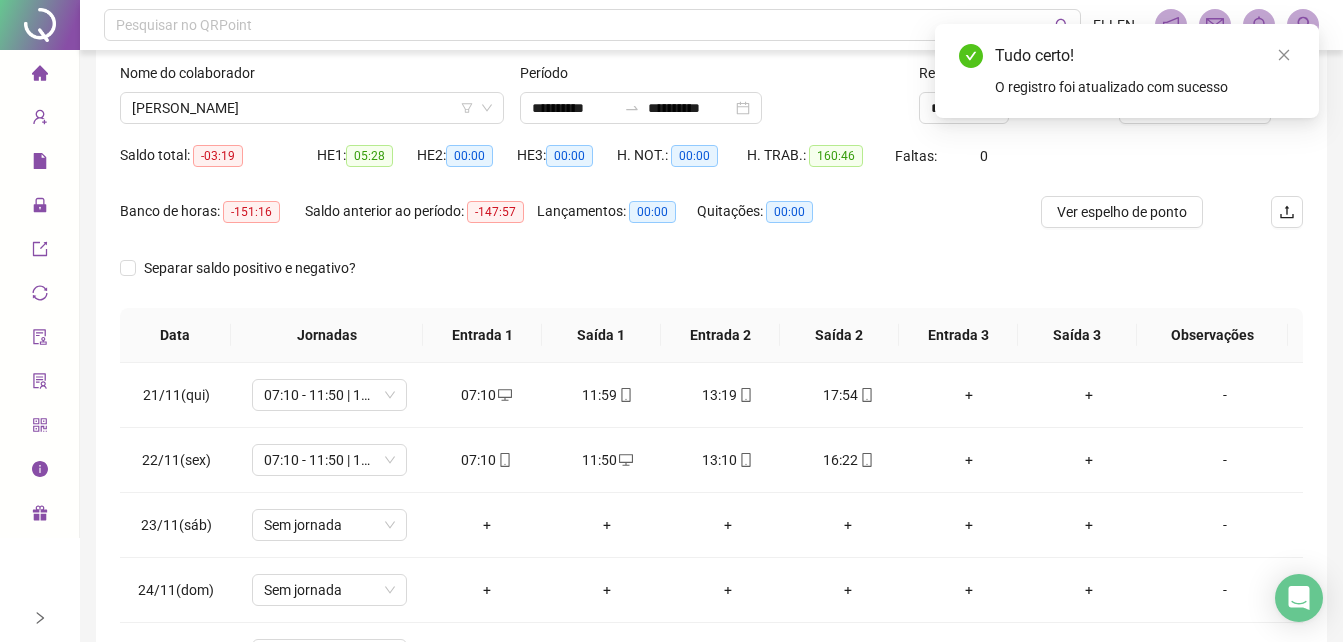 scroll, scrollTop: 100, scrollLeft: 0, axis: vertical 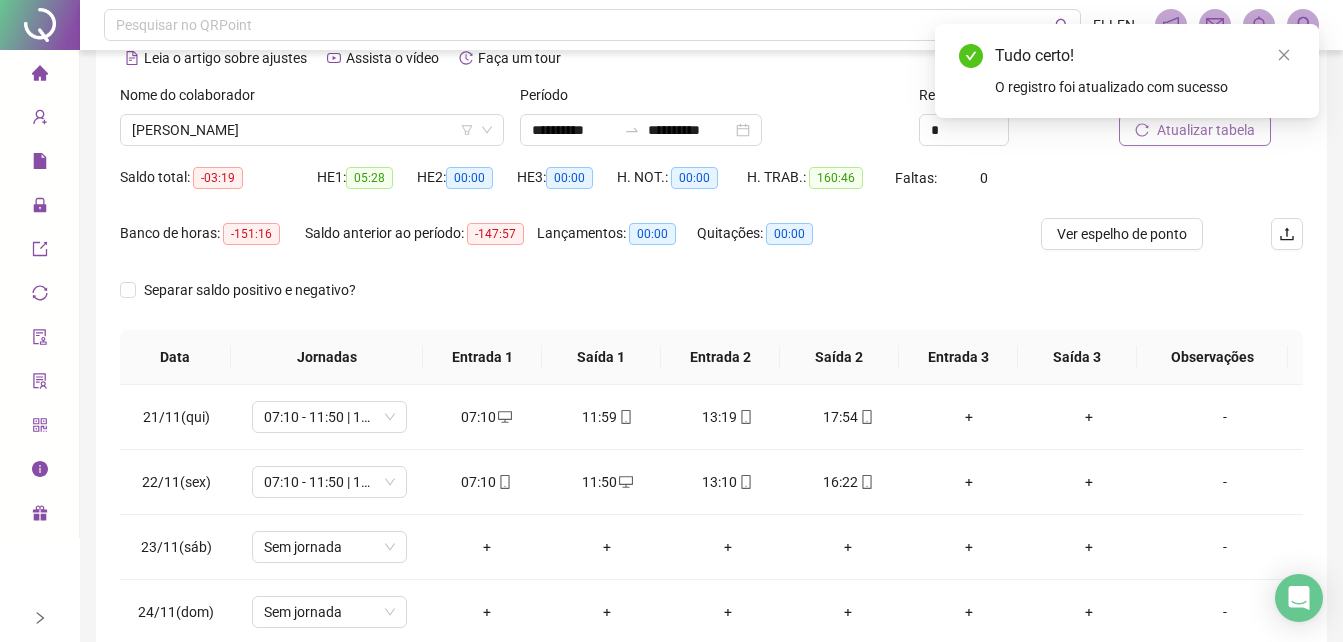 click on "Atualizar tabela" at bounding box center [1206, 130] 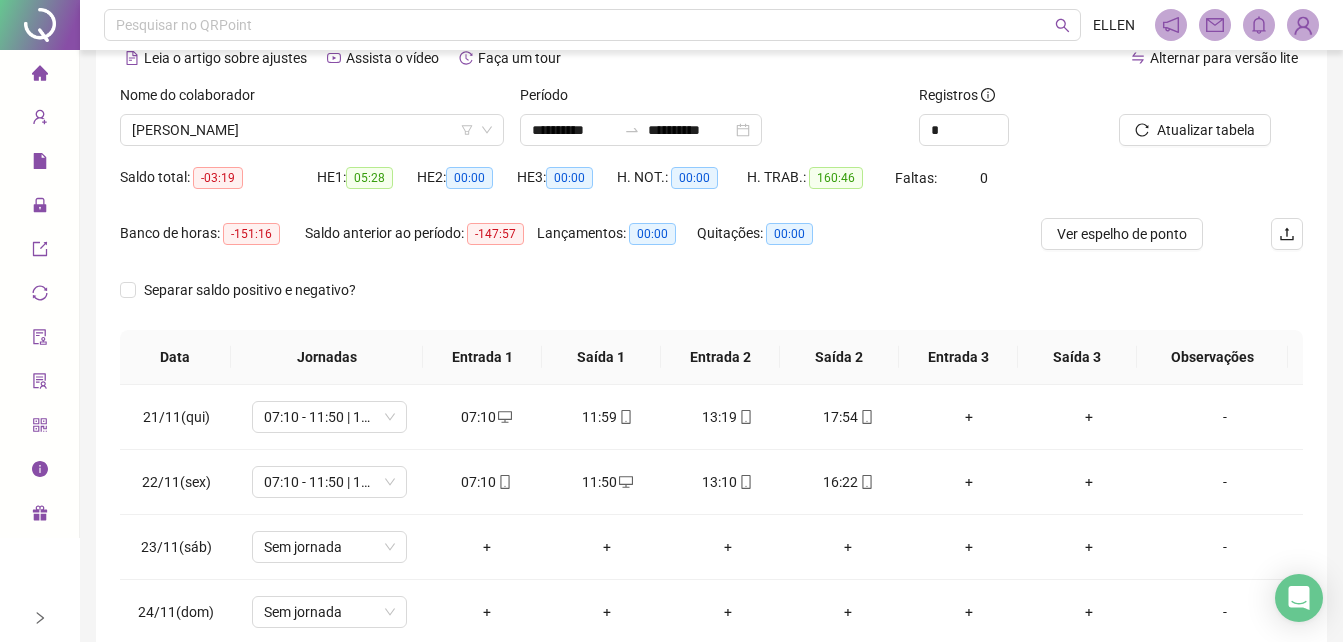 scroll, scrollTop: 300, scrollLeft: 0, axis: vertical 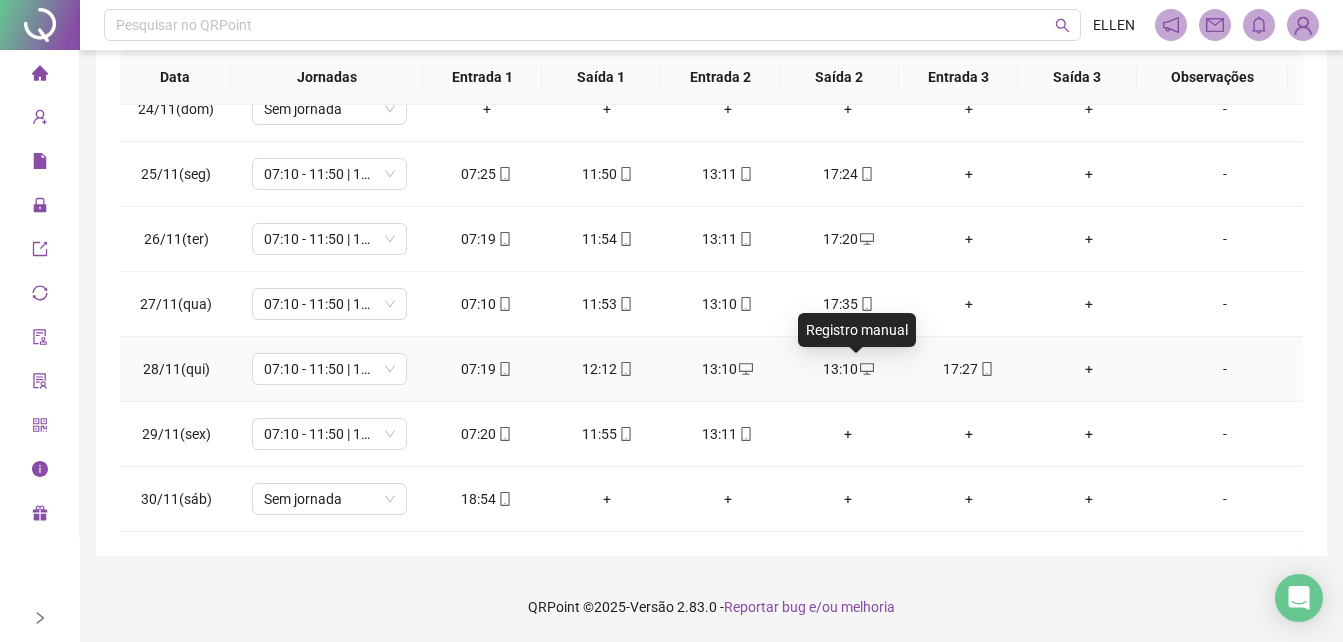click 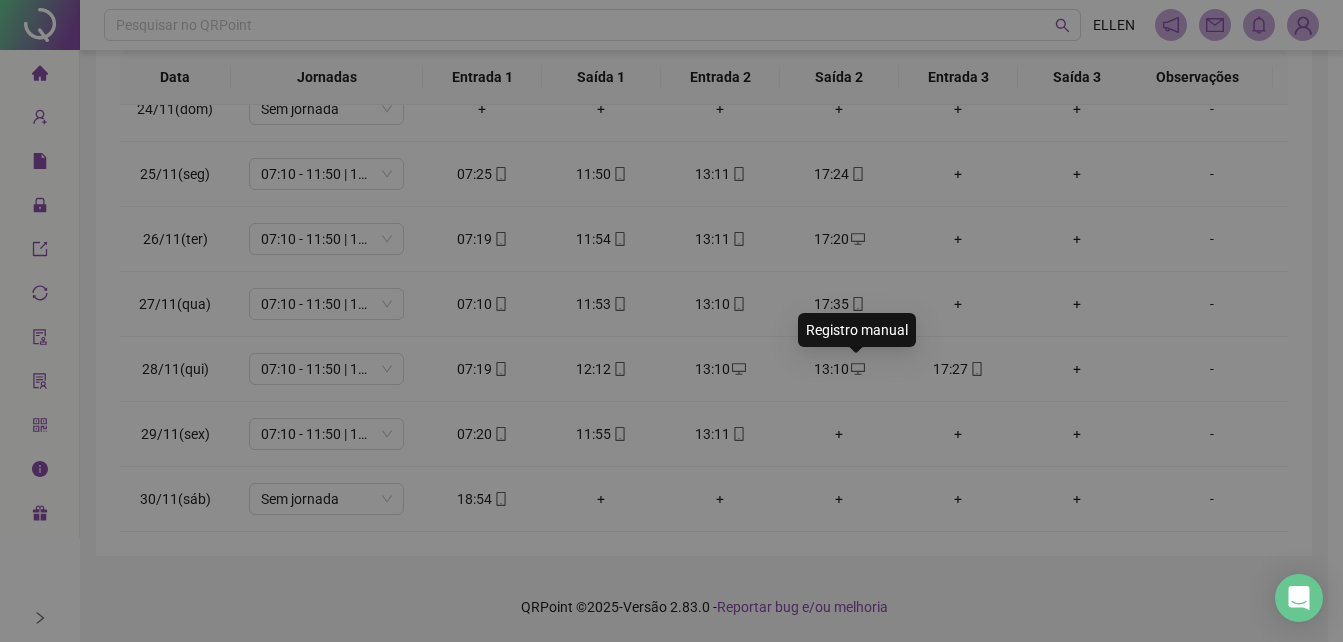 type on "**********" 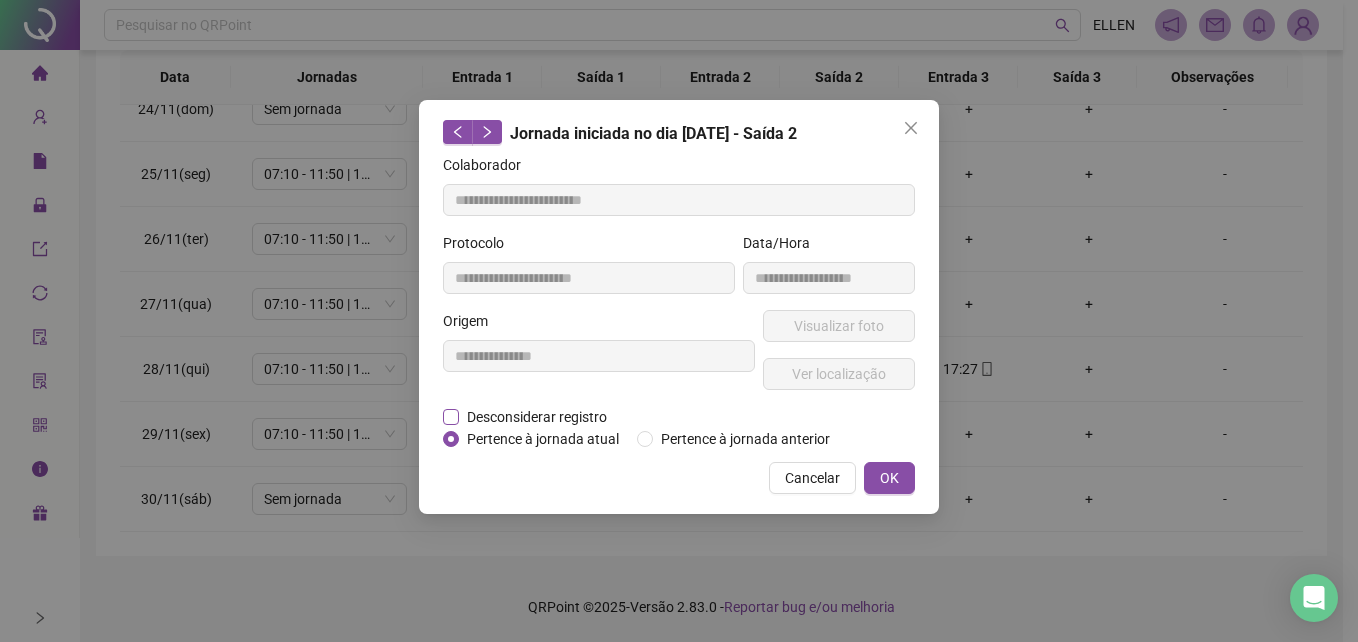 click on "Desconsiderar registro" at bounding box center (537, 417) 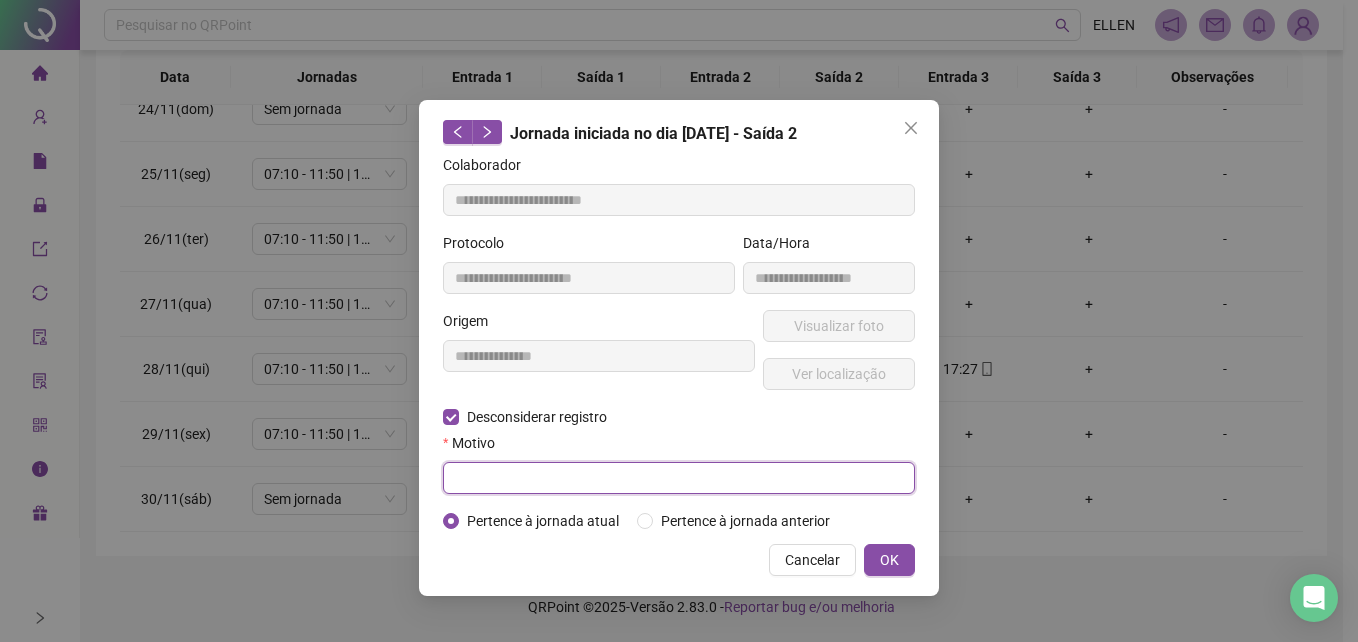 click at bounding box center (679, 478) 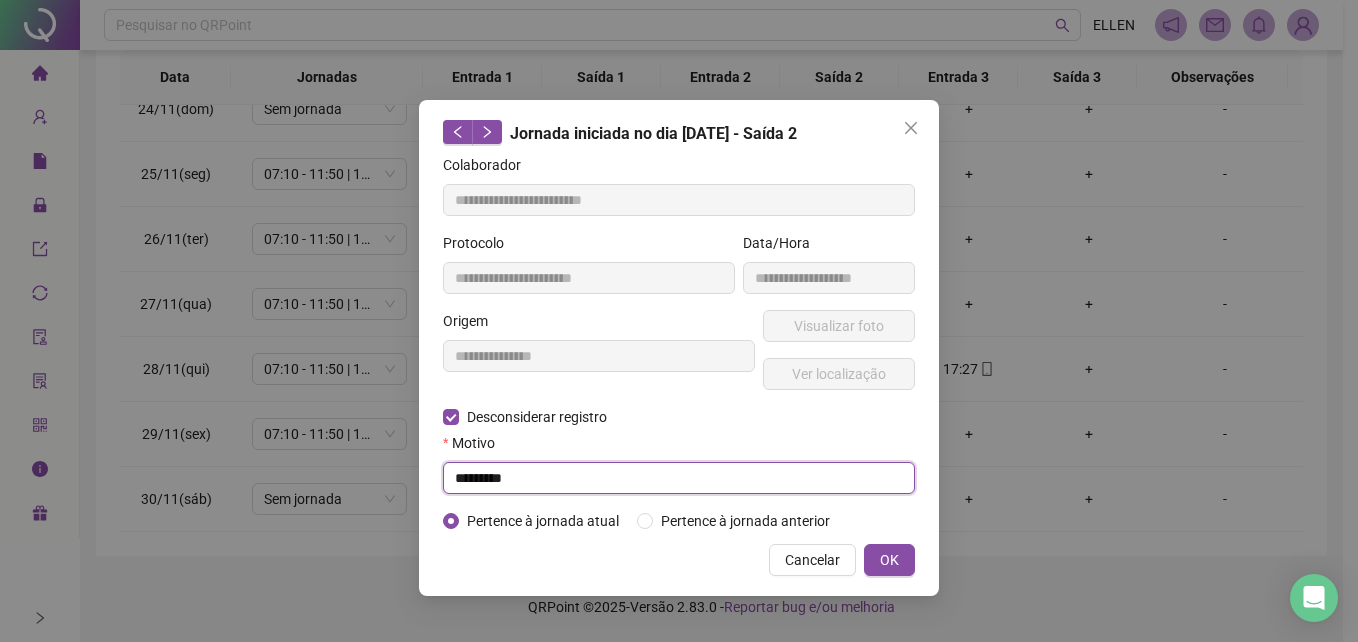 type on "*********" 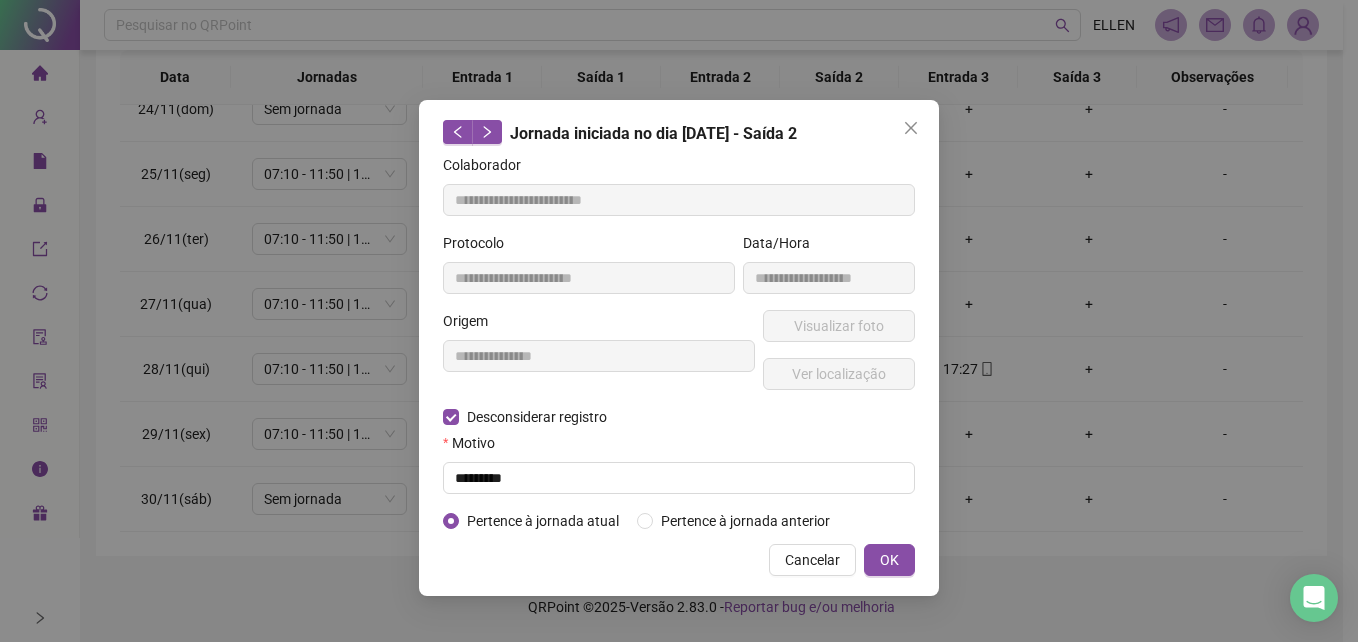 click on "**********" at bounding box center [679, 348] 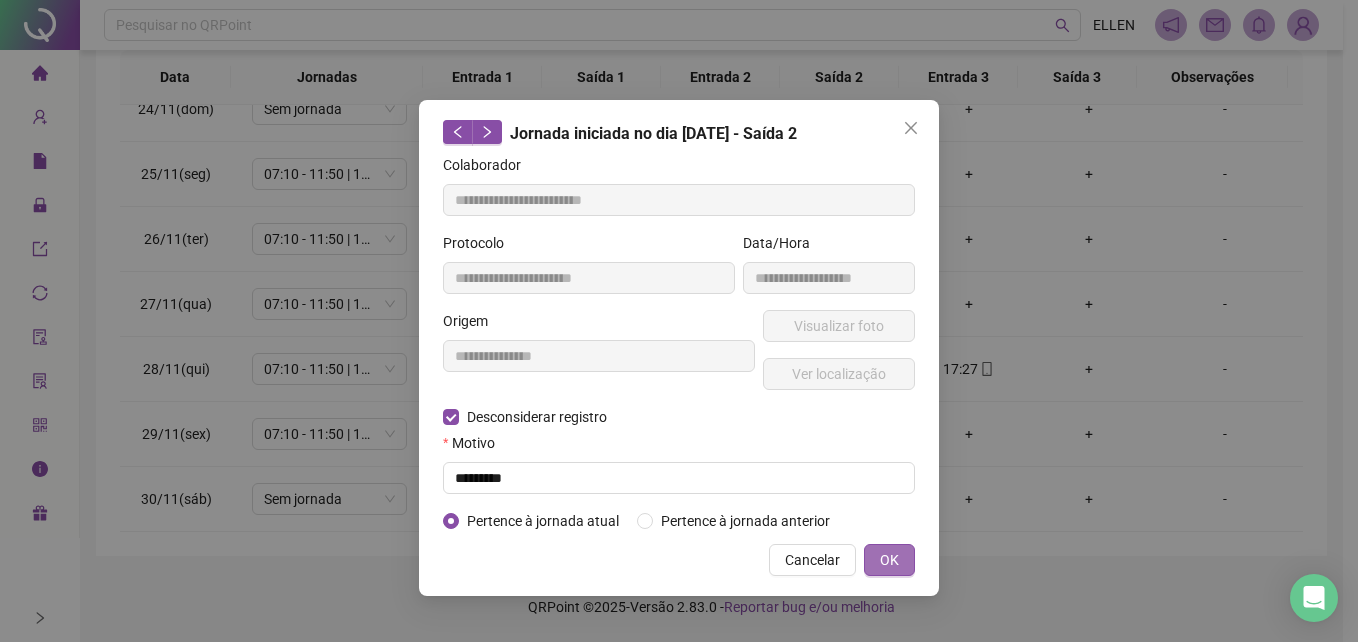 click on "OK" at bounding box center (889, 560) 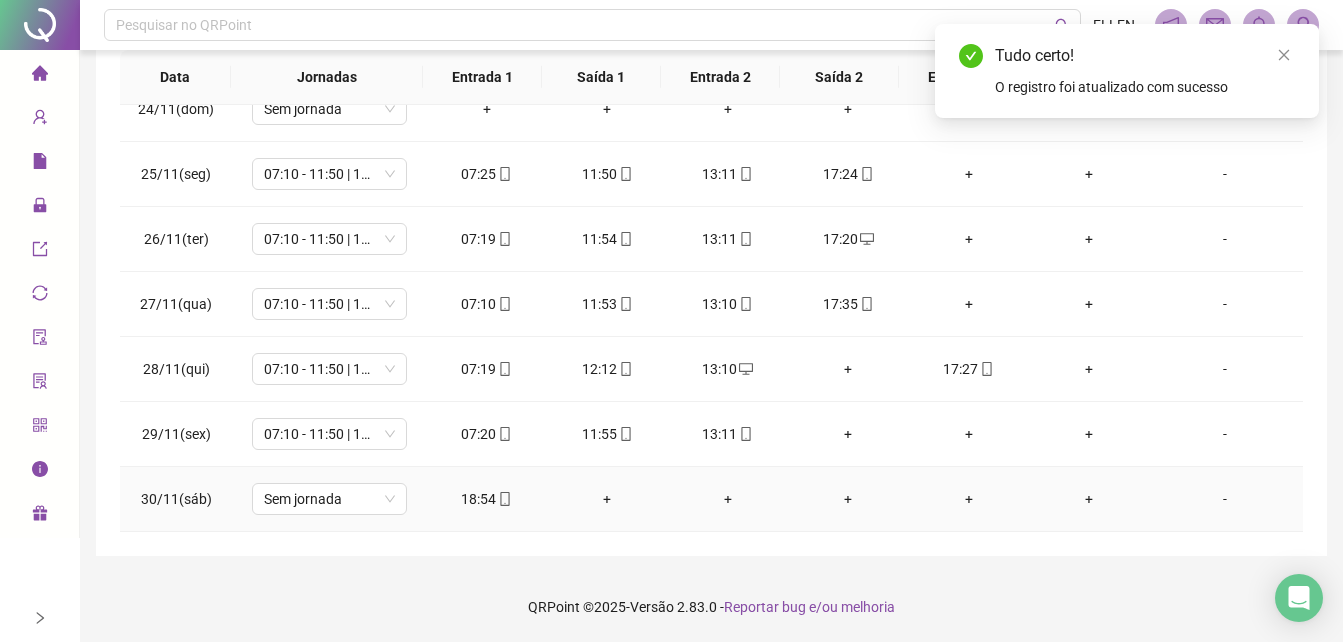click on "18:54" at bounding box center [486, 499] 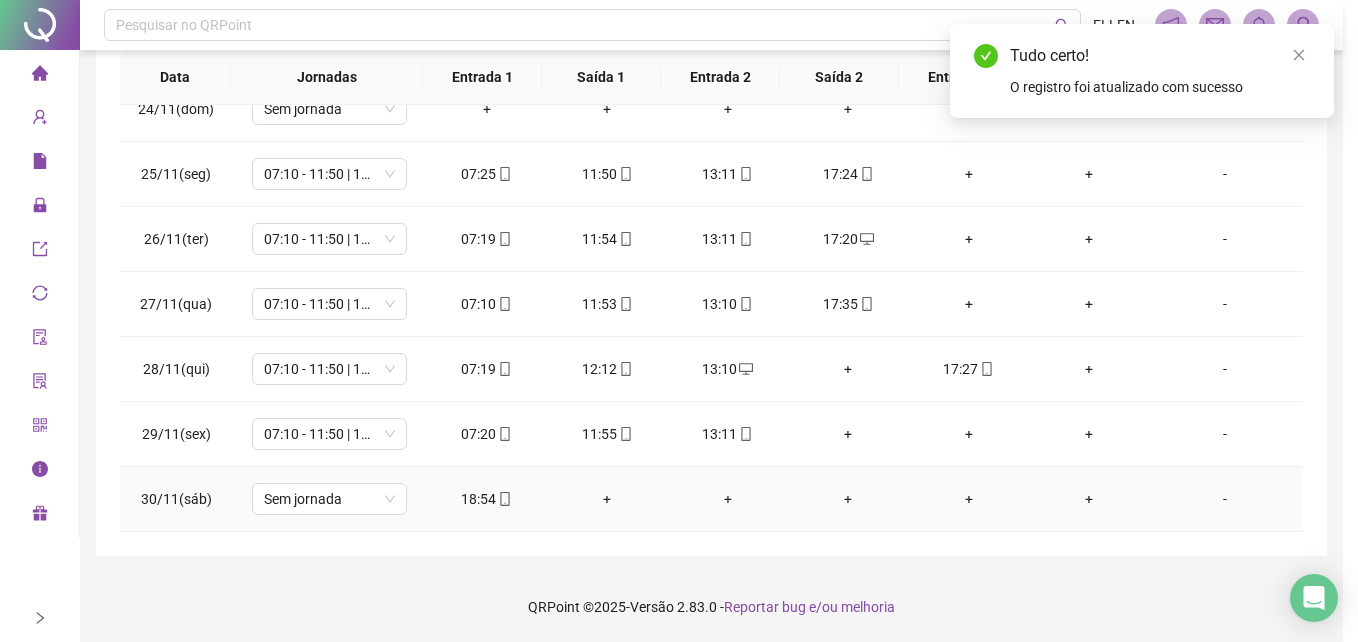 type on "**********" 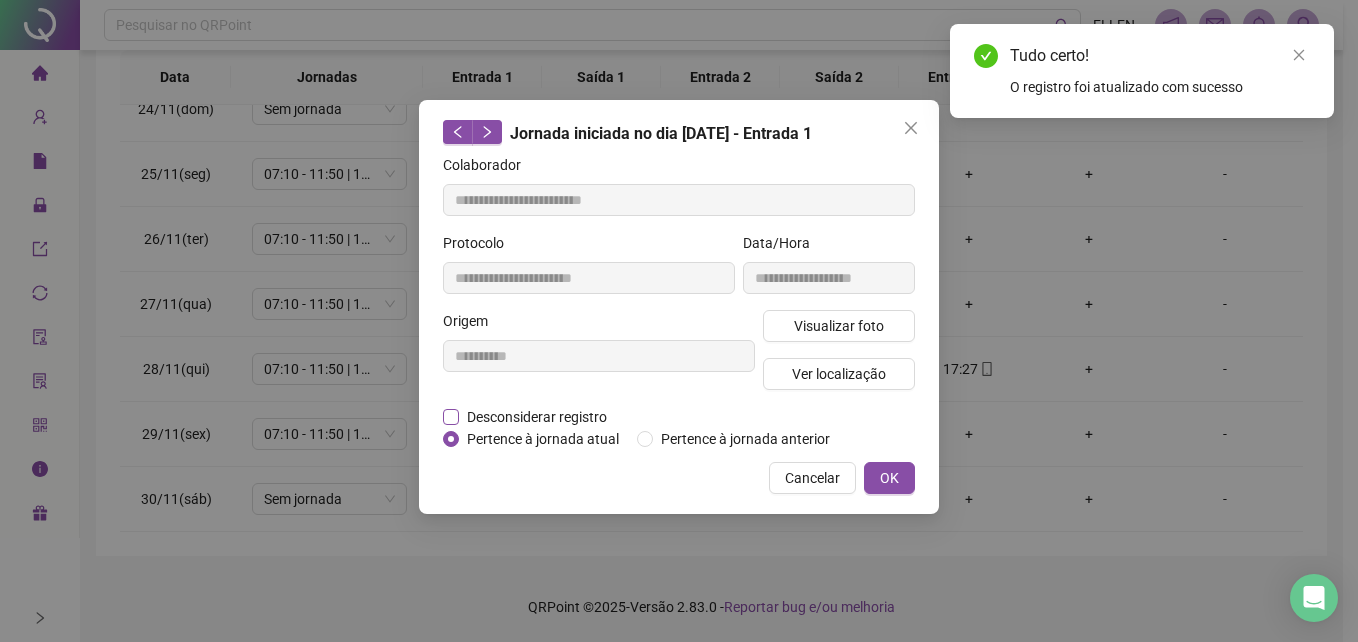 click on "Desconsiderar registro" at bounding box center (537, 417) 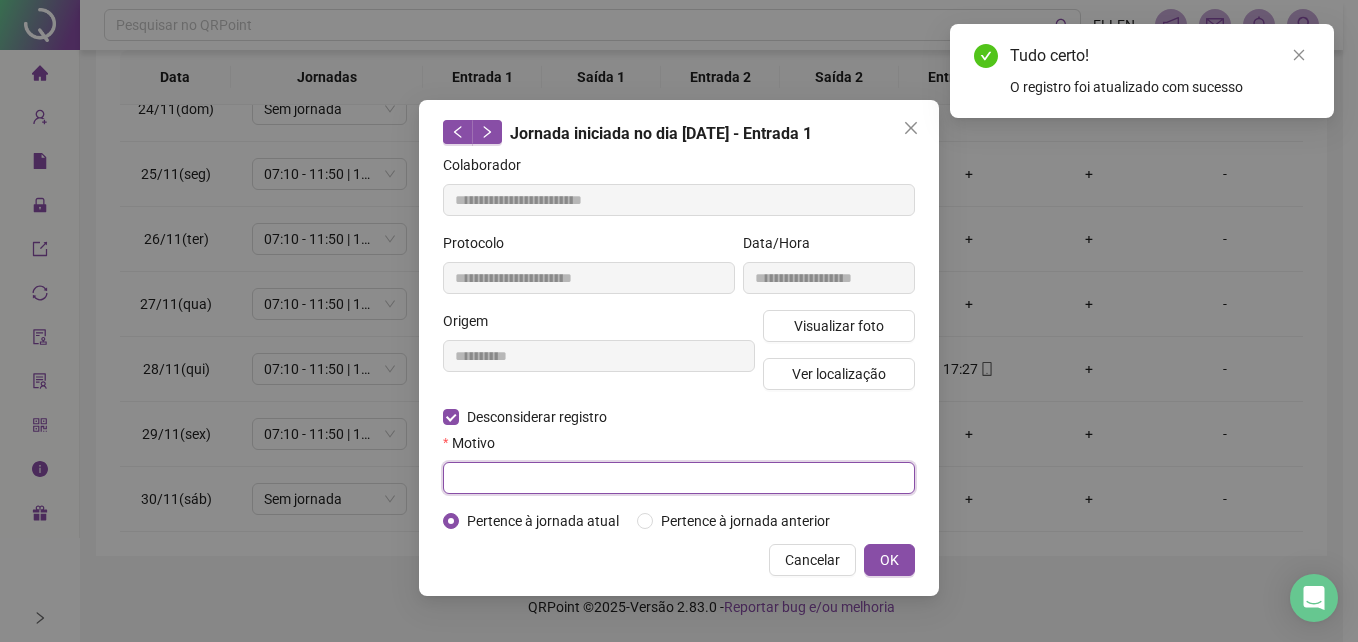 click at bounding box center (679, 478) 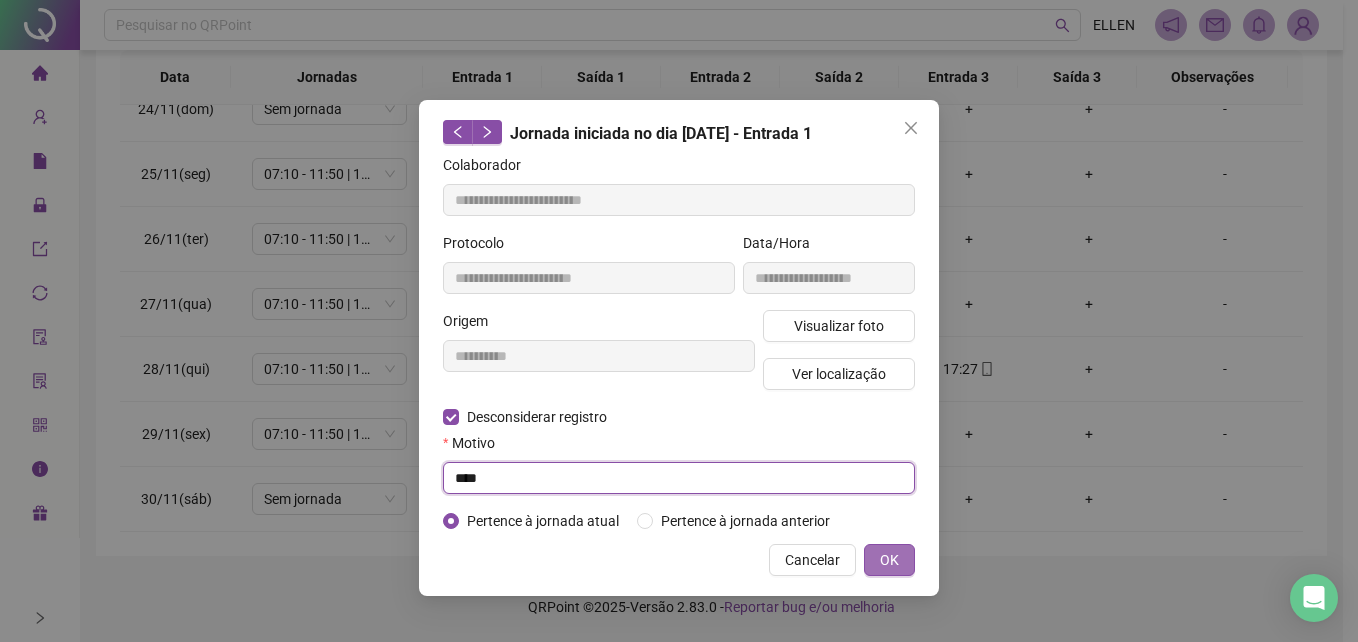 type on "****" 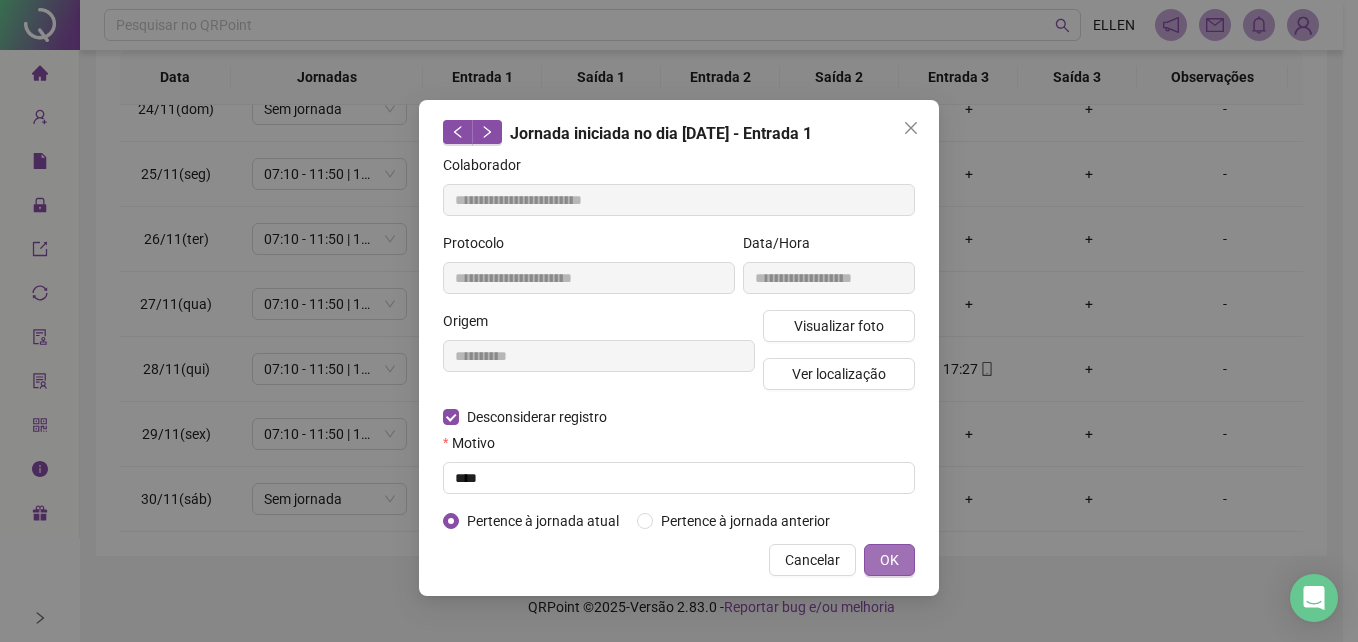 click on "OK" at bounding box center (889, 560) 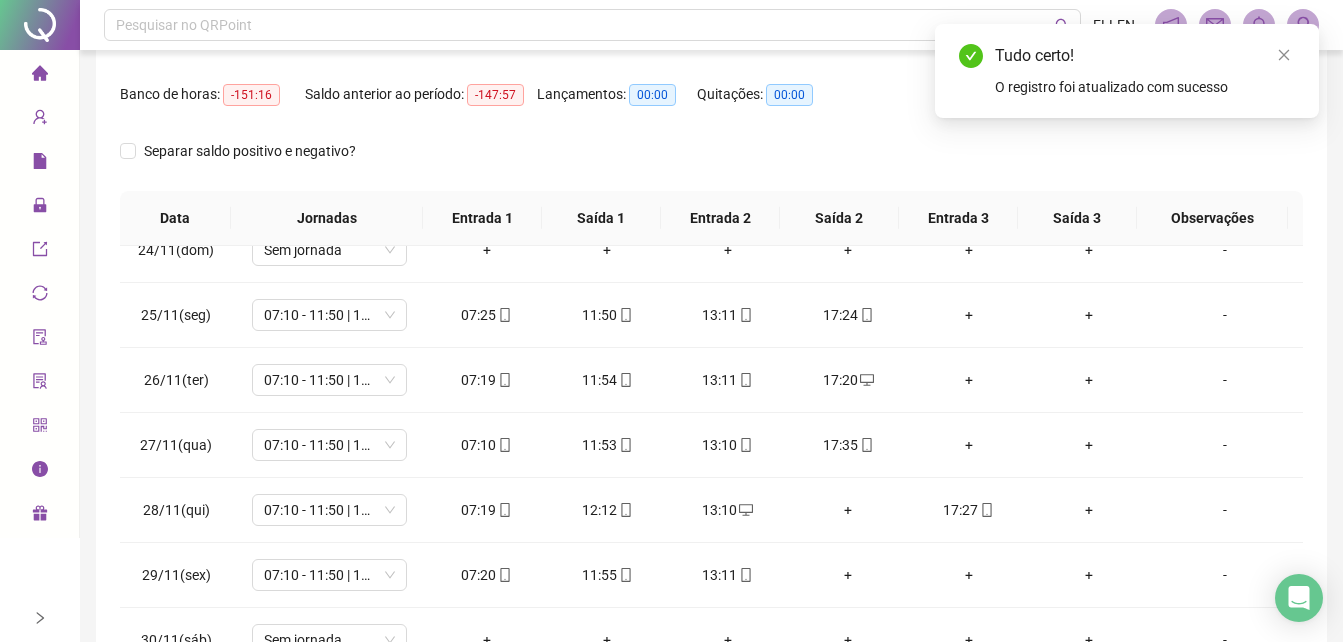 scroll, scrollTop: 80, scrollLeft: 0, axis: vertical 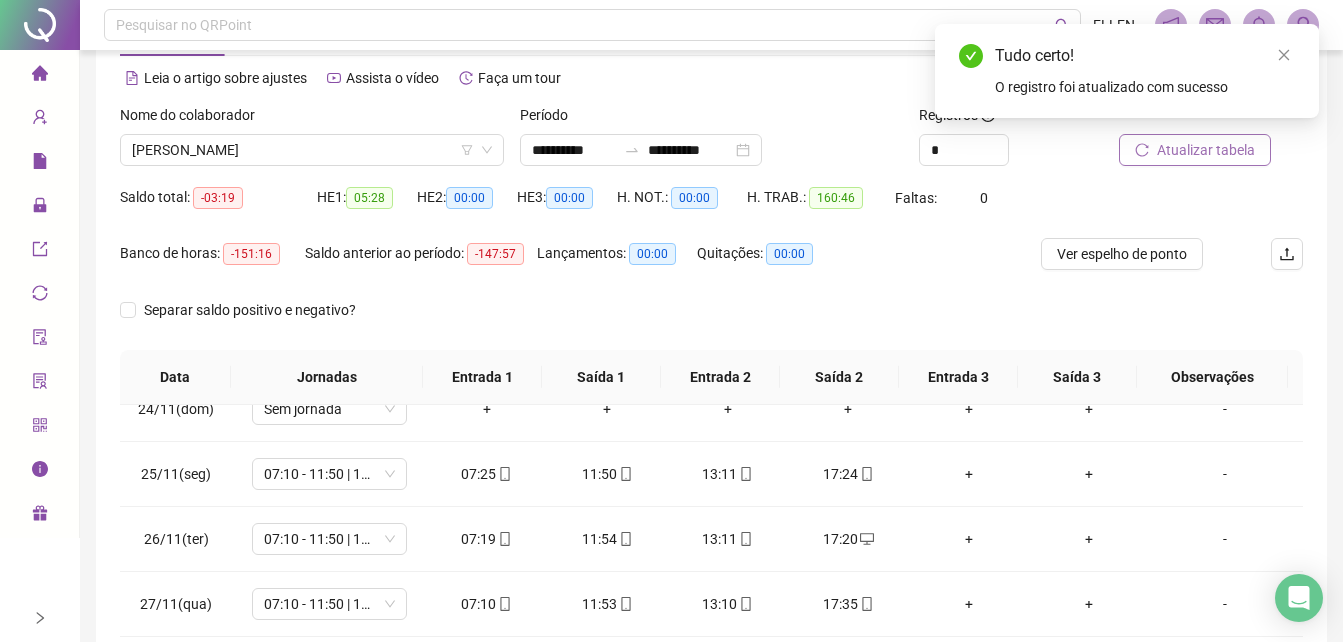 click on "Atualizar tabela" at bounding box center (1195, 150) 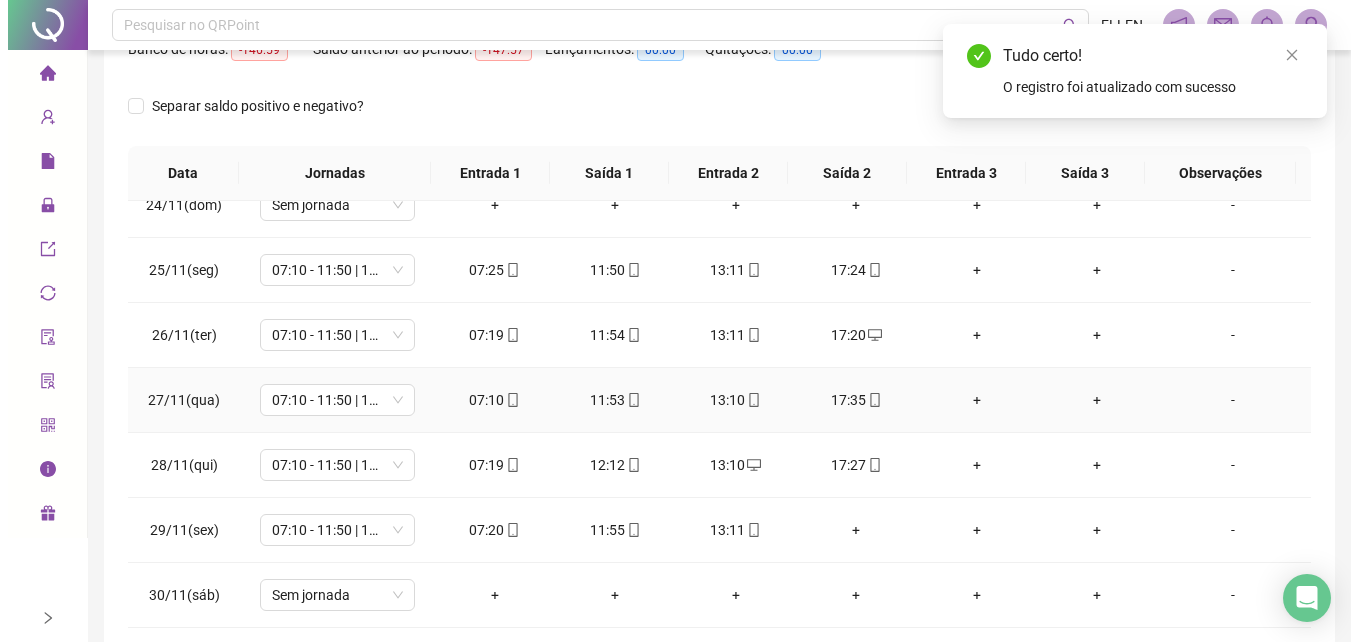 scroll, scrollTop: 380, scrollLeft: 0, axis: vertical 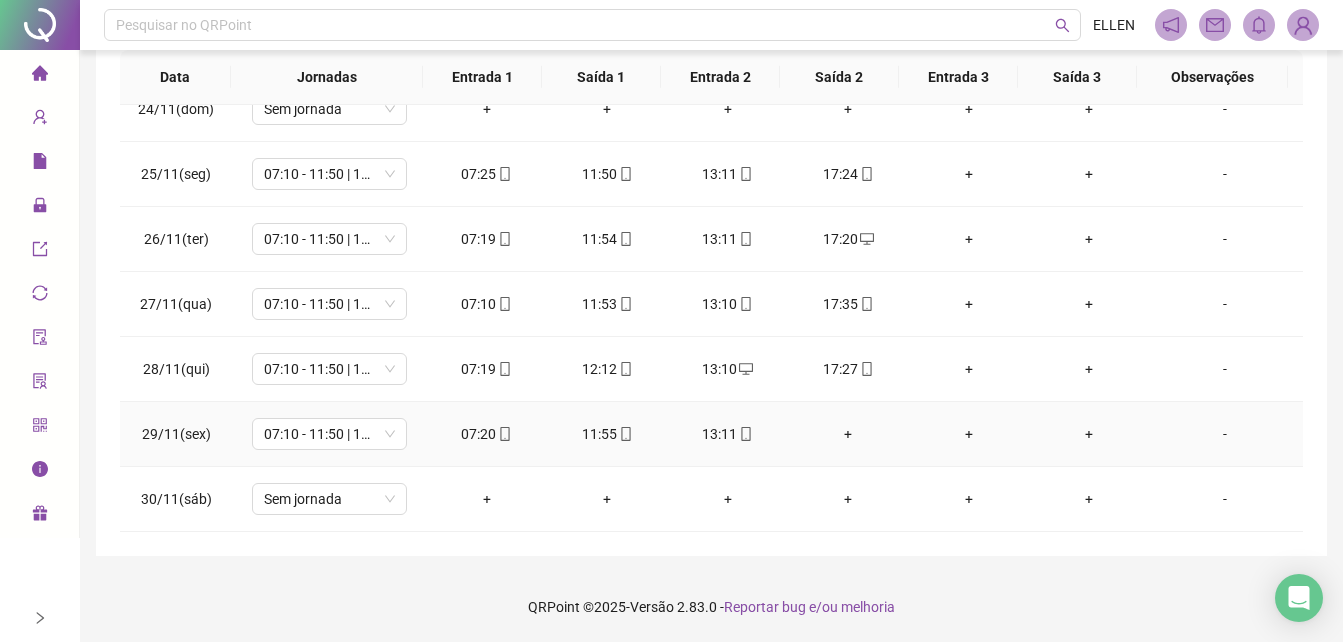 click on "+" at bounding box center [848, 434] 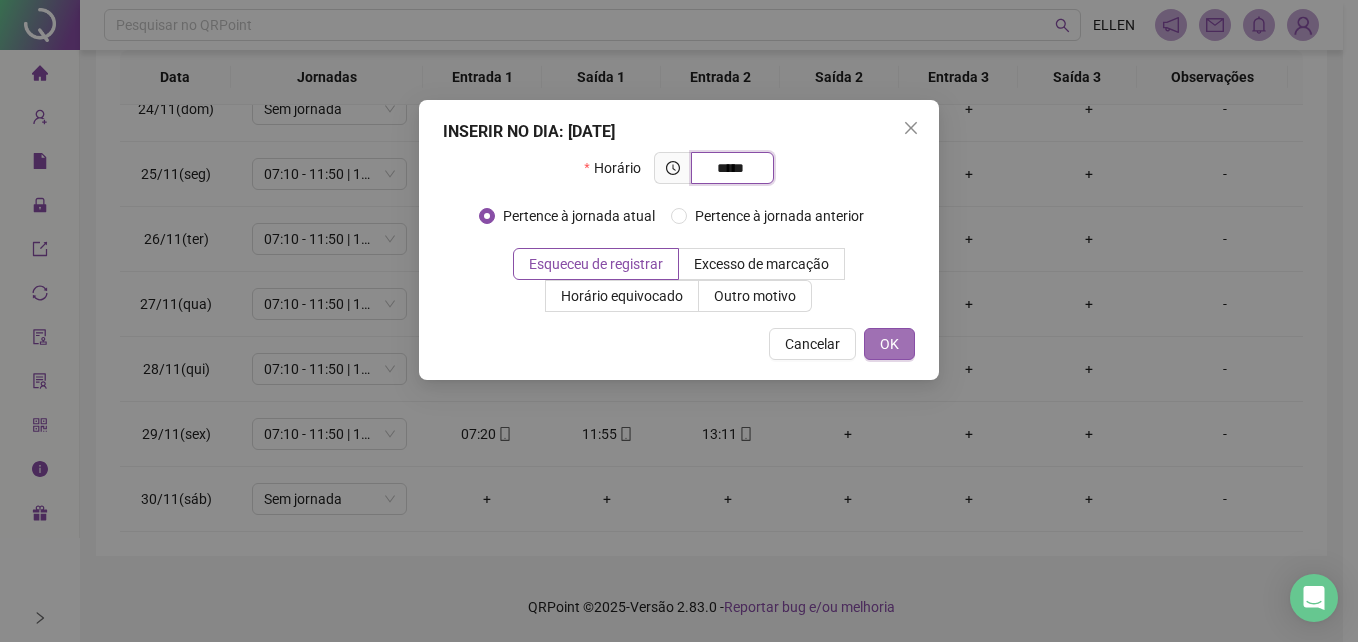 type on "*****" 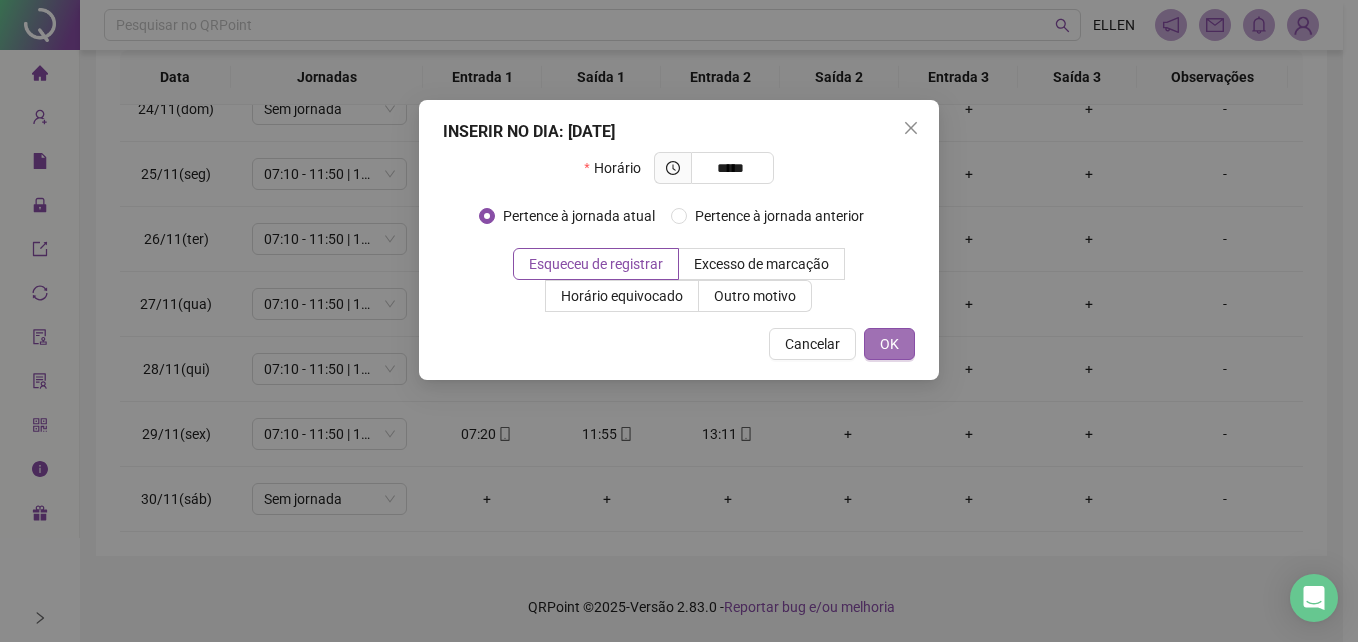 click on "OK" at bounding box center (889, 344) 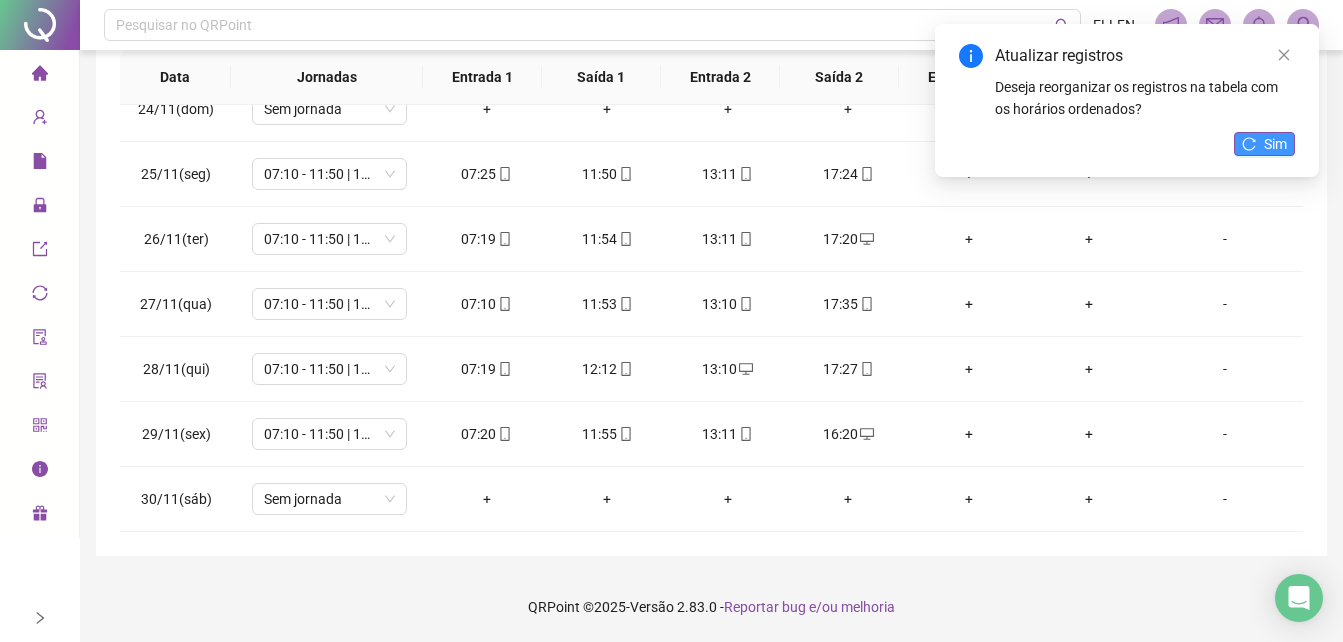 click on "Sim" at bounding box center [1264, 144] 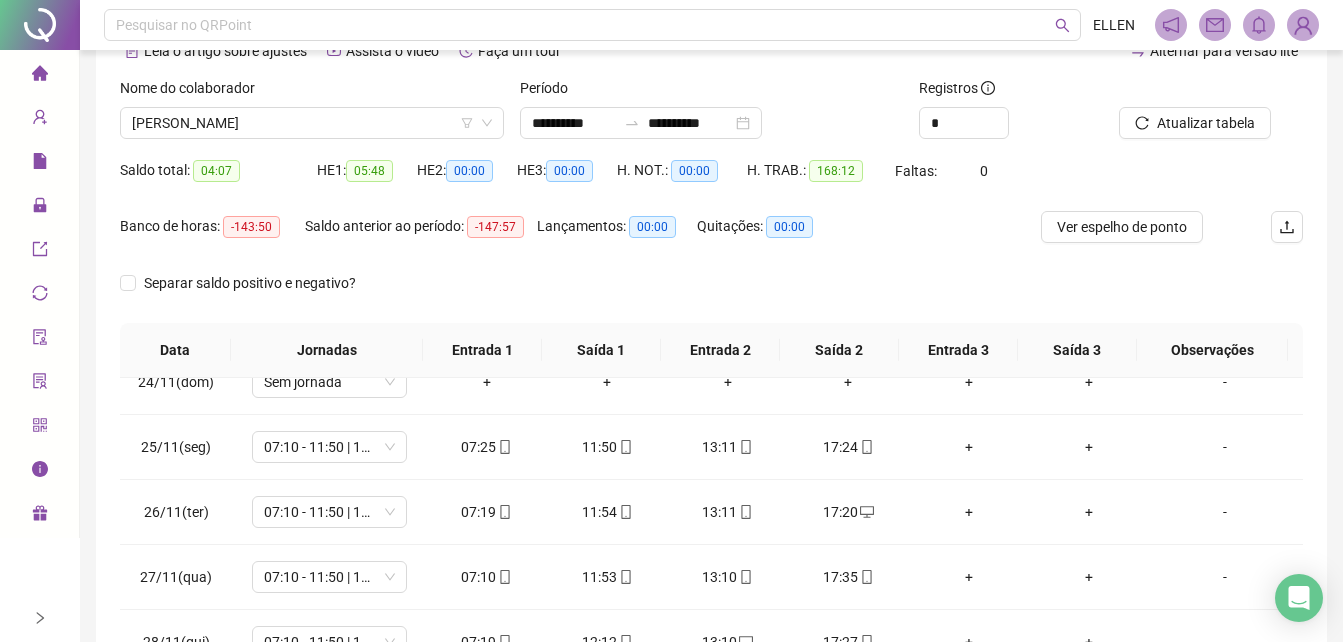 scroll, scrollTop: 380, scrollLeft: 0, axis: vertical 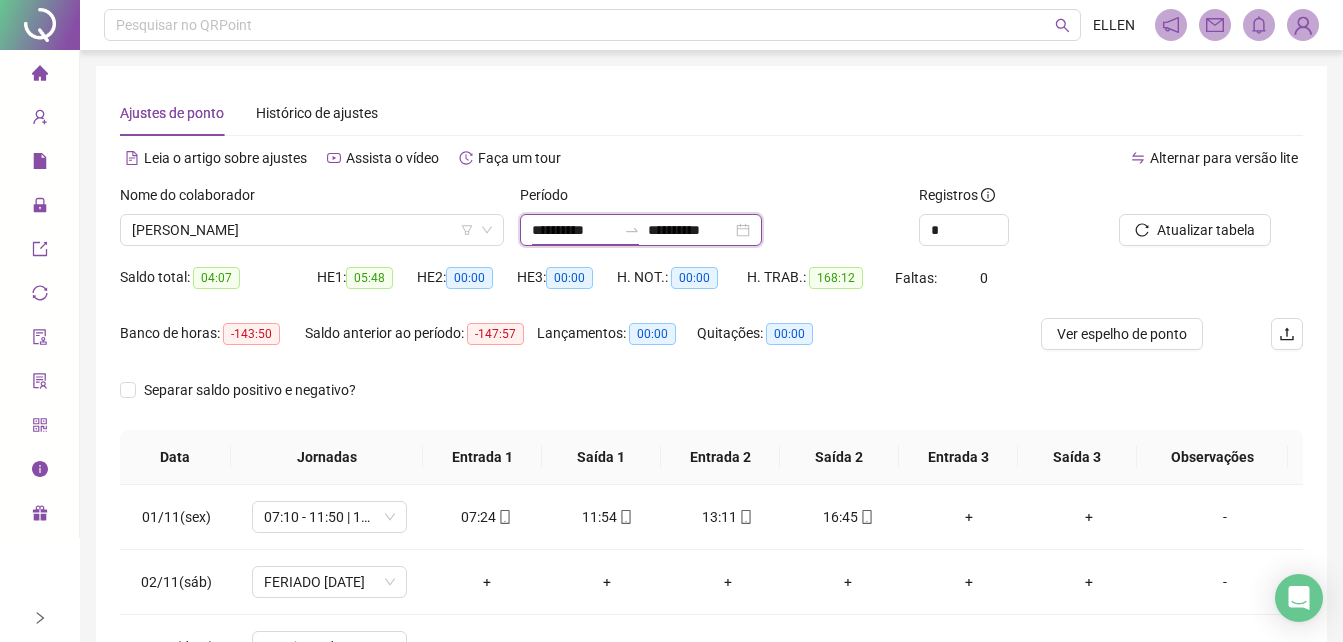 click on "**********" at bounding box center (574, 230) 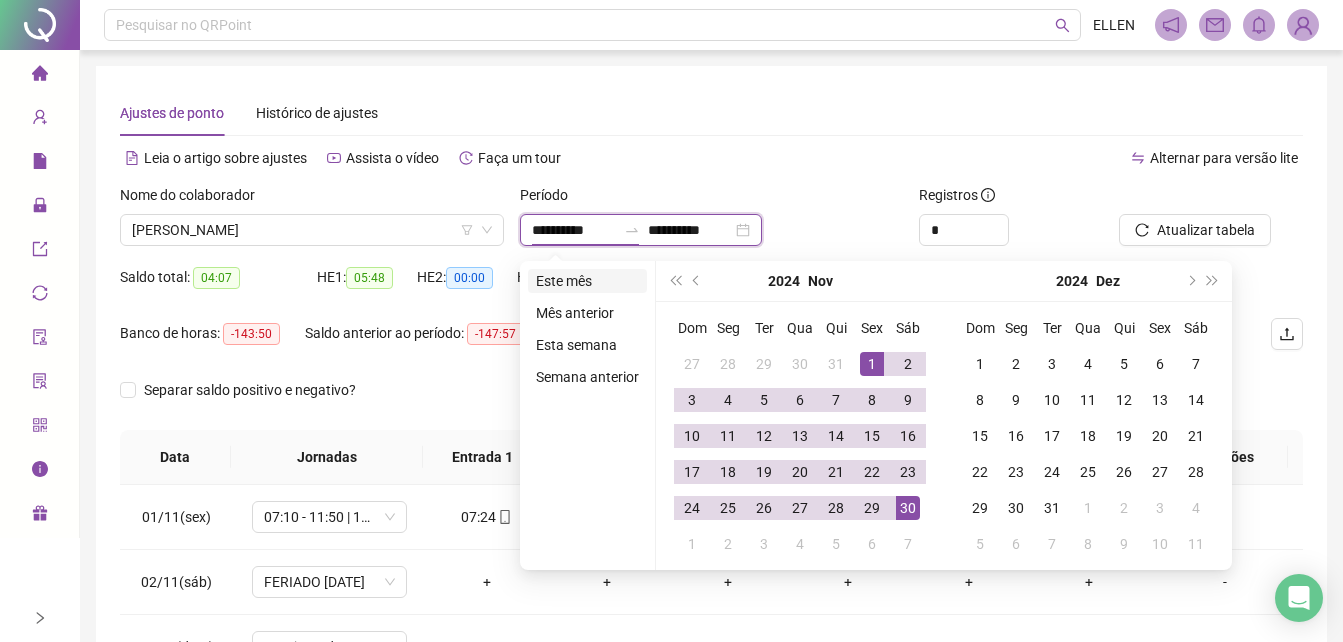type on "**********" 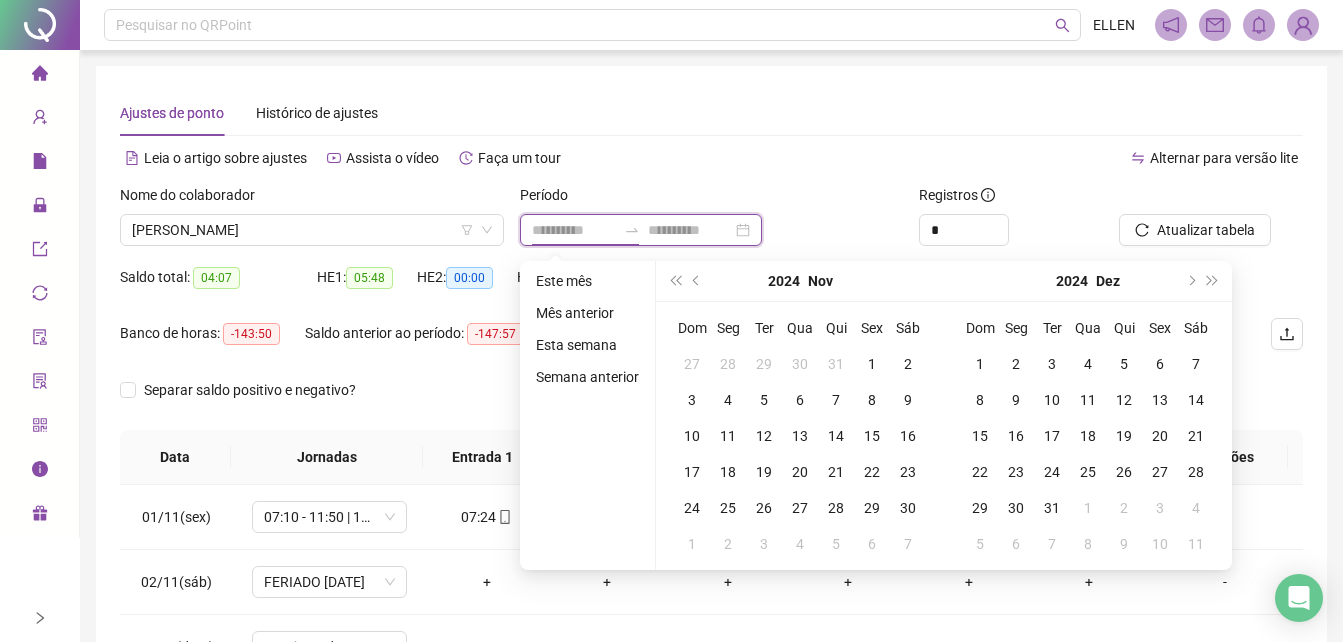 type on "**********" 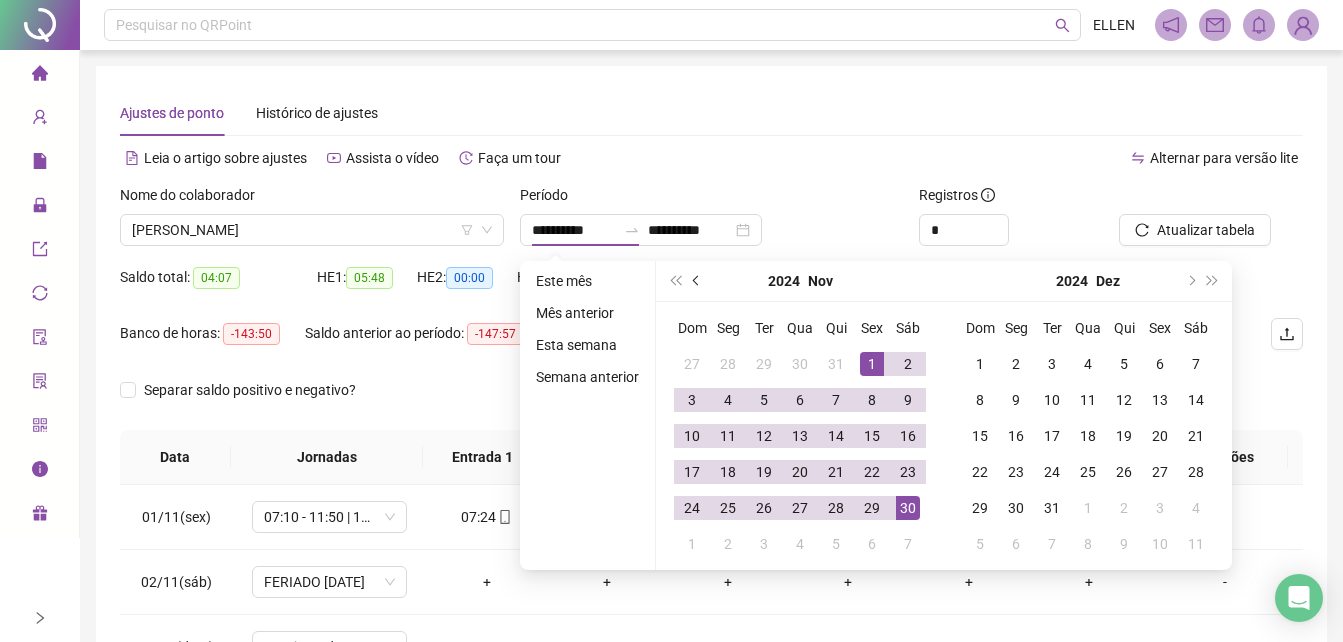 click at bounding box center [698, 281] 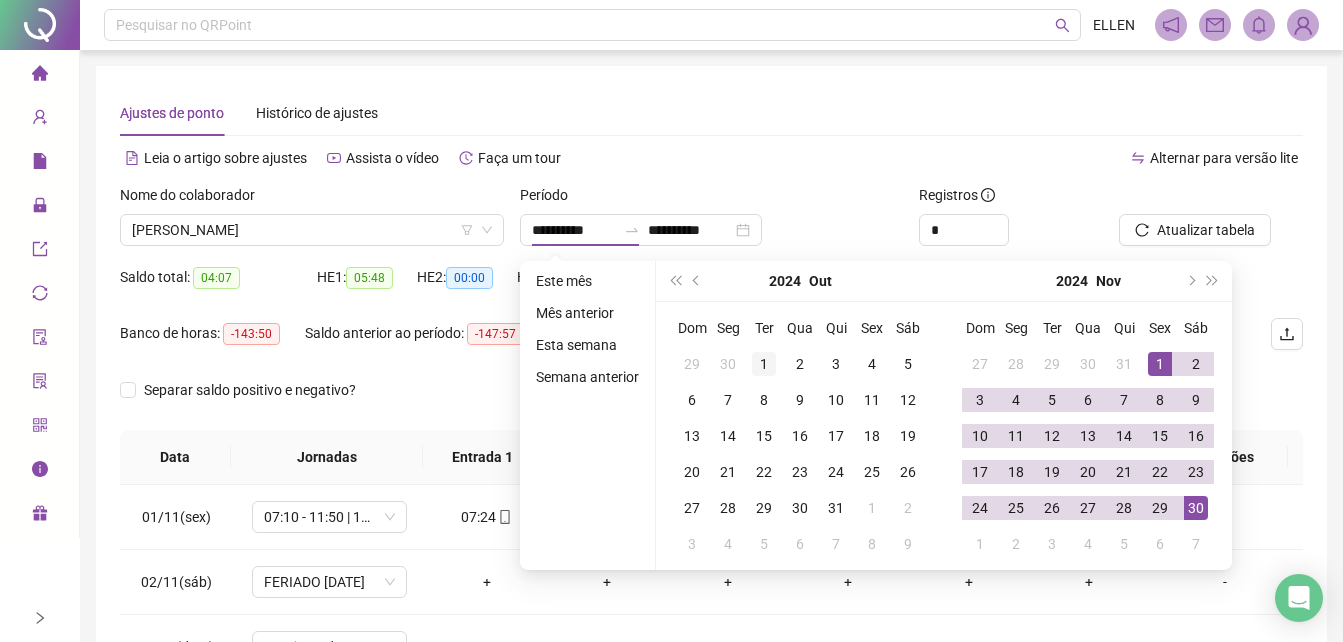type on "**********" 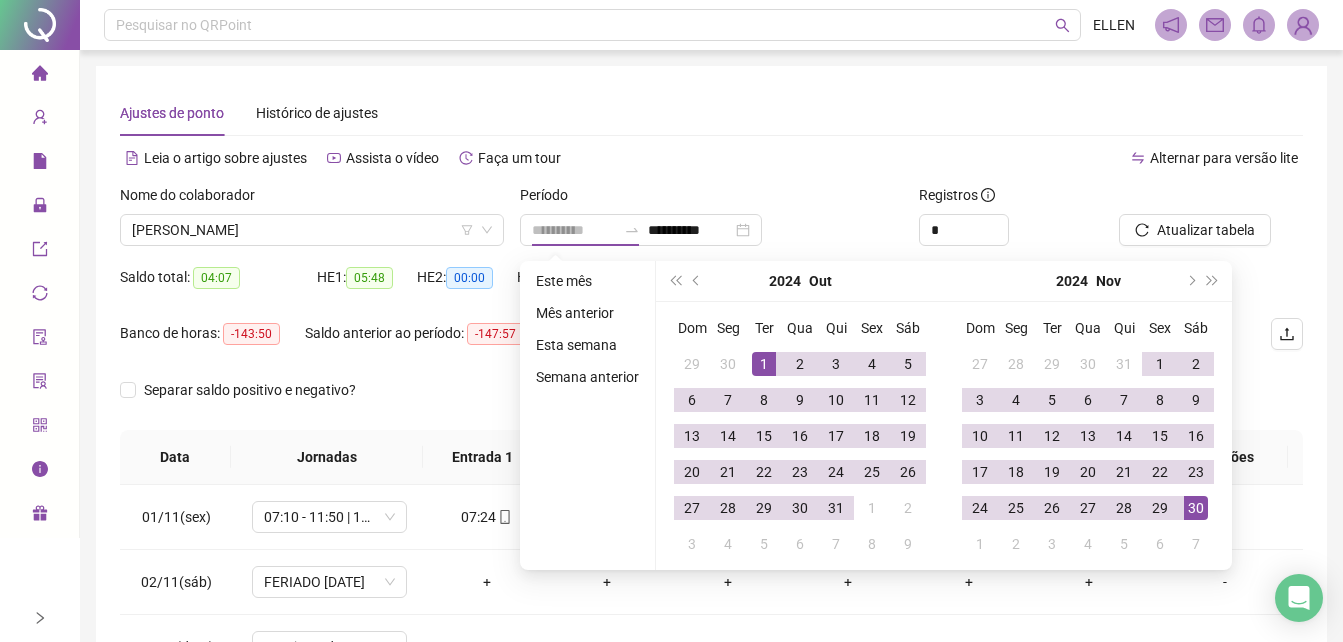 click on "1" at bounding box center (764, 364) 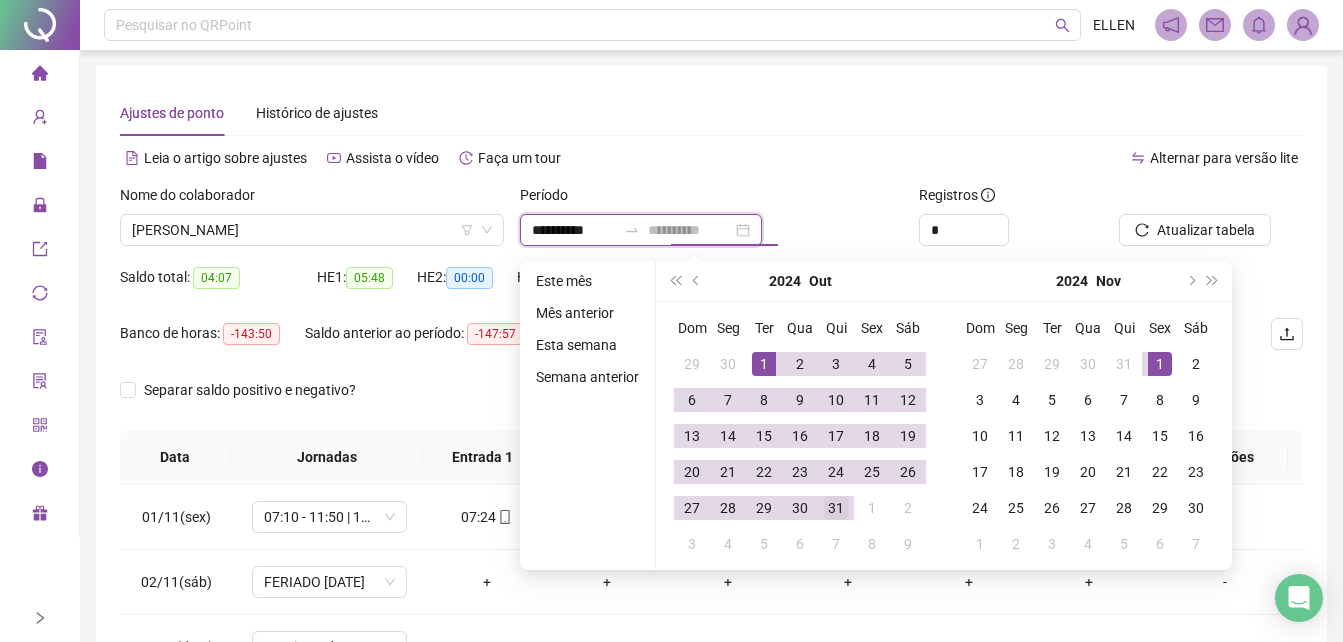 type on "**********" 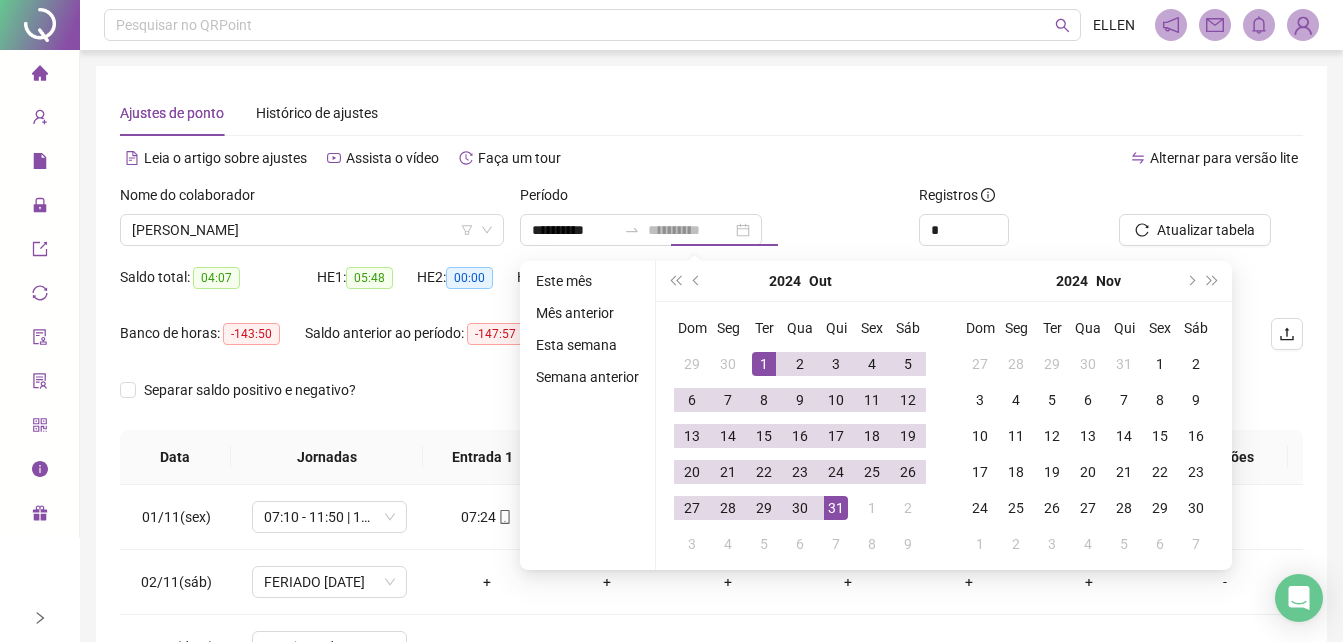 click on "31" at bounding box center [836, 508] 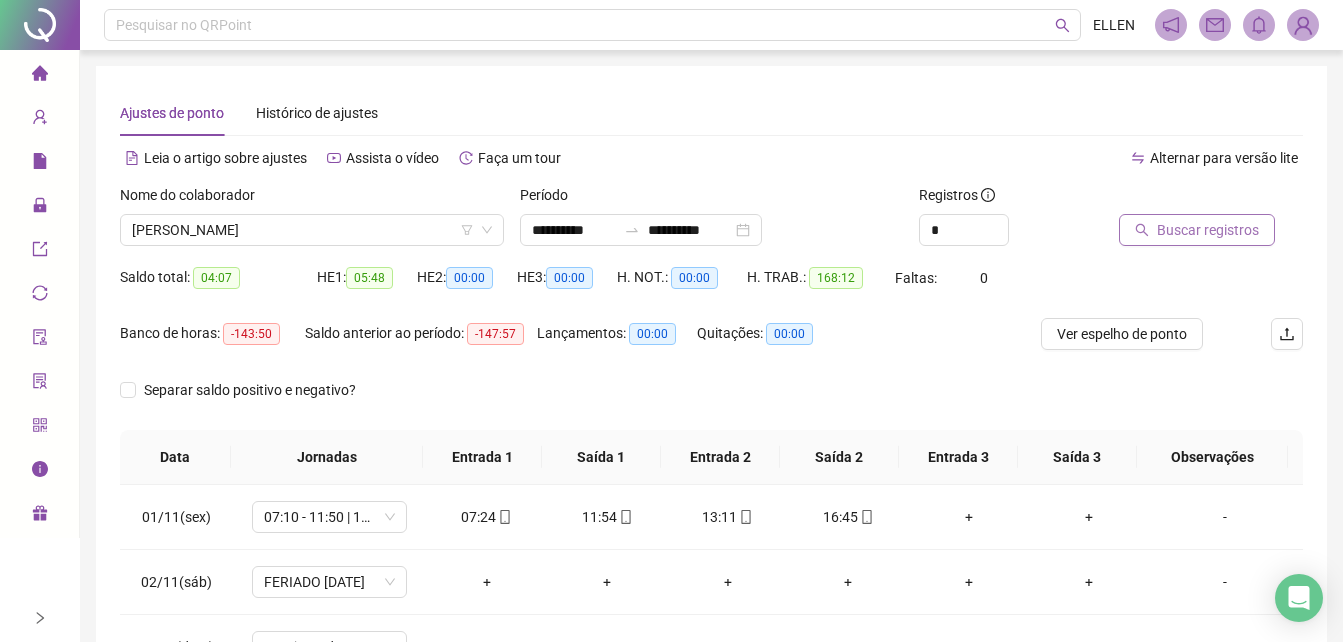 click on "Buscar registros" at bounding box center [1208, 230] 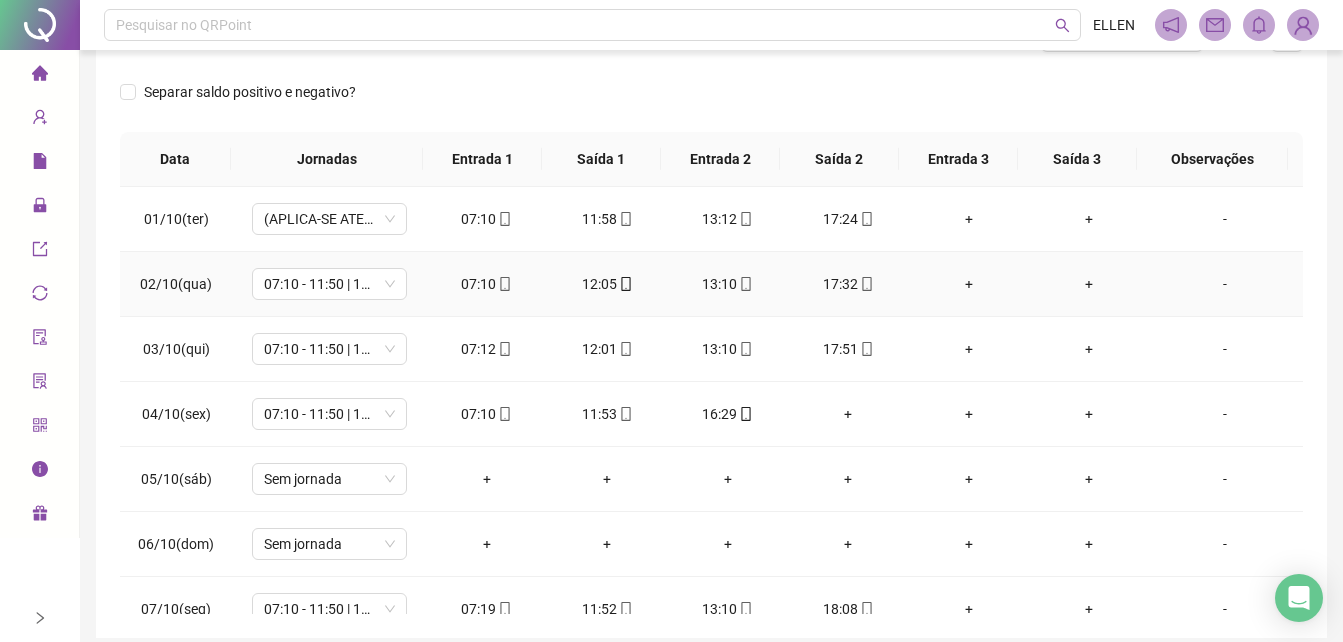 scroll, scrollTop: 300, scrollLeft: 0, axis: vertical 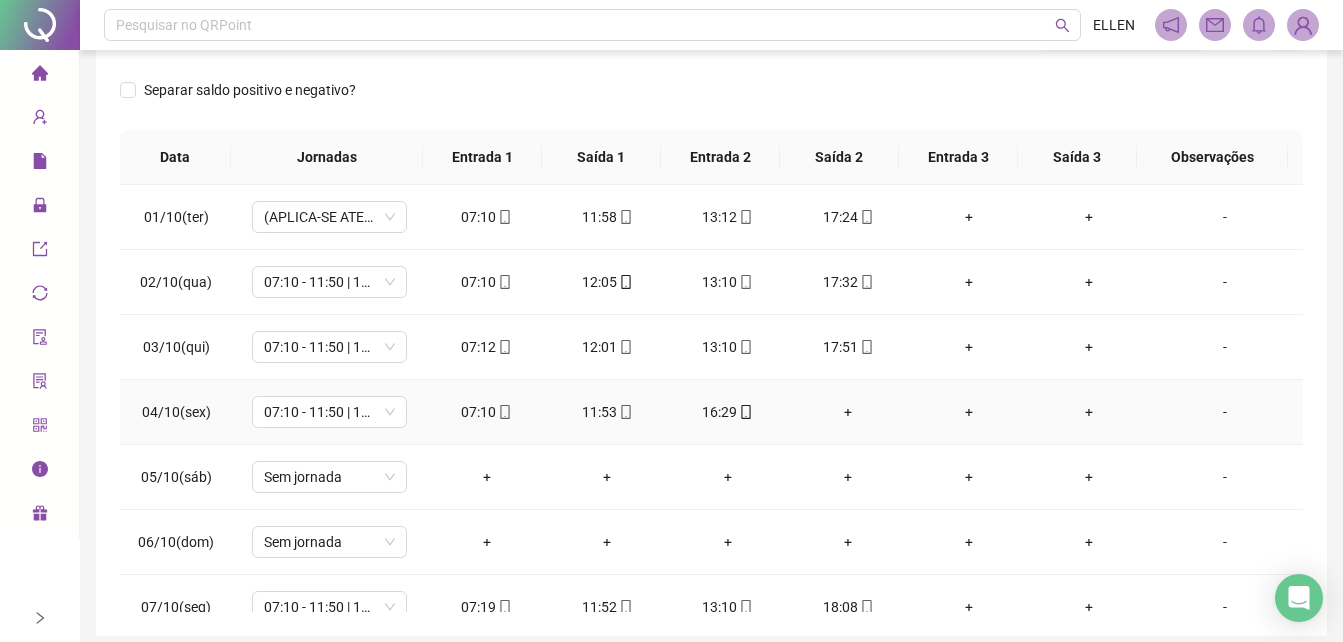 click on "+" at bounding box center (848, 412) 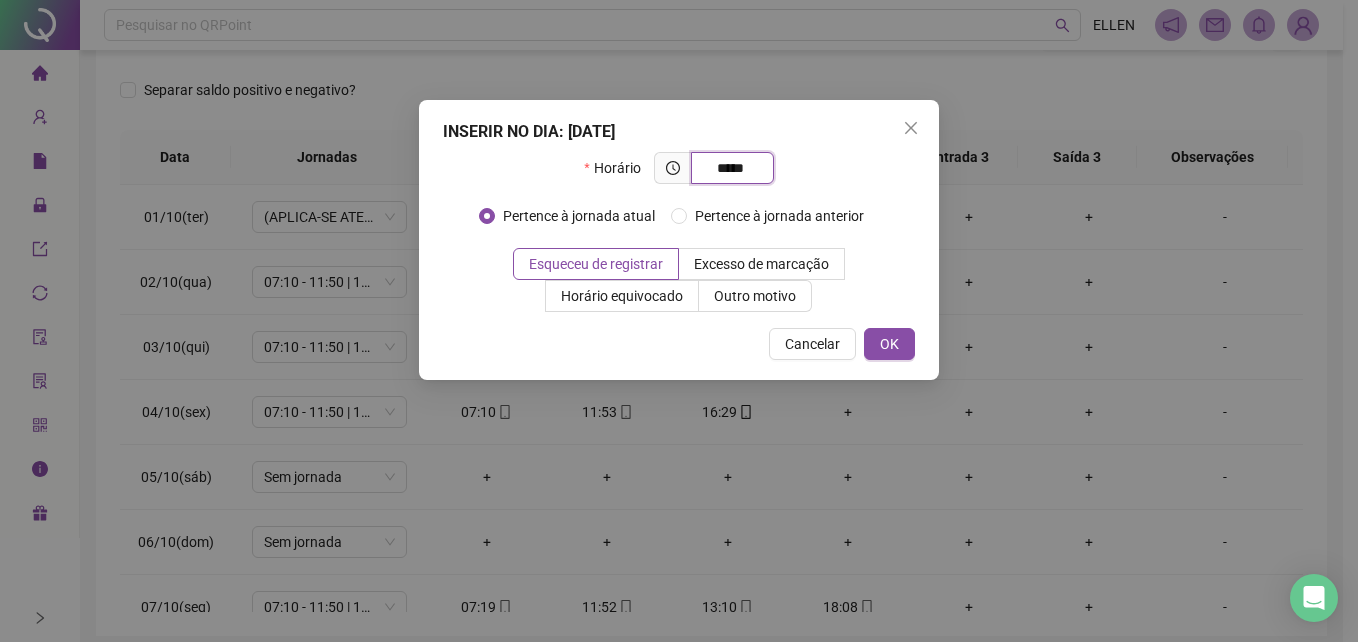 type on "*****" 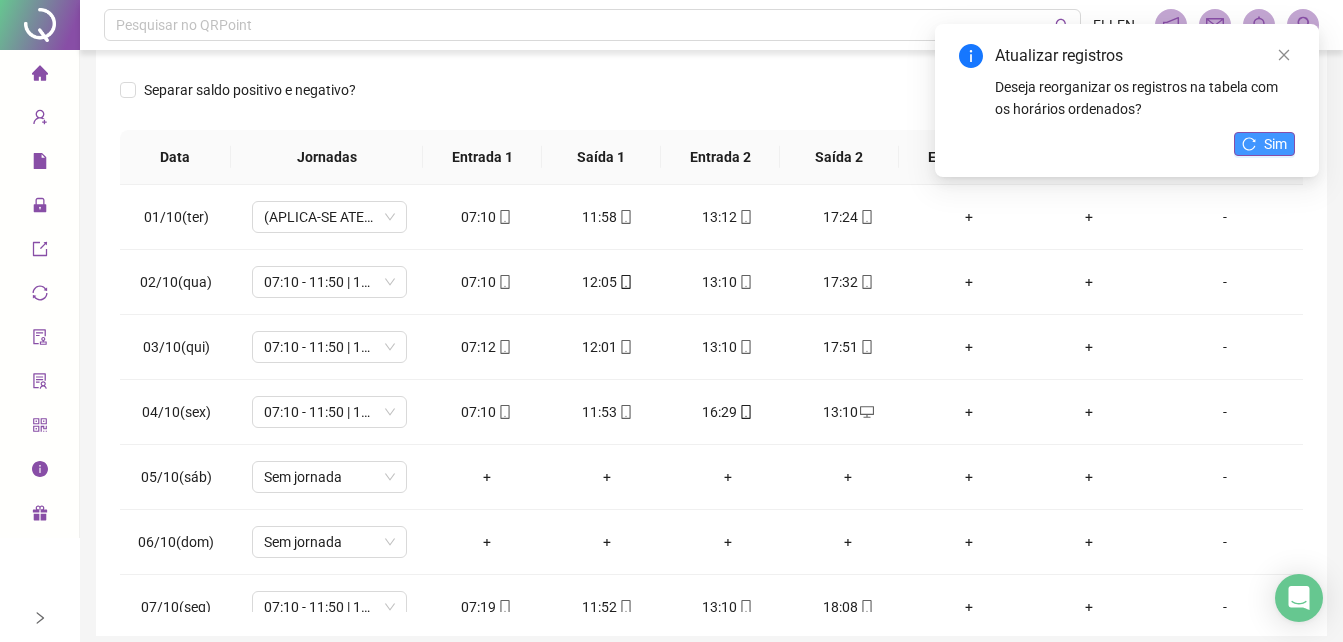 click on "Sim" at bounding box center [1264, 144] 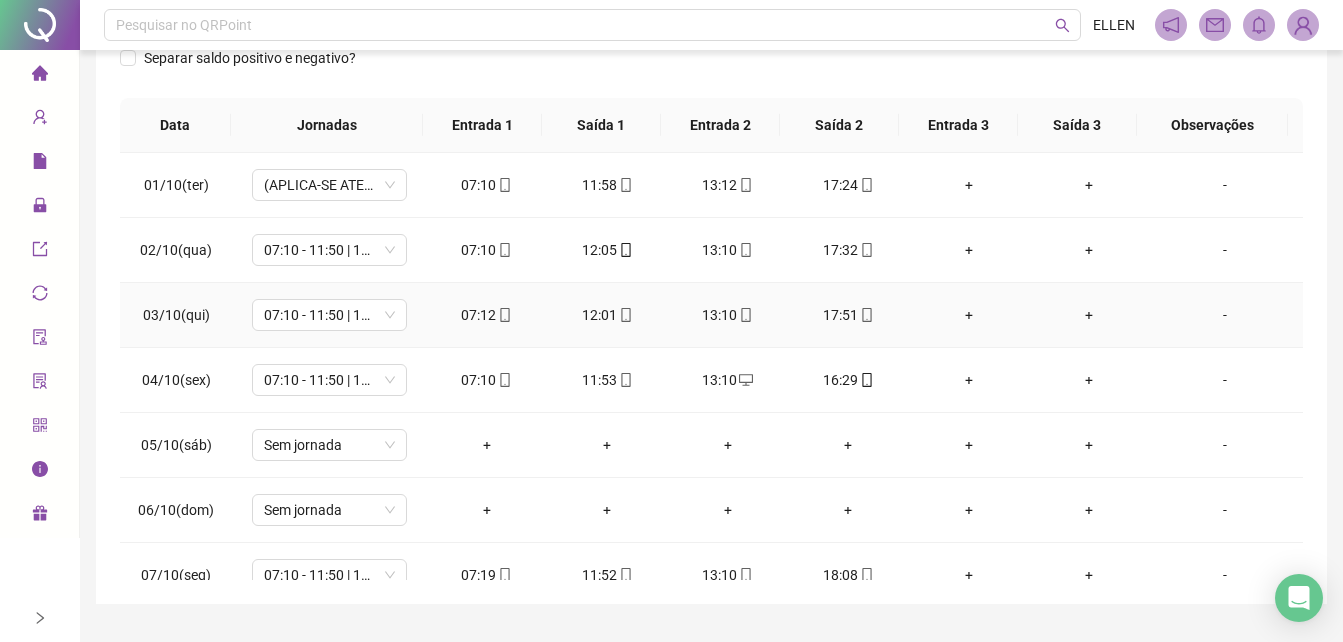 scroll, scrollTop: 380, scrollLeft: 0, axis: vertical 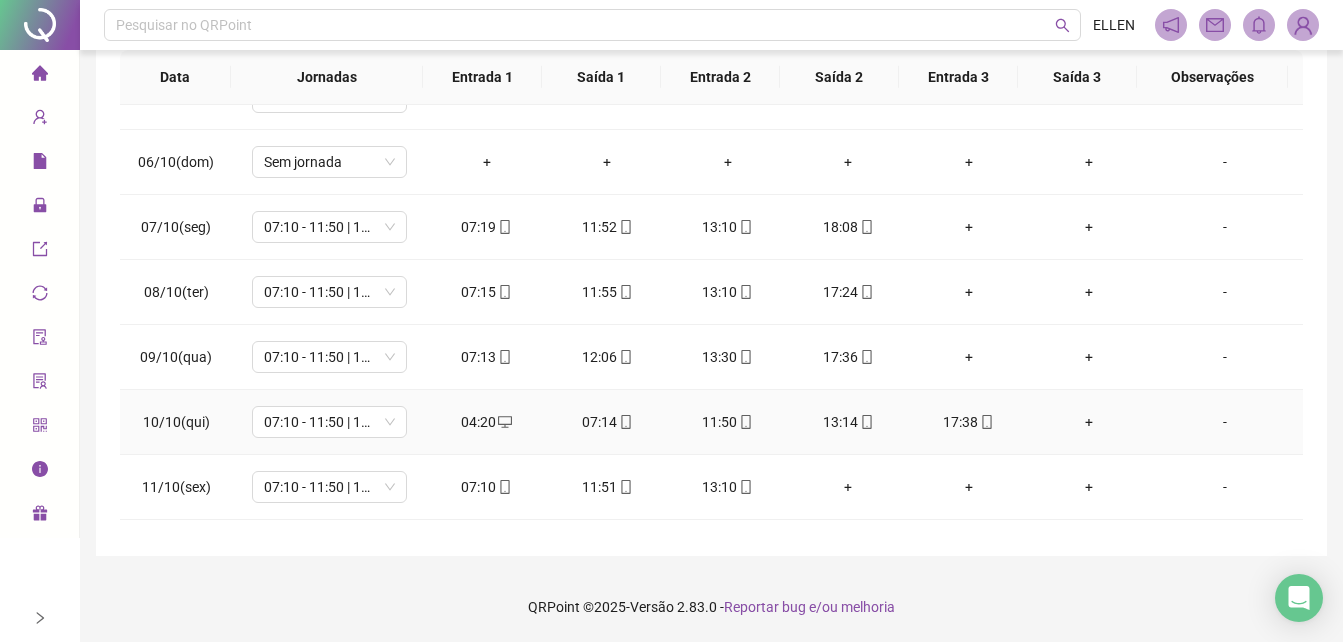 click on "04:20" at bounding box center [486, 422] 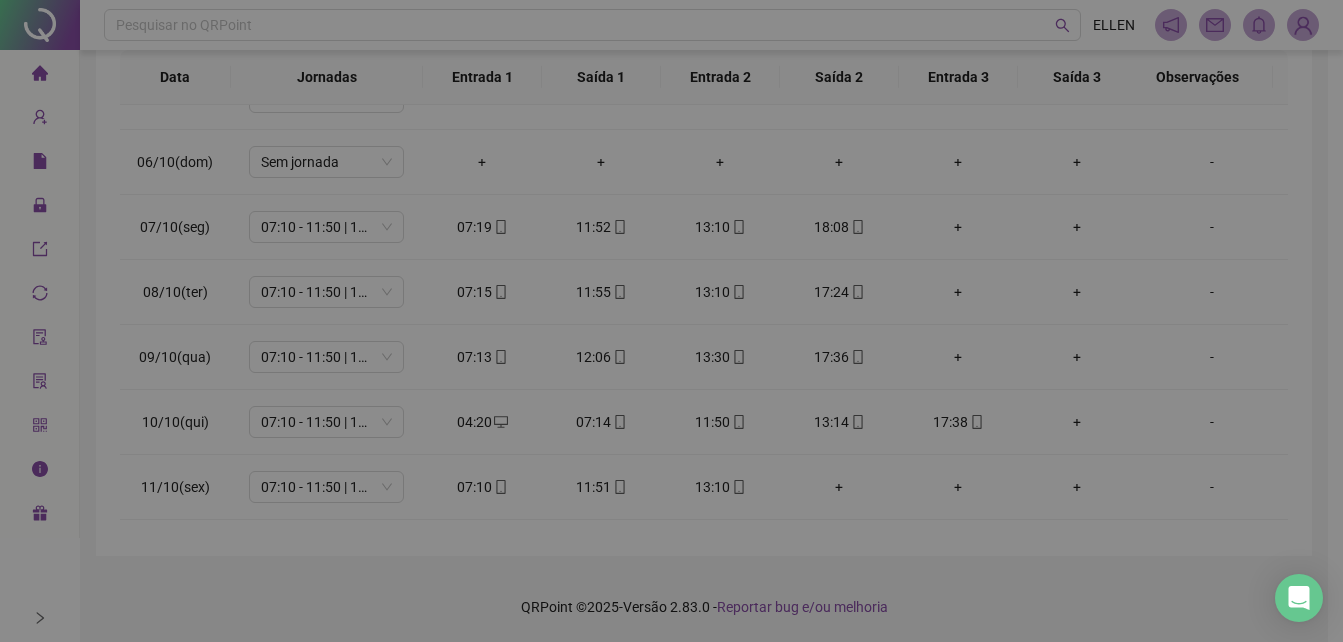type on "**********" 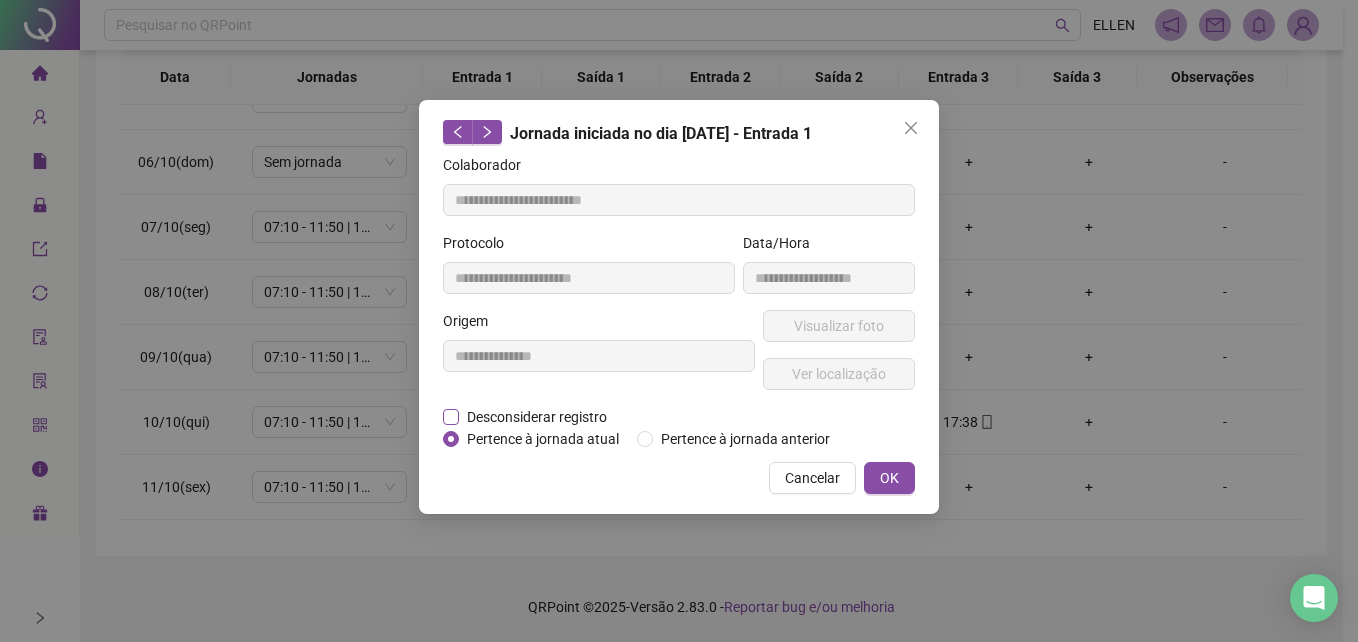 click on "Desconsiderar registro" at bounding box center [537, 417] 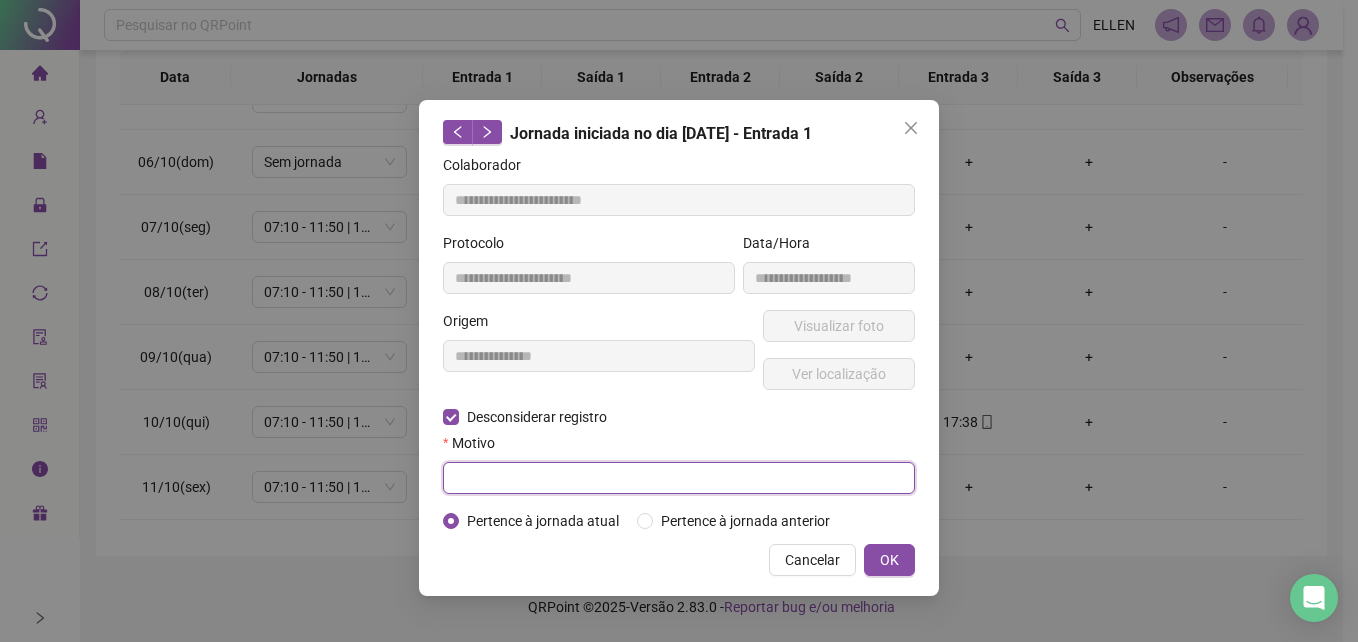 click at bounding box center [679, 478] 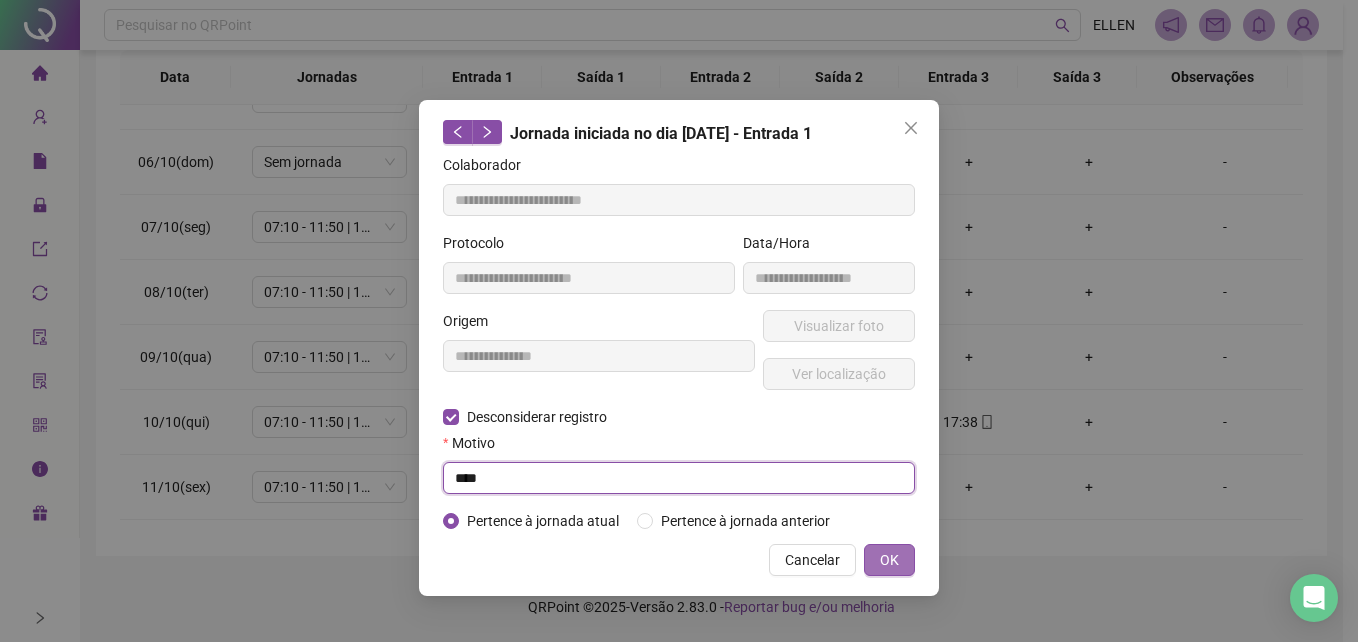 type on "****" 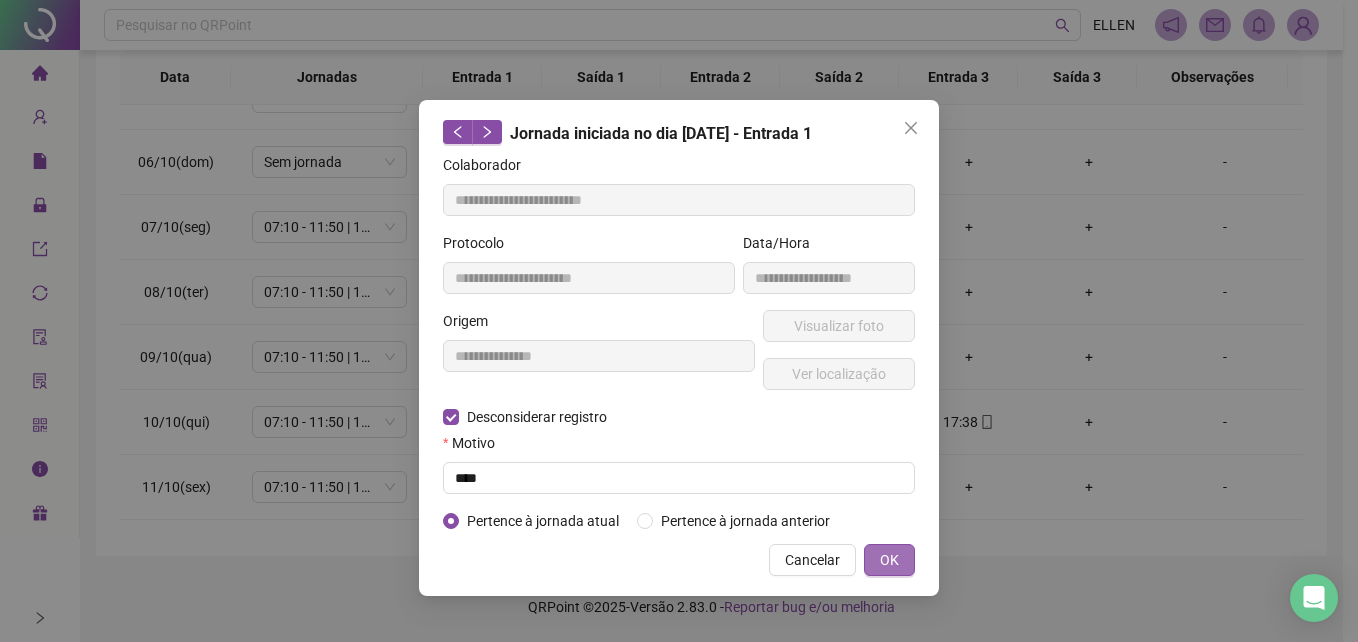 click on "OK" at bounding box center [889, 560] 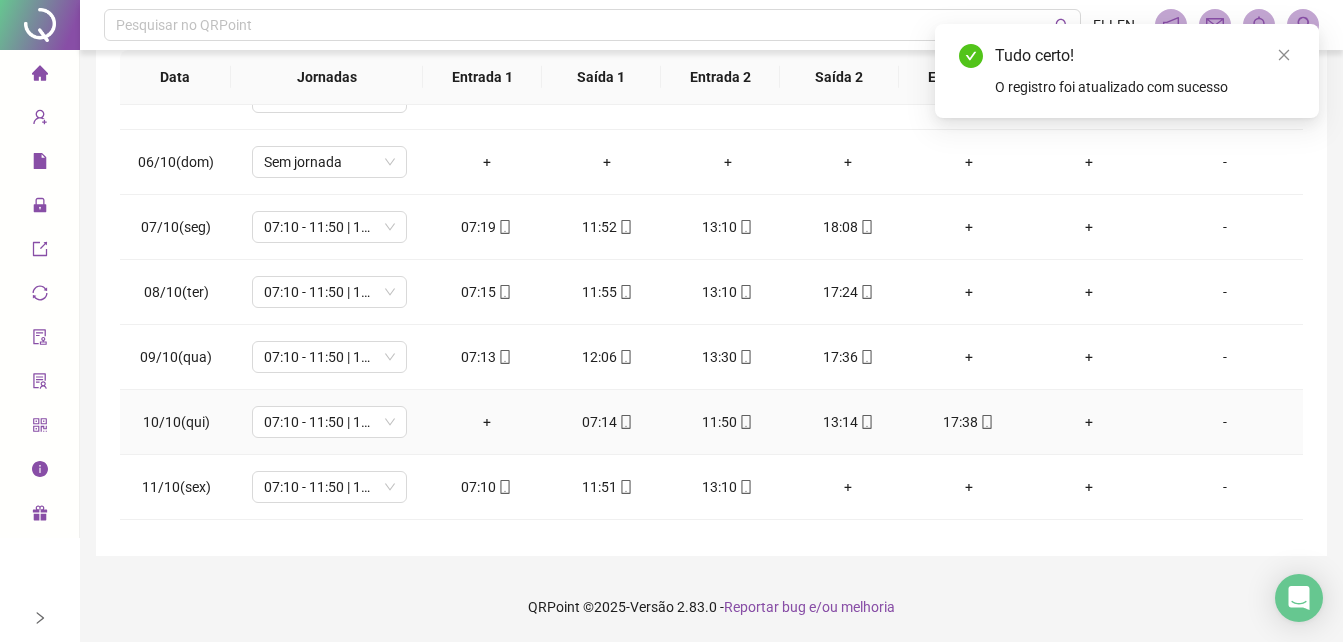 click on "+" at bounding box center (486, 422) 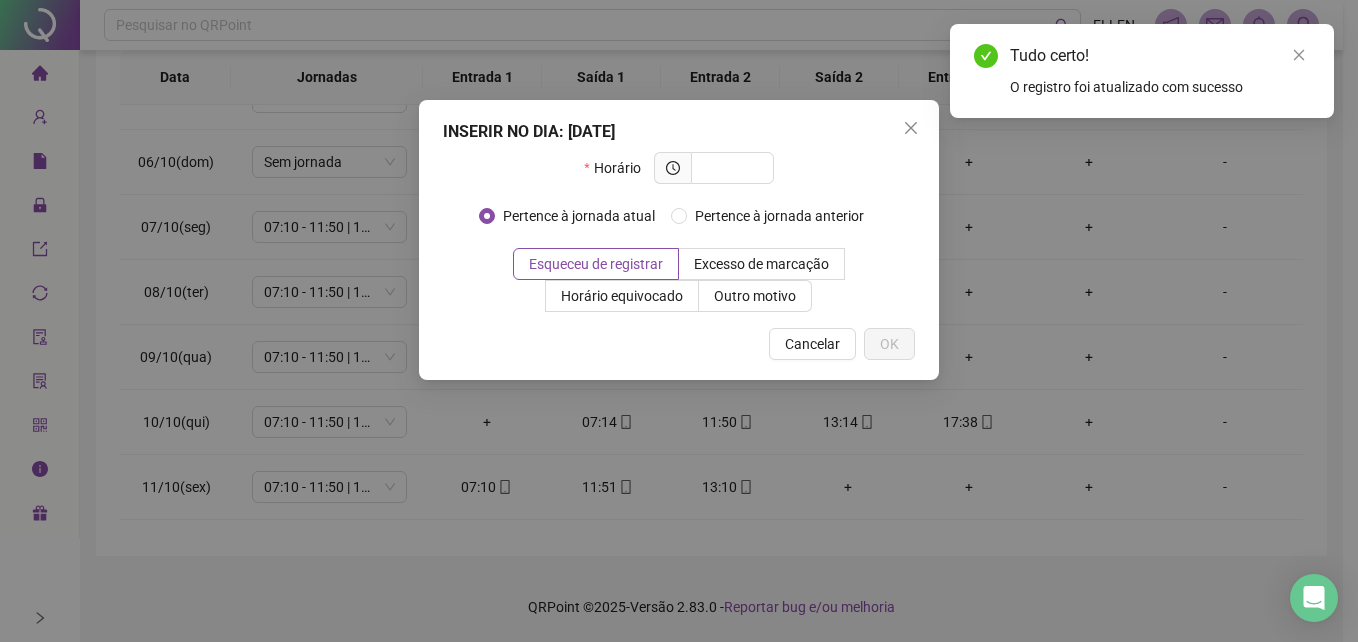 click on "INSERIR NO DIA :   10/10/2024 Horário Pertence à jornada atual Pertence à jornada anterior Esqueceu de registrar Excesso de marcação Horário equivocado Outro motivo Motivo Cancelar OK" at bounding box center (679, 321) 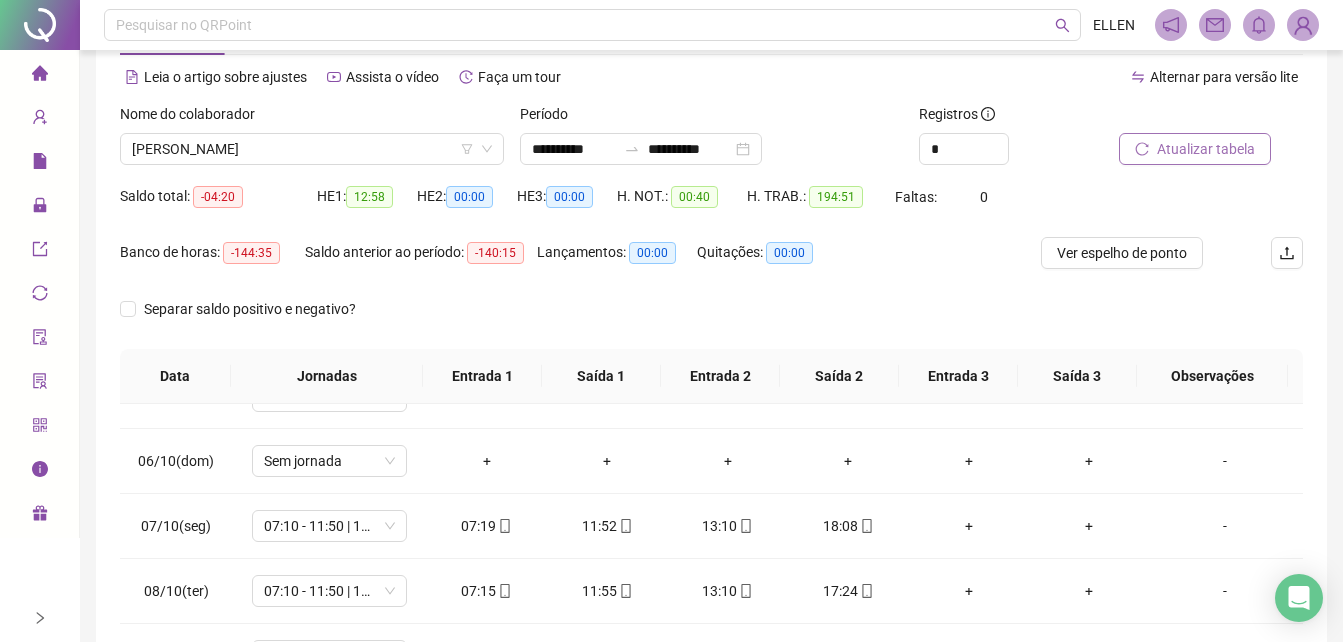 scroll, scrollTop: 80, scrollLeft: 0, axis: vertical 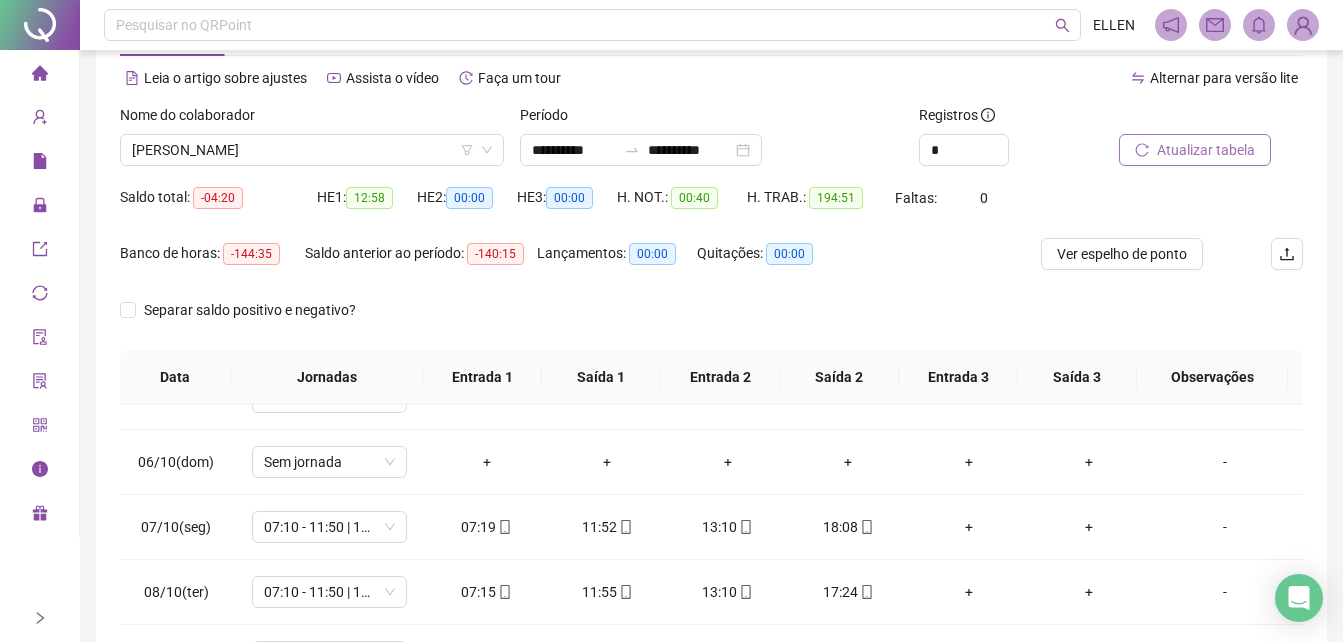 click 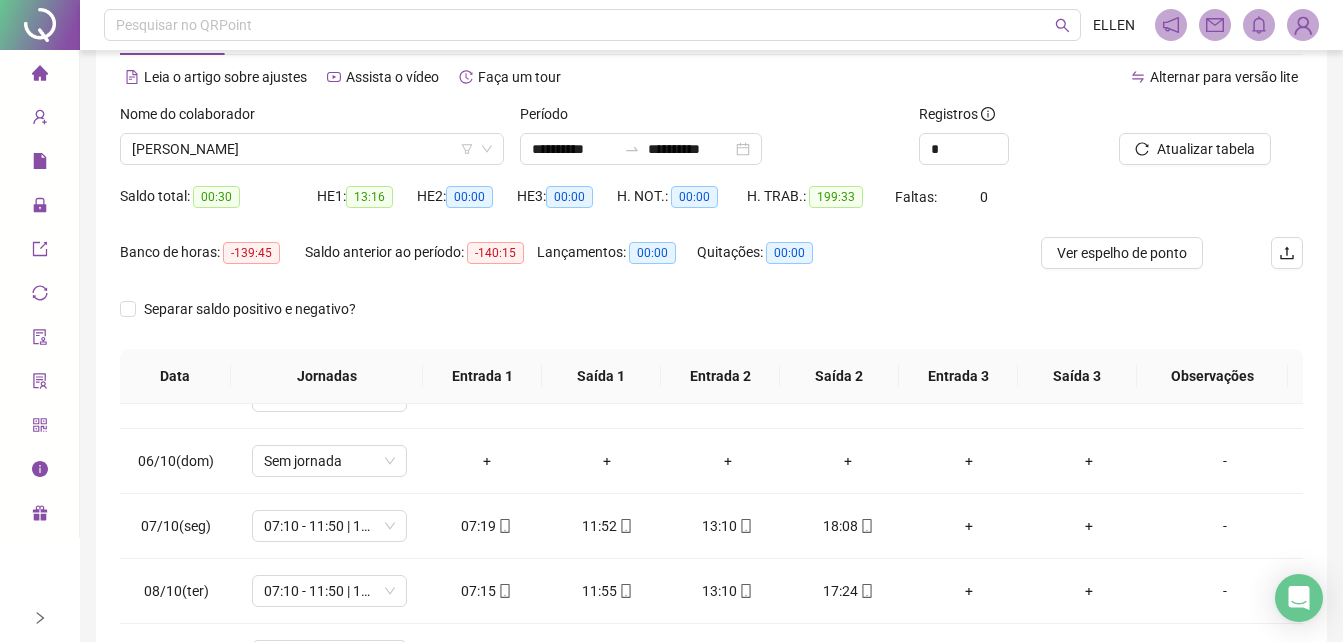 scroll, scrollTop: 380, scrollLeft: 0, axis: vertical 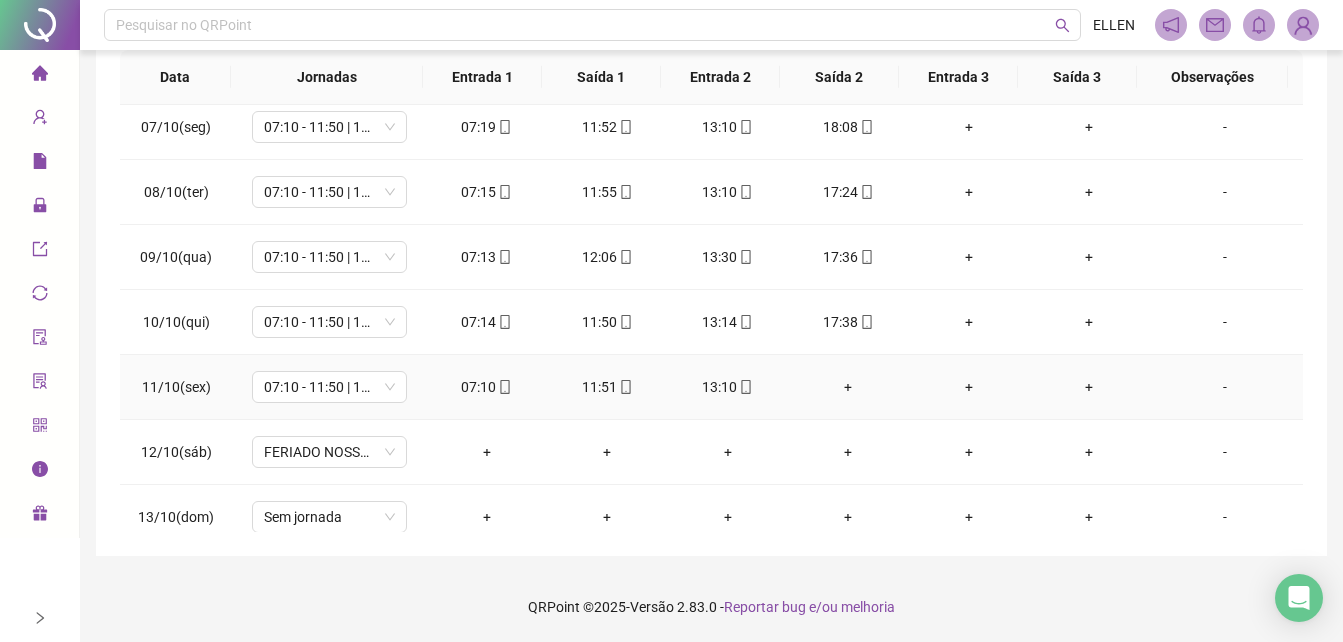 click on "+" at bounding box center (848, 387) 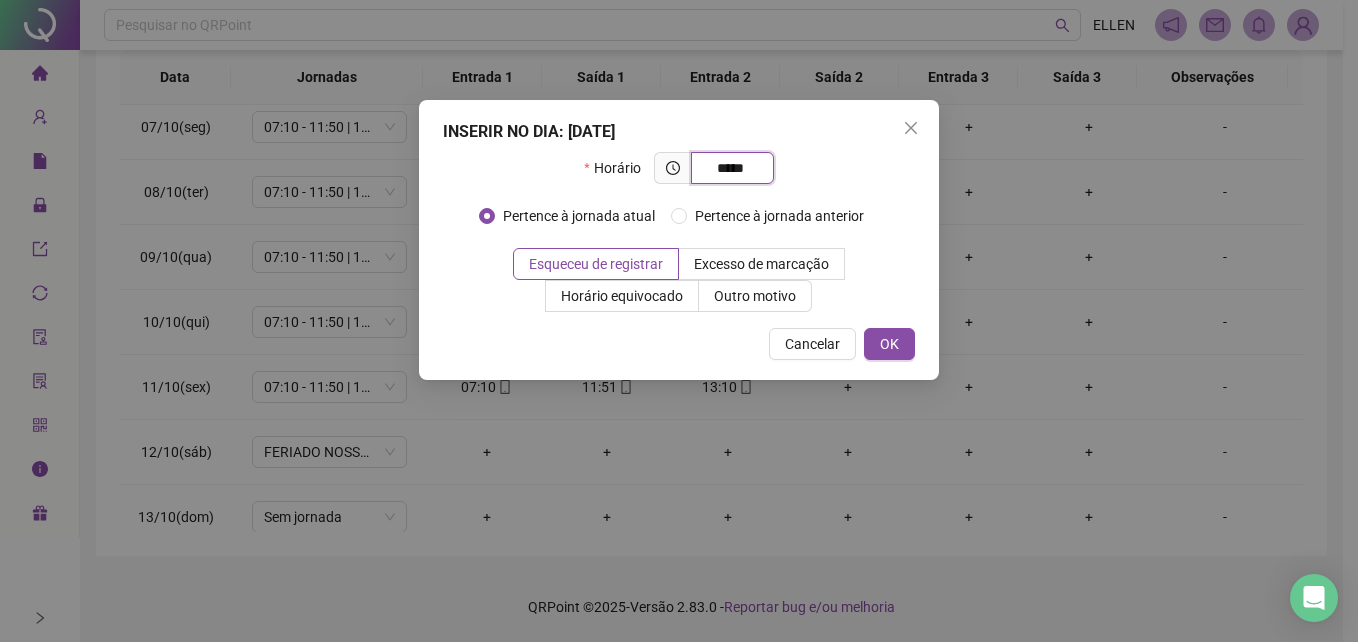 type on "*****" 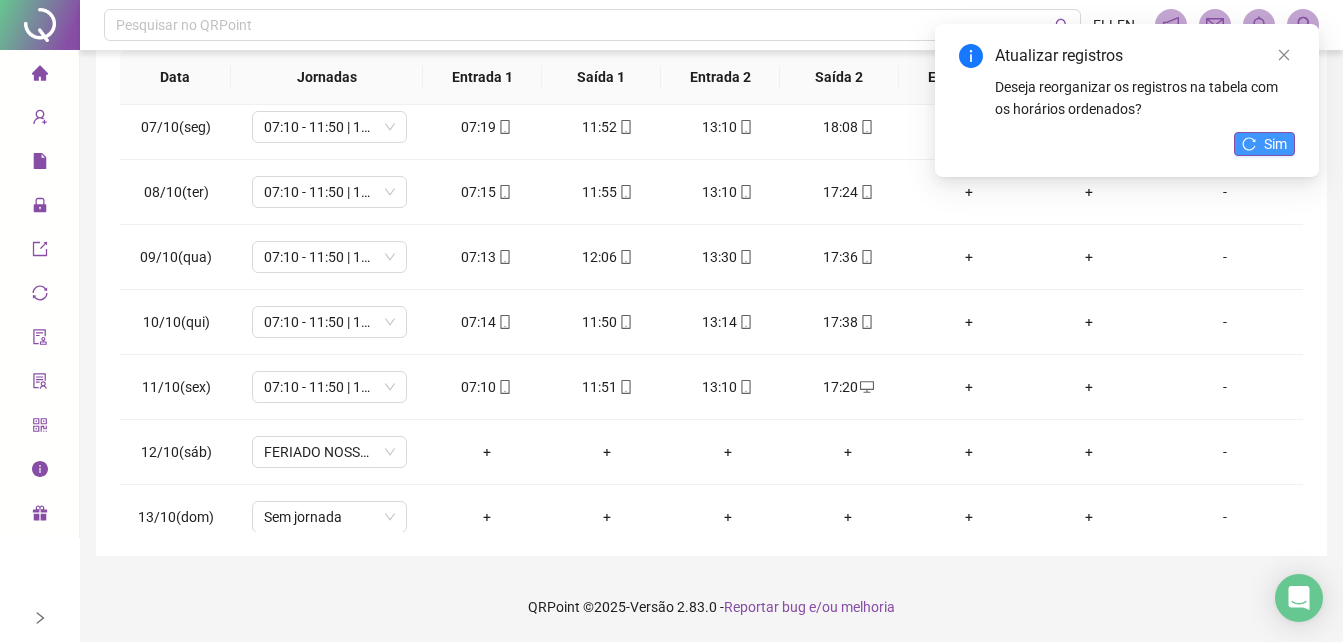click on "Sim" at bounding box center [1275, 144] 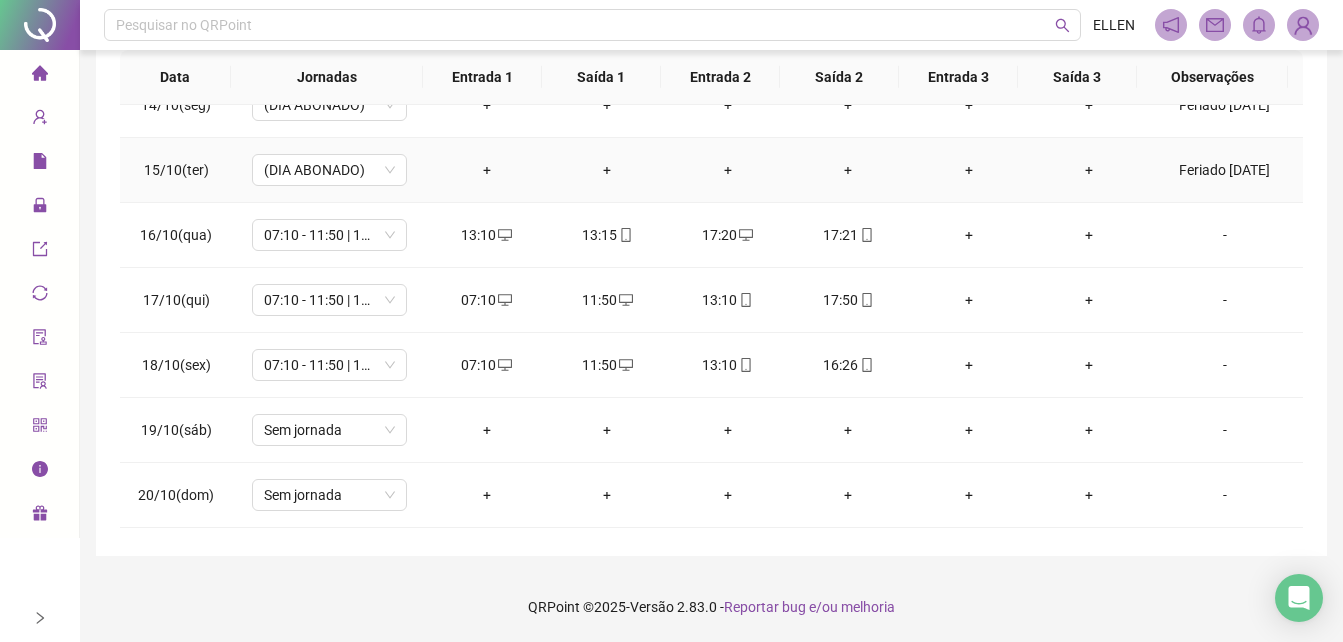 scroll, scrollTop: 900, scrollLeft: 0, axis: vertical 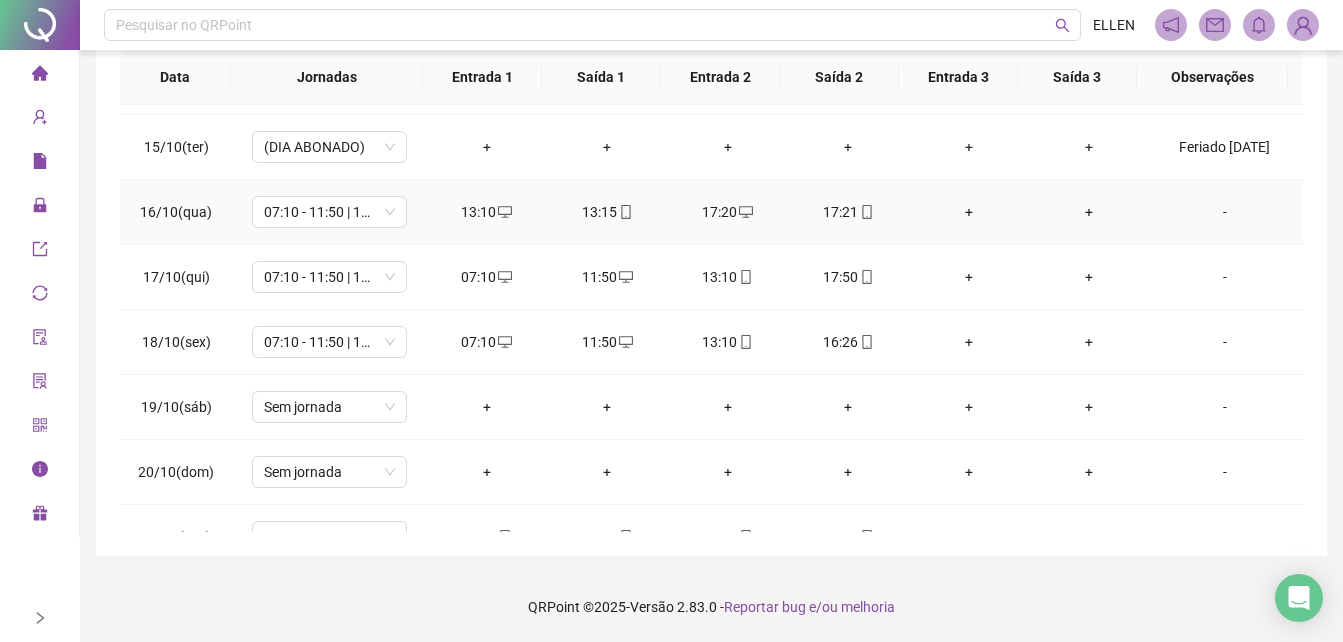 click 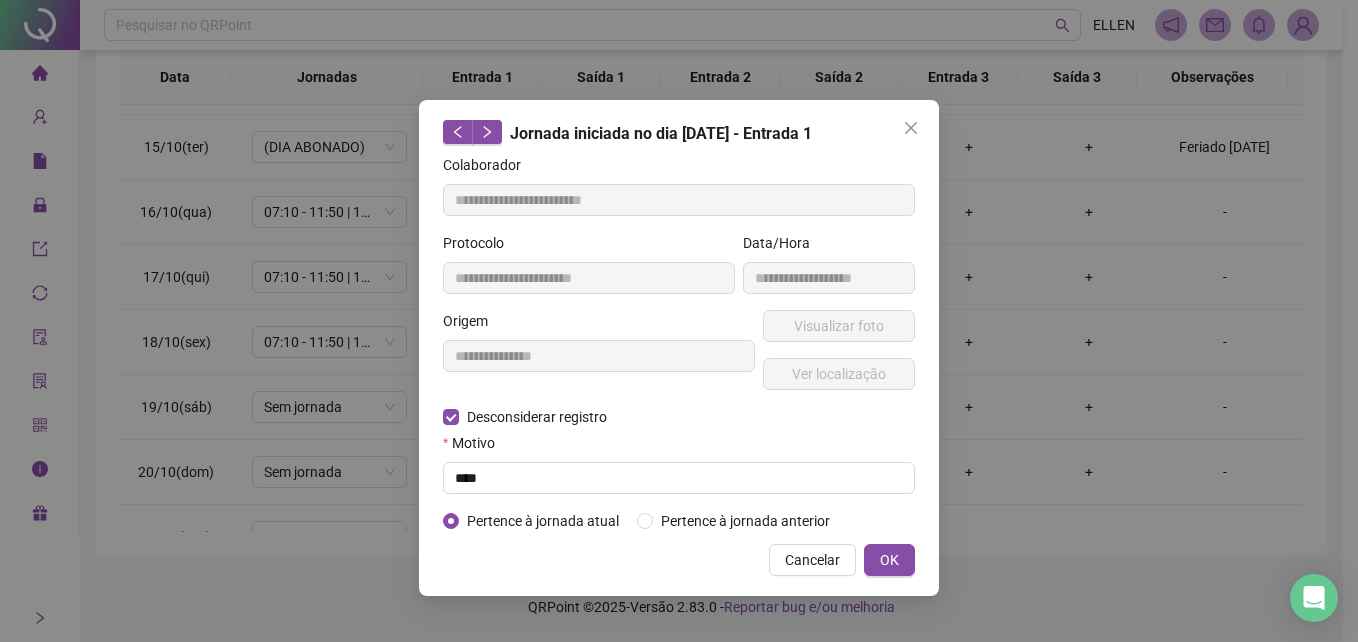 type on "**********" 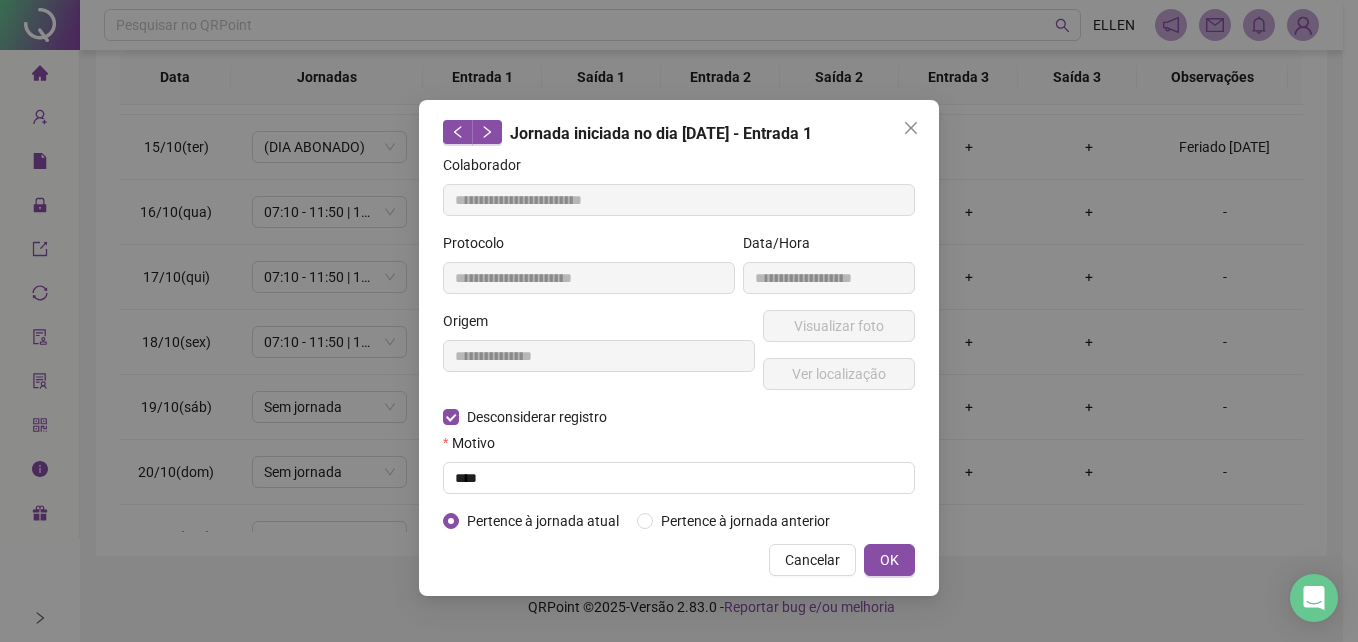 type on "**********" 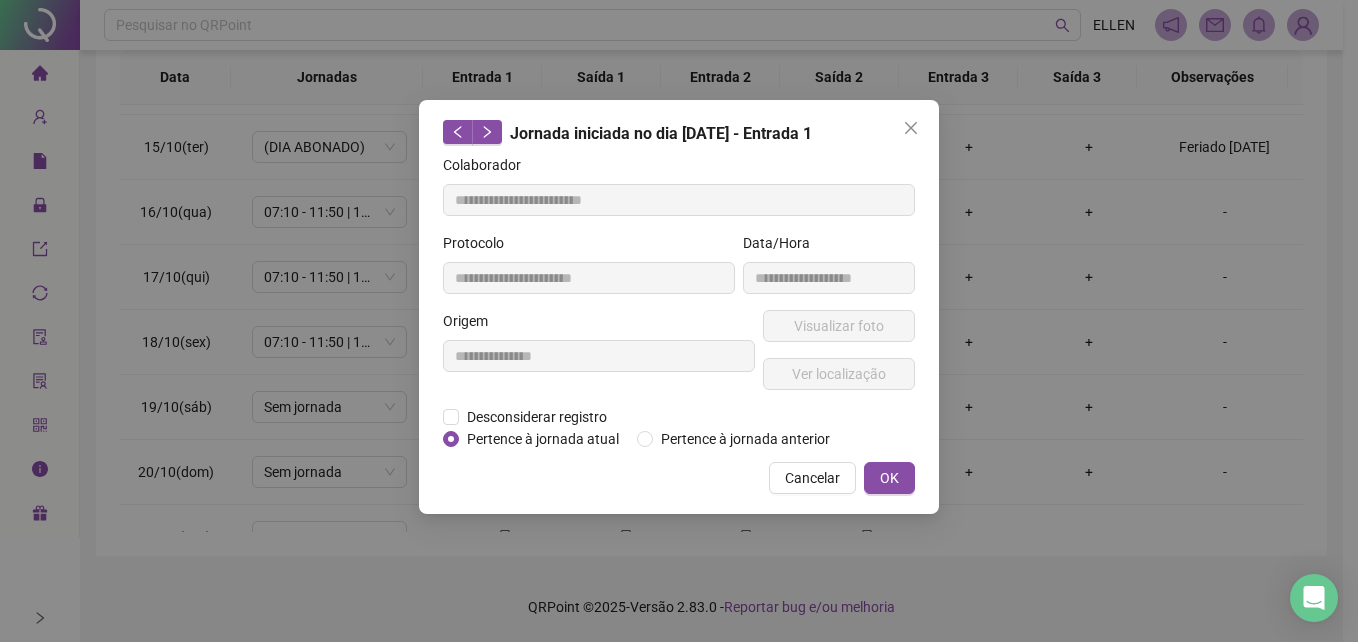 click on "**********" at bounding box center (599, 358) 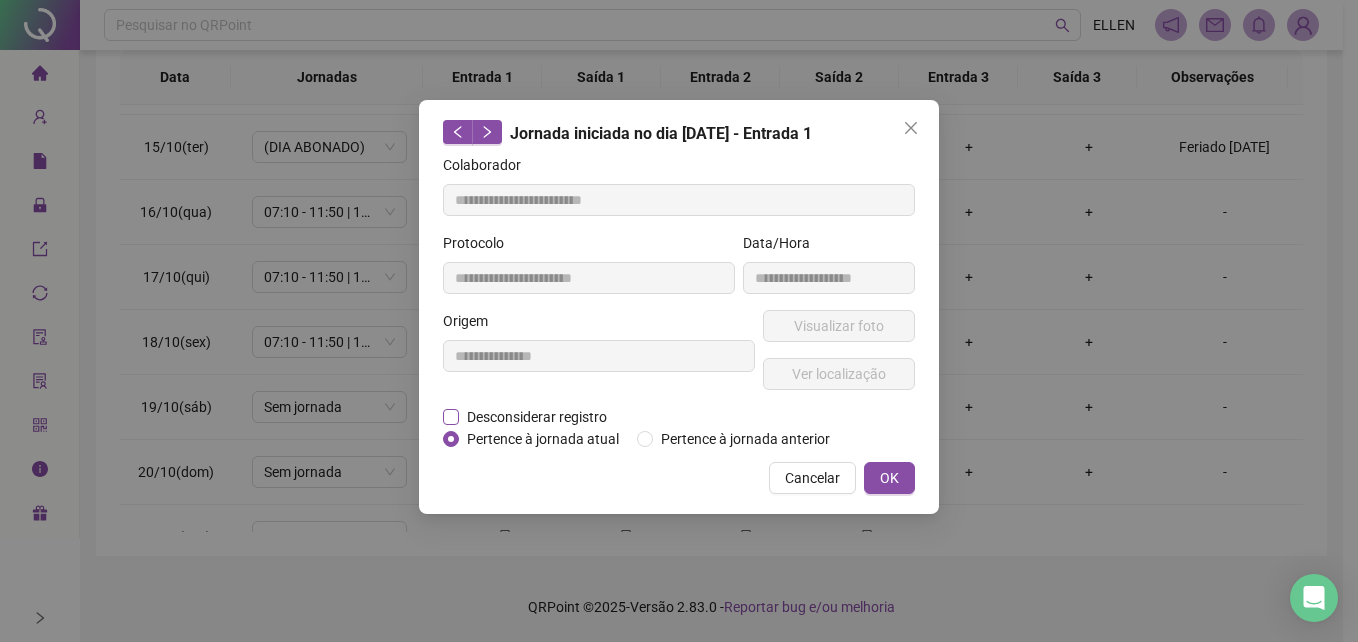 click on "Desconsiderar registro" at bounding box center [537, 417] 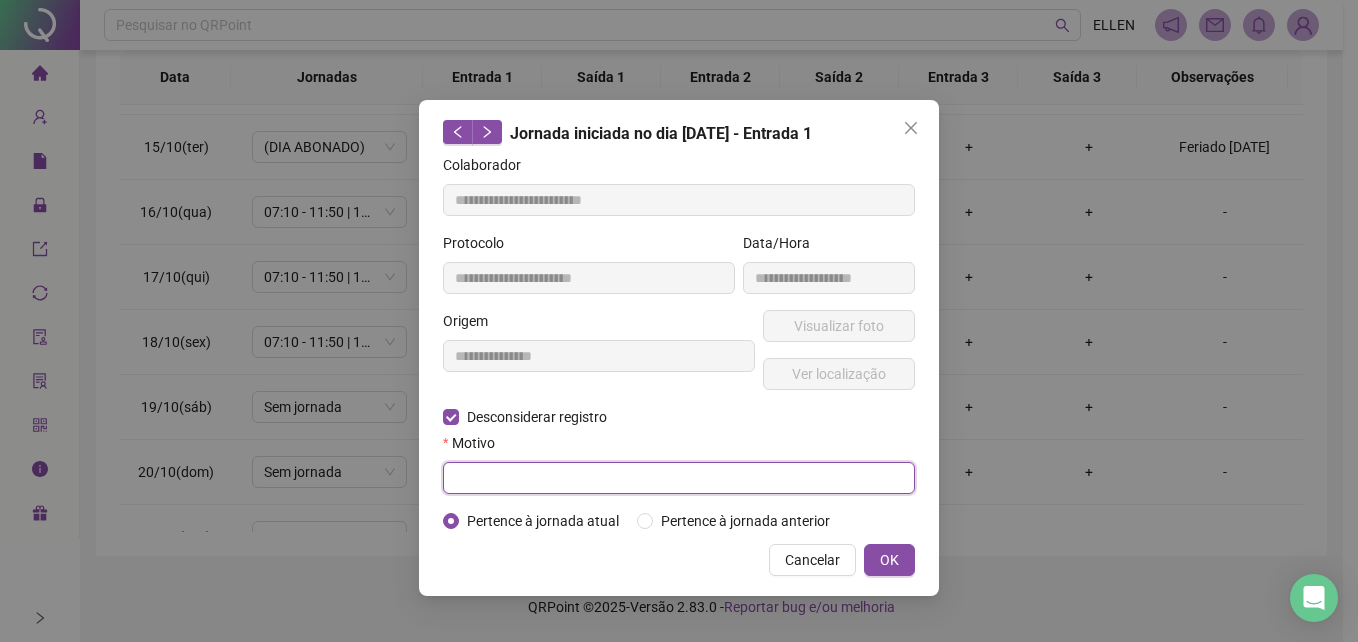 click at bounding box center [679, 478] 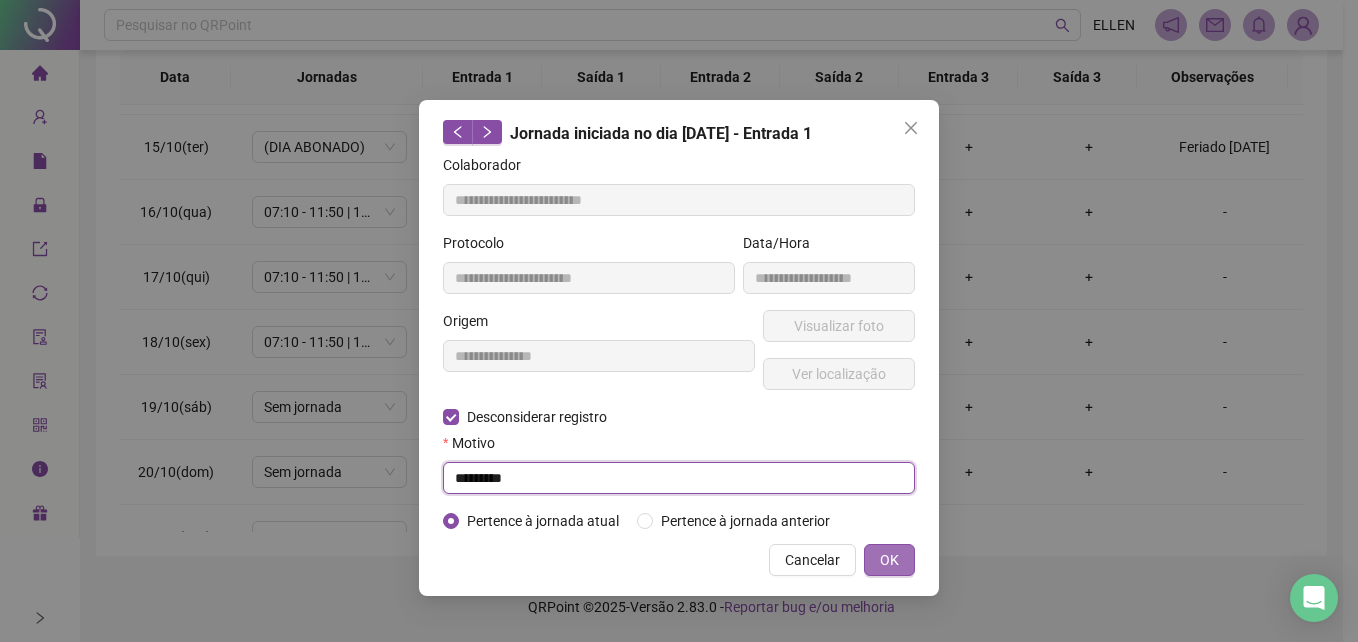 type on "*********" 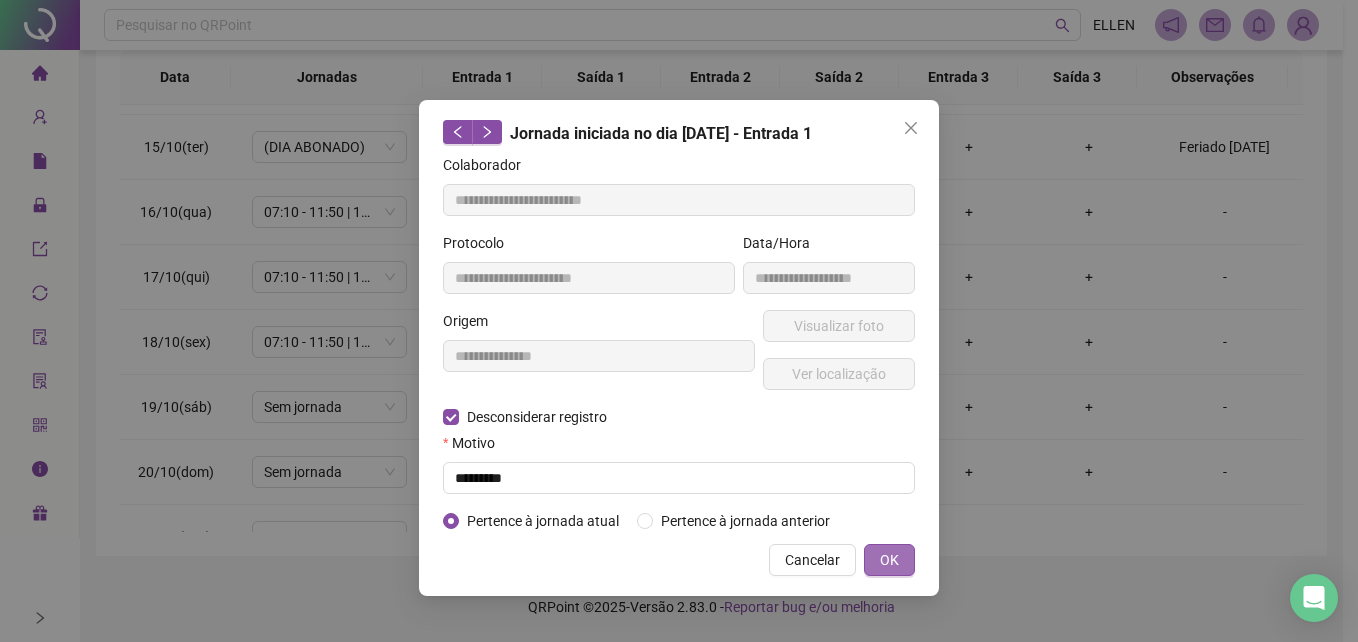 click on "OK" at bounding box center (889, 560) 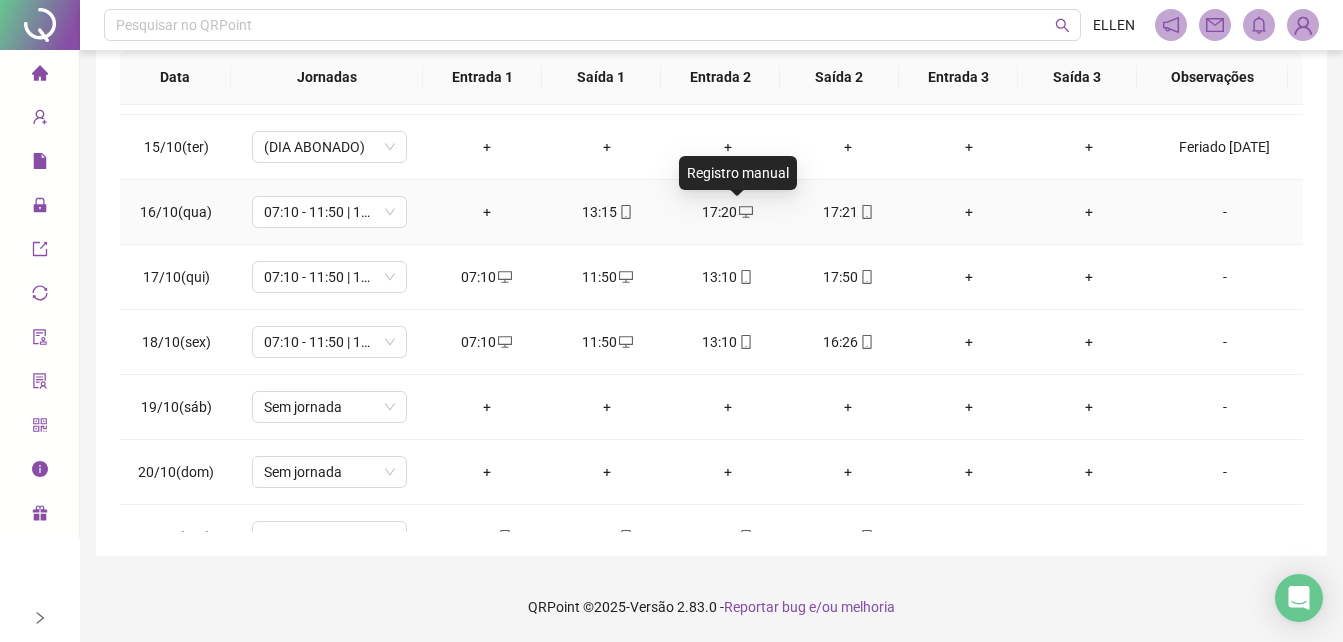 click 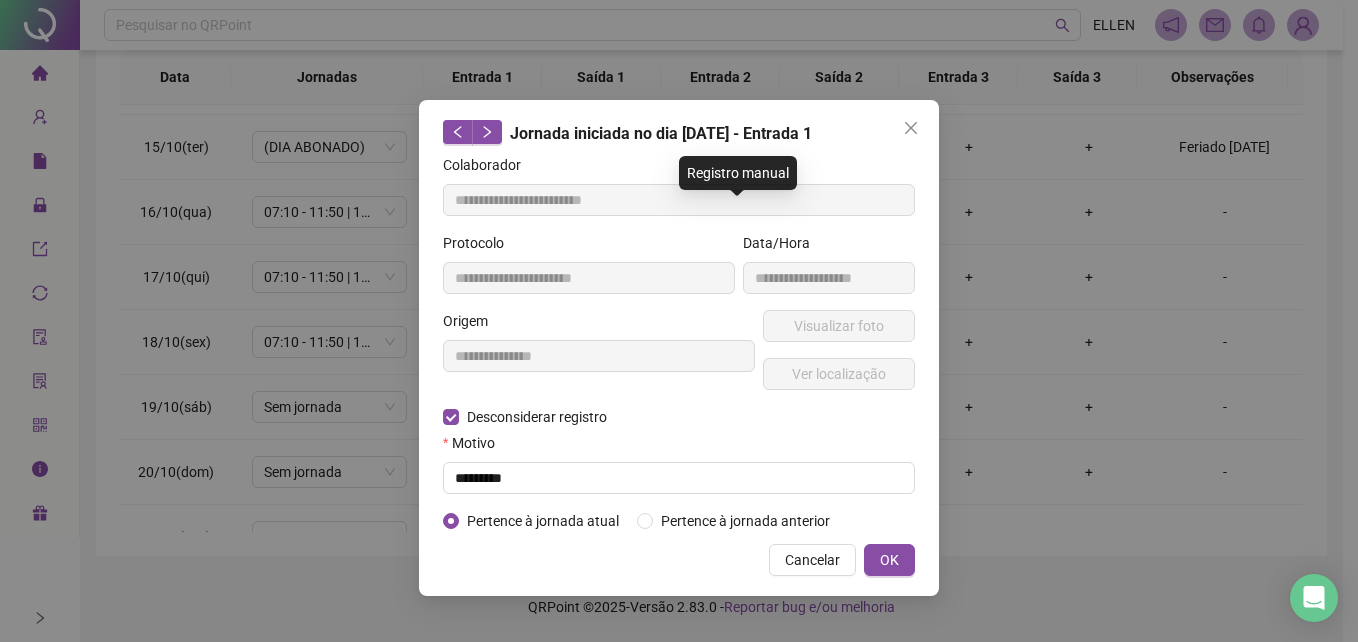 type on "**********" 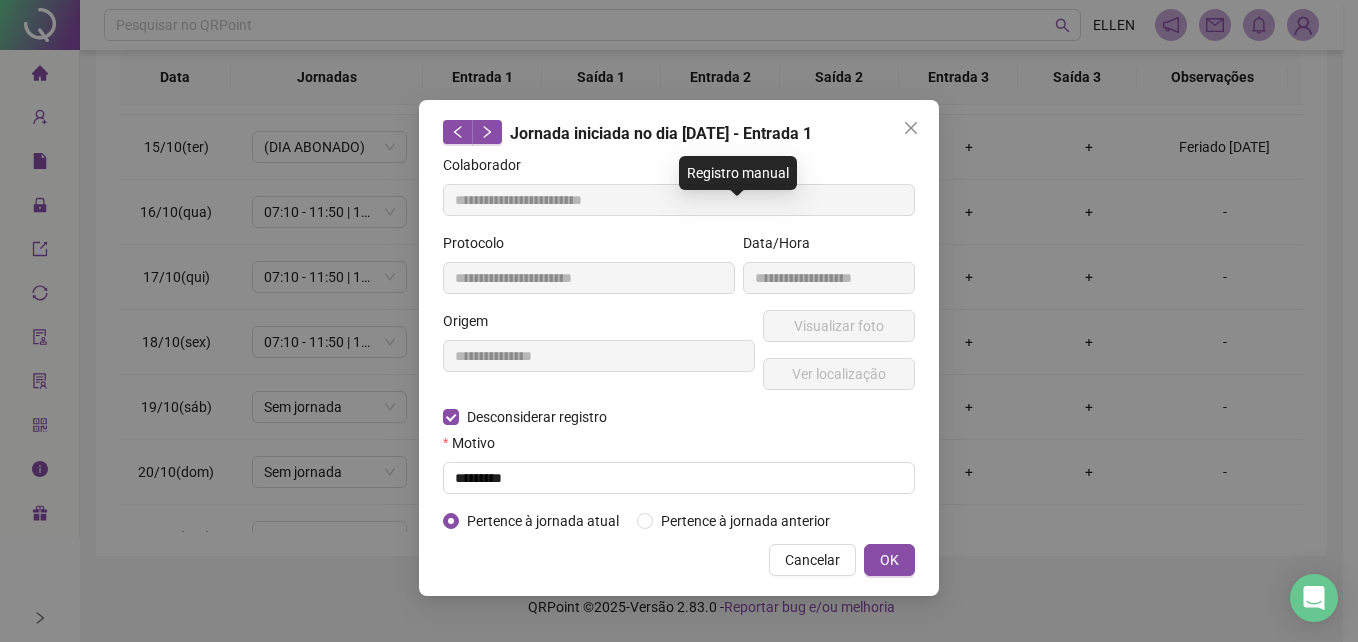 type on "**********" 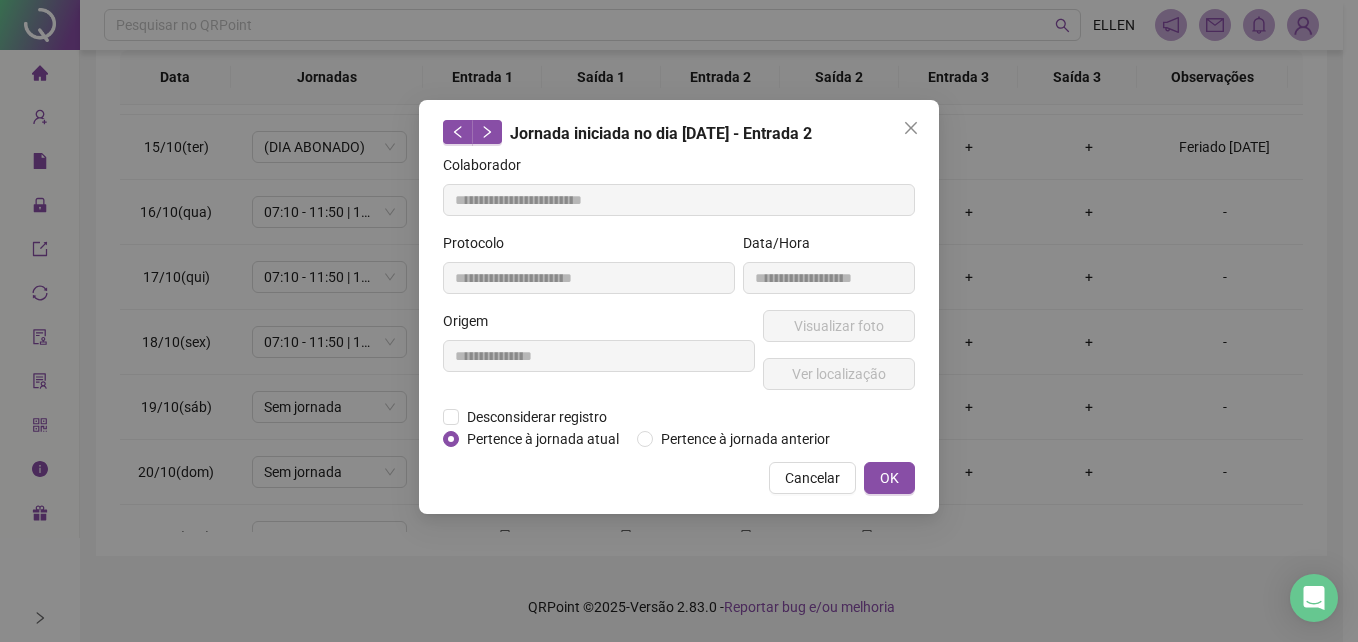 click on "**********" at bounding box center [599, 358] 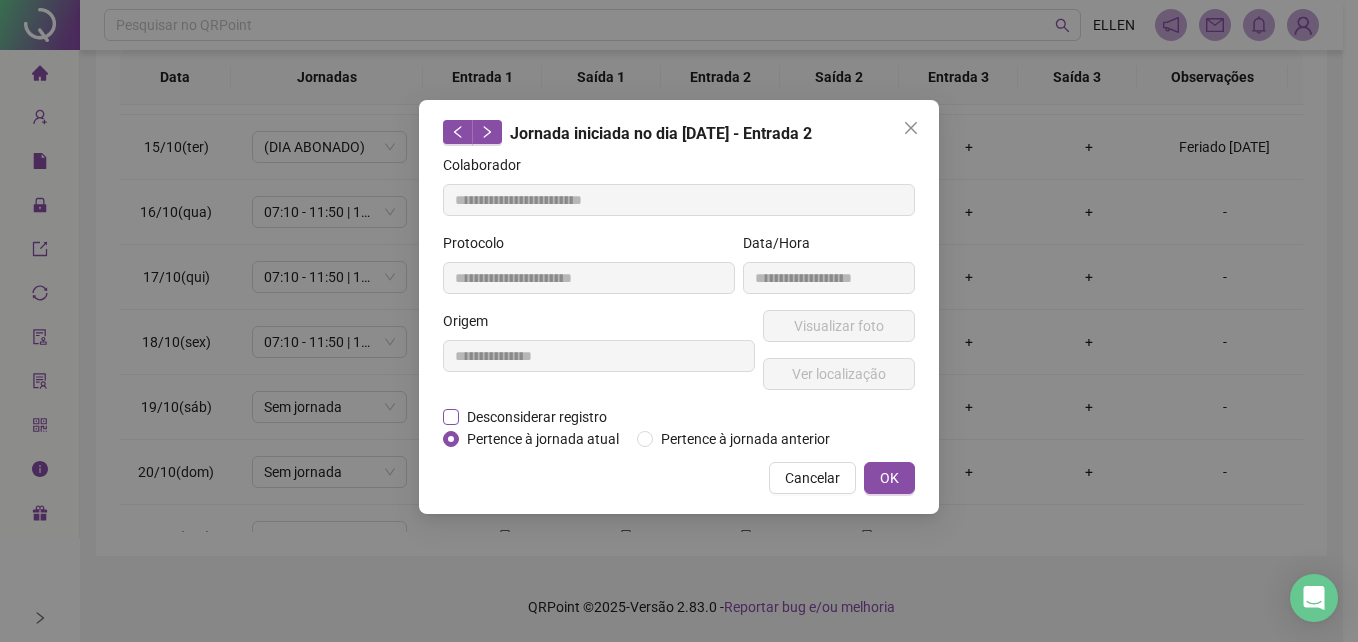 click on "Desconsiderar registro" at bounding box center (537, 417) 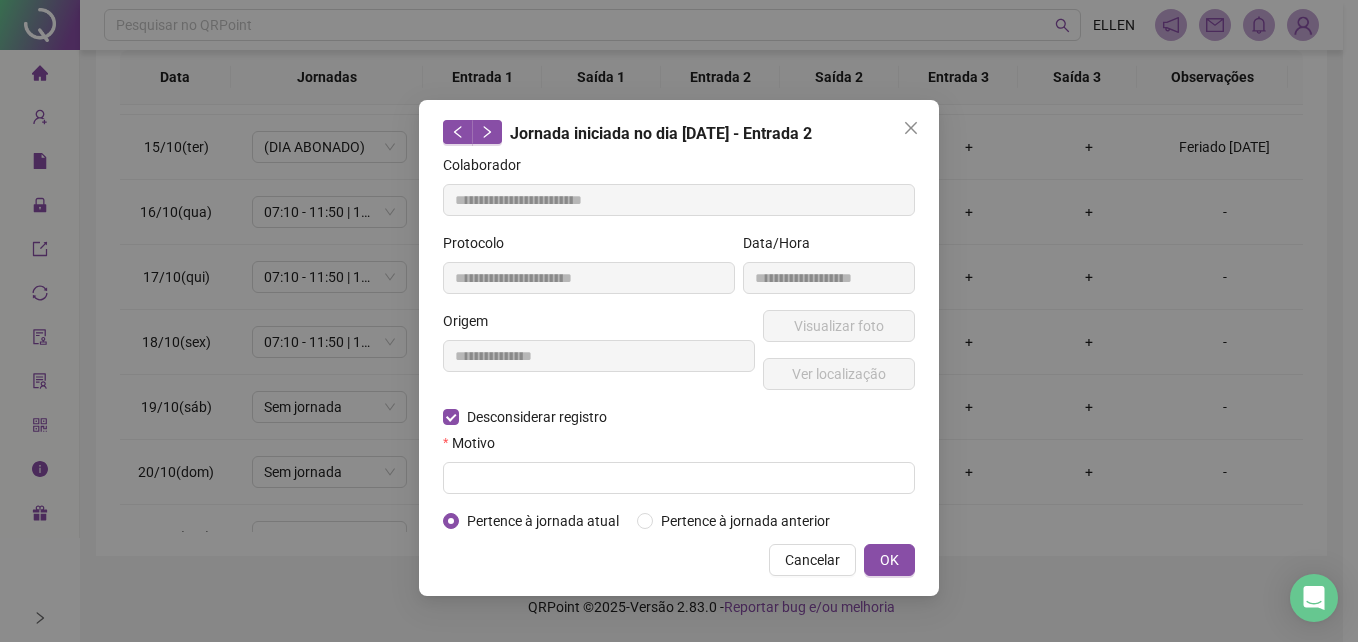 click on "Motivo" at bounding box center (679, 447) 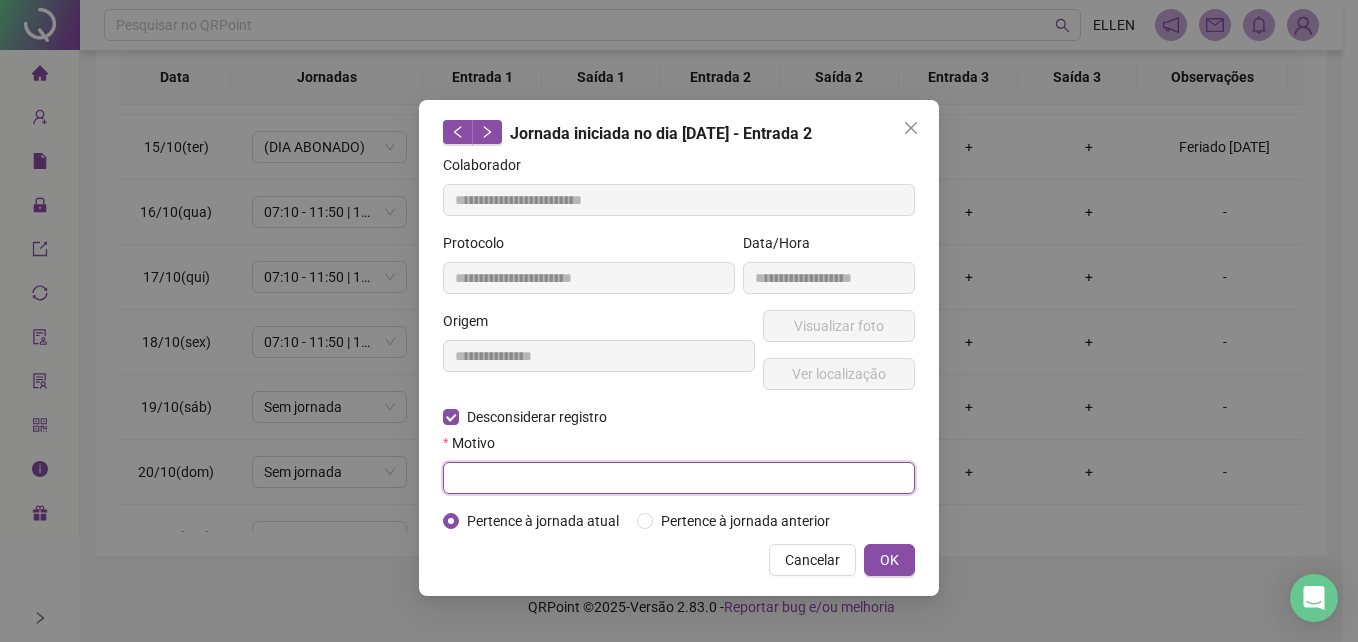 click at bounding box center [679, 478] 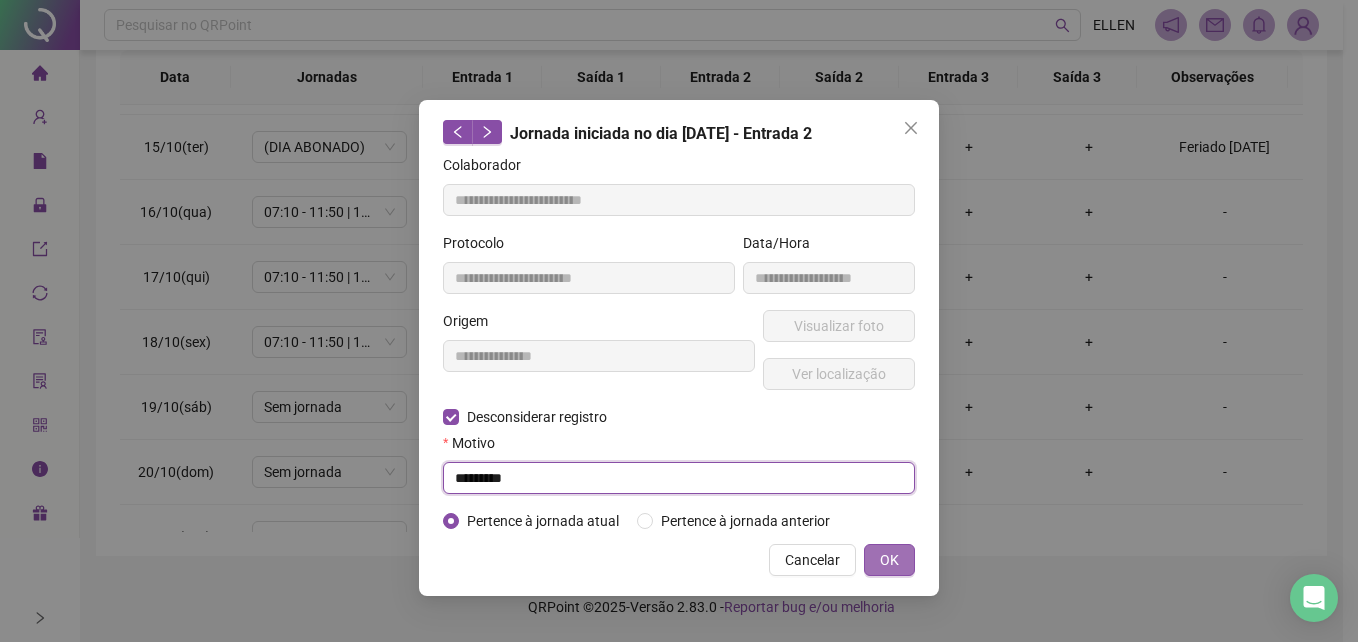 type on "*********" 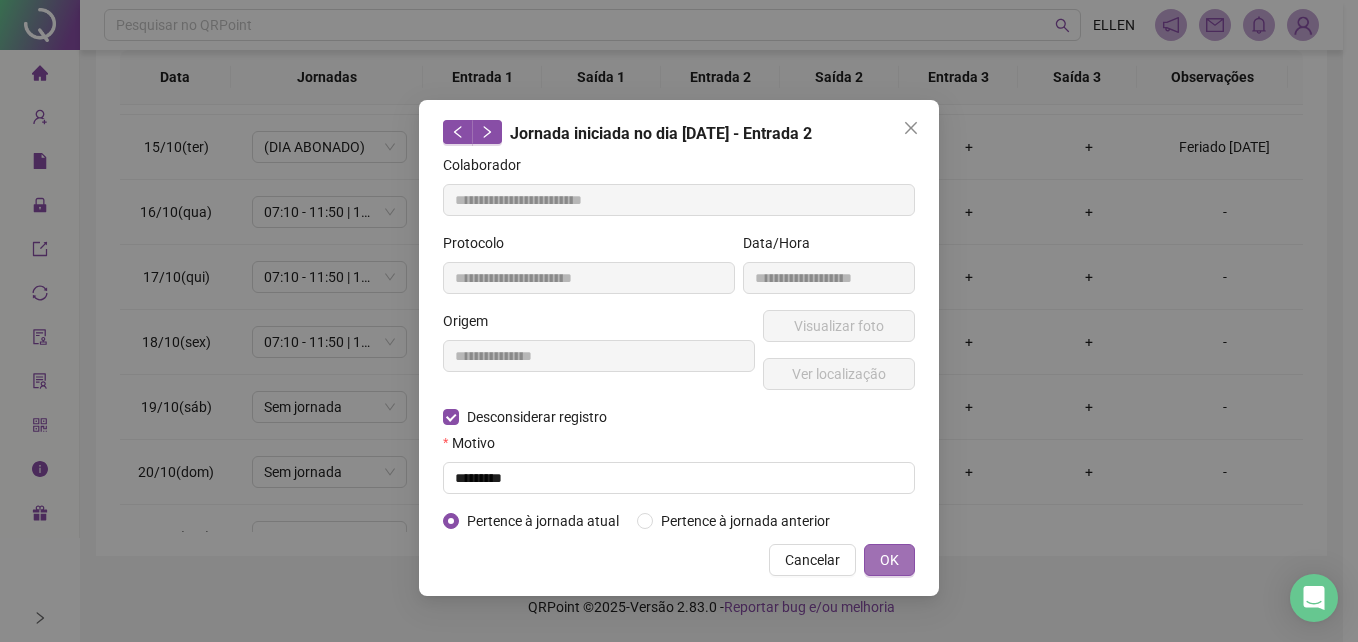 click on "OK" at bounding box center [889, 560] 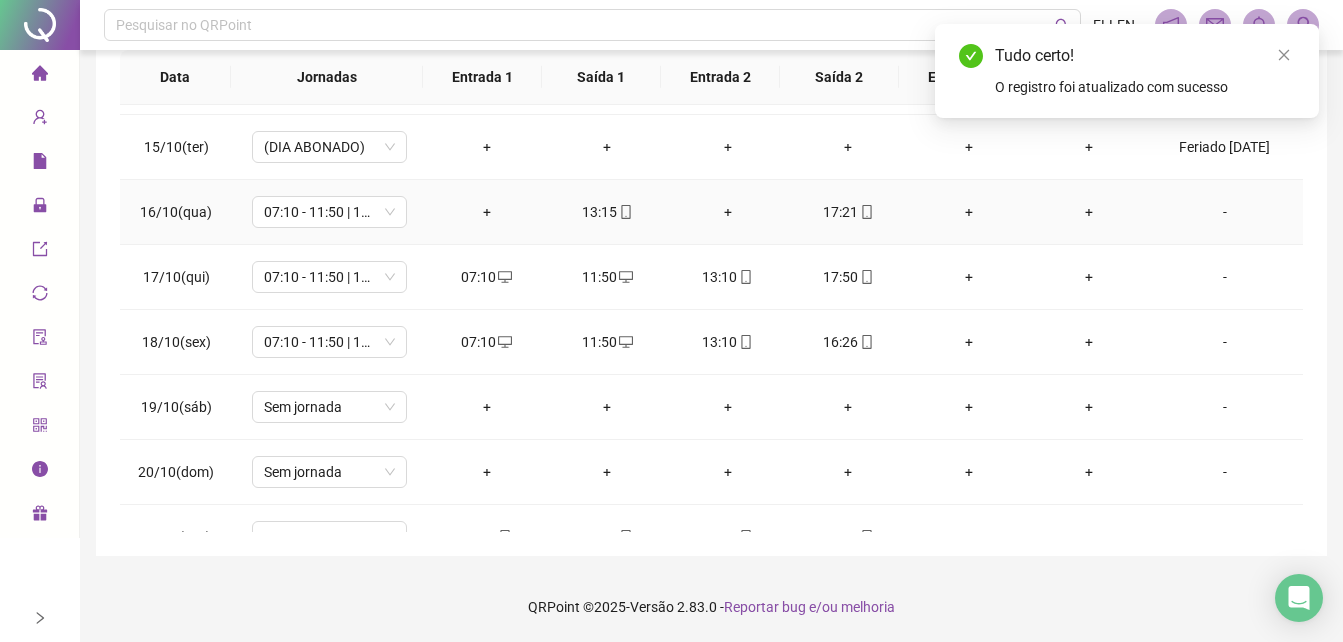 click on "+" at bounding box center (486, 212) 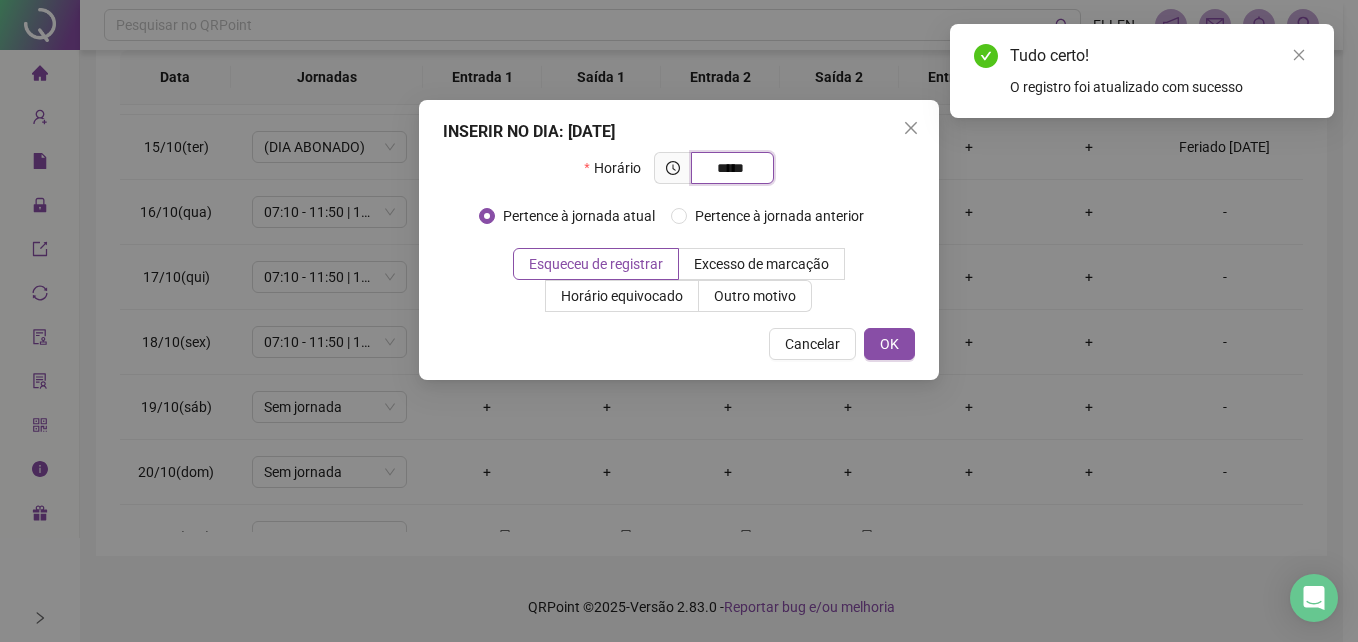 type on "*****" 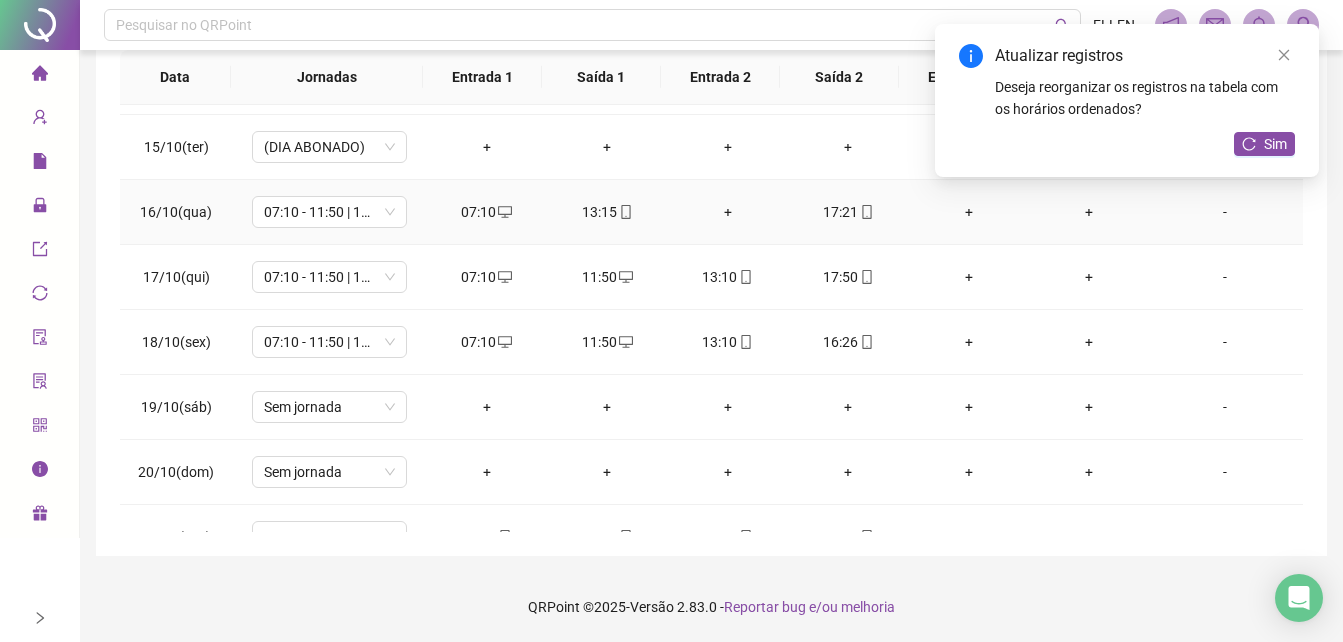 click on "+" at bounding box center [728, 212] 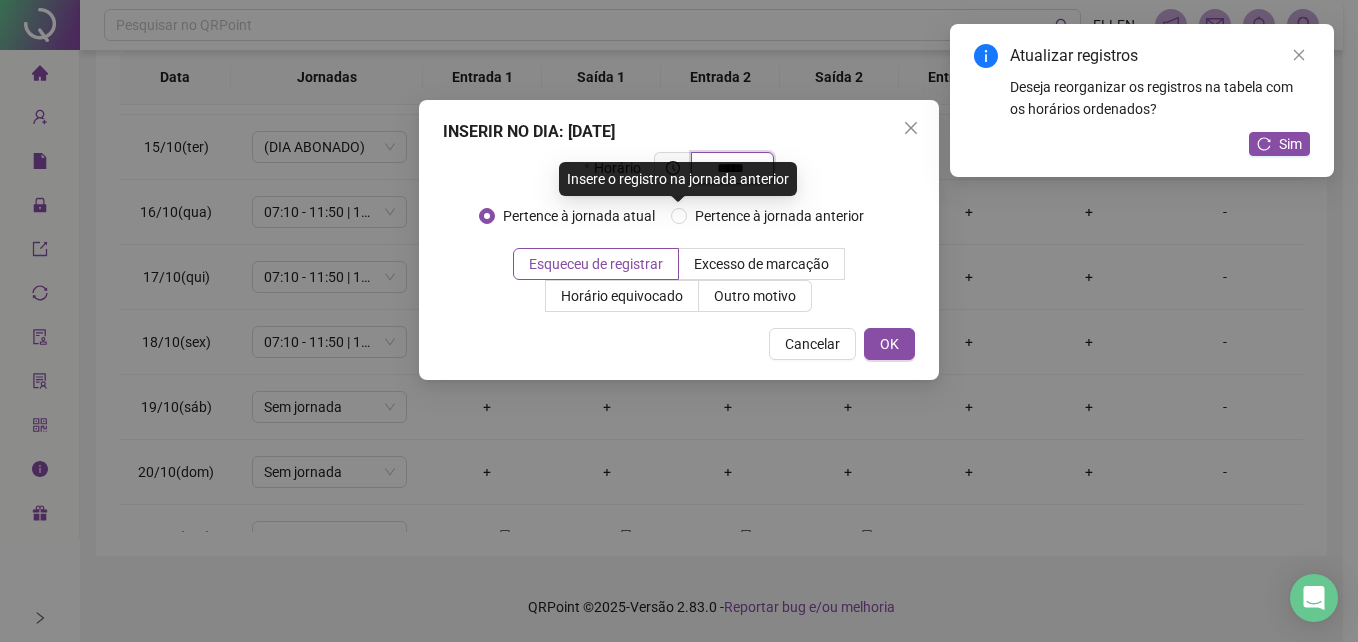 type on "*****" 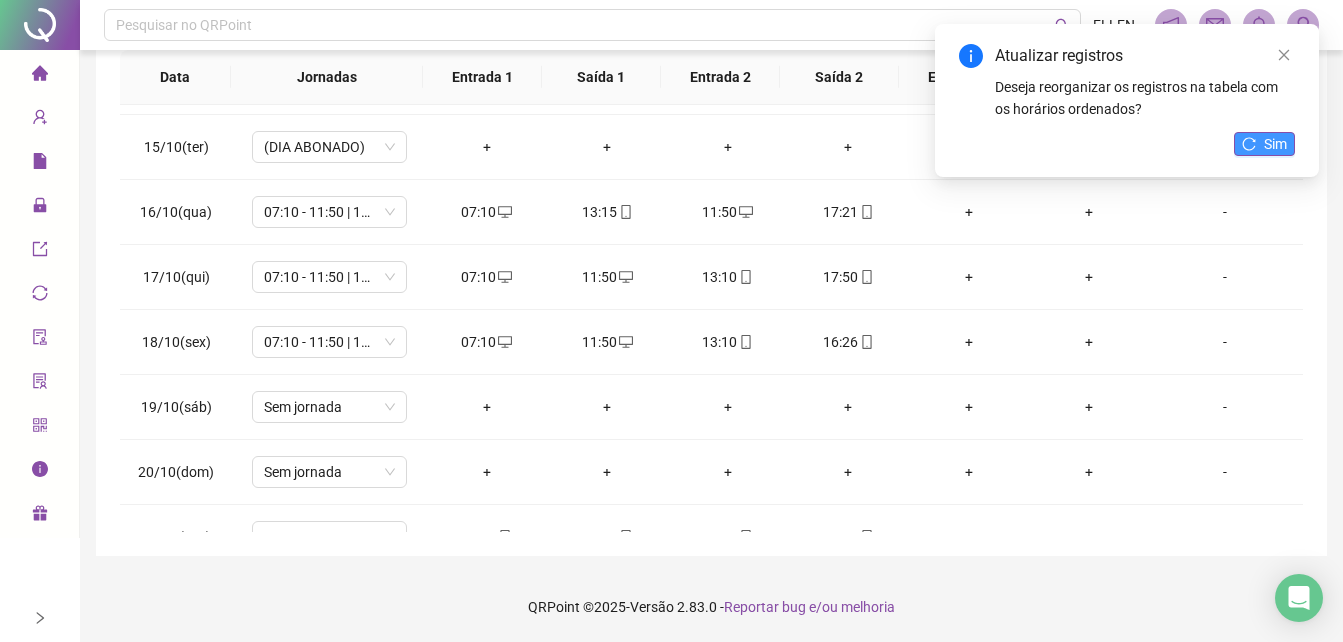 click on "Sim" at bounding box center (1275, 144) 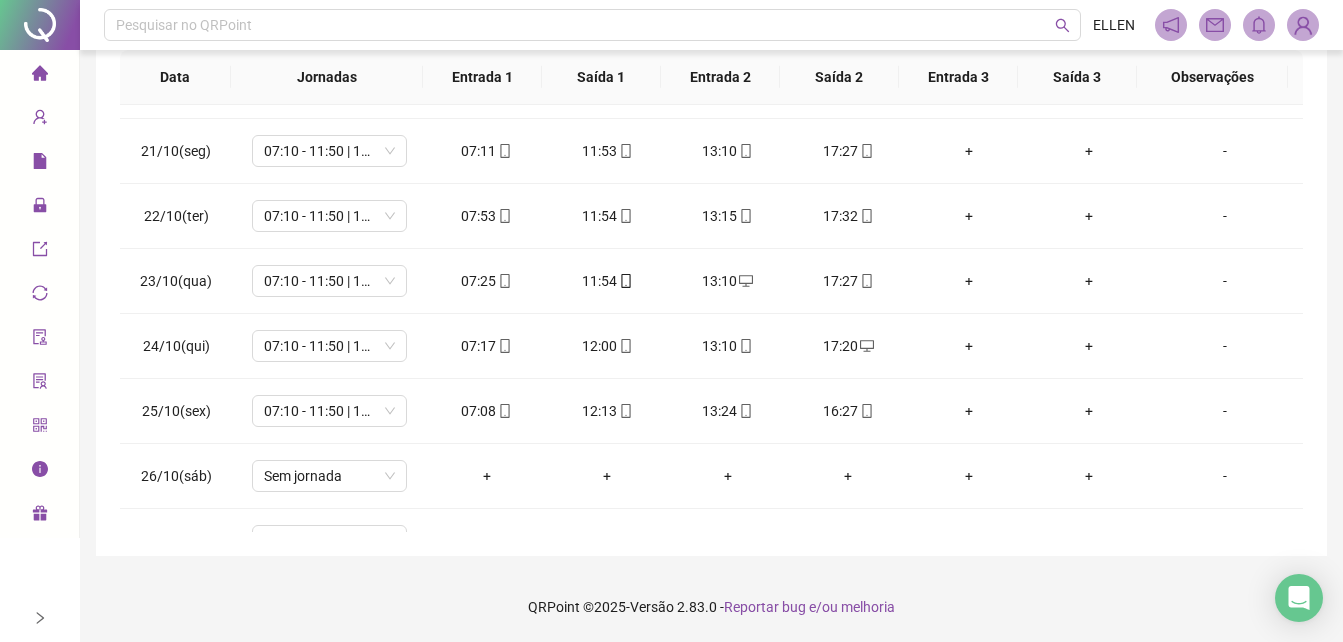 scroll, scrollTop: 1088, scrollLeft: 0, axis: vertical 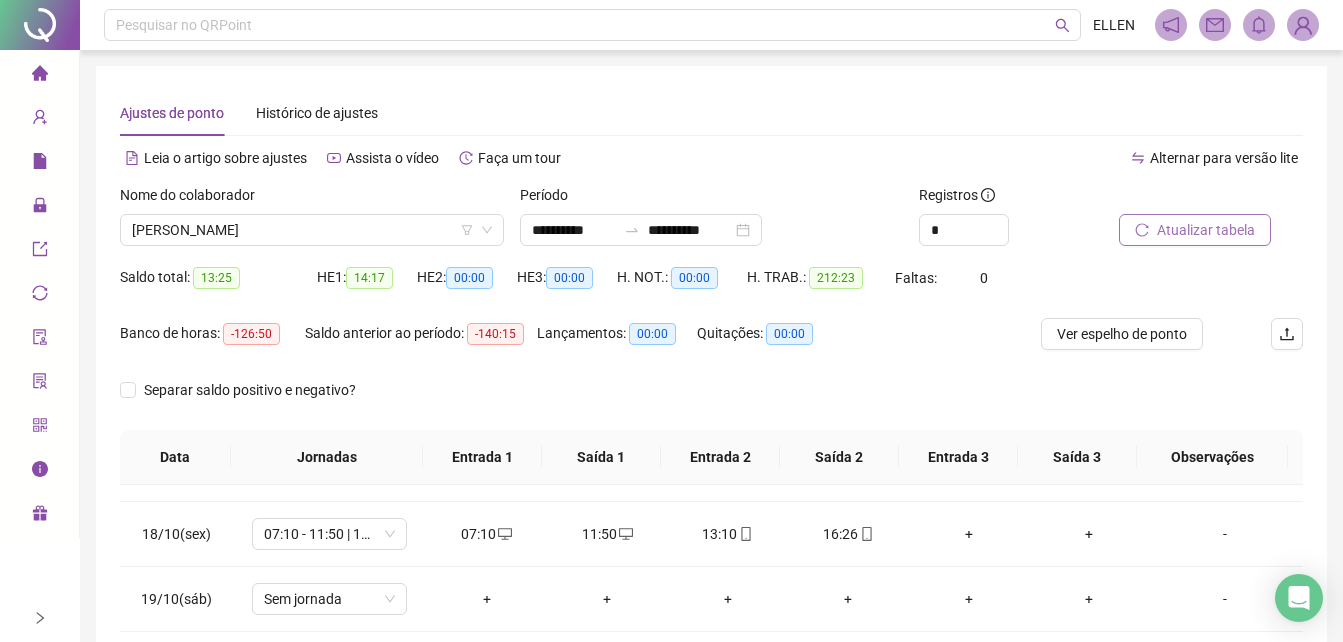 click on "Atualizar tabela" at bounding box center (1206, 230) 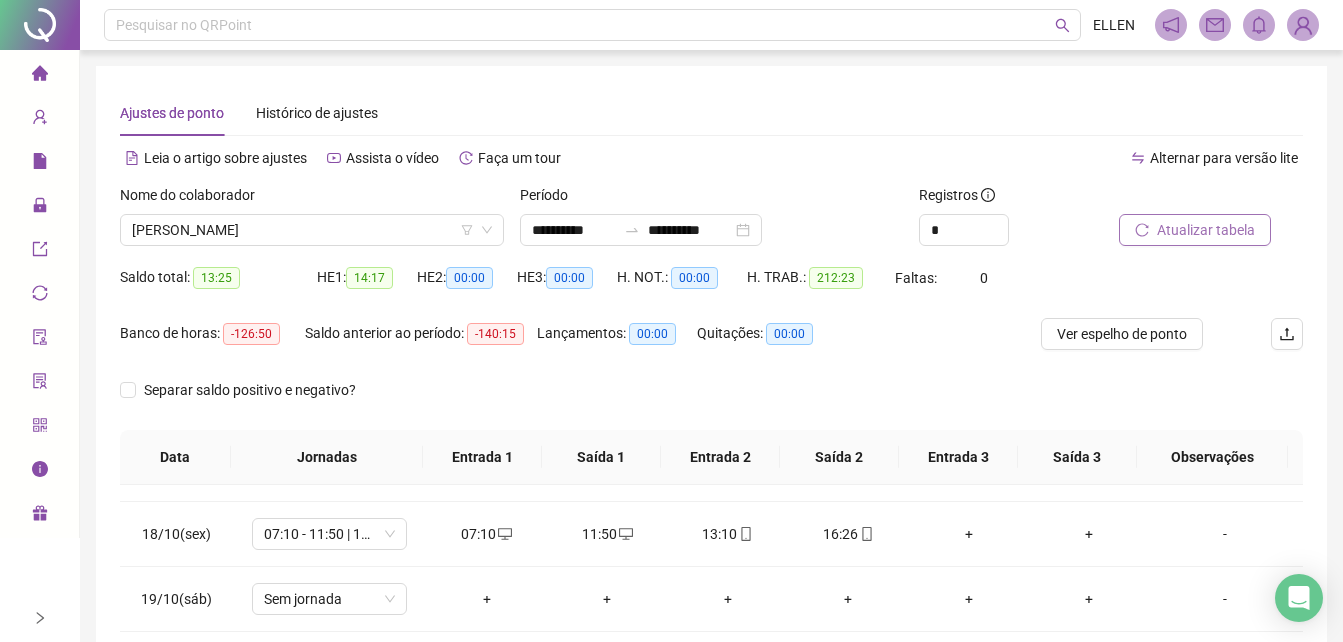 click on "Atualizar tabela" at bounding box center (1206, 230) 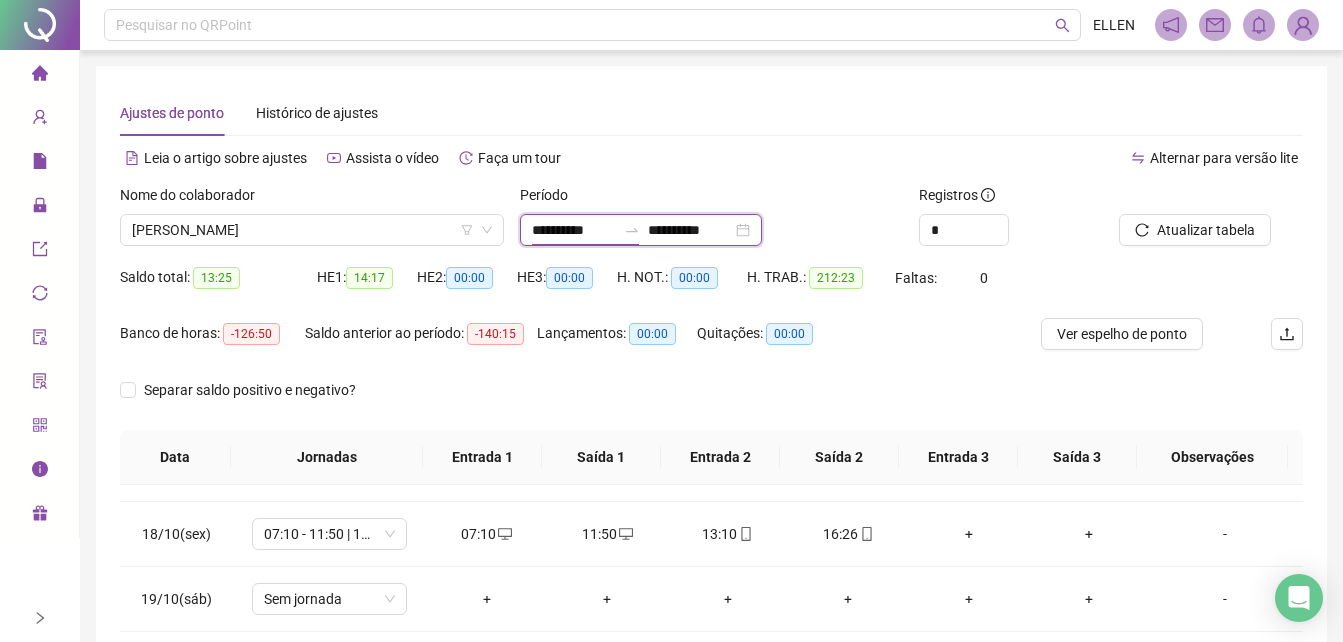 click on "**********" at bounding box center [574, 230] 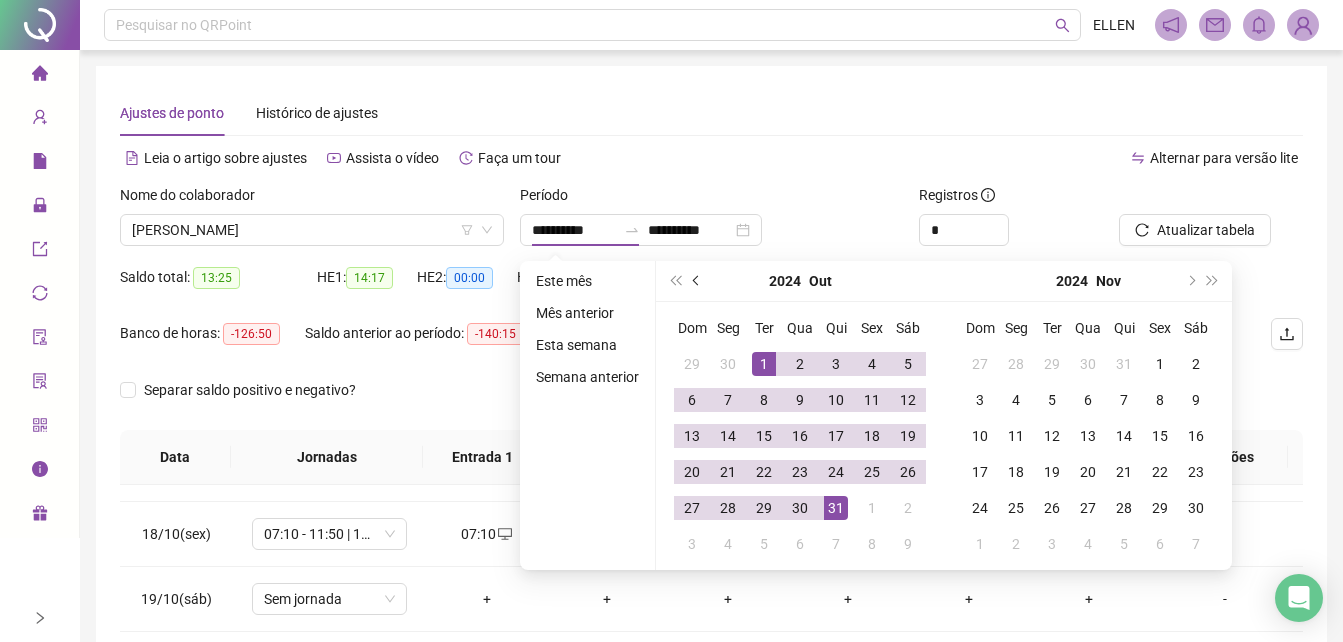 click at bounding box center [698, 281] 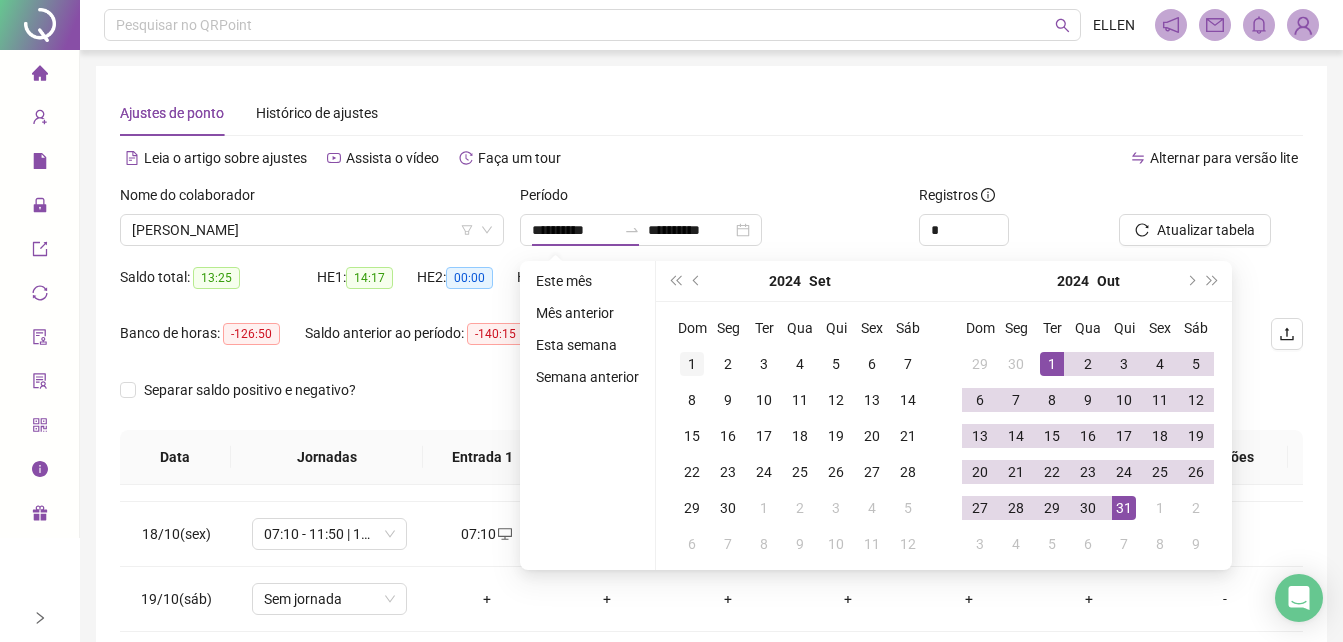 type on "**********" 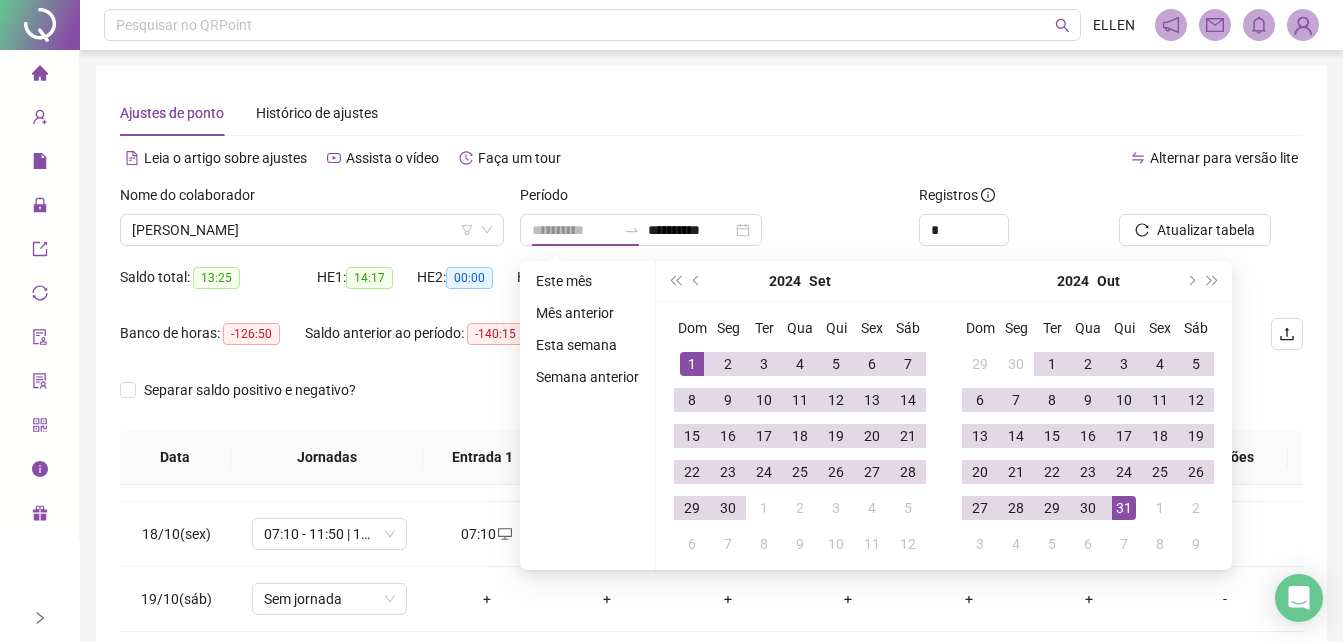 click on "1" at bounding box center (692, 364) 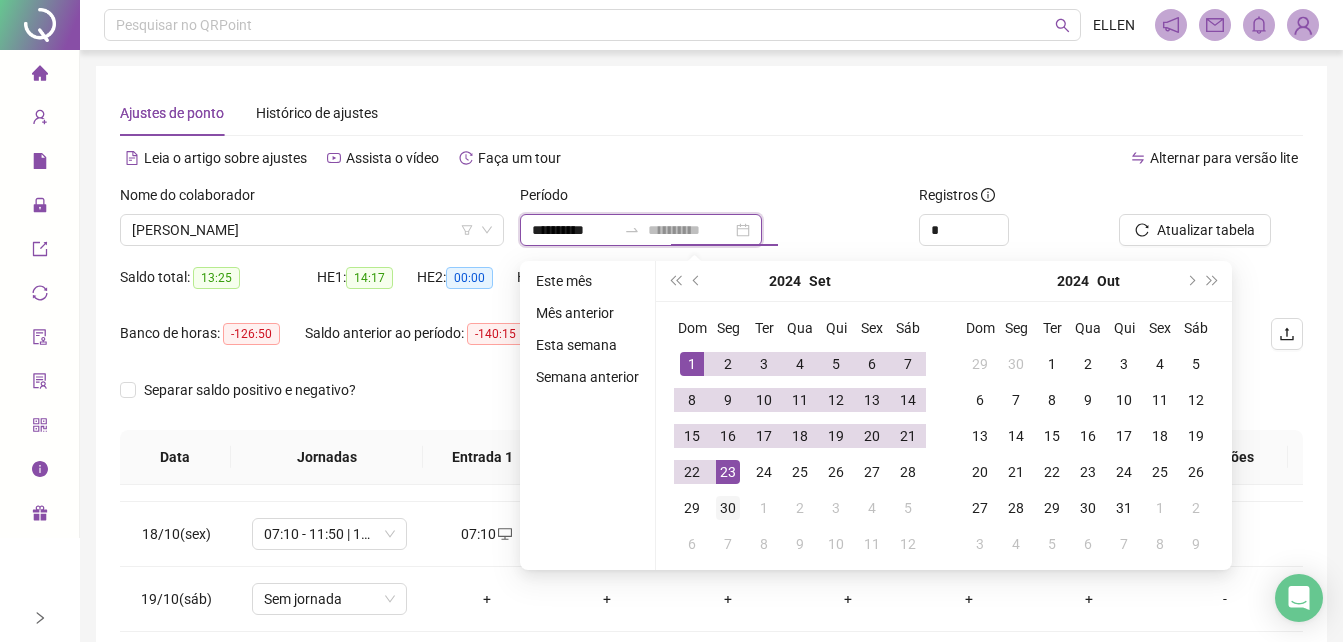 type on "**********" 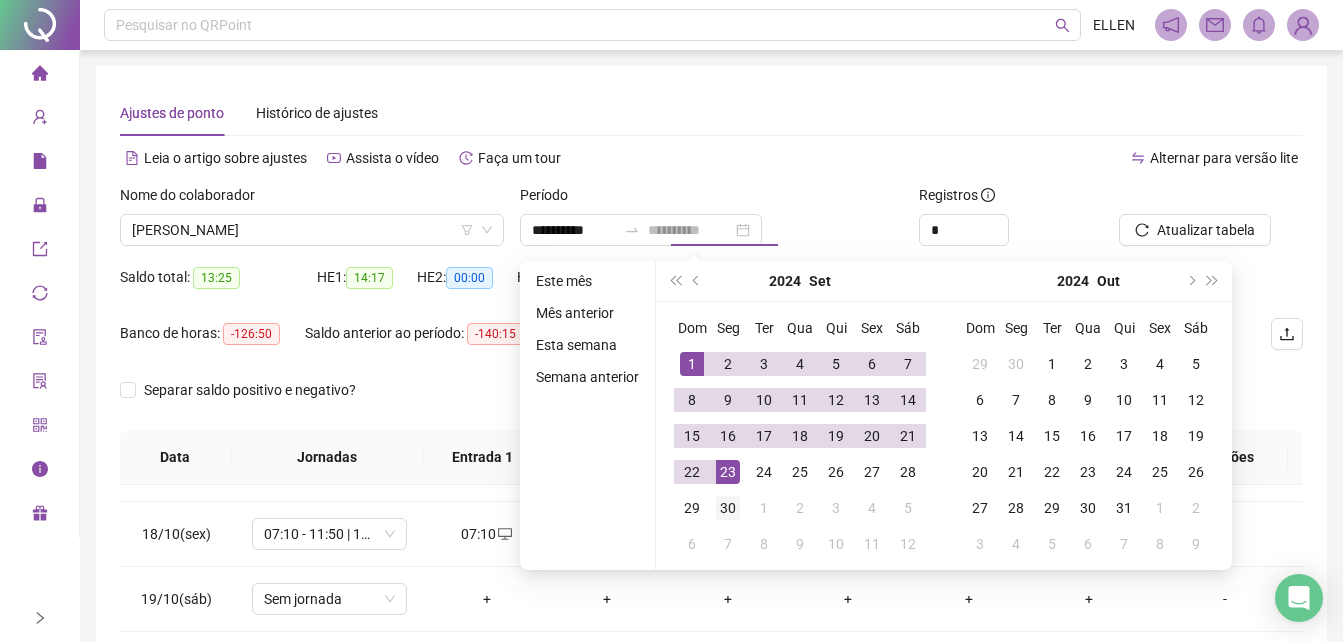 click on "30" at bounding box center [728, 508] 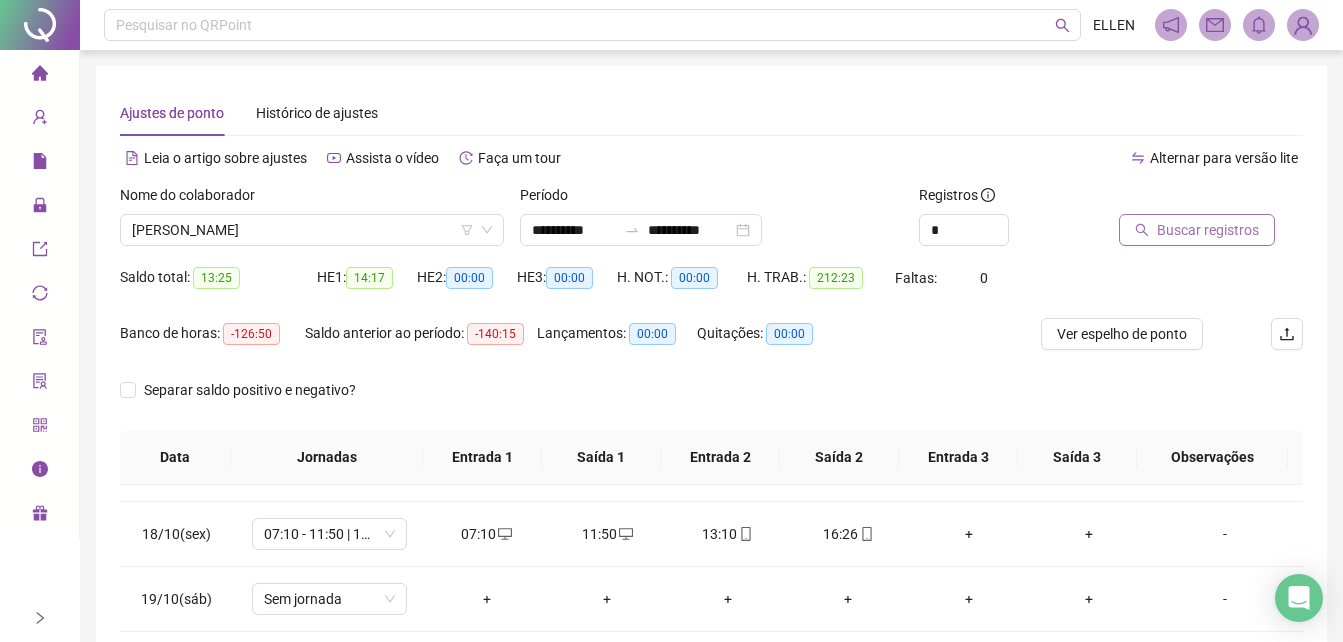 click on "Buscar registros" at bounding box center (1208, 230) 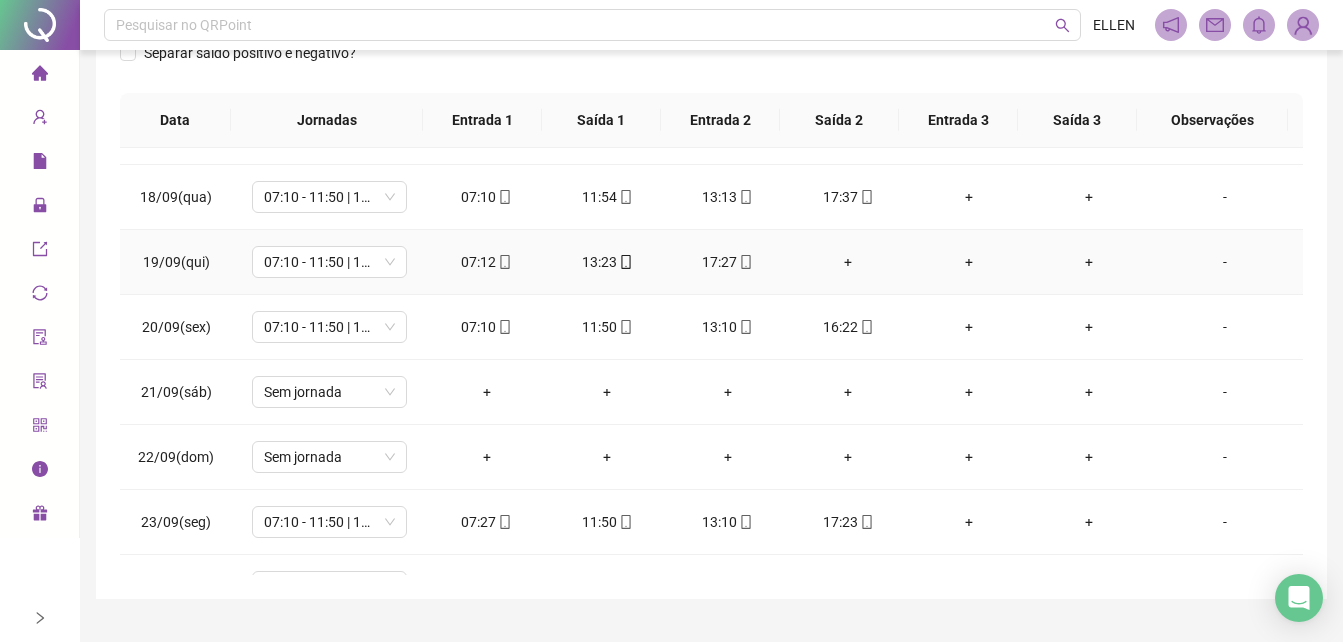 scroll, scrollTop: 380, scrollLeft: 0, axis: vertical 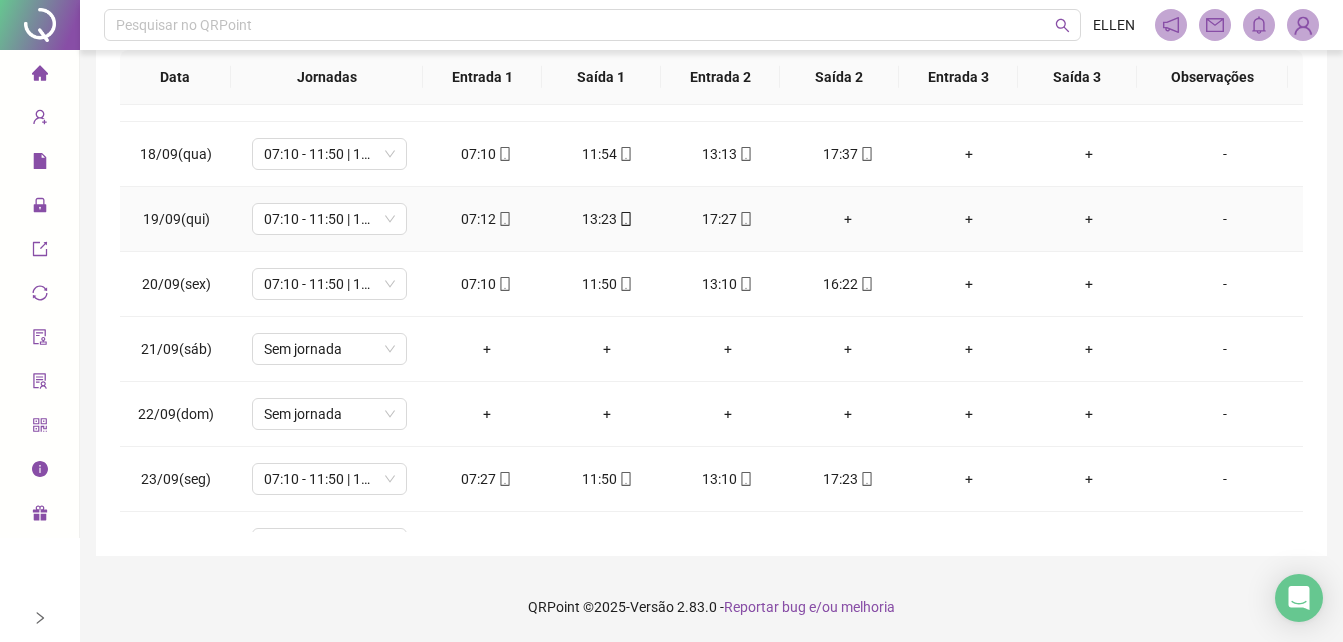 click on "+" at bounding box center (848, 219) 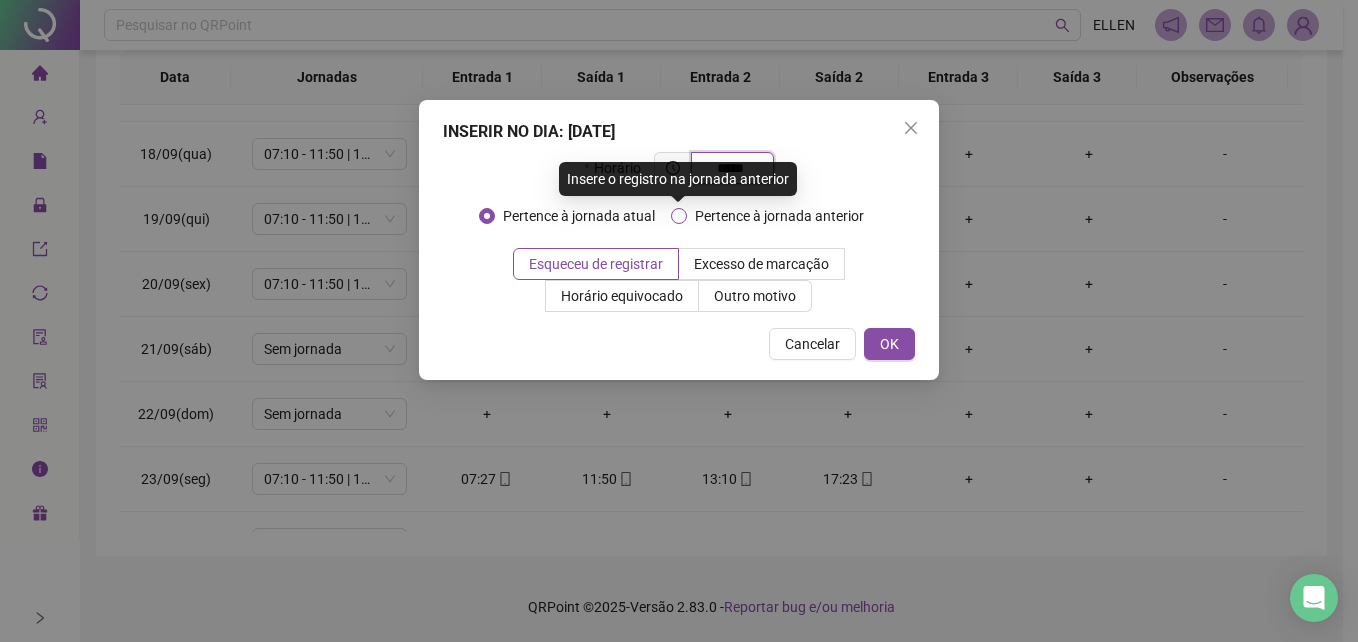 type on "*****" 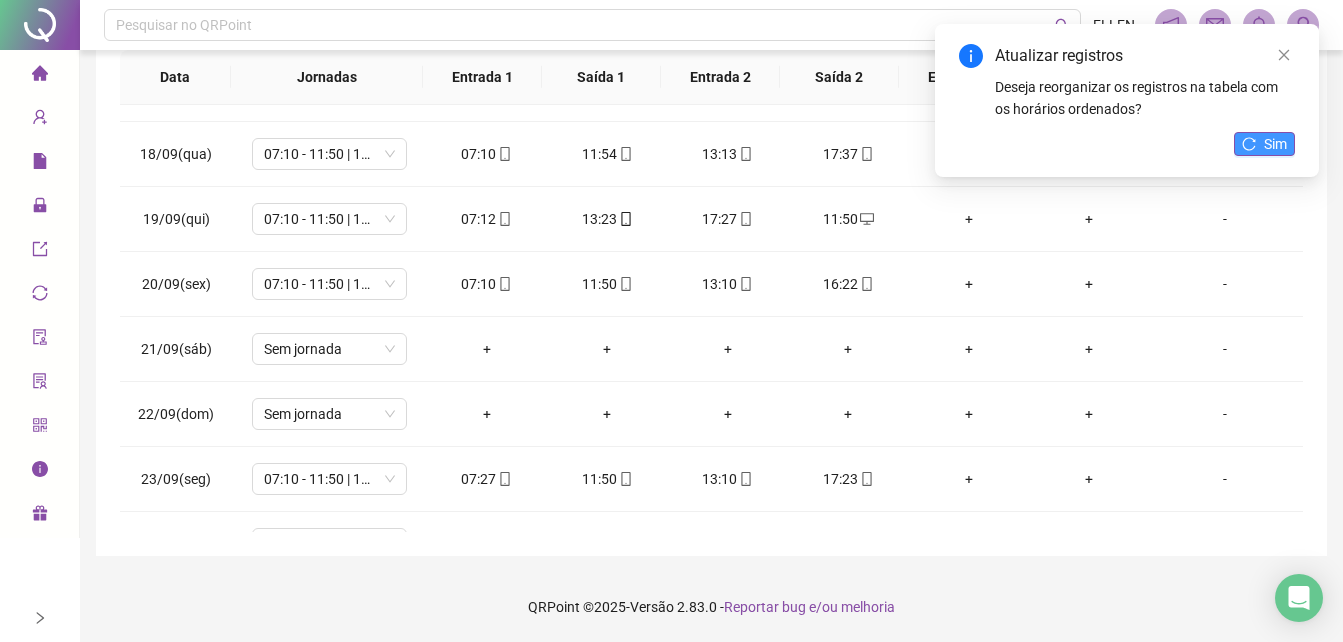 click 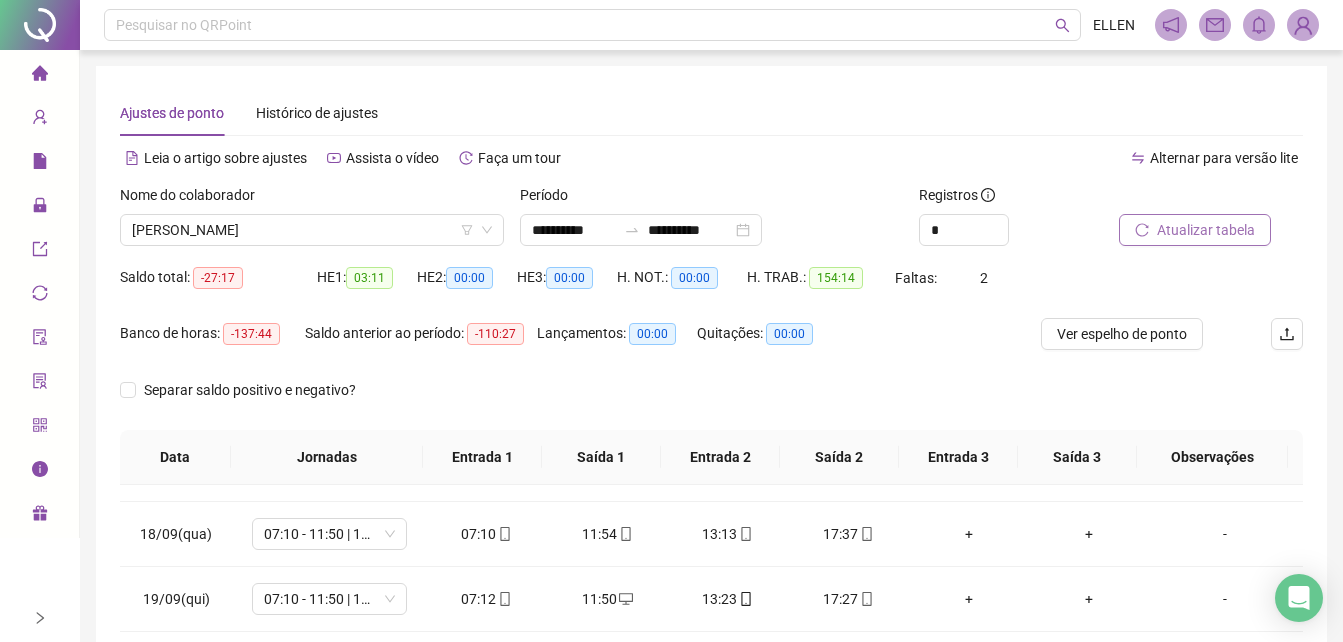 scroll, scrollTop: 380, scrollLeft: 0, axis: vertical 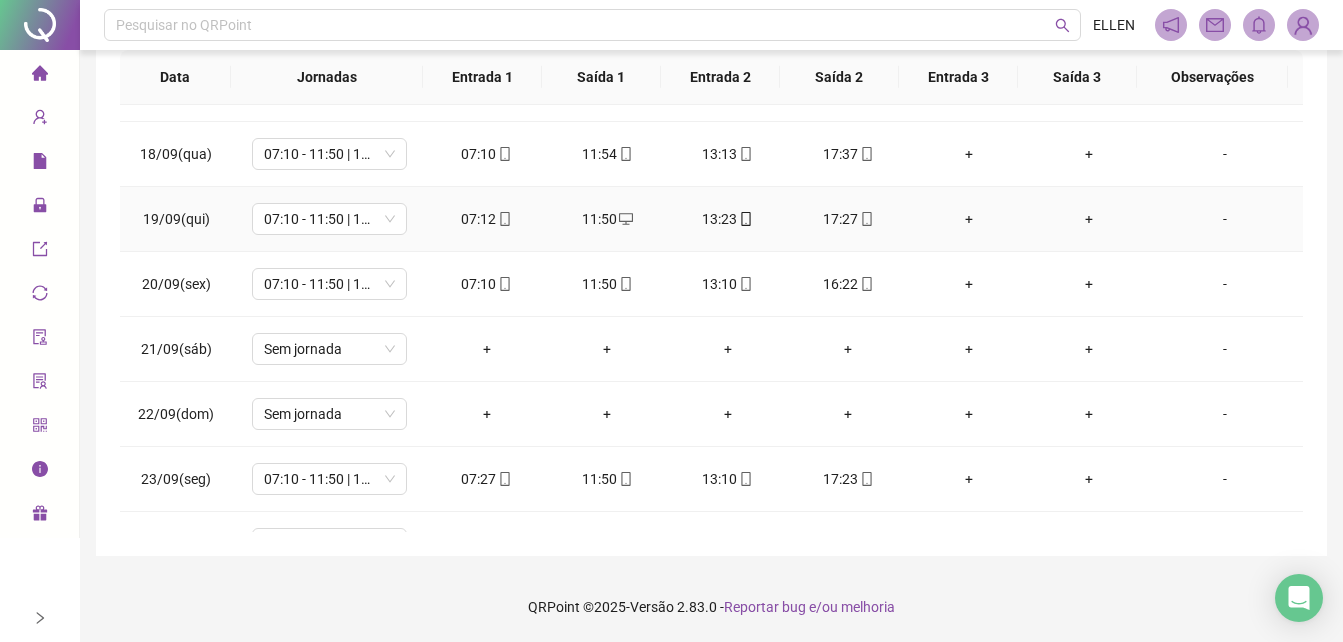 click on "-" at bounding box center (1226, 219) 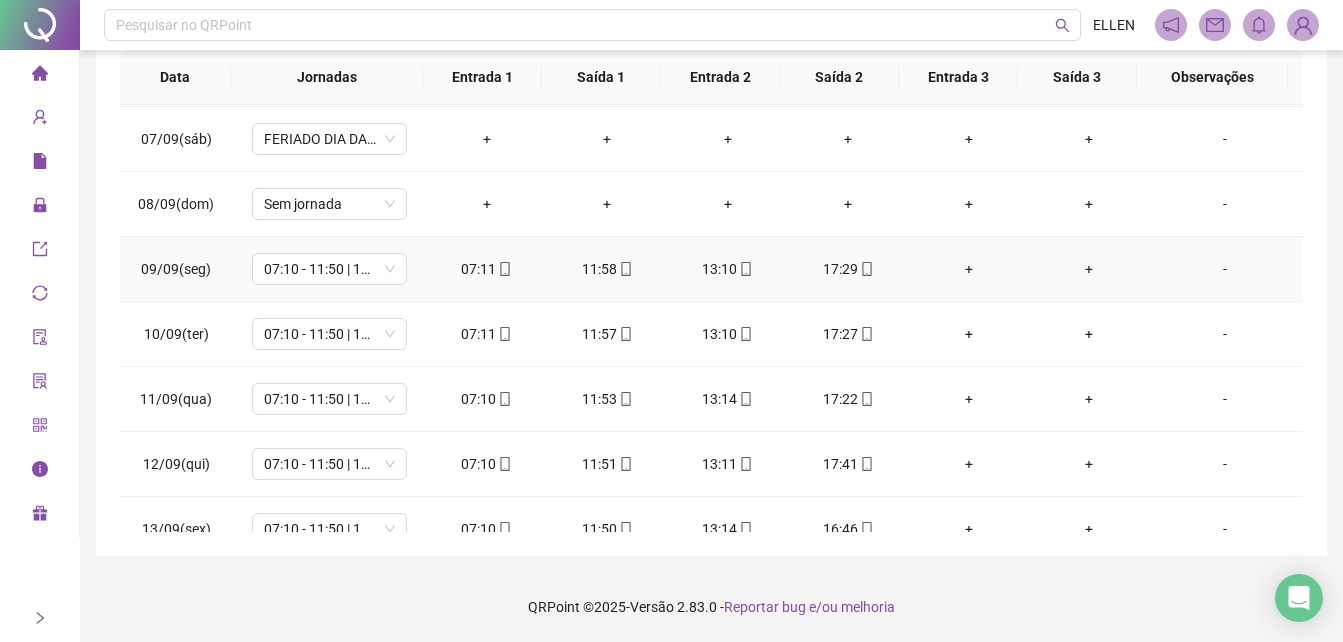 scroll, scrollTop: 0, scrollLeft: 0, axis: both 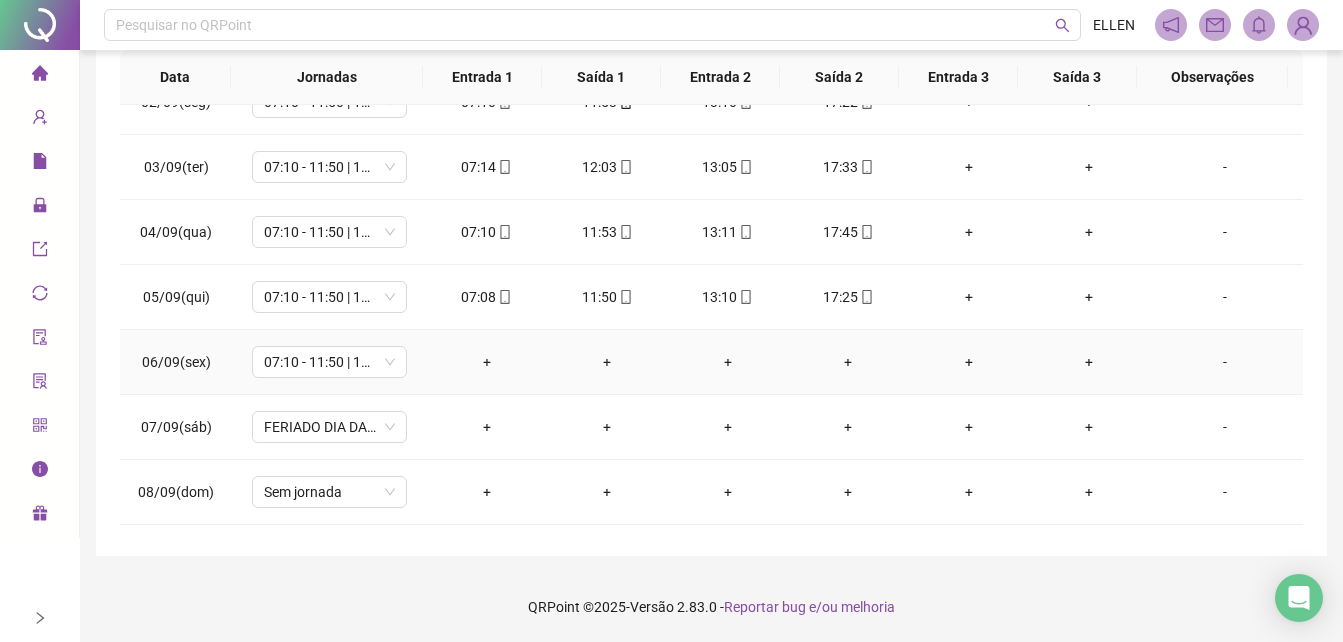 click on "+" at bounding box center (486, 362) 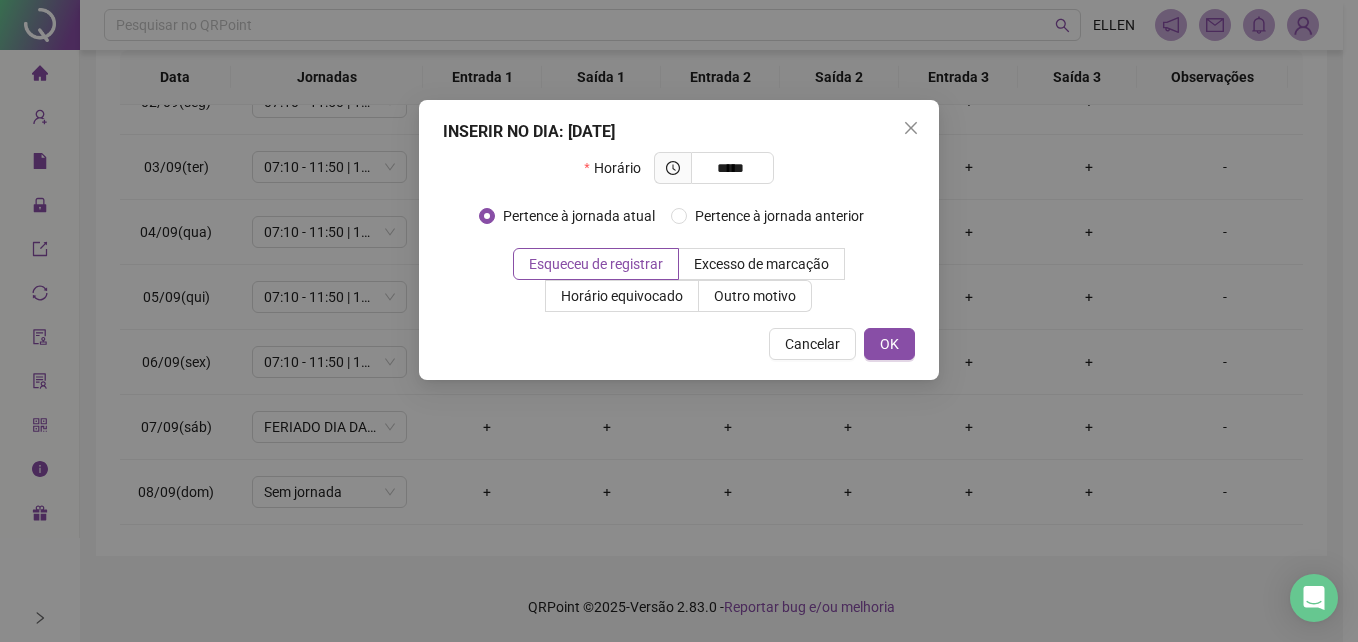 type on "*****" 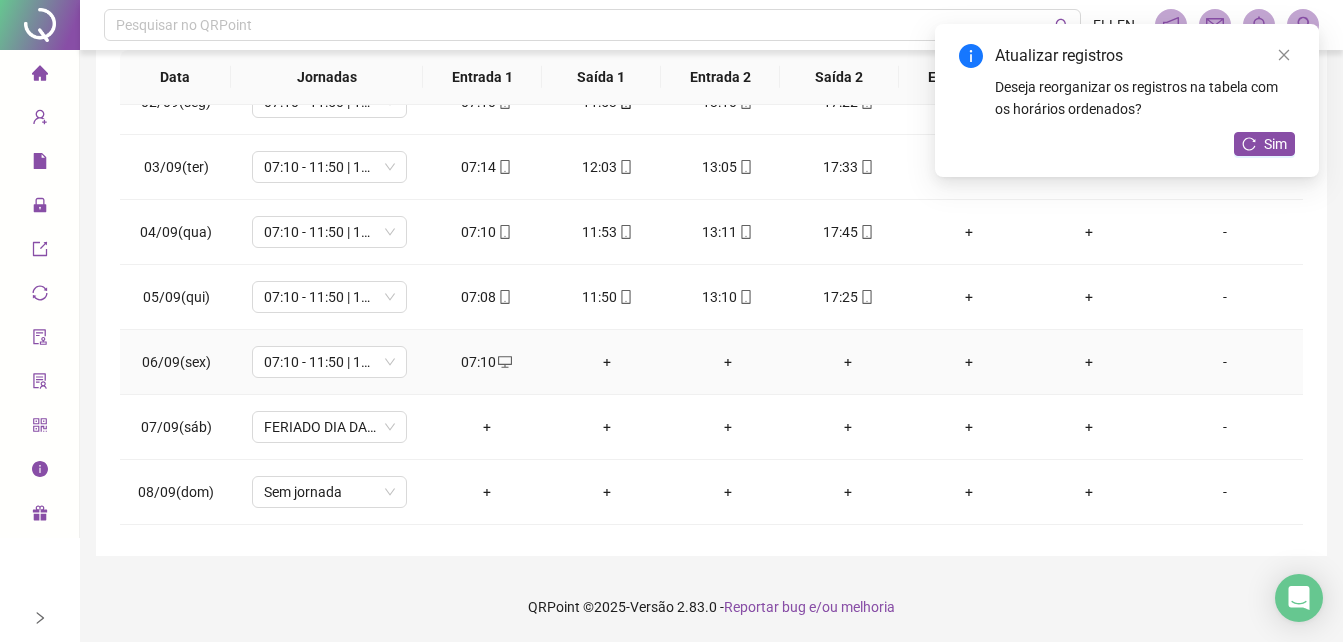 click on "+" at bounding box center (607, 362) 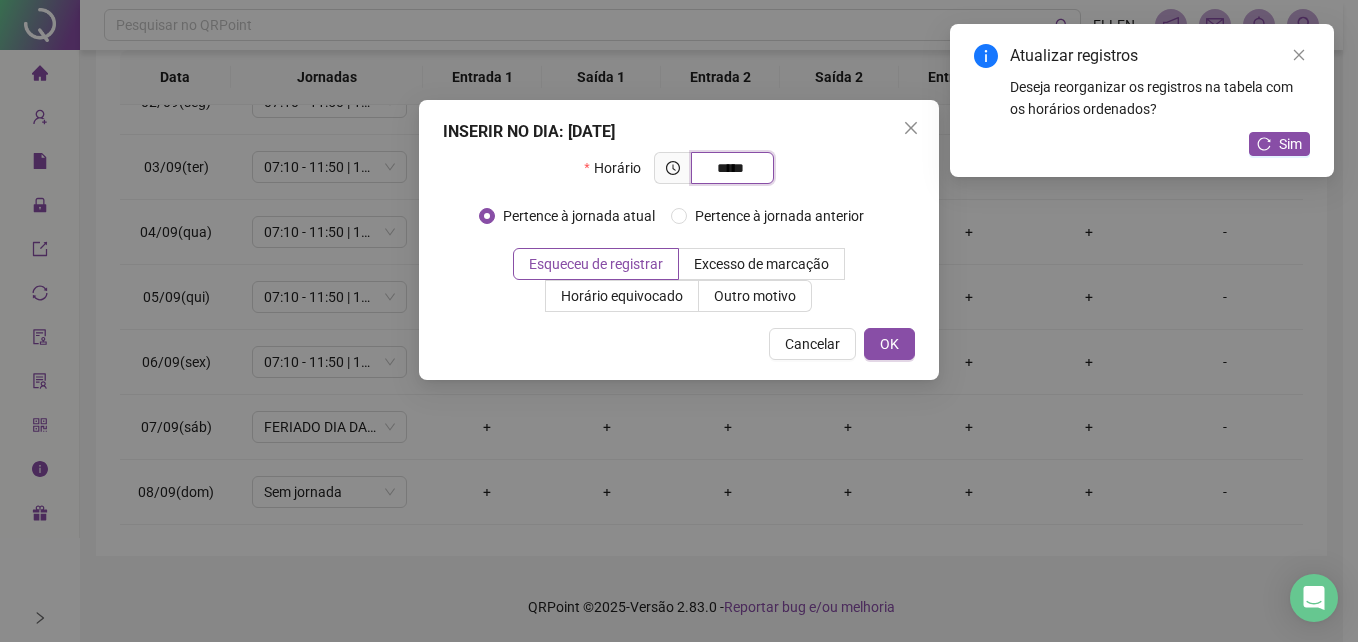 type on "*****" 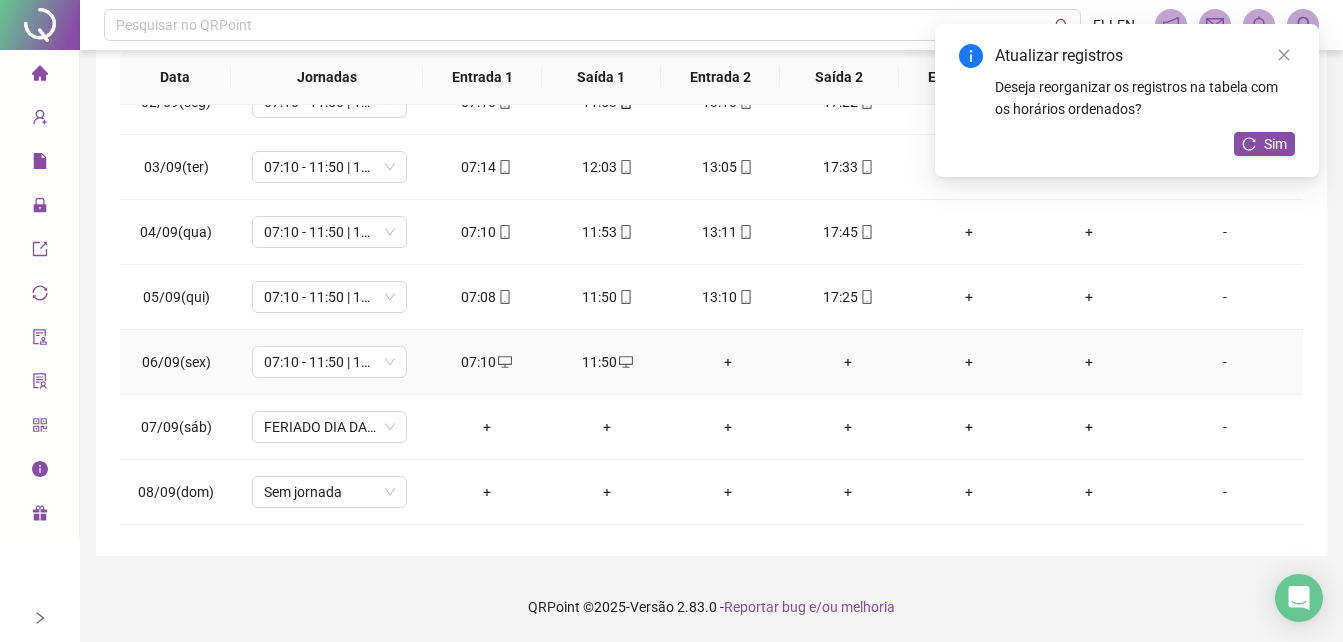 click on "+" at bounding box center [728, 362] 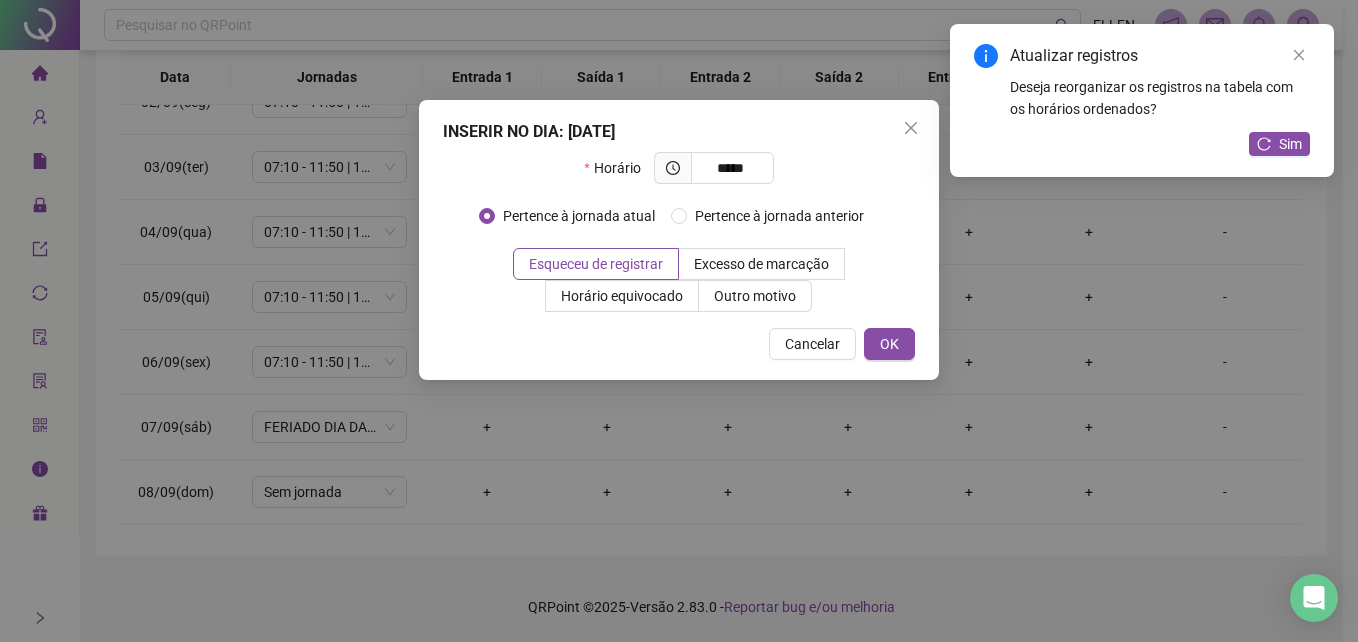 type on "*****" 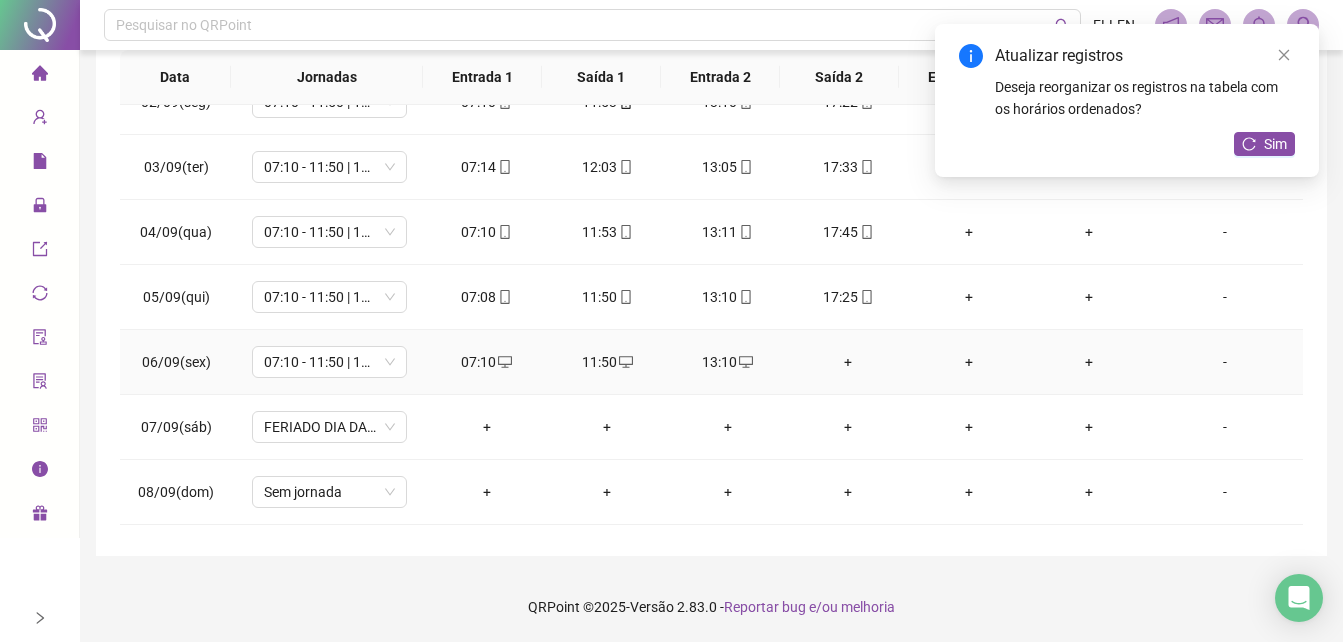 click on "+" at bounding box center [848, 362] 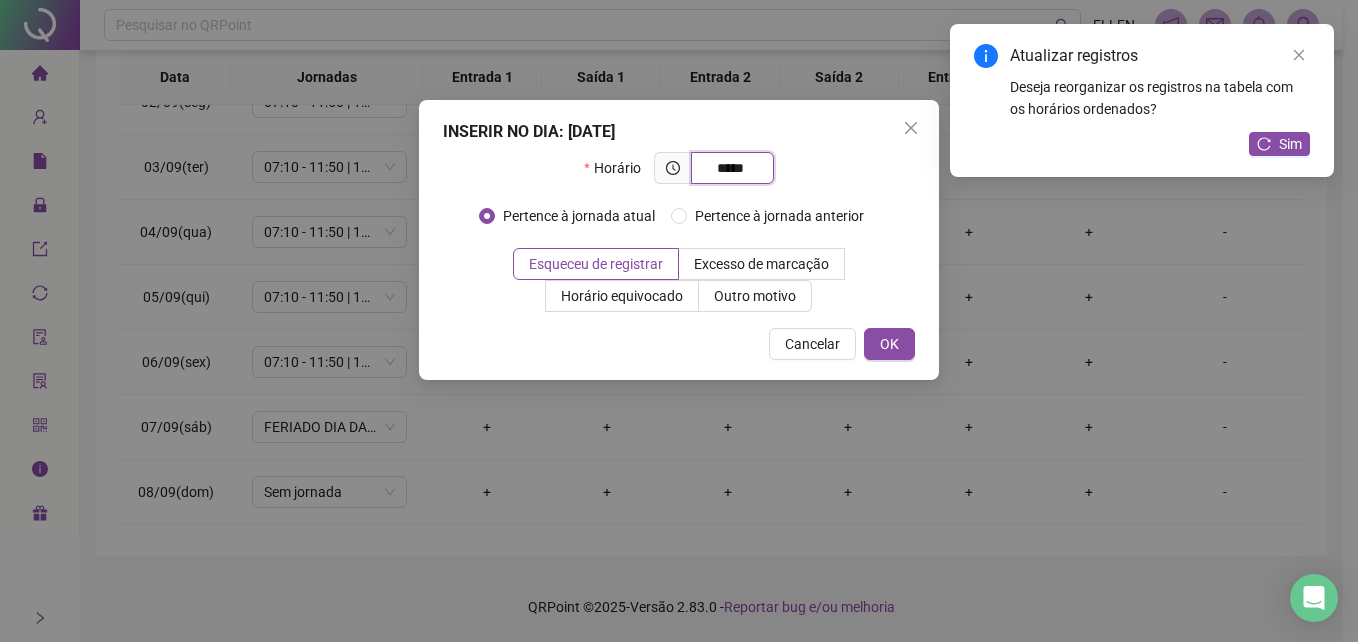 type on "*****" 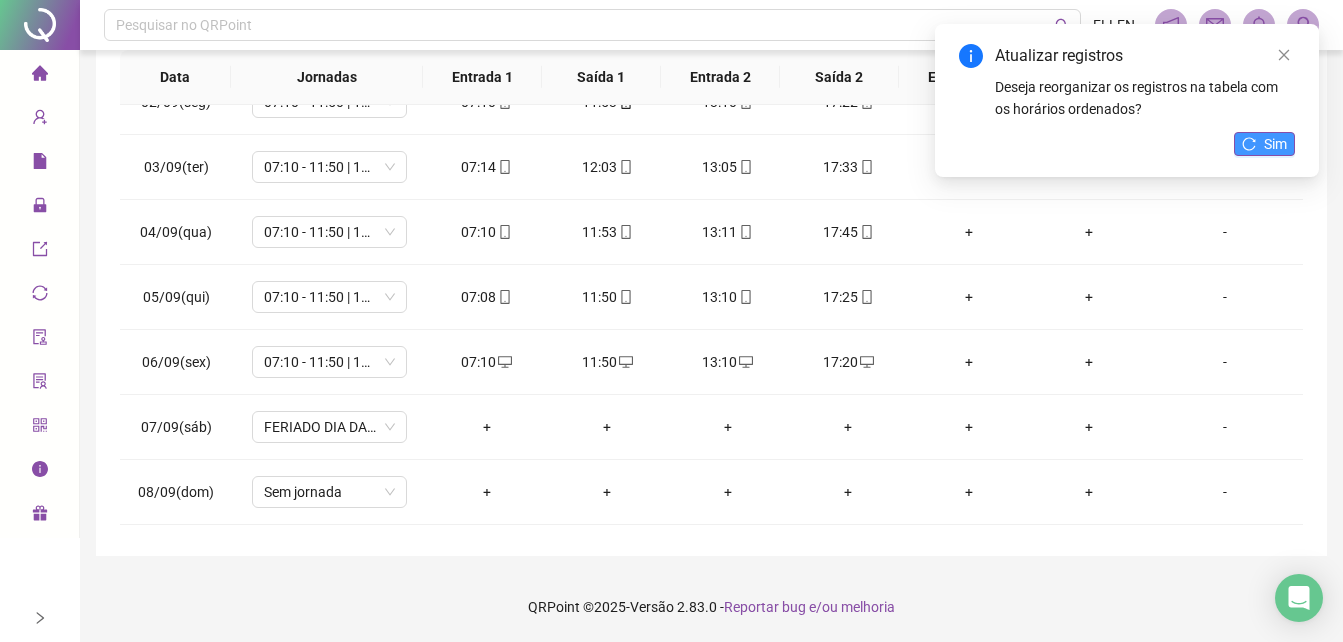 click 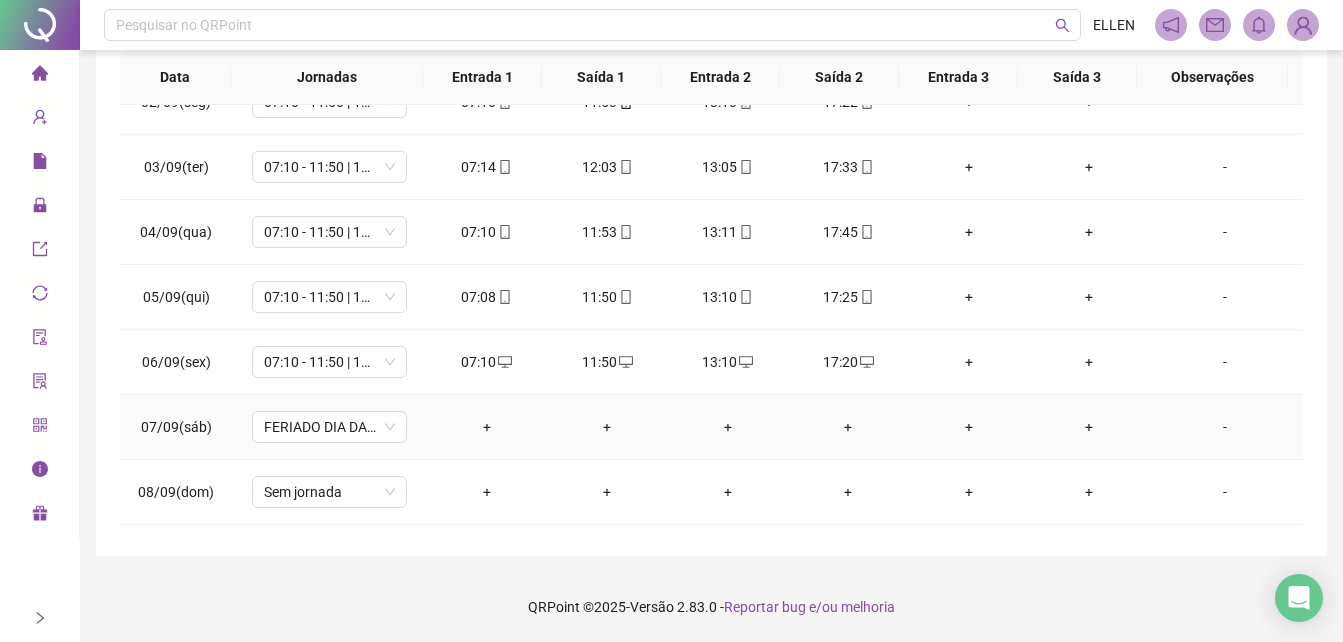 click on "+" at bounding box center (848, 427) 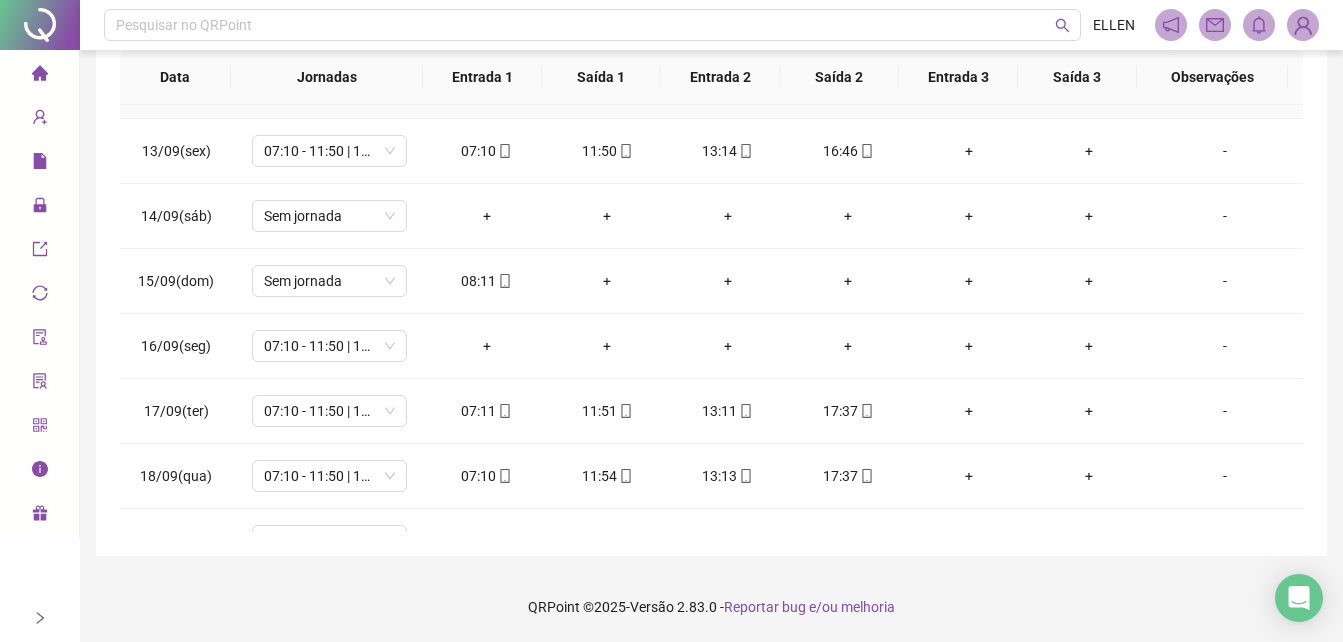 scroll, scrollTop: 800, scrollLeft: 0, axis: vertical 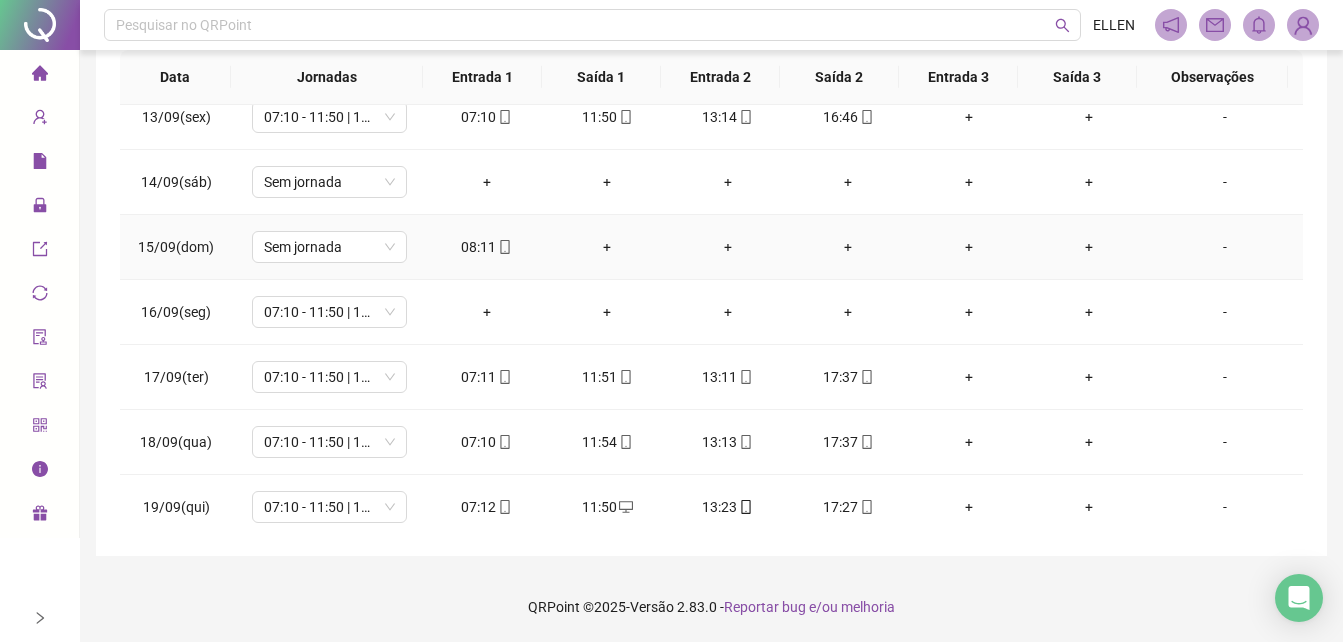 click on "+" at bounding box center [607, 247] 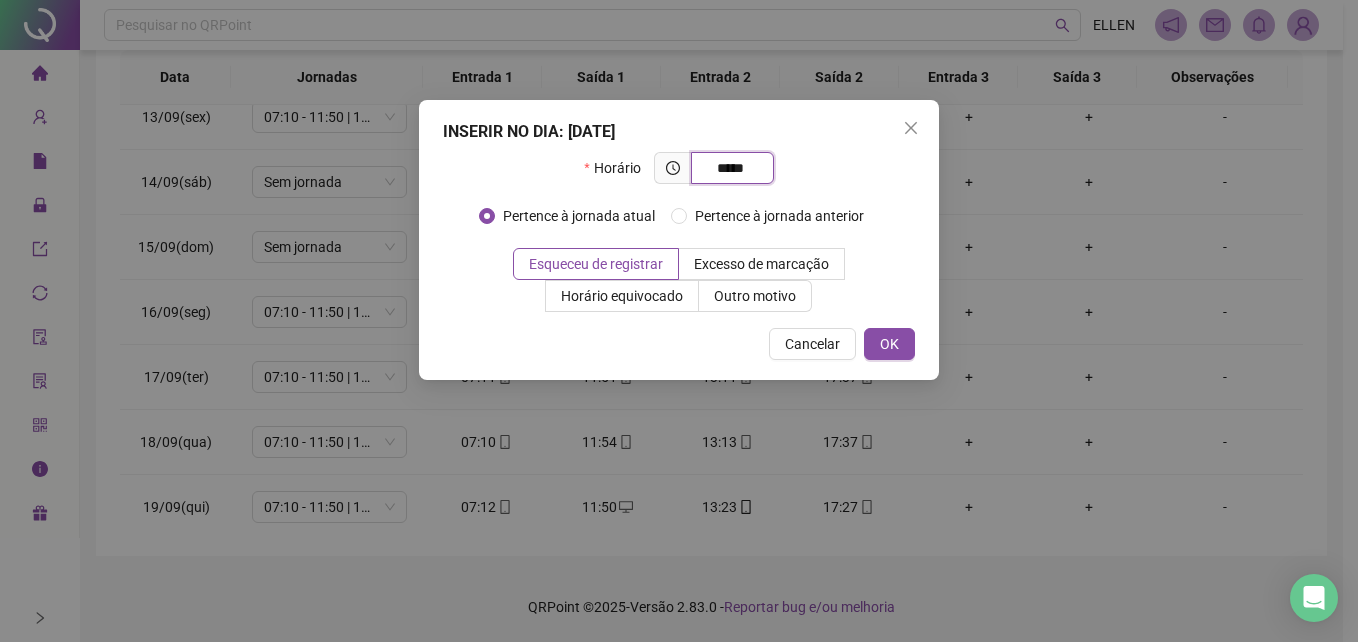 type on "*****" 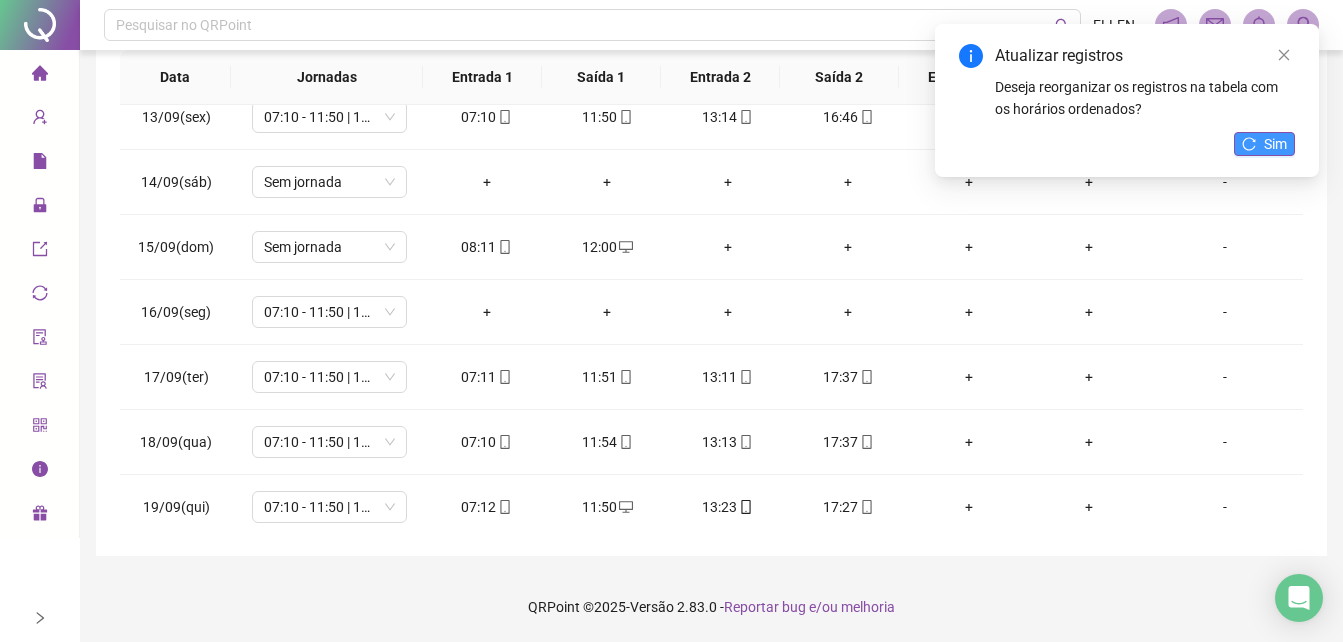 click 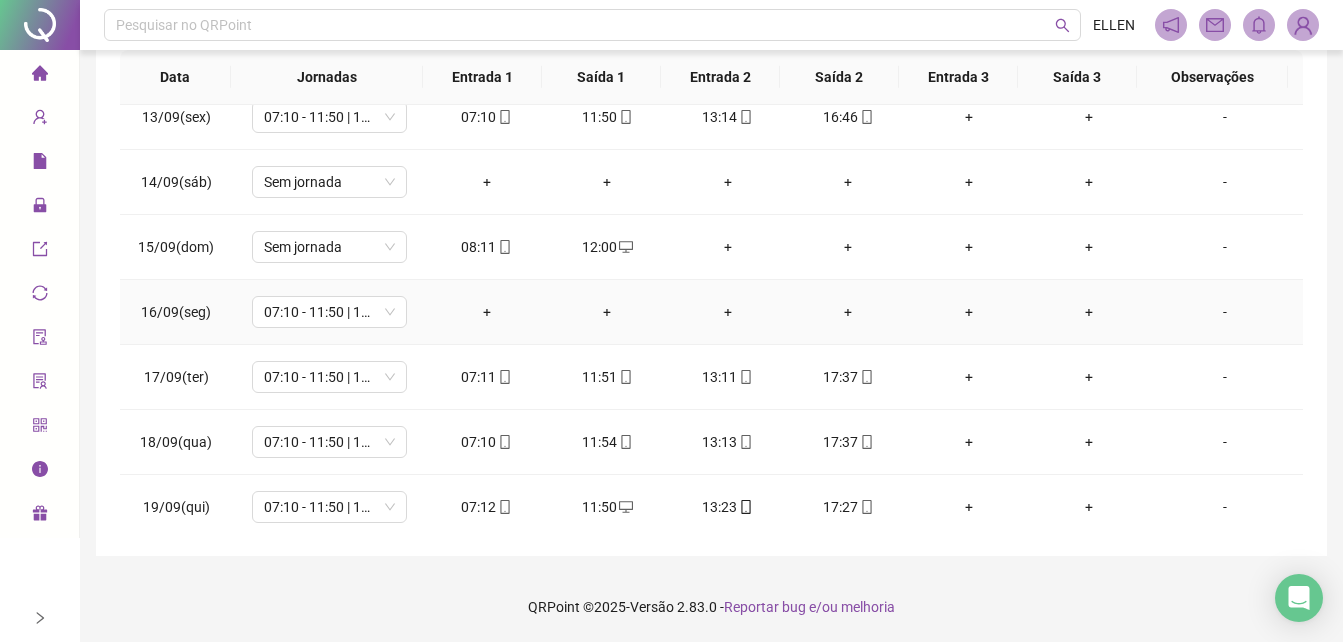 click on "+" at bounding box center (486, 312) 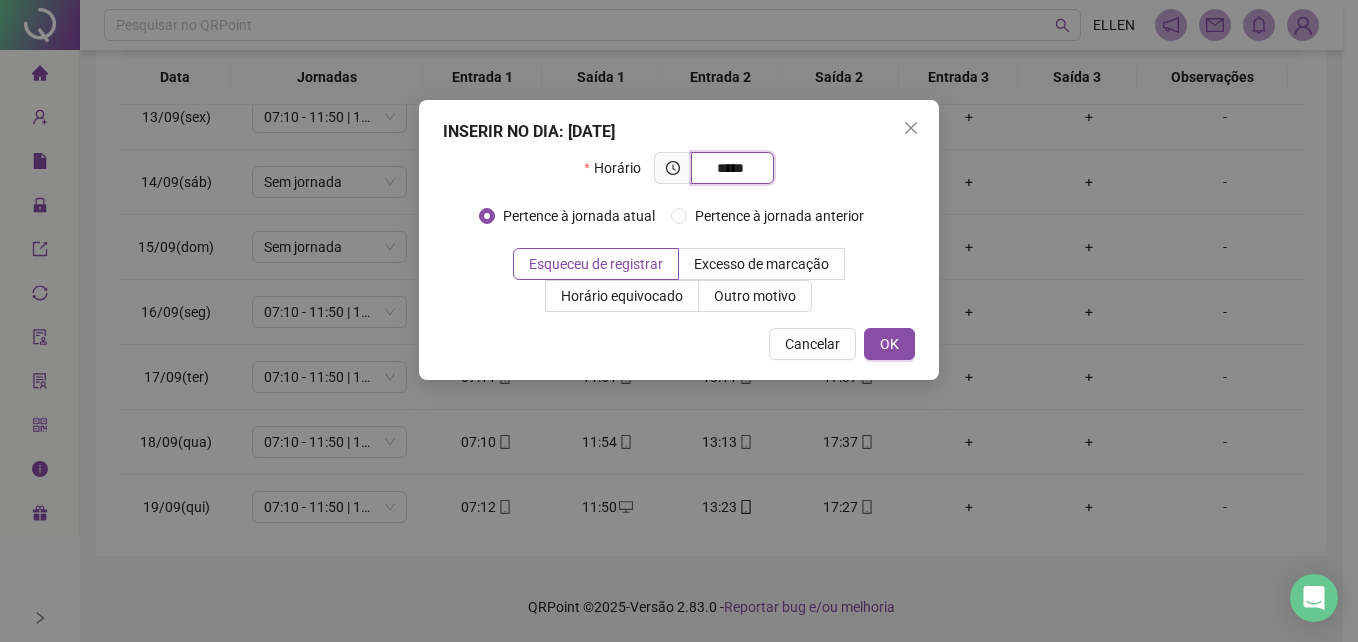 type on "*****" 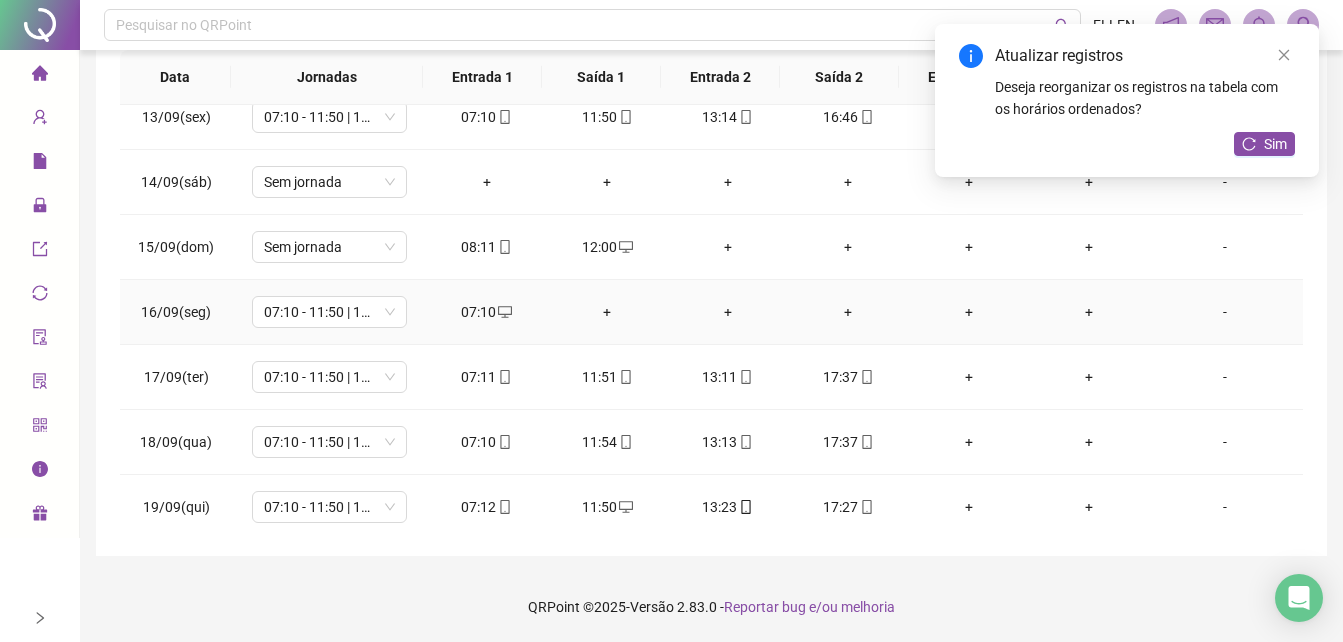 click on "+" at bounding box center (607, 312) 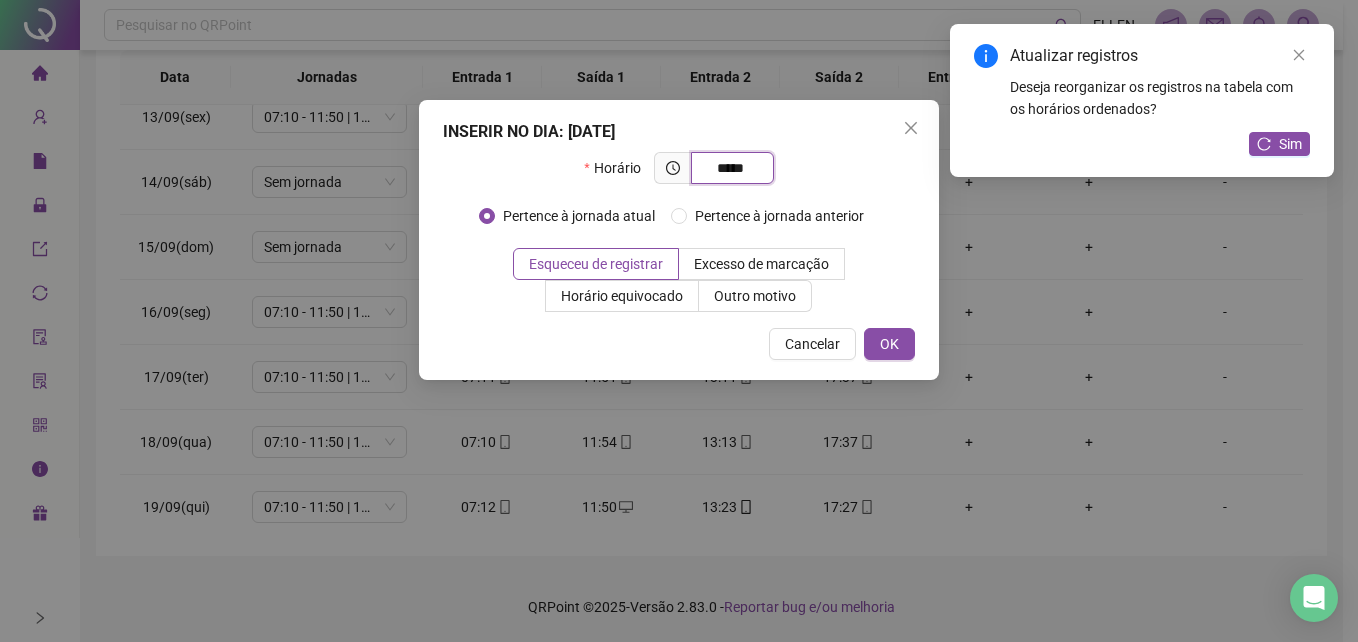 type on "*****" 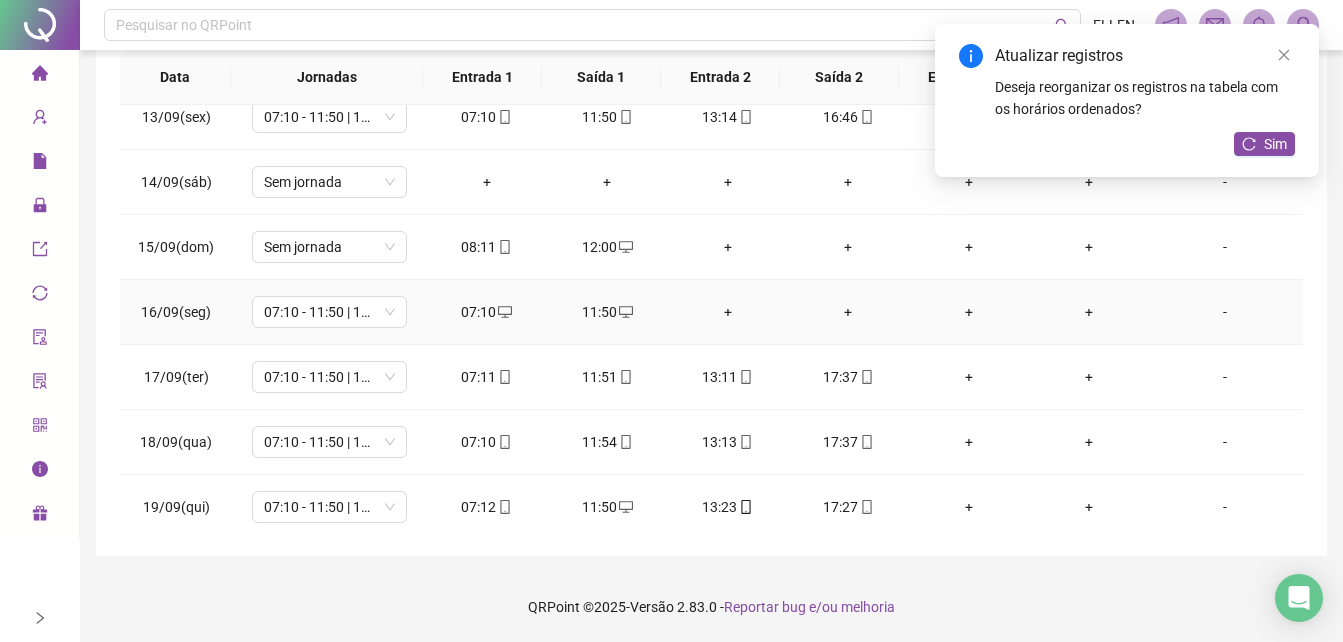 click on "+" at bounding box center [728, 312] 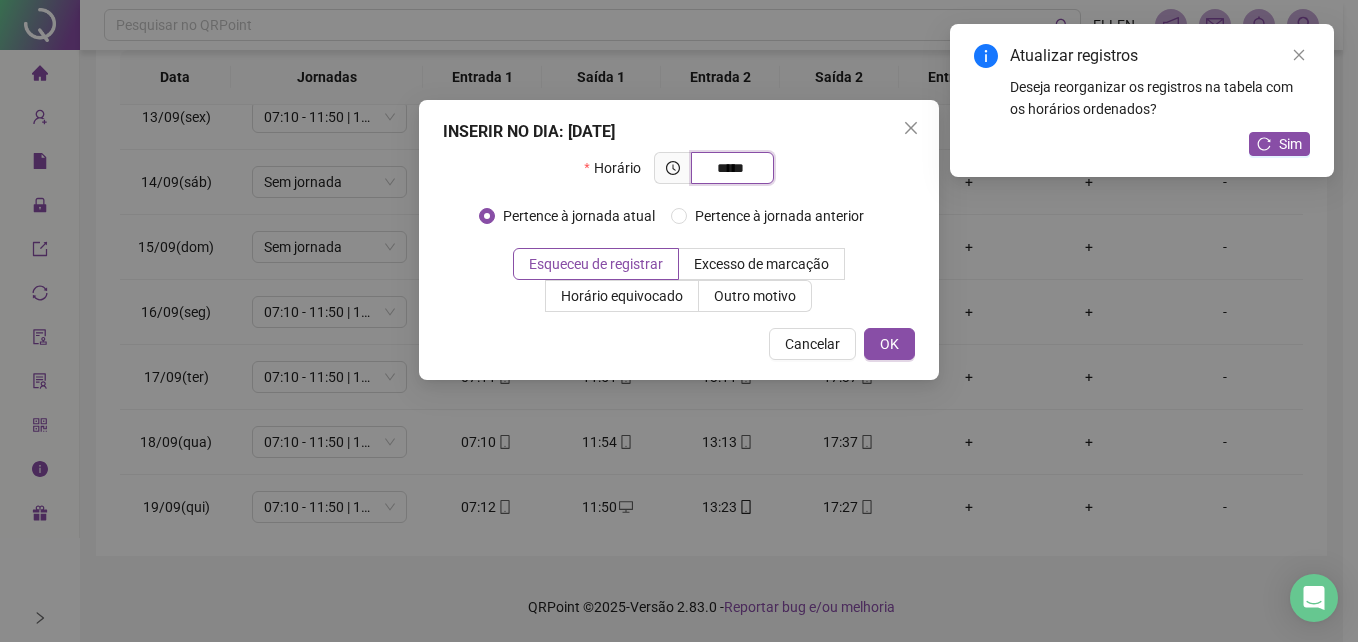 type on "*****" 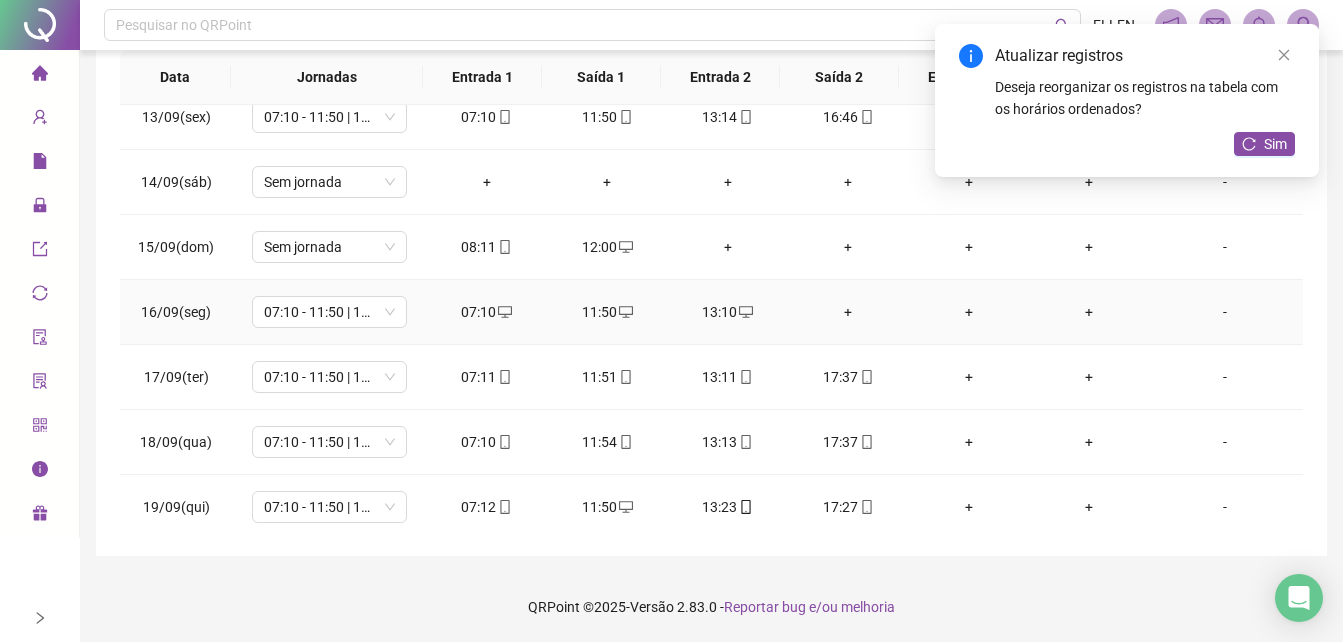 click on "+" at bounding box center (848, 312) 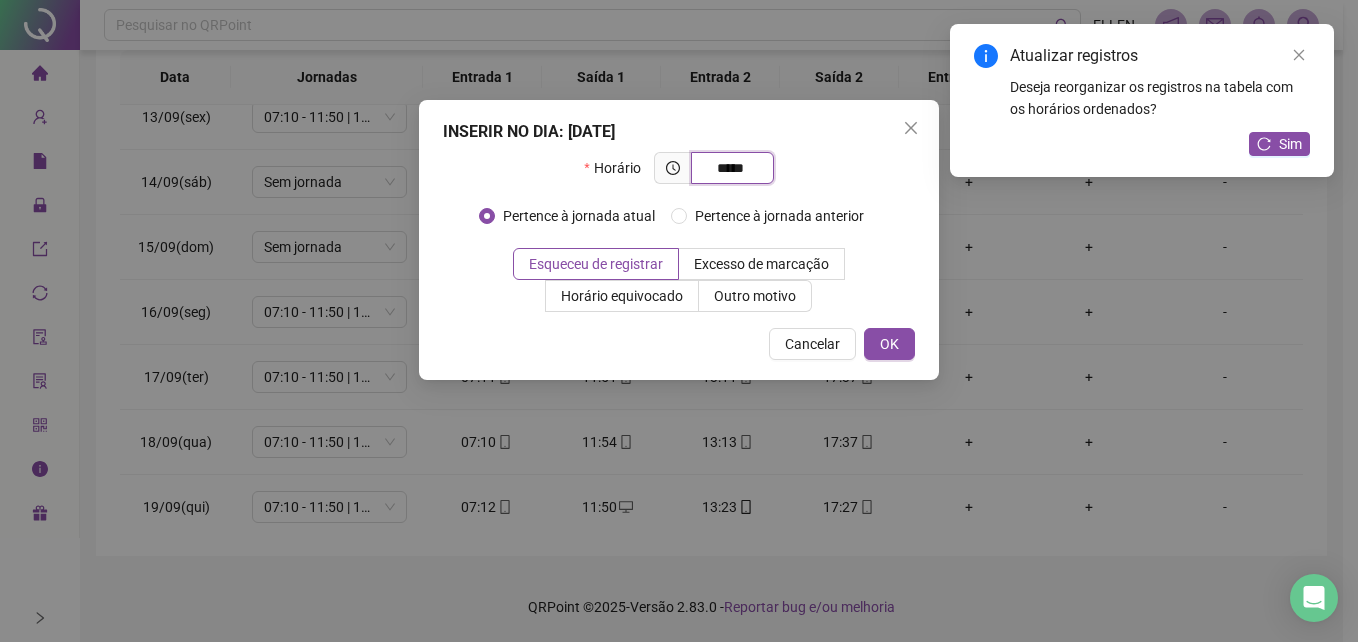 type on "*****" 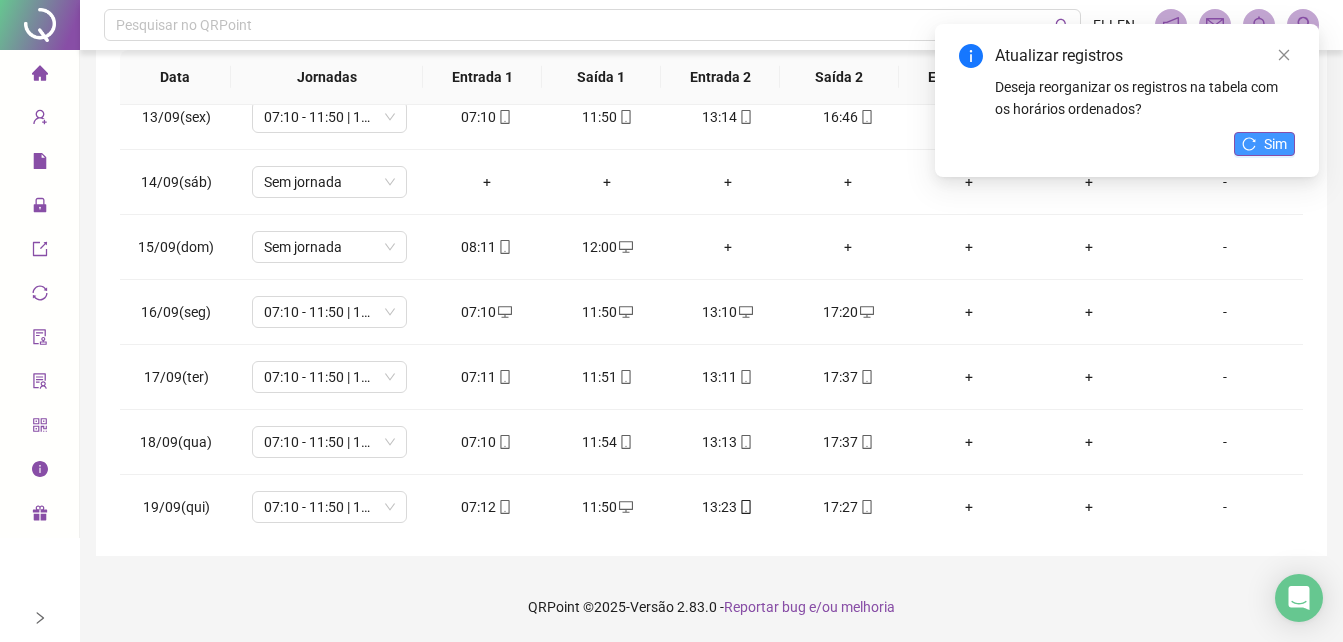 click on "Sim" at bounding box center [1264, 144] 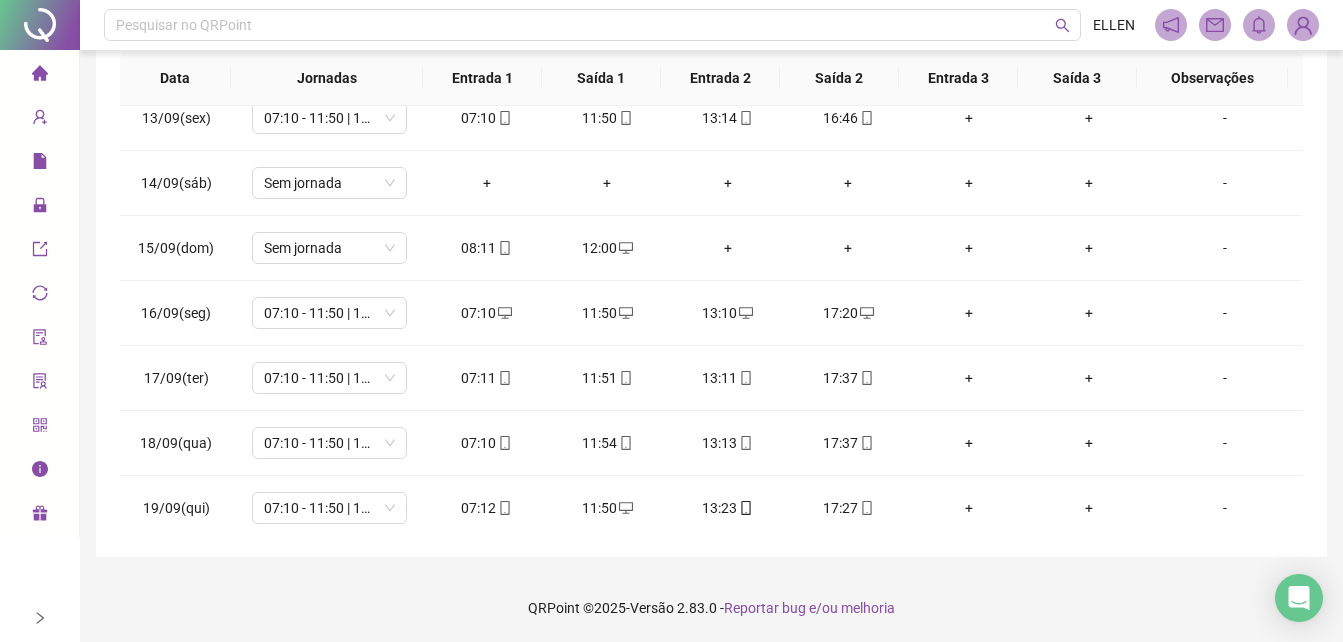 scroll, scrollTop: 380, scrollLeft: 0, axis: vertical 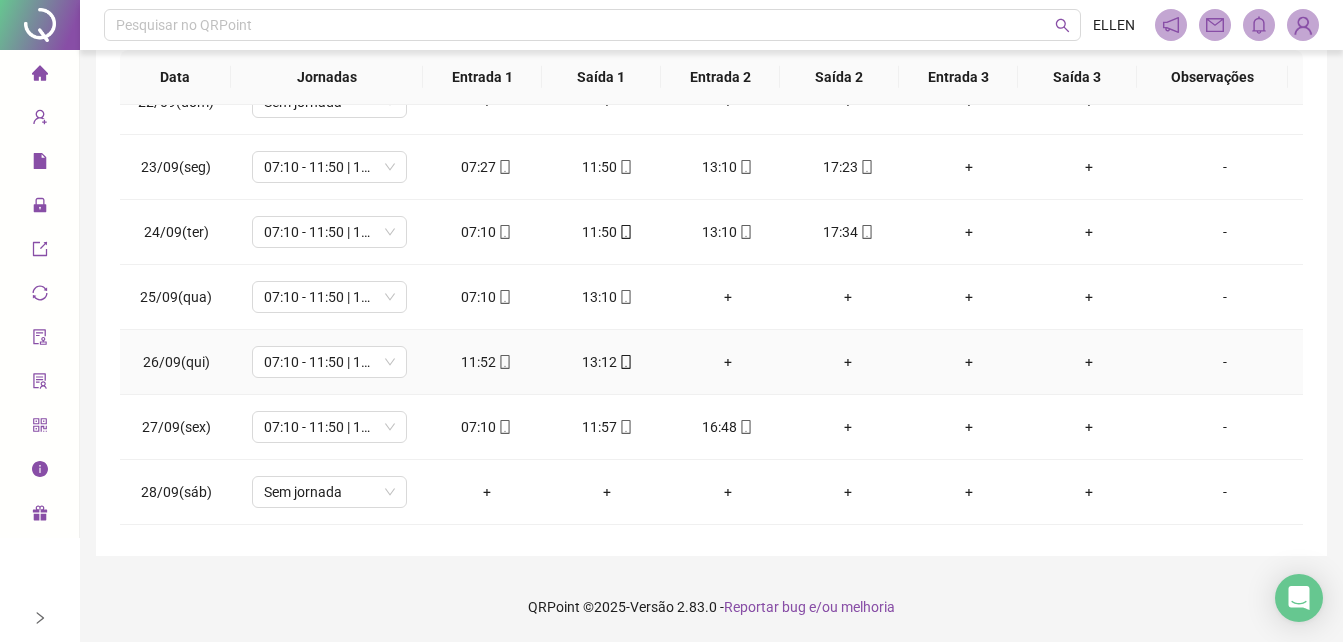 click on "+" at bounding box center (728, 362) 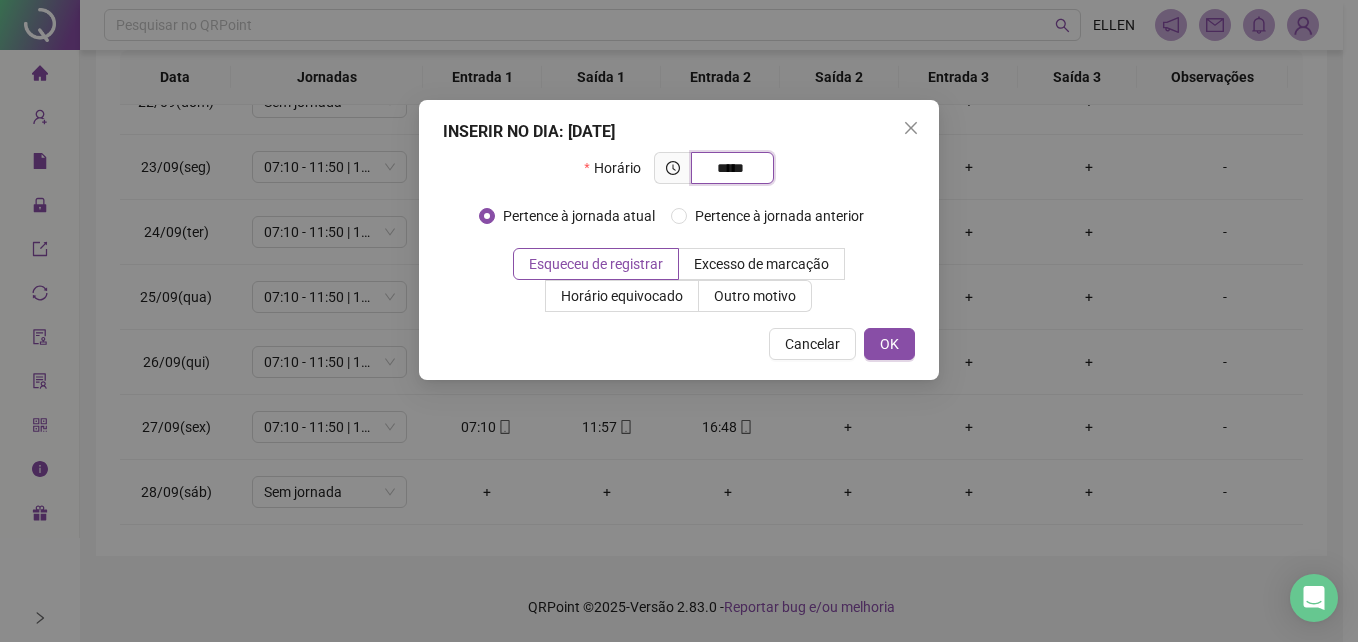 type on "*****" 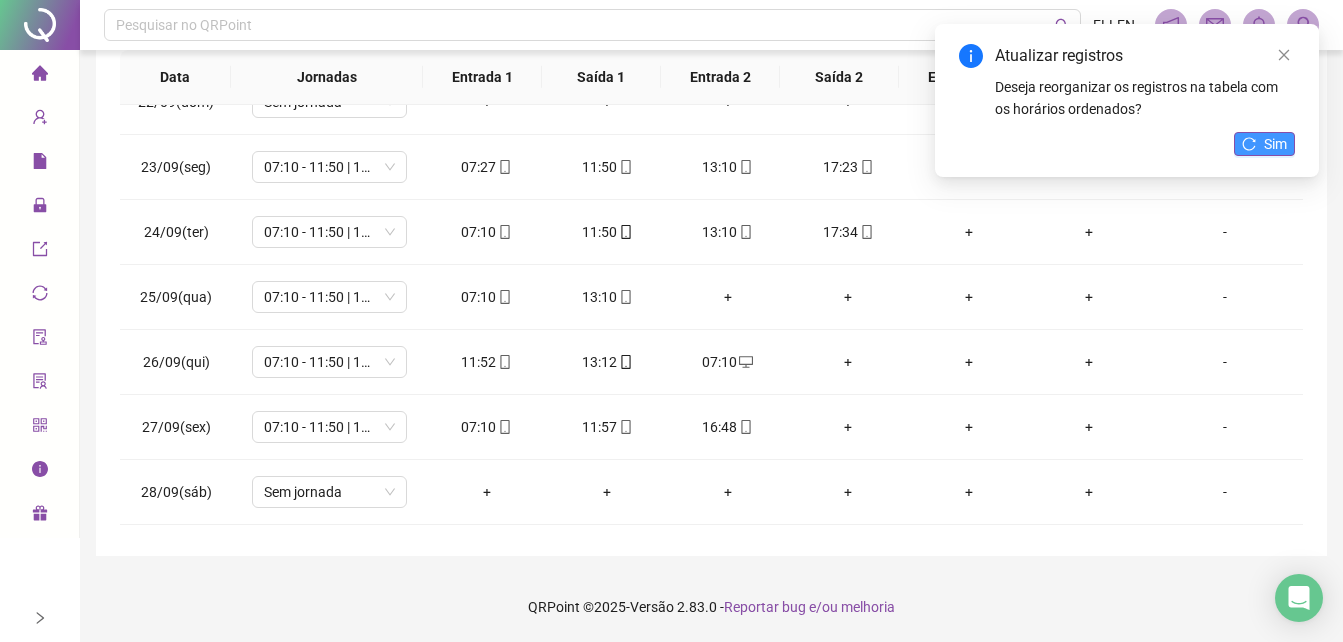 click on "Sim" at bounding box center [1264, 144] 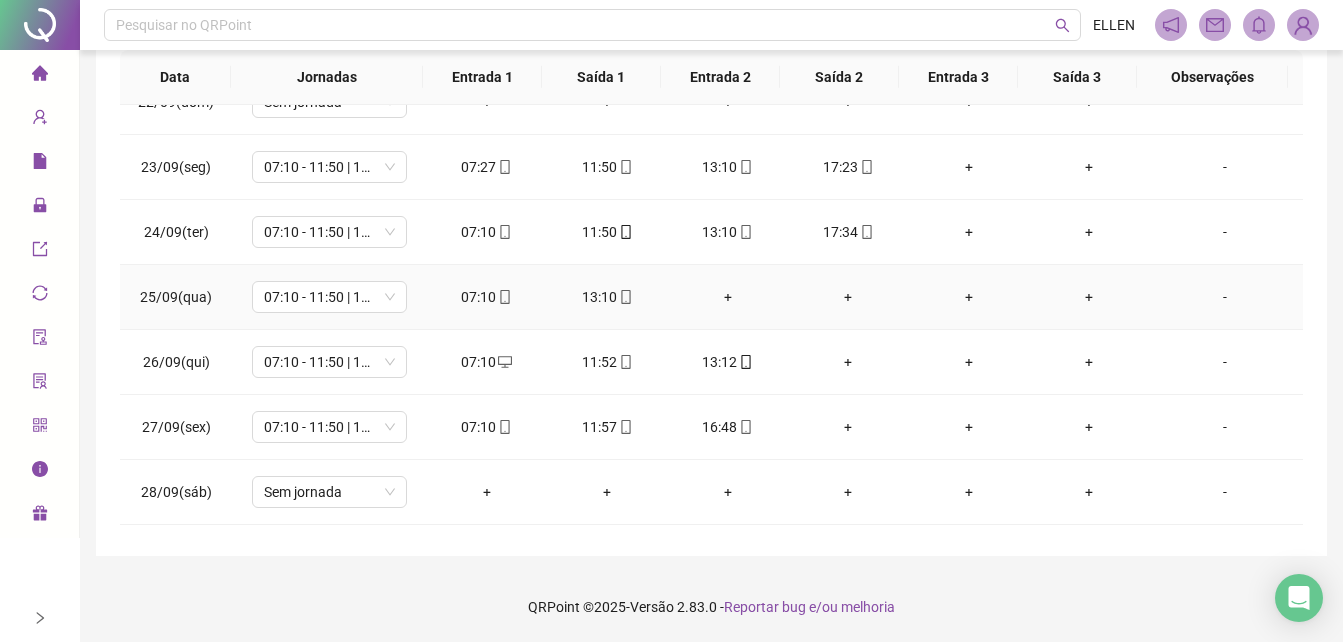click on "+" at bounding box center (728, 297) 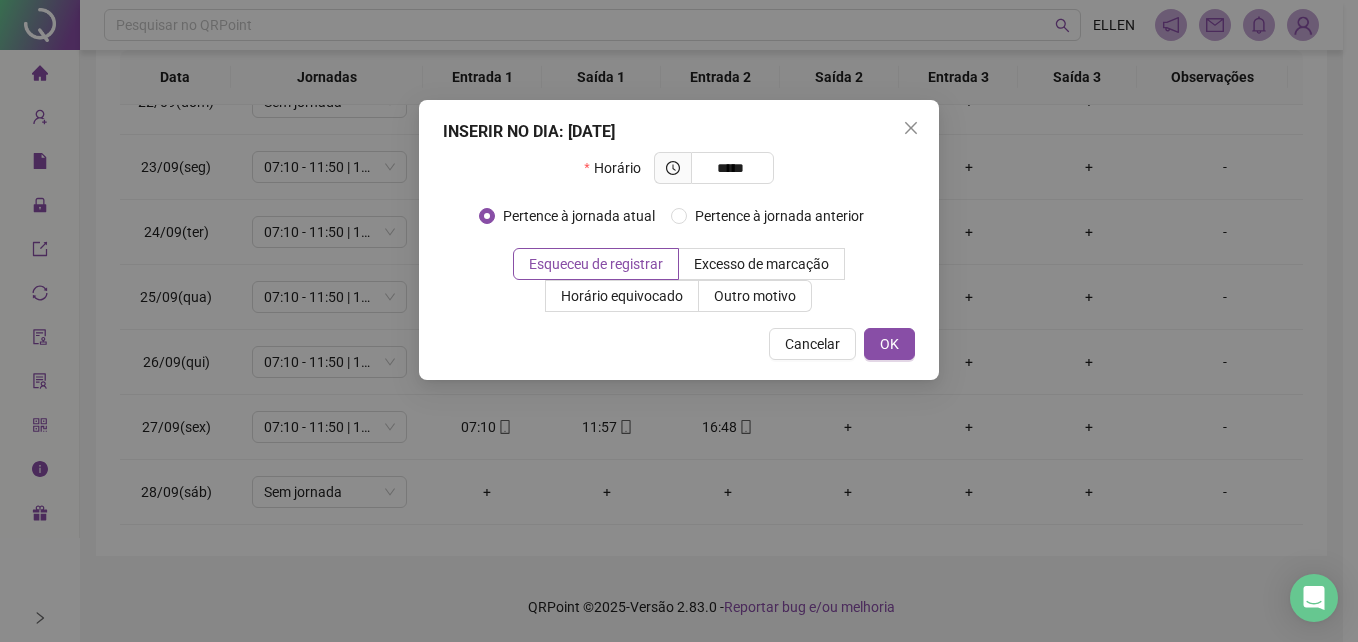 type on "*****" 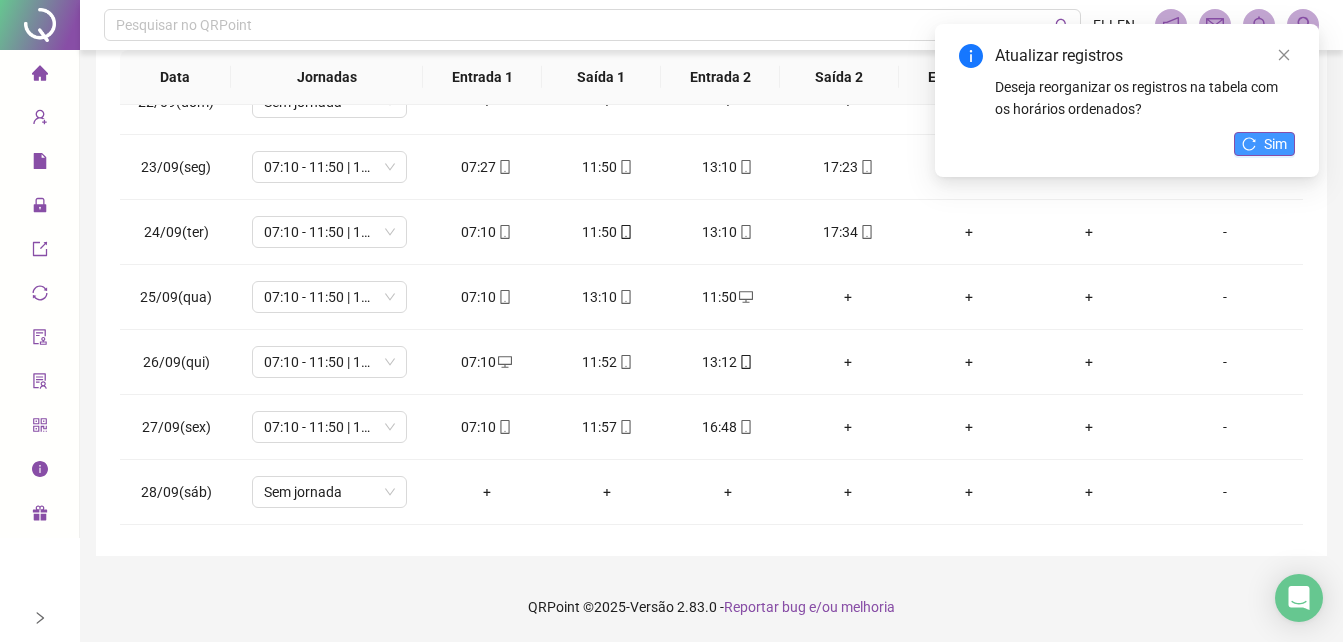 click 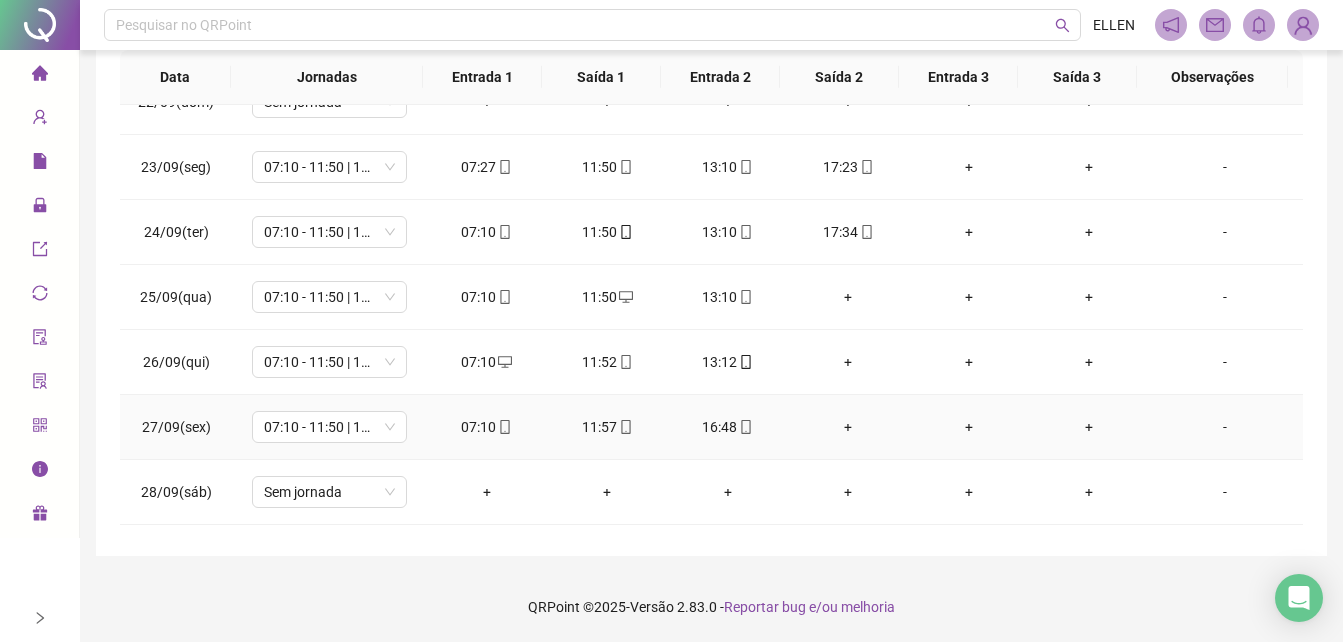 click on "+" at bounding box center [848, 427] 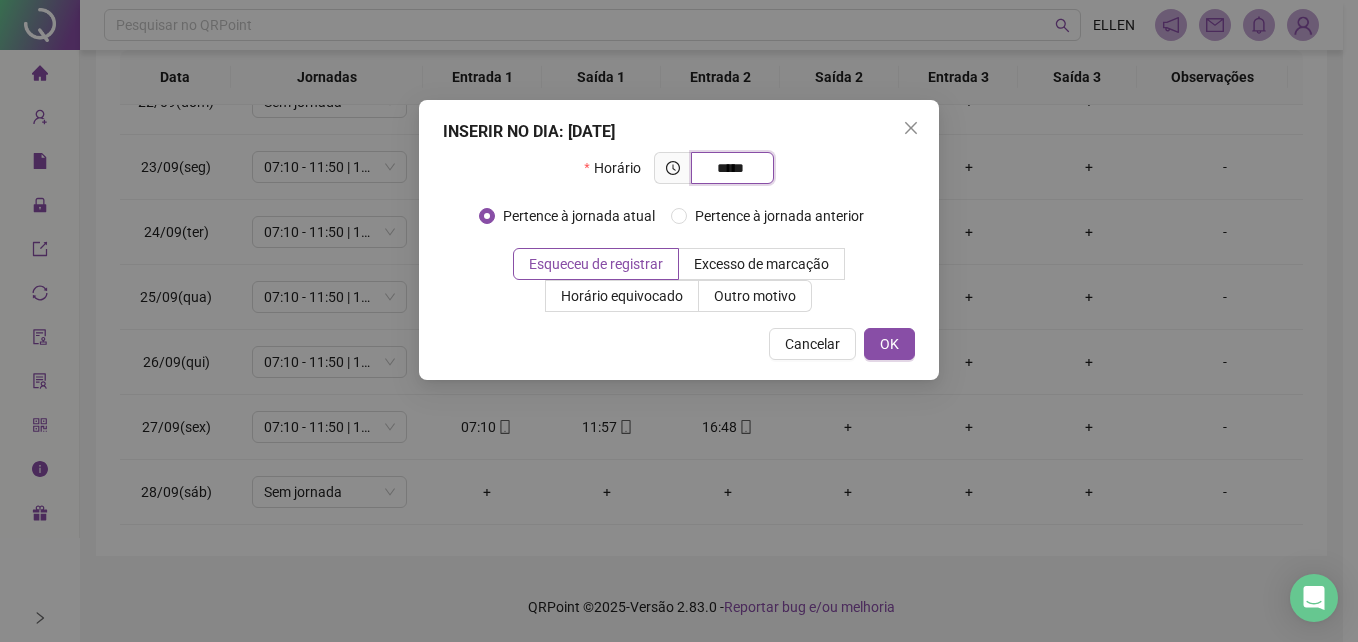 type on "*****" 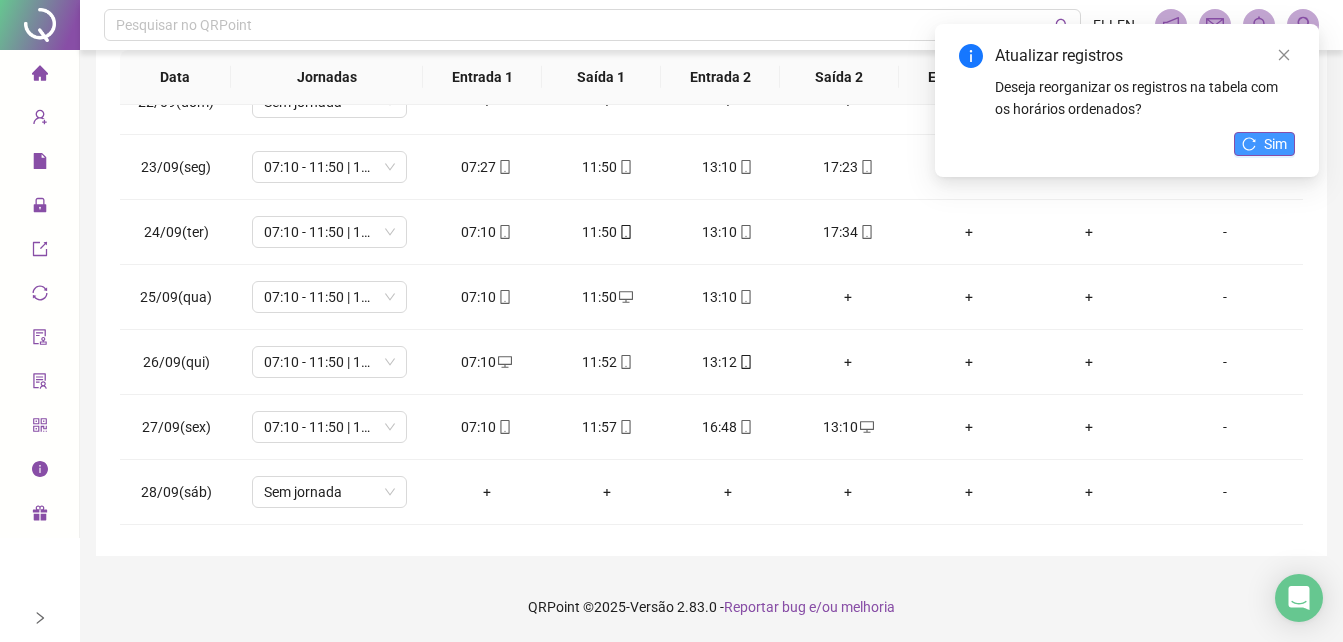 click on "Sim" at bounding box center [1275, 144] 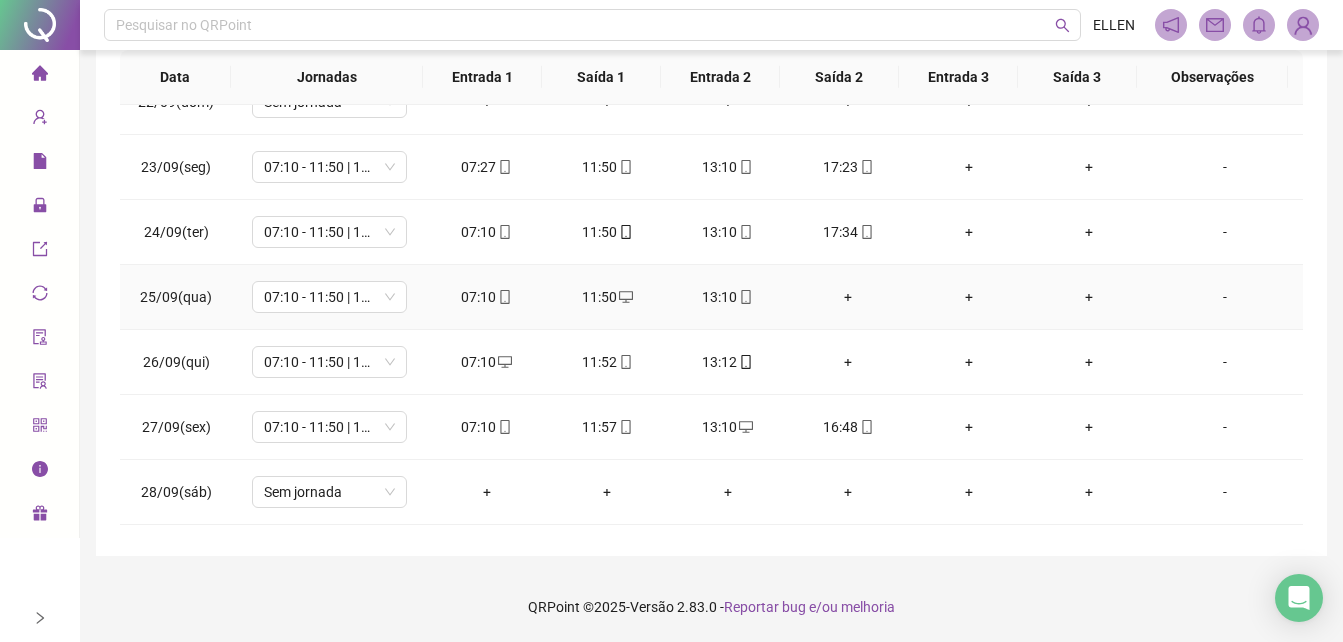 click on "+" at bounding box center (848, 297) 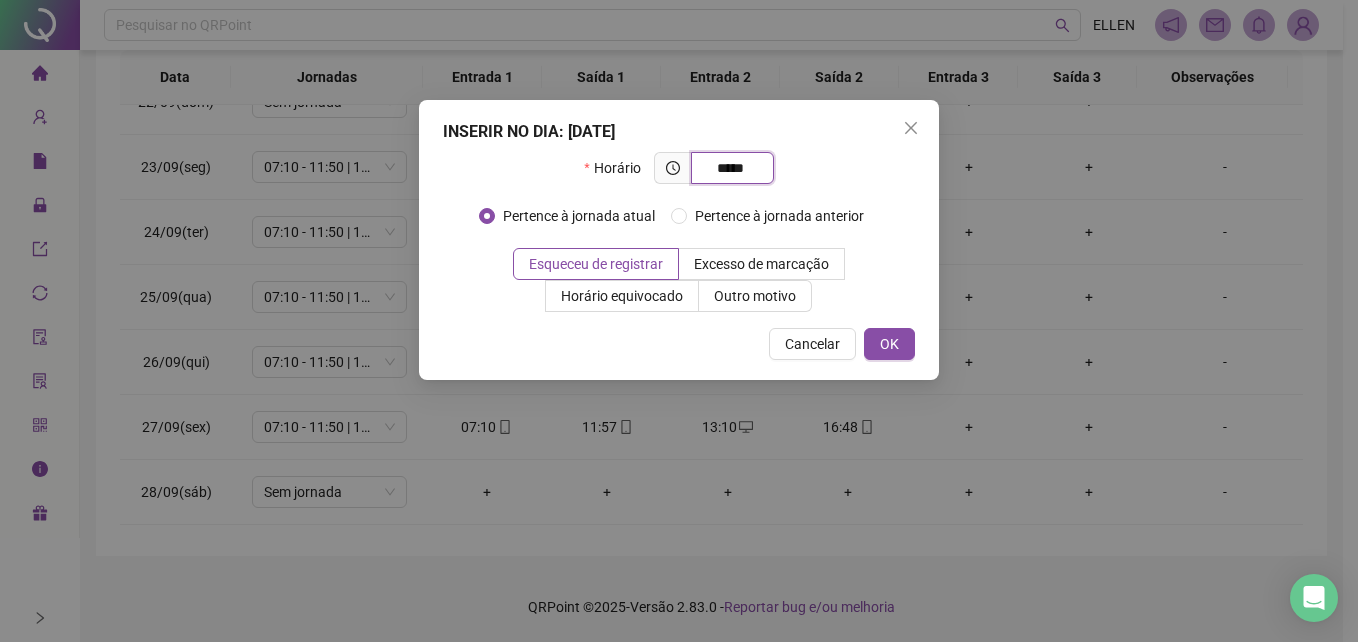 type on "*****" 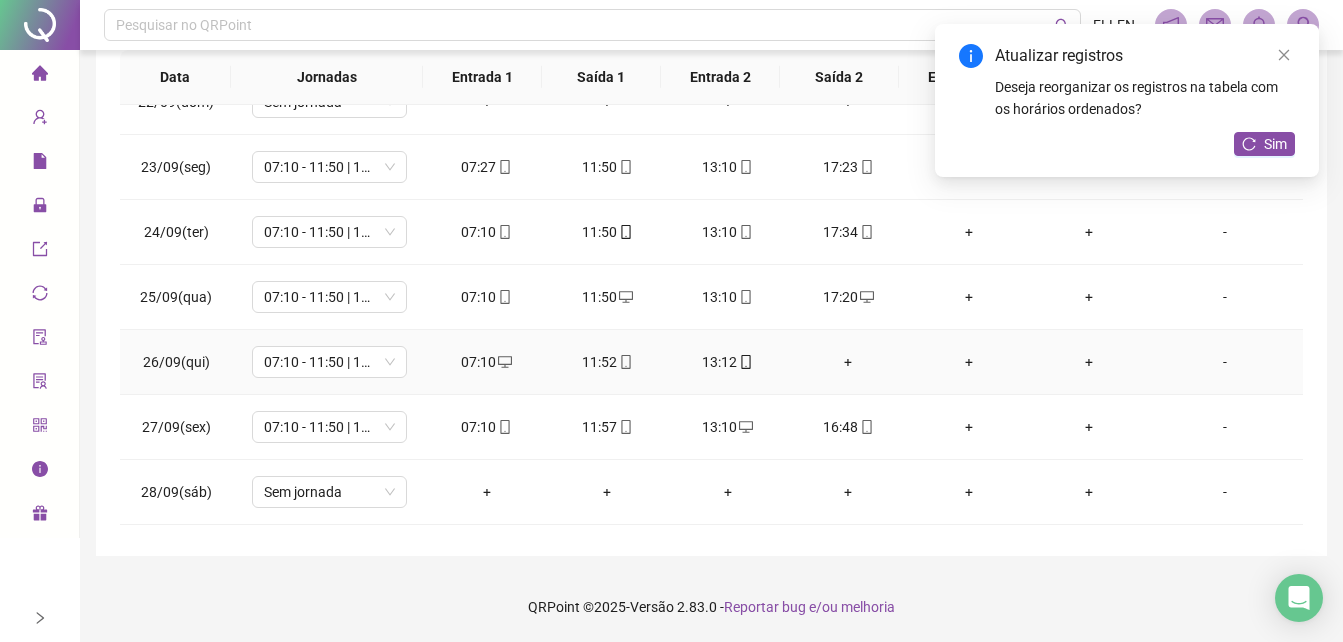 click on "+" at bounding box center [848, 362] 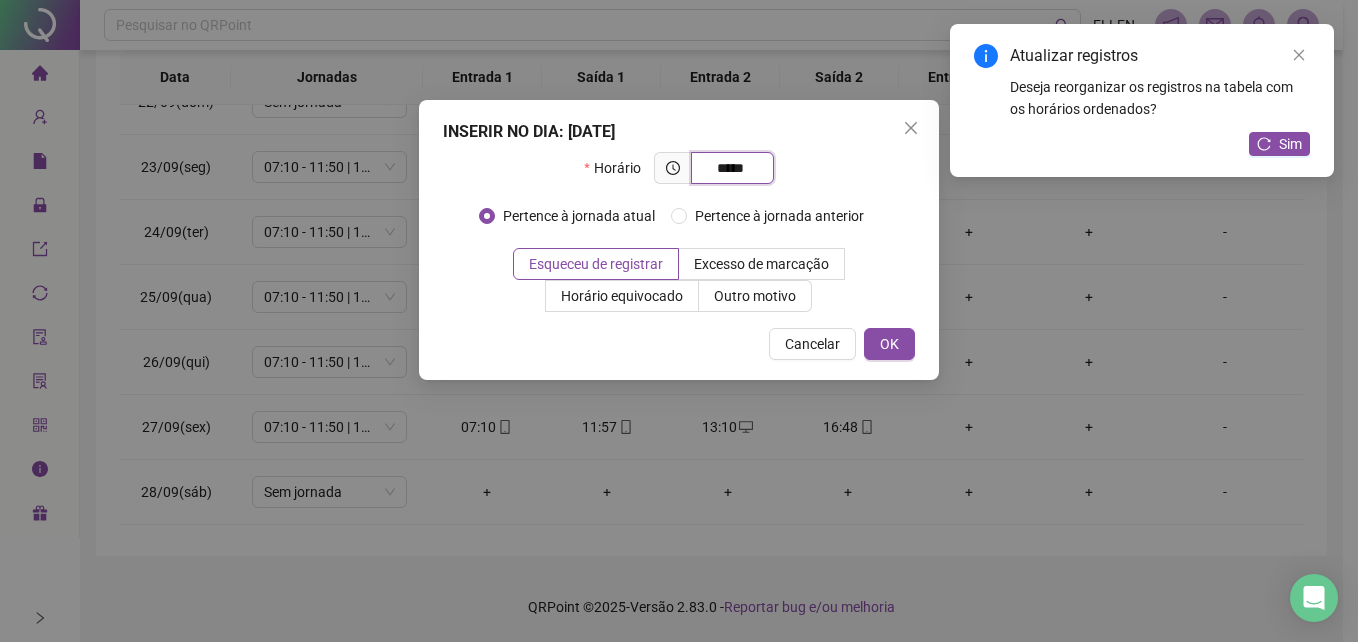 type on "*****" 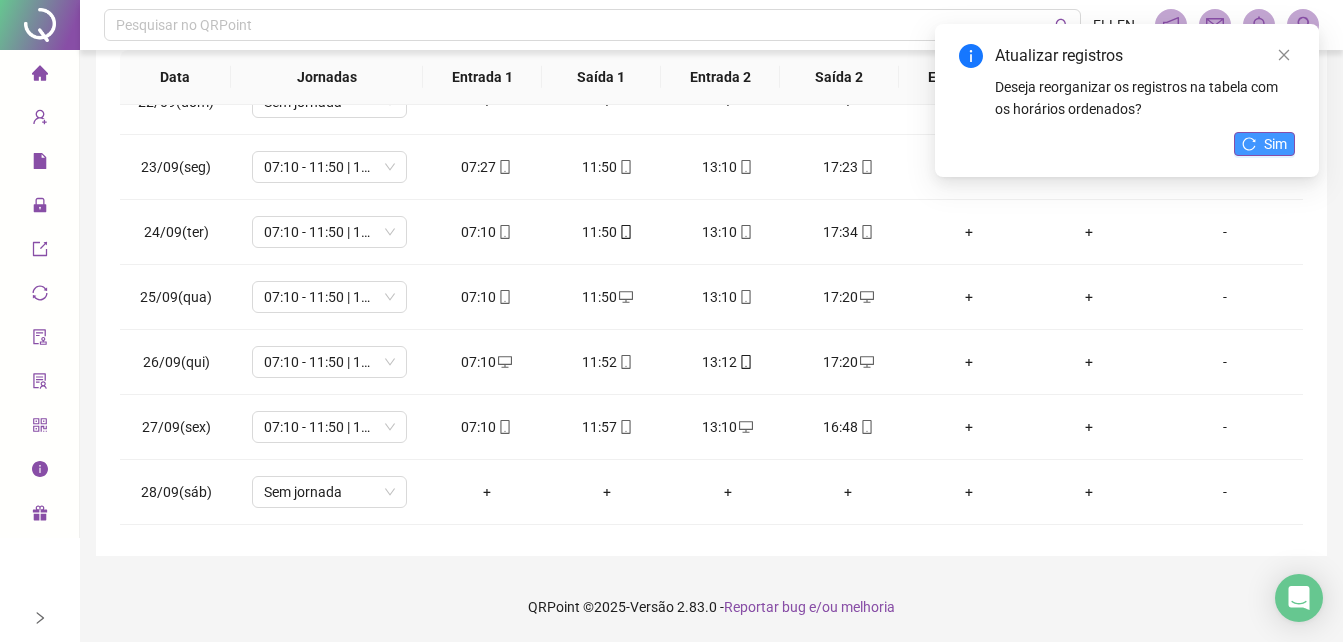click on "Sim" at bounding box center [1264, 144] 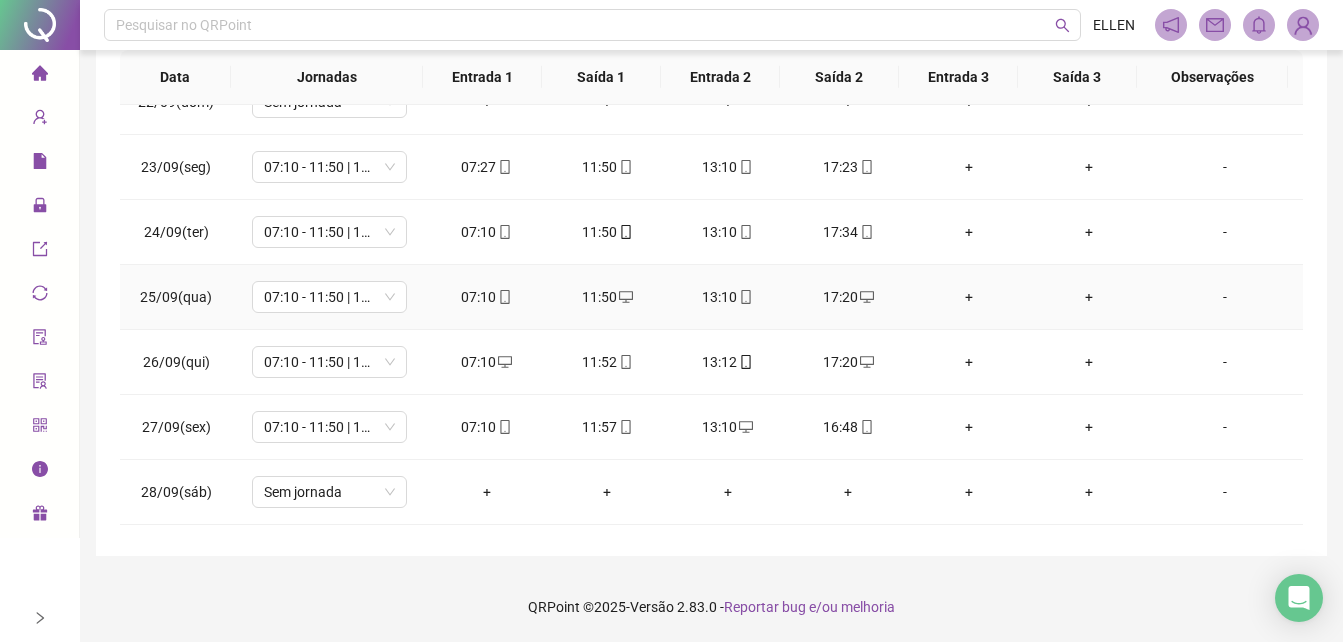 scroll, scrollTop: 1523, scrollLeft: 0, axis: vertical 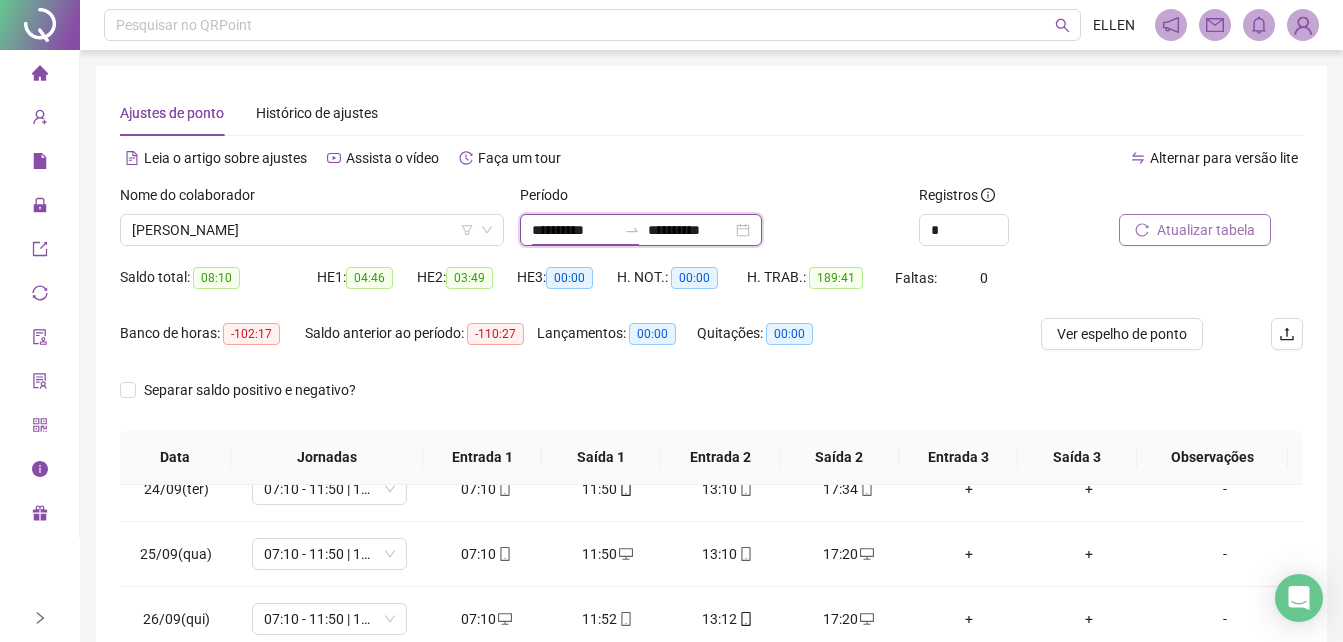 click on "**********" at bounding box center (574, 230) 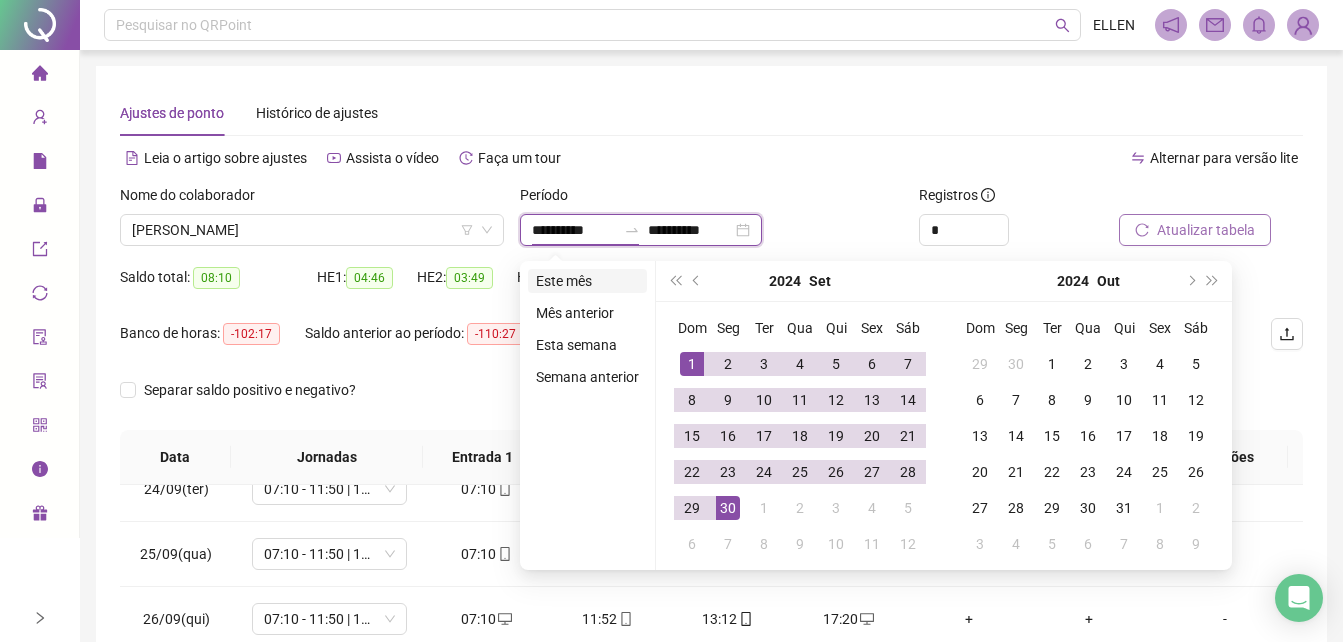 type on "**********" 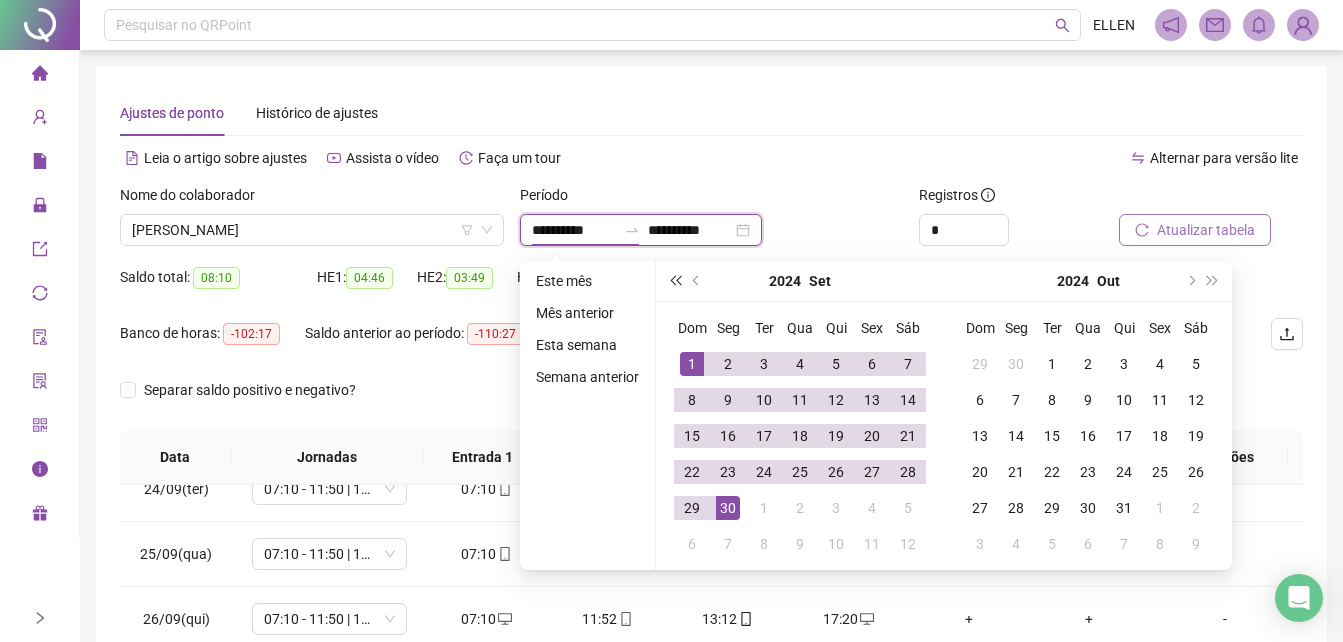 type on "**********" 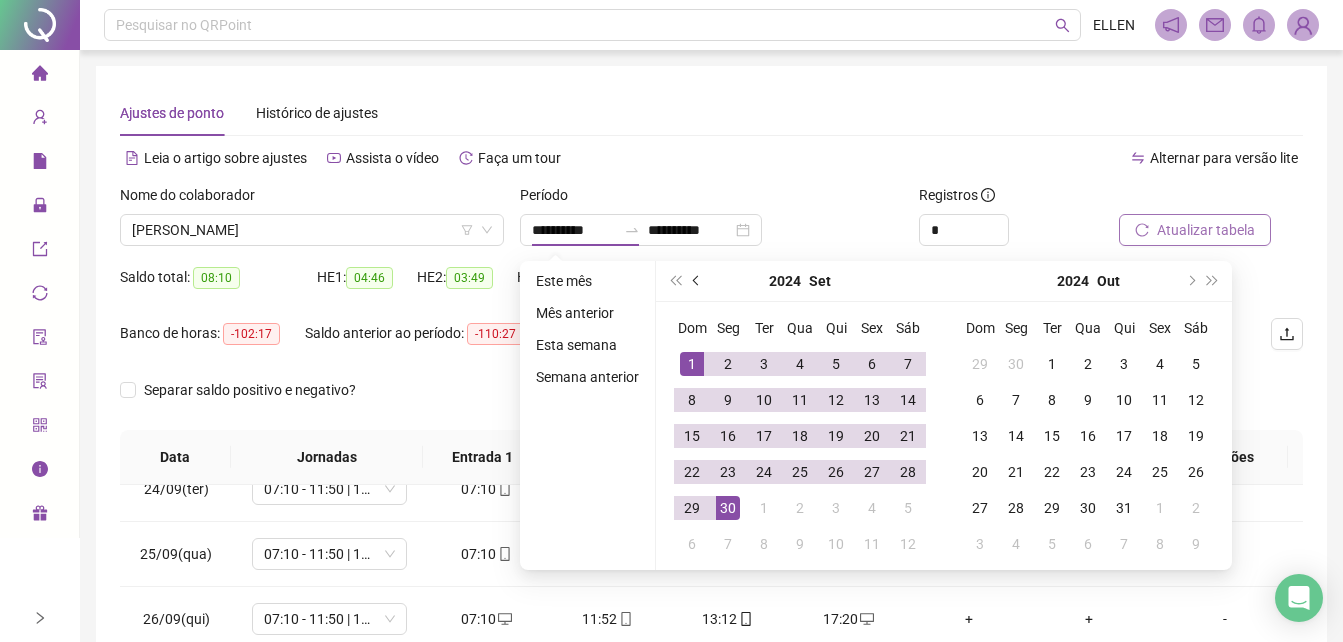 click at bounding box center (697, 281) 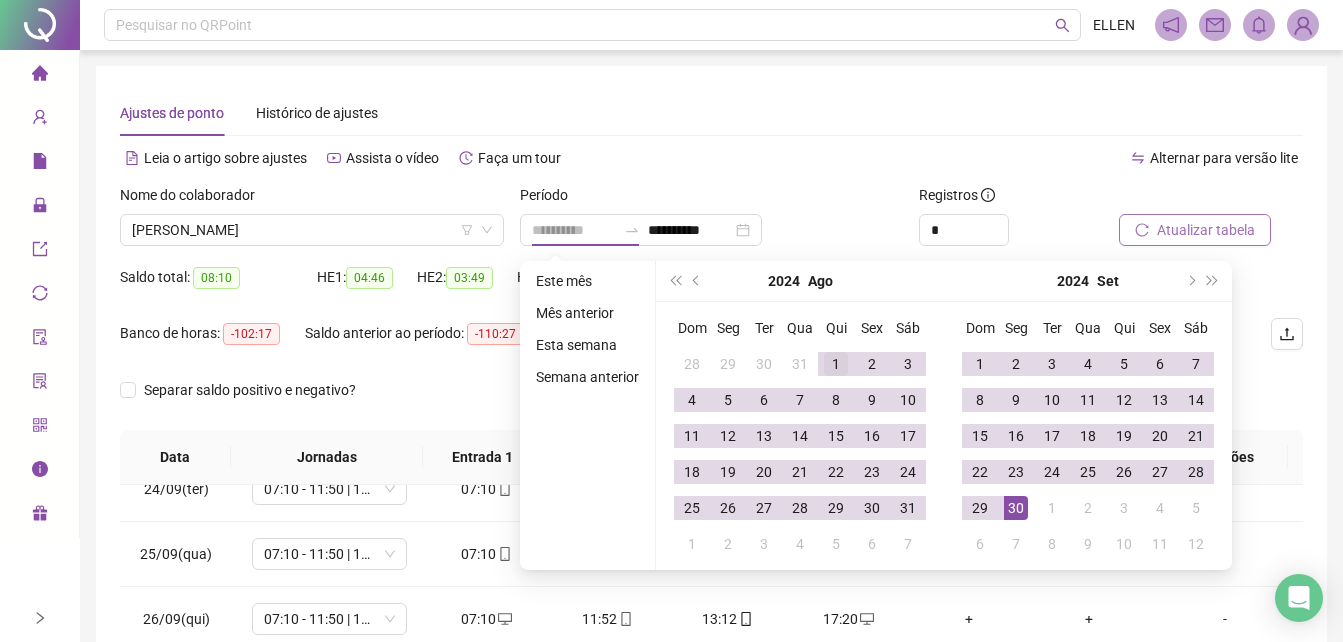 type on "**********" 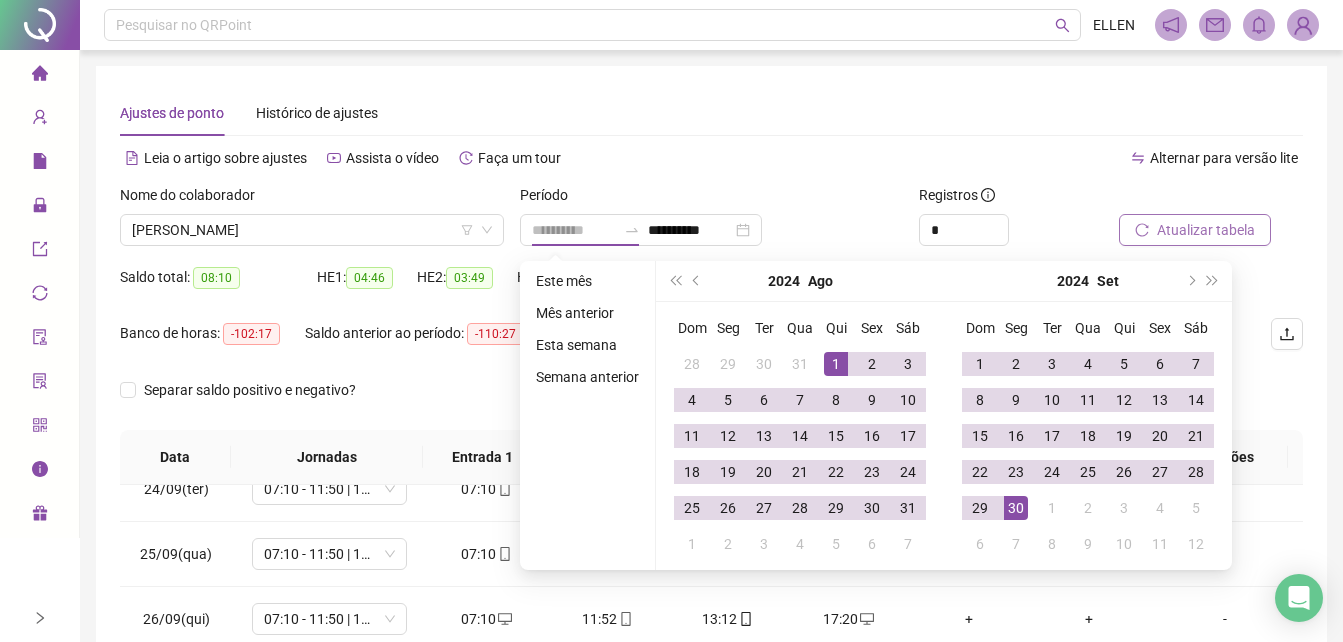 click on "1" at bounding box center (836, 364) 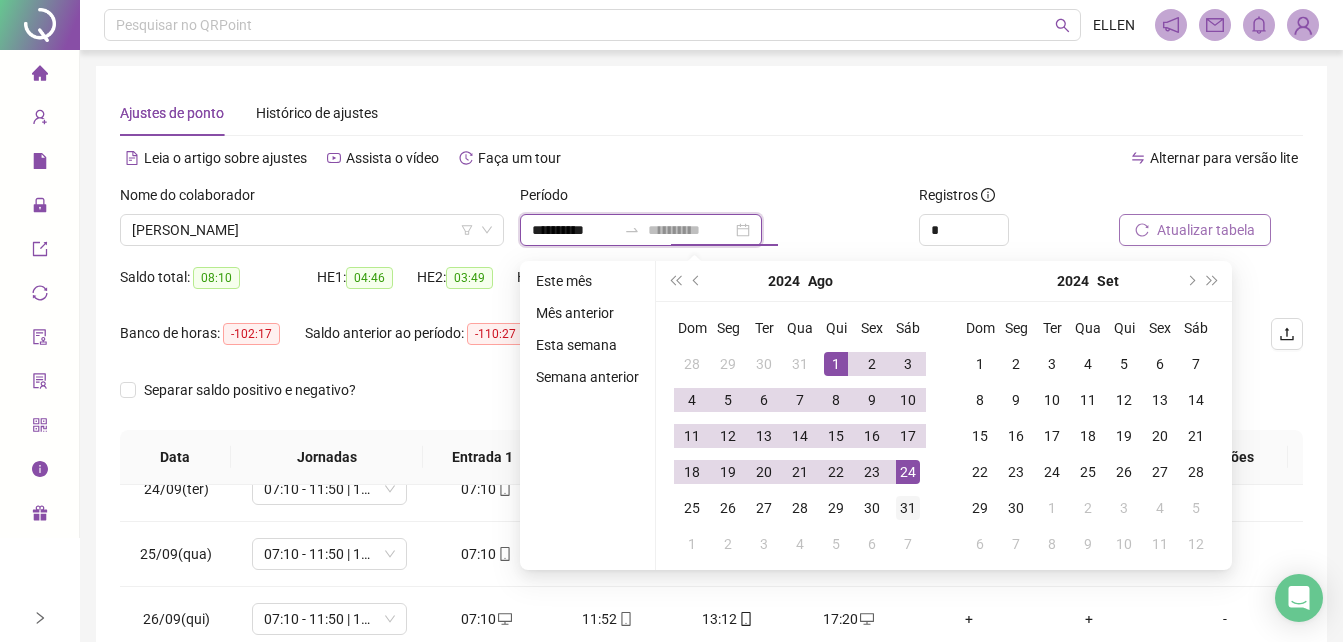 type on "**********" 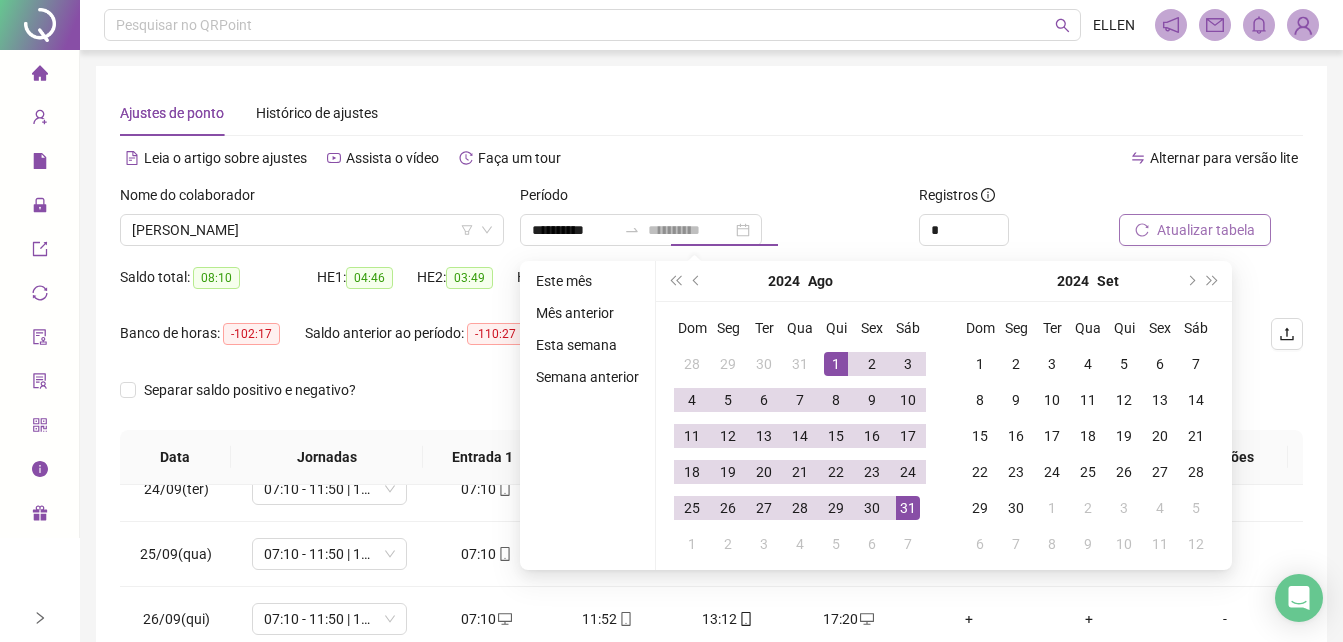 click on "31" at bounding box center [908, 508] 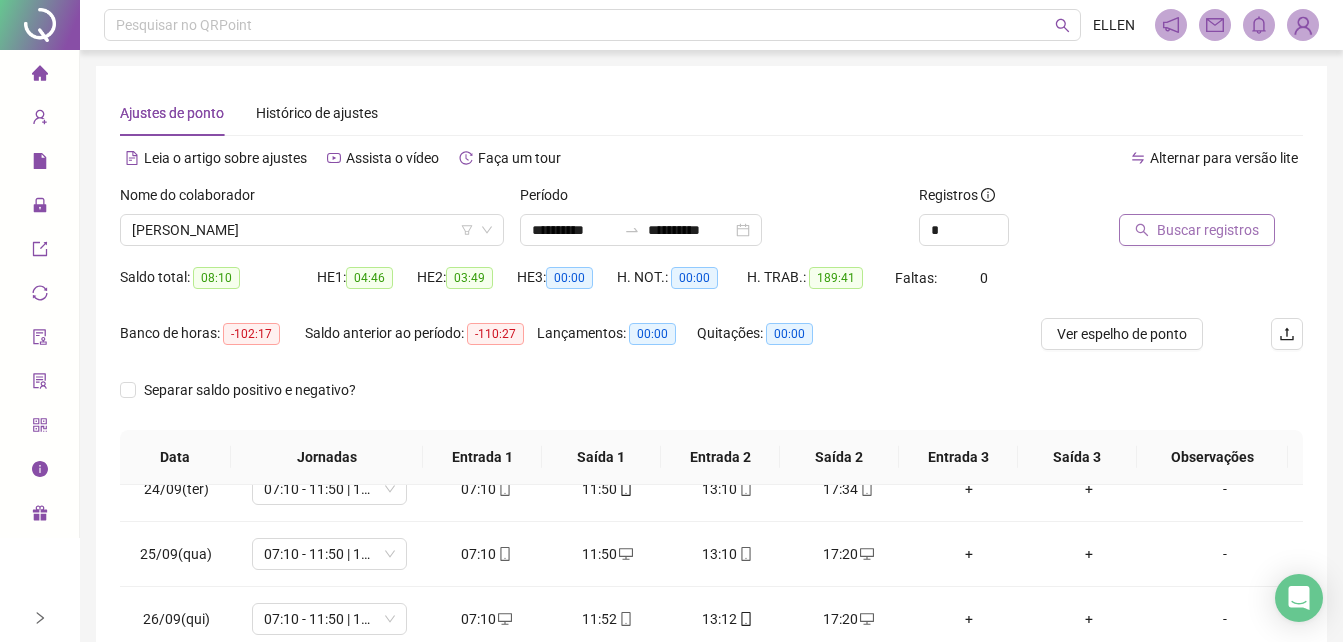 click on "Buscar registros" at bounding box center (1197, 230) 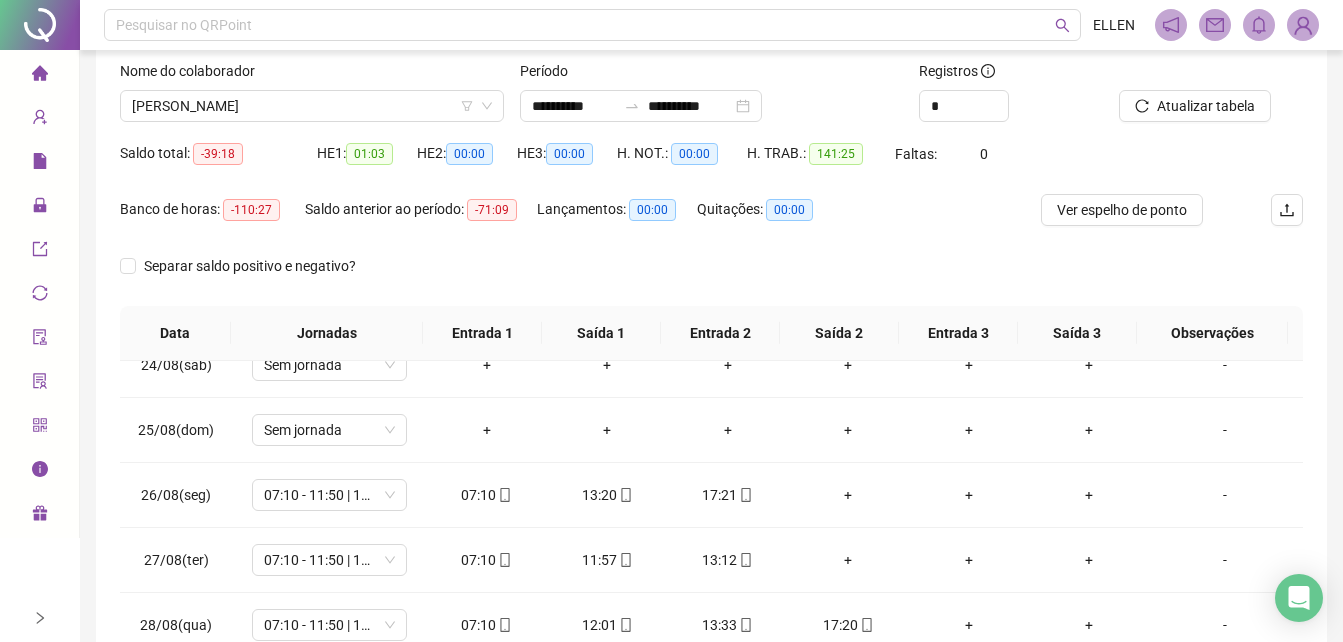 scroll, scrollTop: 300, scrollLeft: 0, axis: vertical 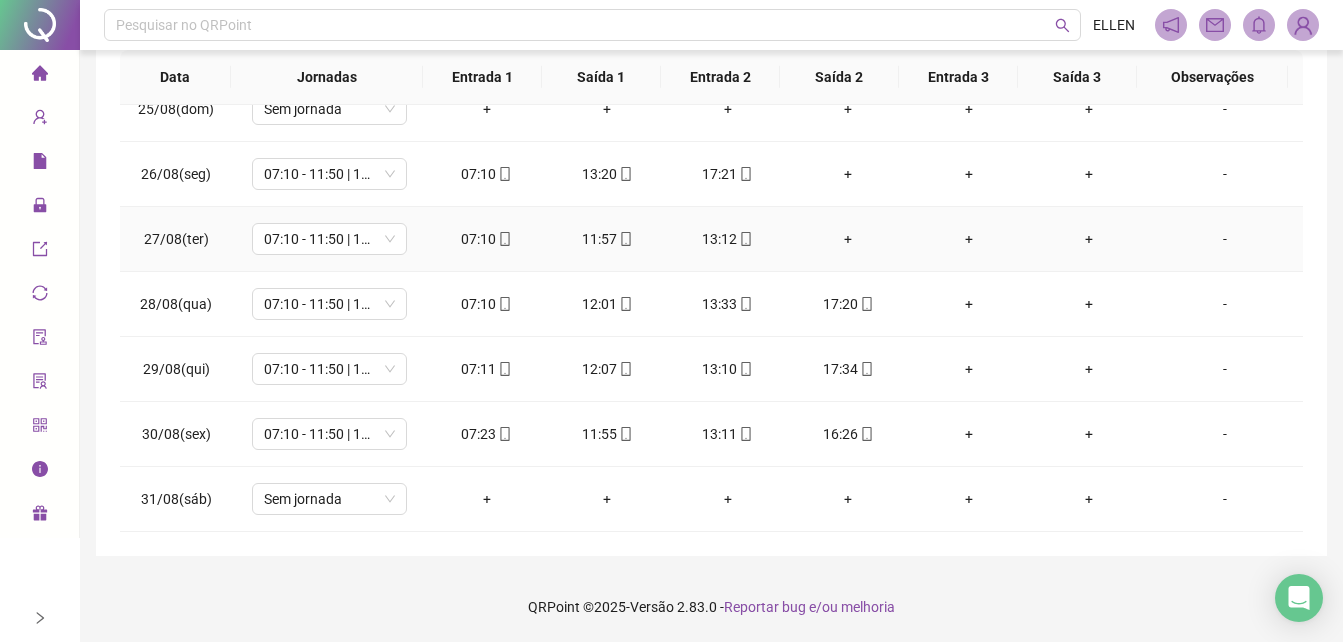 click on "+" at bounding box center [848, 239] 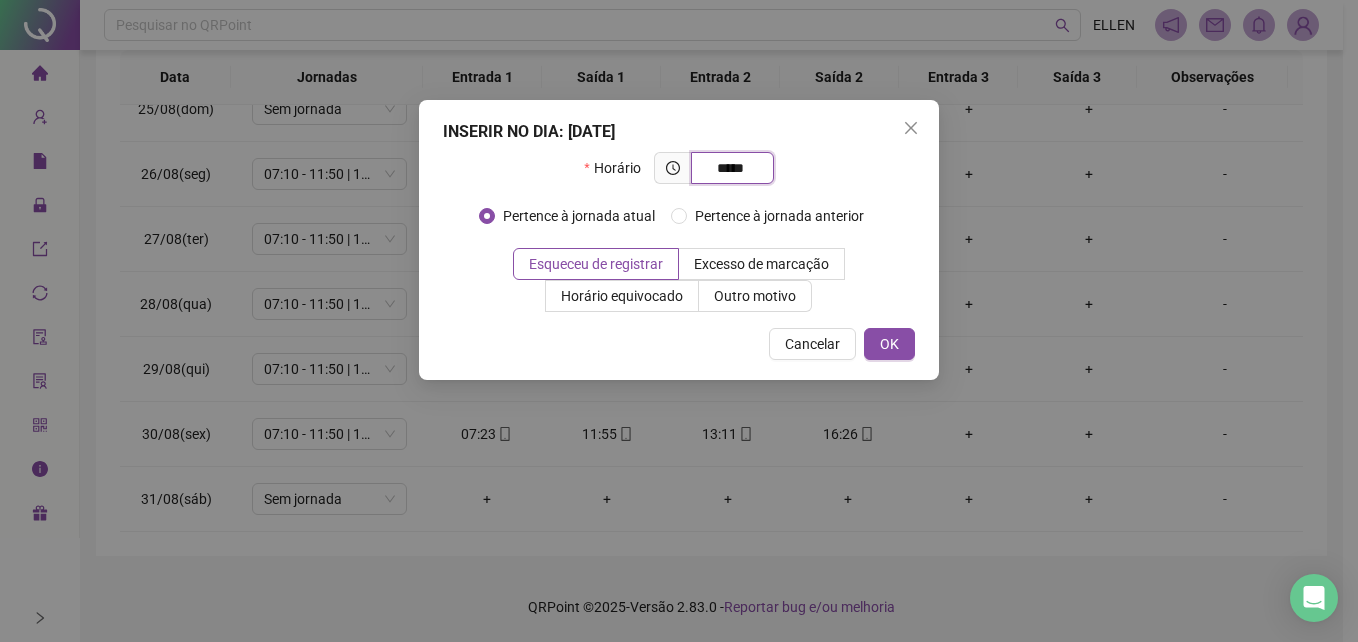 type on "*****" 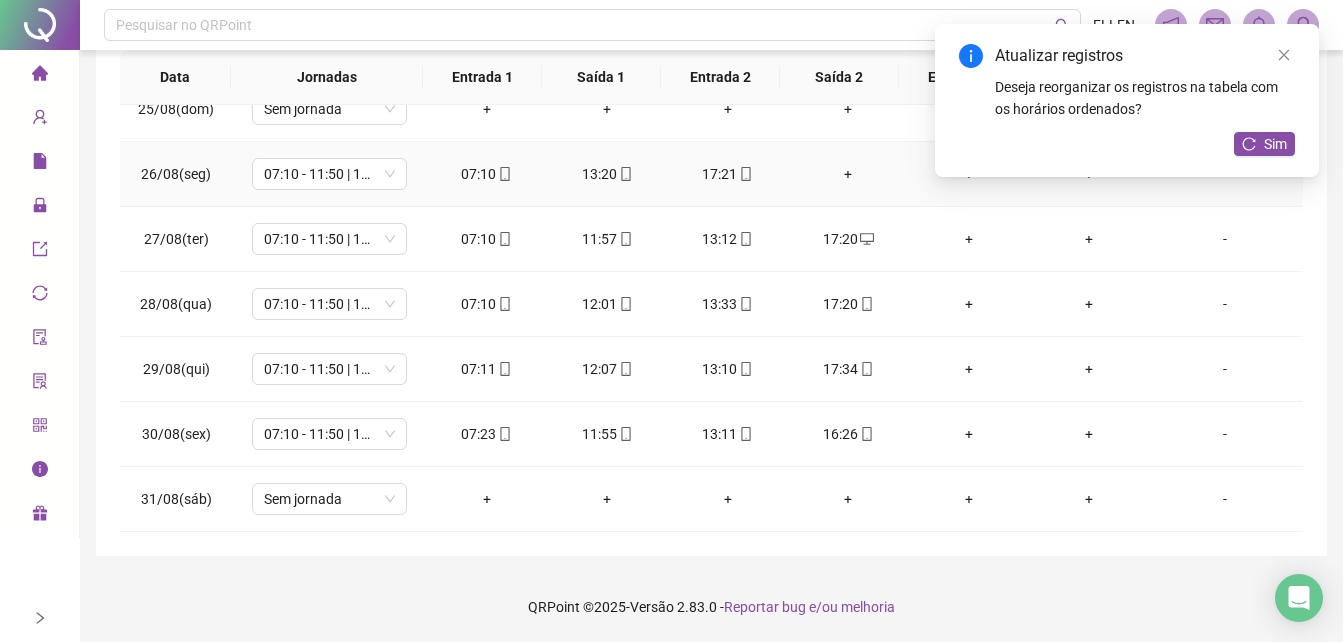 click on "+" at bounding box center [848, 174] 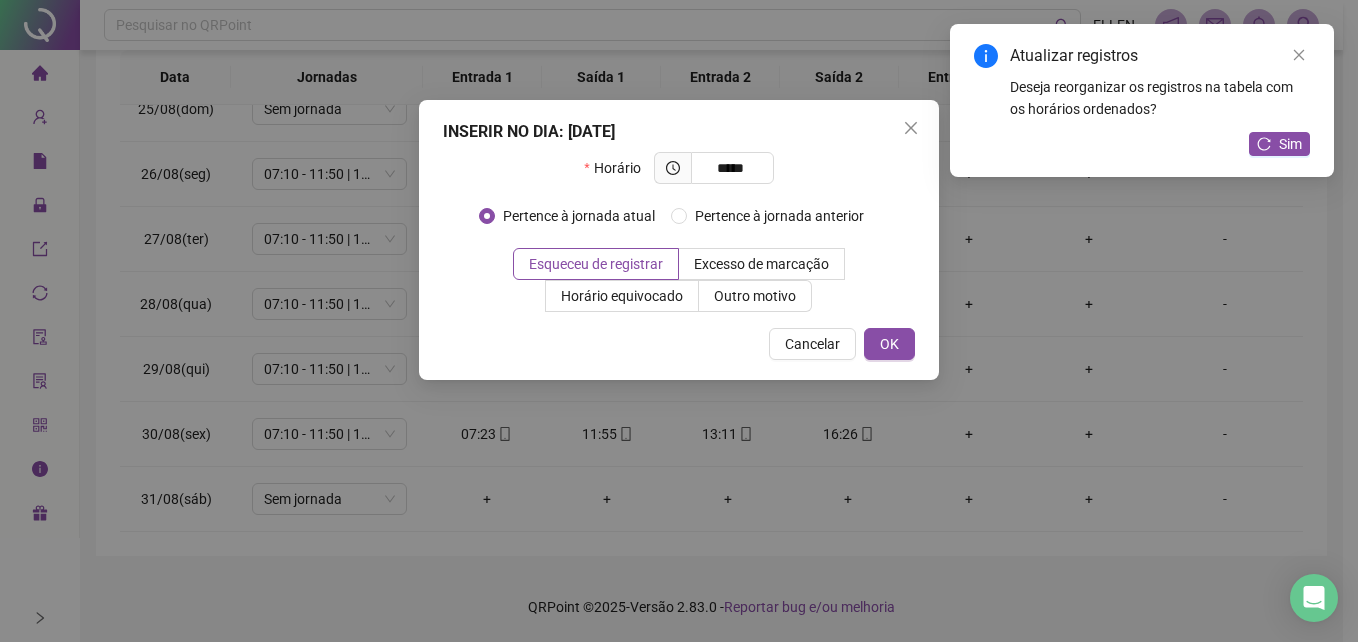 type on "*****" 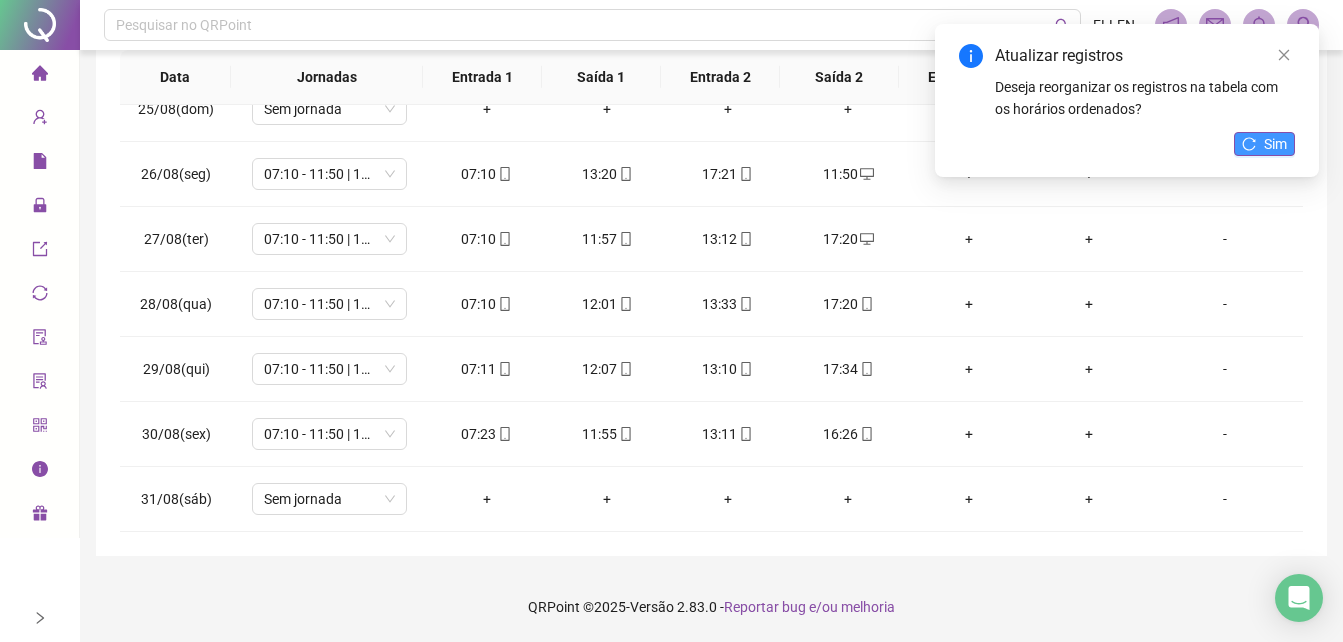 click 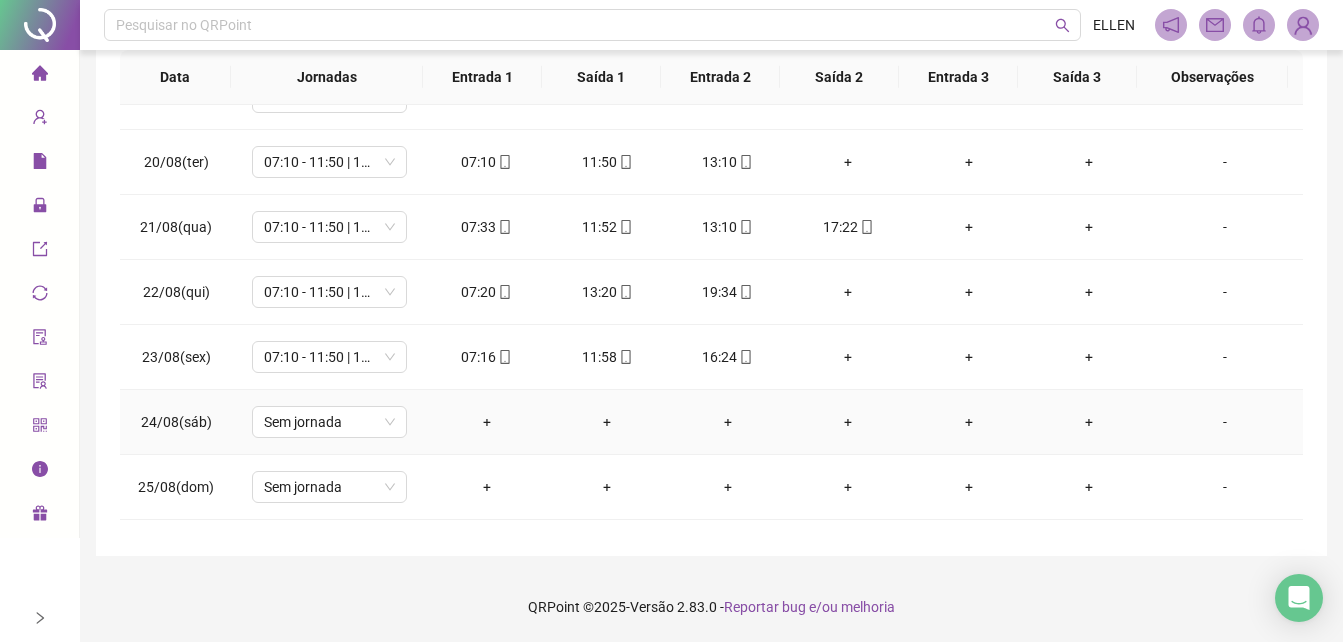 scroll, scrollTop: 1188, scrollLeft: 0, axis: vertical 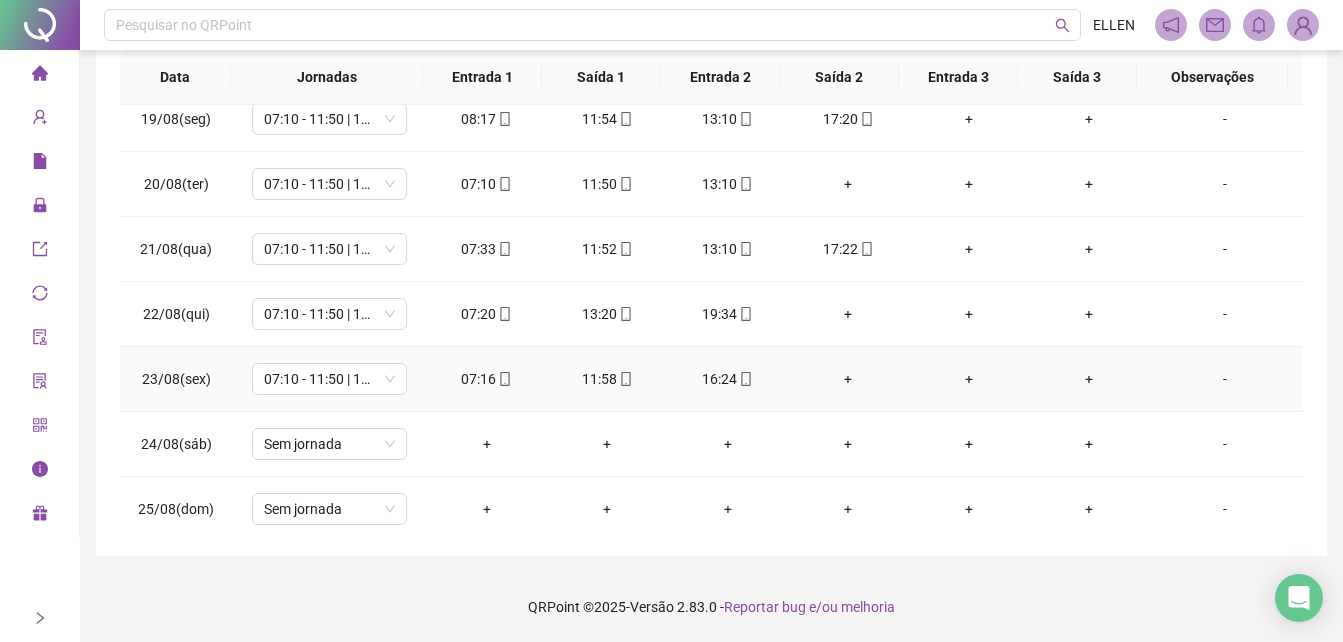 click on "+" at bounding box center [848, 379] 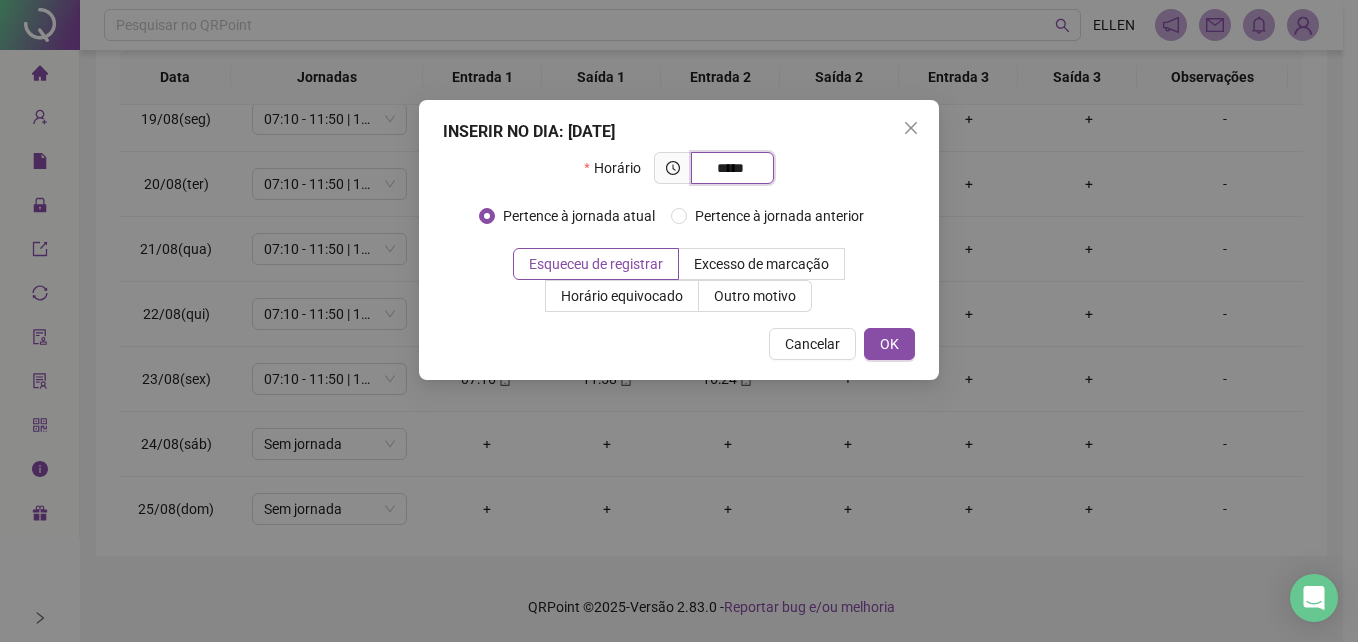 type on "*****" 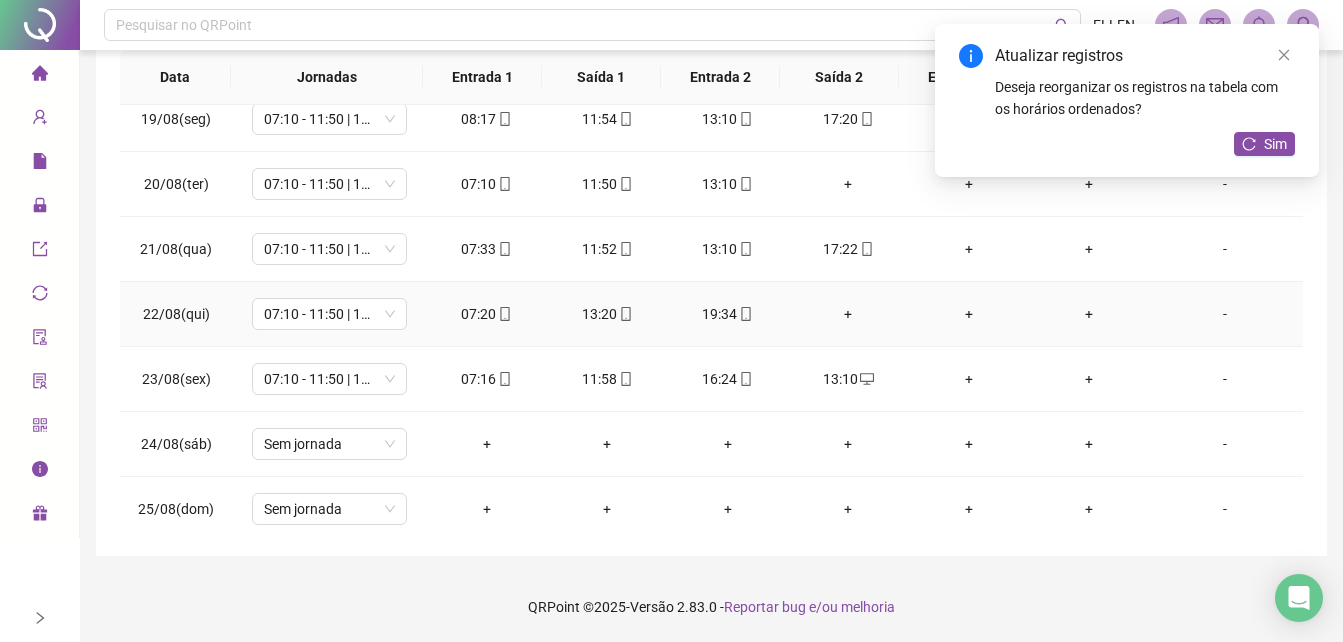 click on "+" at bounding box center [848, 314] 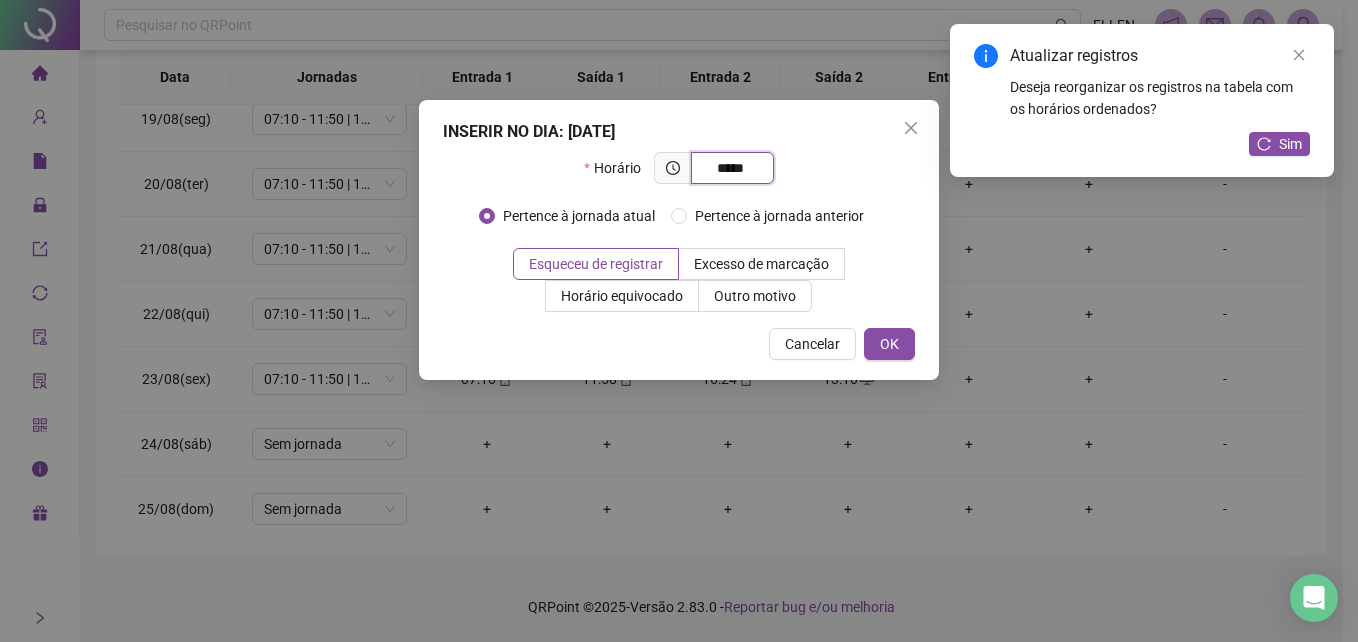 type on "*****" 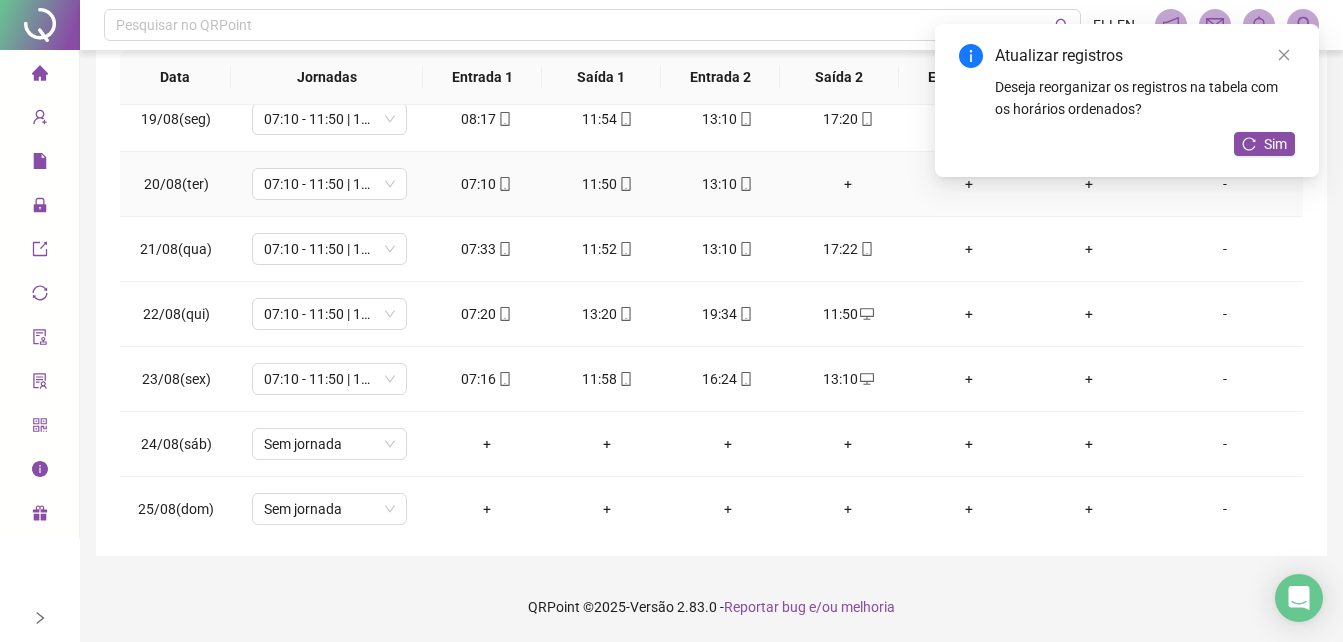 click on "+" at bounding box center [848, 184] 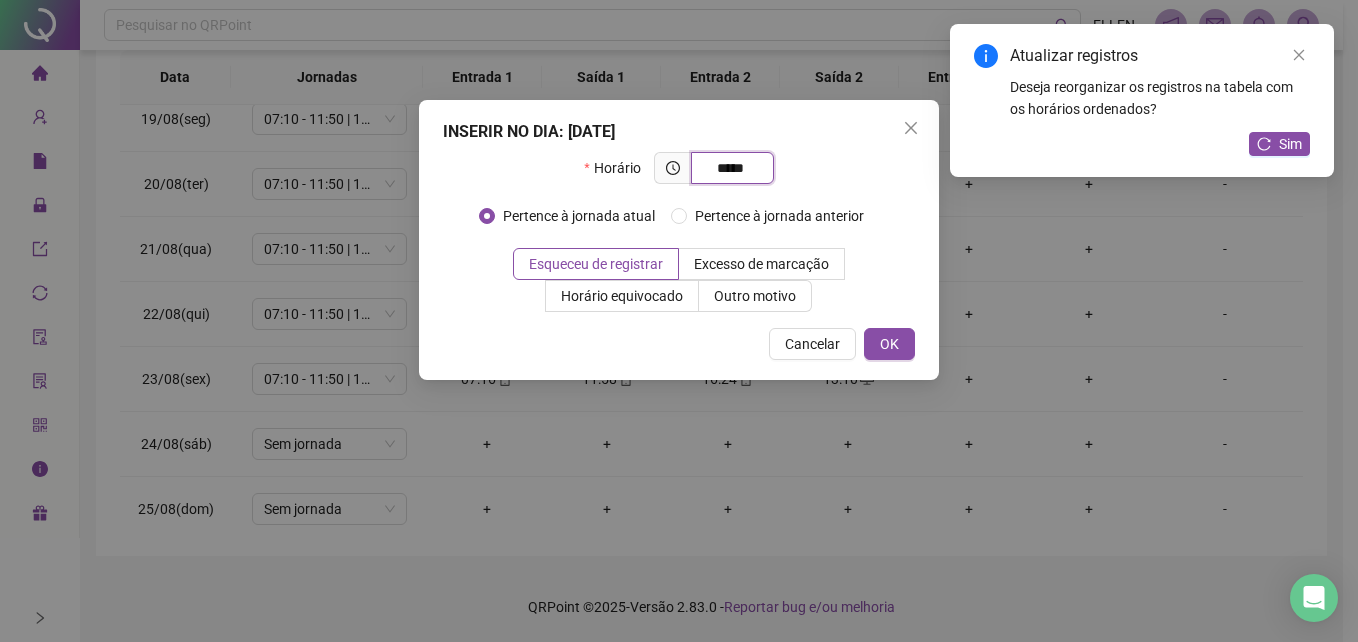 type on "*****" 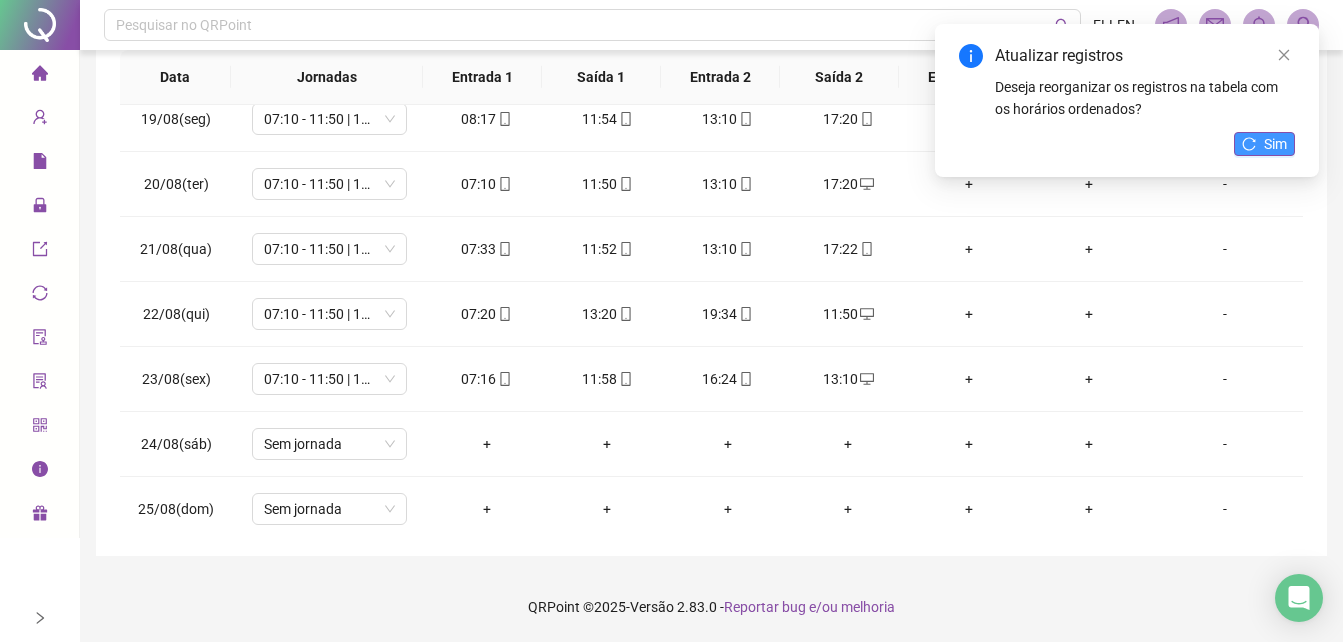 click on "Sim" at bounding box center (1264, 144) 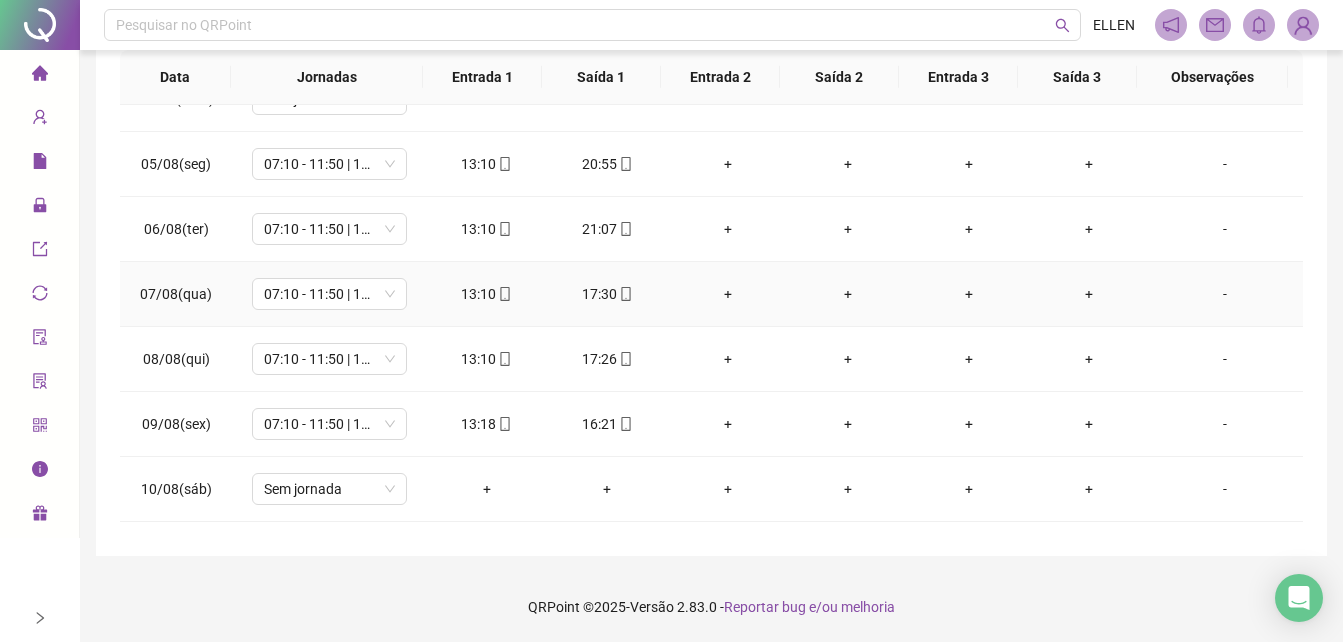 scroll, scrollTop: 200, scrollLeft: 0, axis: vertical 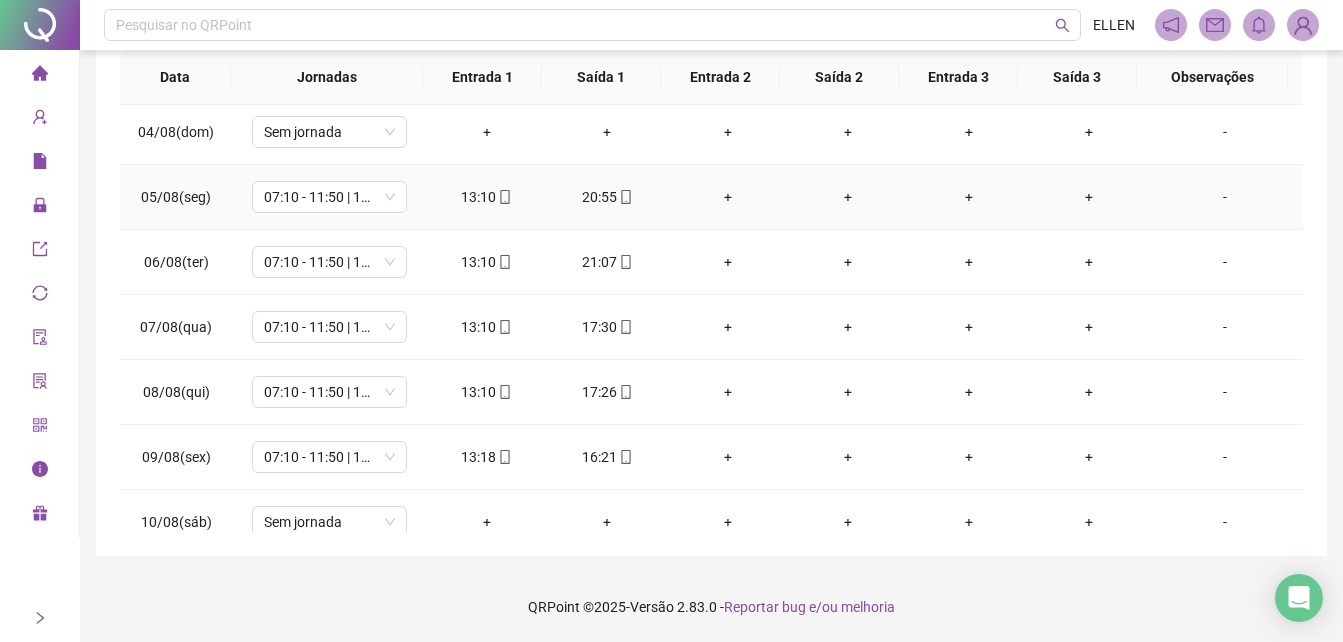 click on "+" at bounding box center (728, 197) 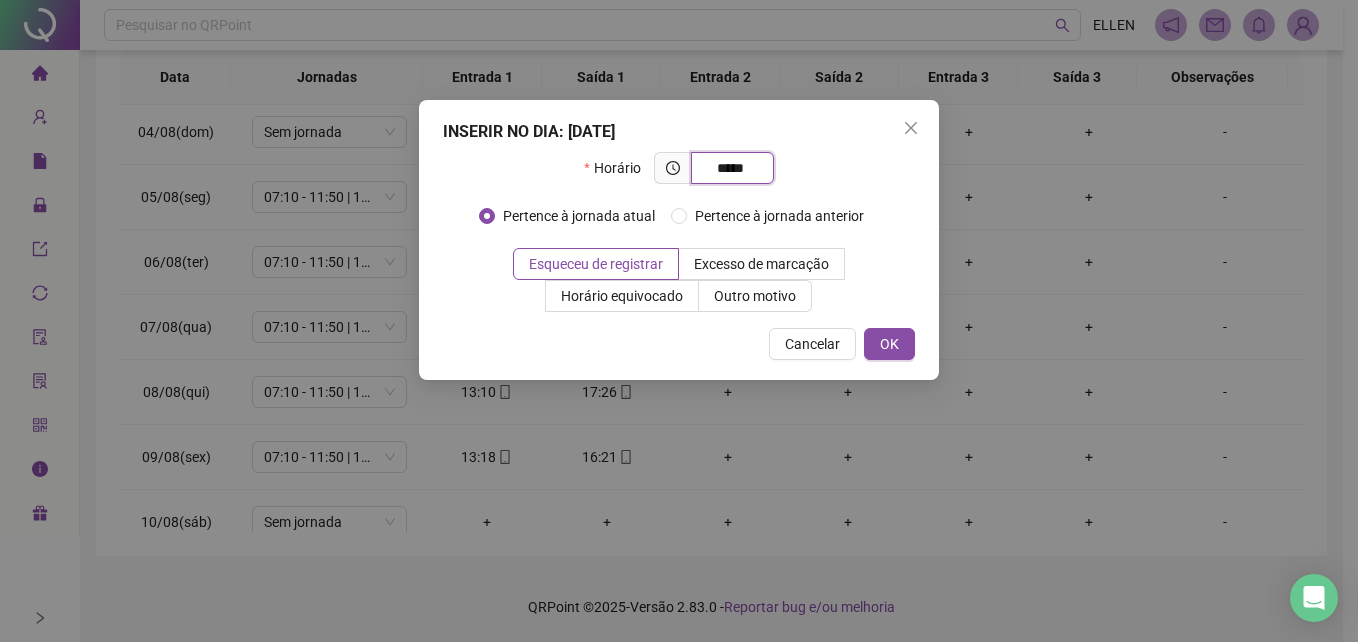 type on "*****" 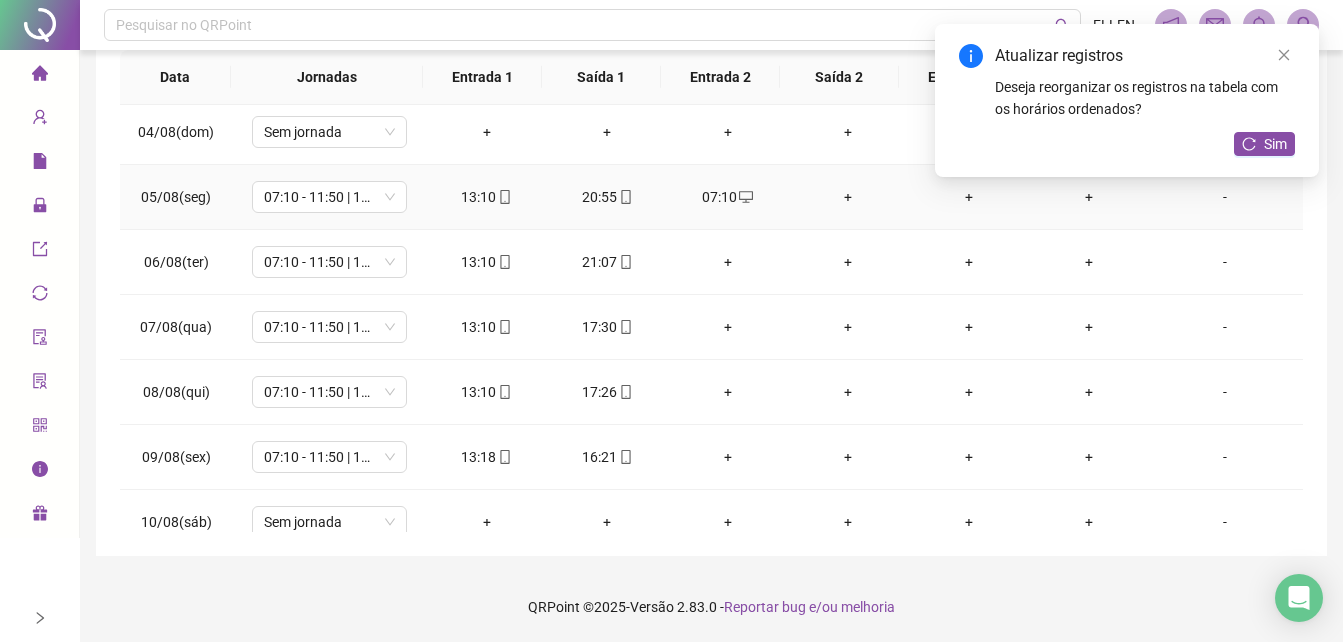 click on "+" at bounding box center [848, 197] 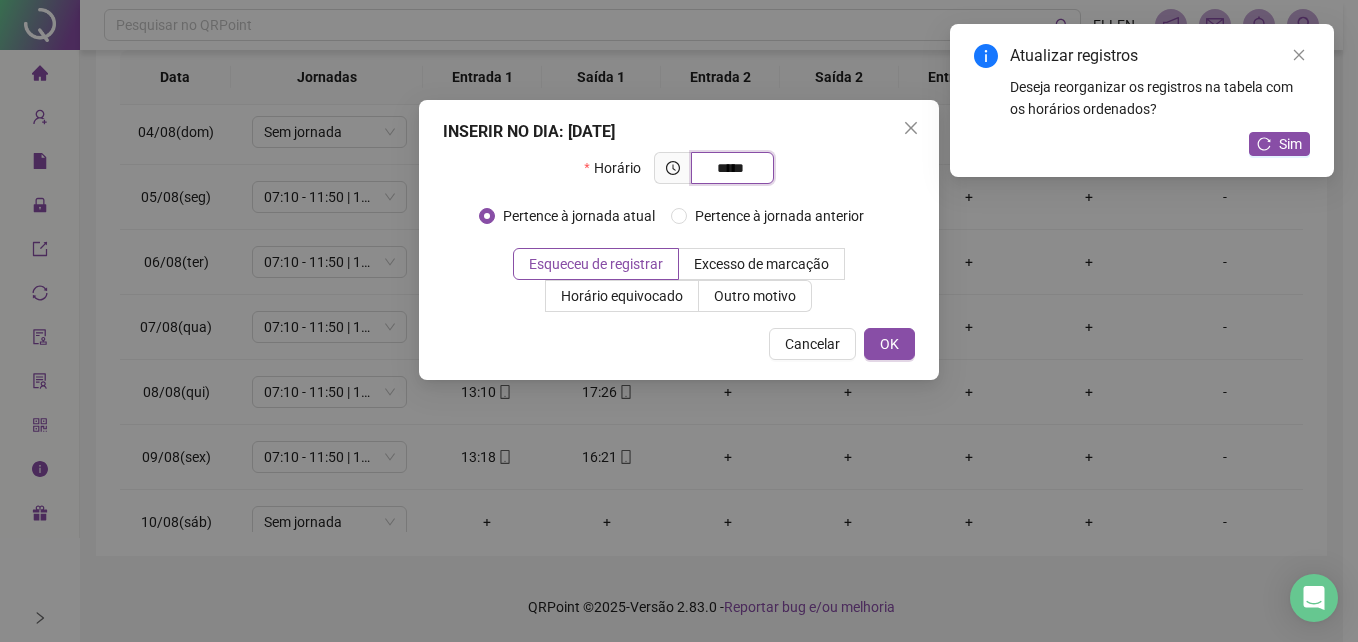 type on "*****" 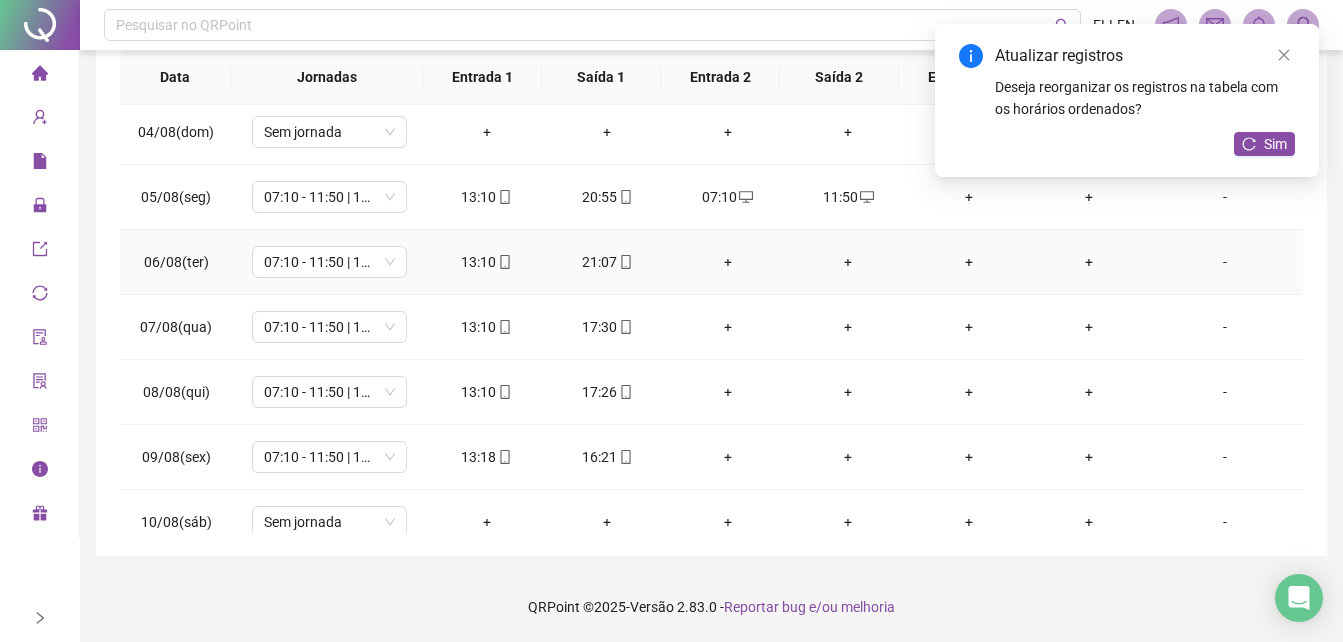 click on "+" at bounding box center (728, 262) 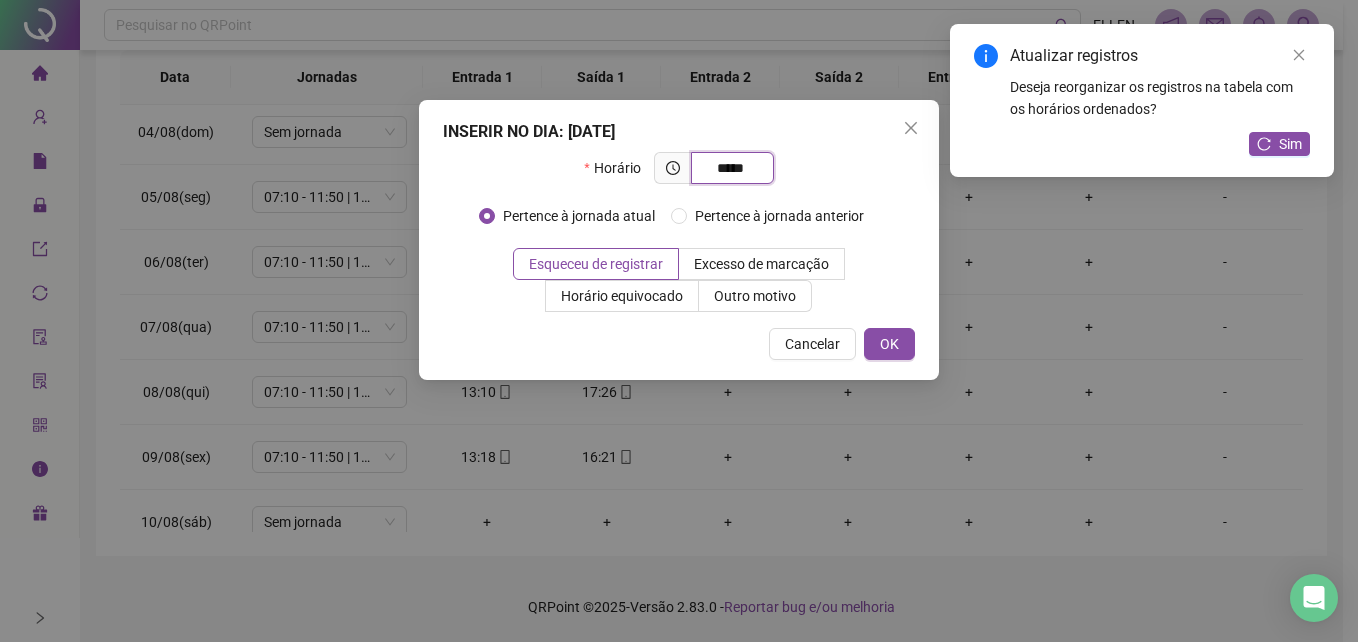 type on "*****" 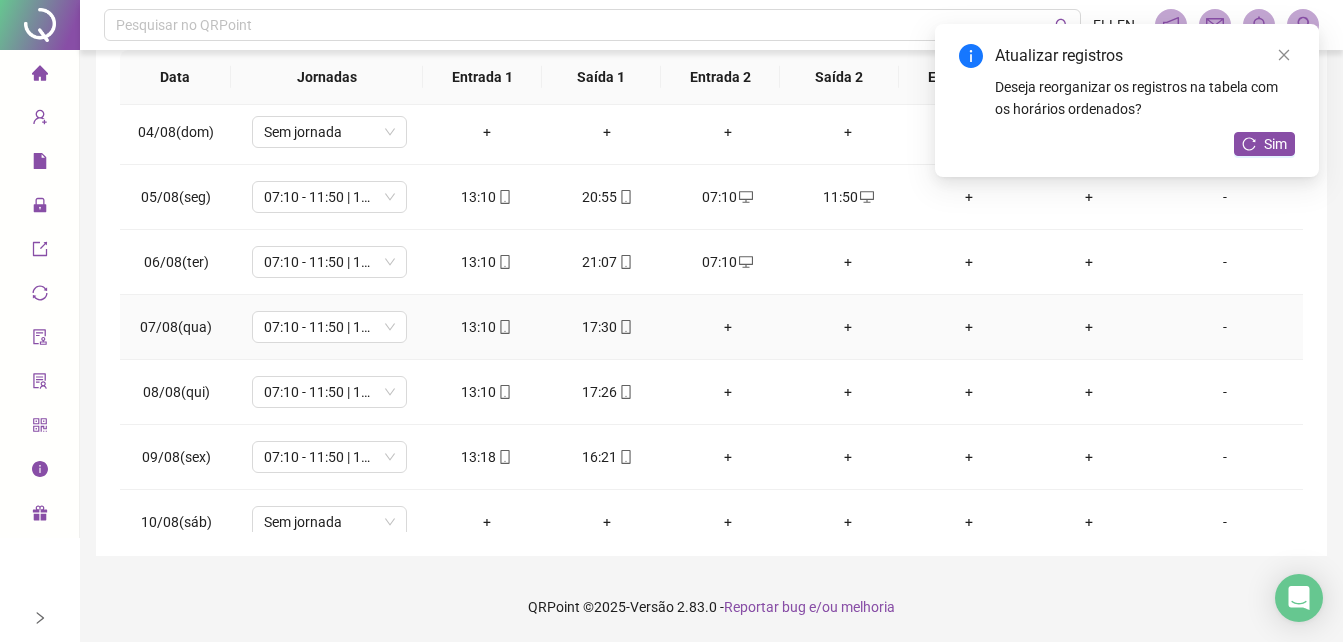 click on "+" at bounding box center [728, 327] 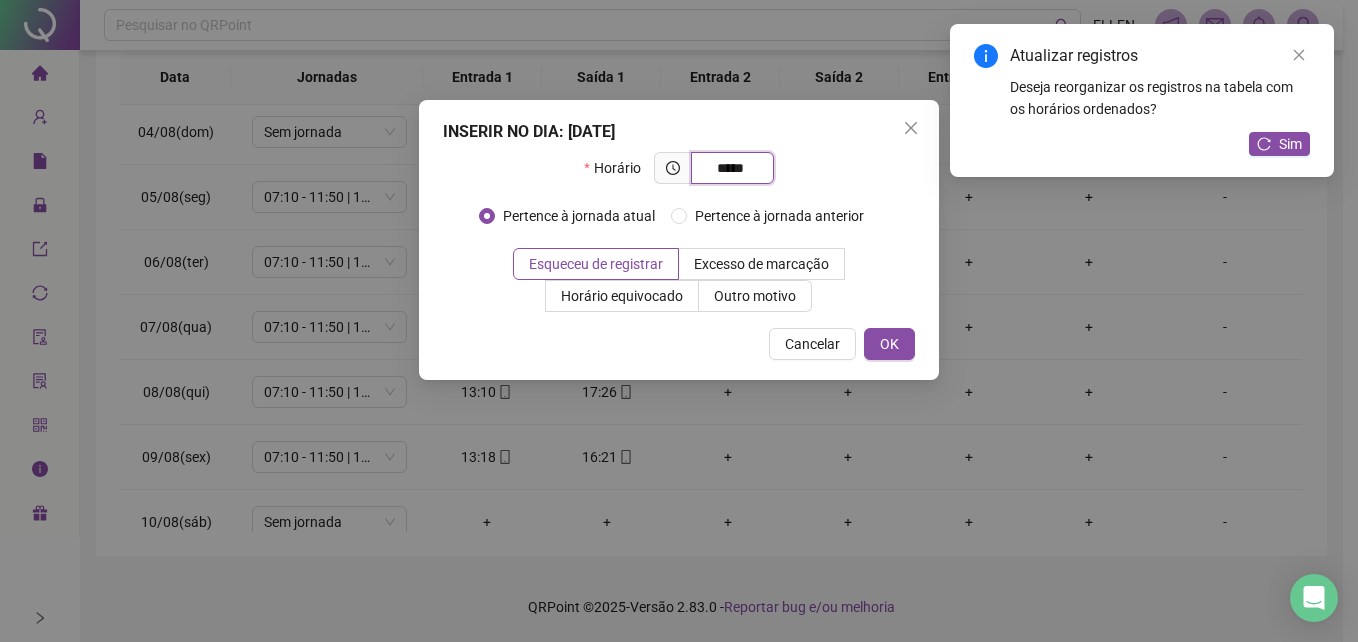 type on "*****" 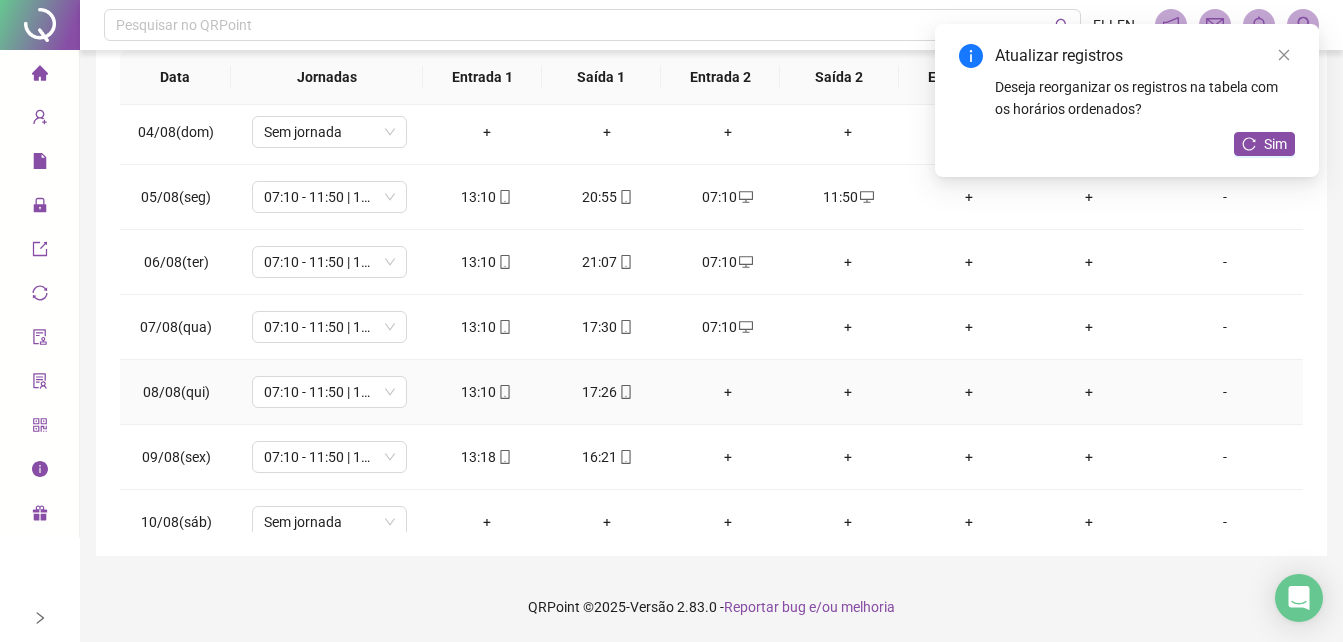 click on "+" at bounding box center (728, 392) 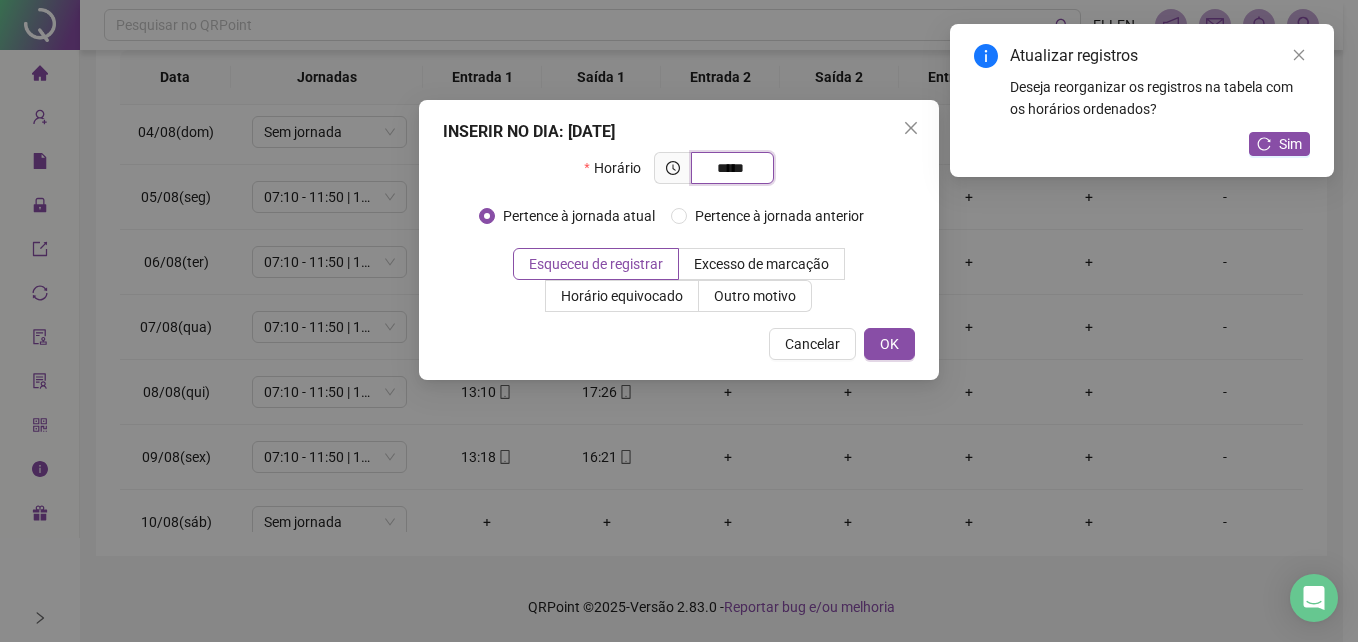 type on "*****" 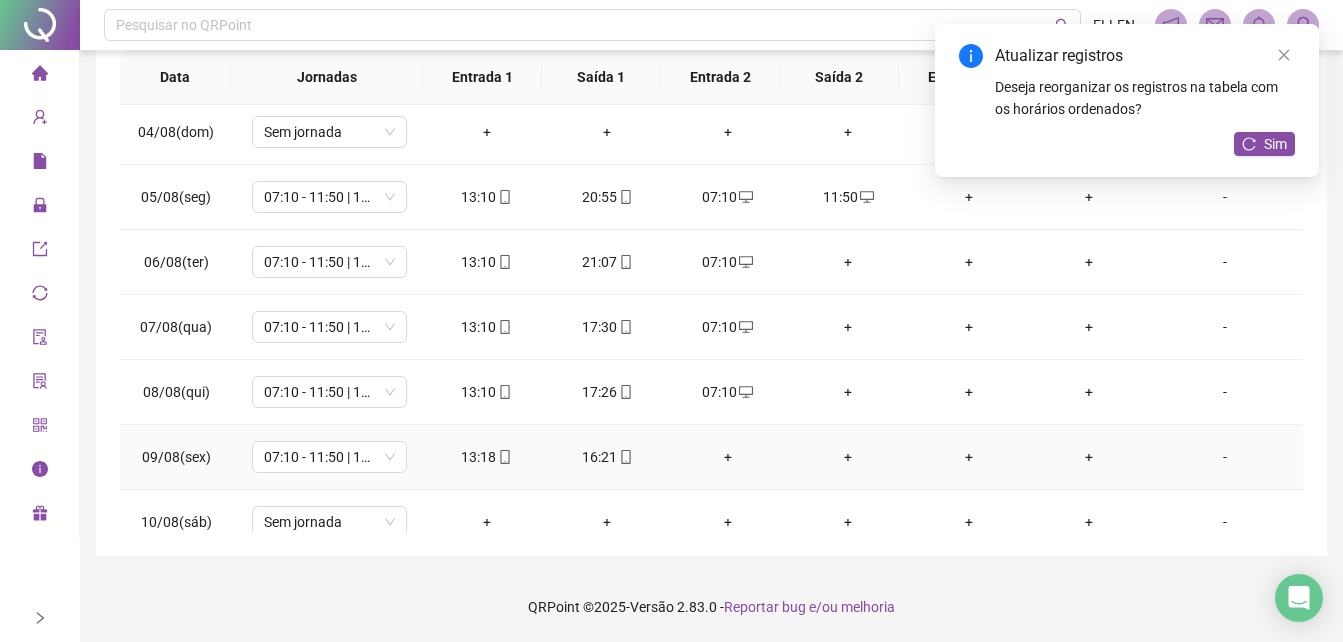 click on "+" at bounding box center [728, 457] 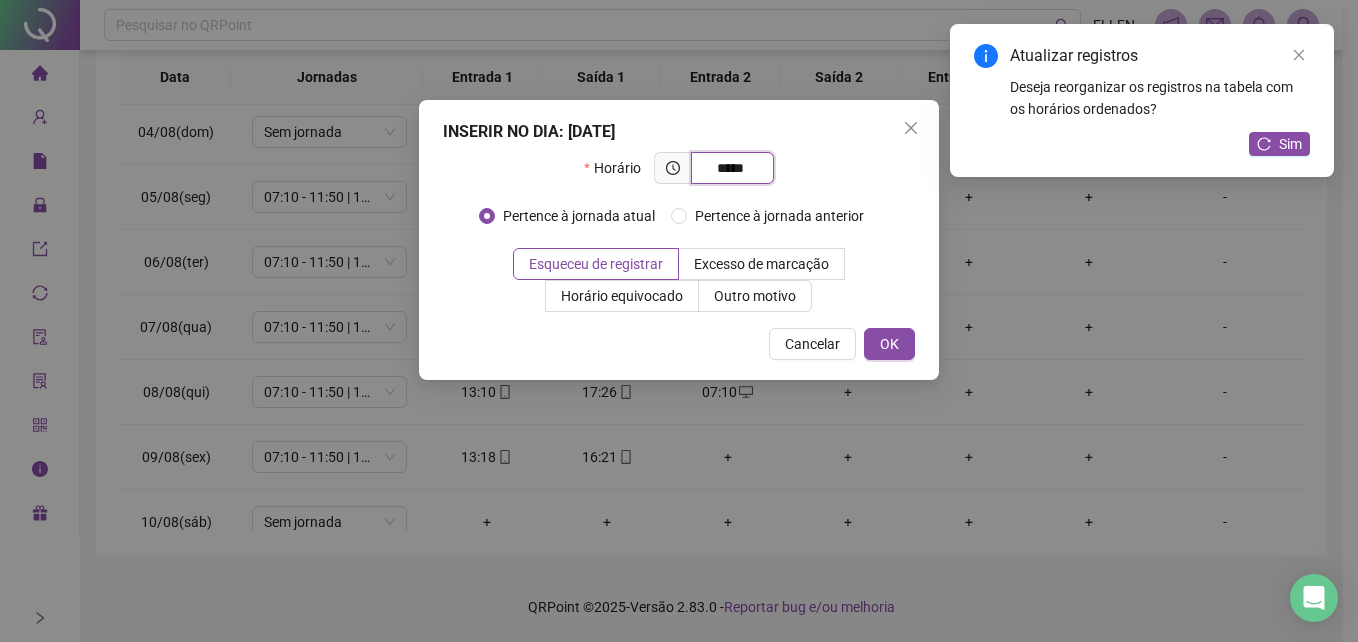 type on "*****" 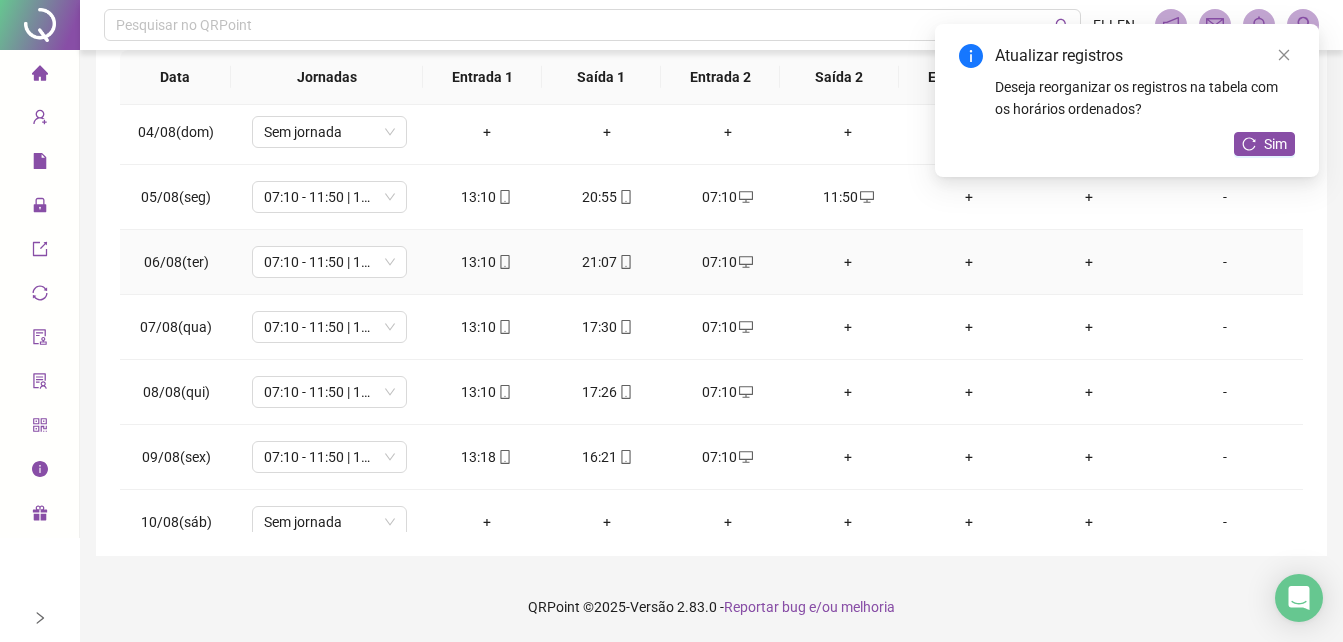 click on "+" at bounding box center (848, 262) 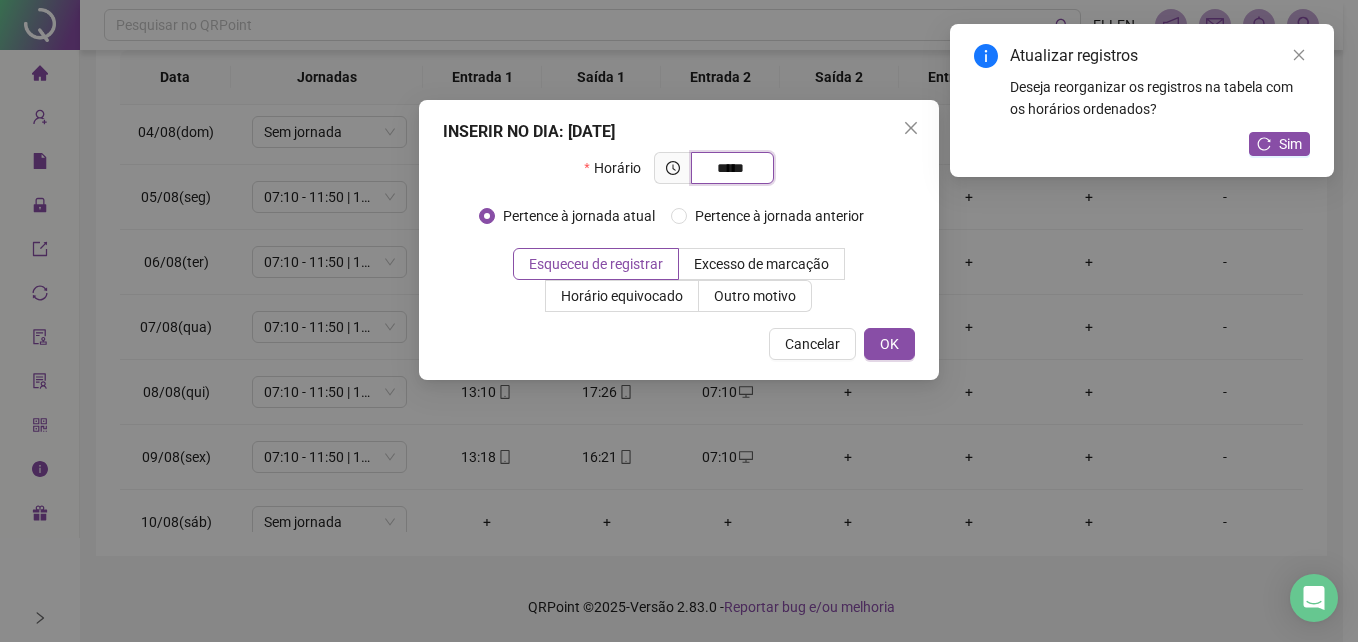 type on "*****" 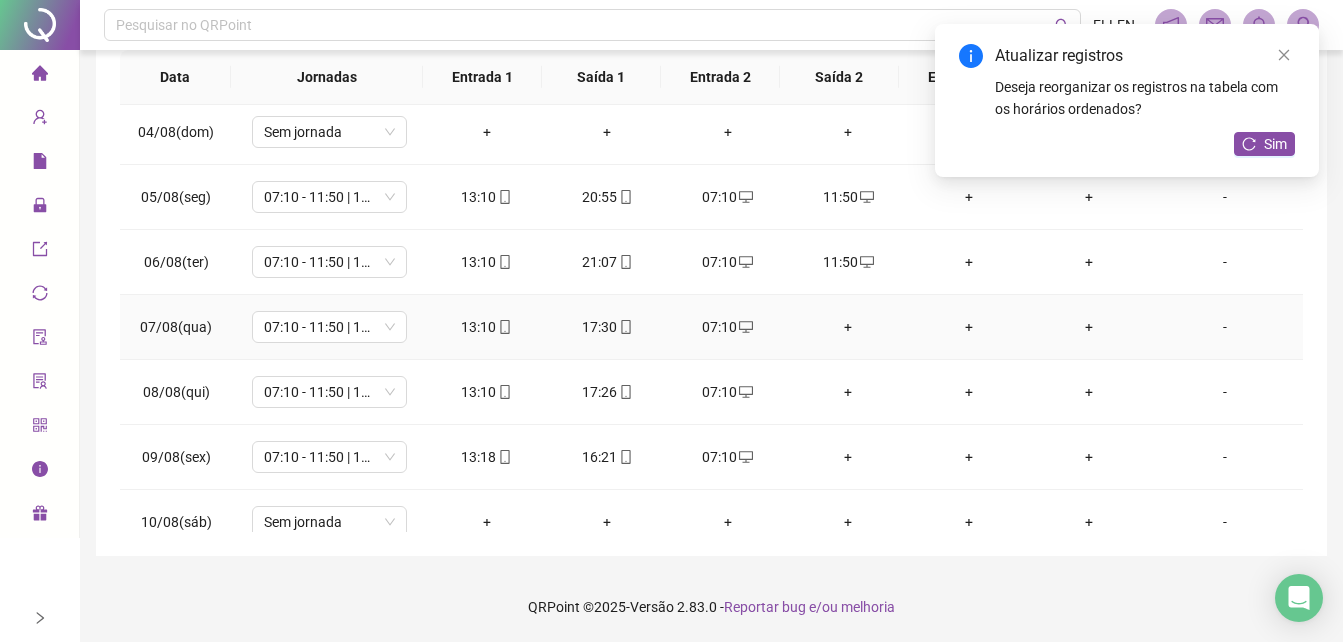 click on "+" at bounding box center (848, 327) 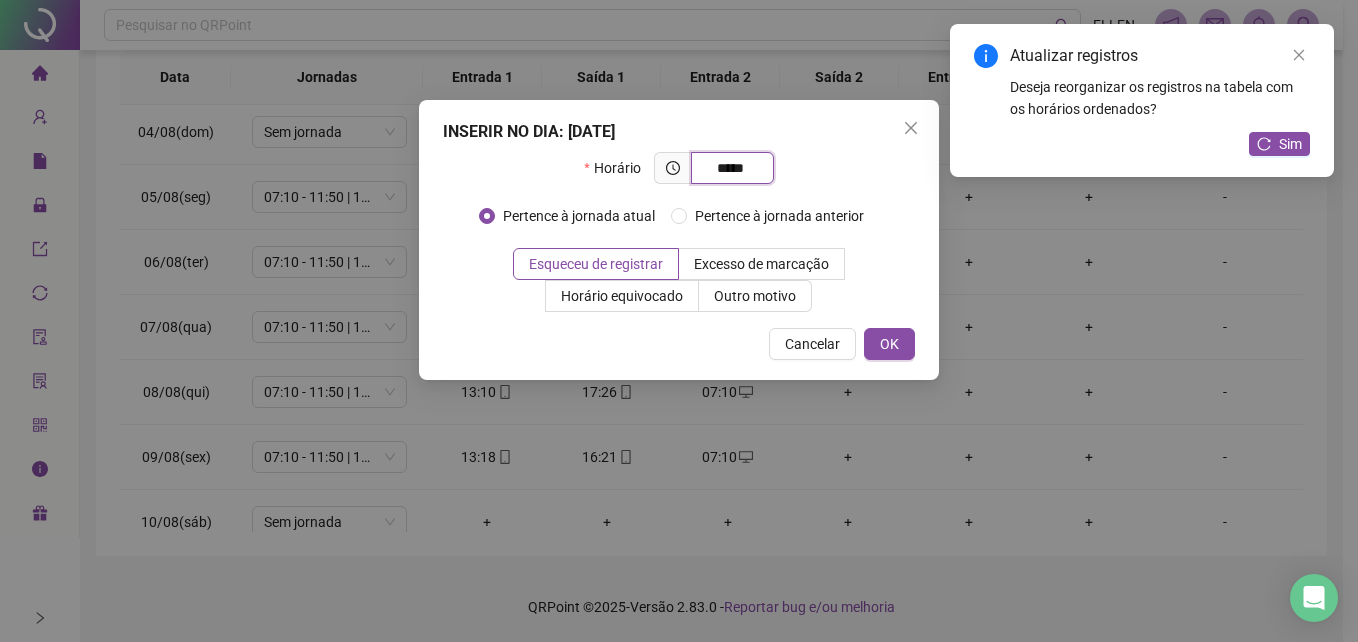 type on "*****" 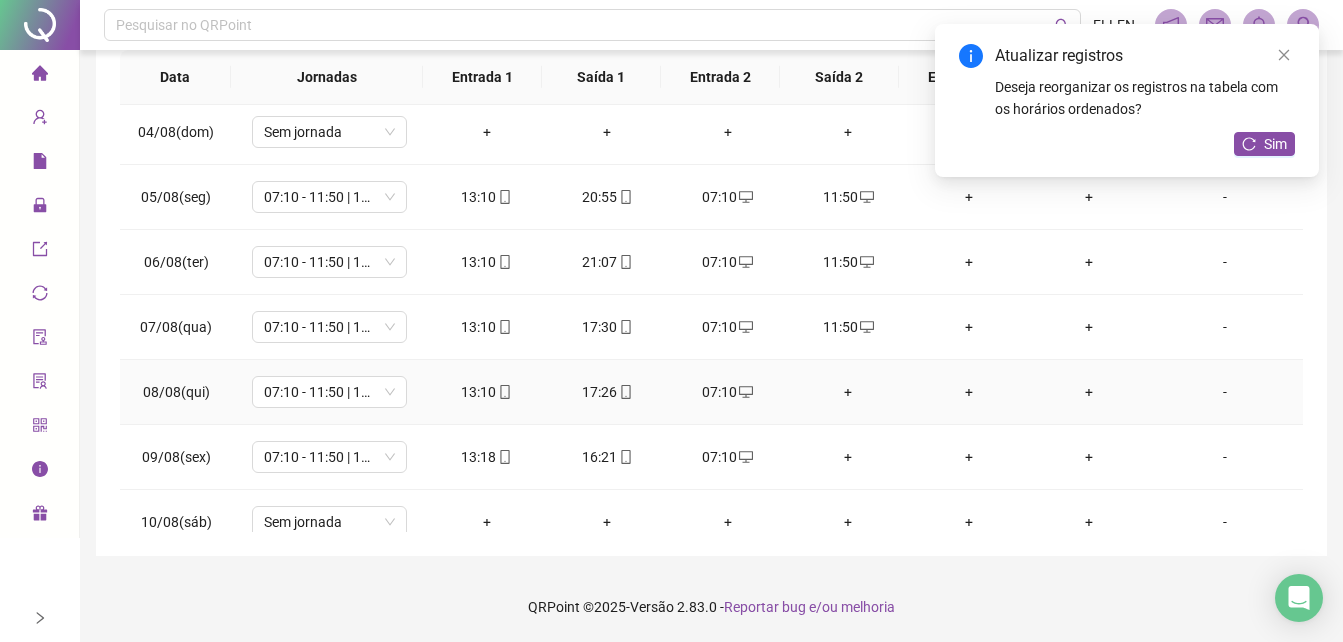 click on "+" at bounding box center [848, 392] 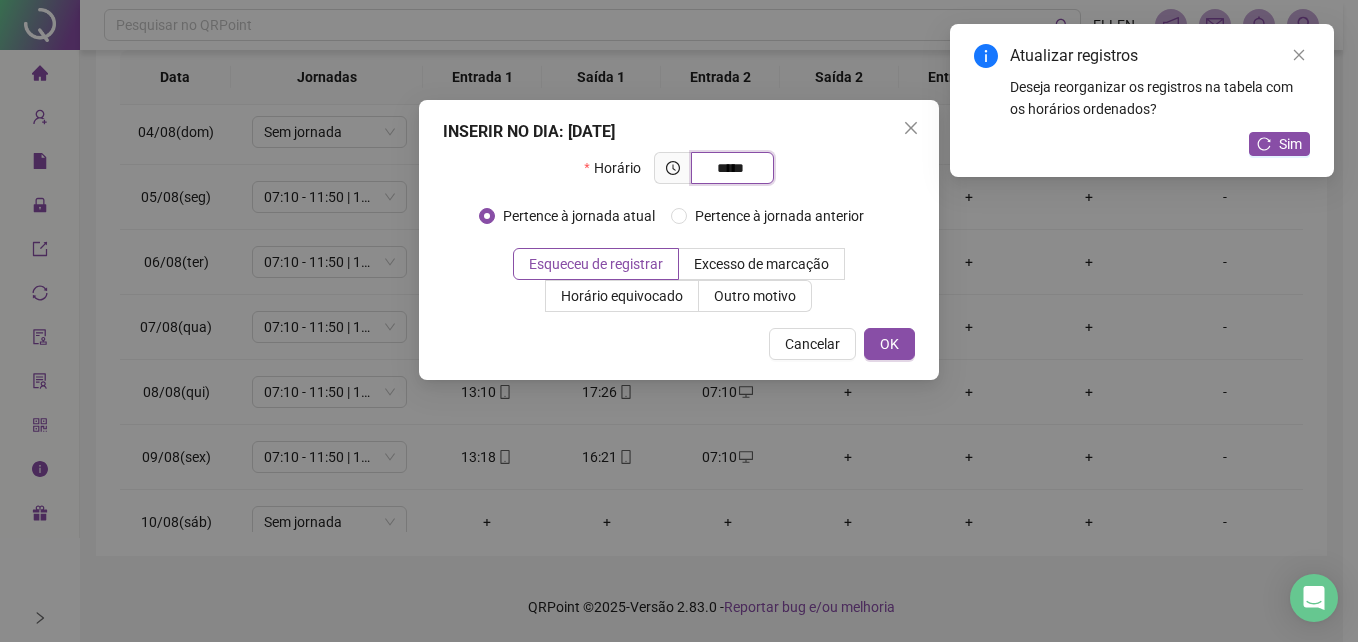 type on "*****" 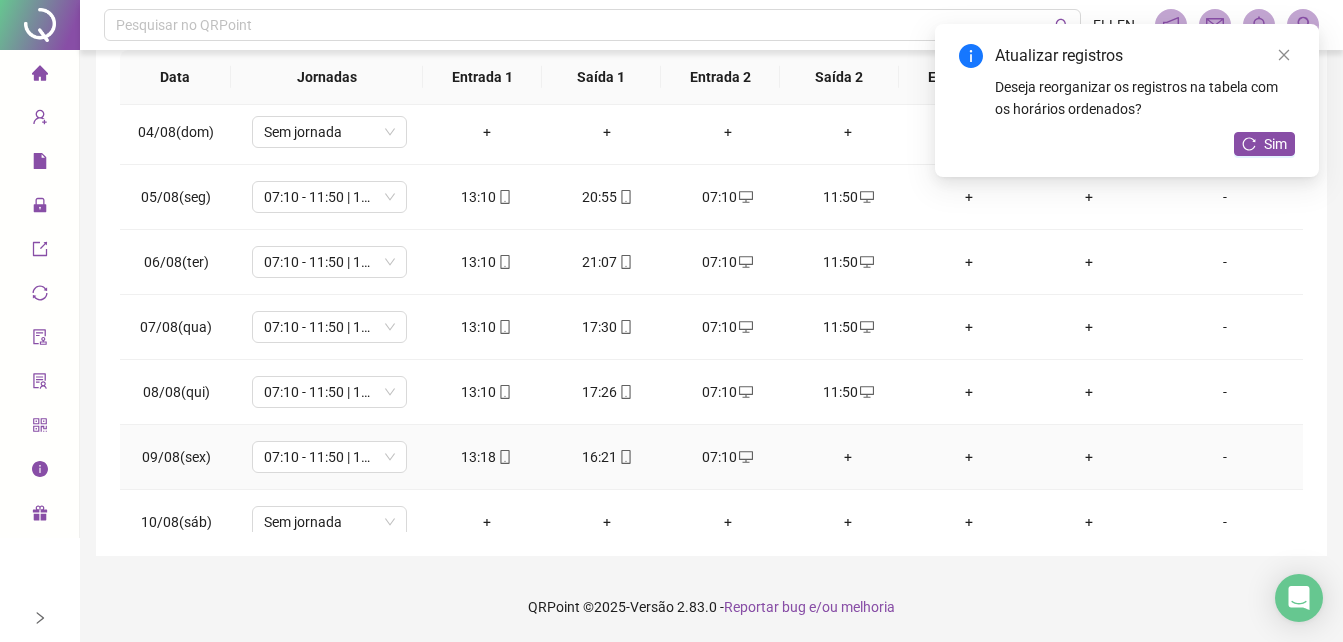 click on "+" at bounding box center (848, 457) 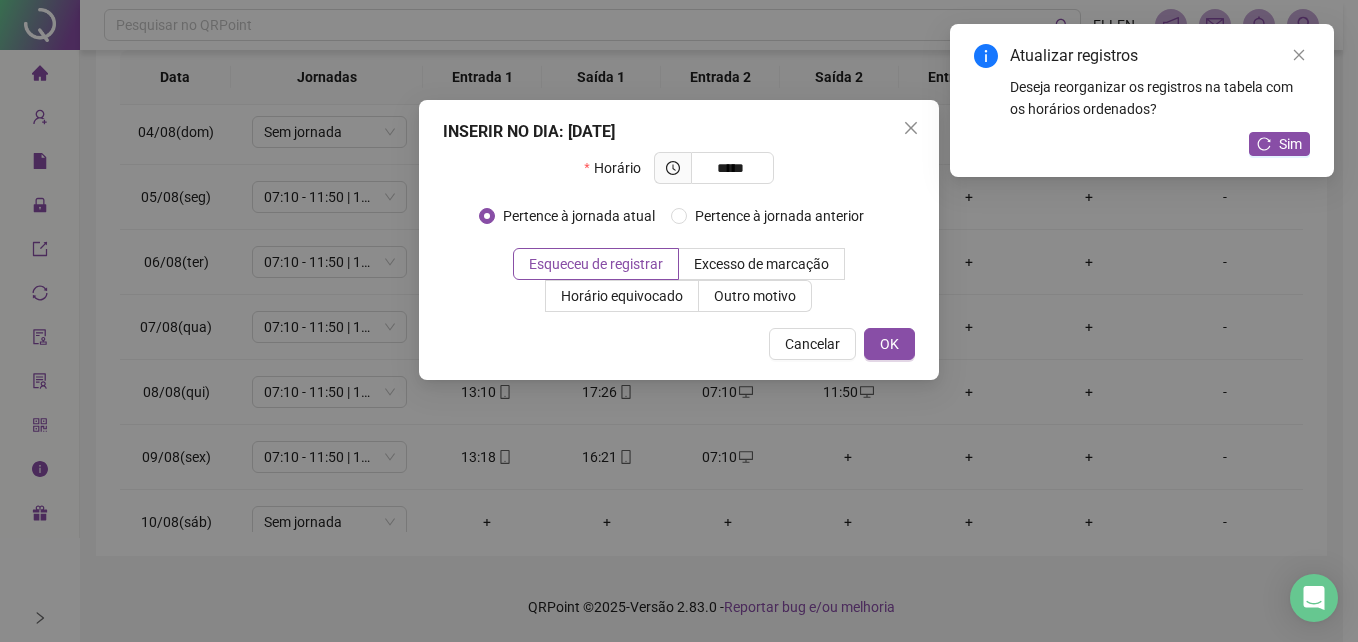 type on "*****" 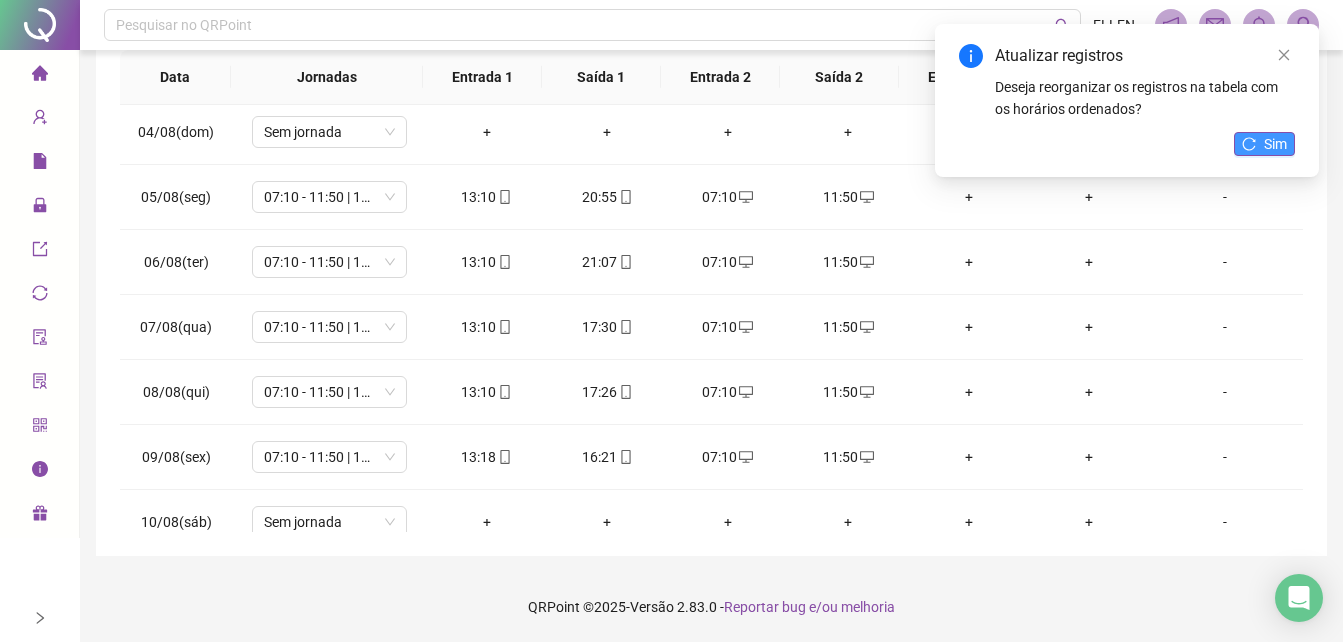 click on "Sim" at bounding box center [1275, 144] 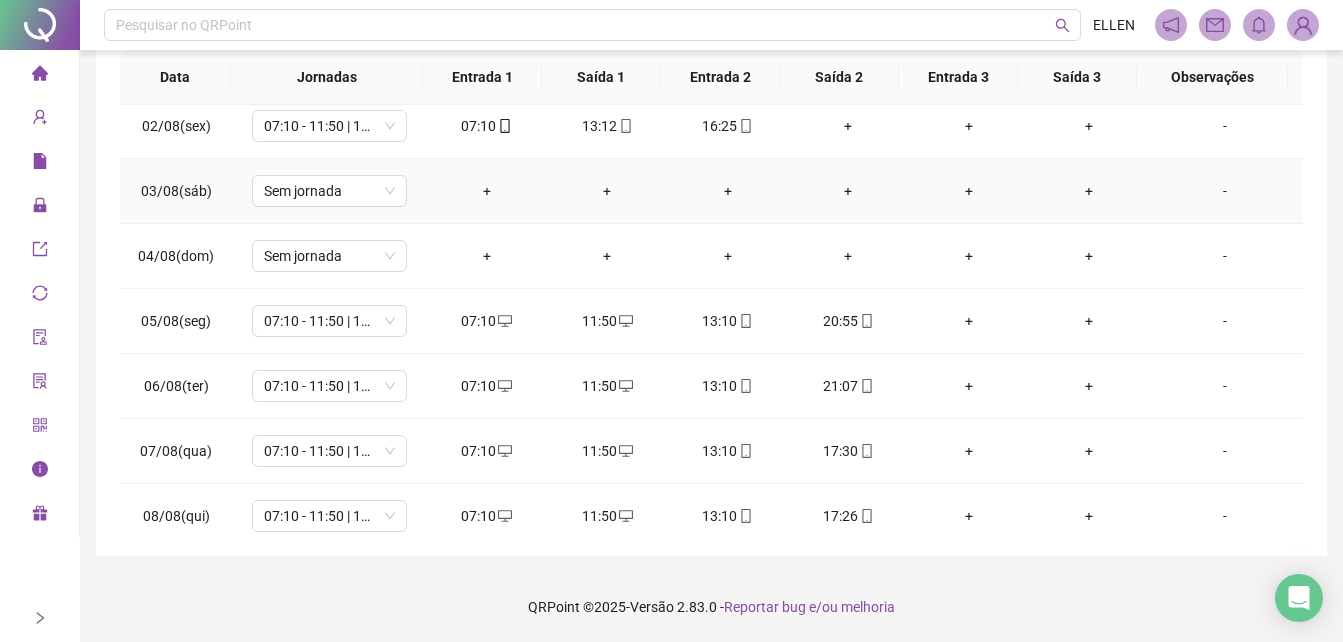 scroll, scrollTop: 0, scrollLeft: 0, axis: both 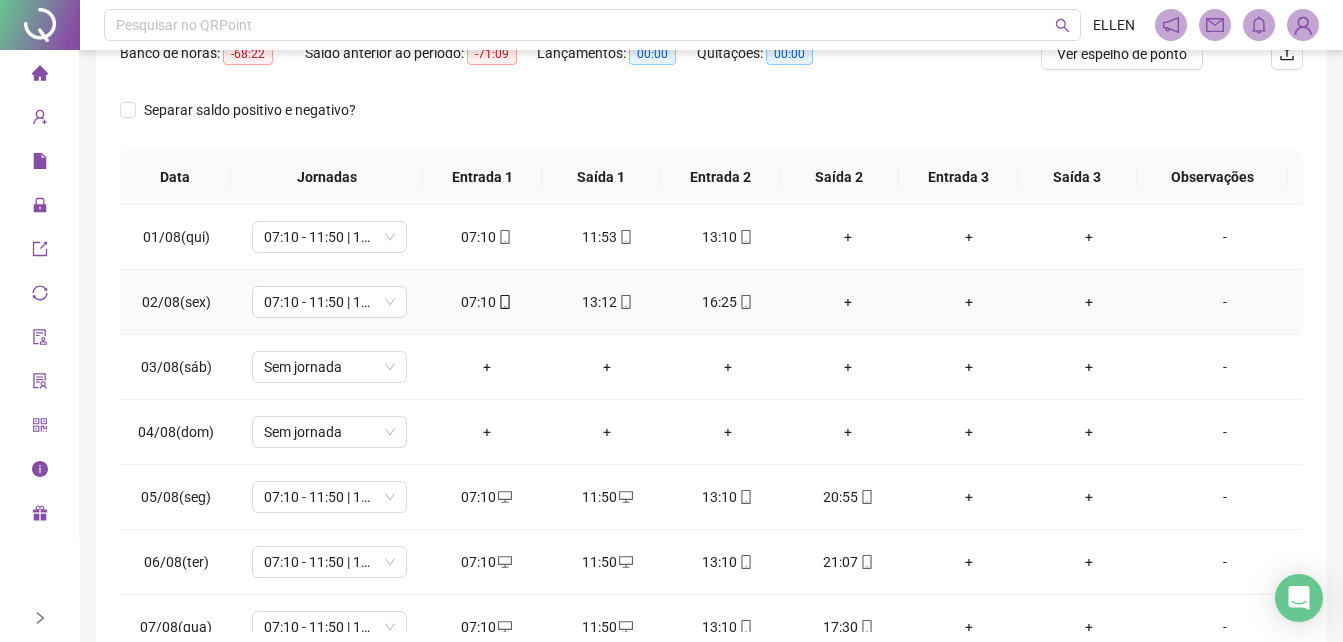click on "+" at bounding box center [848, 302] 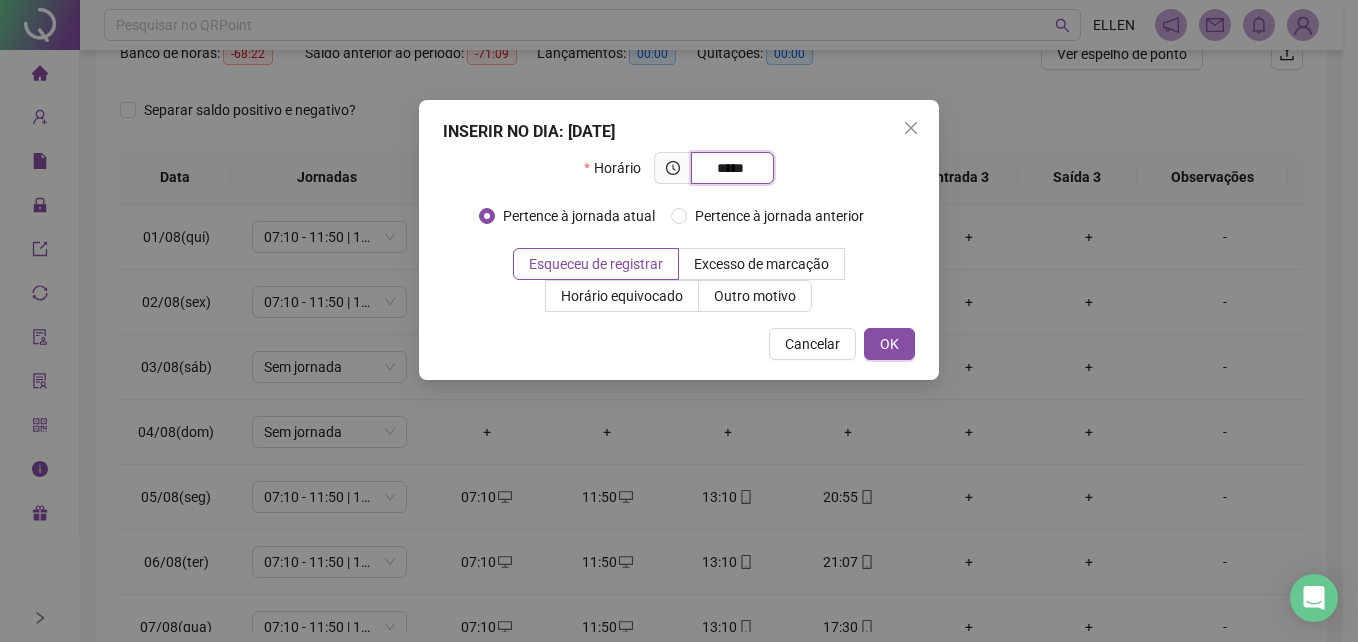 type on "*****" 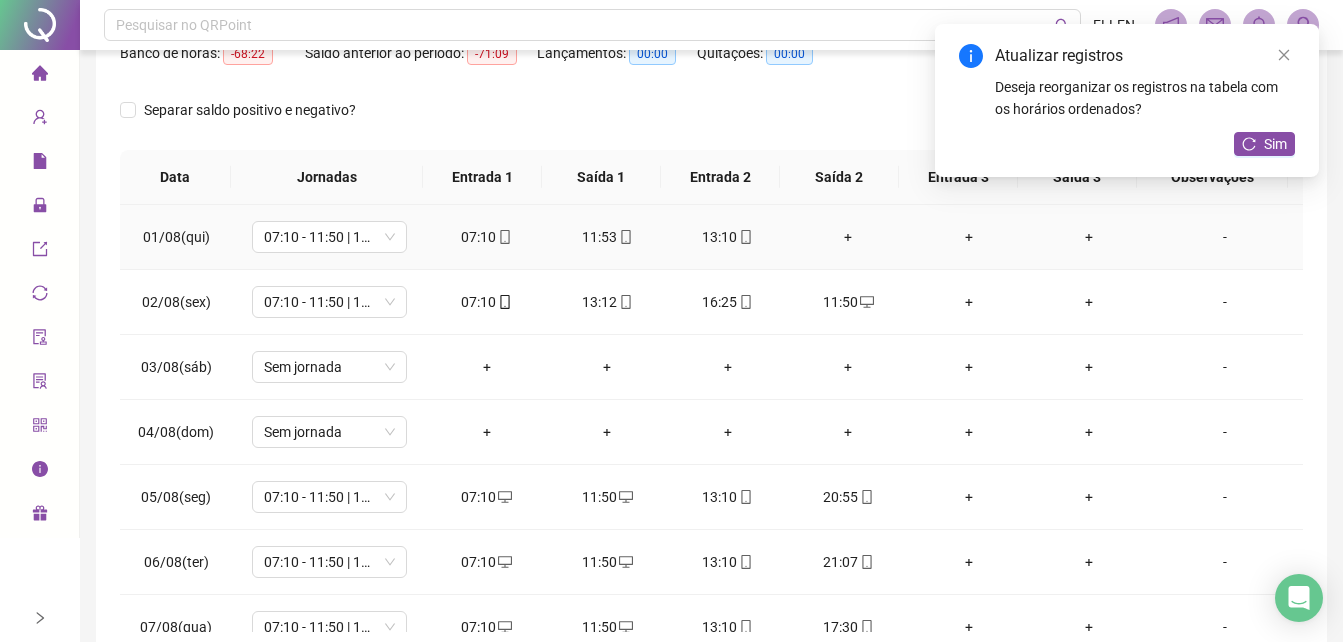 click on "+" at bounding box center (848, 237) 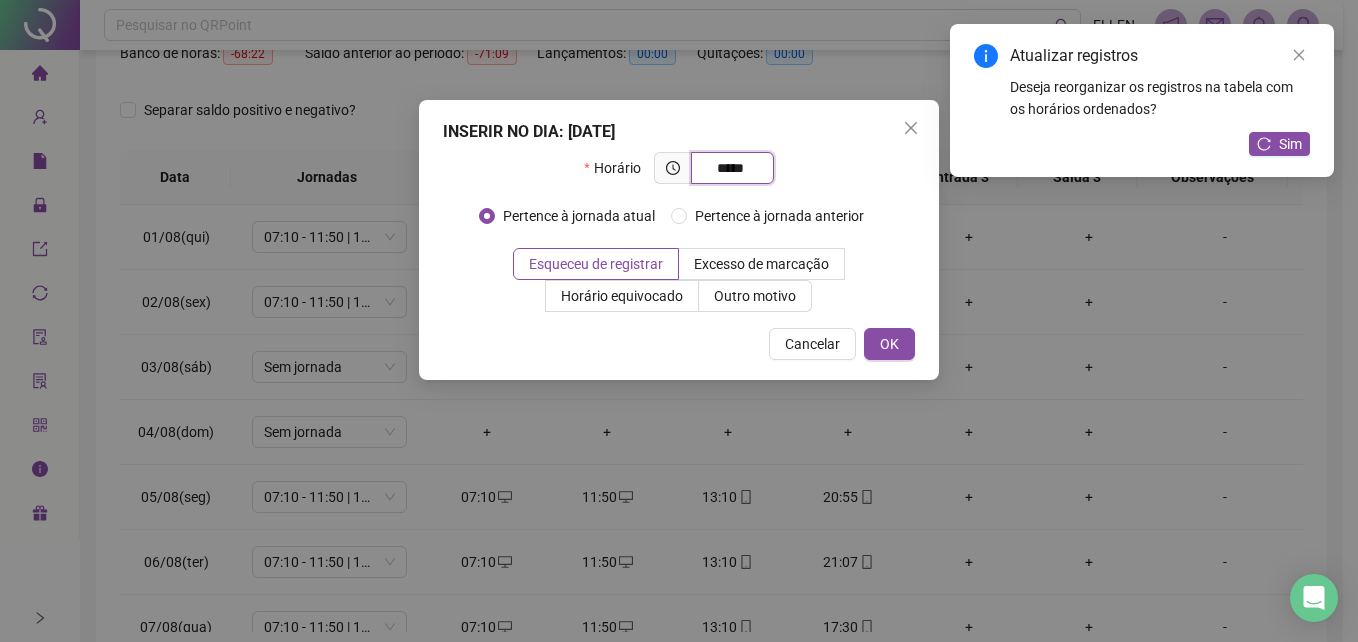 type on "*****" 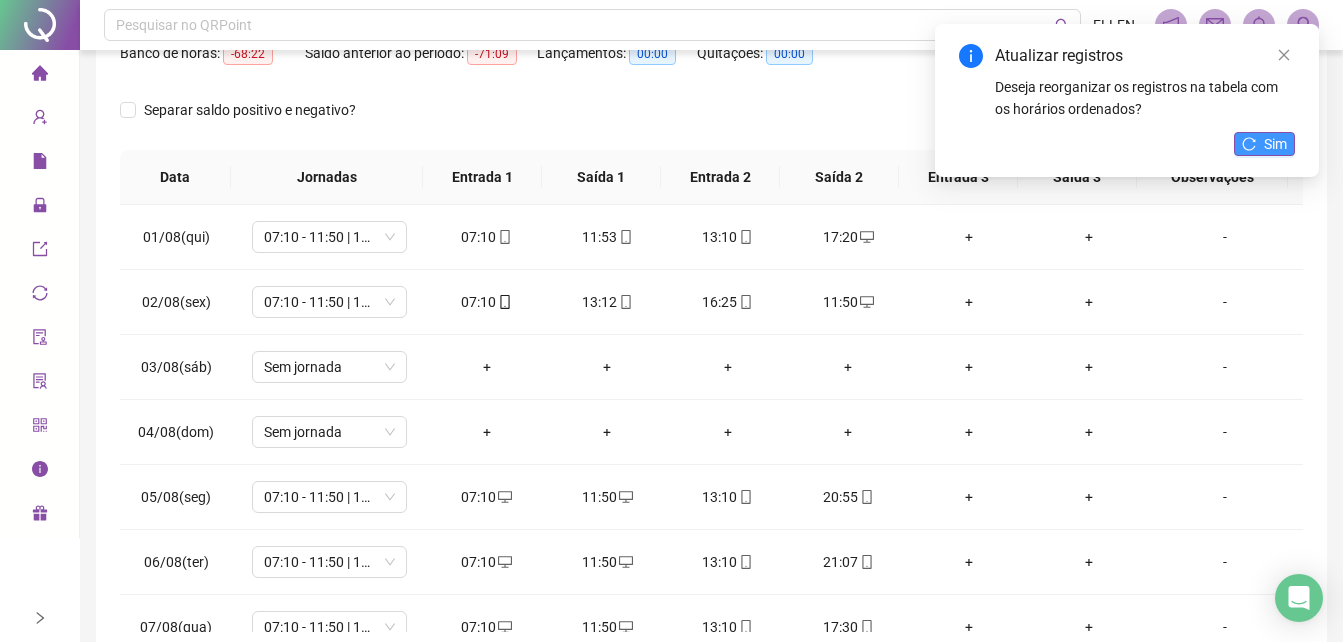 click on "Sim" at bounding box center [1275, 144] 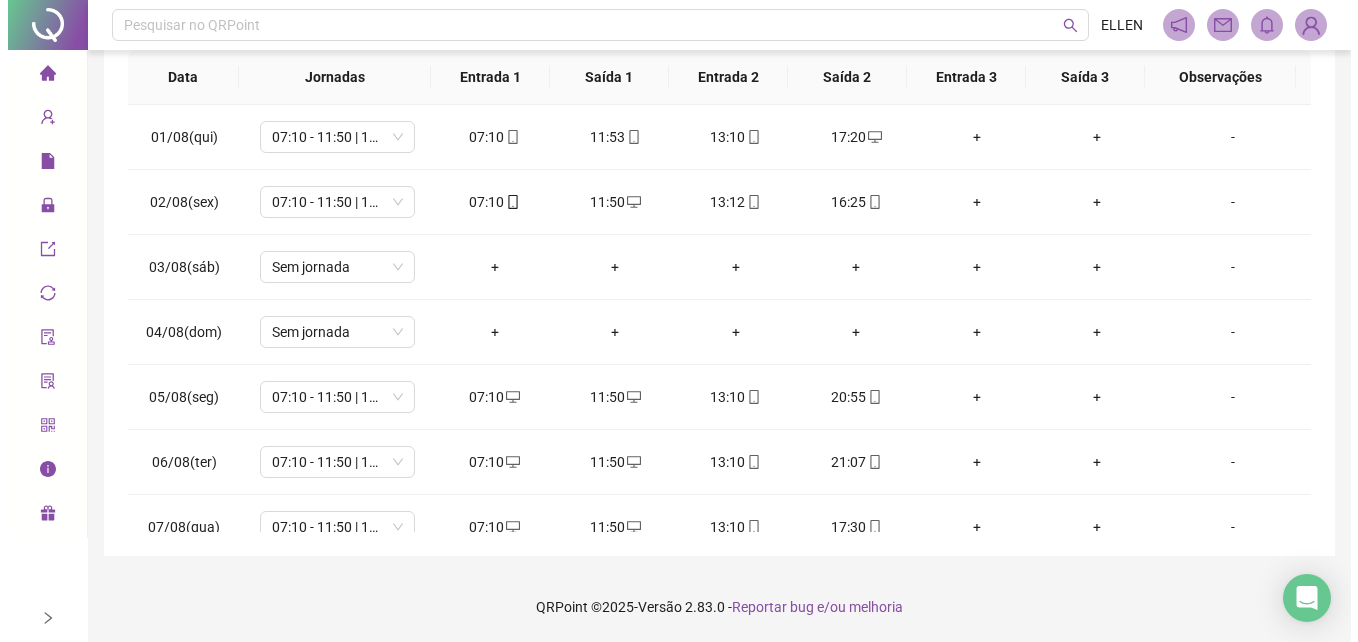 scroll, scrollTop: 80, scrollLeft: 0, axis: vertical 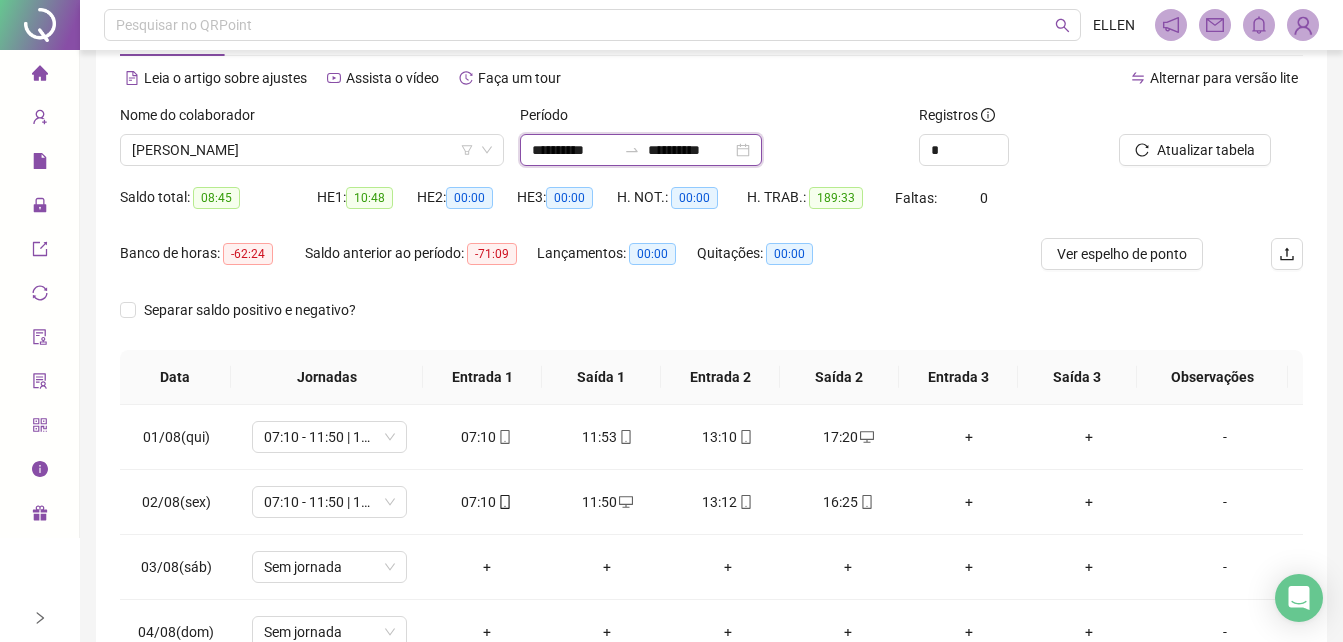 click on "**********" at bounding box center (574, 150) 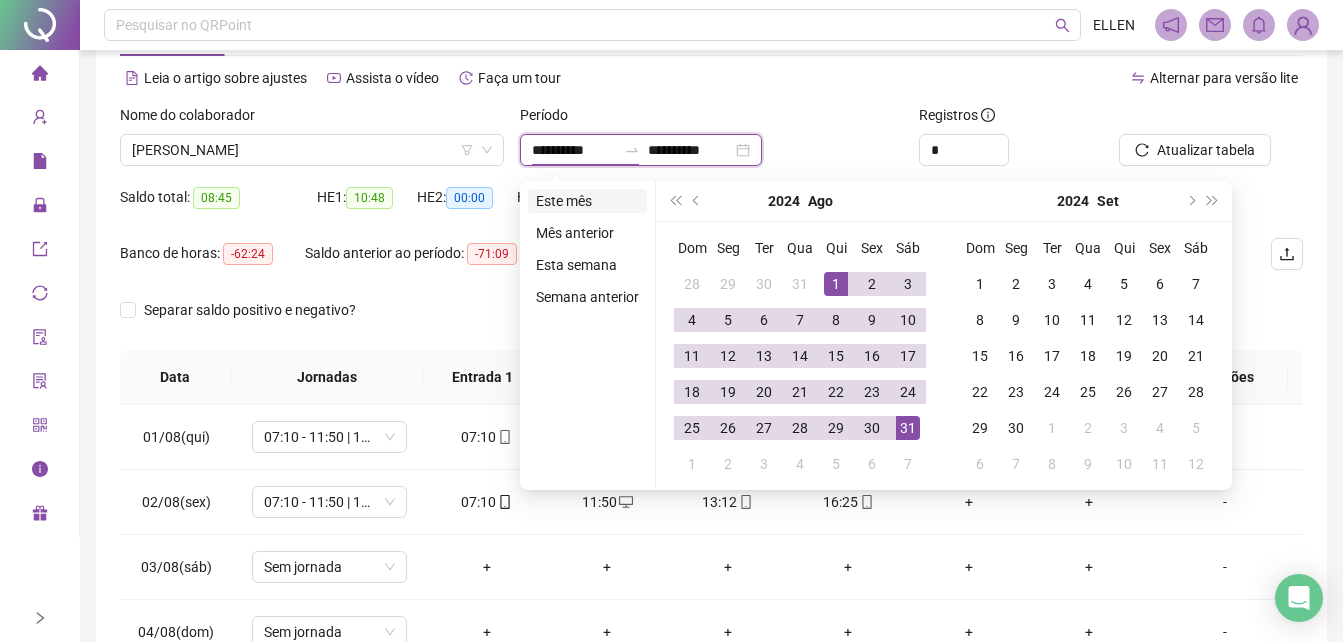 type on "**********" 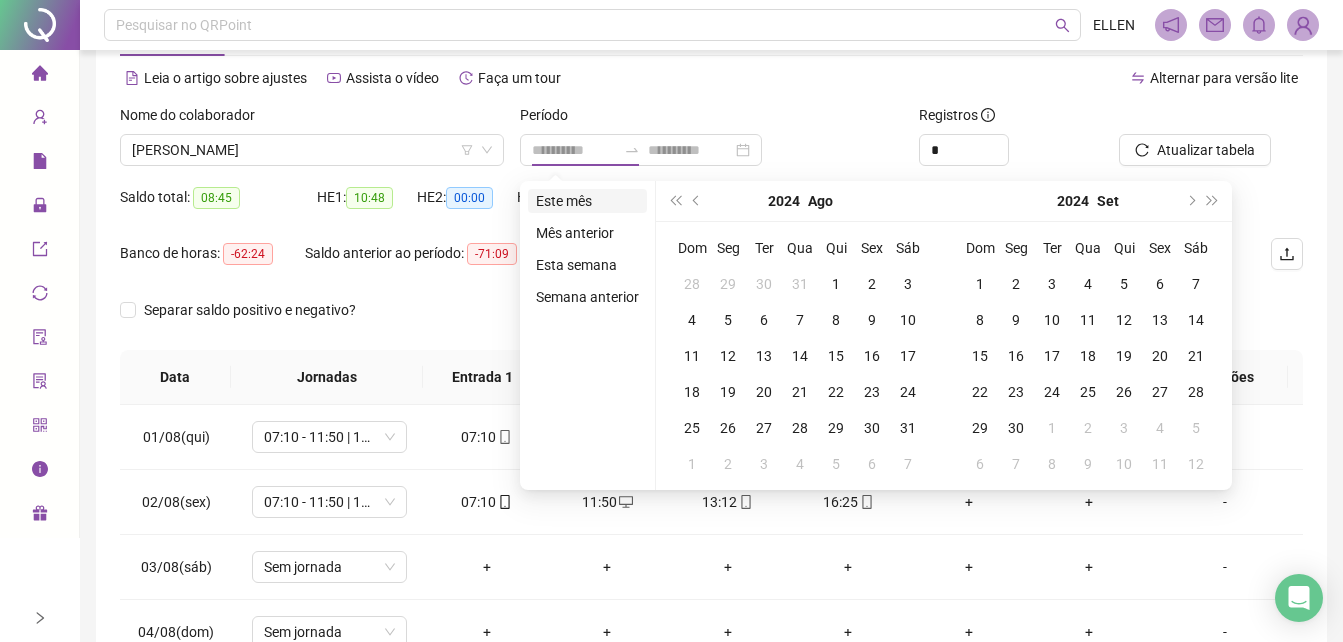 click on "Este mês" at bounding box center (587, 201) 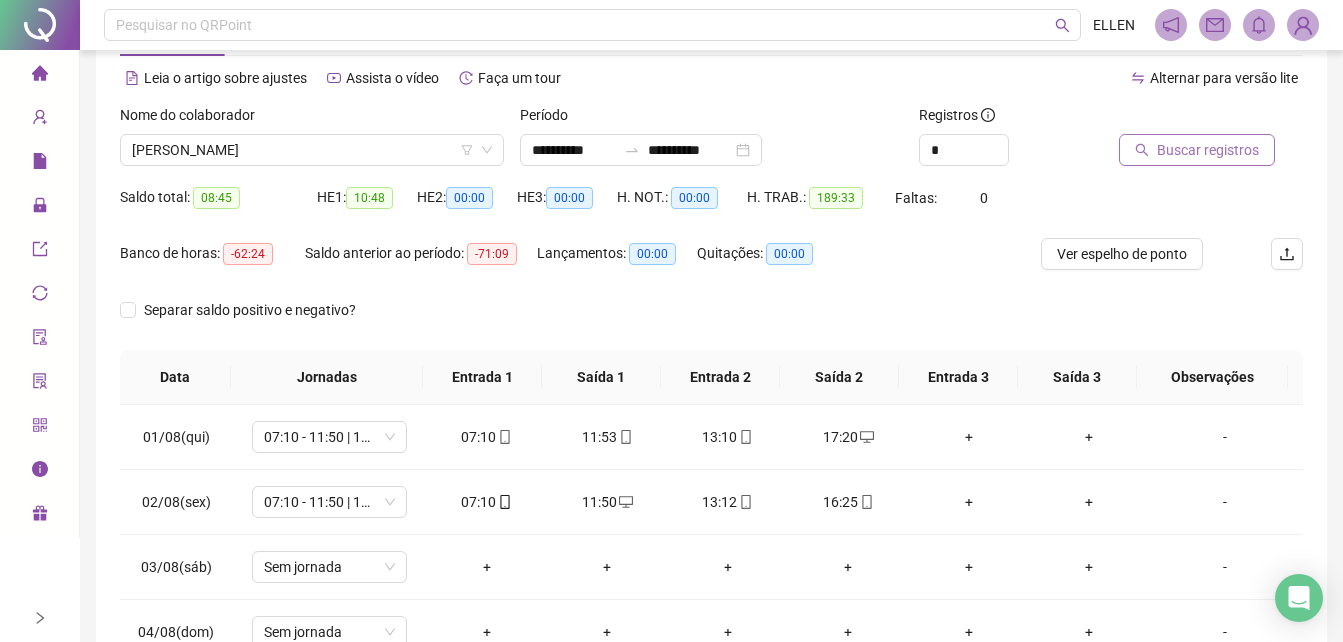click on "Buscar registros" at bounding box center (1208, 150) 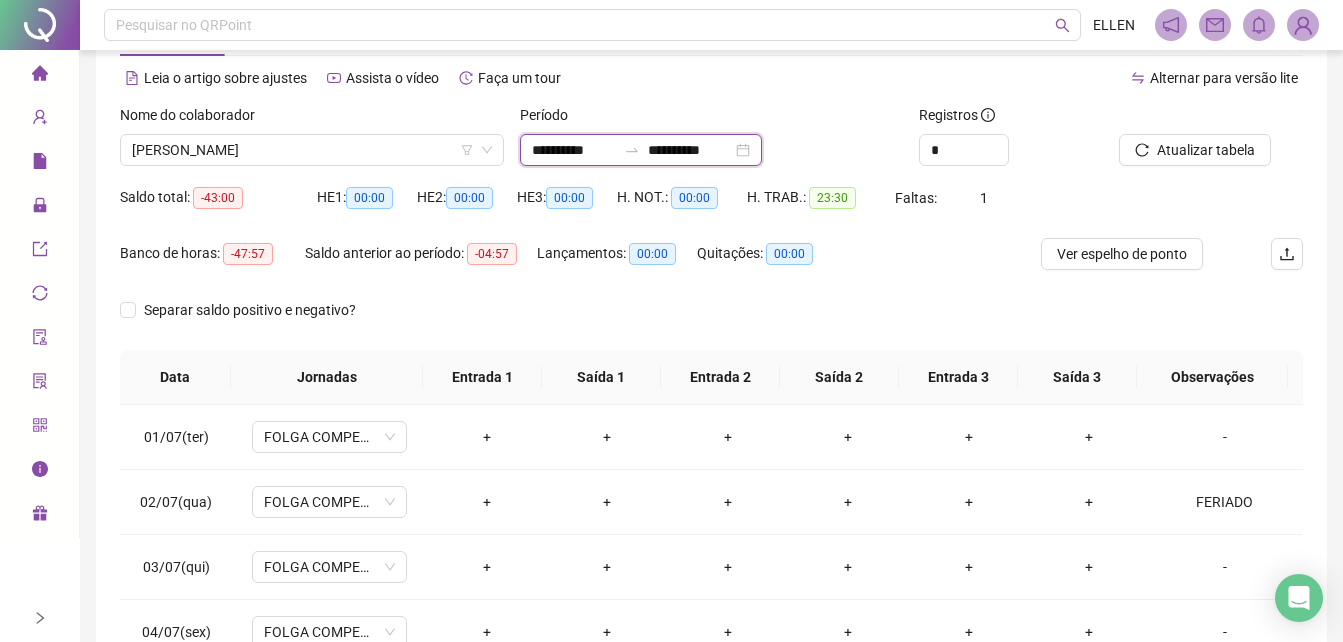 click on "**********" at bounding box center [574, 150] 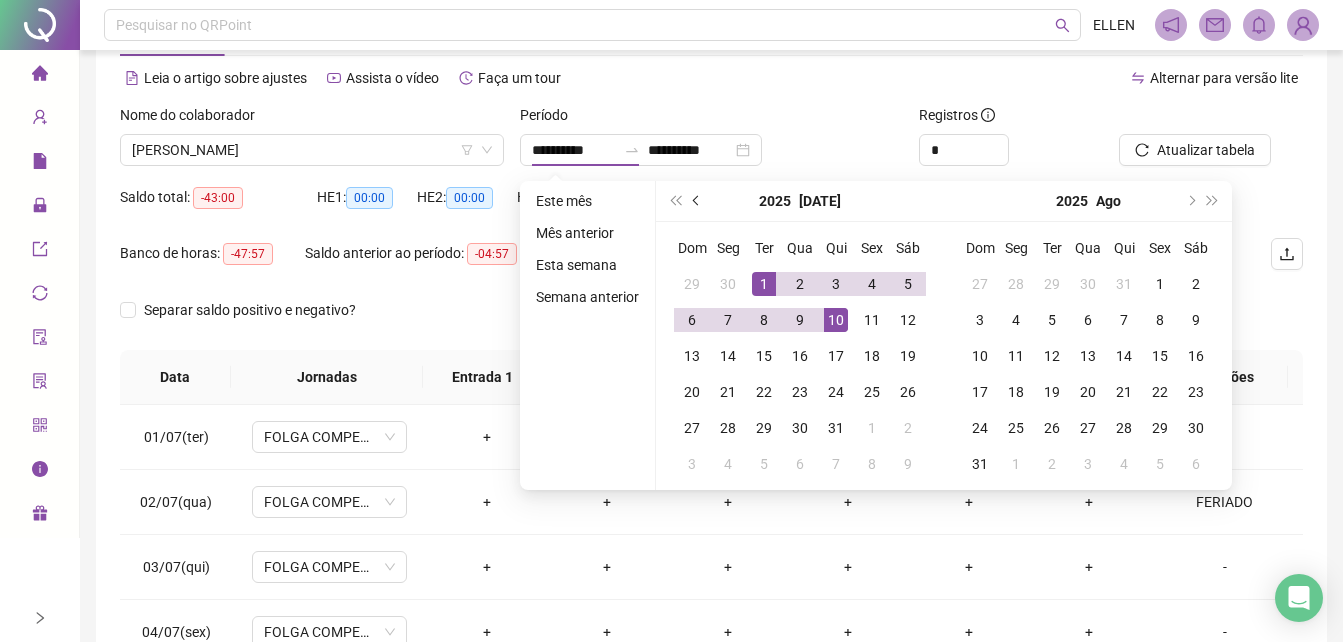 click at bounding box center [697, 201] 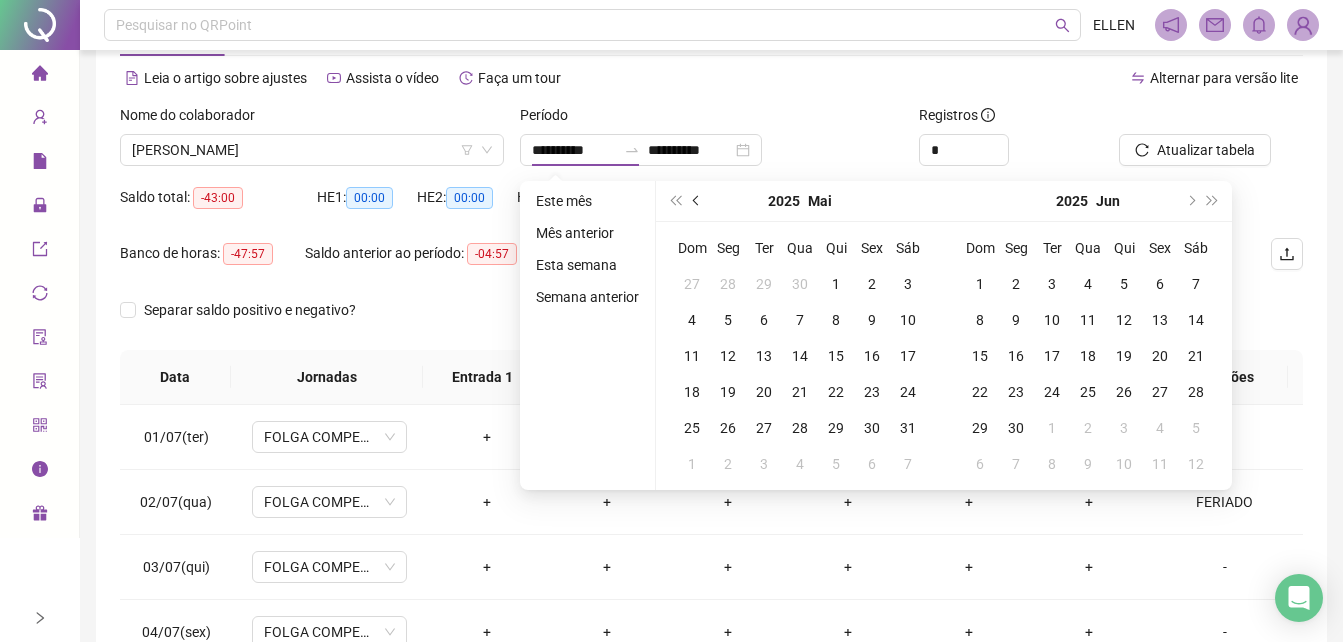 click at bounding box center (698, 201) 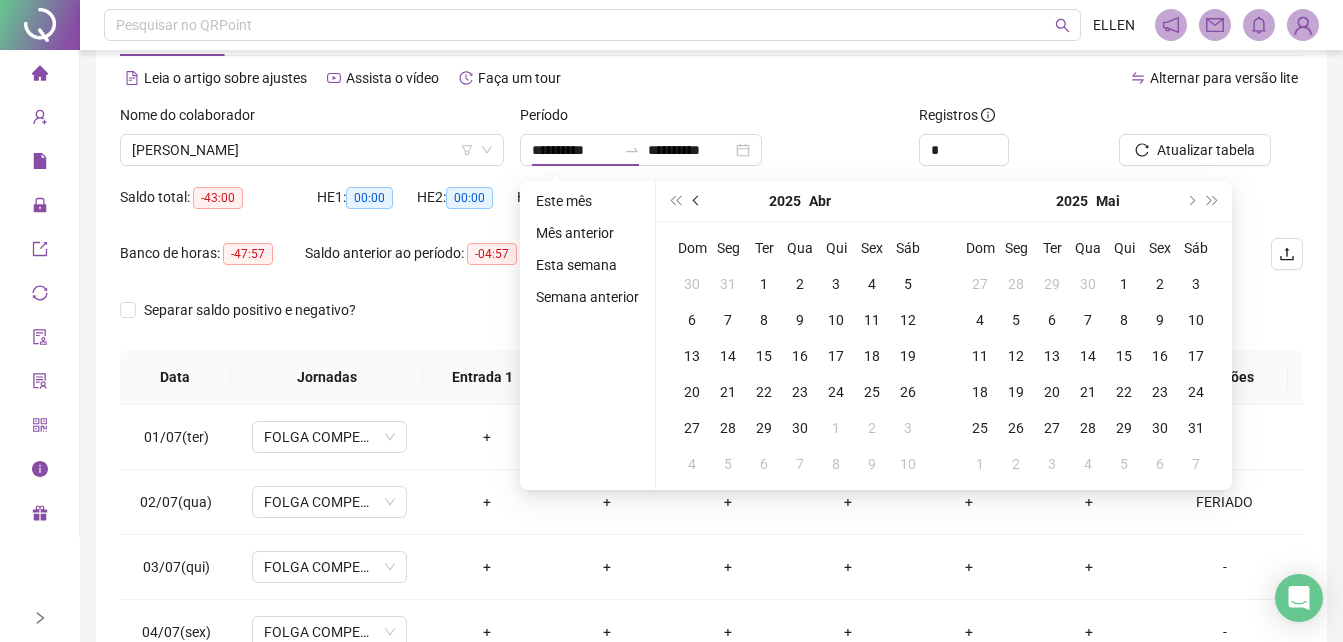 click at bounding box center [698, 201] 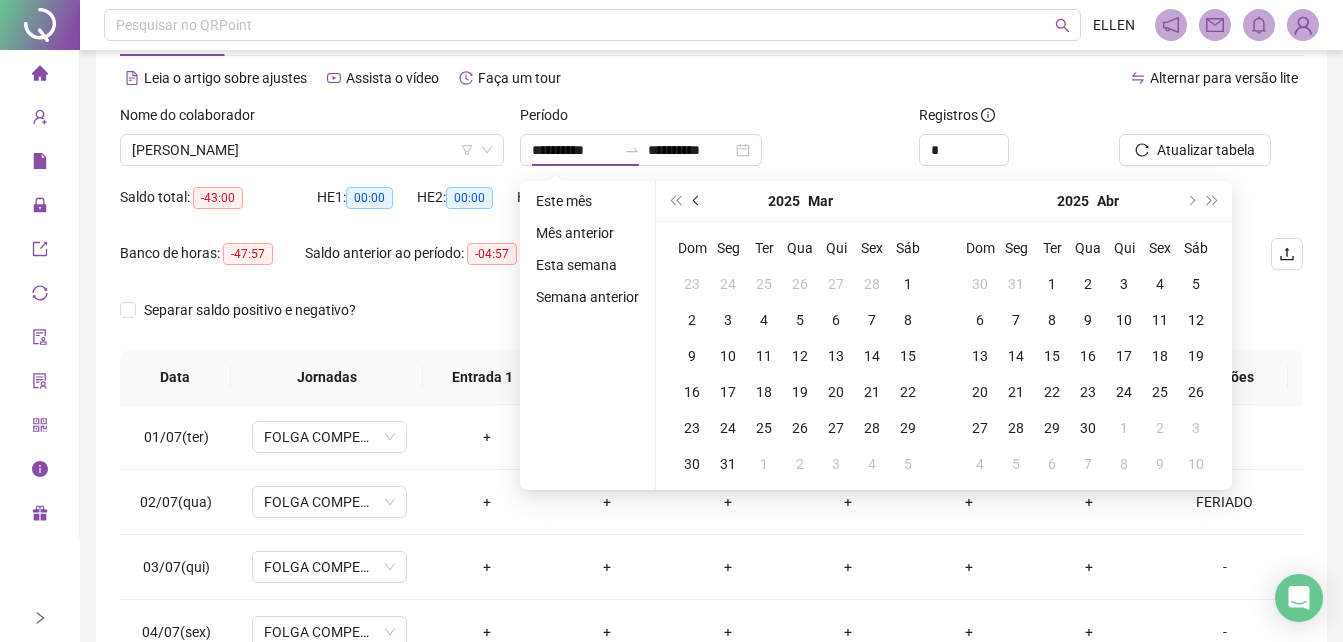 click at bounding box center (698, 201) 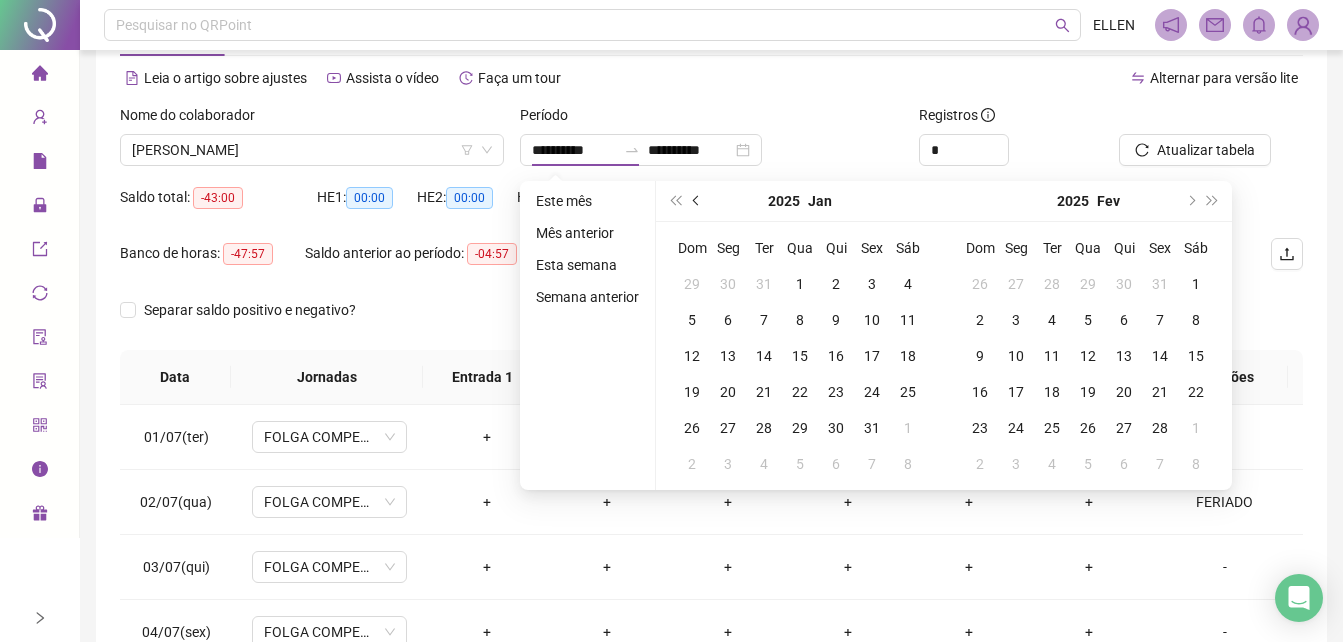 click at bounding box center [698, 201] 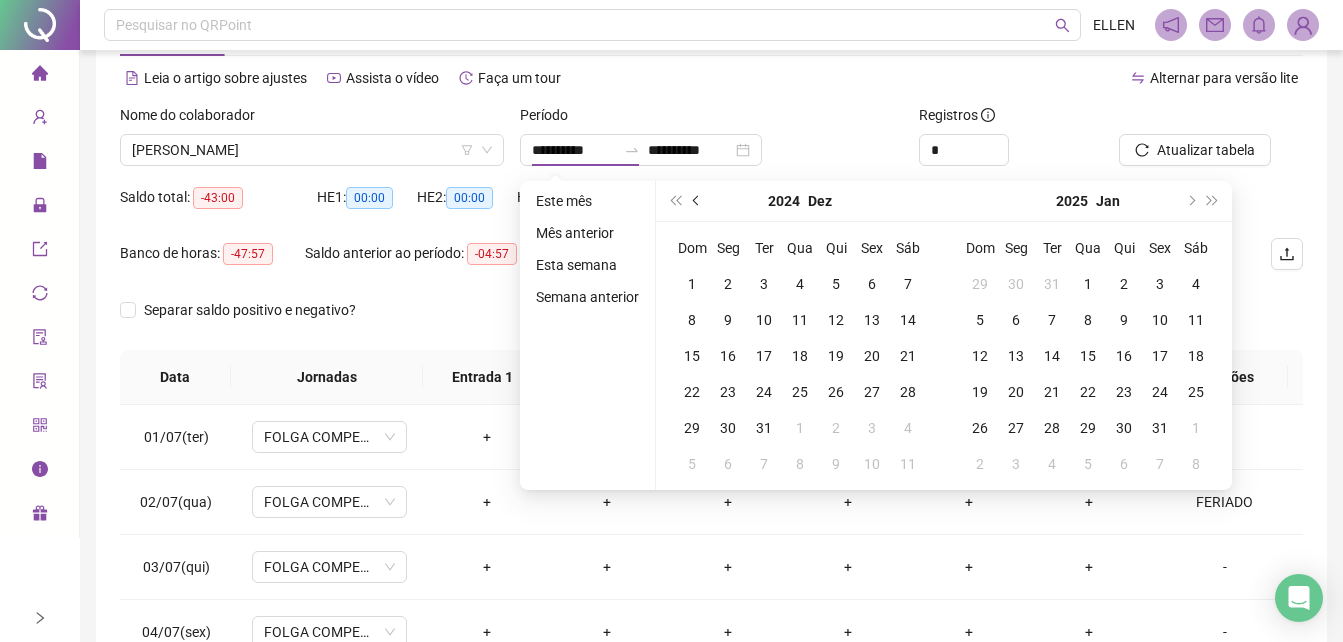 click at bounding box center [698, 201] 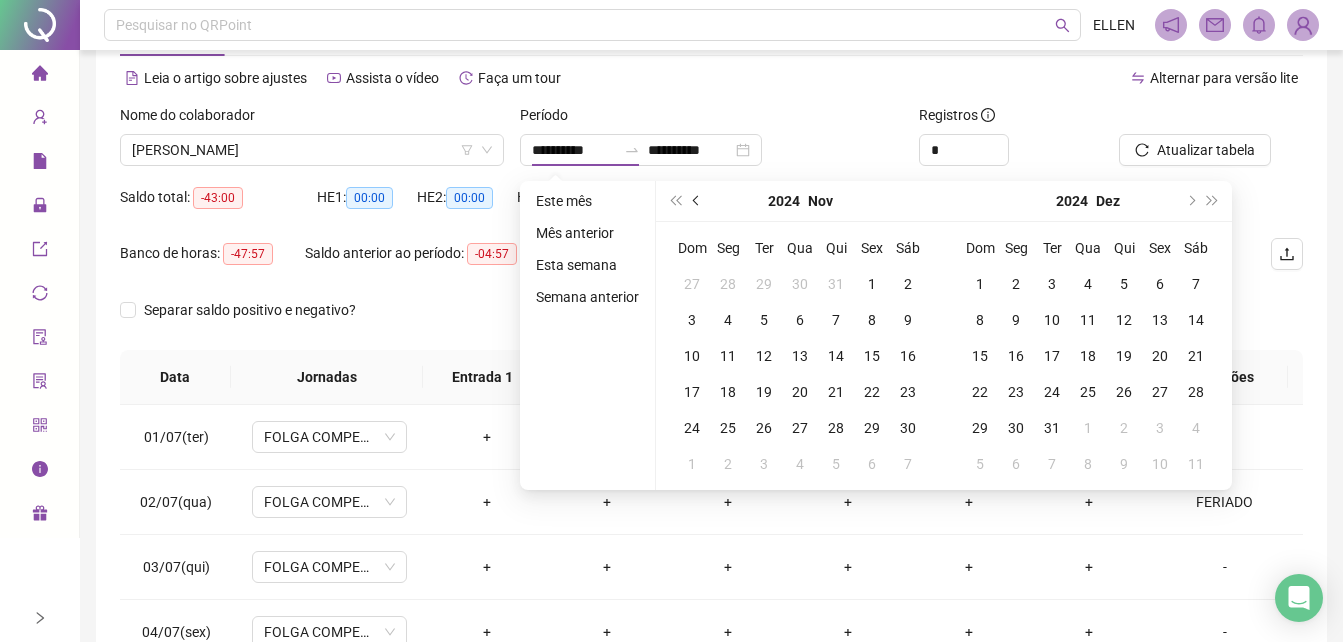 click at bounding box center [698, 201] 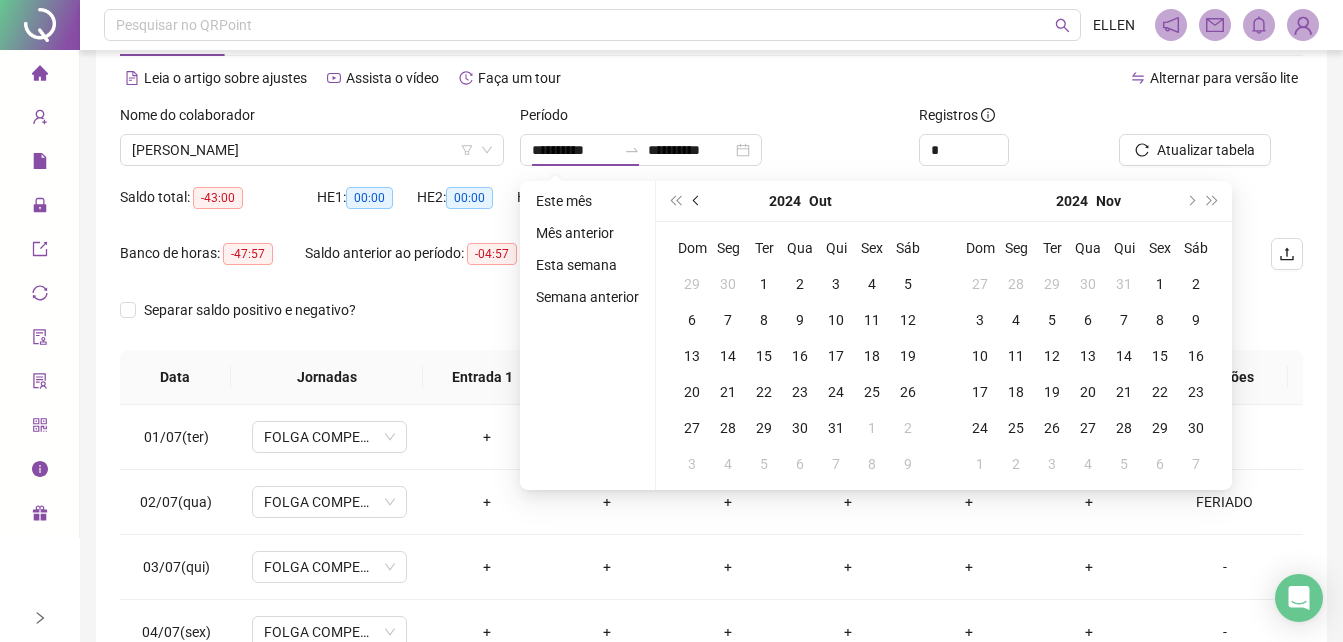 click at bounding box center [698, 201] 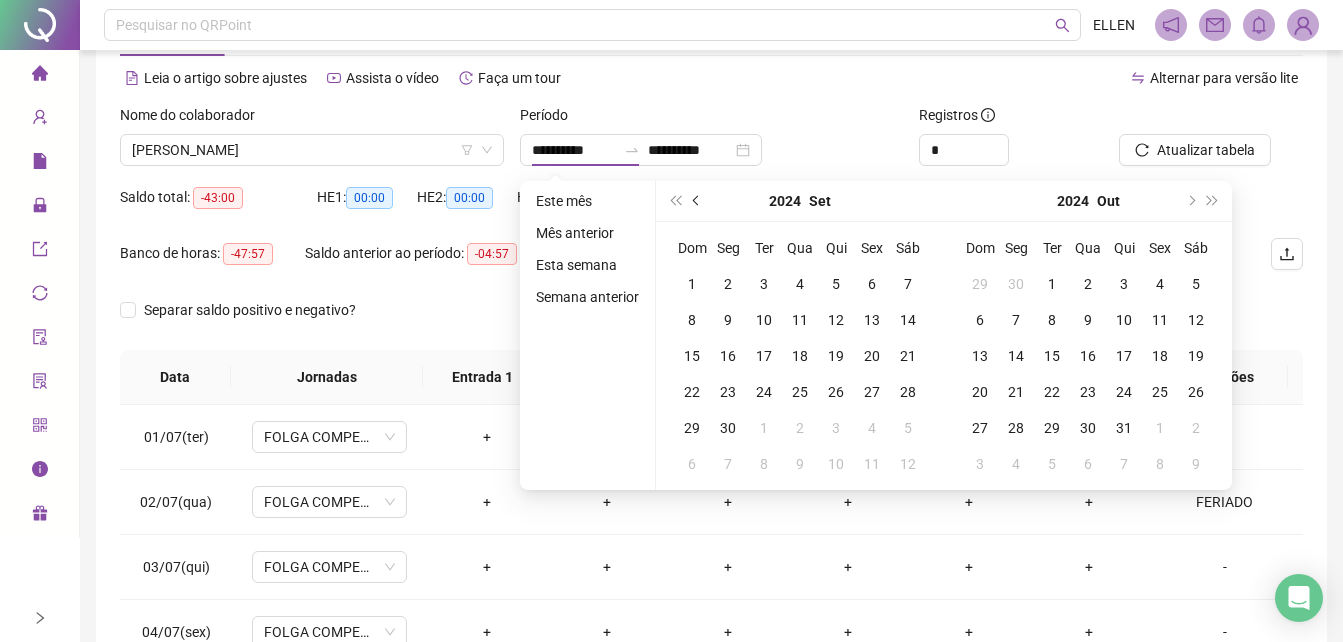 click at bounding box center [698, 201] 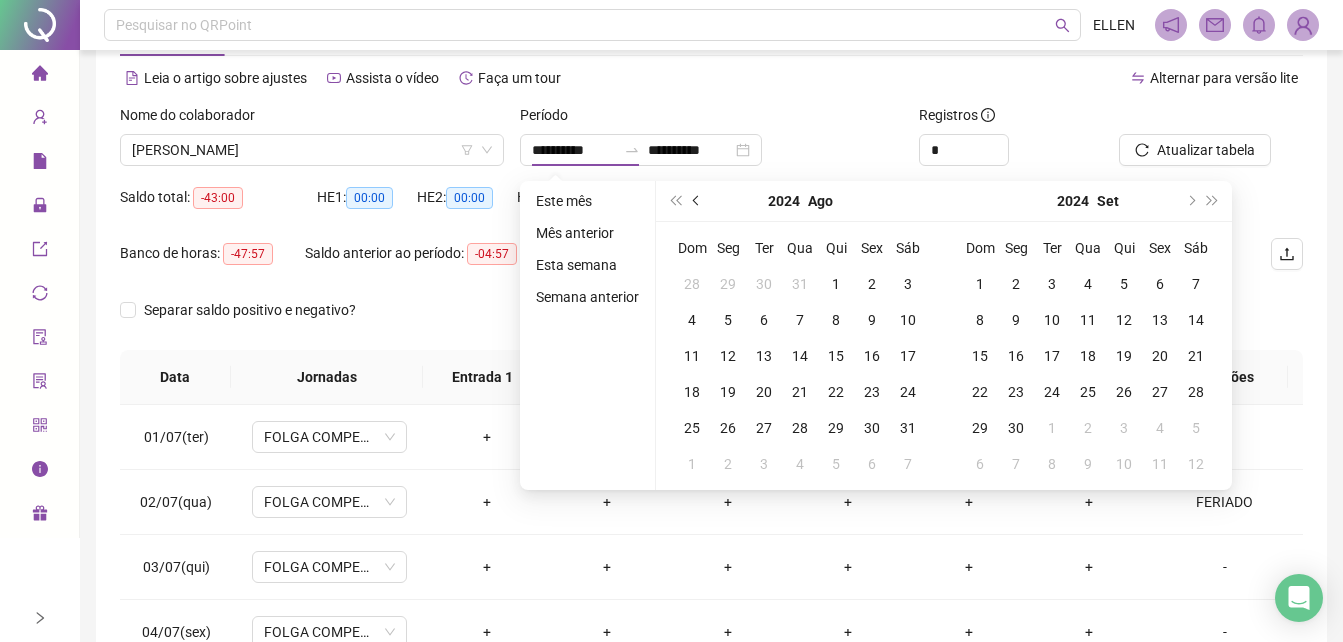 click at bounding box center (698, 201) 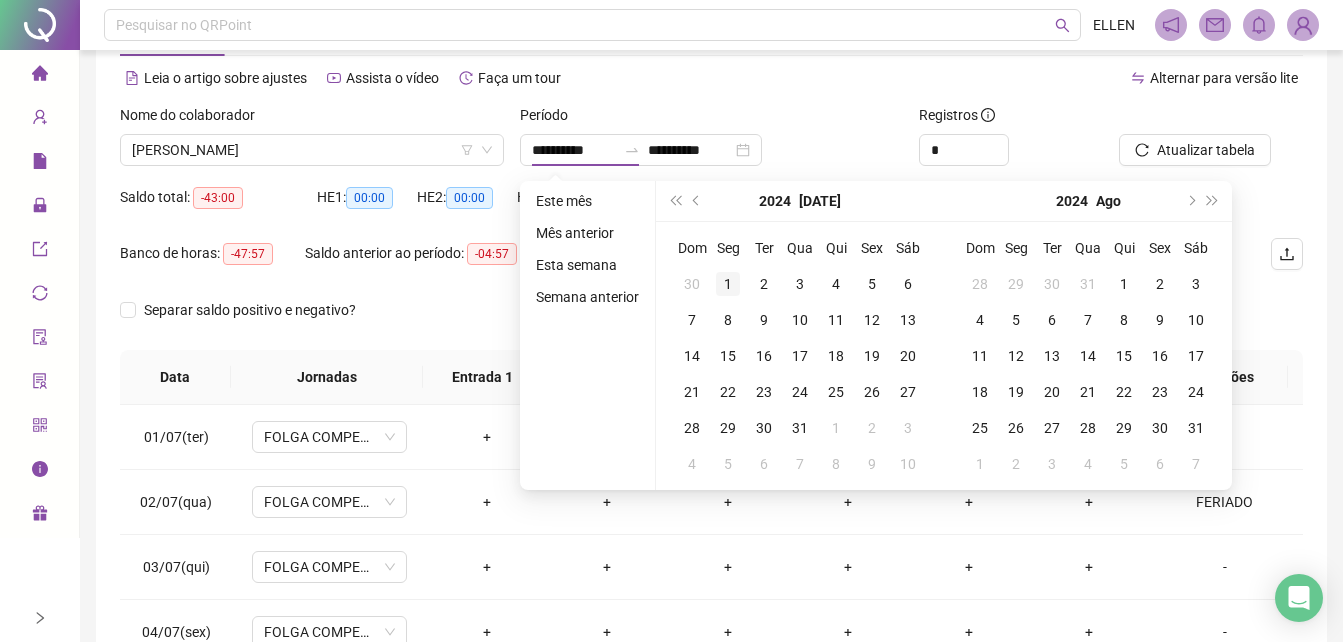 type on "**********" 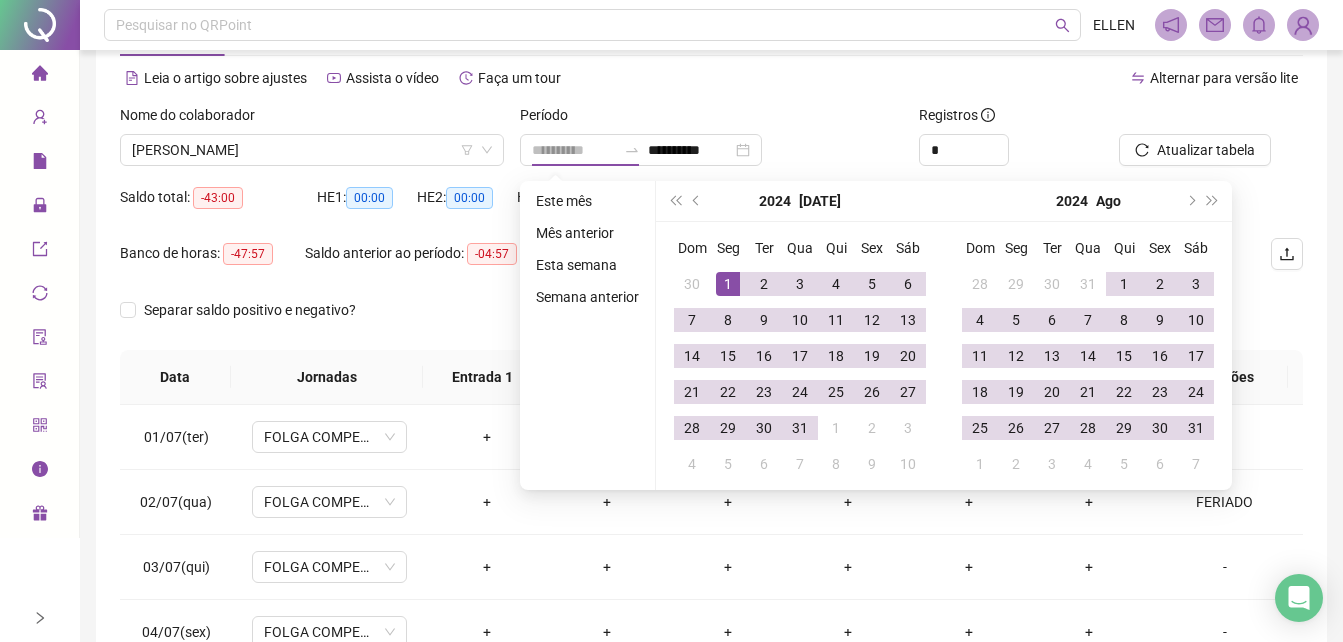 click on "1" at bounding box center [728, 284] 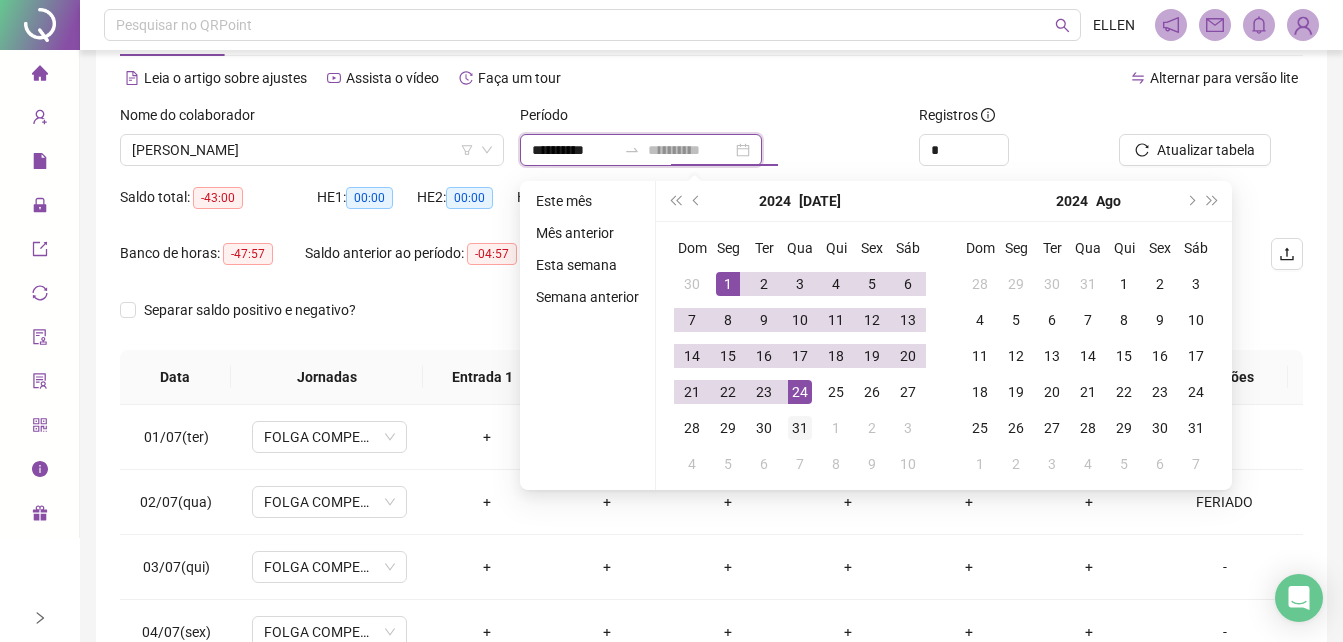 type on "**********" 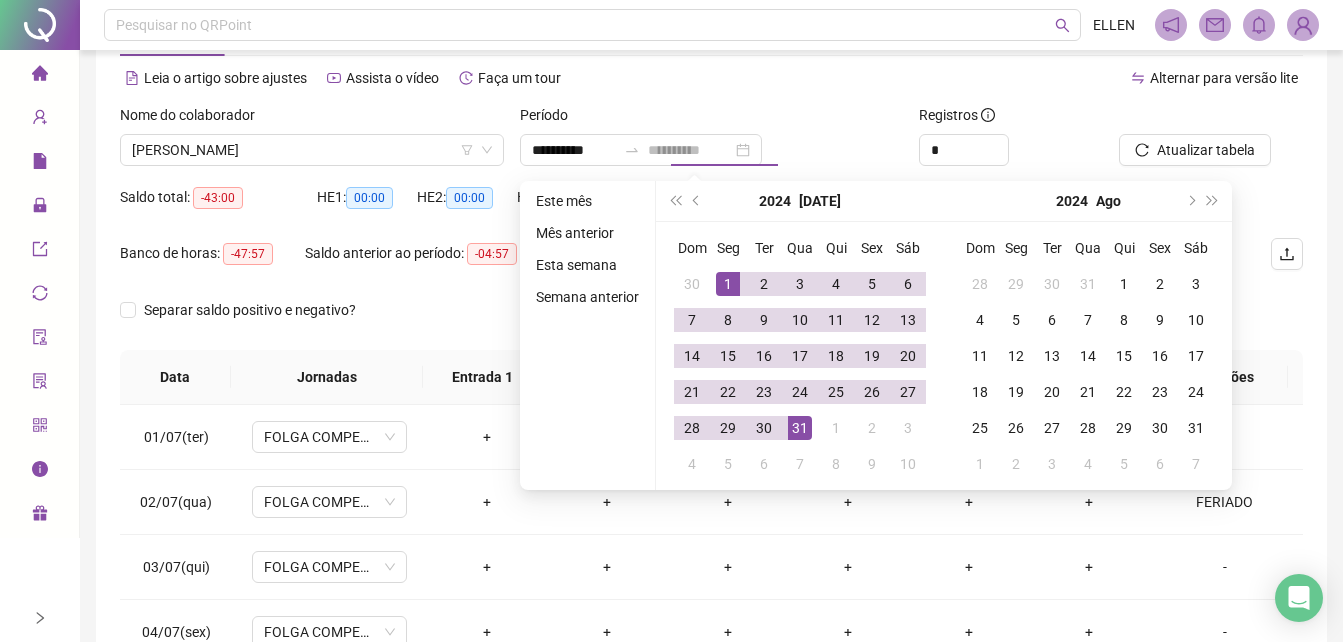 click on "31" at bounding box center (800, 428) 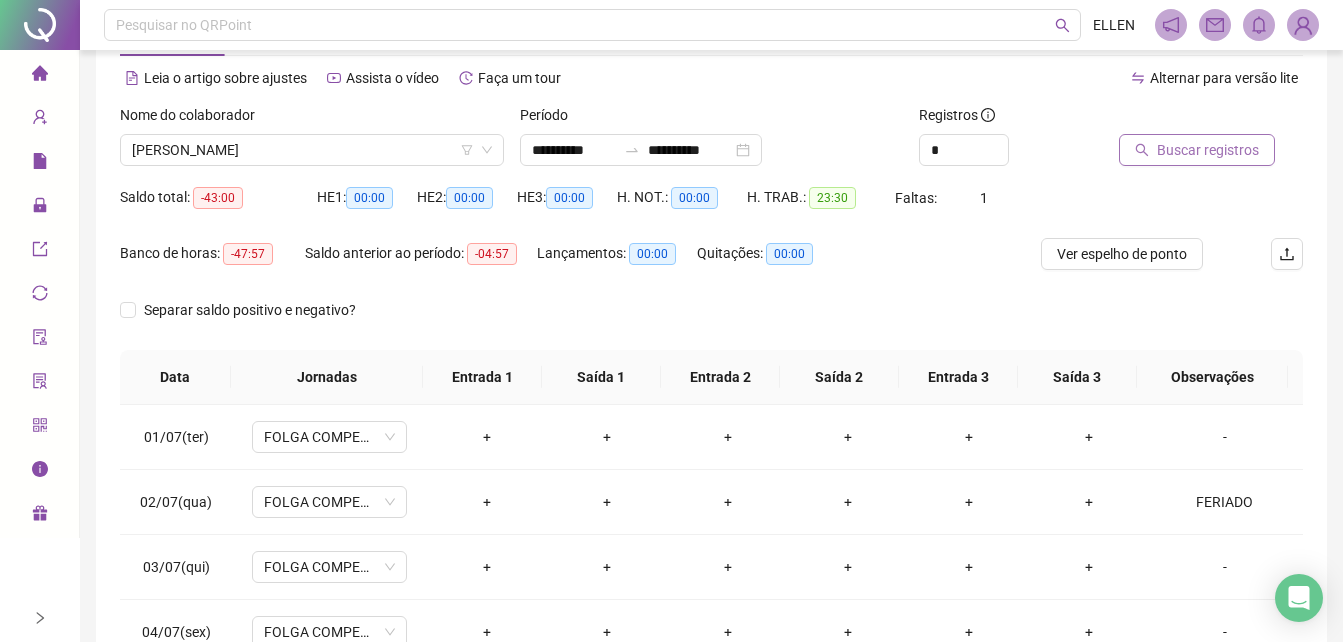 click on "Buscar registros" at bounding box center (1208, 150) 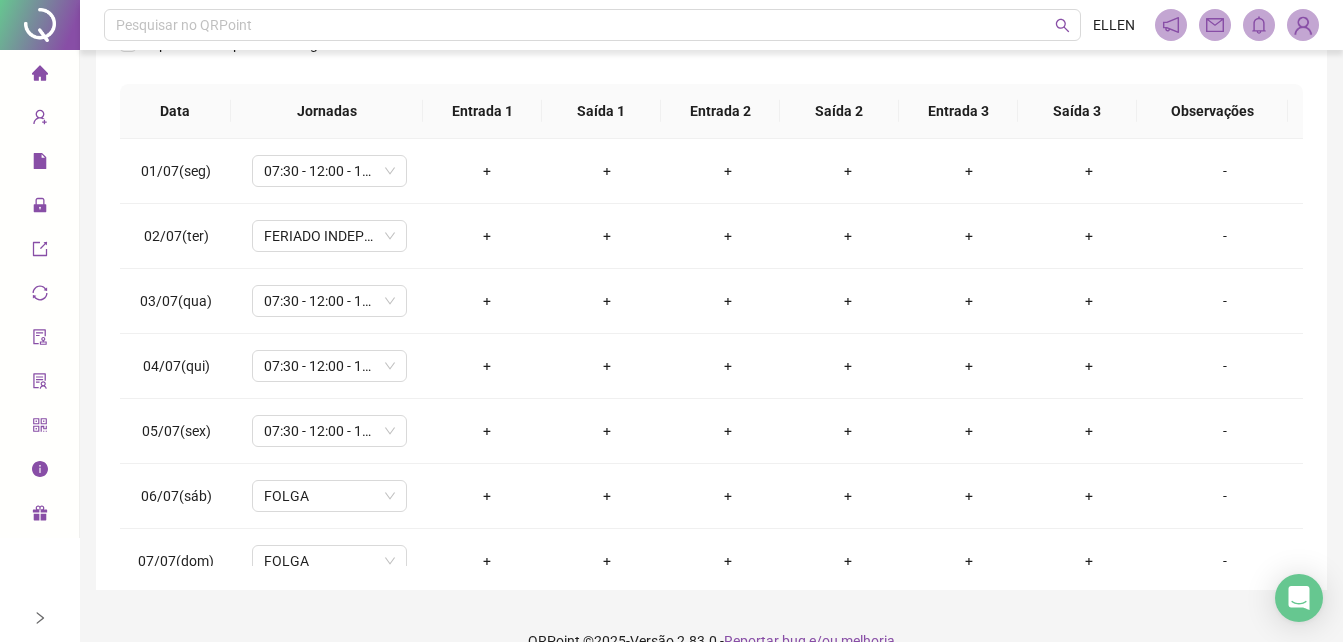scroll, scrollTop: 380, scrollLeft: 0, axis: vertical 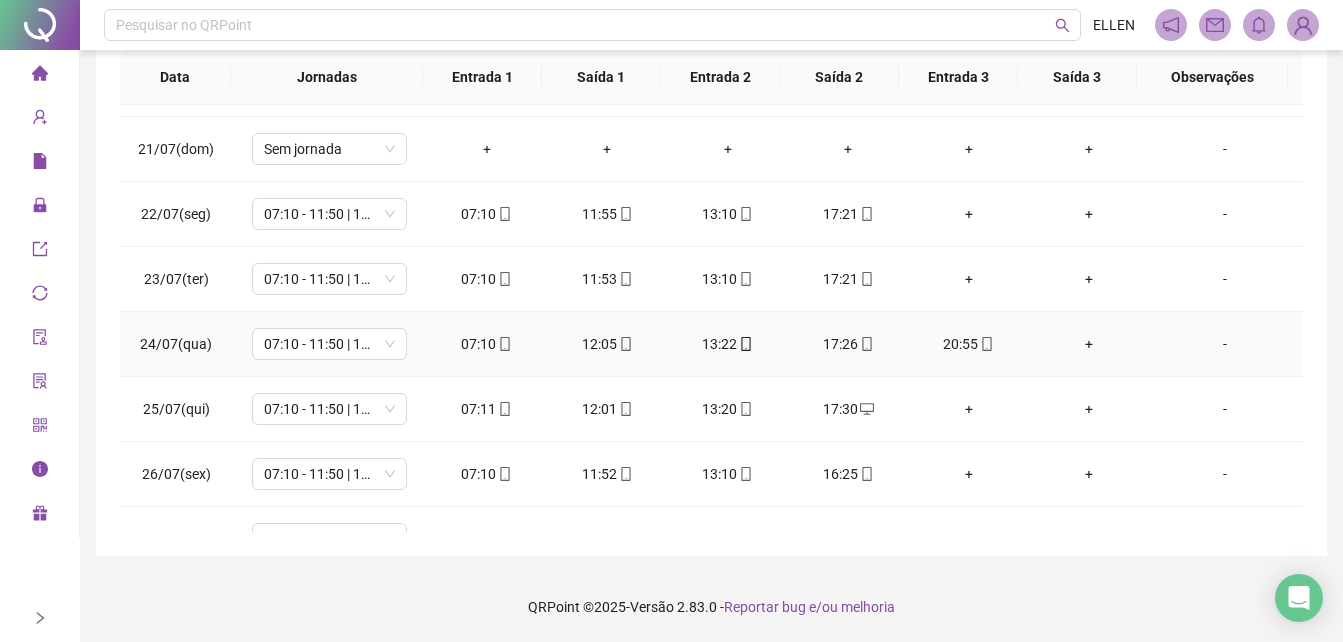click on "+" at bounding box center (1089, 344) 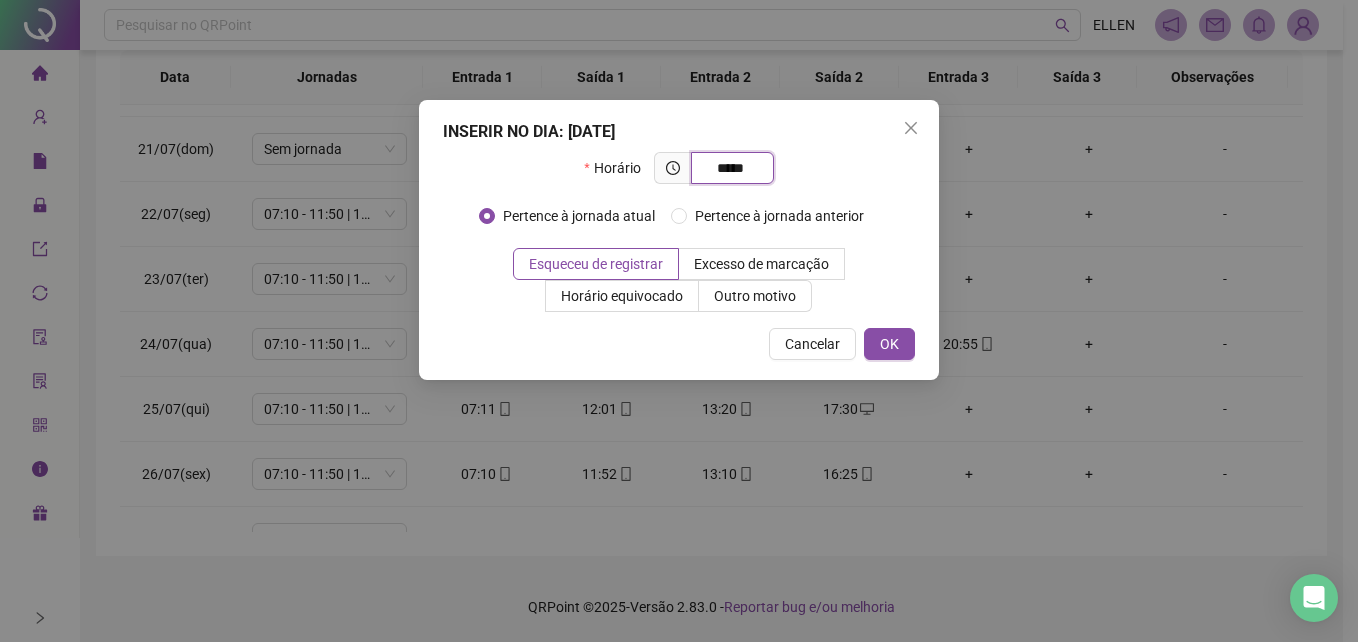 type on "*****" 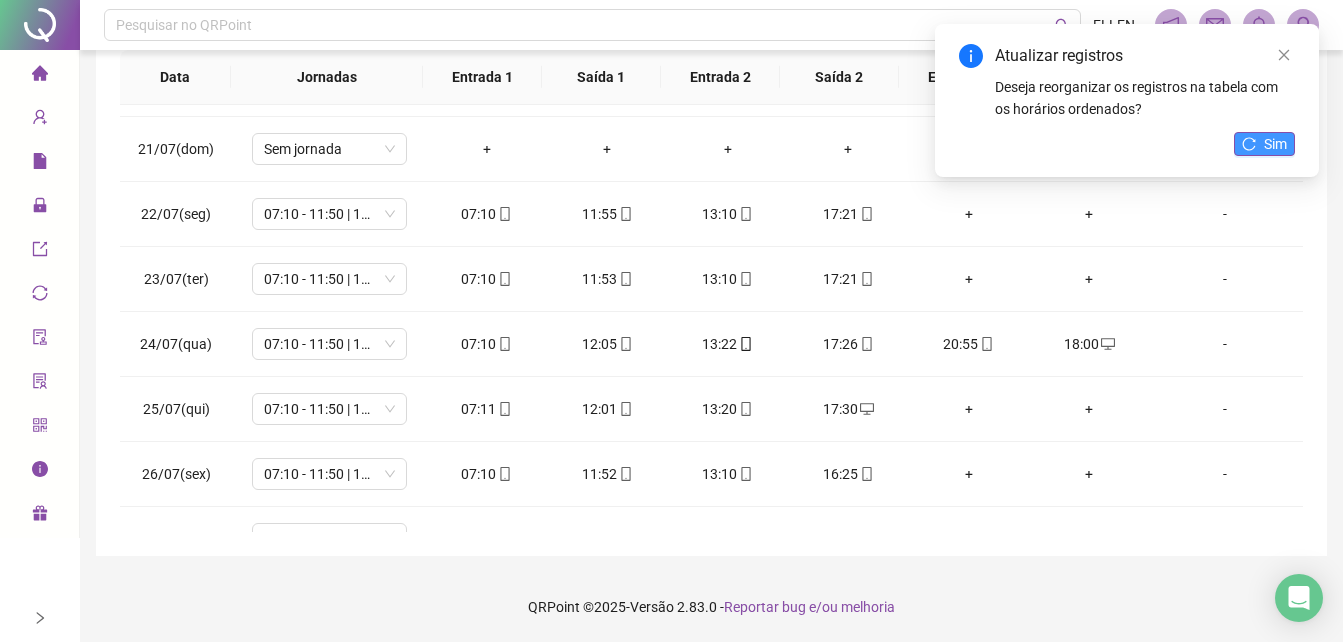 click on "Sim" at bounding box center (1264, 144) 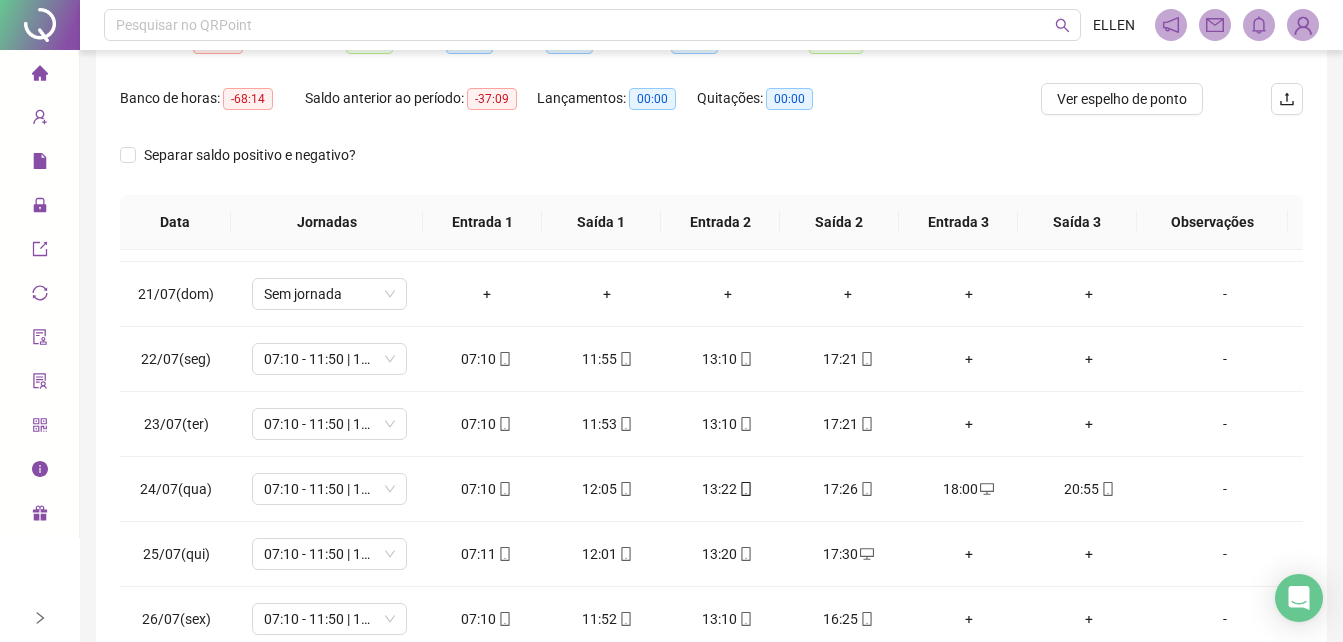 scroll, scrollTop: 180, scrollLeft: 0, axis: vertical 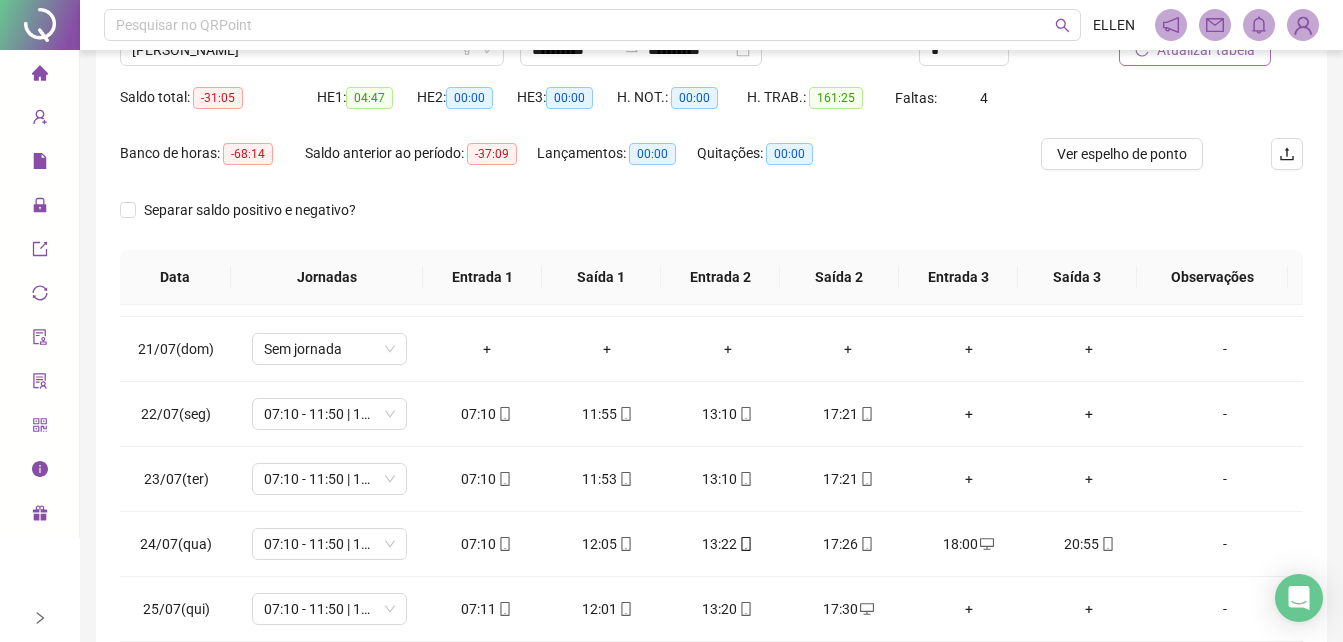 click on "Atualizar tabela" at bounding box center [1206, 50] 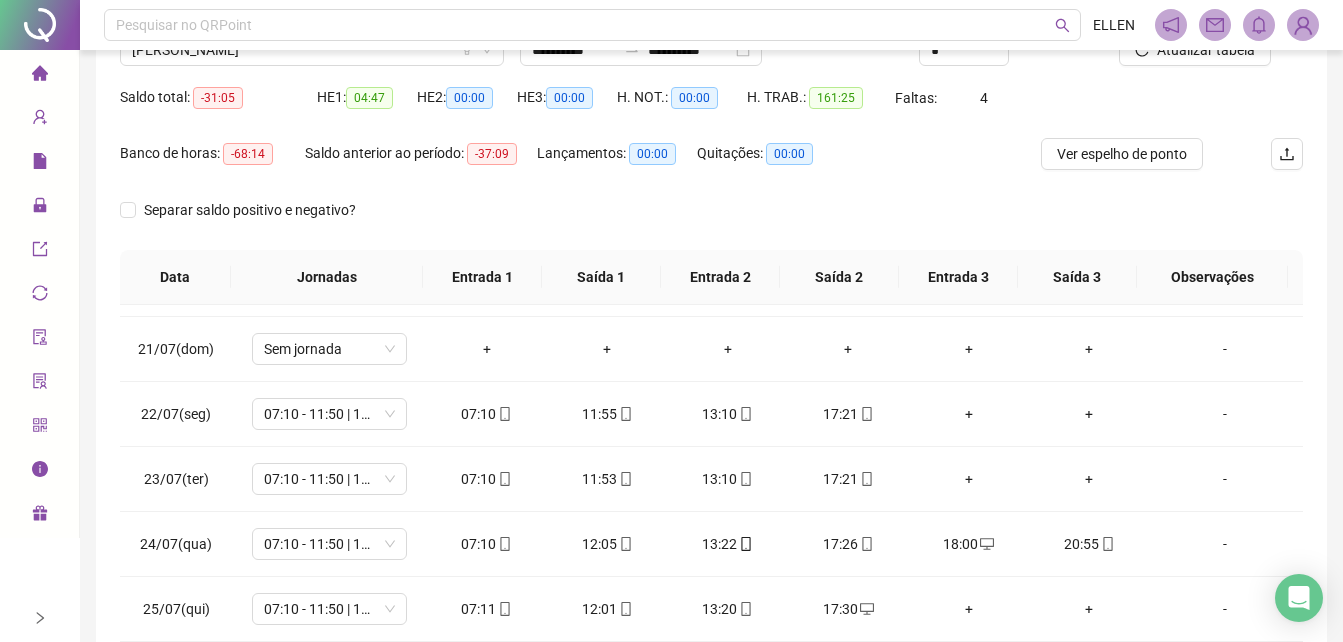 scroll, scrollTop: 380, scrollLeft: 0, axis: vertical 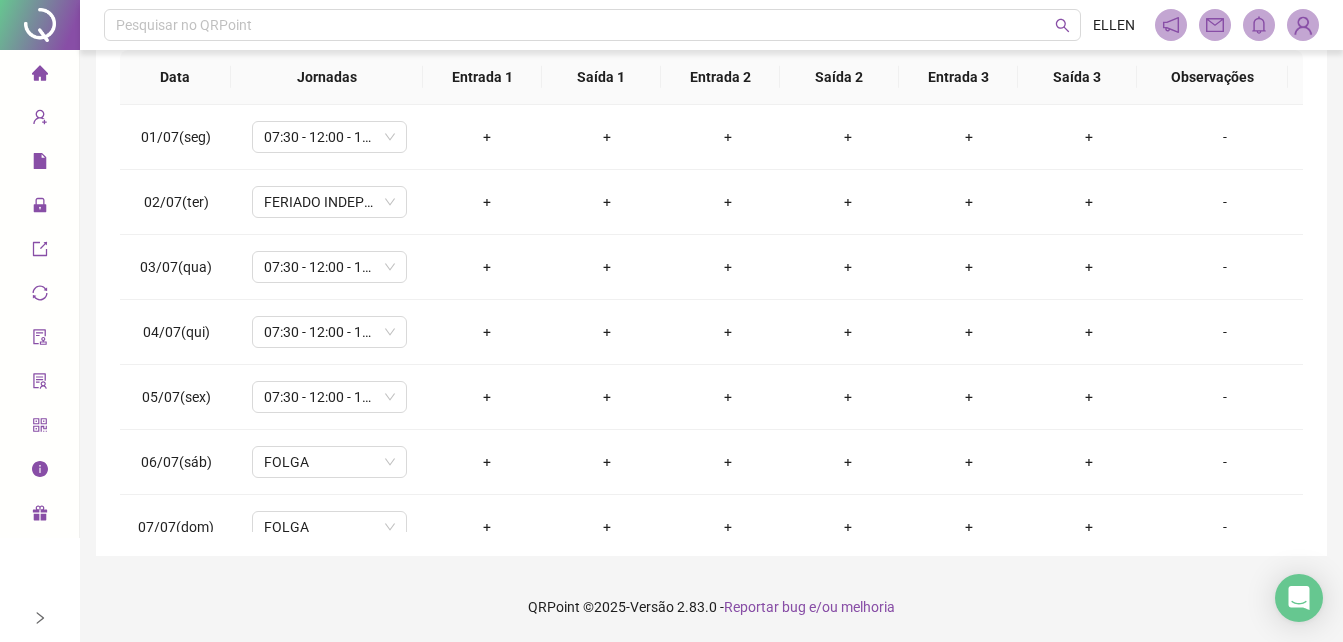 drag, startPoint x: 1320, startPoint y: 156, endPoint x: 1307, endPoint y: 150, distance: 14.3178215 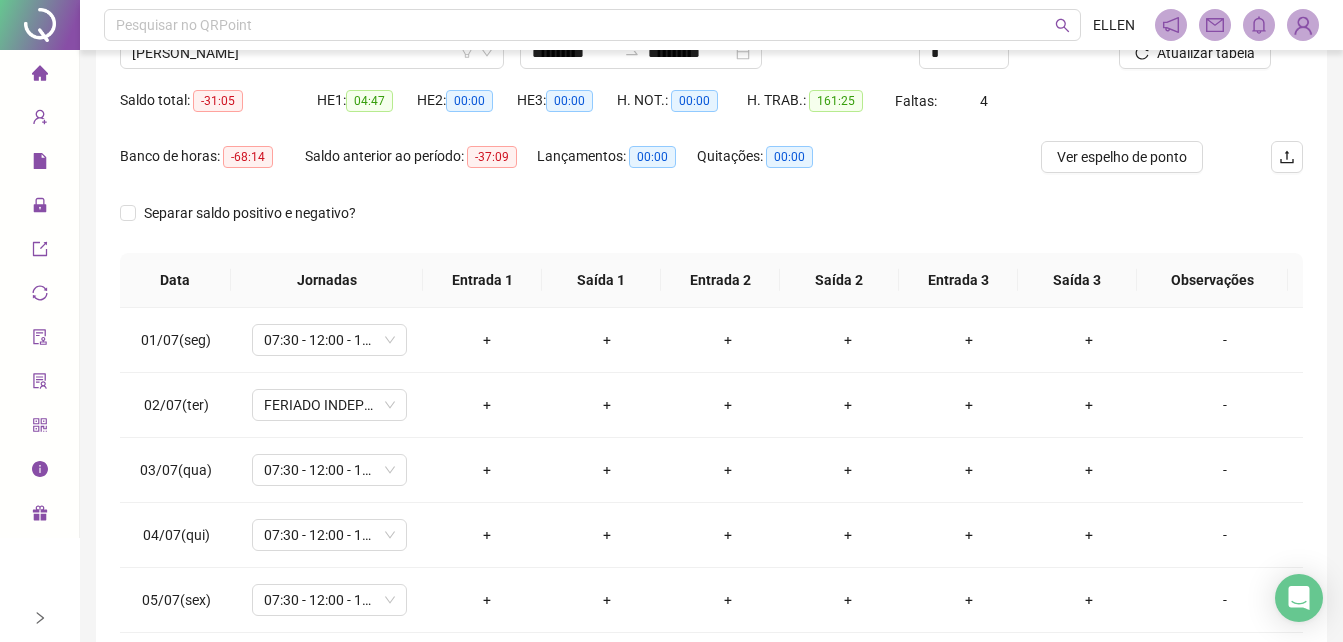 scroll, scrollTop: 80, scrollLeft: 0, axis: vertical 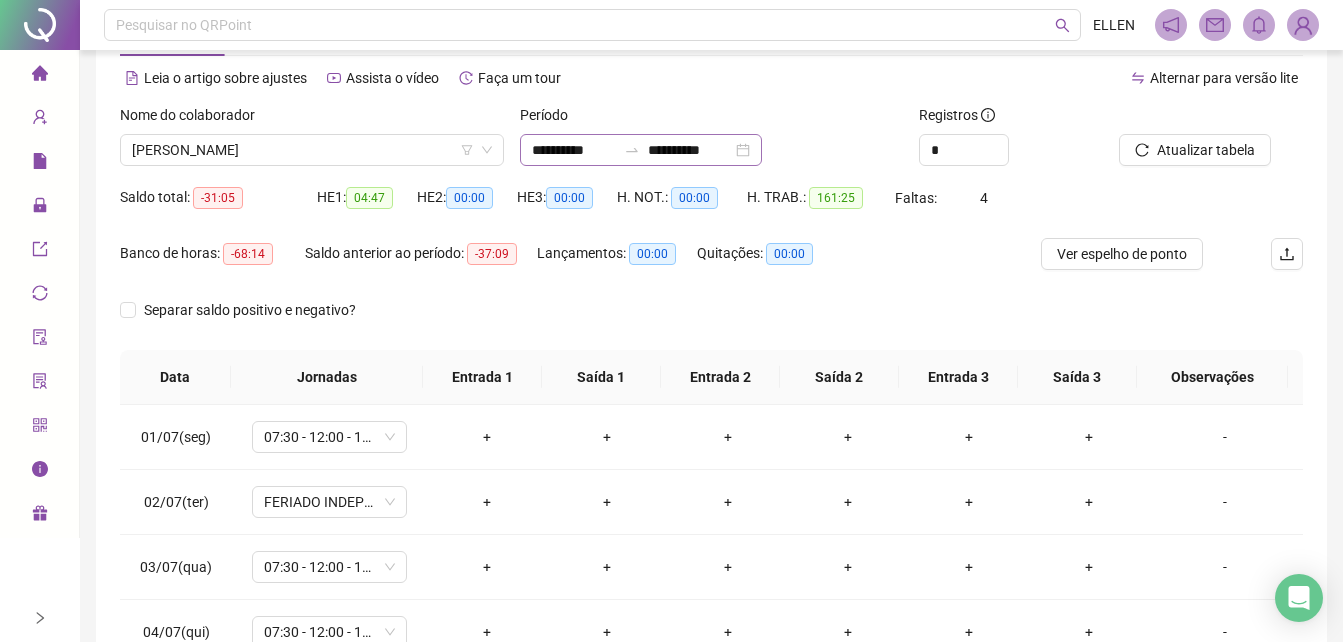 click on "**********" at bounding box center [641, 150] 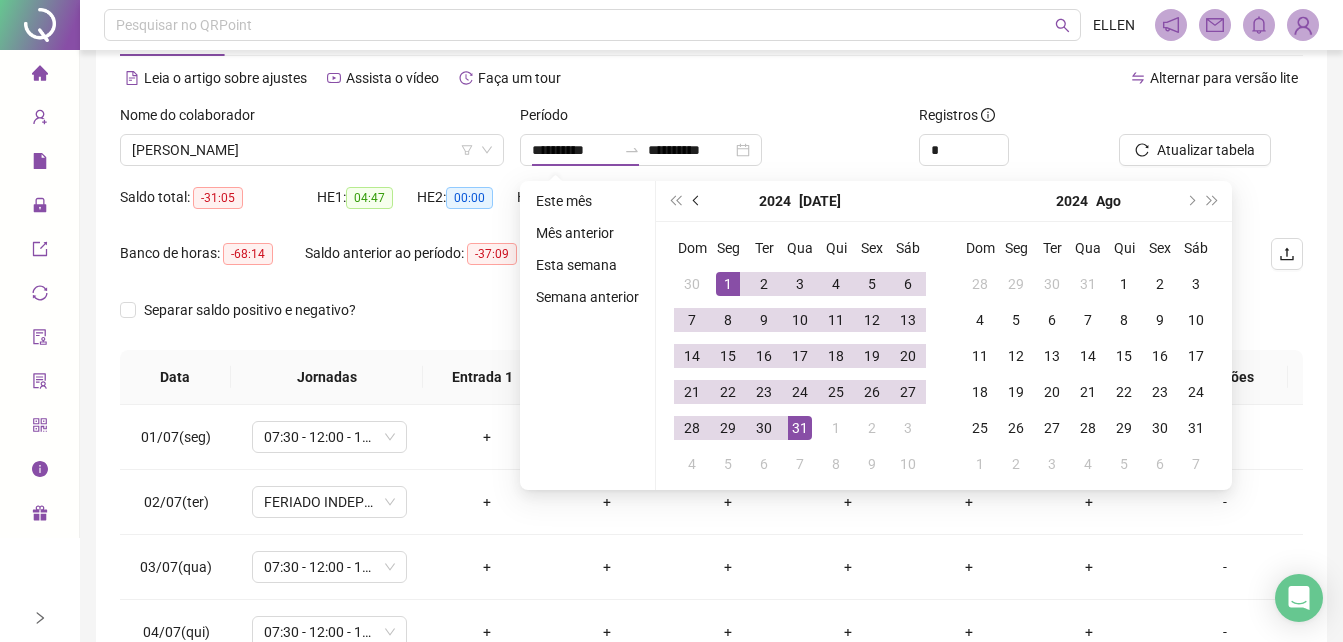 click at bounding box center (697, 201) 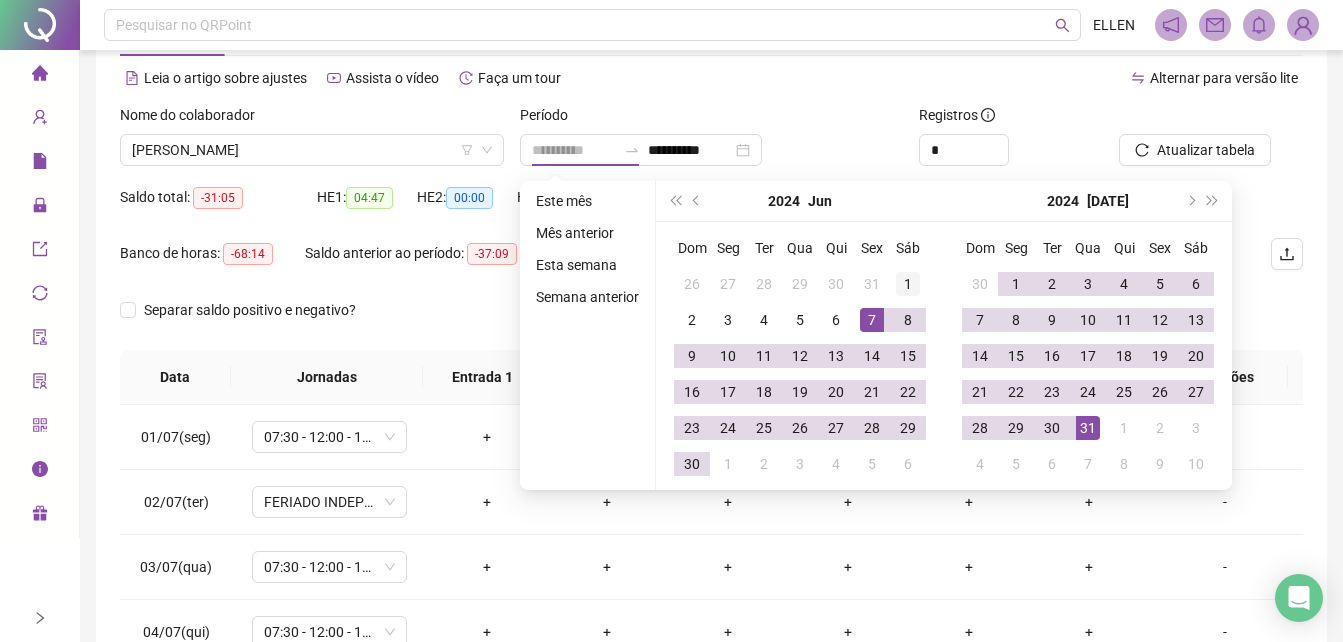 type on "**********" 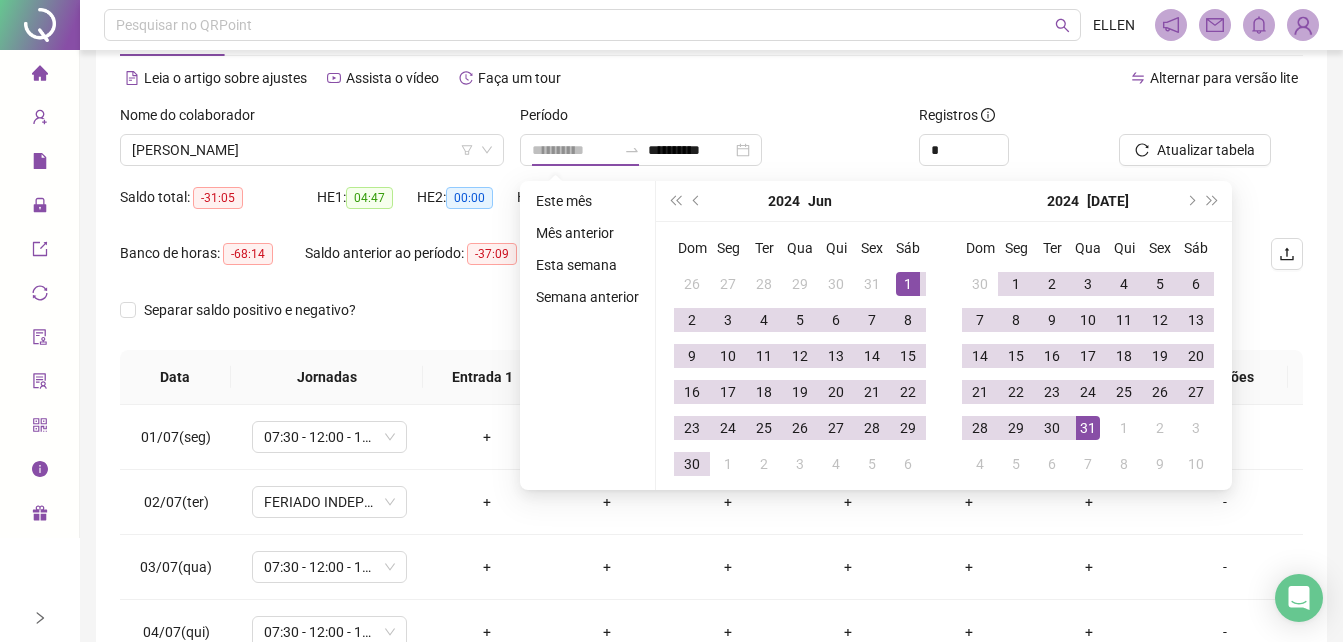 click on "1" at bounding box center [908, 284] 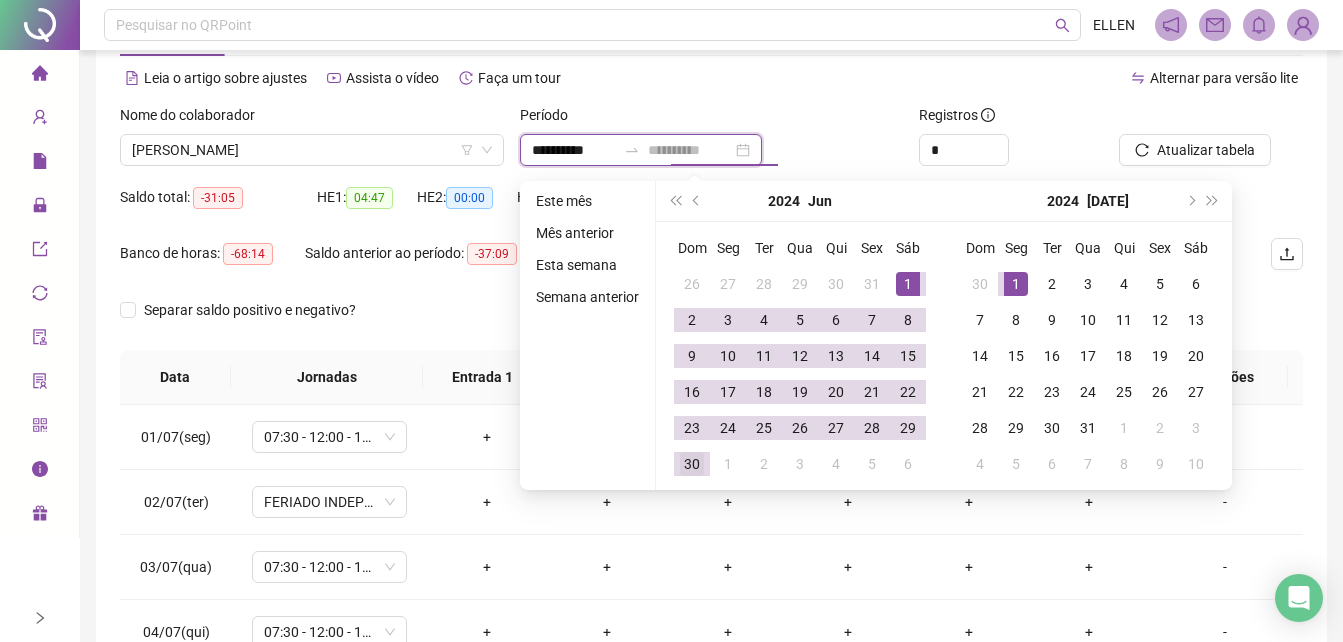 type on "**********" 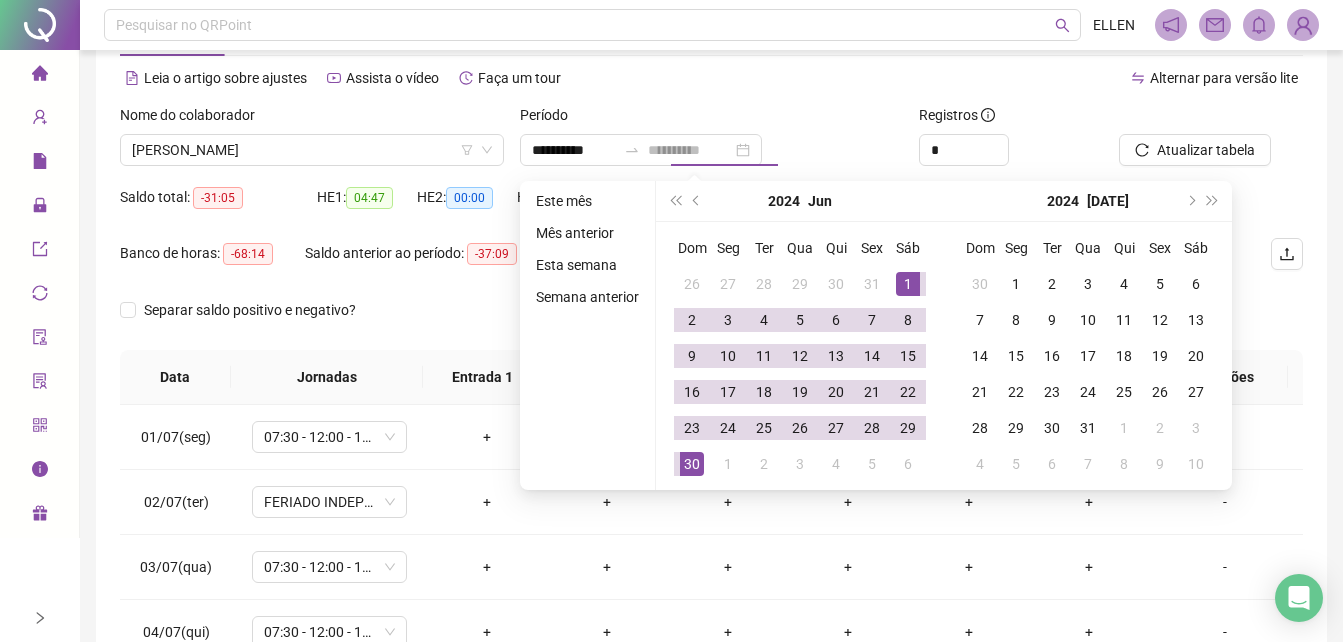 click on "30" at bounding box center (692, 464) 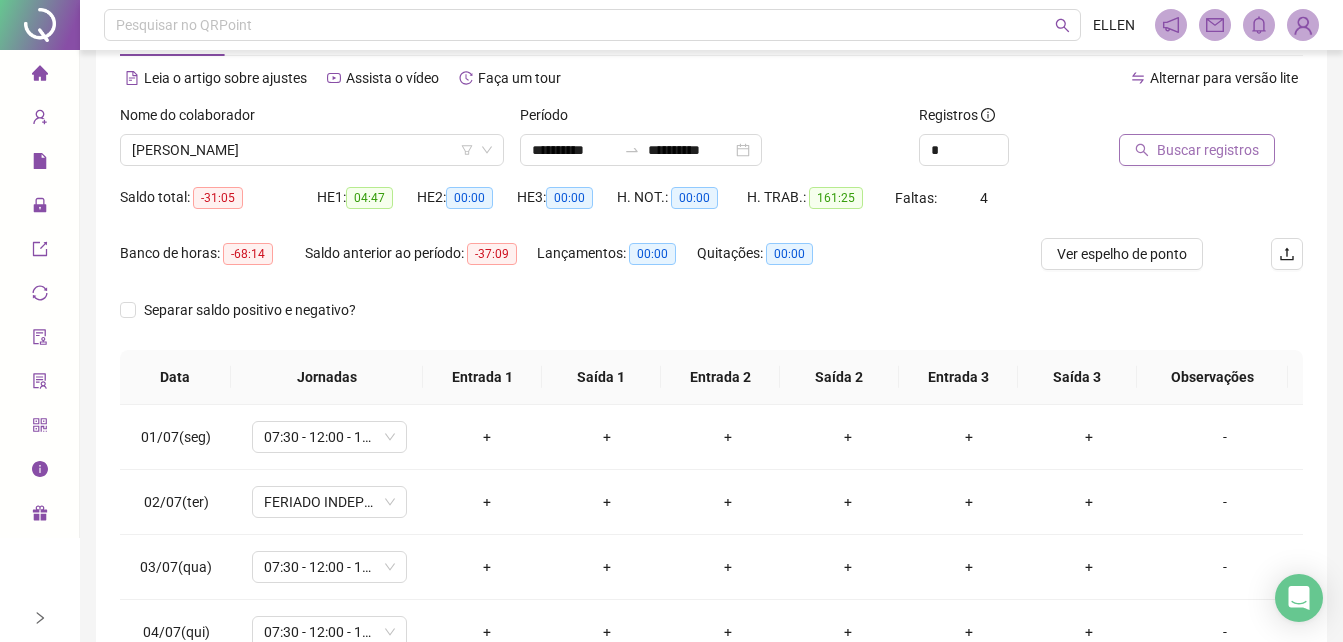 click on "Buscar registros" at bounding box center [1208, 150] 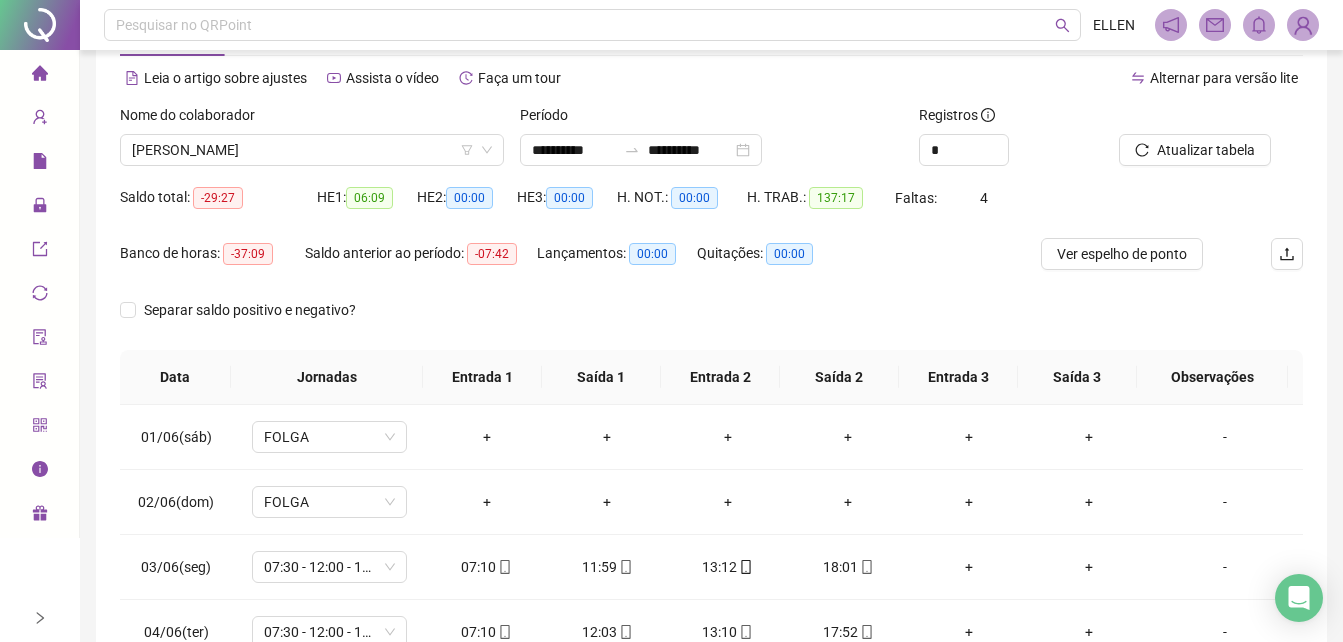 scroll, scrollTop: 380, scrollLeft: 0, axis: vertical 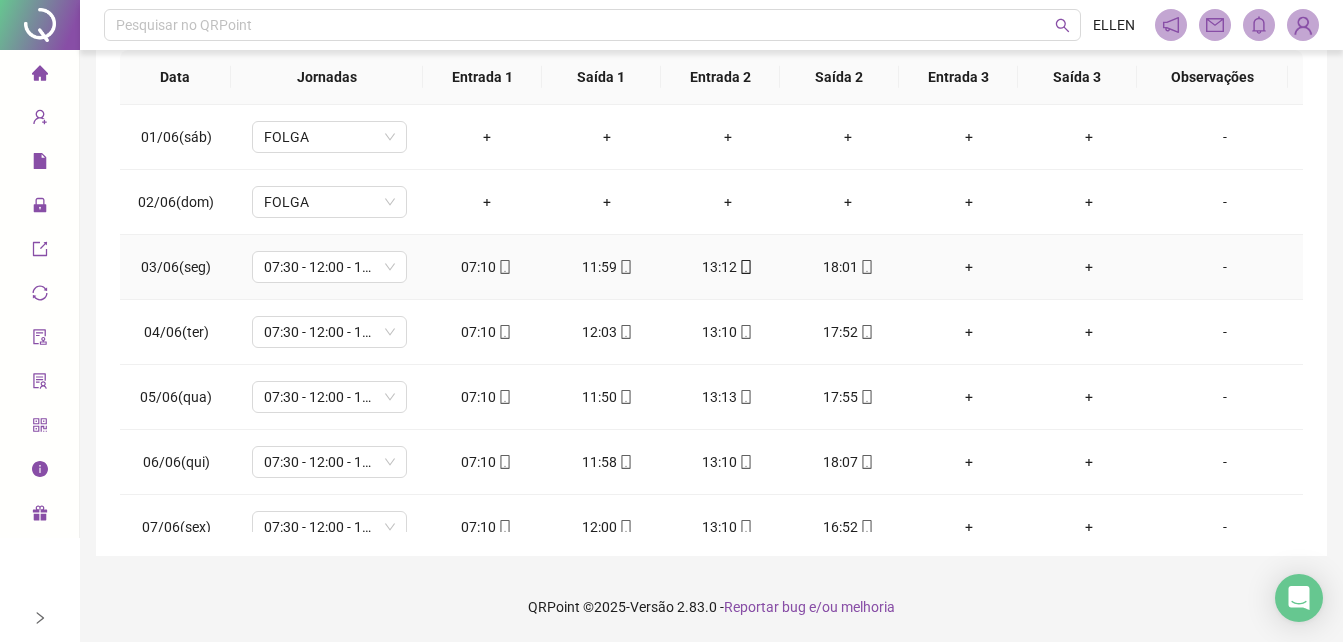 click on "+" at bounding box center (969, 267) 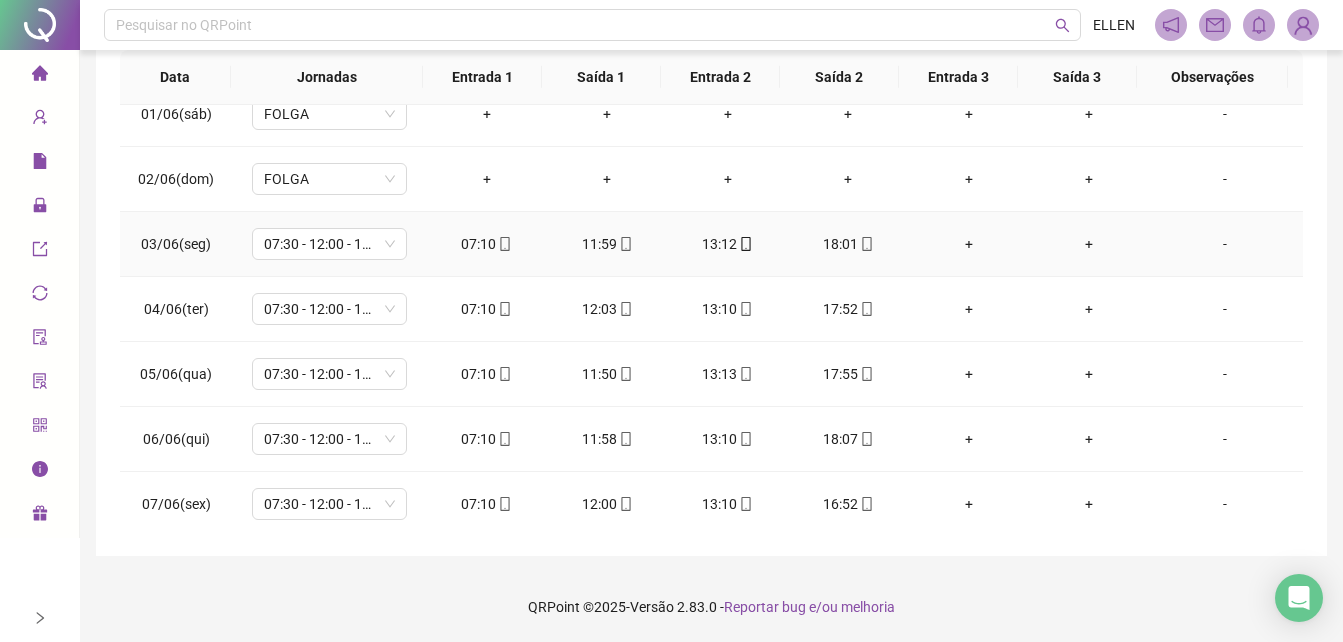 scroll, scrollTop: 0, scrollLeft: 0, axis: both 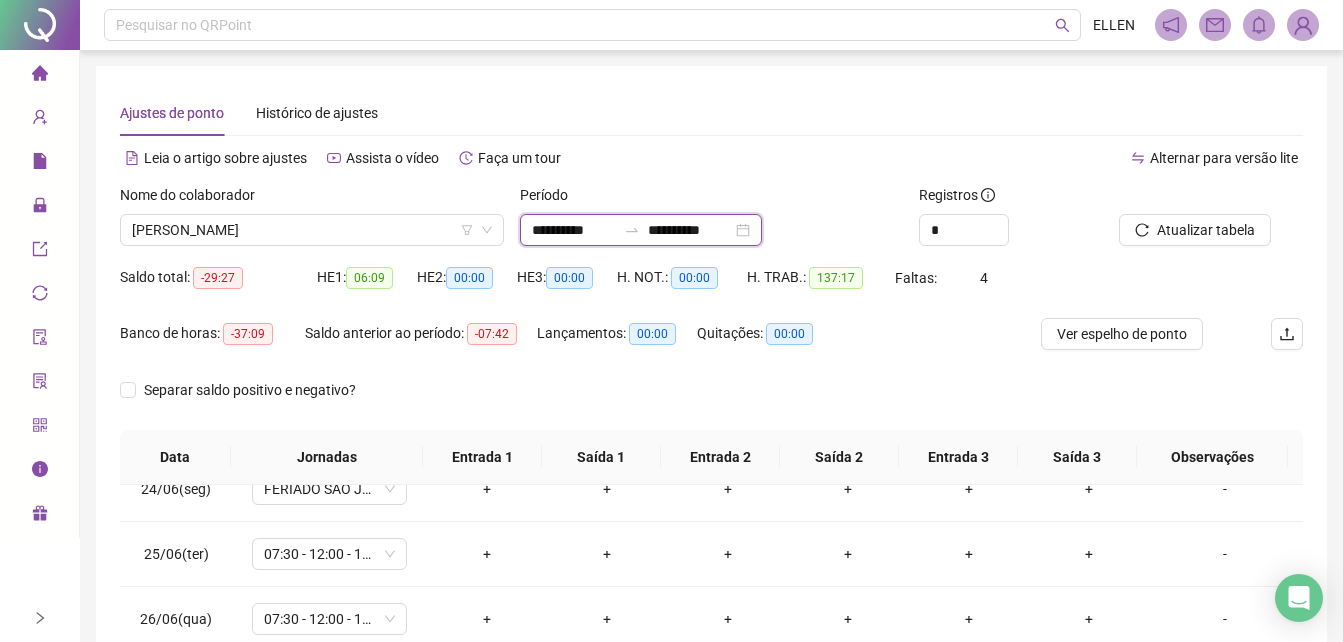 click on "**********" at bounding box center [574, 230] 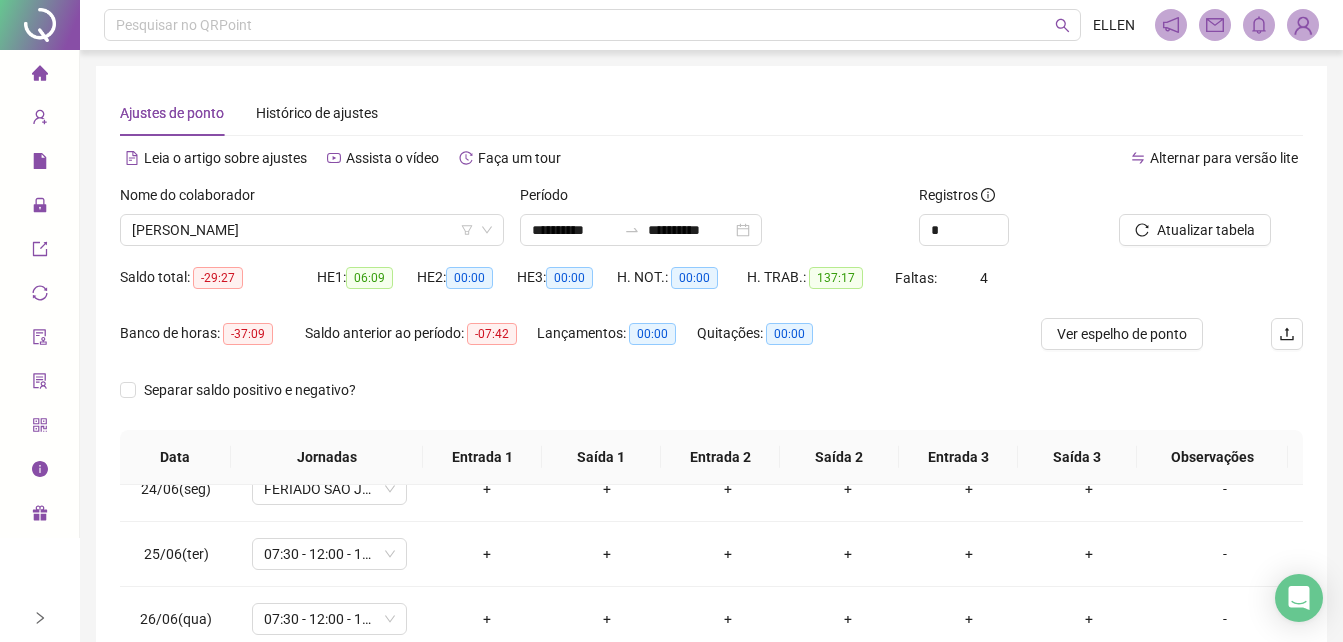 click on "Período" at bounding box center [712, 199] 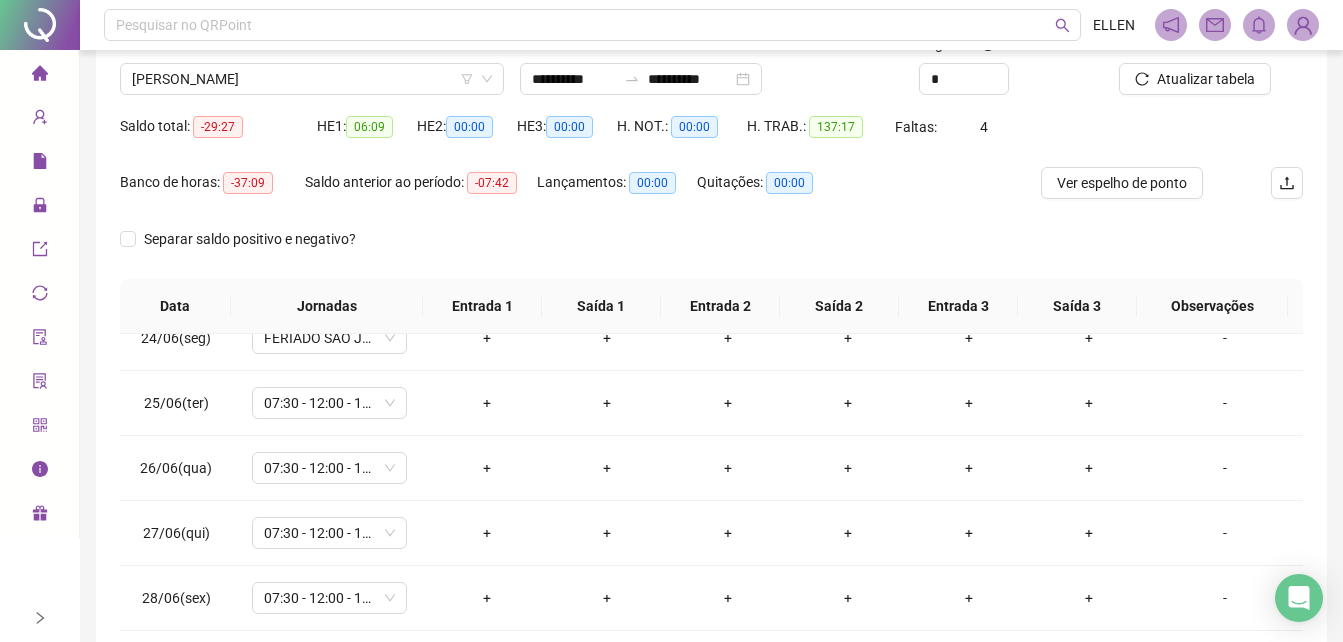 scroll, scrollTop: 380, scrollLeft: 0, axis: vertical 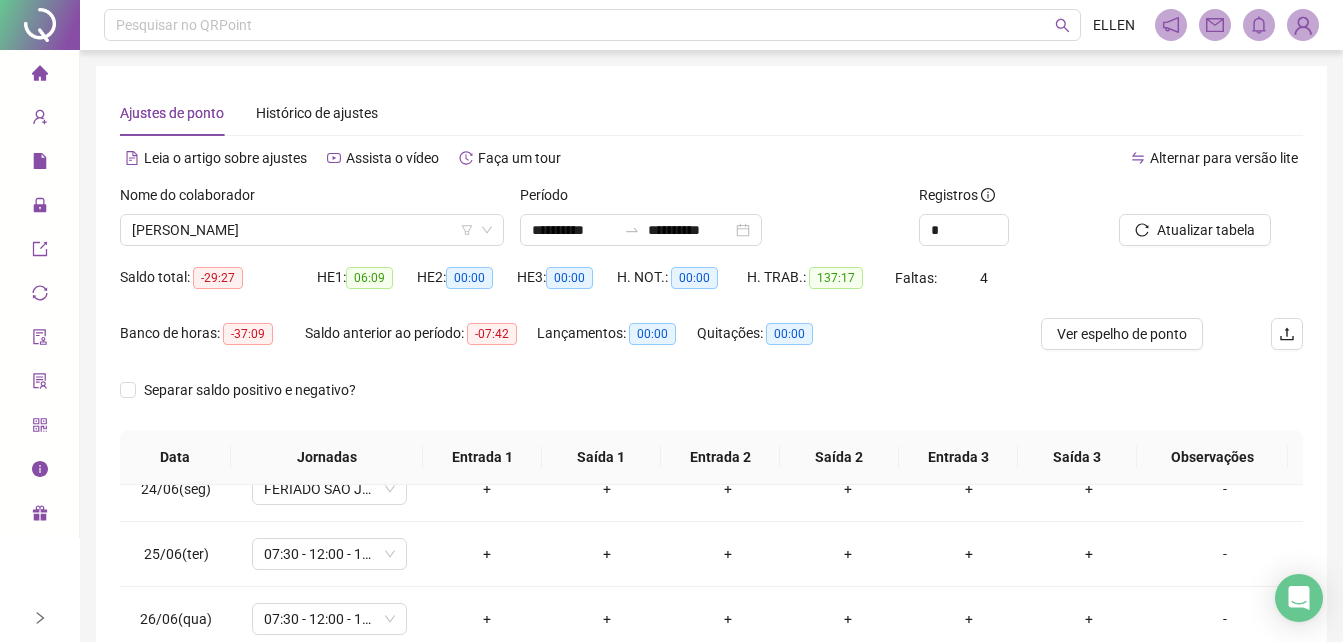 click on "Período" at bounding box center (712, 199) 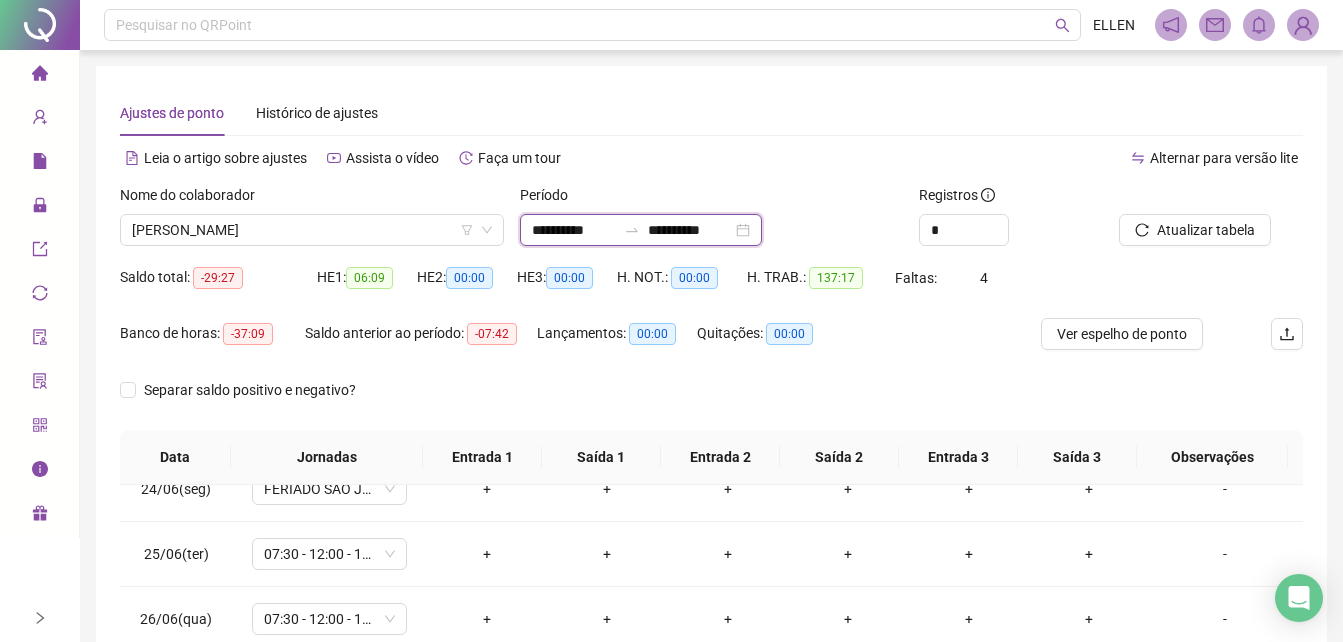 click on "**********" at bounding box center [574, 230] 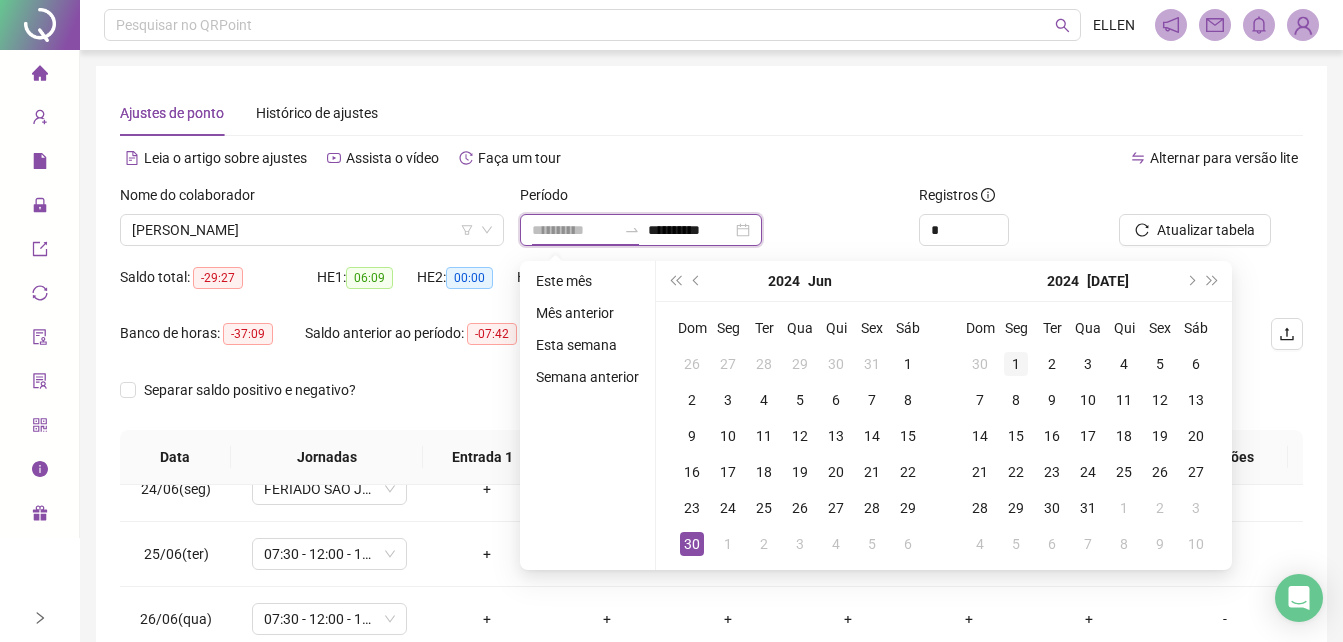 type on "**********" 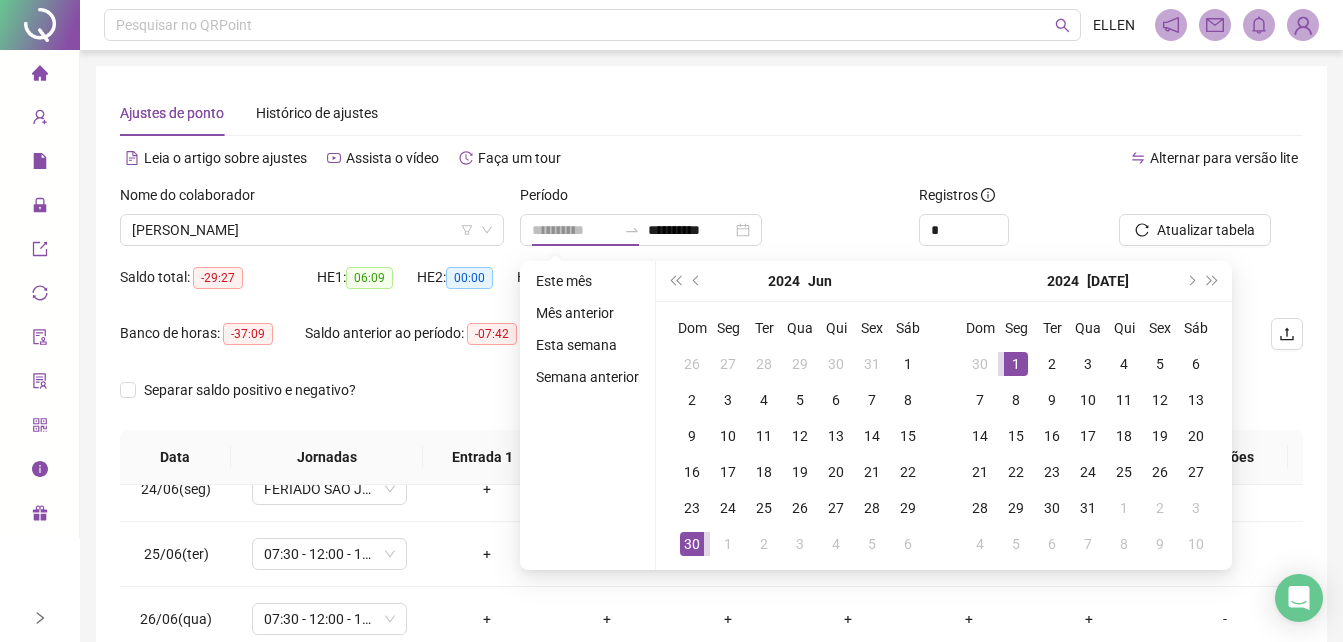 click on "1" at bounding box center (1016, 364) 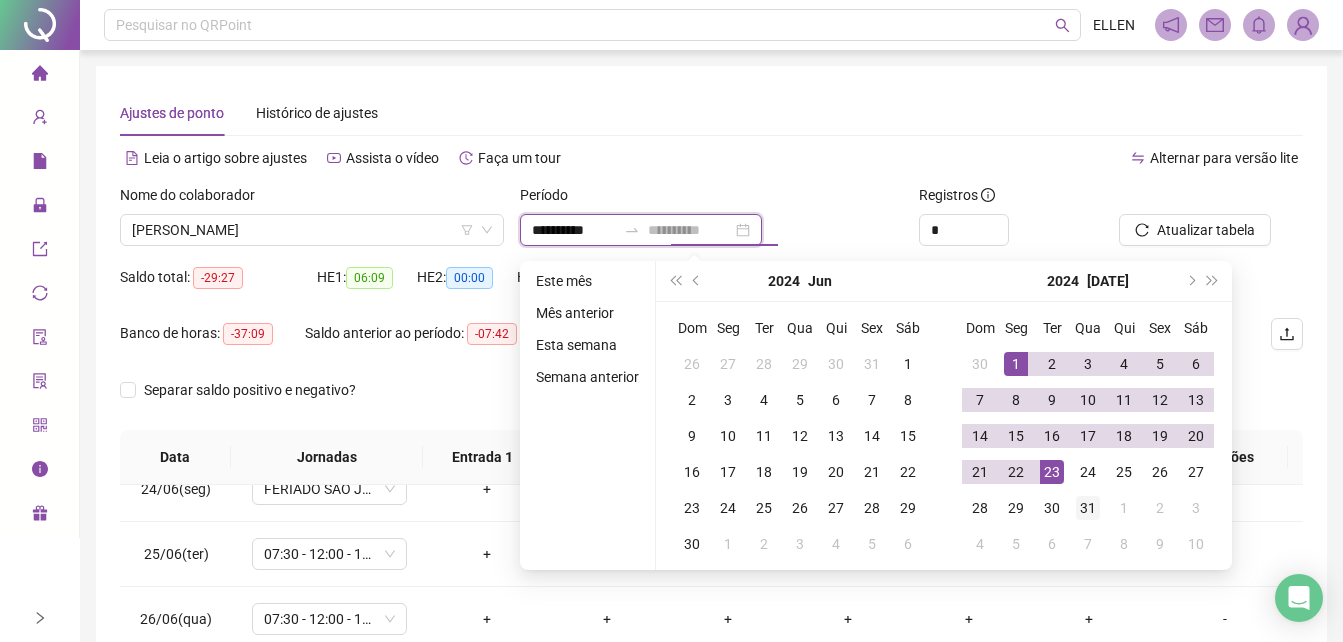 type on "**********" 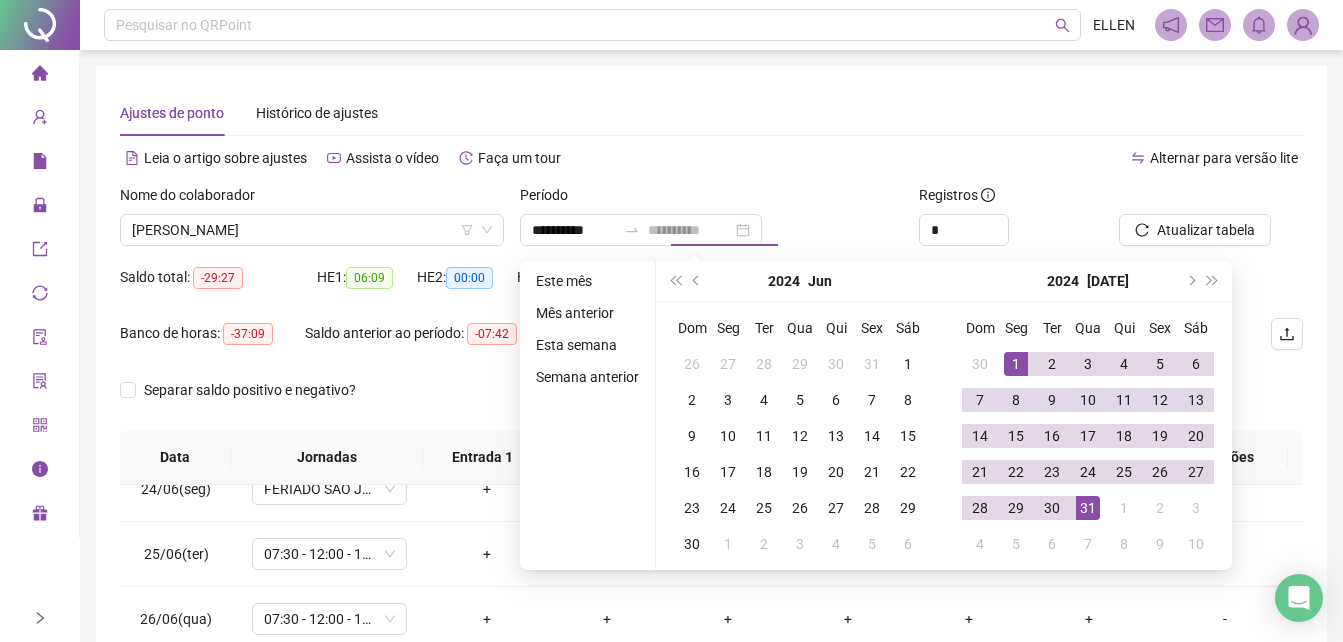 click on "31" at bounding box center [1088, 508] 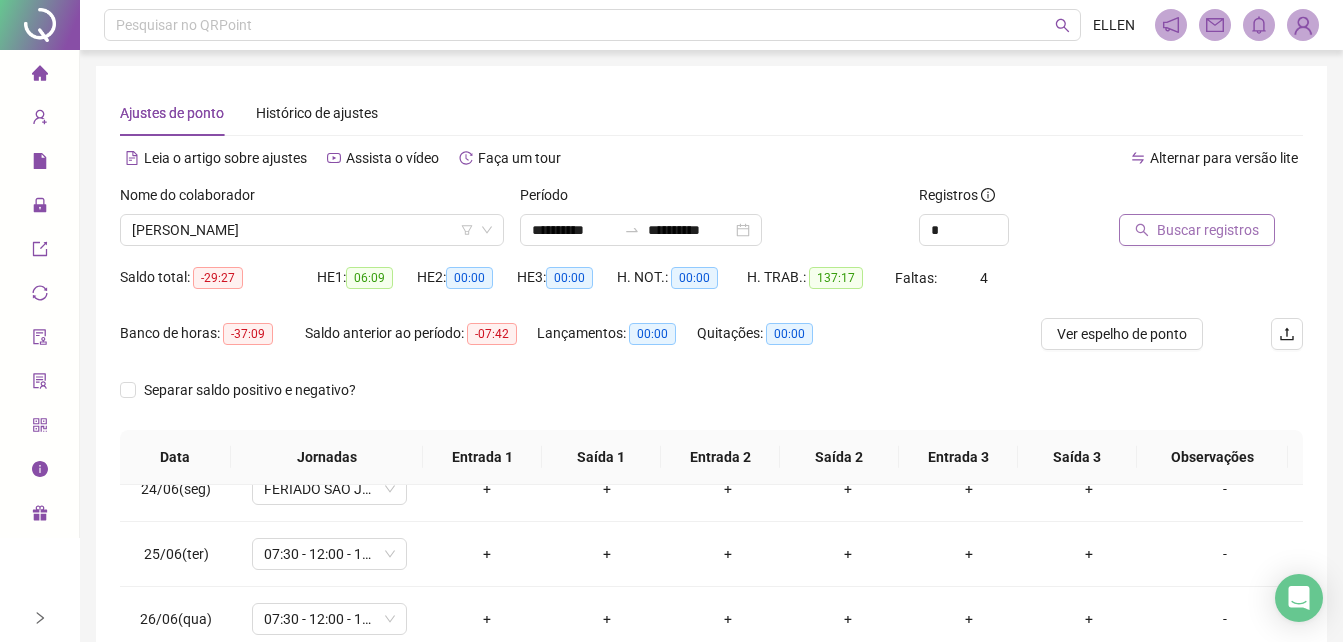 click on "Buscar registros" at bounding box center (1208, 230) 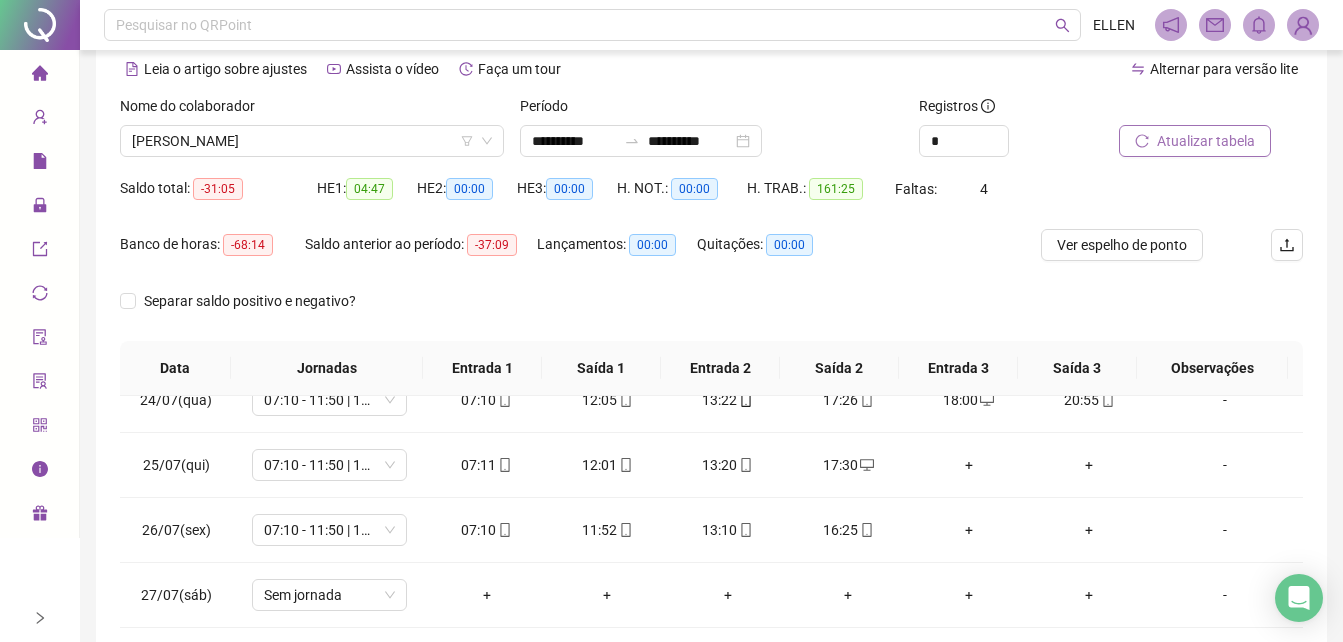 scroll, scrollTop: 200, scrollLeft: 0, axis: vertical 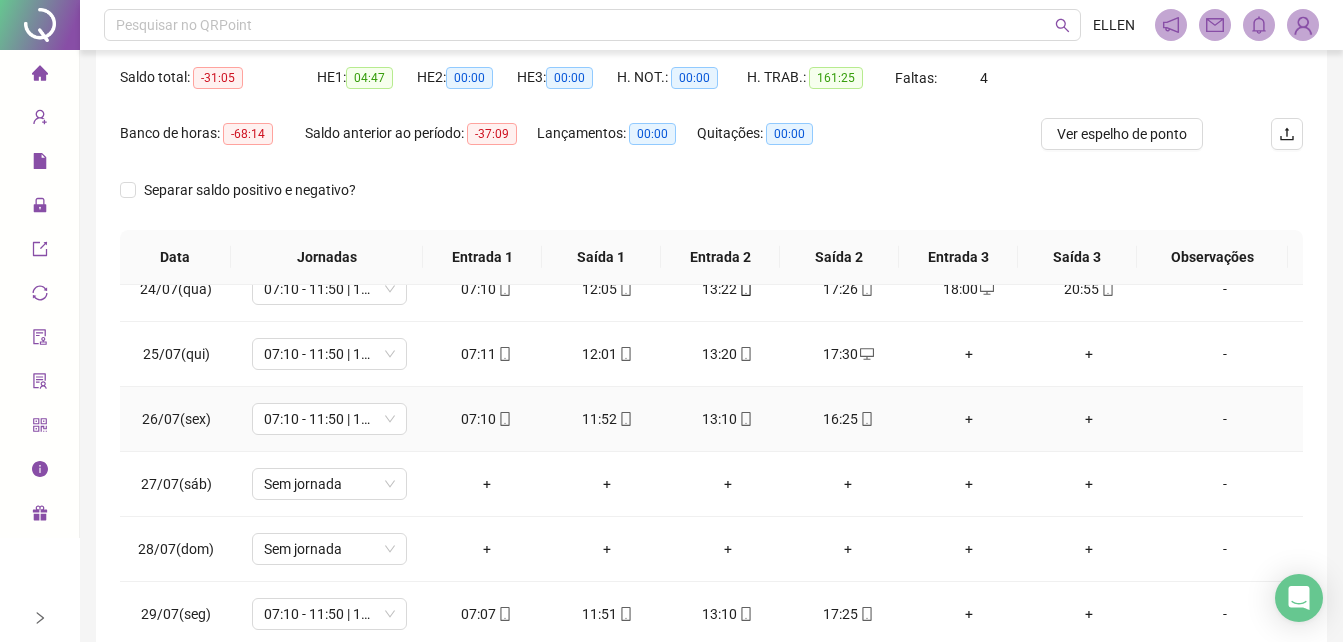 click on "+" at bounding box center [969, 419] 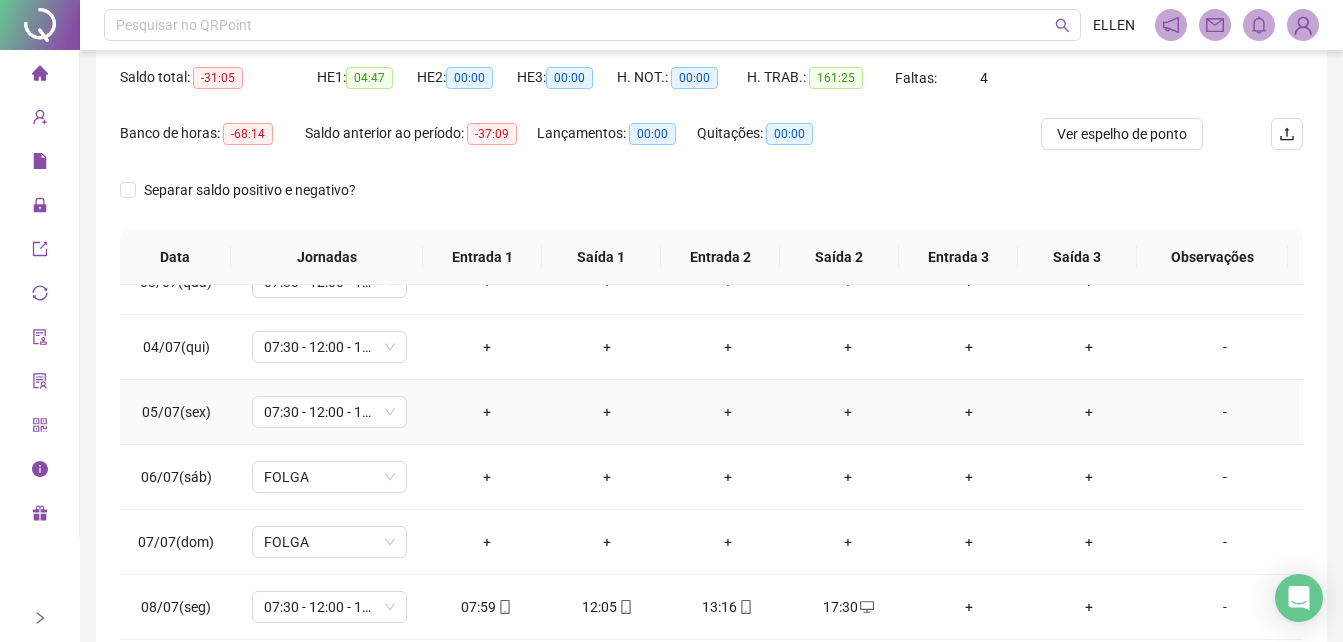 scroll, scrollTop: 0, scrollLeft: 0, axis: both 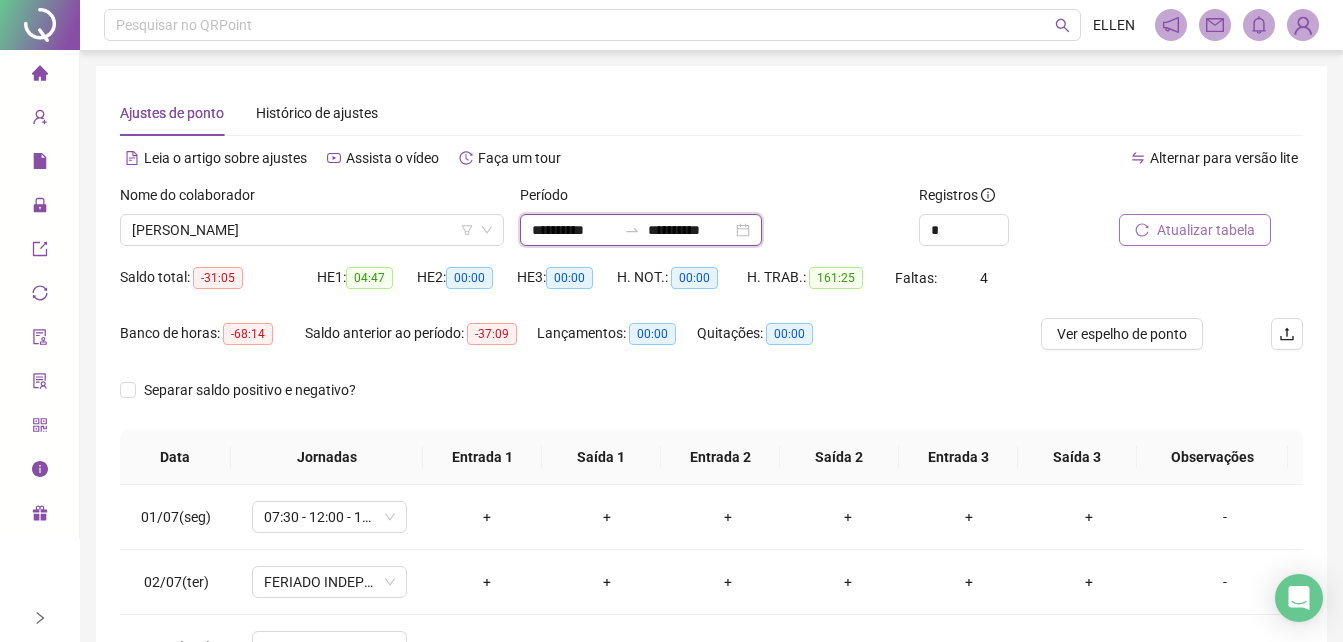 click on "**********" at bounding box center (574, 230) 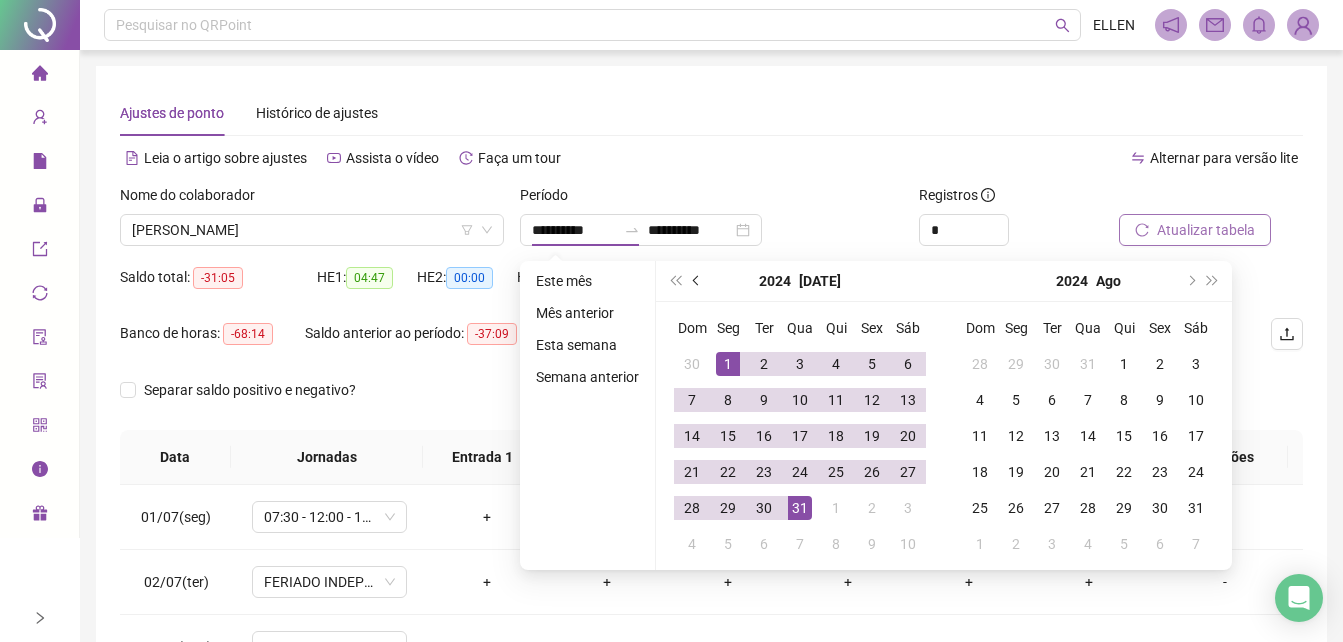click at bounding box center [697, 281] 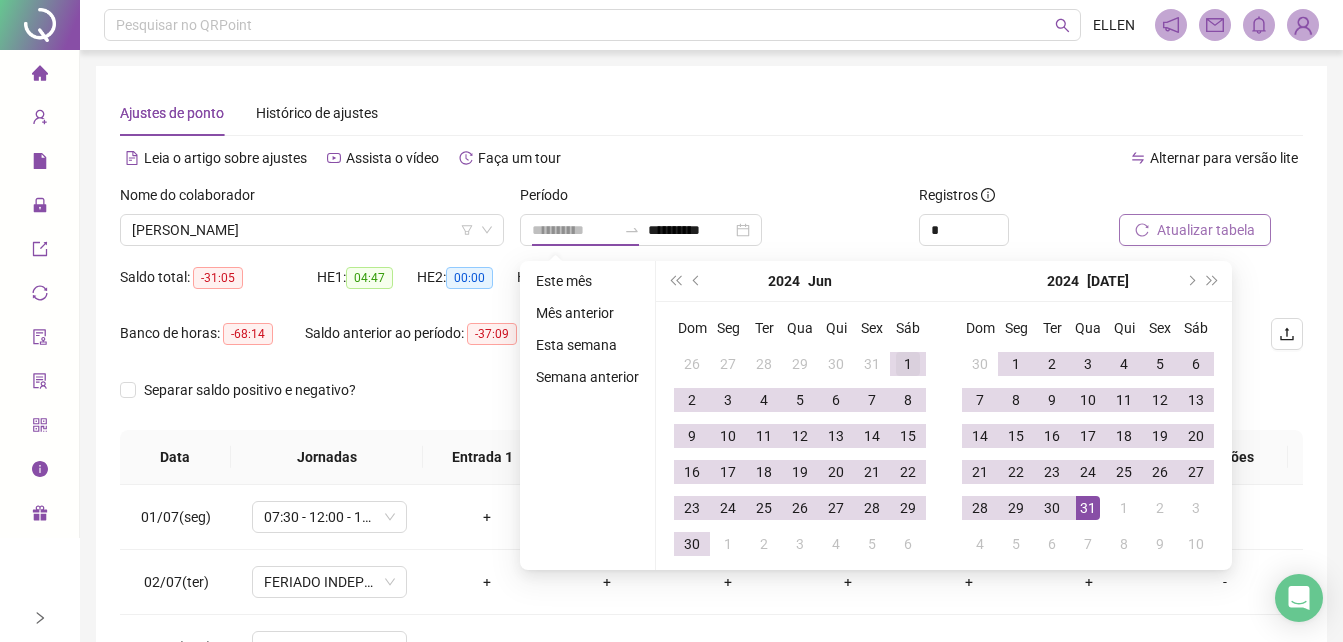 type on "**********" 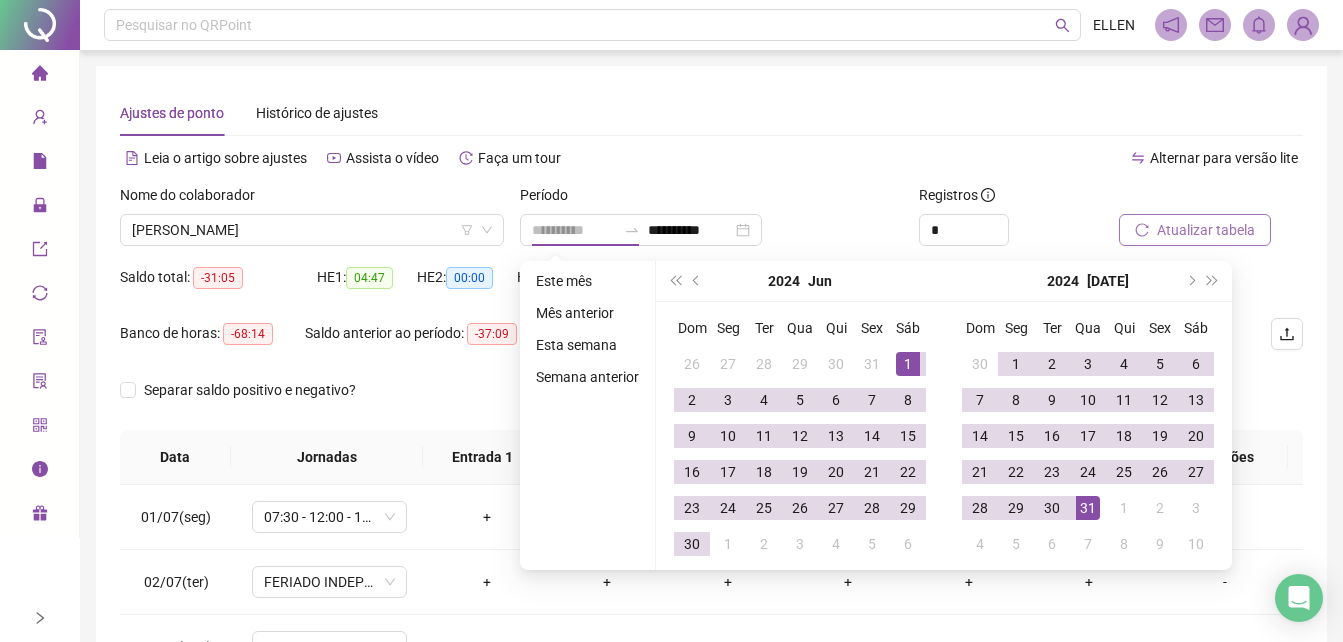 click on "1" at bounding box center [908, 364] 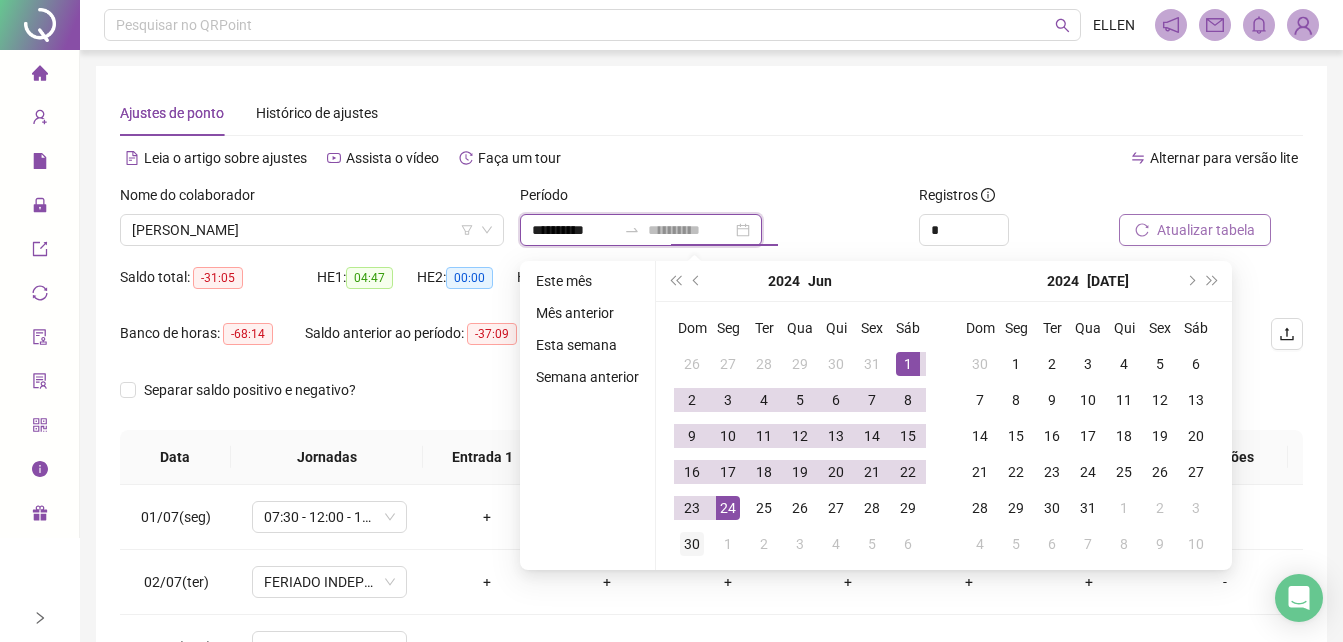 type on "**********" 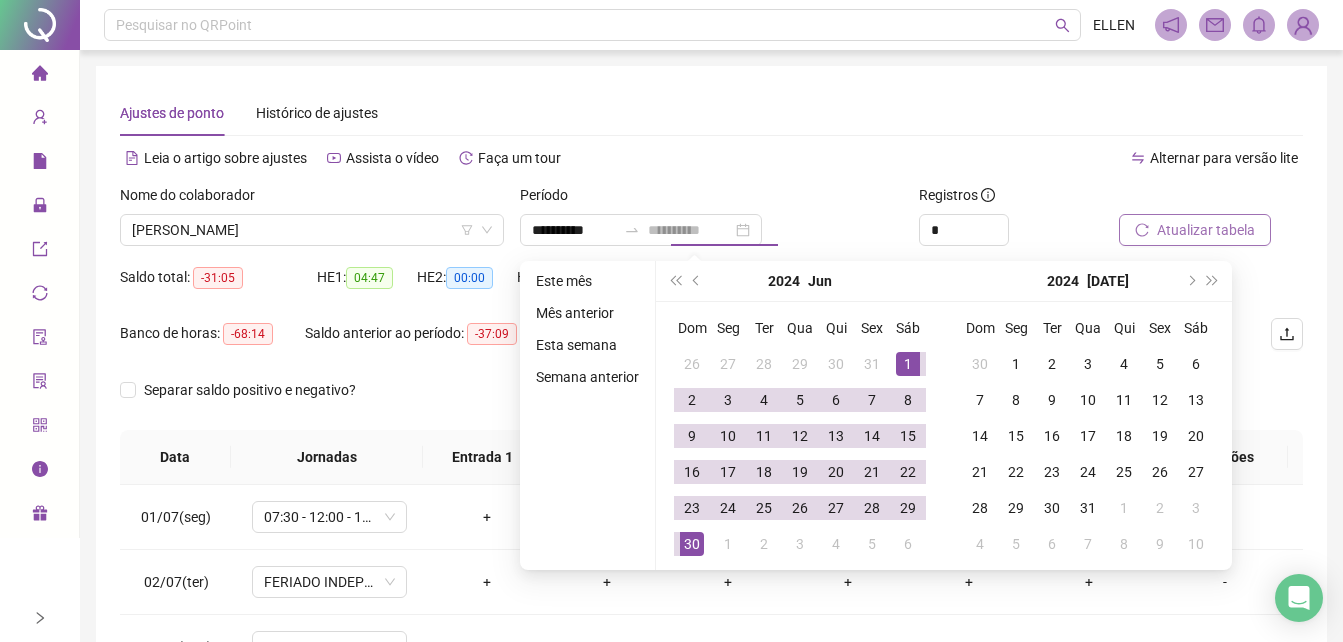 click on "30" at bounding box center [692, 544] 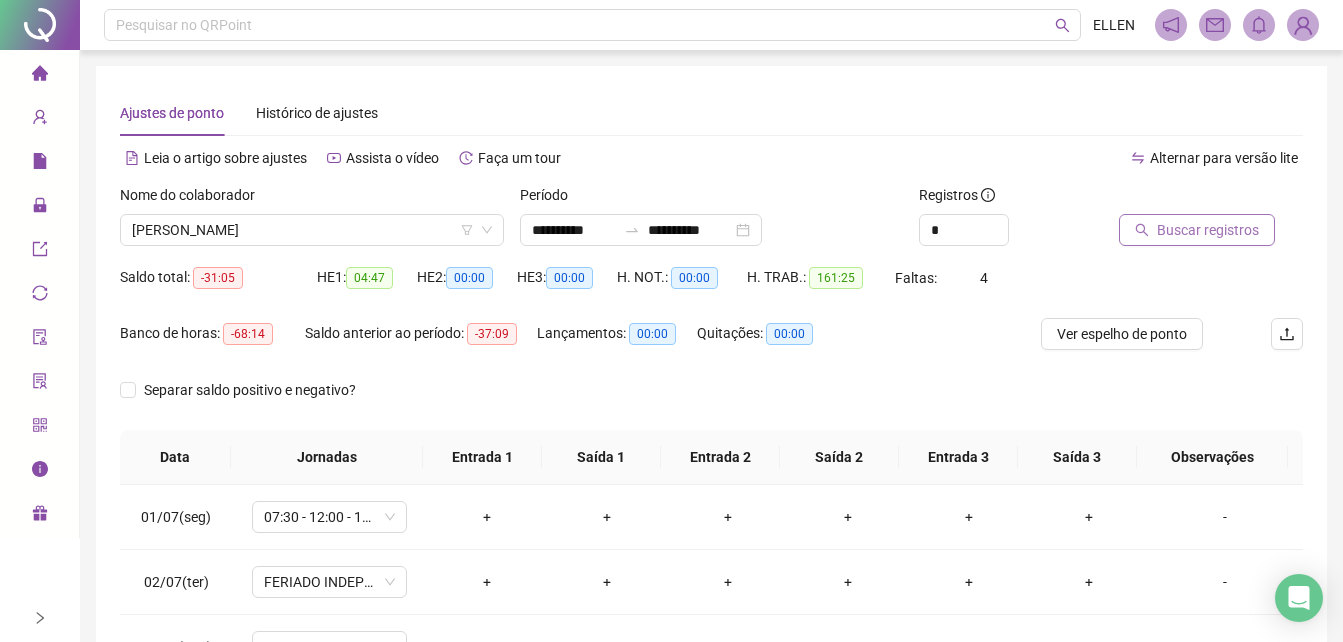 click on "Buscar registros" at bounding box center (1197, 230) 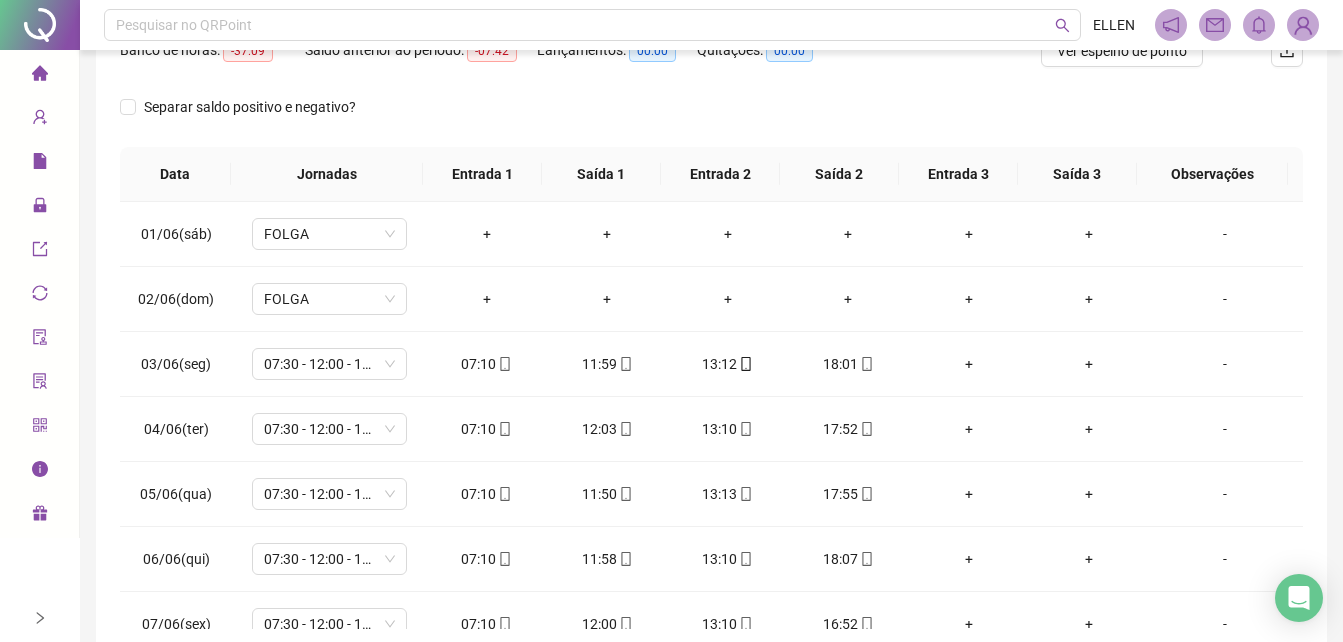 scroll, scrollTop: 300, scrollLeft: 0, axis: vertical 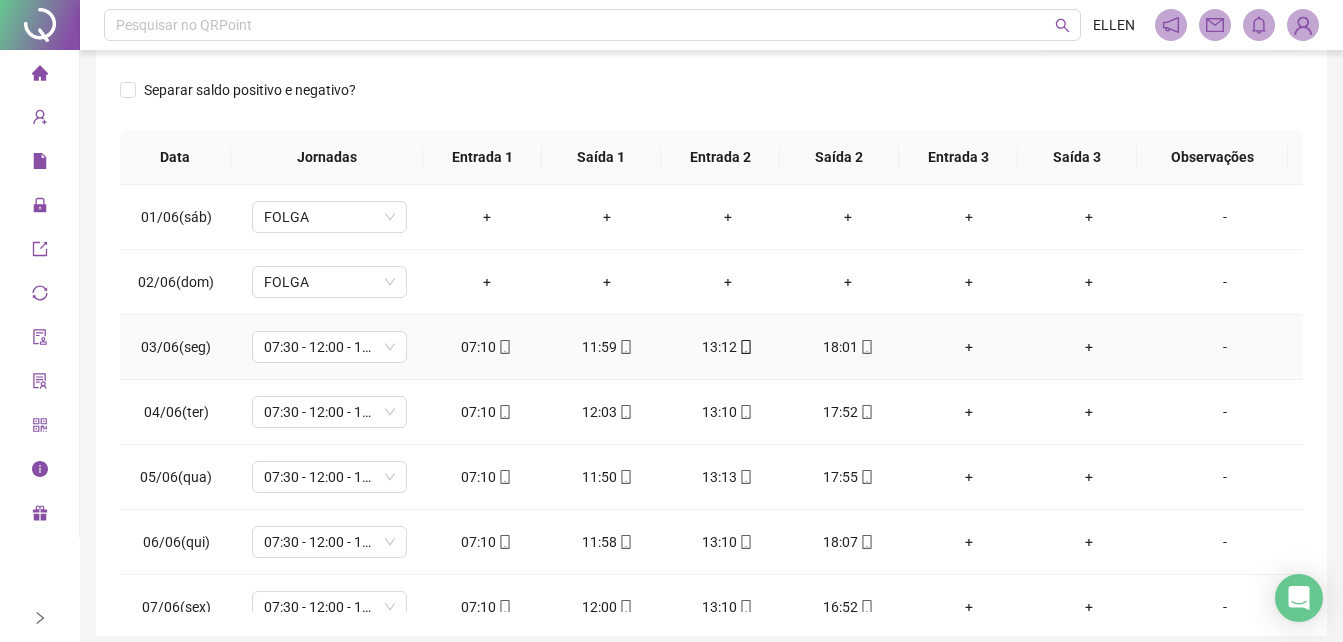 click on "+" at bounding box center [1089, 347] 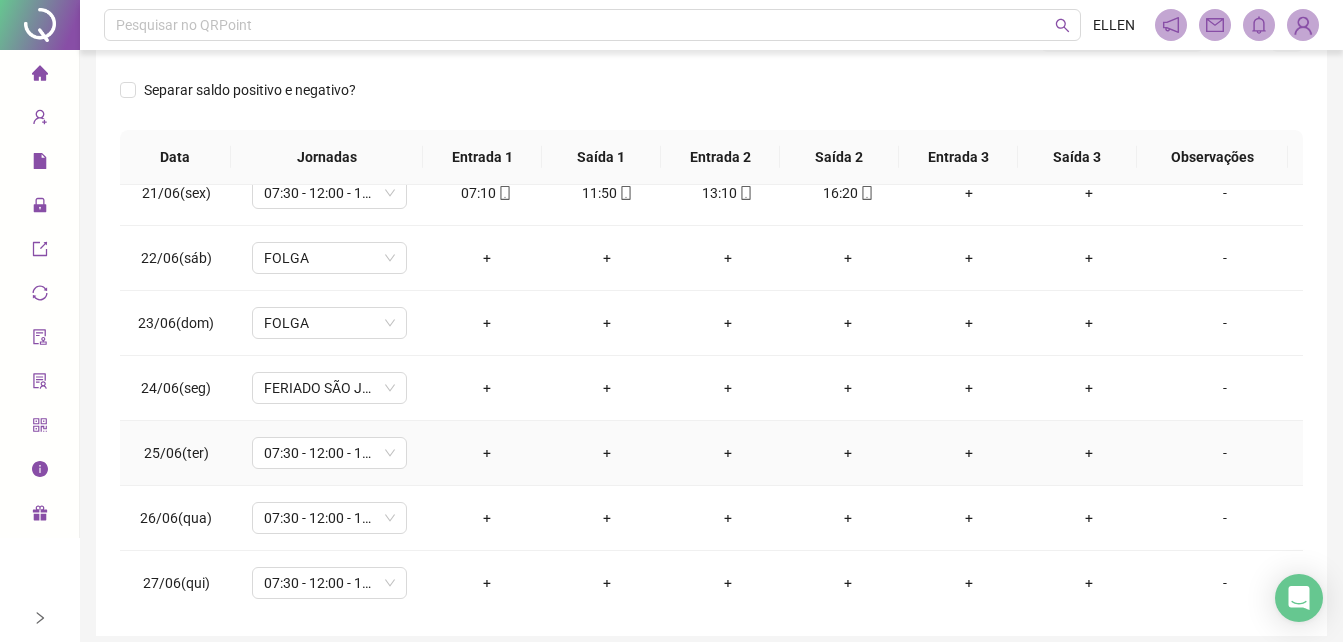 scroll, scrollTop: 1323, scrollLeft: 0, axis: vertical 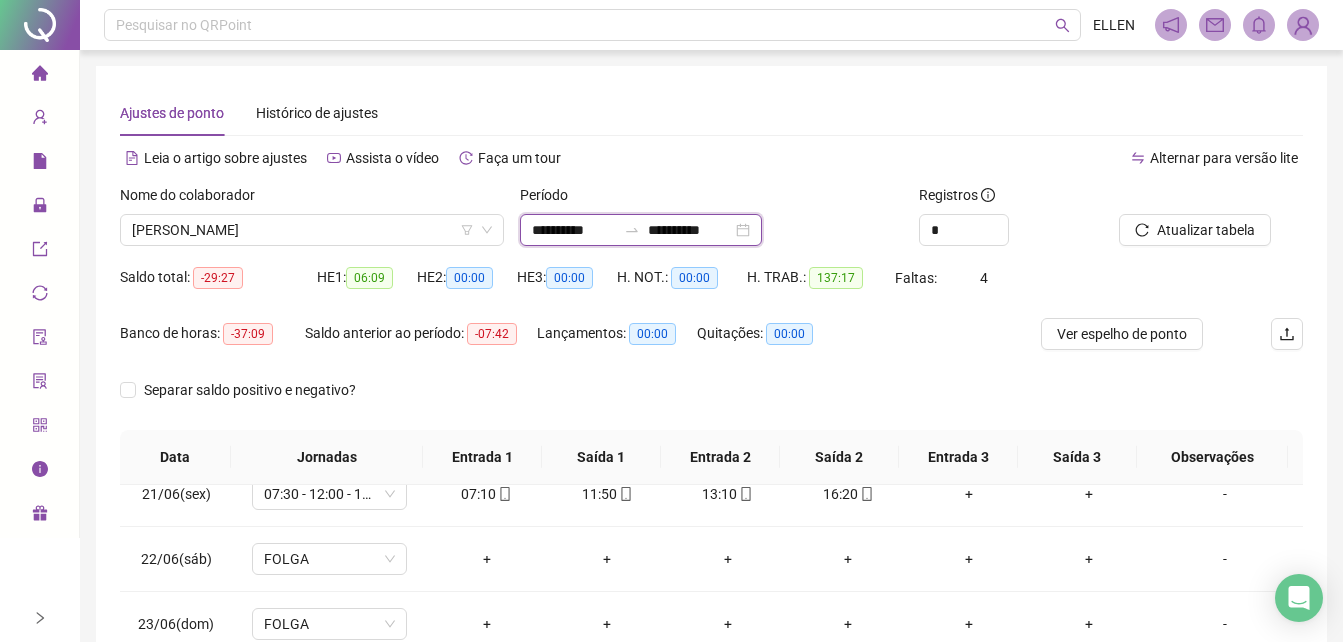 click on "**********" at bounding box center (574, 230) 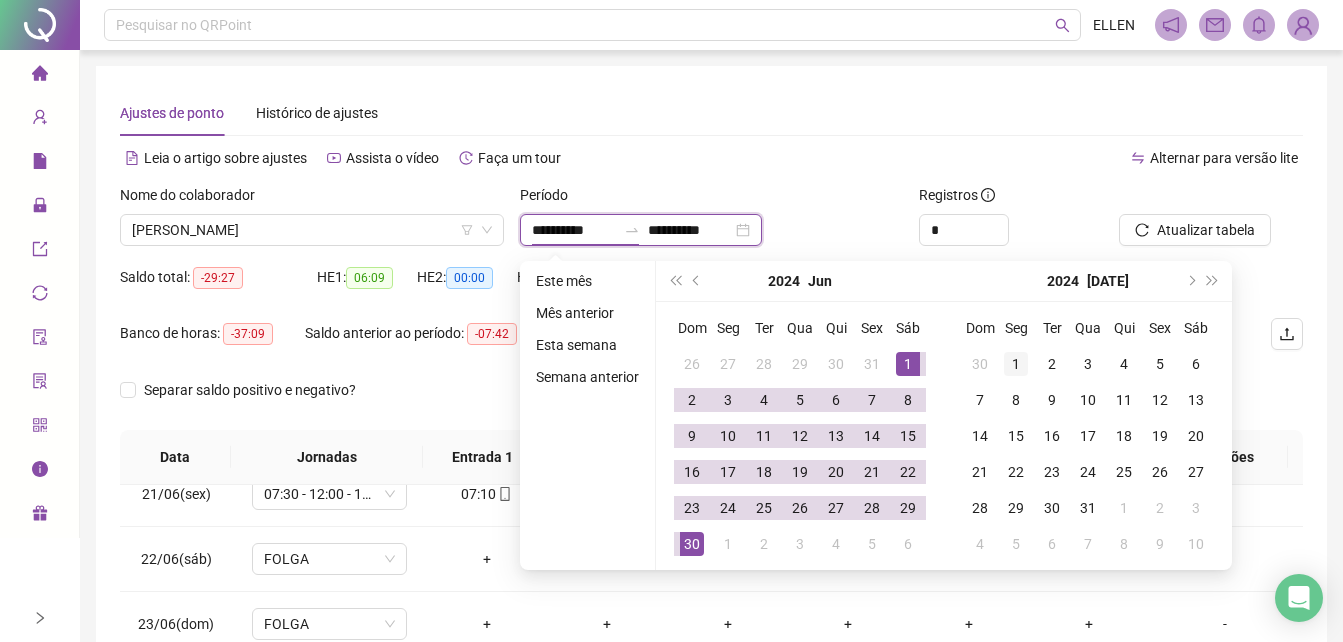 type on "**********" 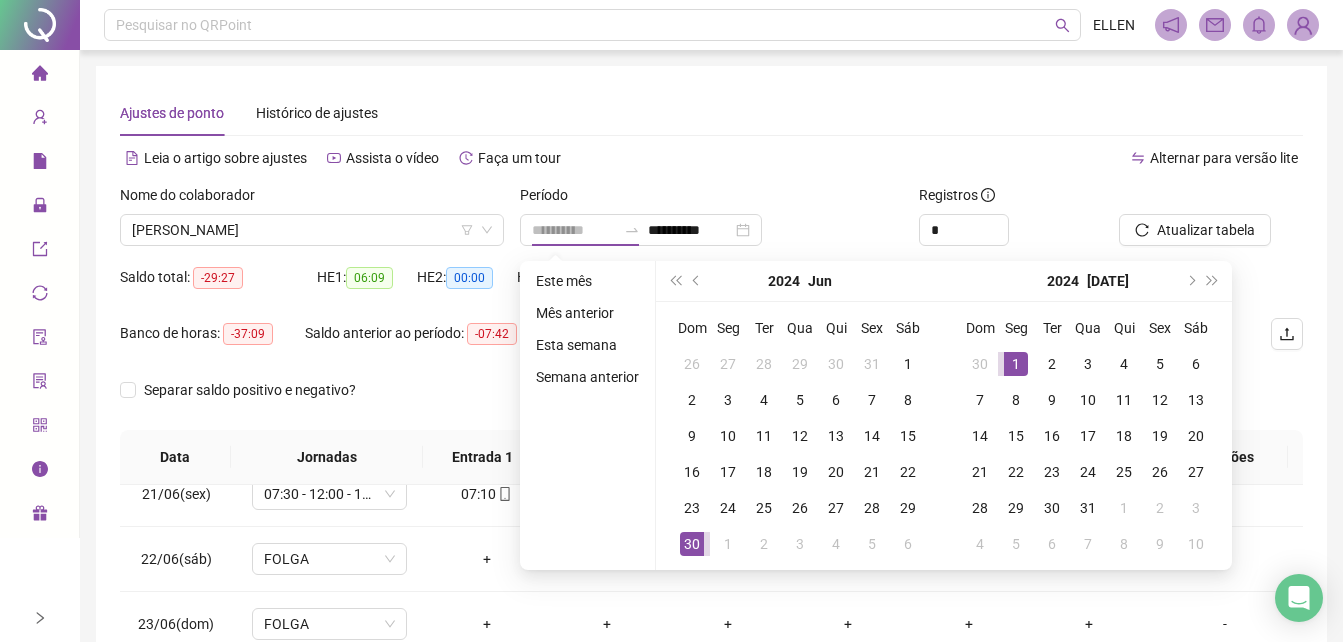 click on "1" at bounding box center [1016, 364] 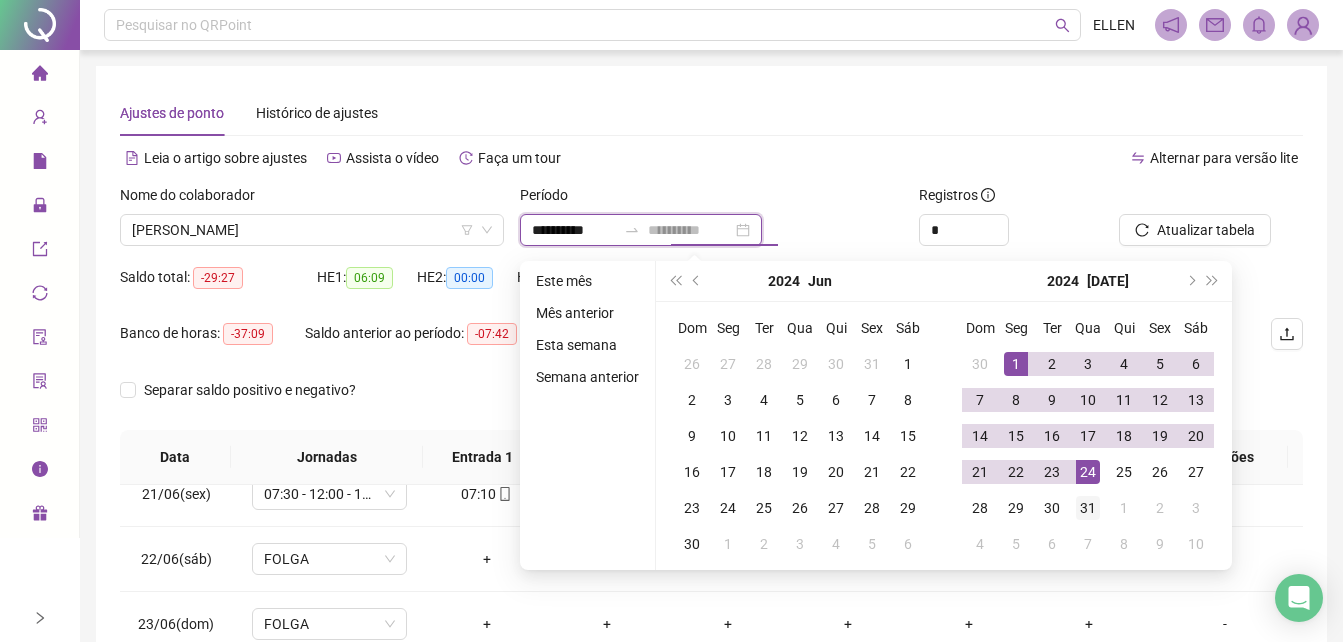 type on "**********" 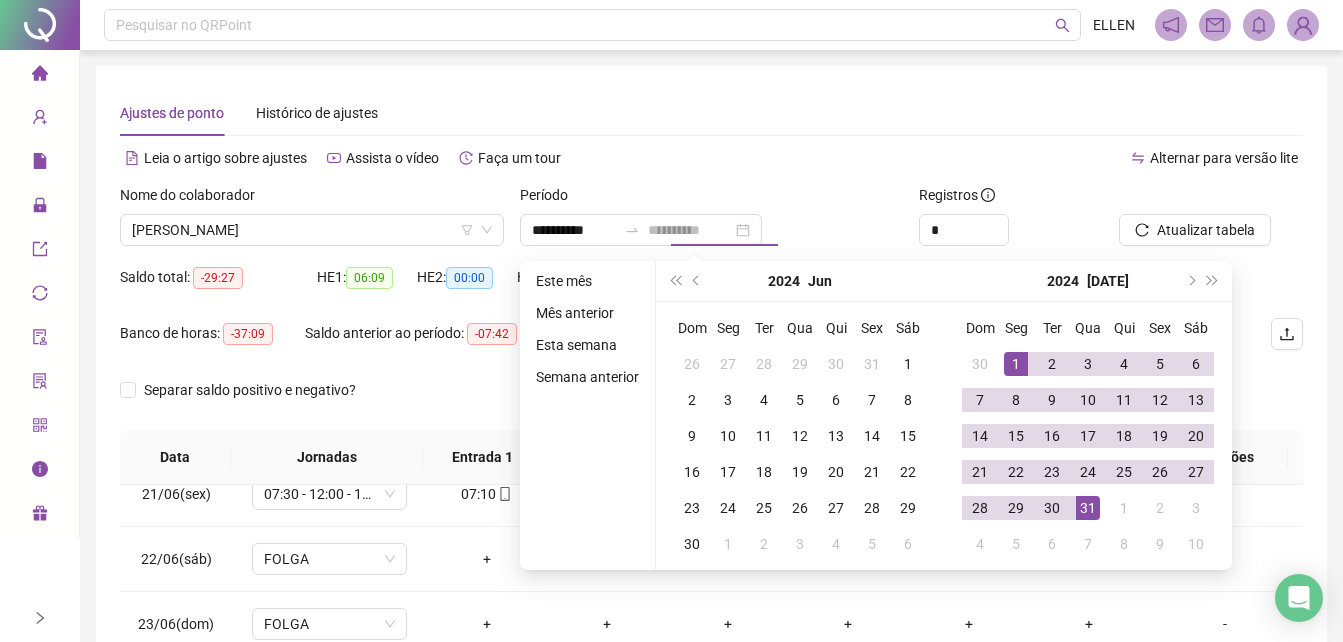click on "31" at bounding box center (1088, 508) 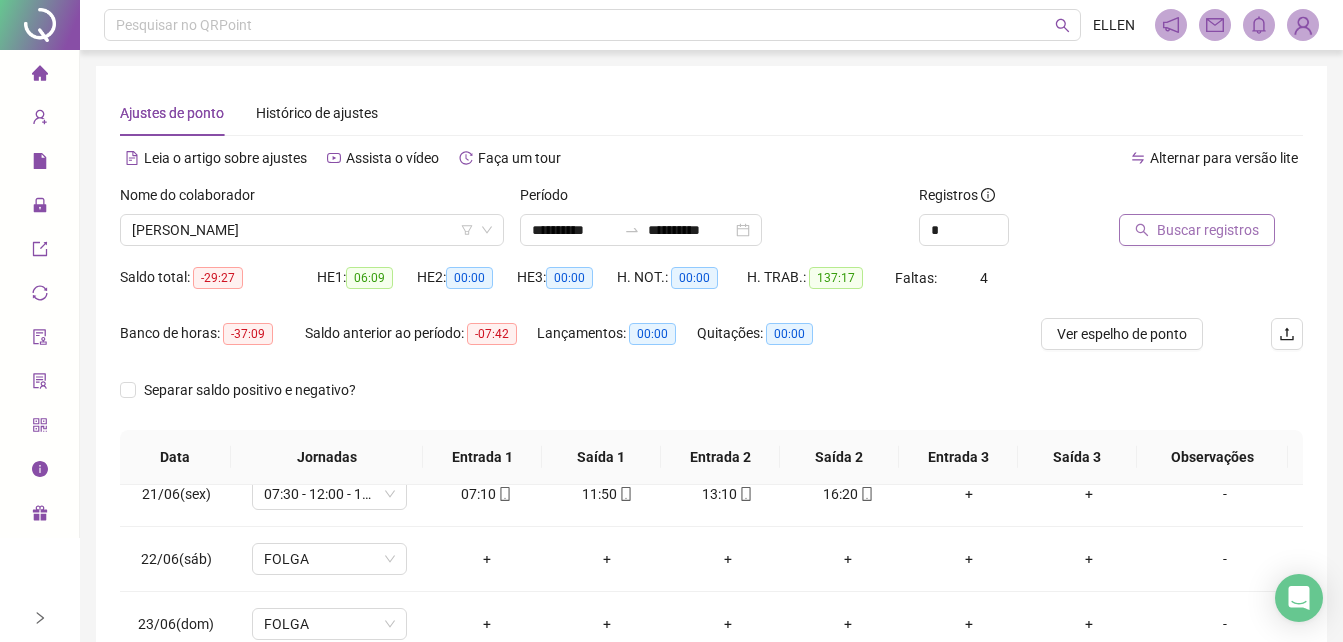 click on "Buscar registros" at bounding box center [1208, 230] 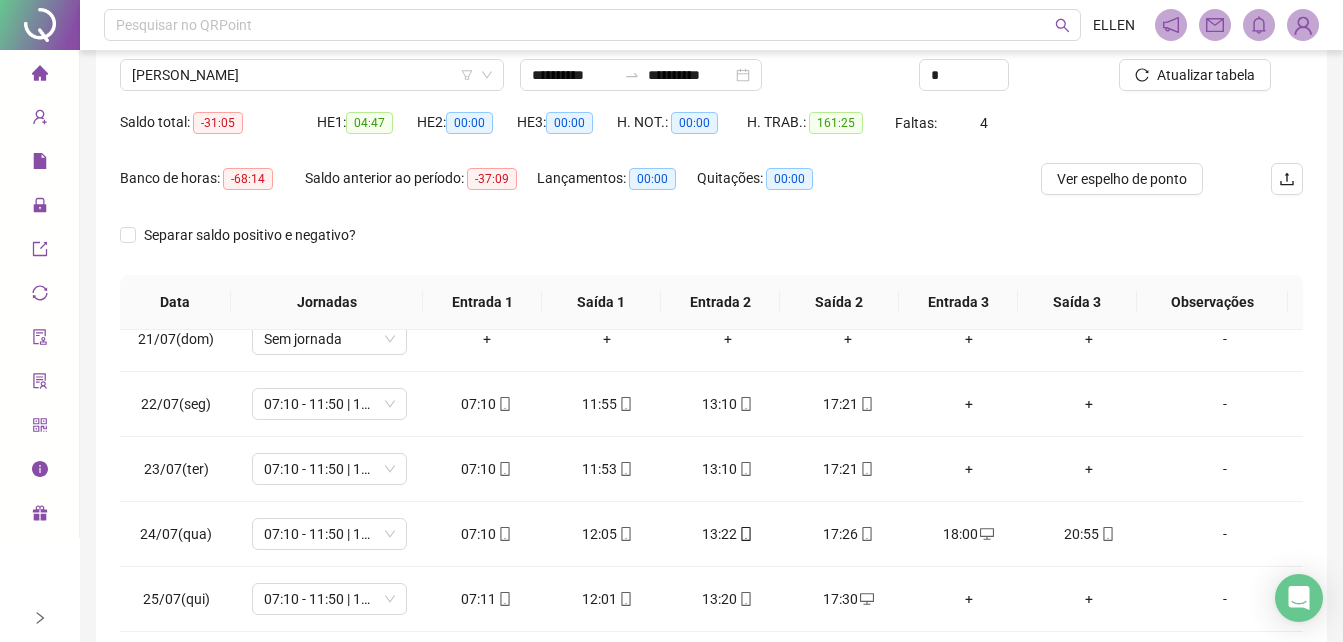 scroll, scrollTop: 200, scrollLeft: 0, axis: vertical 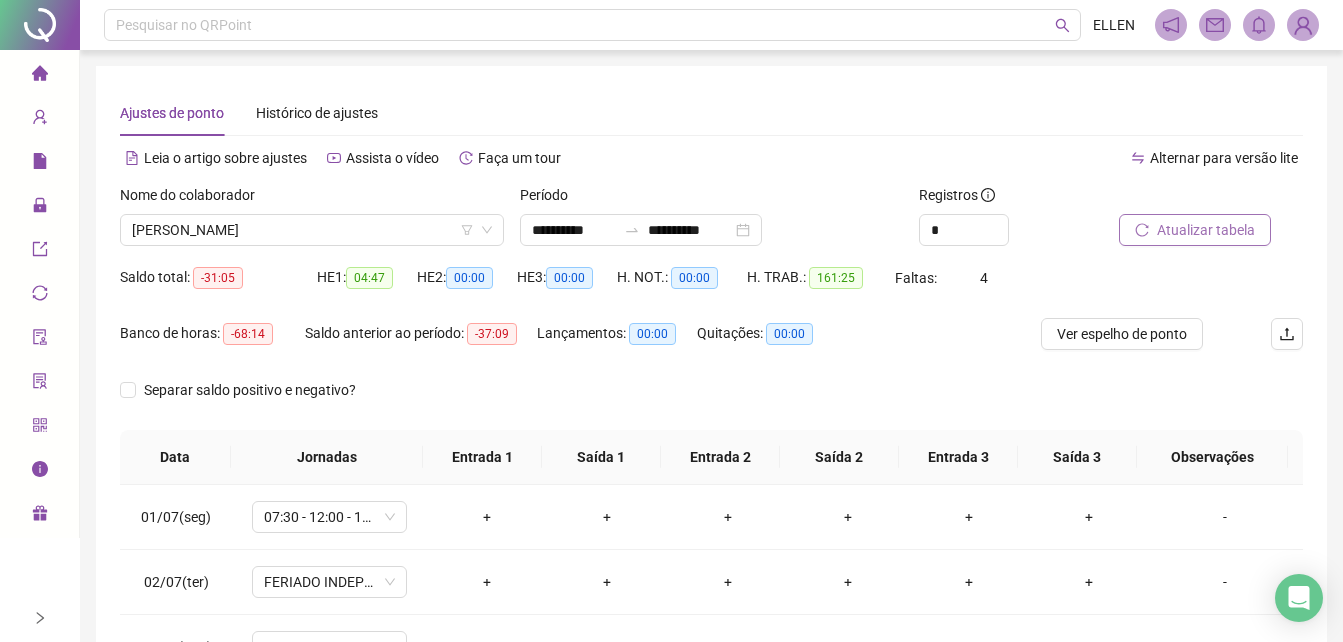 click on "Atualizar tabela" at bounding box center [1206, 230] 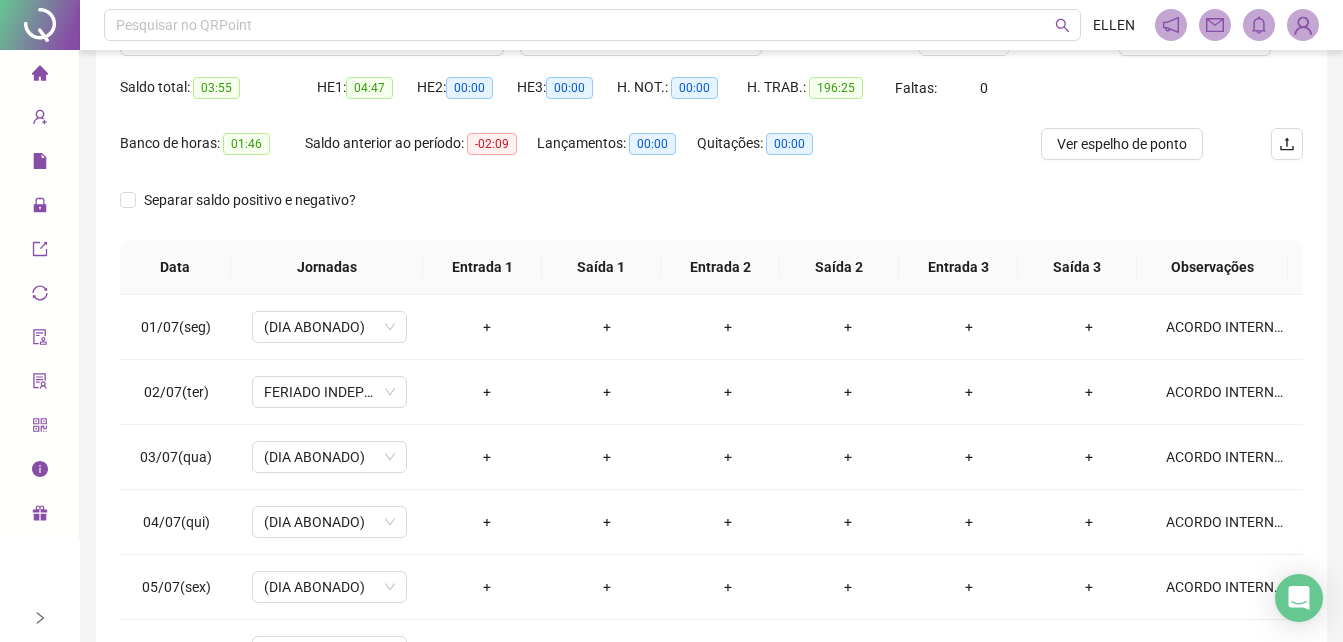 scroll, scrollTop: 300, scrollLeft: 0, axis: vertical 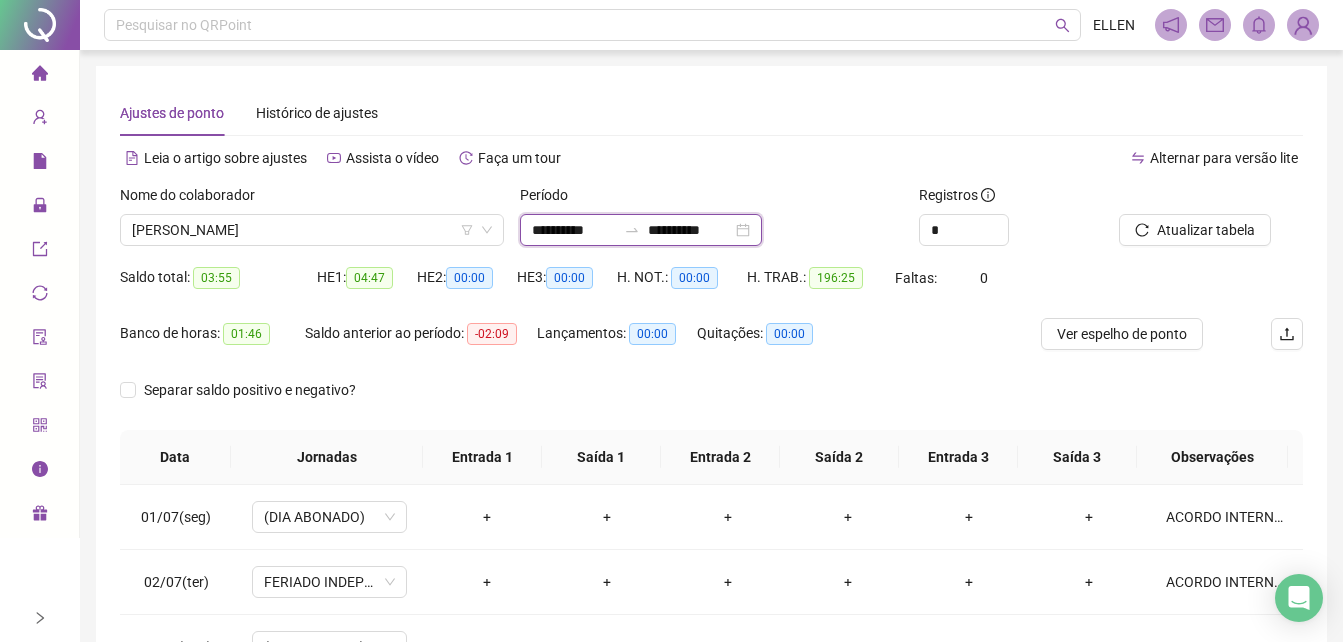click on "**********" at bounding box center (574, 230) 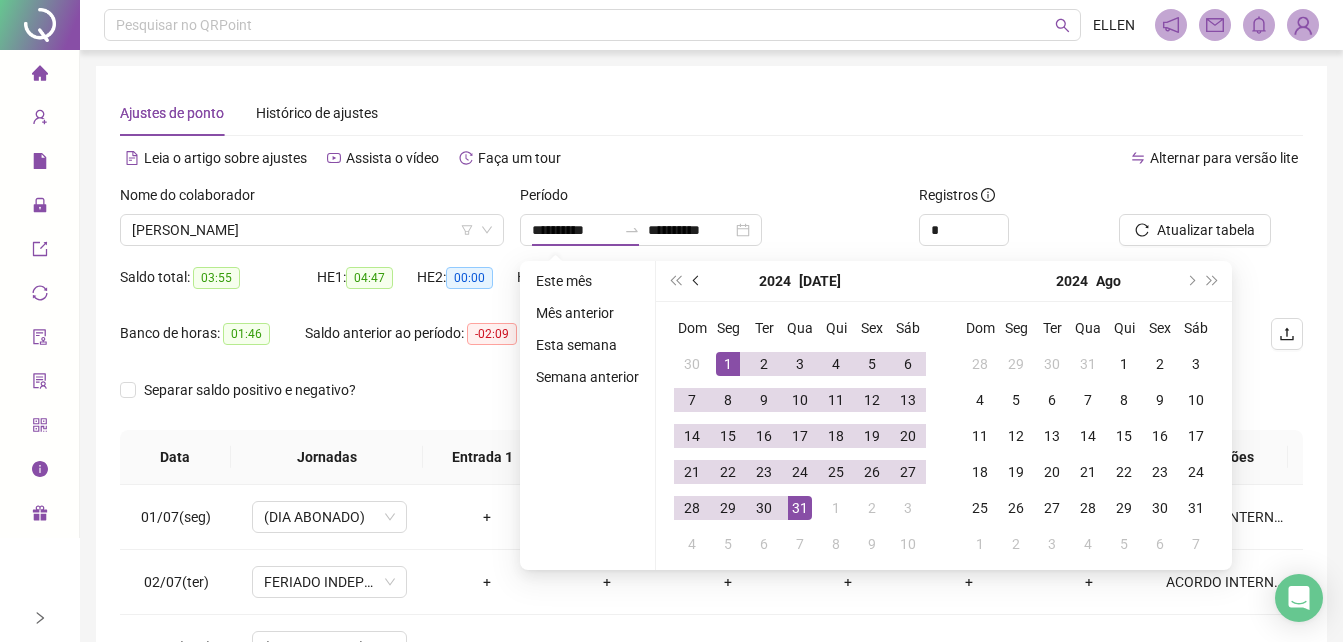 click at bounding box center [697, 281] 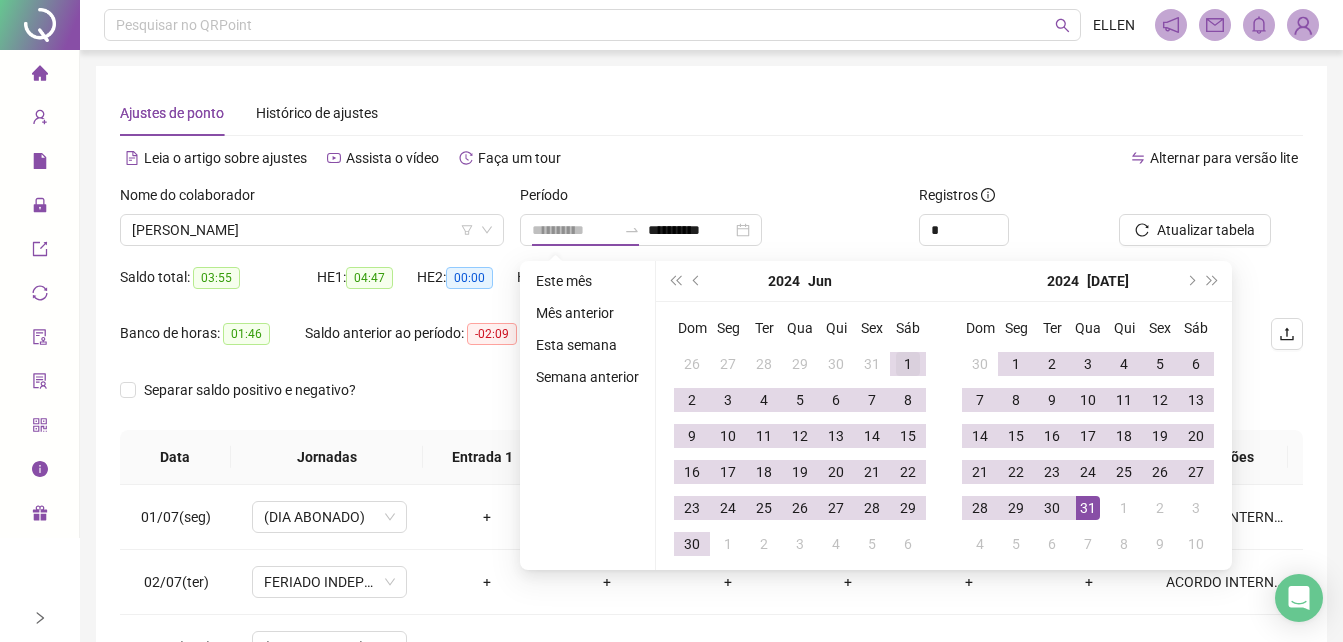 type on "**********" 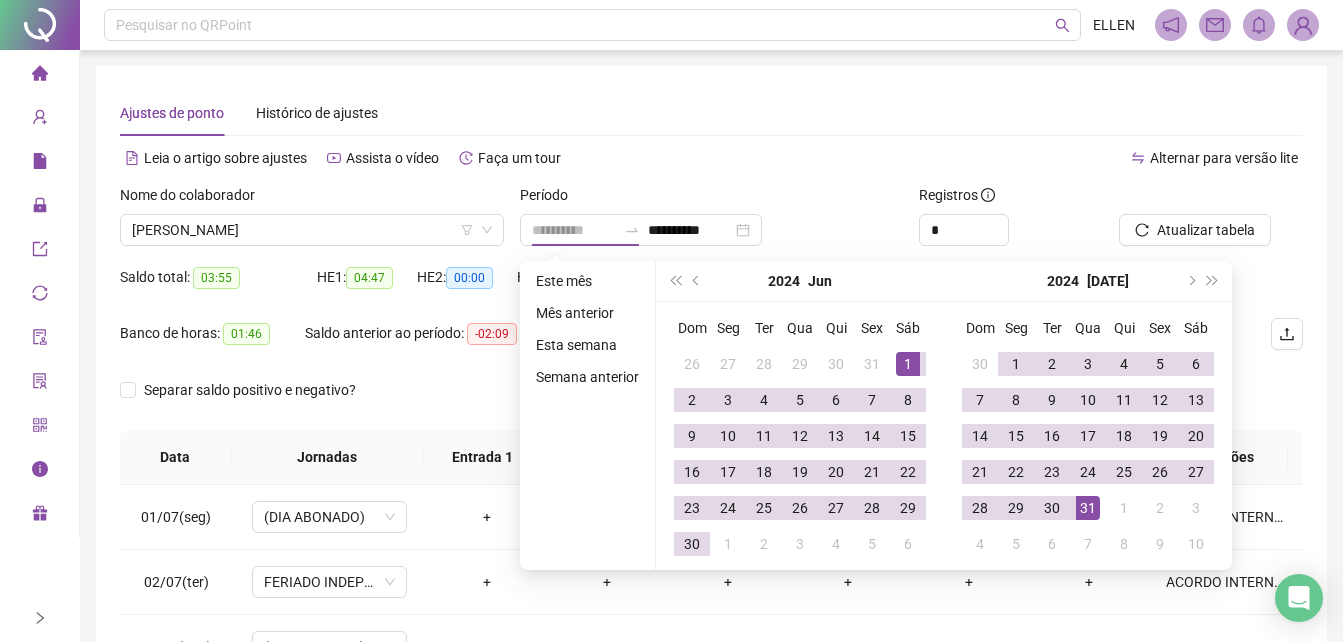 click on "1" at bounding box center [908, 364] 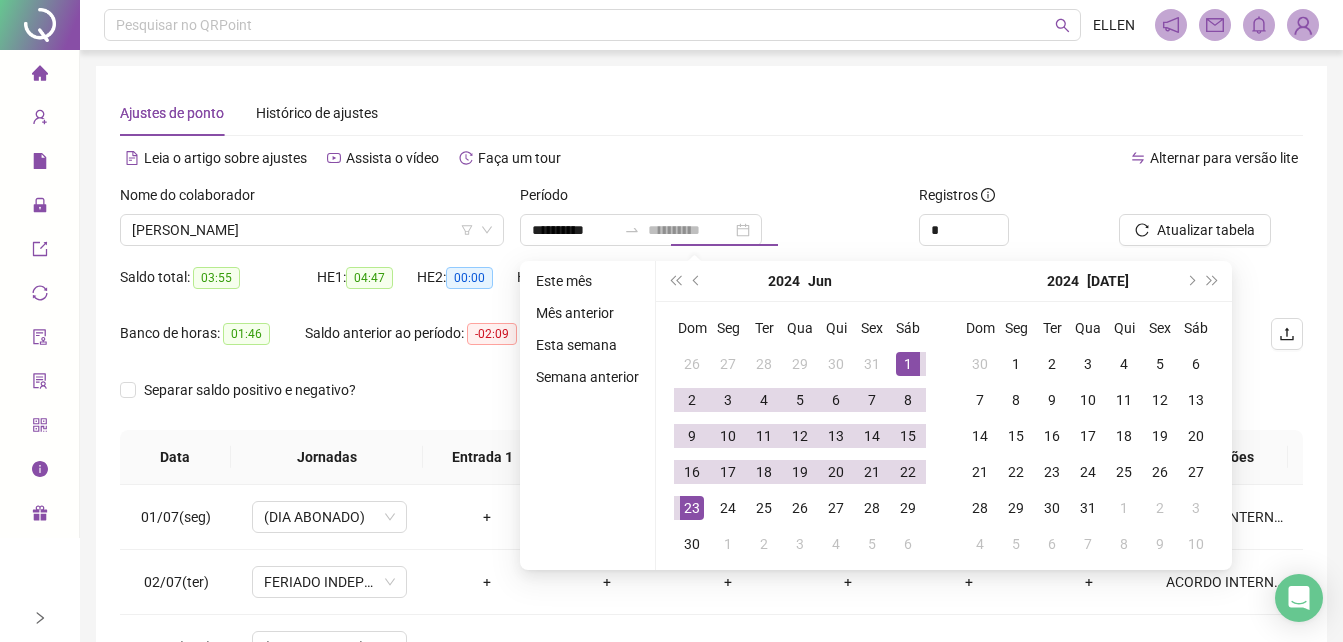 click on "23" at bounding box center (692, 508) 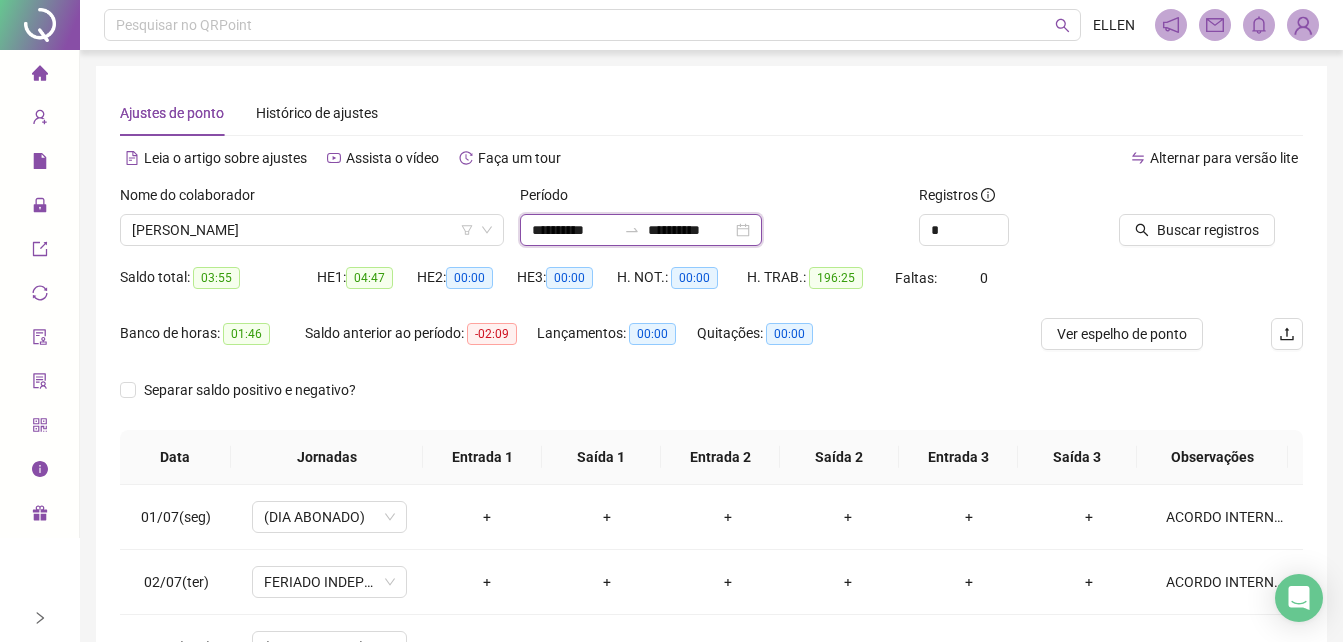 click on "**********" at bounding box center [690, 230] 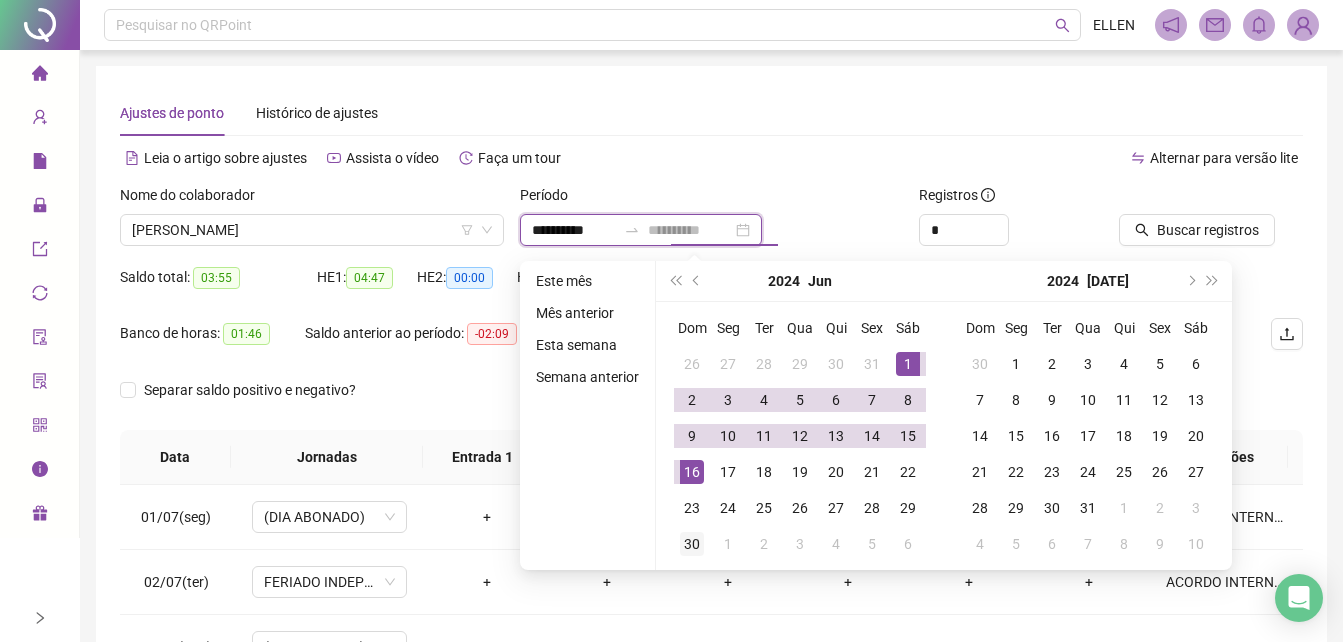 type on "**********" 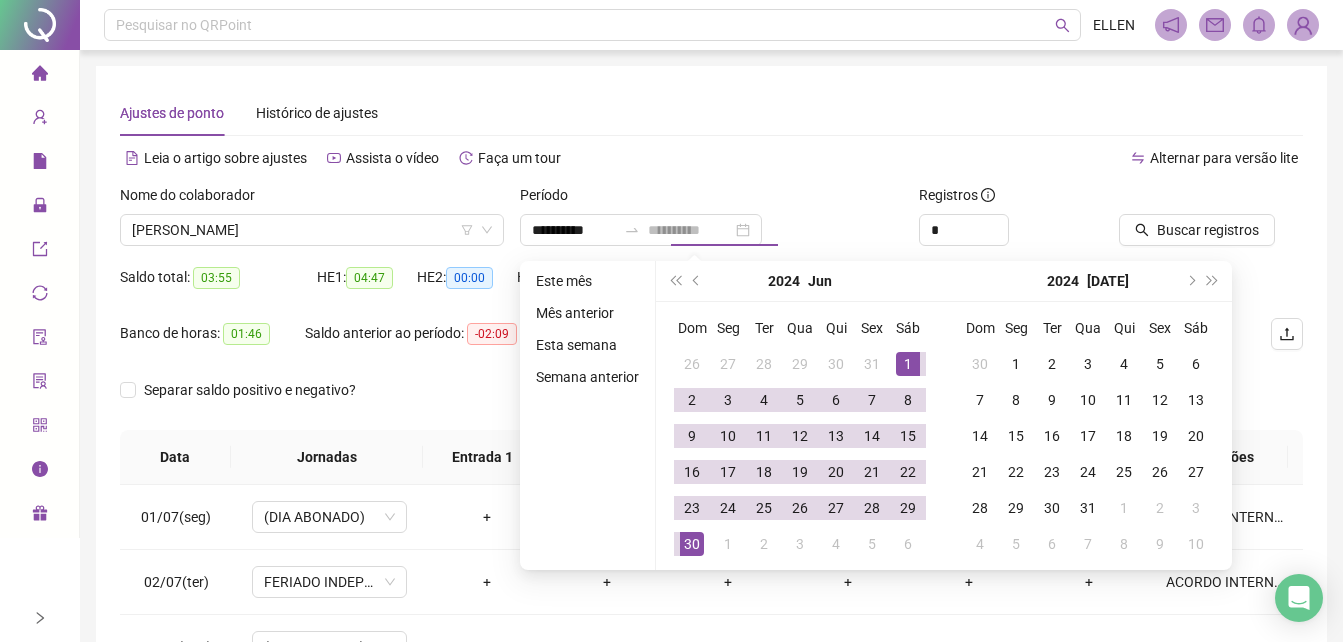 click on "30" at bounding box center (692, 544) 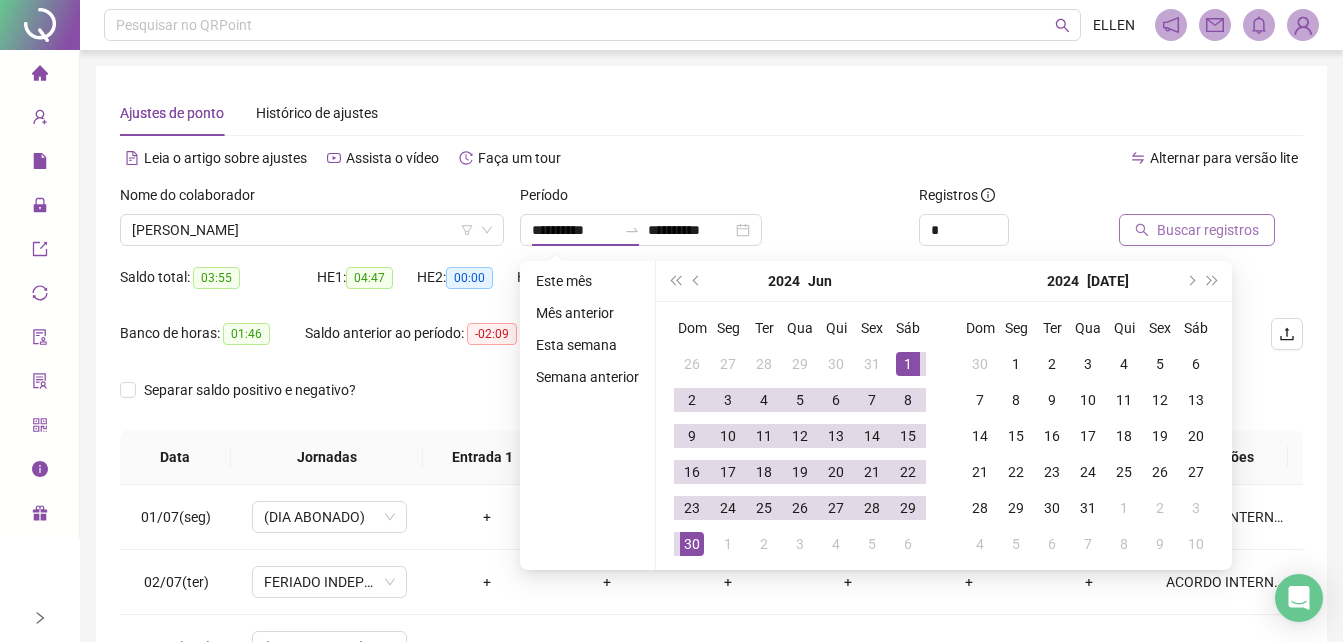 click 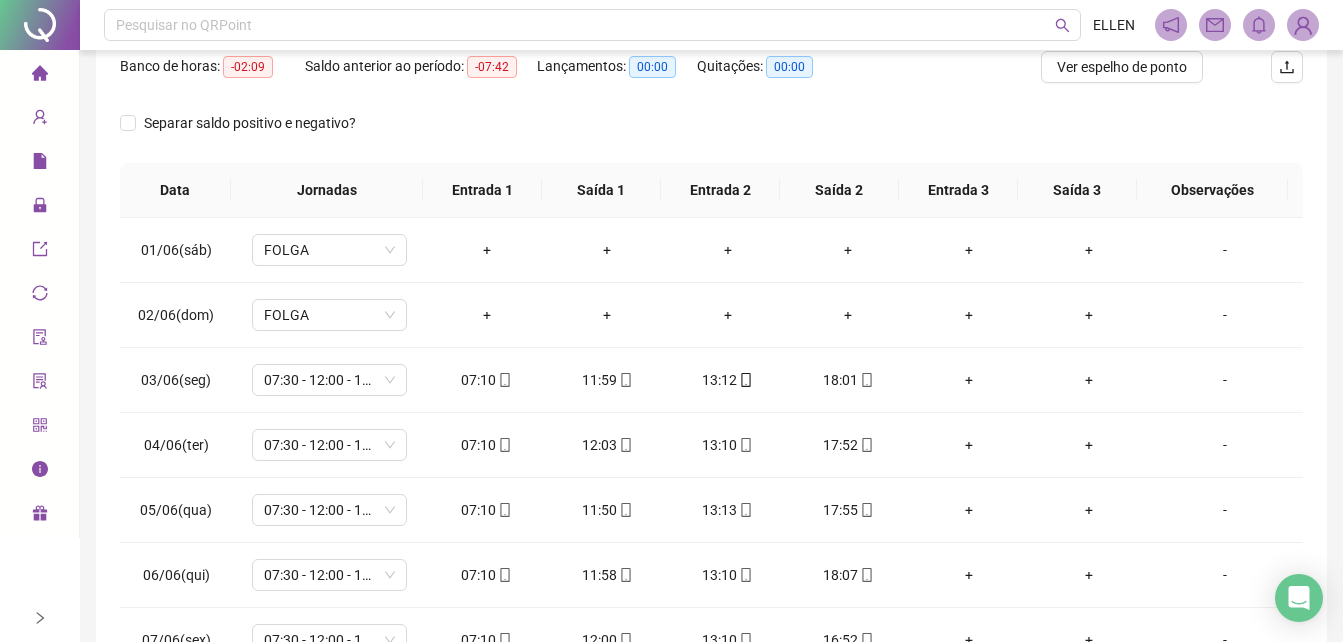 scroll, scrollTop: 380, scrollLeft: 0, axis: vertical 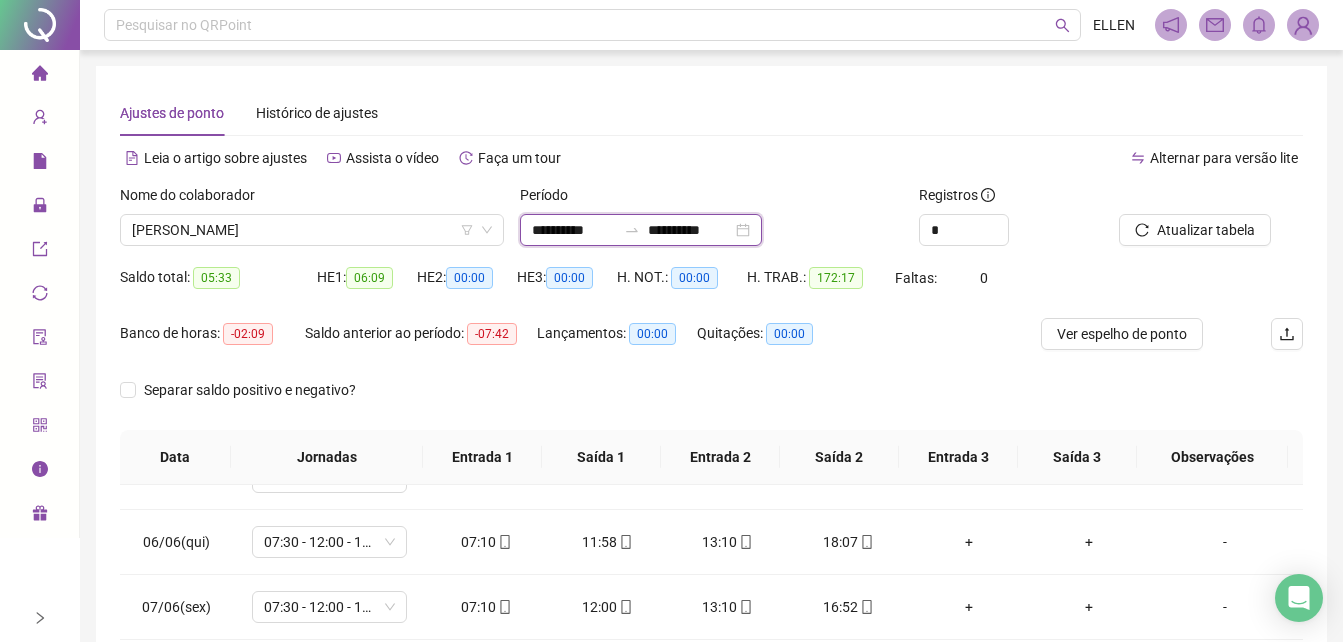 click on "**********" at bounding box center (574, 230) 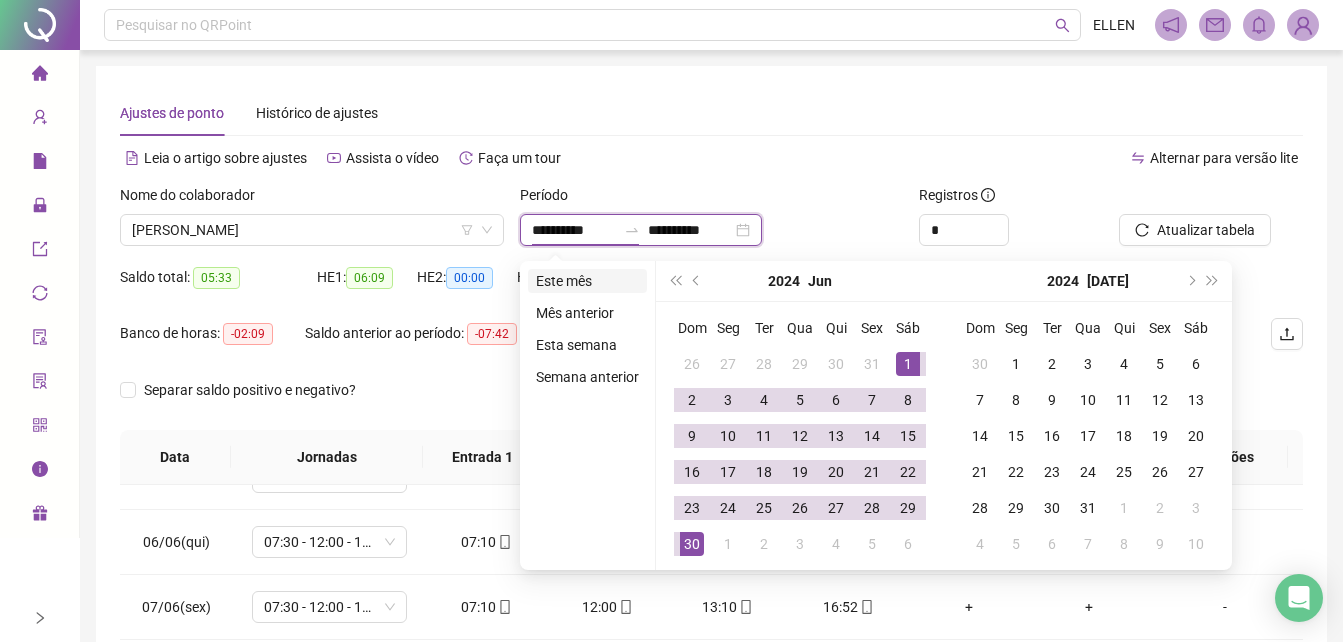 type on "**********" 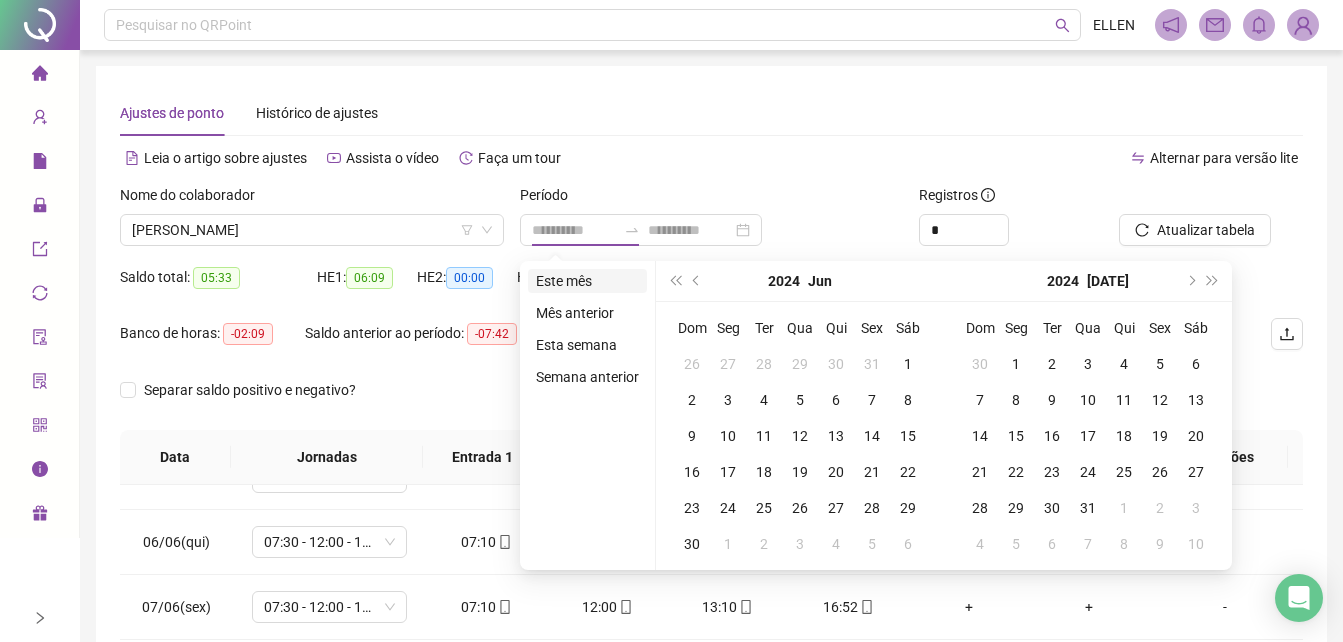 click on "Este mês" at bounding box center [587, 281] 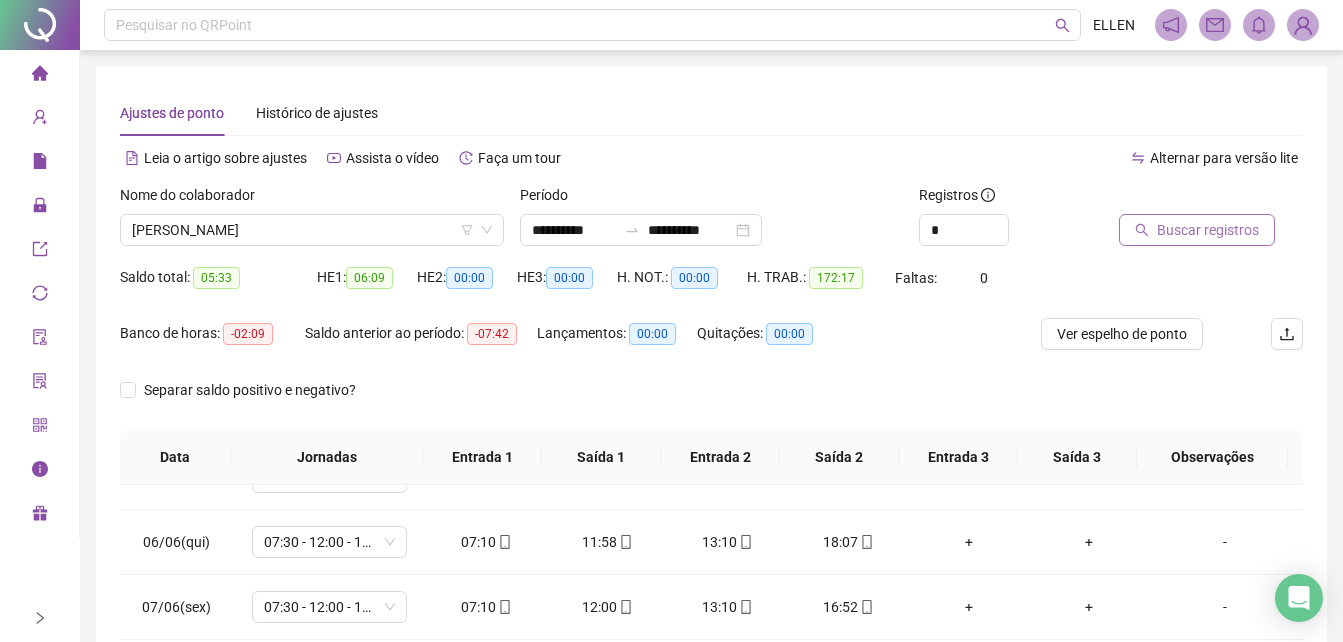 click on "Buscar registros" at bounding box center (1208, 230) 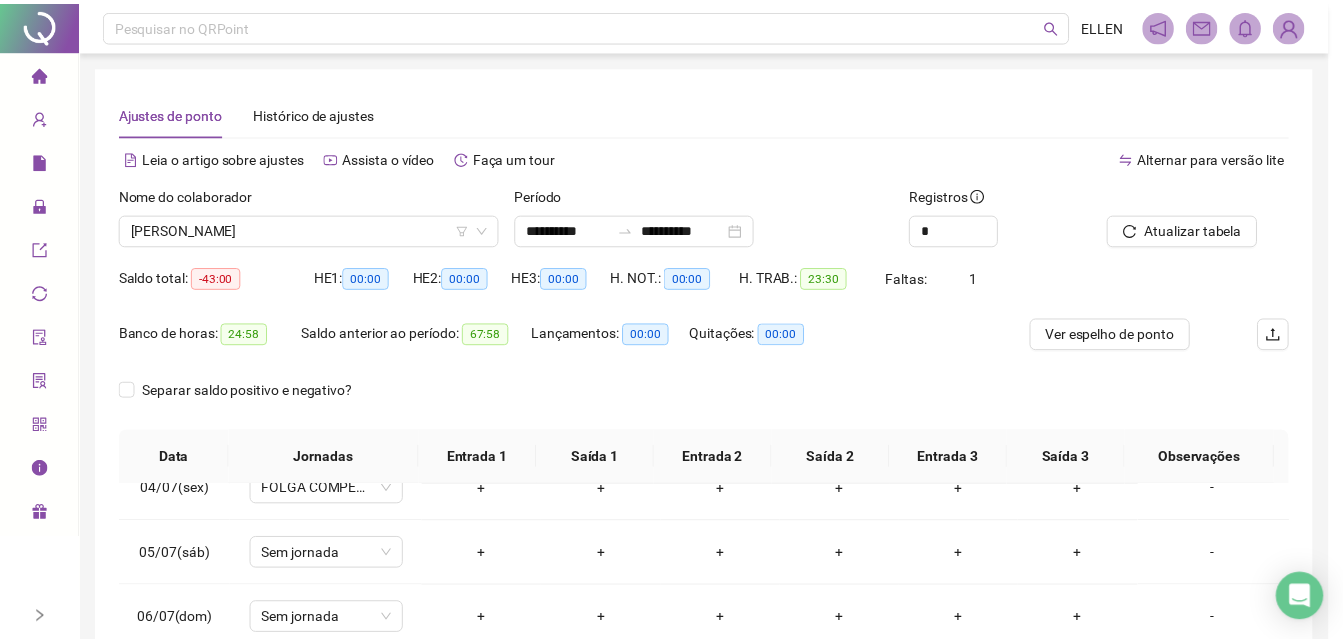 scroll, scrollTop: 223, scrollLeft: 0, axis: vertical 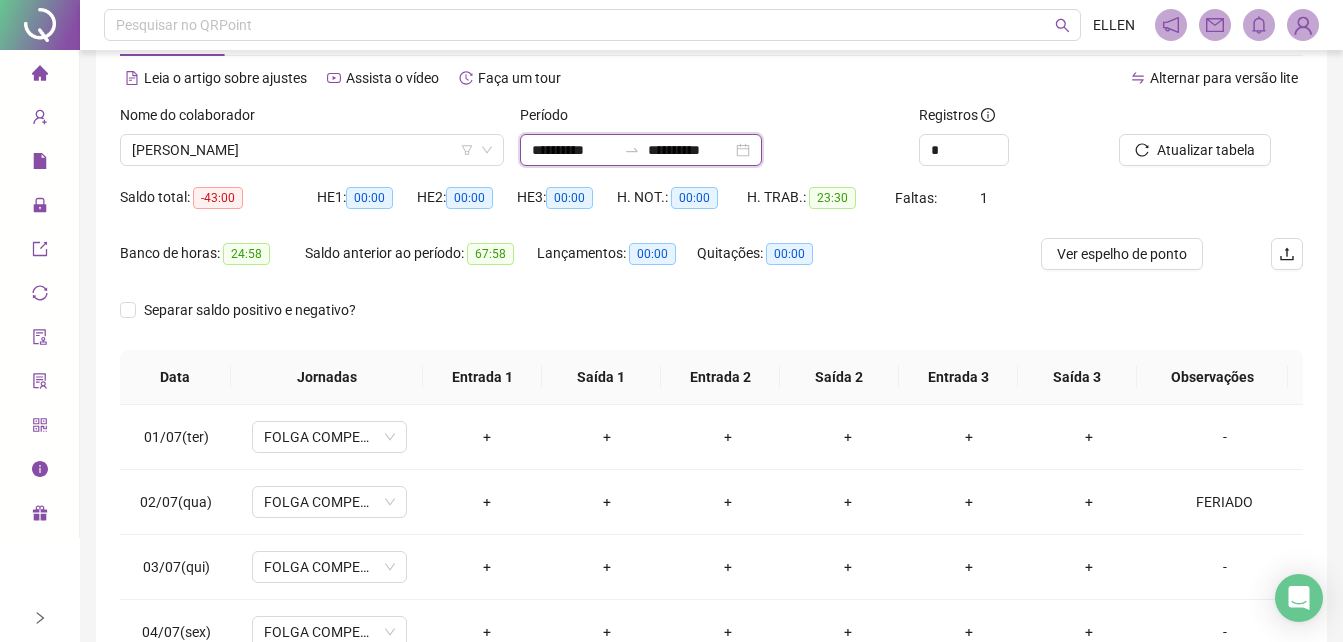 click on "**********" at bounding box center [574, 150] 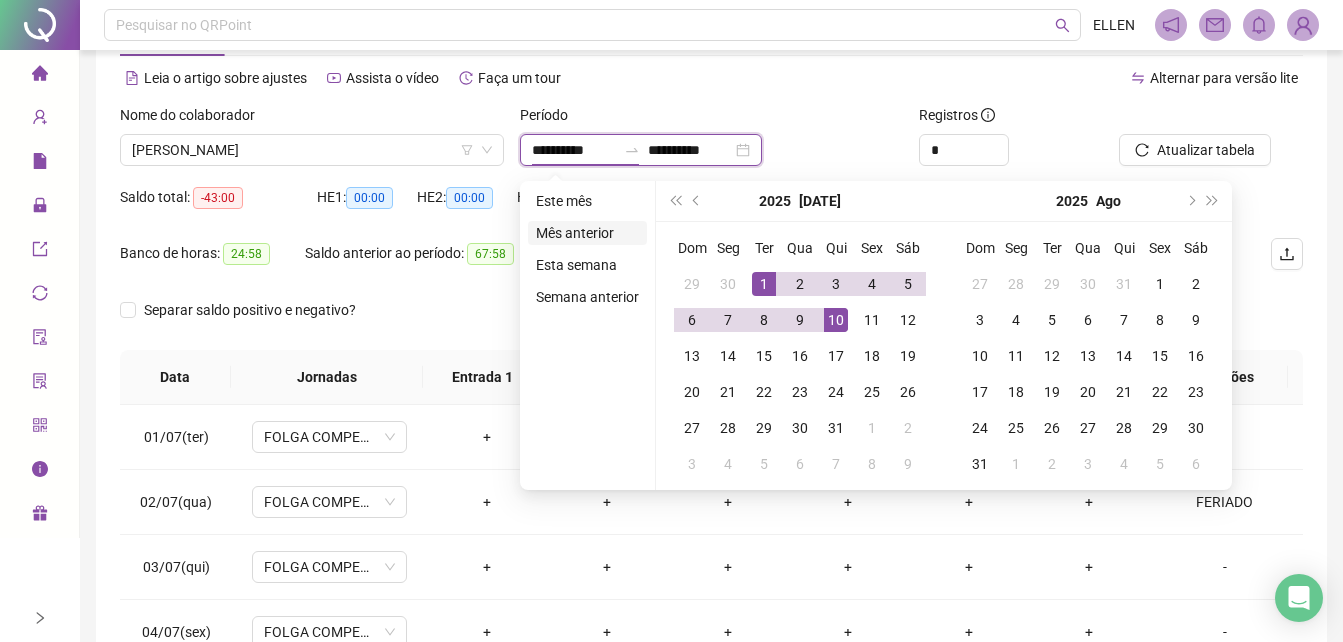 type on "**********" 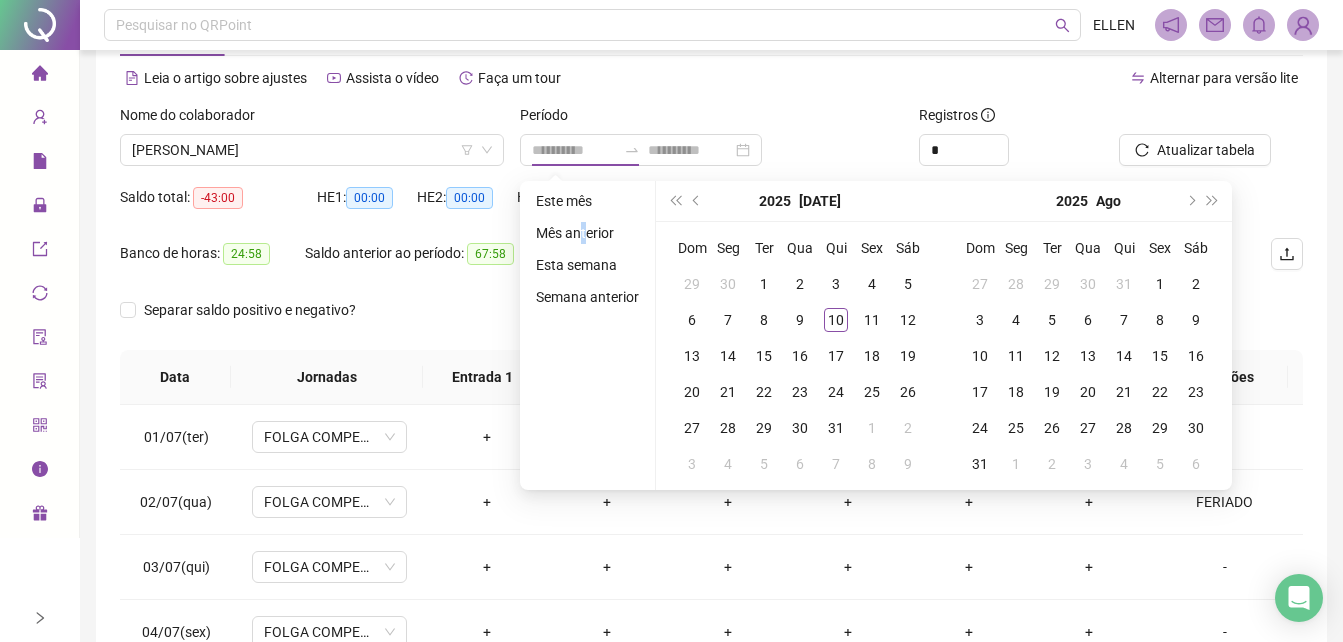 drag, startPoint x: 585, startPoint y: 227, endPoint x: 598, endPoint y: 224, distance: 13.341664 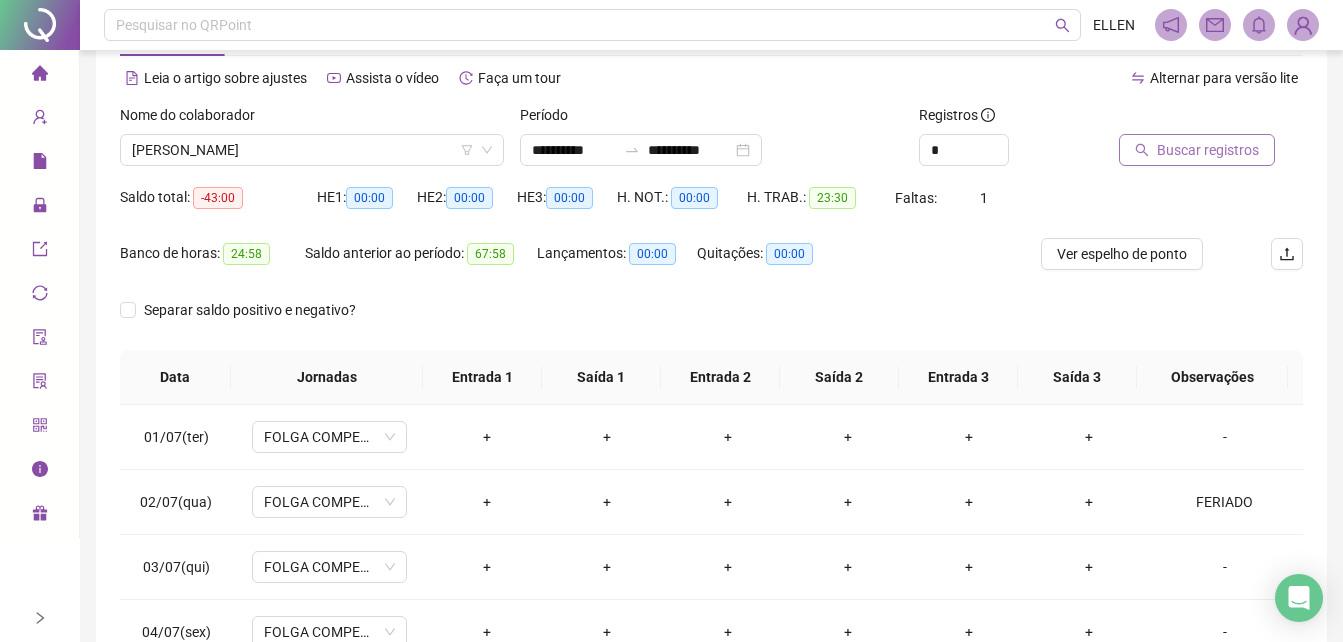 click 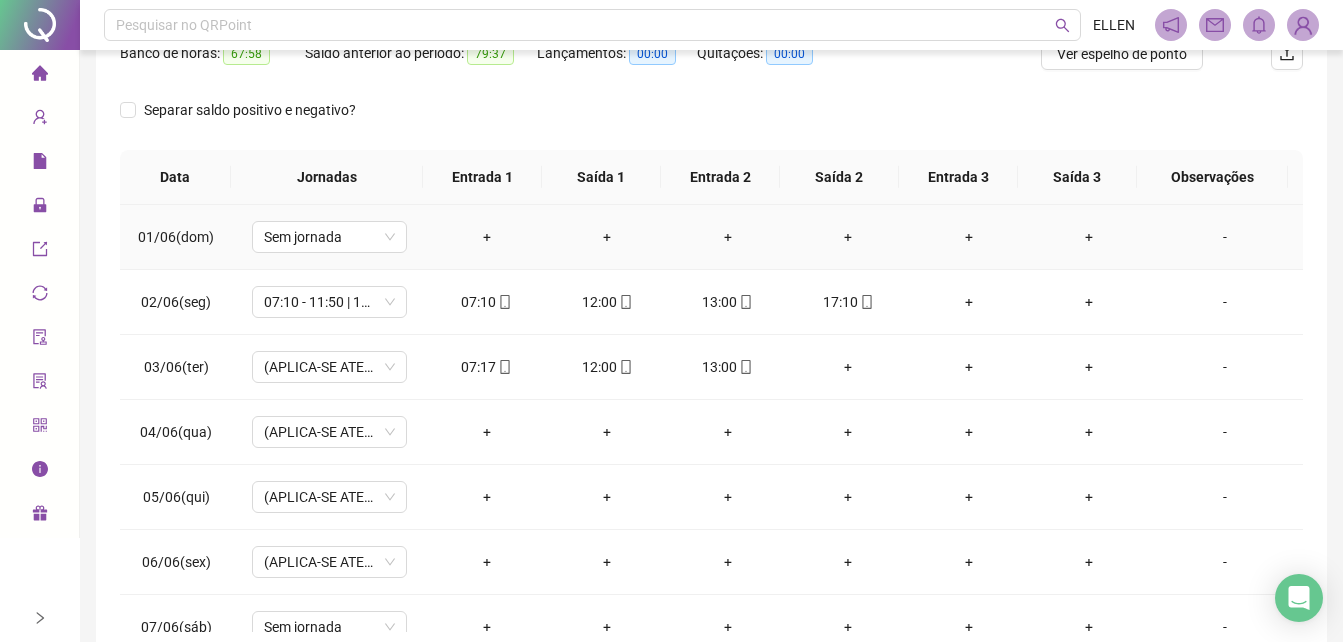 scroll, scrollTop: 380, scrollLeft: 0, axis: vertical 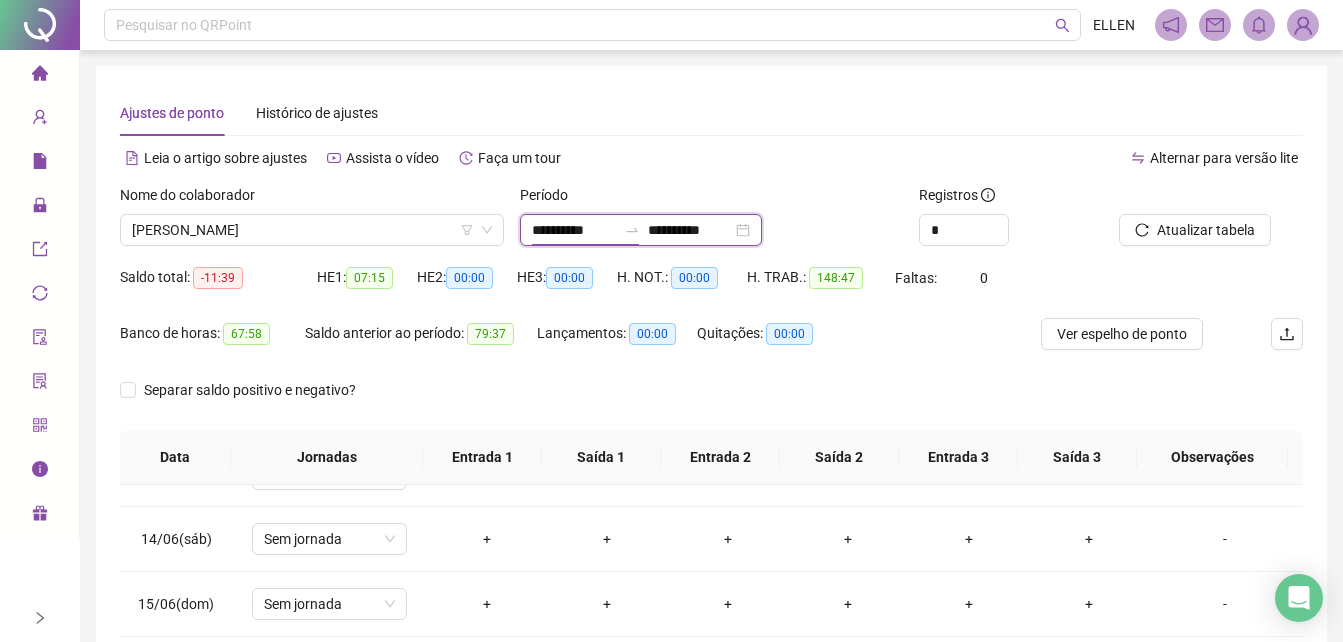 click on "**********" at bounding box center [574, 230] 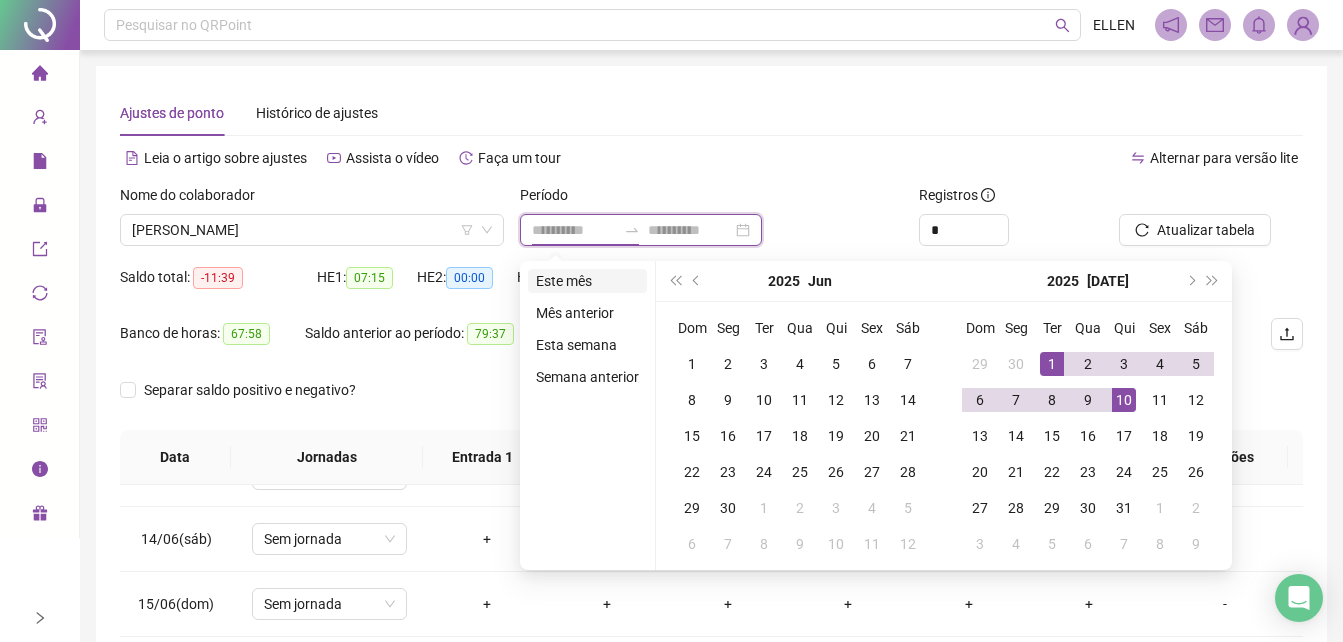 type on "**********" 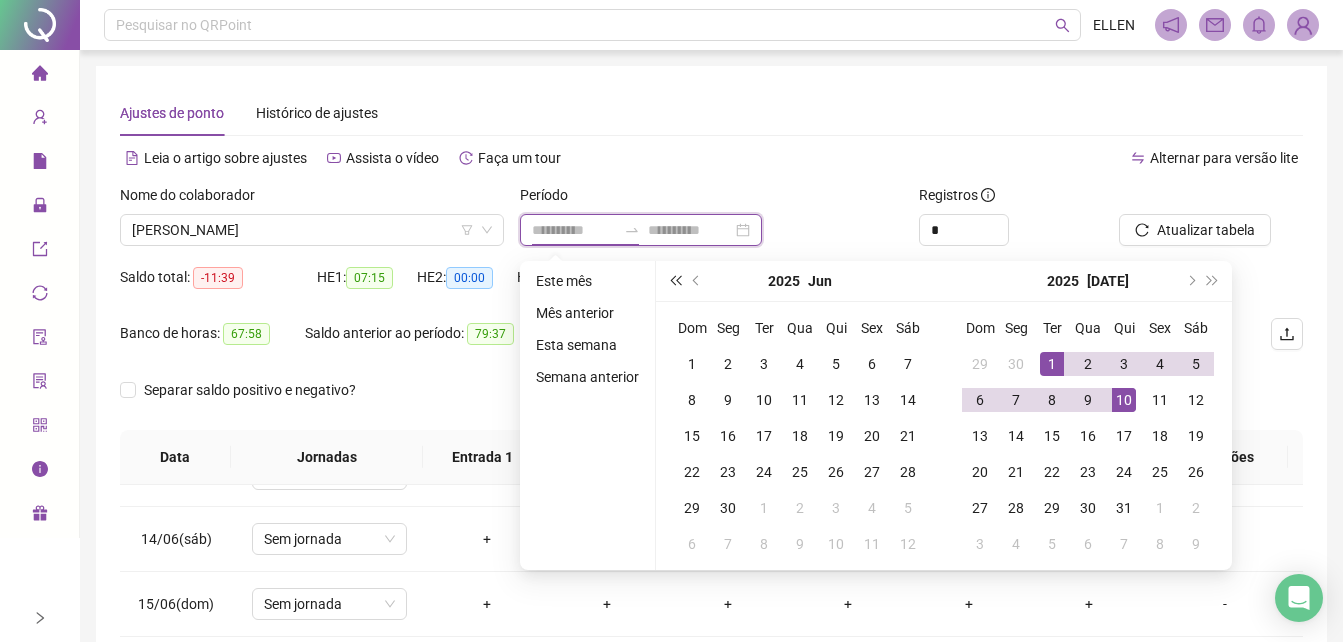 type on "**********" 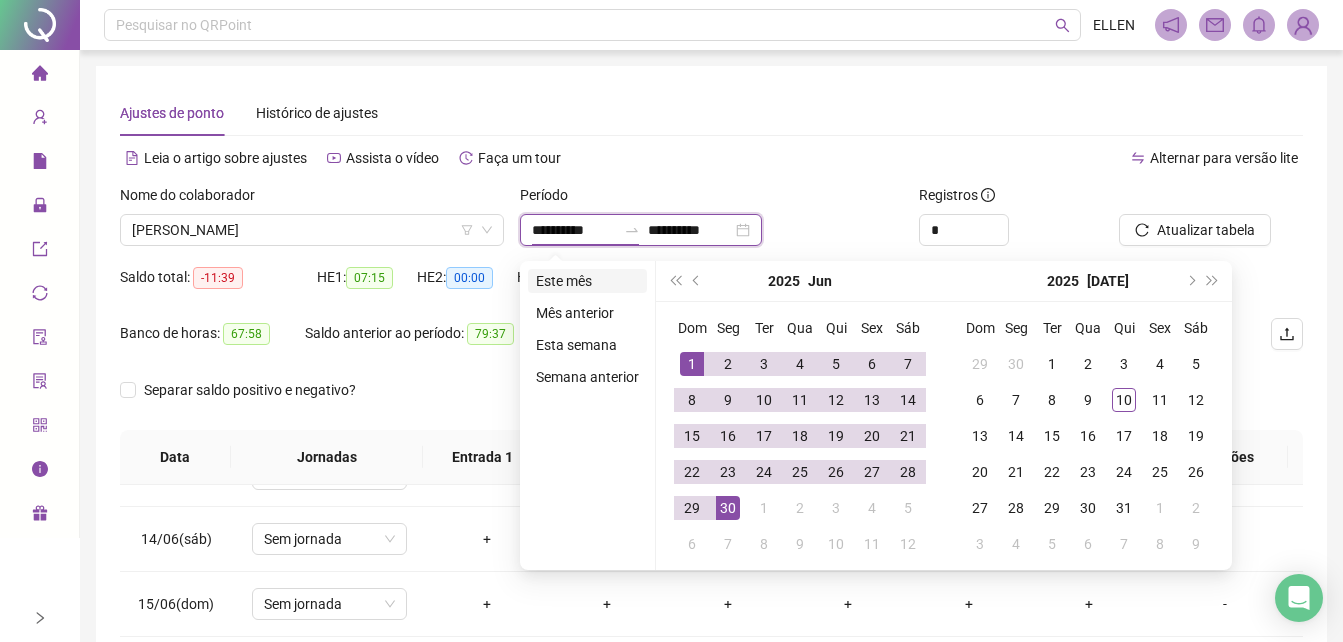 type on "**********" 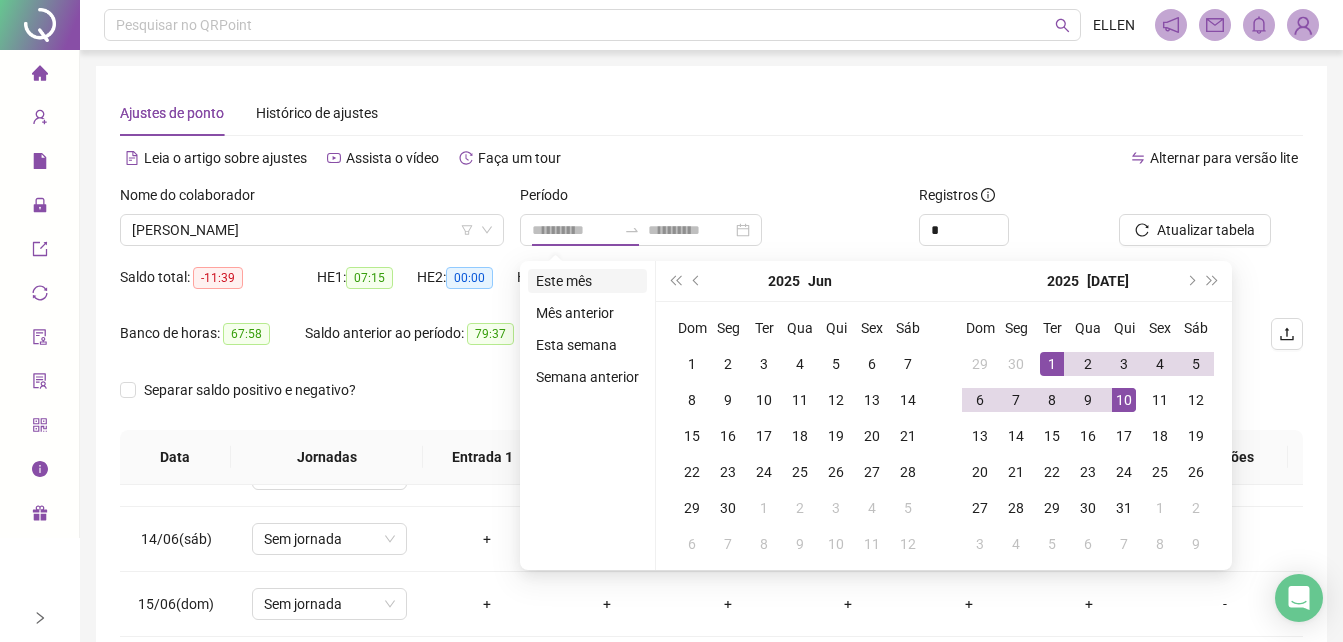 click on "Este mês" at bounding box center [587, 281] 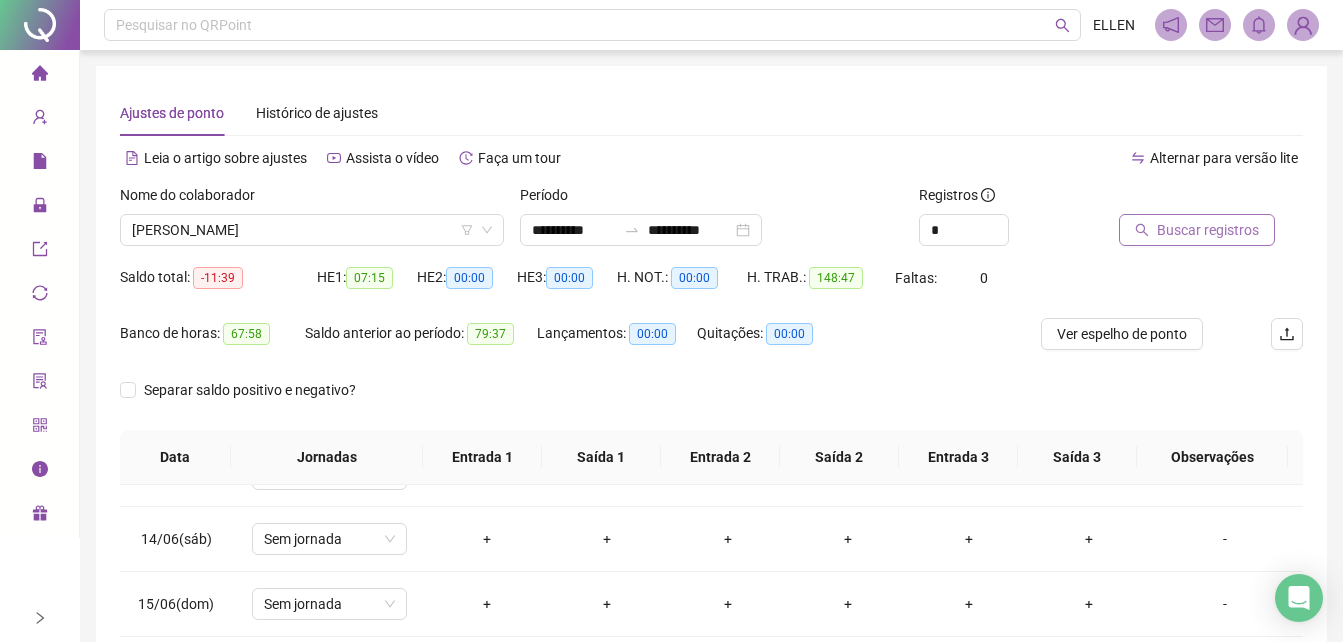 click 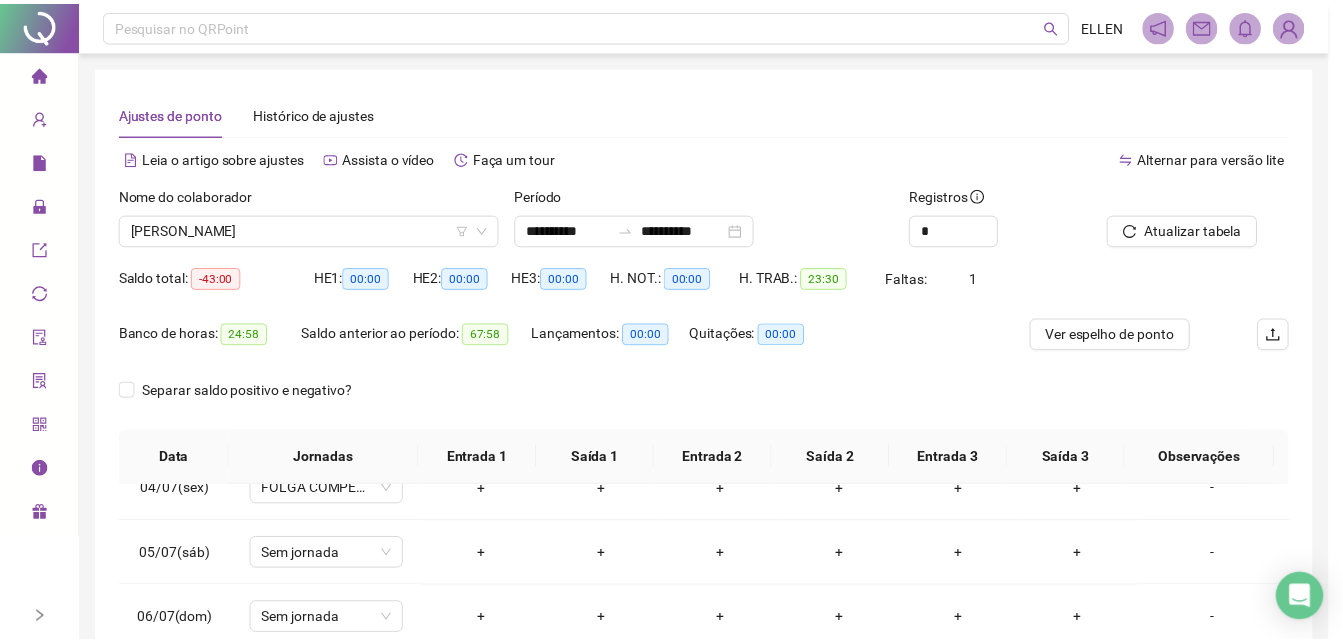 scroll, scrollTop: 223, scrollLeft: 0, axis: vertical 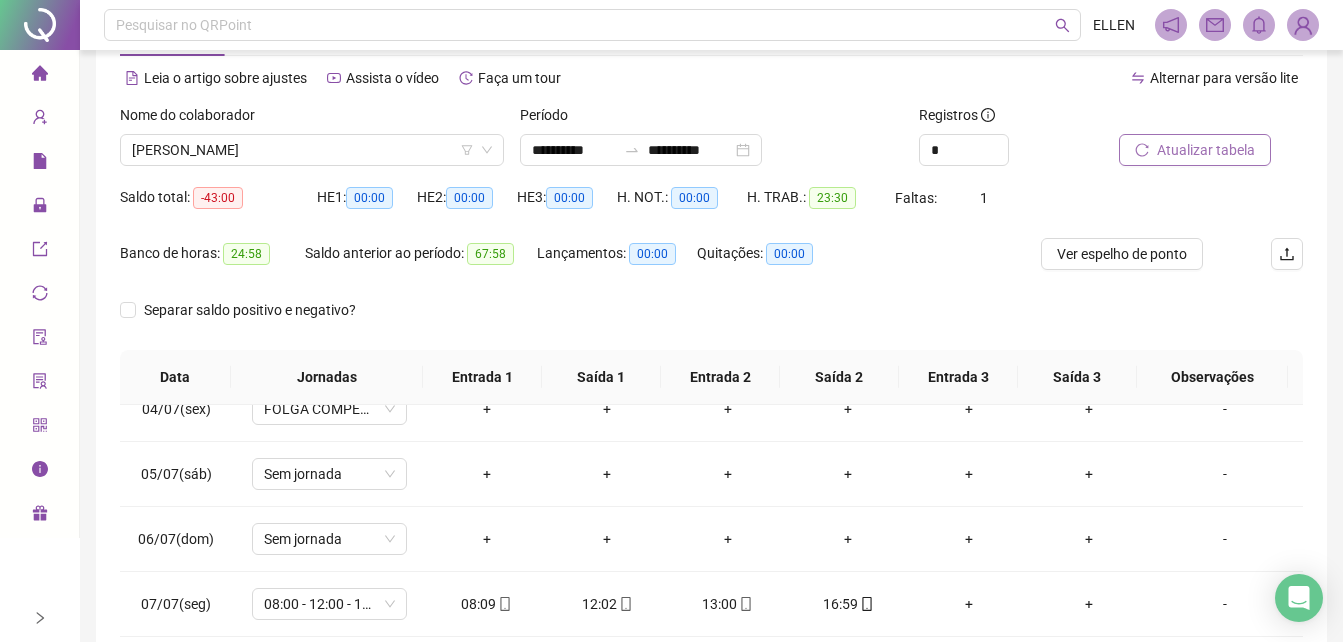 click on "Atualizar tabela" at bounding box center (1206, 150) 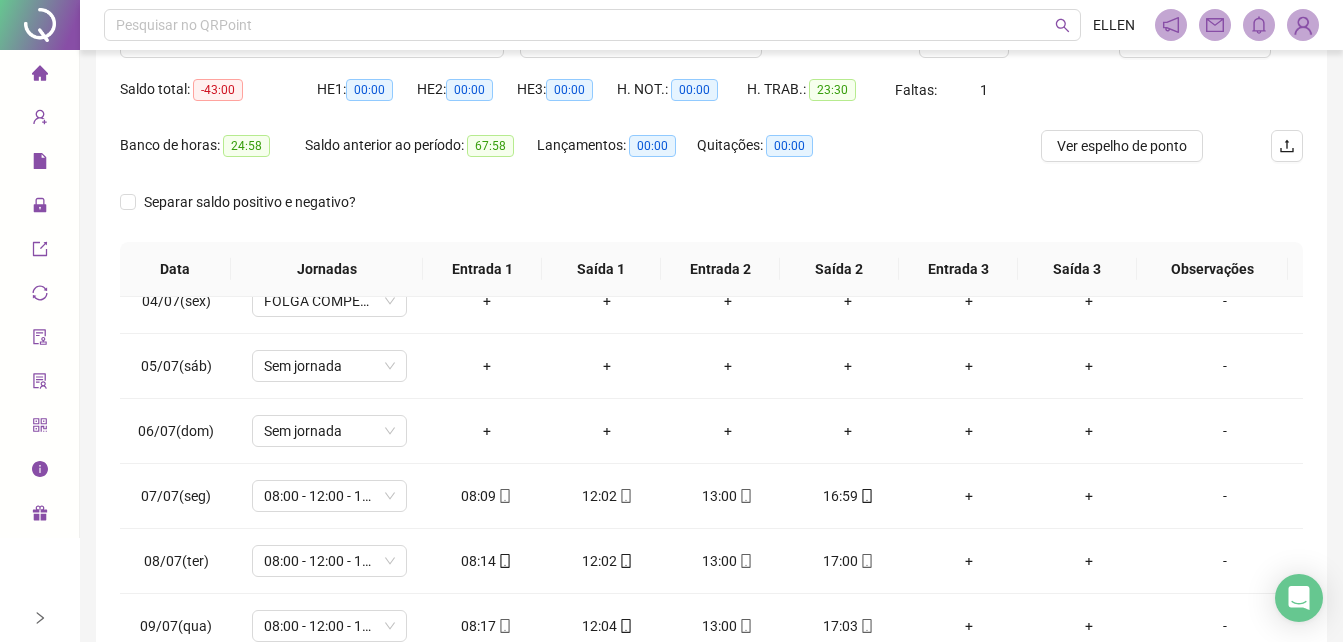 scroll, scrollTop: 380, scrollLeft: 0, axis: vertical 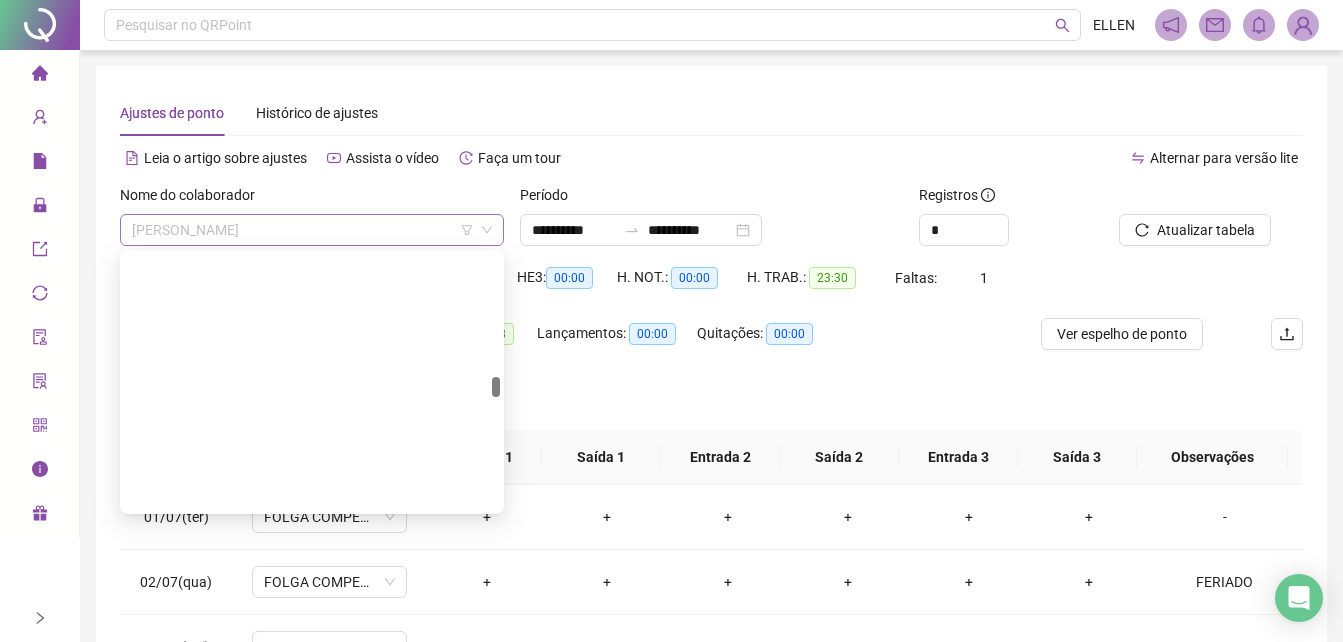 click on "[PERSON_NAME]" at bounding box center (312, 230) 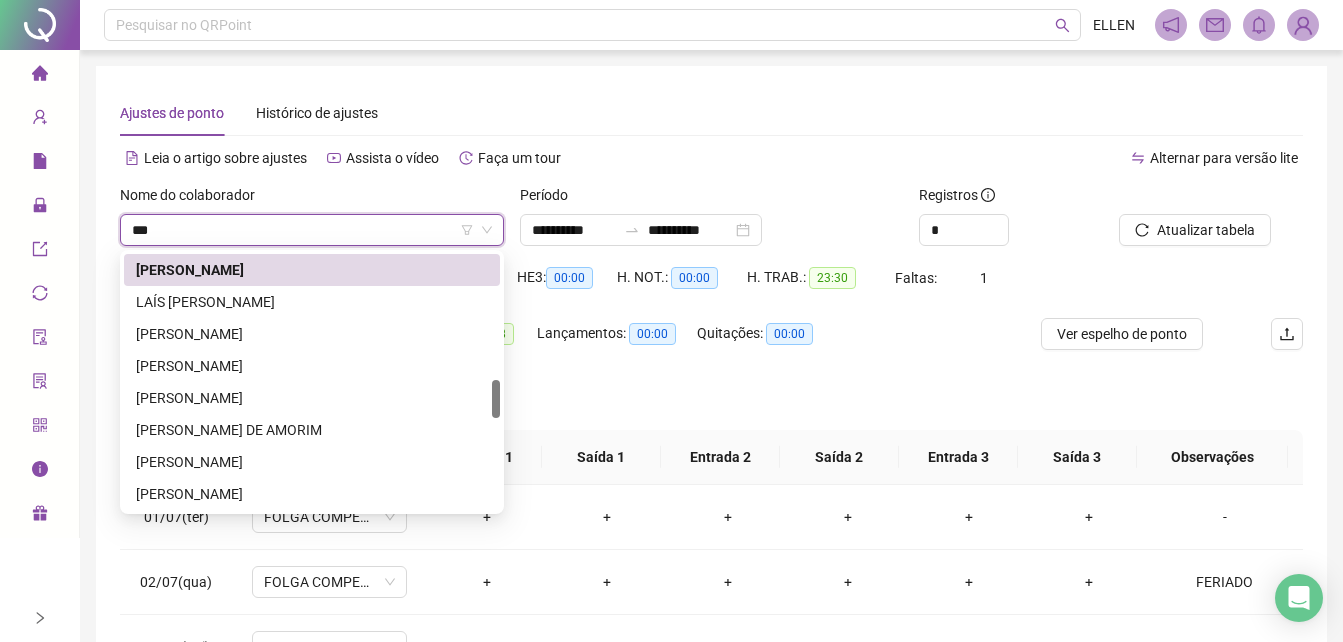 scroll, scrollTop: 0, scrollLeft: 0, axis: both 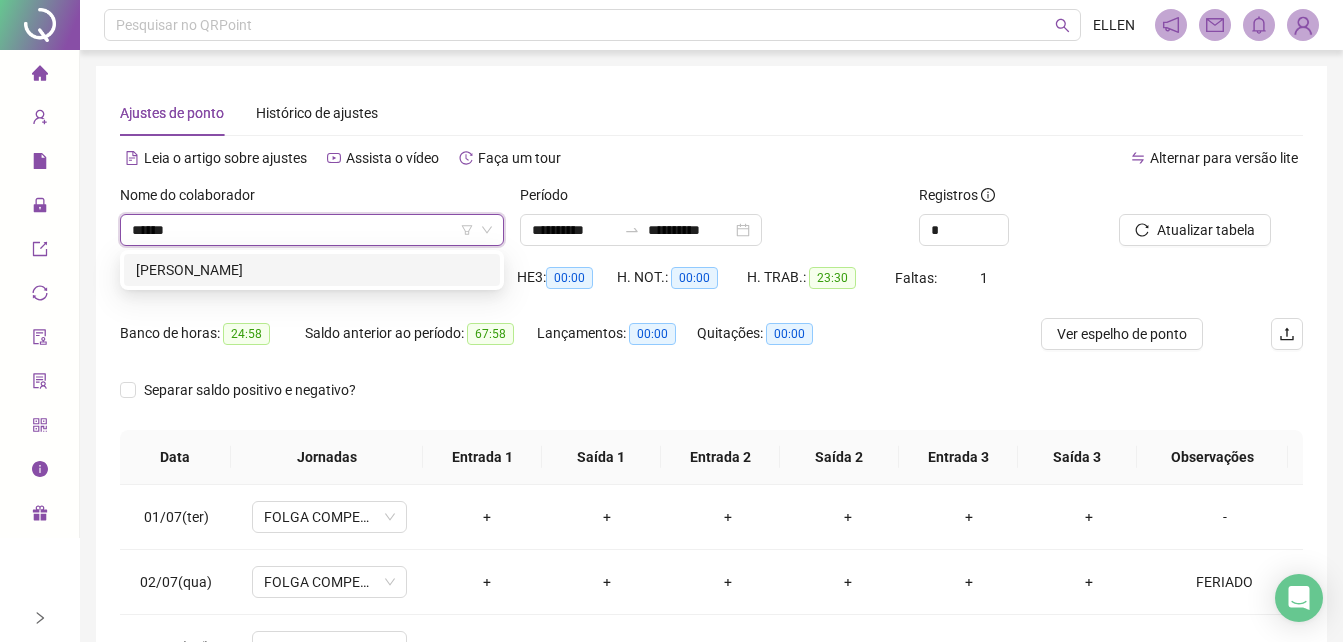 type on "*******" 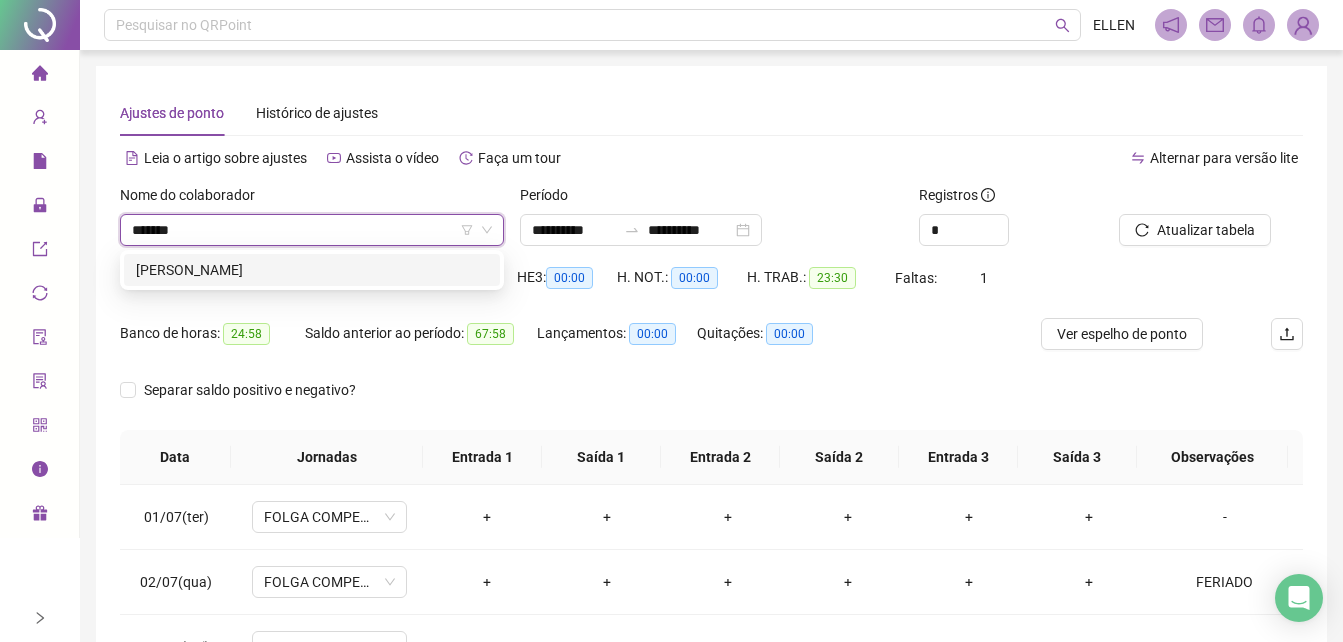 type 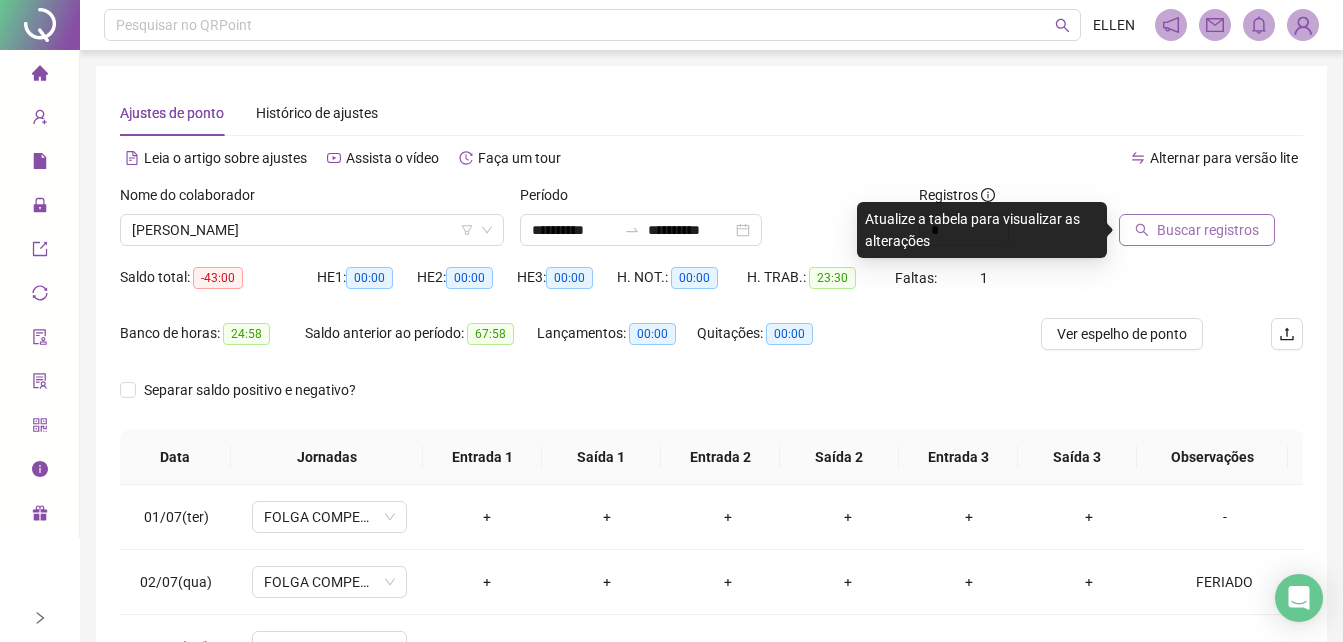 click on "Buscar registros" at bounding box center [1197, 230] 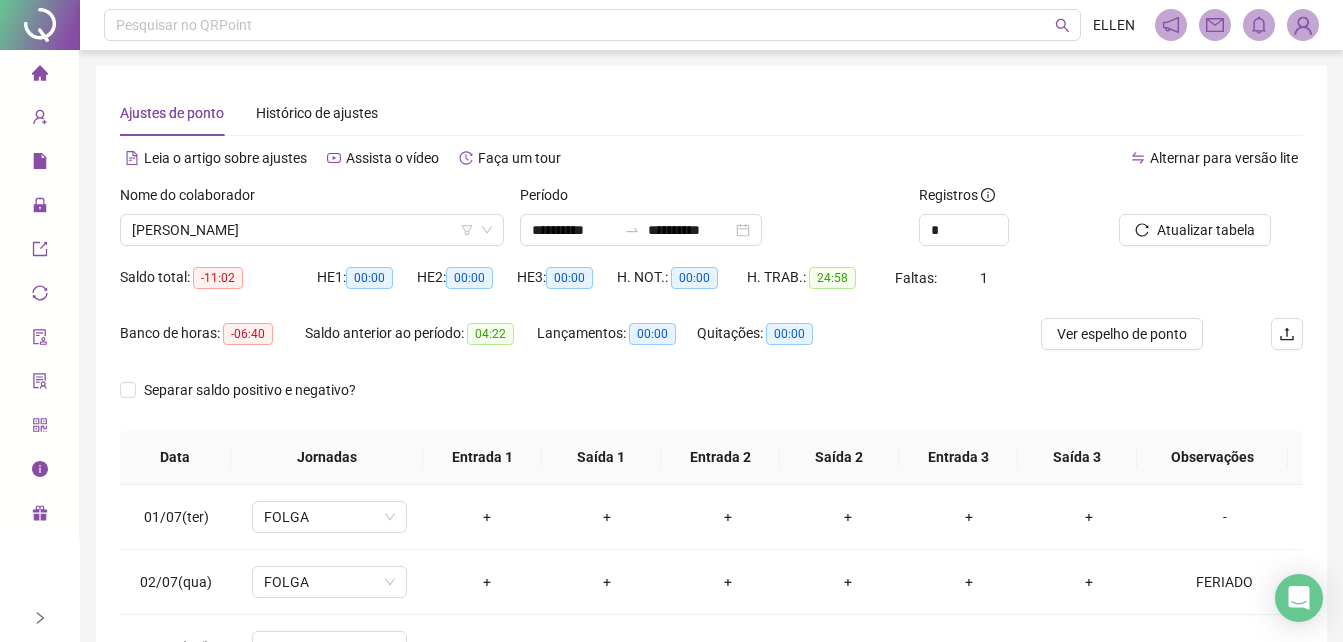 scroll, scrollTop: 380, scrollLeft: 0, axis: vertical 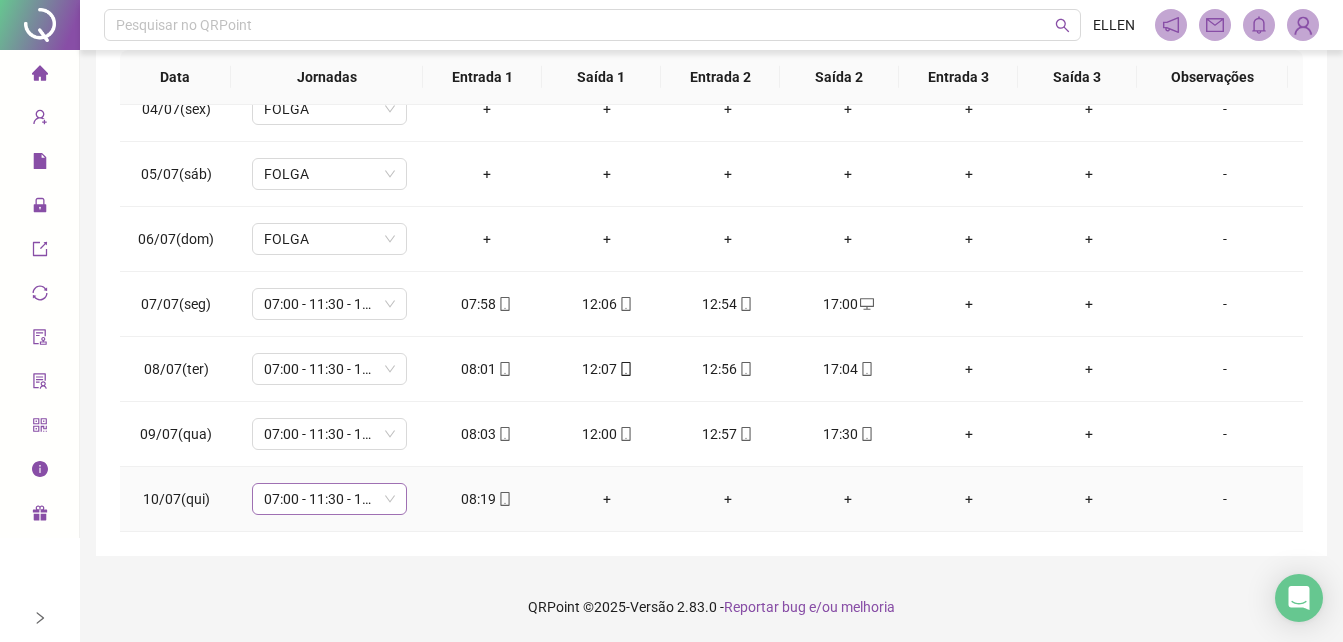 click on "07:00 - 11:30 - 13:00 - 17:30" at bounding box center [329, 499] 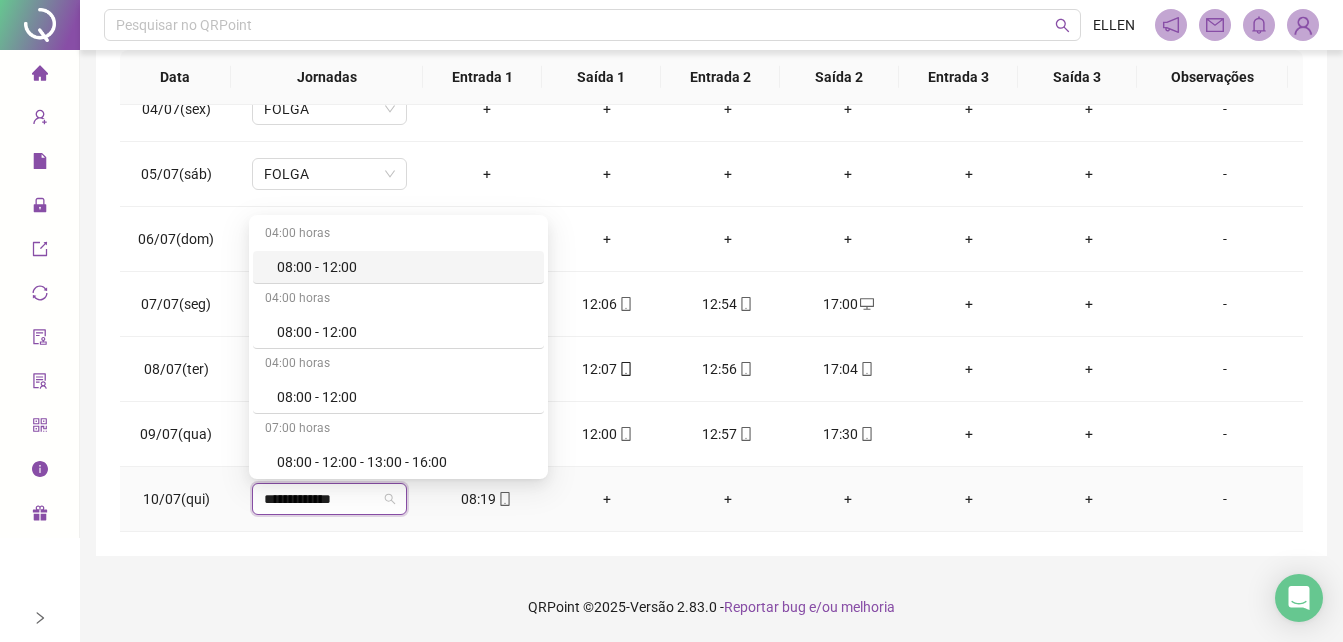 type on "**********" 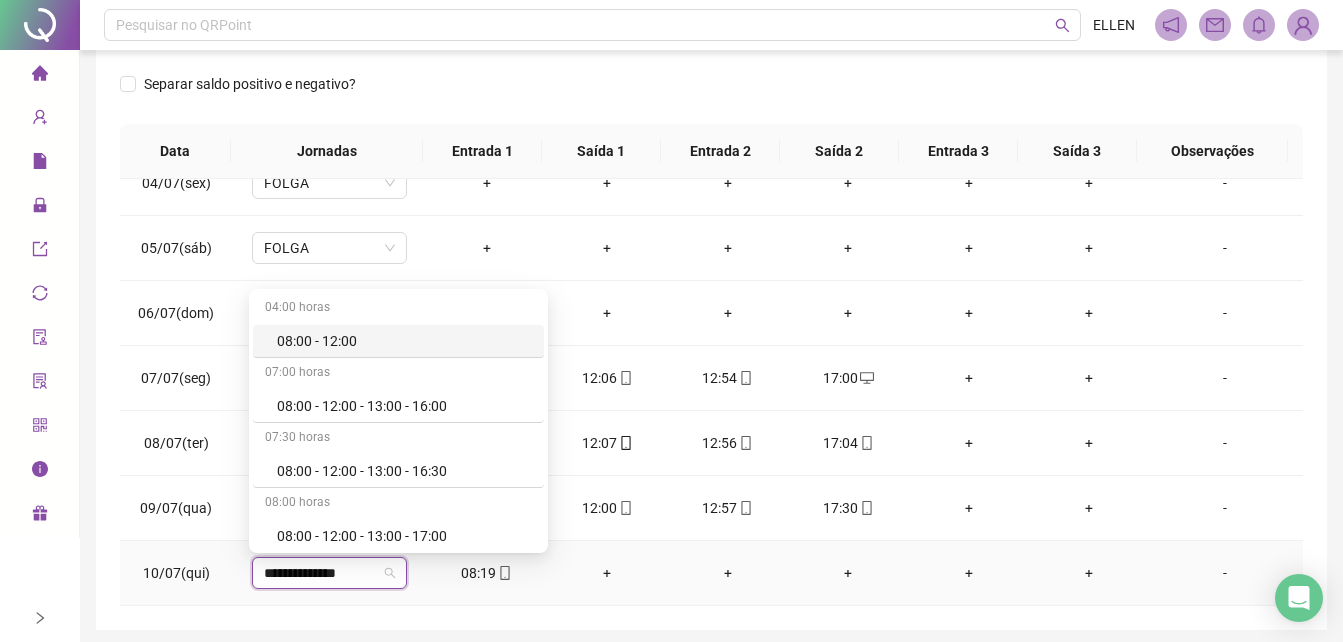 scroll, scrollTop: 280, scrollLeft: 0, axis: vertical 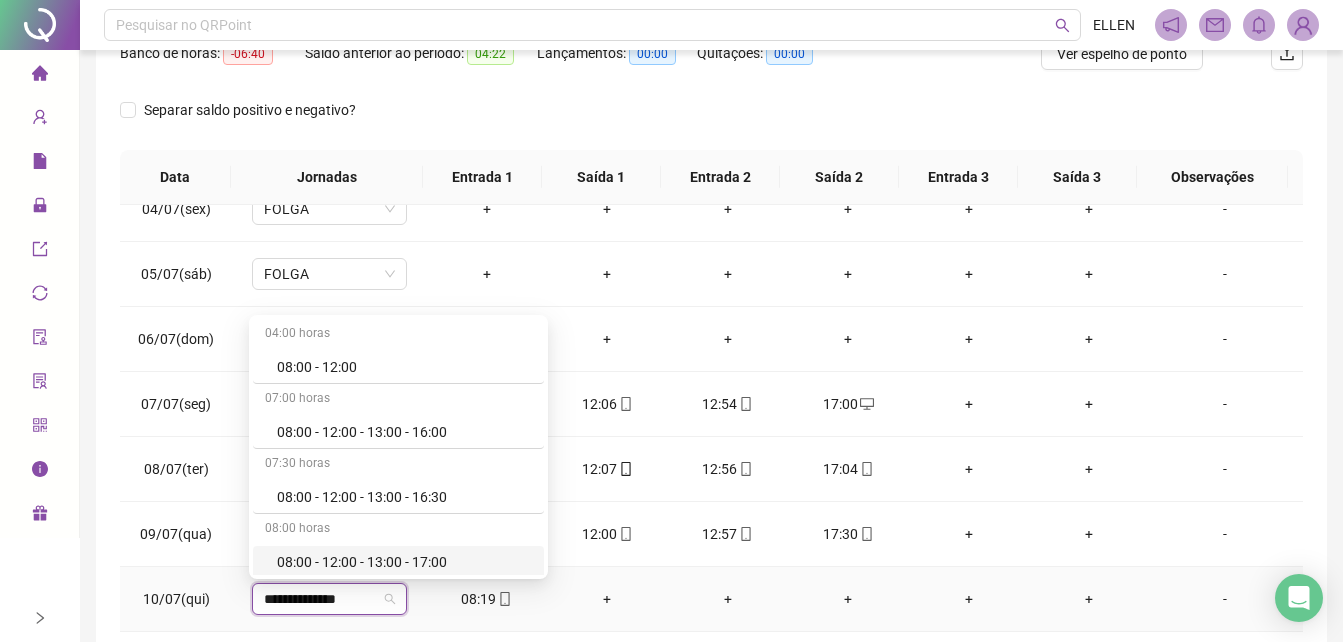 click on "08:00 - 12:00 - 13:00 - 17:00" at bounding box center (404, 562) 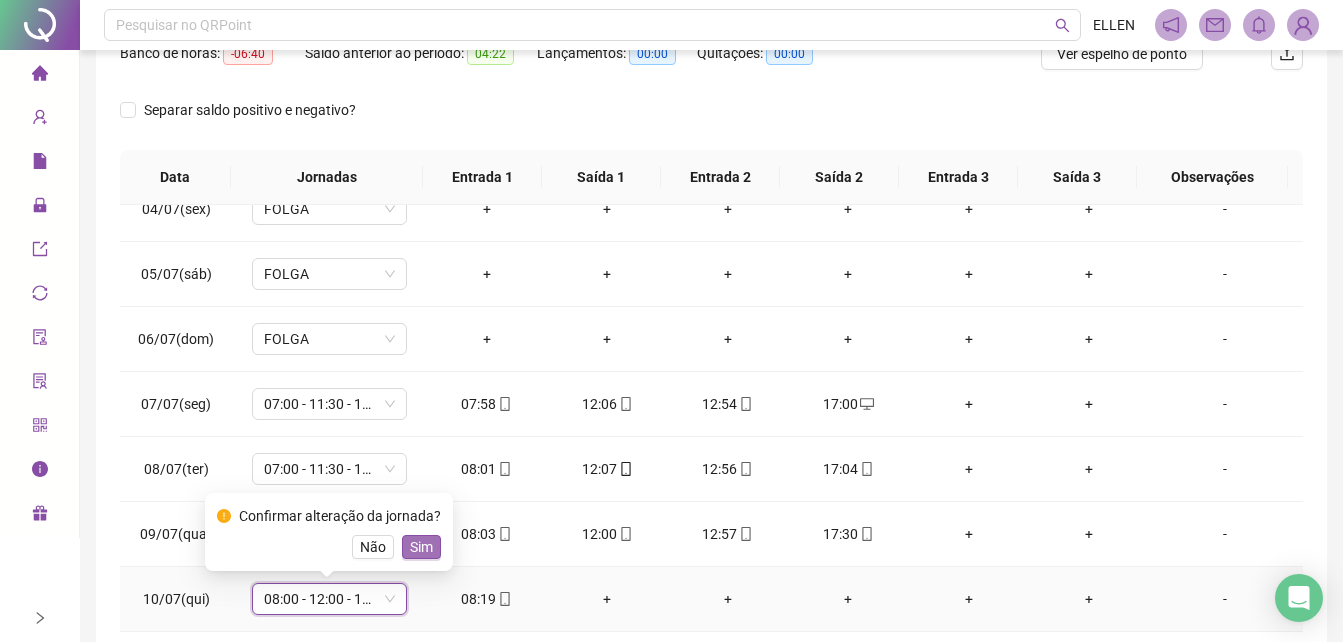 click on "Sim" at bounding box center [421, 547] 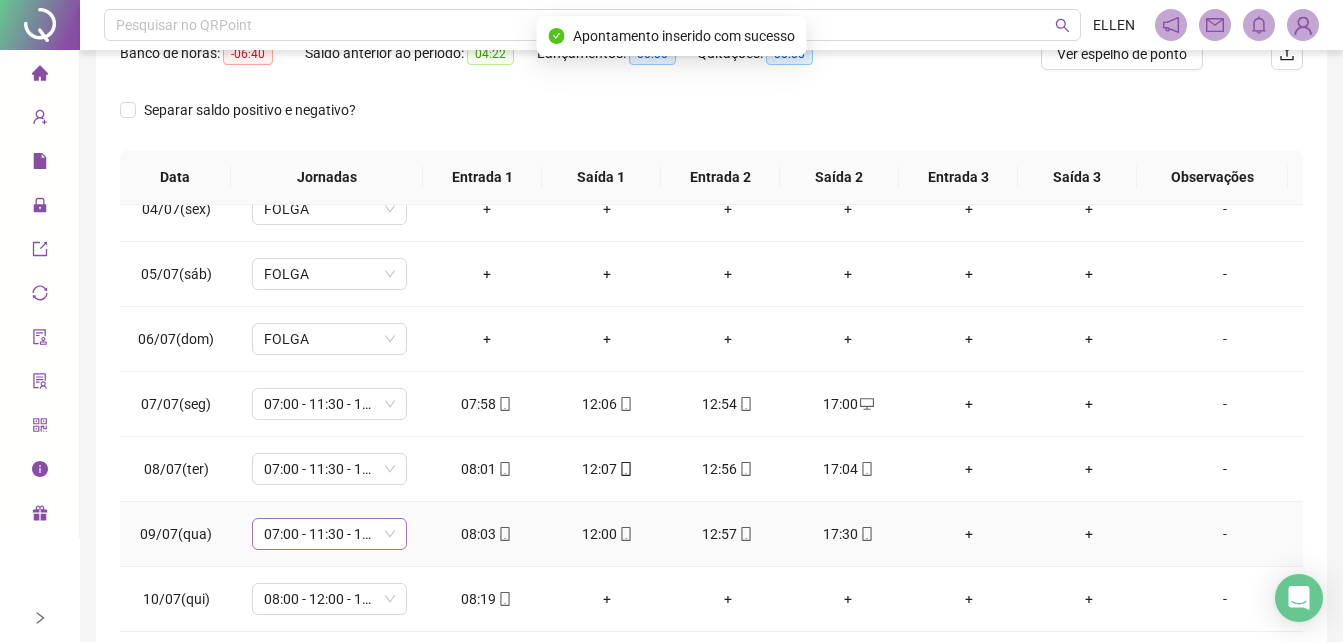 click on "07:00 - 11:30 - 13:00 - 17:30" at bounding box center [329, 534] 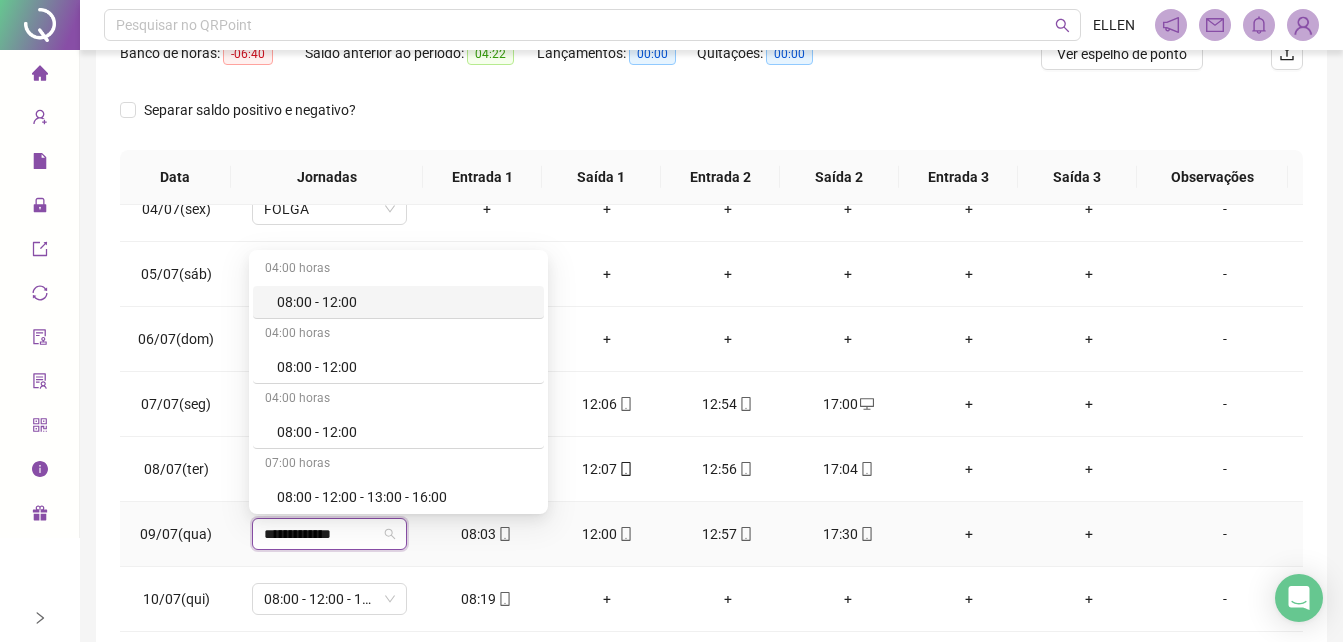 type on "**********" 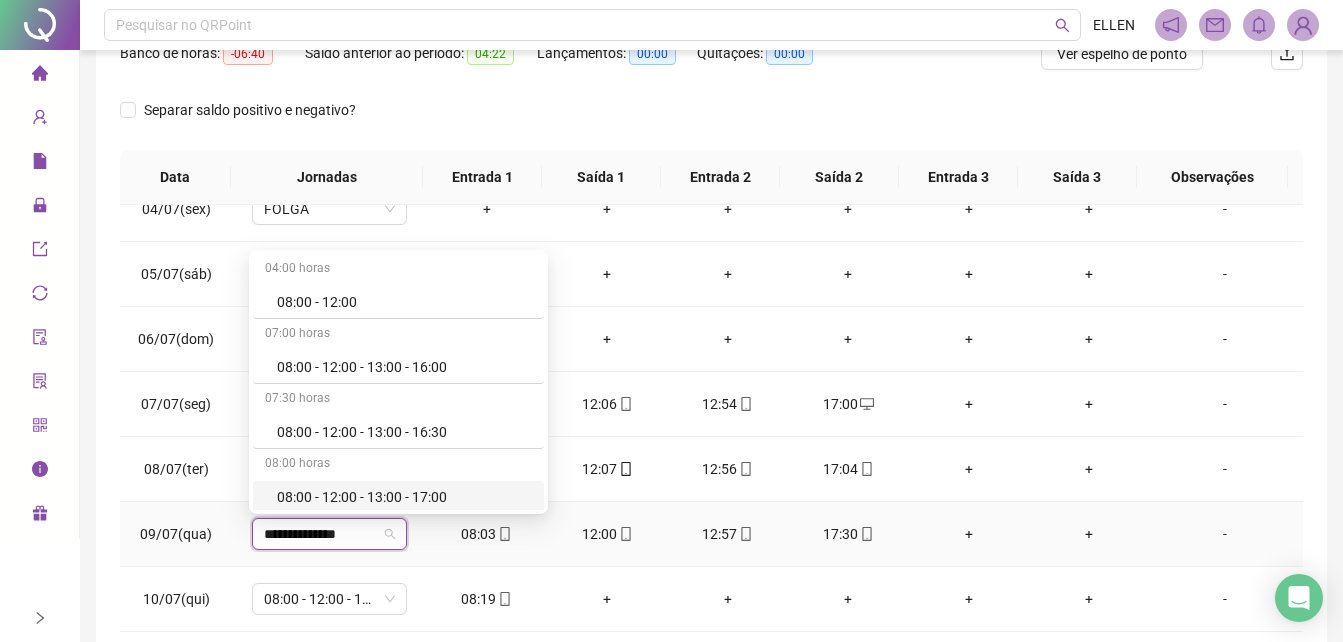 click on "08:00 - 12:00 - 13:00 - 17:00" at bounding box center [398, 497] 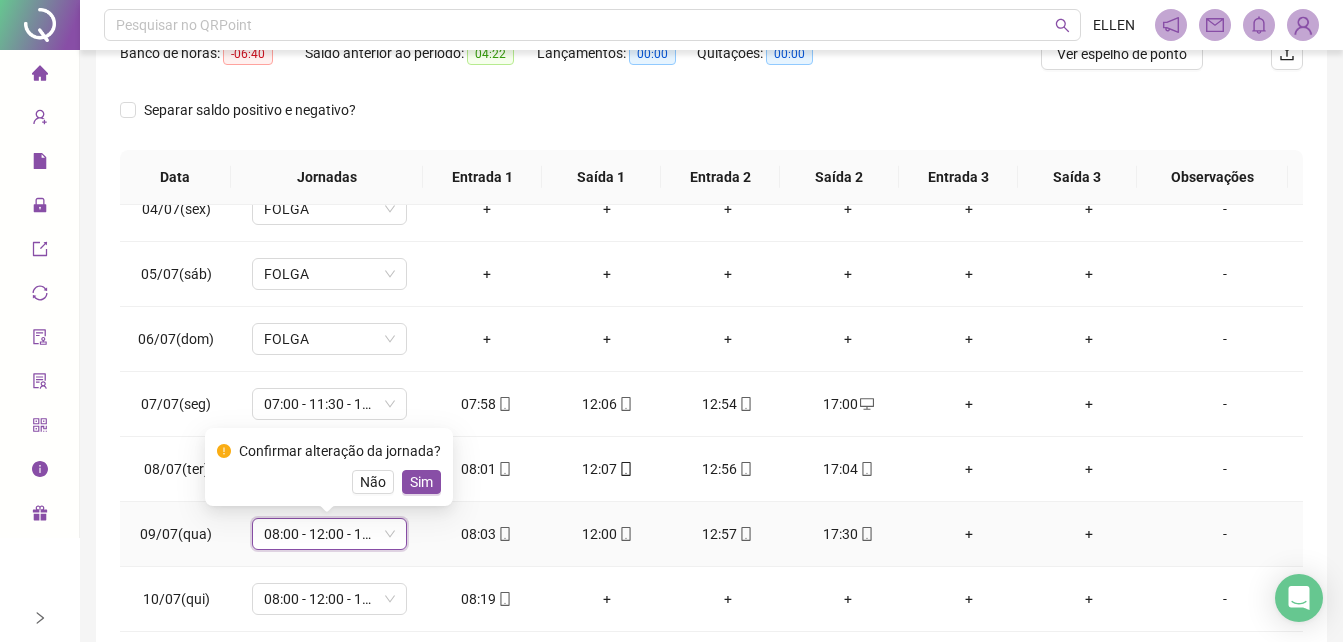 click on "Confirmar alteração da jornada? Não Sim" at bounding box center [329, 467] 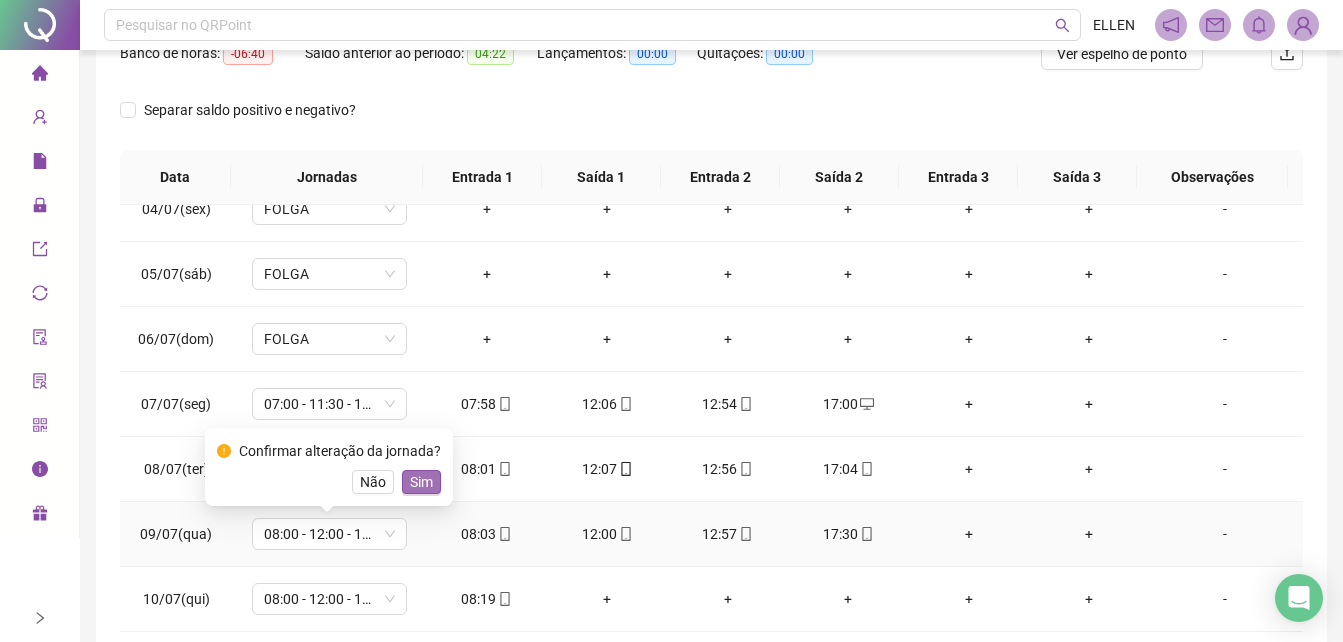 click on "Sim" at bounding box center (421, 482) 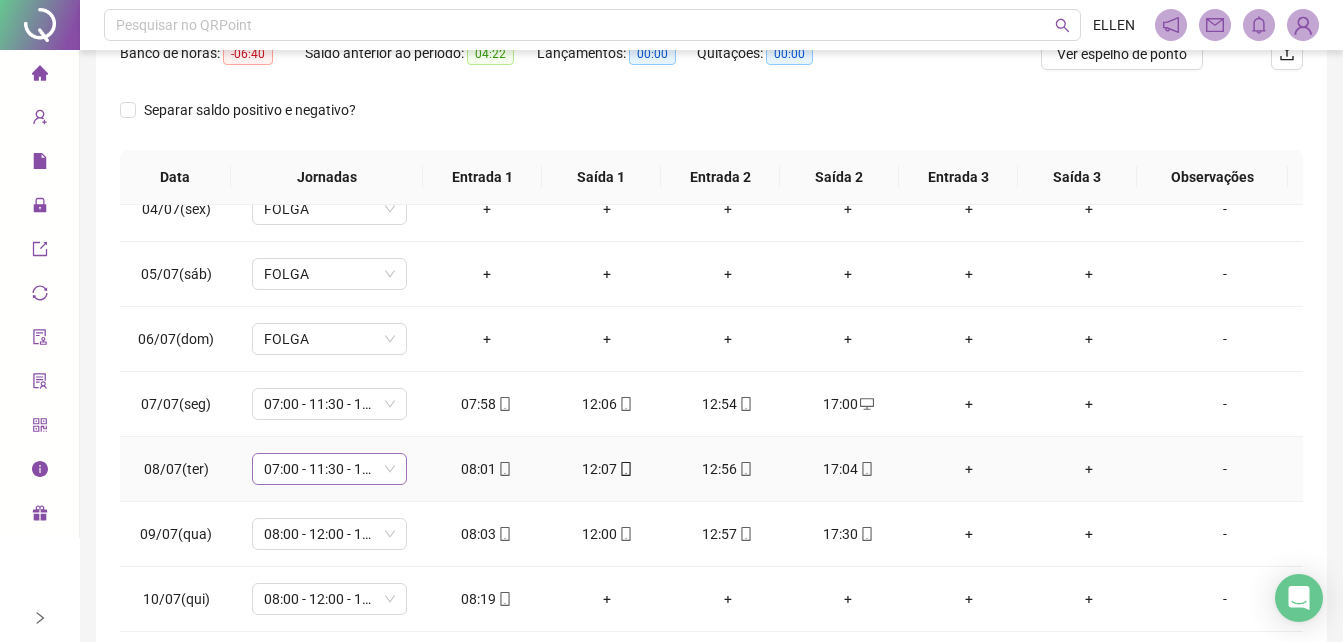 click on "07:00 - 11:30 - 13:00 - 17:30" at bounding box center (329, 469) 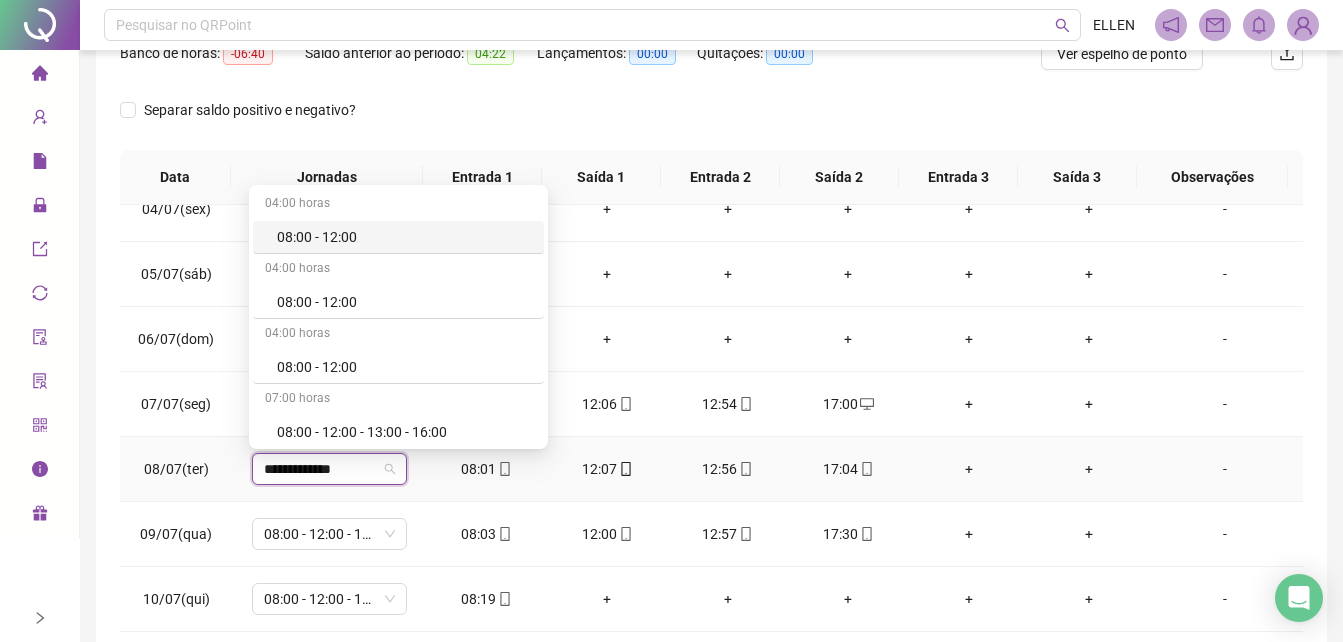 type on "**********" 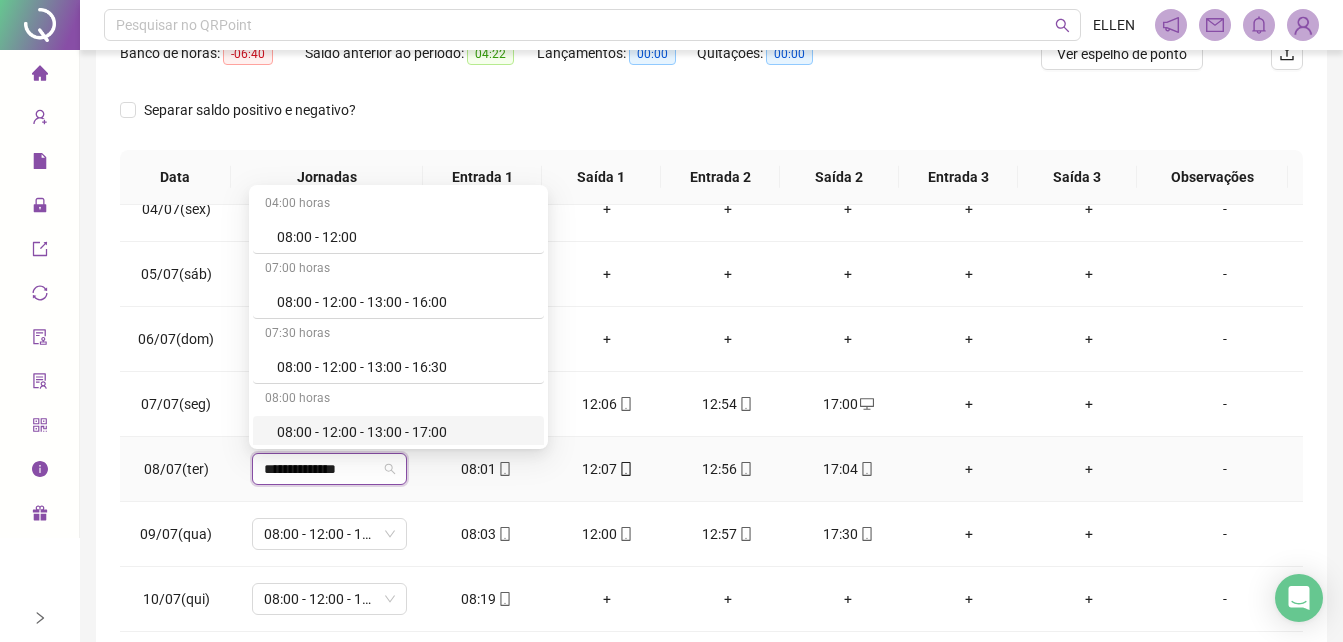 click on "08:00 - 12:00 - 13:00 - 17:00" at bounding box center [404, 432] 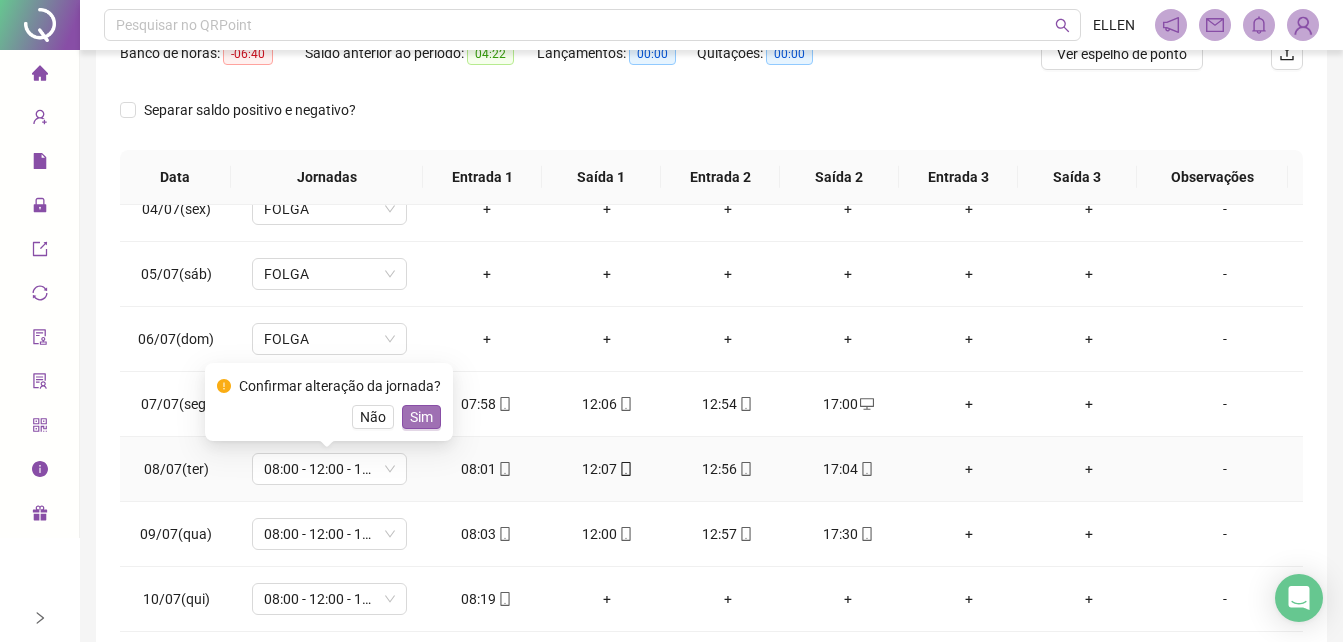 click on "Sim" at bounding box center (421, 417) 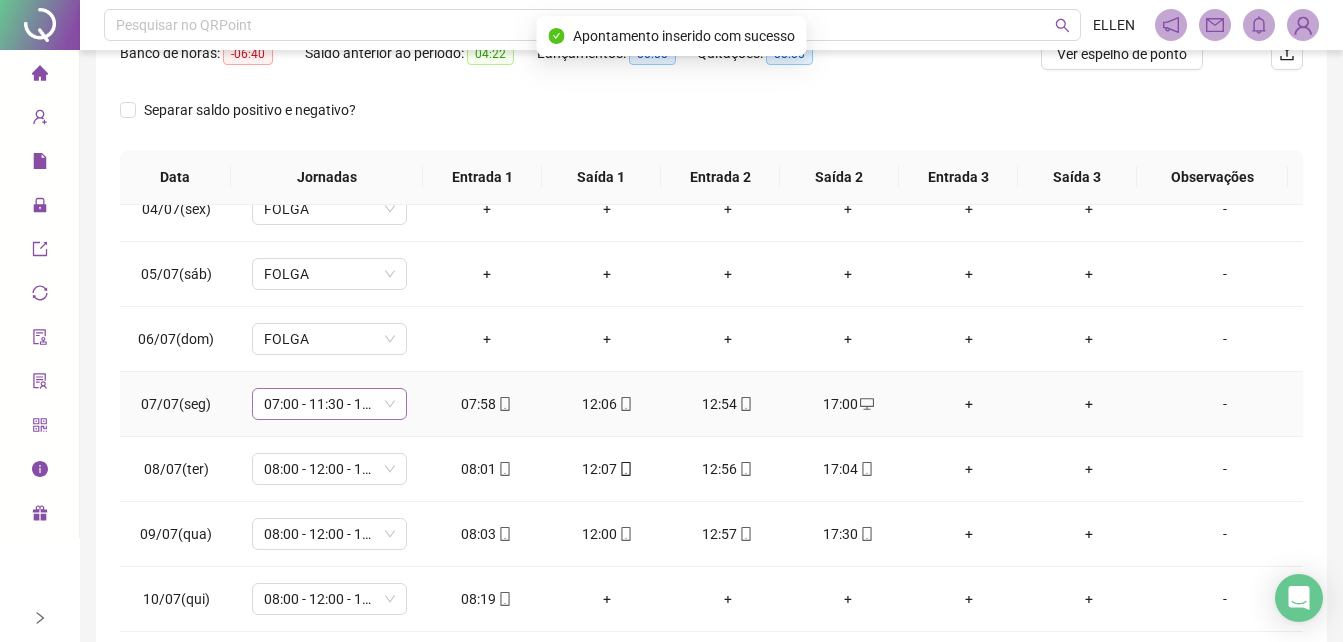 click on "07:00 - 11:30 - 13:00 - 17:30" at bounding box center [329, 404] 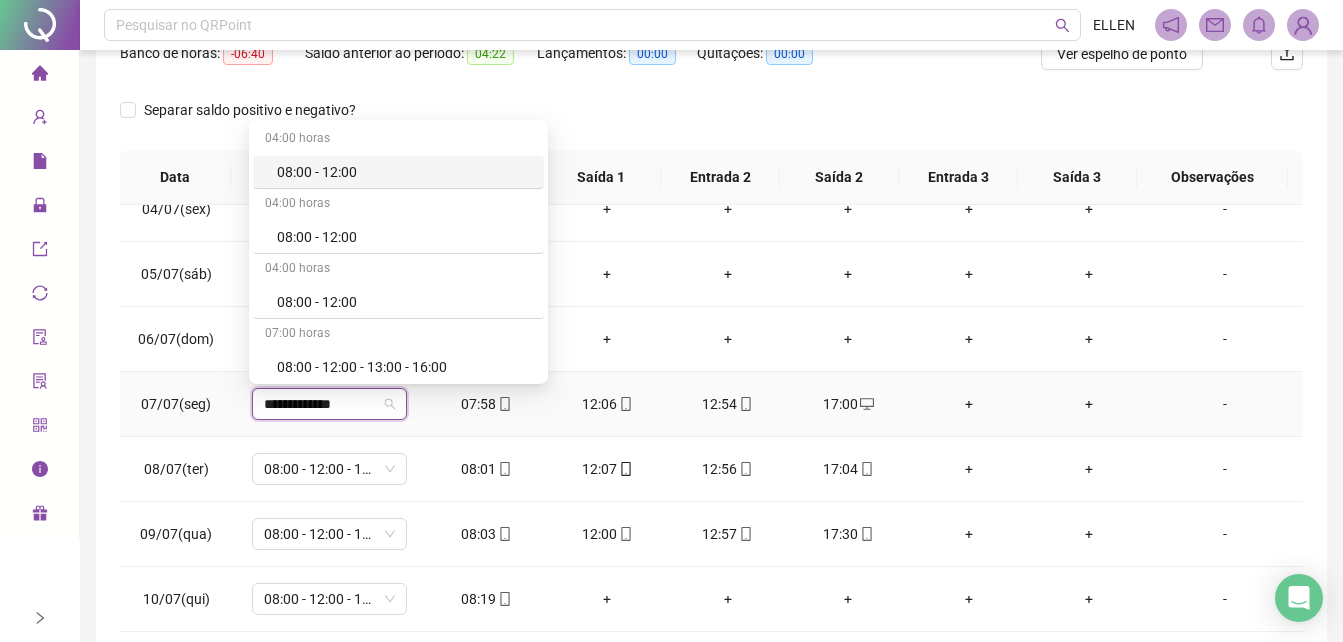 type on "**********" 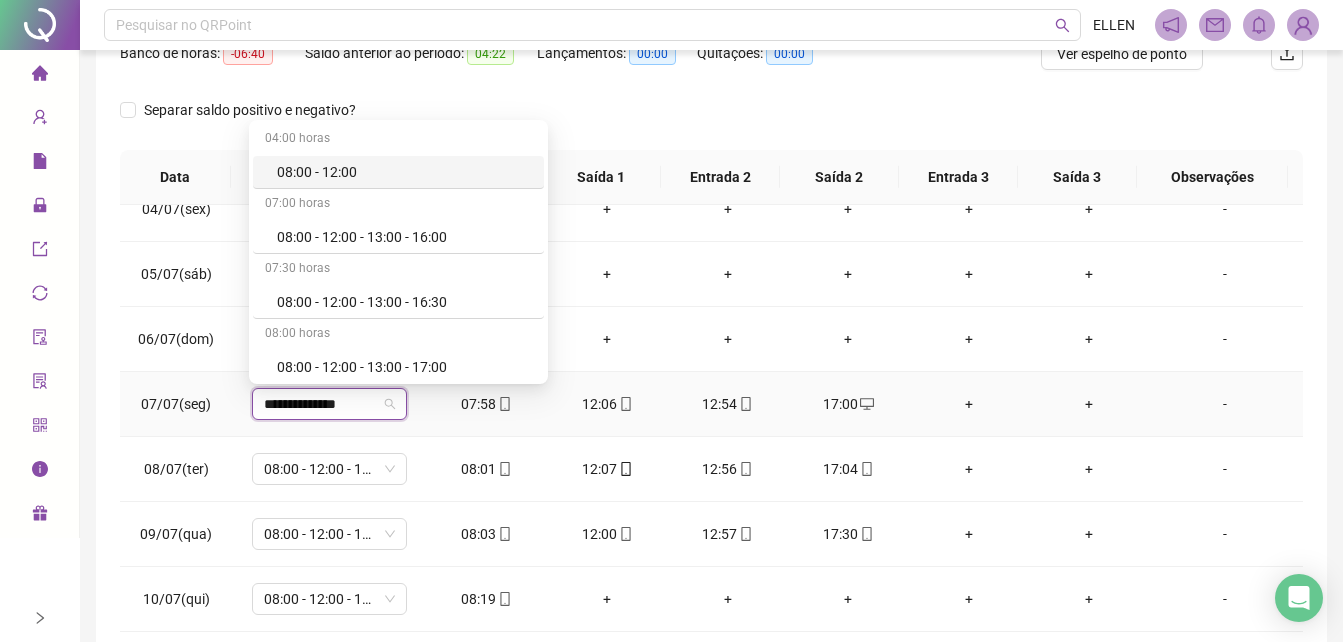 type 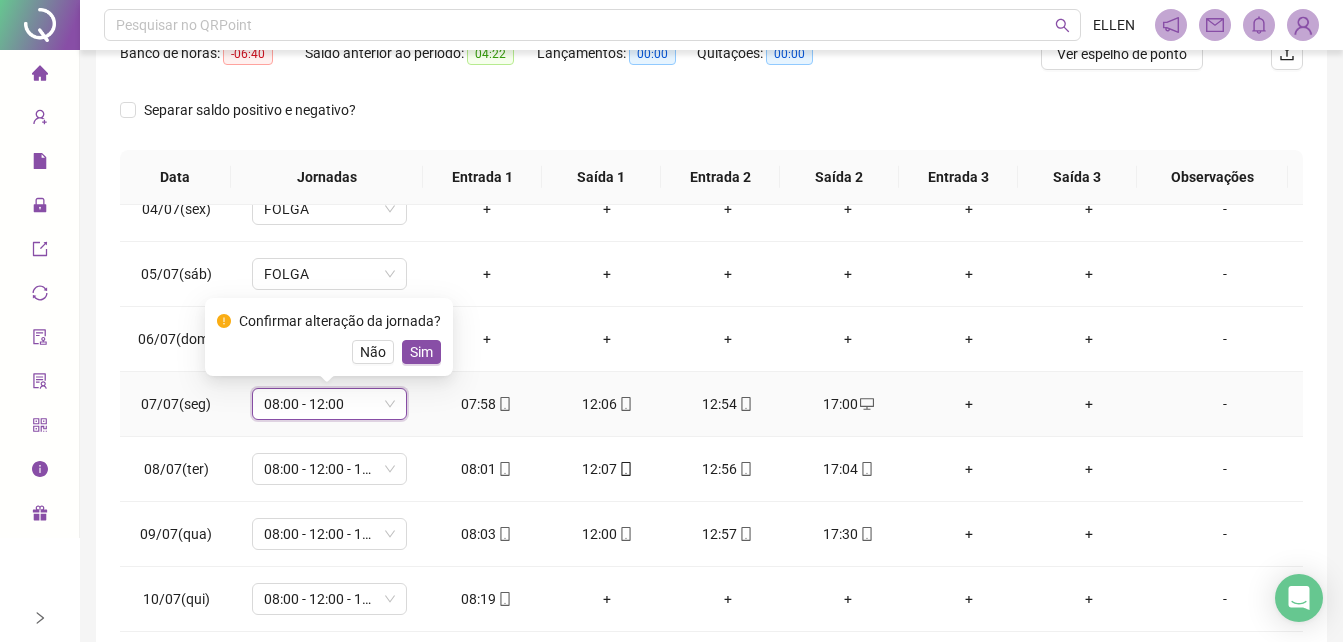 click on "08:00 - 12:00" at bounding box center [329, 404] 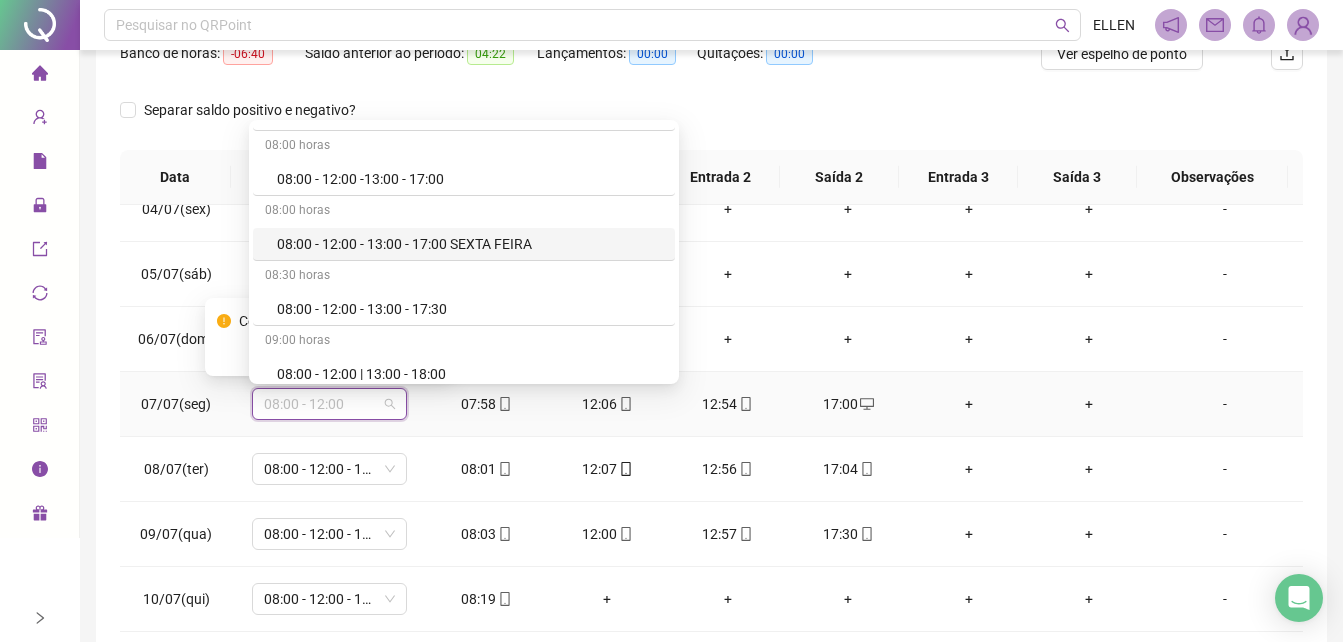 scroll, scrollTop: 34139, scrollLeft: 0, axis: vertical 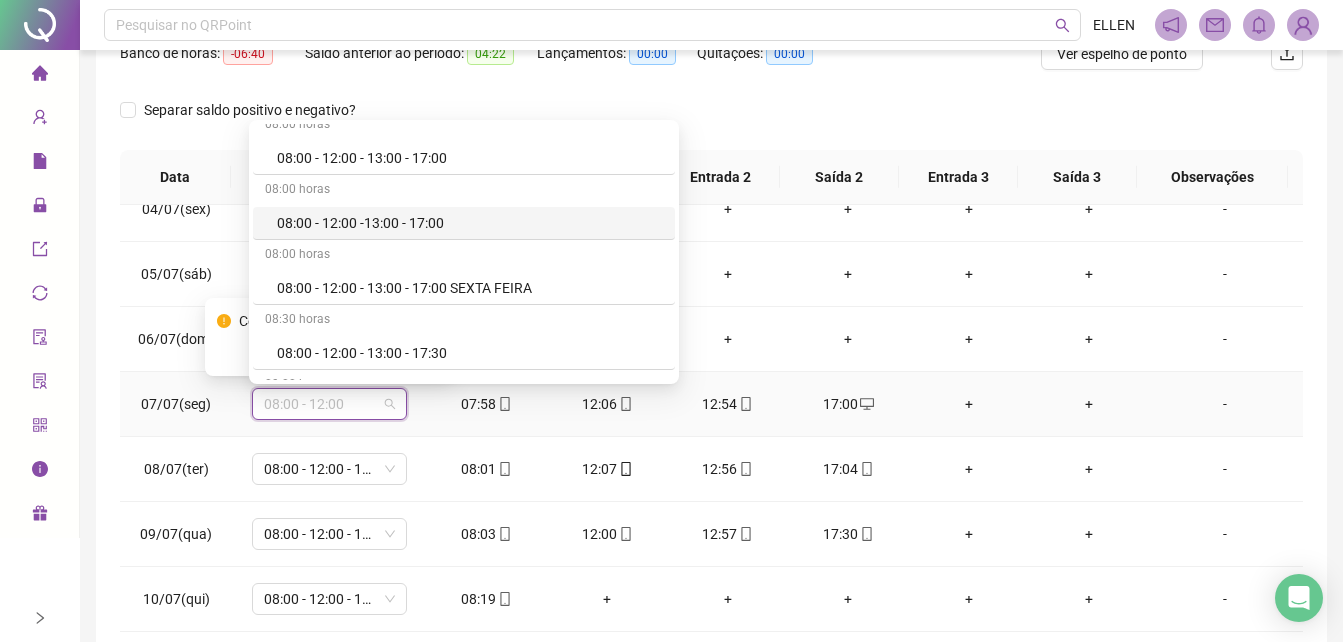 click on "08:00 - 12:00 -13:00 - 17:00" at bounding box center [464, 223] 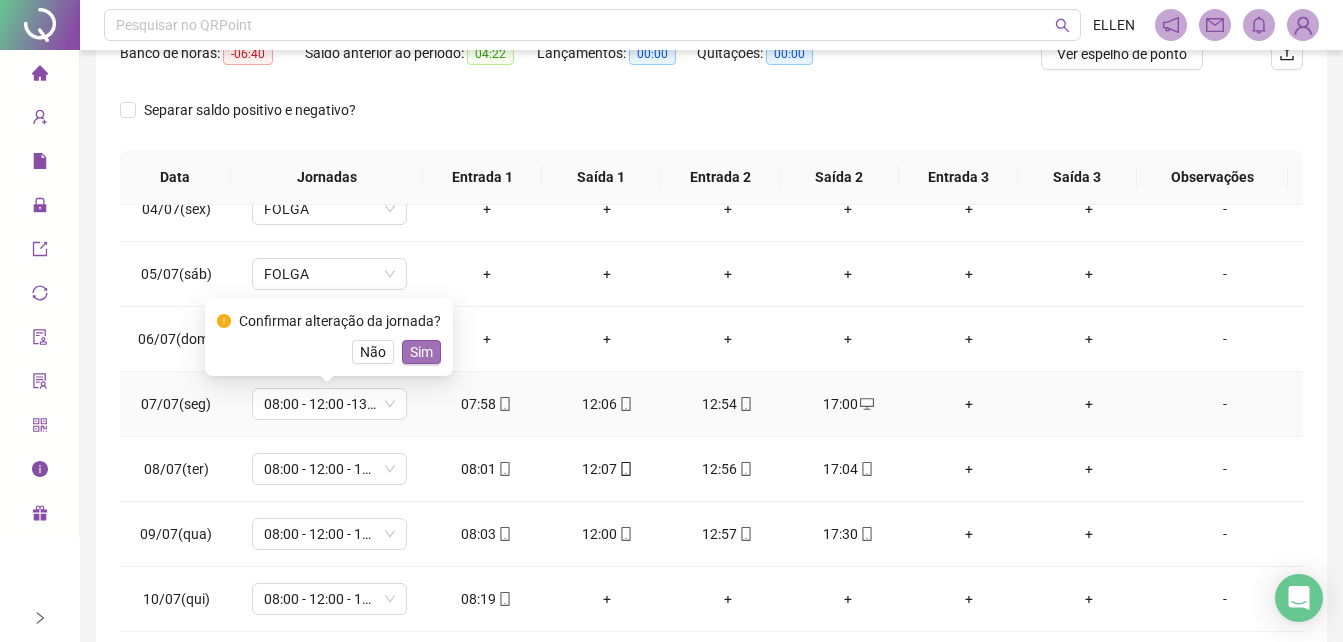 click on "Sim" at bounding box center [421, 352] 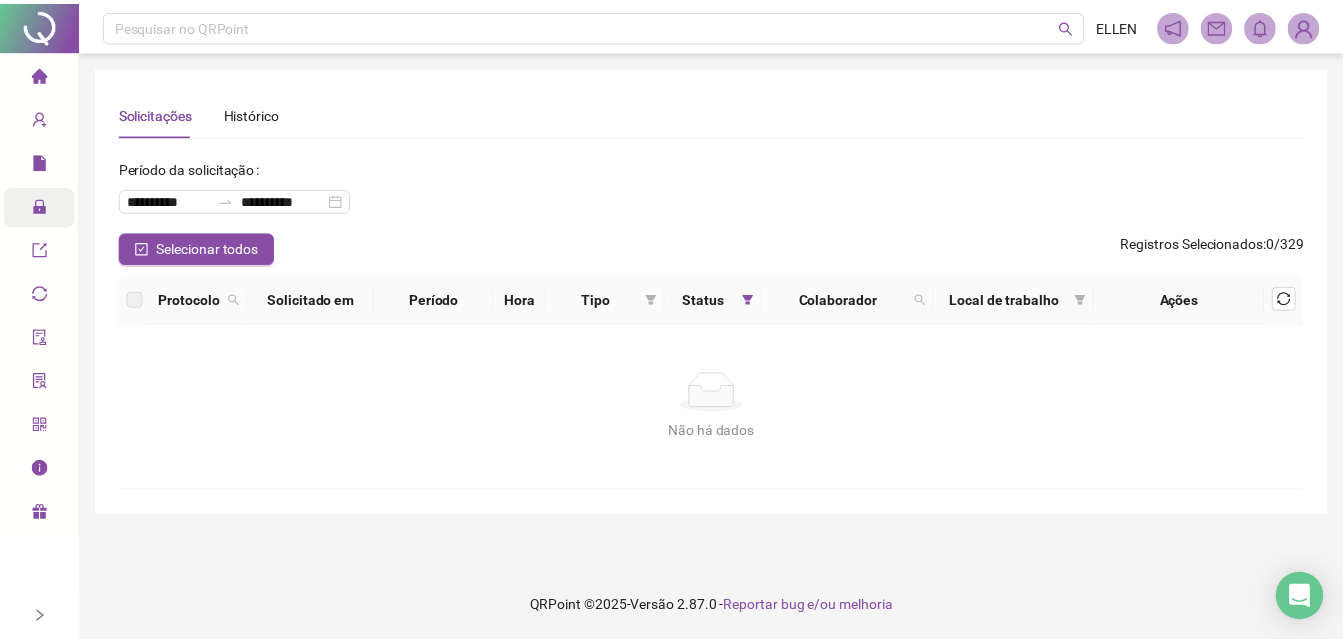 scroll, scrollTop: 0, scrollLeft: 0, axis: both 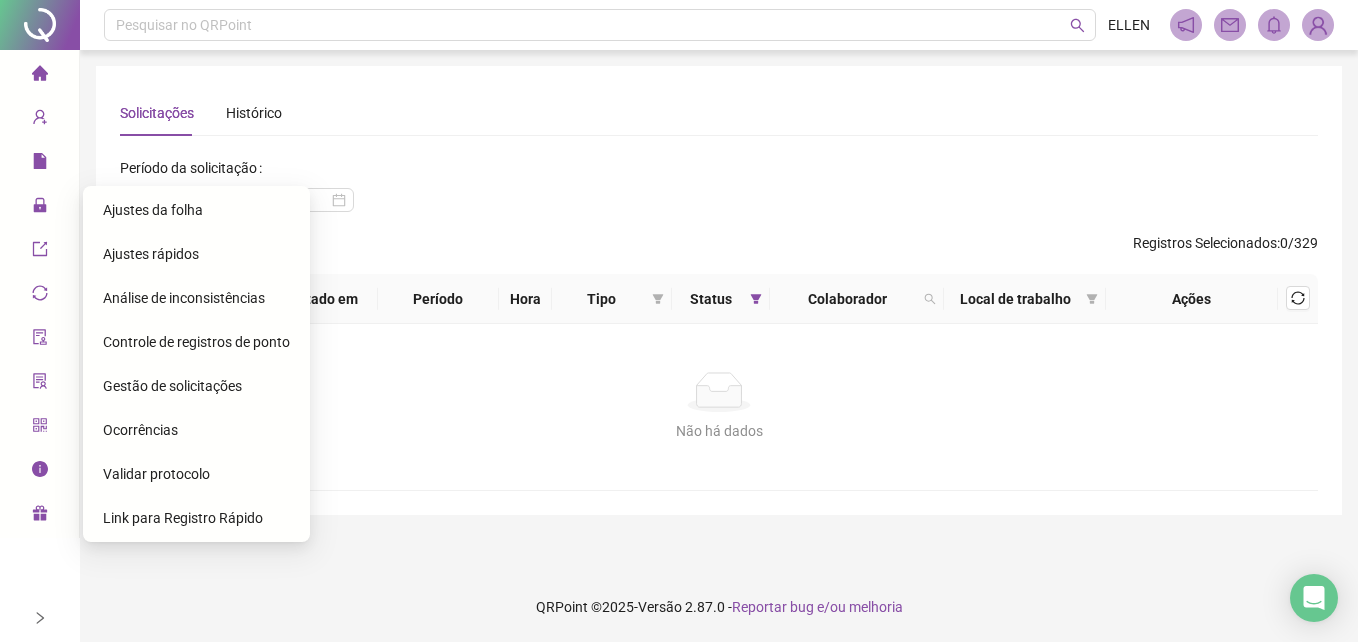 click on "Ajustes rápidos" at bounding box center (151, 254) 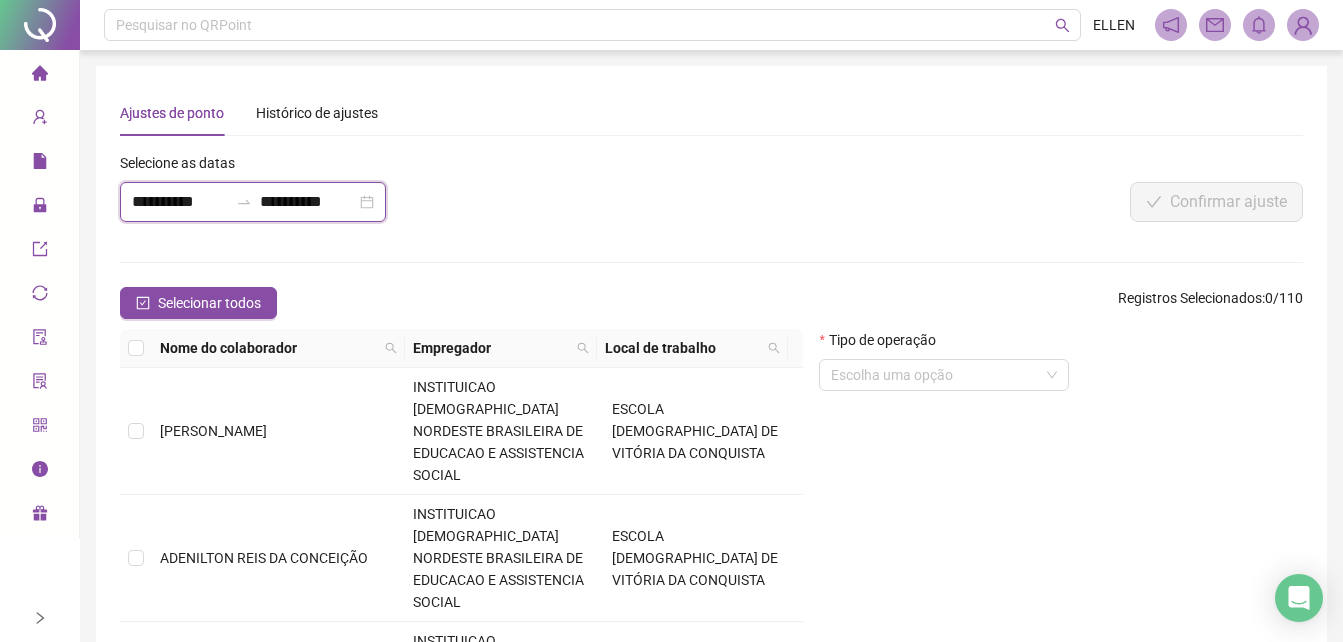 click on "**********" at bounding box center (180, 202) 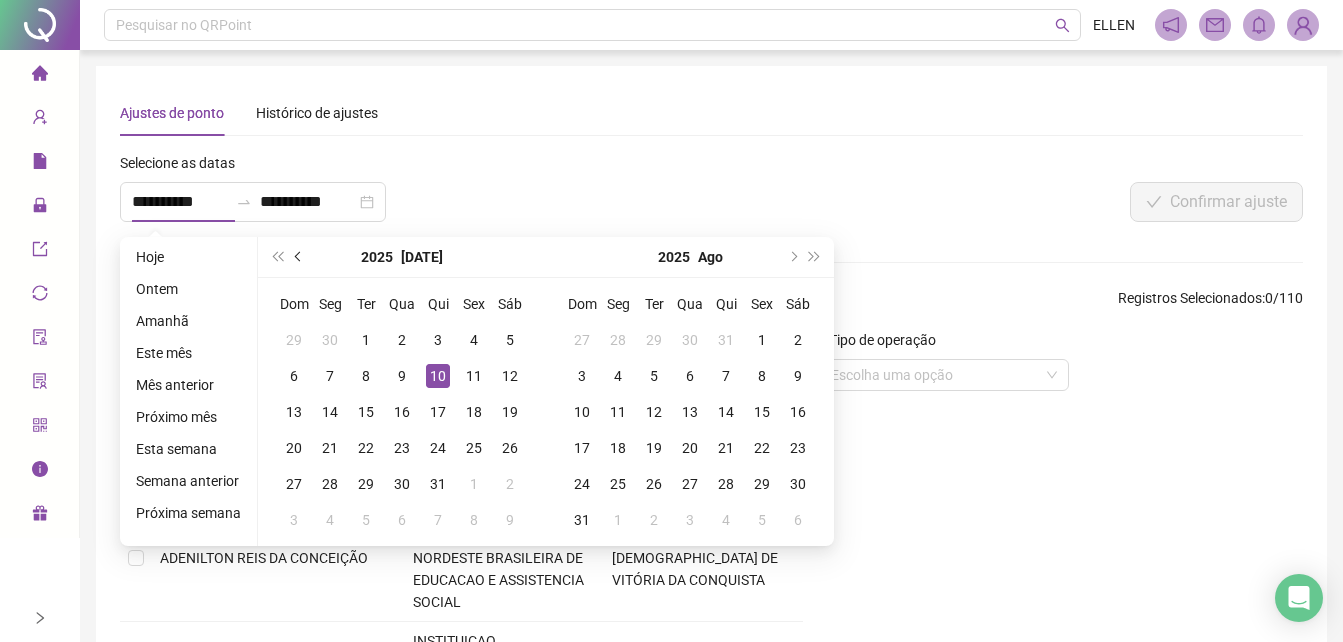 click at bounding box center (299, 257) 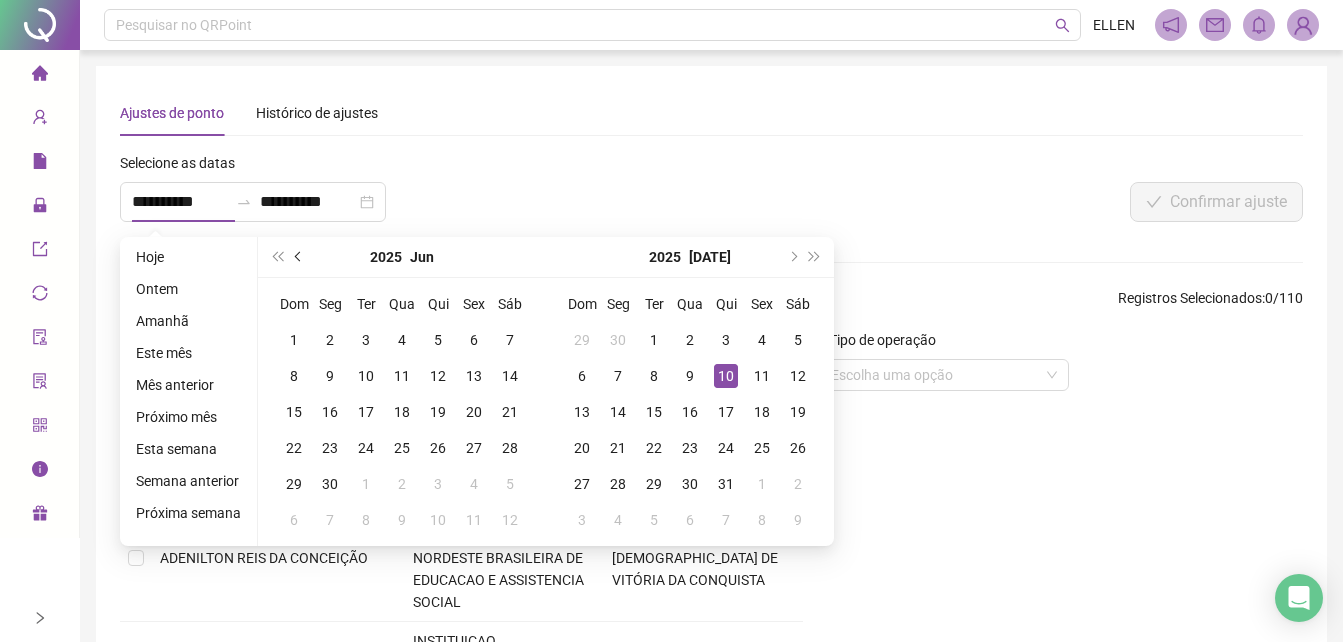 click at bounding box center (299, 257) 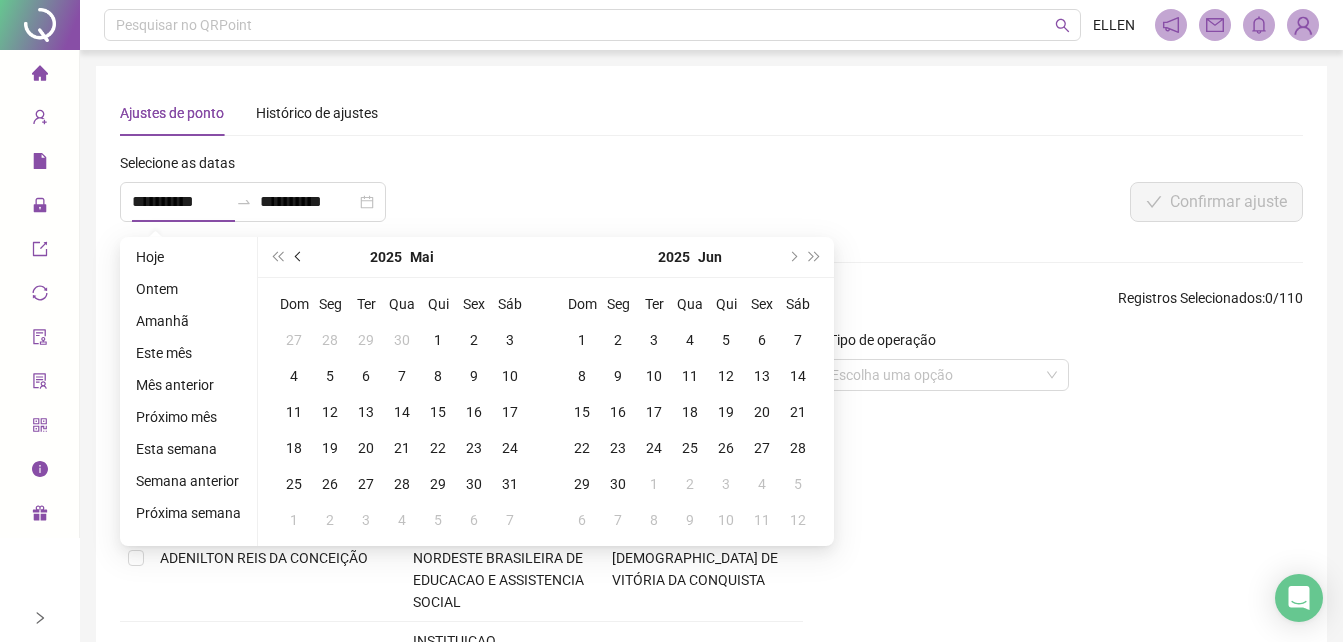 click at bounding box center (299, 257) 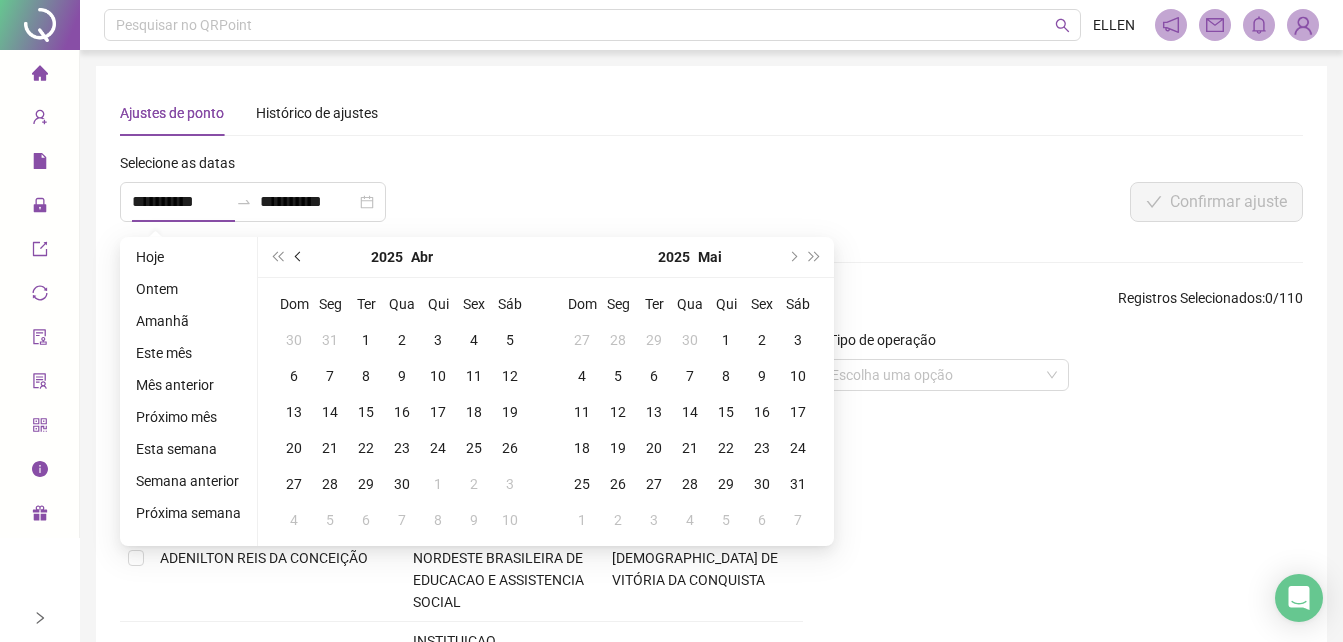 click at bounding box center (299, 257) 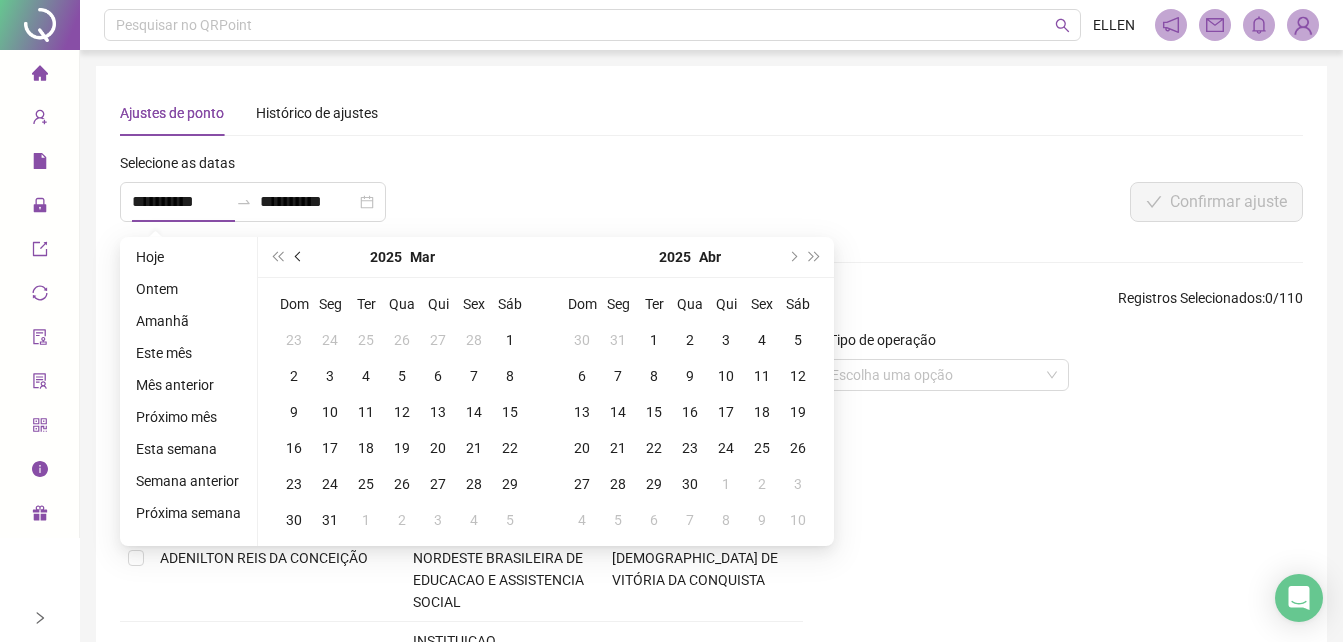 click at bounding box center [299, 257] 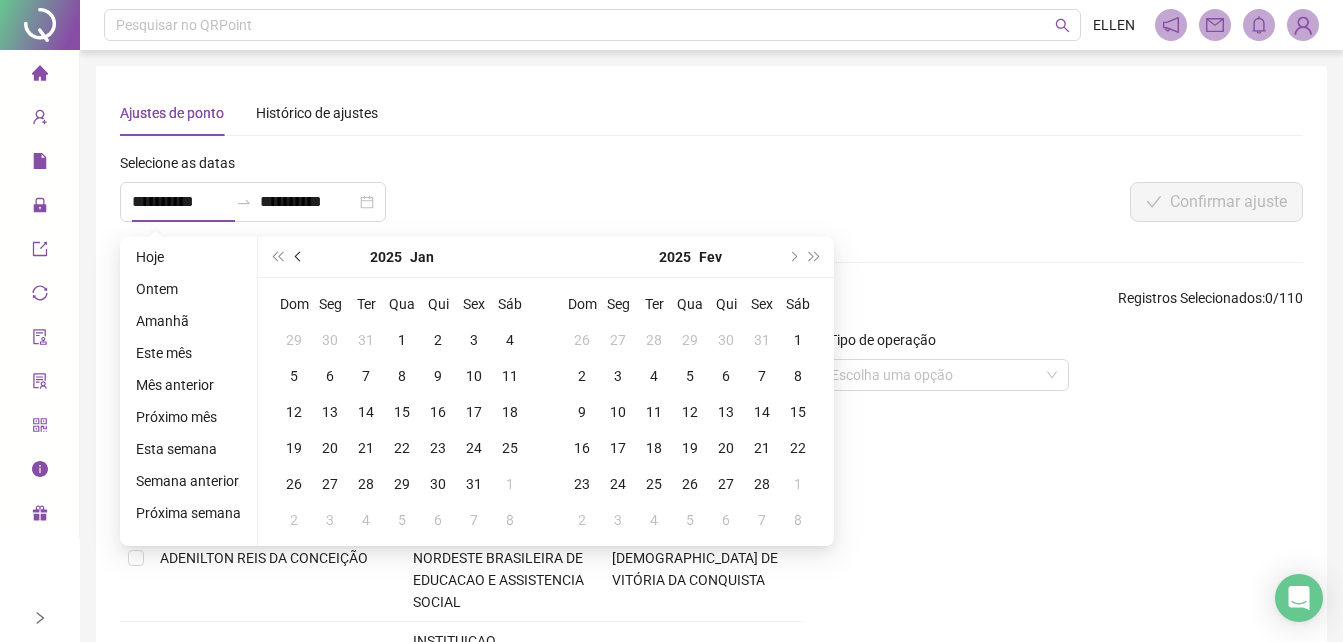 click at bounding box center [299, 257] 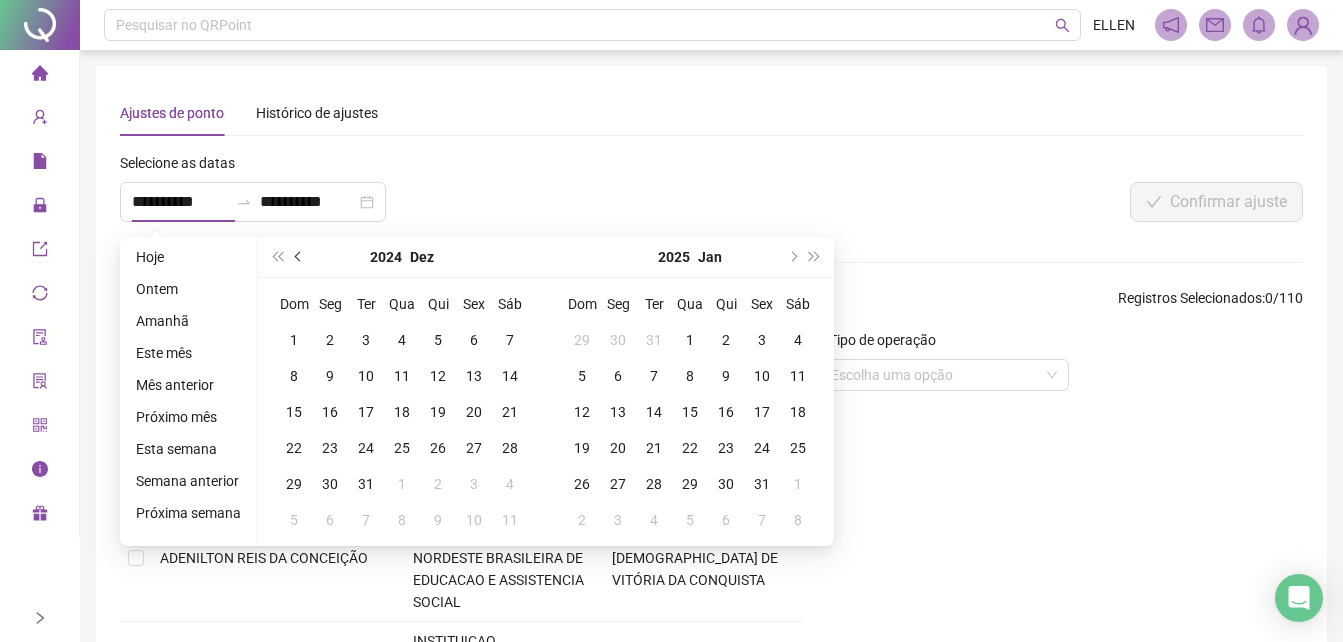 click at bounding box center (299, 257) 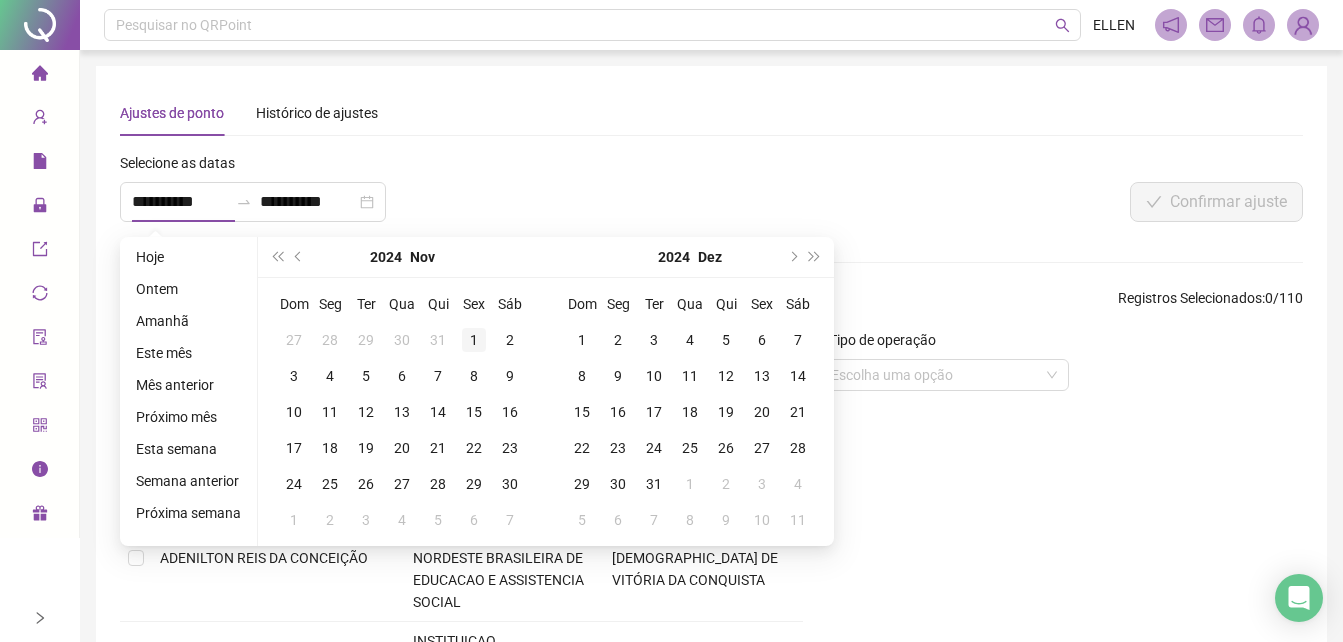type on "**********" 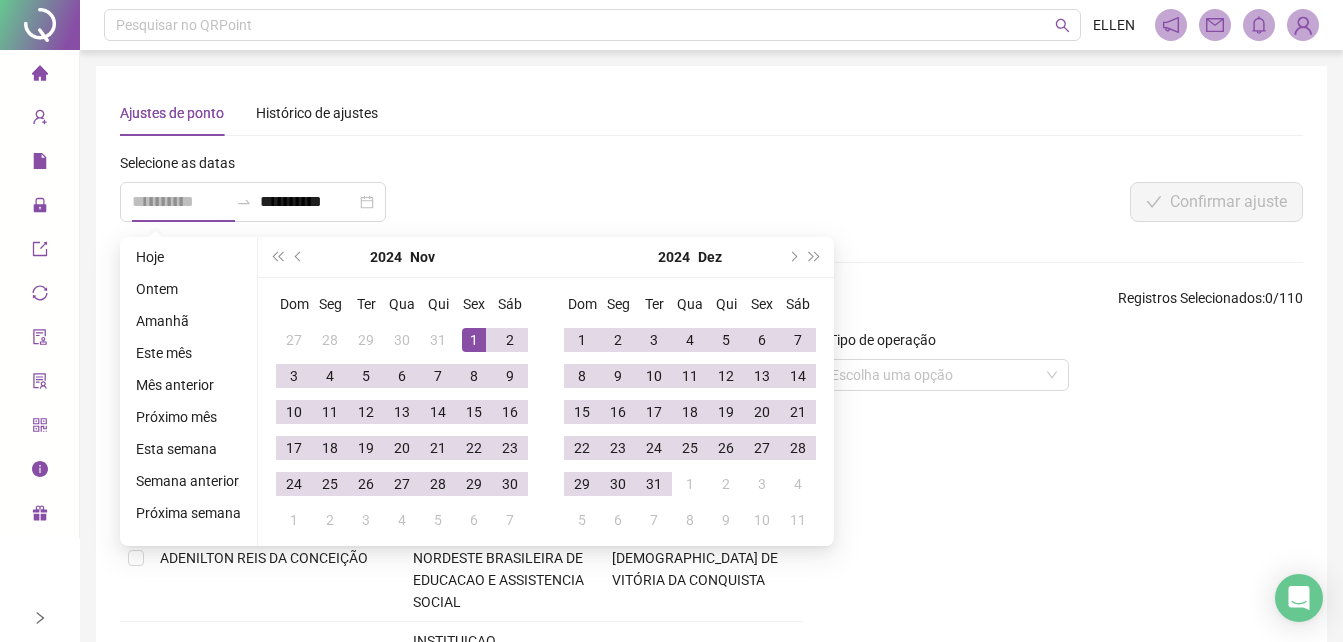 click on "1" at bounding box center [474, 340] 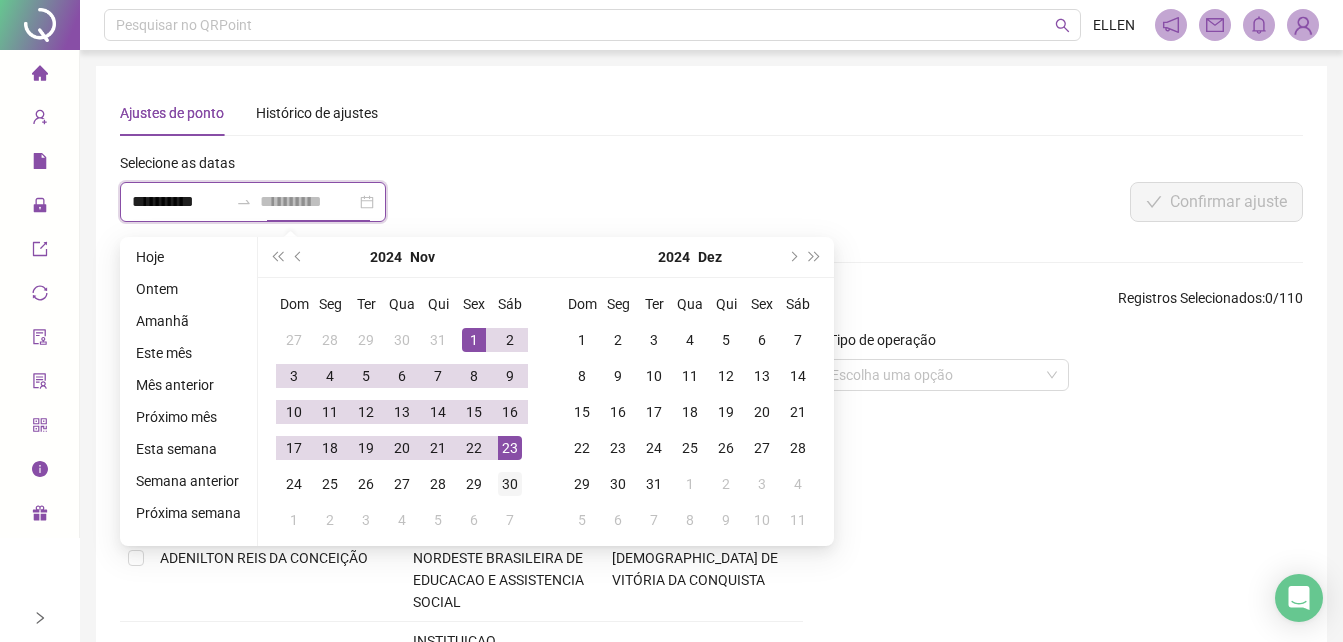 type on "**********" 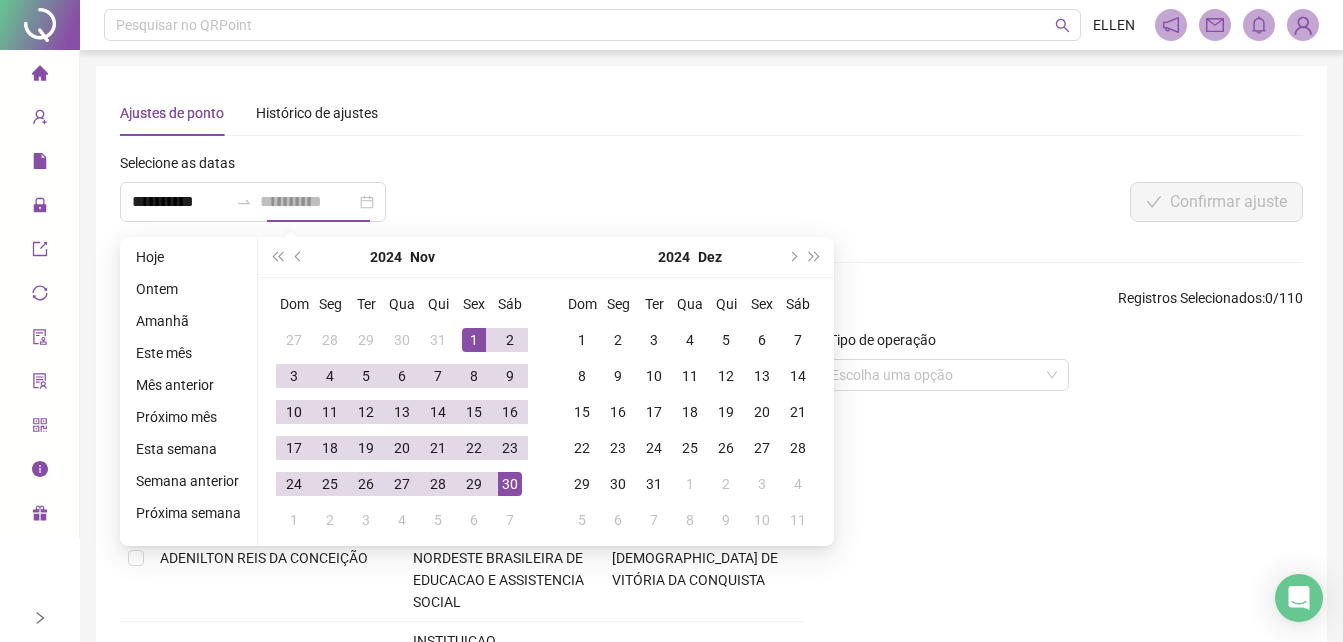 click on "30" at bounding box center [510, 484] 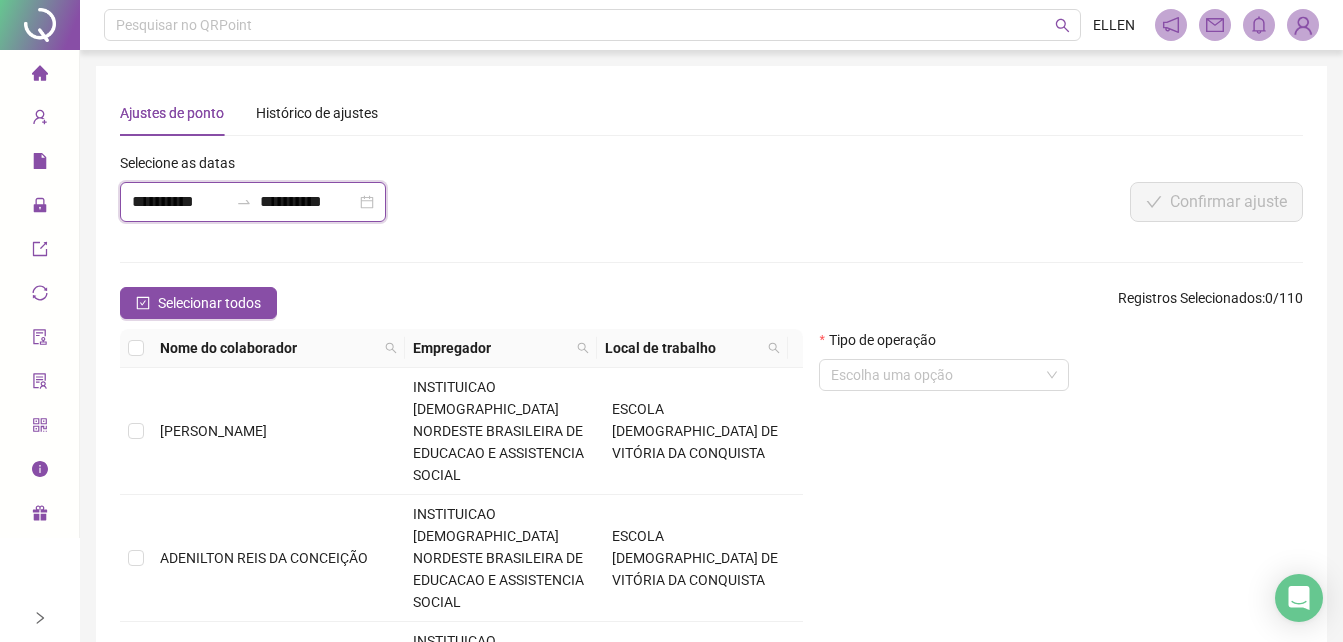 click on "**********" at bounding box center (180, 202) 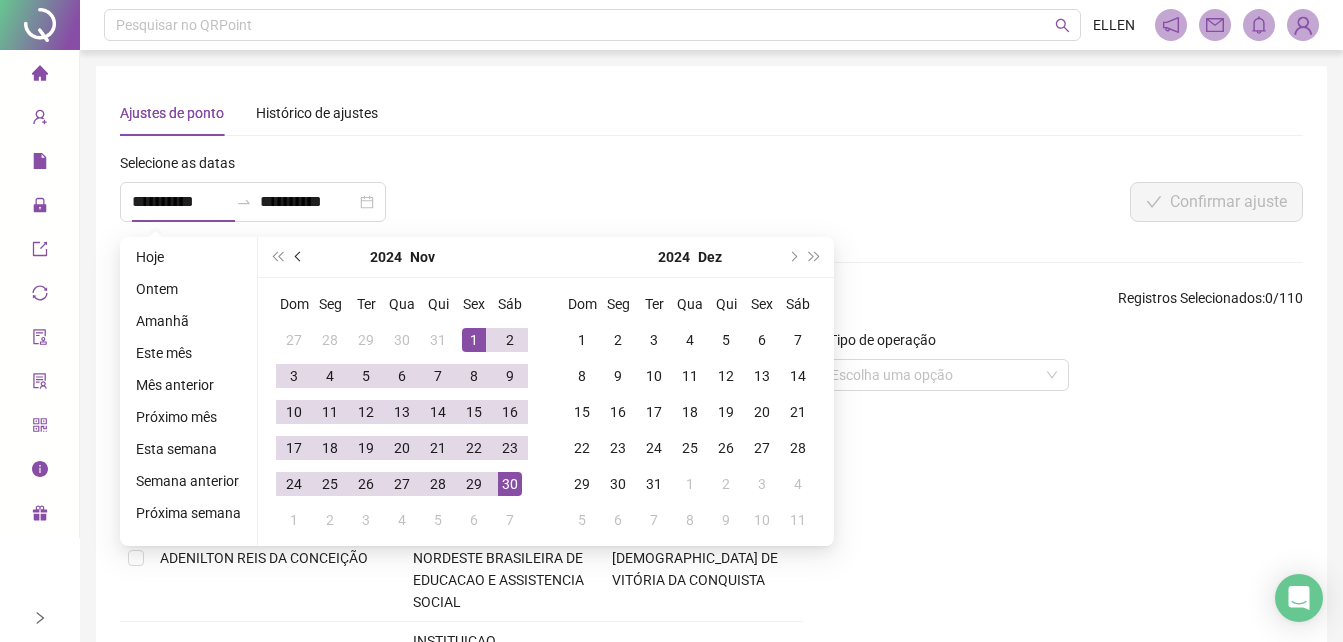 click at bounding box center [299, 257] 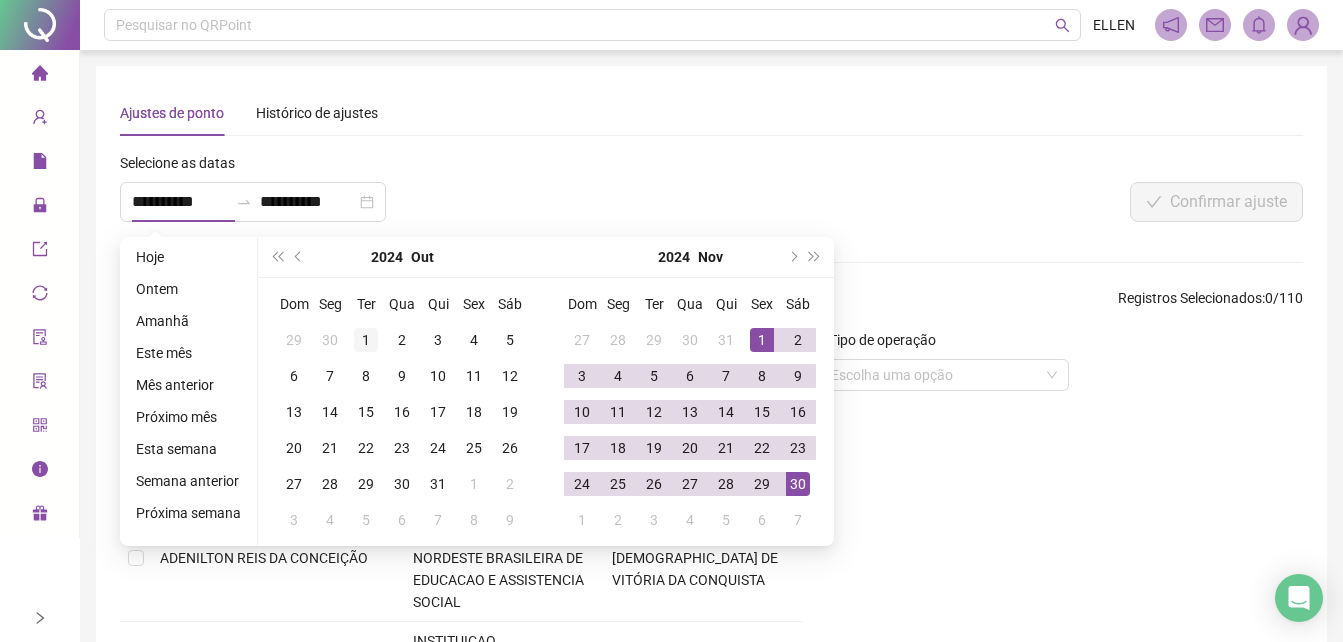 type on "**********" 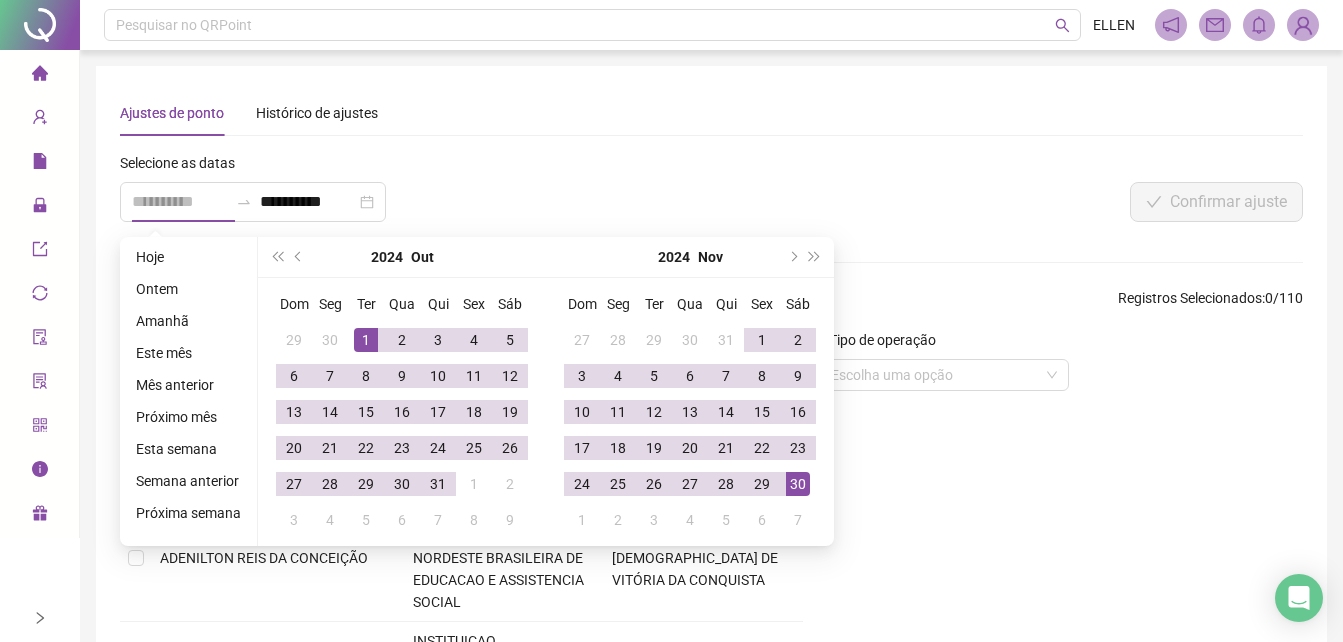 click on "1" at bounding box center (366, 340) 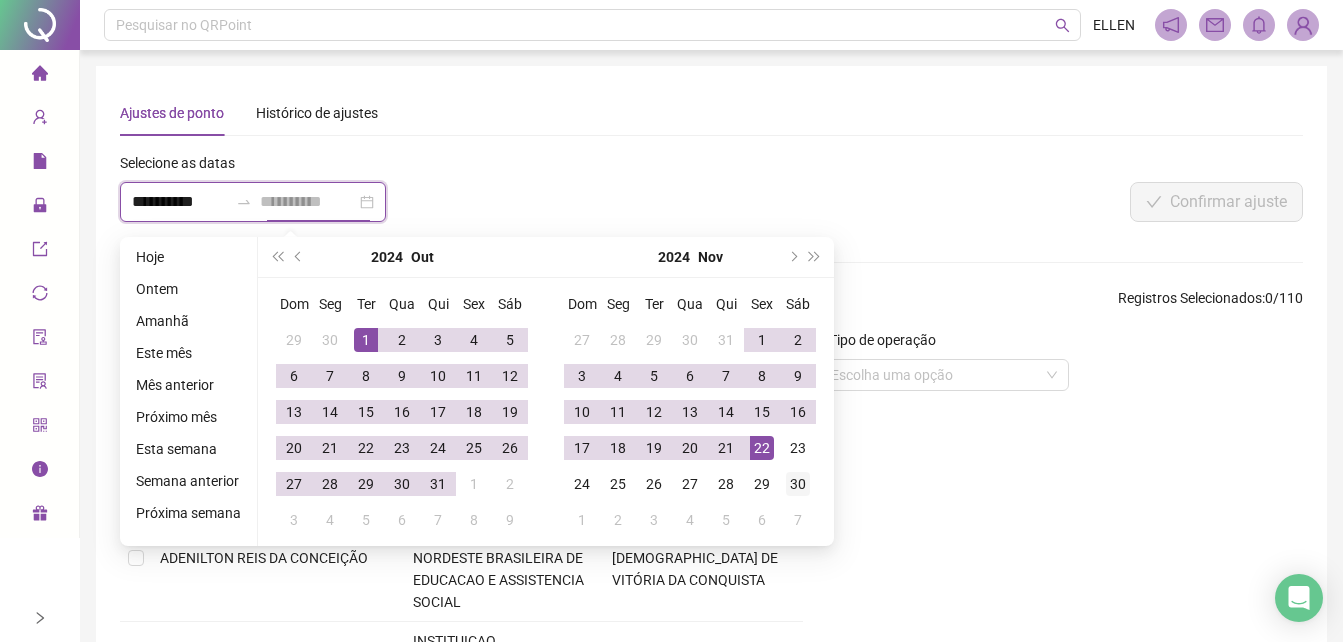 type on "**********" 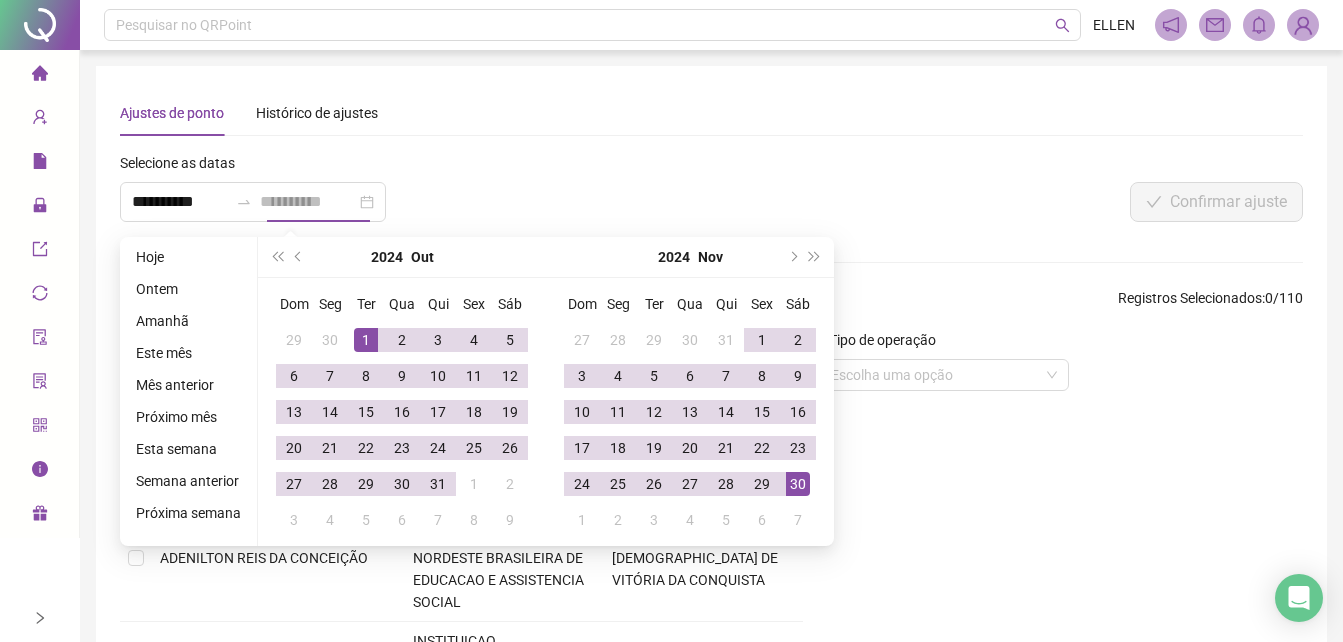 click on "30" at bounding box center [798, 484] 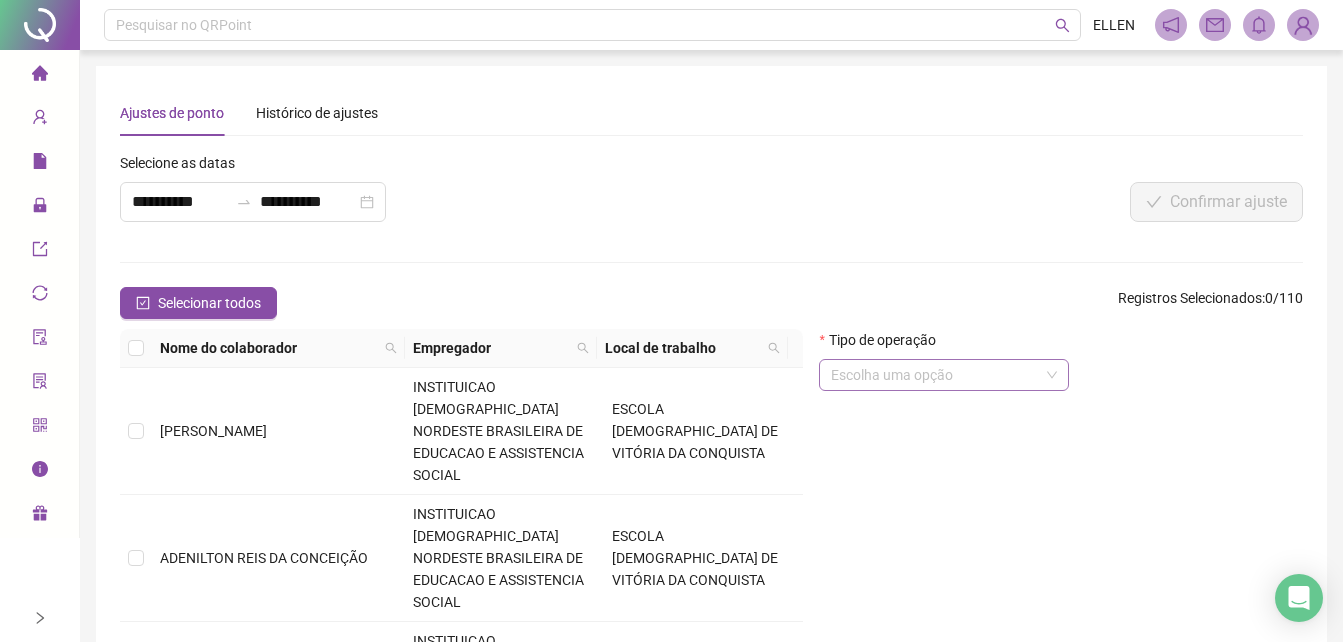 click at bounding box center (938, 375) 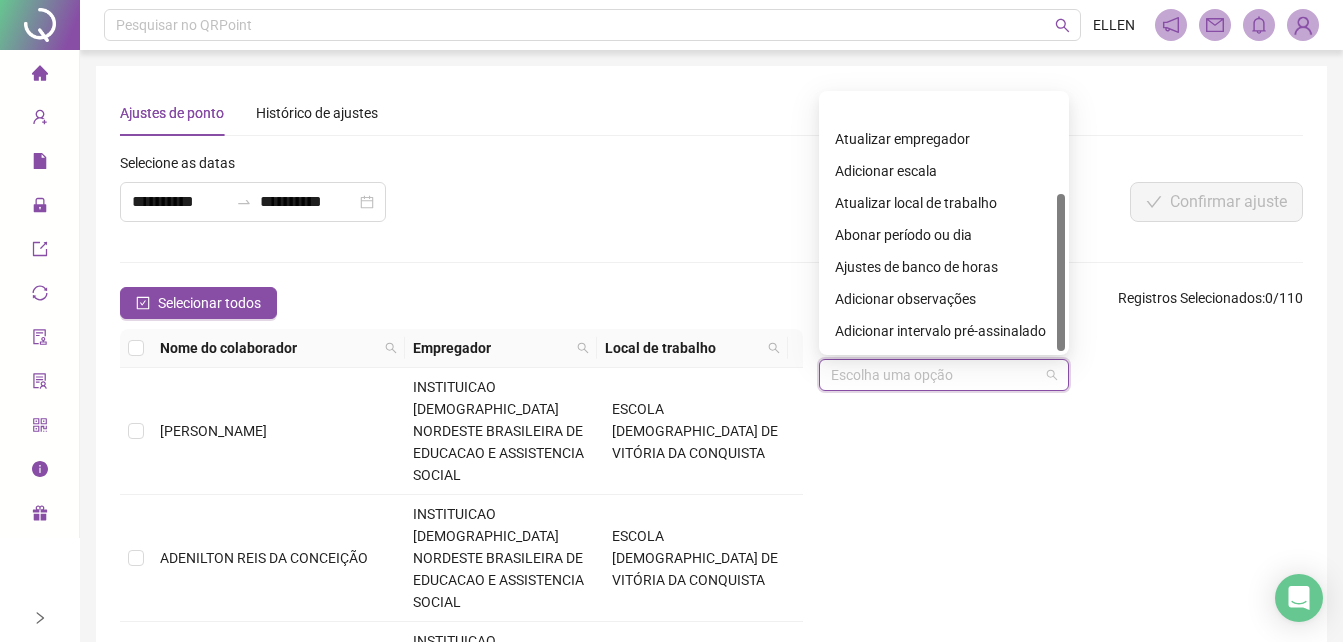 scroll, scrollTop: 160, scrollLeft: 0, axis: vertical 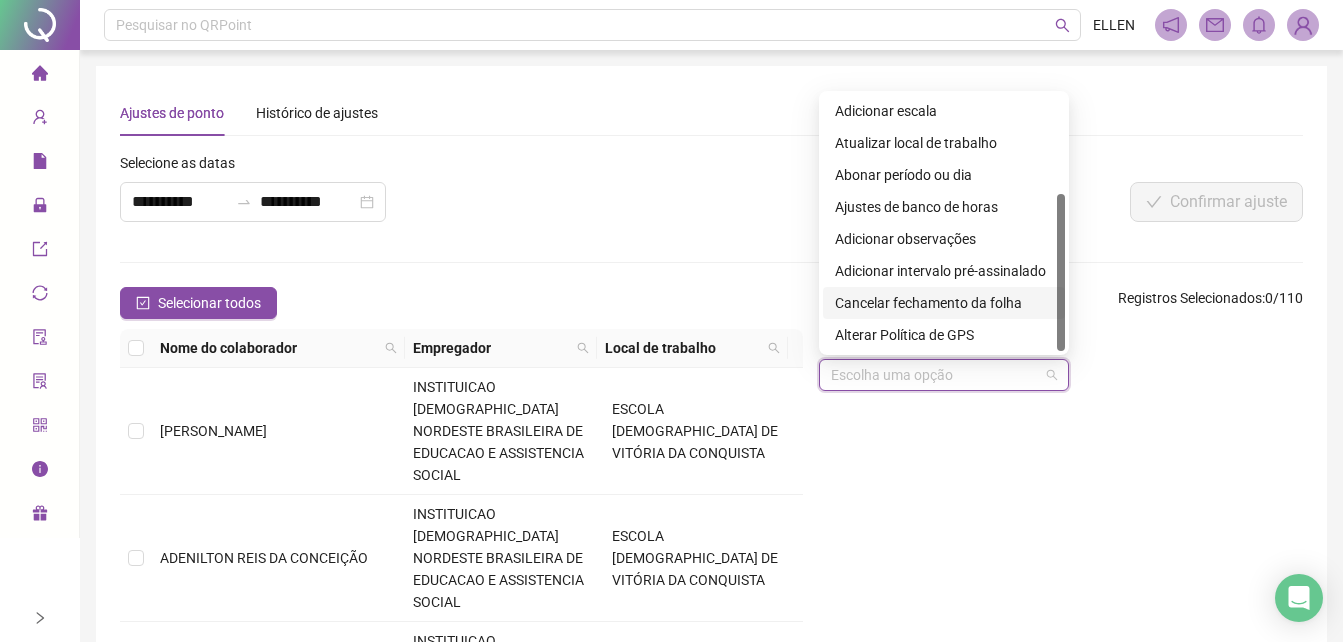 click on "Cancelar fechamento da folha" at bounding box center [944, 303] 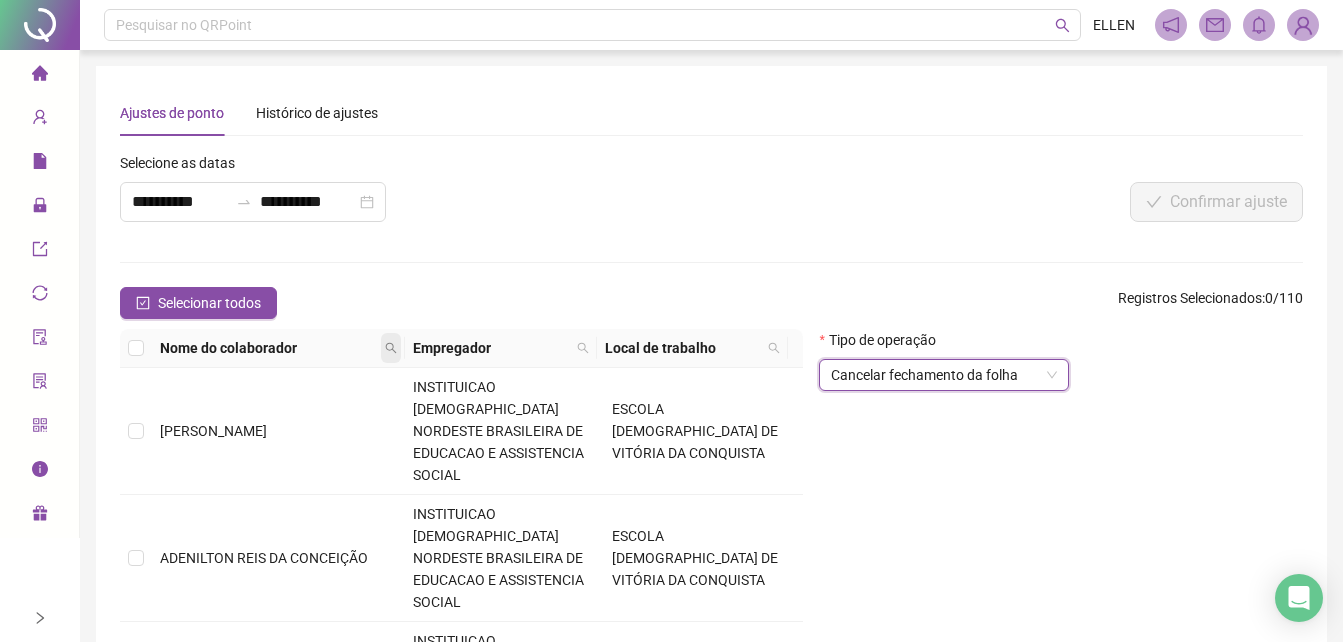 click 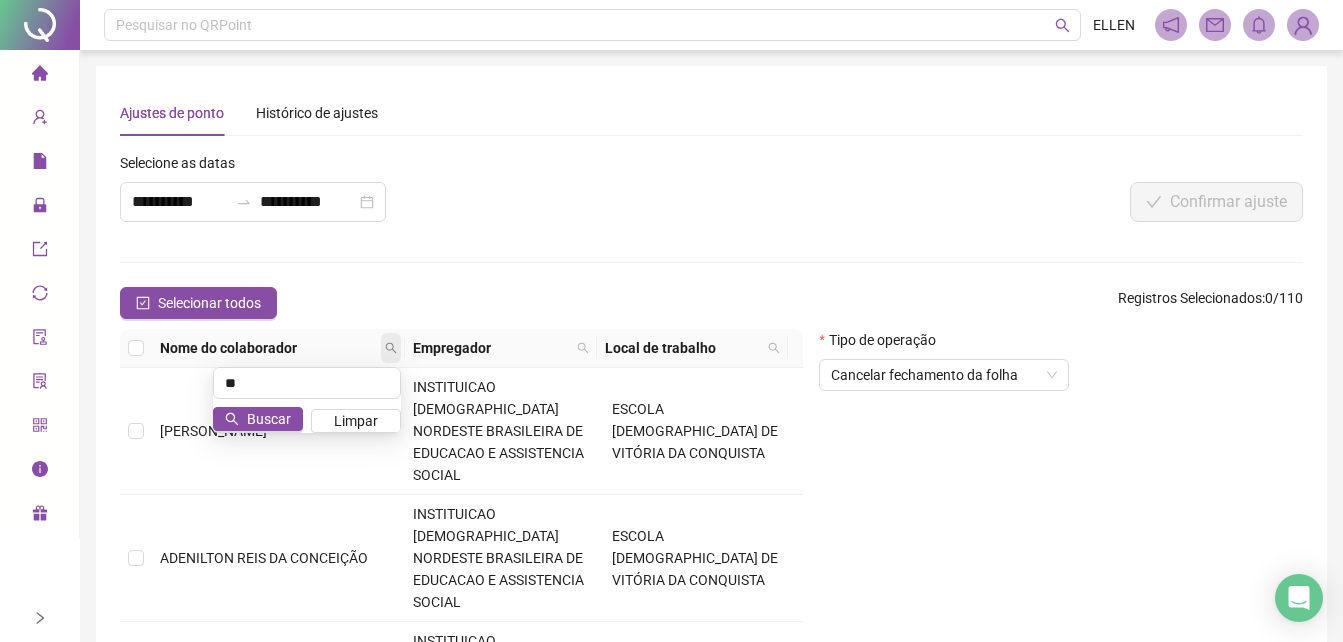 type on "**" 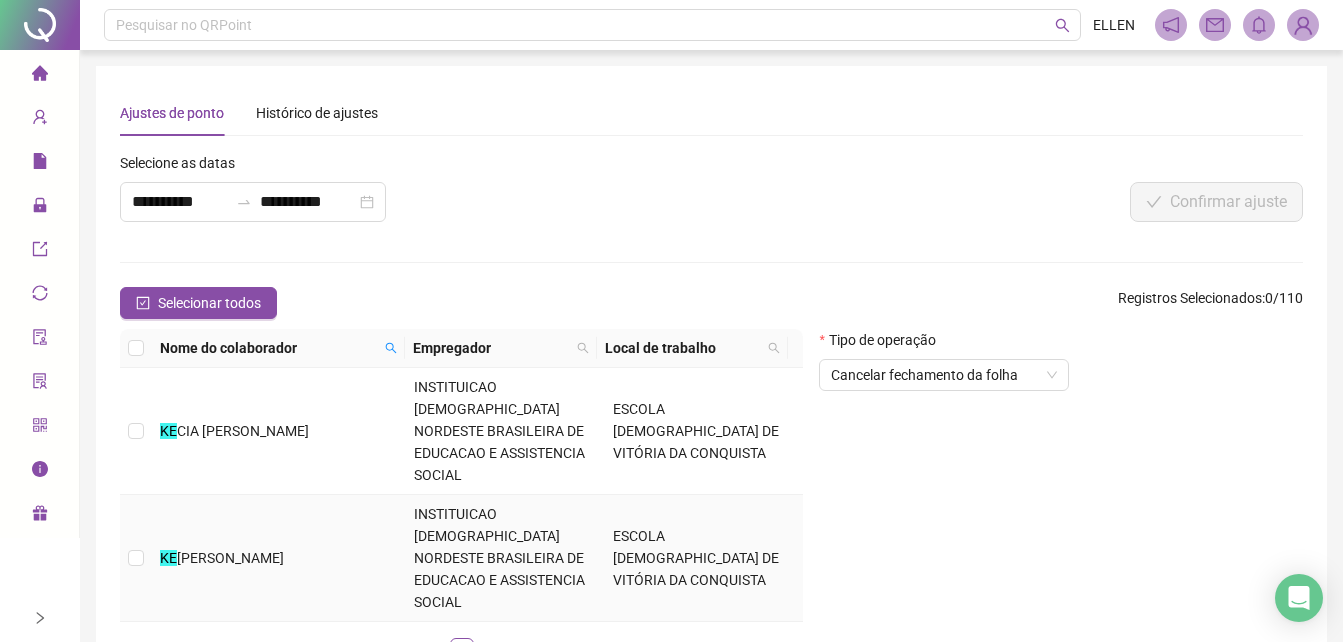 click on "KE [PERSON_NAME]" at bounding box center [279, 558] 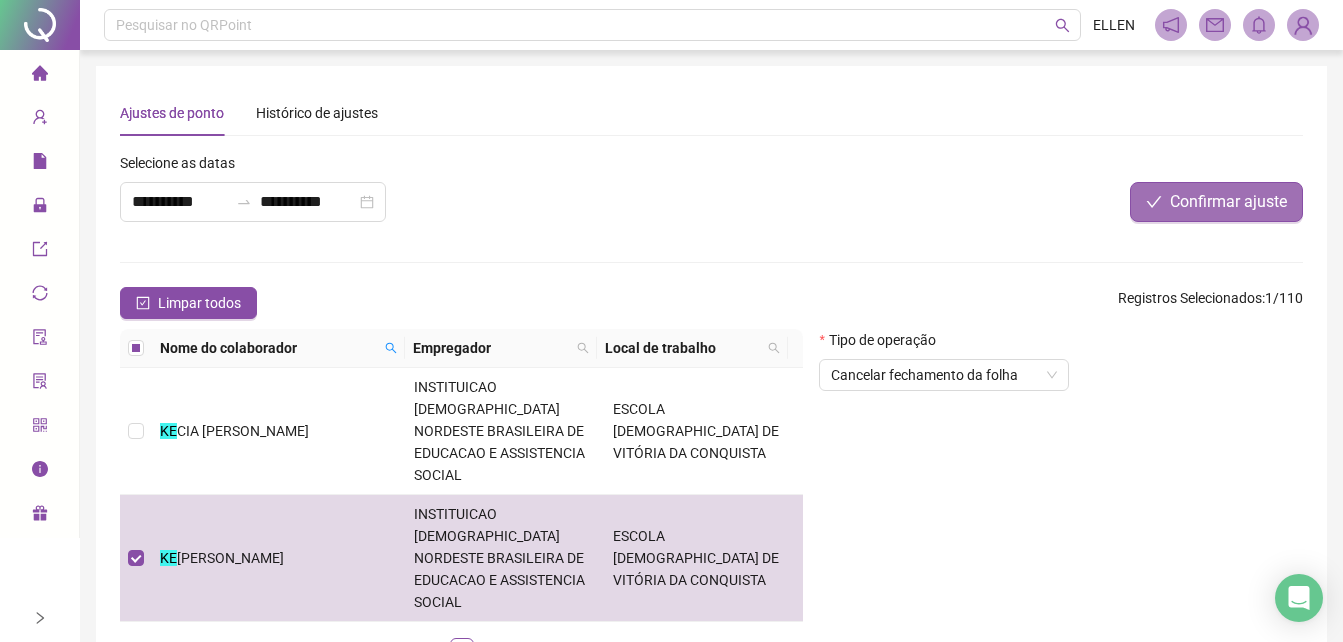 click on "Confirmar ajuste" at bounding box center [1228, 202] 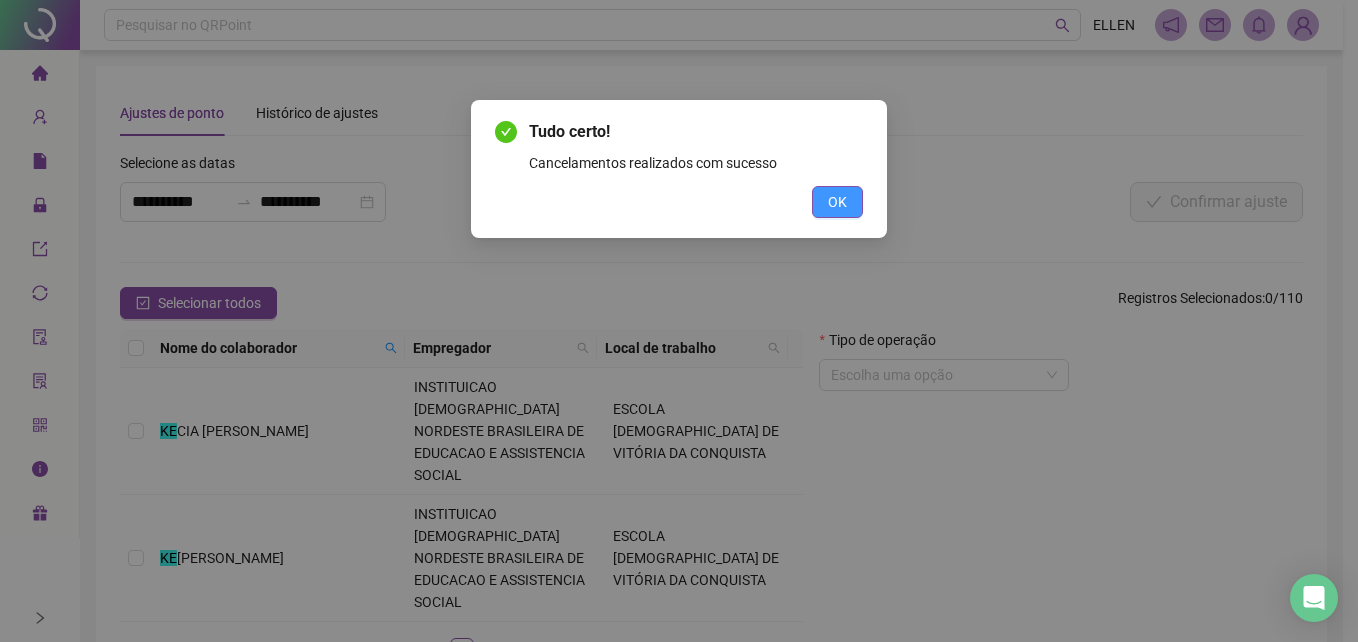 click on "OK" at bounding box center [837, 202] 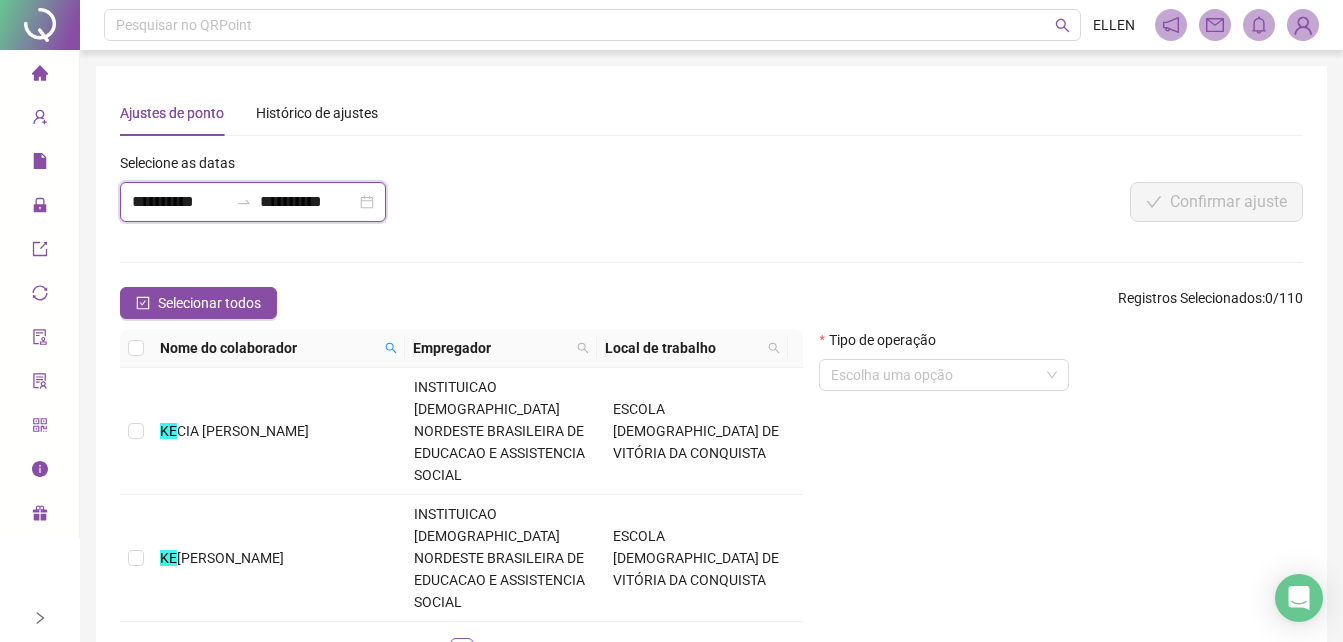 click on "**********" at bounding box center [180, 202] 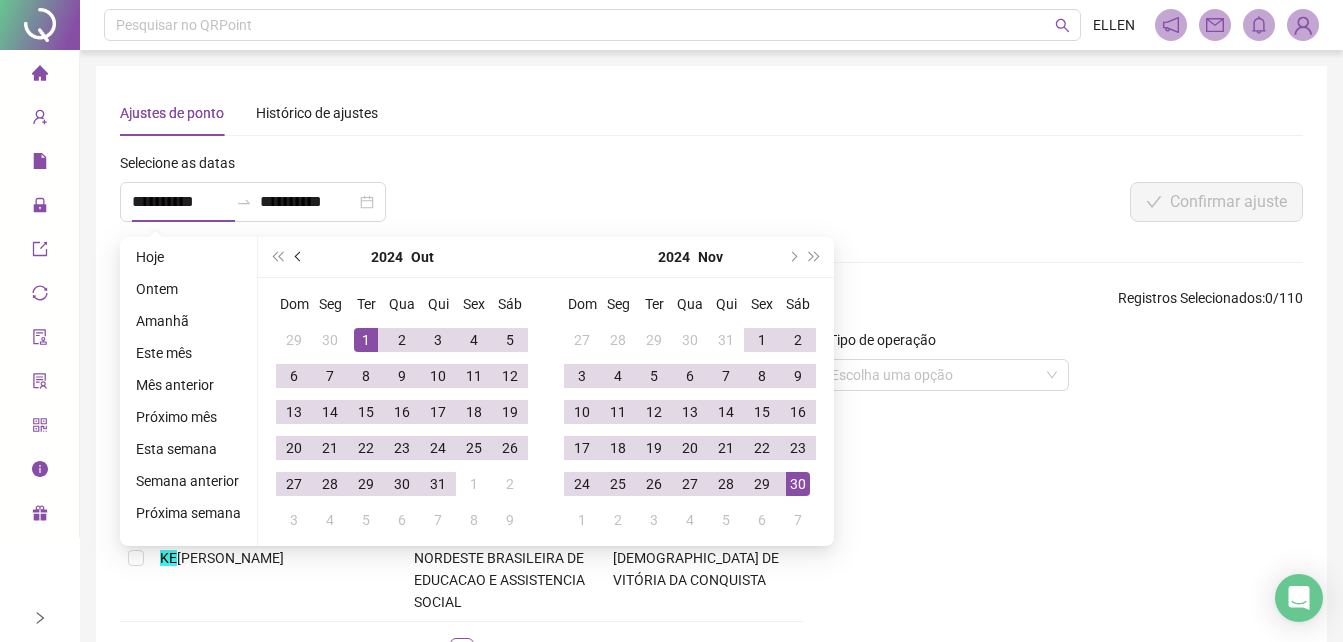 click at bounding box center [299, 257] 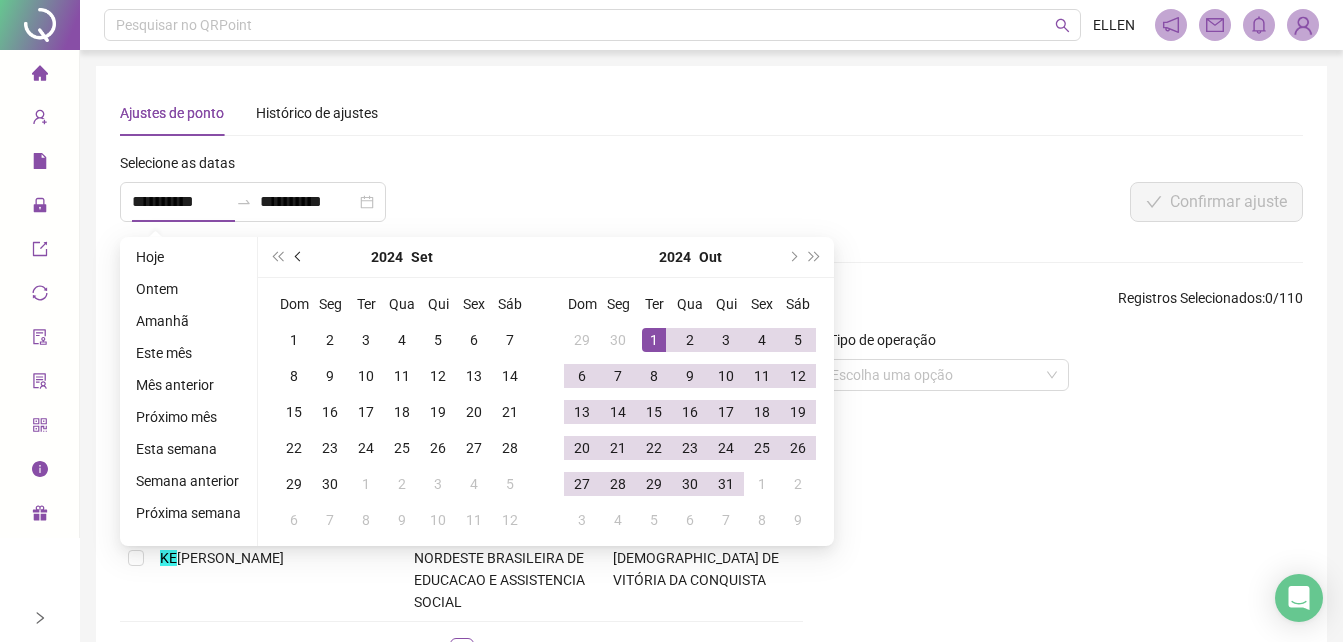 click at bounding box center (299, 257) 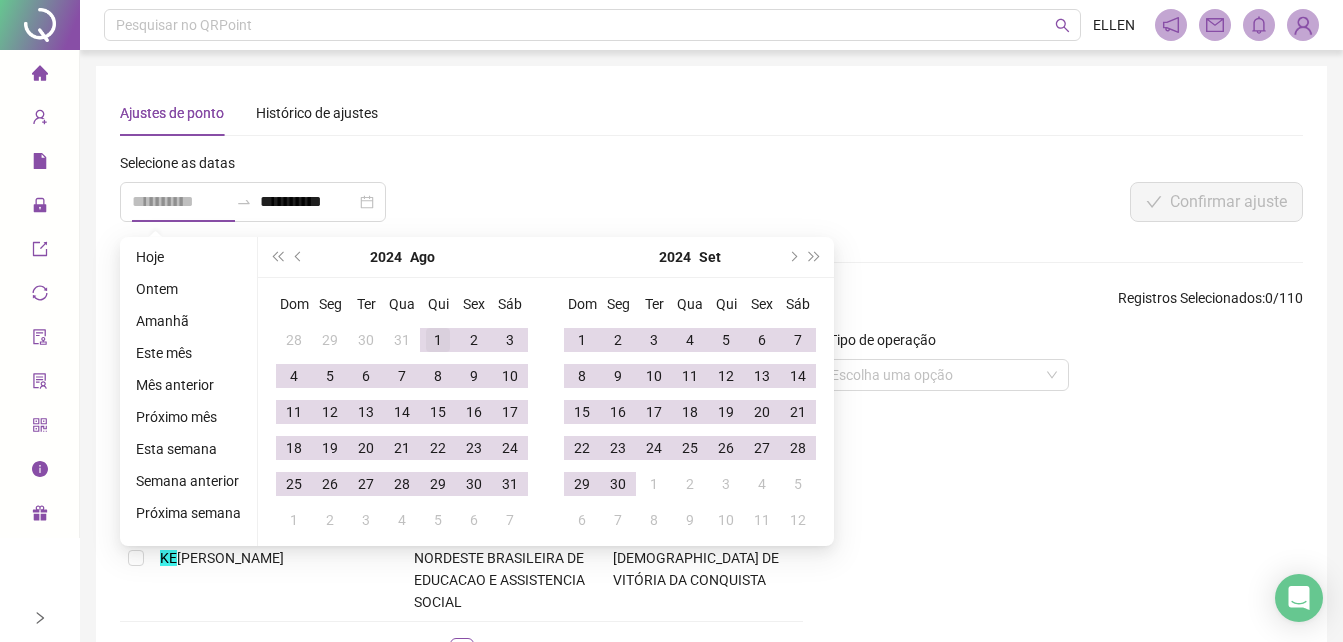 type on "**********" 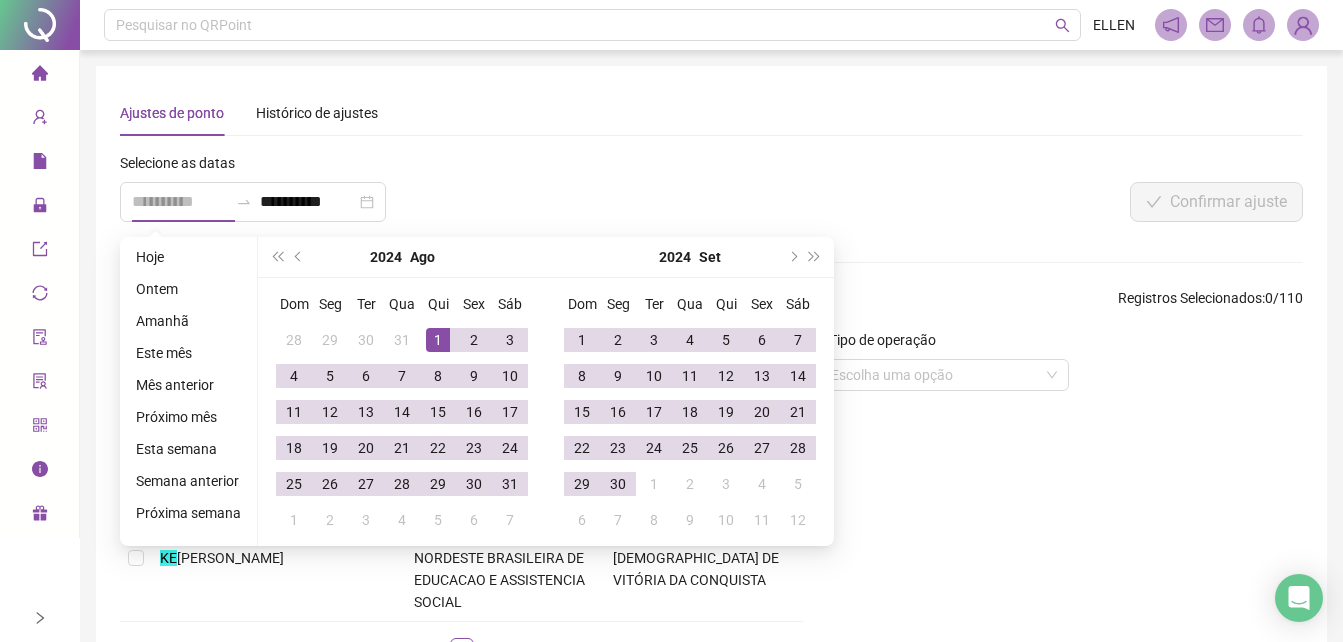 click on "1" at bounding box center (438, 340) 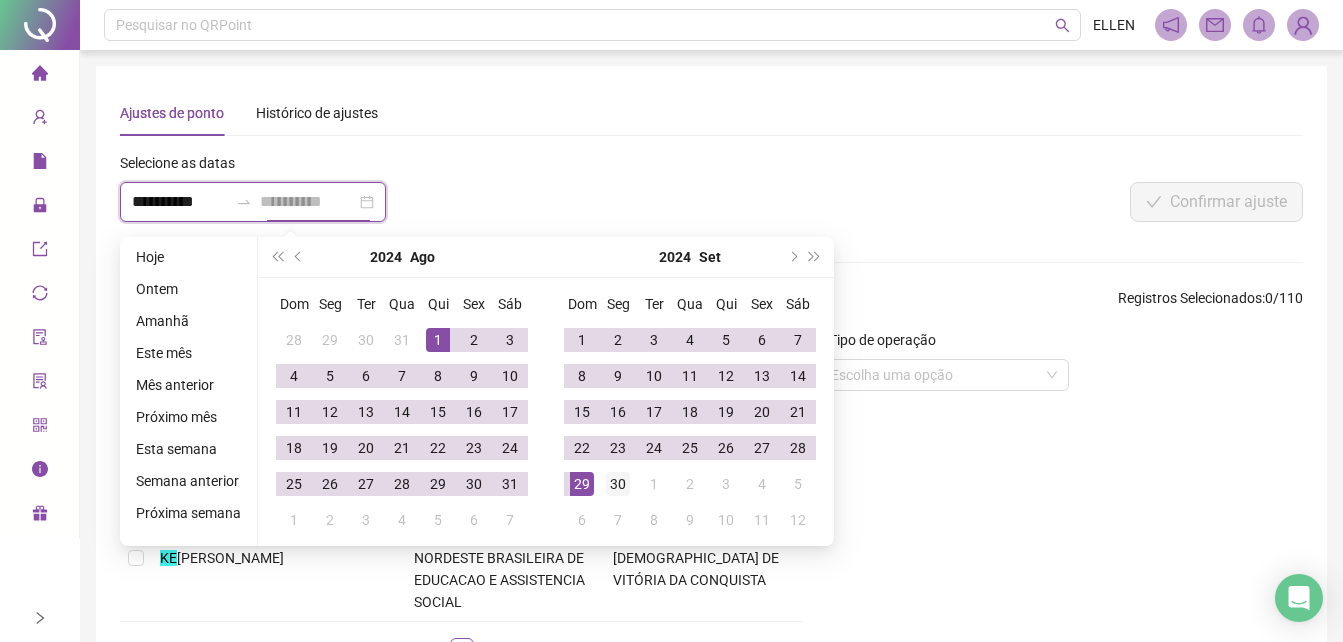 type on "**********" 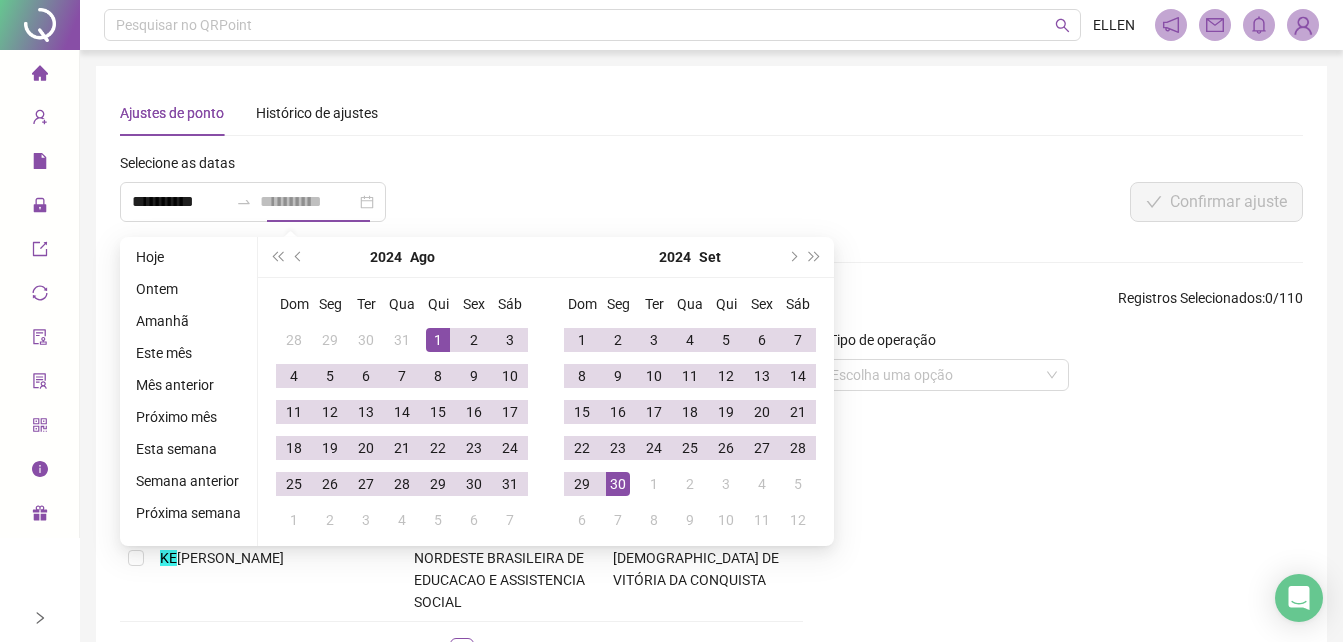 click on "30" at bounding box center [618, 484] 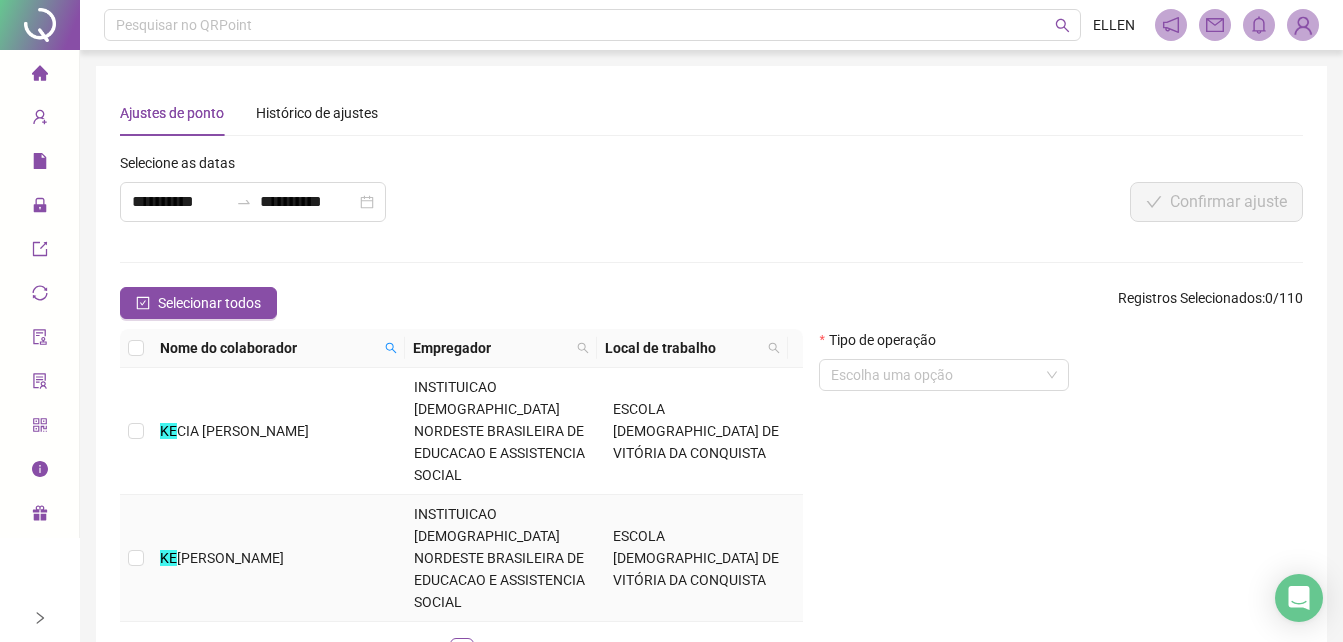 click on "KE [PERSON_NAME]" at bounding box center [279, 558] 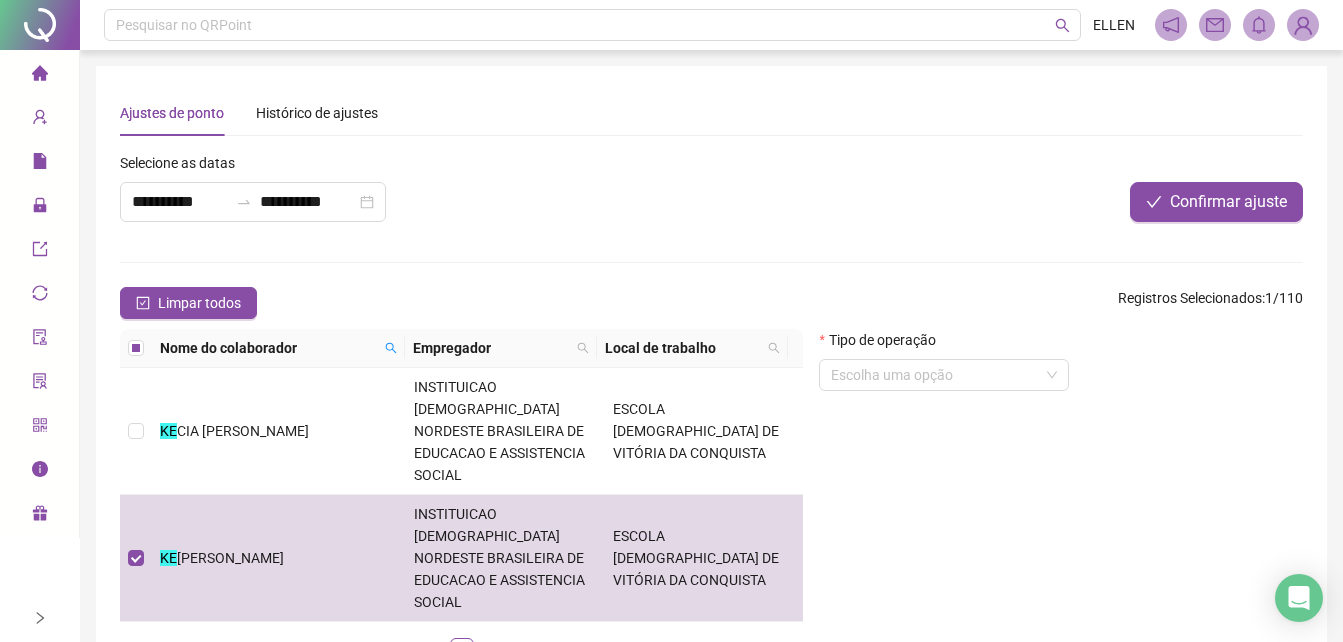 click on "Tipo de operação Escolha uma opção" at bounding box center (944, 368) 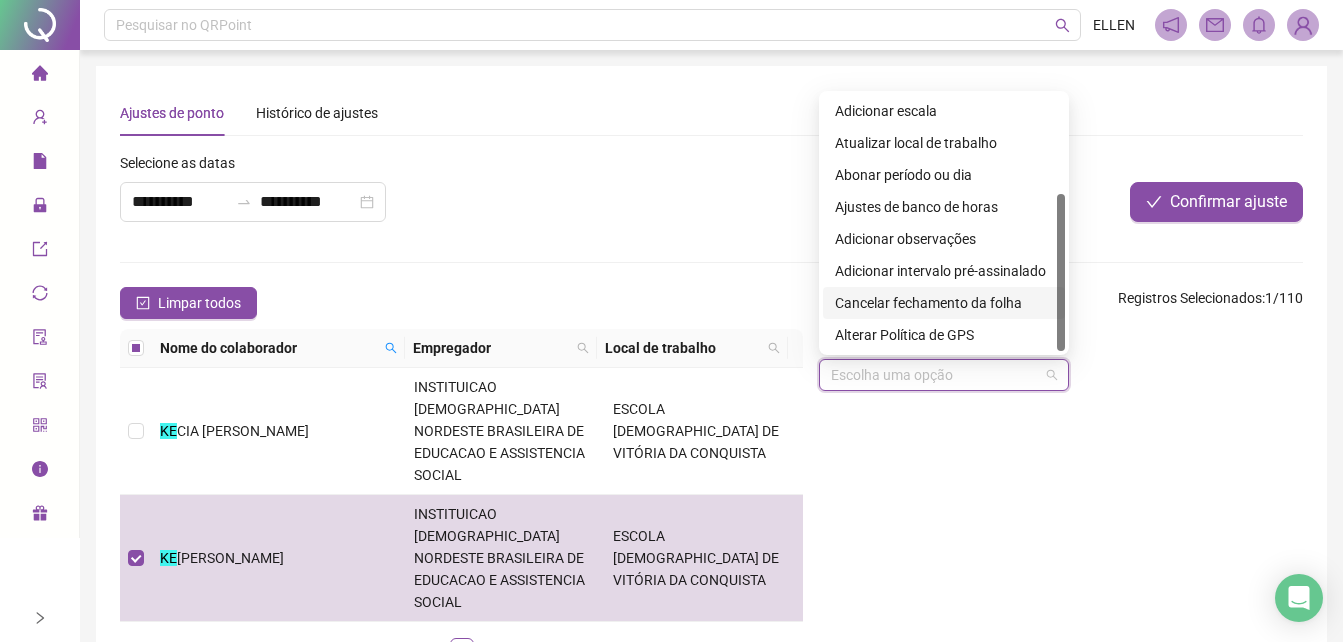 click at bounding box center [938, 375] 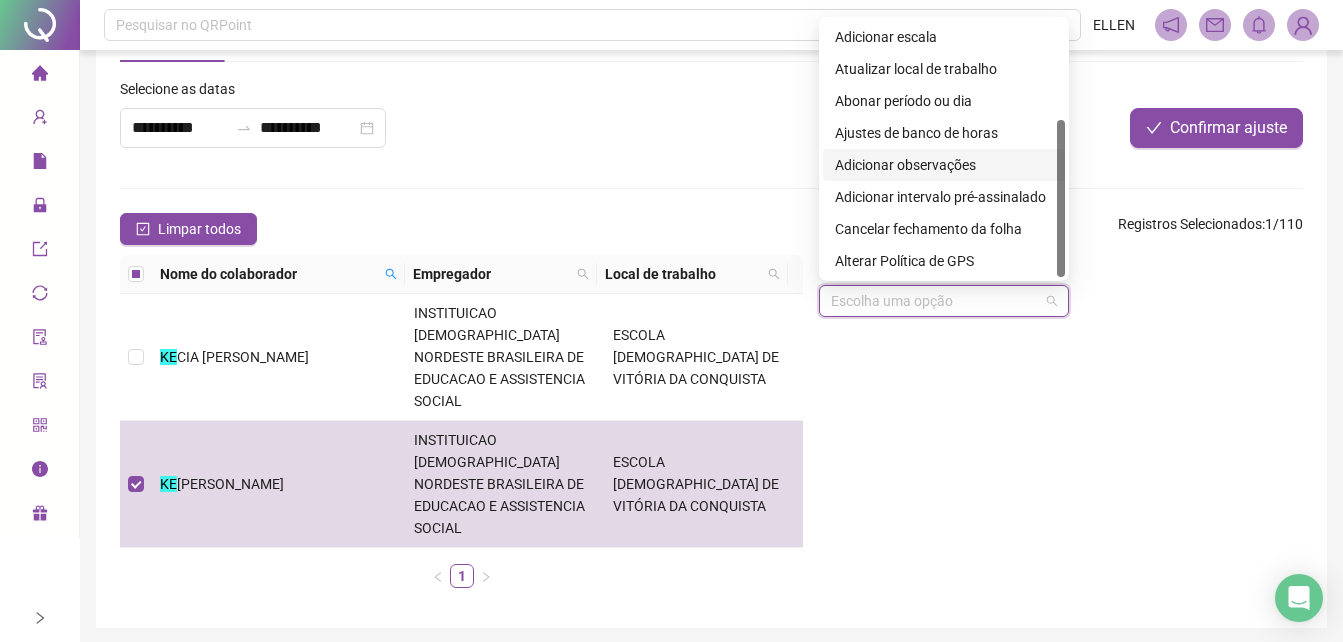 scroll, scrollTop: 100, scrollLeft: 0, axis: vertical 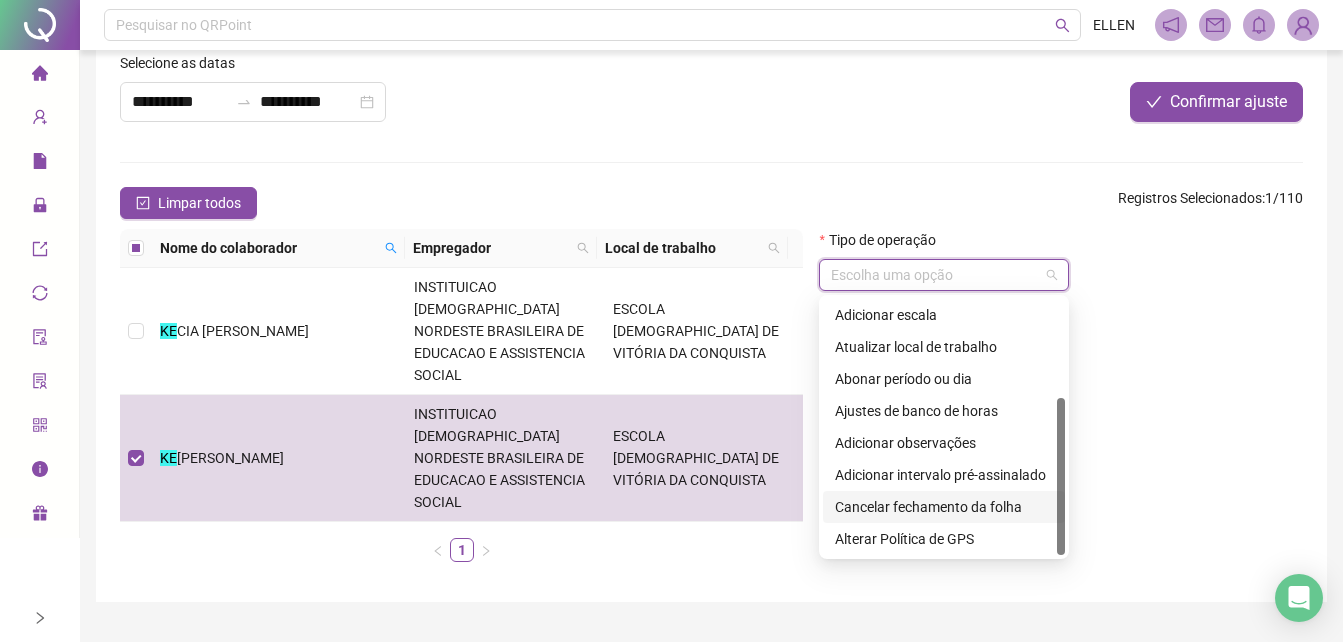 click on "Cancelar fechamento da folha" at bounding box center (944, 507) 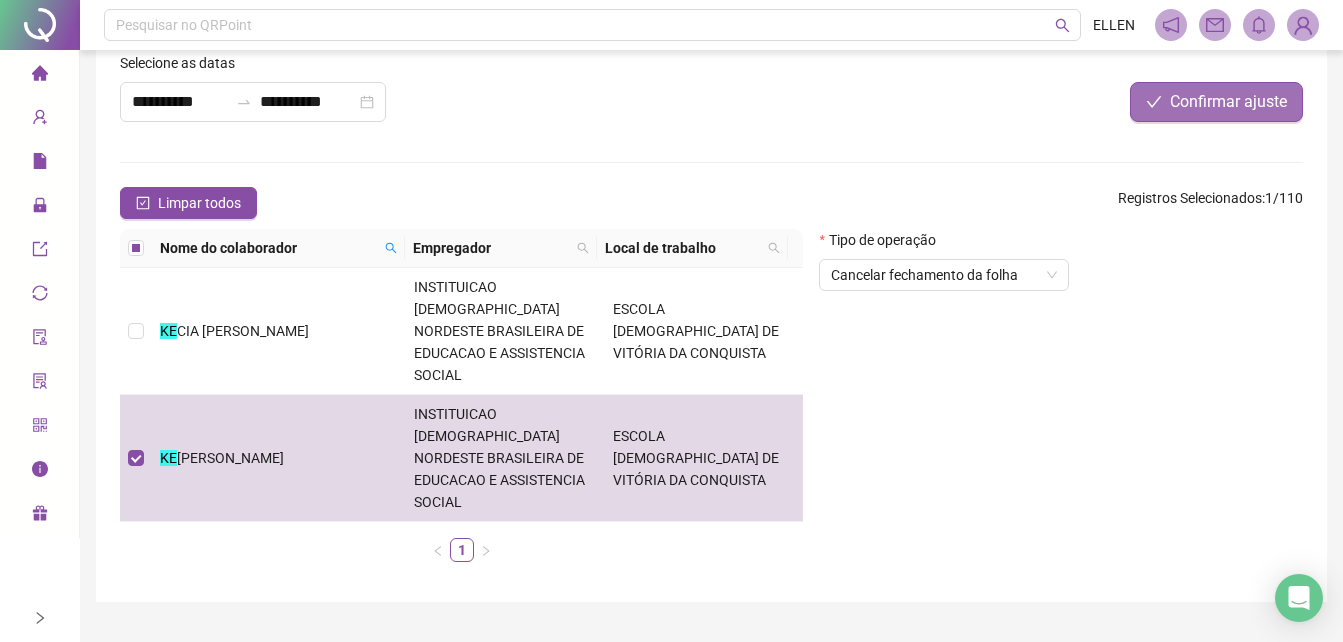 click 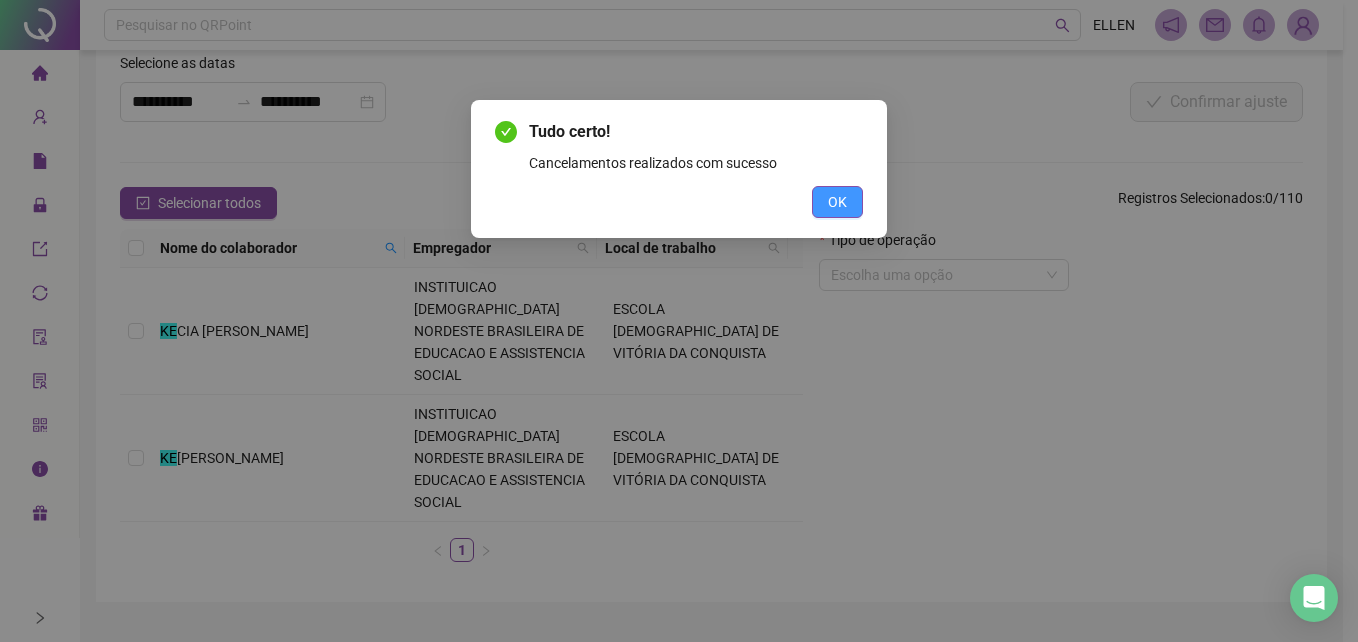 click on "OK" at bounding box center [837, 202] 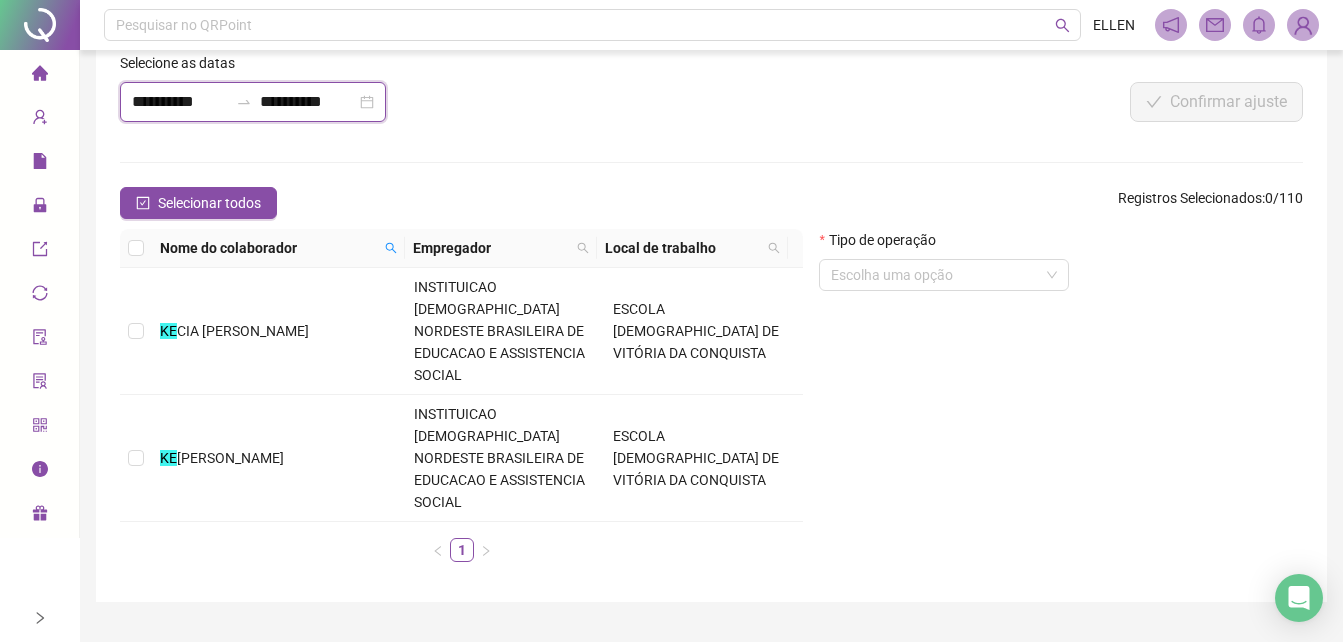 click on "**********" at bounding box center [180, 102] 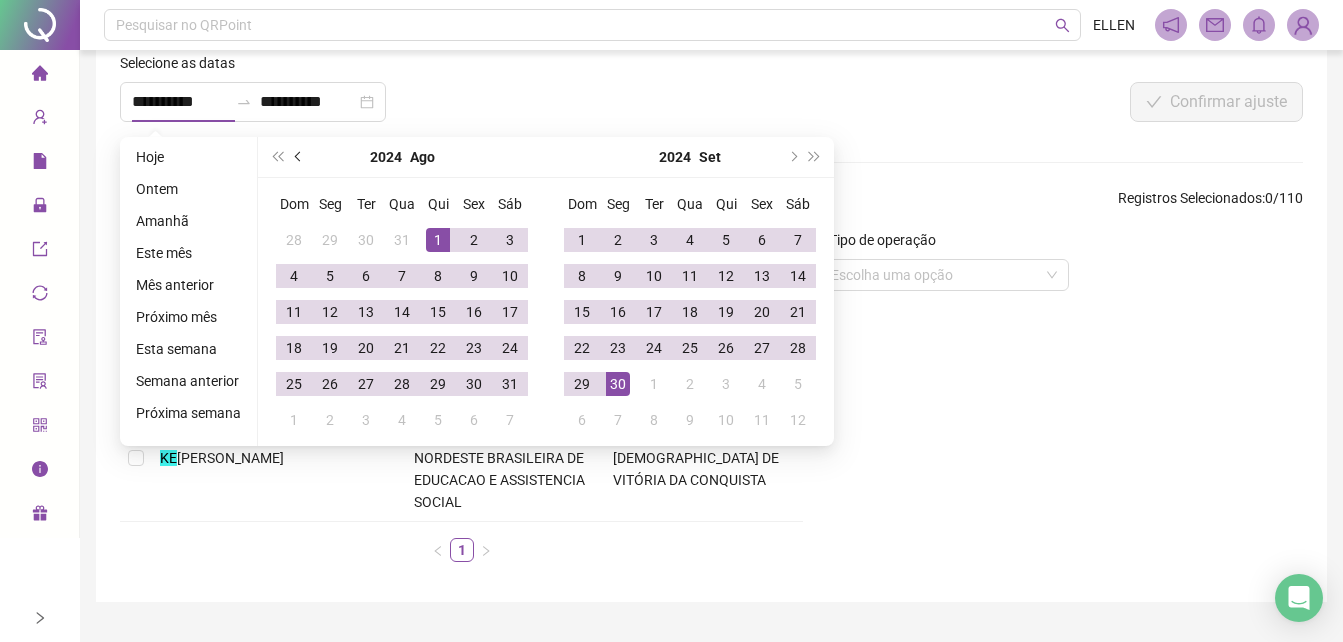 click at bounding box center (299, 157) 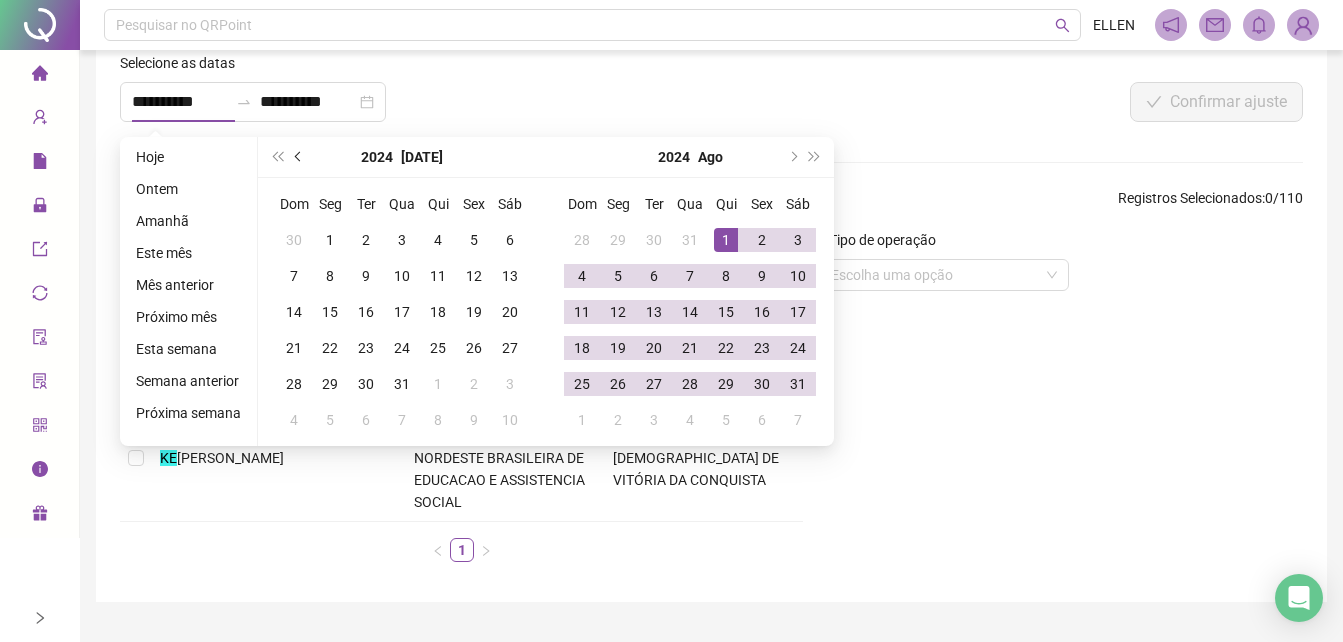 click at bounding box center [299, 157] 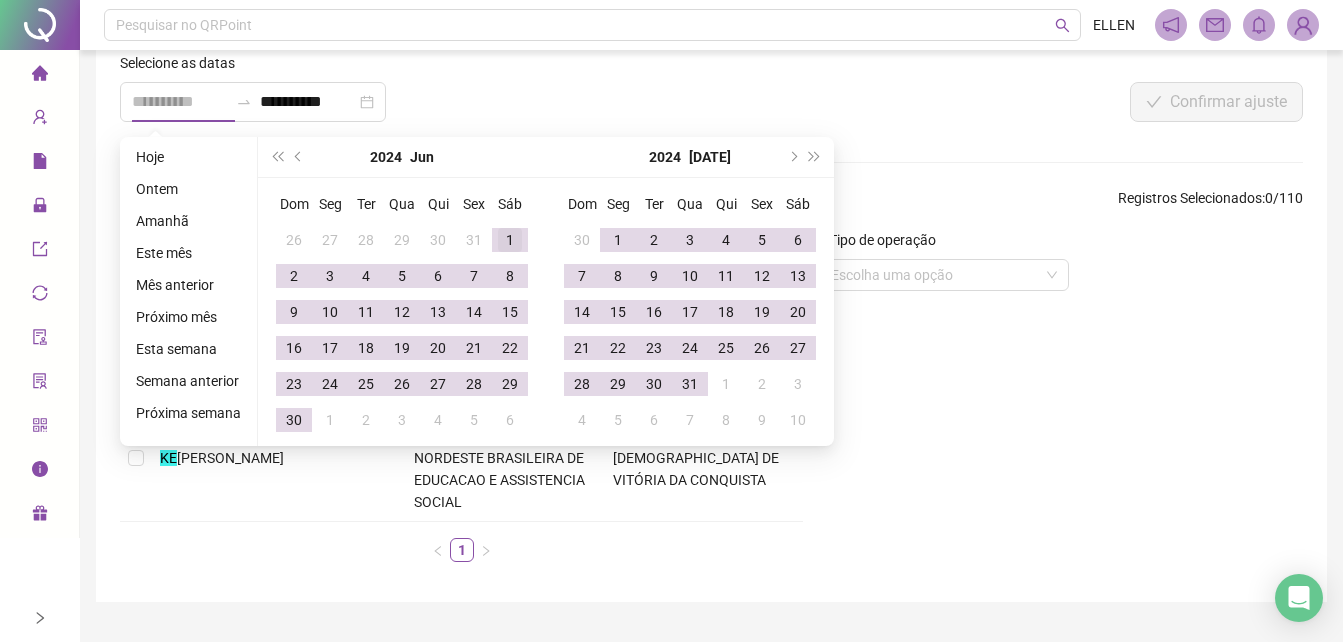 type on "**********" 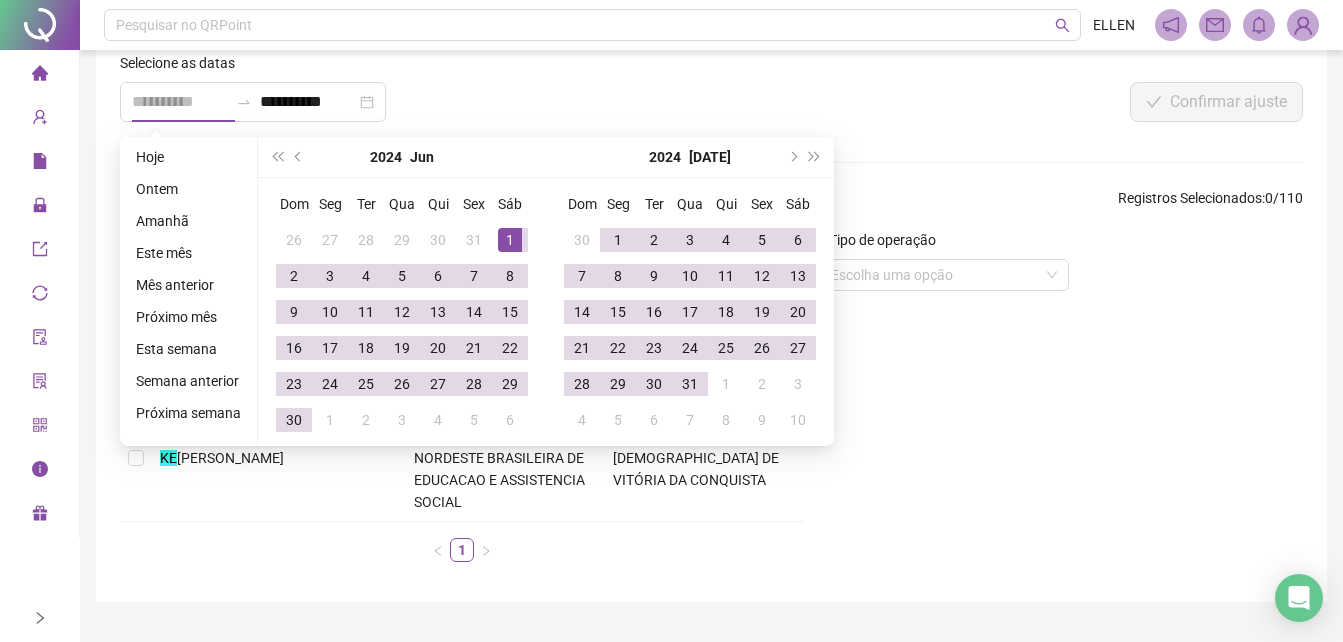 click on "1" at bounding box center (510, 240) 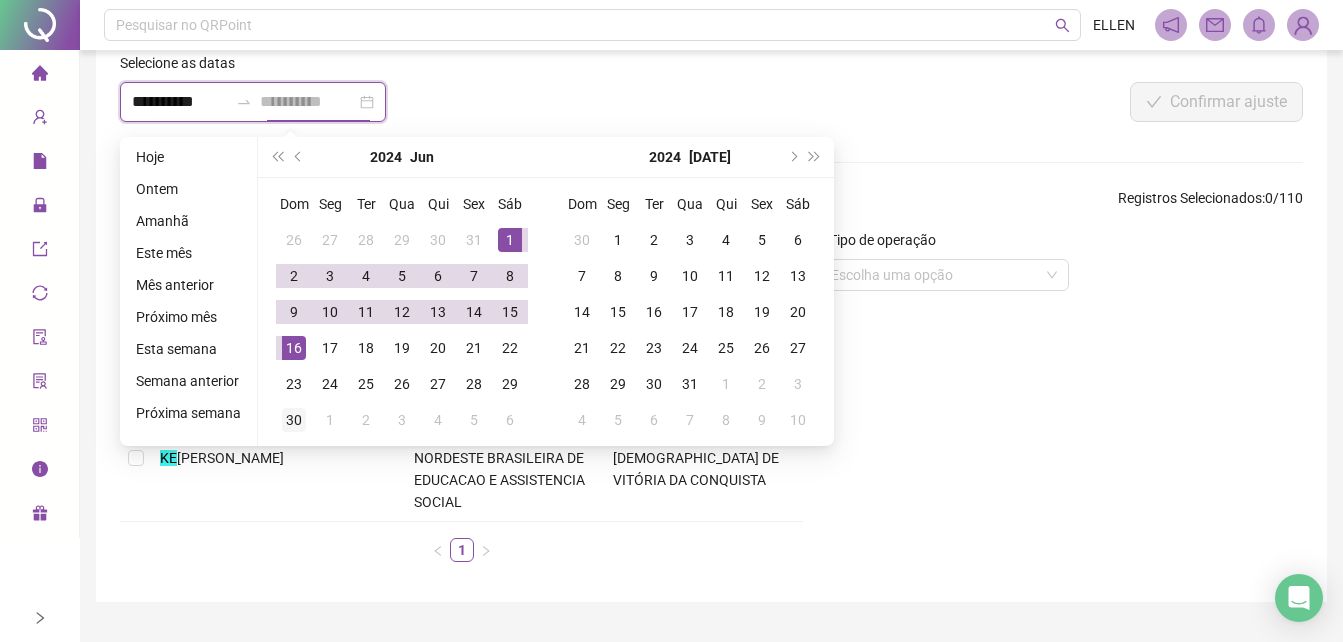 type on "**********" 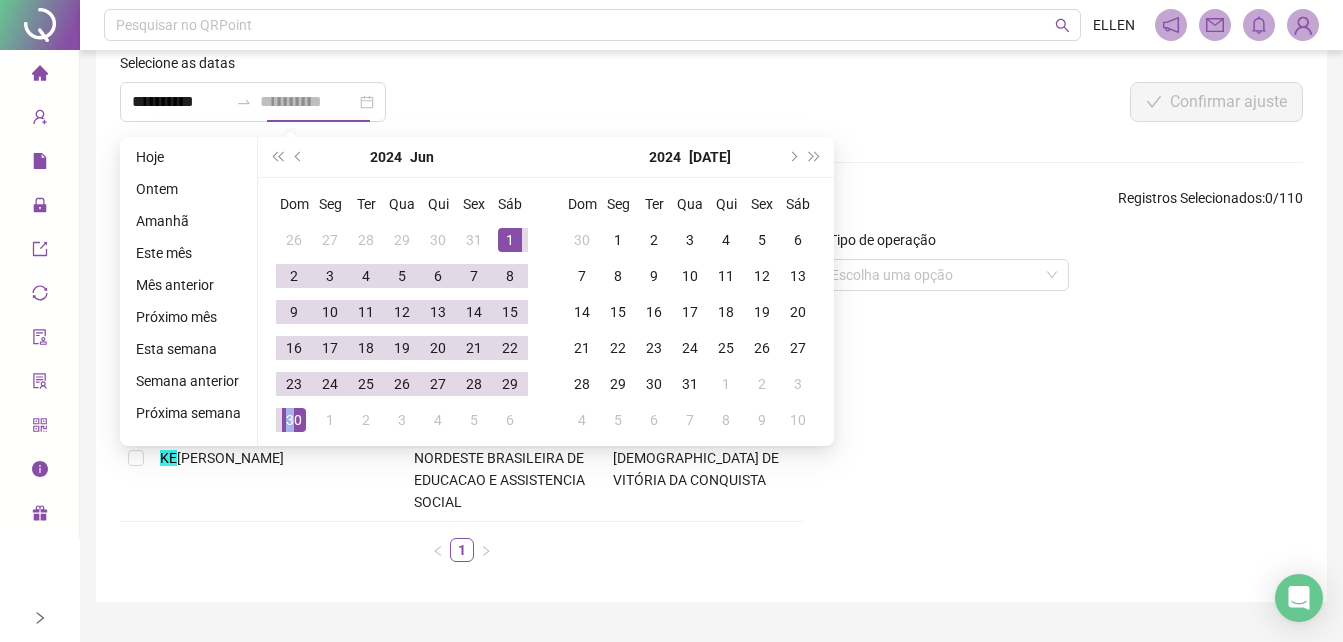 click on "30" at bounding box center (294, 420) 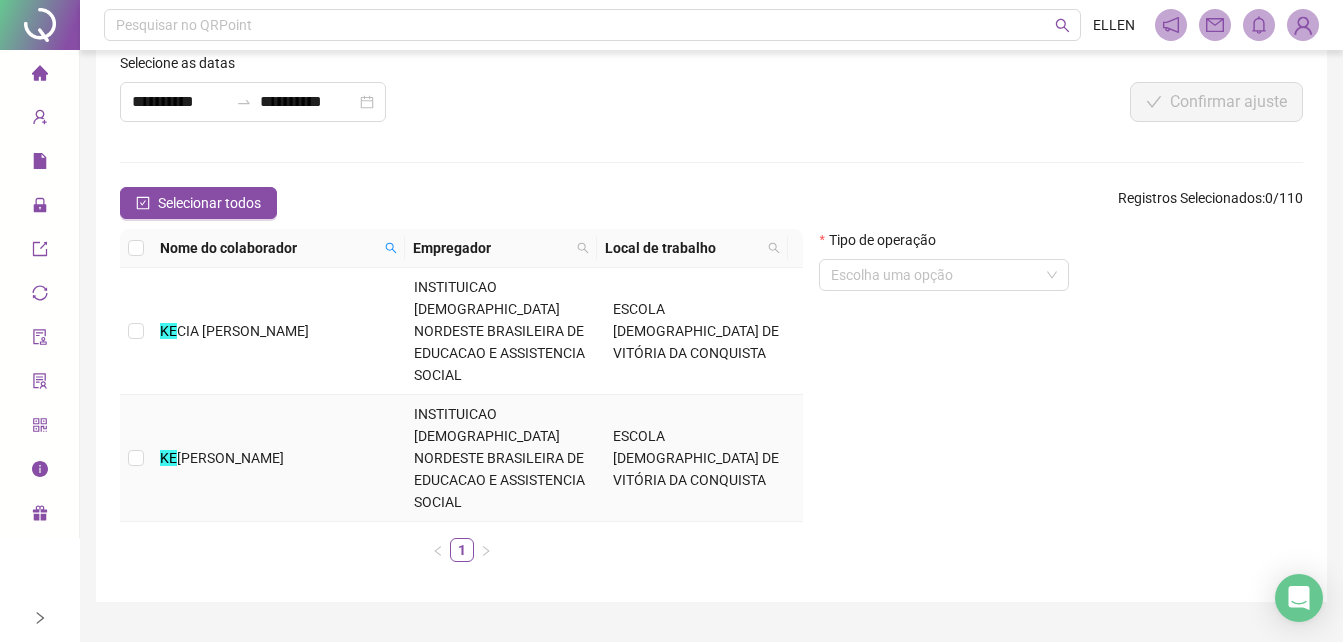 click on "INSTITUICAO [DEMOGRAPHIC_DATA] NORDESTE BRASILEIRA DE EDUCACAO E ASSISTENCIA SOCIAL" at bounding box center (505, 458) 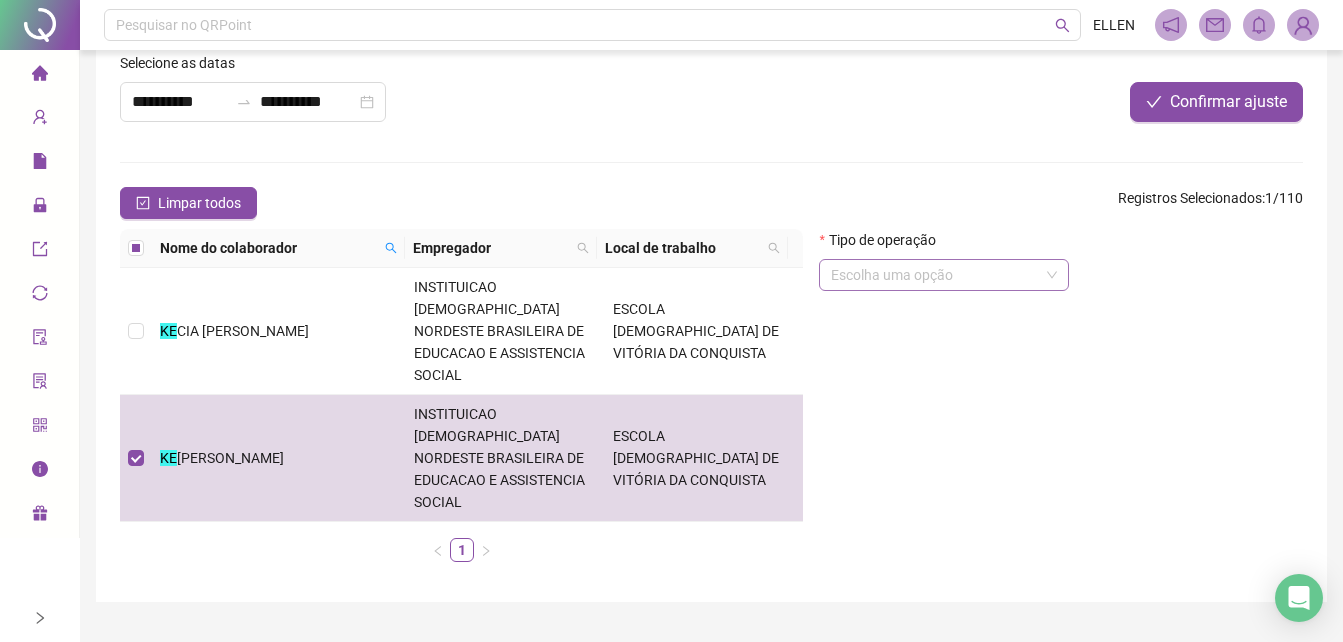 click at bounding box center (938, 275) 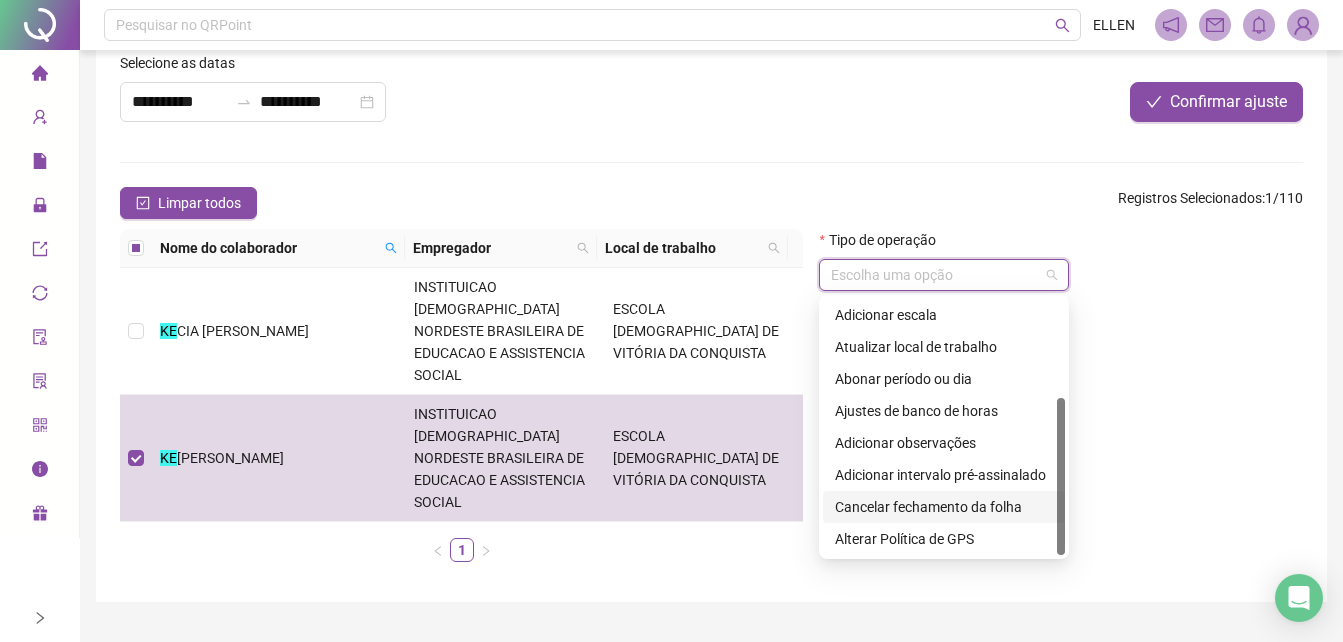 click on "Cancelar fechamento da folha" at bounding box center (944, 507) 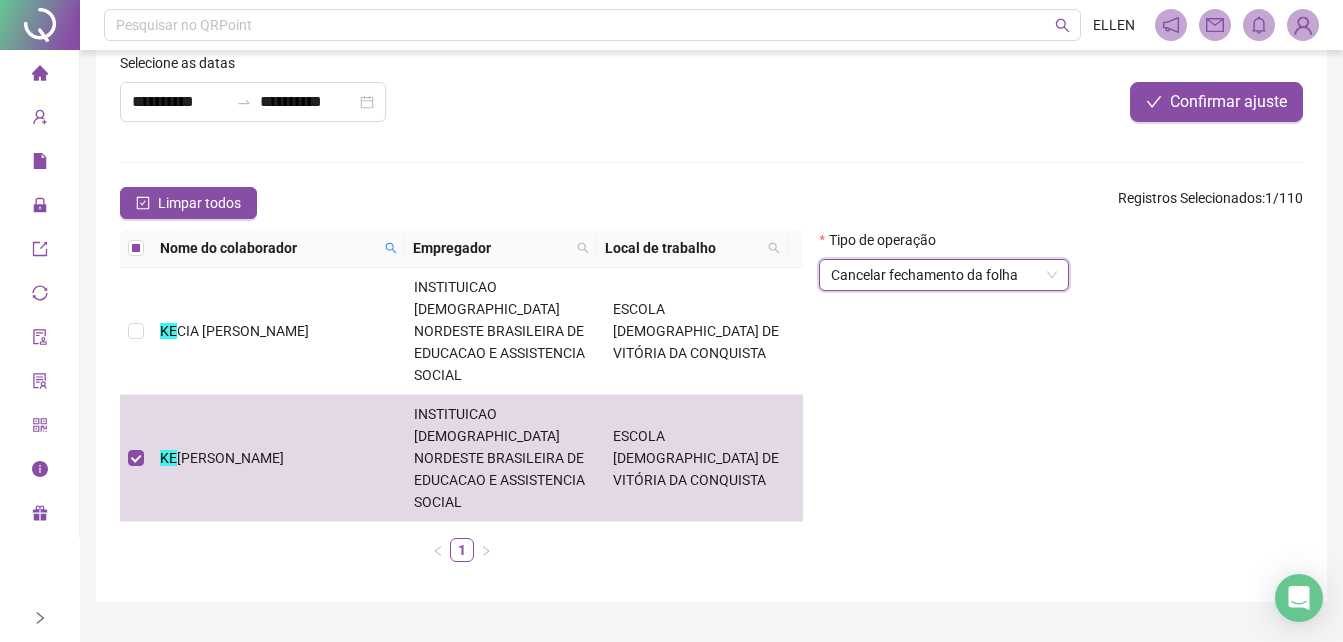 click on "Confirmar ajuste" at bounding box center (1056, 95) 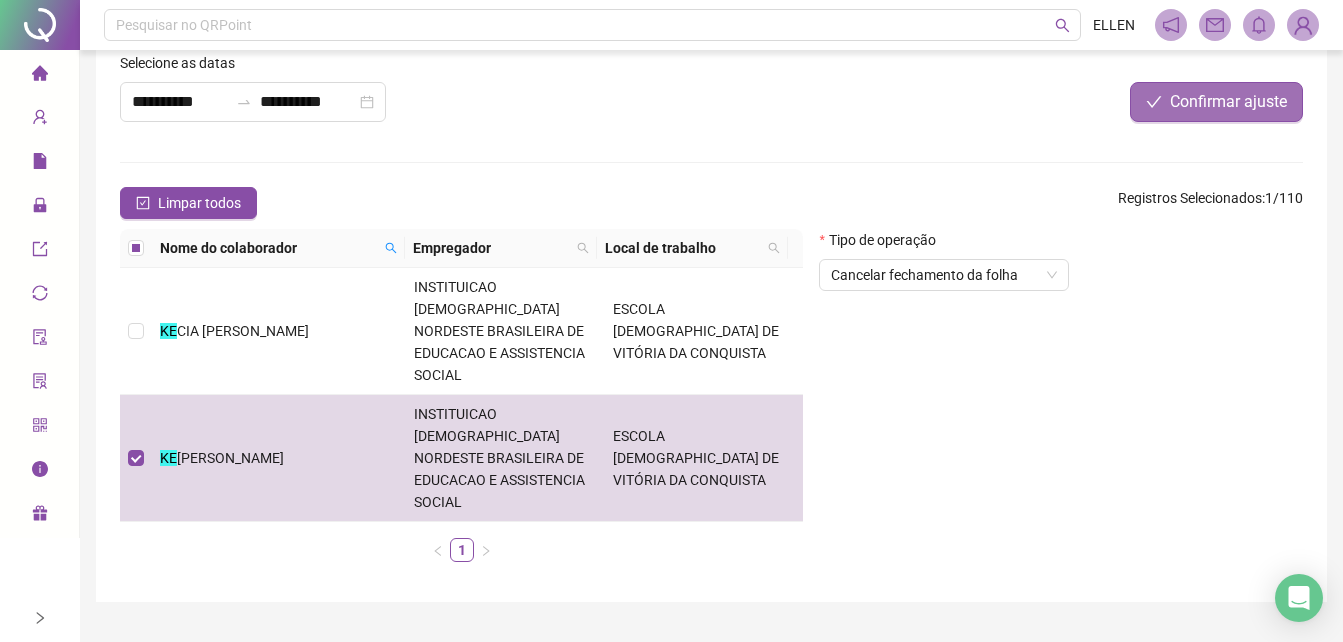 click on "Confirmar ajuste" at bounding box center (1228, 102) 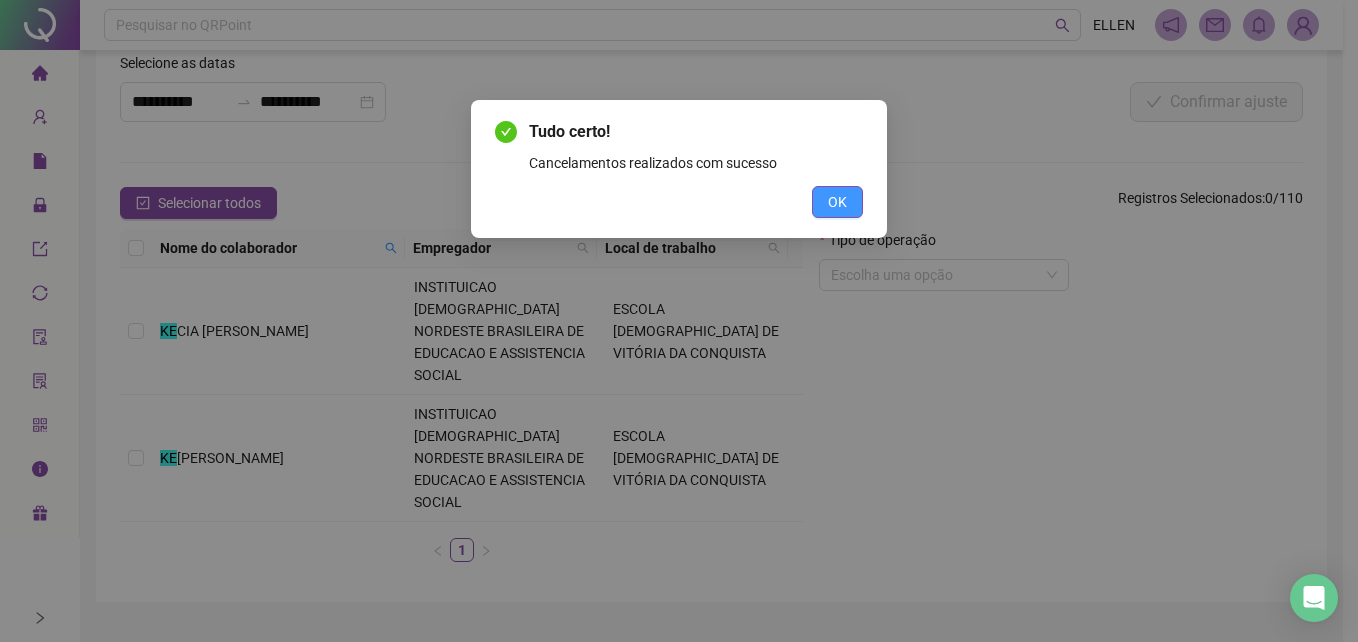 click on "OK" at bounding box center [837, 202] 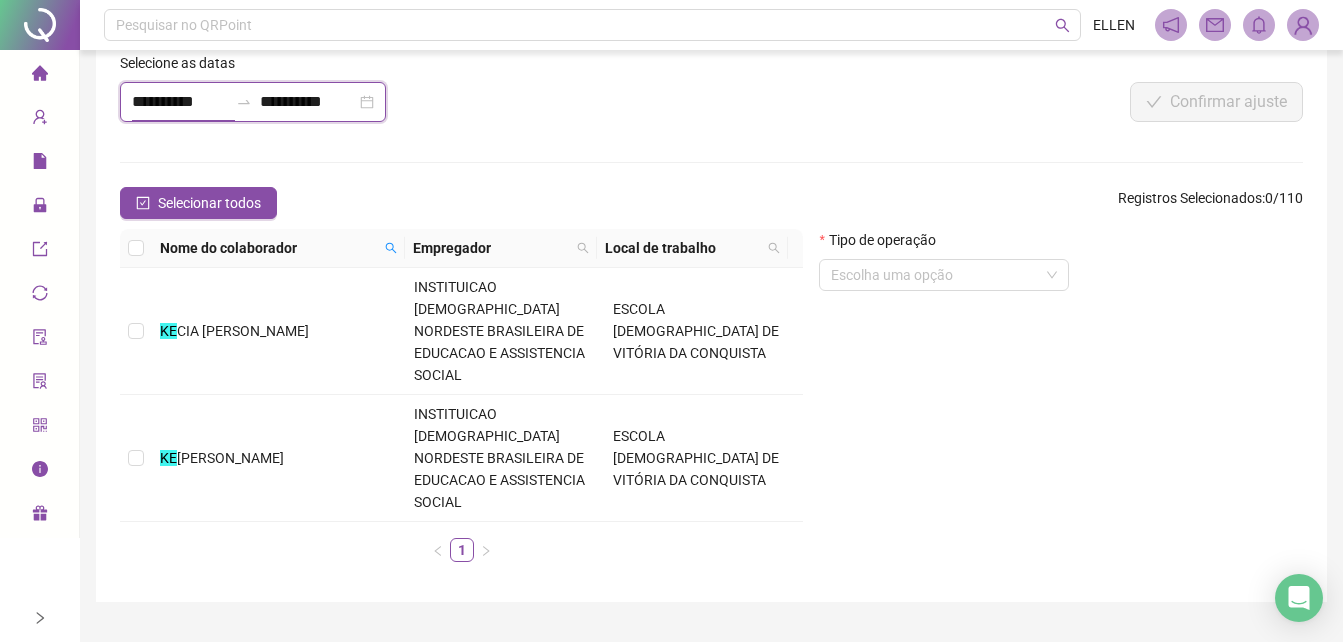 click on "**********" at bounding box center (180, 102) 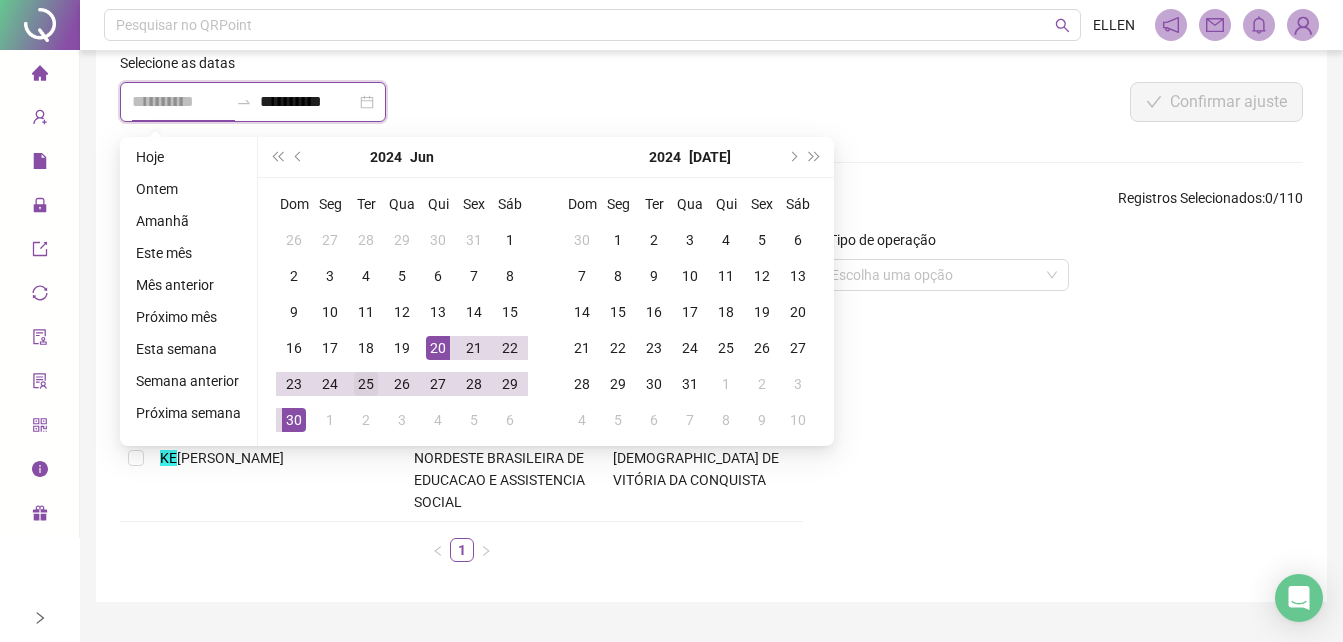 type on "**********" 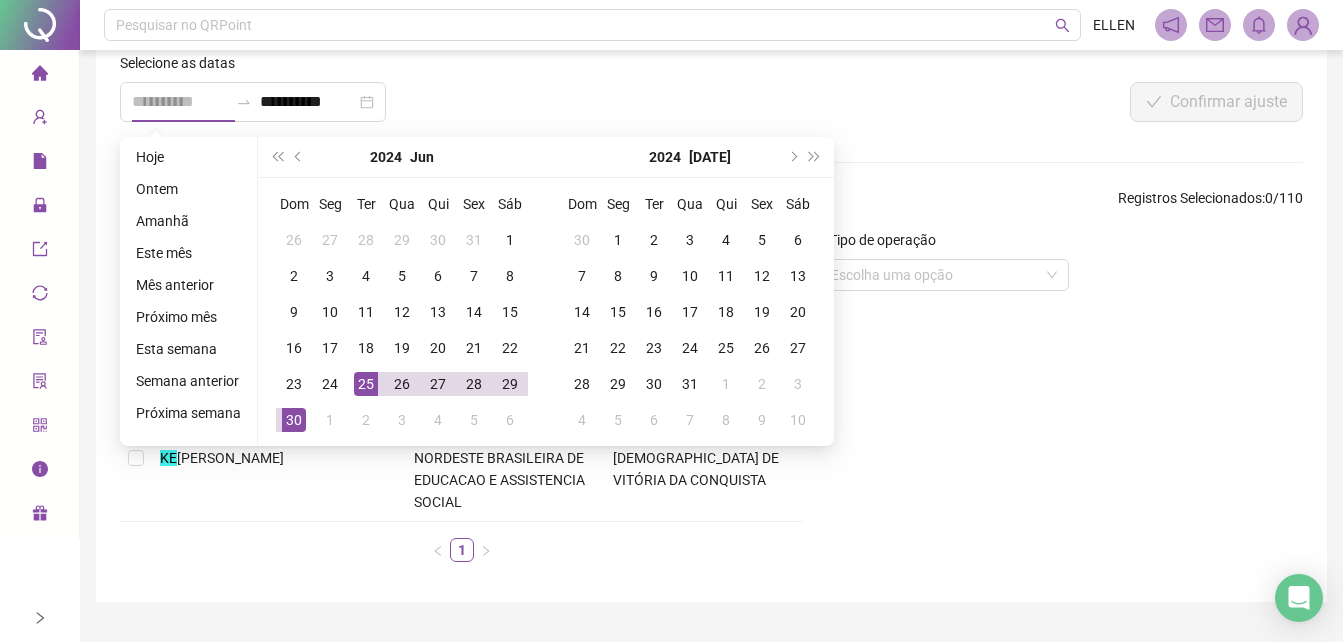 click on "25" at bounding box center [366, 384] 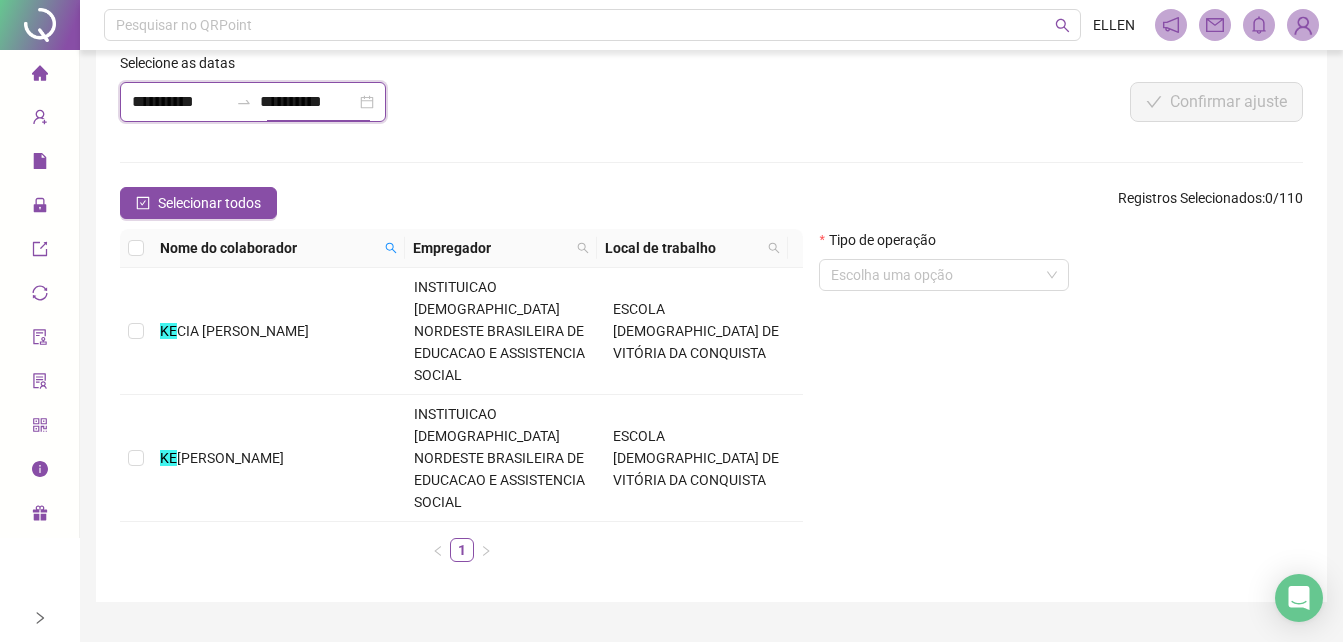 click on "**********" at bounding box center (308, 102) 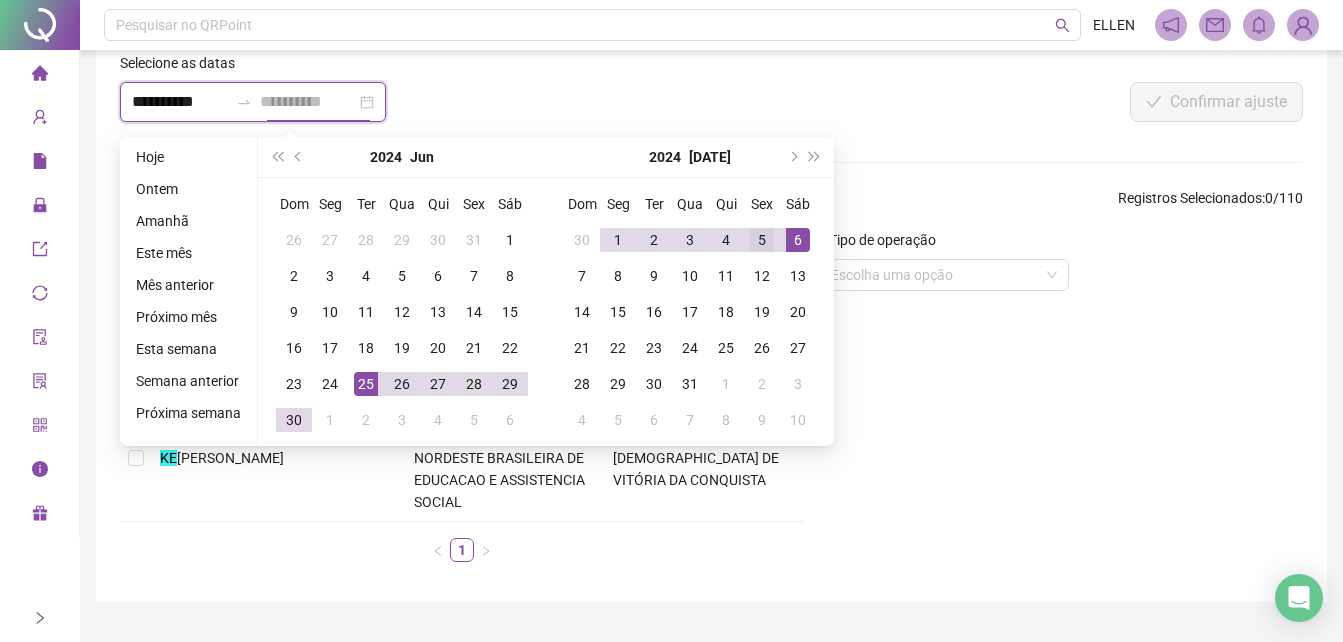 type on "**********" 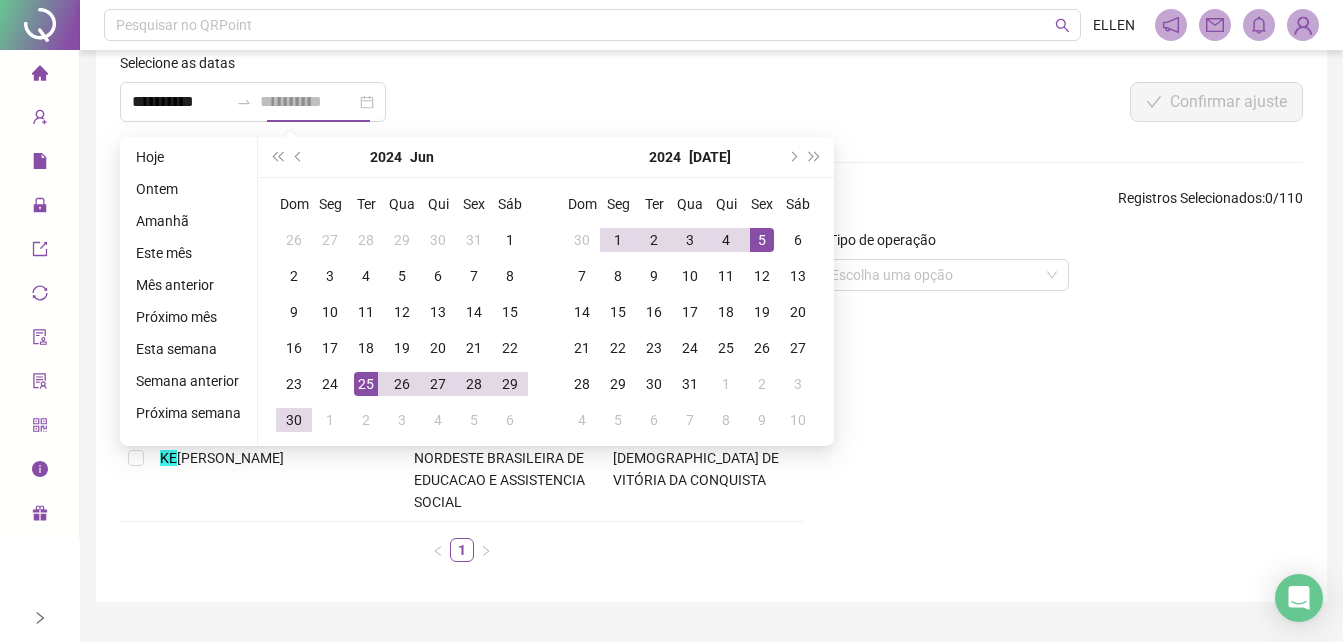 click on "5" at bounding box center (762, 240) 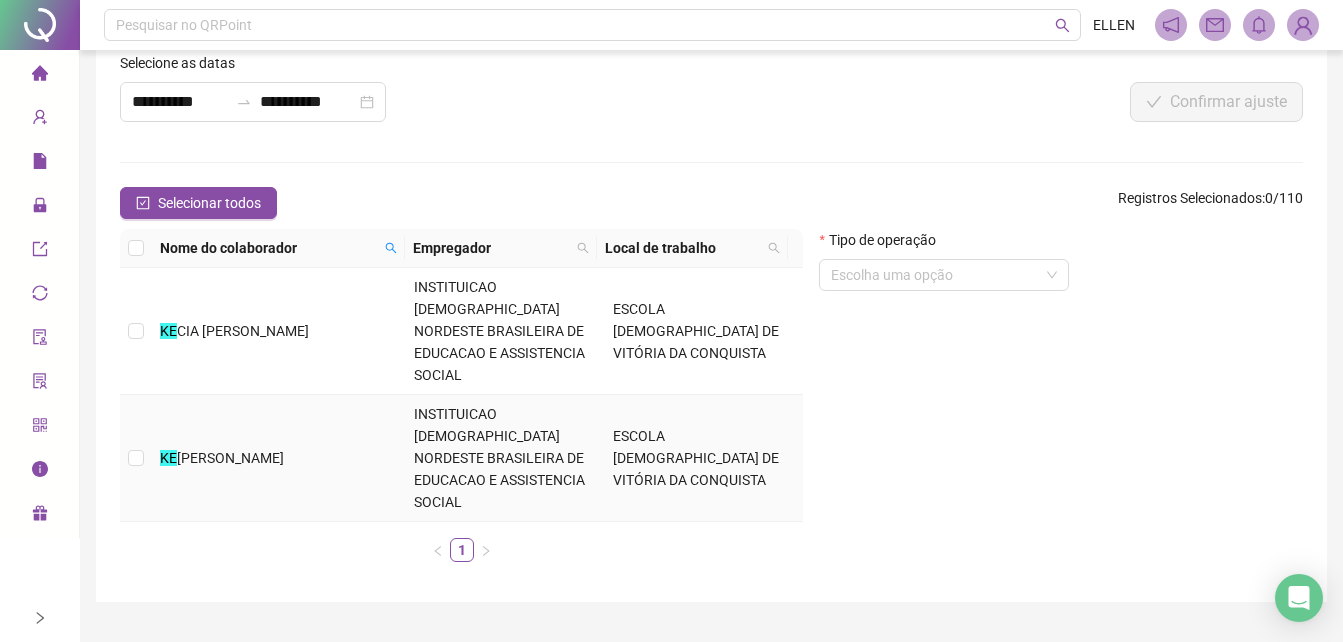 click on "KE [PERSON_NAME]" at bounding box center (279, 458) 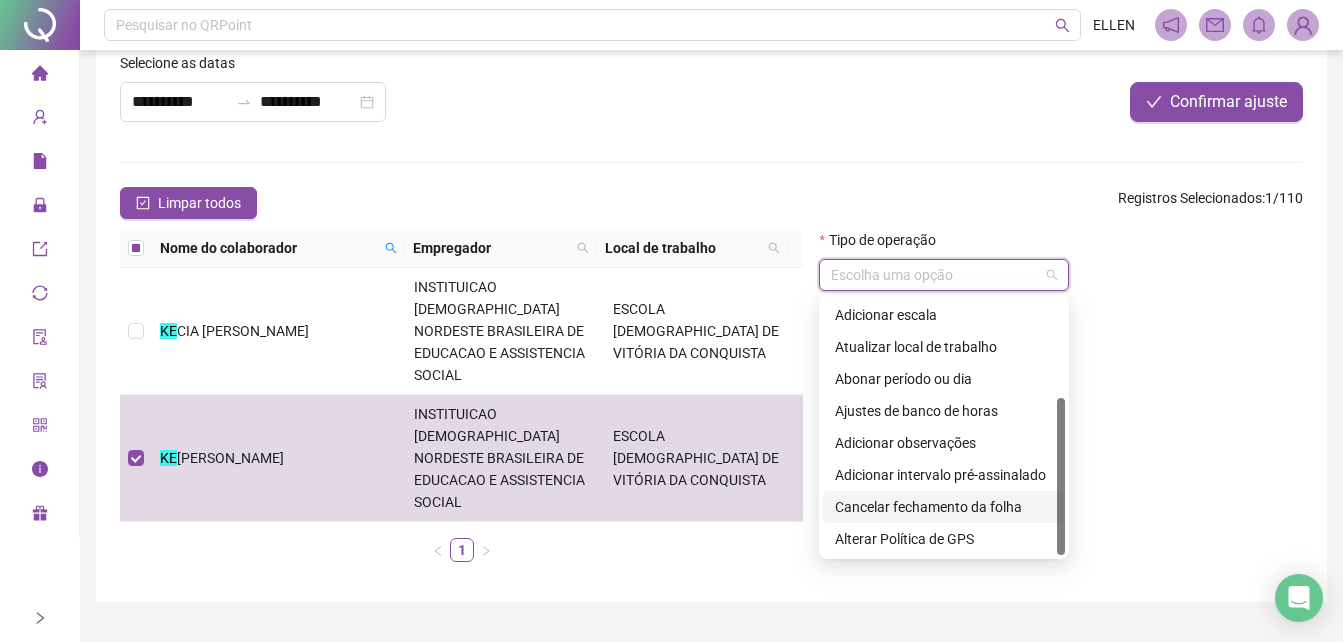click at bounding box center [938, 275] 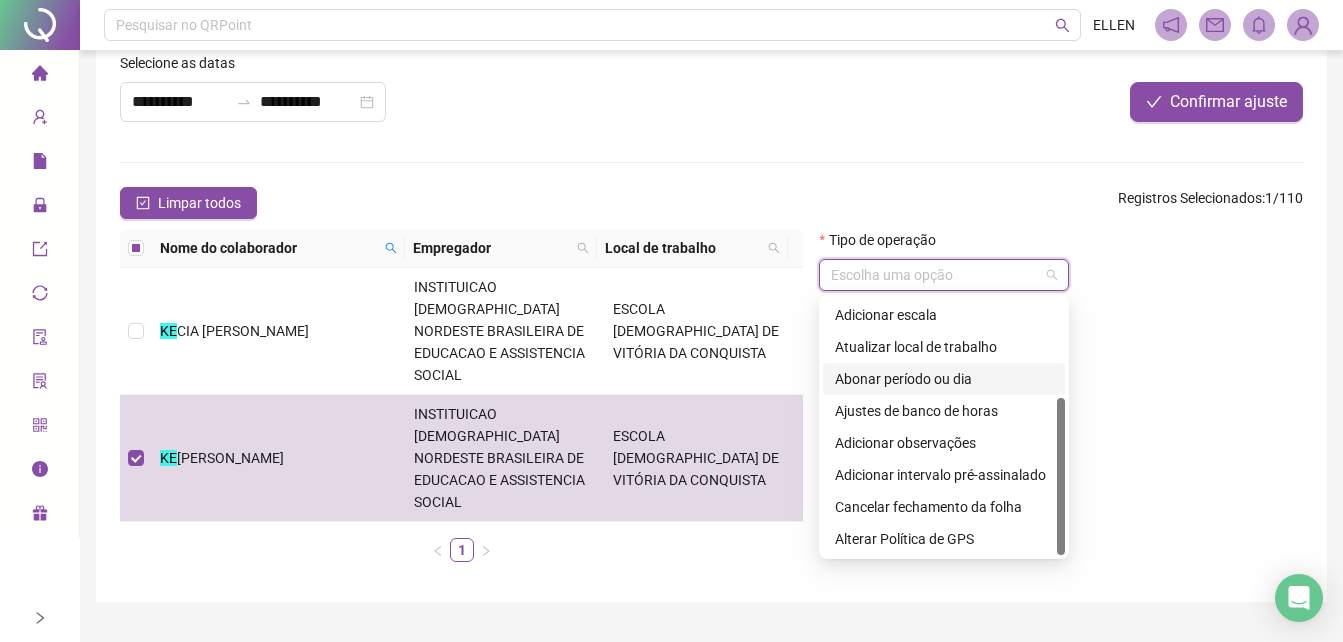 click on "Abonar período ou dia" at bounding box center (944, 379) 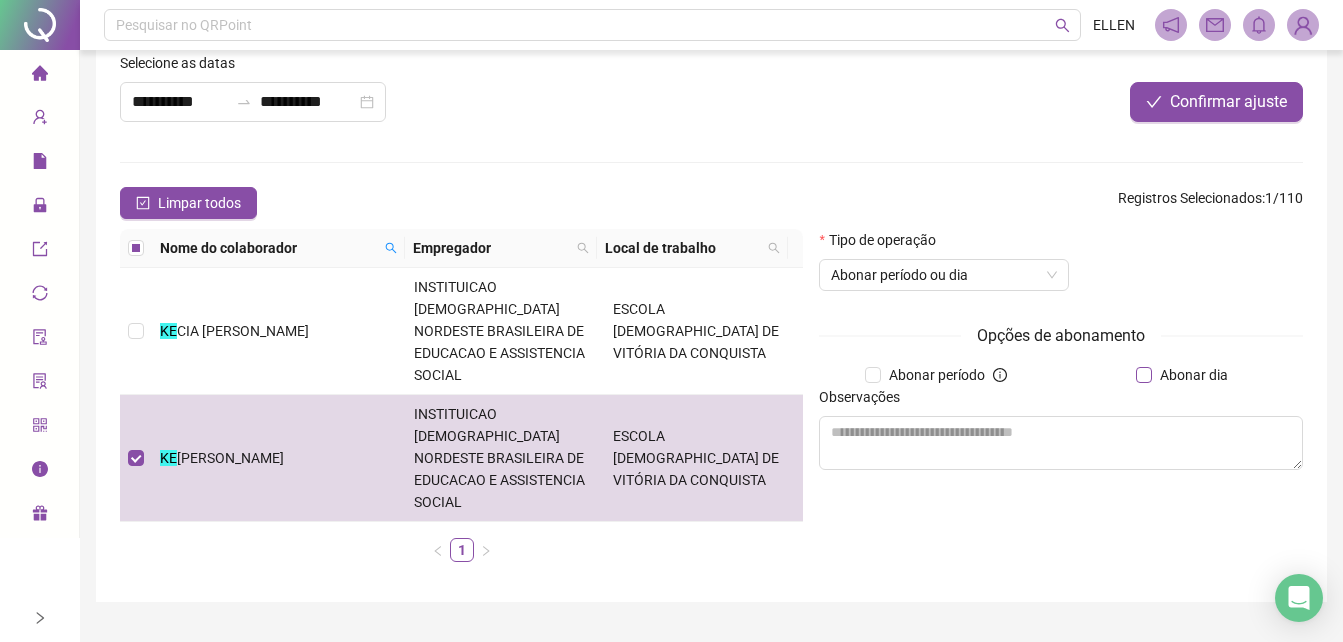 click on "Abonar dia" at bounding box center (1194, 375) 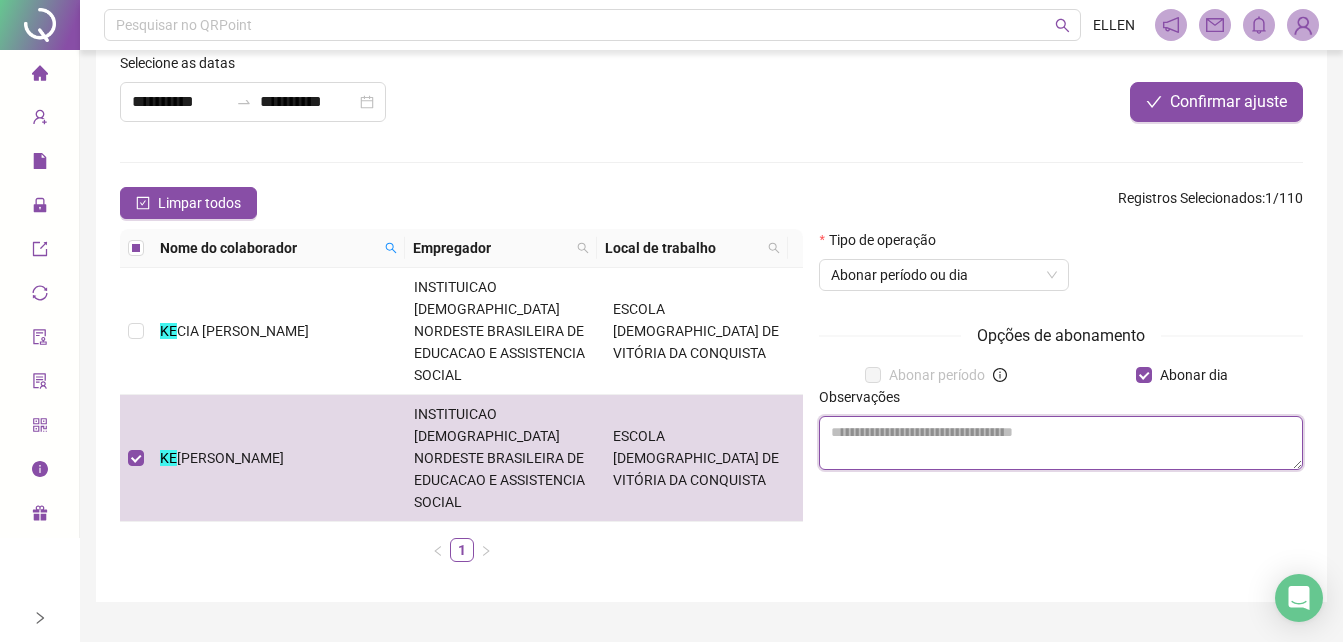 click at bounding box center [1061, 443] 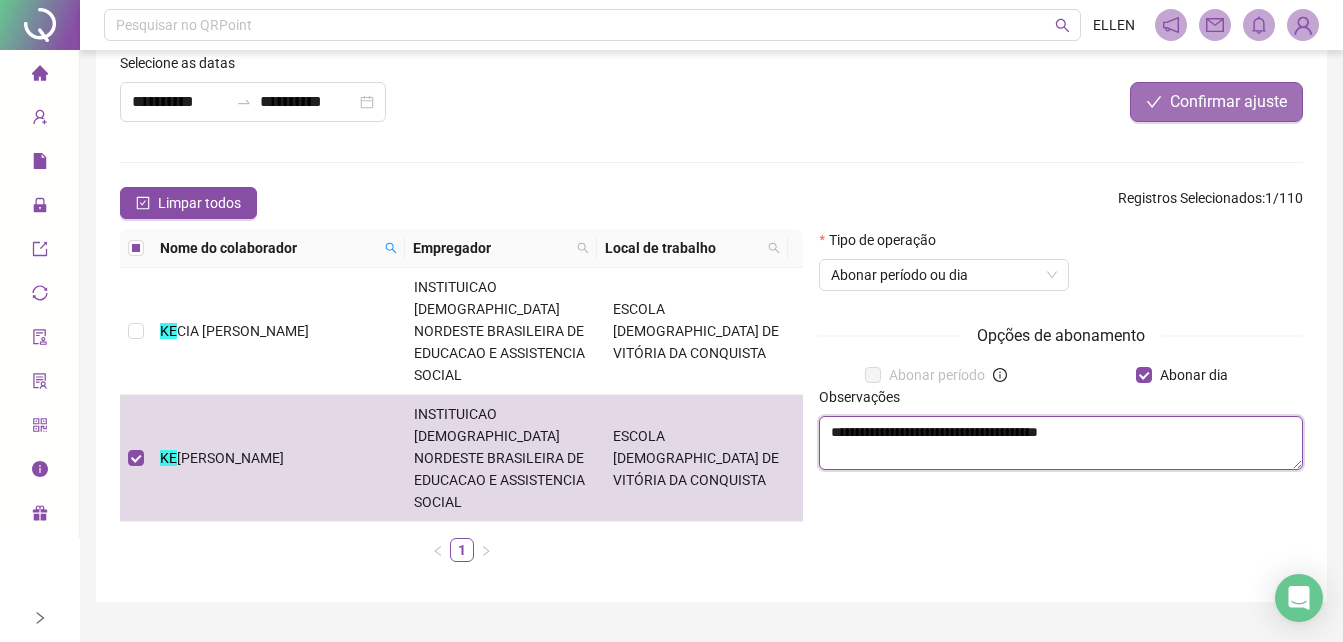 type on "**********" 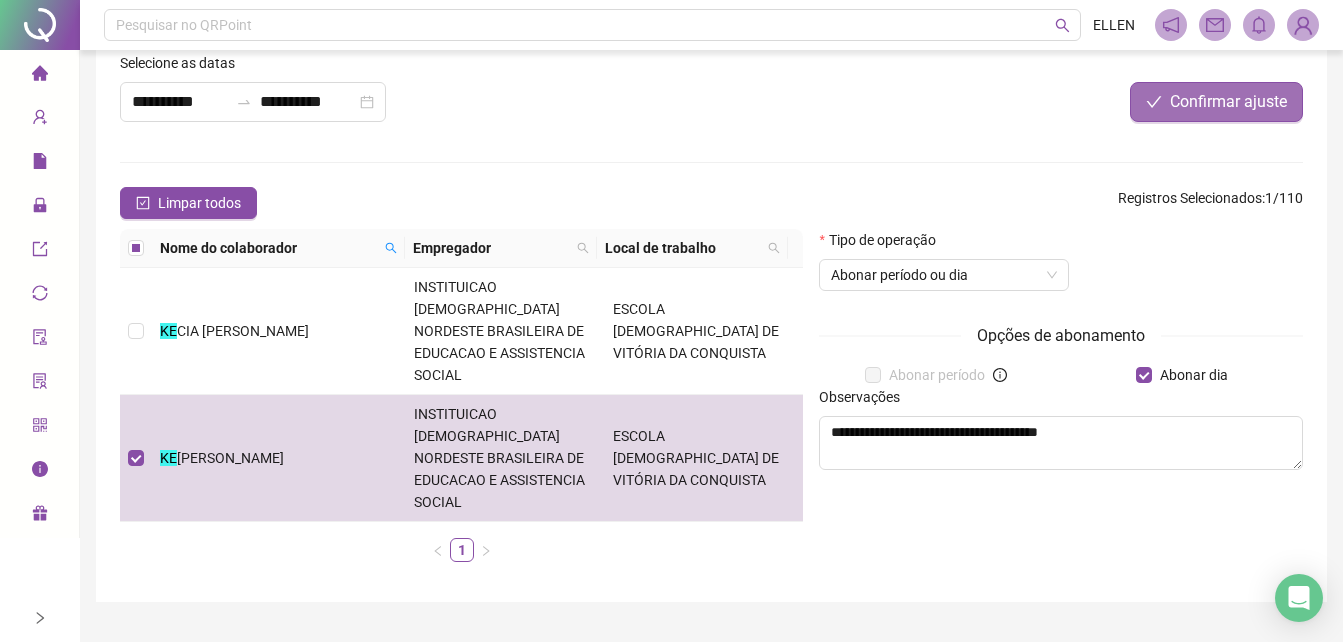 click on "Confirmar ajuste" at bounding box center [1216, 102] 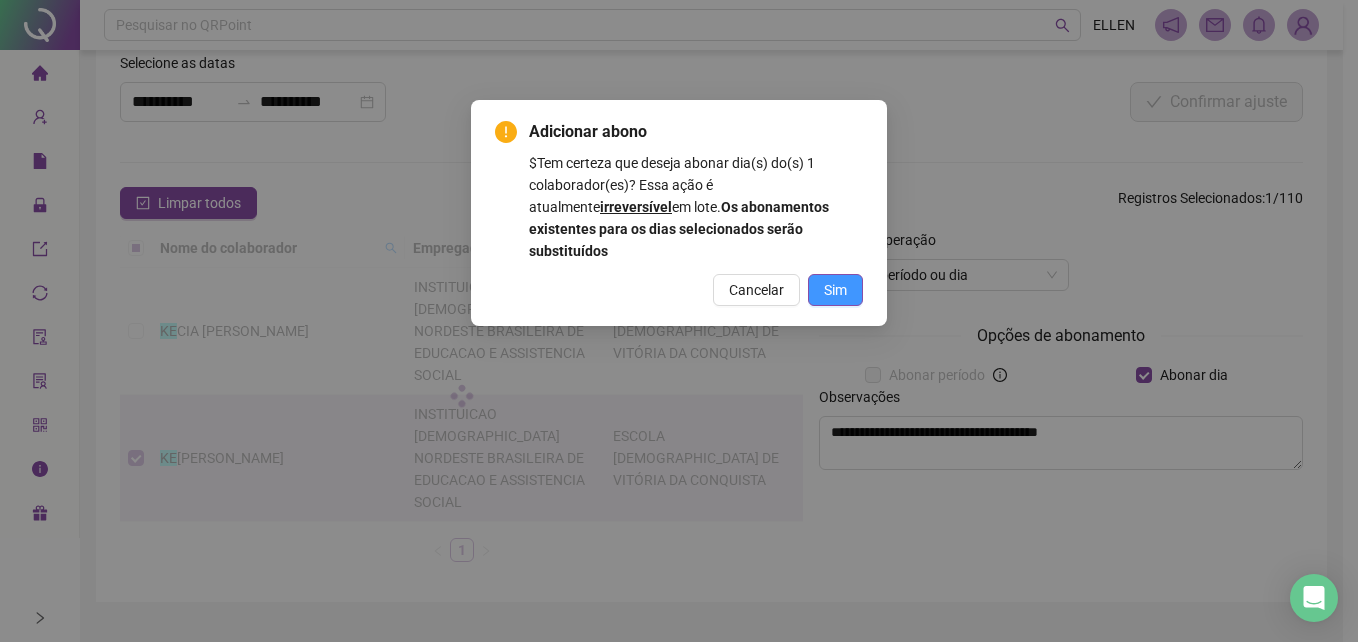 click on "Sim" at bounding box center (835, 290) 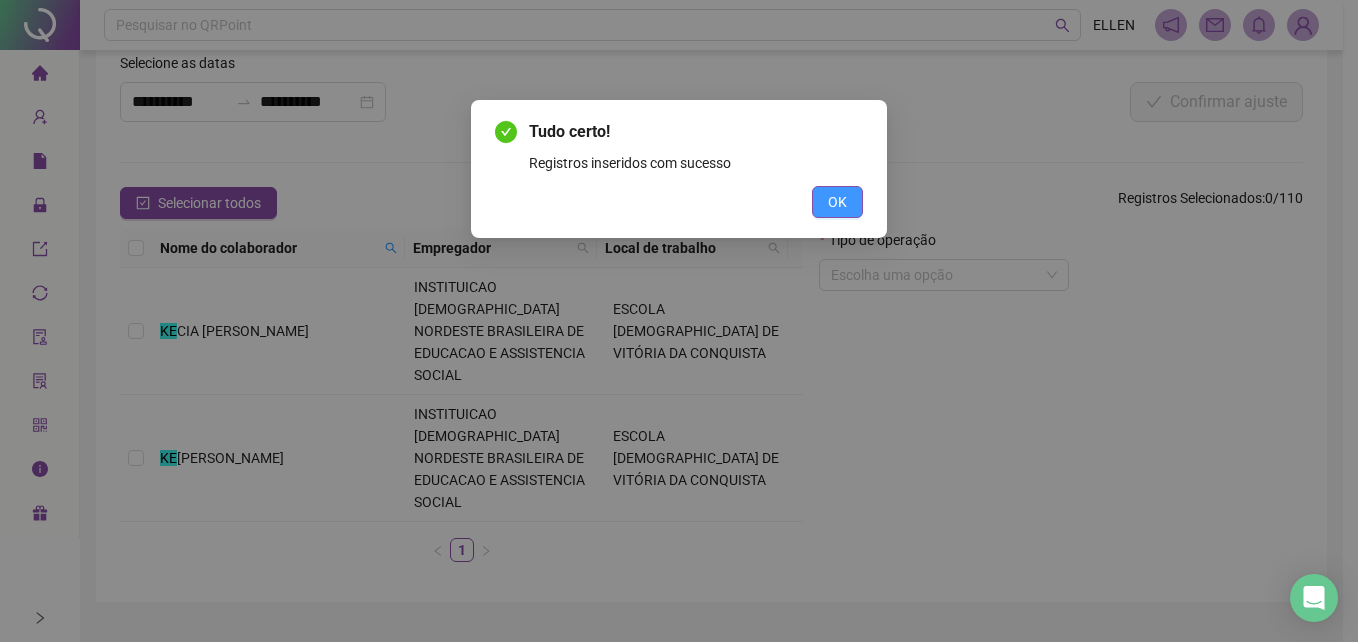 click on "OK" at bounding box center [837, 202] 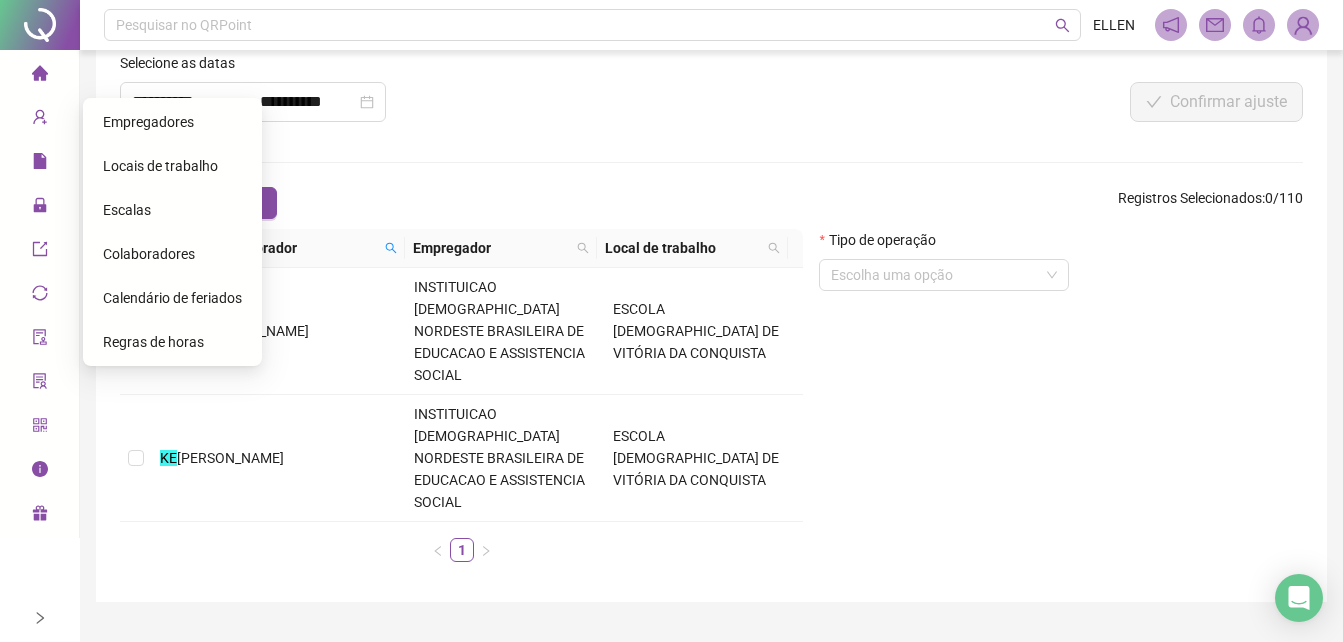 click on "Escalas" at bounding box center [127, 210] 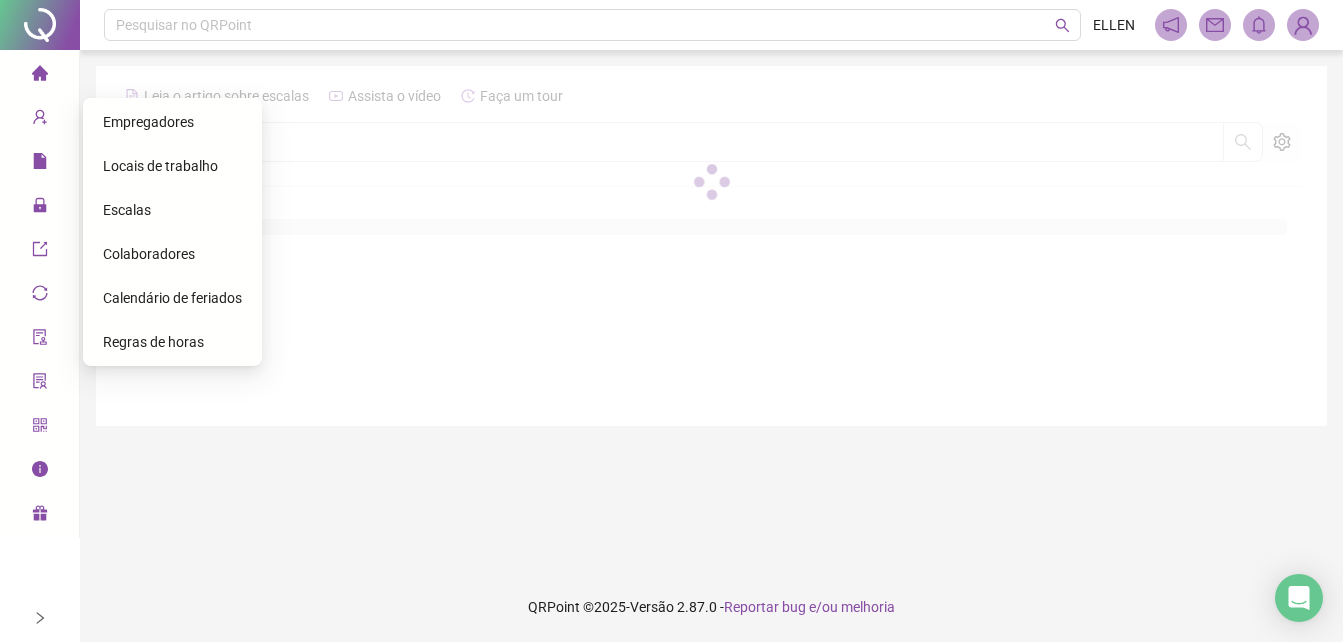 scroll, scrollTop: 0, scrollLeft: 0, axis: both 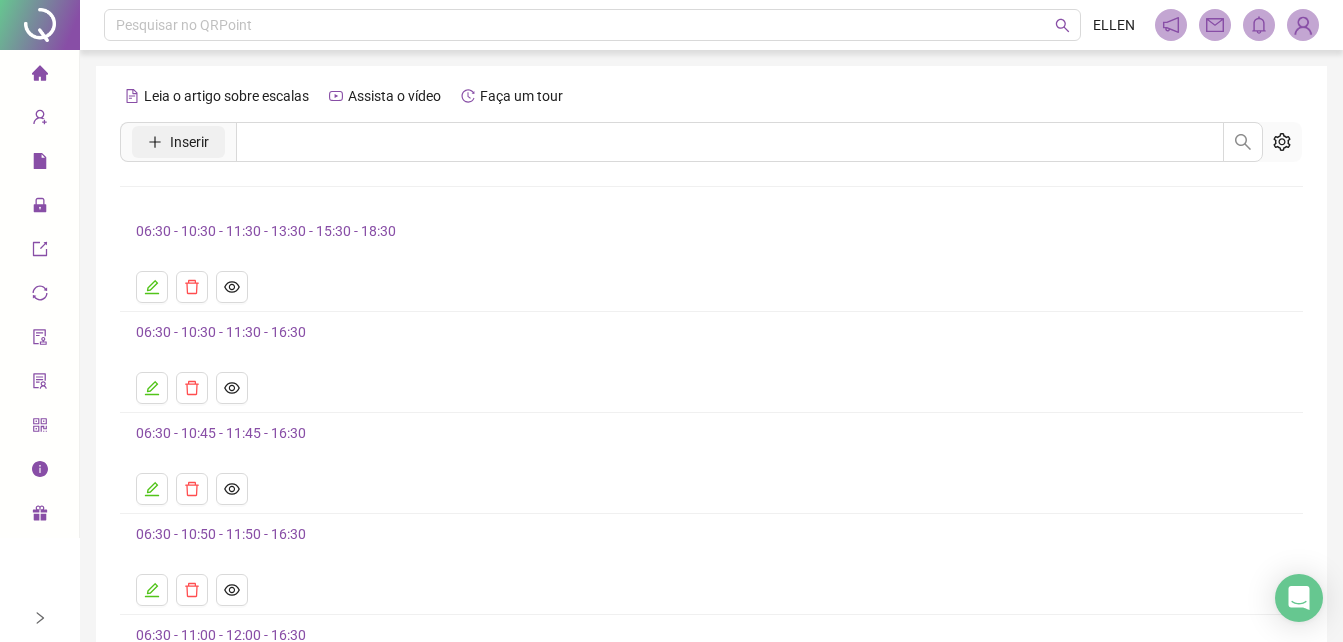 click on "Inserir" at bounding box center (189, 142) 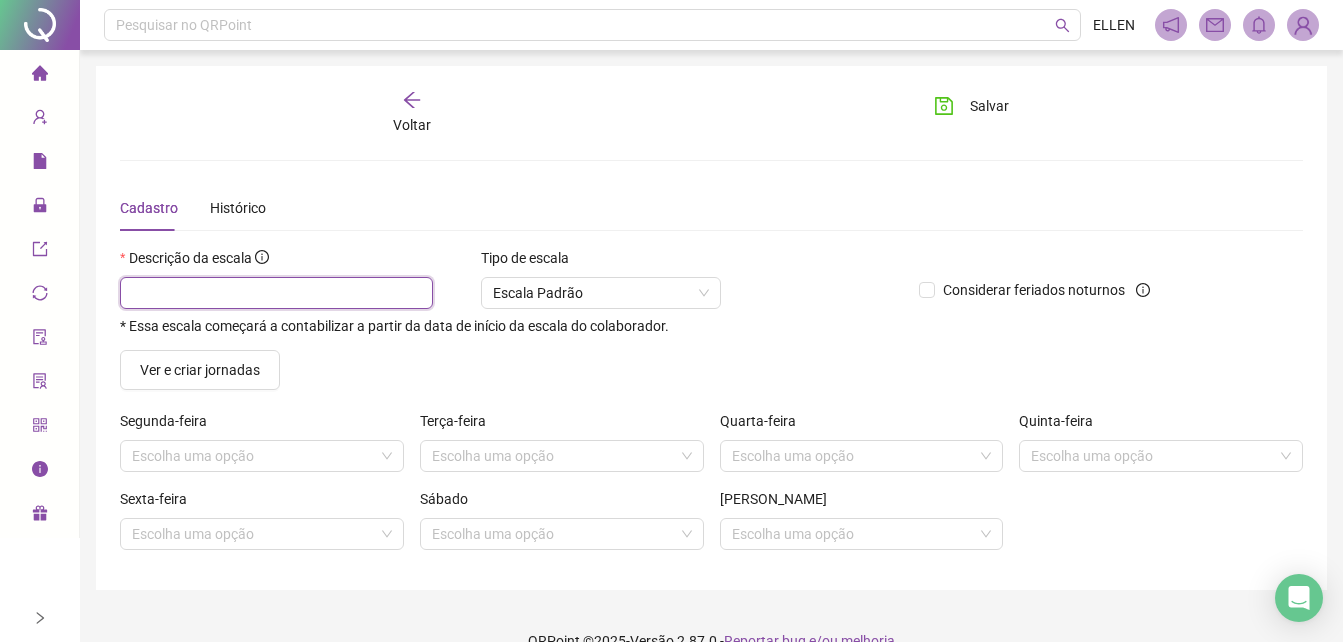 click at bounding box center (276, 293) 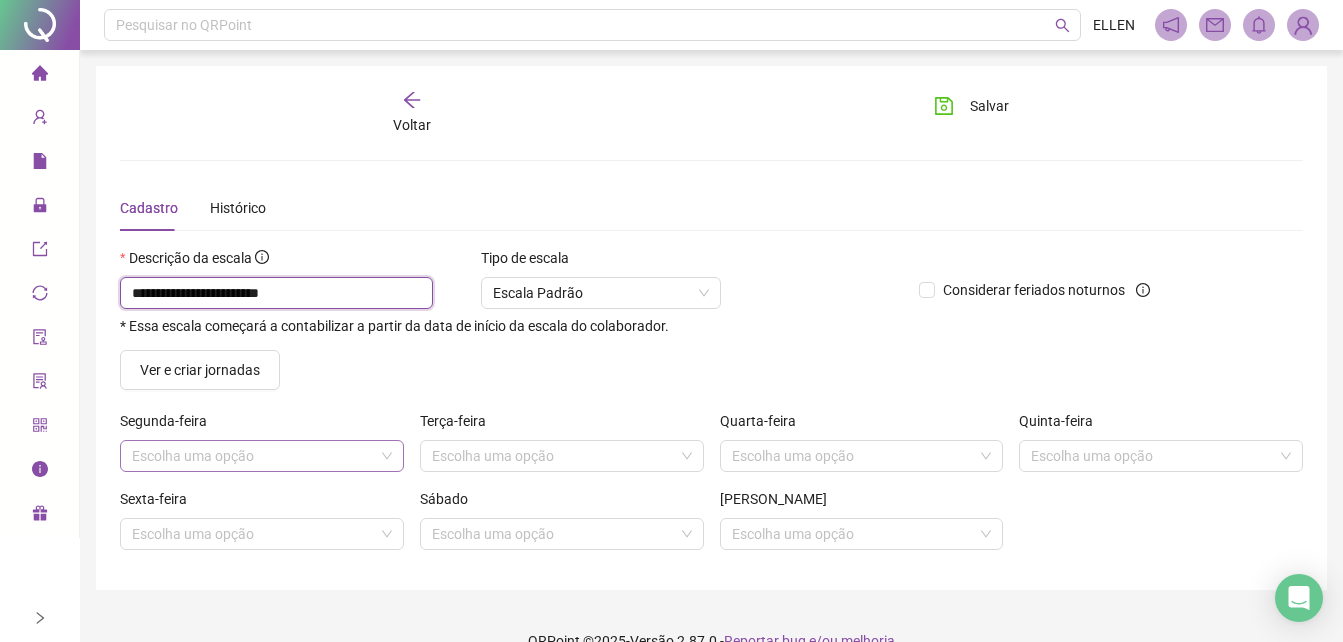 type on "**********" 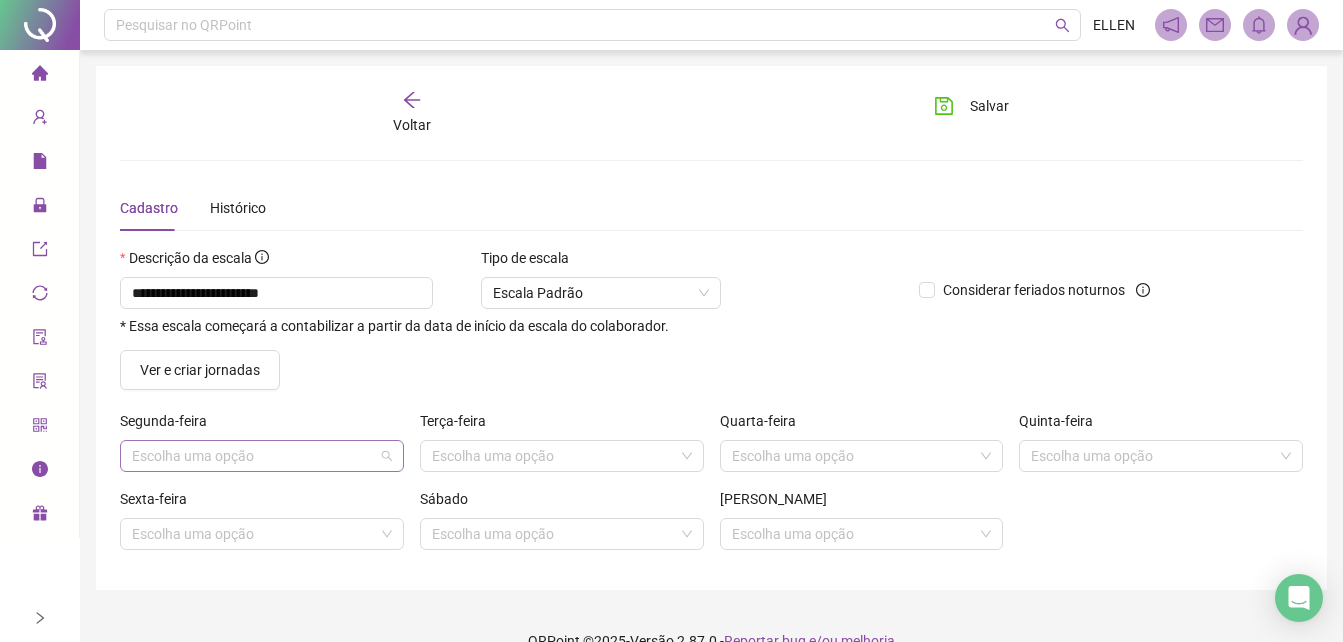 click at bounding box center [256, 456] 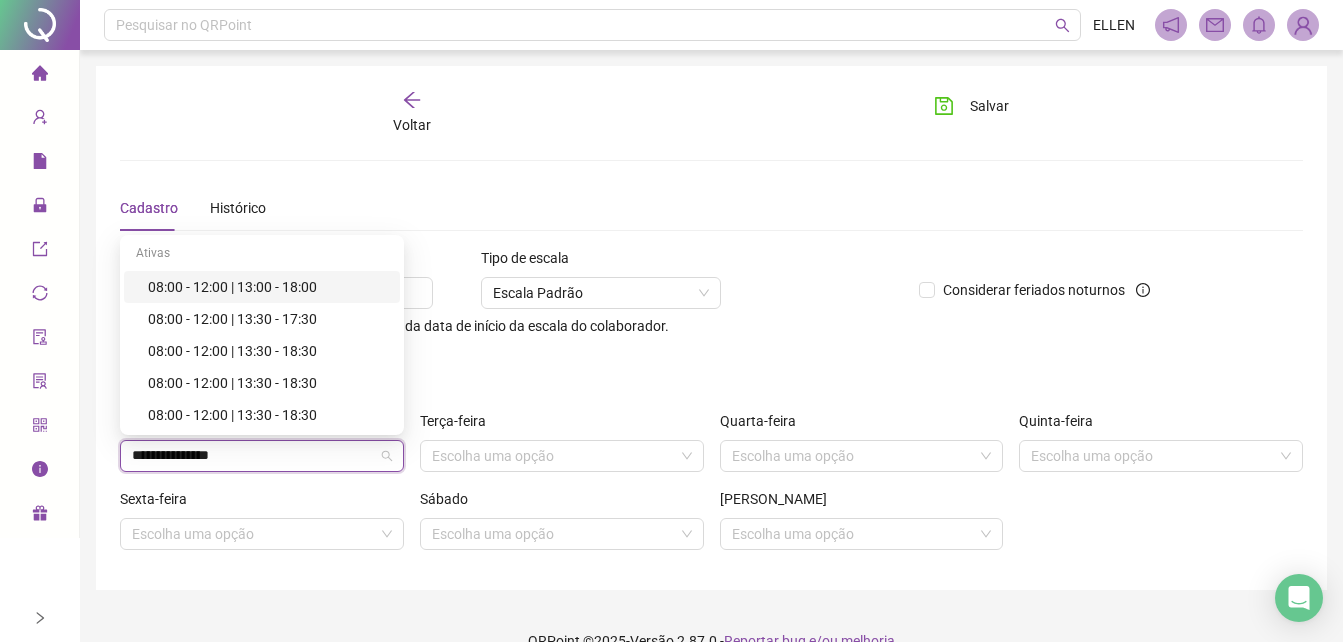 type on "**********" 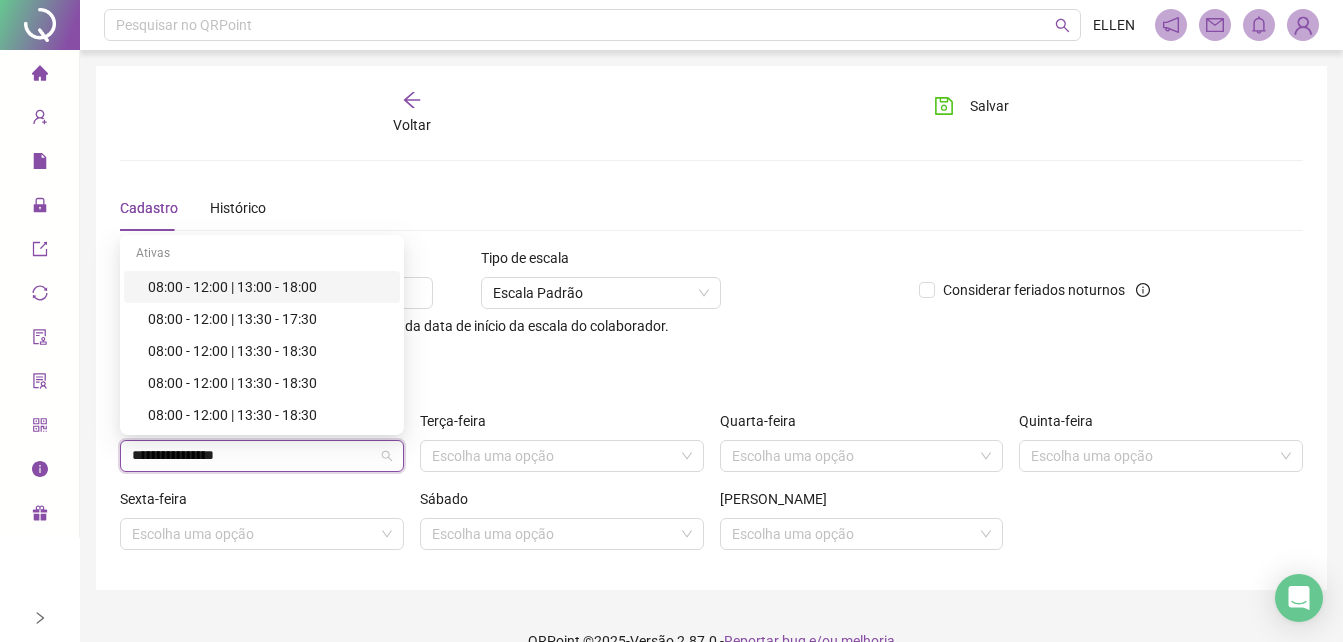 click on "08:00 - 12:00 | 13:00 - 18:00" at bounding box center (268, 287) 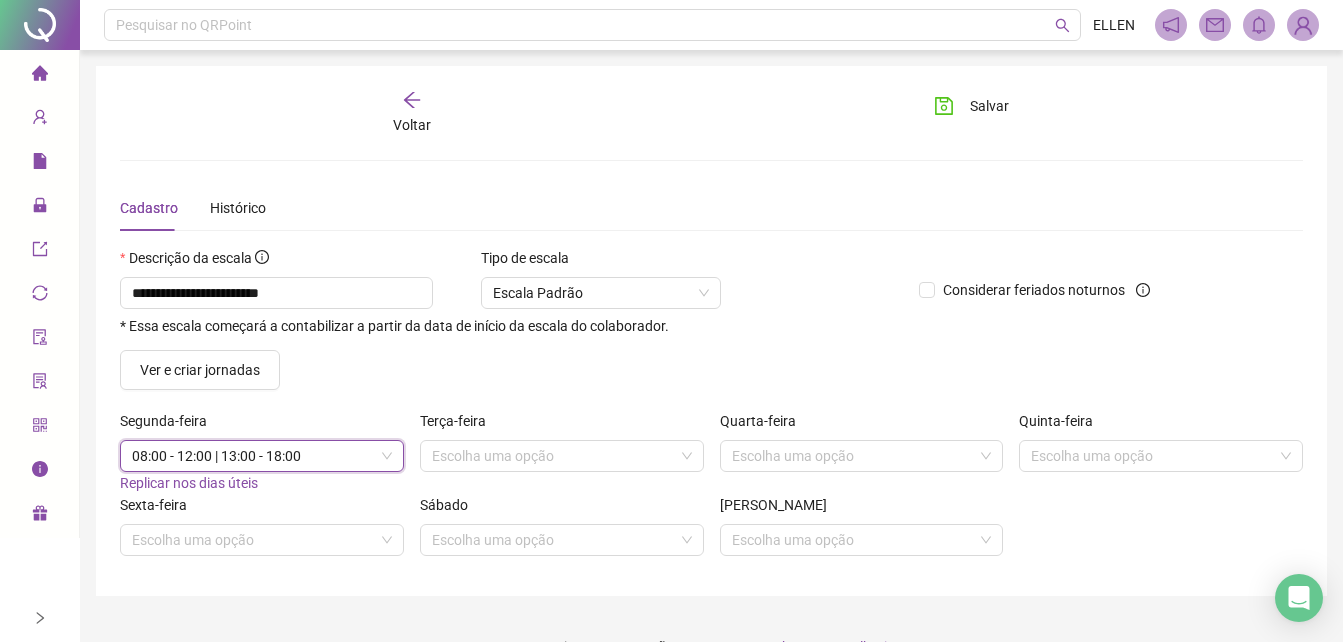 click on "Replicar nos dias úteis" at bounding box center [189, 483] 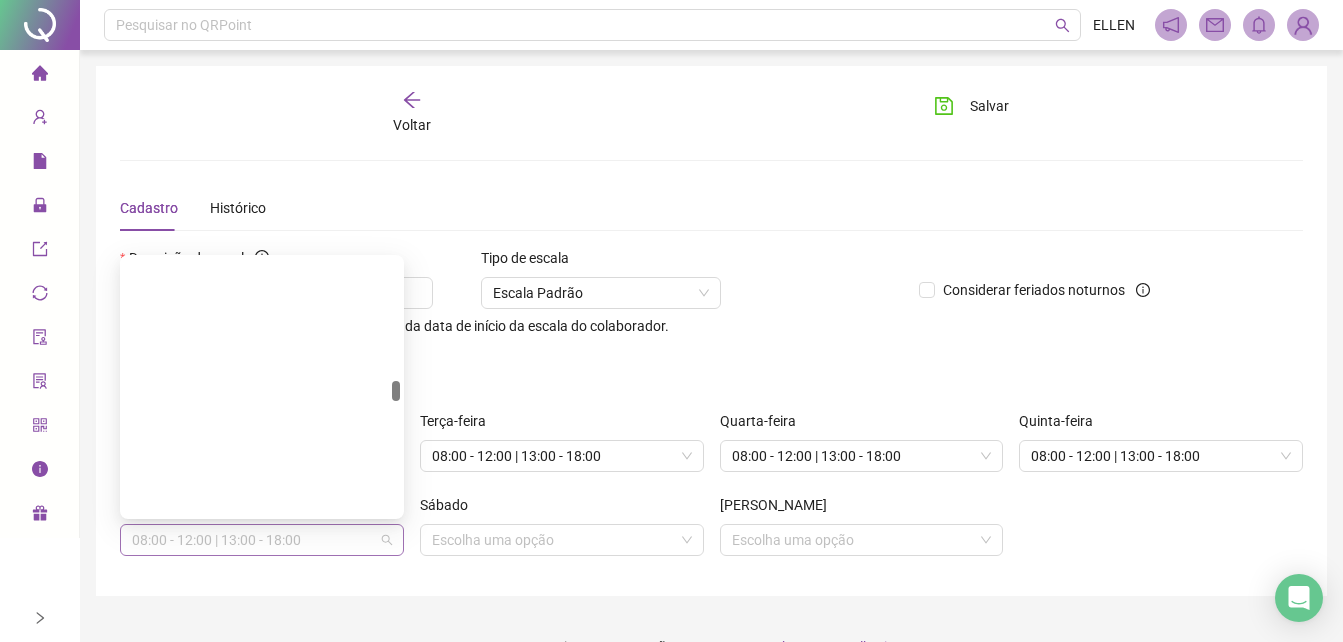 click on "08:00 - 12:00 | 13:00 - 18:00" at bounding box center (262, 540) 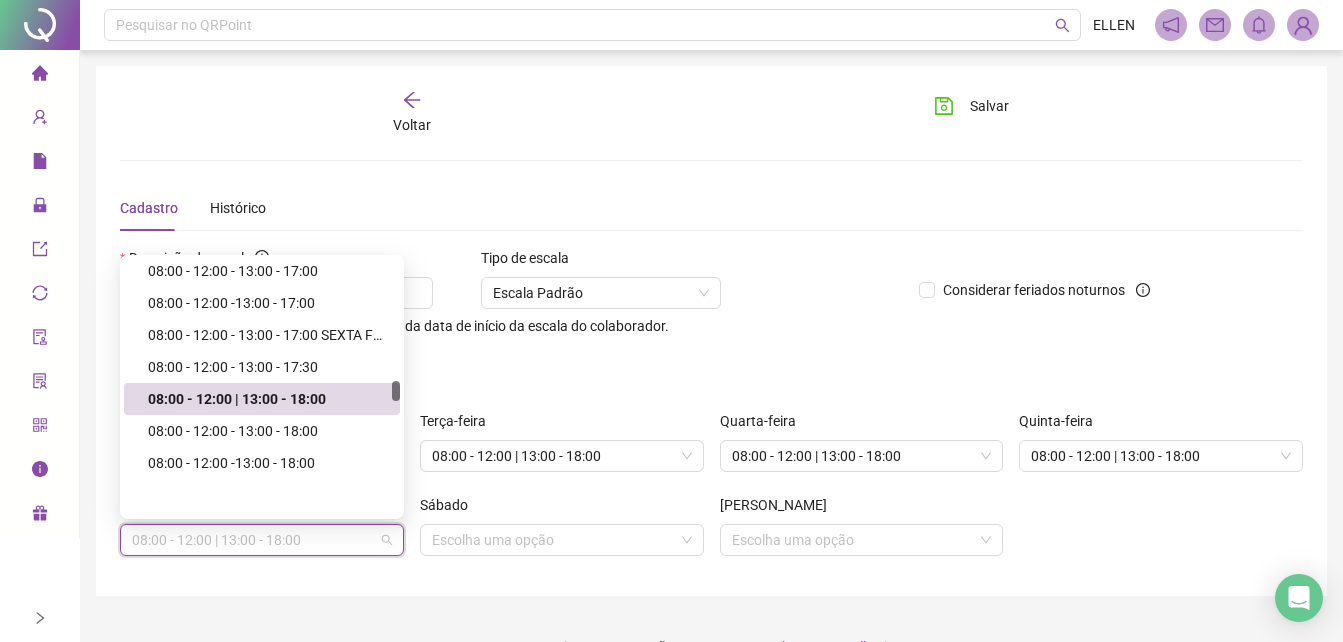scroll, scrollTop: 16778, scrollLeft: 0, axis: vertical 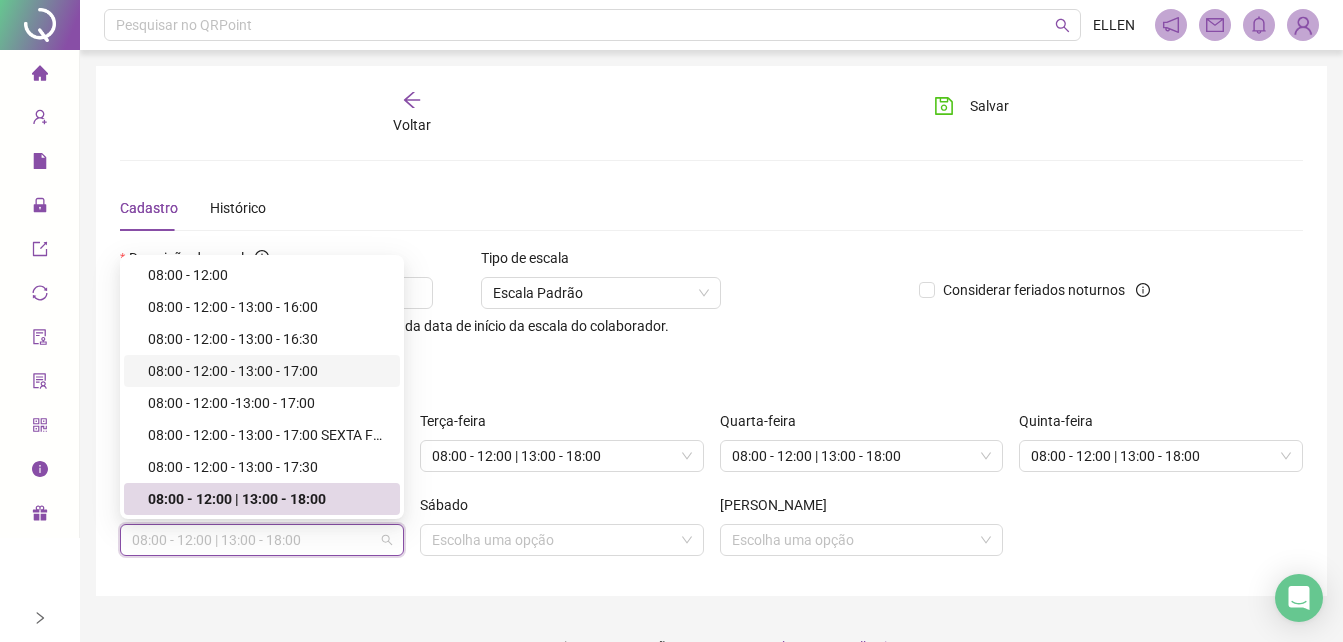 click on "08:00 - 12:00 - 13:00 - 17:00" at bounding box center (268, 371) 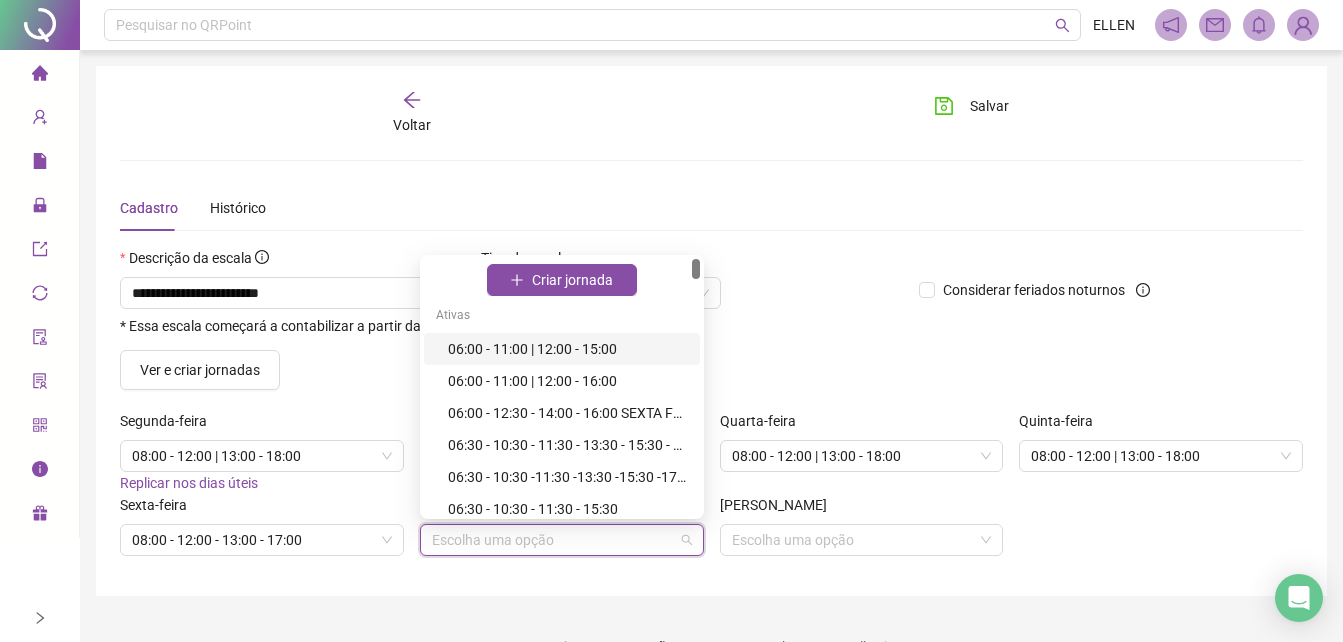 click at bounding box center (556, 540) 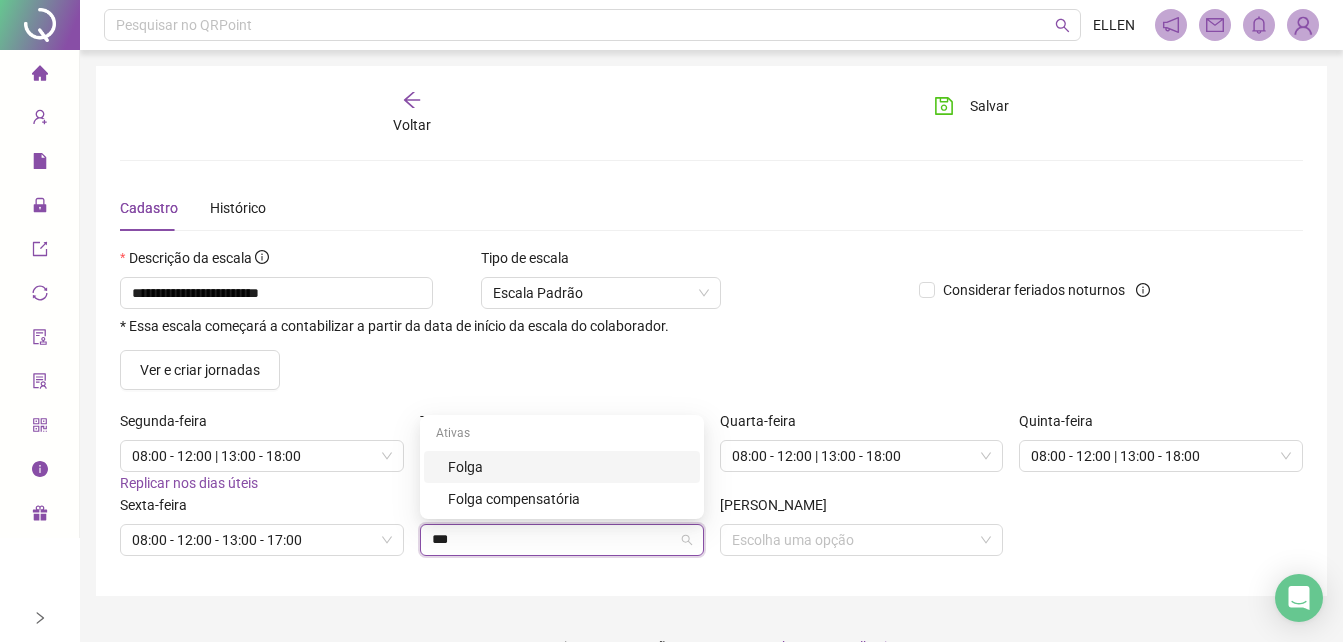 type on "****" 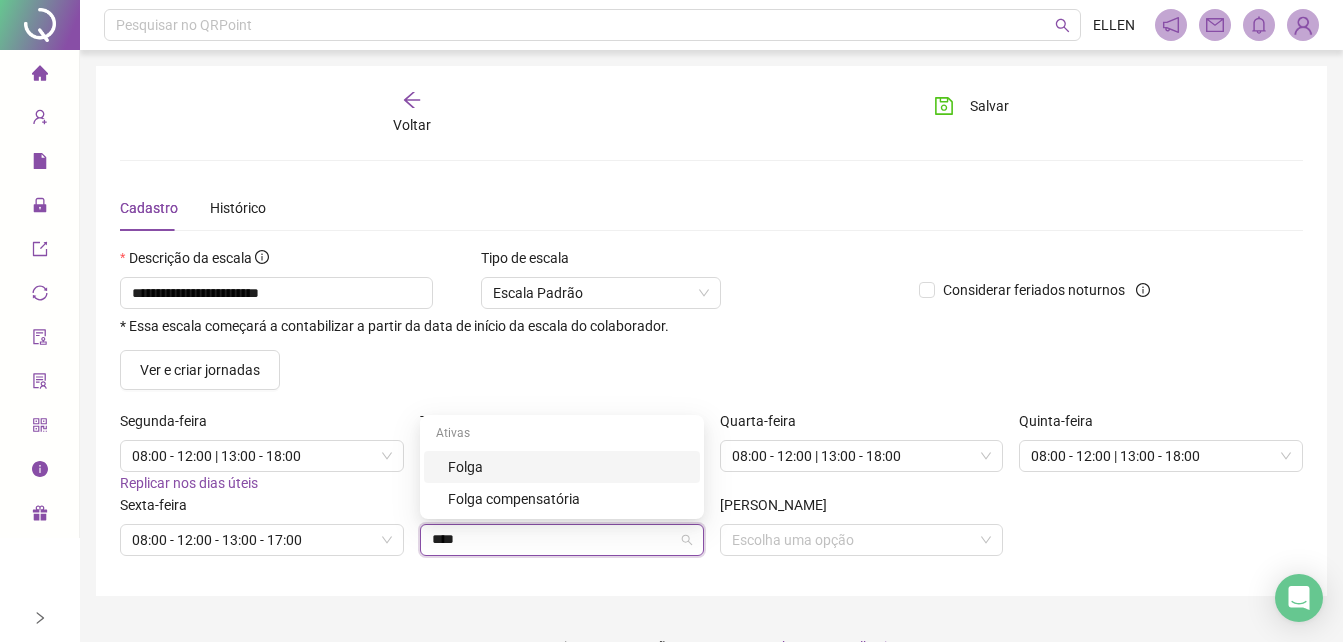 click on "Folga" at bounding box center (568, 467) 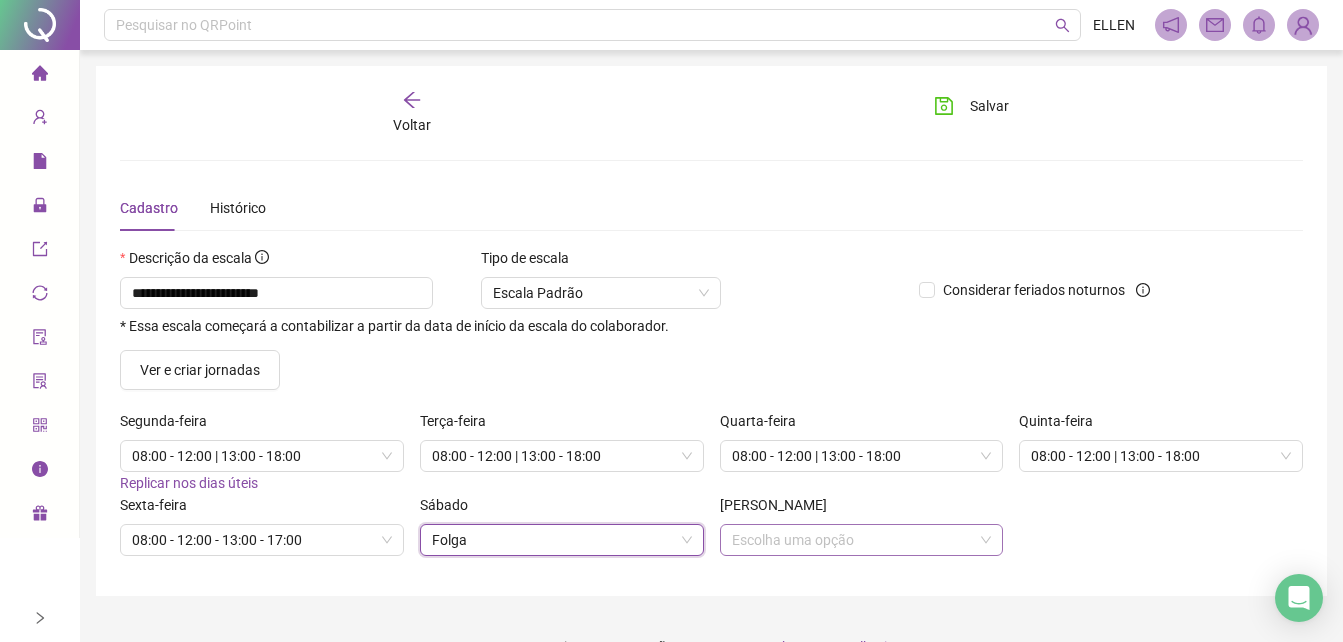 click at bounding box center [856, 540] 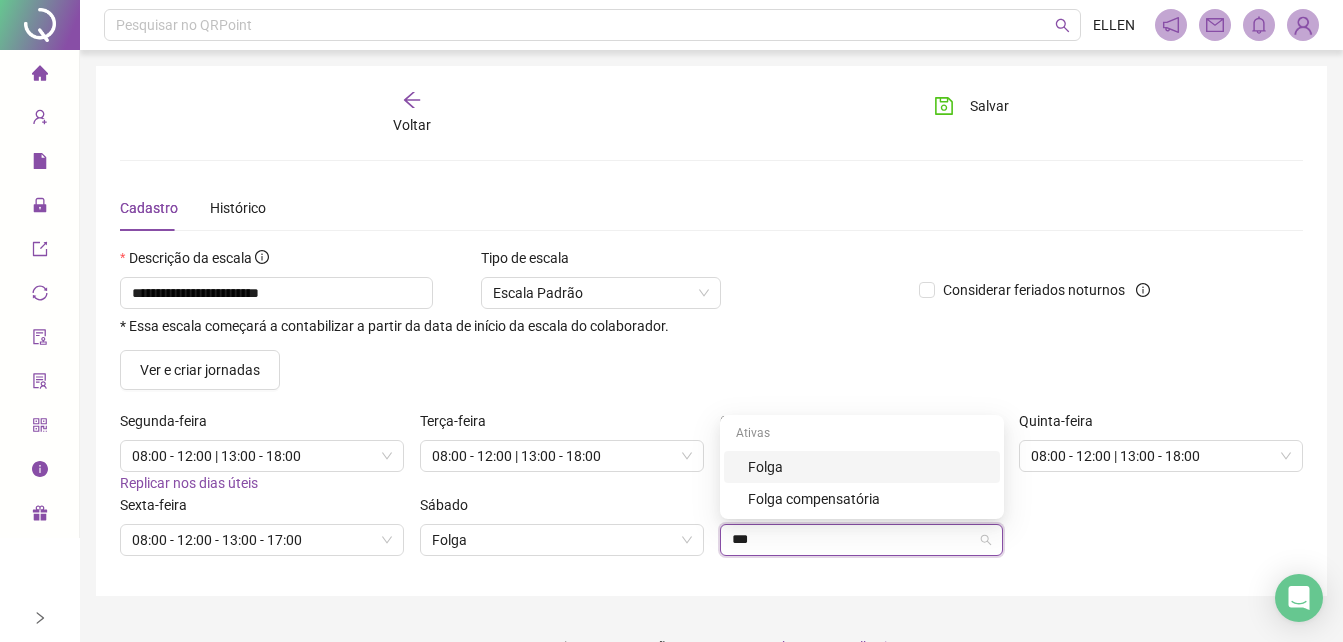 type on "****" 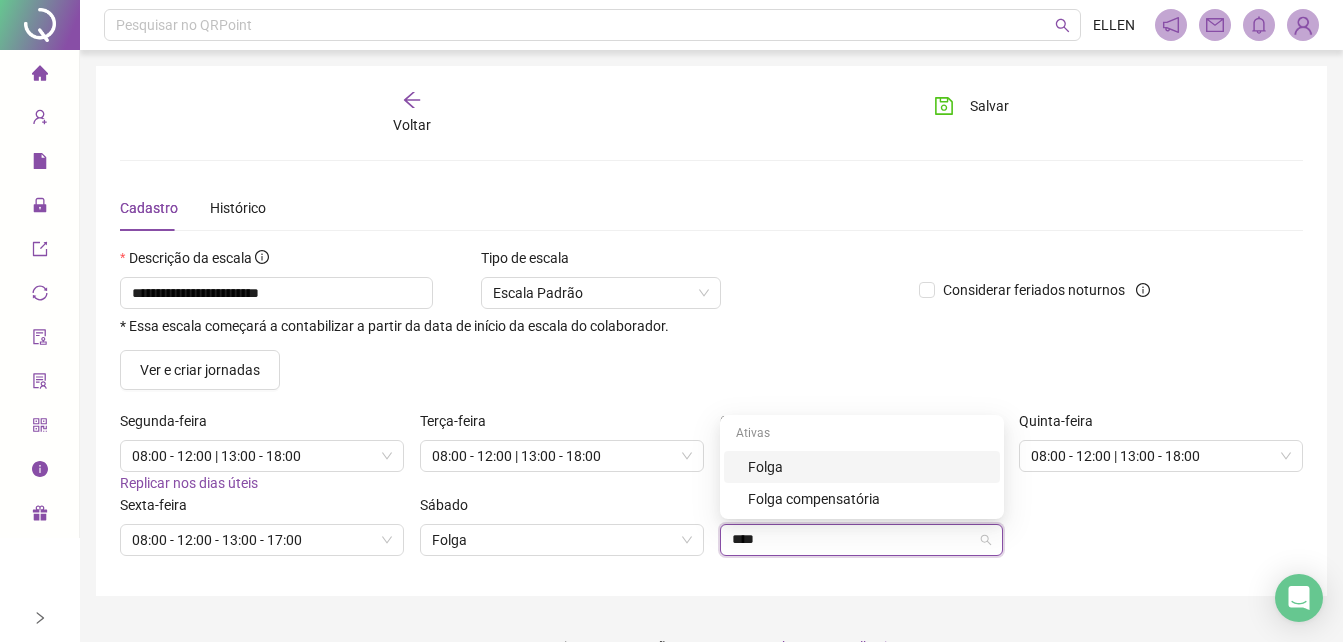 click on "Folga" at bounding box center (862, 467) 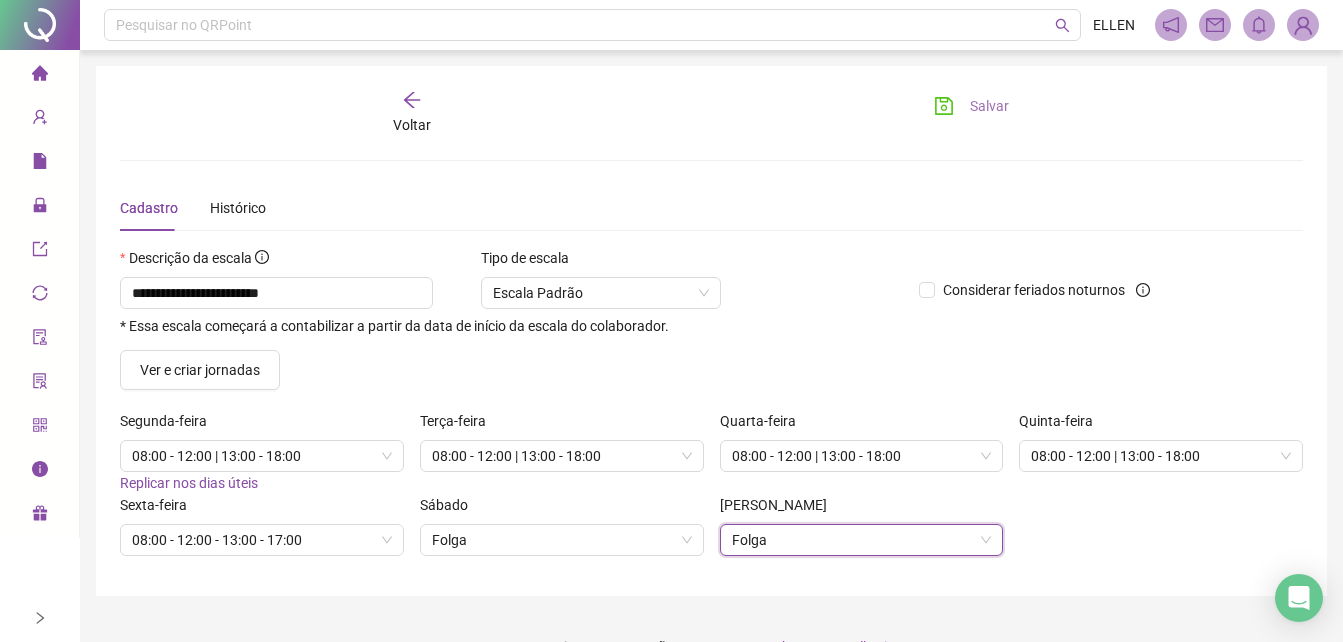 click on "Salvar" at bounding box center (989, 106) 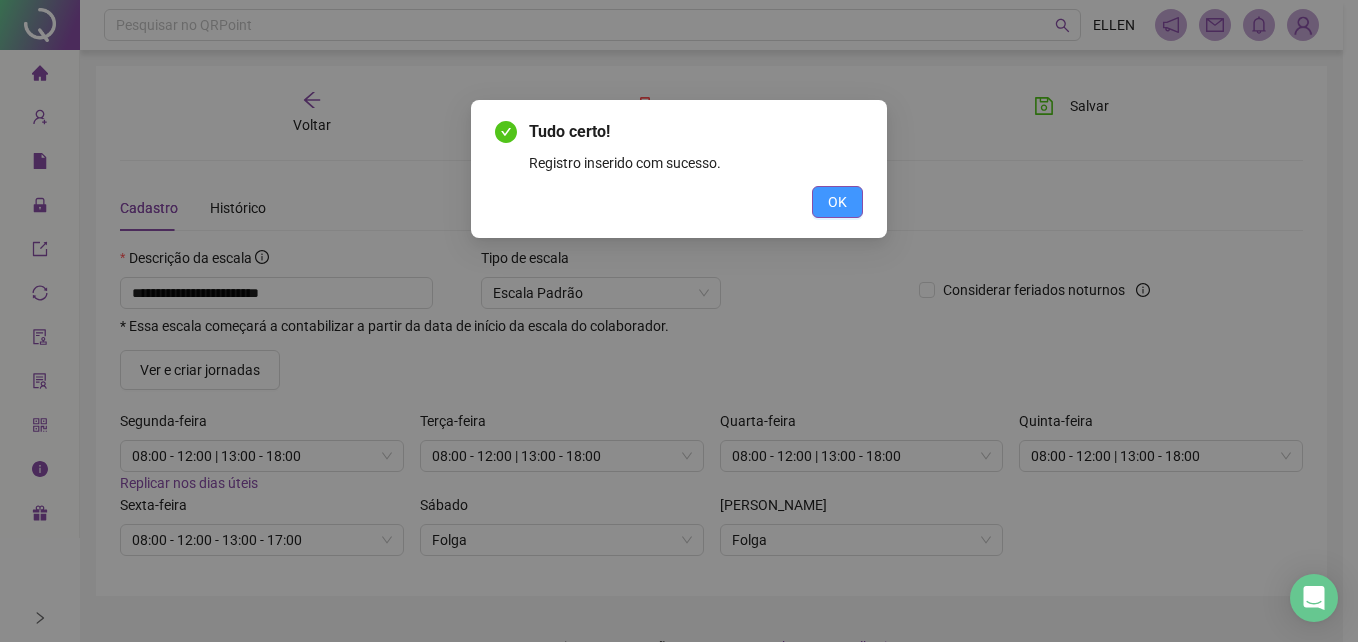click on "OK" at bounding box center (837, 202) 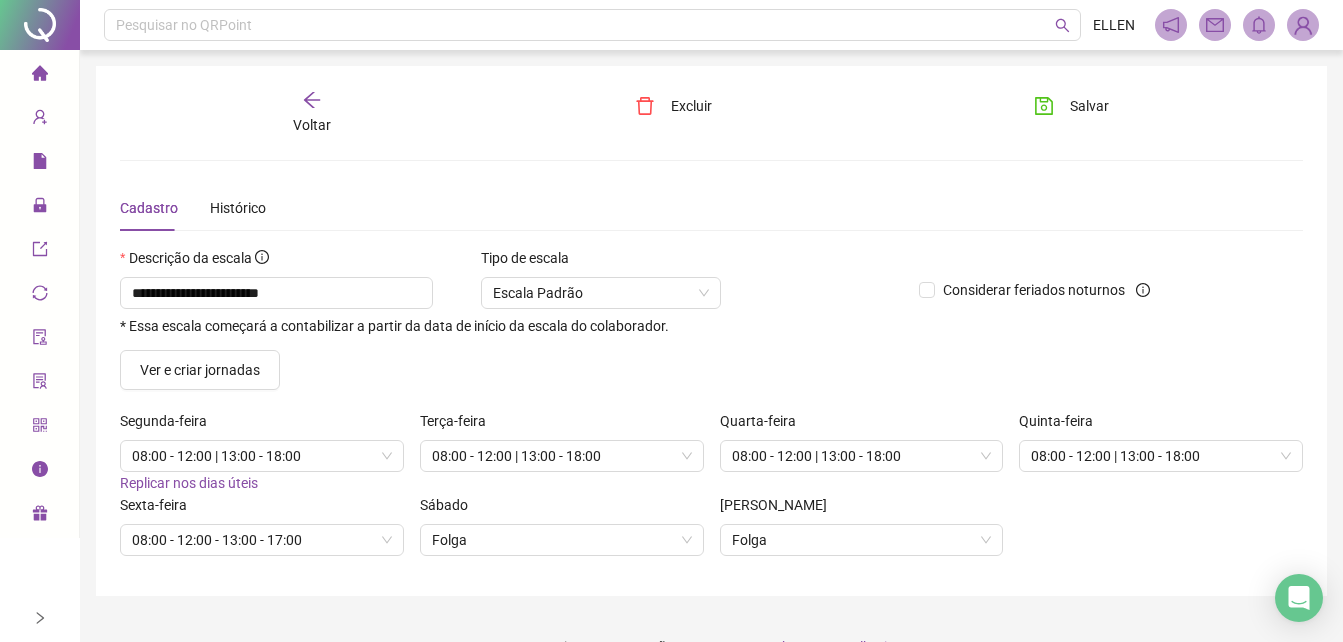 click 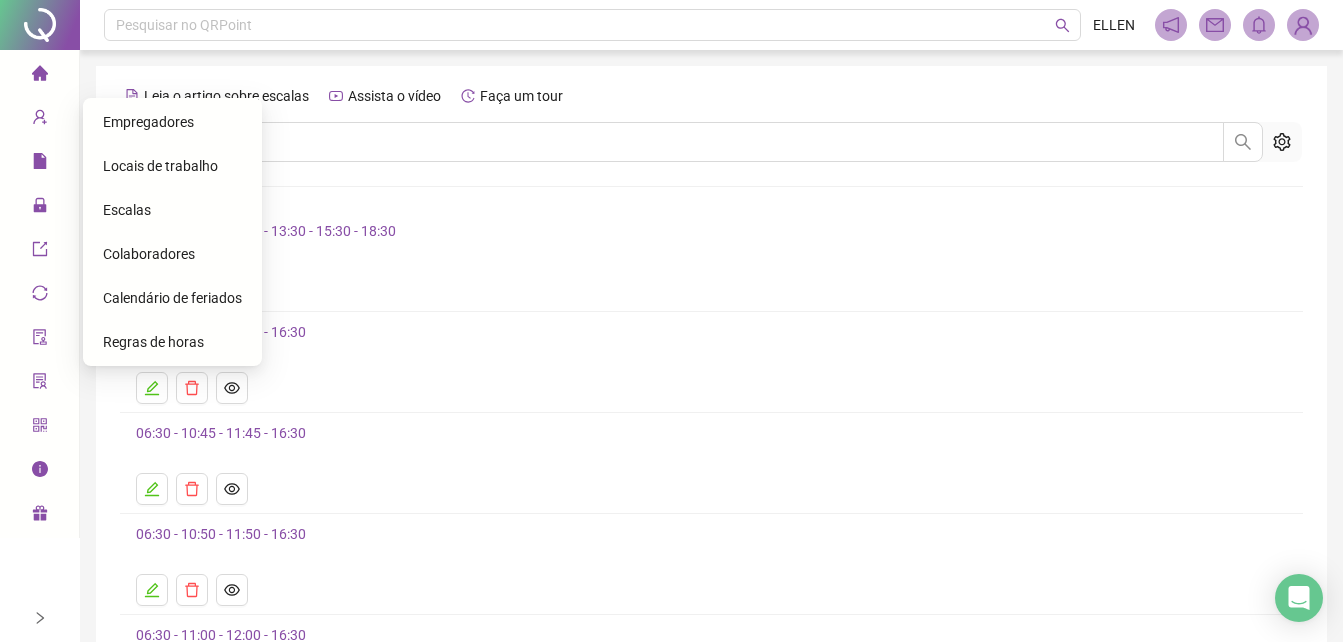click on "Colaboradores" at bounding box center [149, 254] 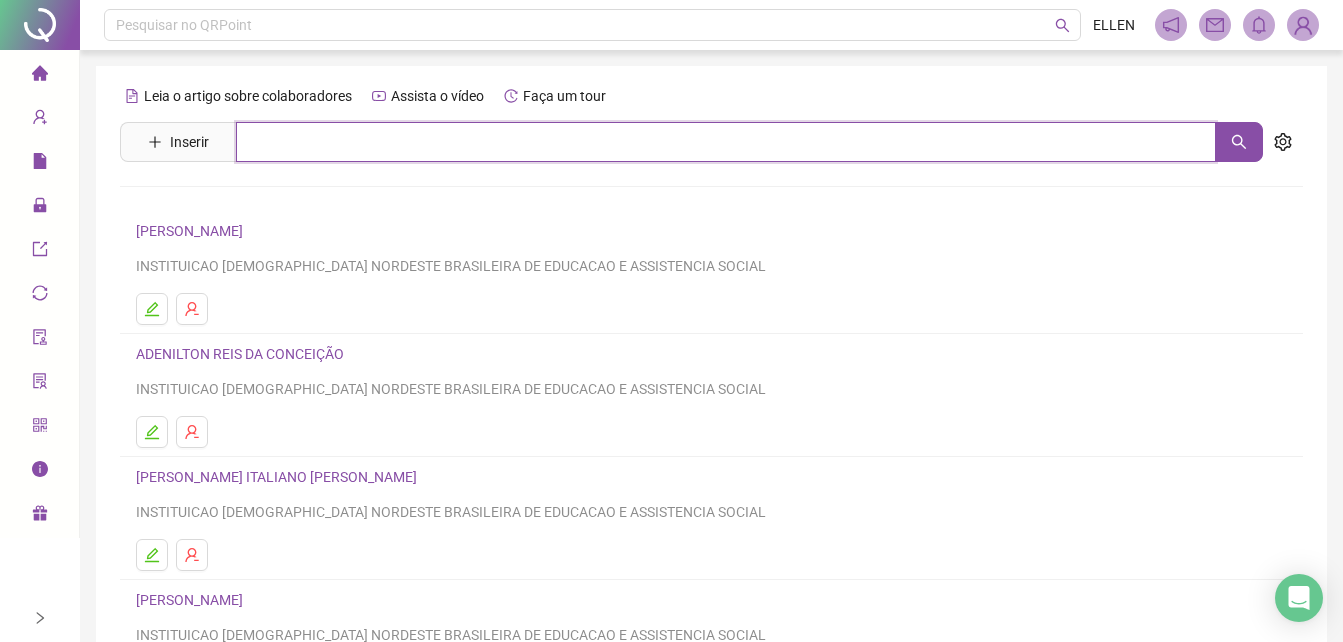 click at bounding box center [726, 142] 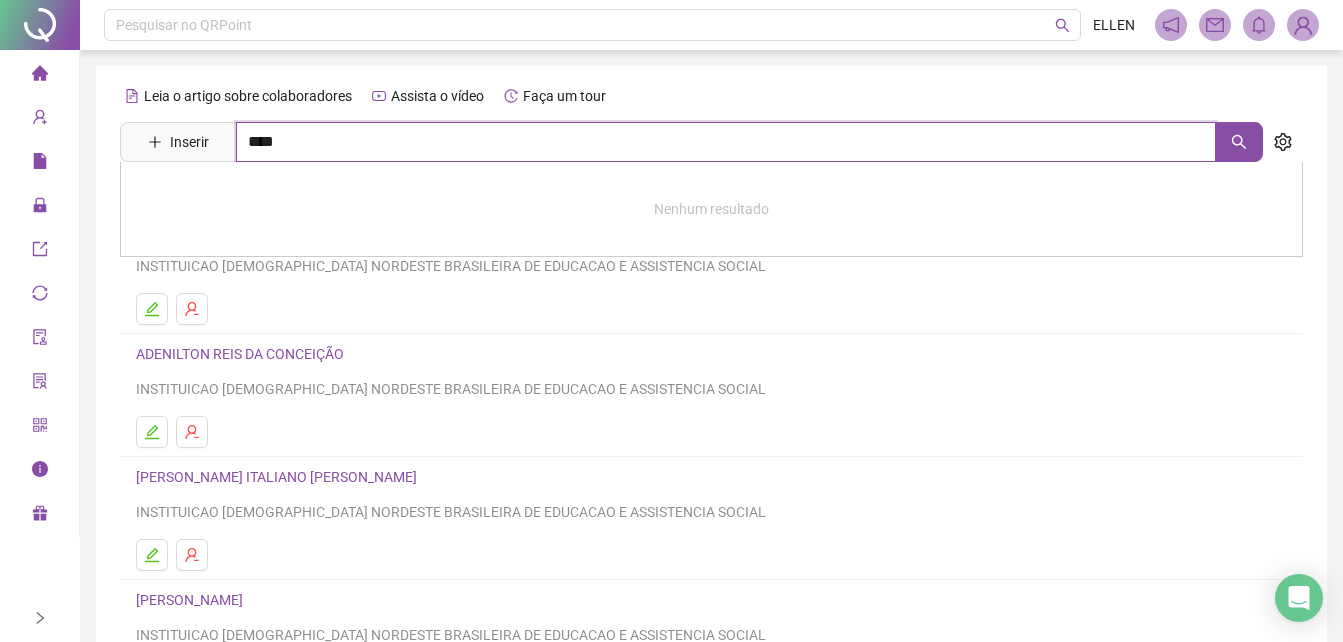 type on "****" 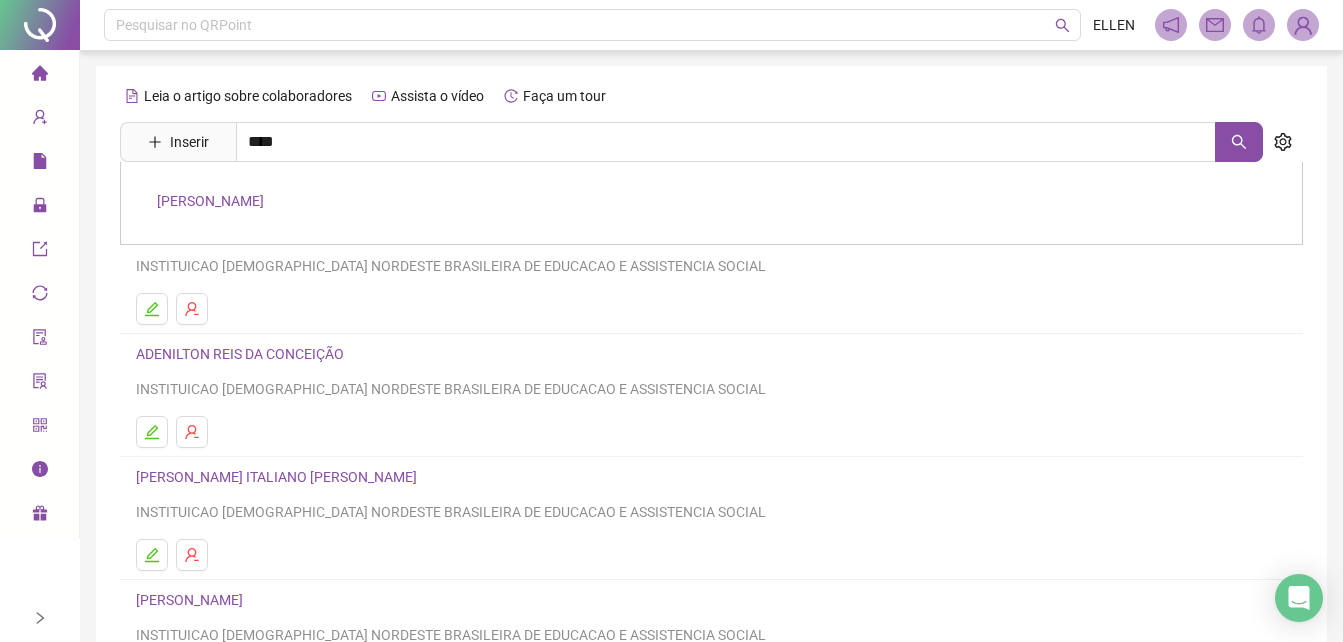 click on "[PERSON_NAME]" at bounding box center [210, 201] 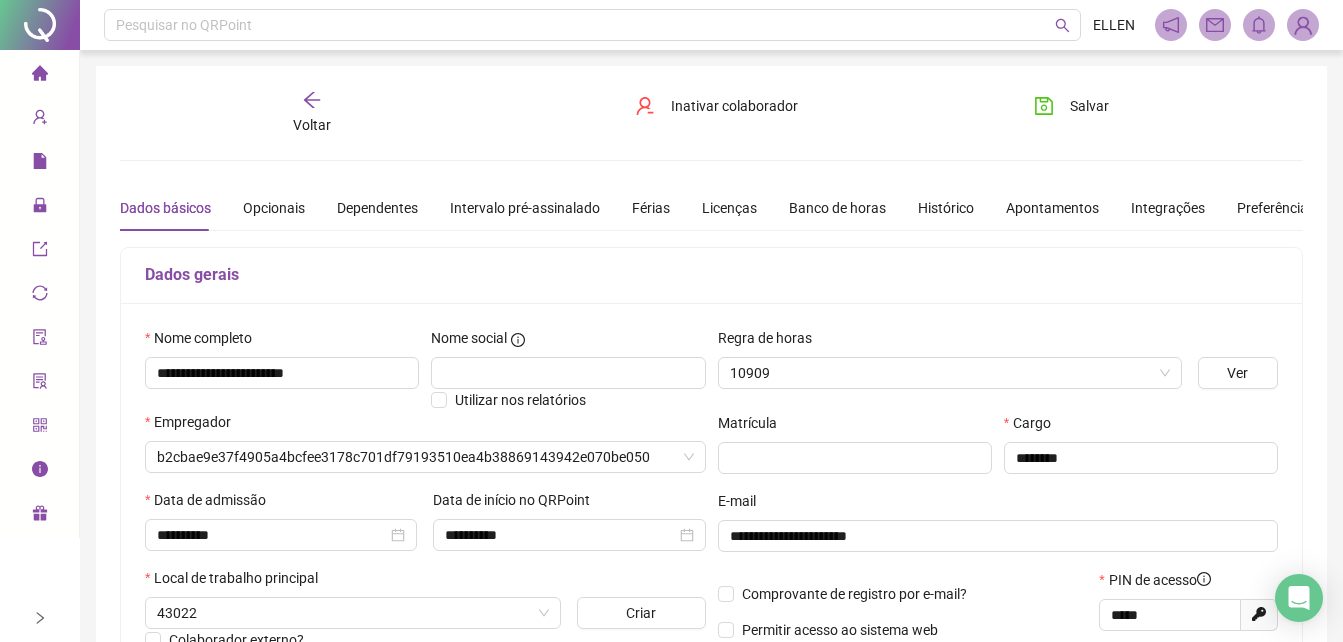 type on "**********" 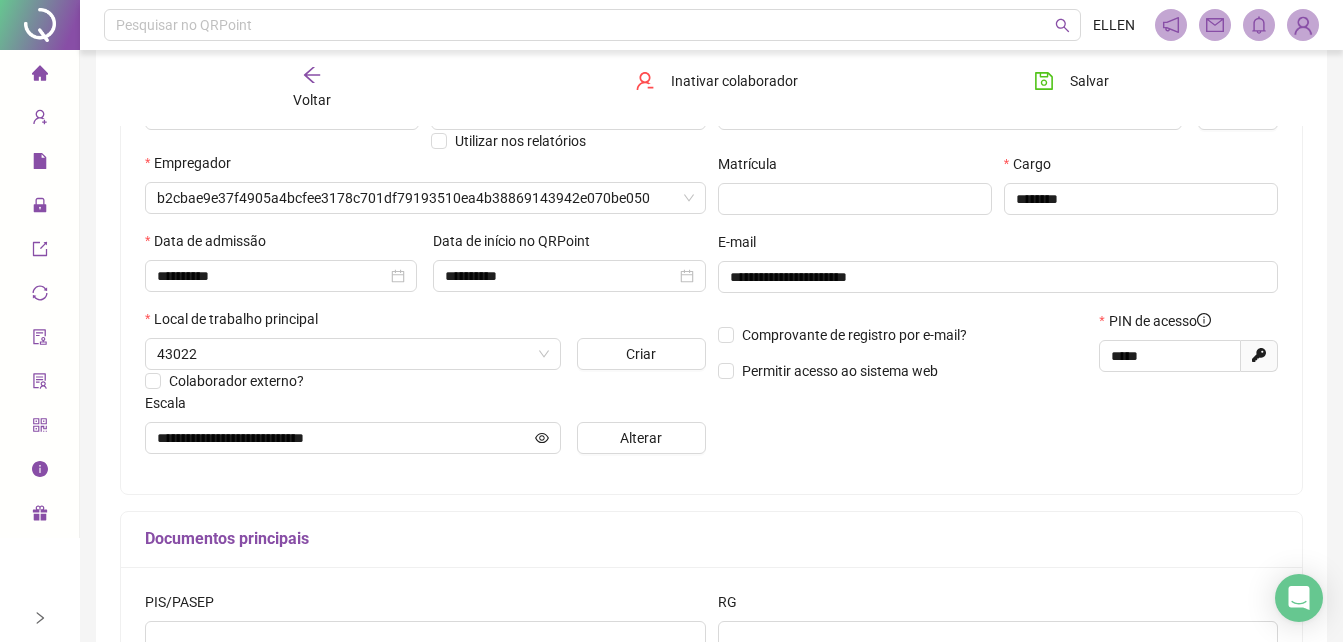 scroll, scrollTop: 300, scrollLeft: 0, axis: vertical 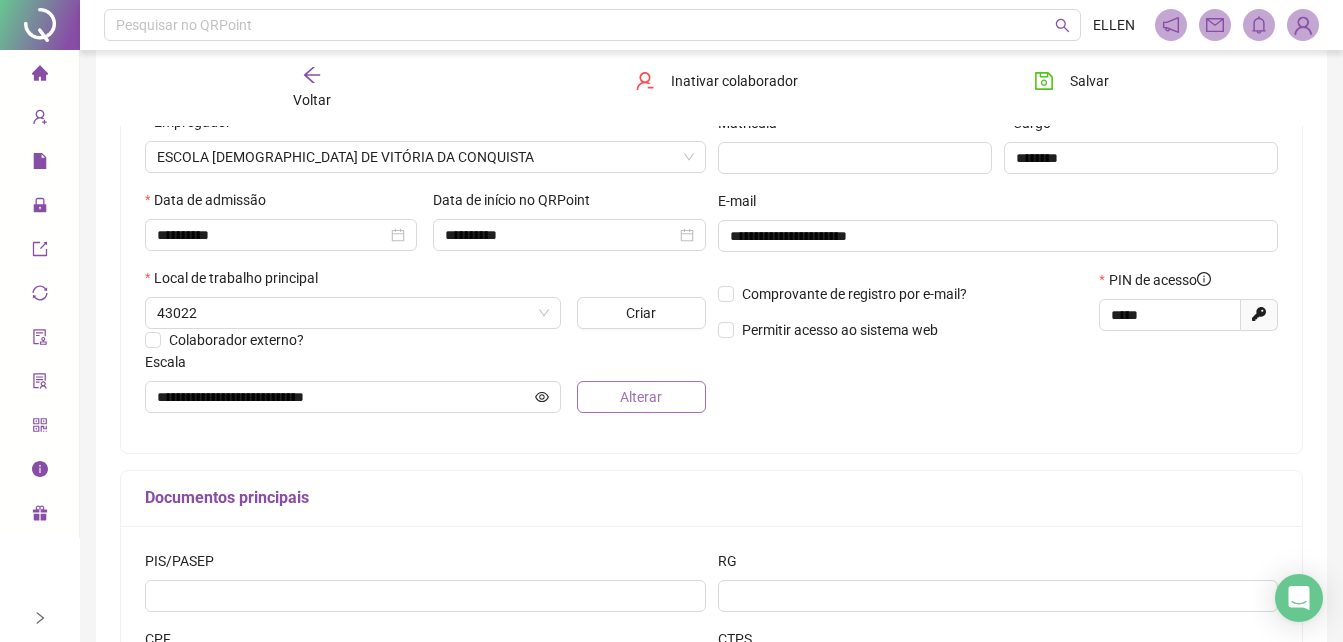 click on "Alterar" at bounding box center (641, 397) 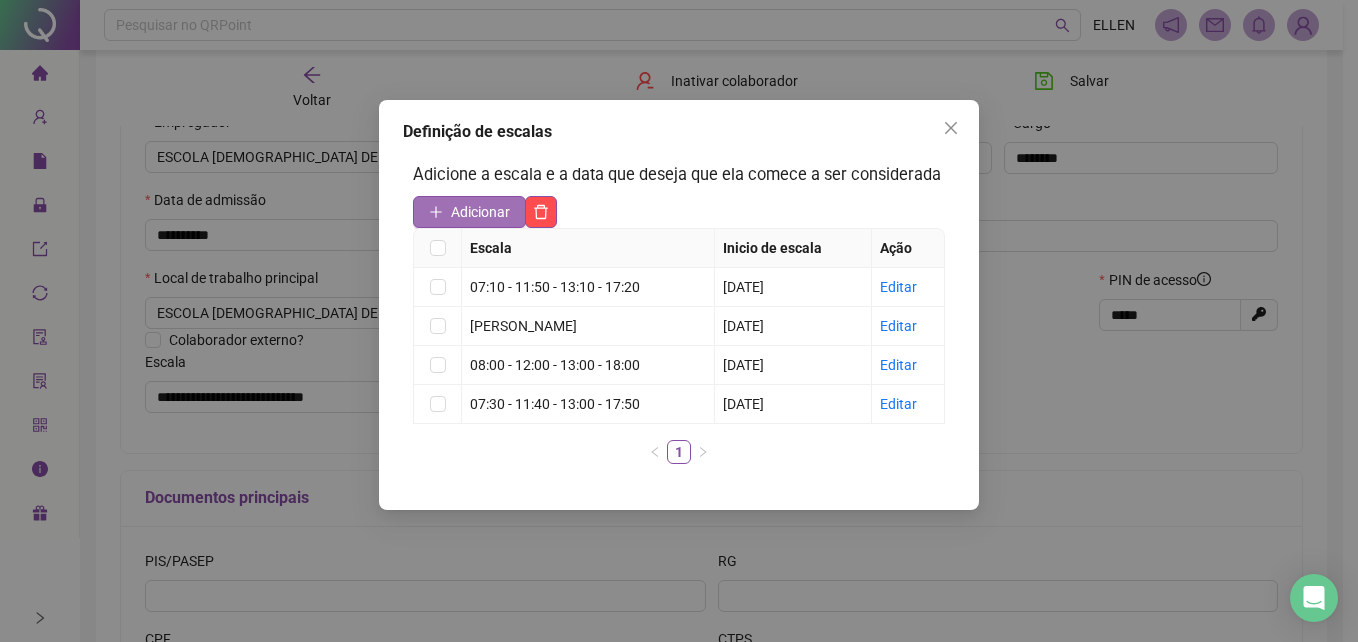 click on "Adicionar" at bounding box center (469, 212) 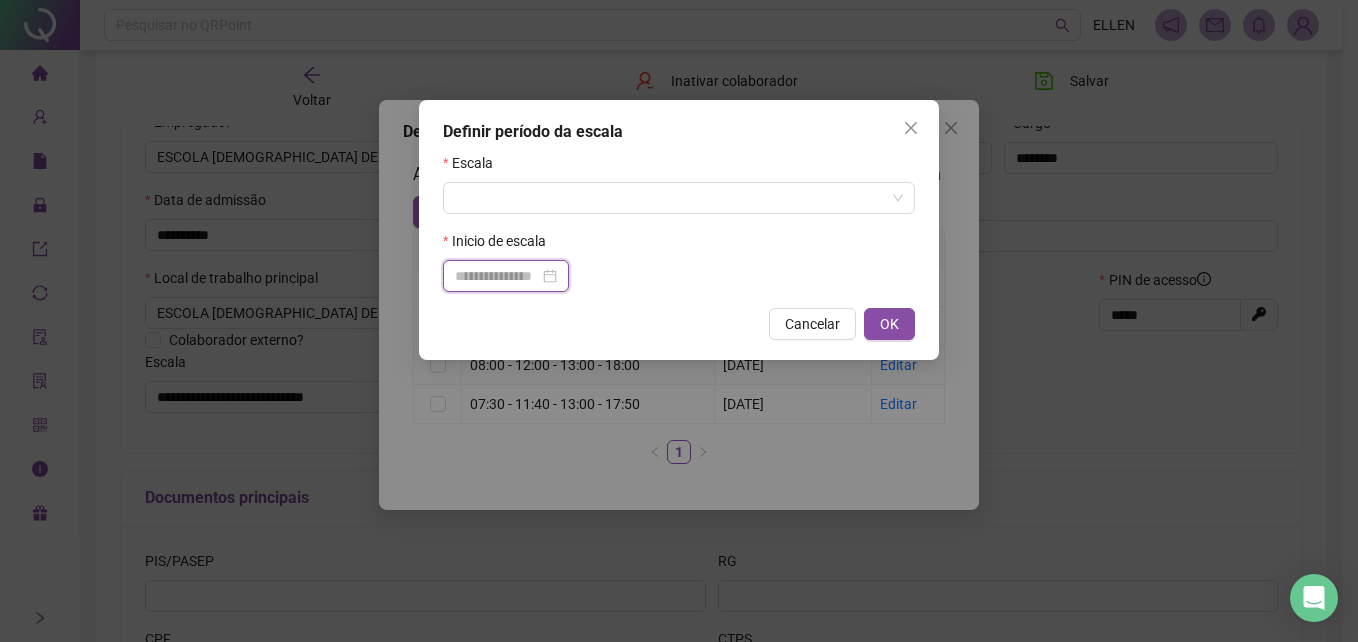 click at bounding box center (497, 276) 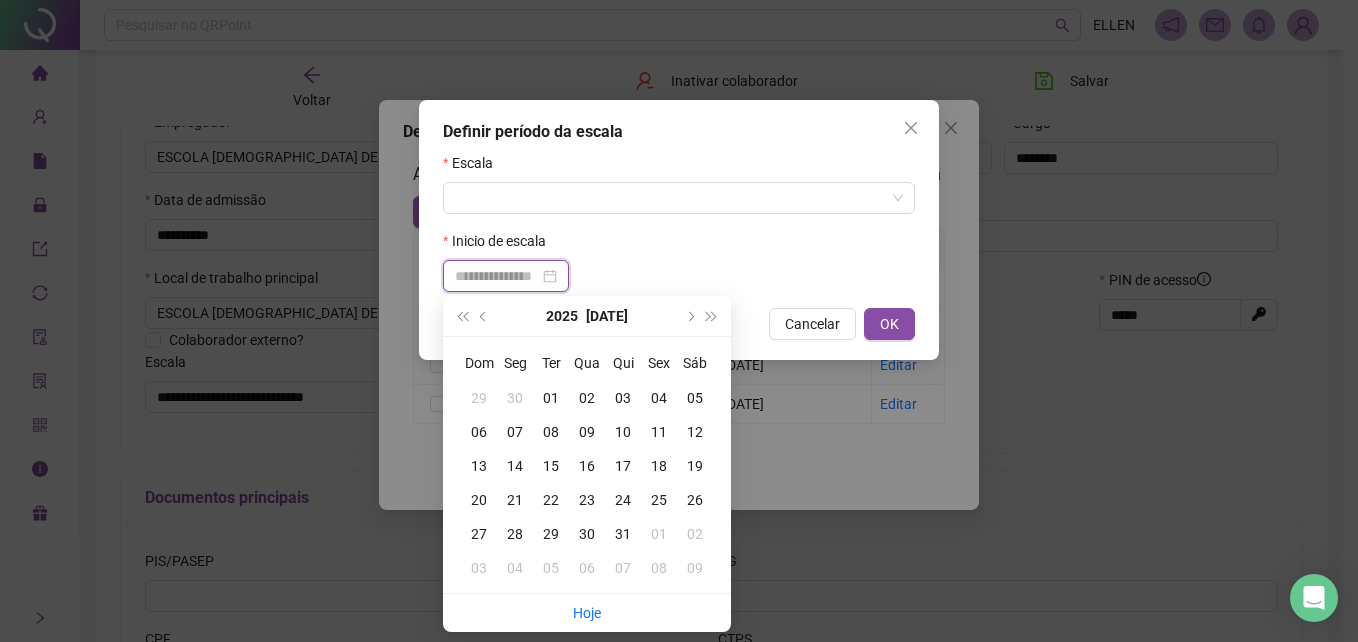 type on "**********" 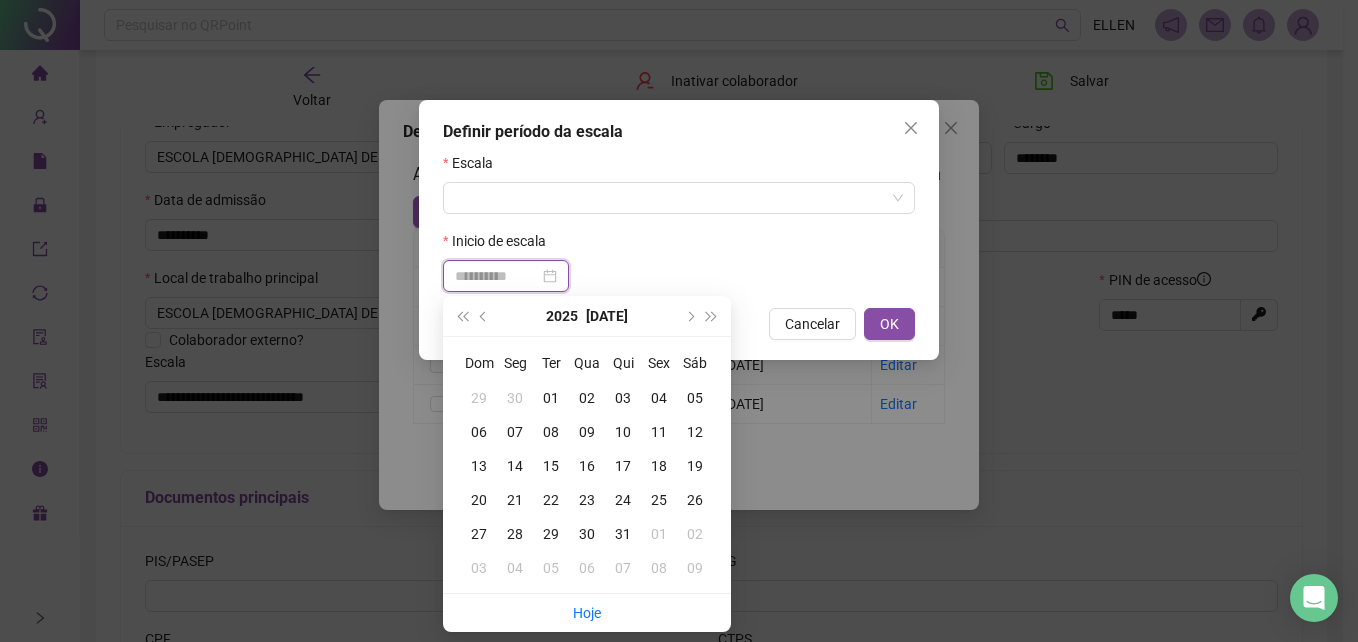 type on "**********" 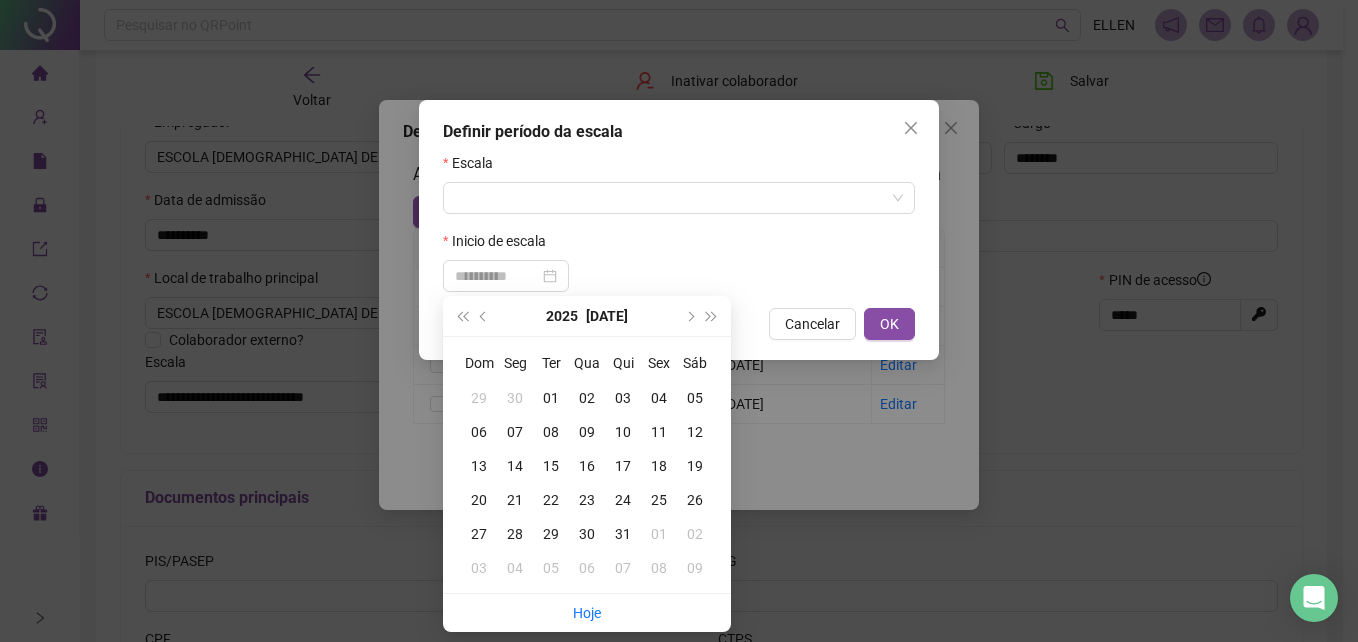 click on "11" at bounding box center [659, 432] 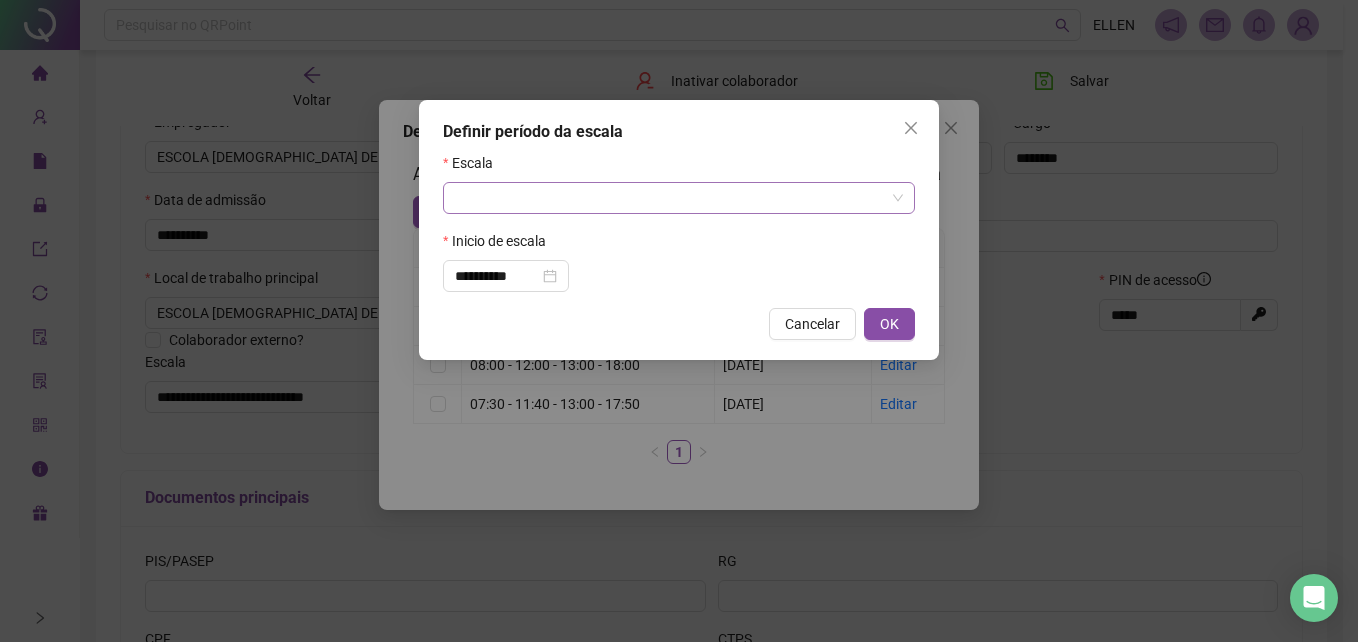 click at bounding box center (673, 198) 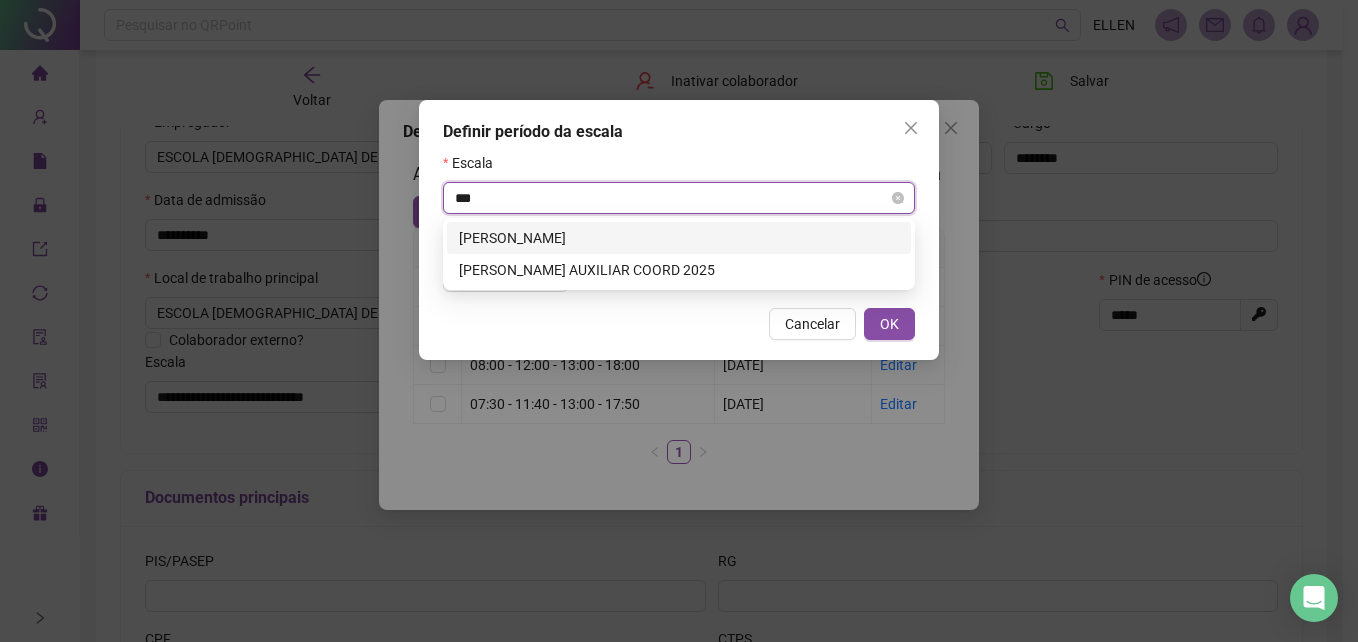 type on "****" 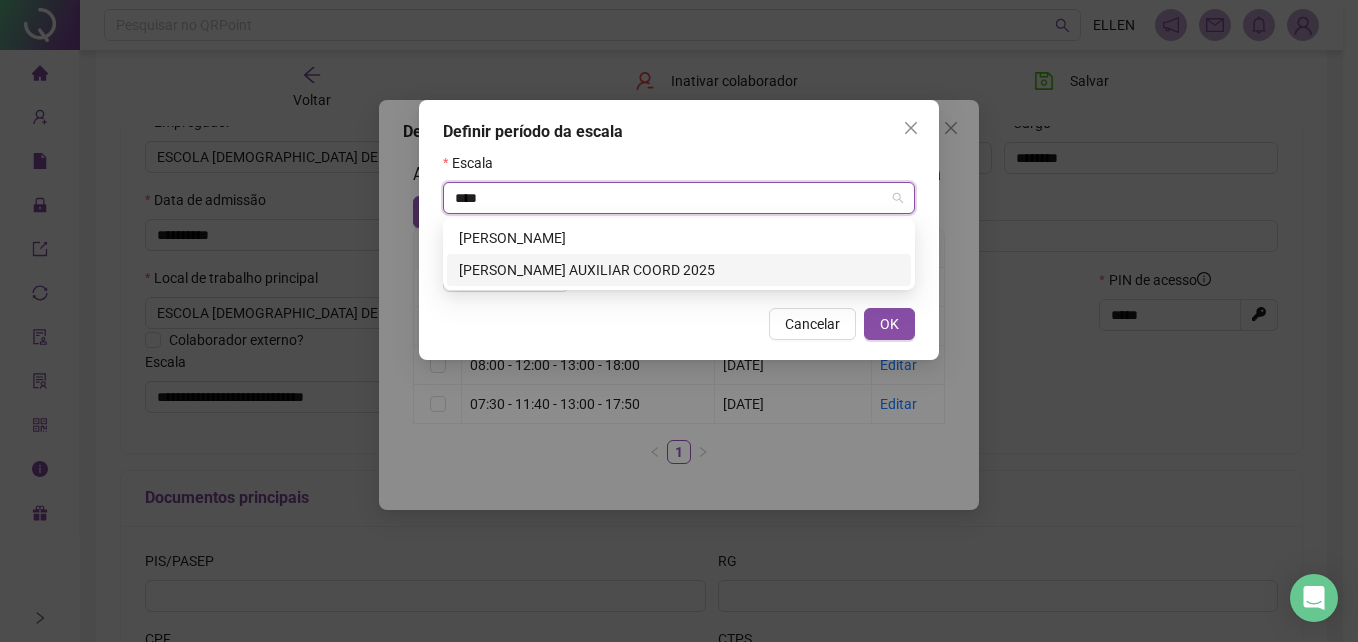 click on "[PERSON_NAME] AUXILIAR COORD 2025" at bounding box center (679, 270) 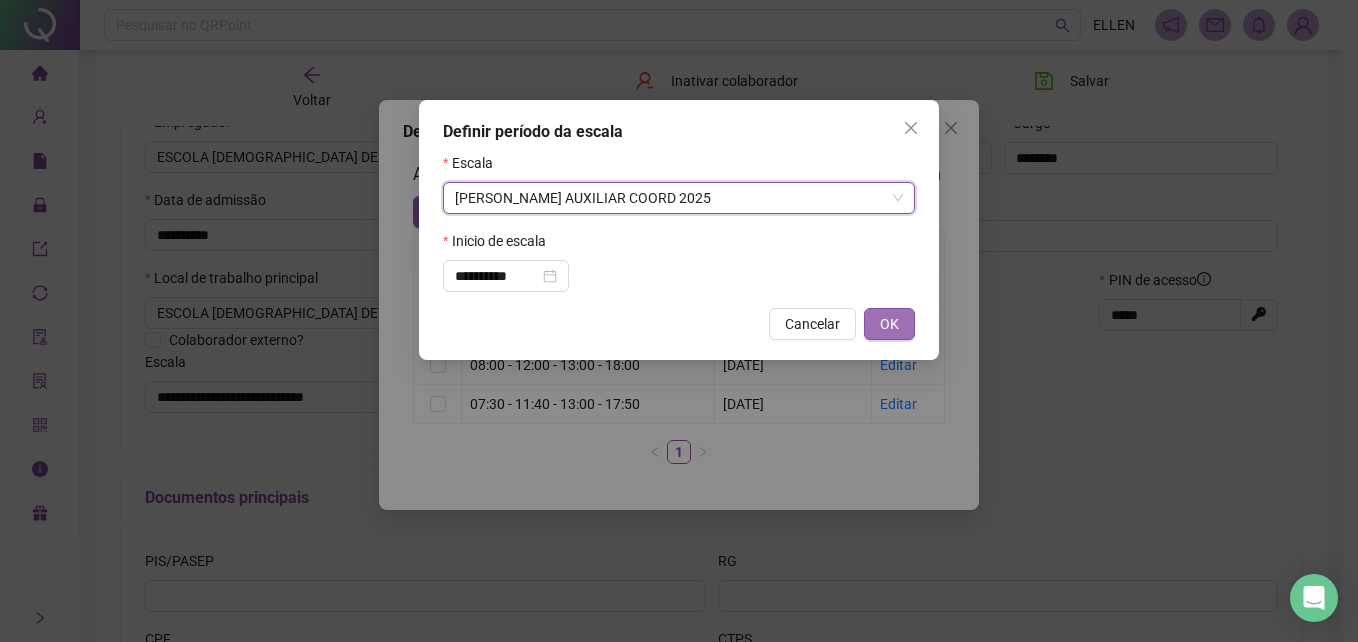 click on "OK" at bounding box center (889, 324) 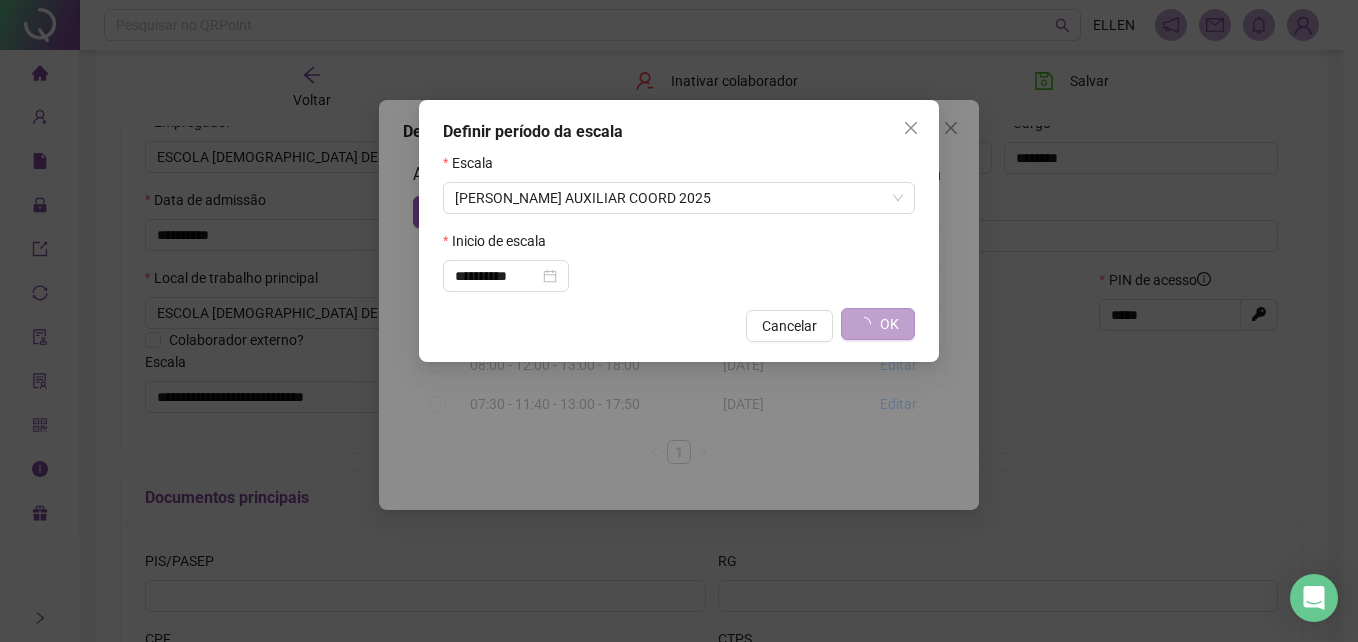 type on "**********" 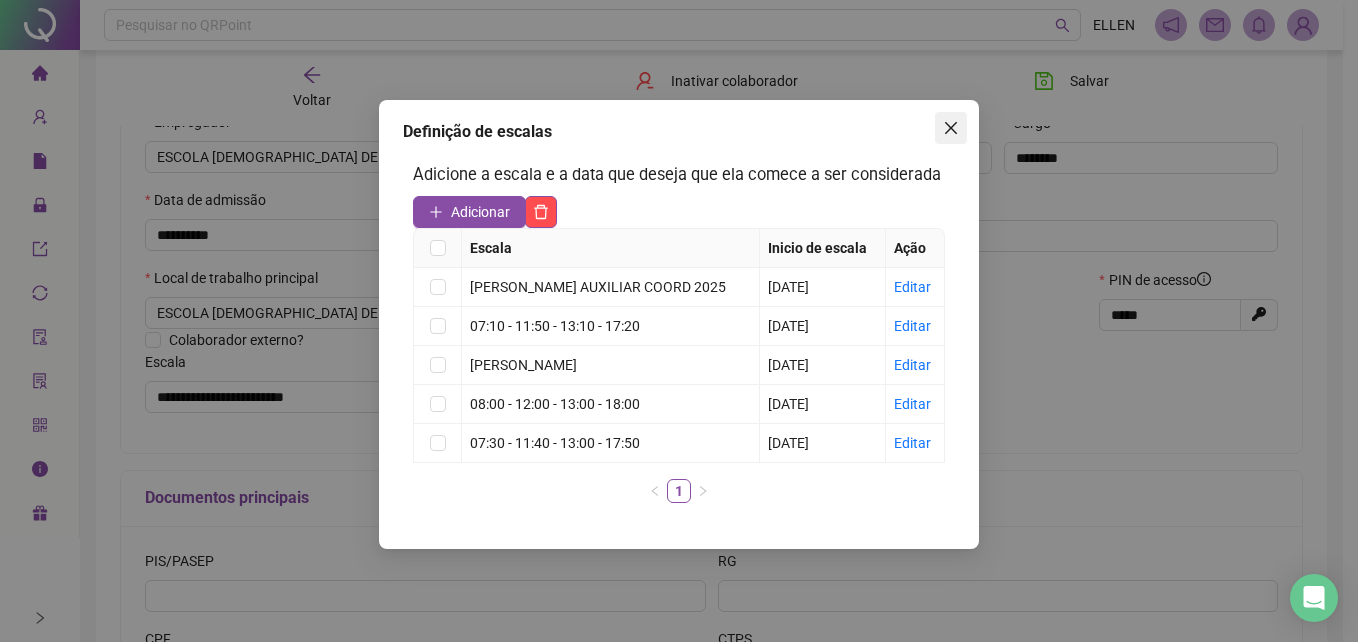 click at bounding box center [951, 128] 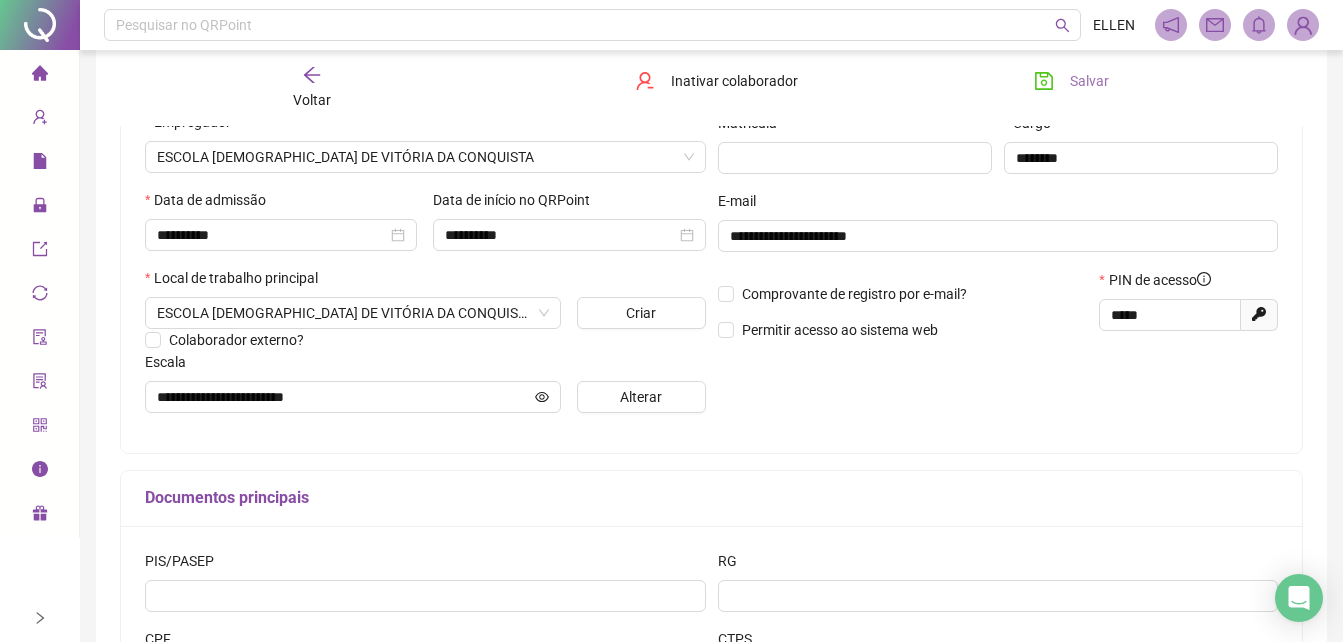 click on "Salvar" at bounding box center [1089, 81] 